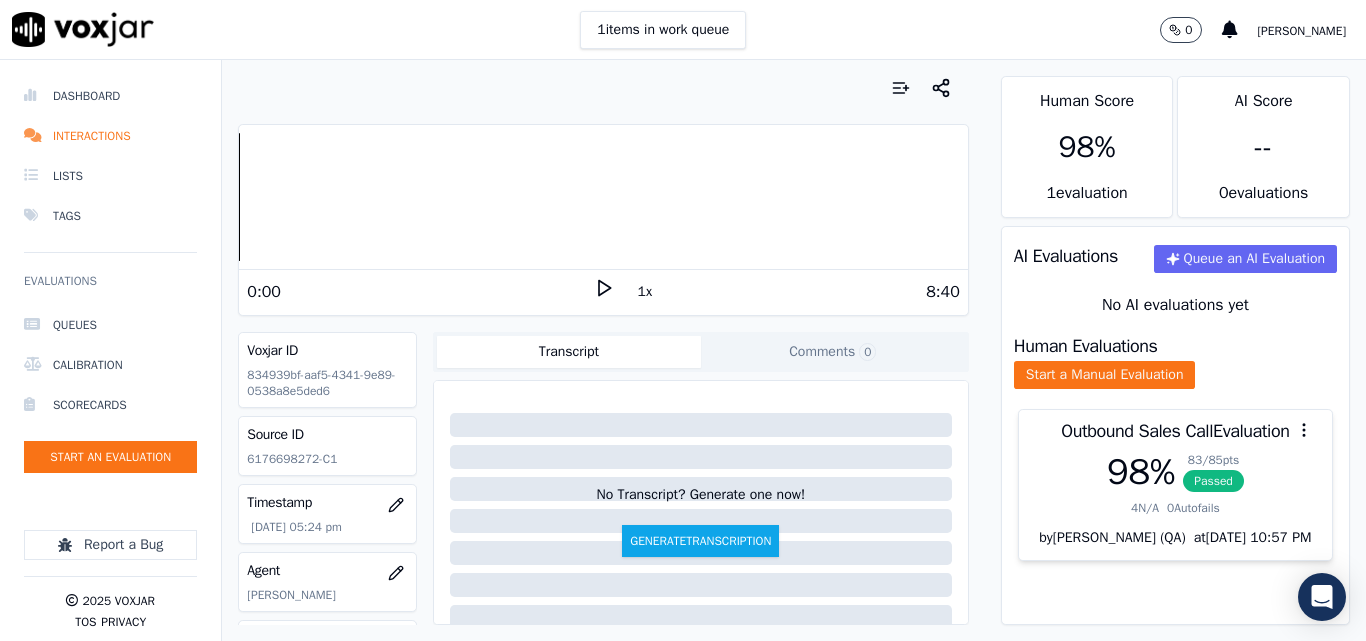 scroll, scrollTop: 0, scrollLeft: 0, axis: both 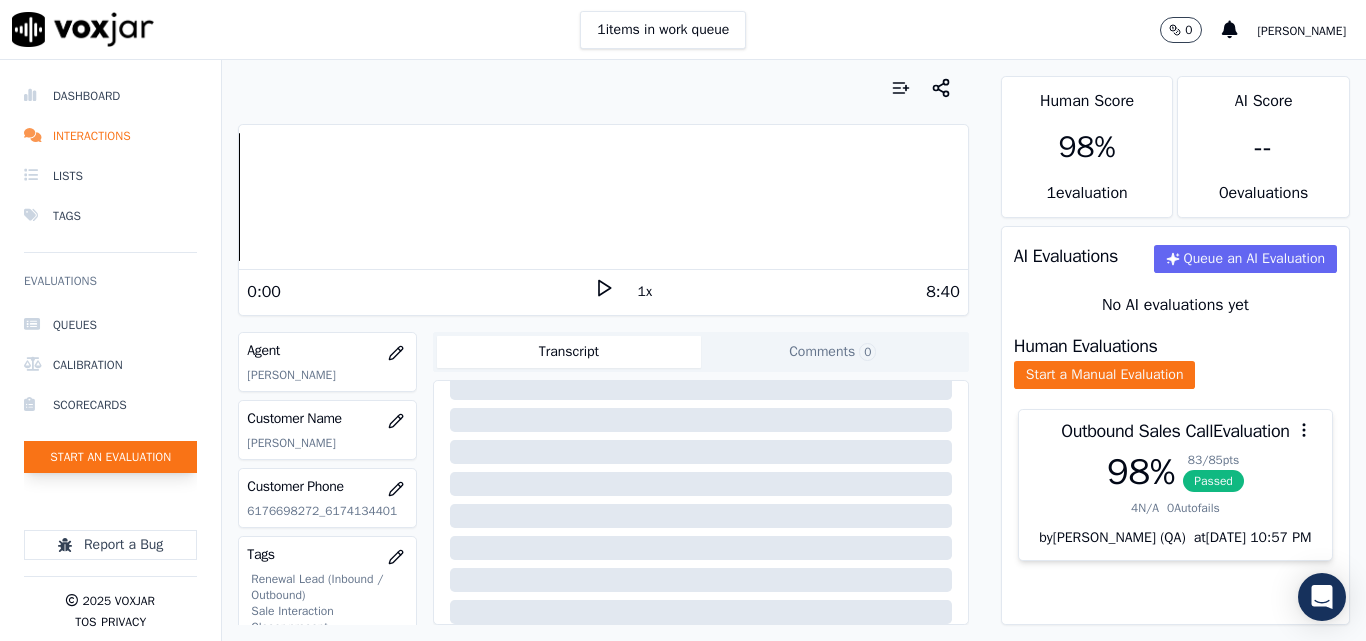 click on "Start an Evaluation" 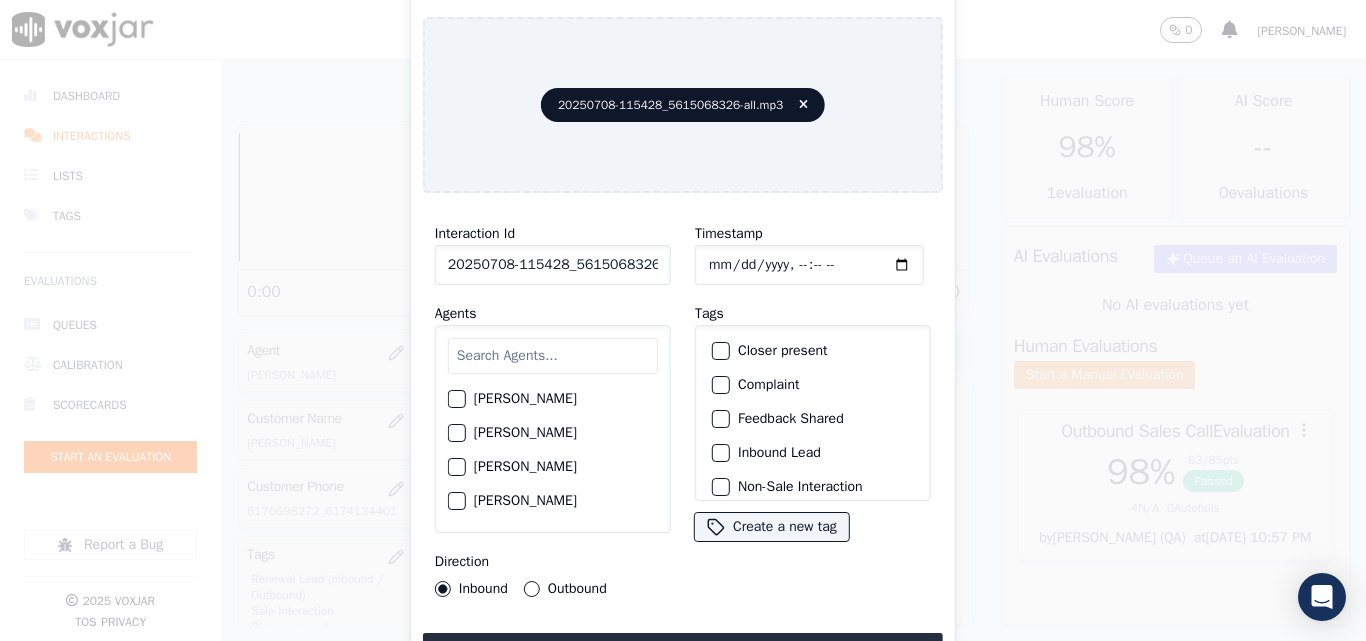 scroll, scrollTop: 0, scrollLeft: 40, axis: horizontal 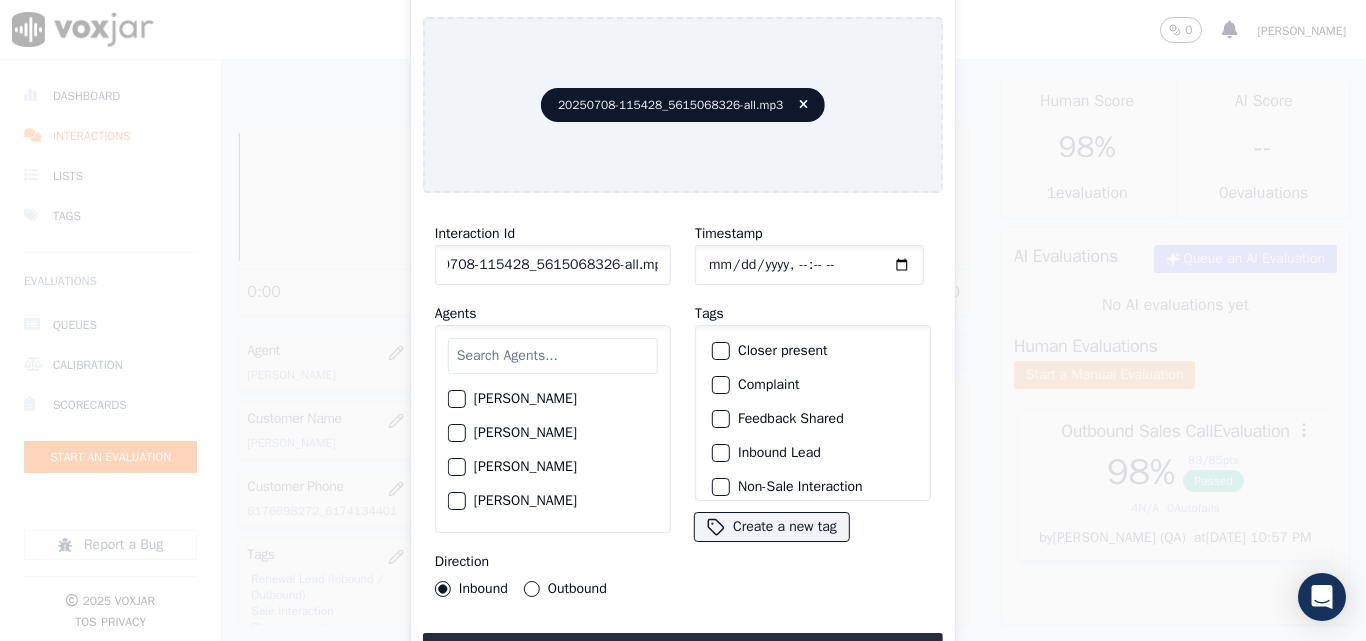 drag, startPoint x: 641, startPoint y: 252, endPoint x: 809, endPoint y: 274, distance: 169.43436 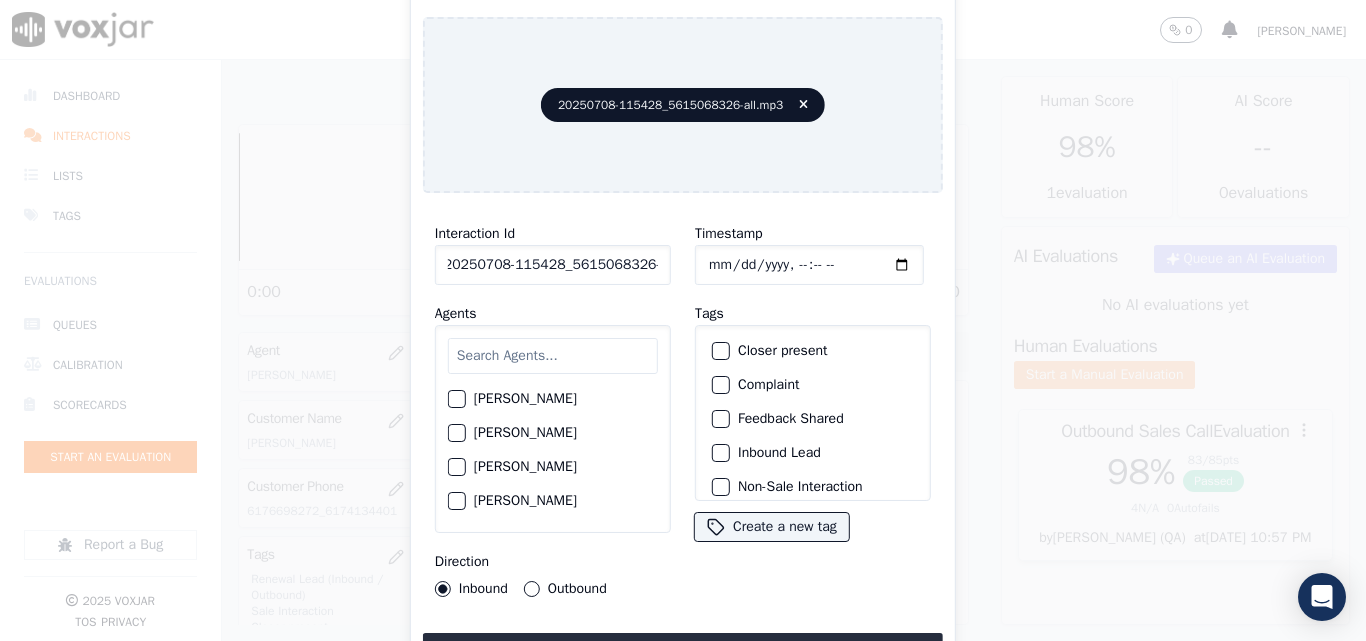 scroll, scrollTop: 0, scrollLeft: 11, axis: horizontal 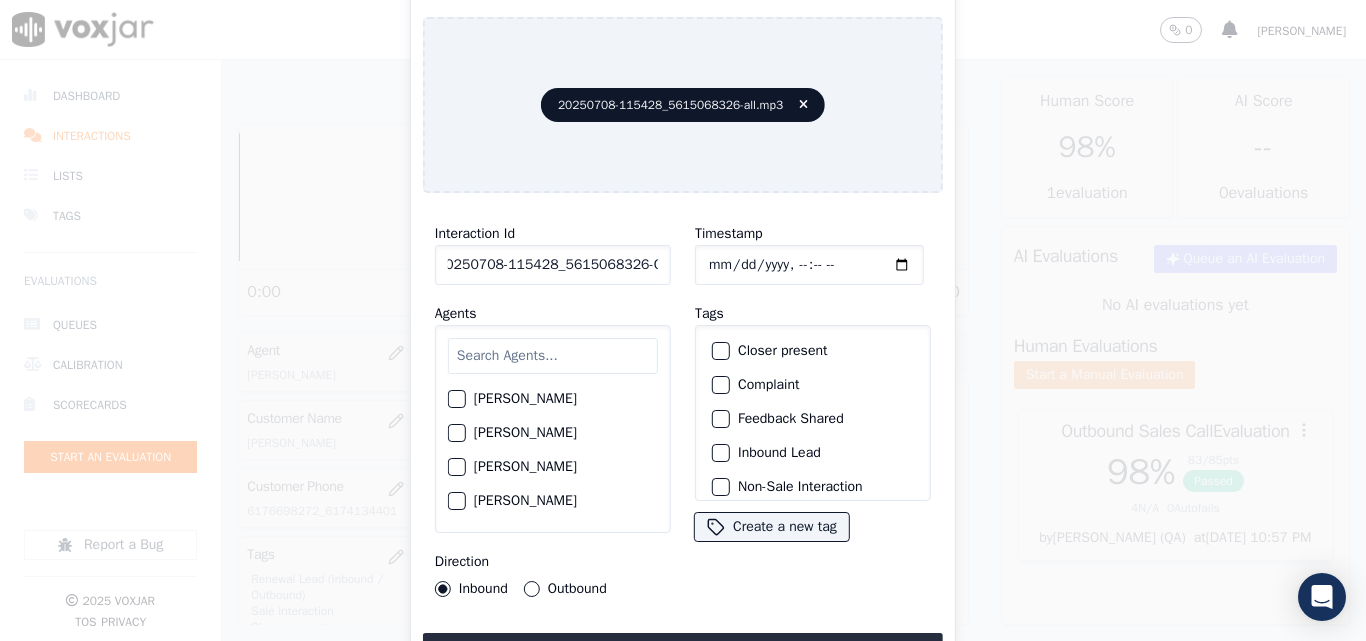 type on "20250708-115428_5615068326-C1" 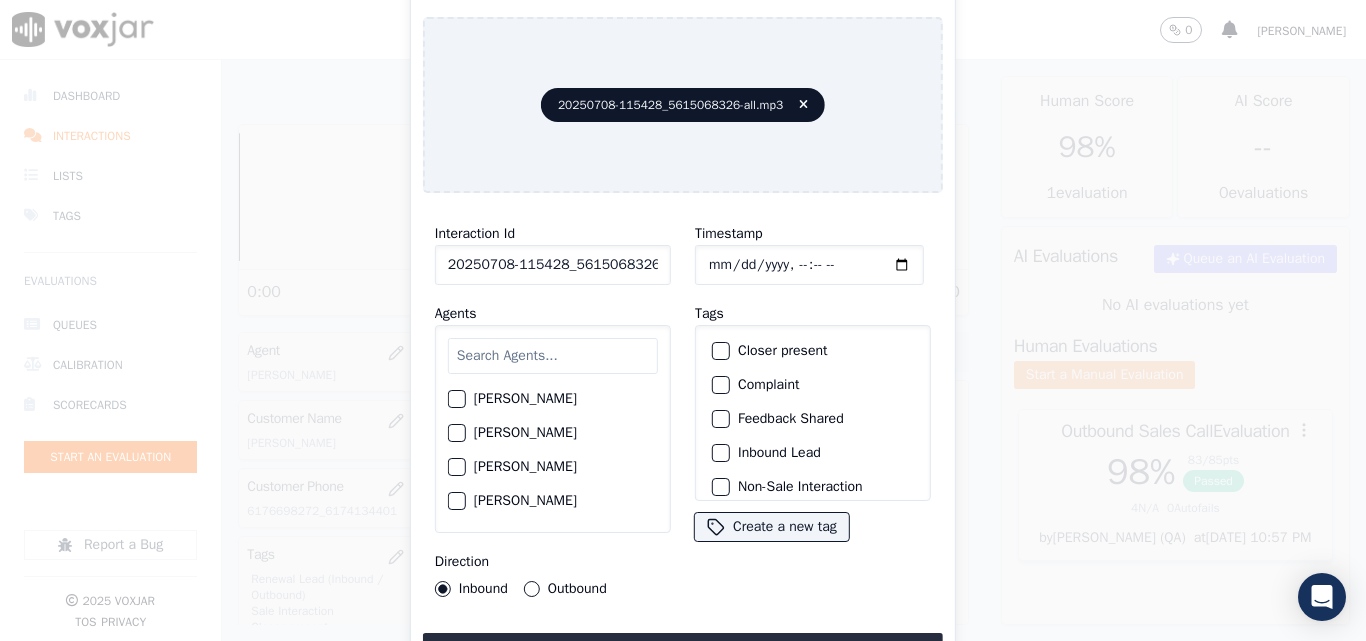 type on "[DATE]T18:31" 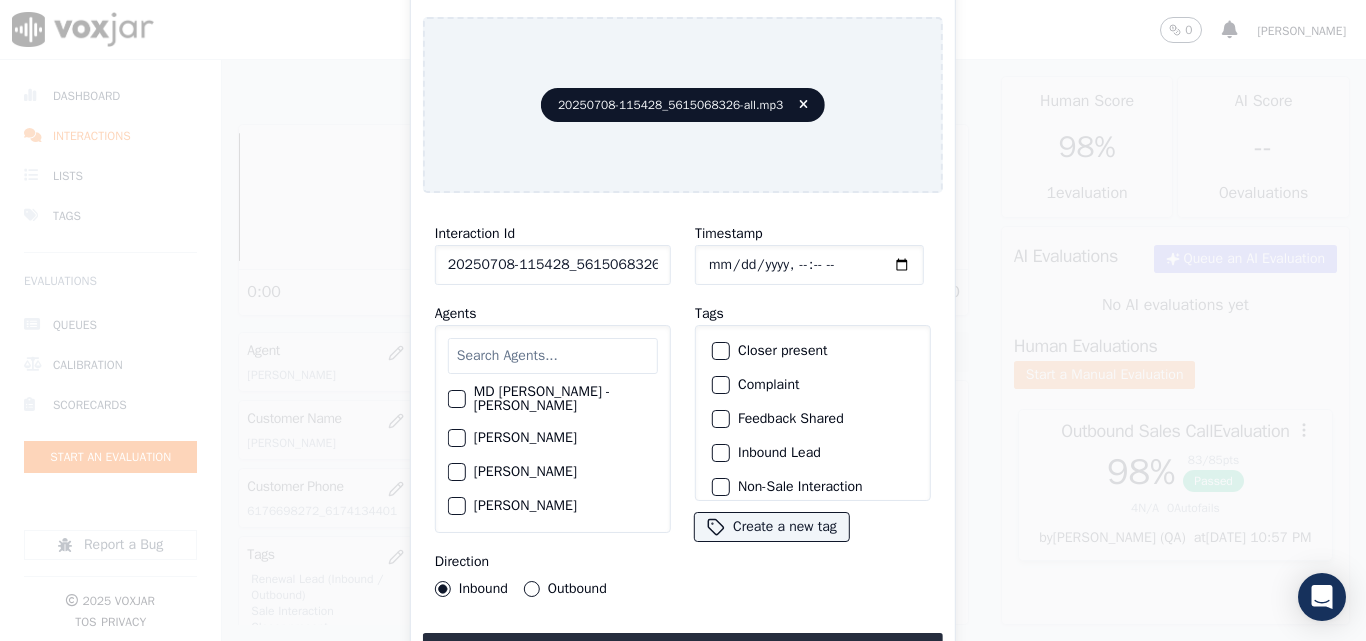 scroll, scrollTop: 1400, scrollLeft: 0, axis: vertical 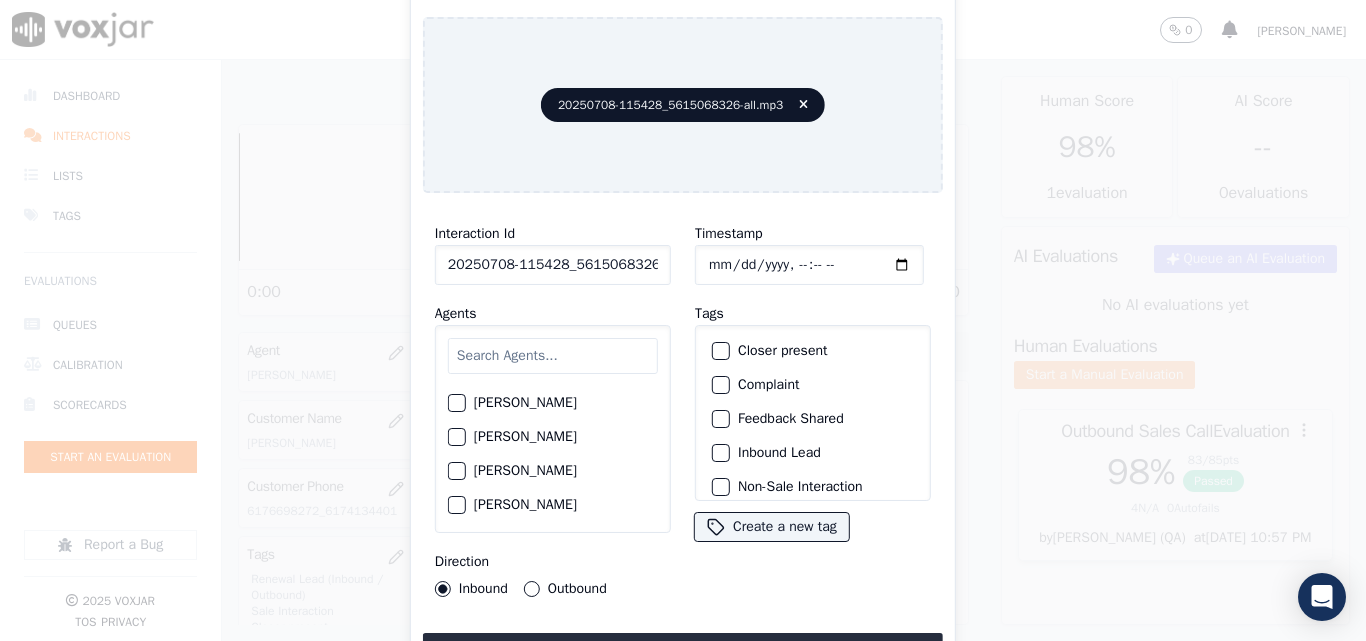 click on "[PERSON_NAME]" 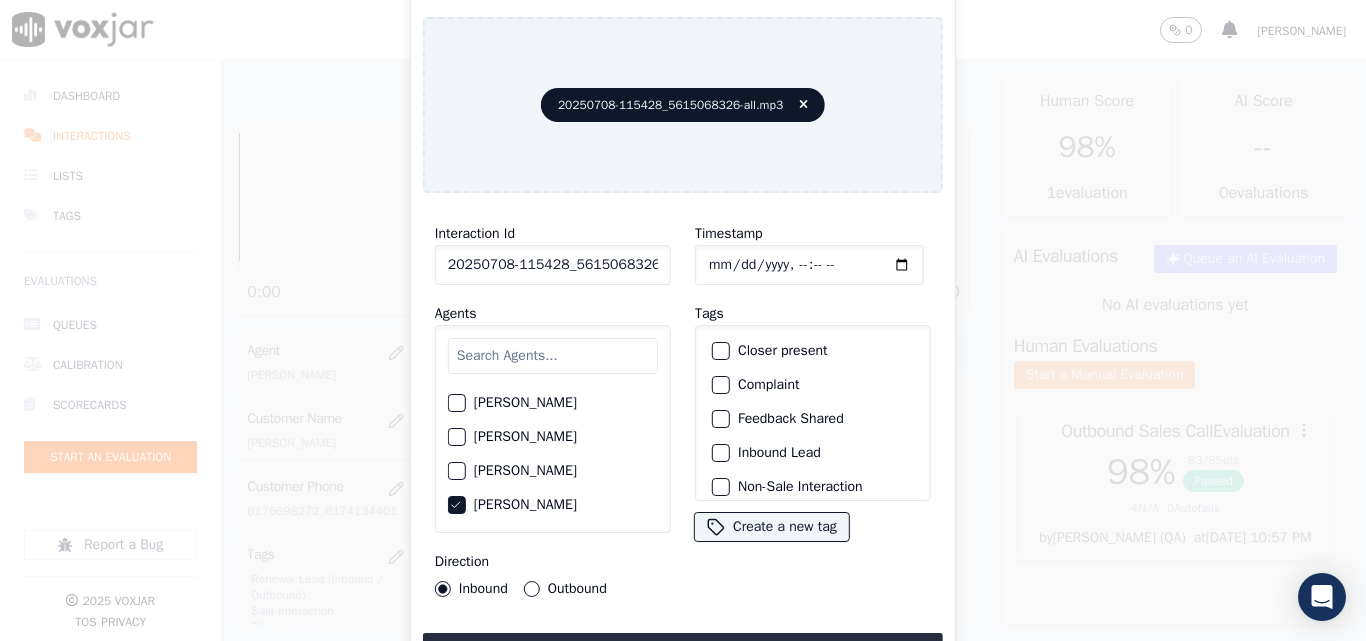 click on "Closer present" 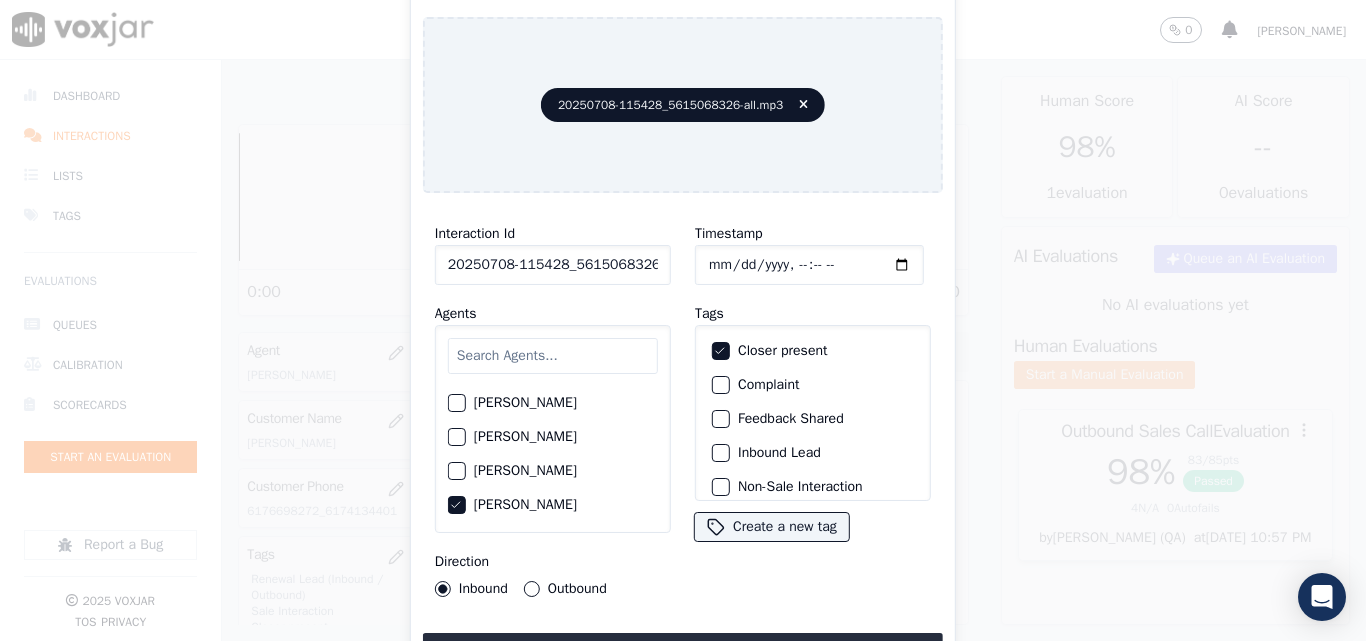 click on "Inbound Lead" 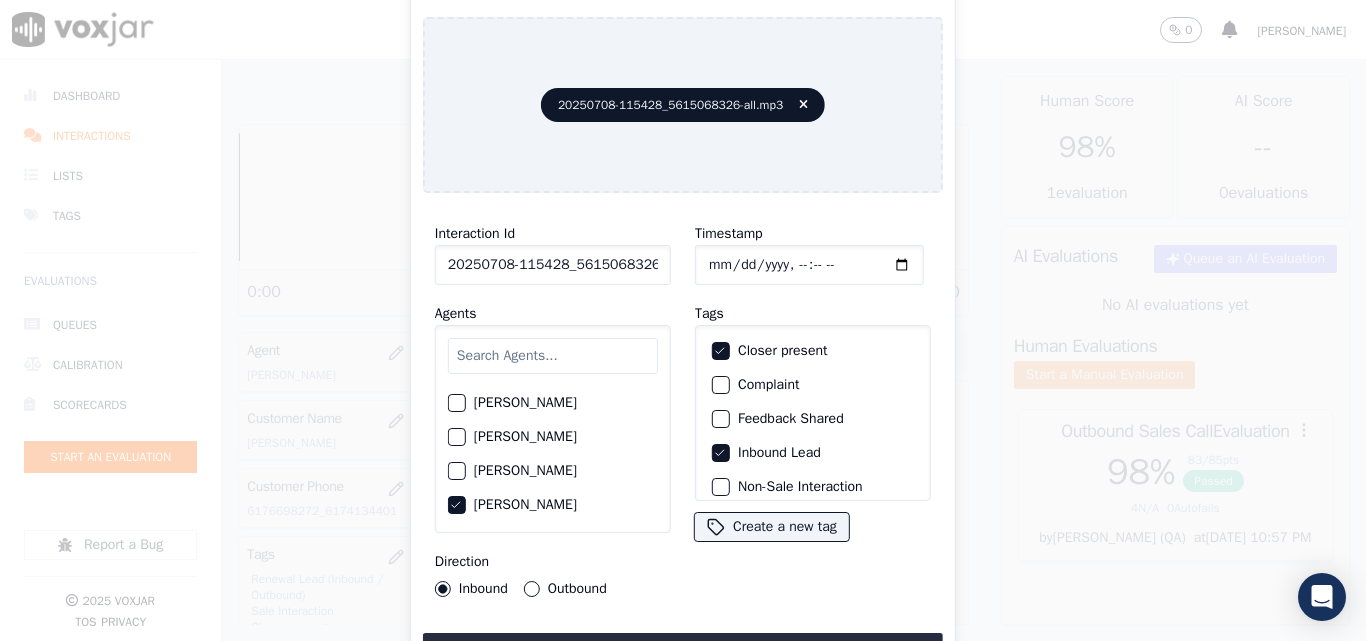 scroll, scrollTop: 173, scrollLeft: 0, axis: vertical 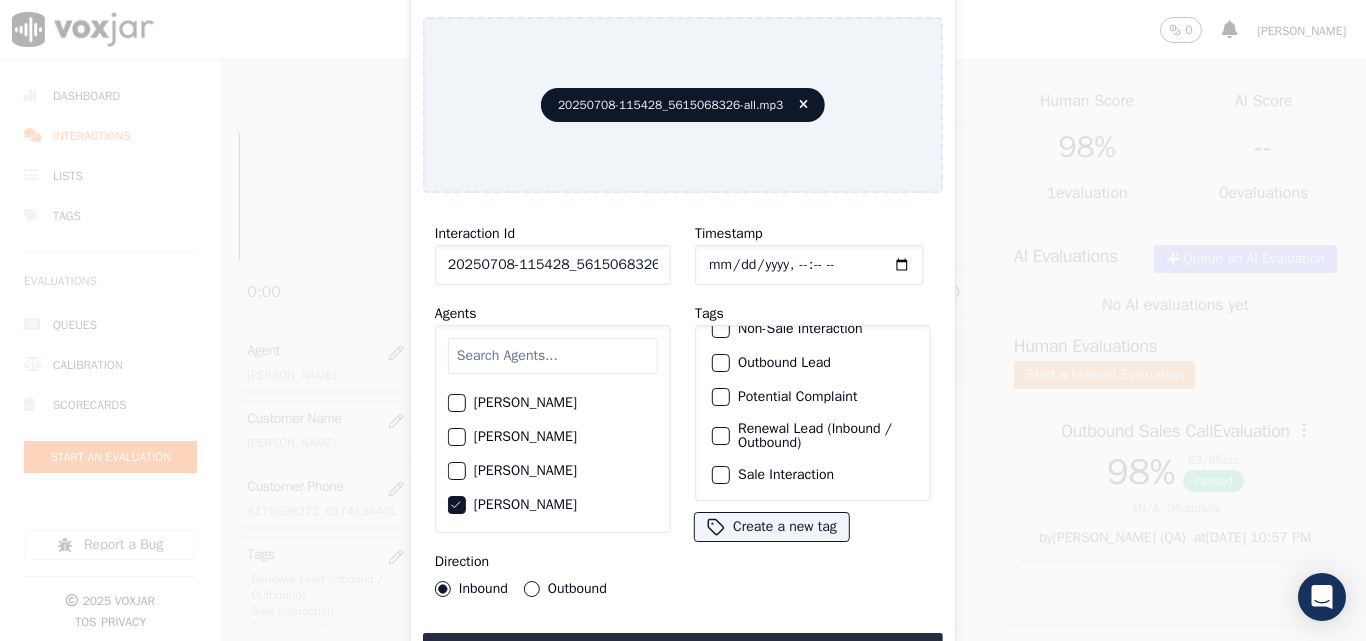 click on "Sale Interaction" 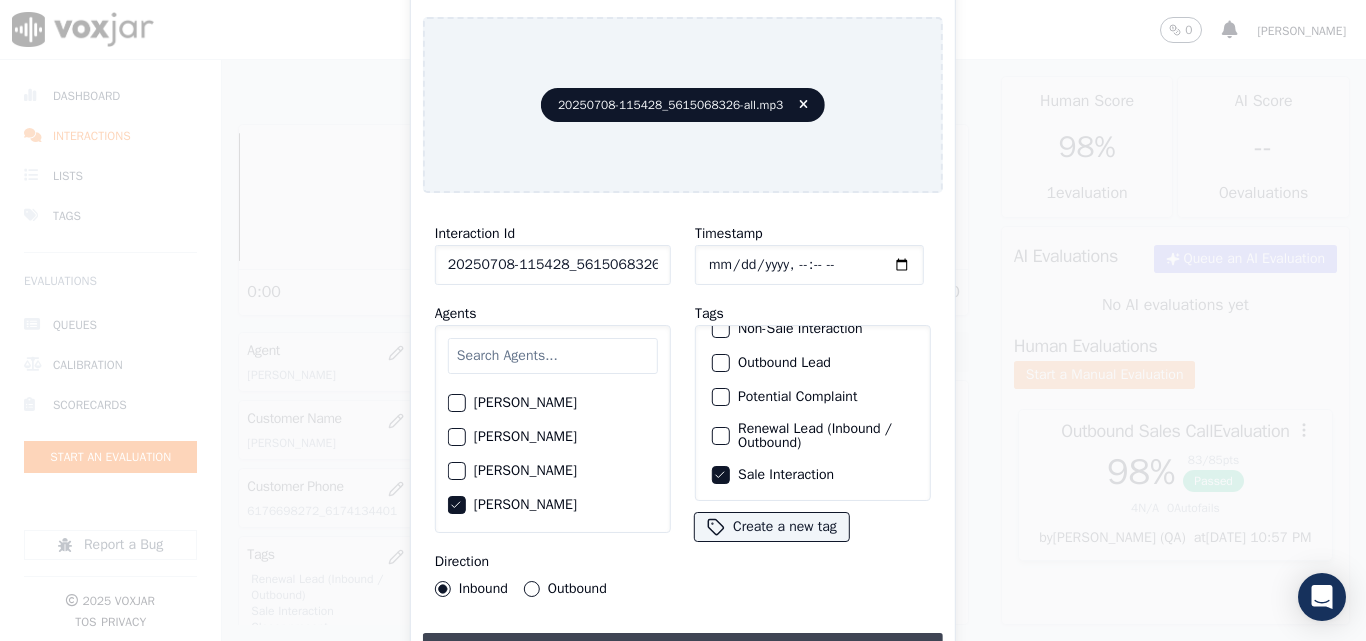 click on "Upload interaction to start evaluation" at bounding box center [683, 651] 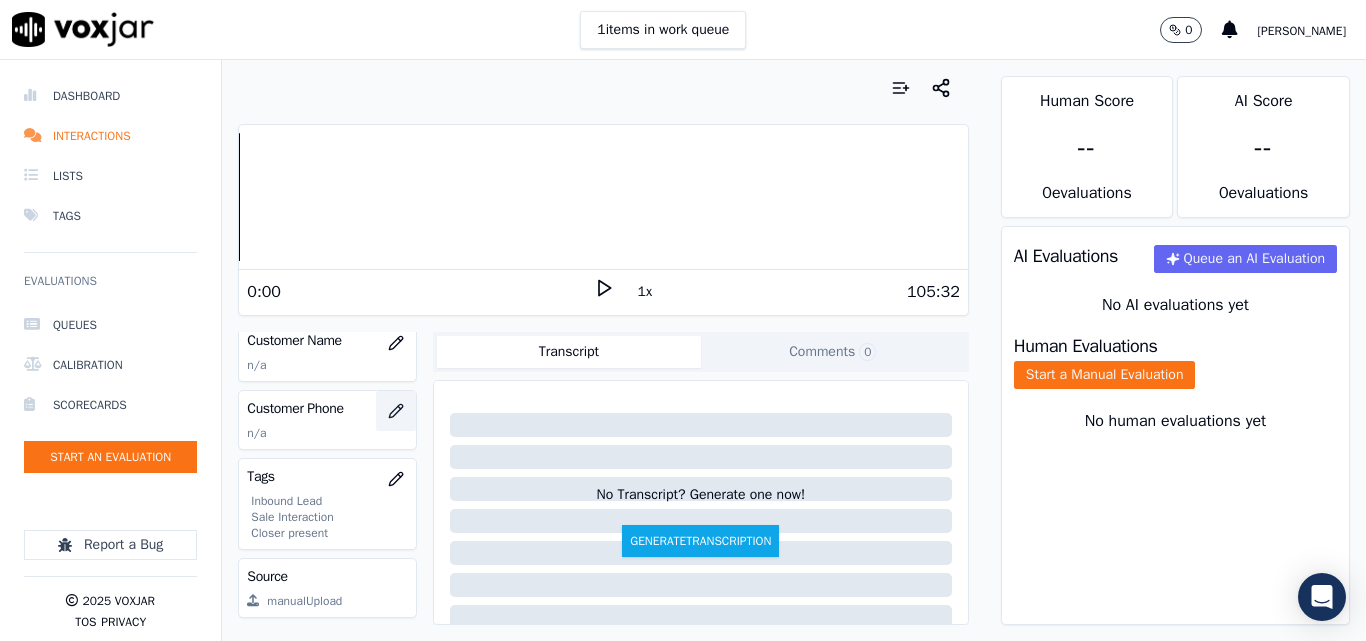 scroll, scrollTop: 300, scrollLeft: 0, axis: vertical 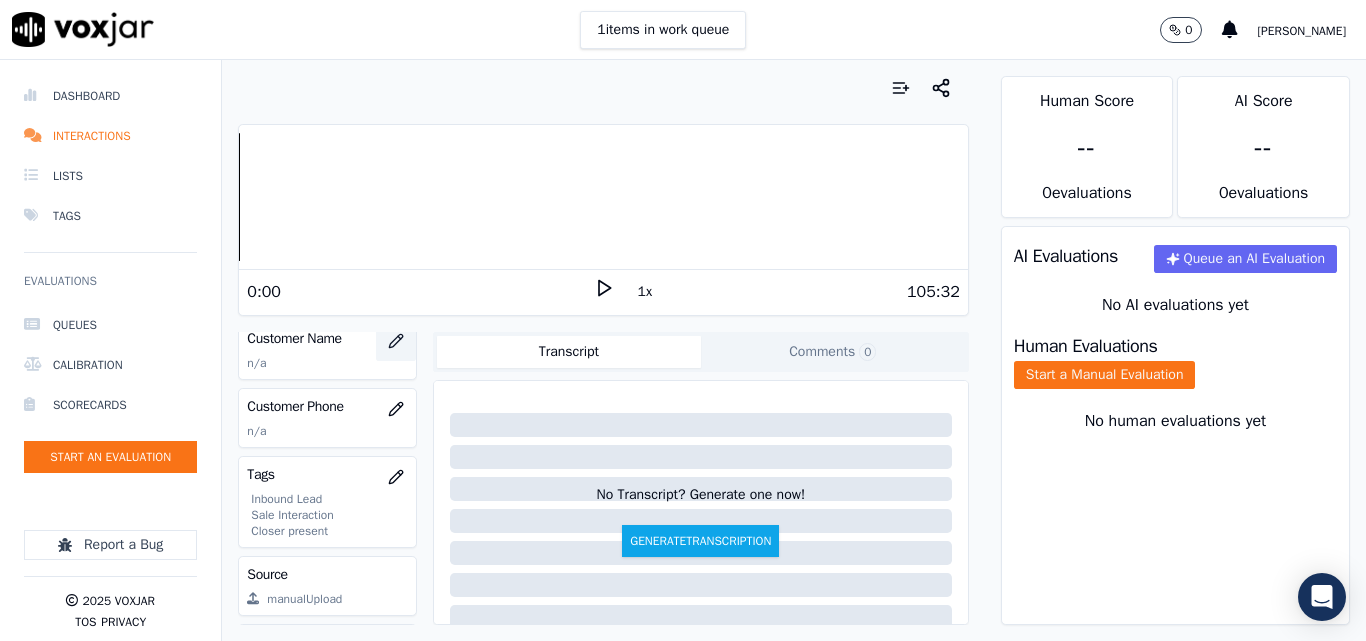 click 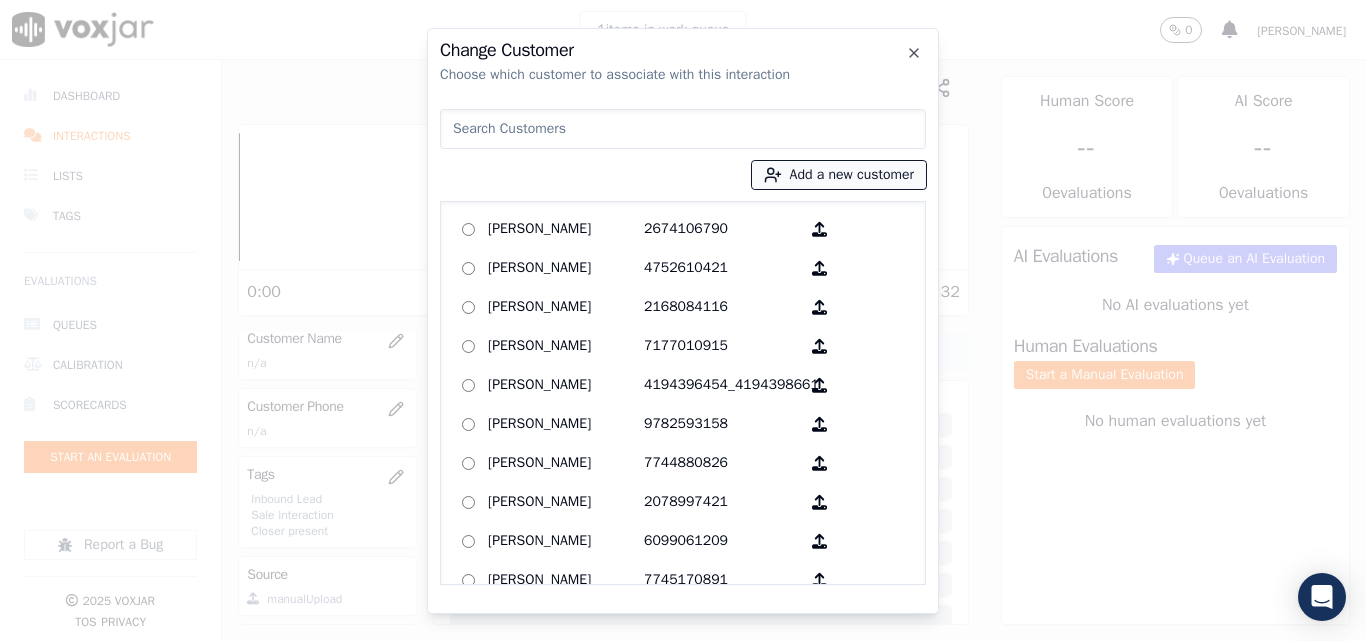 click on "Add a new customer" at bounding box center [839, 175] 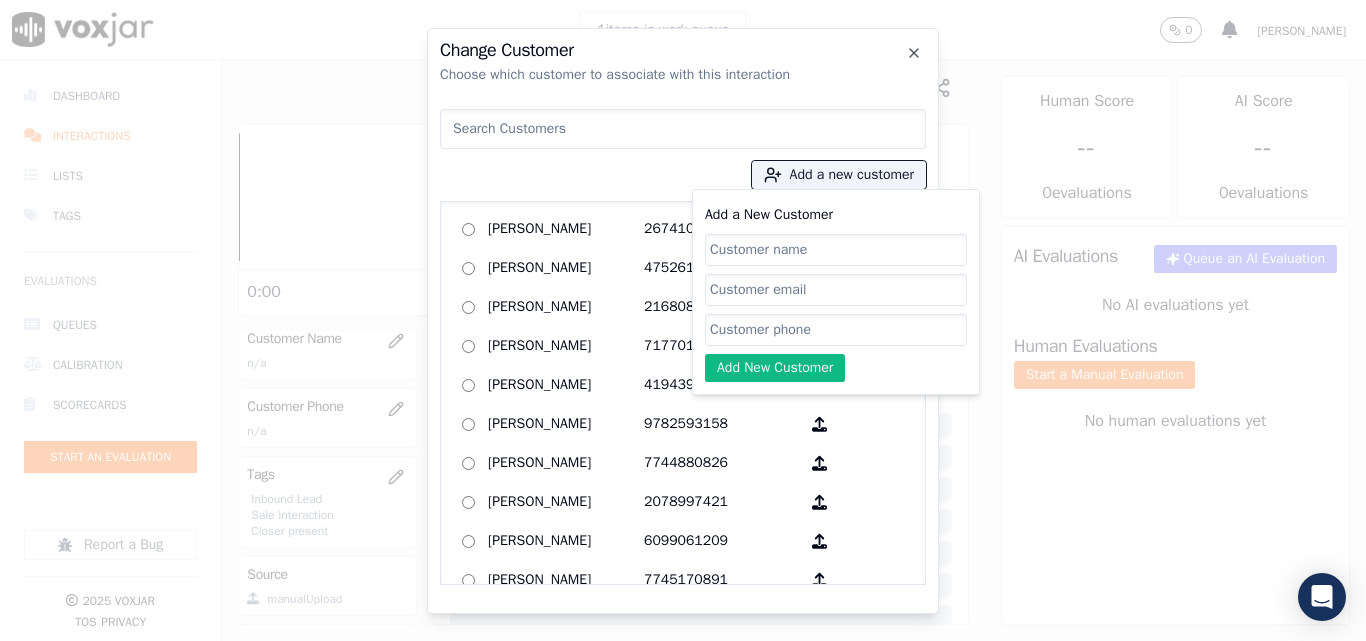 click on "Add a New Customer" 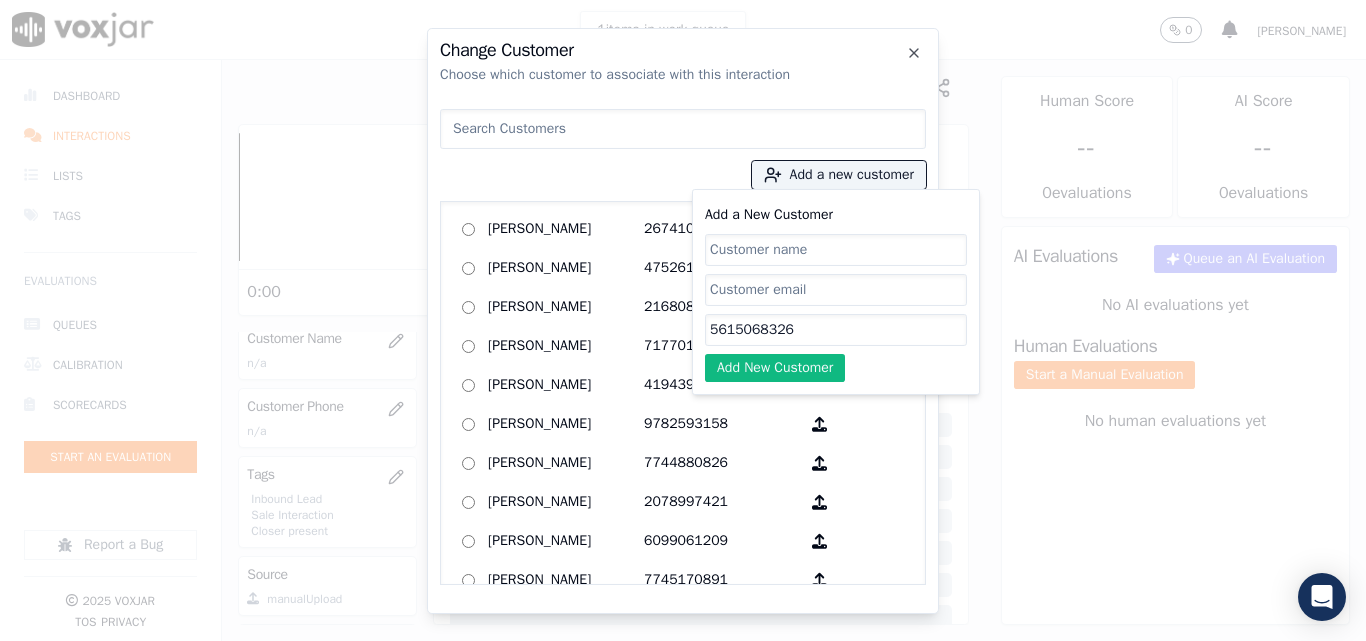 type on "5615068326" 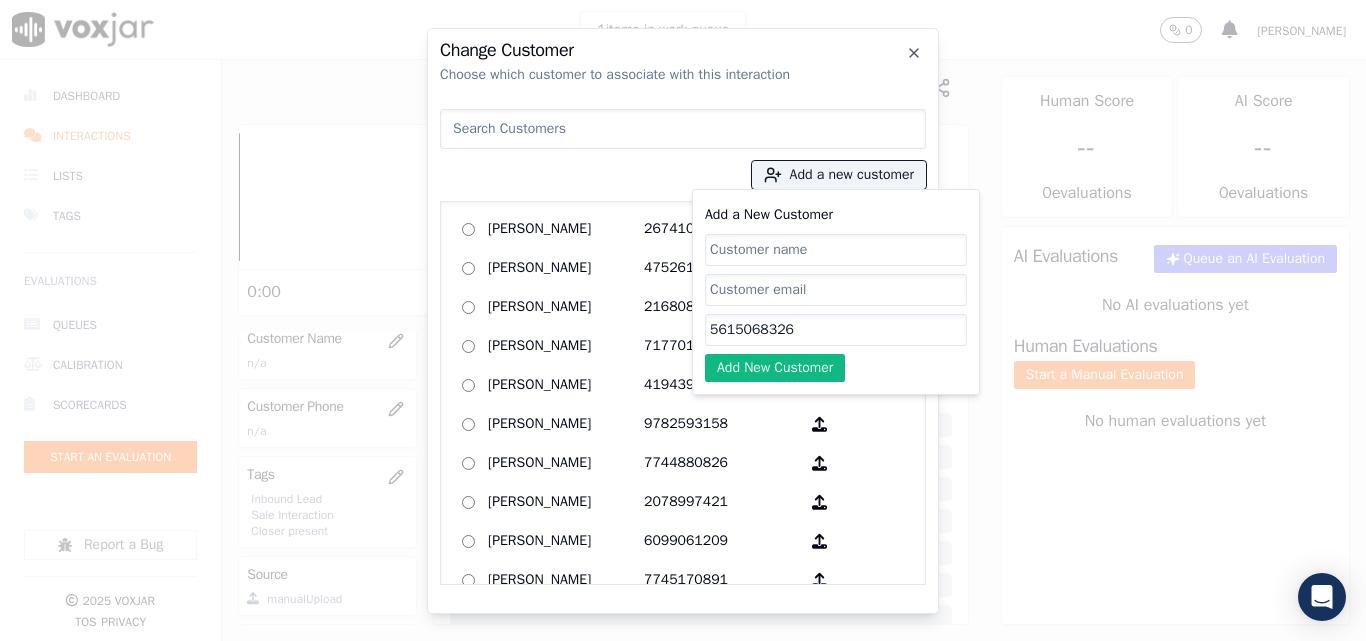 paste on "[PERSON_NAME]" 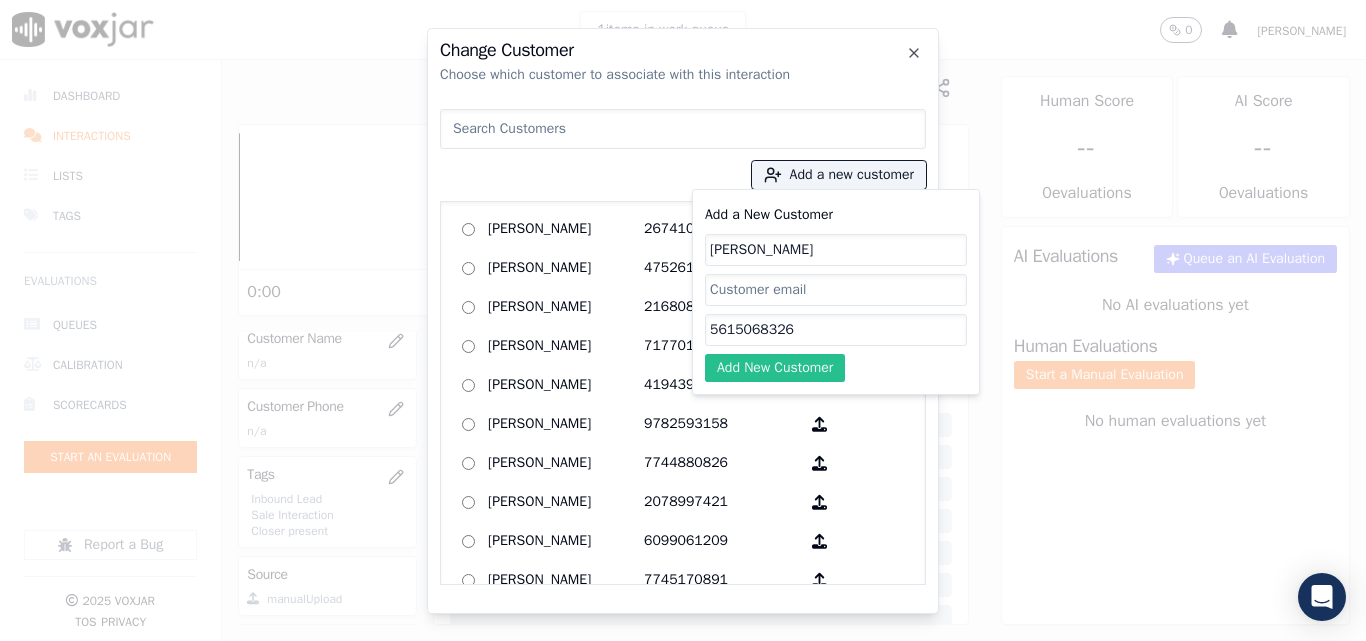 type on "[PERSON_NAME]" 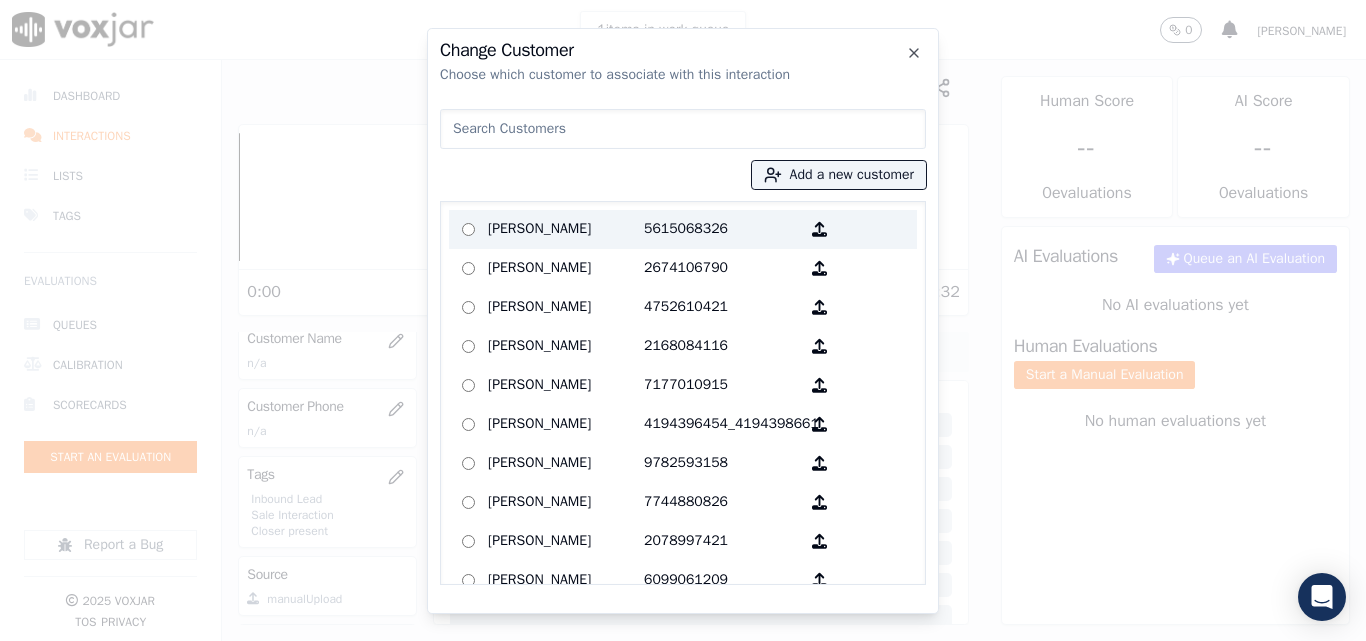 click on "[PERSON_NAME]" at bounding box center (566, 229) 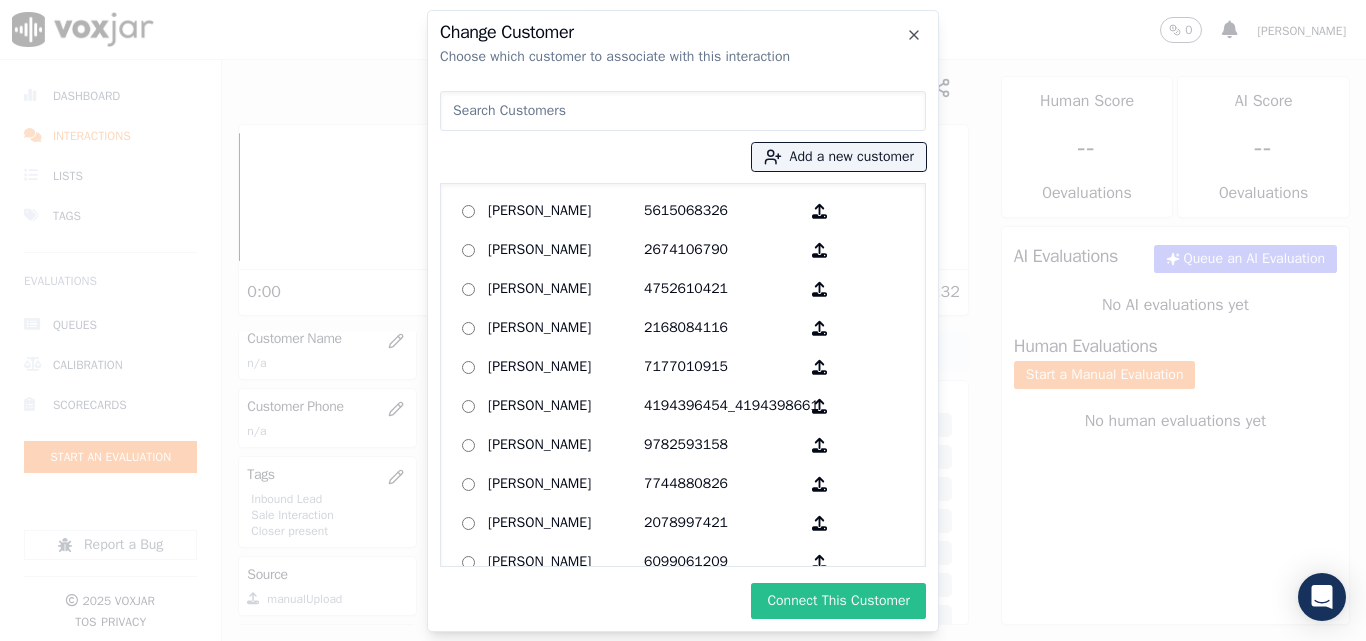click on "Connect This Customer" at bounding box center [838, 601] 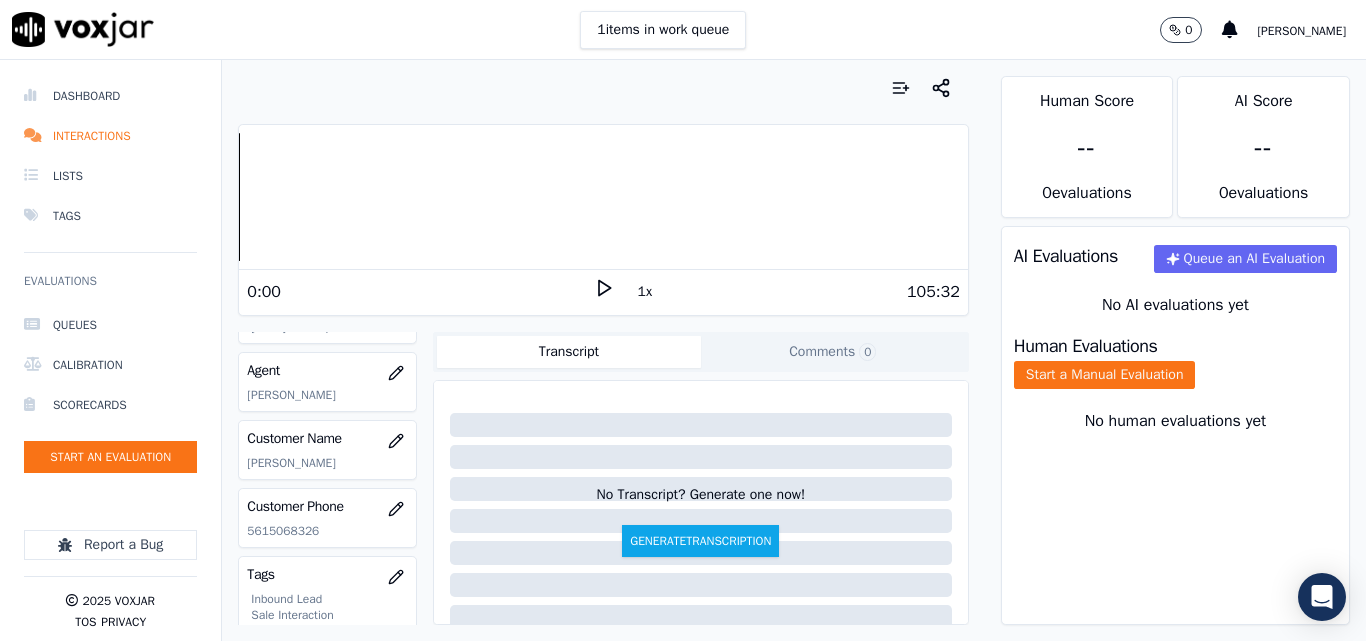 scroll, scrollTop: 300, scrollLeft: 0, axis: vertical 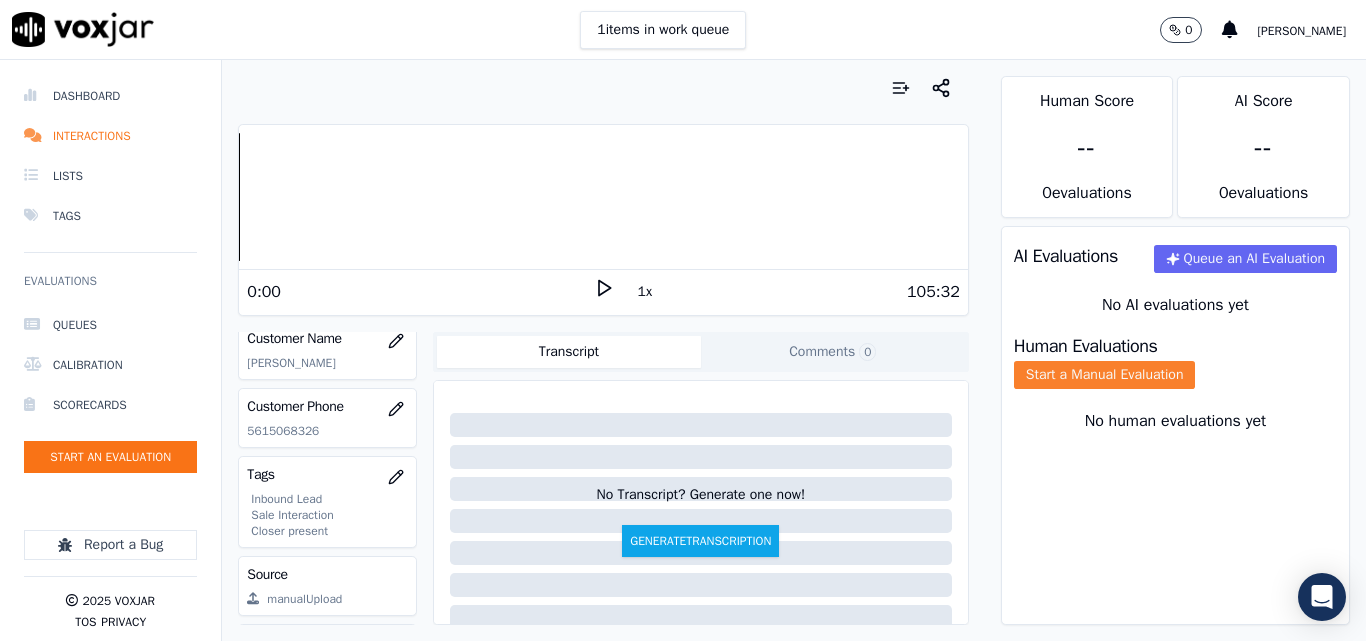 click on "Start a Manual Evaluation" 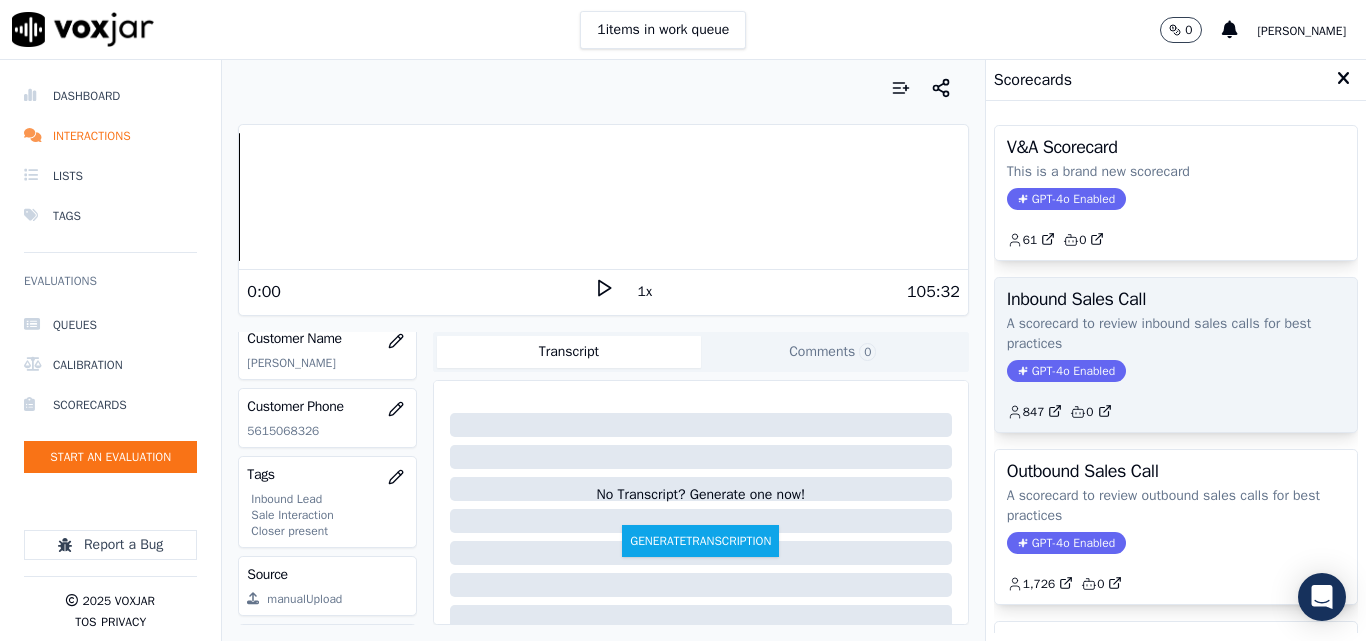 click on "GPT-4o Enabled" 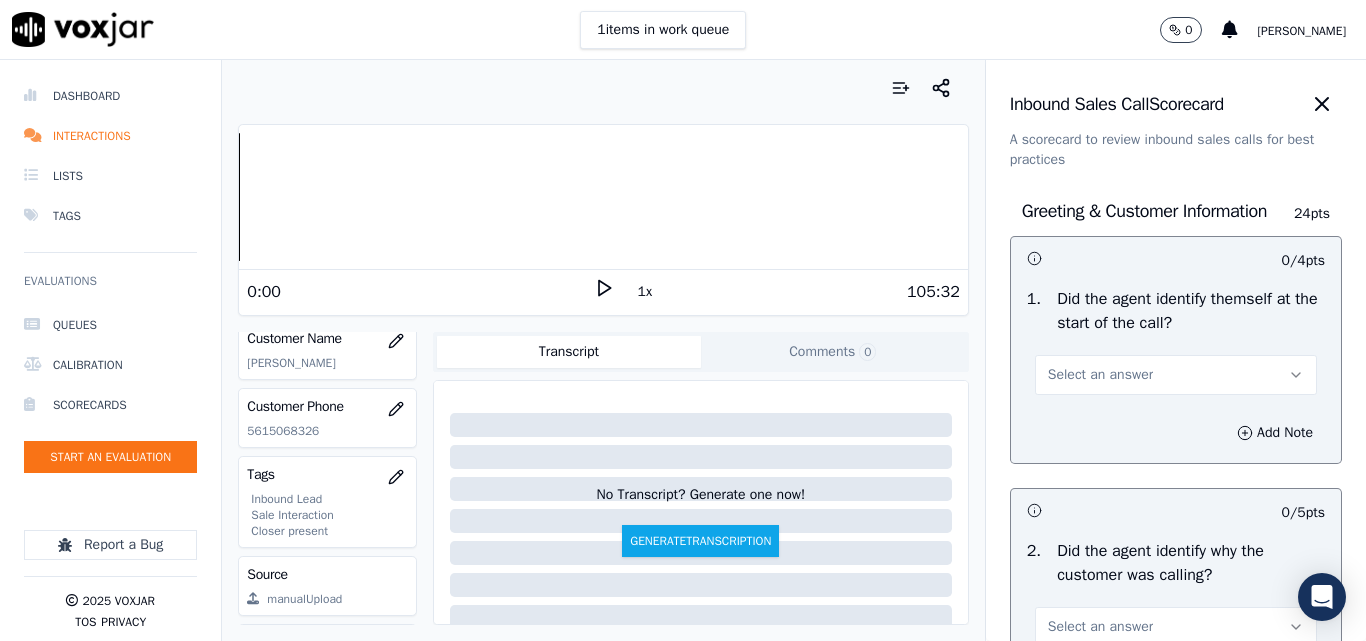 click on "Select an answer" at bounding box center [1100, 375] 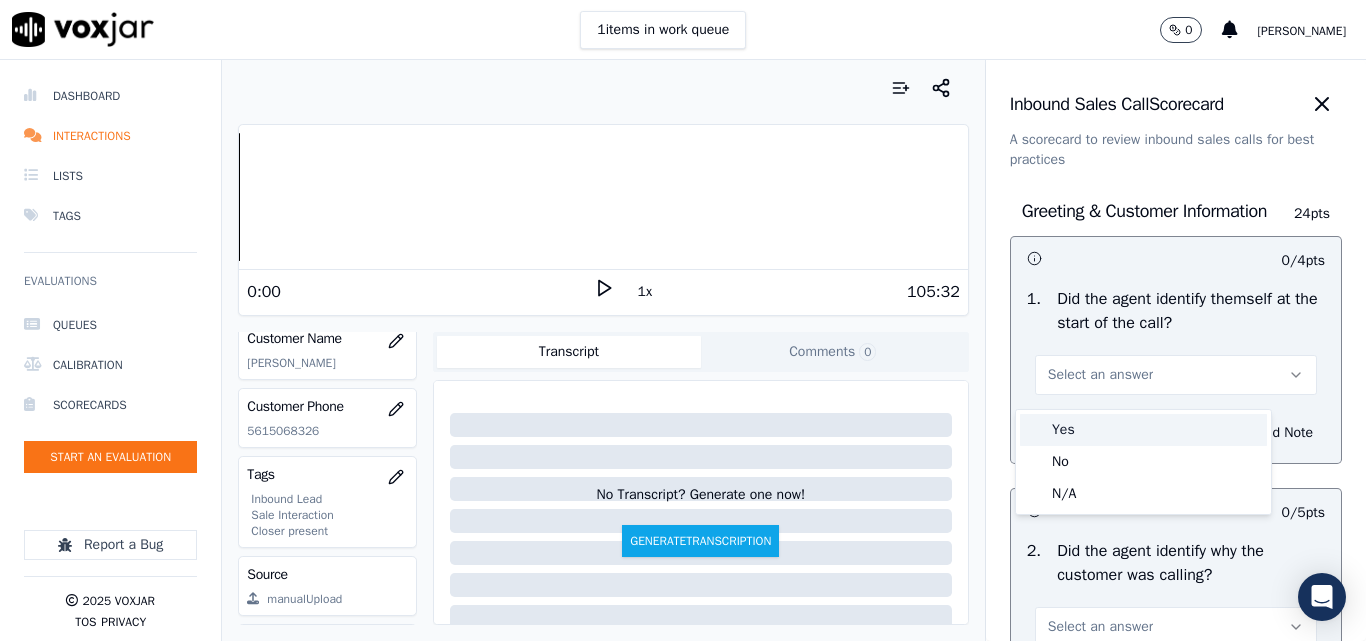click on "Yes" at bounding box center [1143, 430] 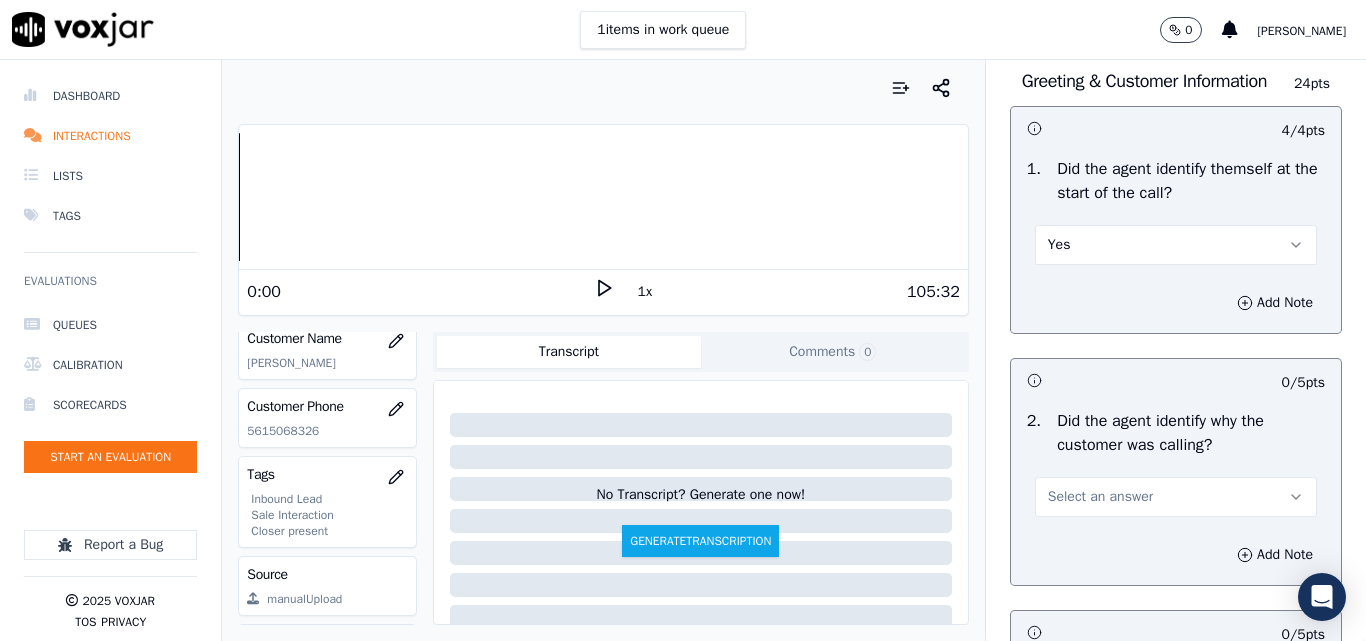 scroll, scrollTop: 300, scrollLeft: 0, axis: vertical 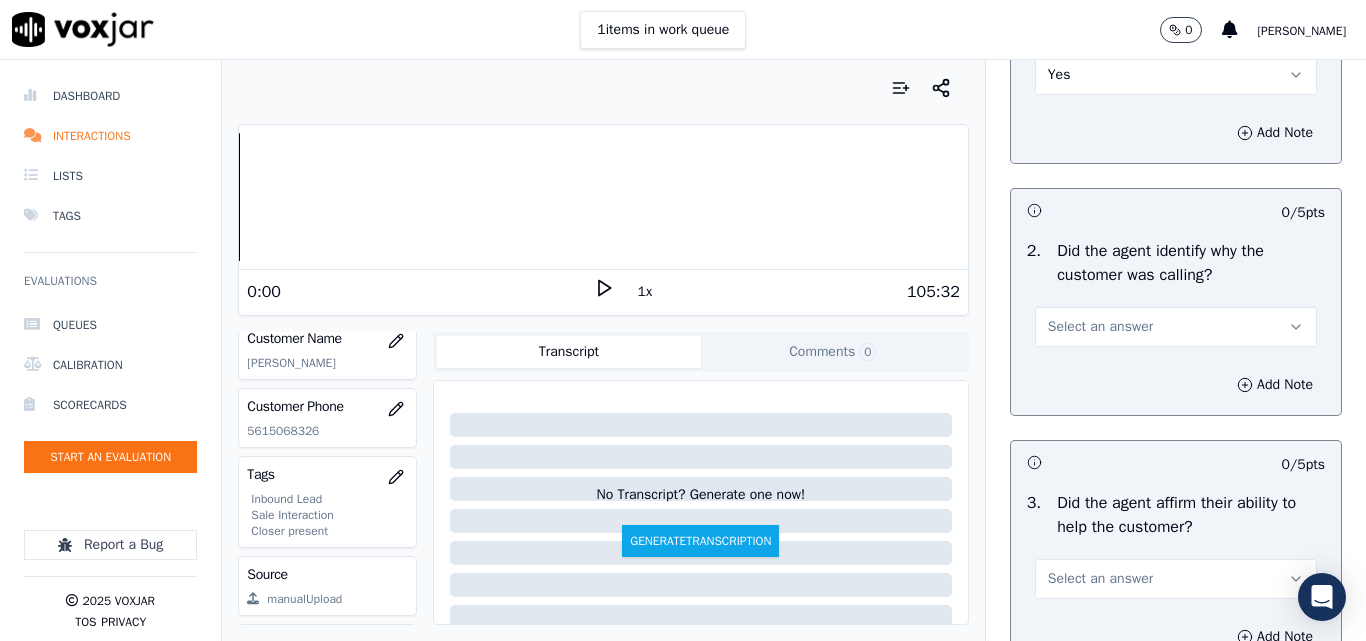 click on "Select an answer" at bounding box center [1100, 327] 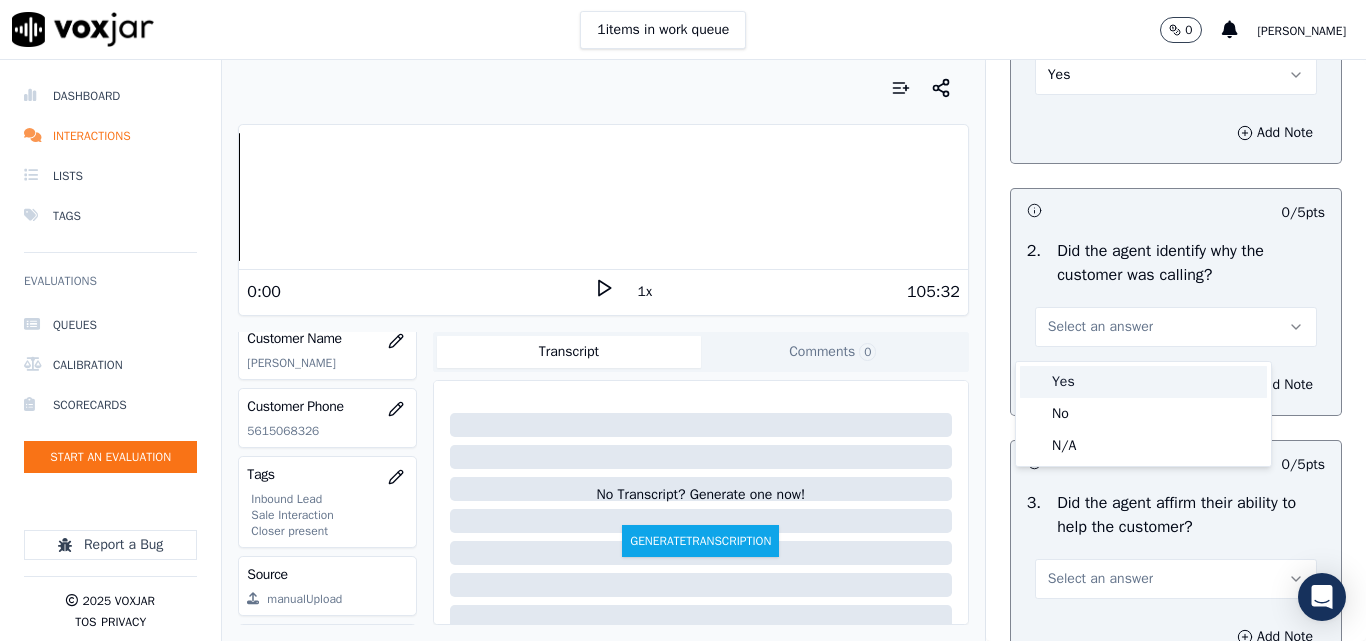 click on "Yes" at bounding box center (1143, 382) 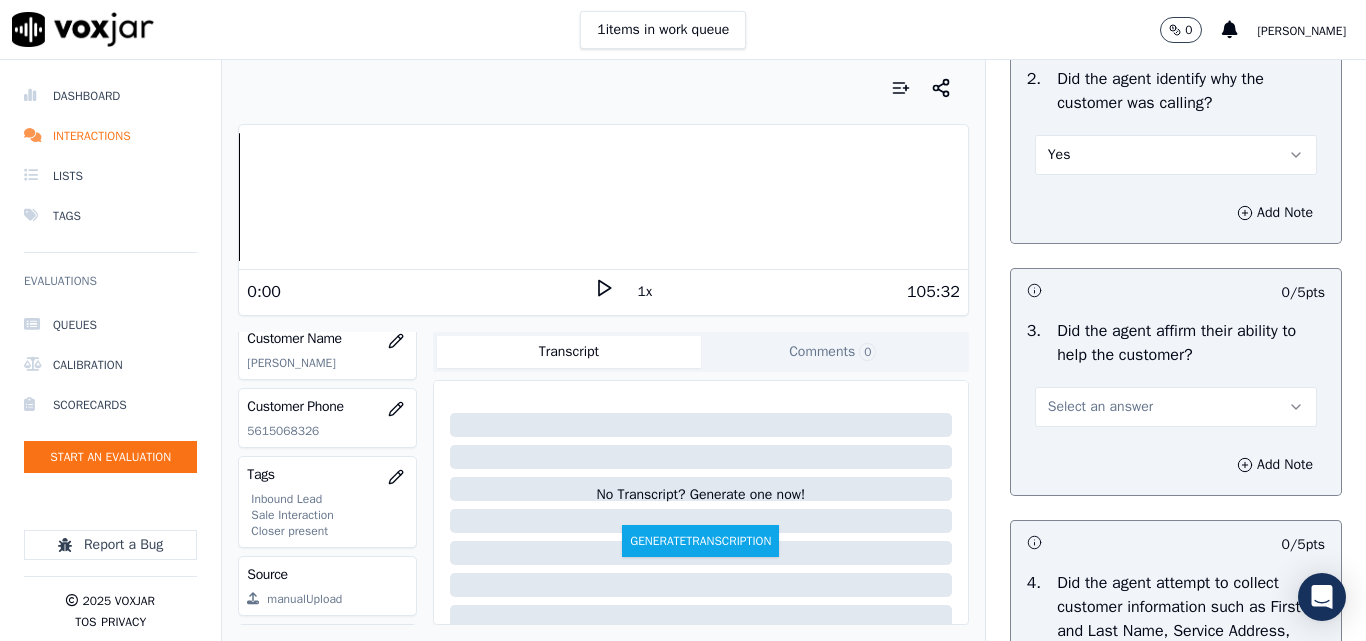 scroll, scrollTop: 600, scrollLeft: 0, axis: vertical 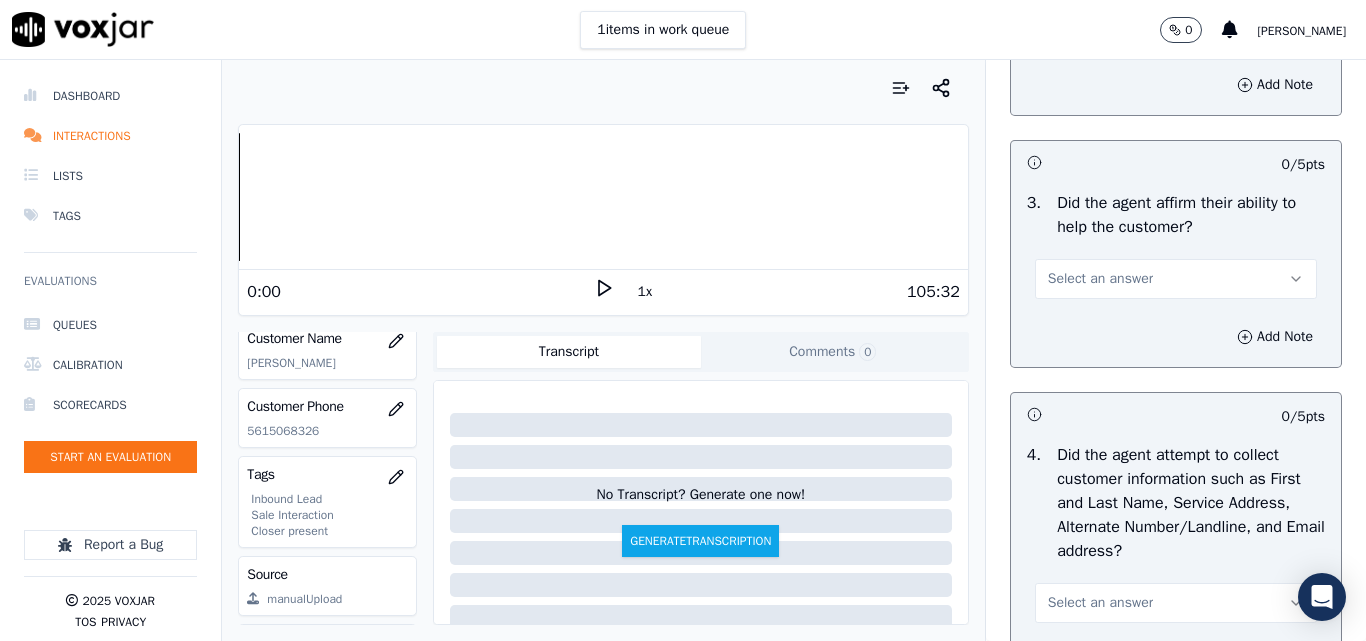 drag, startPoint x: 1086, startPoint y: 287, endPoint x: 1086, endPoint y: 306, distance: 19 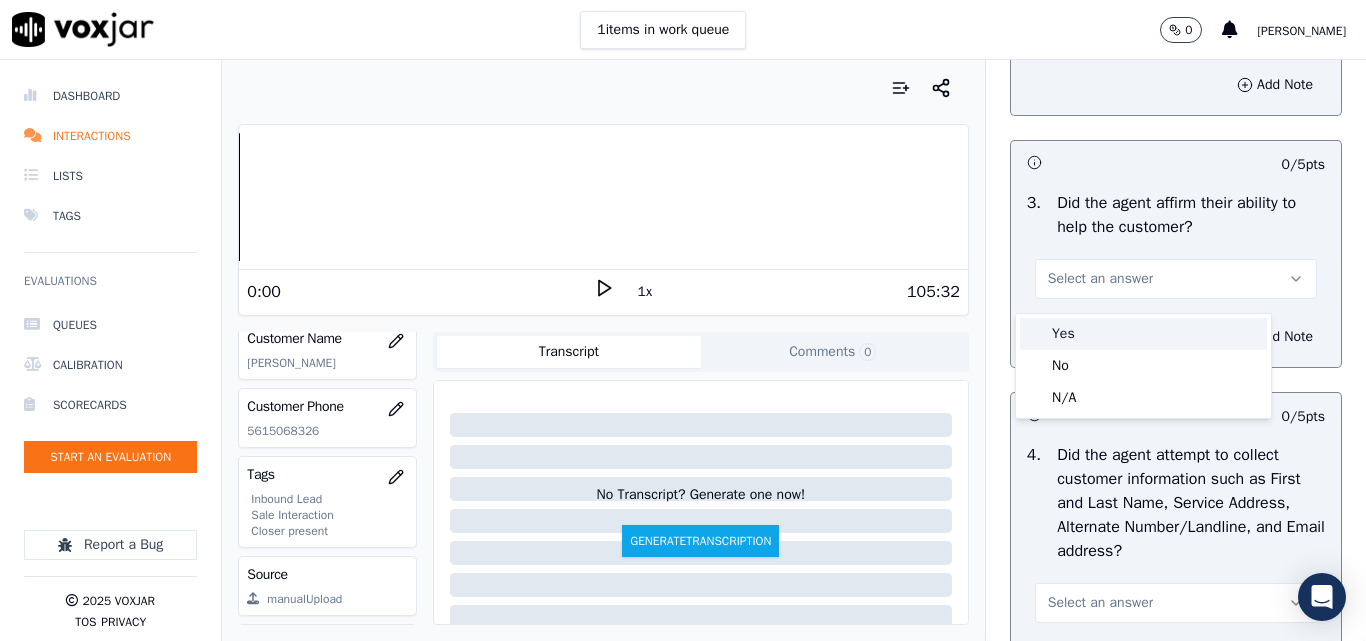 click on "Yes" at bounding box center (1143, 334) 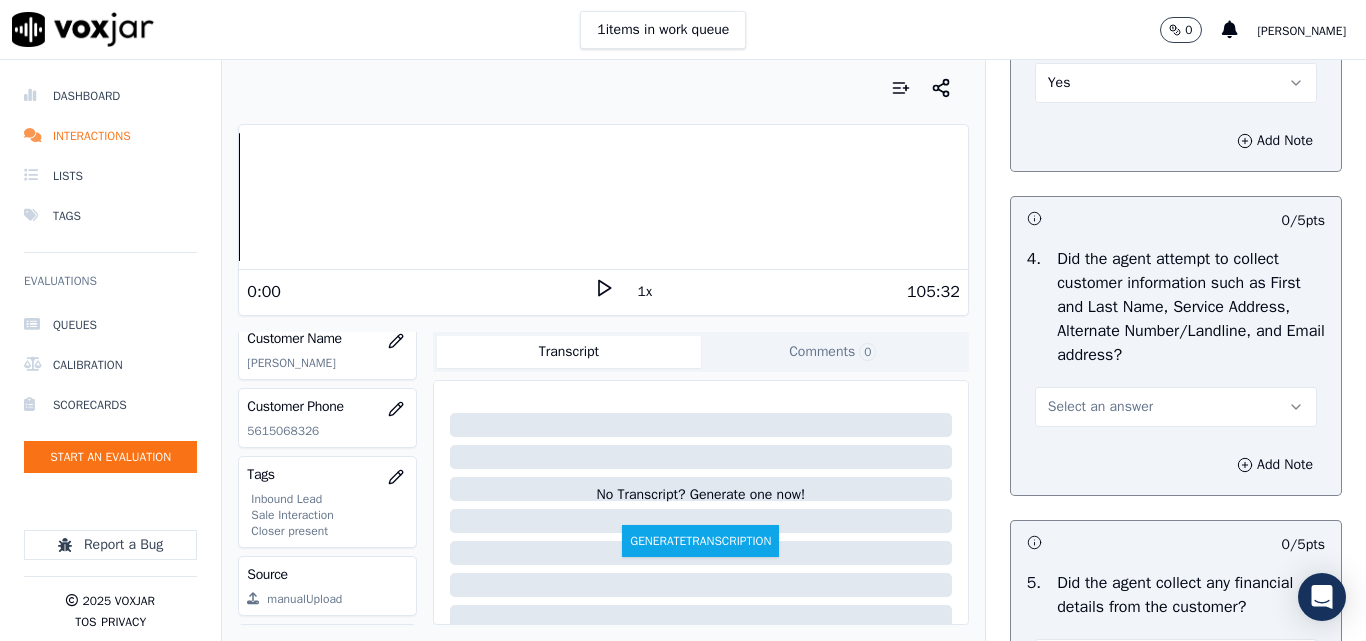 scroll, scrollTop: 800, scrollLeft: 0, axis: vertical 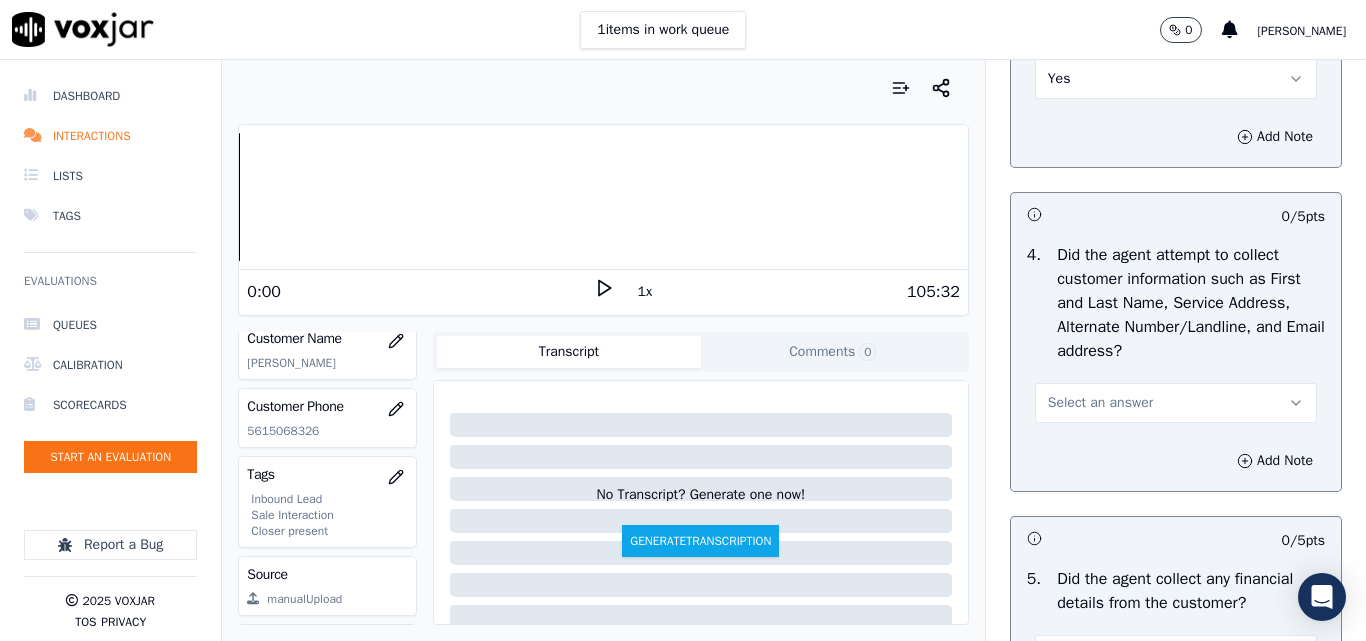 click on "Select an answer" at bounding box center [1100, 403] 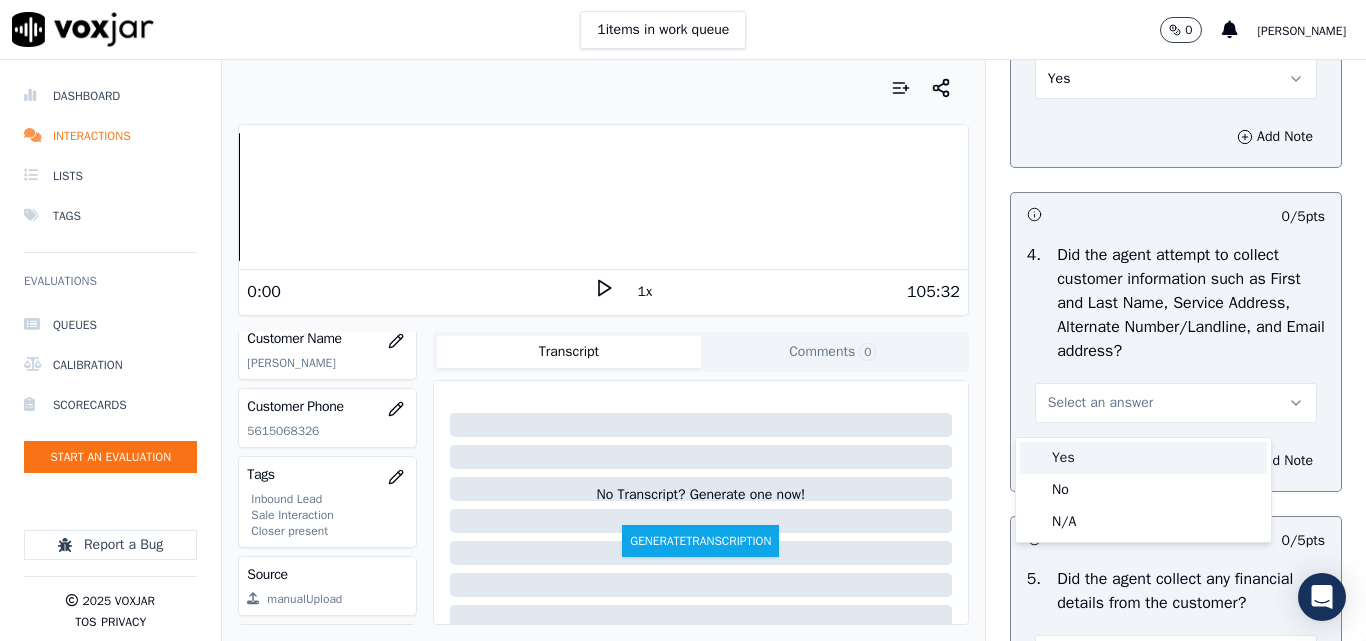 click on "Yes" at bounding box center [1143, 458] 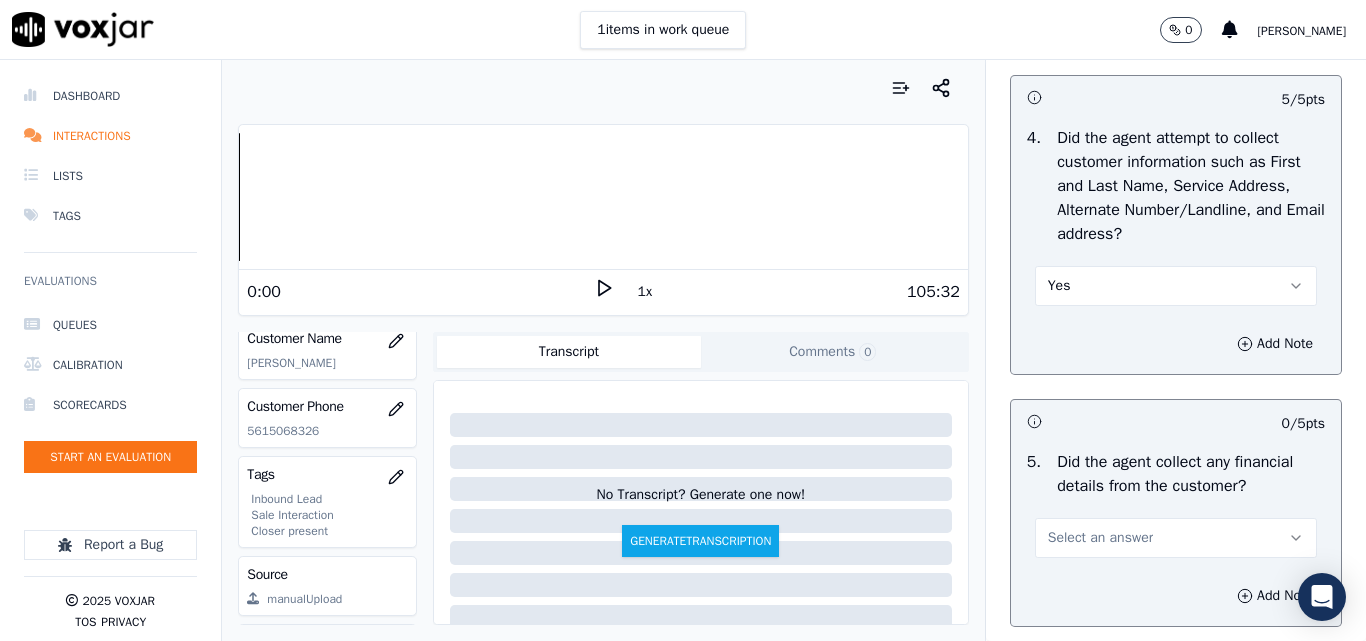 scroll, scrollTop: 1100, scrollLeft: 0, axis: vertical 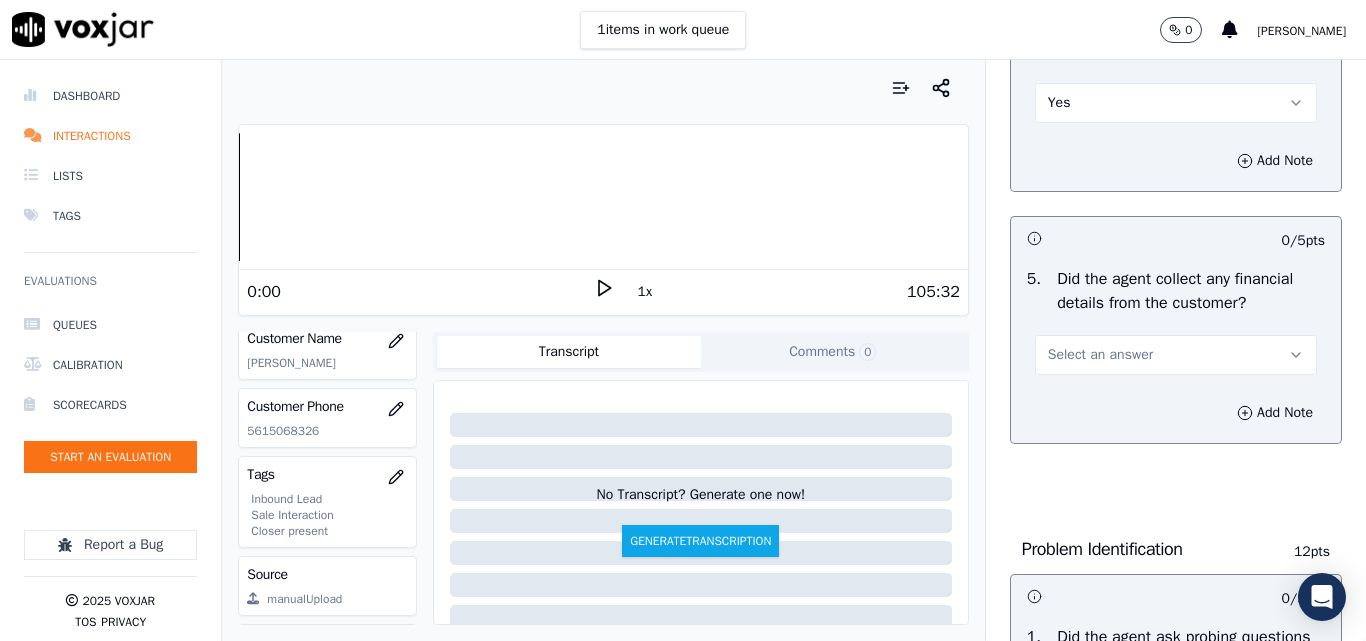 click on "Select an answer" at bounding box center [1176, 355] 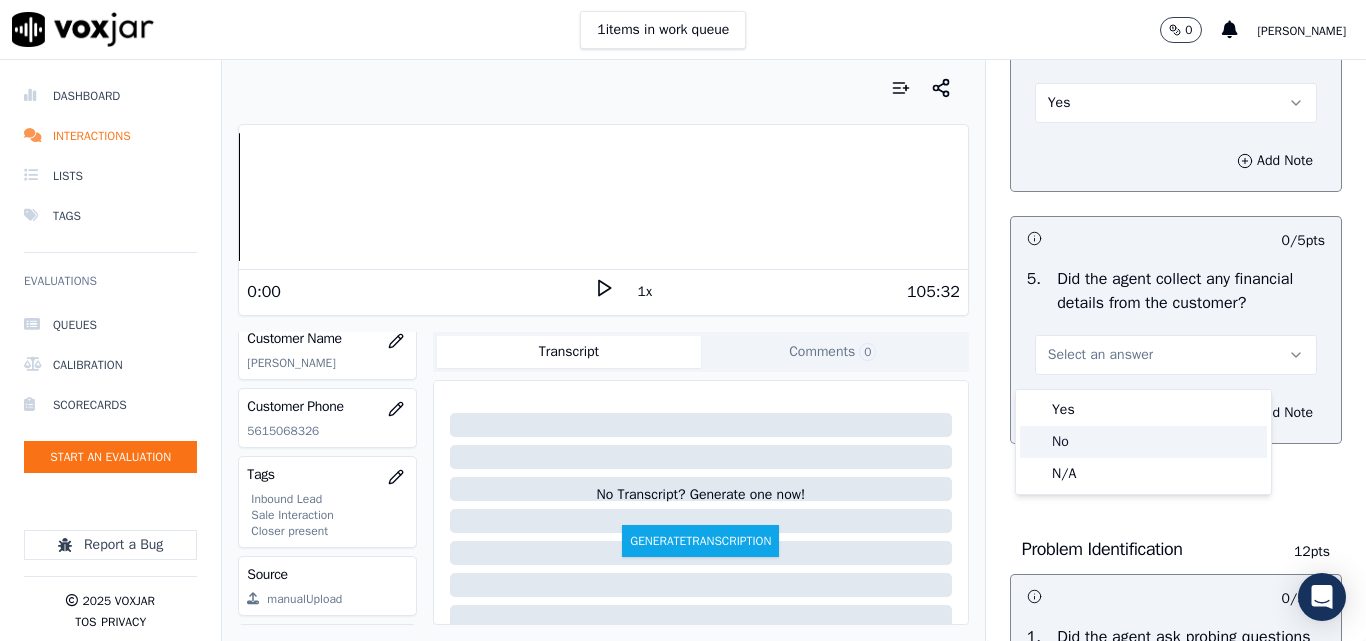 drag, startPoint x: 1066, startPoint y: 448, endPoint x: 1116, endPoint y: 430, distance: 53.14132 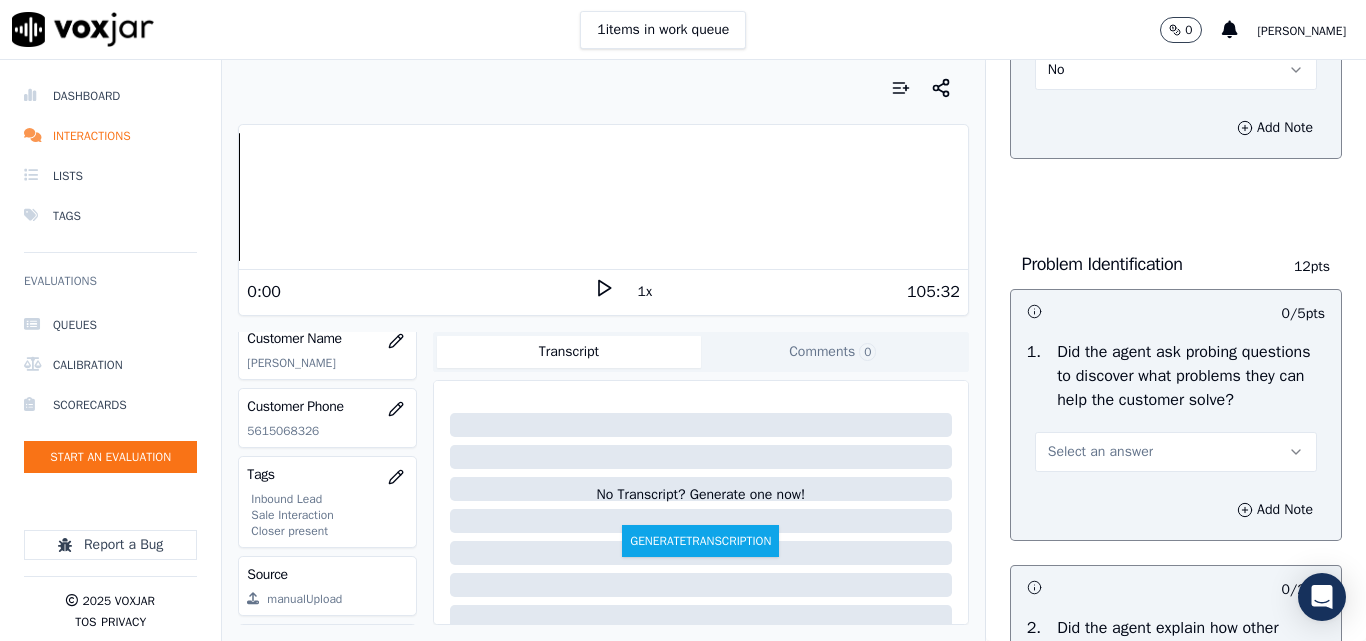 scroll, scrollTop: 1500, scrollLeft: 0, axis: vertical 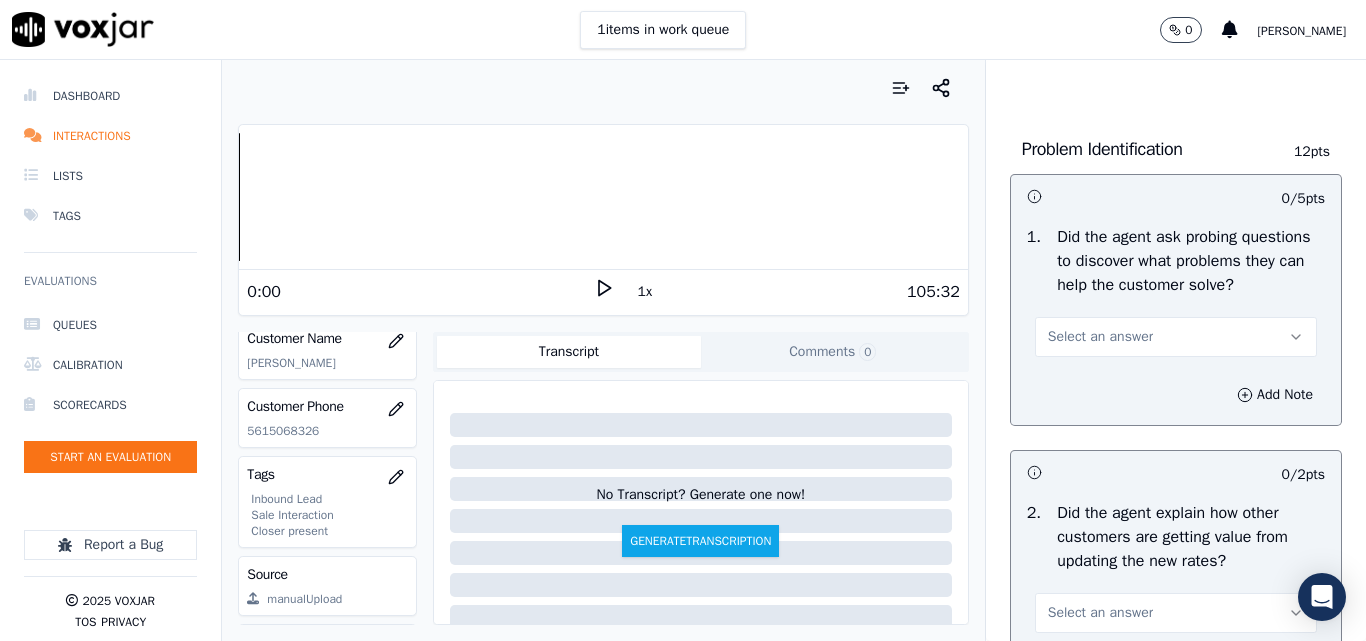 click on "Select an answer" at bounding box center [1176, 337] 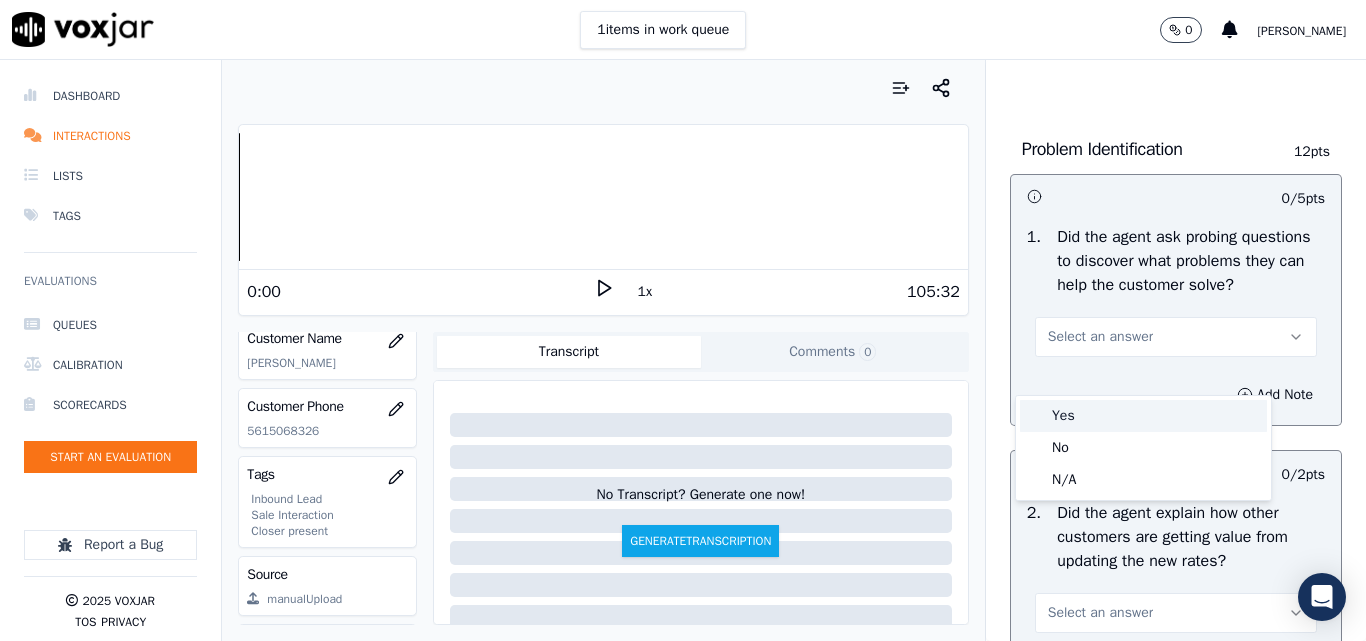 click on "Yes" at bounding box center [1143, 416] 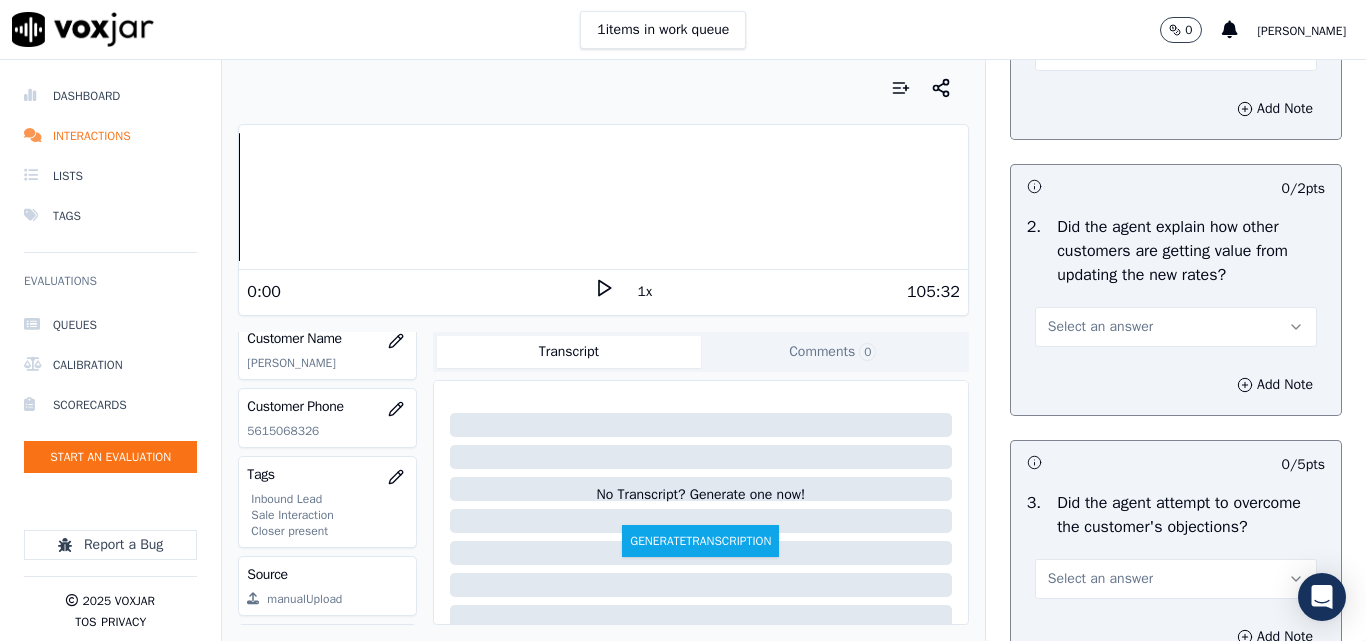 scroll, scrollTop: 1900, scrollLeft: 0, axis: vertical 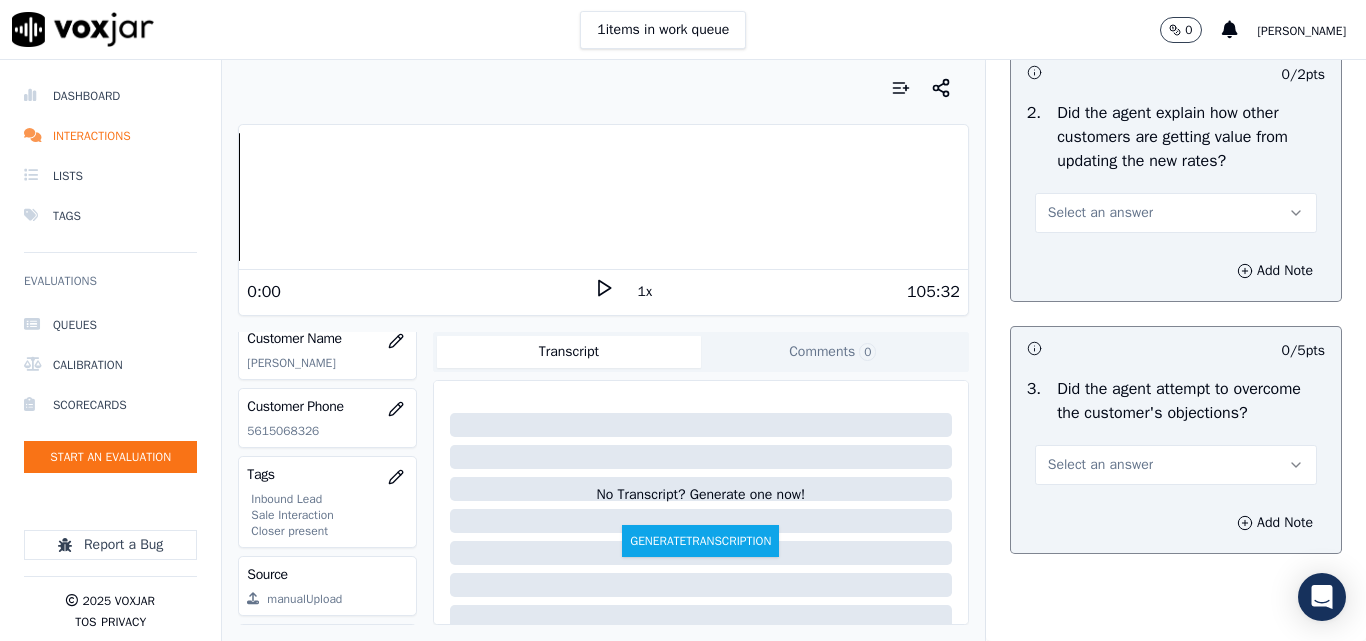 click on "Select an answer" at bounding box center (1176, 213) 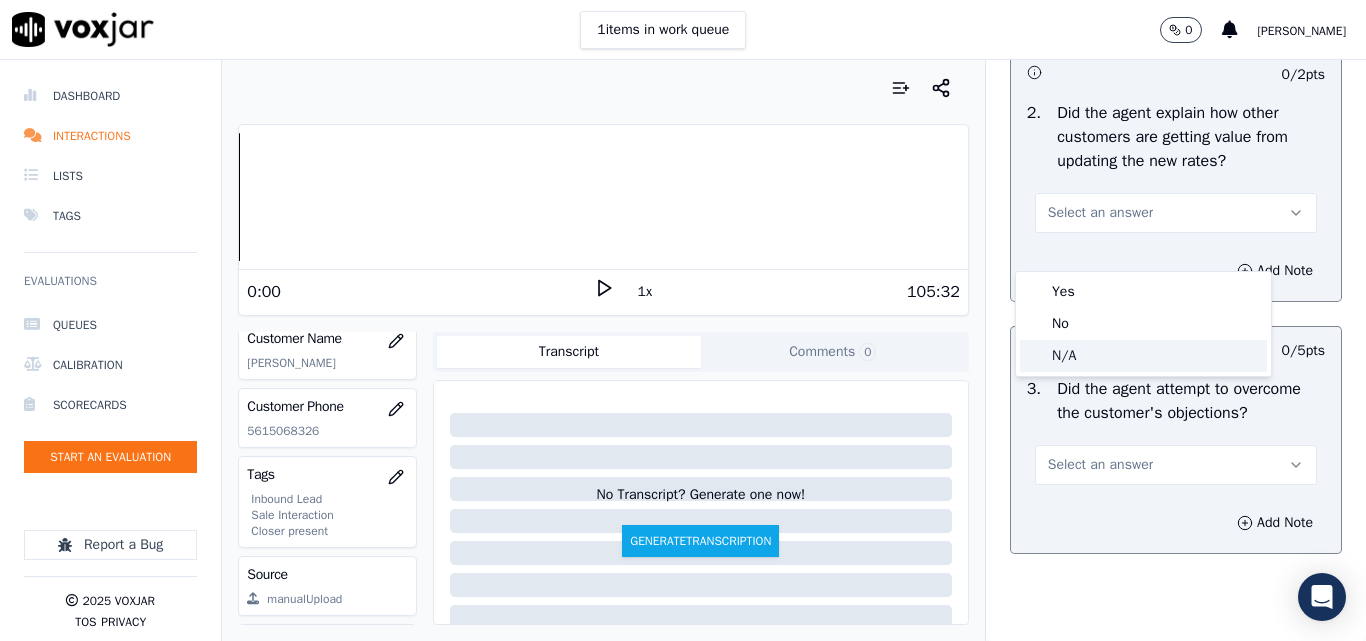 click on "N/A" 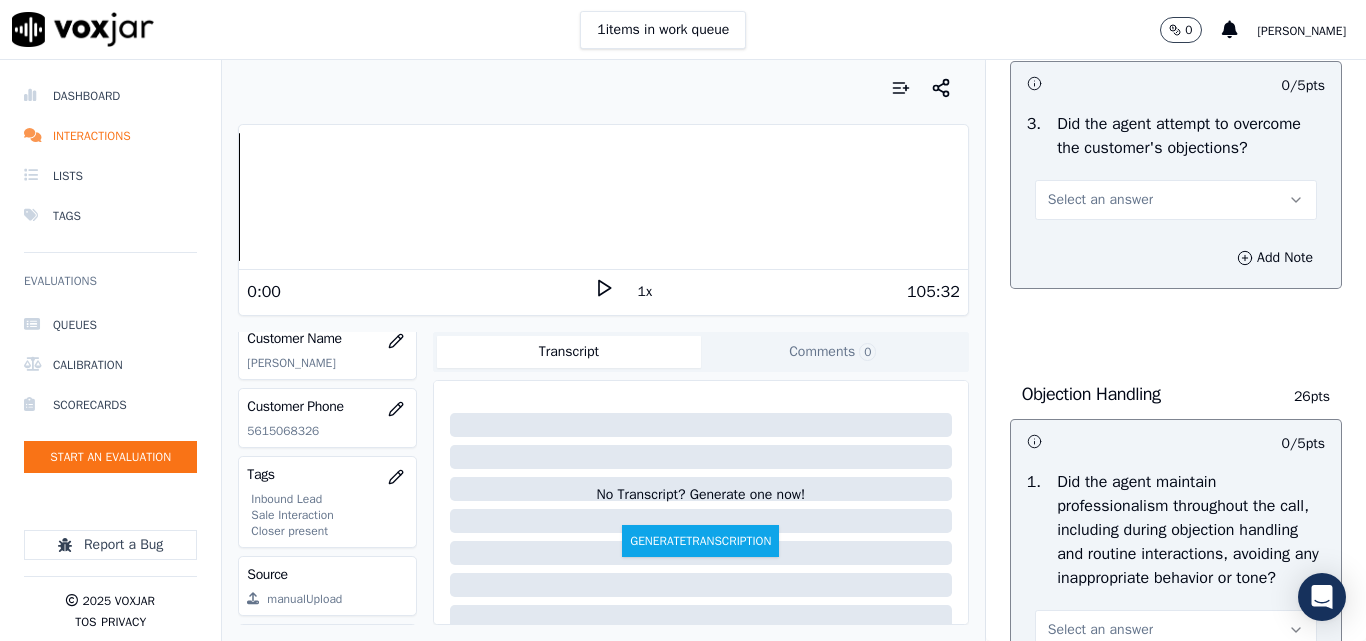 scroll, scrollTop: 2200, scrollLeft: 0, axis: vertical 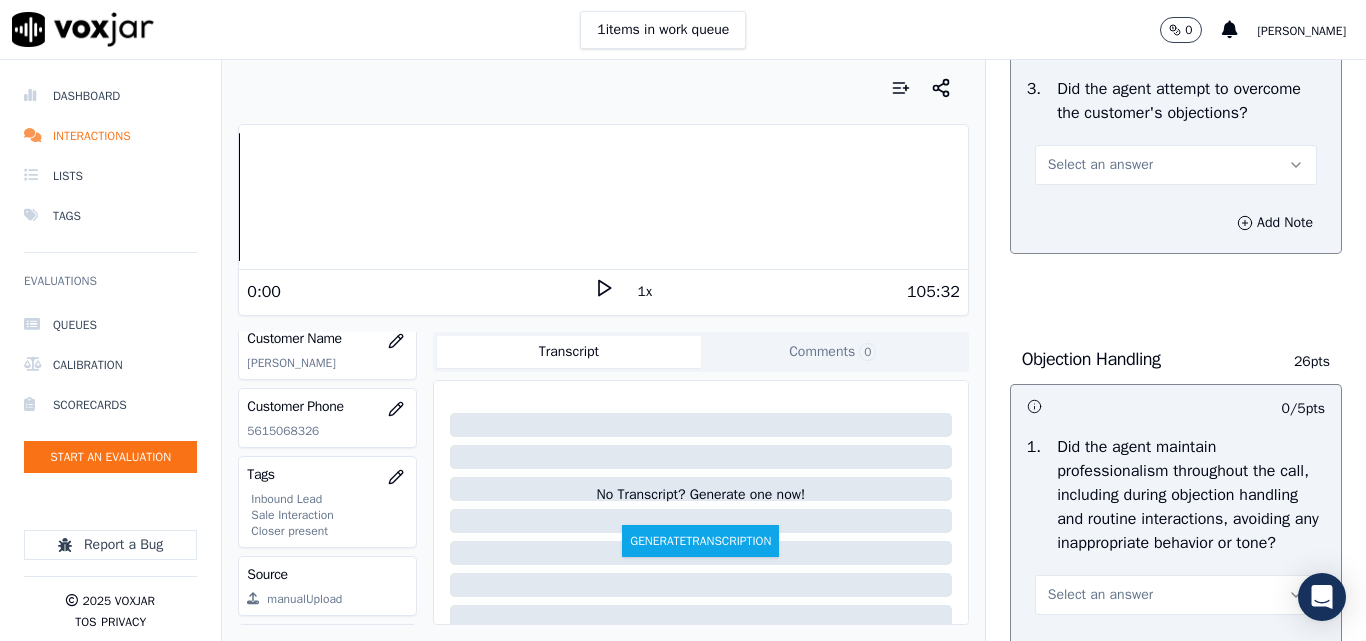 click on "Select an answer" at bounding box center [1100, 165] 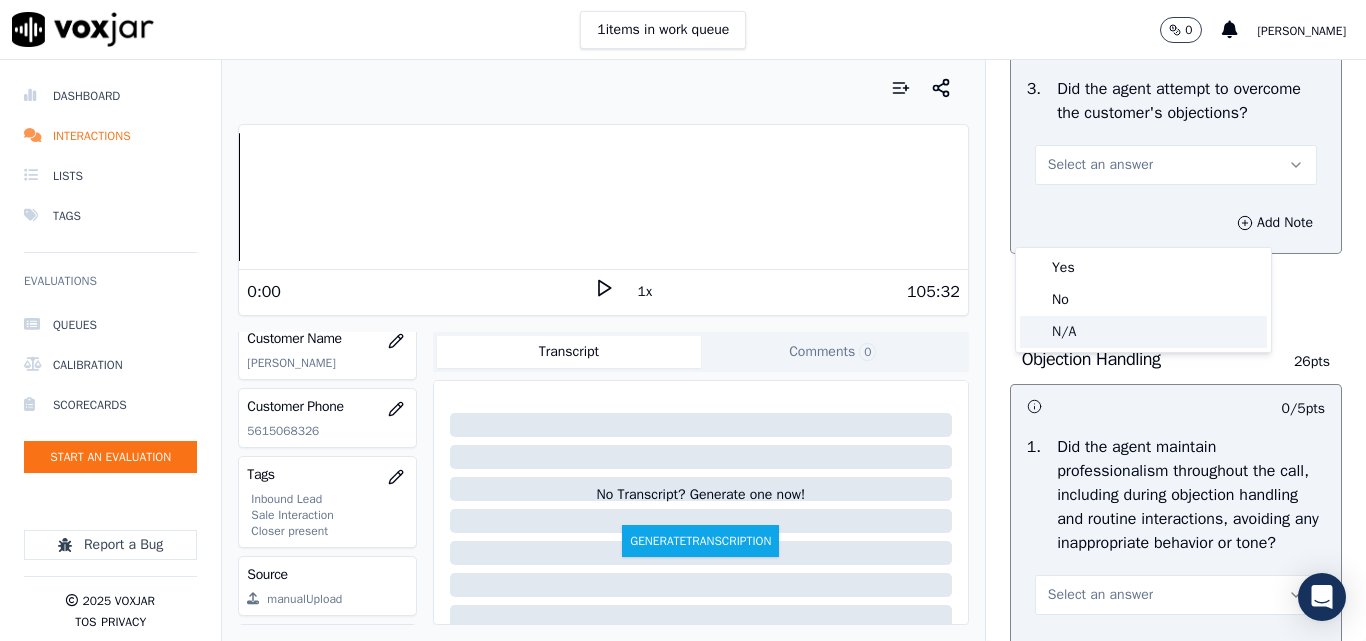 click on "N/A" 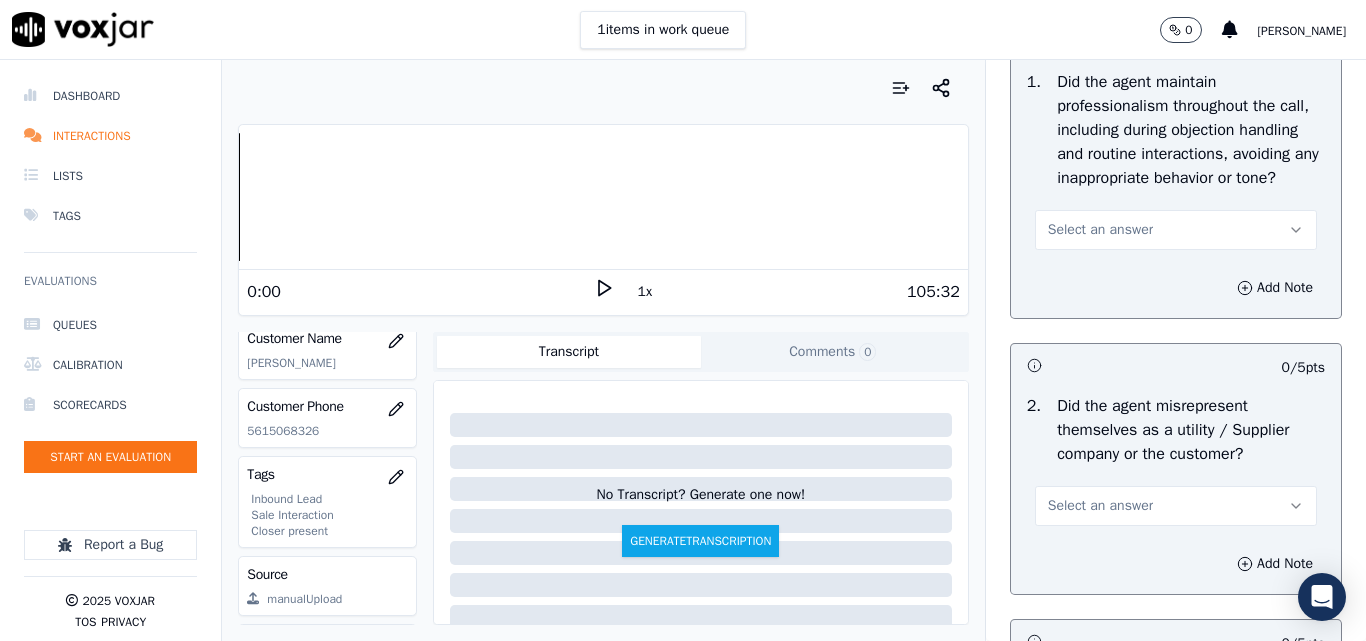 scroll, scrollTop: 2600, scrollLeft: 0, axis: vertical 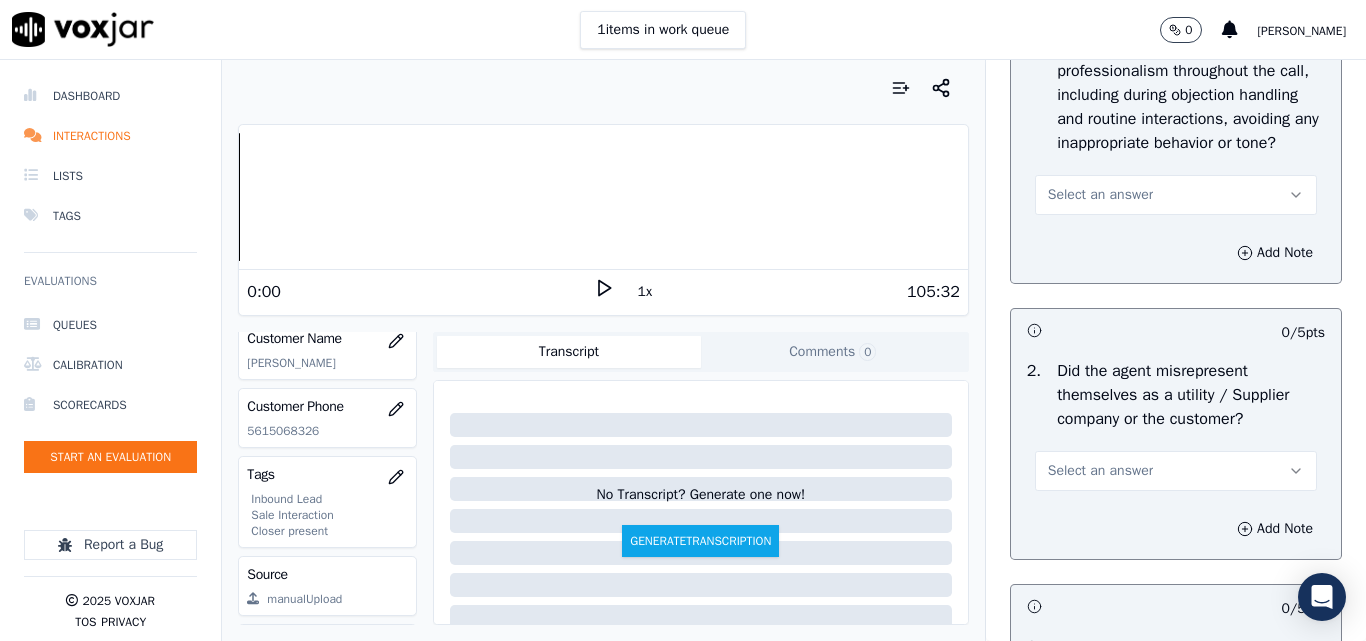 click on "Add Note" at bounding box center (1176, 253) 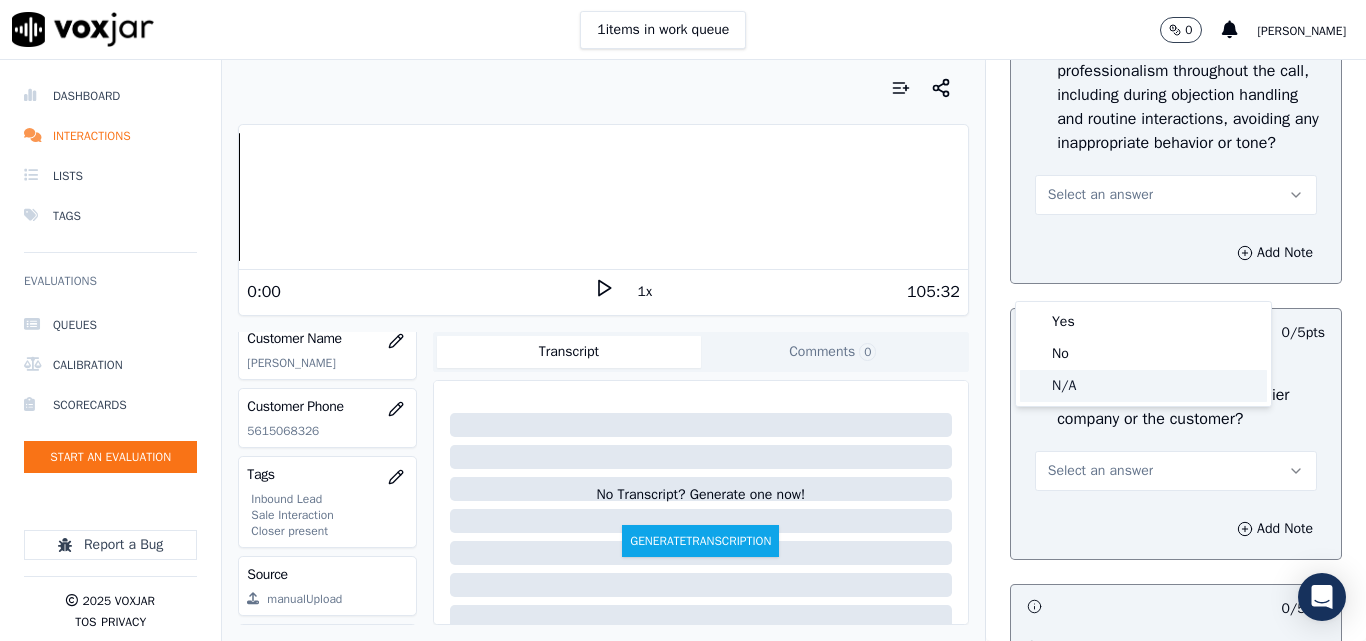 click on "N/A" 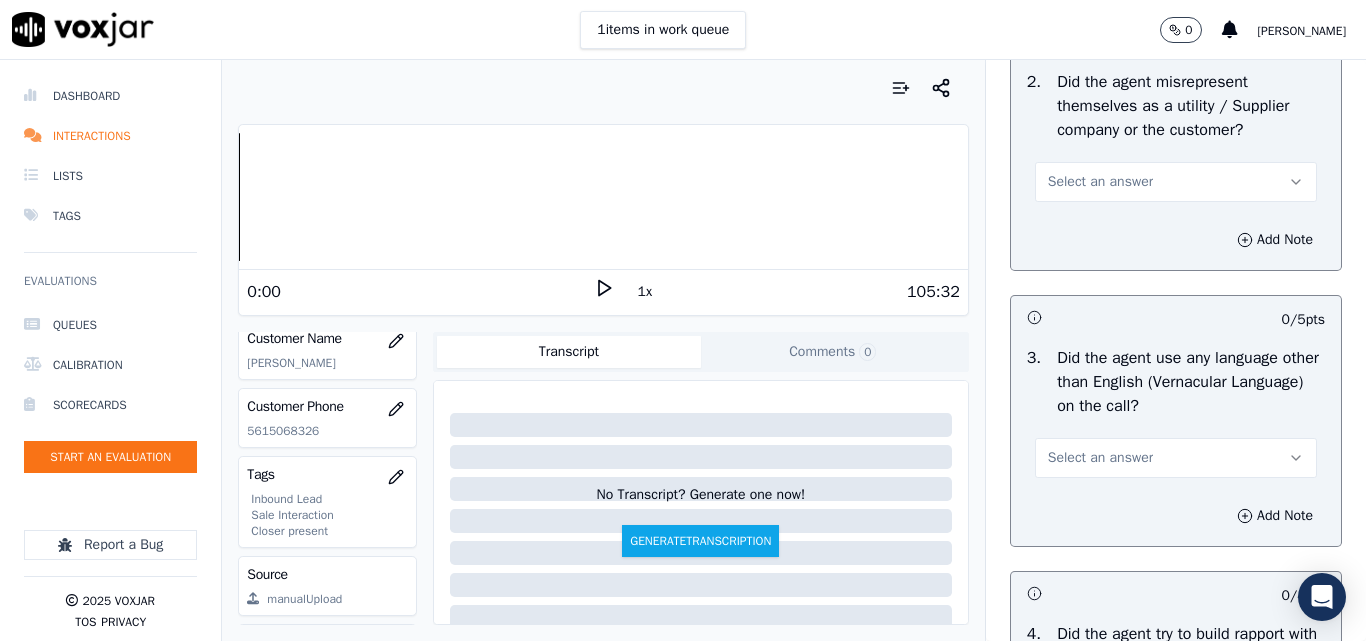 scroll, scrollTop: 2900, scrollLeft: 0, axis: vertical 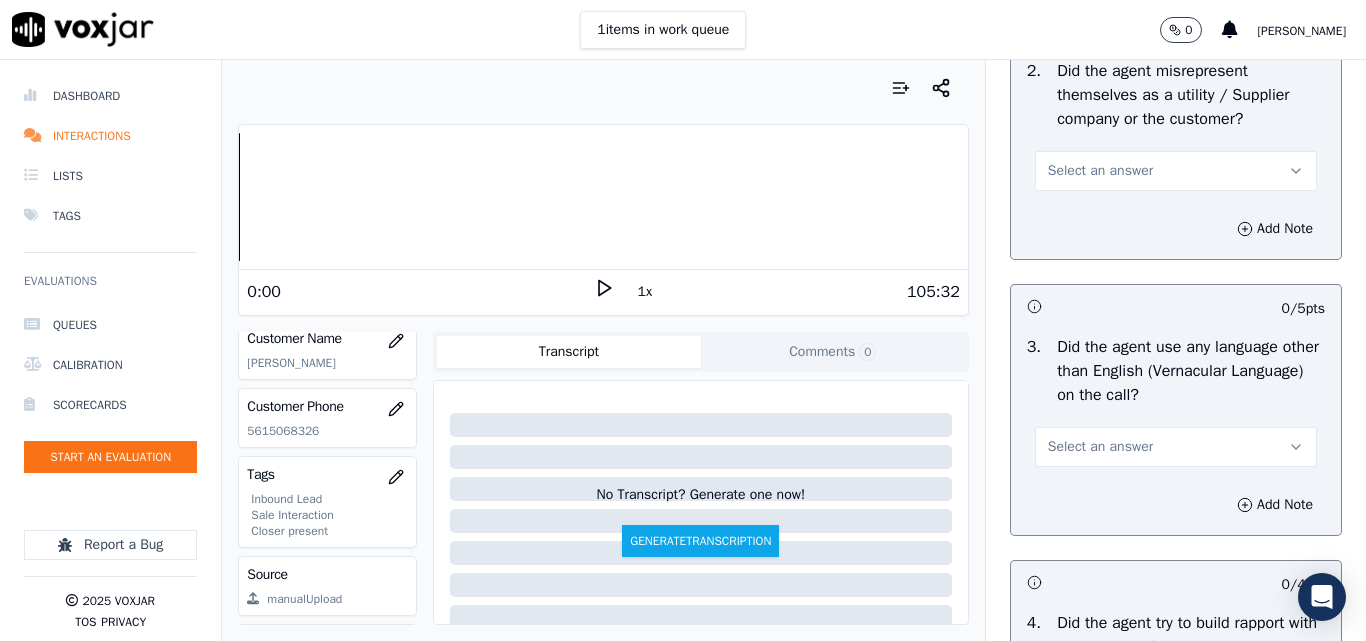 click on "Select an answer" at bounding box center (1176, 171) 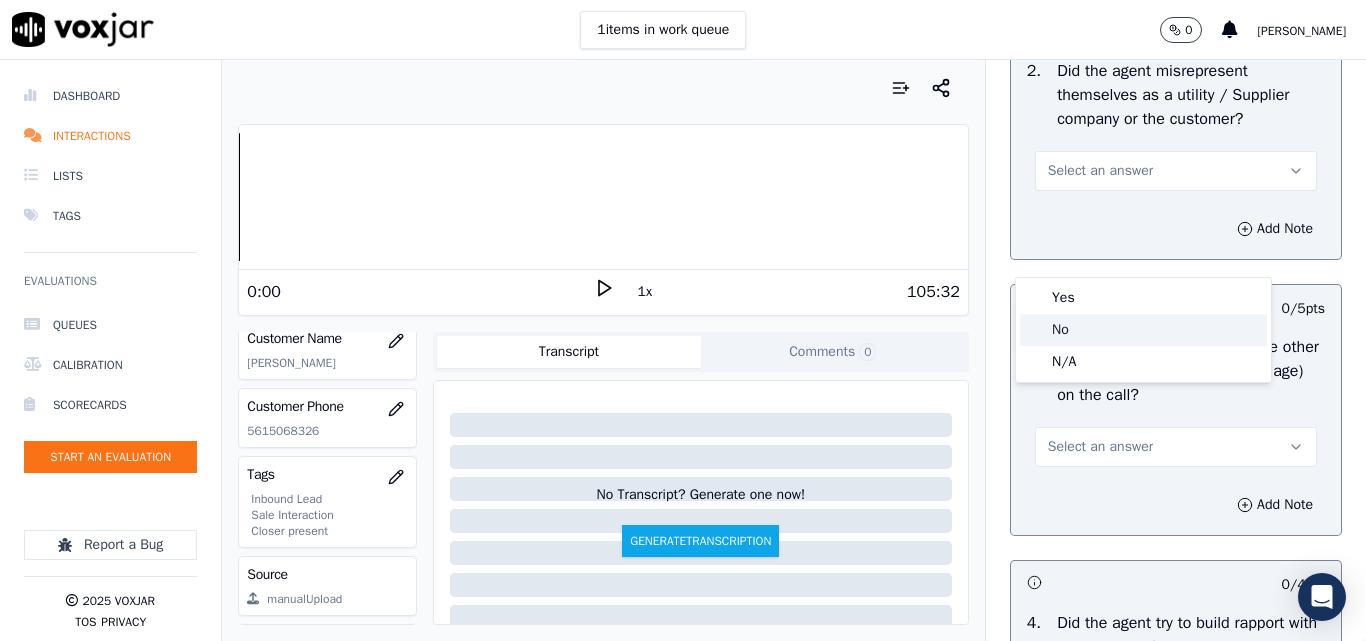 click on "No" 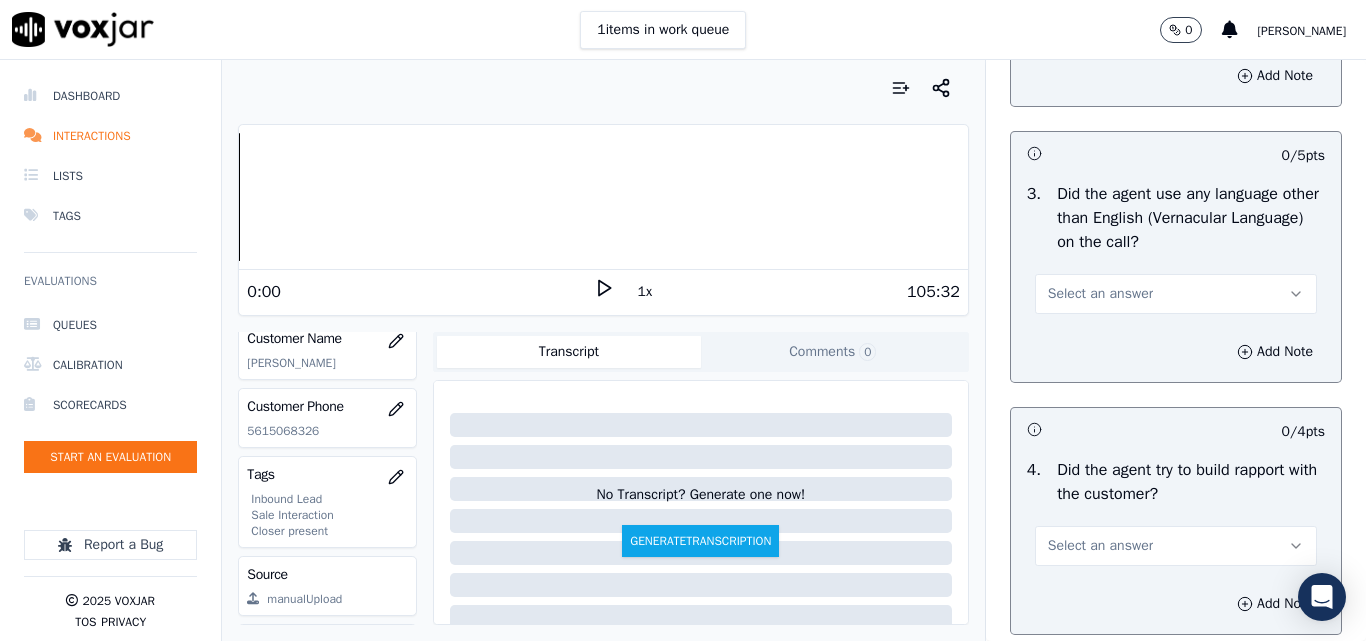 scroll, scrollTop: 3100, scrollLeft: 0, axis: vertical 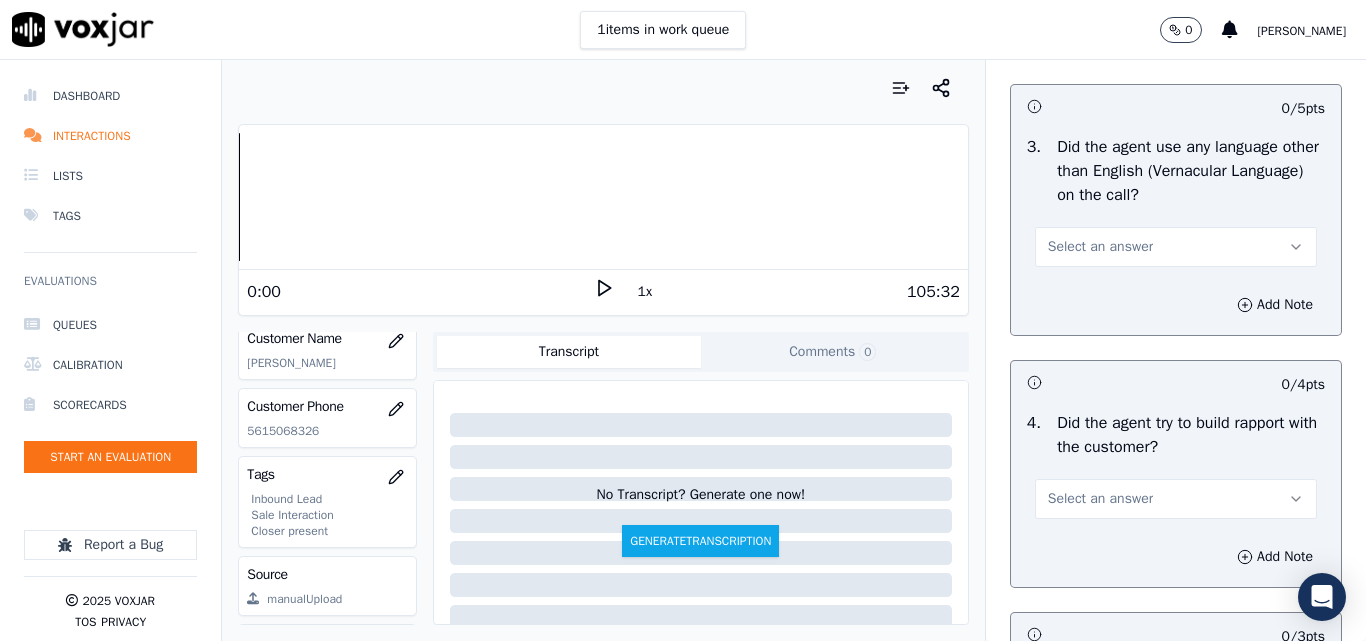 click on "Select an answer" at bounding box center [1100, 247] 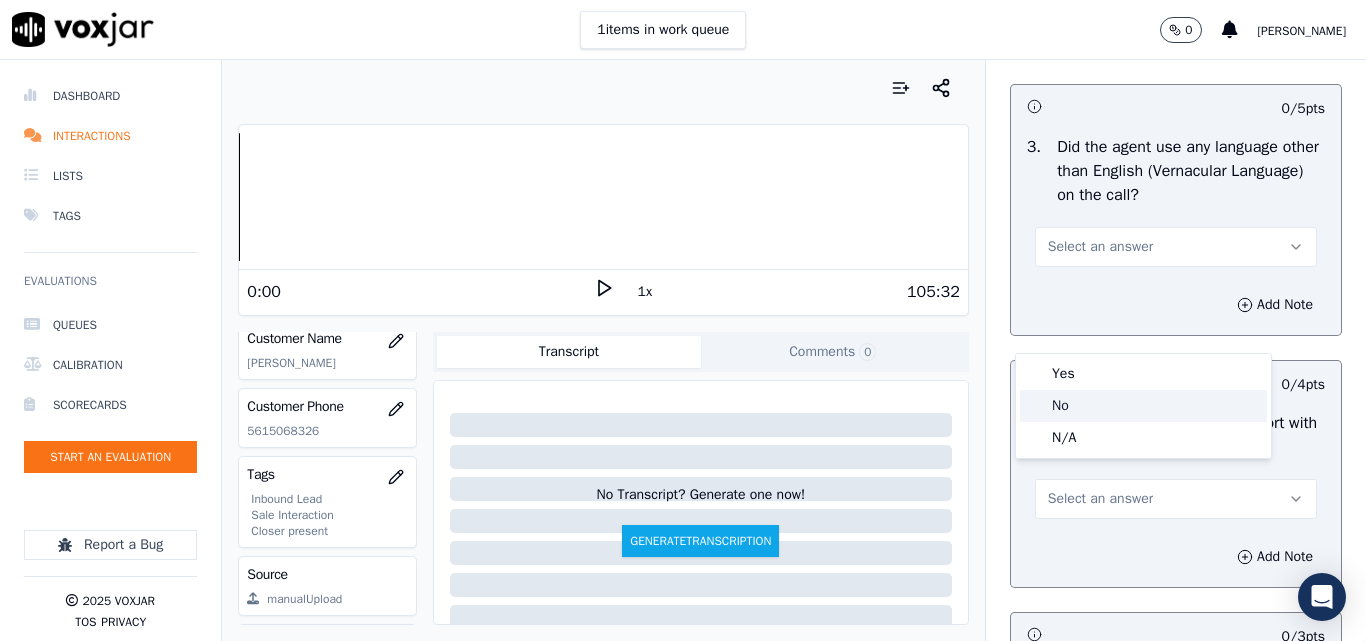 click on "No" 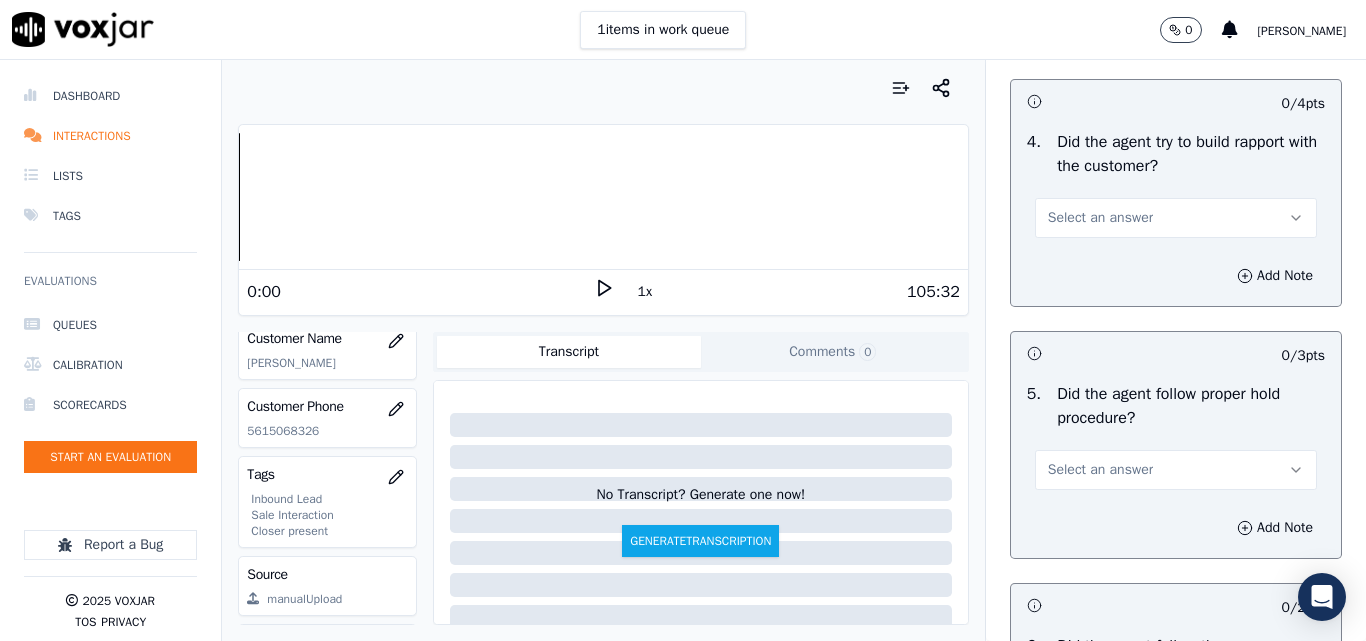 scroll, scrollTop: 3400, scrollLeft: 0, axis: vertical 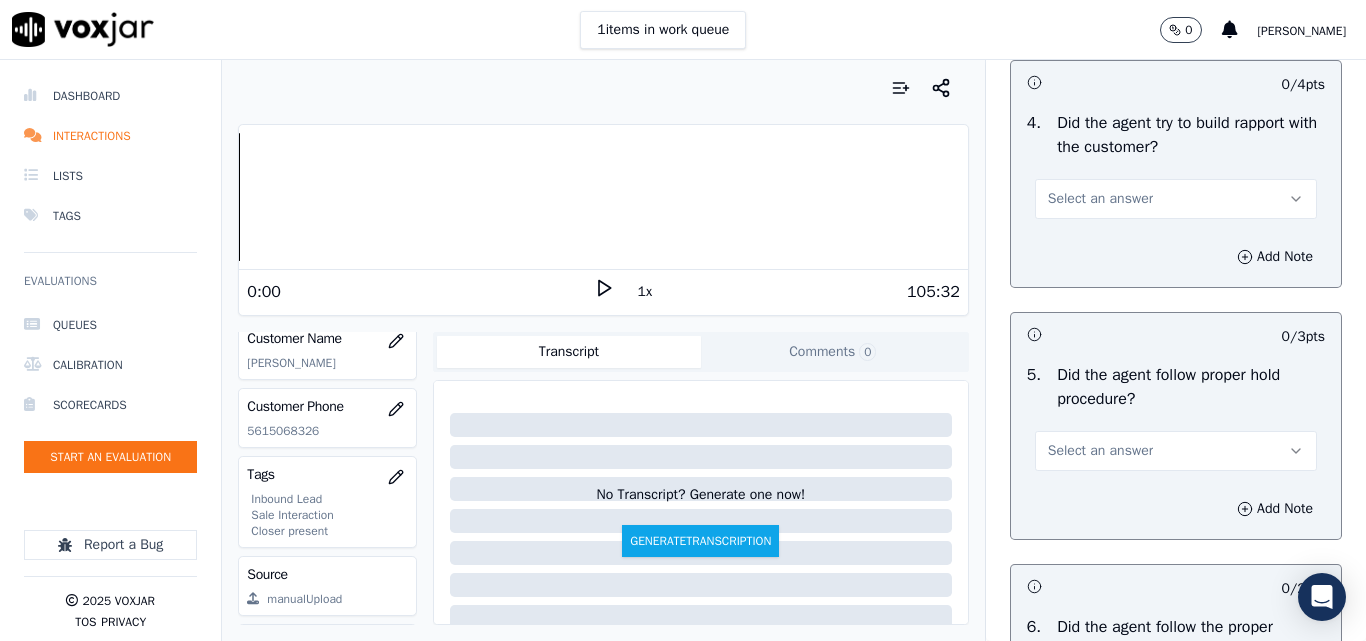 click on "Select an answer" at bounding box center (1100, 199) 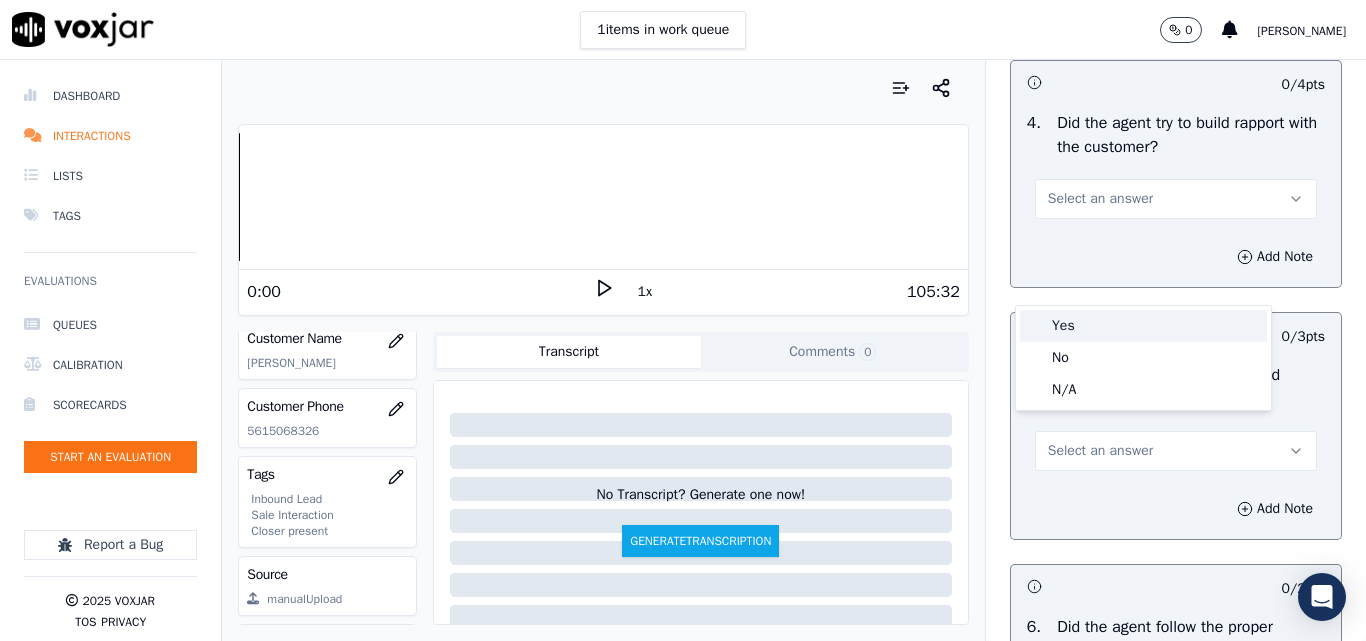 click on "Yes" at bounding box center (1143, 326) 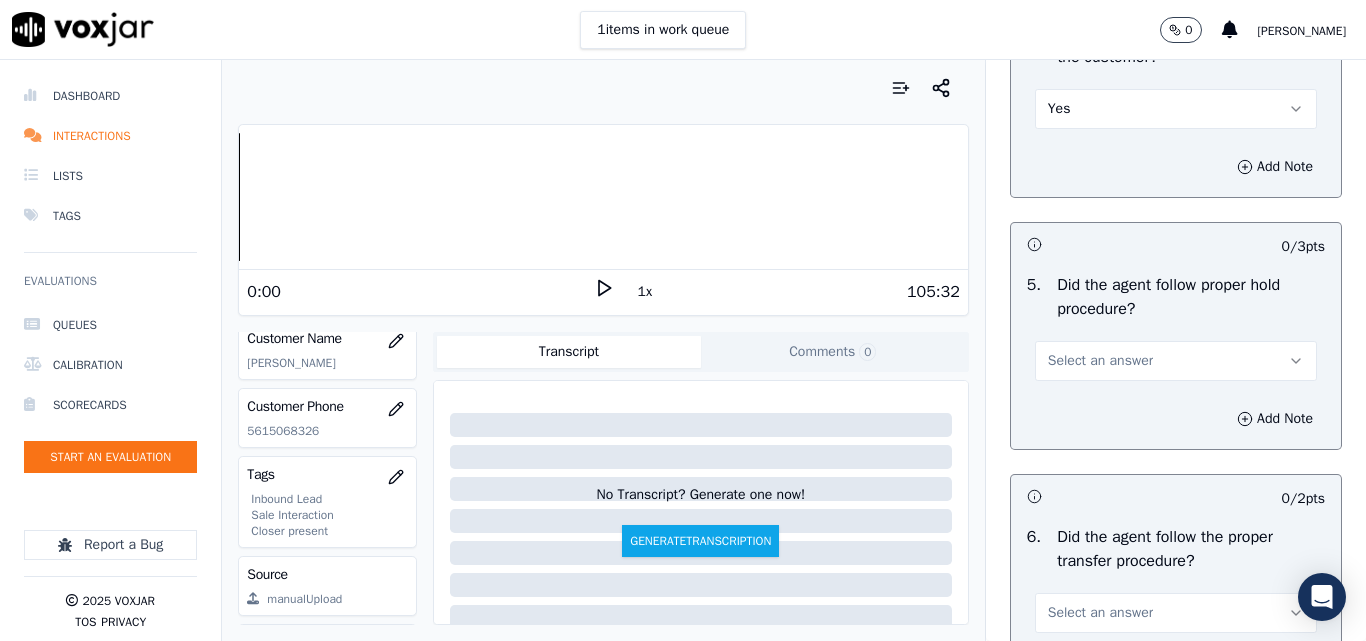 scroll, scrollTop: 3700, scrollLeft: 0, axis: vertical 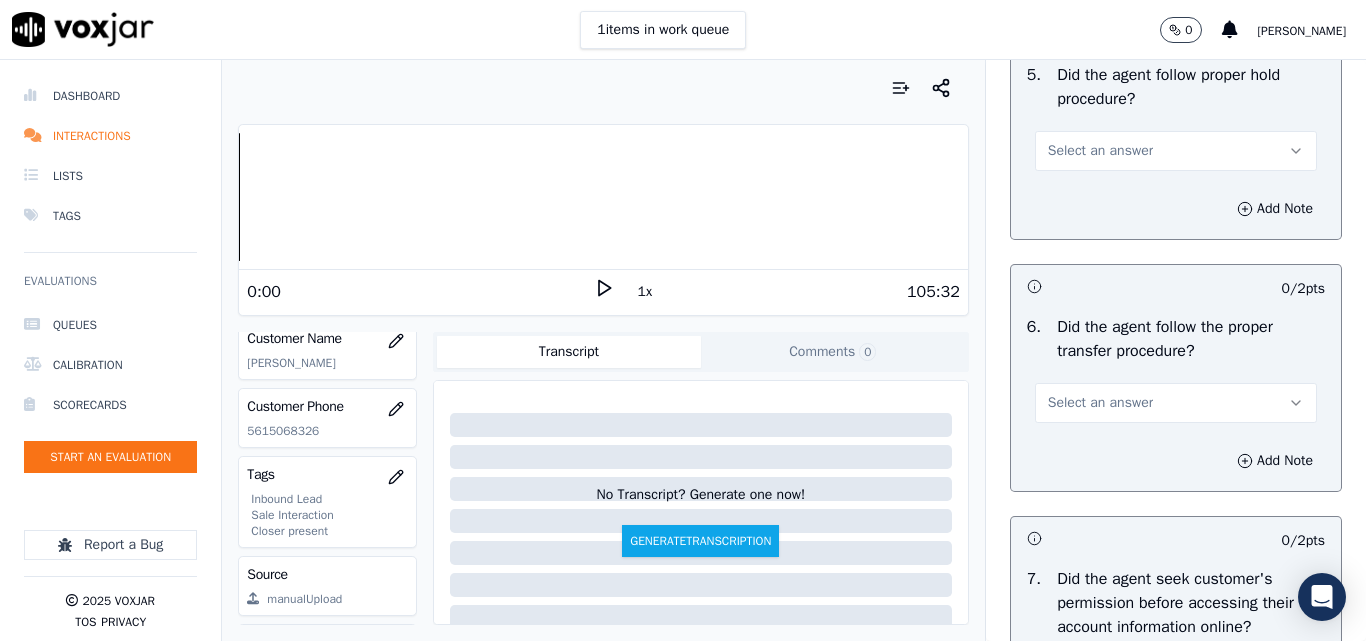 click on "Select an answer" at bounding box center (1100, 151) 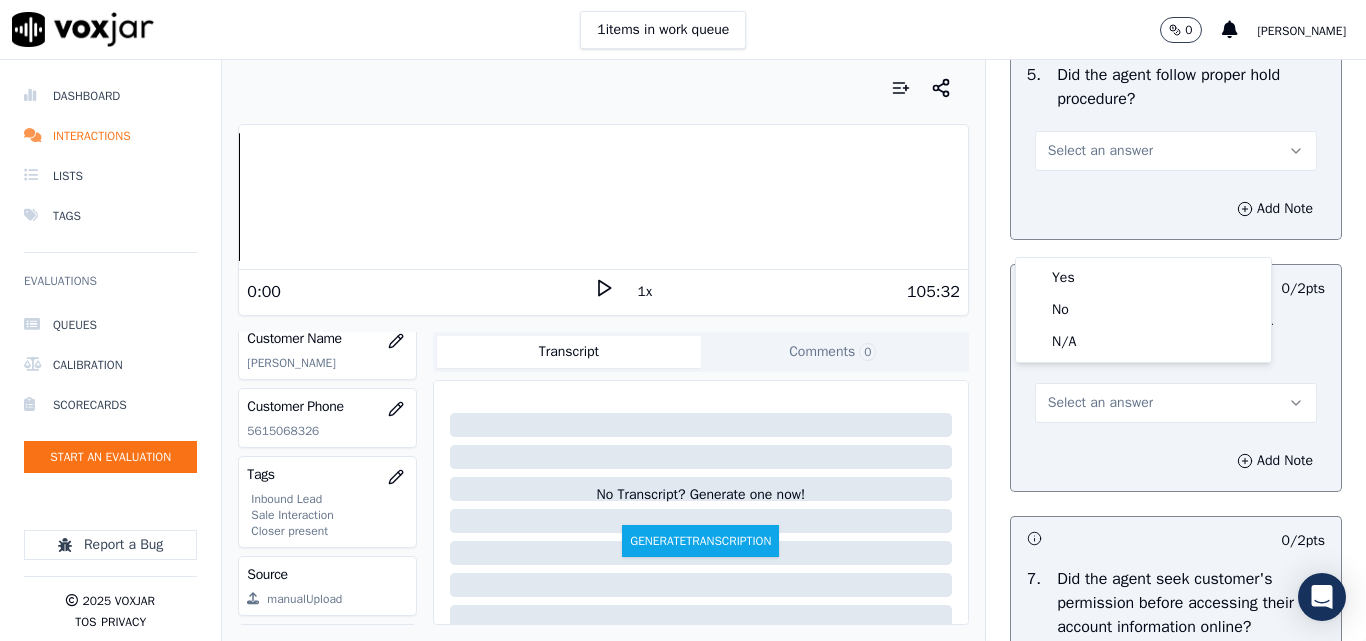 type 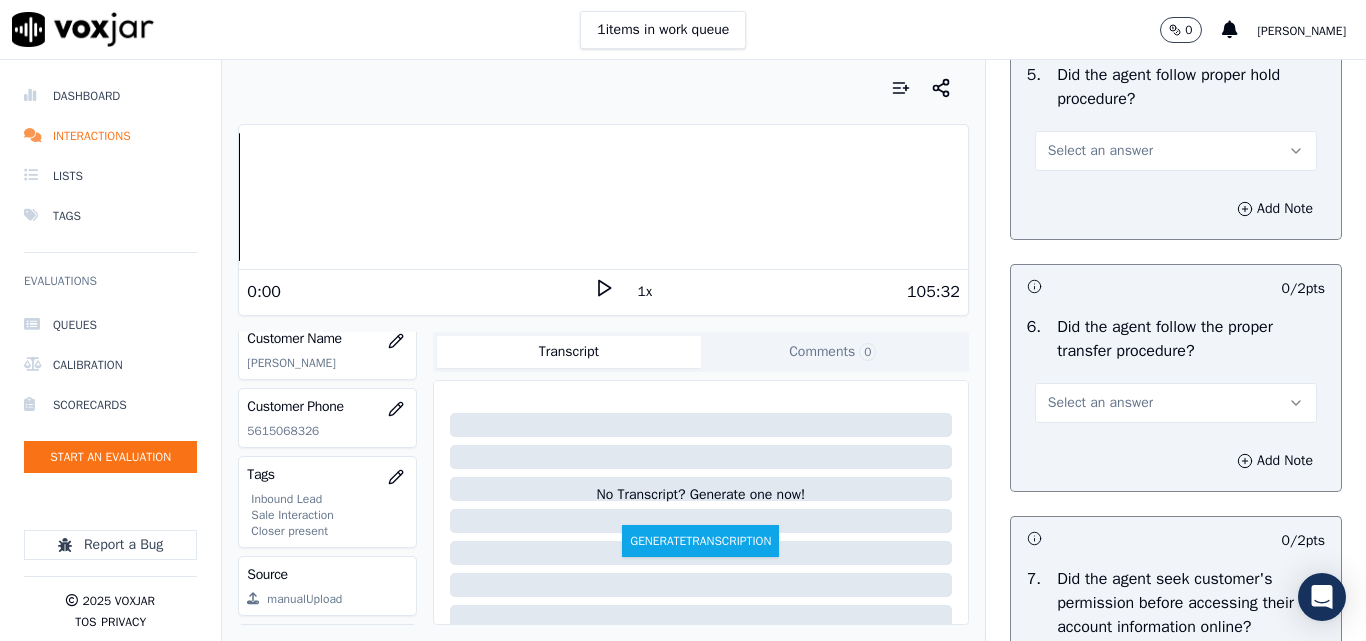 drag, startPoint x: 657, startPoint y: 90, endPoint x: 658, endPoint y: 105, distance: 15.033297 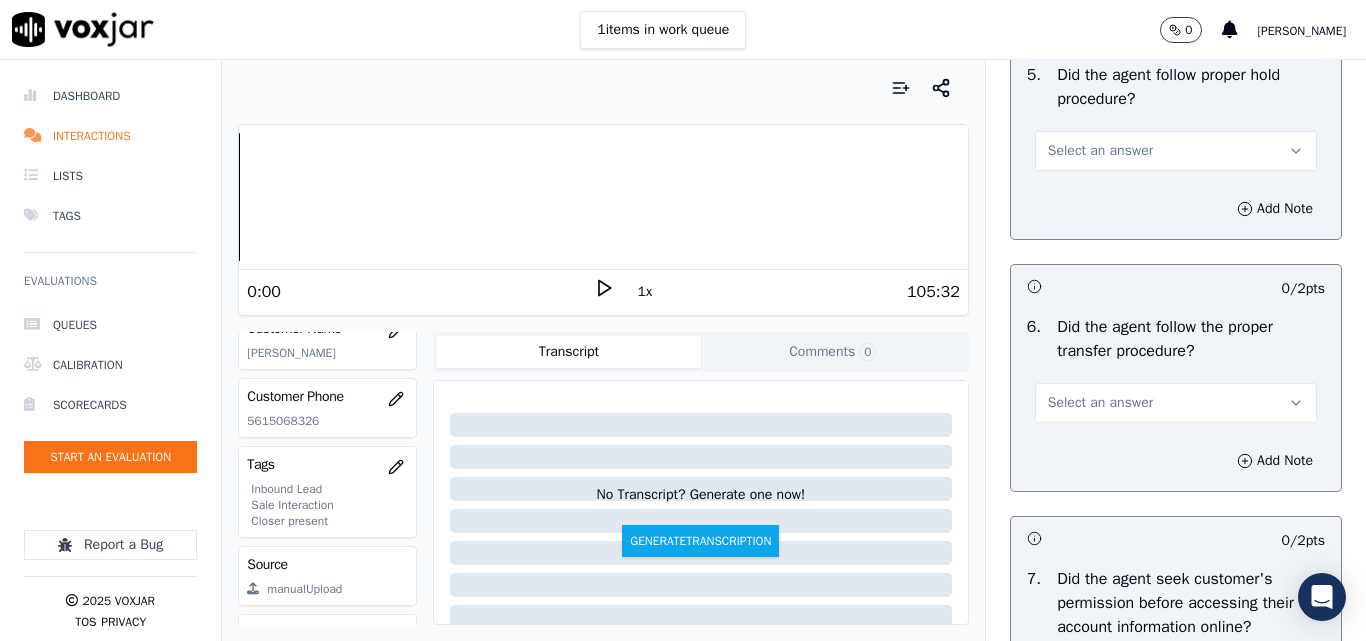 scroll, scrollTop: 204, scrollLeft: 0, axis: vertical 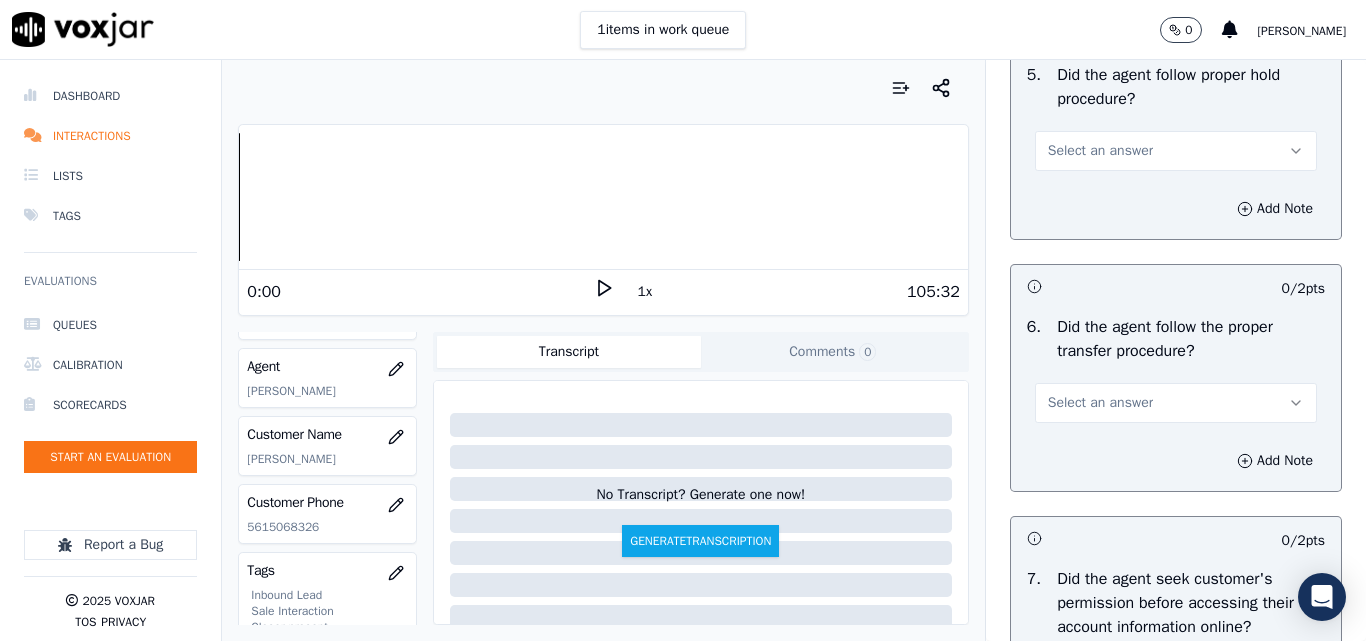 click on "Select an answer" at bounding box center [1176, 151] 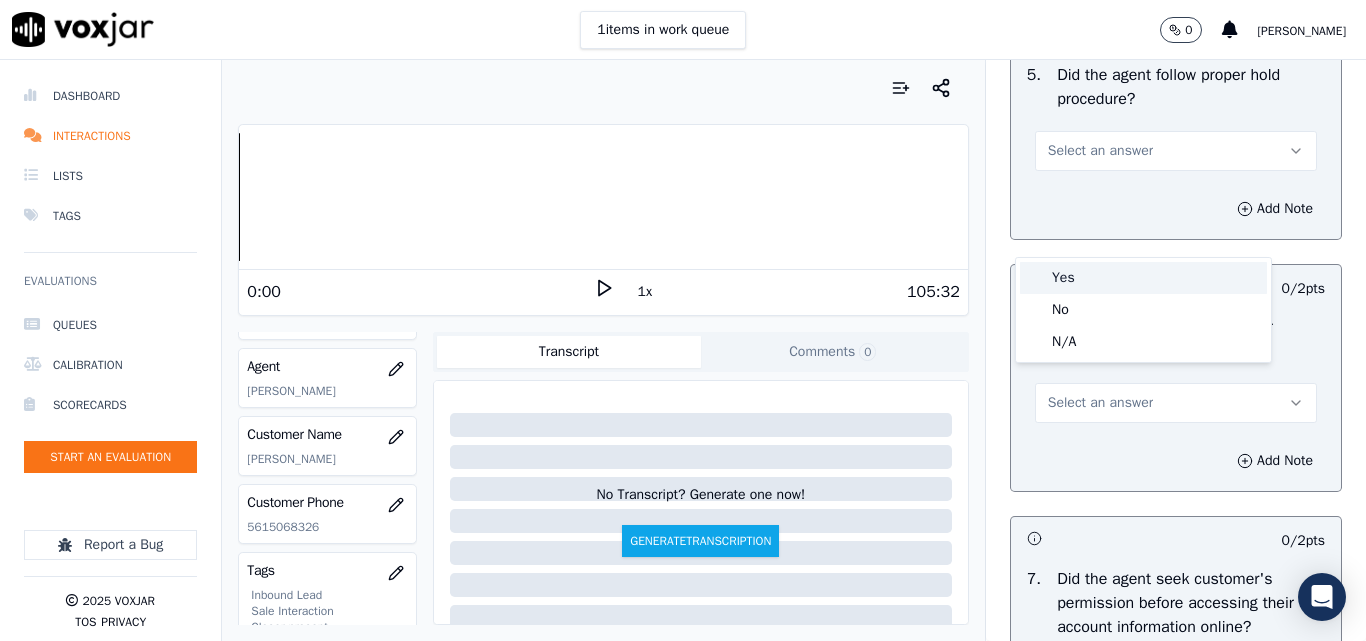 click on "Yes" at bounding box center [1143, 278] 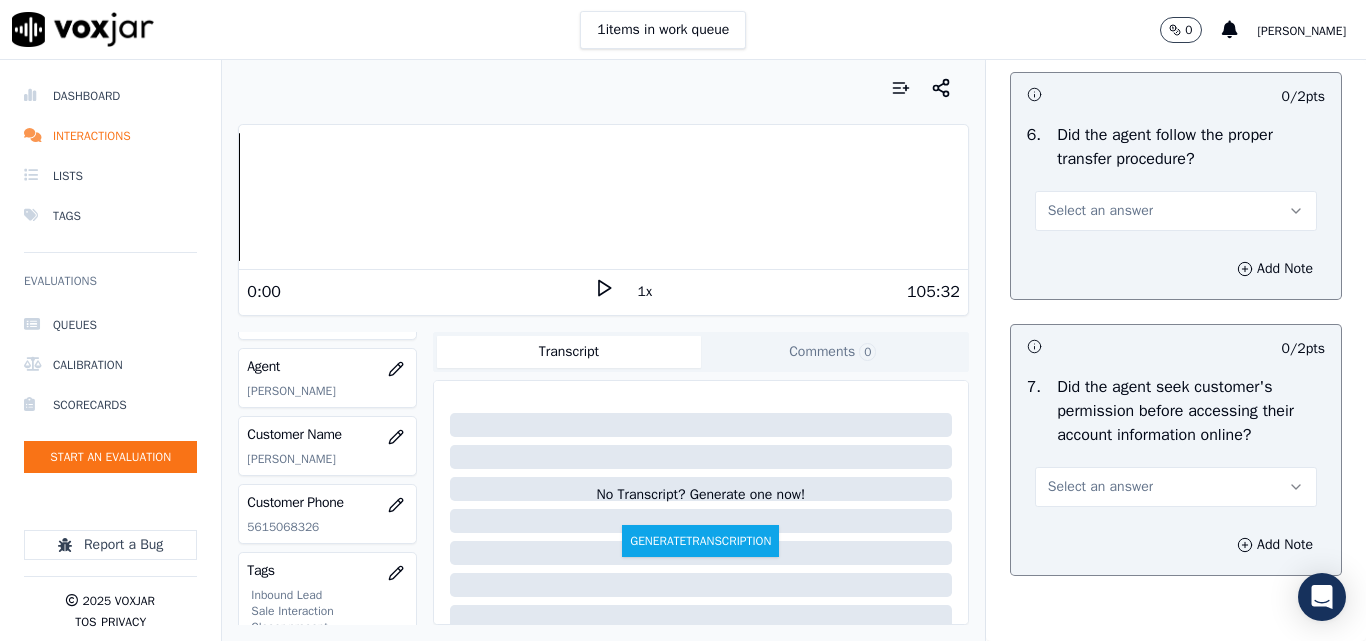 scroll, scrollTop: 3900, scrollLeft: 0, axis: vertical 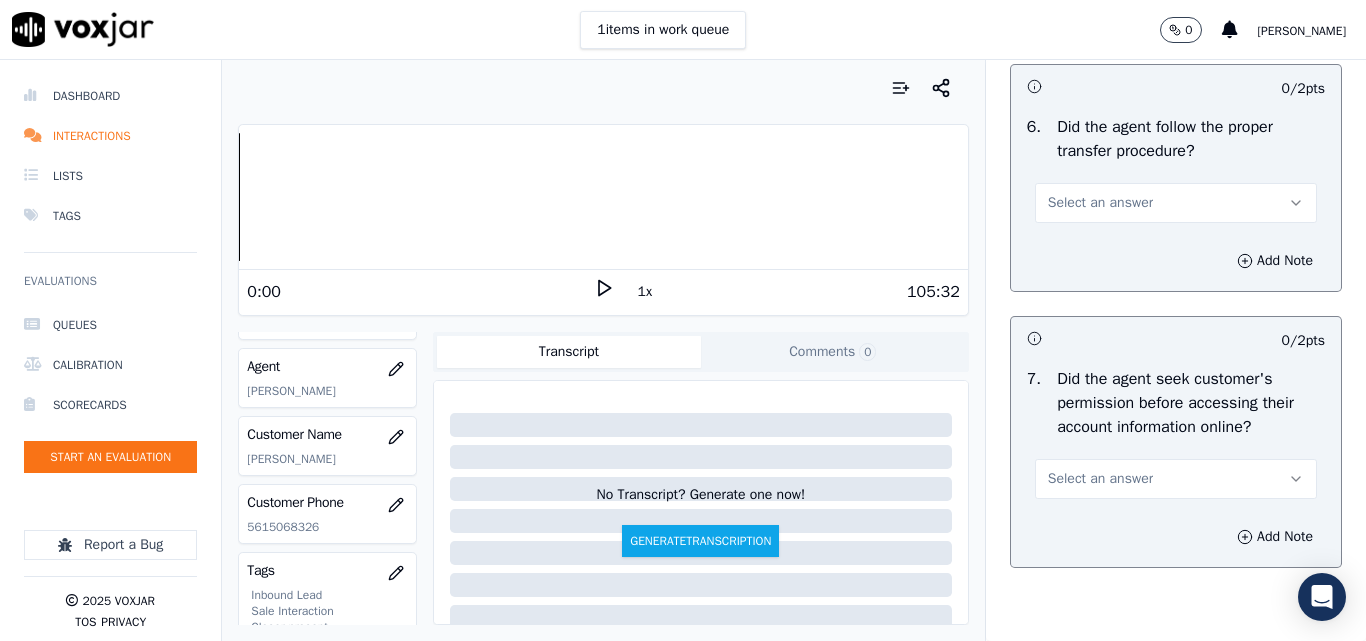 click on "Select an answer" at bounding box center (1100, 203) 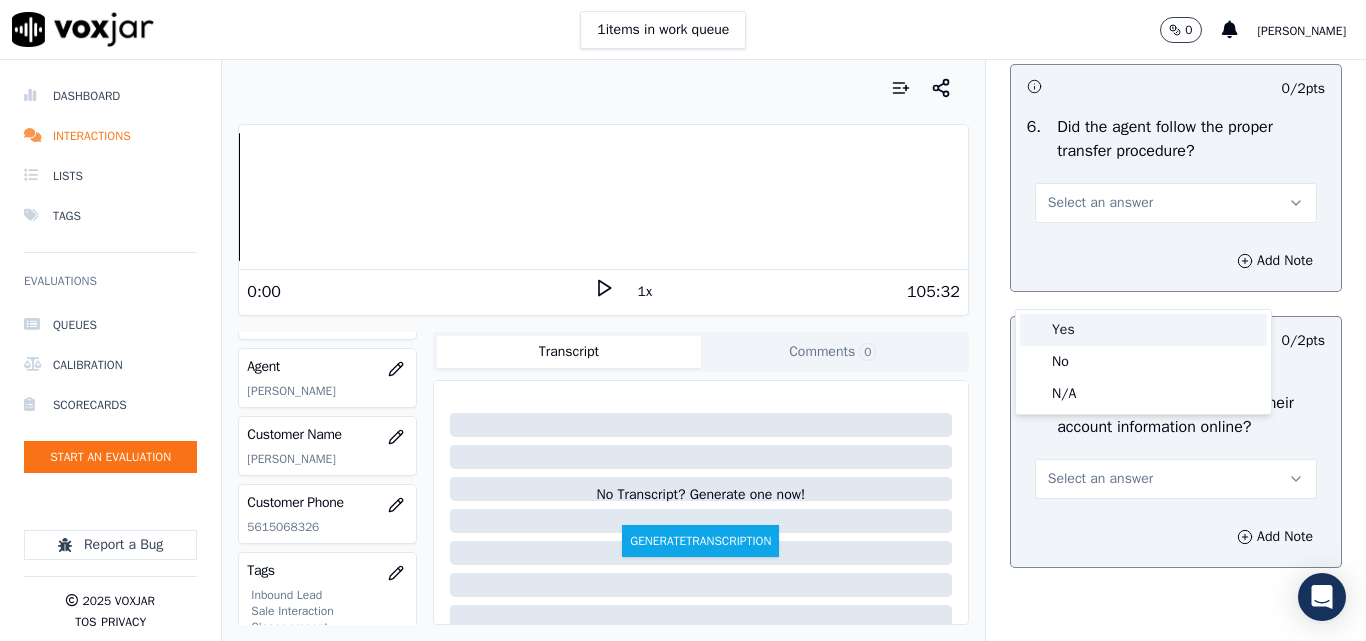 click on "Yes" at bounding box center [1143, 330] 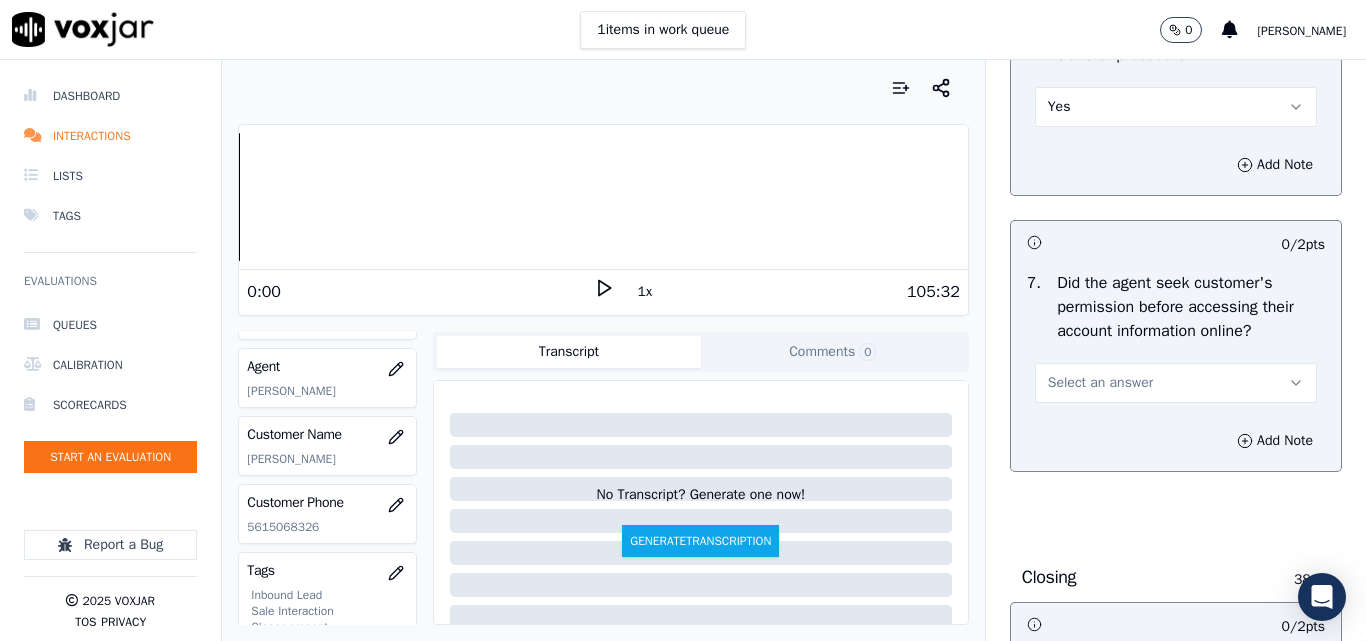 scroll, scrollTop: 4100, scrollLeft: 0, axis: vertical 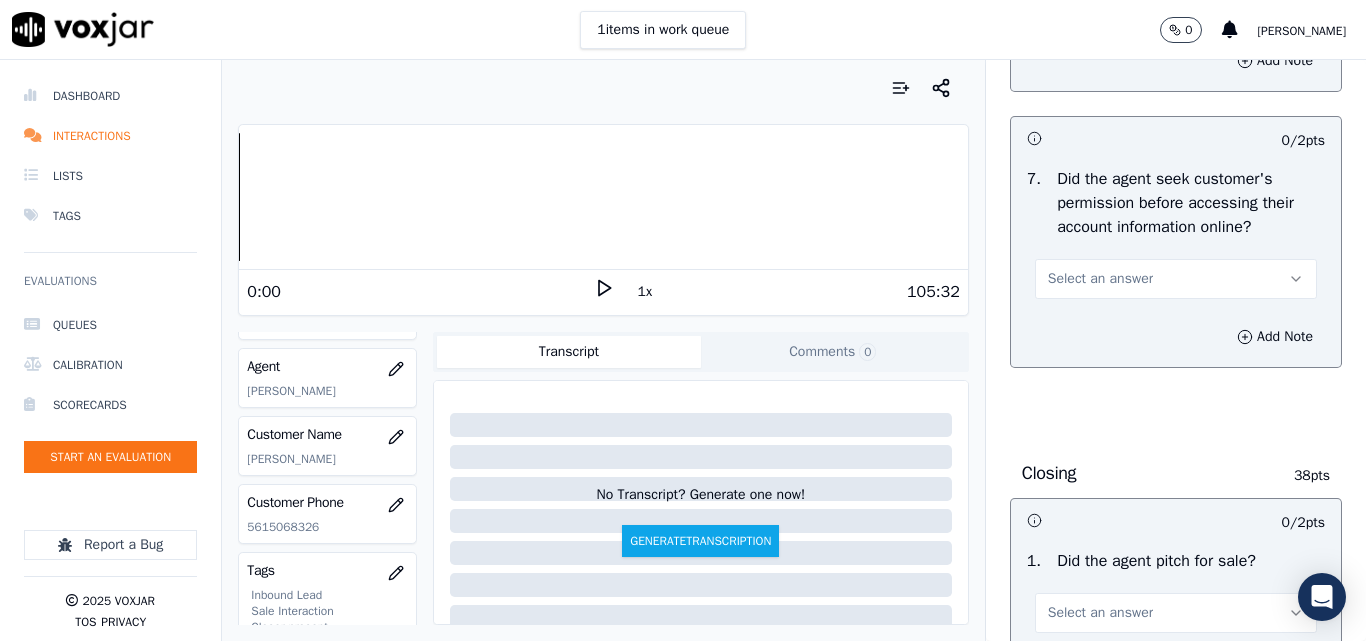 click on "Select an answer" at bounding box center (1100, 279) 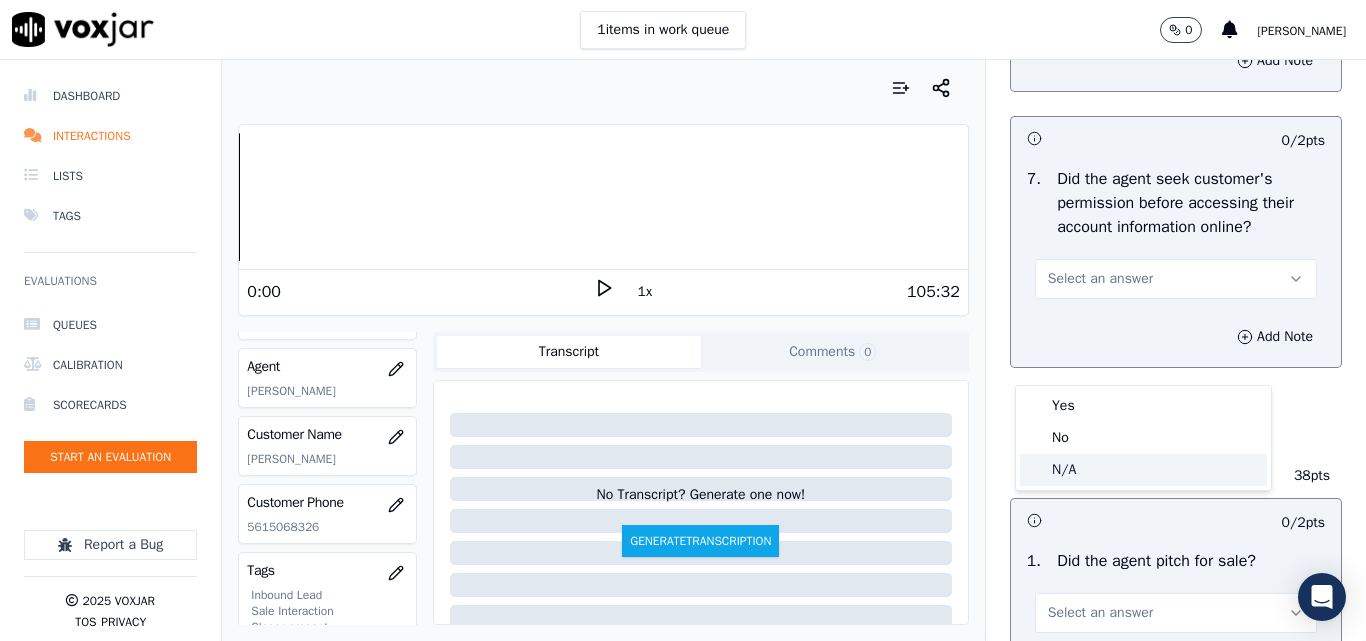 click on "N/A" 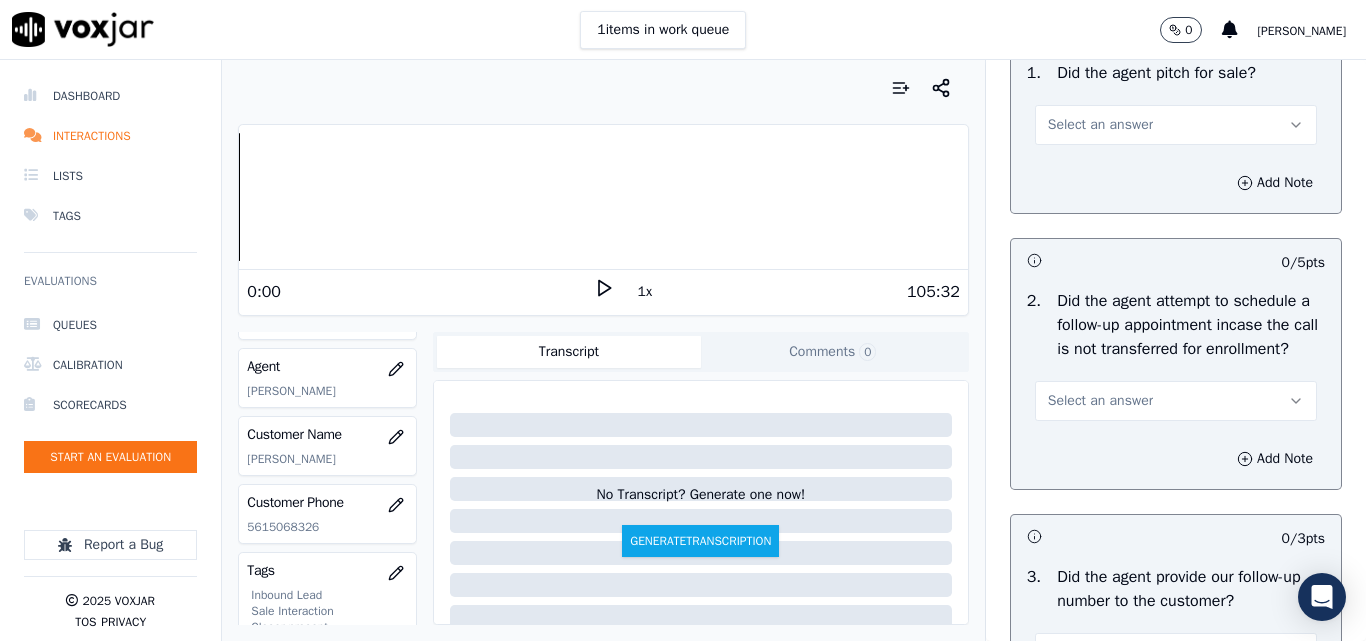 scroll, scrollTop: 4600, scrollLeft: 0, axis: vertical 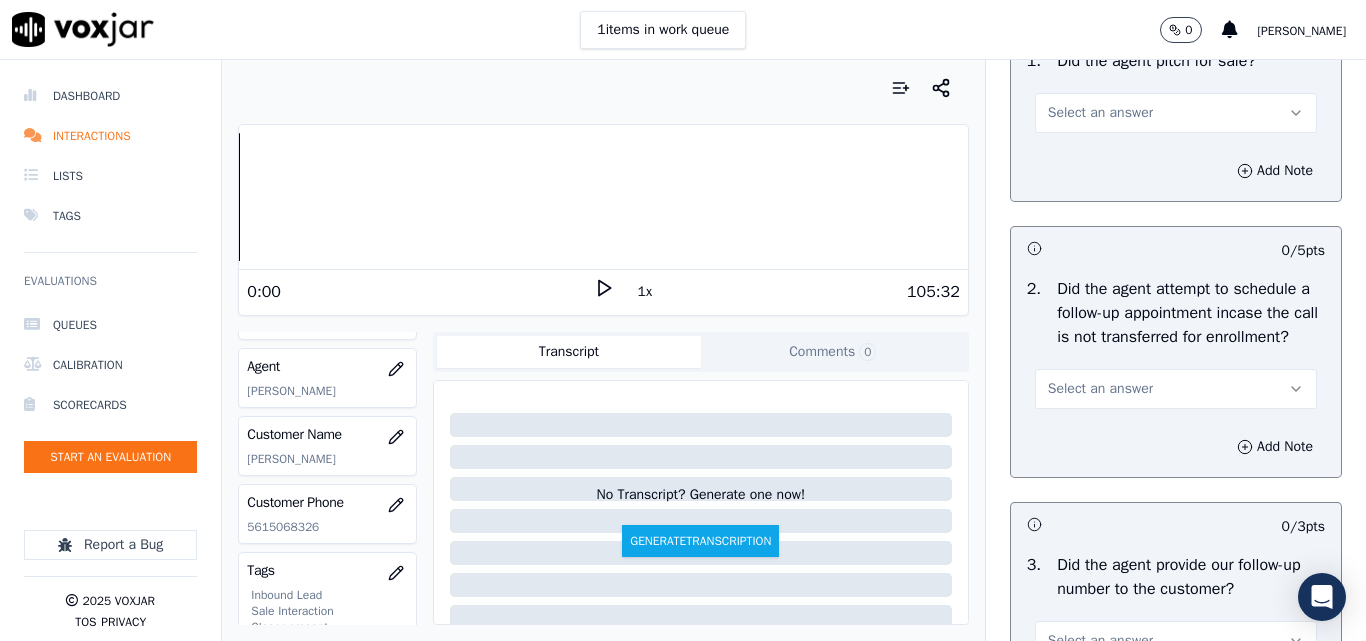 click on "Select an answer" at bounding box center [1100, 113] 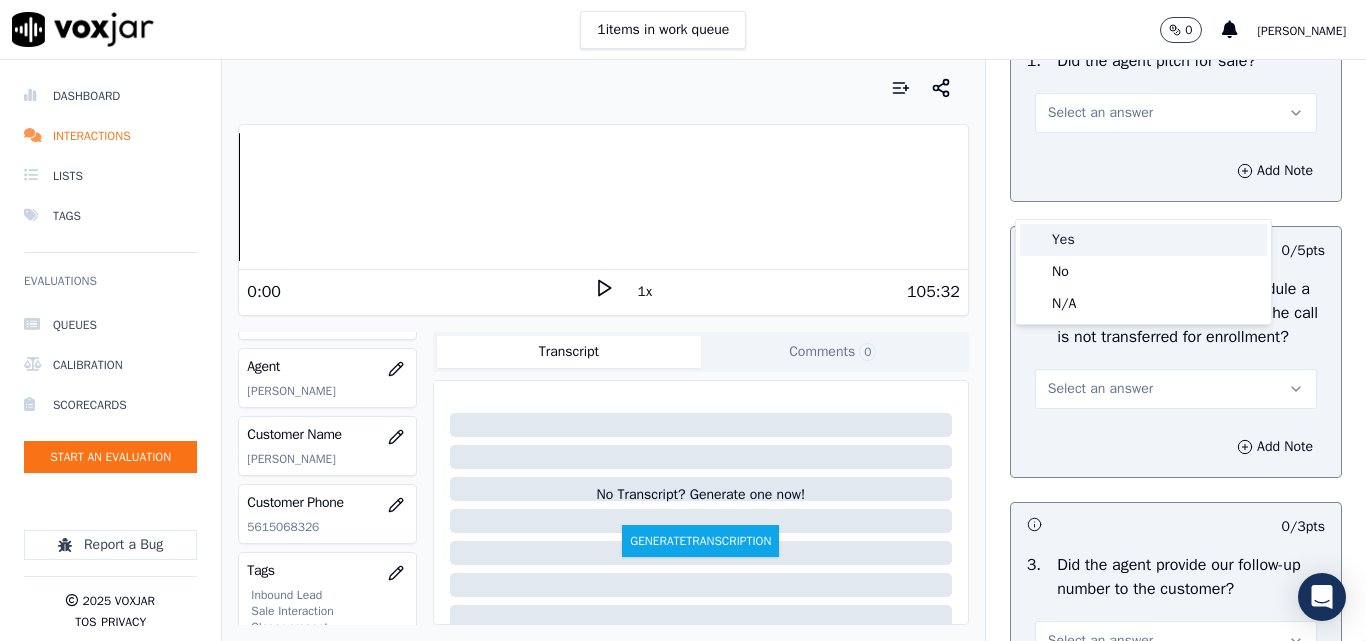 click on "Yes" at bounding box center [1143, 240] 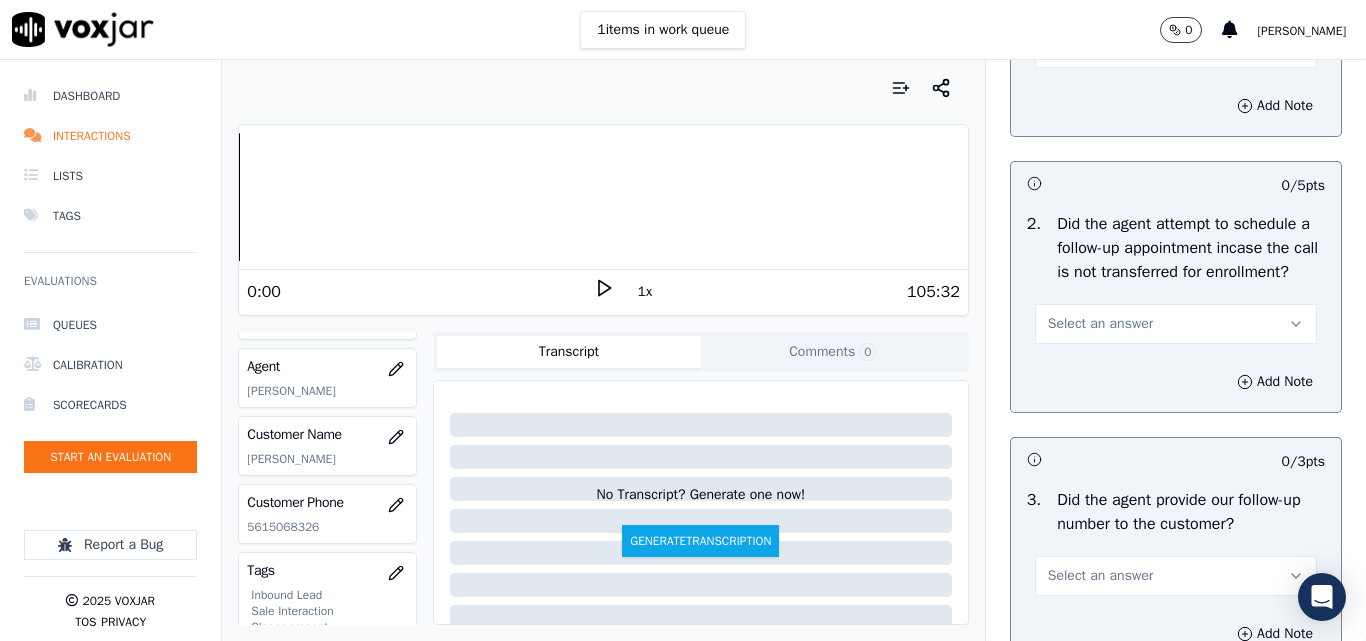 scroll, scrollTop: 4700, scrollLeft: 0, axis: vertical 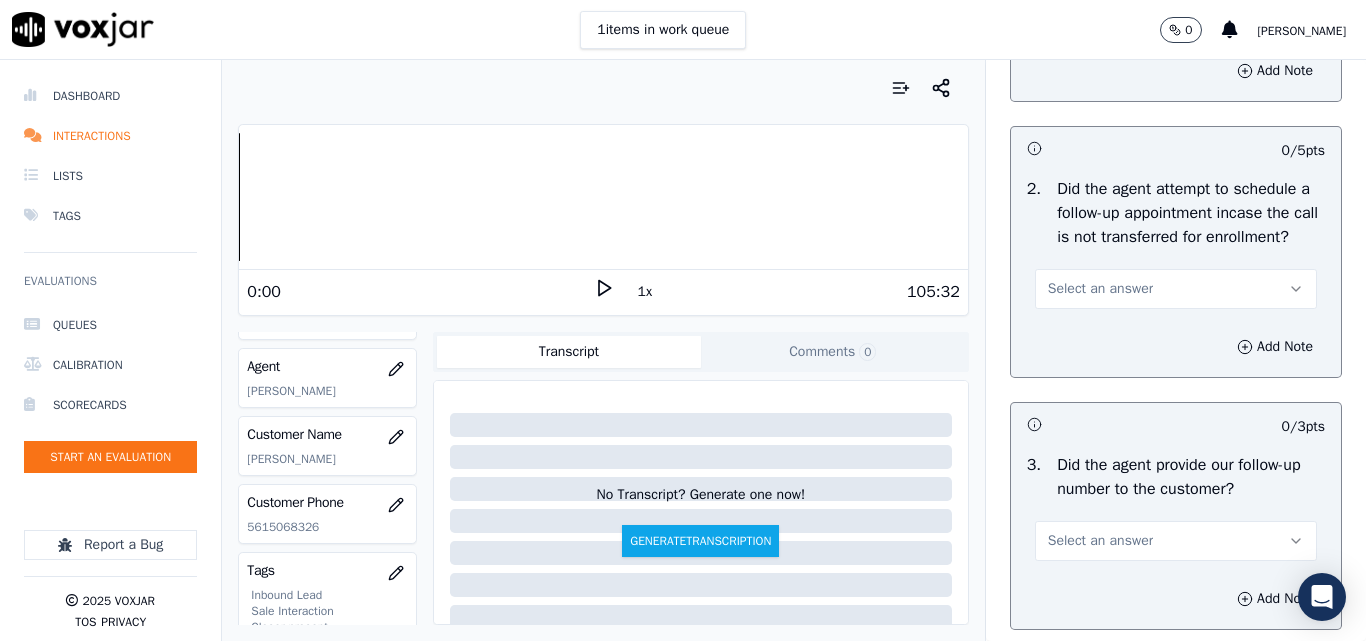 click on "Select an answer" at bounding box center [1100, 289] 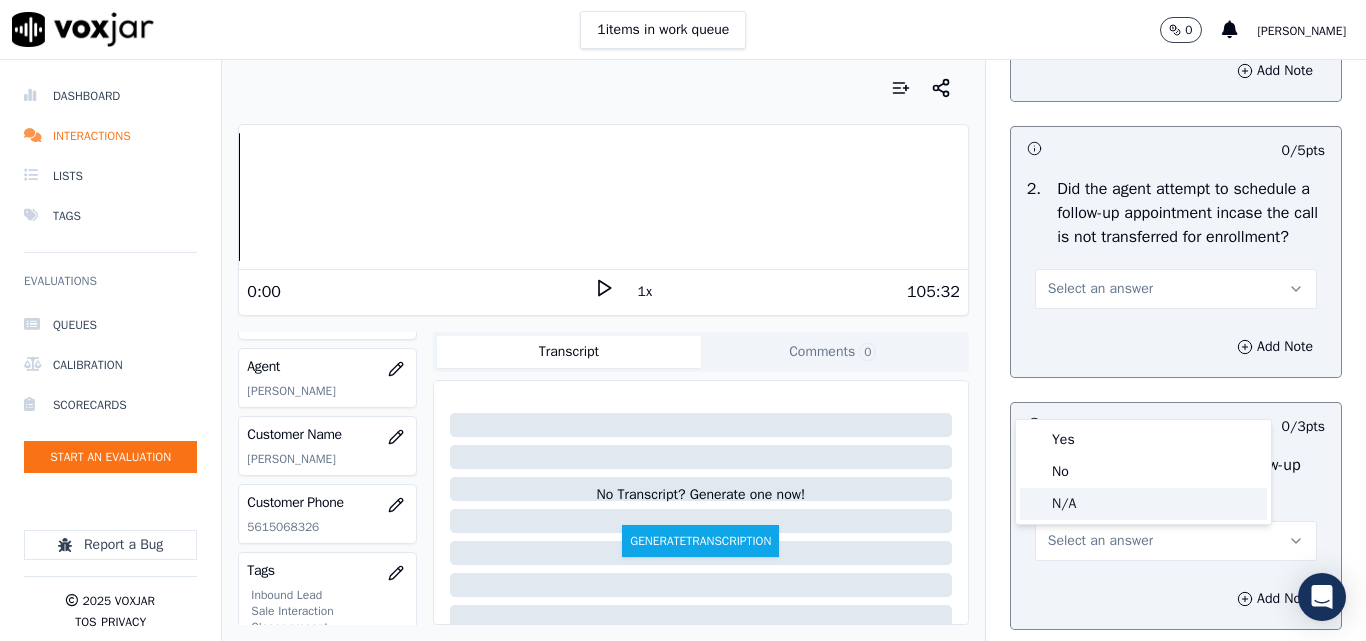 click on "N/A" 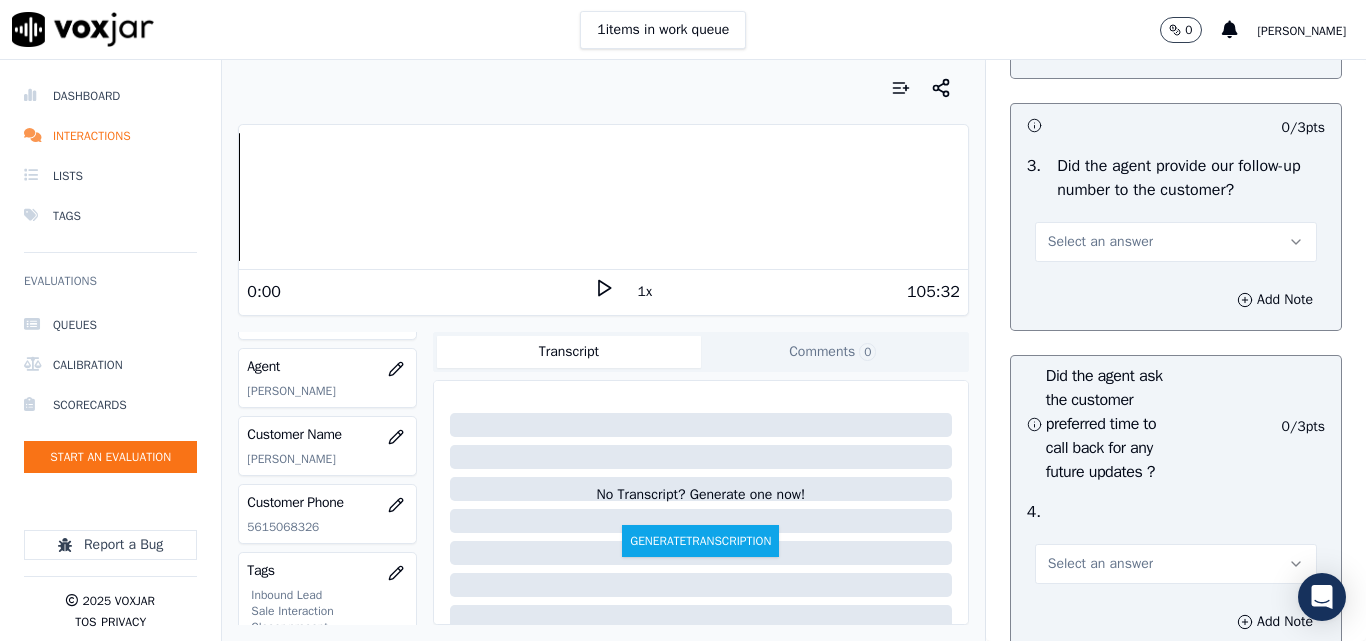 scroll, scrollTop: 5000, scrollLeft: 0, axis: vertical 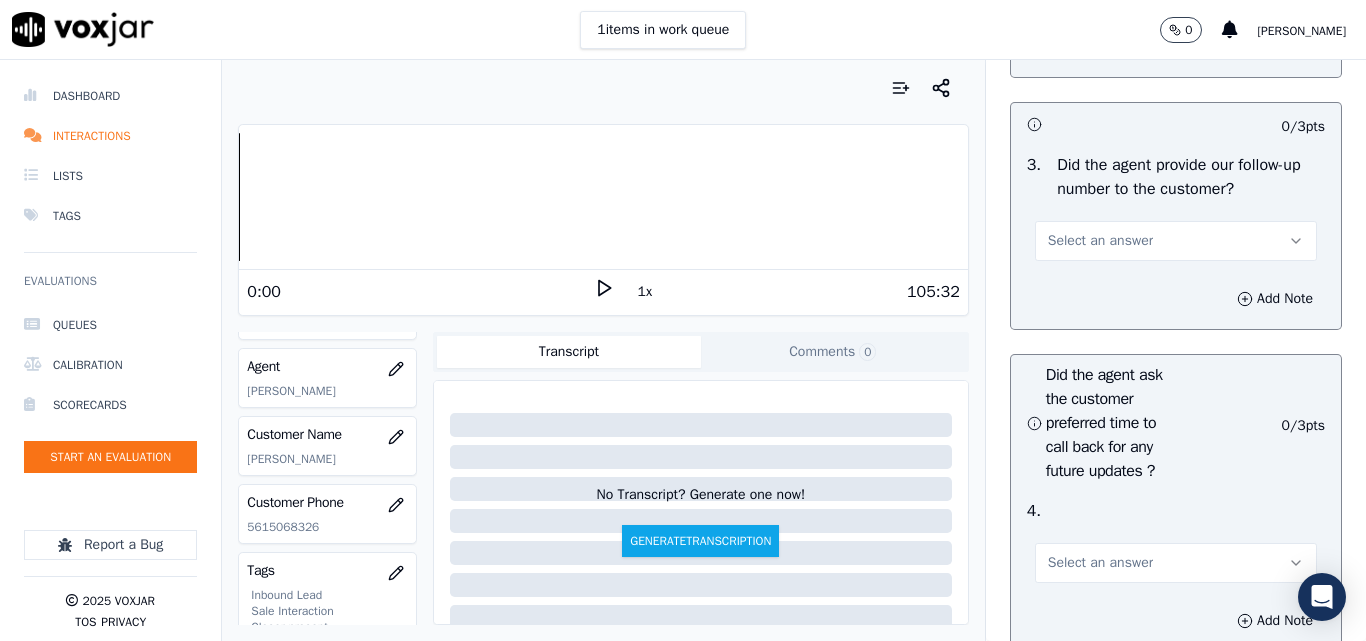 click on "Add Note" at bounding box center [1176, 299] 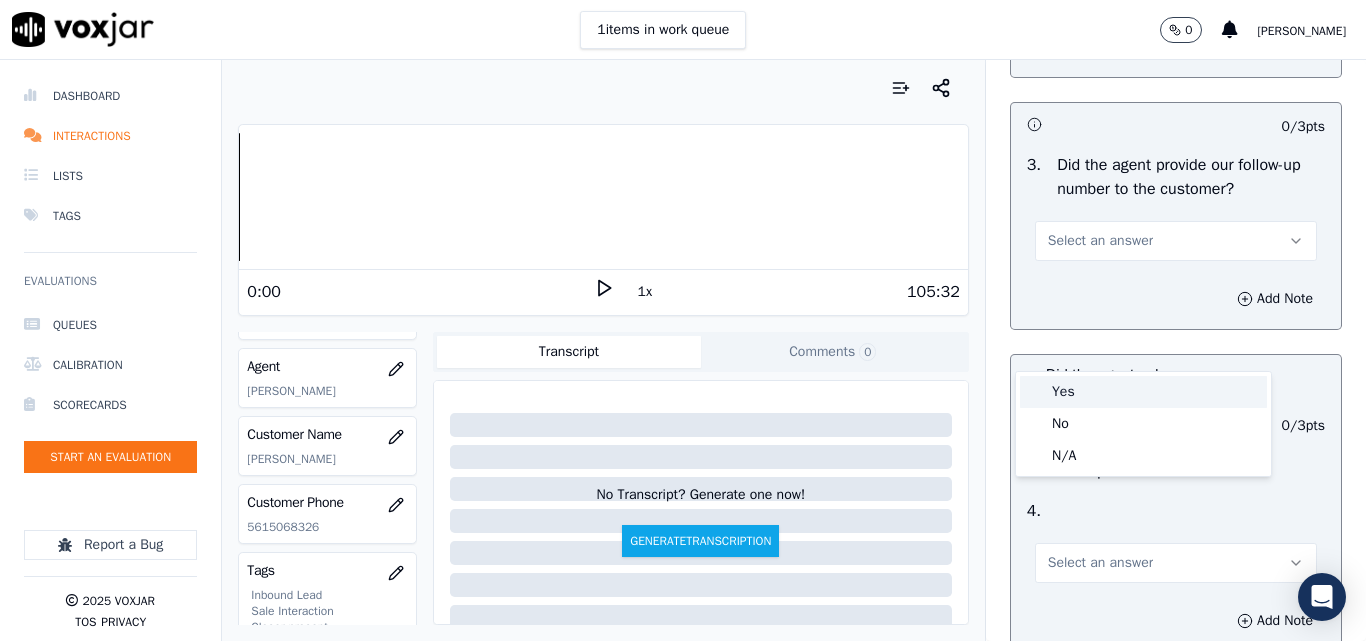 click on "Yes" at bounding box center (1143, 392) 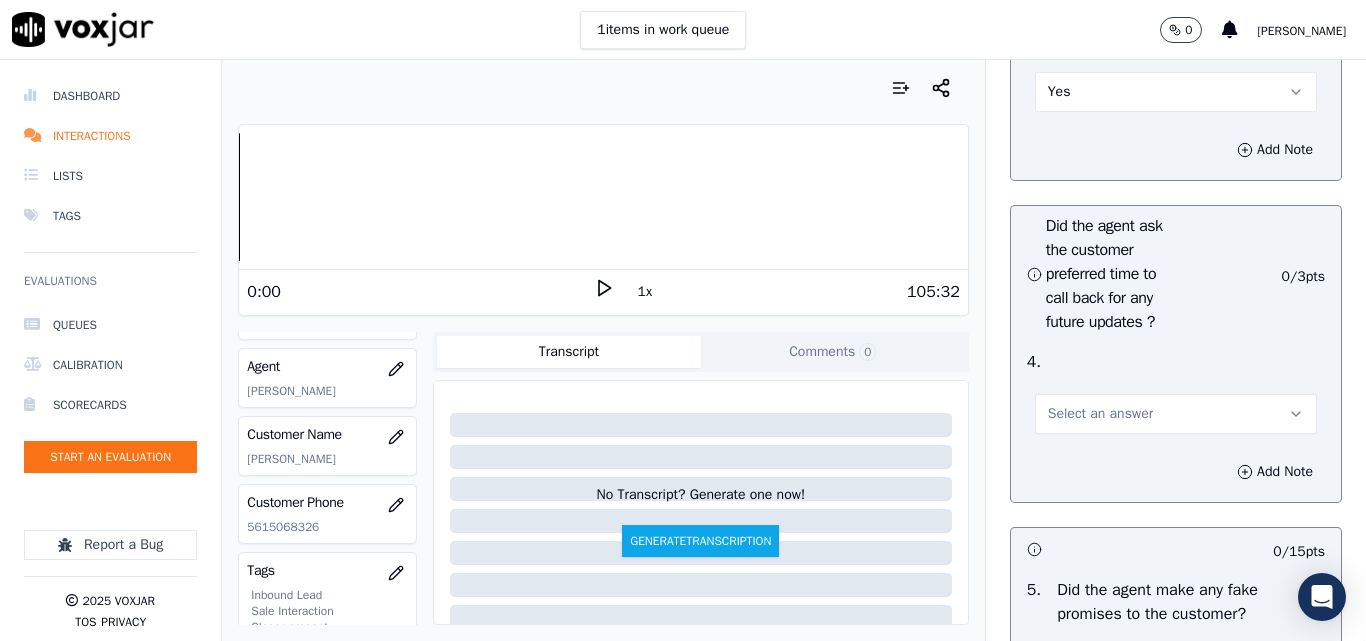scroll, scrollTop: 5300, scrollLeft: 0, axis: vertical 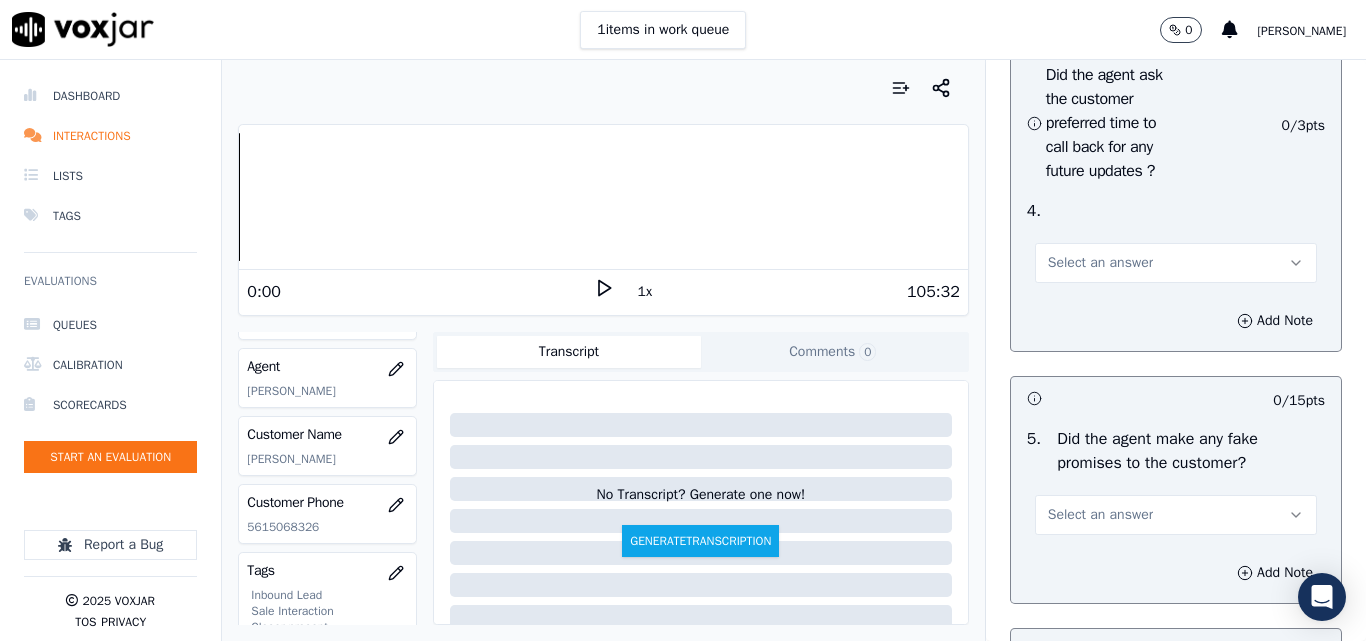 click on "Select an answer" at bounding box center [1100, 263] 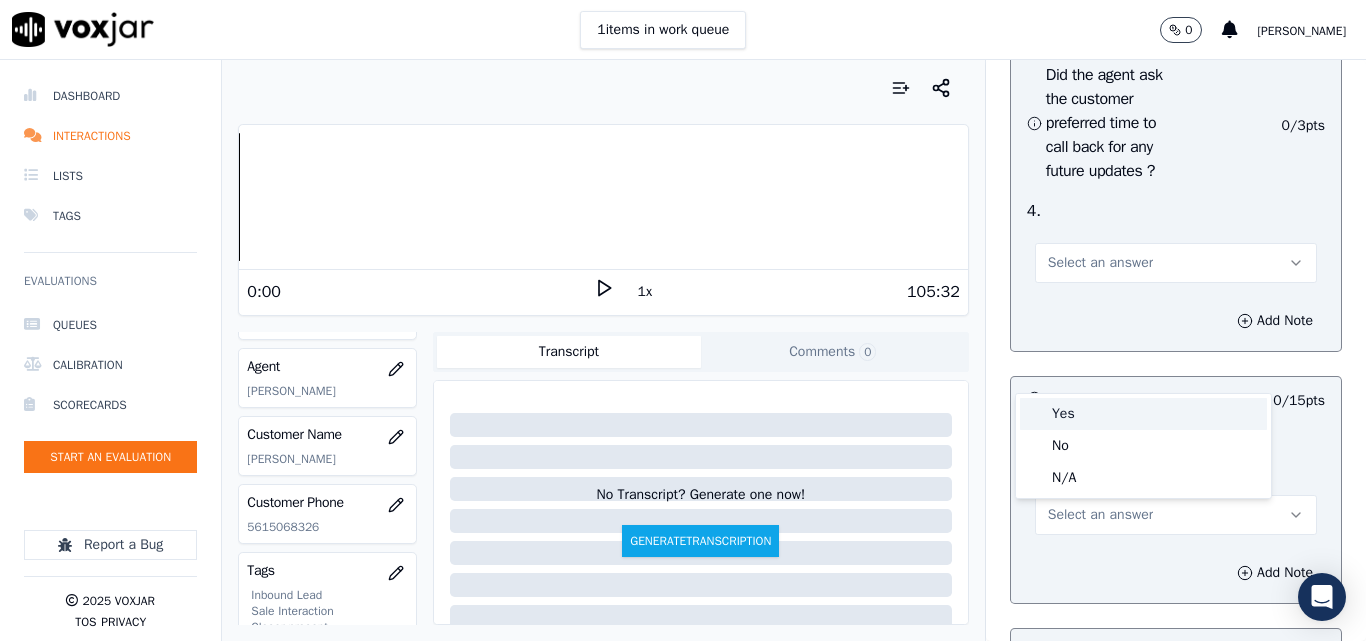 click on "Yes" at bounding box center (1143, 414) 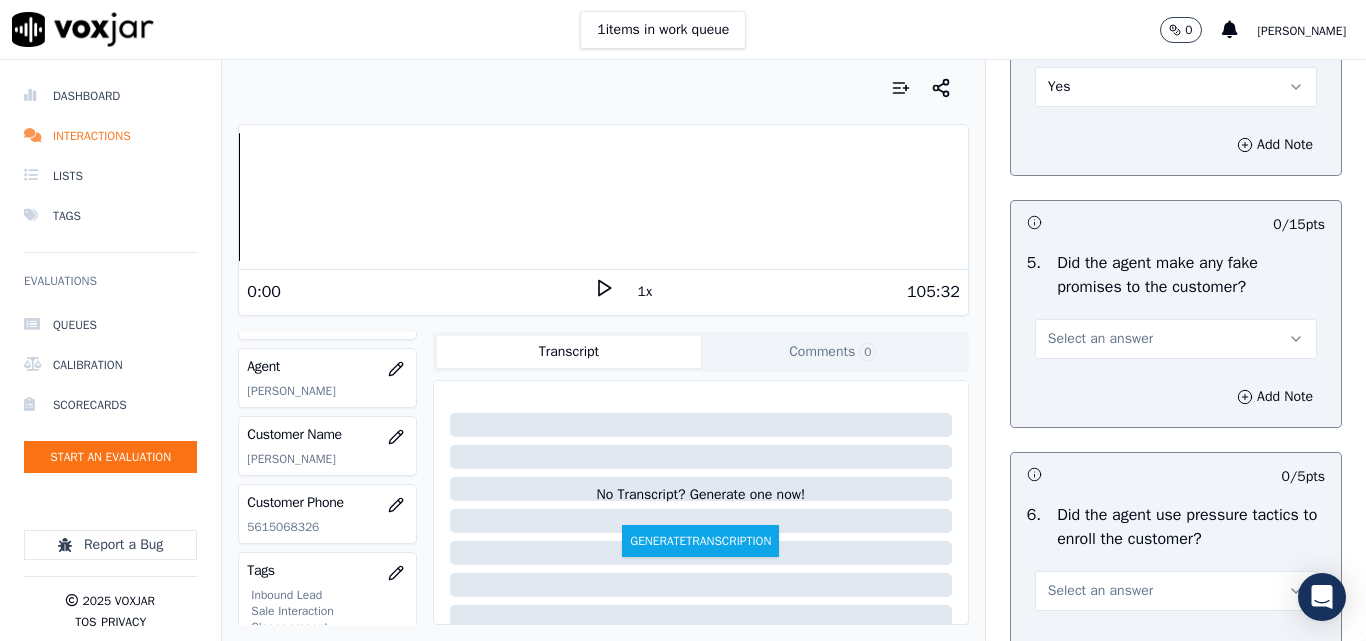 scroll, scrollTop: 5500, scrollLeft: 0, axis: vertical 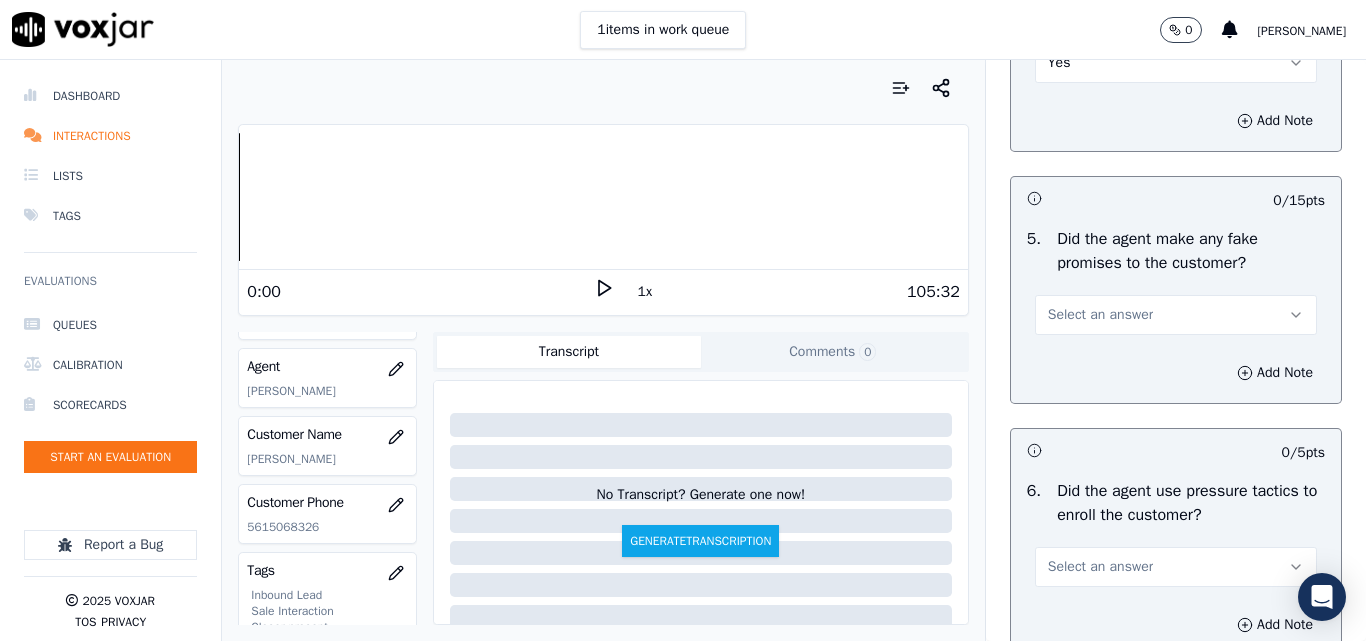 click on "Select an answer" at bounding box center (1100, 315) 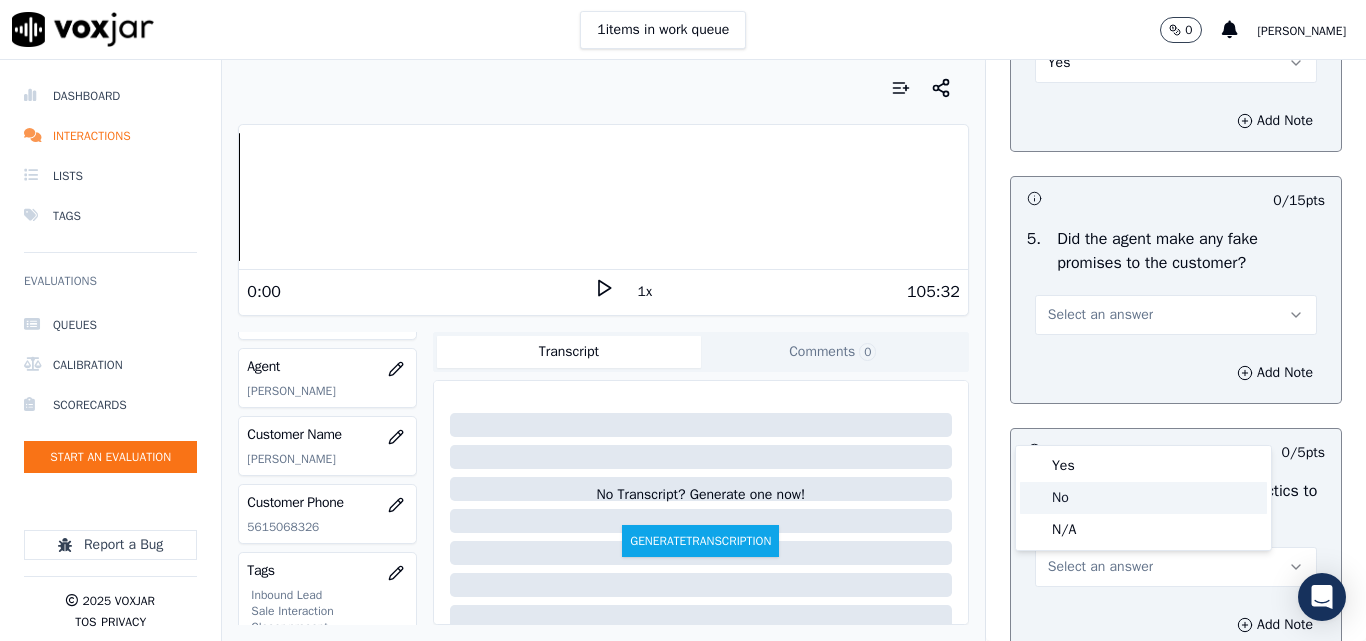drag, startPoint x: 1075, startPoint y: 501, endPoint x: 1103, endPoint y: 489, distance: 30.463093 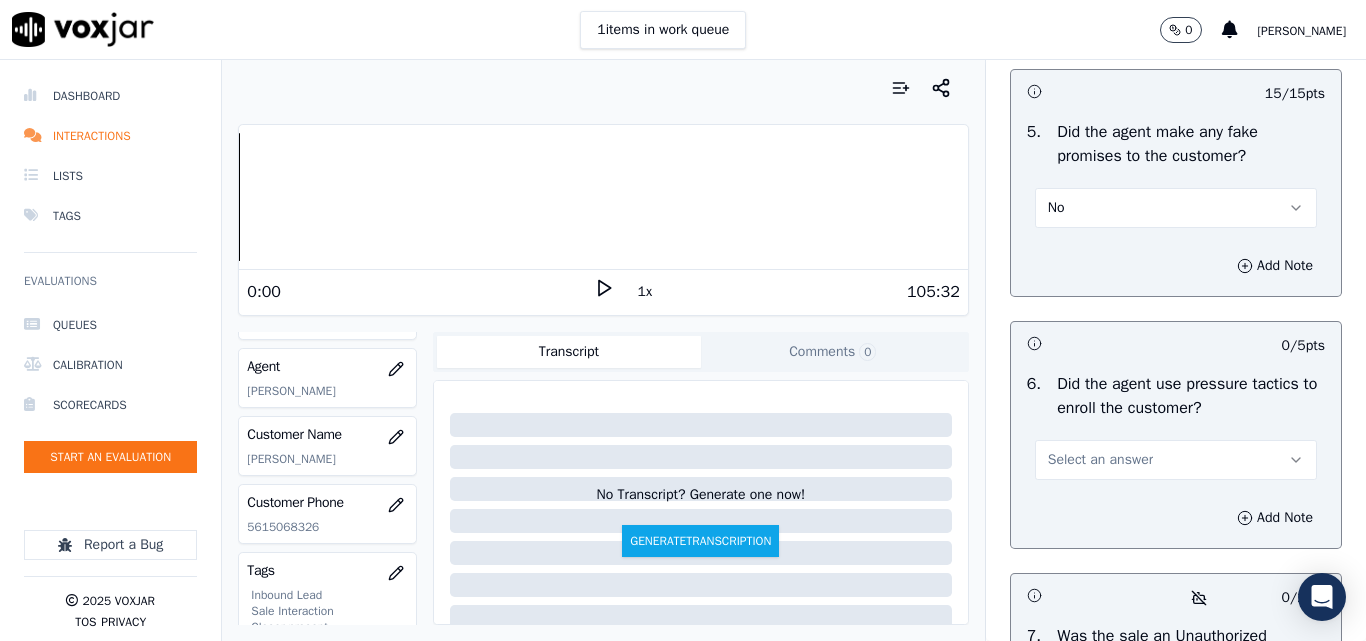 scroll, scrollTop: 5700, scrollLeft: 0, axis: vertical 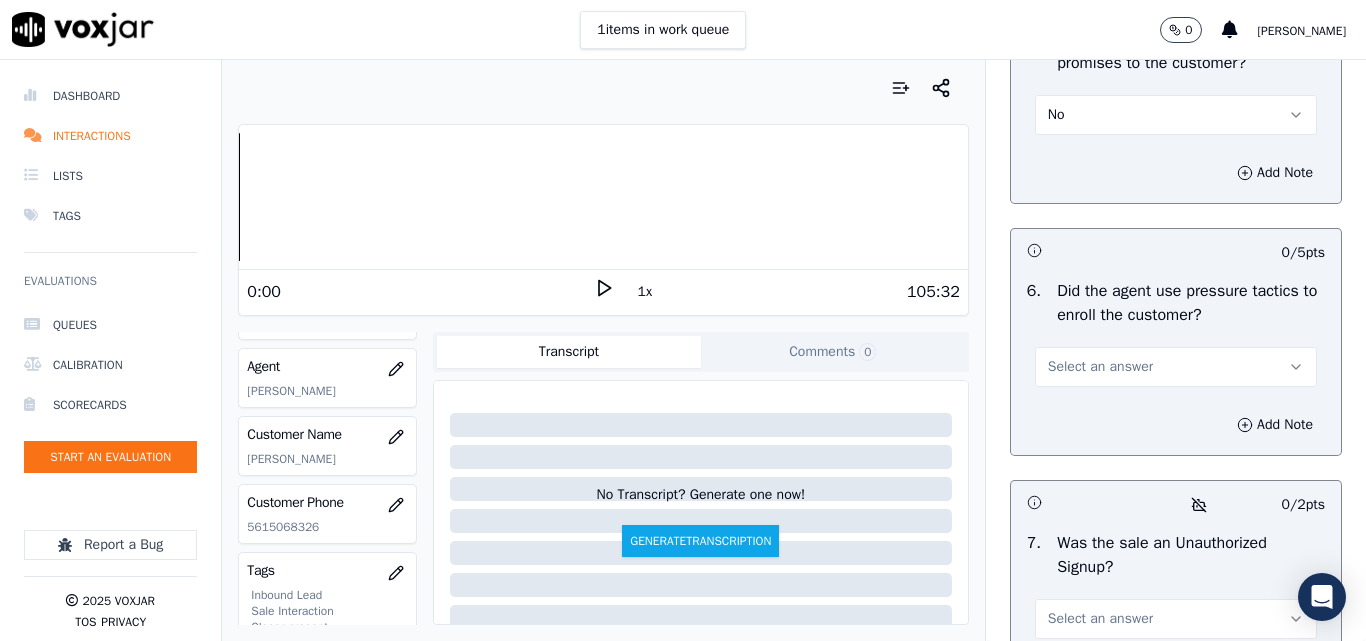 click on "Select an answer" at bounding box center [1176, 367] 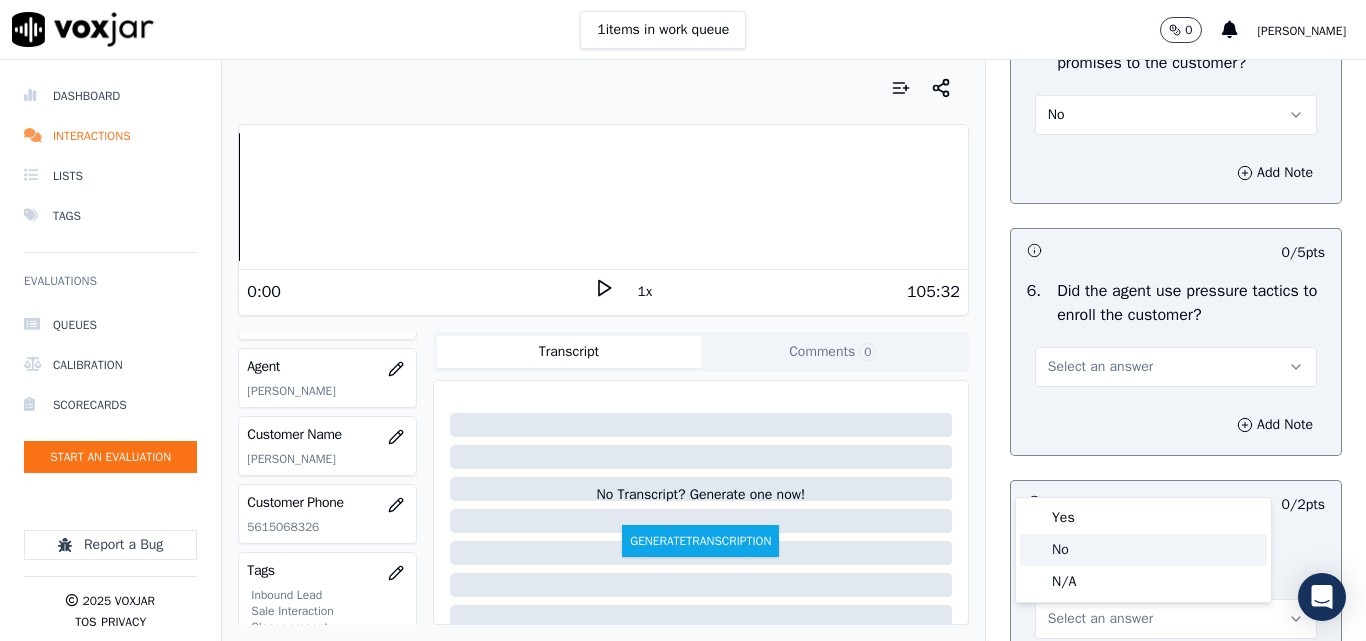 click on "No" 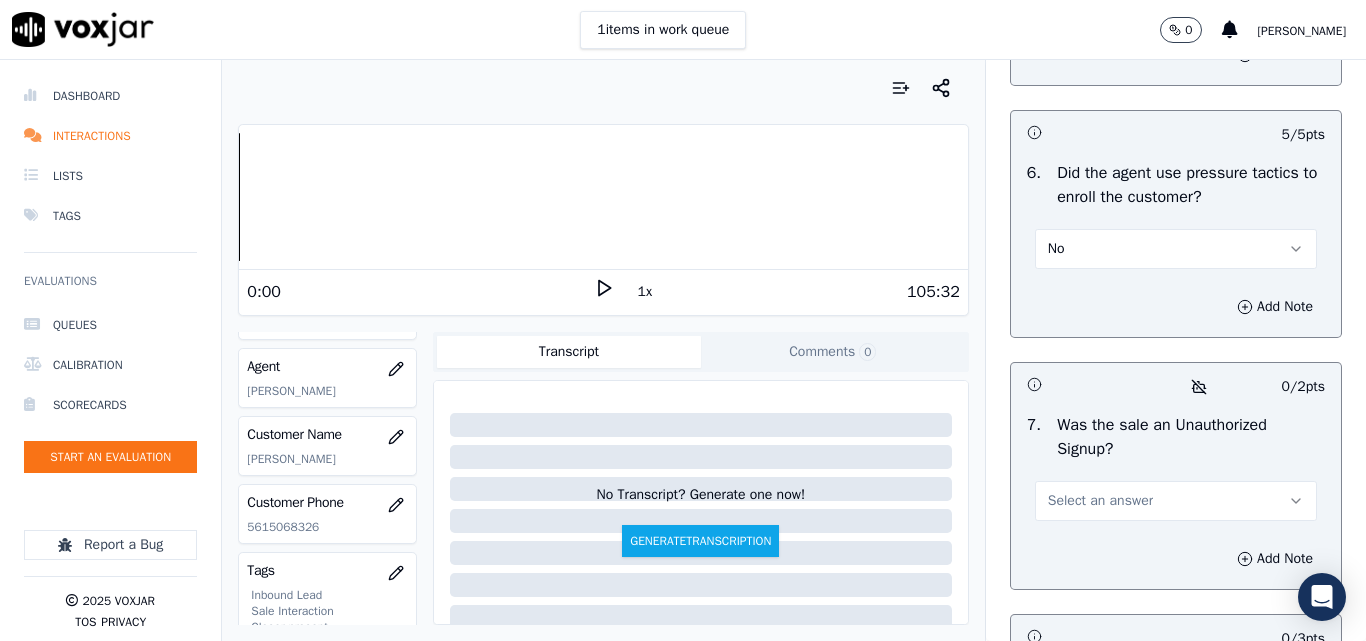 scroll, scrollTop: 6000, scrollLeft: 0, axis: vertical 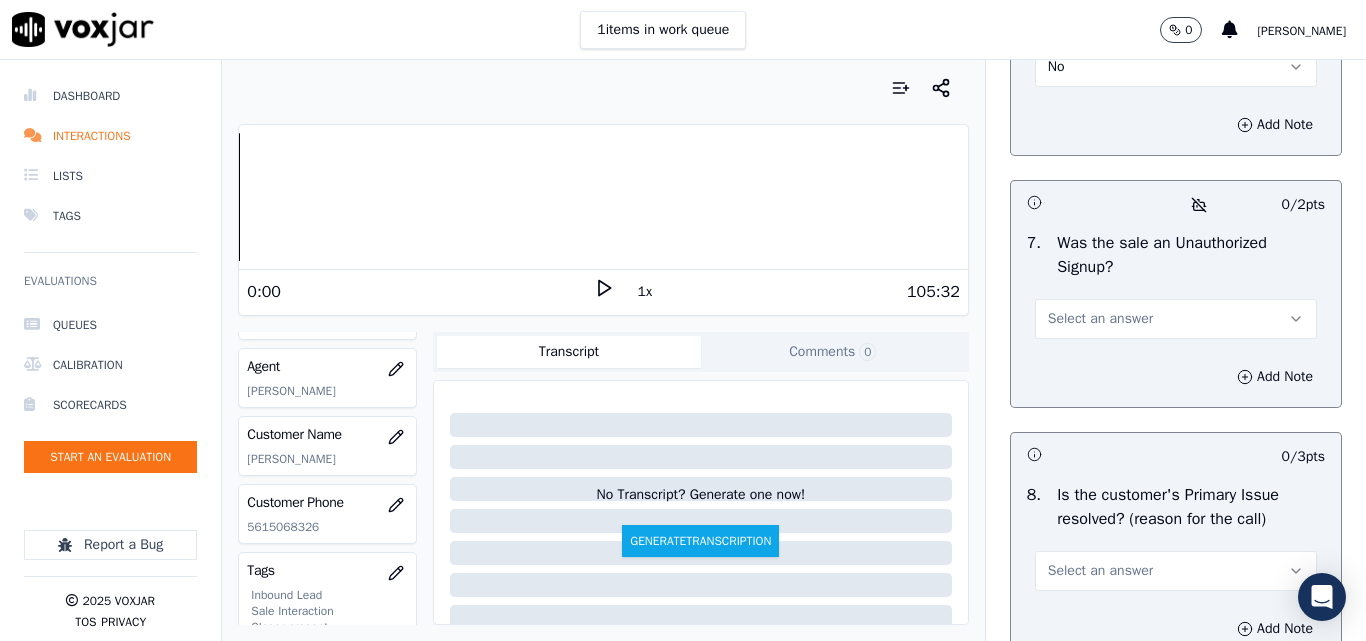 click on "Select an answer" at bounding box center (1176, 319) 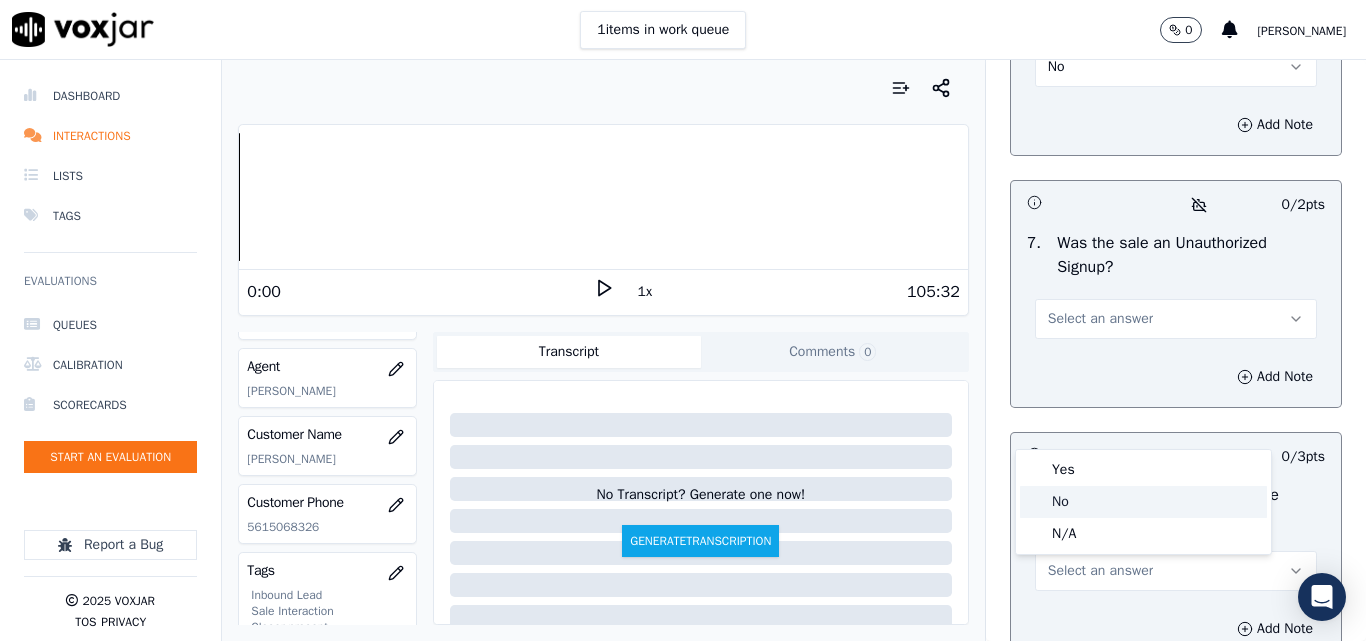 click on "No" 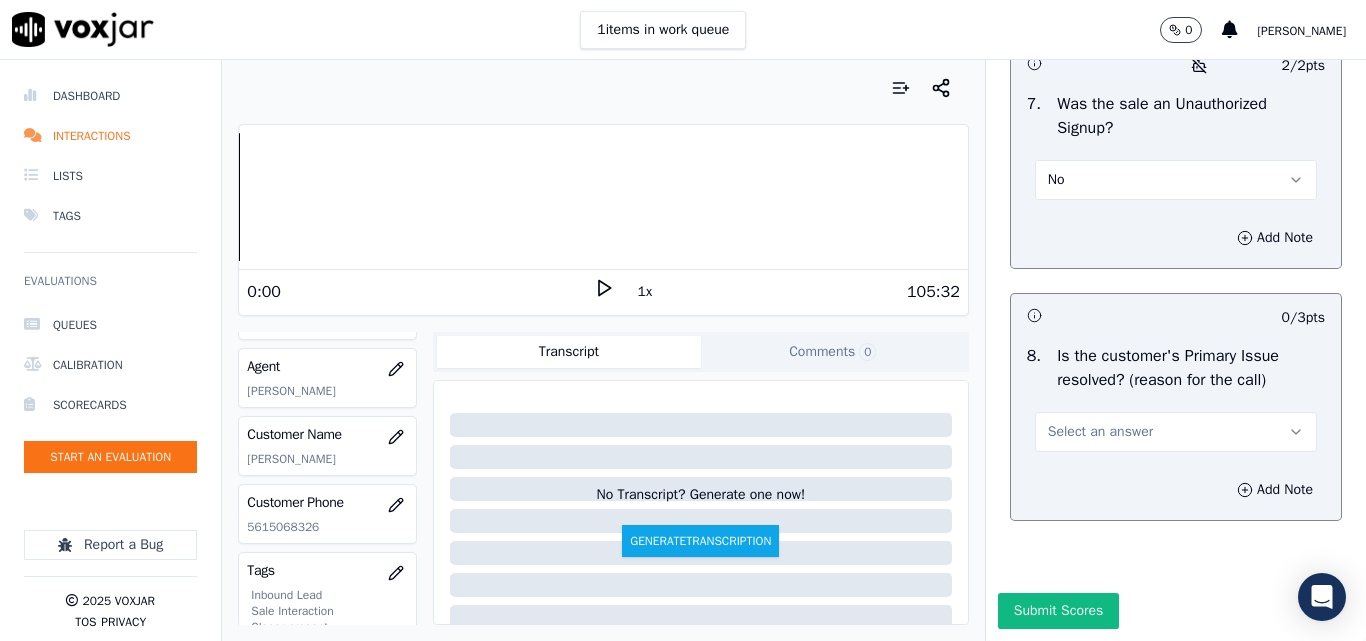 scroll, scrollTop: 6200, scrollLeft: 0, axis: vertical 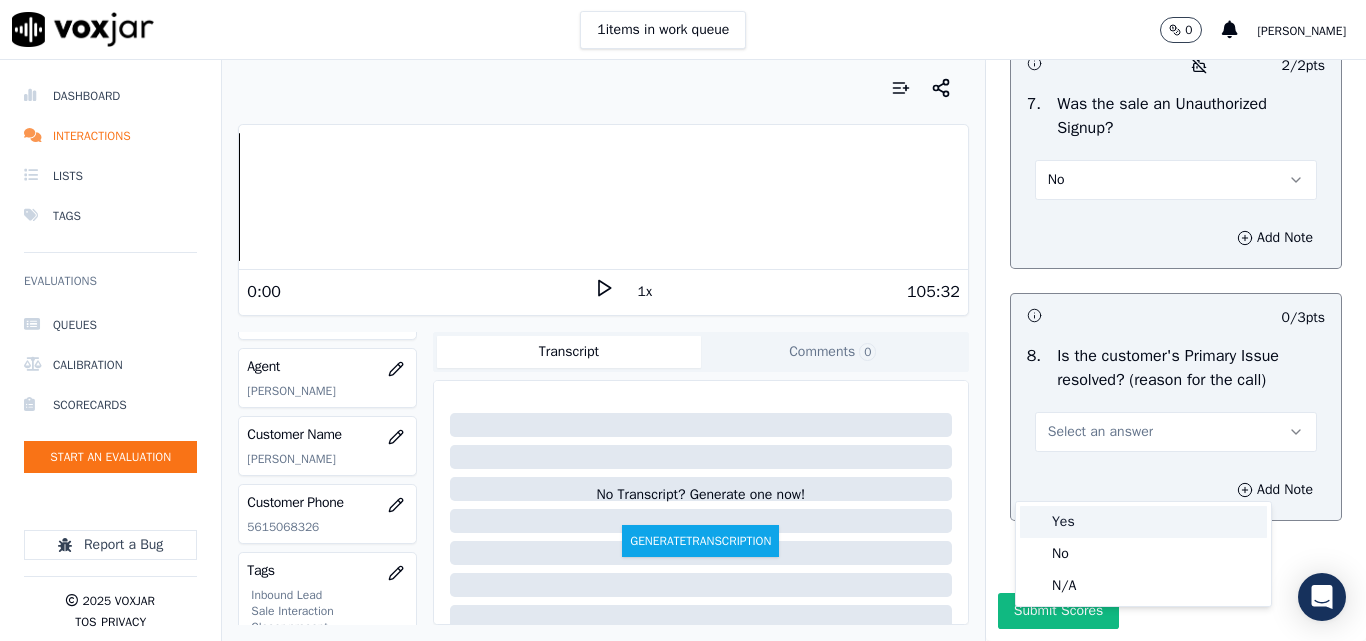 click on "Yes" at bounding box center (1143, 522) 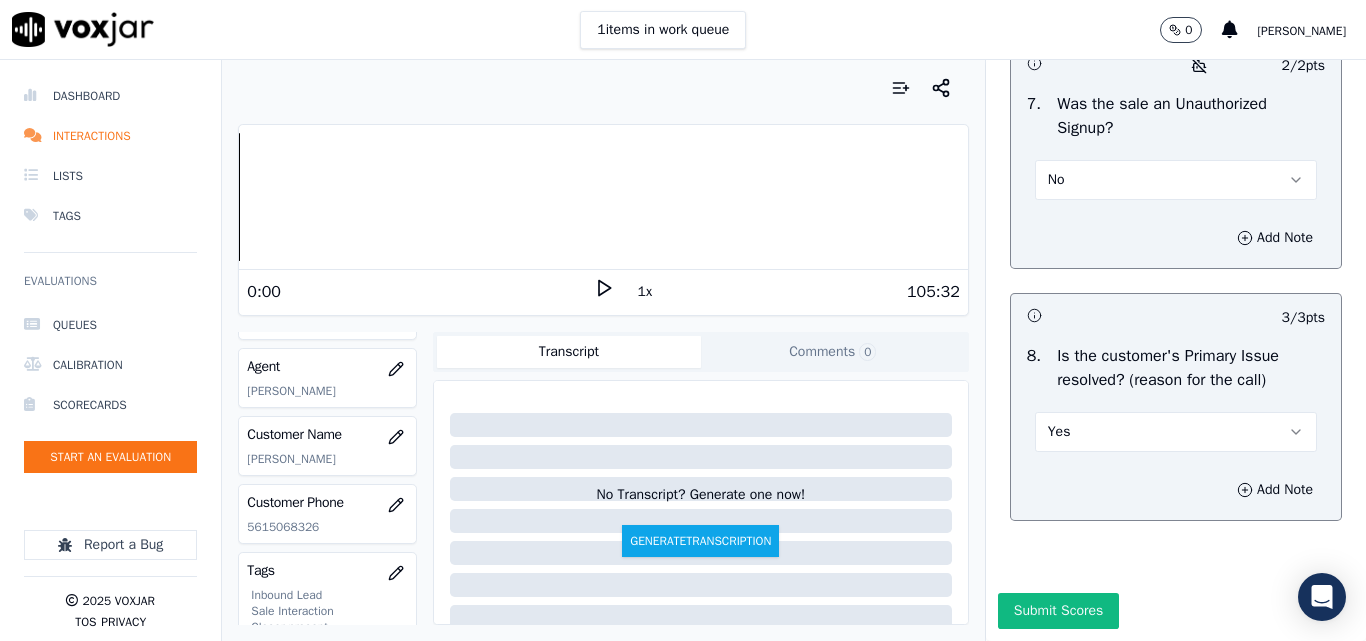 scroll, scrollTop: 6290, scrollLeft: 0, axis: vertical 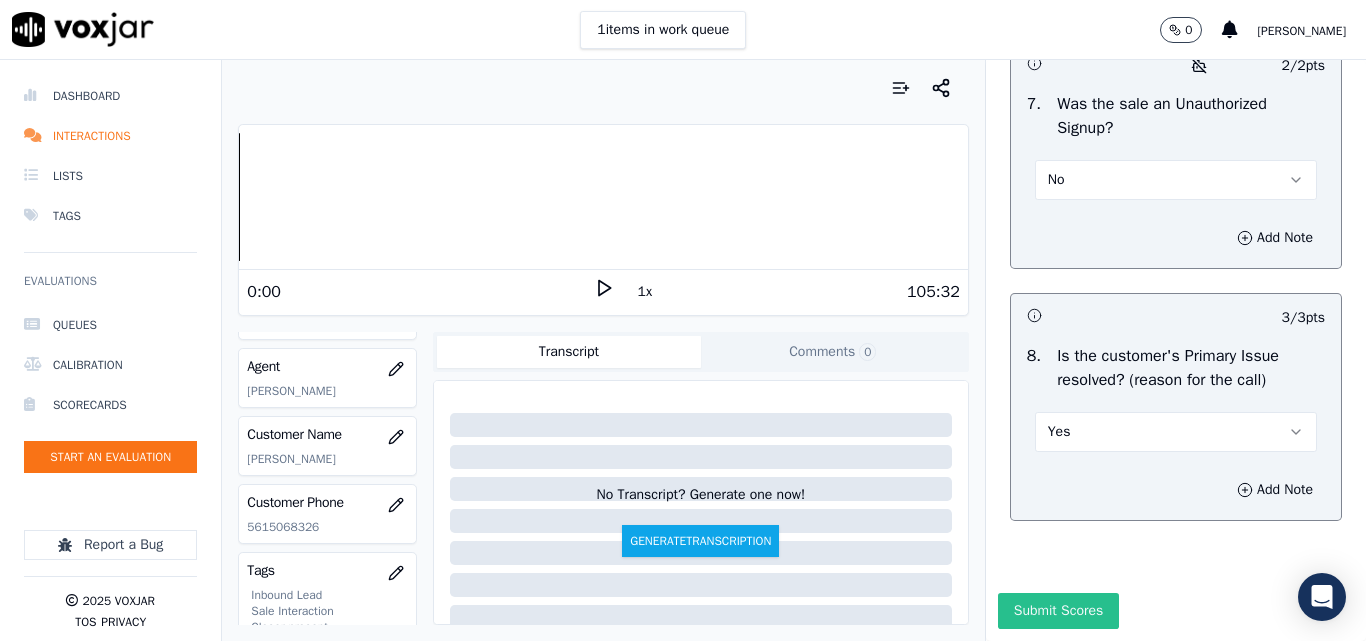 click on "Submit Scores" at bounding box center (1058, 611) 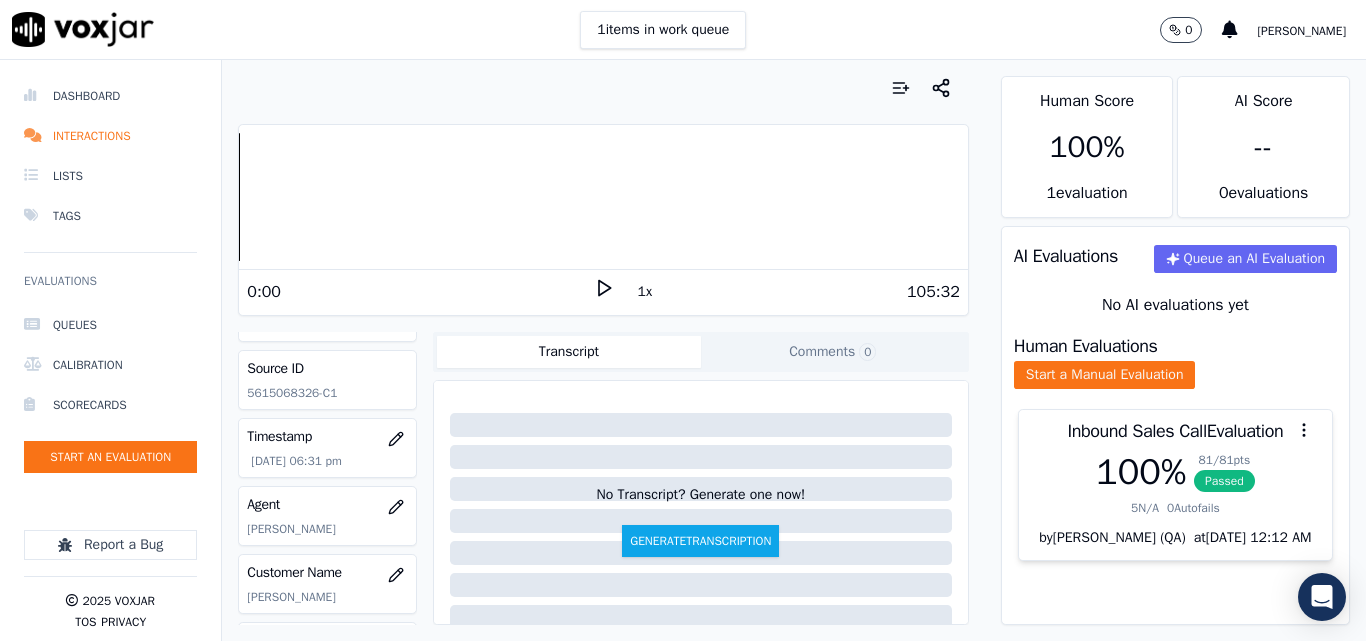 scroll, scrollTop: 100, scrollLeft: 0, axis: vertical 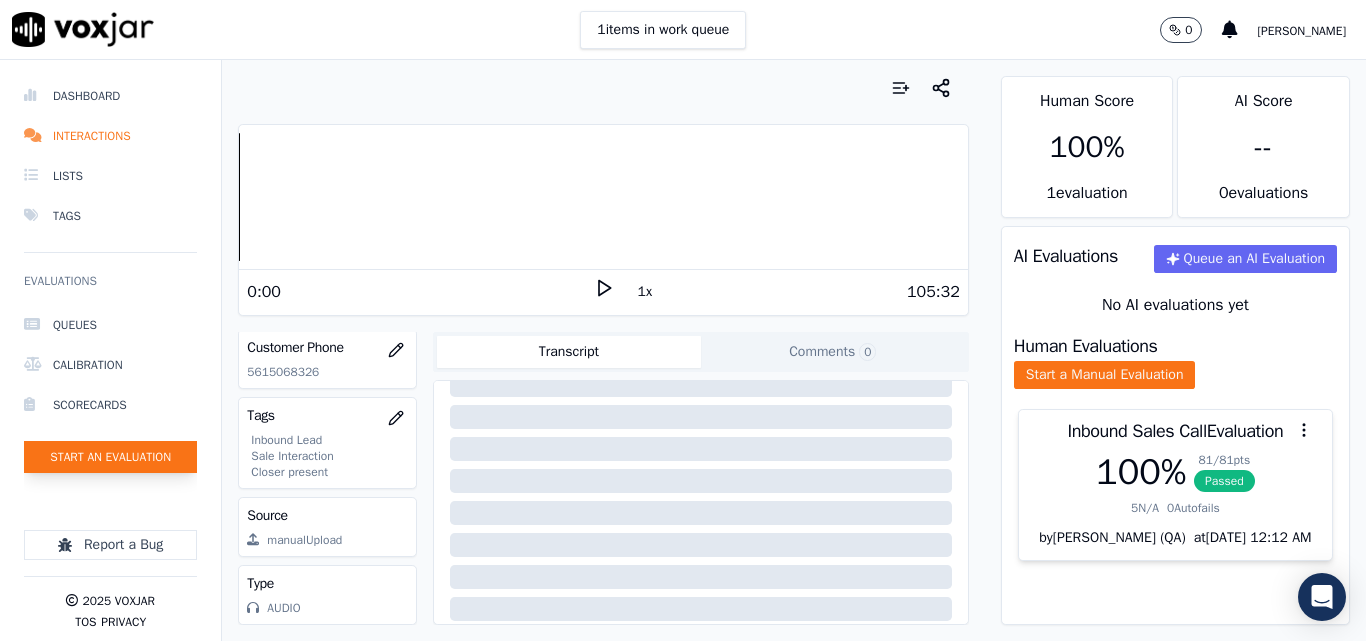 click on "Start an Evaluation" 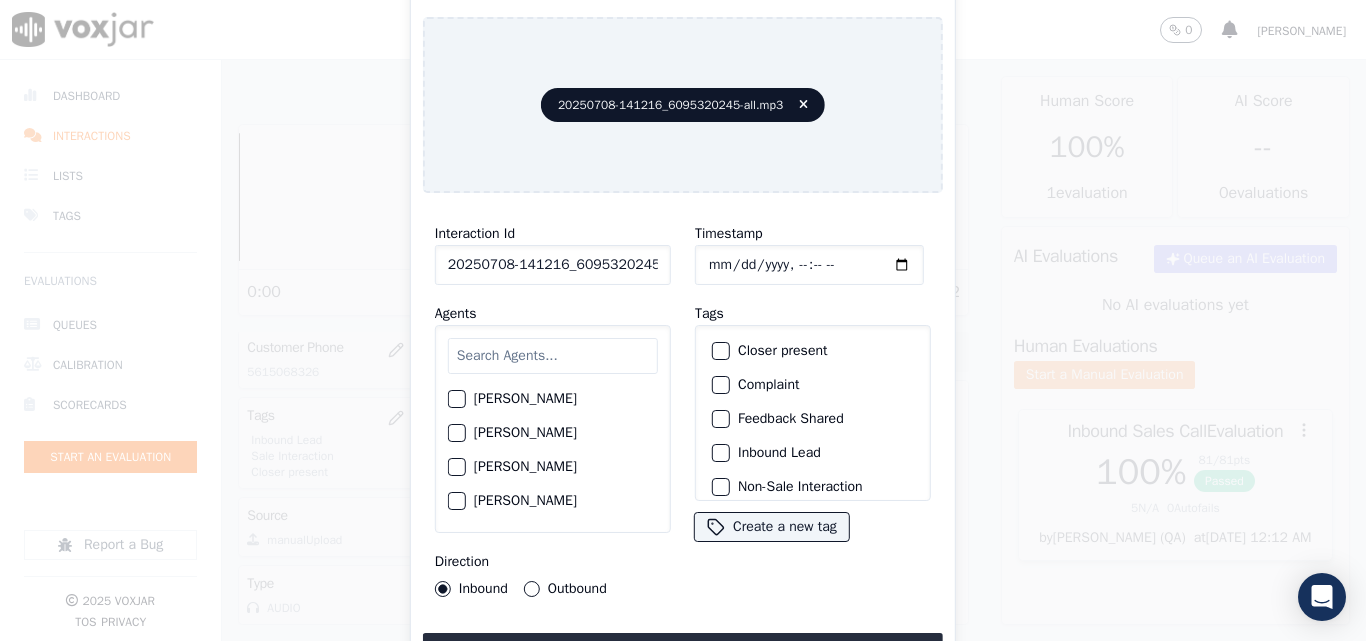 scroll, scrollTop: 0, scrollLeft: 40, axis: horizontal 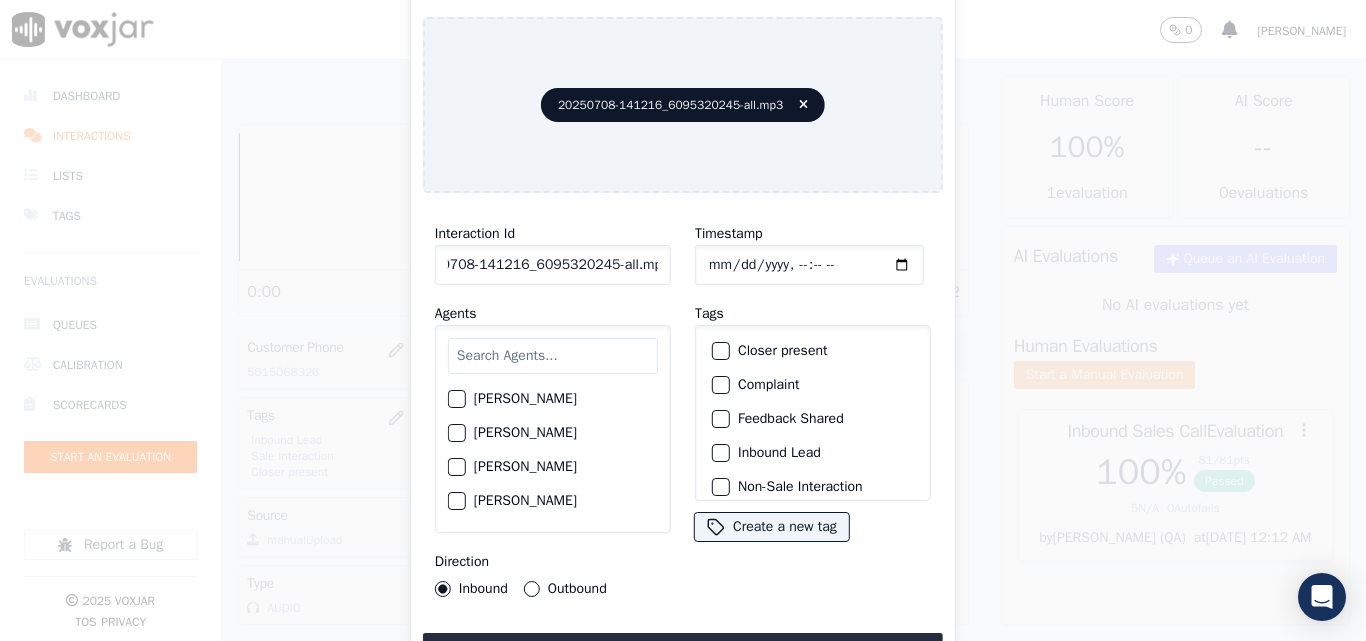 drag, startPoint x: 646, startPoint y: 256, endPoint x: 832, endPoint y: 277, distance: 187.18173 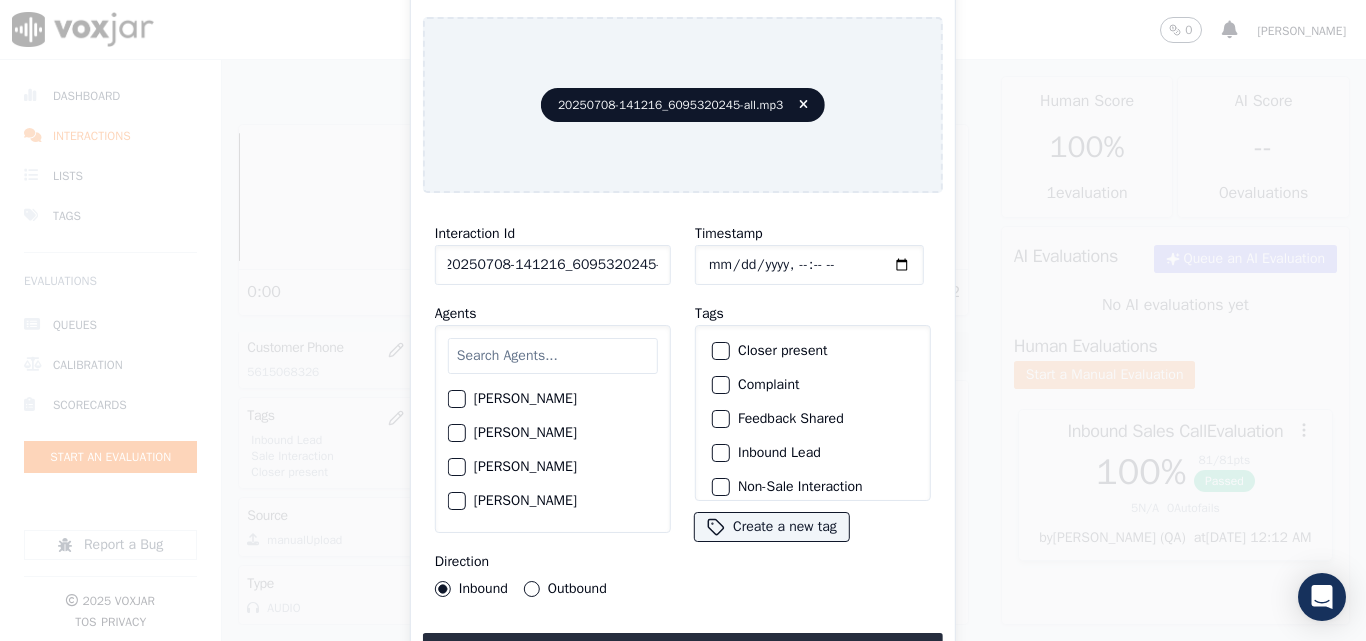 scroll, scrollTop: 0, scrollLeft: 11, axis: horizontal 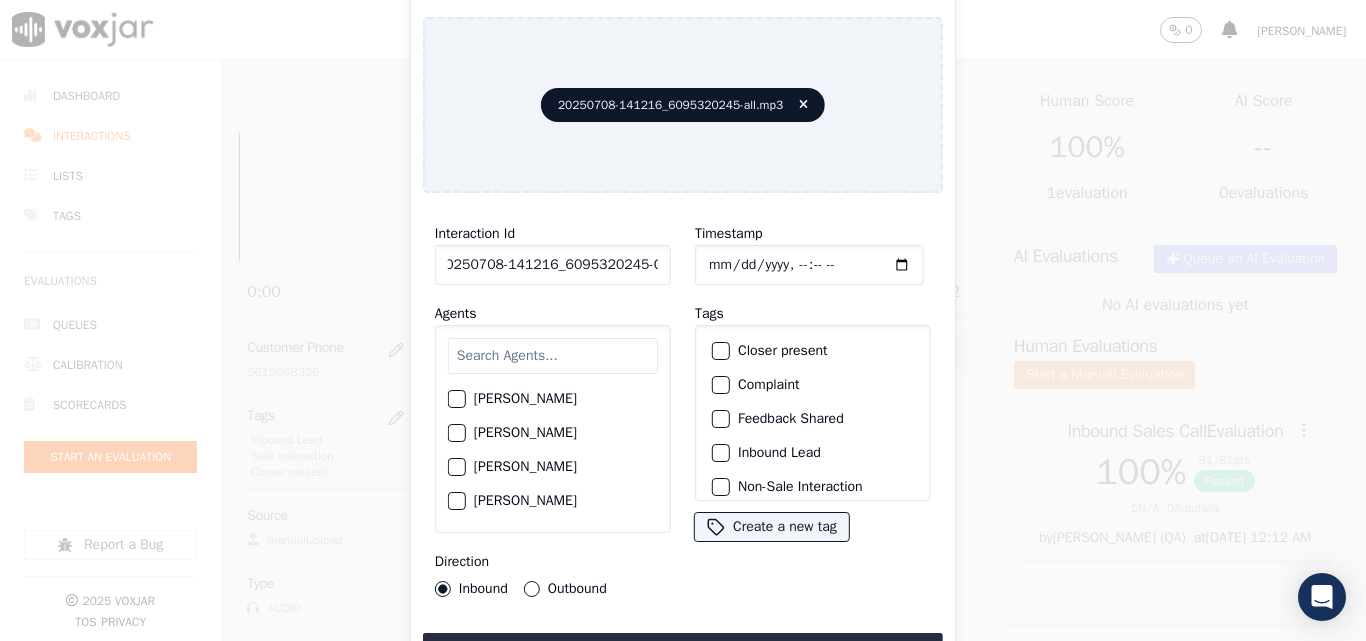 type on "20250708-141216_6095320245-C1" 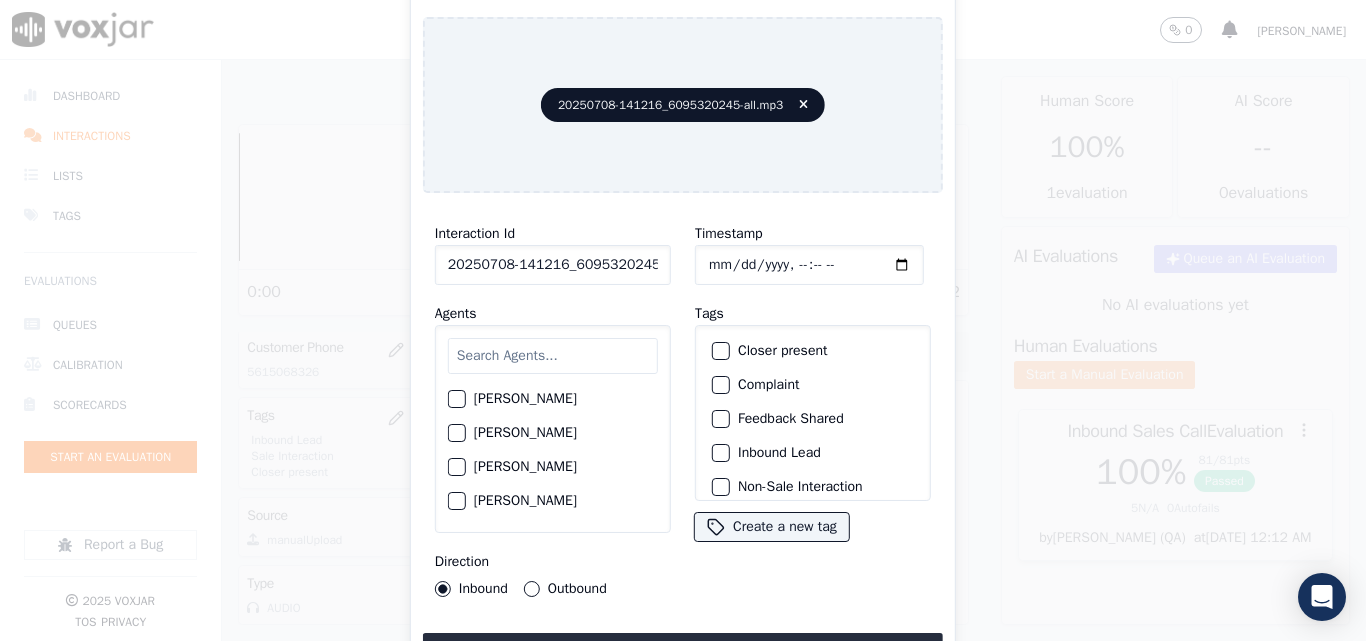 type on "[DATE]T19:27" 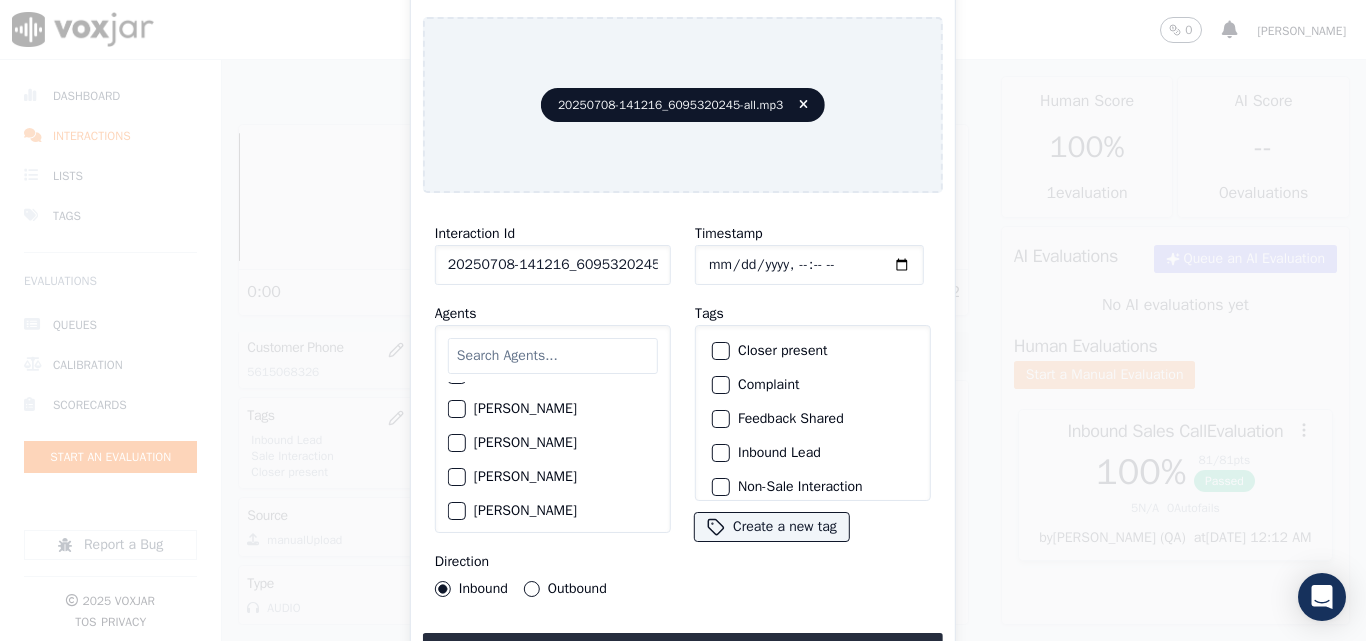 scroll, scrollTop: 700, scrollLeft: 0, axis: vertical 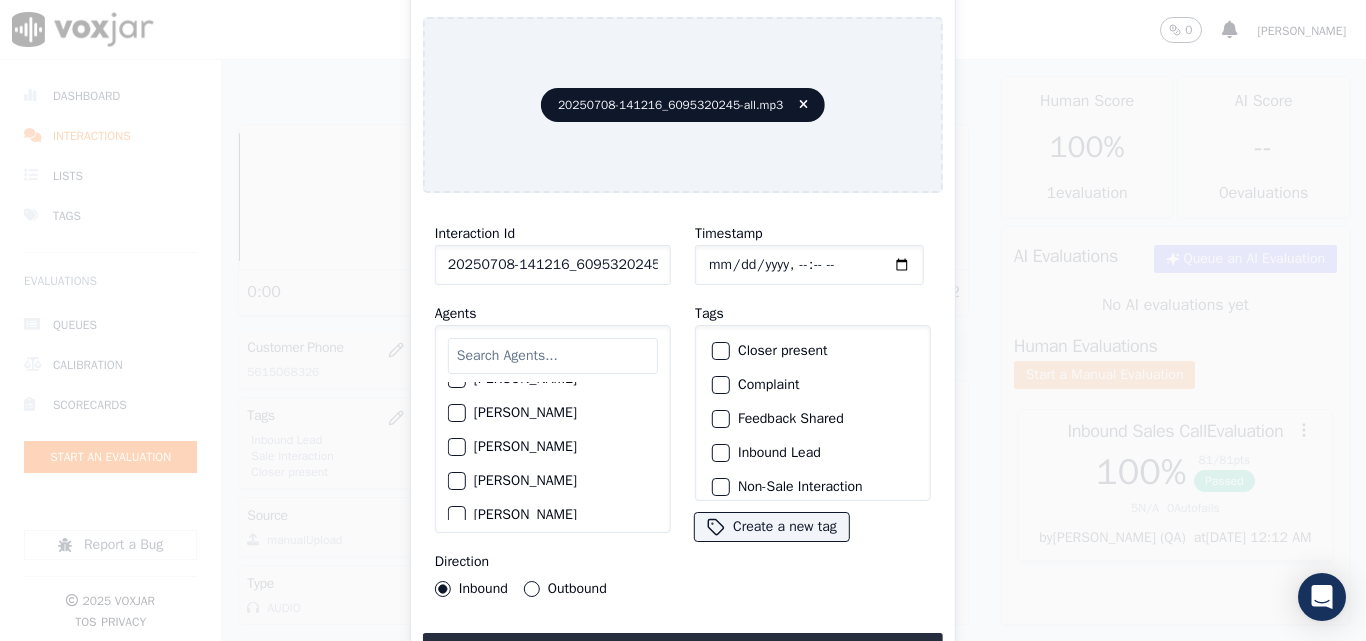 click on "[PERSON_NAME]" 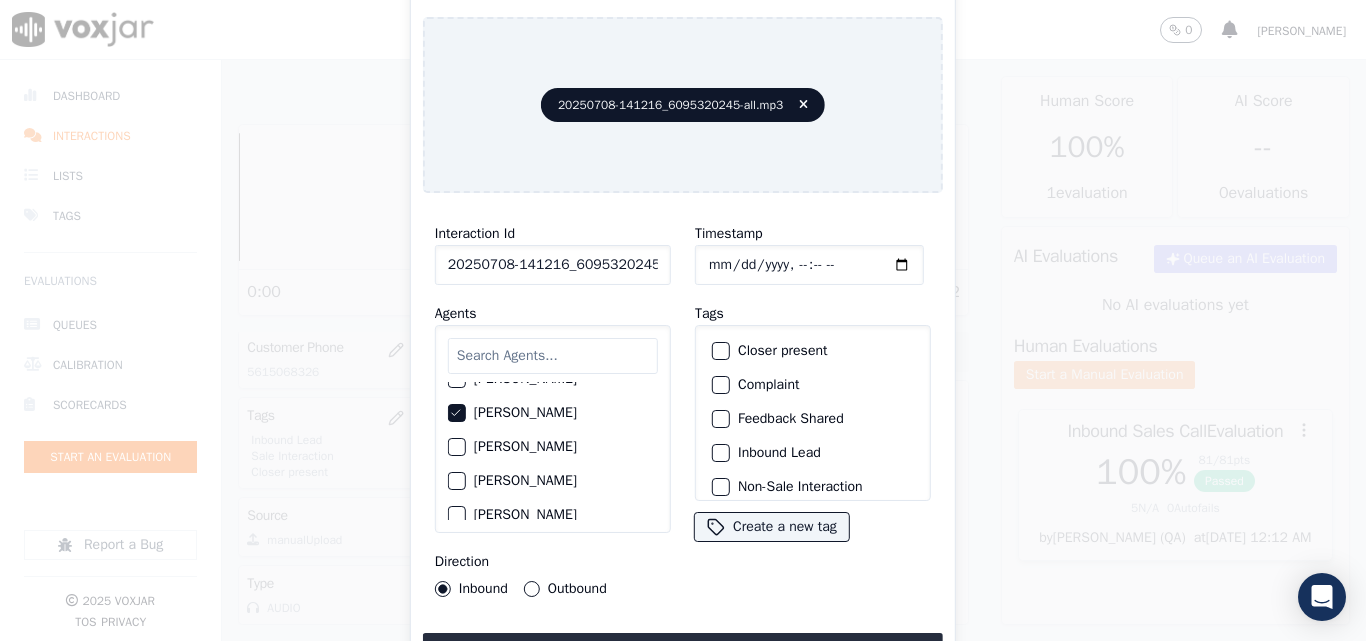 click on "Closer present" 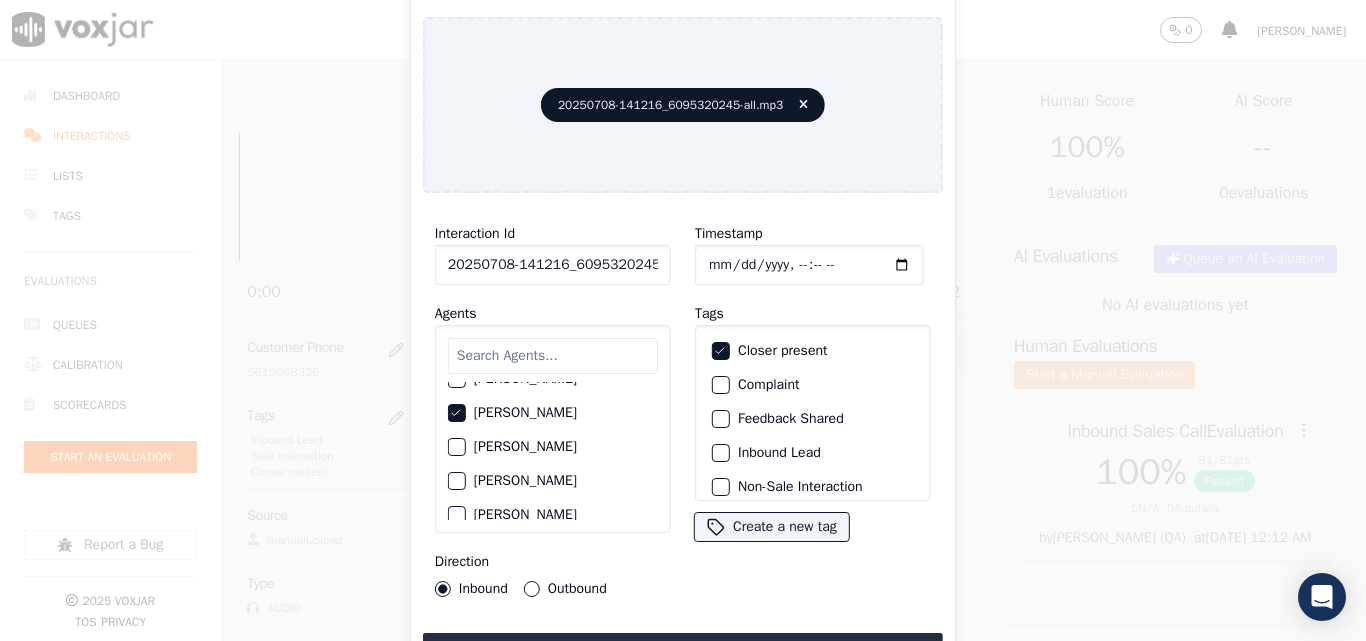 click on "Inbound Lead" 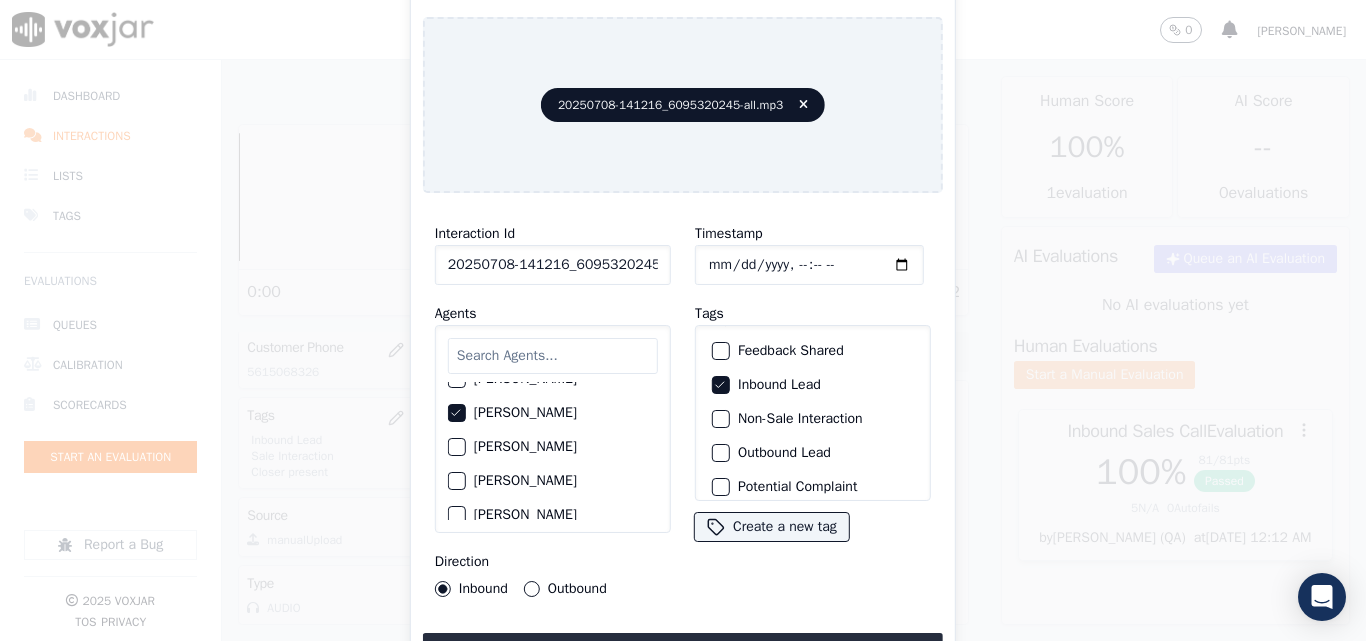 scroll, scrollTop: 173, scrollLeft: 0, axis: vertical 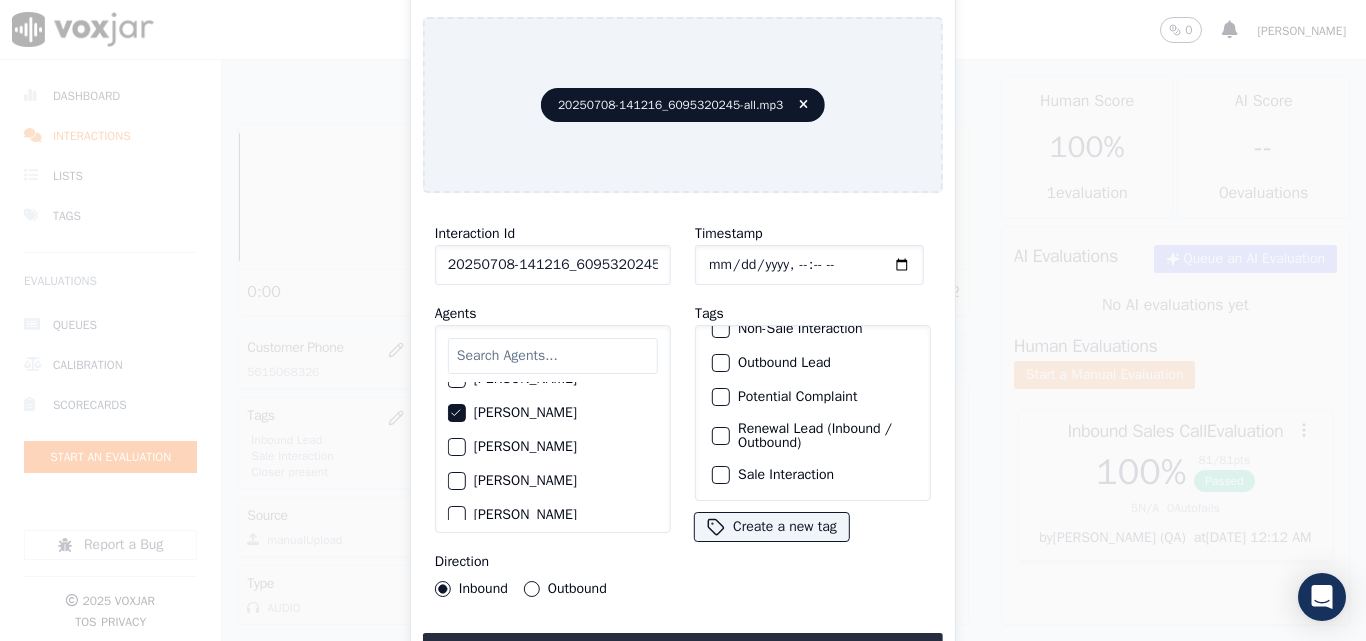 click on "Sale Interaction" 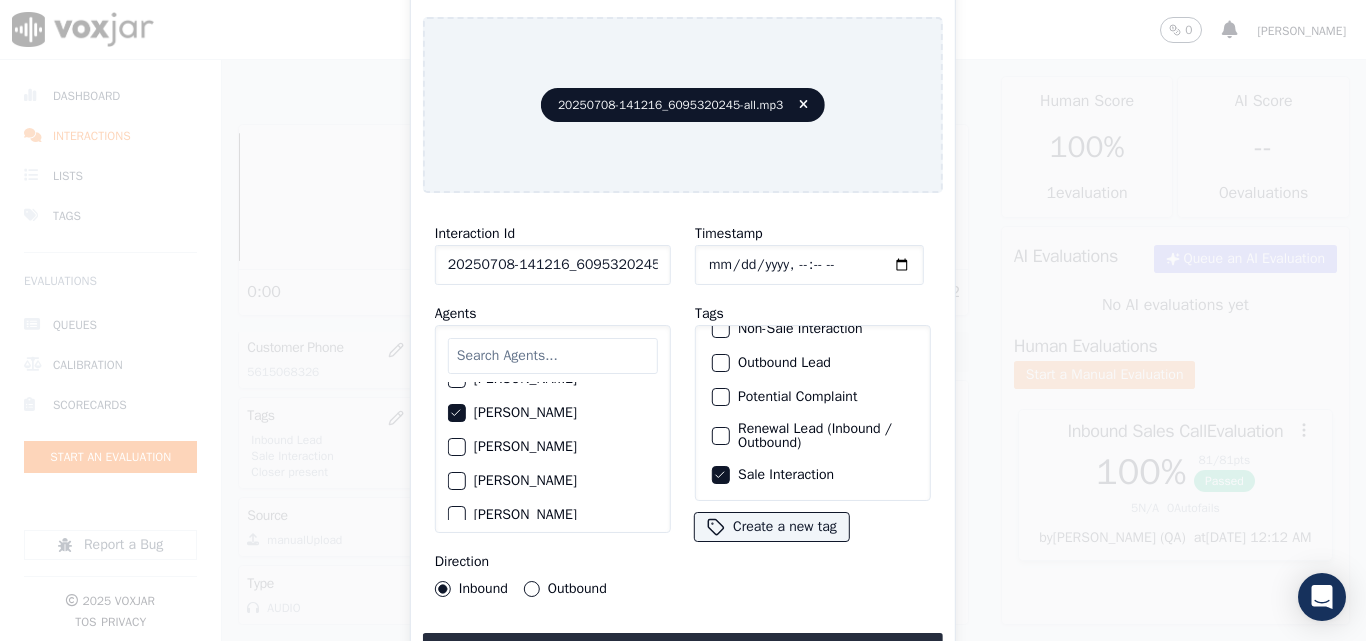 click on "Upload interaction to start evaluation" at bounding box center [683, 651] 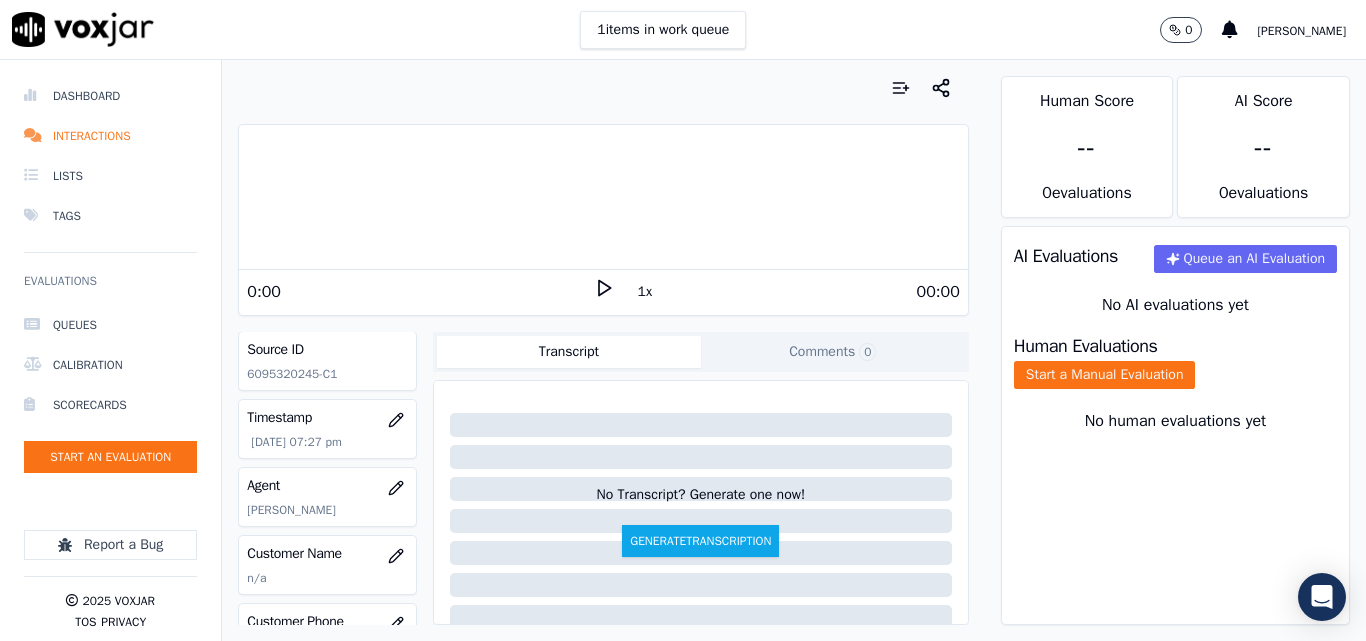 scroll, scrollTop: 200, scrollLeft: 0, axis: vertical 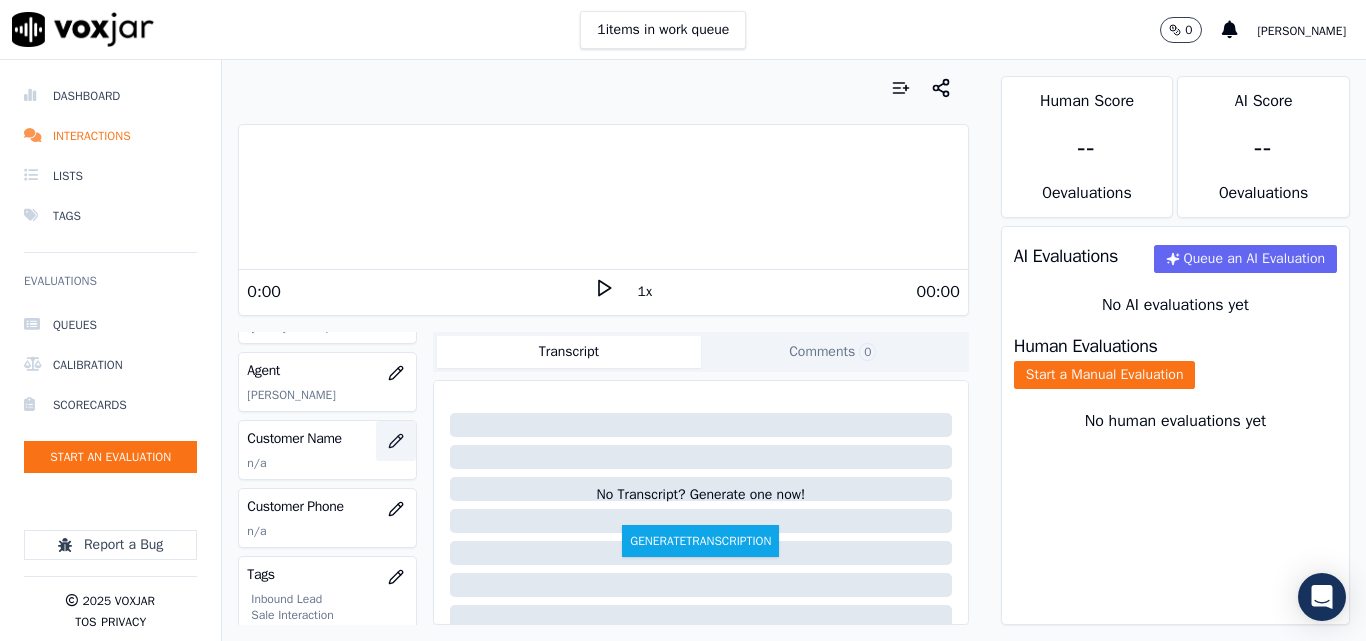 click at bounding box center (396, 441) 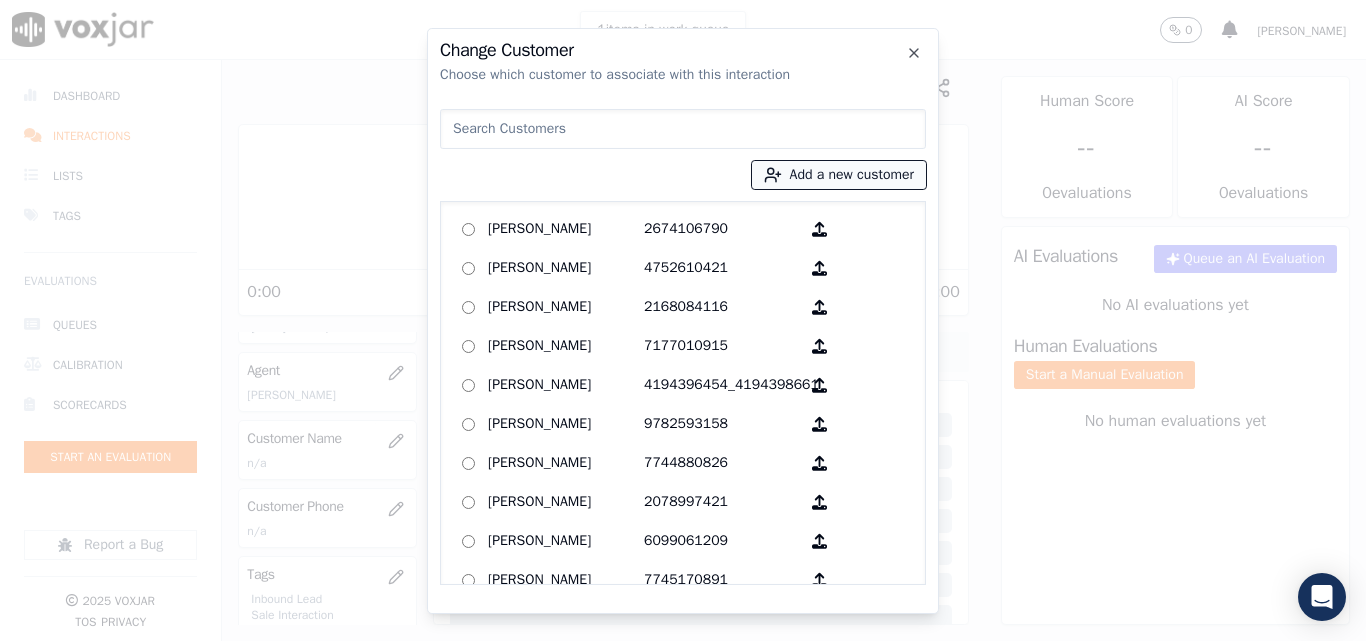 click 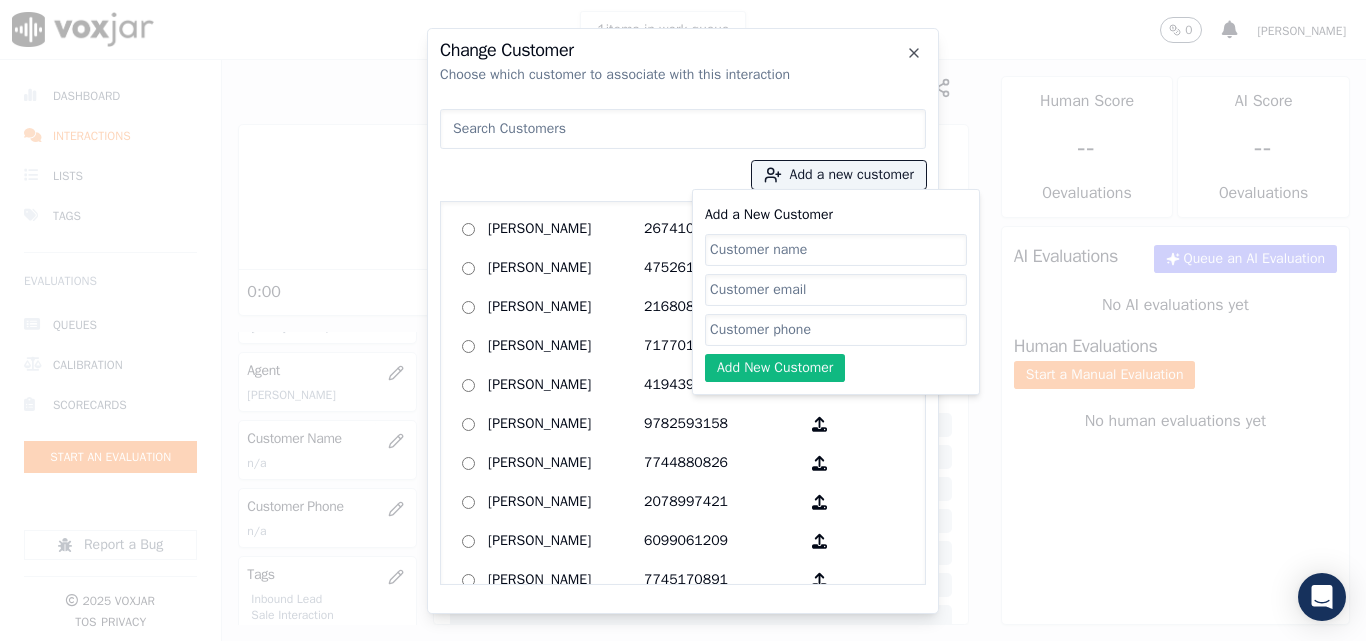 click on "Add a New Customer" 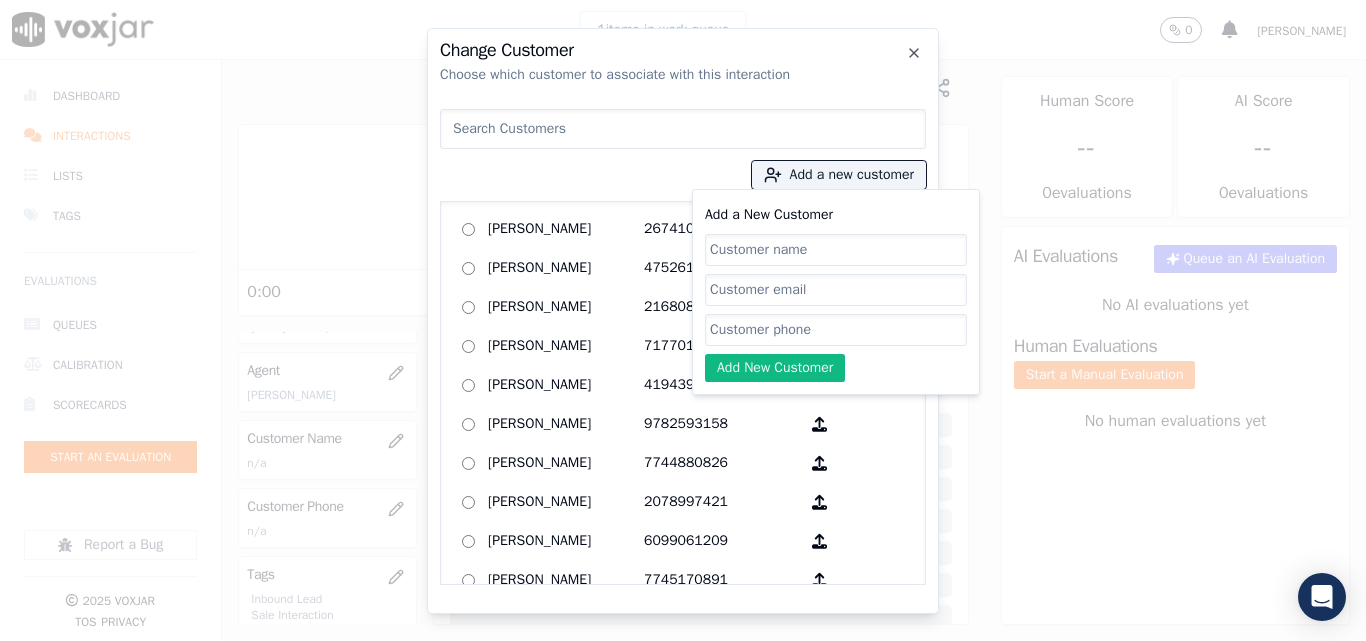 paste on "6095320245" 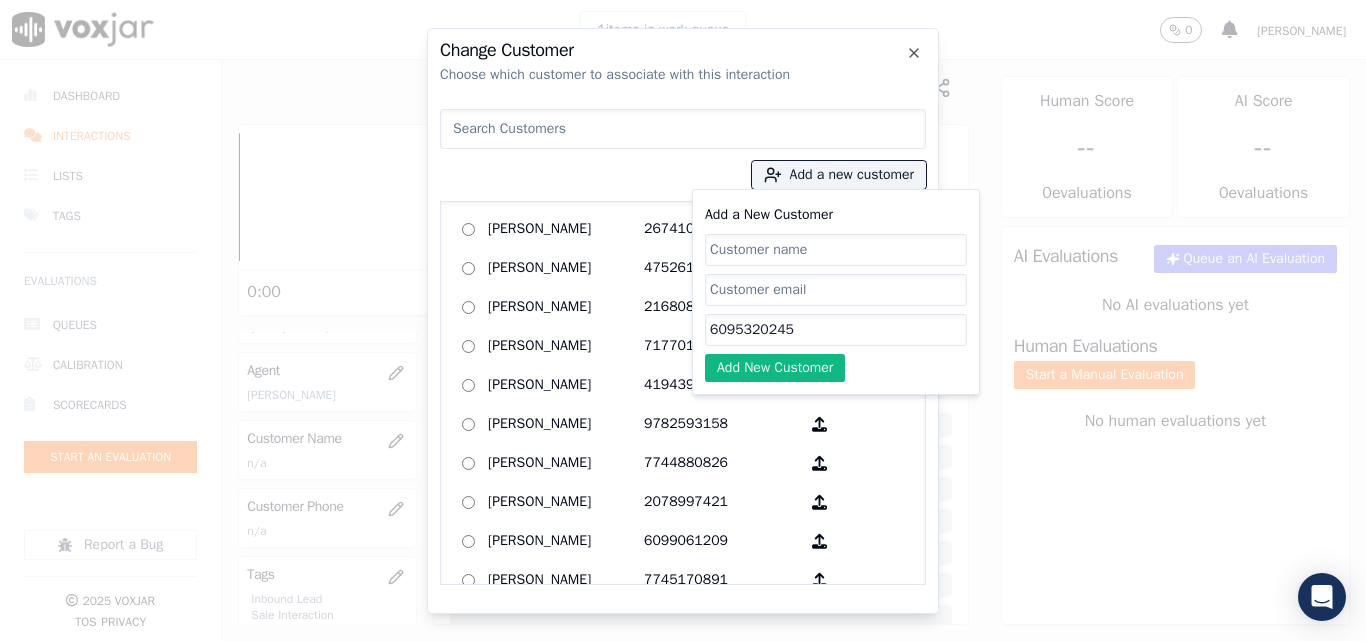 type on "6095320245" 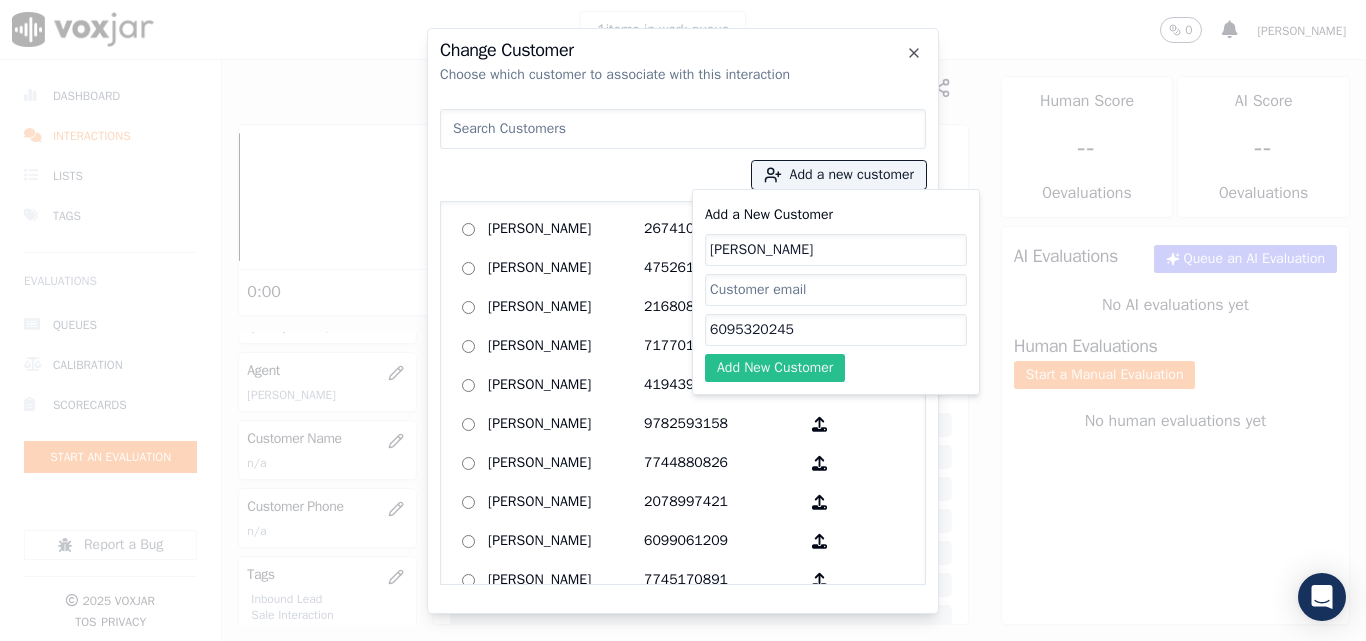 type on "[PERSON_NAME]" 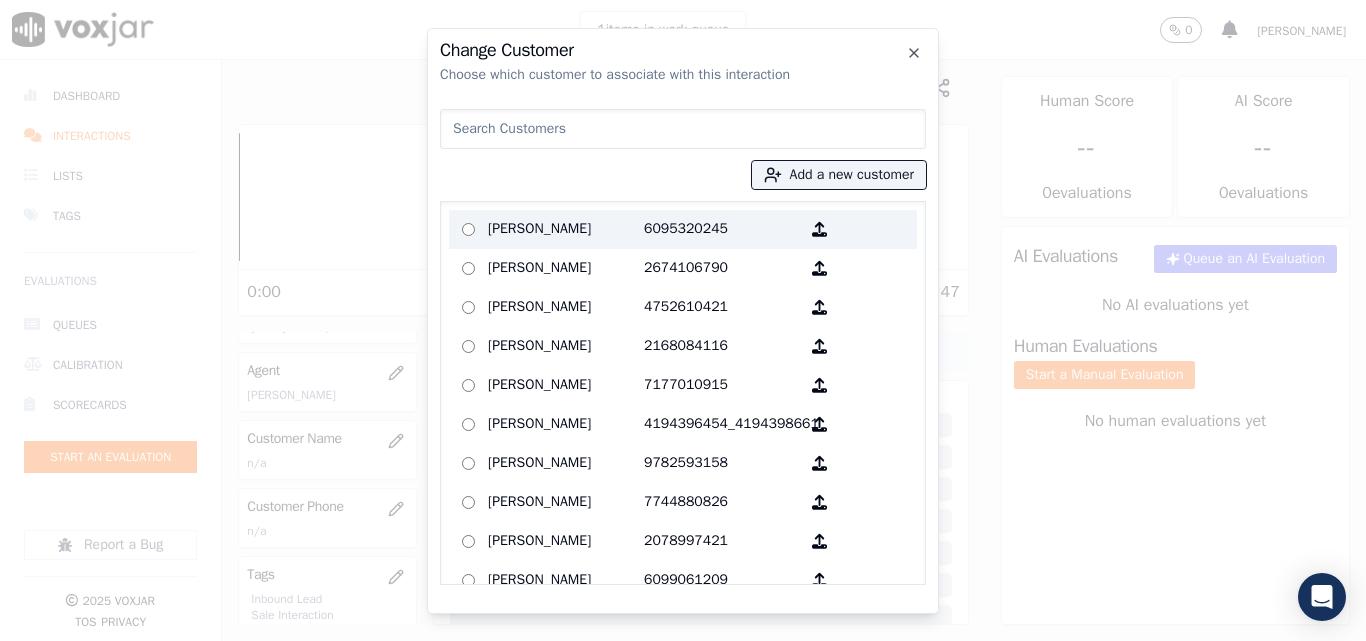 click on "[PERSON_NAME]" at bounding box center [566, 229] 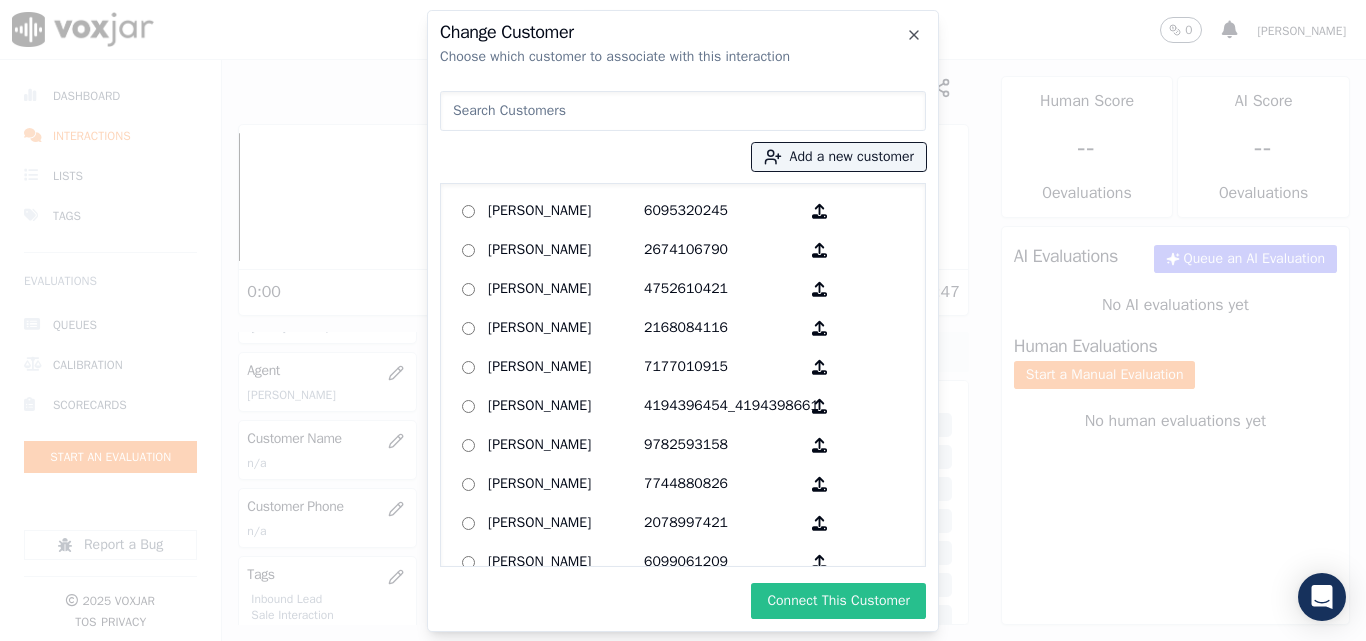 click on "Connect This Customer" at bounding box center (838, 601) 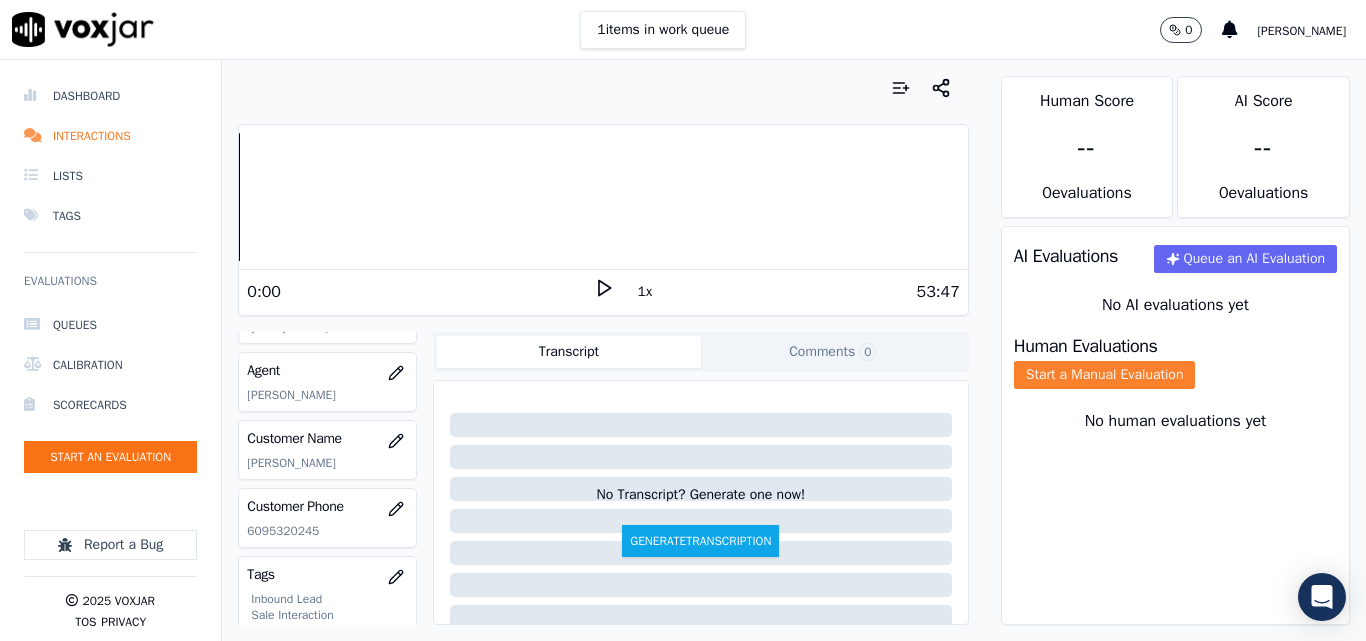 click on "Start a Manual Evaluation" 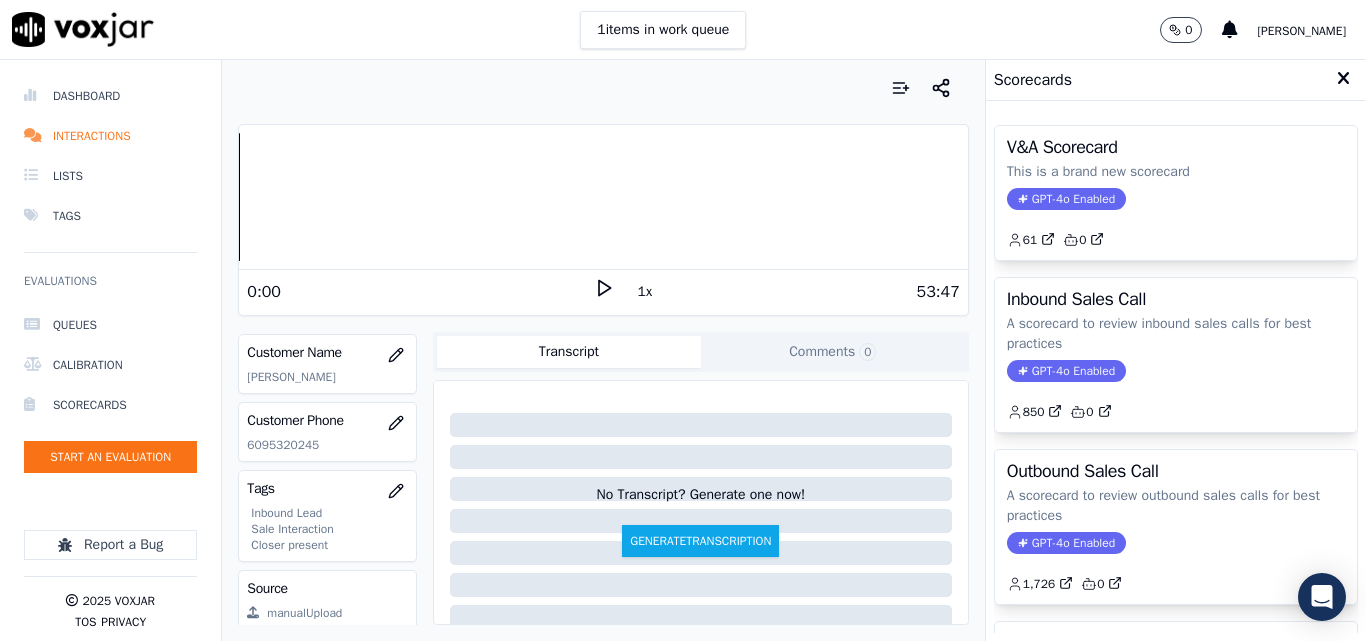 scroll, scrollTop: 404, scrollLeft: 0, axis: vertical 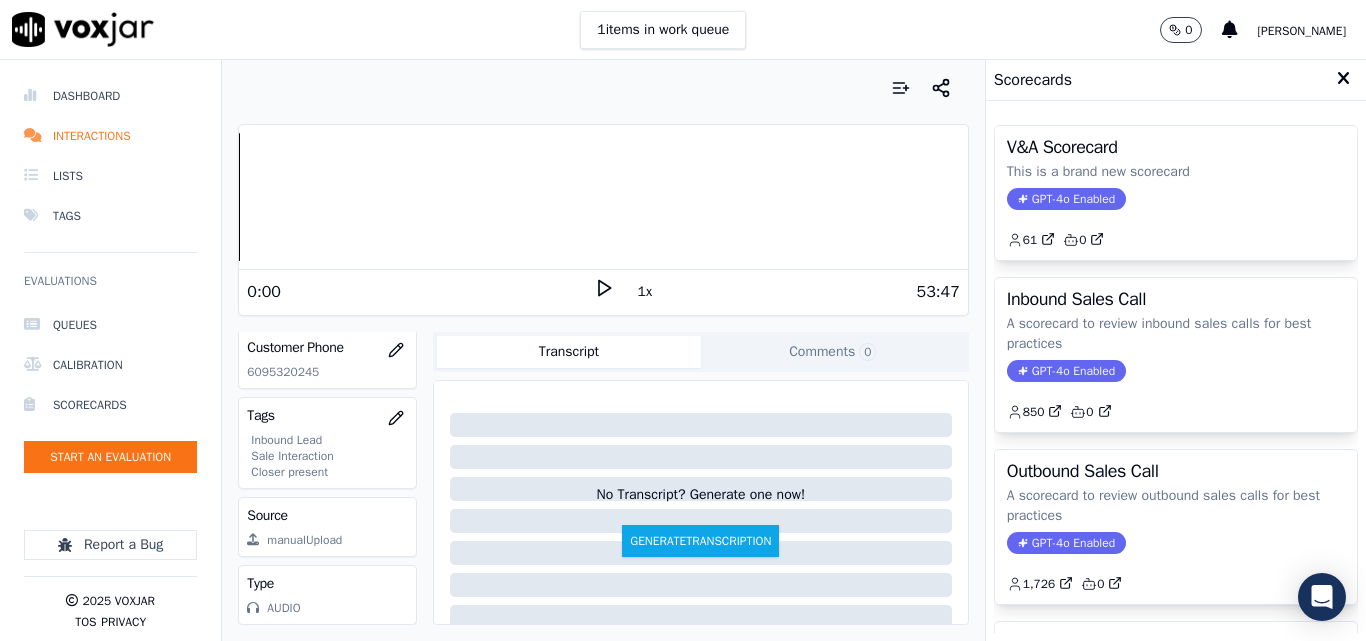 drag, startPoint x: 1155, startPoint y: 367, endPoint x: 1164, endPoint y: 385, distance: 20.12461 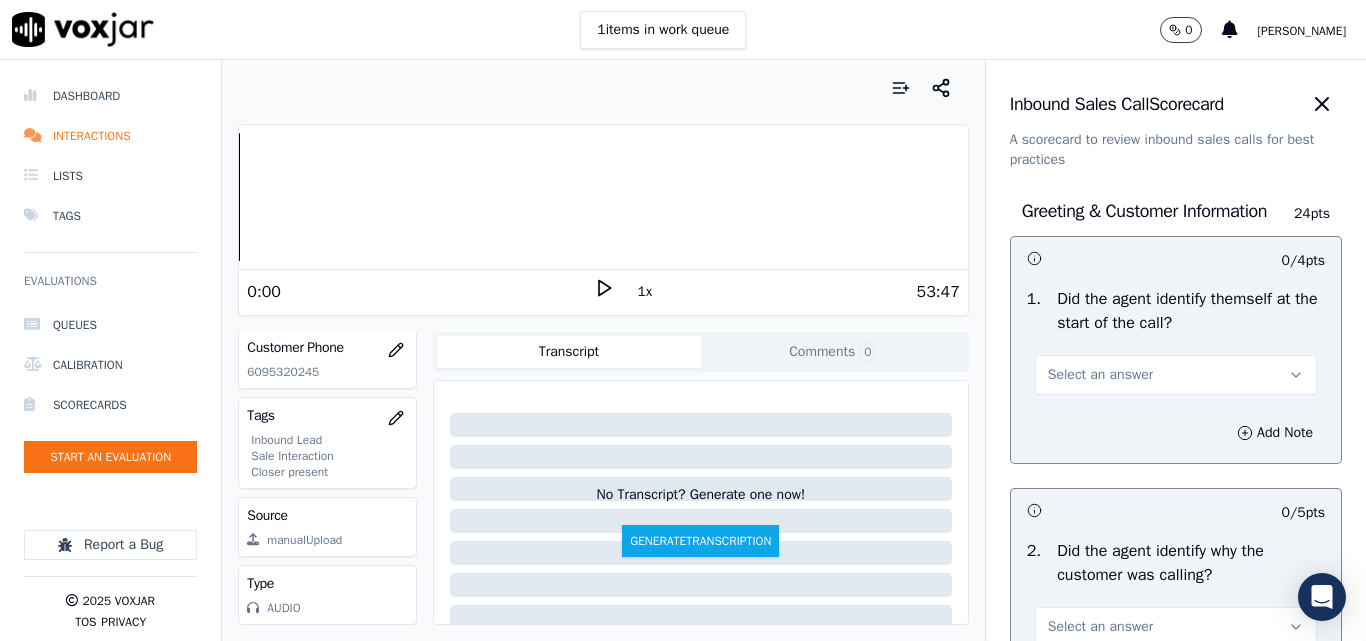 click on "Select an answer" at bounding box center (1176, 375) 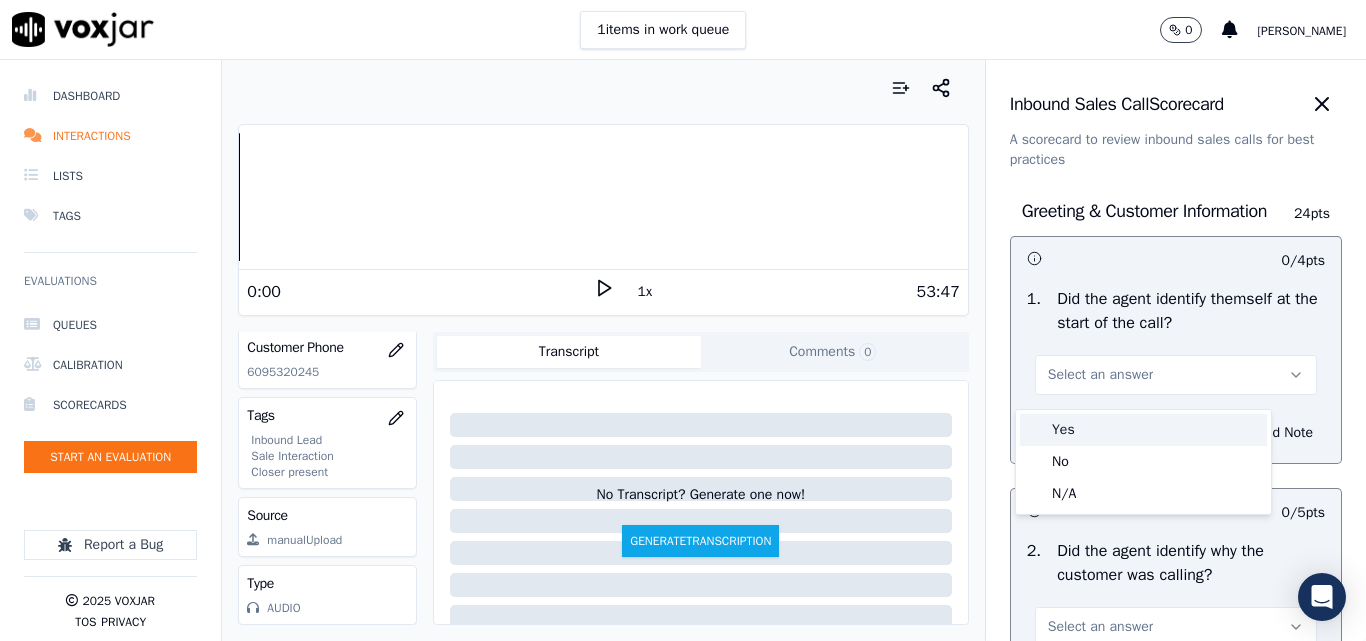 click on "Yes" at bounding box center [1143, 430] 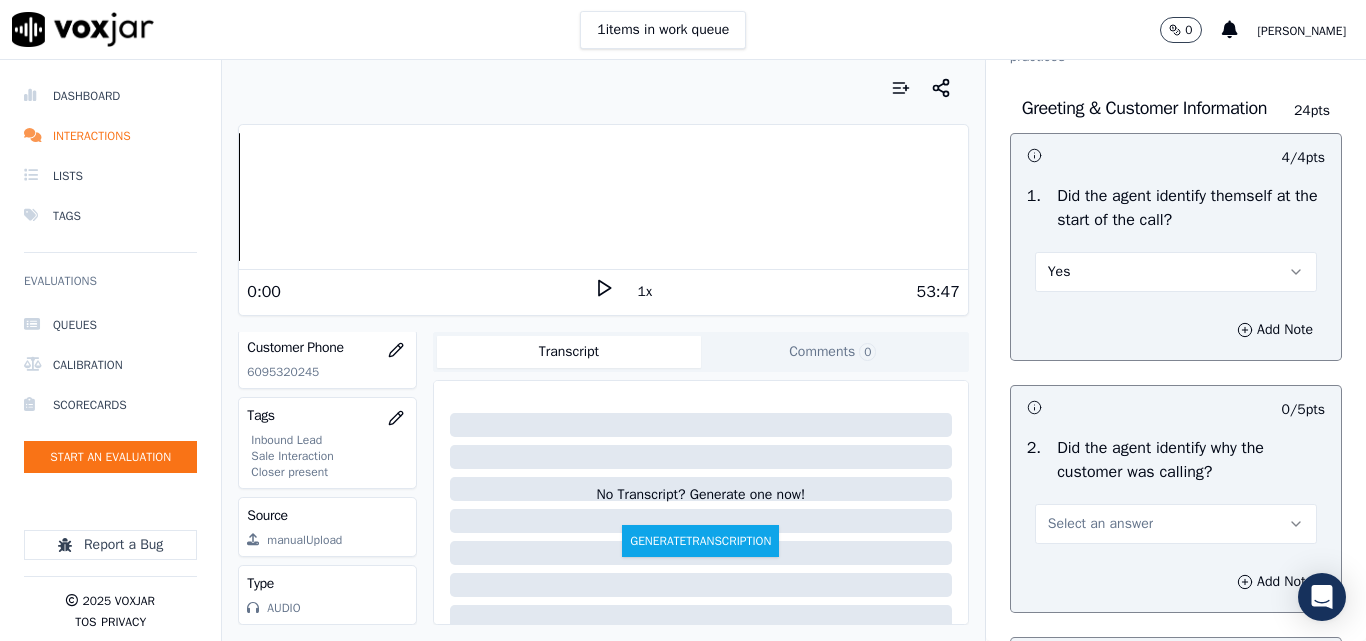 scroll, scrollTop: 200, scrollLeft: 0, axis: vertical 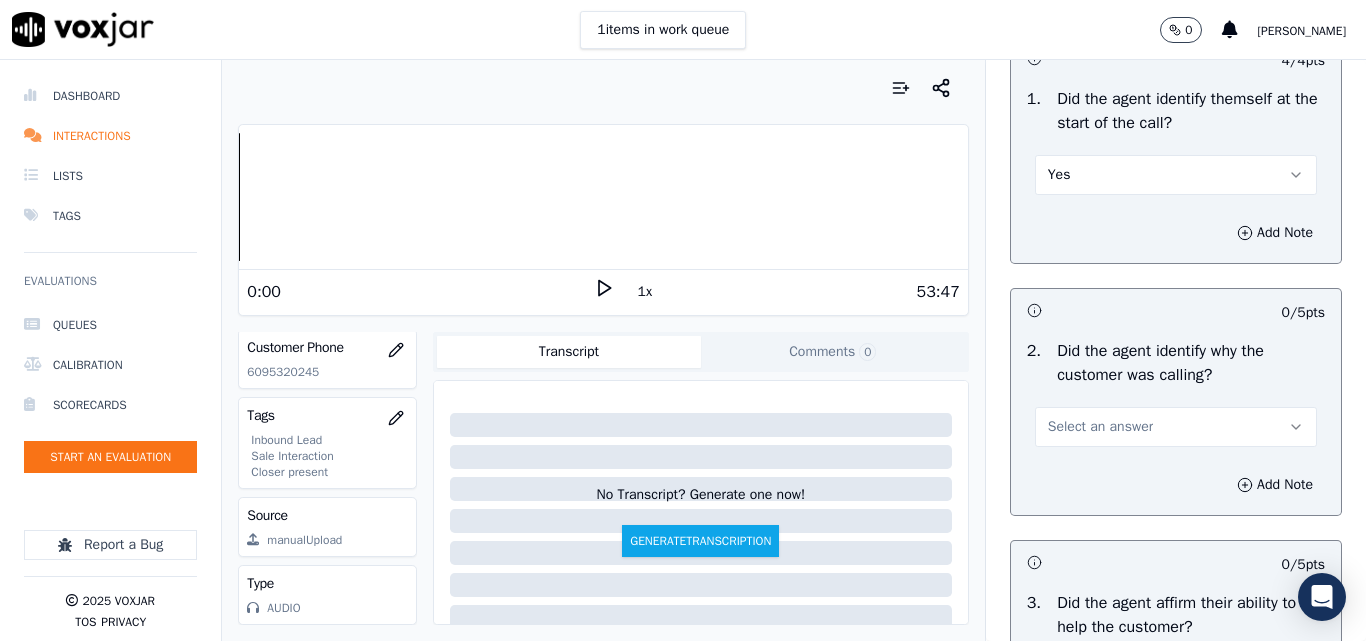 click on "Select an answer" at bounding box center (1176, 427) 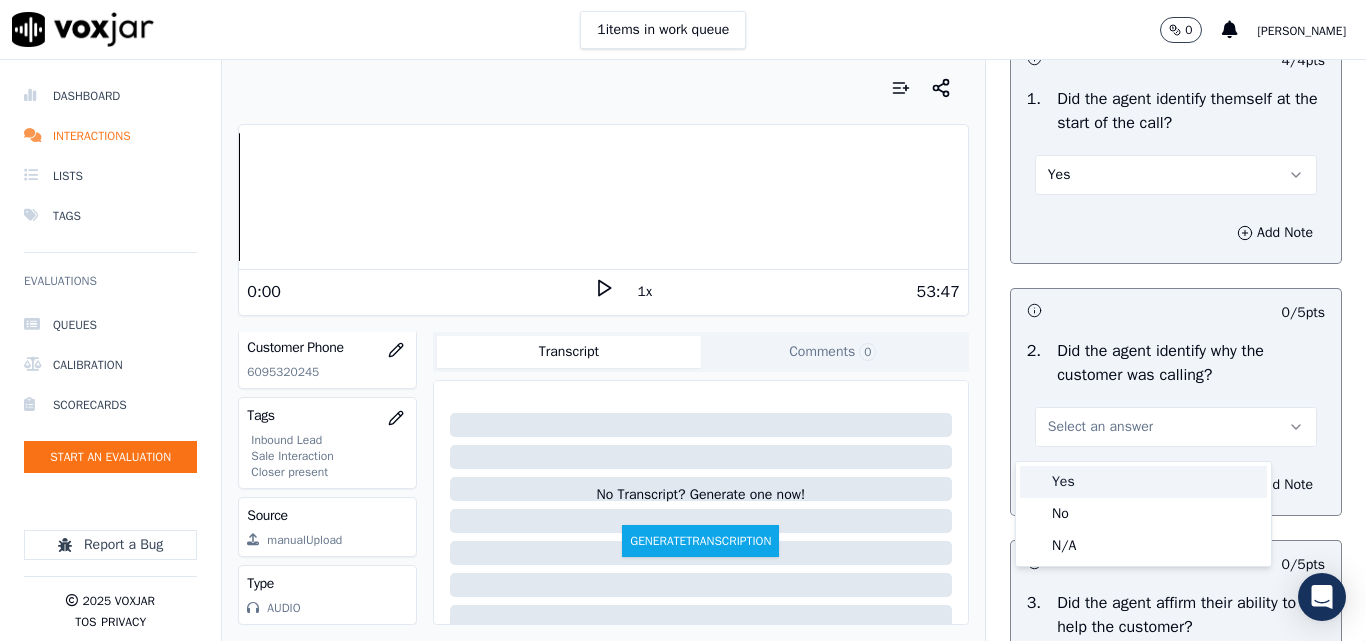 click on "Yes" at bounding box center (1143, 482) 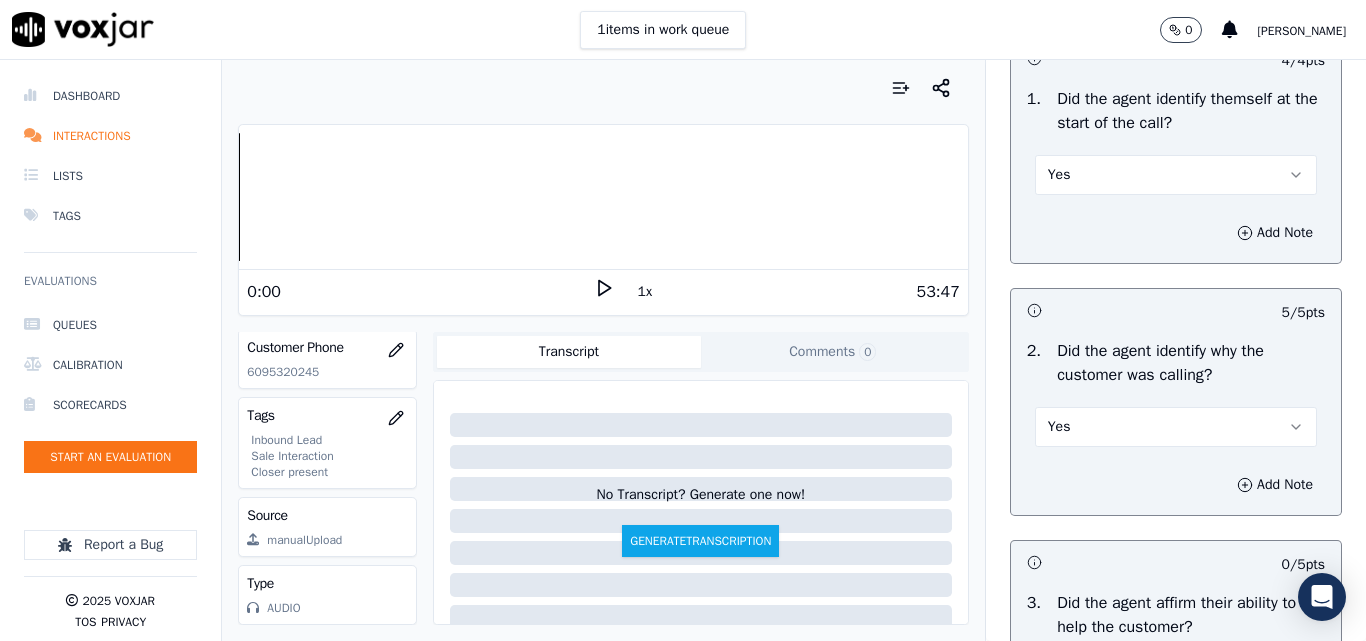 scroll, scrollTop: 400, scrollLeft: 0, axis: vertical 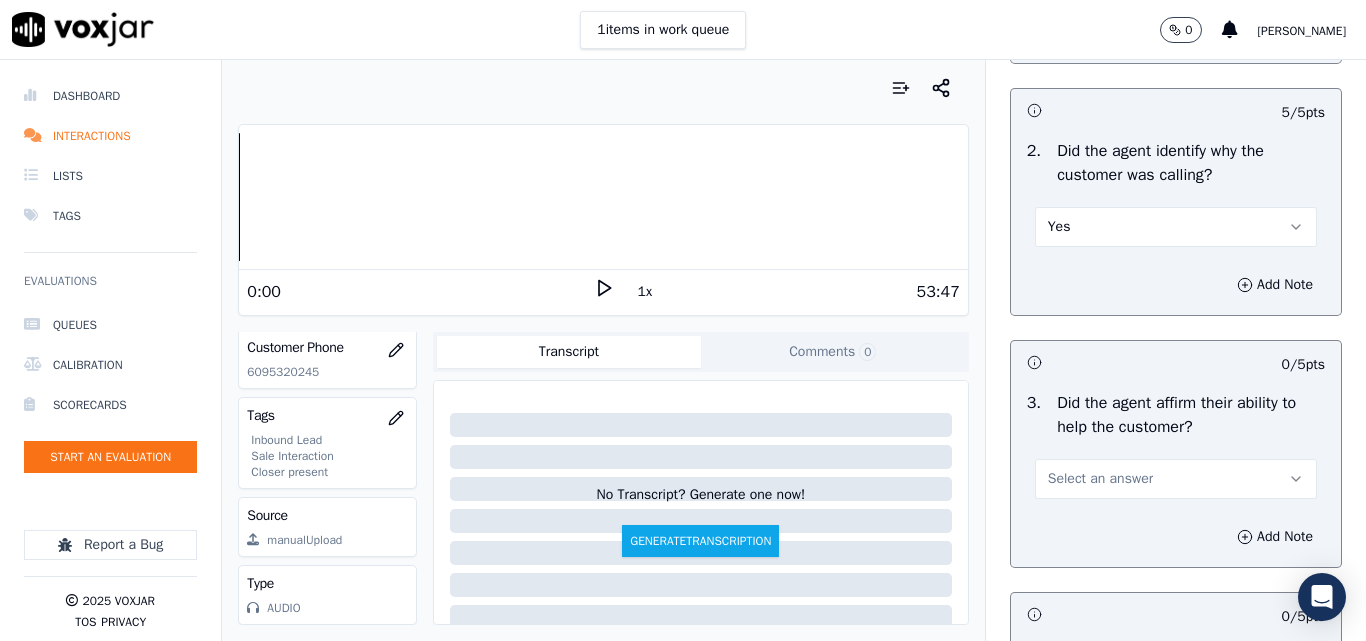 click on "Select an answer" at bounding box center [1100, 479] 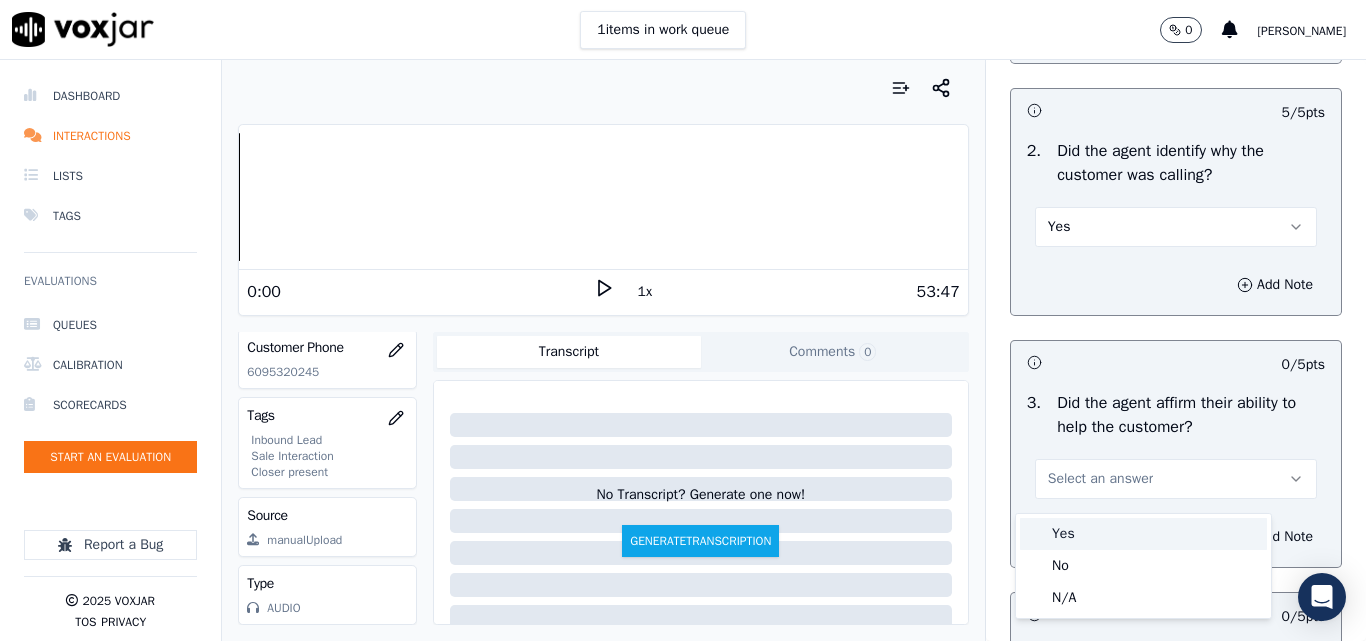drag, startPoint x: 1075, startPoint y: 528, endPoint x: 1094, endPoint y: 523, distance: 19.646883 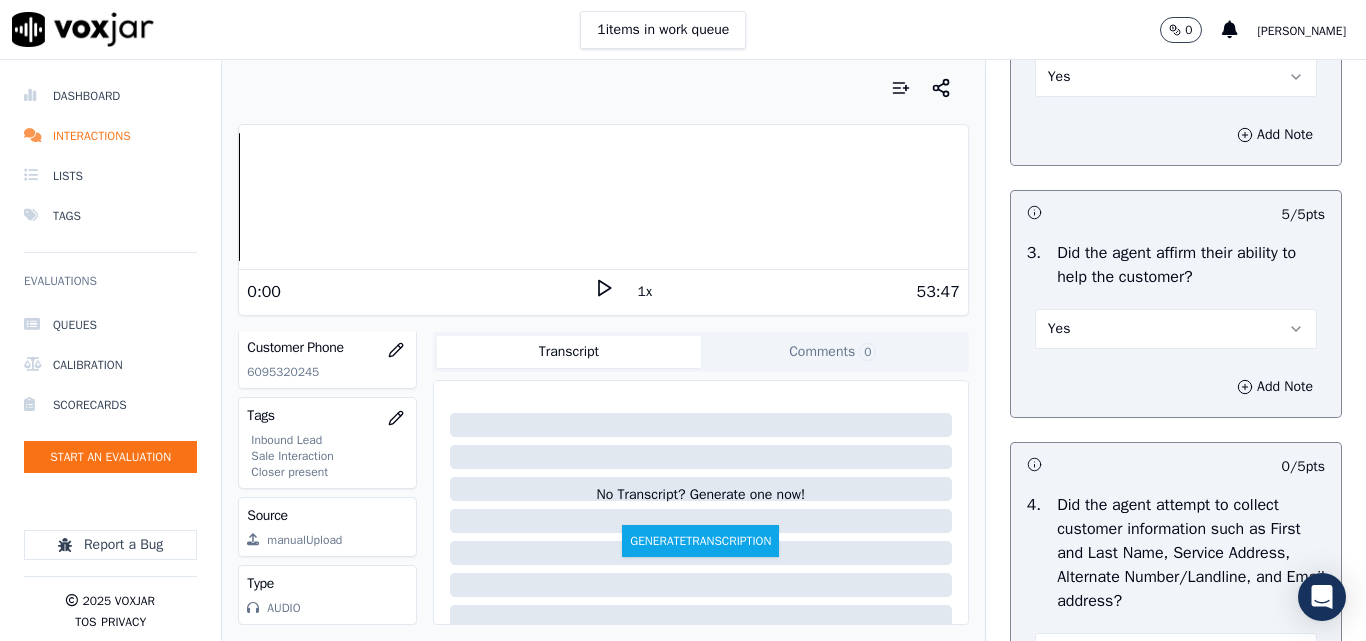 scroll, scrollTop: 700, scrollLeft: 0, axis: vertical 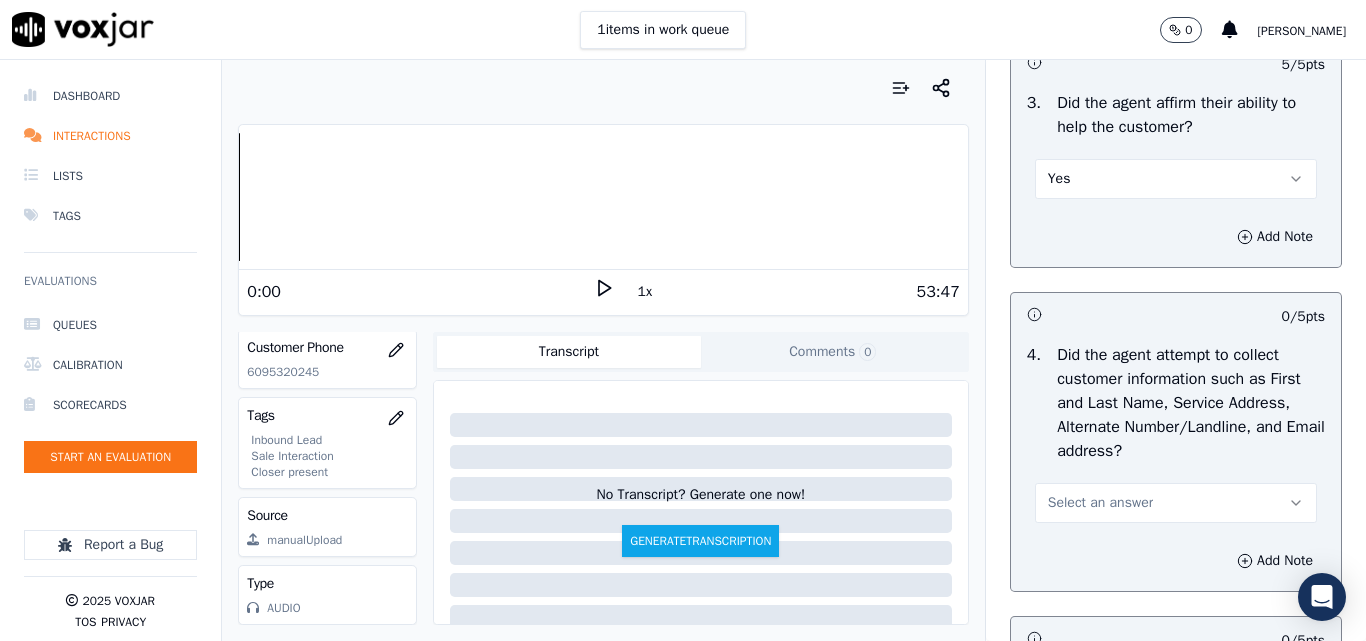 click on "Select an answer" at bounding box center [1100, 503] 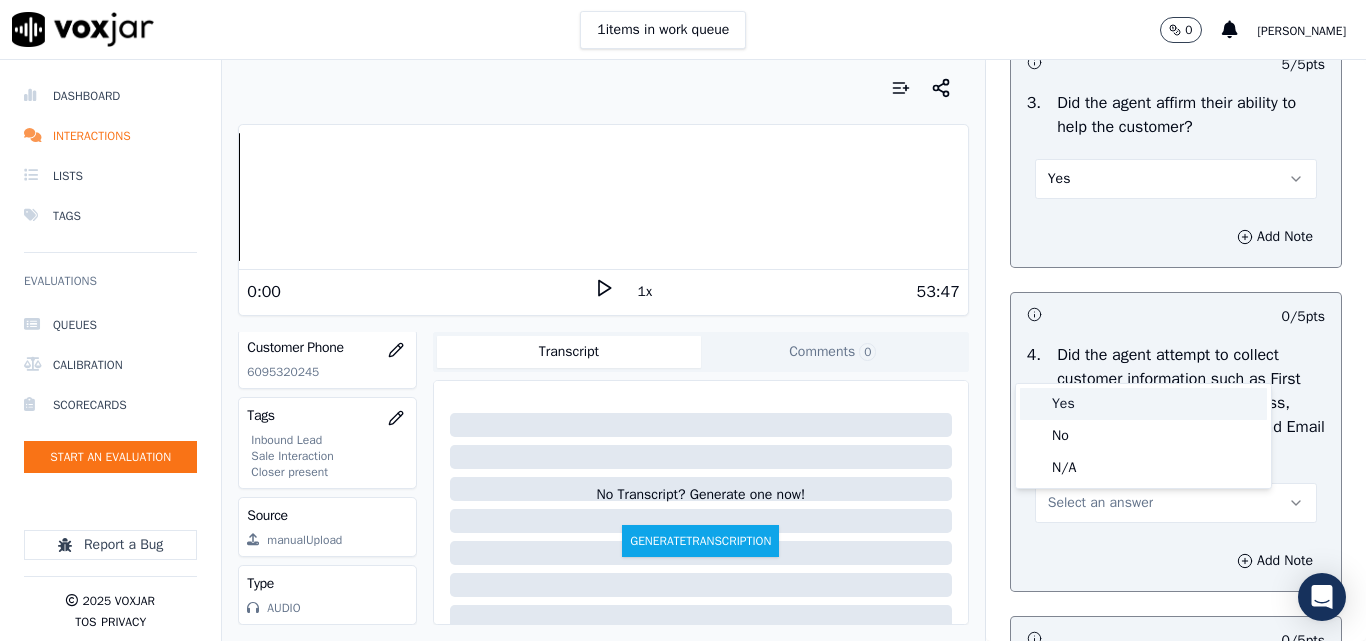 click on "Yes" at bounding box center (1143, 404) 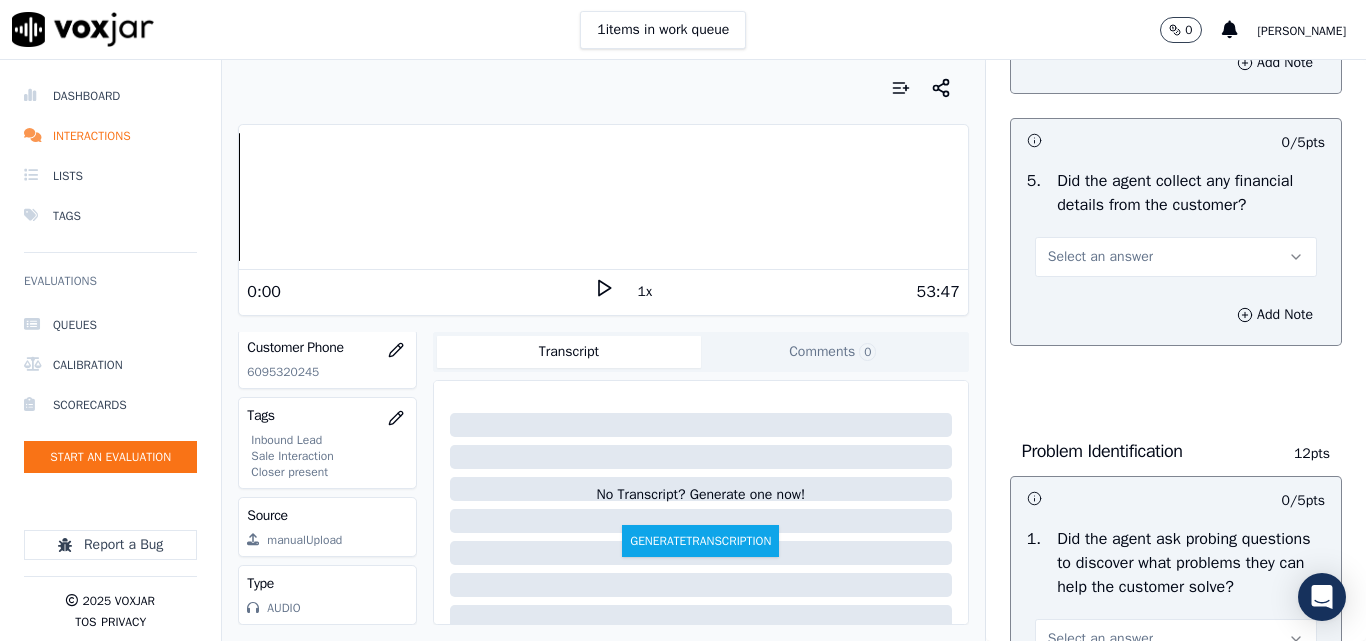 scroll, scrollTop: 1200, scrollLeft: 0, axis: vertical 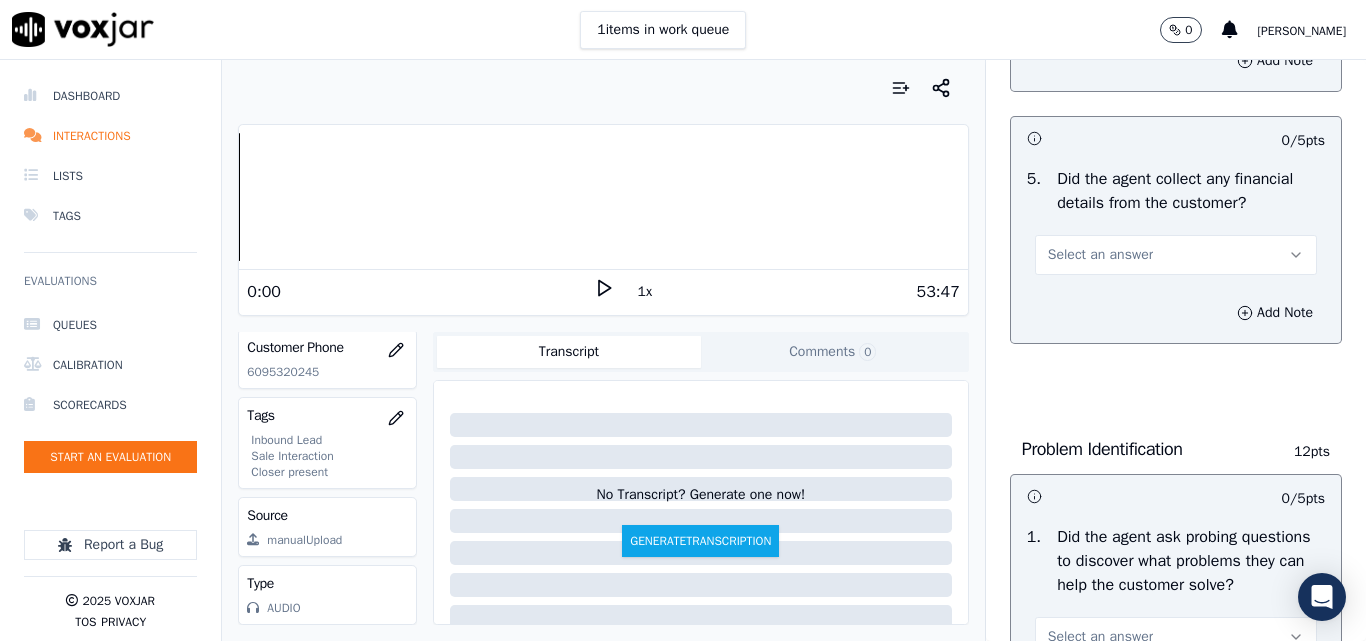 click on "Select an answer" at bounding box center [1100, 255] 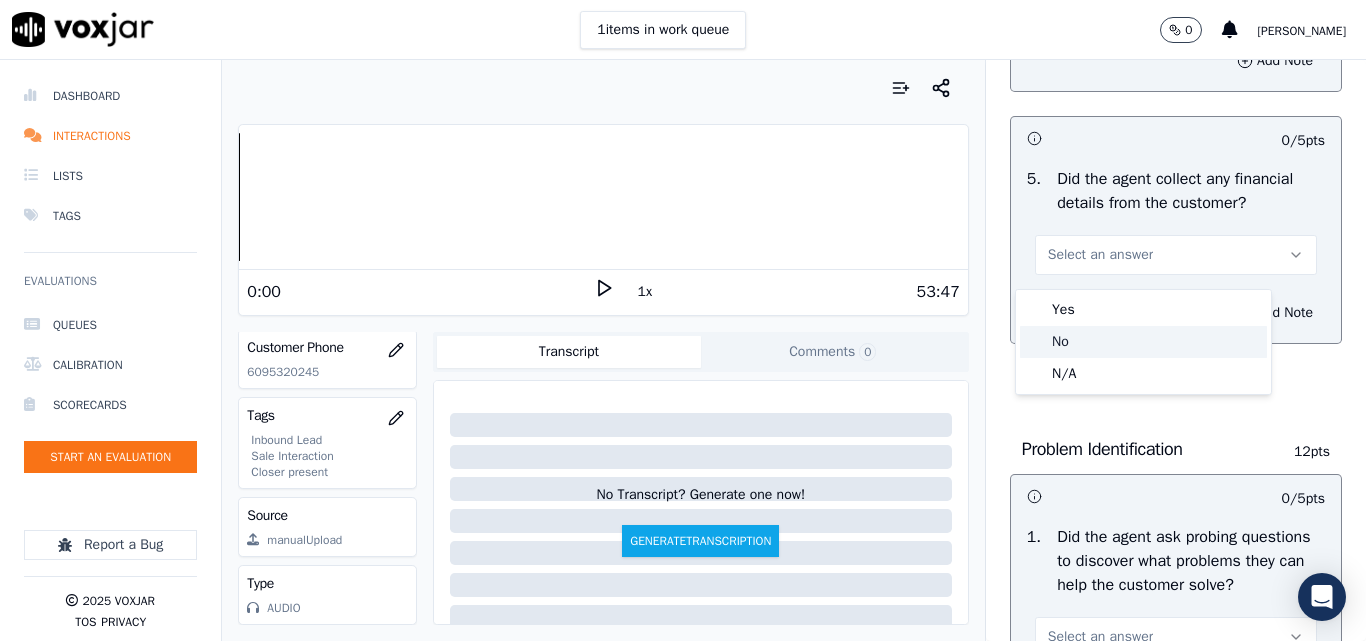 click on "No" 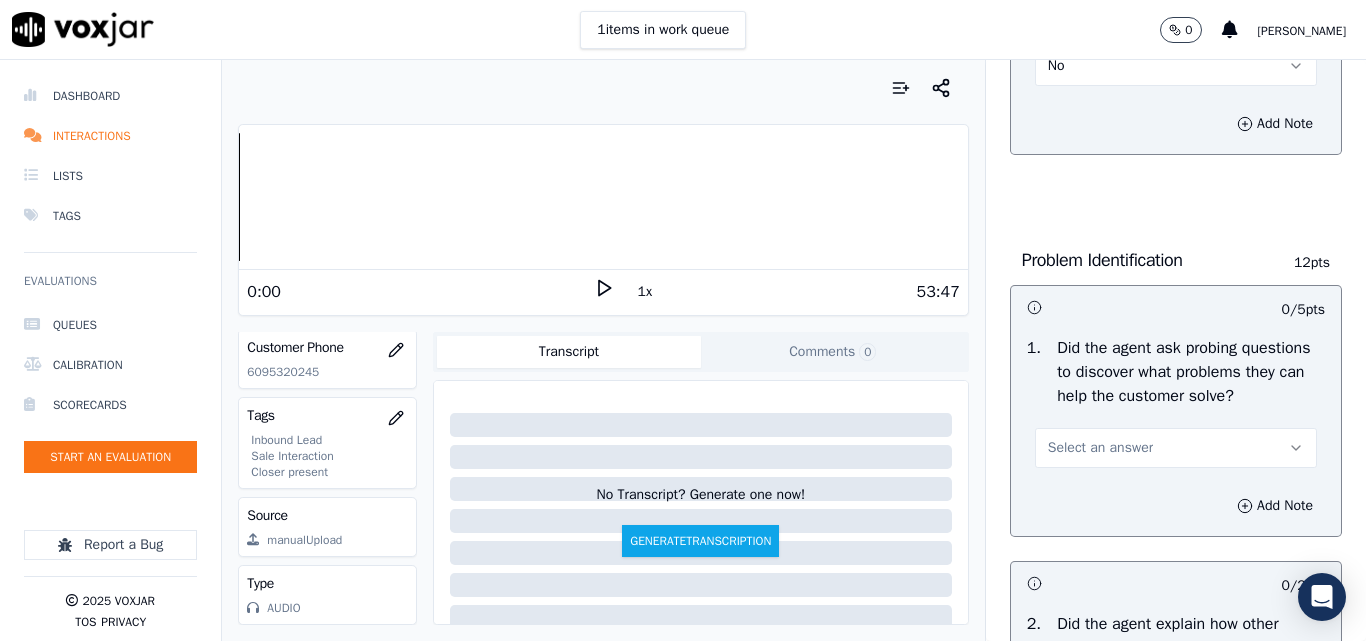scroll, scrollTop: 1500, scrollLeft: 0, axis: vertical 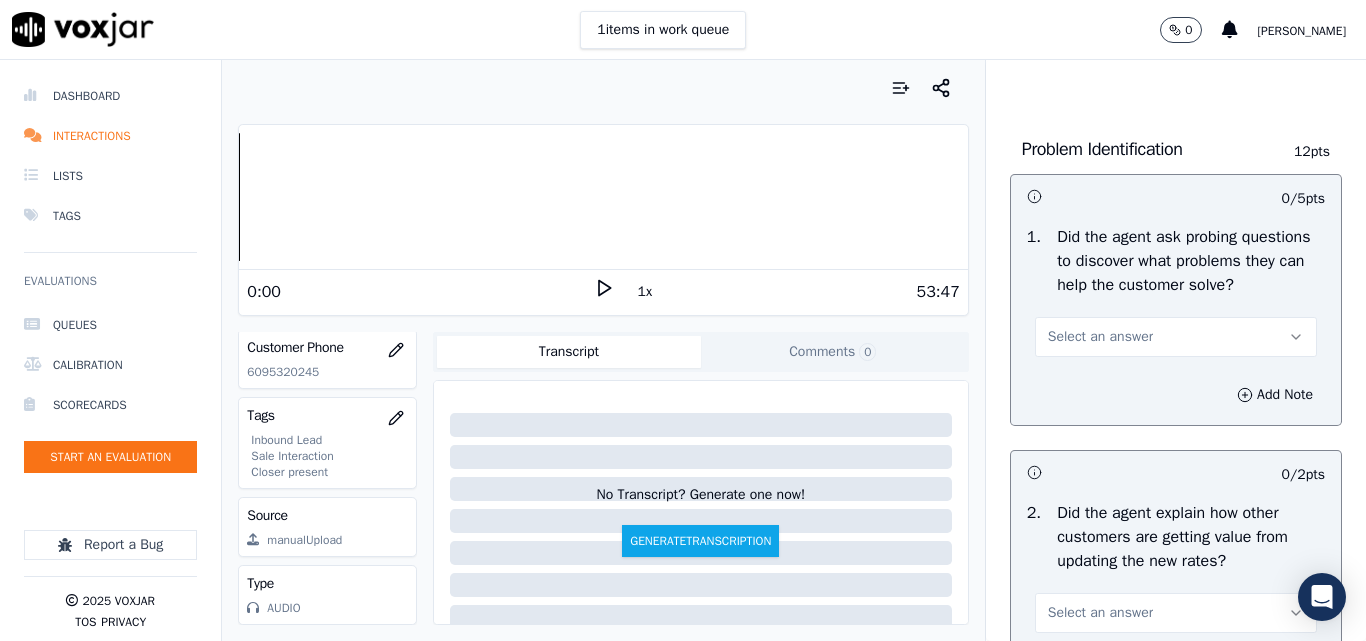 click on "Select an answer" at bounding box center (1100, 337) 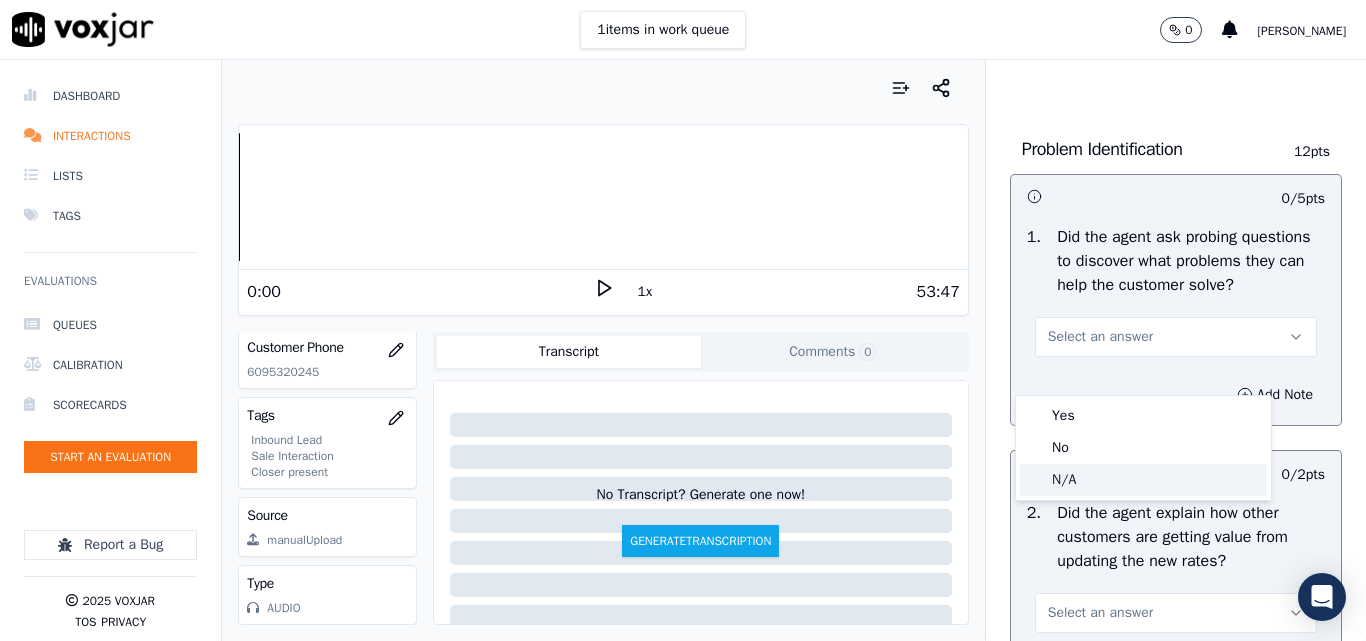 click on "N/A" 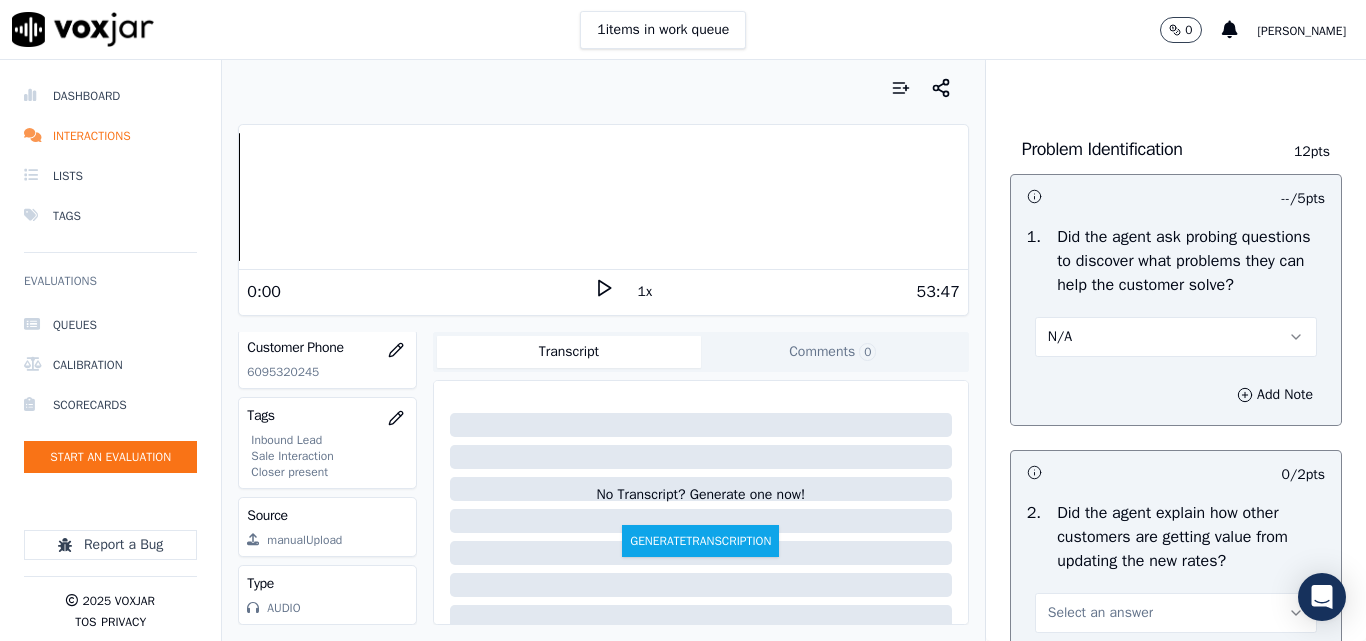click on "N/A" at bounding box center [1176, 337] 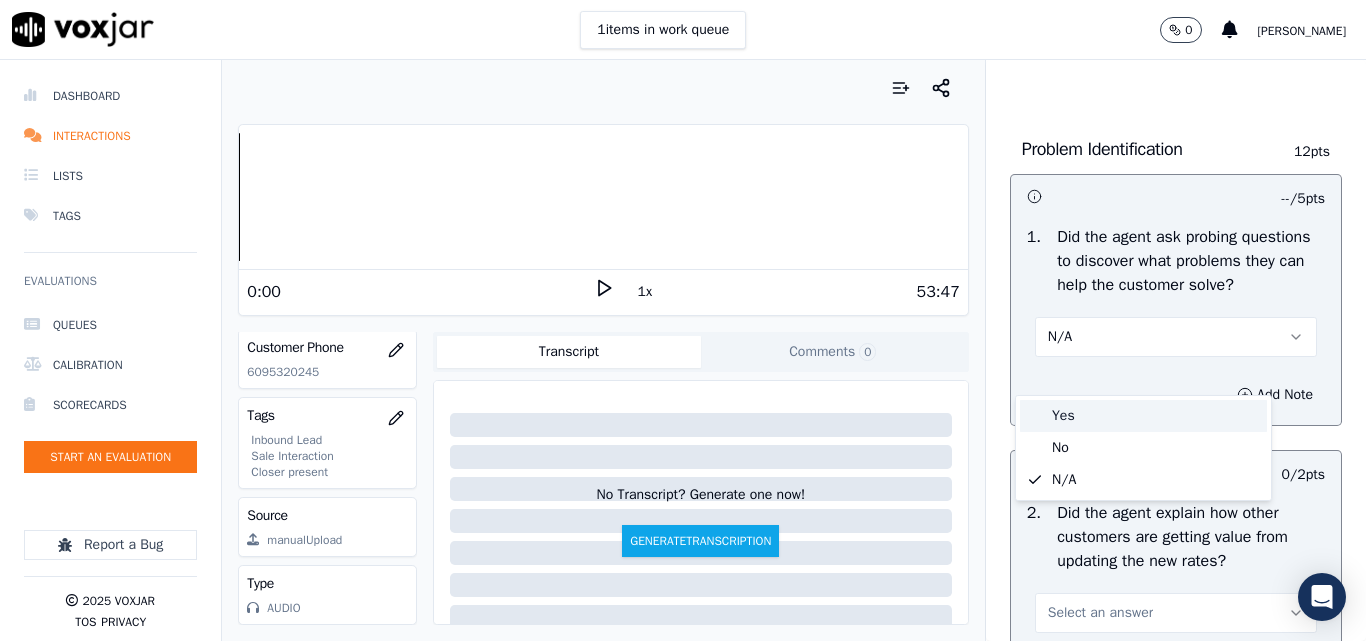 click on "Yes" at bounding box center [1143, 416] 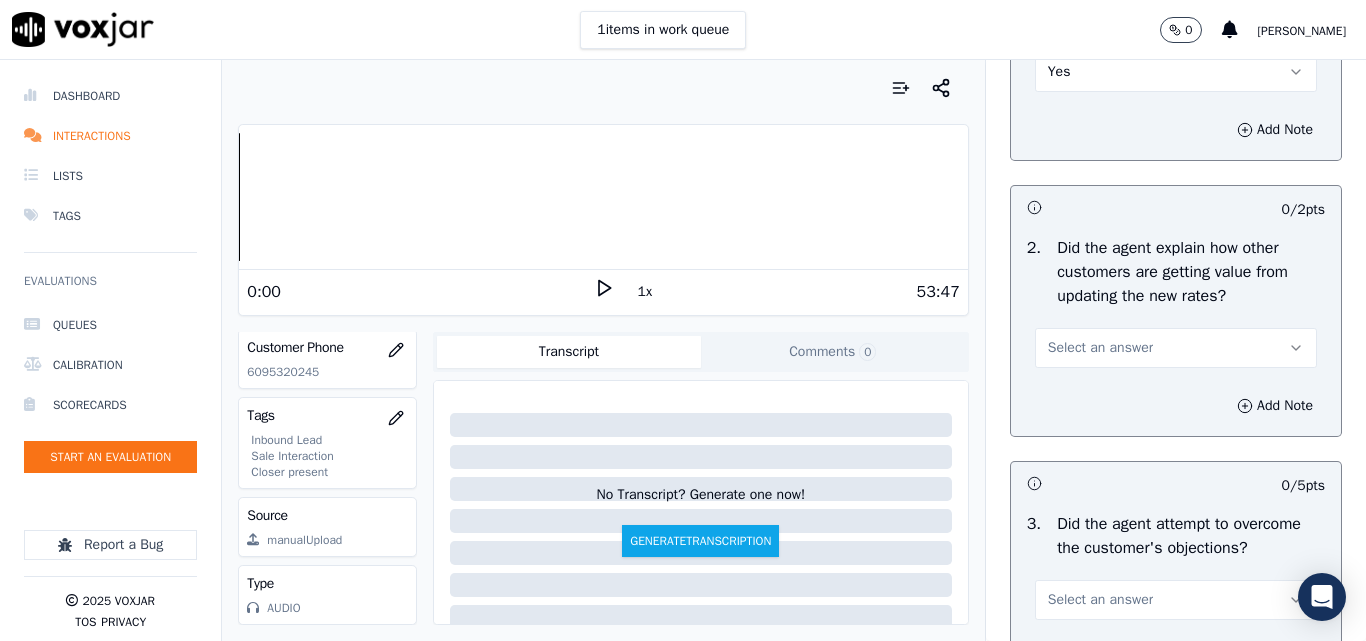 scroll, scrollTop: 1800, scrollLeft: 0, axis: vertical 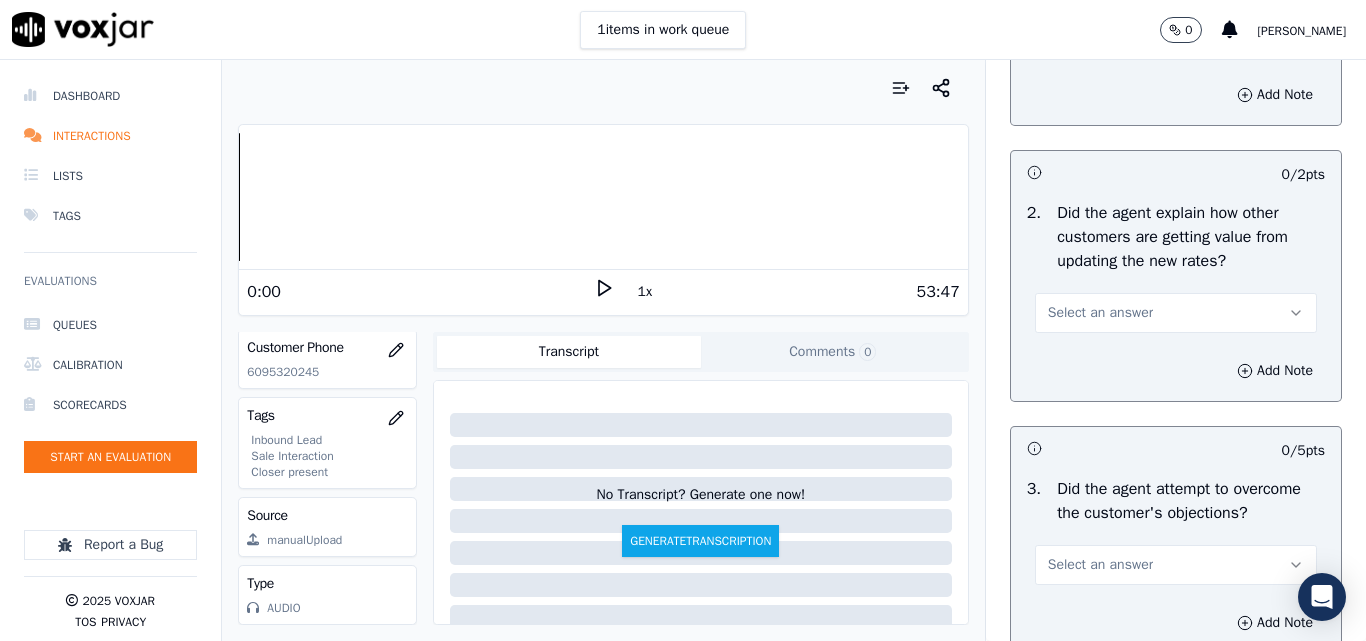 click on "Select an answer" at bounding box center [1100, 313] 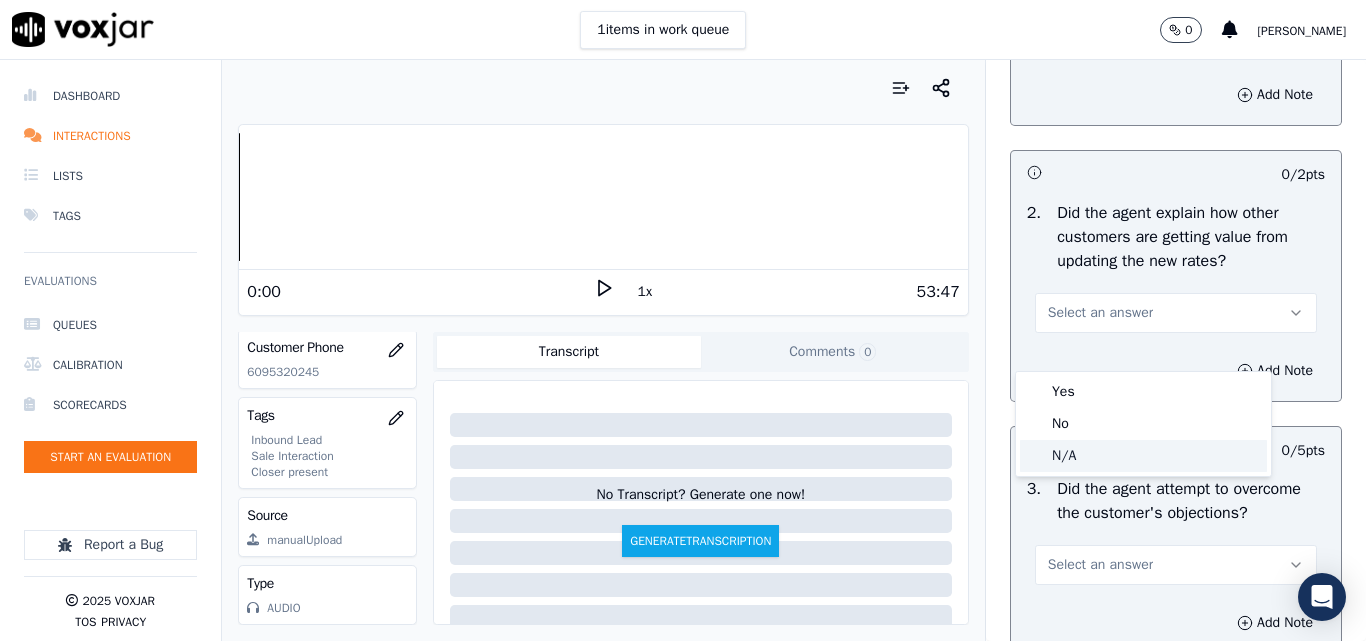 click on "N/A" 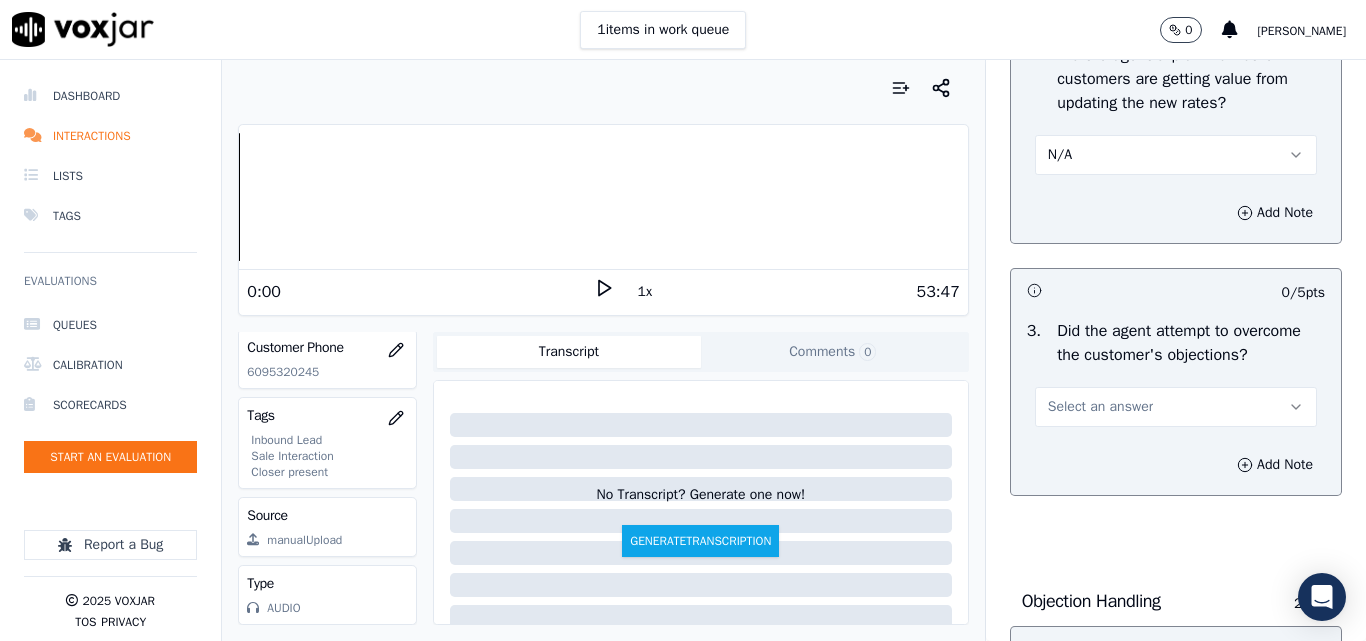 scroll, scrollTop: 2100, scrollLeft: 0, axis: vertical 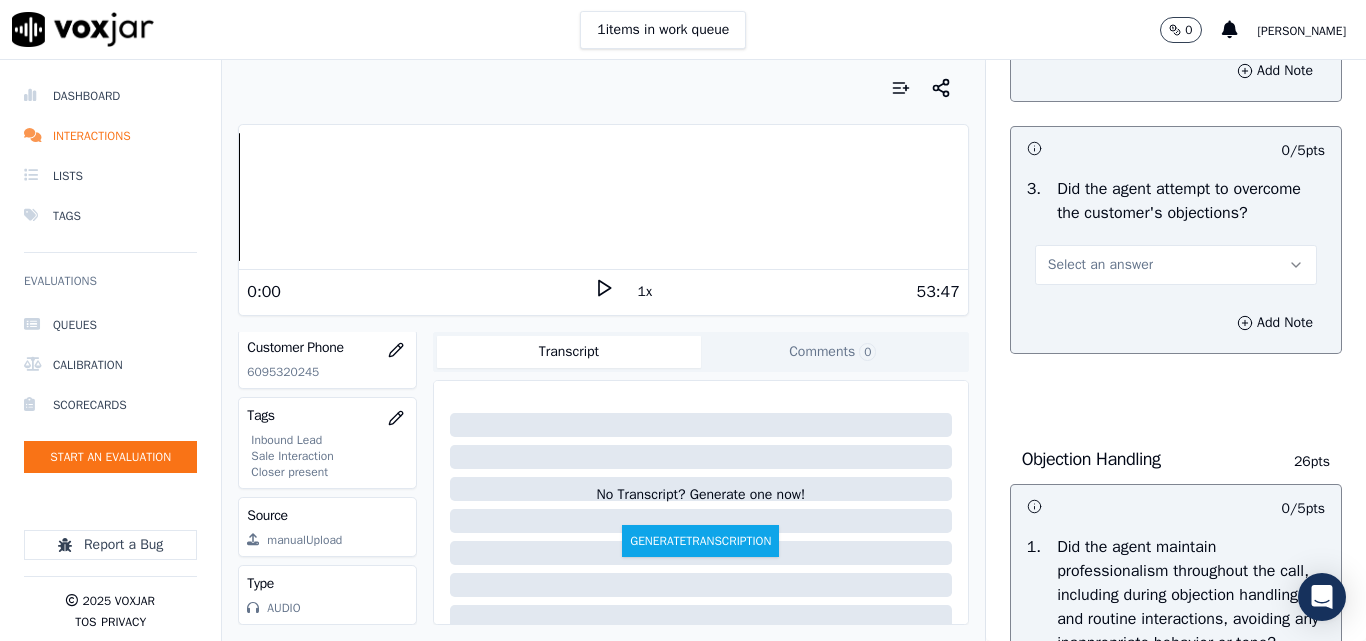 click on "Select an answer" at bounding box center (1100, 265) 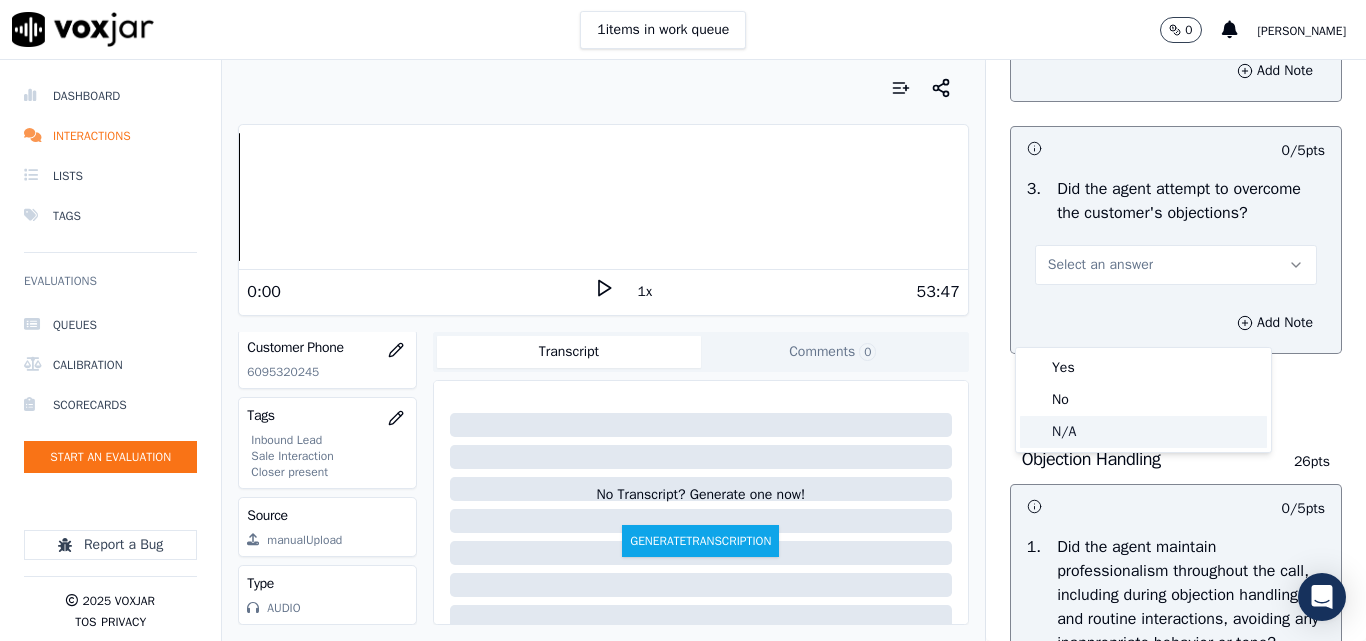 click on "N/A" 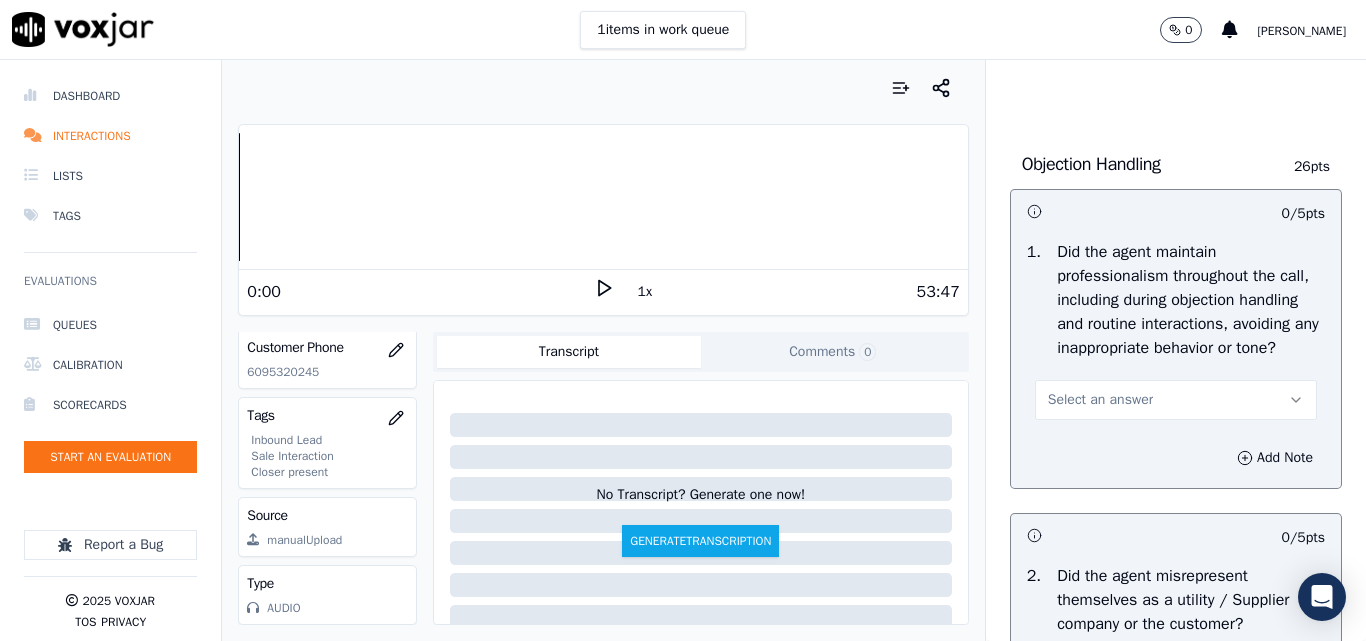 scroll, scrollTop: 2500, scrollLeft: 0, axis: vertical 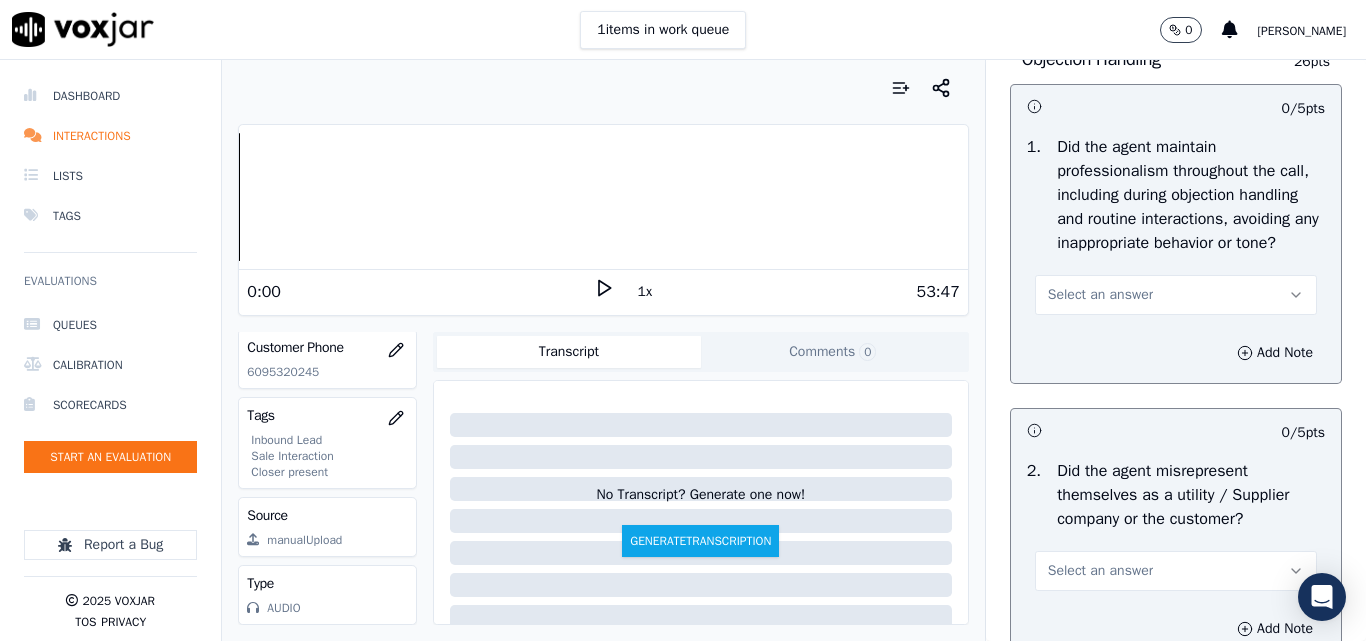drag, startPoint x: 1077, startPoint y: 377, endPoint x: 1076, endPoint y: 390, distance: 13.038404 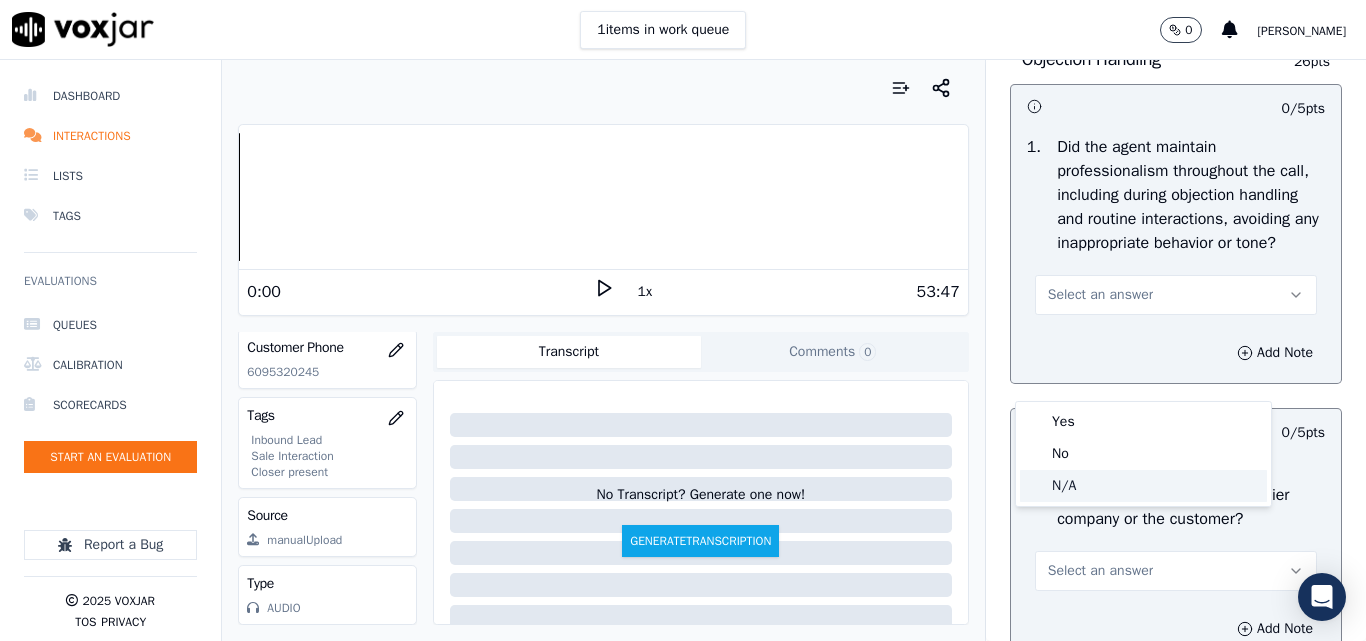 click on "N/A" 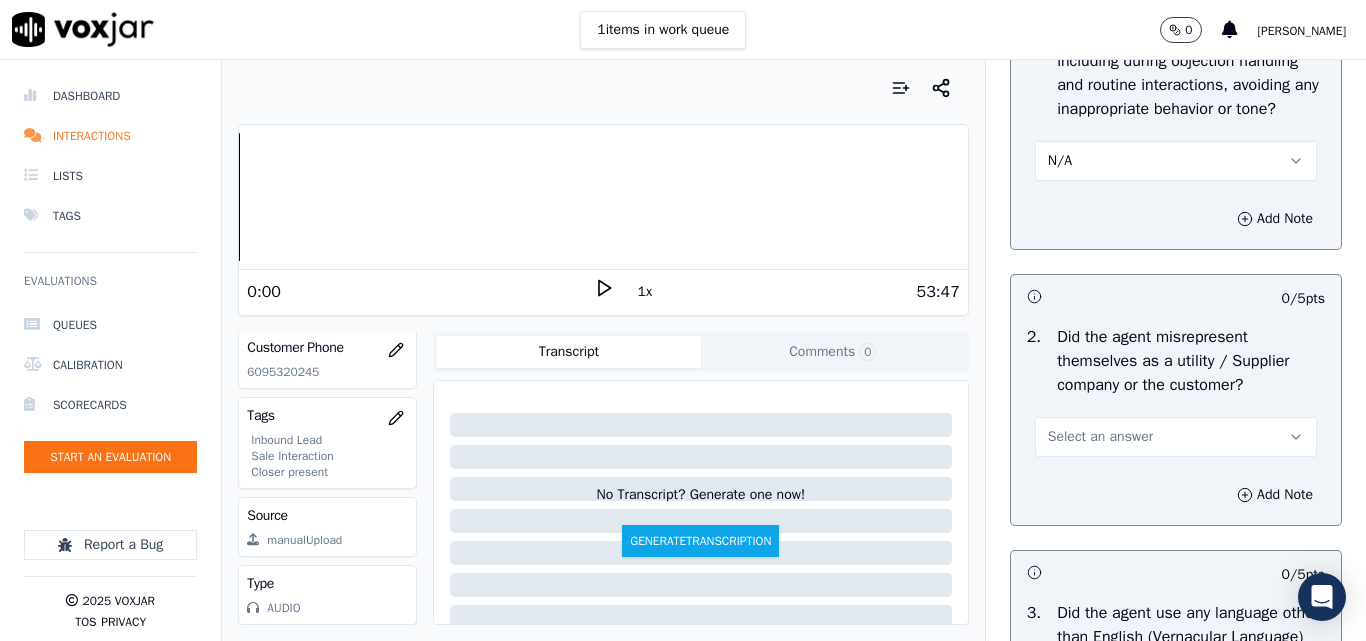 scroll, scrollTop: 2800, scrollLeft: 0, axis: vertical 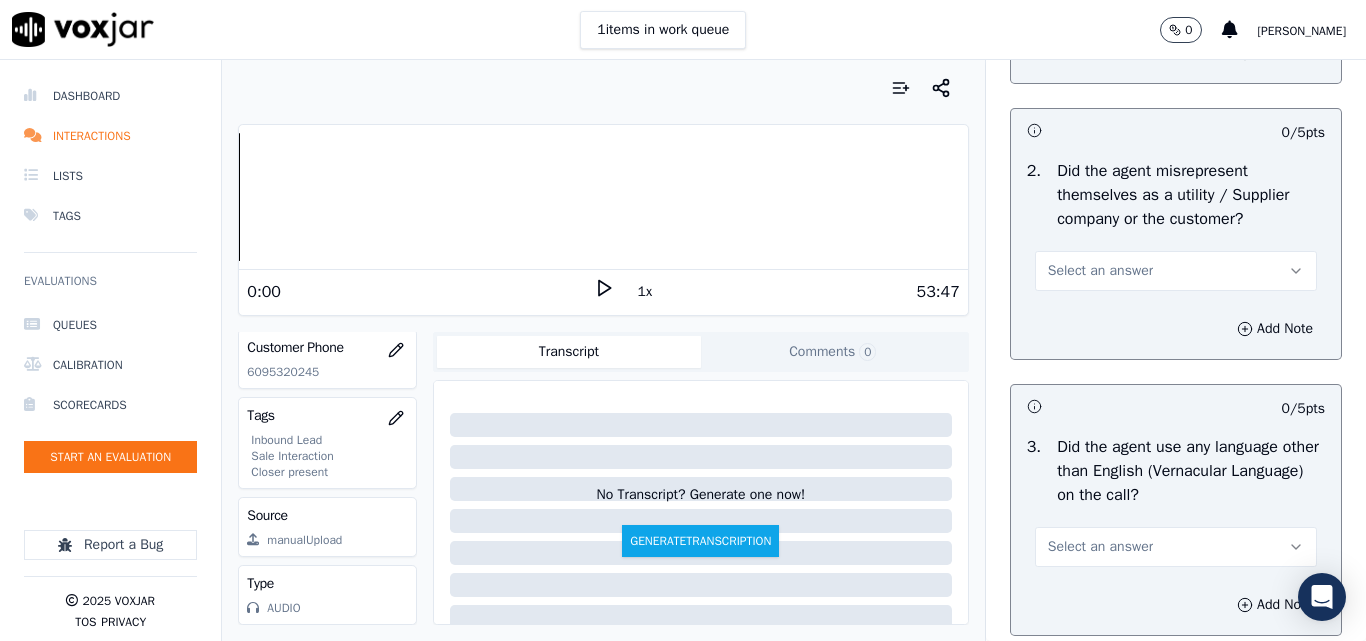 click on "Select an answer" at bounding box center [1100, 271] 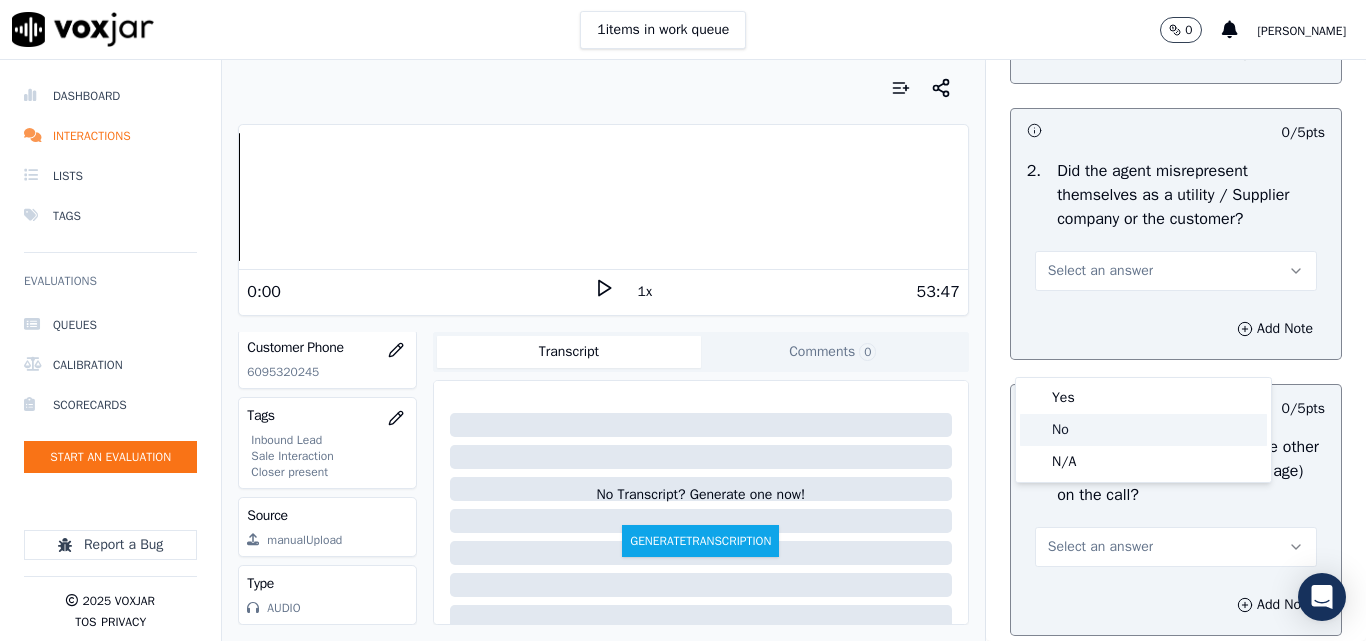 click on "No" 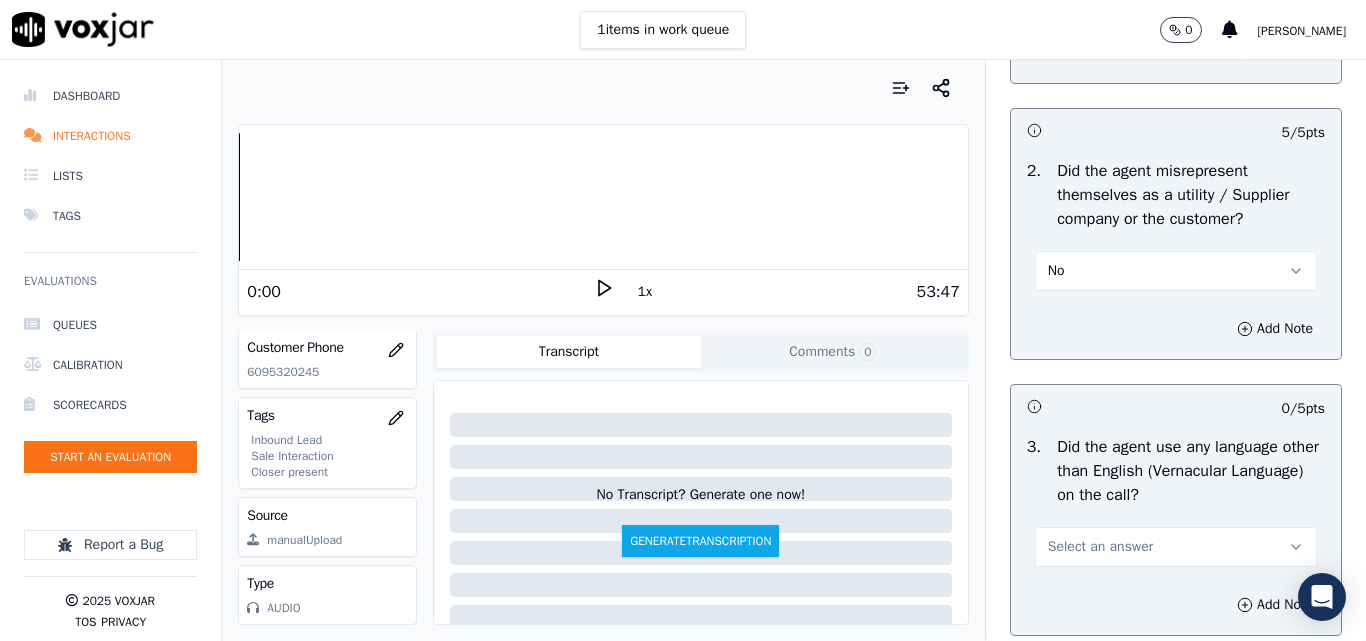scroll, scrollTop: 3200, scrollLeft: 0, axis: vertical 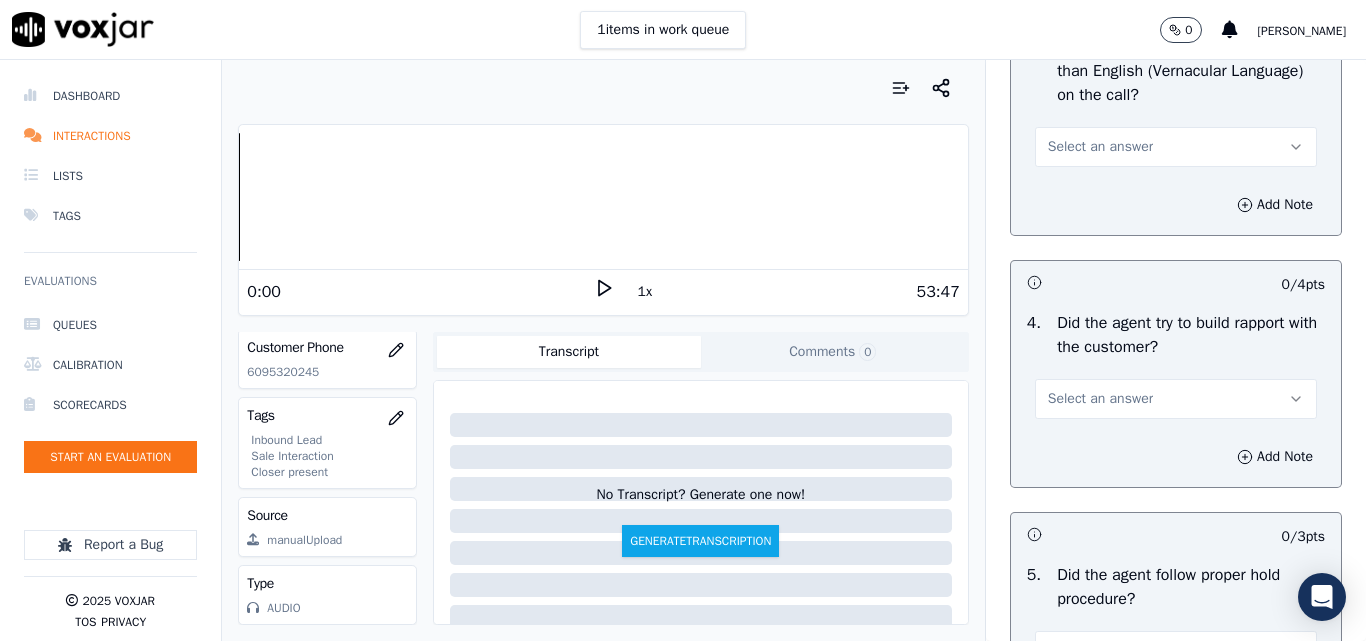 click on "Select an answer" at bounding box center [1100, 147] 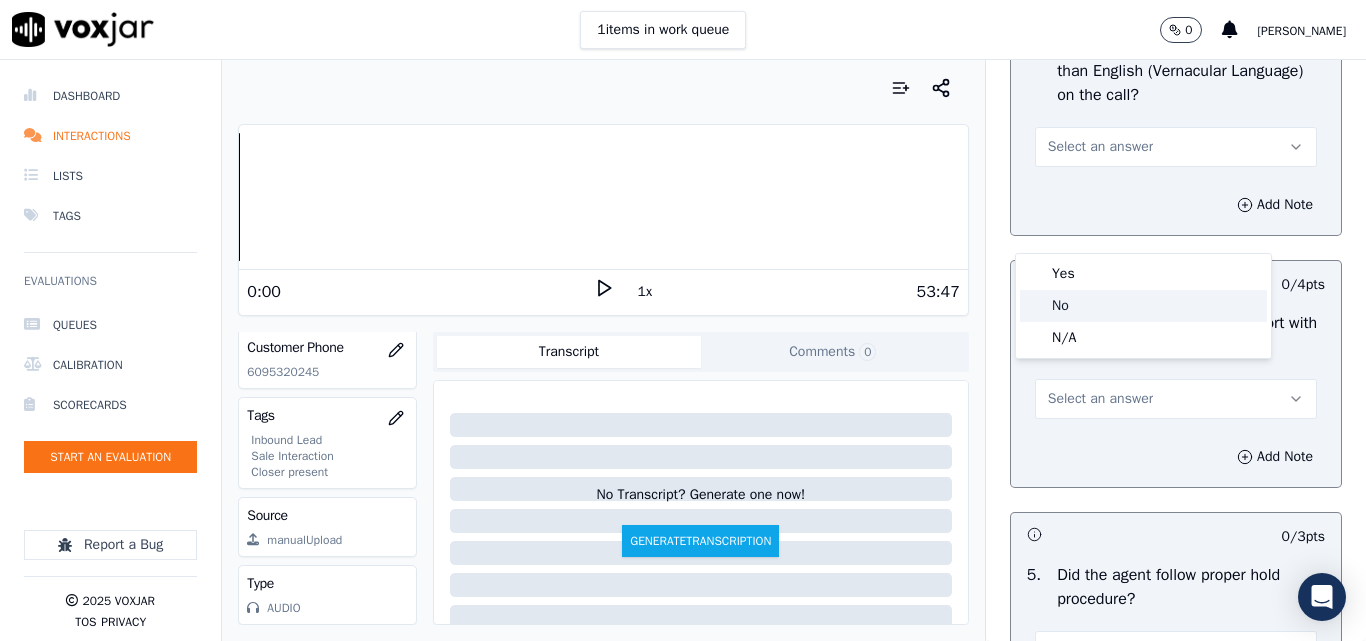click on "No" 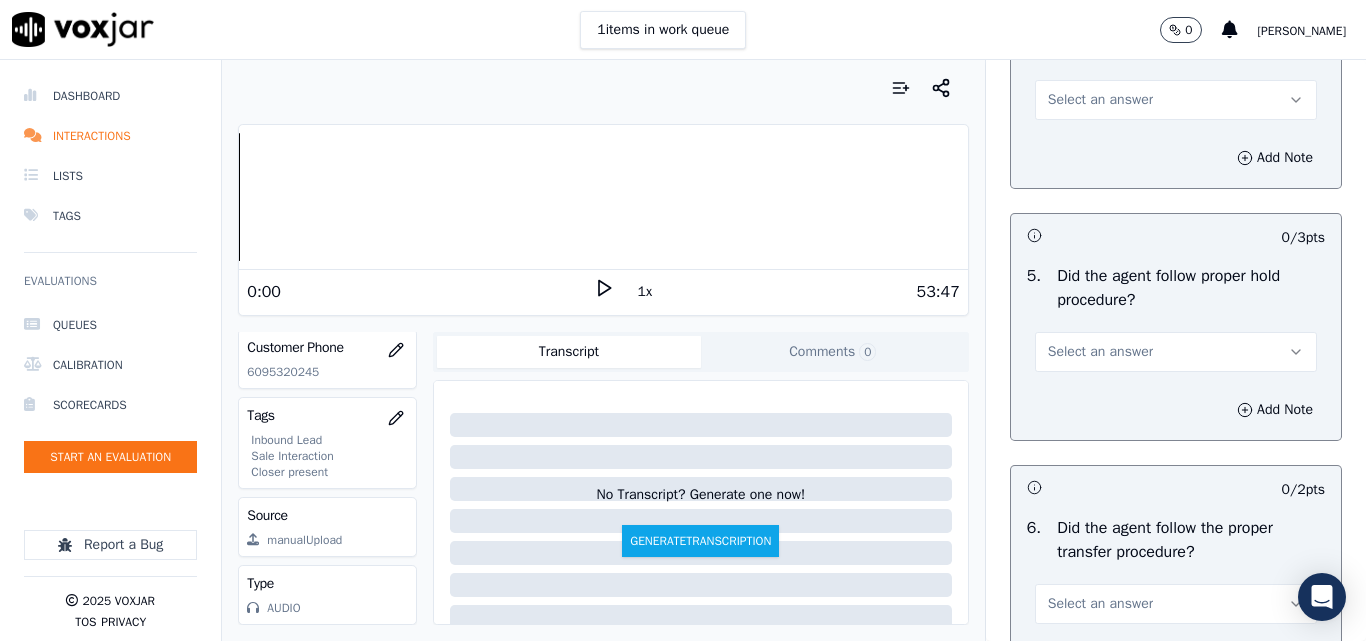 scroll, scrollTop: 3500, scrollLeft: 0, axis: vertical 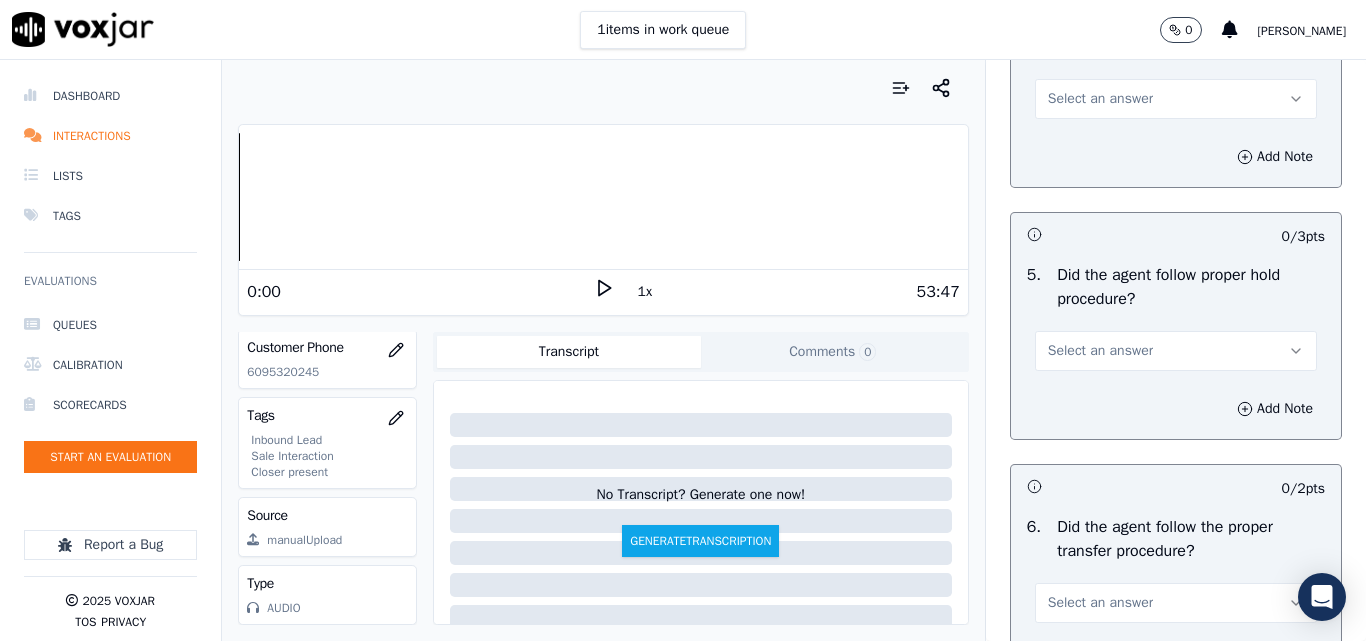 click on "Select an answer" at bounding box center (1100, 99) 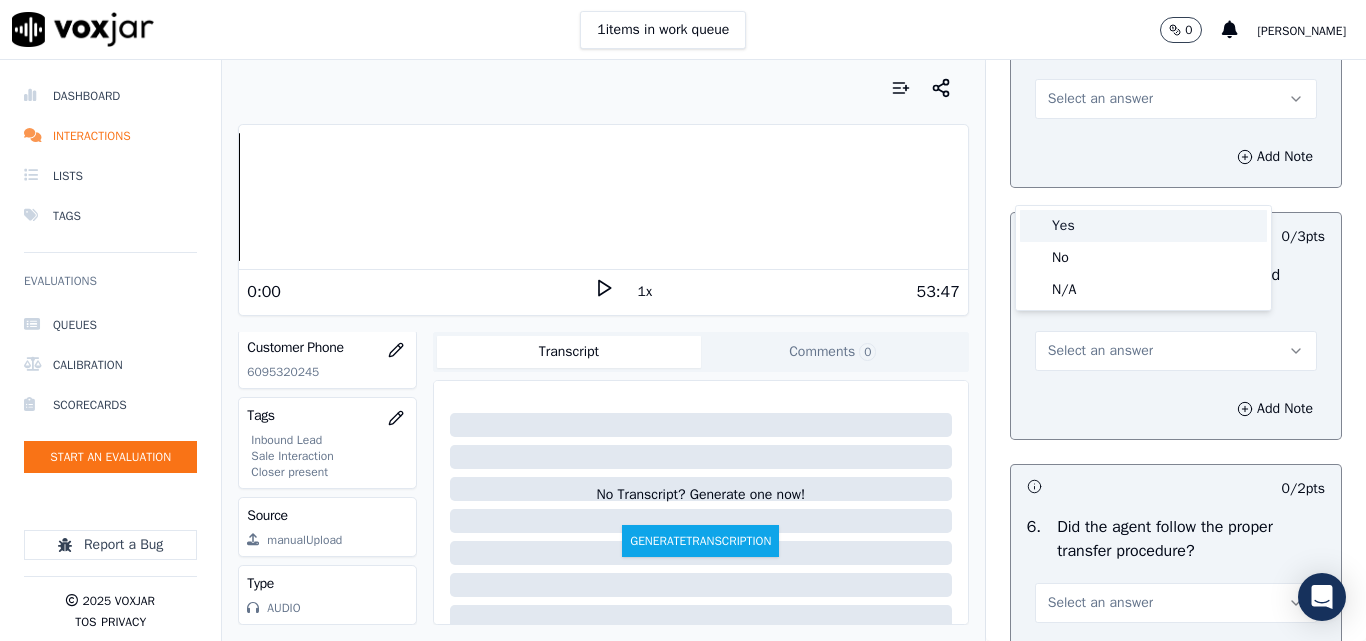 click on "Yes" at bounding box center [1143, 226] 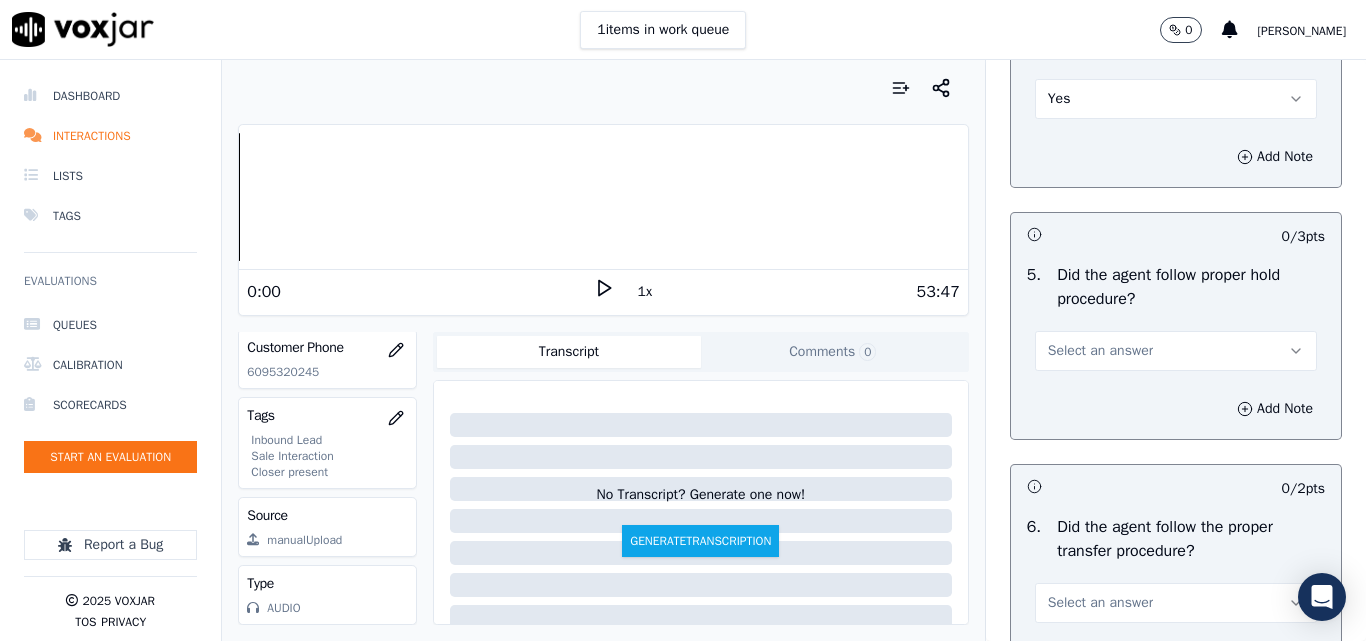 click on "Select an answer" at bounding box center [1100, 351] 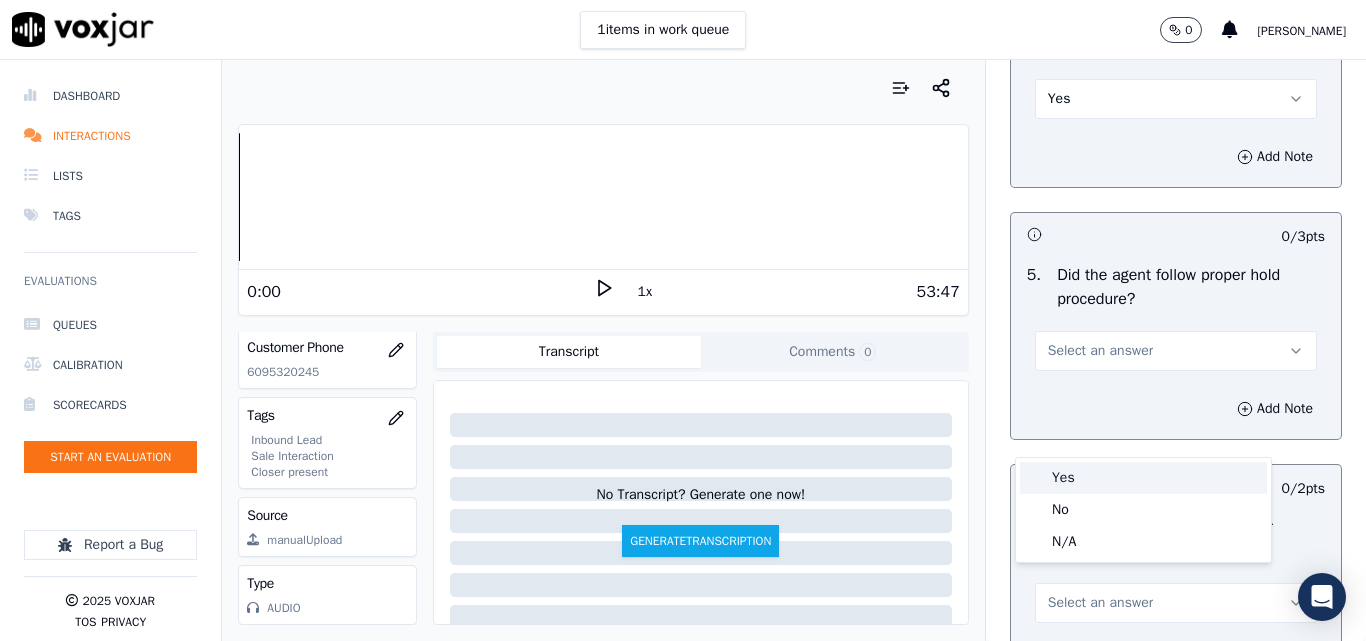 click on "Yes" at bounding box center [1143, 478] 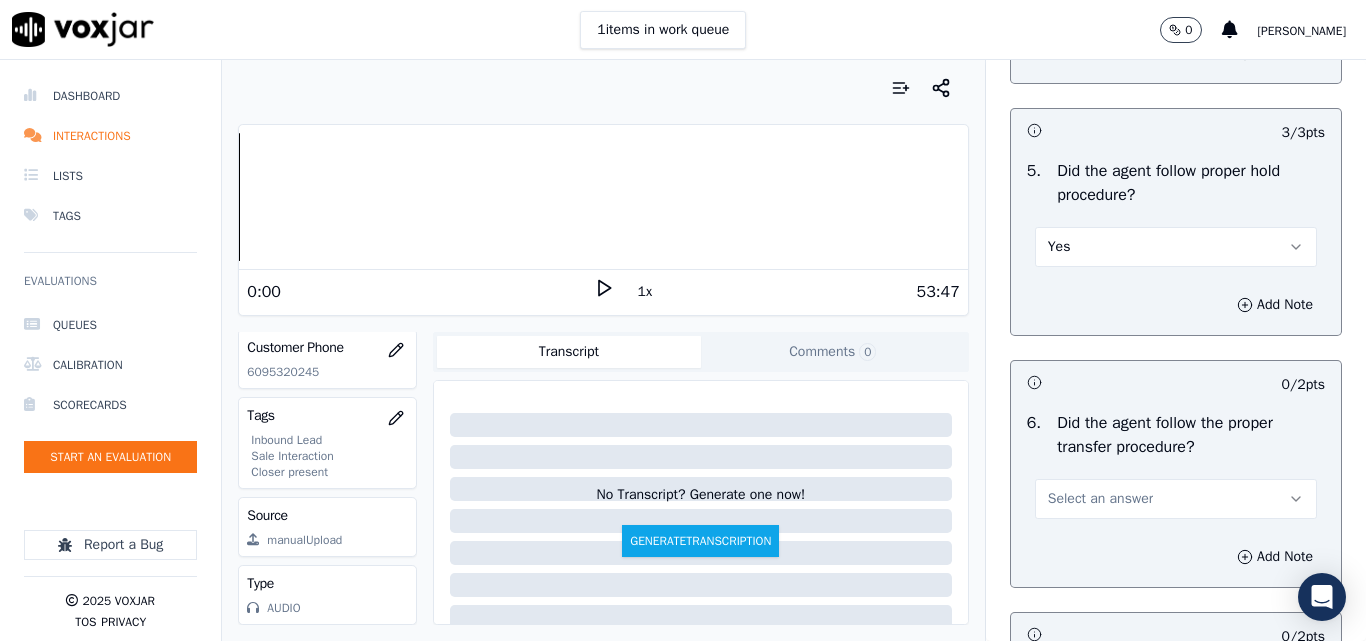 scroll, scrollTop: 3700, scrollLeft: 0, axis: vertical 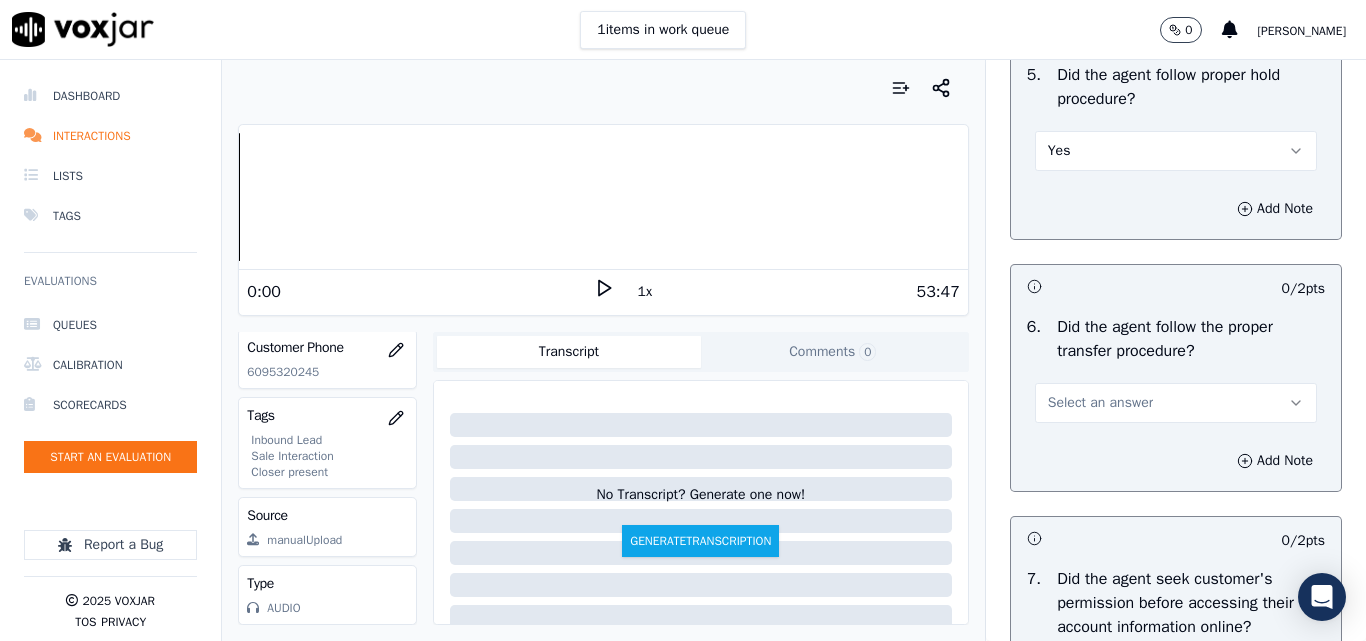 click on "Select an answer" at bounding box center [1100, 403] 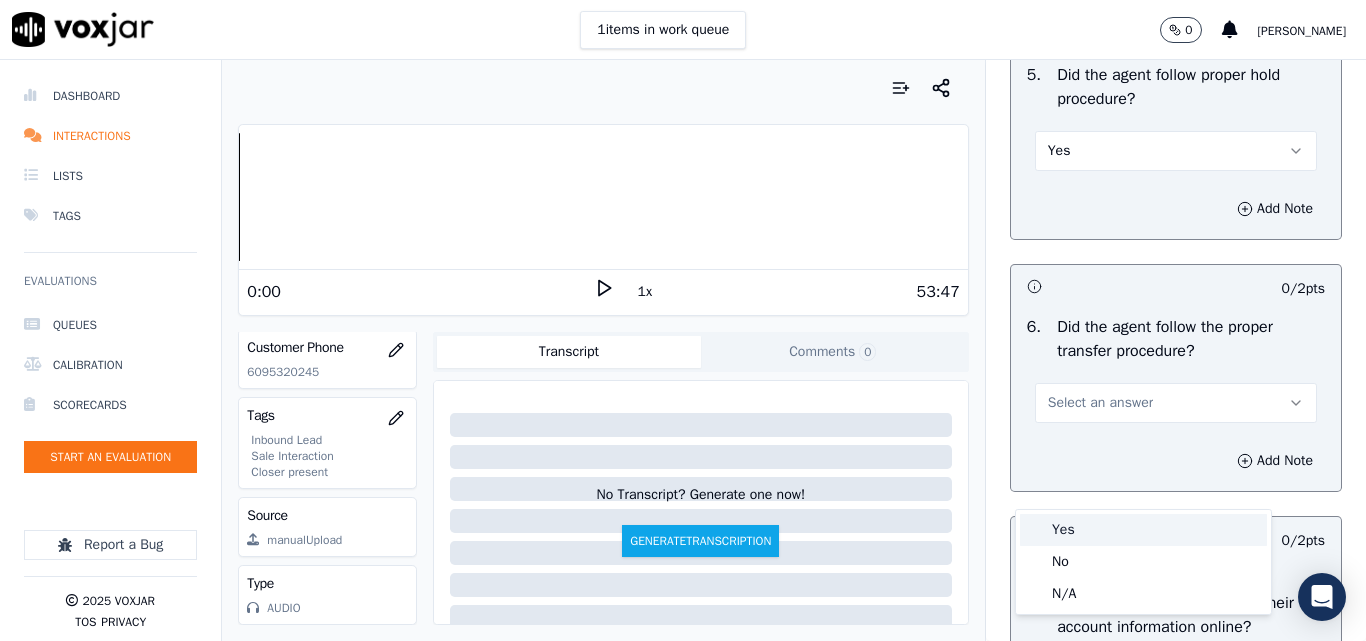 click on "Yes" at bounding box center (1143, 530) 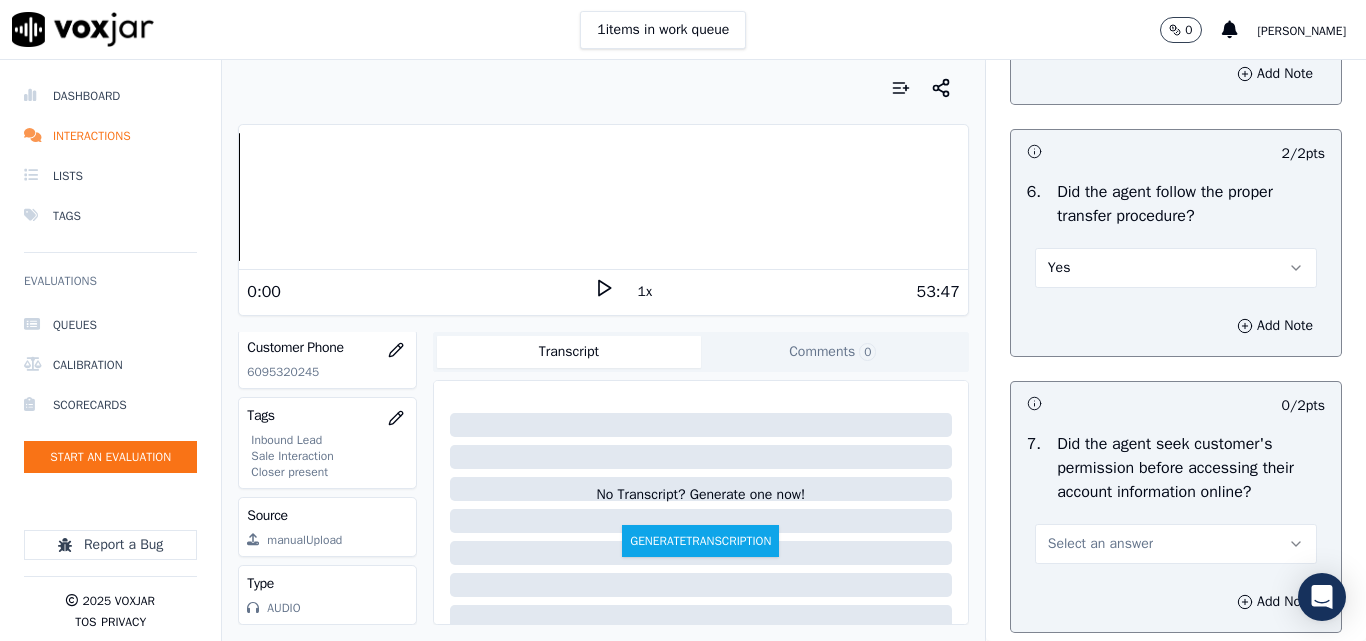 scroll, scrollTop: 4000, scrollLeft: 0, axis: vertical 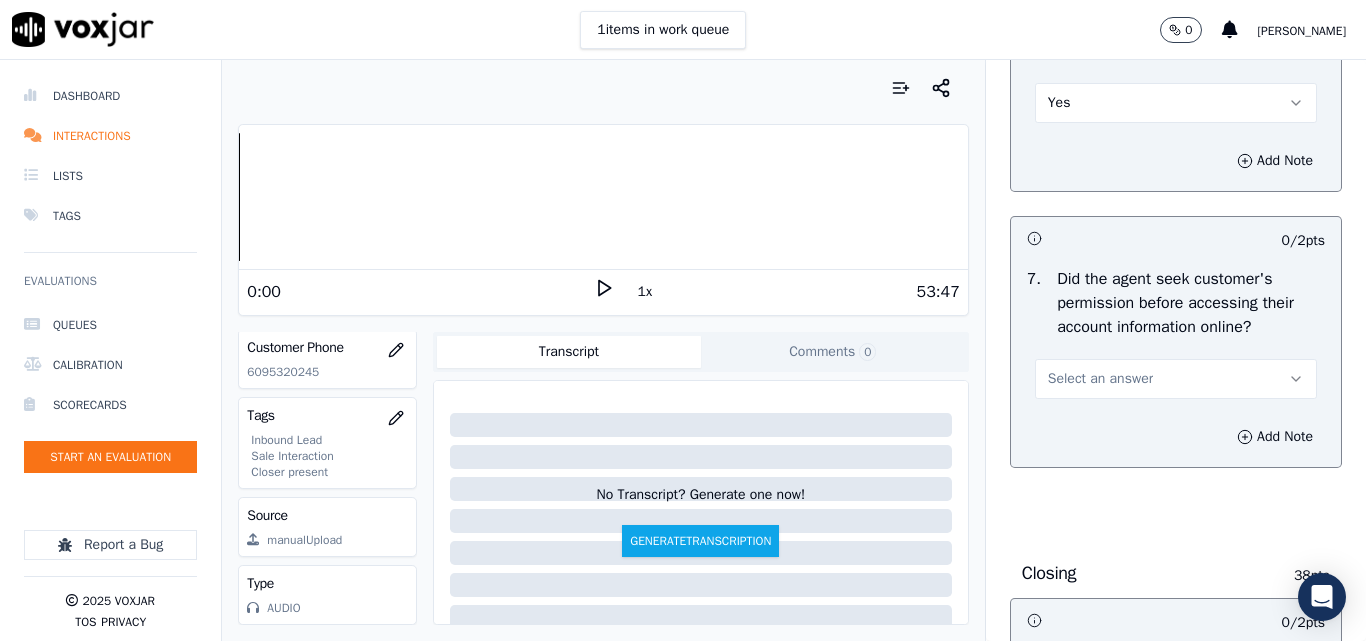 click on "Select an answer" at bounding box center (1100, 379) 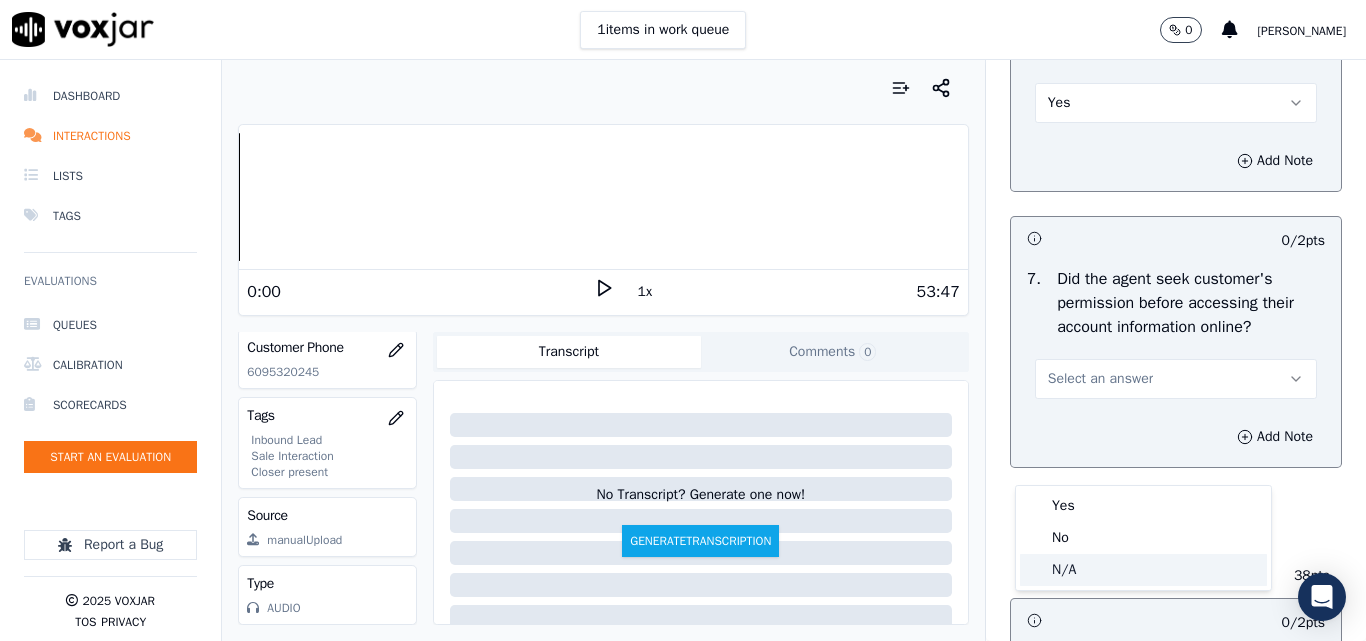 click on "N/A" 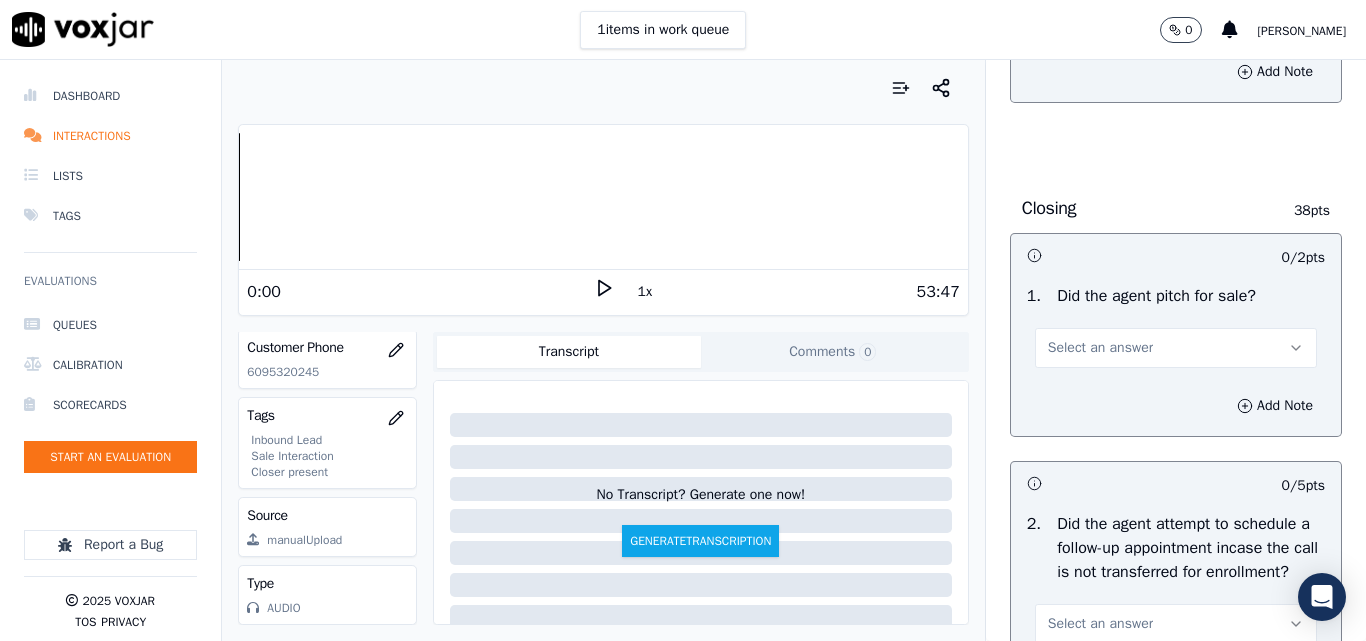 scroll, scrollTop: 4400, scrollLeft: 0, axis: vertical 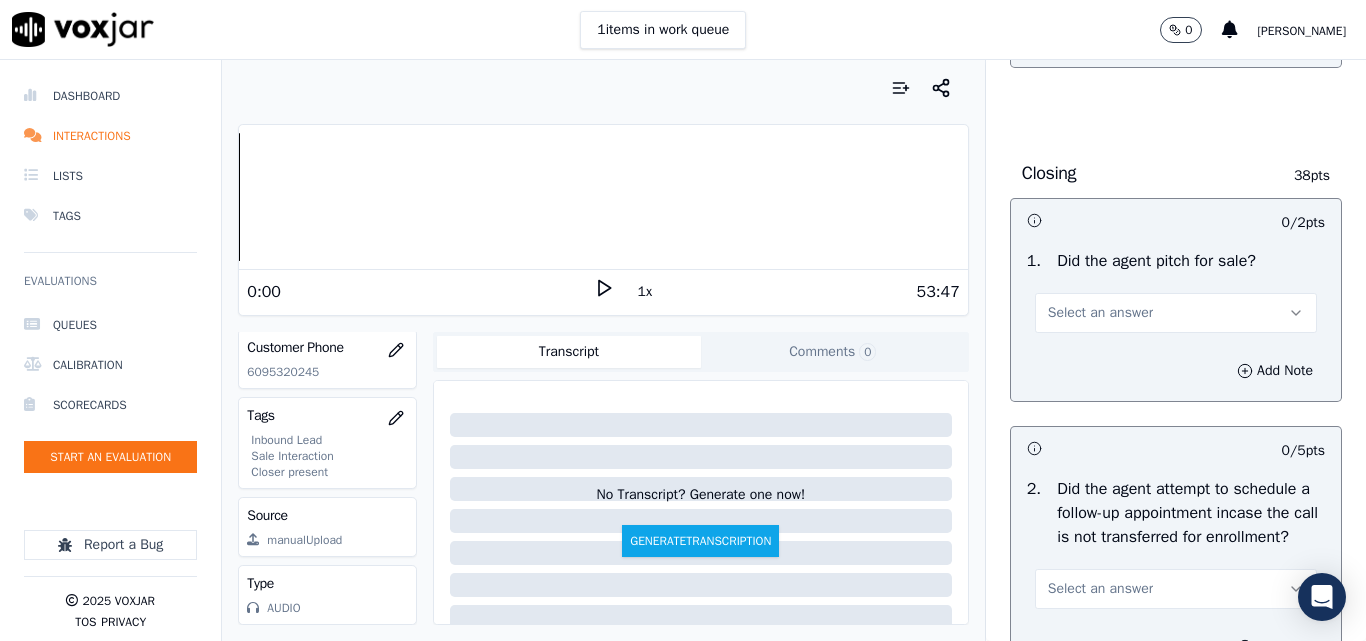 click on "Select an answer" at bounding box center [1100, 313] 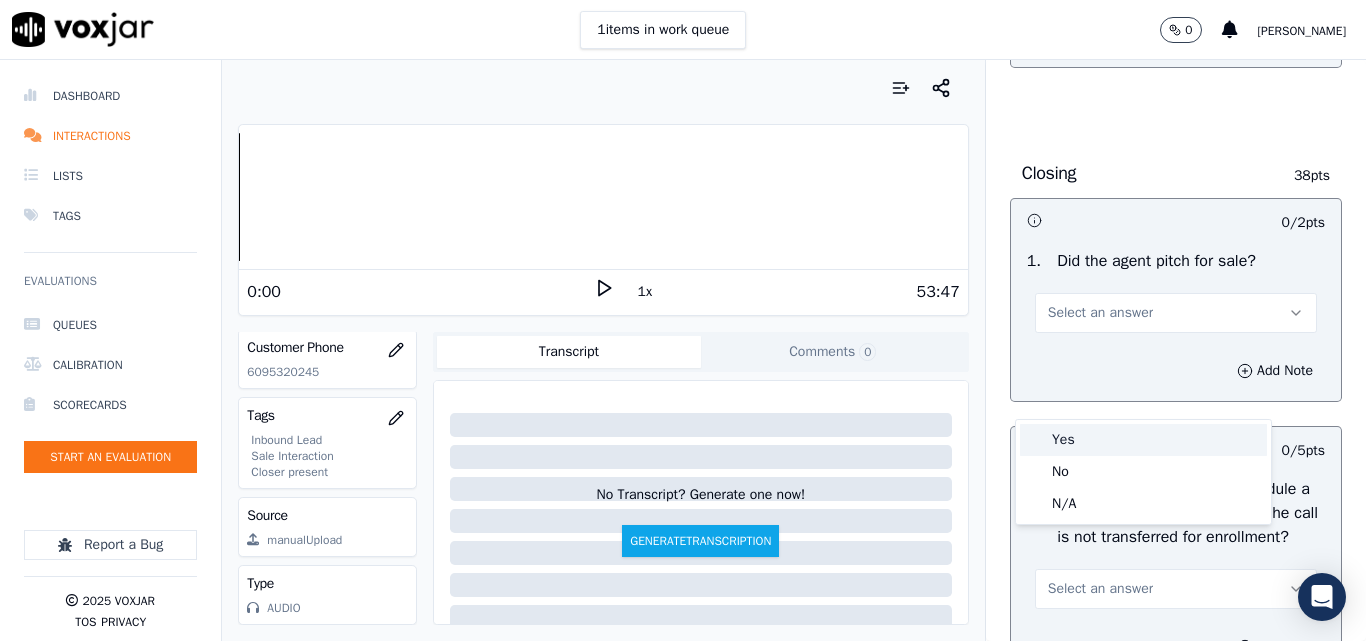 click on "Yes" at bounding box center [1143, 440] 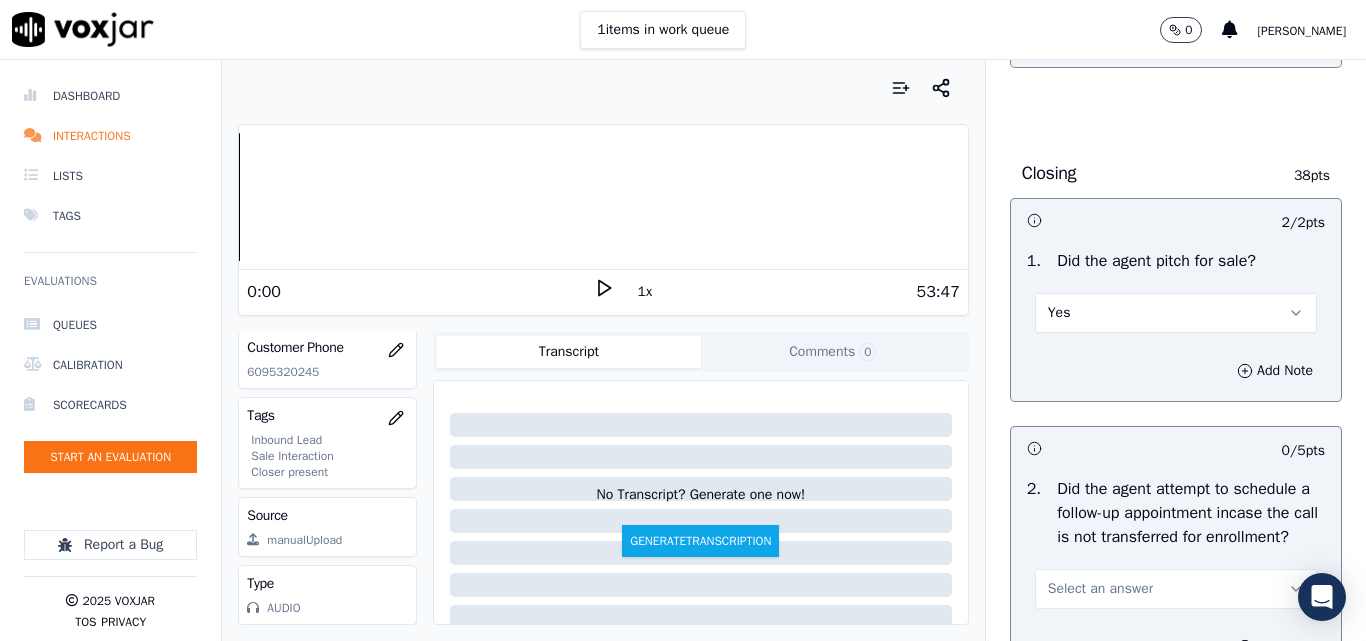 scroll, scrollTop: 4700, scrollLeft: 0, axis: vertical 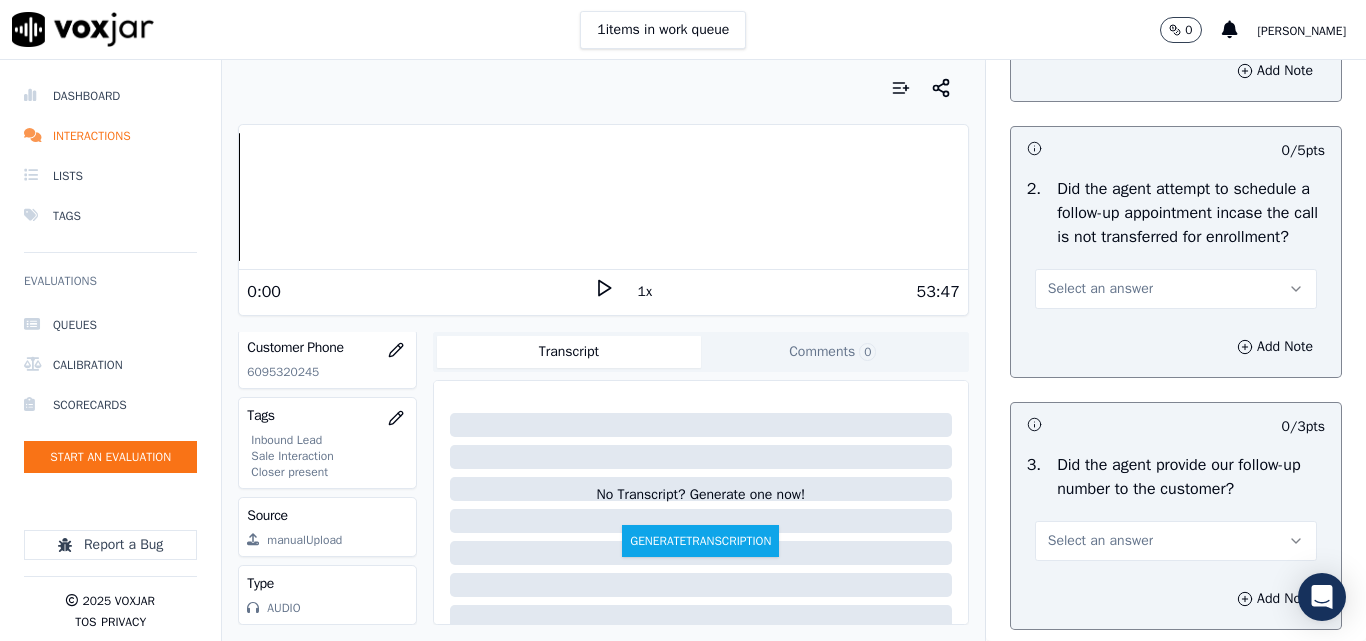 click on "Select an answer" at bounding box center (1100, 289) 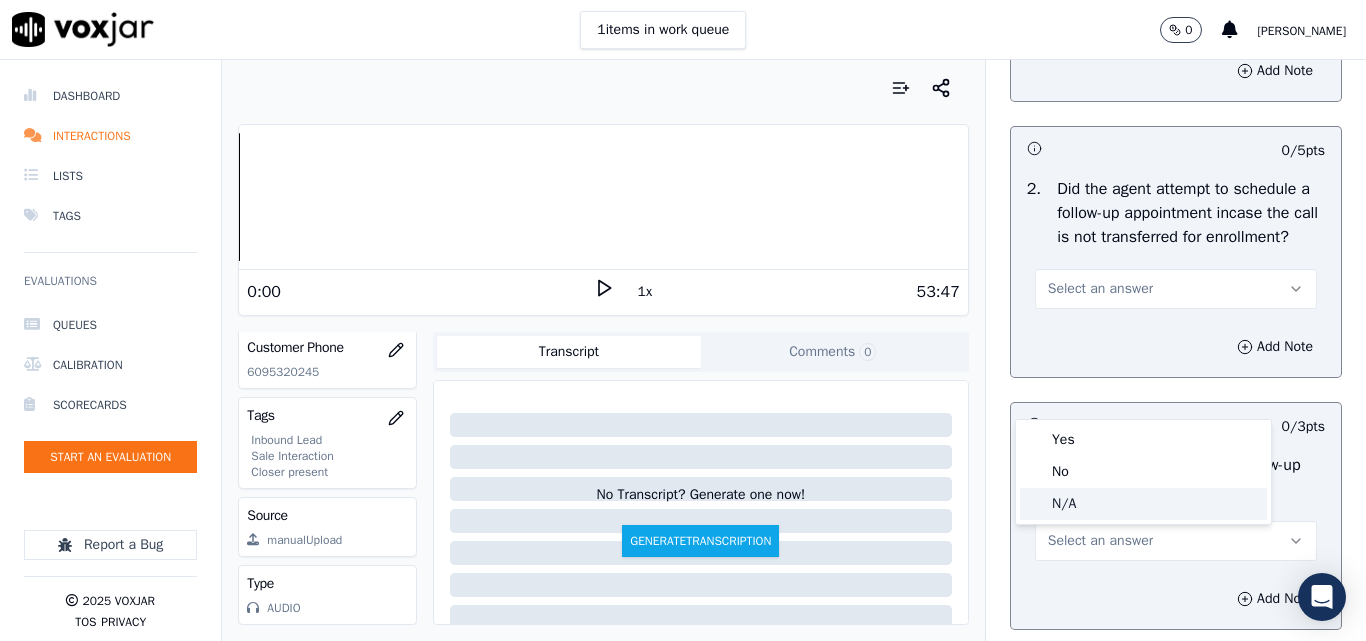 click on "N/A" 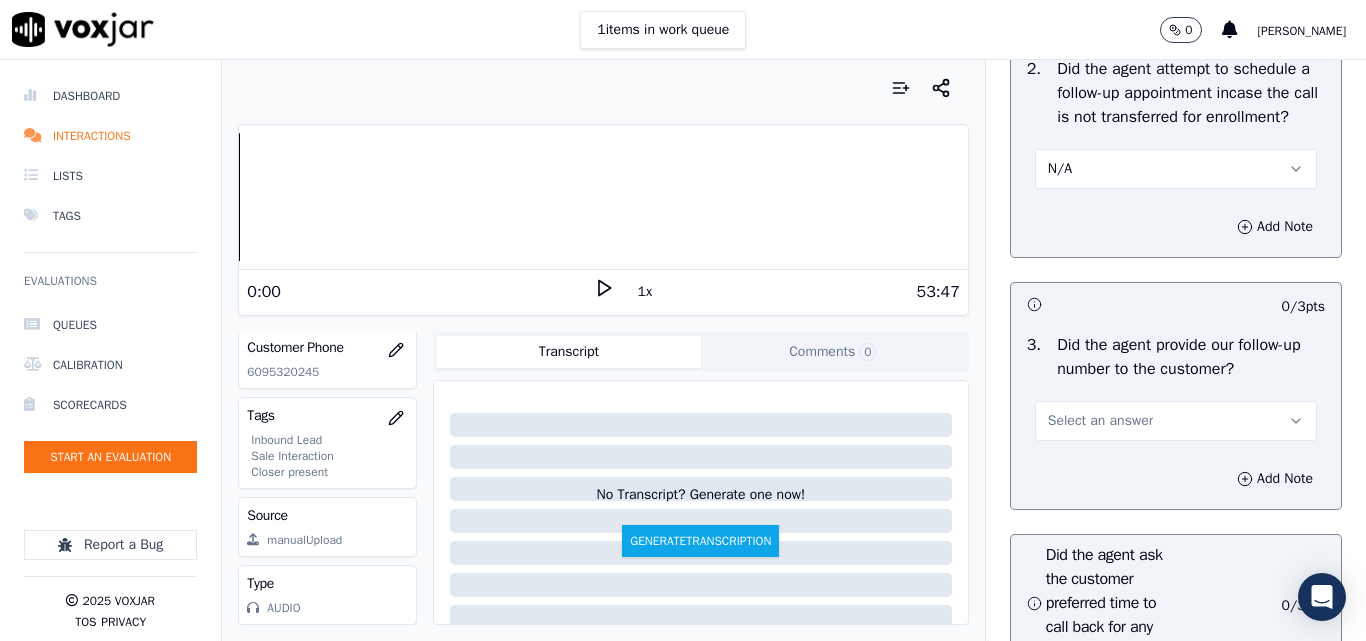 scroll, scrollTop: 5000, scrollLeft: 0, axis: vertical 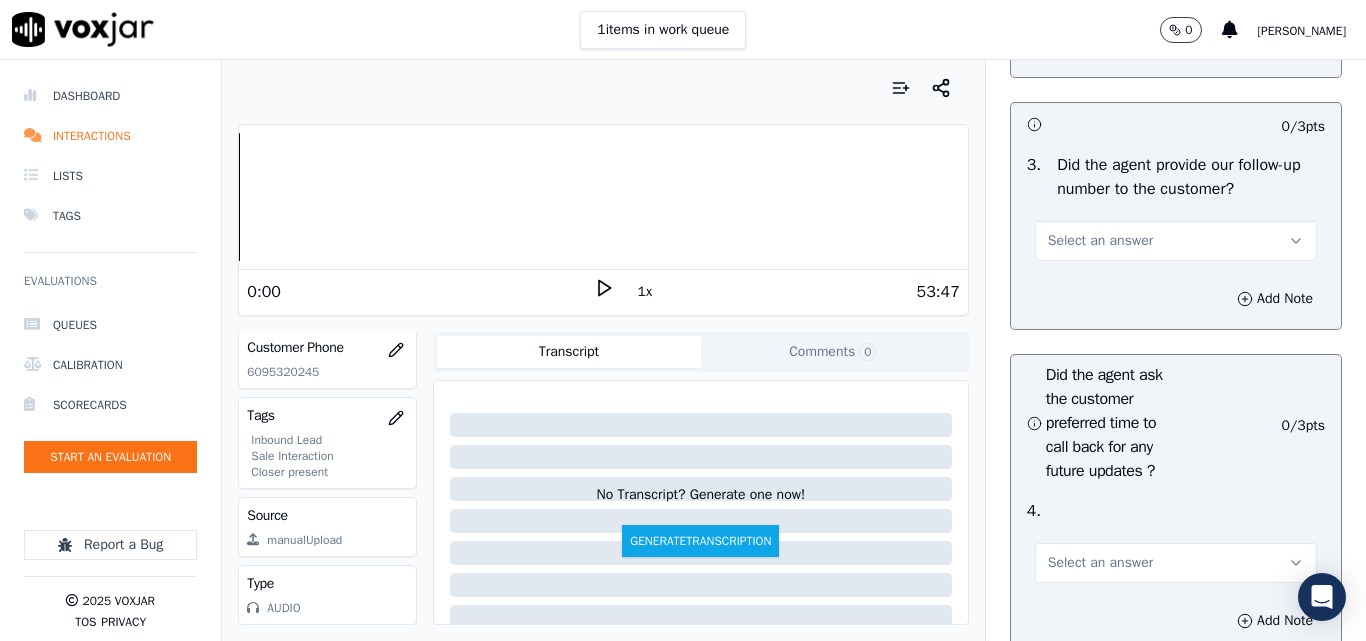 click on "Select an answer" at bounding box center [1100, 241] 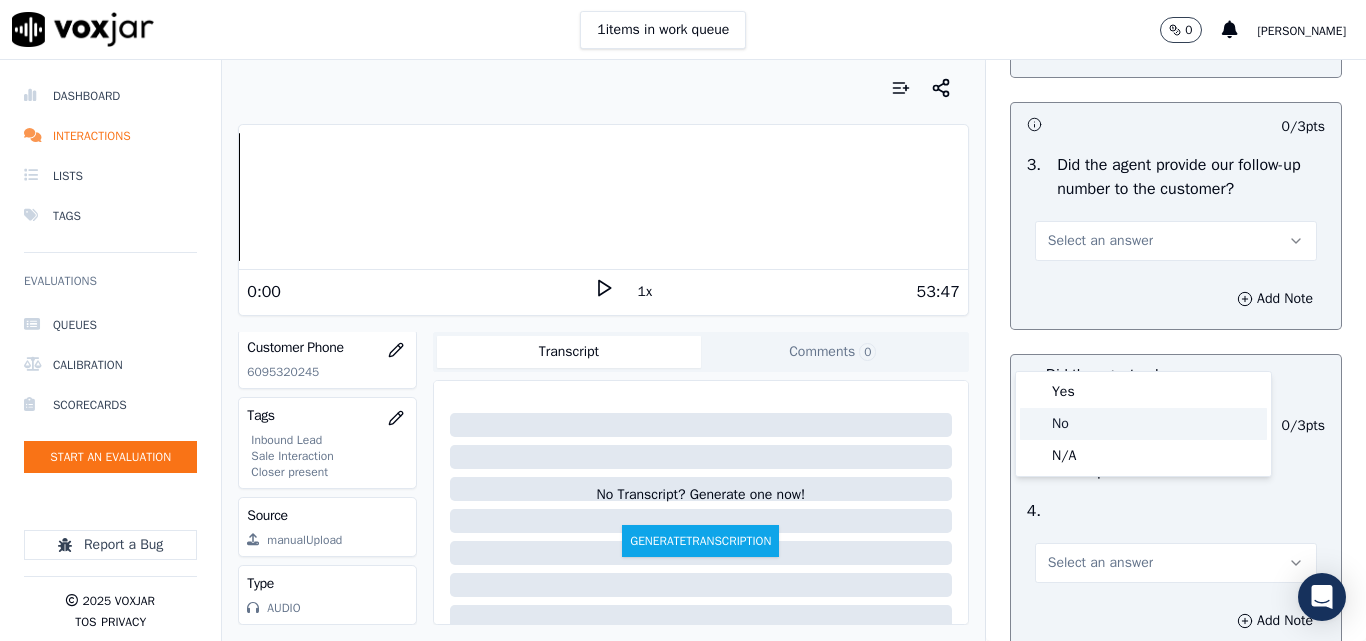 click on "No" 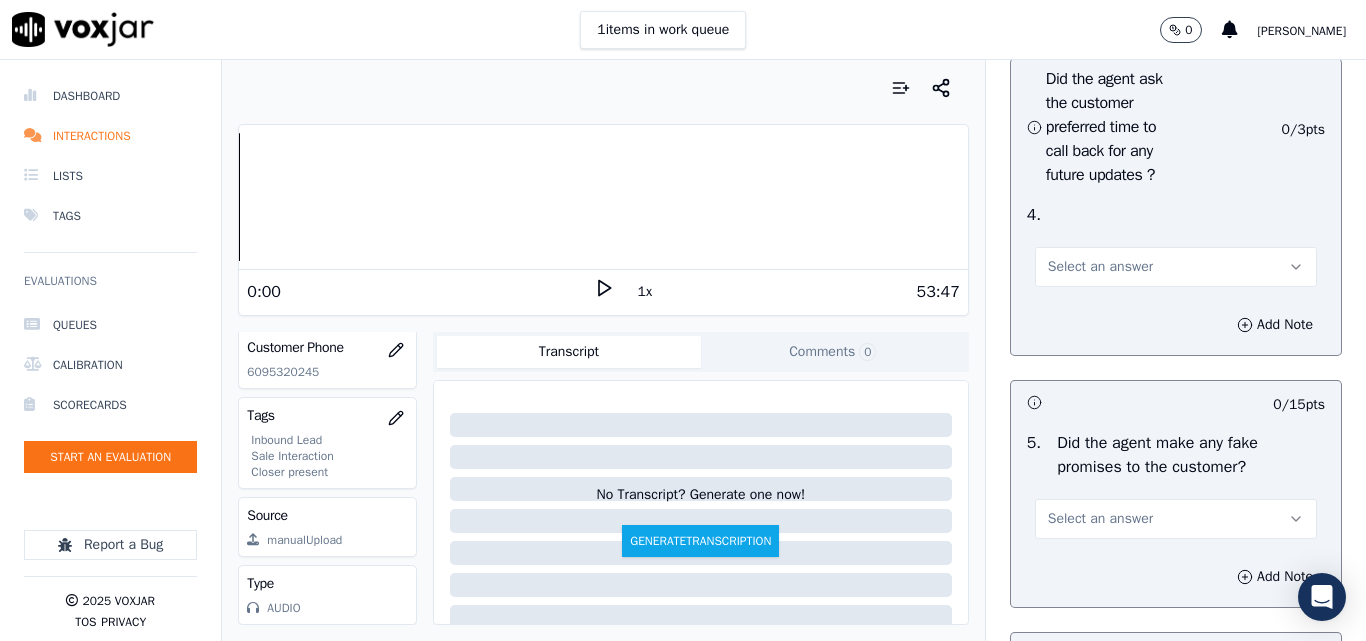 scroll, scrollTop: 5300, scrollLeft: 0, axis: vertical 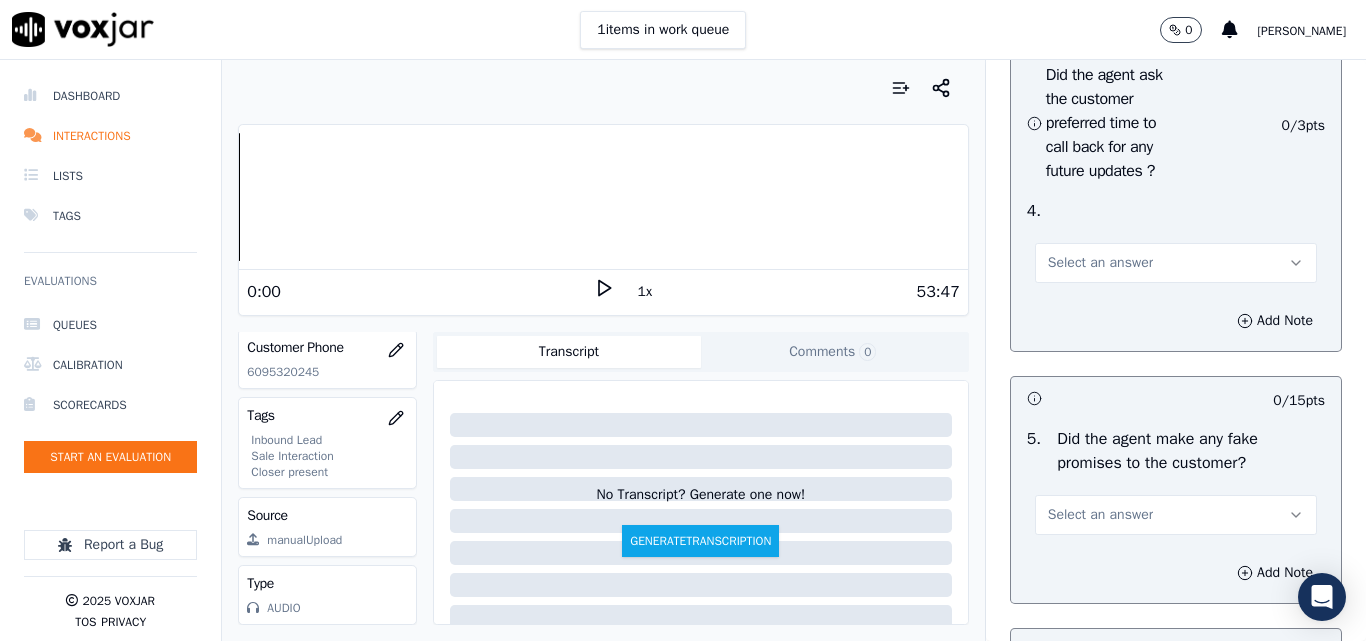 click on "Select an answer" at bounding box center (1100, 263) 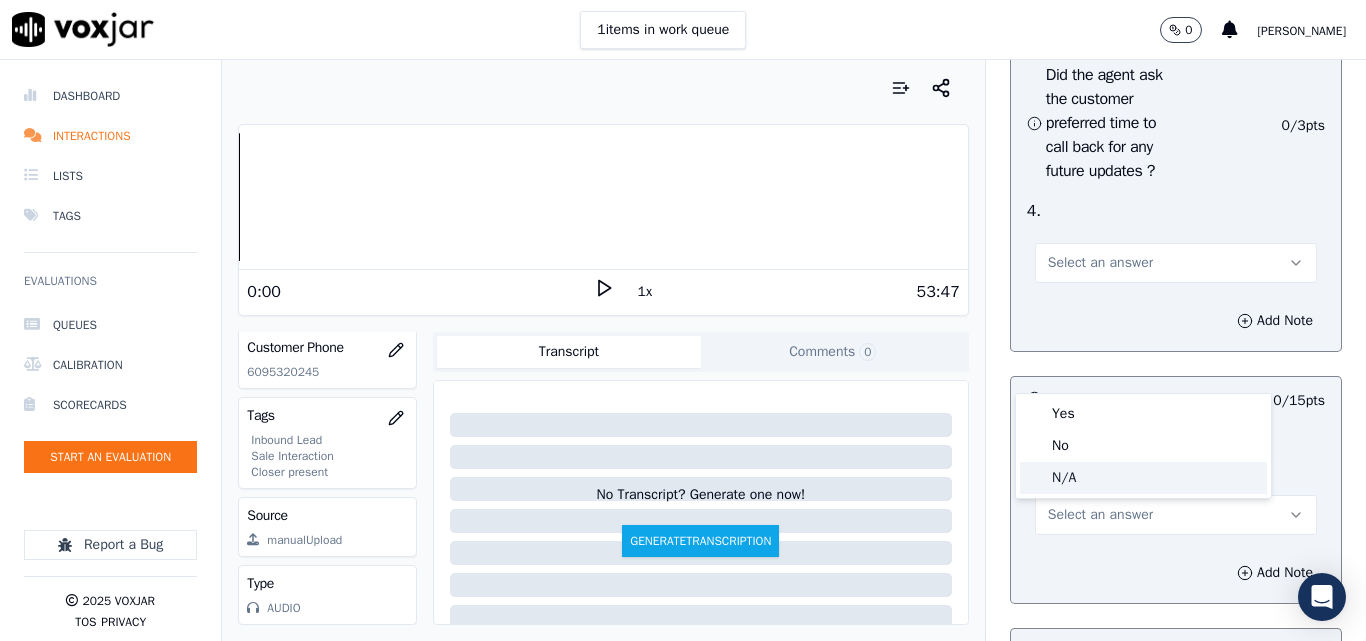 click on "N/A" 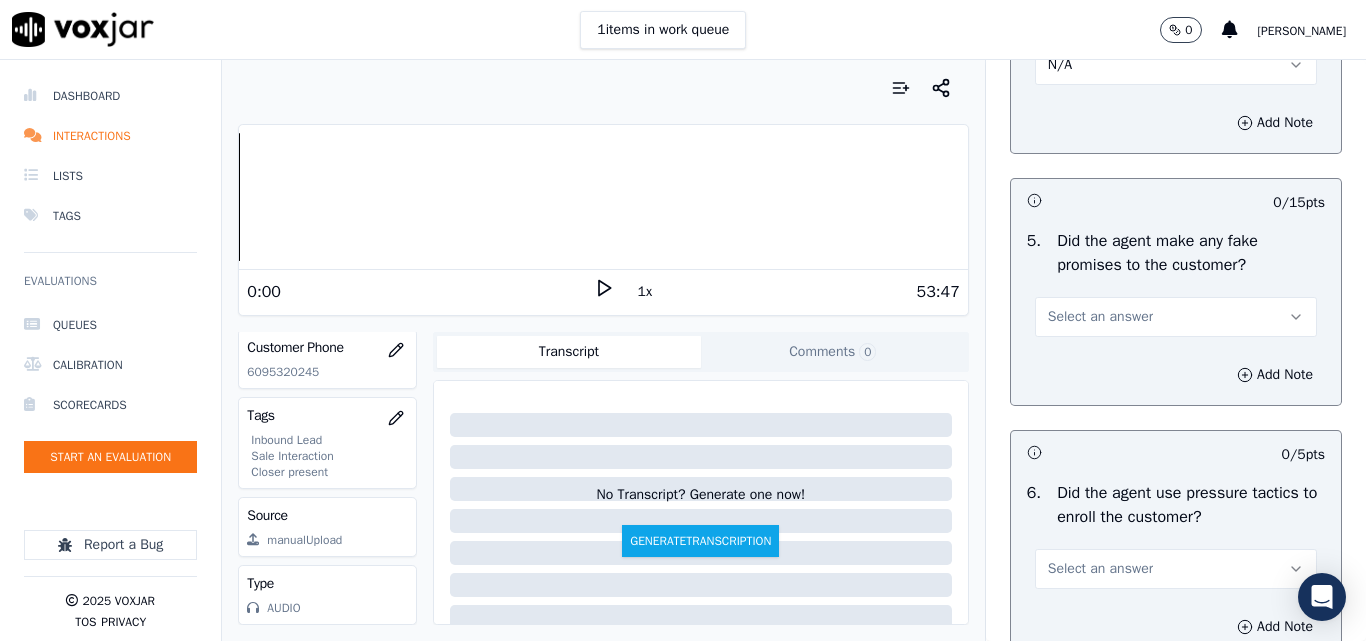 scroll, scrollTop: 5500, scrollLeft: 0, axis: vertical 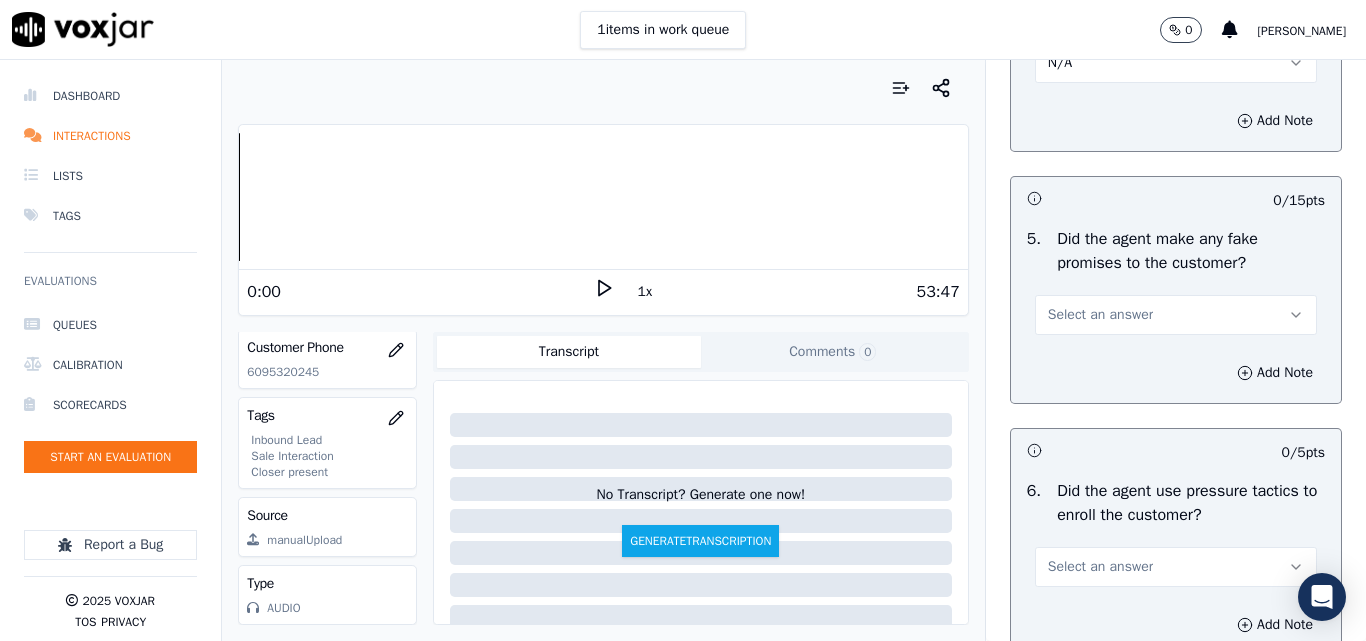 click on "Select an answer" at bounding box center (1176, 315) 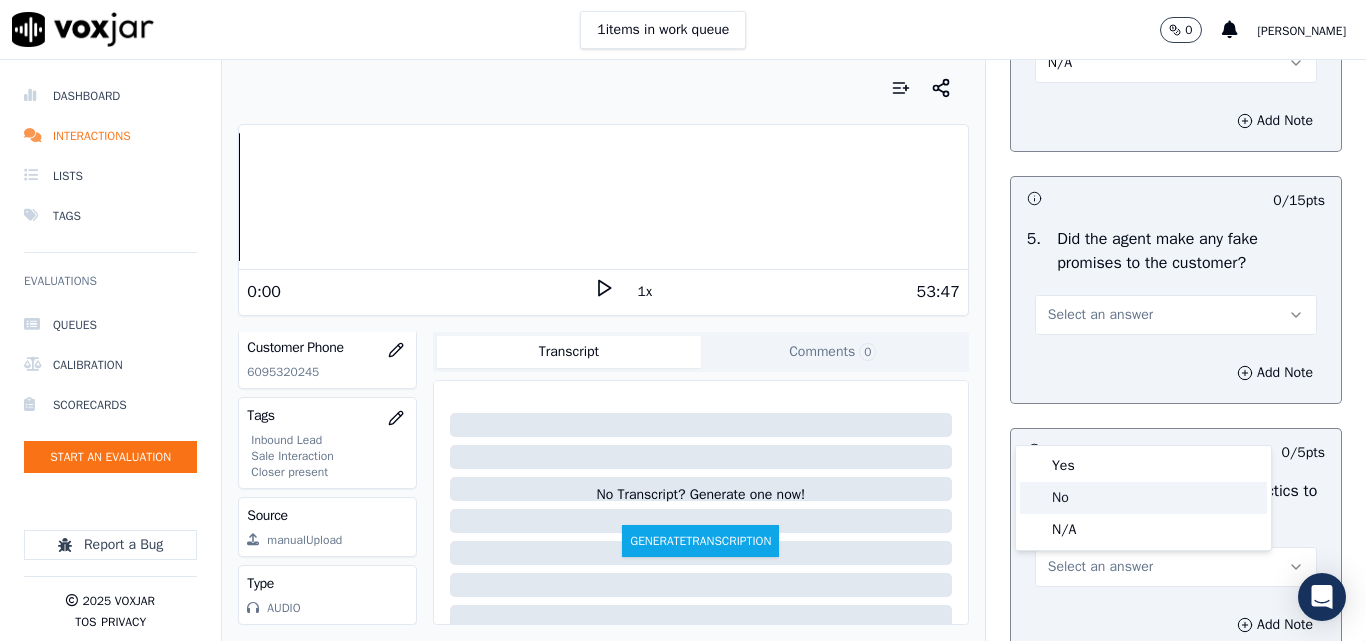 click on "No" 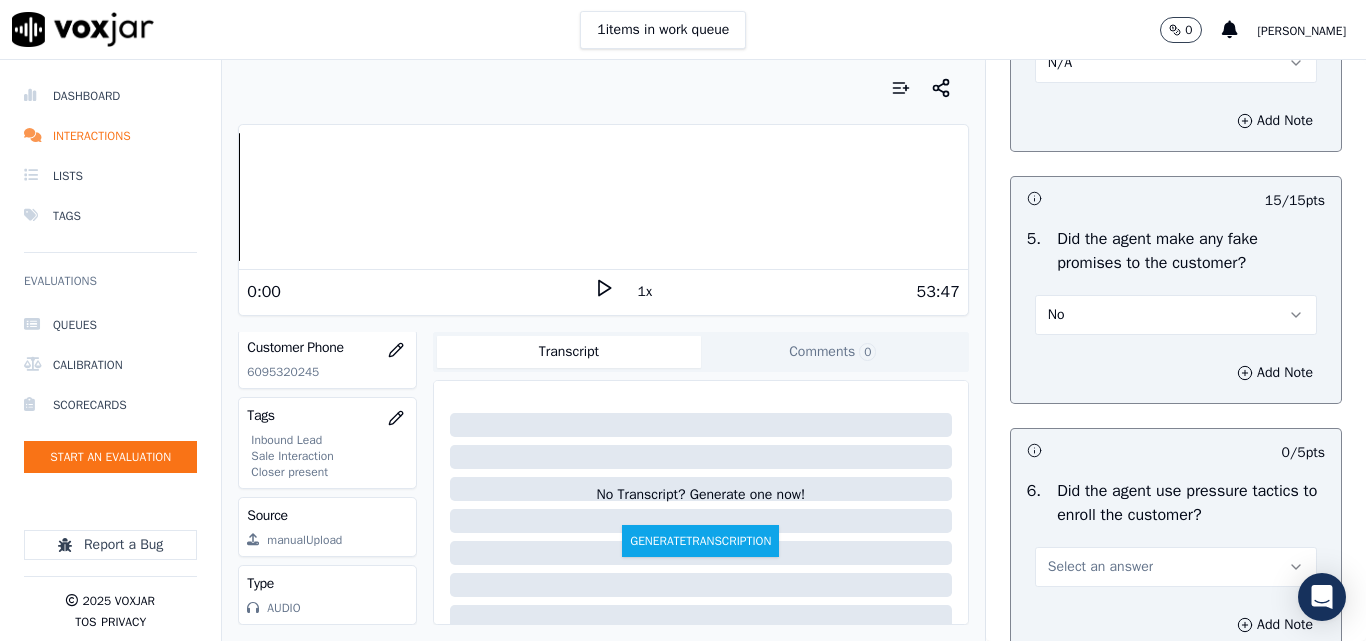 scroll, scrollTop: 5800, scrollLeft: 0, axis: vertical 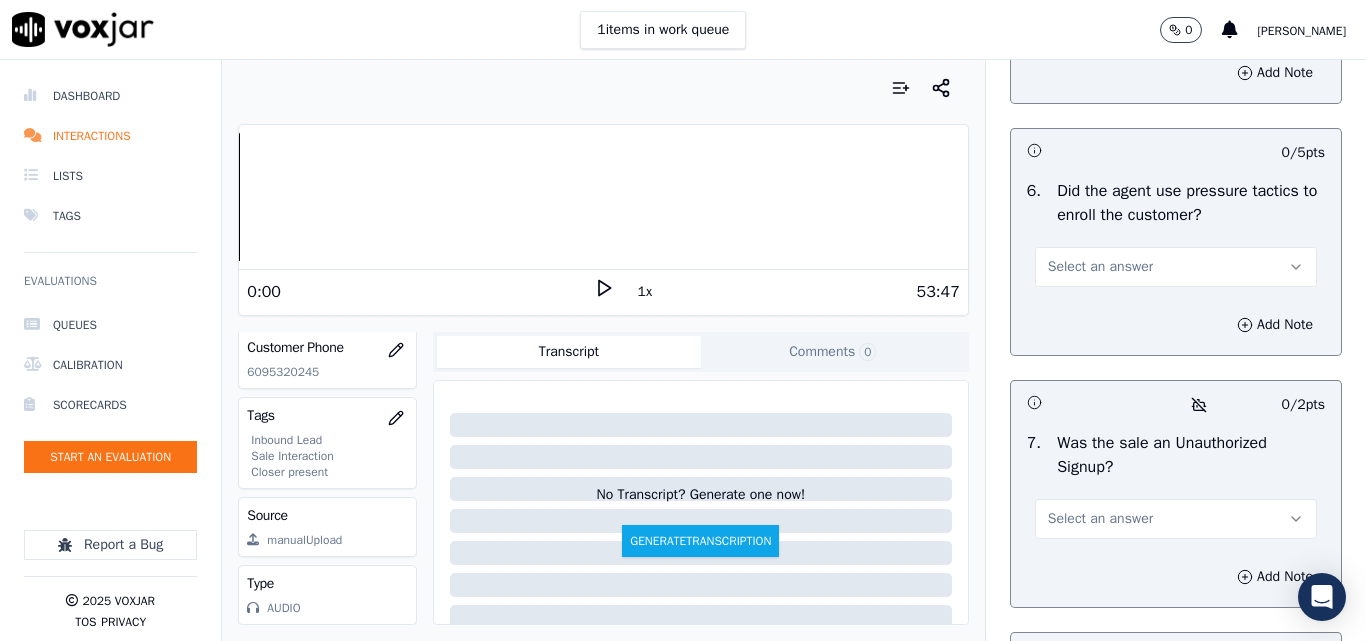 click on "Select an answer" at bounding box center (1100, 267) 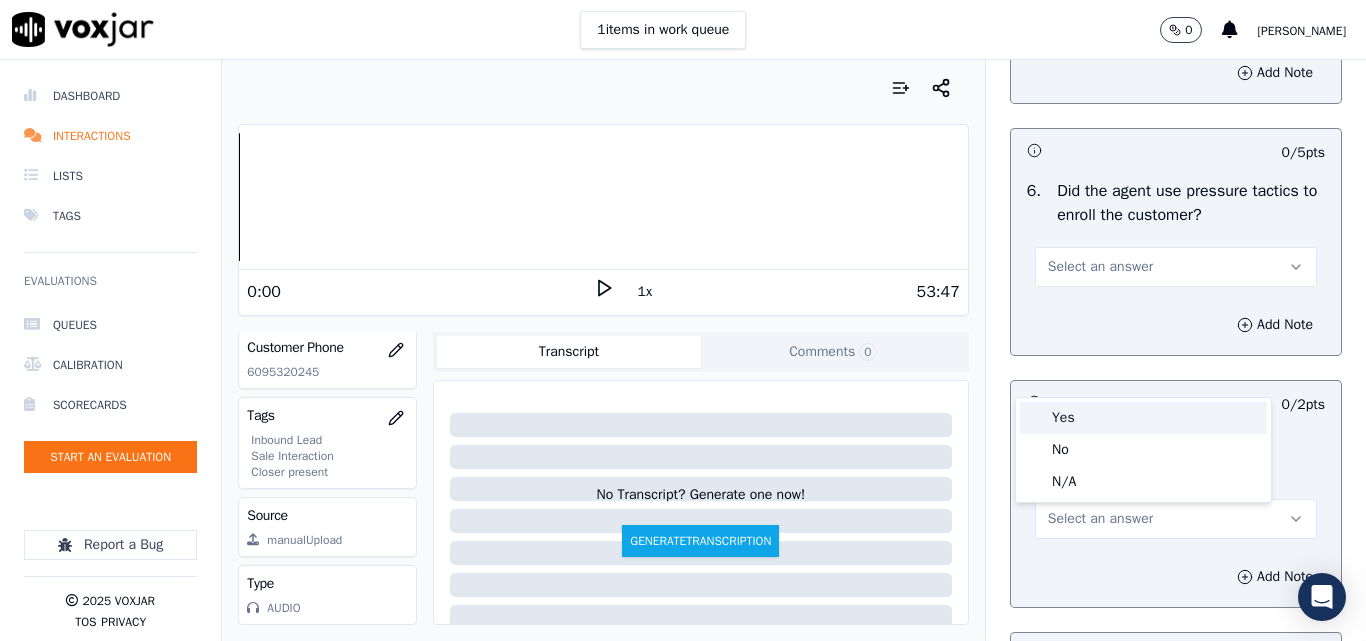 click on "No" 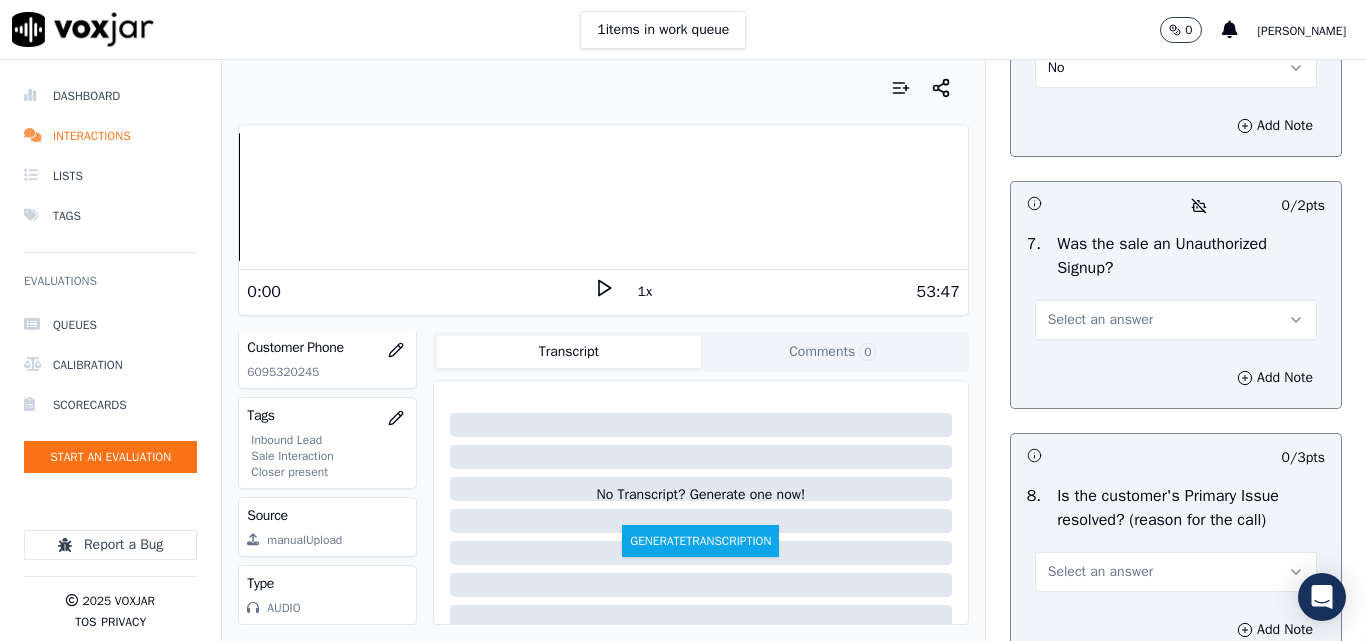 scroll, scrollTop: 6000, scrollLeft: 0, axis: vertical 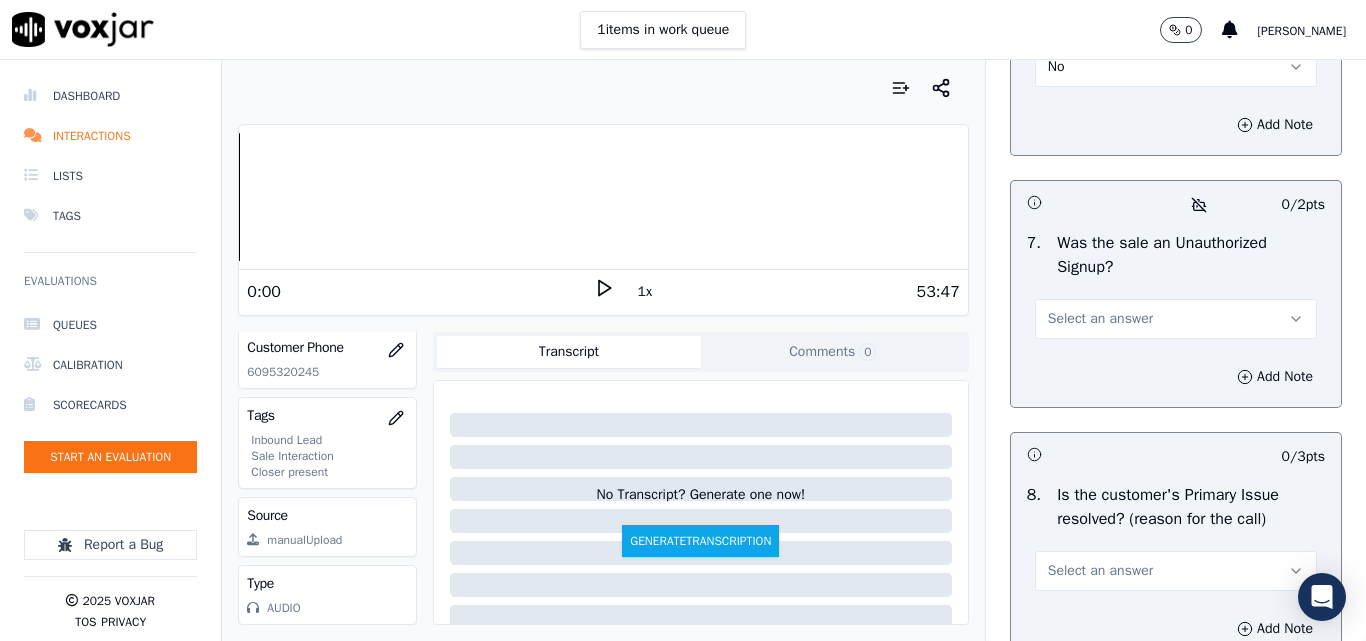 click on "Select an answer" at bounding box center [1100, 319] 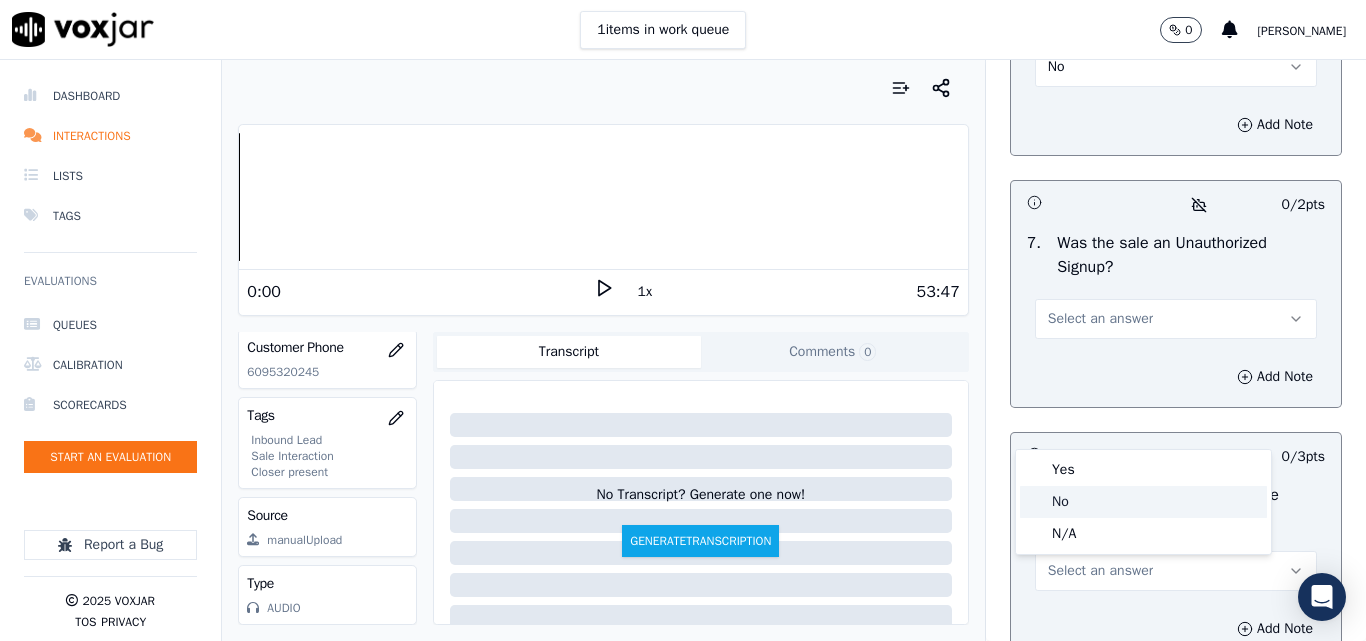click on "No" 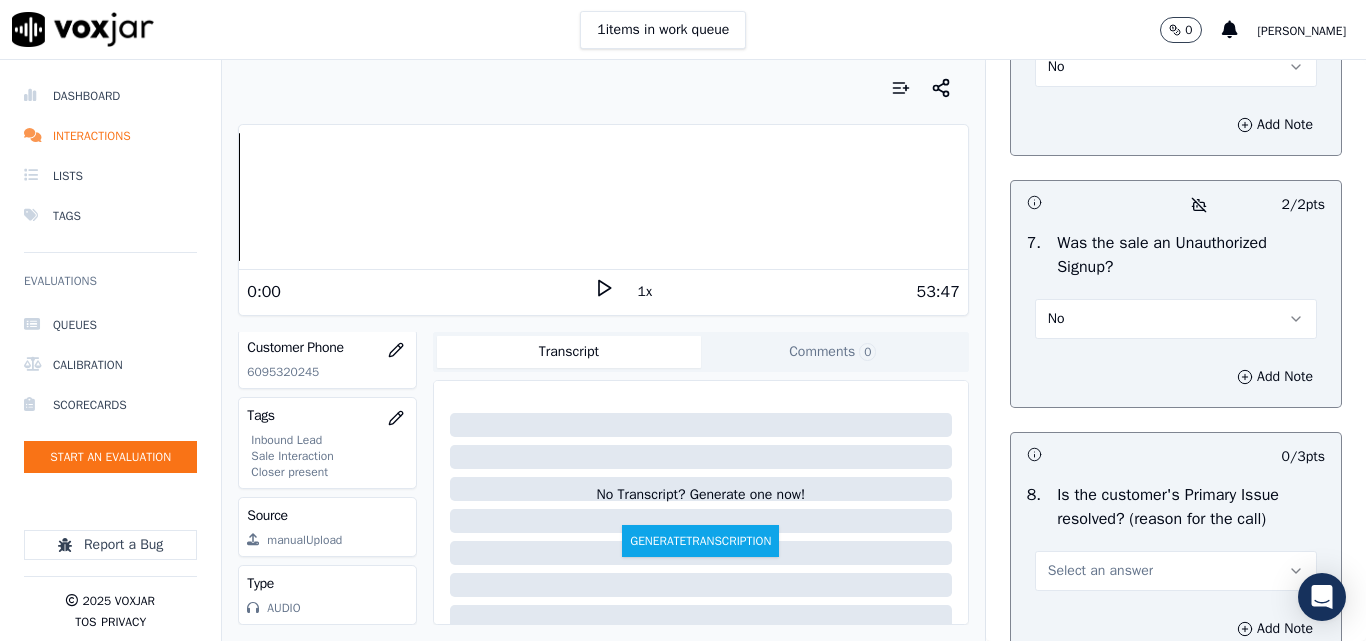 scroll, scrollTop: 6290, scrollLeft: 0, axis: vertical 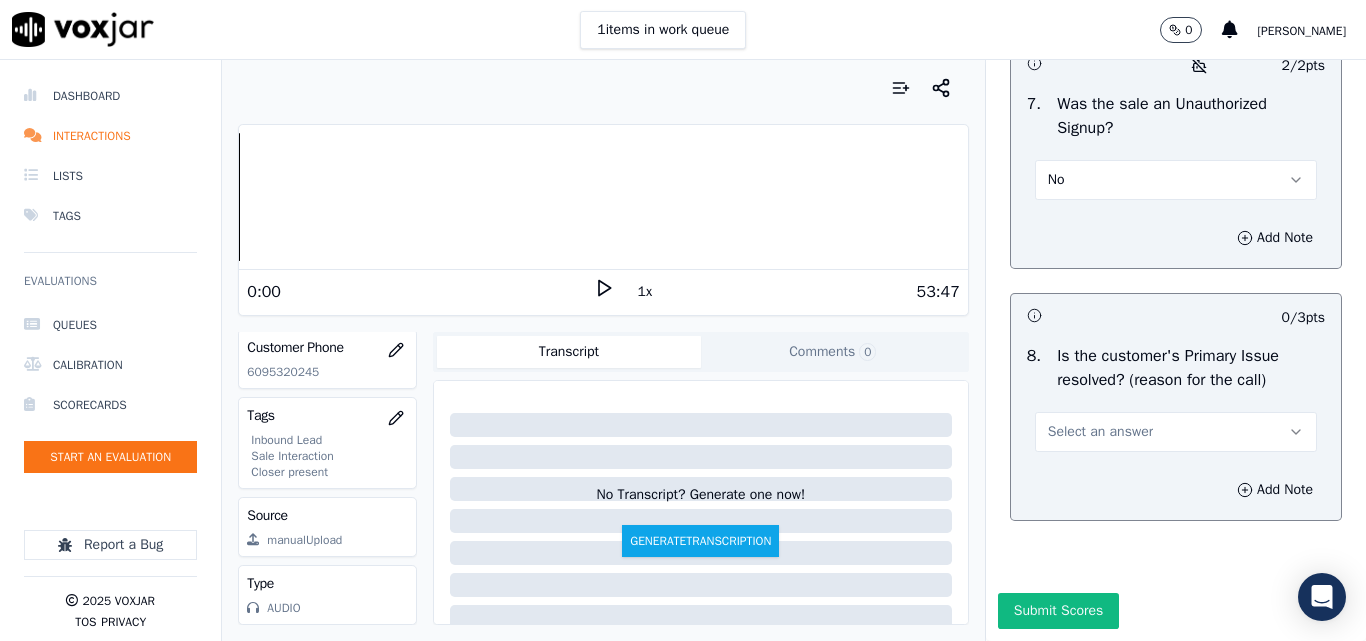 click on "Select an answer" at bounding box center [1100, 432] 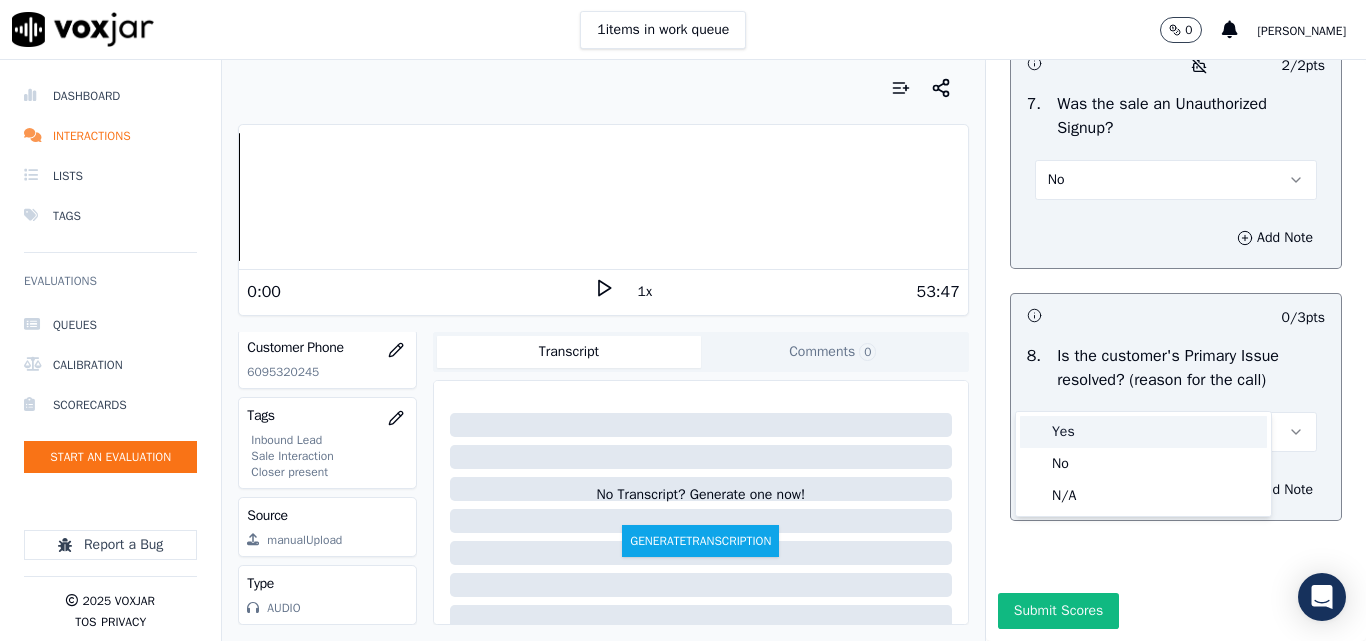 click on "Yes" at bounding box center [1143, 432] 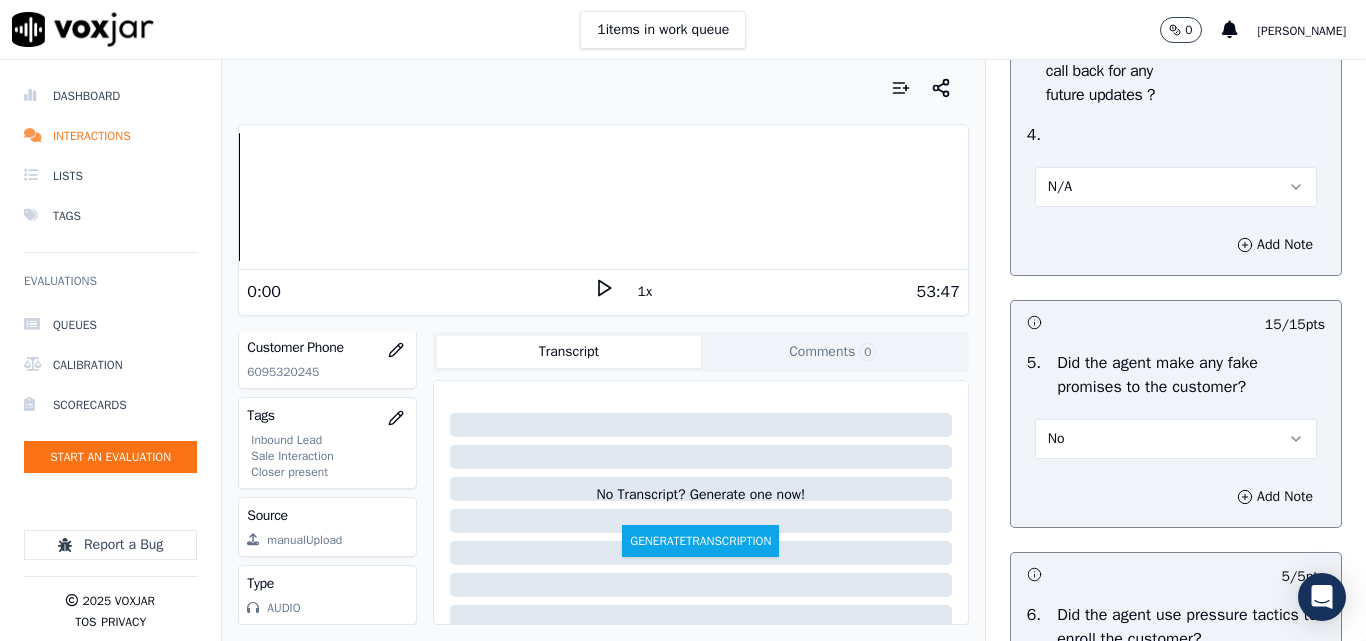 scroll, scrollTop: 5190, scrollLeft: 0, axis: vertical 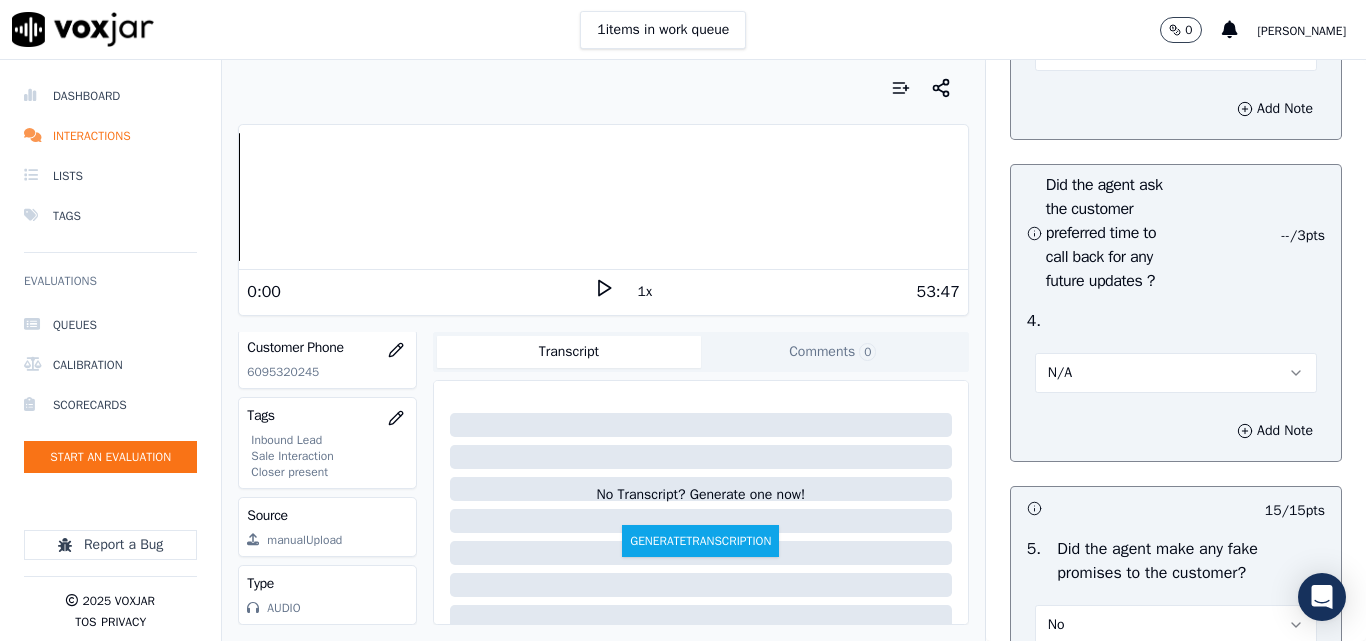 click on "No" at bounding box center (1176, 51) 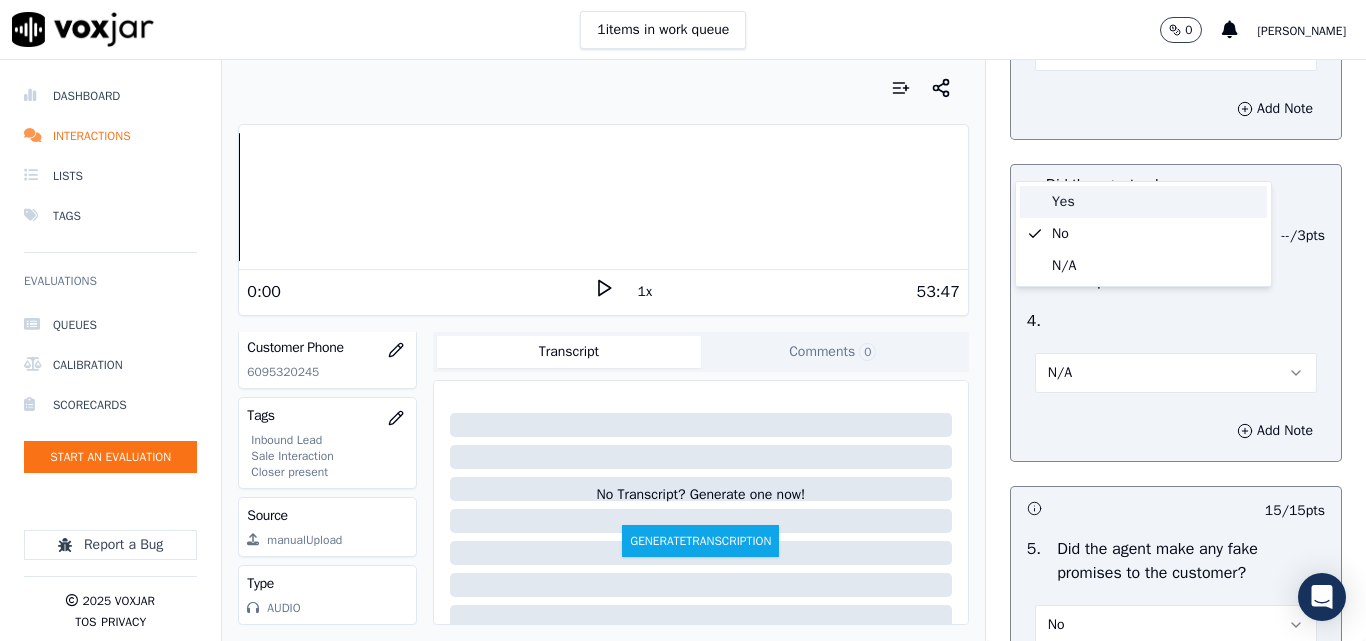 click on "Yes" at bounding box center [1143, 202] 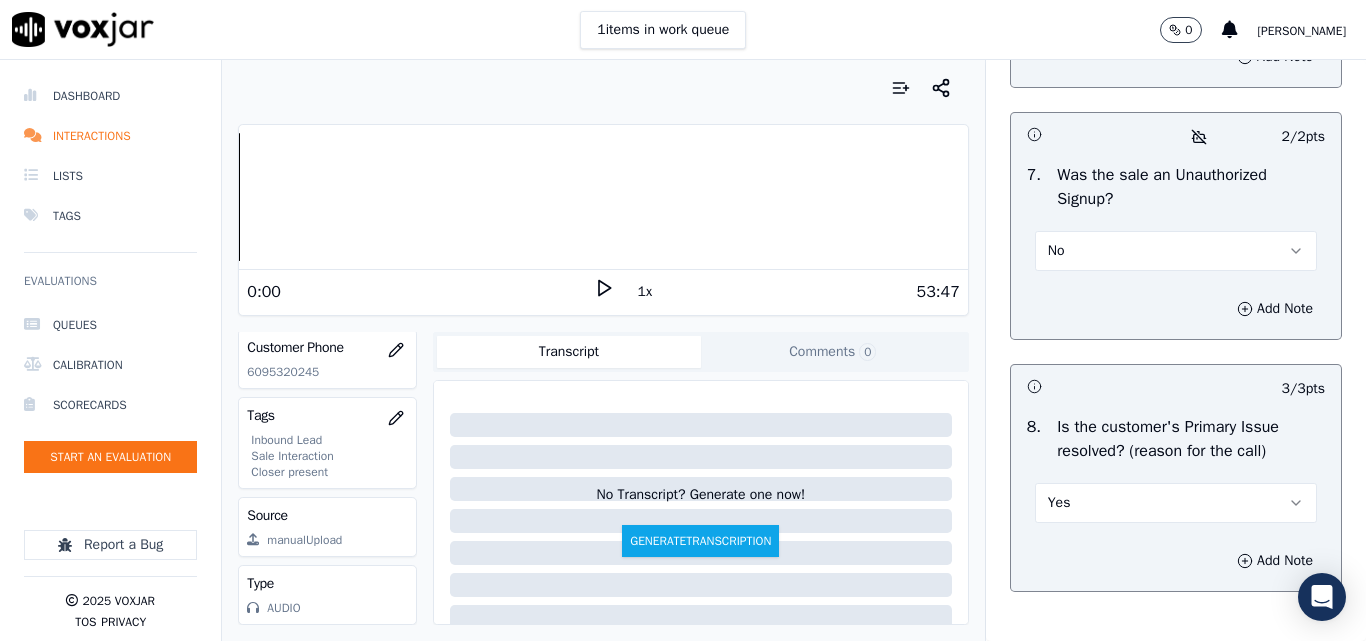 scroll, scrollTop: 6290, scrollLeft: 0, axis: vertical 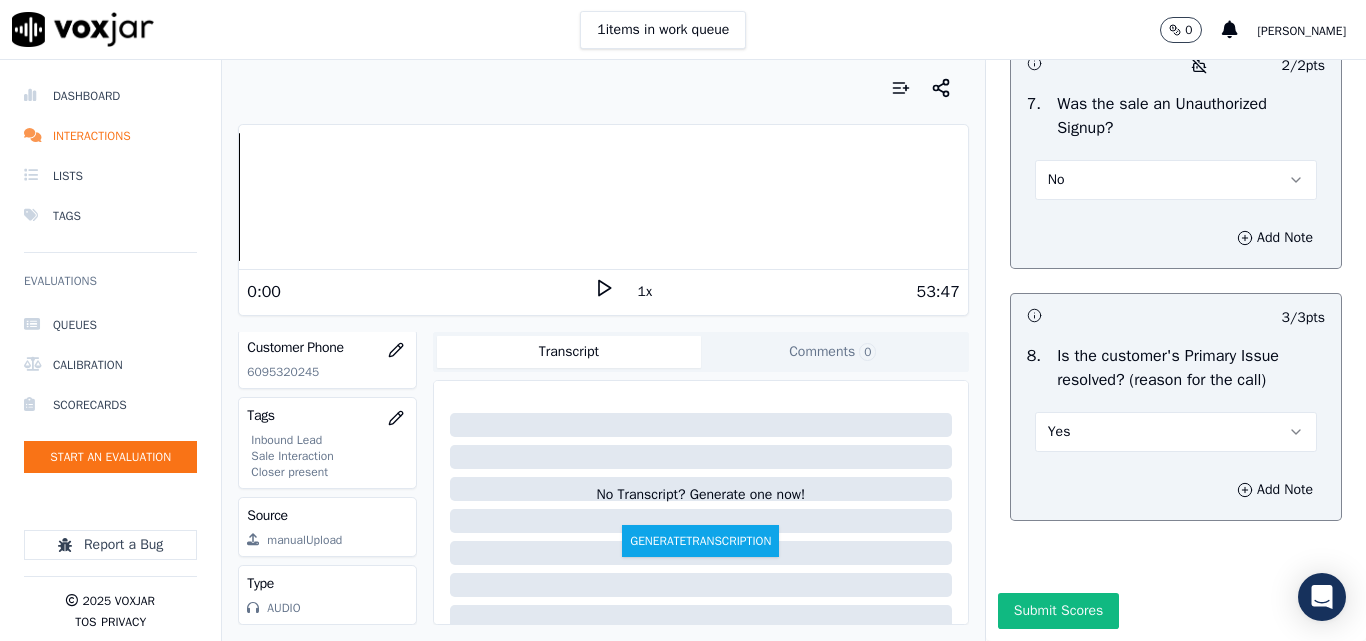 click on "Submit Scores" at bounding box center [1058, 611] 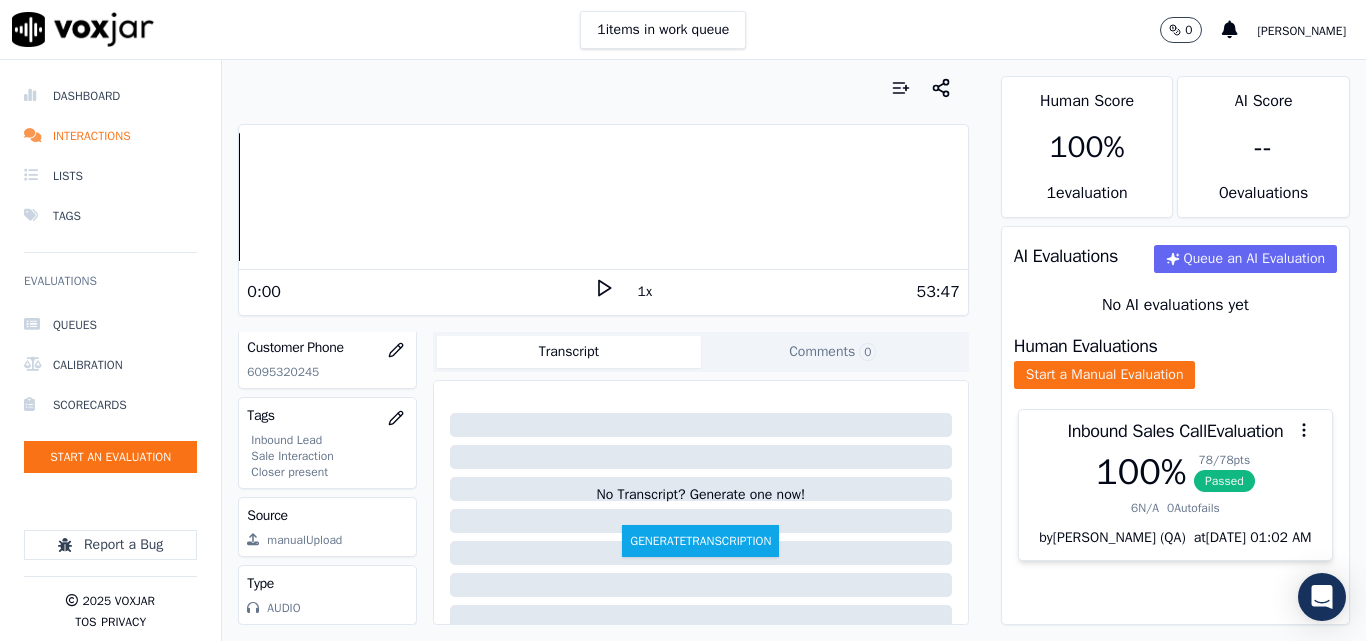 click on "1  items in work queue     0         [PERSON_NAME]" at bounding box center [683, 30] 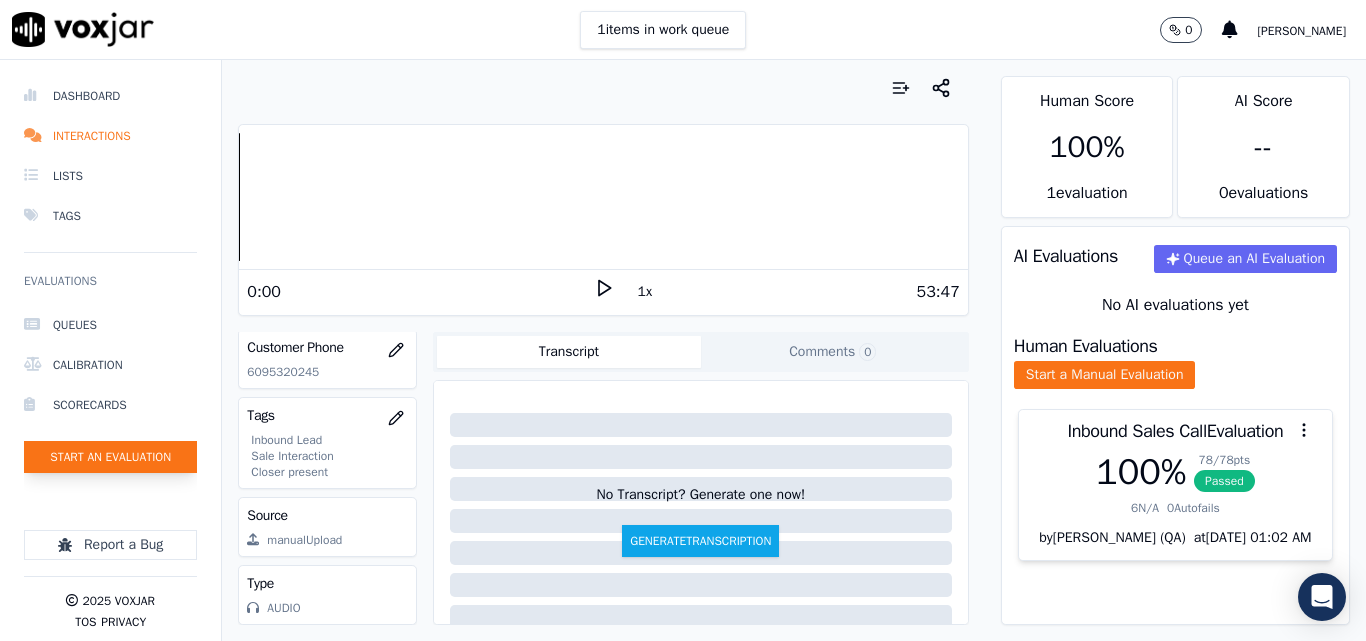 click on "Start an Evaluation" 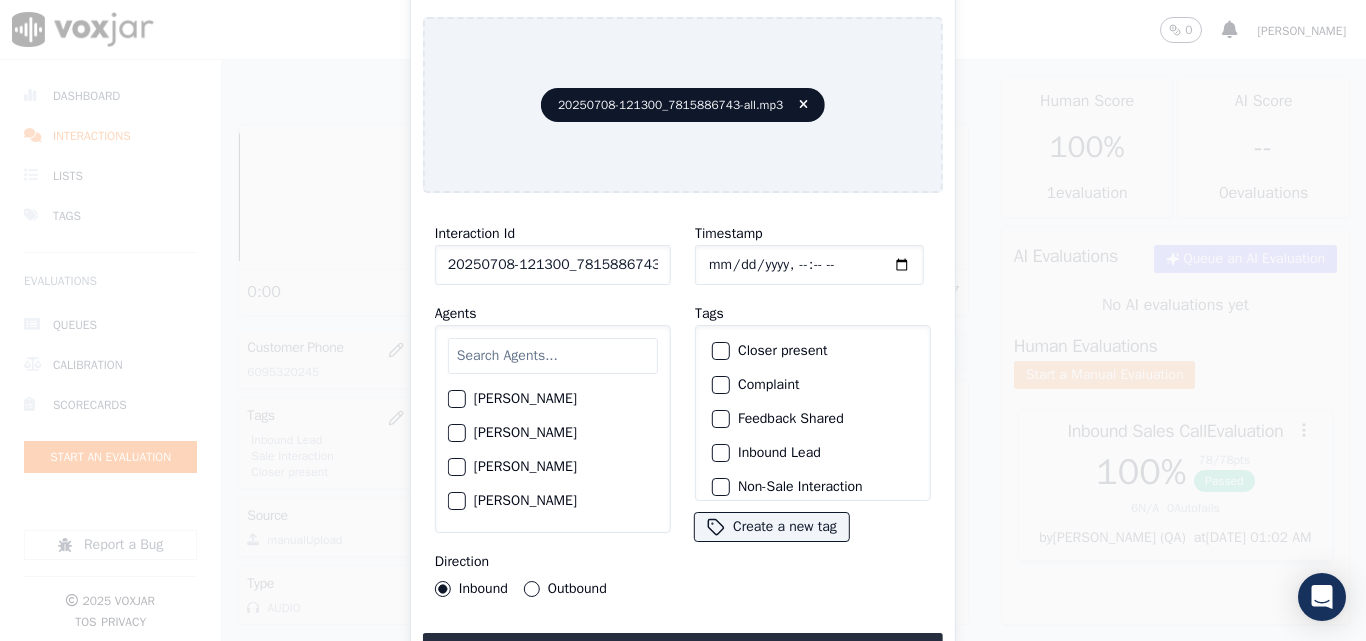 scroll, scrollTop: 0, scrollLeft: 40, axis: horizontal 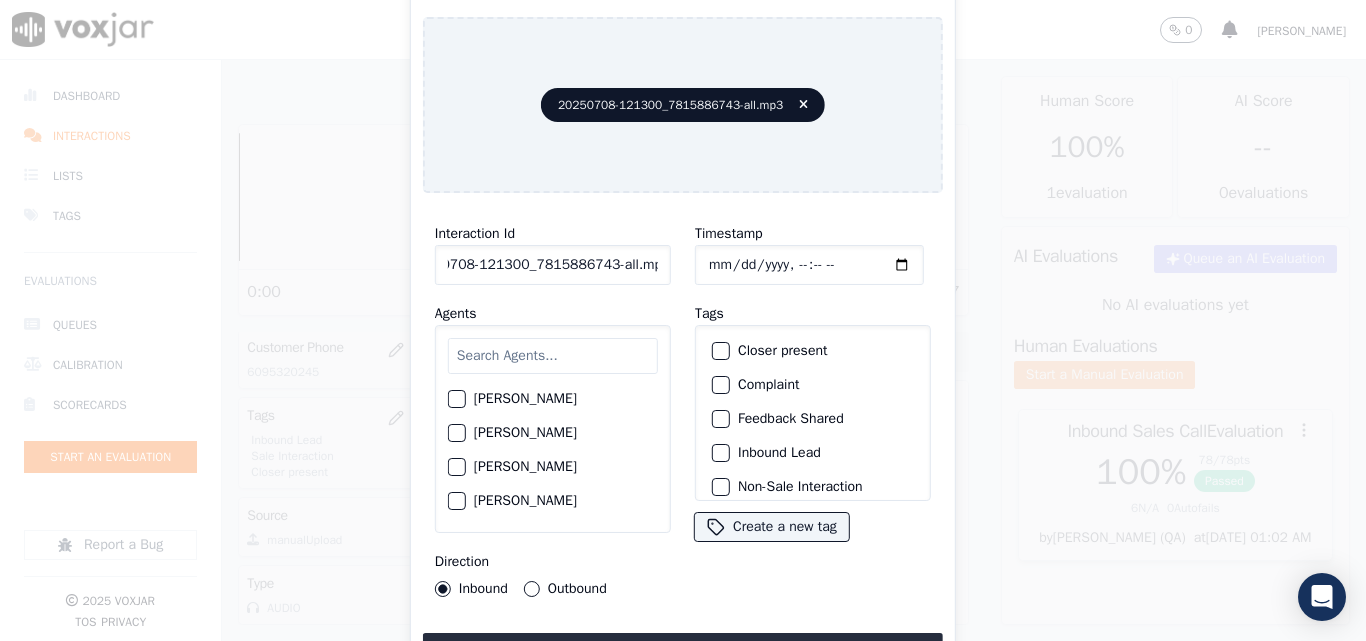 drag, startPoint x: 638, startPoint y: 258, endPoint x: 855, endPoint y: 274, distance: 217.58907 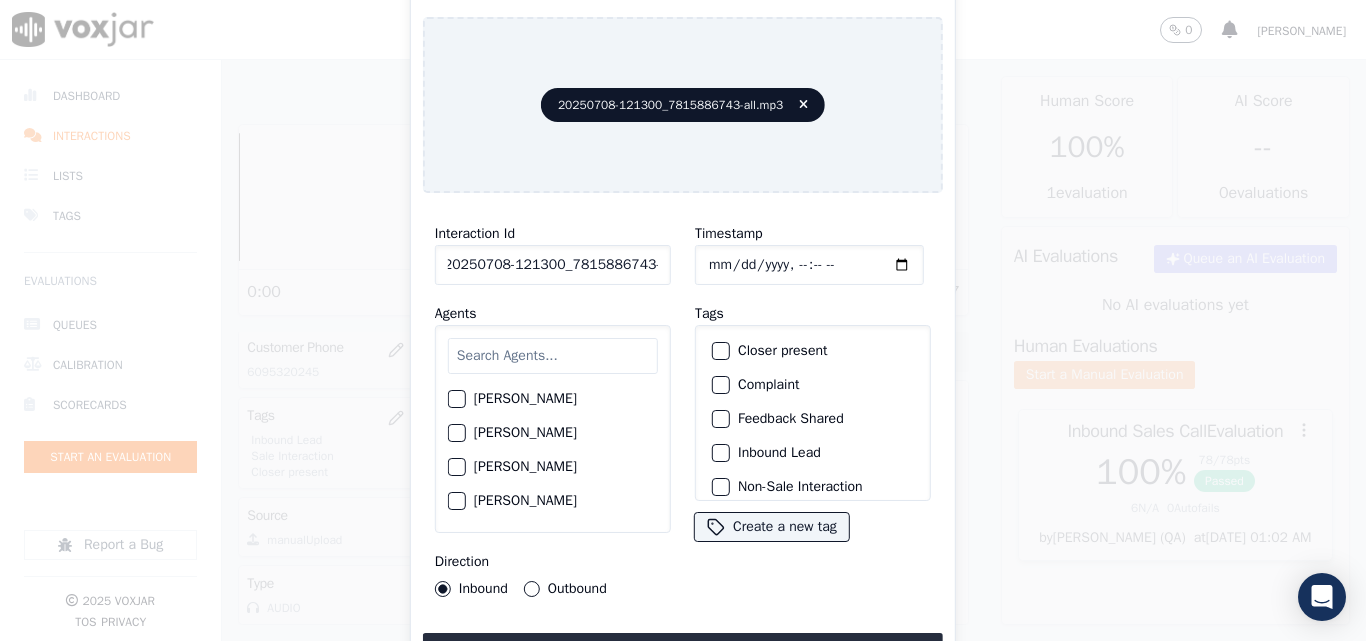 scroll, scrollTop: 0, scrollLeft: 11, axis: horizontal 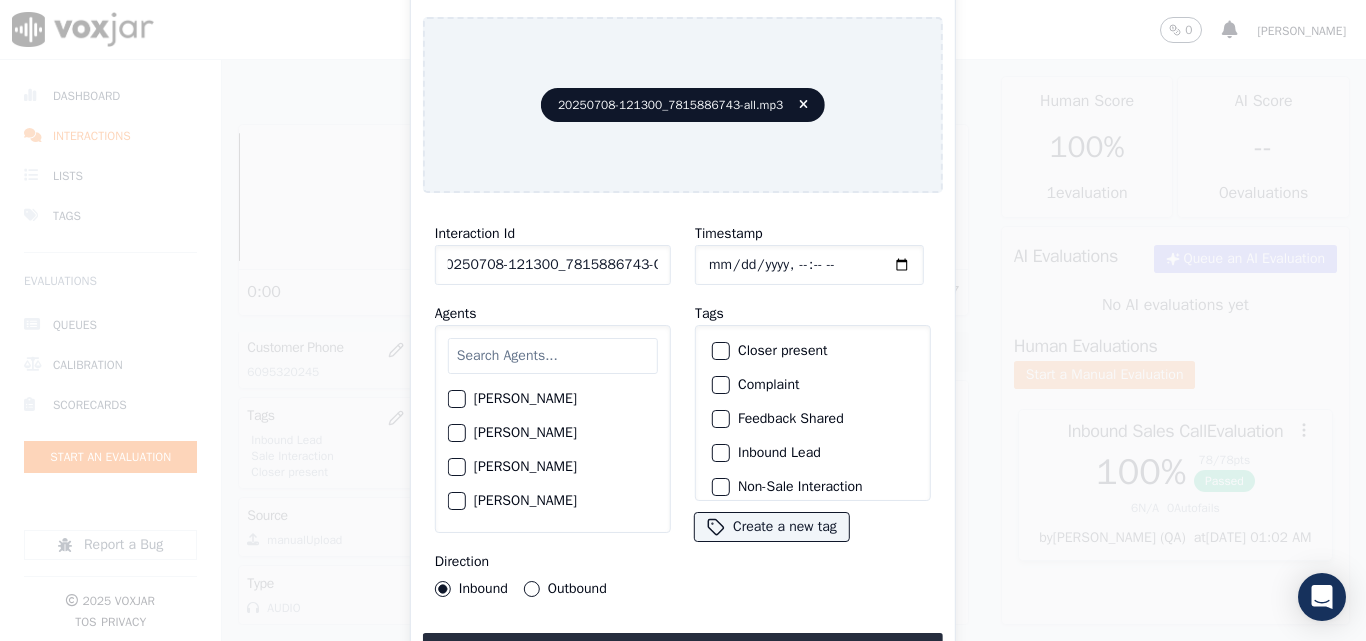 type on "20250708-121300_7815886743-C1" 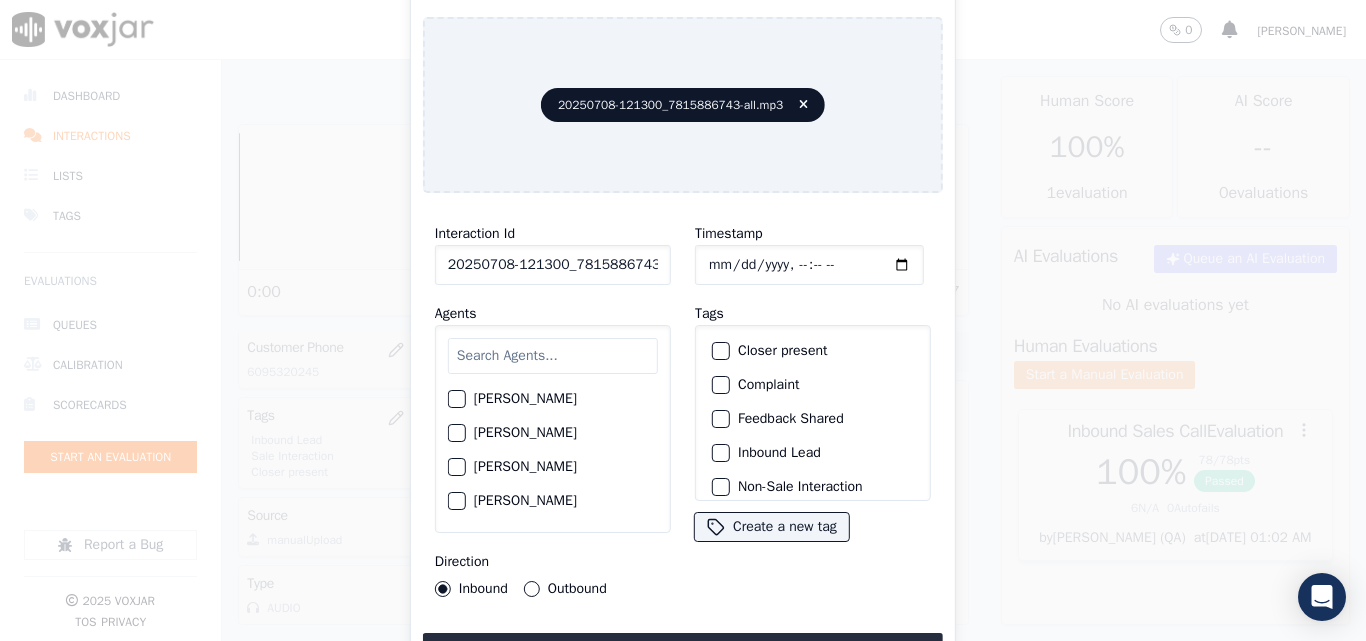 type on "[DATE]T19:40" 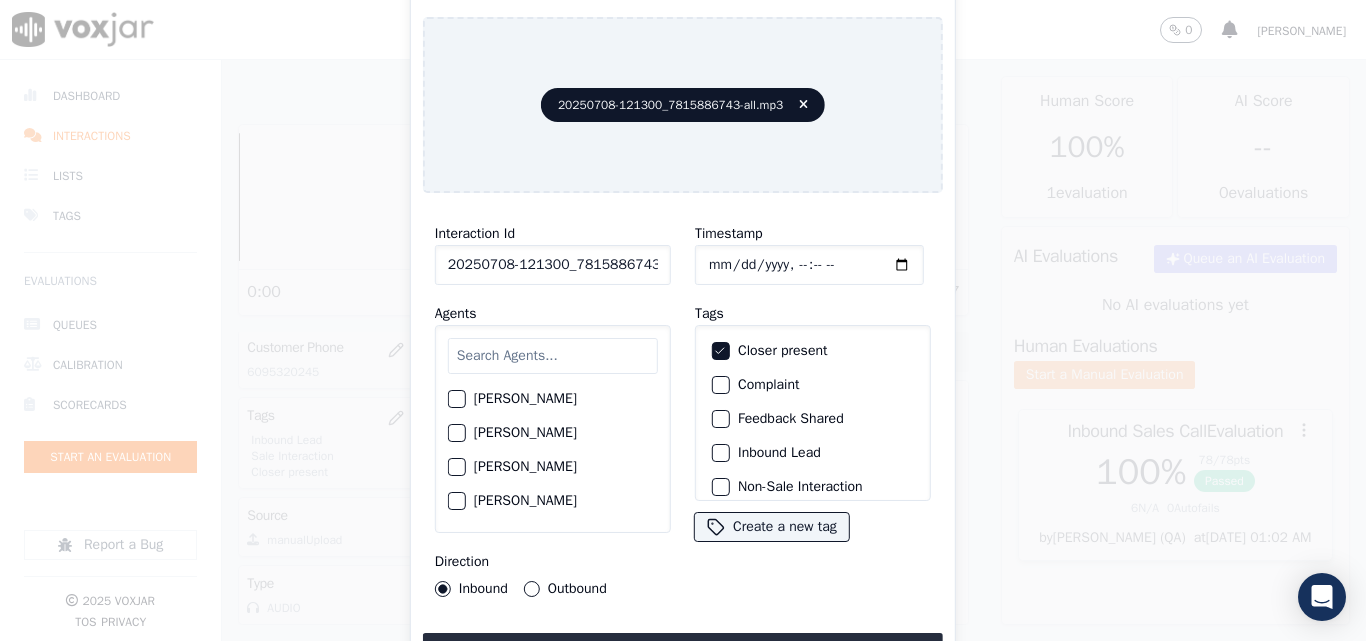 click on "Outbound" at bounding box center [532, 589] 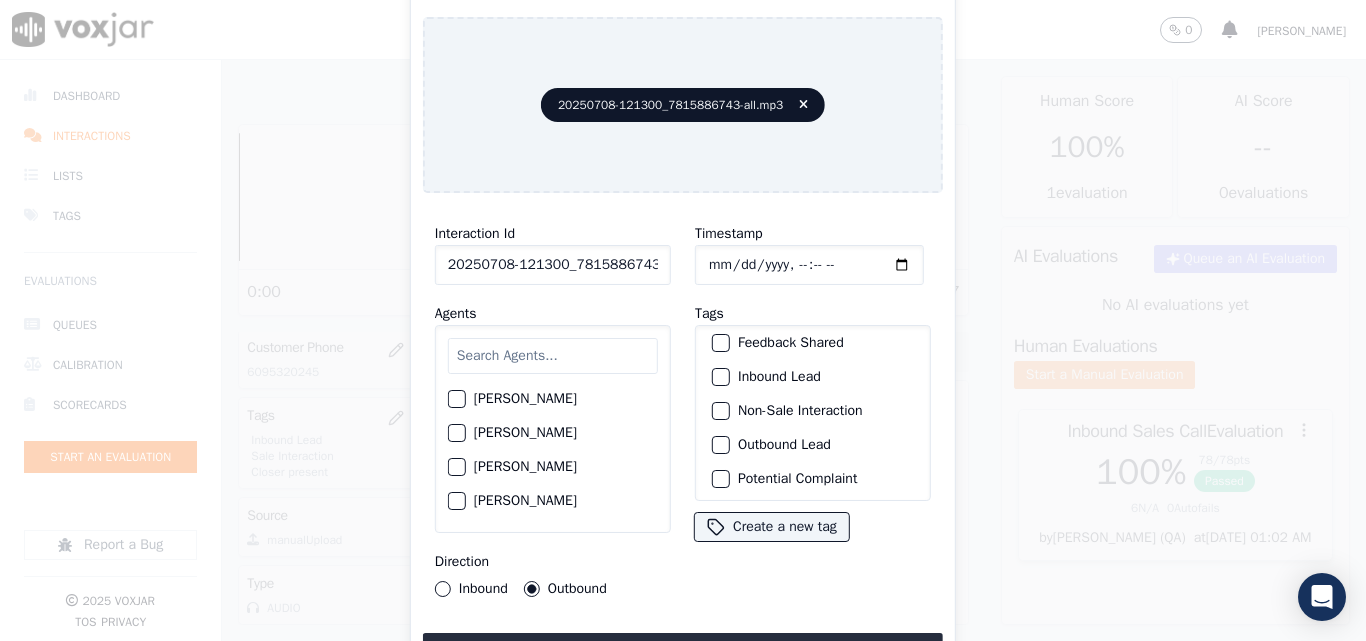 scroll, scrollTop: 173, scrollLeft: 0, axis: vertical 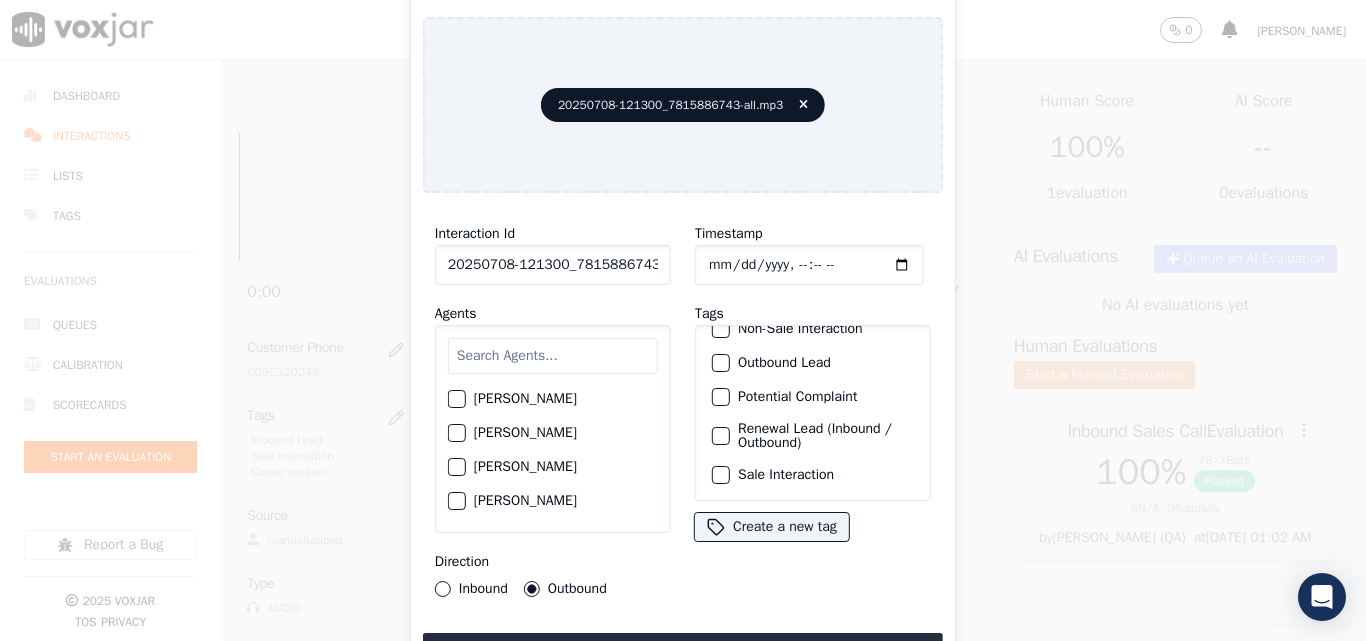 click on "Renewal Lead (Inbound / Outbound)" 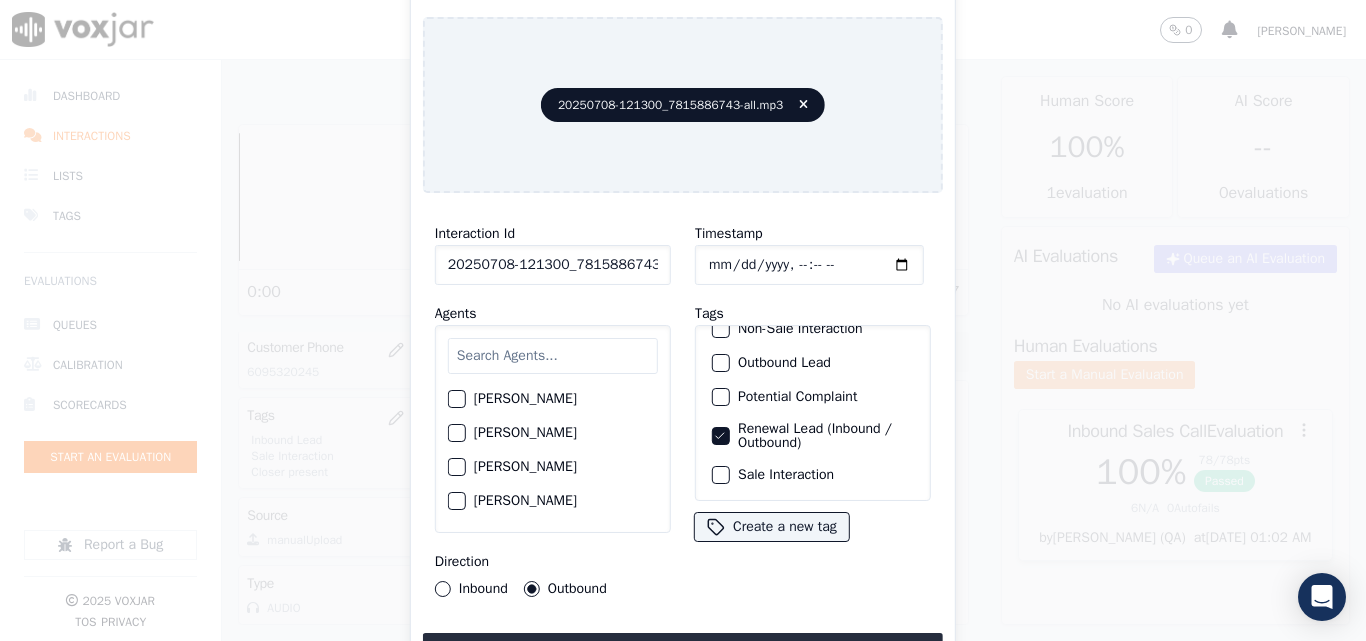 click on "Sale Interaction" 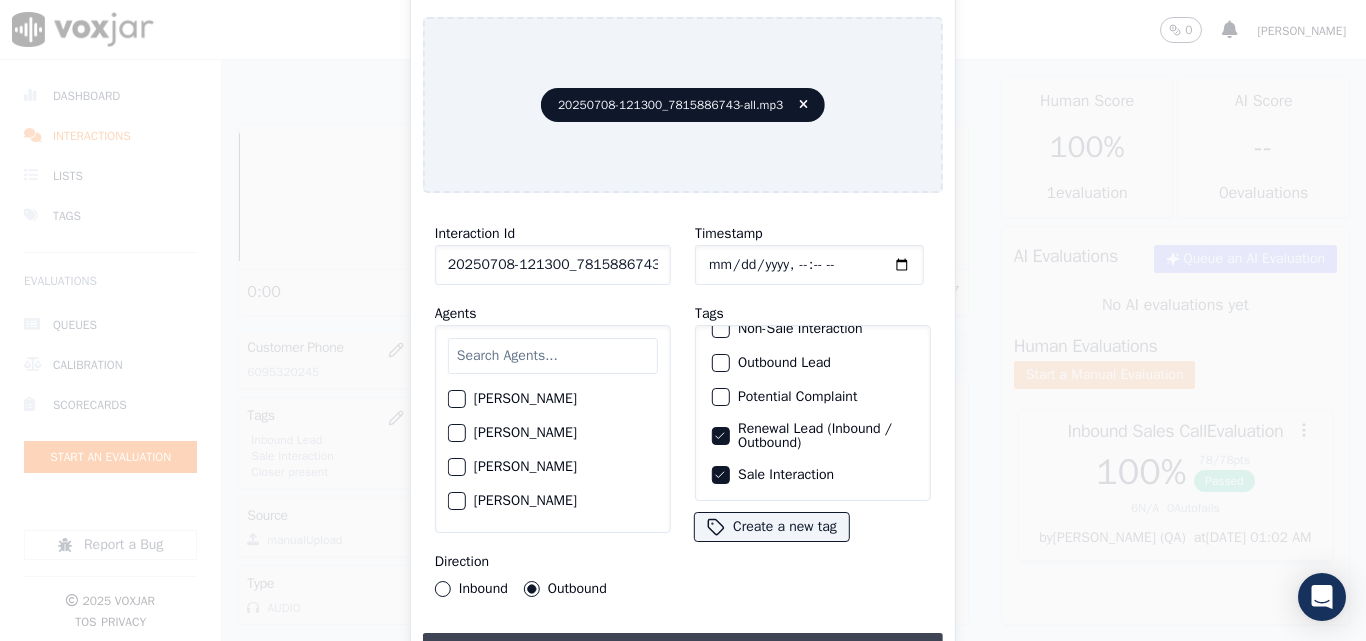 click on "Upload interaction to start evaluation" at bounding box center [683, 651] 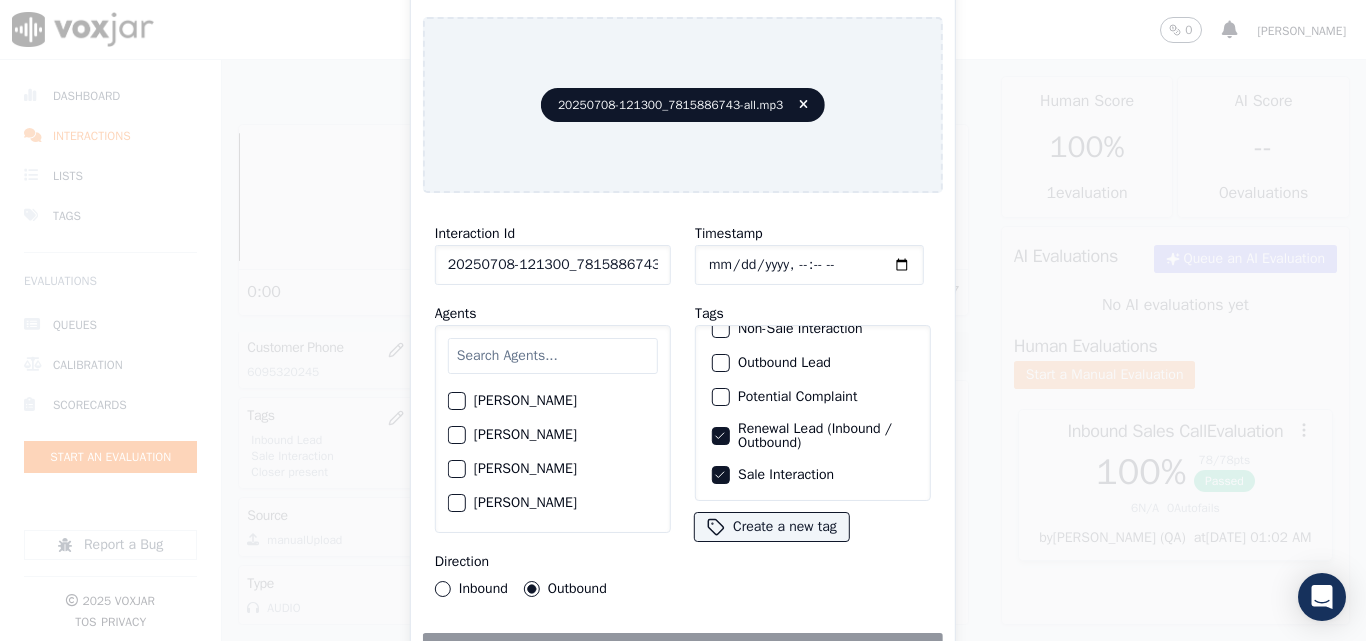 scroll, scrollTop: 300, scrollLeft: 0, axis: vertical 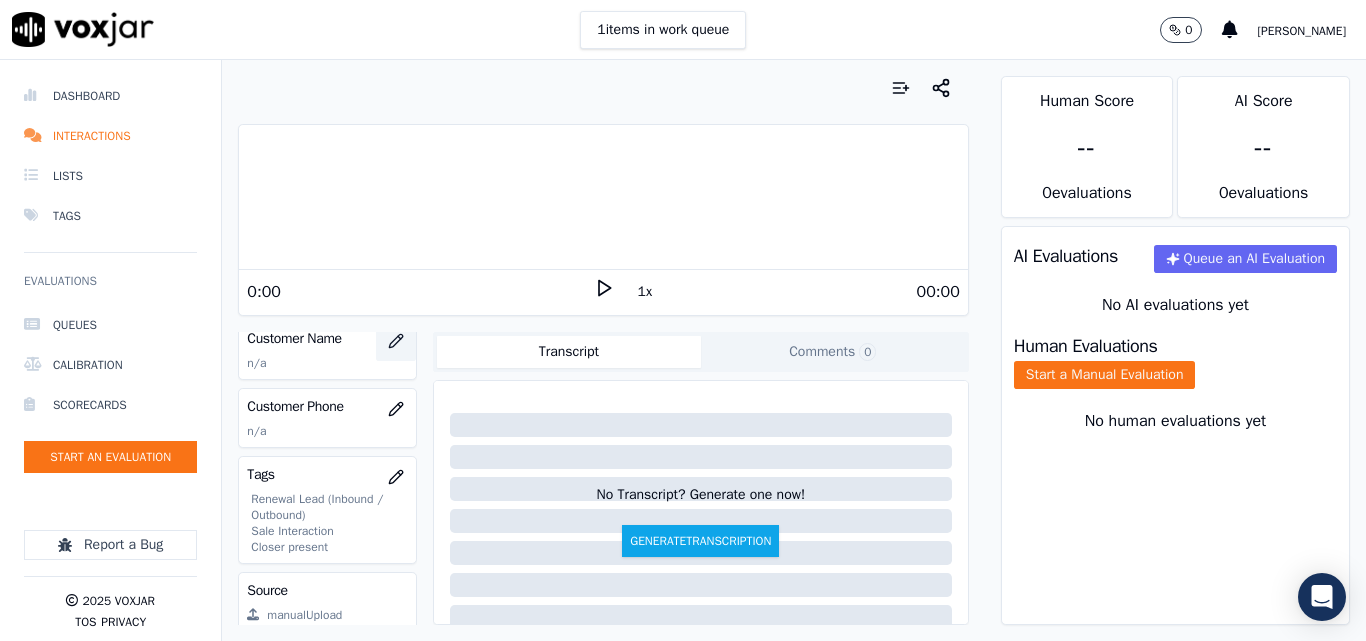 click 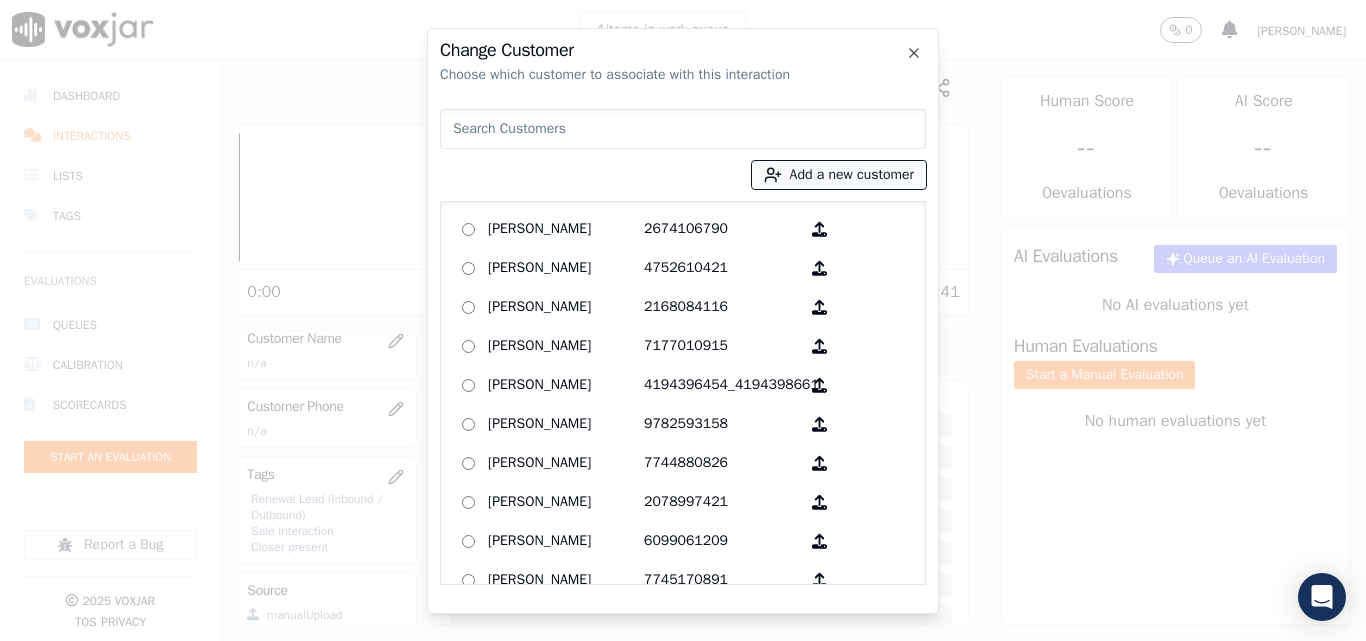click on "Add a new customer" at bounding box center [839, 175] 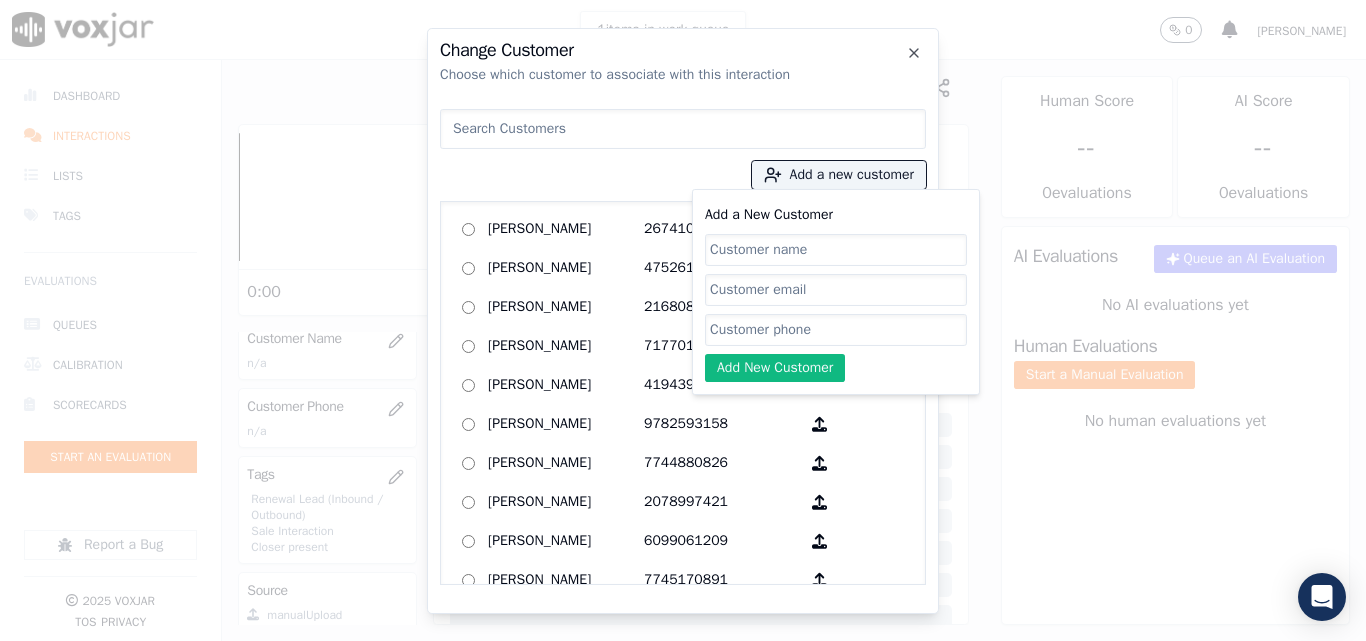 click on "Add a New Customer" 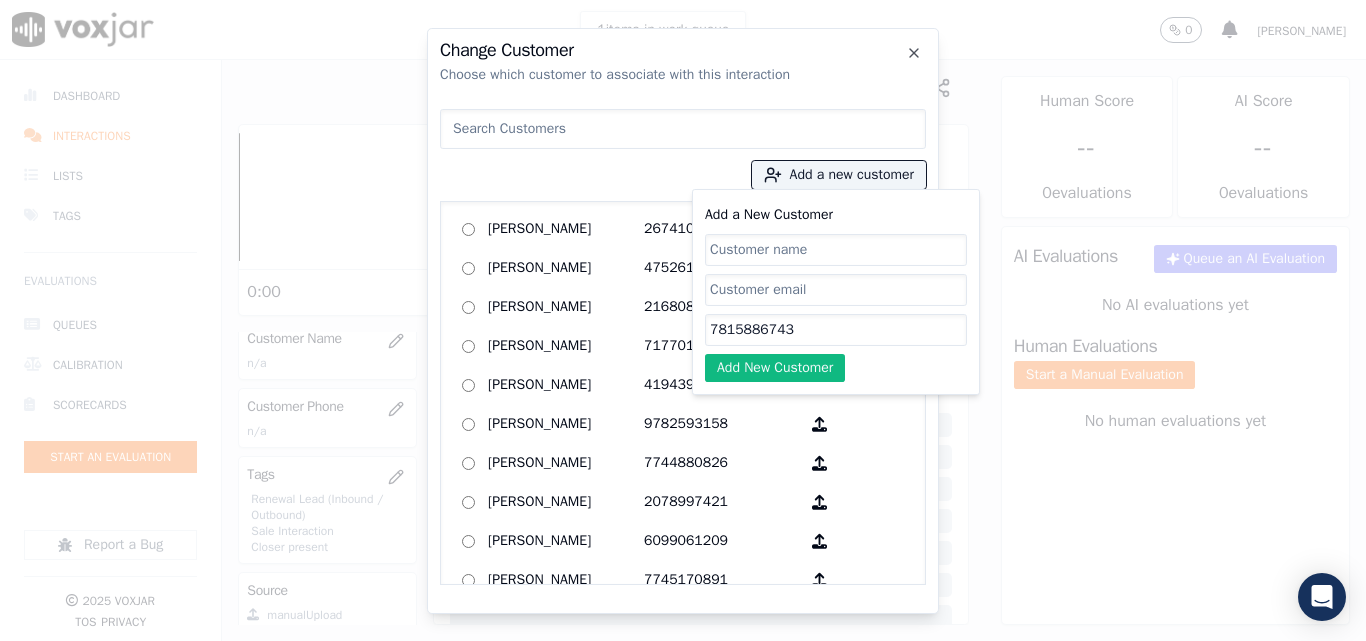drag, startPoint x: 785, startPoint y: 263, endPoint x: 833, endPoint y: 255, distance: 48.6621 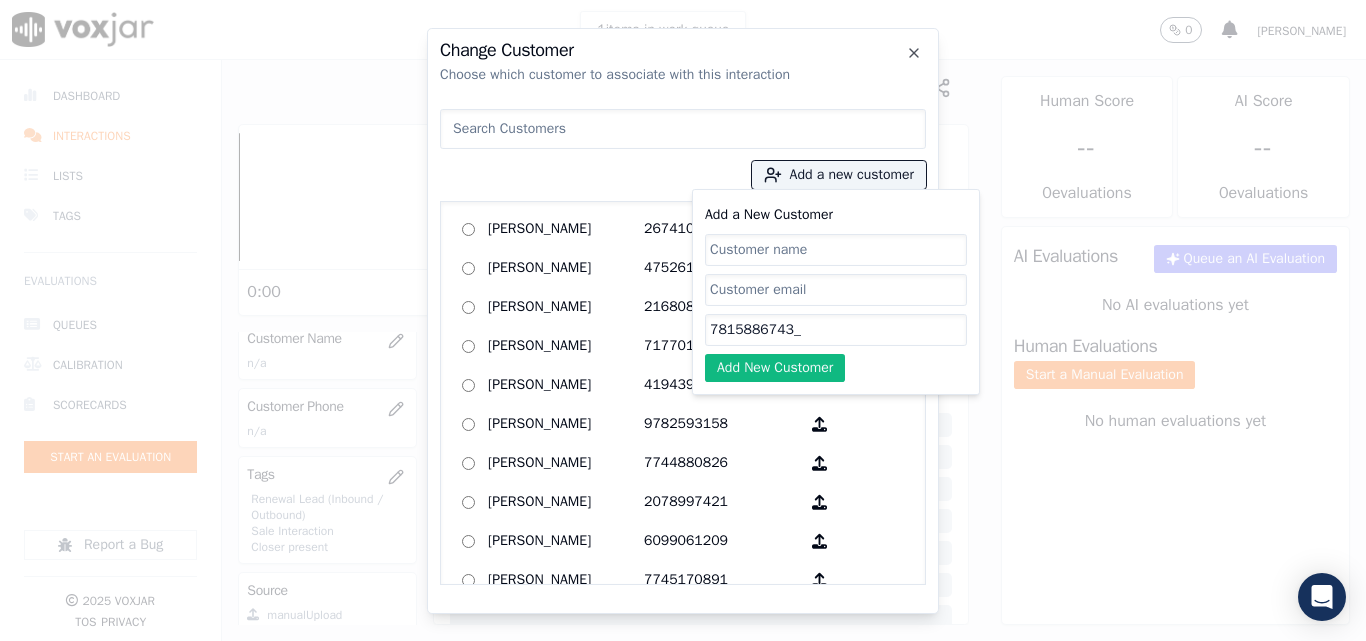 paste on "8573165167" 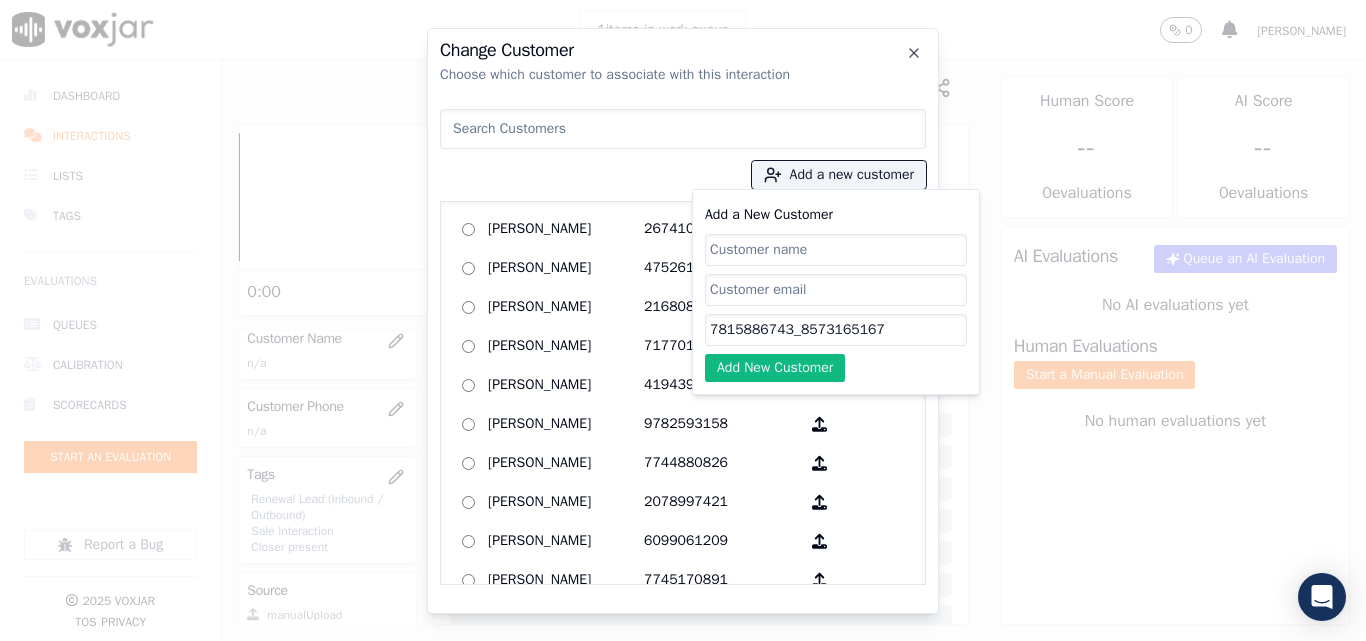 type on "7815886743_8573165167" 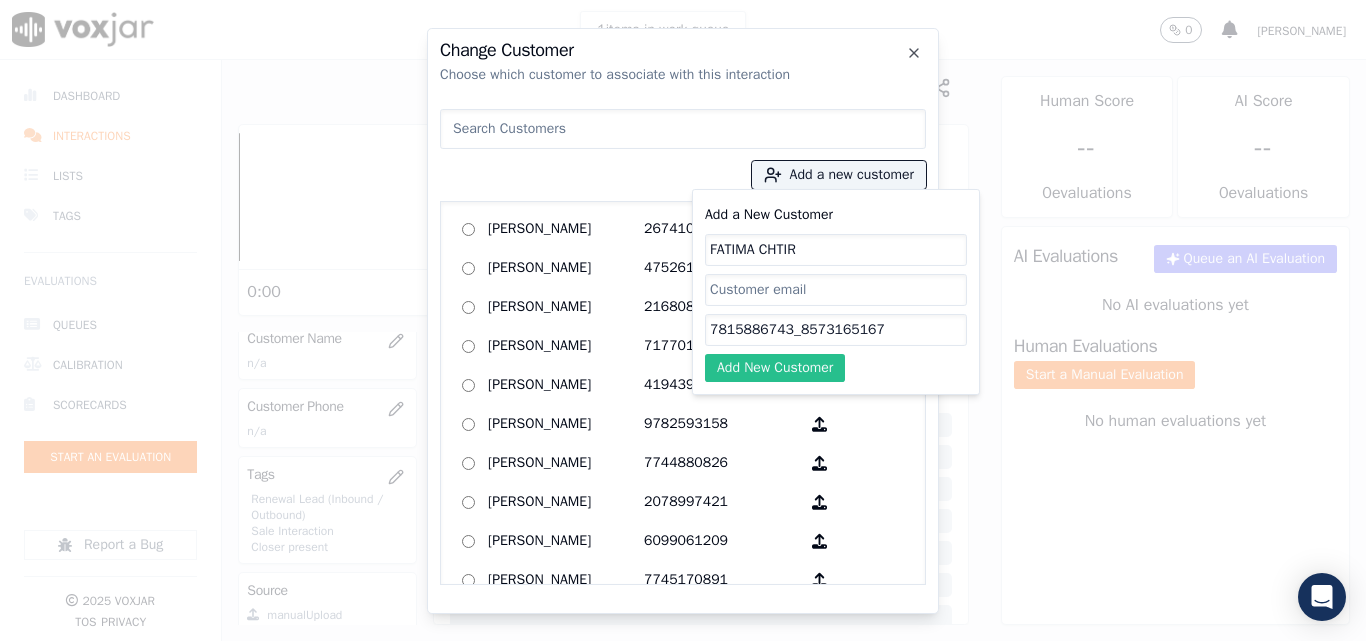 type on "FATIMA CHTIR" 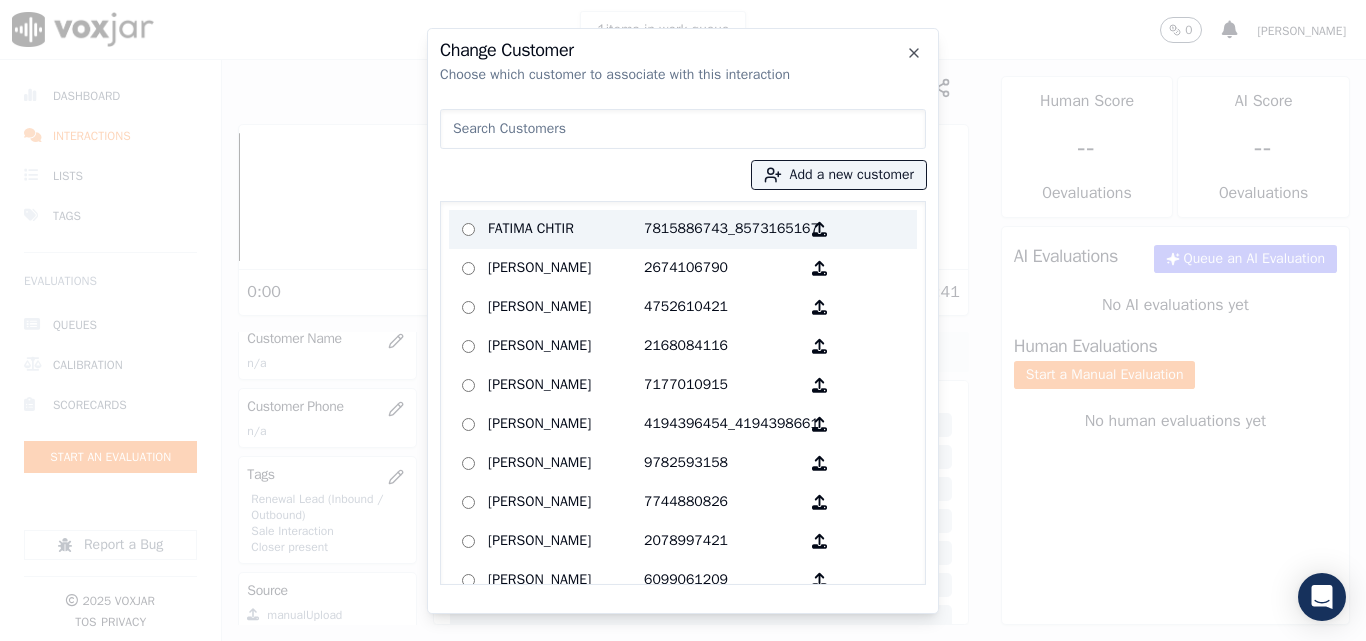 click on "FATIMA CHTIR" at bounding box center (566, 229) 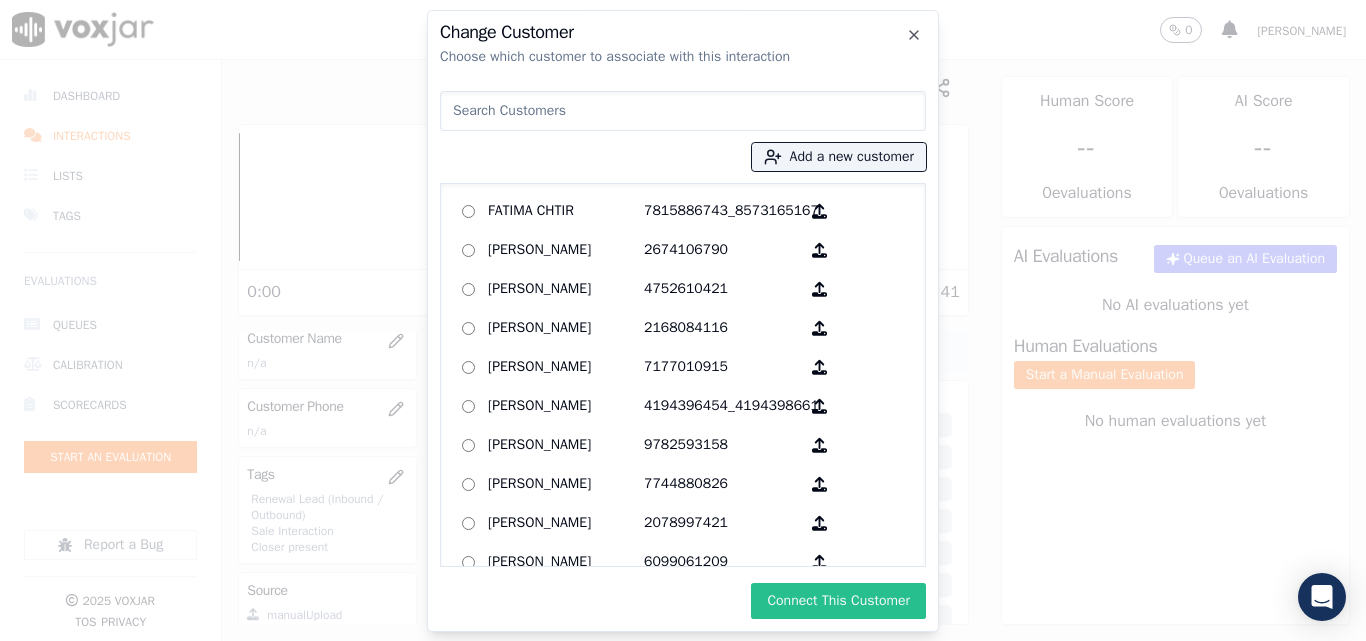click on "Connect This Customer" at bounding box center [838, 601] 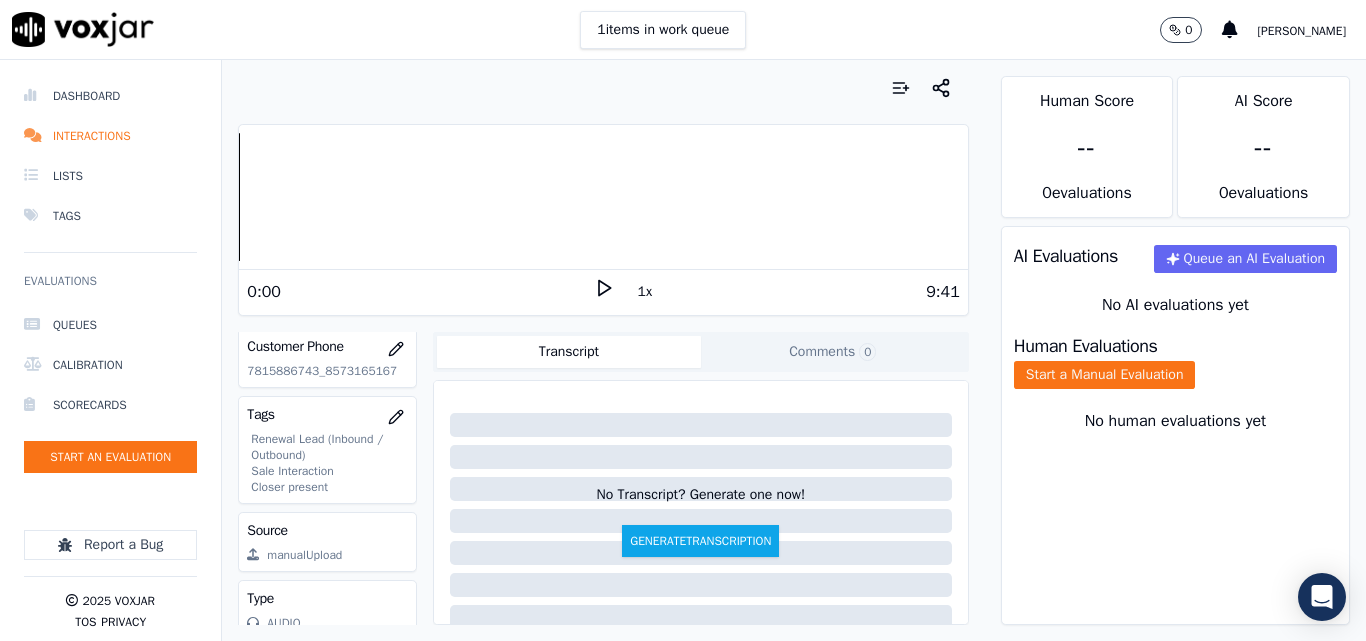 scroll, scrollTop: 420, scrollLeft: 0, axis: vertical 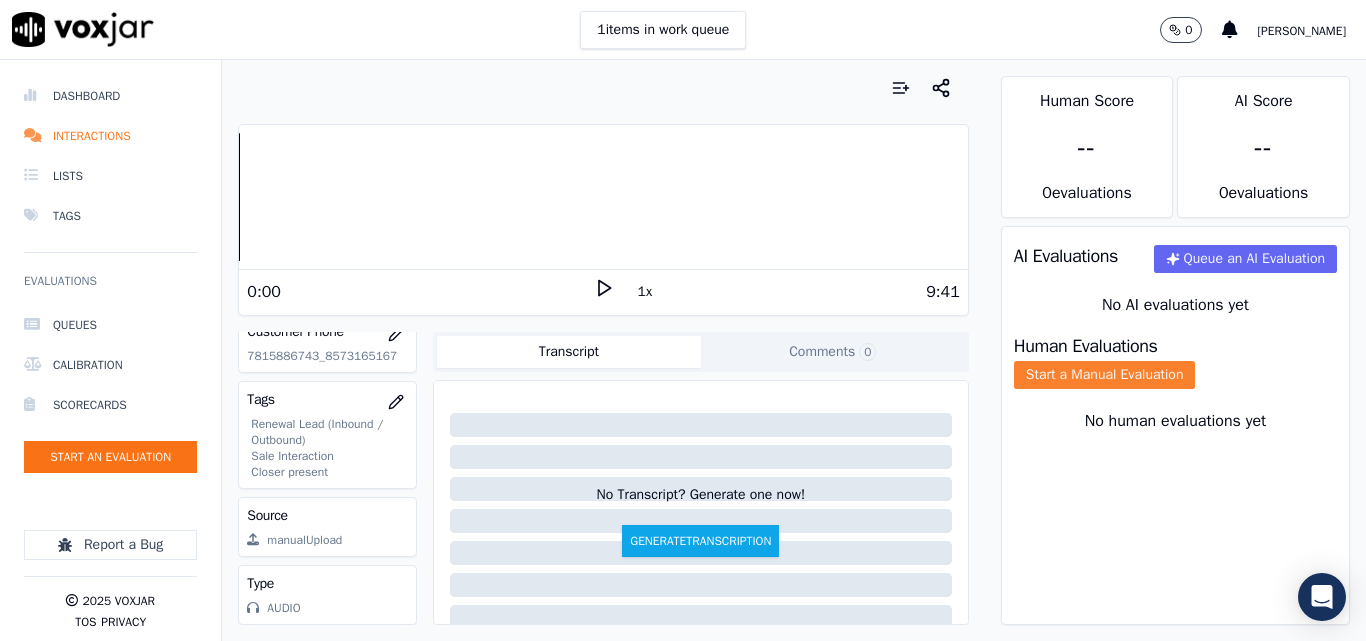 click on "Start a Manual Evaluation" 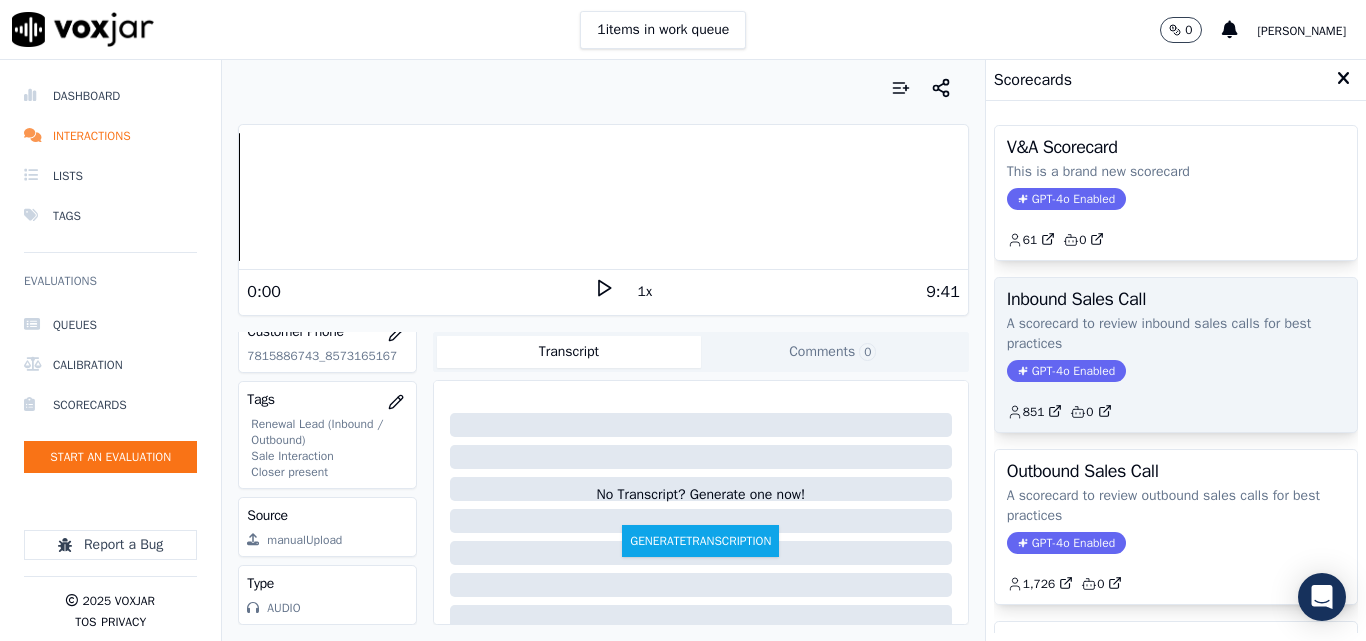 click on "GPT-4o Enabled" 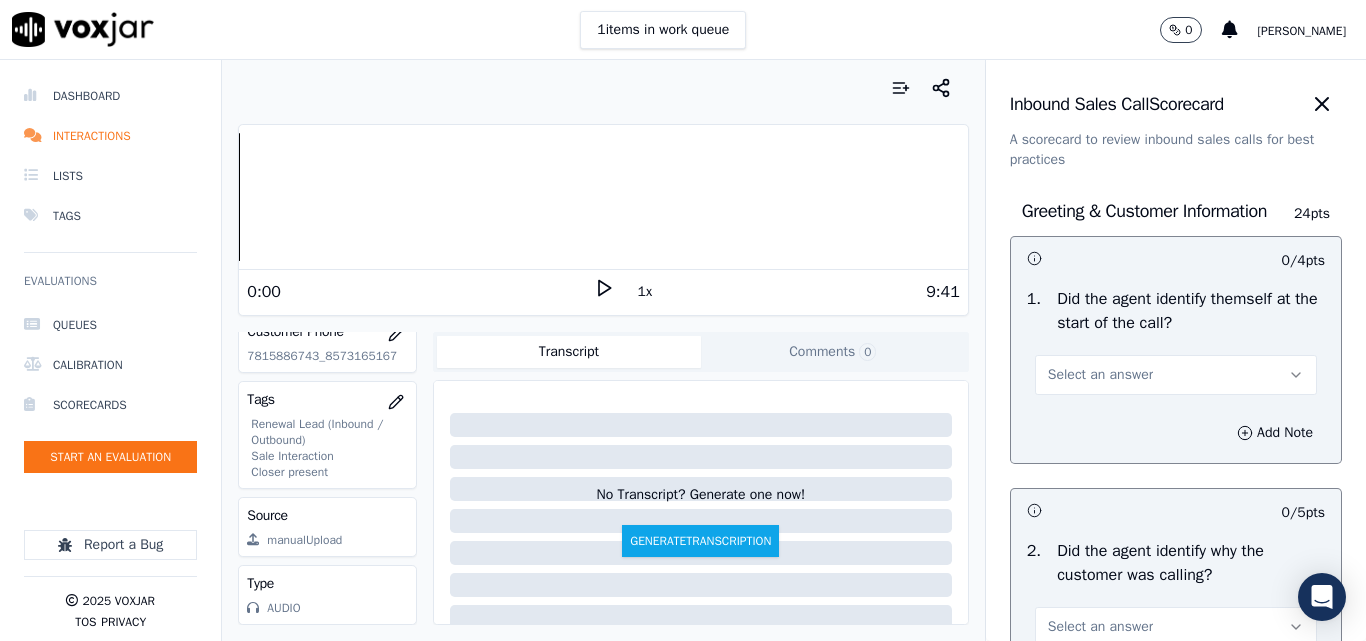 click on "Select an answer" at bounding box center (1100, 375) 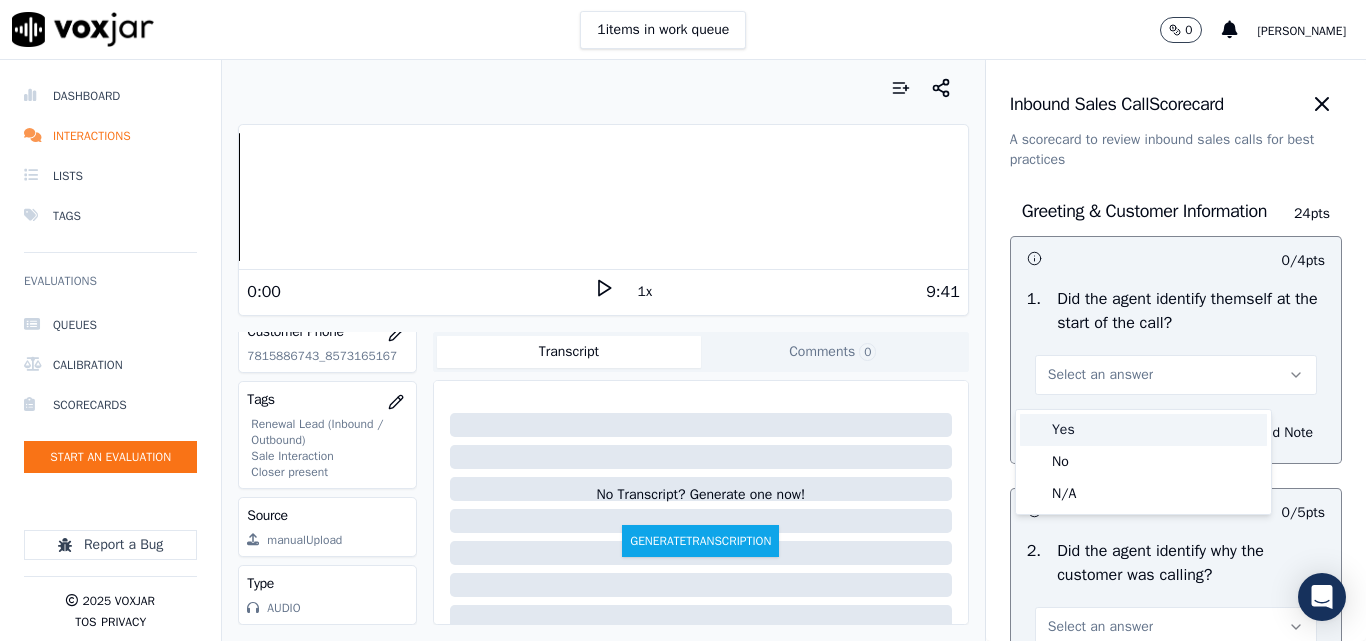 click on "Yes" at bounding box center (1143, 430) 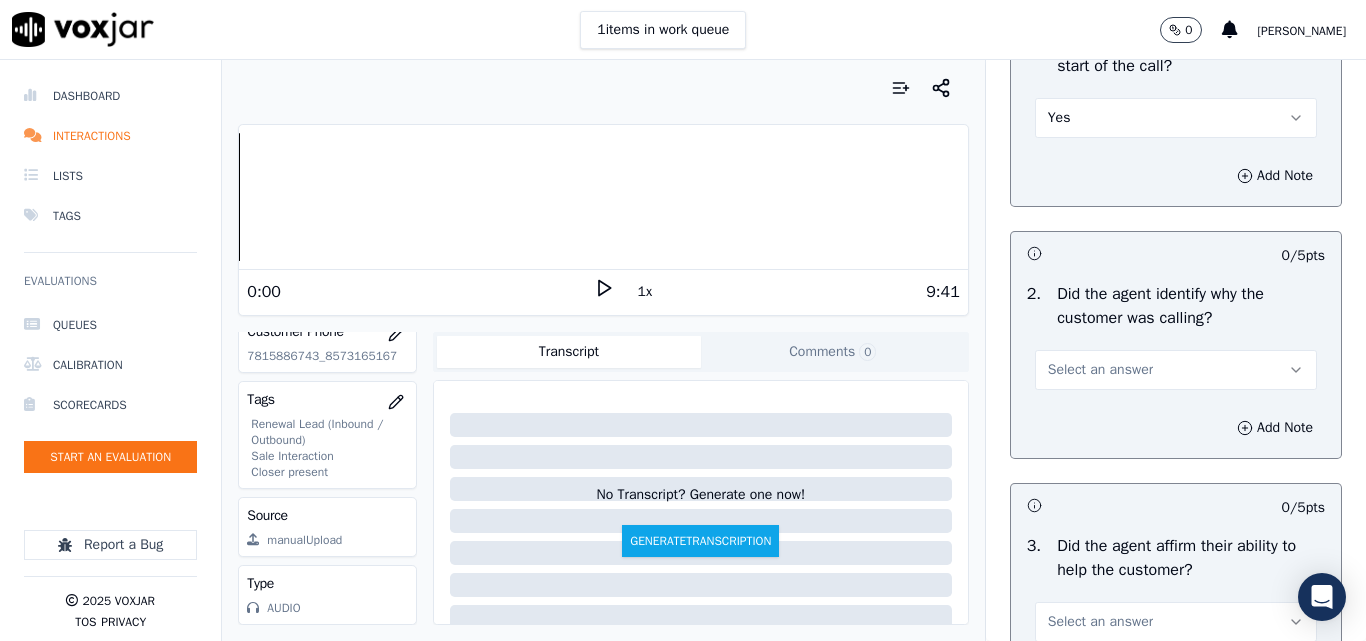 scroll, scrollTop: 300, scrollLeft: 0, axis: vertical 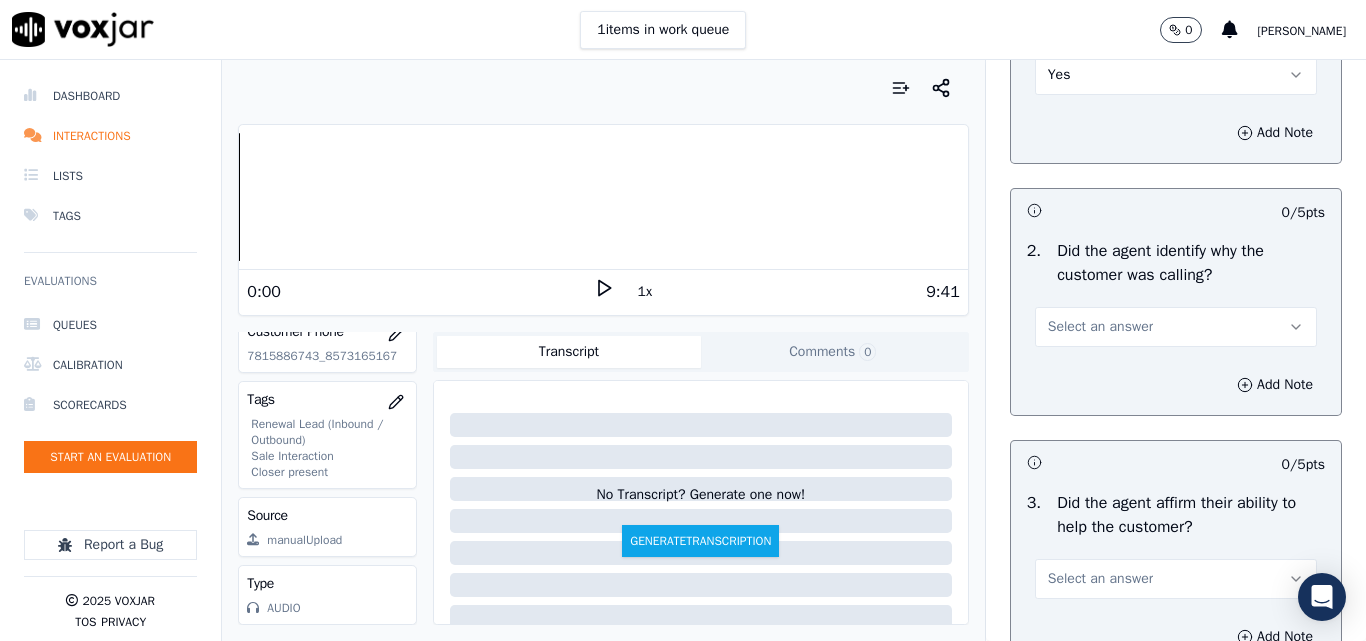 click on "Select an answer" at bounding box center [1176, 327] 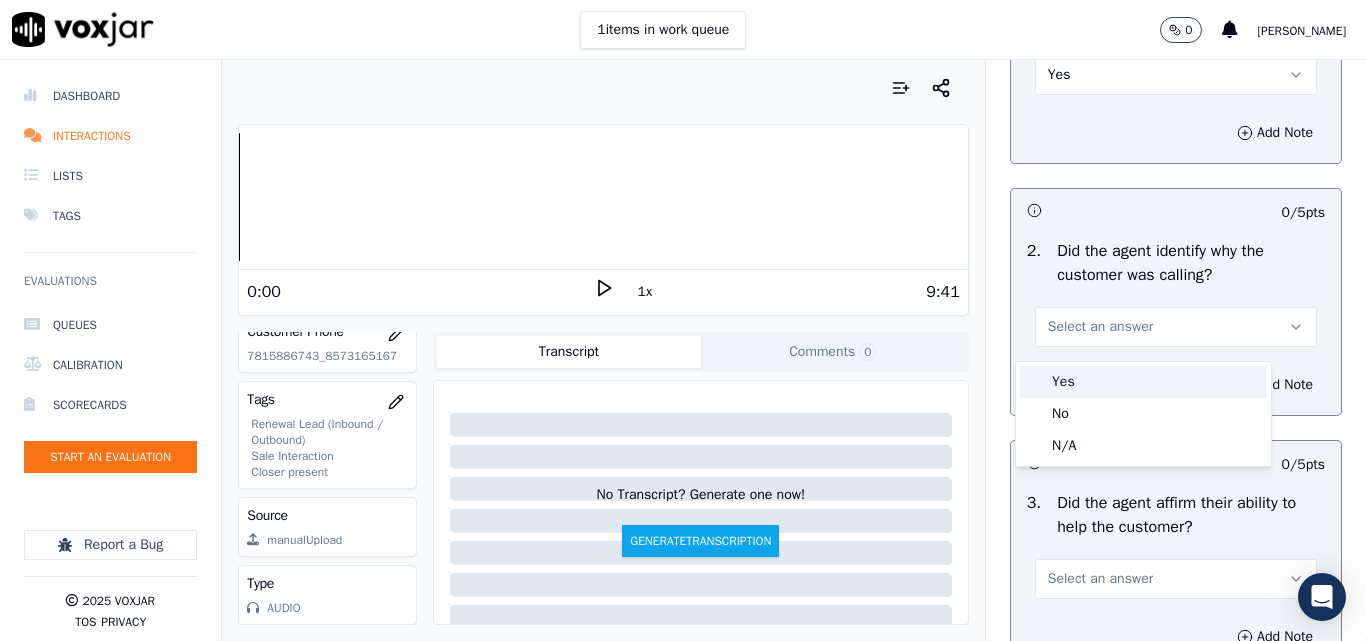 click on "Yes" at bounding box center [1143, 382] 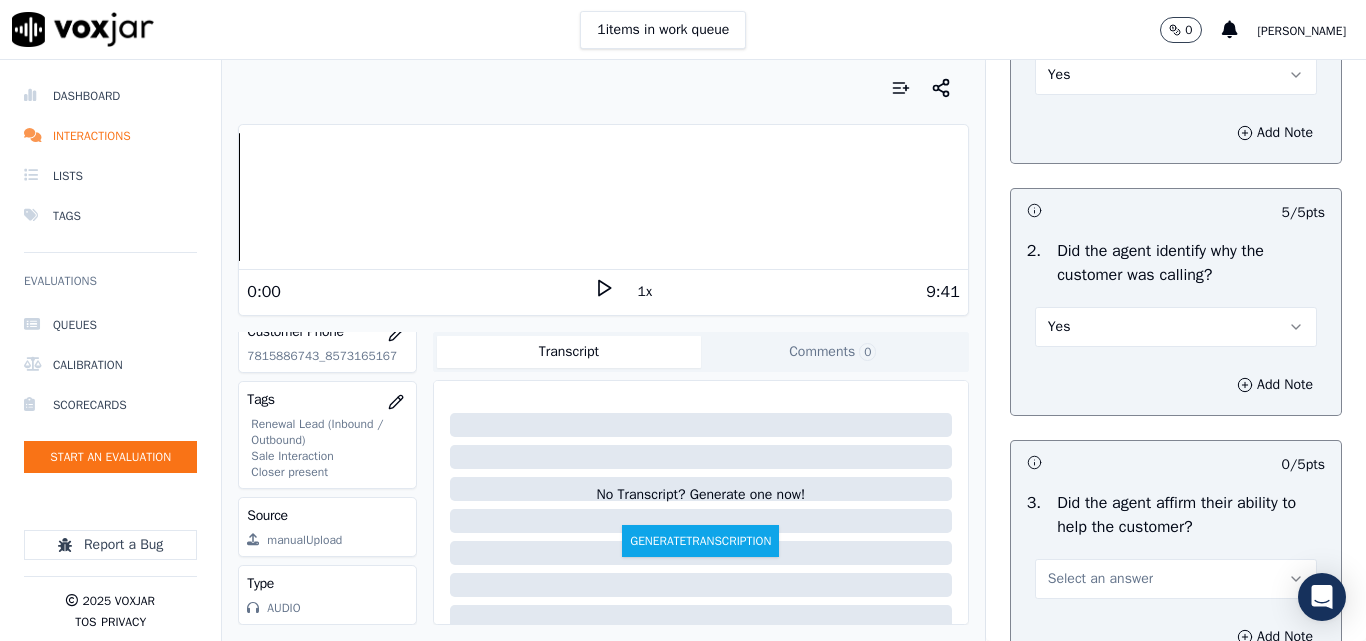 scroll, scrollTop: 600, scrollLeft: 0, axis: vertical 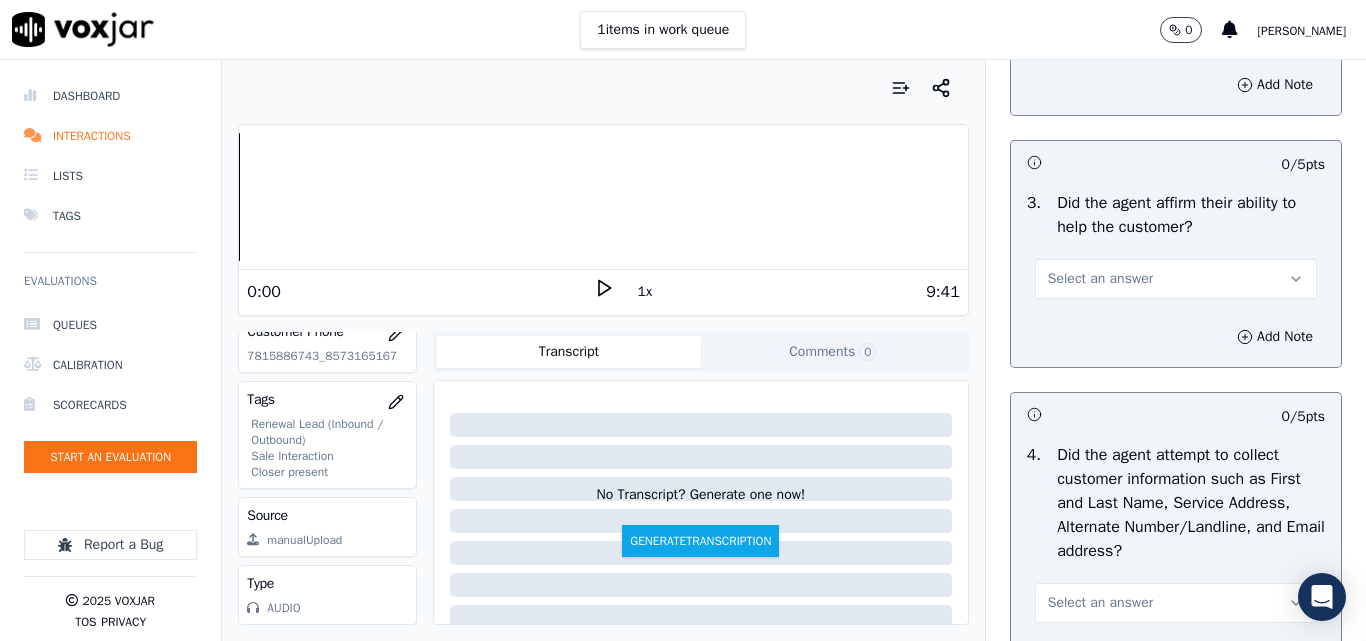 click on "Select an answer" at bounding box center (1100, 279) 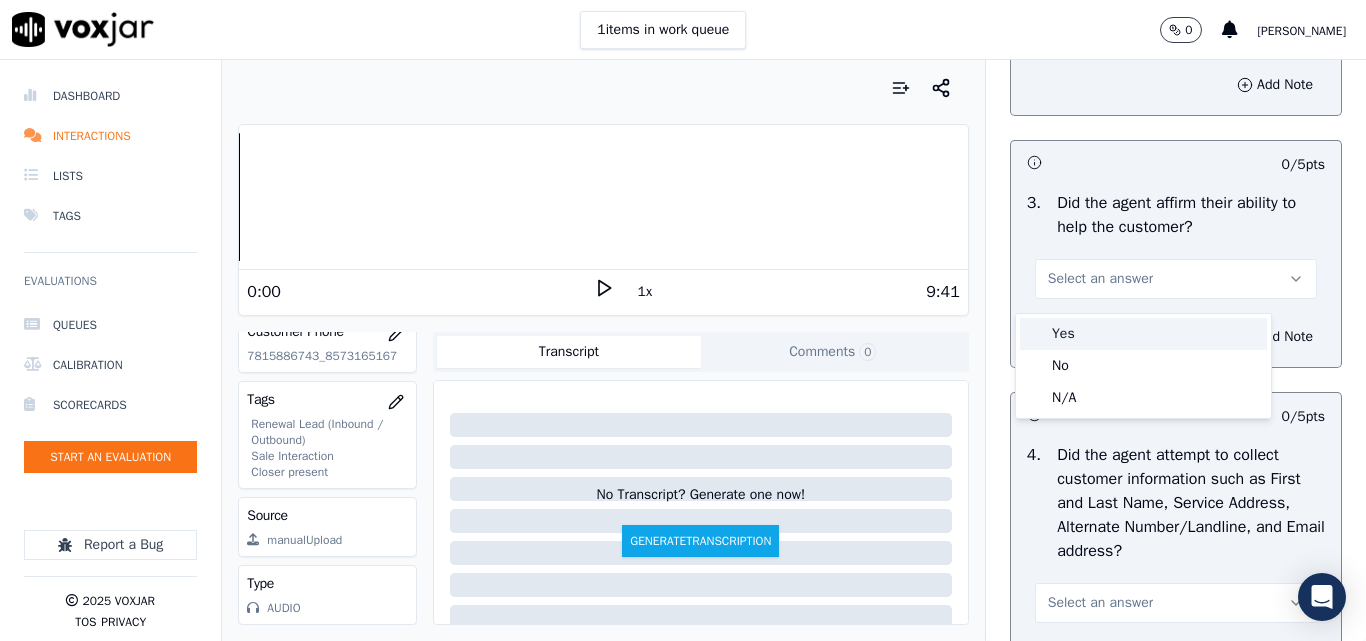 click on "Yes" at bounding box center [1143, 334] 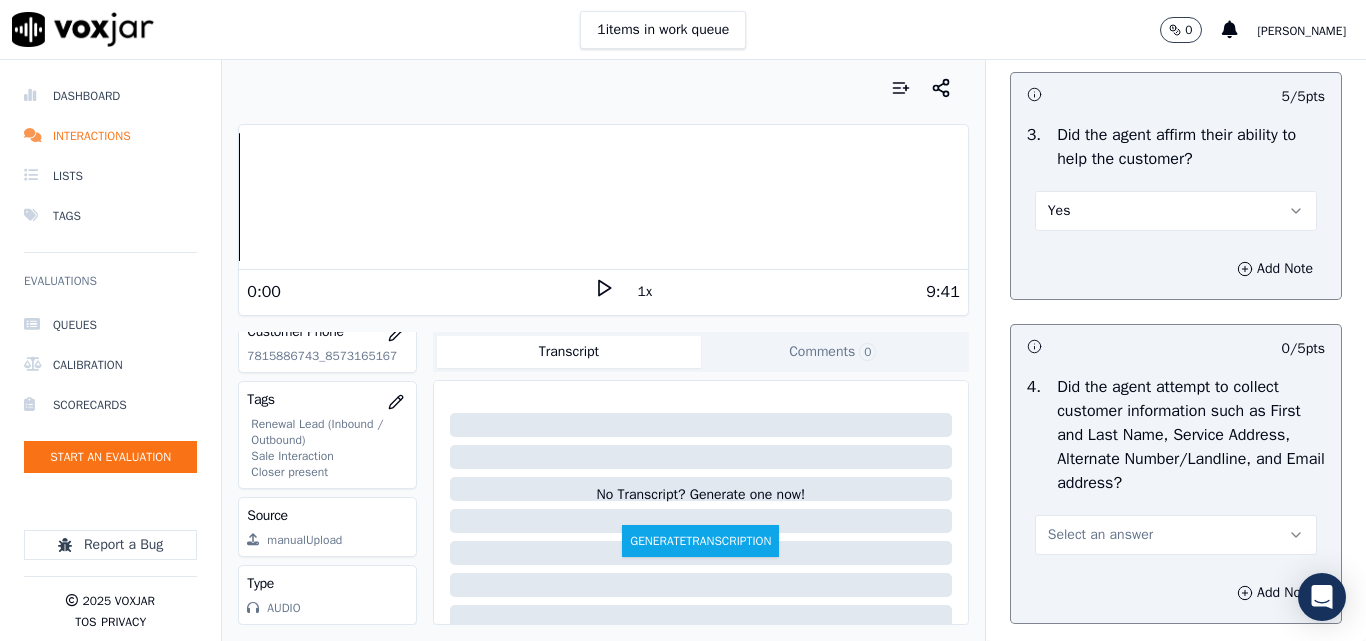 scroll, scrollTop: 700, scrollLeft: 0, axis: vertical 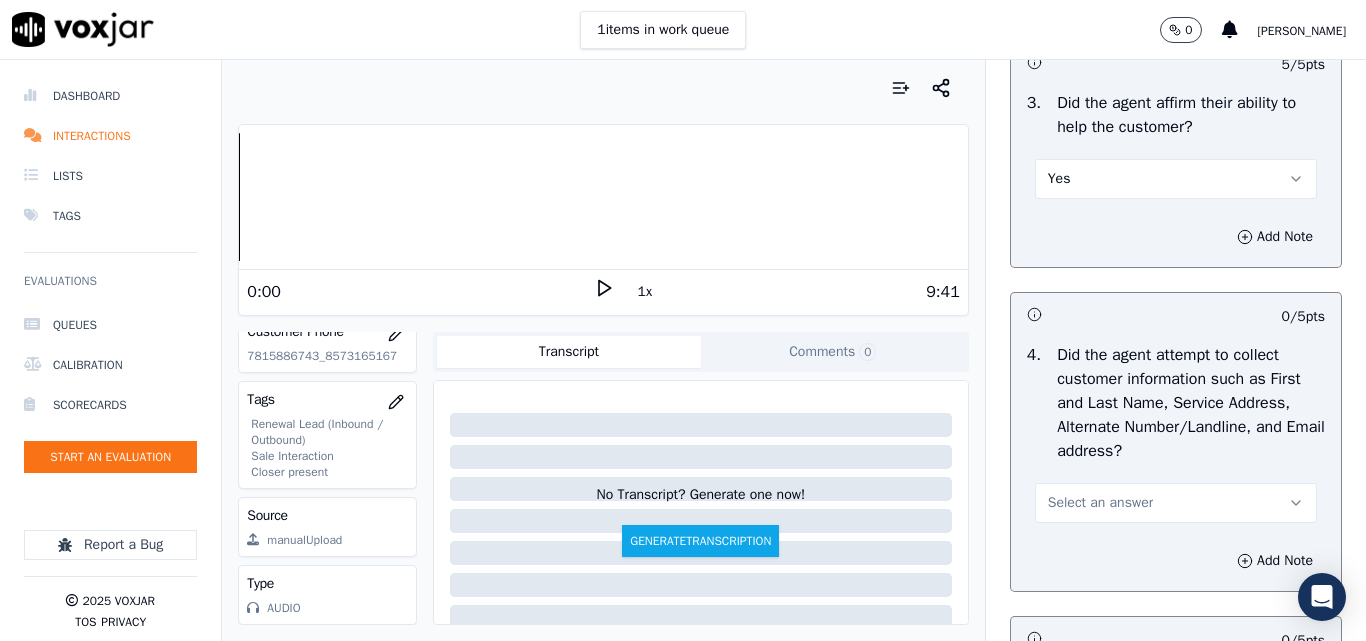 click on "Select an answer" at bounding box center (1100, 503) 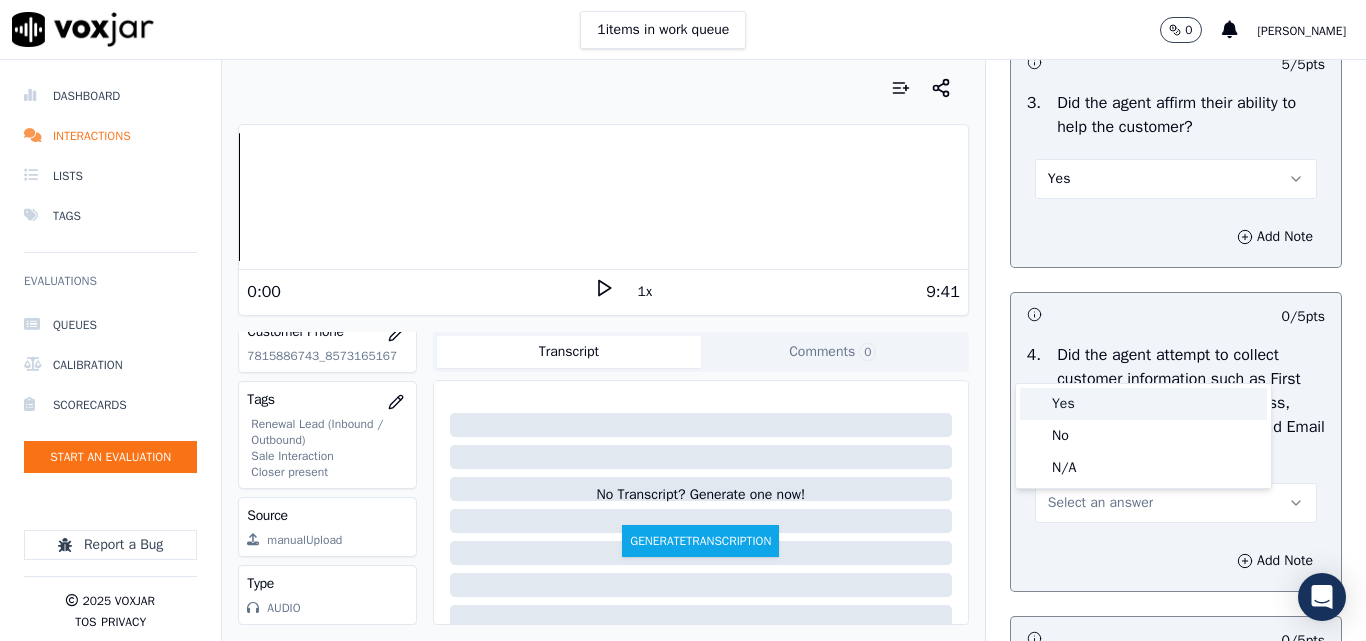 click on "Yes" at bounding box center [1143, 404] 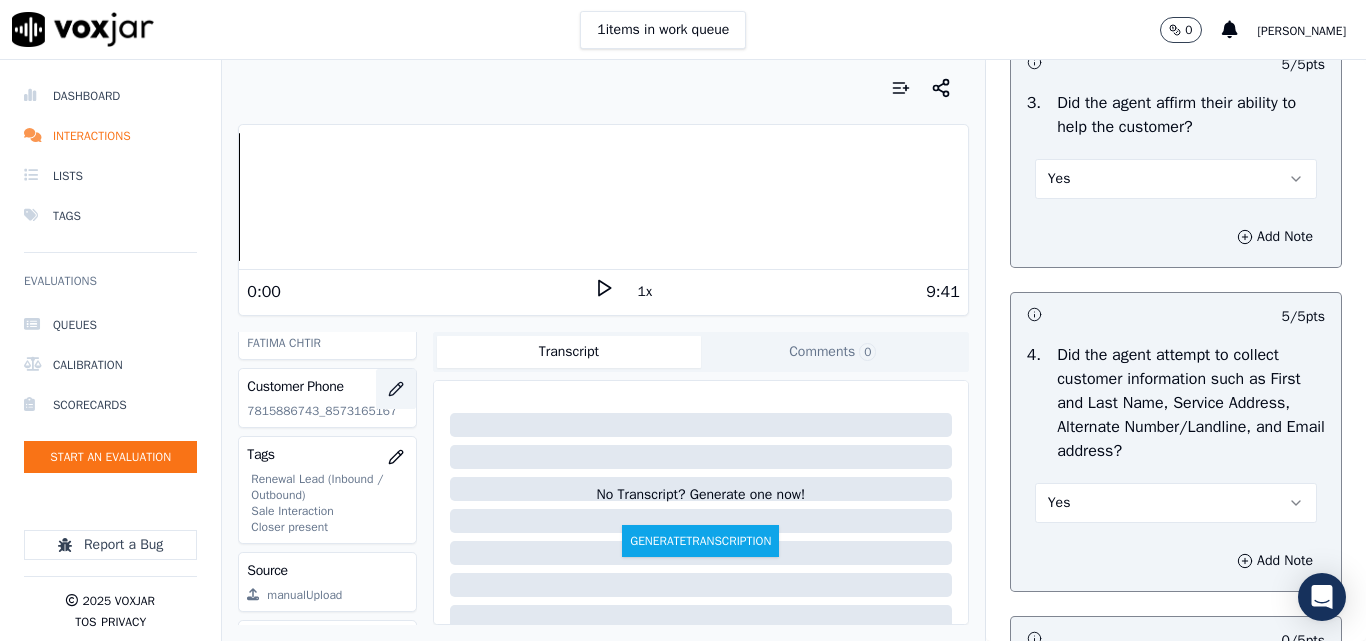 scroll, scrollTop: 220, scrollLeft: 0, axis: vertical 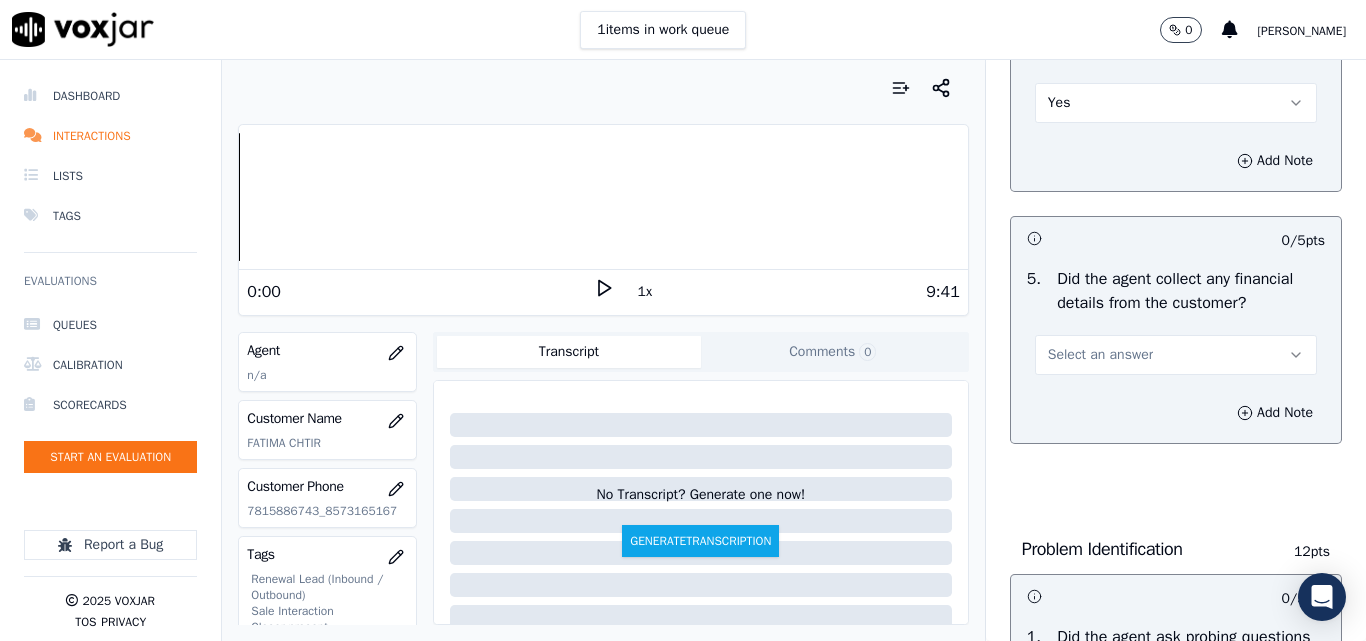 click on "Select an answer" at bounding box center [1176, 355] 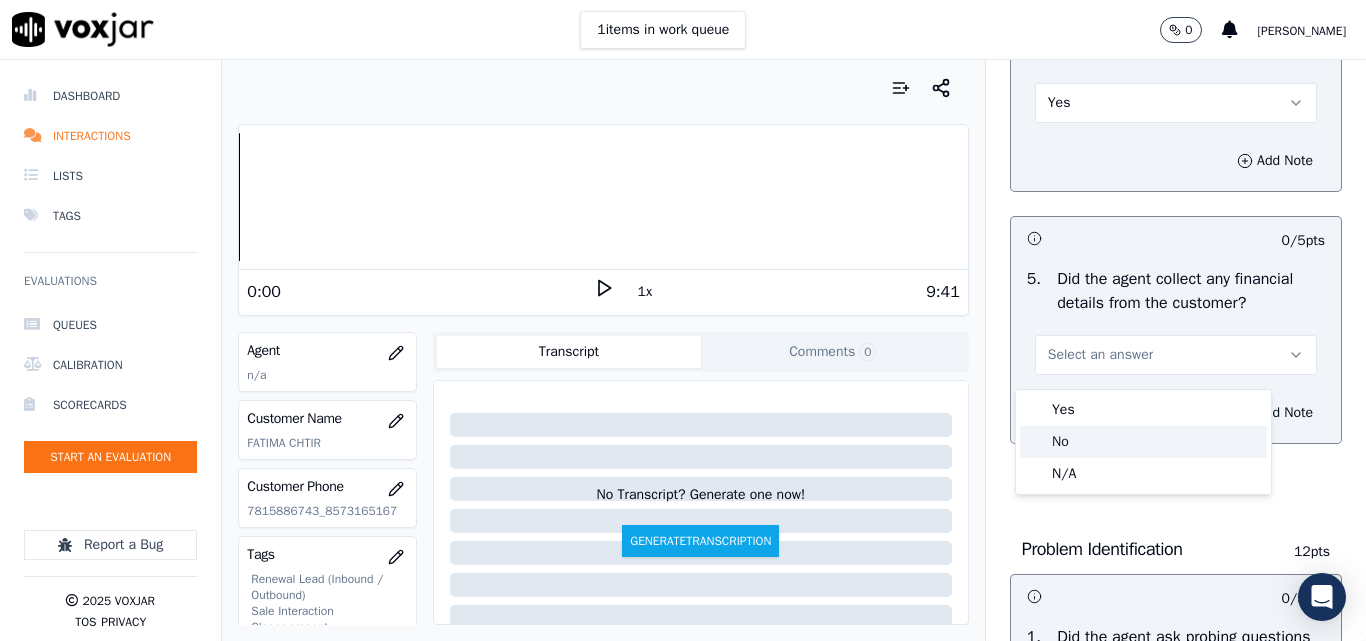 click on "Yes" at bounding box center [1143, 410] 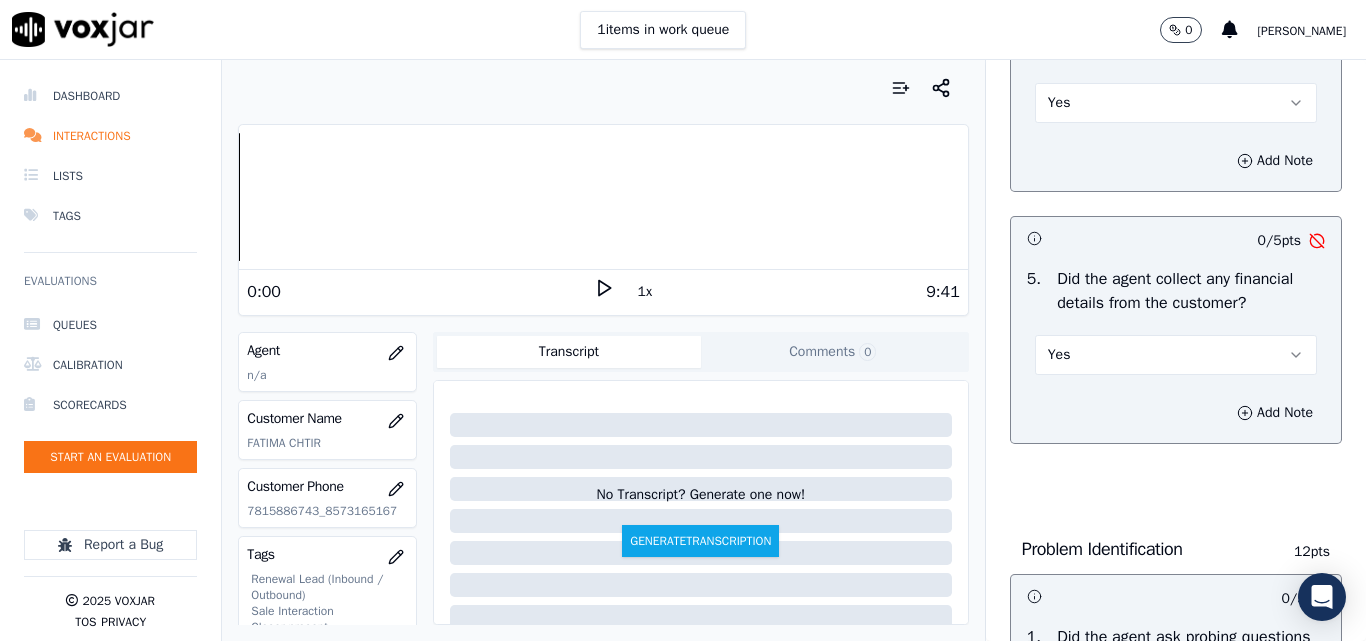 click on "Yes" at bounding box center [1176, 355] 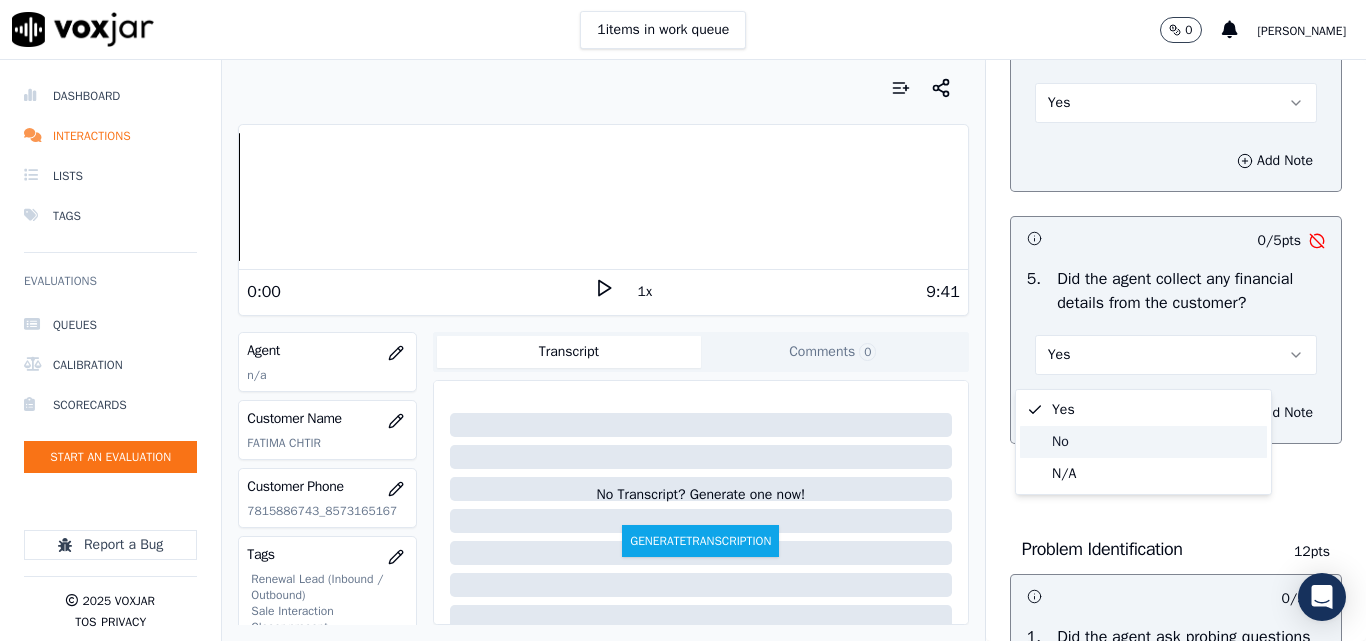 click on "No" 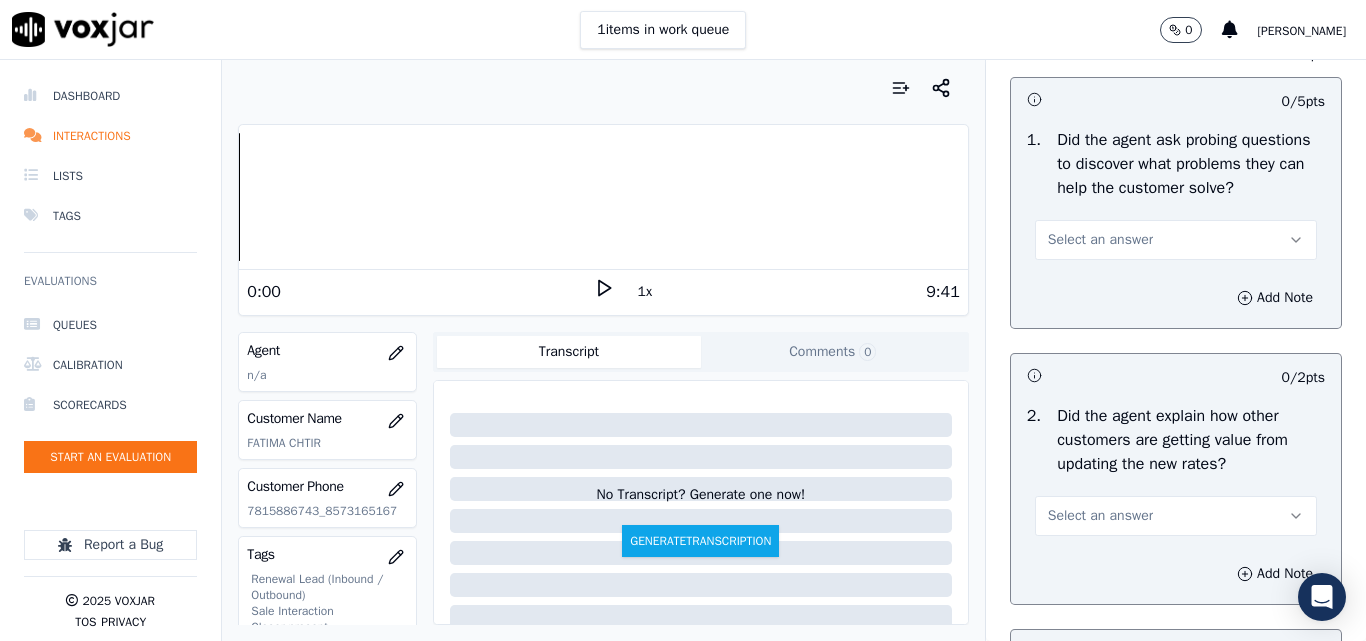 scroll, scrollTop: 1600, scrollLeft: 0, axis: vertical 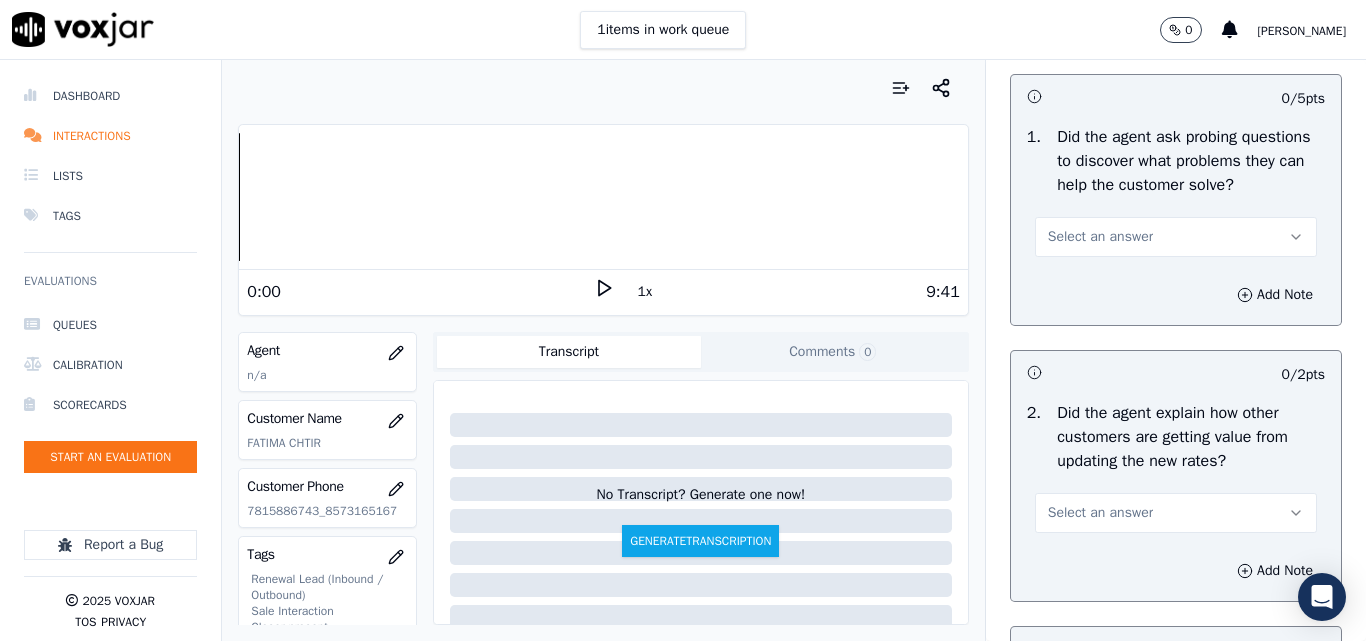 click on "Select an answer" at bounding box center [1100, 237] 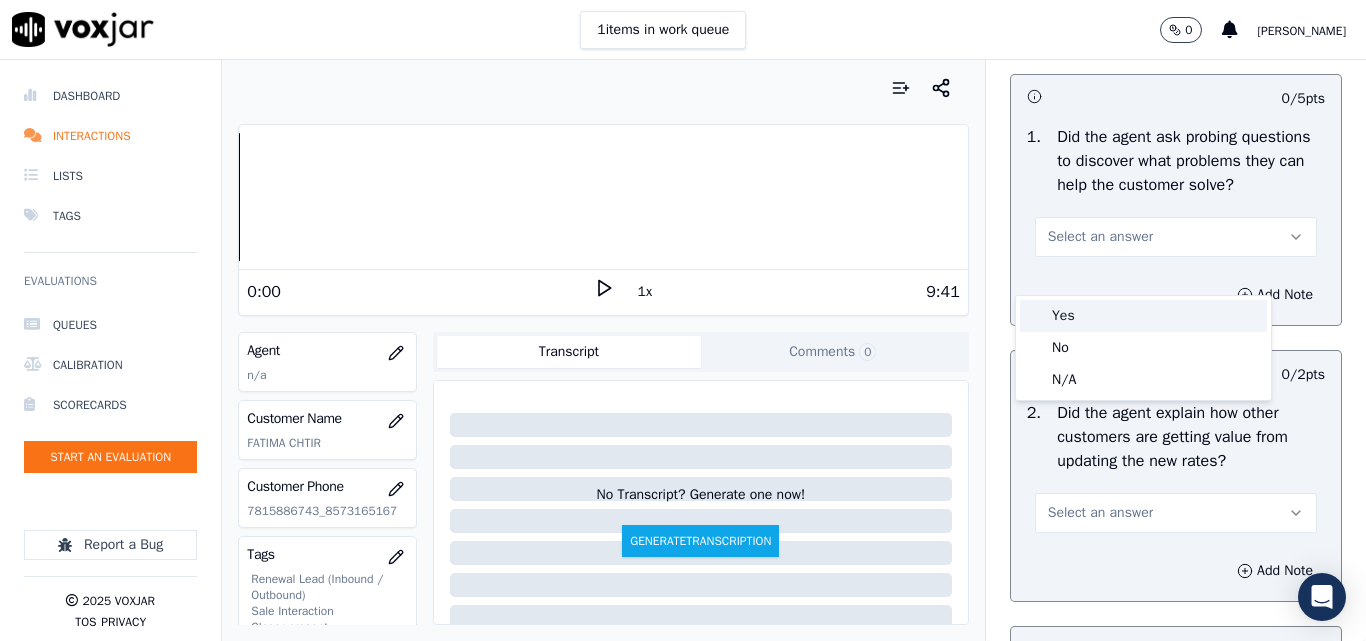 click on "Yes" at bounding box center [1143, 316] 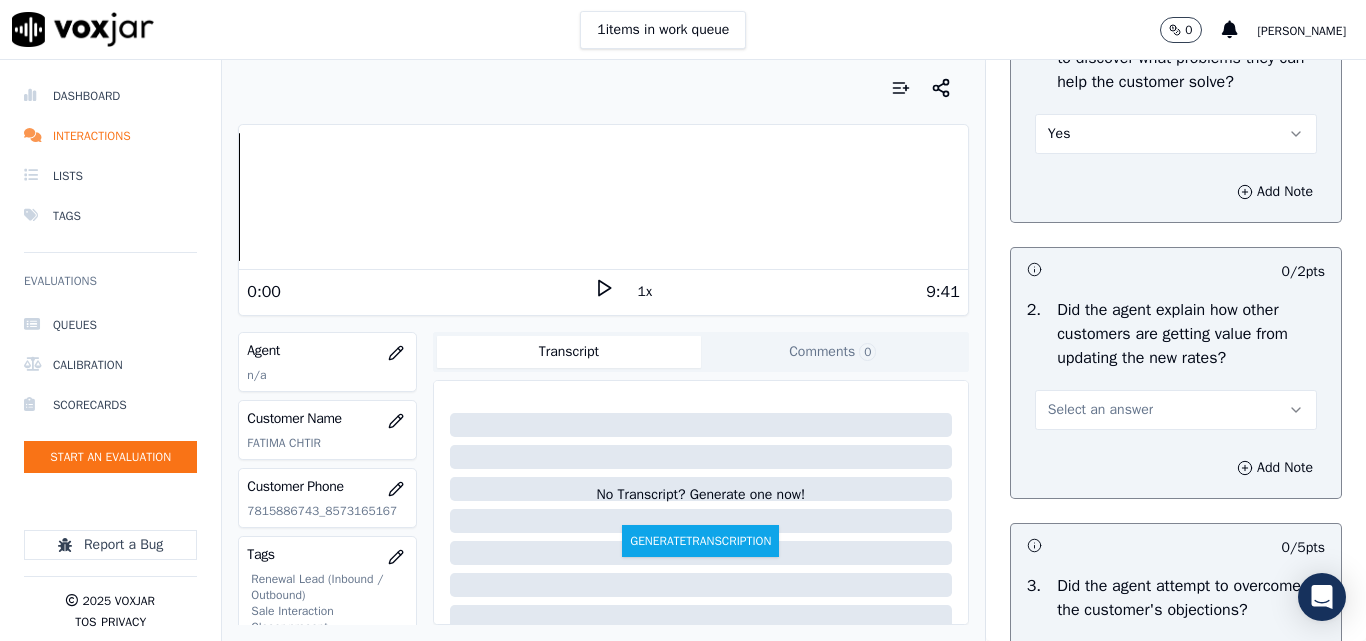 scroll, scrollTop: 1800, scrollLeft: 0, axis: vertical 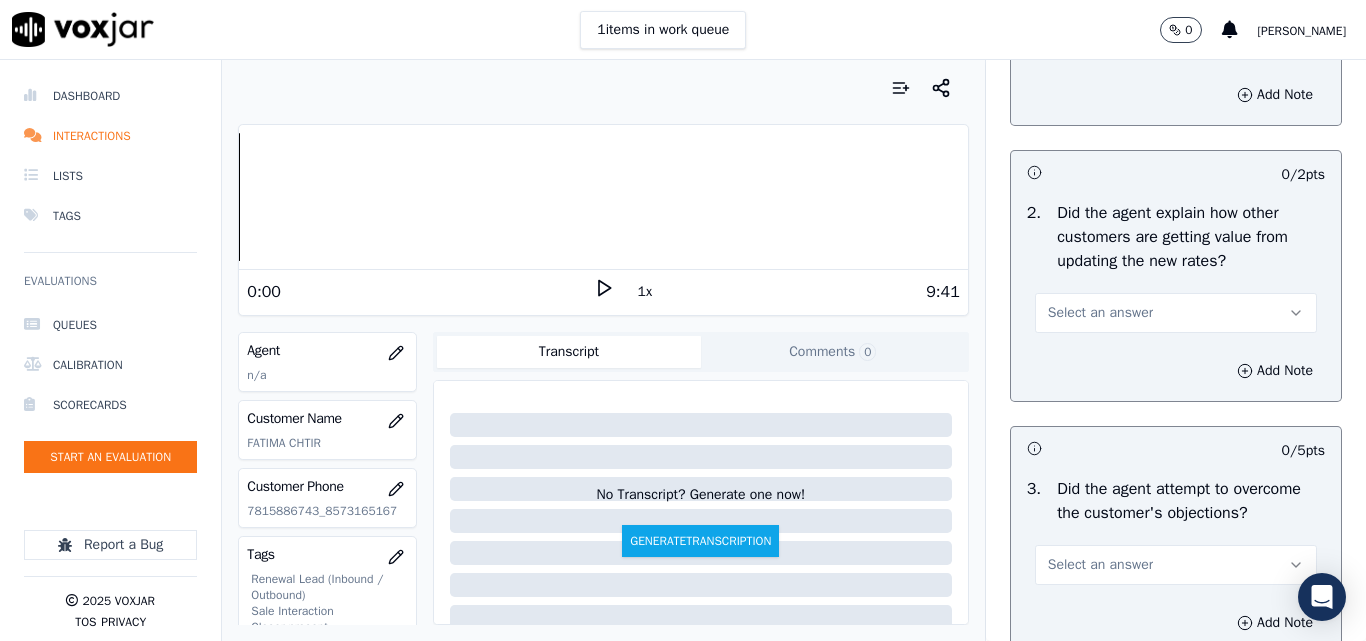 drag, startPoint x: 1117, startPoint y: 354, endPoint x: 1105, endPoint y: 368, distance: 18.439089 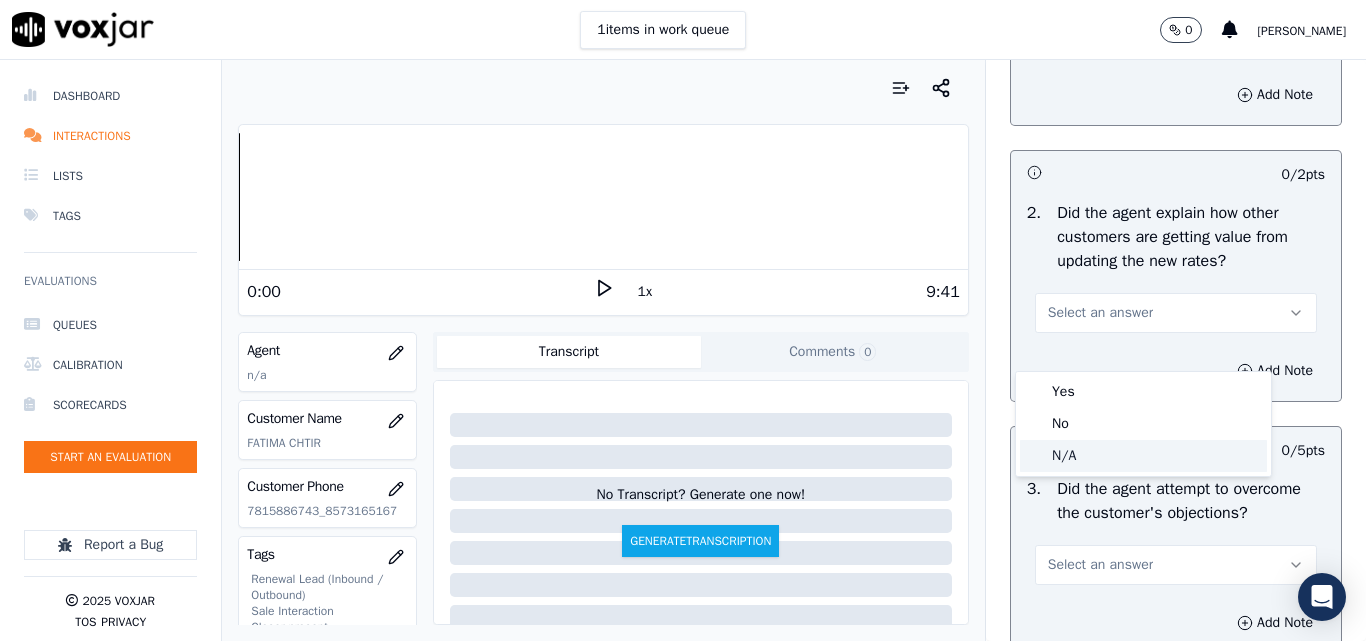 click on "N/A" 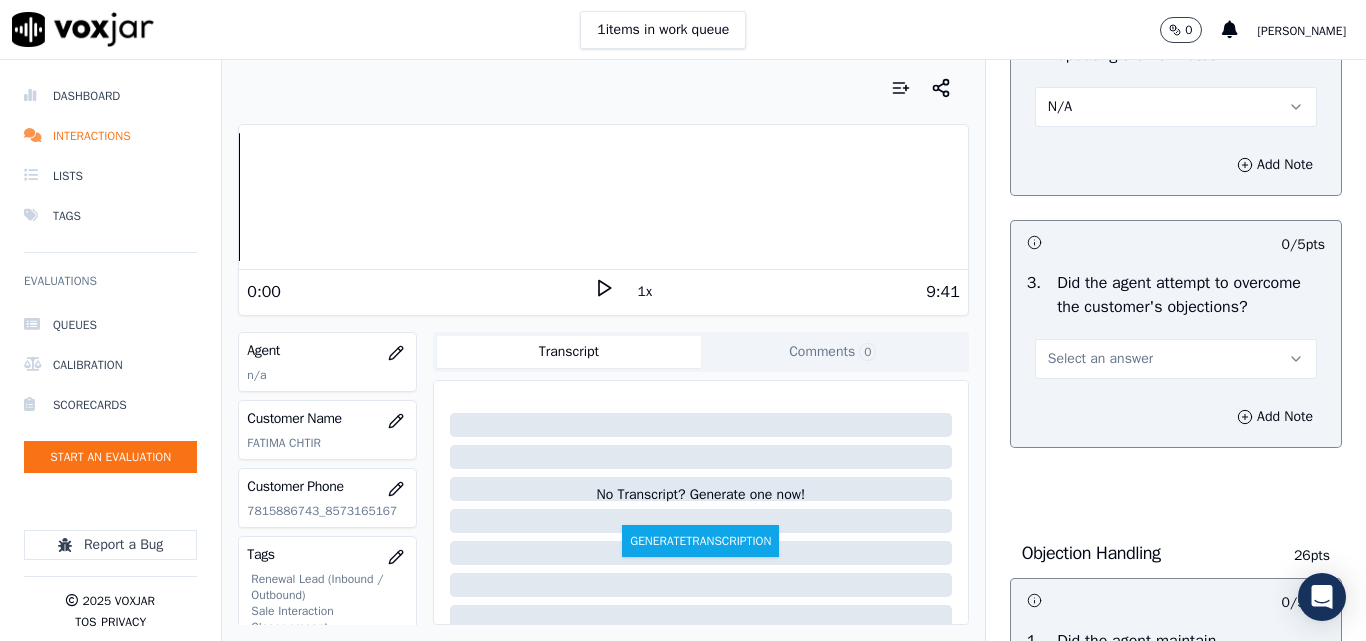 scroll, scrollTop: 2100, scrollLeft: 0, axis: vertical 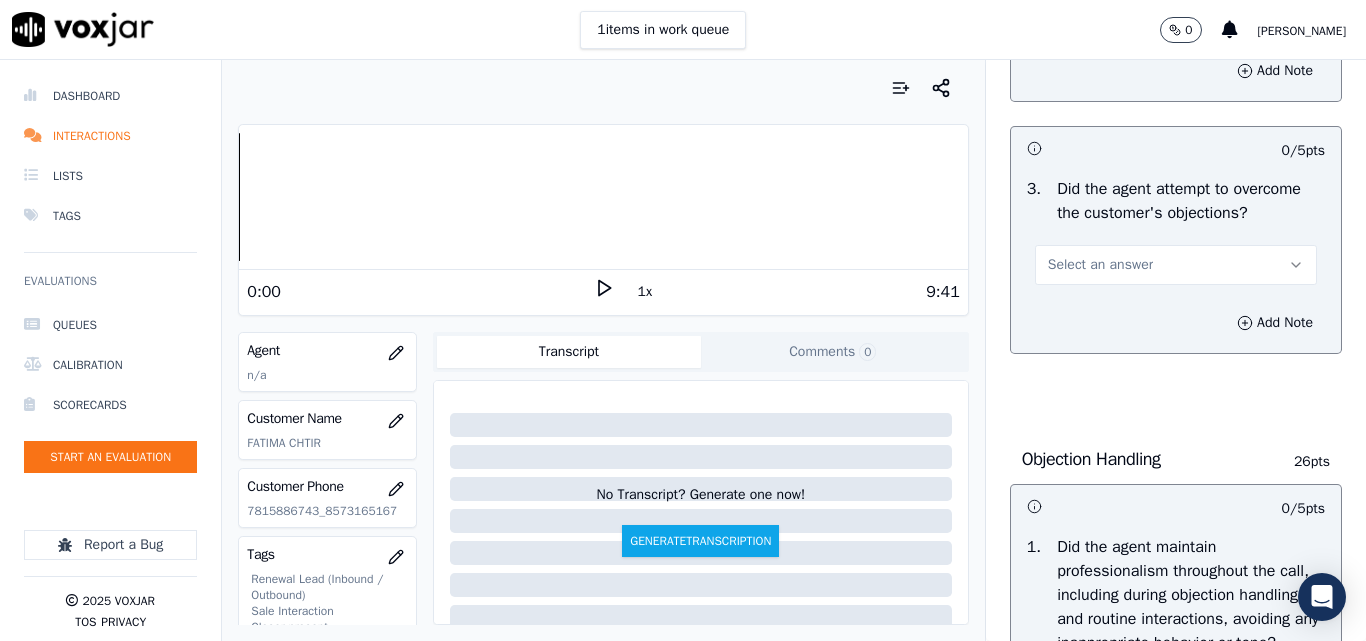click on "Select an answer" at bounding box center [1176, 265] 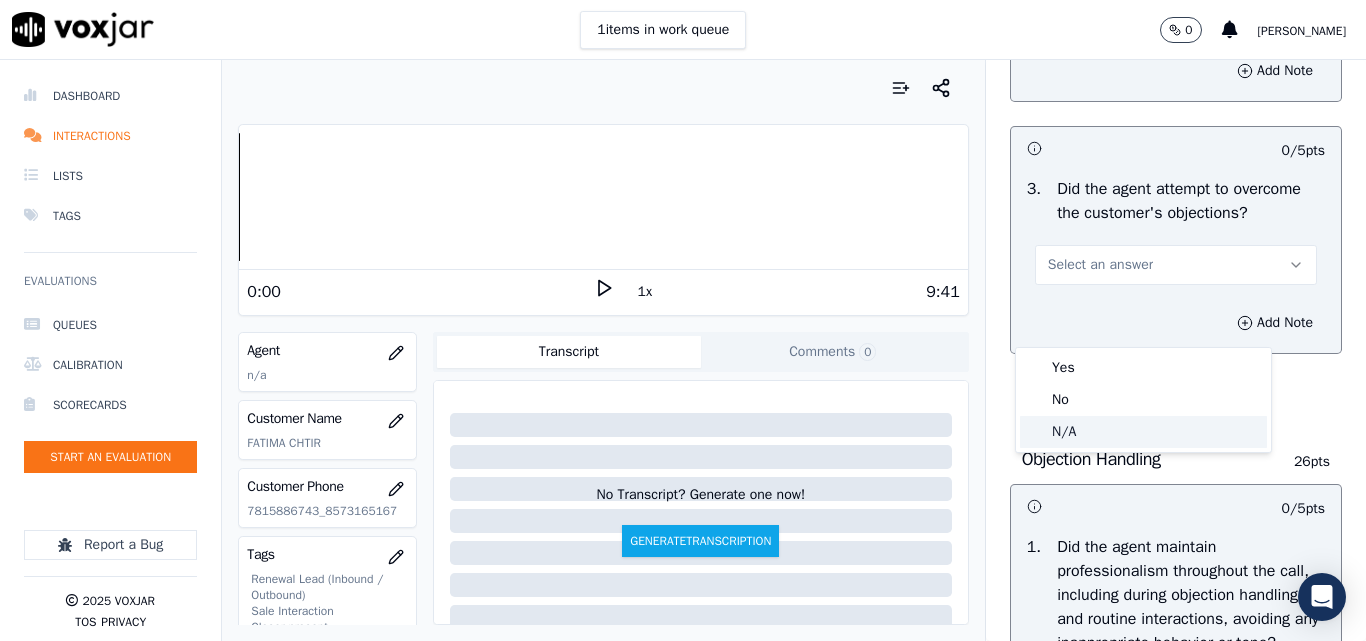 click on "N/A" 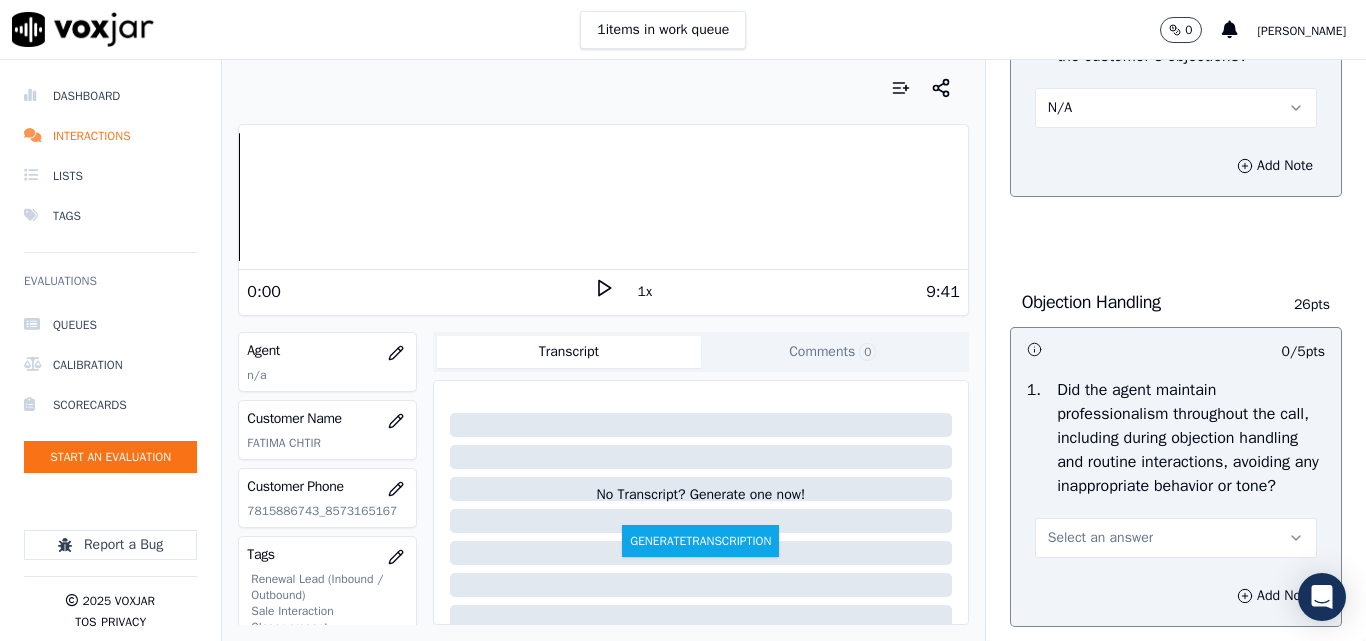 scroll, scrollTop: 2500, scrollLeft: 0, axis: vertical 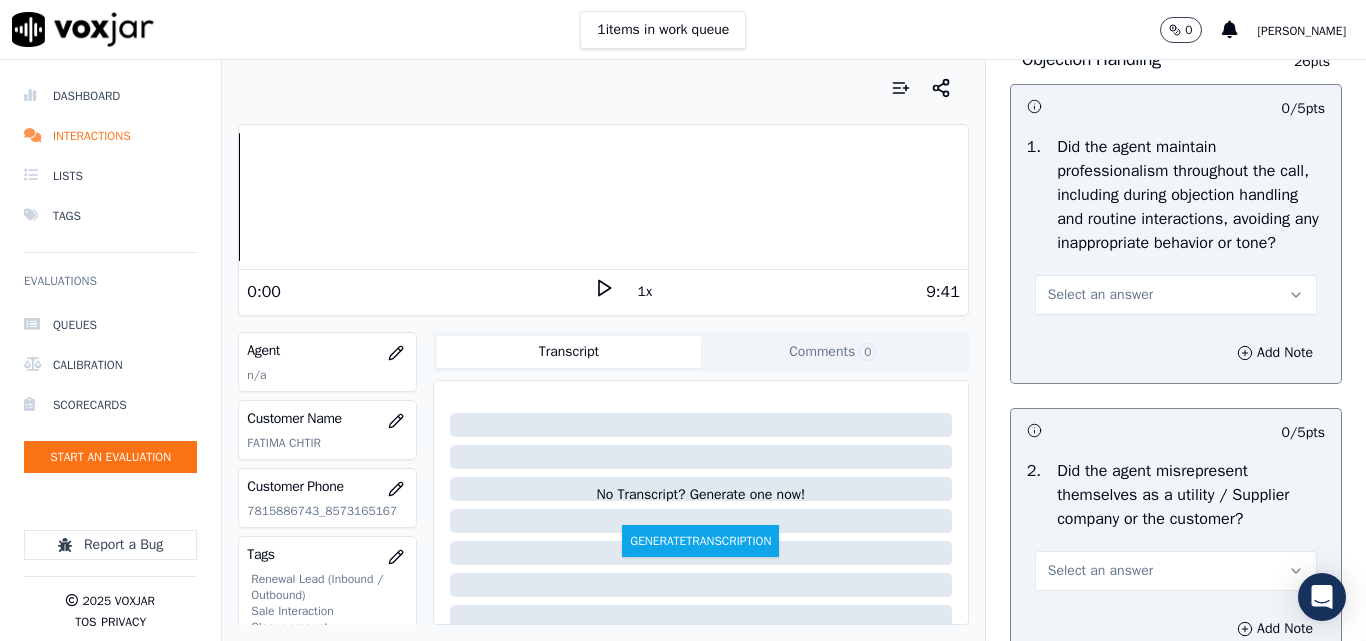 click on "Select an answer" at bounding box center [1100, 295] 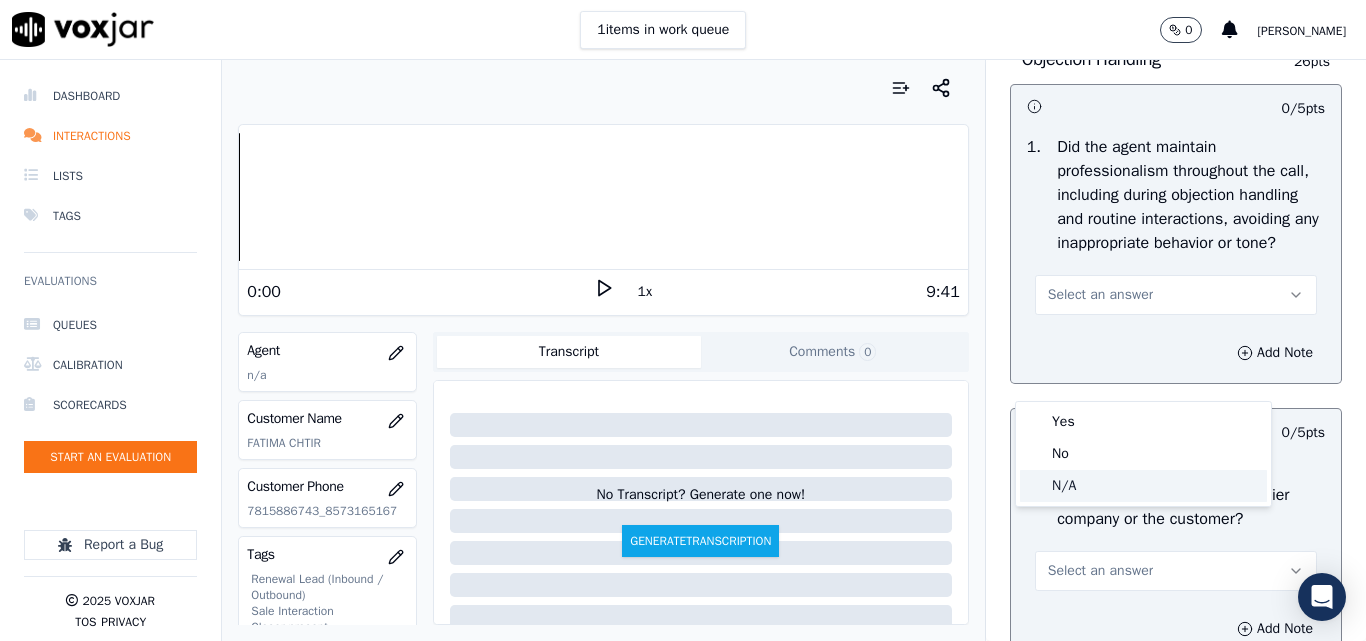 click on "N/A" 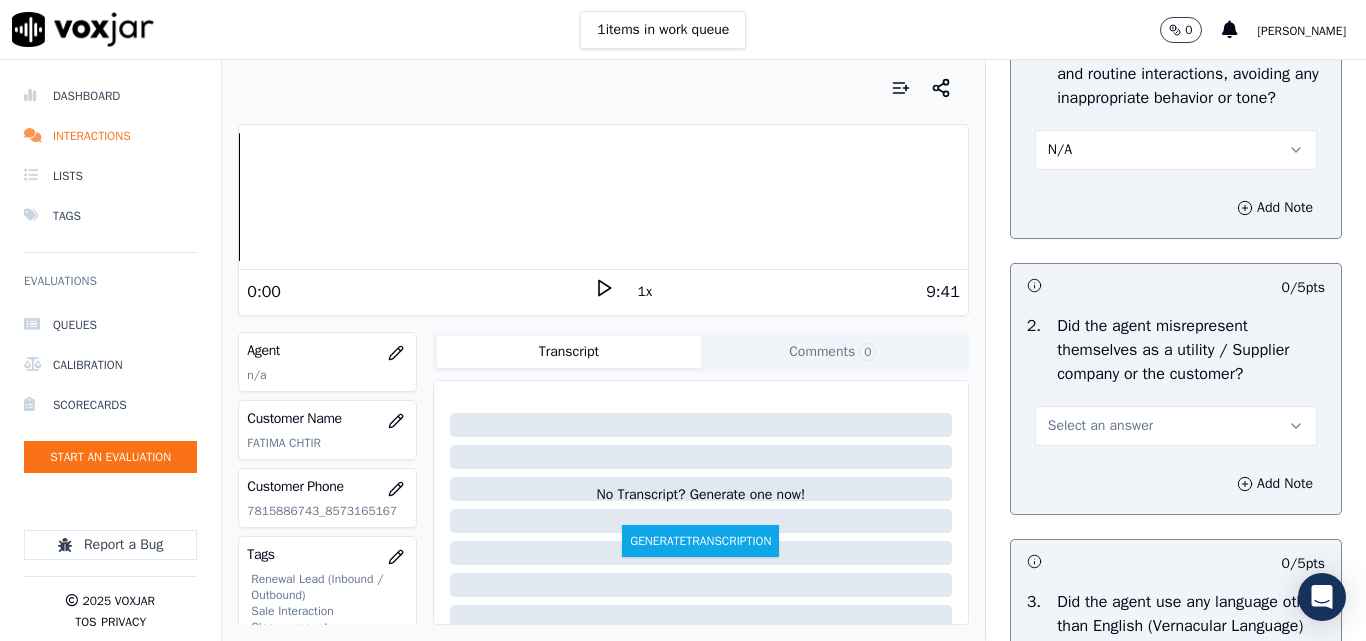 scroll, scrollTop: 2800, scrollLeft: 0, axis: vertical 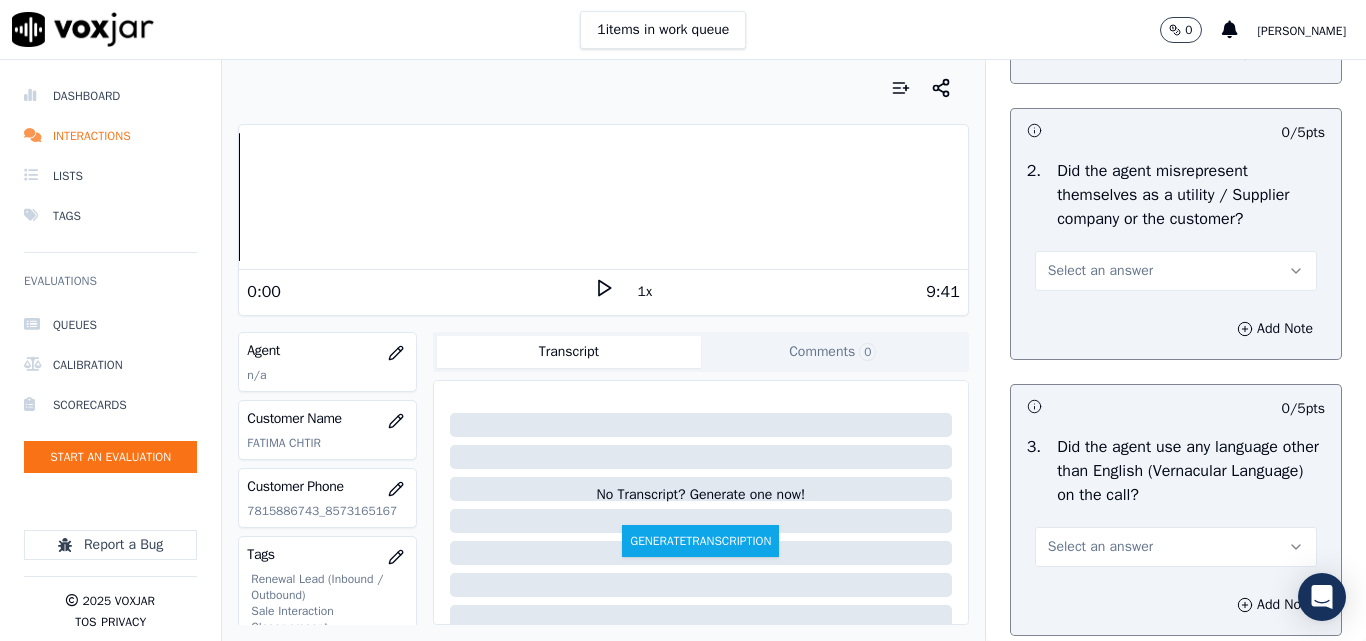 click on "Select an answer" at bounding box center (1100, 271) 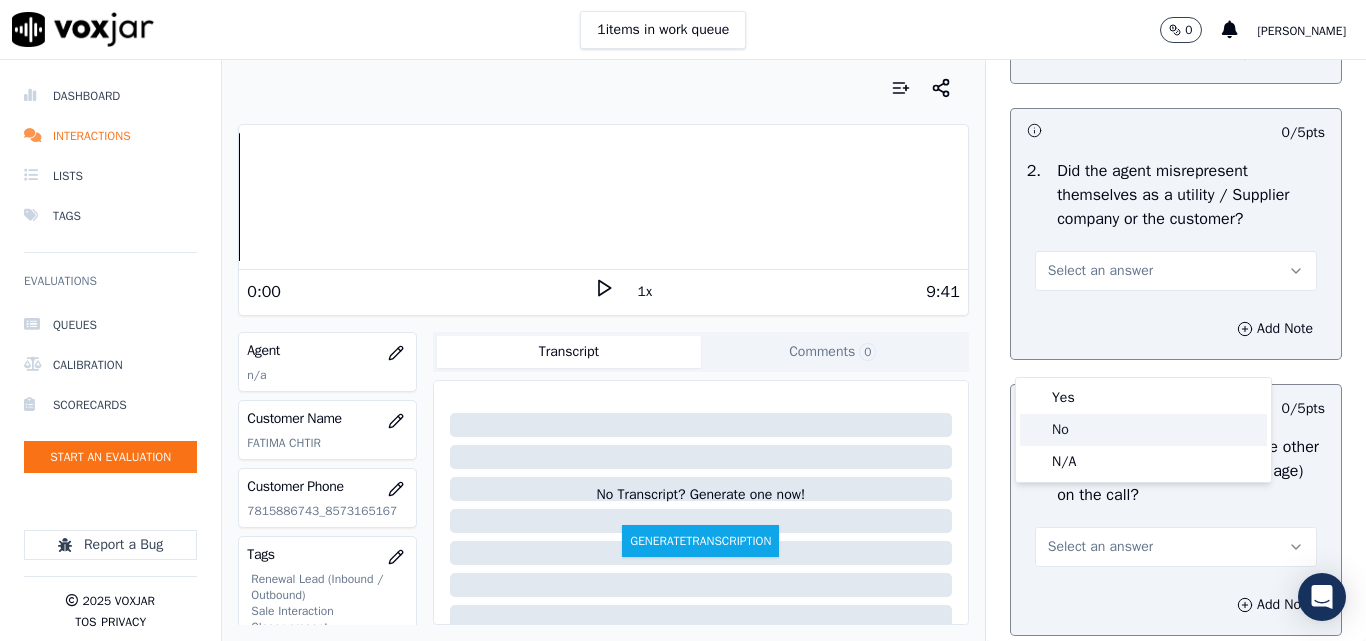 click on "No" 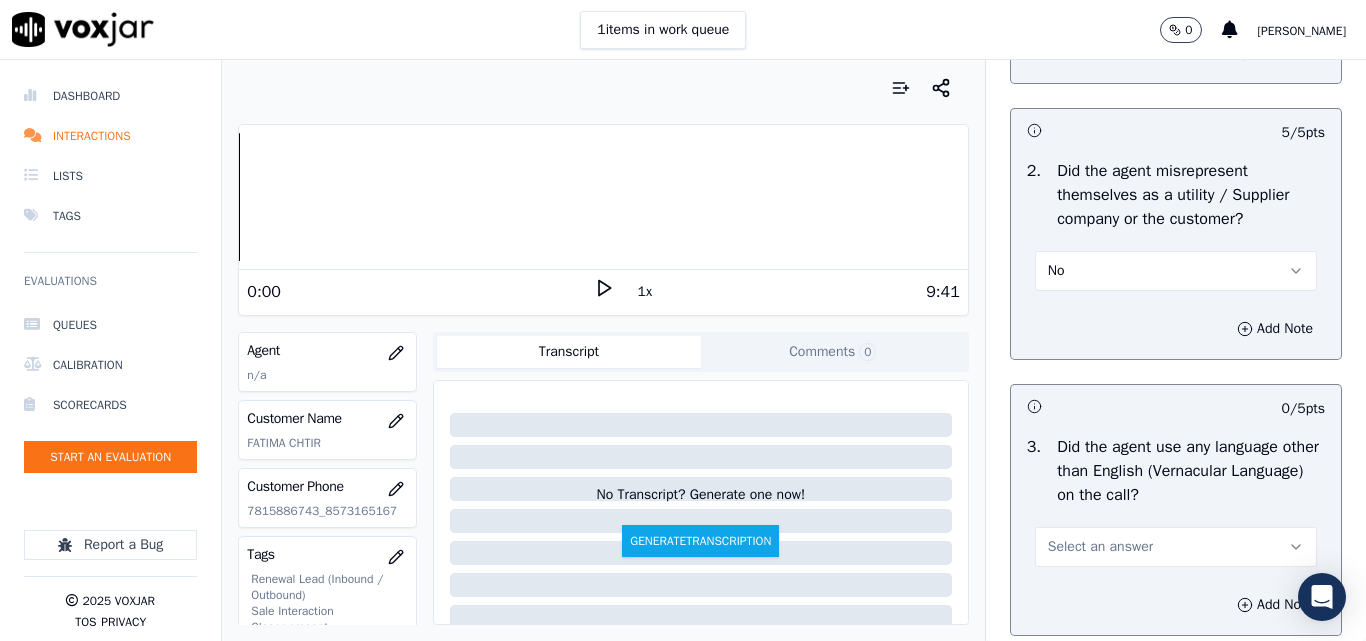 scroll, scrollTop: 3100, scrollLeft: 0, axis: vertical 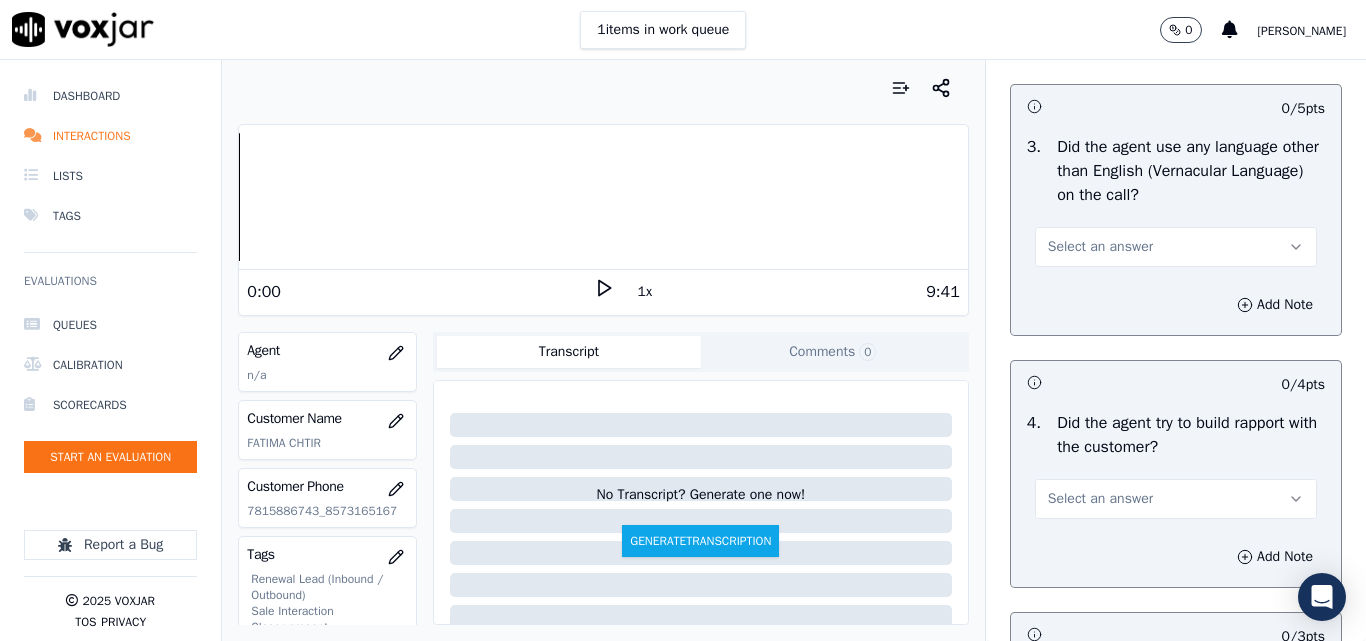 click on "Select an answer" at bounding box center (1100, 247) 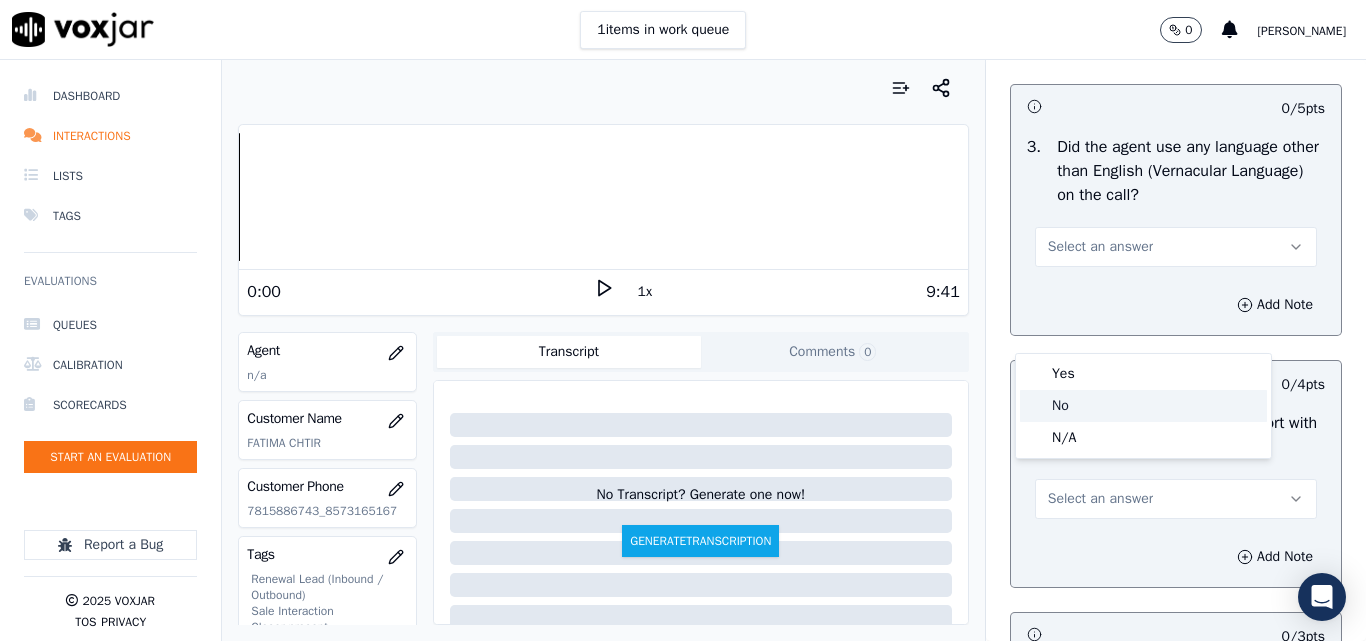 click on "No" 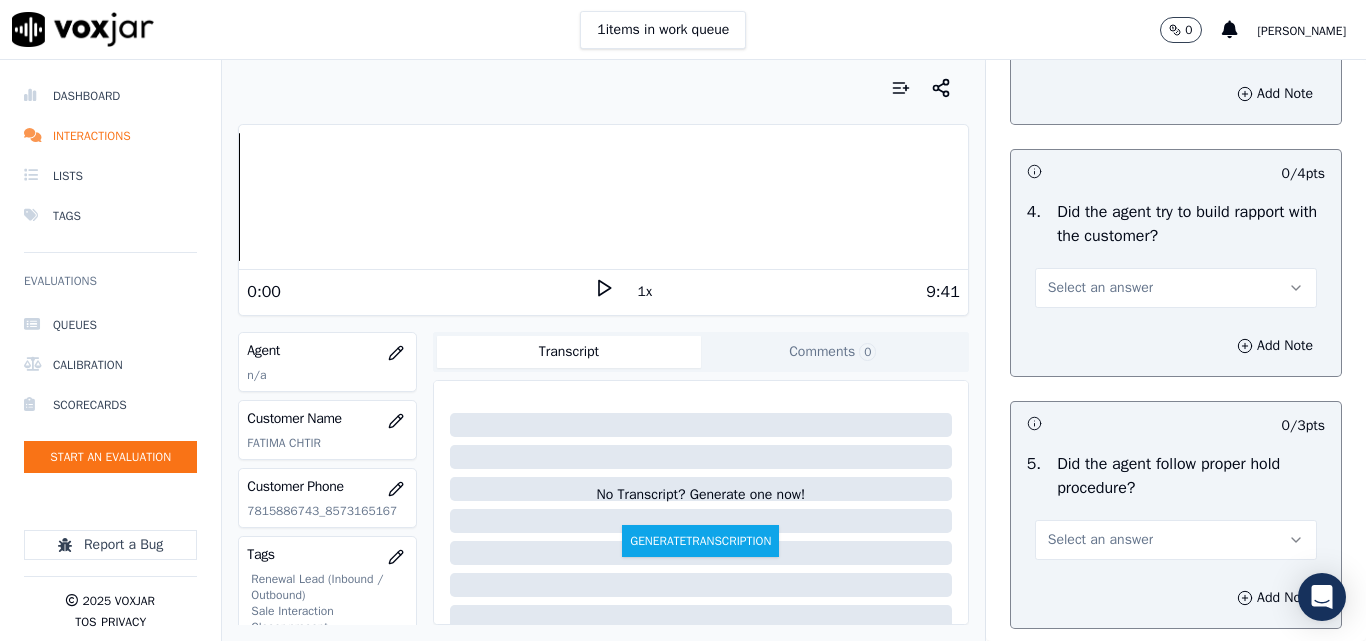 scroll, scrollTop: 3400, scrollLeft: 0, axis: vertical 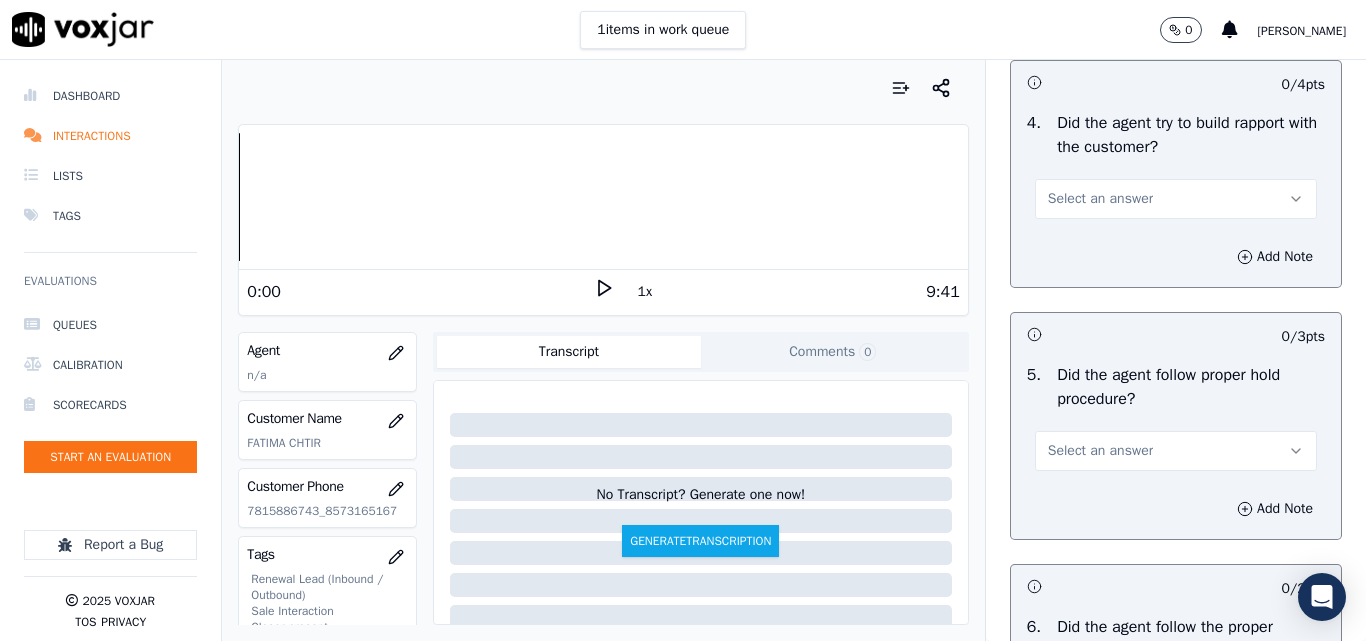 click on "Select an answer" at bounding box center (1100, 199) 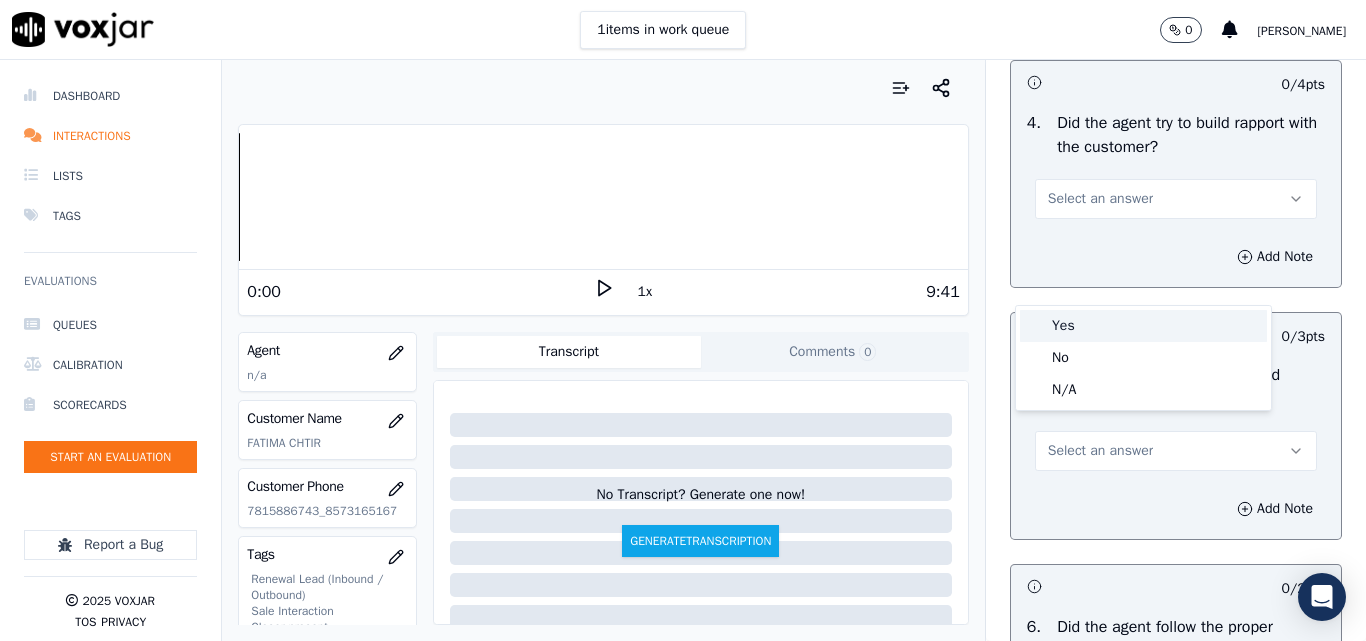 click on "Yes" at bounding box center [1143, 326] 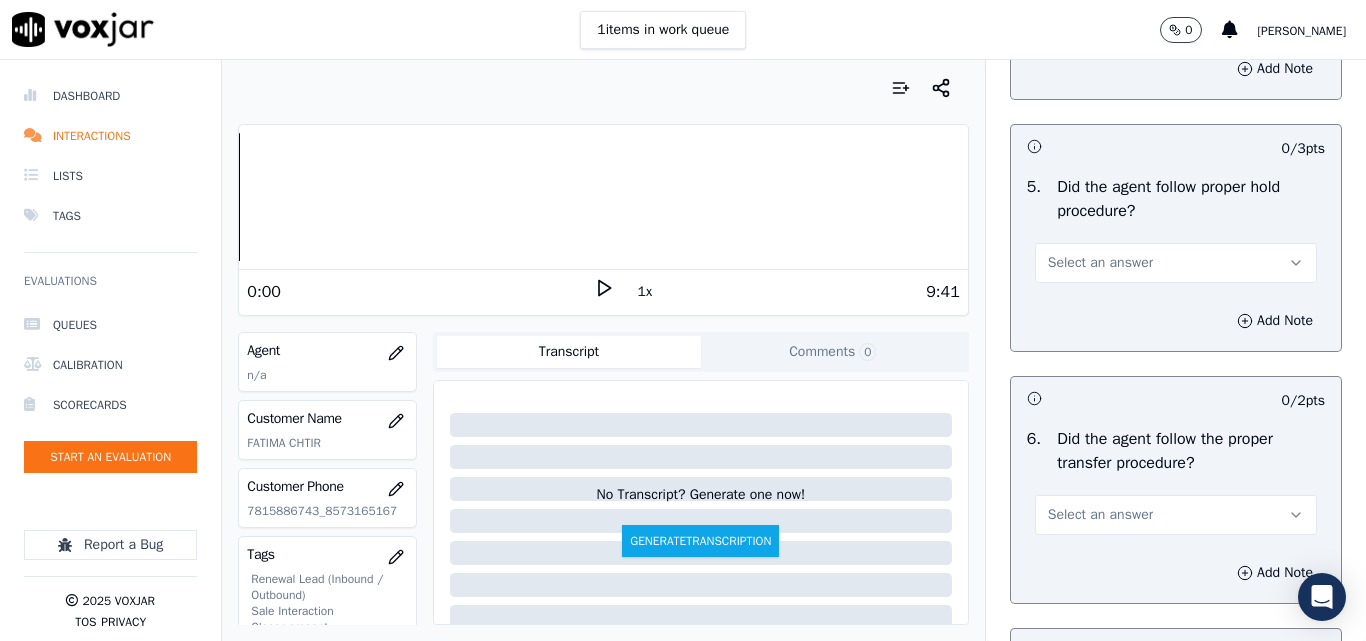 scroll, scrollTop: 3700, scrollLeft: 0, axis: vertical 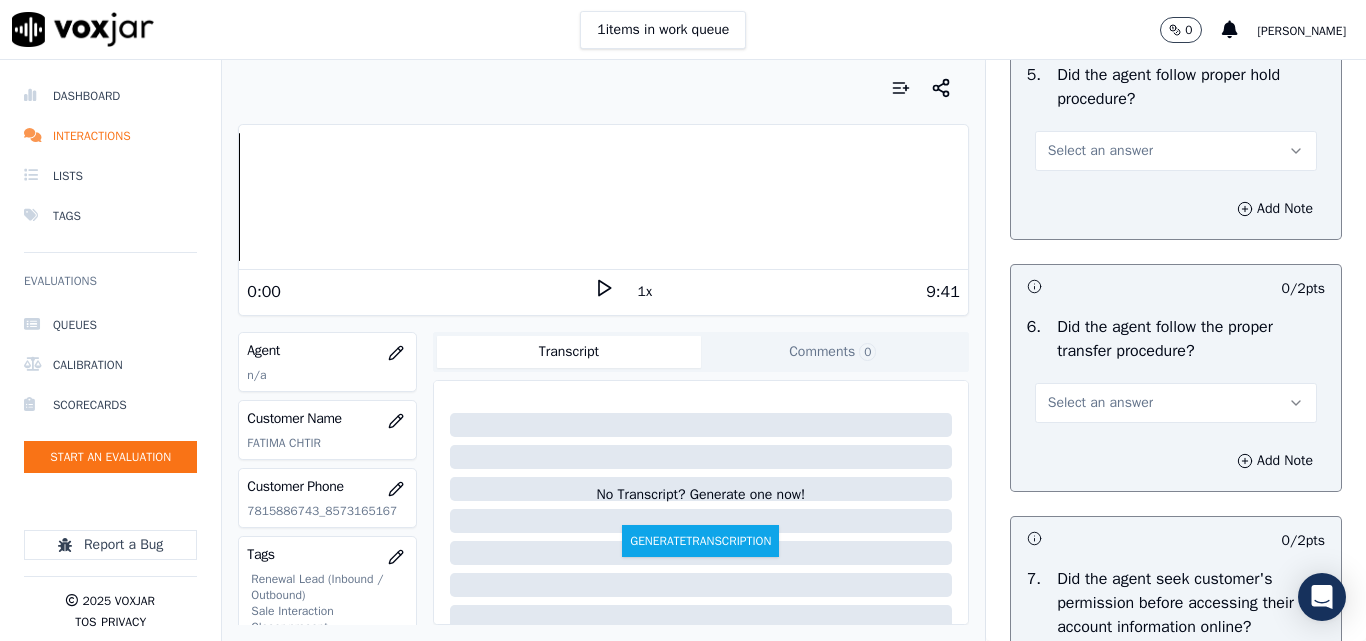 click on "Select an answer" at bounding box center [1100, 151] 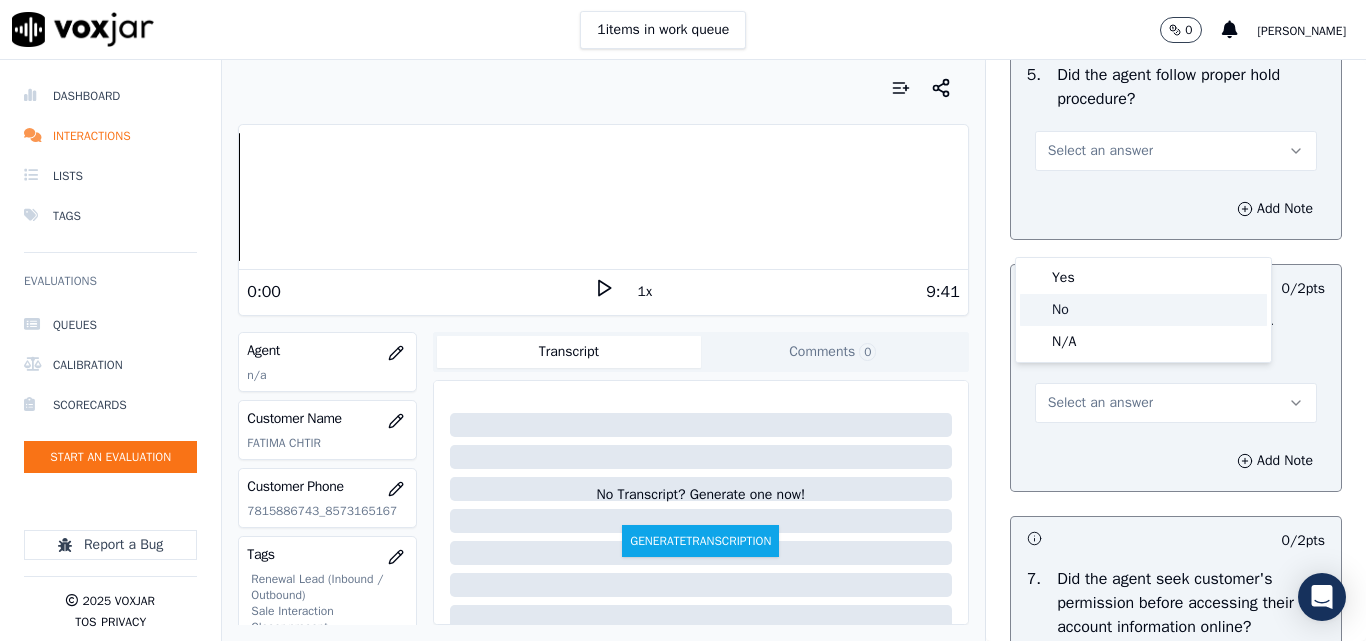 click on "No" 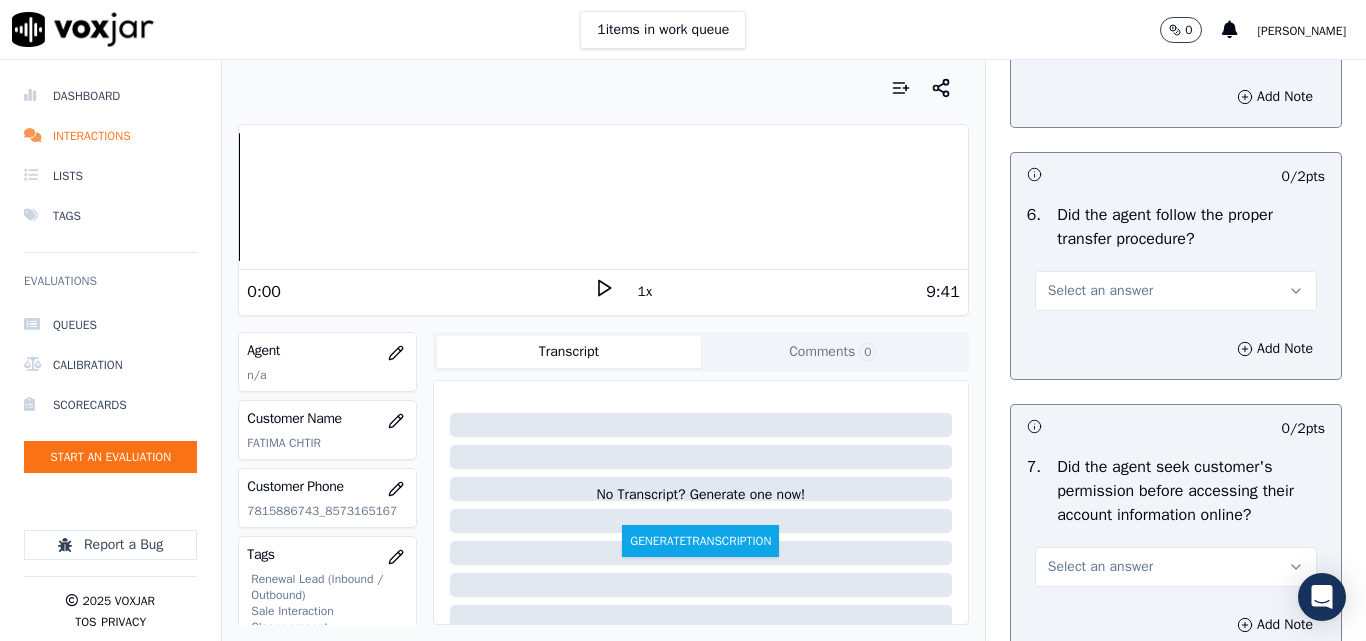 scroll, scrollTop: 3900, scrollLeft: 0, axis: vertical 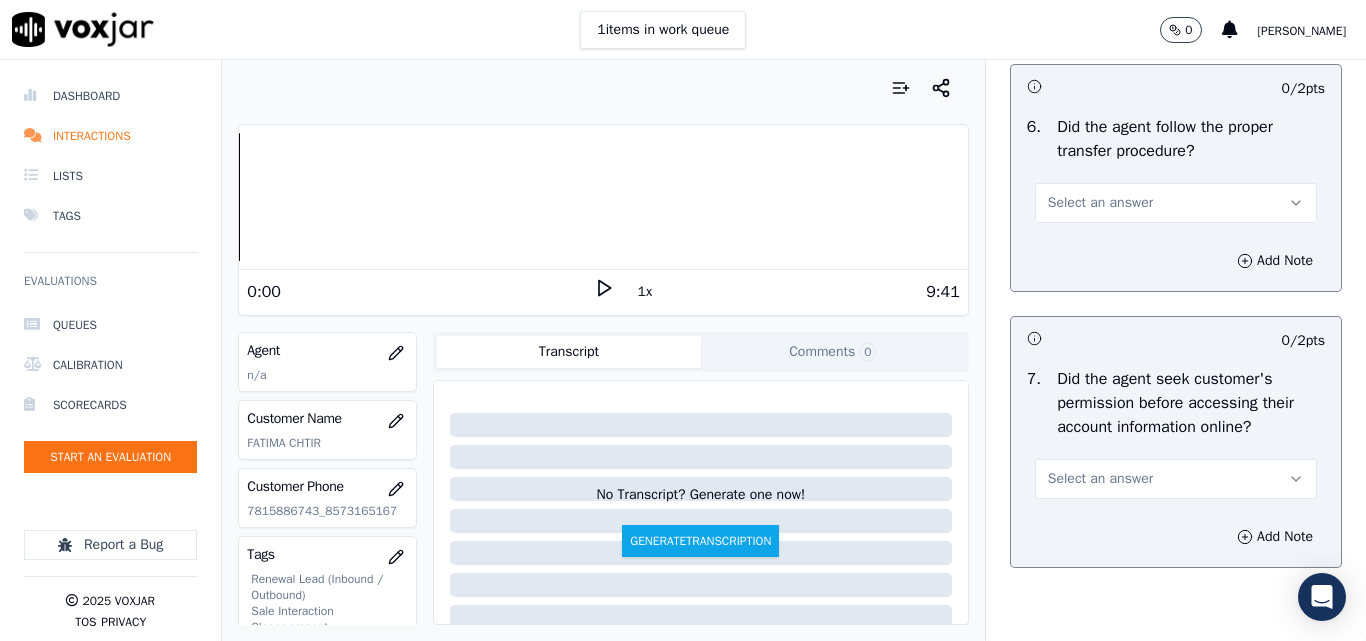 click on "Select an answer" at bounding box center [1100, 203] 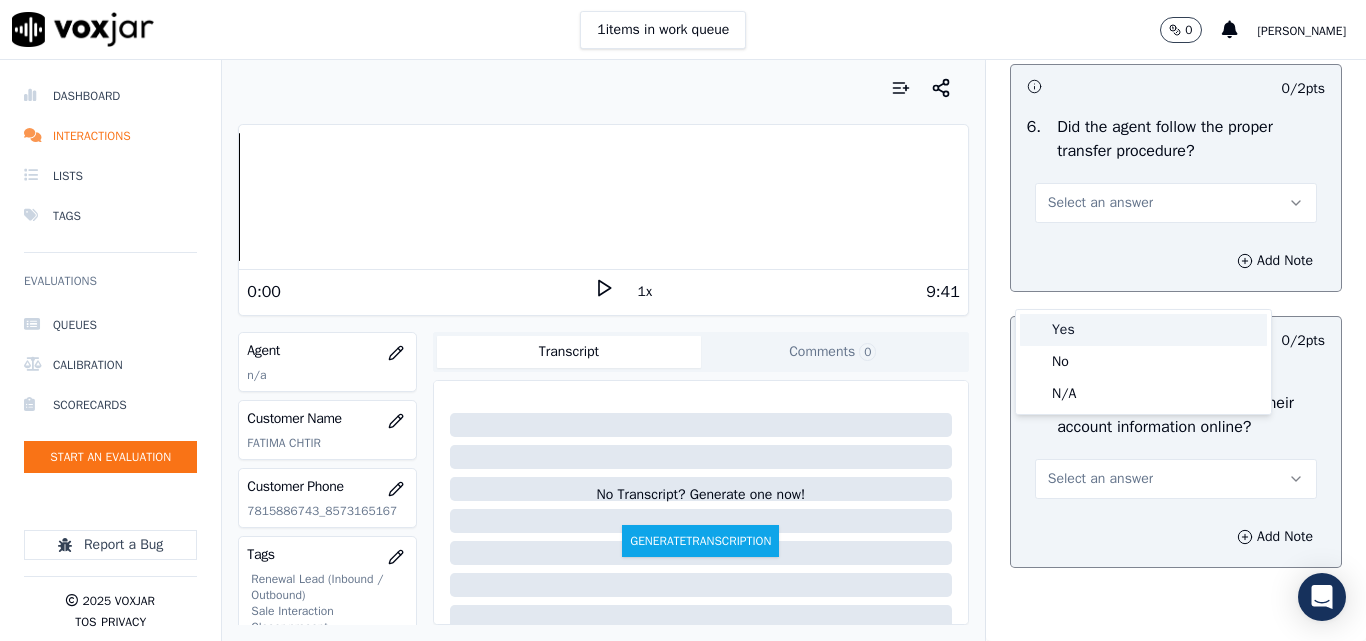 click on "Yes" at bounding box center (1143, 330) 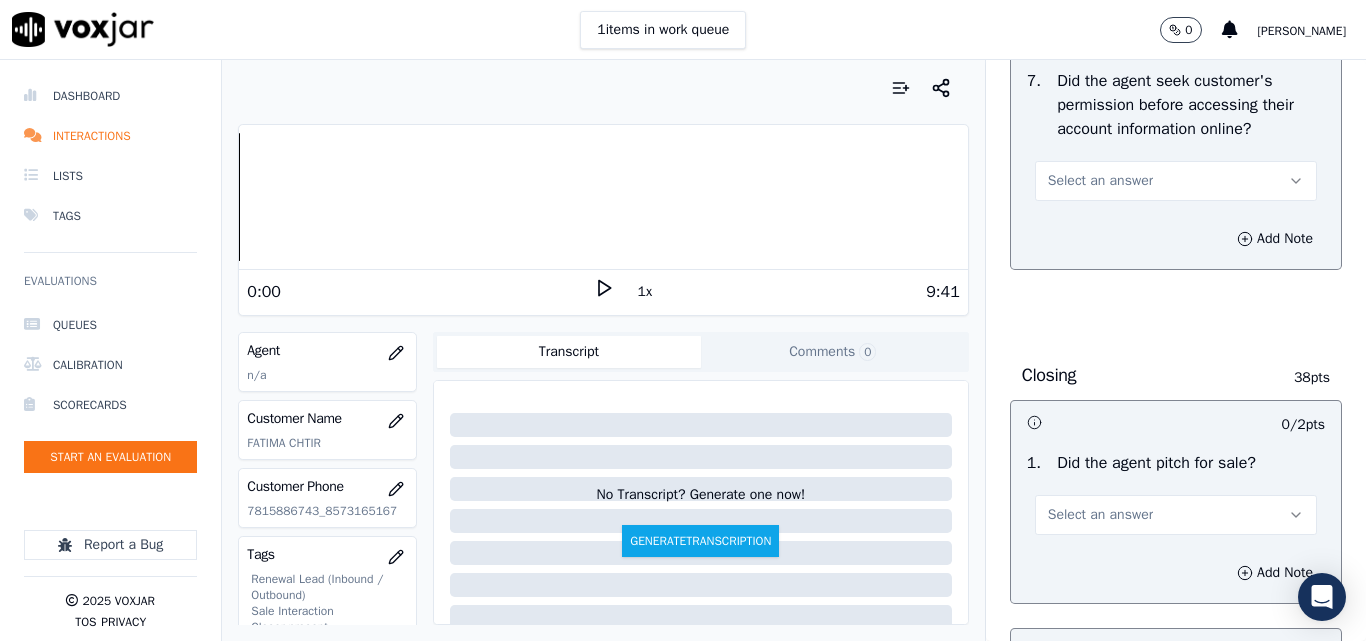 scroll, scrollTop: 4200, scrollLeft: 0, axis: vertical 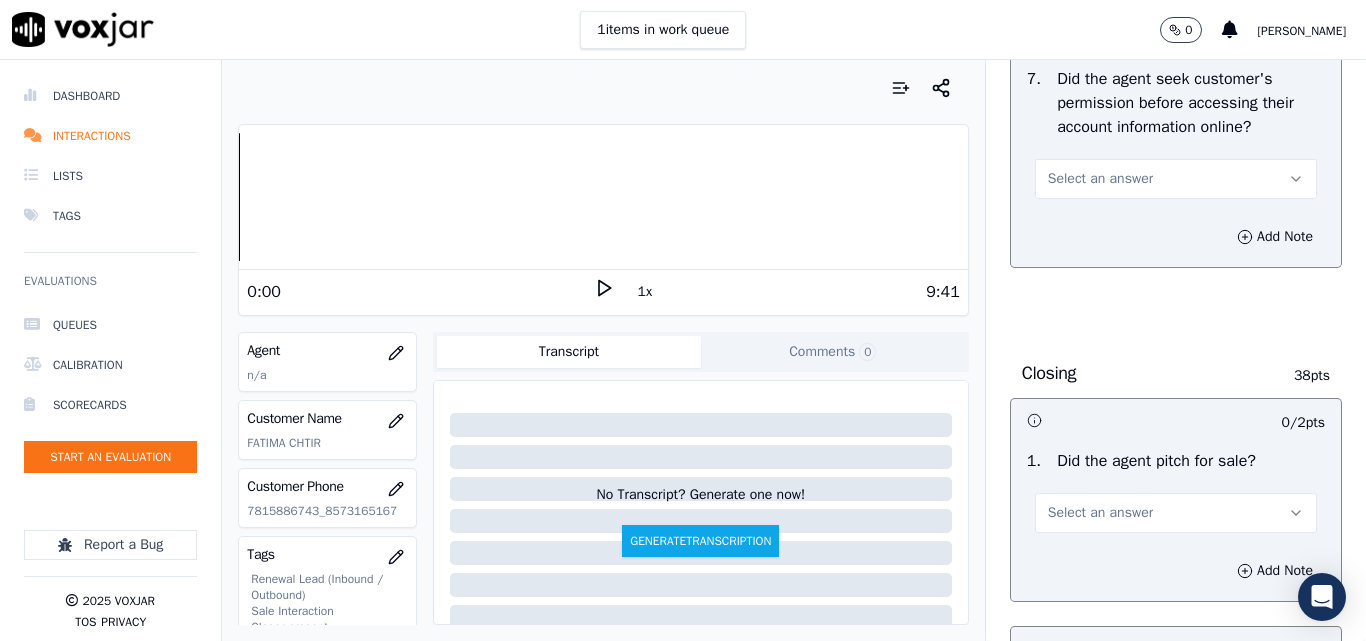 click on "Select an answer" at bounding box center [1100, 179] 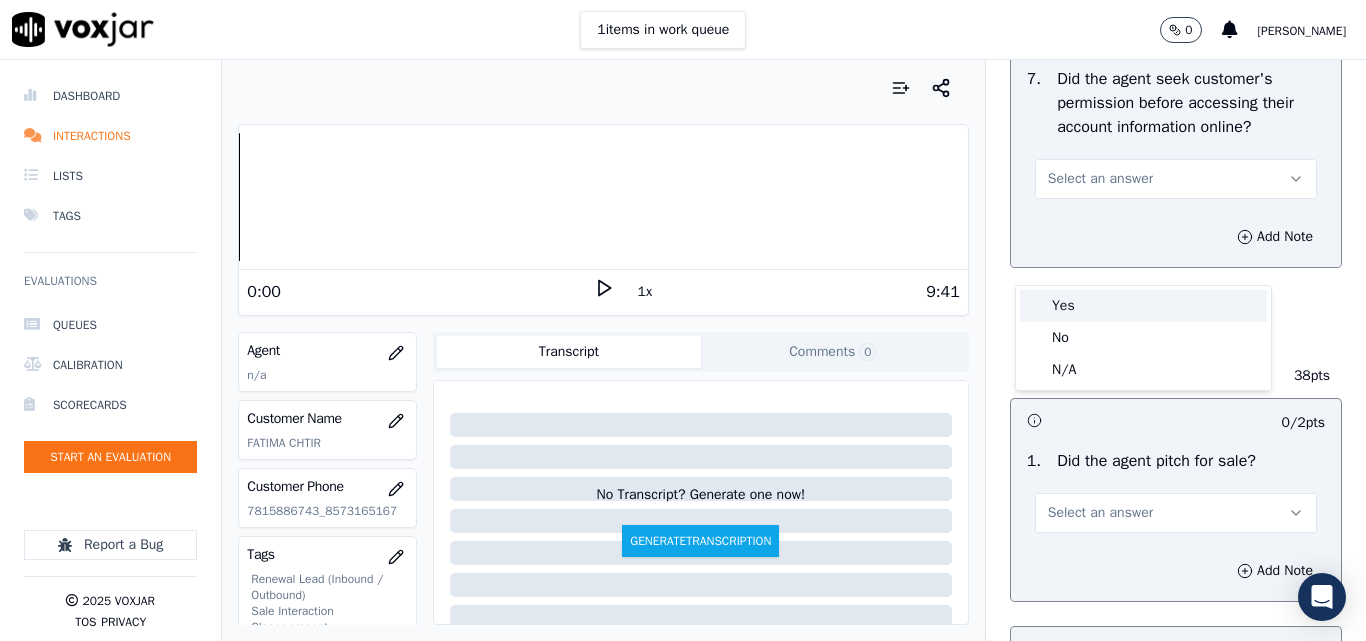 click on "Yes" at bounding box center (1143, 306) 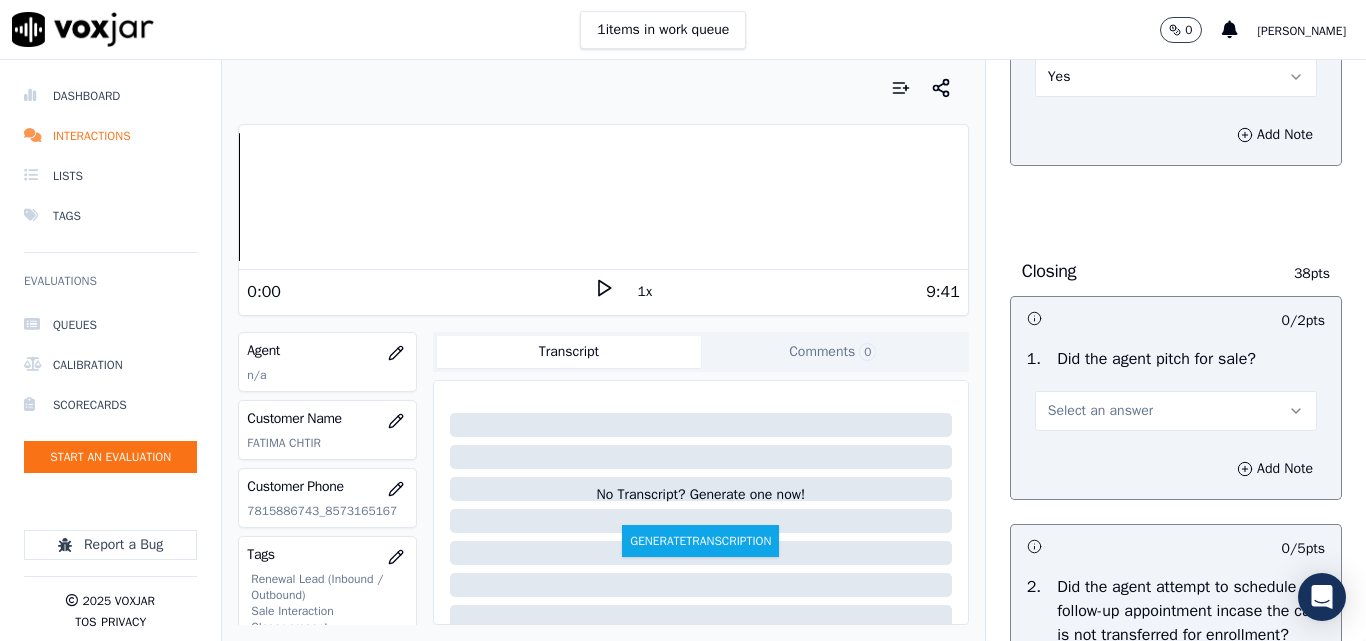 scroll, scrollTop: 4500, scrollLeft: 0, axis: vertical 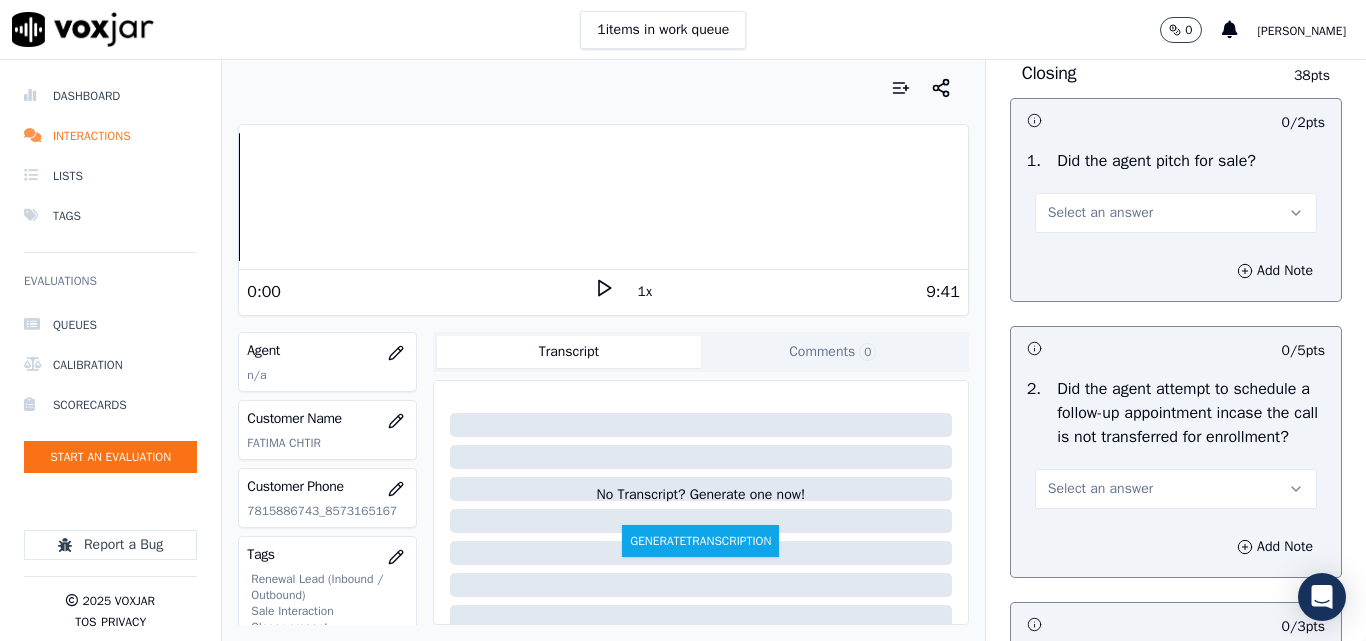 click on "Select an answer" at bounding box center [1100, 213] 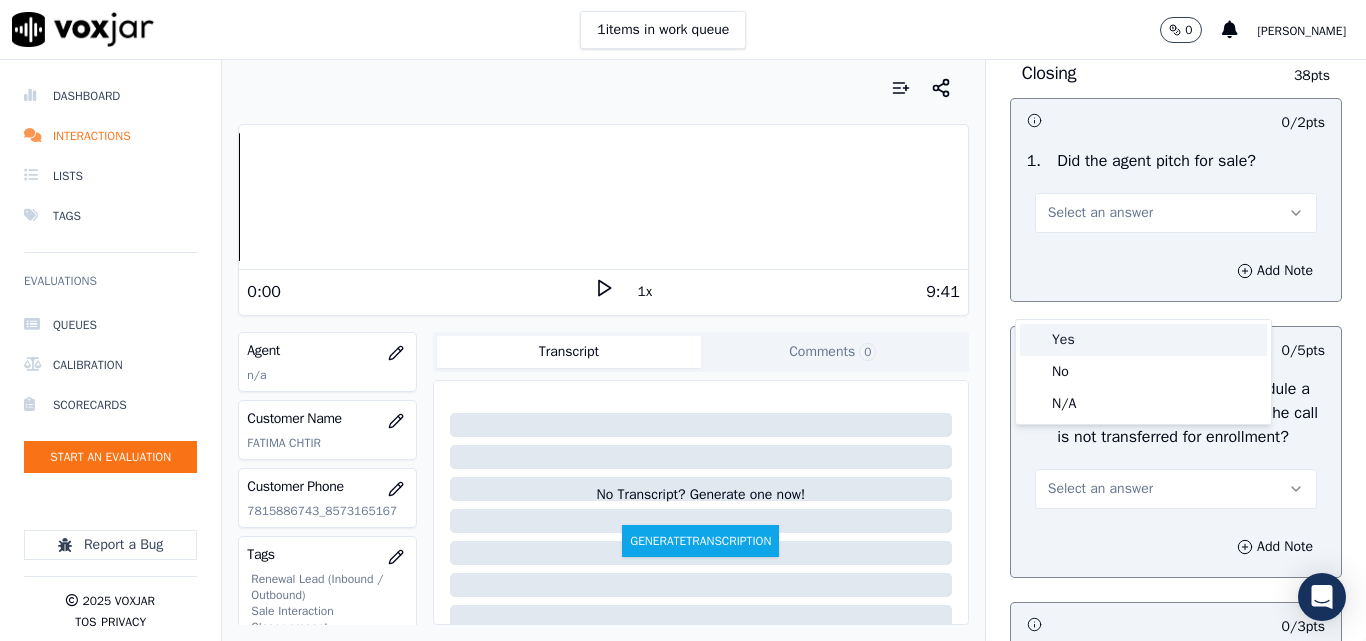 click on "Yes" at bounding box center (1143, 340) 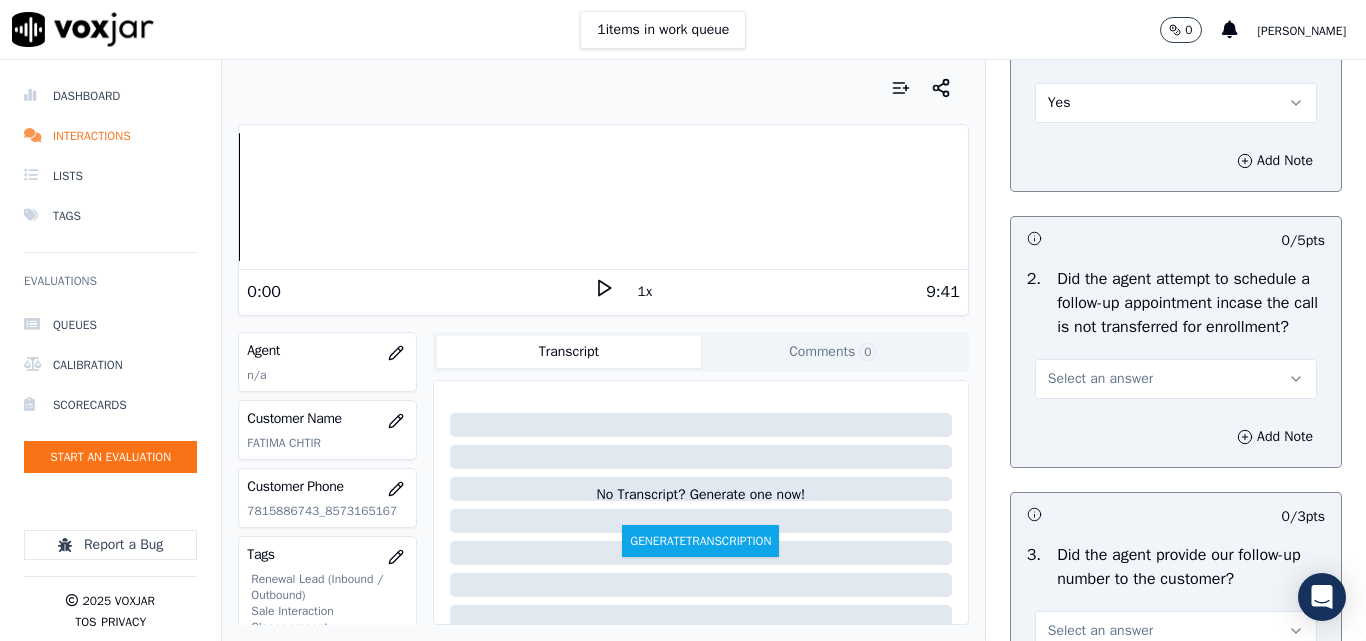 scroll, scrollTop: 4700, scrollLeft: 0, axis: vertical 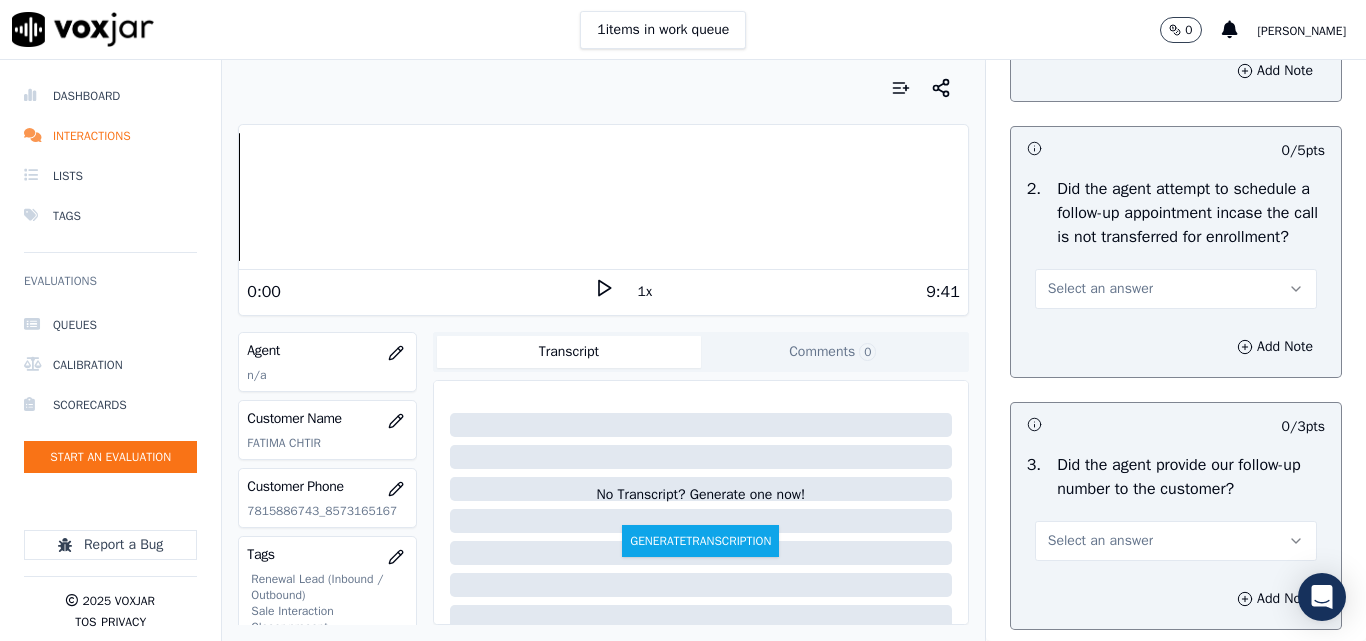 click on "Select an answer" at bounding box center (1100, 289) 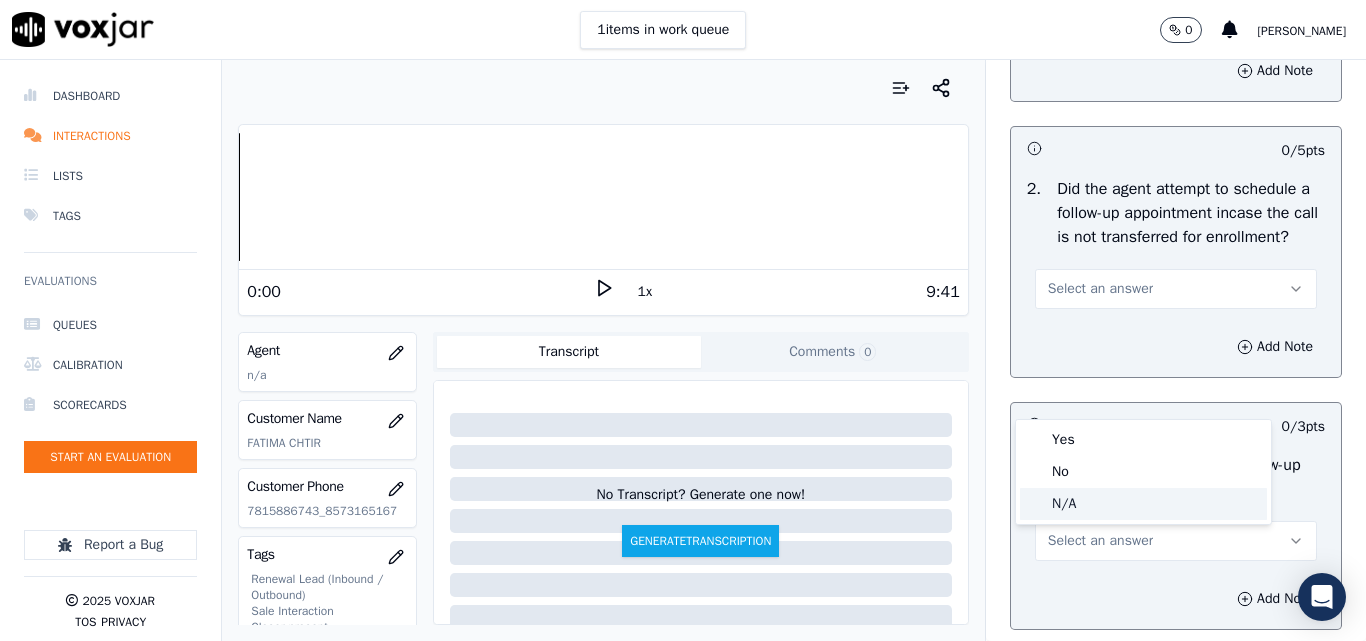 click on "N/A" 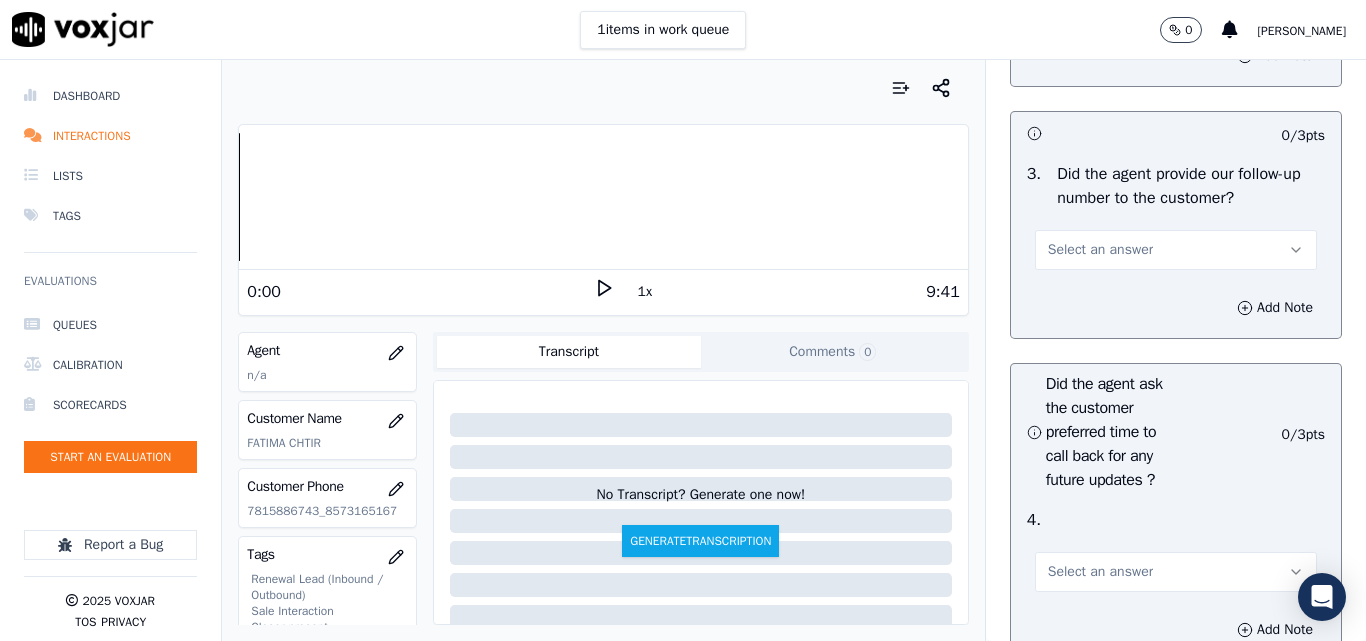 scroll, scrollTop: 5000, scrollLeft: 0, axis: vertical 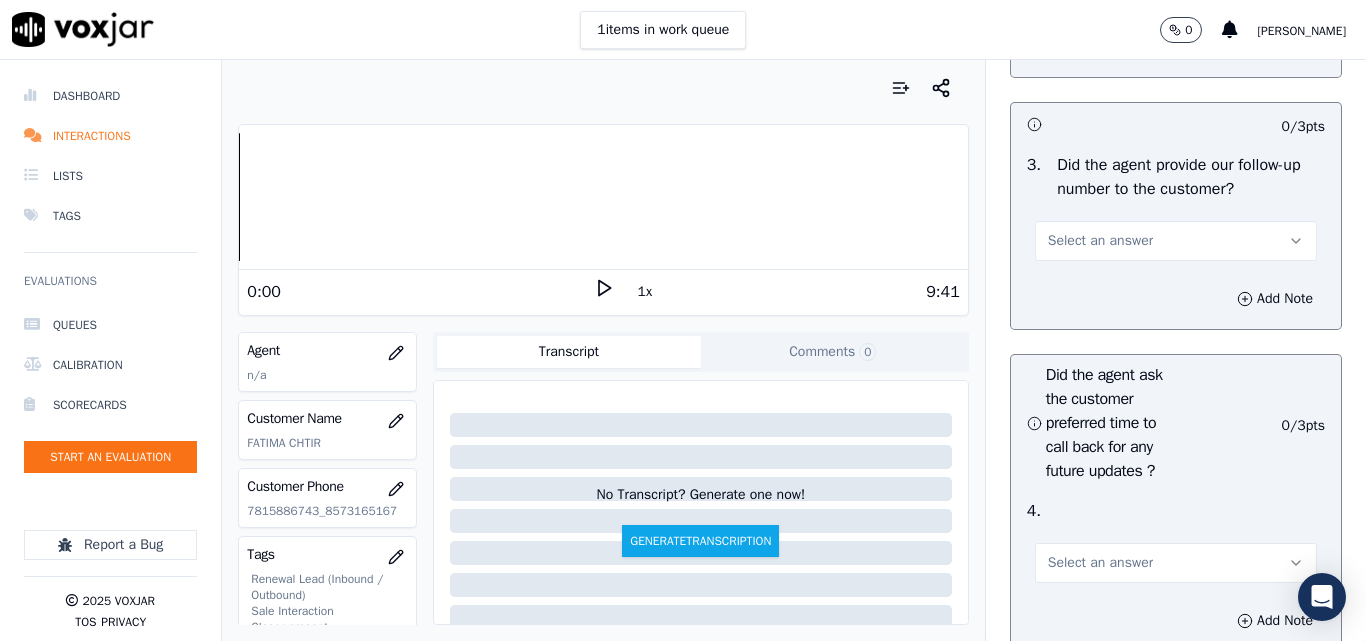 click on "Select an answer" at bounding box center (1100, 241) 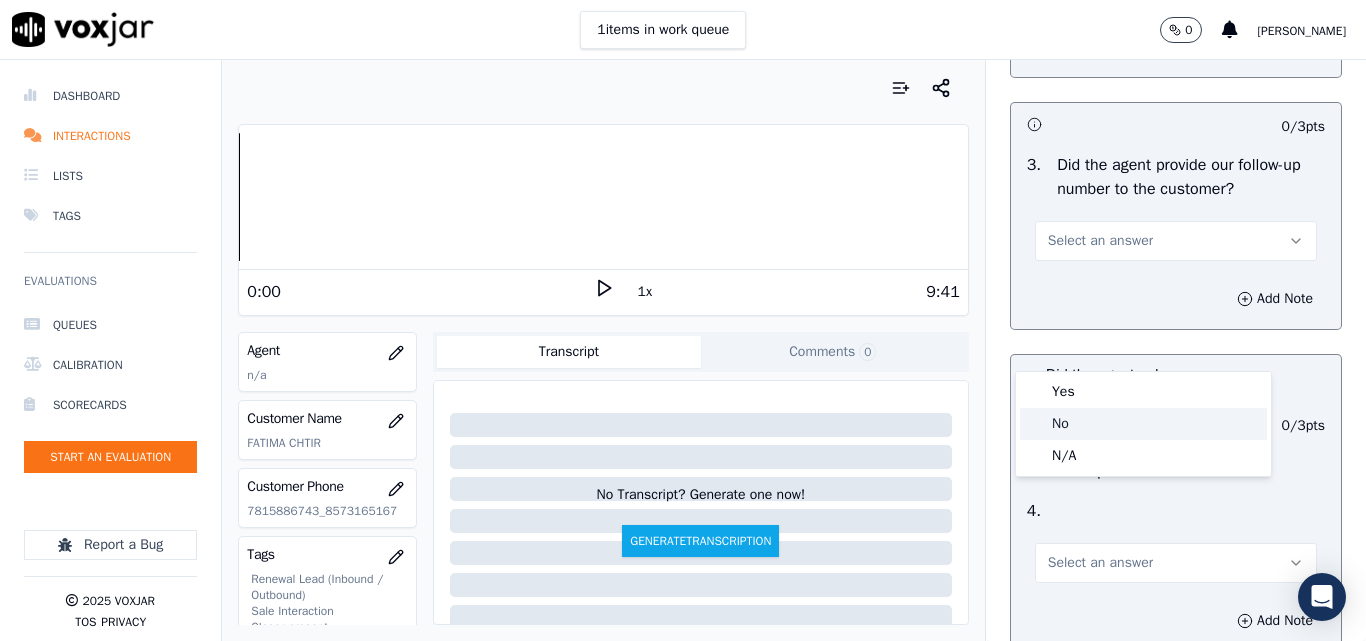 click on "No" 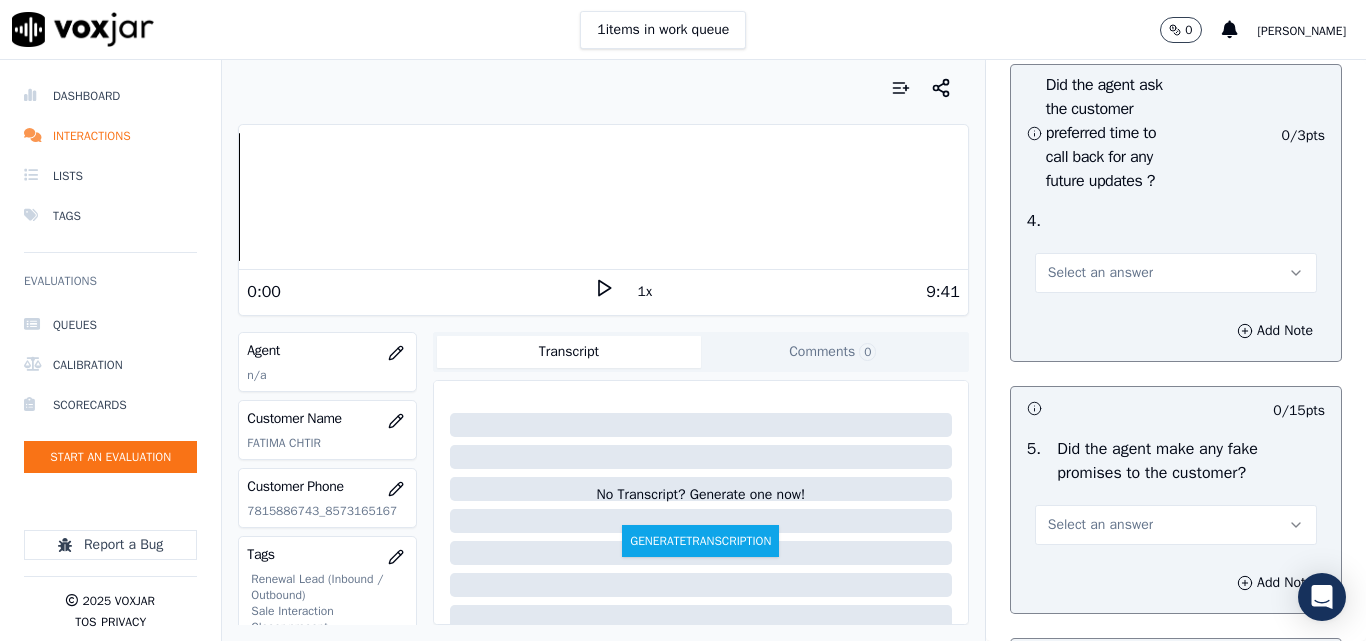 scroll, scrollTop: 5400, scrollLeft: 0, axis: vertical 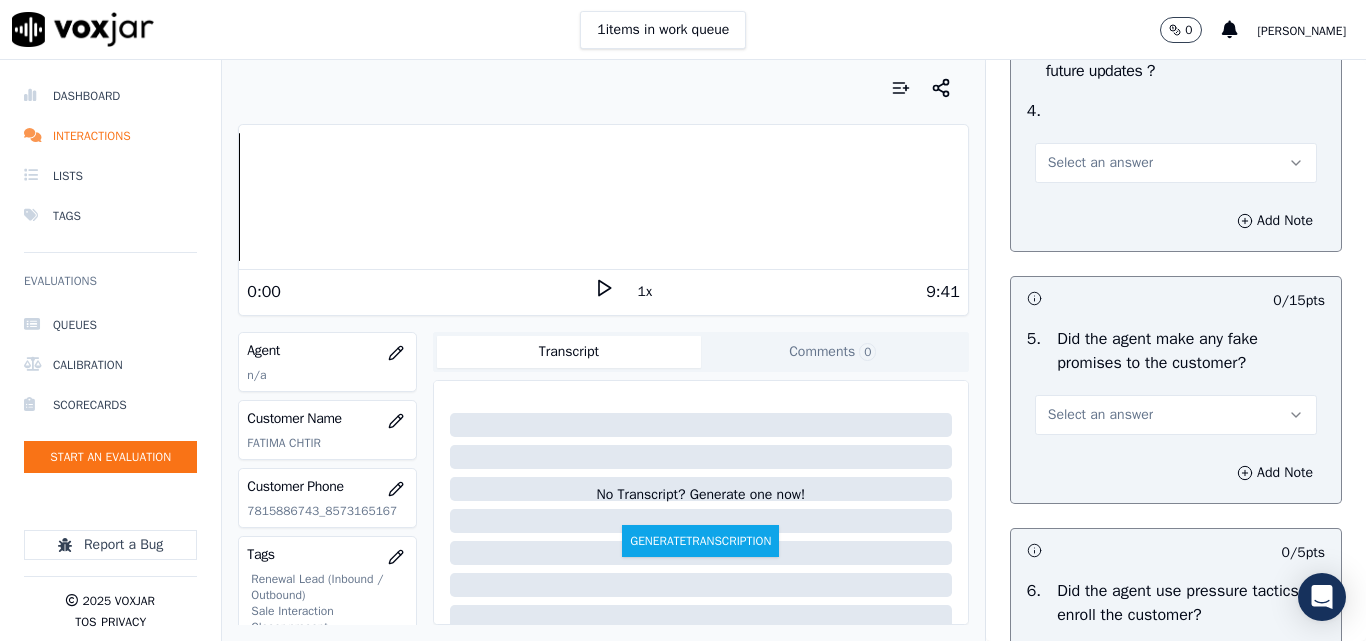 click on "Select an answer" at bounding box center [1100, 163] 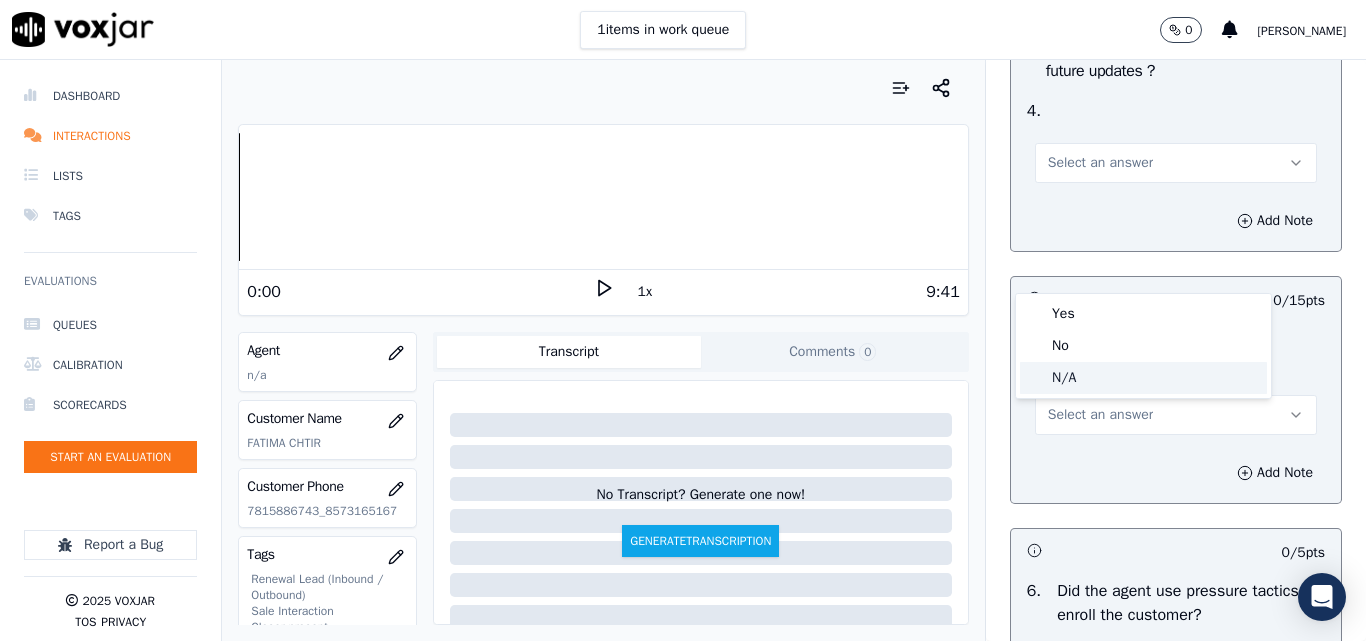 click on "N/A" 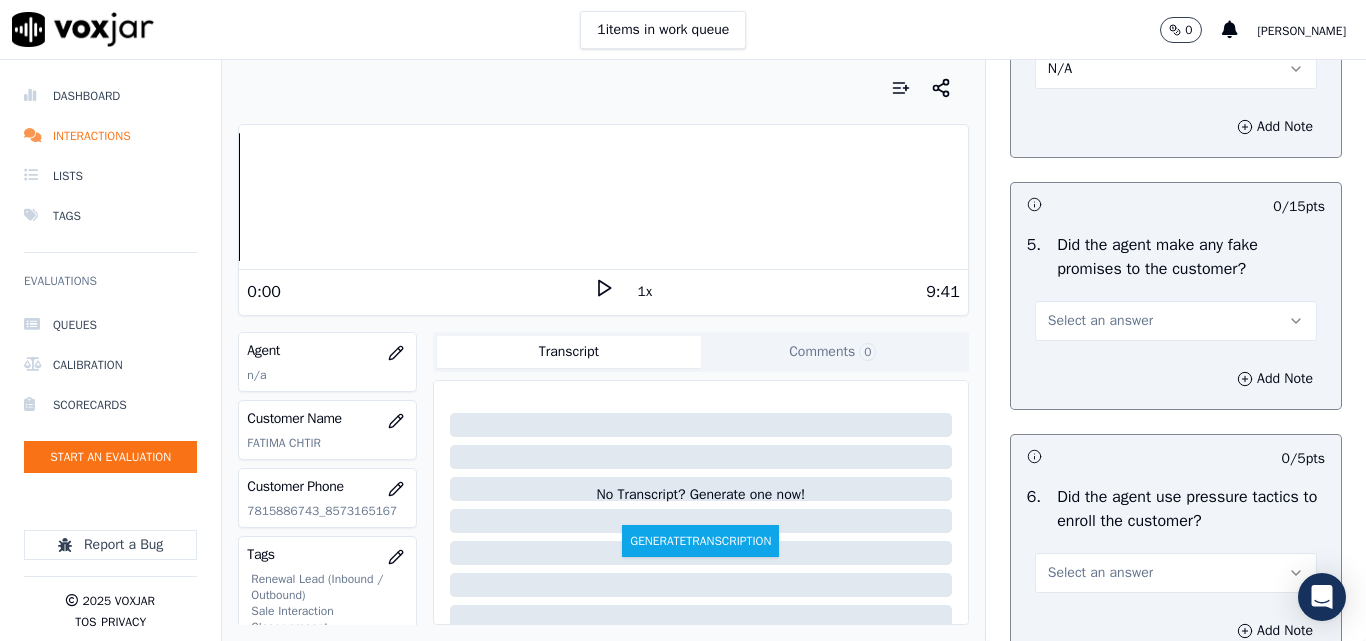 scroll, scrollTop: 5600, scrollLeft: 0, axis: vertical 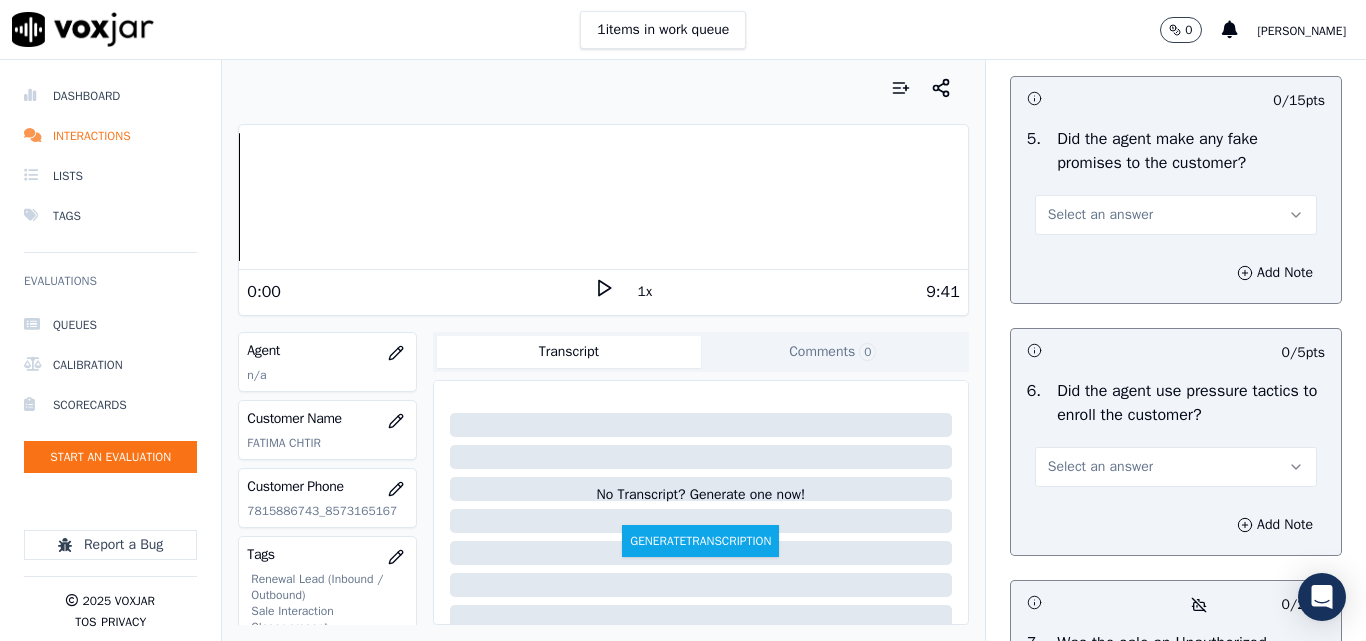 click on "Select an answer" at bounding box center (1100, 215) 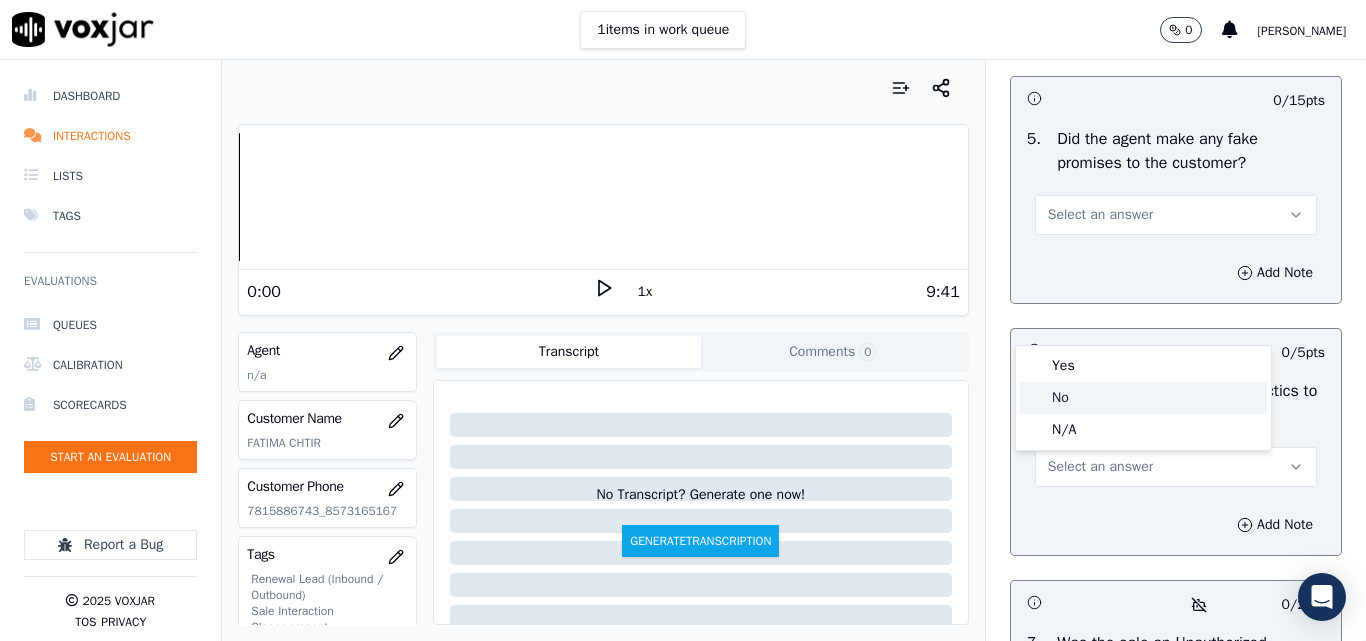 click on "No" 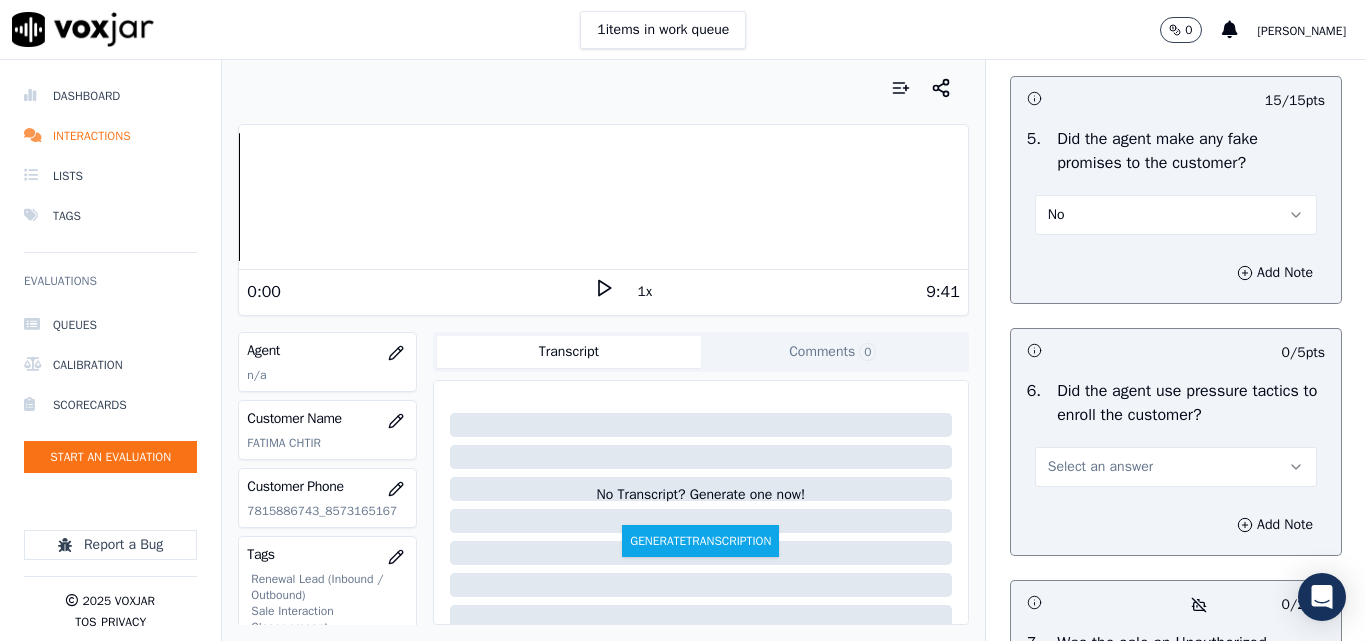 scroll, scrollTop: 5900, scrollLeft: 0, axis: vertical 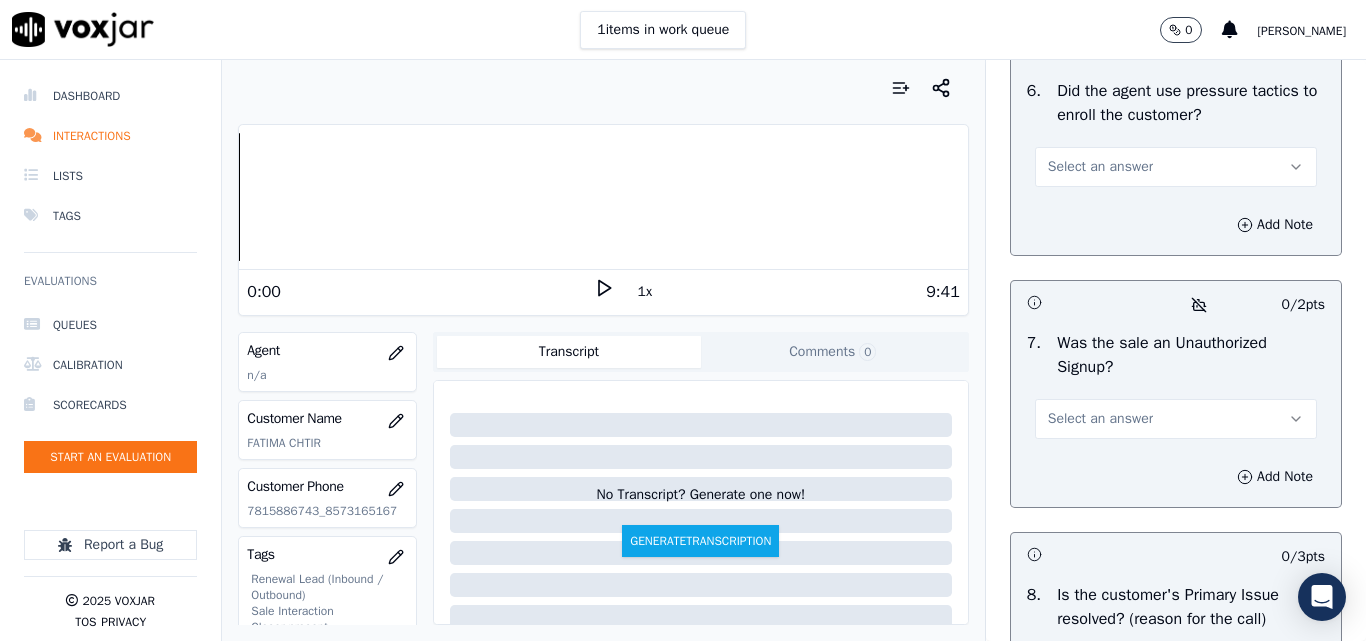 click on "Select an answer" at bounding box center (1100, 167) 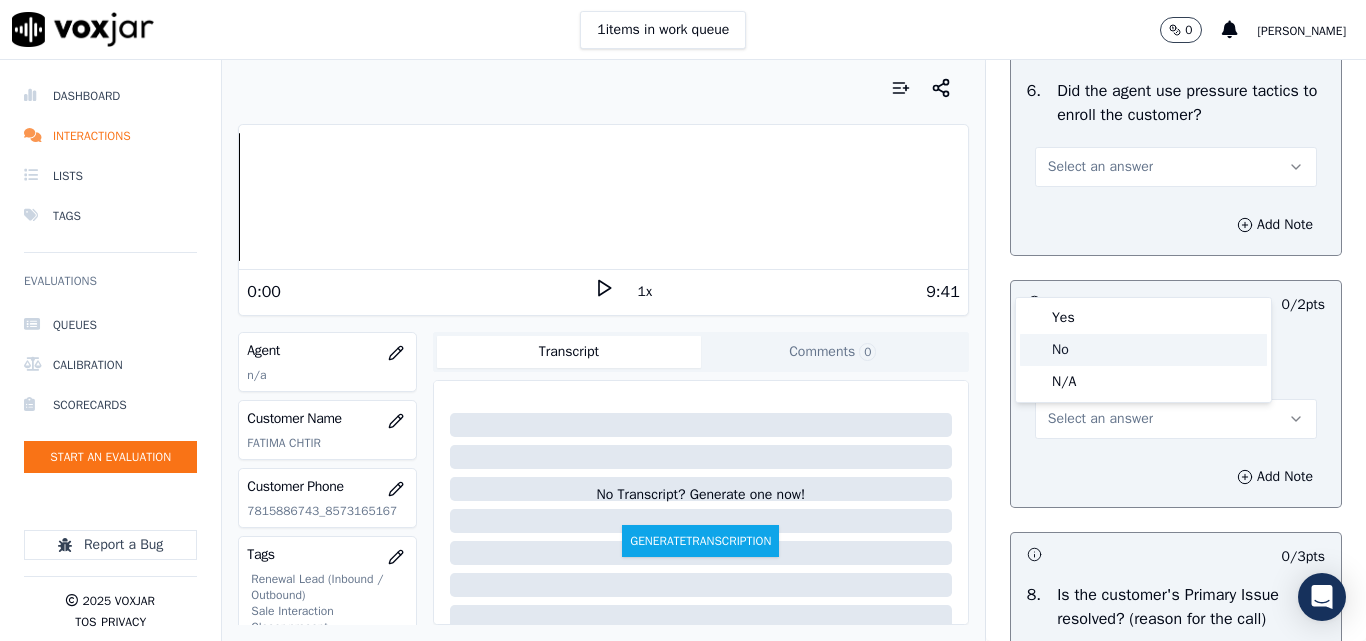 click on "No" 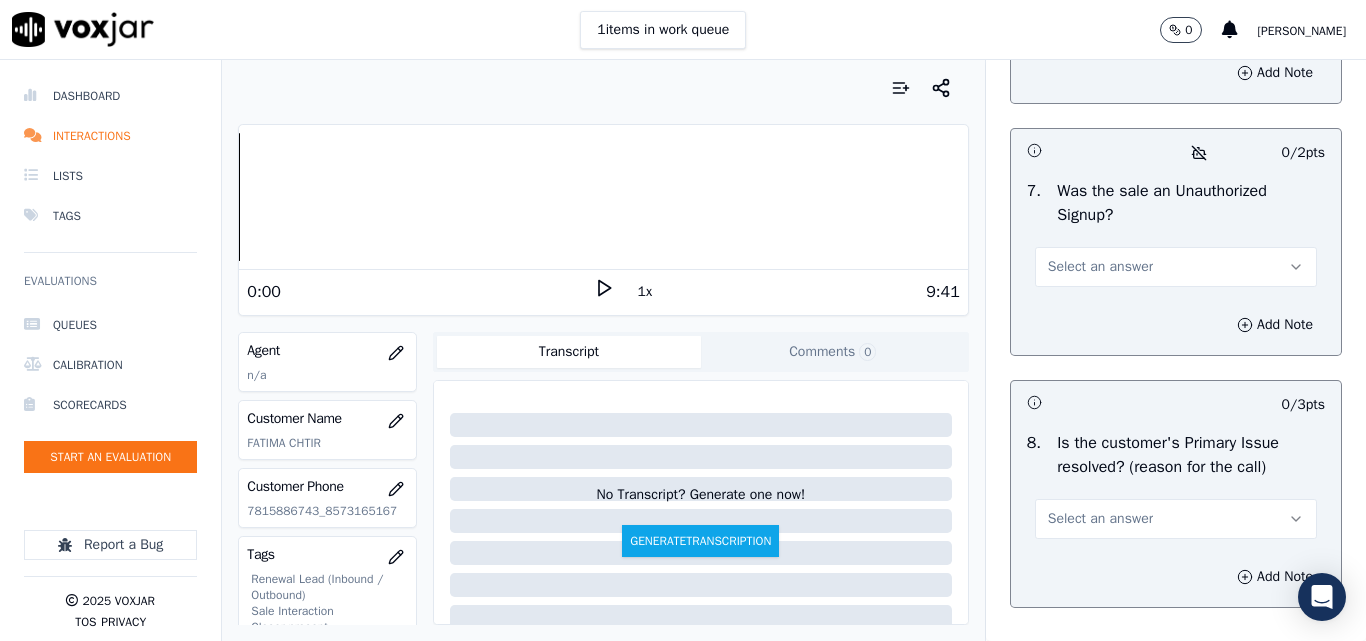 scroll, scrollTop: 6200, scrollLeft: 0, axis: vertical 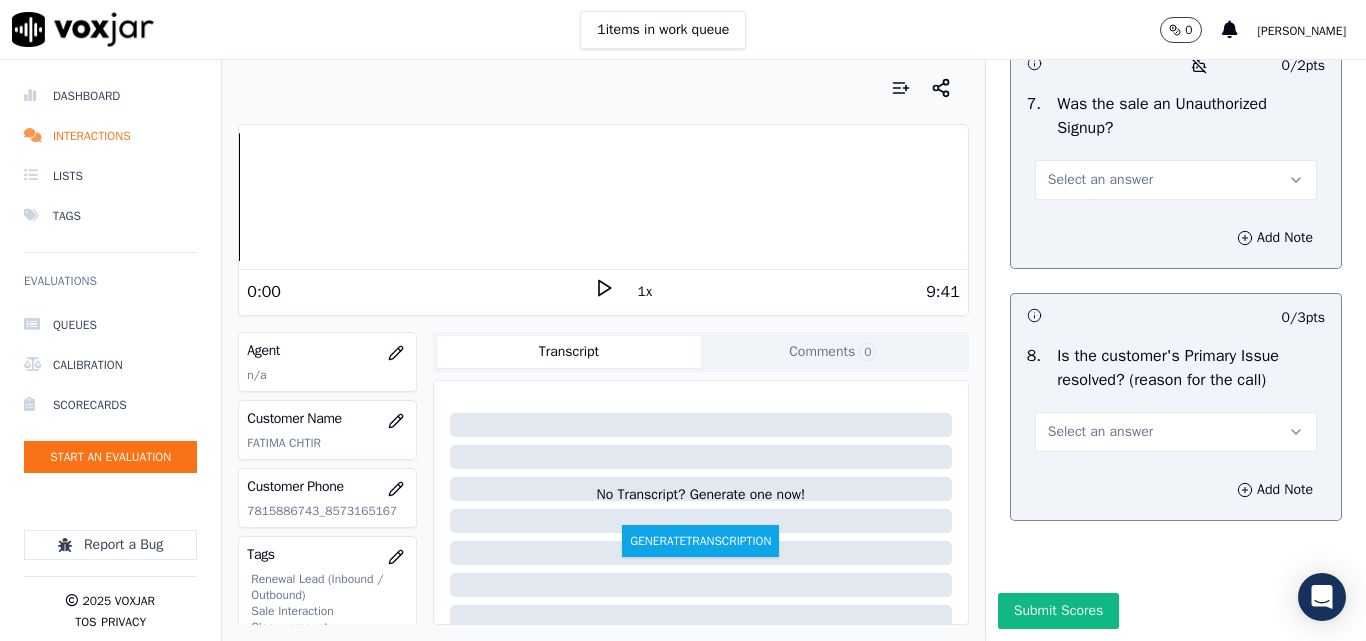 click on "Select an answer" at bounding box center [1176, 180] 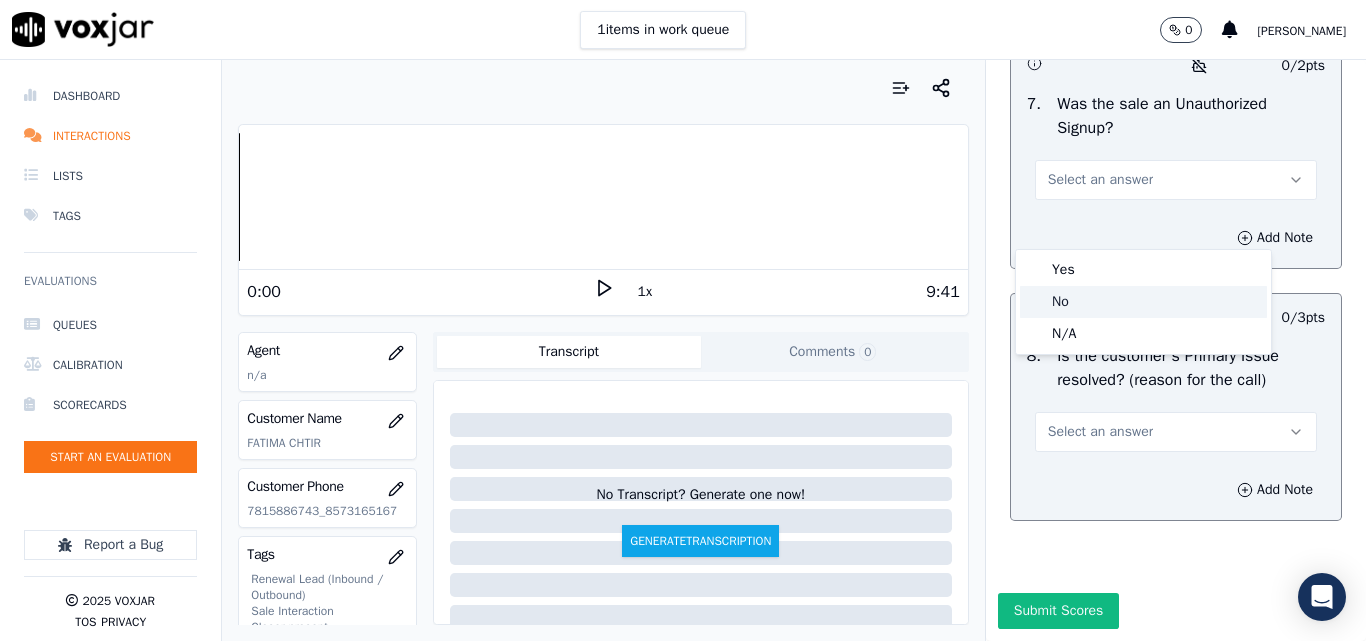 click on "No" 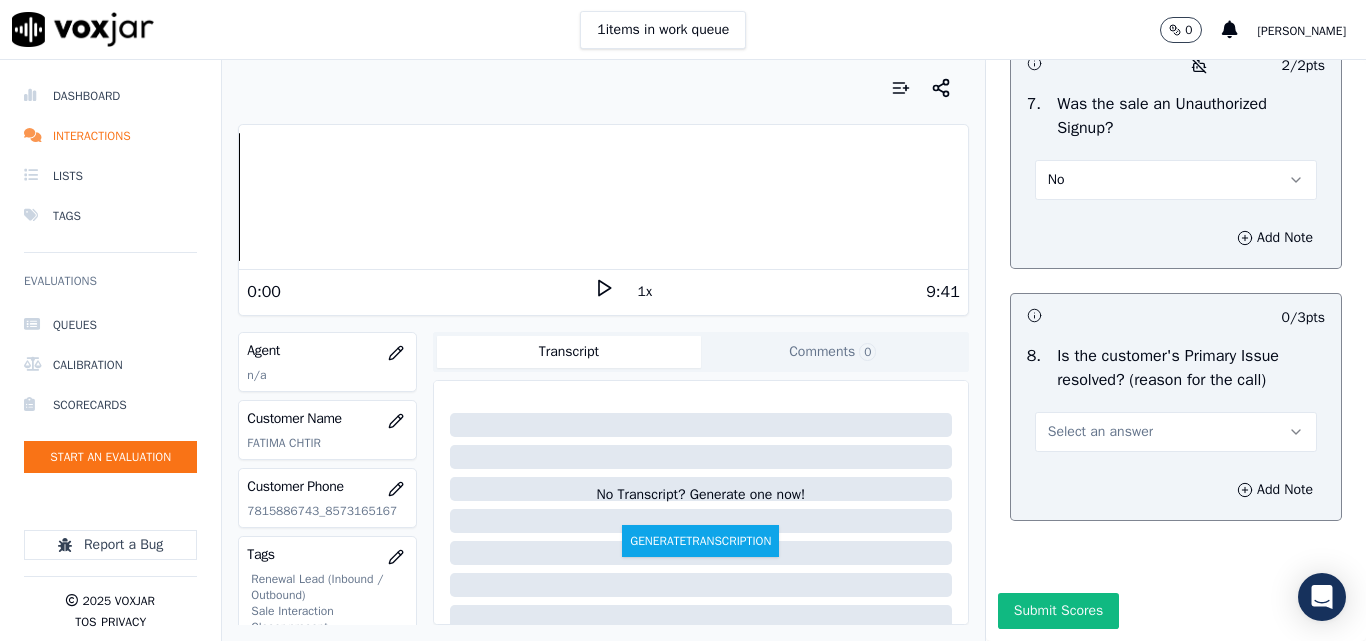 click on "Select an answer" at bounding box center [1100, 432] 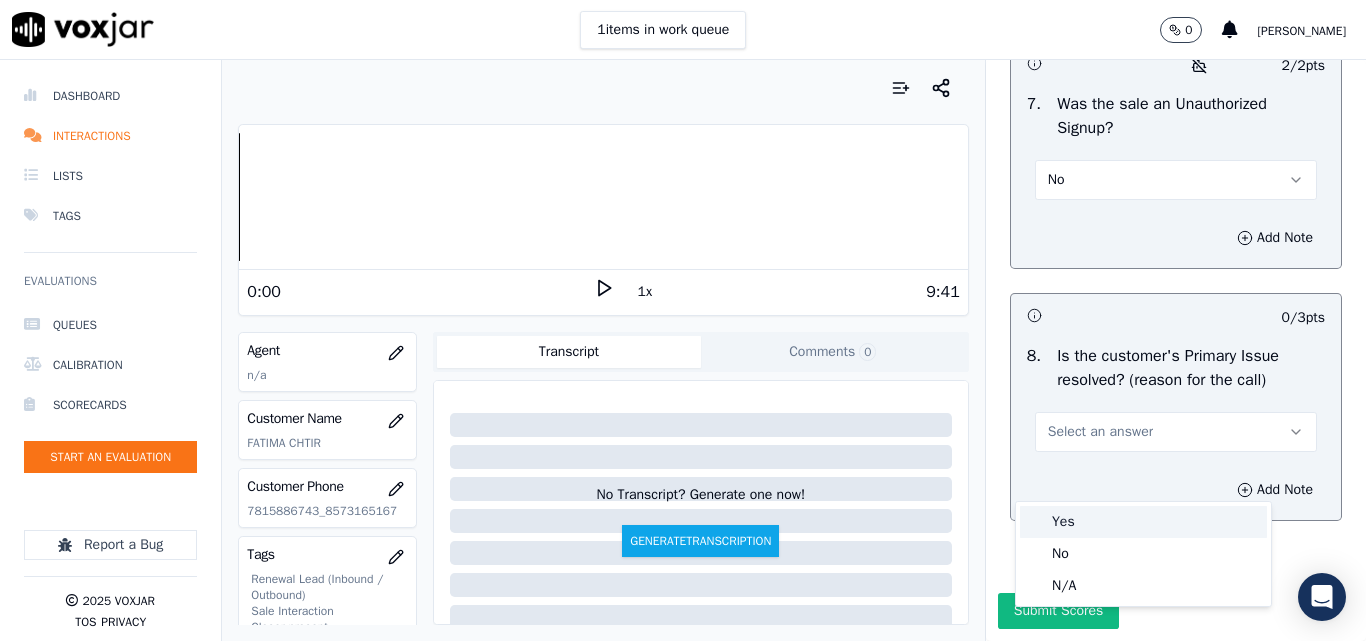 click on "Yes" at bounding box center [1143, 522] 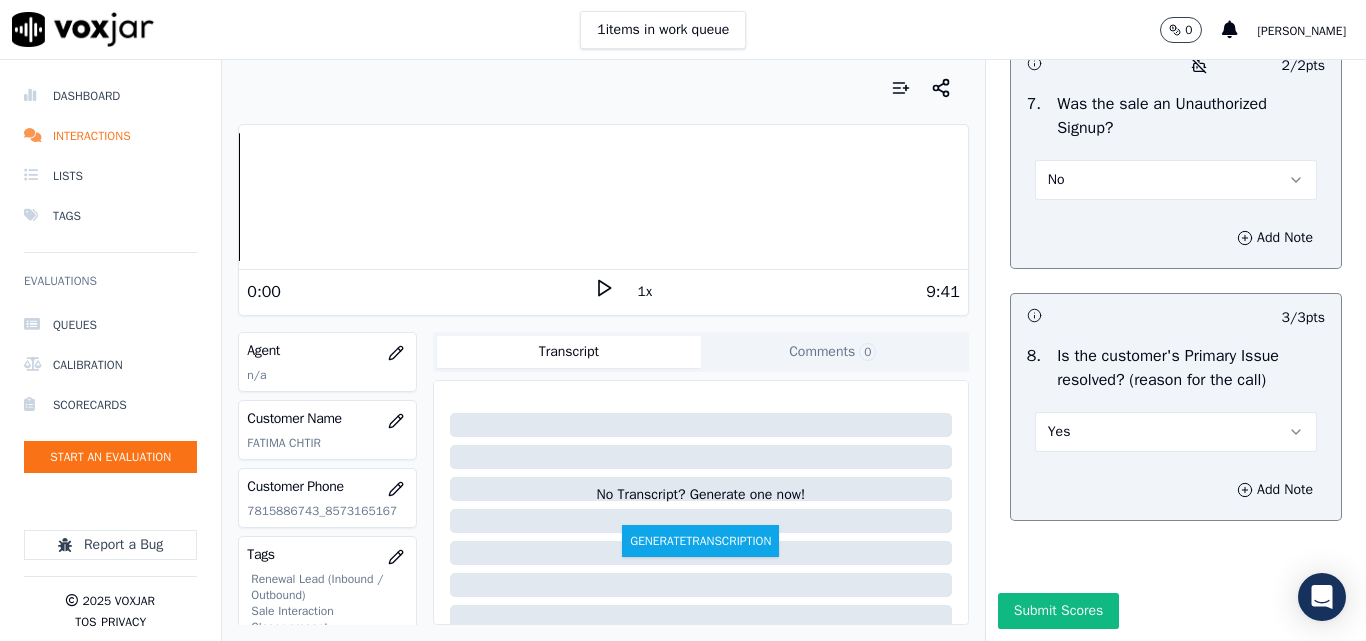 scroll, scrollTop: 6290, scrollLeft: 0, axis: vertical 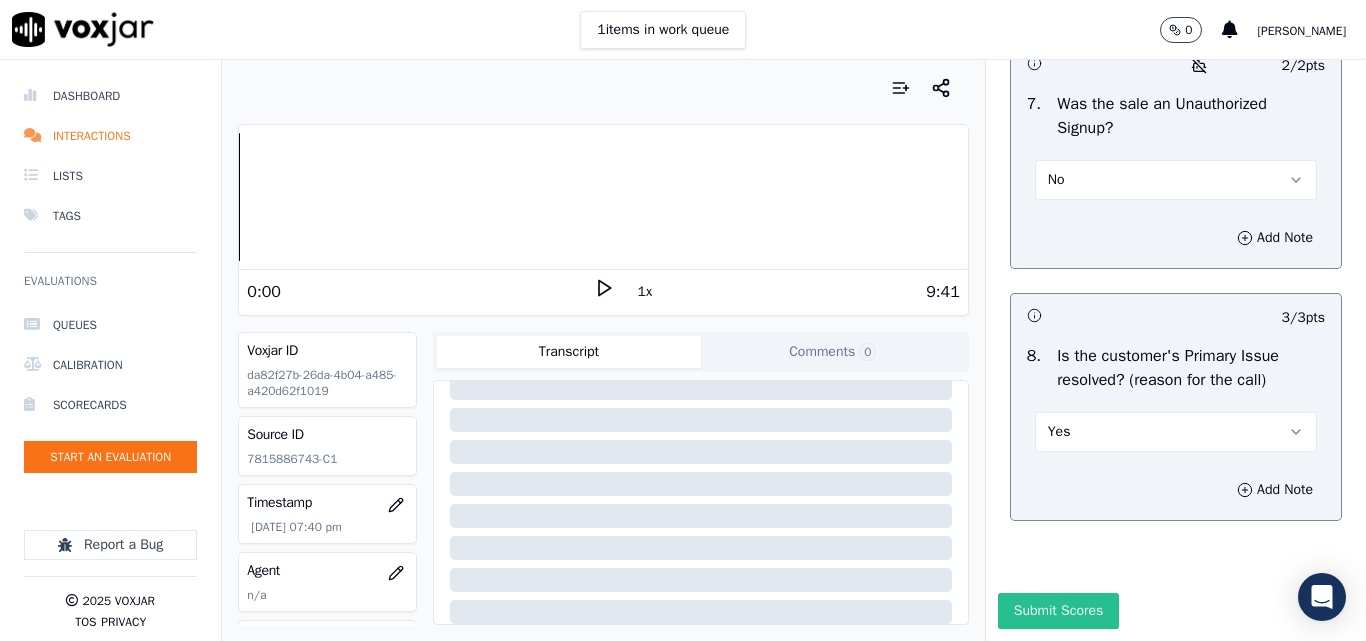 click on "Submit Scores" at bounding box center (1058, 611) 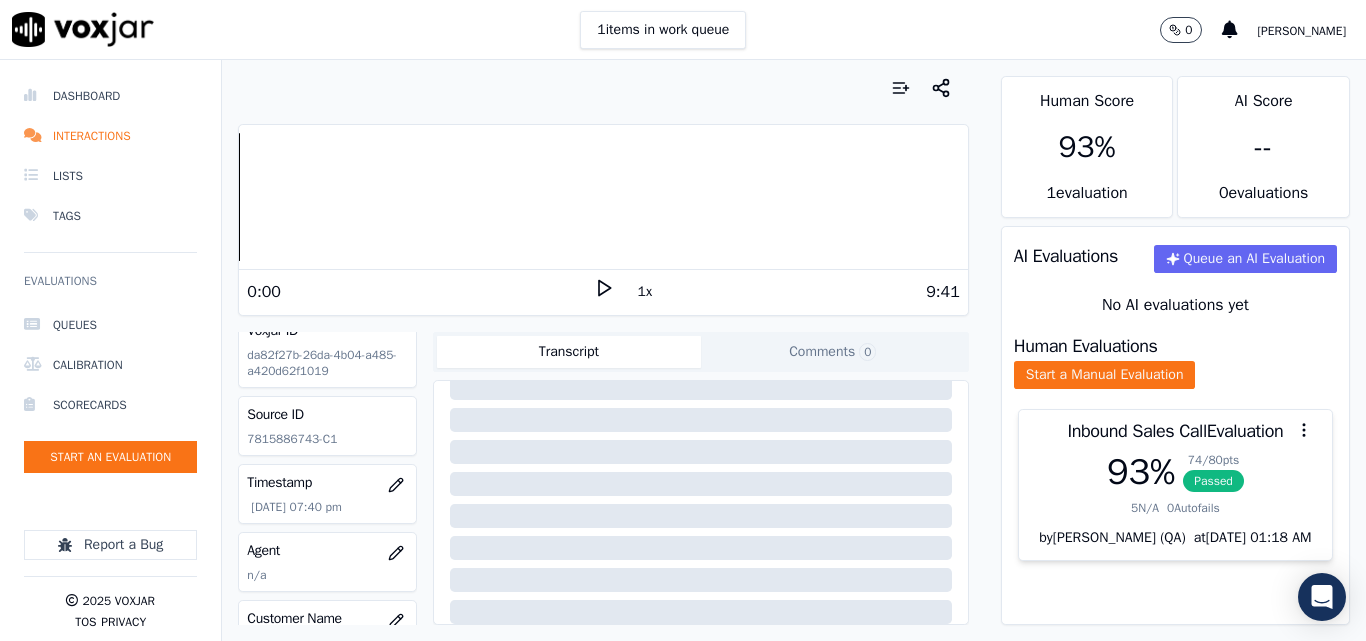 scroll, scrollTop: 120, scrollLeft: 0, axis: vertical 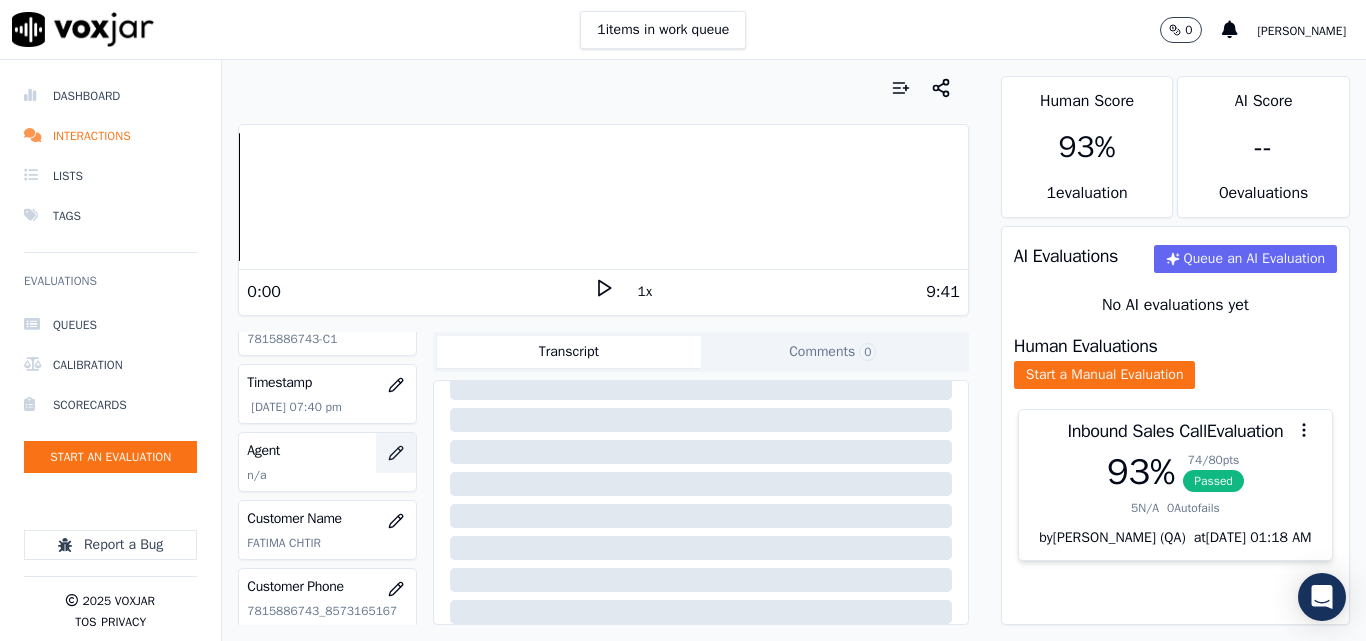 click 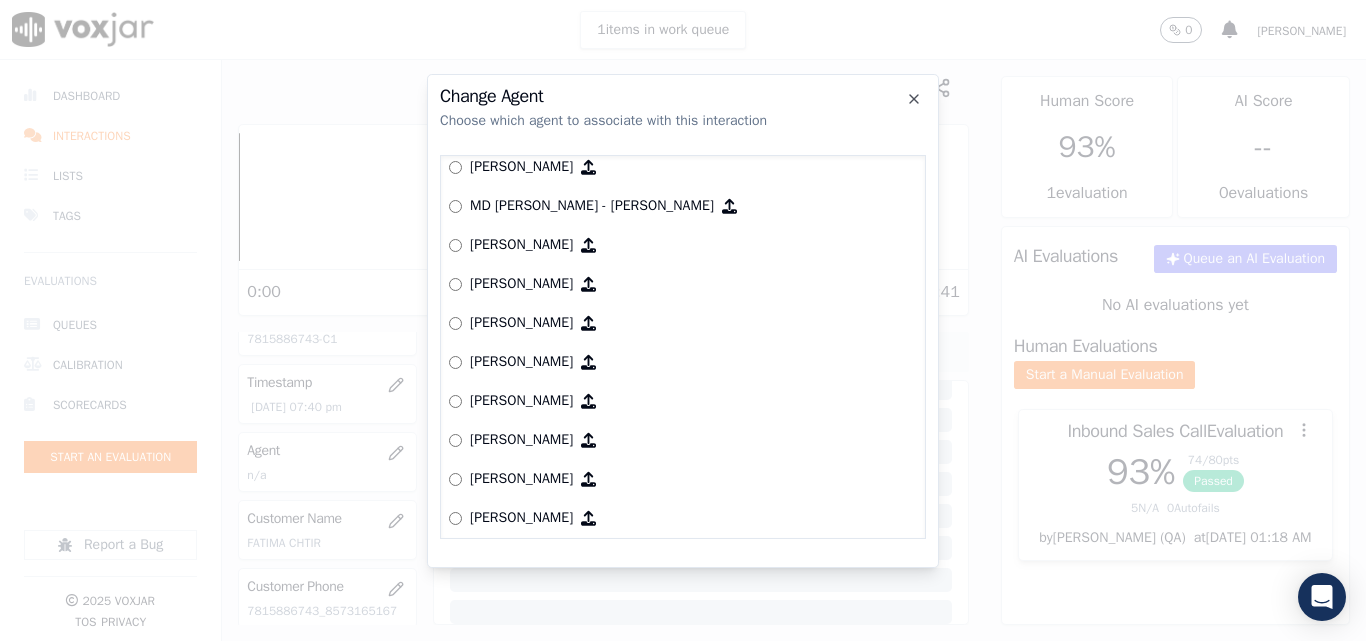 scroll, scrollTop: 1523, scrollLeft: 0, axis: vertical 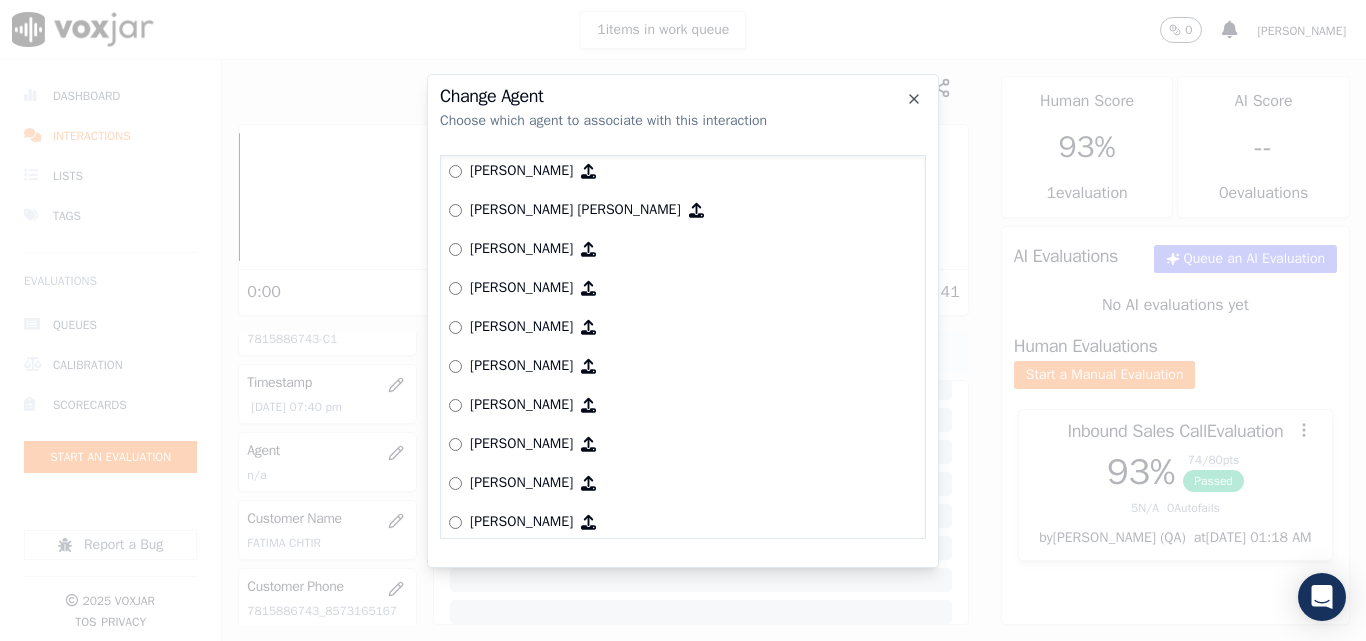 click on "[PERSON_NAME]" at bounding box center (521, 249) 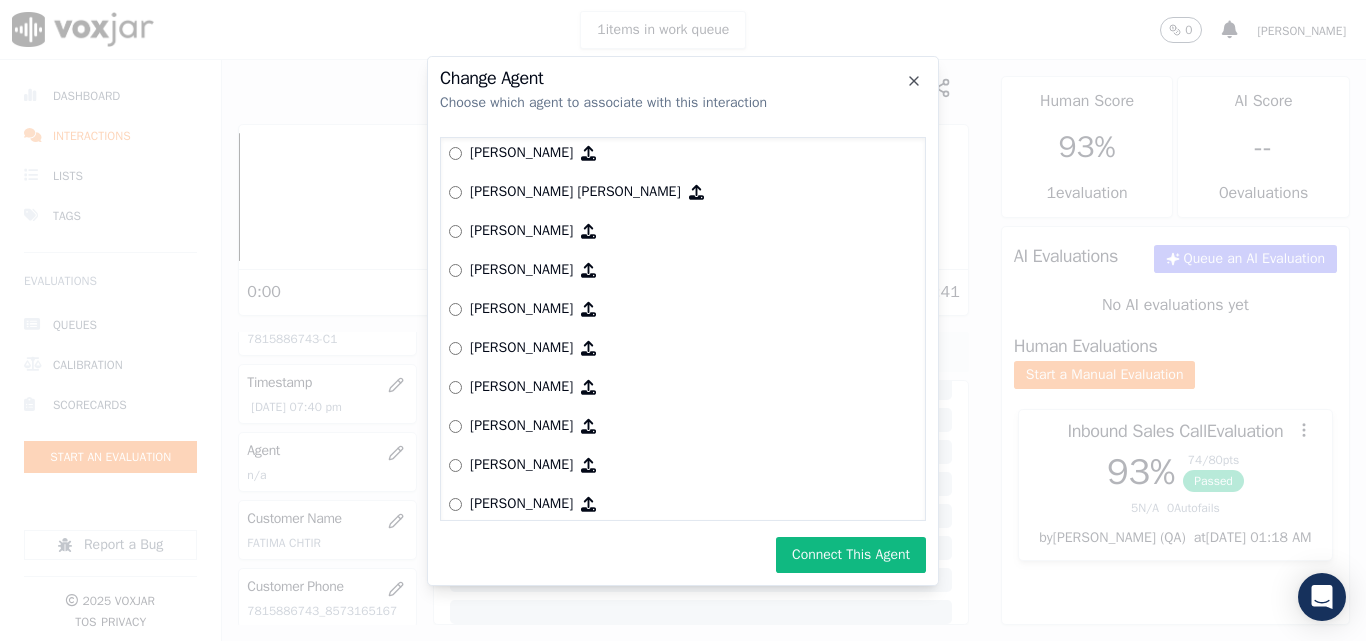 click on "Connect This Agent" at bounding box center [851, 555] 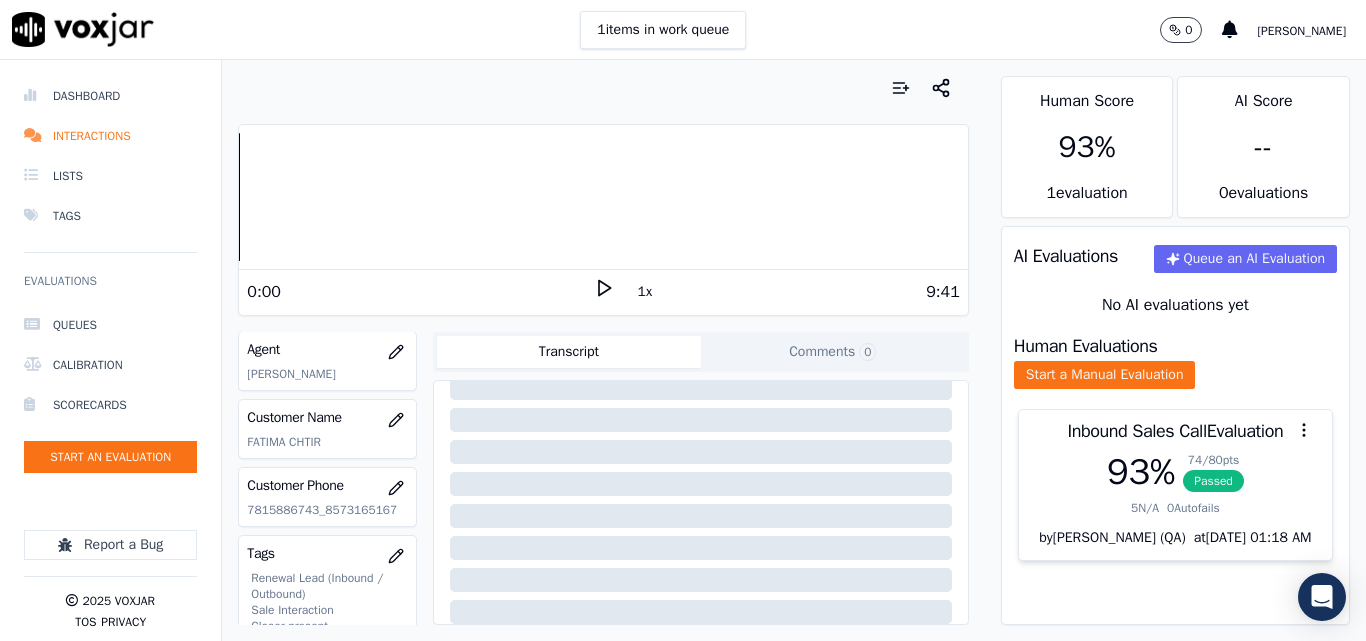 scroll, scrollTop: 220, scrollLeft: 0, axis: vertical 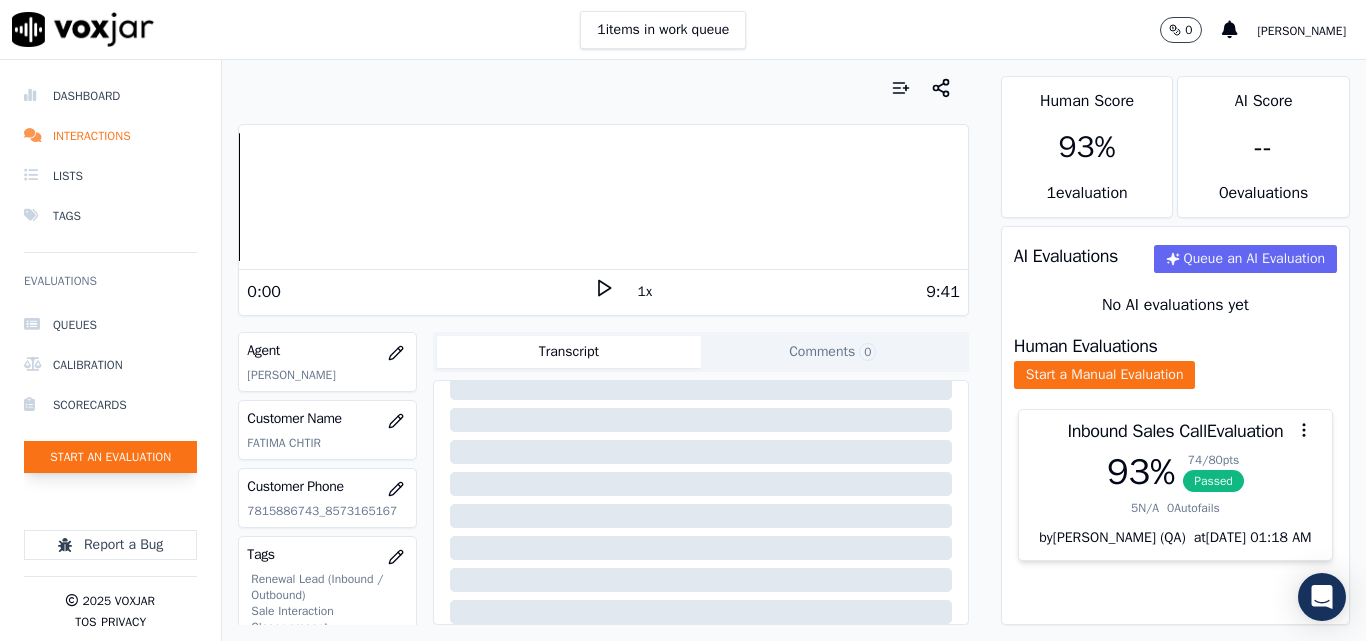 click on "Start an Evaluation" 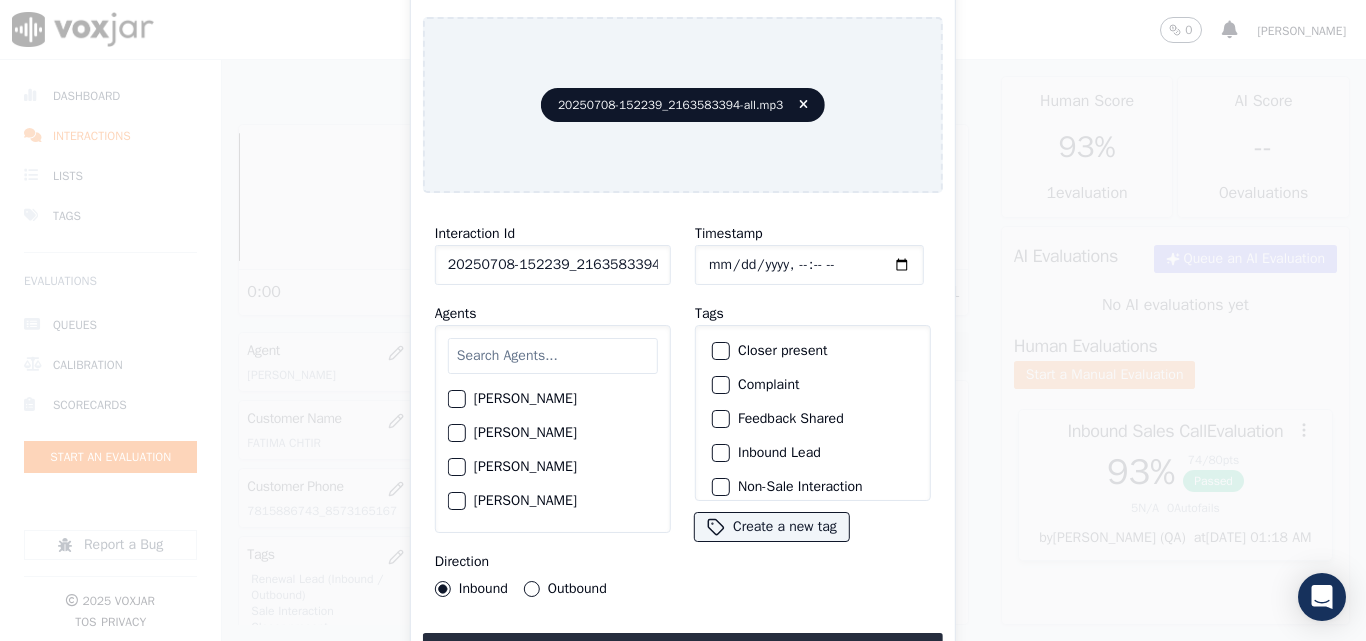 scroll, scrollTop: 0, scrollLeft: 40, axis: horizontal 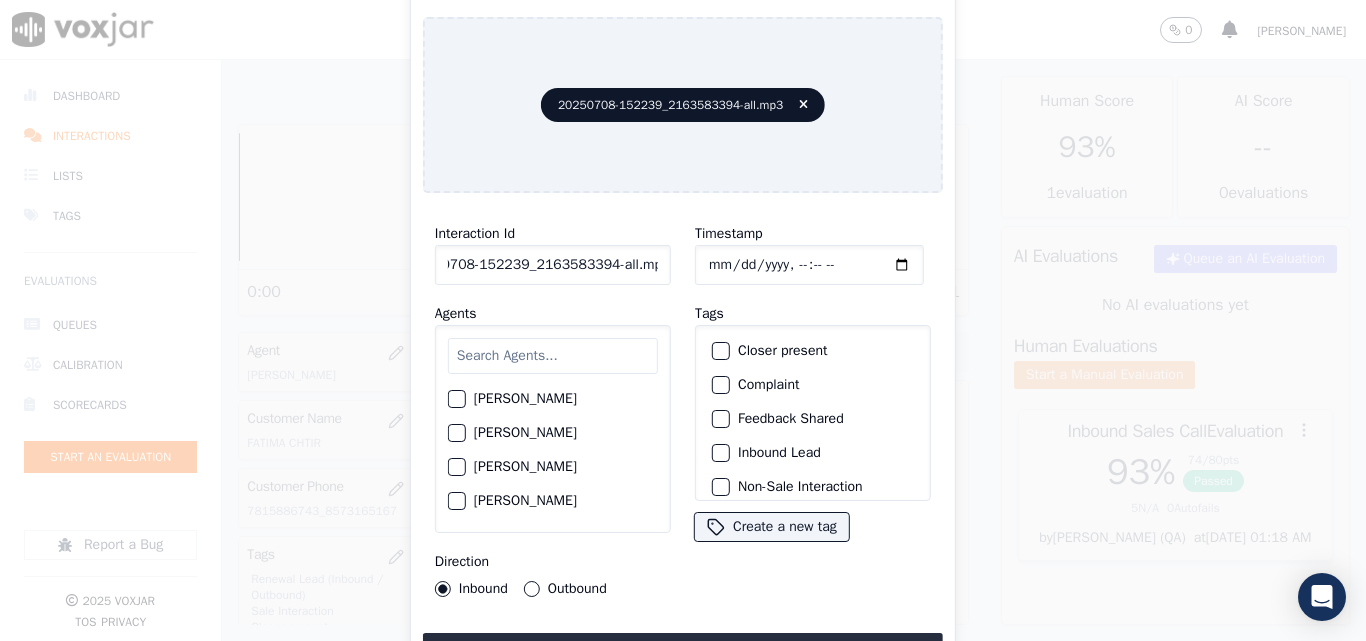 drag, startPoint x: 638, startPoint y: 257, endPoint x: 784, endPoint y: 259, distance: 146.0137 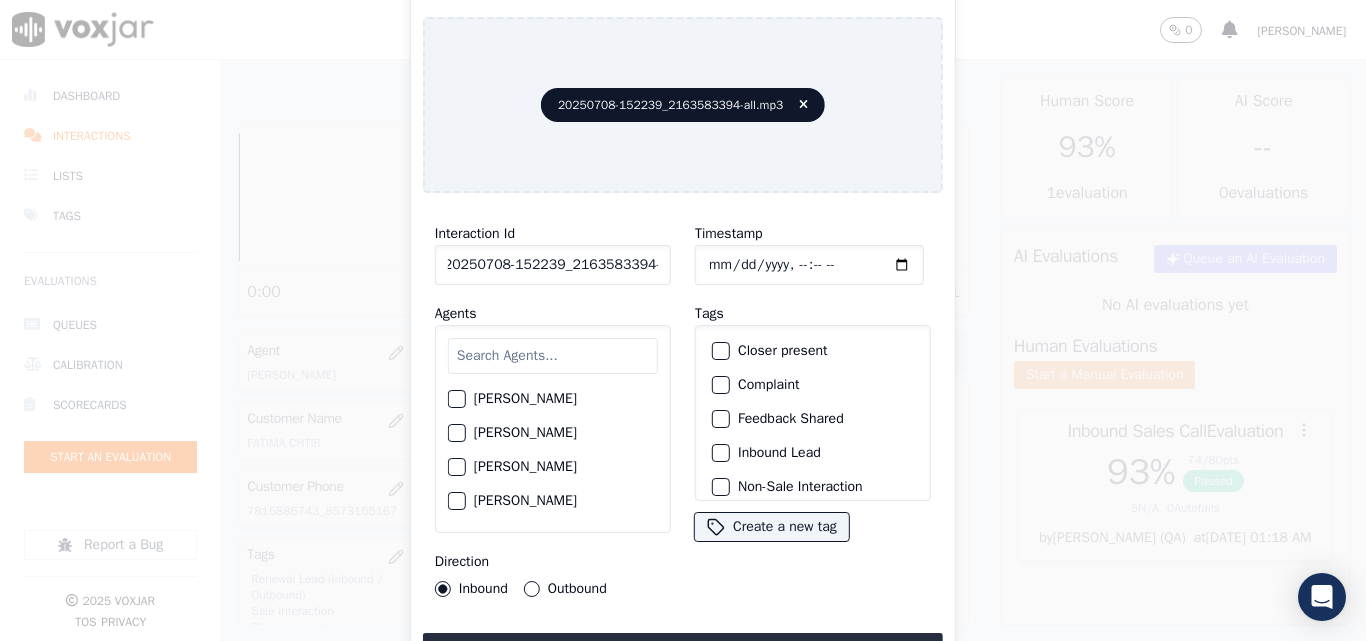 scroll, scrollTop: 0, scrollLeft: 11, axis: horizontal 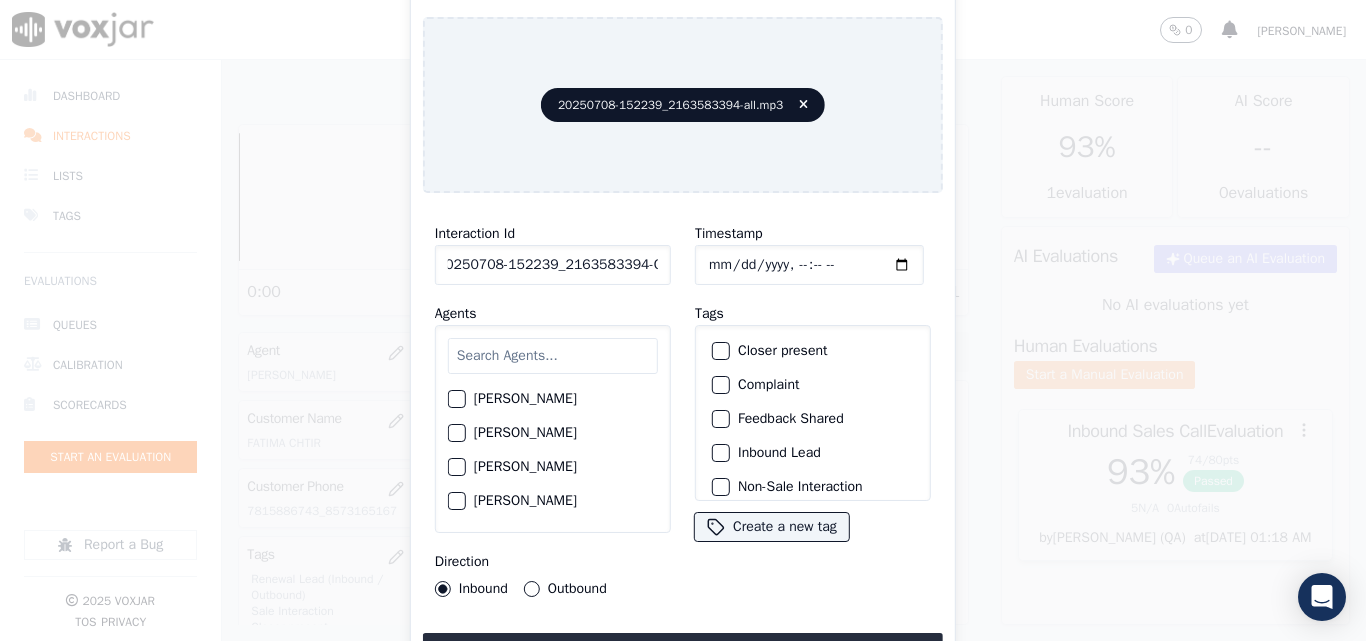 type on "20250708-152239_2163583394-C1" 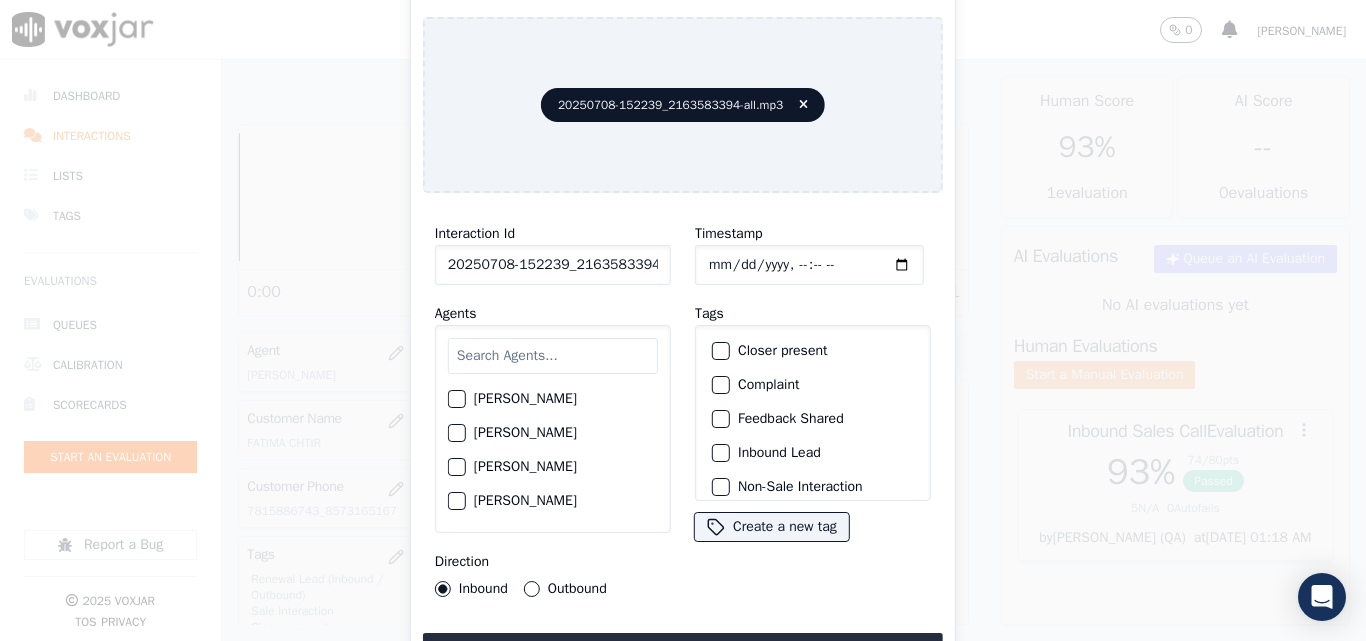 type on "[DATE]T20:07" 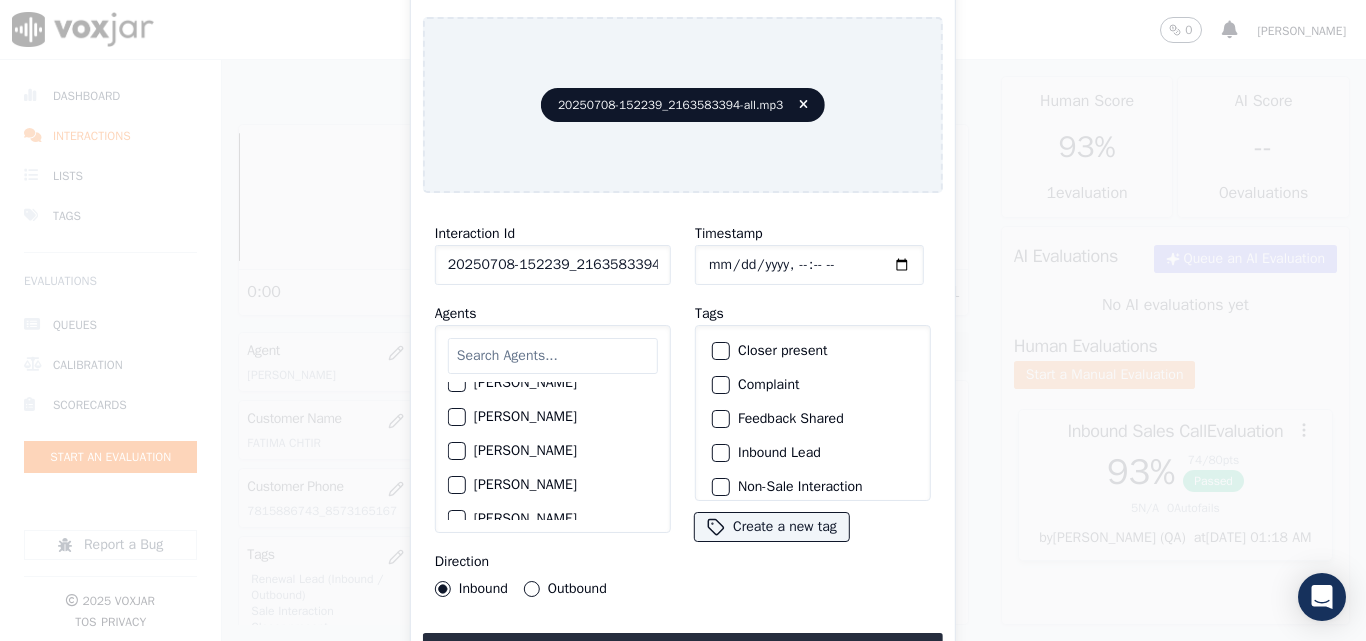 scroll, scrollTop: 200, scrollLeft: 0, axis: vertical 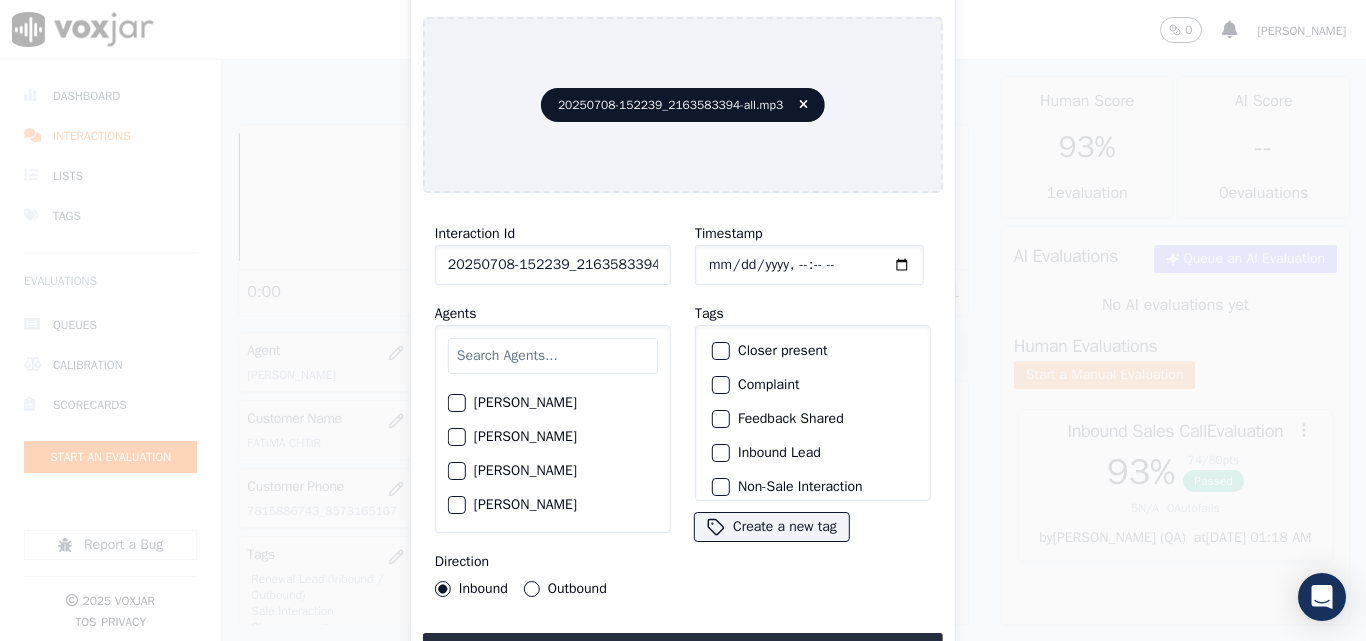 click on "[PERSON_NAME]" 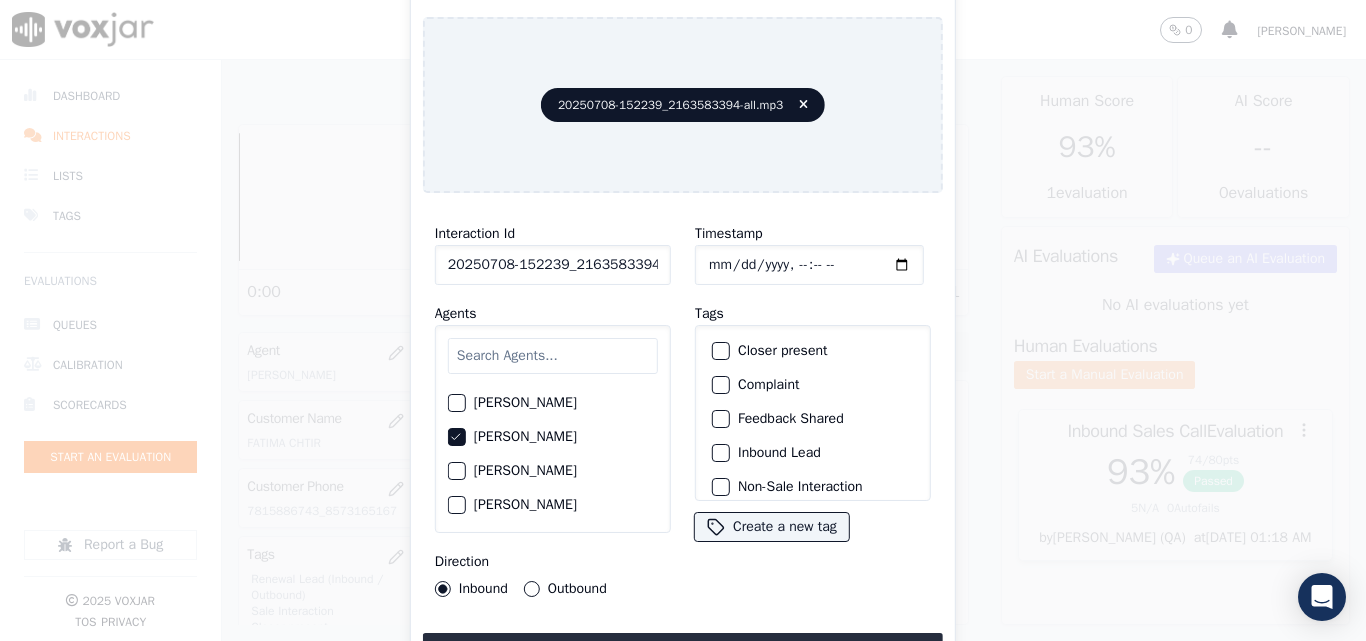 click on "Outbound" at bounding box center [532, 589] 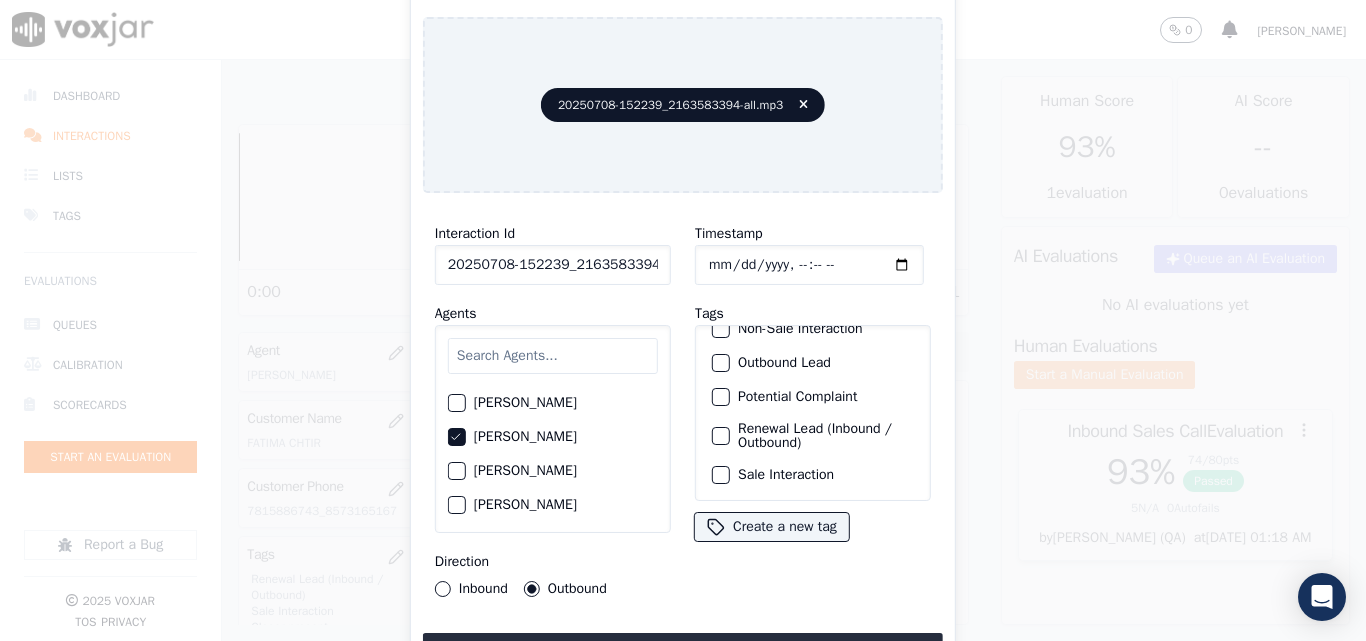 scroll, scrollTop: 173, scrollLeft: 0, axis: vertical 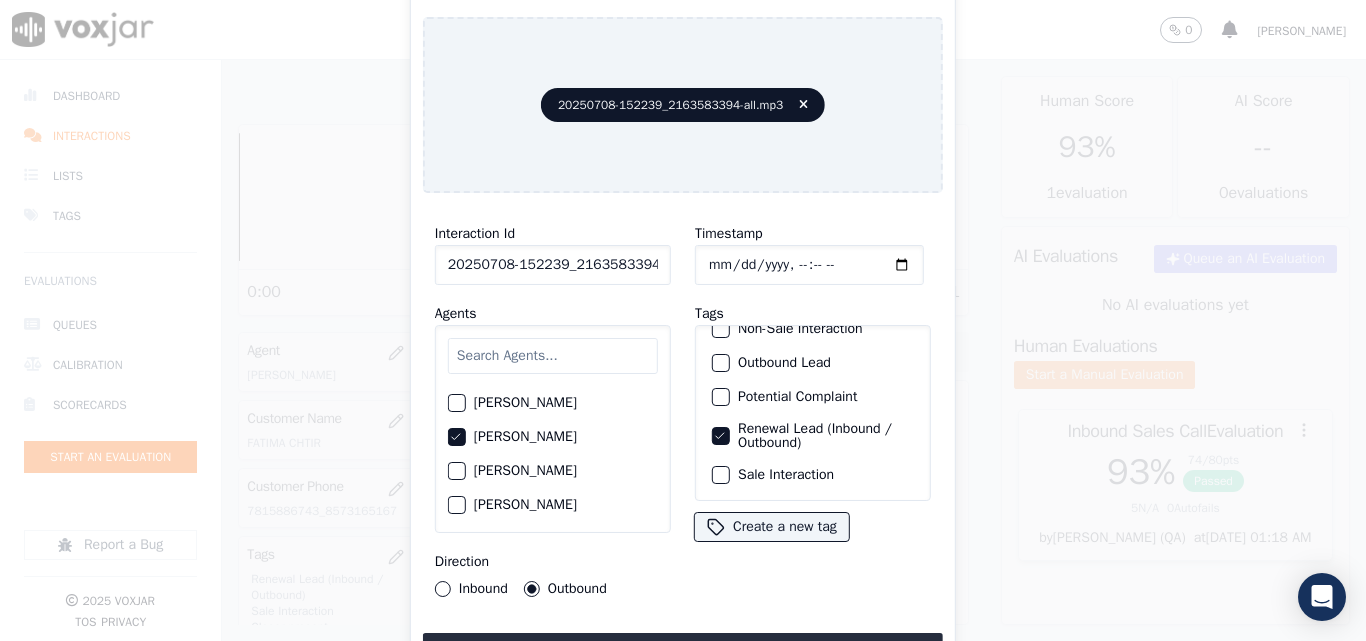 click on "Renewal Lead (Inbound / Outbound)" 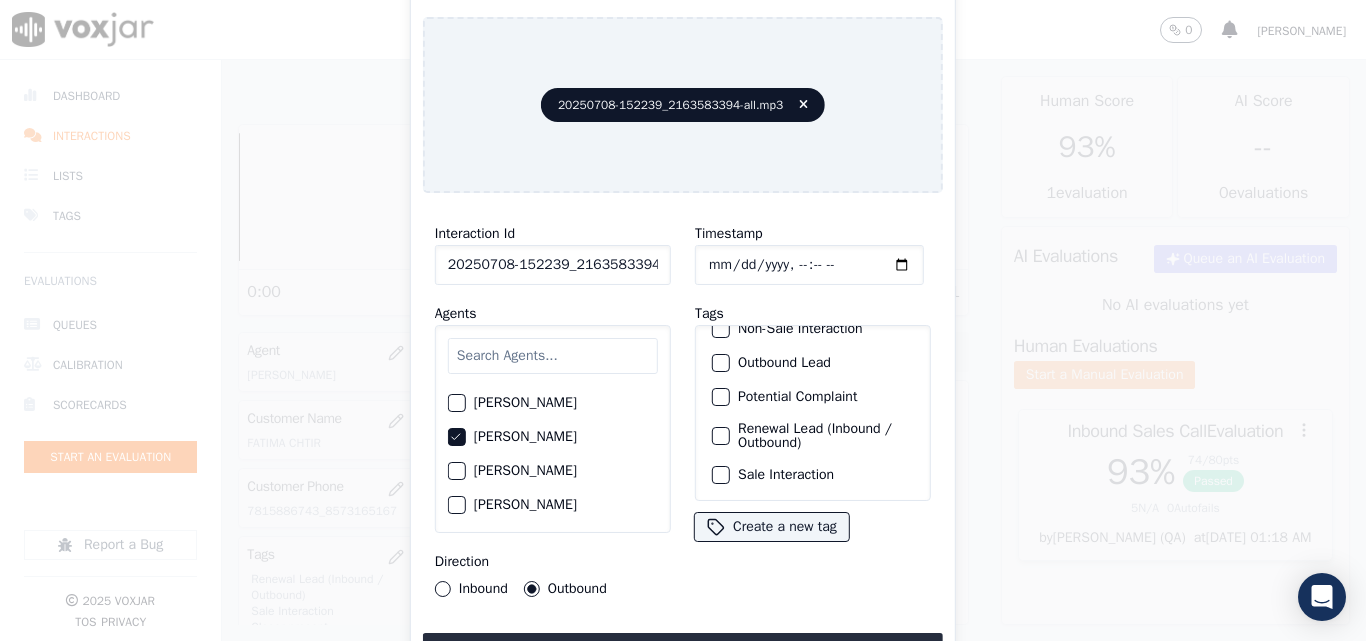 click on "Sale Interaction" 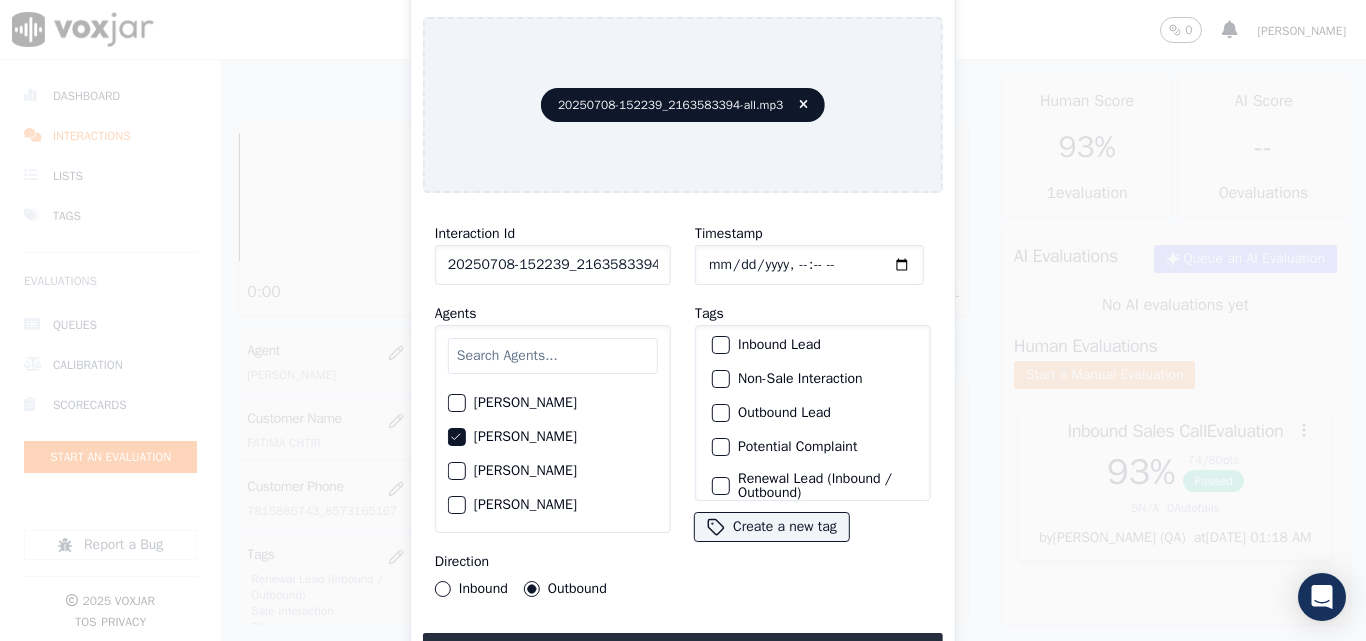 scroll, scrollTop: 73, scrollLeft: 0, axis: vertical 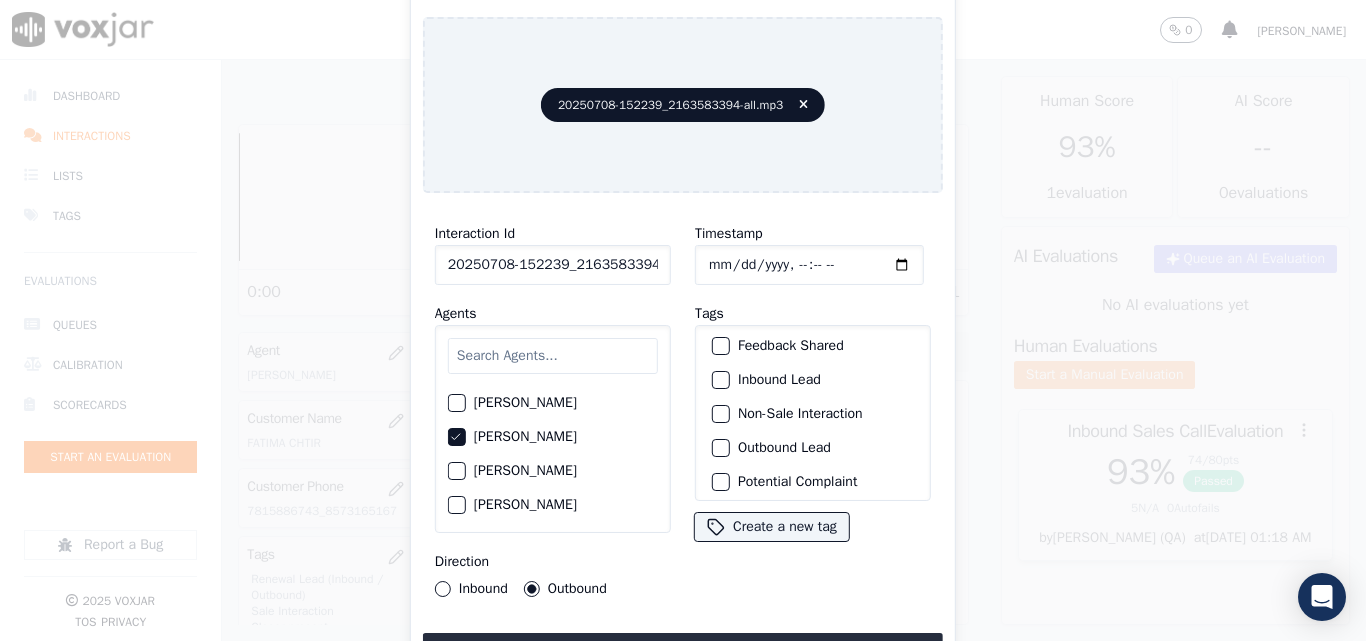 click on "Inbound Lead" 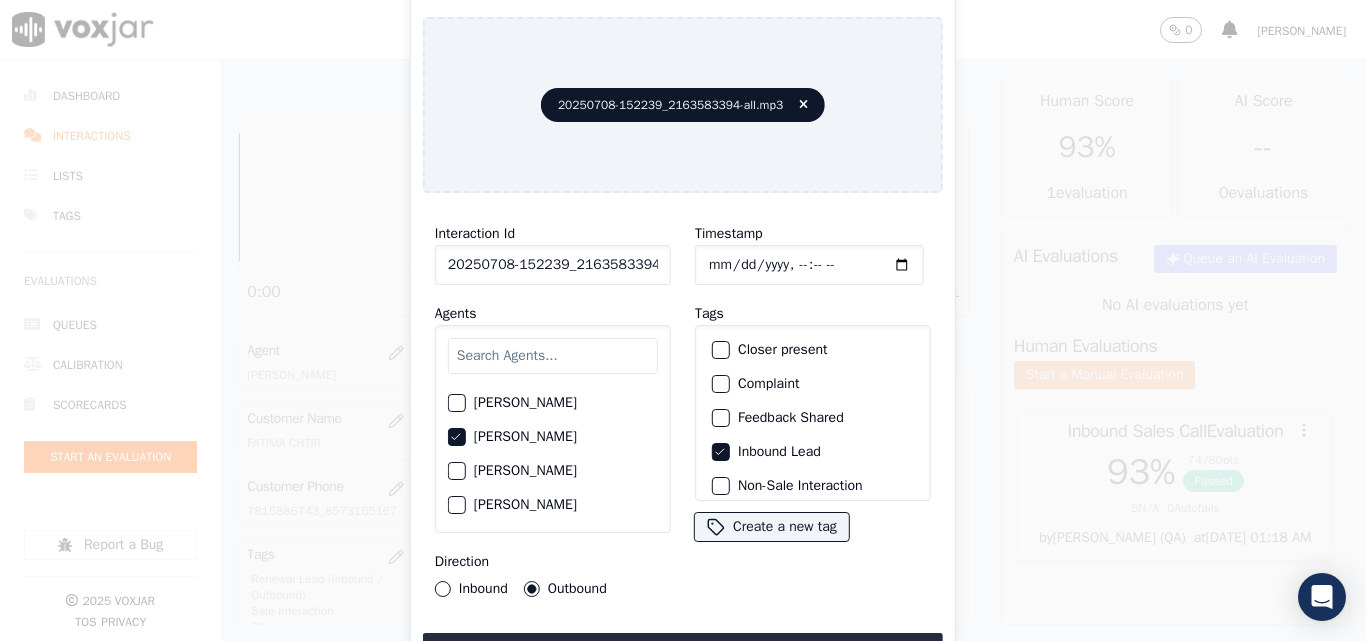 scroll, scrollTop: 0, scrollLeft: 0, axis: both 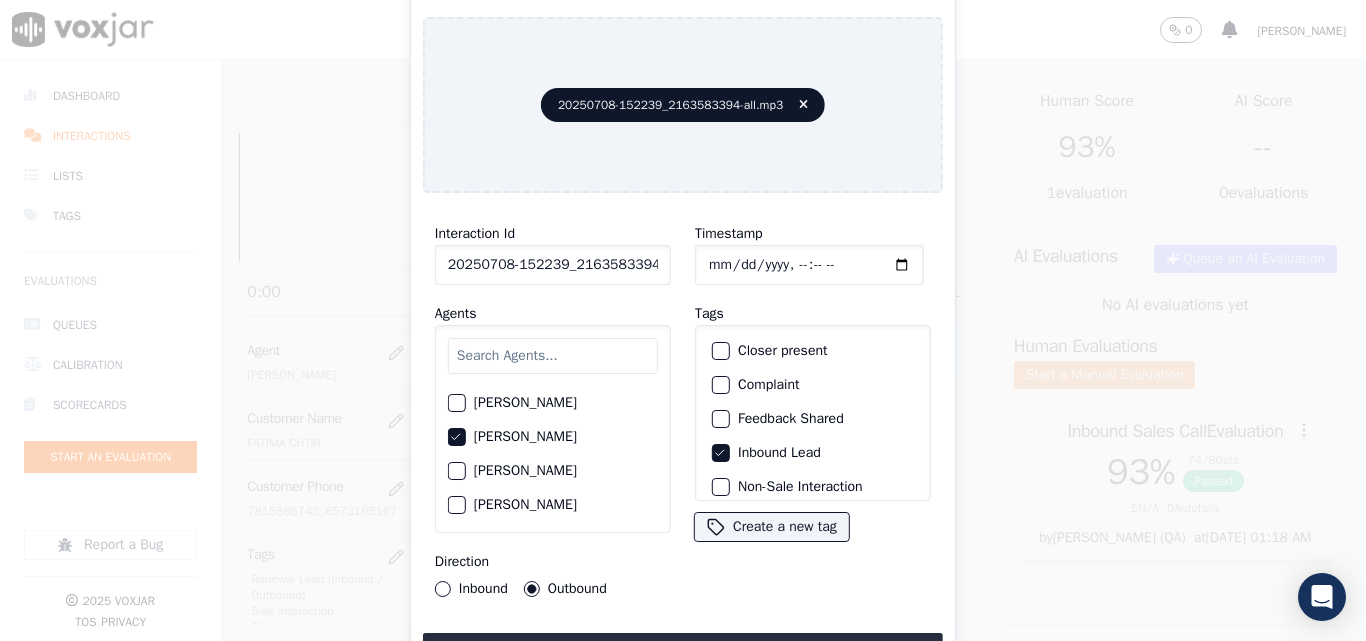 click on "Closer present" 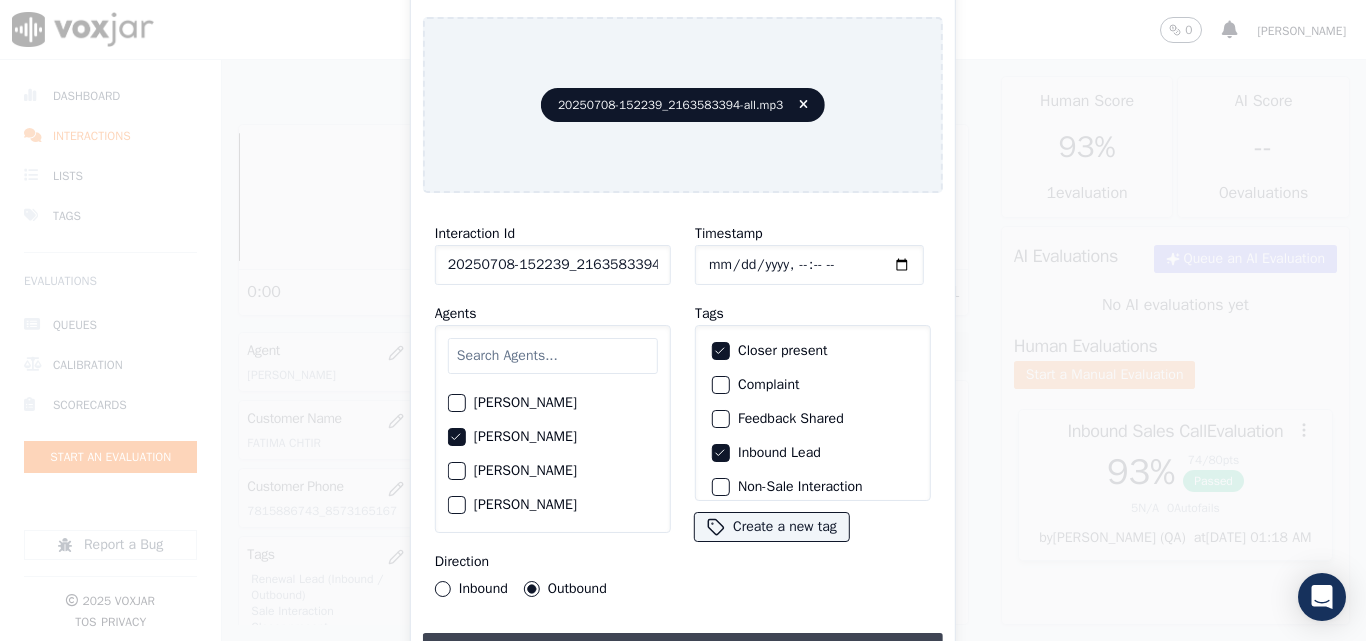 click on "Upload interaction to start evaluation" at bounding box center [683, 651] 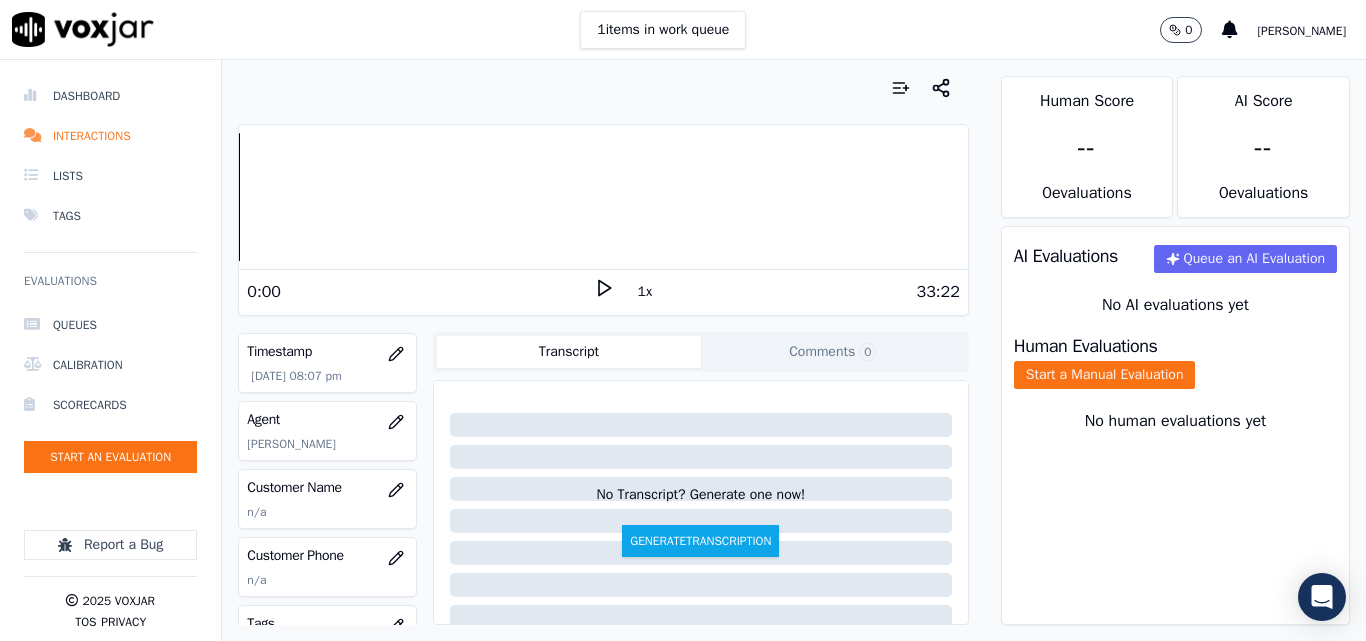scroll, scrollTop: 200, scrollLeft: 0, axis: vertical 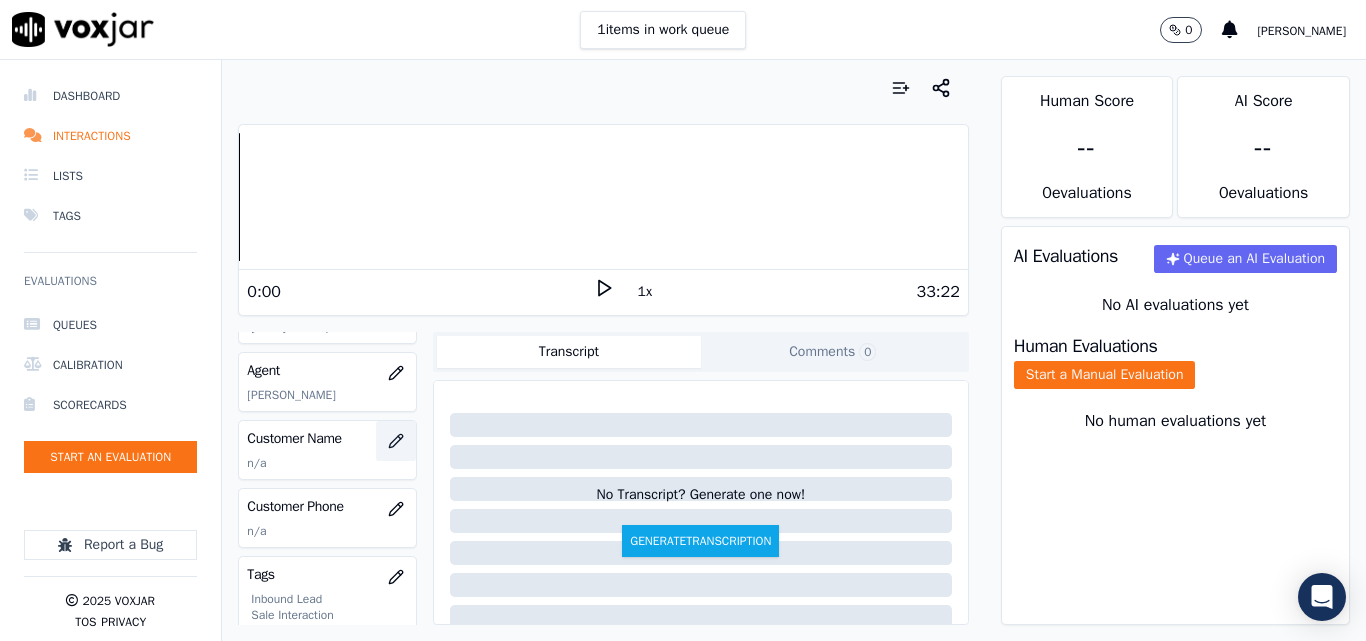 click 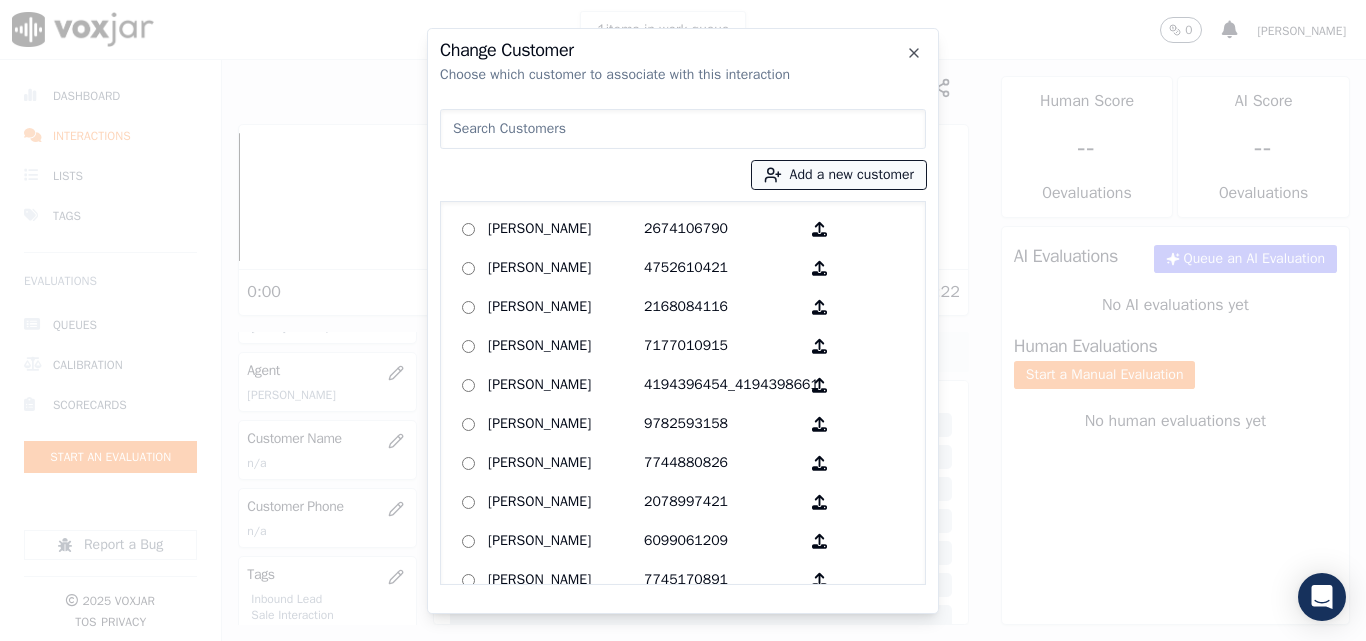 click on "Add a new customer" at bounding box center [839, 175] 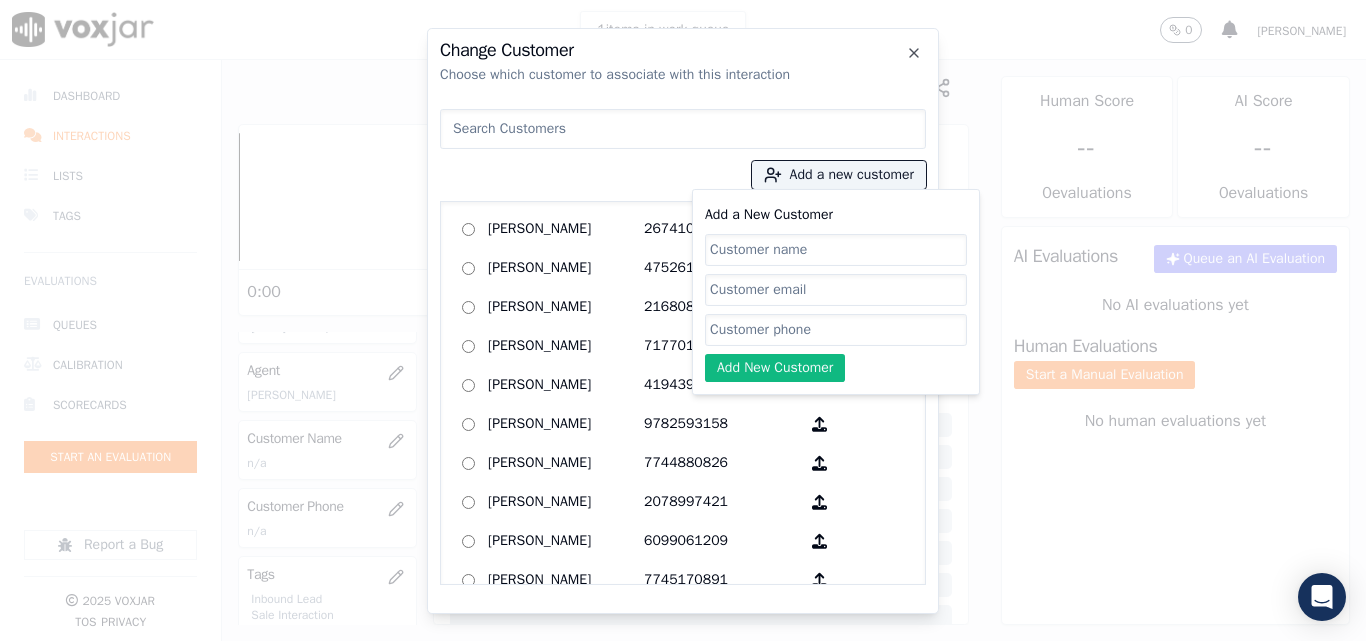 click on "Add a New Customer" 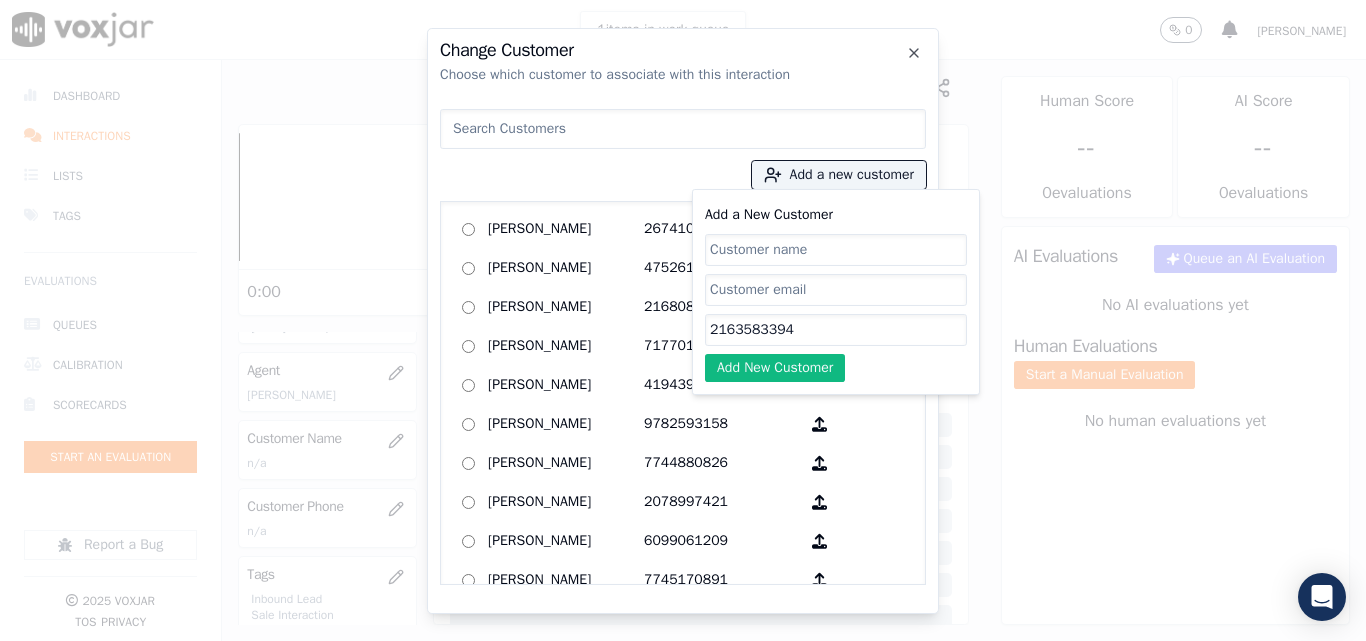 type on "2163583394" 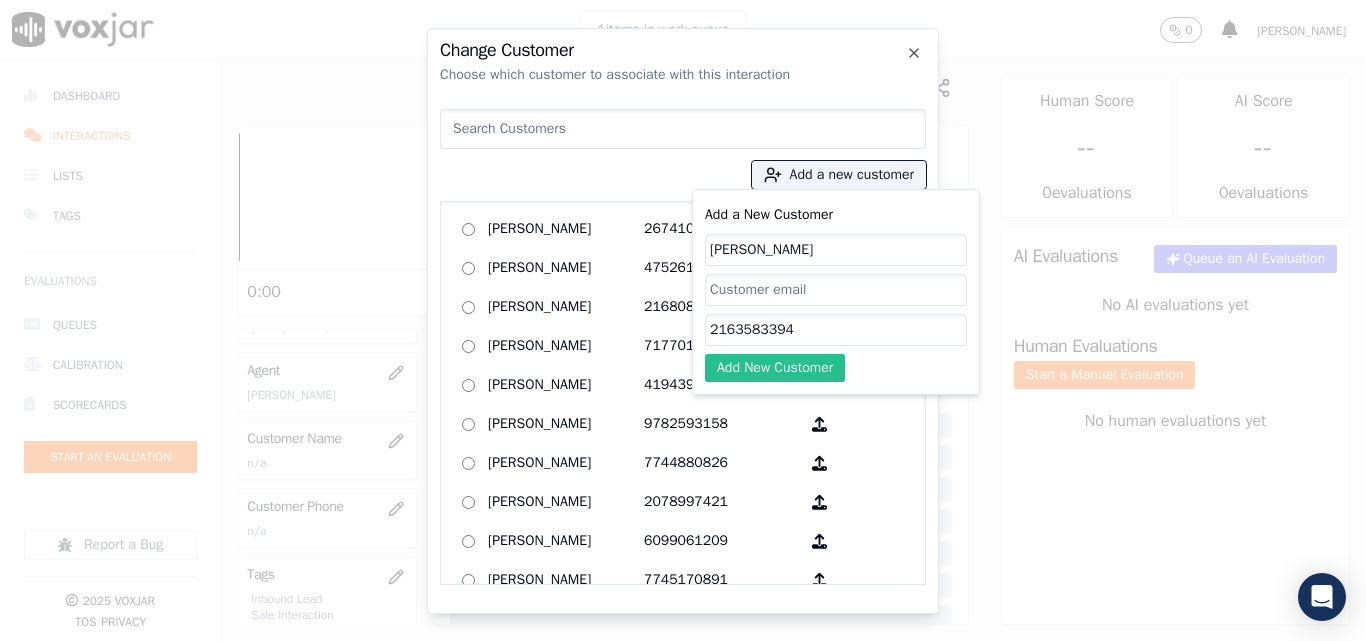 type on "[PERSON_NAME]" 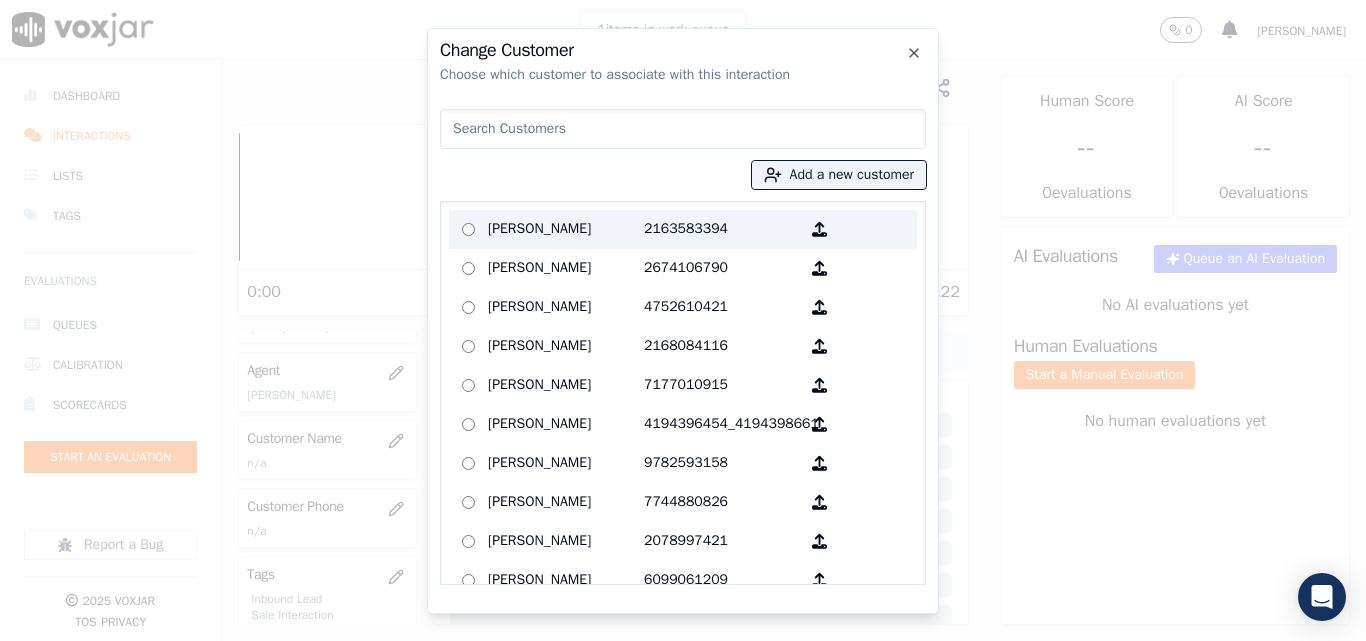 click on "[PERSON_NAME]" at bounding box center [566, 229] 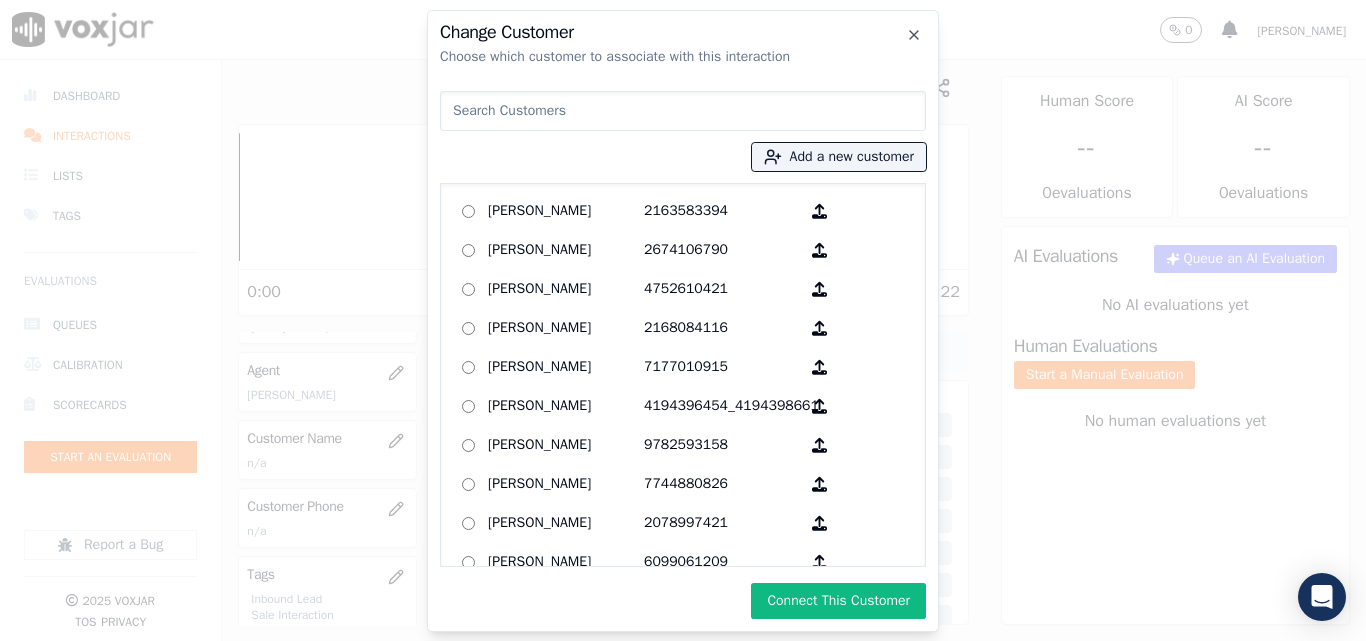 click at bounding box center [683, 111] 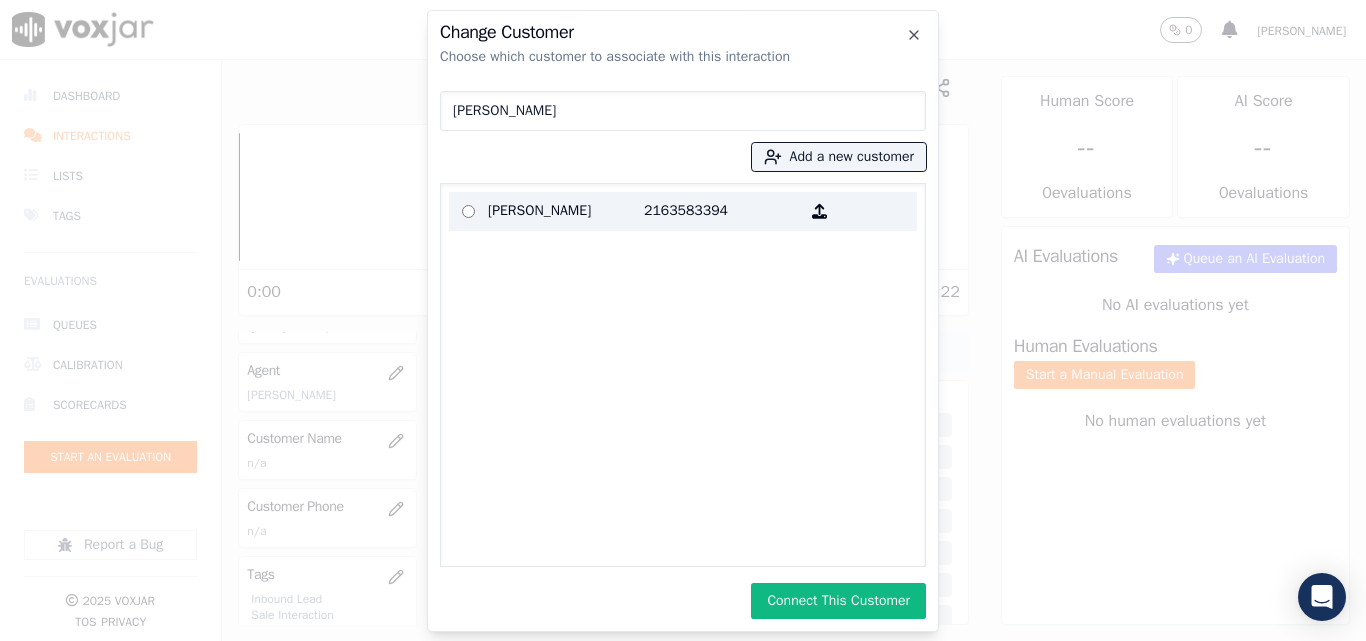 type on "[PERSON_NAME]" 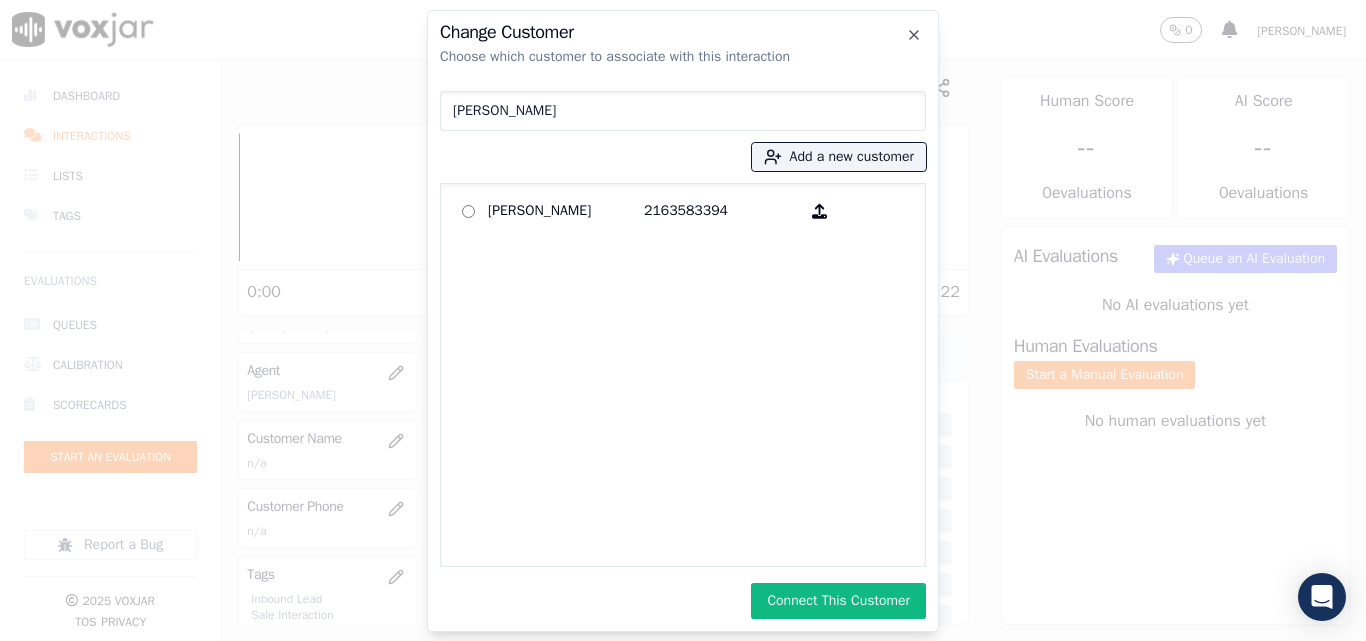 click on "Connect This Customer" at bounding box center [838, 601] 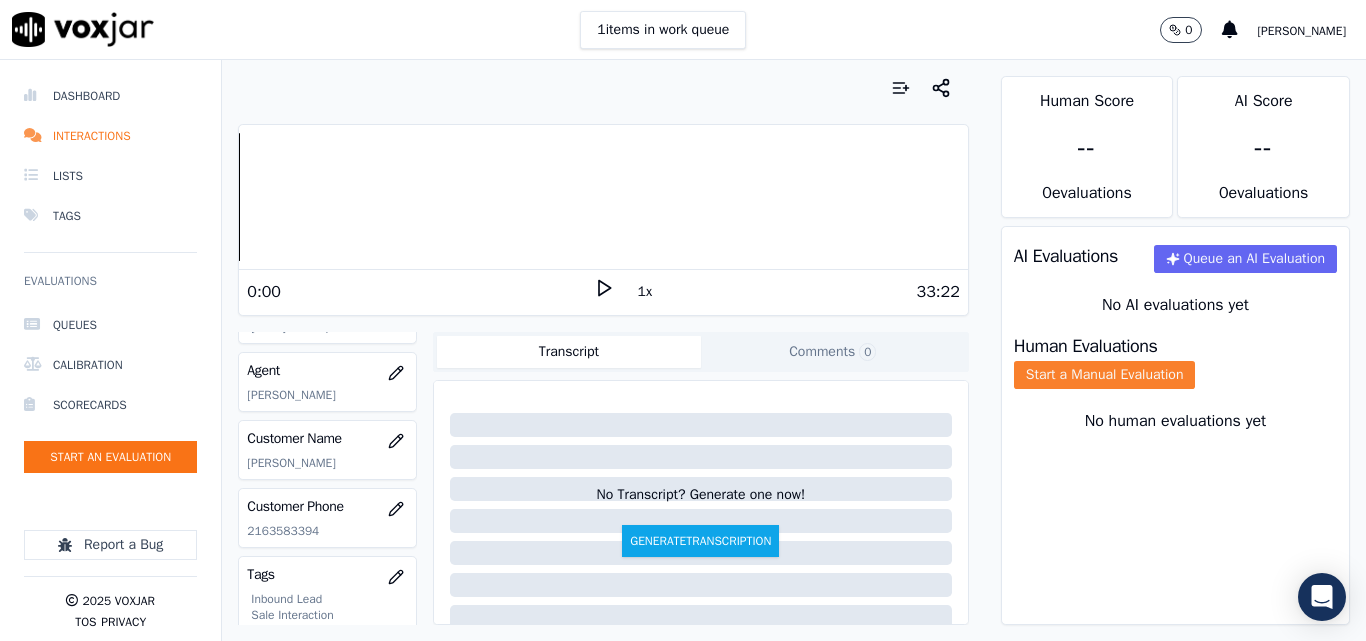 click on "Start a Manual Evaluation" 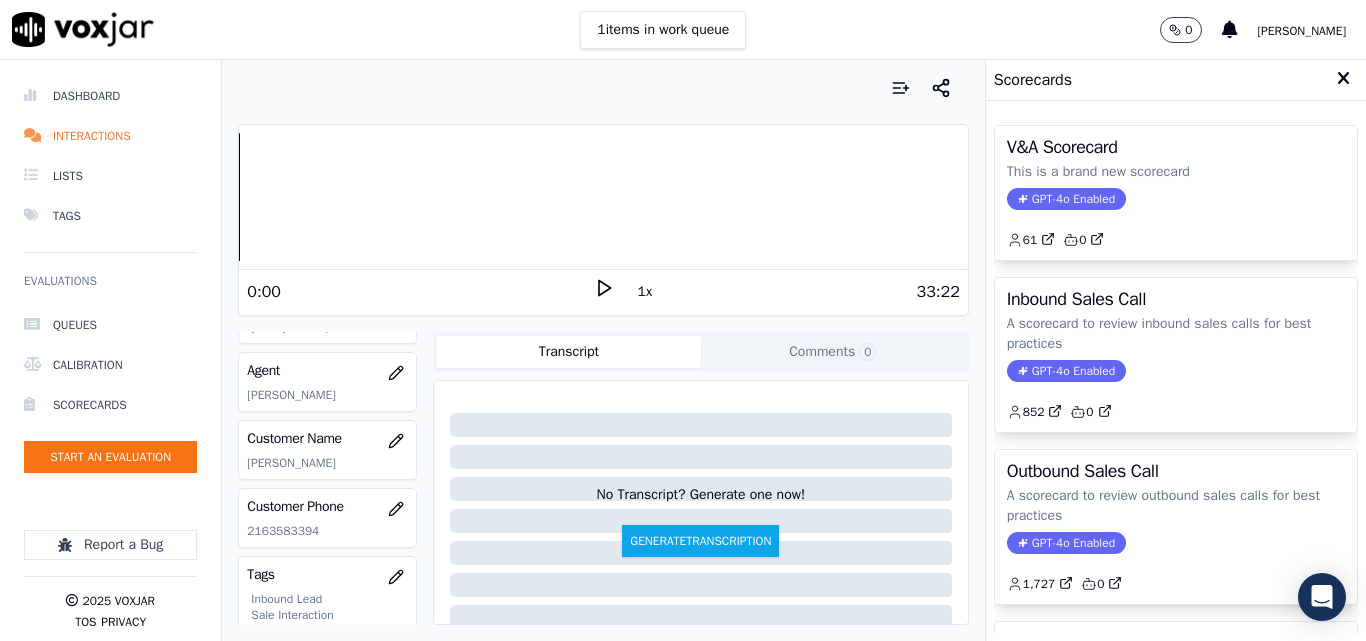 click on "GPT-4o Enabled" 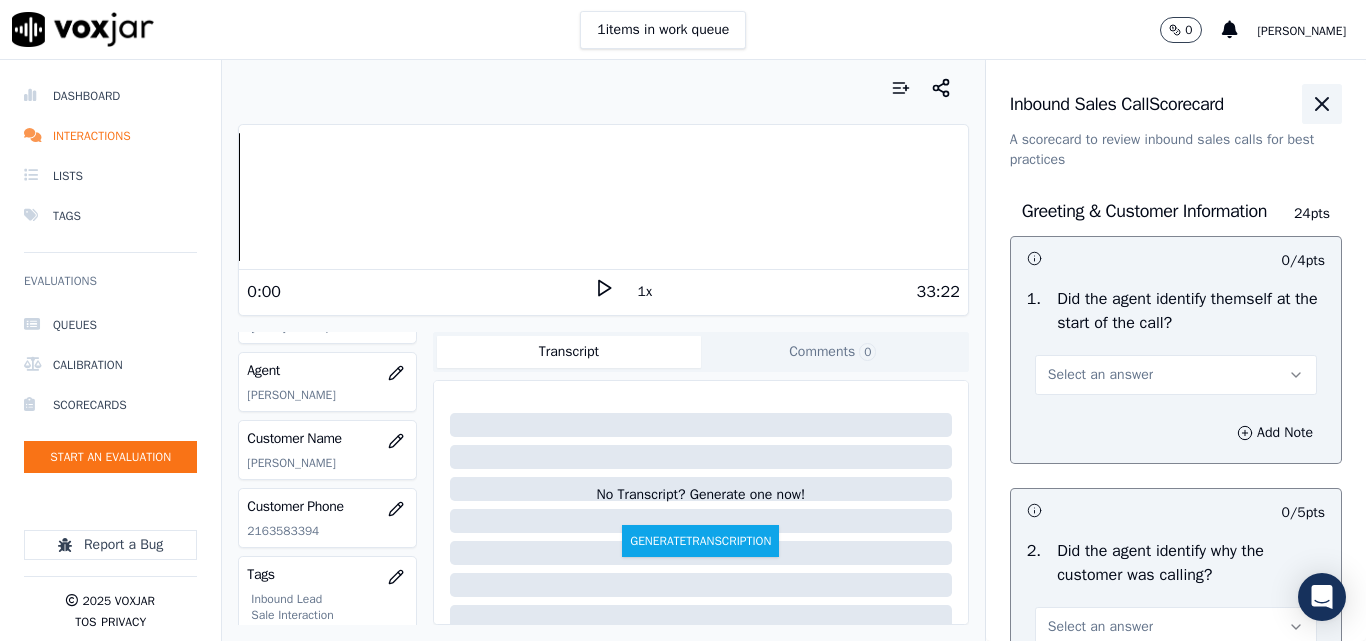 click 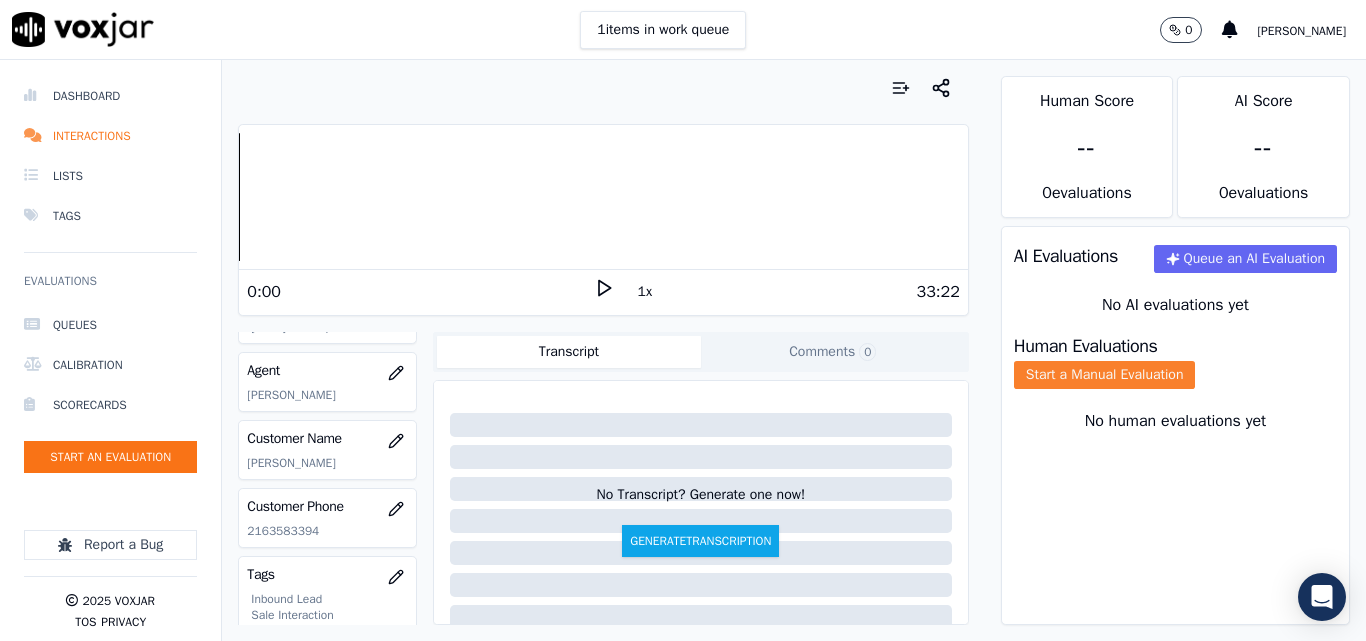 click on "Start a Manual Evaluation" 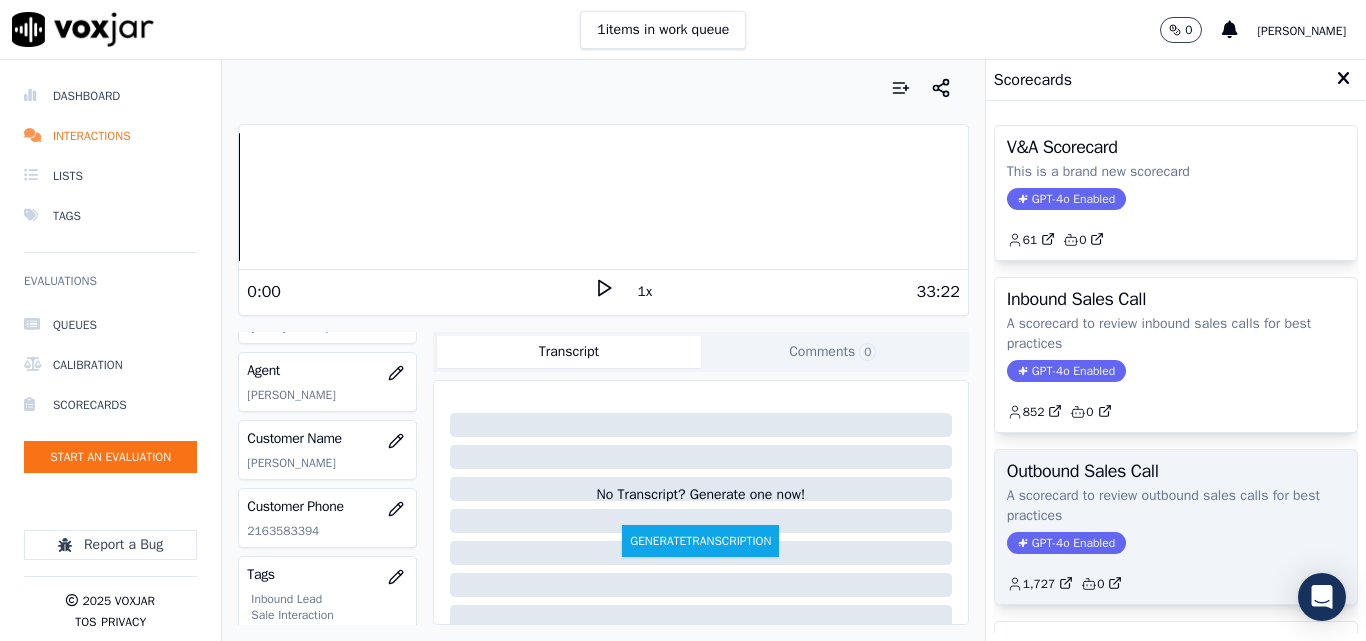 click on "Outbound Sales Call   A scorecard to review outbound sales calls for best practices     GPT-4o Enabled       1,727         0" at bounding box center (1176, 527) 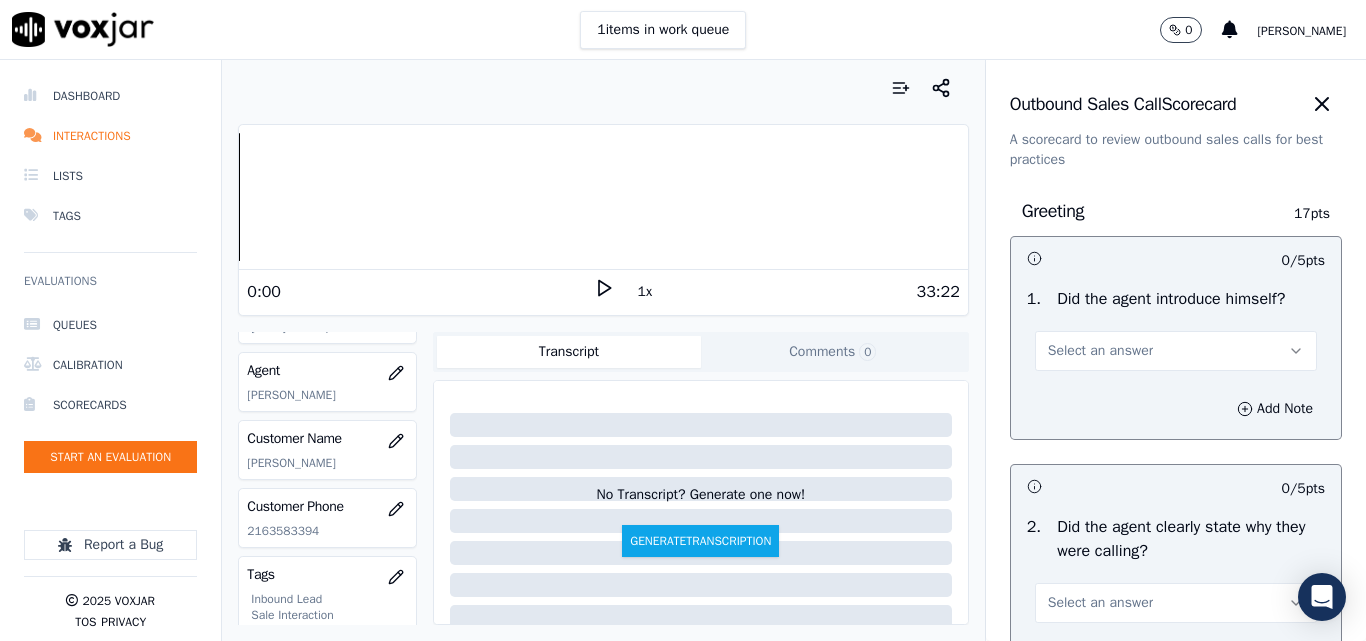 click on "Select an answer" at bounding box center (1100, 351) 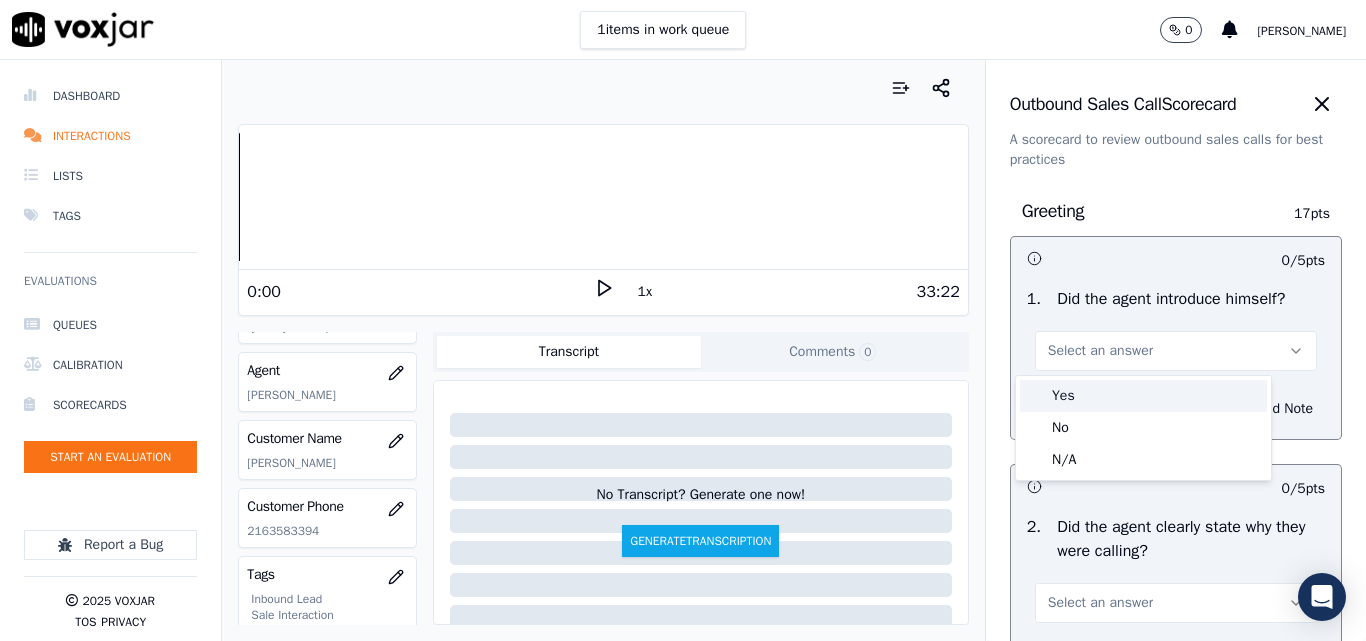 click on "Yes" at bounding box center [1143, 396] 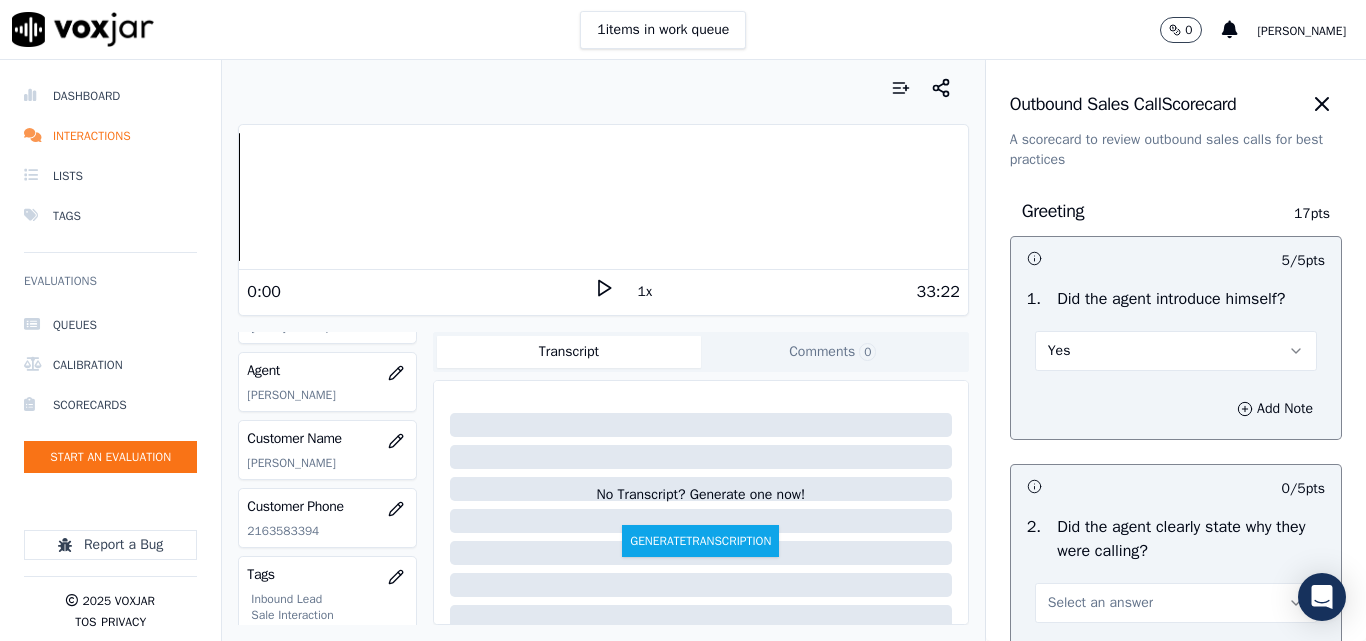 scroll, scrollTop: 400, scrollLeft: 0, axis: vertical 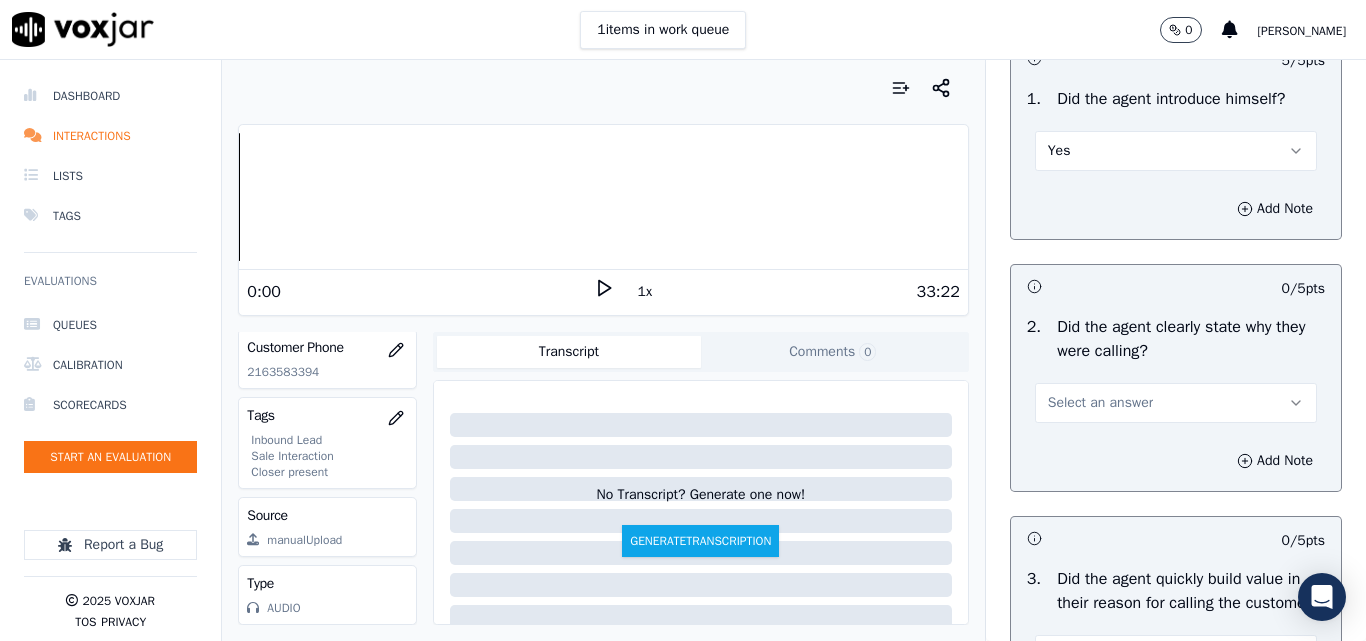 click on "Yes" at bounding box center [1176, 151] 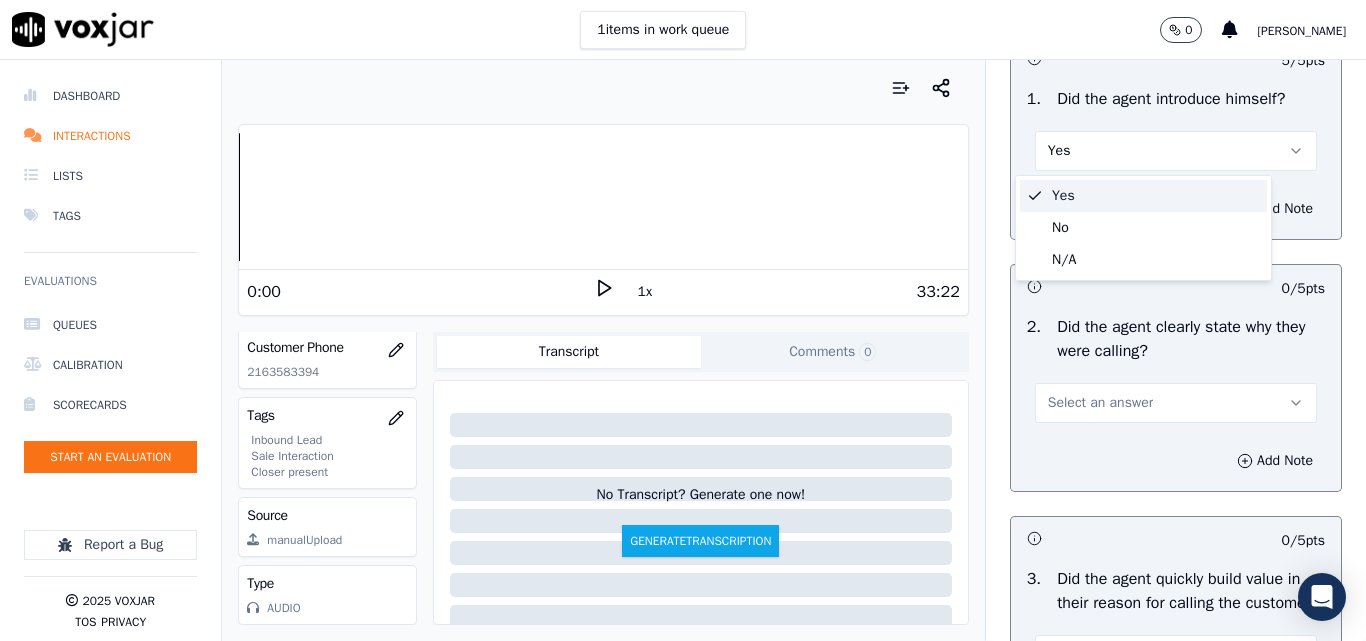 click on "Yes" at bounding box center (1143, 196) 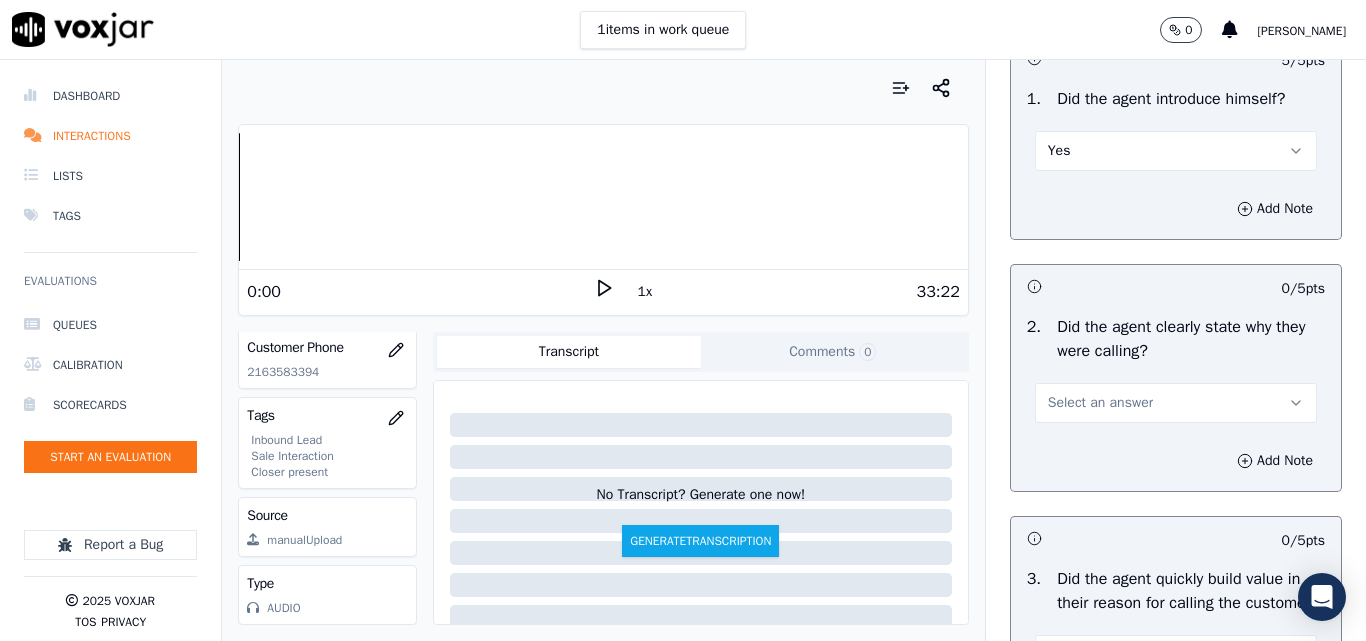 click on "Select an answer" at bounding box center (1100, 403) 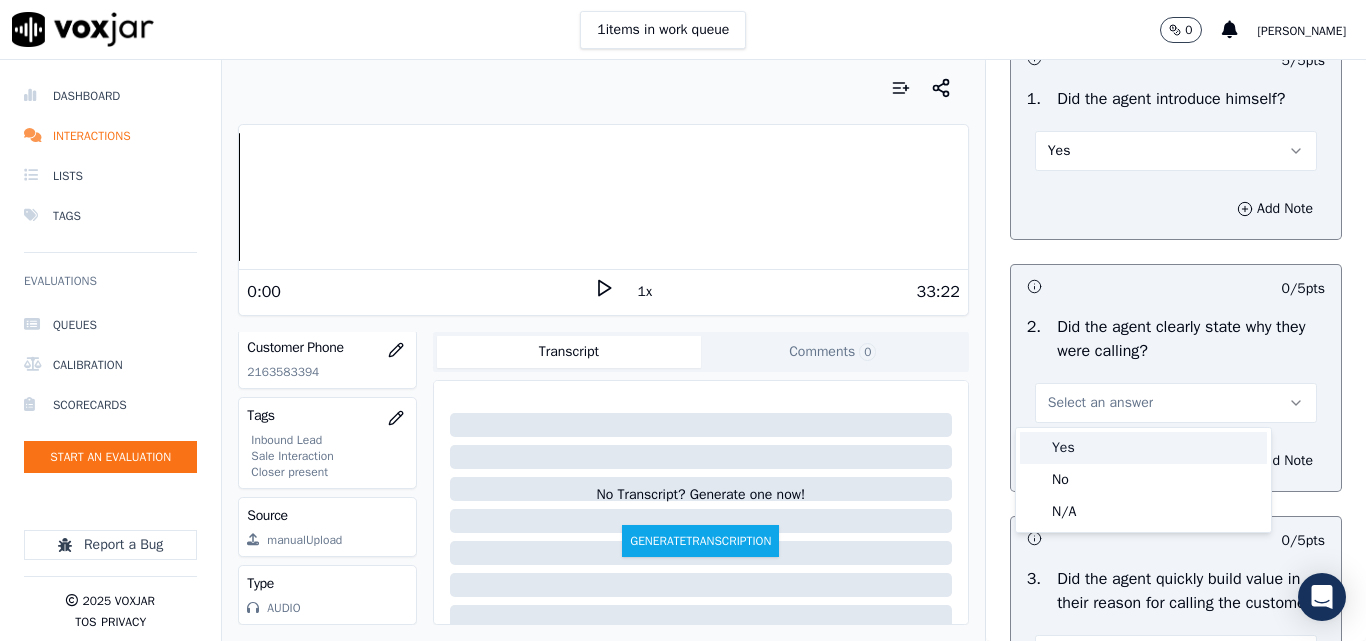 click on "Yes" at bounding box center (1143, 448) 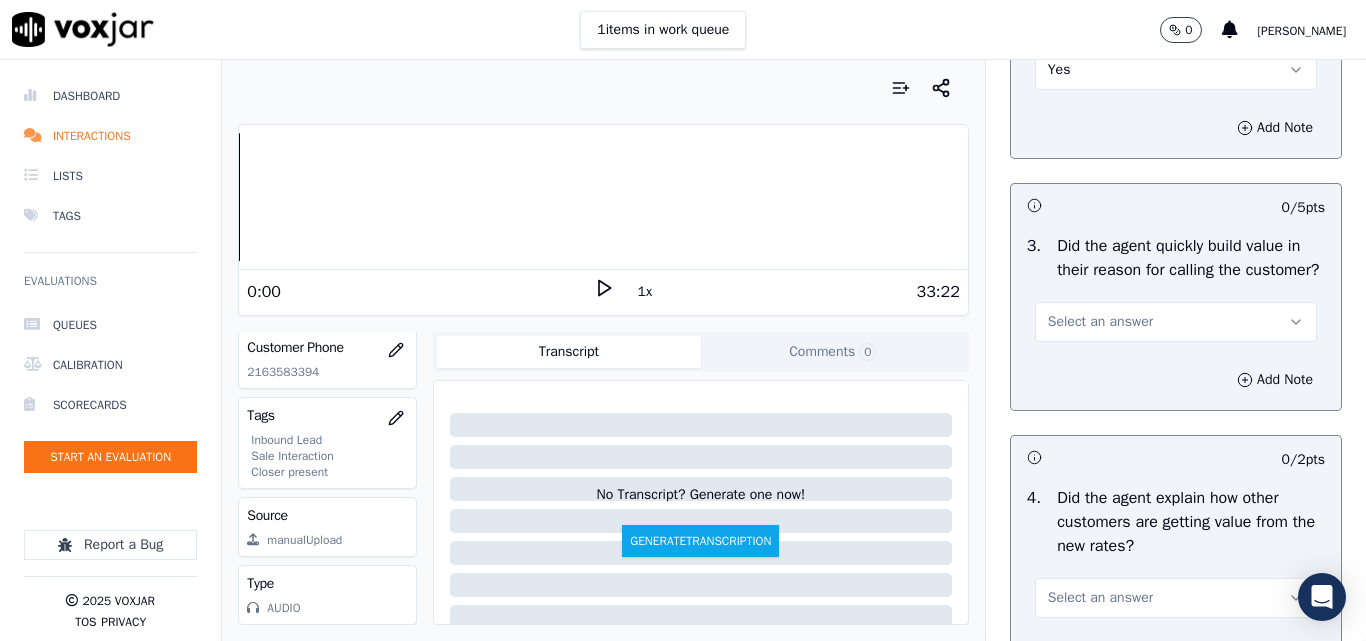 scroll, scrollTop: 600, scrollLeft: 0, axis: vertical 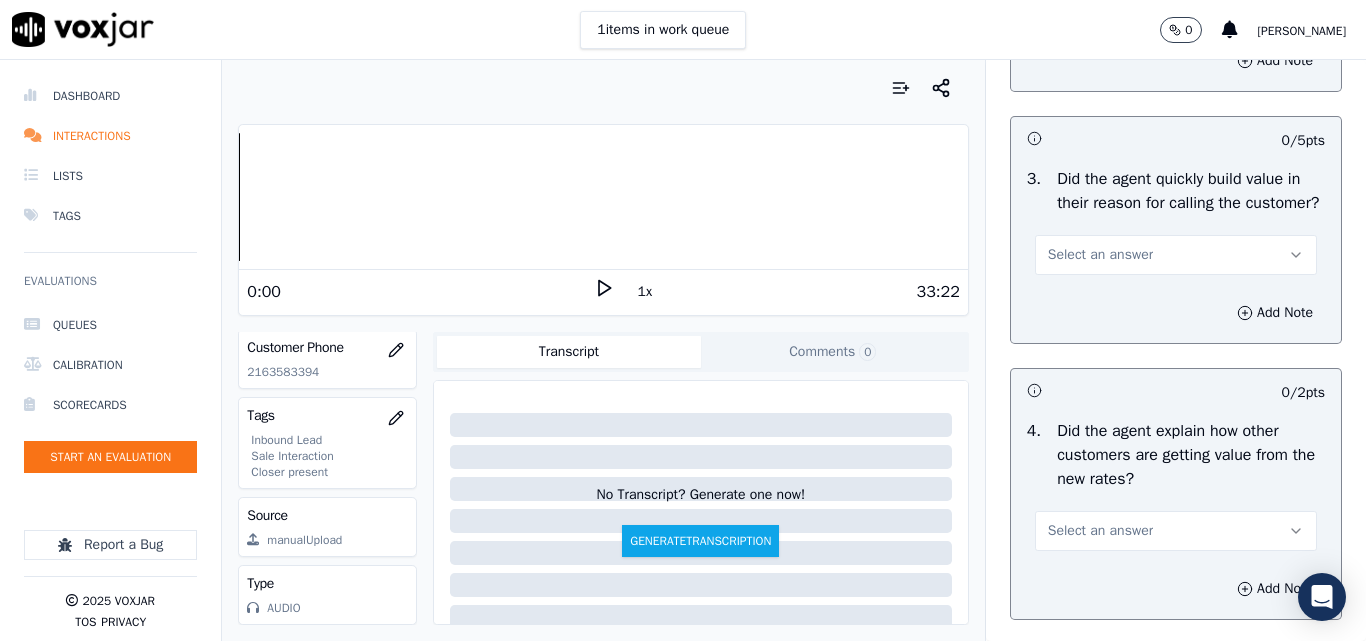 click on "Select an answer" at bounding box center [1100, 255] 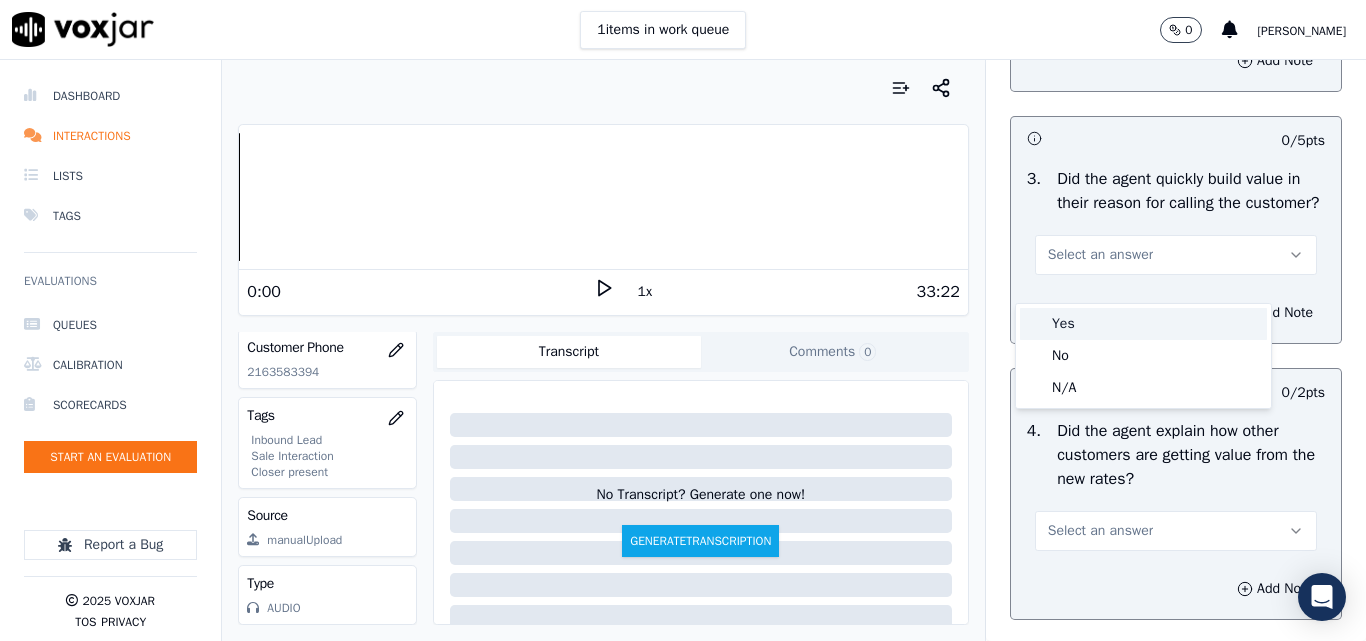 click on "Yes" at bounding box center [1143, 324] 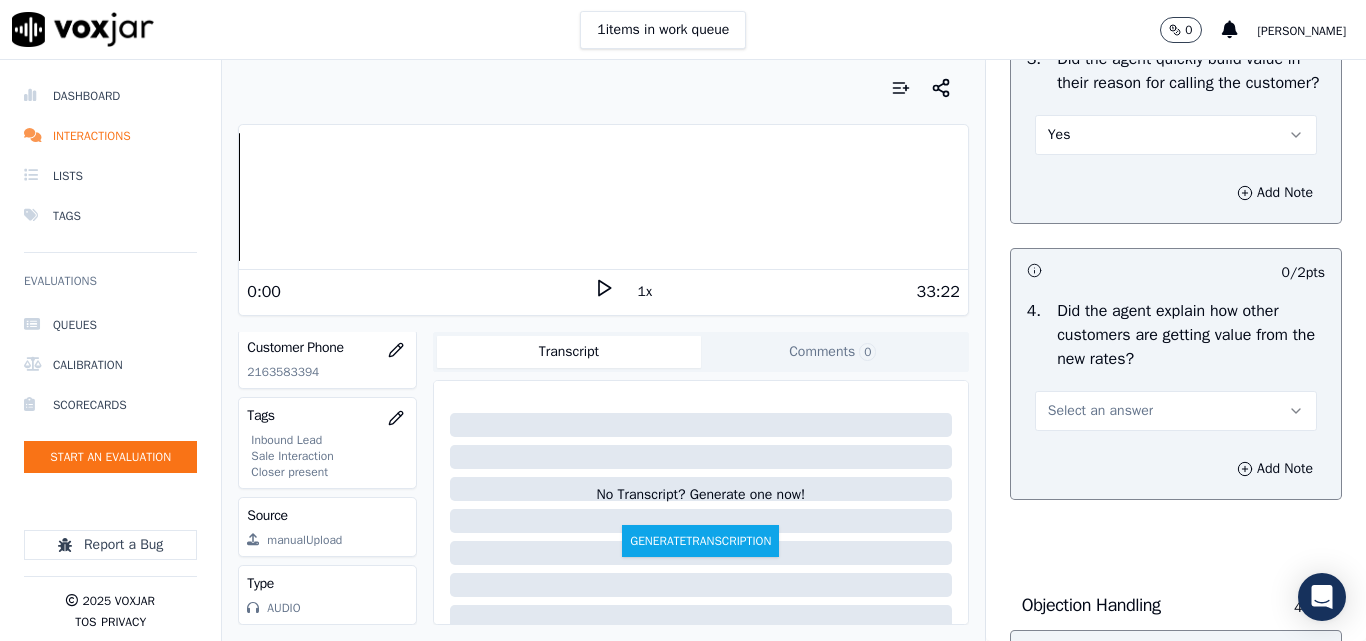 scroll, scrollTop: 900, scrollLeft: 0, axis: vertical 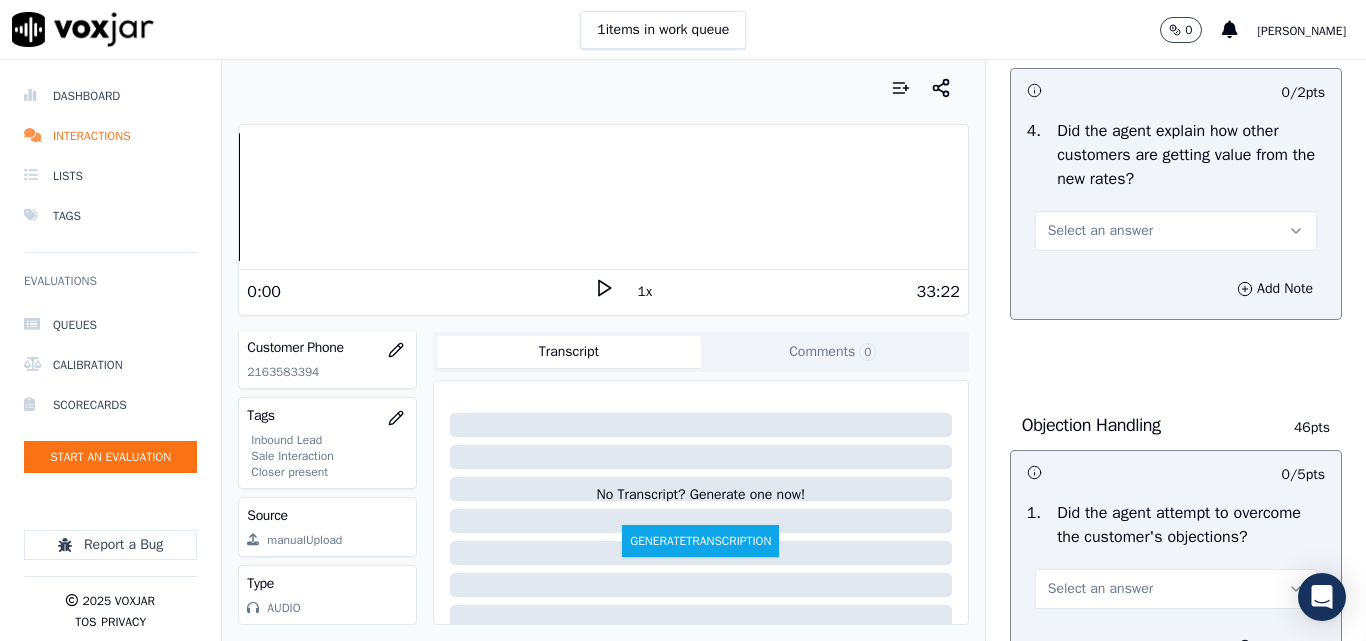 click on "Select an answer" at bounding box center [1176, 231] 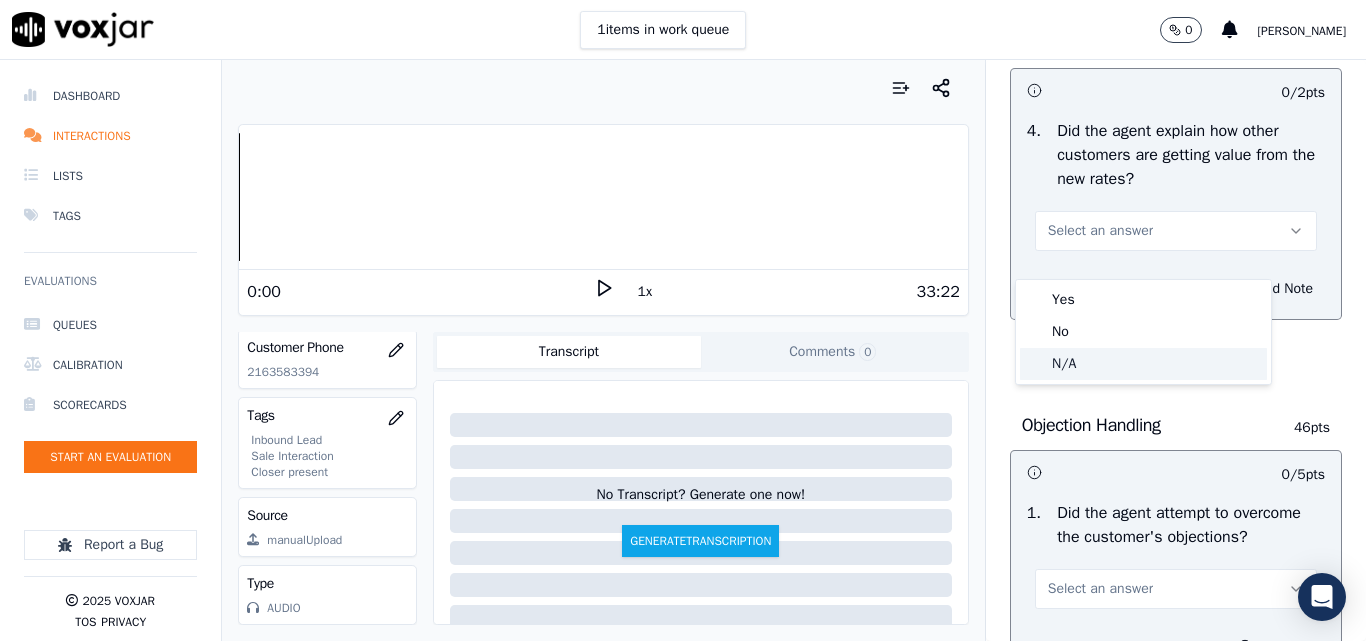 click on "N/A" 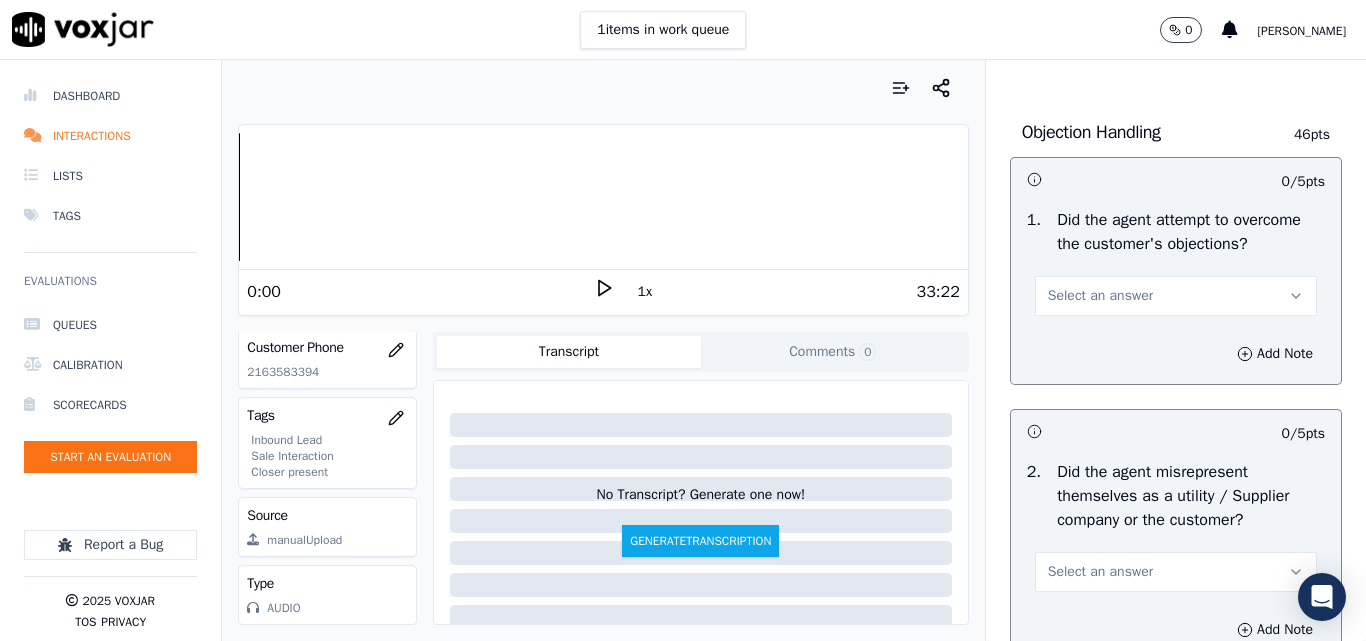 scroll, scrollTop: 1200, scrollLeft: 0, axis: vertical 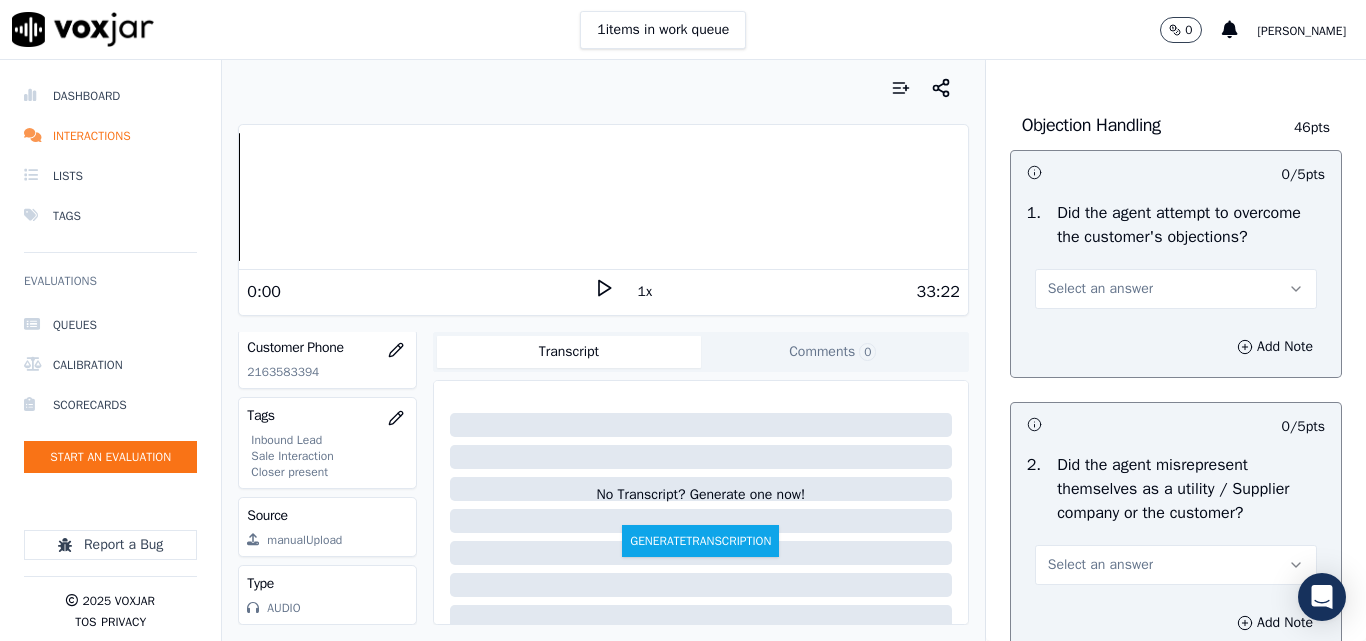click on "Select an answer" at bounding box center (1100, 289) 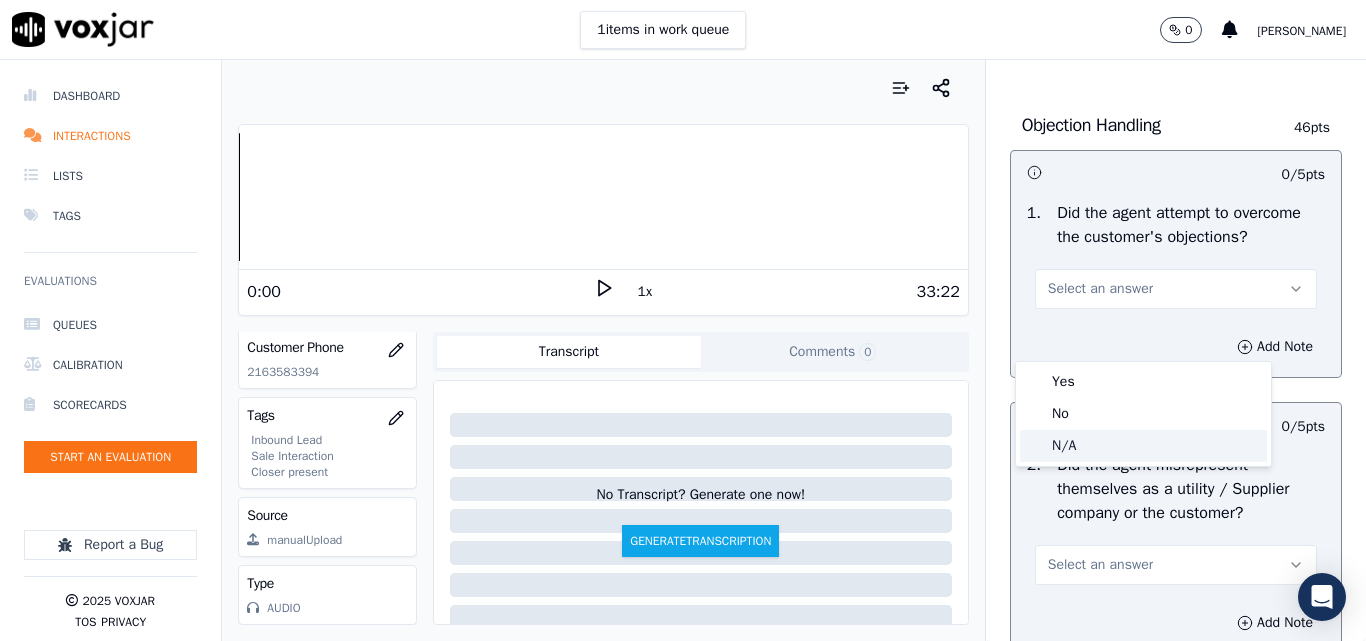 click on "N/A" 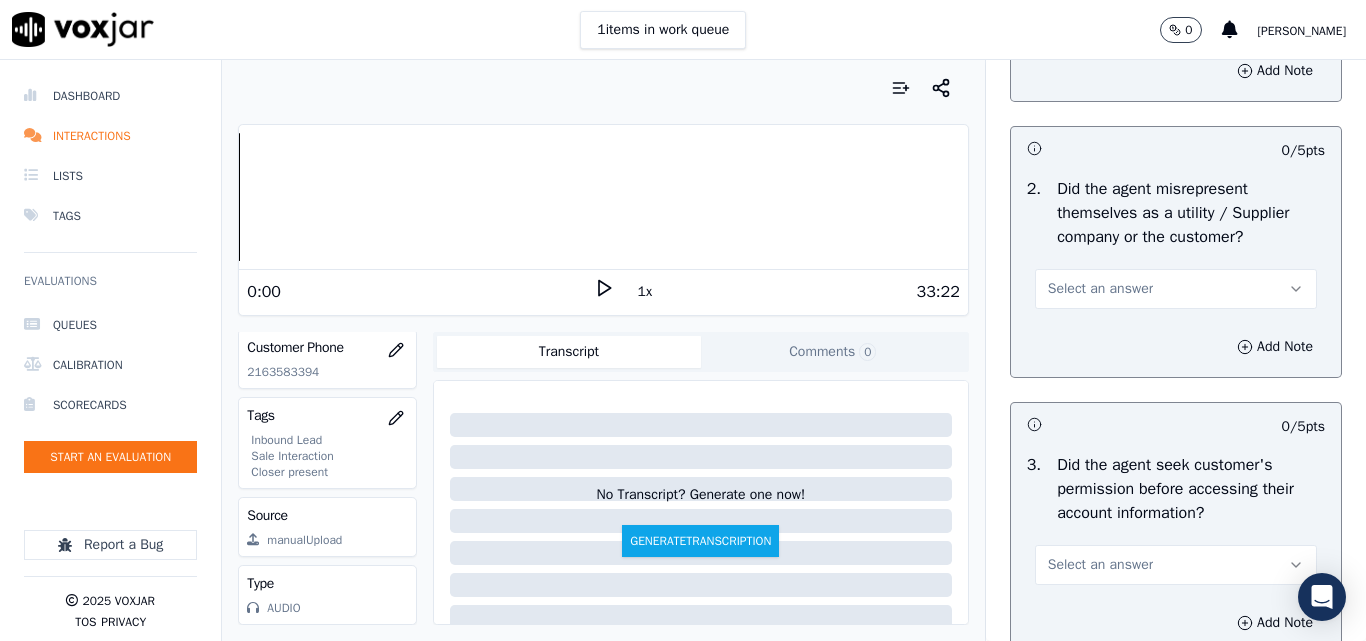 scroll, scrollTop: 1600, scrollLeft: 0, axis: vertical 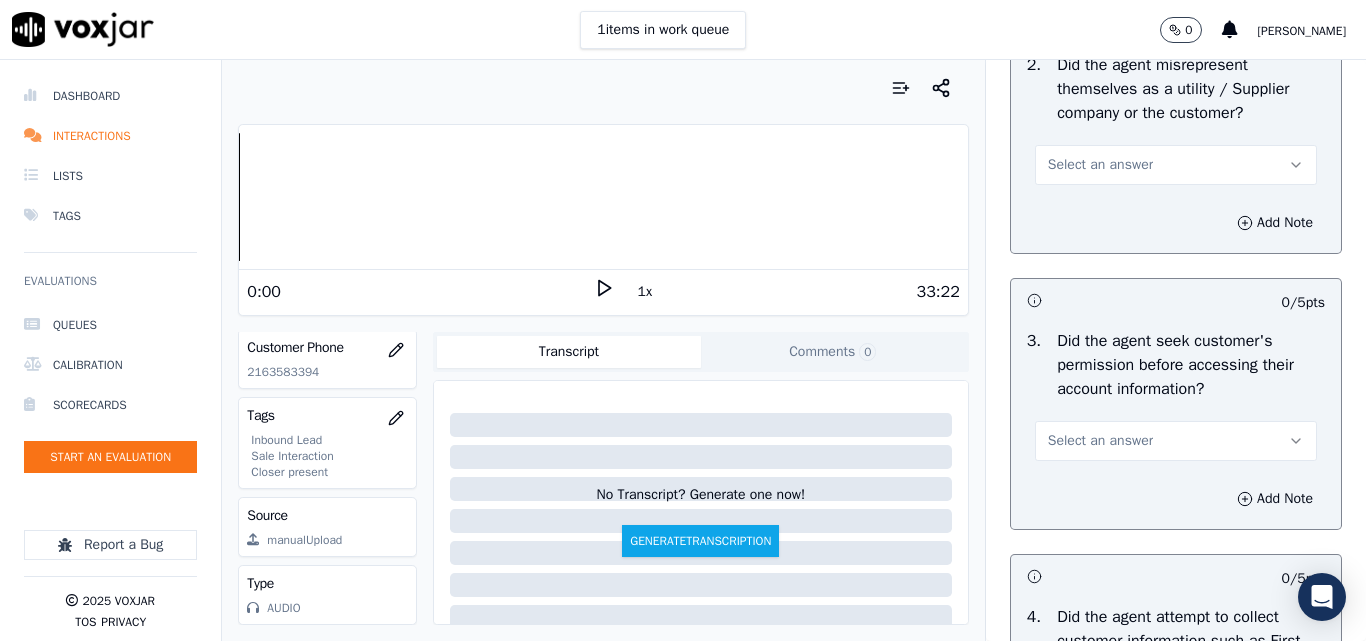 click on "Select an answer" at bounding box center [1100, 165] 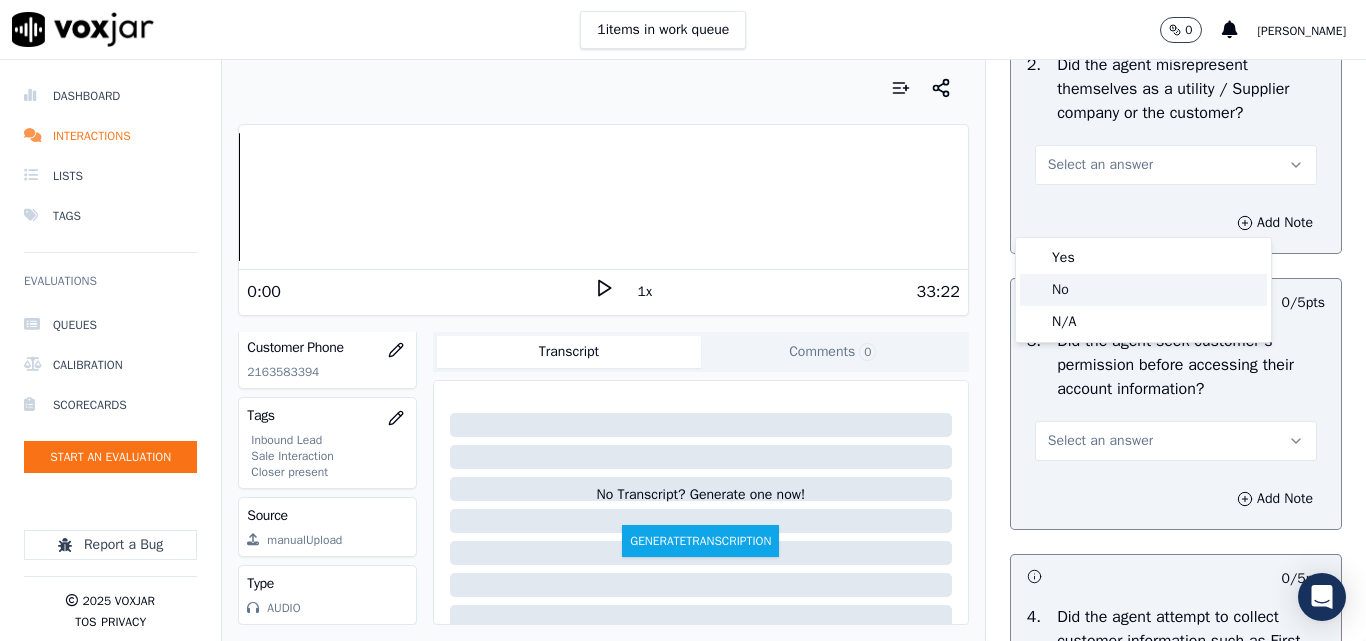 click on "No" 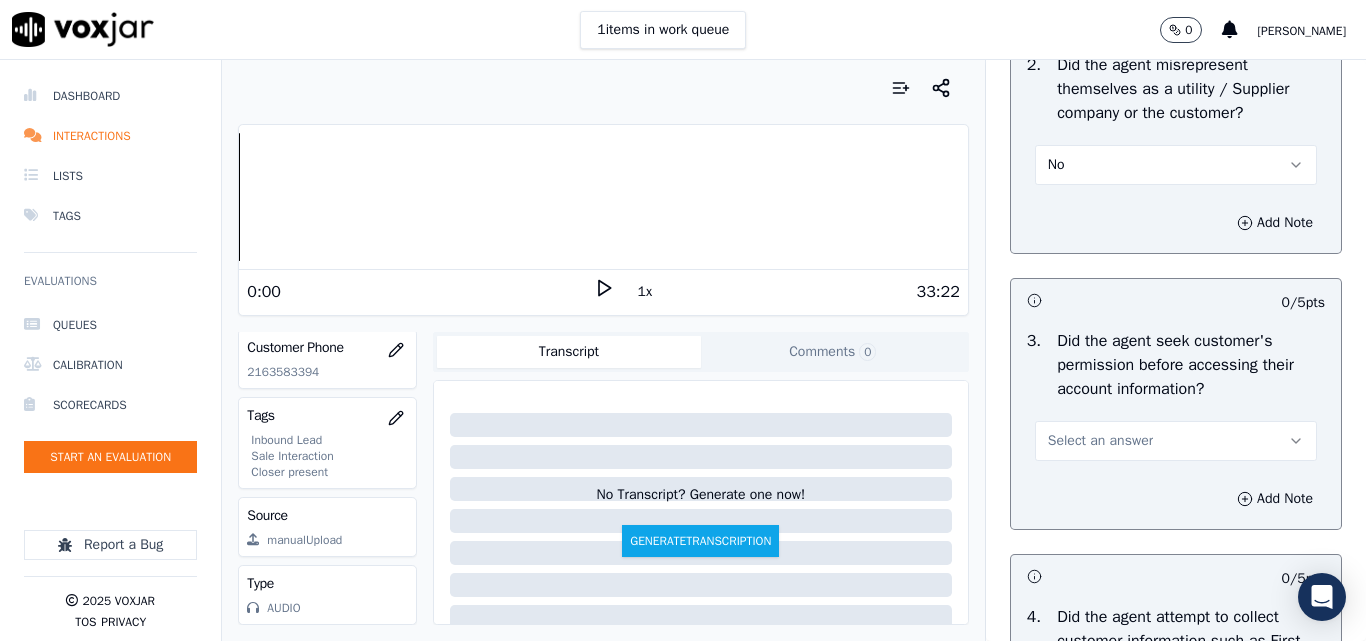 scroll, scrollTop: 1700, scrollLeft: 0, axis: vertical 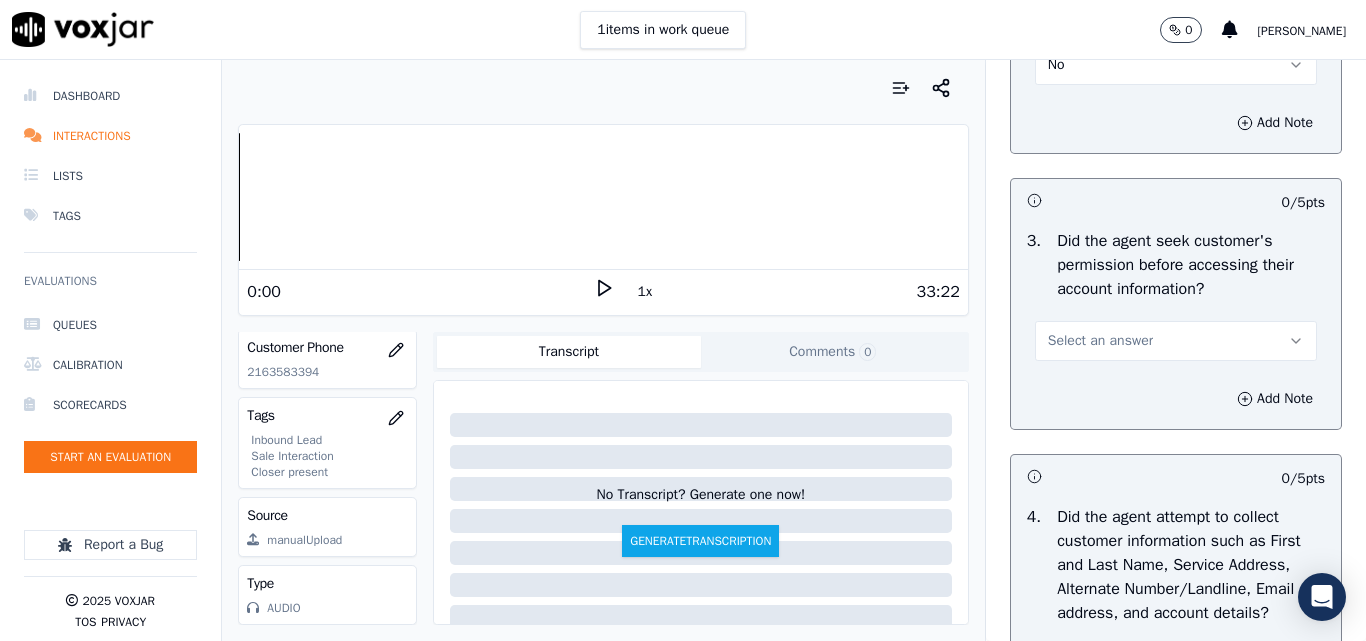 click on "Select an answer" at bounding box center (1100, 341) 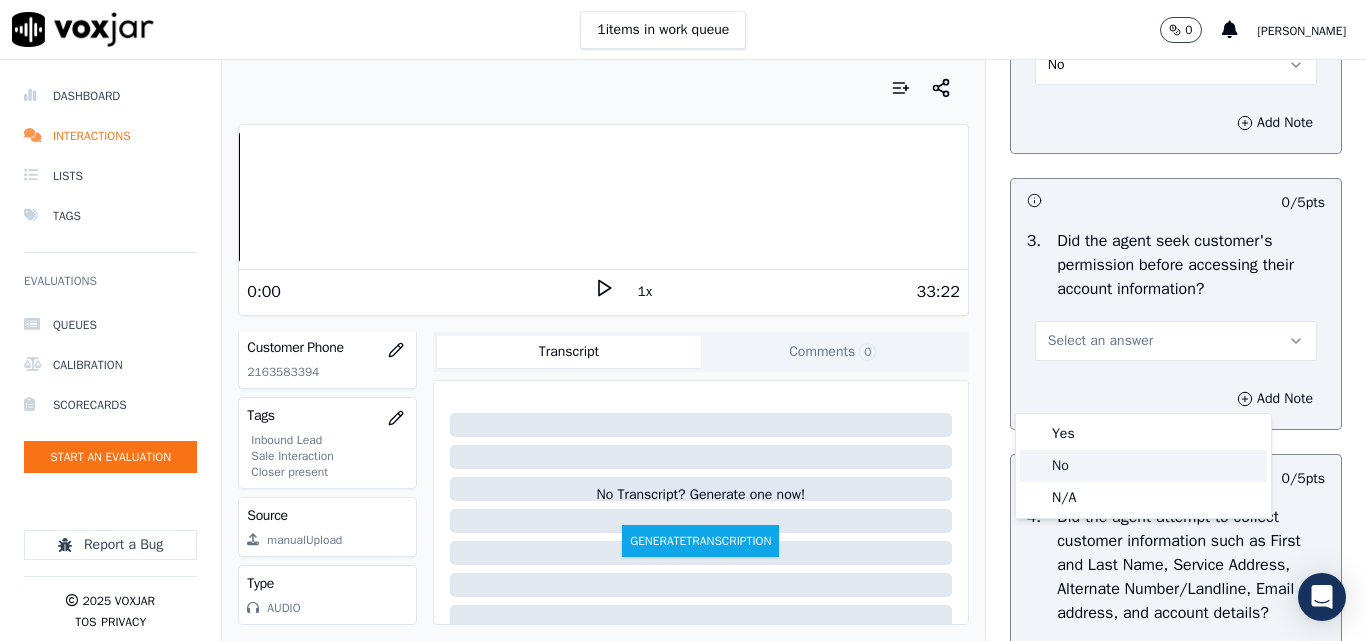 click on "No" 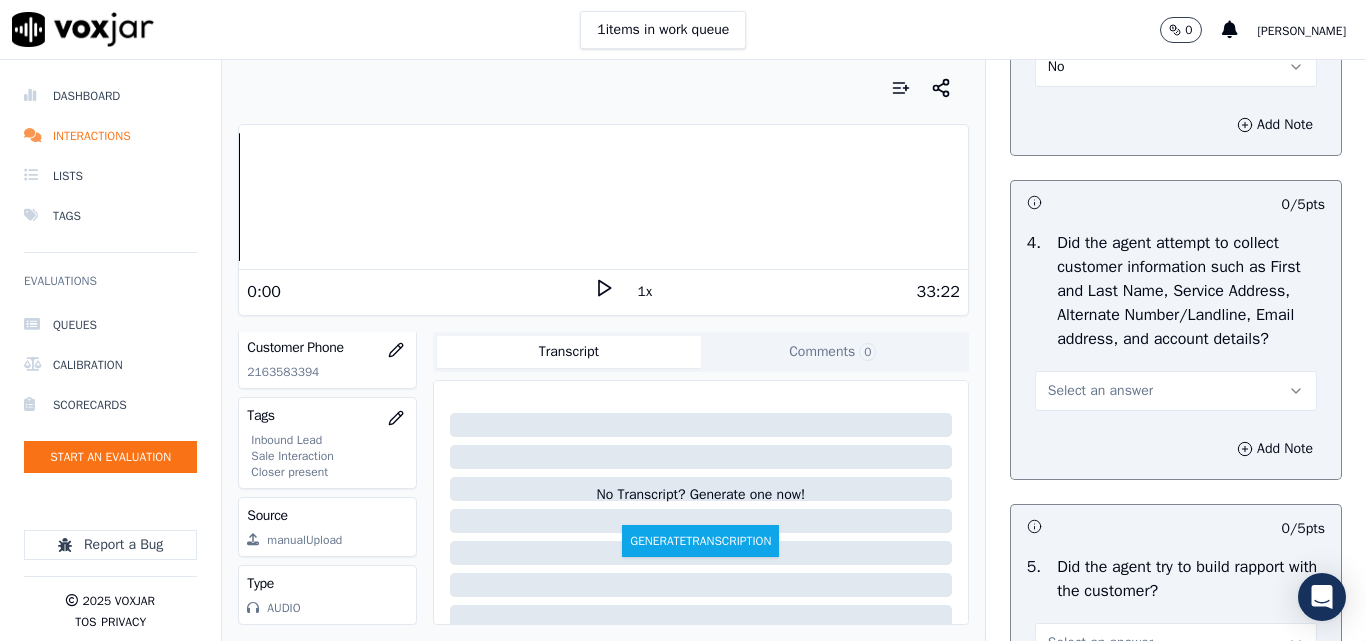 scroll, scrollTop: 2000, scrollLeft: 0, axis: vertical 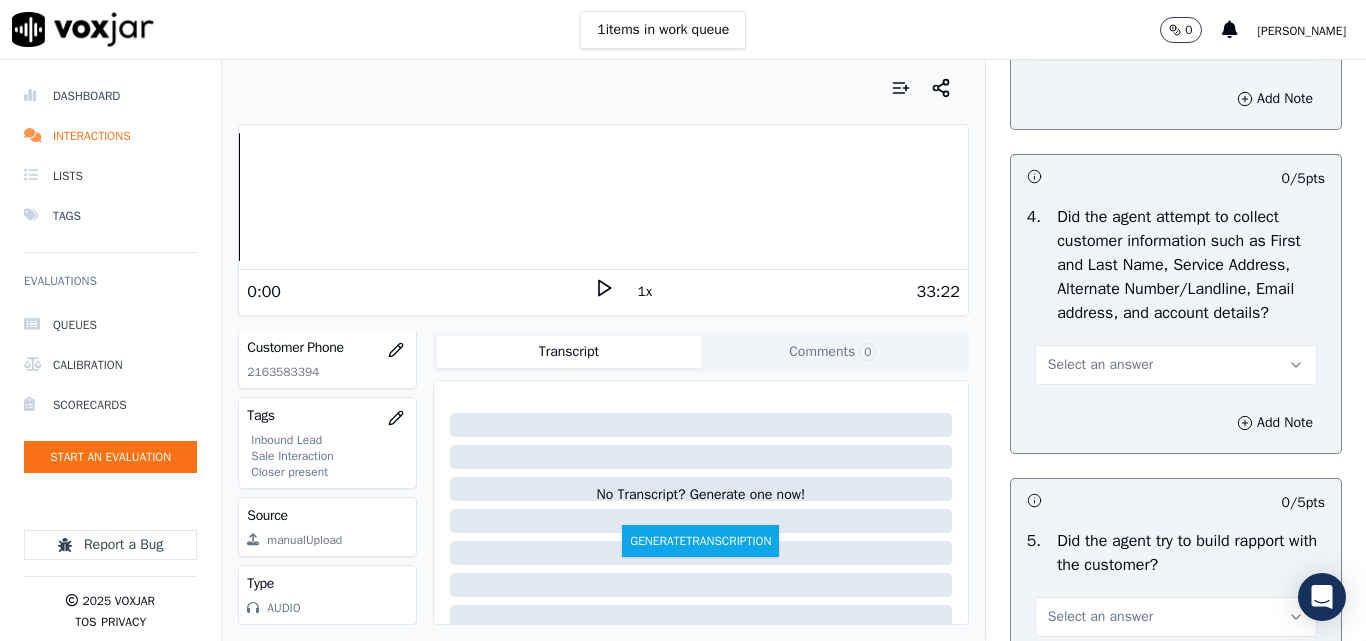 click on "Select an answer" at bounding box center [1100, 365] 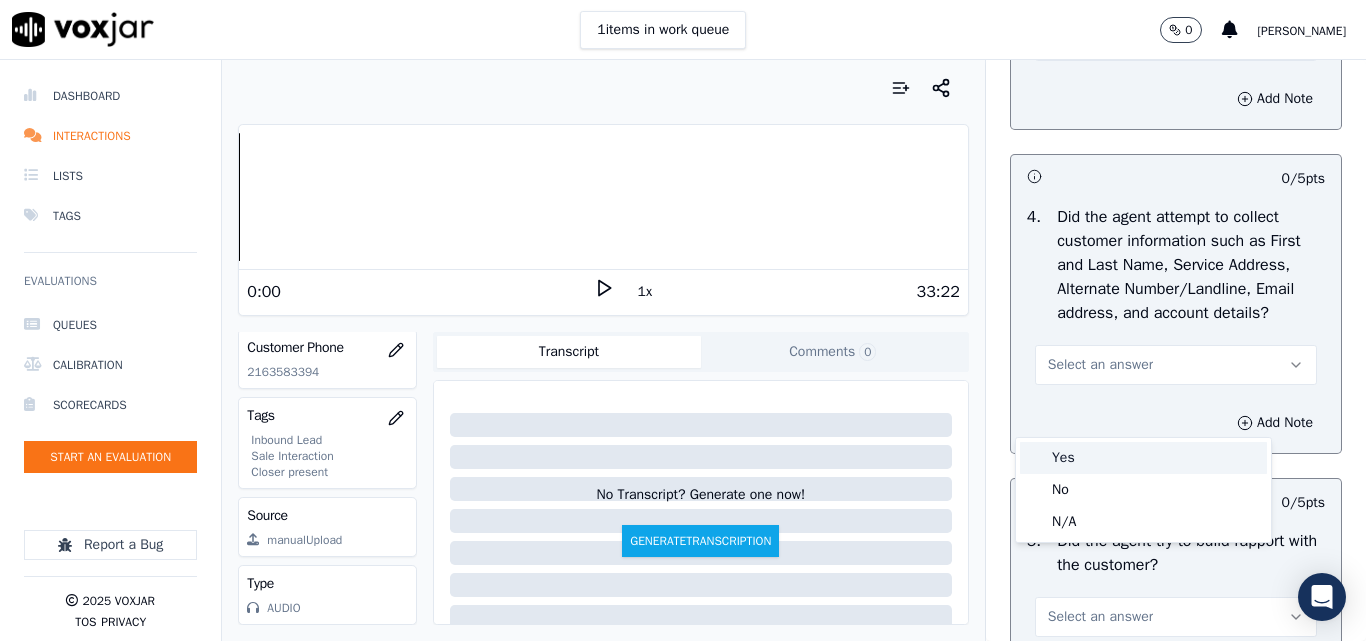 click on "Yes" at bounding box center [1143, 458] 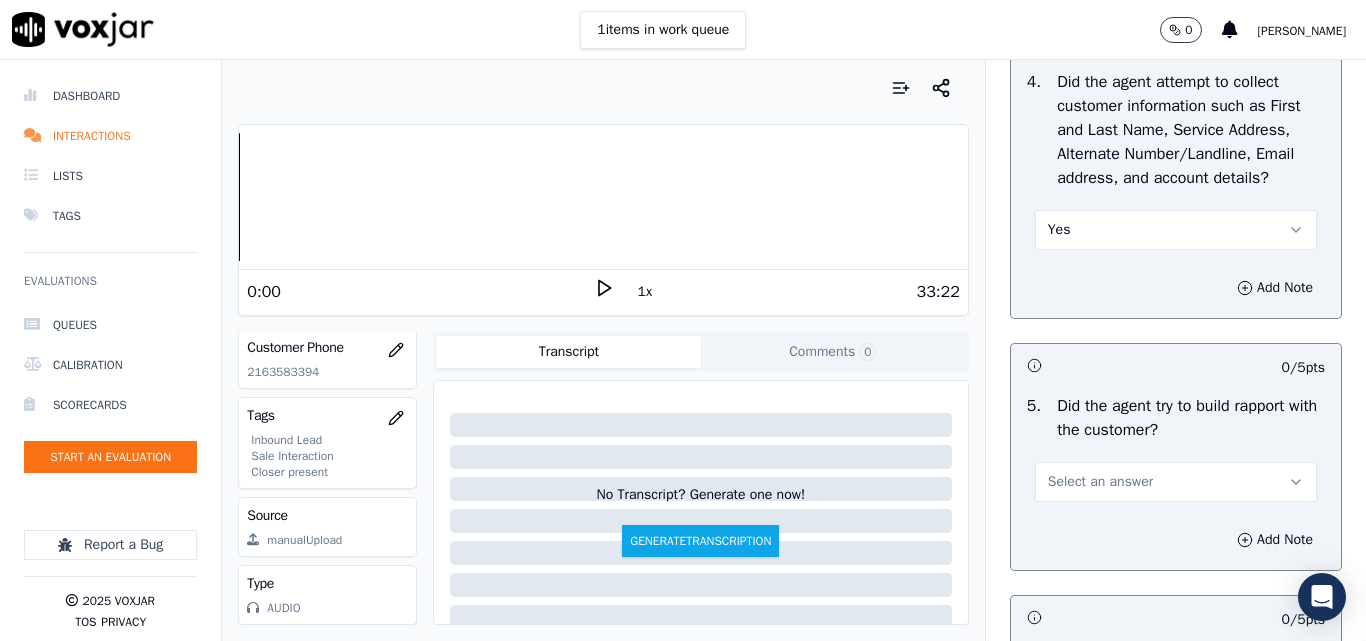 scroll, scrollTop: 2300, scrollLeft: 0, axis: vertical 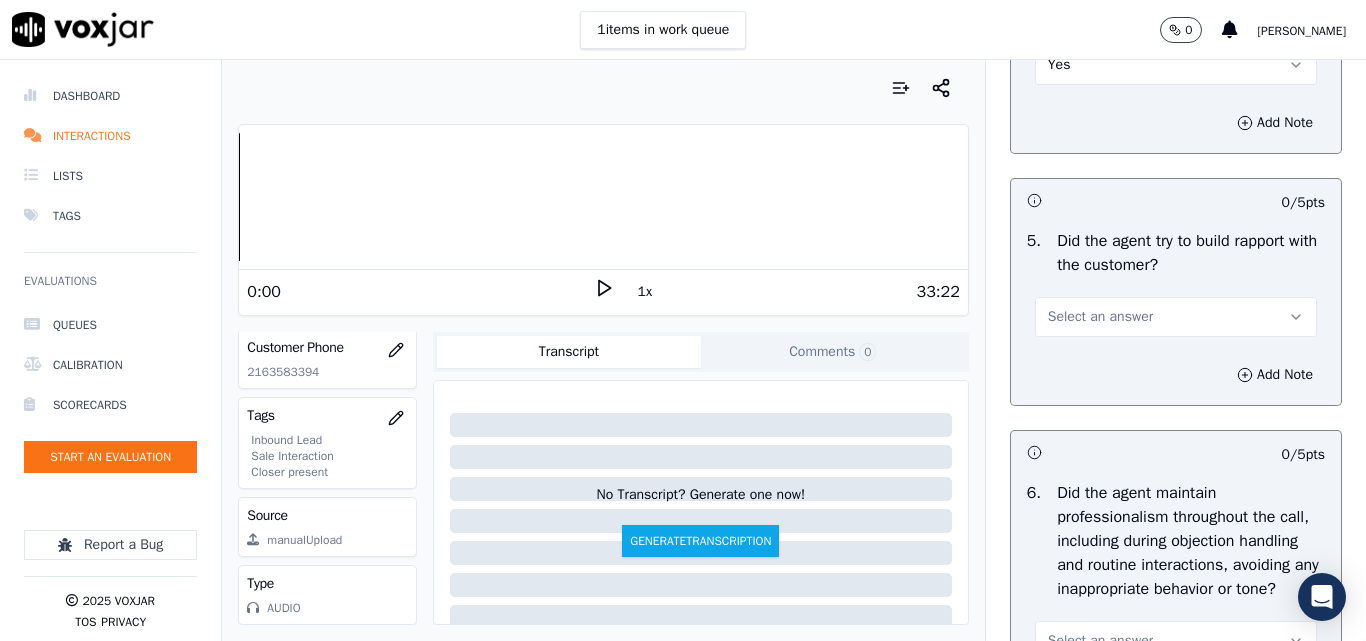 click on "Select an answer" at bounding box center [1176, 317] 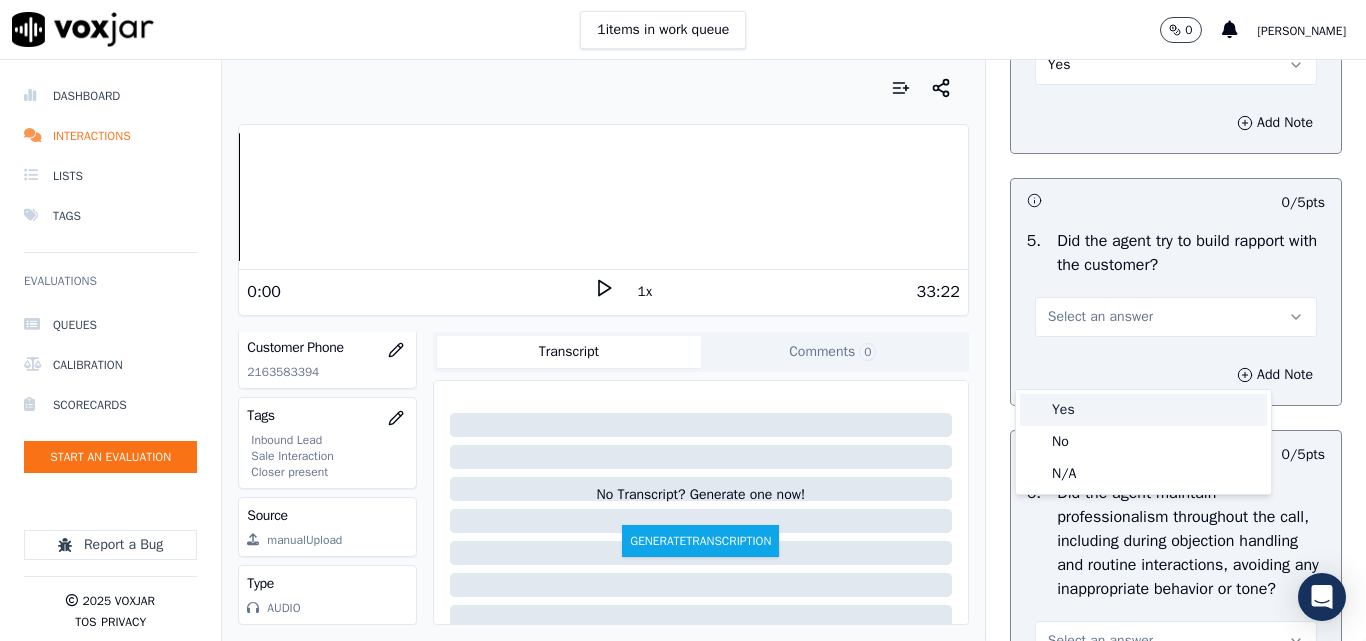 click on "Yes" at bounding box center (1143, 410) 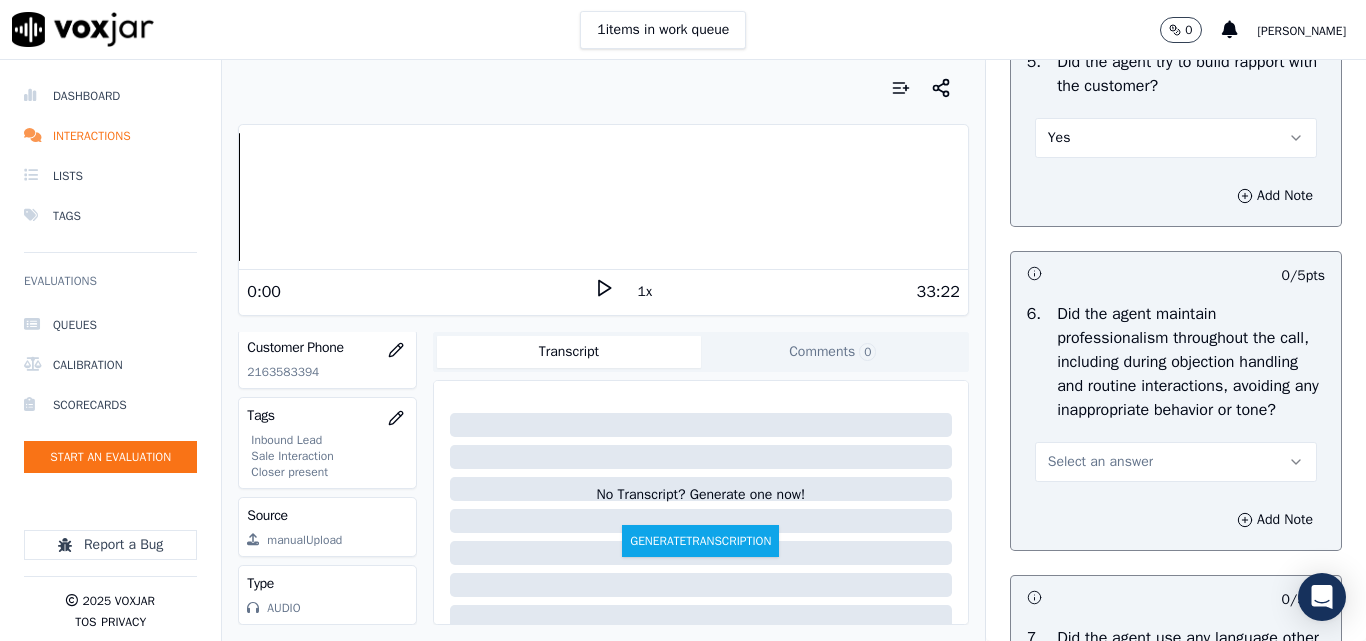 scroll, scrollTop: 2700, scrollLeft: 0, axis: vertical 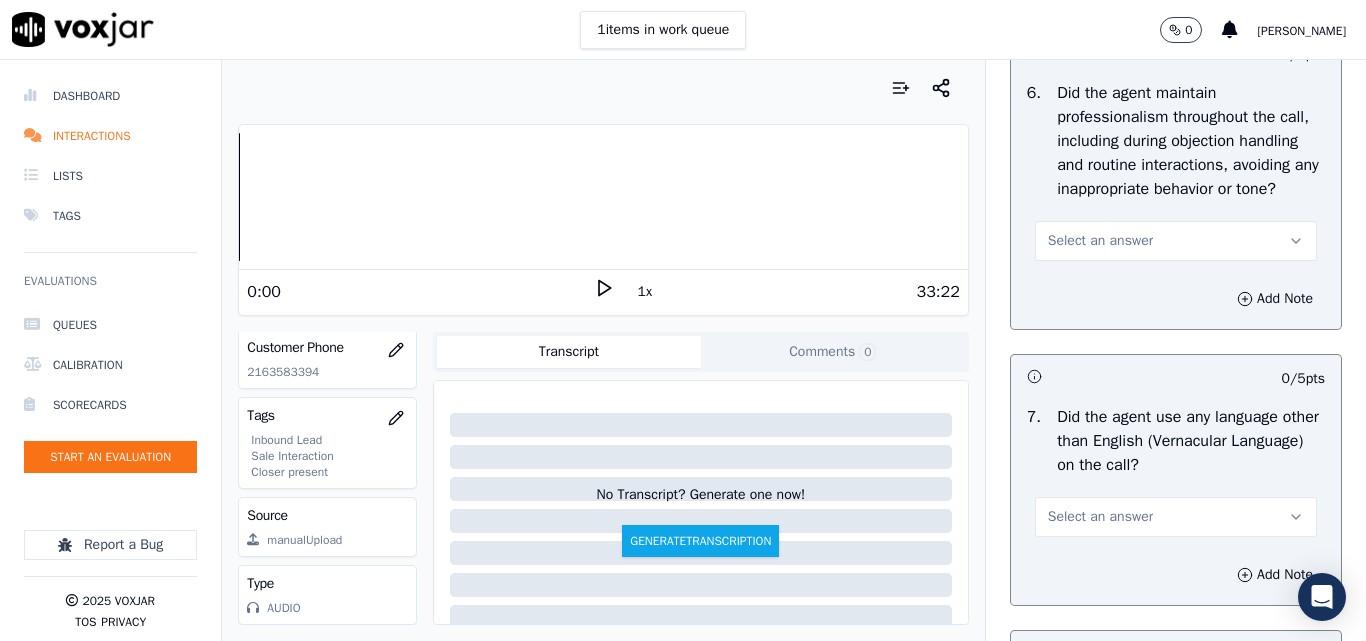 click on "Select an answer" at bounding box center [1100, 241] 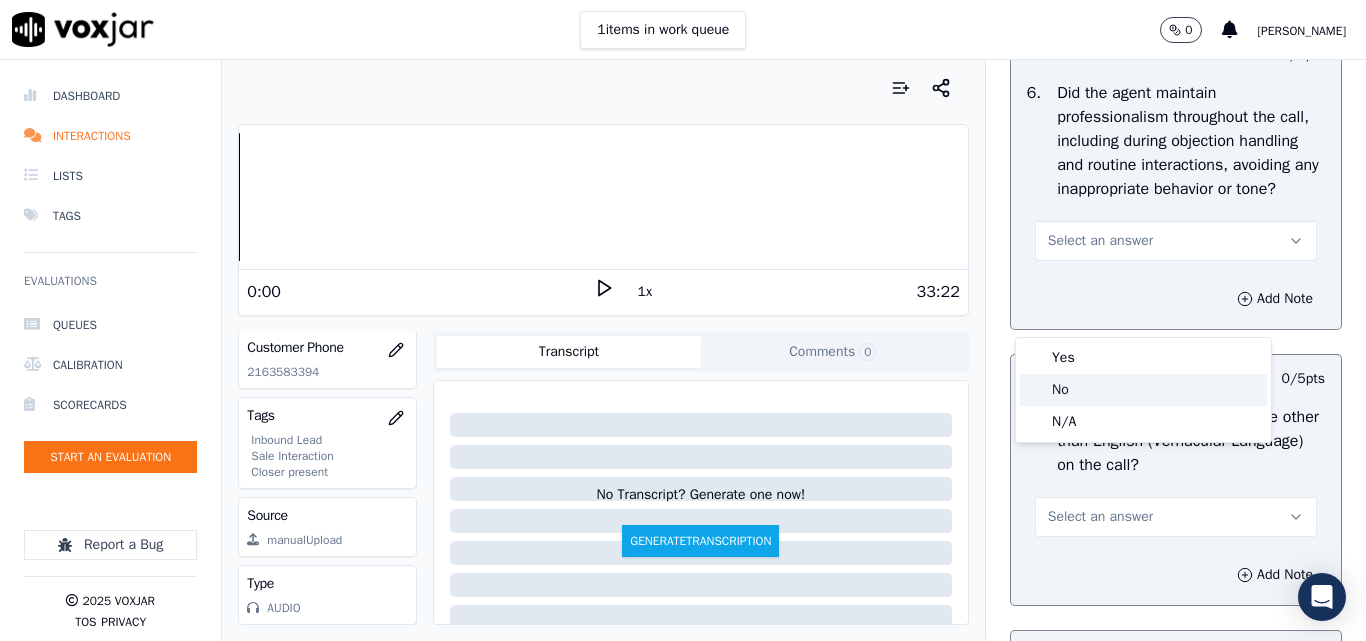 click on "No" 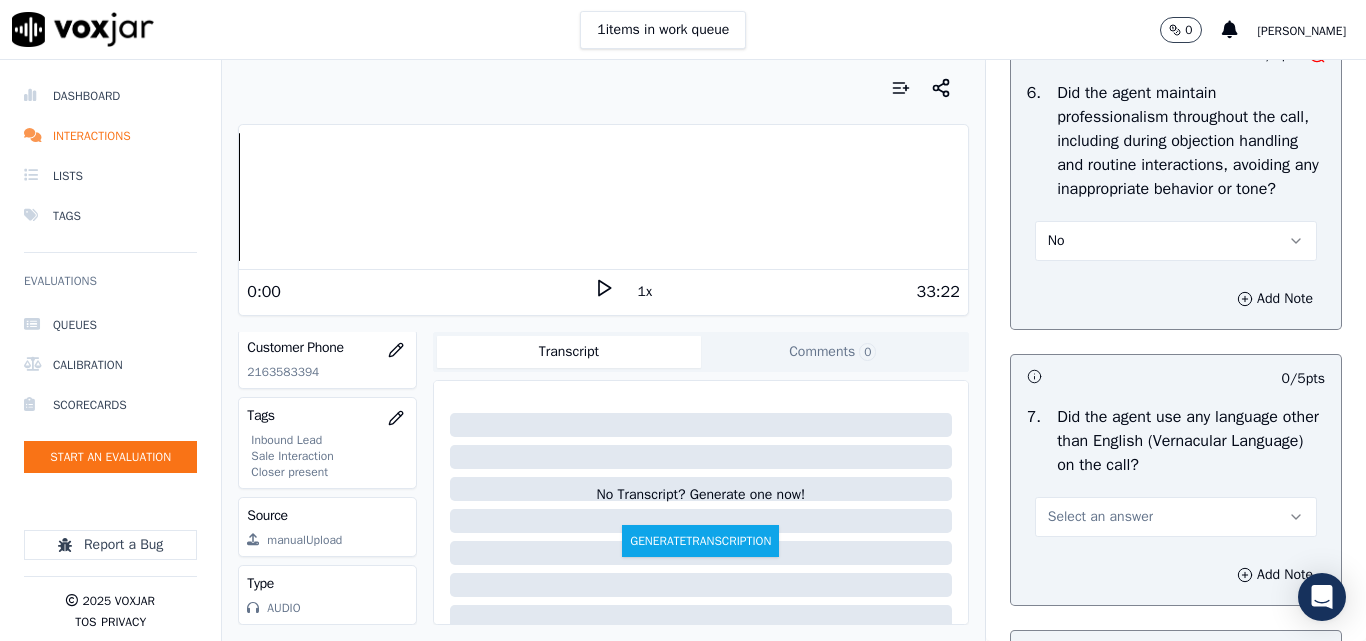 click on "No" at bounding box center [1176, 241] 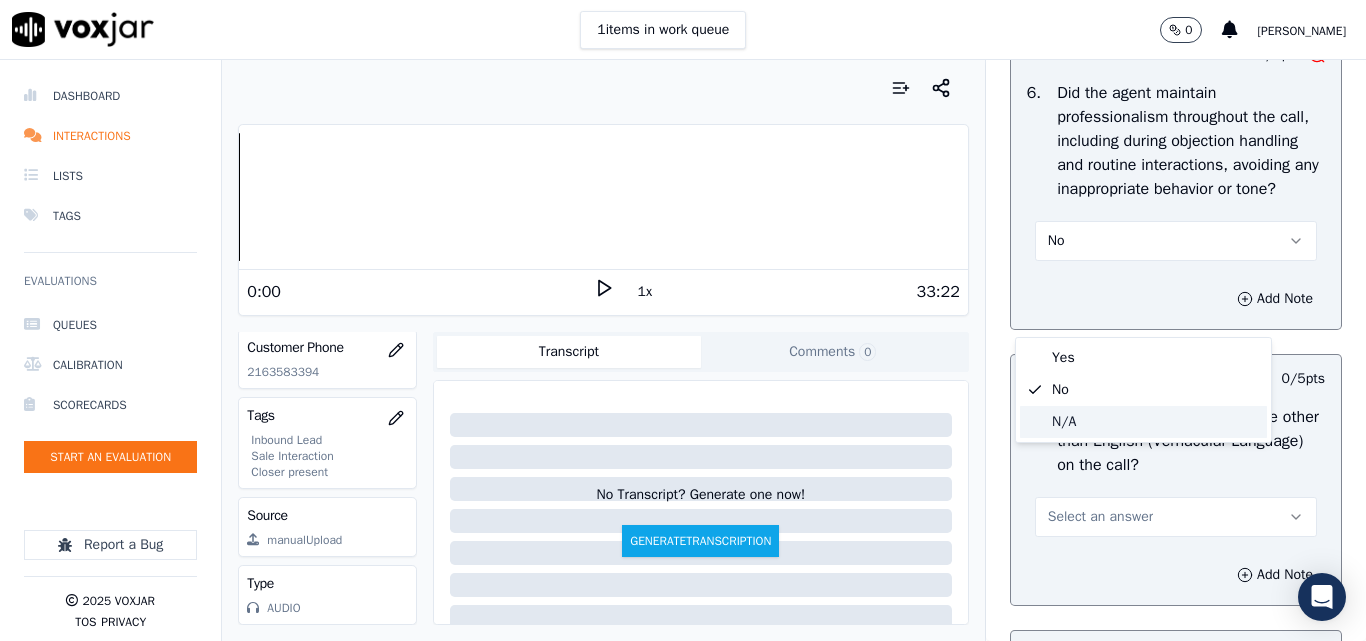 click on "N/A" 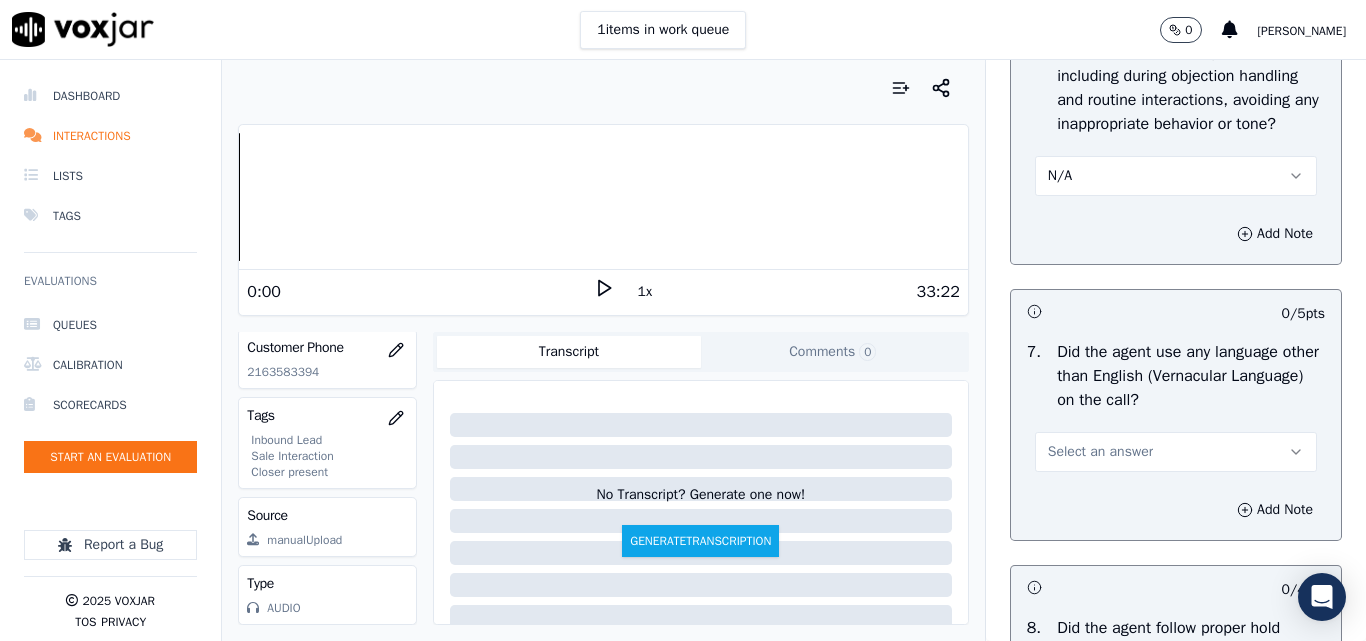 scroll, scrollTop: 2800, scrollLeft: 0, axis: vertical 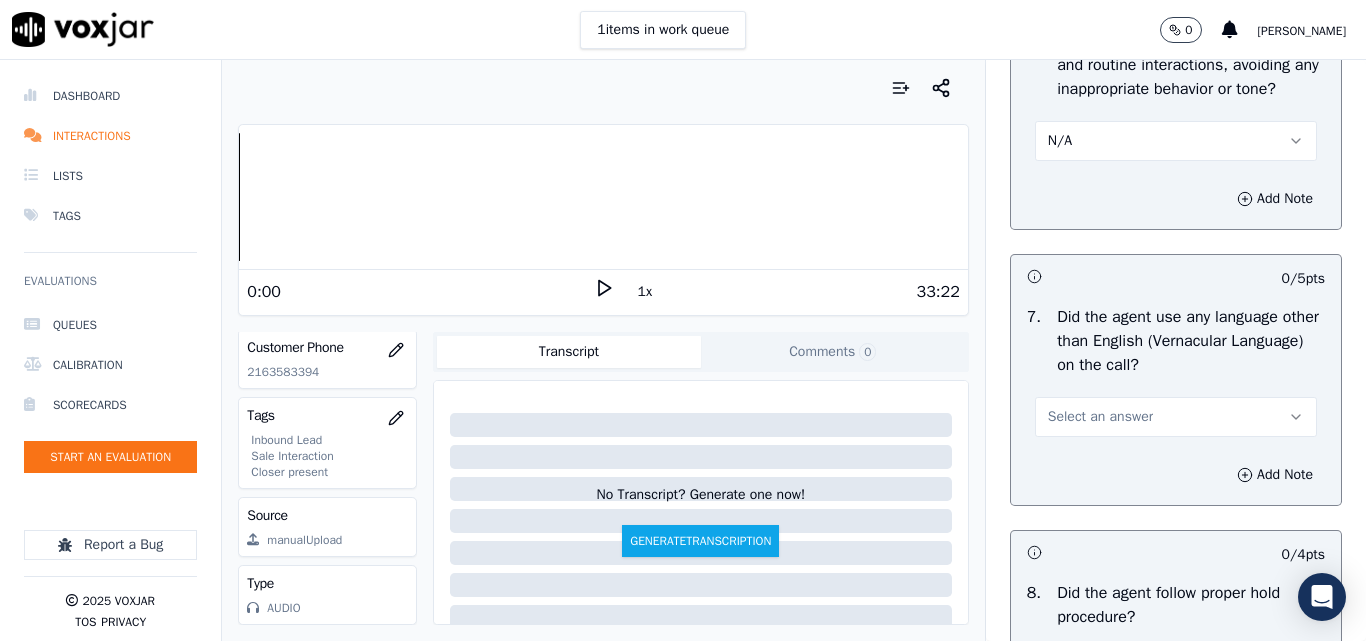 click on "Select an answer" at bounding box center (1100, 417) 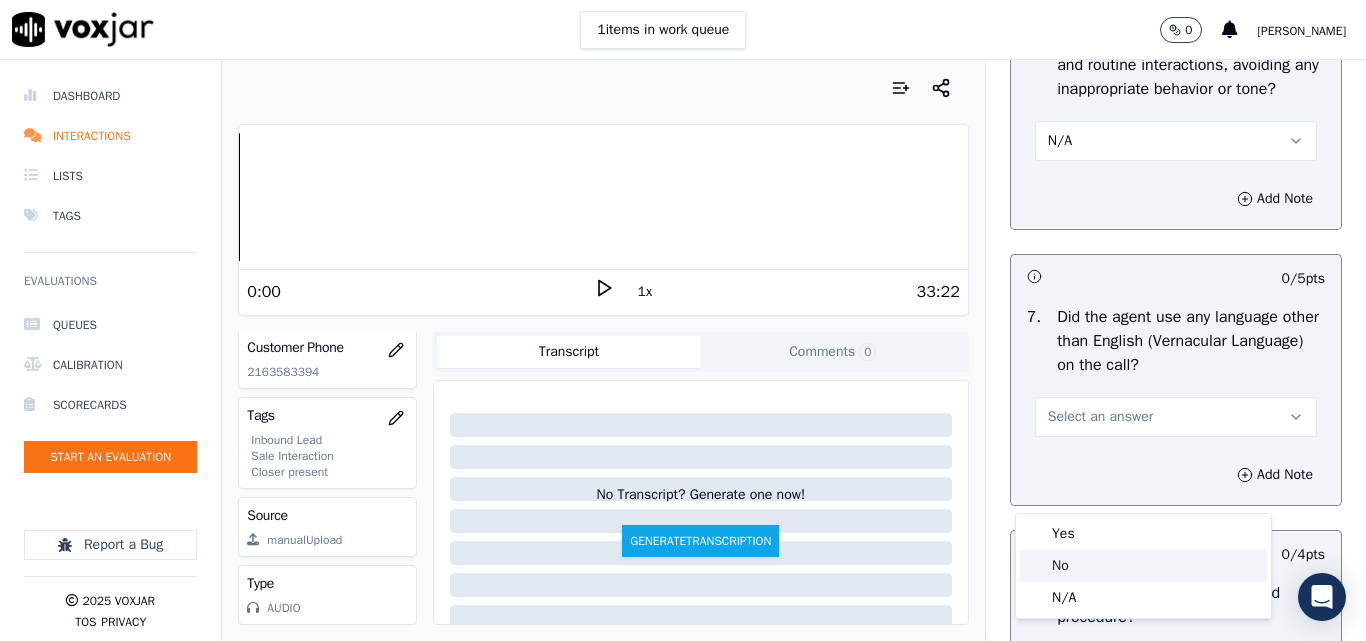 click on "No" 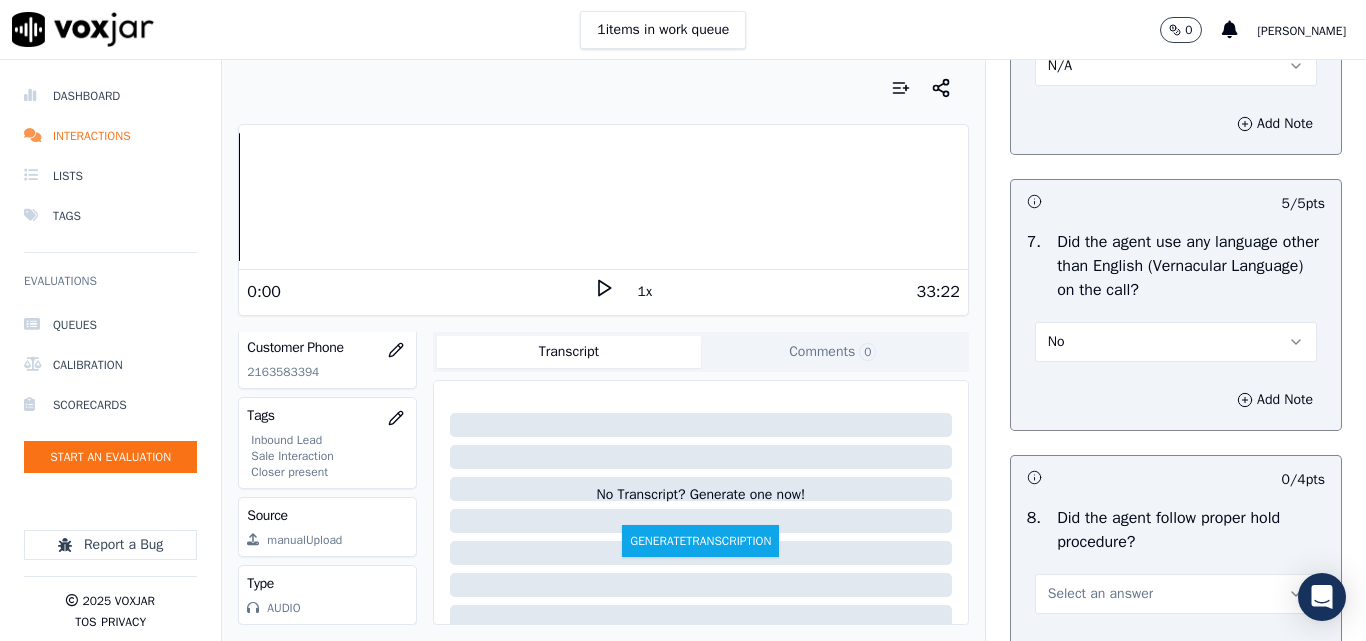 scroll, scrollTop: 3100, scrollLeft: 0, axis: vertical 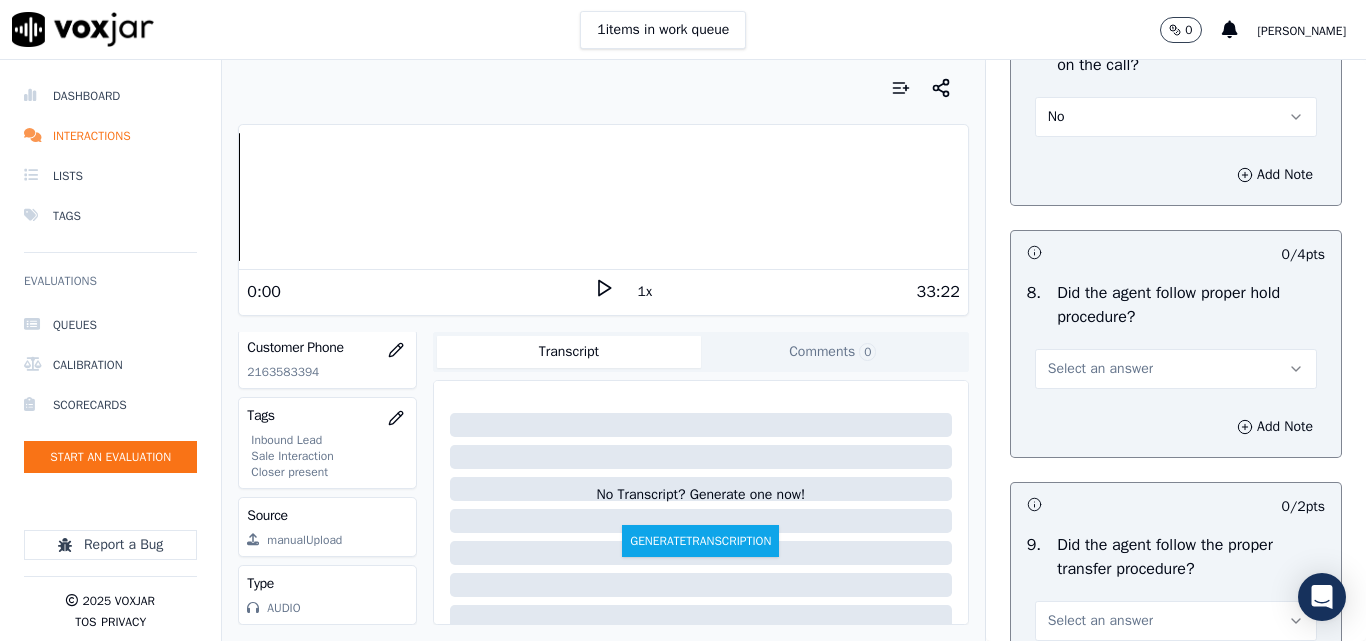 click on "Select an answer" at bounding box center [1100, 369] 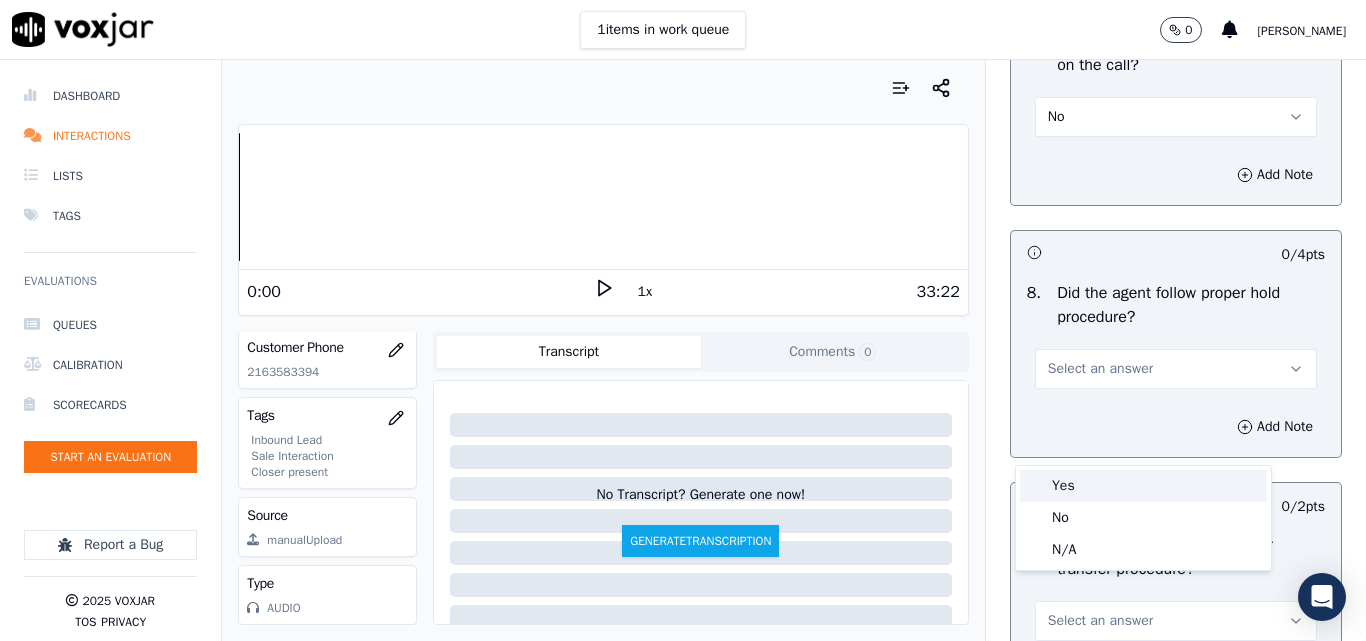 click on "Yes" at bounding box center (1143, 486) 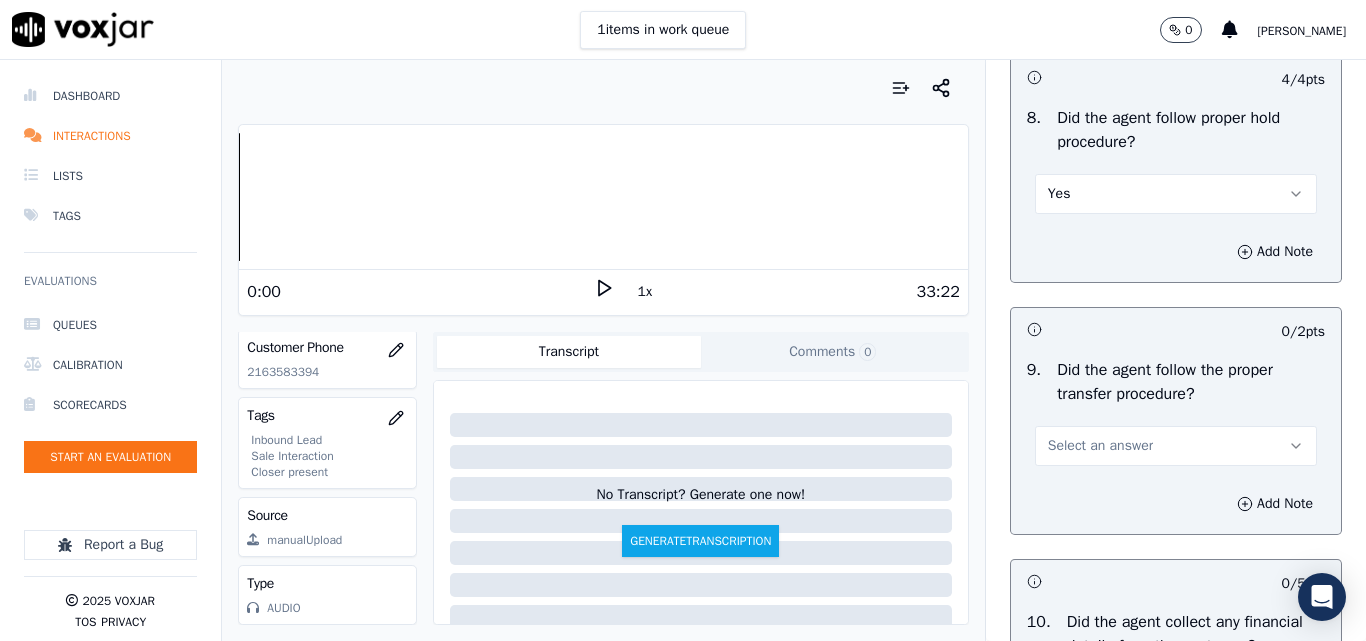 scroll, scrollTop: 3300, scrollLeft: 0, axis: vertical 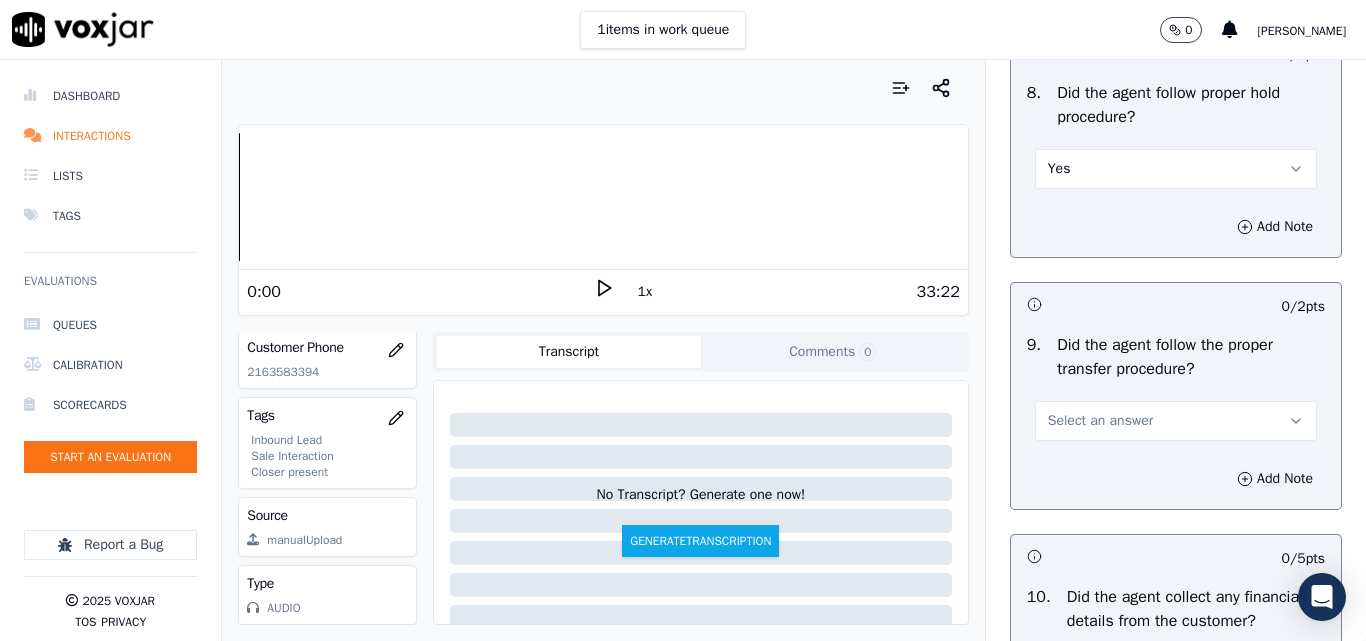 click on "Select an answer" at bounding box center [1100, 421] 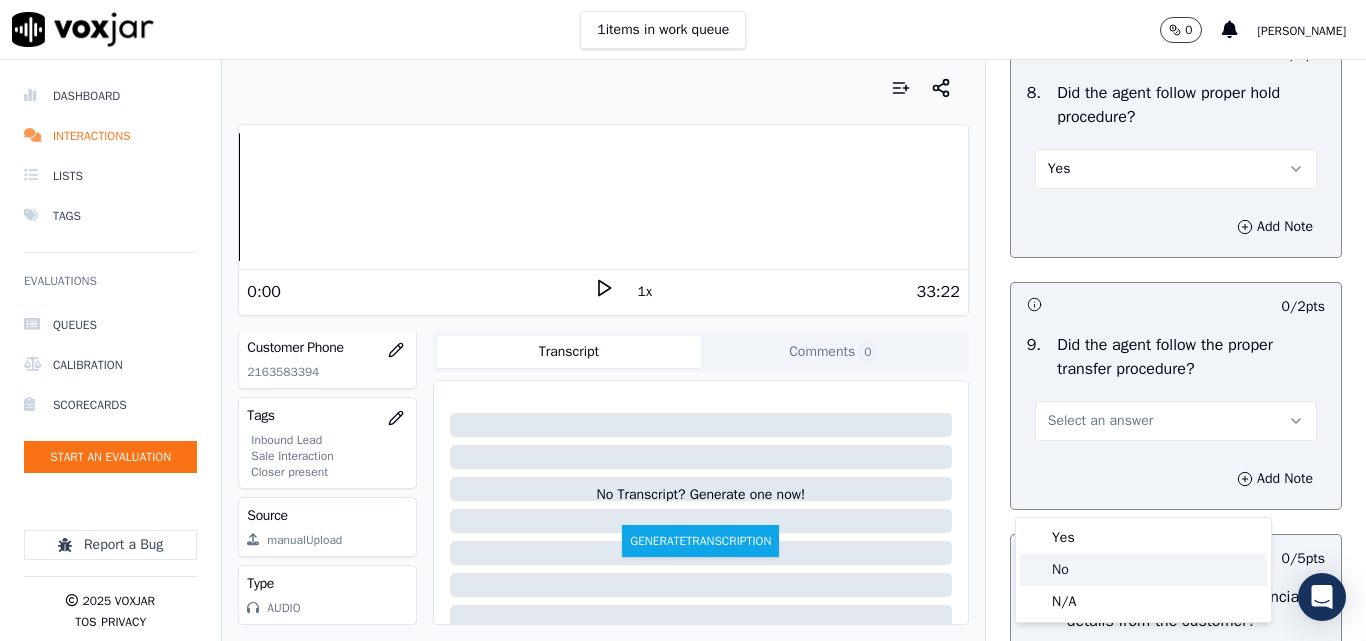 click on "No" 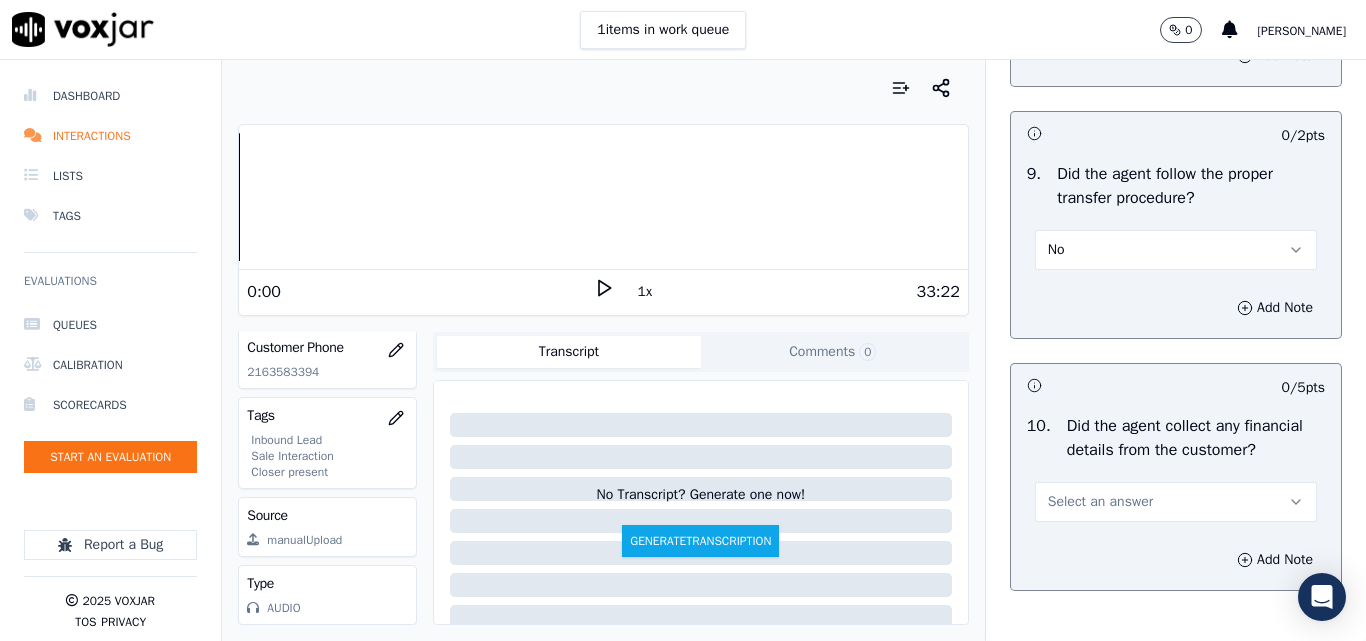 scroll, scrollTop: 3700, scrollLeft: 0, axis: vertical 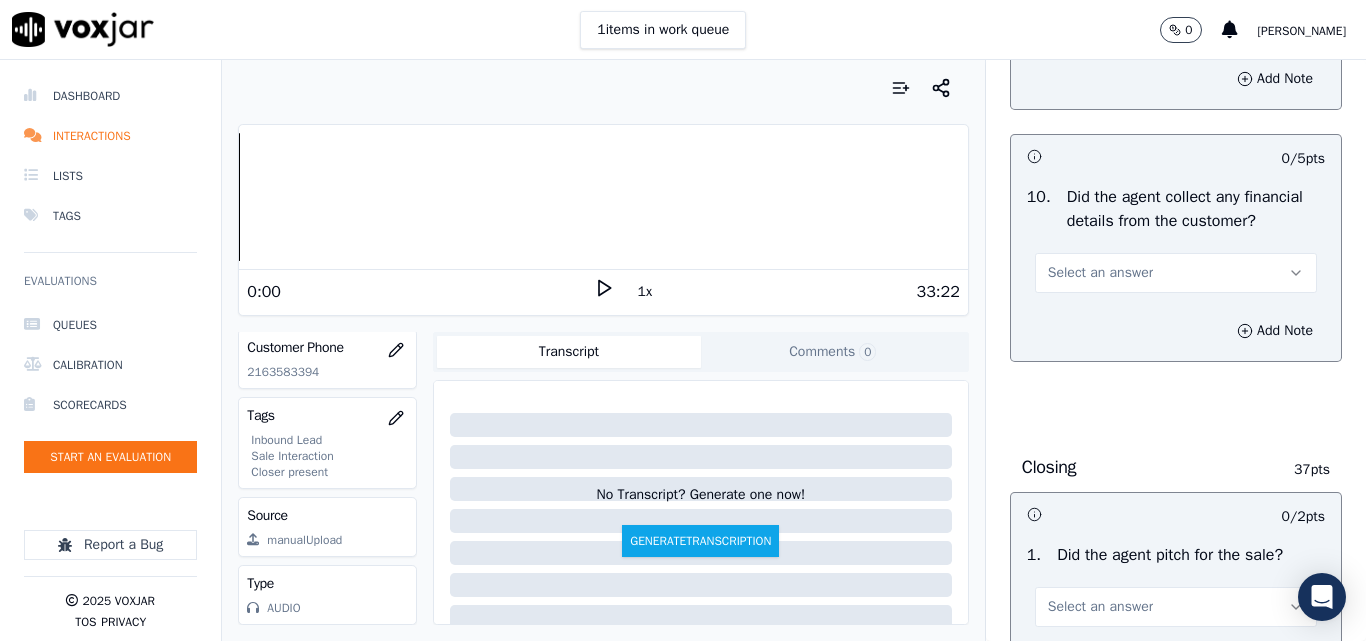 click on "Select an answer" at bounding box center (1100, 273) 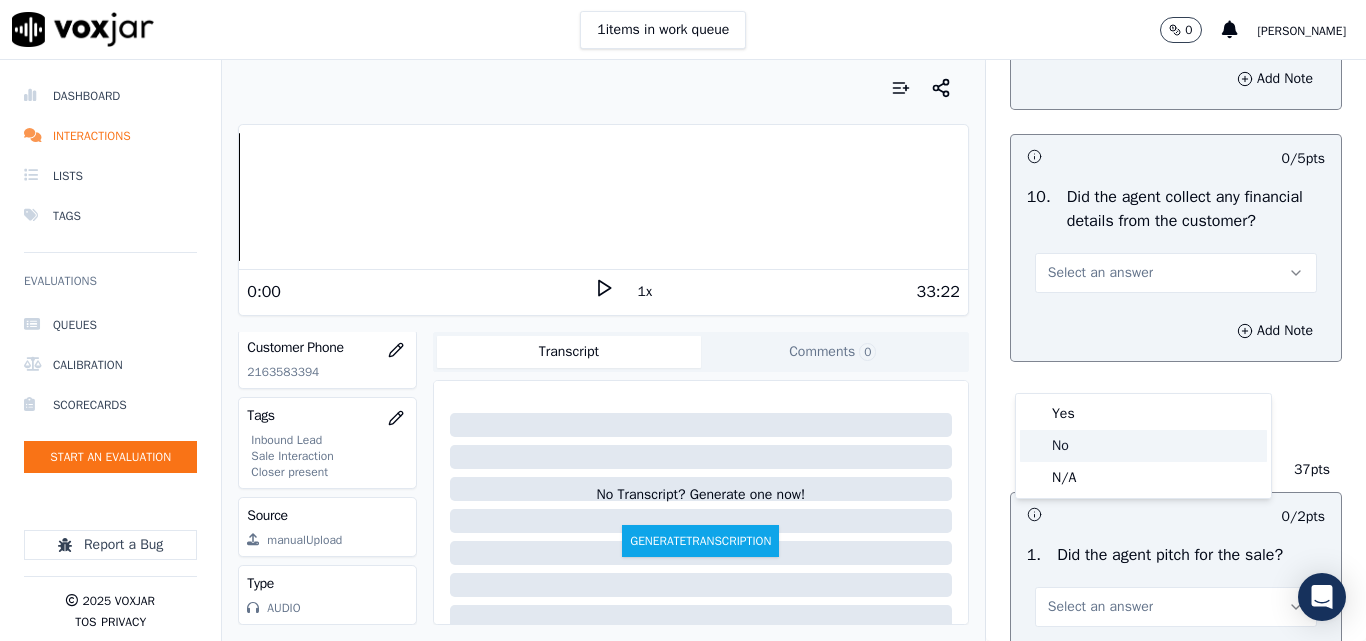 click on "No" 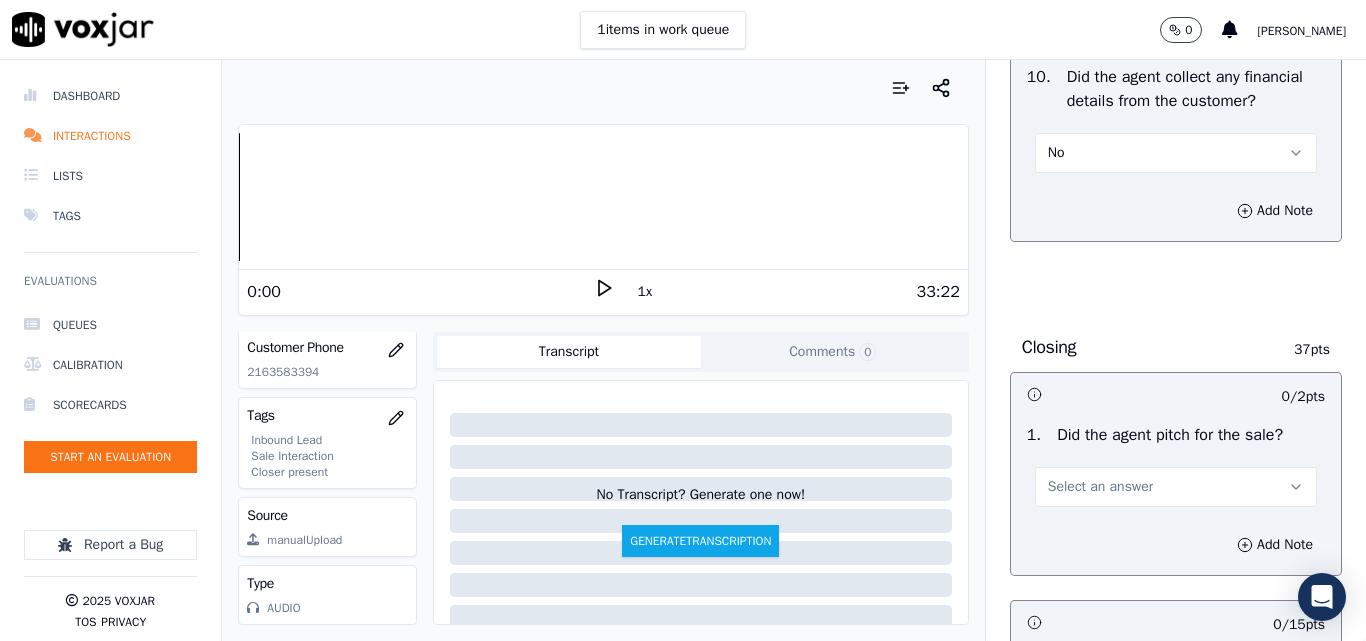scroll, scrollTop: 4100, scrollLeft: 0, axis: vertical 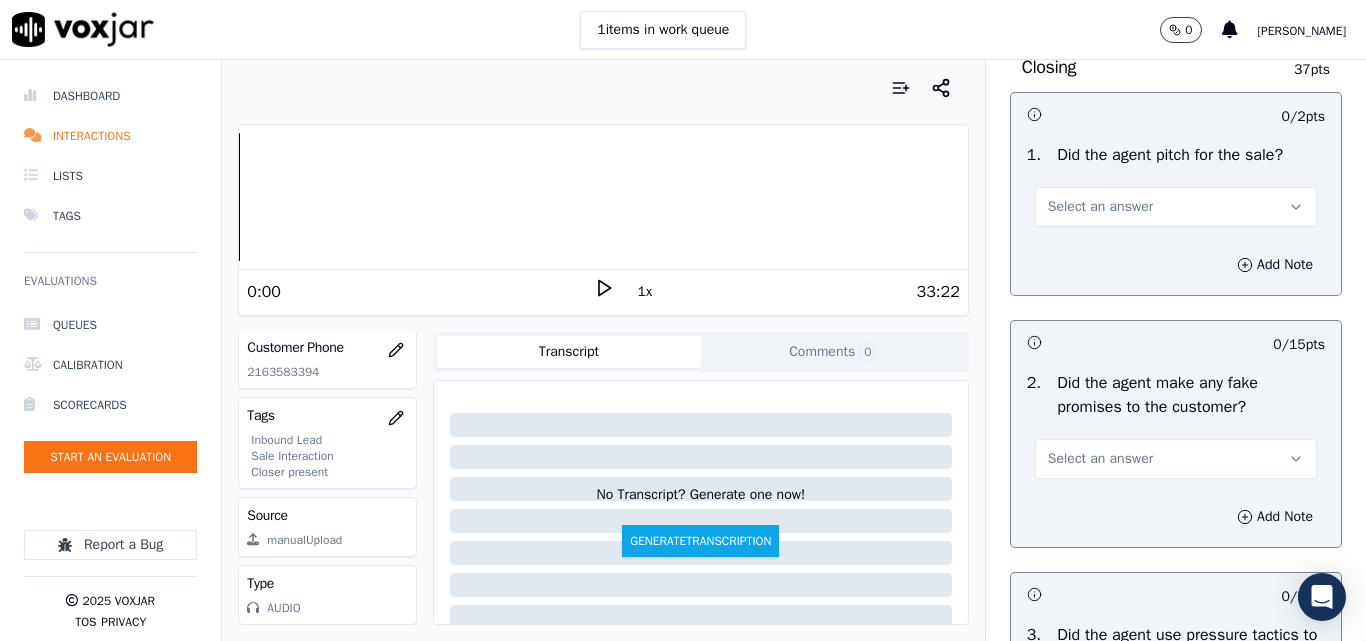 click on "Select an answer" at bounding box center [1176, 207] 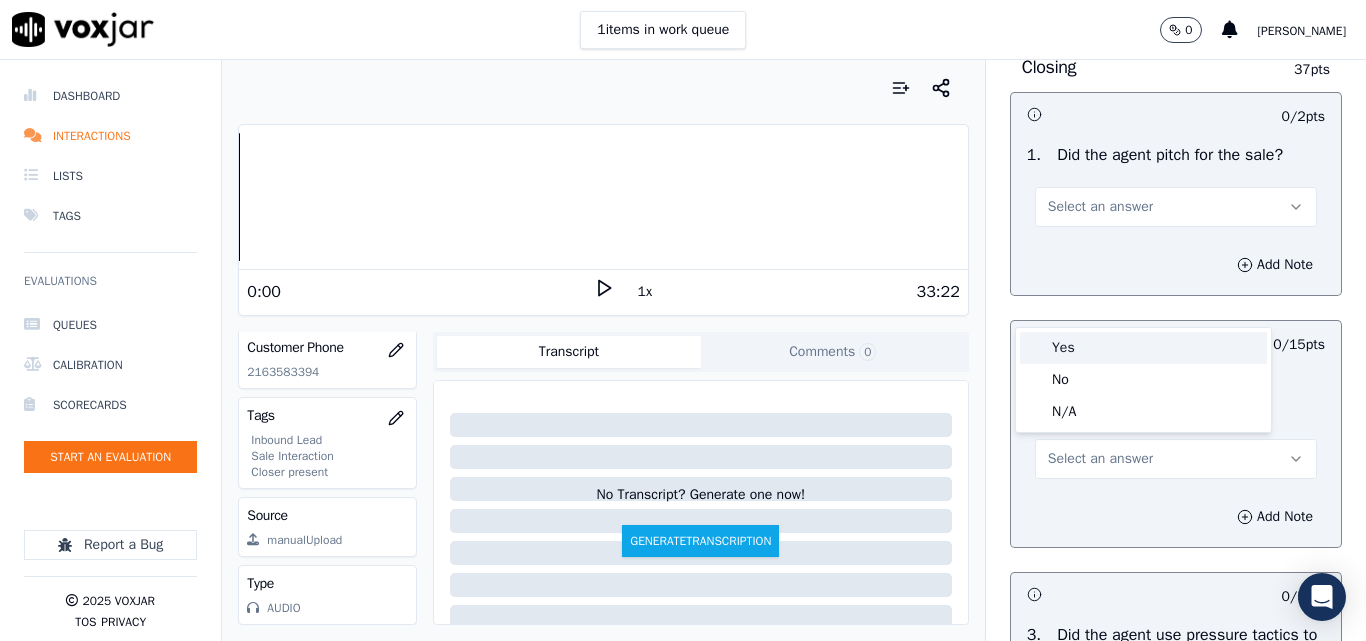 click on "Yes" at bounding box center (1143, 348) 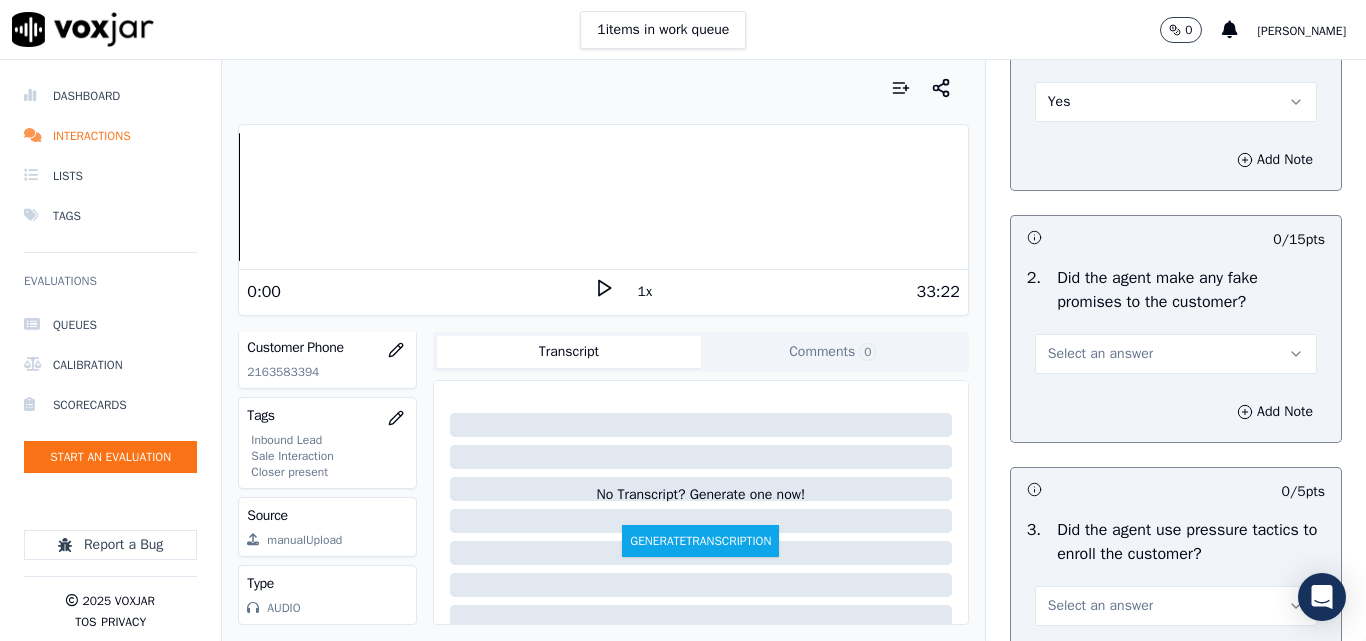 scroll, scrollTop: 4300, scrollLeft: 0, axis: vertical 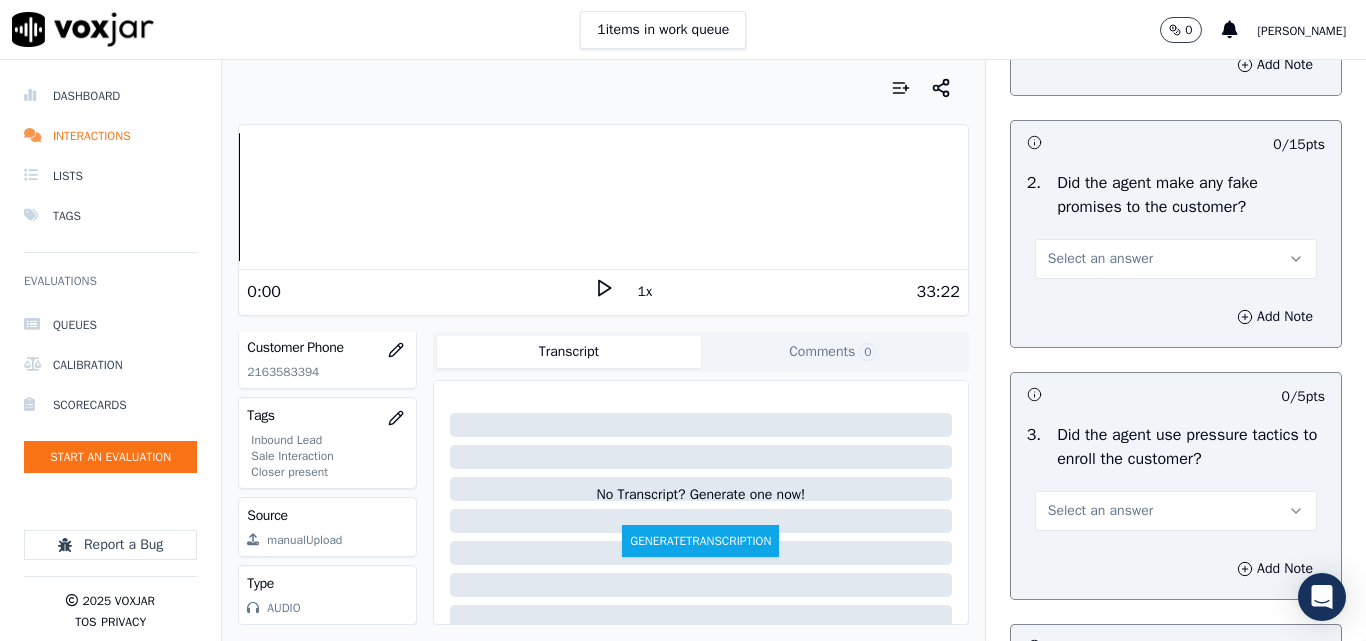 click on "Select an answer" at bounding box center [1100, 259] 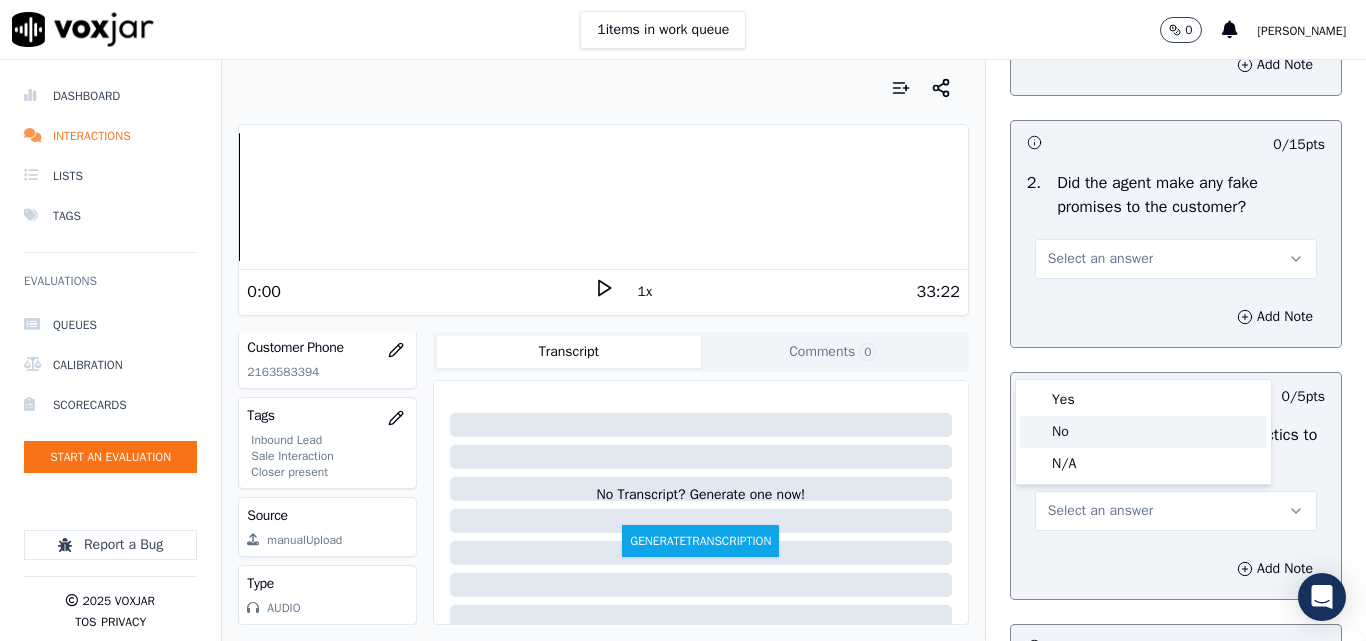 click on "No" 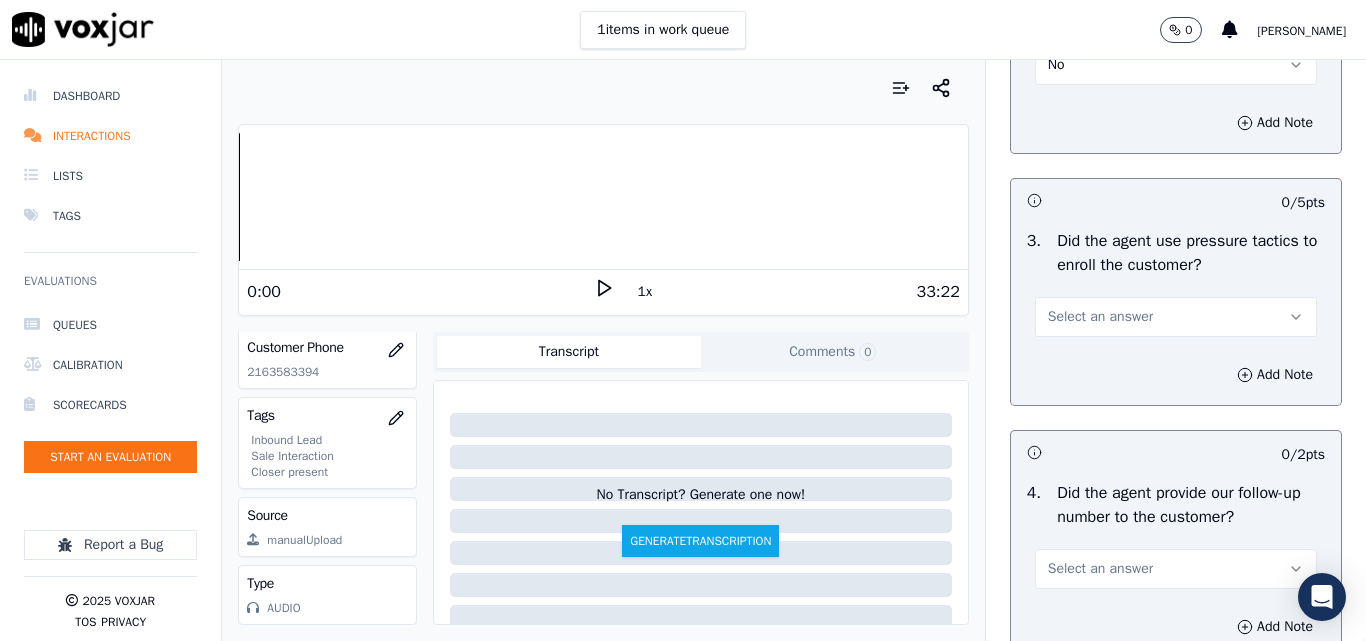 scroll, scrollTop: 4500, scrollLeft: 0, axis: vertical 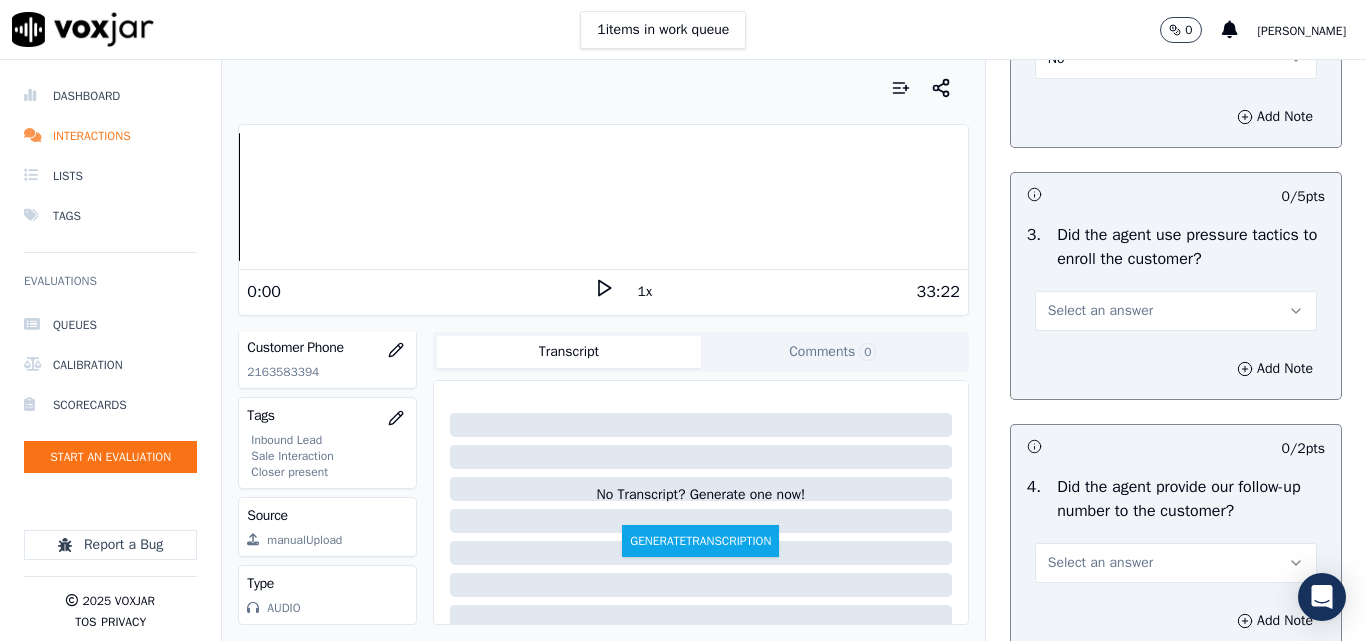 click on "Did the agent use pressure tactics to enroll the customer?" at bounding box center [1191, 247] 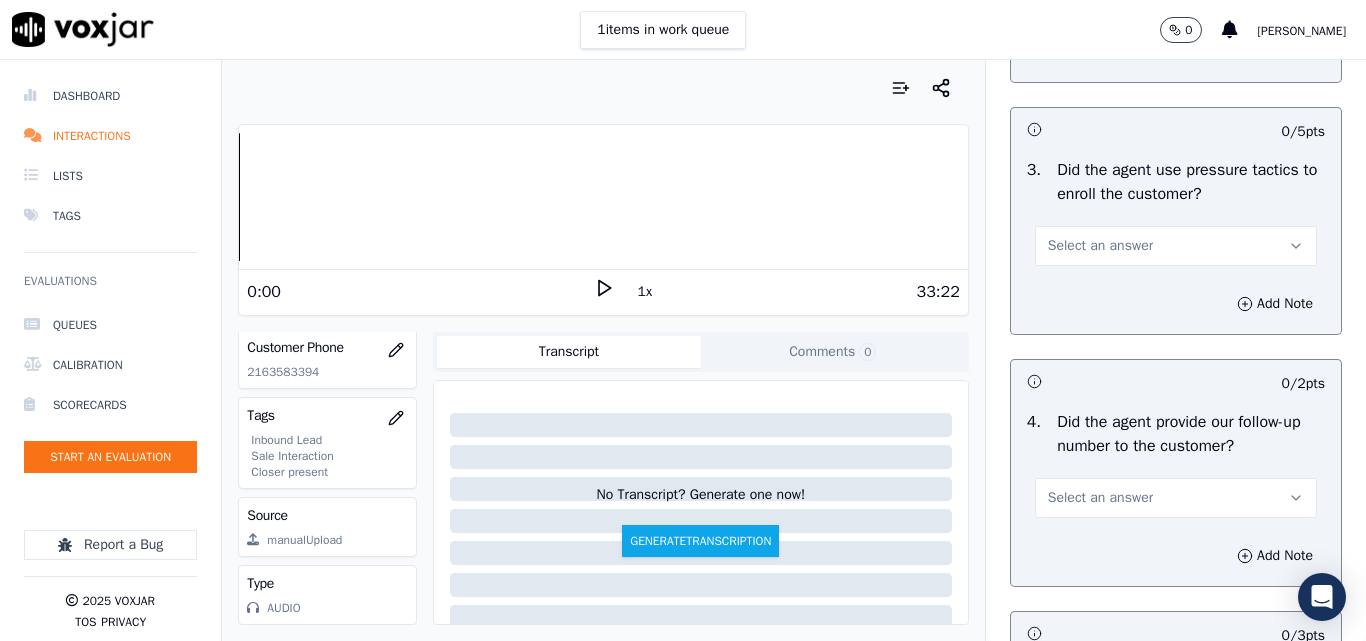 scroll, scrollTop: 4600, scrollLeft: 0, axis: vertical 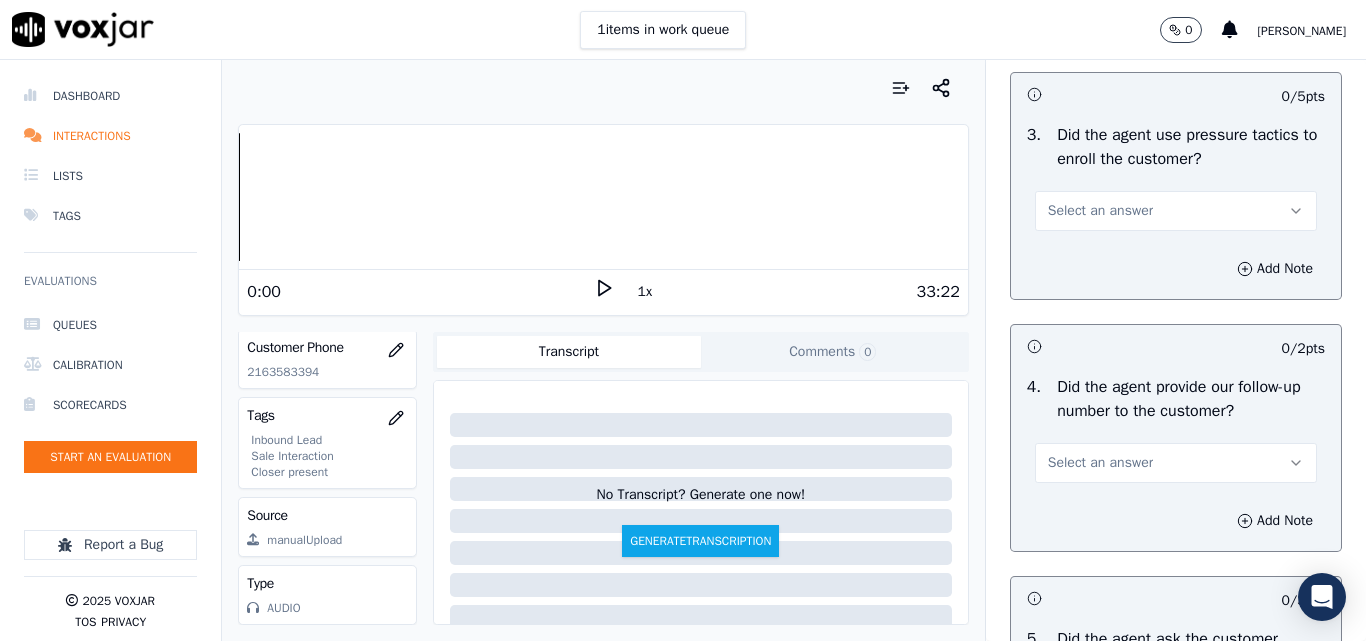 click on "Select an answer" at bounding box center [1100, 211] 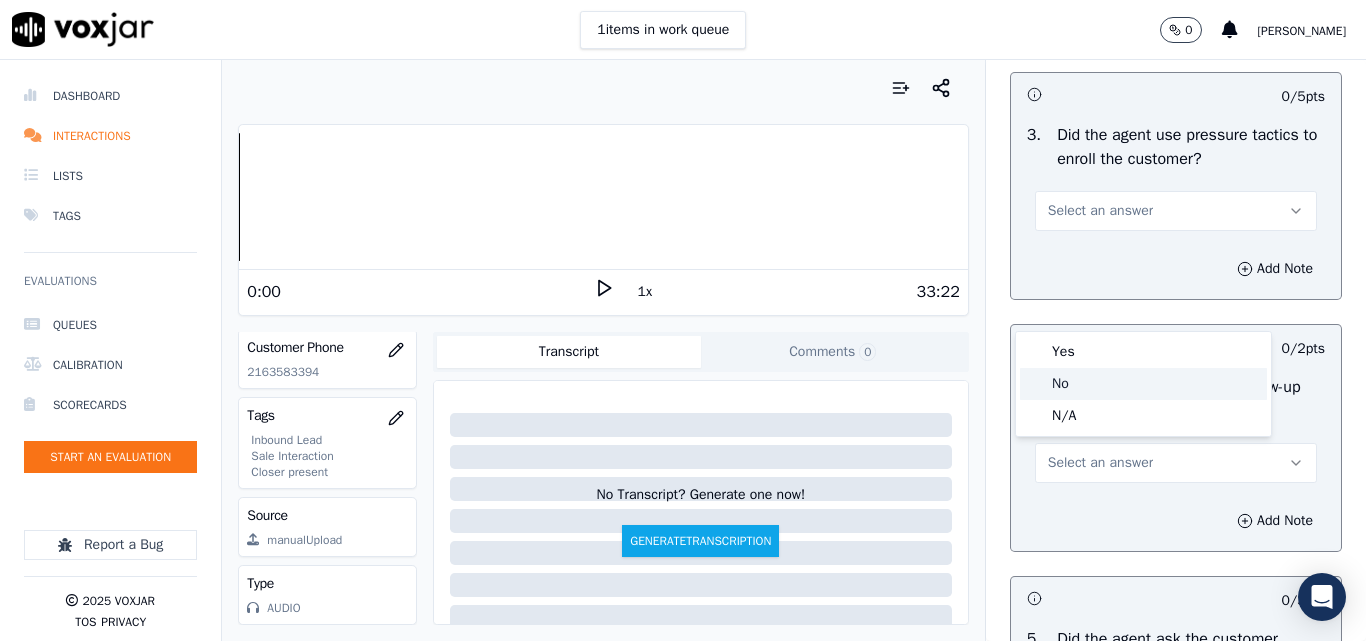click on "No" 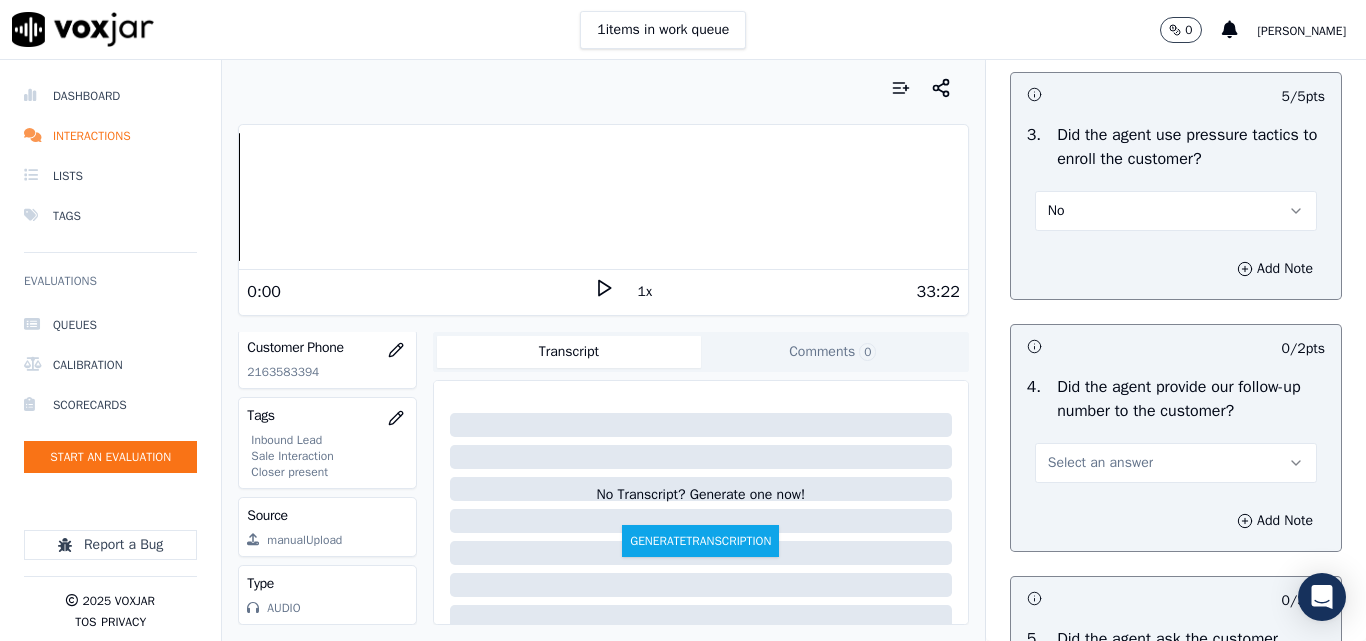 scroll, scrollTop: 4700, scrollLeft: 0, axis: vertical 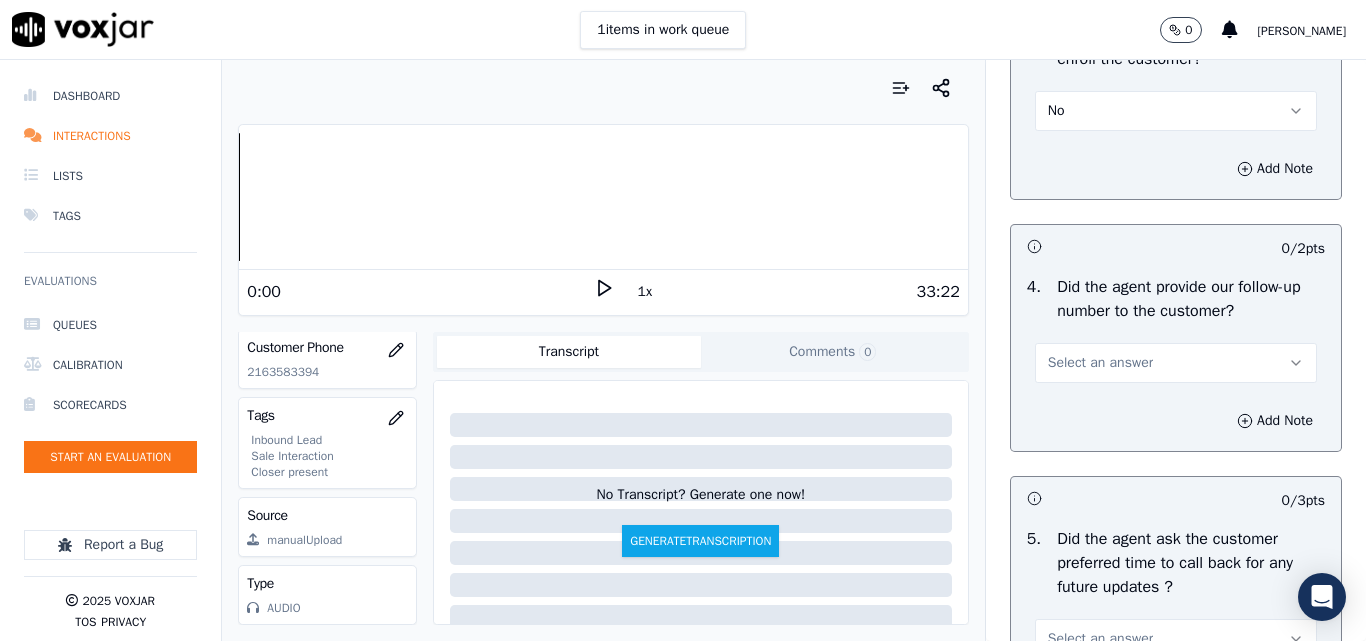 click on "Select an answer" at bounding box center [1100, 363] 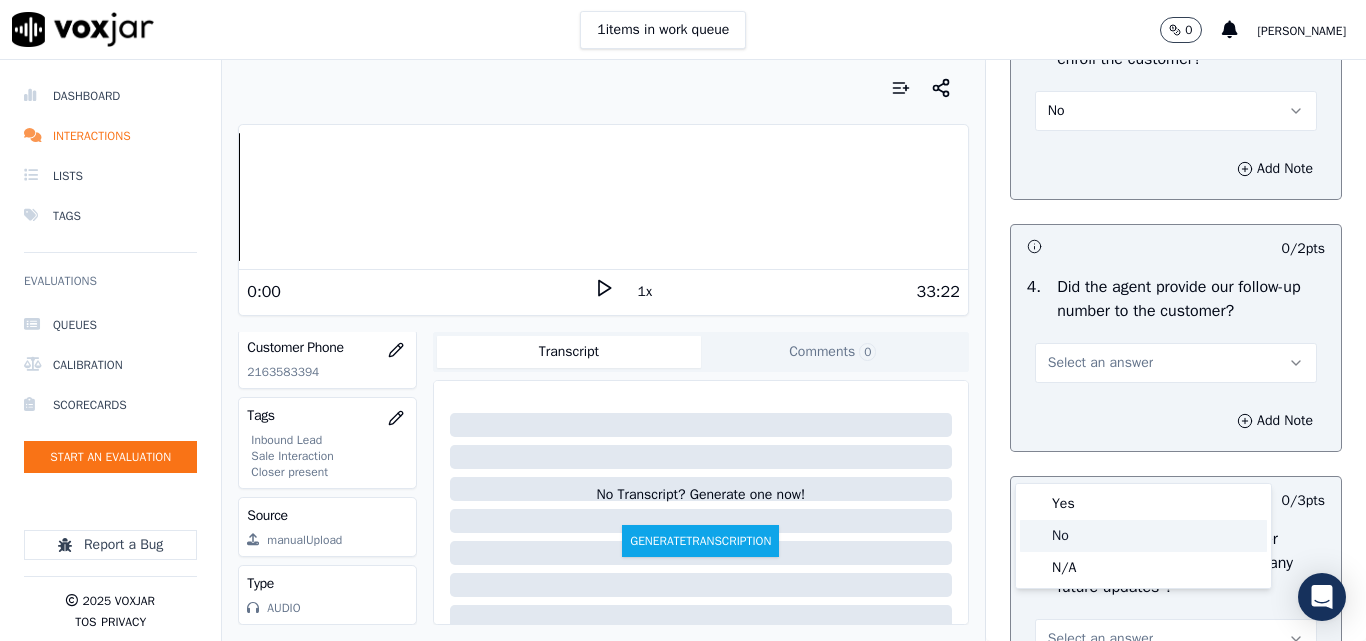click on "No" 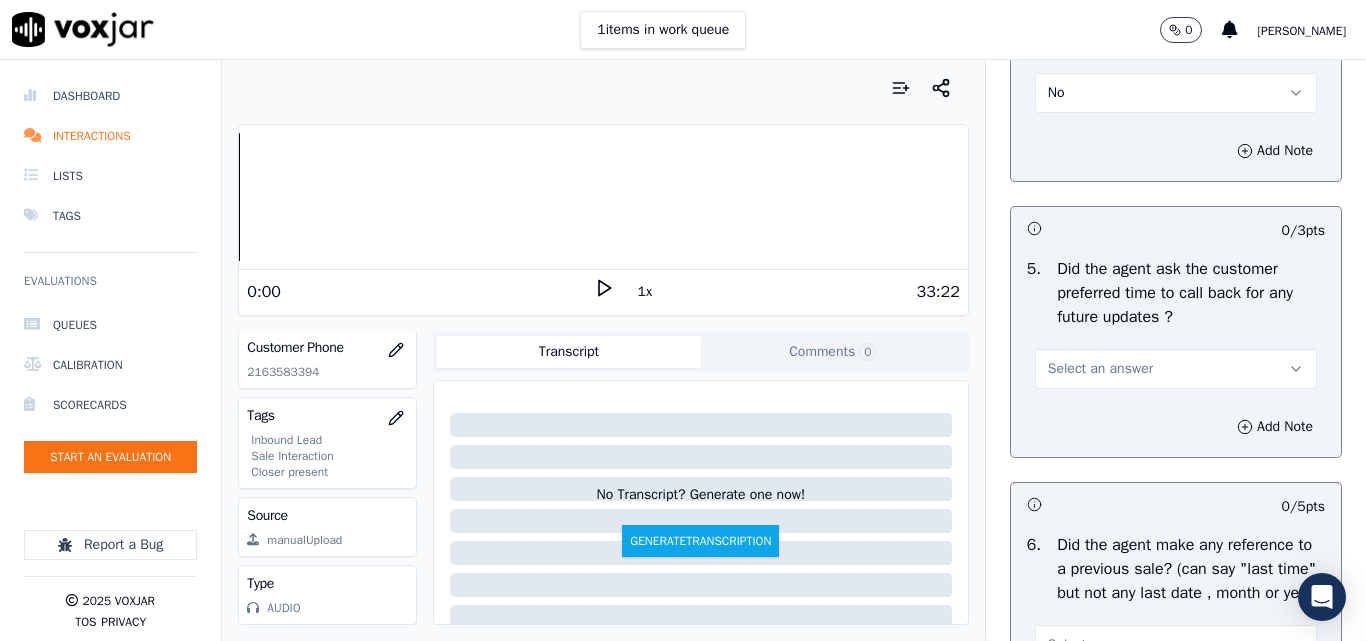 scroll, scrollTop: 5000, scrollLeft: 0, axis: vertical 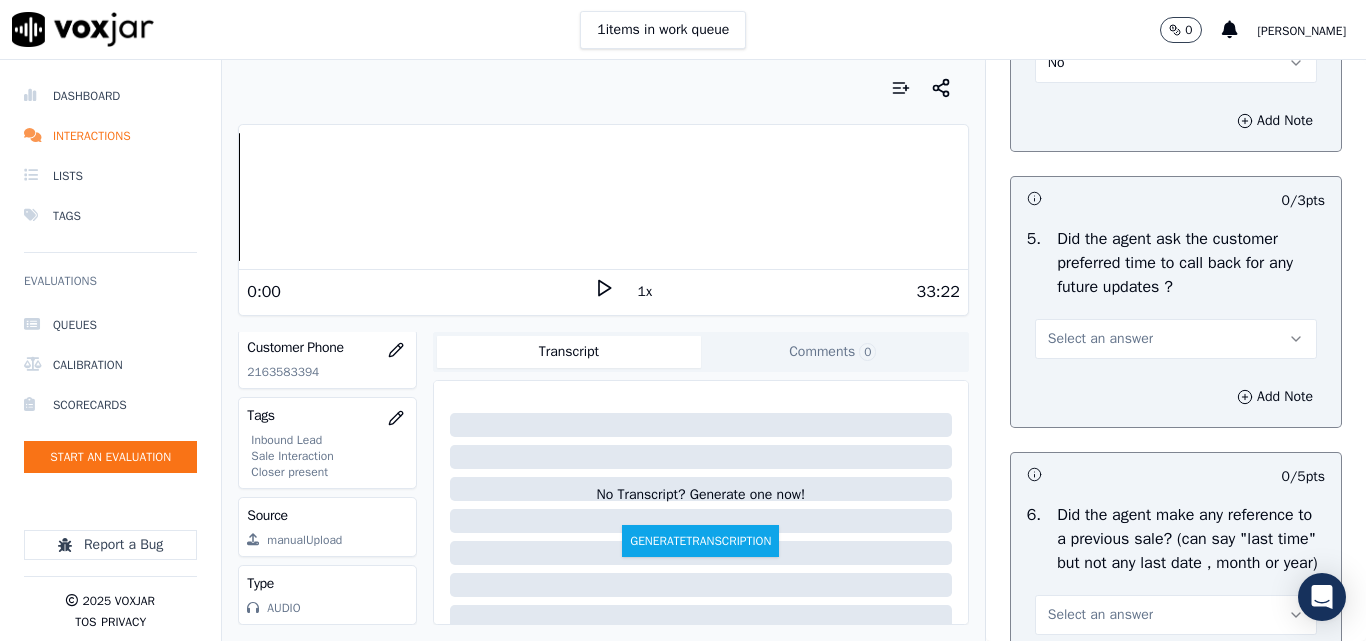click on "Select an answer" at bounding box center (1100, 339) 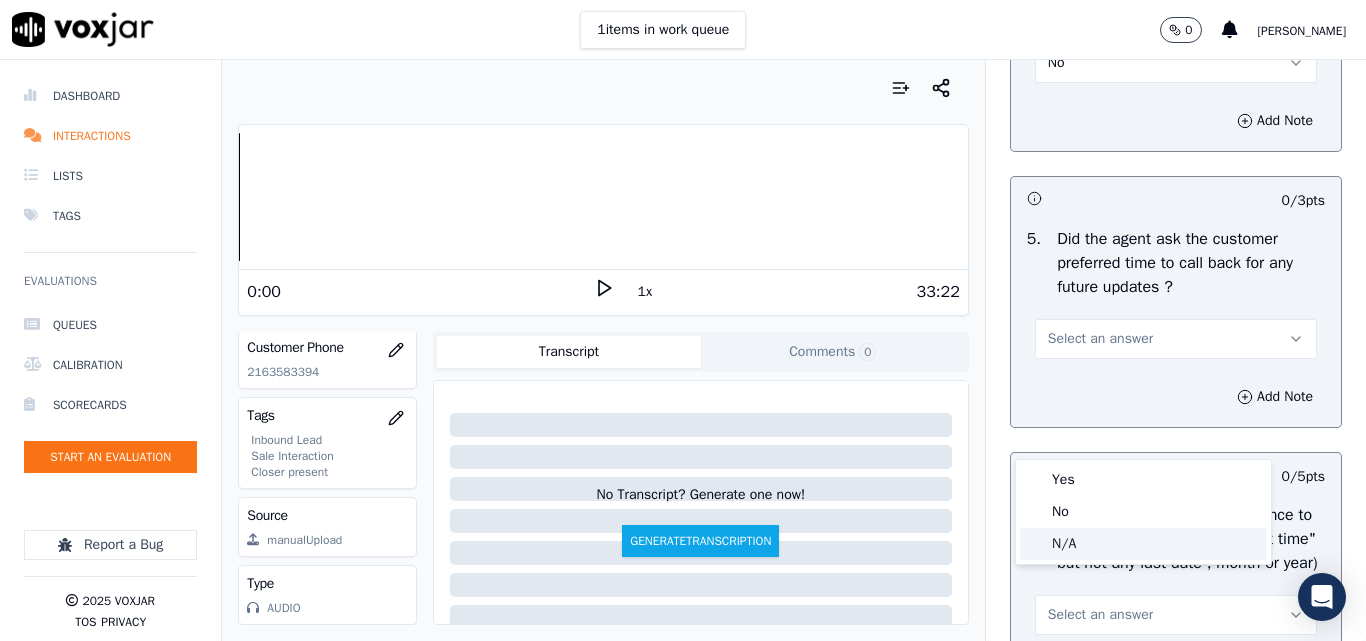 click on "N/A" 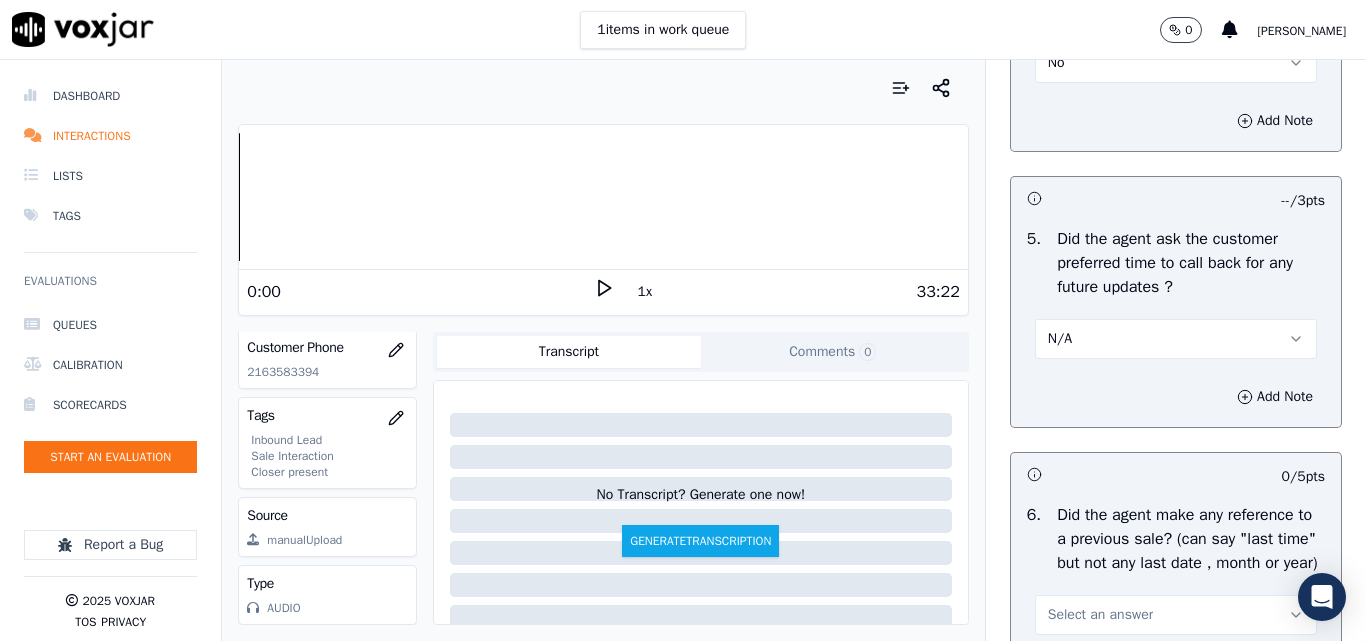 scroll, scrollTop: 5200, scrollLeft: 0, axis: vertical 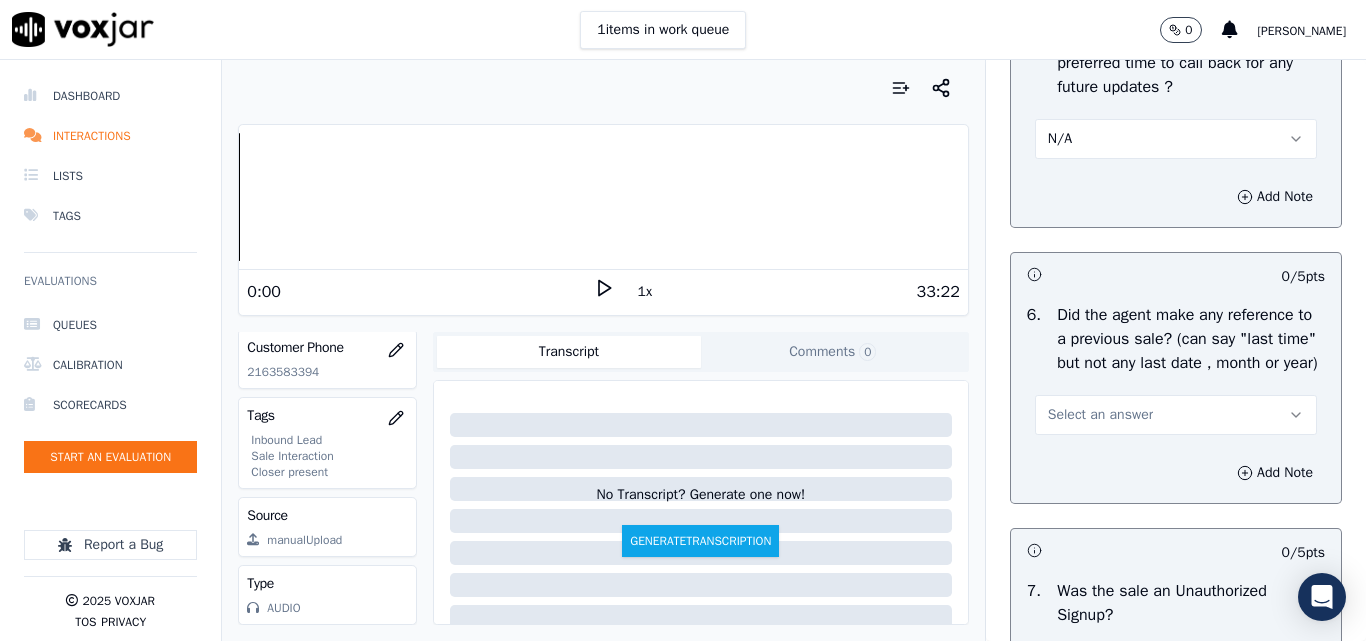click on "Select an answer" at bounding box center [1100, 415] 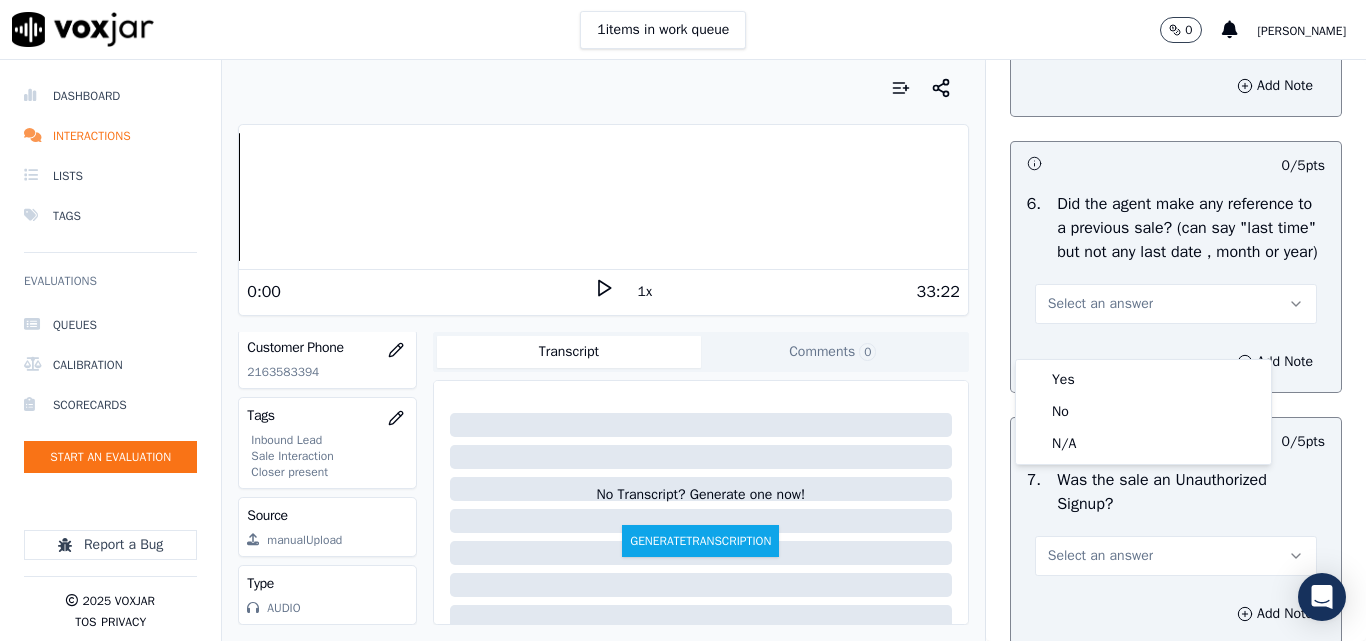 scroll, scrollTop: 5500, scrollLeft: 0, axis: vertical 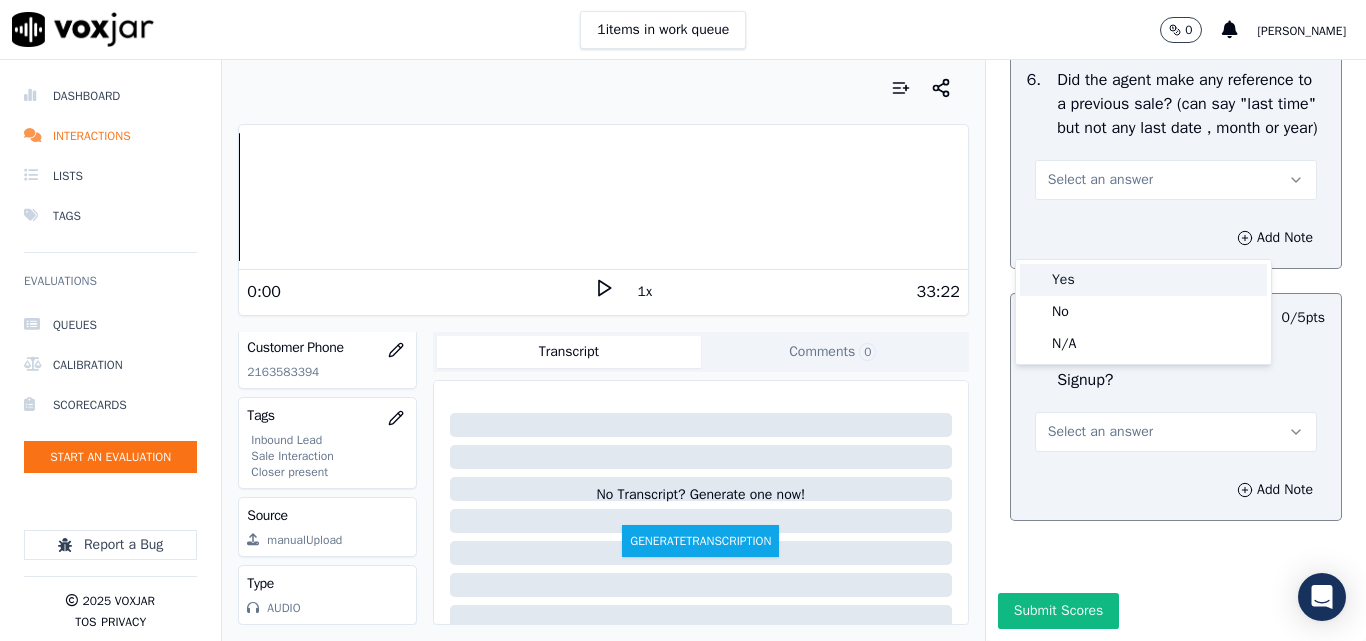 click on "Yes" at bounding box center [1143, 280] 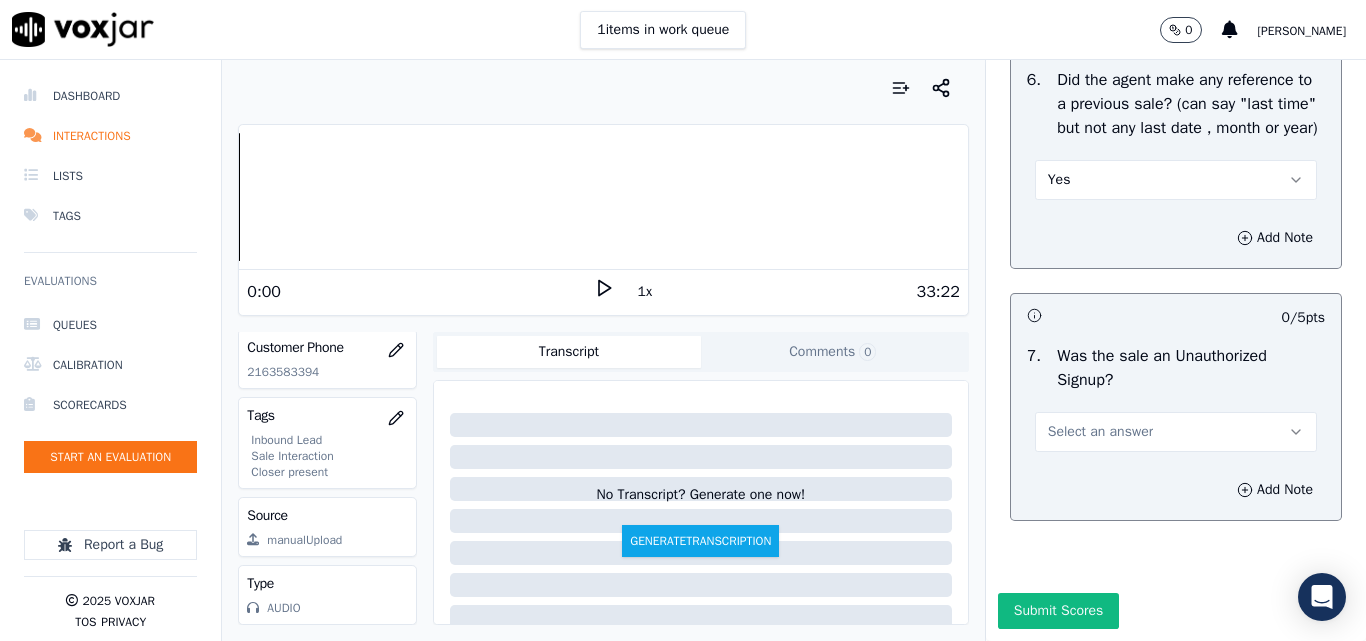 click on "Yes" at bounding box center [1176, 180] 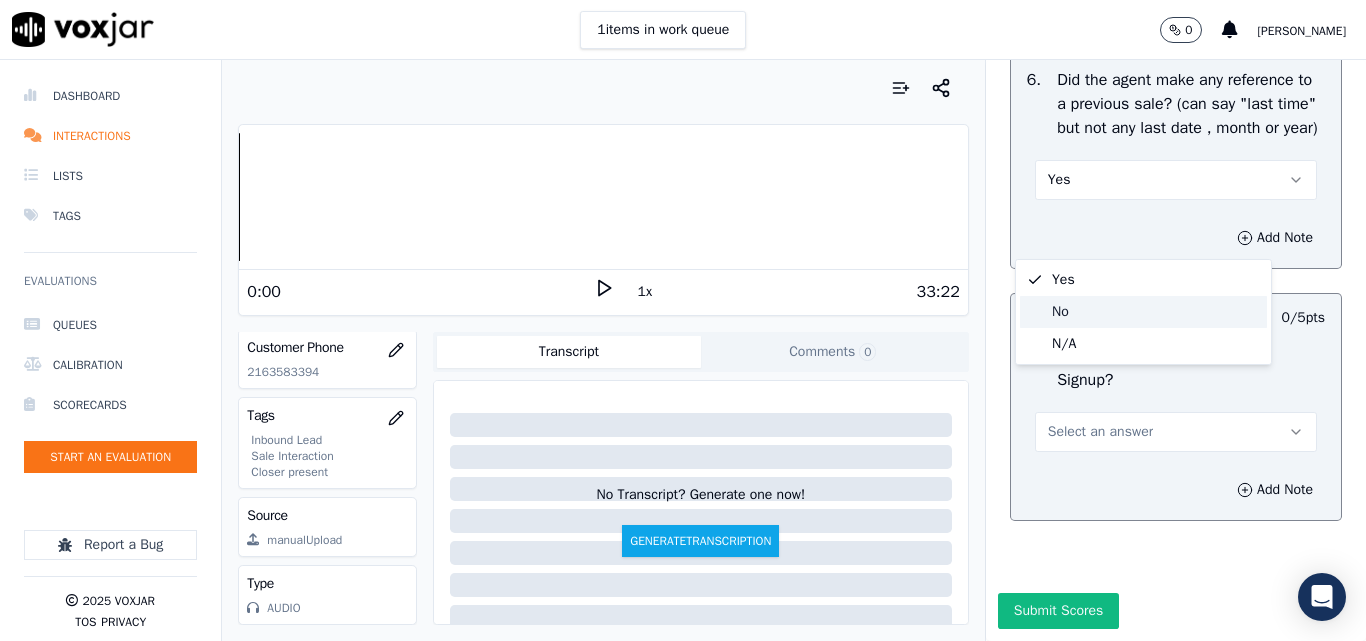 click on "No" 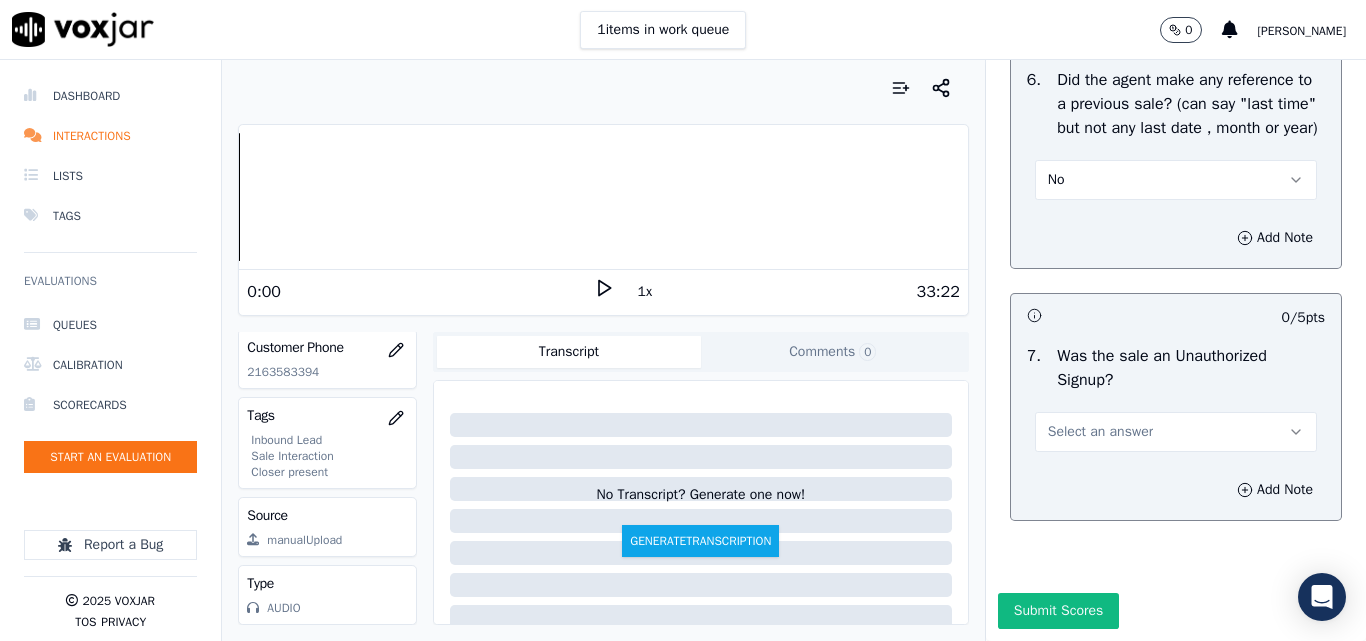 scroll, scrollTop: 5600, scrollLeft: 0, axis: vertical 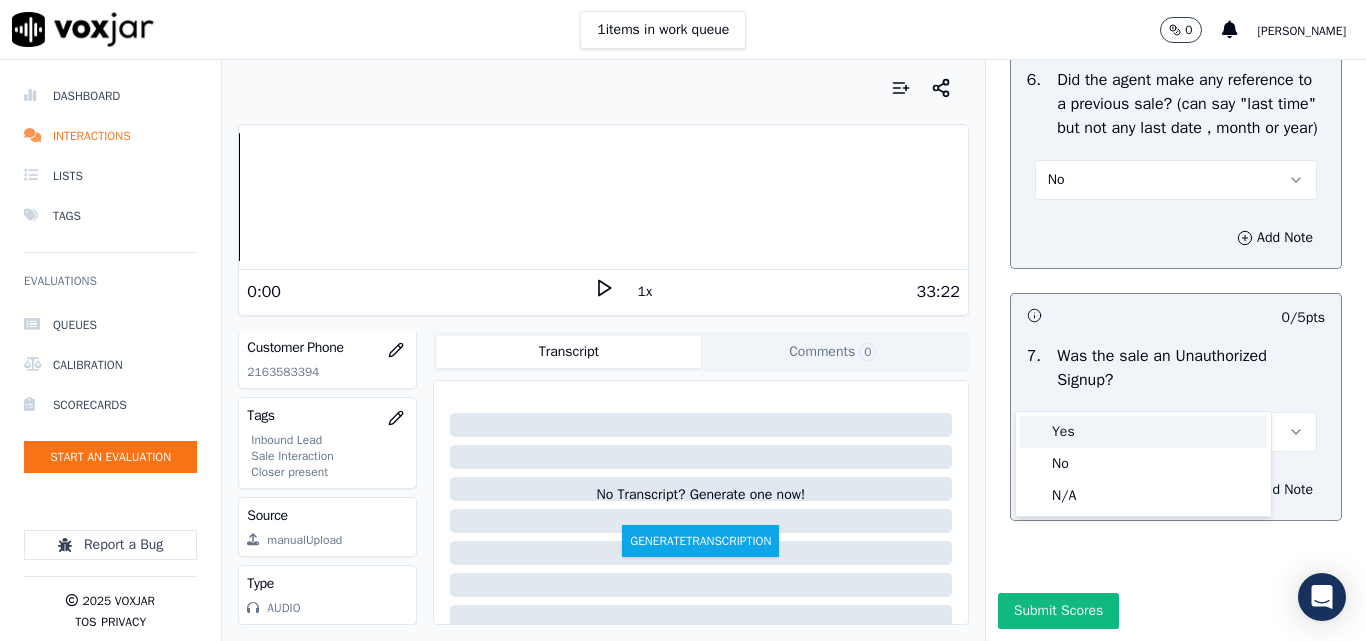 click on "Yes" at bounding box center (1143, 432) 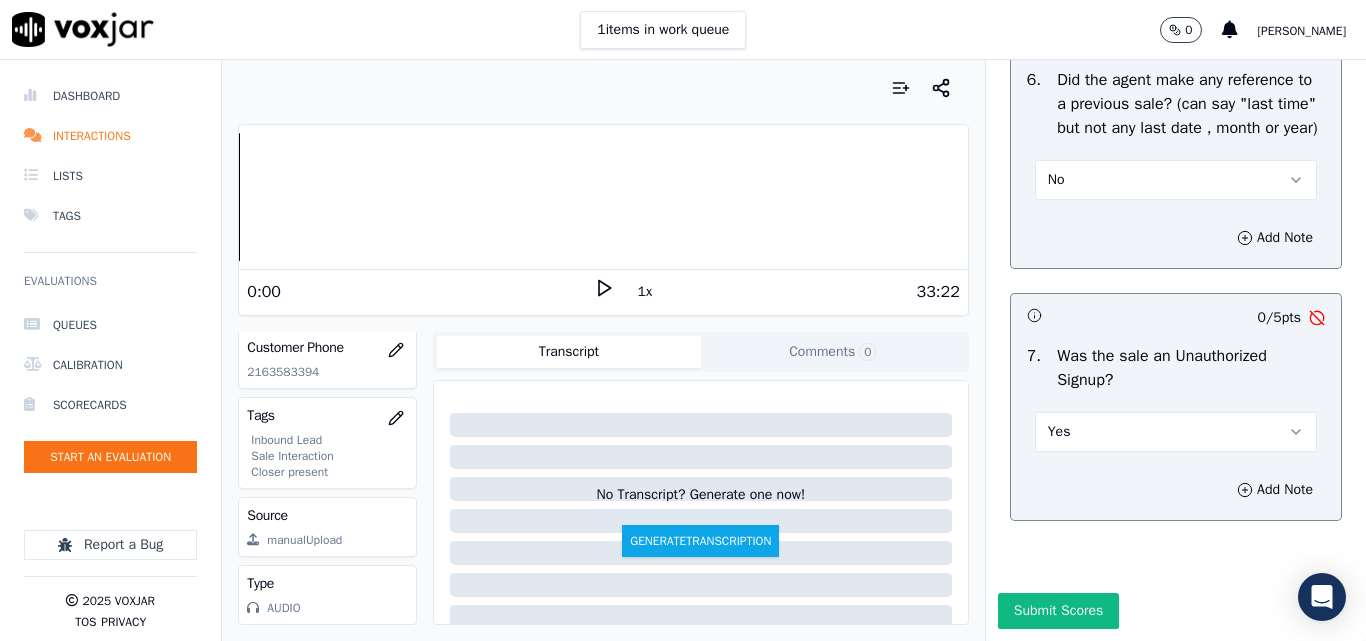 drag, startPoint x: 1077, startPoint y: 390, endPoint x: 1096, endPoint y: 394, distance: 19.416489 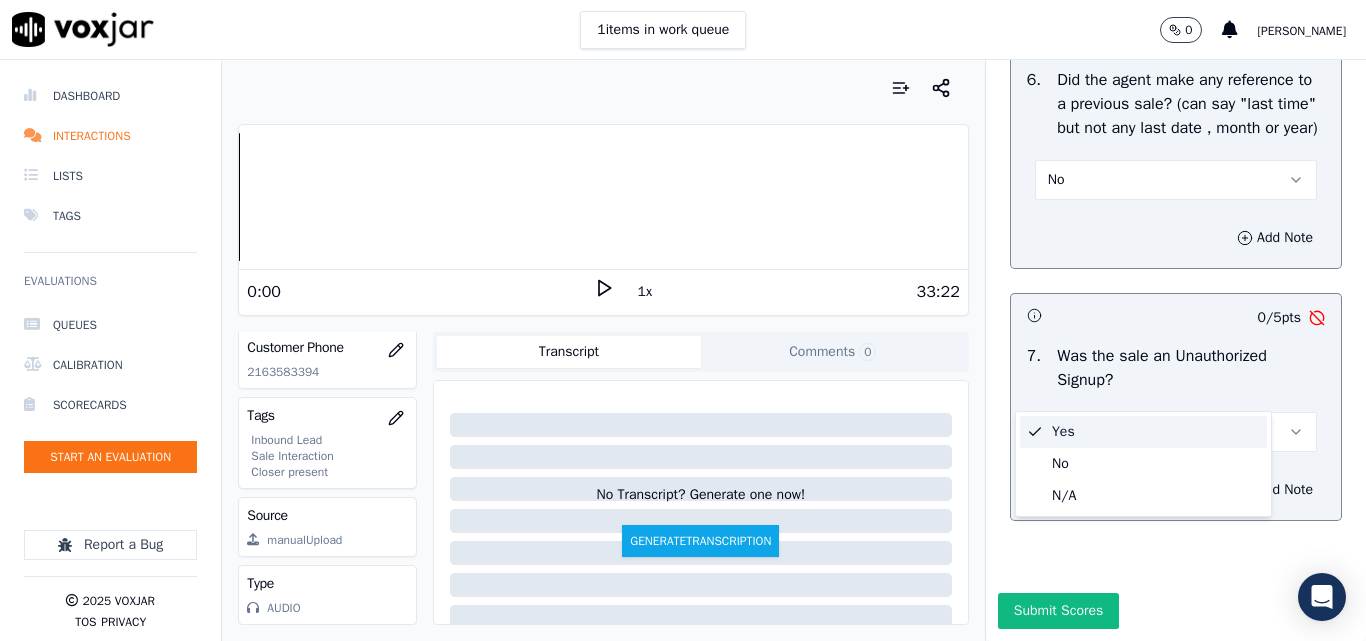 click on "Yes" at bounding box center (1176, 432) 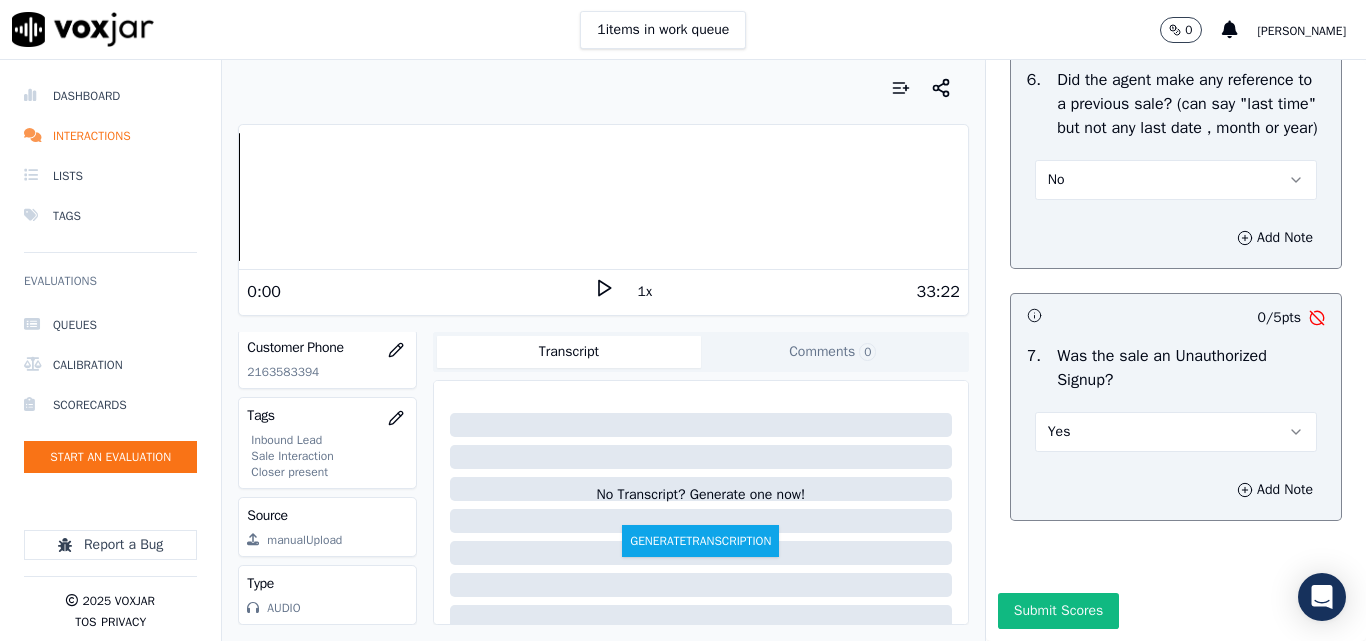 click on "Yes" at bounding box center (1176, 432) 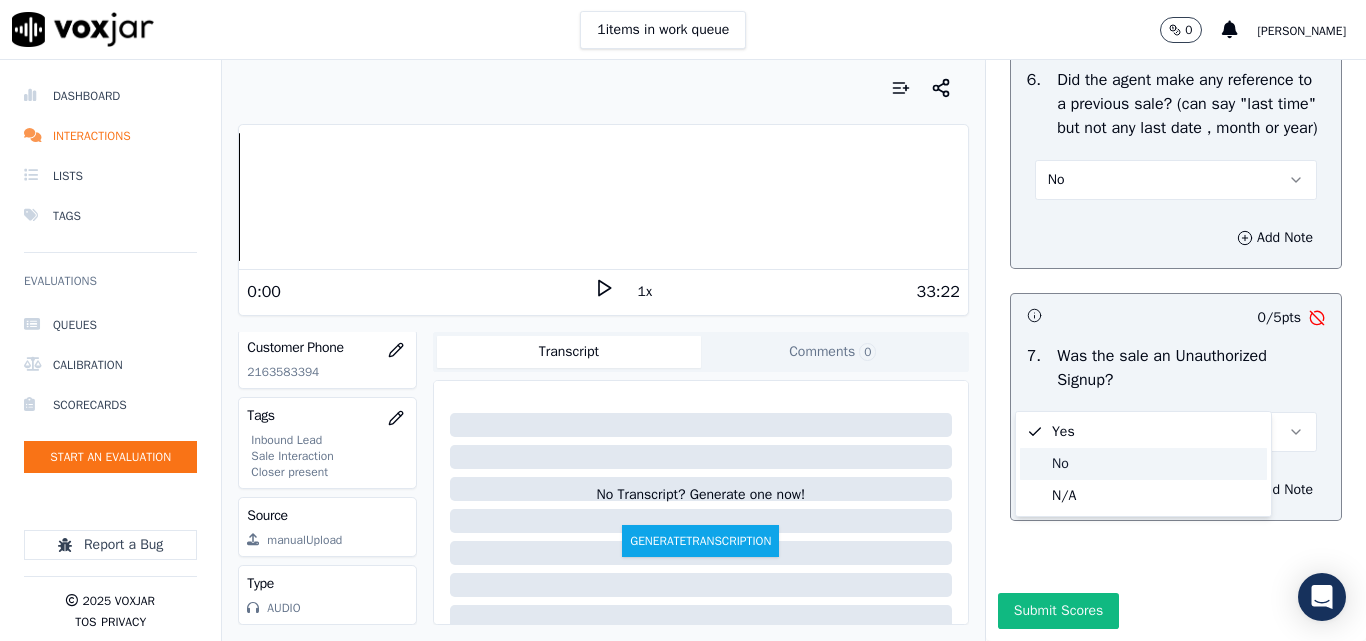 click on "No" 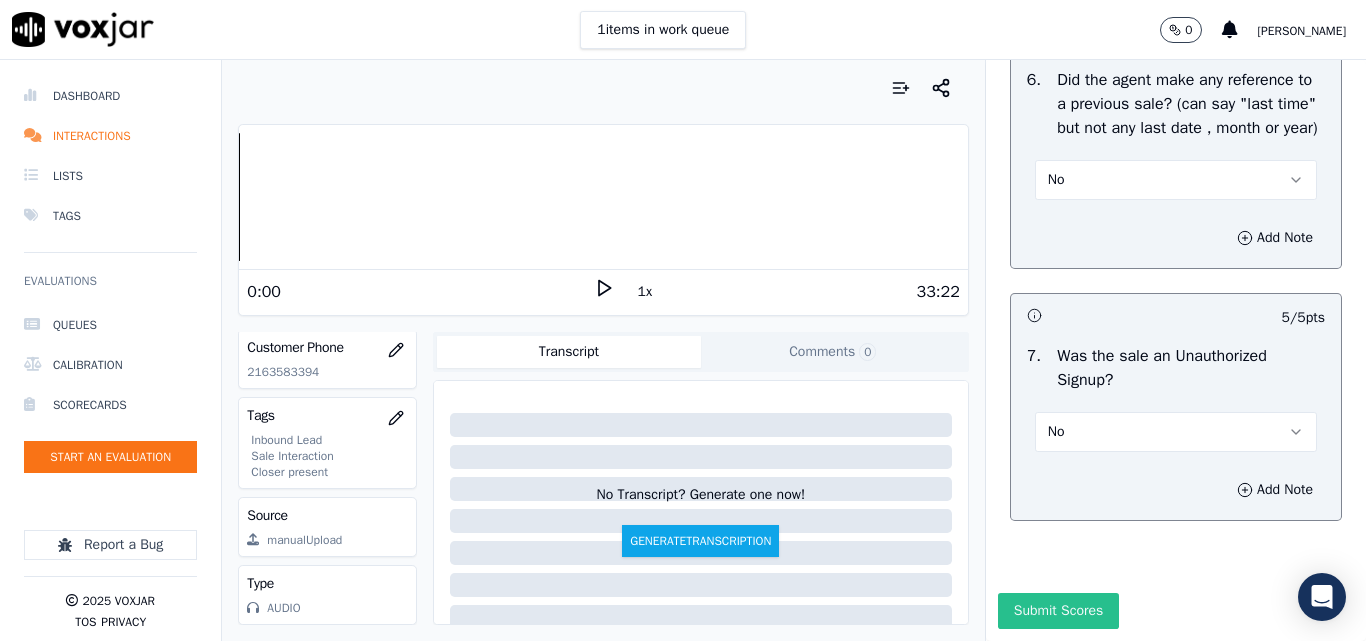 click on "Submit Scores" at bounding box center [1058, 611] 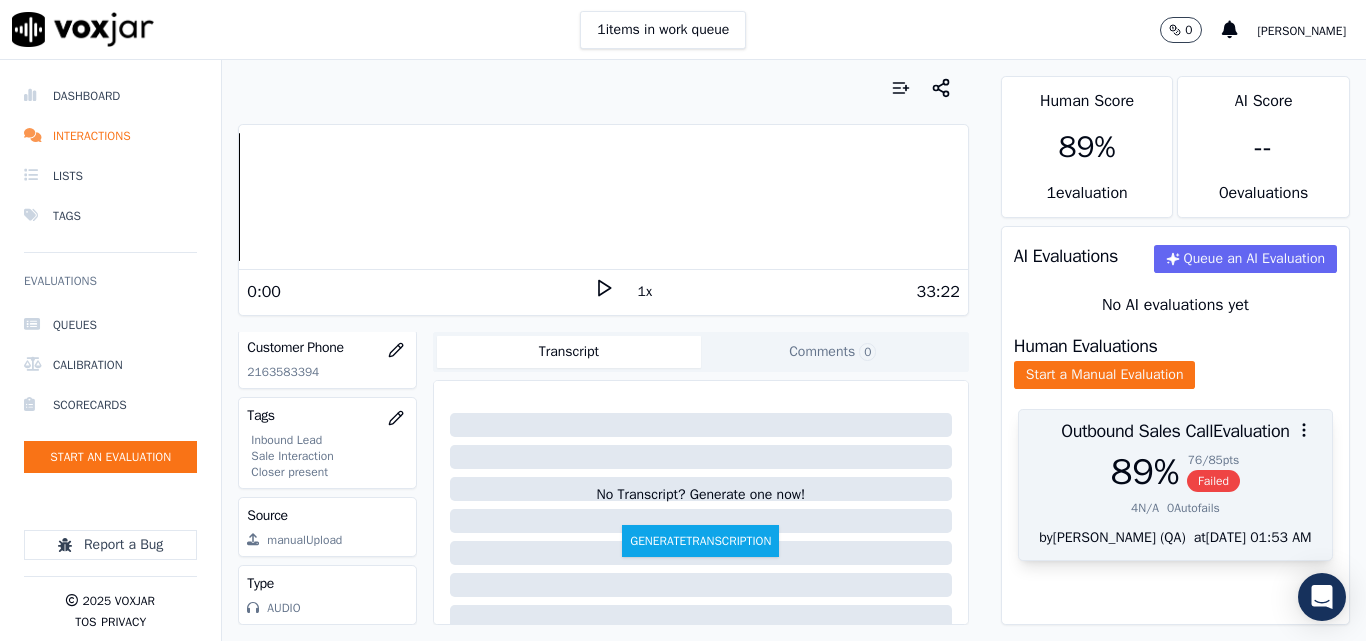 click on "Failed" at bounding box center [1213, 481] 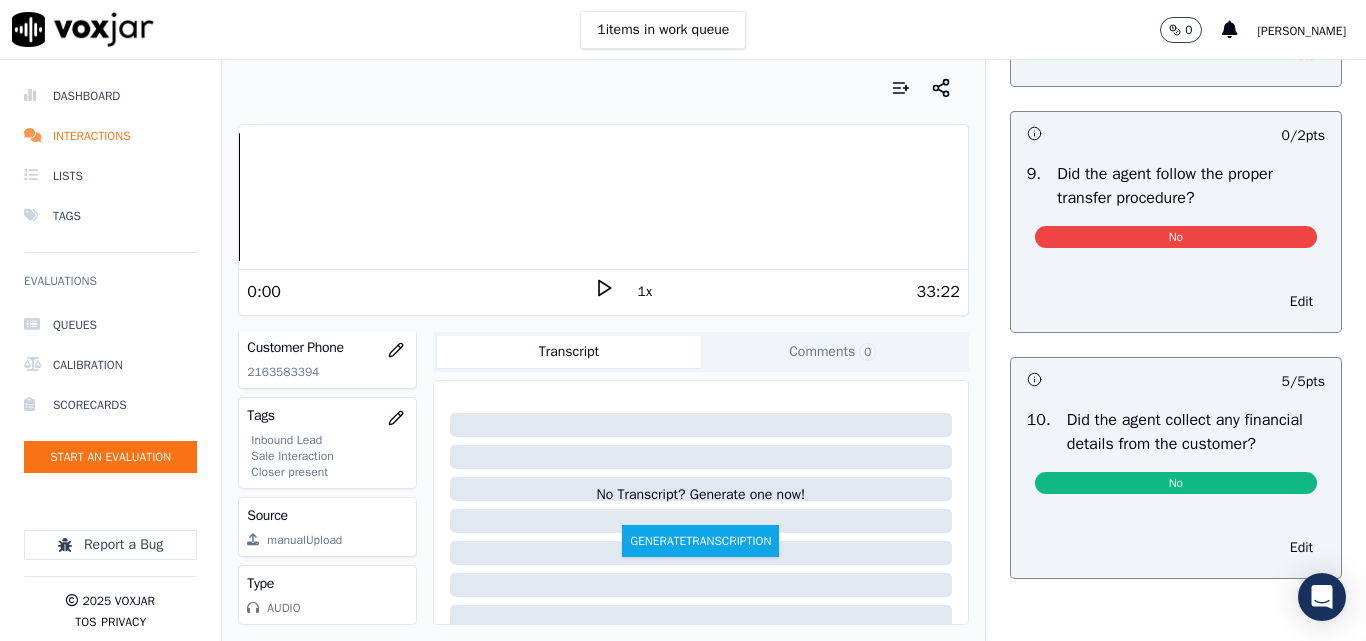 scroll, scrollTop: 3400, scrollLeft: 0, axis: vertical 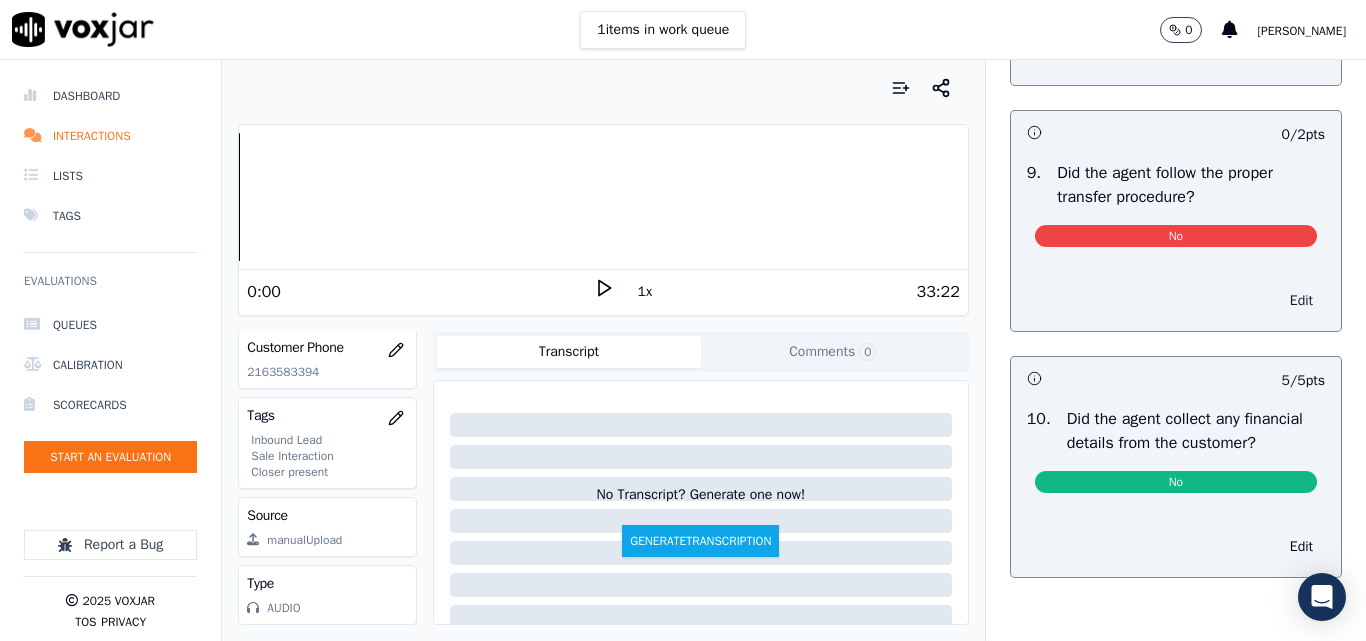 click on "Edit" at bounding box center (1301, 301) 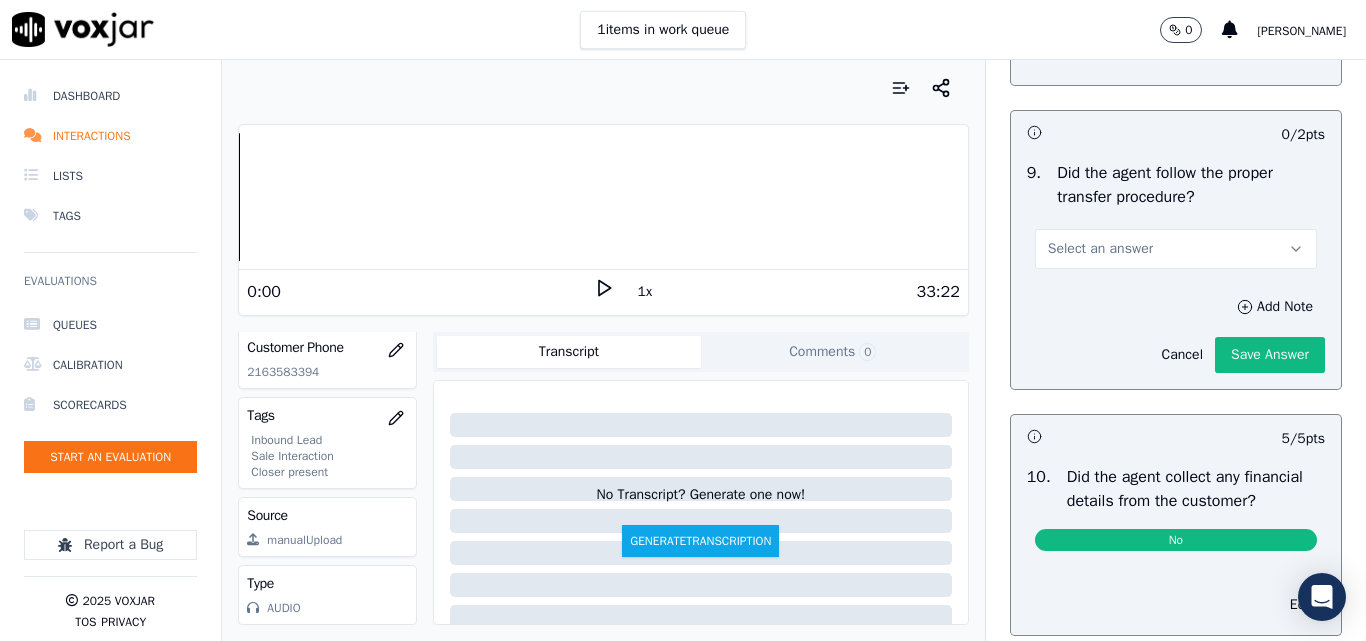 click on "Select an answer" at bounding box center (1100, 249) 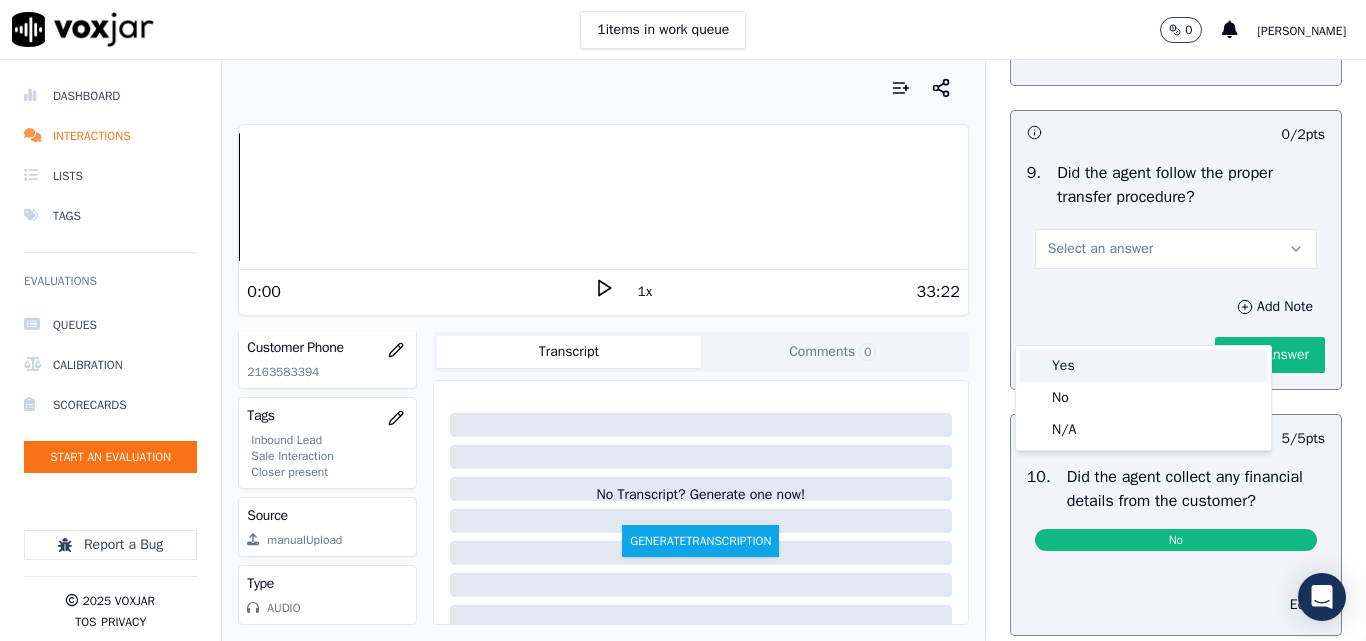 click on "Yes" at bounding box center (1143, 366) 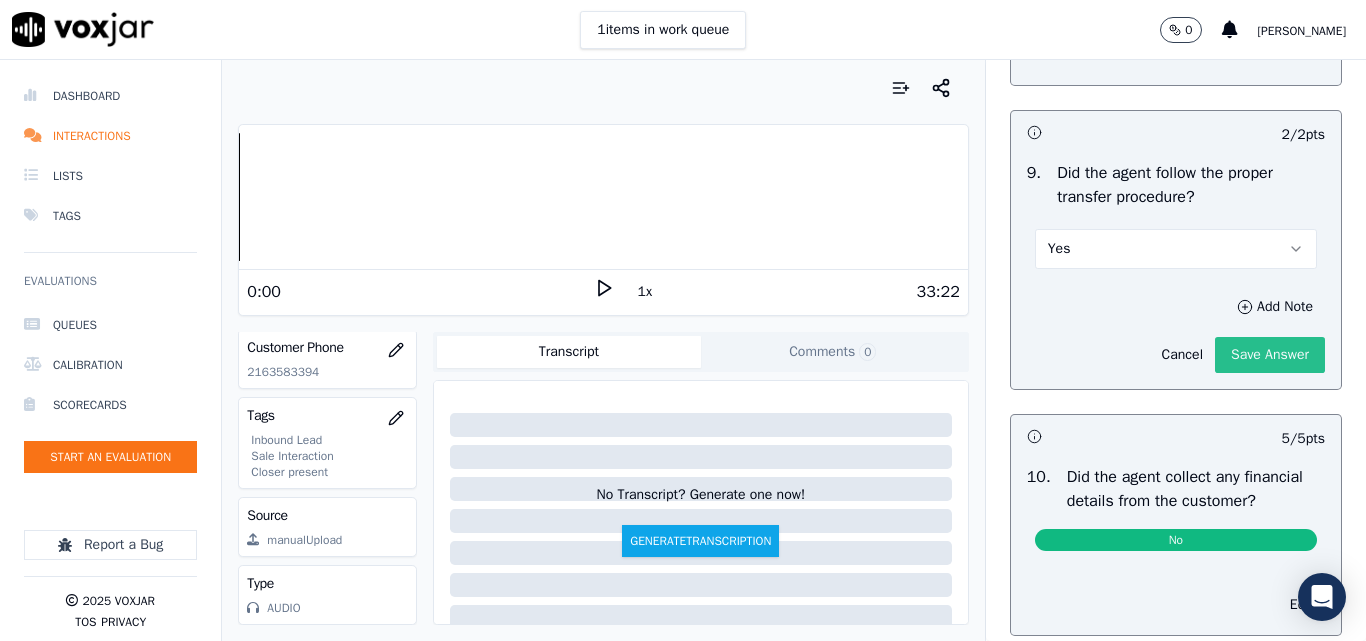 click on "Save Answer" 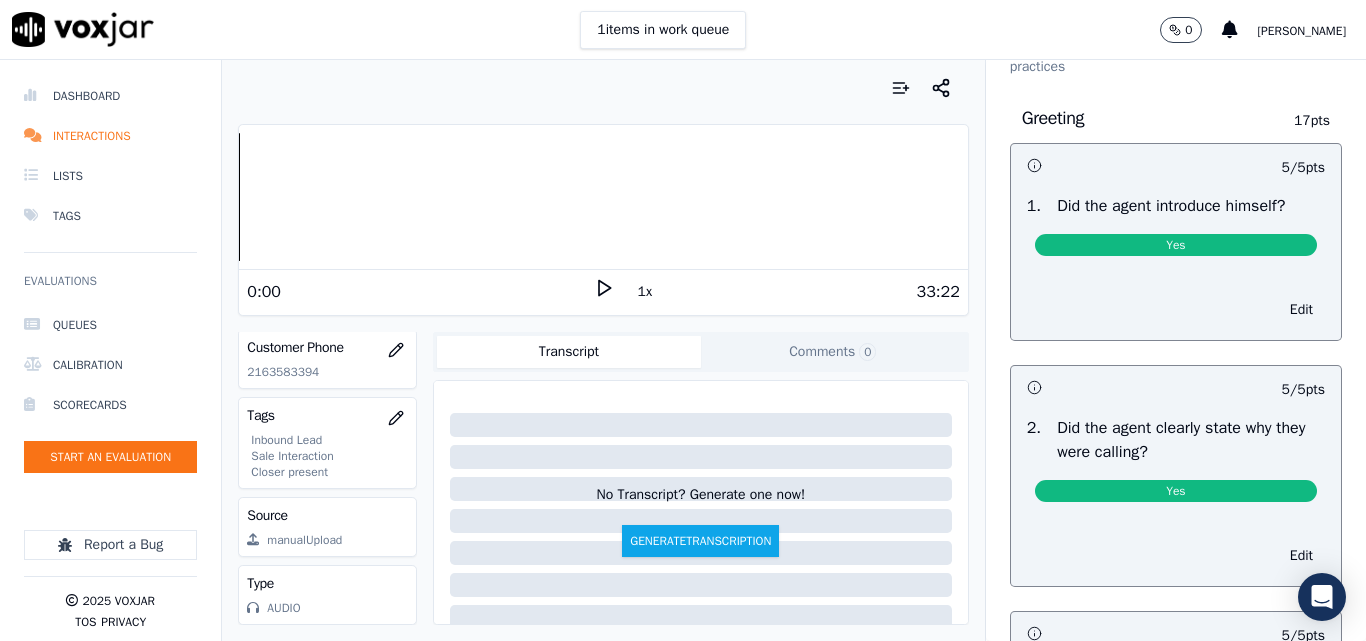 scroll, scrollTop: 0, scrollLeft: 0, axis: both 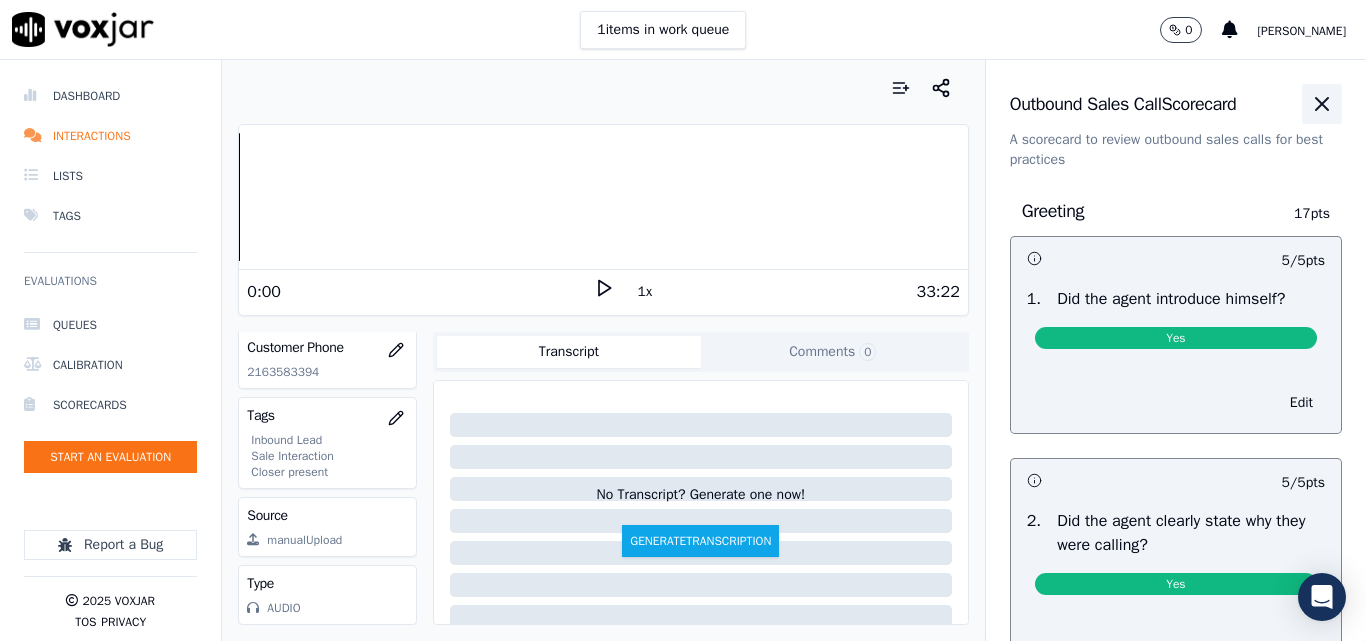 click 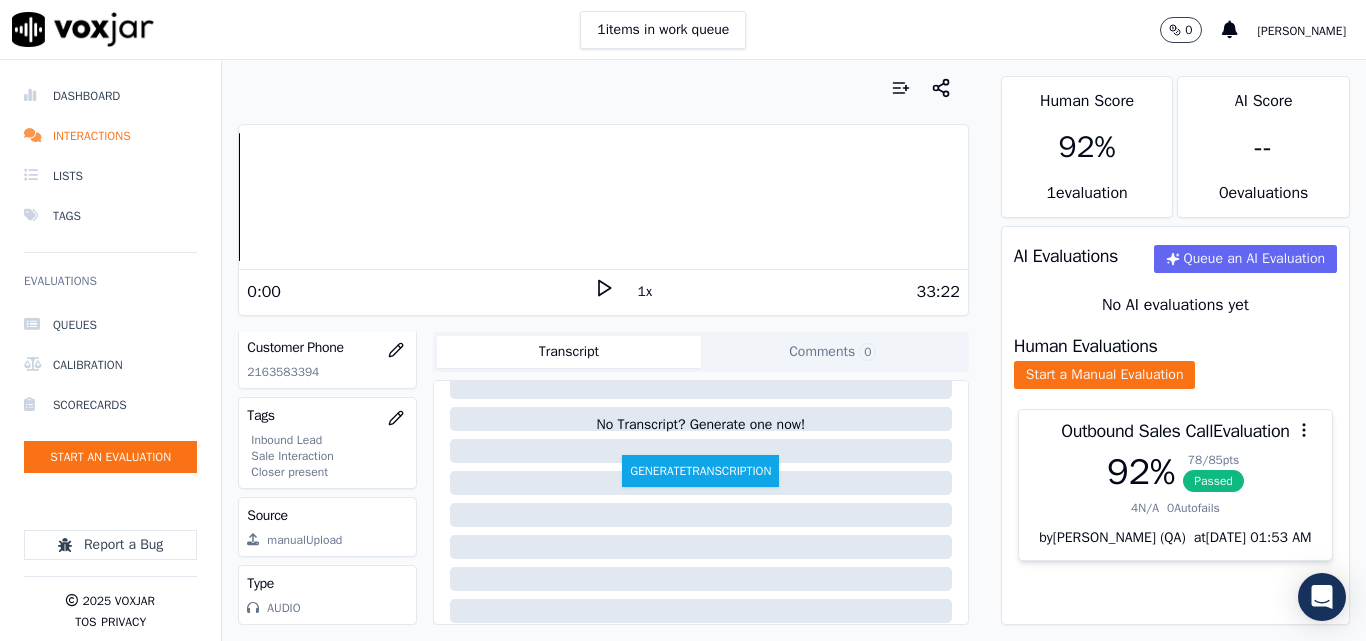 scroll, scrollTop: 0, scrollLeft: 0, axis: both 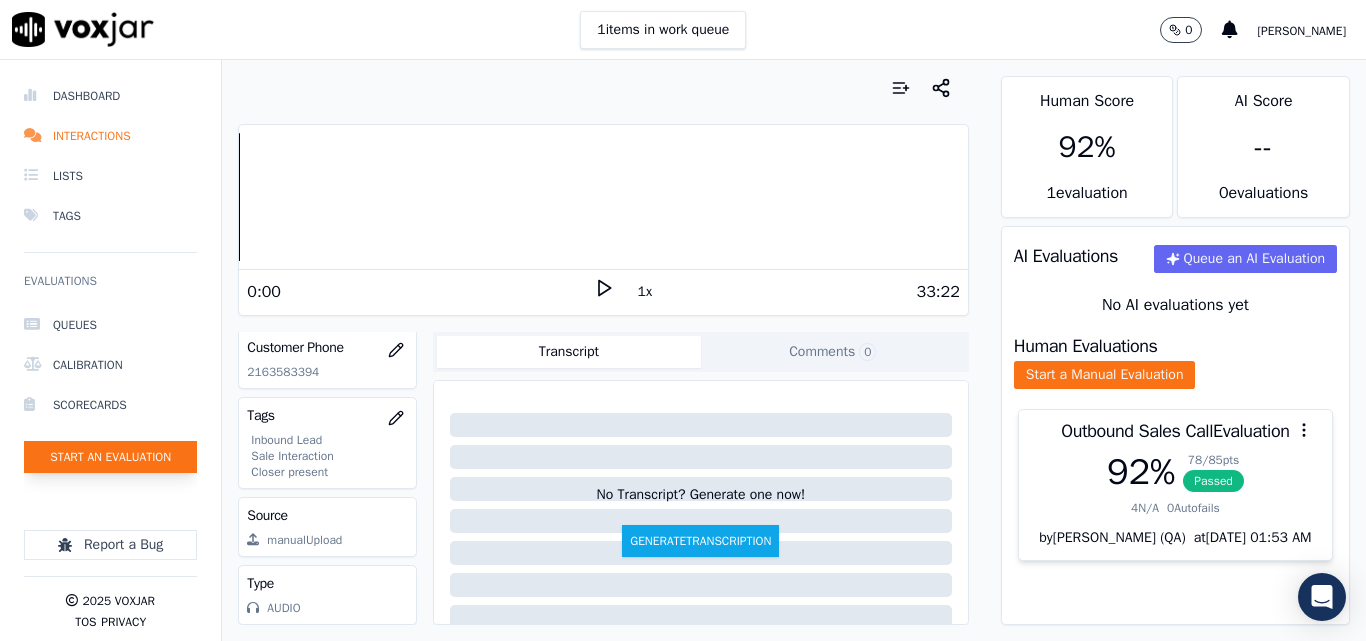 click on "Start an Evaluation" 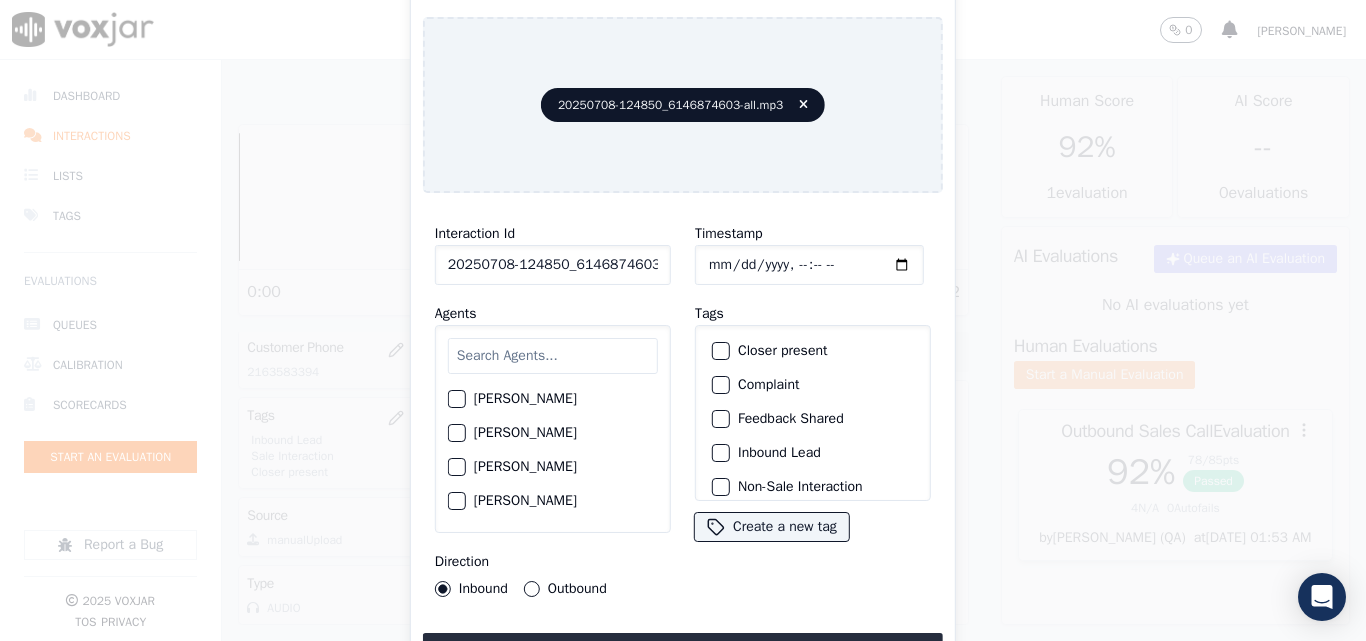scroll, scrollTop: 0, scrollLeft: 40, axis: horizontal 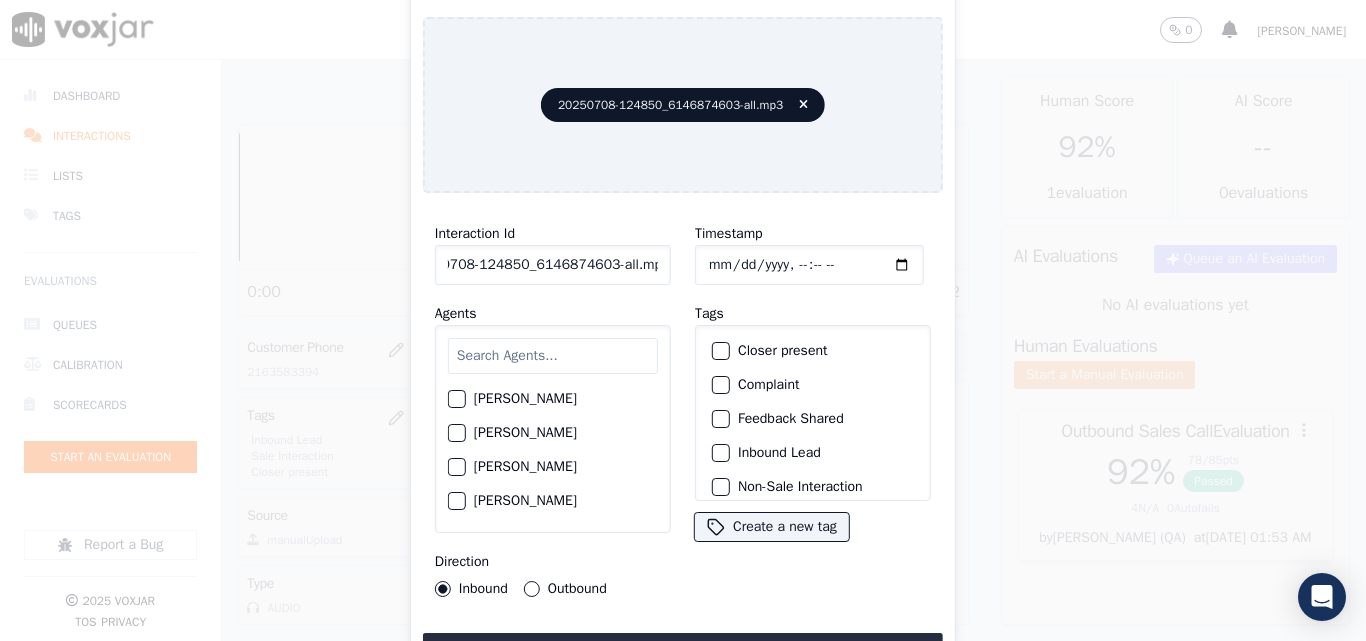 drag, startPoint x: 642, startPoint y: 258, endPoint x: 766, endPoint y: 257, distance: 124.004036 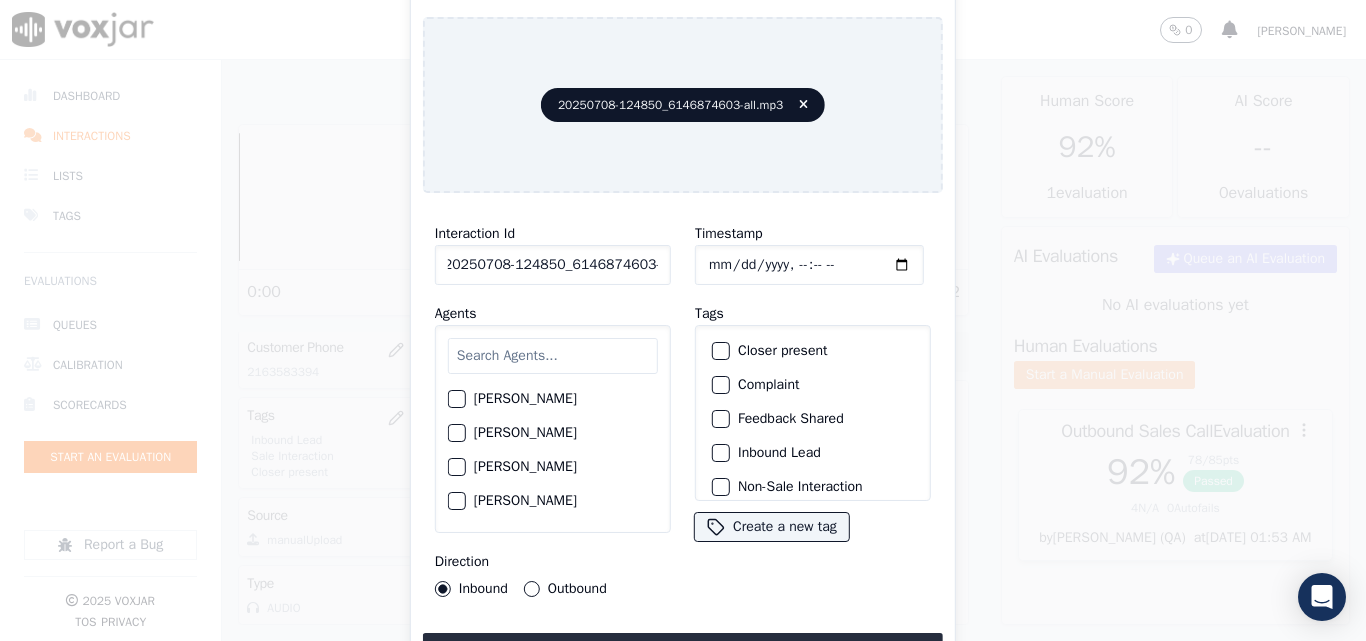 scroll, scrollTop: 0, scrollLeft: 11, axis: horizontal 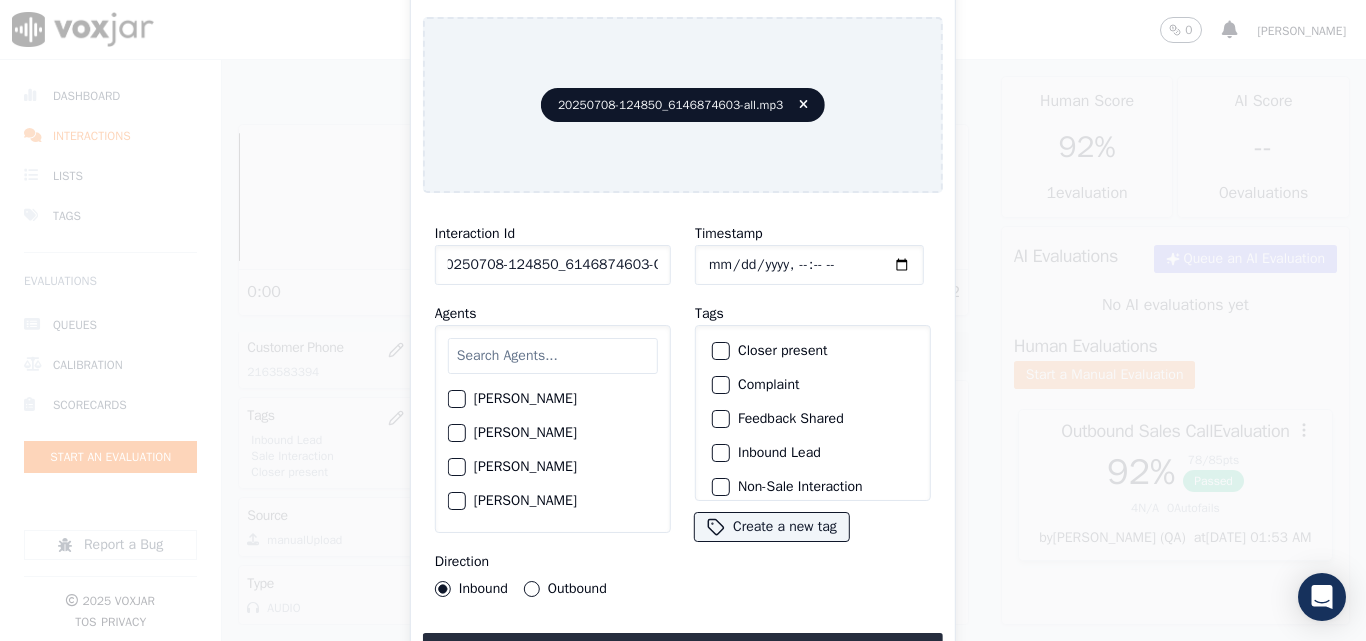 type on "20250708-124850_6146874603-C1" 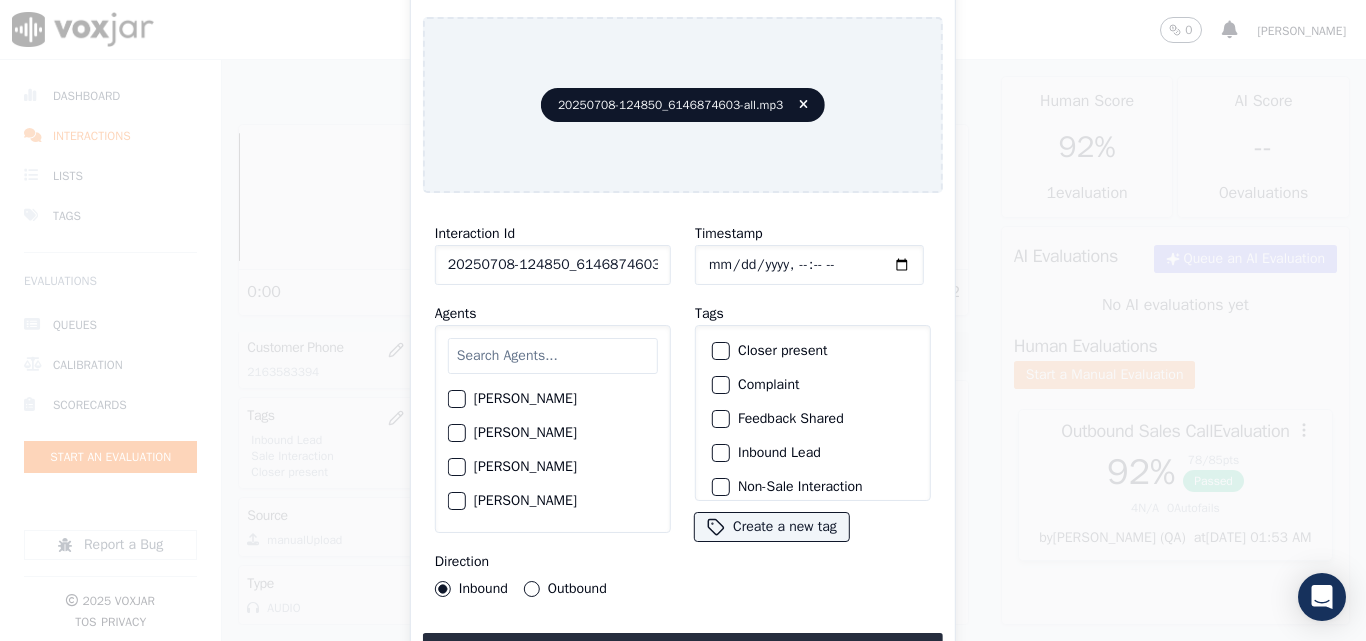 click on "Timestamp" 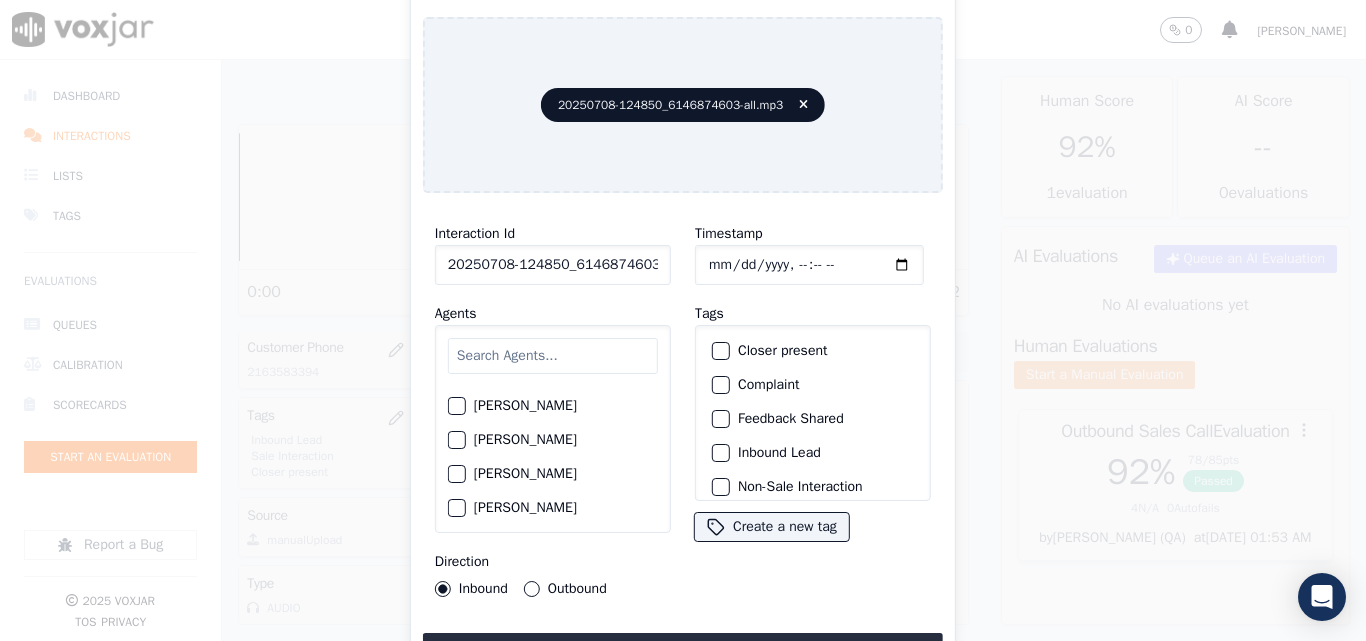 scroll, scrollTop: 1500, scrollLeft: 0, axis: vertical 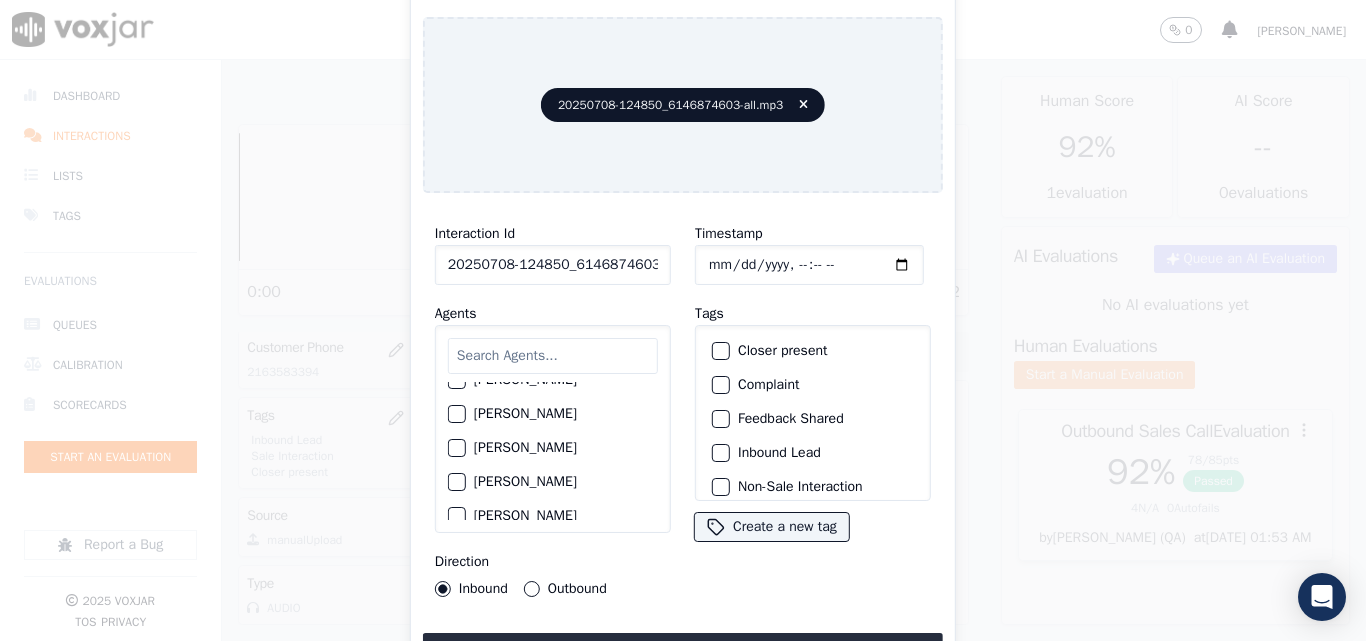 click on "[PERSON_NAME]" 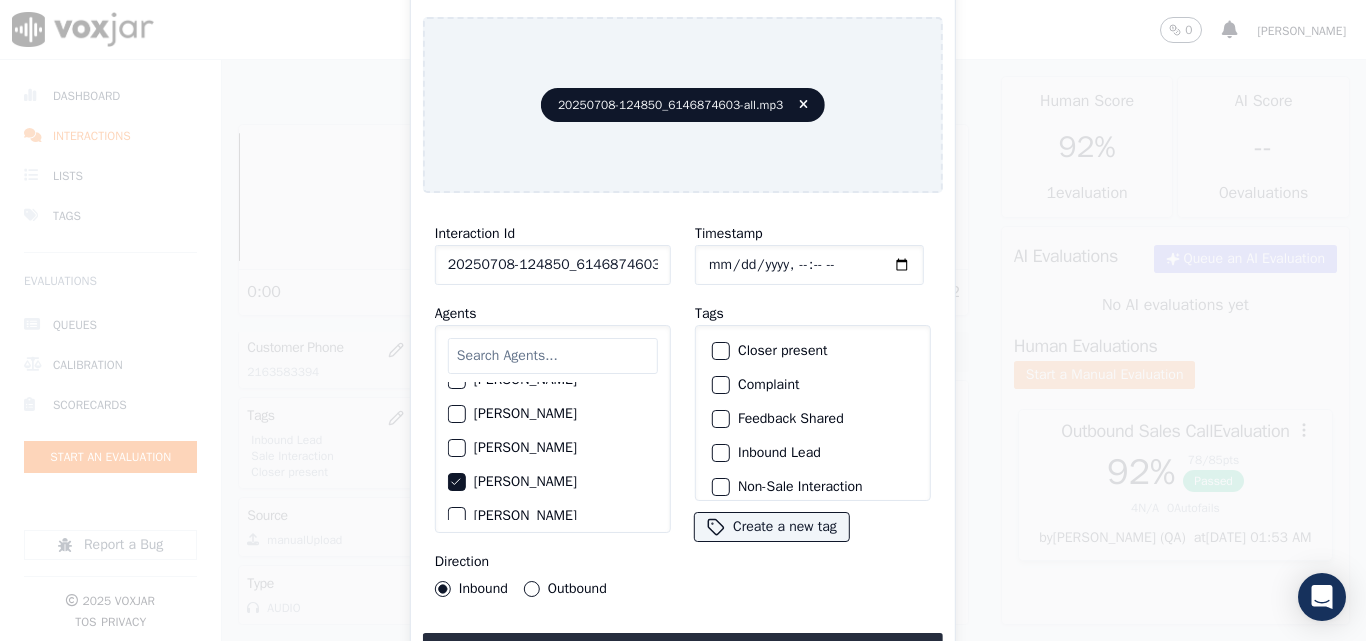 click on "Closer present" 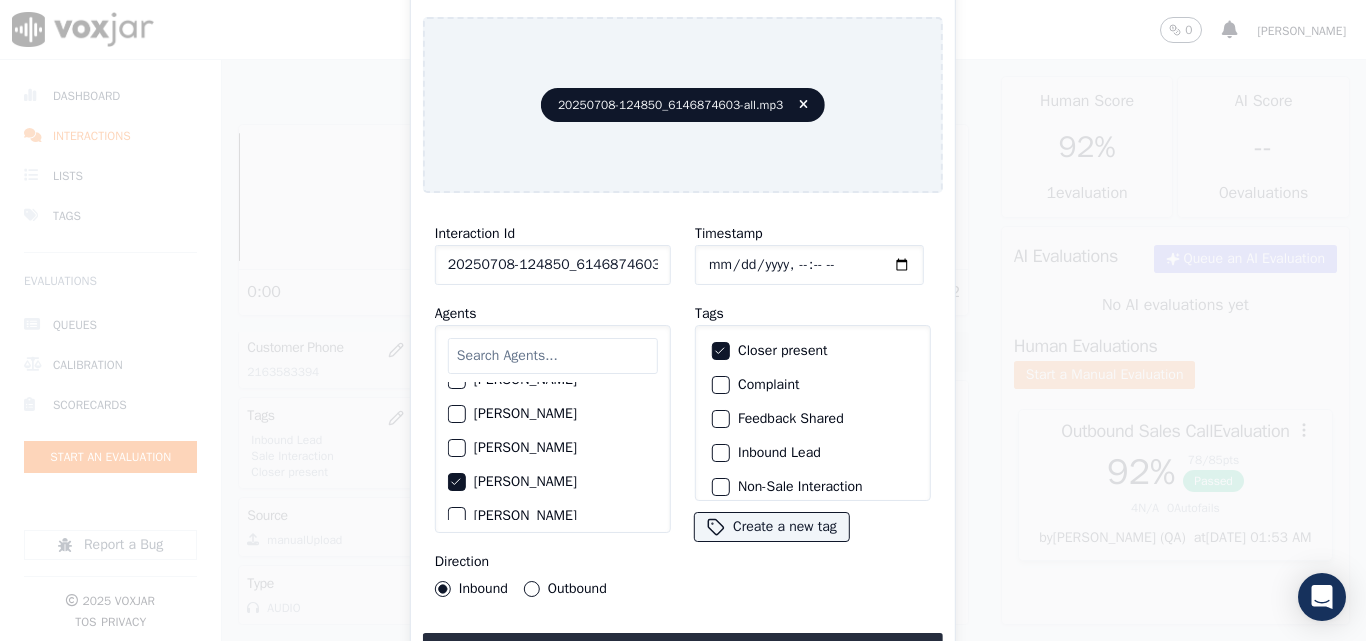 click on "Inbound Lead" at bounding box center (813, 453) 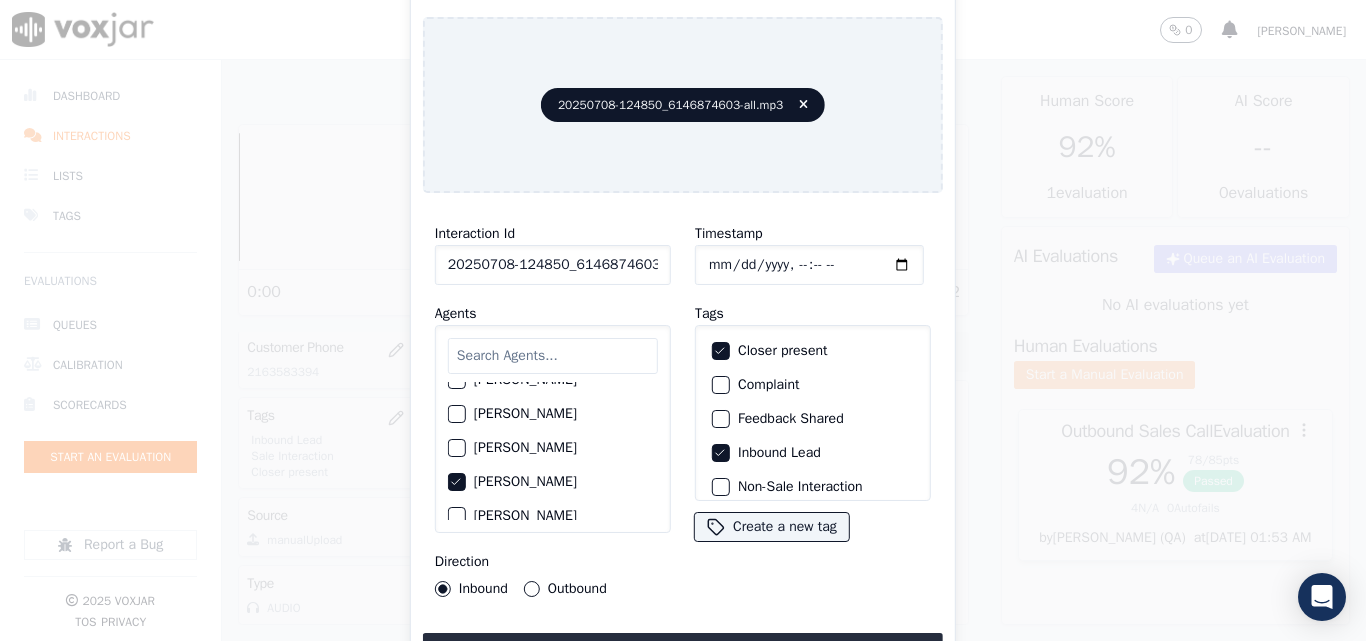 scroll, scrollTop: 173, scrollLeft: 0, axis: vertical 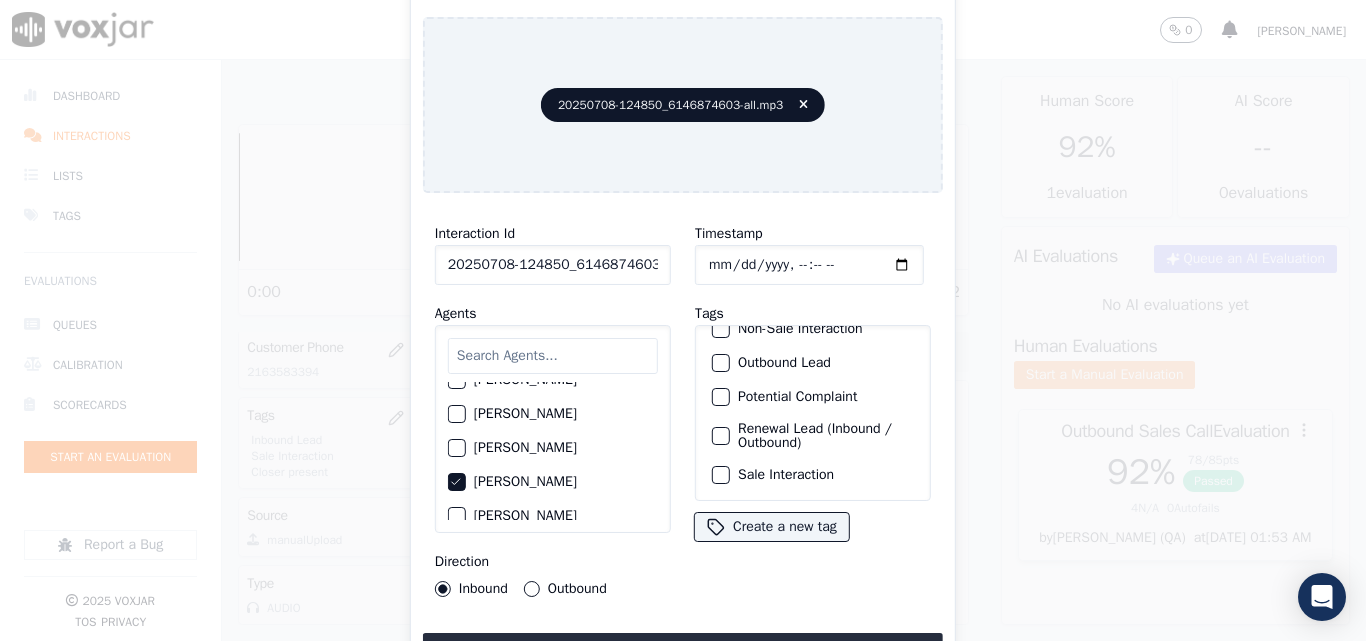 click on "Sale Interaction" 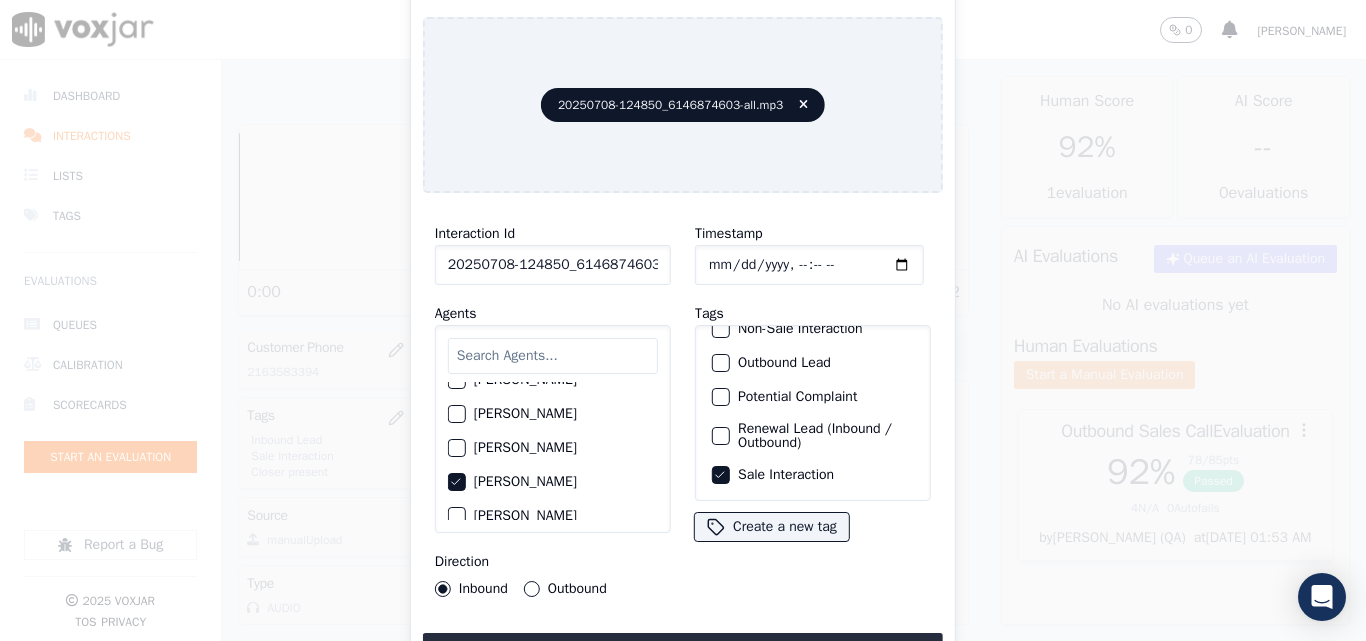 scroll, scrollTop: 73, scrollLeft: 0, axis: vertical 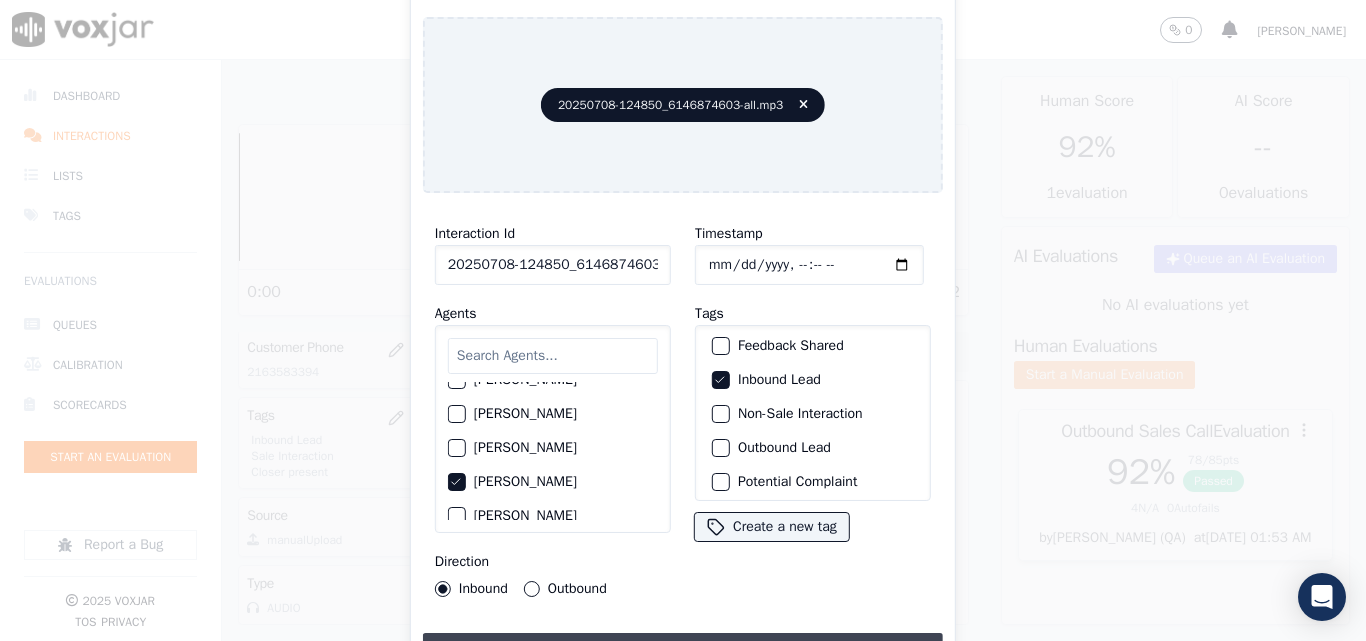 click on "Upload interaction to start evaluation" at bounding box center [683, 651] 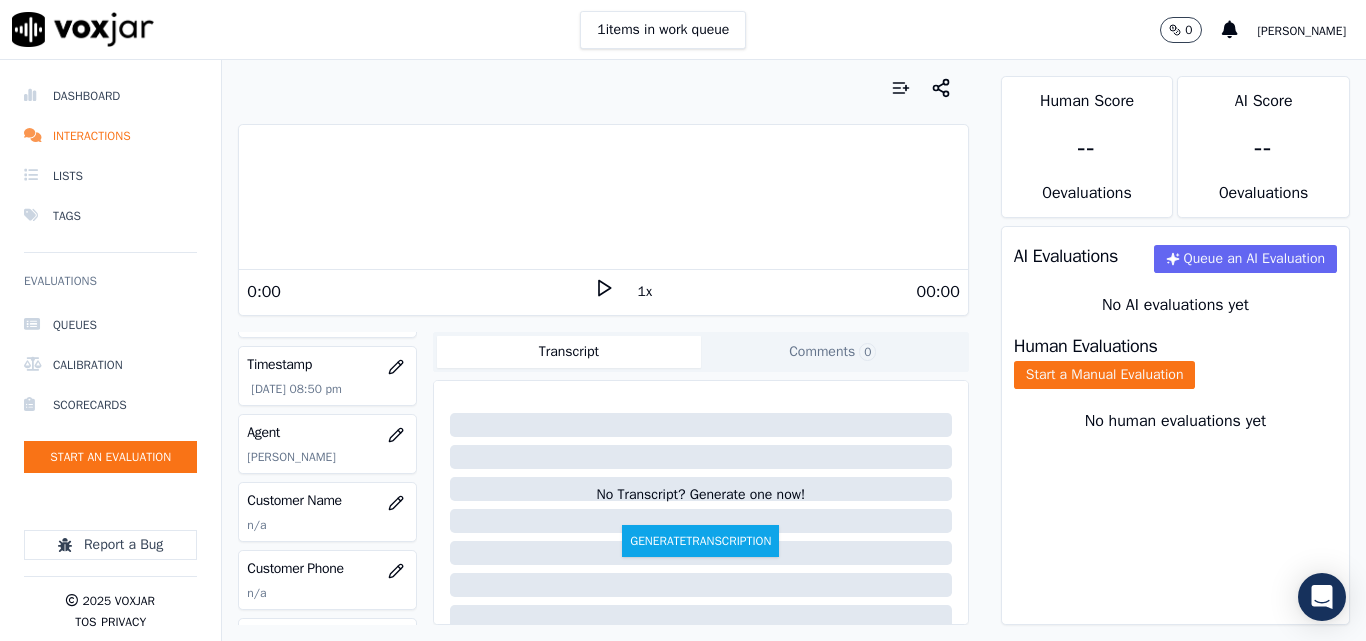 scroll, scrollTop: 300, scrollLeft: 0, axis: vertical 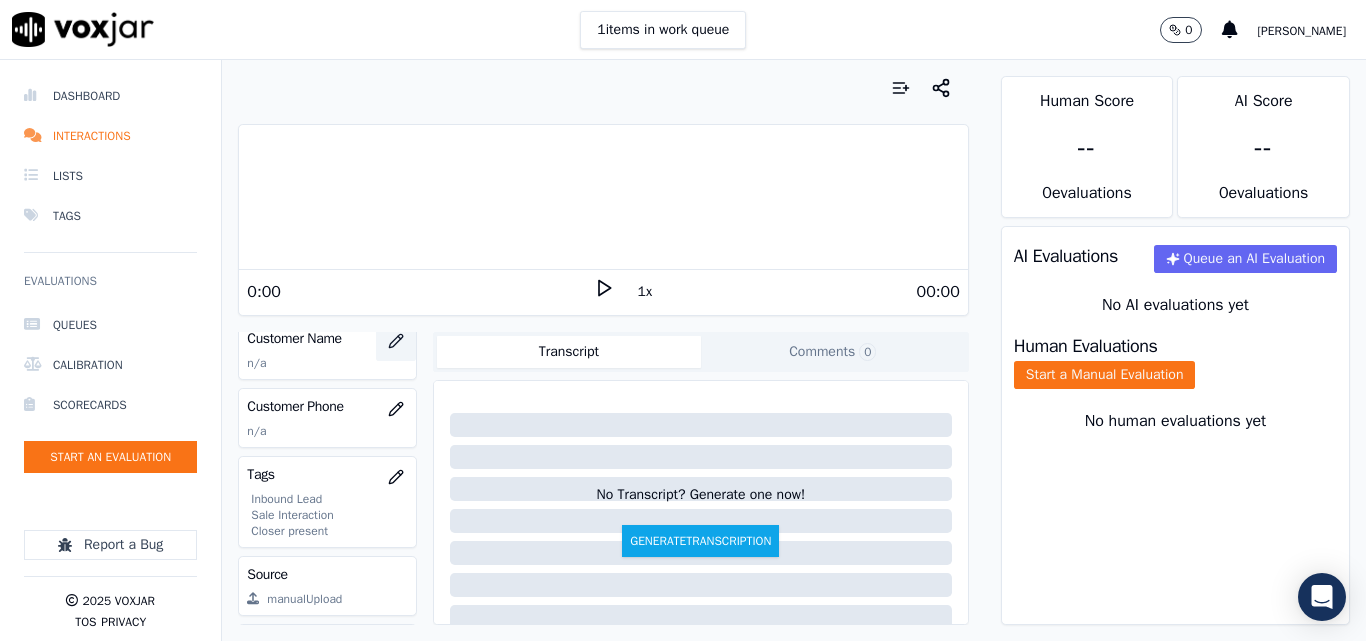 click 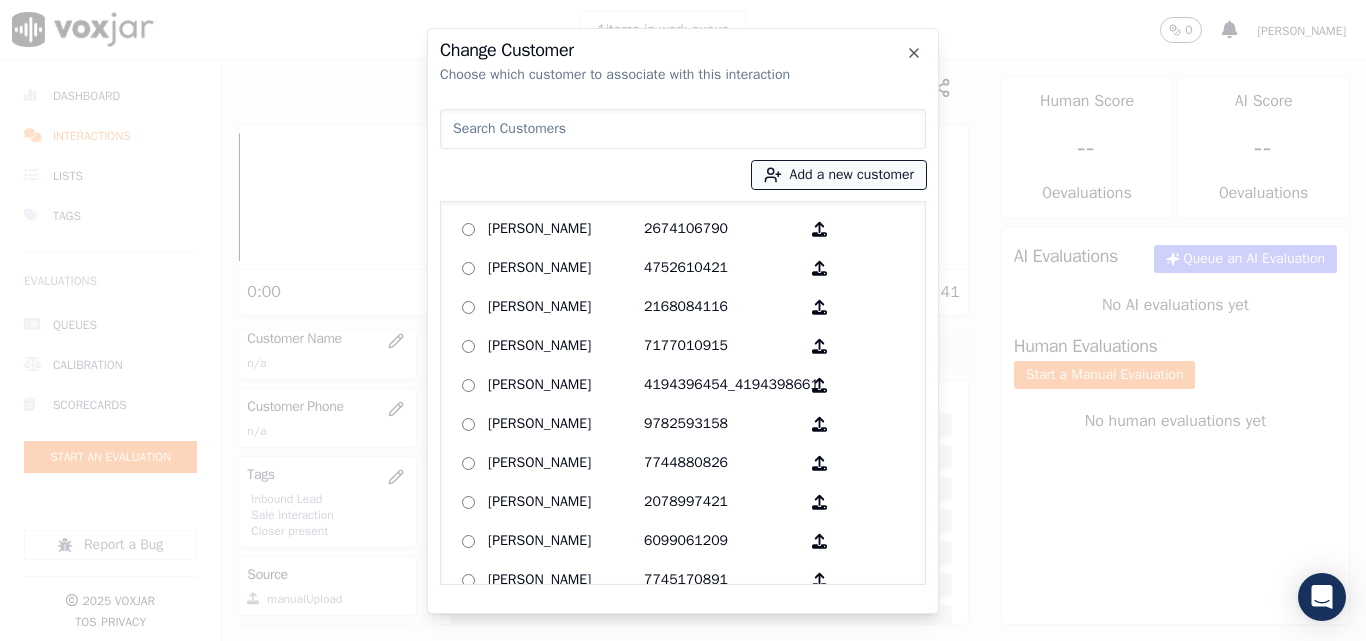 click 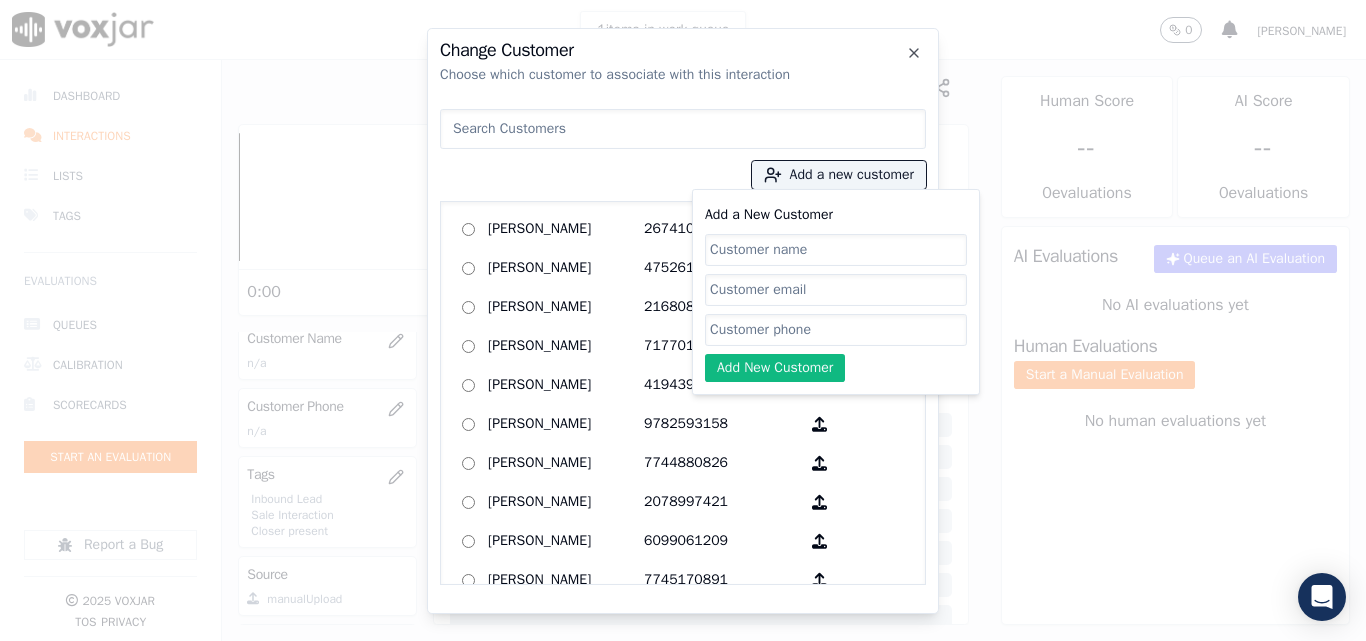 click on "Add a New Customer" 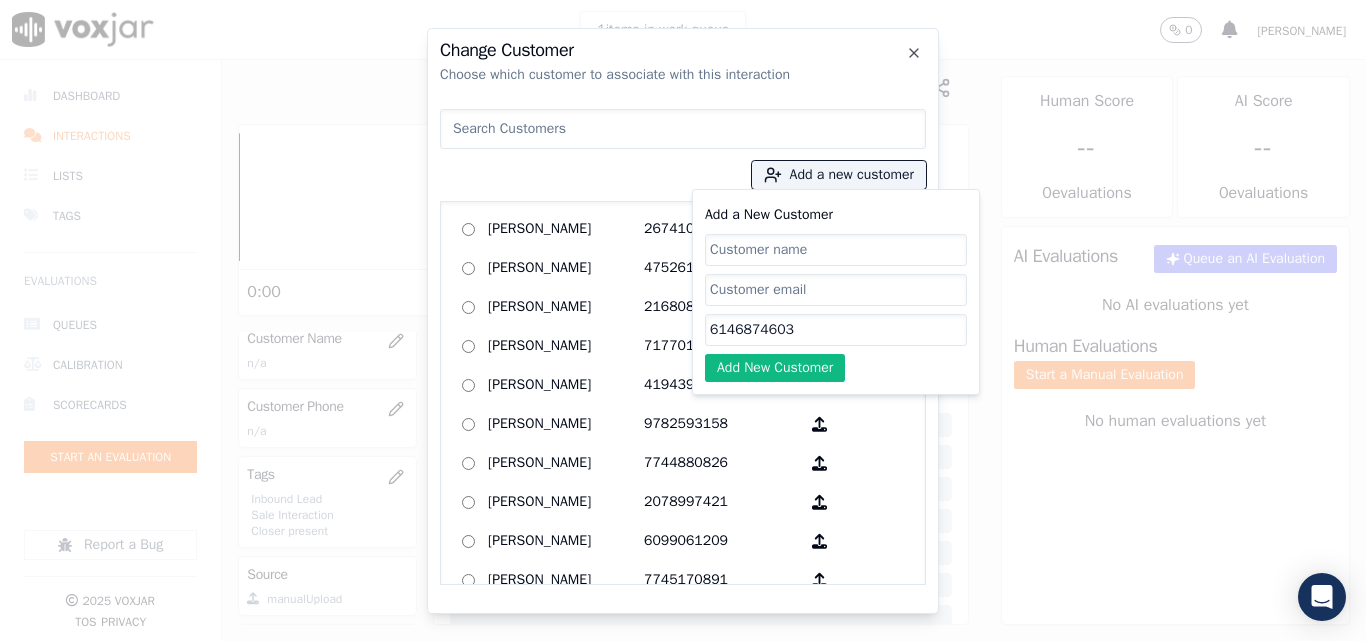 drag, startPoint x: 742, startPoint y: 258, endPoint x: 757, endPoint y: 240, distance: 23.43075 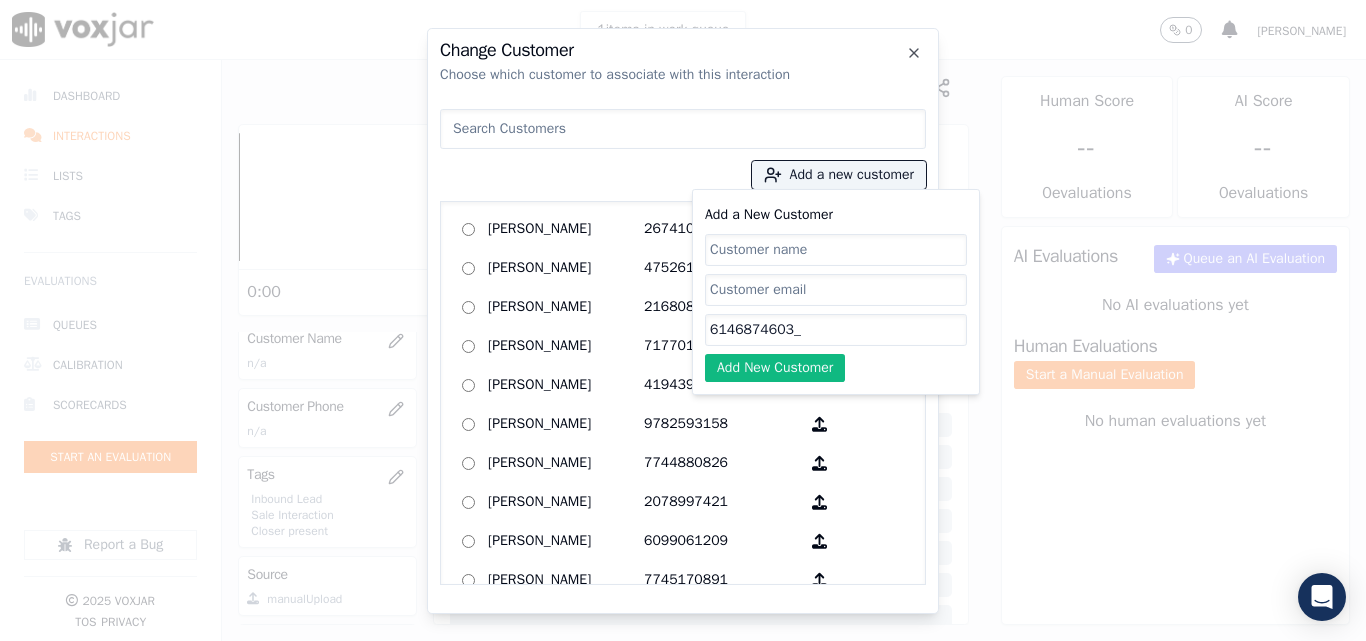 paste on "4698678634" 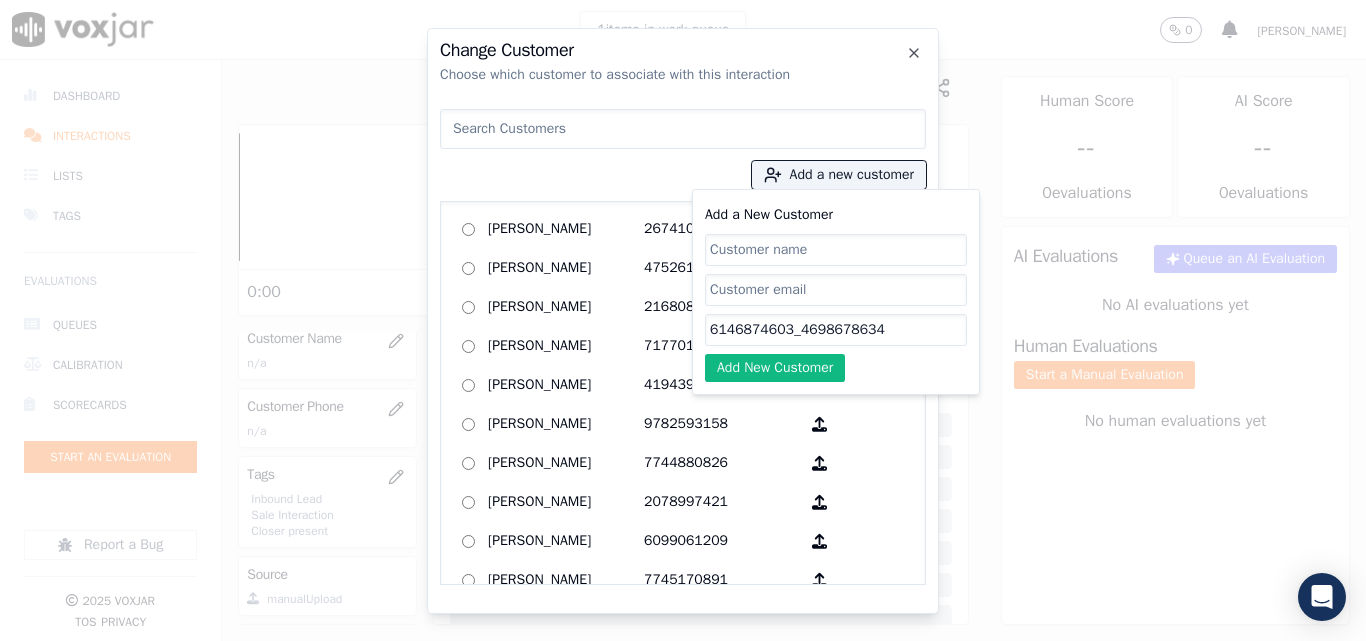 type on "6146874603_4698678634" 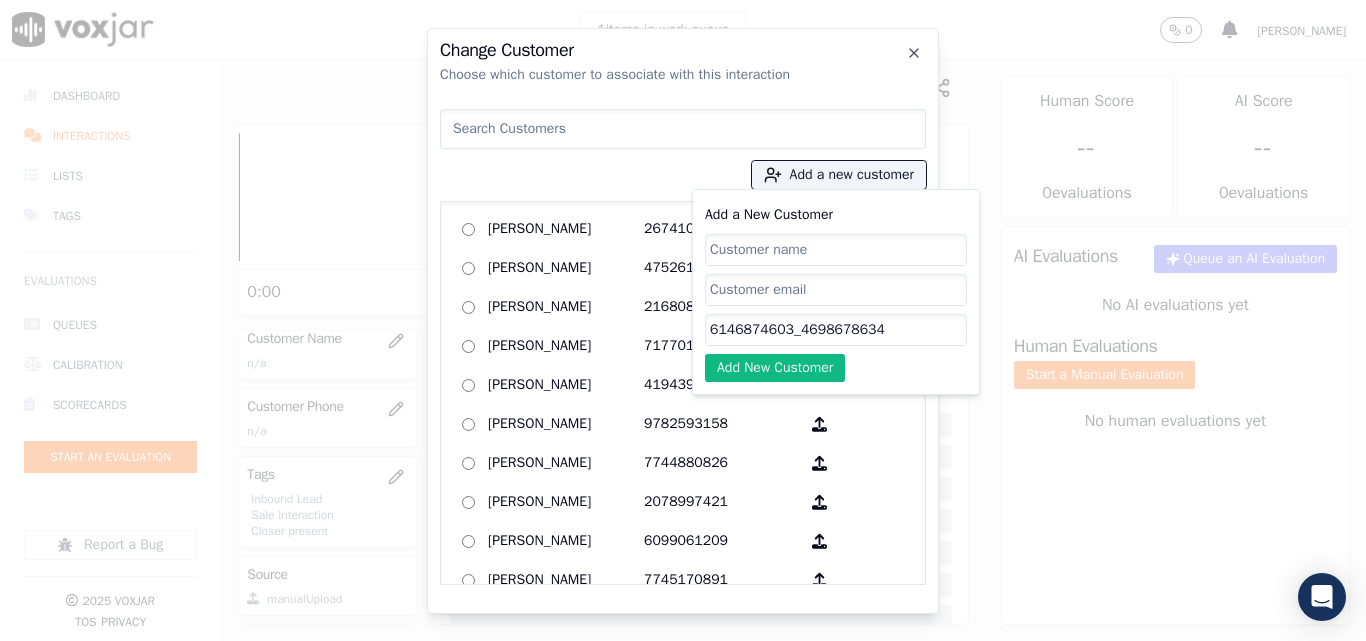 paste on "[PERSON_NAME]" 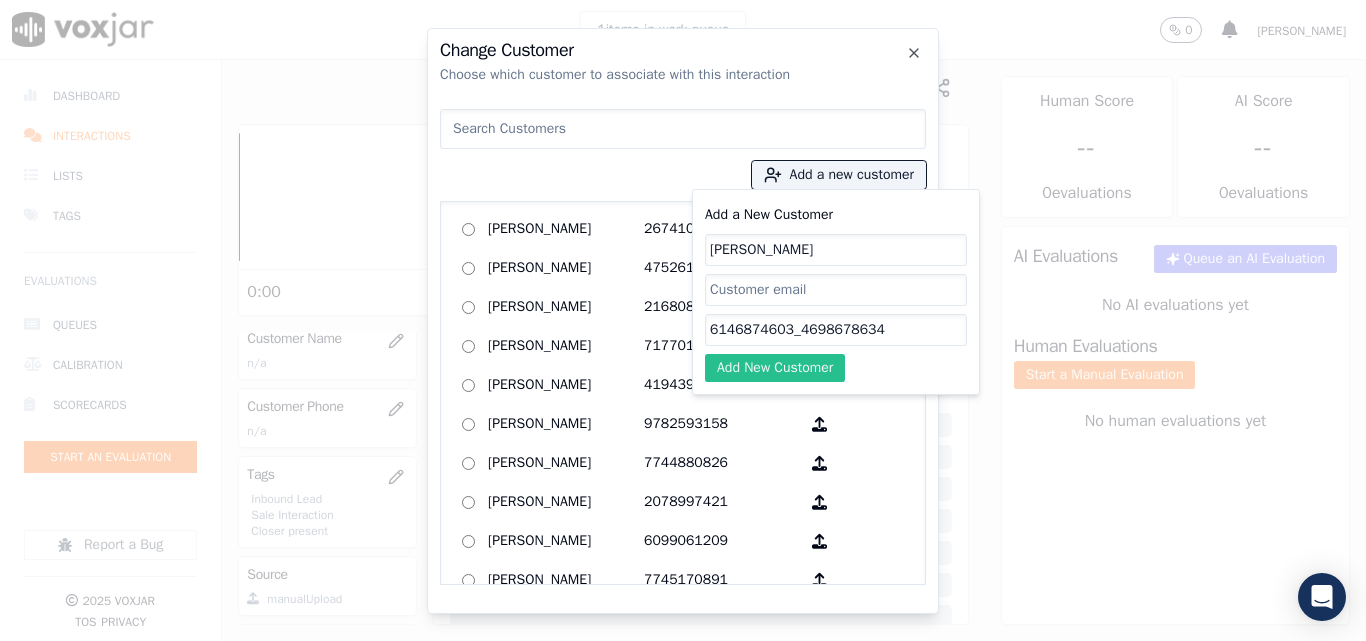 type on "[PERSON_NAME]" 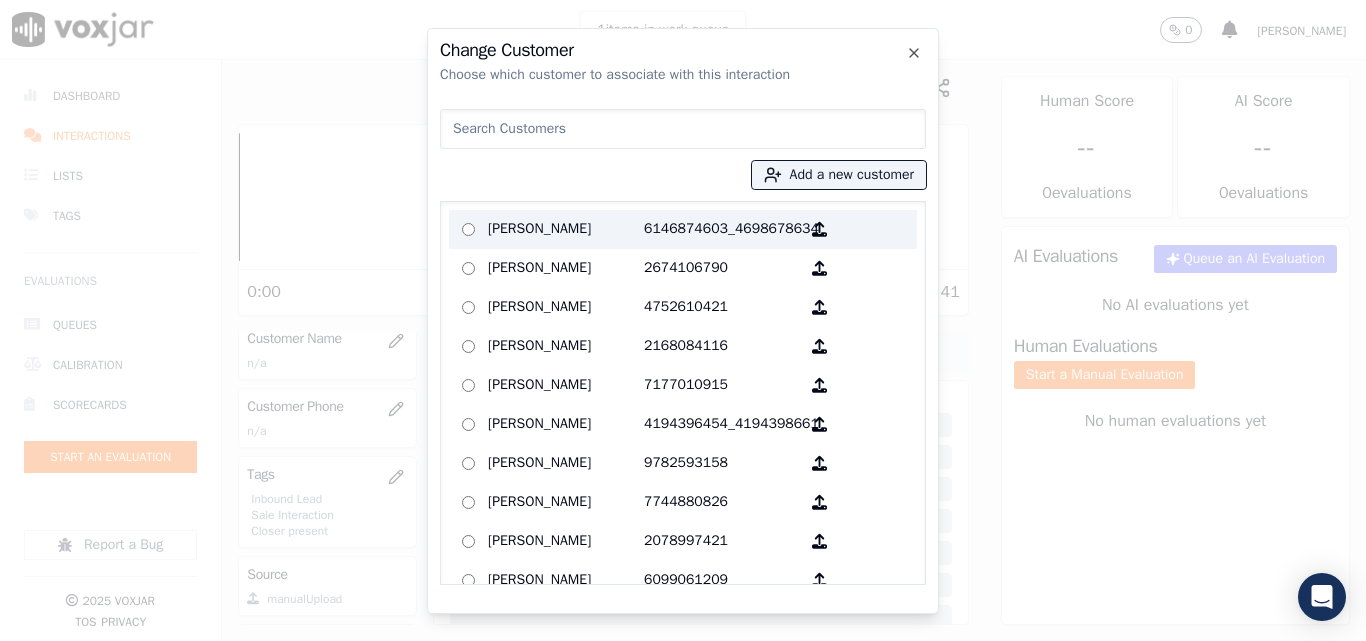 click on "[PERSON_NAME]" at bounding box center (566, 229) 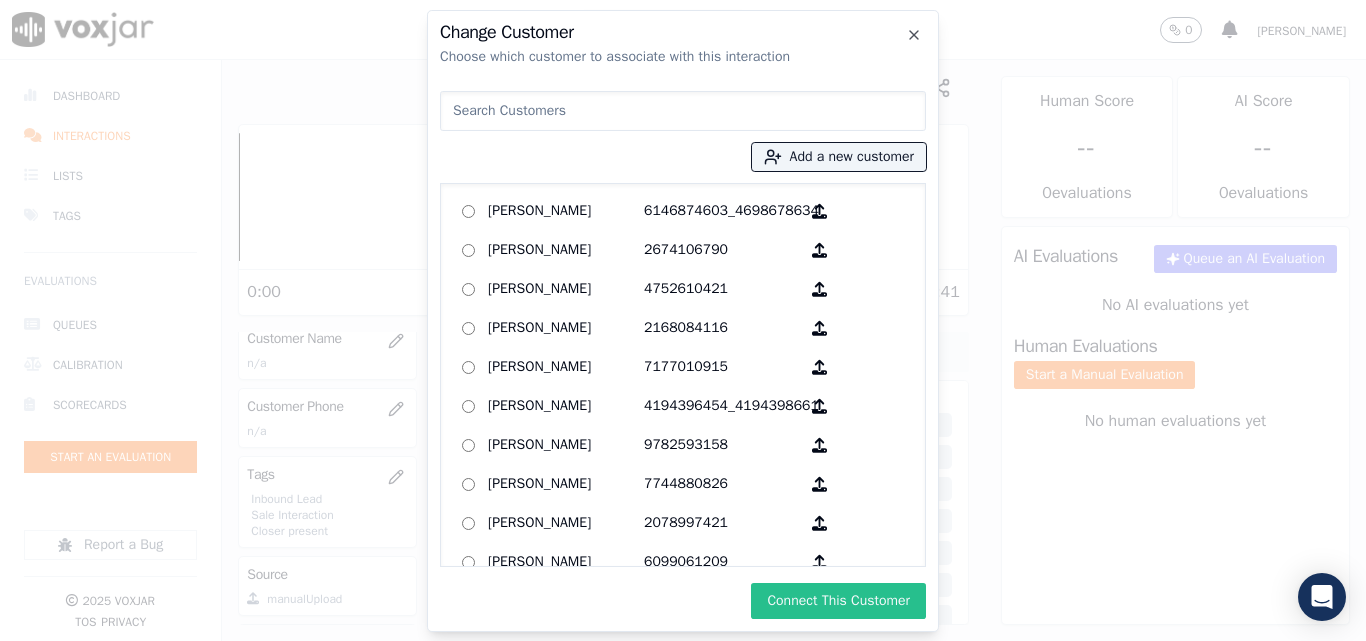 click on "Connect This Customer" at bounding box center (838, 601) 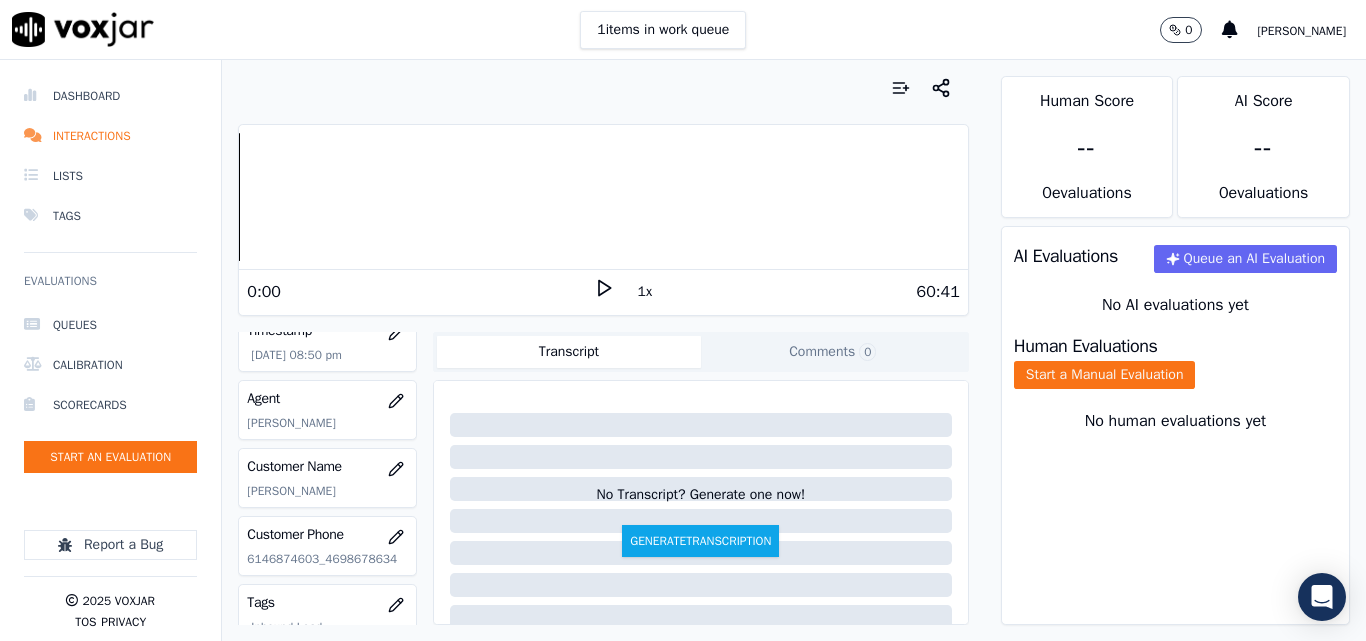 scroll, scrollTop: 204, scrollLeft: 0, axis: vertical 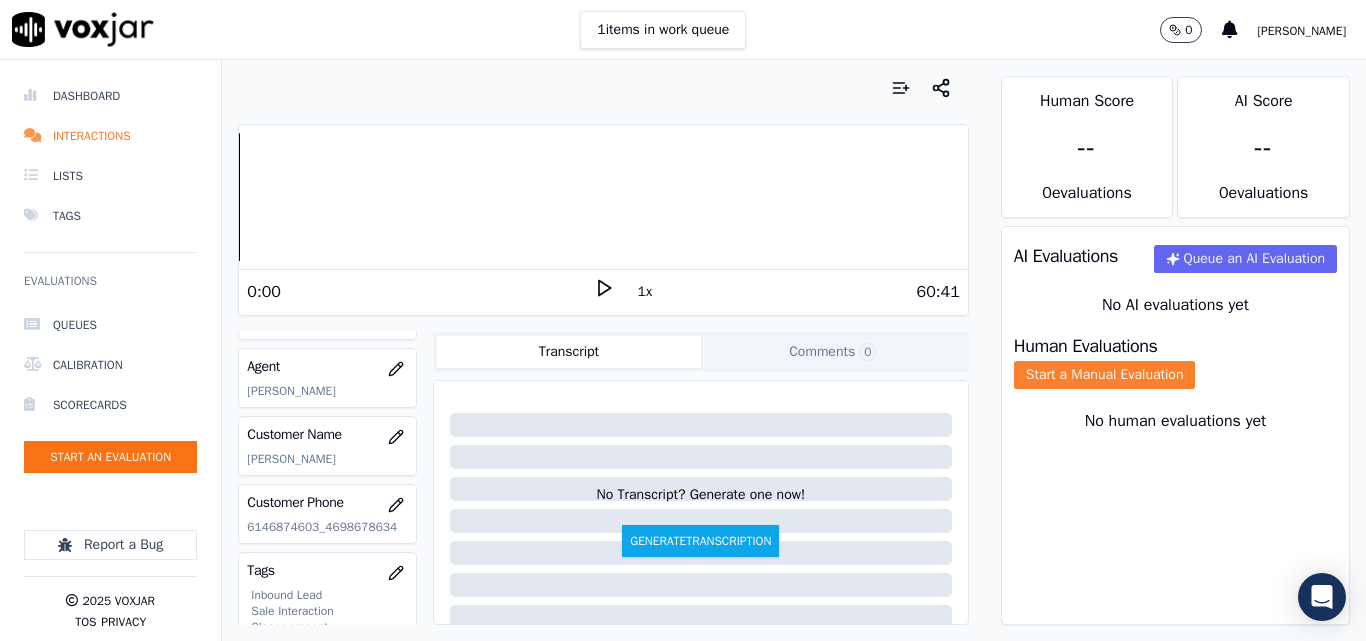 click on "Start a Manual Evaluation" 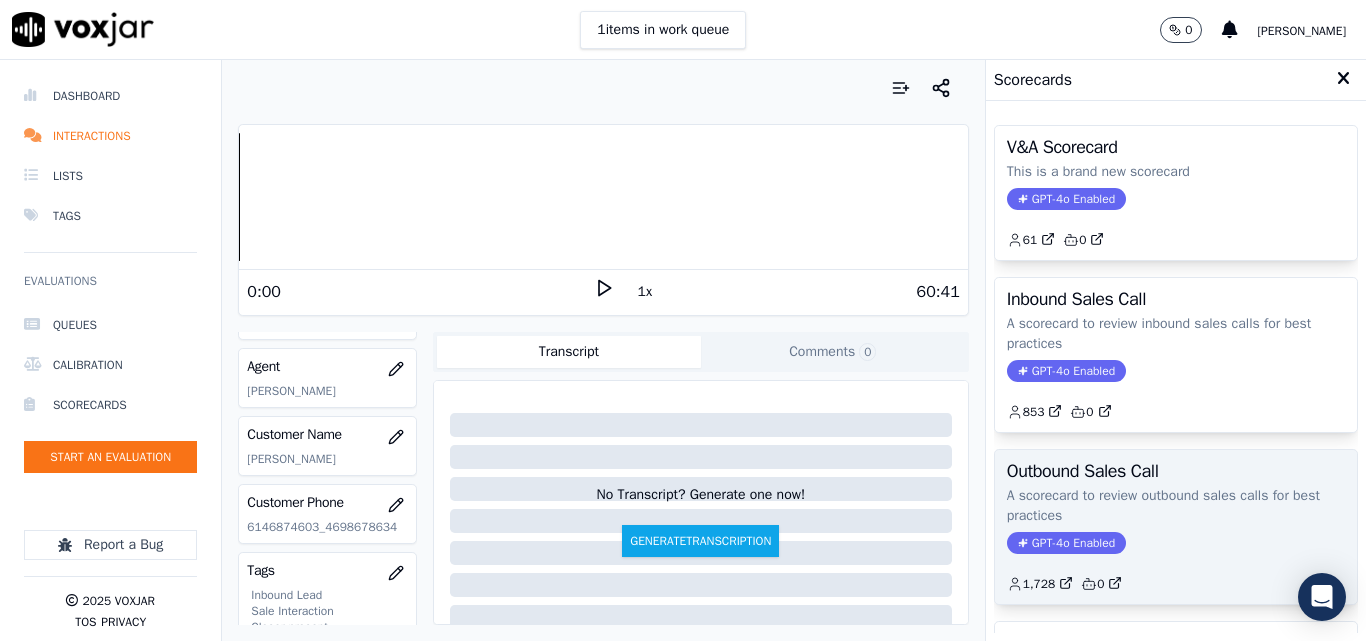 click on "A scorecard to review outbound sales calls for best practices" 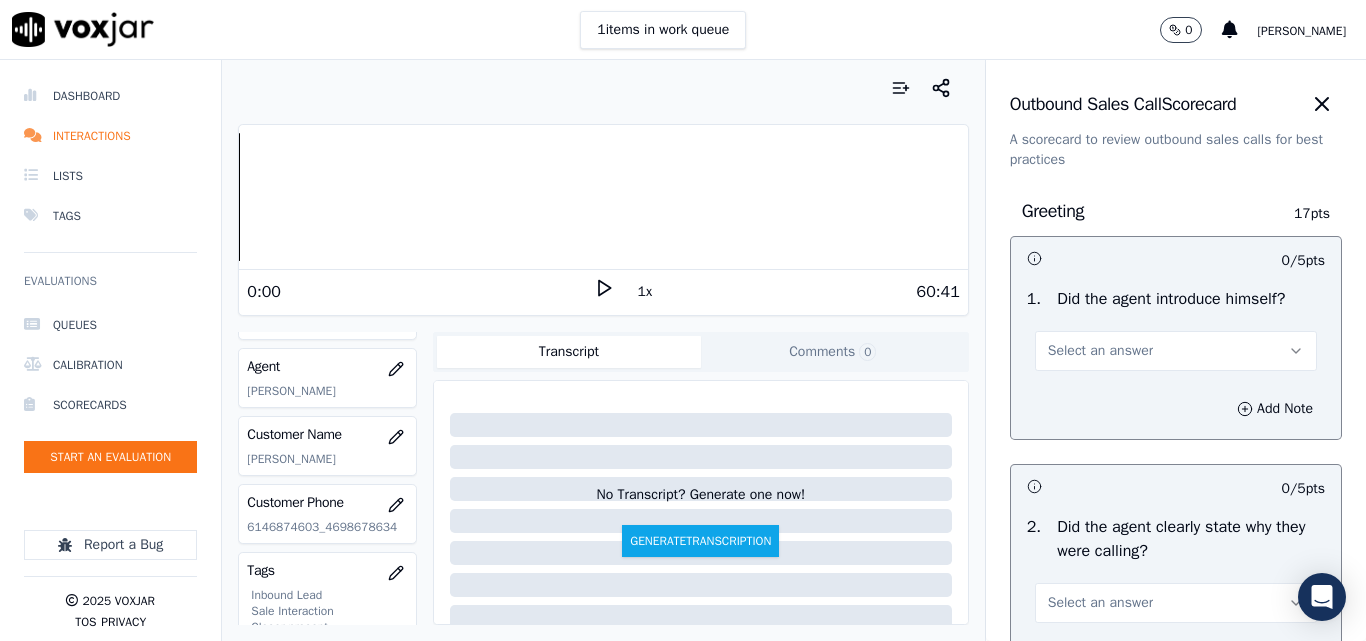 click on "Select an answer" at bounding box center (1100, 351) 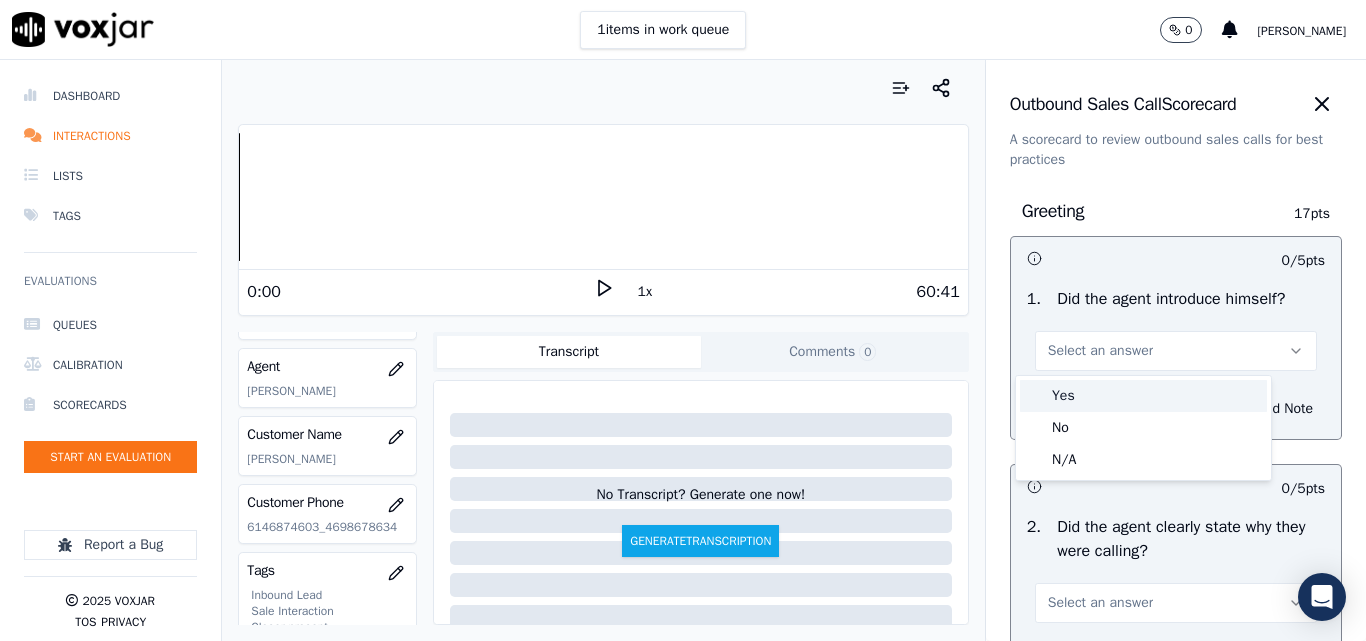 click on "Yes" at bounding box center [1143, 396] 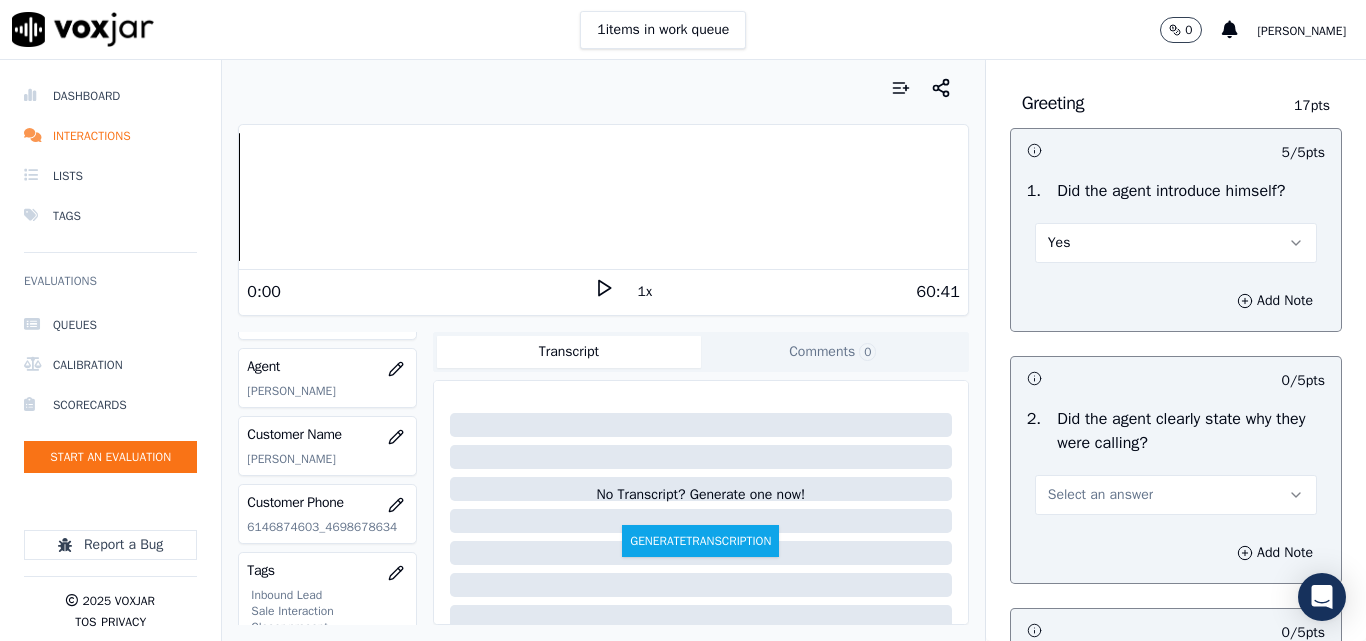 scroll, scrollTop: 200, scrollLeft: 0, axis: vertical 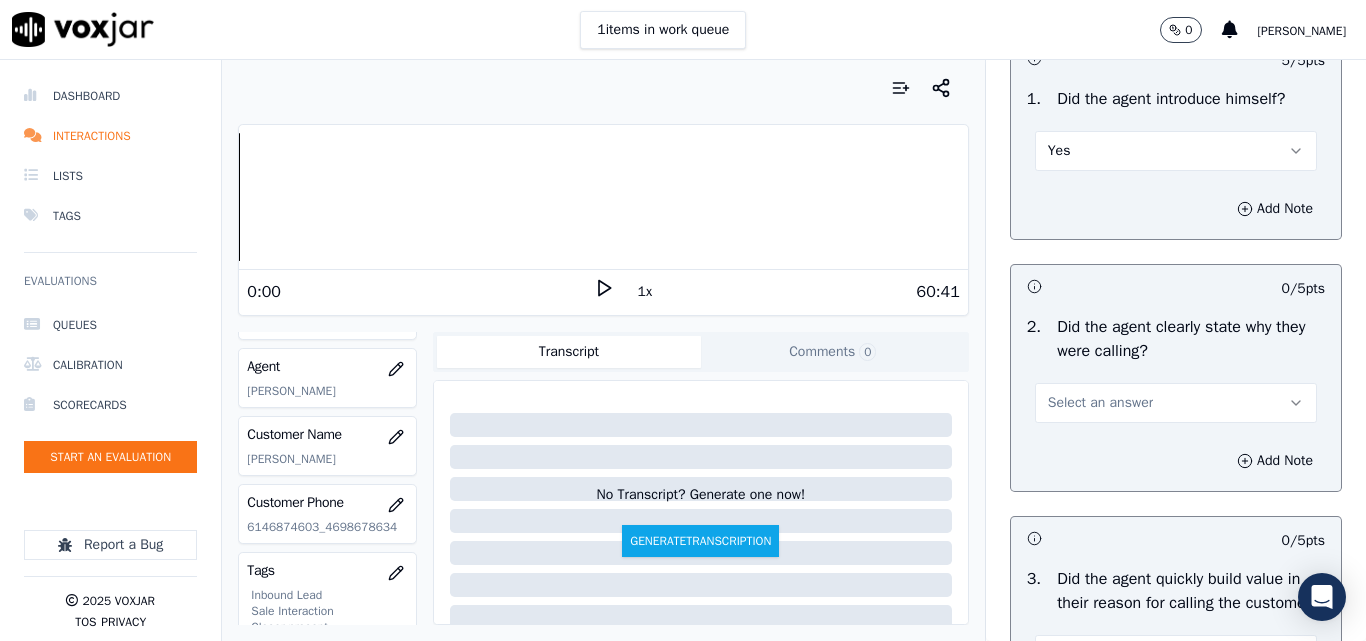 click on "Select an answer" at bounding box center (1100, 403) 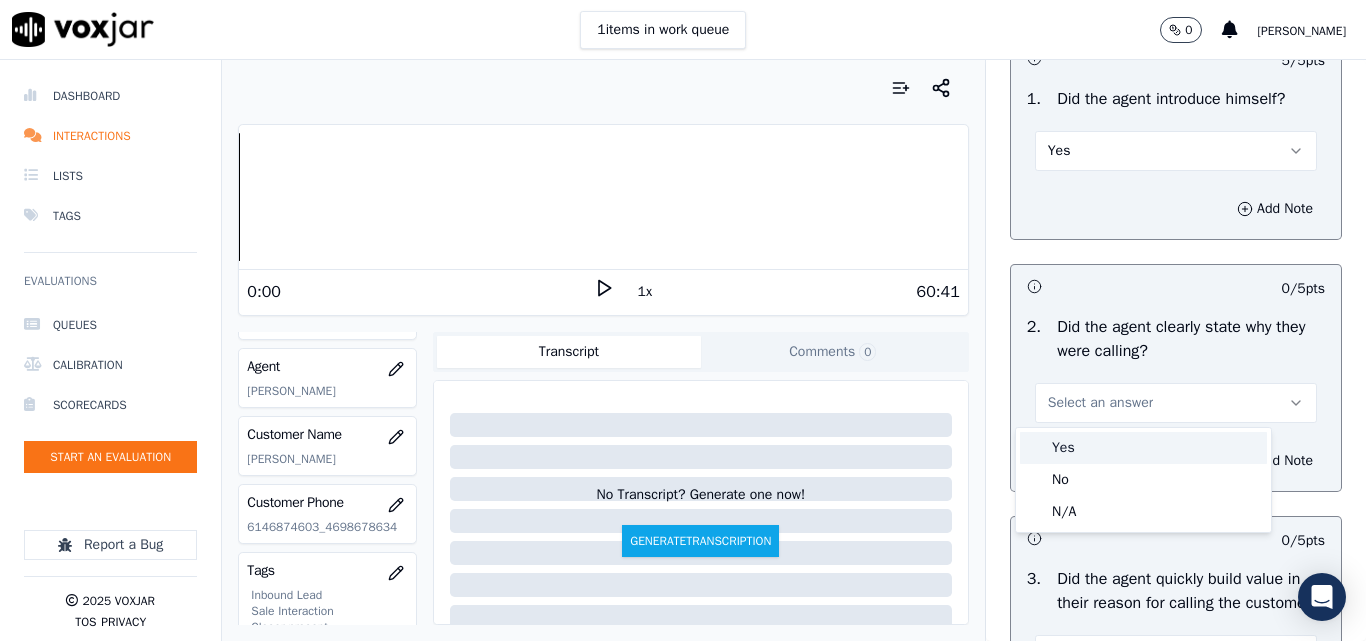 click on "Yes" at bounding box center (1143, 448) 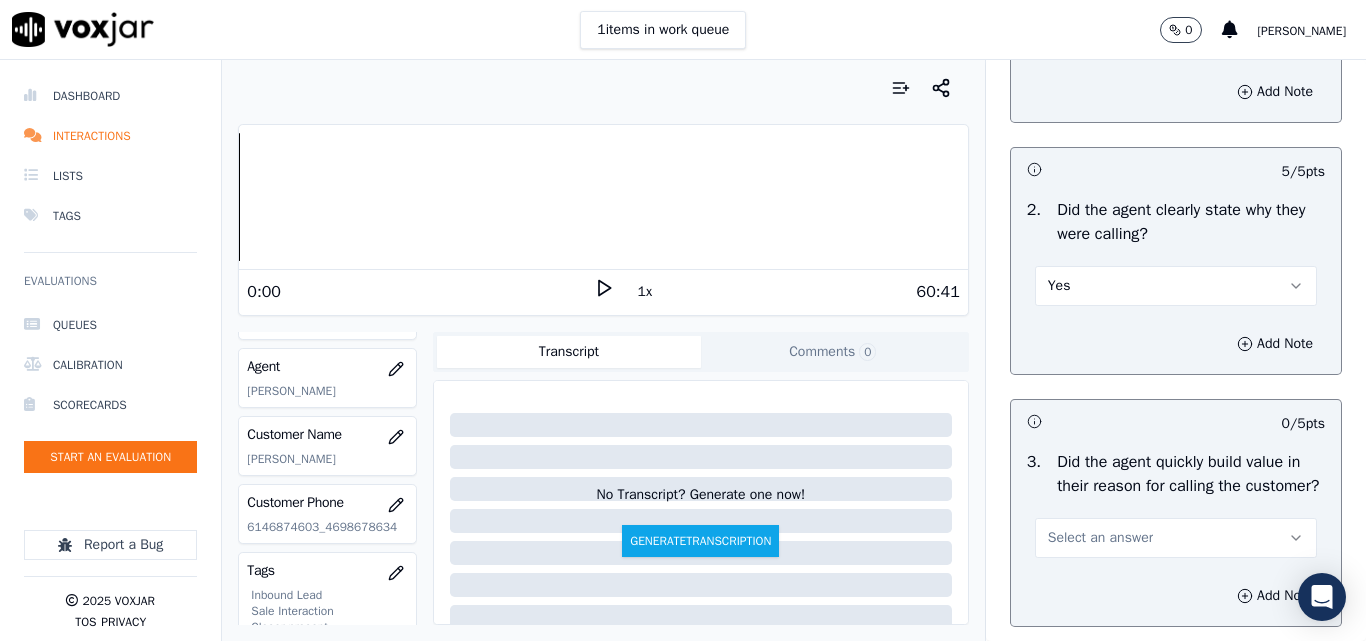 scroll, scrollTop: 400, scrollLeft: 0, axis: vertical 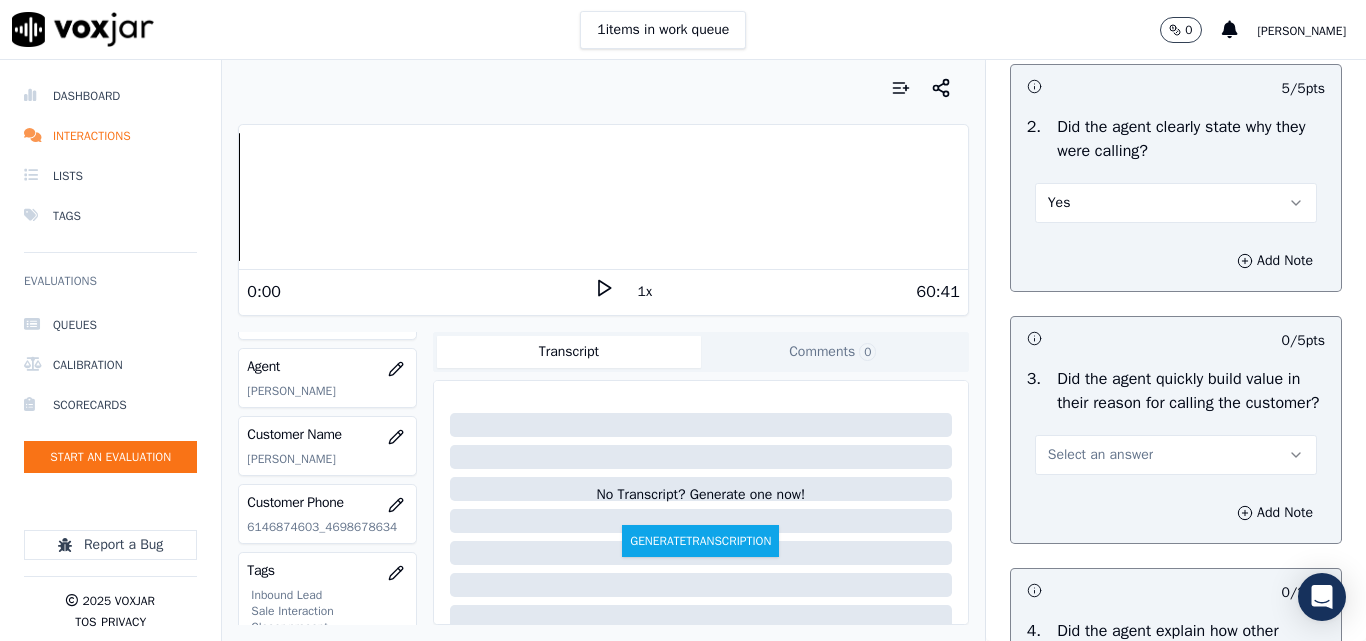 click on "Select an answer" at bounding box center (1100, 455) 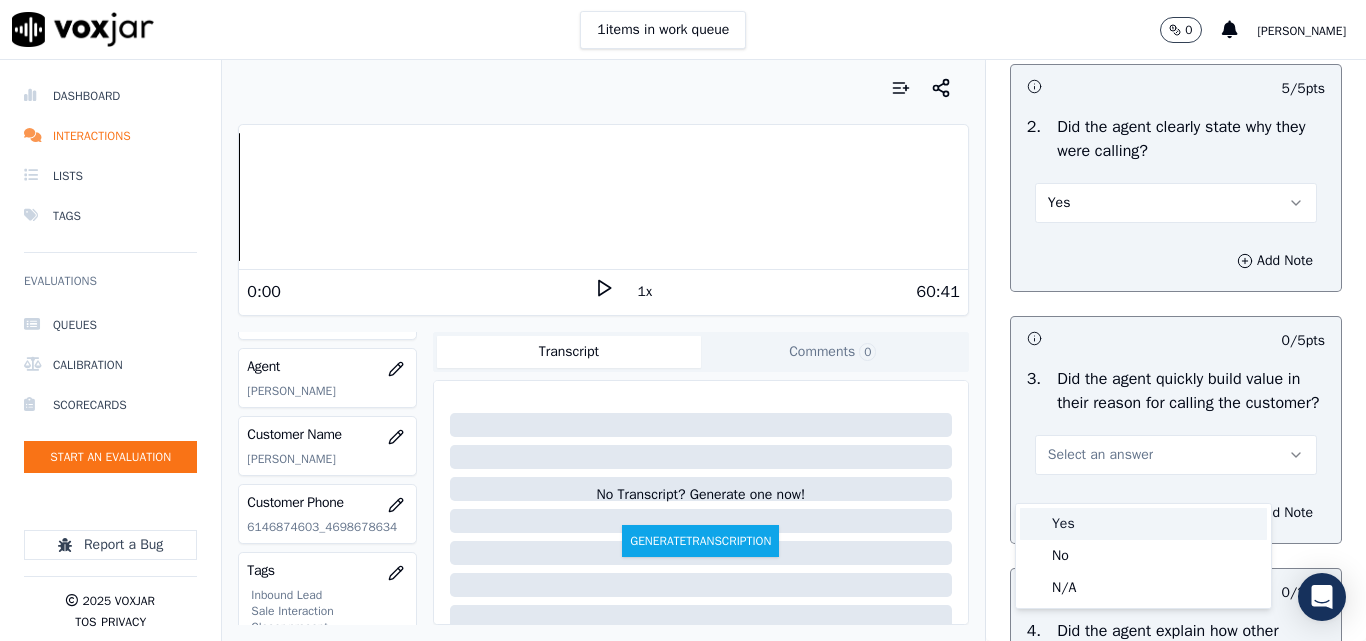 click on "Yes" at bounding box center [1143, 524] 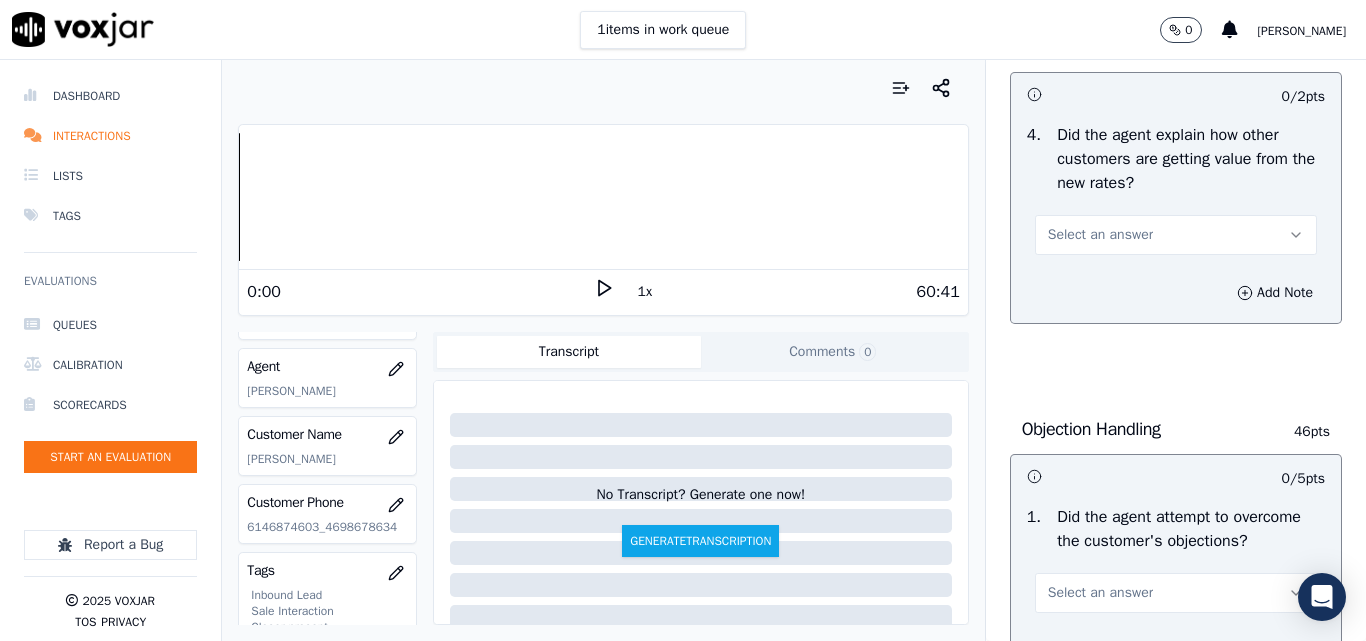 scroll, scrollTop: 900, scrollLeft: 0, axis: vertical 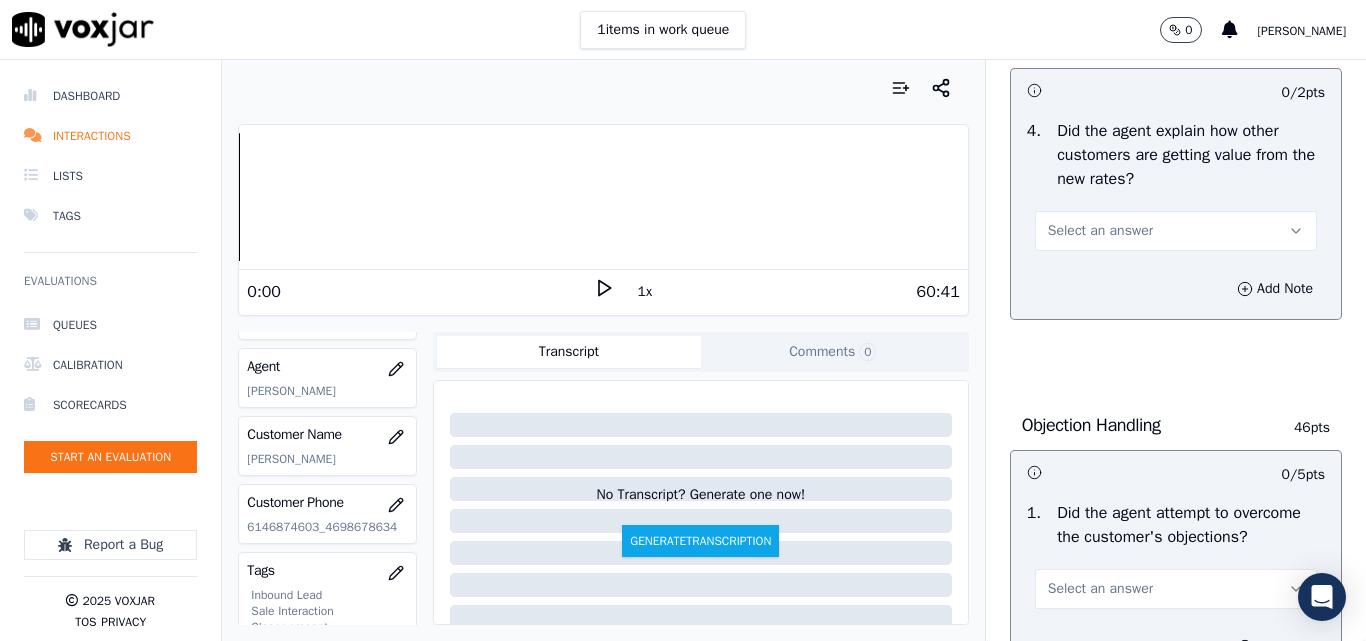 click on "Select an answer" at bounding box center [1100, 231] 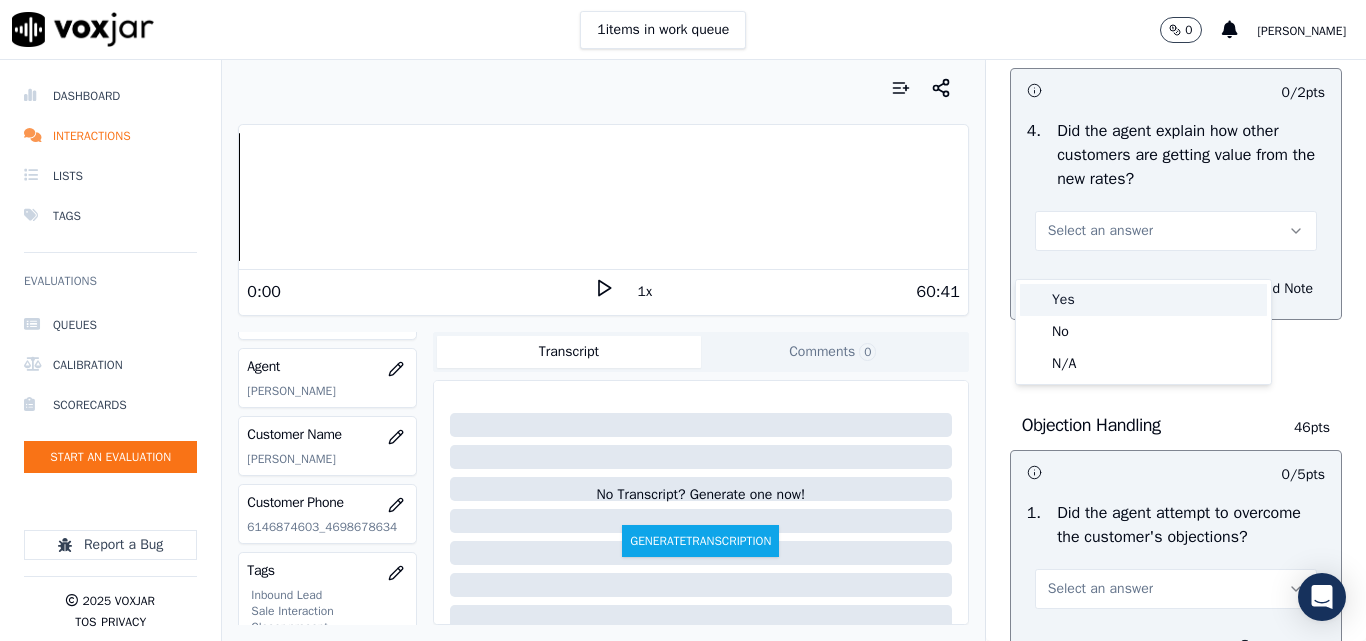 click on "Yes" at bounding box center (1143, 300) 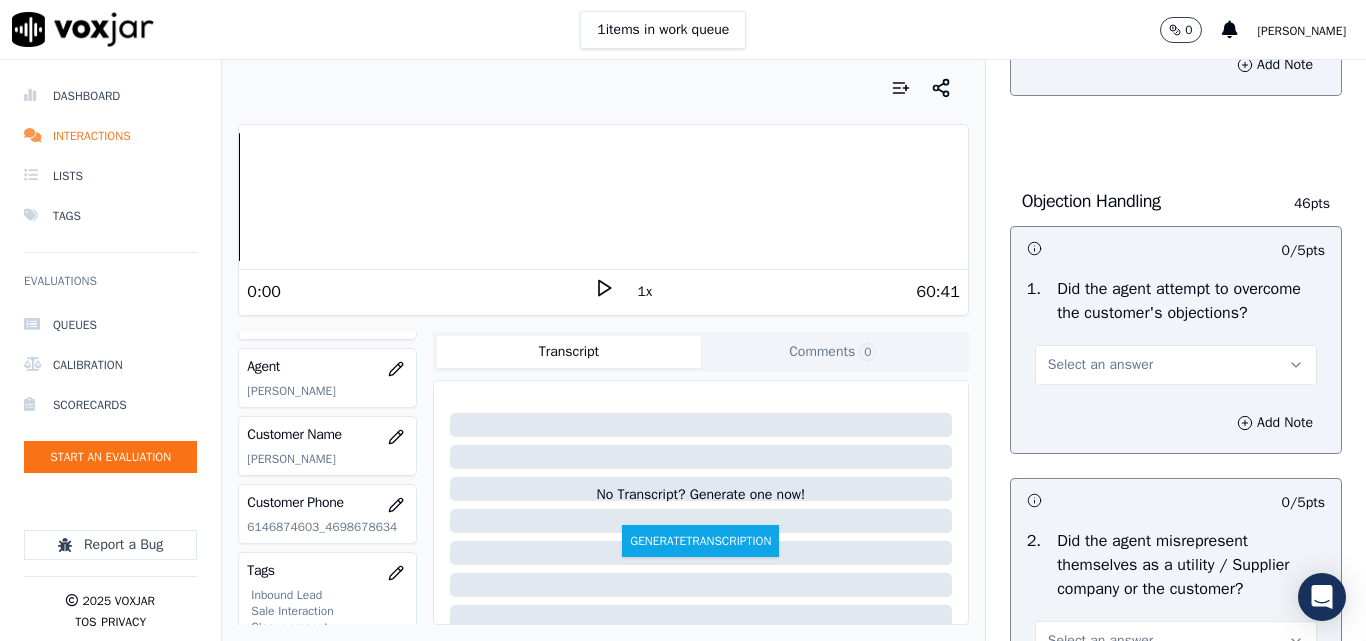 scroll, scrollTop: 1300, scrollLeft: 0, axis: vertical 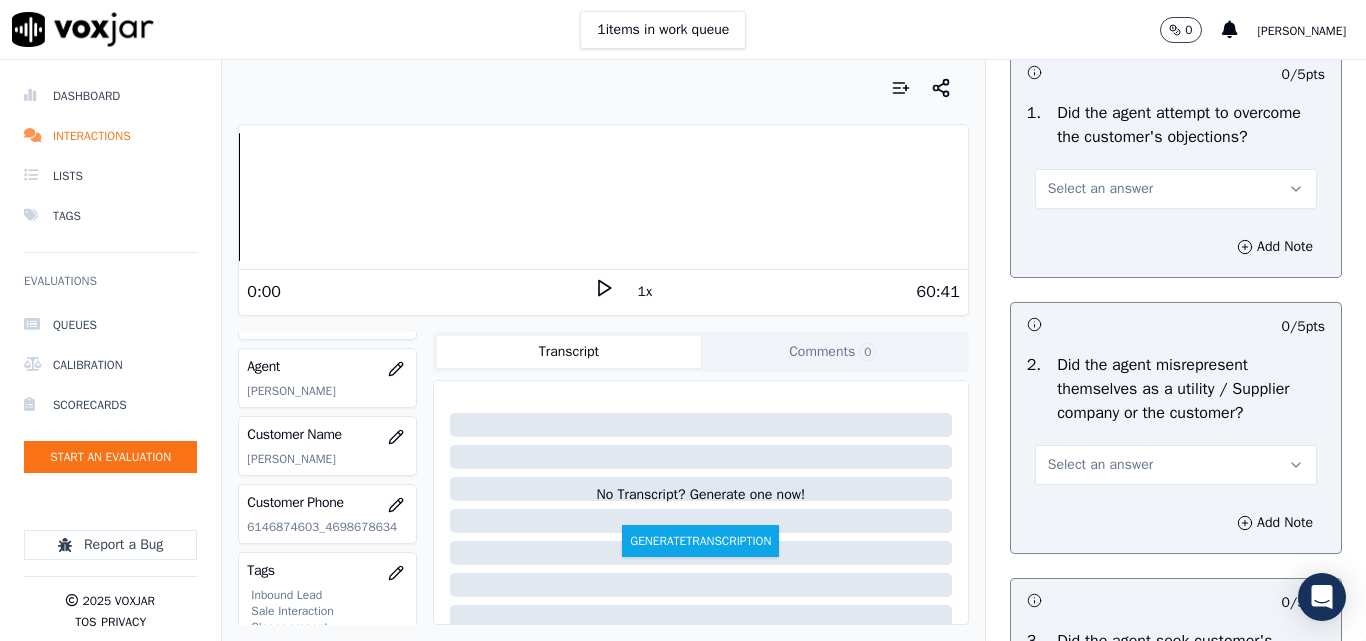 click on "Select an answer" at bounding box center [1100, 189] 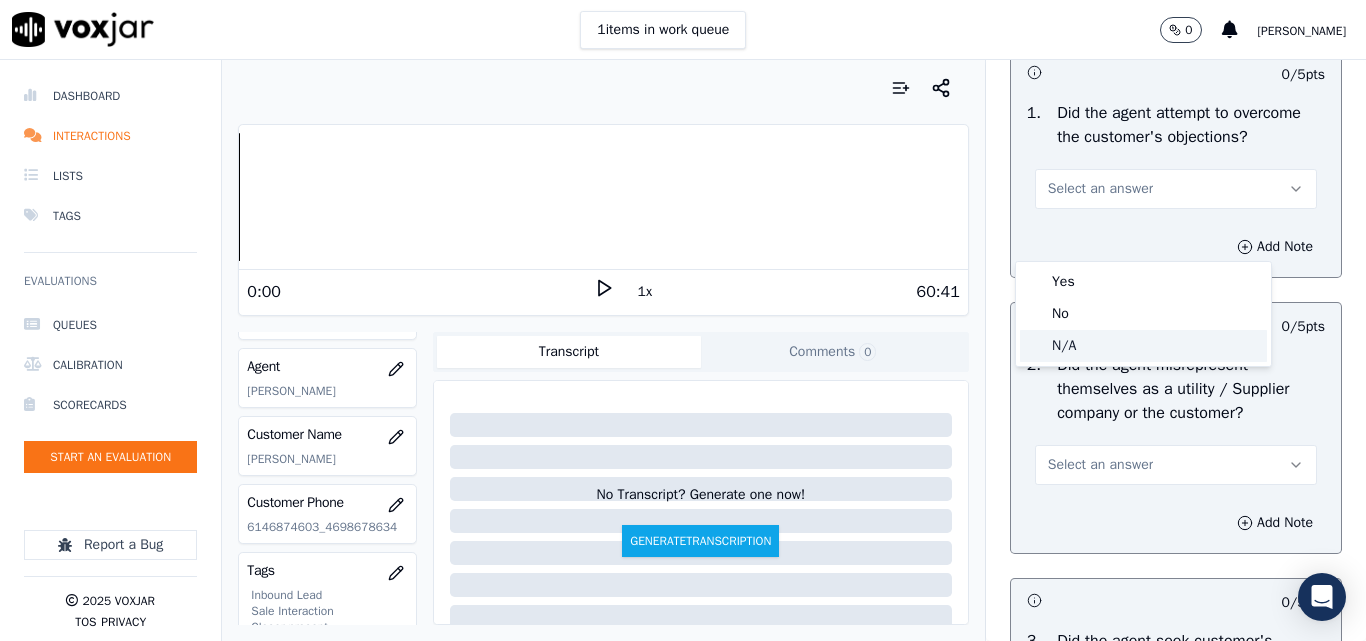 click on "N/A" 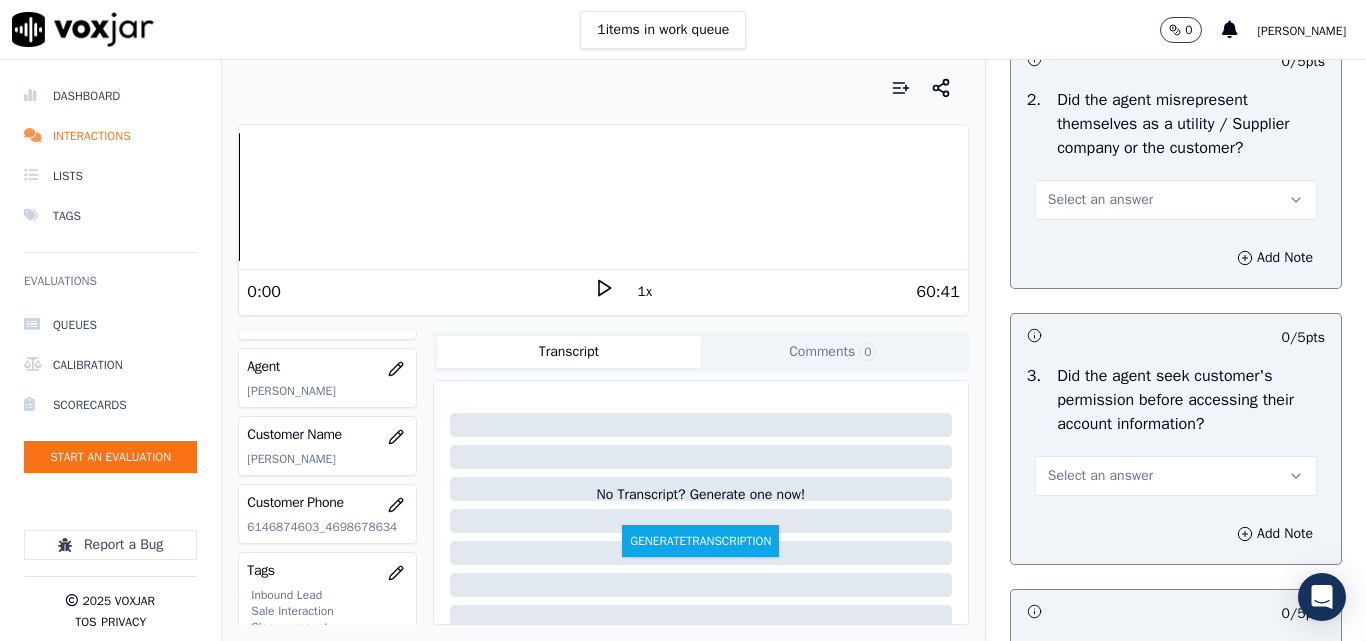 scroll, scrollTop: 1600, scrollLeft: 0, axis: vertical 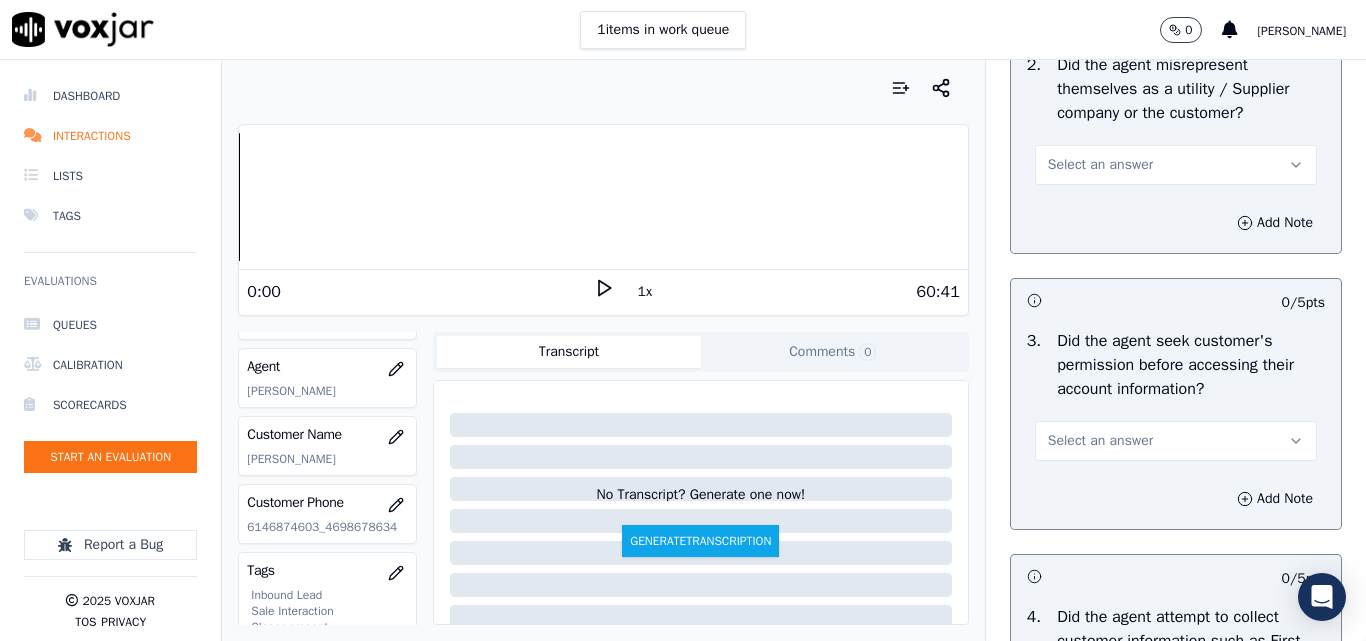click on "Select an answer" at bounding box center [1100, 165] 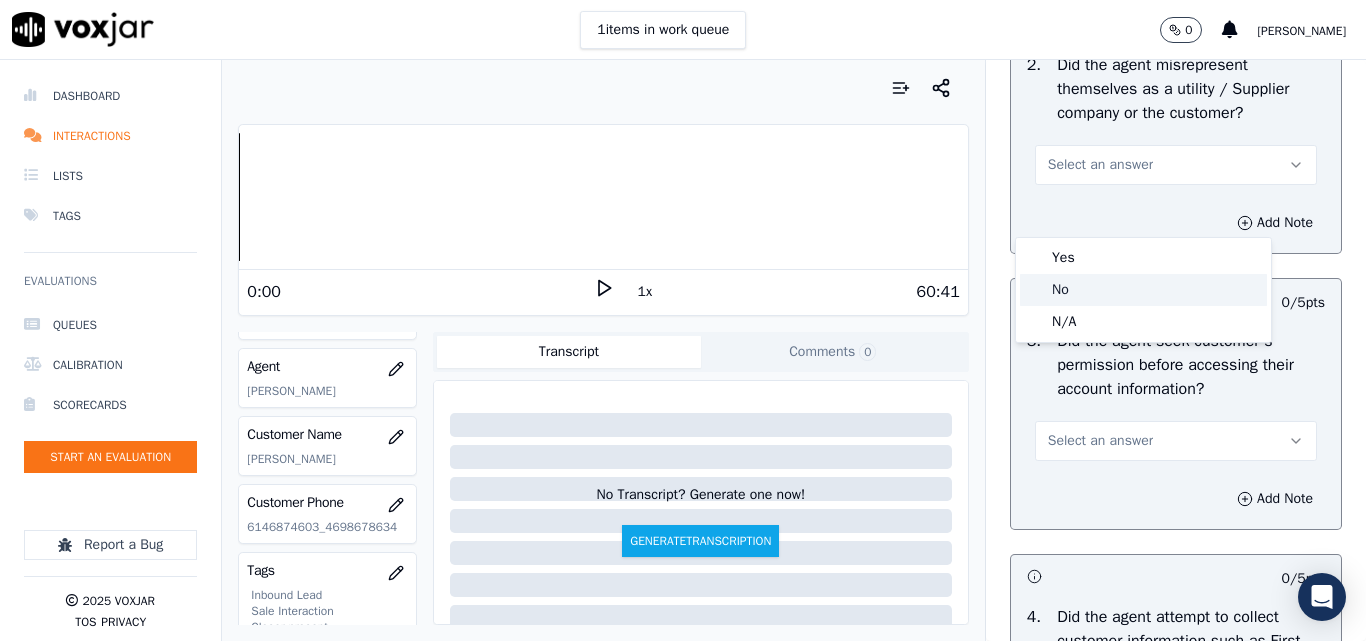 click on "No" 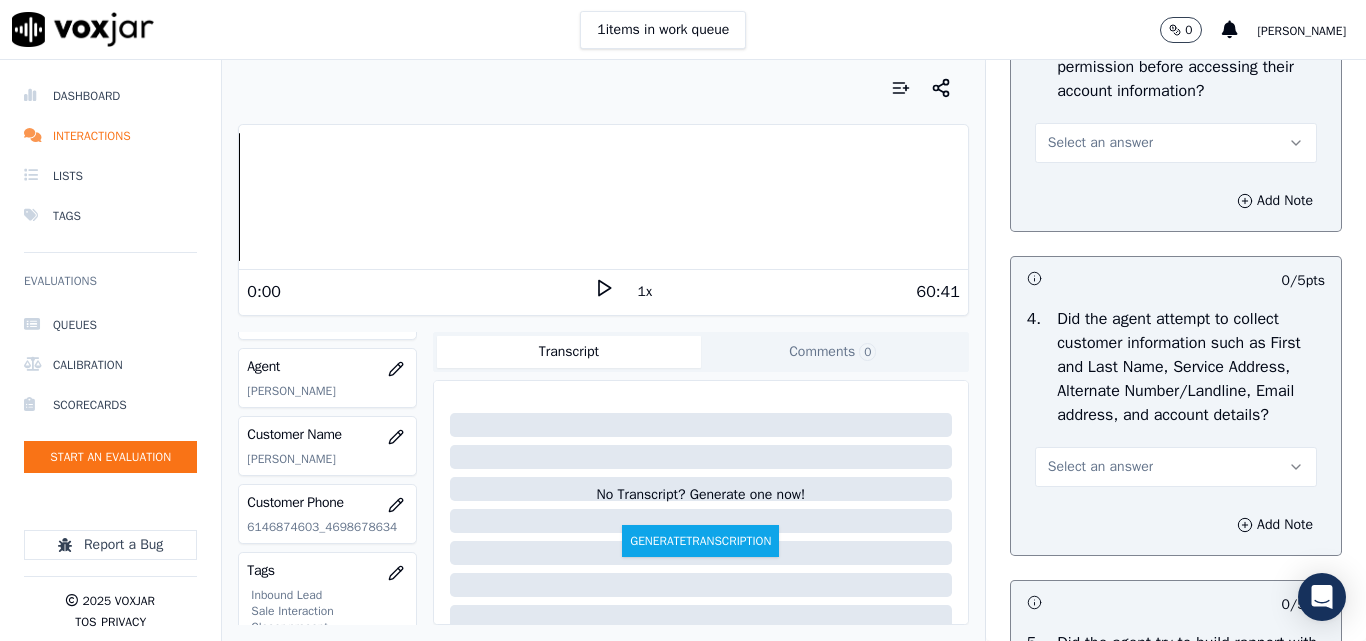 scroll, scrollTop: 1900, scrollLeft: 0, axis: vertical 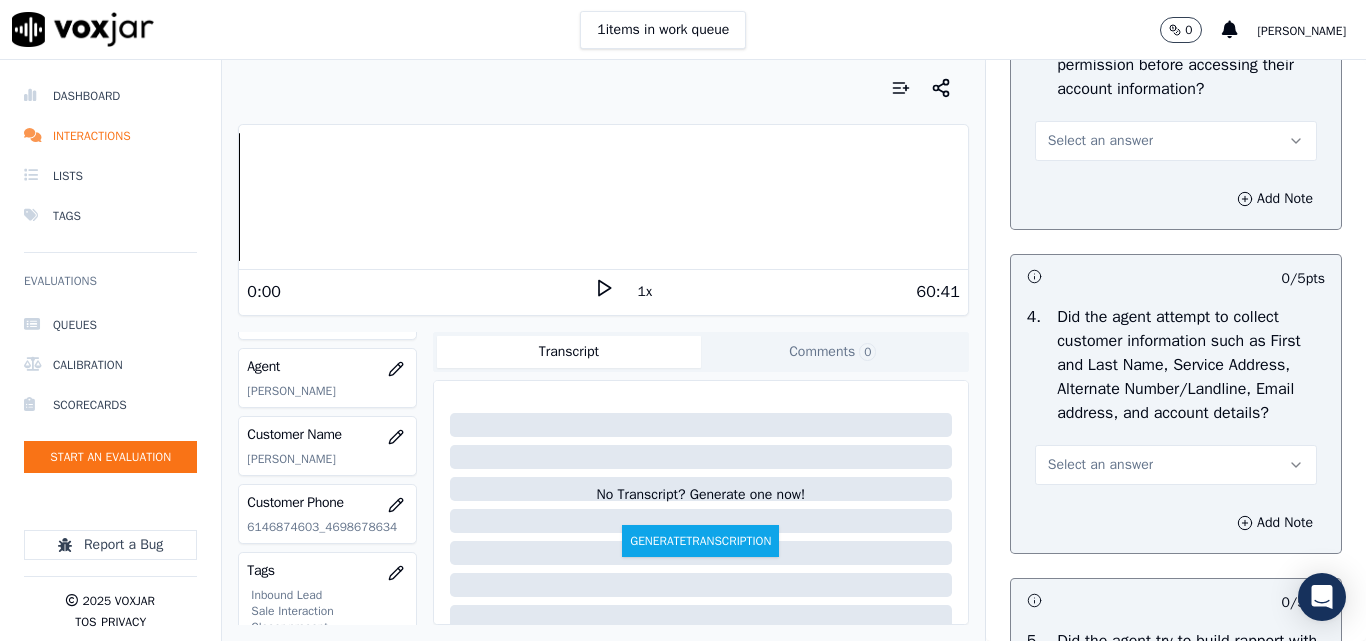 click on "Select an answer" at bounding box center (1176, 141) 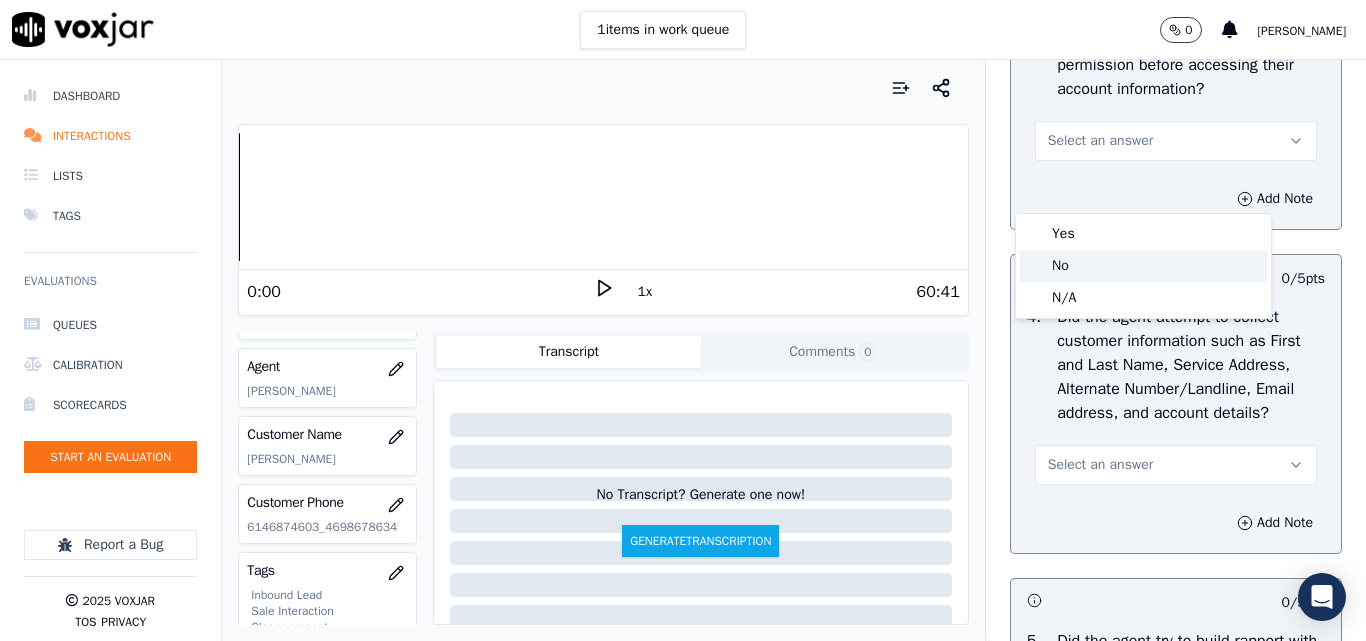 click on "No" 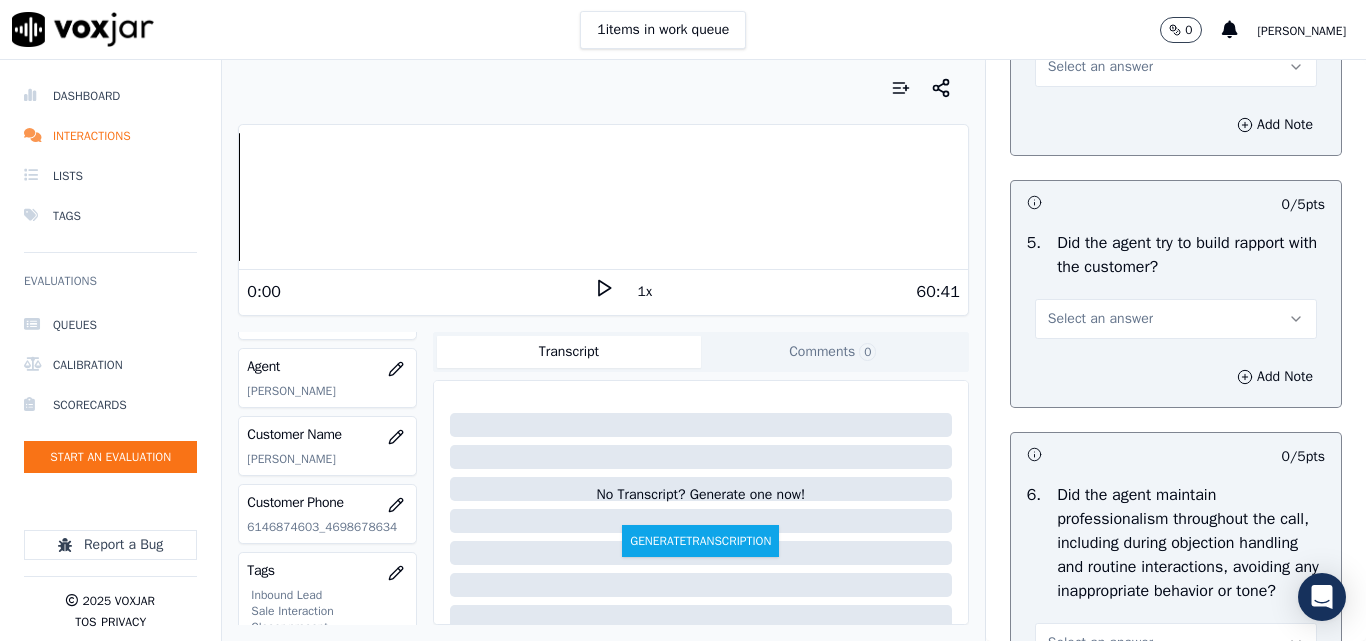 scroll, scrollTop: 2300, scrollLeft: 0, axis: vertical 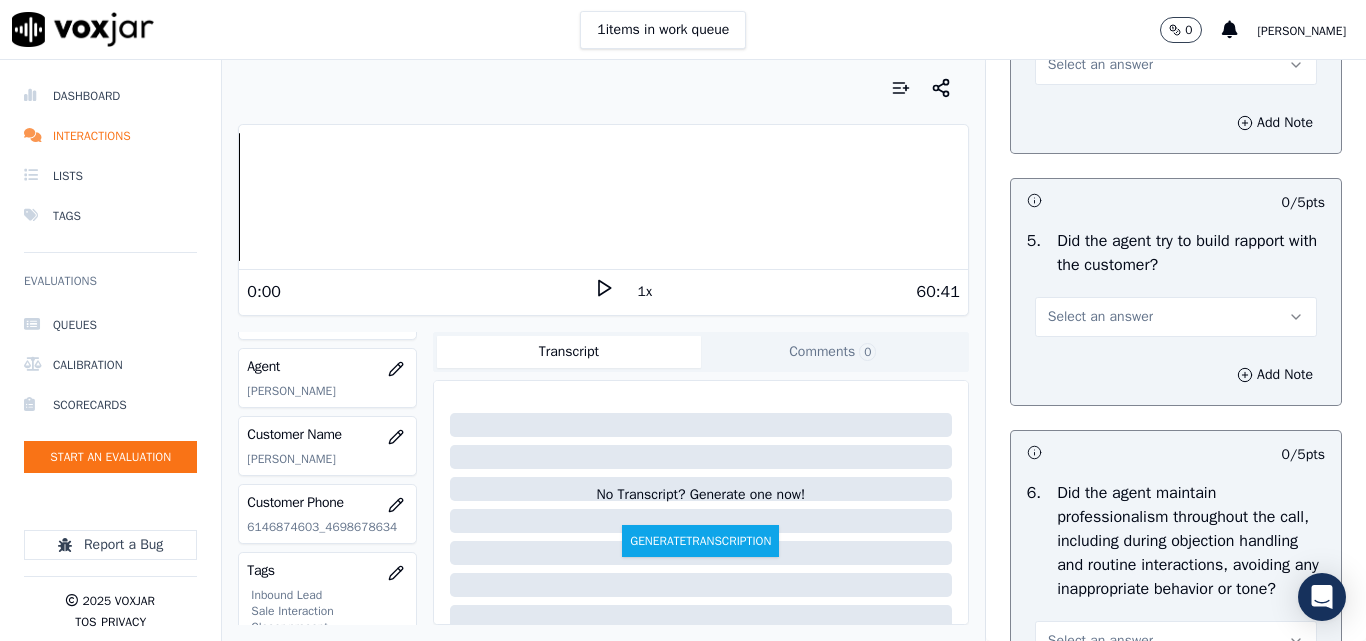 click on "Select an answer" at bounding box center (1100, 65) 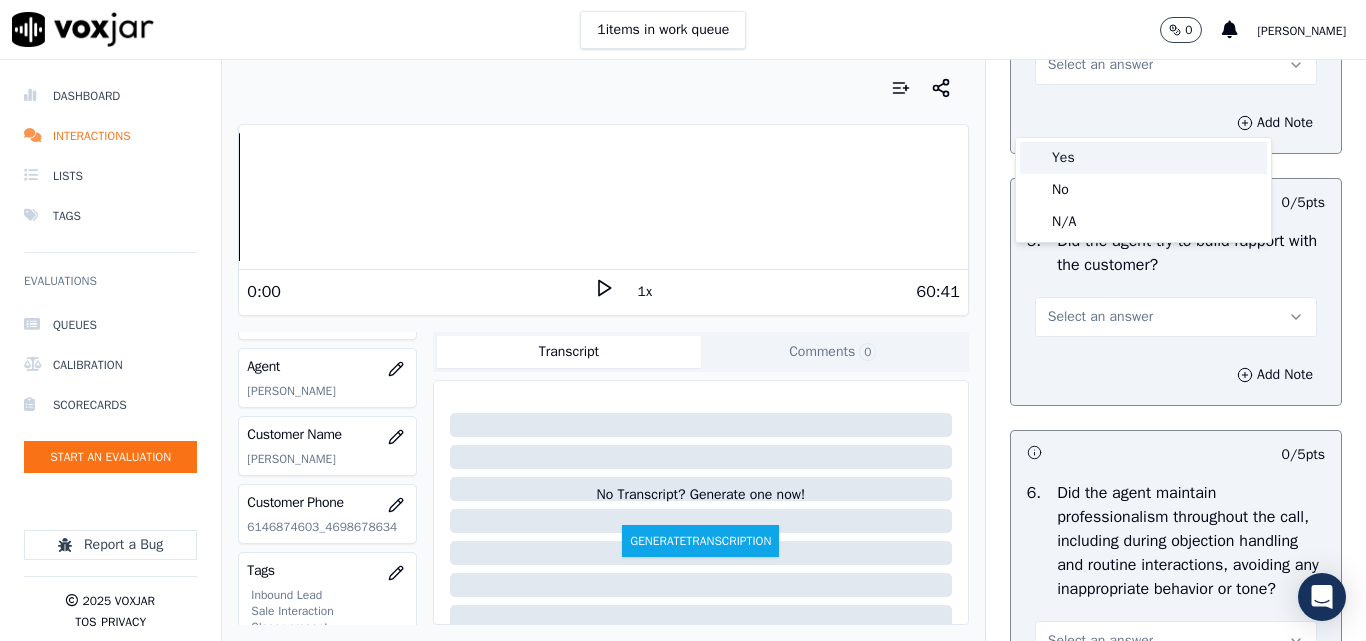 click on "Yes" at bounding box center (1143, 158) 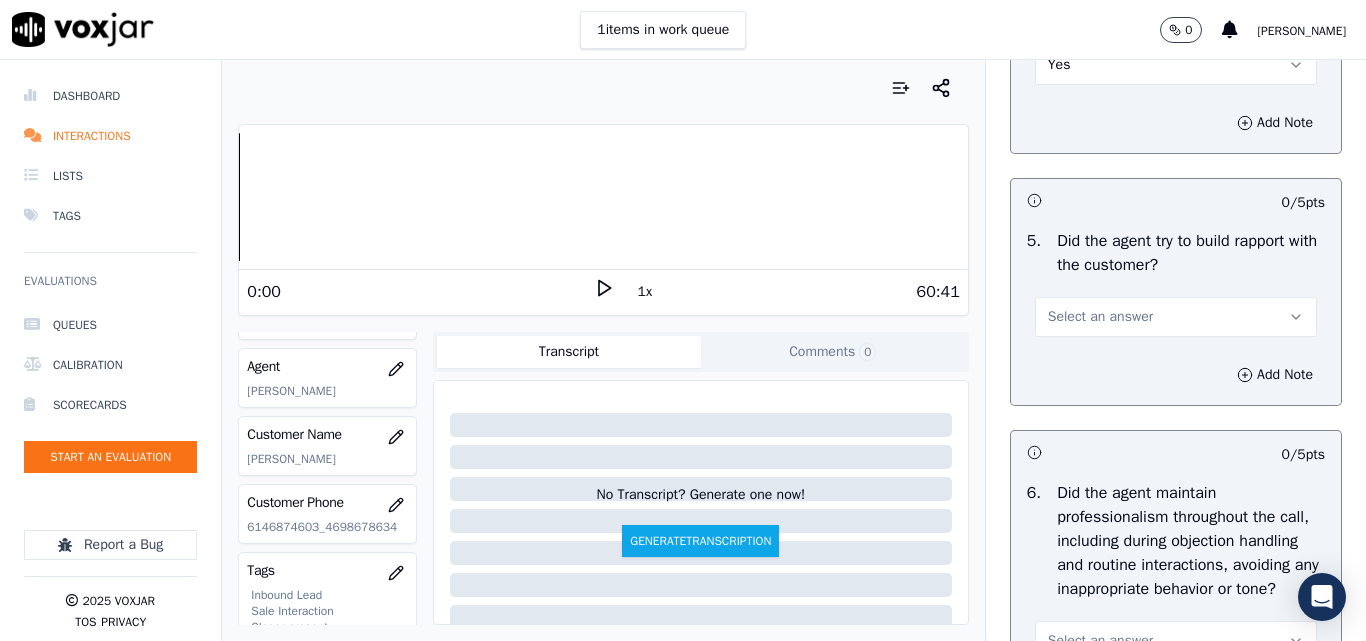 scroll, scrollTop: 2400, scrollLeft: 0, axis: vertical 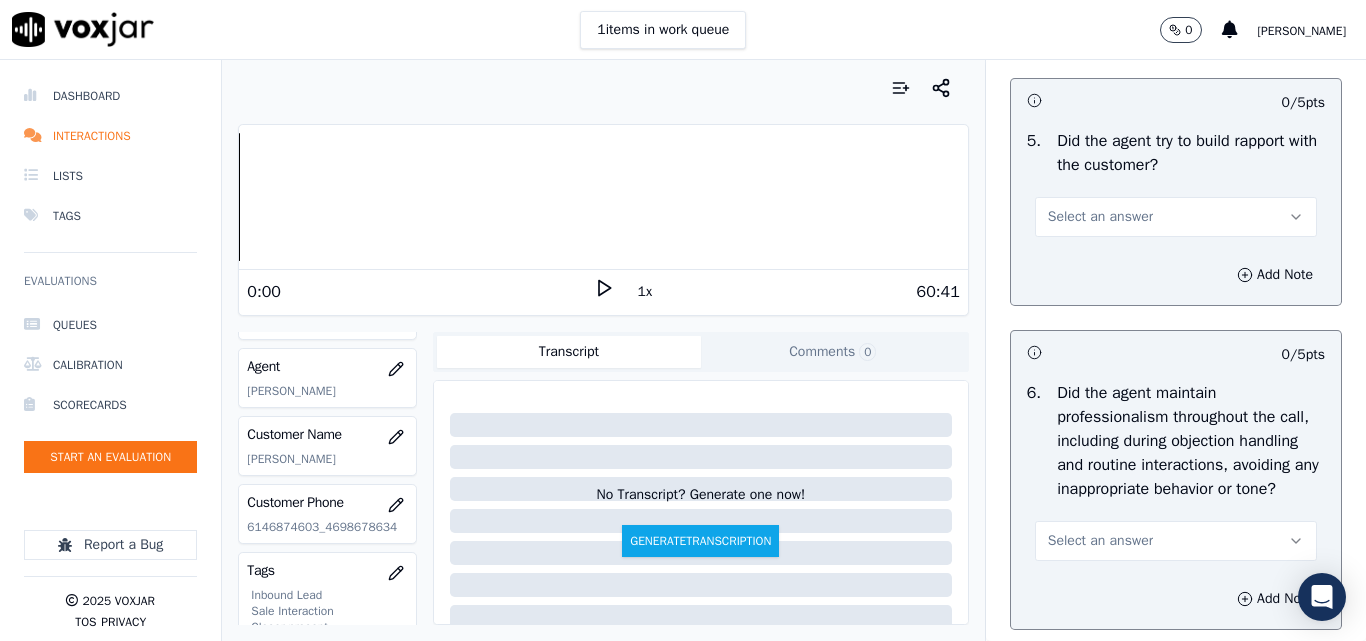 click on "Select an answer" at bounding box center [1100, 217] 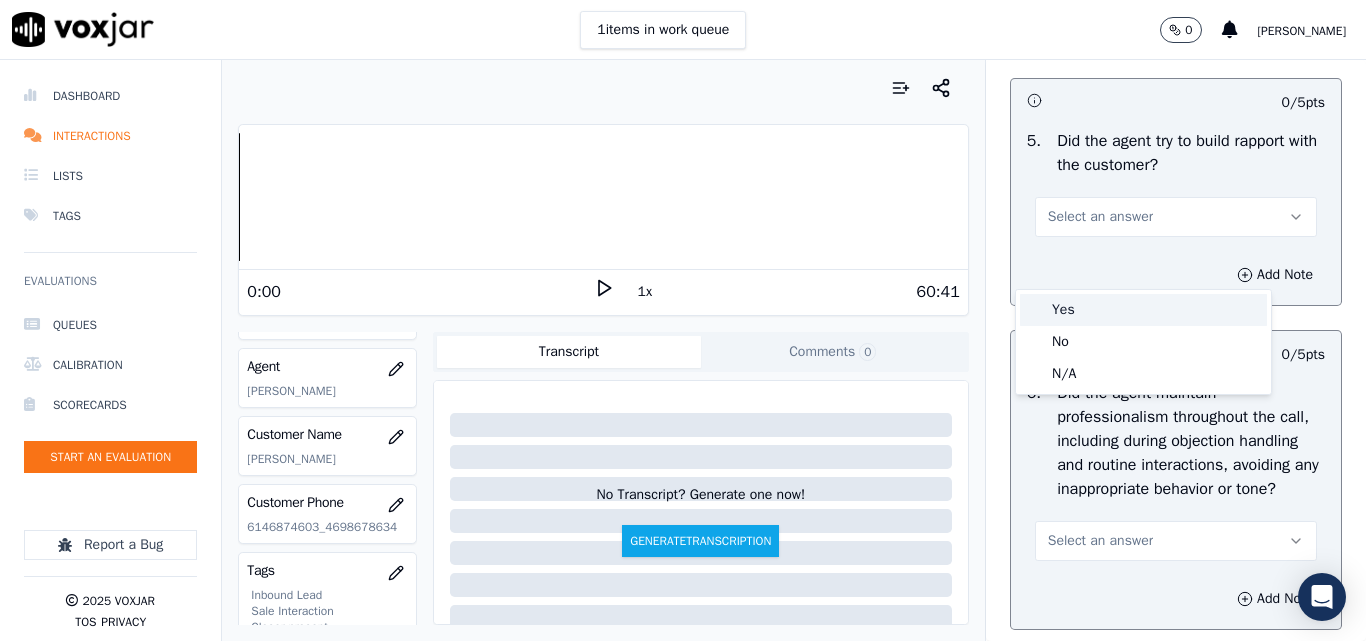 click on "Yes" at bounding box center [1143, 310] 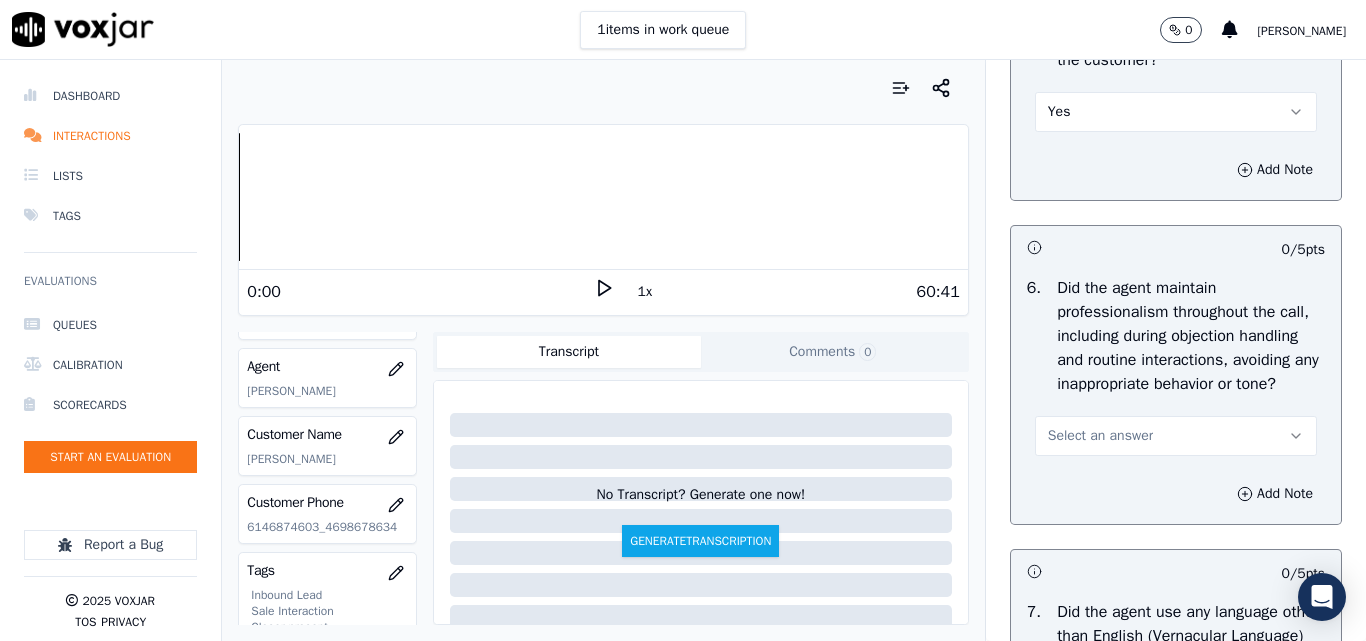 scroll, scrollTop: 2600, scrollLeft: 0, axis: vertical 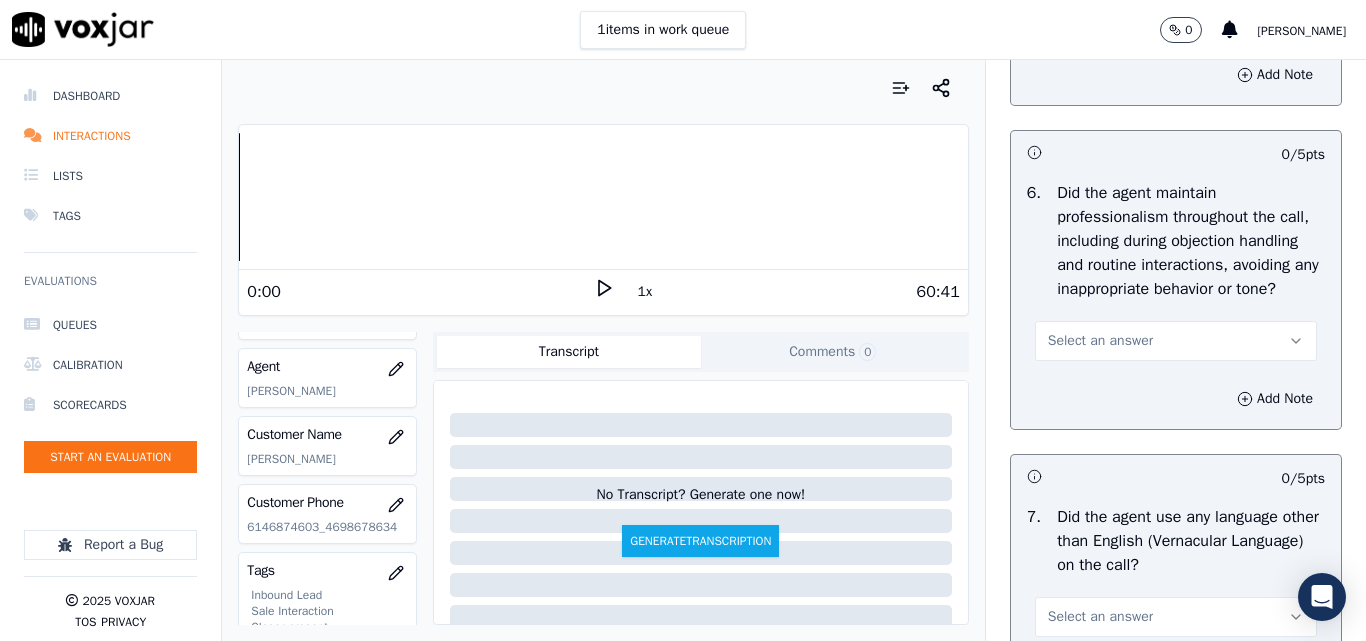 click on "Select an answer" at bounding box center [1100, 341] 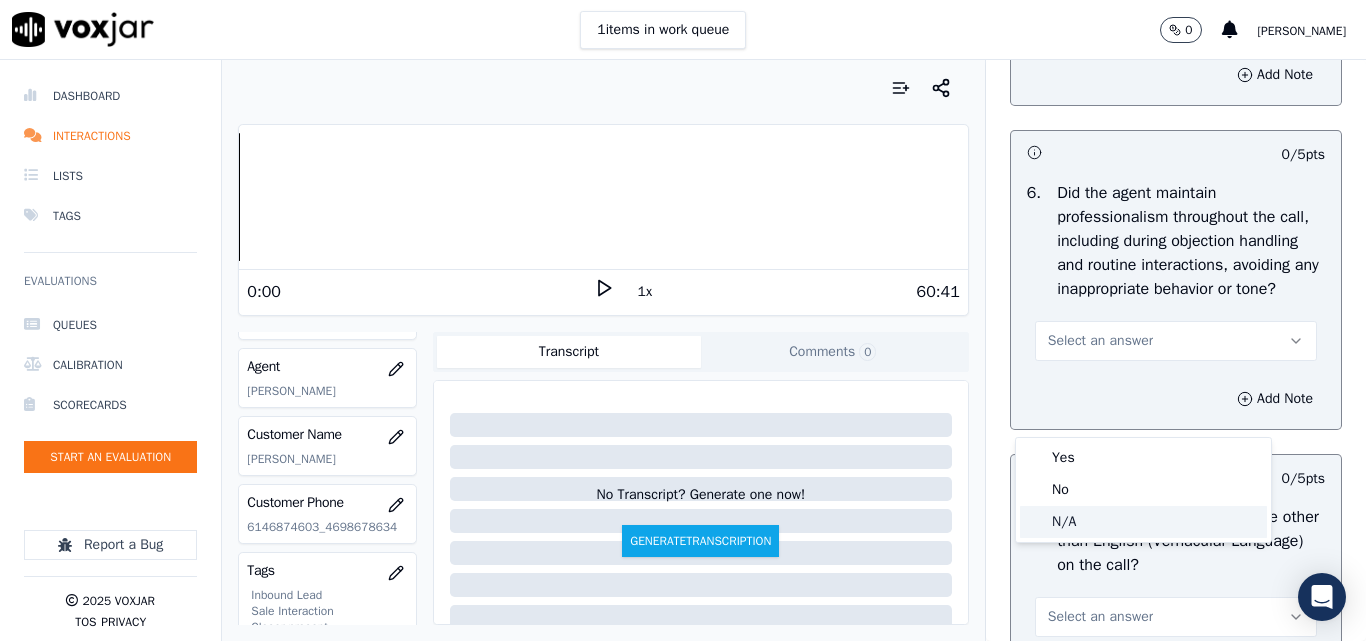 drag, startPoint x: 1083, startPoint y: 420, endPoint x: 1107, endPoint y: 472, distance: 57.271286 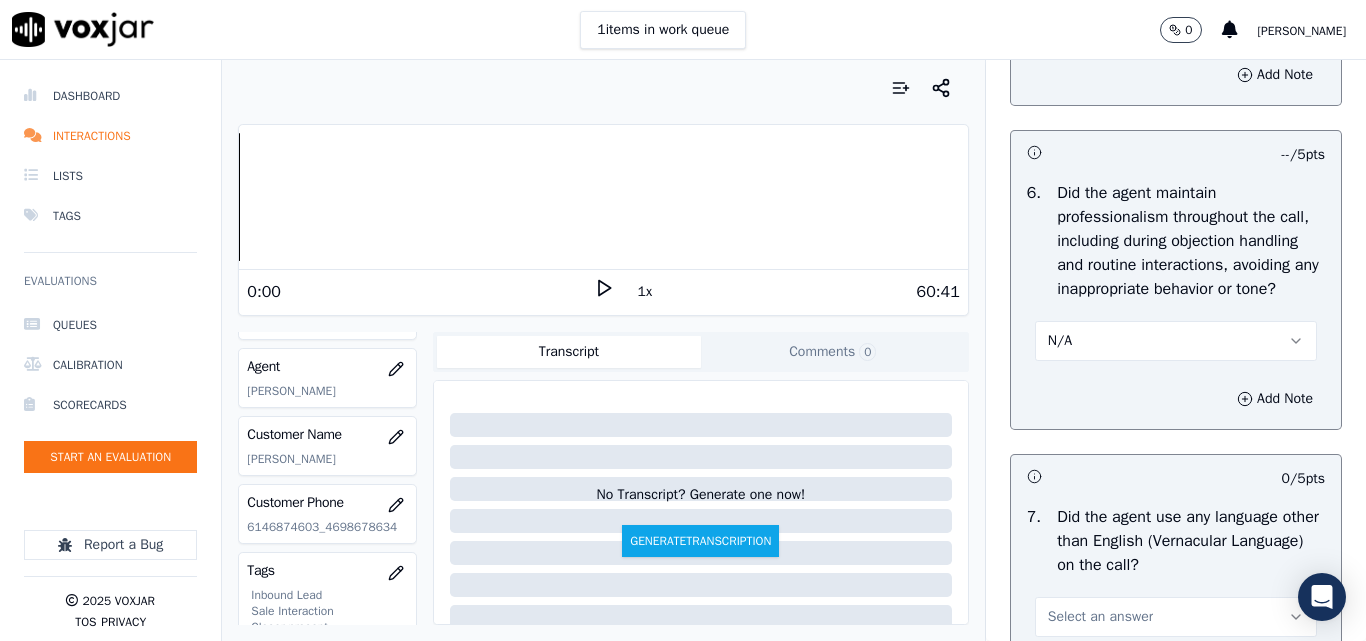 scroll, scrollTop: 3000, scrollLeft: 0, axis: vertical 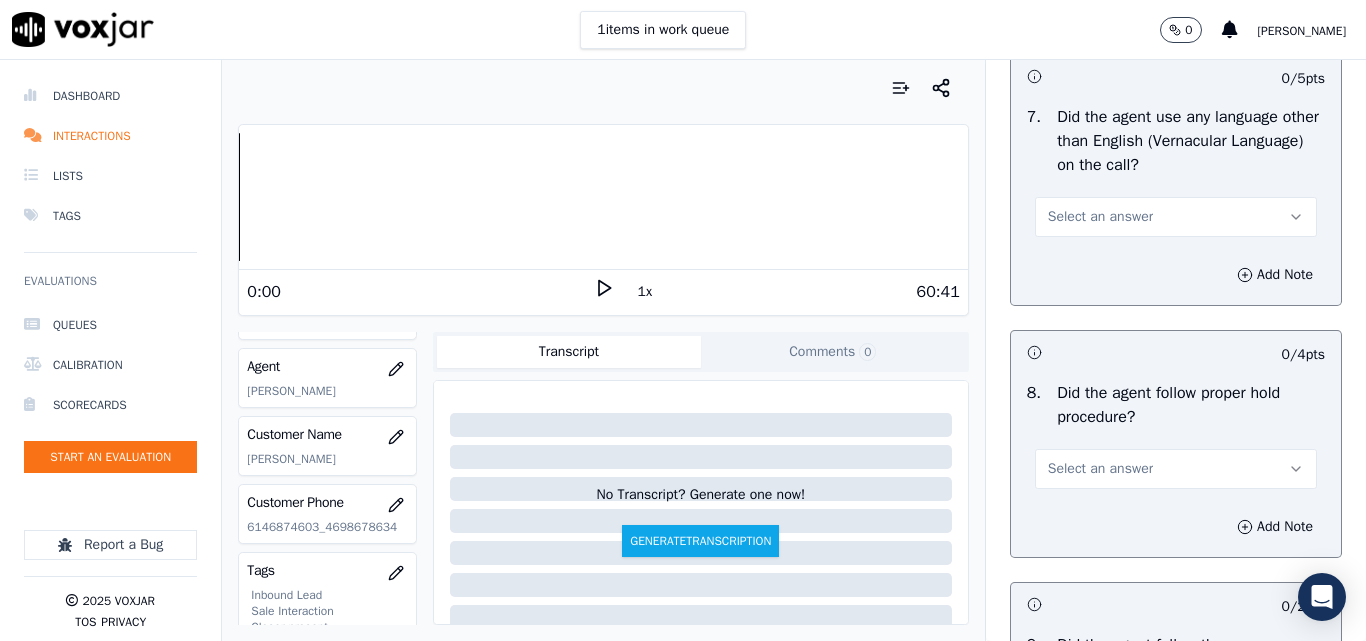 click on "Select an answer" at bounding box center [1100, 217] 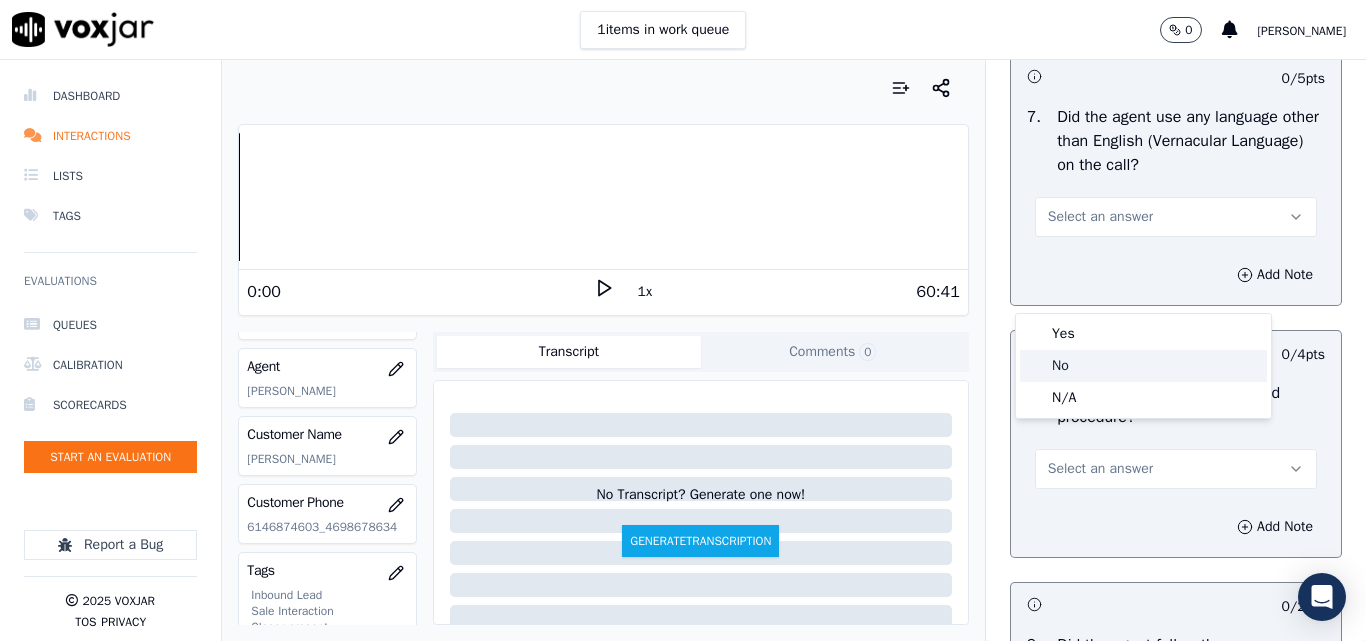 click on "No" 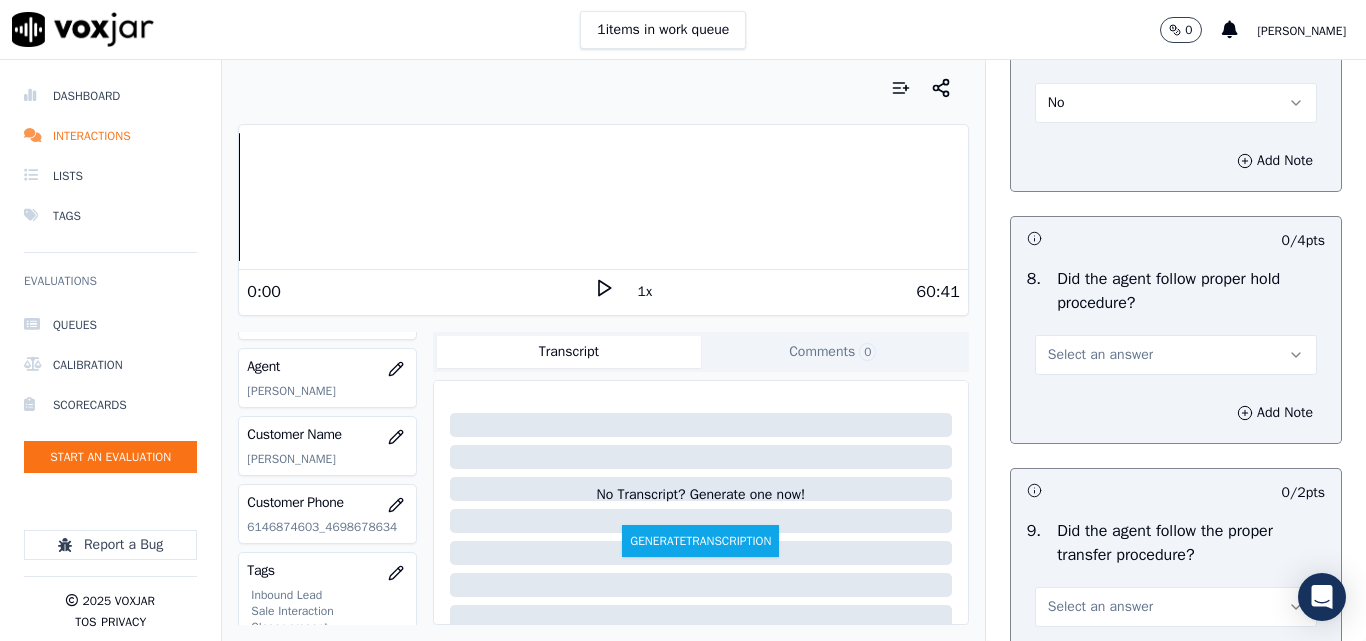 scroll, scrollTop: 3200, scrollLeft: 0, axis: vertical 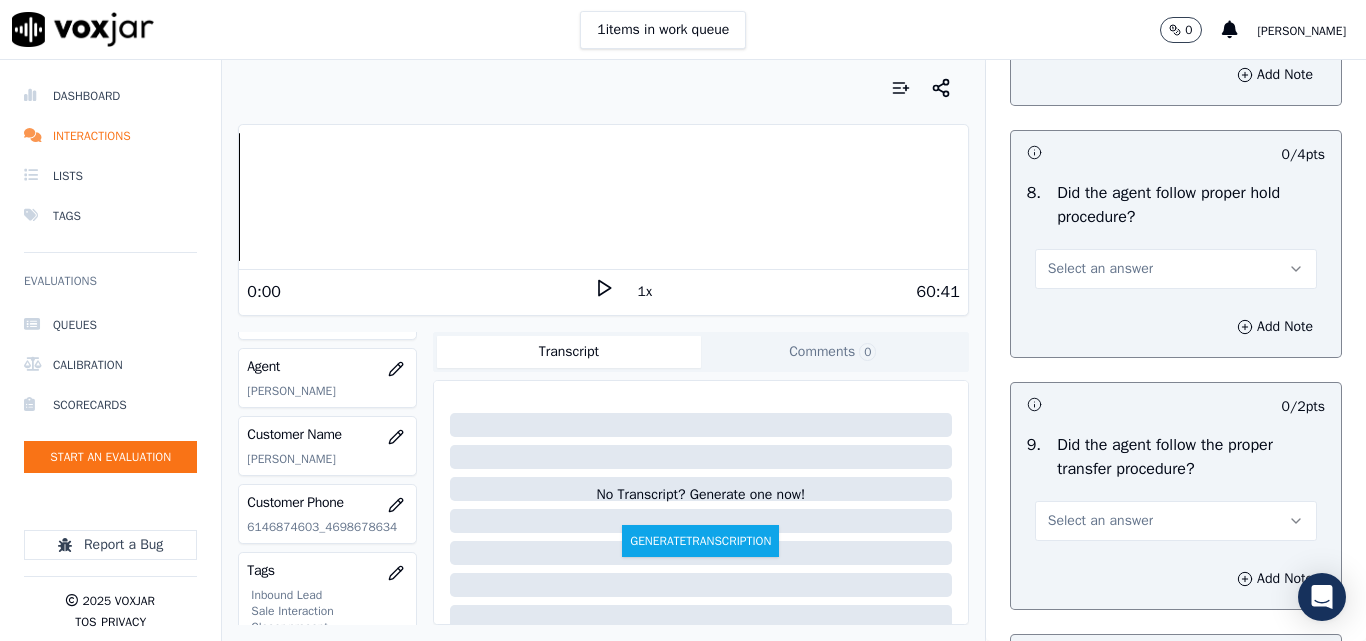 click on "Select an answer" at bounding box center (1100, 269) 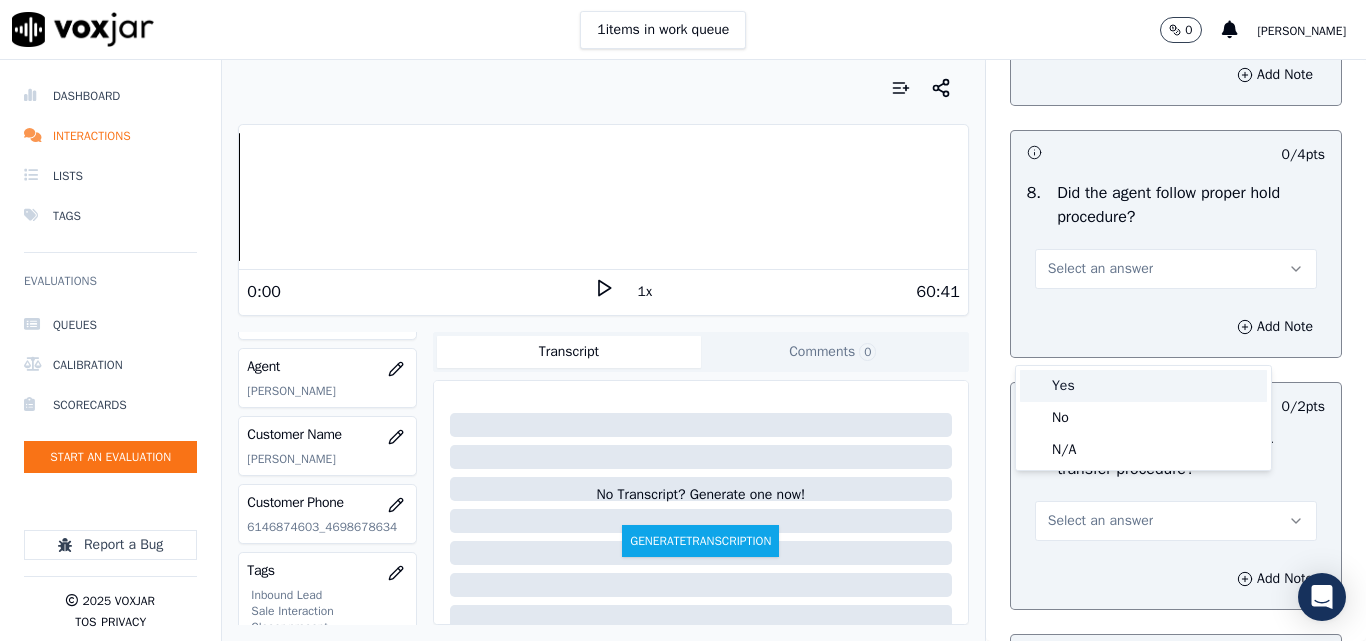 click on "Yes" at bounding box center (1143, 386) 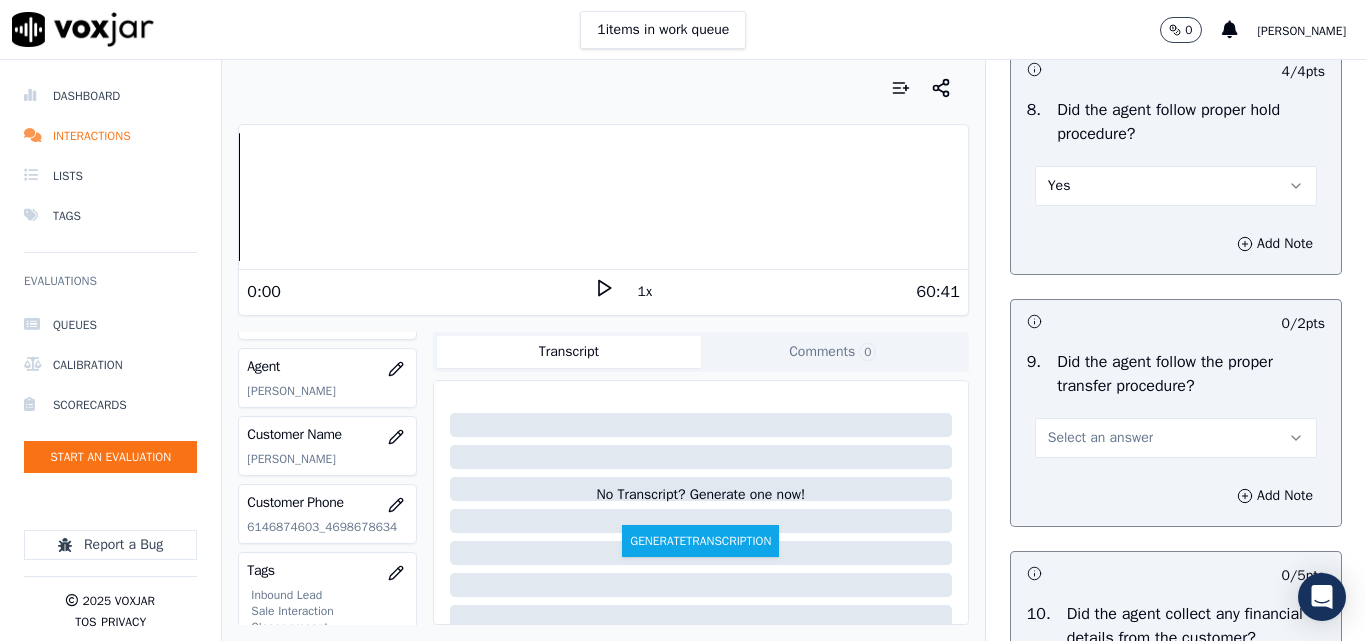 scroll, scrollTop: 3400, scrollLeft: 0, axis: vertical 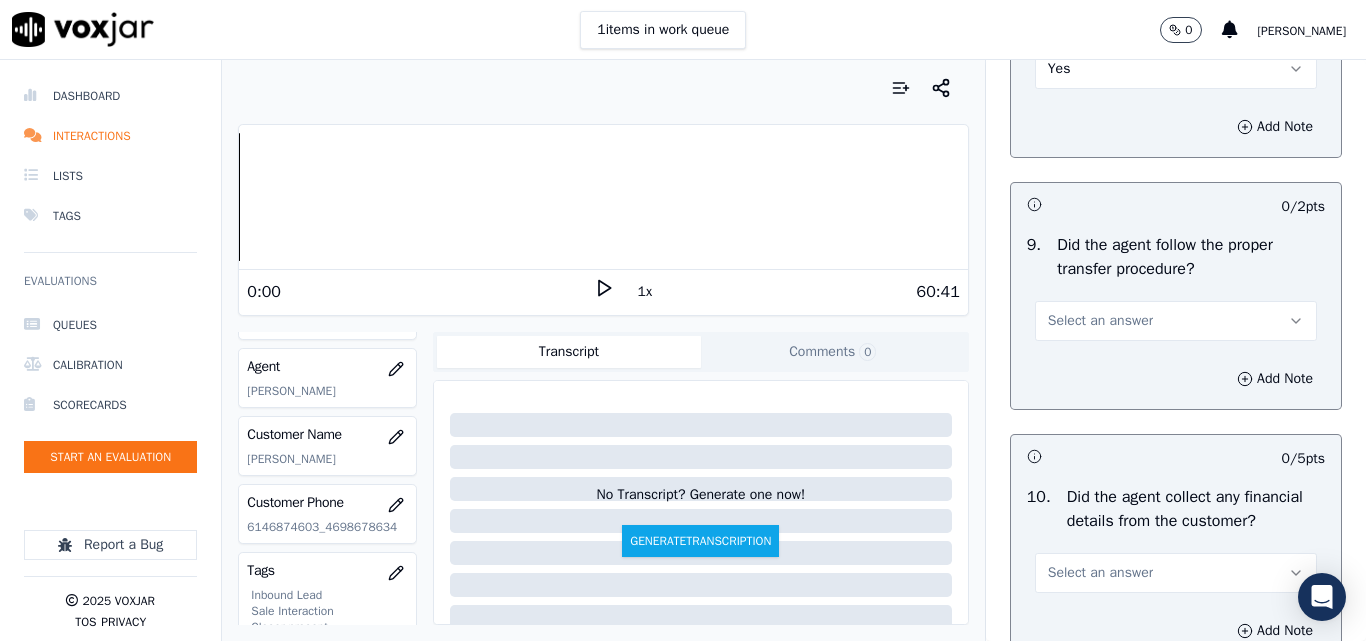 click on "Select an answer" at bounding box center (1176, 321) 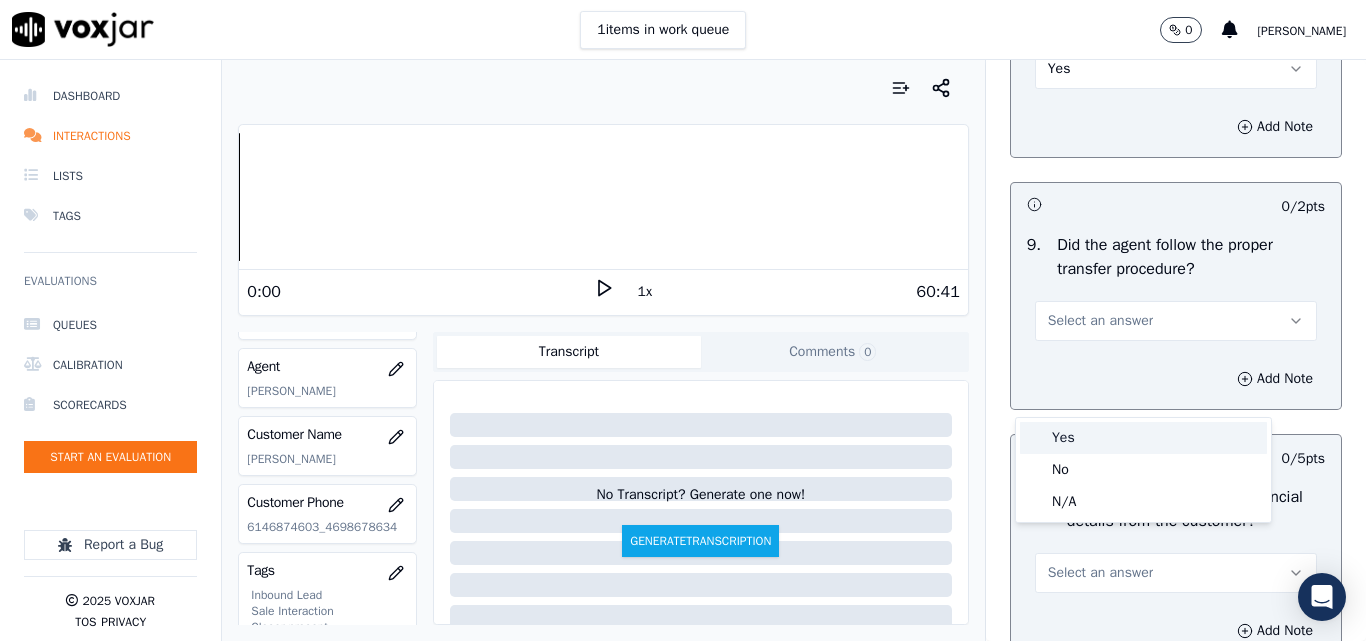 click on "Yes" at bounding box center (1143, 438) 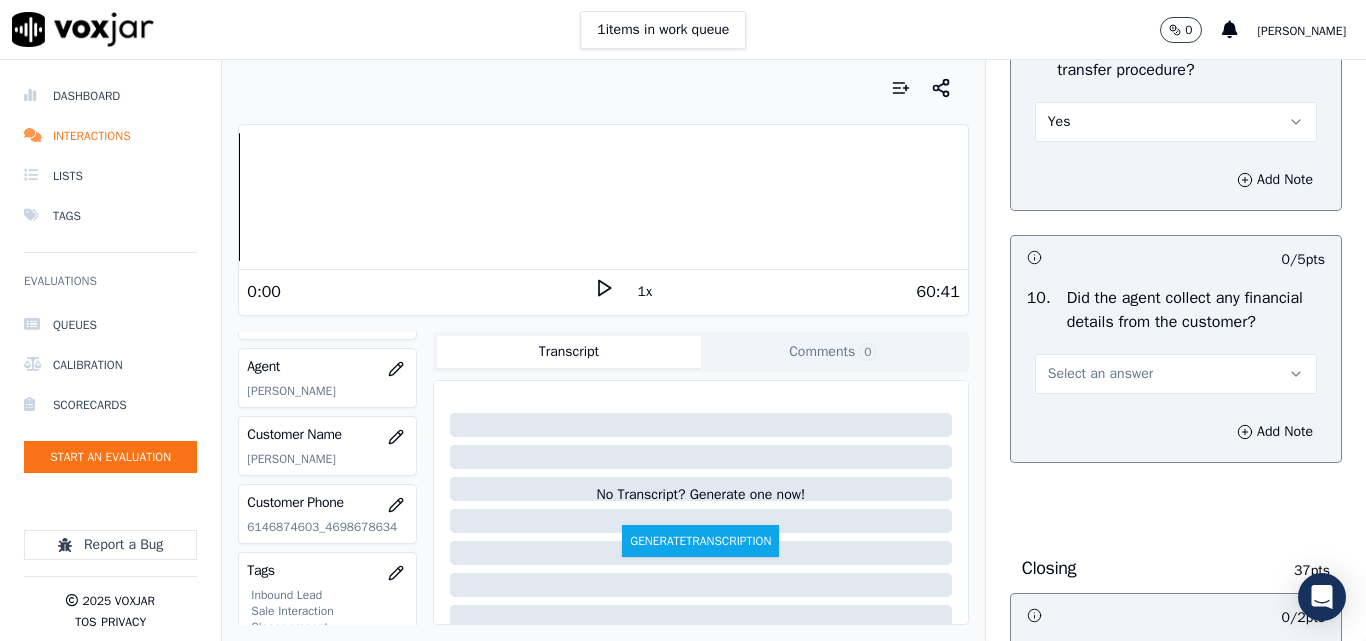scroll, scrollTop: 3600, scrollLeft: 0, axis: vertical 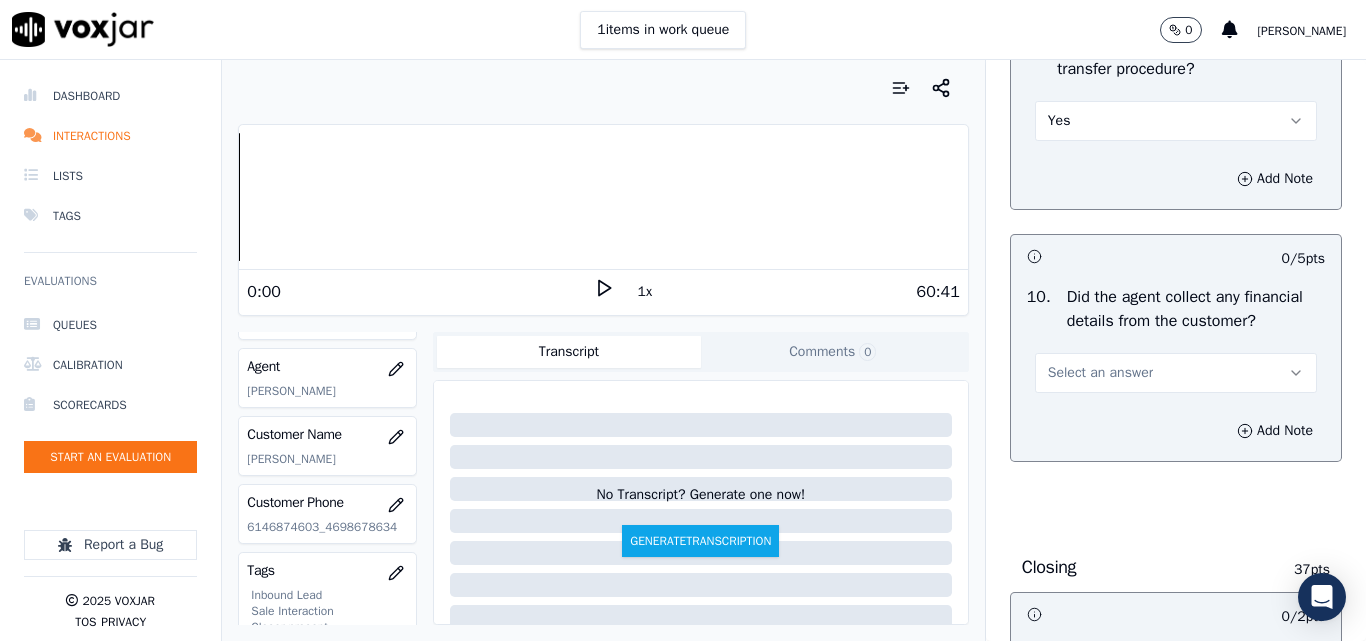 click on "Select an answer" at bounding box center [1100, 373] 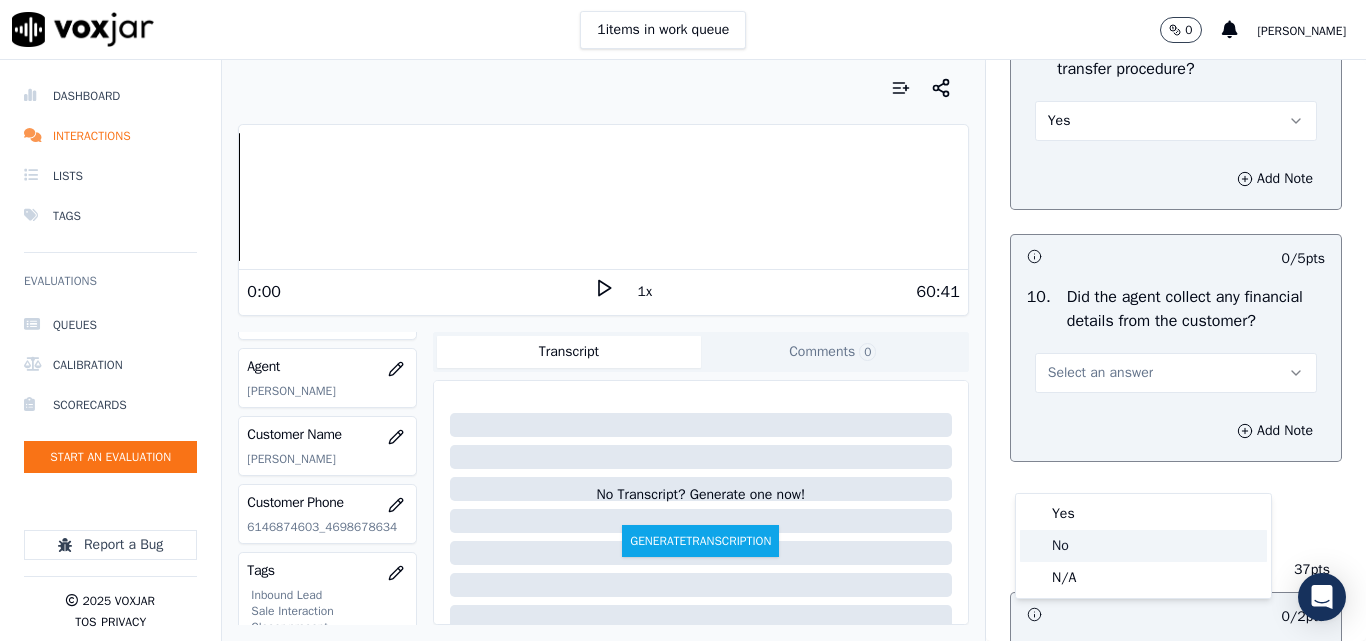 click on "No" 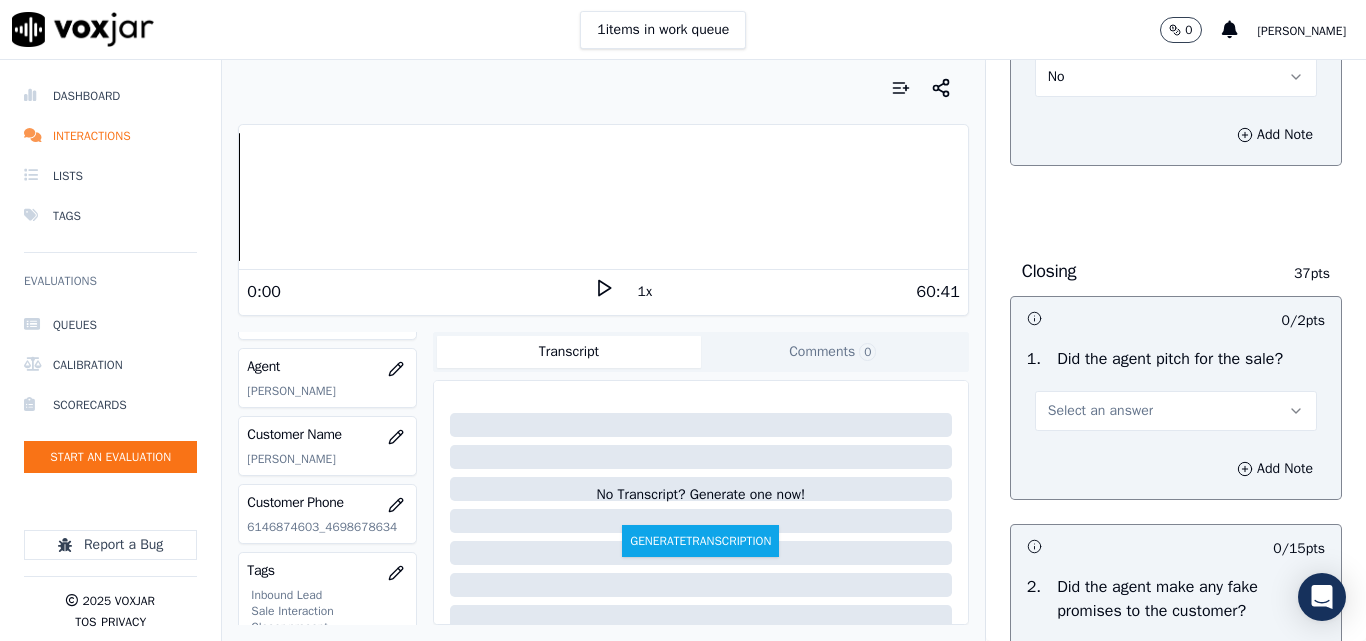 scroll, scrollTop: 3900, scrollLeft: 0, axis: vertical 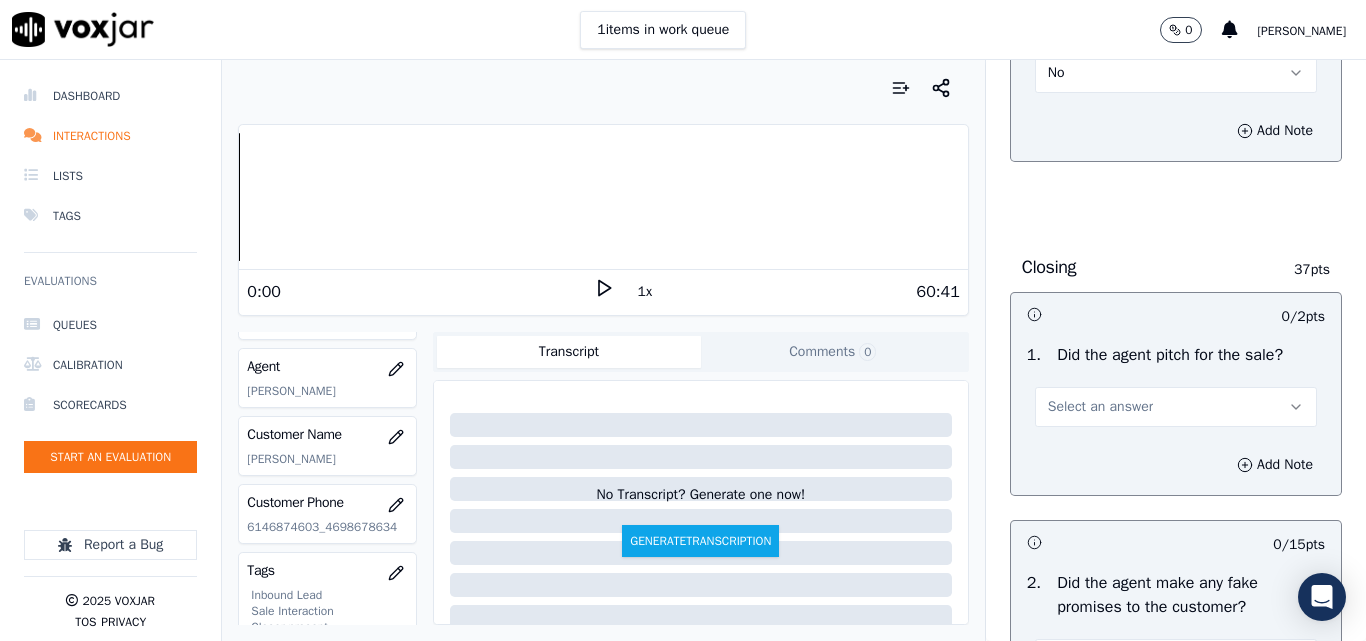 click on "Select an answer" at bounding box center [1100, 407] 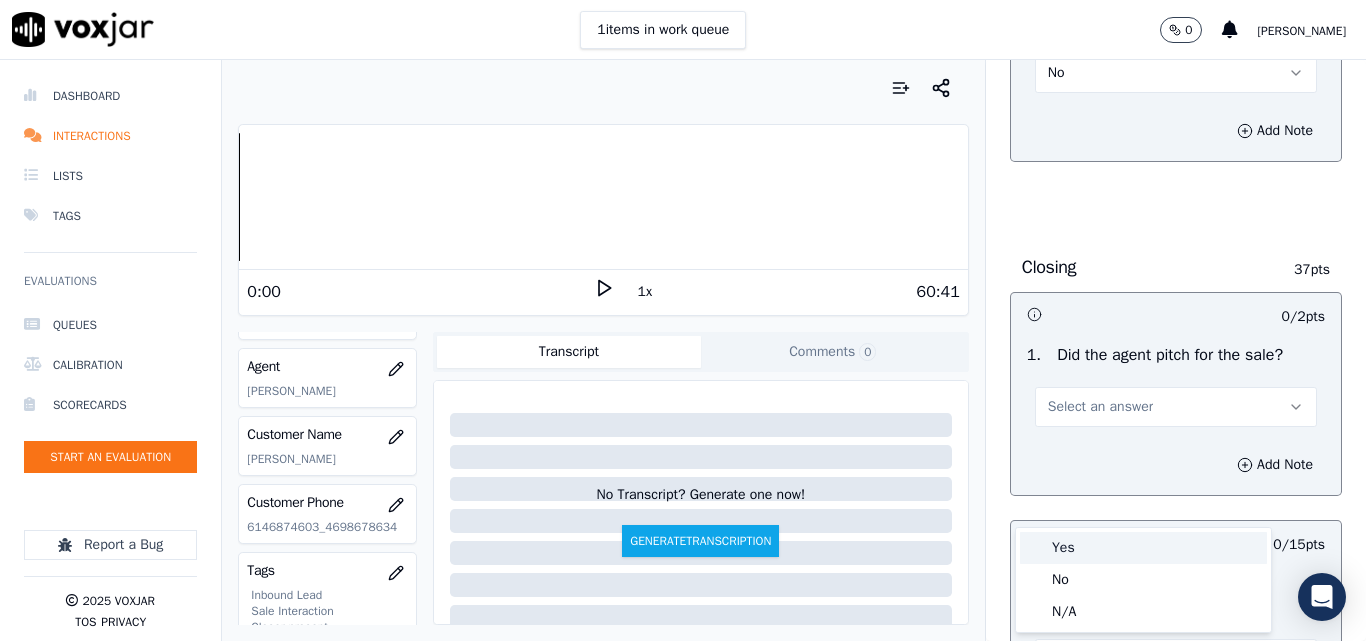 click on "Yes" at bounding box center (1143, 548) 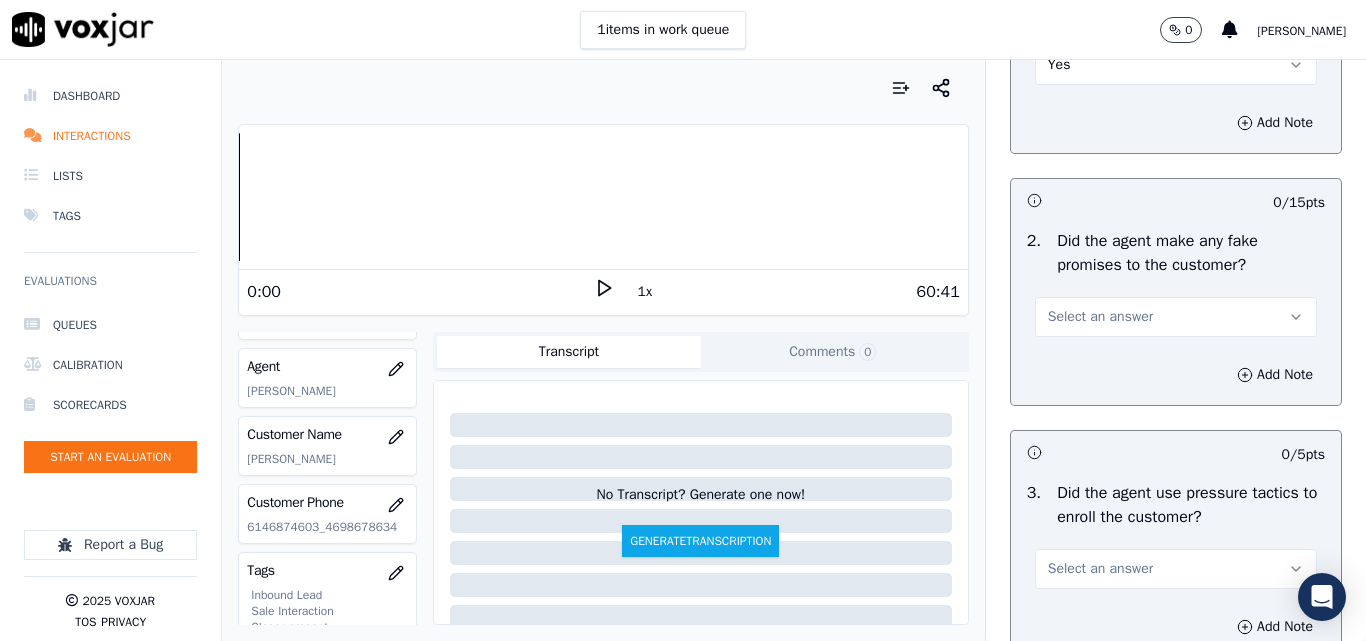 scroll, scrollTop: 4300, scrollLeft: 0, axis: vertical 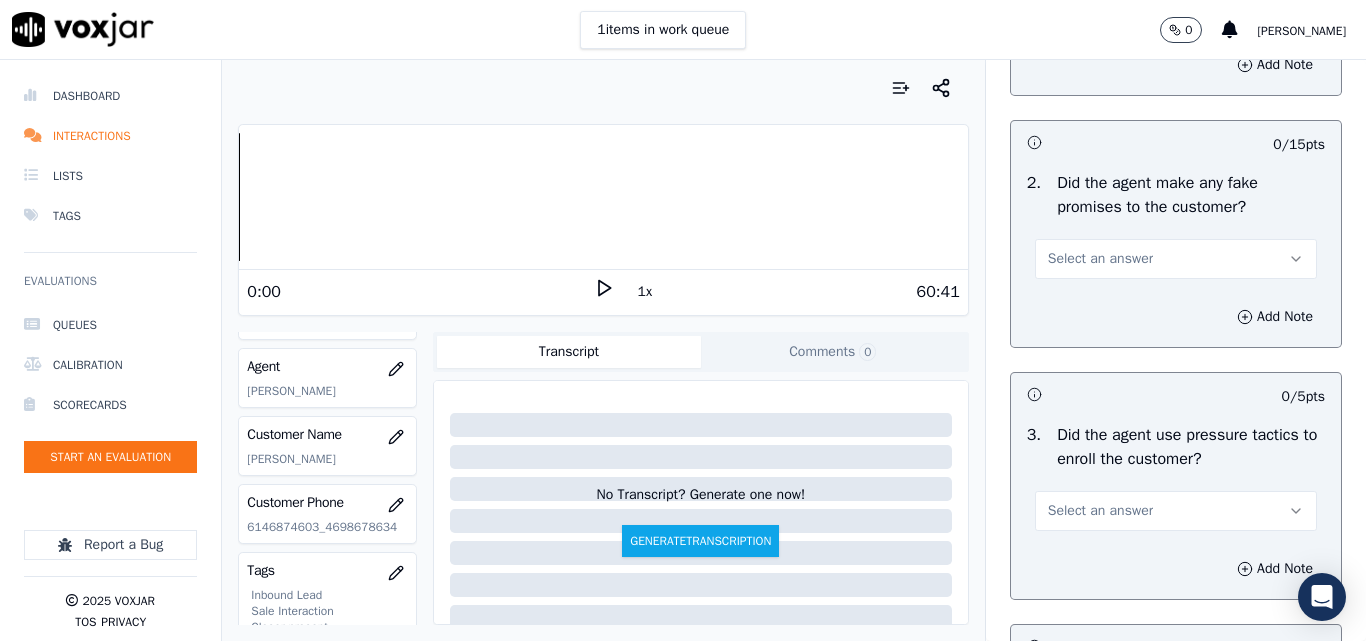 click on "Select an answer" at bounding box center (1100, 259) 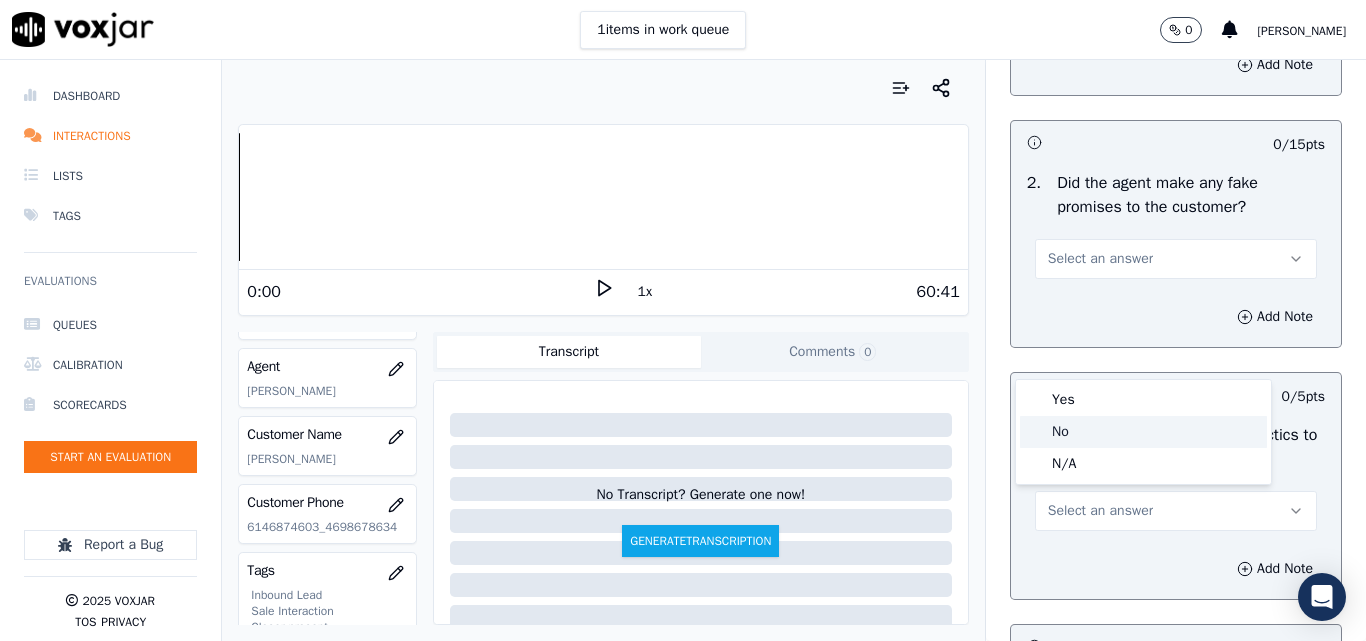 click on "No" 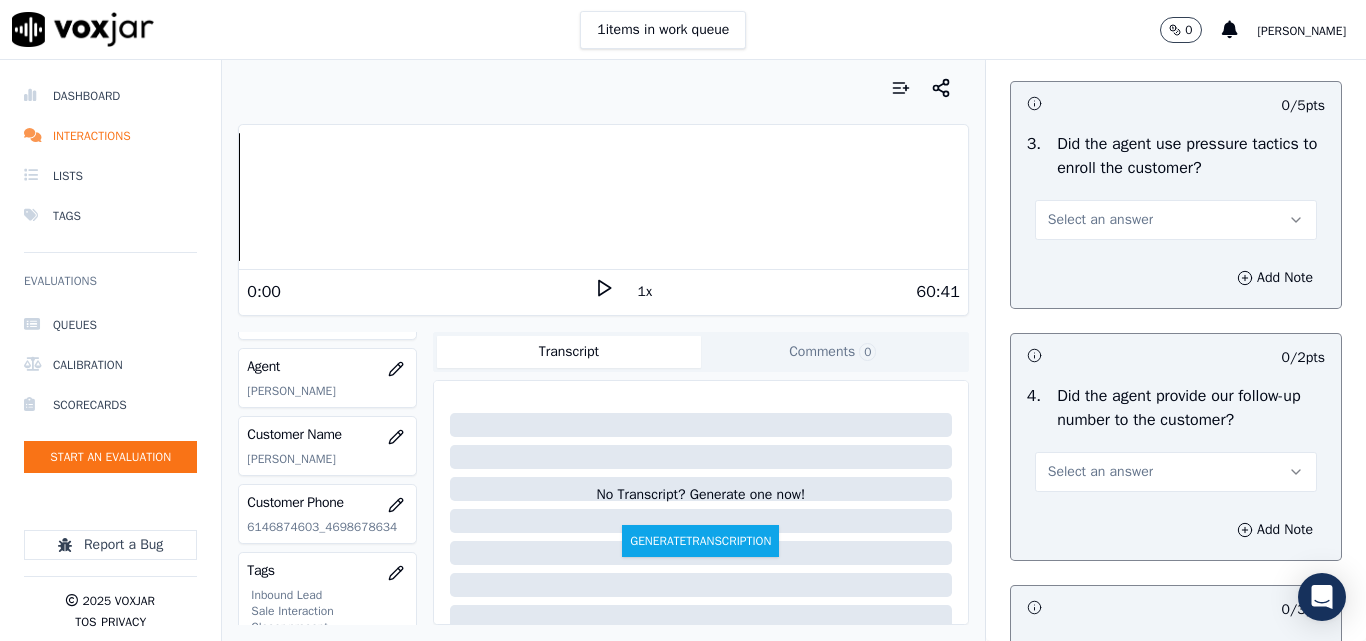 scroll, scrollTop: 4600, scrollLeft: 0, axis: vertical 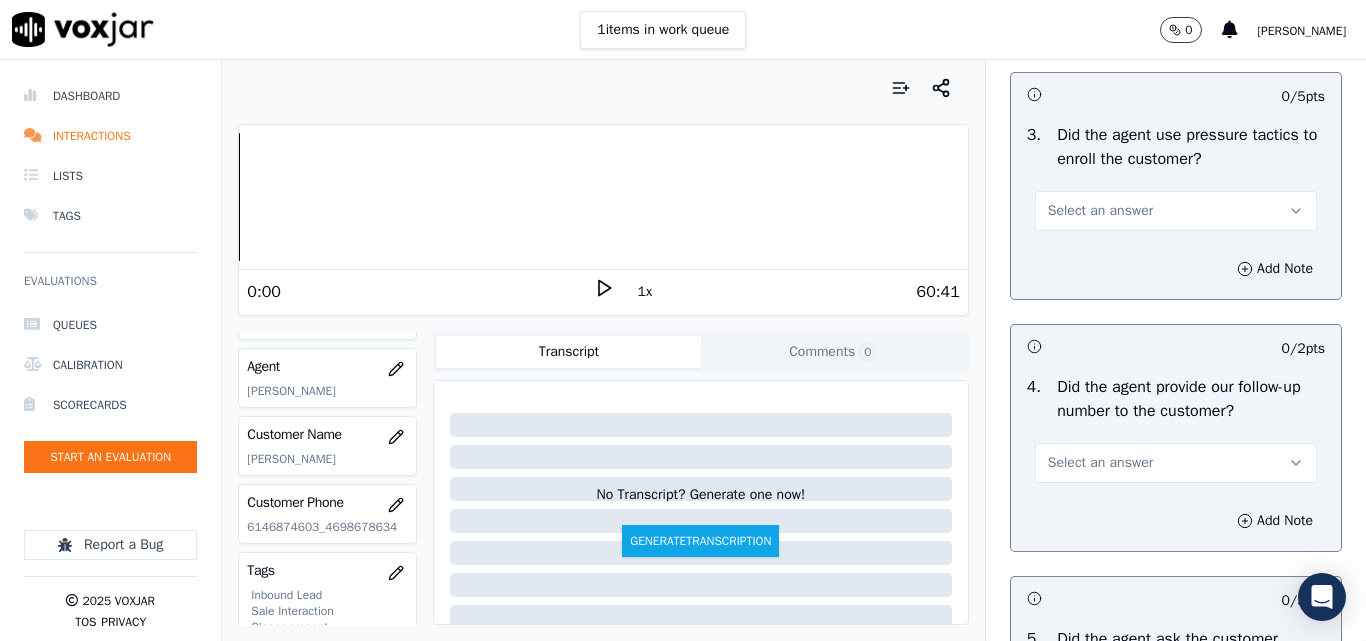 click on "Select an answer" at bounding box center (1100, 211) 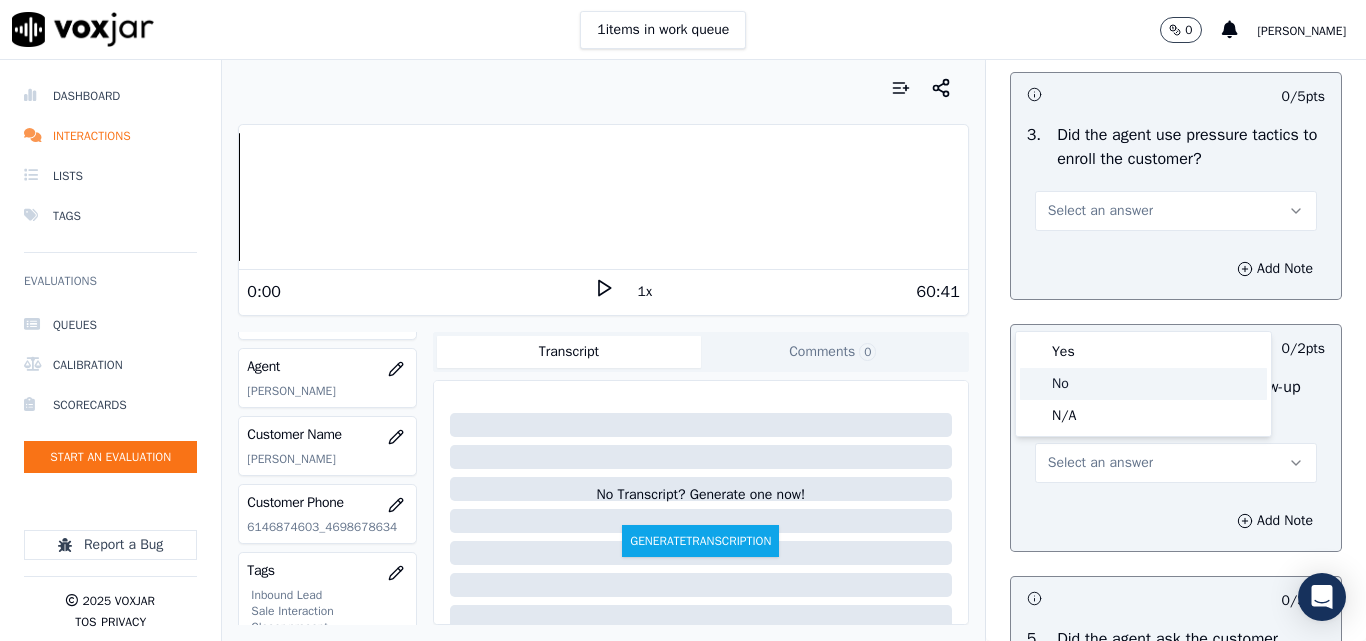 click on "No" 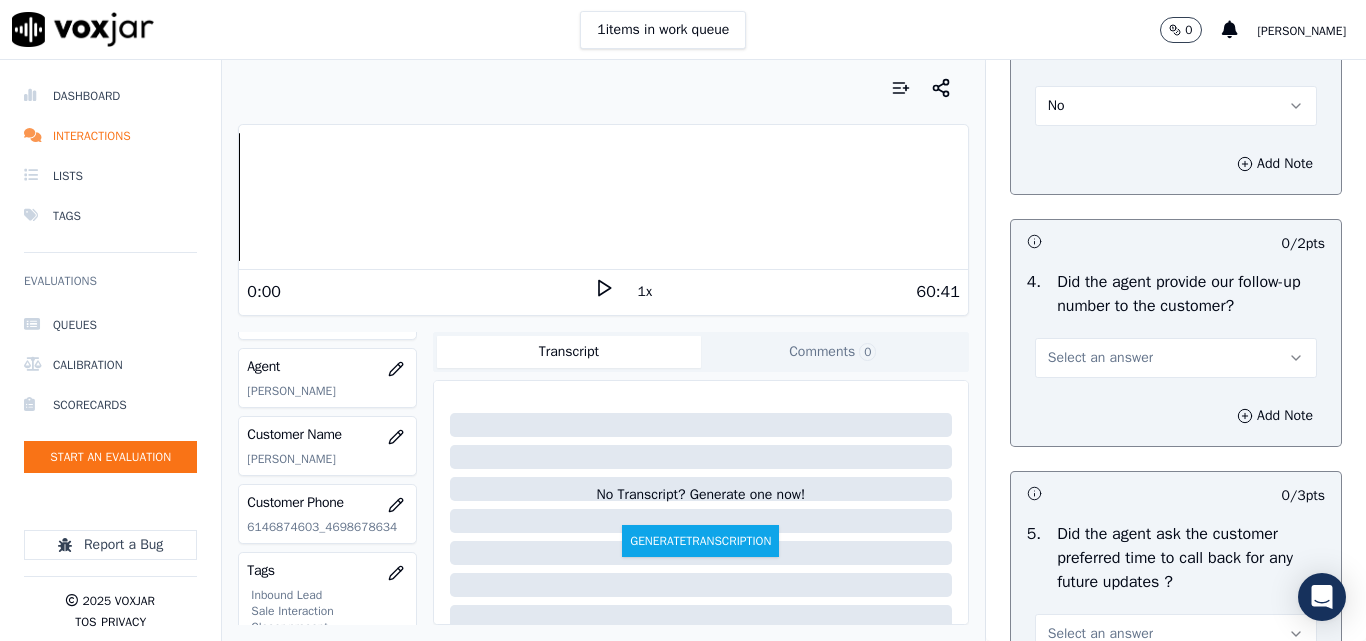scroll, scrollTop: 4800, scrollLeft: 0, axis: vertical 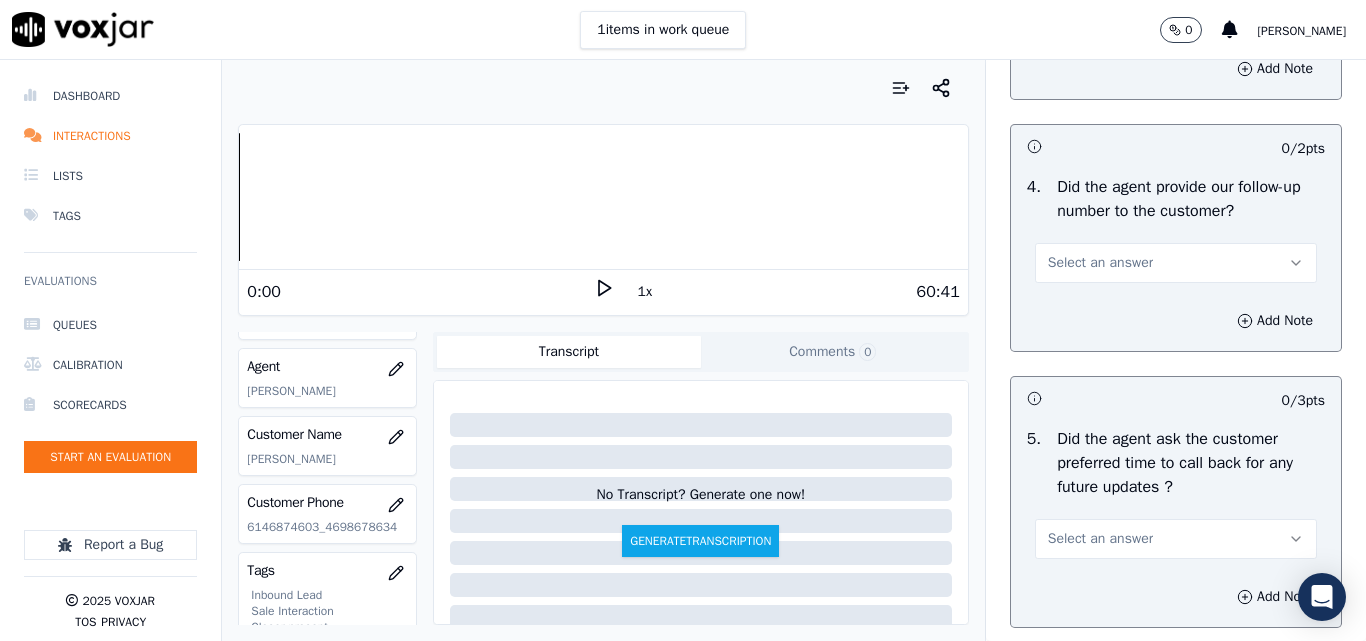click on "Select an answer" at bounding box center (1100, 263) 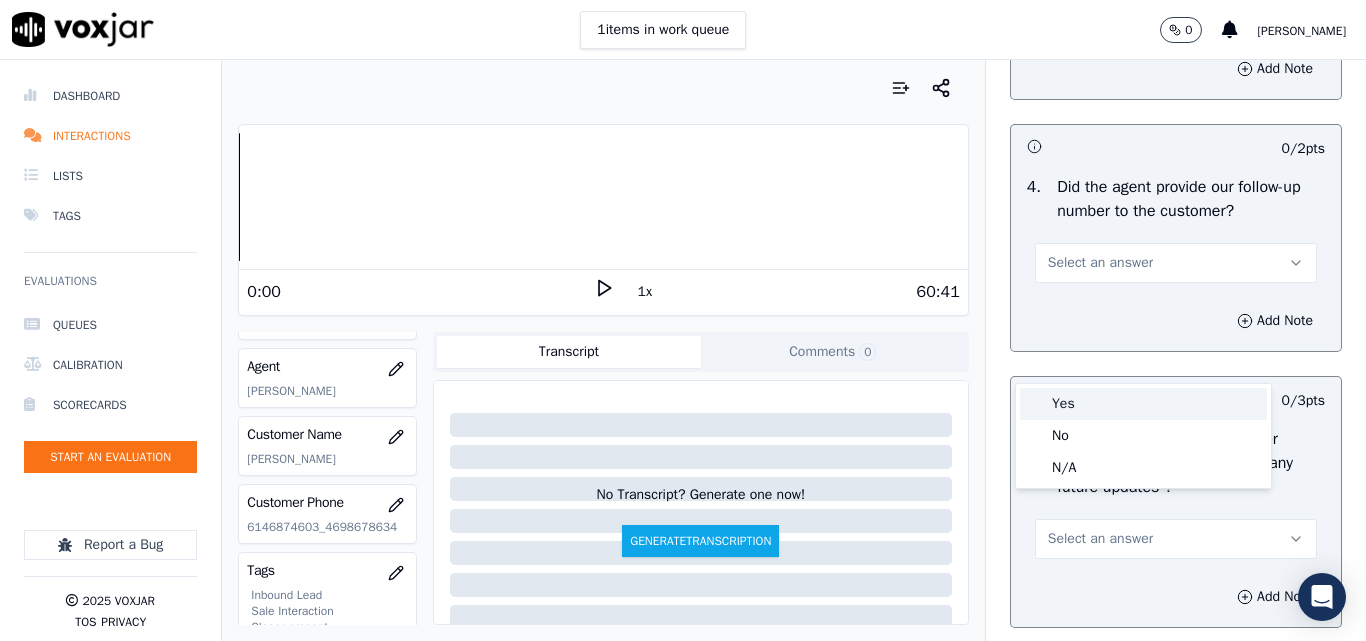click on "Yes" at bounding box center (1143, 404) 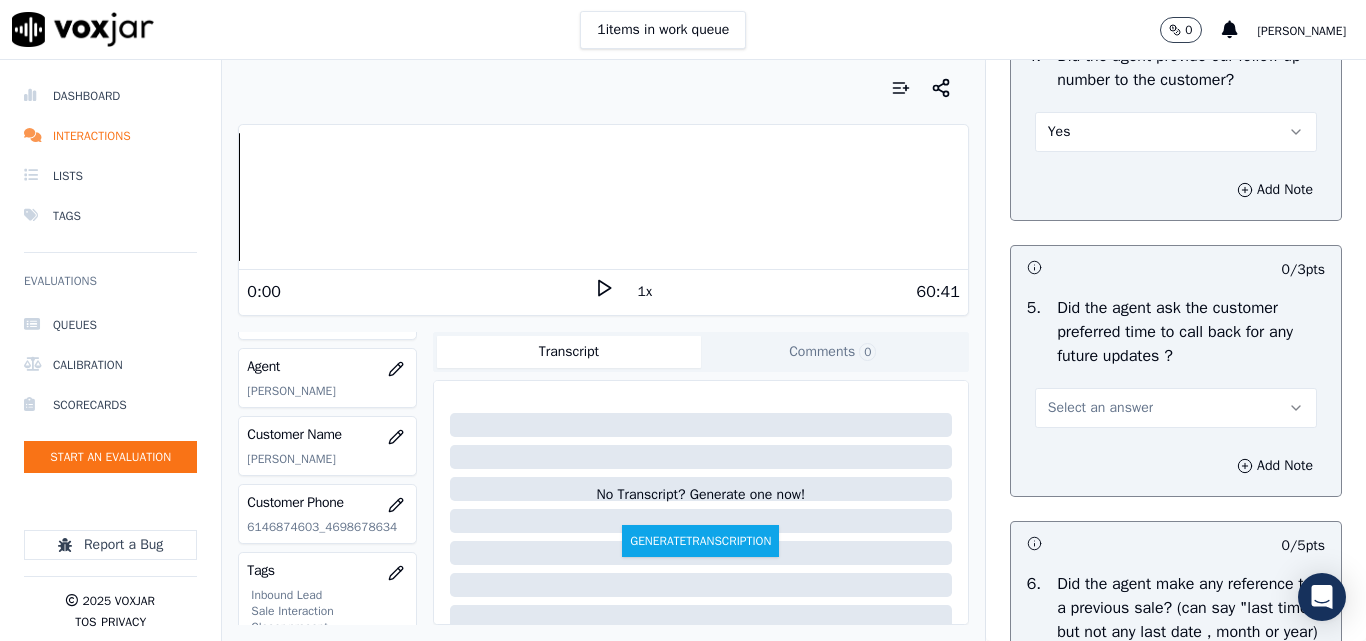 scroll, scrollTop: 5100, scrollLeft: 0, axis: vertical 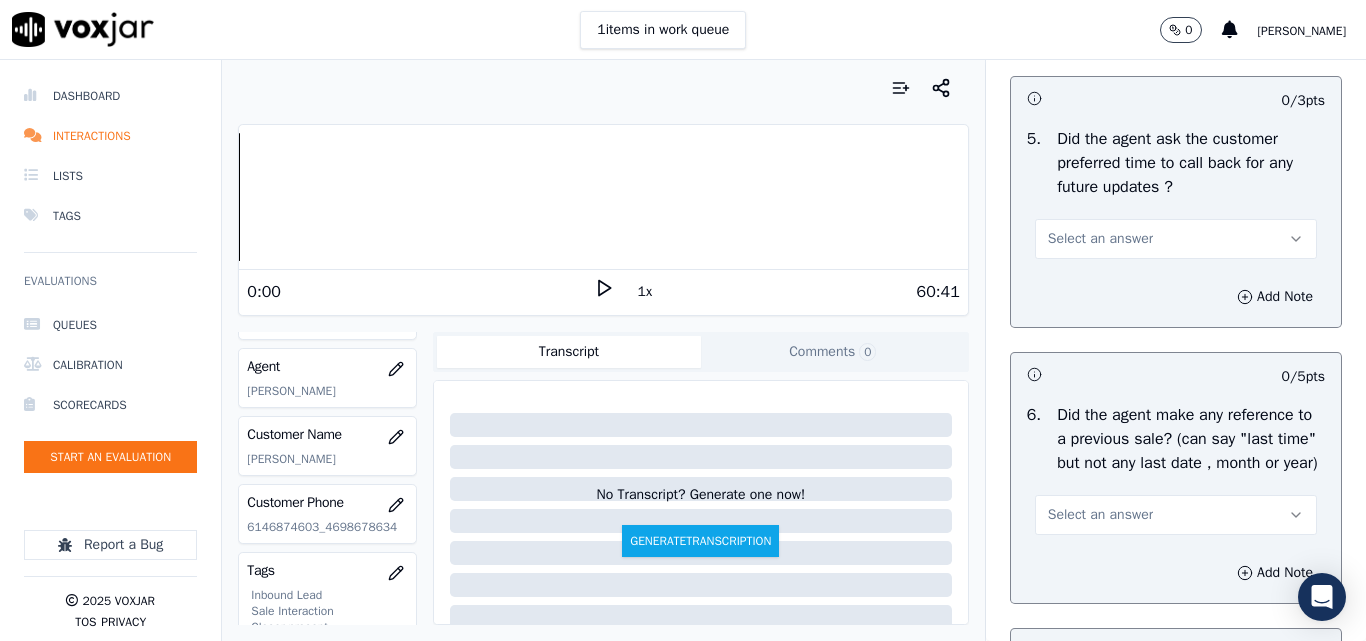 click on "Select an answer" at bounding box center [1100, 239] 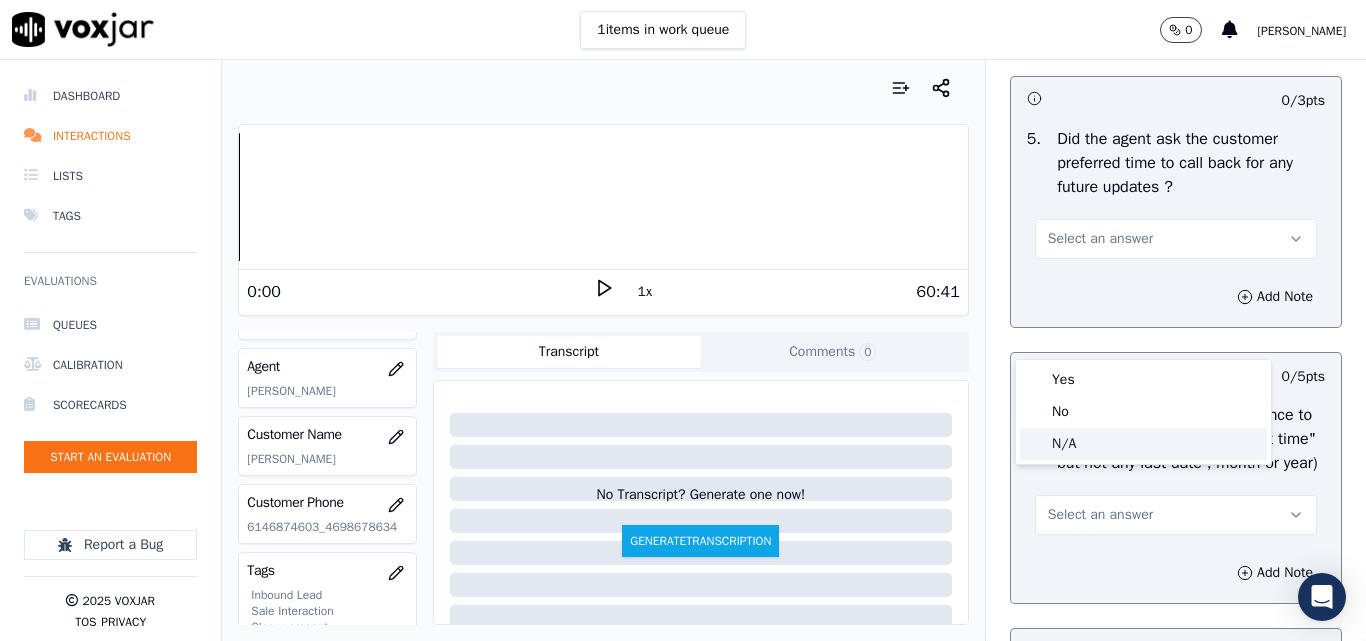 click on "N/A" 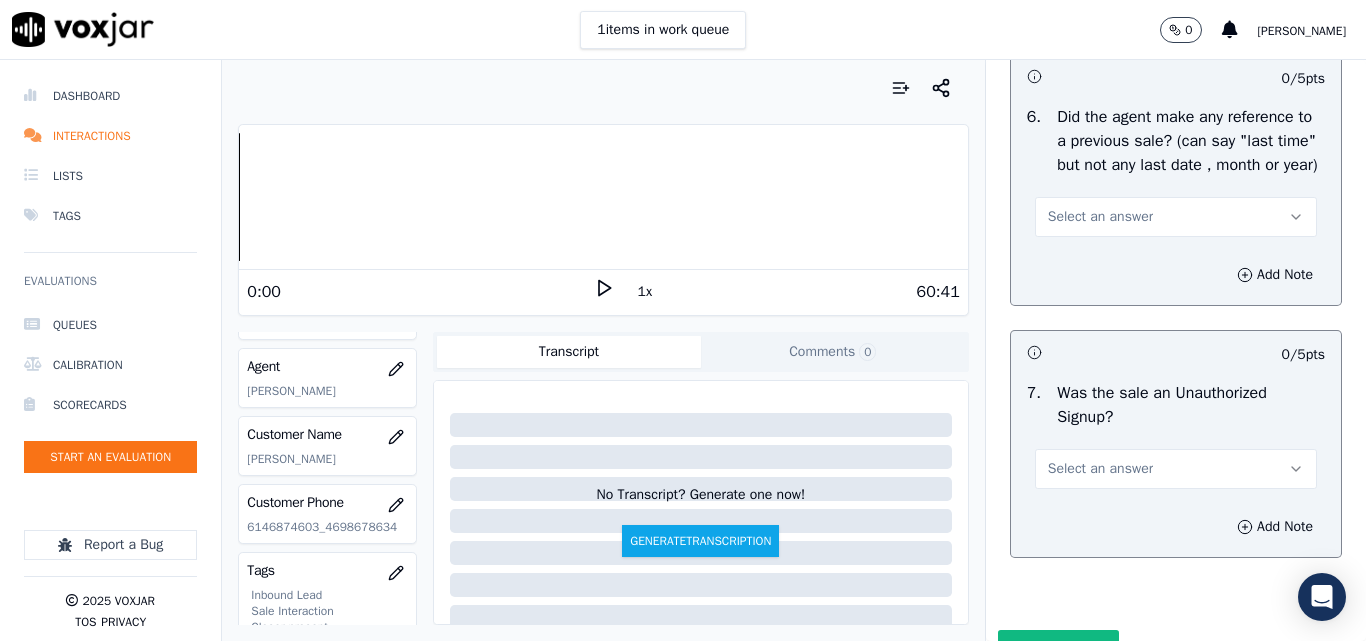 scroll, scrollTop: 5400, scrollLeft: 0, axis: vertical 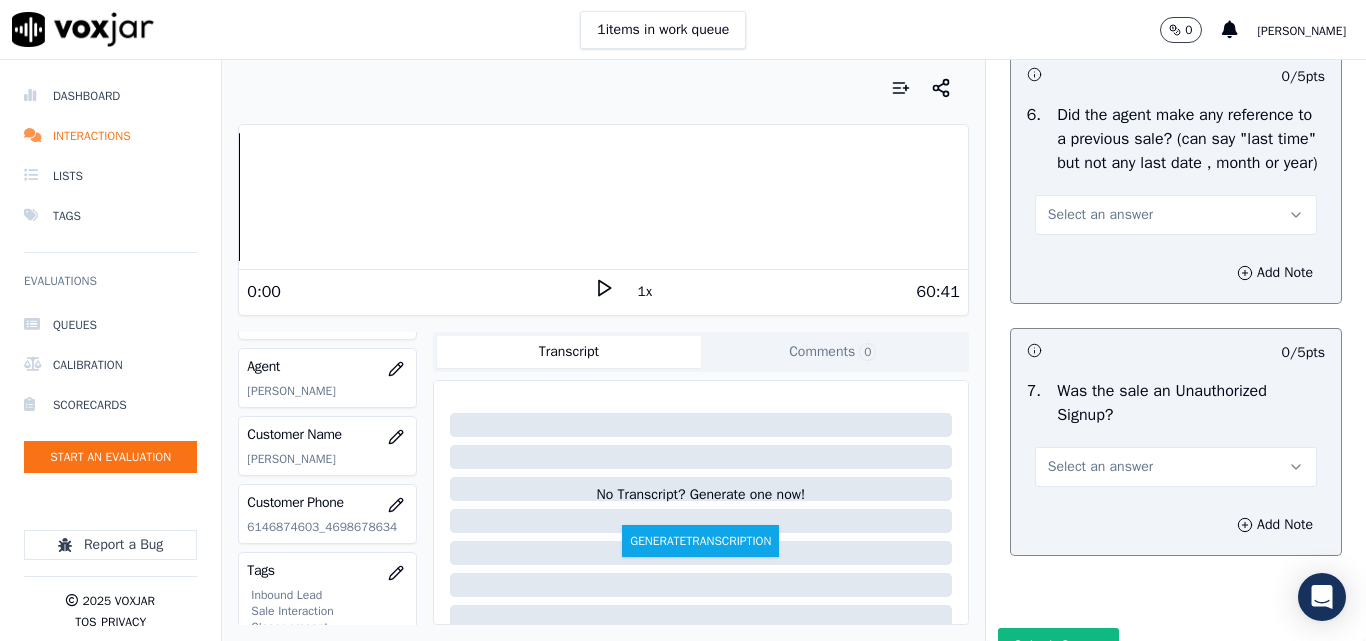 click on "Select an answer" at bounding box center [1100, 215] 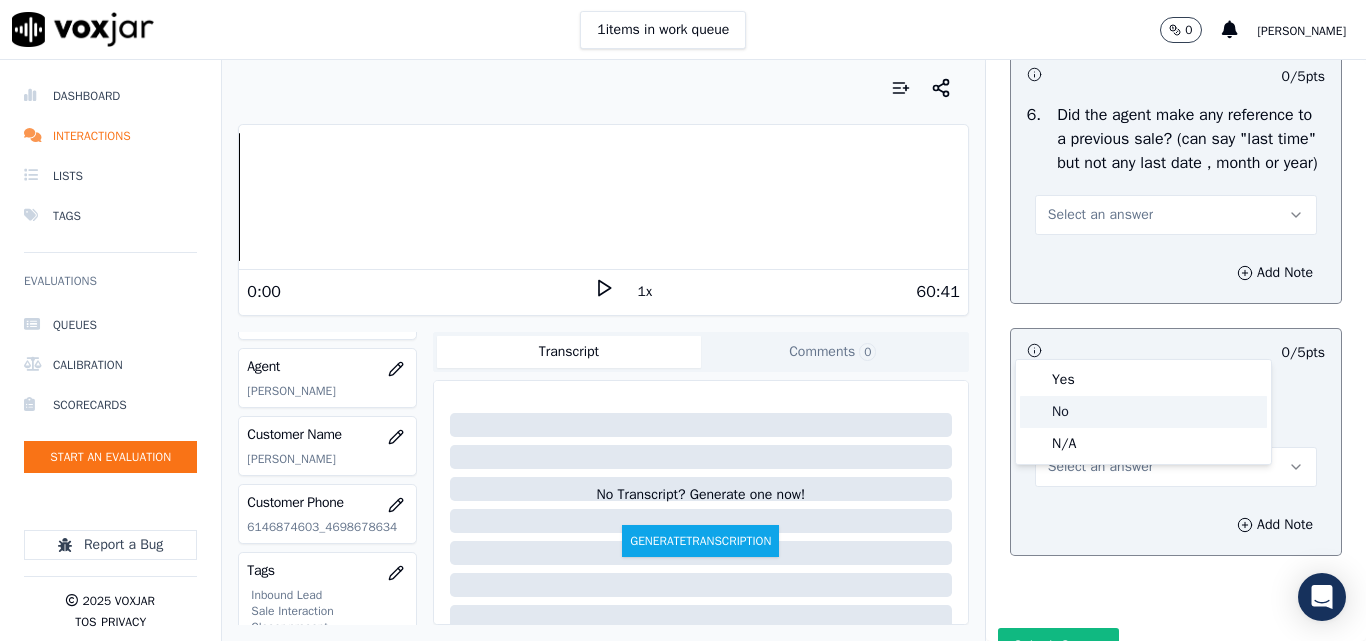 click on "No" 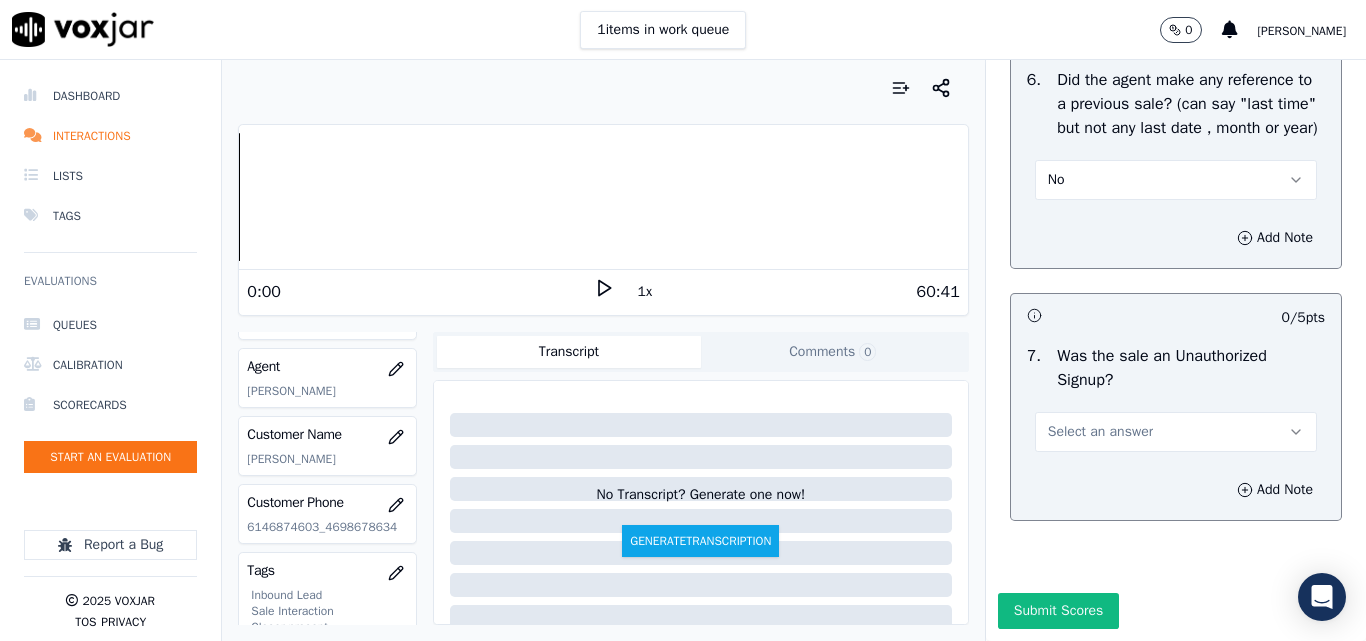 scroll, scrollTop: 5600, scrollLeft: 0, axis: vertical 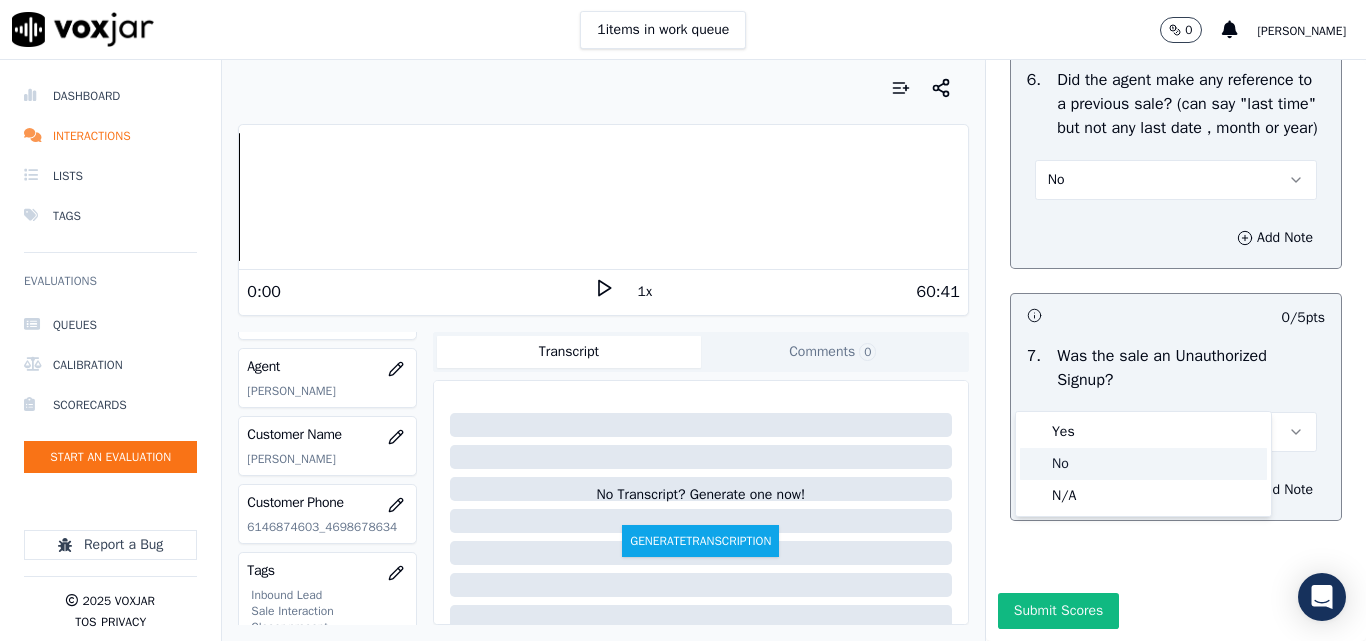 click on "No" 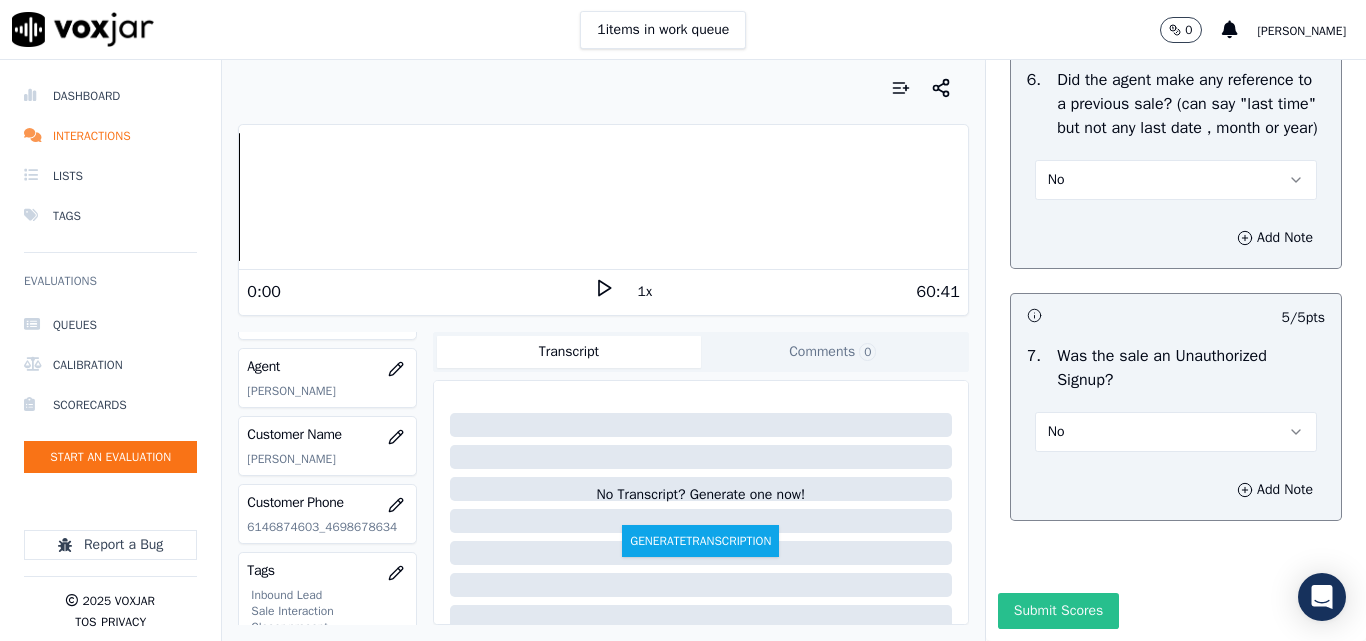 click on "Submit Scores" at bounding box center (1058, 611) 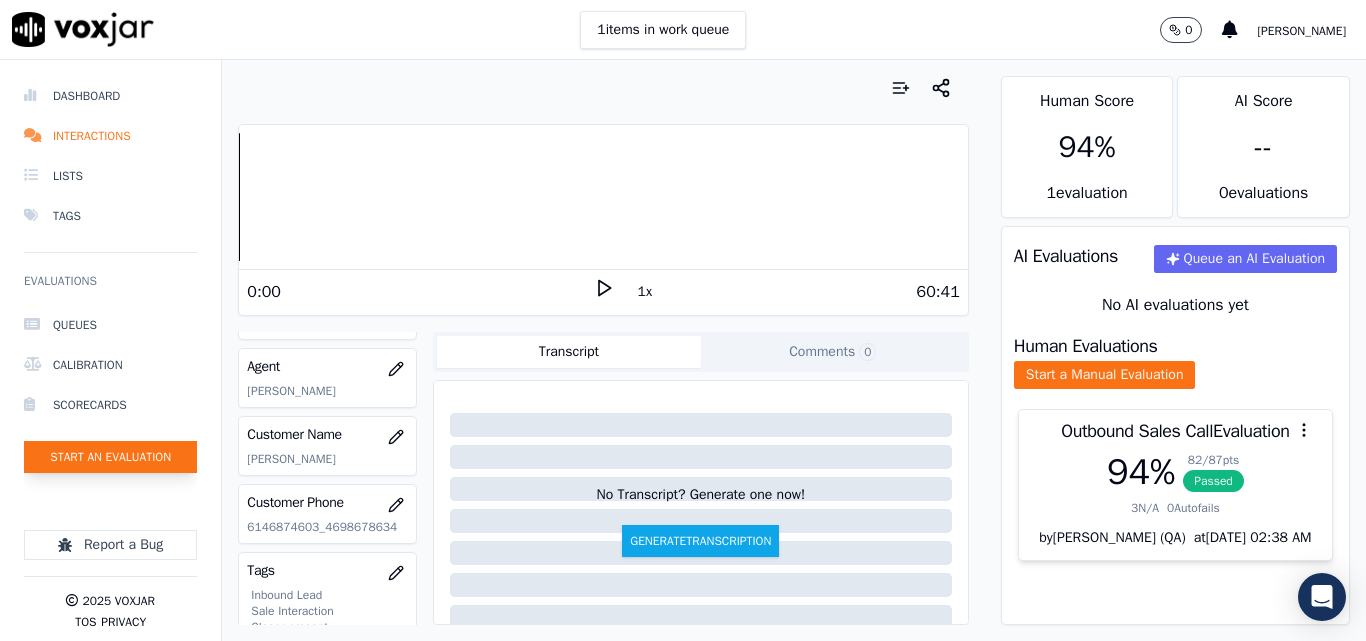 click on "Start an Evaluation" 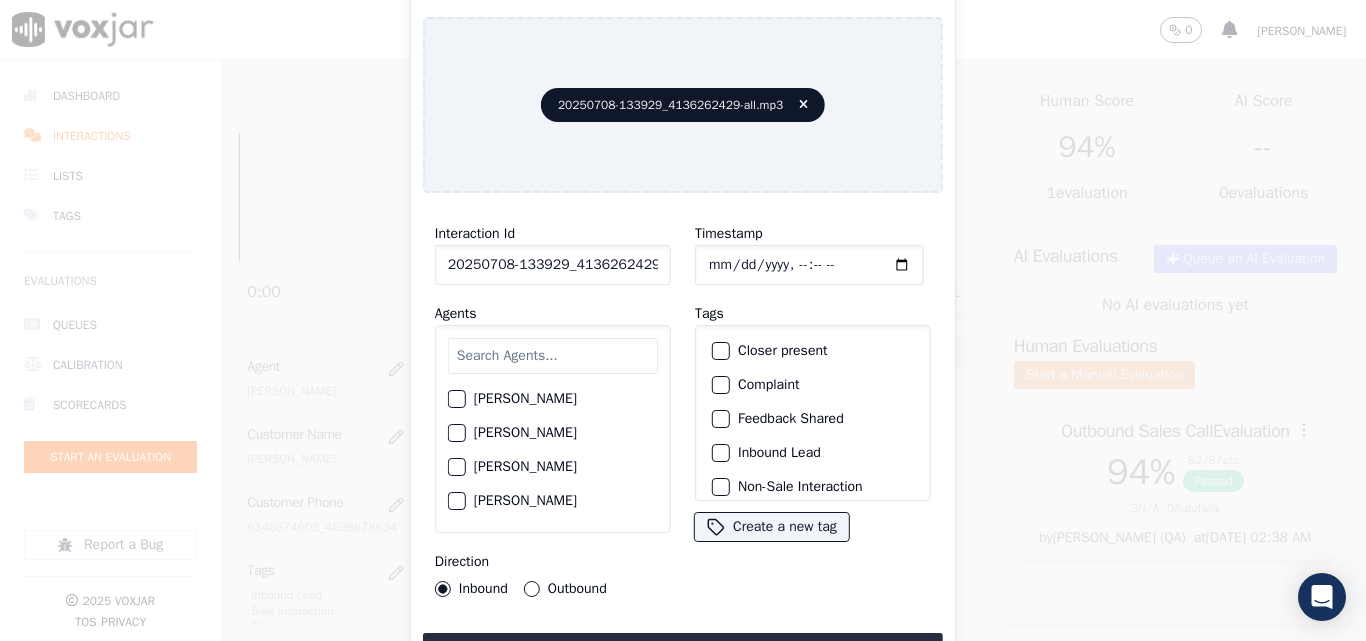 scroll, scrollTop: 0, scrollLeft: 40, axis: horizontal 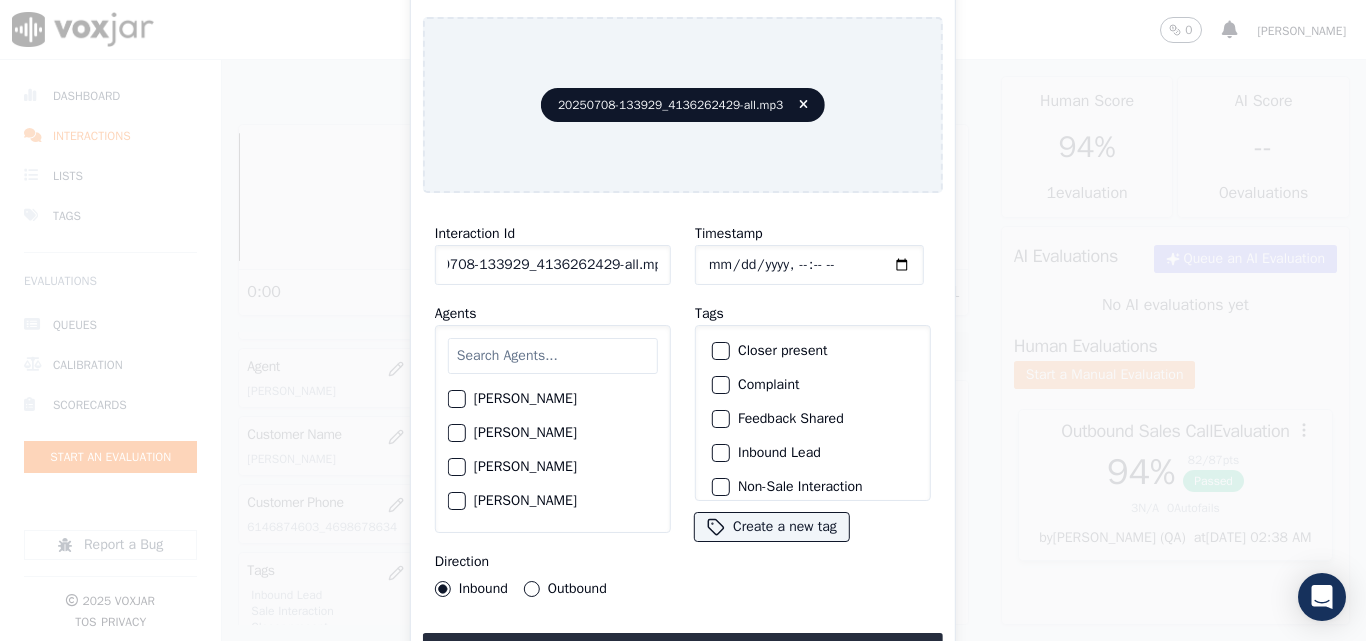 drag, startPoint x: 641, startPoint y: 253, endPoint x: 798, endPoint y: 279, distance: 159.1383 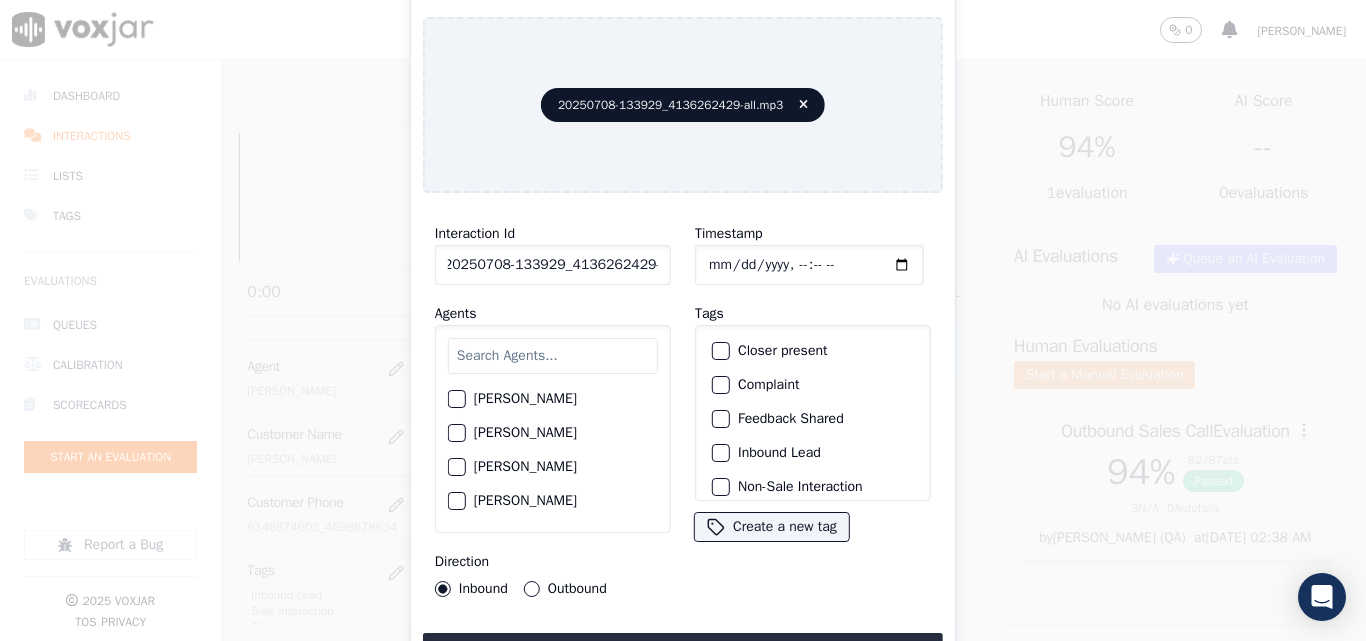 scroll, scrollTop: 0, scrollLeft: 11, axis: horizontal 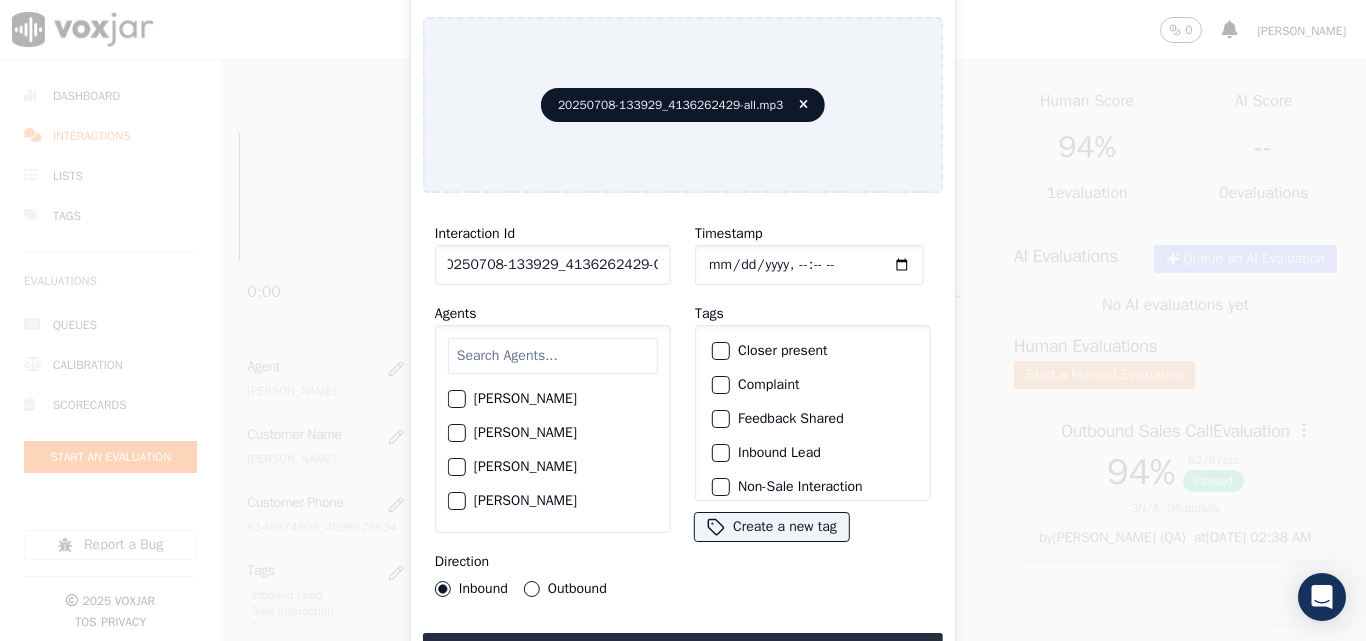 type on "20250708-133929_4136262429-C1" 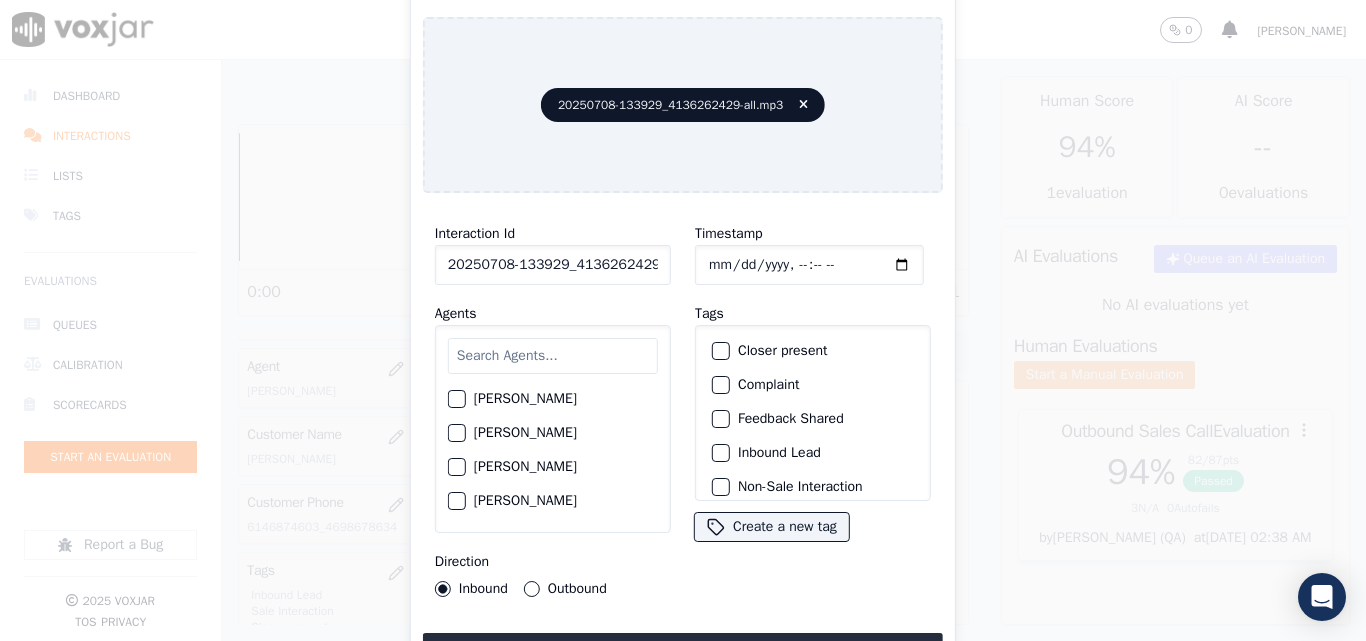 type on "[DATE]T21:10" 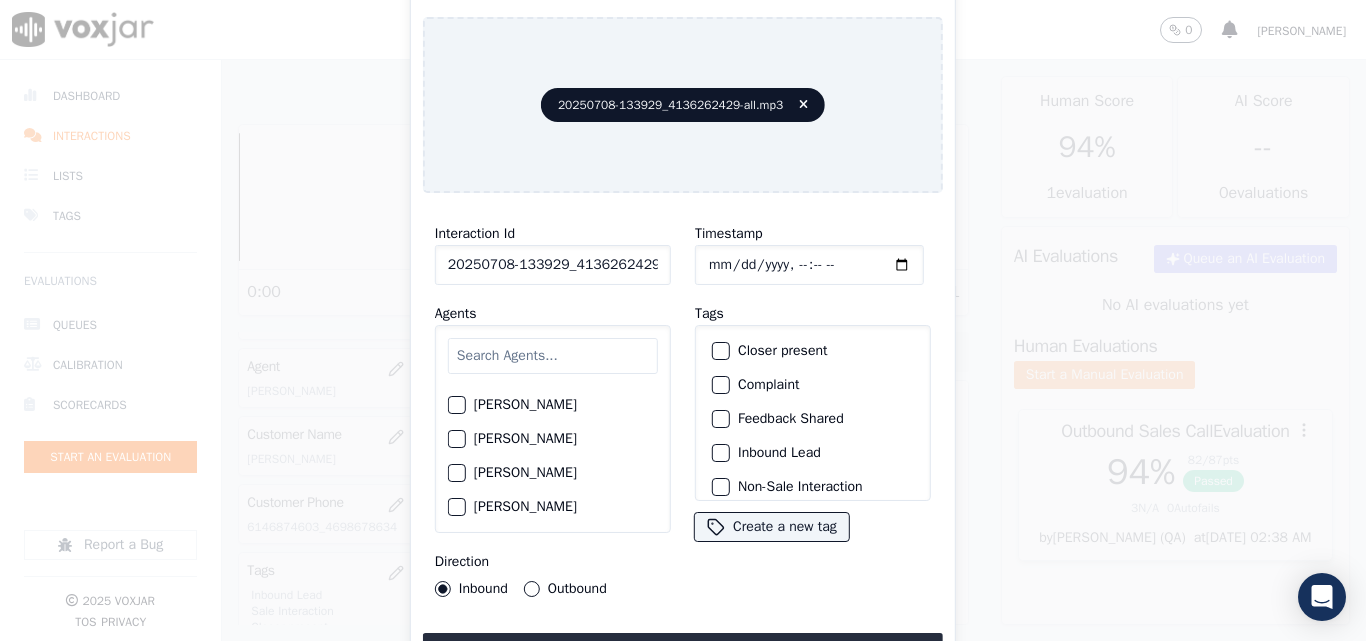 scroll, scrollTop: 500, scrollLeft: 0, axis: vertical 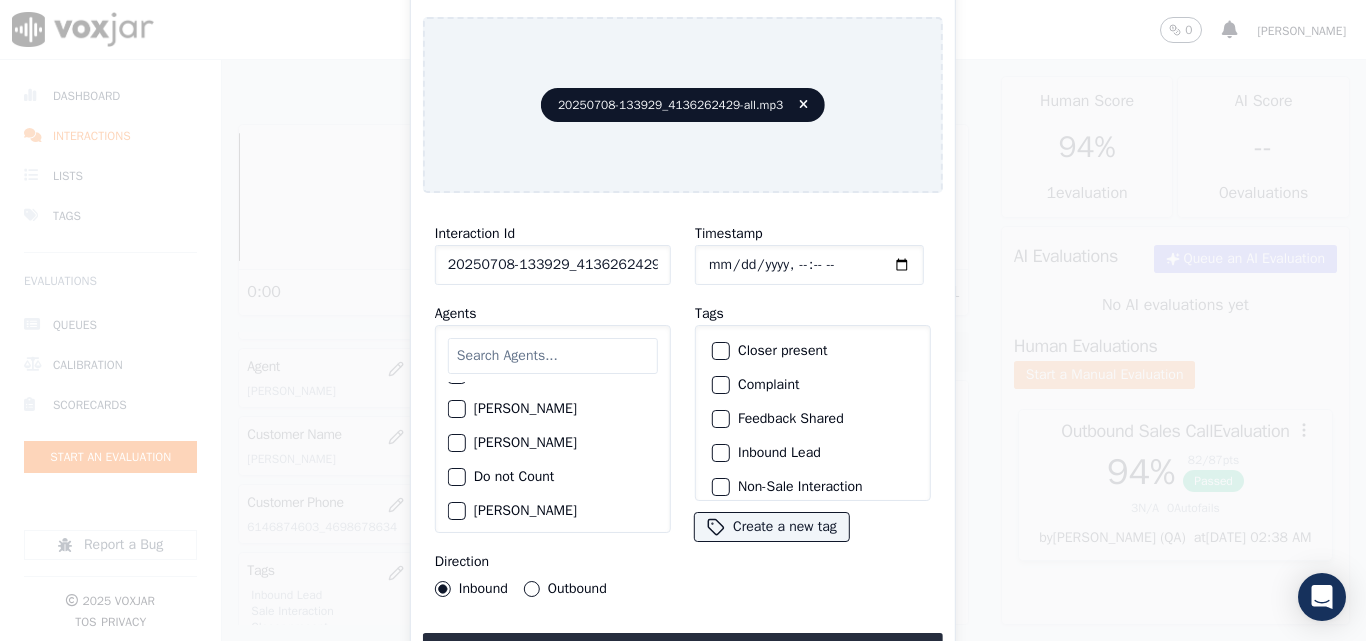 click on "[PERSON_NAME]" 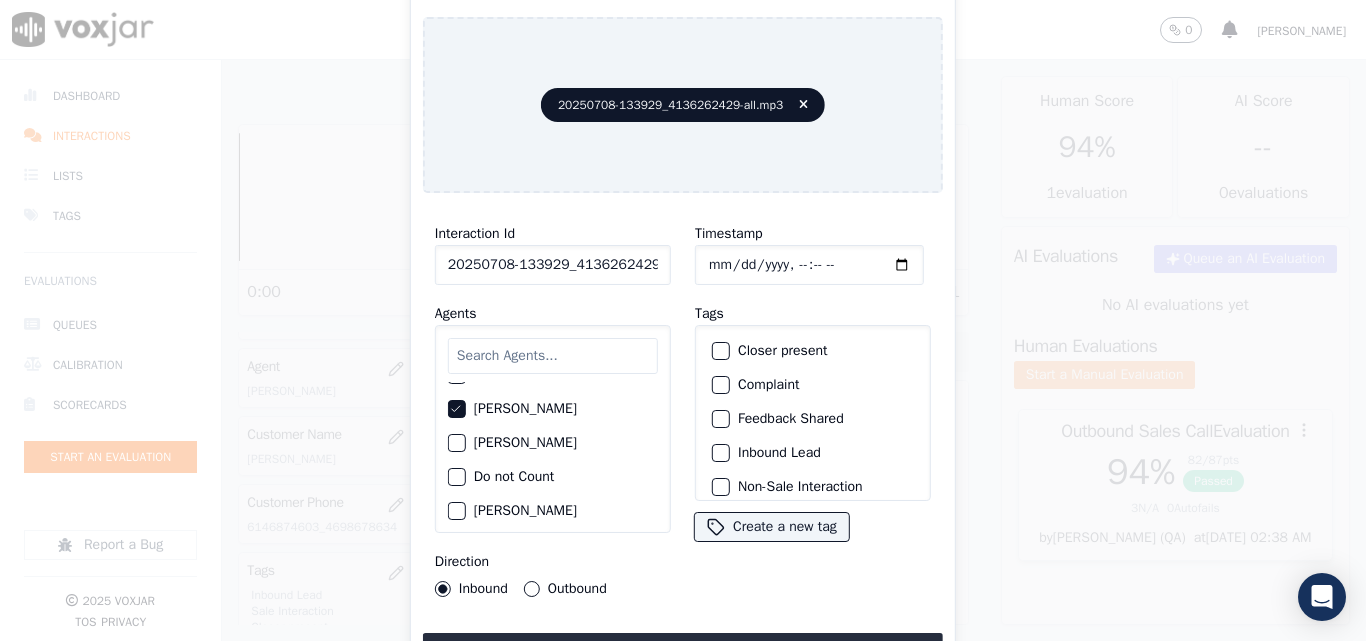 click on "Closer present" 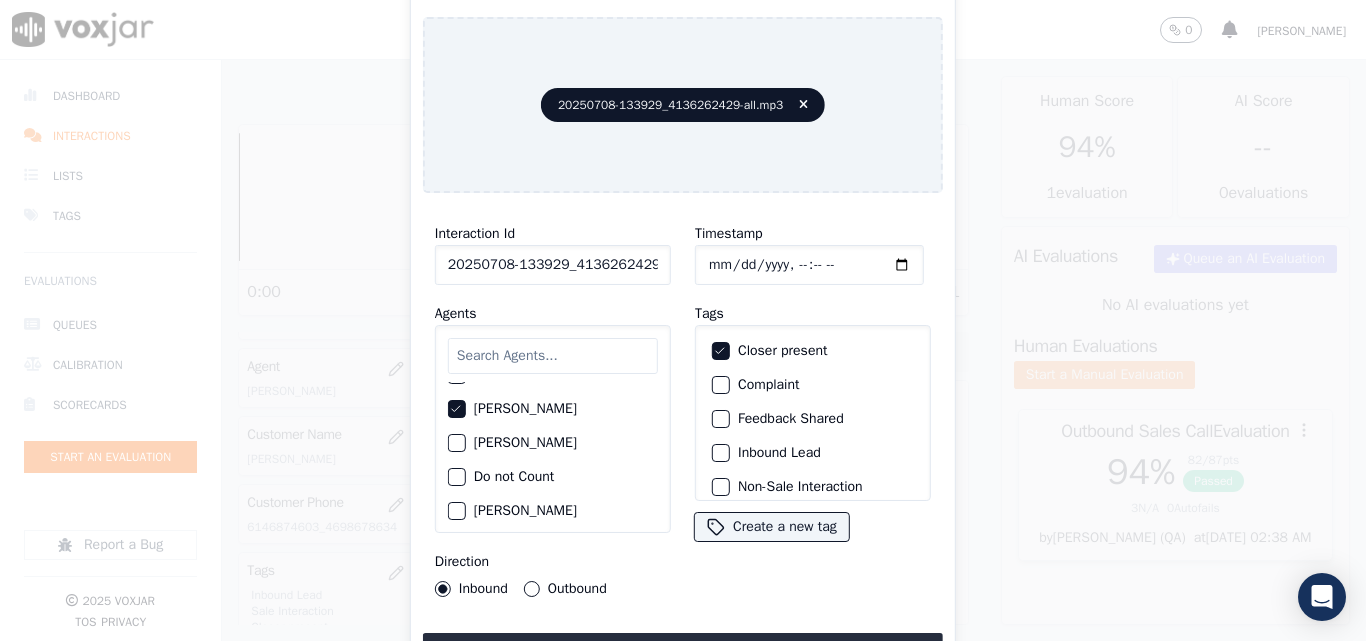 click on "Inbound Lead" 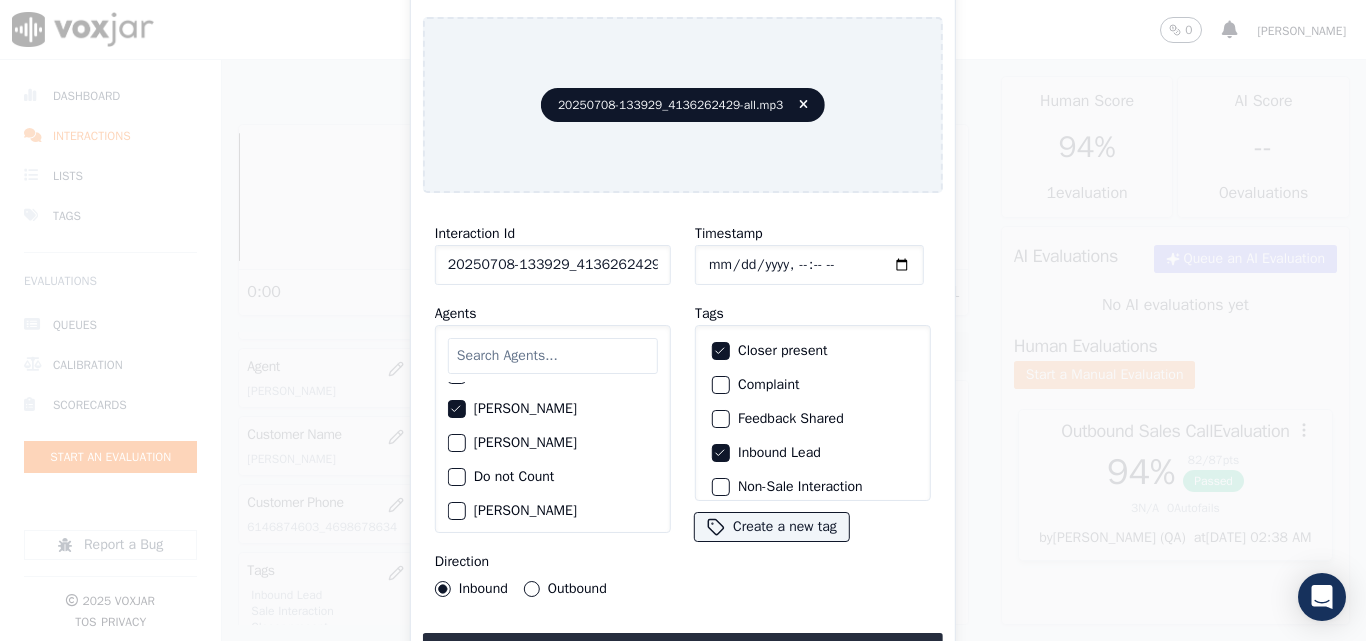 scroll, scrollTop: 173, scrollLeft: 0, axis: vertical 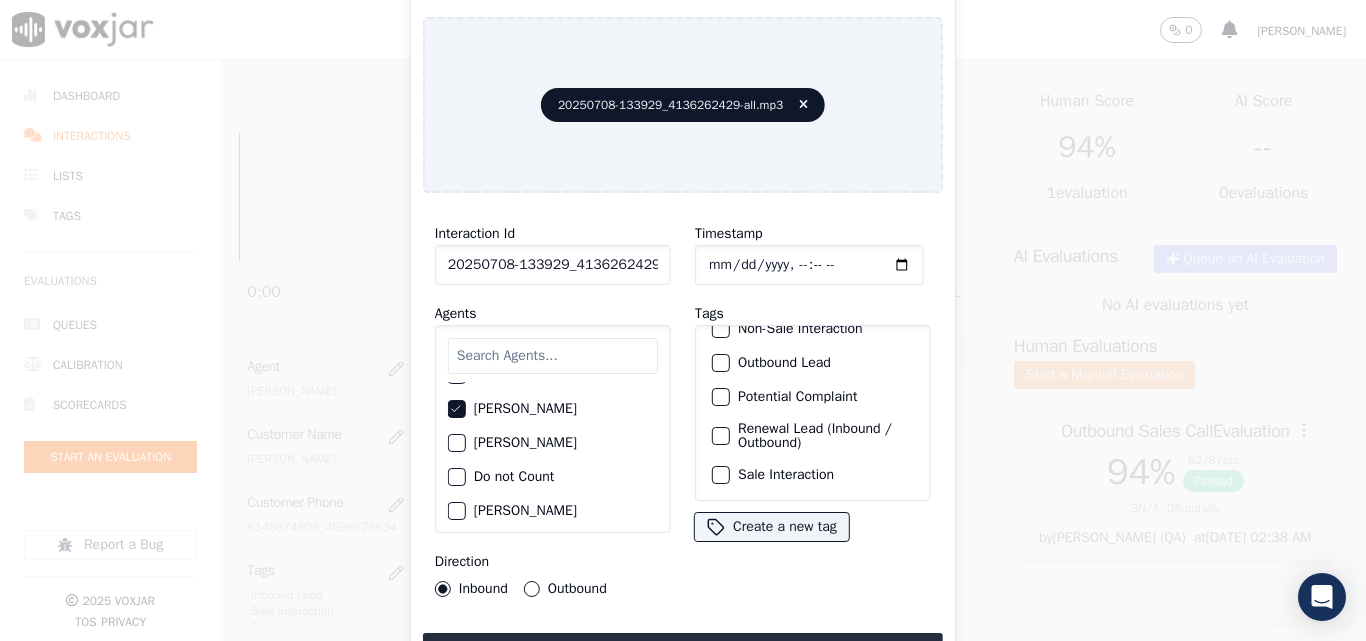 click on "Sale Interaction" 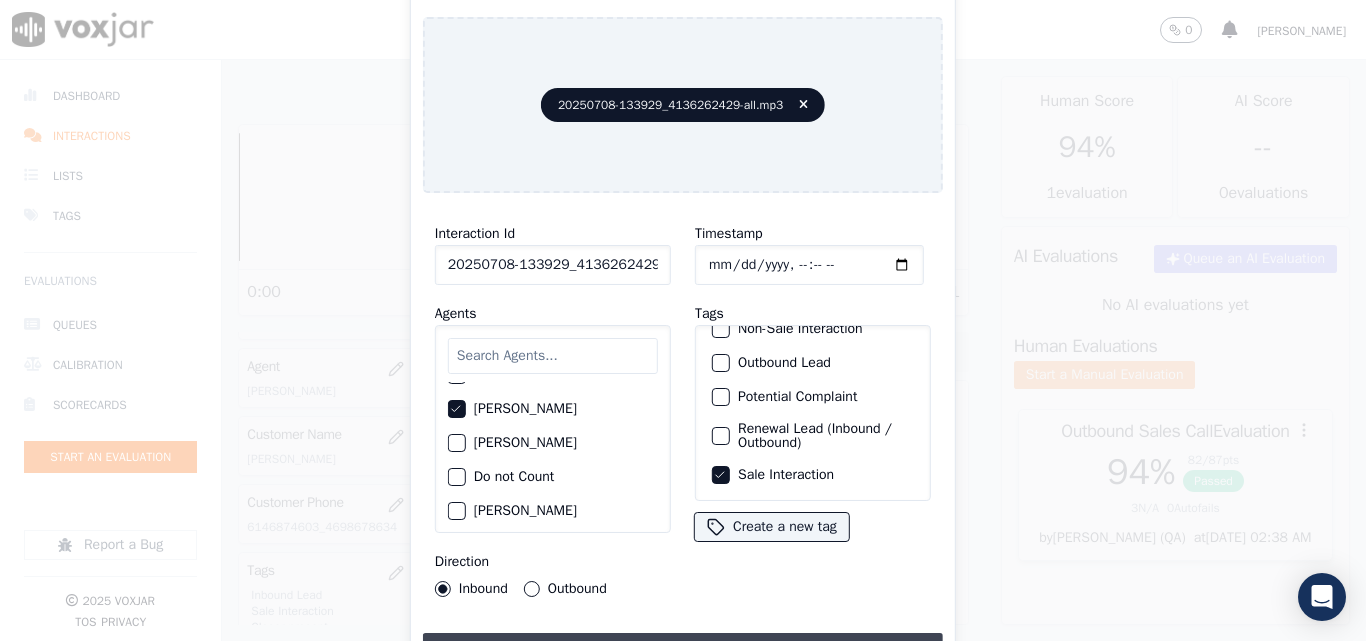 click on "Upload interaction to start evaluation" at bounding box center (683, 651) 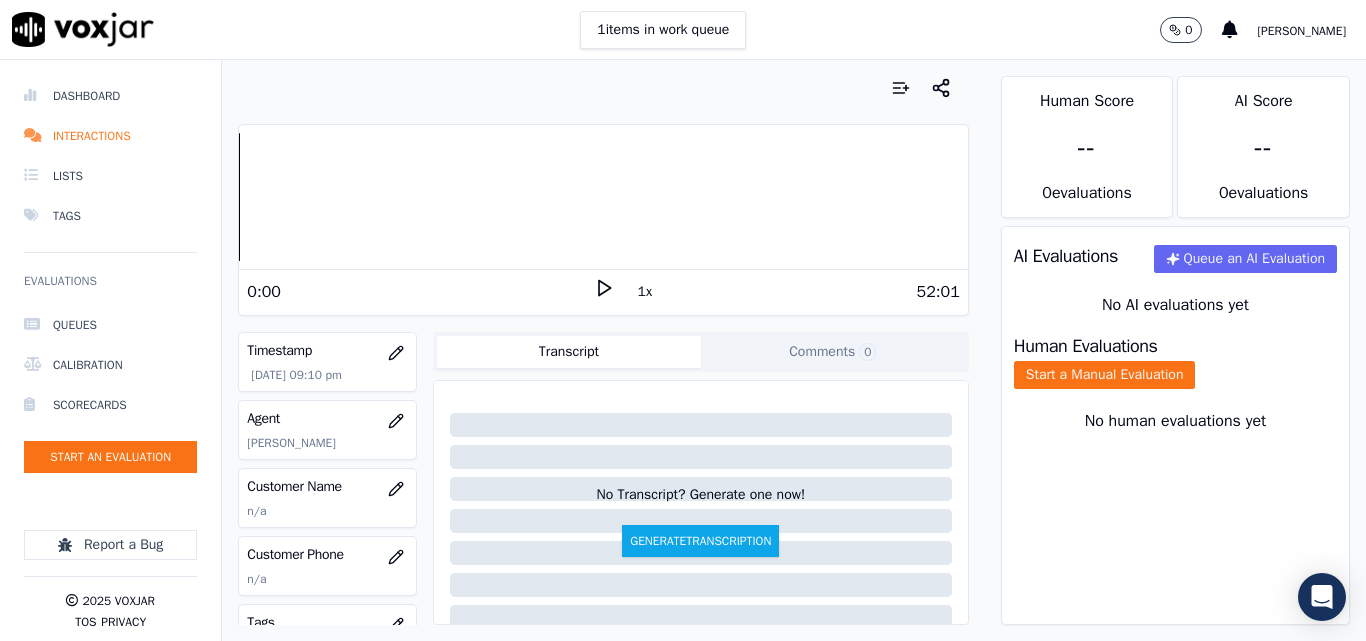 scroll, scrollTop: 200, scrollLeft: 0, axis: vertical 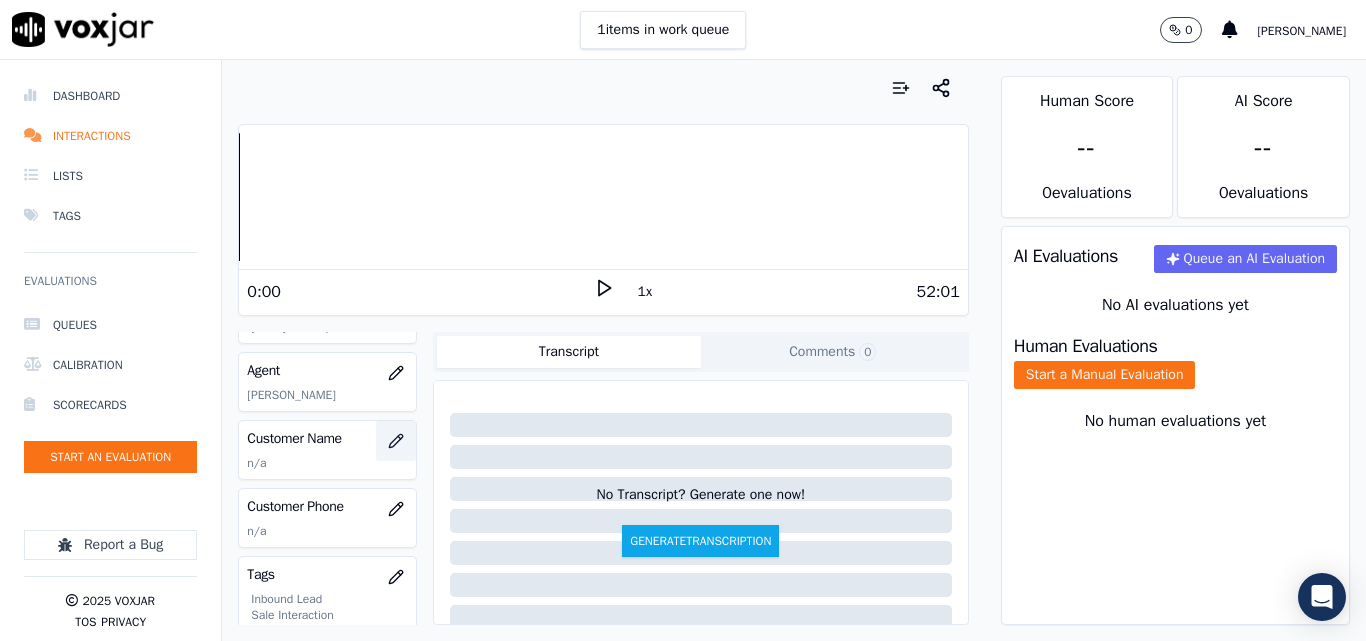 click 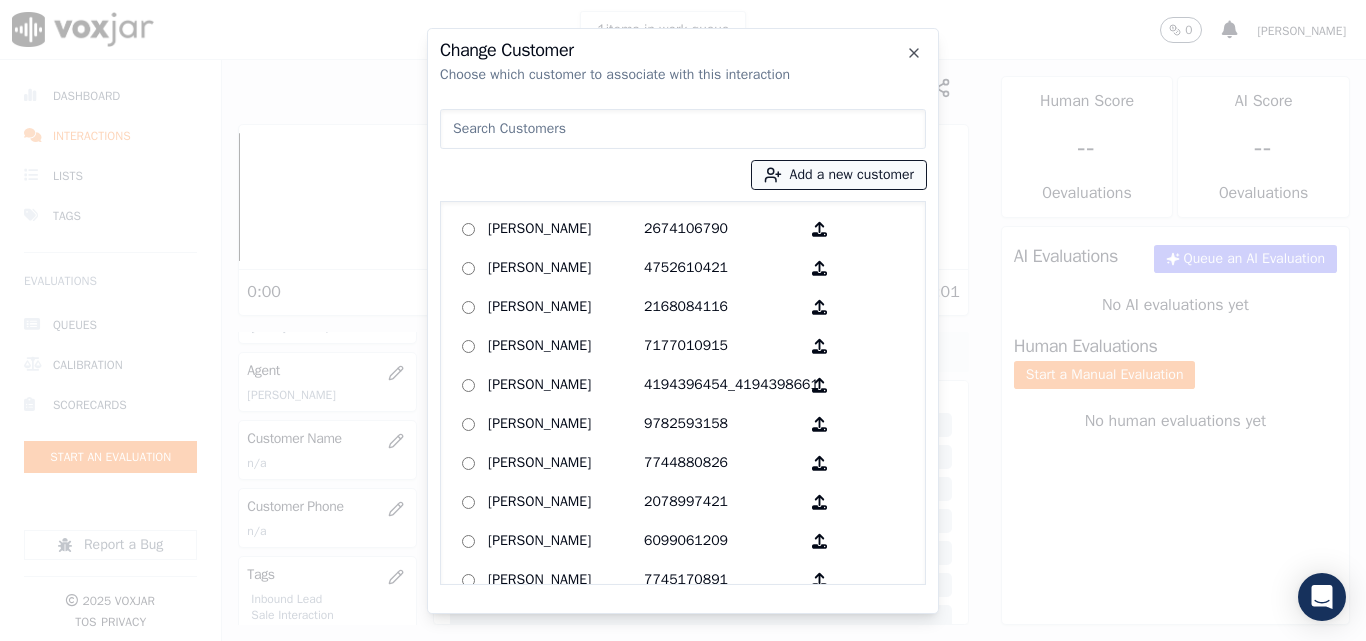 click on "Add a new customer" at bounding box center (839, 175) 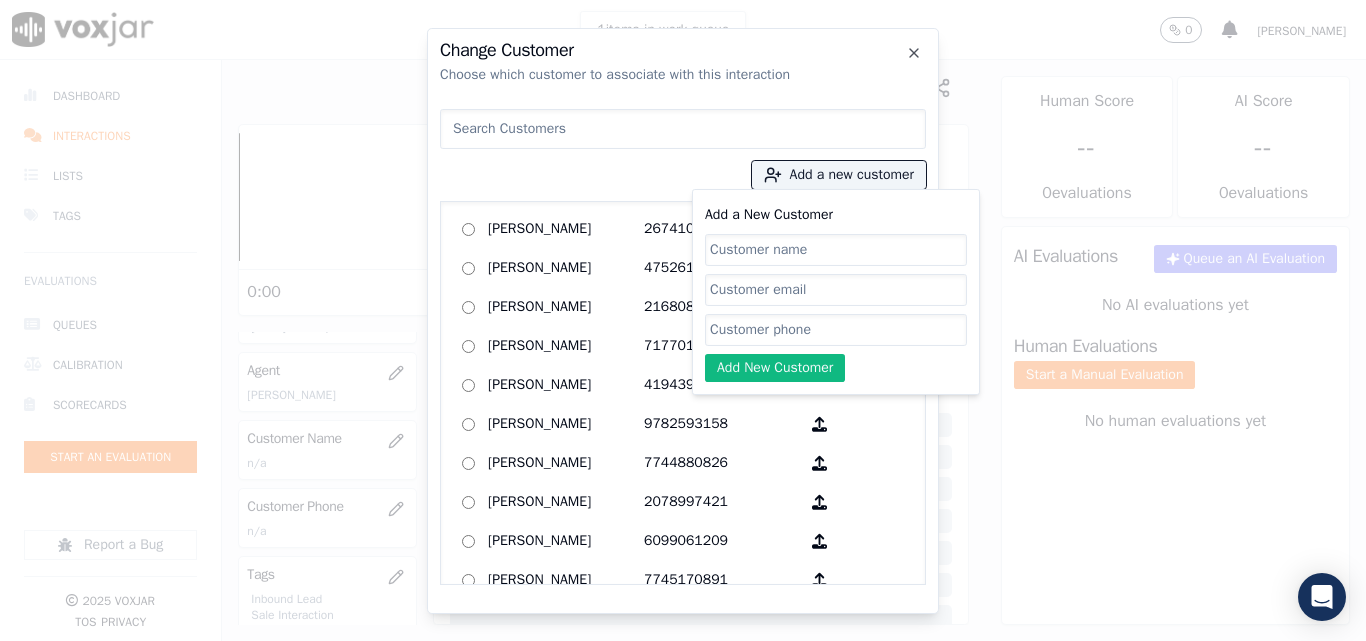 click at bounding box center [683, 129] 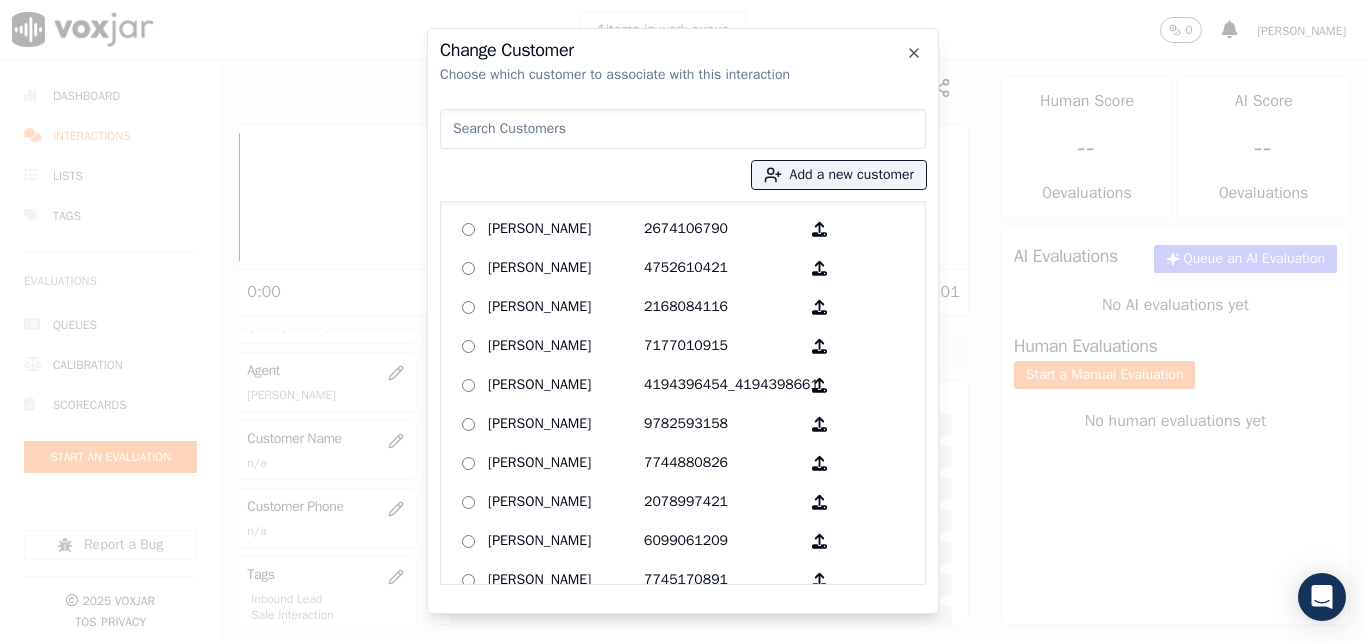 type 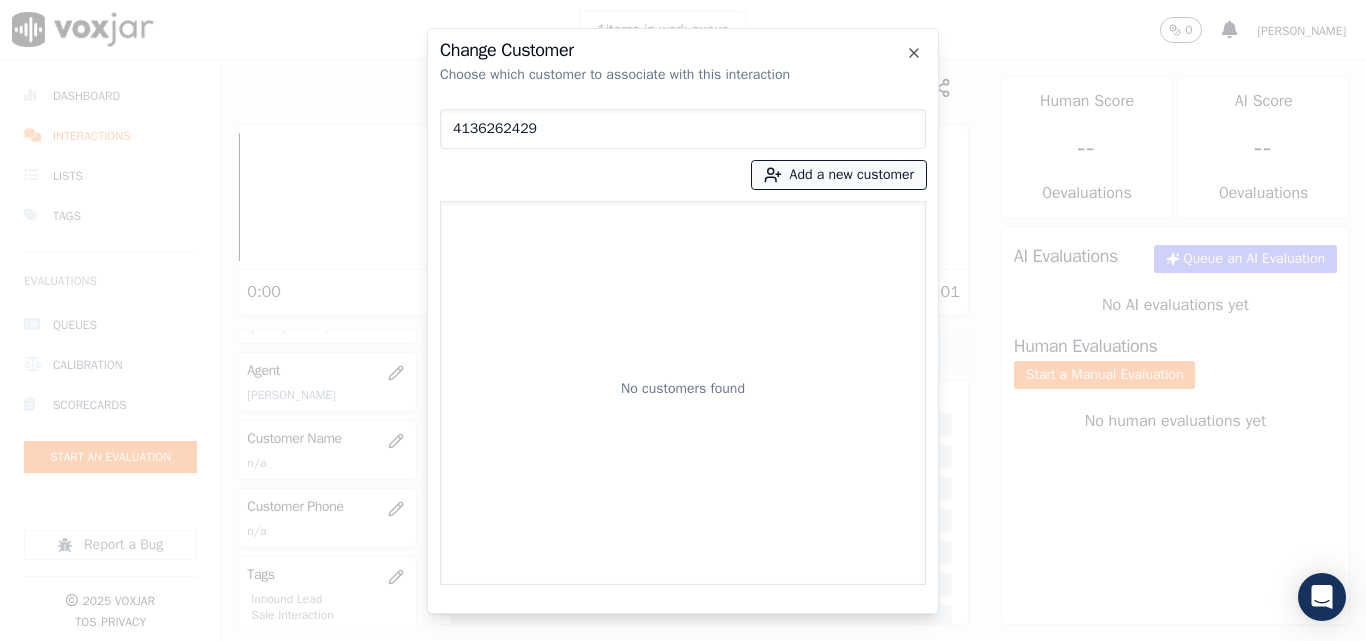 type on "4136262429" 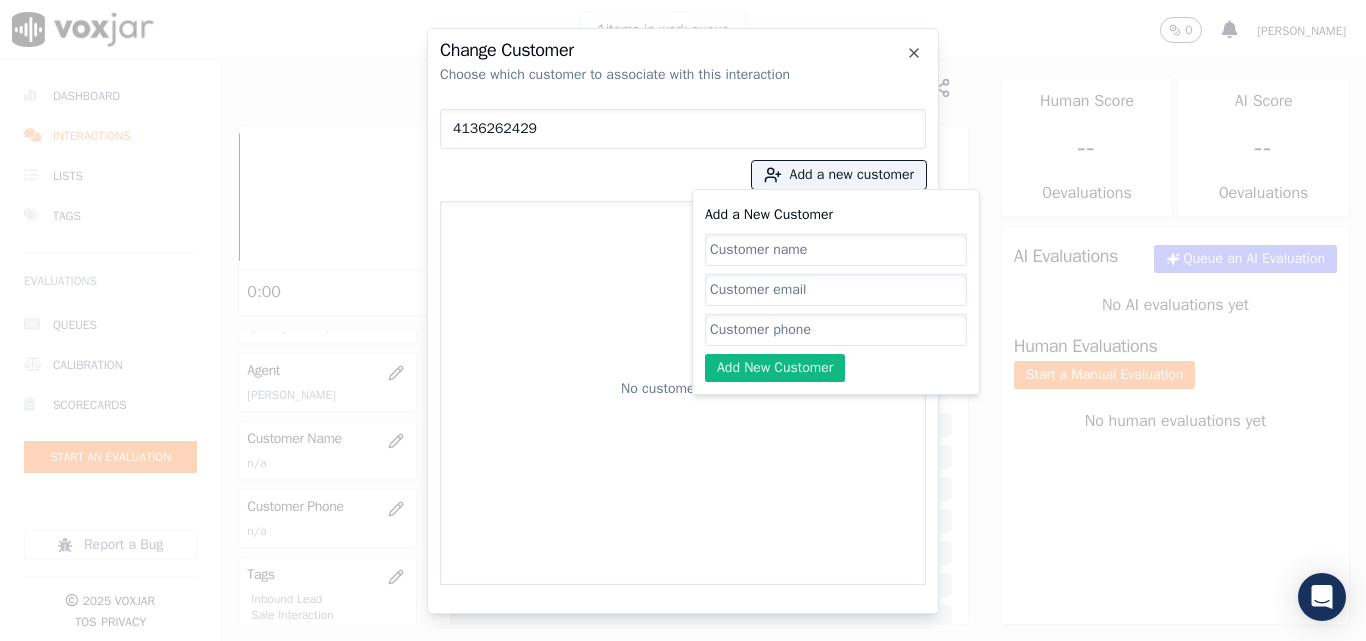 click on "Add a New Customer" 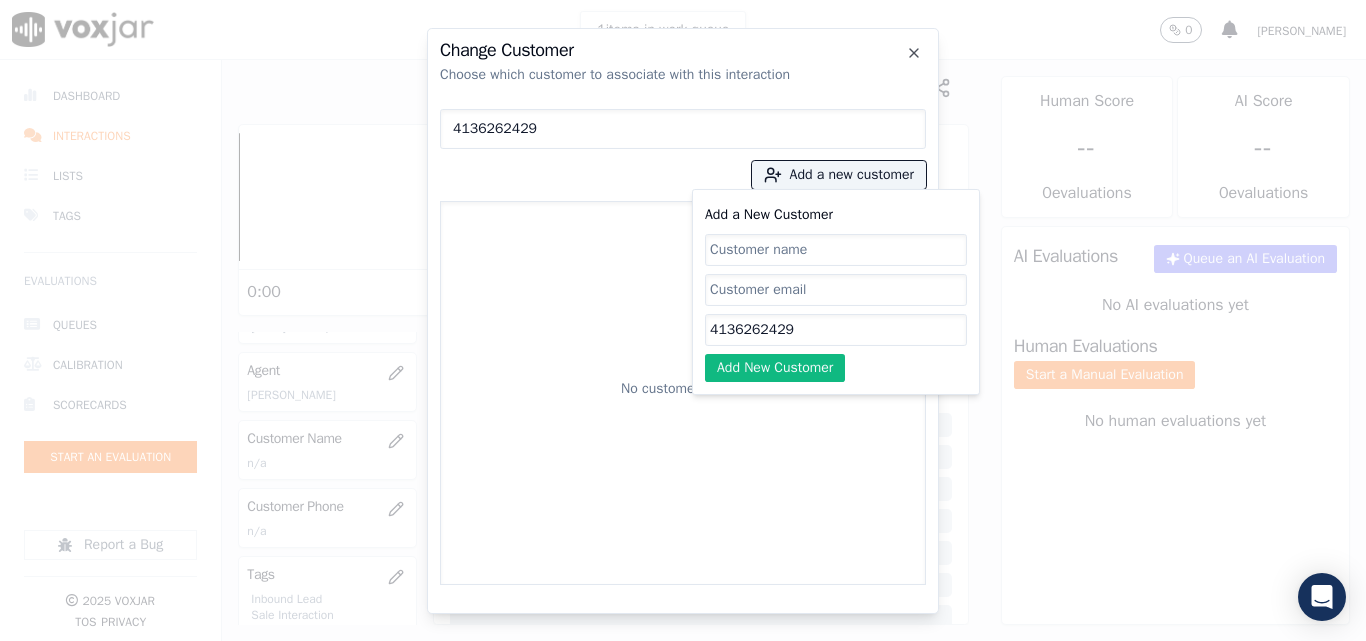 type on "4136262429" 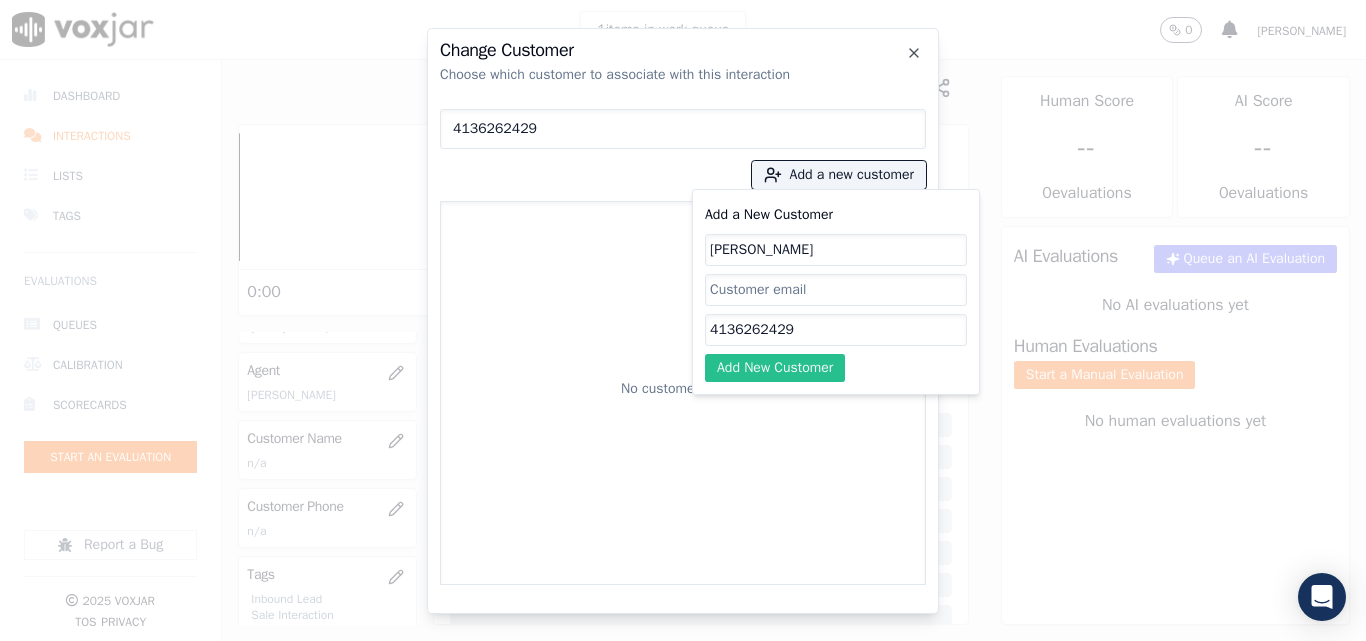 type on "[PERSON_NAME]" 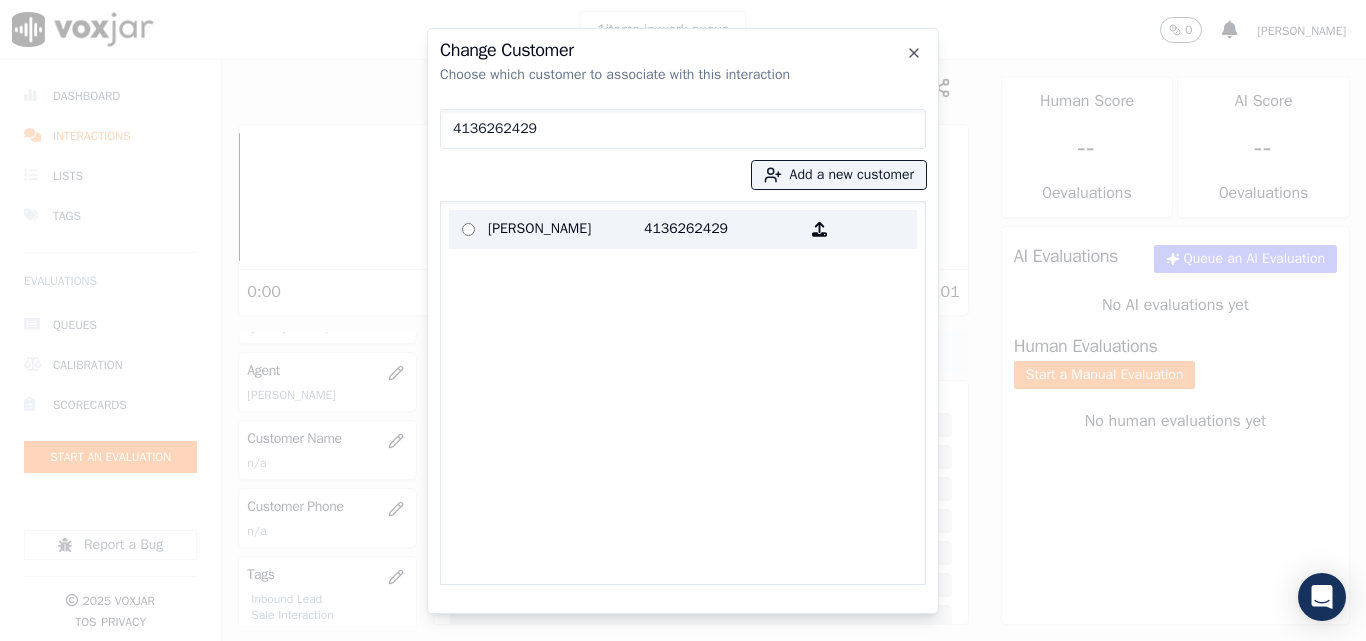 click on "[PERSON_NAME]" at bounding box center (566, 229) 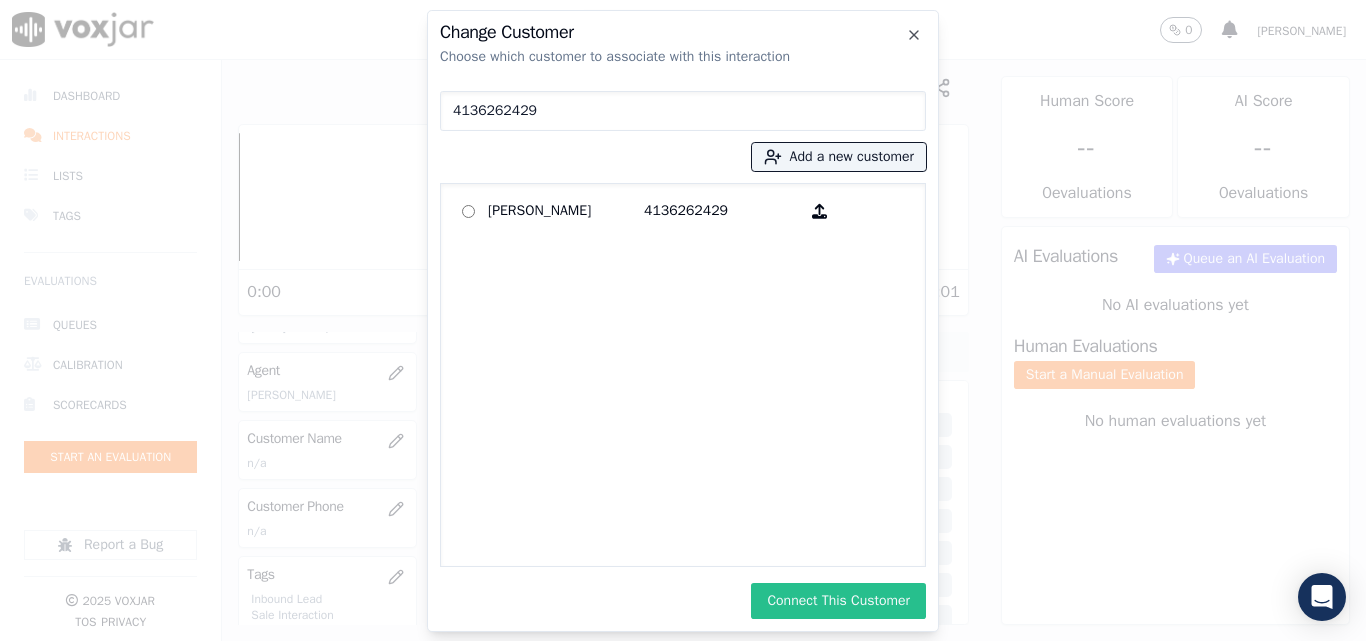 click on "Connect This Customer" at bounding box center (838, 601) 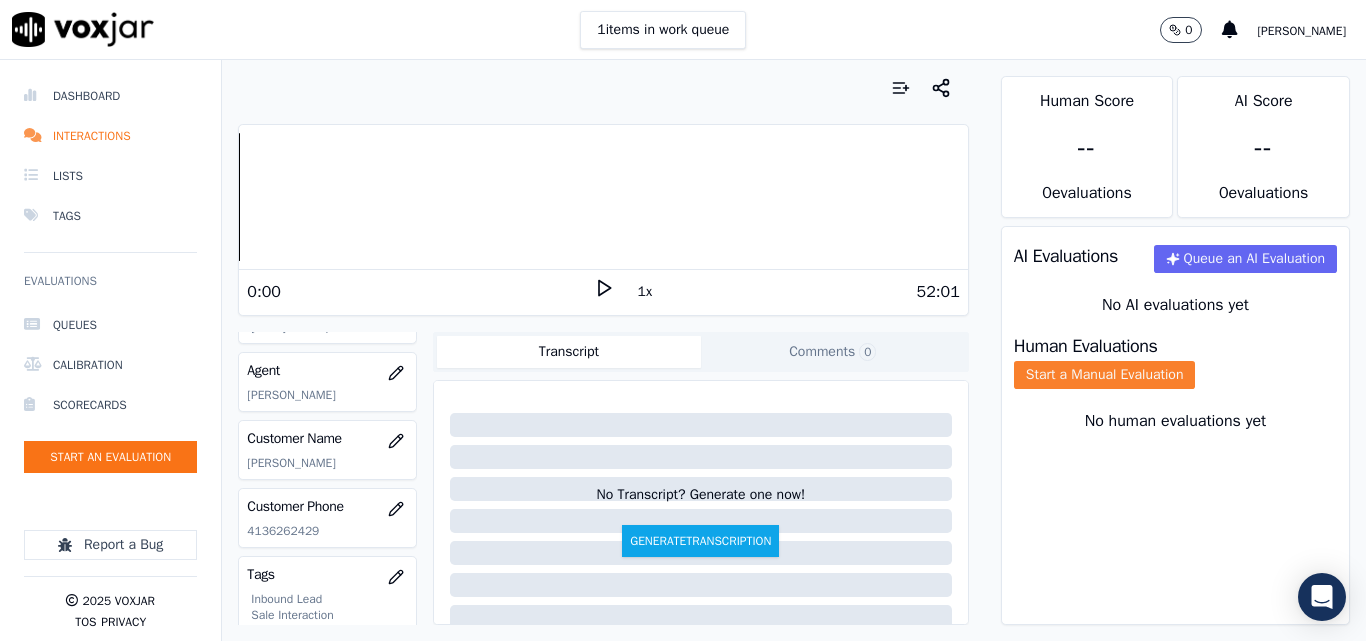 click on "Start a Manual Evaluation" 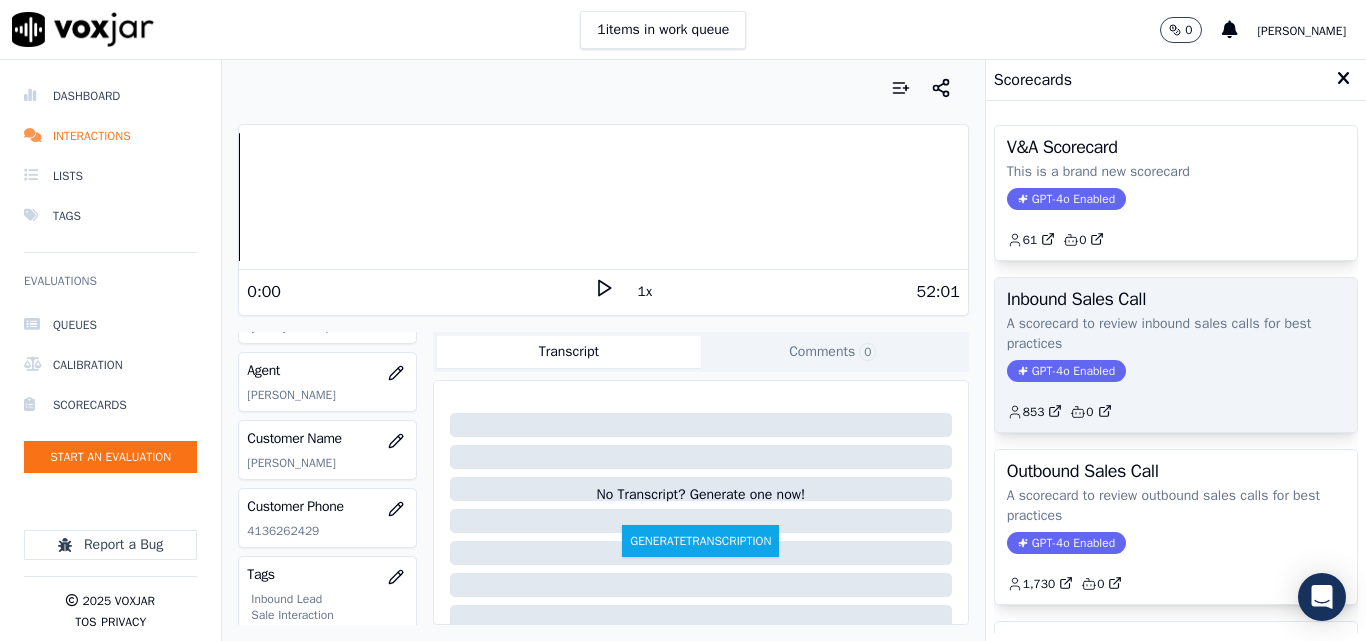 click on "Inbound Sales Call   A scorecard to review inbound sales calls for best practices     GPT-4o Enabled       853         0" at bounding box center (1176, 355) 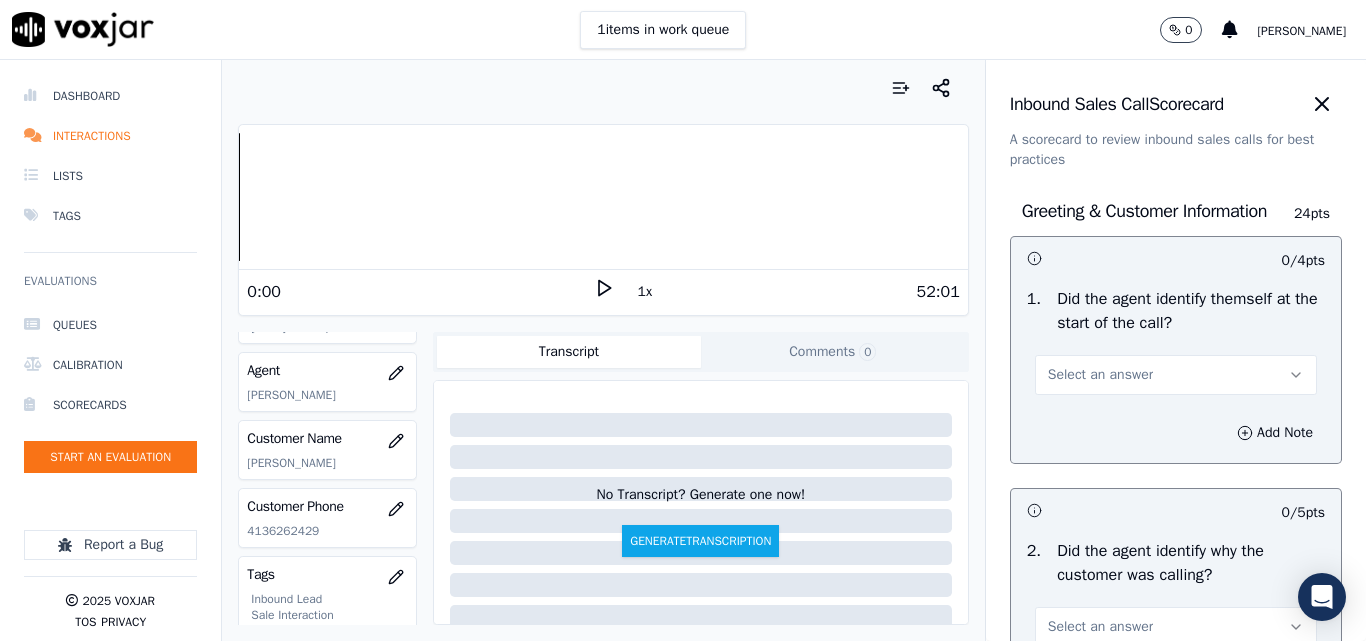click on "Select an answer" at bounding box center (1100, 375) 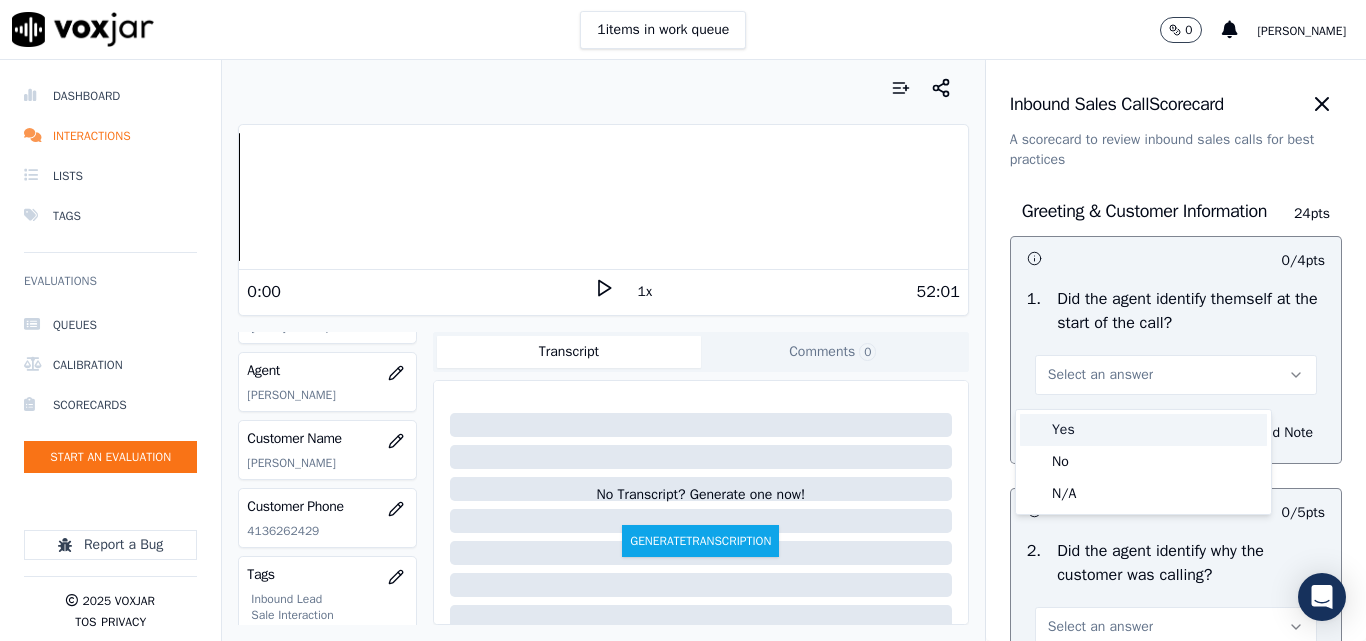 click on "Yes" at bounding box center (1143, 430) 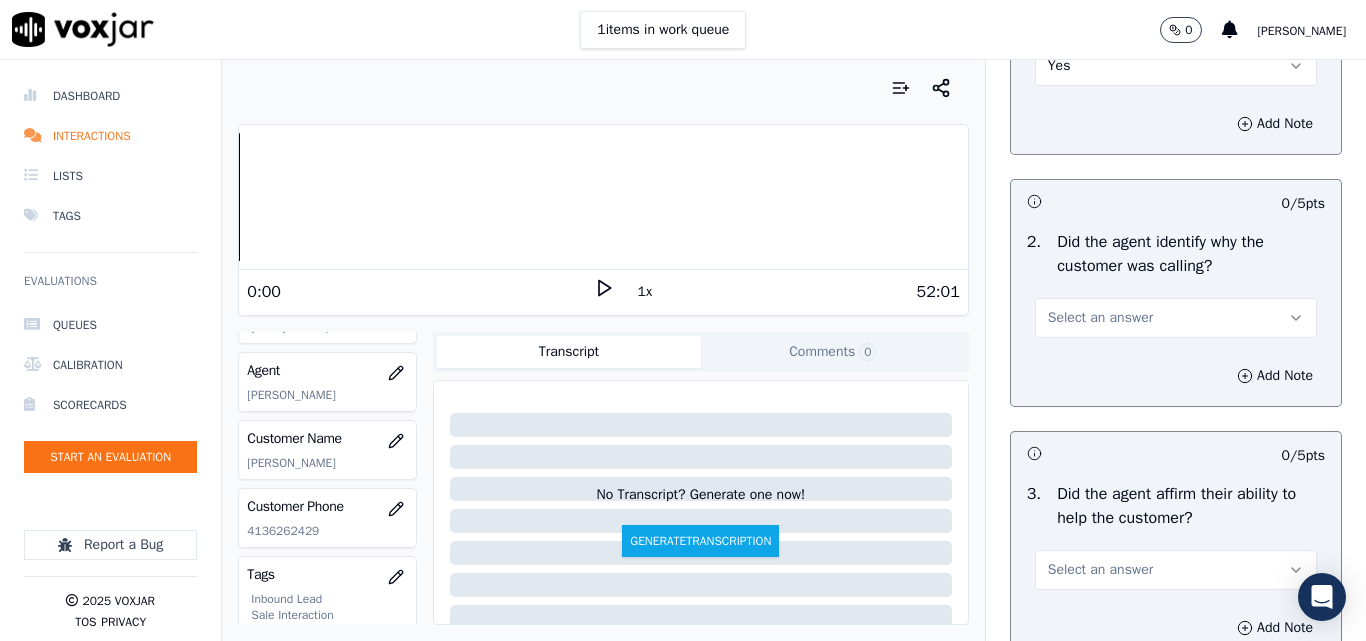 scroll, scrollTop: 400, scrollLeft: 0, axis: vertical 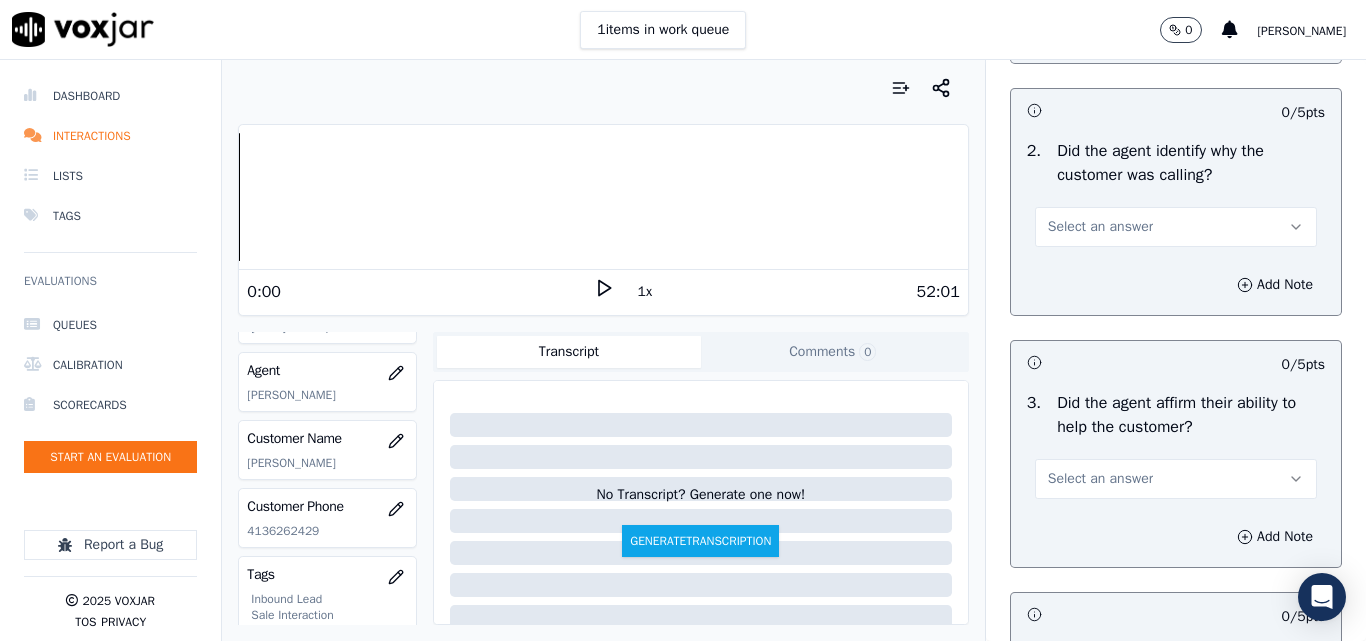 click on "Select an answer" at bounding box center [1176, 227] 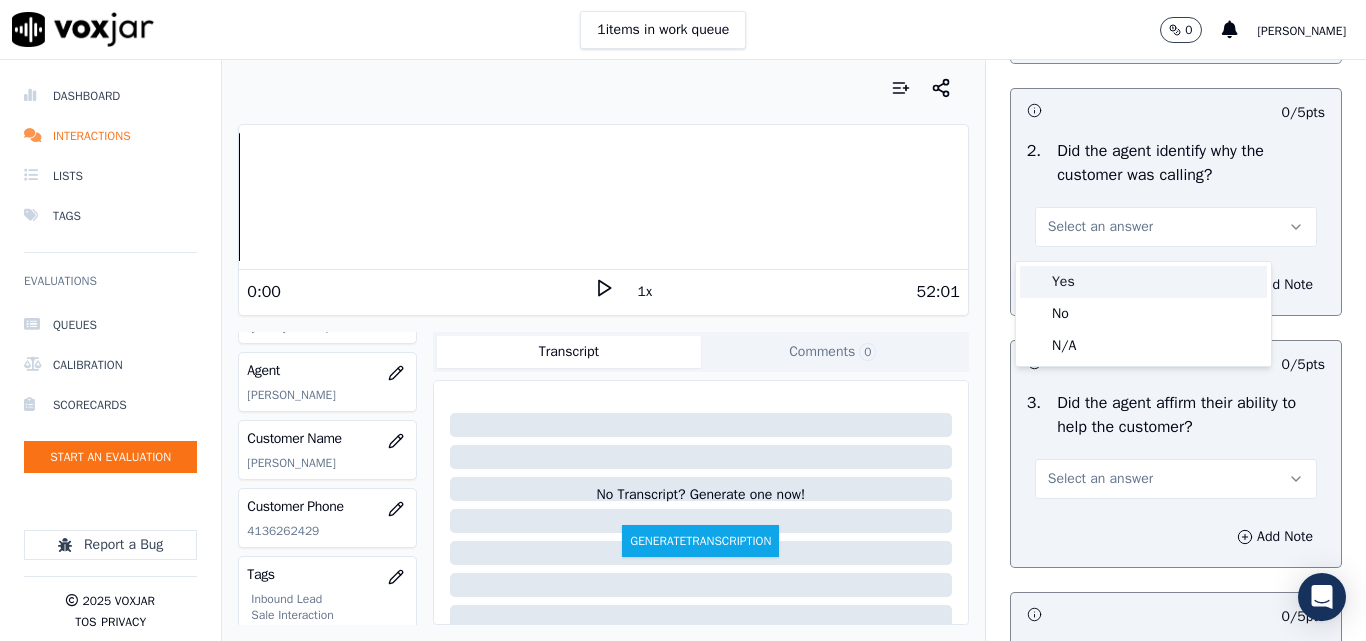 click on "Yes" at bounding box center (1143, 282) 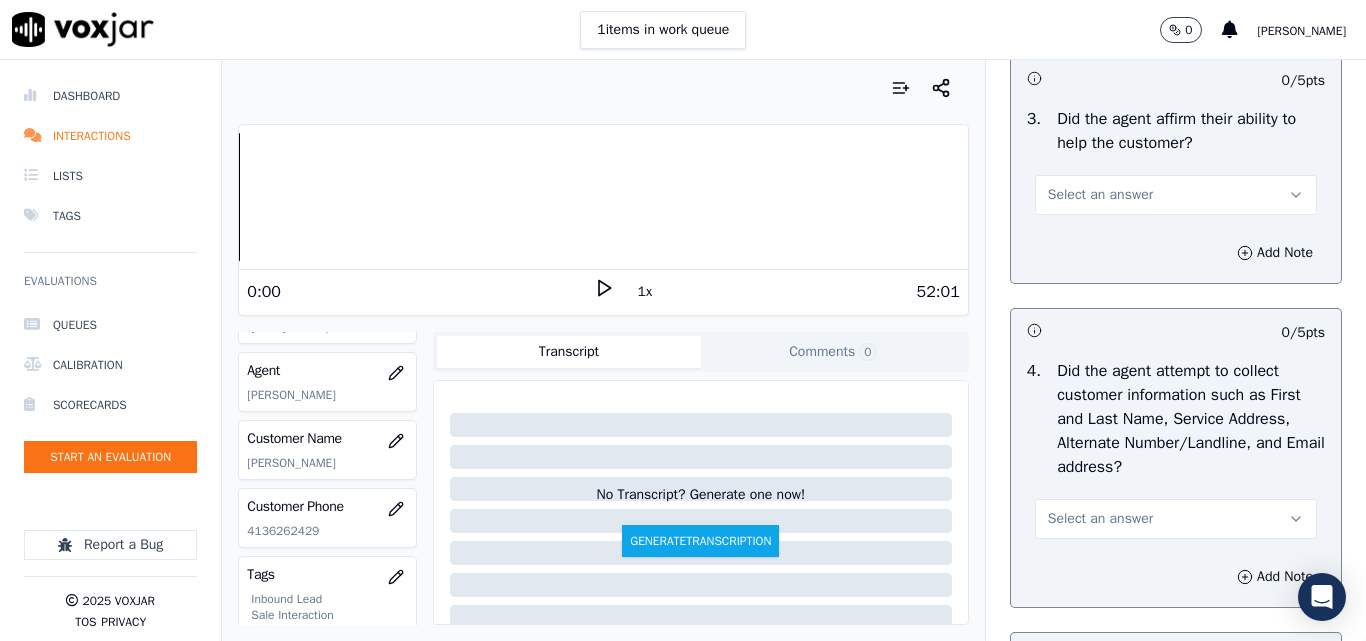 scroll, scrollTop: 700, scrollLeft: 0, axis: vertical 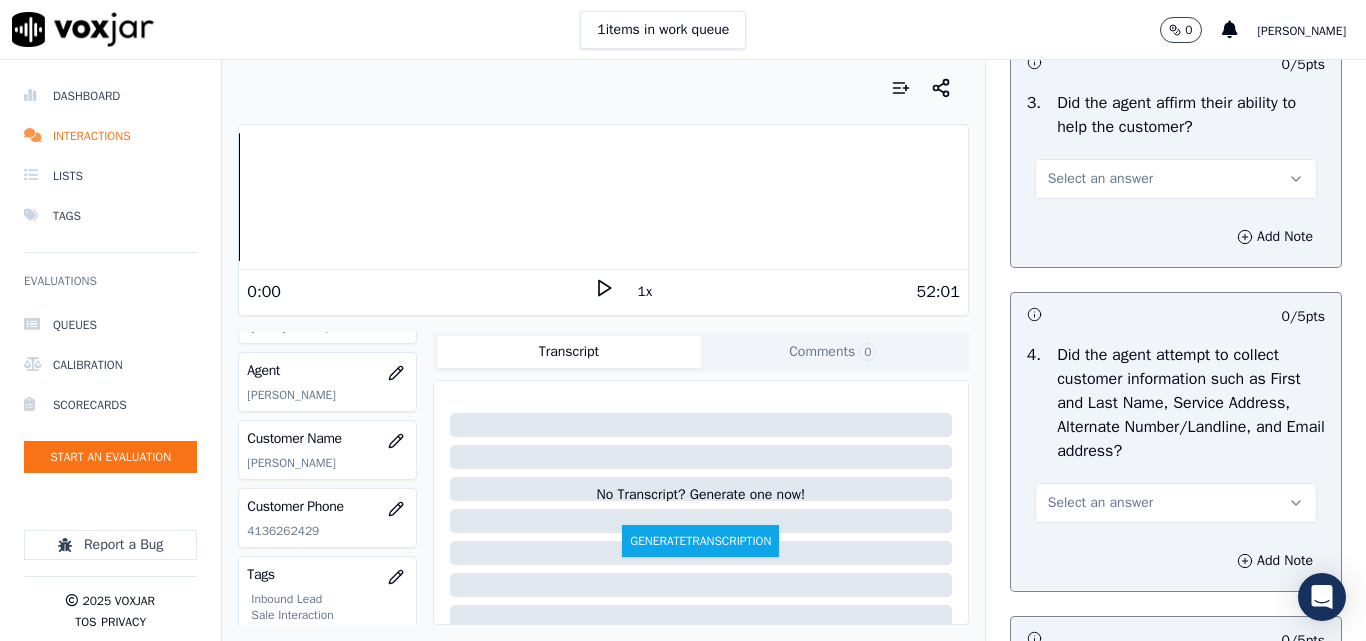 drag, startPoint x: 1140, startPoint y: 193, endPoint x: 1129, endPoint y: 194, distance: 11.045361 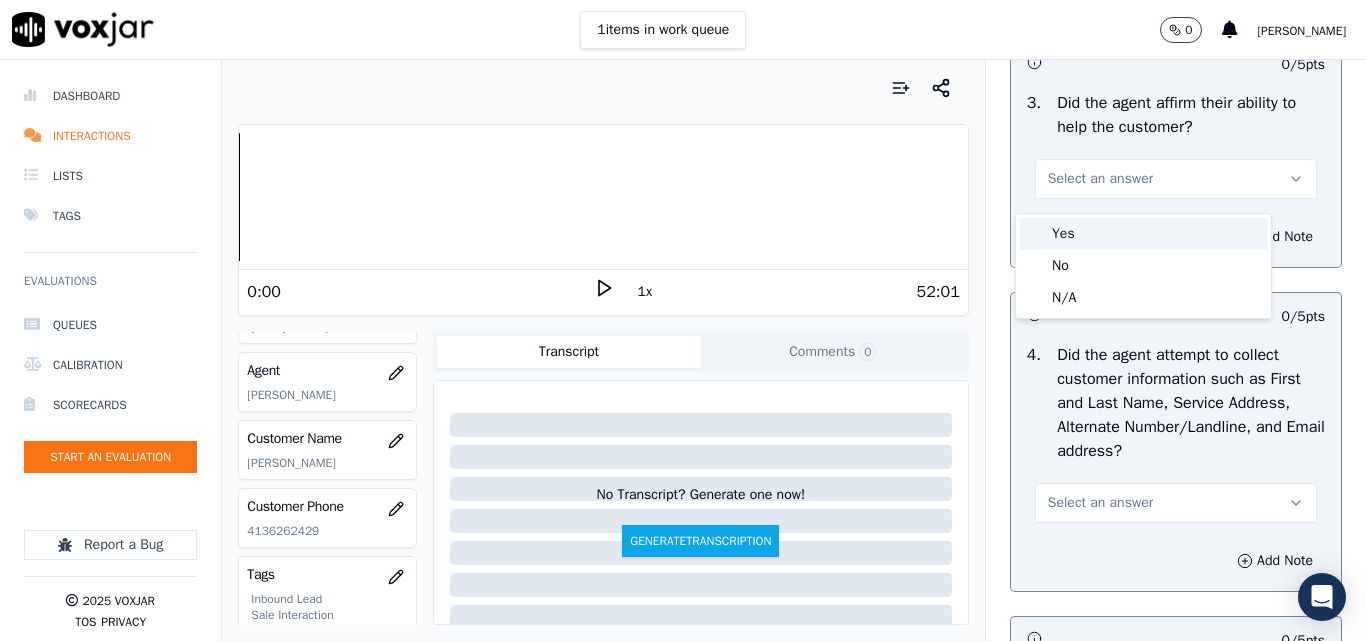 click on "Yes" at bounding box center (1143, 234) 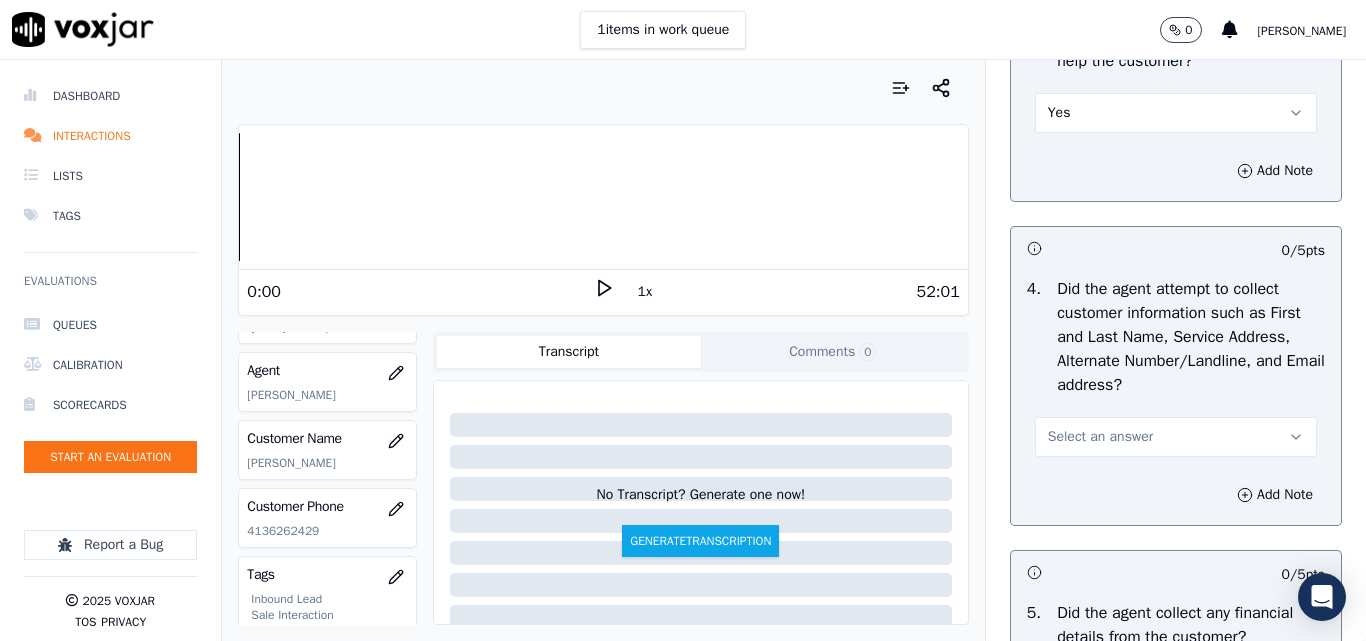 scroll, scrollTop: 800, scrollLeft: 0, axis: vertical 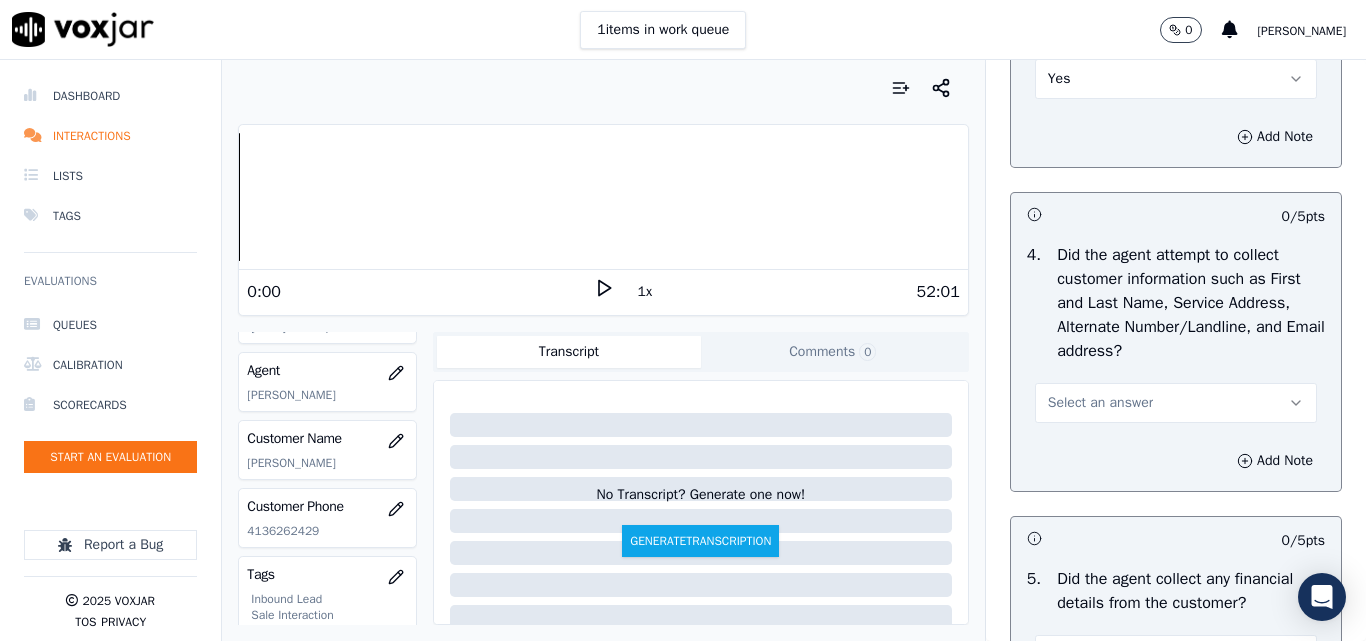 click on "Select an answer" at bounding box center (1100, 403) 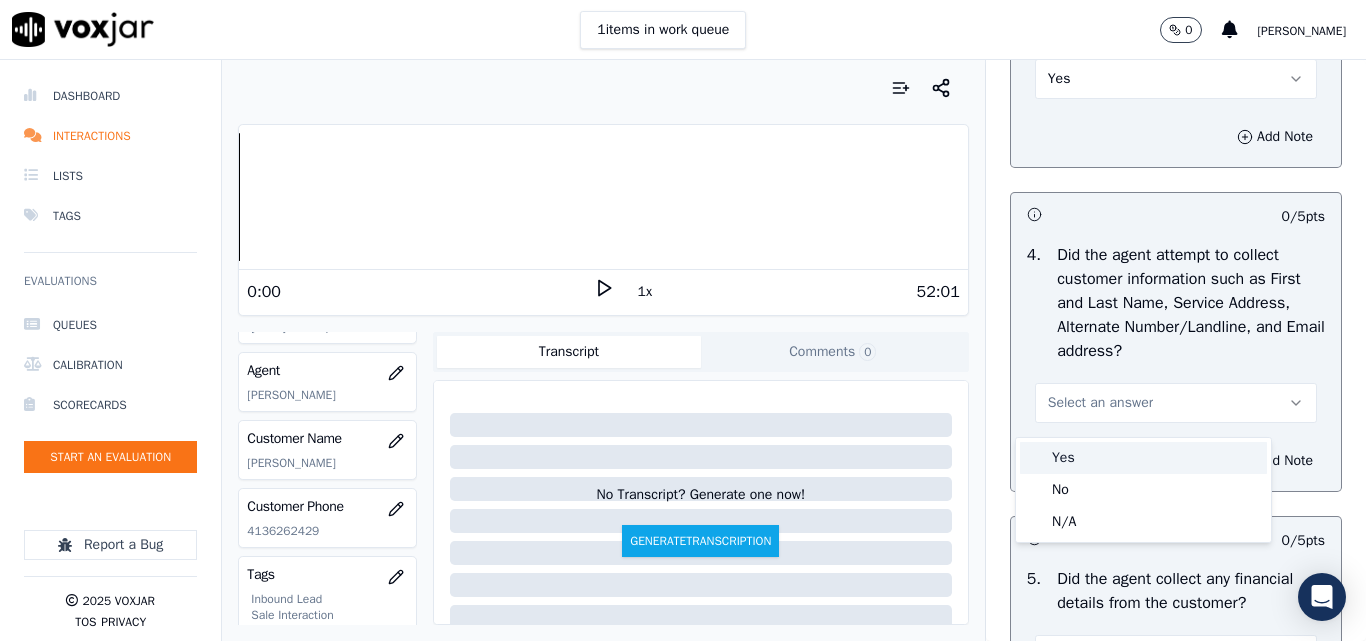 click on "Yes" at bounding box center (1143, 458) 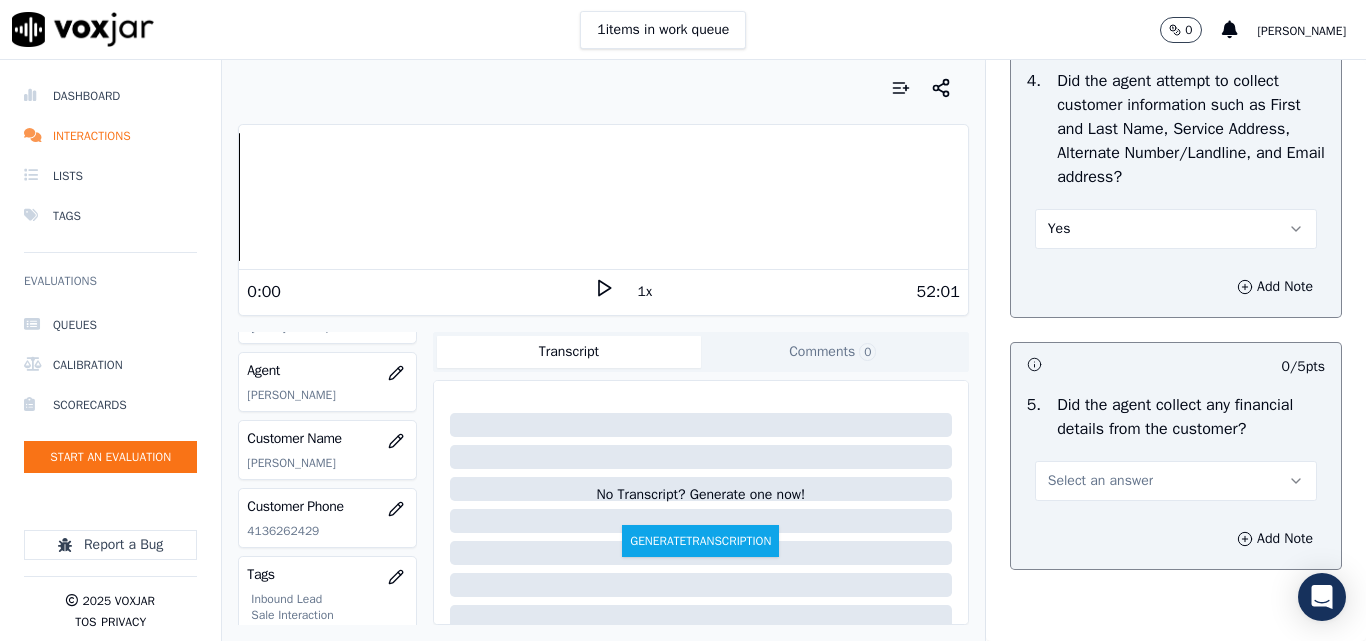 scroll, scrollTop: 1200, scrollLeft: 0, axis: vertical 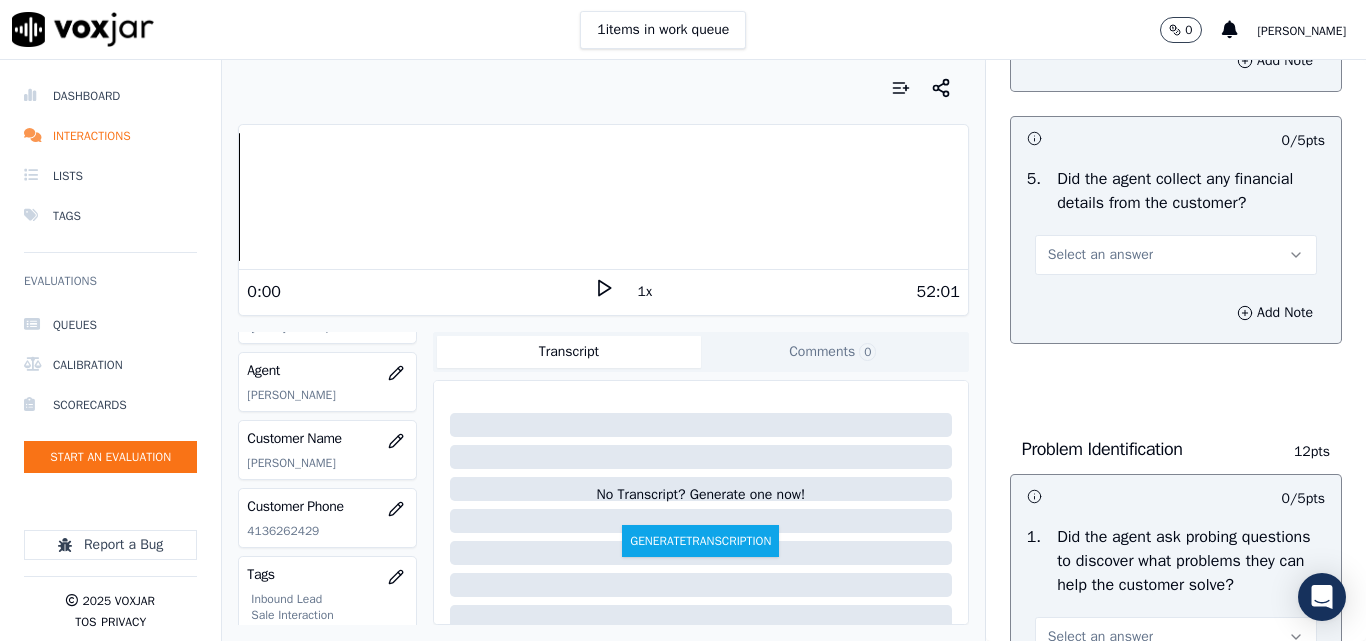 click on "Select an answer" at bounding box center [1100, 255] 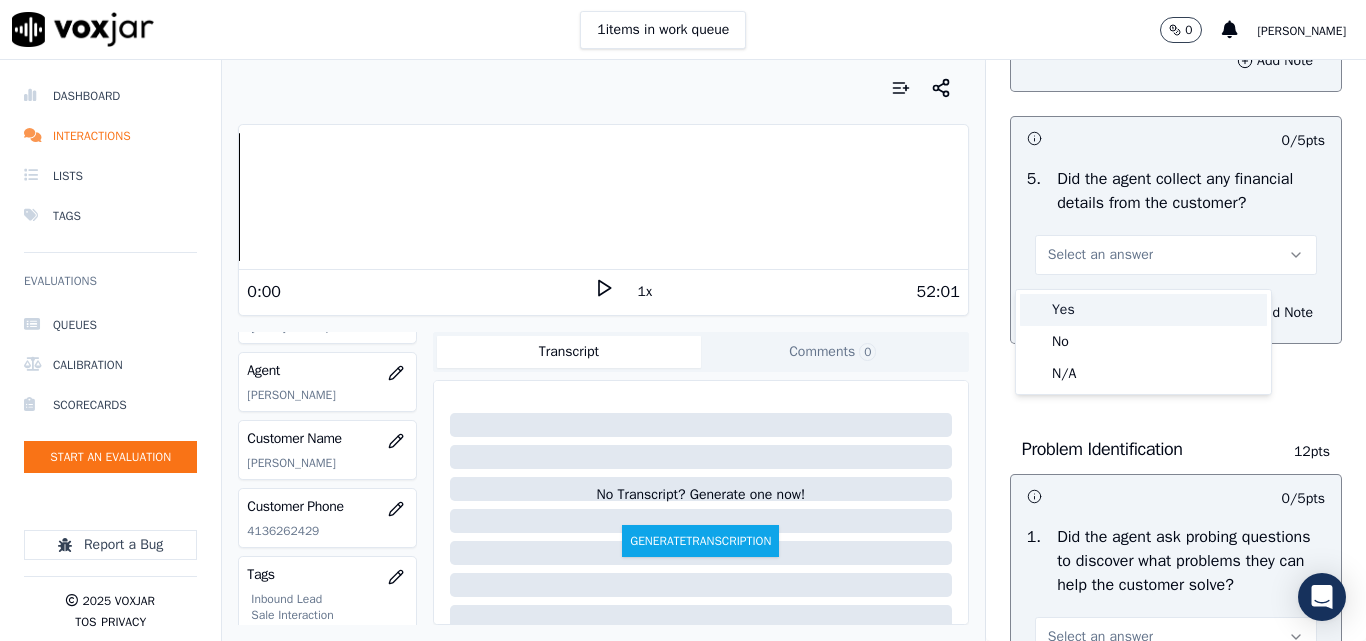 click on "Yes" at bounding box center [1143, 310] 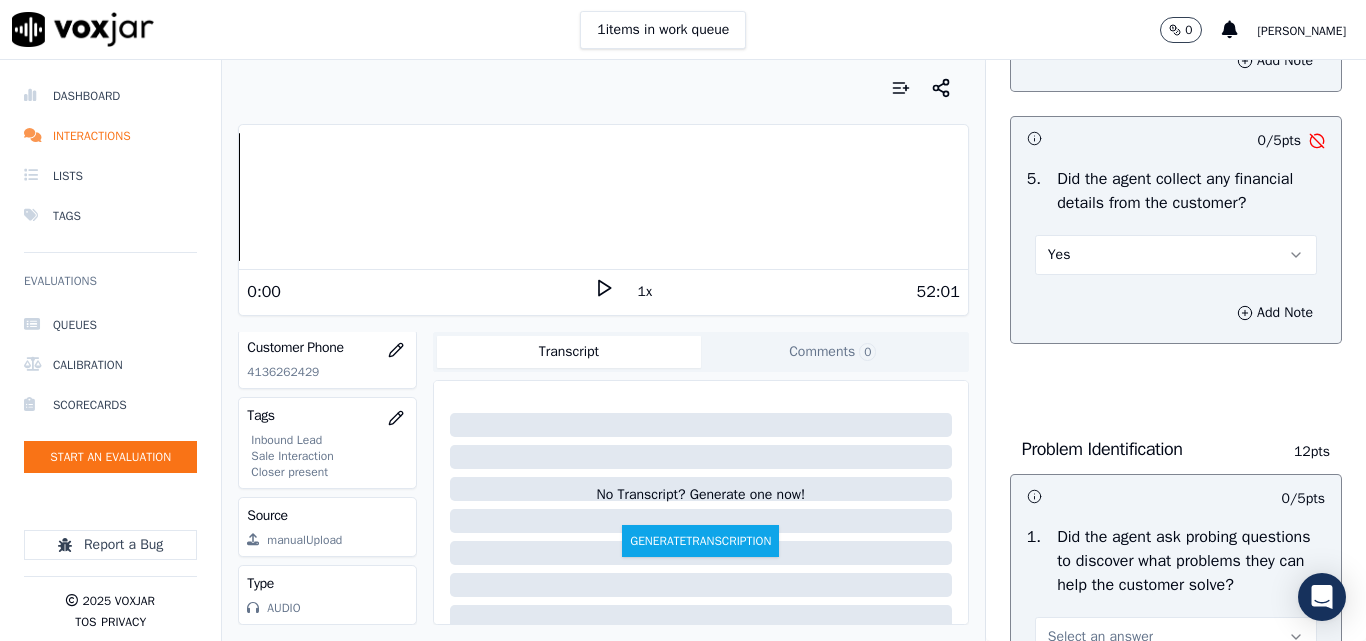 scroll, scrollTop: 100, scrollLeft: 0, axis: vertical 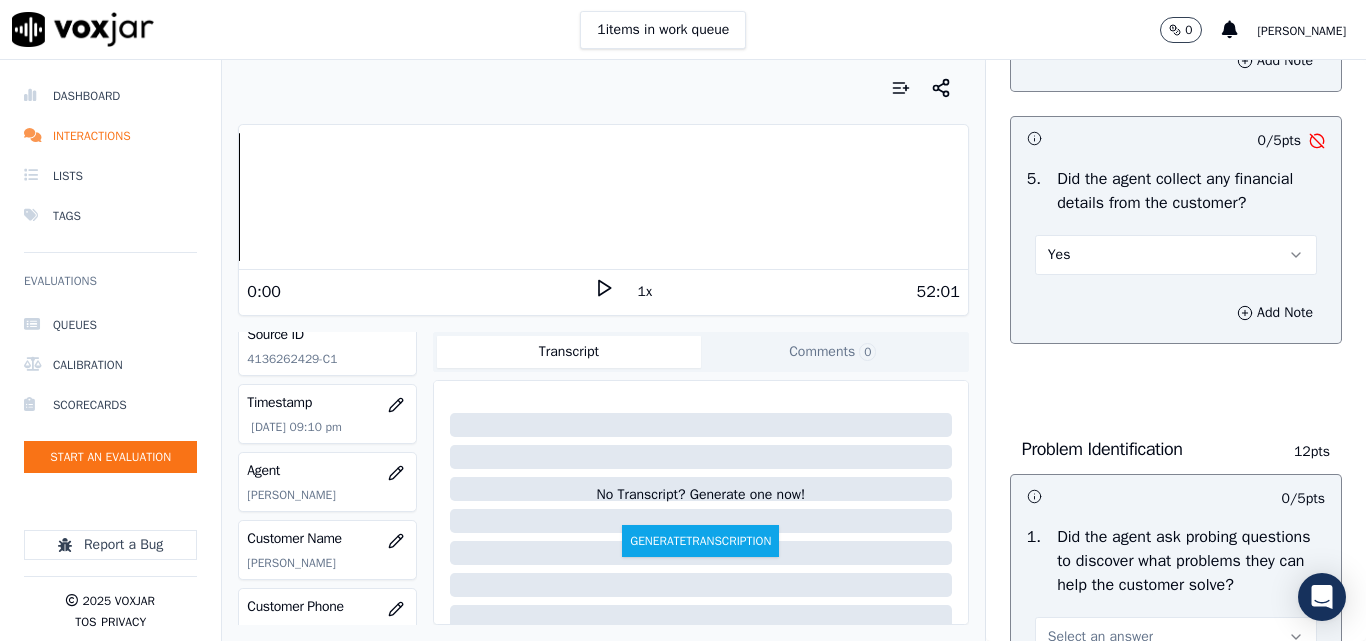 click on "Yes" at bounding box center (1176, 255) 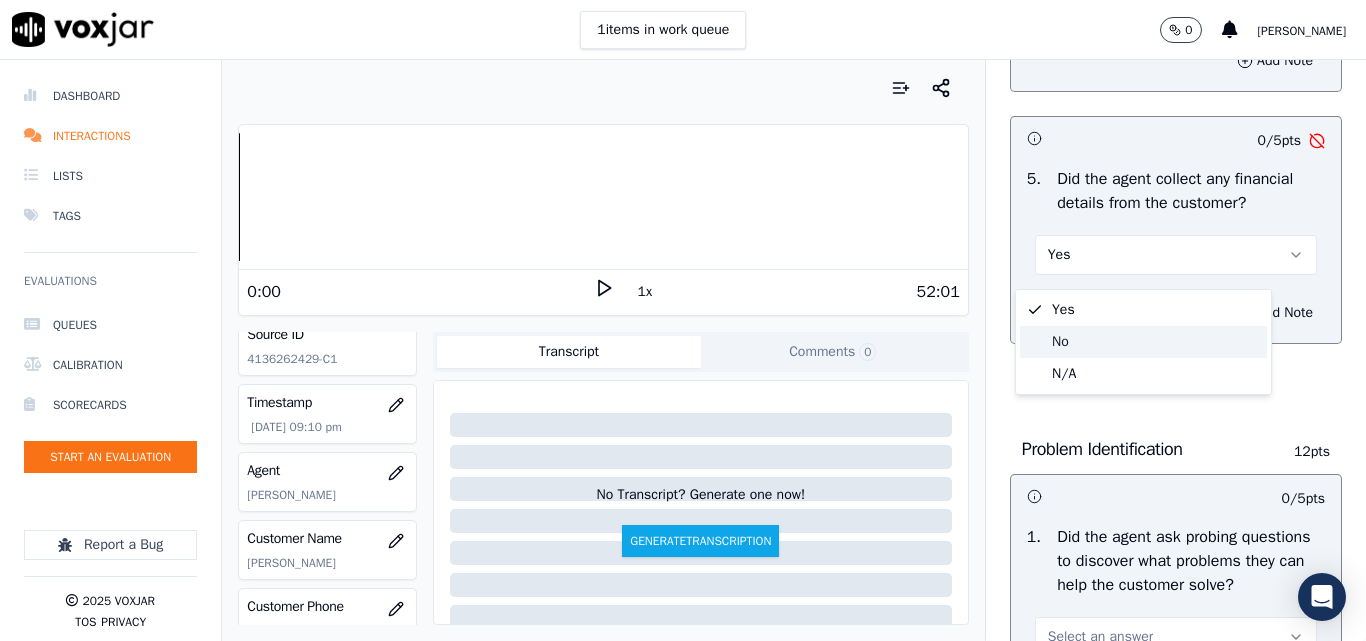 click on "No" 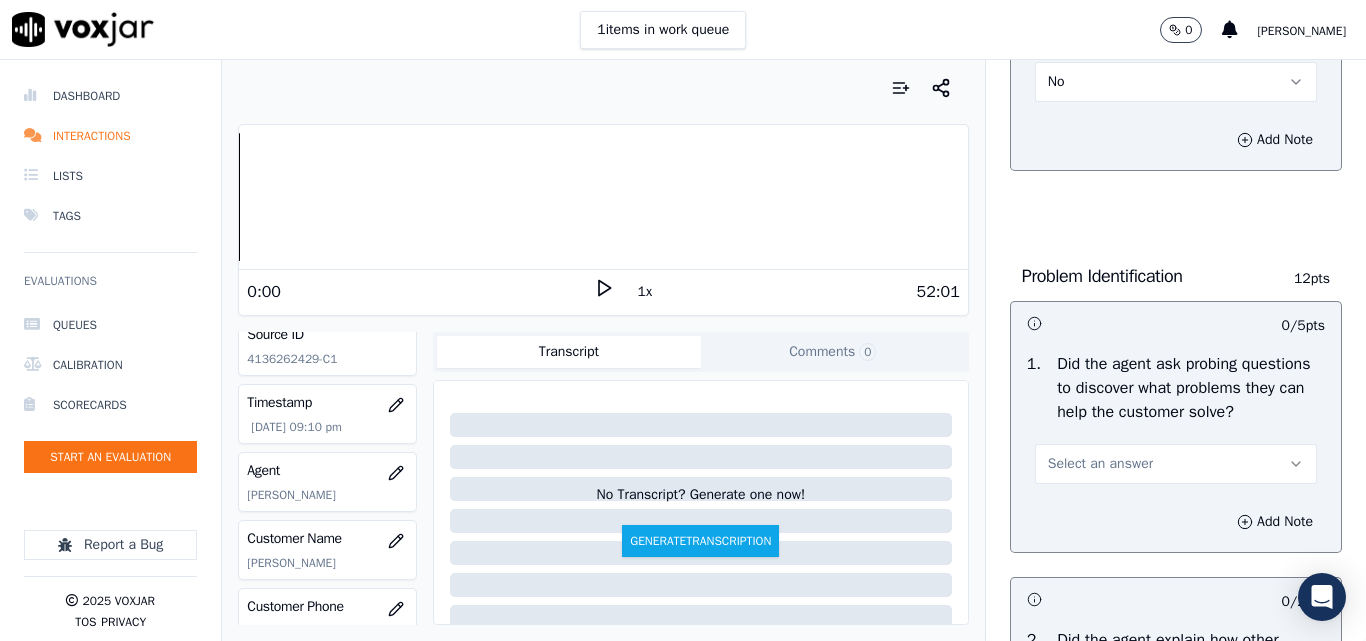scroll, scrollTop: 1500, scrollLeft: 0, axis: vertical 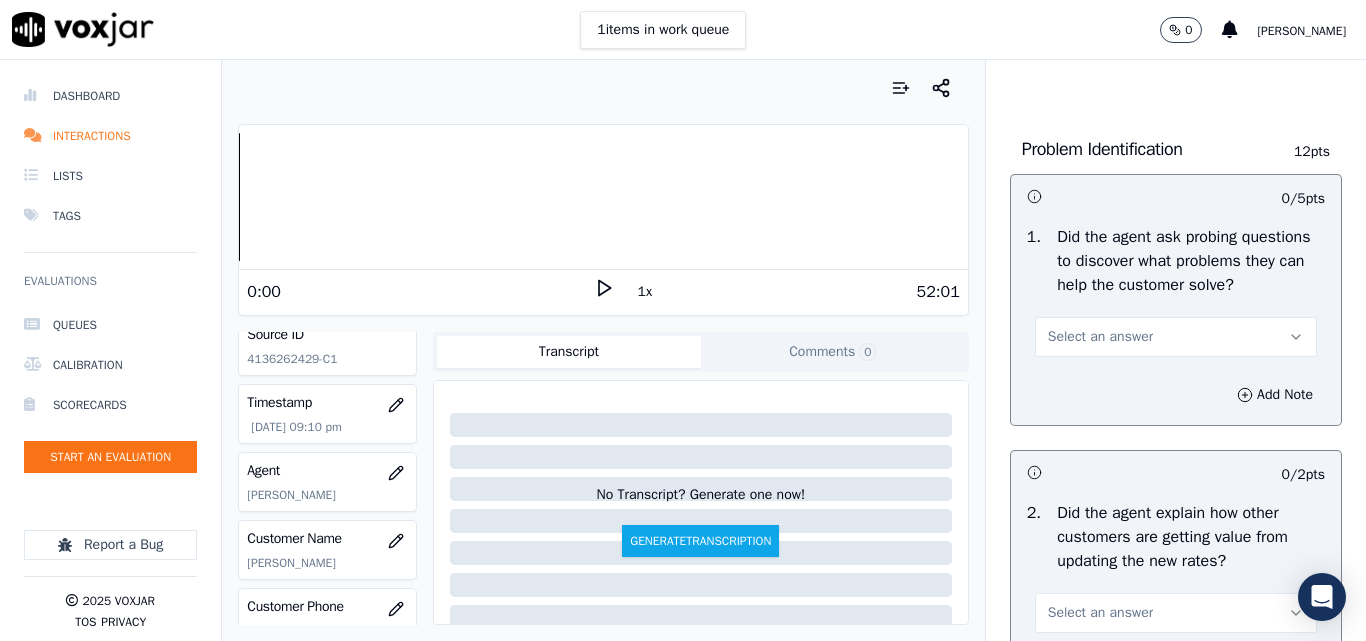 click on "Select an answer" at bounding box center [1100, 337] 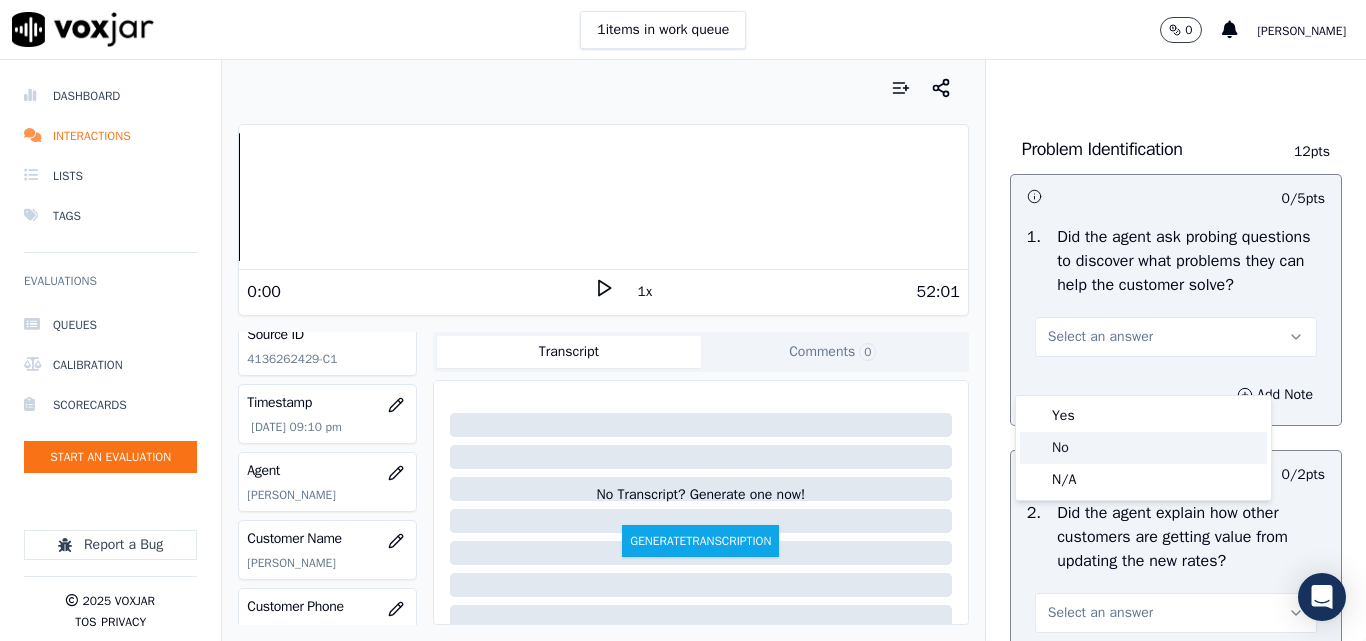 click on "No" 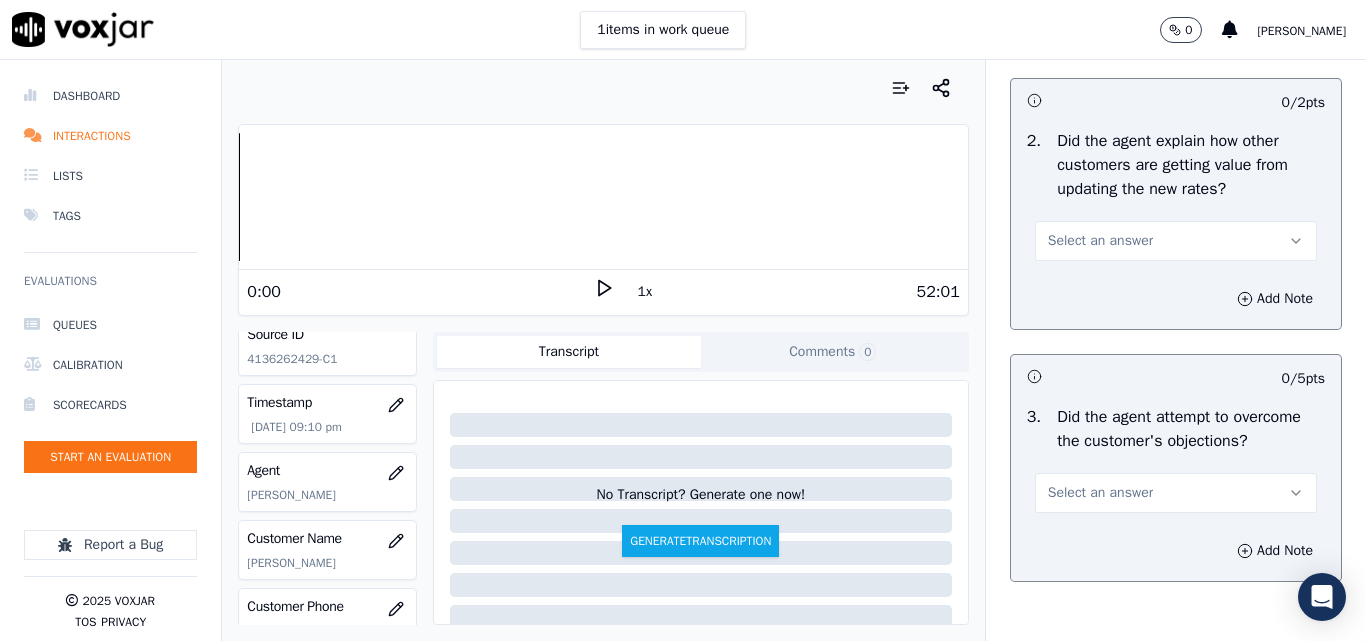 scroll, scrollTop: 1900, scrollLeft: 0, axis: vertical 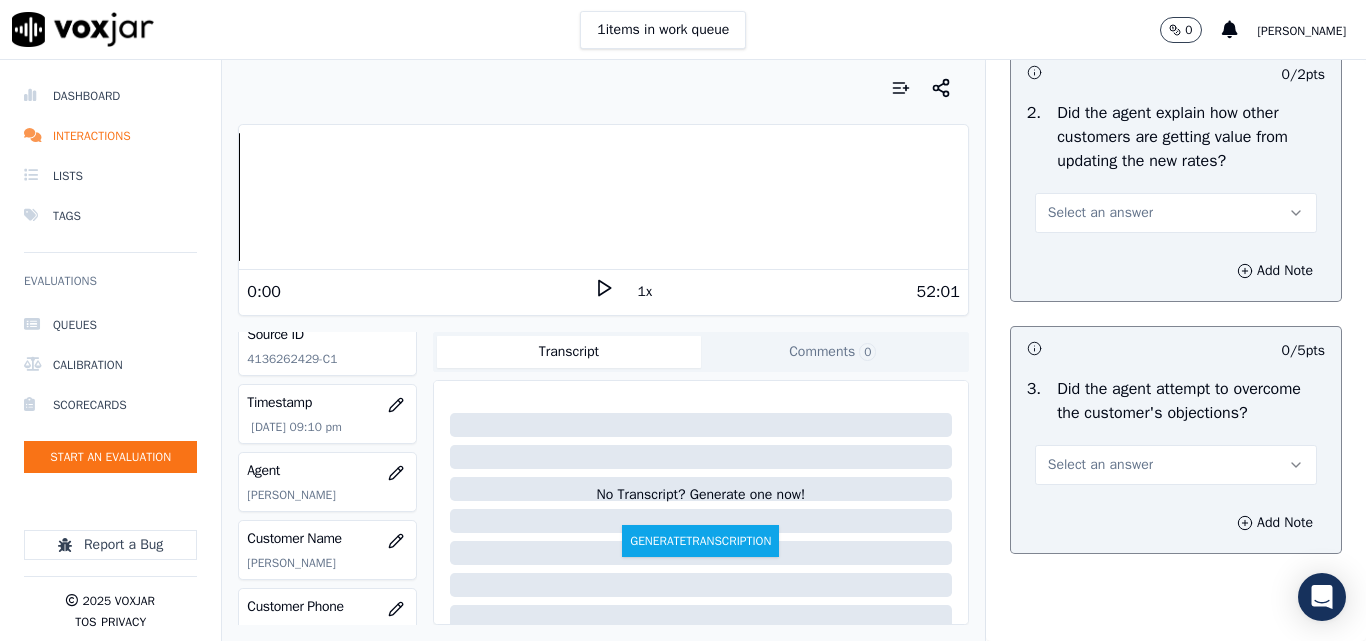 click on "Select an answer" at bounding box center (1100, 213) 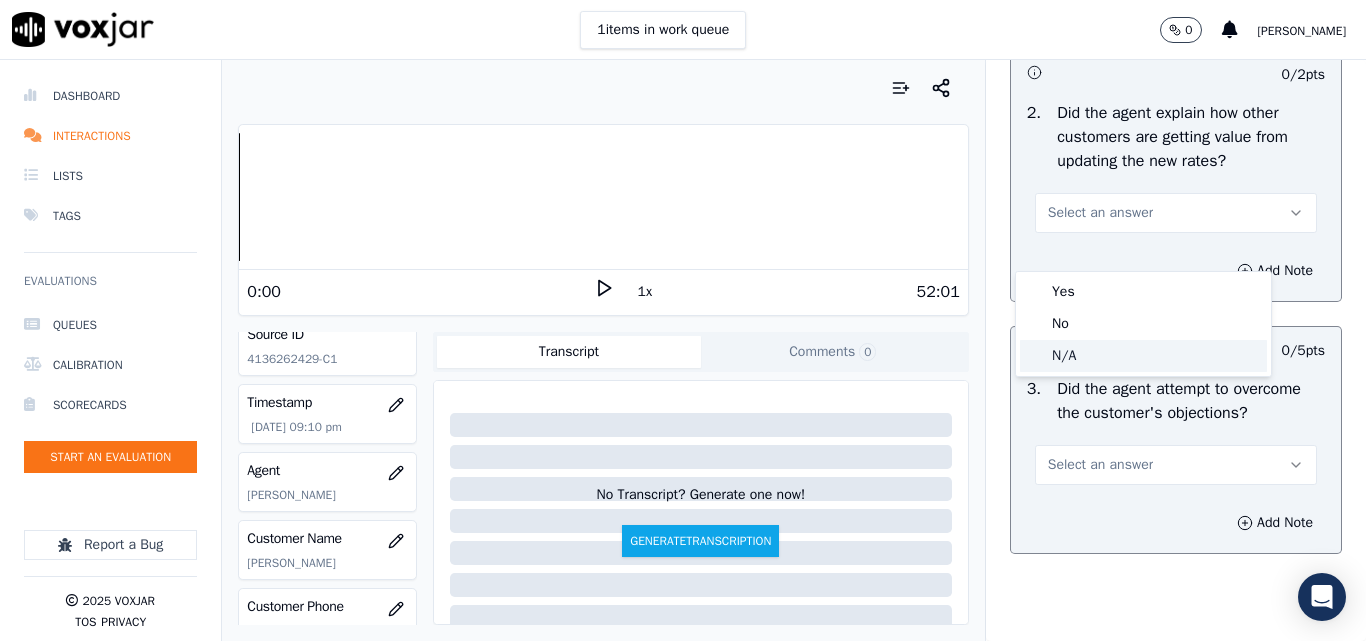 drag, startPoint x: 1061, startPoint y: 368, endPoint x: 1103, endPoint y: 348, distance: 46.518814 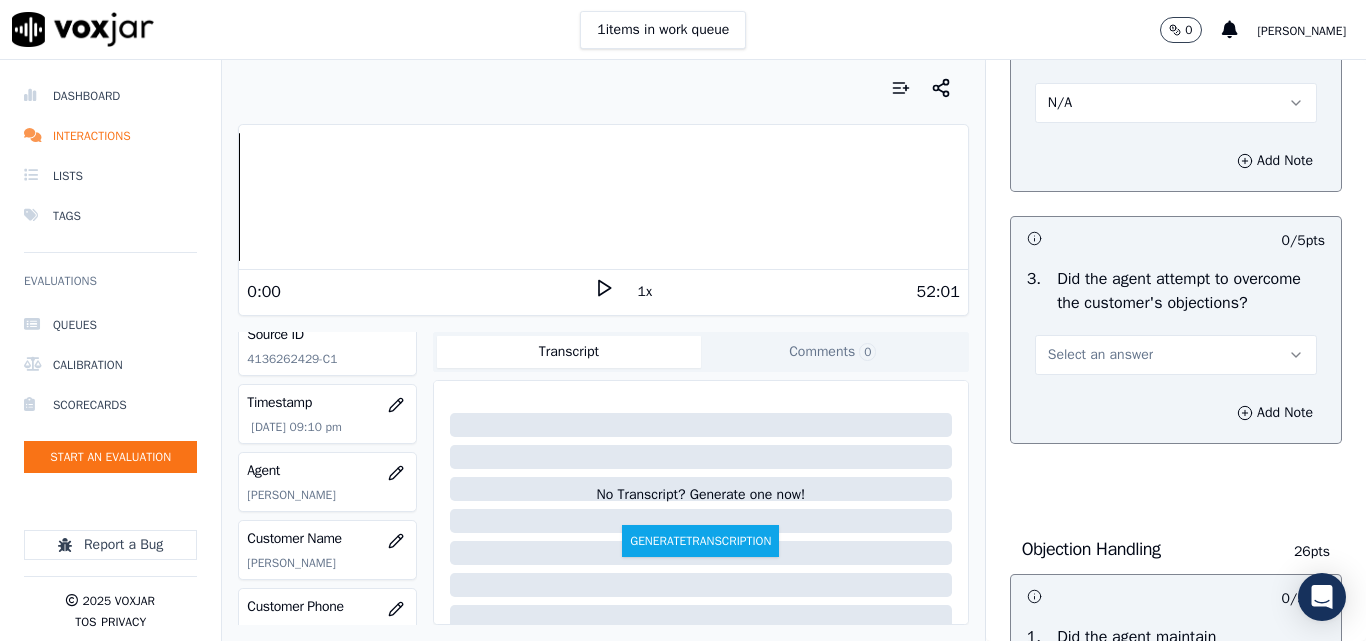 scroll, scrollTop: 2200, scrollLeft: 0, axis: vertical 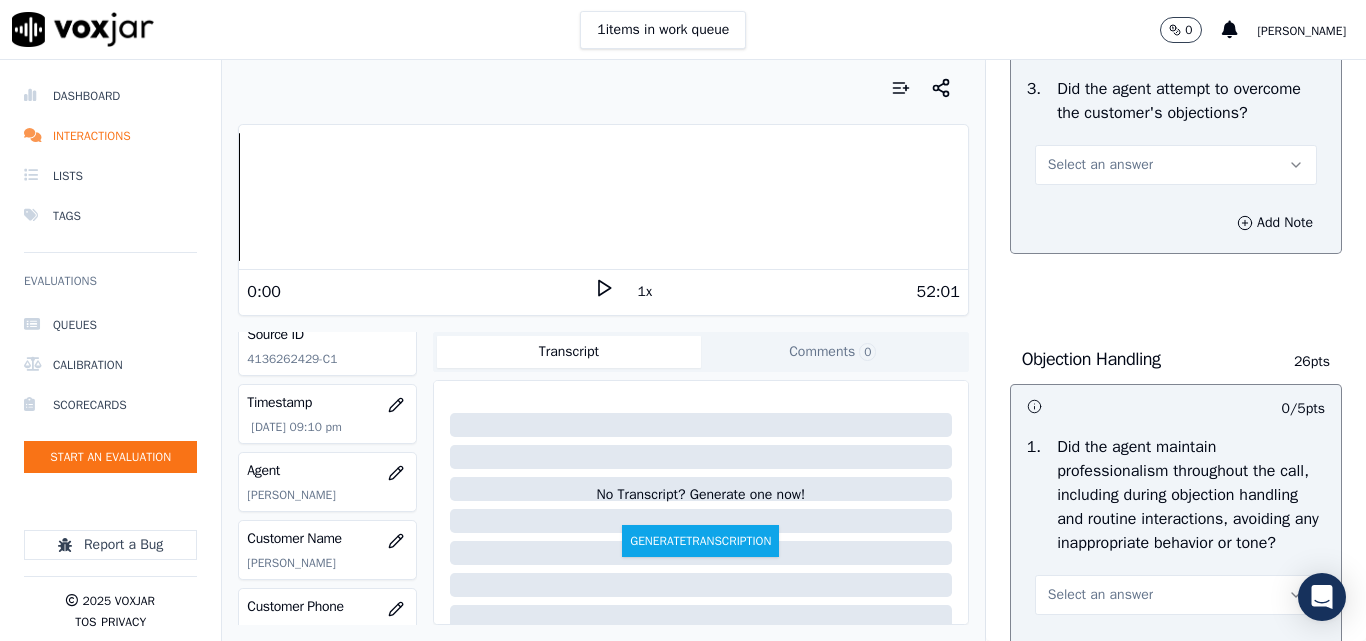 click on "Select an answer" at bounding box center (1100, 165) 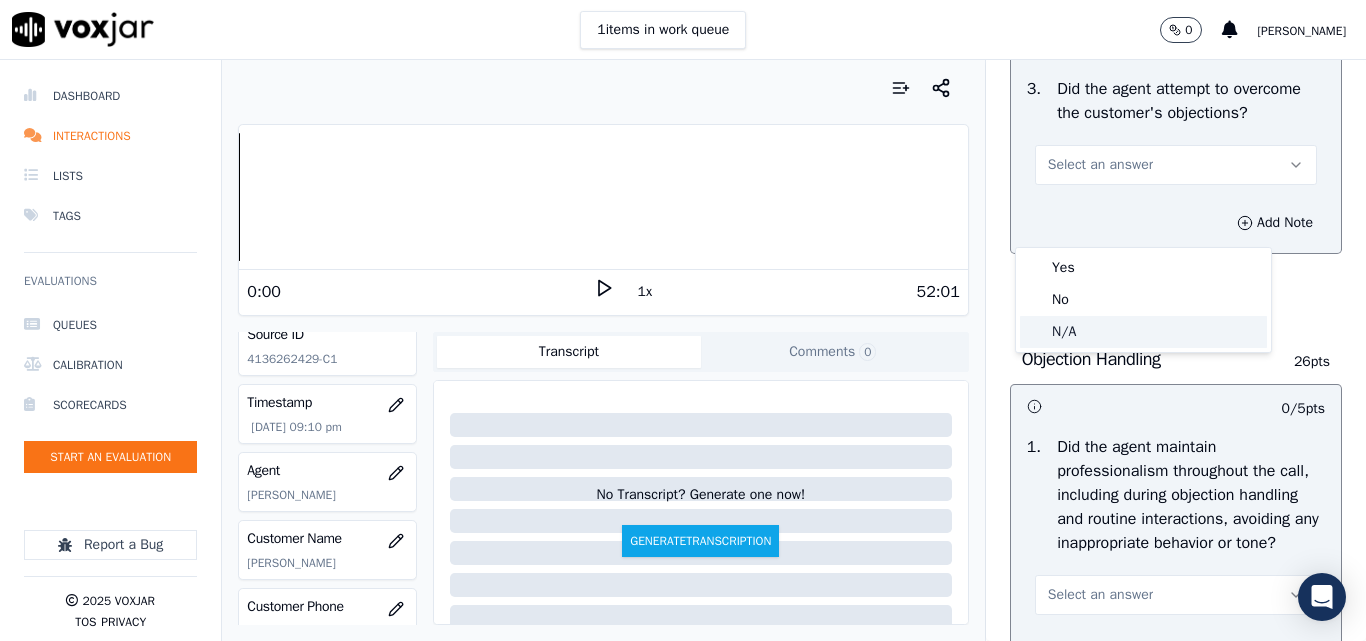 click on "N/A" 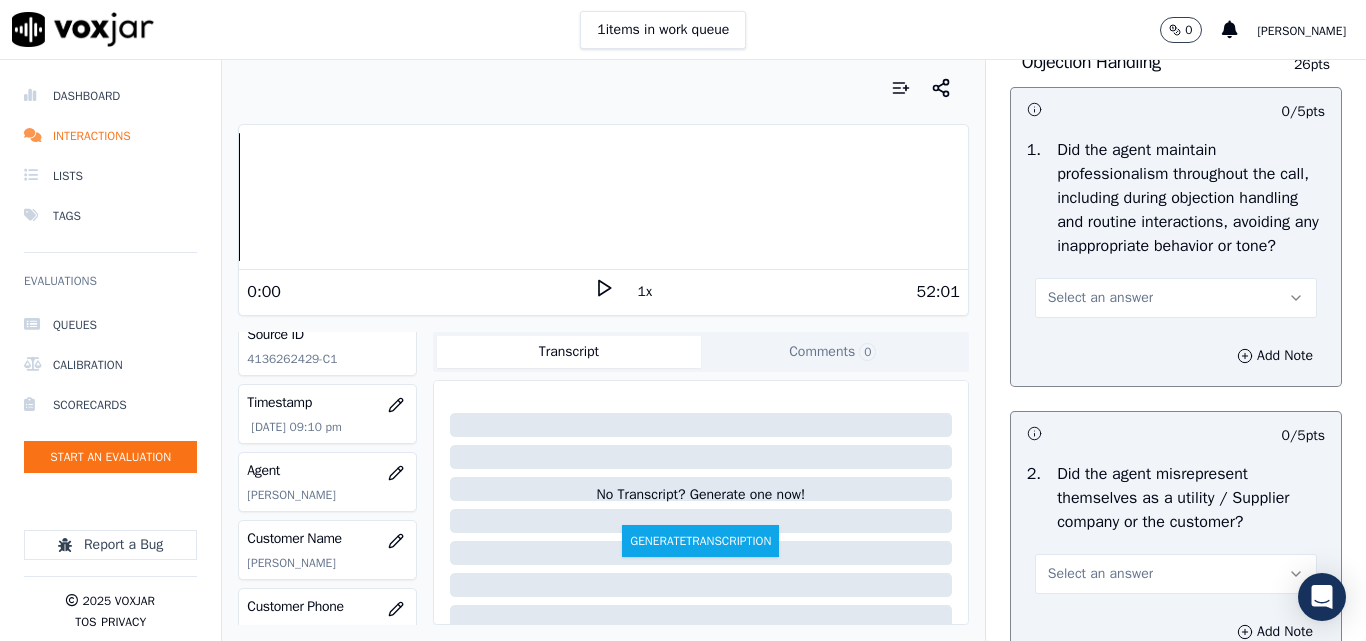 scroll, scrollTop: 2500, scrollLeft: 0, axis: vertical 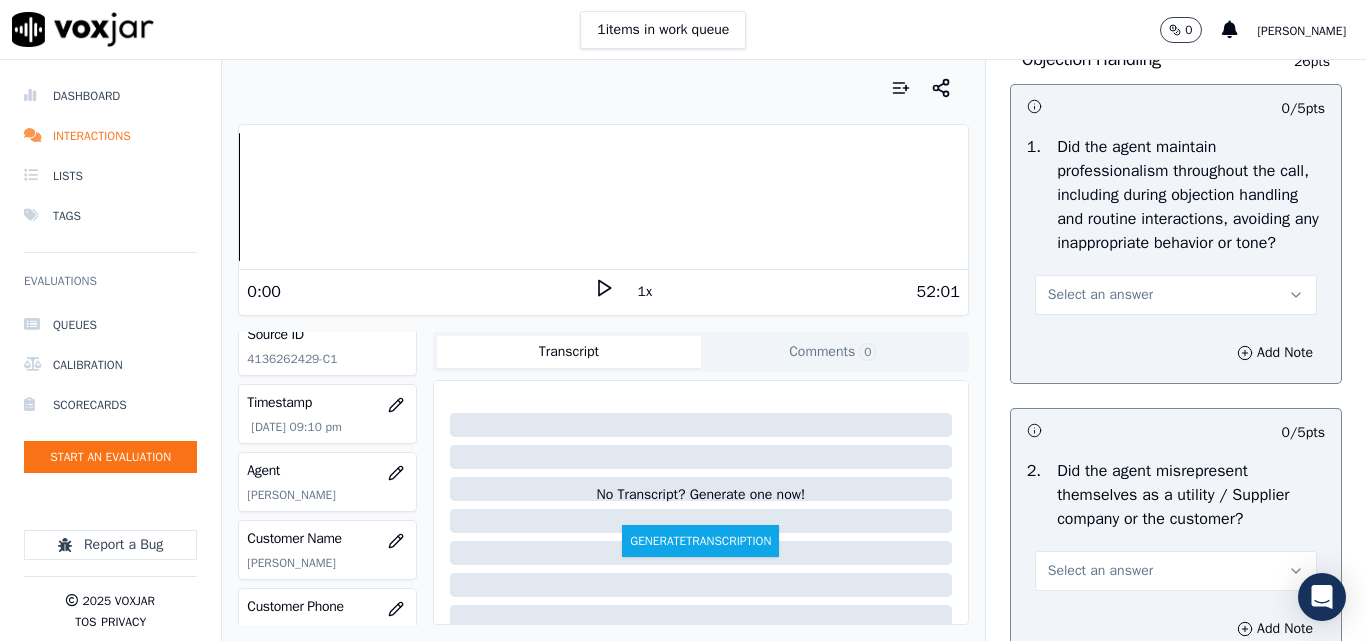 drag, startPoint x: 1044, startPoint y: 375, endPoint x: 1047, endPoint y: 391, distance: 16.27882 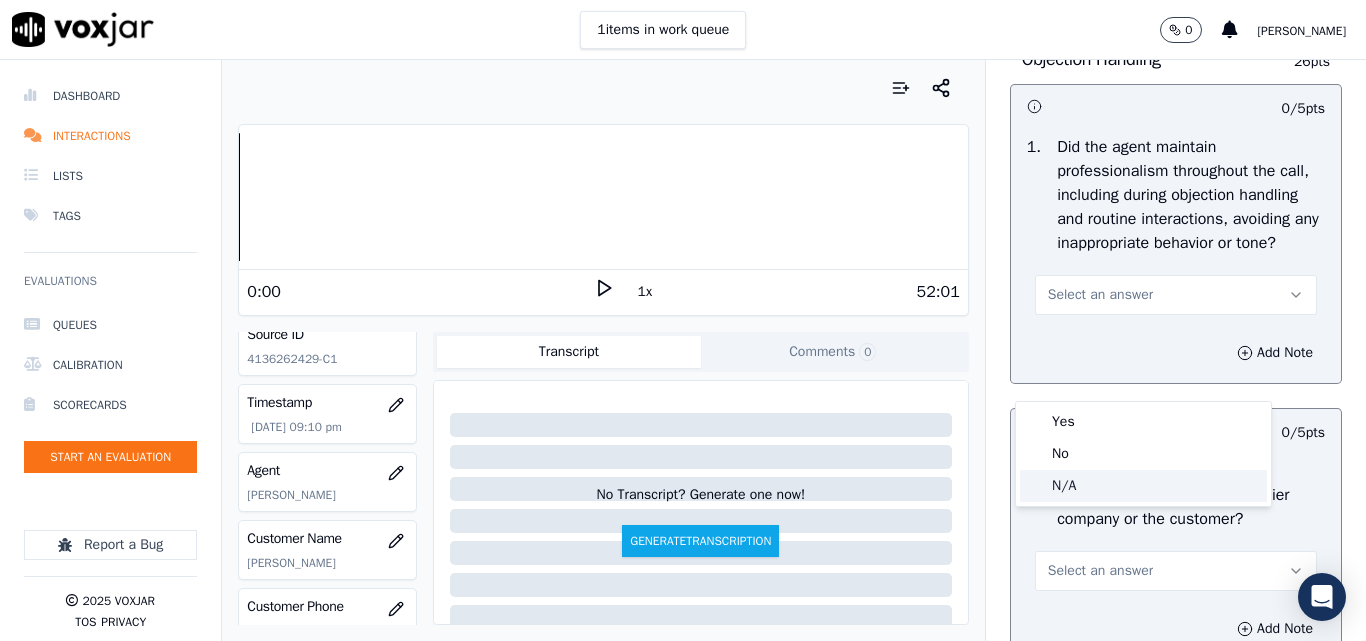 click on "N/A" 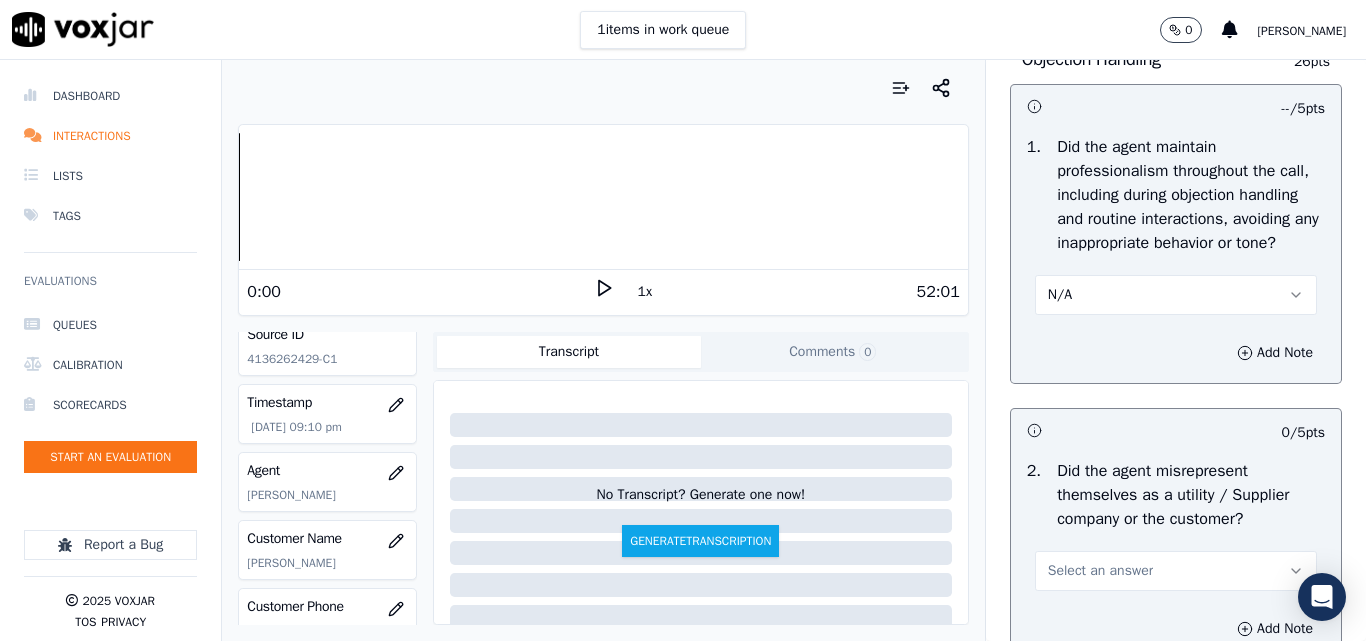 scroll, scrollTop: 2700, scrollLeft: 0, axis: vertical 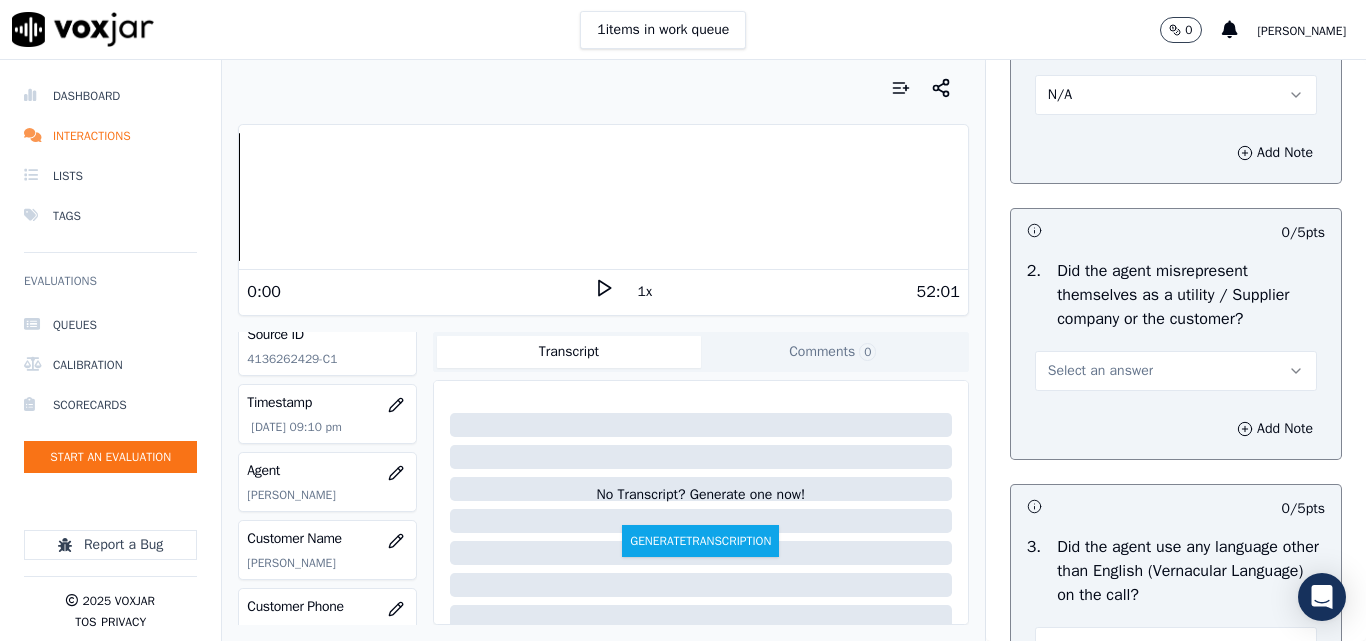click on "Select an answer" at bounding box center [1100, 371] 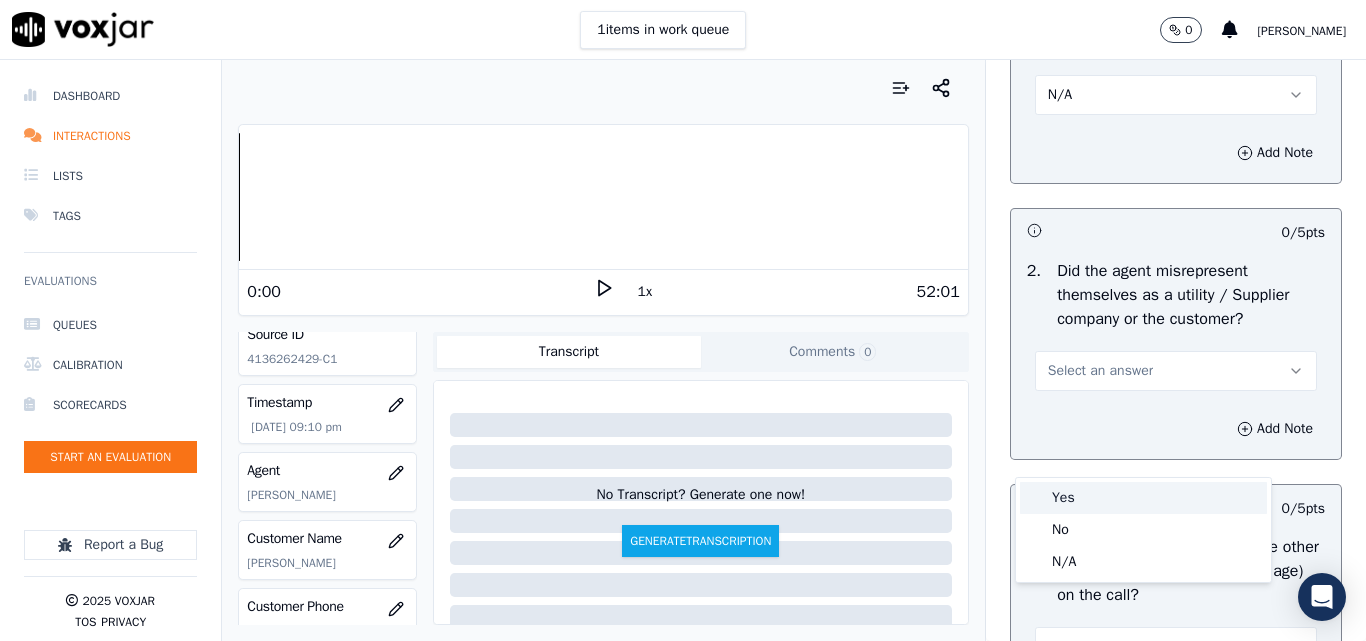 click on "Yes" at bounding box center [1143, 498] 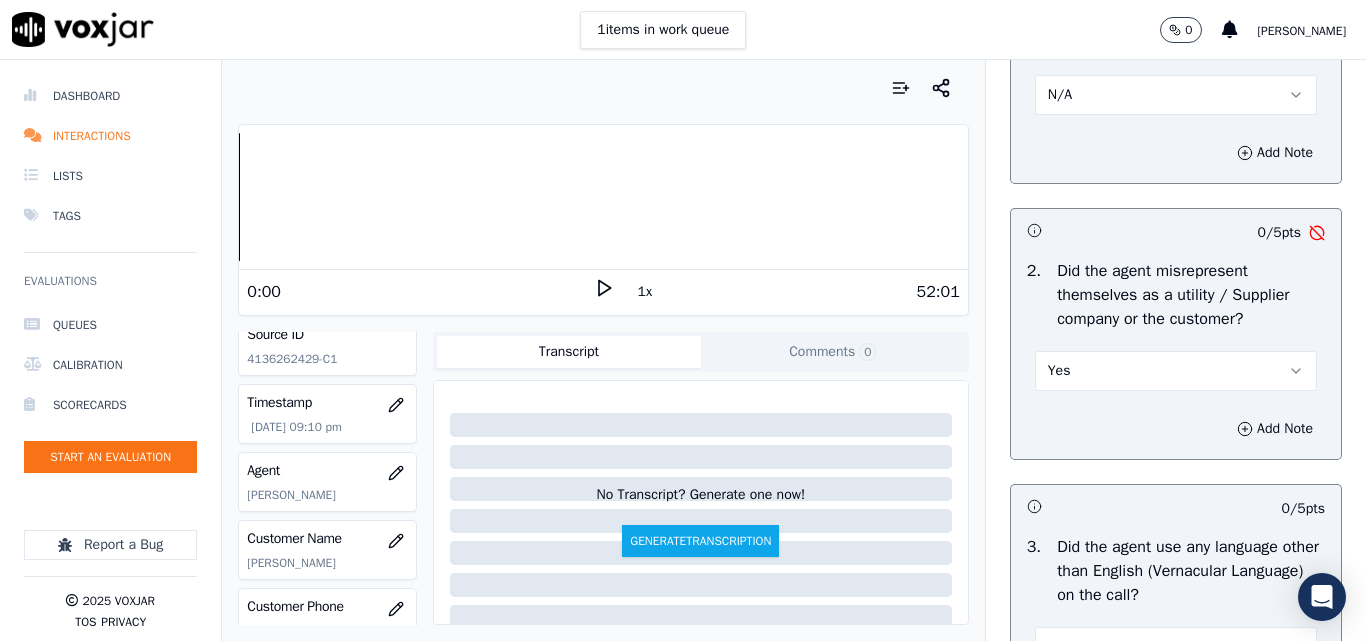 click on "Yes" at bounding box center [1176, 371] 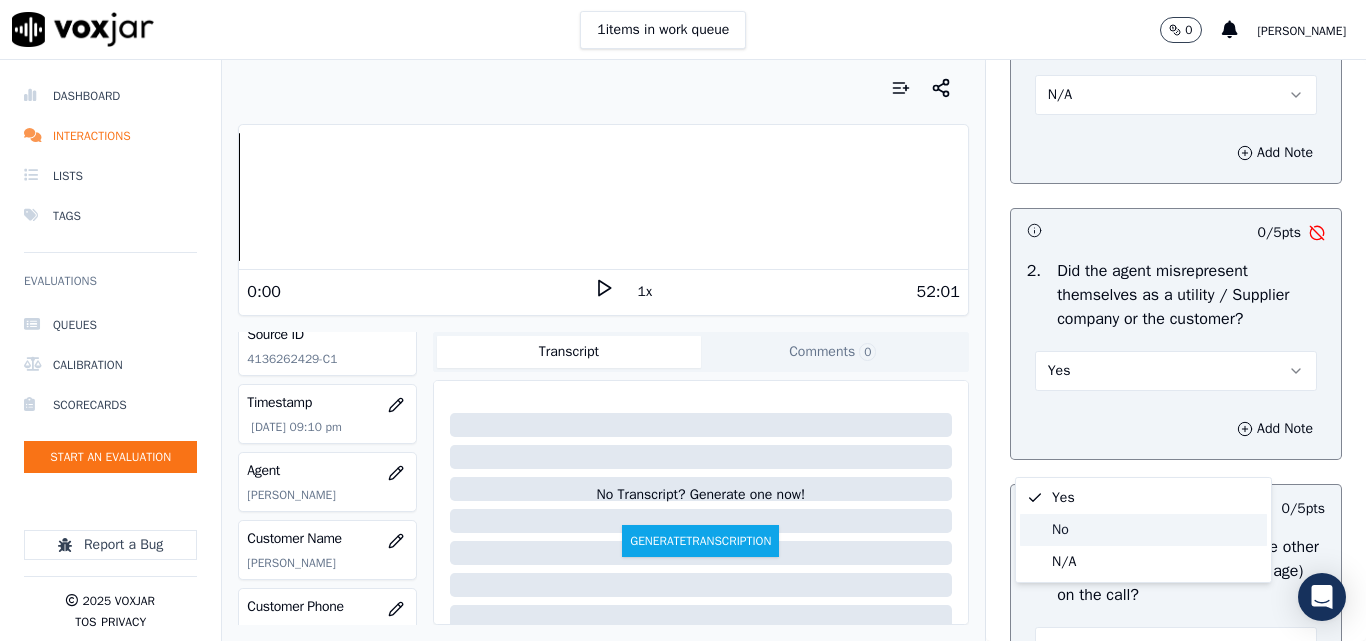 click on "No" 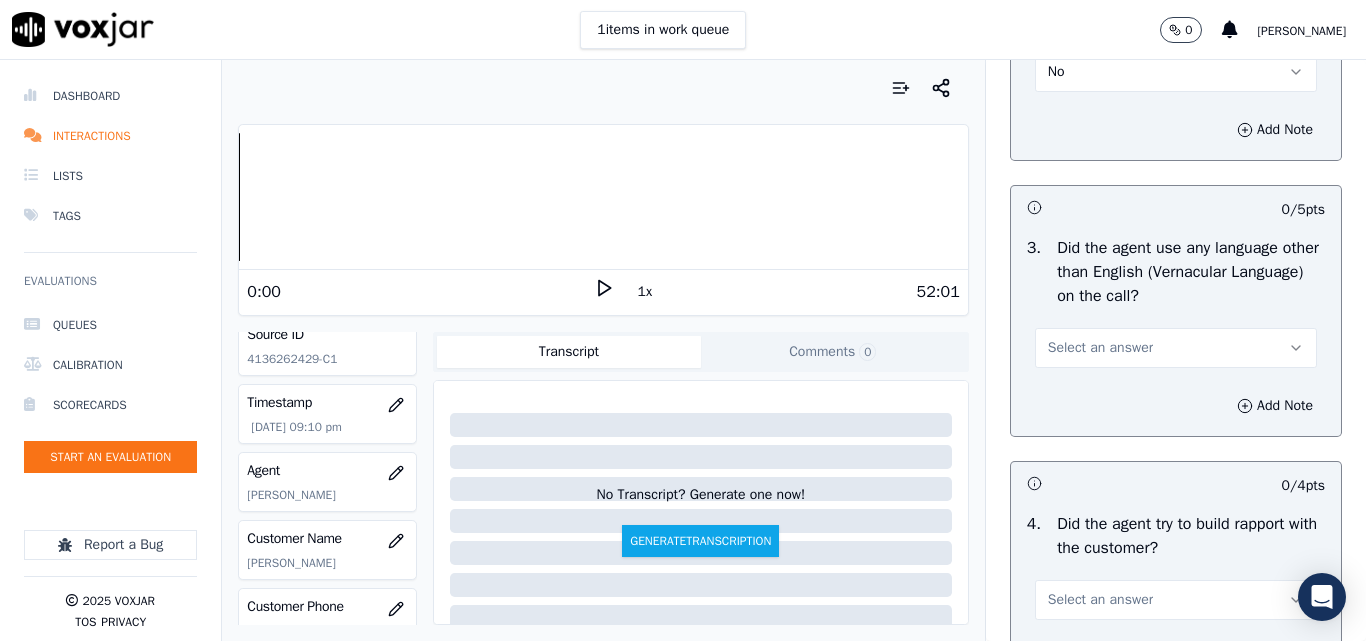 scroll, scrollTop: 3000, scrollLeft: 0, axis: vertical 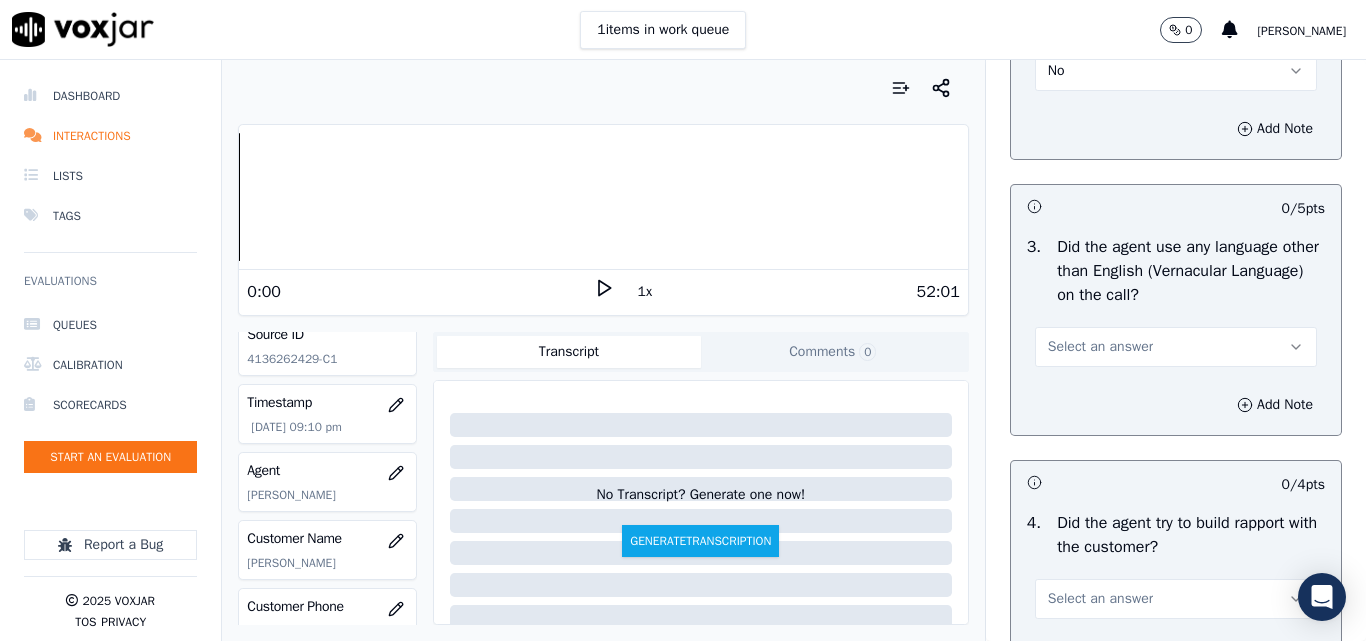 click on "Select an answer" at bounding box center (1100, 347) 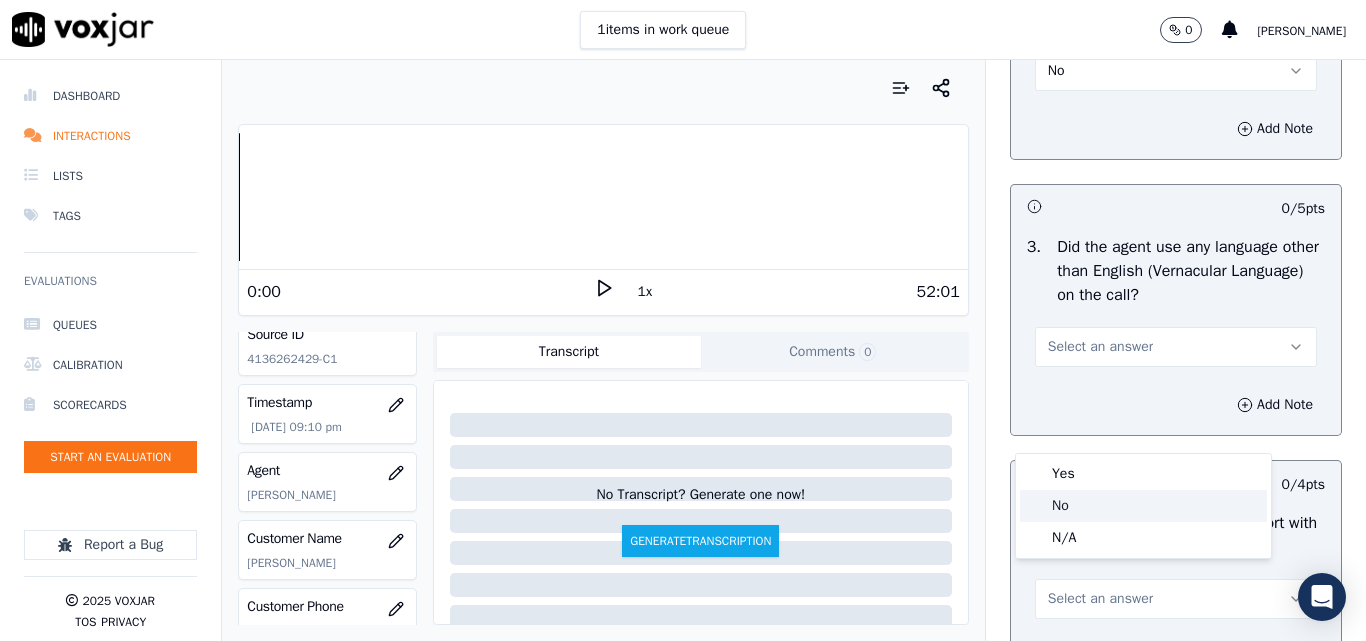click on "No" 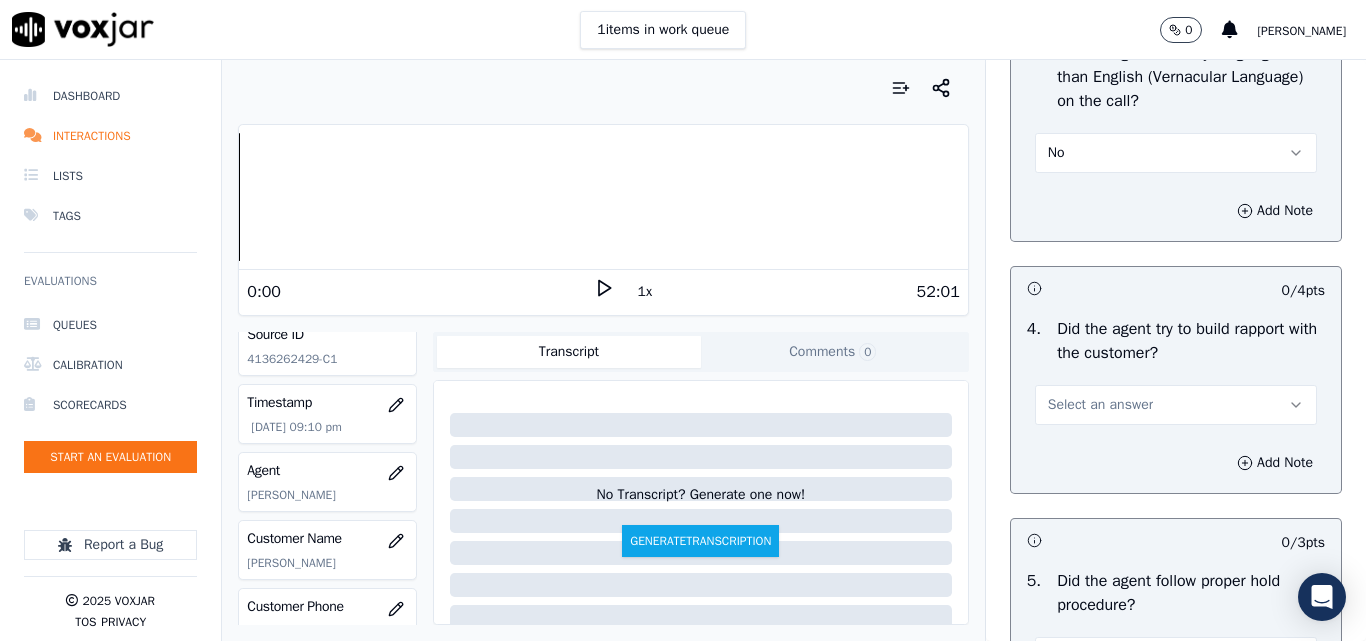scroll, scrollTop: 3200, scrollLeft: 0, axis: vertical 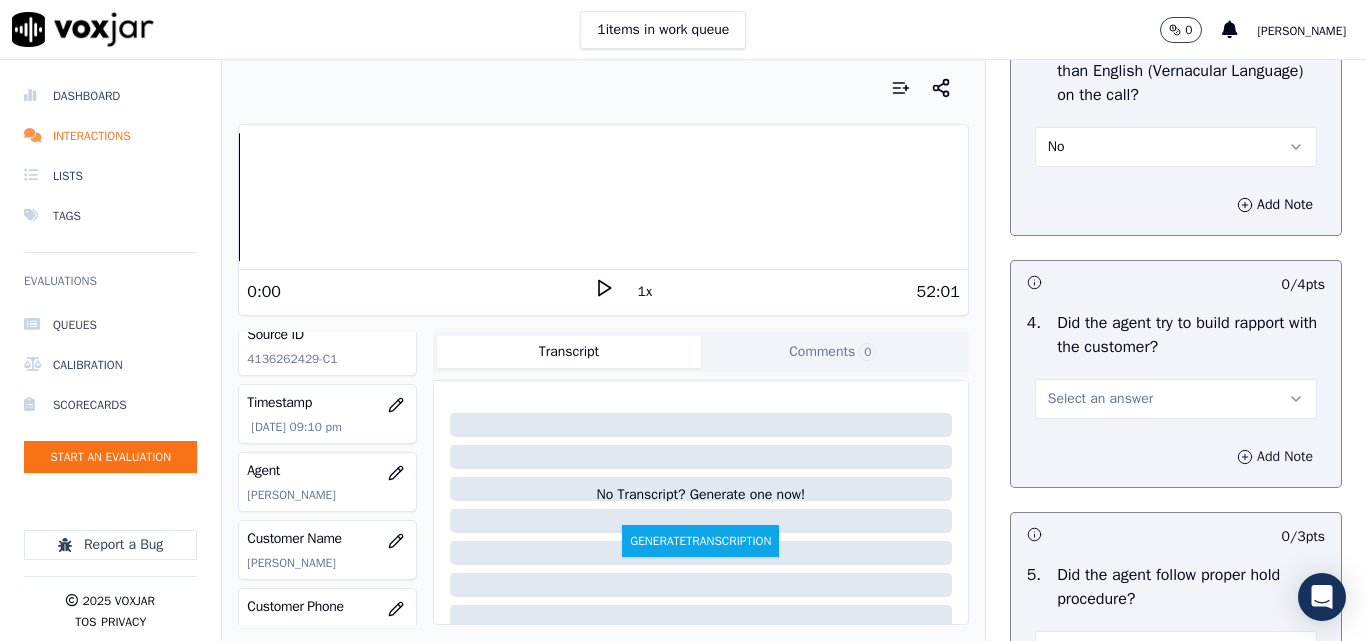click 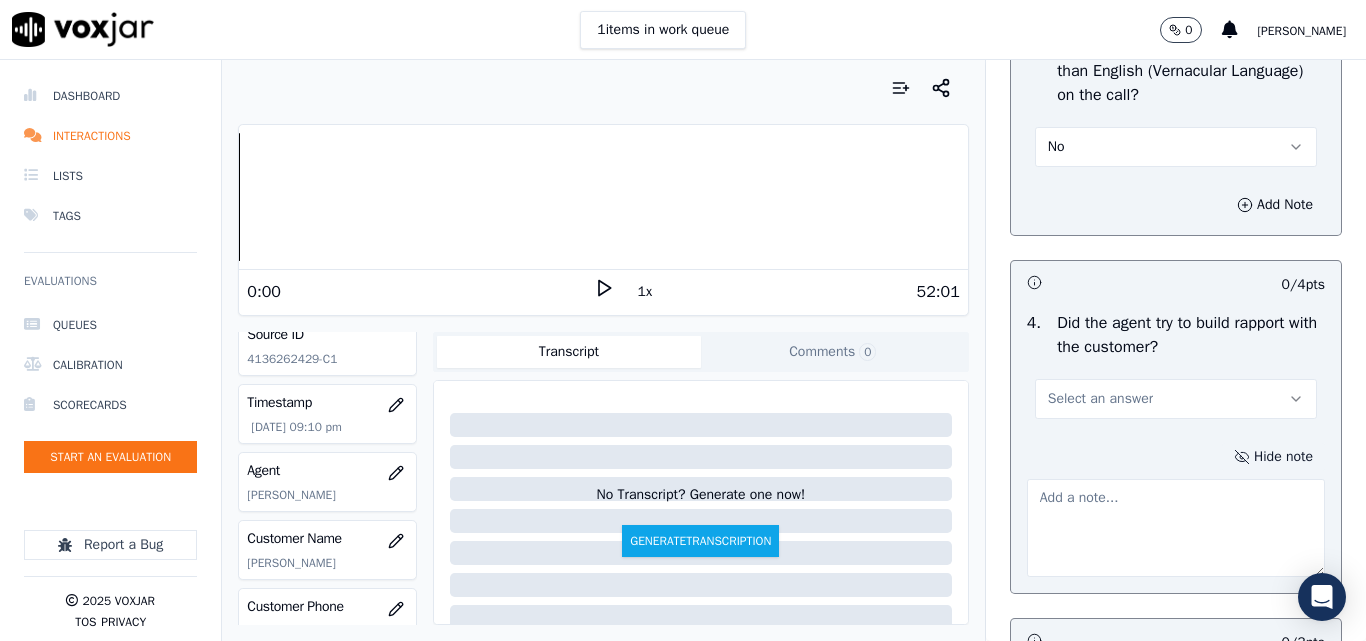 click on "Hide note" at bounding box center (1176, 510) 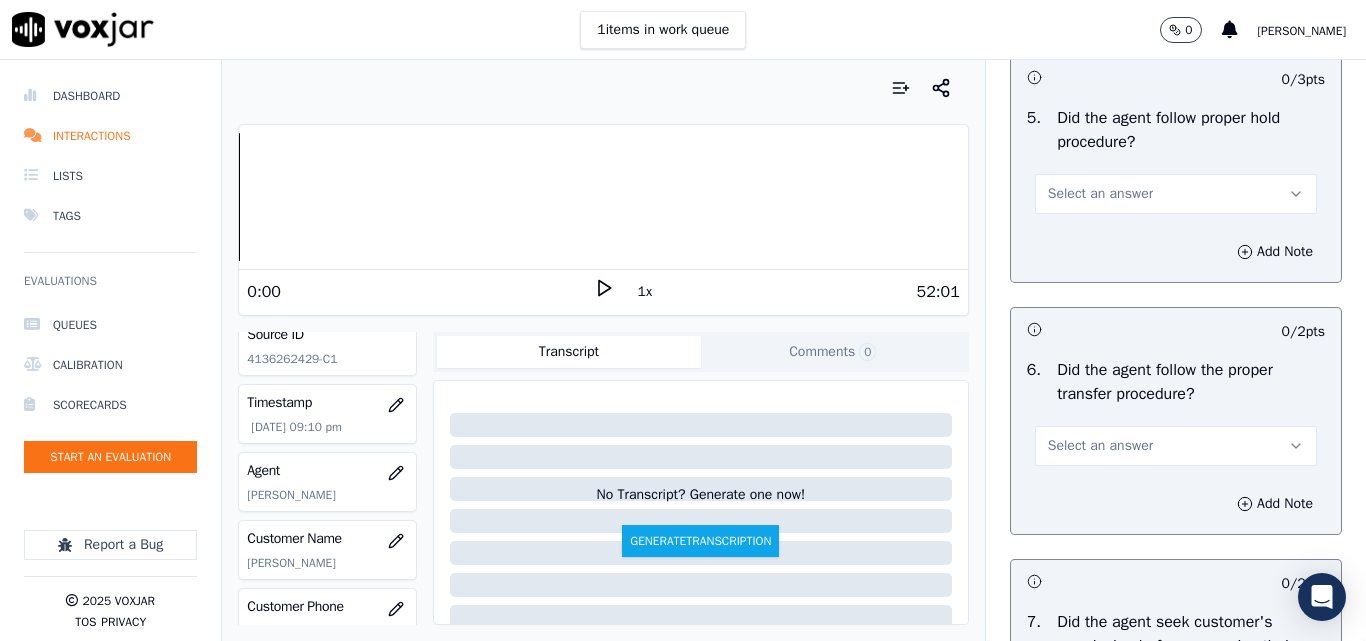 scroll, scrollTop: 3800, scrollLeft: 0, axis: vertical 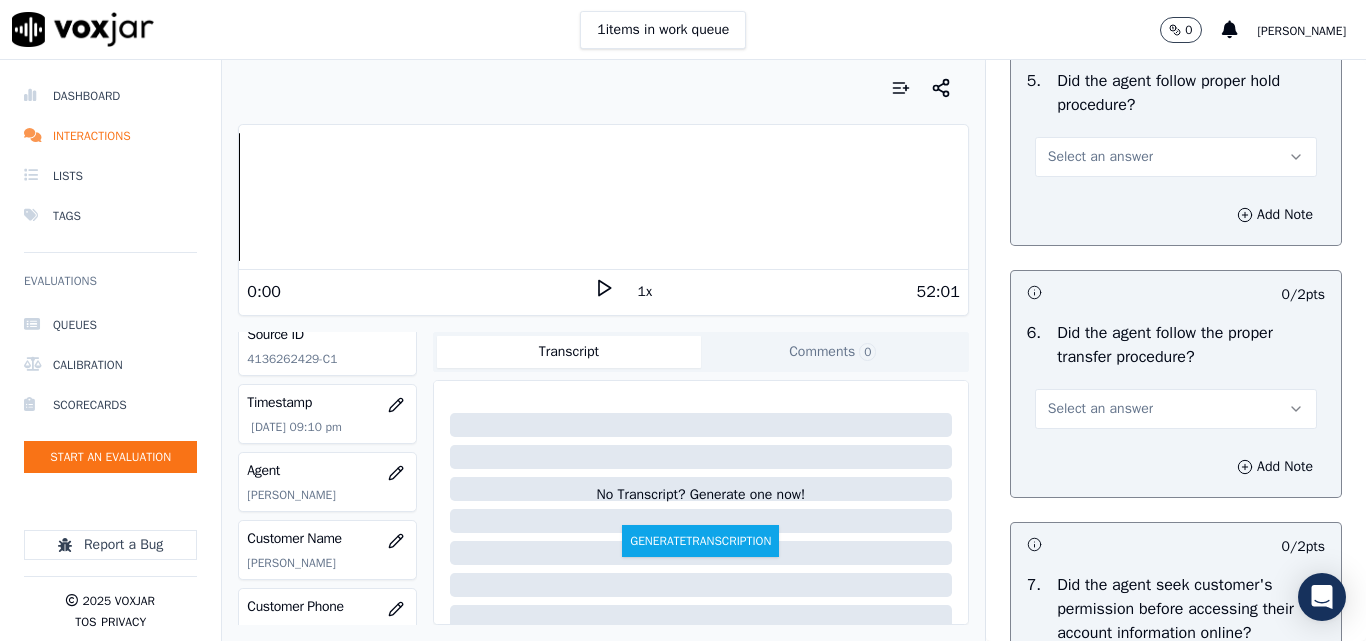 click on "Select an answer" at bounding box center (1100, 157) 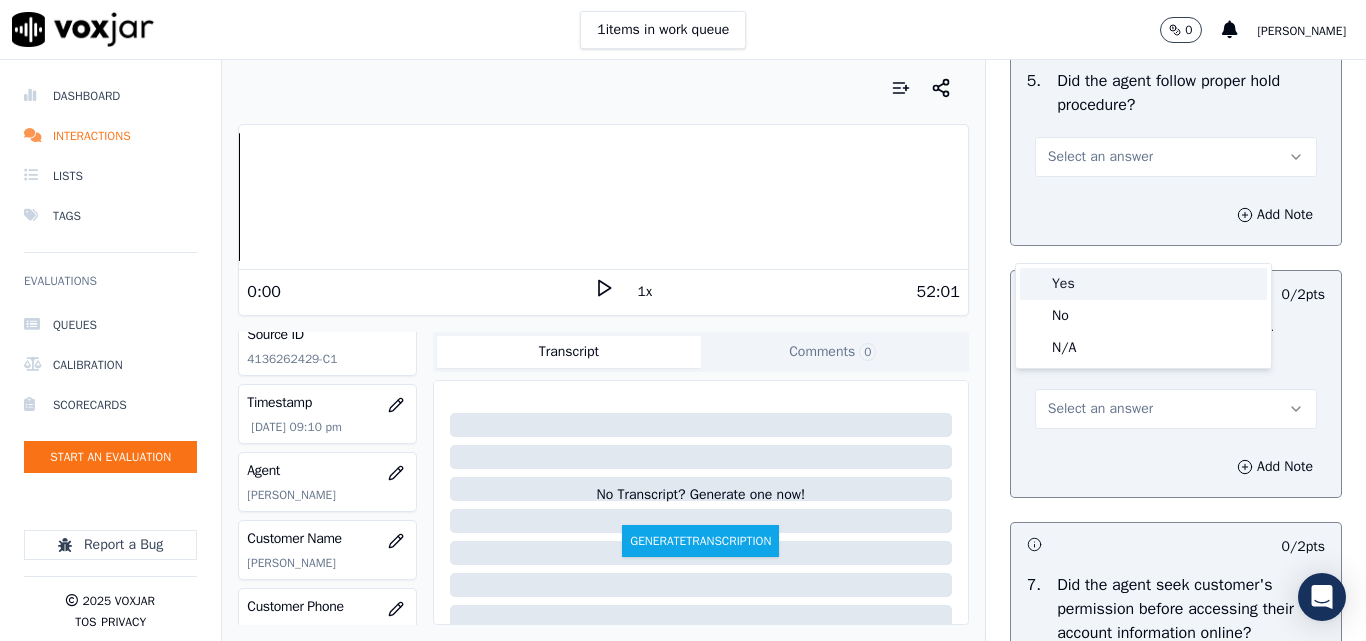 click on "Yes" at bounding box center (1143, 284) 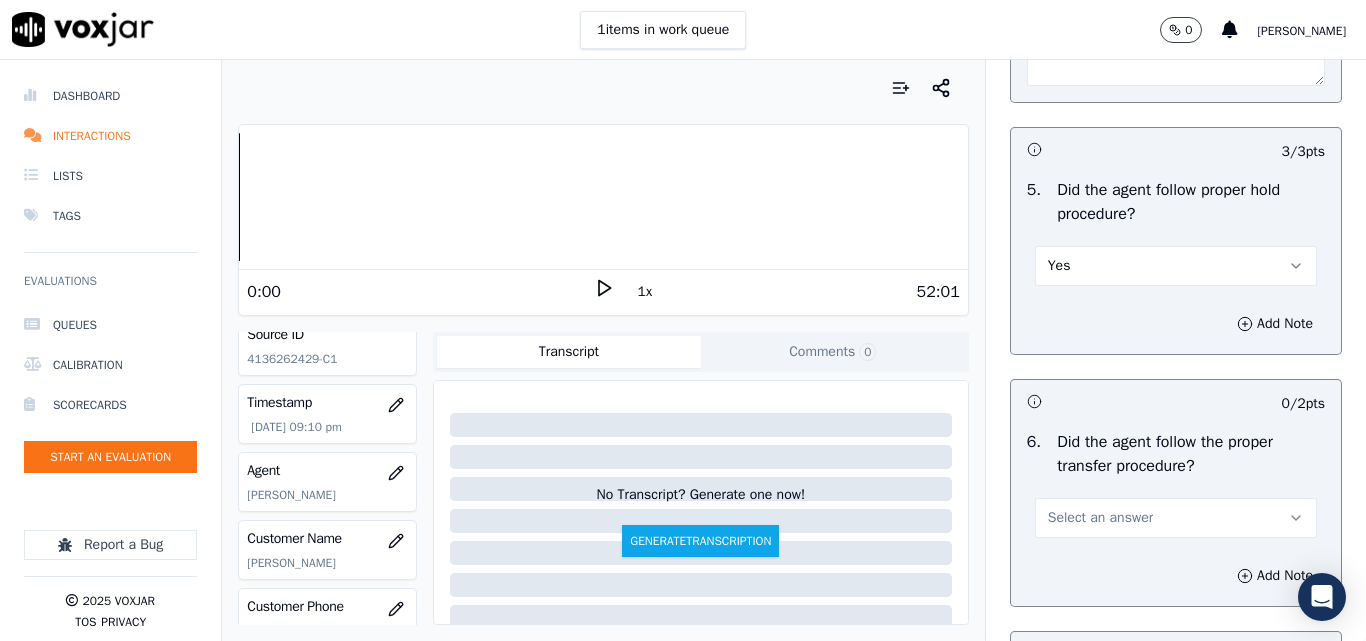 scroll, scrollTop: 3500, scrollLeft: 0, axis: vertical 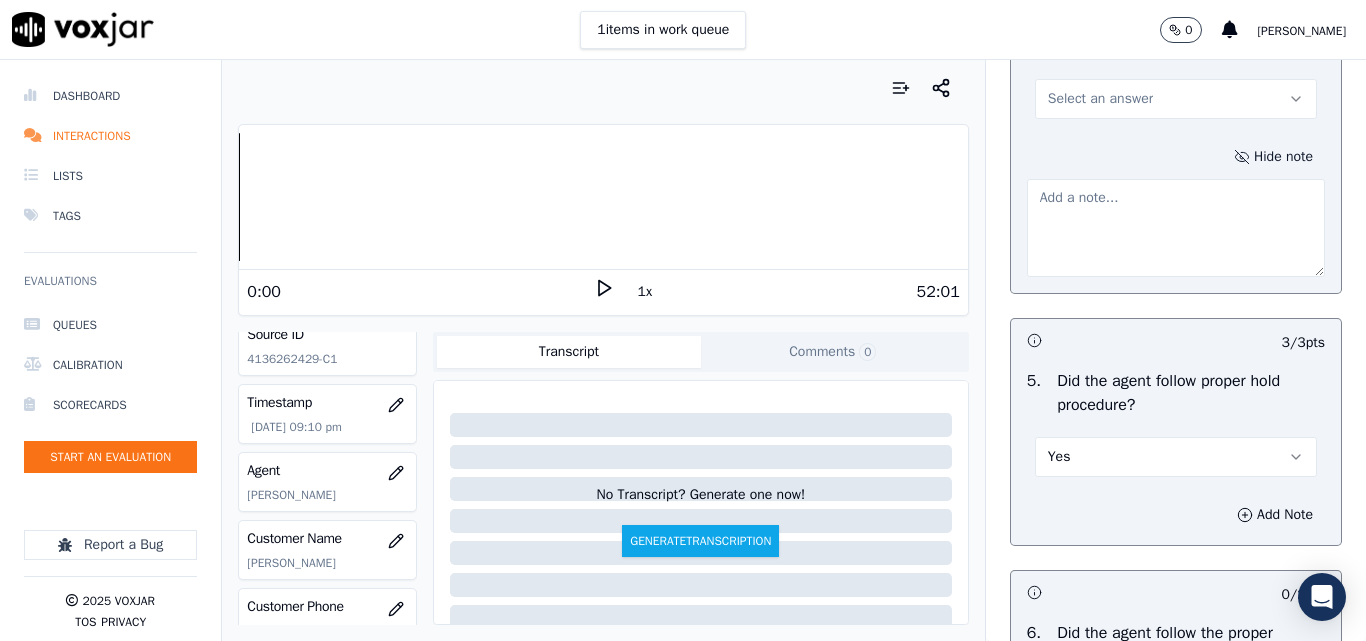 click at bounding box center (1176, 228) 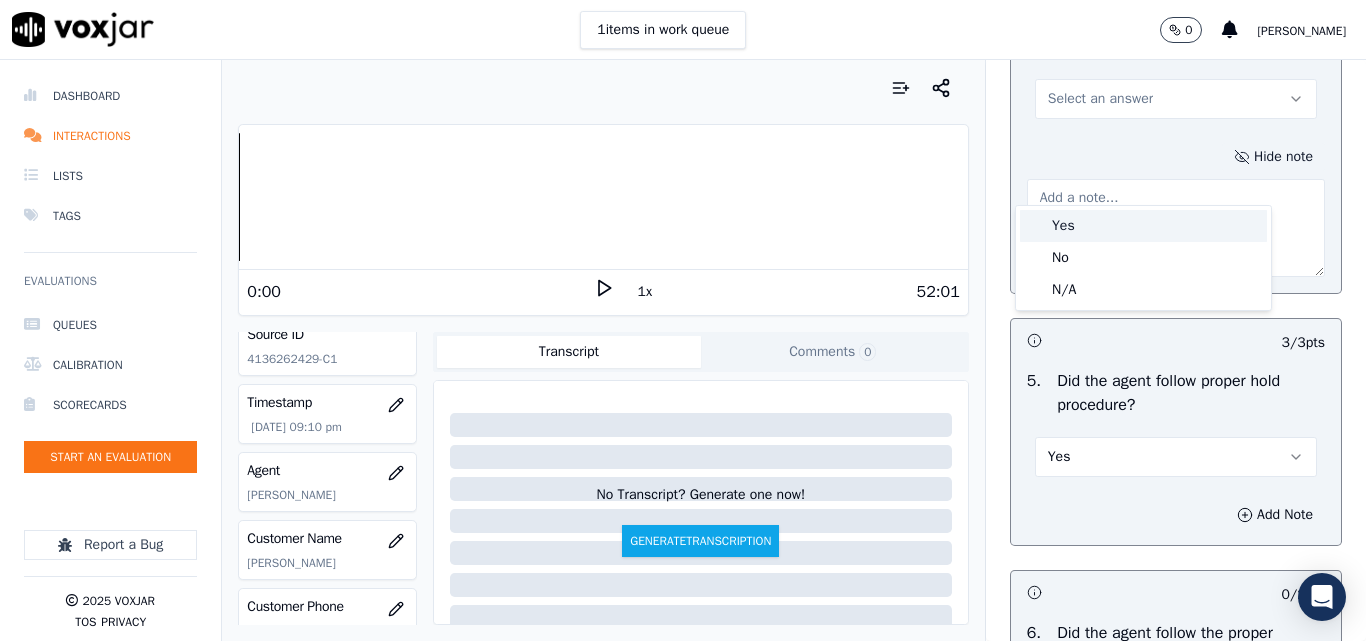 click on "Yes" at bounding box center (1143, 226) 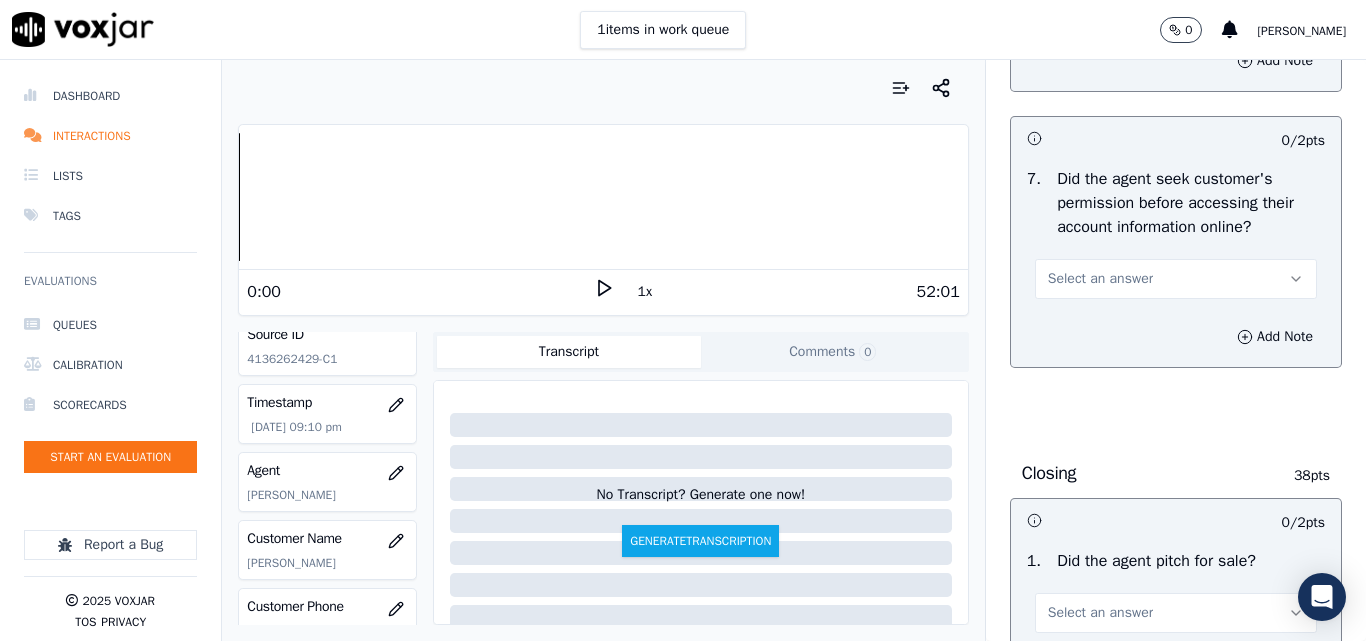 scroll, scrollTop: 4100, scrollLeft: 0, axis: vertical 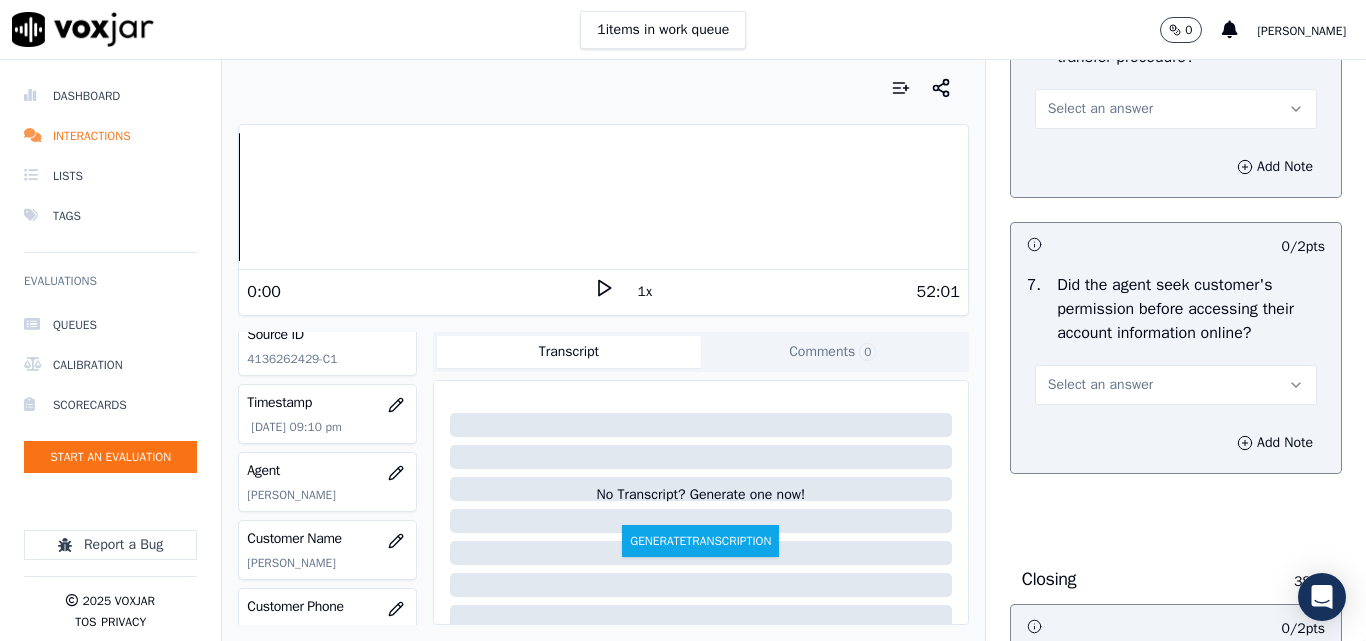 click on "Select an answer" at bounding box center [1100, 109] 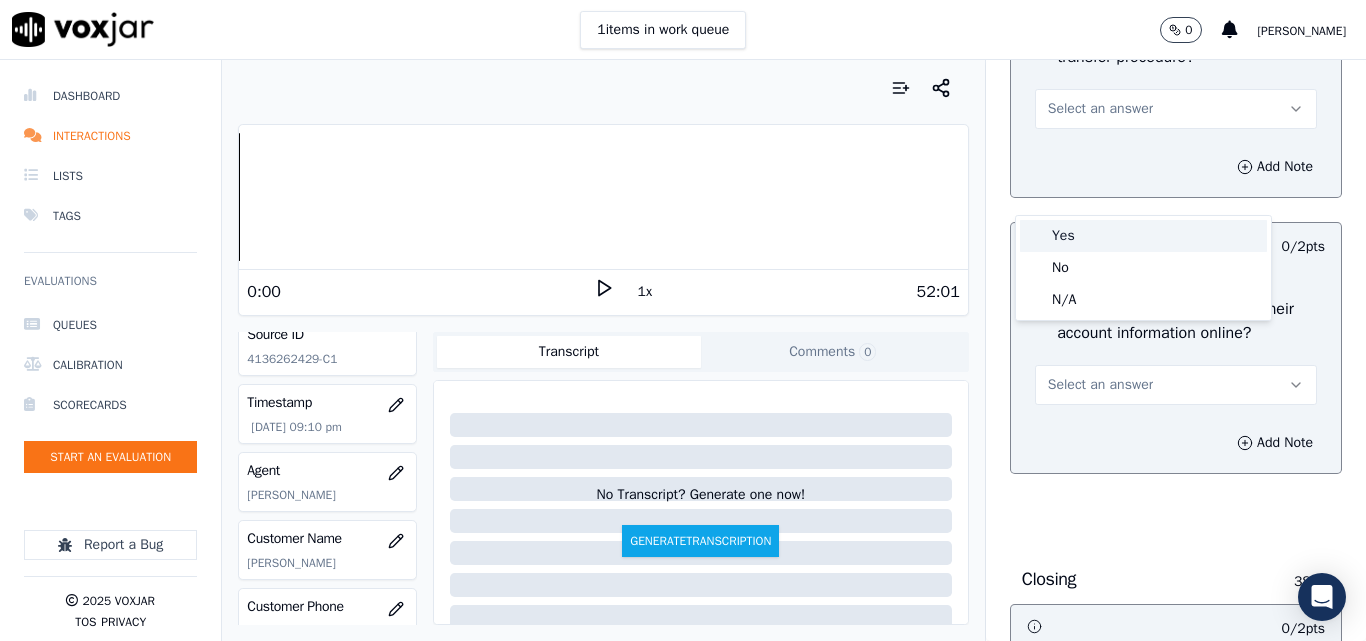click on "Yes" at bounding box center (1143, 236) 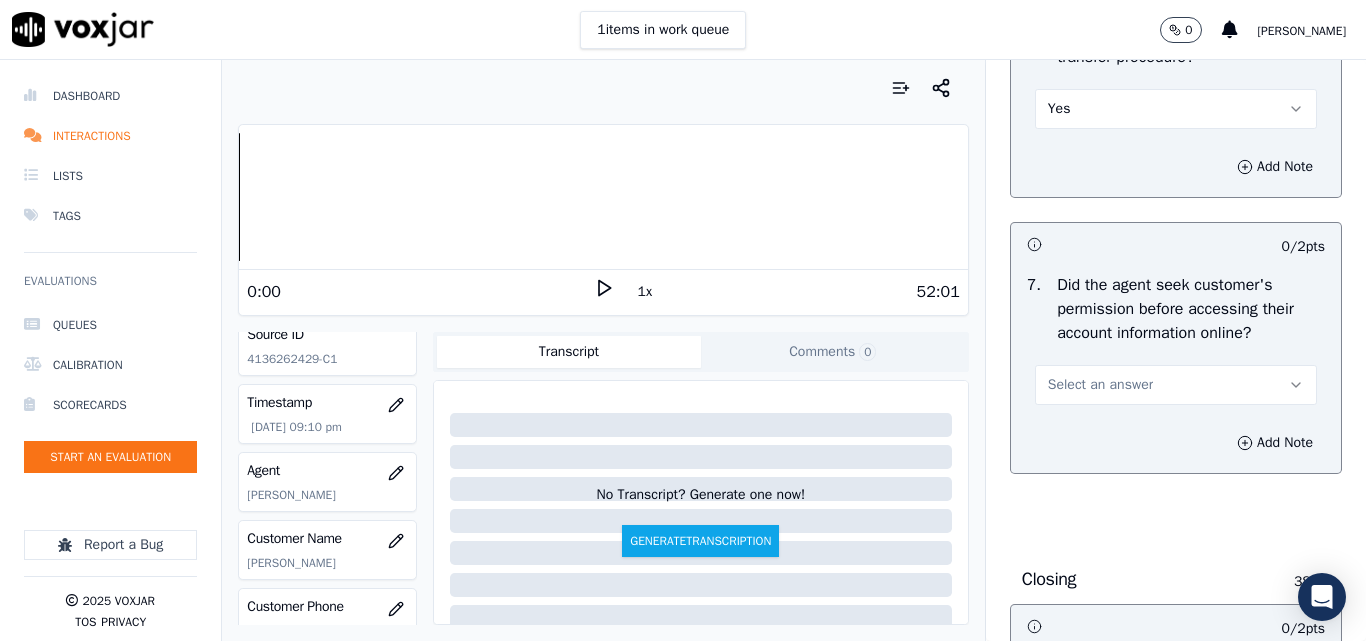 scroll, scrollTop: 4200, scrollLeft: 0, axis: vertical 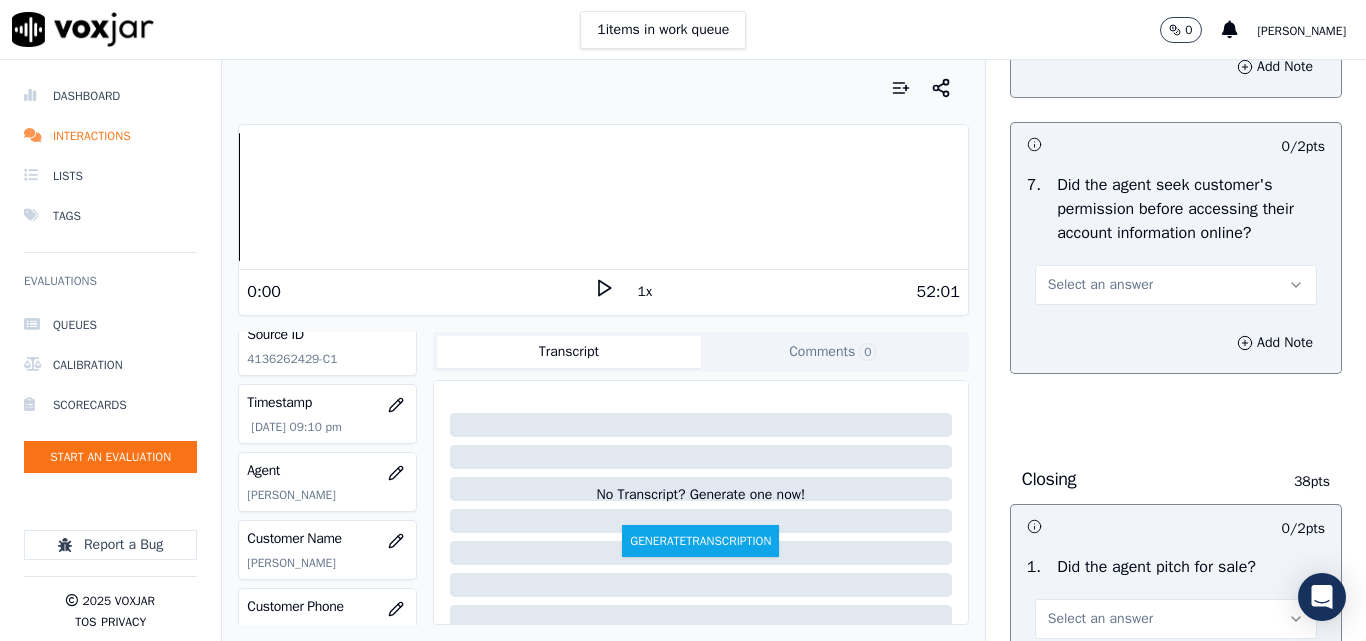 click on "Select an answer" at bounding box center (1176, 285) 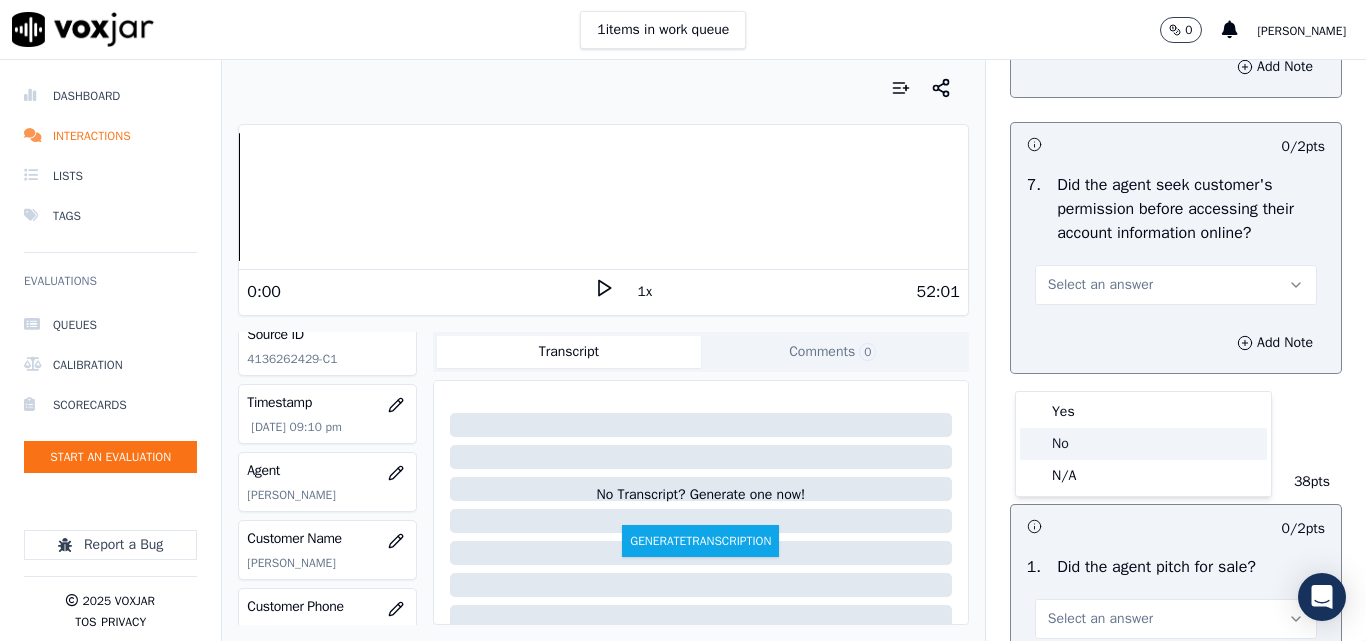 click on "No" 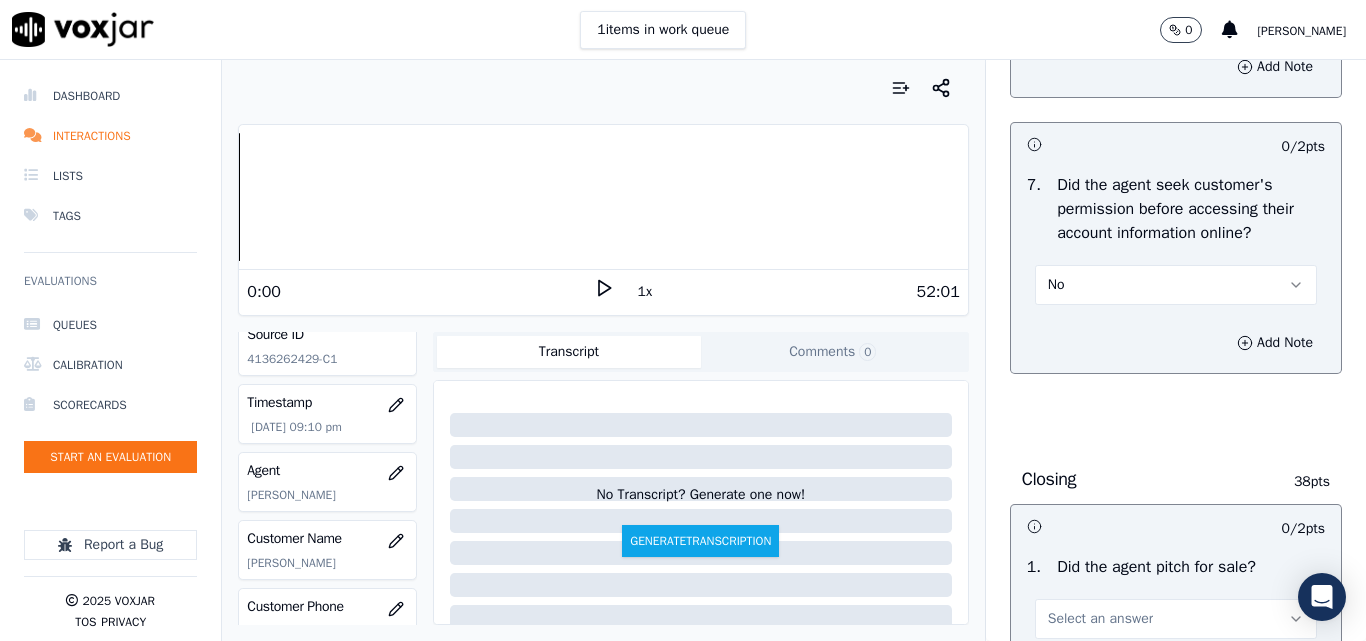scroll, scrollTop: 4500, scrollLeft: 0, axis: vertical 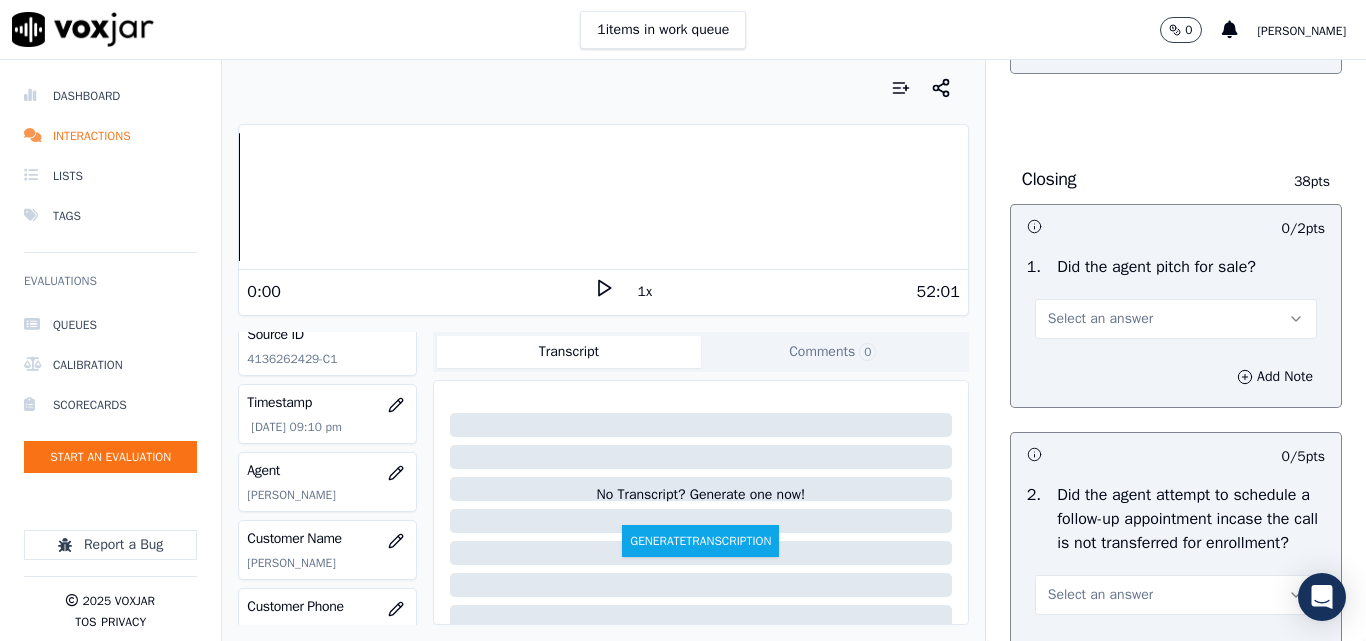 click on "Select an answer" at bounding box center (1100, 319) 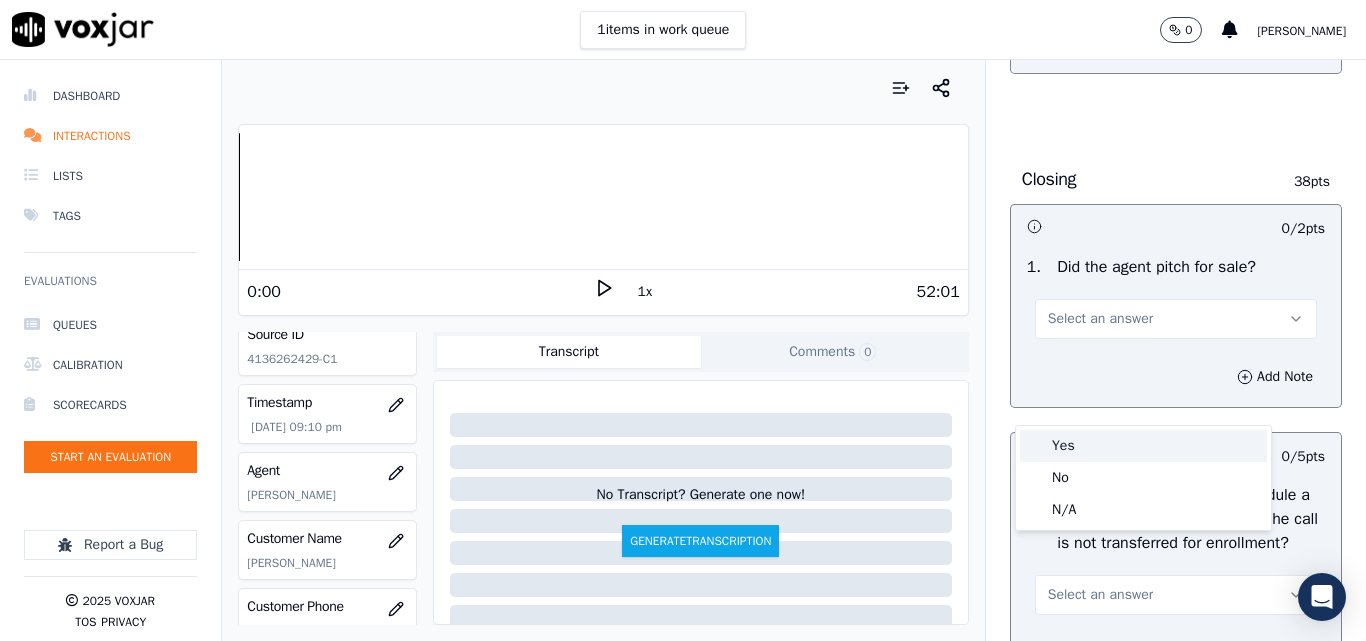 click on "Yes" at bounding box center (1143, 446) 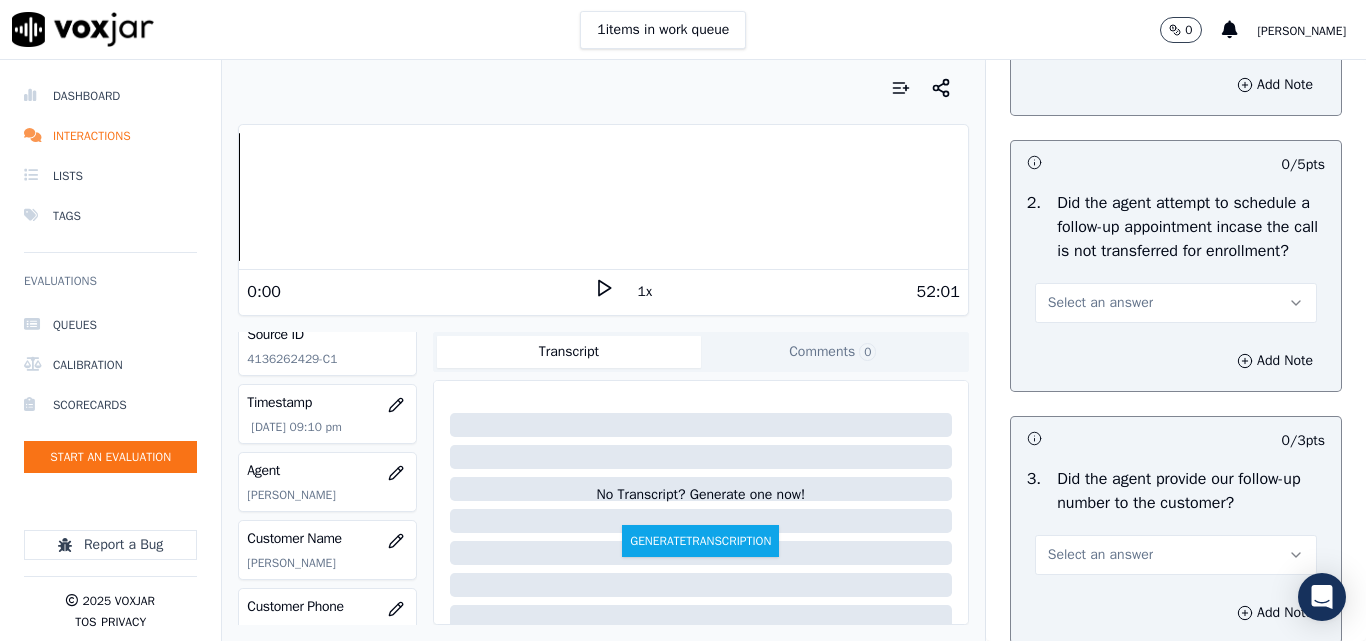 scroll, scrollTop: 4800, scrollLeft: 0, axis: vertical 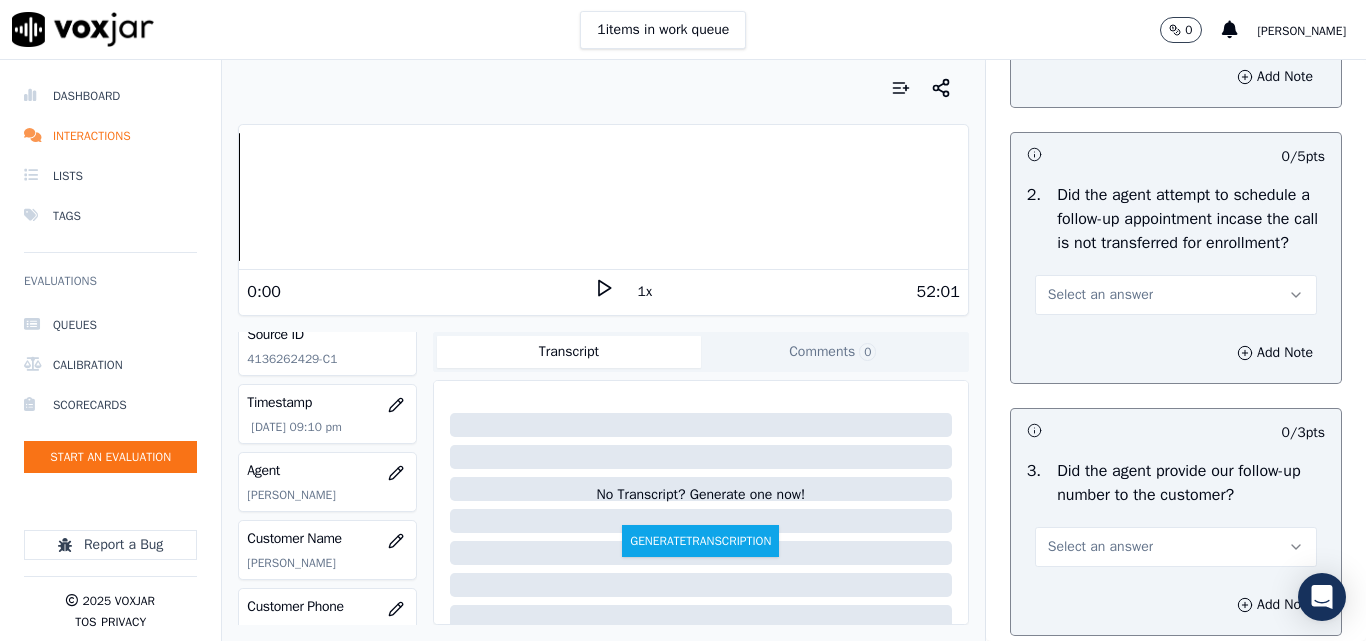 click on "Select an answer" at bounding box center [1100, 295] 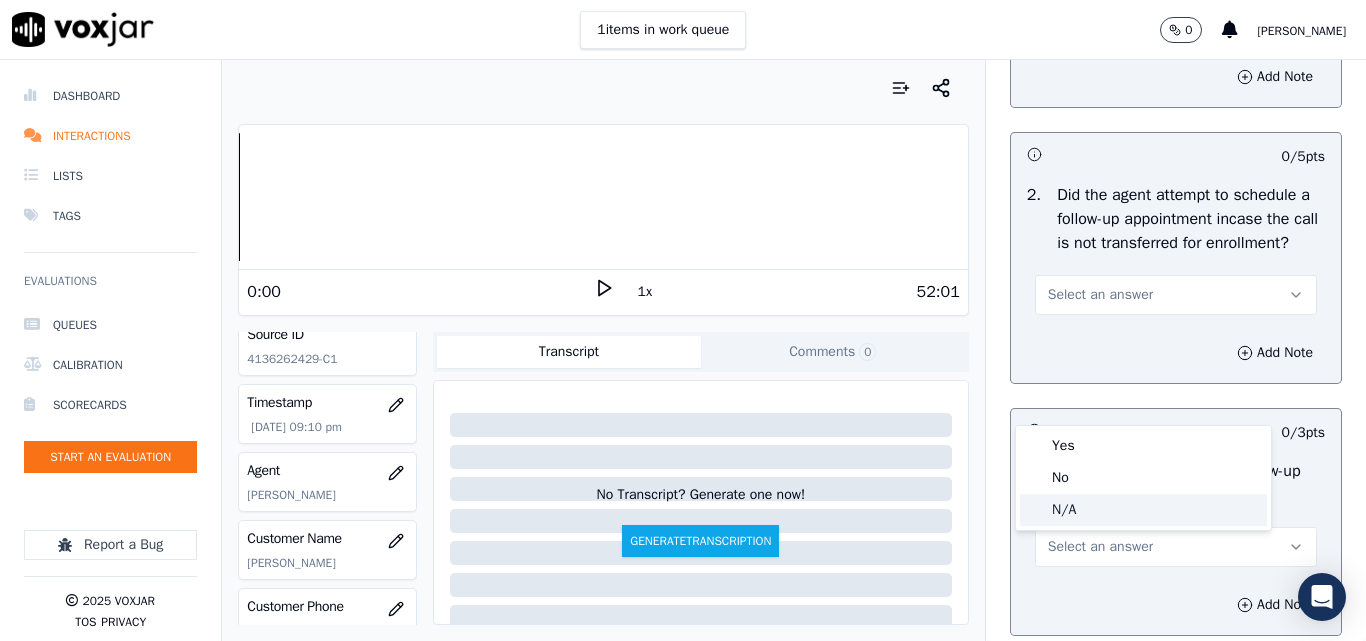 click on "N/A" 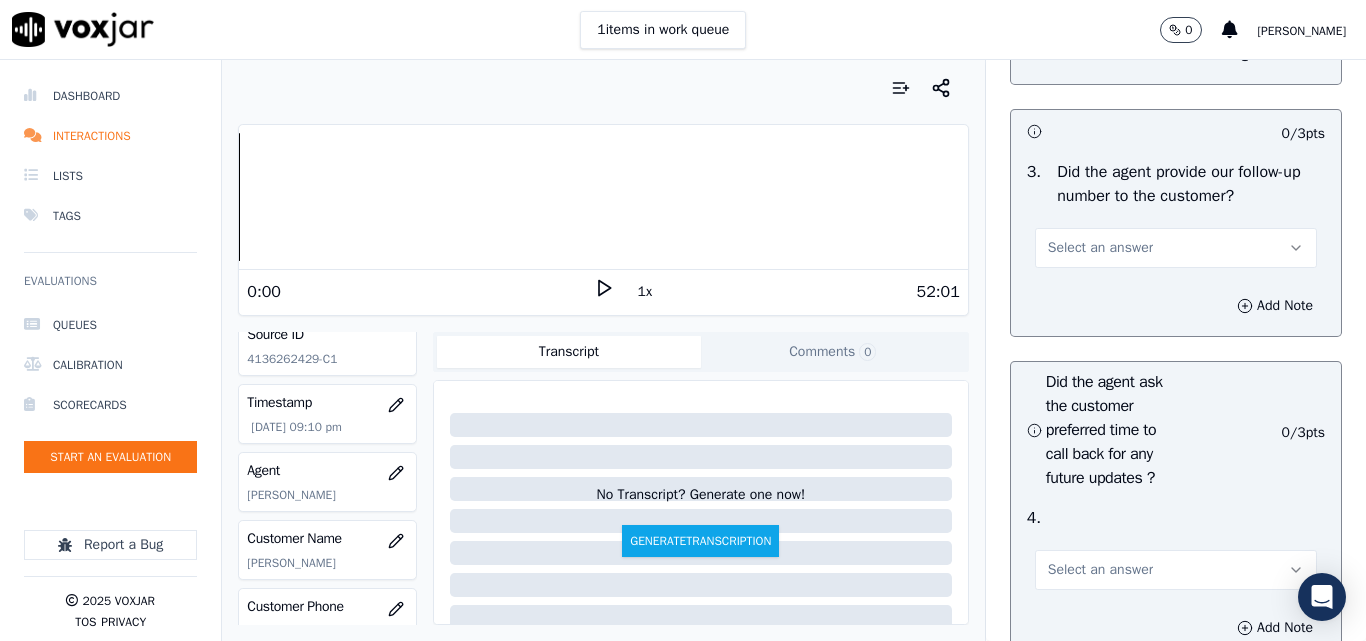 scroll, scrollTop: 5100, scrollLeft: 0, axis: vertical 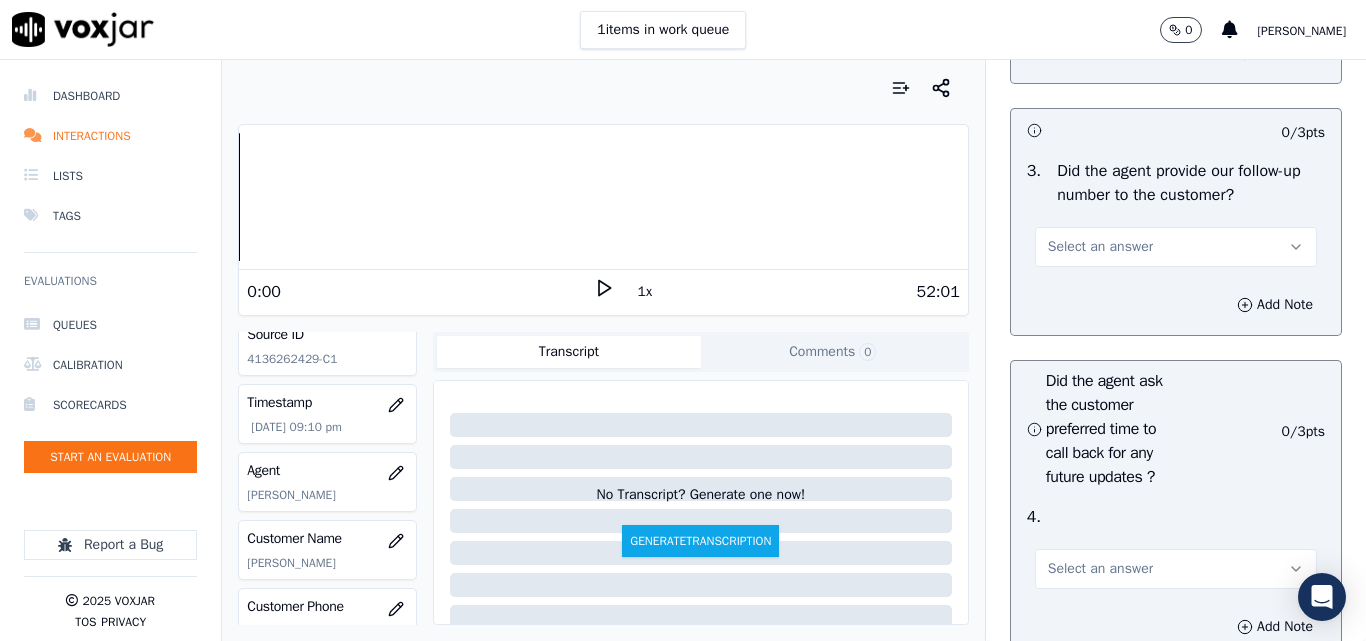 click on "Select an answer" at bounding box center [1100, 247] 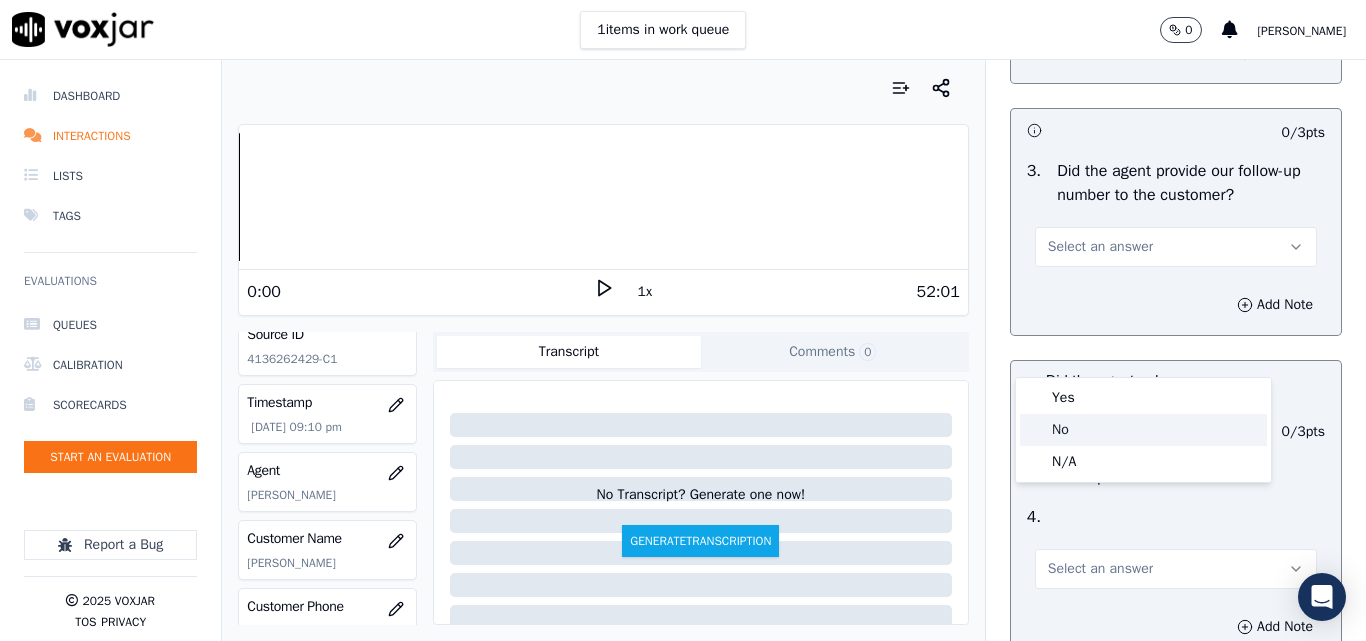 click on "No" 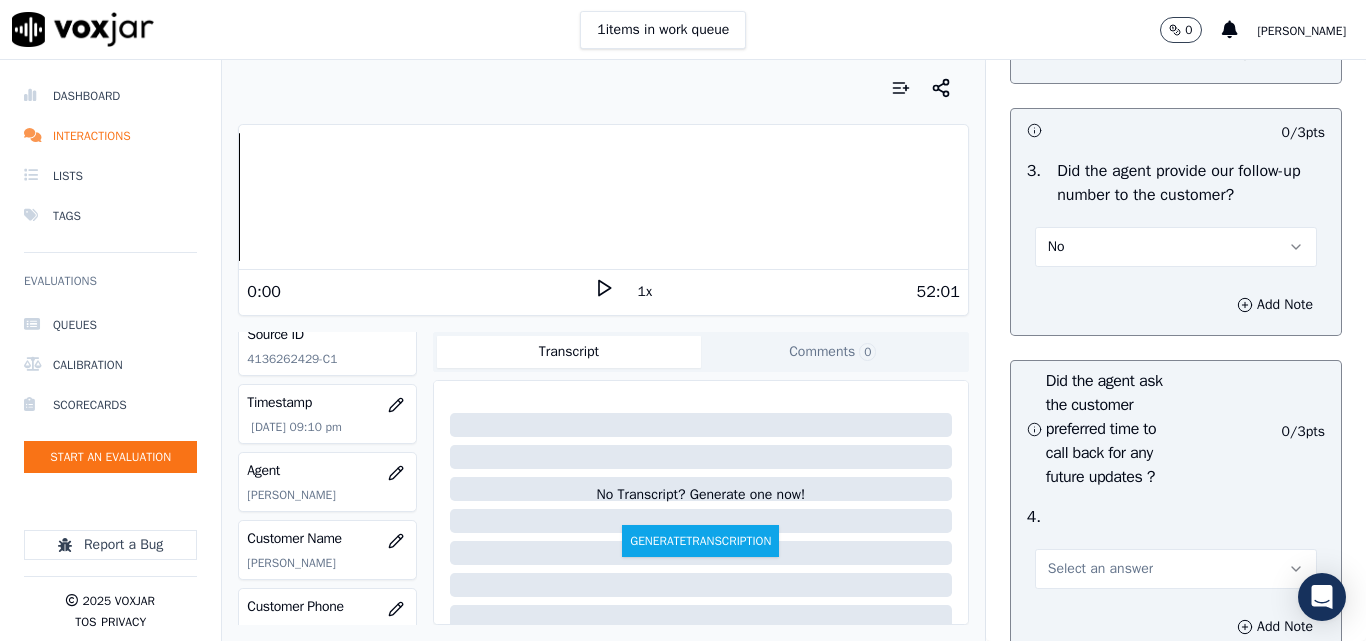 scroll, scrollTop: 5300, scrollLeft: 0, axis: vertical 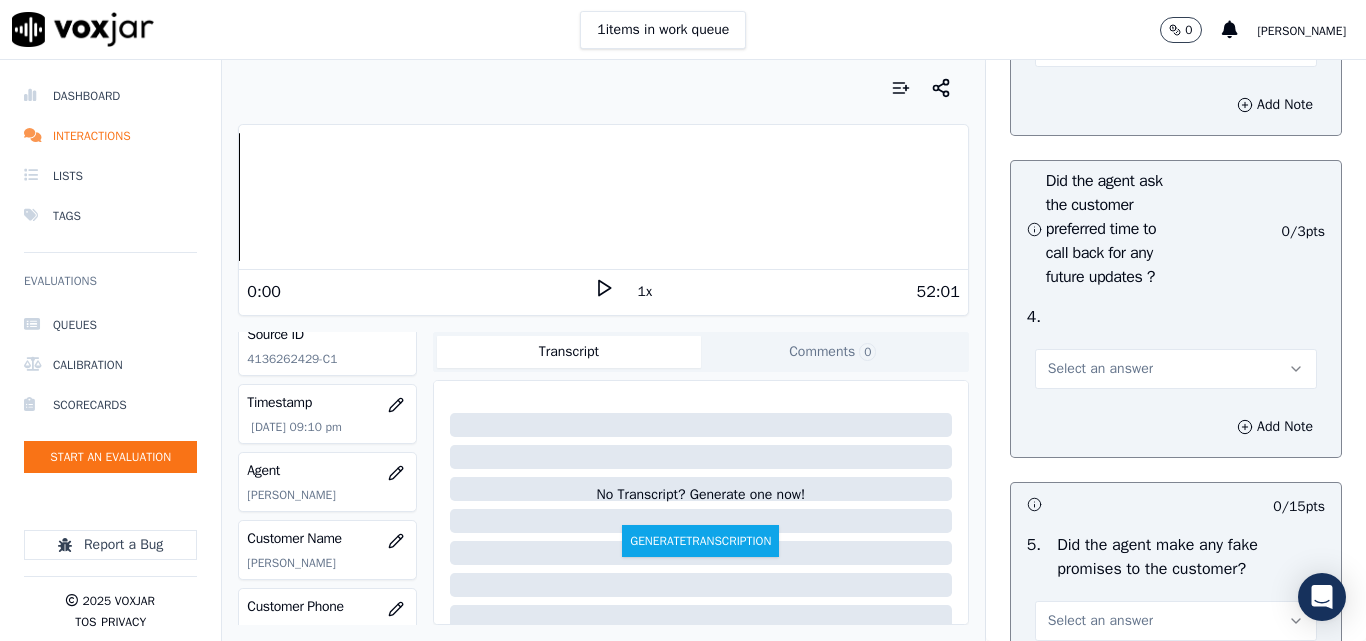click on "Select an answer" at bounding box center [1176, 359] 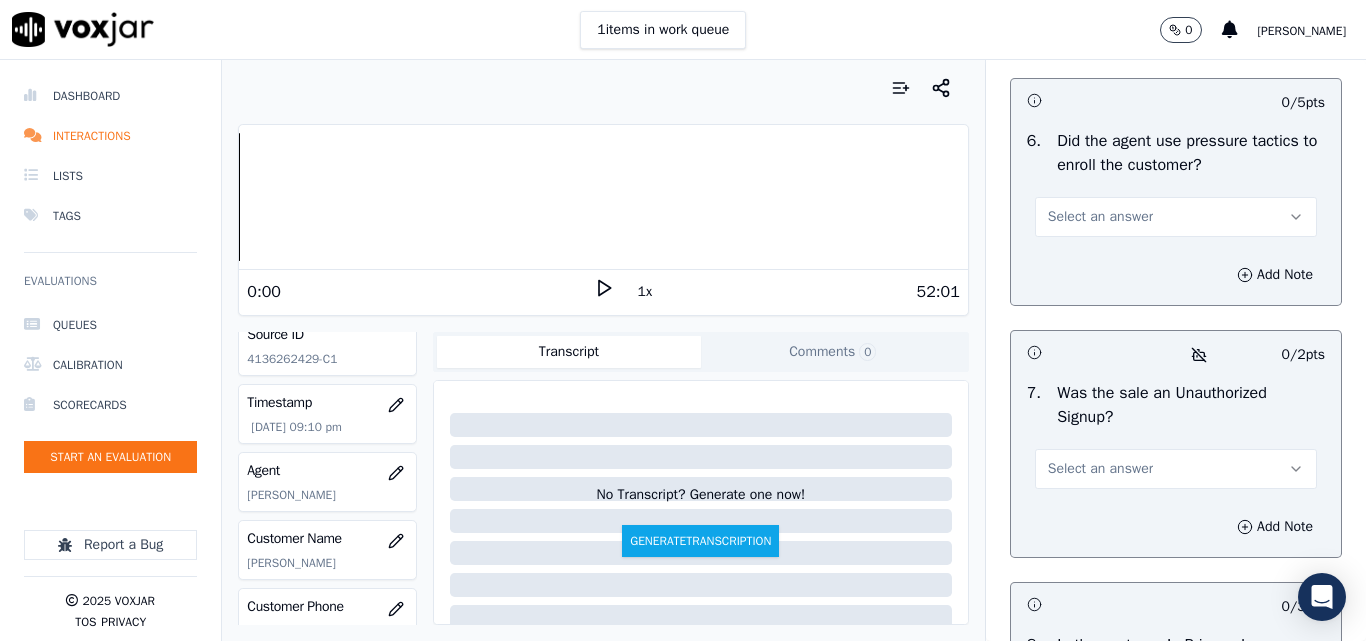 scroll, scrollTop: 6000, scrollLeft: 0, axis: vertical 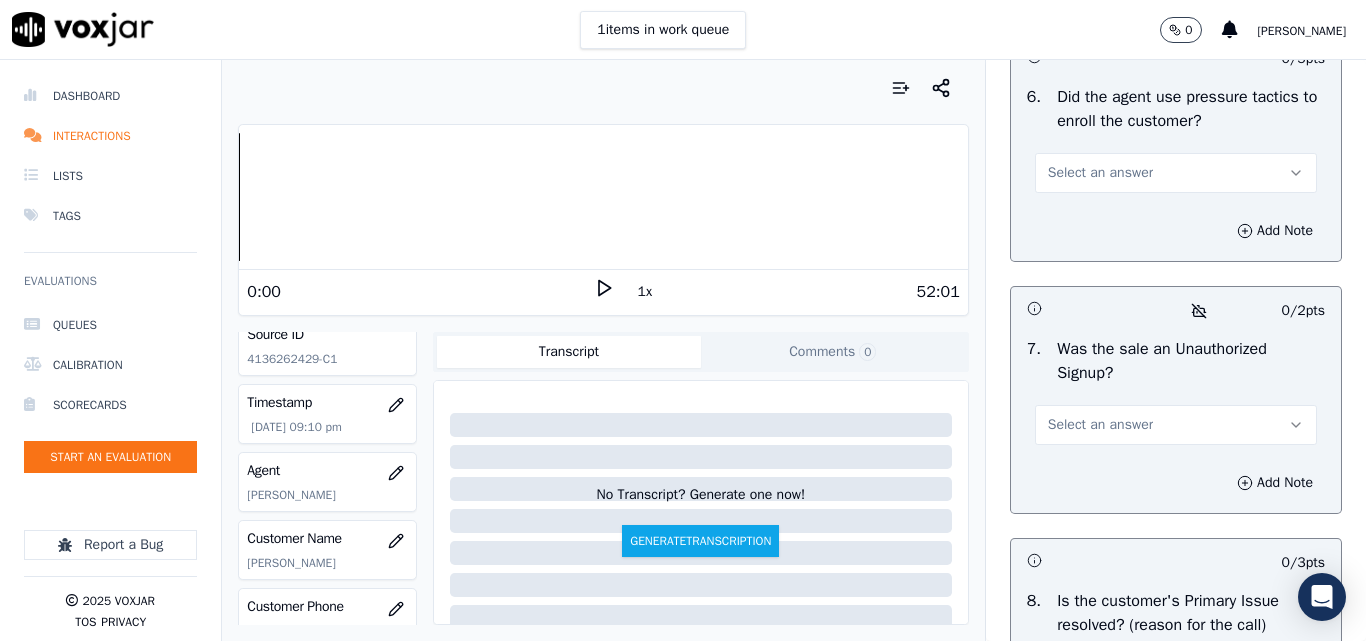 click on "Select an answer" at bounding box center (1100, 173) 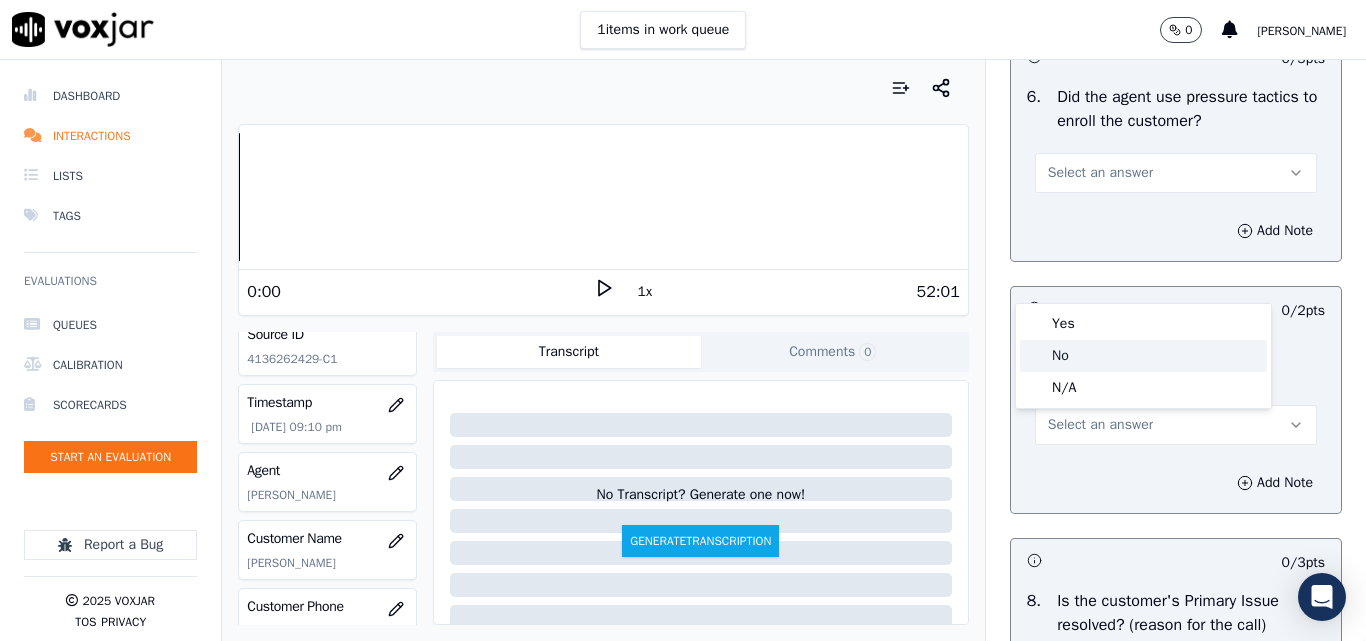 click on "No" 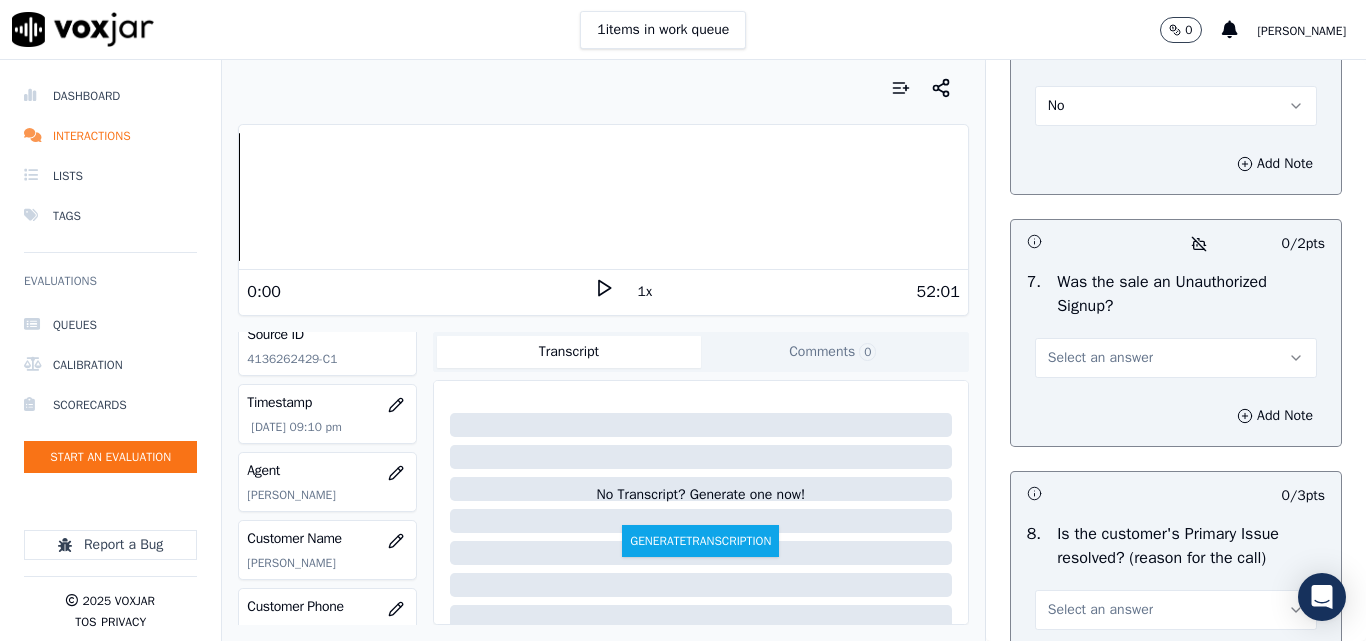 scroll, scrollTop: 6200, scrollLeft: 0, axis: vertical 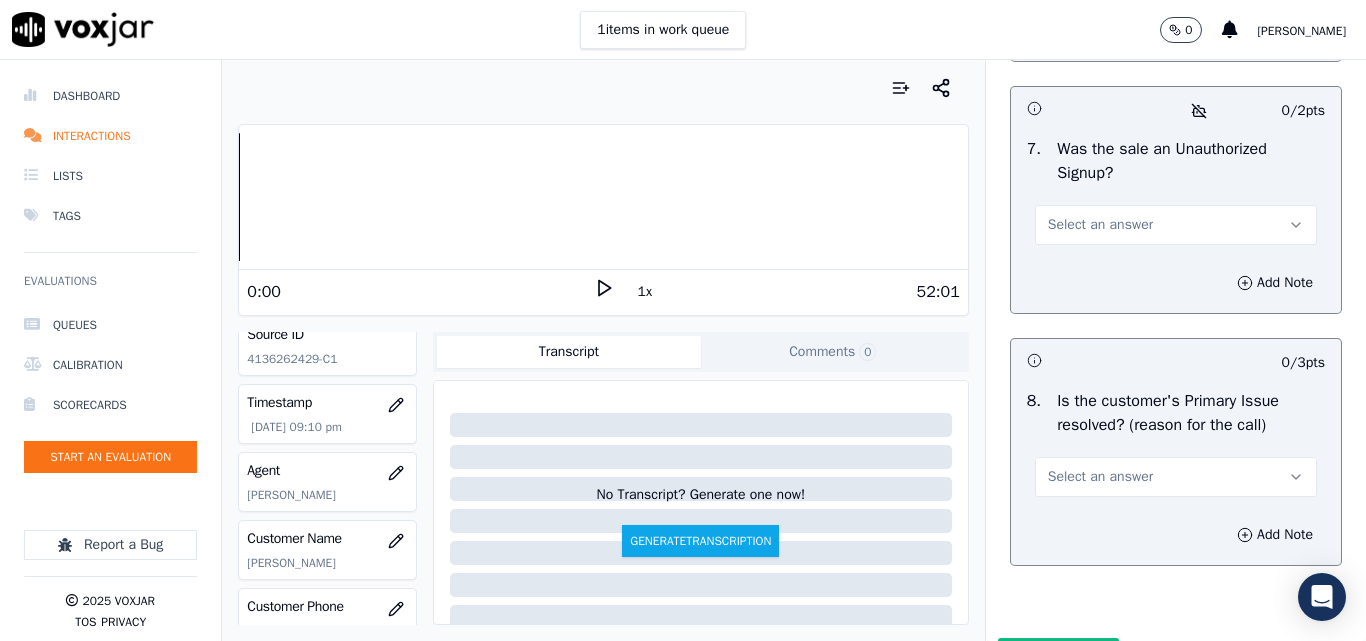 click on "Select an answer" at bounding box center (1100, 225) 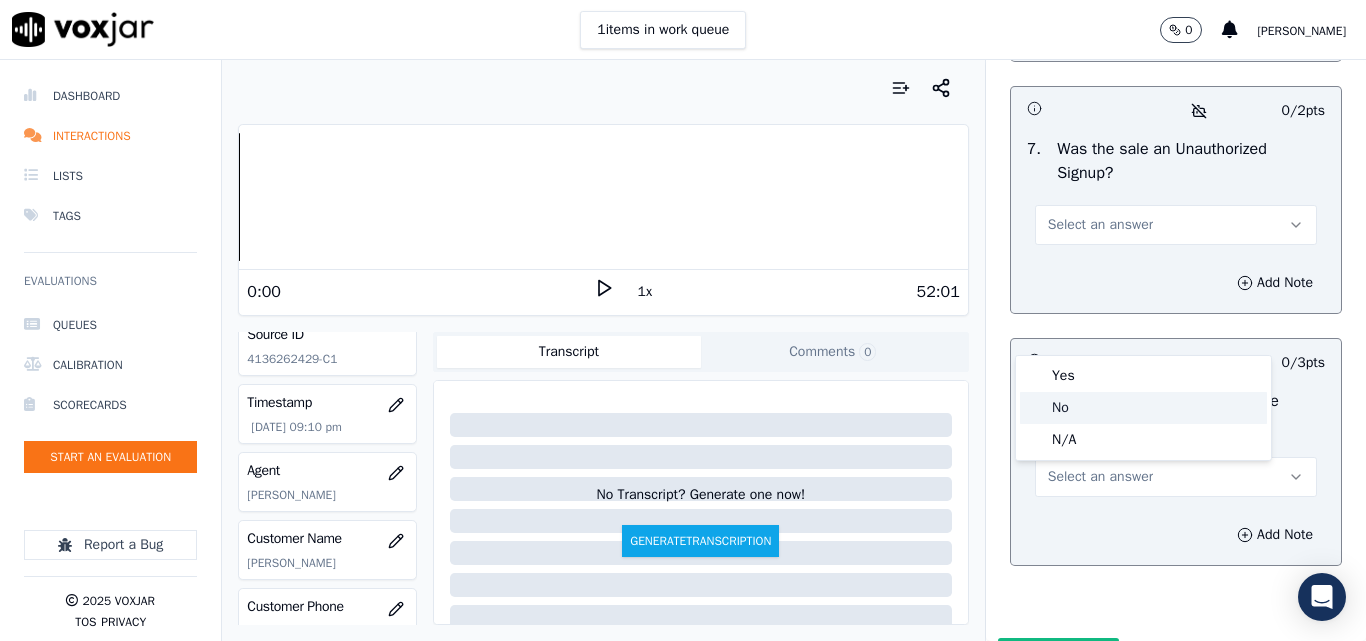 click on "No" 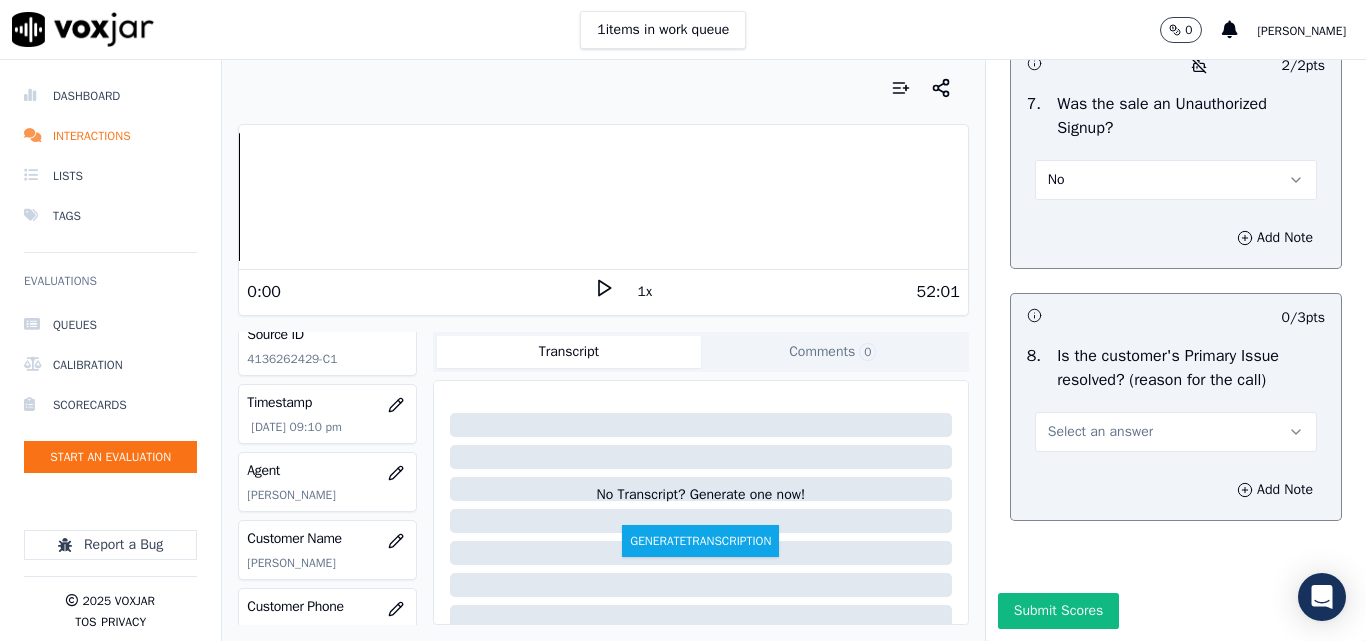 scroll, scrollTop: 6396, scrollLeft: 0, axis: vertical 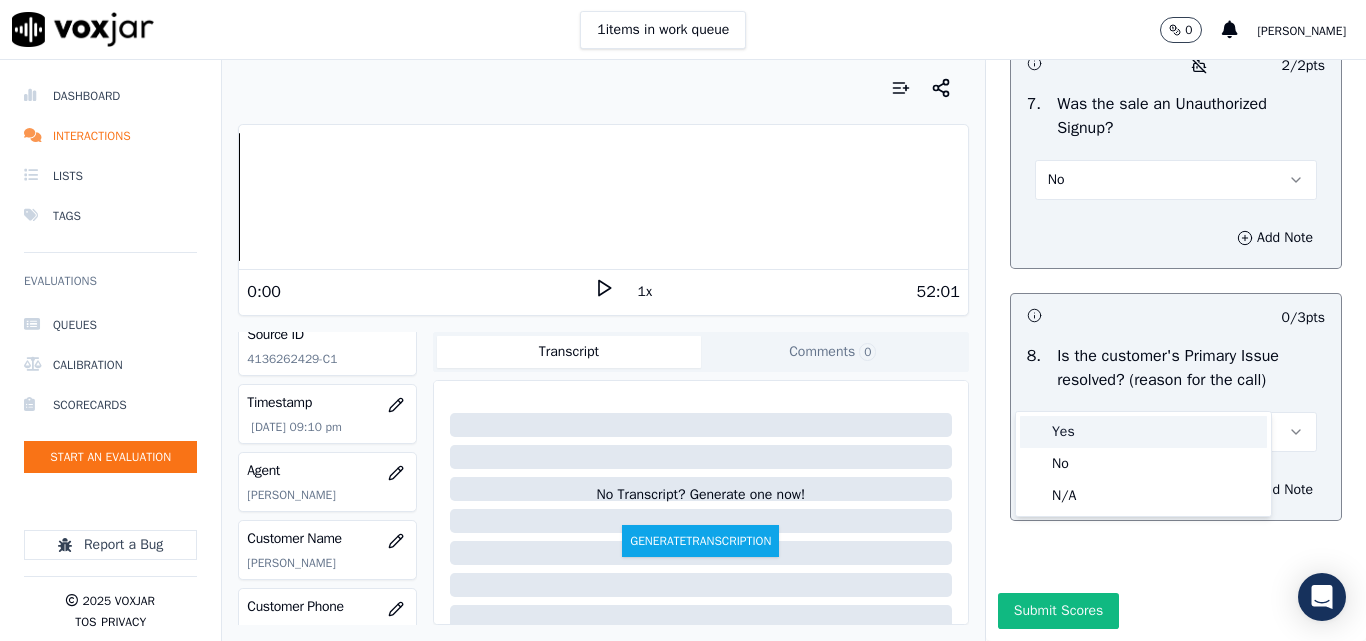 click on "Yes" at bounding box center [1143, 432] 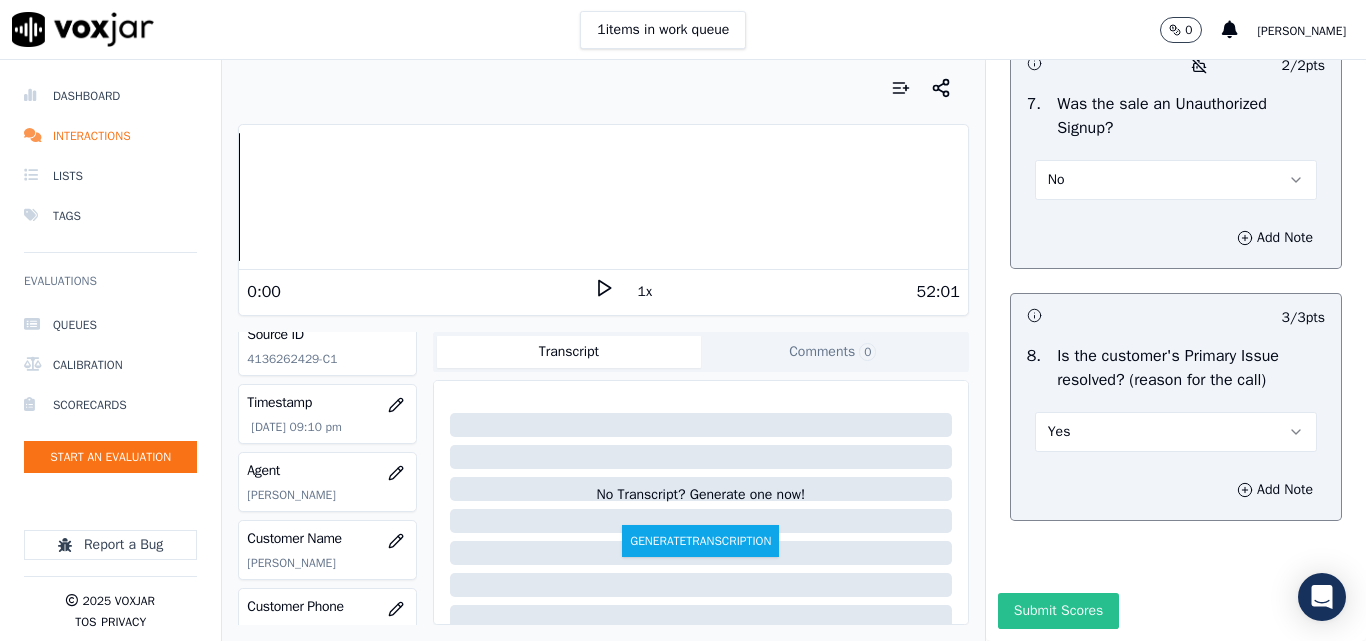 click on "Submit Scores" at bounding box center (1058, 611) 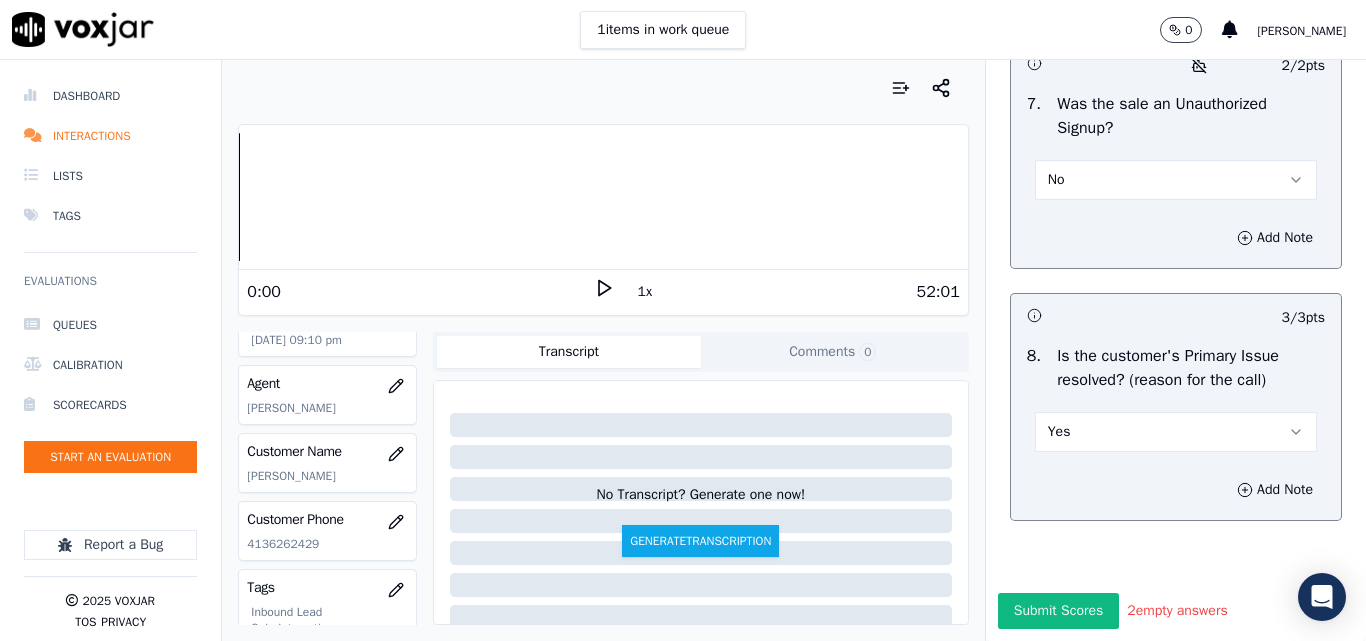 scroll, scrollTop: 300, scrollLeft: 0, axis: vertical 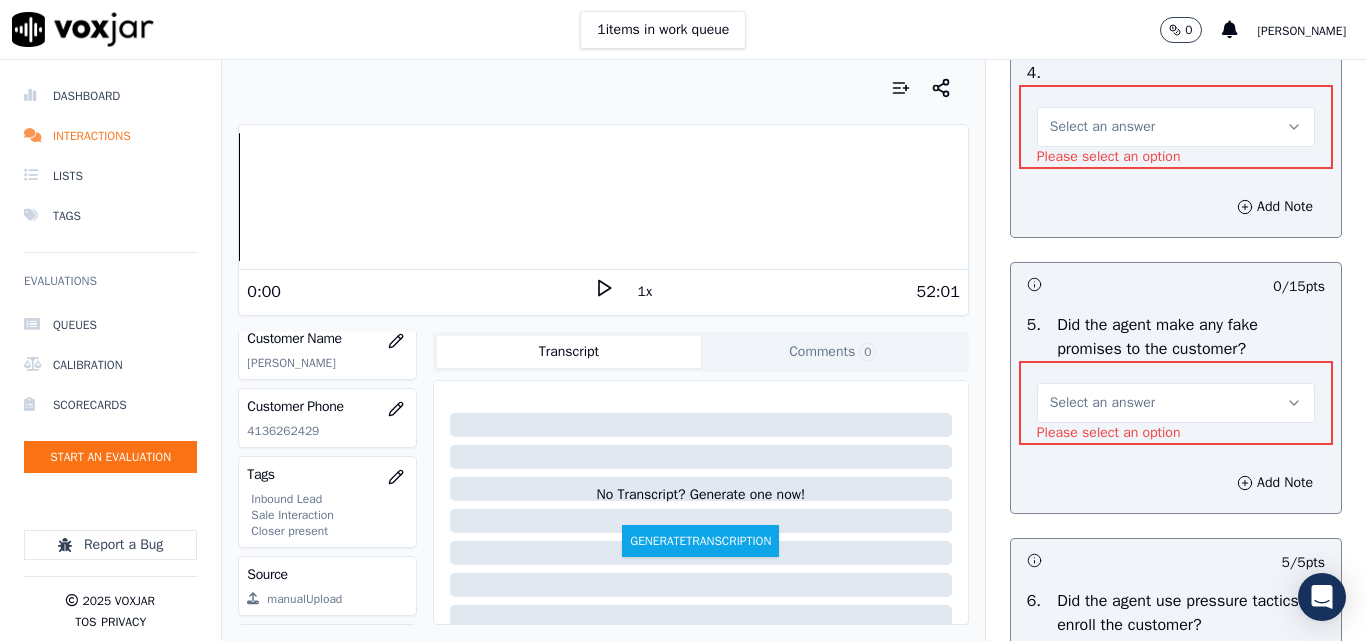 click on "Select an answer" at bounding box center (1102, 403) 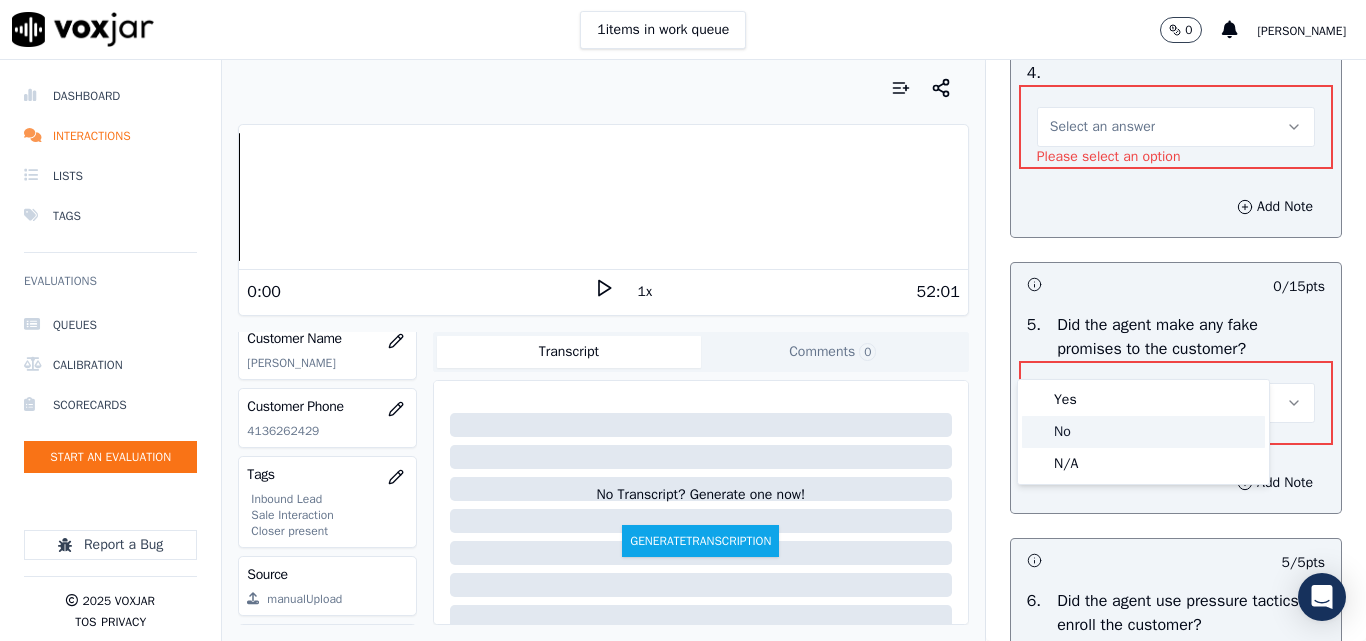 click on "No" 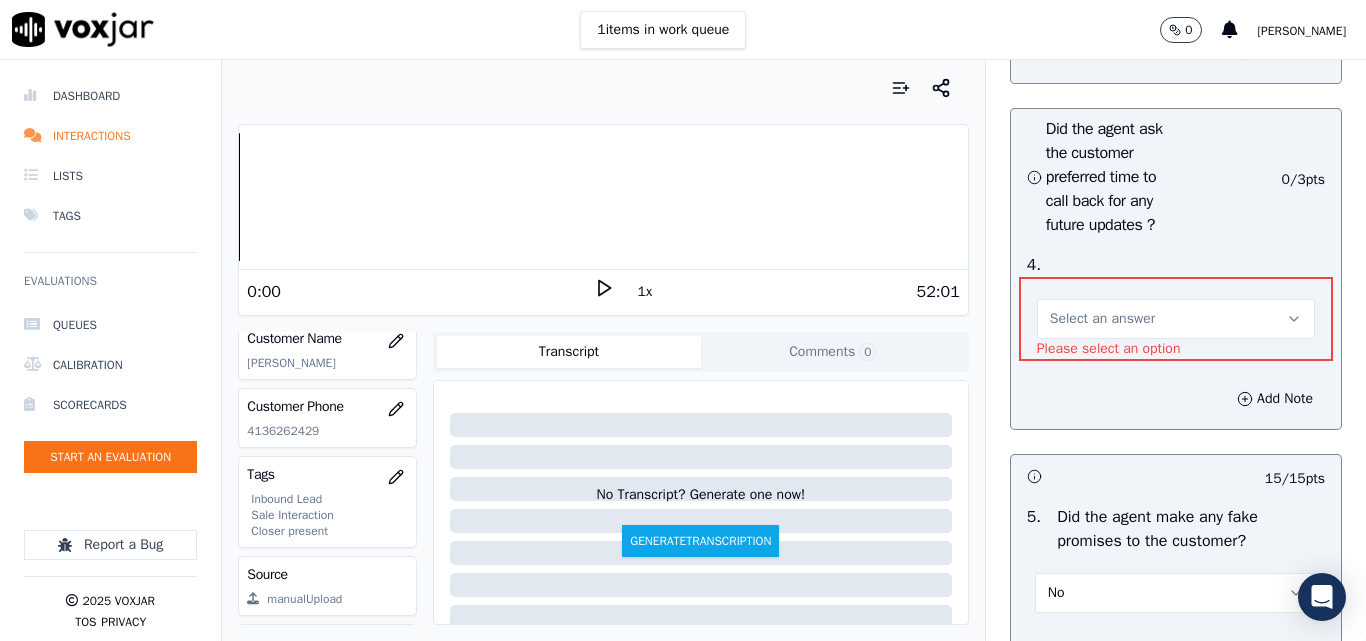 scroll, scrollTop: 5344, scrollLeft: 0, axis: vertical 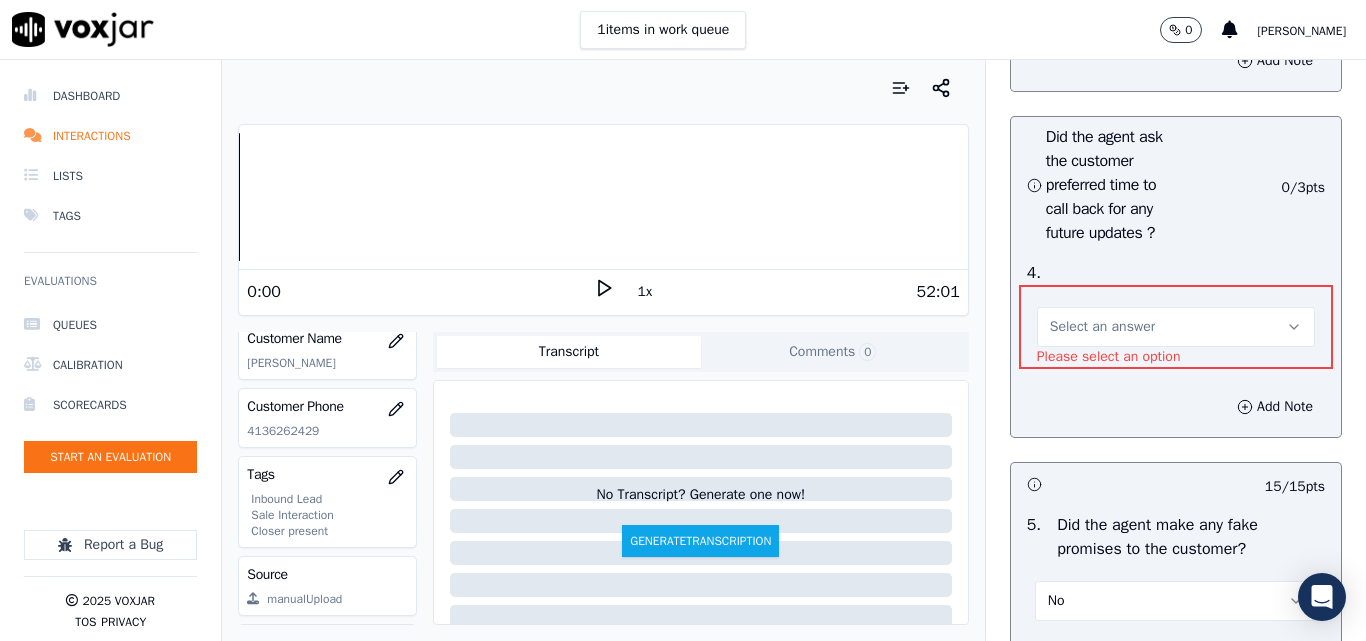 click on "Select an answer" at bounding box center (1176, 327) 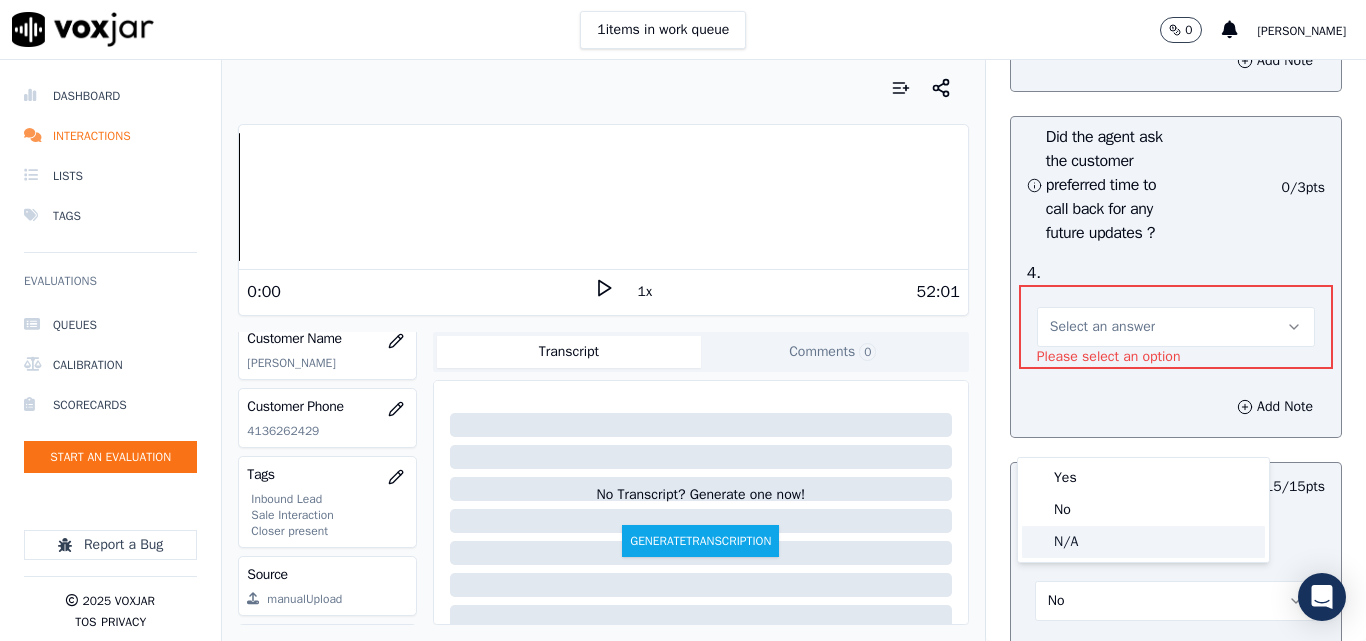 click on "N/A" 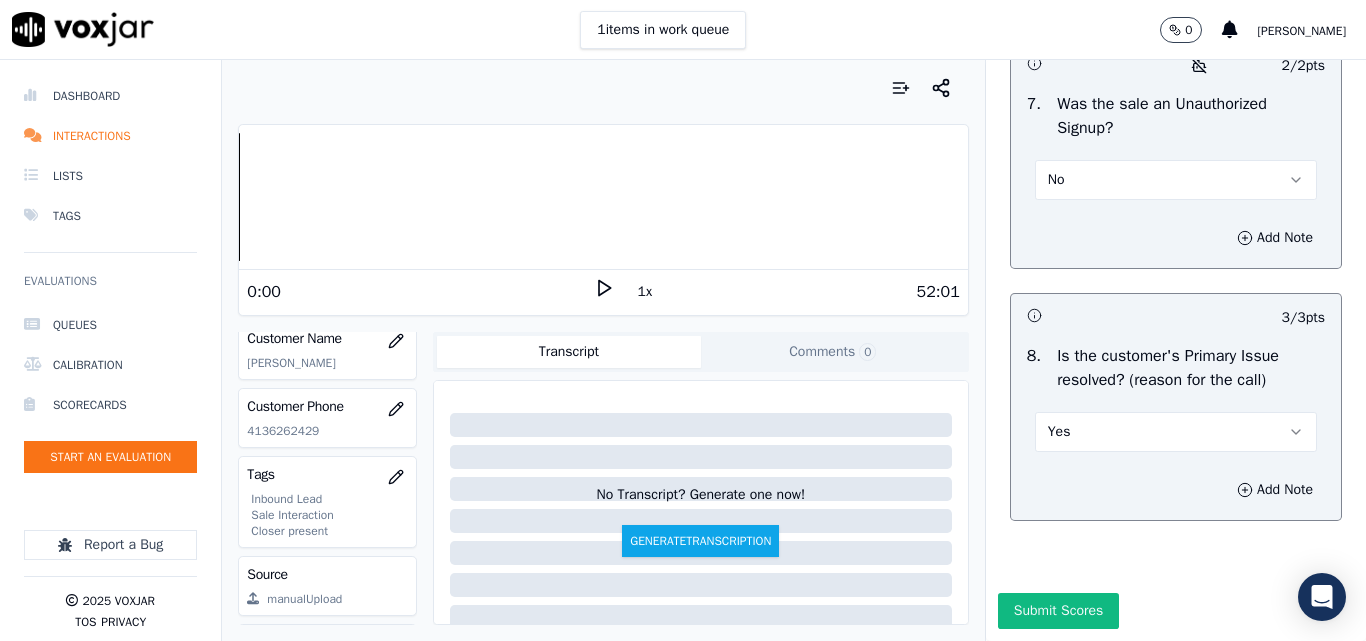 scroll, scrollTop: 6396, scrollLeft: 0, axis: vertical 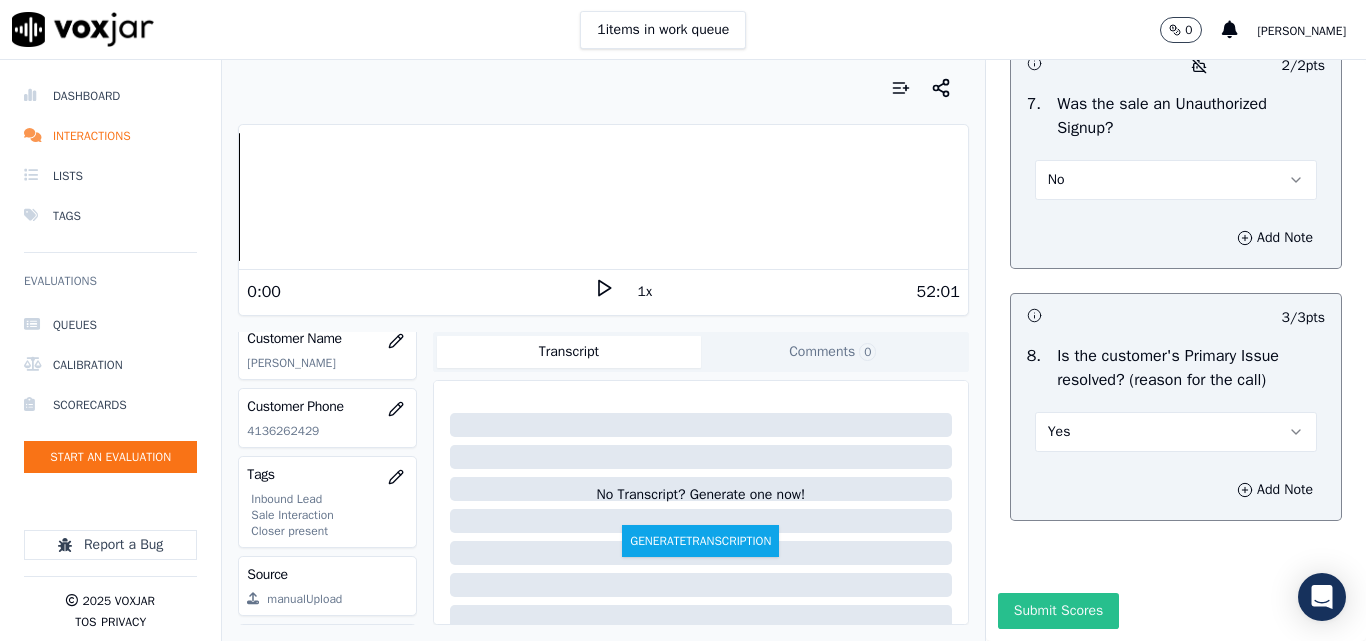 click on "Submit Scores" at bounding box center [1058, 611] 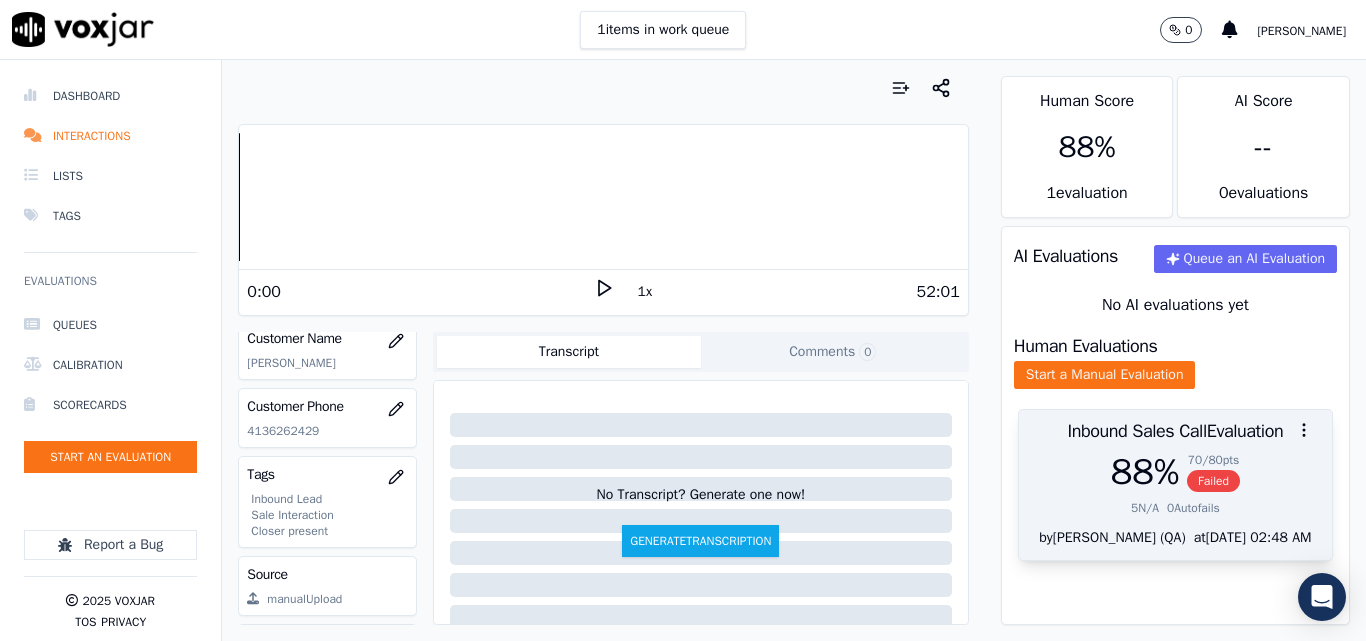 click on "Failed" at bounding box center (1213, 481) 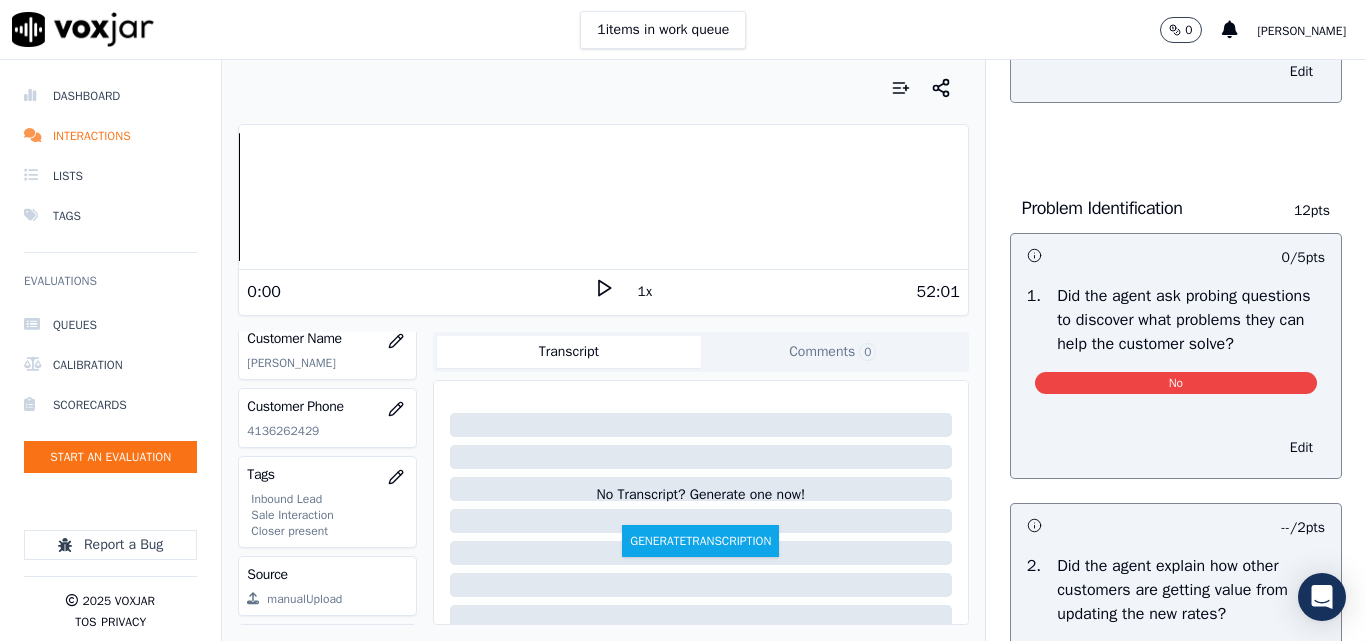 scroll, scrollTop: 1500, scrollLeft: 0, axis: vertical 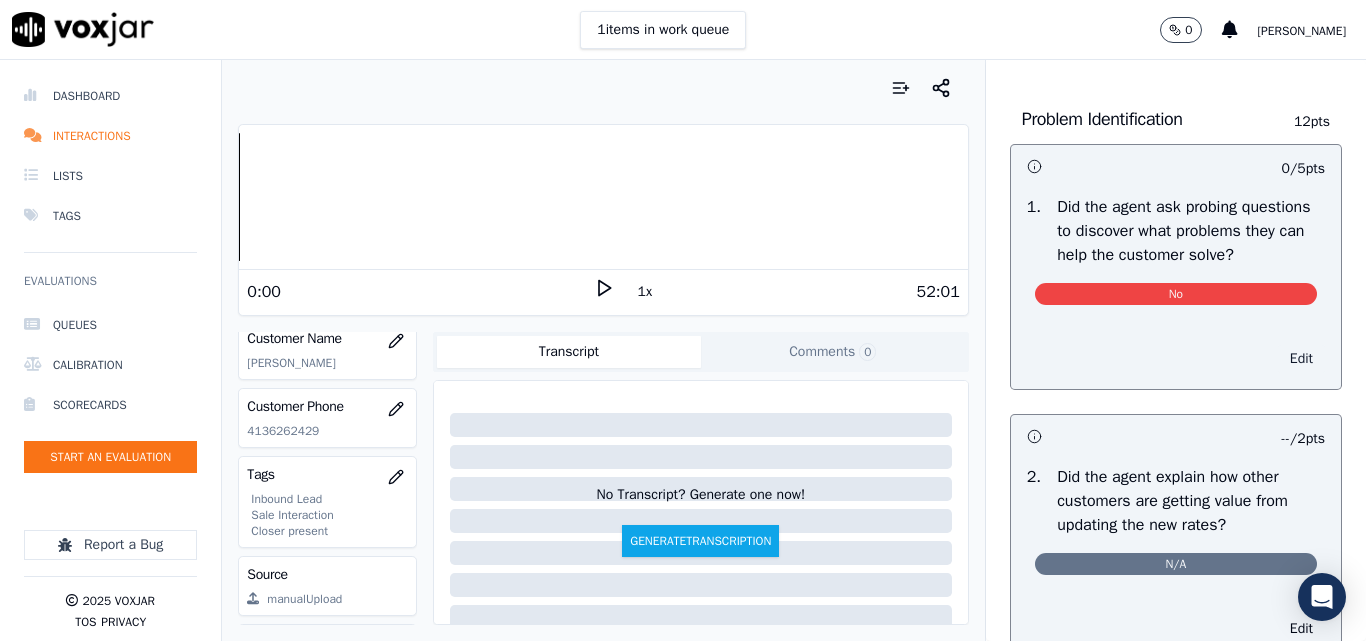 click on "Edit" at bounding box center (1301, 359) 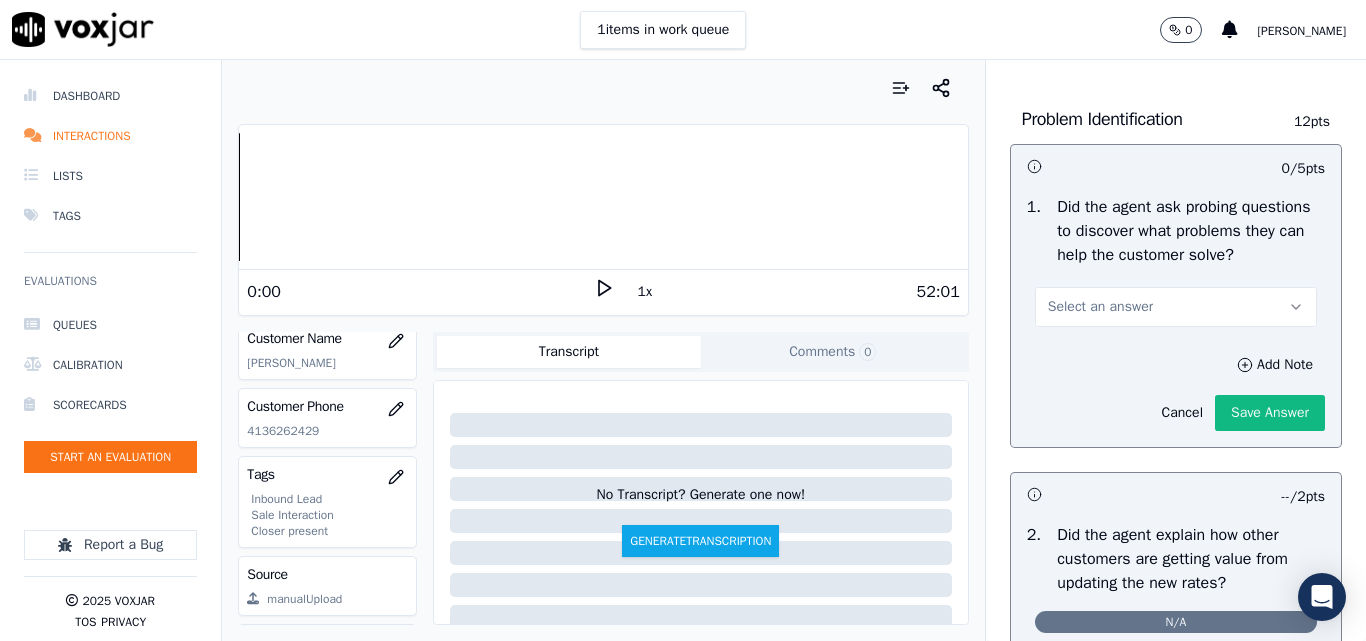 click on "Select an answer" at bounding box center [1100, 307] 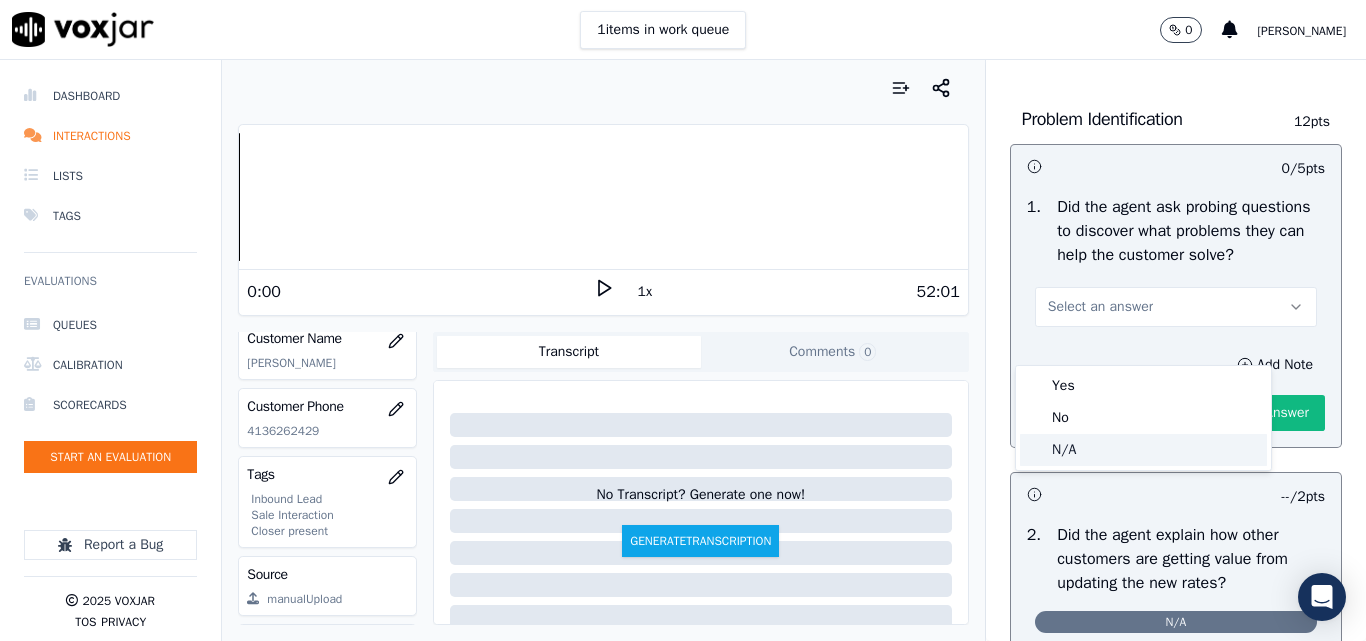 click on "N/A" 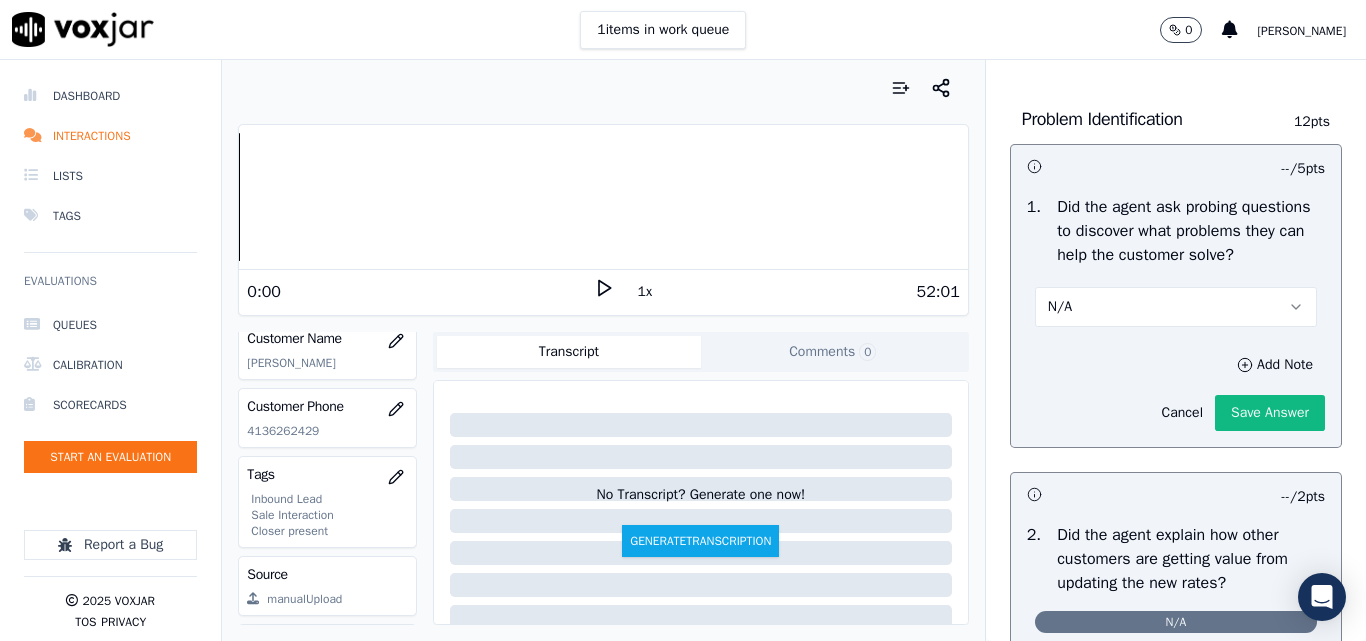 scroll, scrollTop: 1800, scrollLeft: 0, axis: vertical 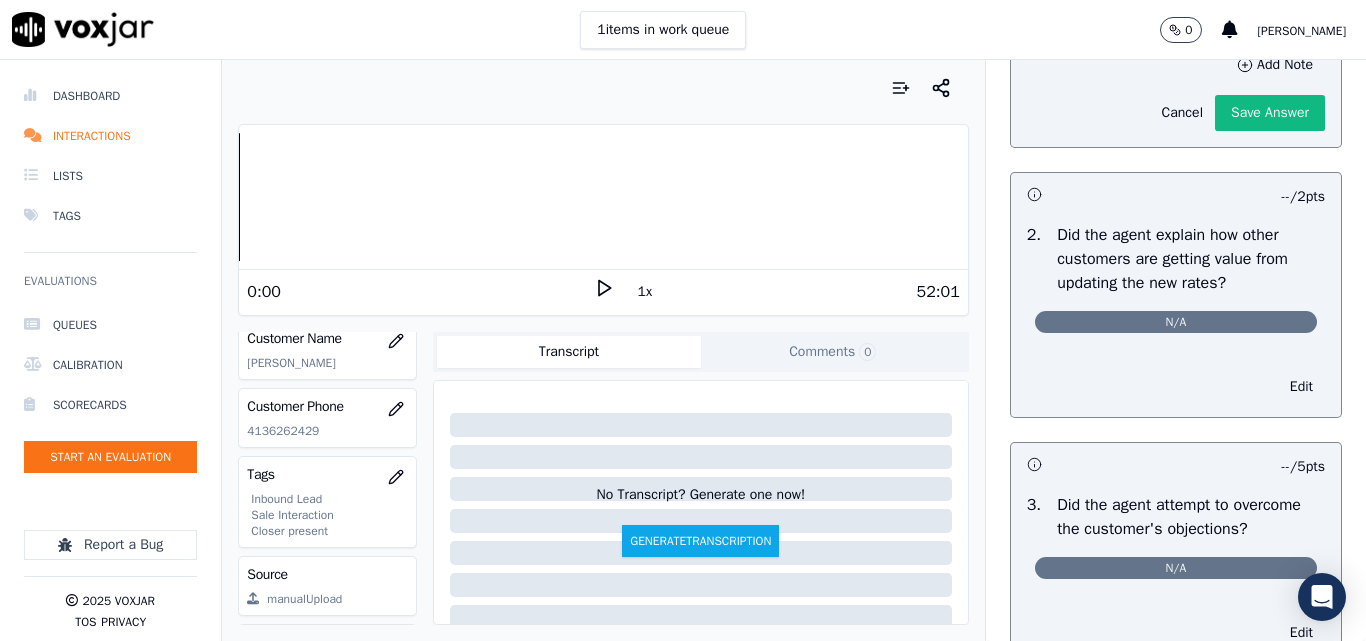 click on "Cancel   Save Answer" 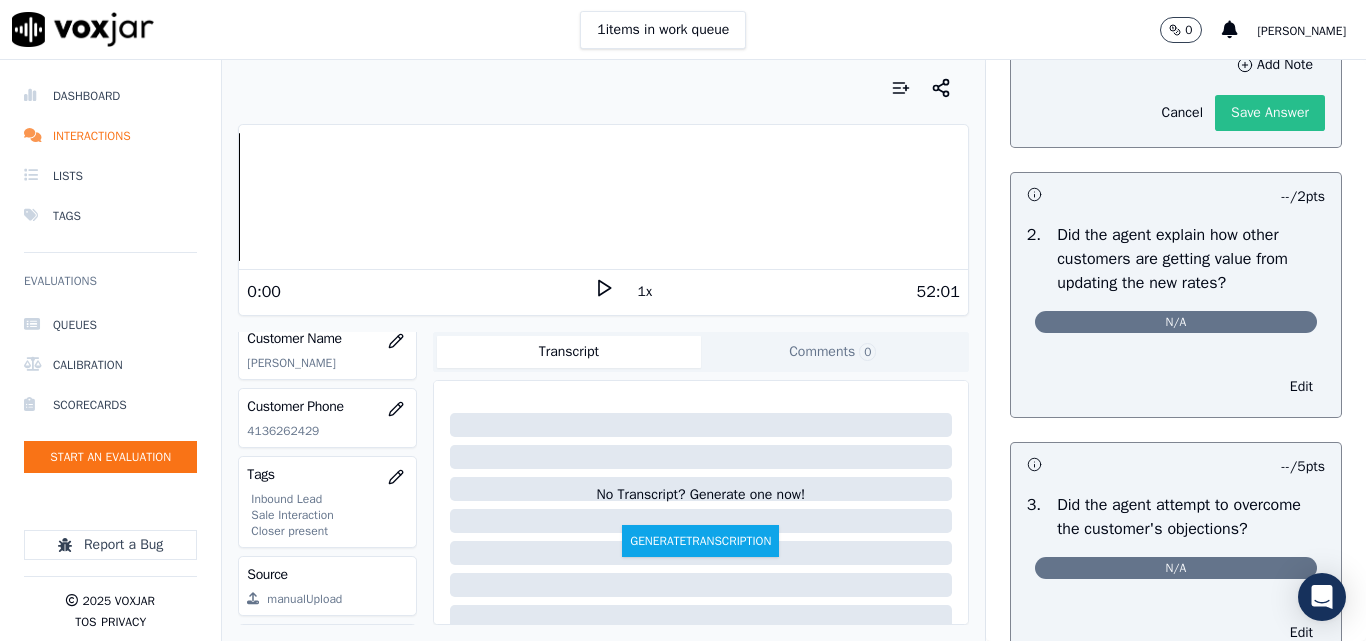 click on "Save Answer" 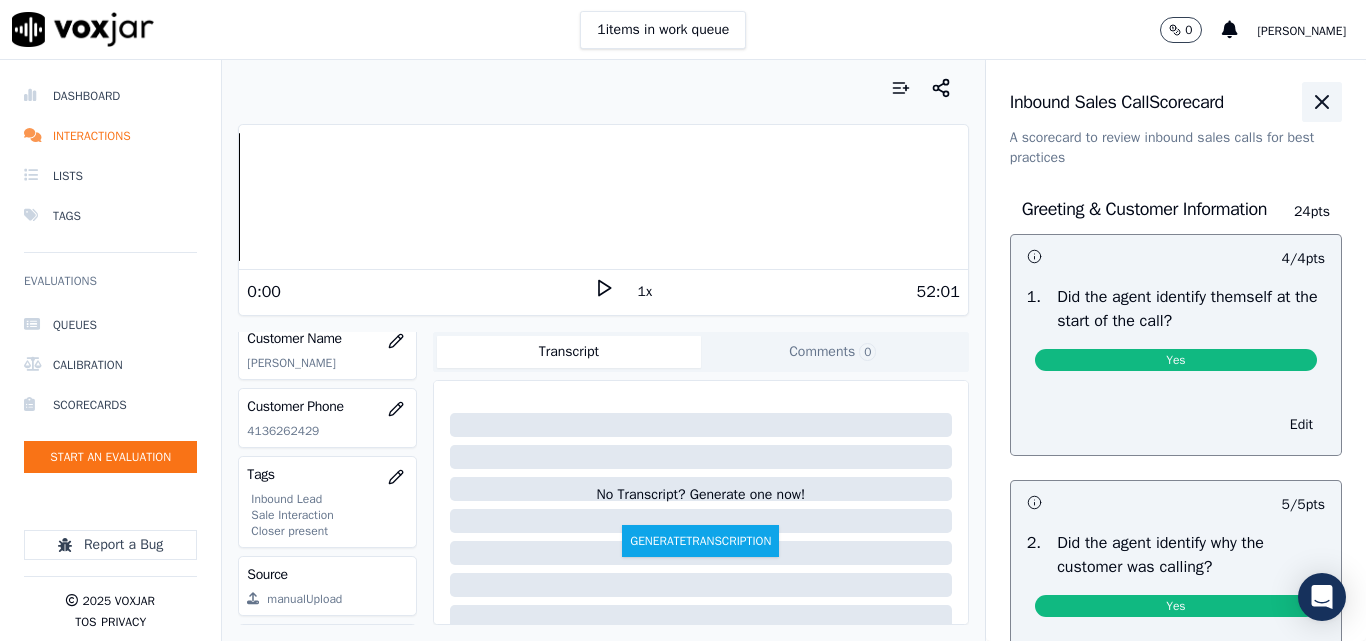 scroll, scrollTop: 0, scrollLeft: 0, axis: both 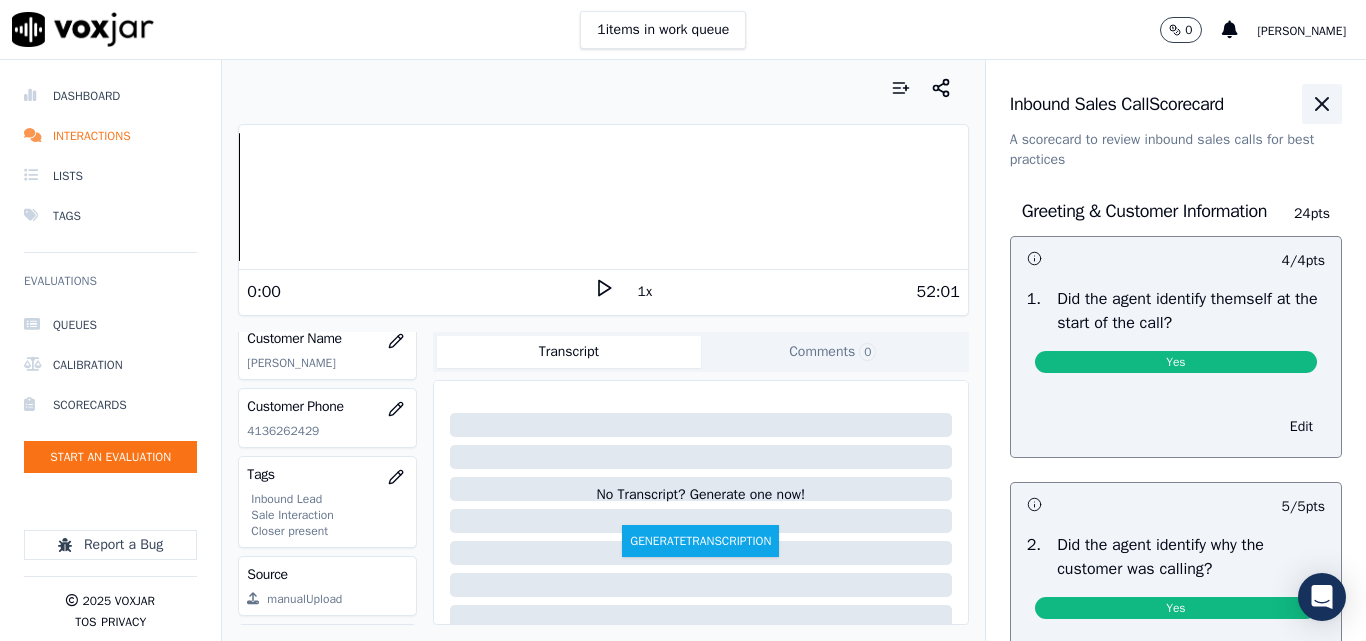 click 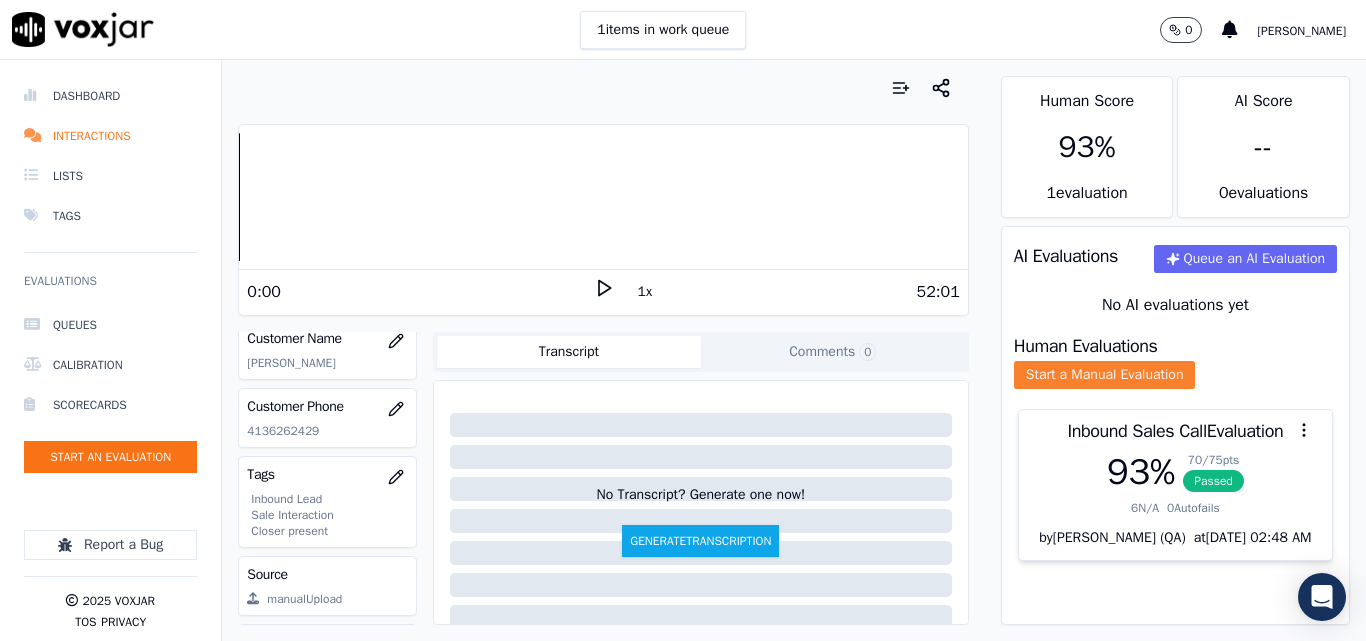 click on "Start a Manual Evaluation" 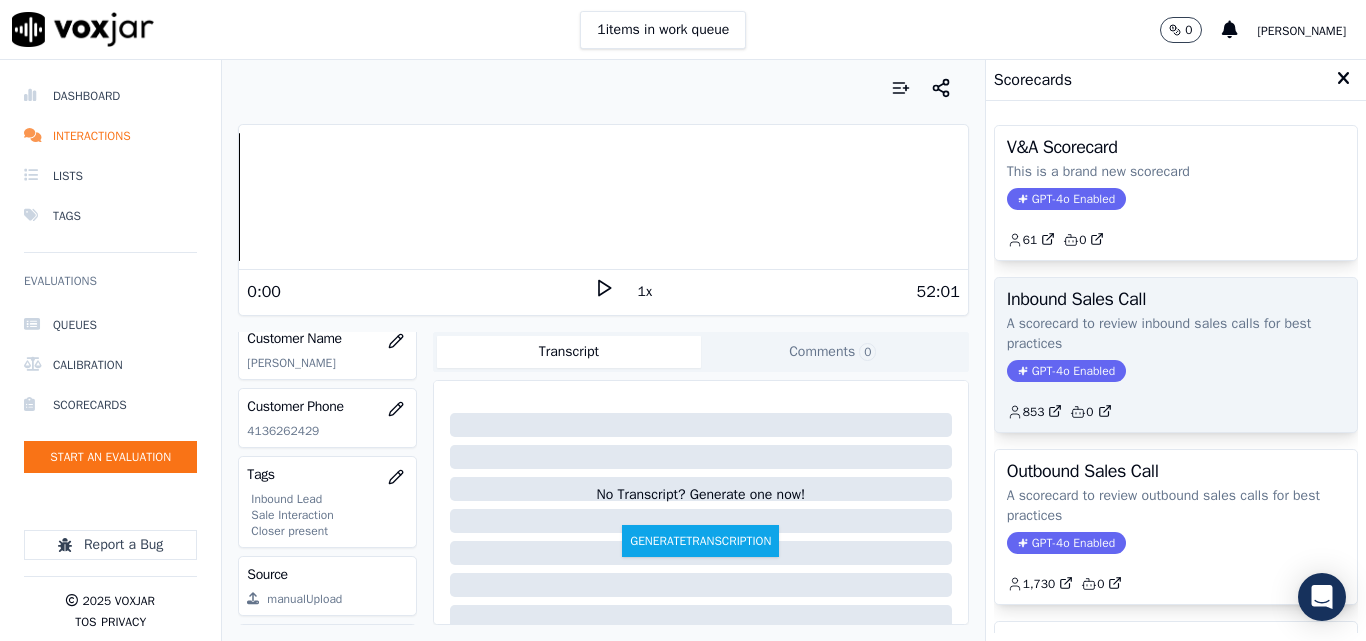 click on "GPT-4o Enabled" 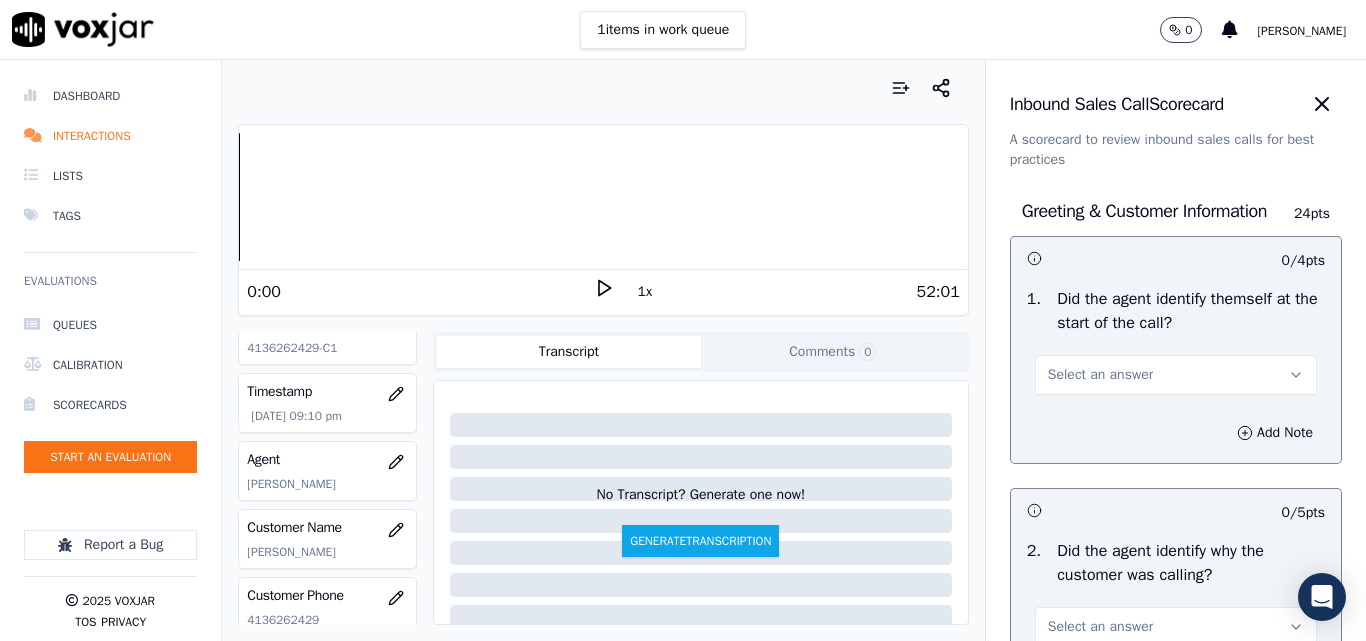 scroll, scrollTop: 200, scrollLeft: 0, axis: vertical 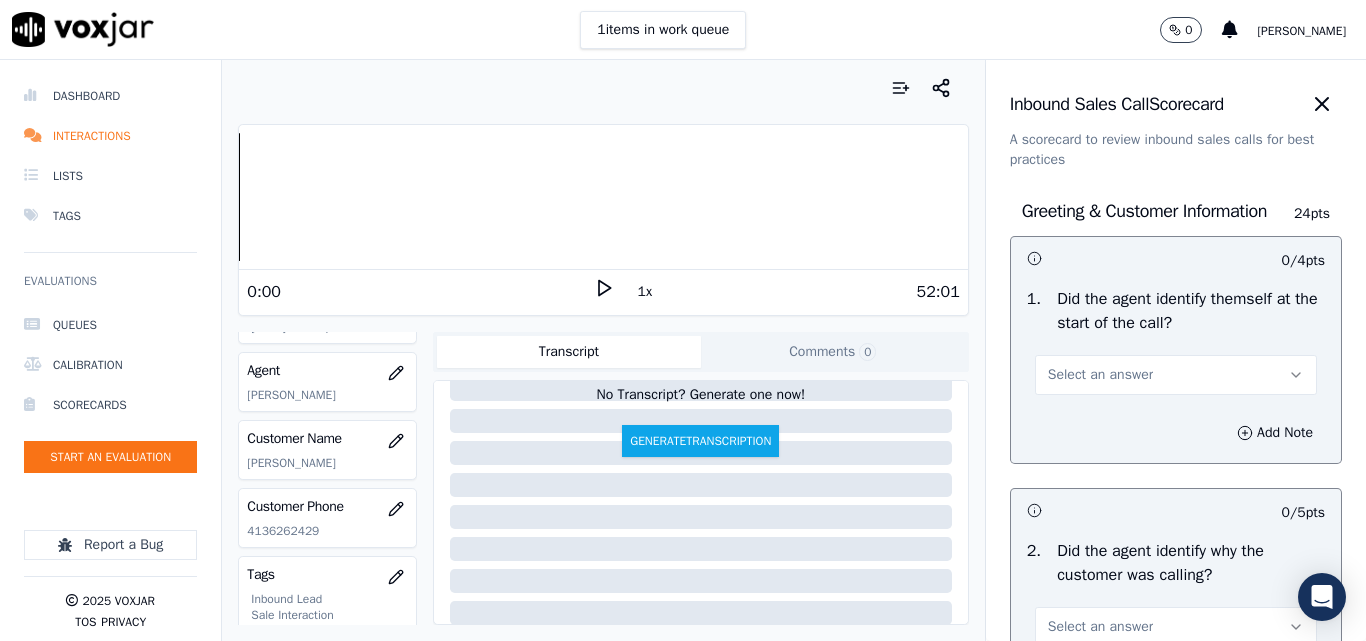 click on "Select an answer" at bounding box center (1100, 375) 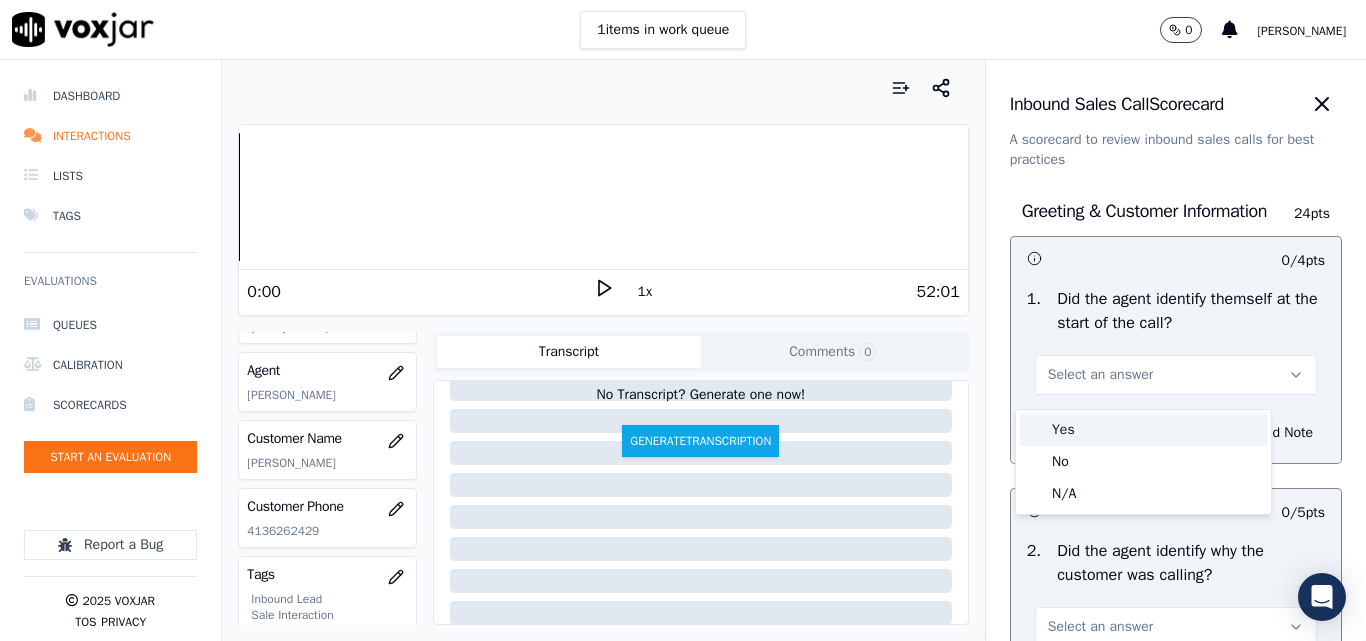 click on "Yes" at bounding box center (1143, 430) 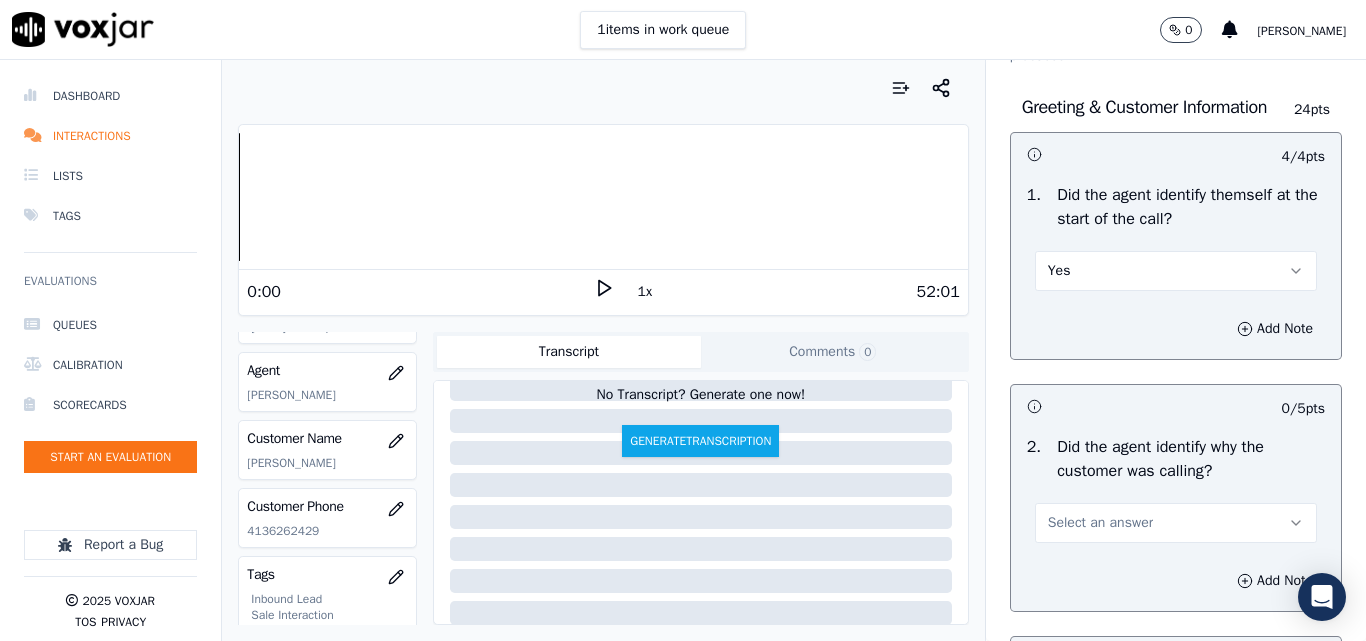 scroll, scrollTop: 300, scrollLeft: 0, axis: vertical 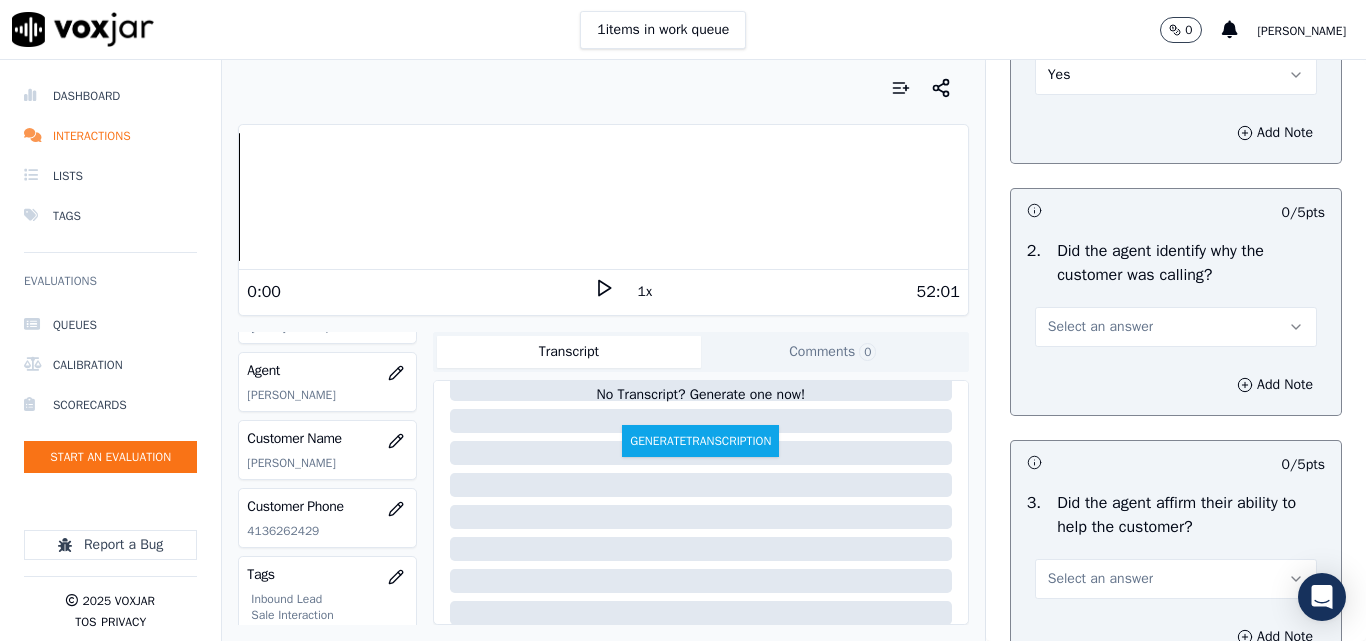 click on "Select an answer" at bounding box center (1100, 327) 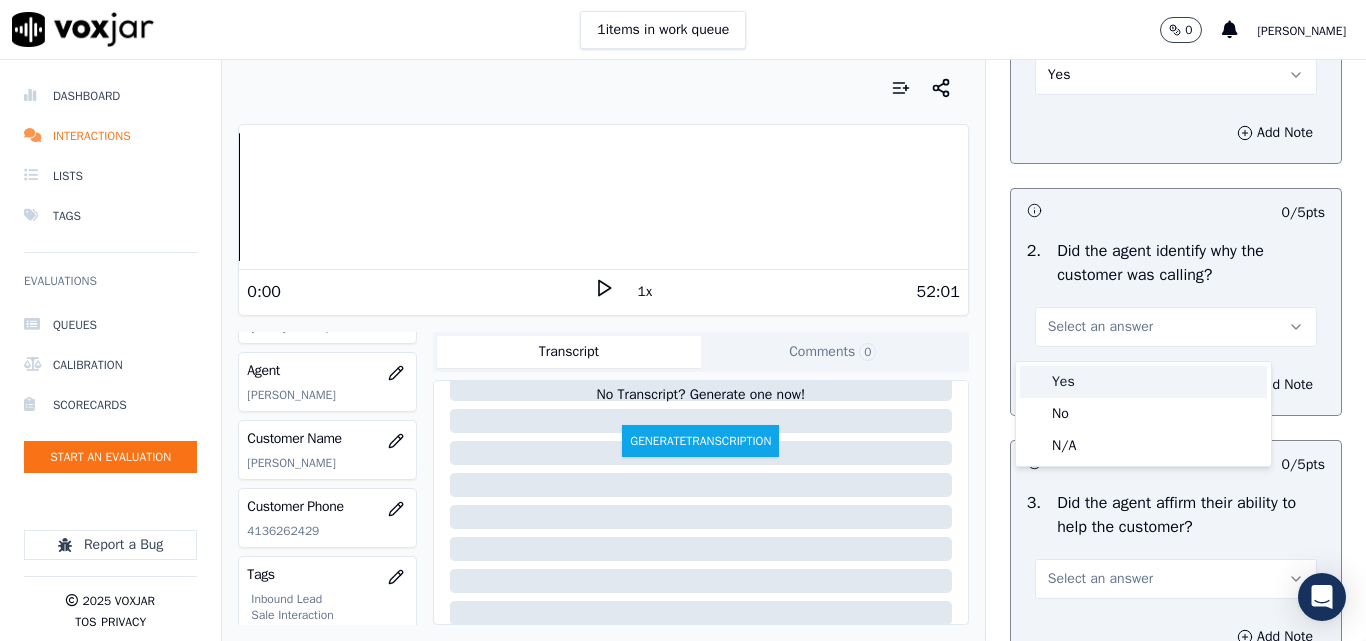 click on "Yes" at bounding box center [1143, 382] 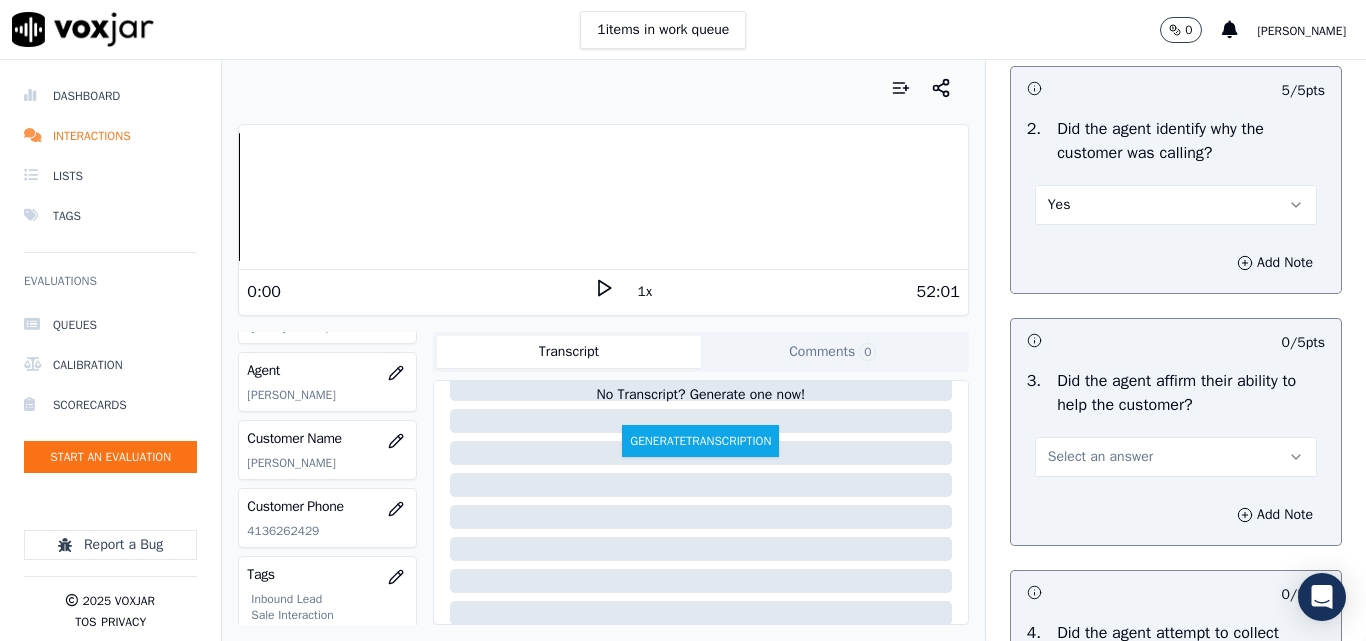 scroll, scrollTop: 600, scrollLeft: 0, axis: vertical 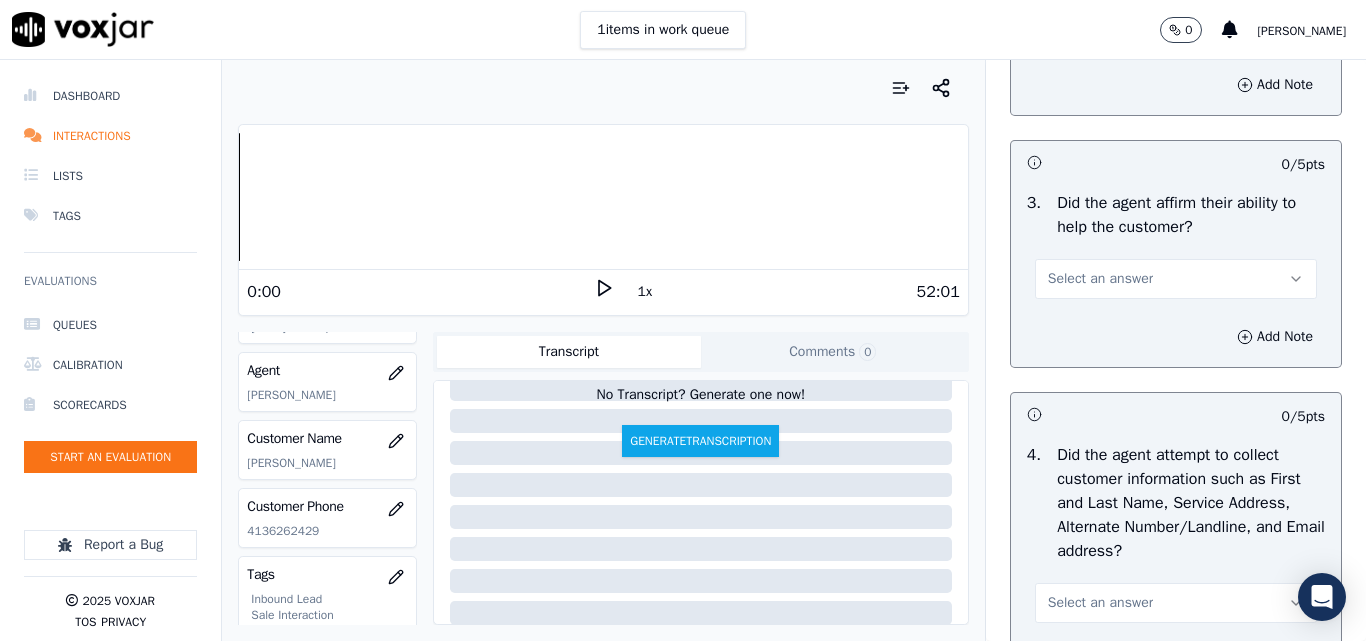 click on "Select an answer" at bounding box center [1176, 279] 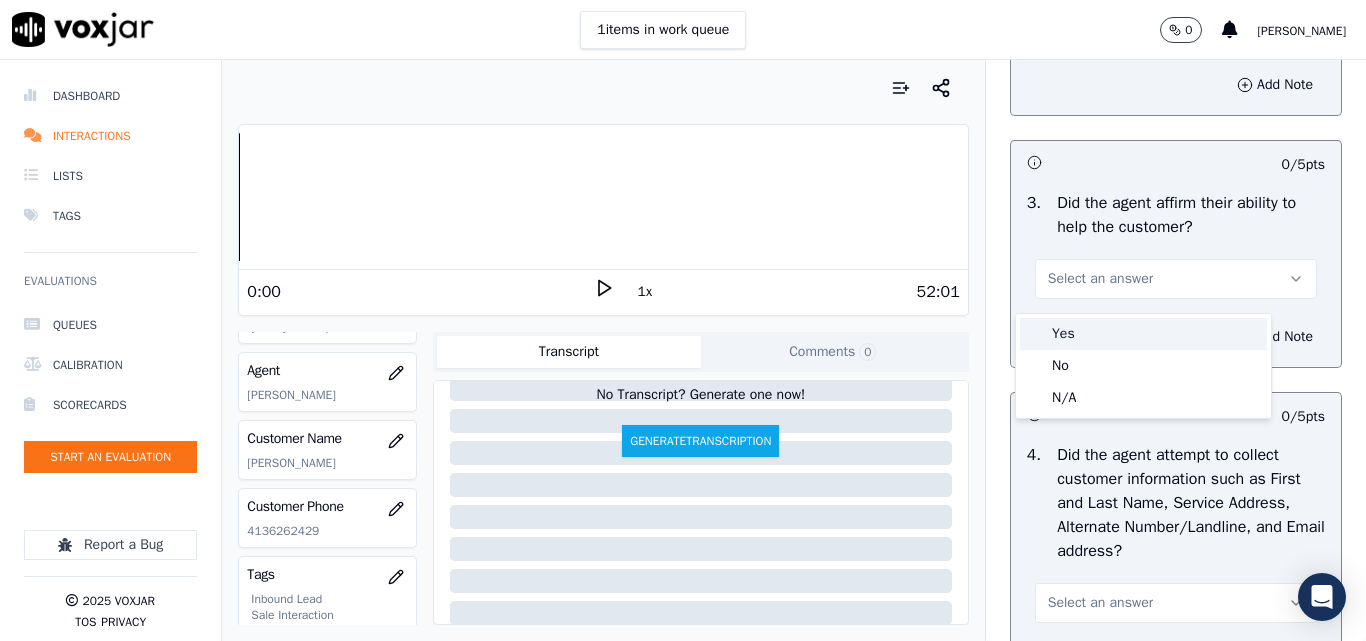 click on "Yes" at bounding box center [1143, 334] 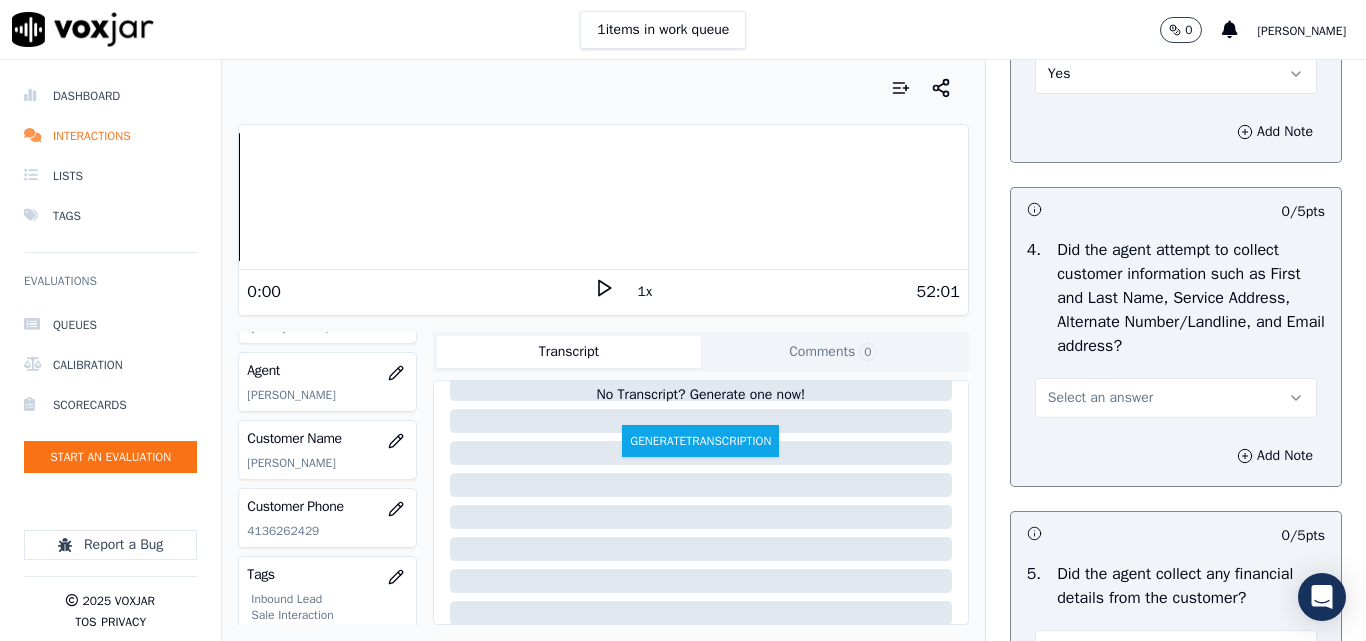 scroll, scrollTop: 900, scrollLeft: 0, axis: vertical 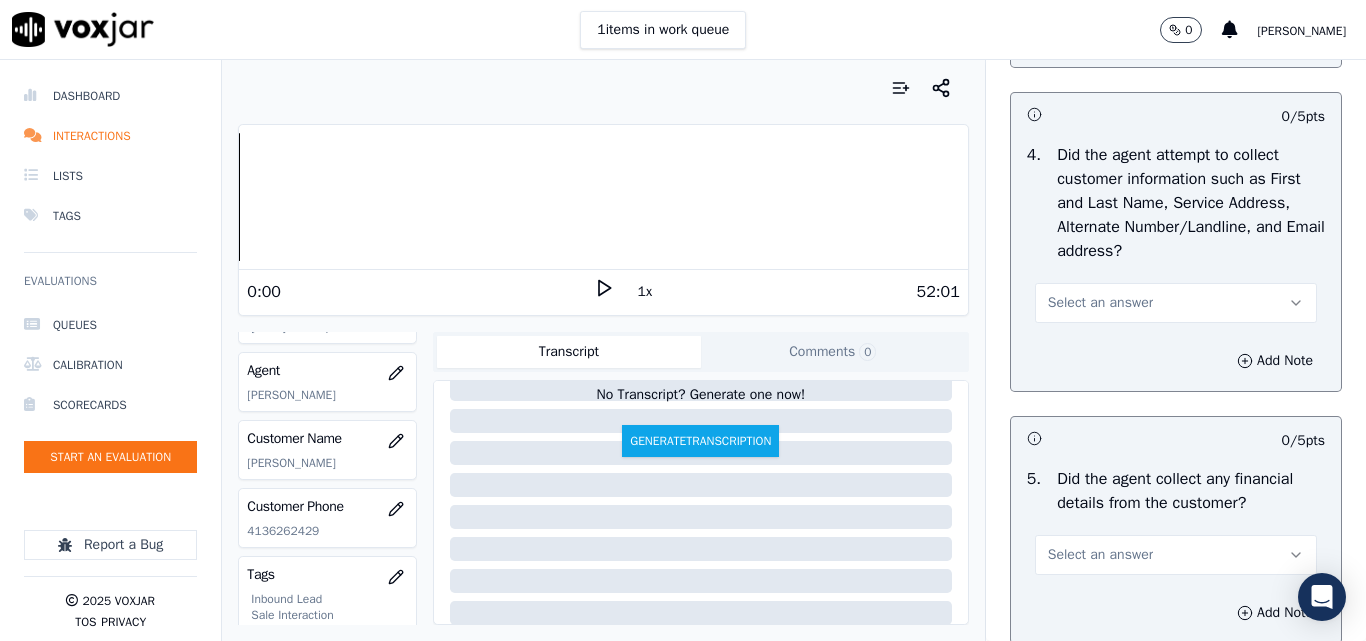click on "Select an answer" at bounding box center (1176, 303) 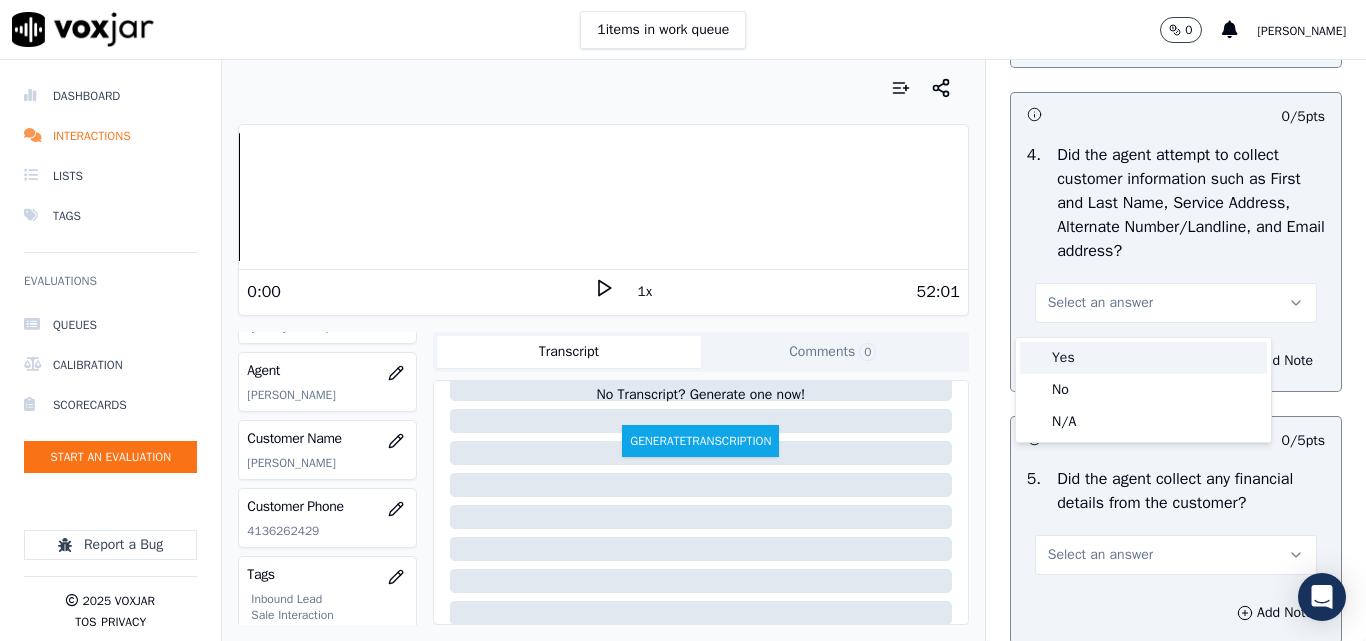 click on "Yes" at bounding box center (1143, 358) 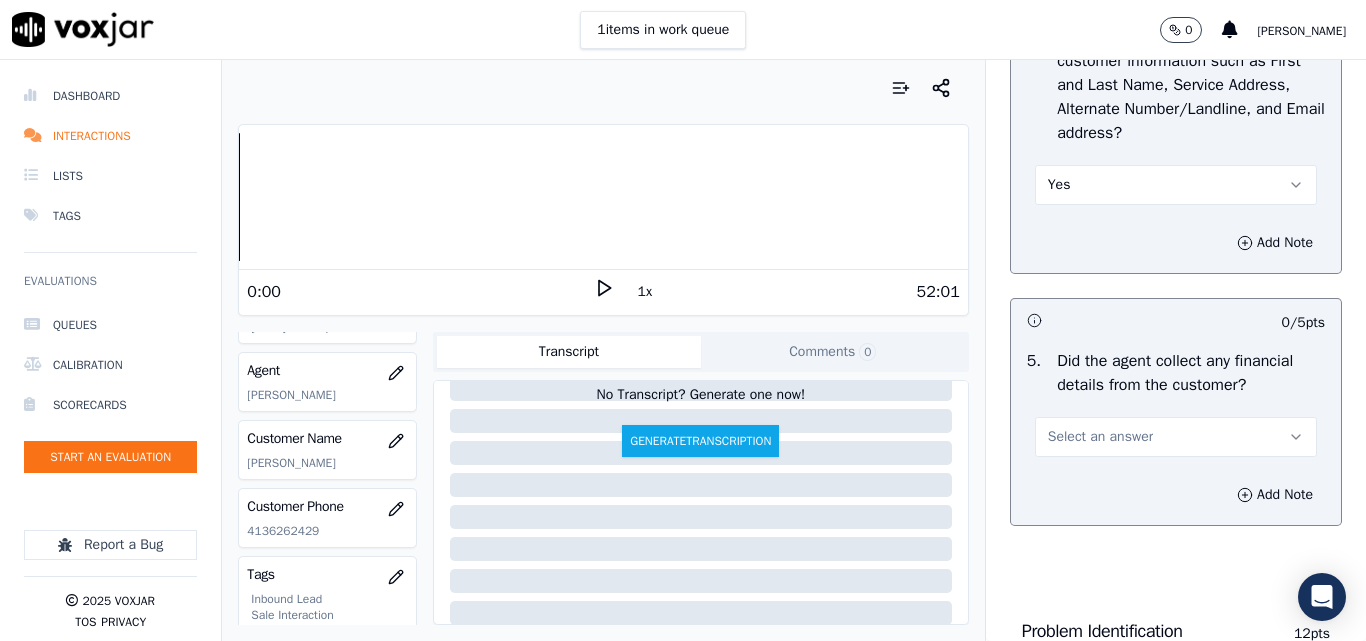 scroll, scrollTop: 1200, scrollLeft: 0, axis: vertical 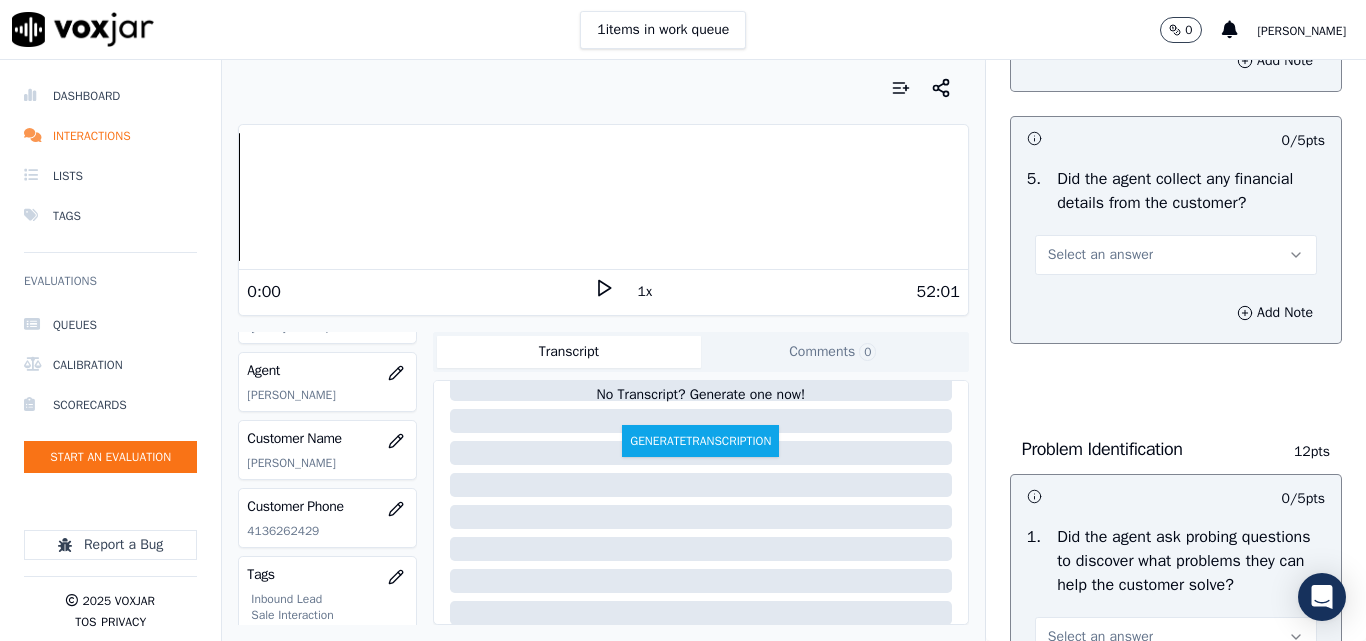 click on "Select an answer" at bounding box center (1176, 255) 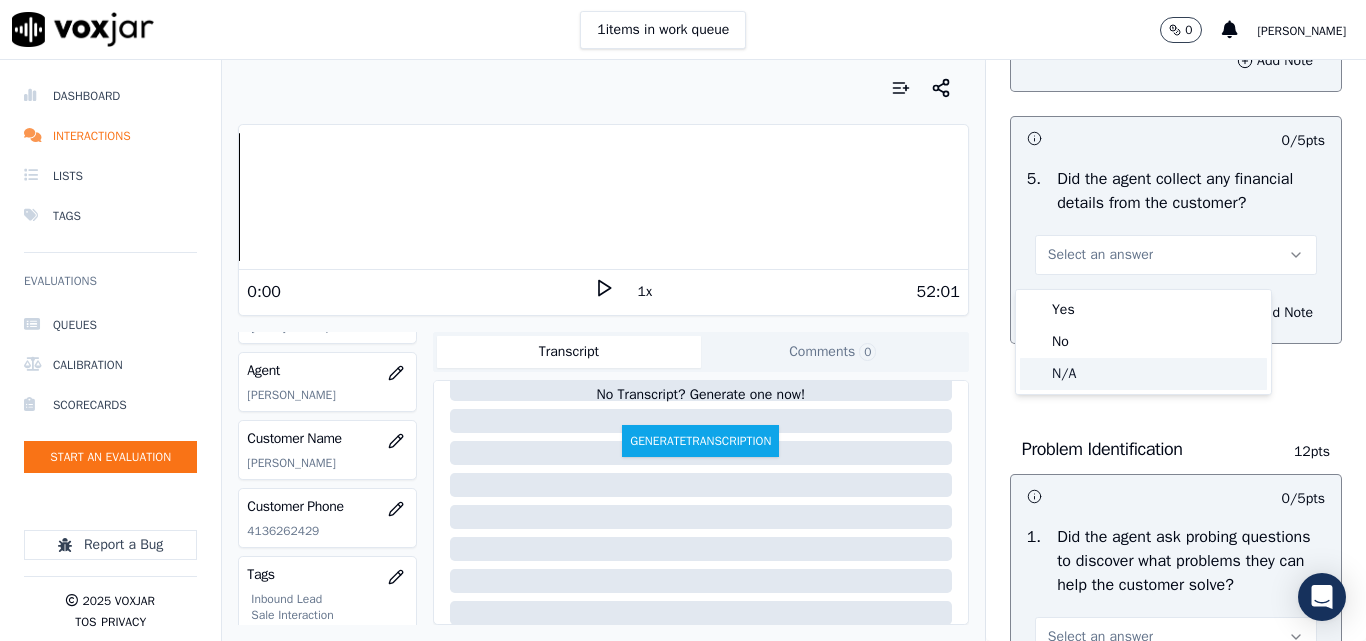 click on "N/A" 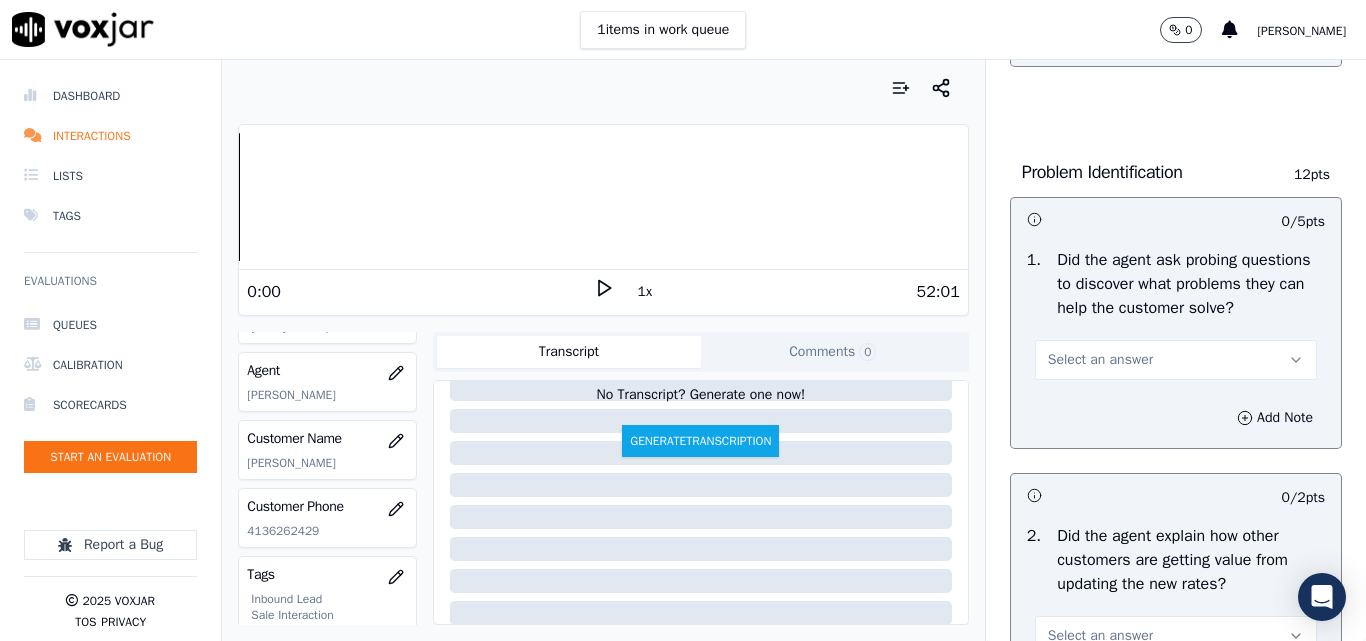 scroll, scrollTop: 1600, scrollLeft: 0, axis: vertical 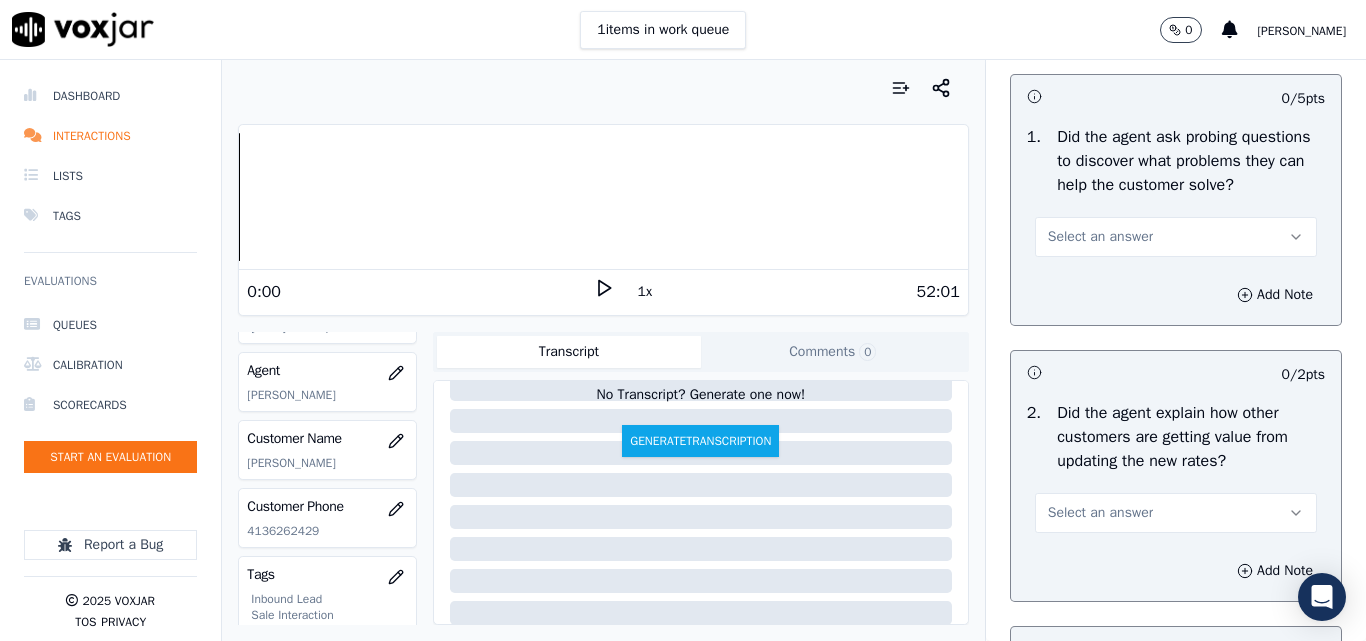 click on "Select an answer" at bounding box center [1100, 237] 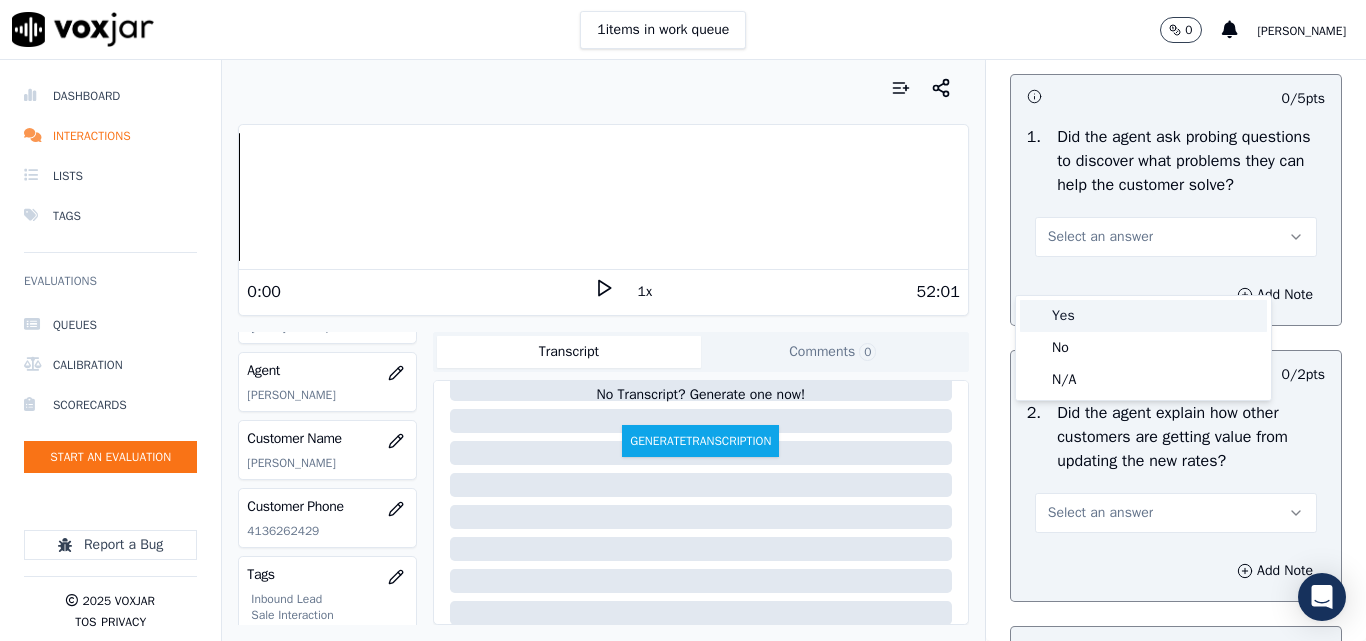 click on "Yes" at bounding box center (1143, 316) 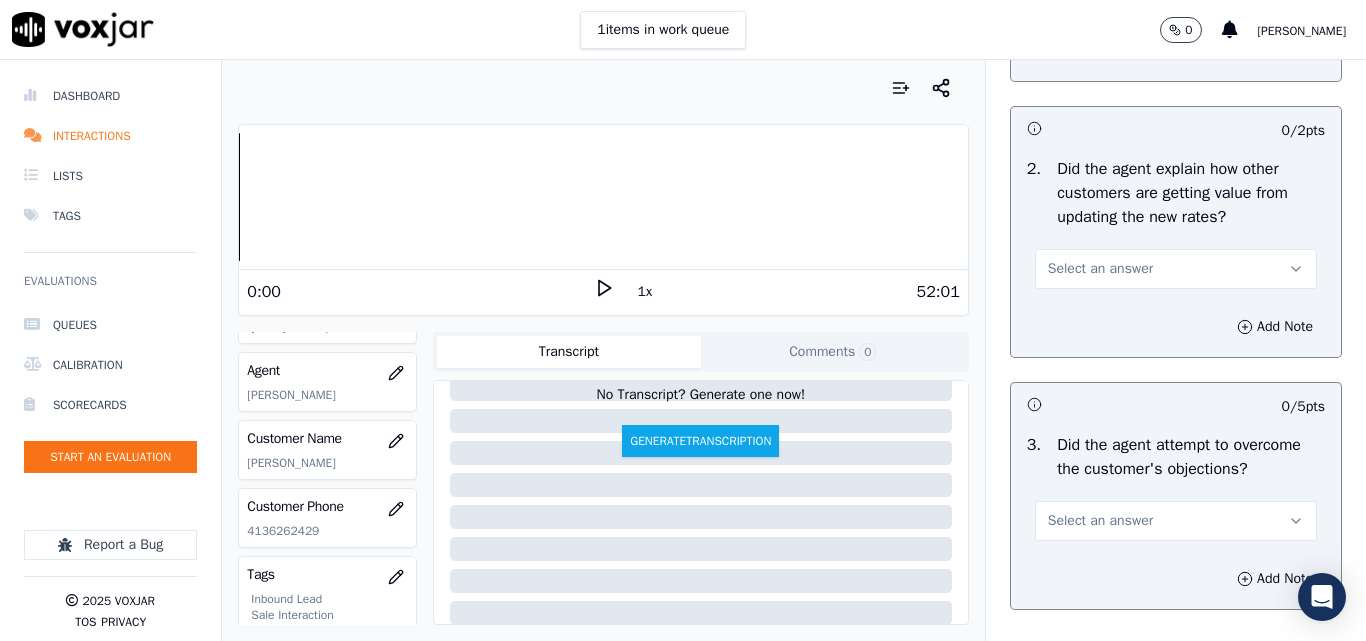 scroll, scrollTop: 1900, scrollLeft: 0, axis: vertical 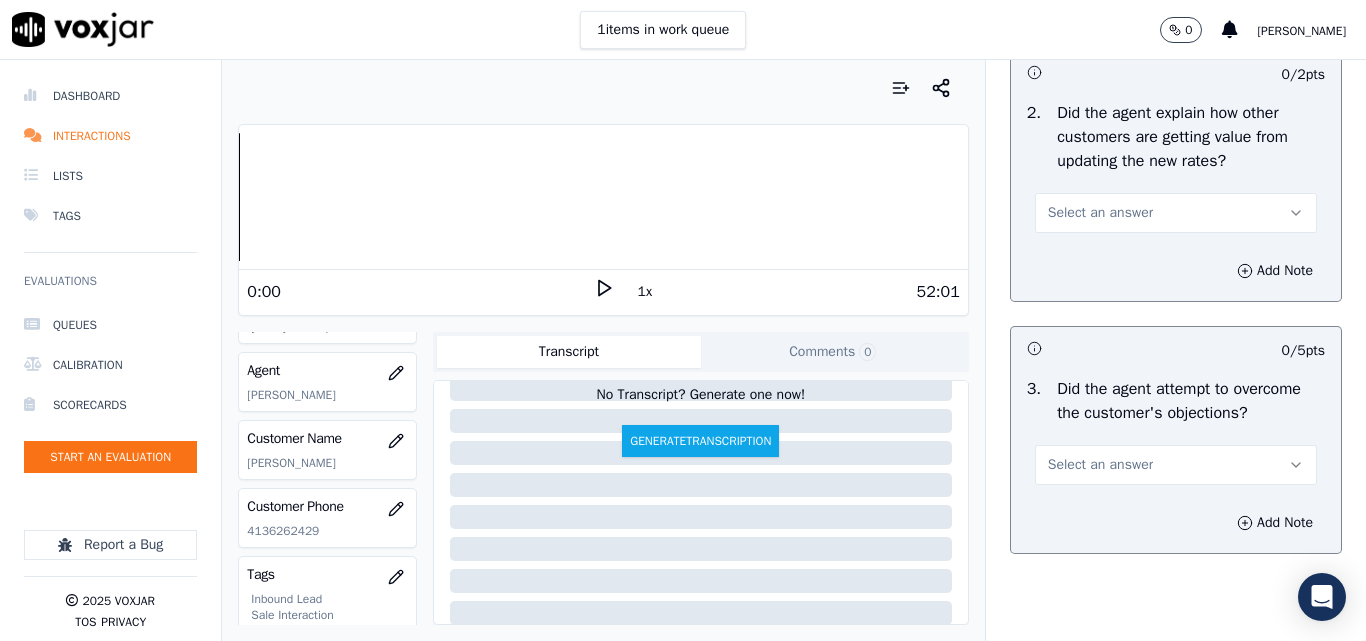 click on "Select an answer" at bounding box center [1100, 213] 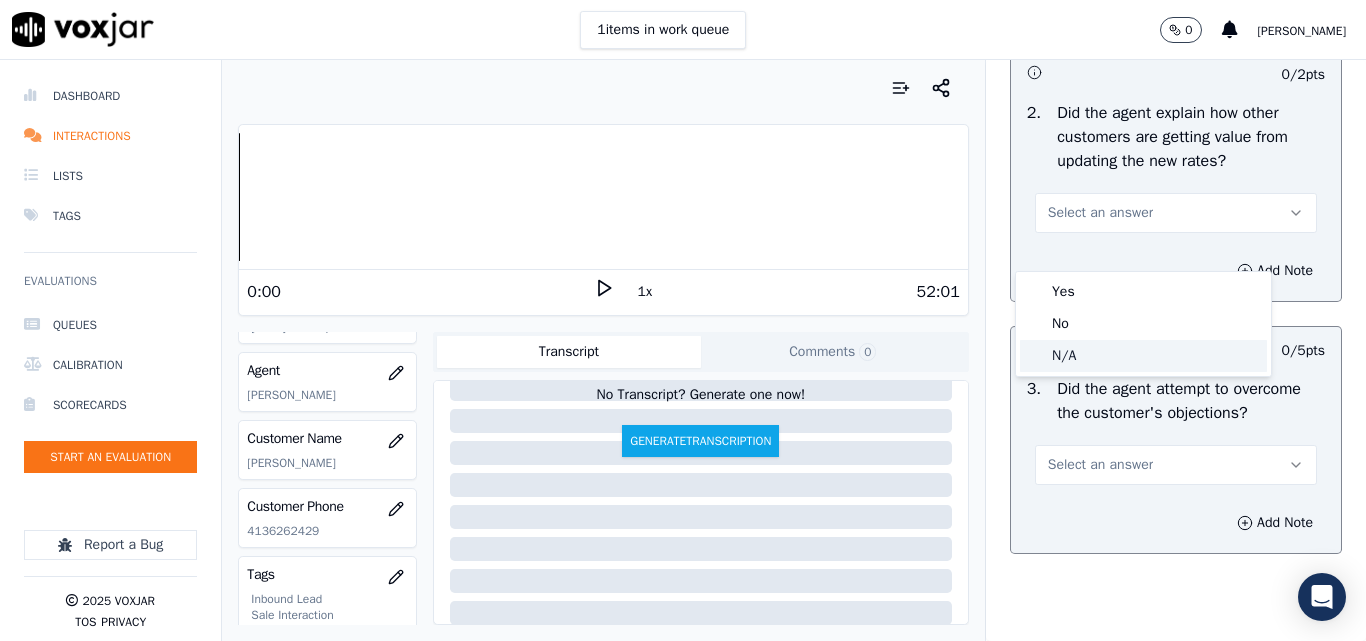 click on "N/A" 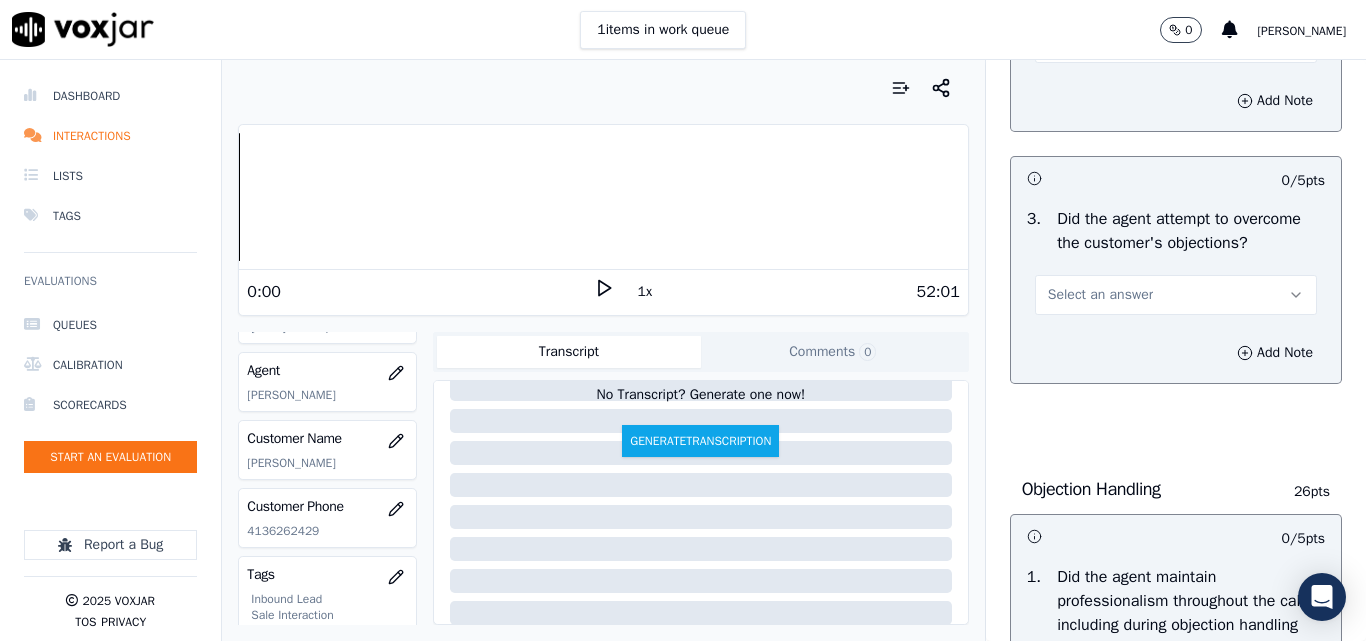 scroll, scrollTop: 2100, scrollLeft: 0, axis: vertical 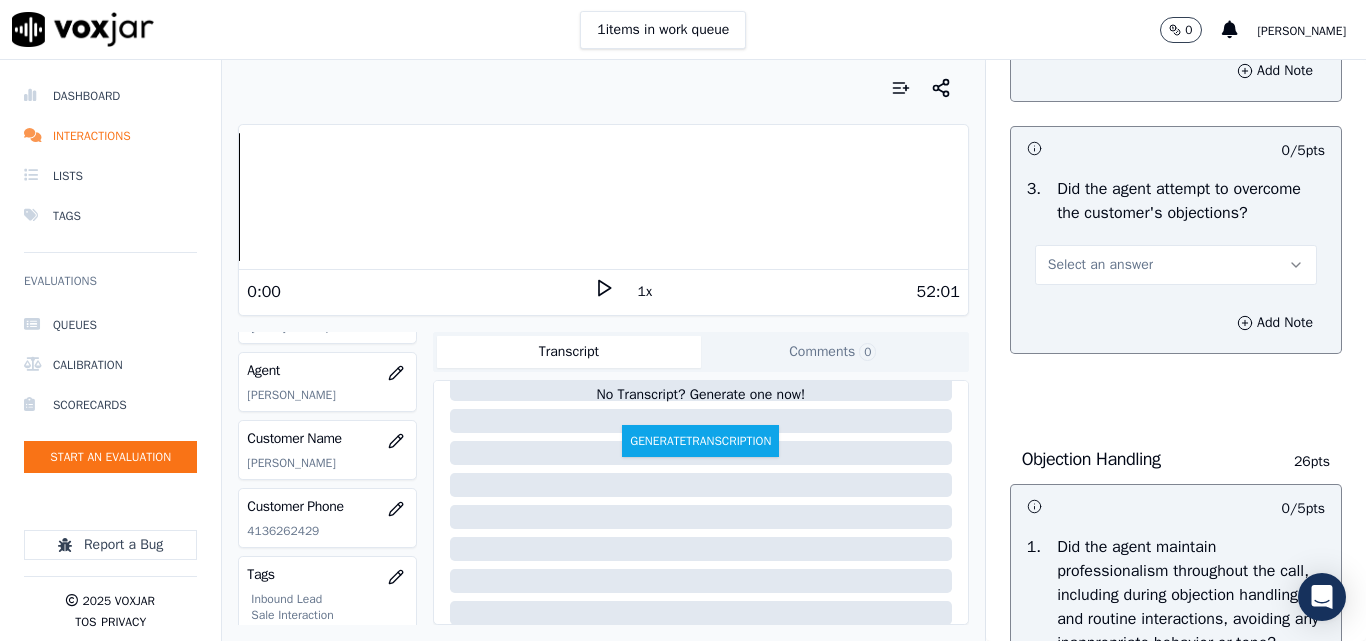 click on "Select an answer" at bounding box center (1100, 265) 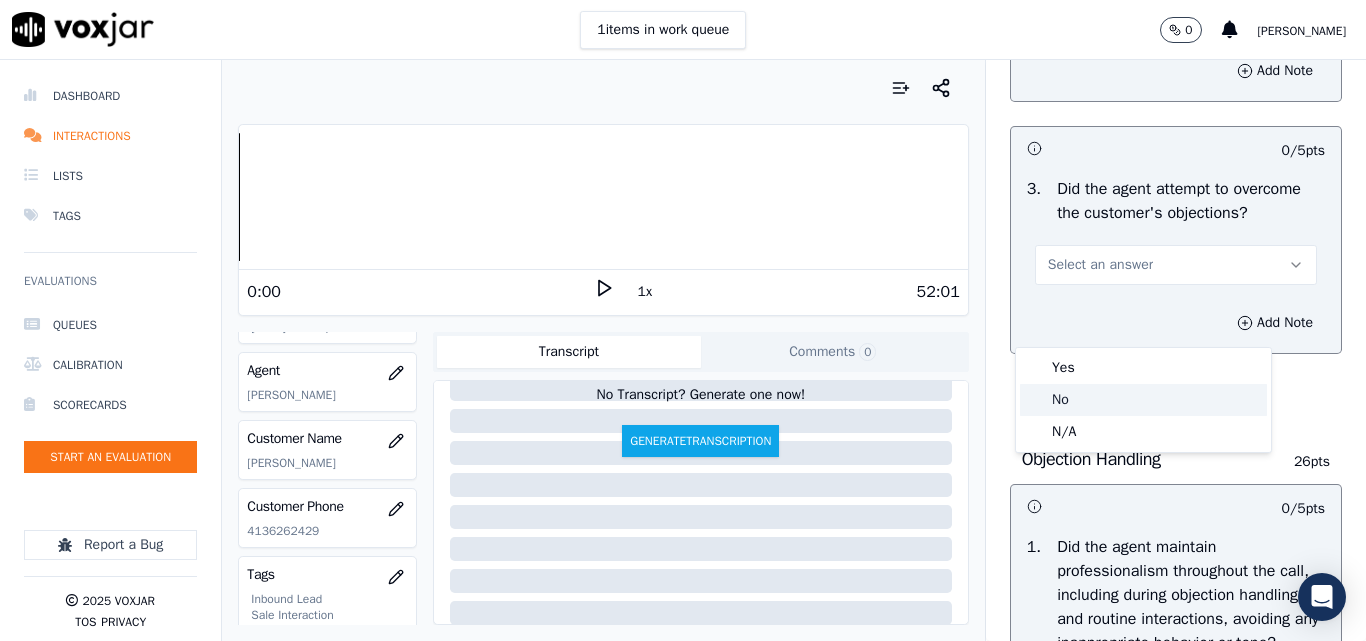 click on "No" 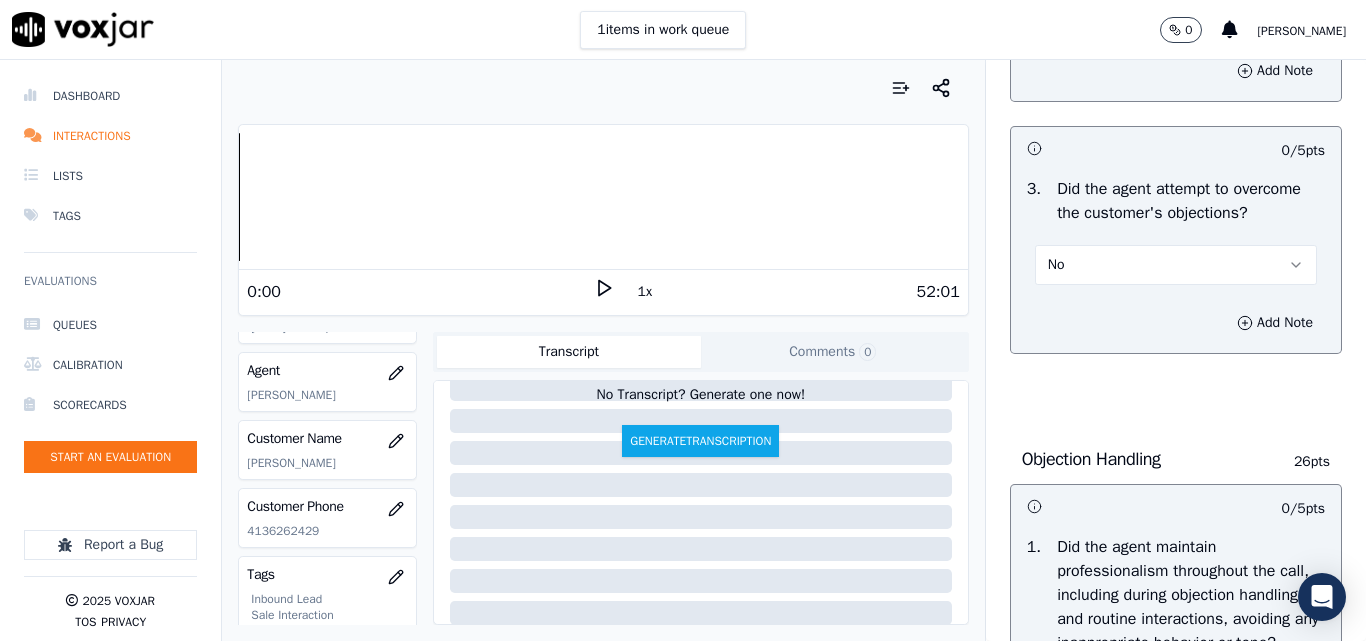 click on "No" at bounding box center [1176, 265] 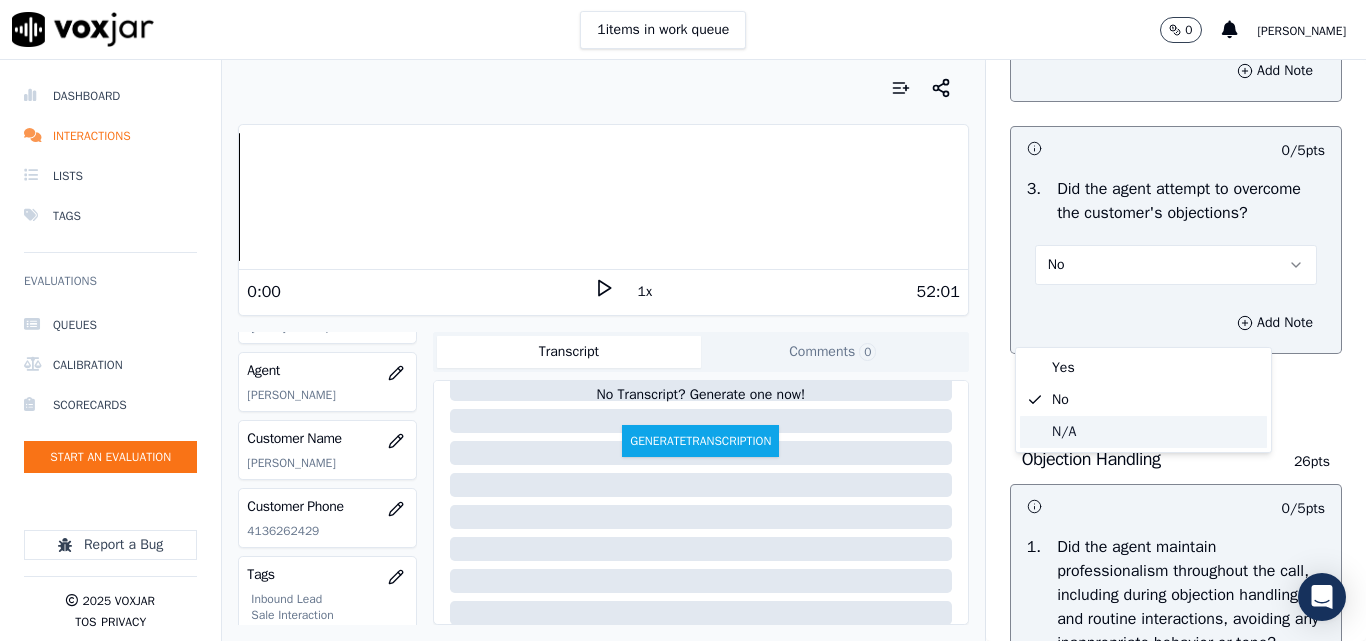 click on "N/A" 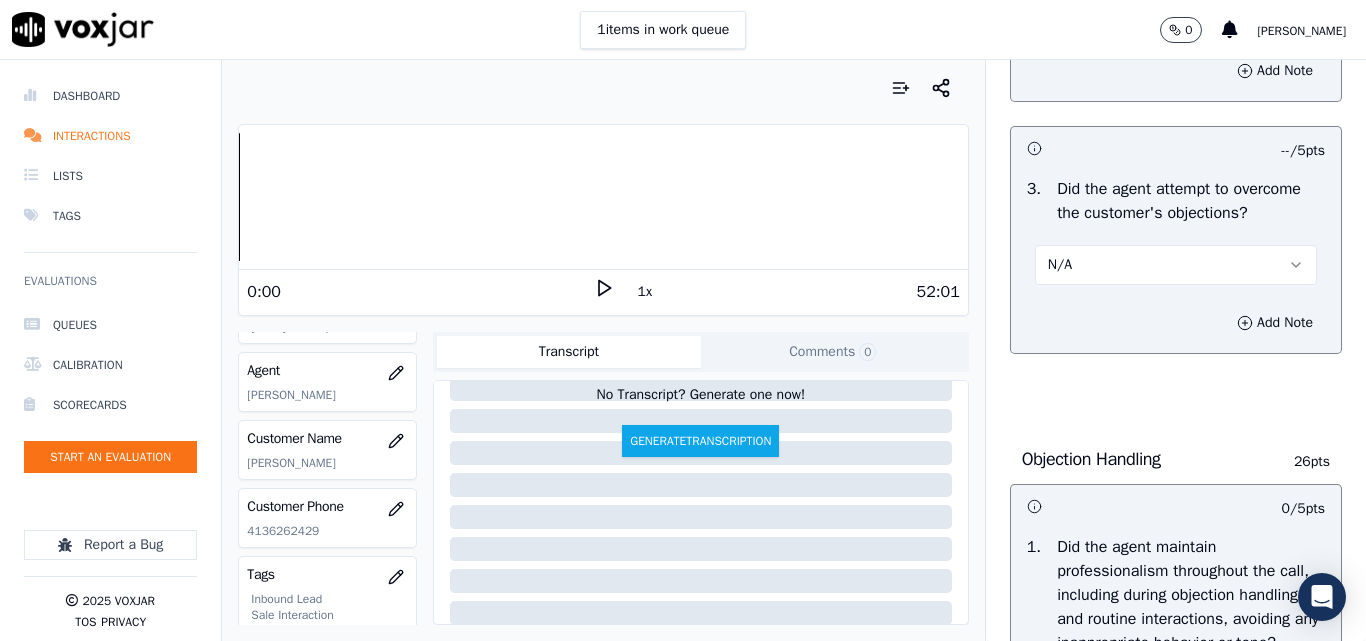 scroll, scrollTop: 2400, scrollLeft: 0, axis: vertical 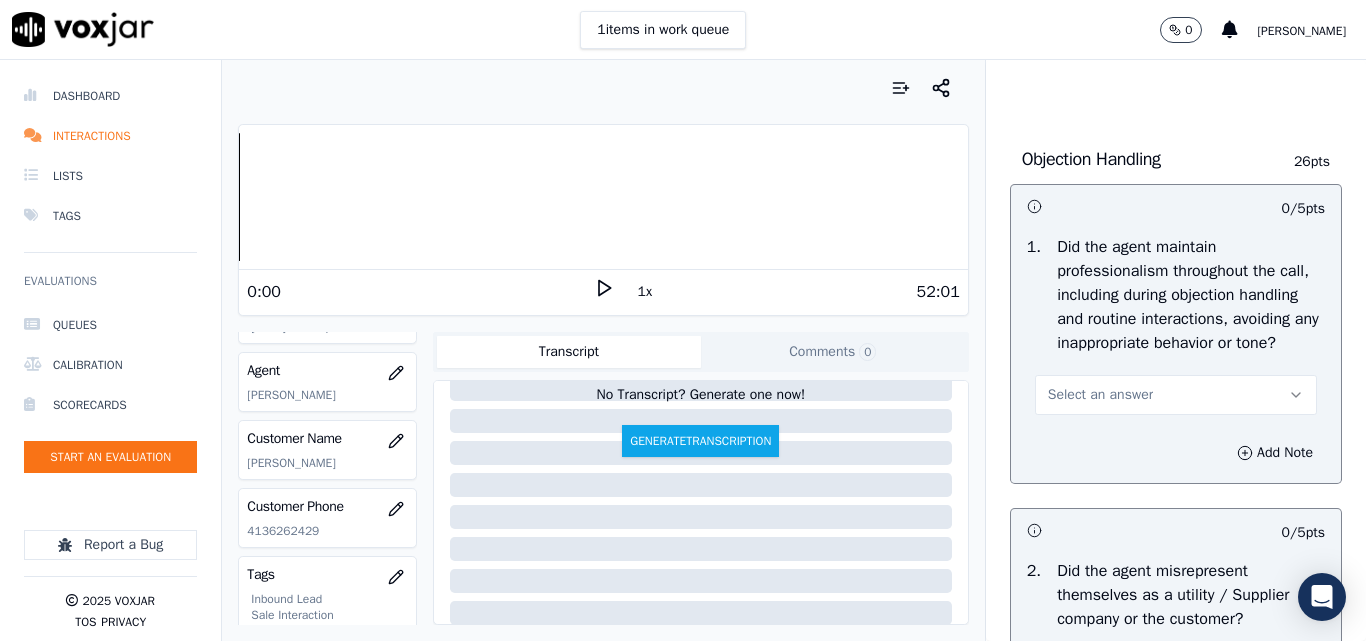 click on "Select an answer" at bounding box center [1100, 395] 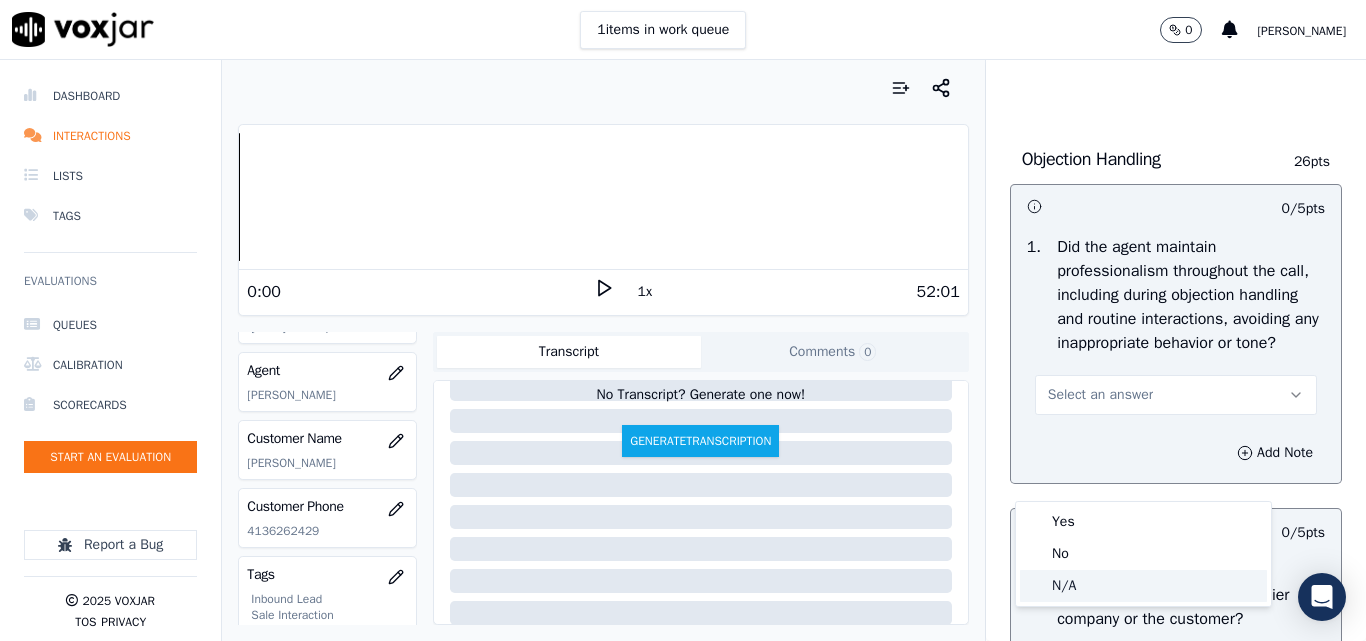 click on "N/A" 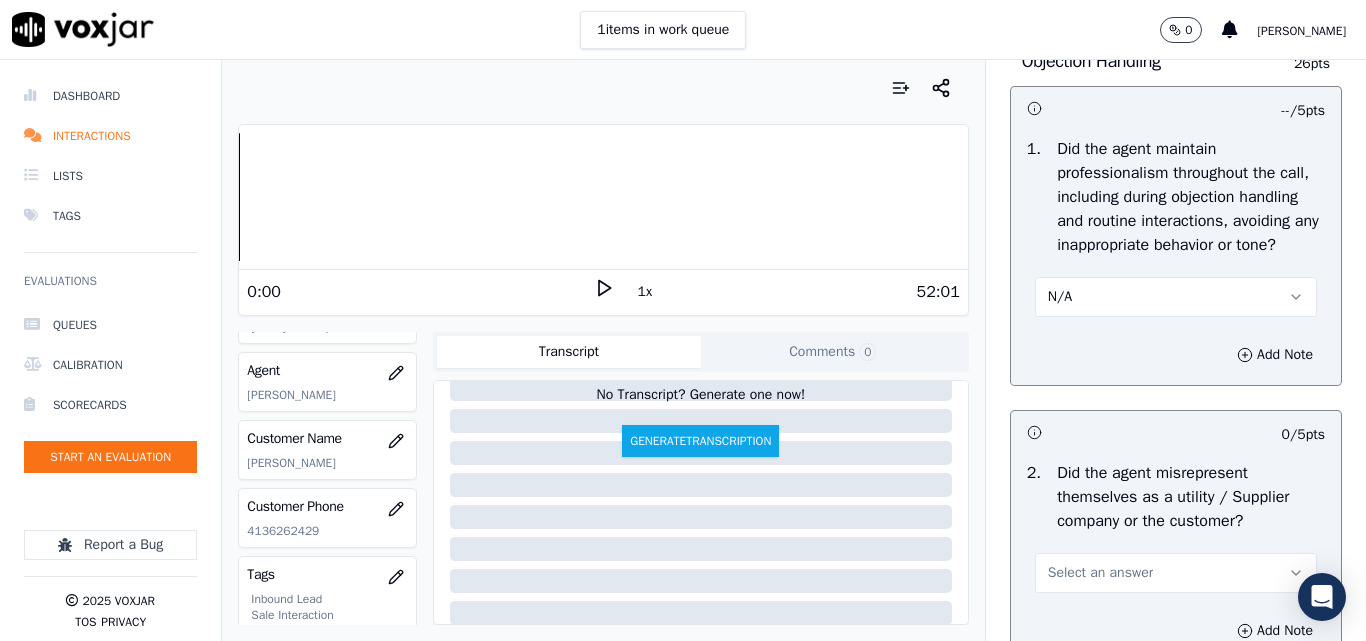scroll, scrollTop: 2700, scrollLeft: 0, axis: vertical 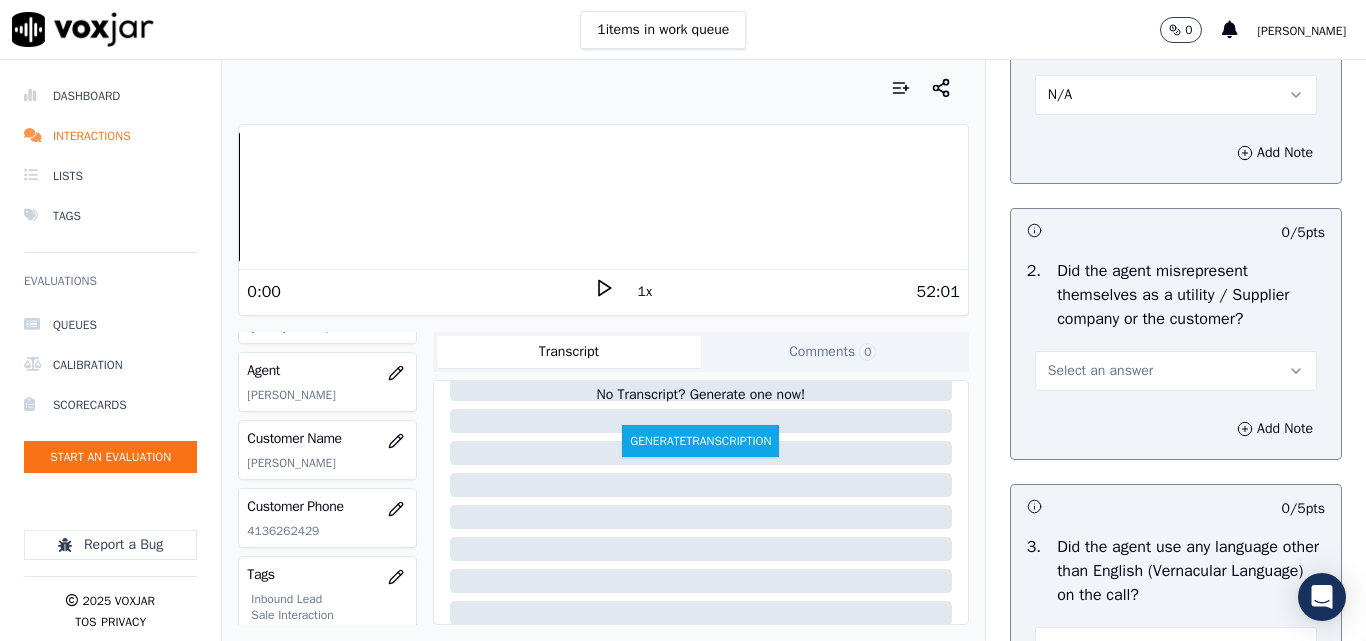 click on "Select an answer" at bounding box center [1100, 371] 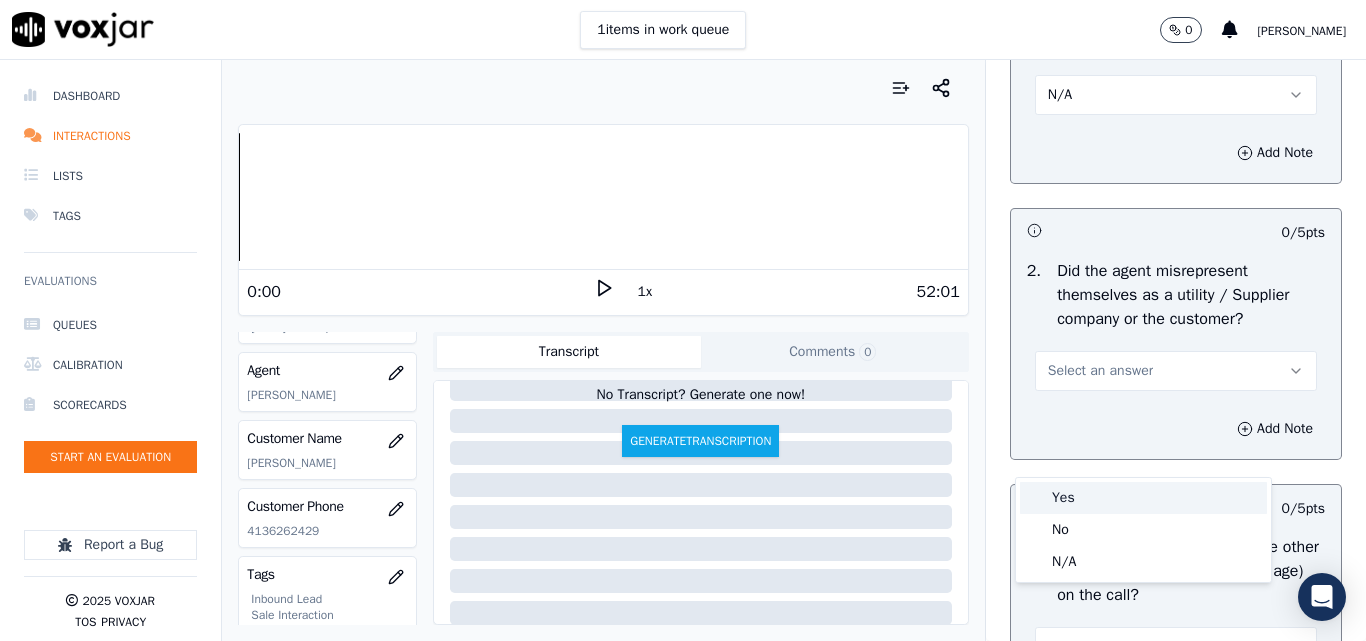 click on "Yes" at bounding box center (1143, 498) 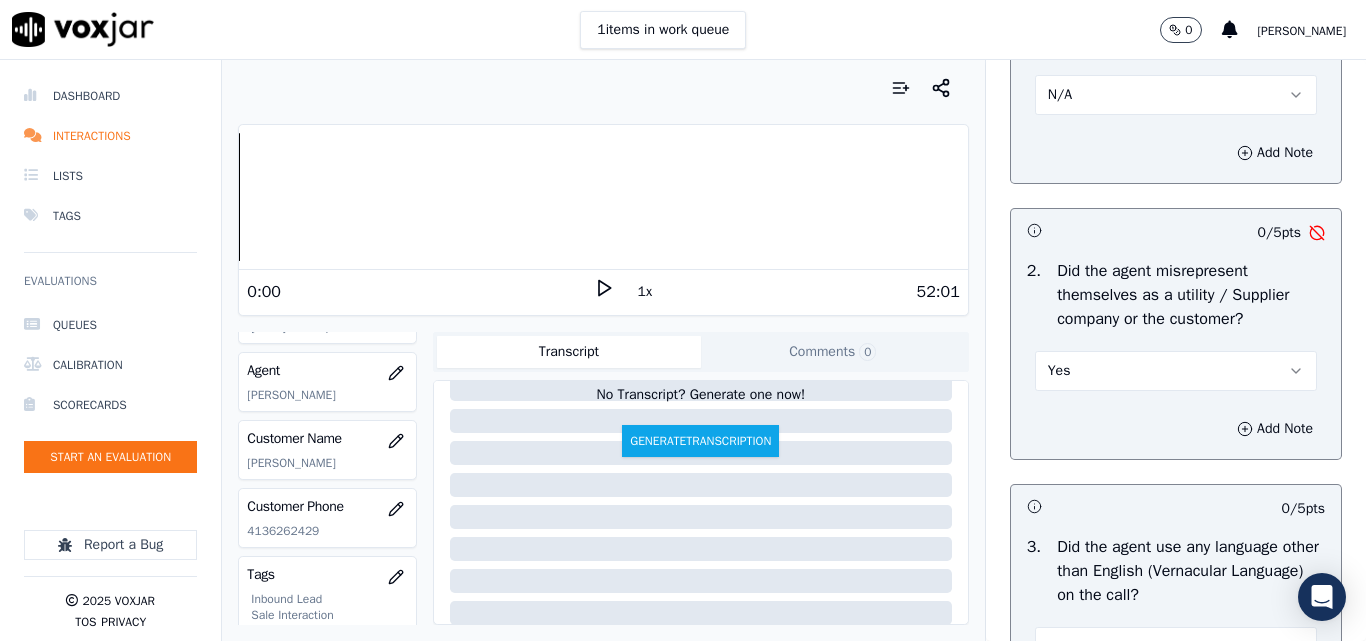 click on "Yes" at bounding box center [1176, 371] 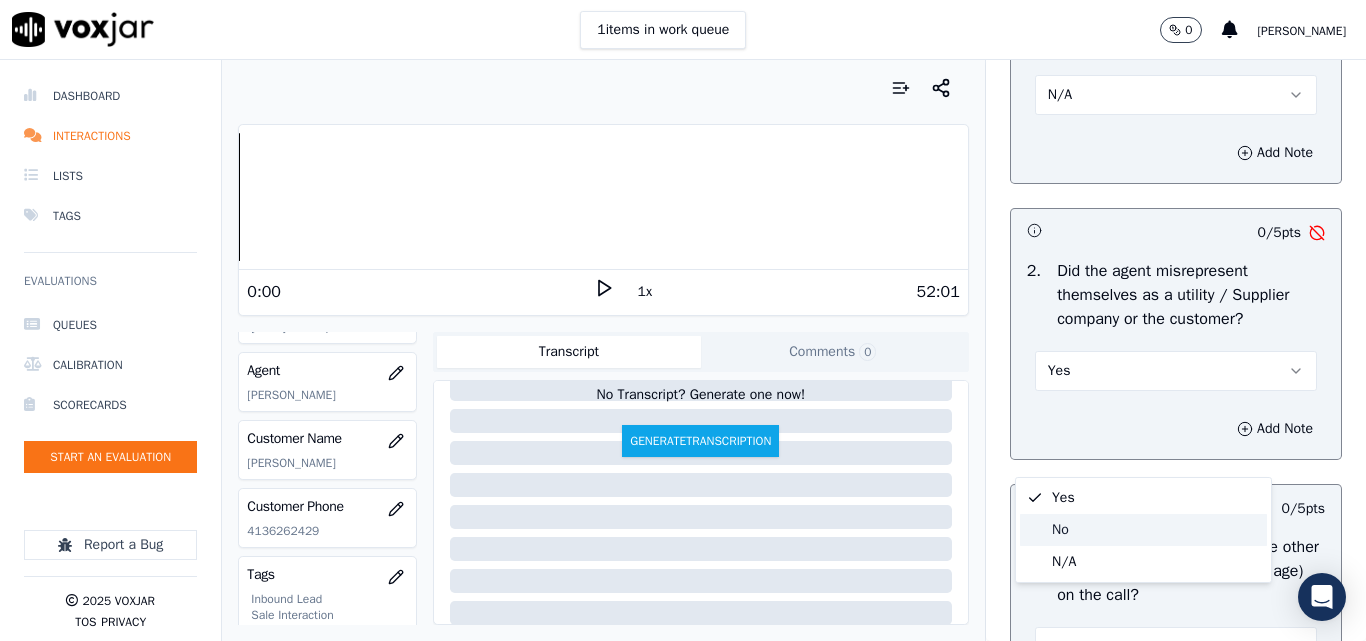 click on "No" 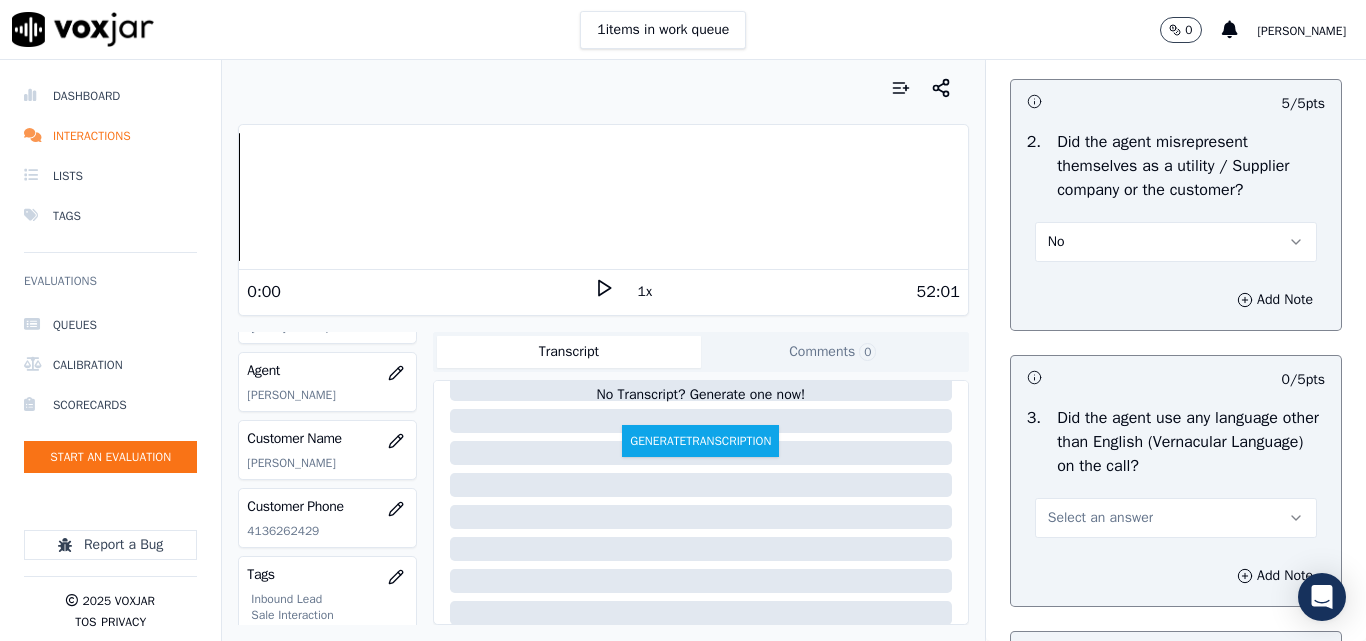 scroll, scrollTop: 3100, scrollLeft: 0, axis: vertical 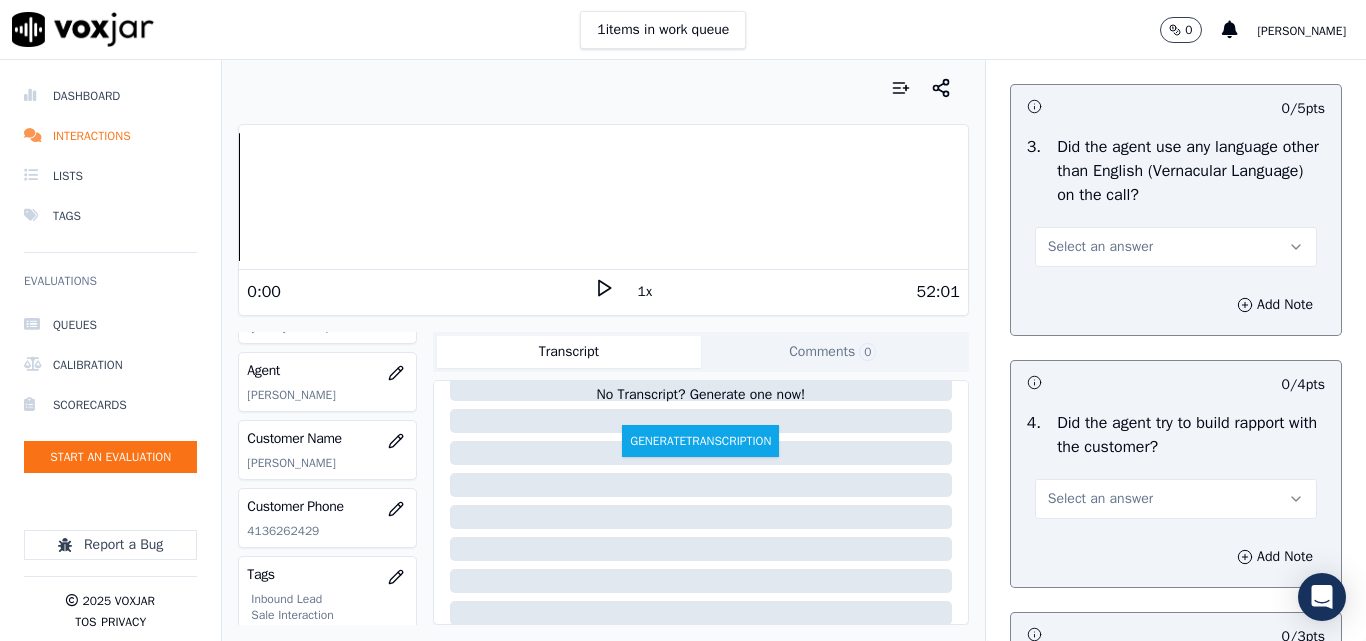 click on "Select an answer" at bounding box center [1100, 247] 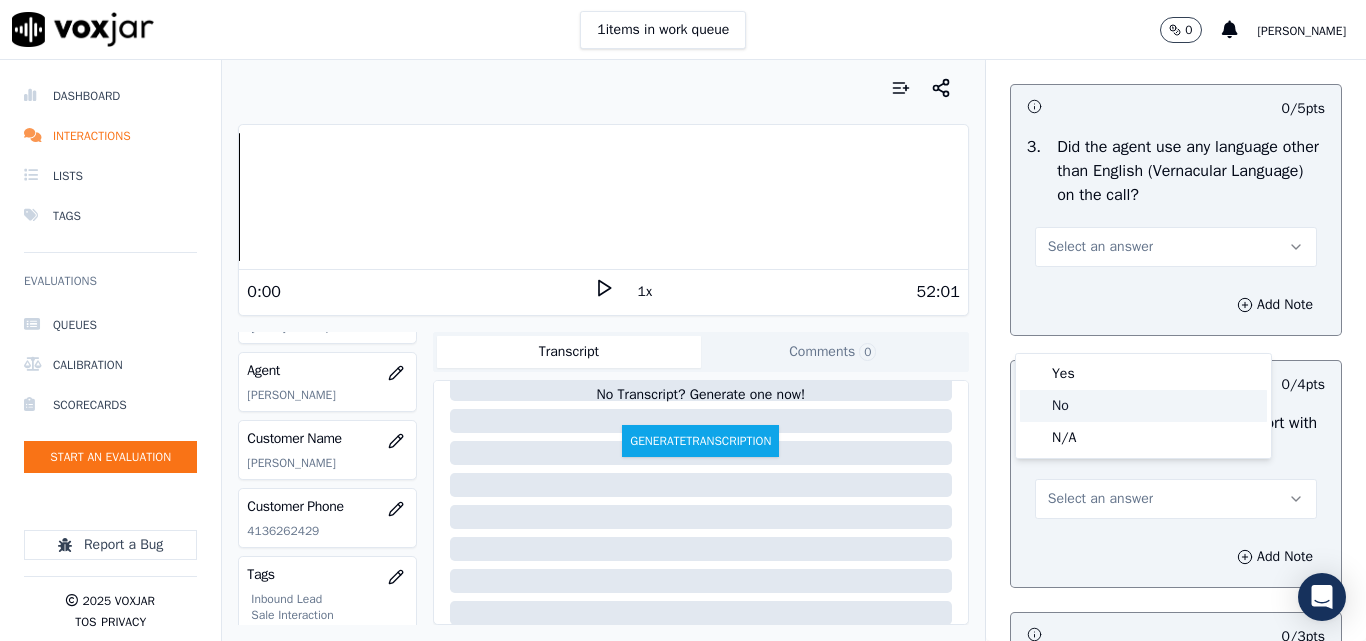 click on "No" 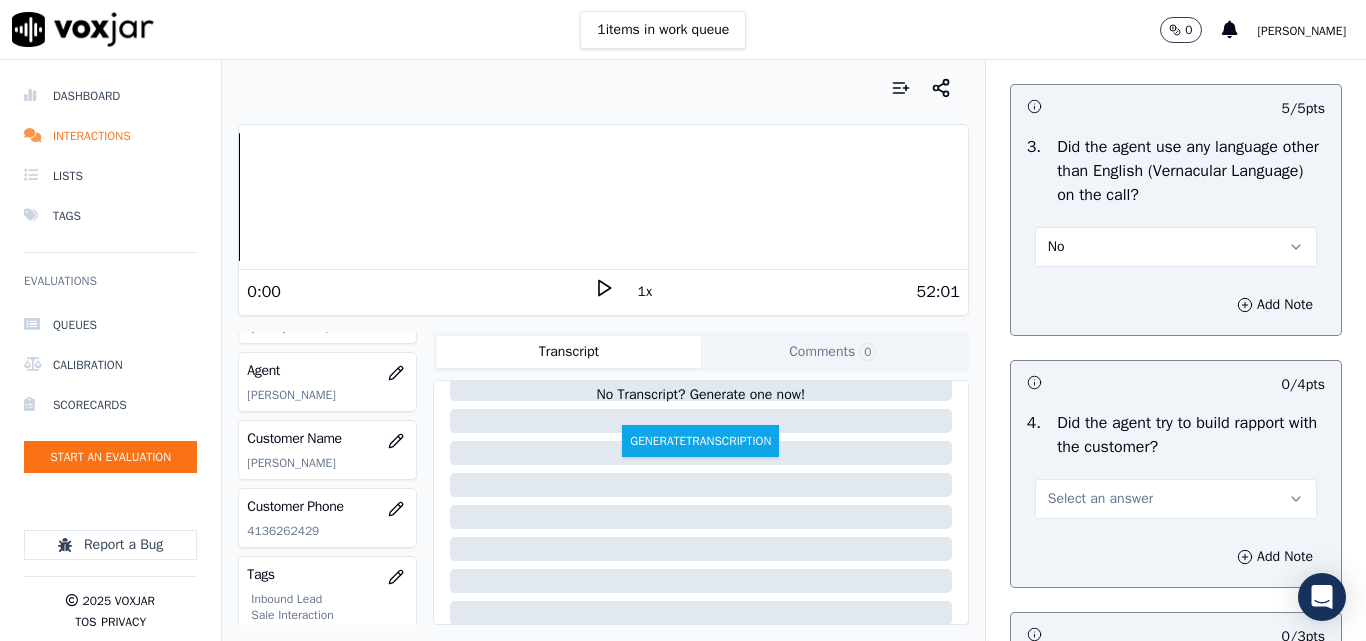 scroll, scrollTop: 3300, scrollLeft: 0, axis: vertical 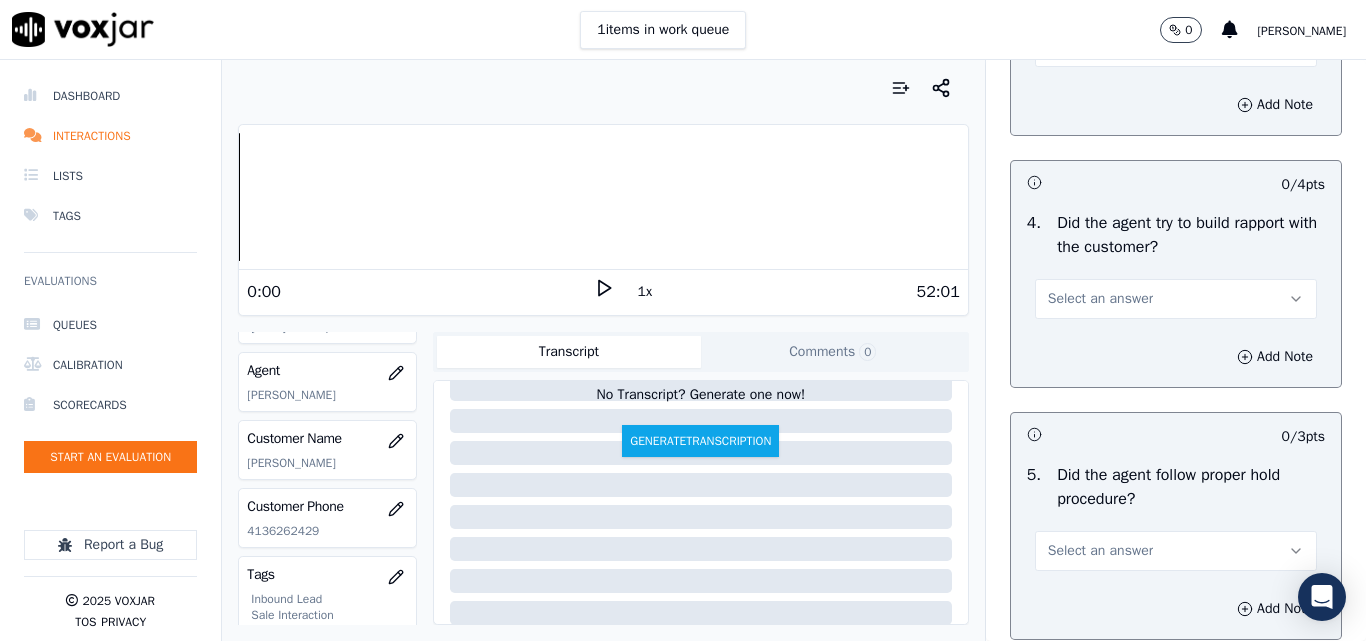 click on "Select an answer" at bounding box center (1100, 299) 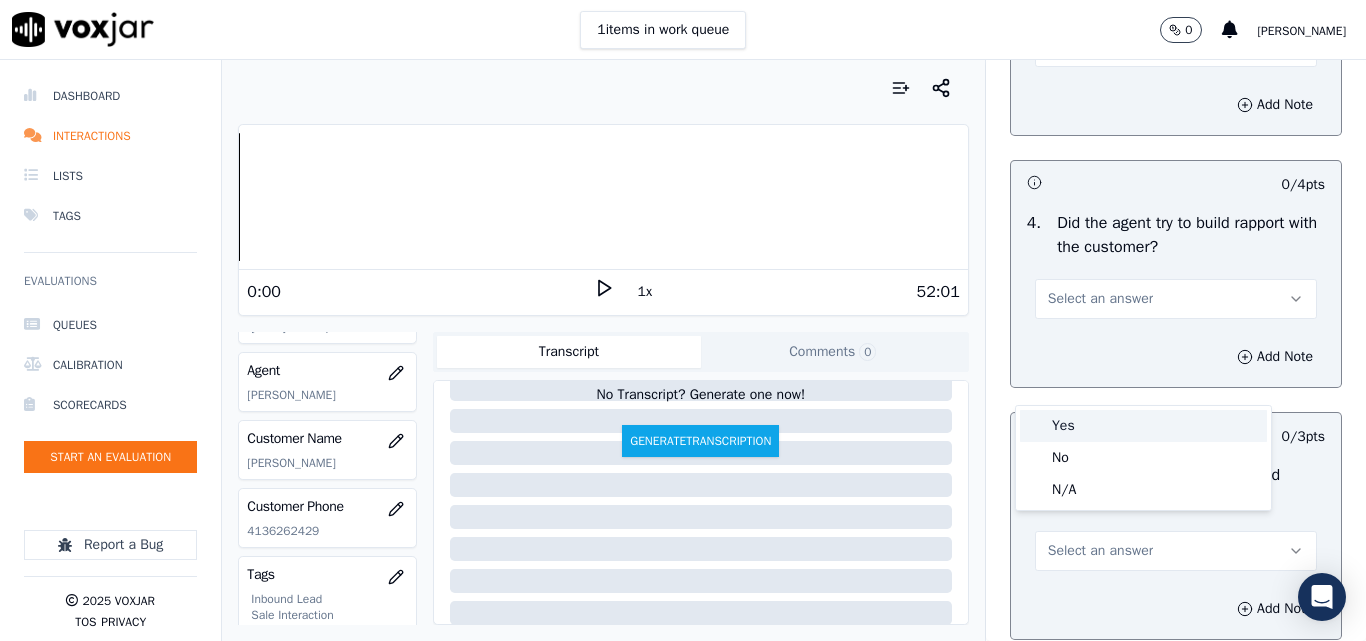 click on "Yes" at bounding box center (1143, 426) 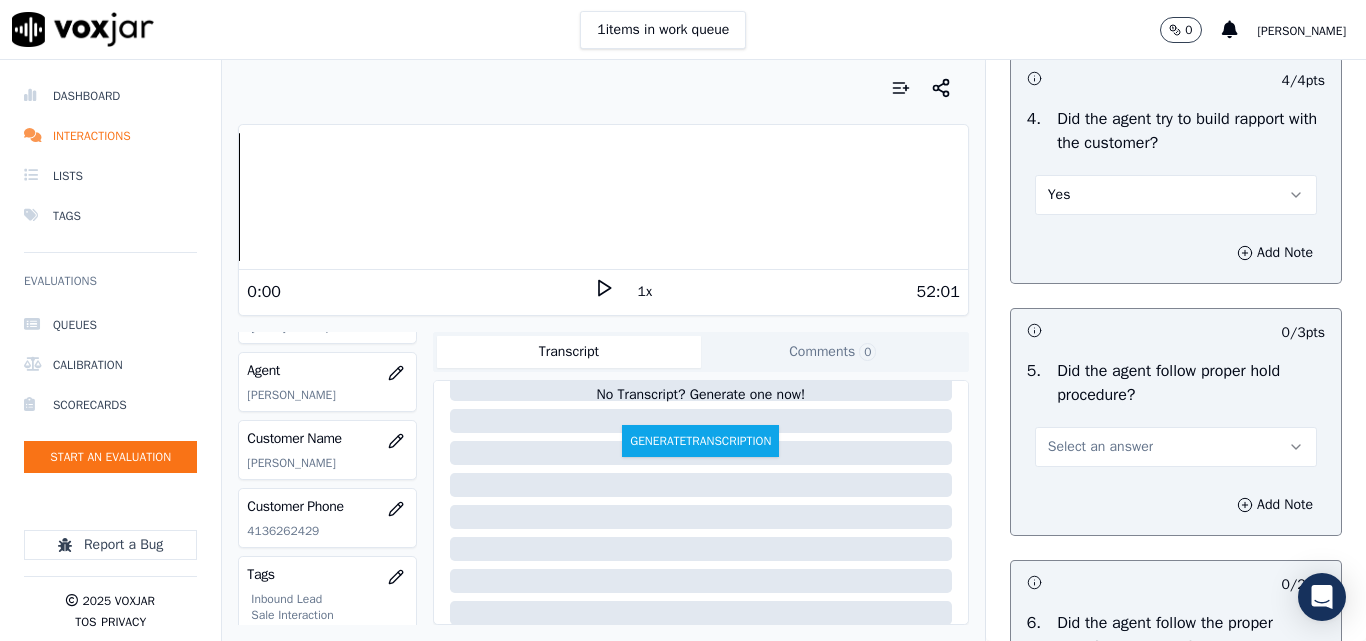 scroll, scrollTop: 3500, scrollLeft: 0, axis: vertical 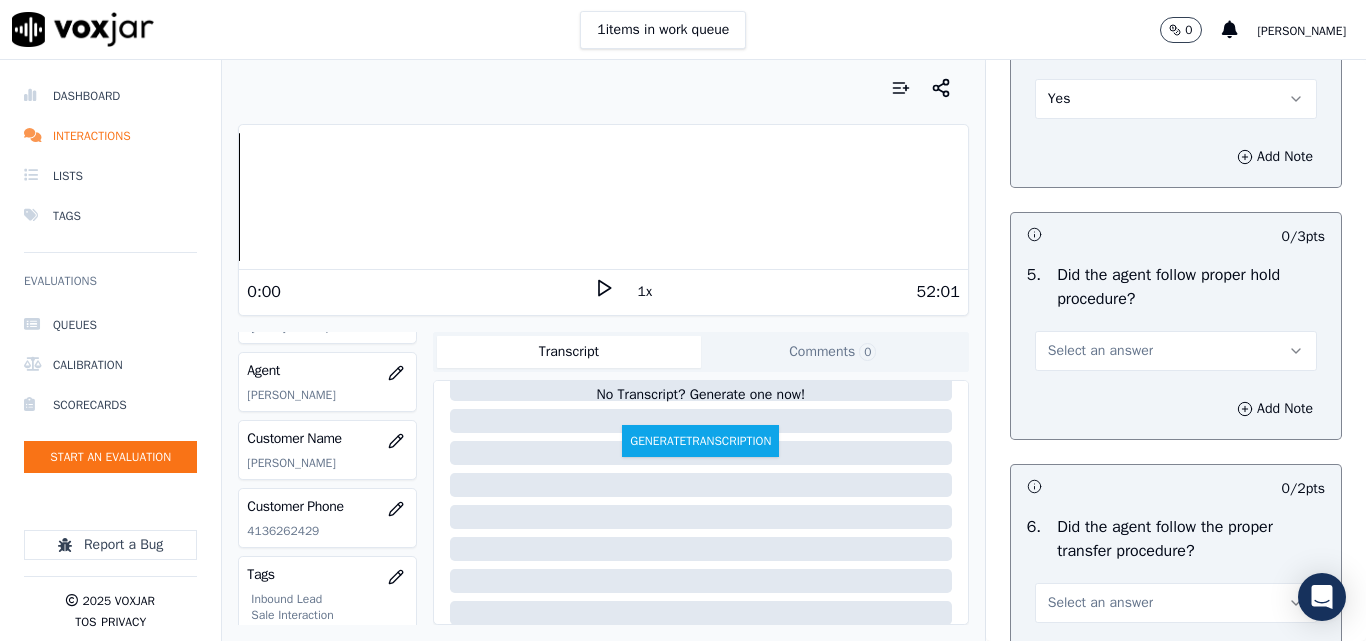 click on "Select an answer" at bounding box center (1100, 351) 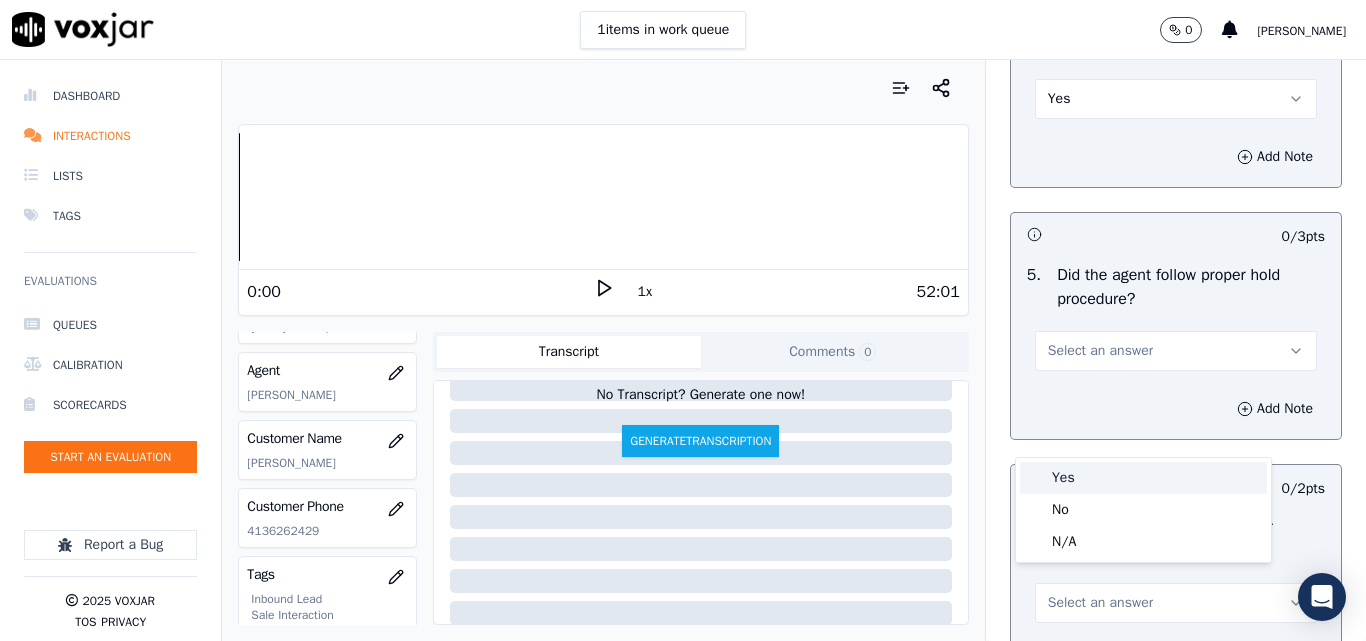 click on "Yes" at bounding box center [1143, 478] 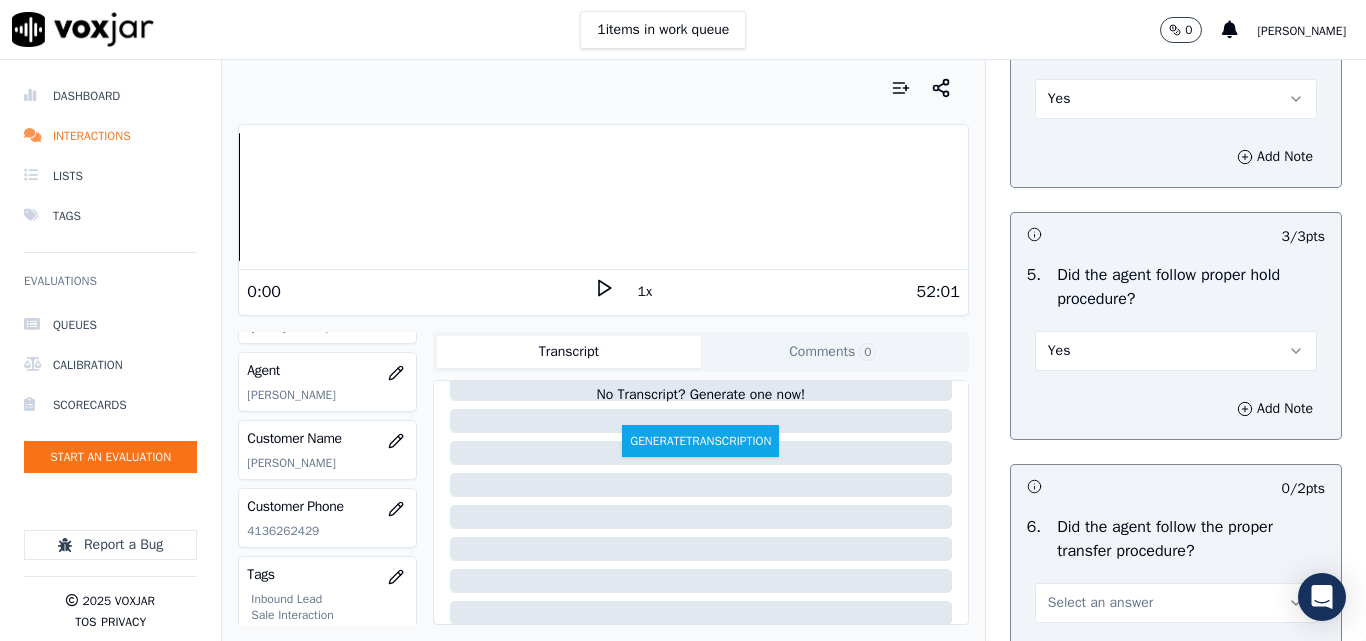 scroll, scrollTop: 3700, scrollLeft: 0, axis: vertical 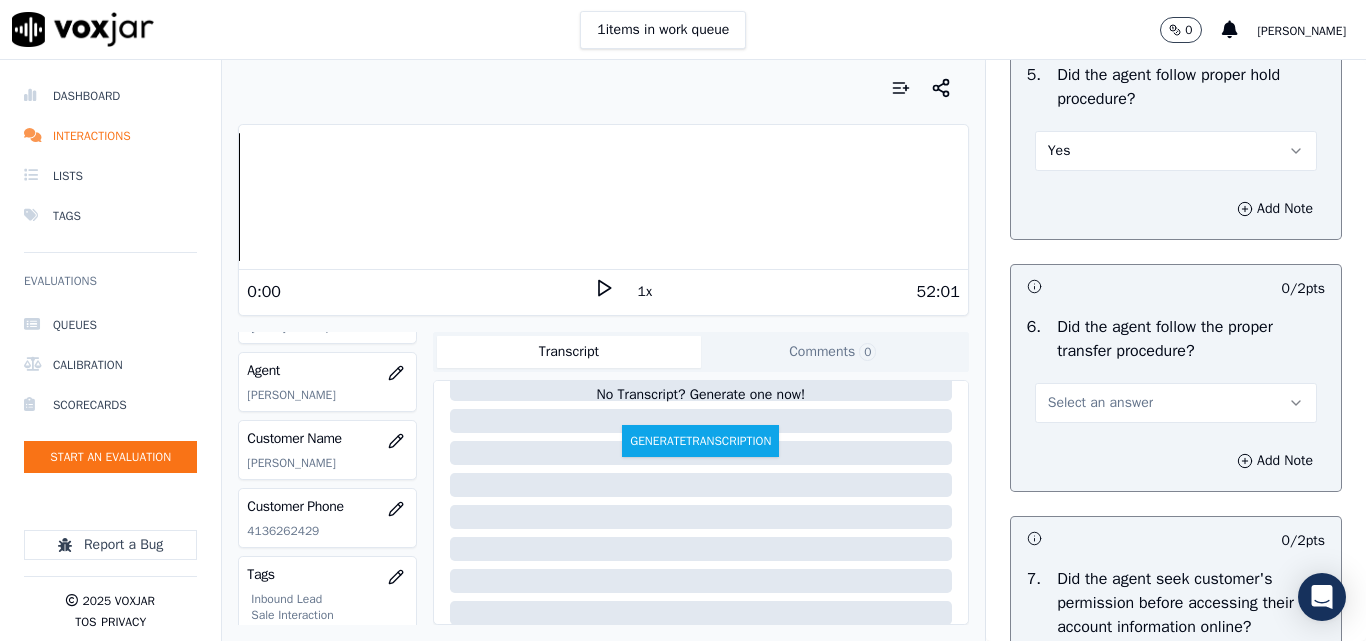 click on "Select an answer" at bounding box center (1100, 403) 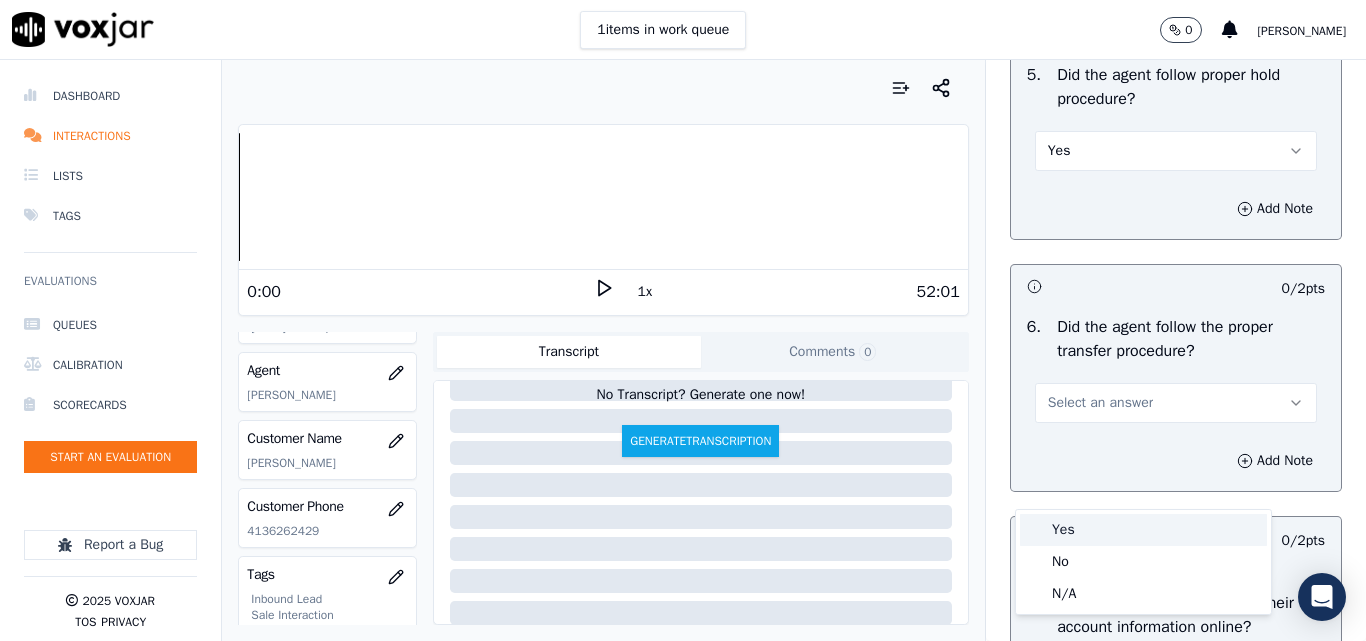click on "Yes" at bounding box center [1143, 530] 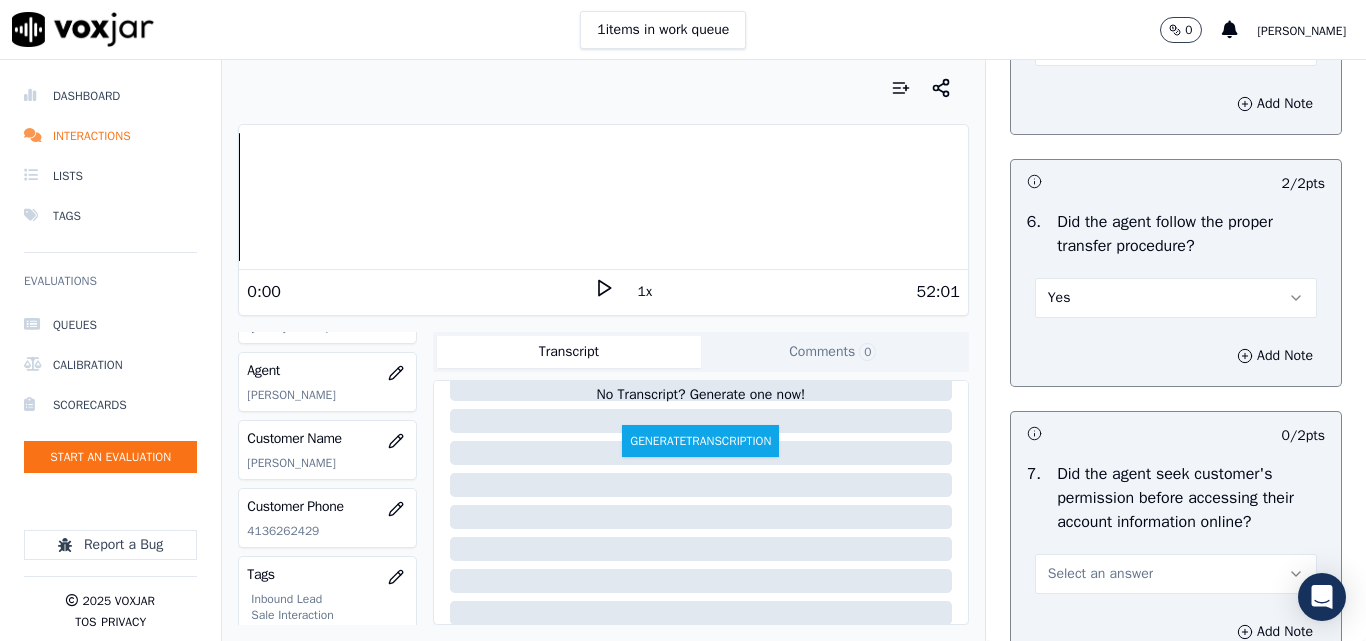 scroll, scrollTop: 4000, scrollLeft: 0, axis: vertical 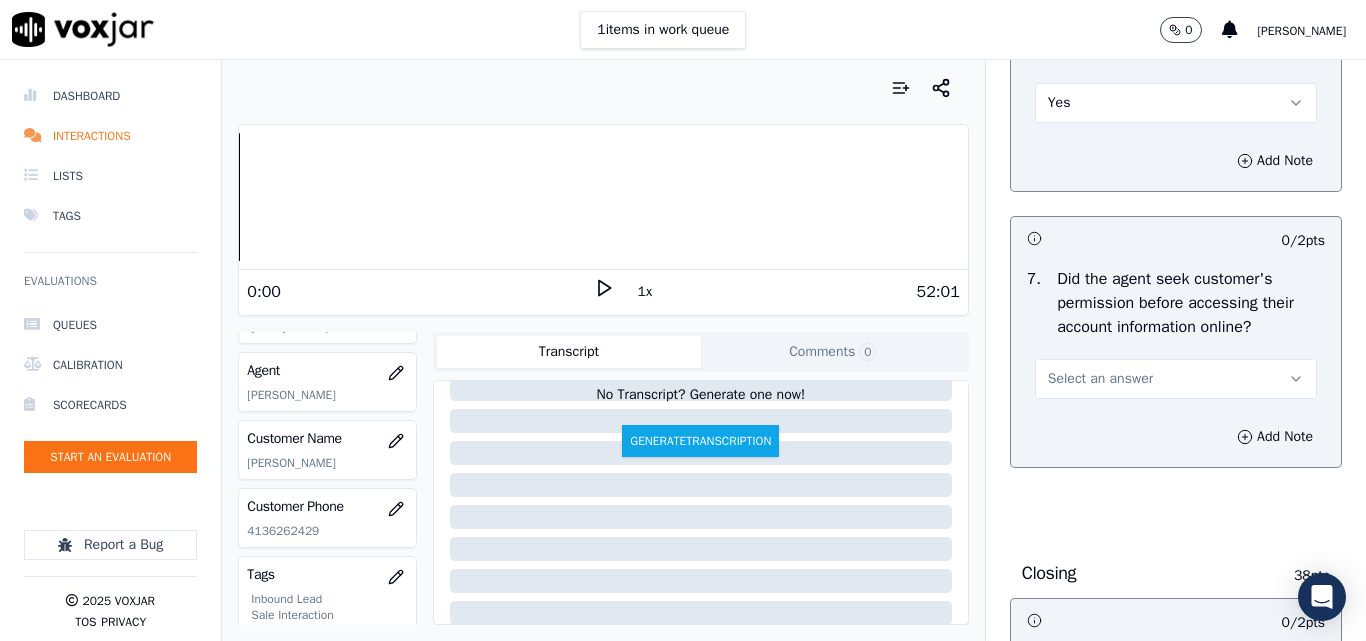 click on "Select an answer" at bounding box center [1100, 379] 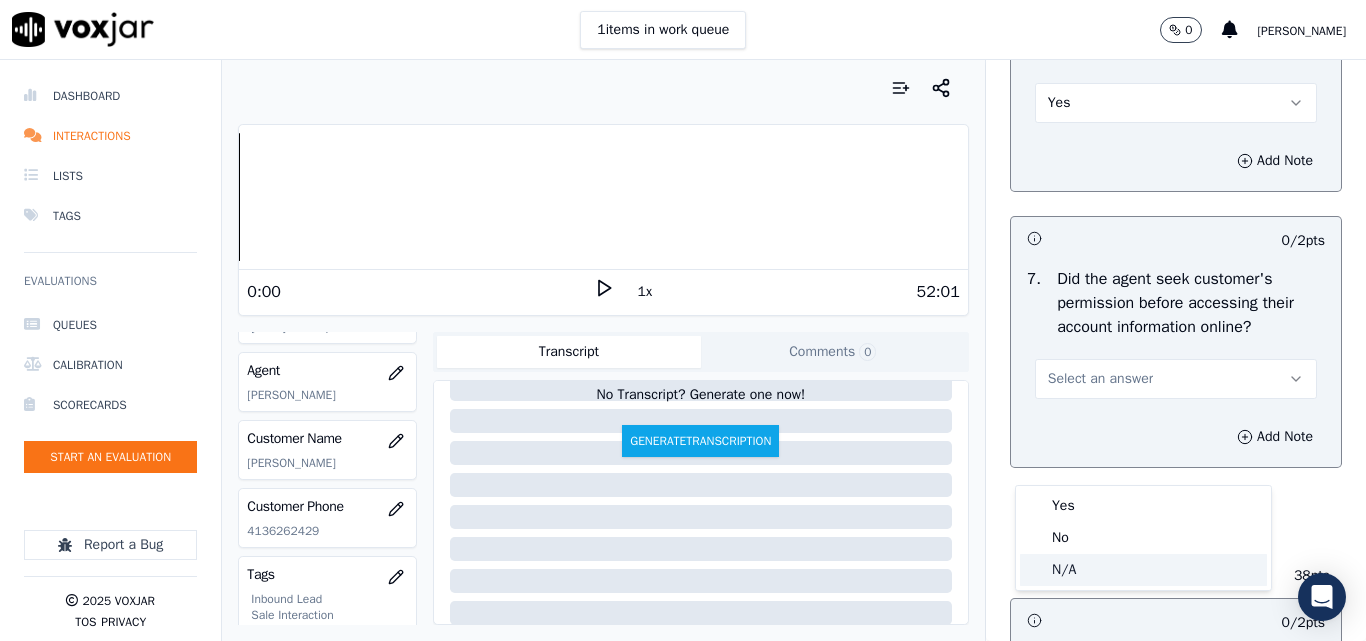 click on "N/A" 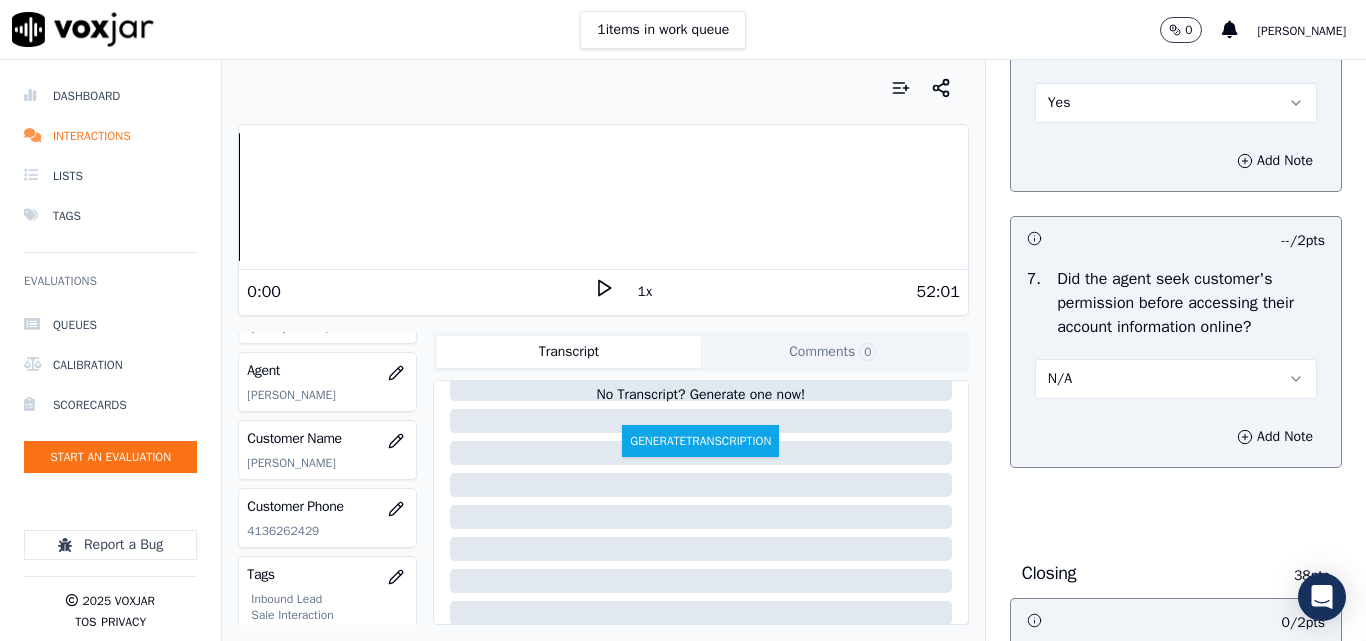 click on "N/A" at bounding box center (1176, 379) 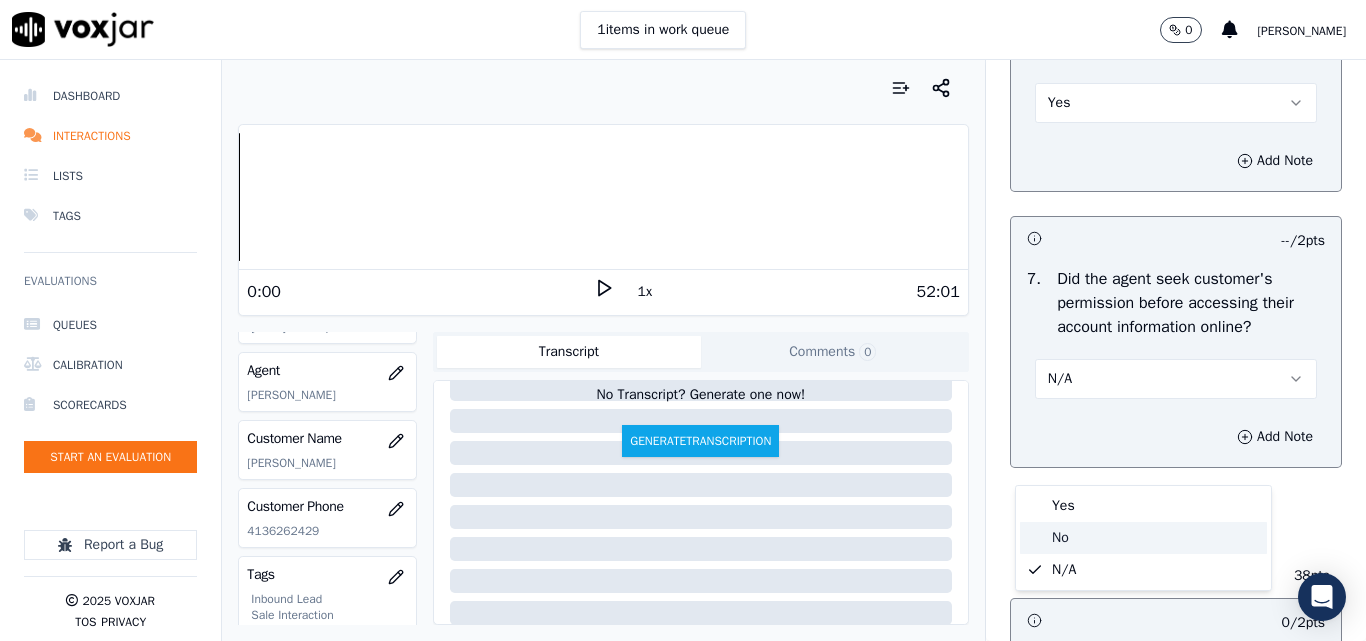click on "No" 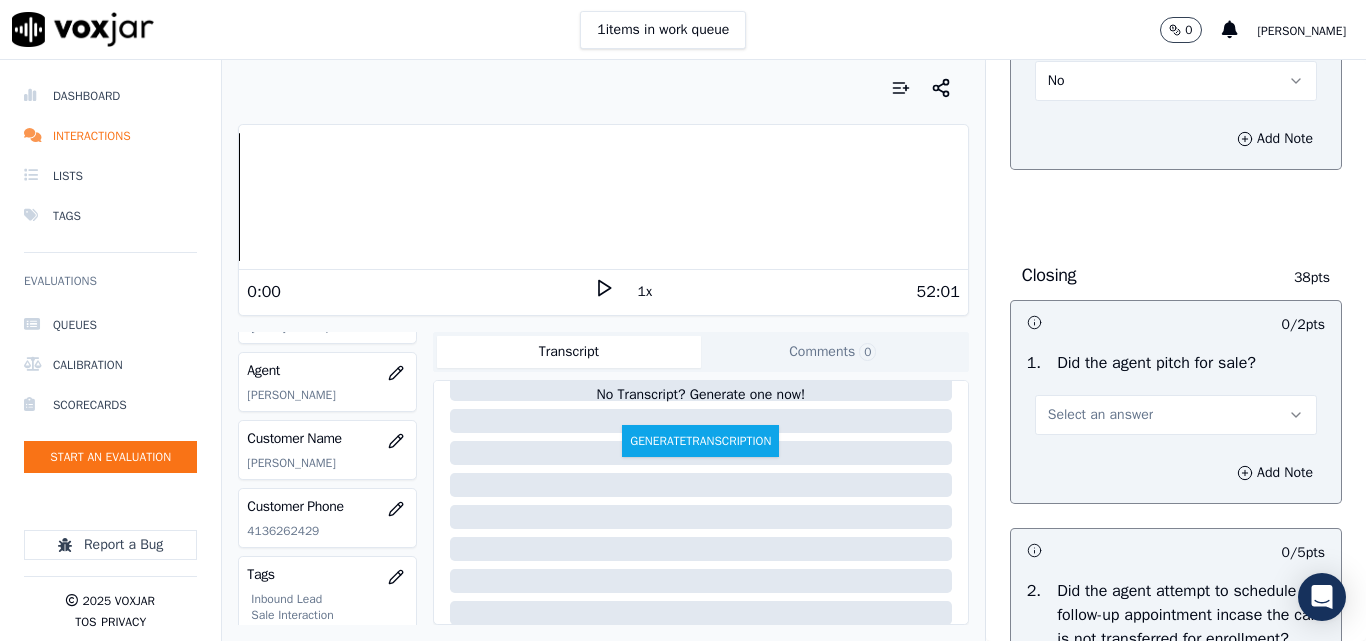 scroll, scrollTop: 4300, scrollLeft: 0, axis: vertical 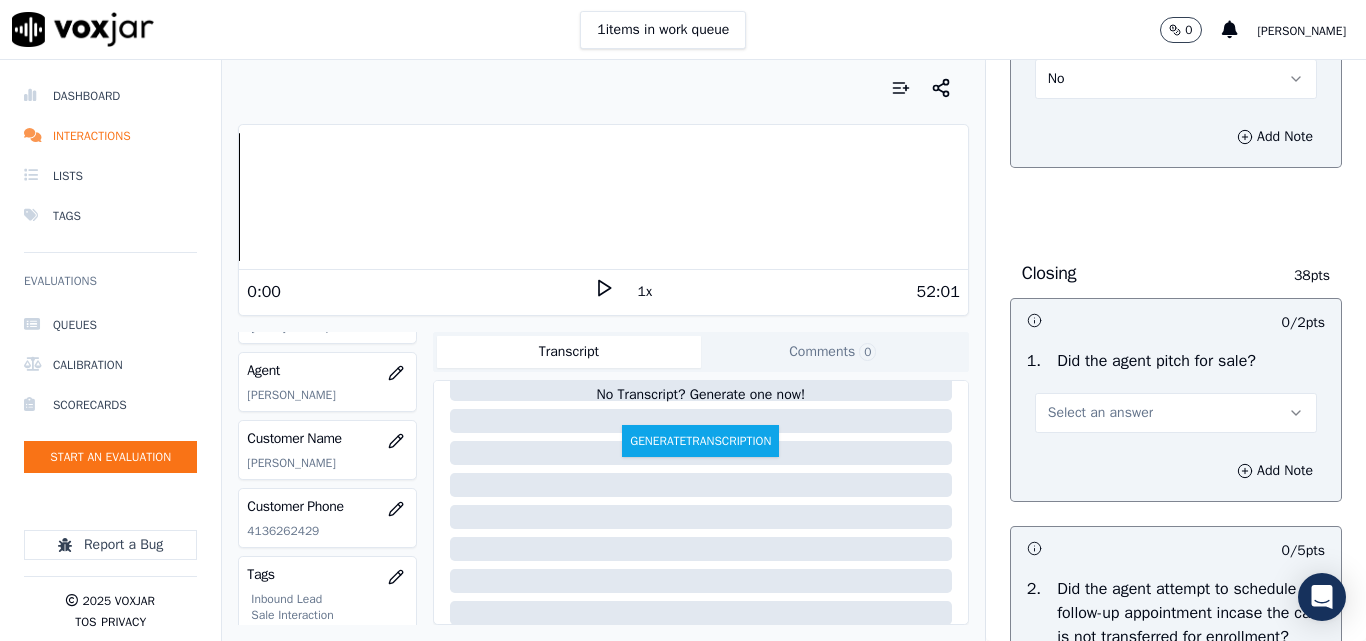 click on "Select an answer" at bounding box center [1100, 413] 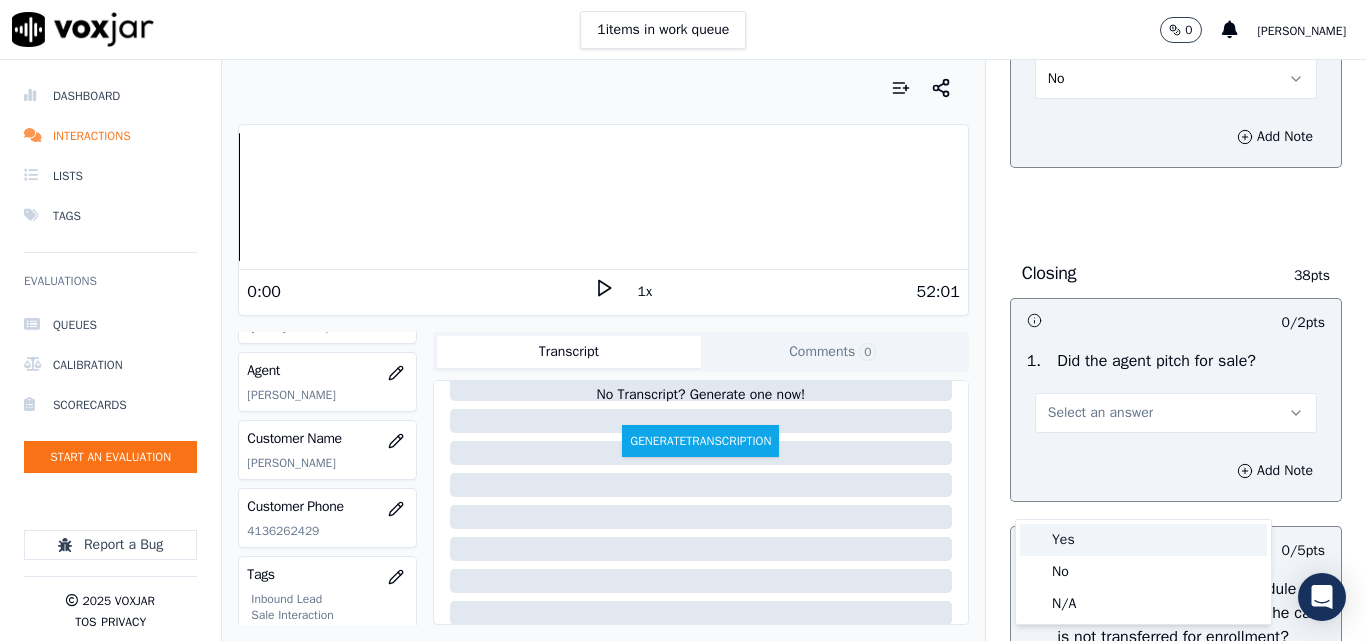 drag, startPoint x: 1083, startPoint y: 536, endPoint x: 1113, endPoint y: 523, distance: 32.695564 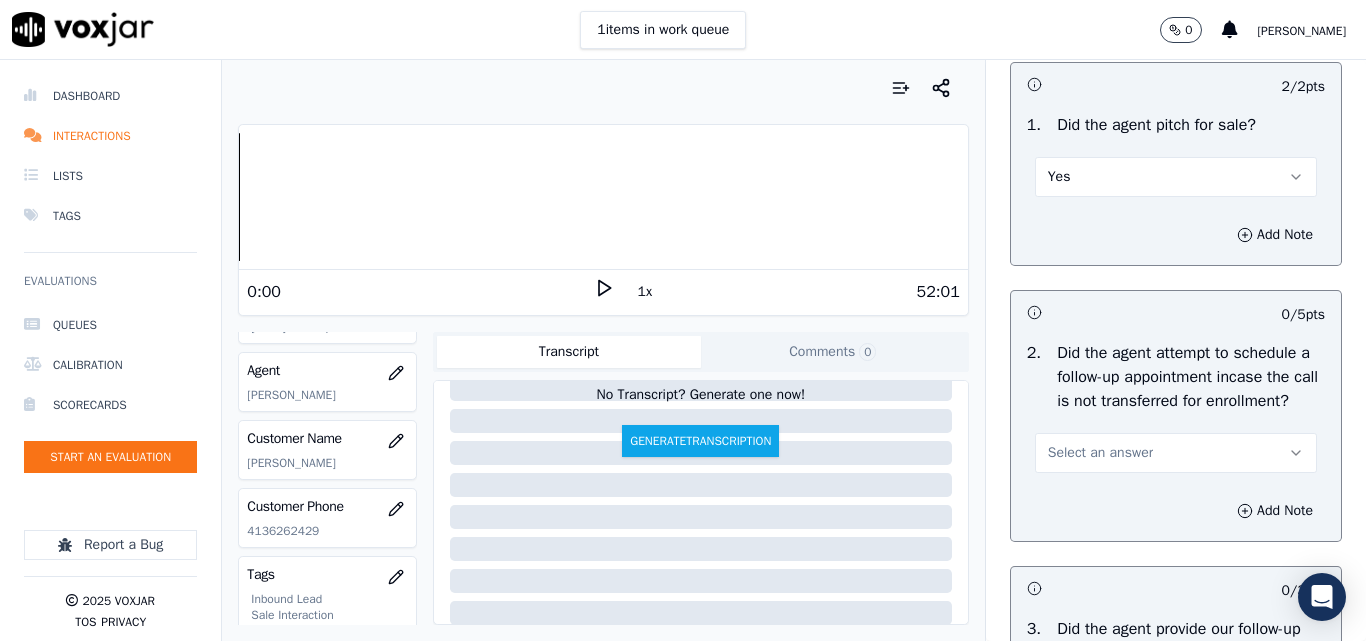scroll, scrollTop: 4700, scrollLeft: 0, axis: vertical 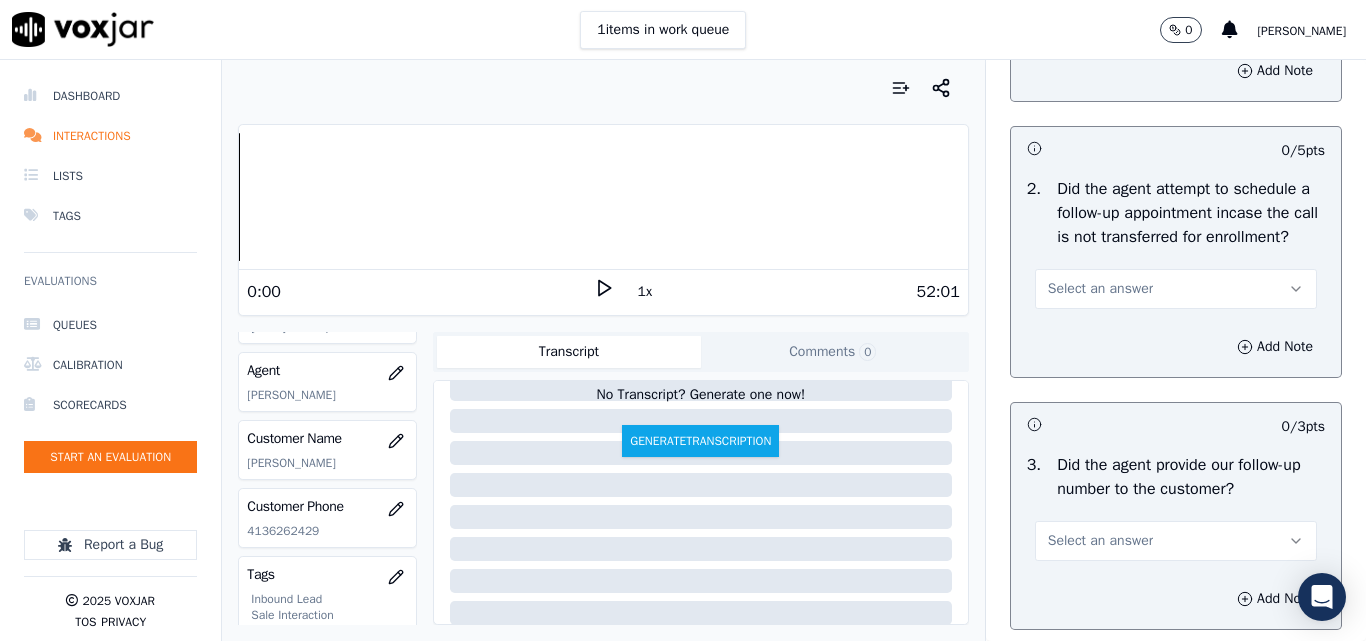 click on "Select an answer" at bounding box center (1176, 289) 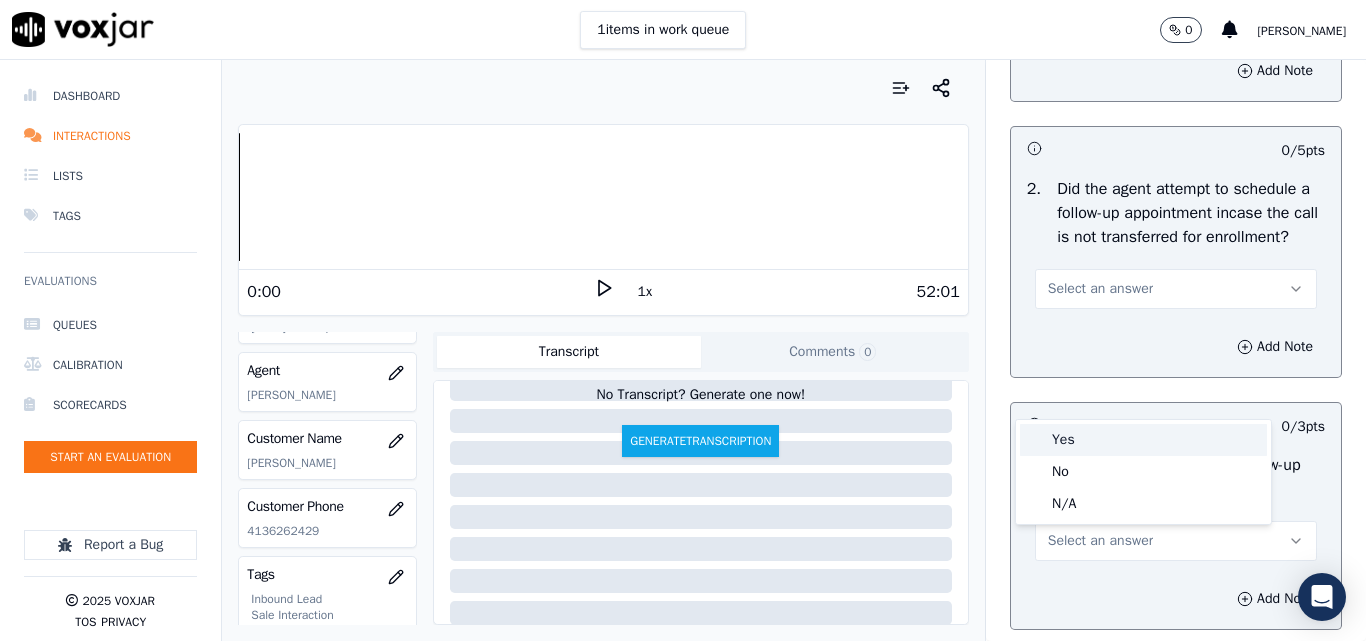 click on "Yes" at bounding box center (1143, 440) 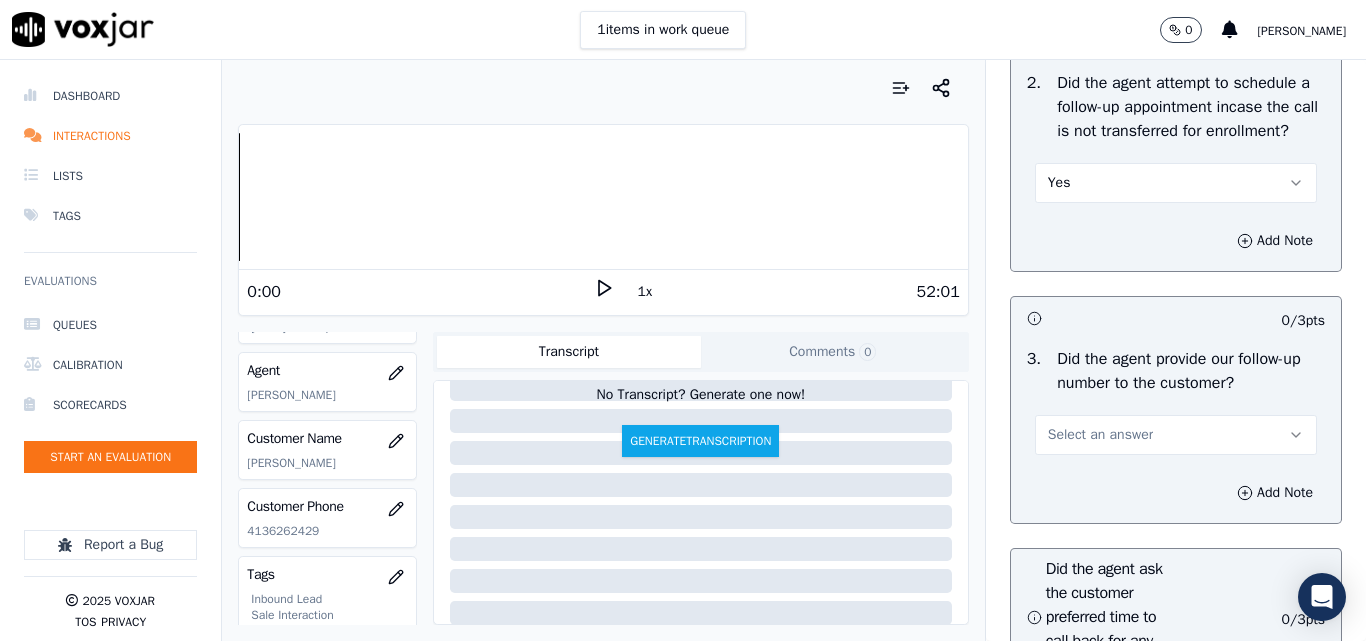 scroll, scrollTop: 4900, scrollLeft: 0, axis: vertical 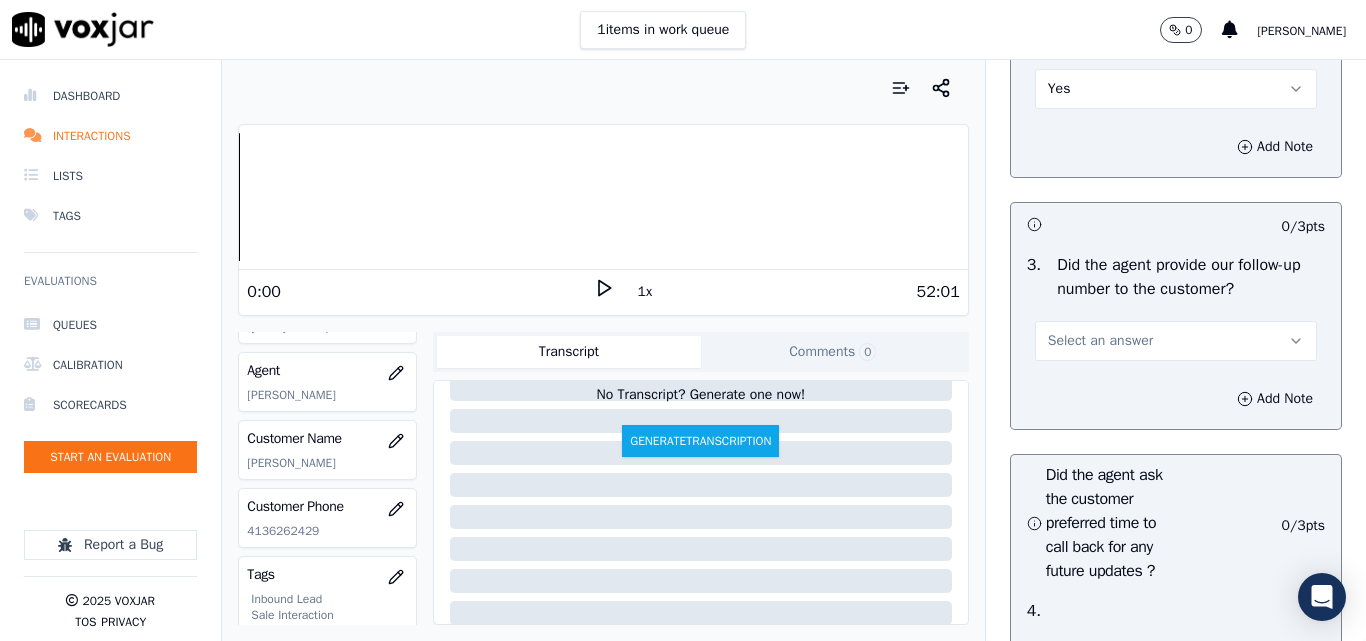 click on "Select an answer" at bounding box center [1100, 341] 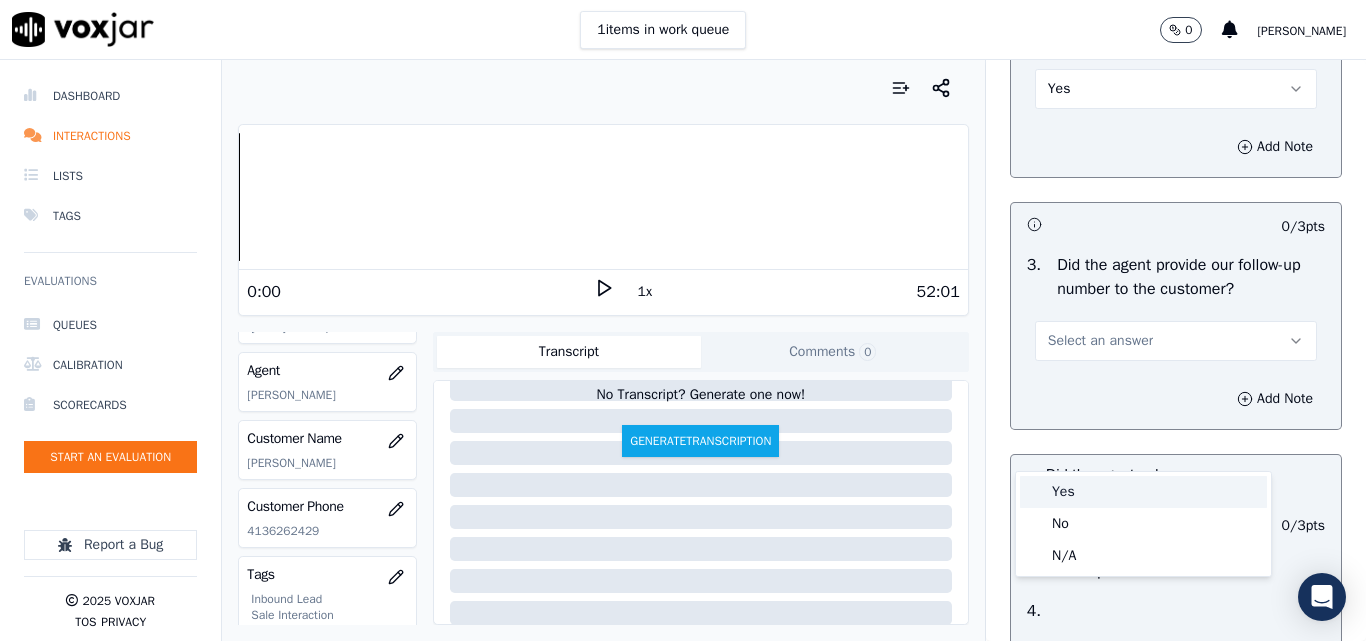 click on "Yes" at bounding box center [1143, 492] 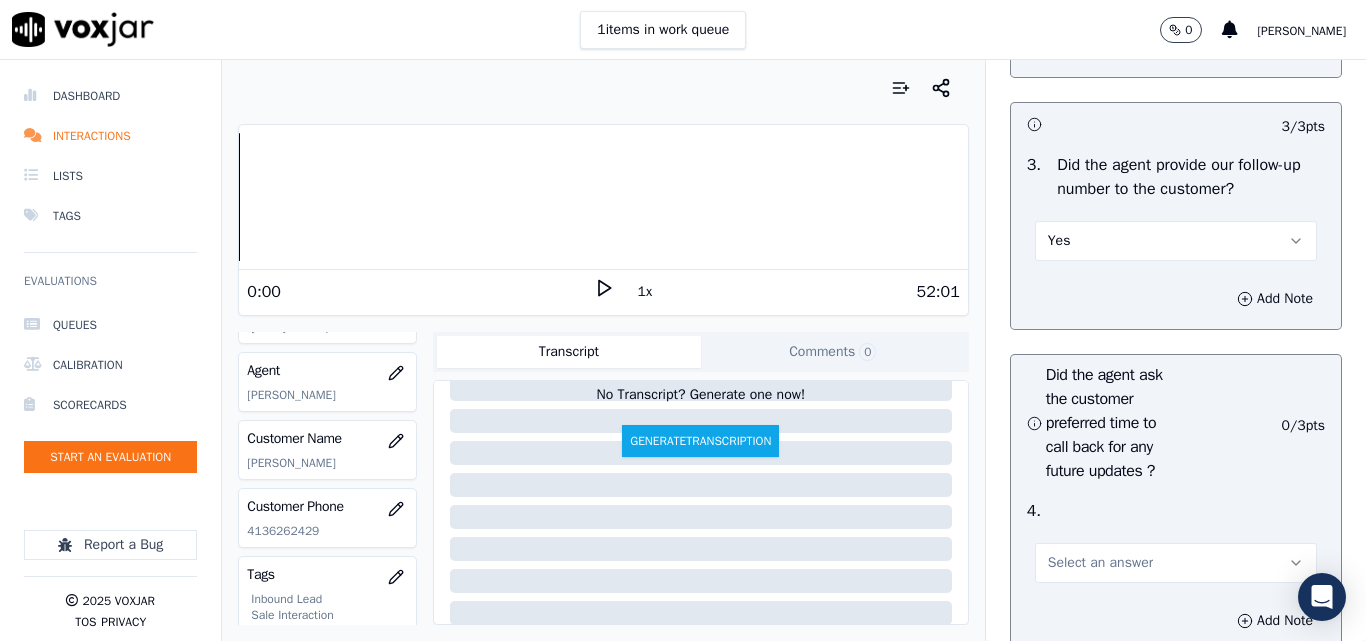 scroll, scrollTop: 5300, scrollLeft: 0, axis: vertical 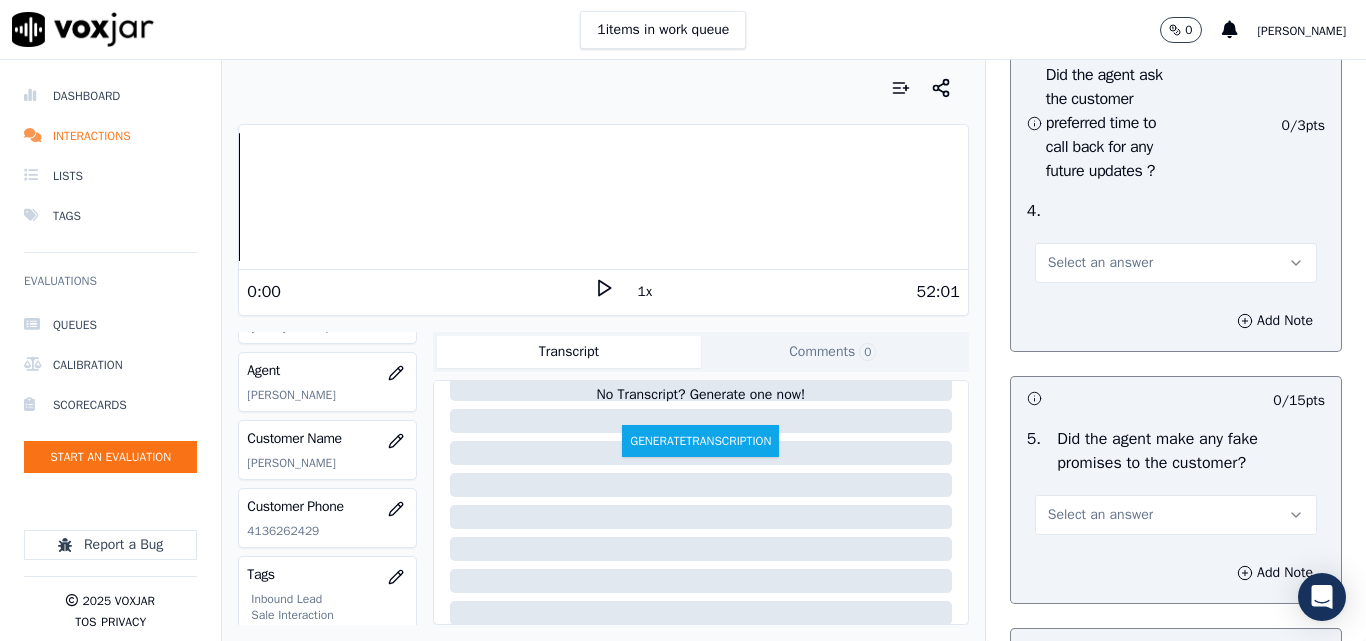 click on "Select an answer" at bounding box center (1176, 263) 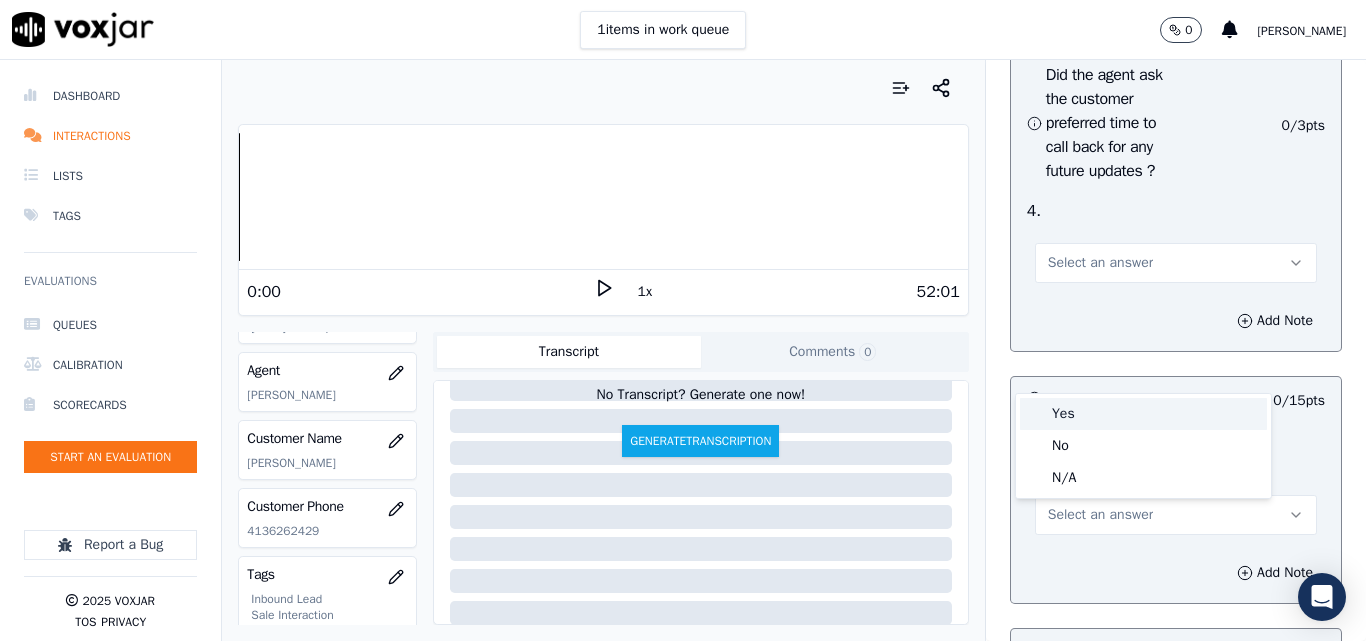 click on "Yes" at bounding box center [1143, 414] 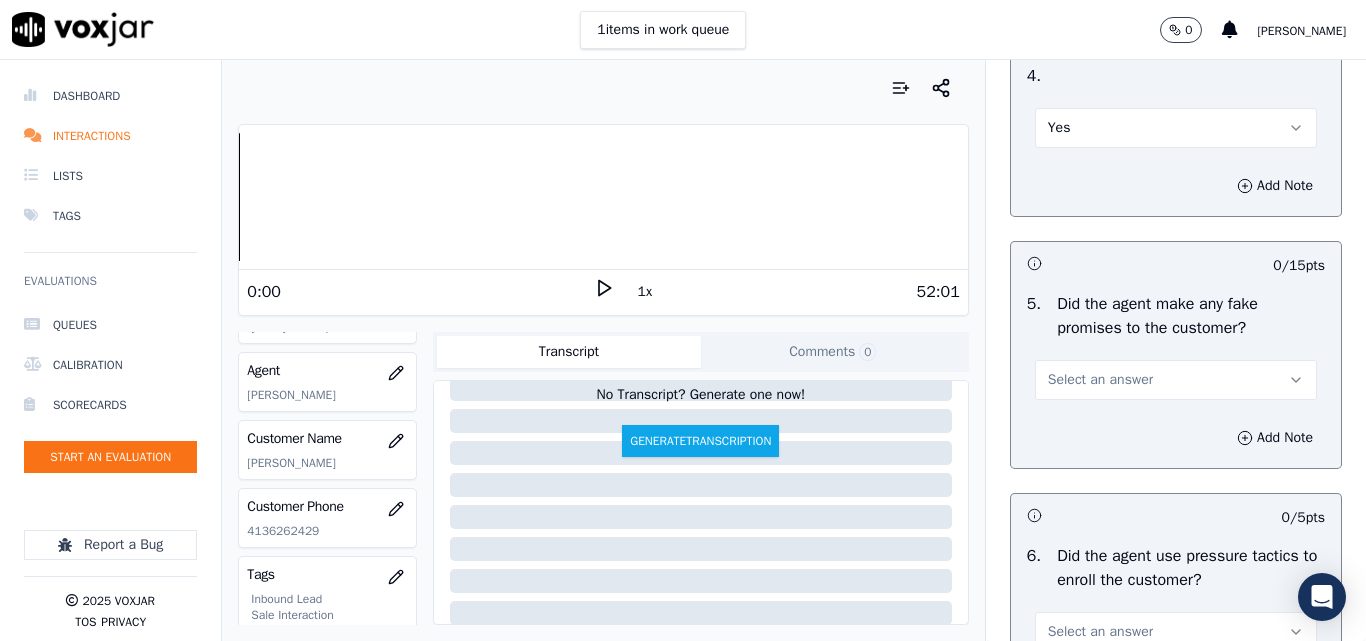 scroll, scrollTop: 5600, scrollLeft: 0, axis: vertical 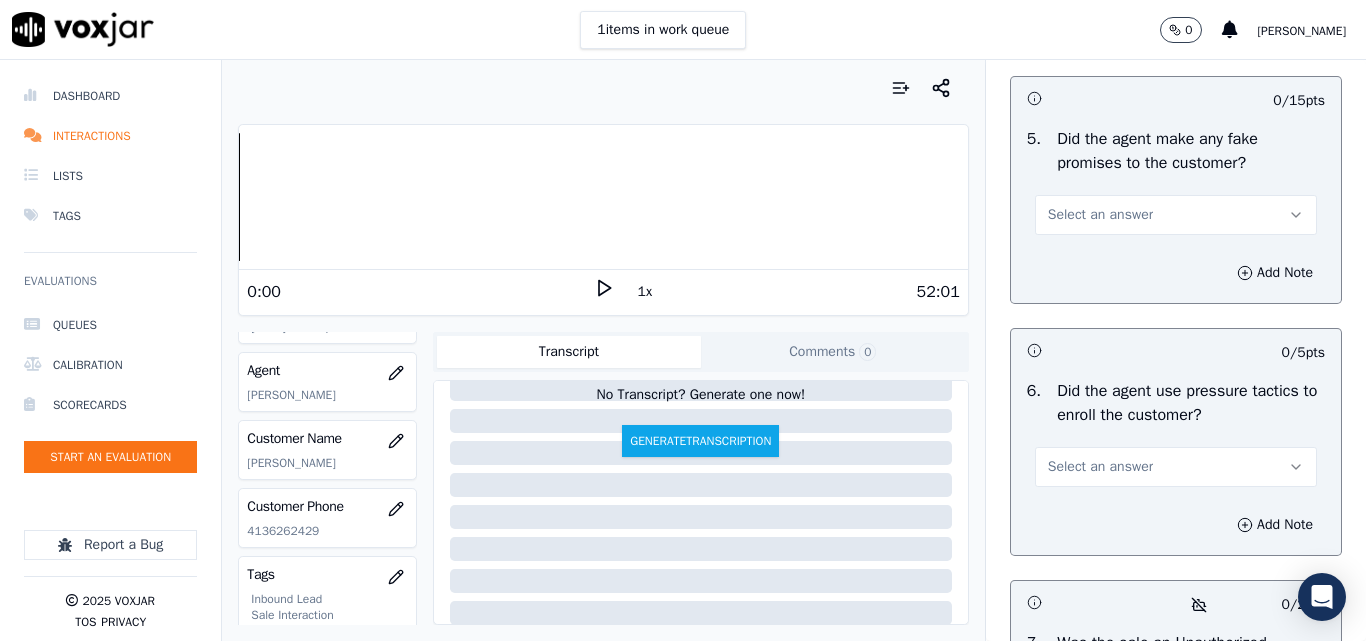 click on "Select an answer" at bounding box center (1100, 215) 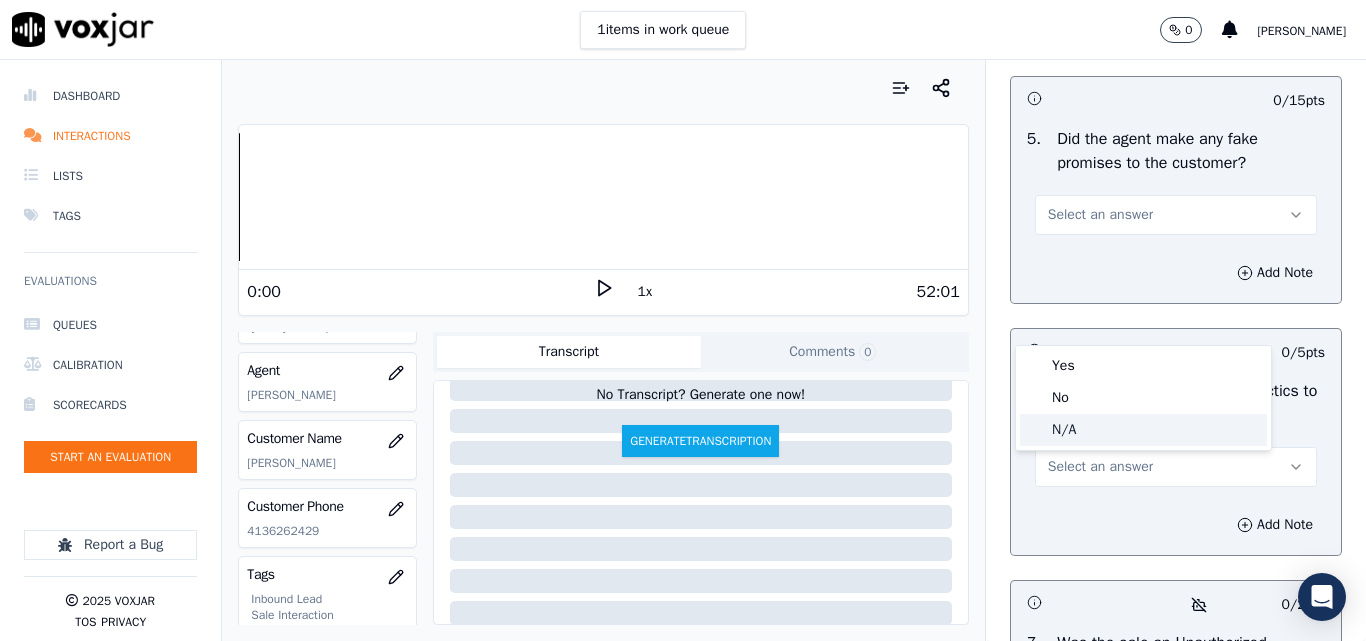 click on "N/A" 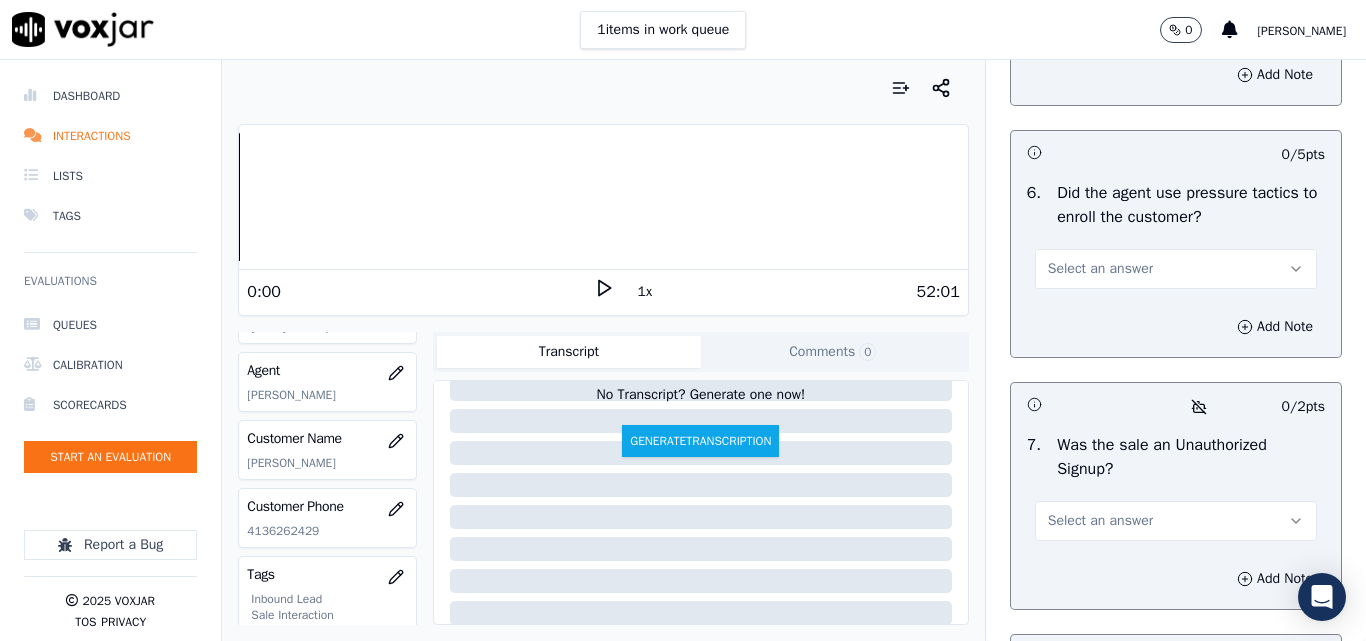 scroll, scrollTop: 5800, scrollLeft: 0, axis: vertical 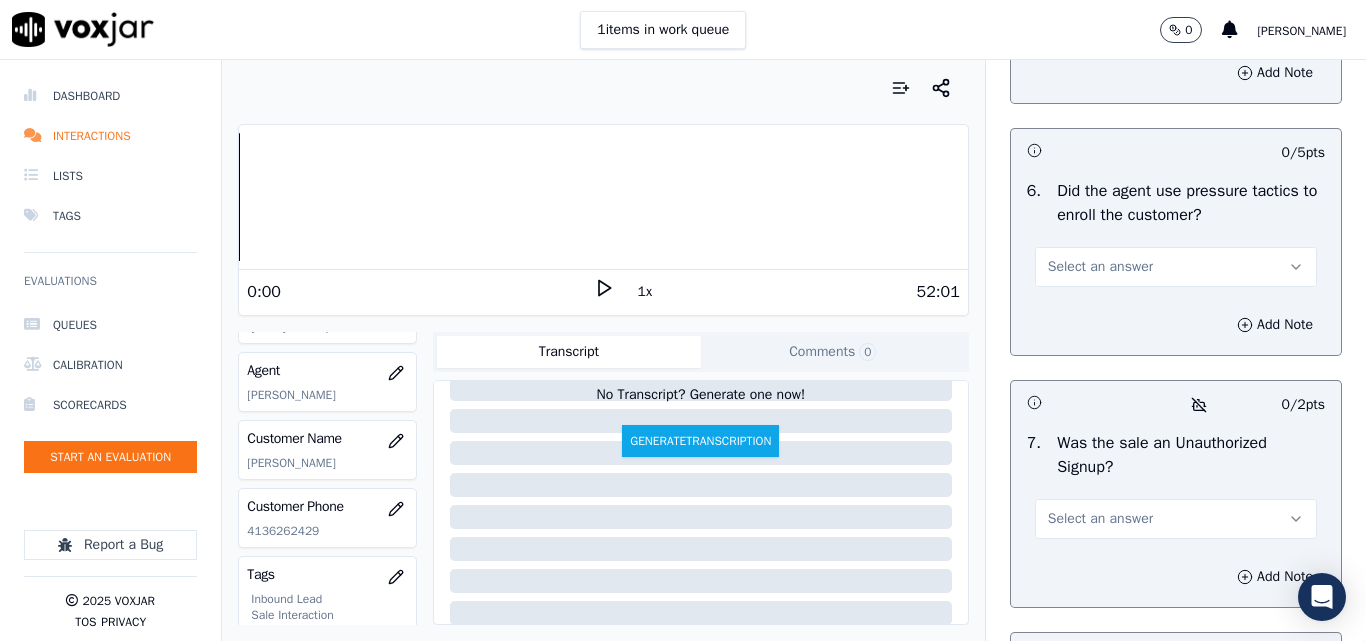 click on "N/A" at bounding box center [1176, 15] 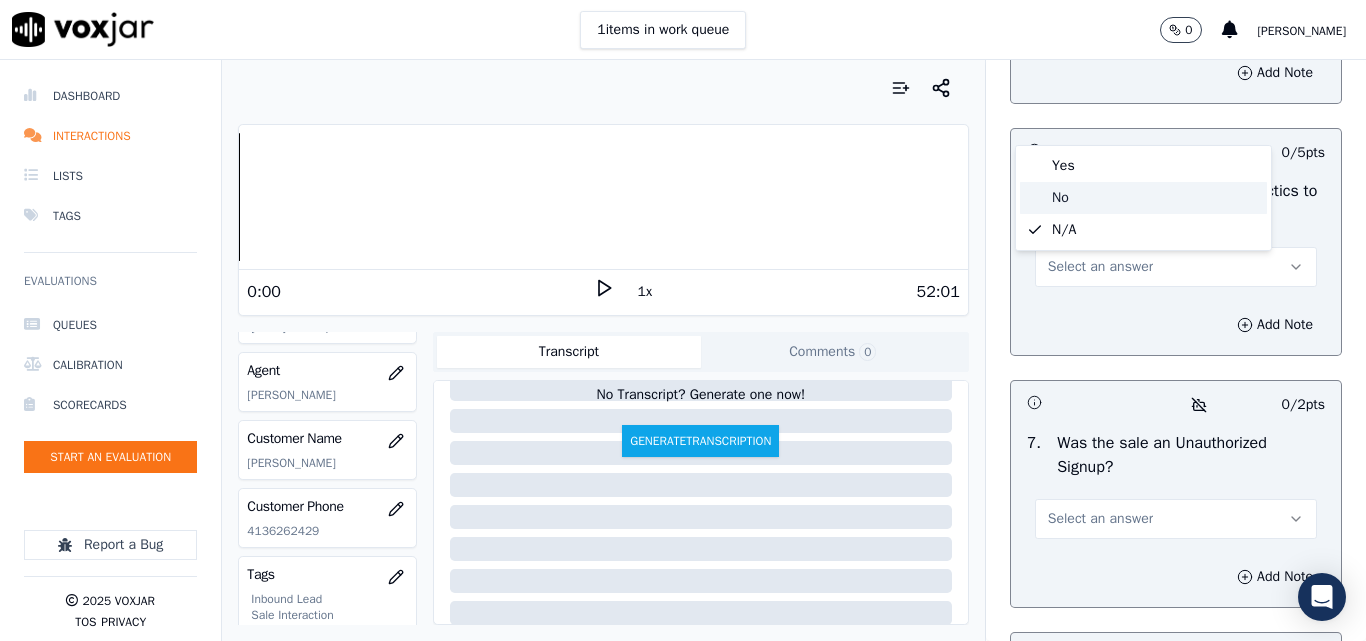 click on "No" 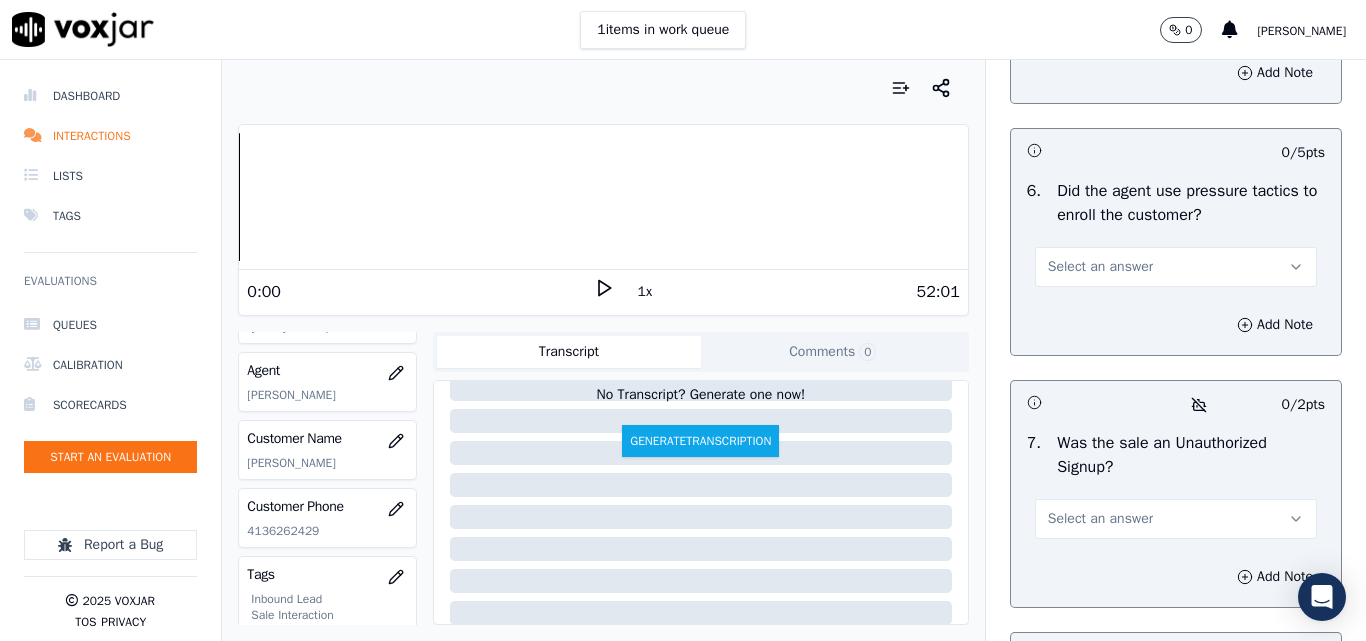 click on "Select an answer" at bounding box center [1100, 267] 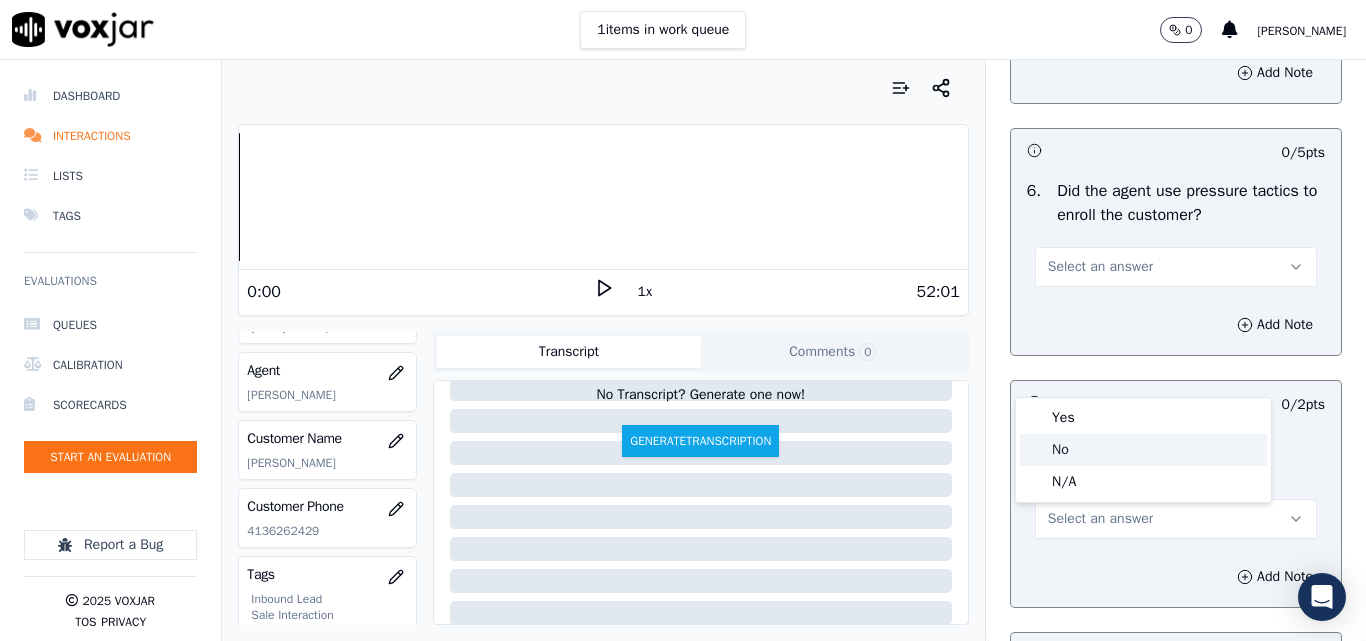 click on "No" 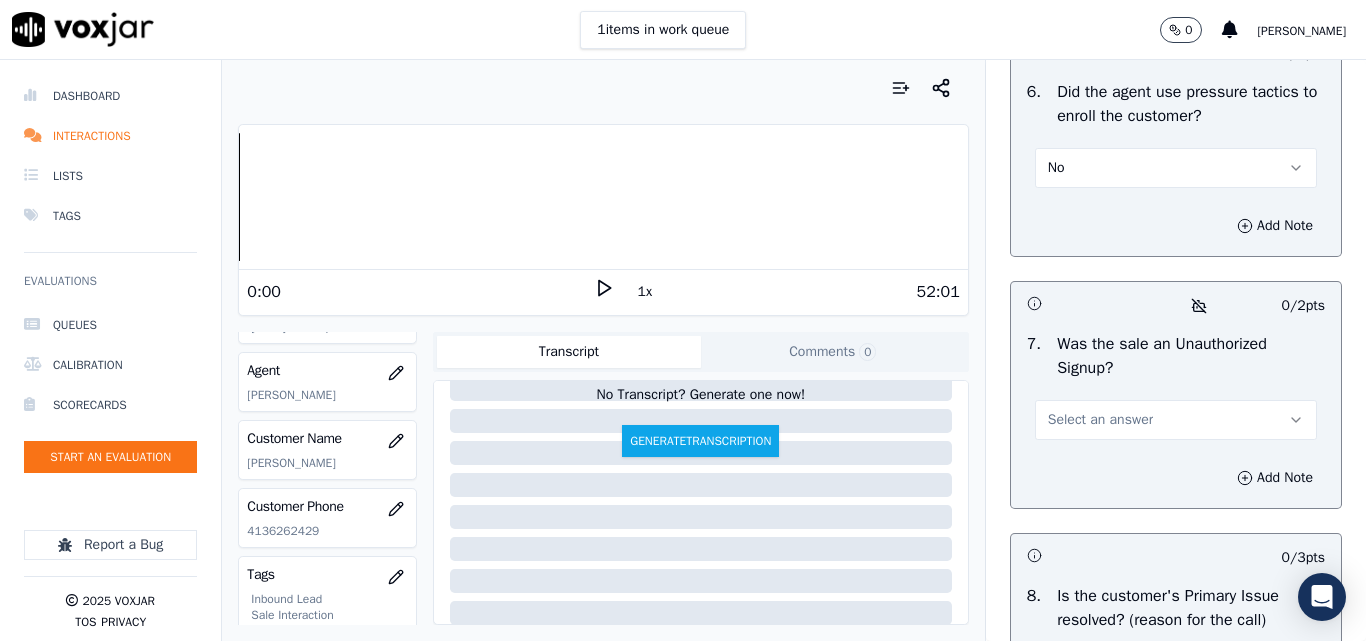 scroll, scrollTop: 6000, scrollLeft: 0, axis: vertical 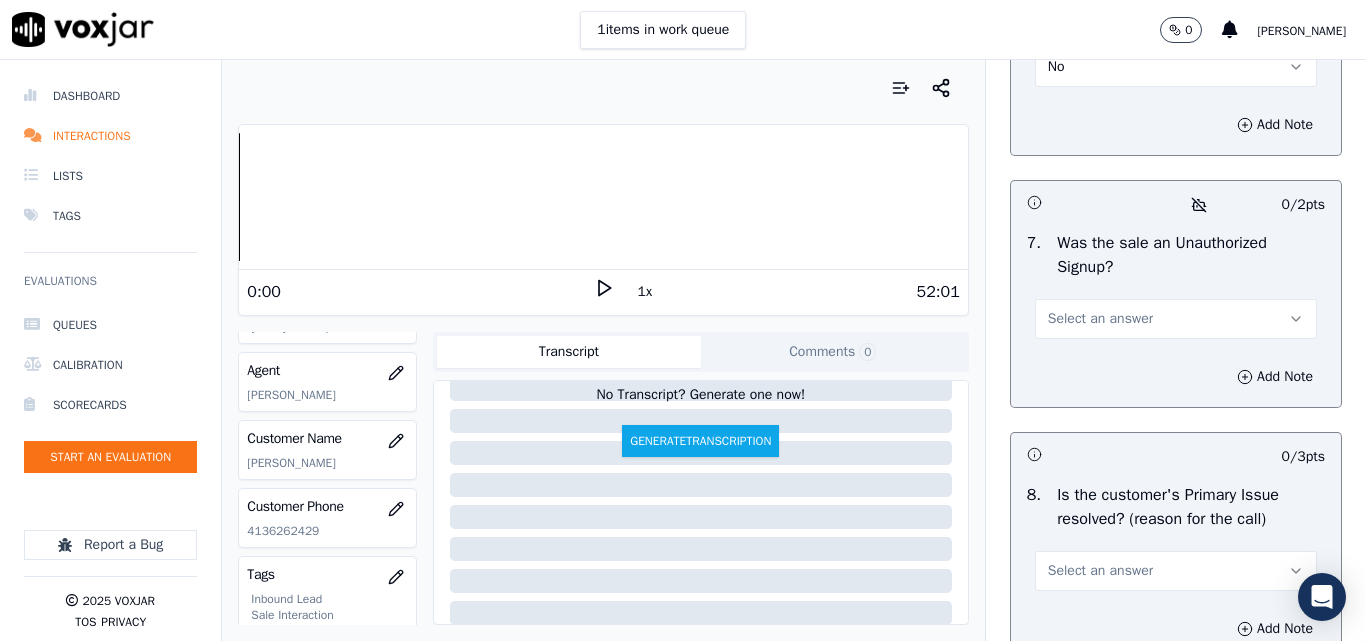 click on "Select an answer" at bounding box center (1100, 319) 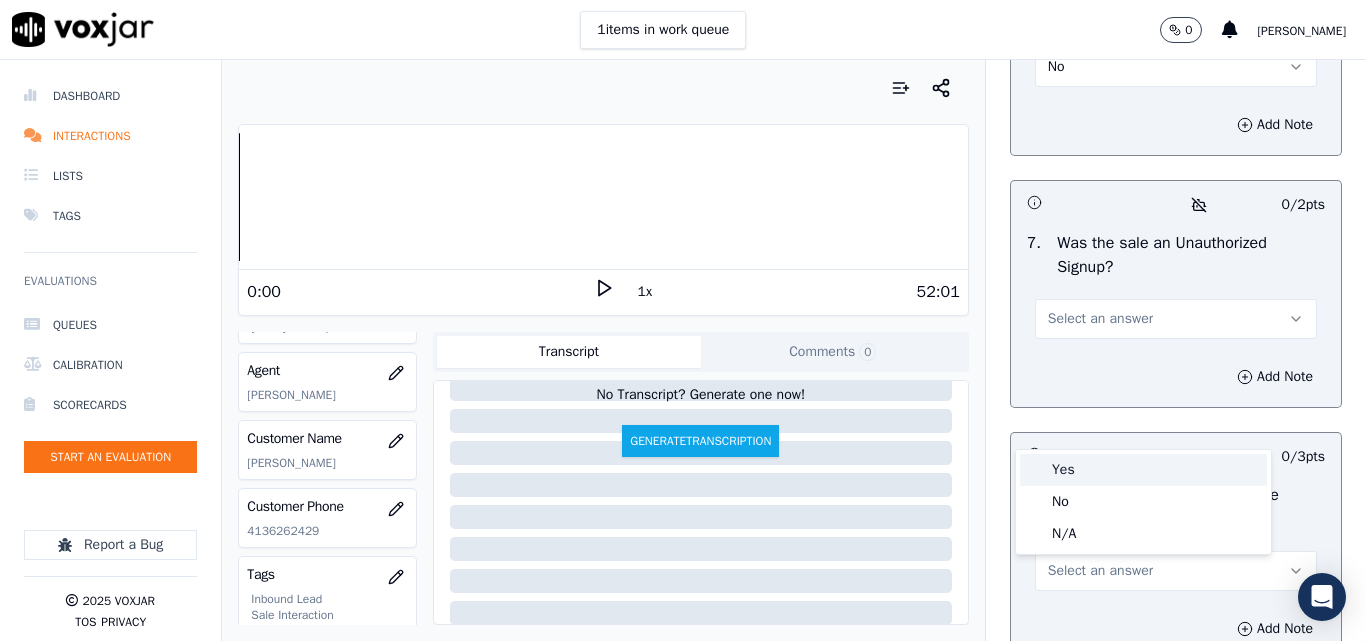 click on "Yes" at bounding box center (1143, 470) 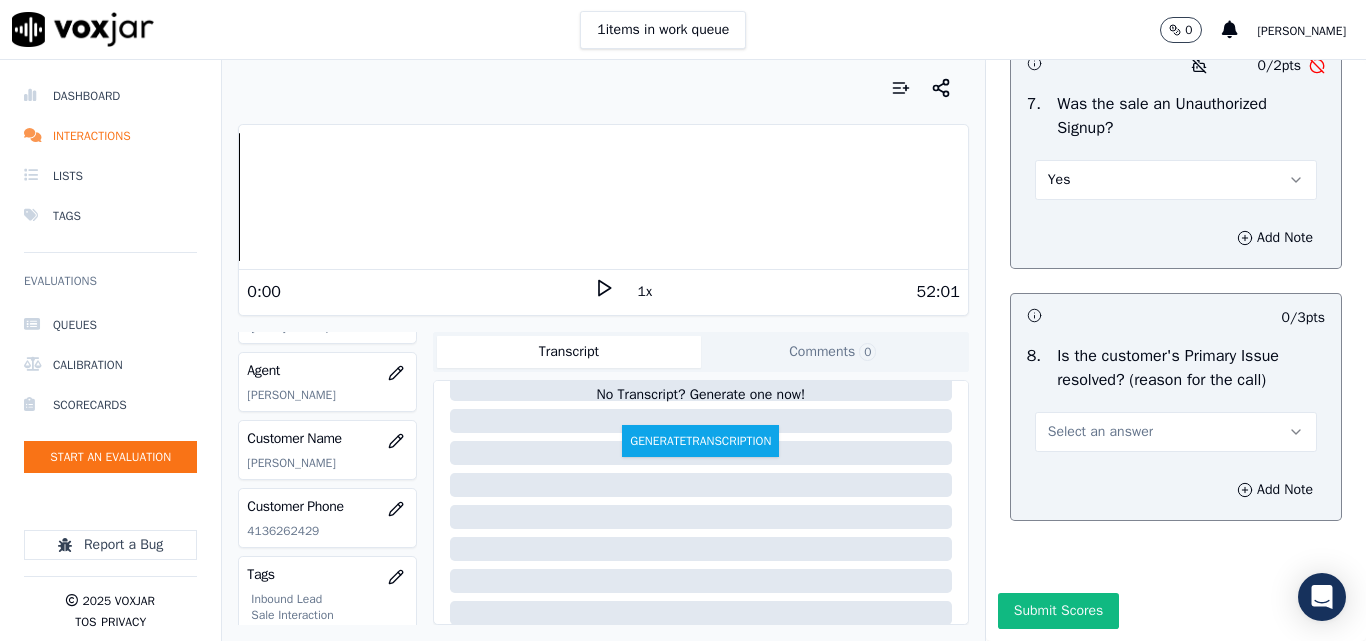 scroll, scrollTop: 6290, scrollLeft: 0, axis: vertical 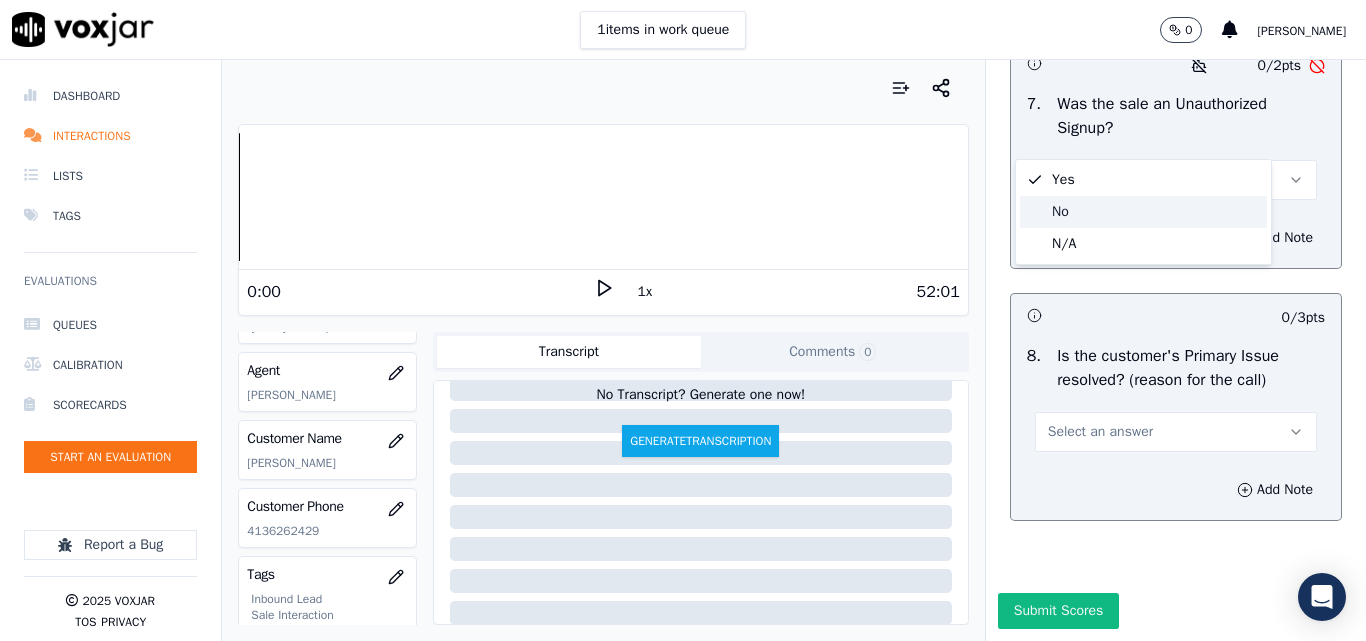 click on "No" 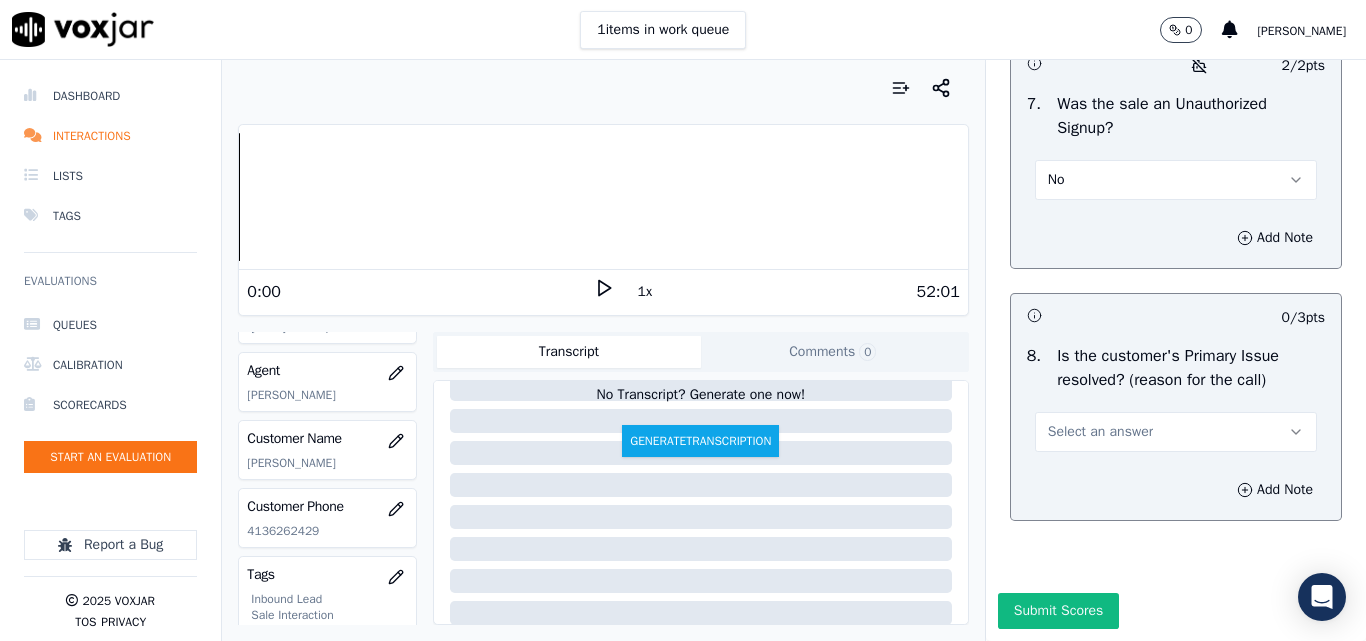 click on "Select an answer" at bounding box center (1100, 432) 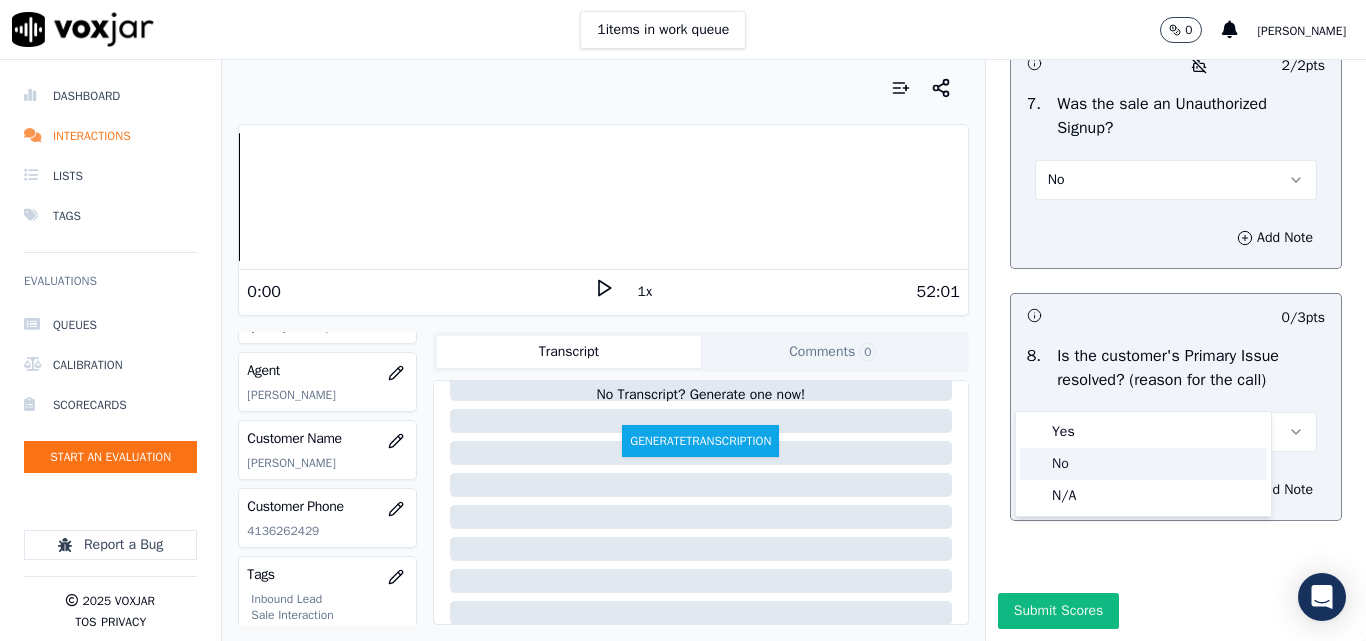 click on "No" 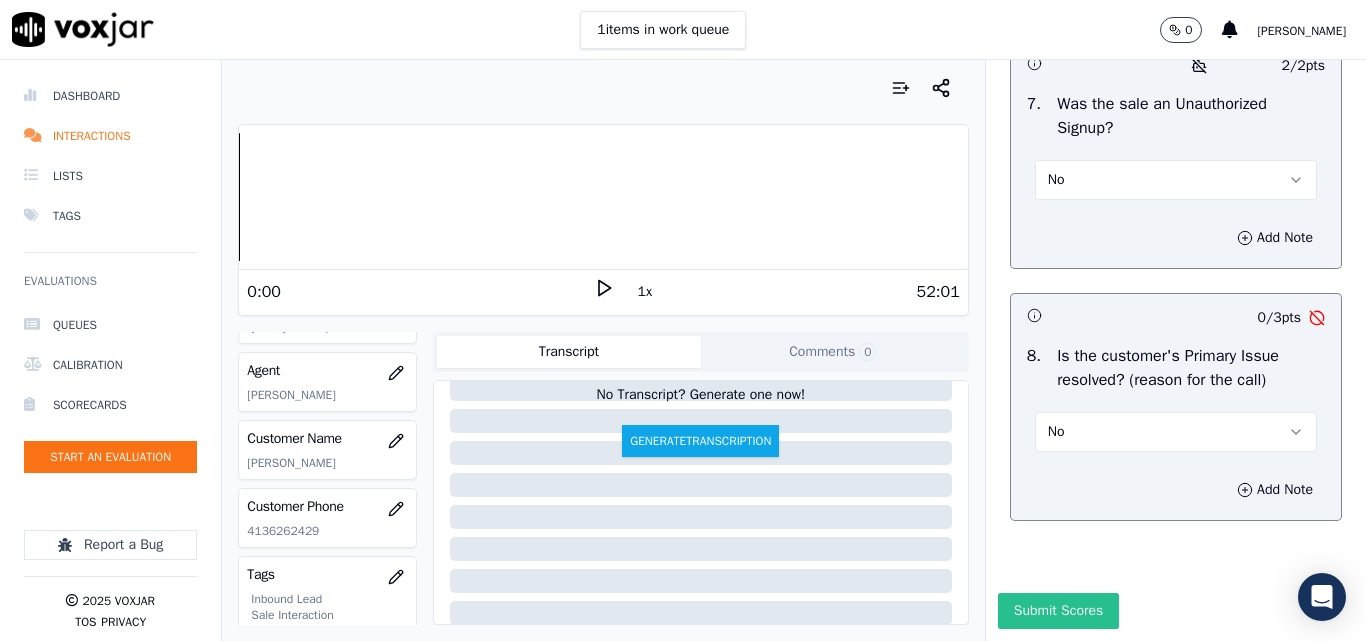 click on "Submit Scores" at bounding box center [1058, 611] 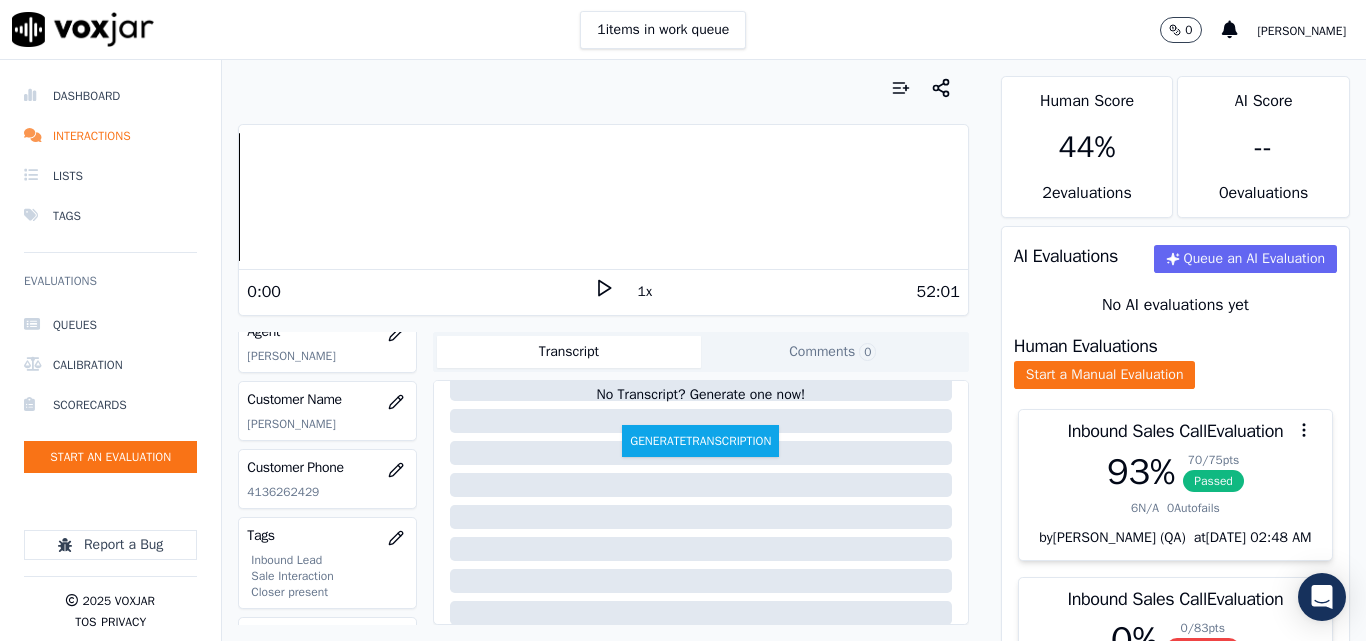 scroll, scrollTop: 204, scrollLeft: 0, axis: vertical 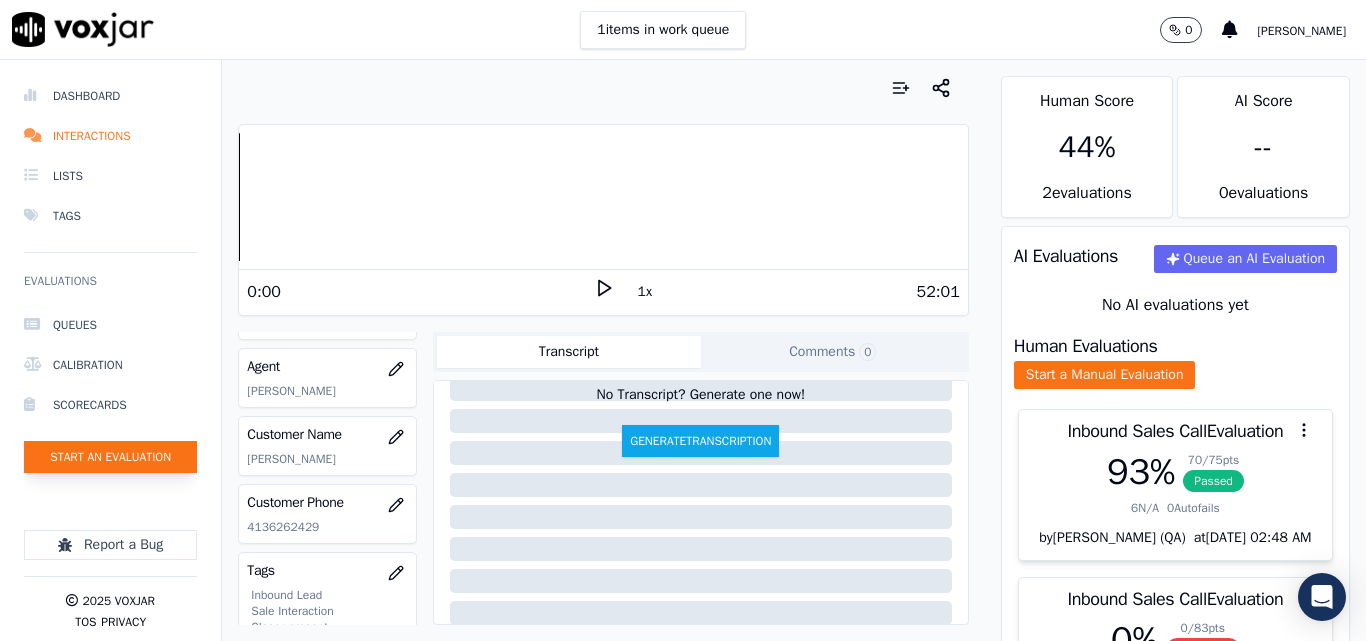 click on "Start an Evaluation" 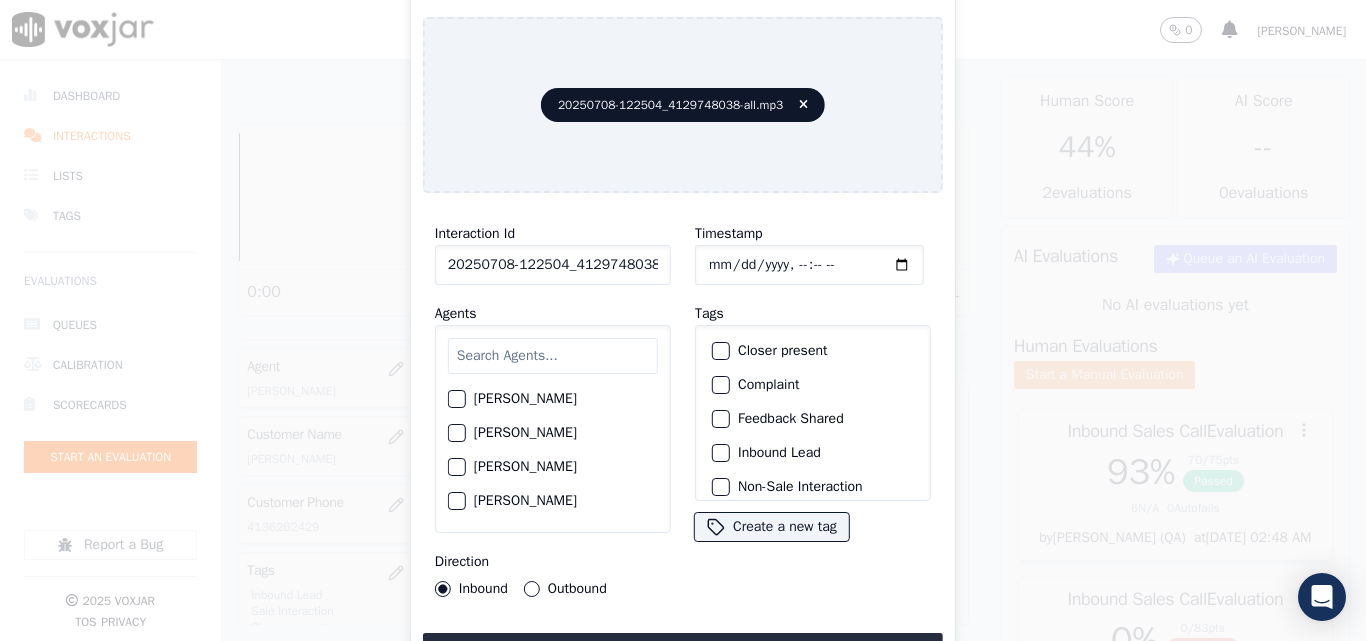 scroll, scrollTop: 0, scrollLeft: 40, axis: horizontal 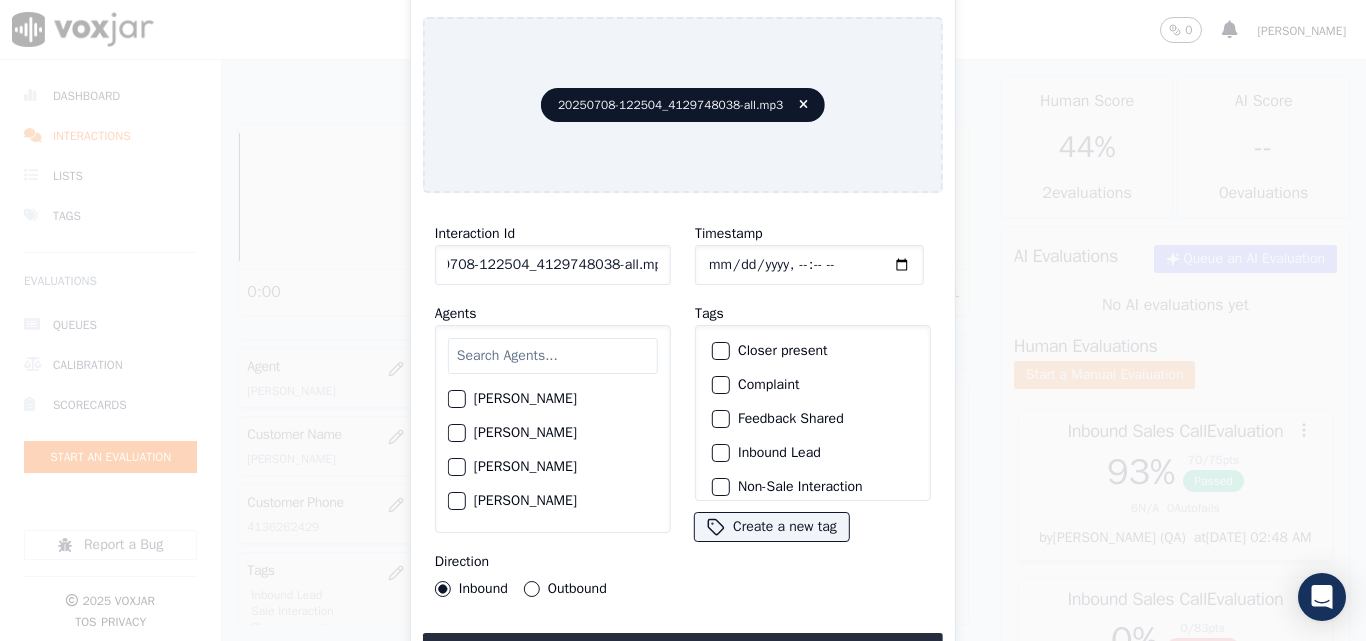 drag, startPoint x: 640, startPoint y: 259, endPoint x: 809, endPoint y: 259, distance: 169 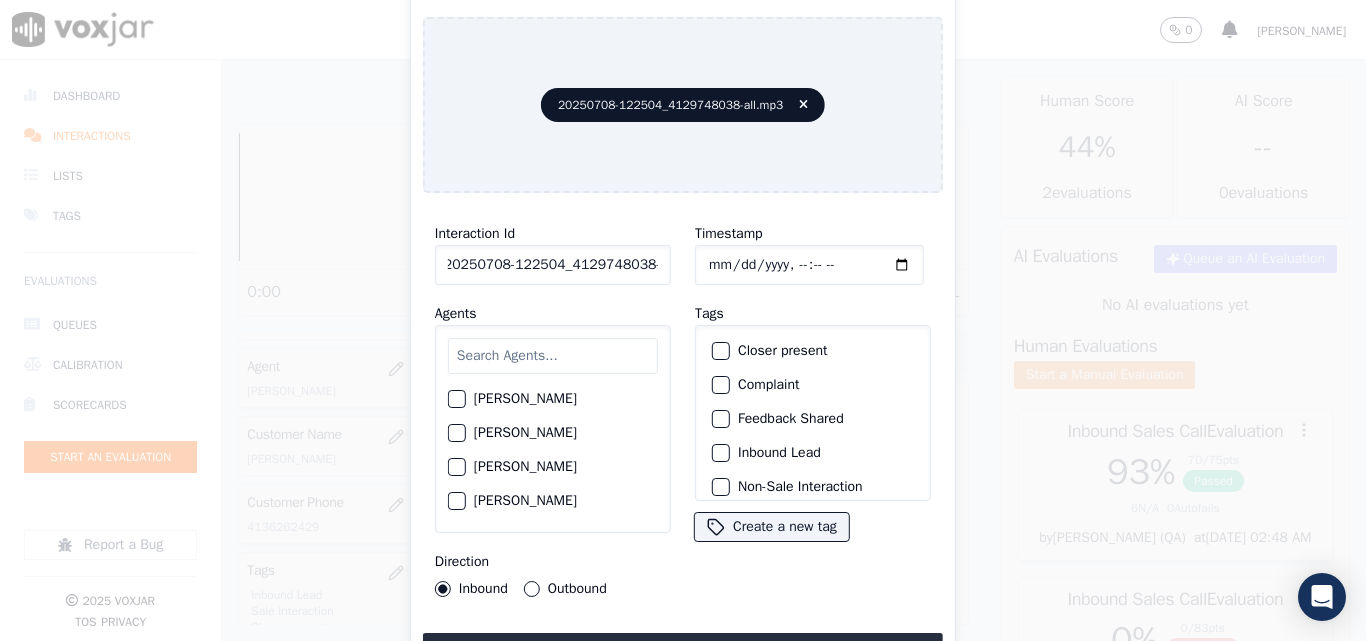 scroll, scrollTop: 0, scrollLeft: 11, axis: horizontal 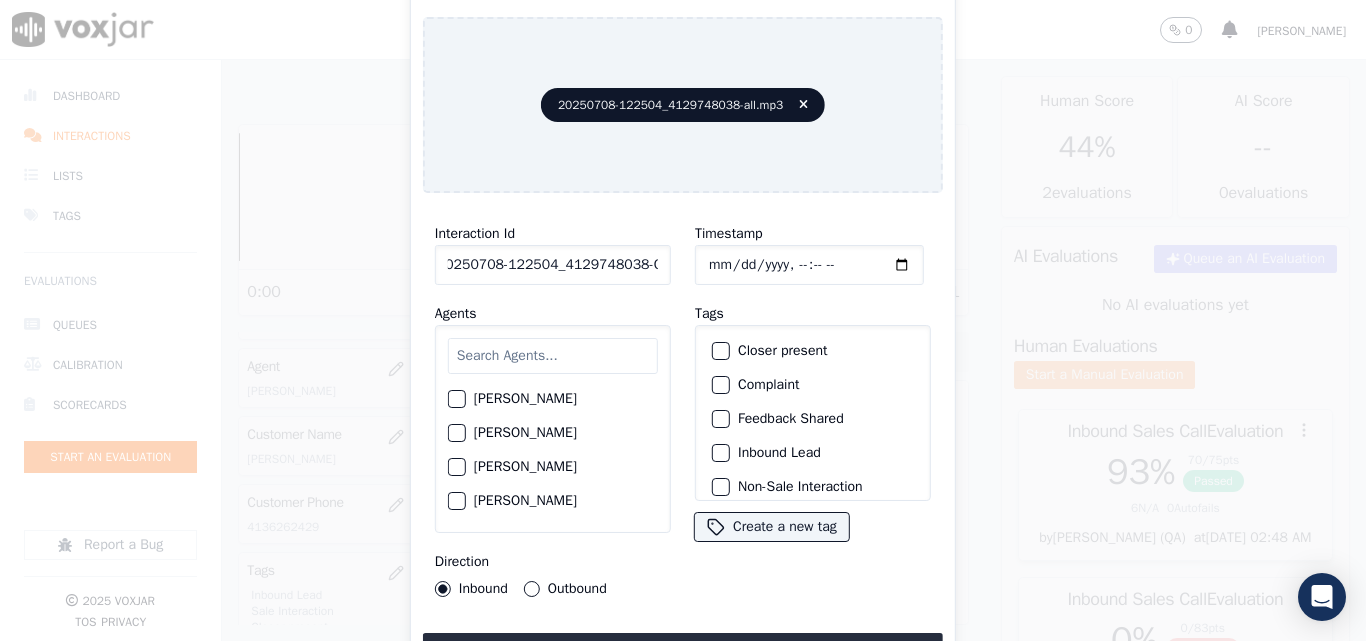 type on "20250708-122504_4129748038-C1" 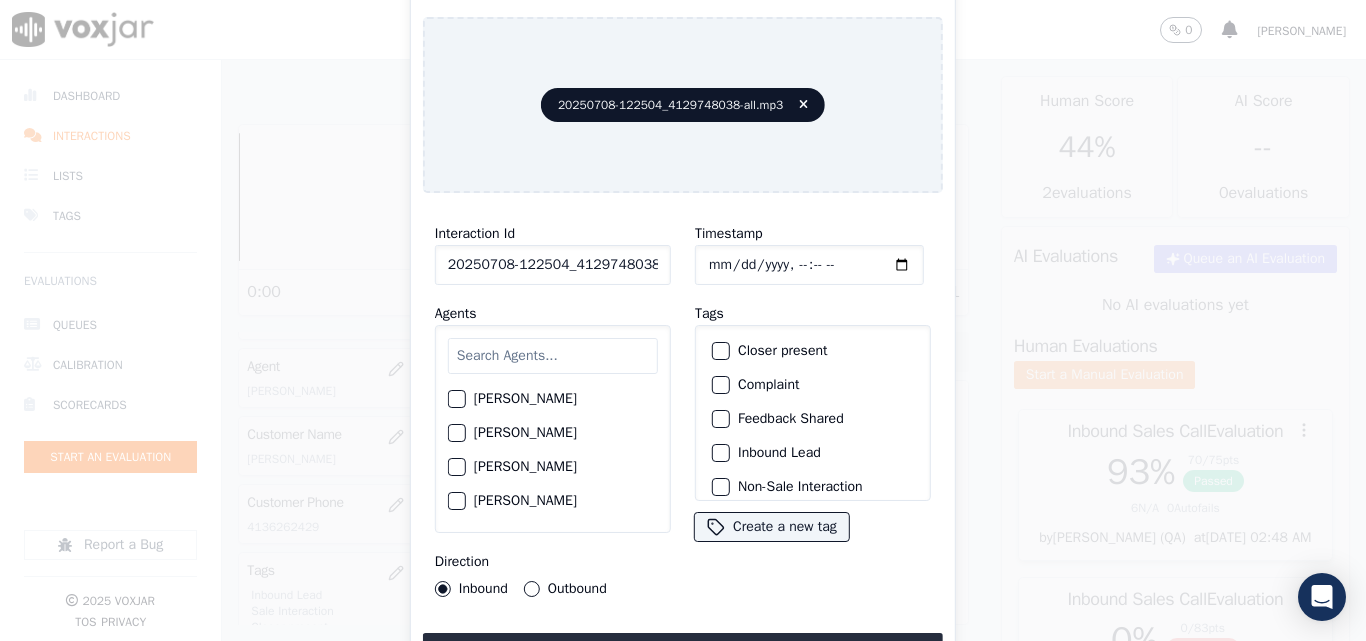 click on "Timestamp" 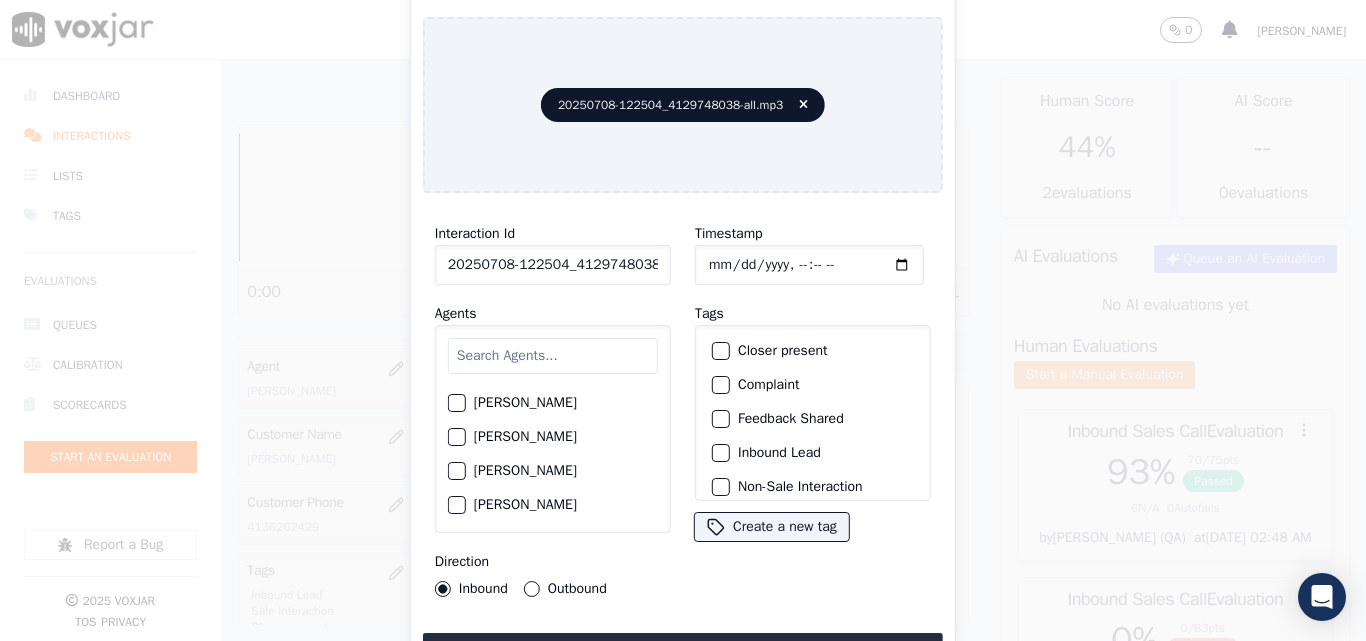 scroll, scrollTop: 1500, scrollLeft: 0, axis: vertical 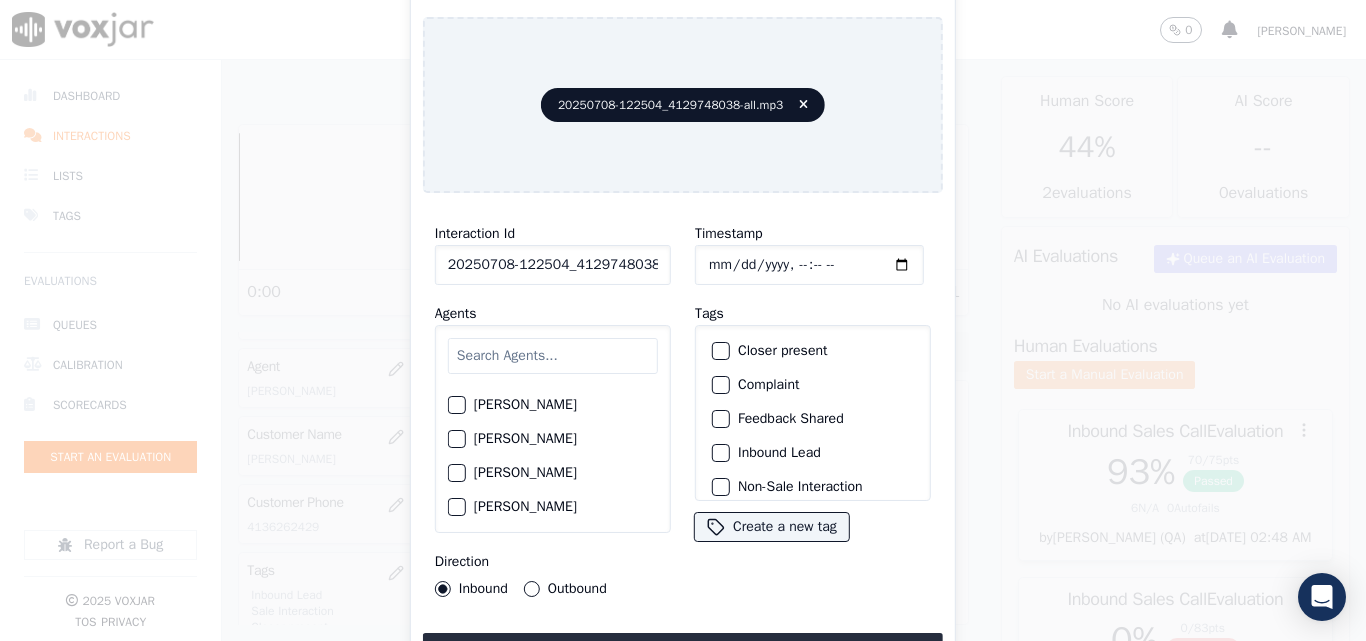 drag, startPoint x: 515, startPoint y: 489, endPoint x: 553, endPoint y: 549, distance: 71.021126 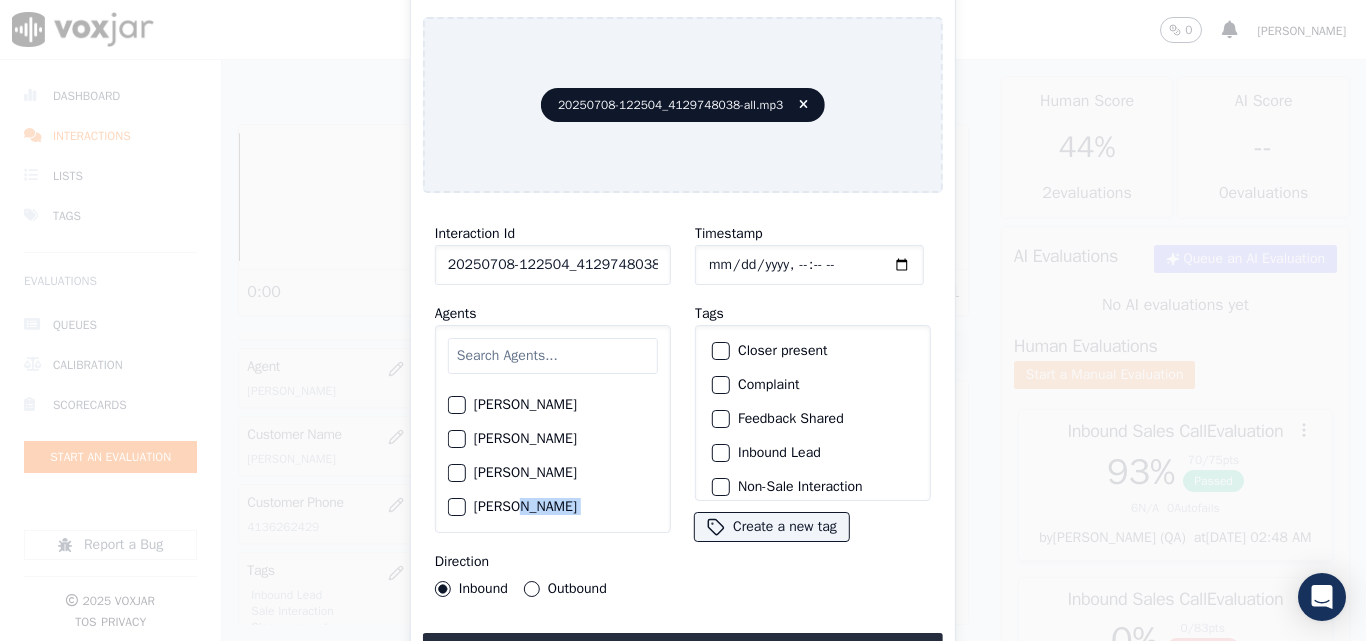 scroll, scrollTop: 1509, scrollLeft: 0, axis: vertical 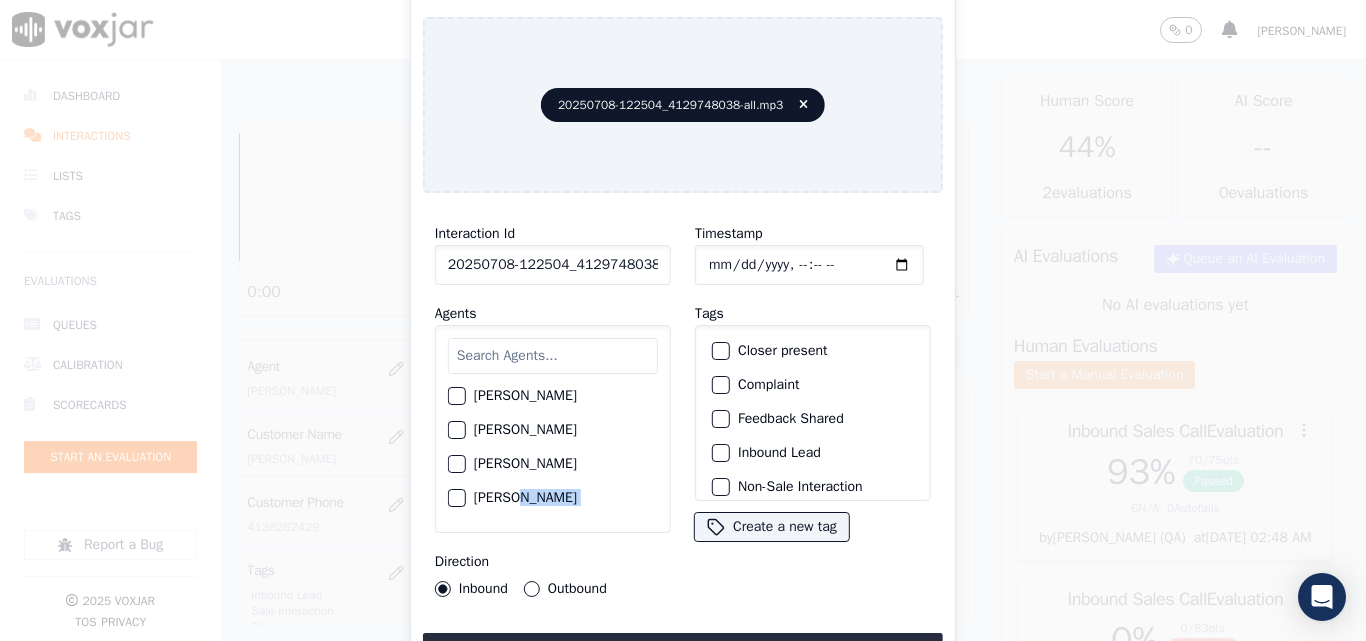 click on "Outbound" at bounding box center [532, 589] 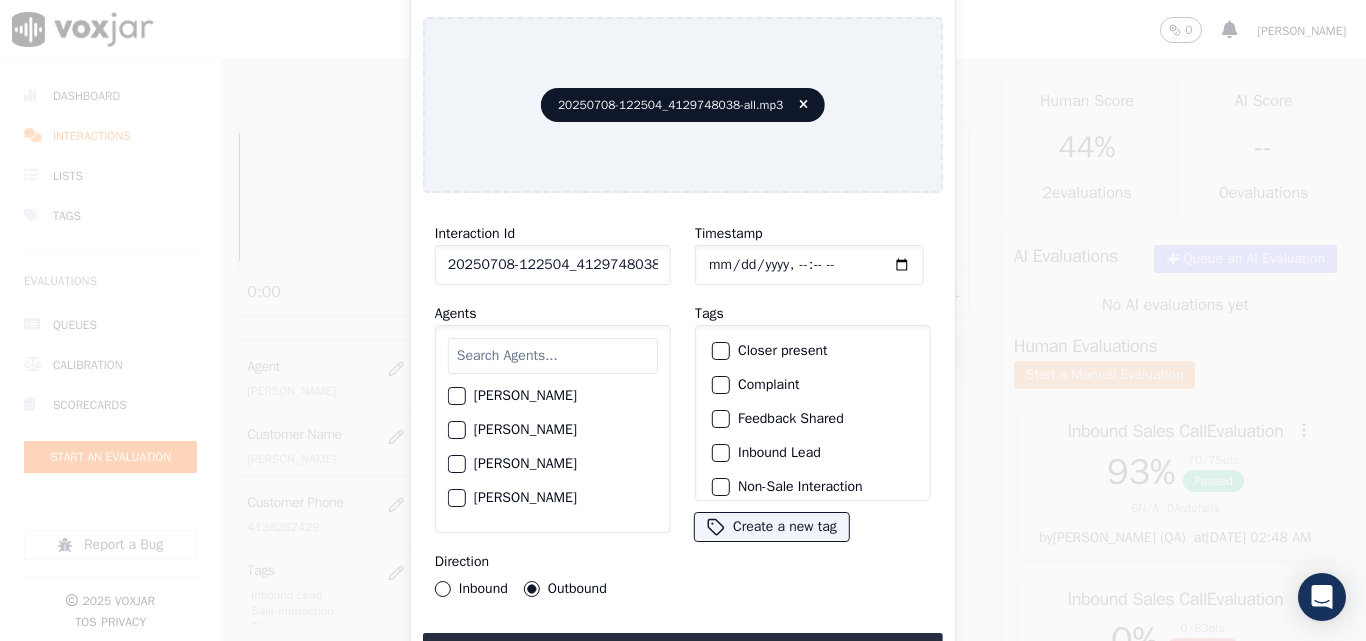 drag, startPoint x: 486, startPoint y: 476, endPoint x: 486, endPoint y: 495, distance: 19 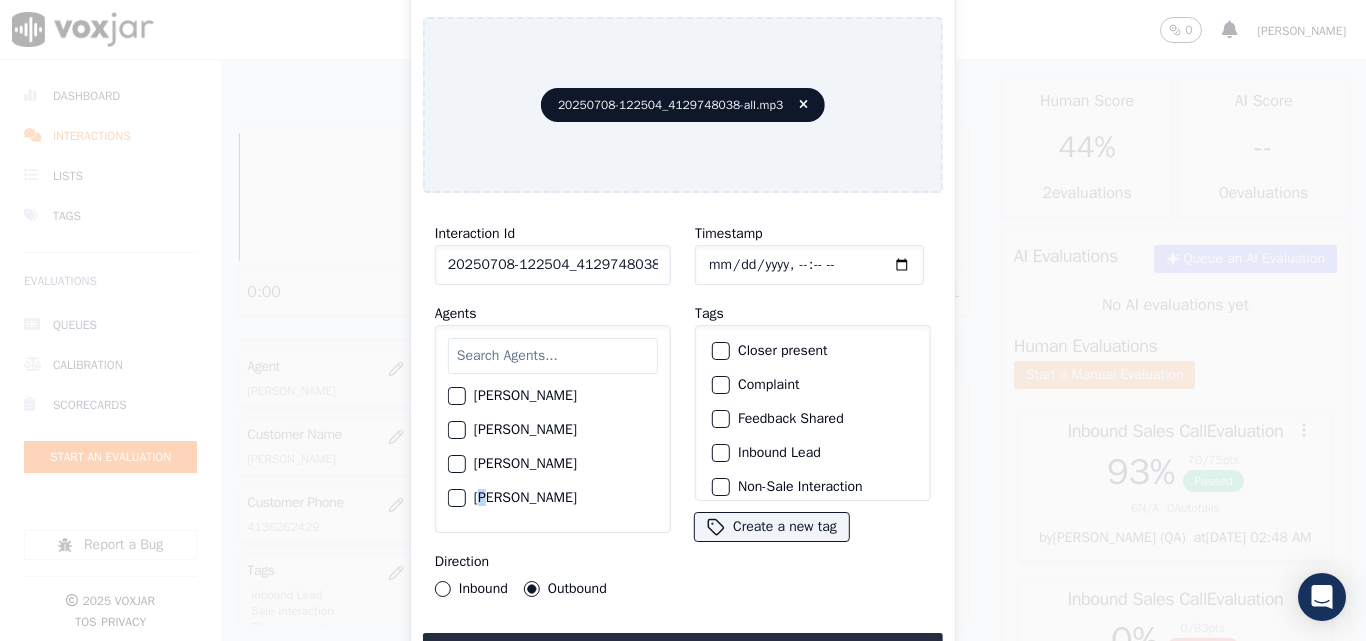 click at bounding box center [456, 498] 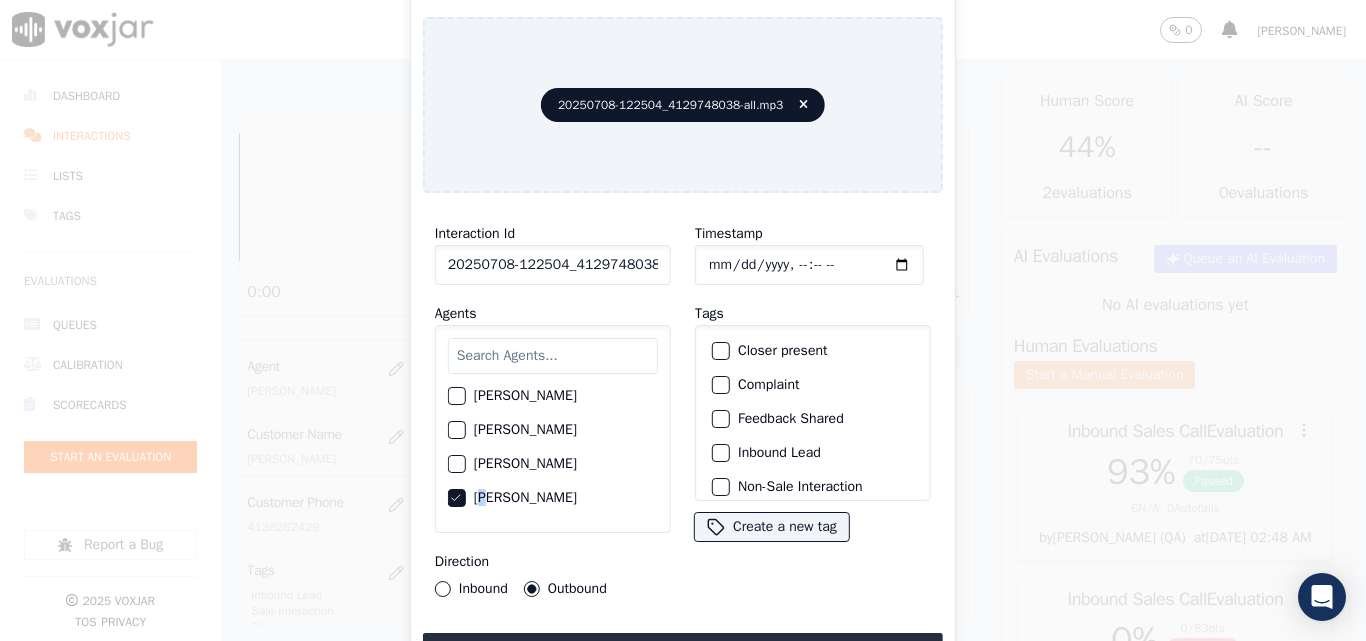 type 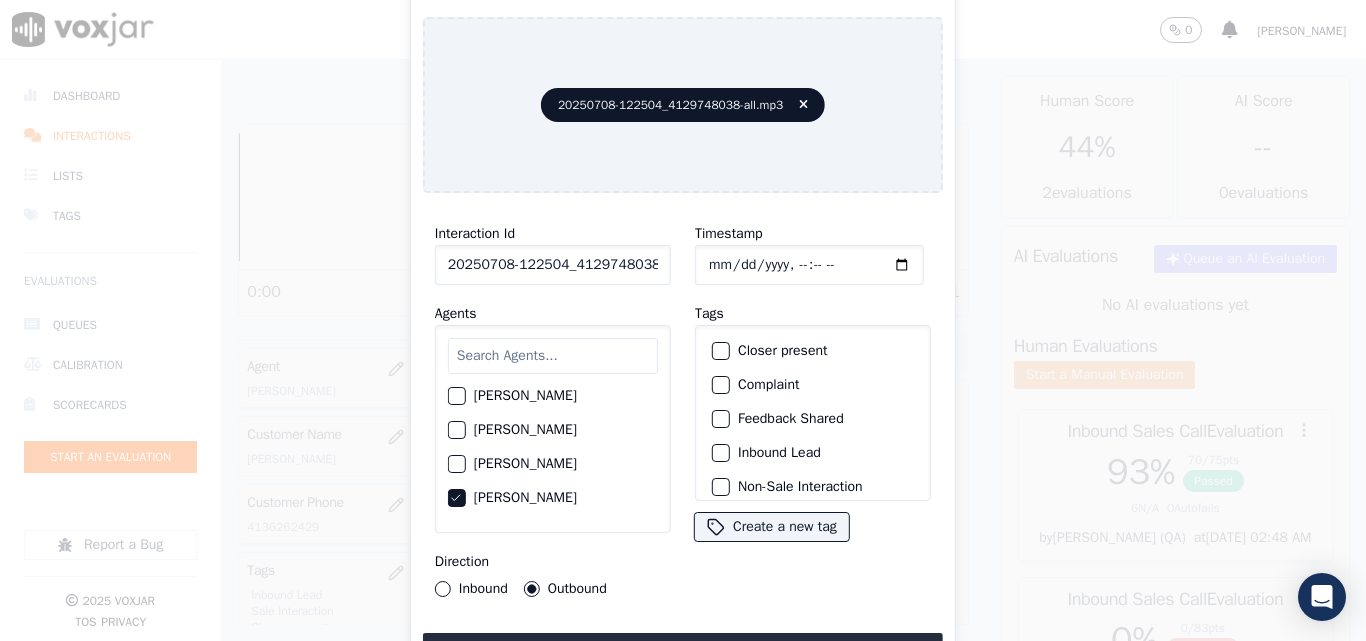 click on "Closer present" 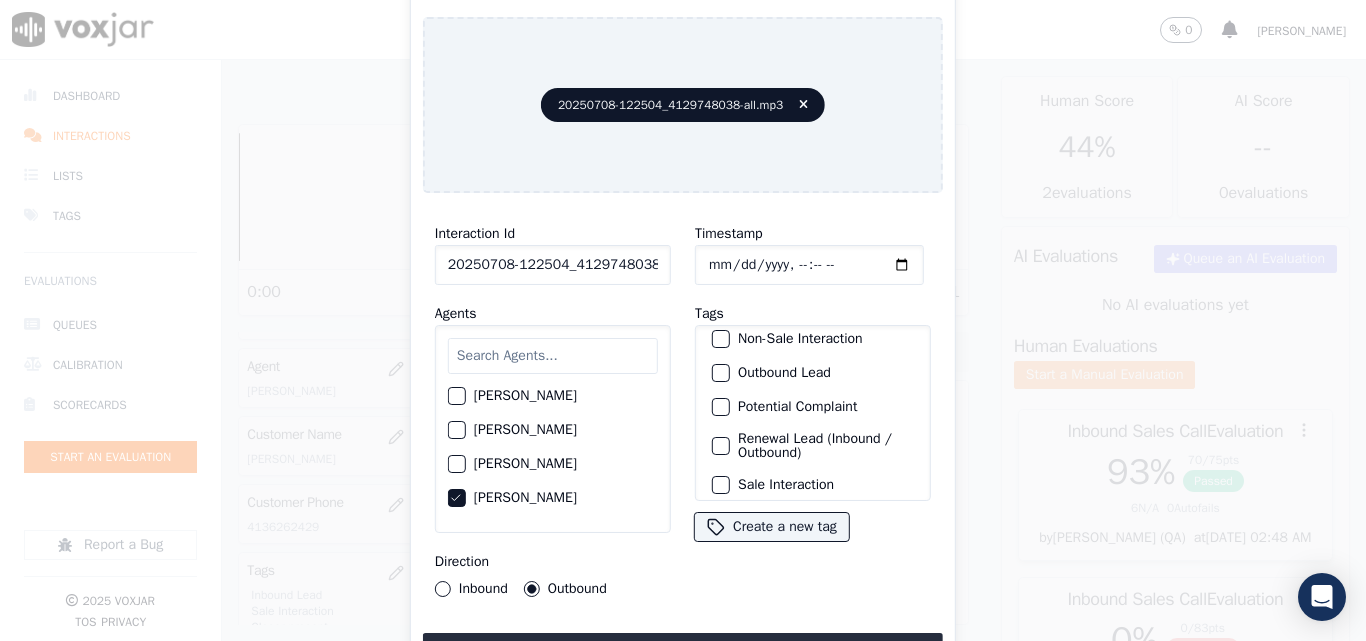 scroll, scrollTop: 173, scrollLeft: 0, axis: vertical 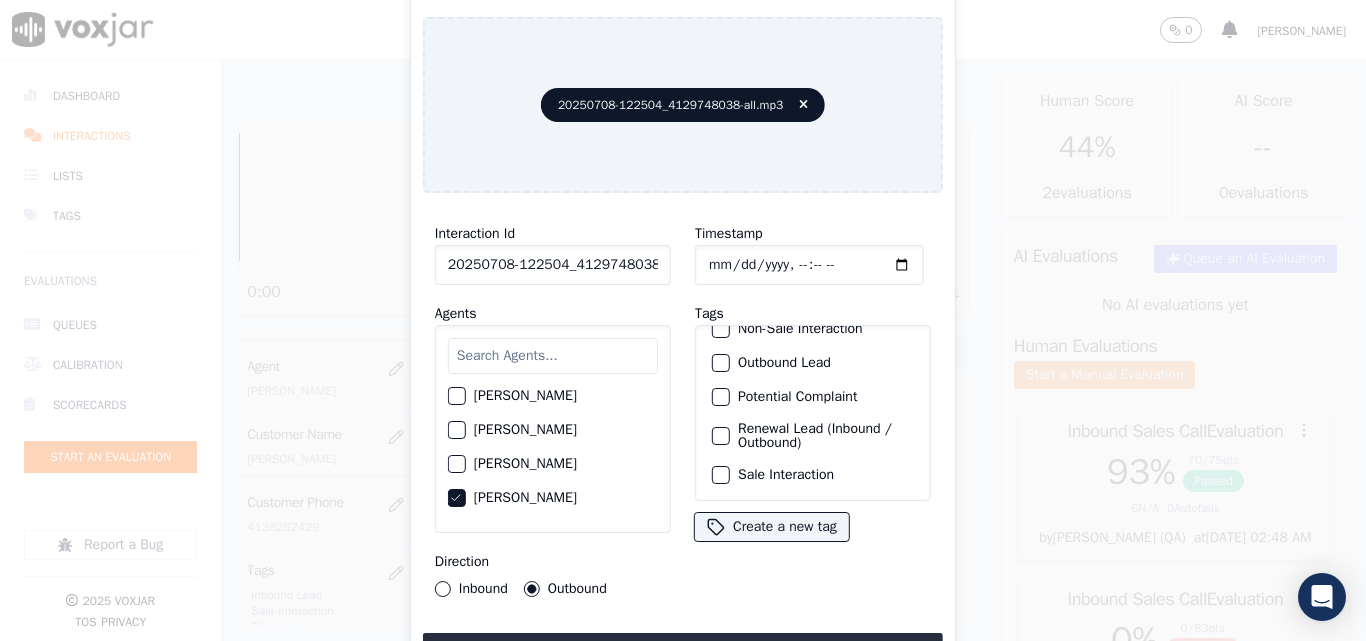 click on "Renewal Lead (Inbound / Outbound)" 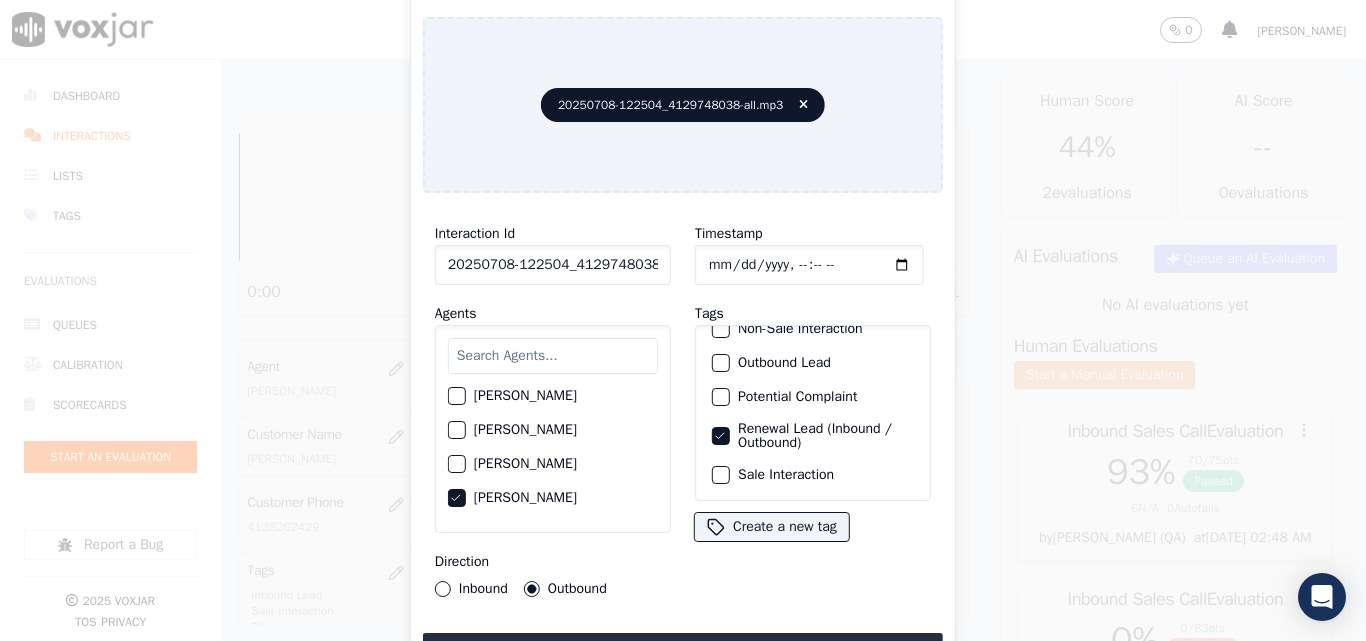 click on "Sale Interaction" 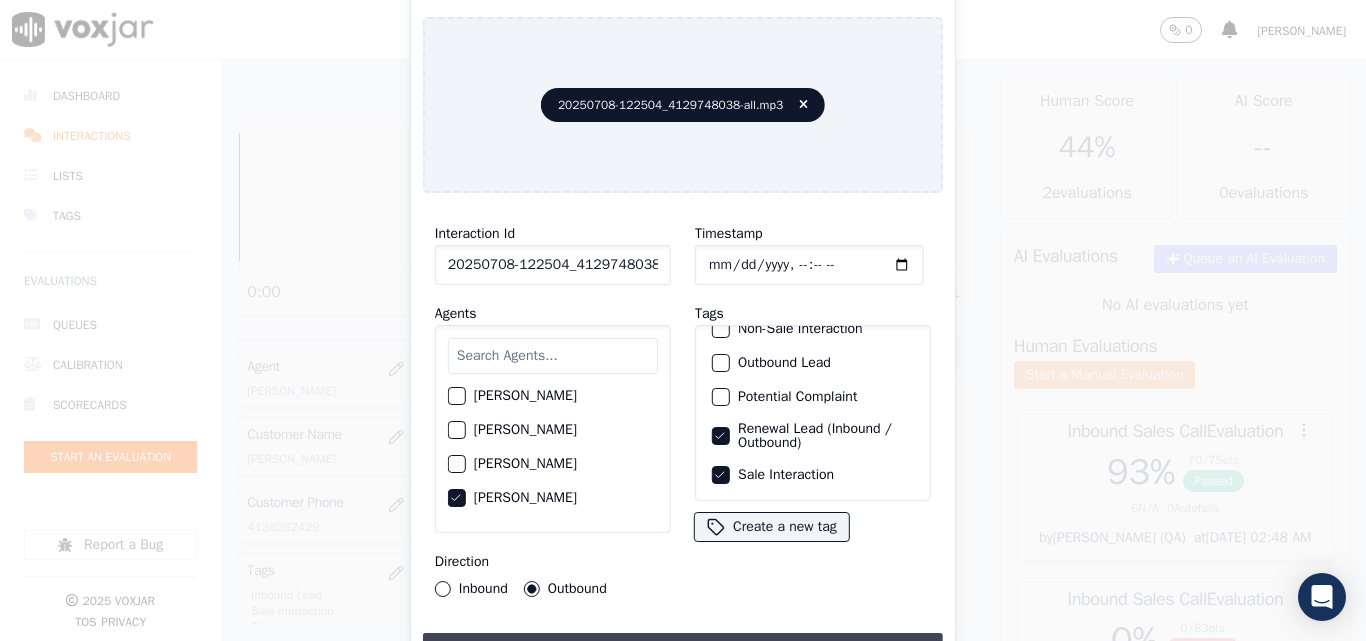 click on "Upload interaction to start evaluation" at bounding box center (683, 651) 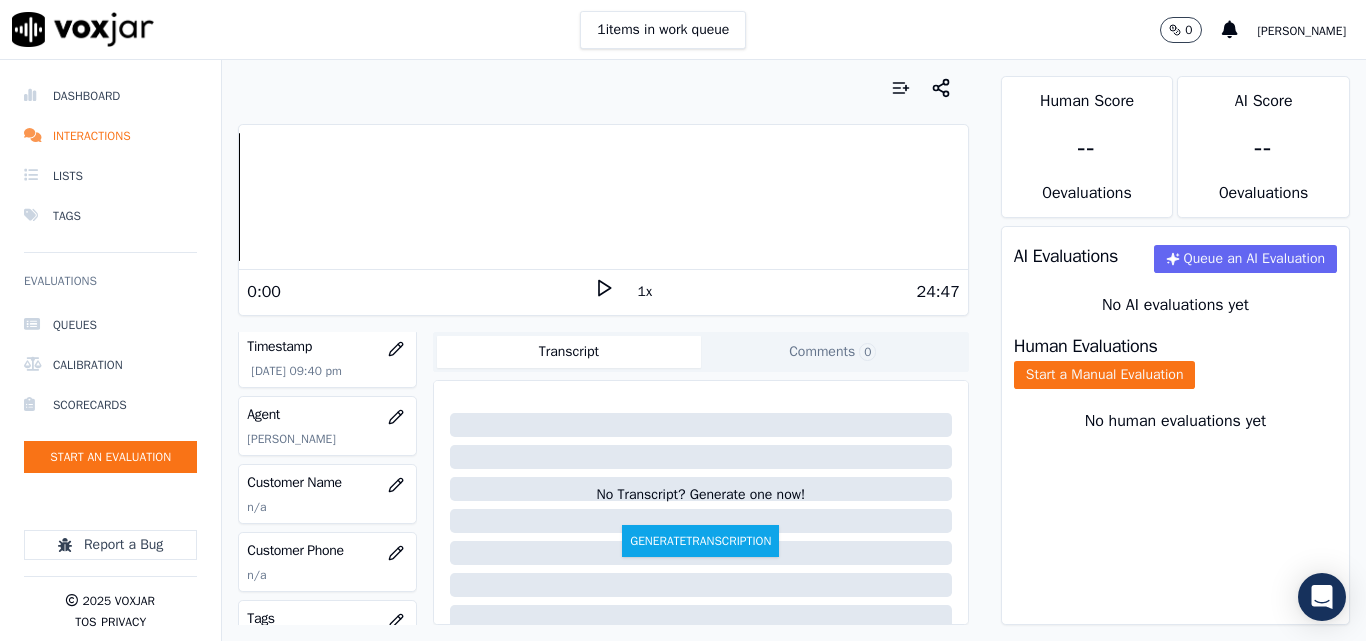 scroll, scrollTop: 200, scrollLeft: 0, axis: vertical 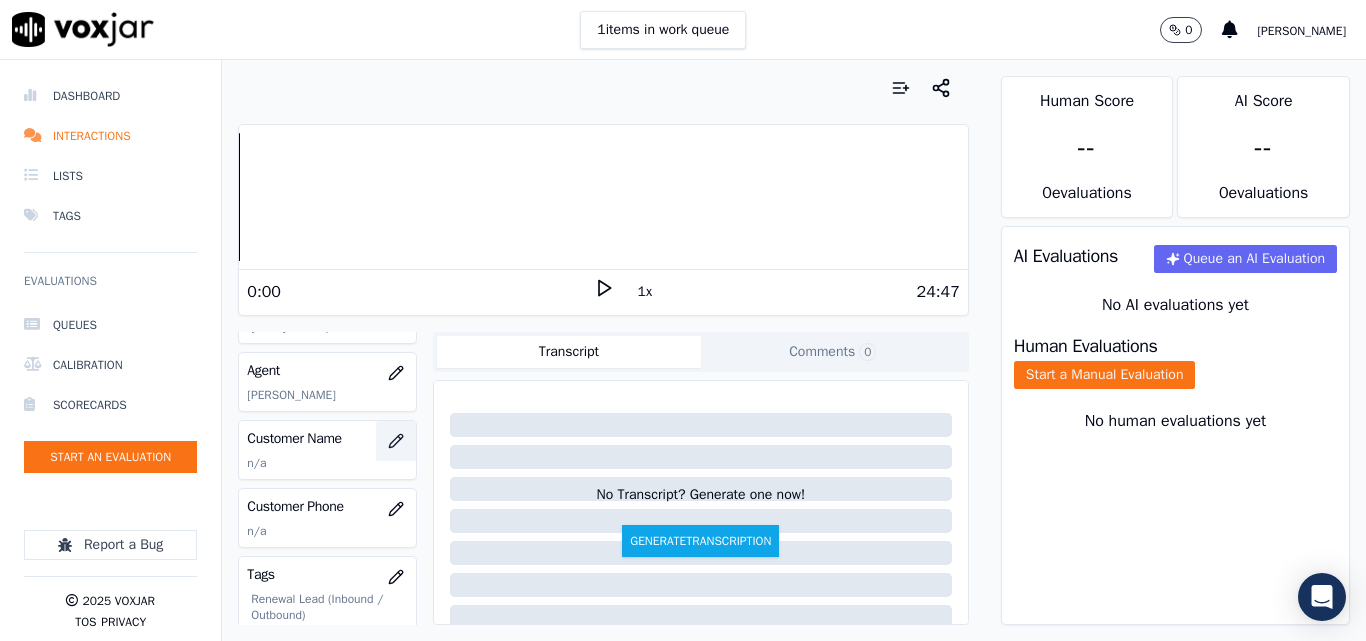 click 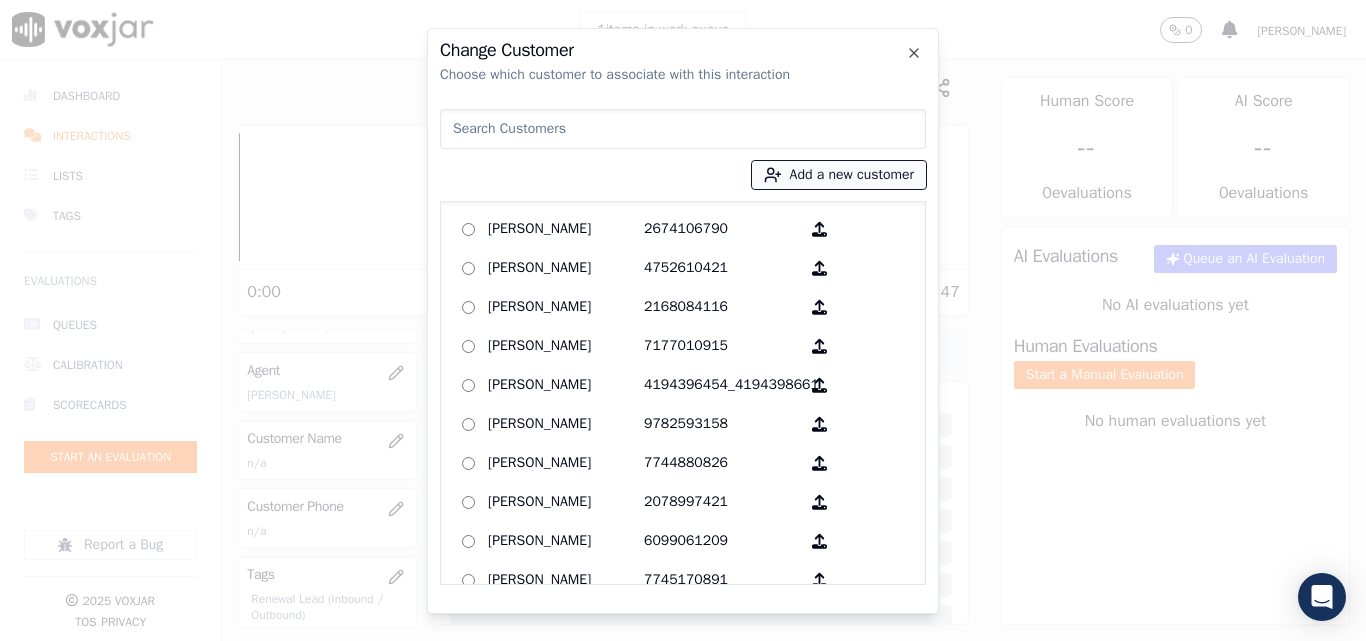click on "Add a new customer" at bounding box center (839, 175) 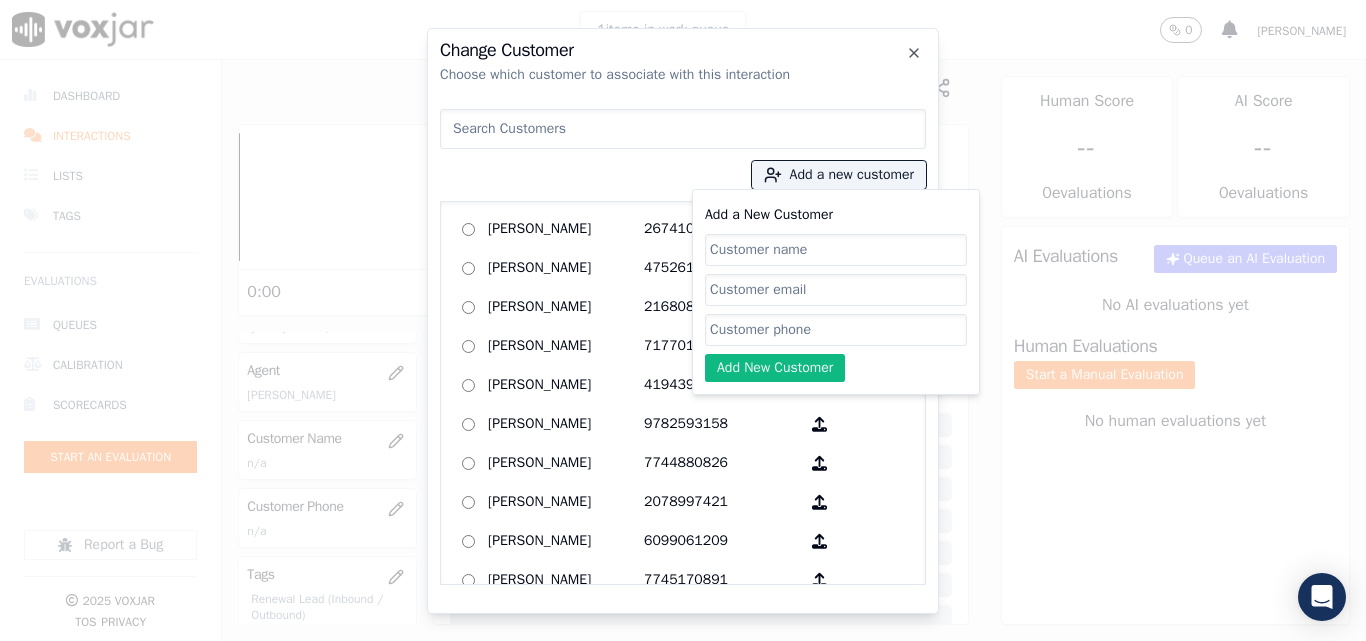 click on "Add a New Customer" 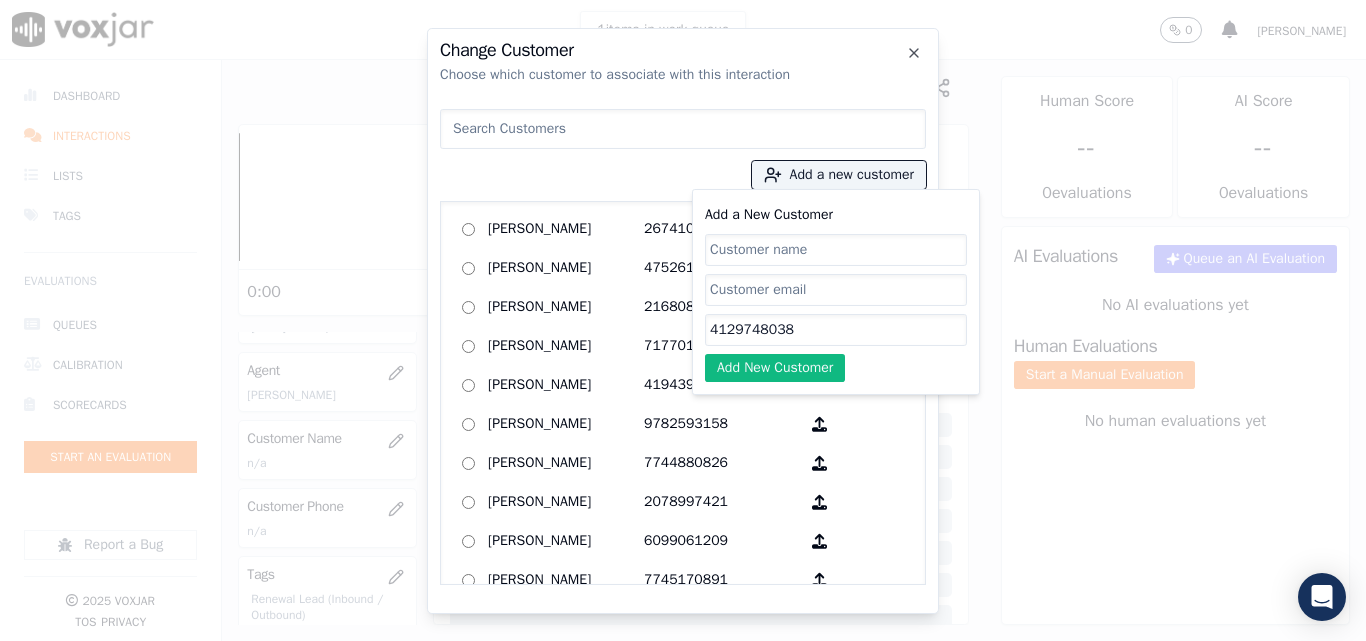 type on "4129748038" 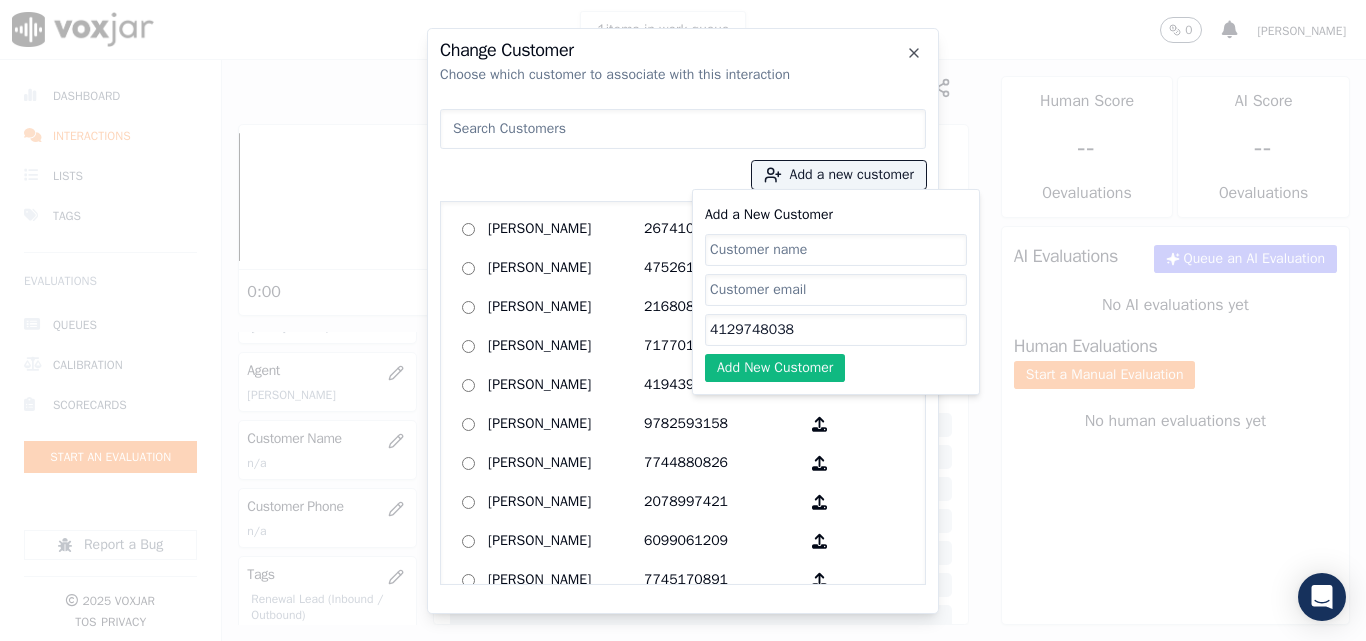 paste on "[PERSON_NAME]" 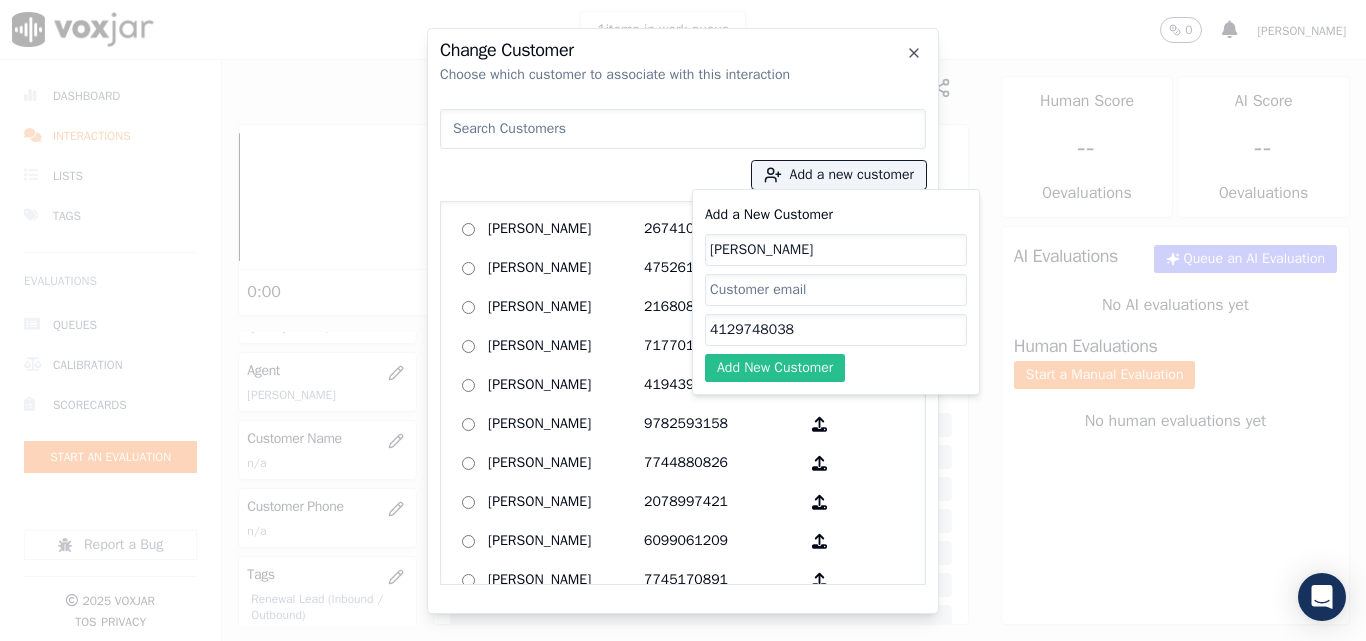 type on "[PERSON_NAME]" 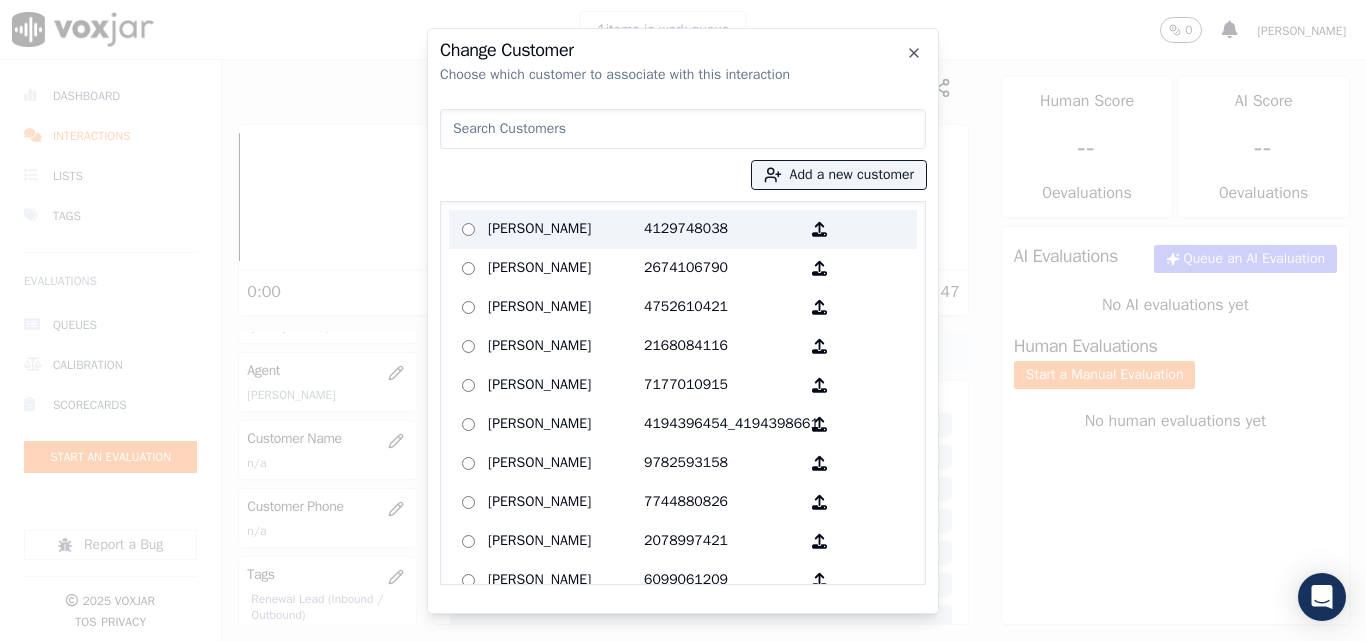 click on "[PERSON_NAME]" at bounding box center [566, 229] 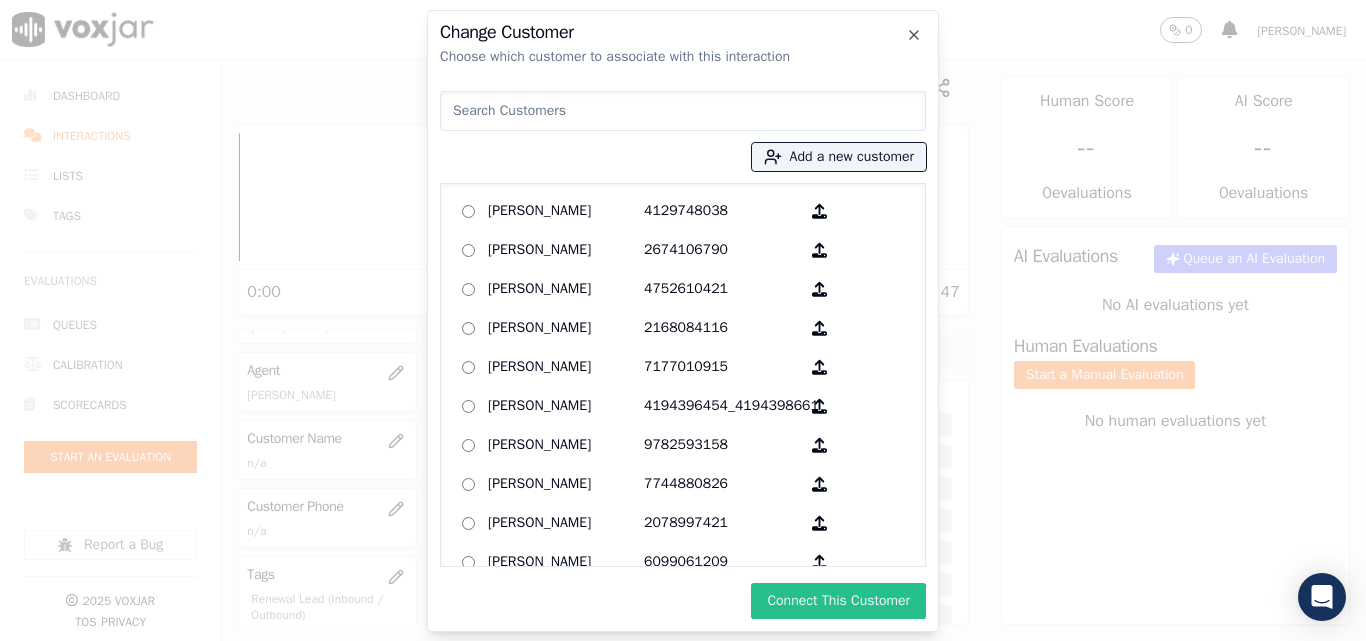 click on "Connect This Customer" at bounding box center (838, 601) 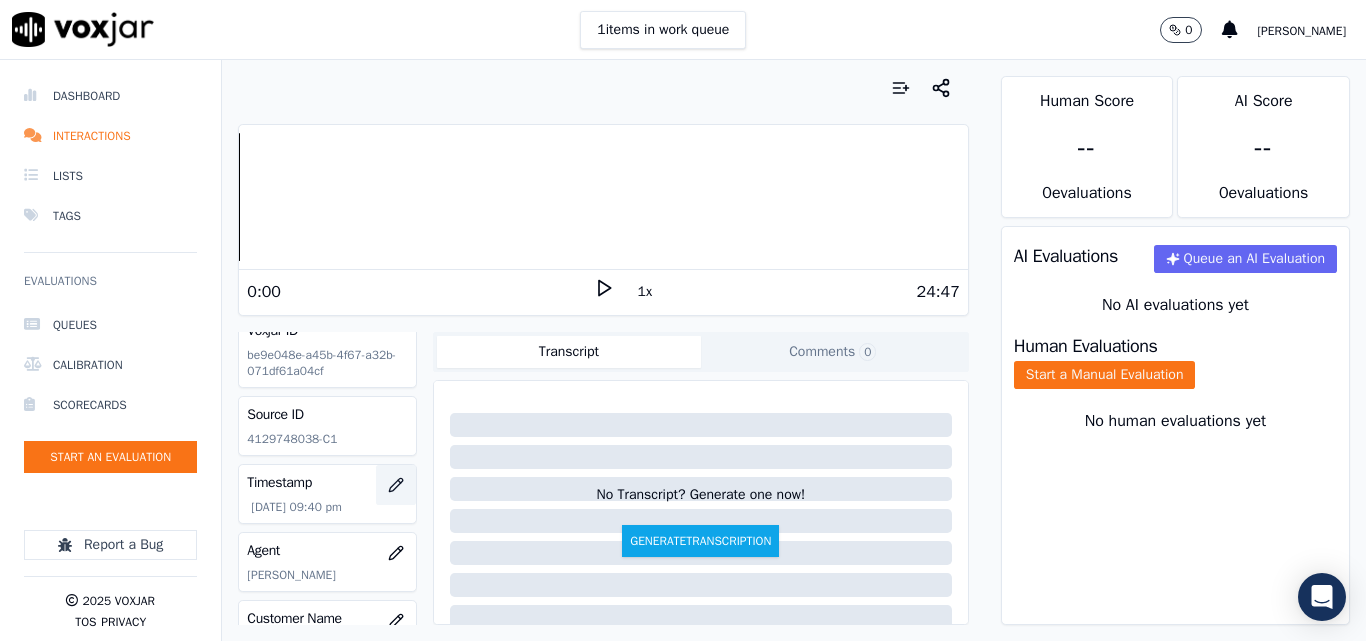scroll, scrollTop: 0, scrollLeft: 0, axis: both 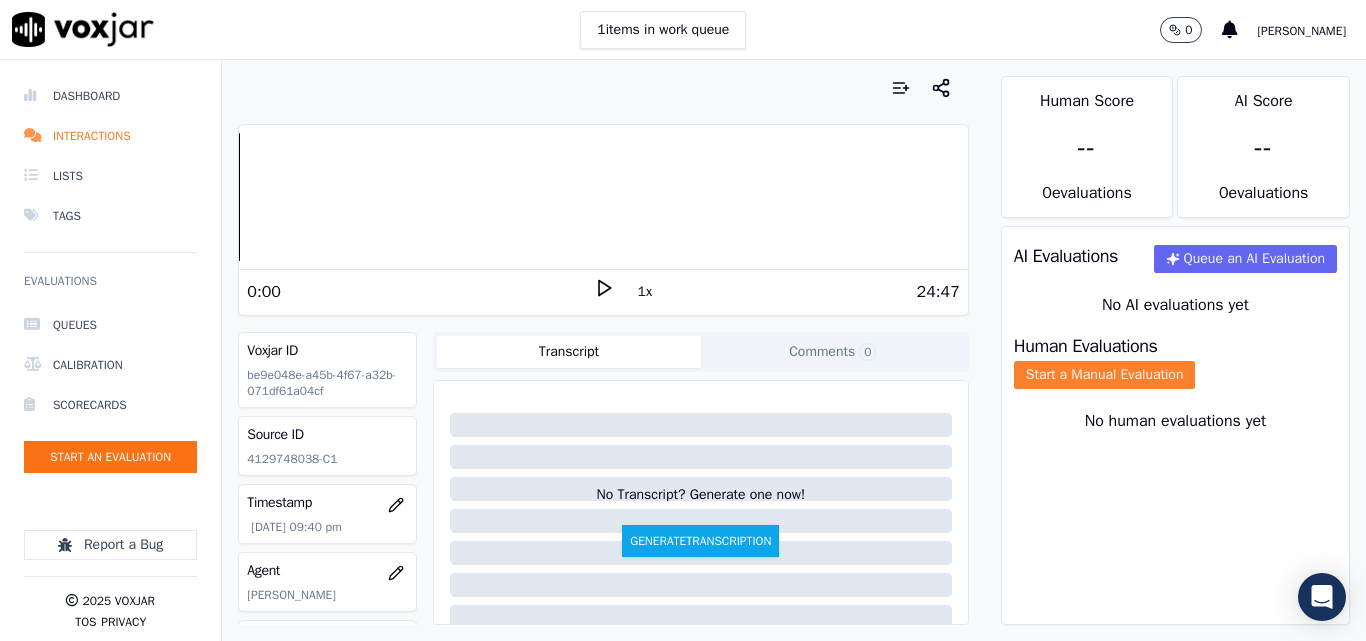 click on "Start a Manual Evaluation" 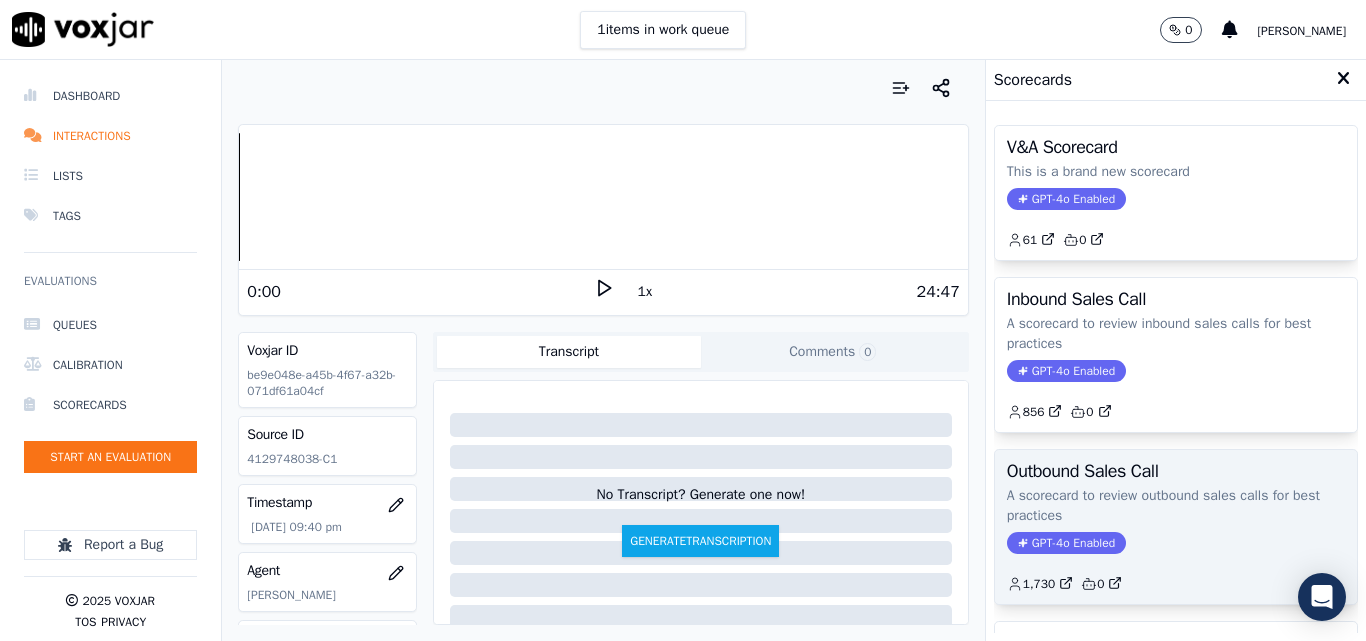 click on "A scorecard to review outbound sales calls for best practices" 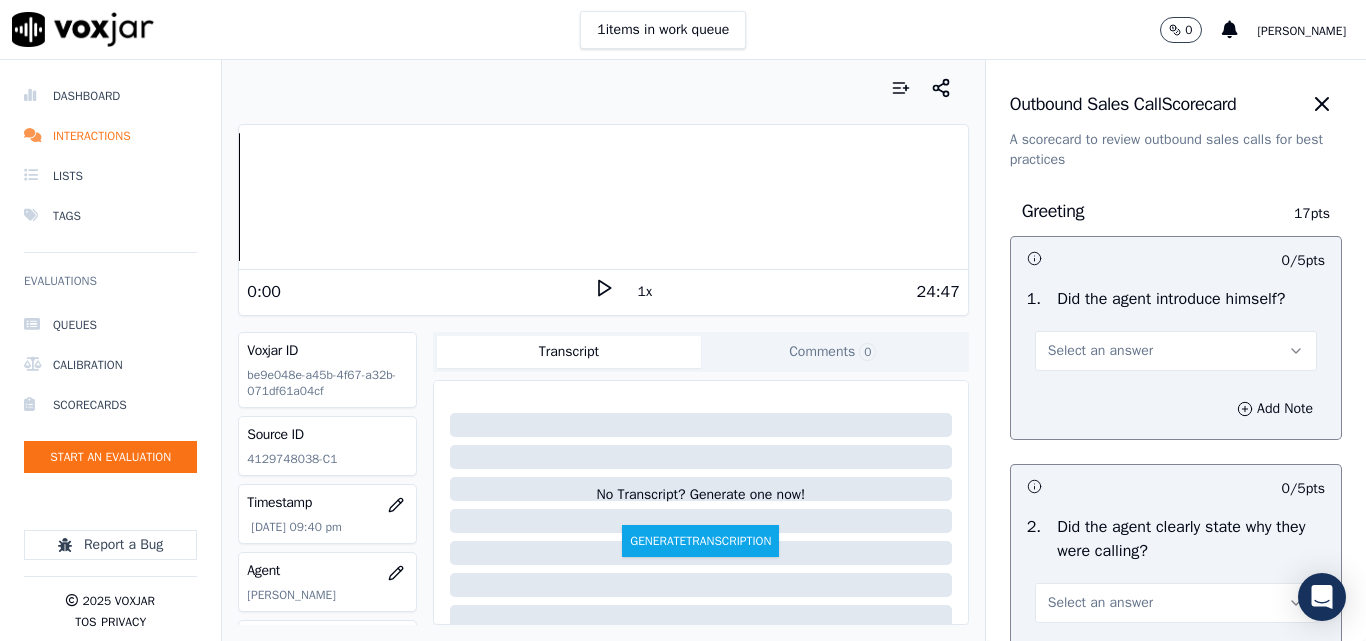 click on "Select an answer" at bounding box center [1100, 351] 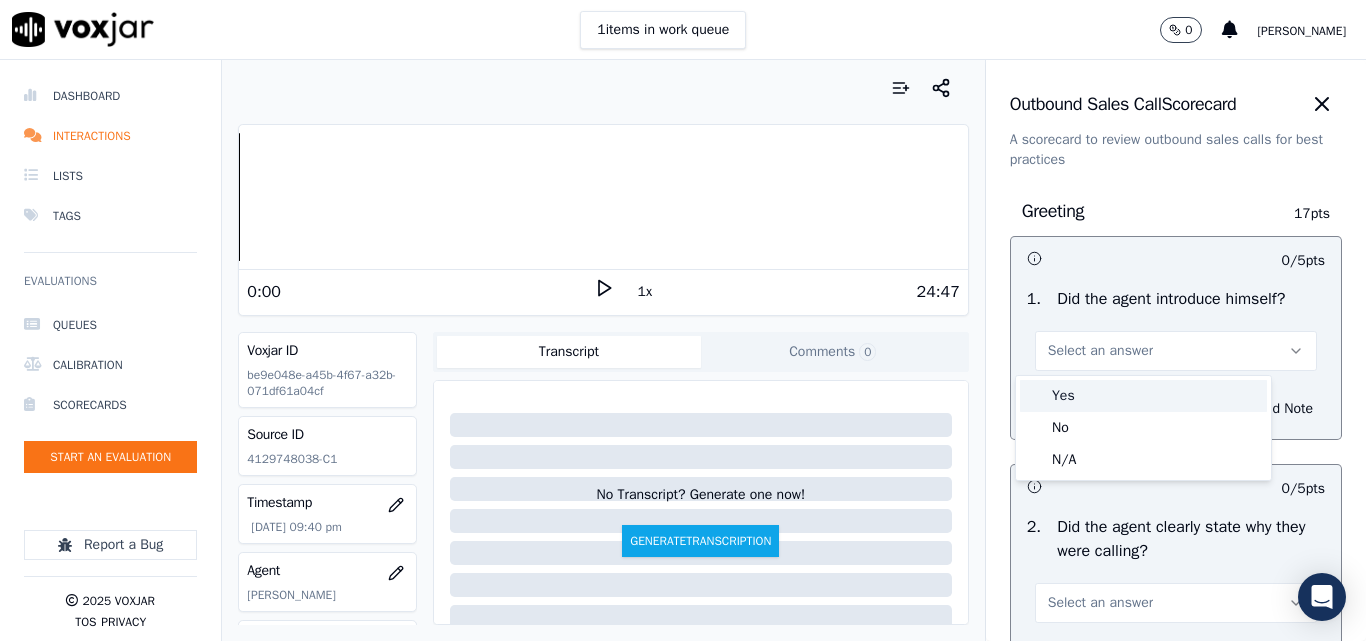 click on "Yes" at bounding box center (1143, 396) 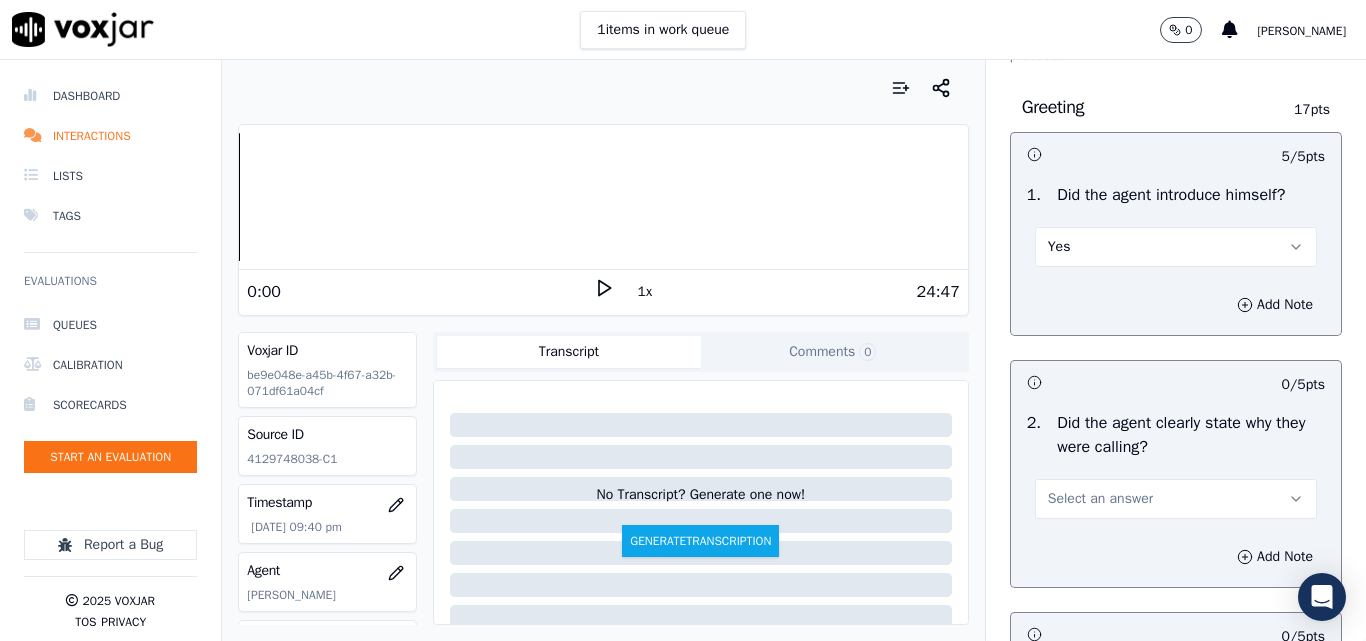 scroll, scrollTop: 200, scrollLeft: 0, axis: vertical 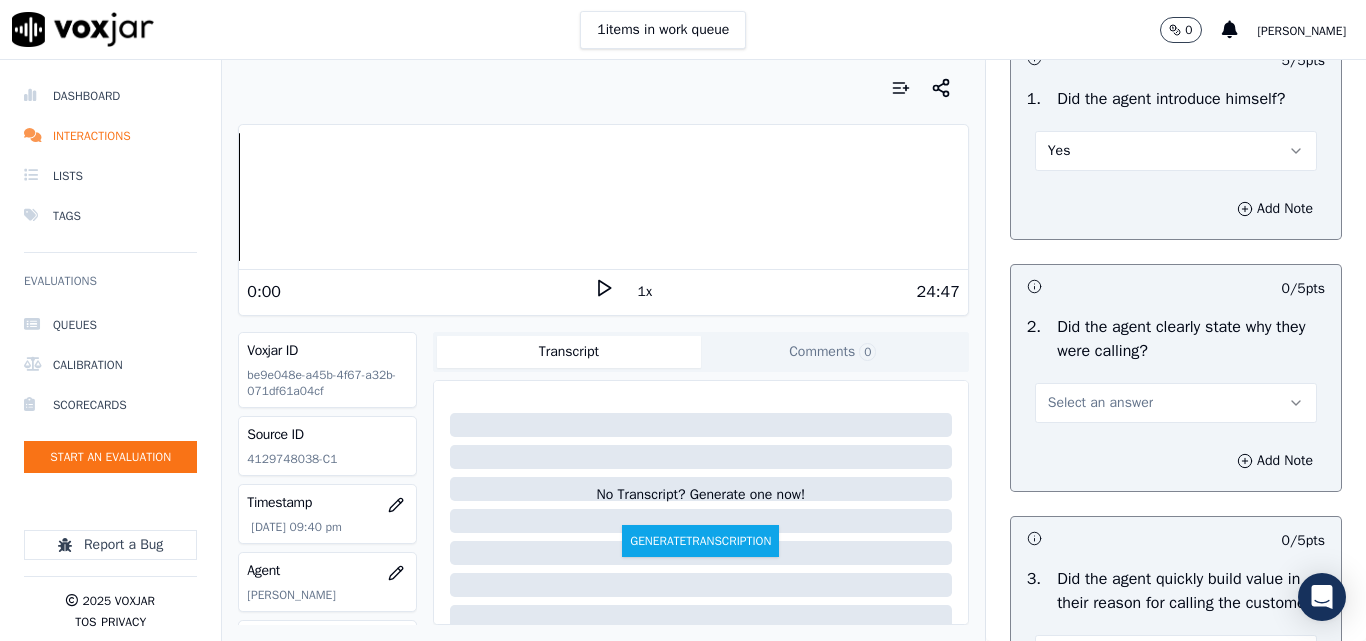 click on "Select an answer" at bounding box center [1100, 403] 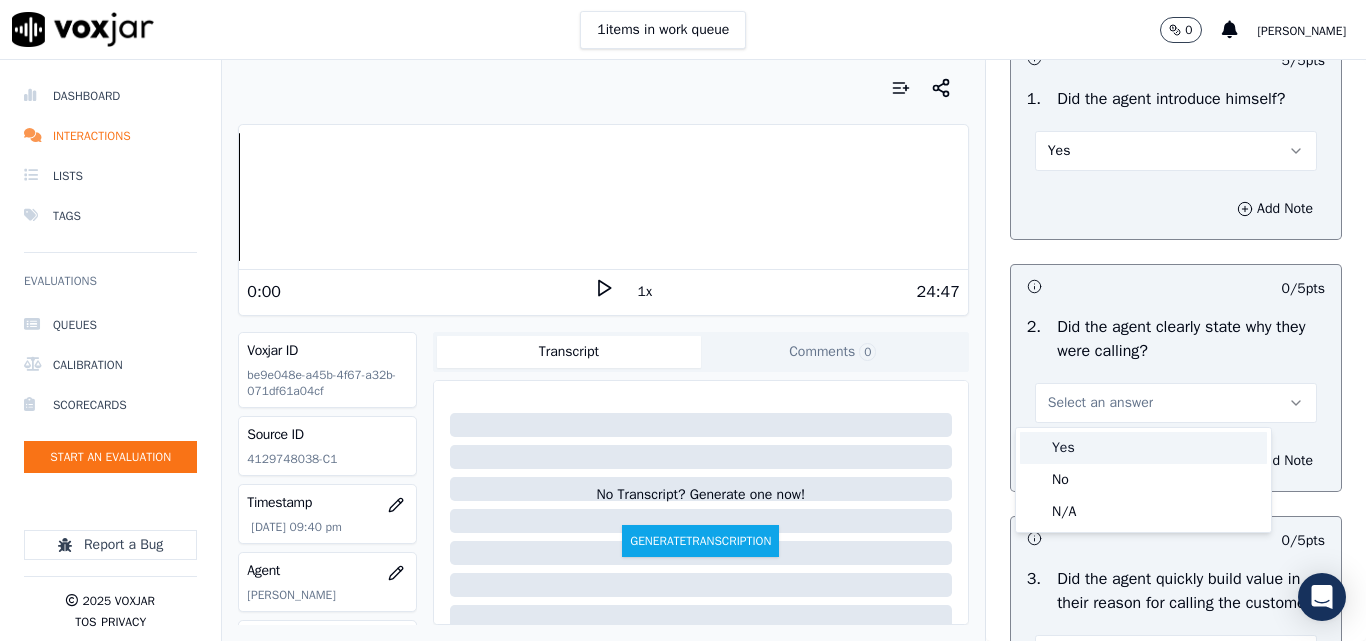 click on "Yes" at bounding box center [1143, 448] 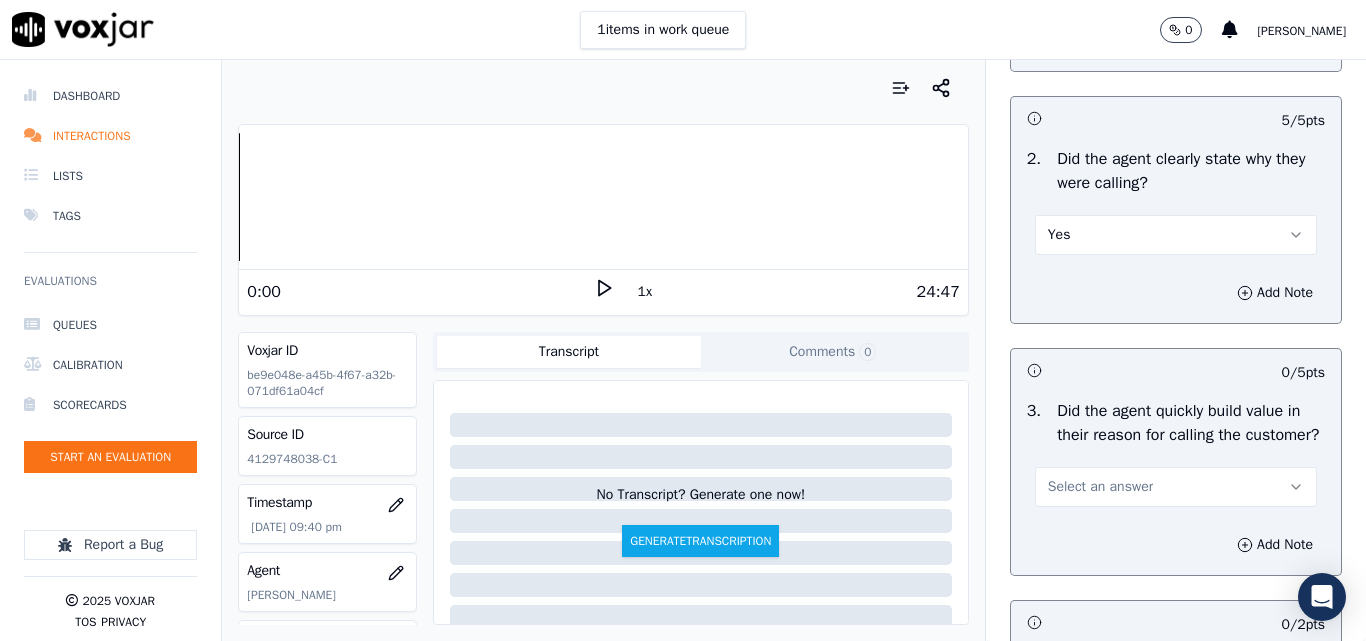 scroll, scrollTop: 600, scrollLeft: 0, axis: vertical 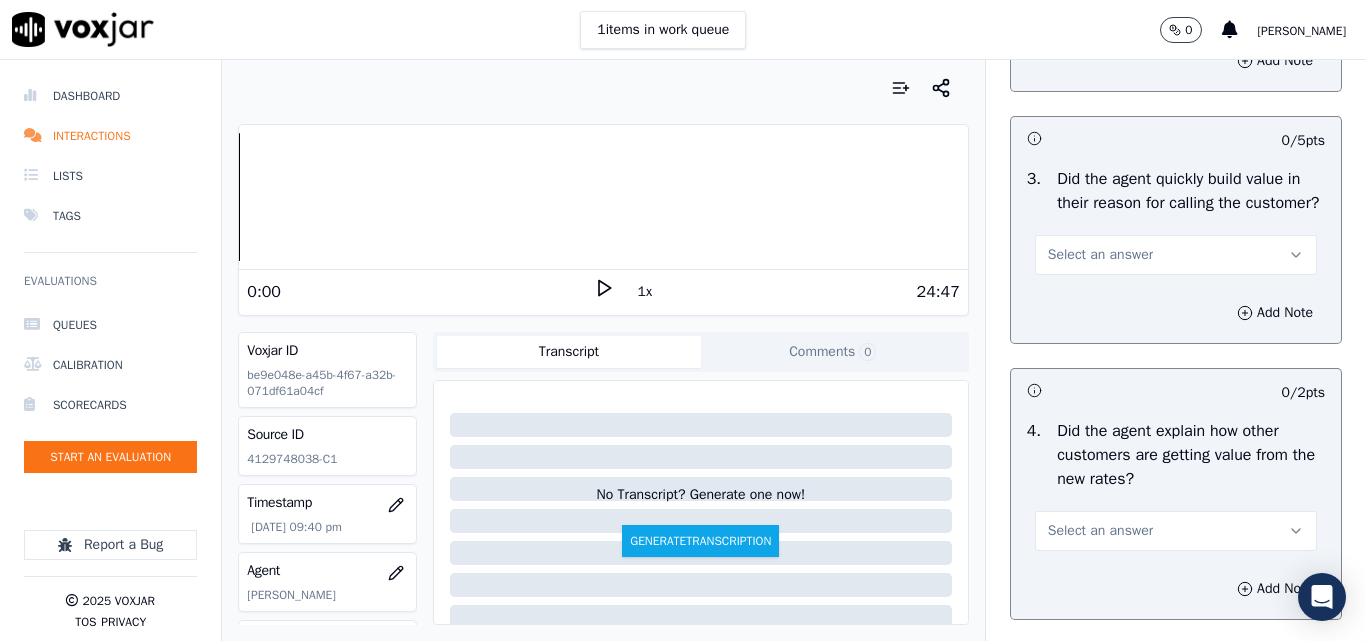 click on "Select an answer" at bounding box center [1100, 255] 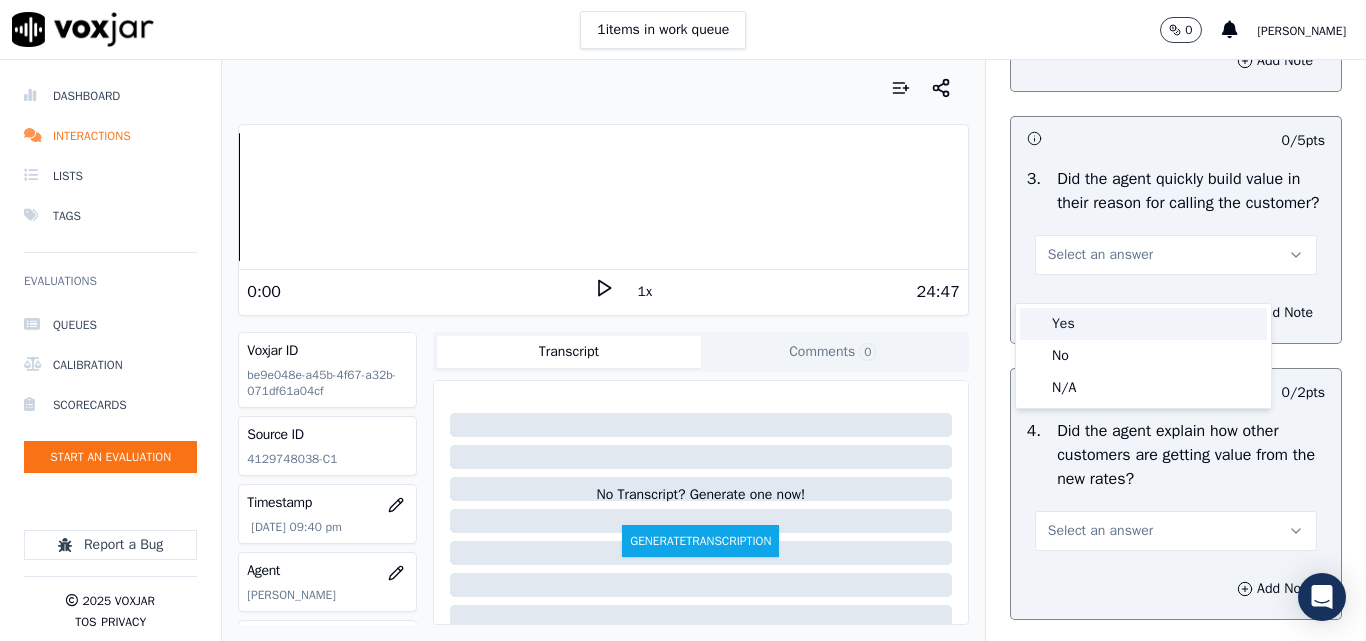 click on "Yes" at bounding box center (1143, 324) 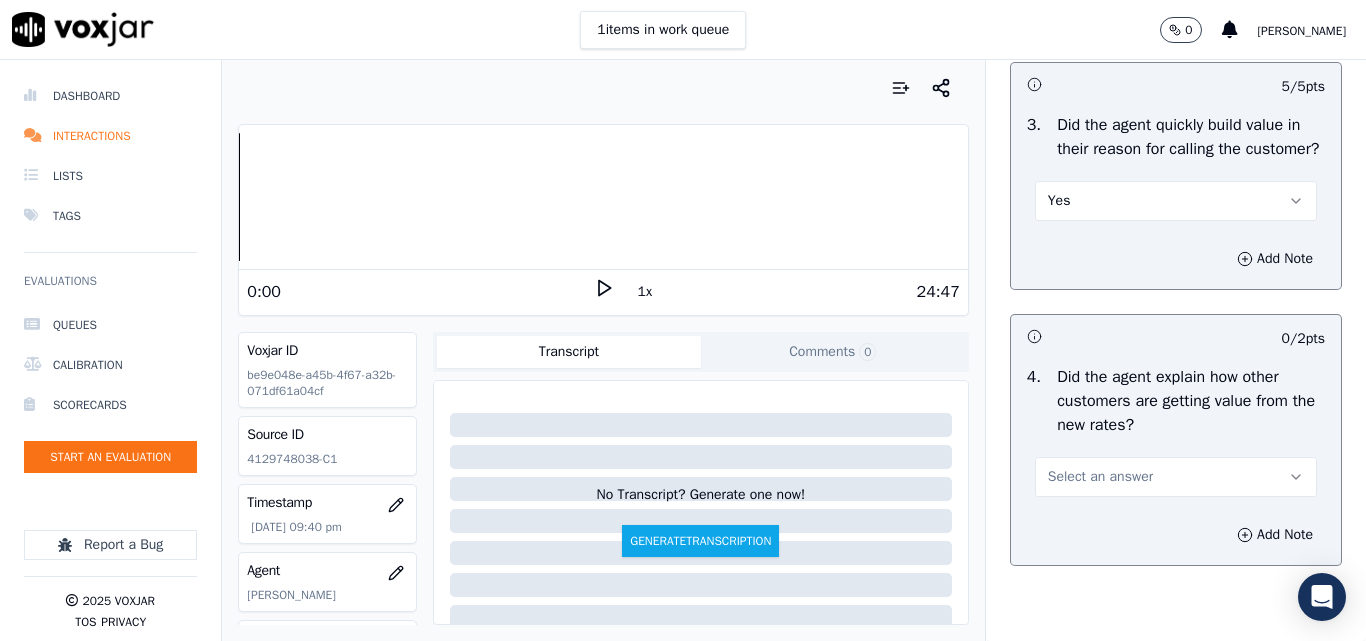 scroll, scrollTop: 800, scrollLeft: 0, axis: vertical 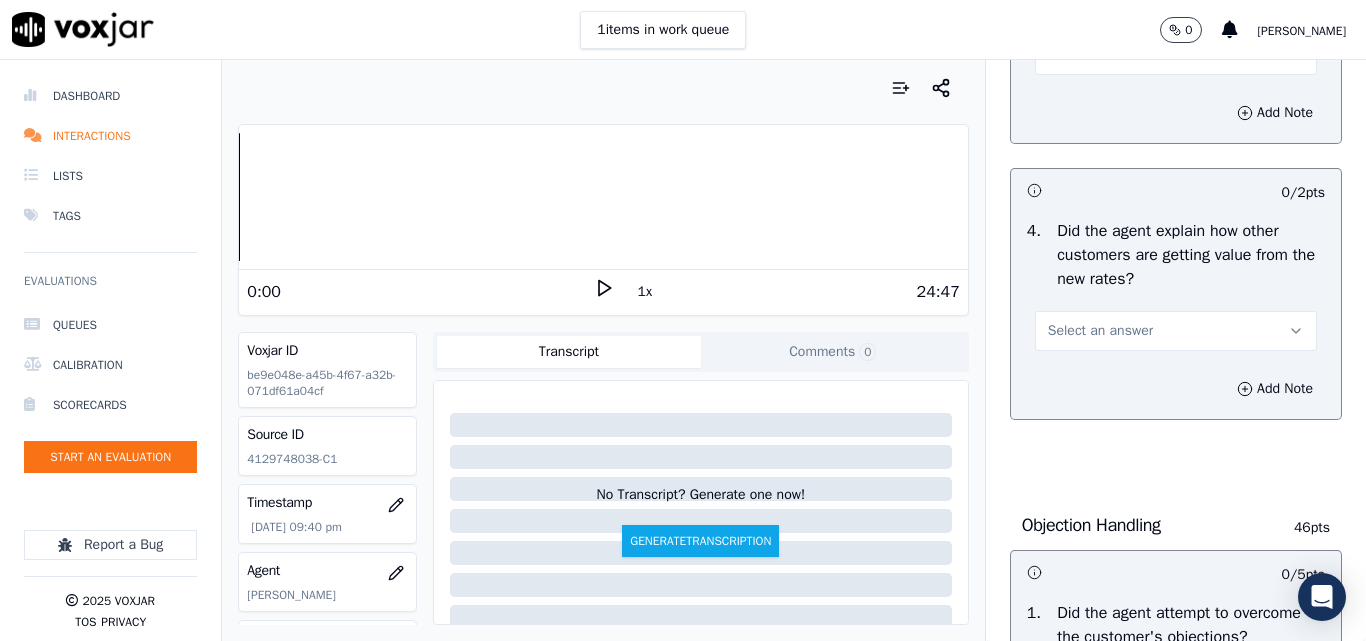 click on "Select an answer" at bounding box center [1100, 331] 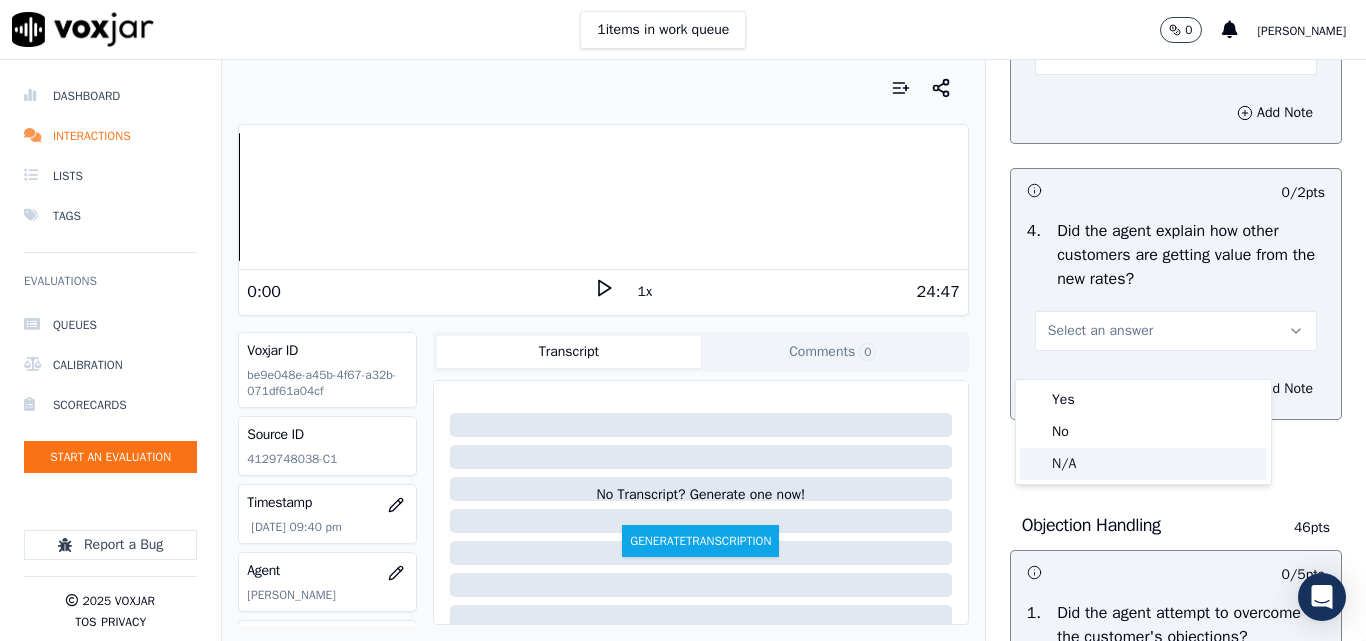 click on "N/A" 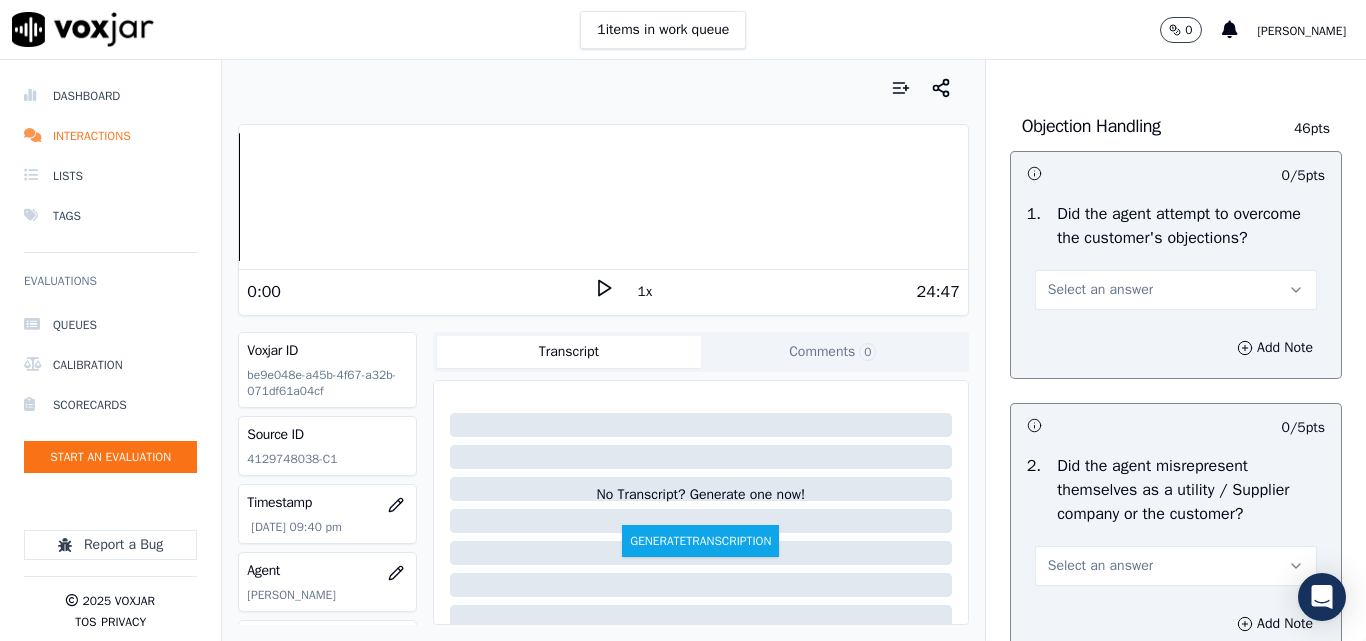 scroll, scrollTop: 1200, scrollLeft: 0, axis: vertical 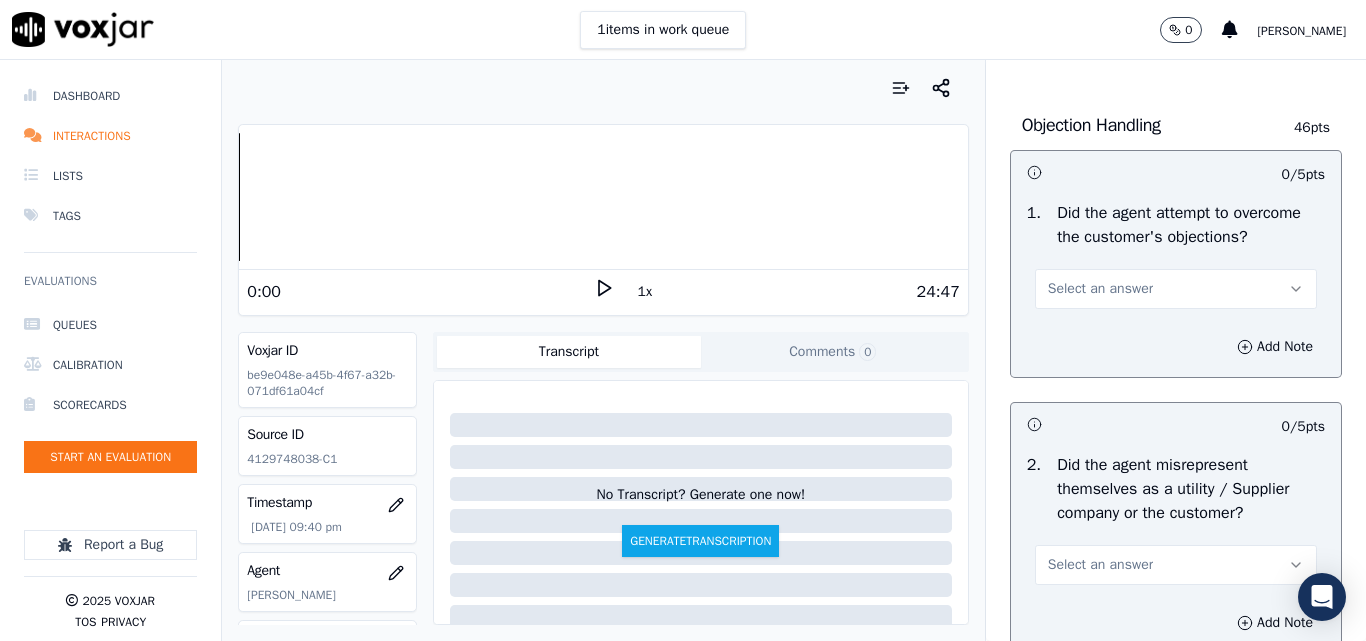 click on "Select an answer" at bounding box center (1176, 289) 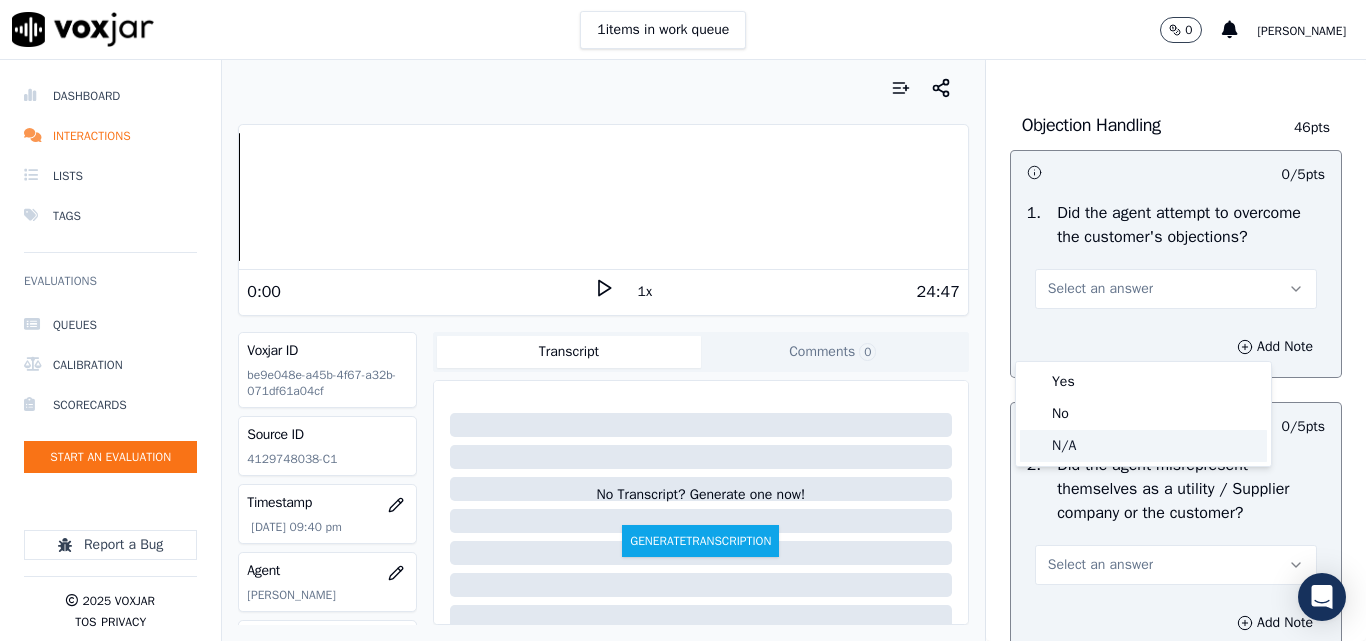 click on "N/A" 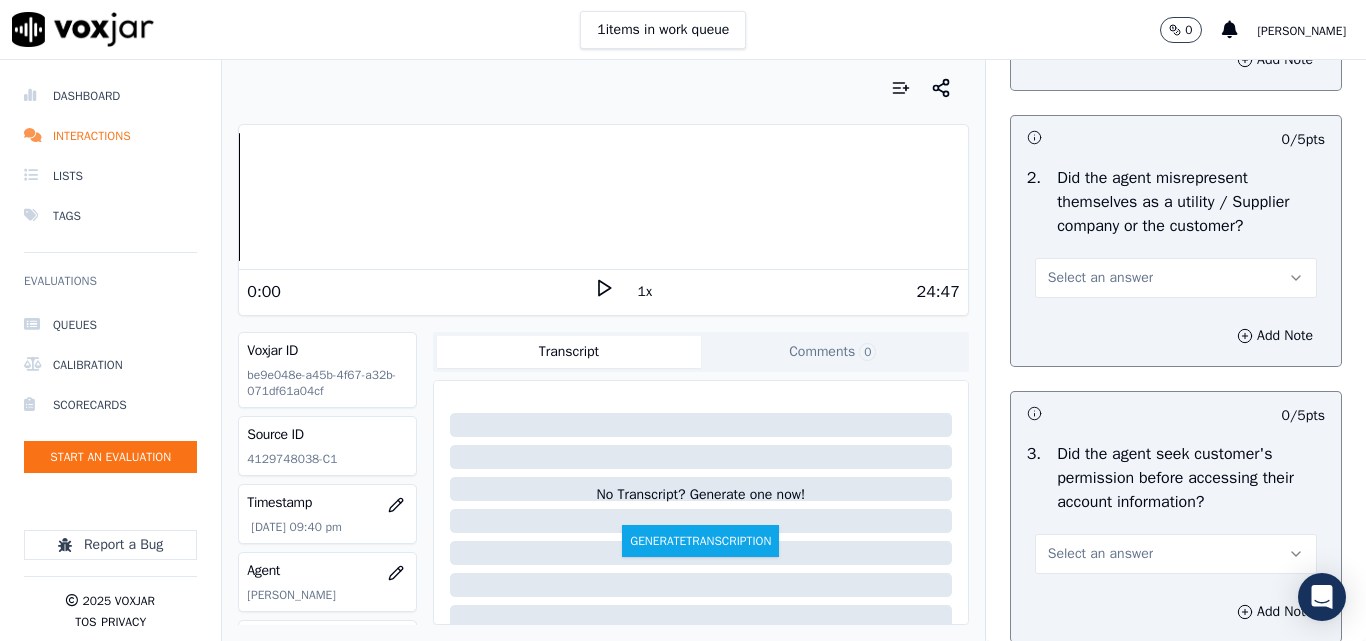 scroll, scrollTop: 1600, scrollLeft: 0, axis: vertical 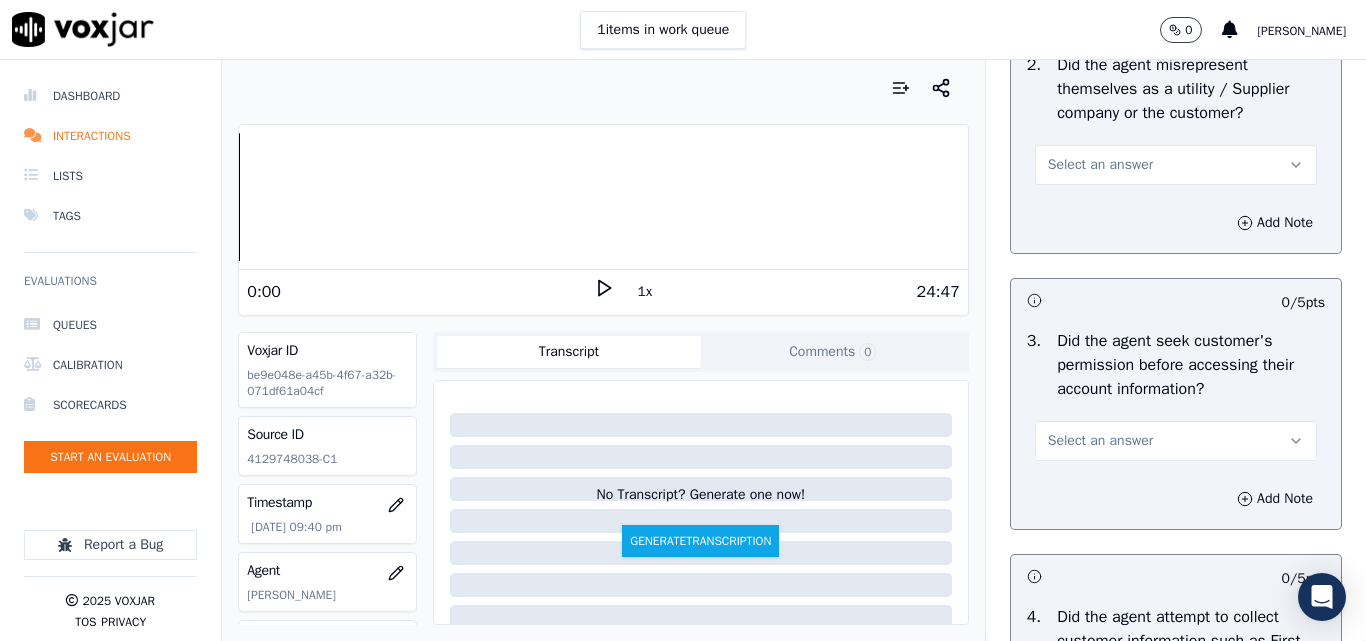 click on "Select an answer" at bounding box center [1100, 165] 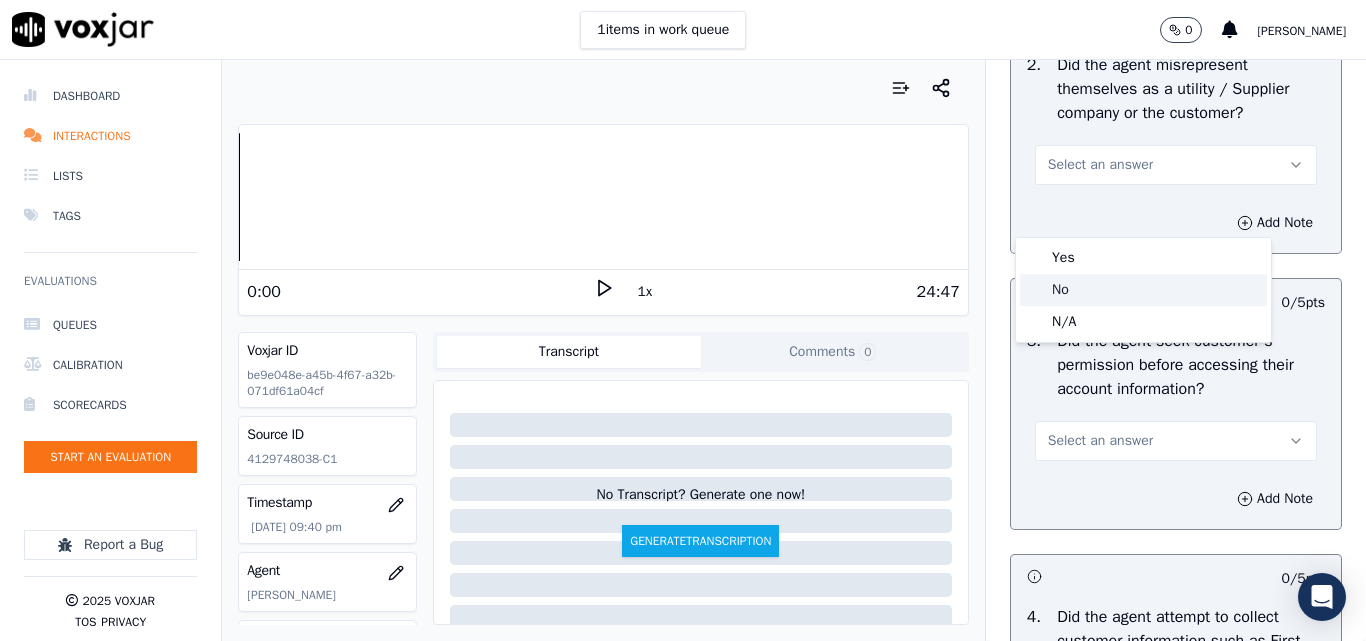 click on "No" 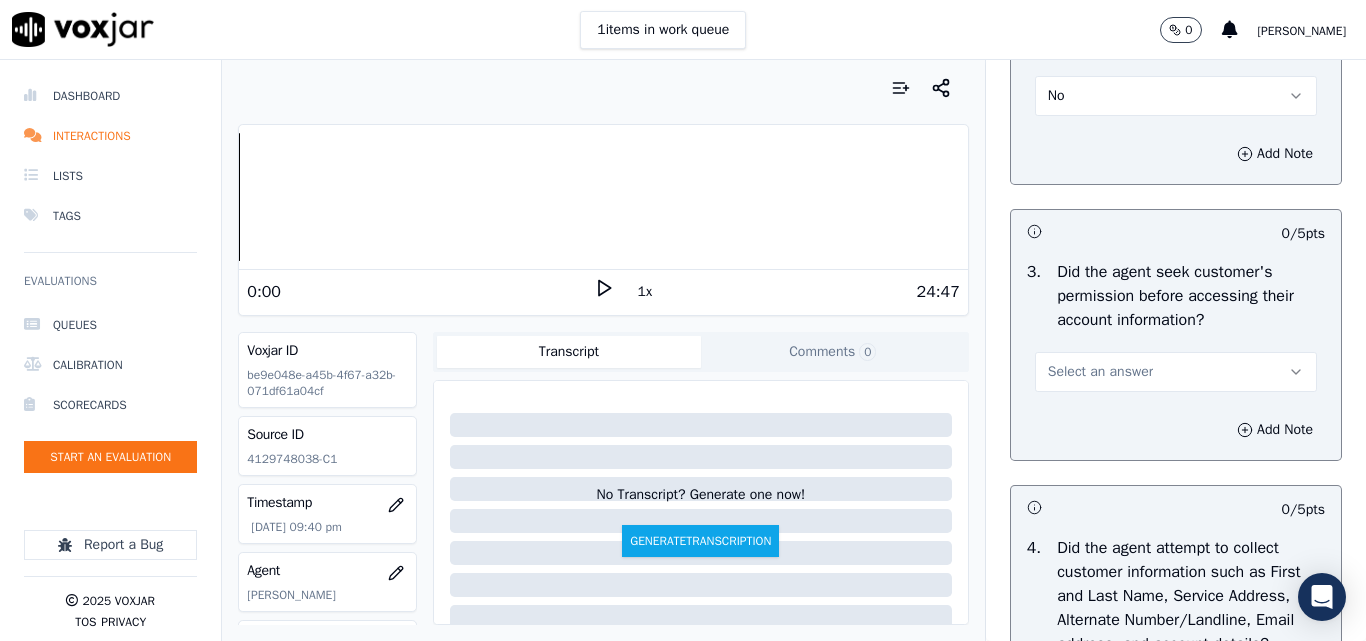 scroll, scrollTop: 1700, scrollLeft: 0, axis: vertical 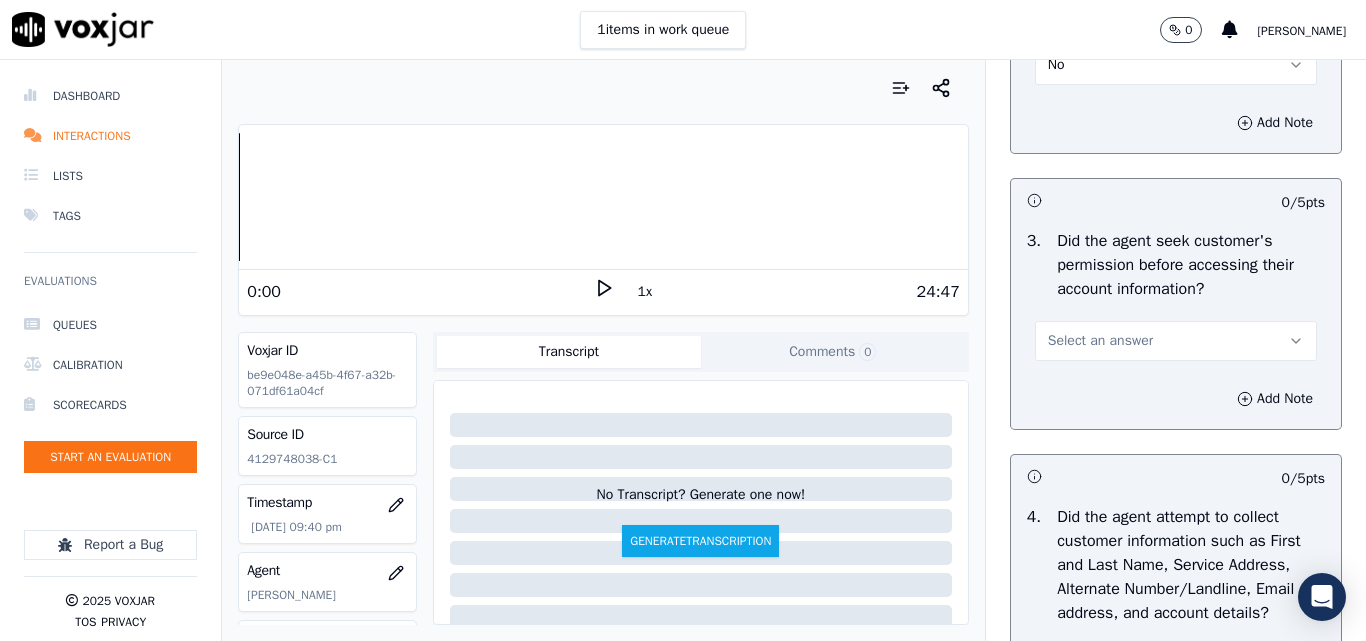 click on "Select an answer" at bounding box center [1176, 341] 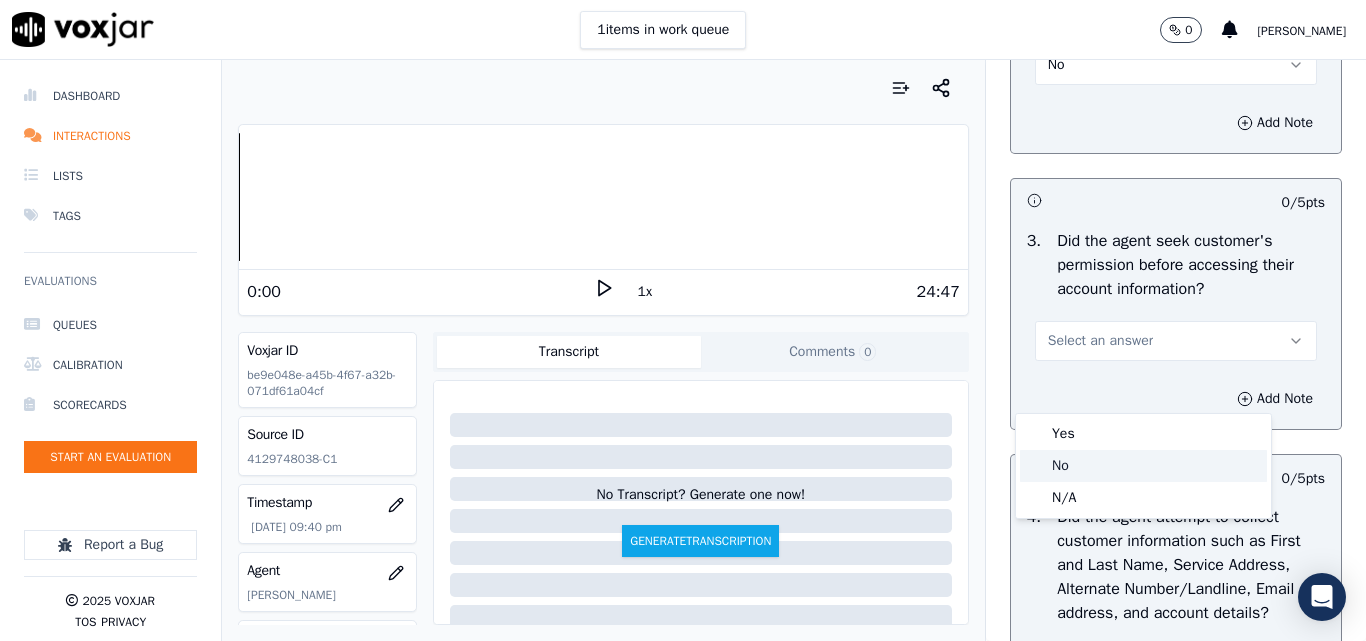 click on "No" 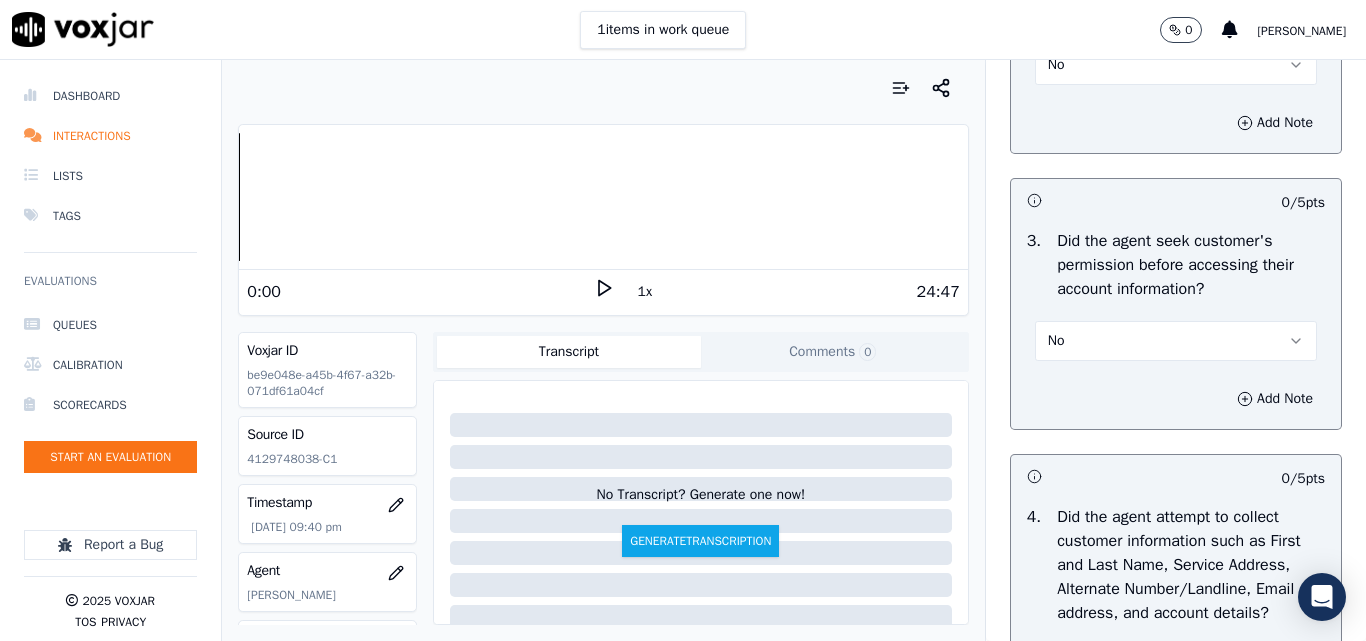 scroll, scrollTop: 2000, scrollLeft: 0, axis: vertical 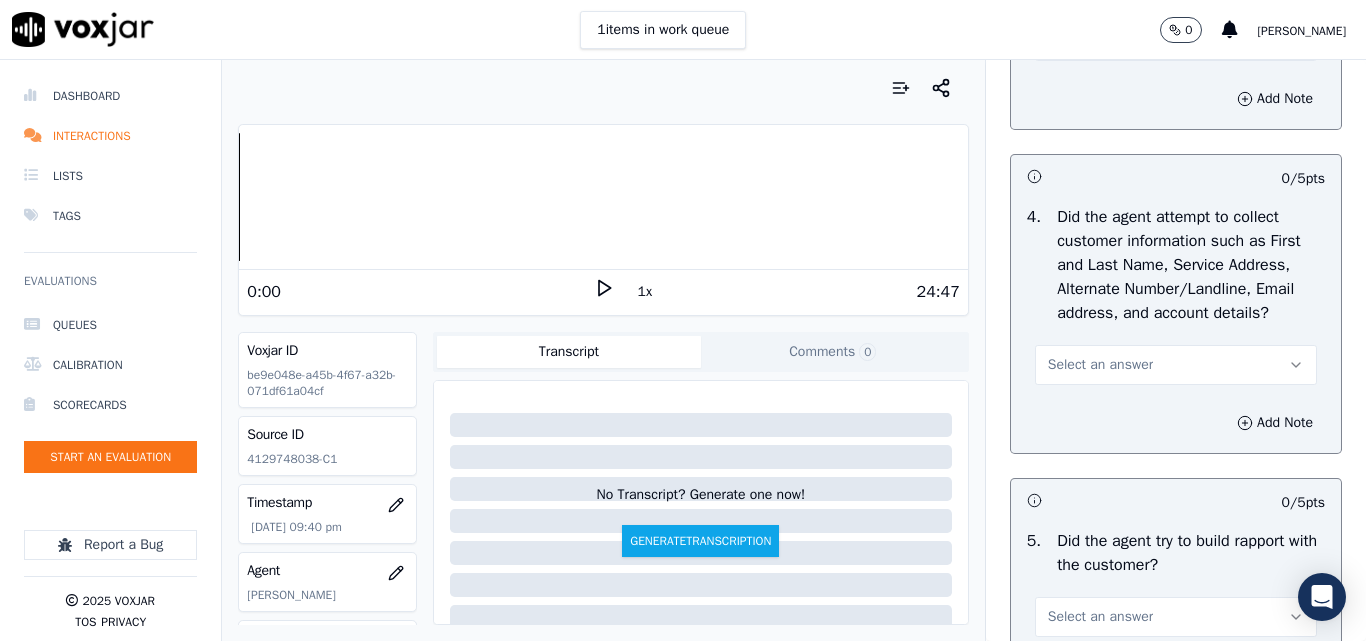 click on "Select an answer" at bounding box center (1100, 365) 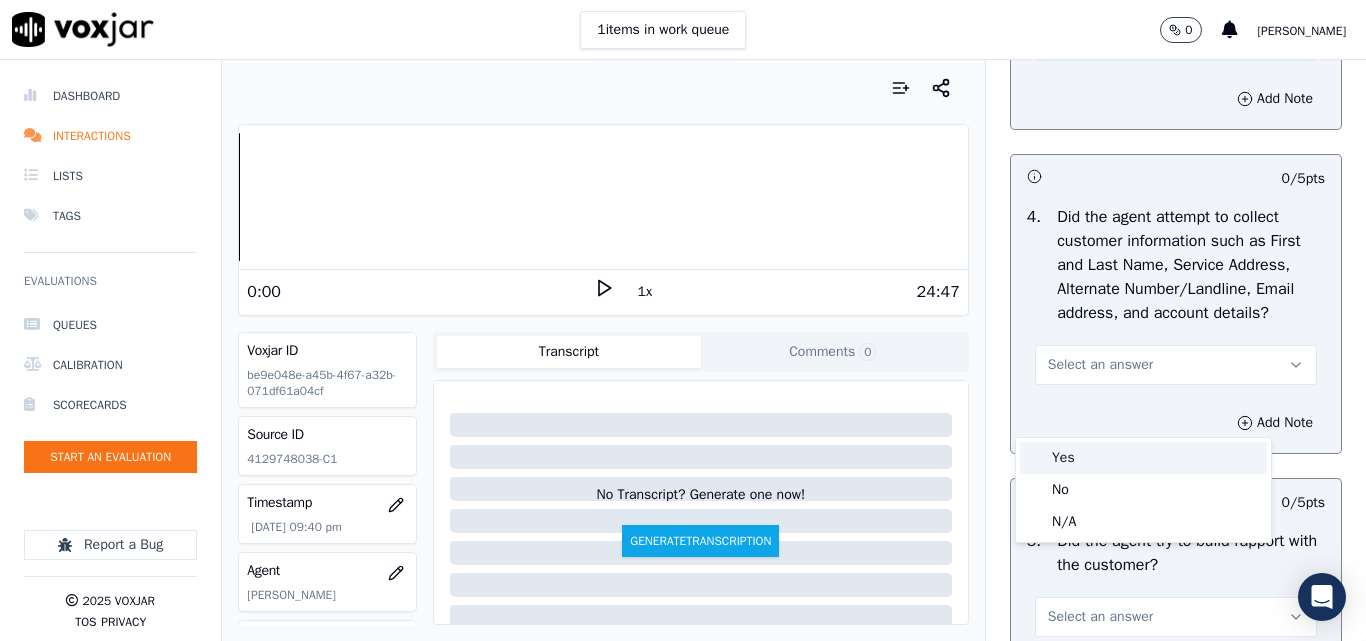 click on "Yes" at bounding box center (1143, 458) 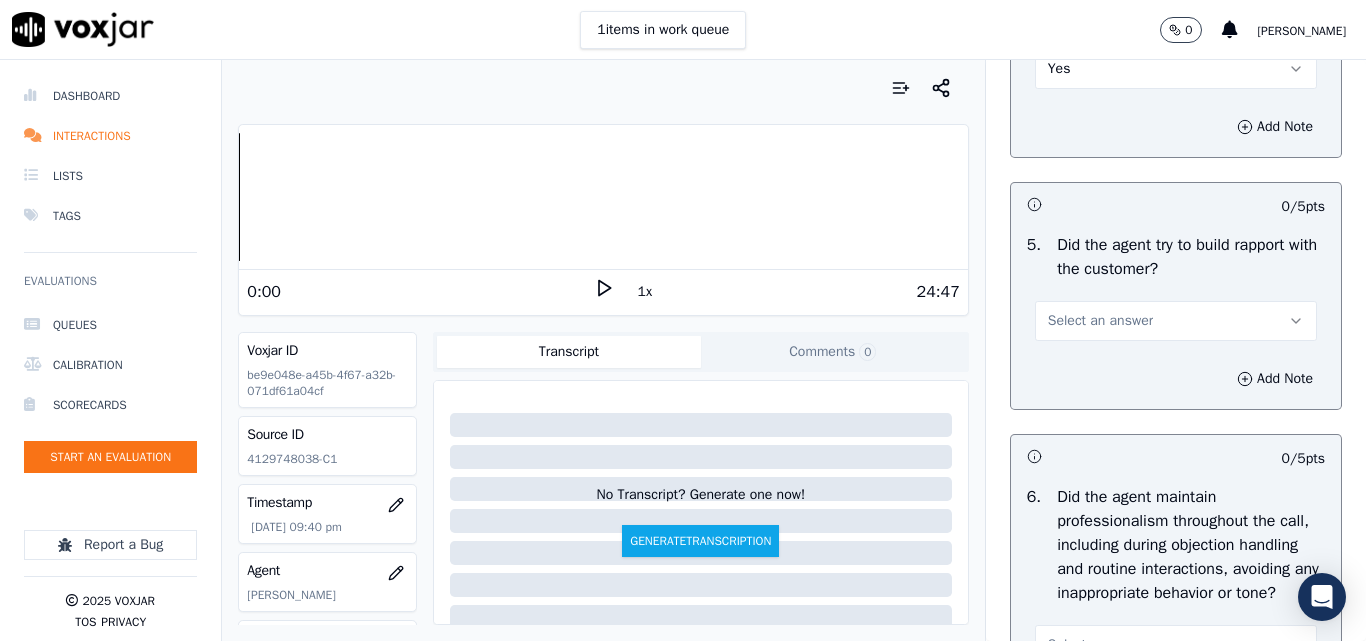 scroll, scrollTop: 2300, scrollLeft: 0, axis: vertical 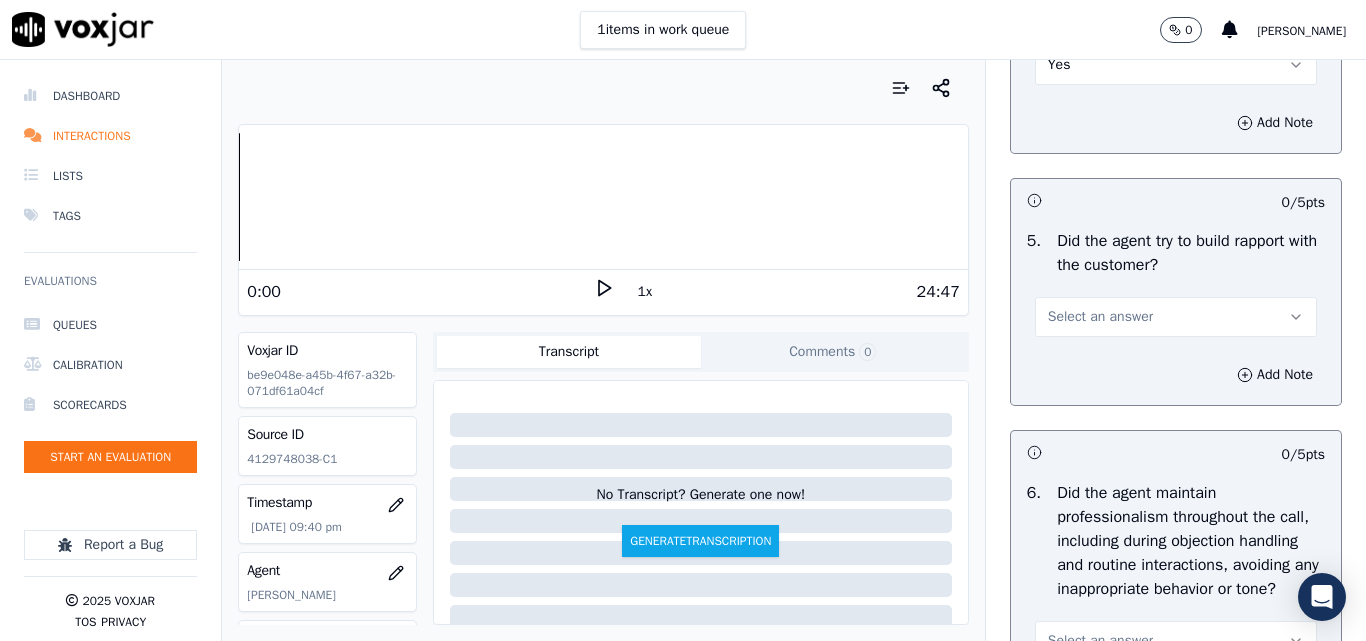 click on "Select an answer" at bounding box center [1100, 317] 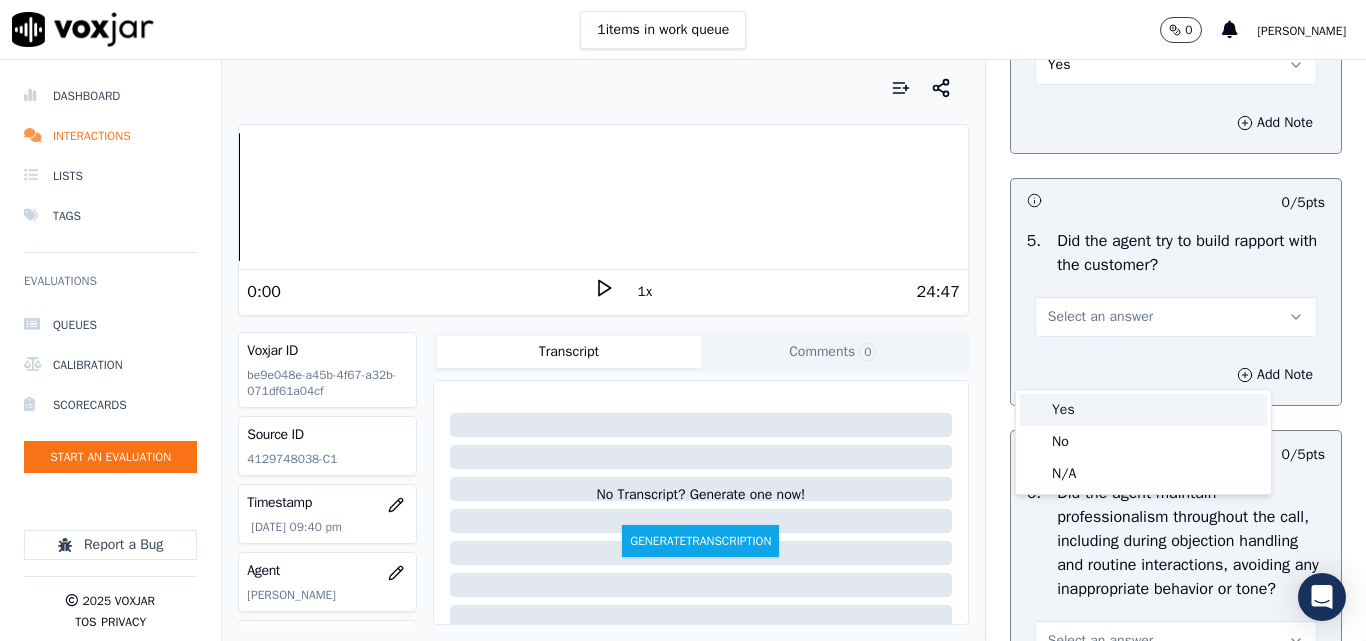 click on "Yes" at bounding box center [1143, 410] 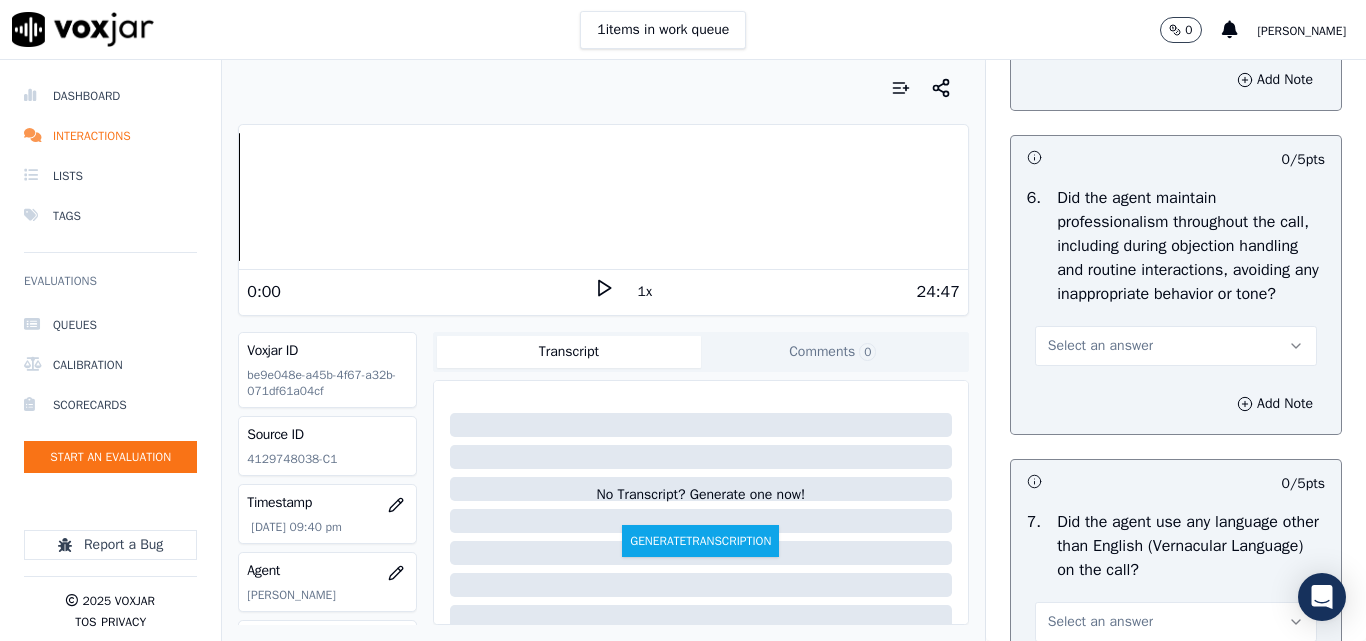 scroll, scrollTop: 2600, scrollLeft: 0, axis: vertical 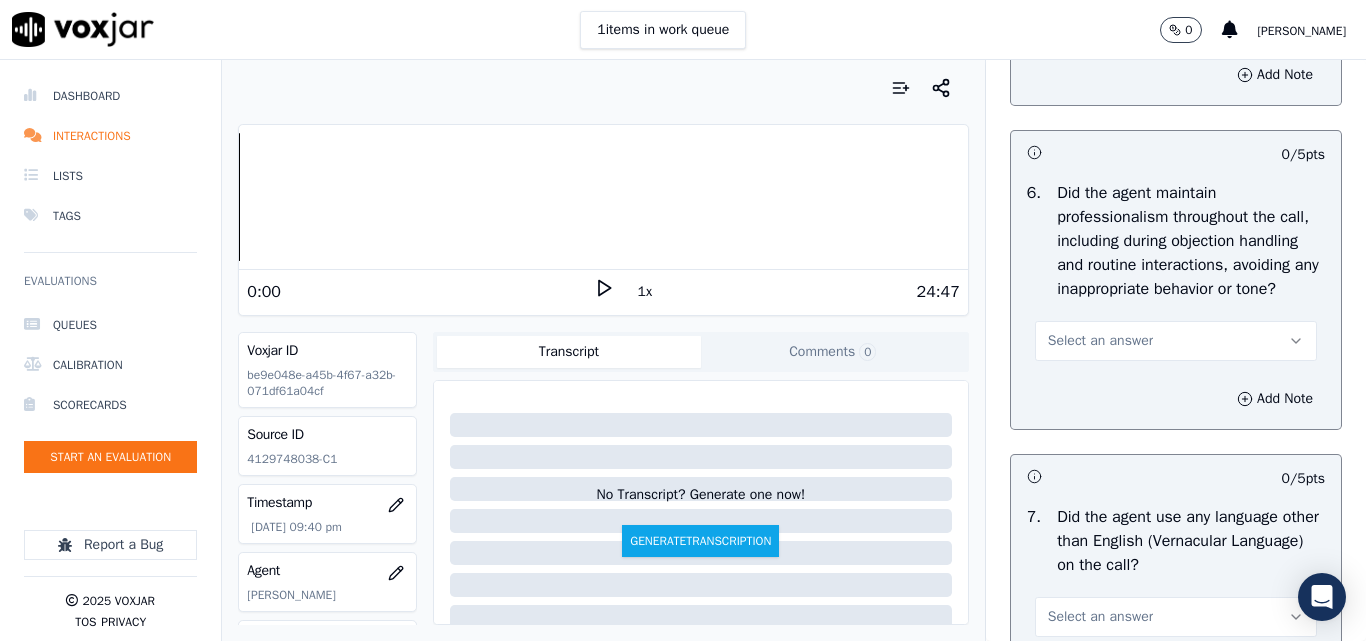 click on "Select an answer" at bounding box center (1100, 341) 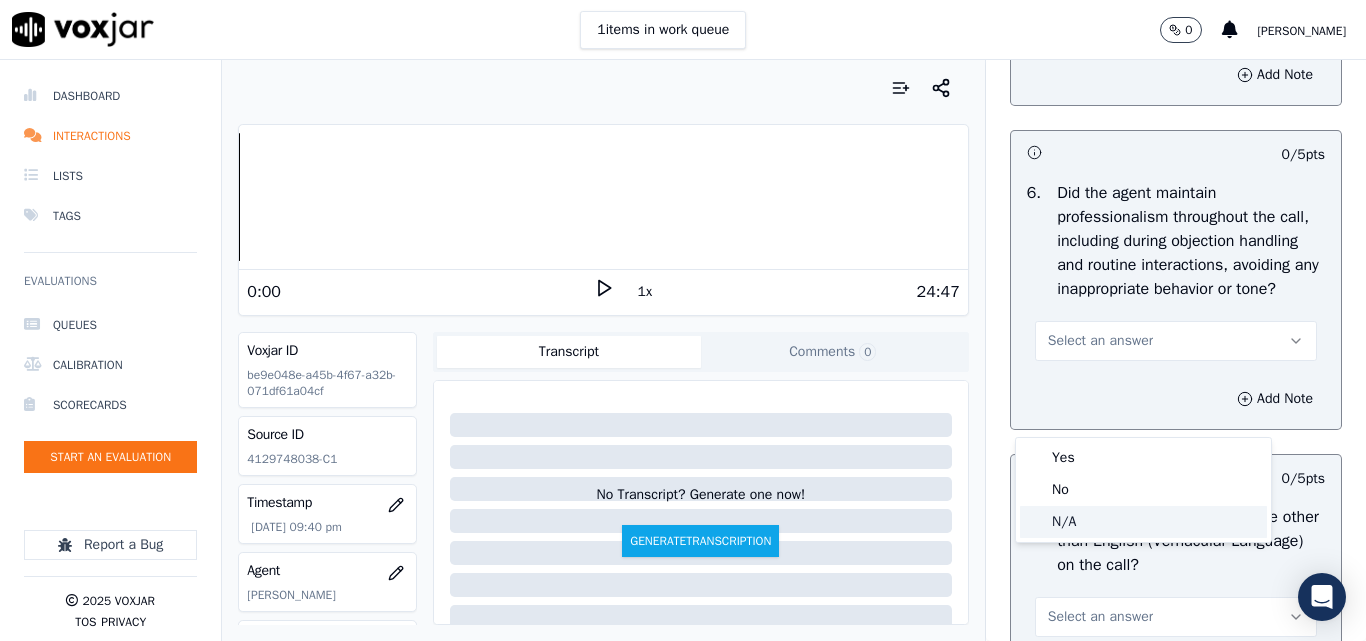click on "N/A" 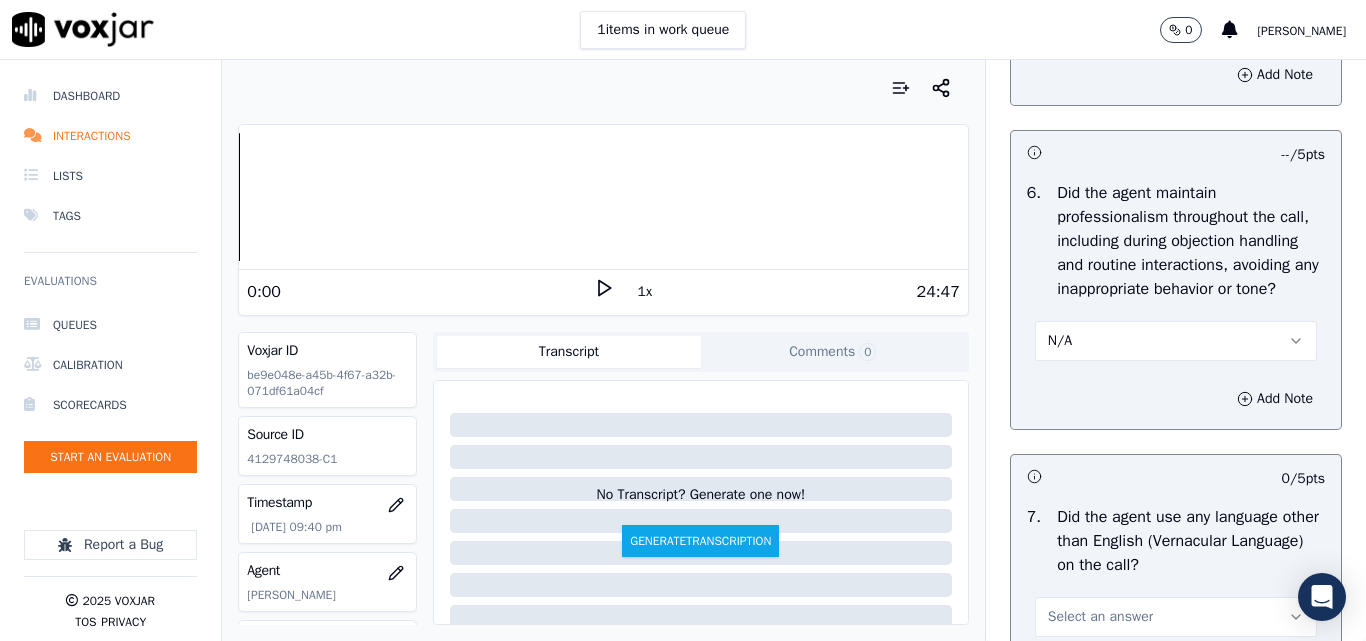 scroll, scrollTop: 2800, scrollLeft: 0, axis: vertical 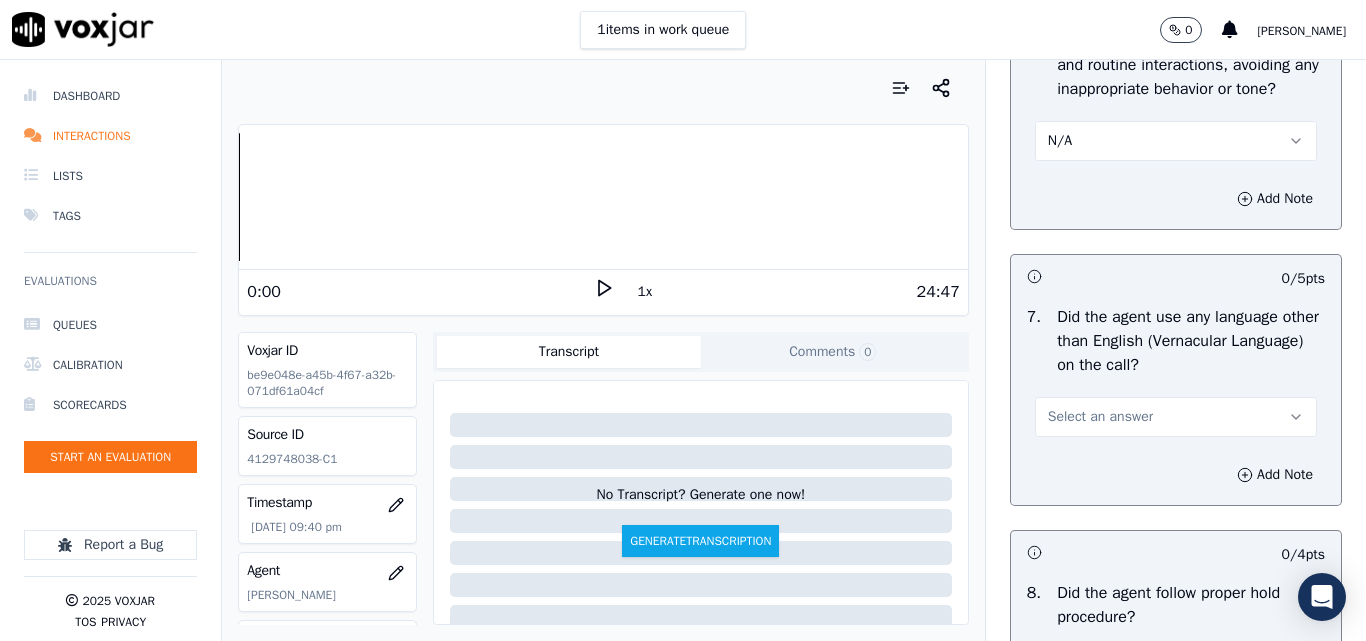 click on "Select an answer" at bounding box center (1100, 417) 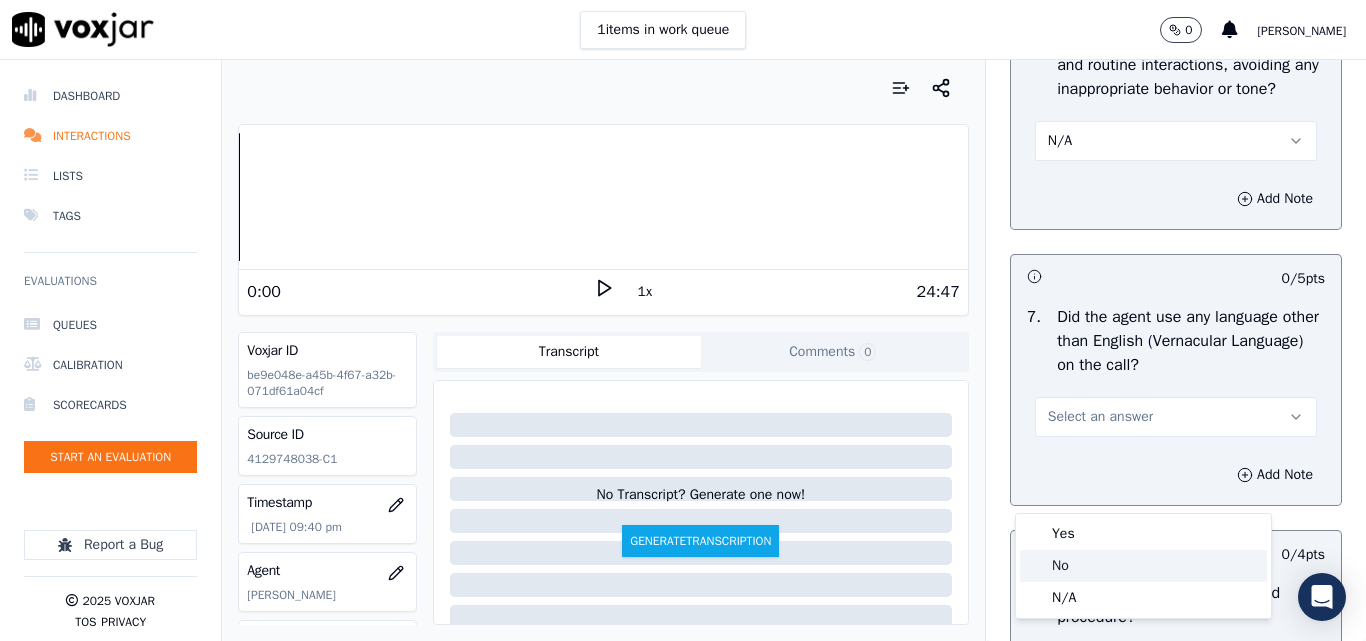 click on "No" 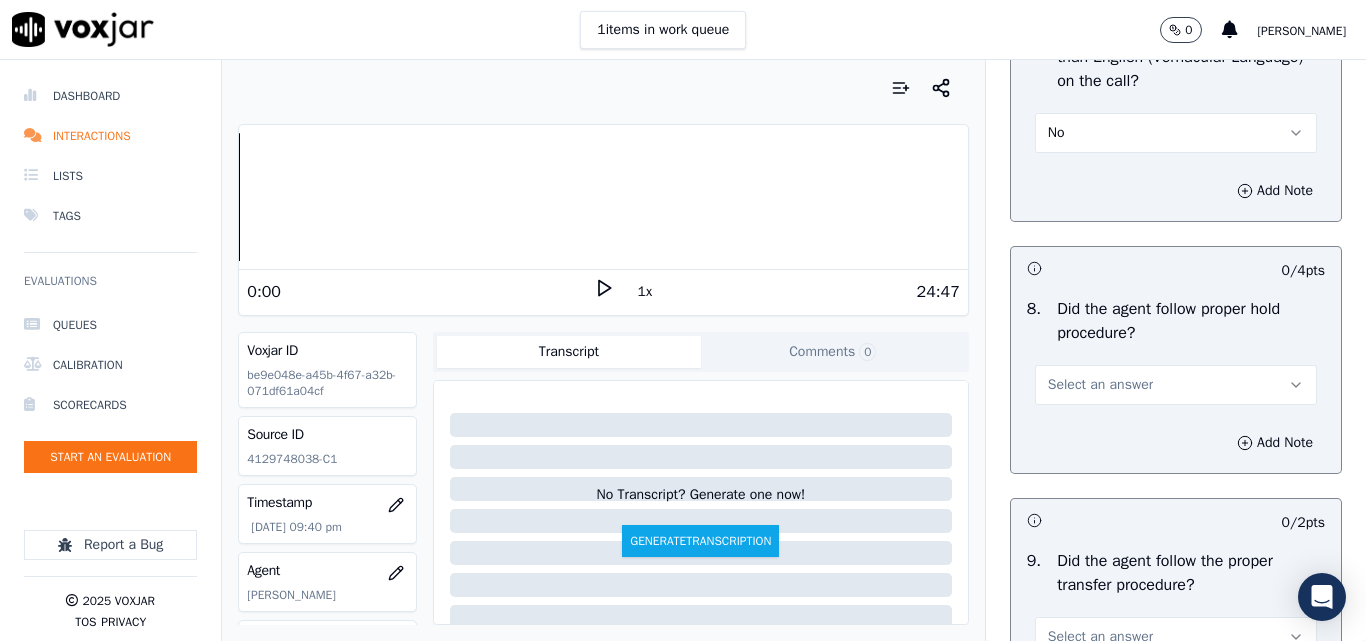 scroll, scrollTop: 3100, scrollLeft: 0, axis: vertical 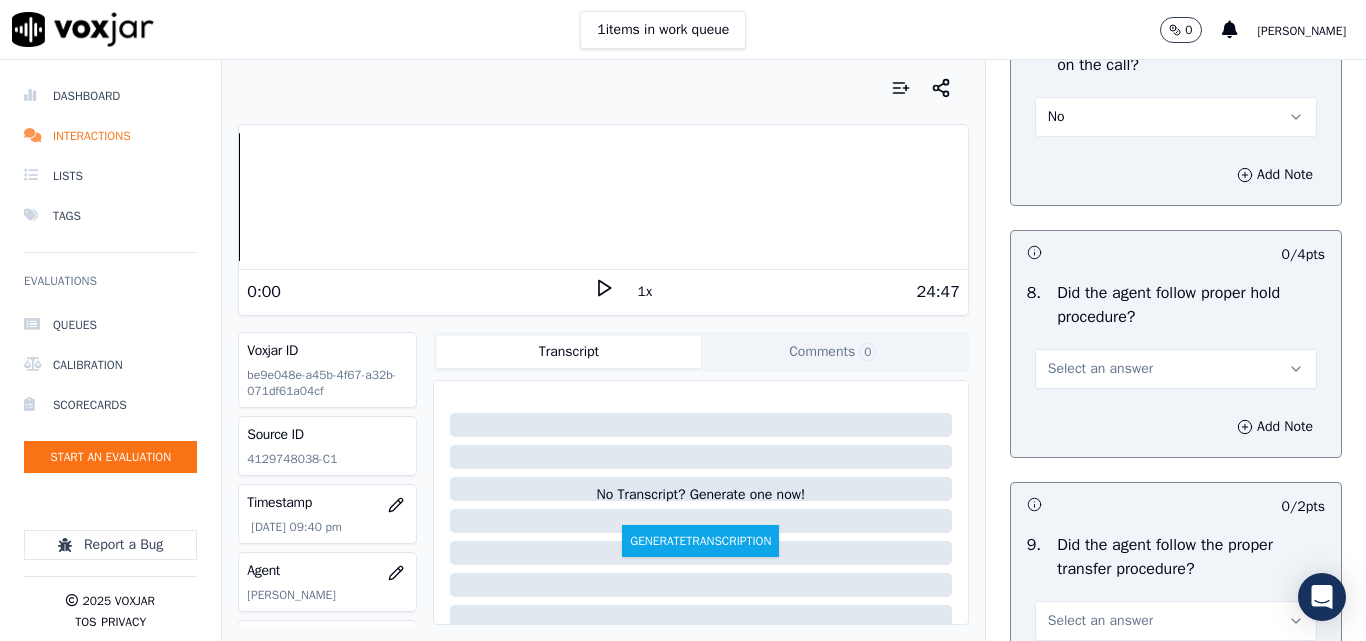 click on "Select an answer" at bounding box center (1100, 369) 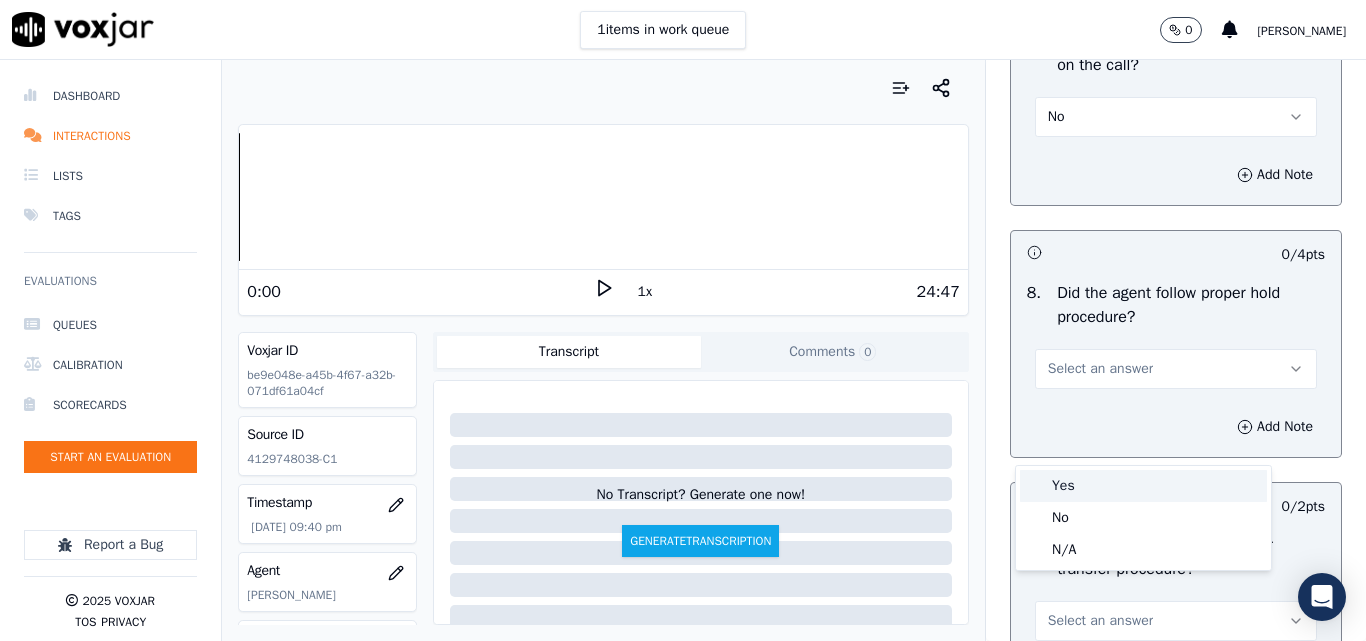 click on "Yes" at bounding box center (1143, 486) 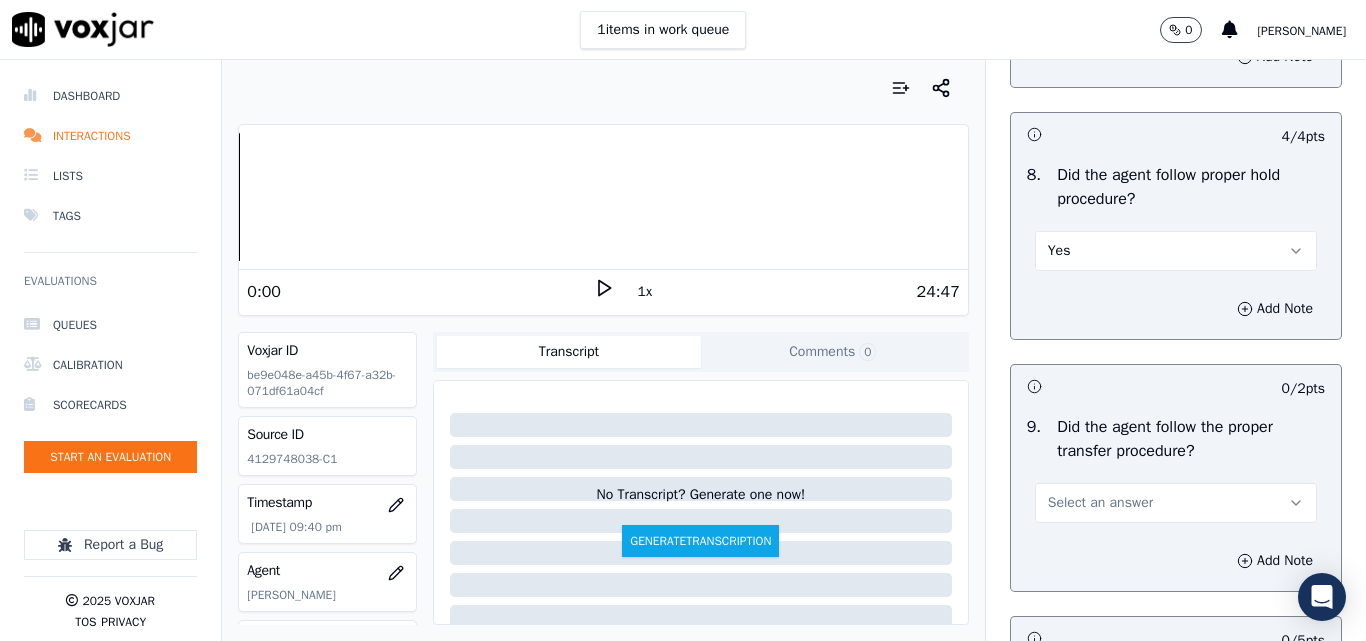 scroll, scrollTop: 3400, scrollLeft: 0, axis: vertical 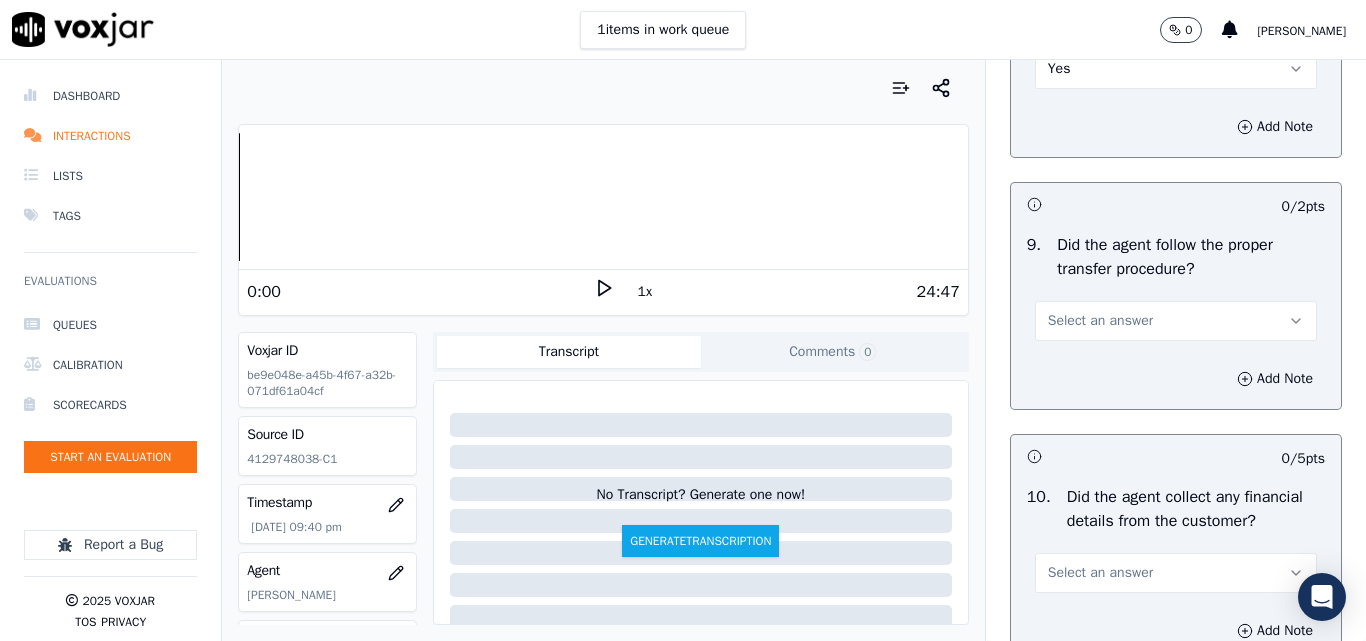 click on "Select an answer" at bounding box center (1100, 321) 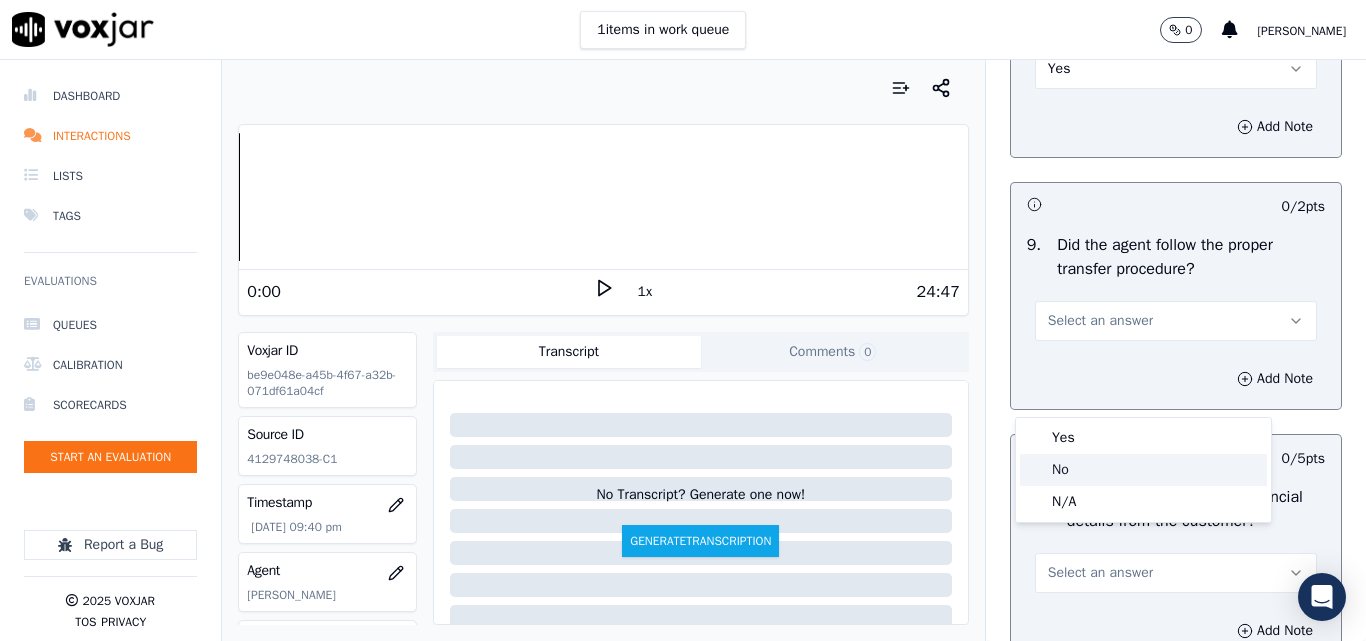 click on "No" 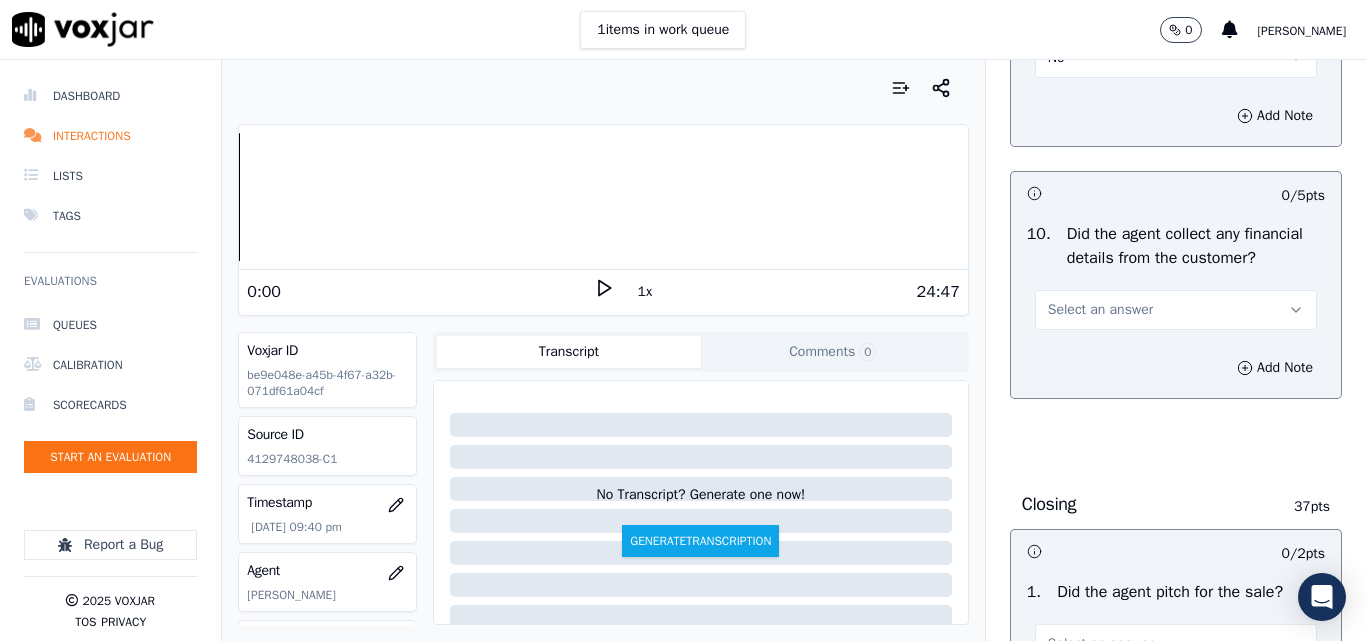 scroll, scrollTop: 3700, scrollLeft: 0, axis: vertical 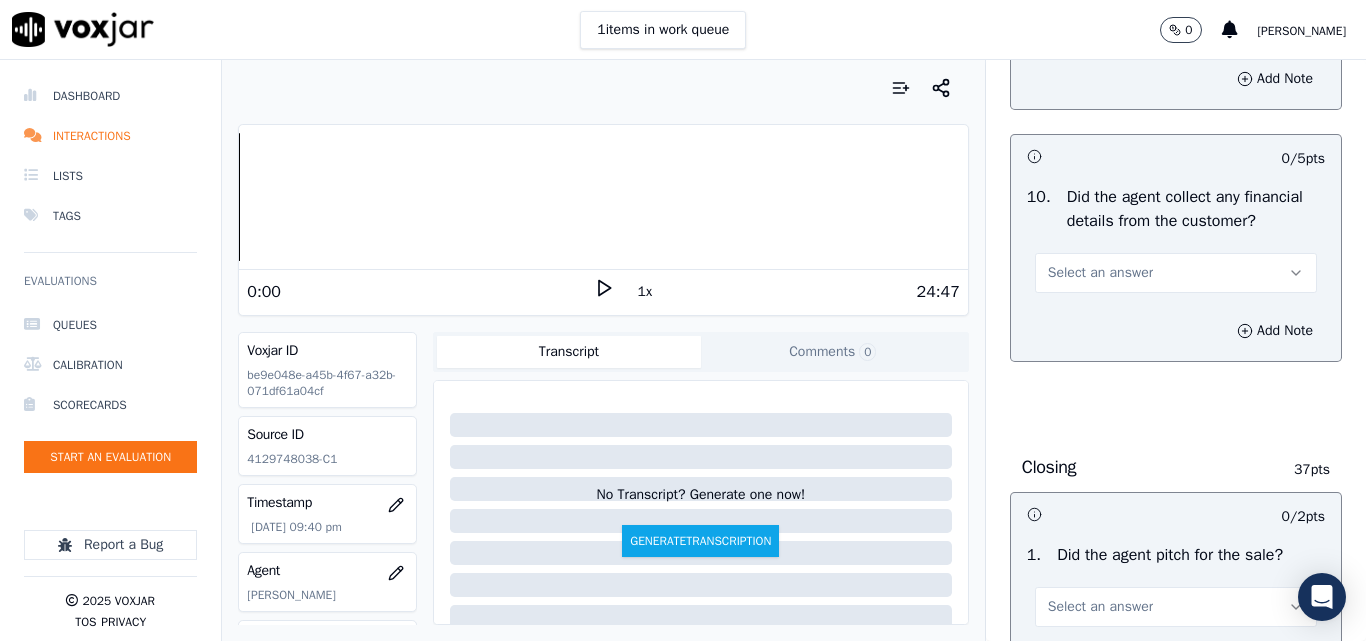 click on "Select an answer" at bounding box center (1100, 273) 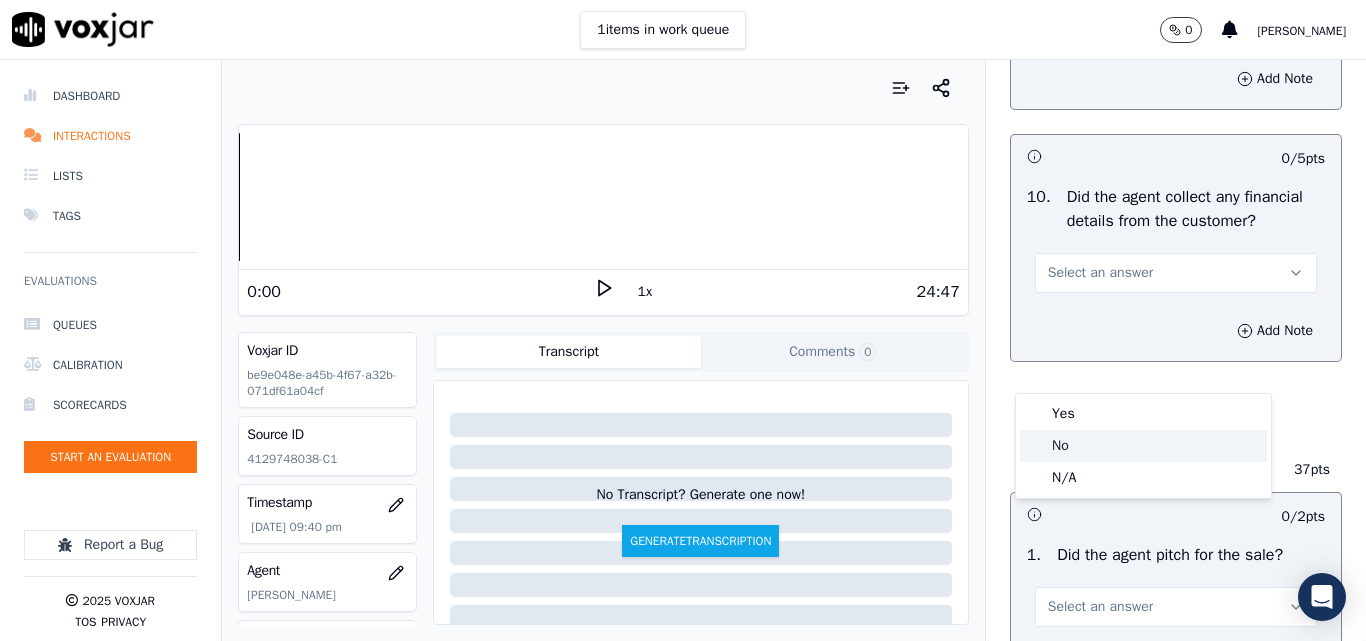 click on "No" 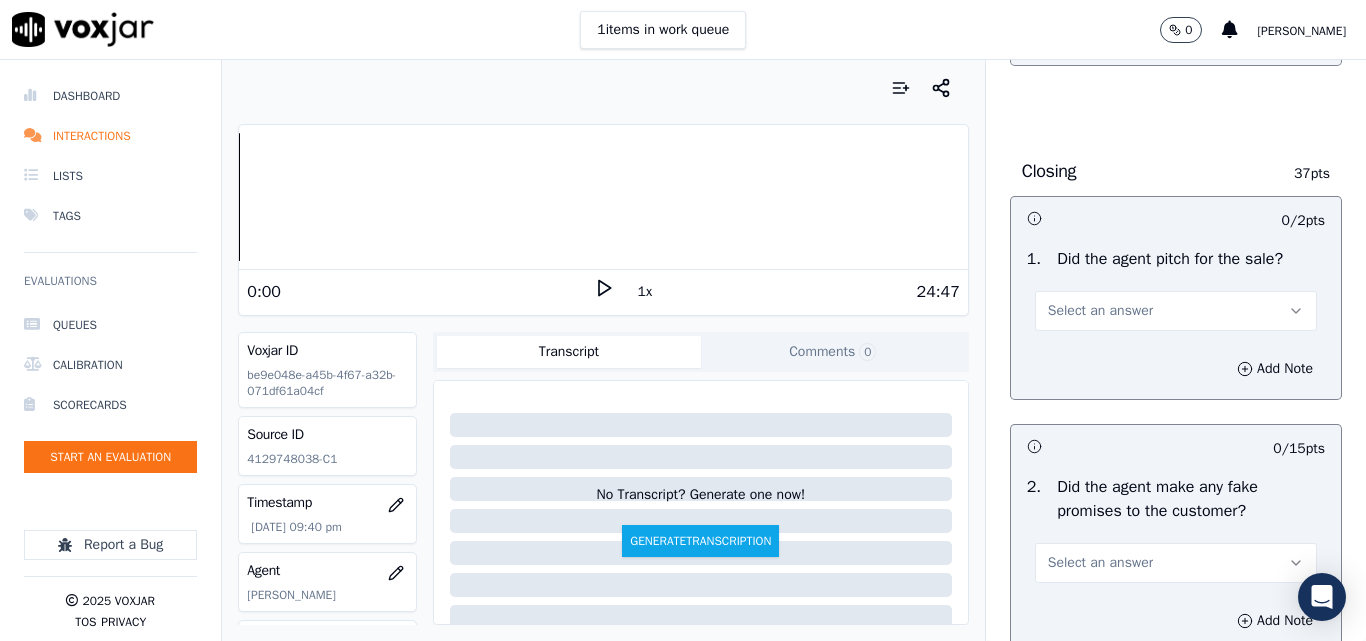 scroll, scrollTop: 4000, scrollLeft: 0, axis: vertical 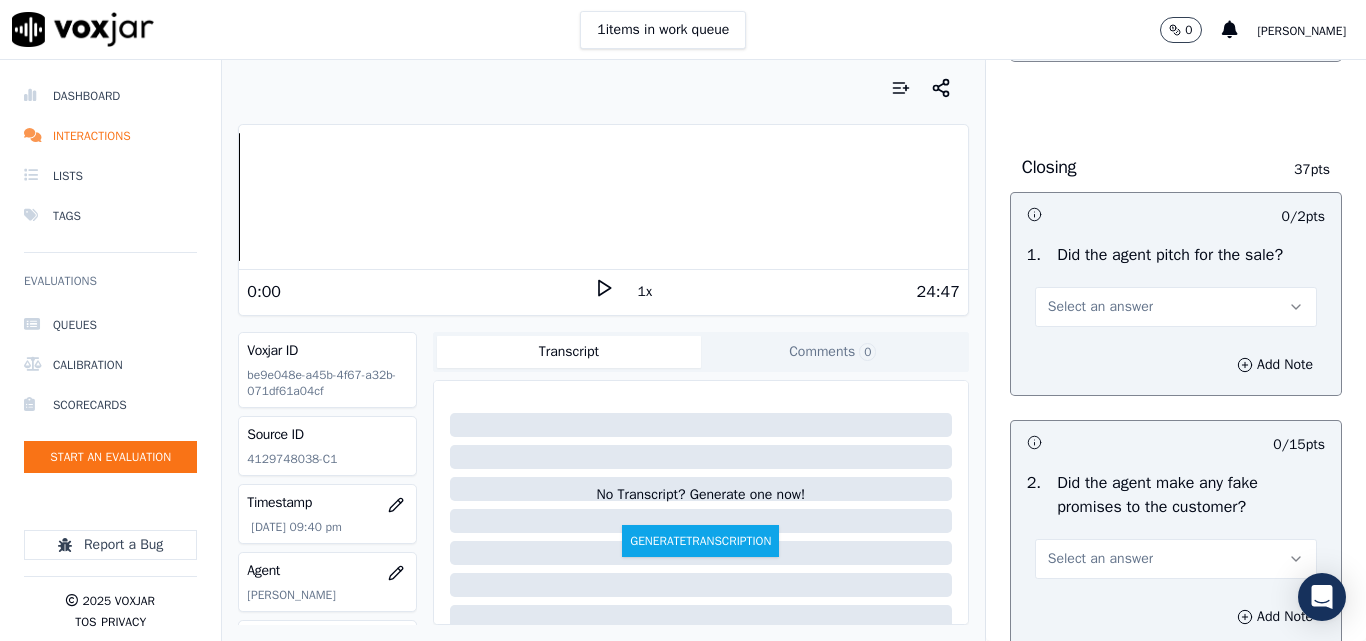 drag, startPoint x: 1074, startPoint y: 406, endPoint x: 1076, endPoint y: 418, distance: 12.165525 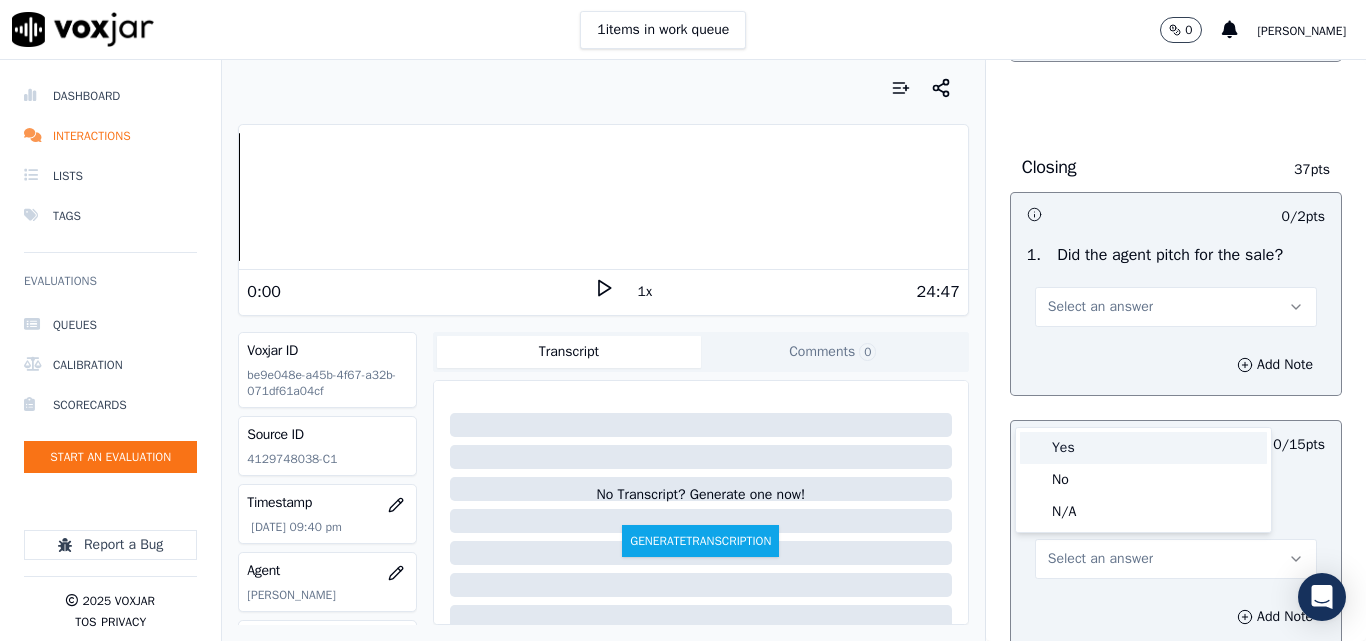click on "Yes" at bounding box center (1143, 448) 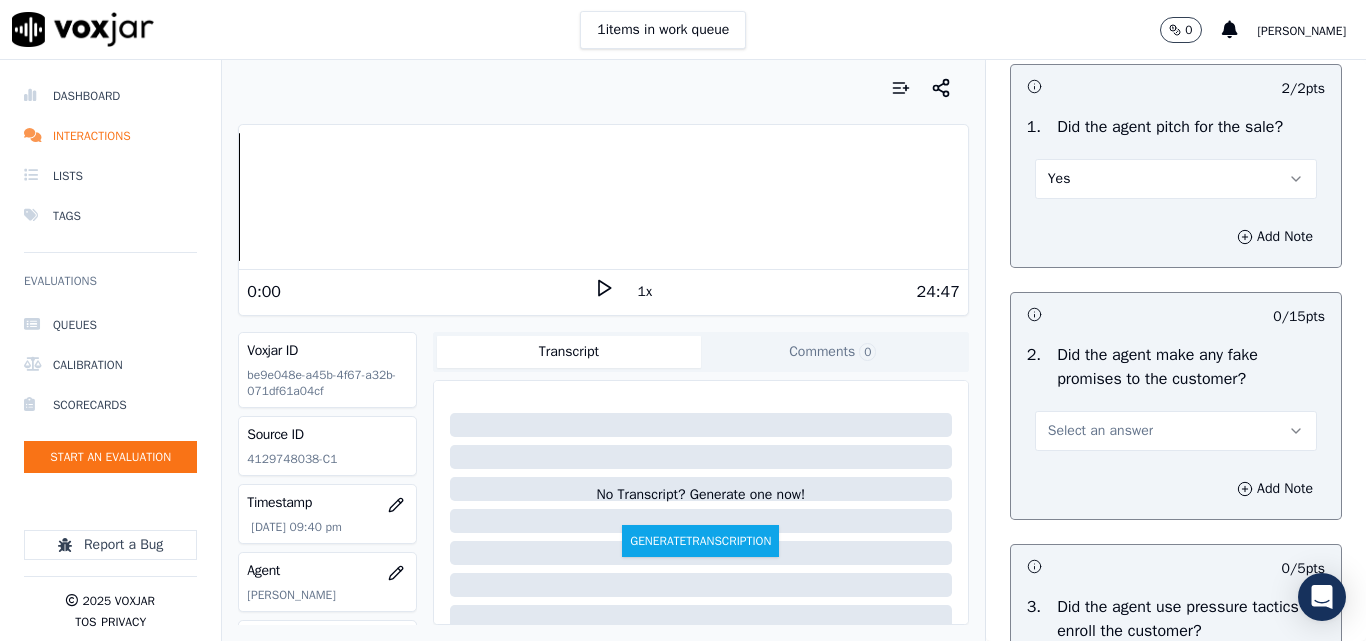 scroll, scrollTop: 4300, scrollLeft: 0, axis: vertical 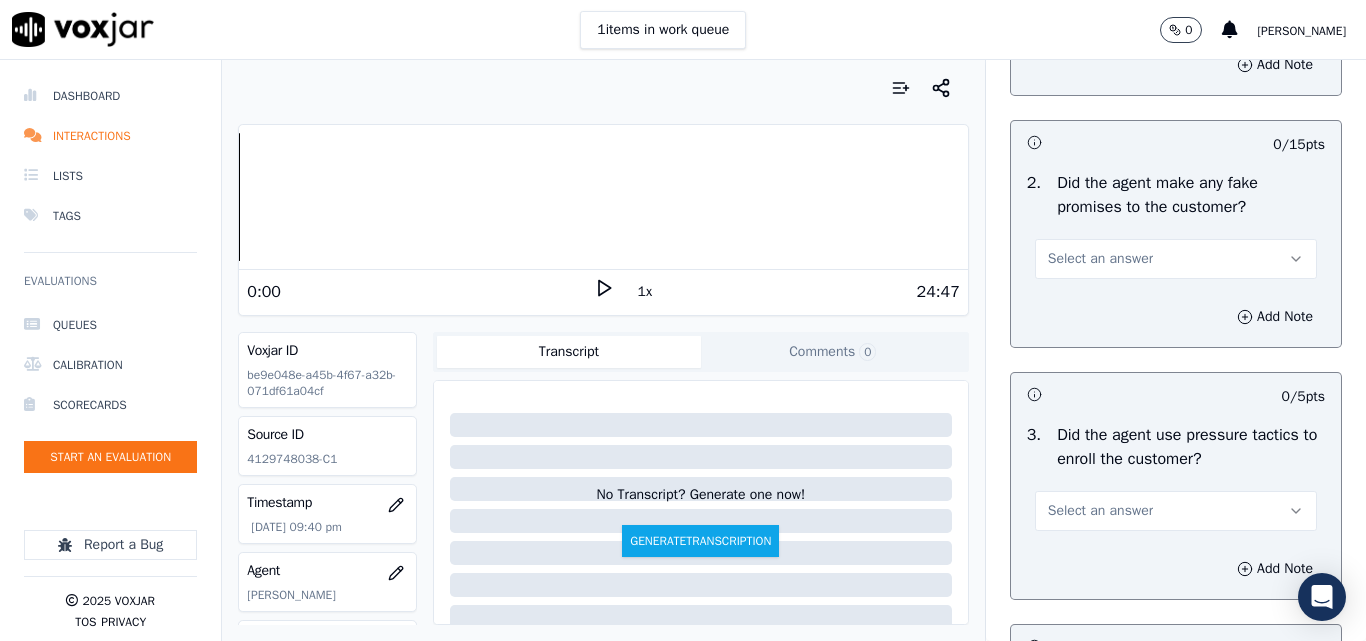 click on "Select an answer" at bounding box center [1176, 259] 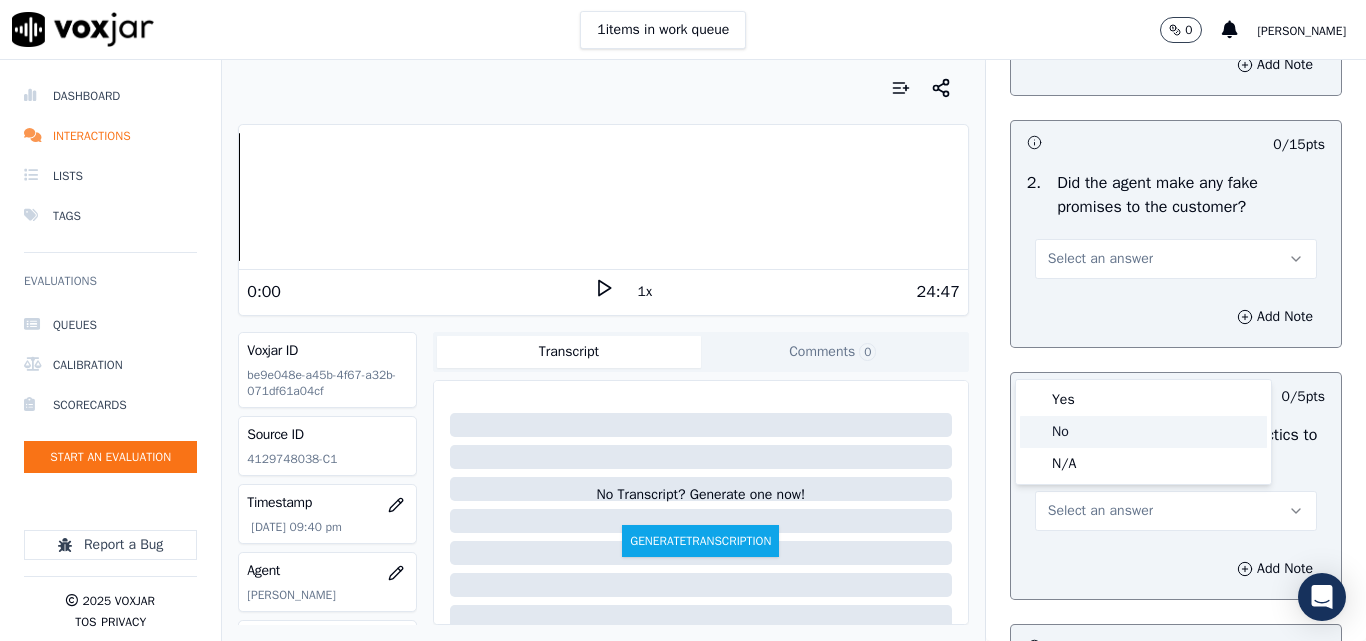 click on "No" 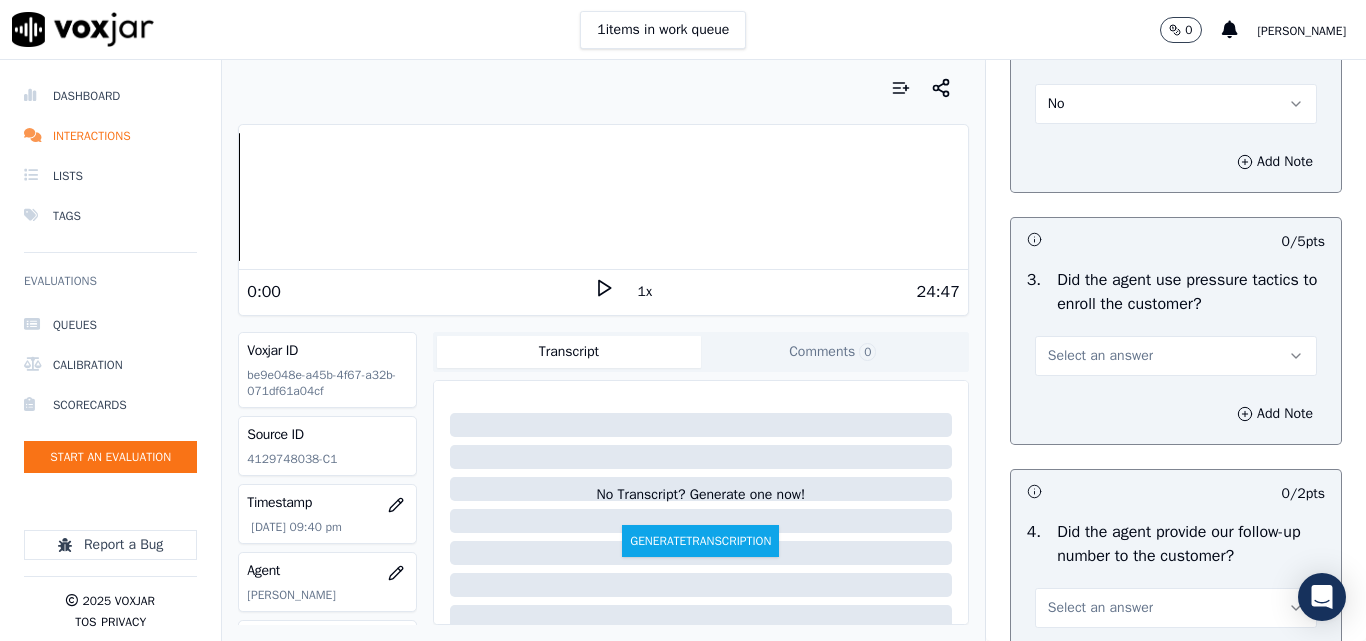 scroll, scrollTop: 4600, scrollLeft: 0, axis: vertical 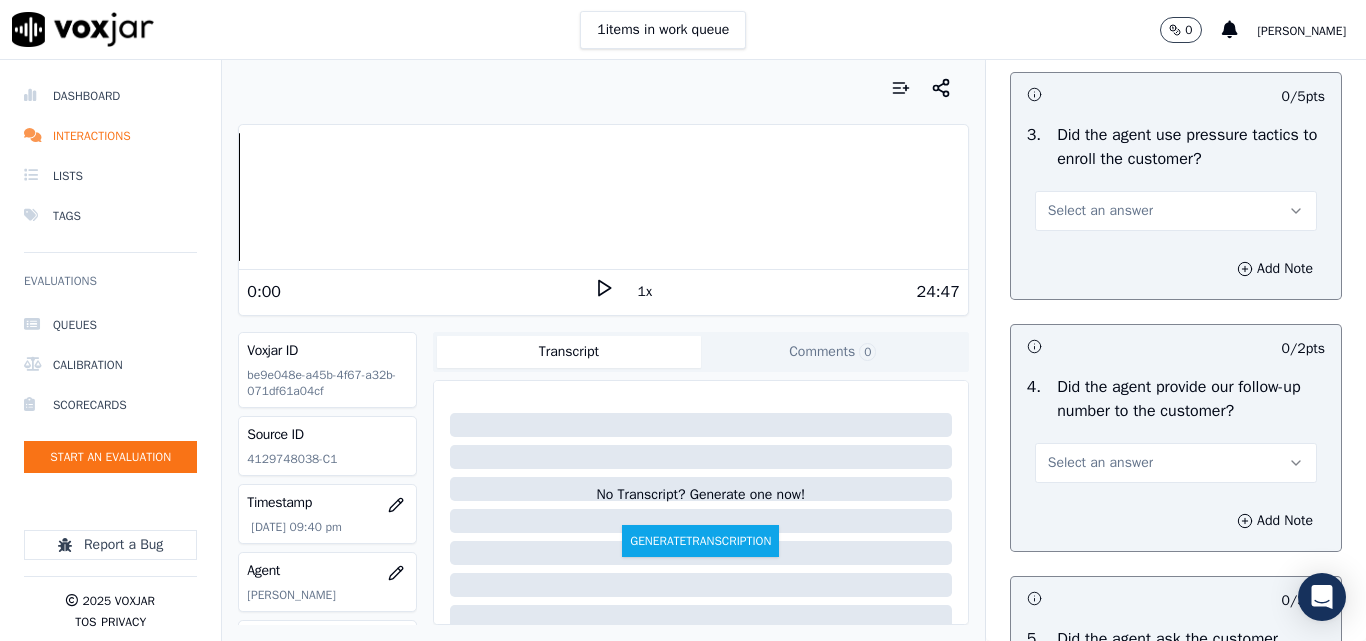 click on "Select an answer" at bounding box center [1100, 211] 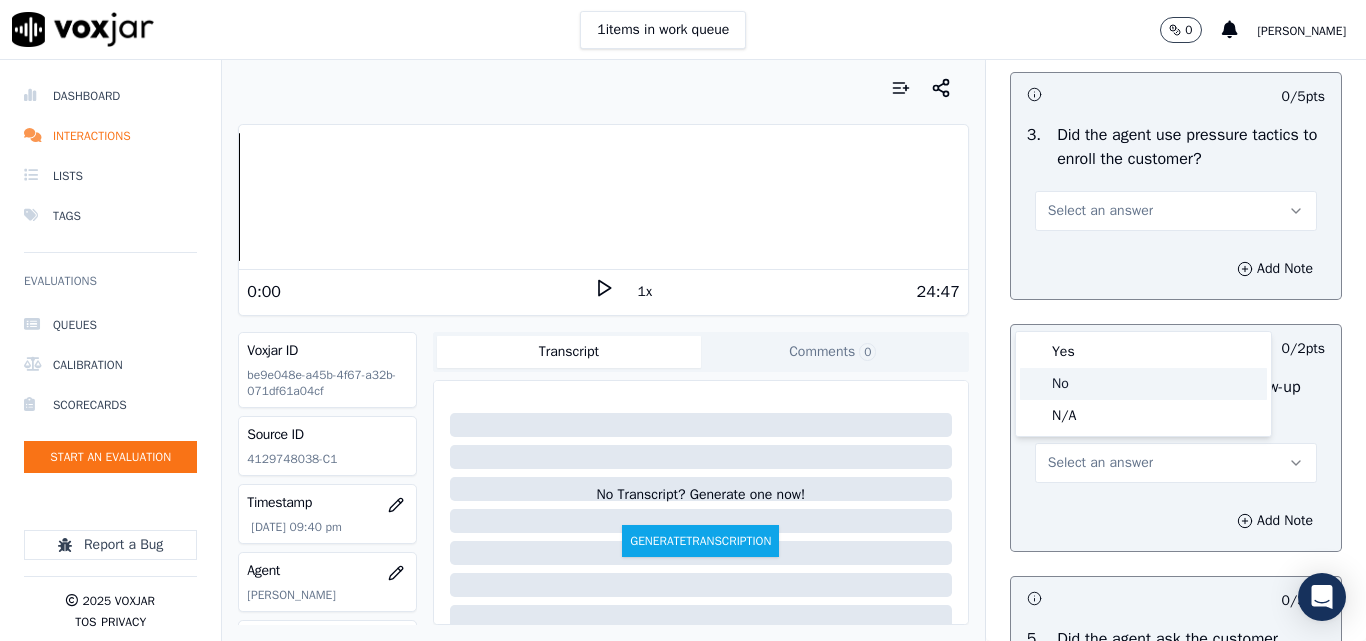 click on "No" 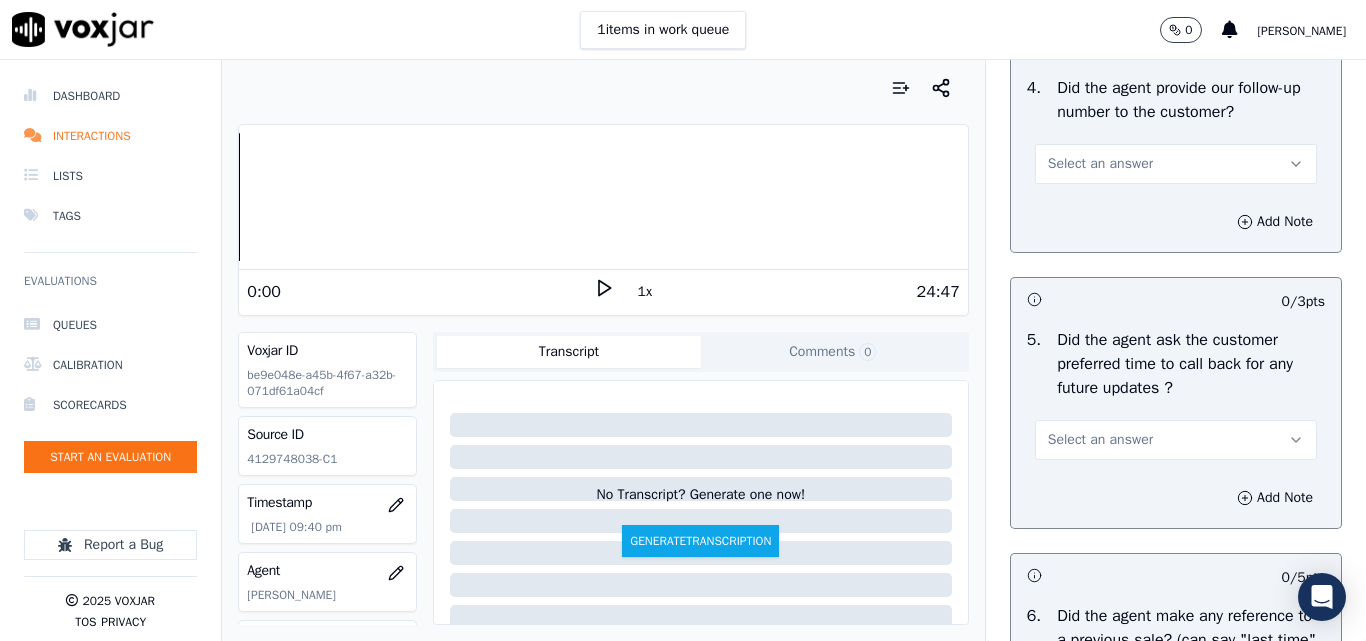 scroll, scrollTop: 4900, scrollLeft: 0, axis: vertical 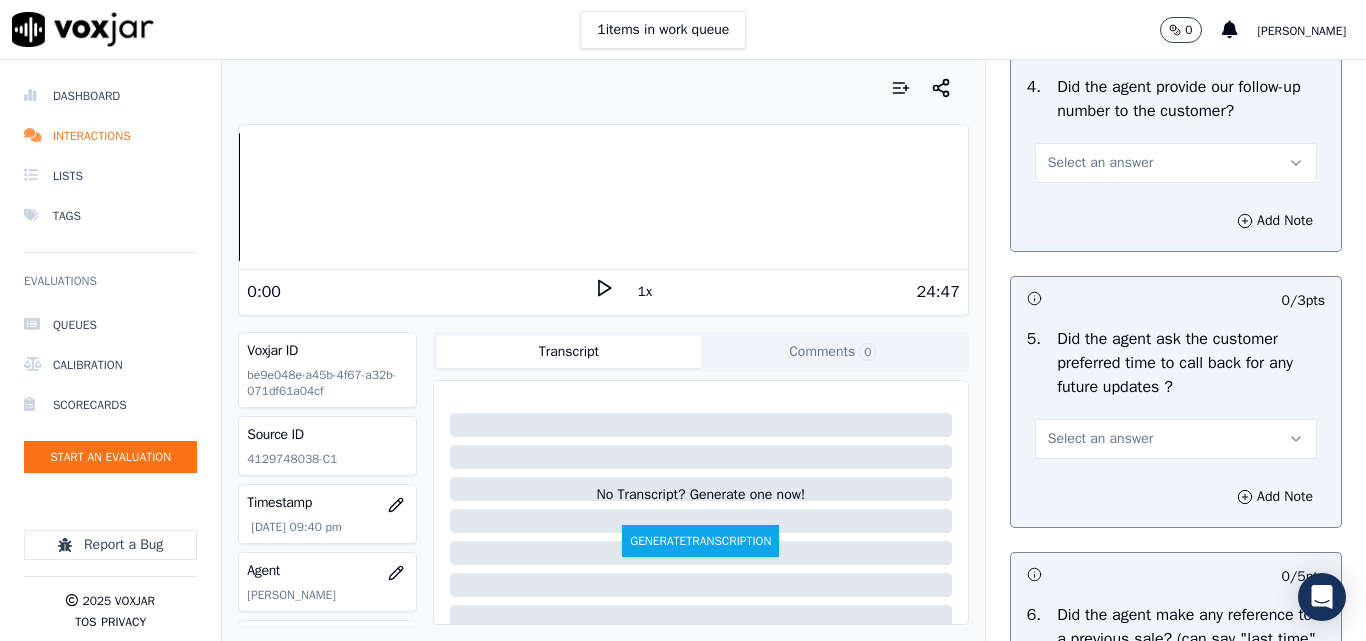 click on "Select an answer" at bounding box center (1100, 163) 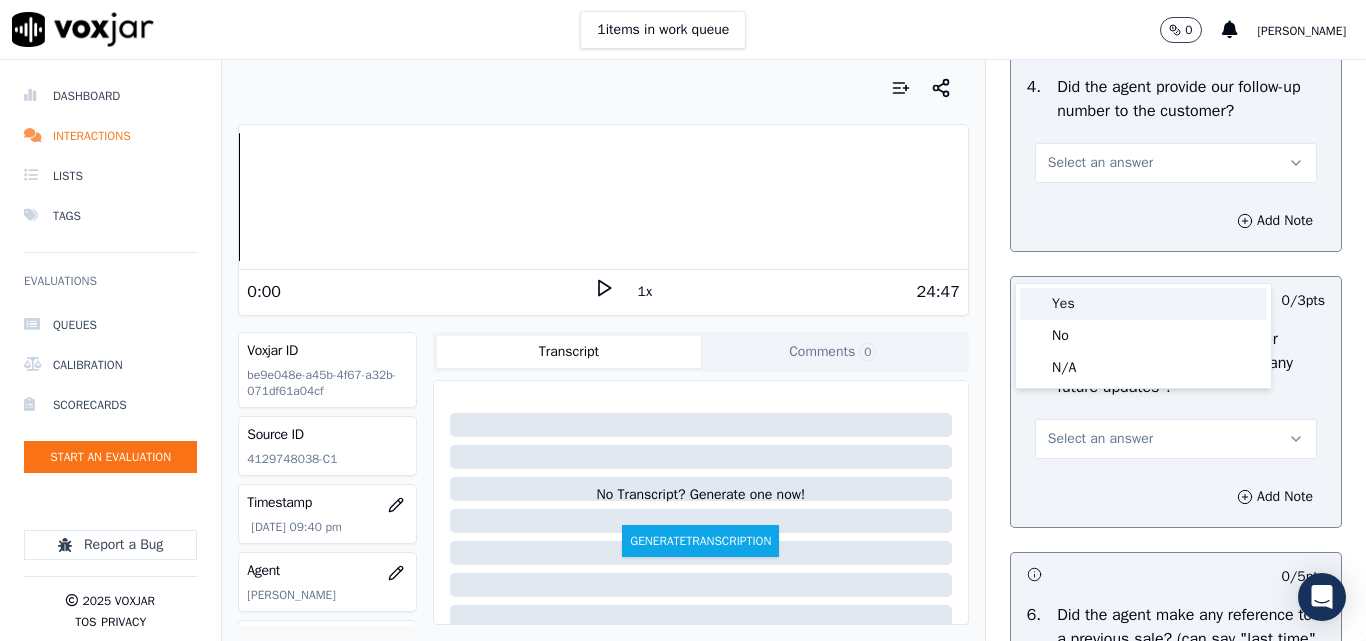click on "Yes" at bounding box center (1143, 304) 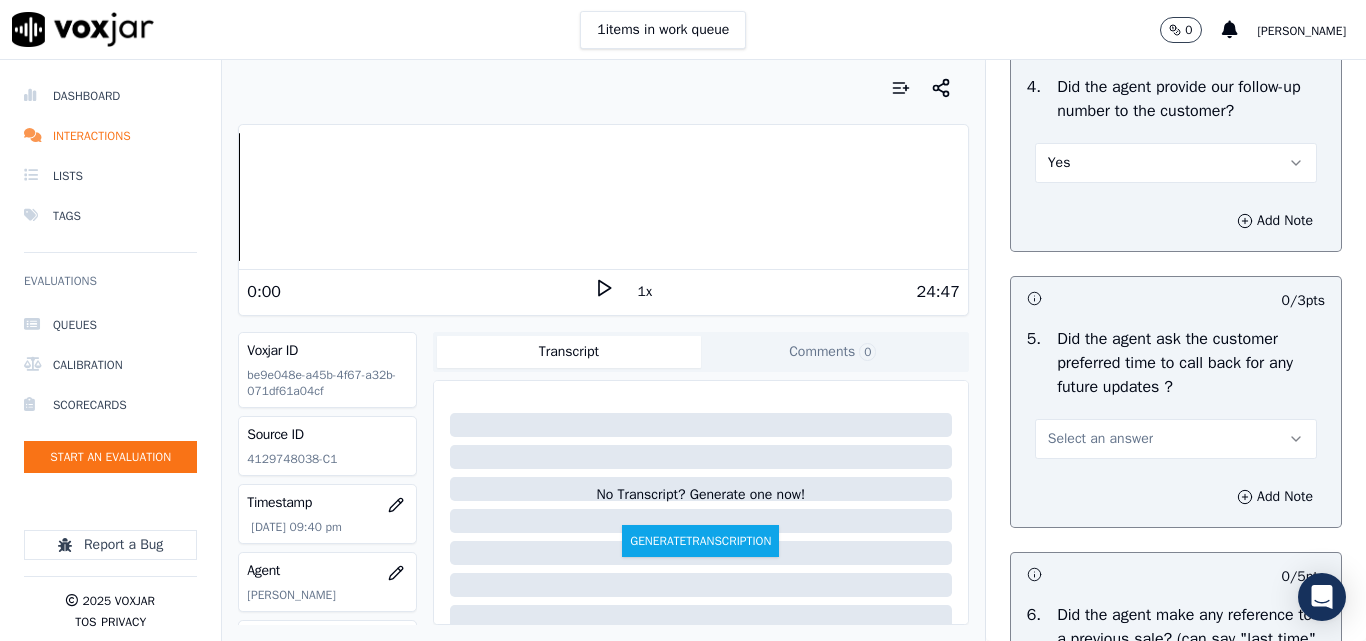 scroll, scrollTop: 5100, scrollLeft: 0, axis: vertical 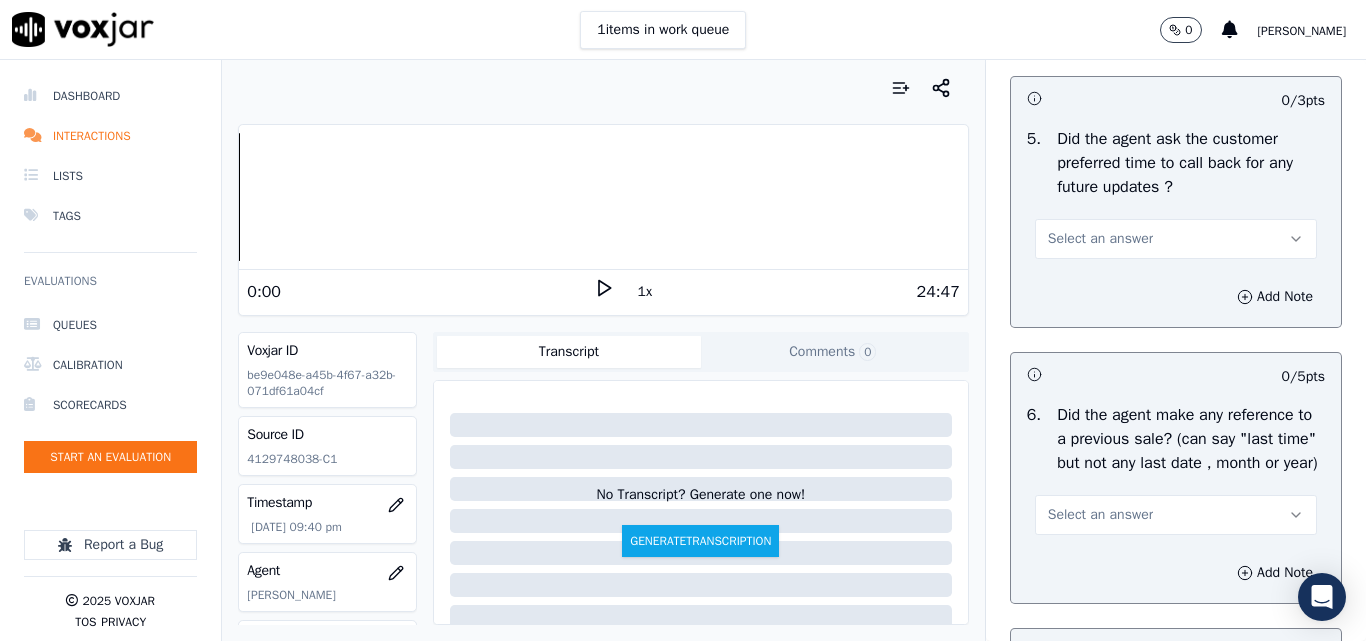 click on "Select an answer" at bounding box center [1100, 239] 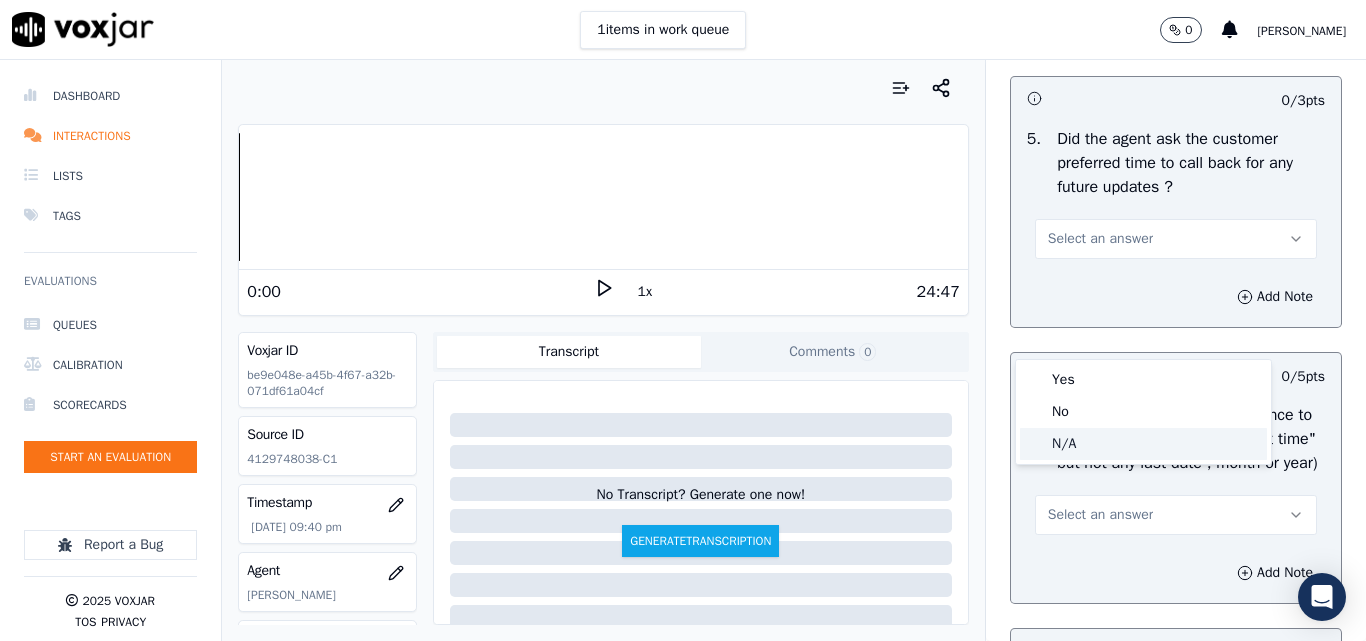 click on "N/A" 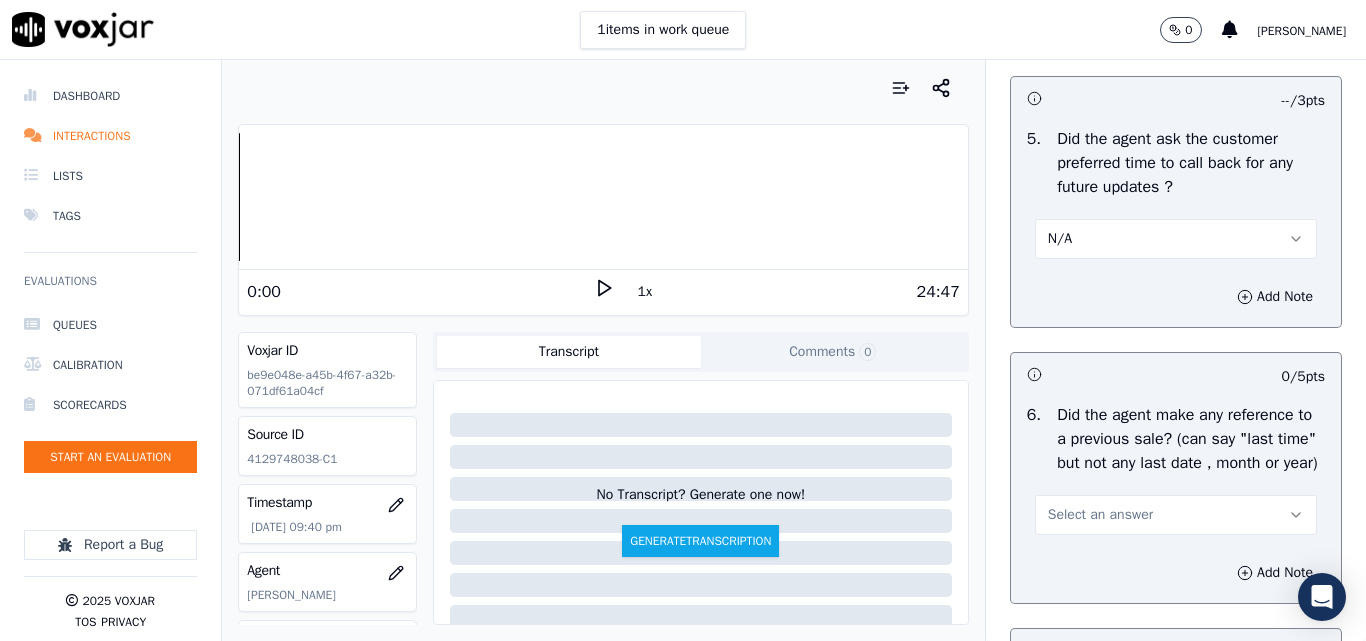 scroll, scrollTop: 5400, scrollLeft: 0, axis: vertical 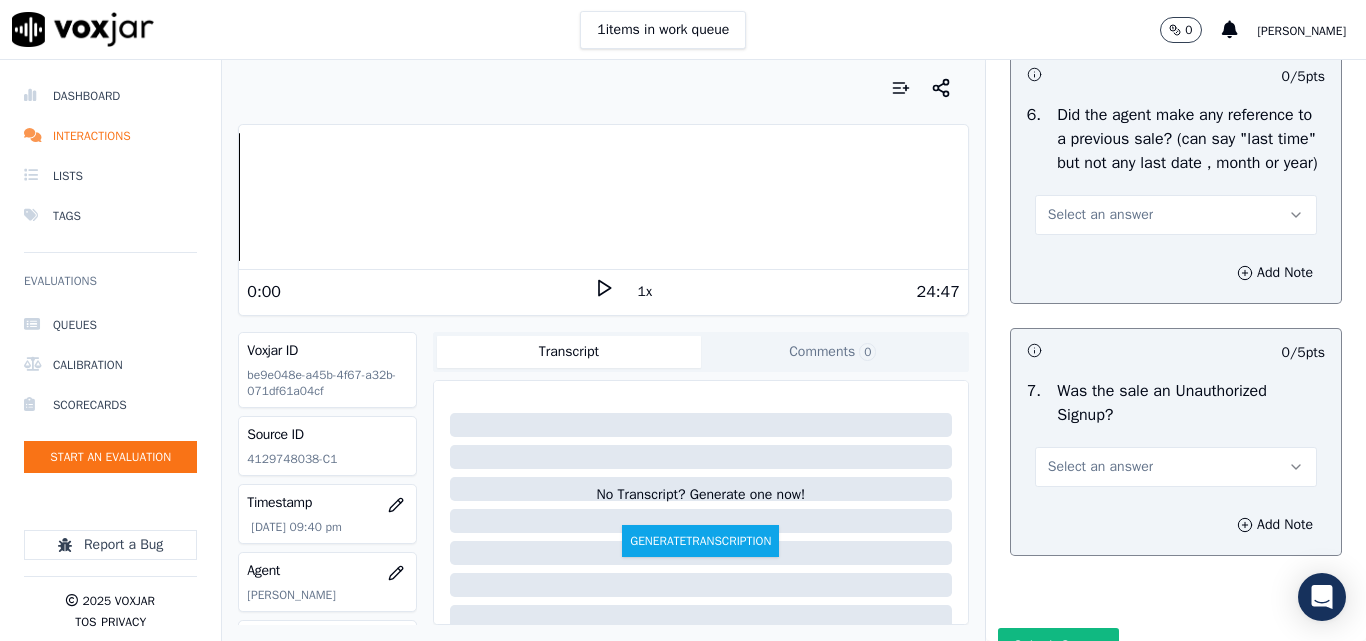click on "Select an answer" at bounding box center (1100, 215) 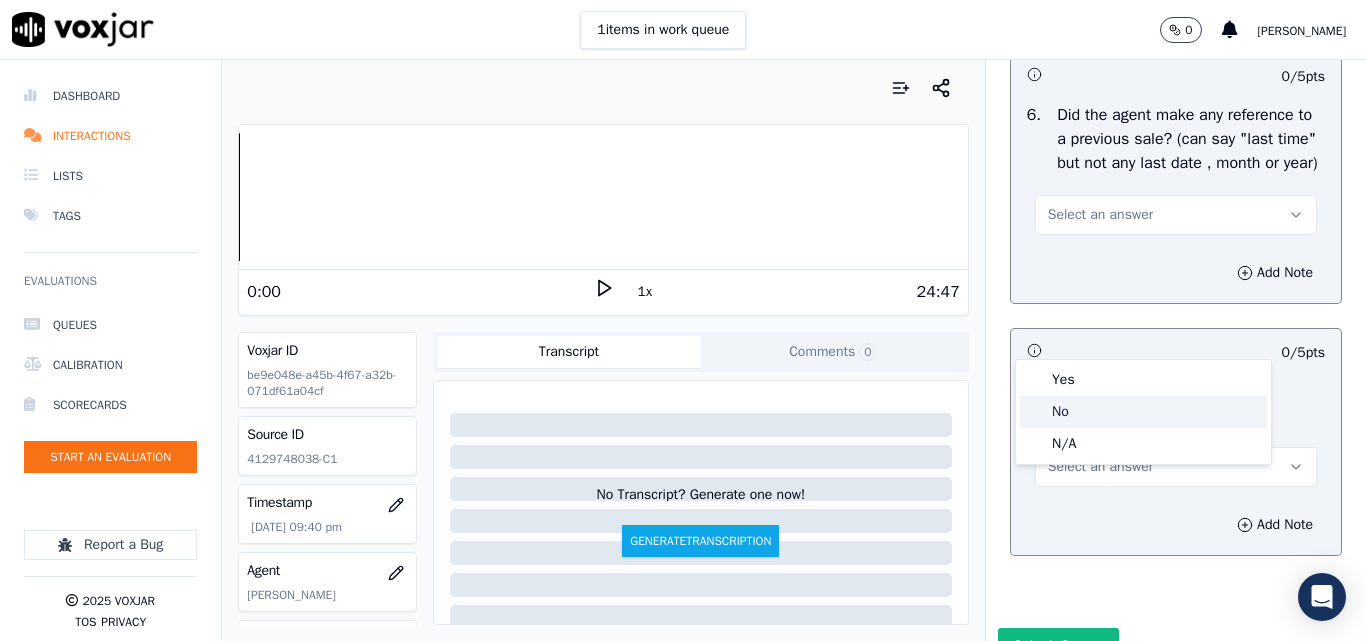 click on "No" 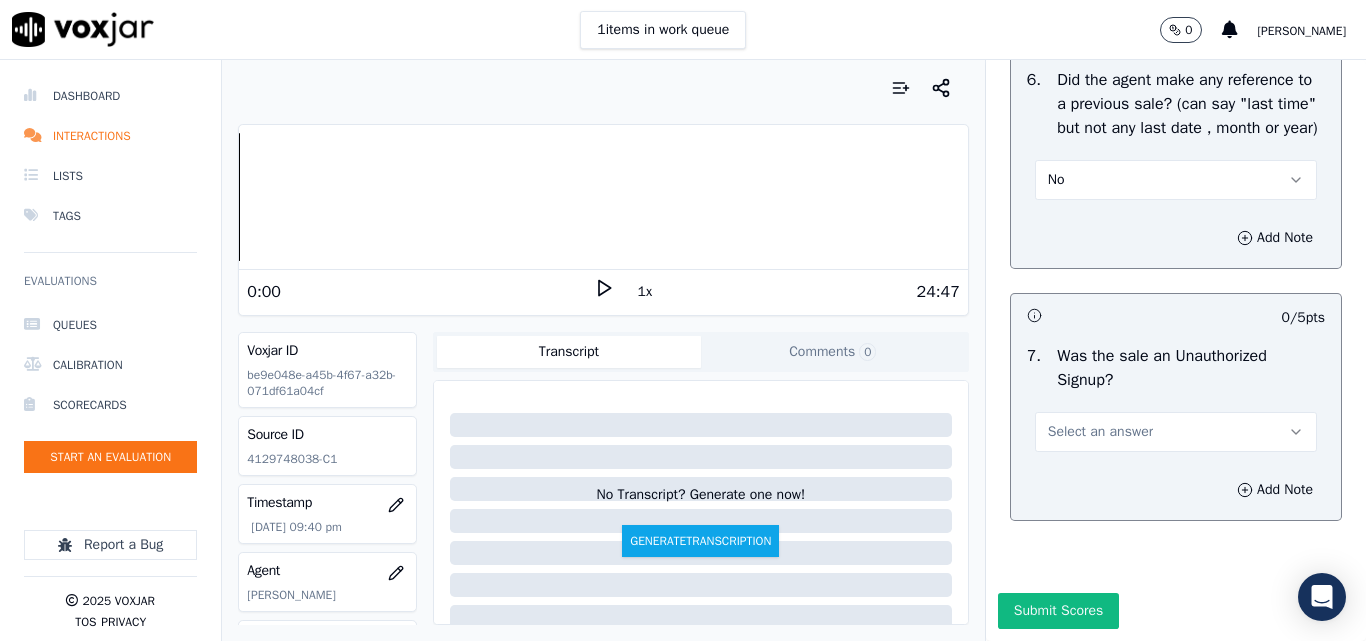 scroll, scrollTop: 5600, scrollLeft: 0, axis: vertical 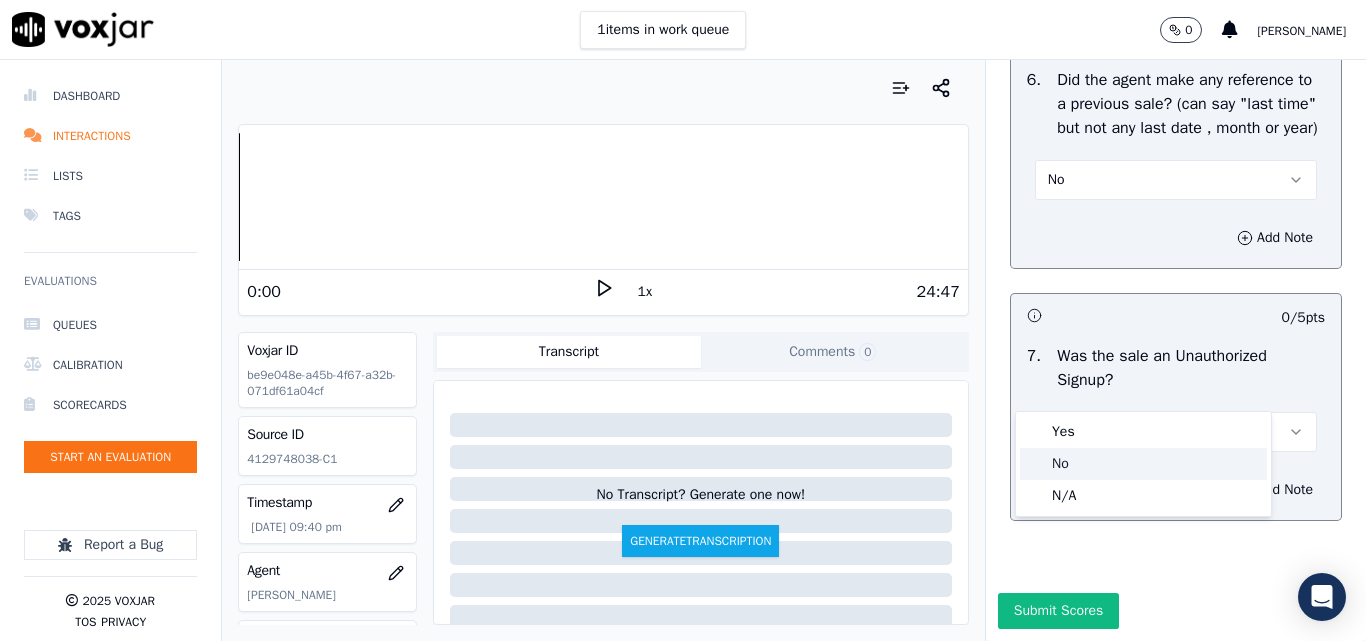 click on "No" 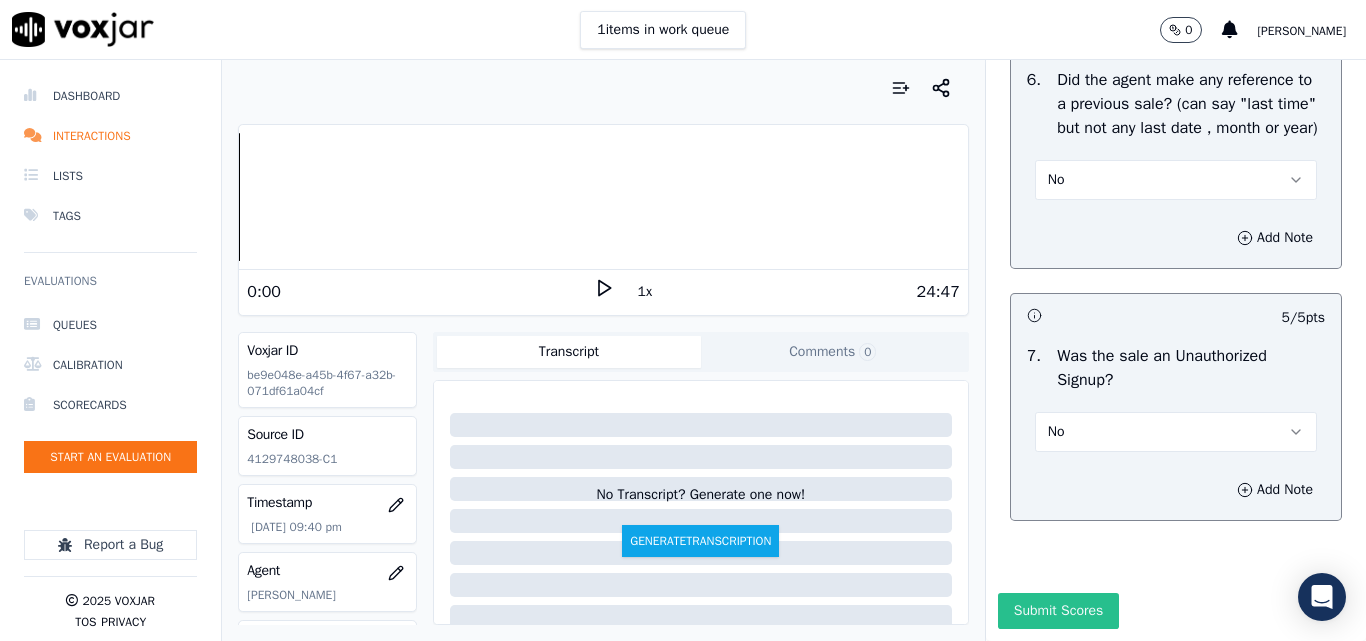 click on "Submit Scores" at bounding box center [1058, 611] 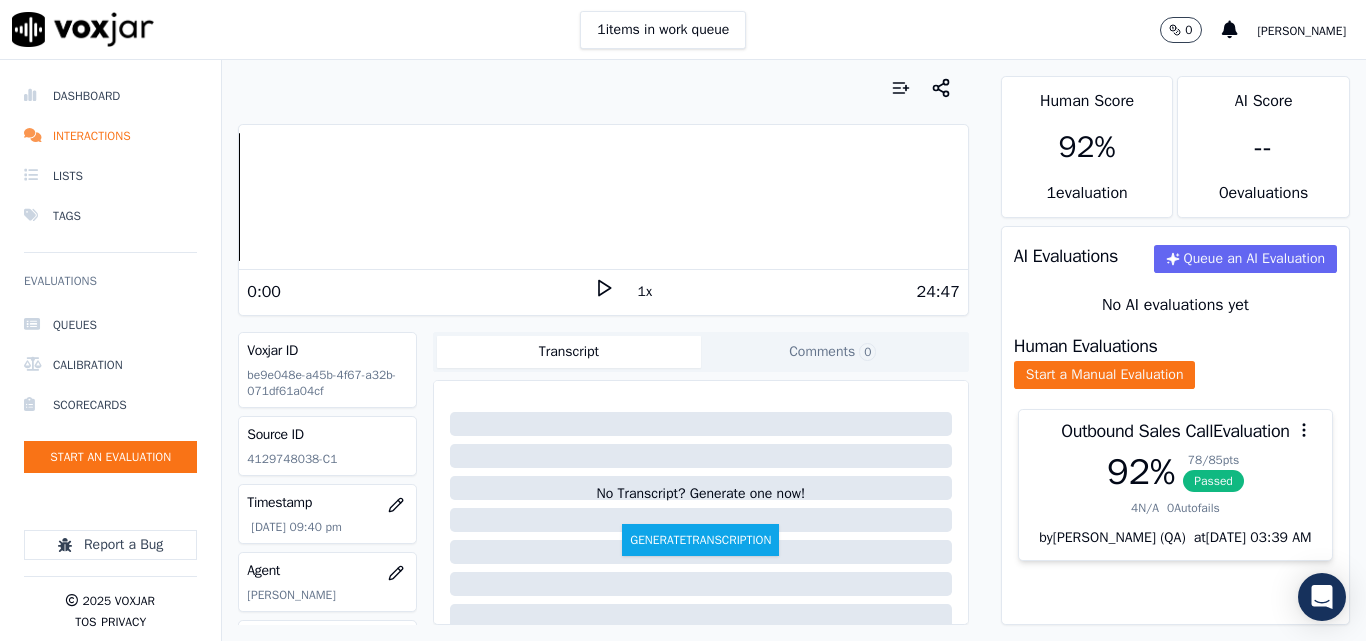 scroll, scrollTop: 0, scrollLeft: 0, axis: both 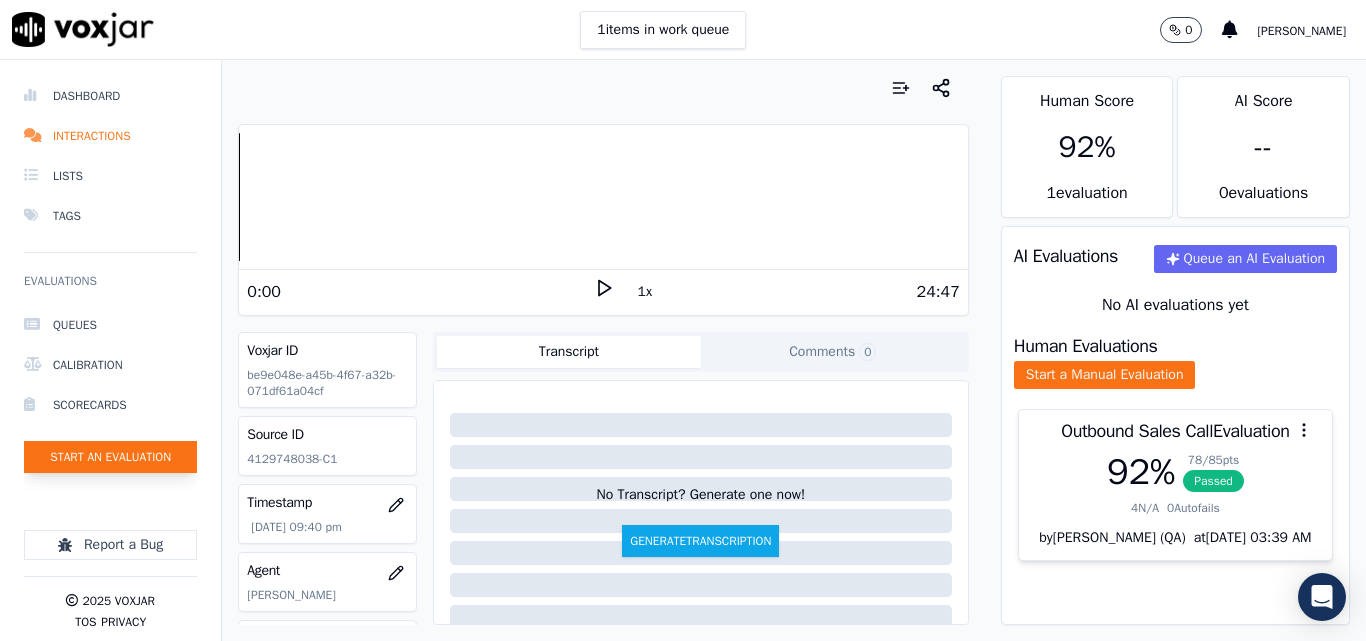 click on "Start an Evaluation" 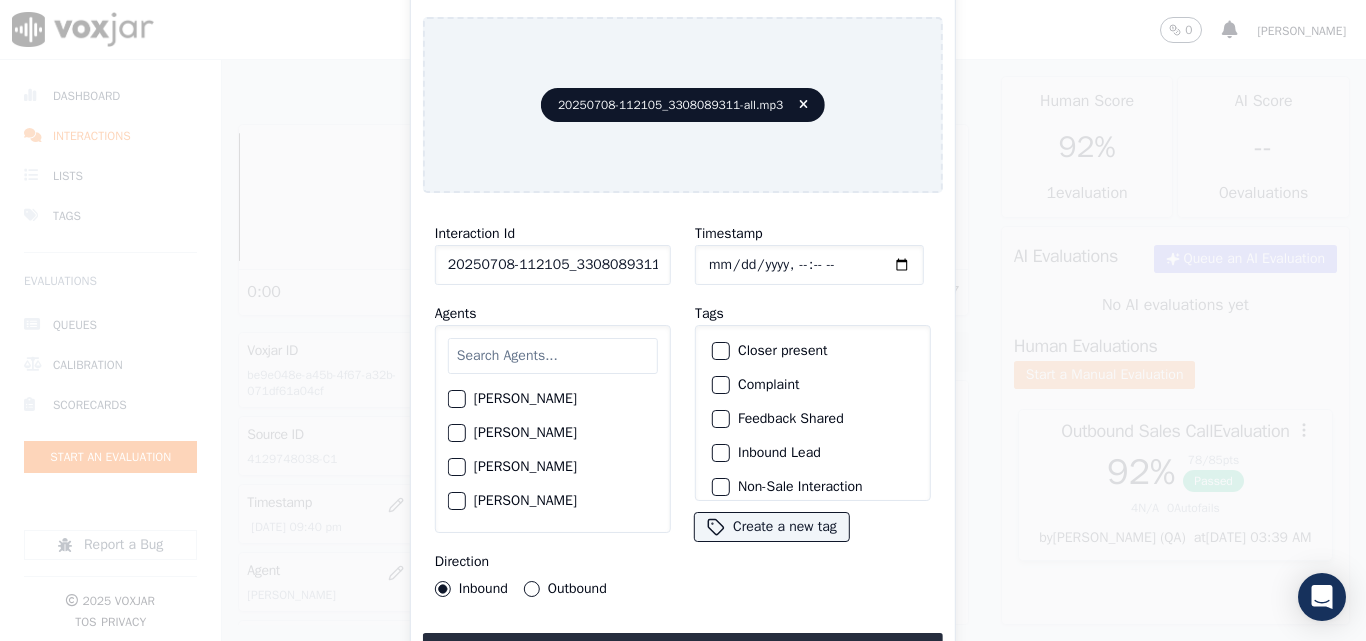 scroll, scrollTop: 0, scrollLeft: 40, axis: horizontal 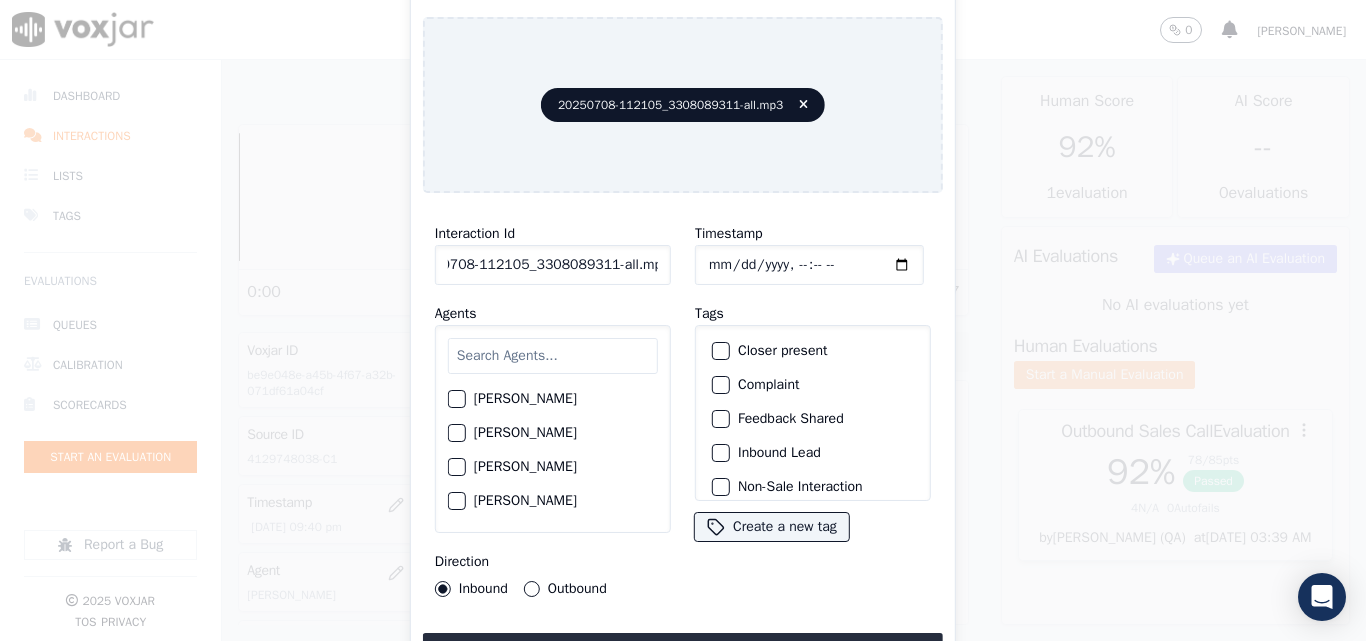 drag, startPoint x: 640, startPoint y: 263, endPoint x: 726, endPoint y: 262, distance: 86.00581 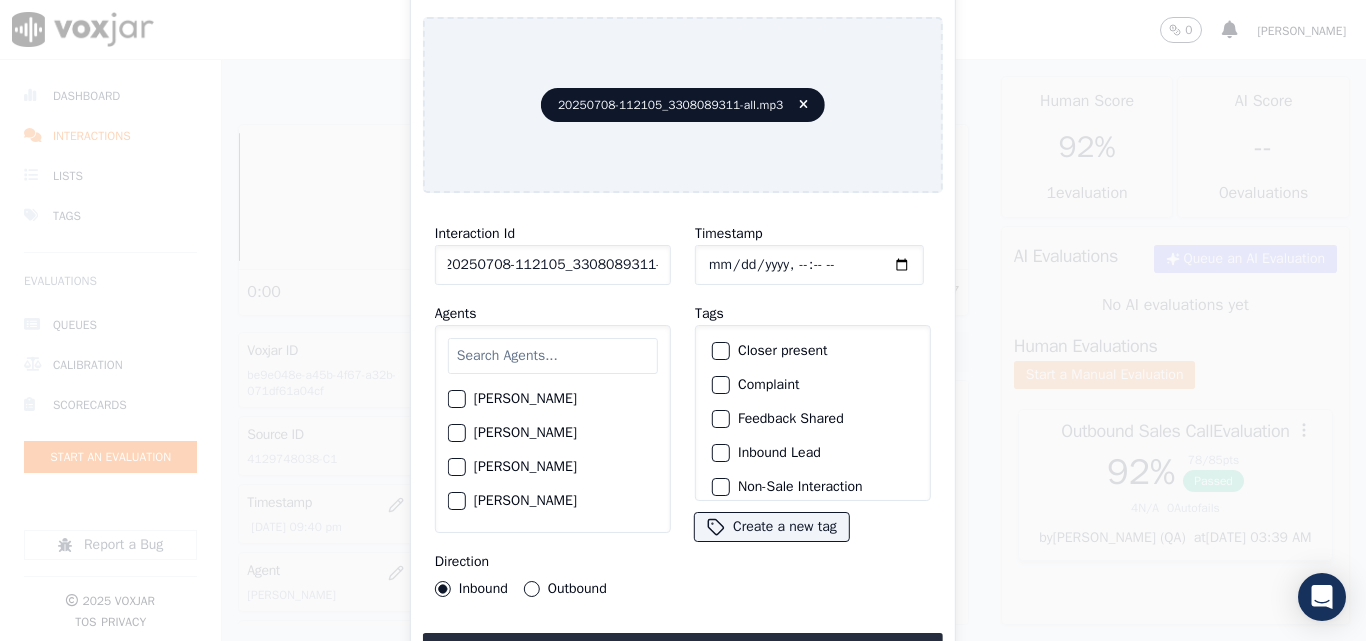scroll, scrollTop: 0, scrollLeft: 11, axis: horizontal 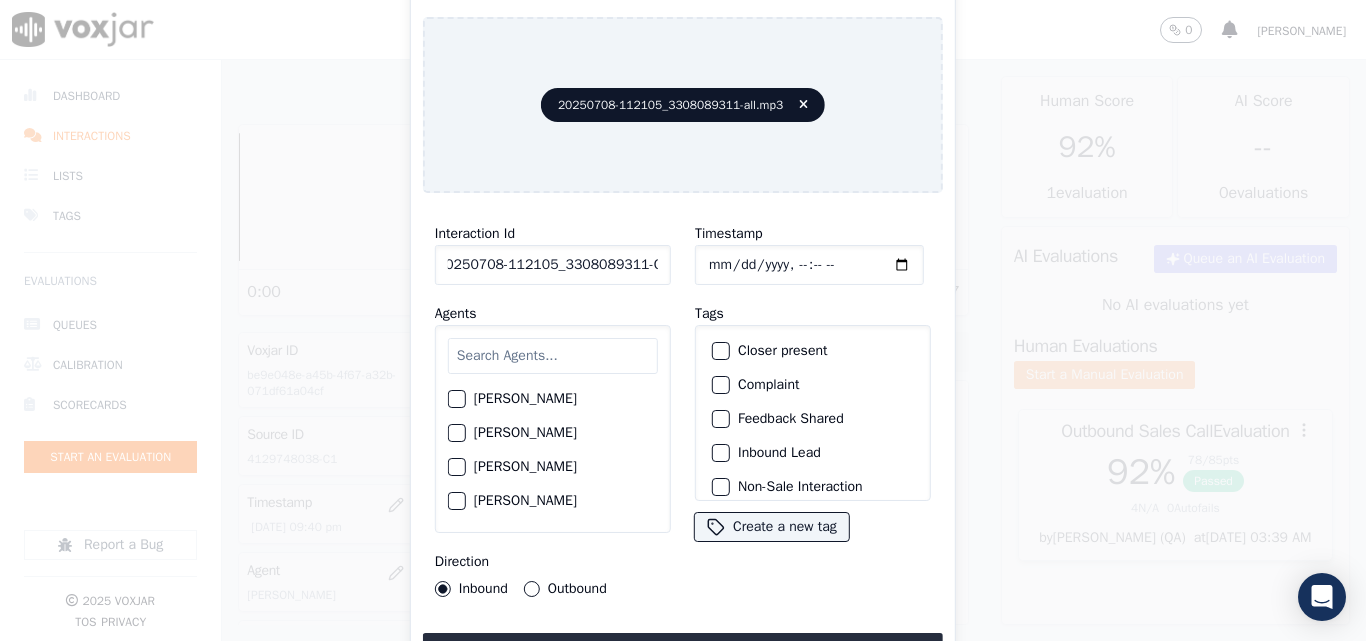 type on "20250708-112105_3308089311-C1" 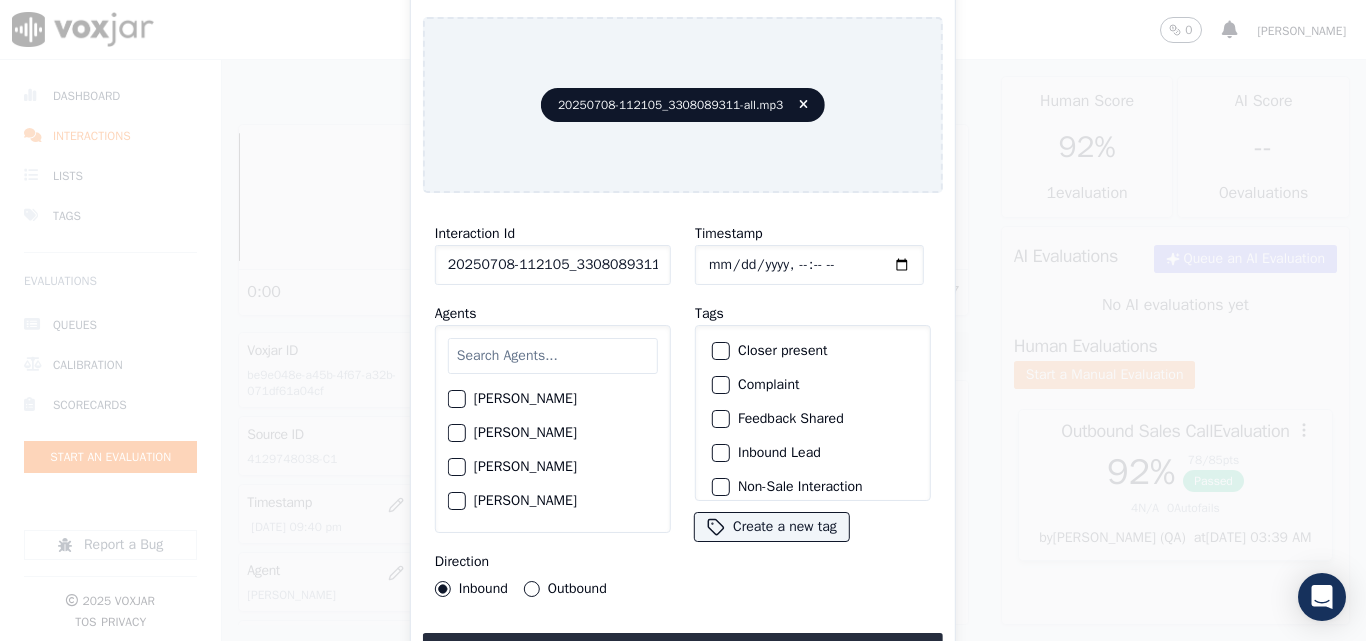type on "[DATE]T22:11" 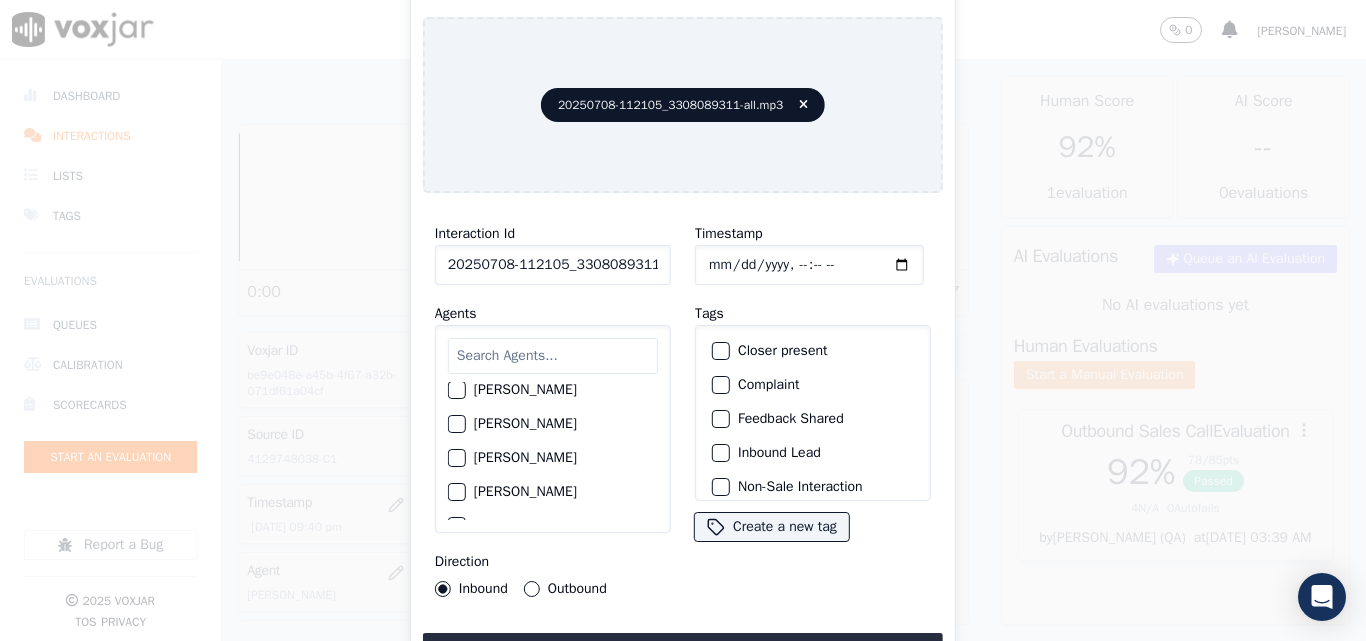 scroll, scrollTop: 1900, scrollLeft: 0, axis: vertical 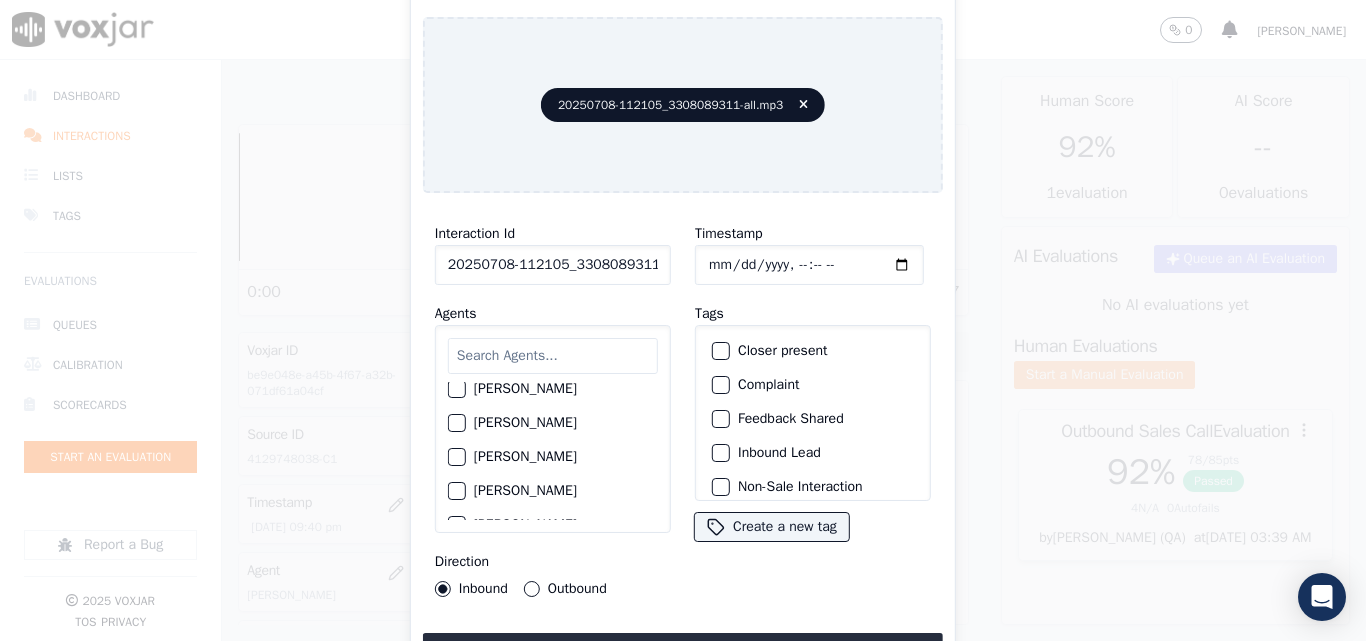 click on "[PERSON_NAME]" 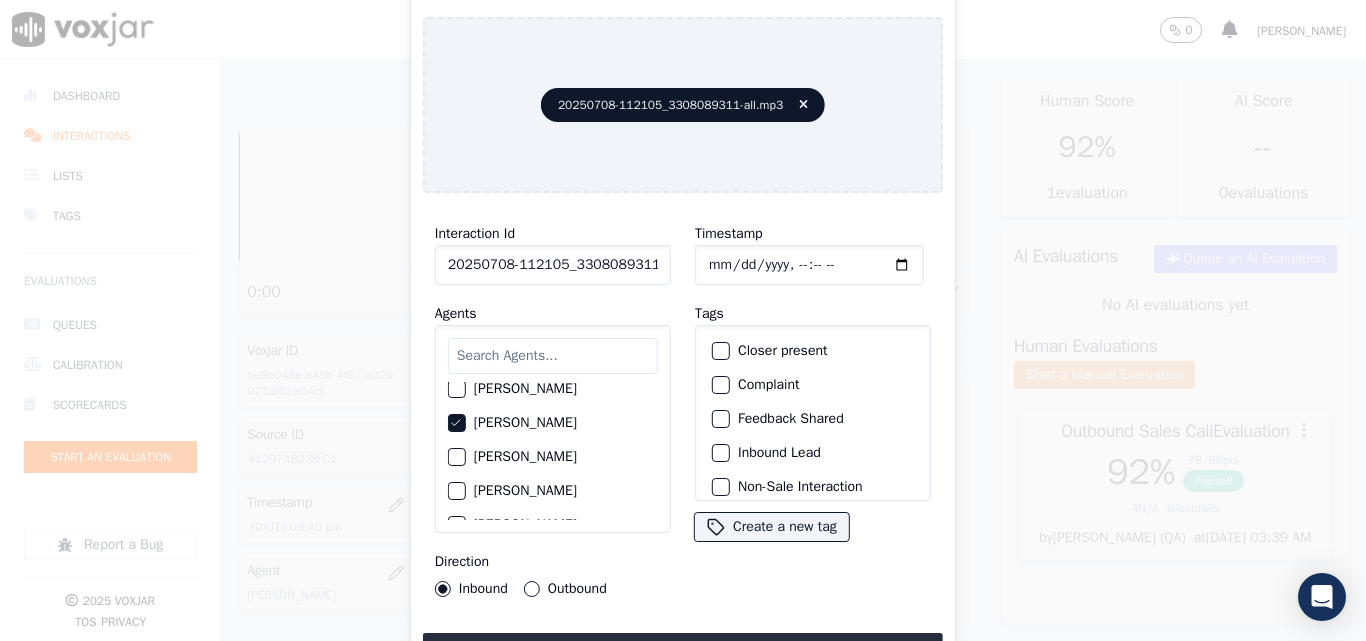 drag, startPoint x: 535, startPoint y: 582, endPoint x: 708, endPoint y: 496, distance: 193.1968 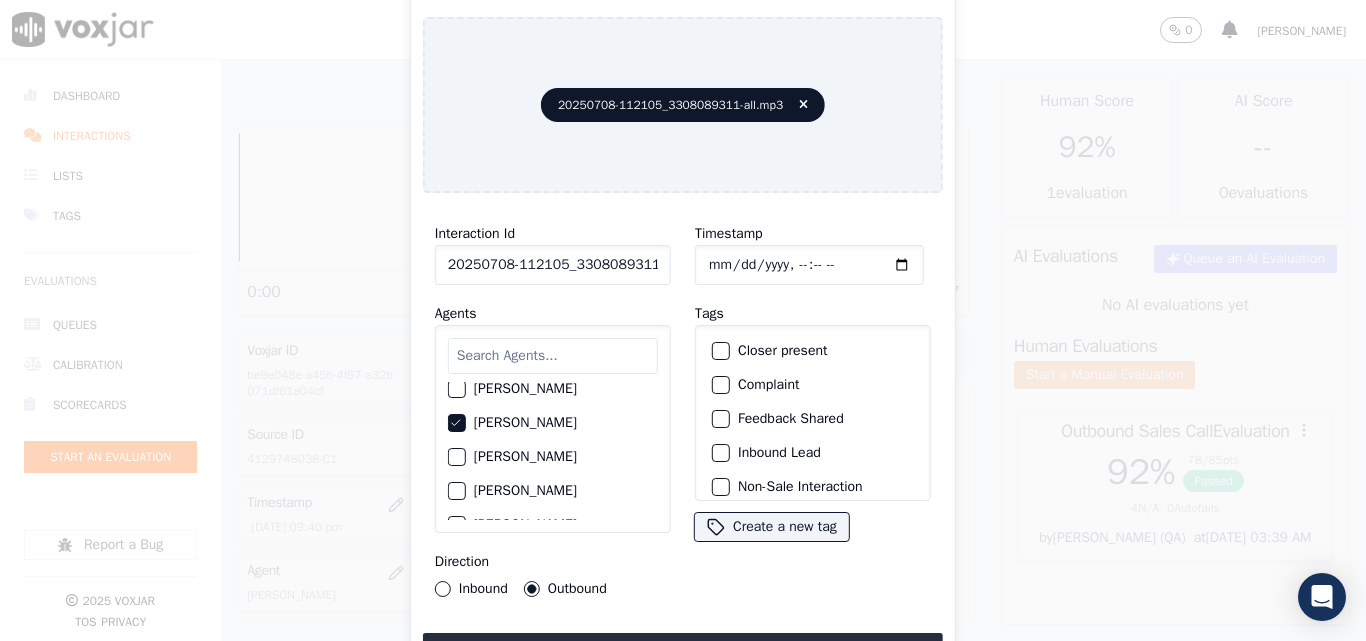 click on "Closer present" 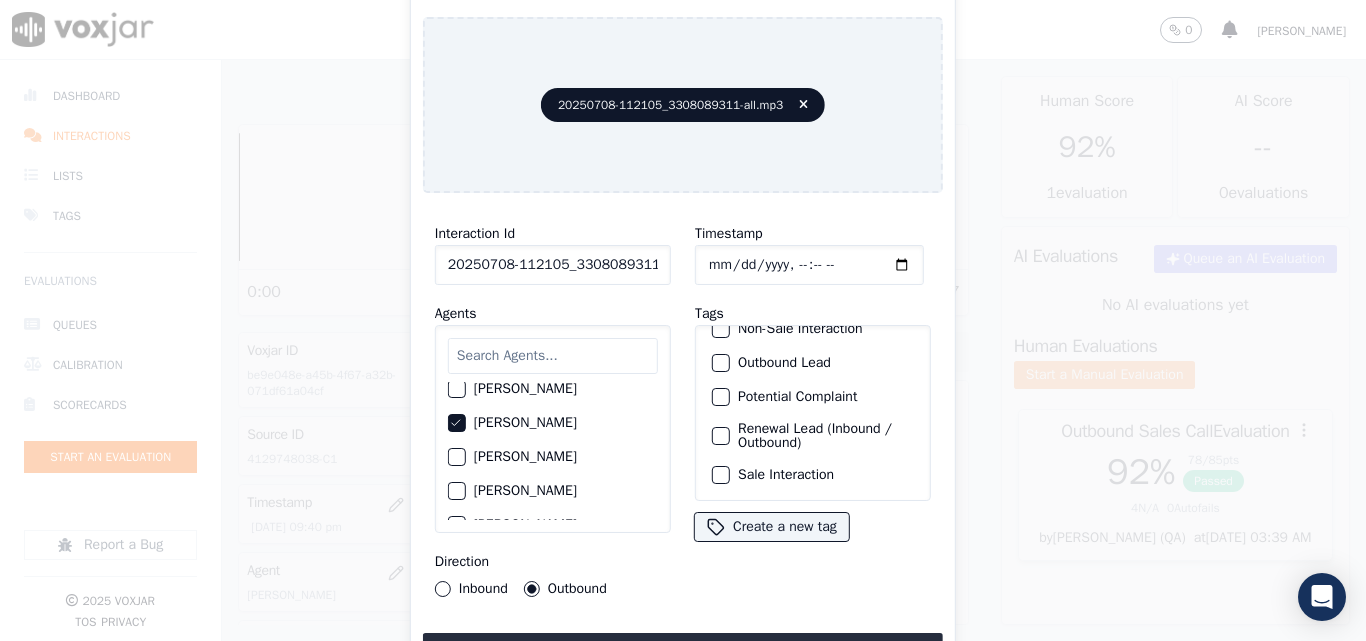 scroll, scrollTop: 173, scrollLeft: 0, axis: vertical 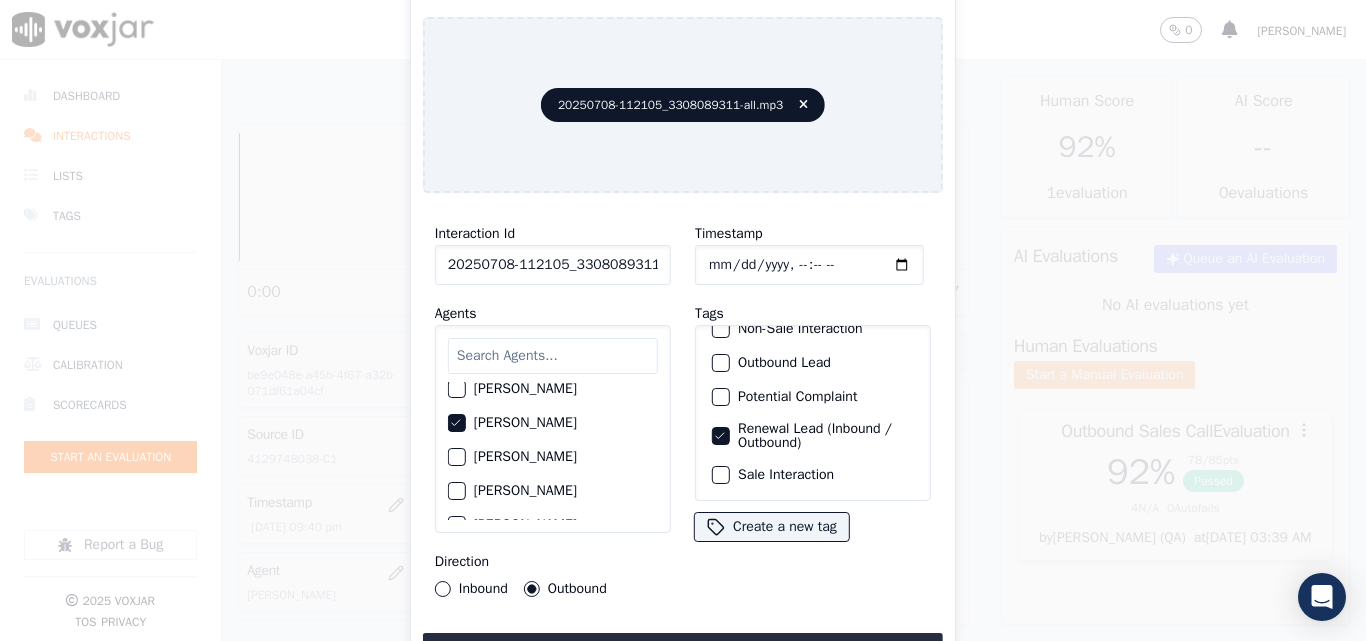 click on "Sale Interaction" 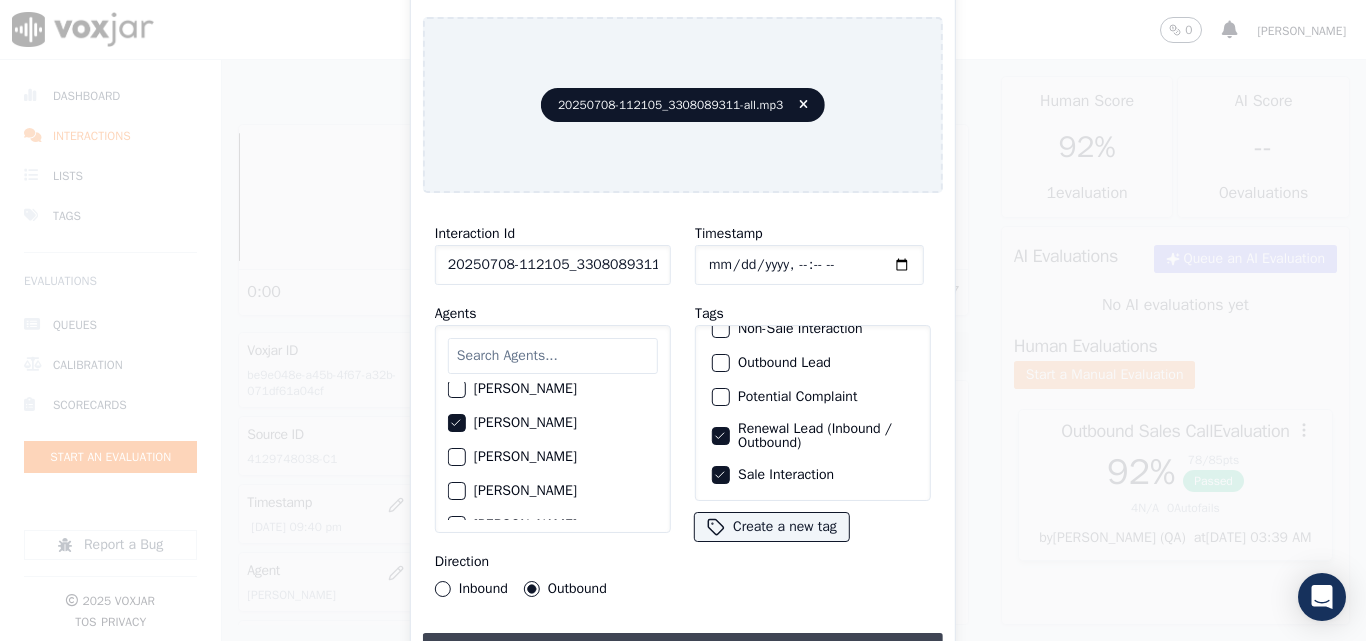 click on "Upload interaction to start evaluation" at bounding box center [683, 651] 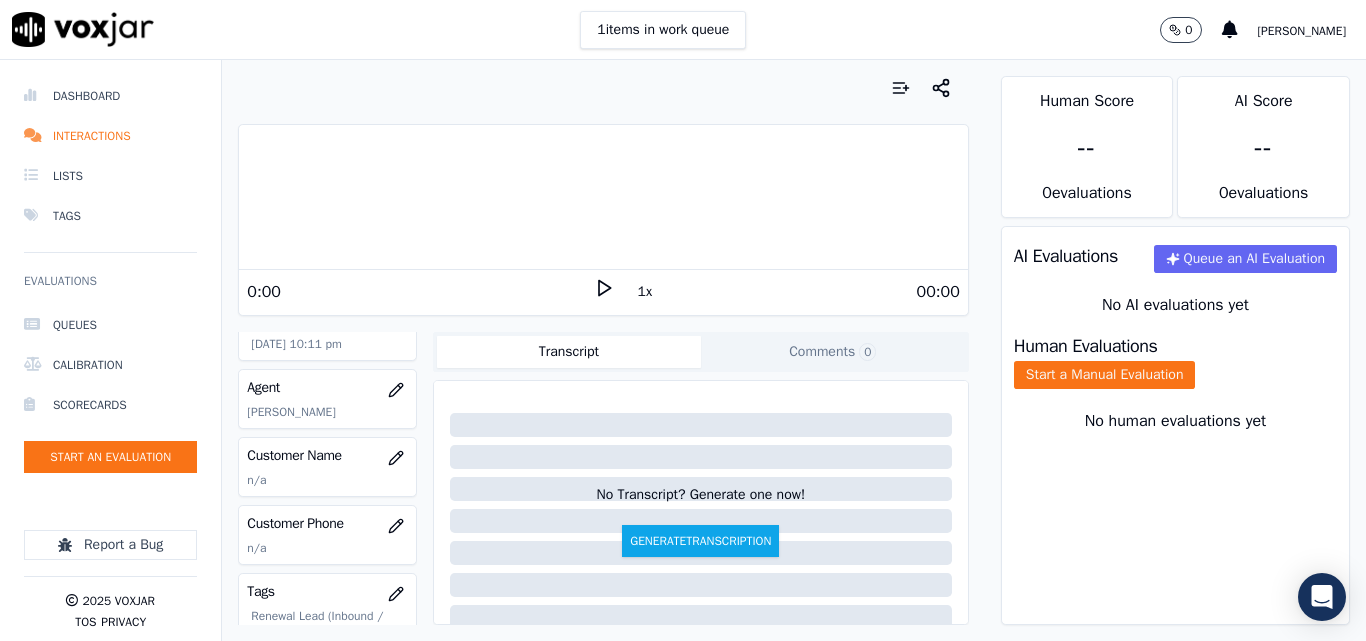 scroll, scrollTop: 200, scrollLeft: 0, axis: vertical 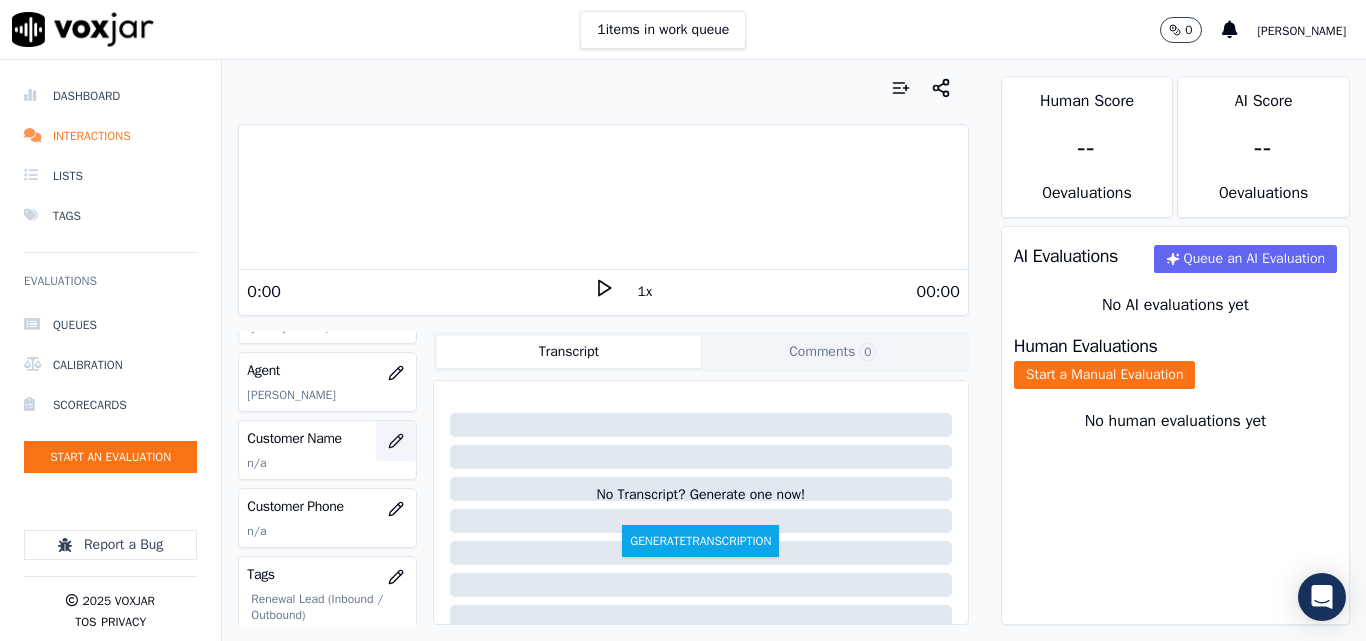 click 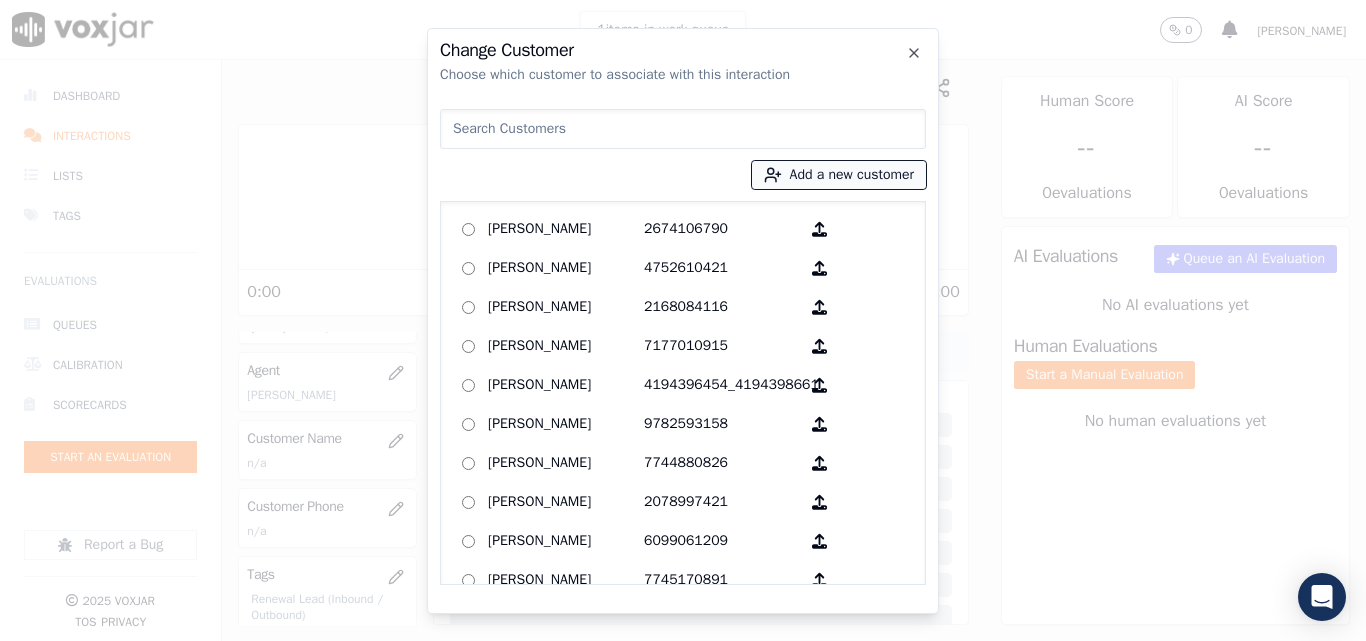 click on "Add a new customer" at bounding box center [839, 175] 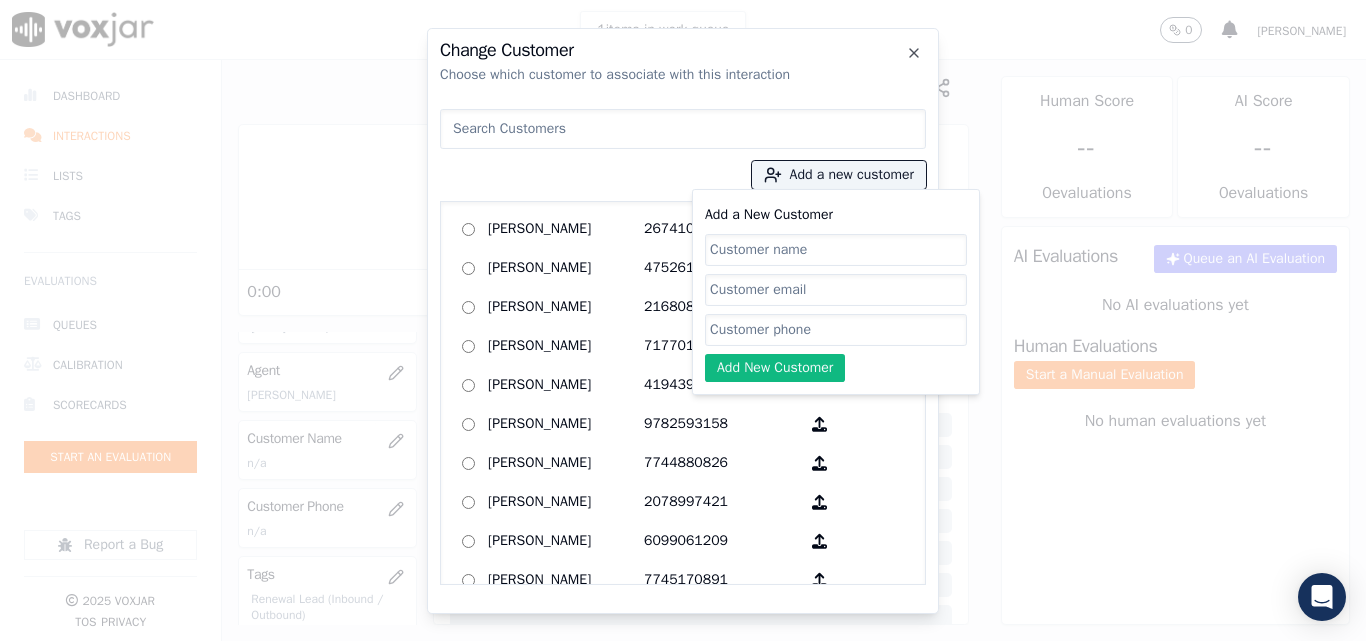 click on "Add a New Customer" 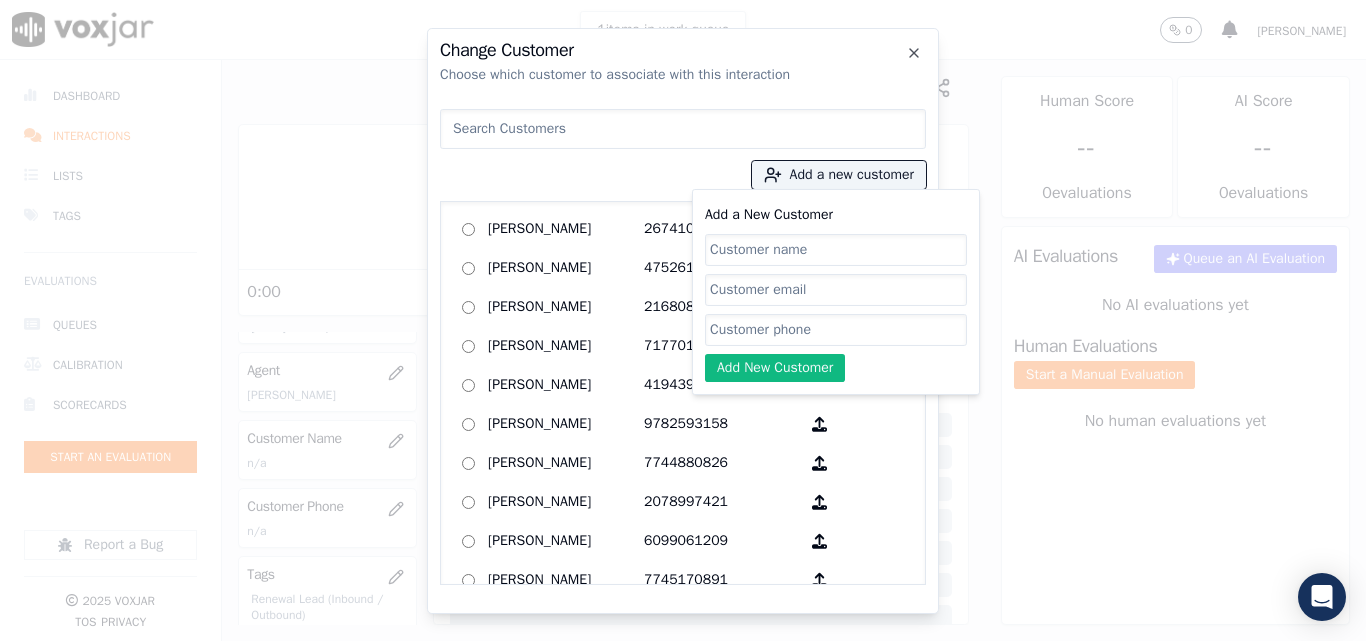paste on "3308089311" 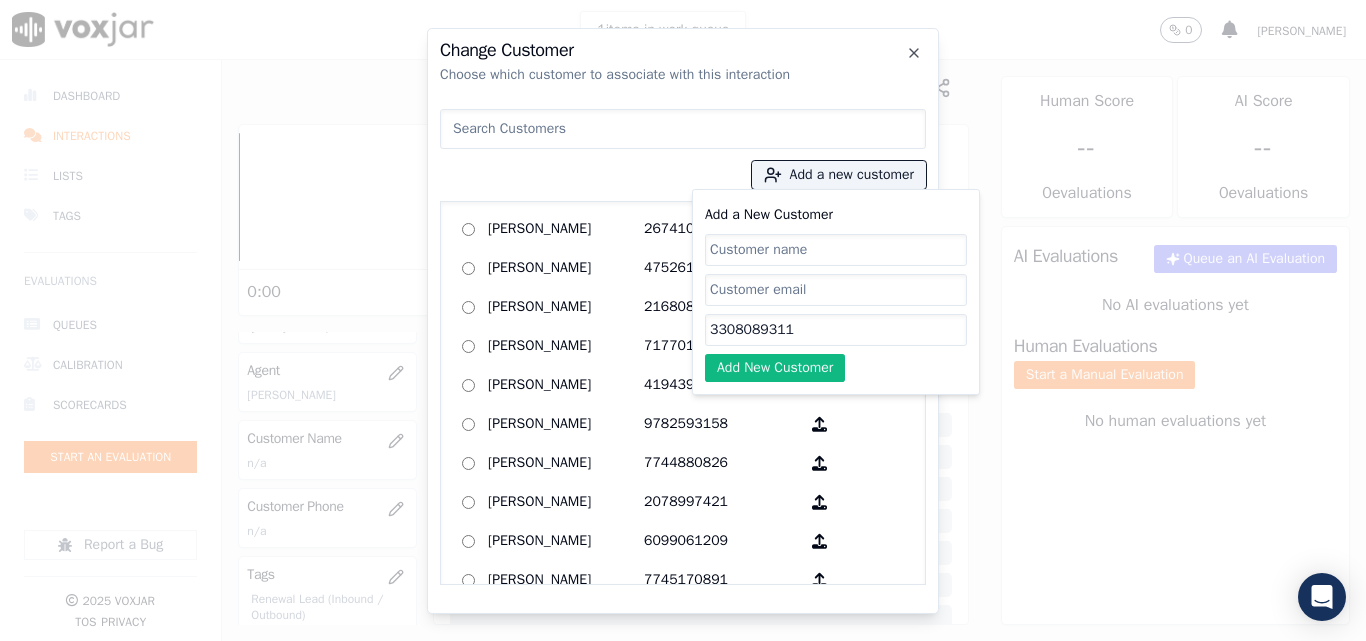 type on "3308089311" 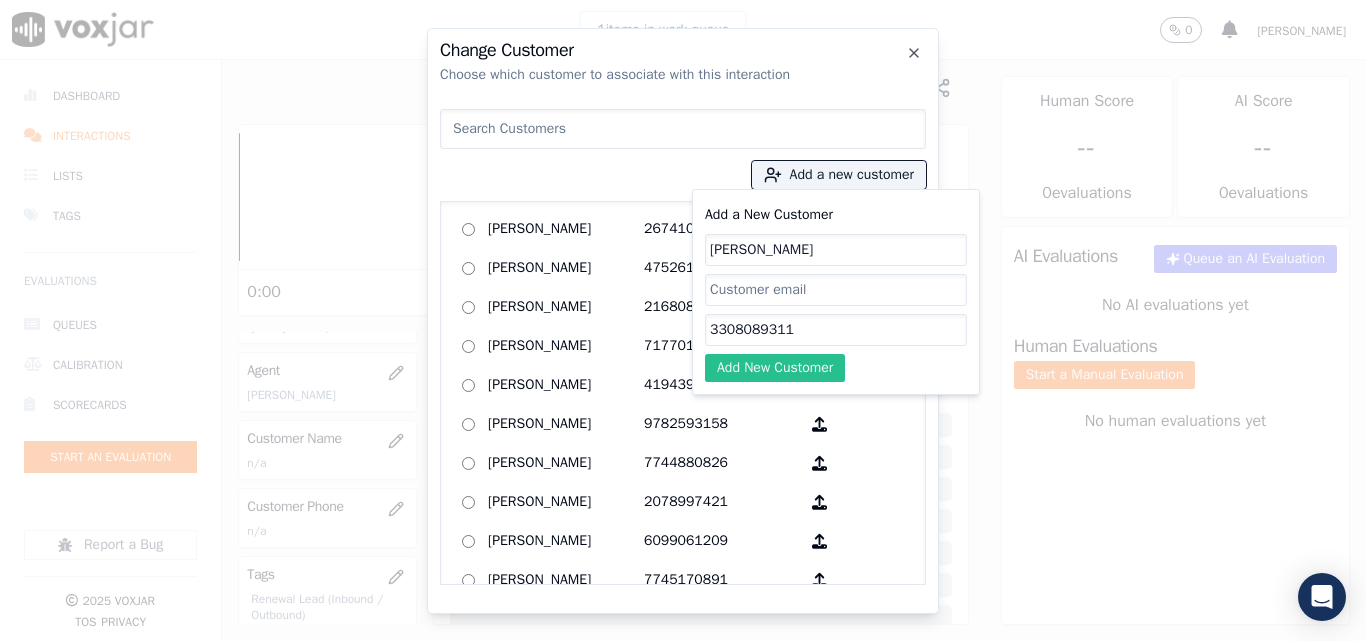 type on "[PERSON_NAME]" 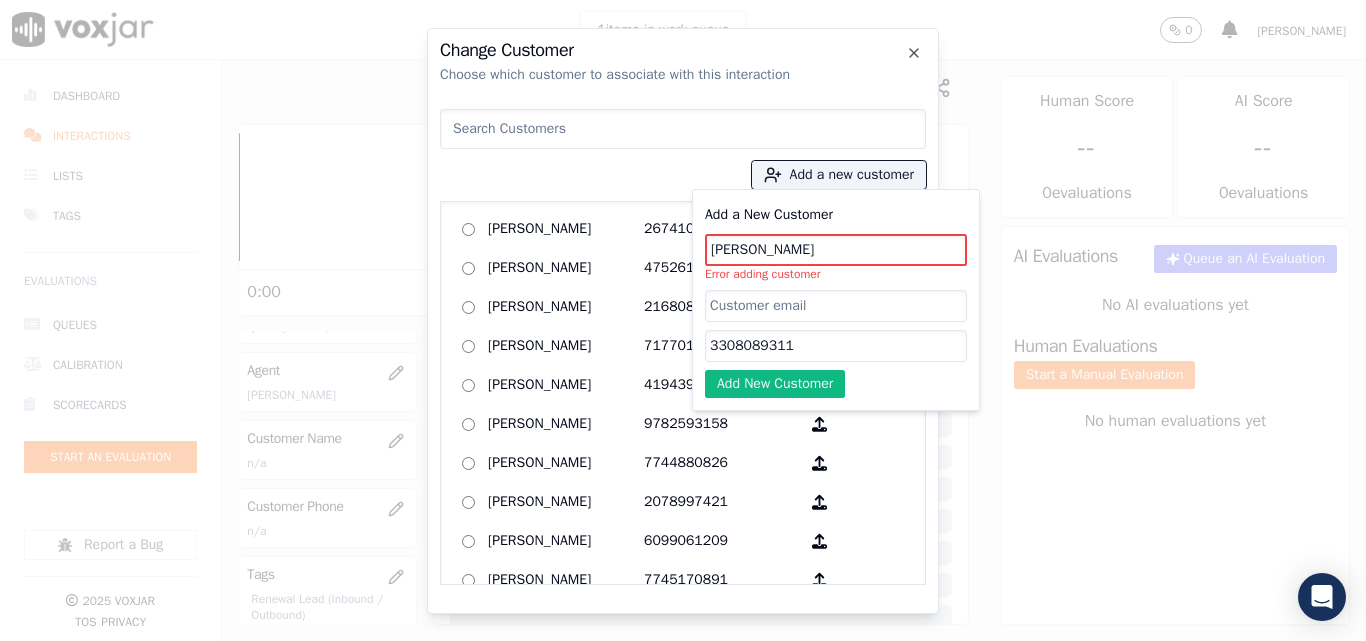 click at bounding box center (683, 129) 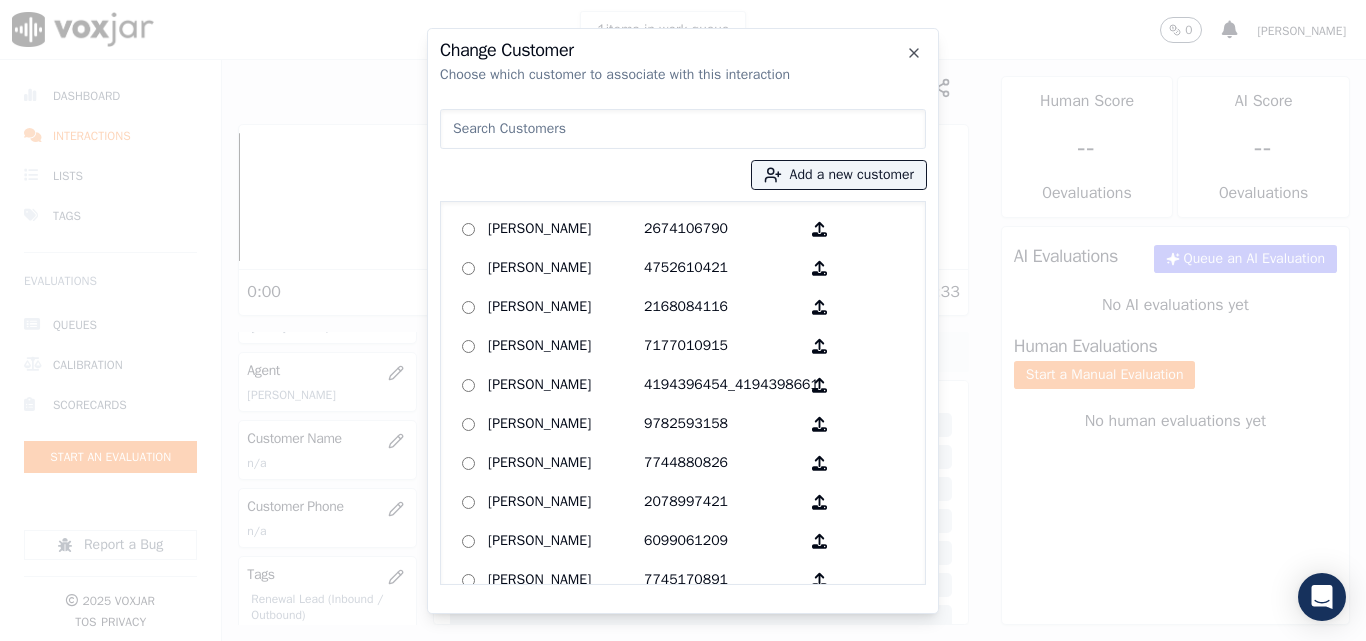 click at bounding box center [683, 129] 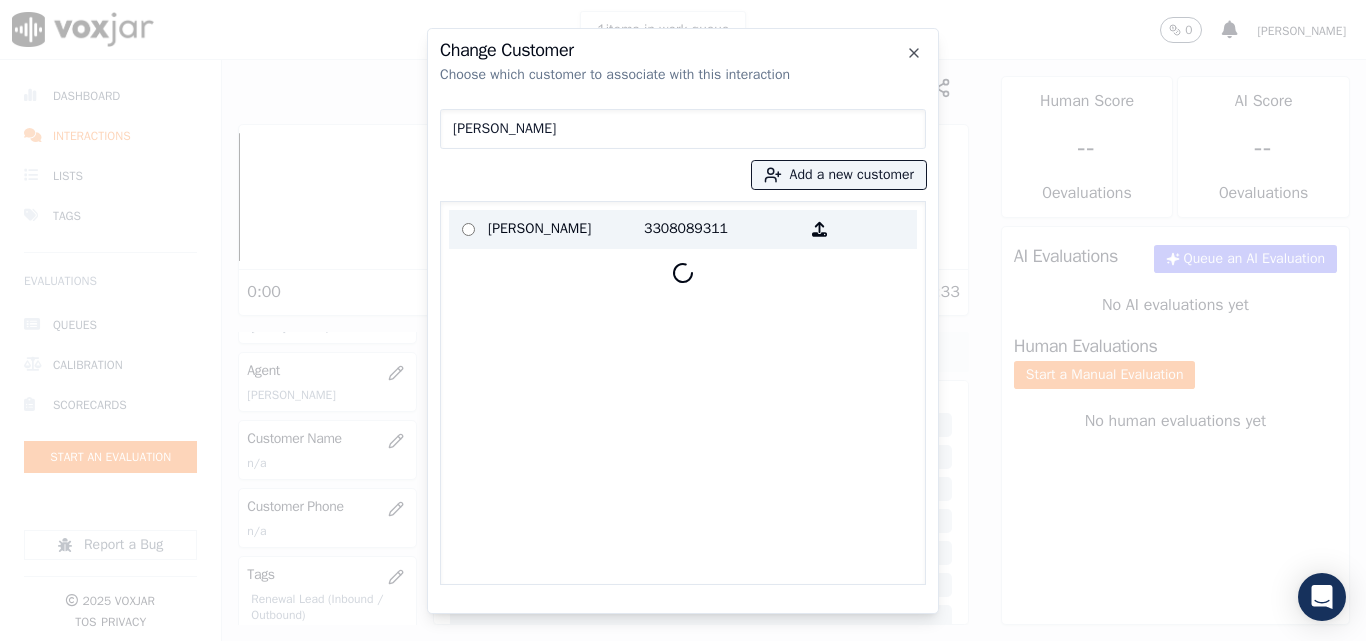 type on "[PERSON_NAME]" 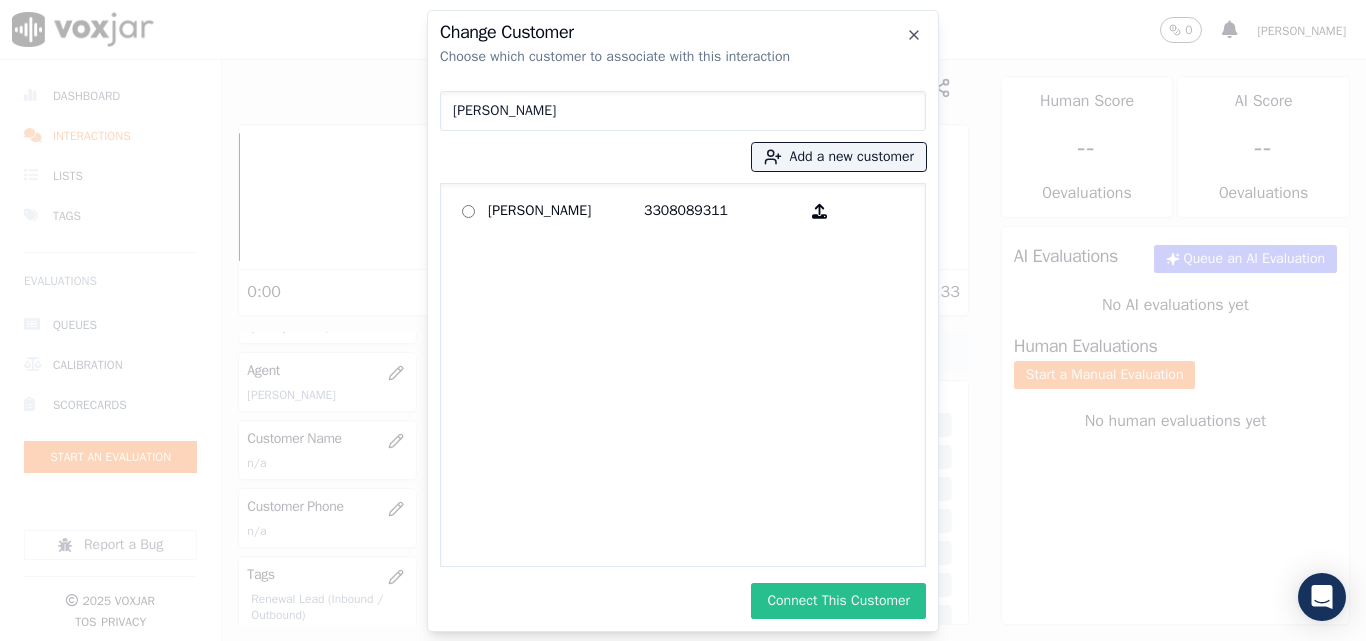 click on "Connect This Customer" at bounding box center [838, 601] 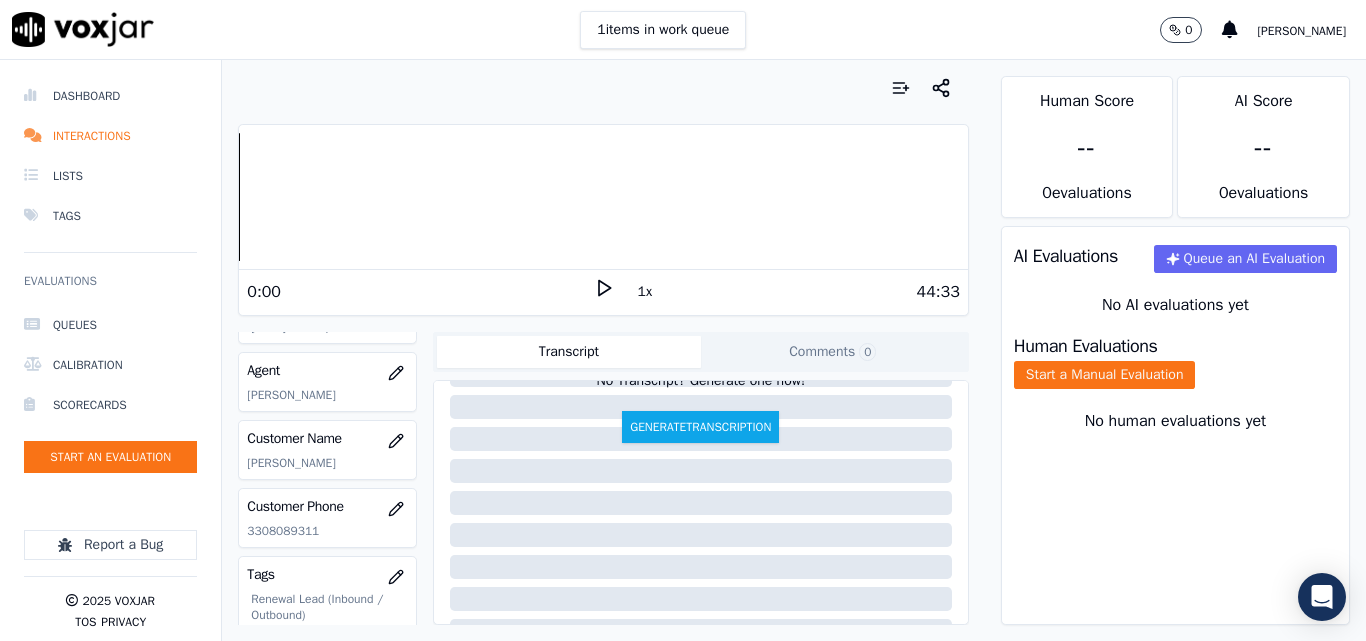 scroll, scrollTop: 0, scrollLeft: 0, axis: both 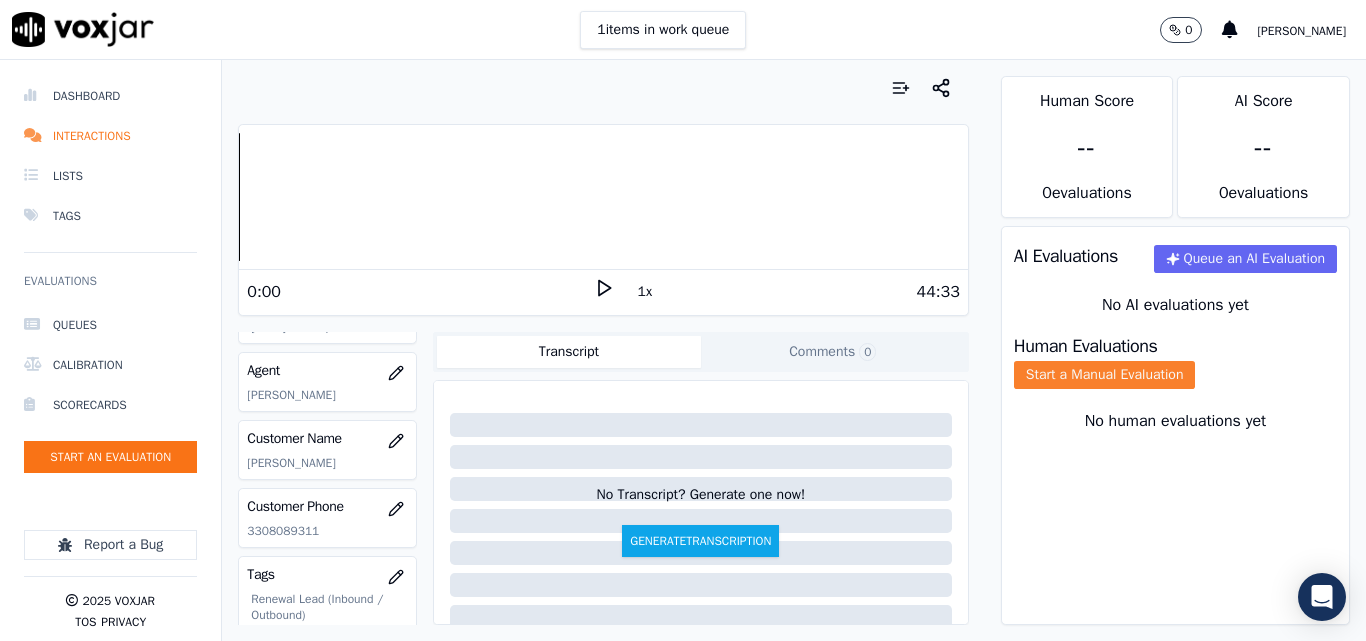 click on "Start a Manual Evaluation" 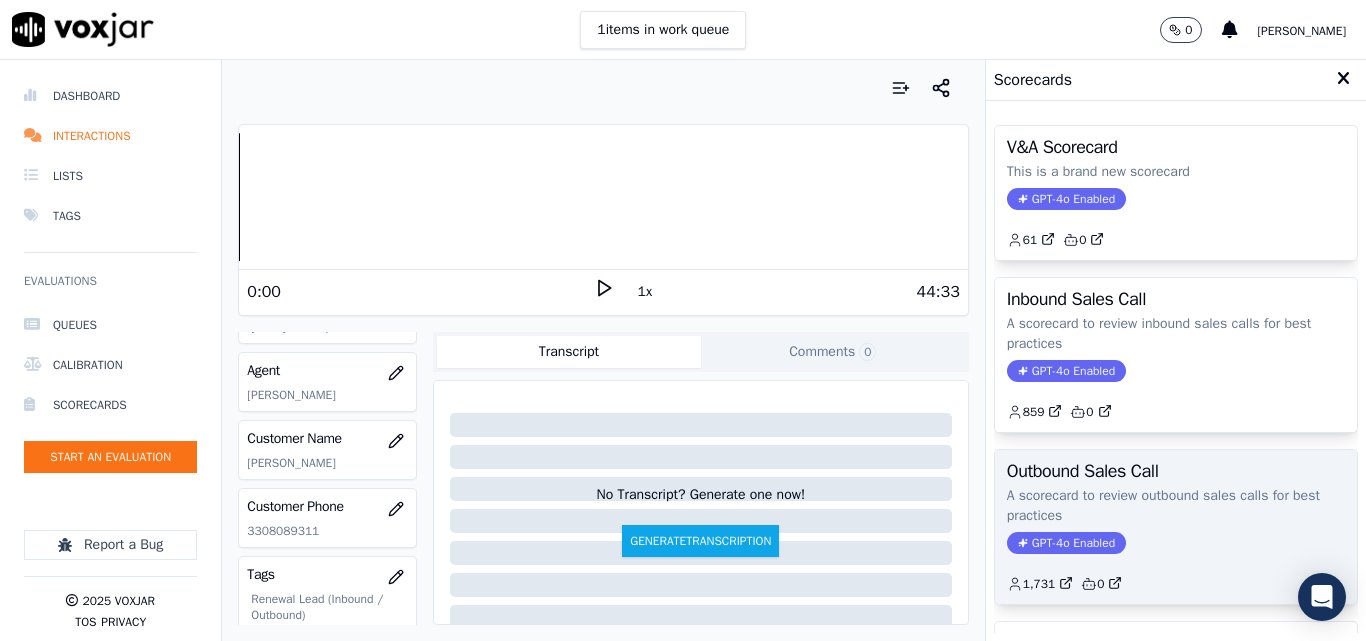 click on "A scorecard to review outbound sales calls for best practices" 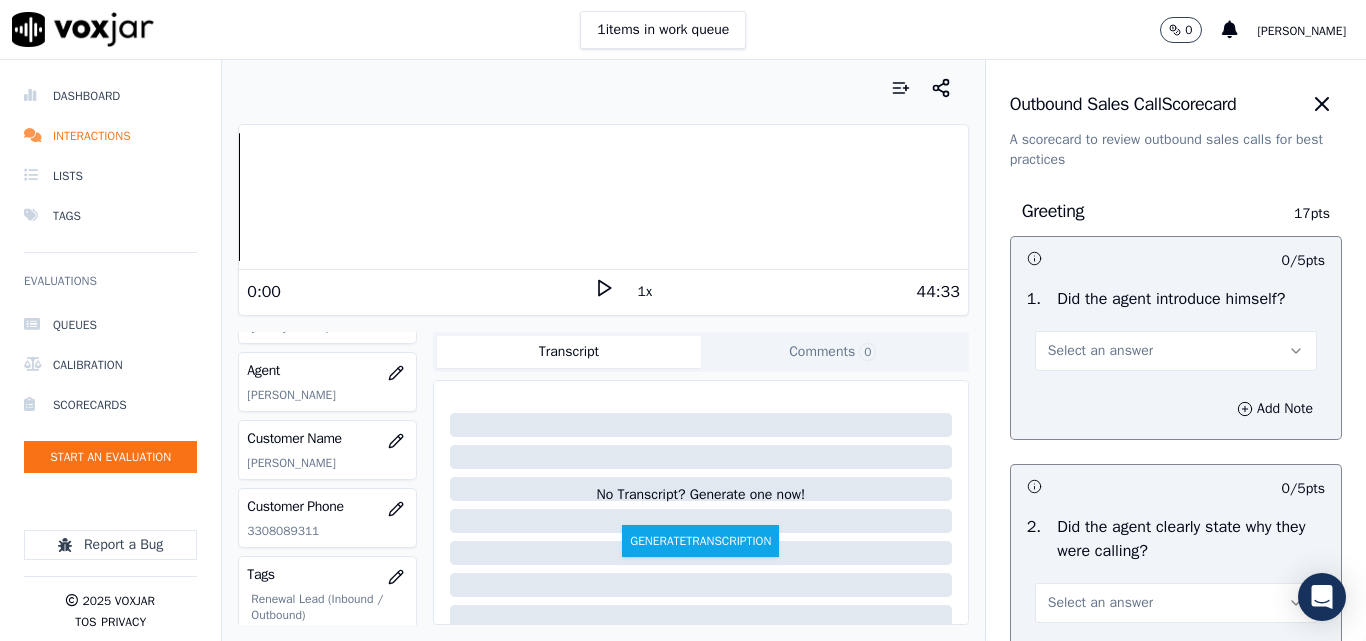 click on "Select an answer" at bounding box center [1100, 351] 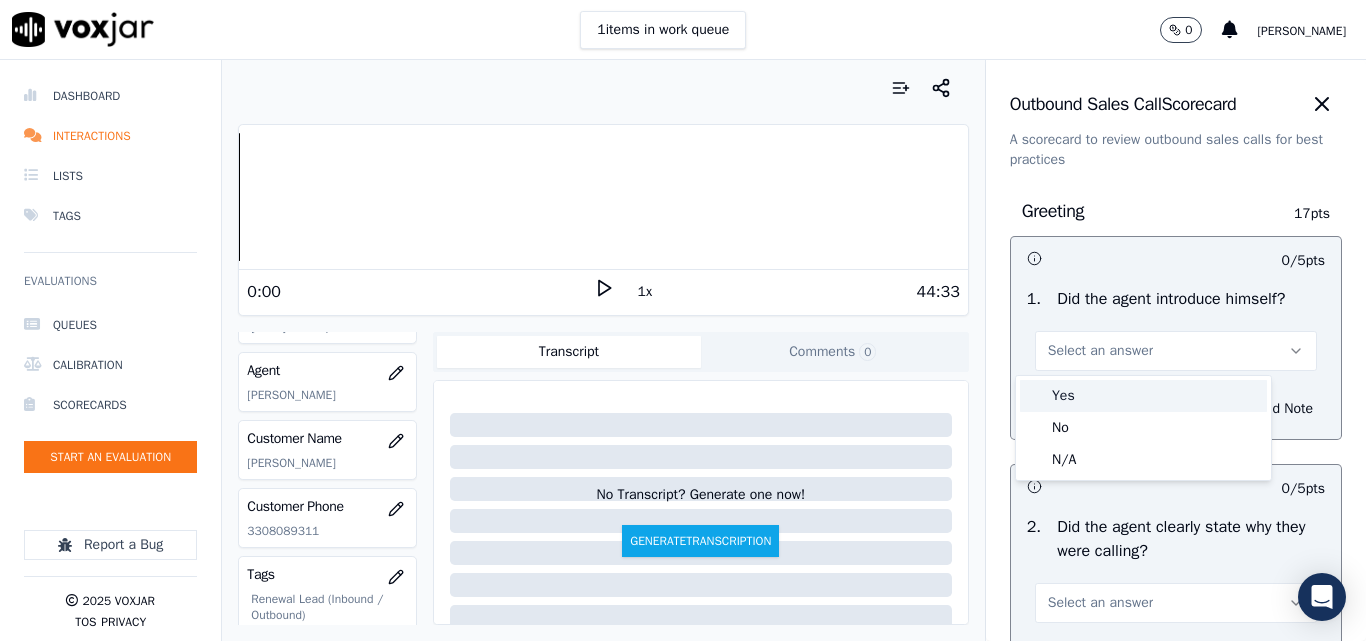 click on "Yes" at bounding box center (1143, 396) 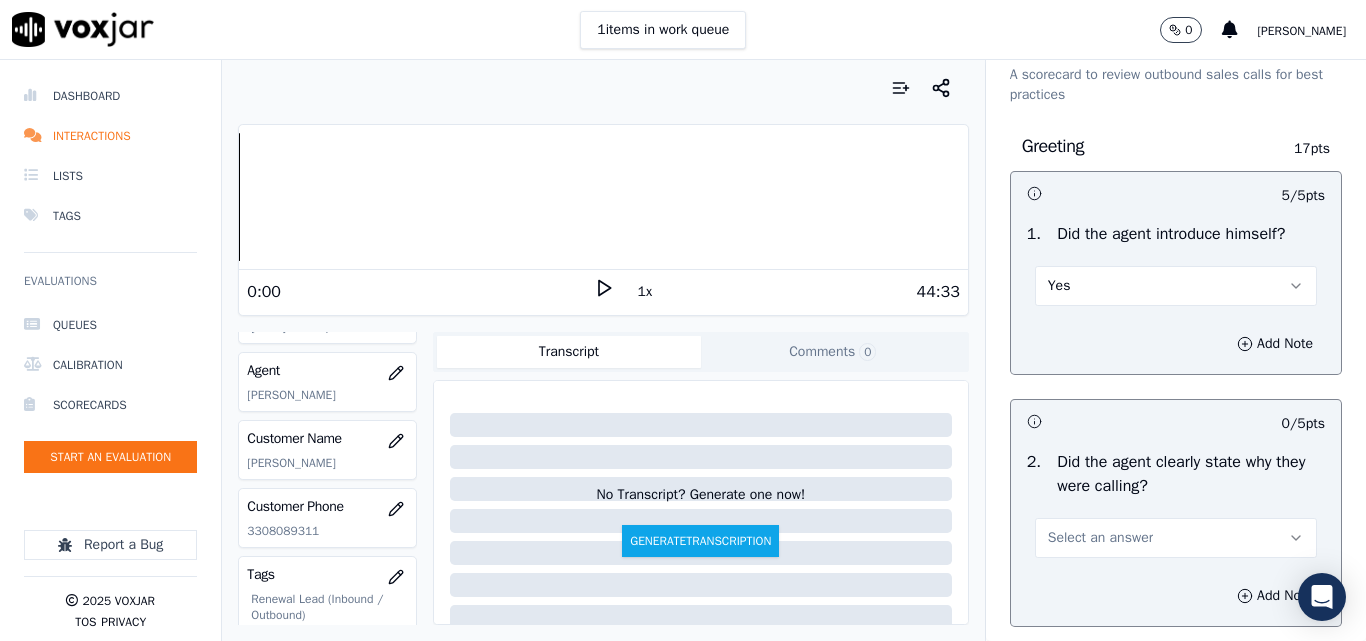 scroll, scrollTop: 100, scrollLeft: 0, axis: vertical 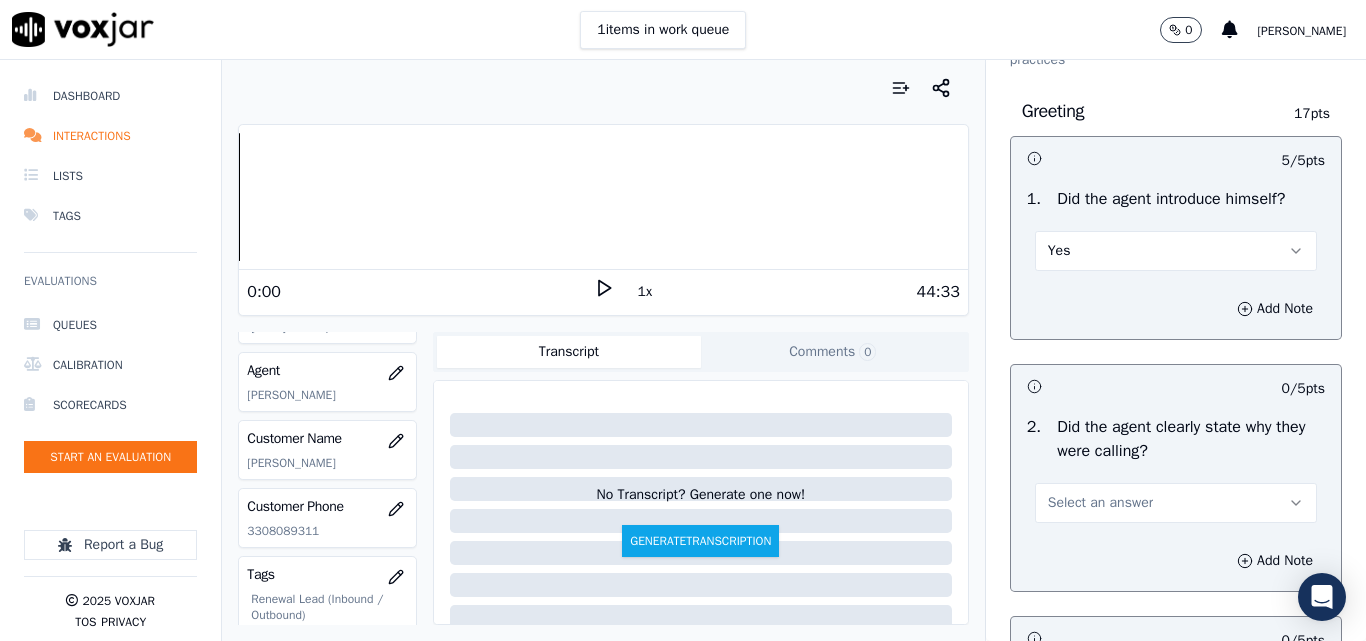click on "Select an answer" at bounding box center [1100, 503] 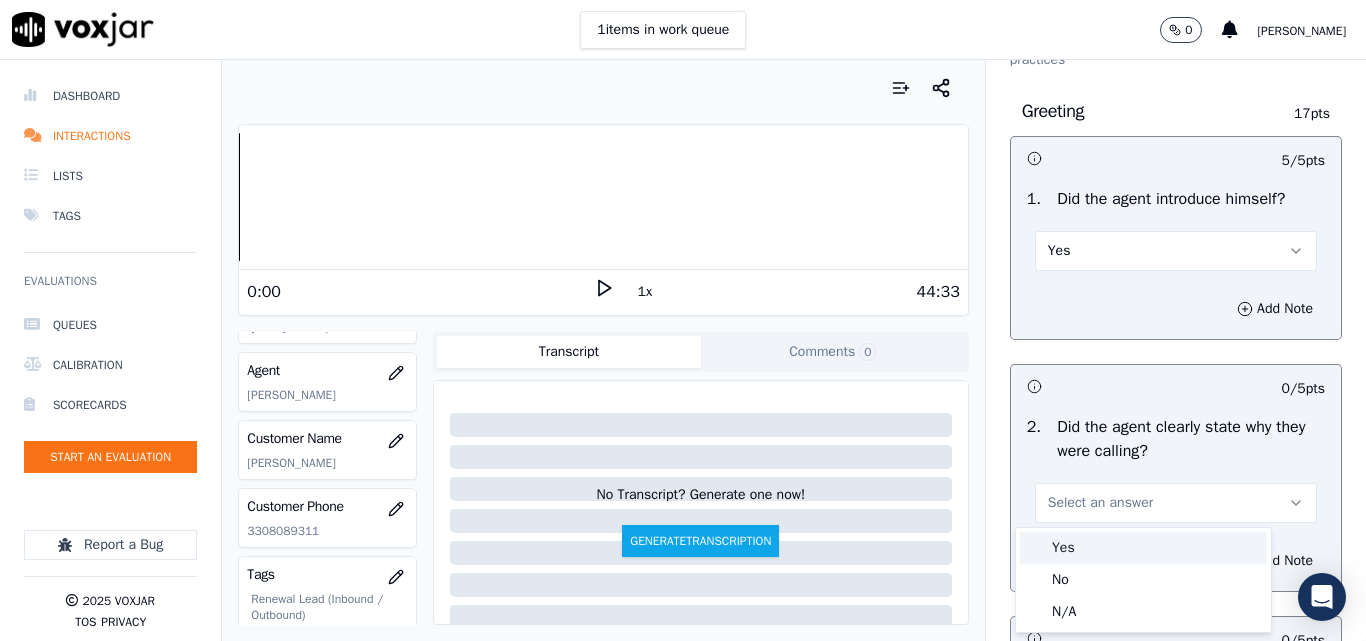click on "Yes" at bounding box center (1143, 548) 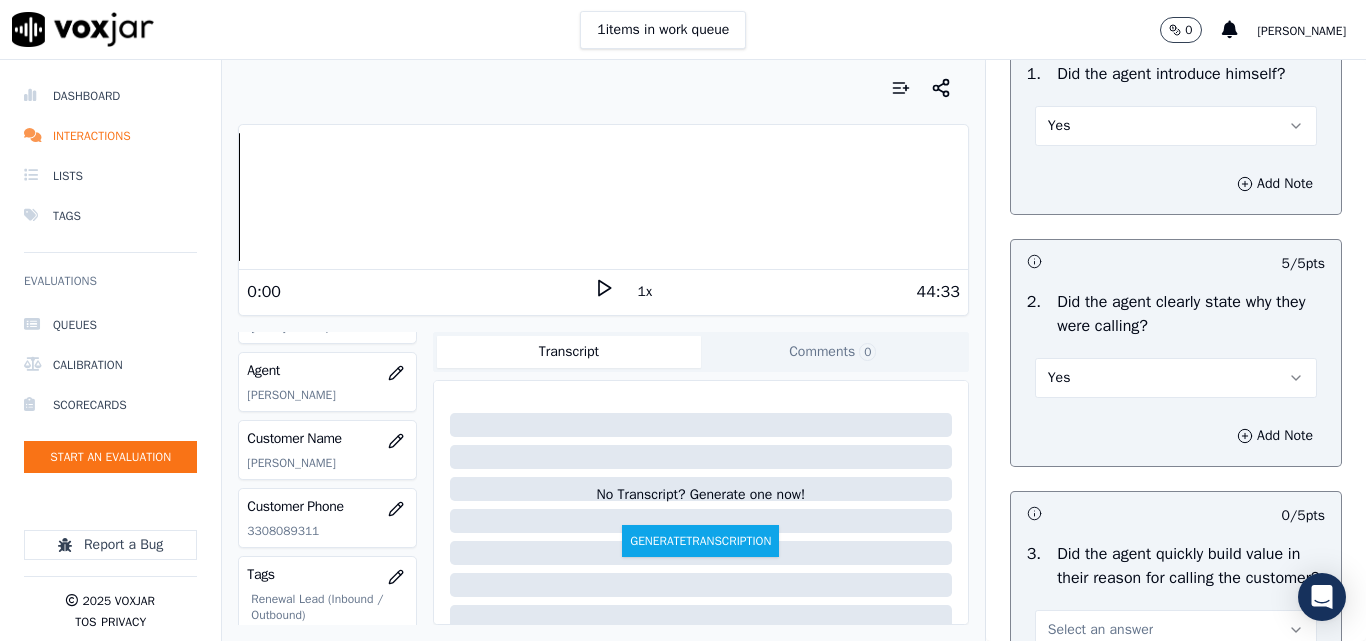 scroll, scrollTop: 400, scrollLeft: 0, axis: vertical 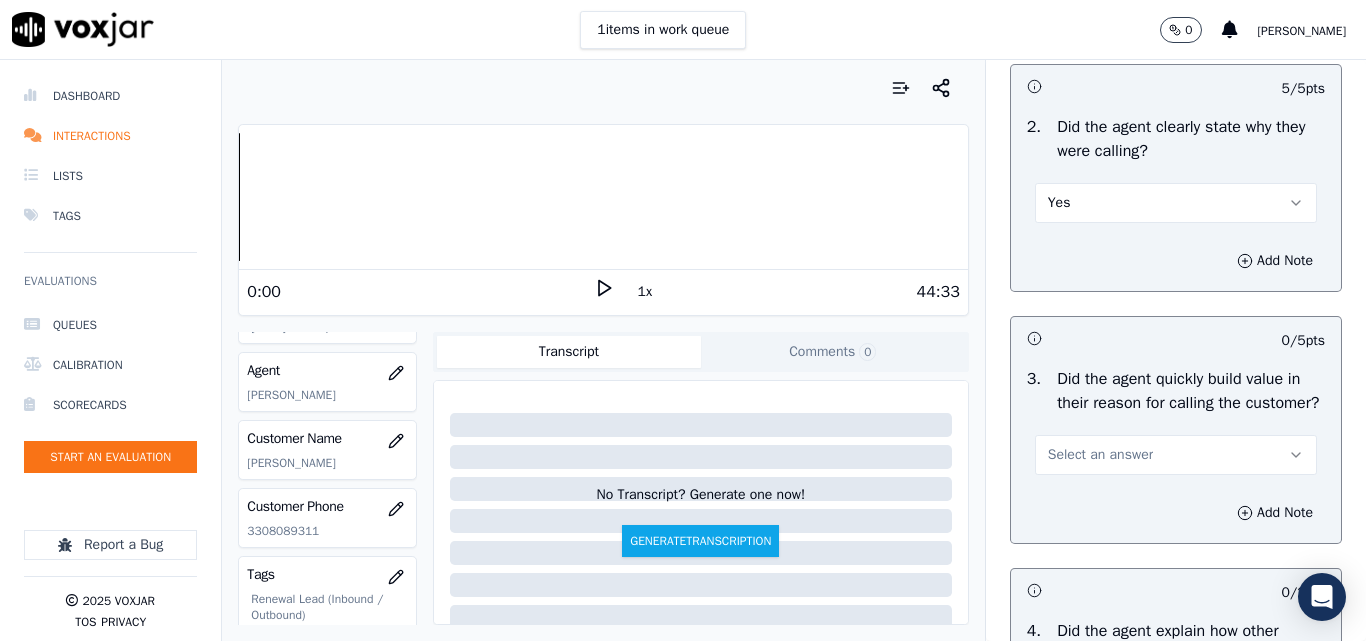 click on "Select an answer" at bounding box center (1100, 455) 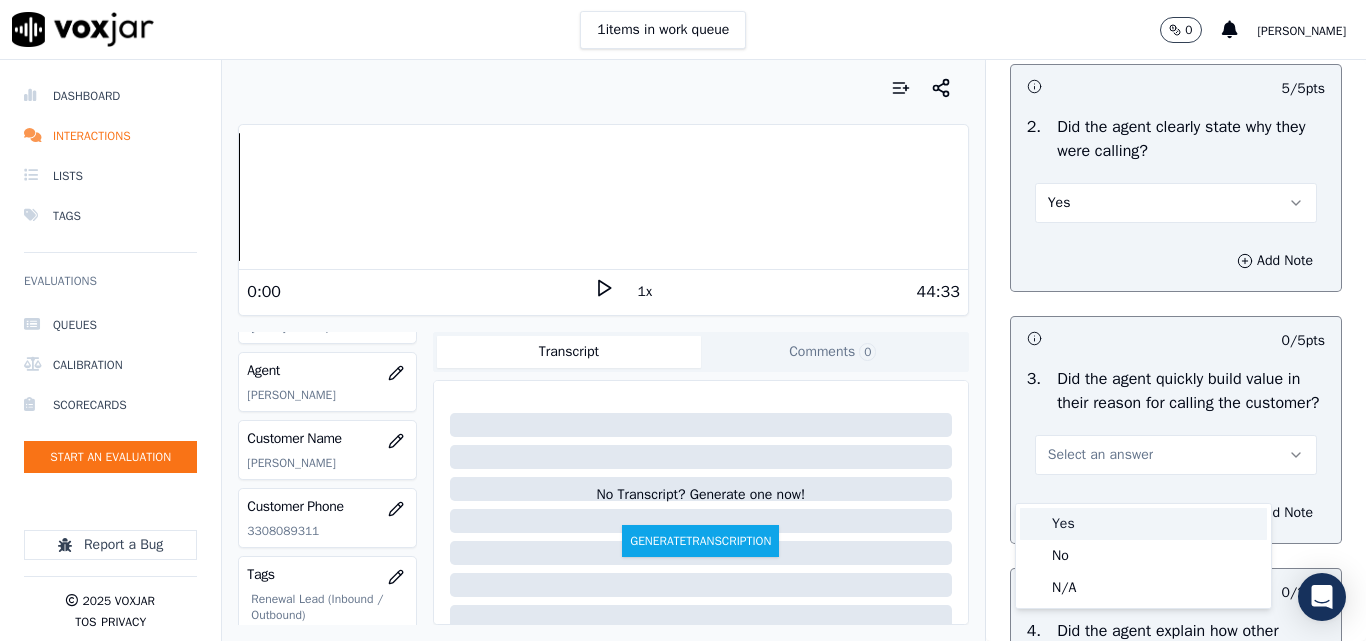 click on "Yes" at bounding box center (1143, 524) 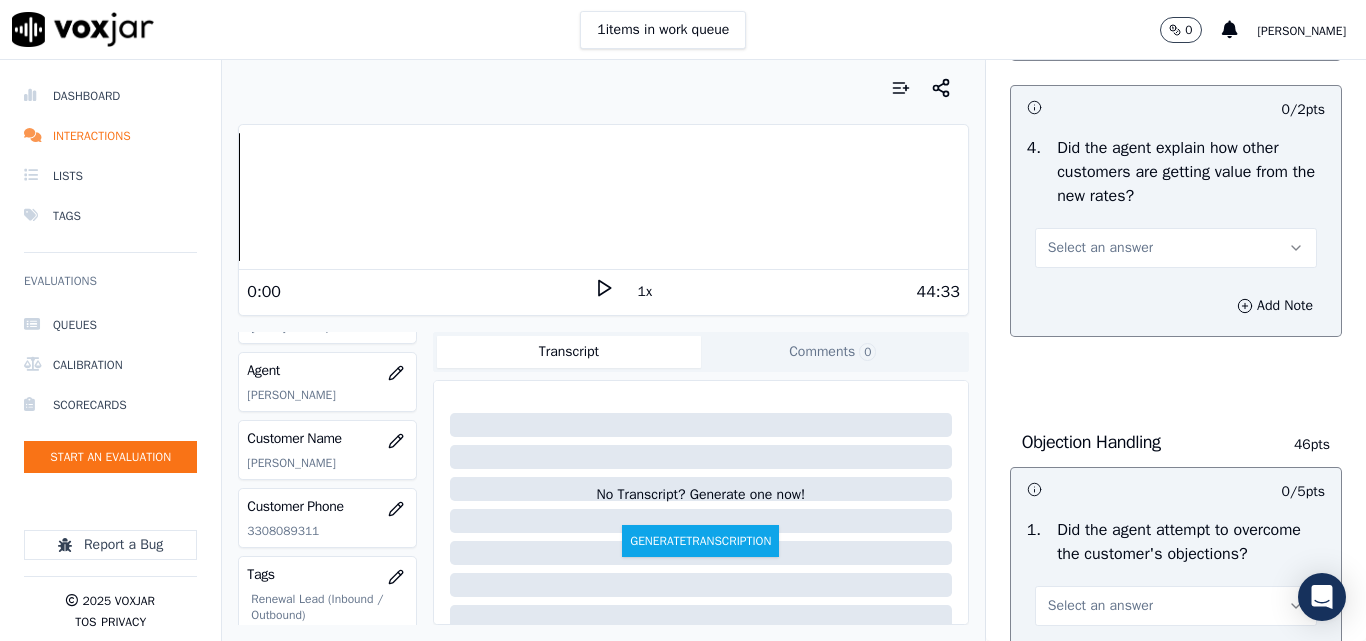 scroll, scrollTop: 900, scrollLeft: 0, axis: vertical 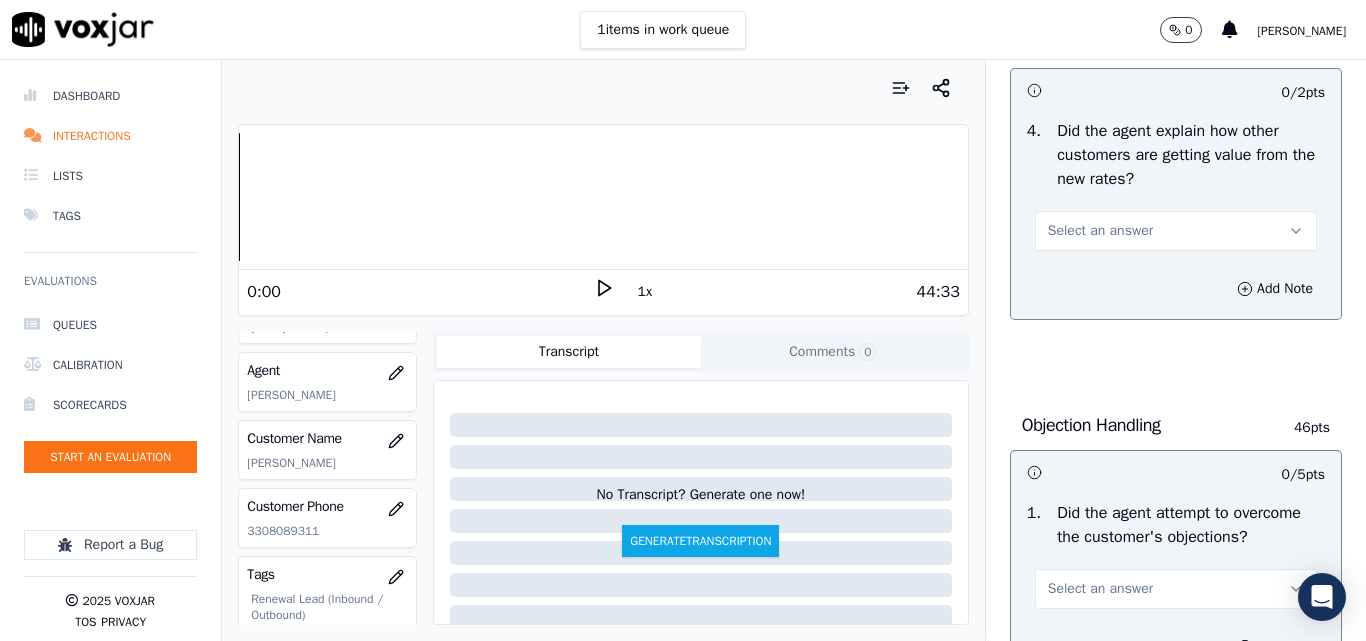 click on "Select an answer" at bounding box center (1100, 231) 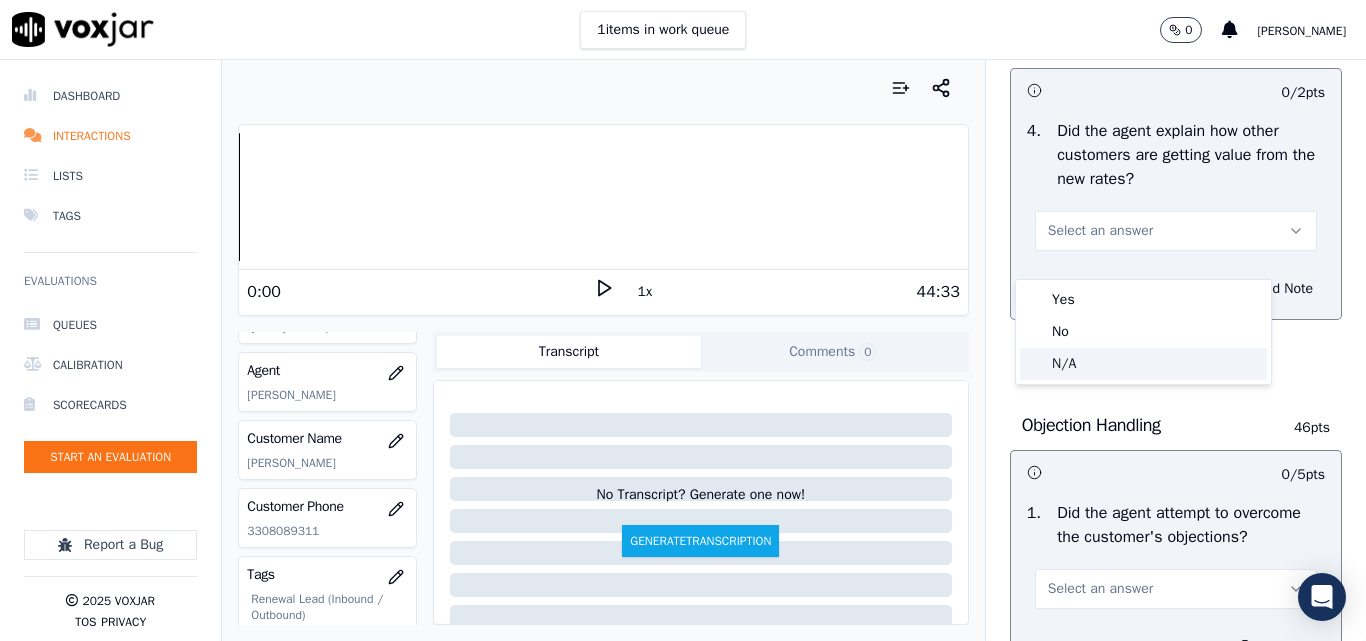 click on "N/A" 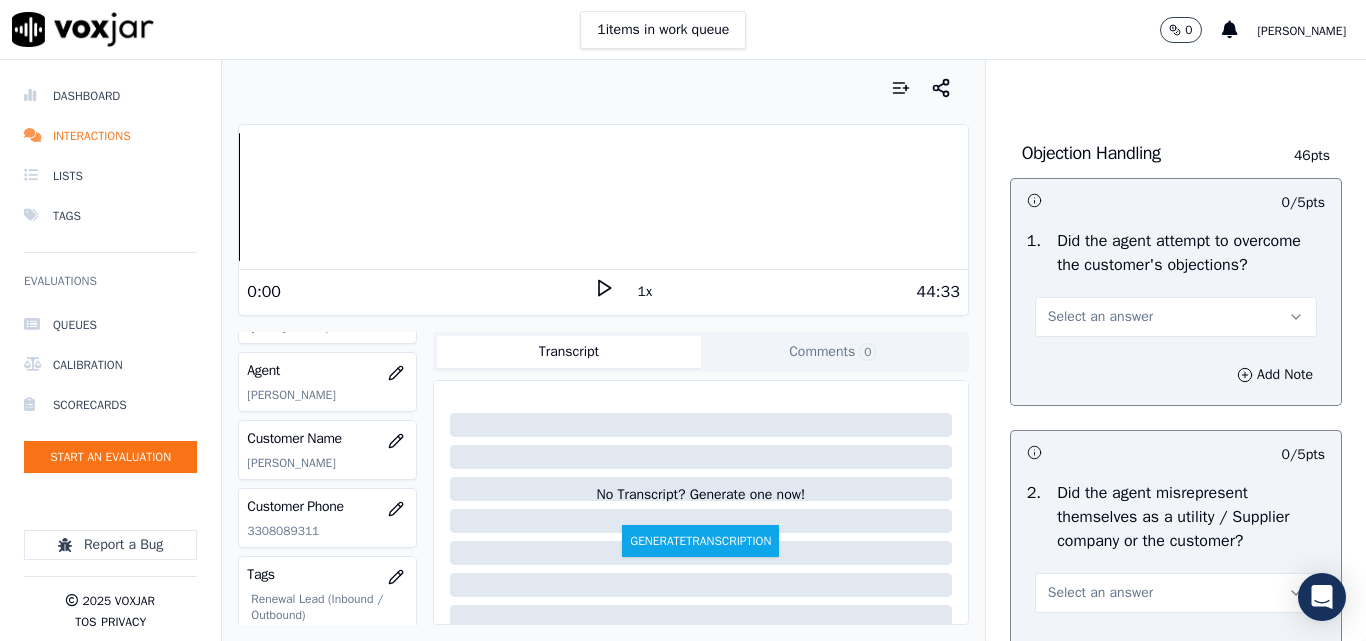 scroll, scrollTop: 1200, scrollLeft: 0, axis: vertical 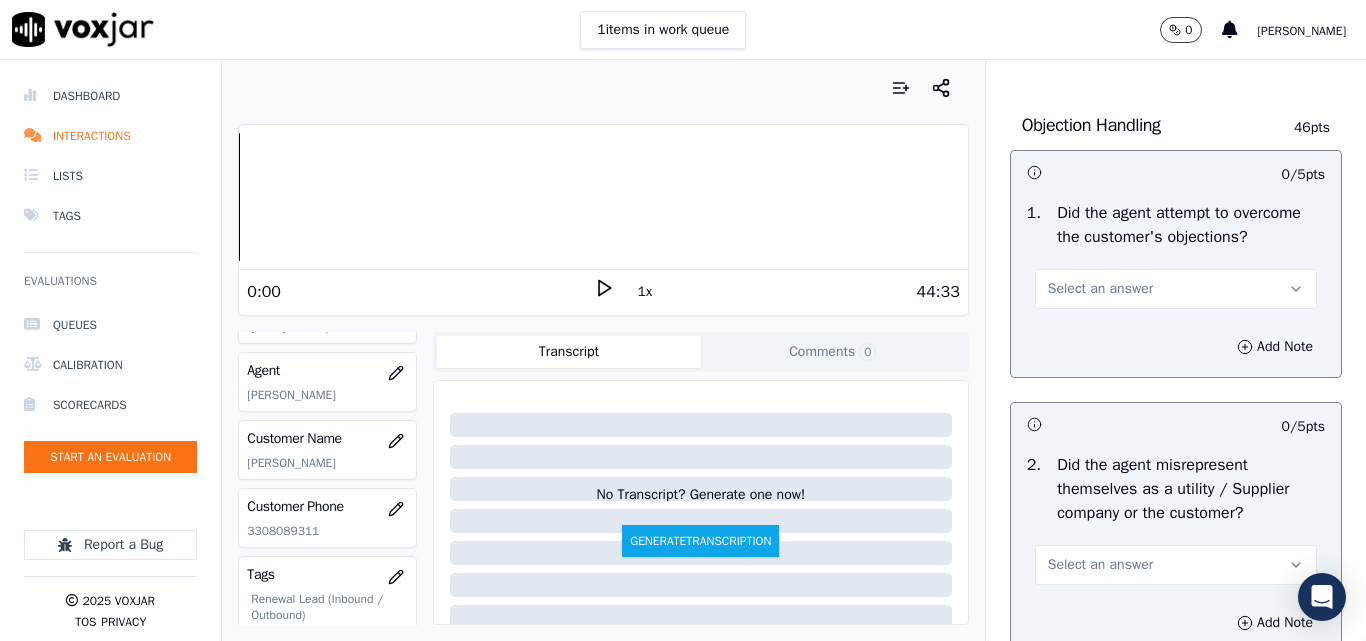 click on "Select an answer" at bounding box center (1100, 289) 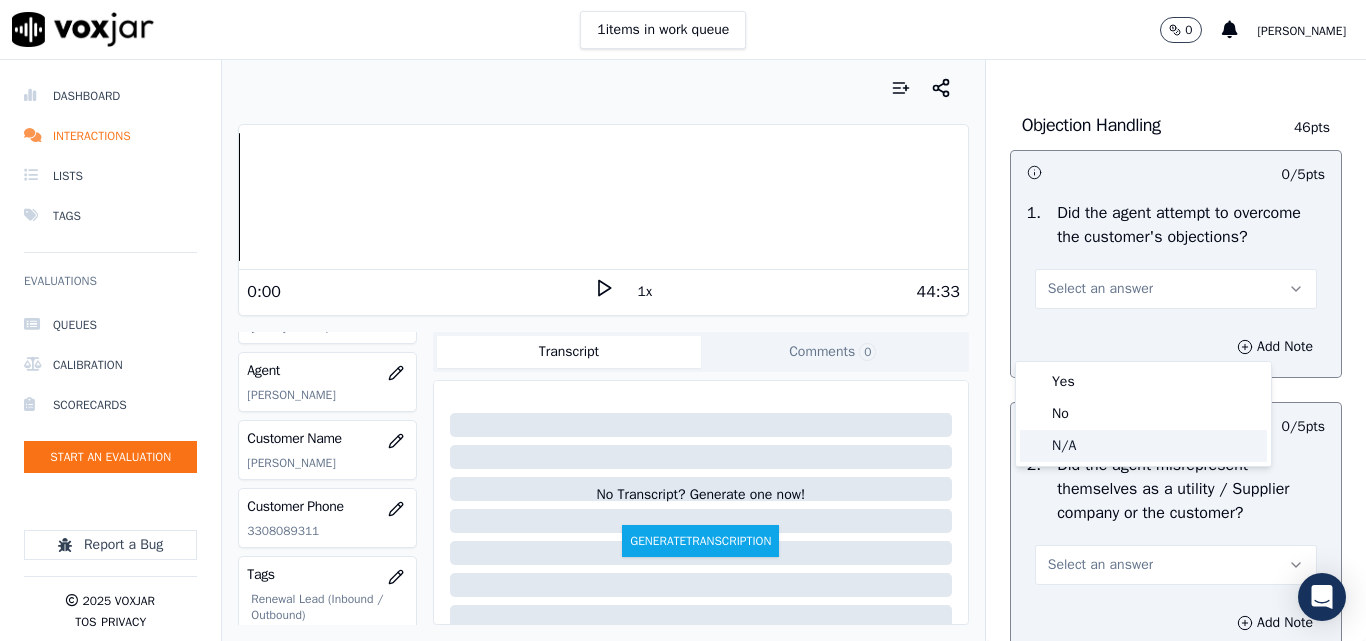 click on "N/A" 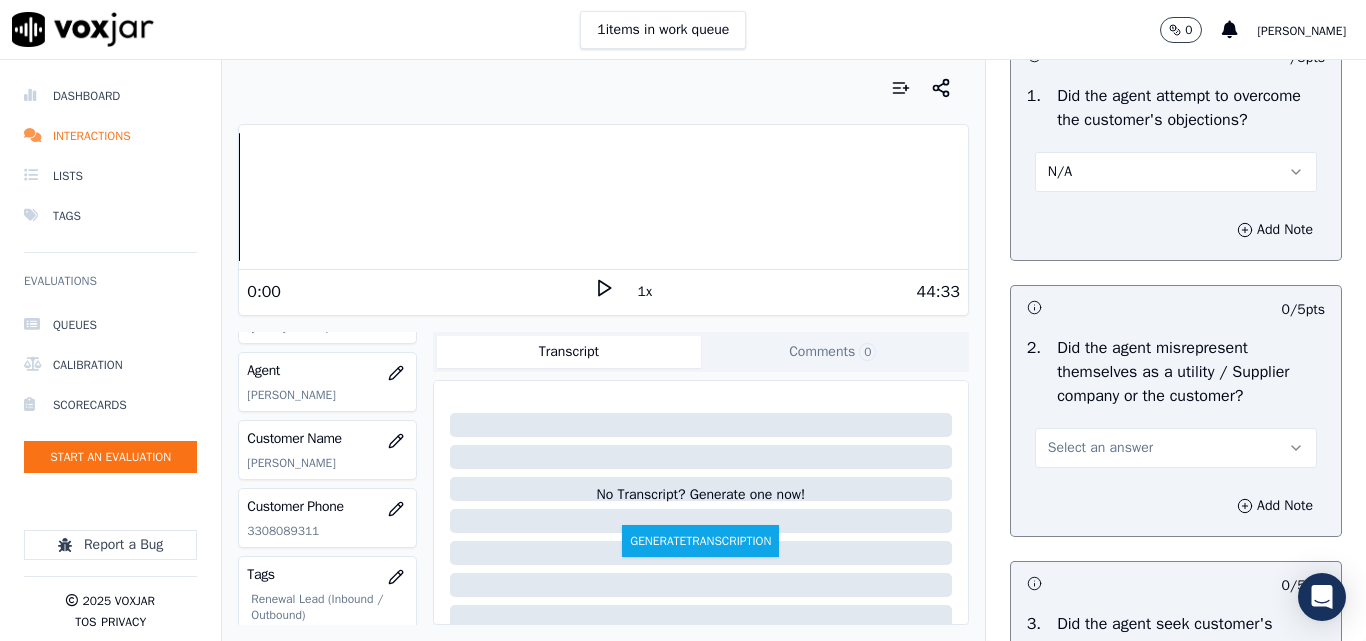 scroll, scrollTop: 1400, scrollLeft: 0, axis: vertical 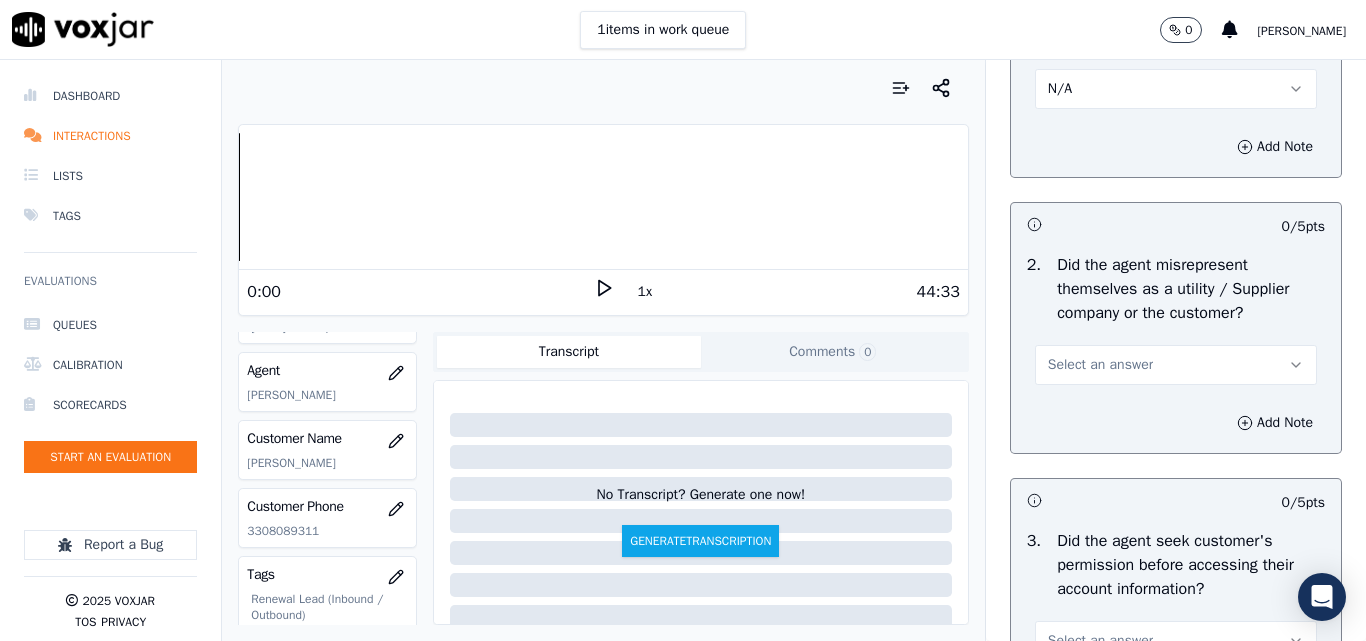 click on "Select an answer" at bounding box center [1100, 365] 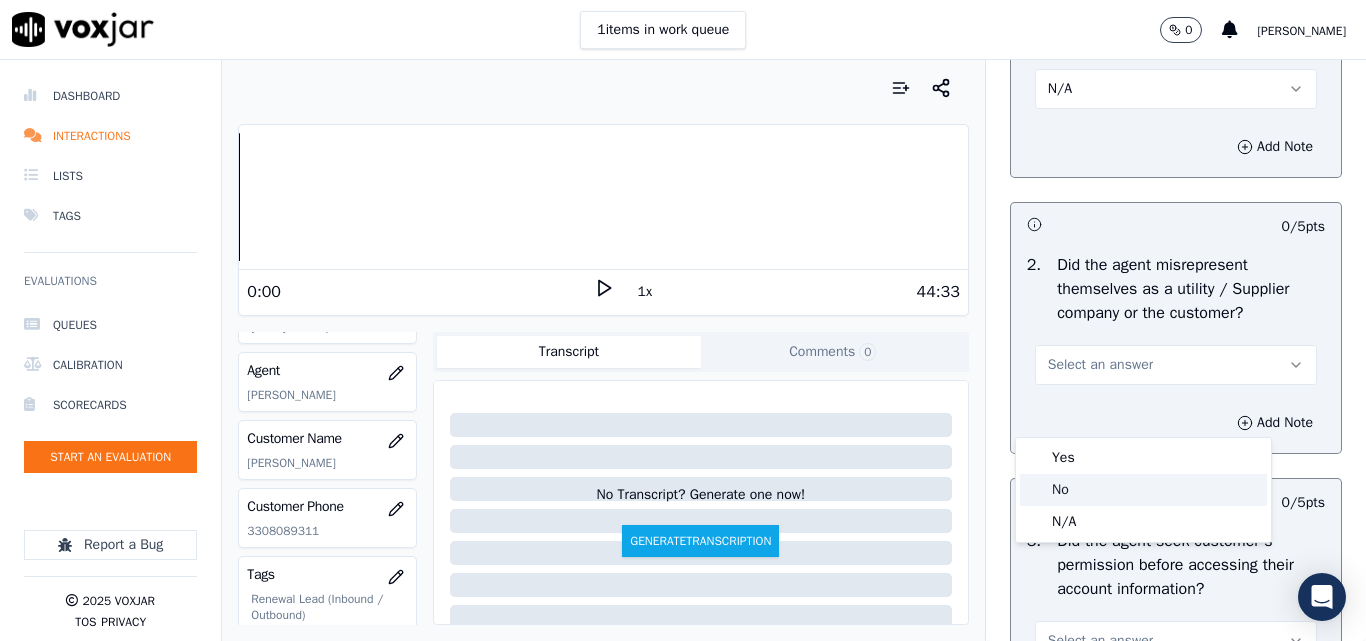 click on "No" 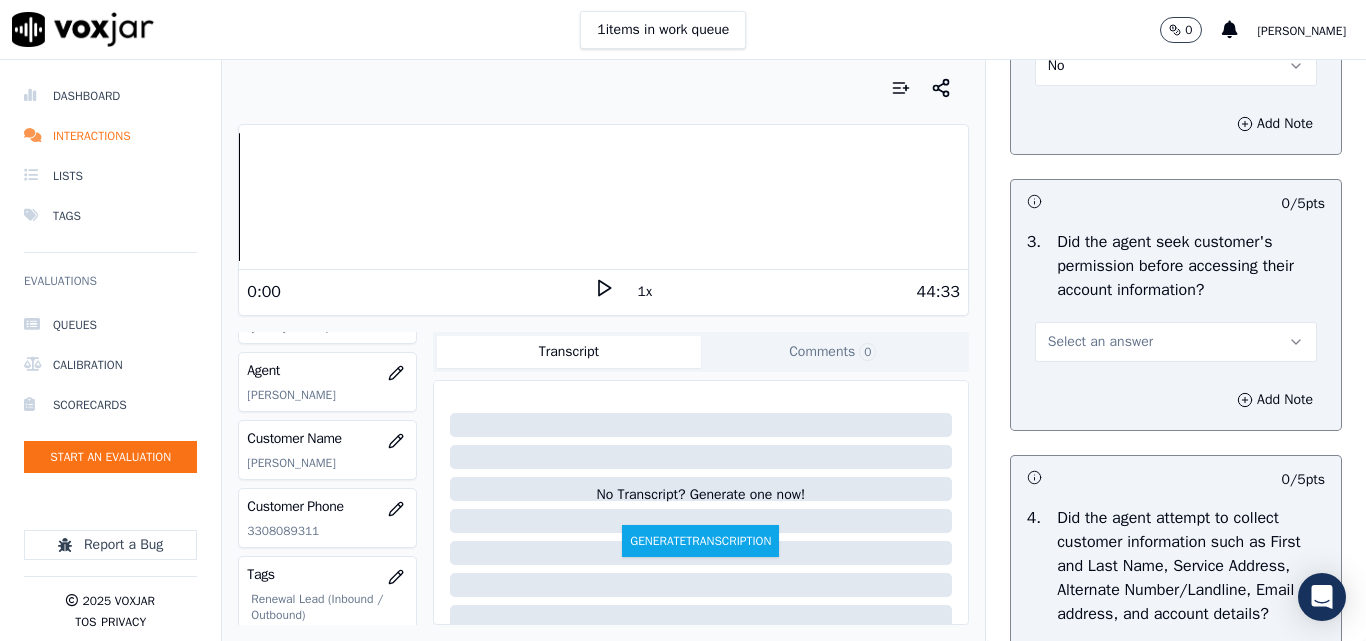 scroll, scrollTop: 1700, scrollLeft: 0, axis: vertical 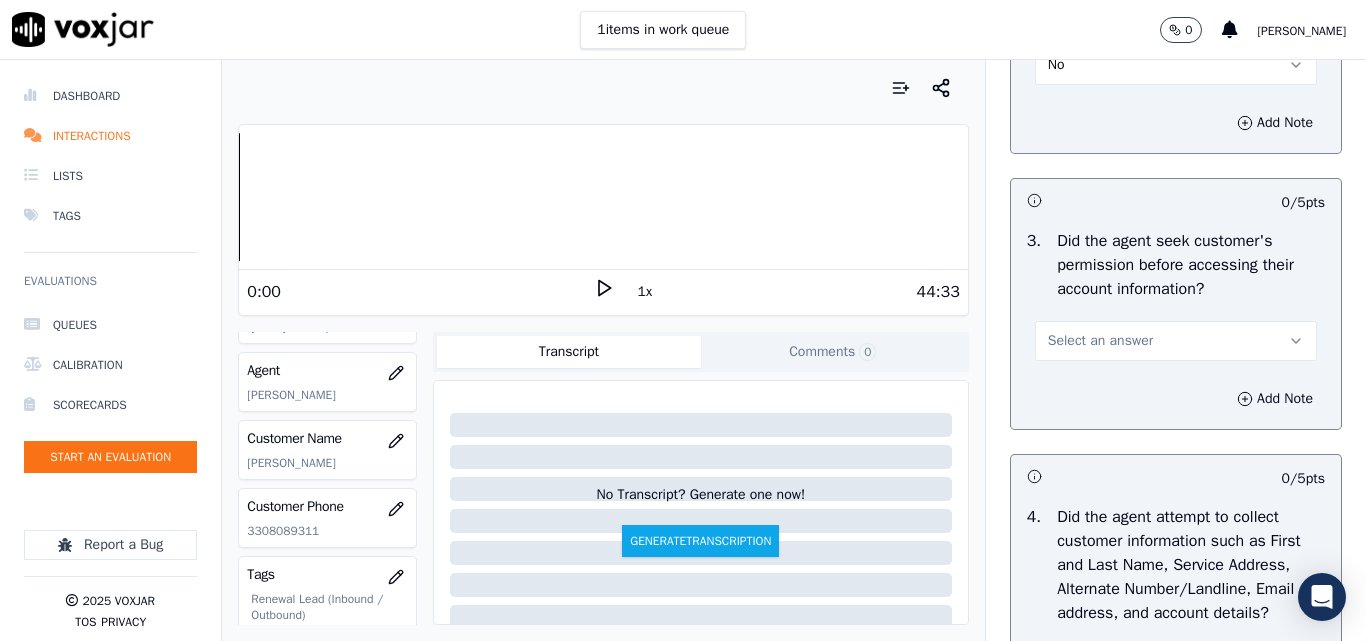 click on "Select an answer" at bounding box center [1100, 341] 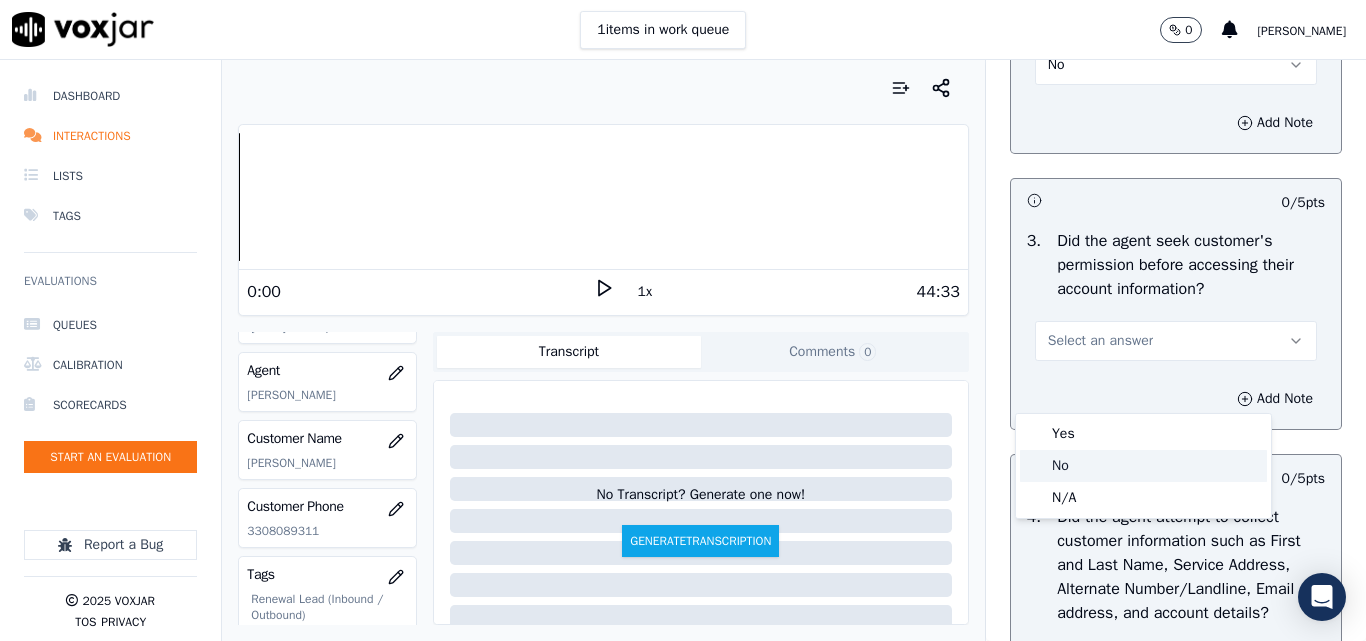 click on "No" 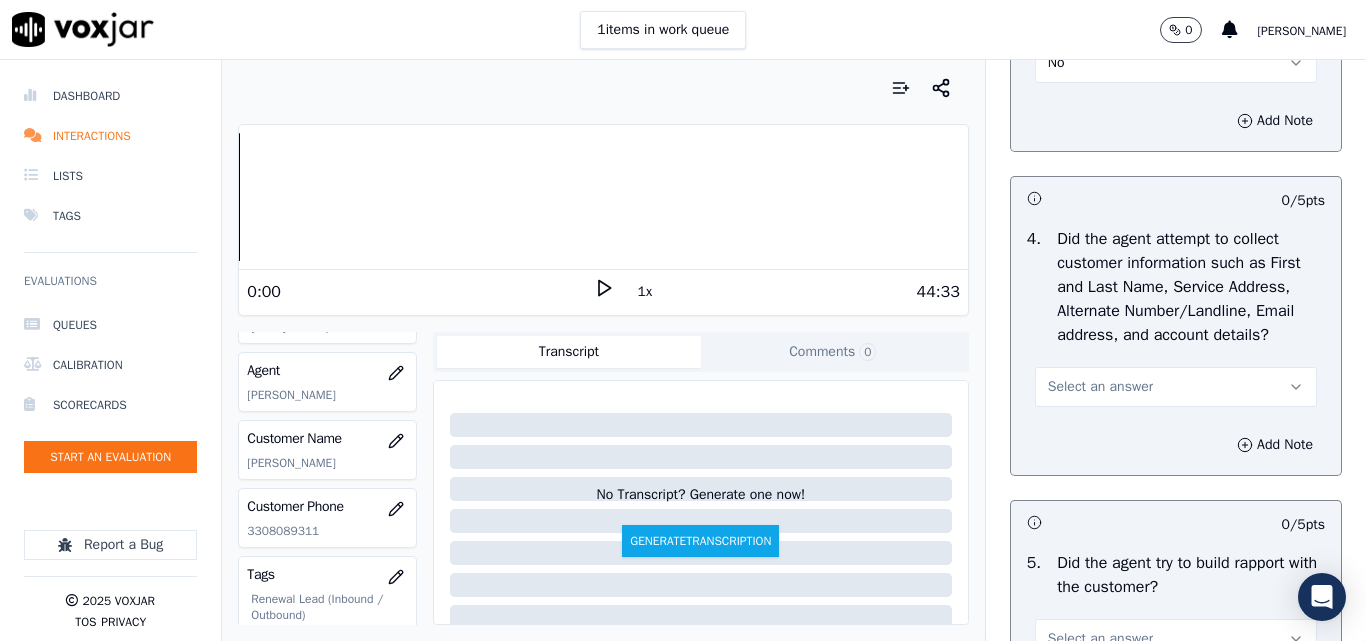 scroll, scrollTop: 2100, scrollLeft: 0, axis: vertical 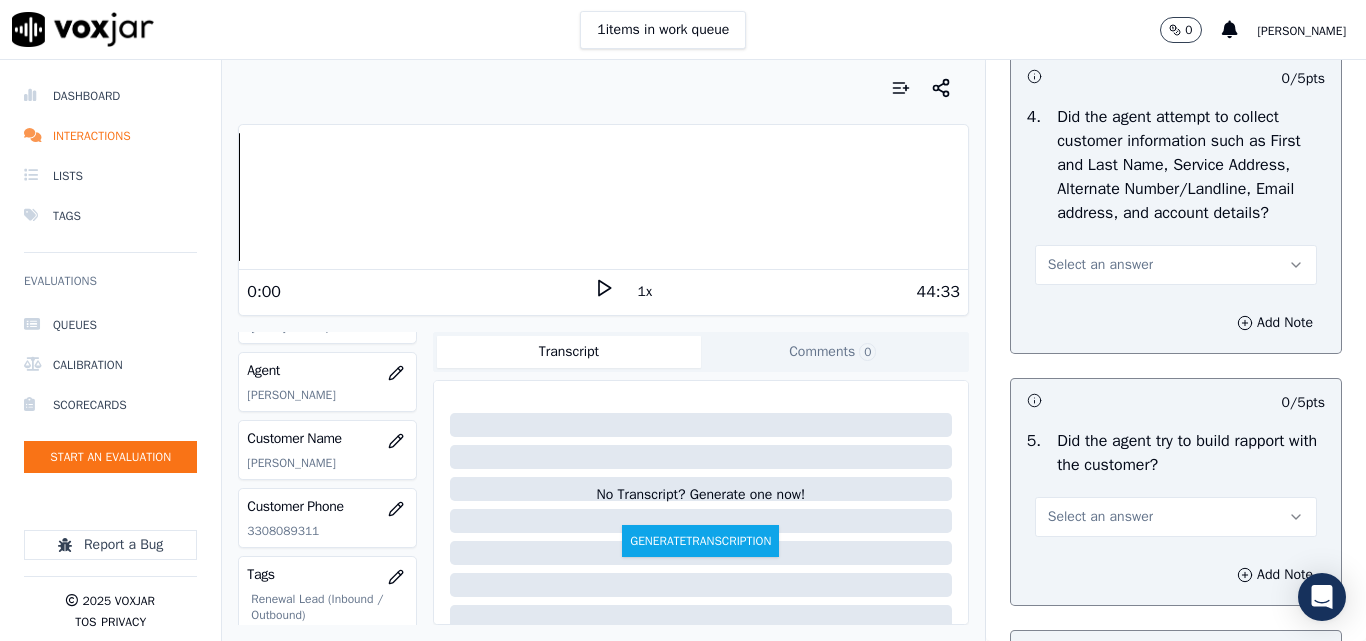 click on "Select an answer" at bounding box center (1100, 265) 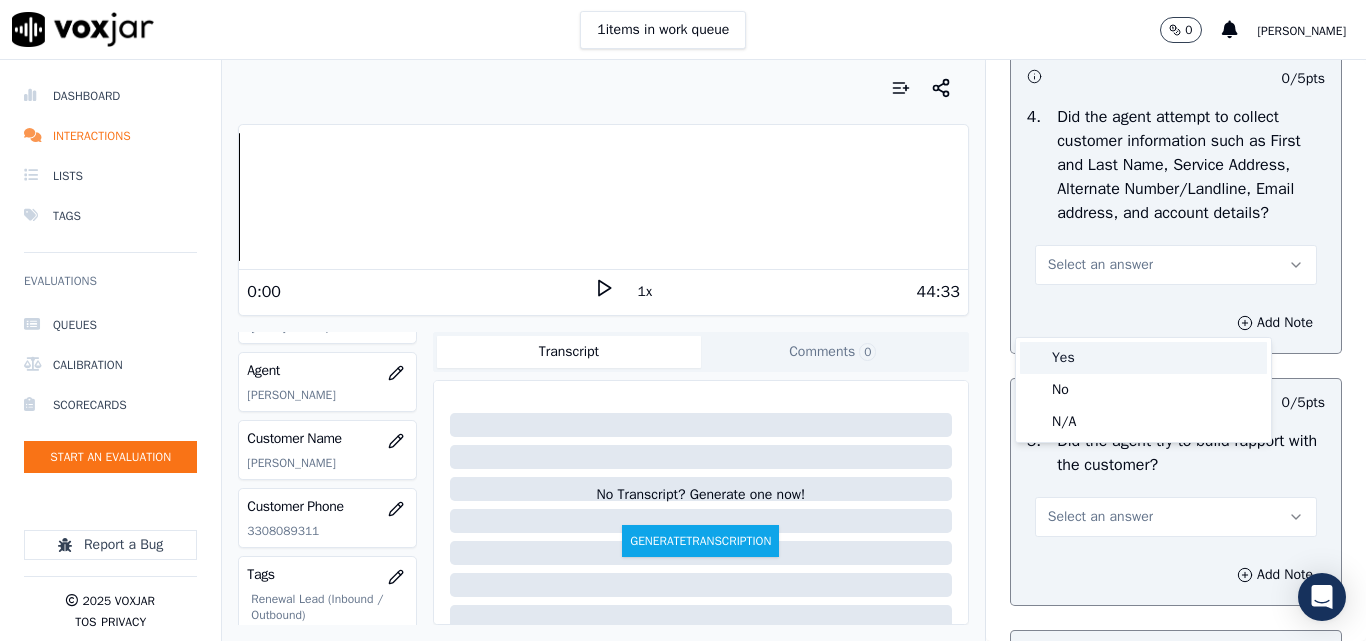 click on "Yes" at bounding box center (1143, 358) 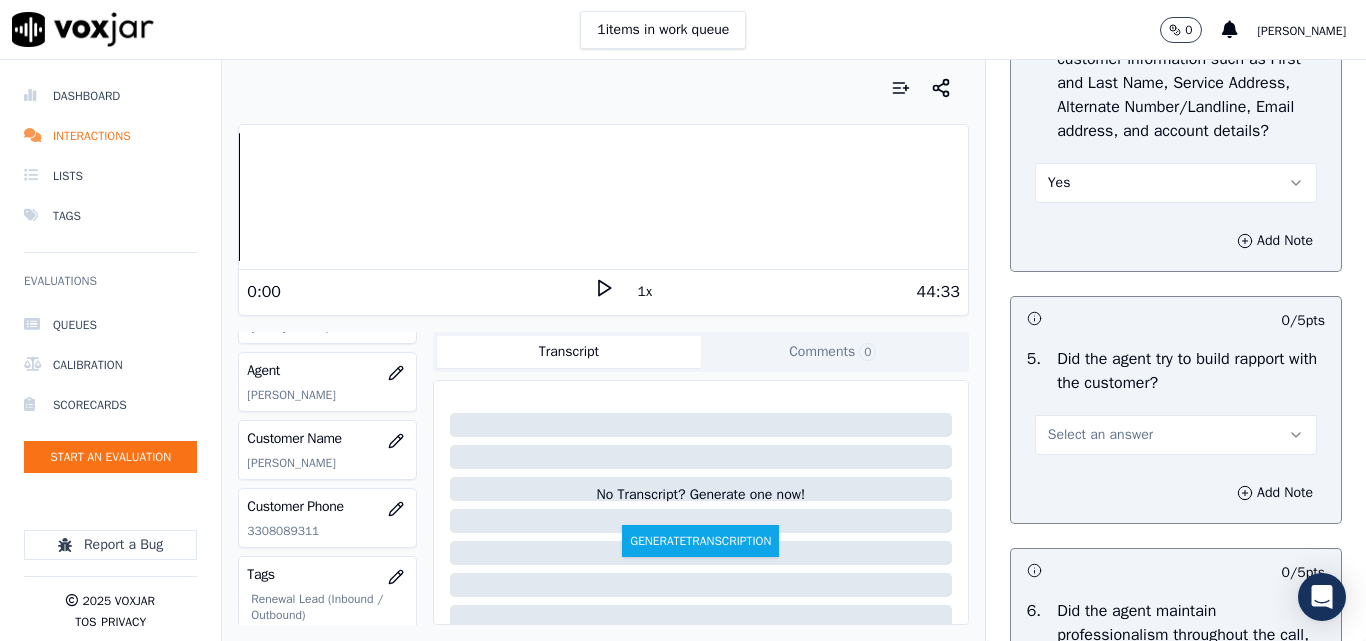 scroll, scrollTop: 2300, scrollLeft: 0, axis: vertical 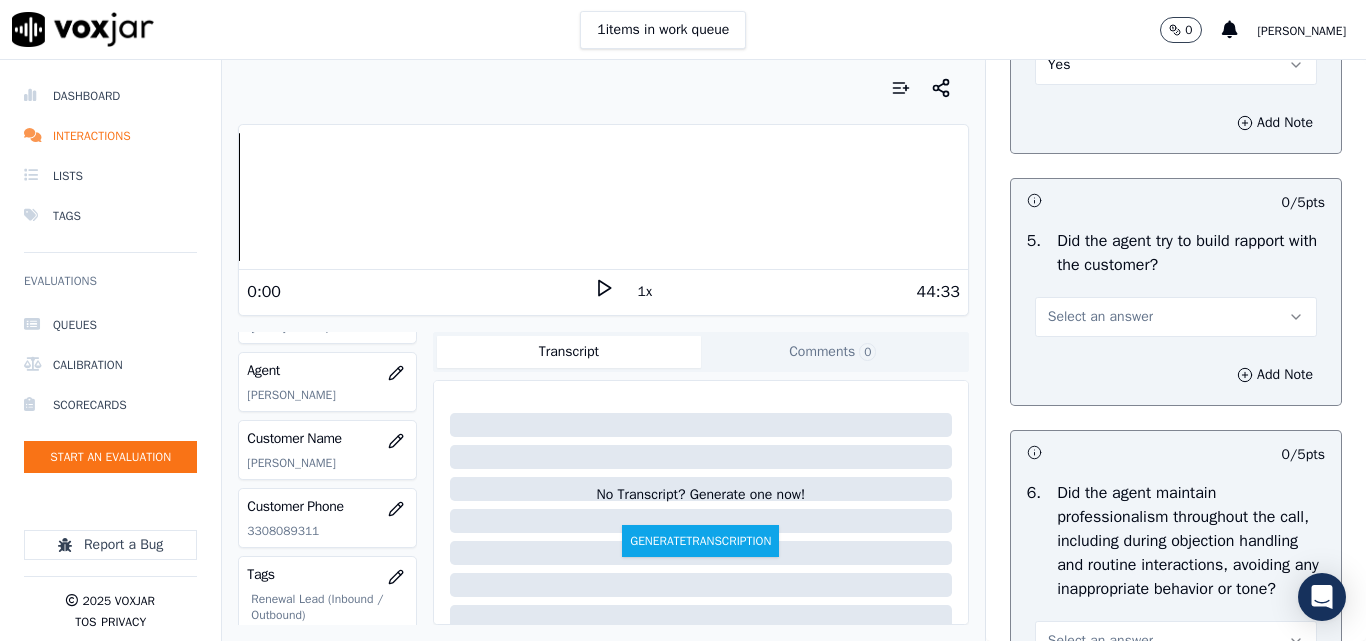 click on "Select an answer" at bounding box center [1100, 317] 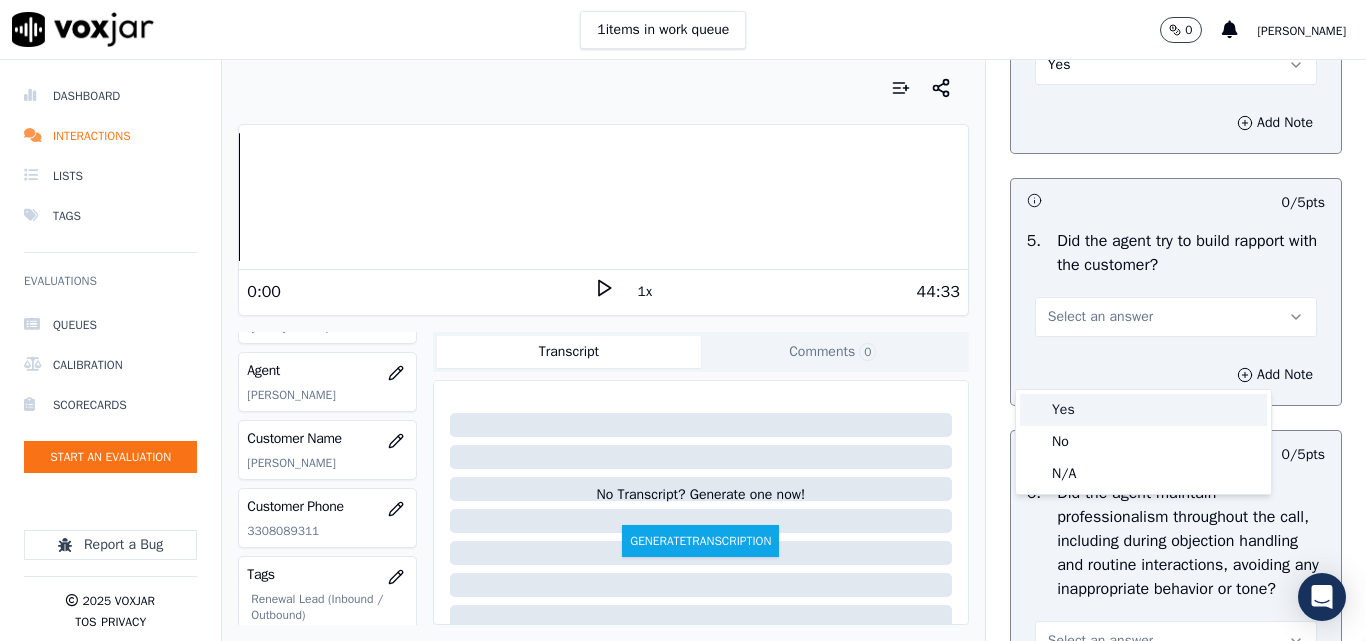 click on "Yes" at bounding box center (1143, 410) 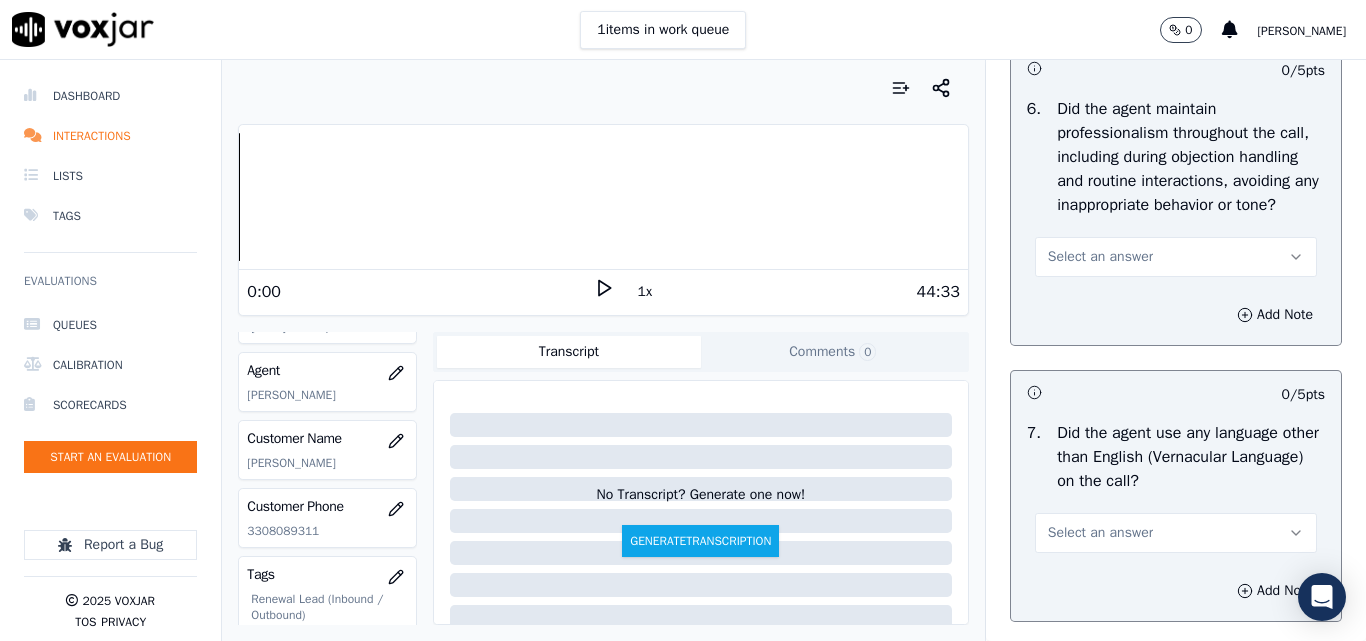 scroll, scrollTop: 2700, scrollLeft: 0, axis: vertical 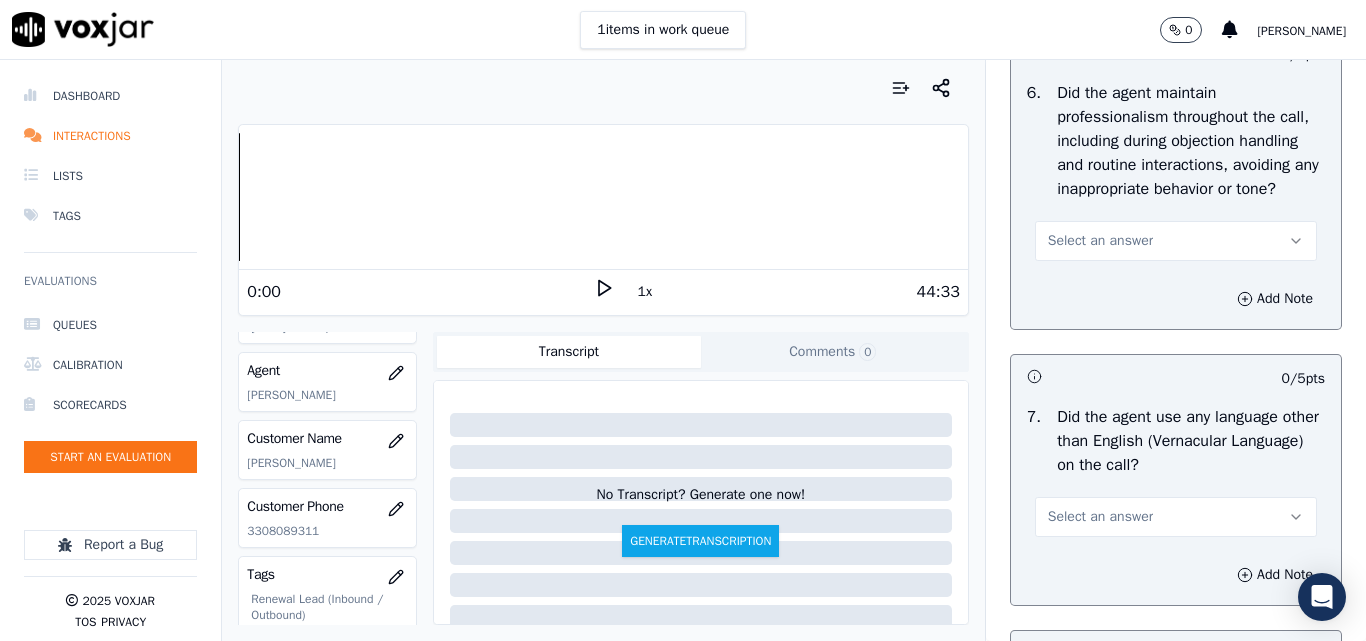 click on "Select an answer" at bounding box center (1100, 241) 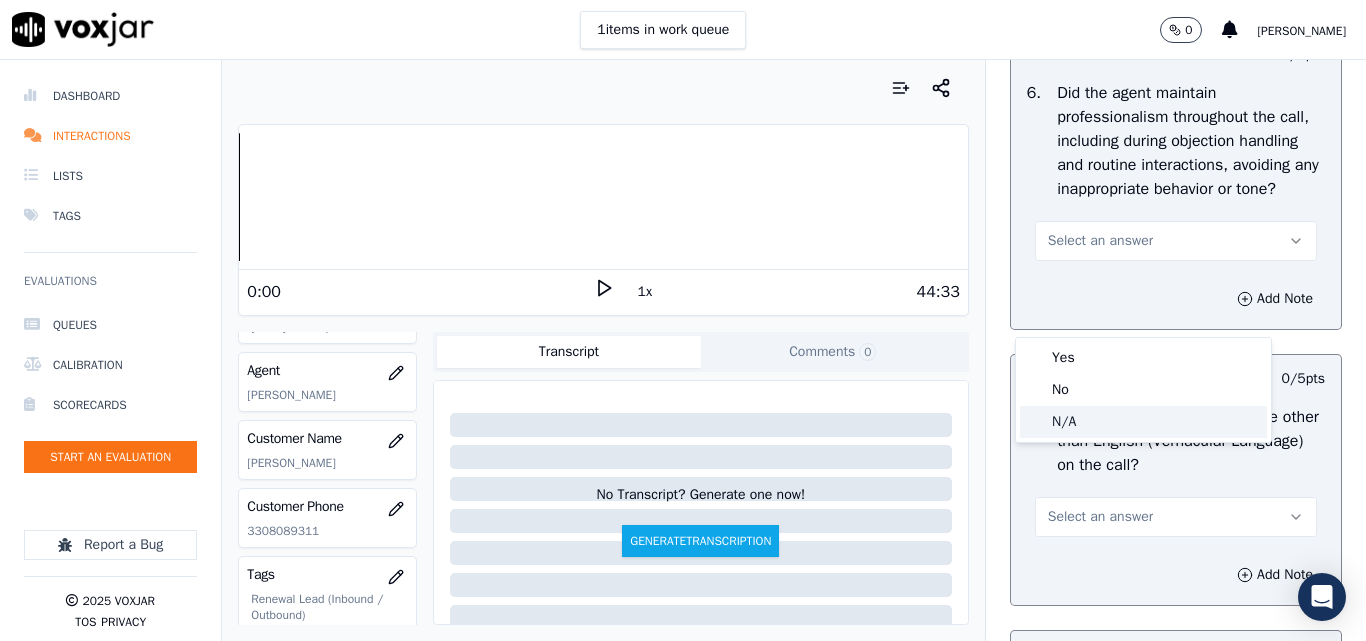 click on "N/A" 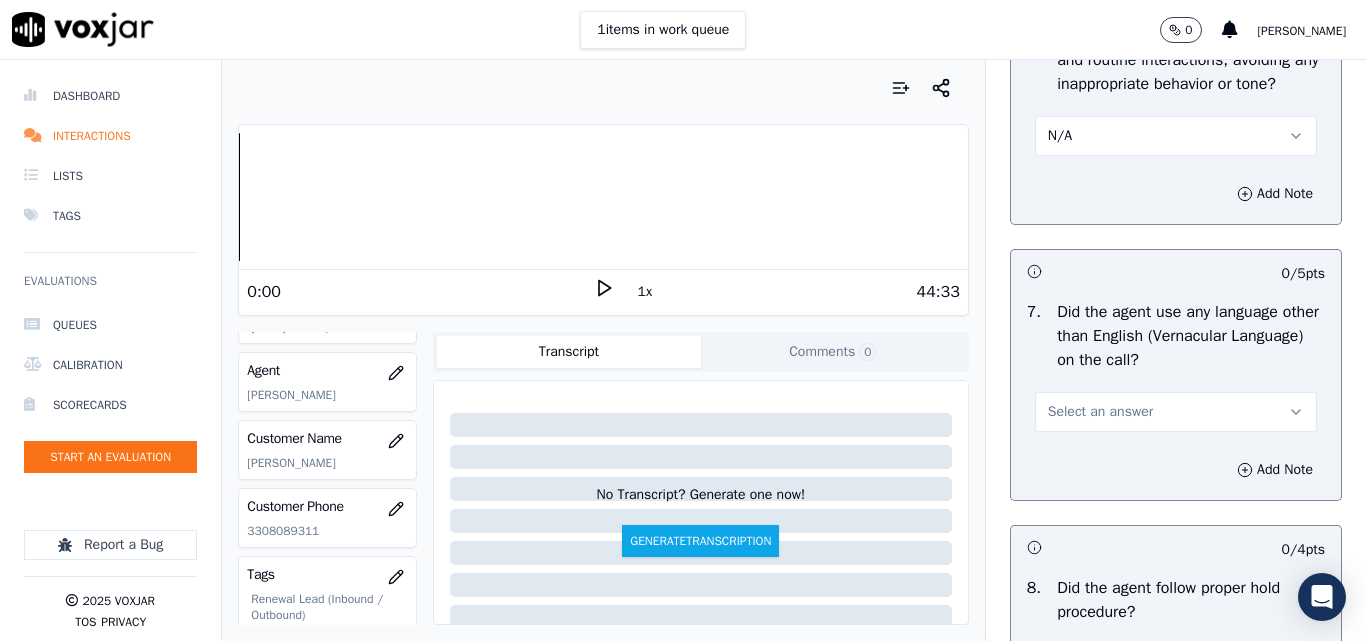 scroll, scrollTop: 2900, scrollLeft: 0, axis: vertical 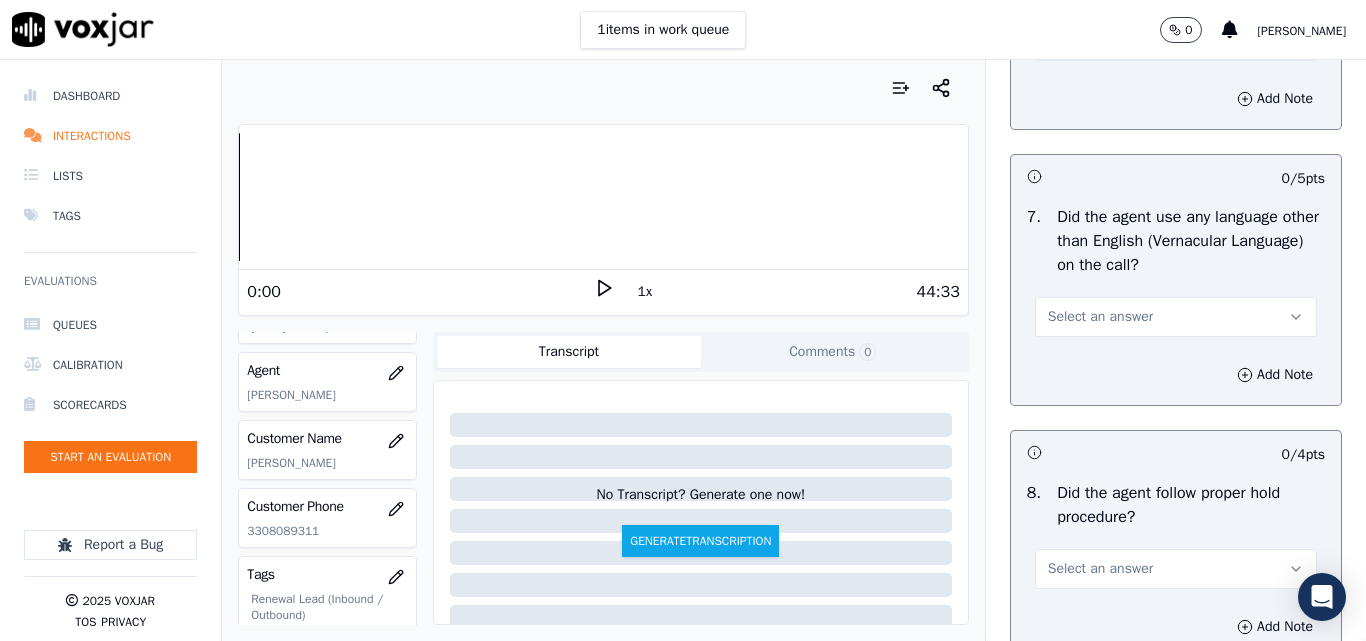 click on "Select an answer" at bounding box center [1100, 317] 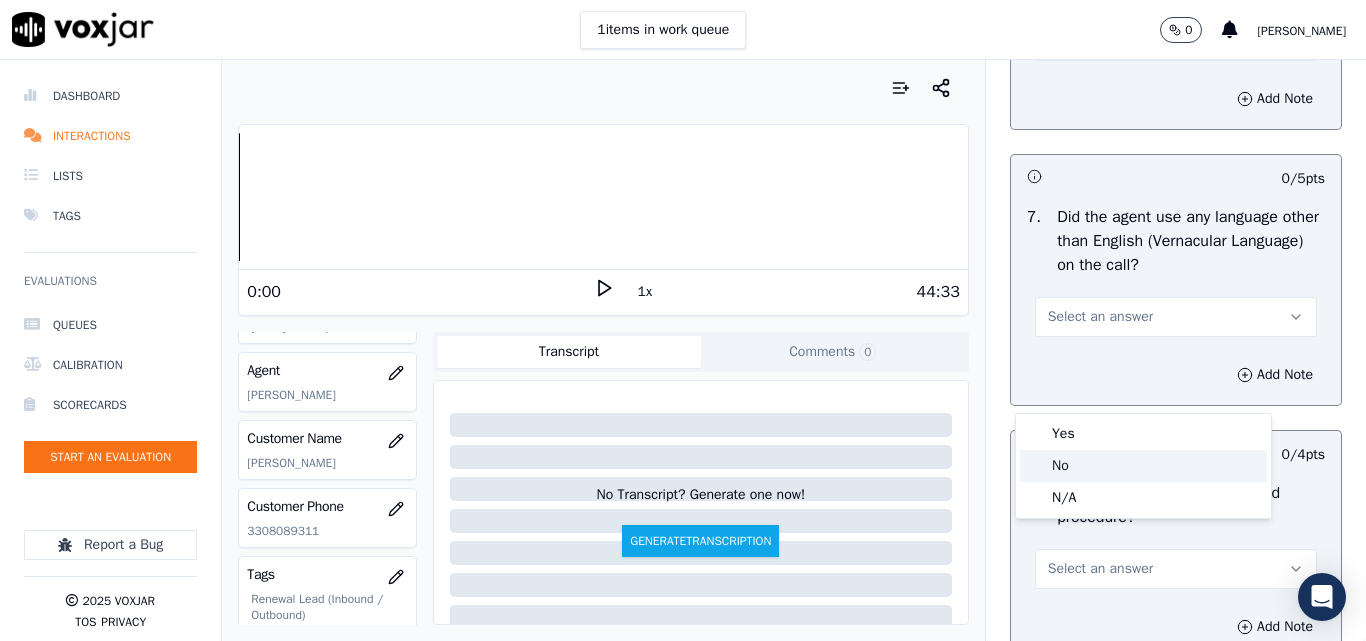 click on "No" 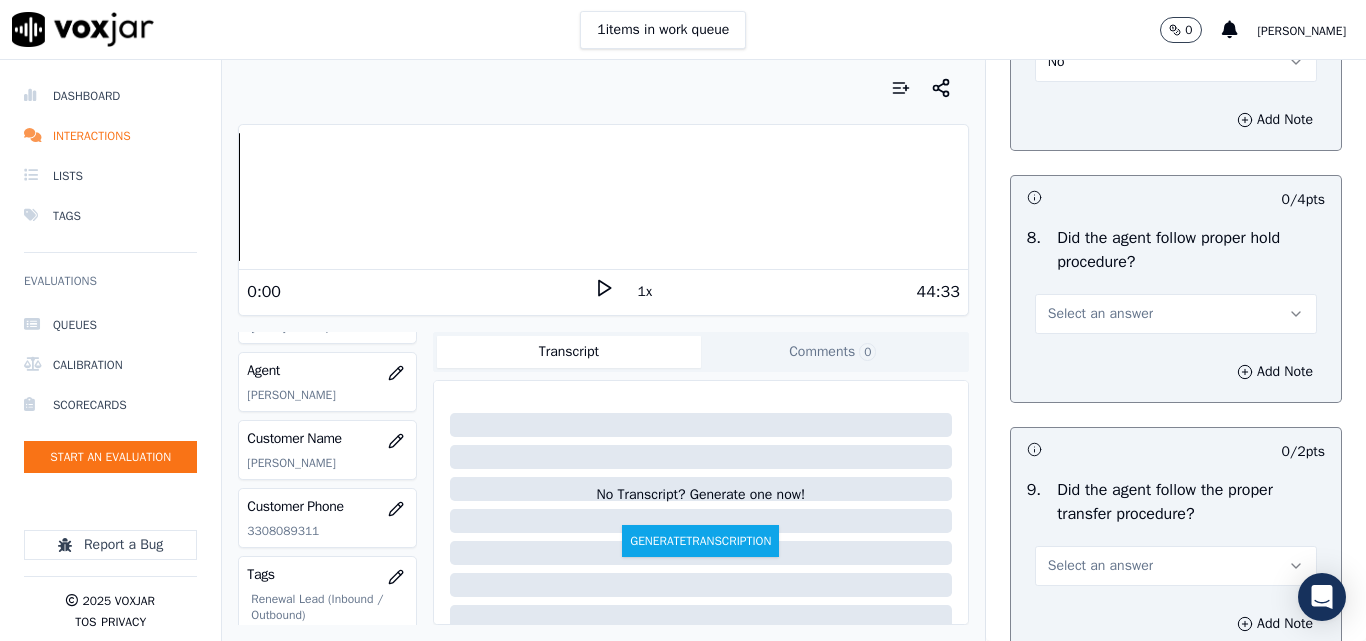 scroll, scrollTop: 3200, scrollLeft: 0, axis: vertical 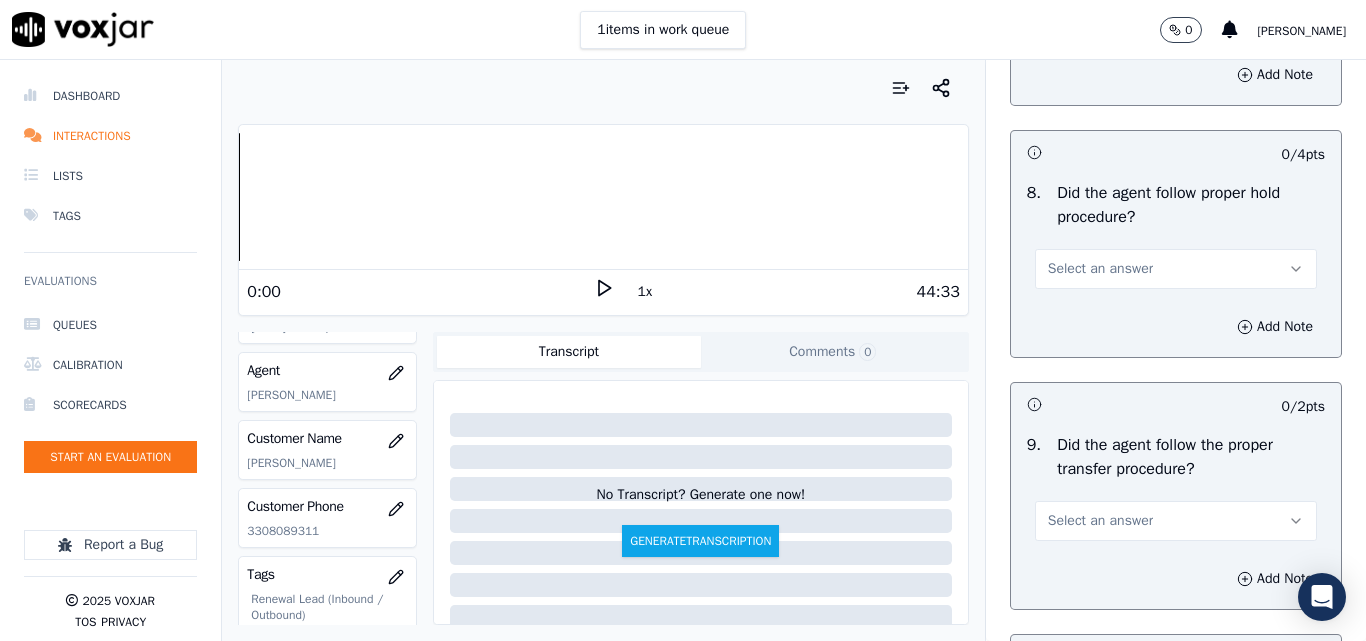 click on "Select an answer" at bounding box center [1100, 269] 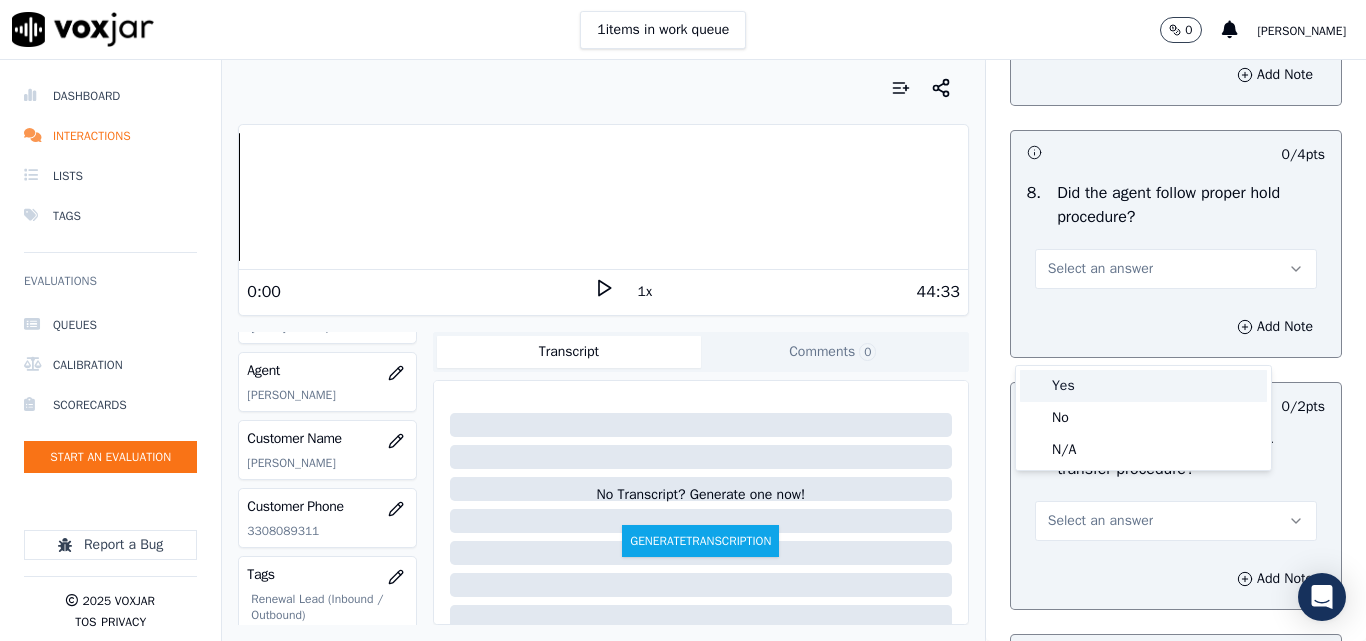 click on "Yes" at bounding box center (1143, 386) 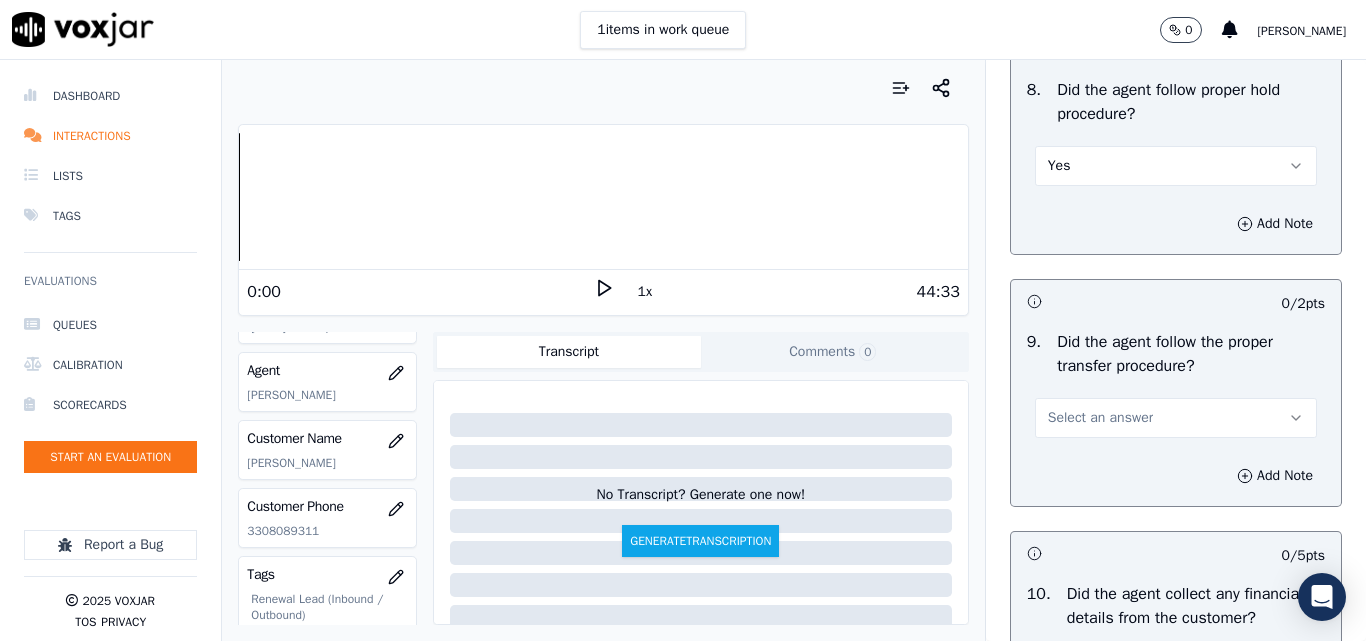 scroll, scrollTop: 3400, scrollLeft: 0, axis: vertical 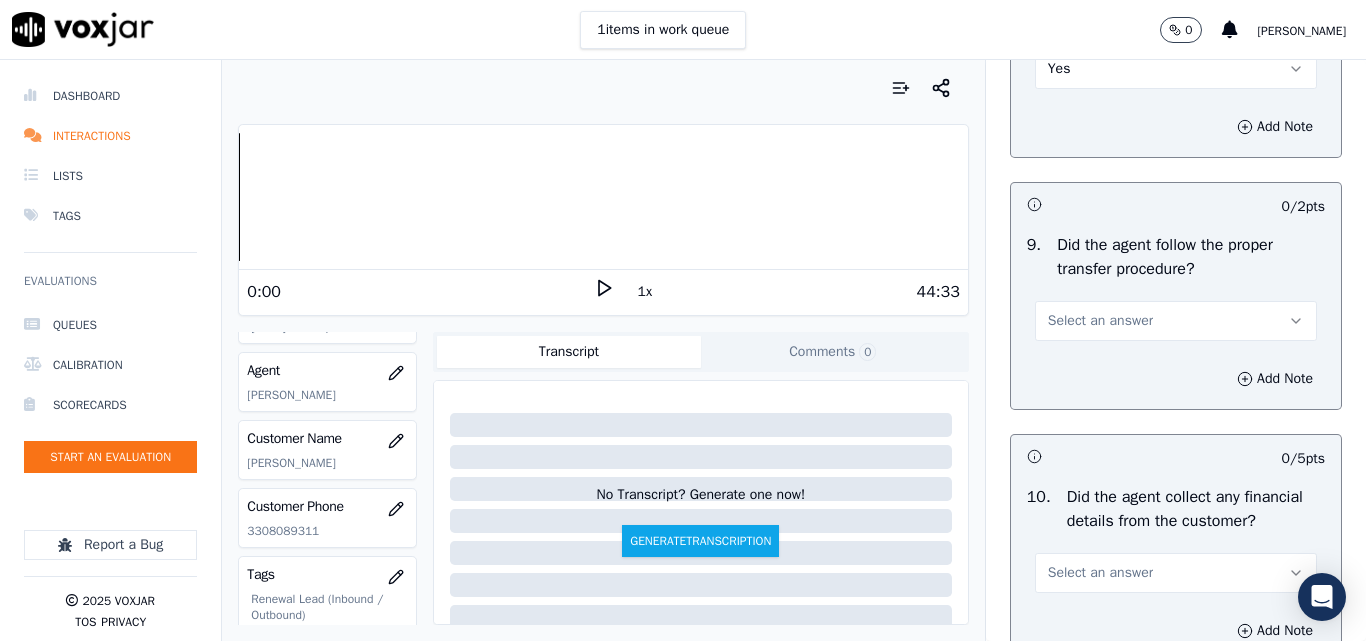 click on "Select an answer" at bounding box center (1100, 321) 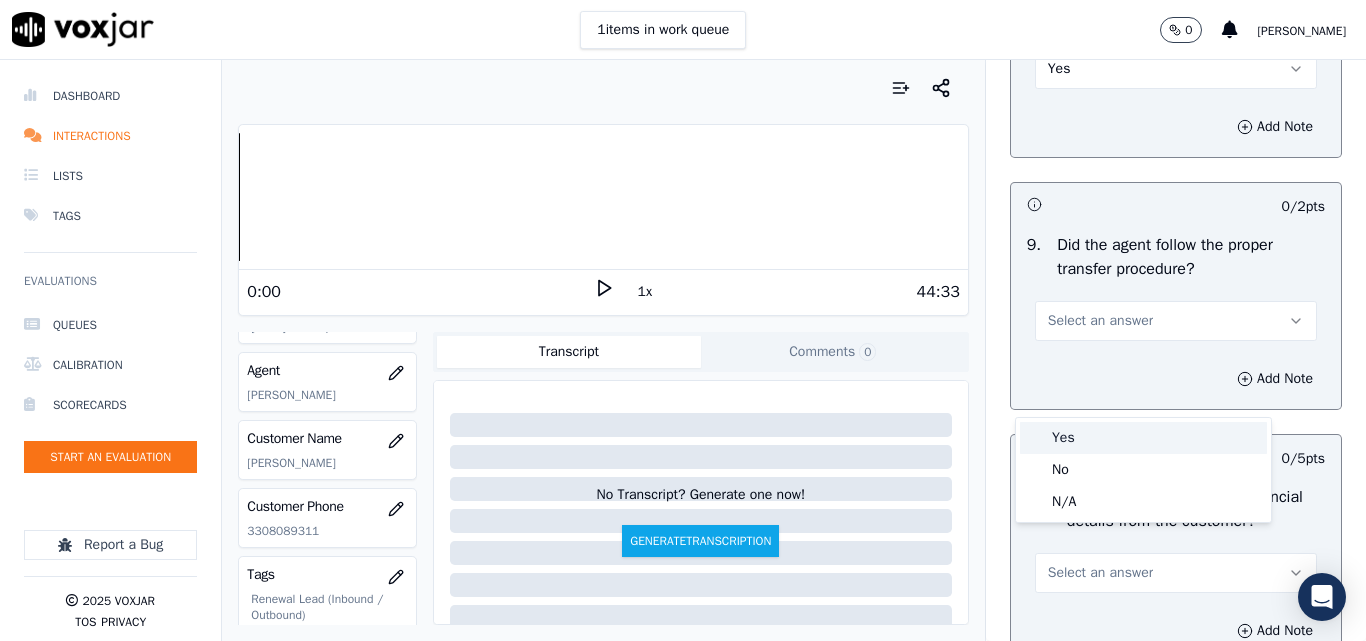 click on "Yes" at bounding box center (1143, 438) 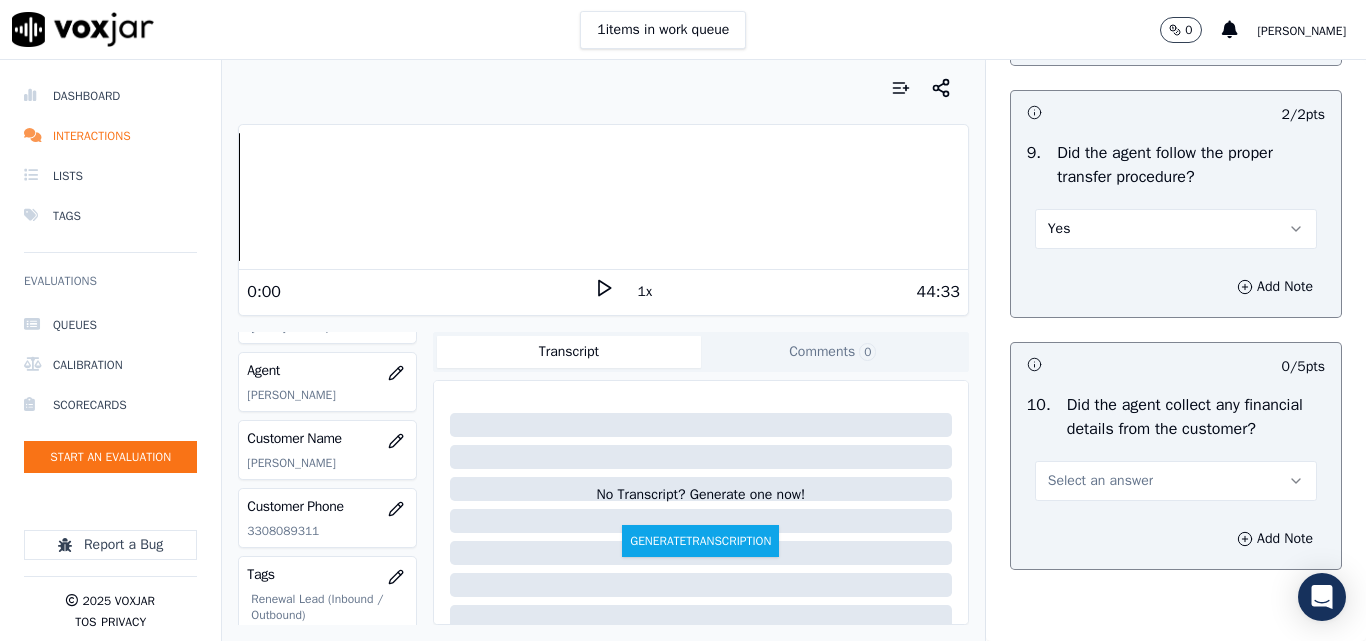 scroll, scrollTop: 3600, scrollLeft: 0, axis: vertical 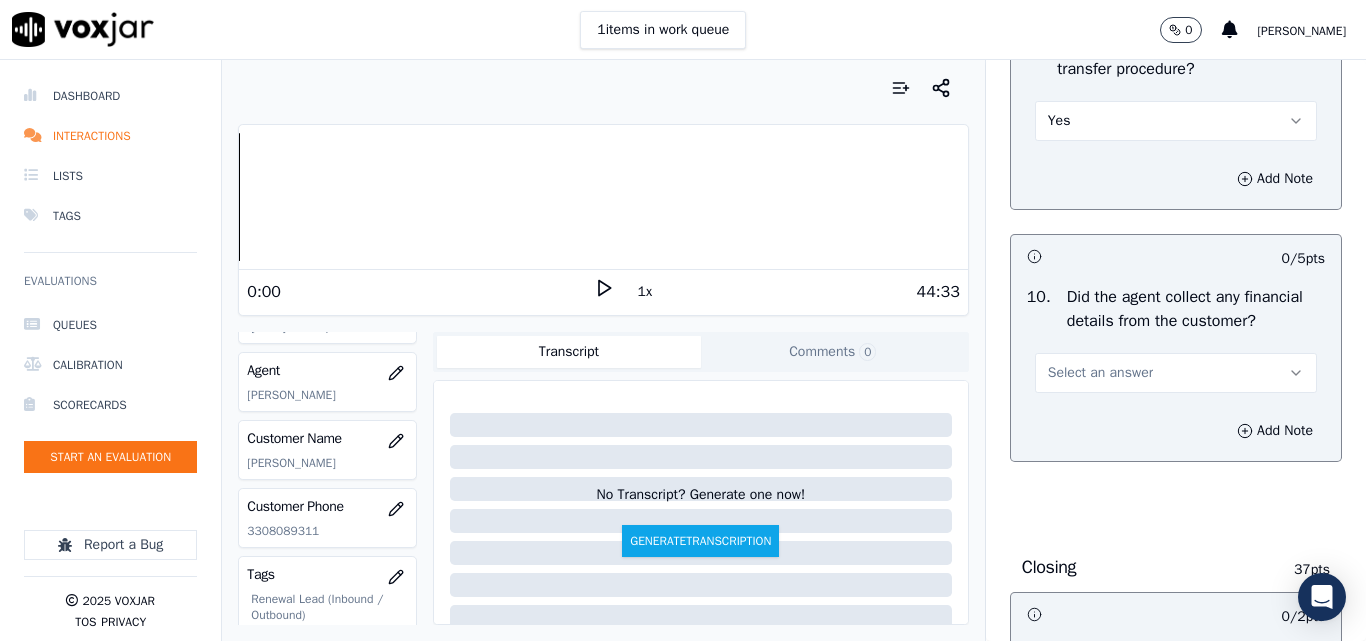 click on "Select an answer" at bounding box center [1100, 373] 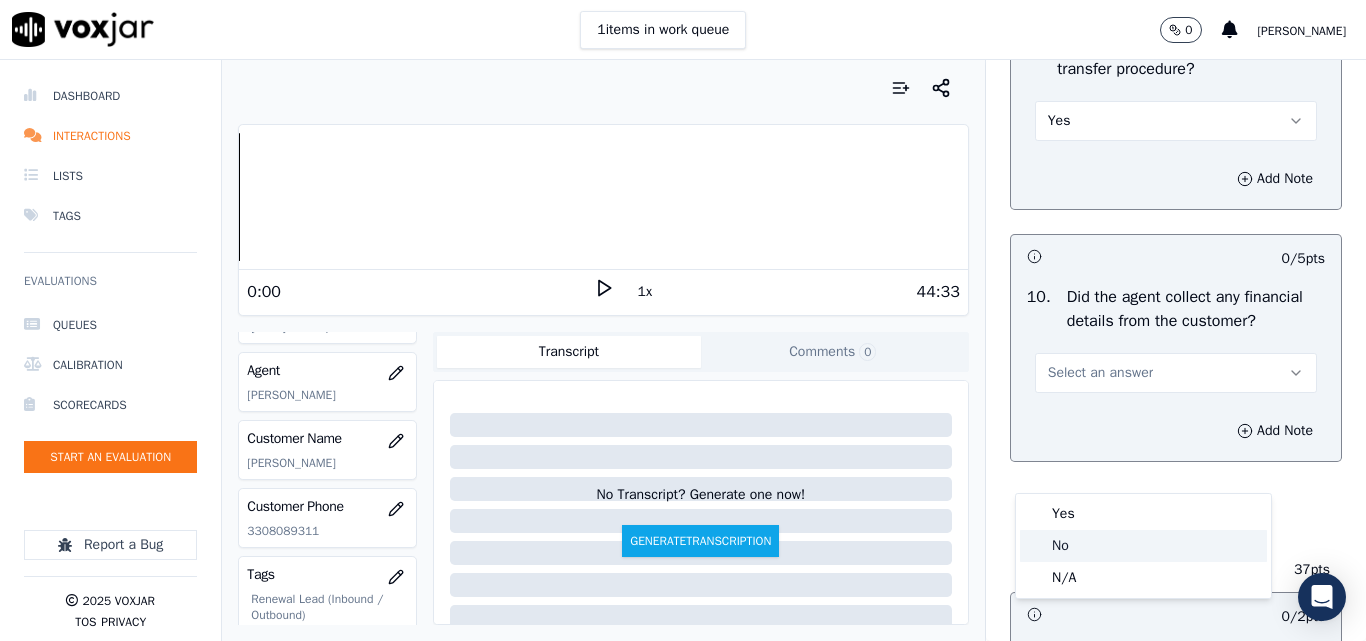 click on "No" 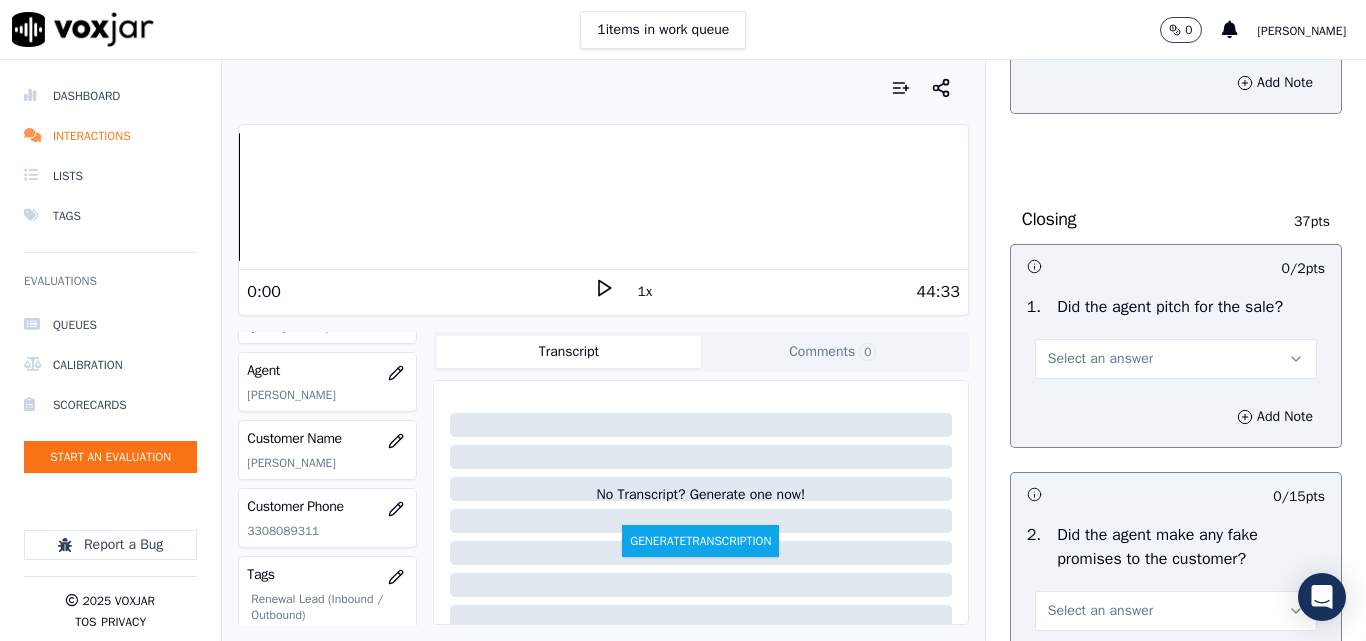 scroll, scrollTop: 4100, scrollLeft: 0, axis: vertical 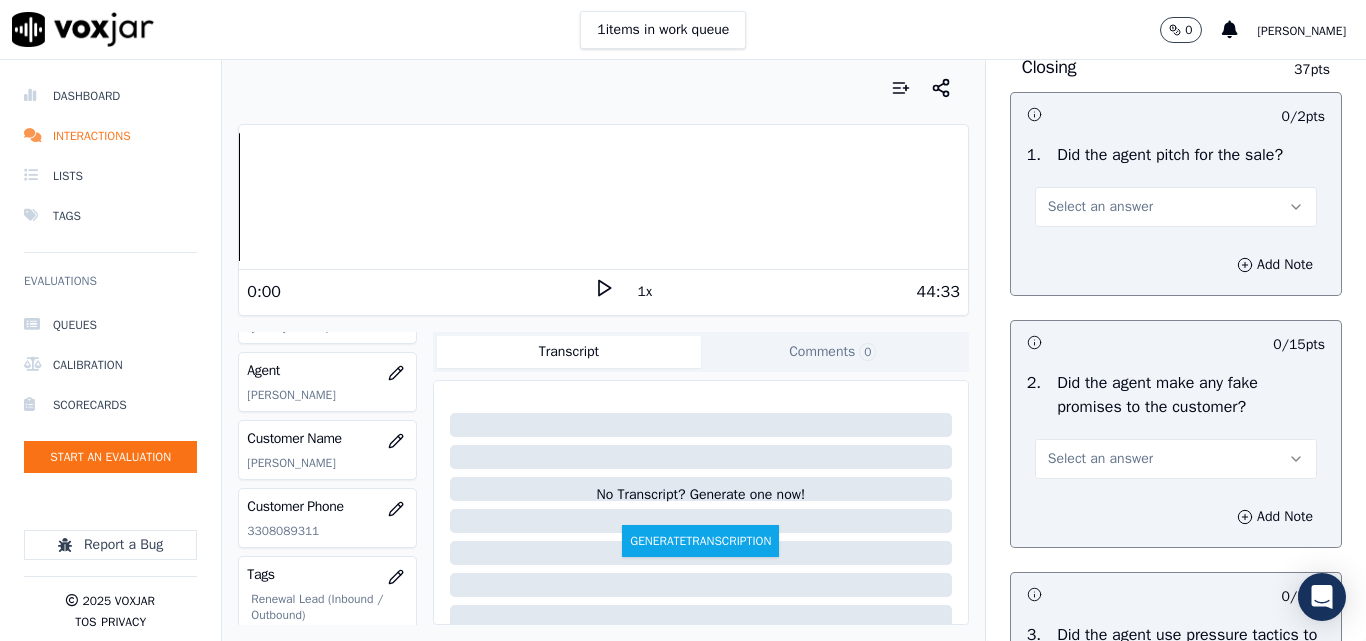 click on "Select an answer" at bounding box center [1100, 207] 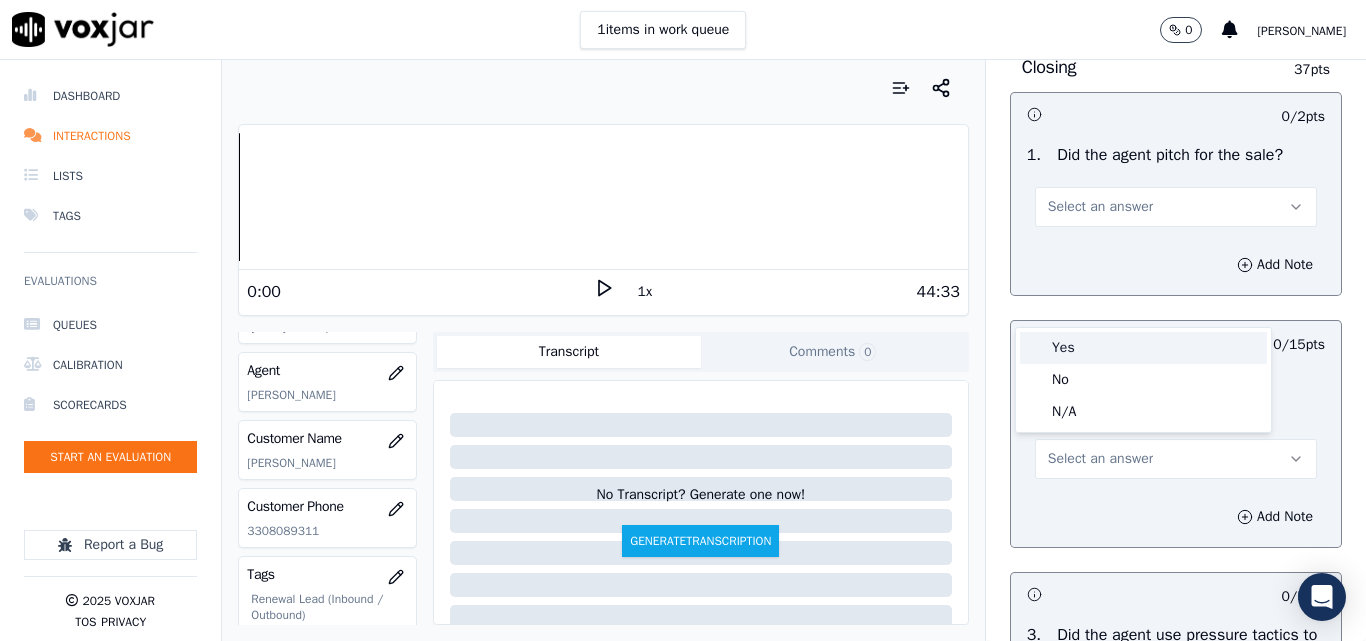 click on "Yes" at bounding box center [1143, 348] 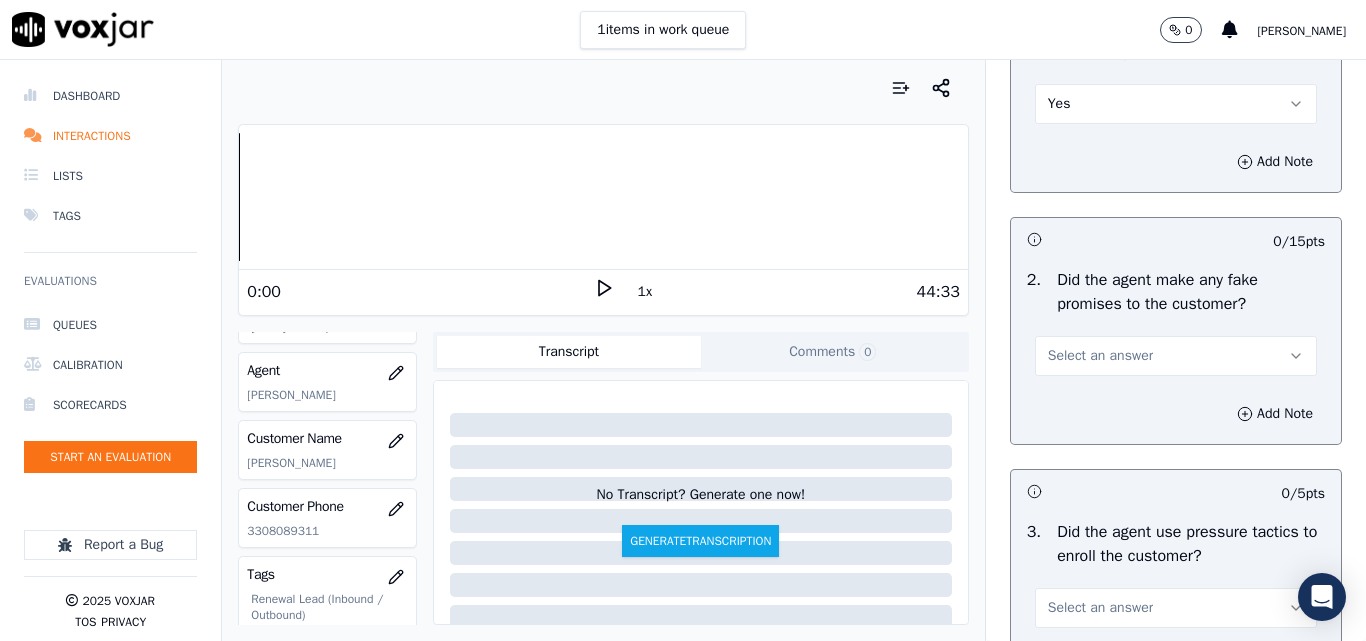 scroll, scrollTop: 4300, scrollLeft: 0, axis: vertical 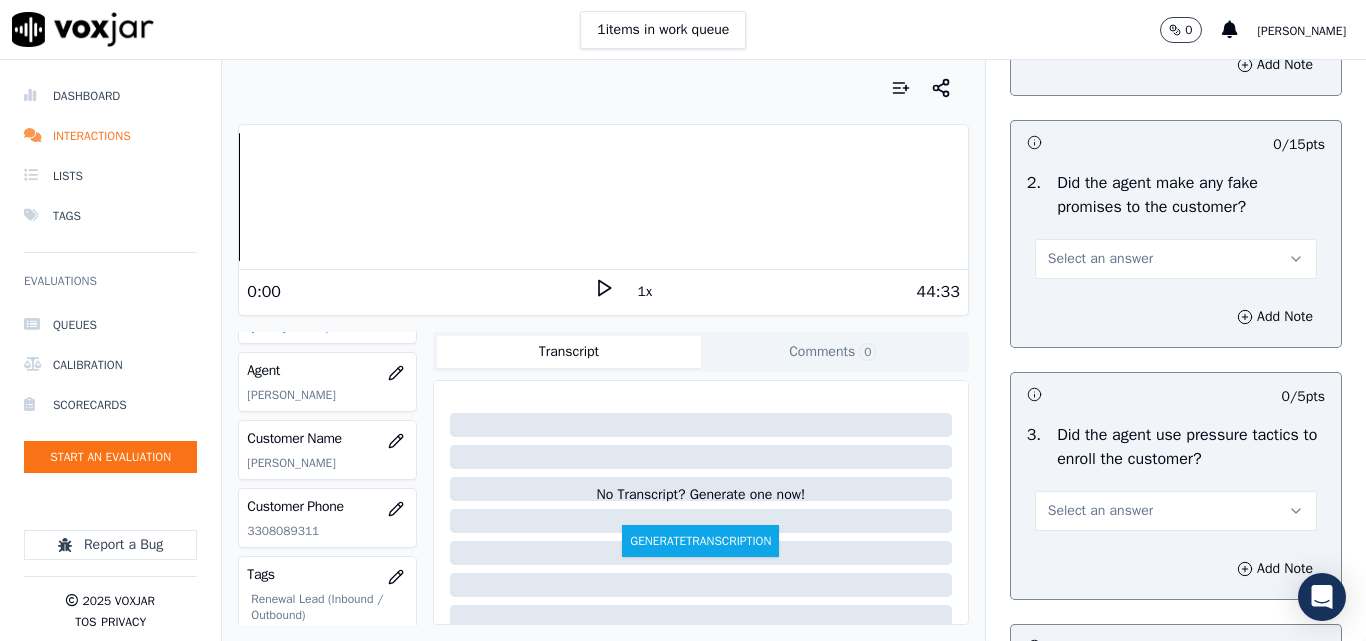 click on "Select an answer" at bounding box center (1100, 259) 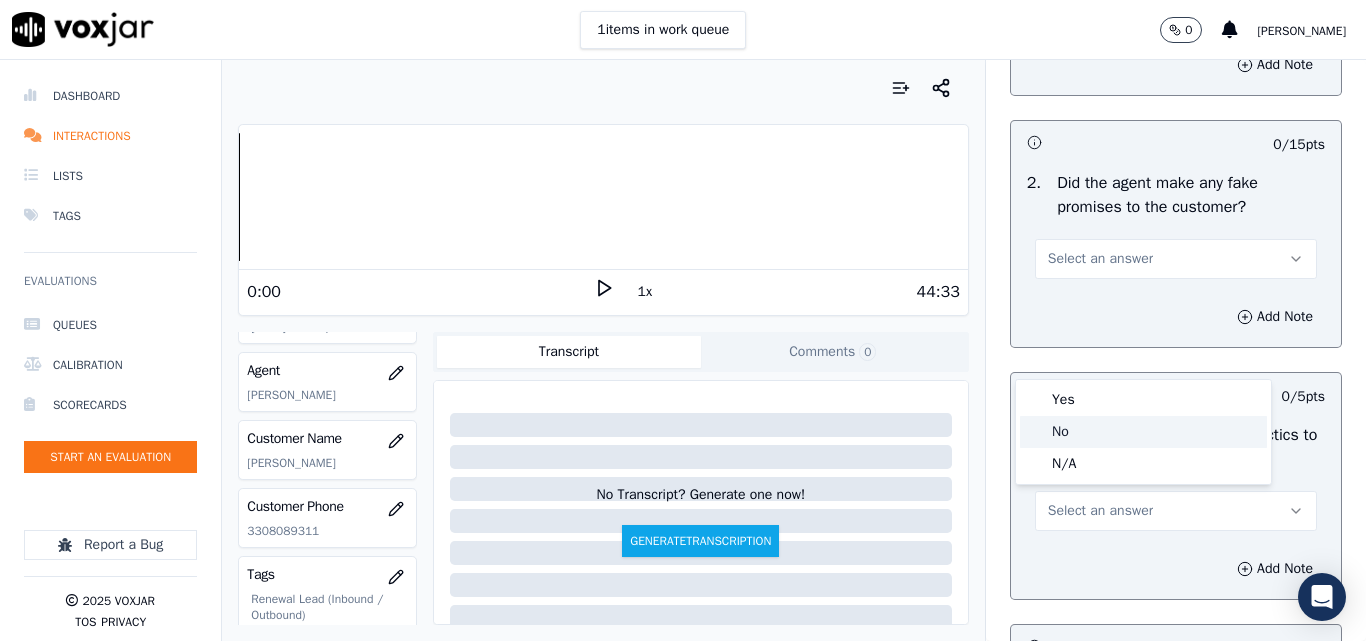 click on "No" 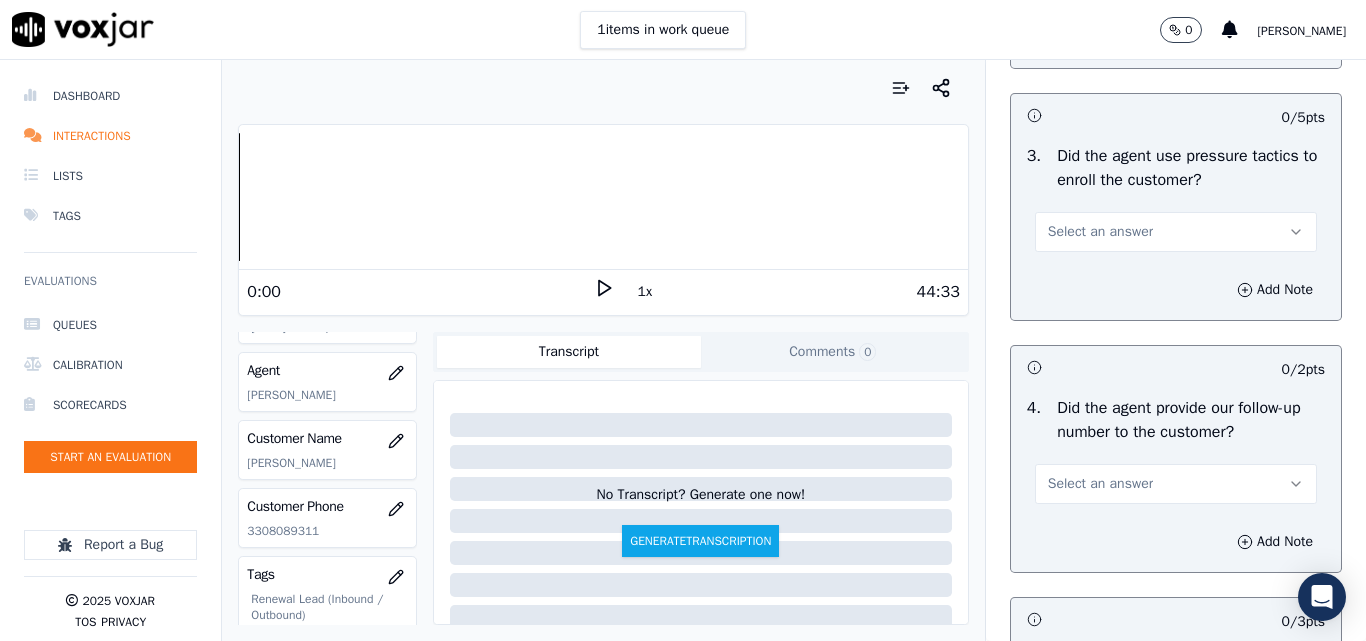 scroll, scrollTop: 4600, scrollLeft: 0, axis: vertical 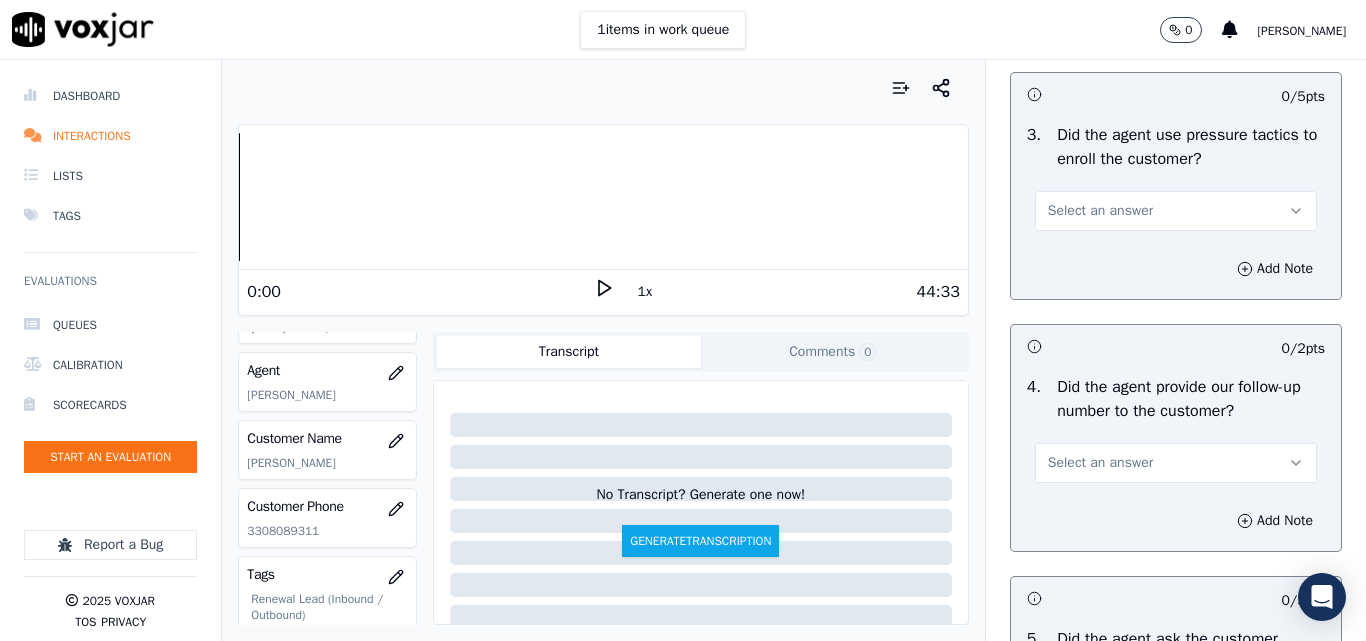 click on "Select an answer" at bounding box center [1100, 211] 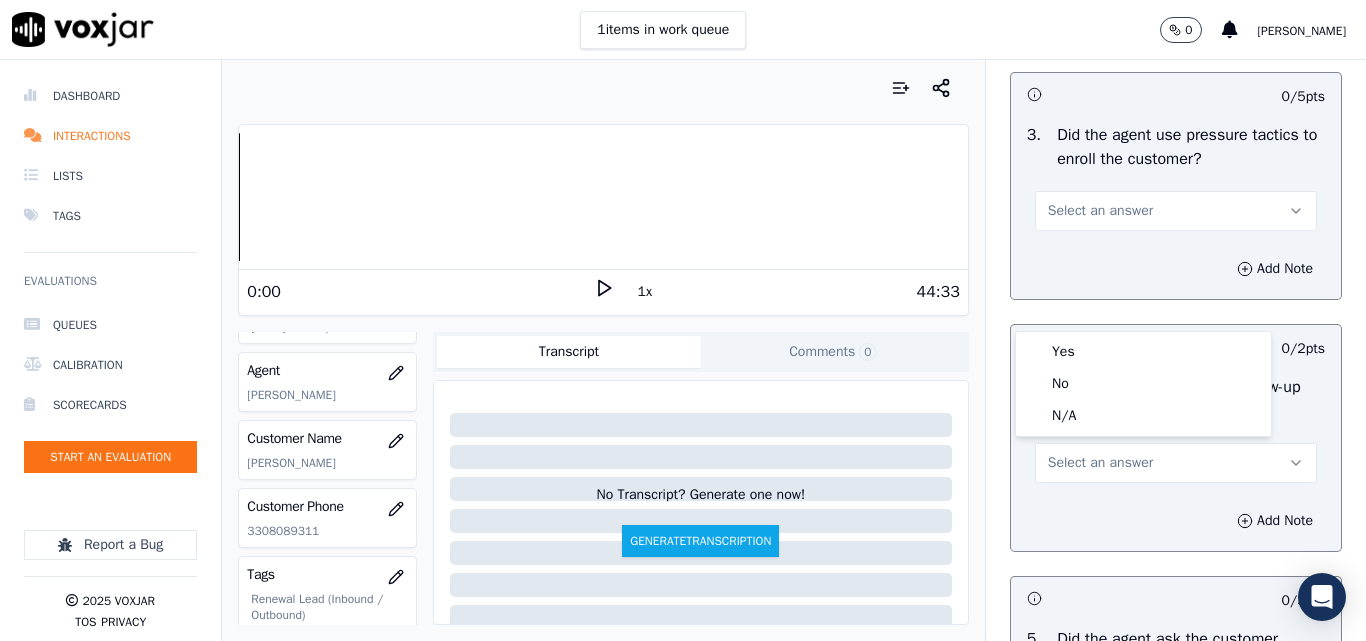 click on "0 / 5  pts" at bounding box center (1176, 94) 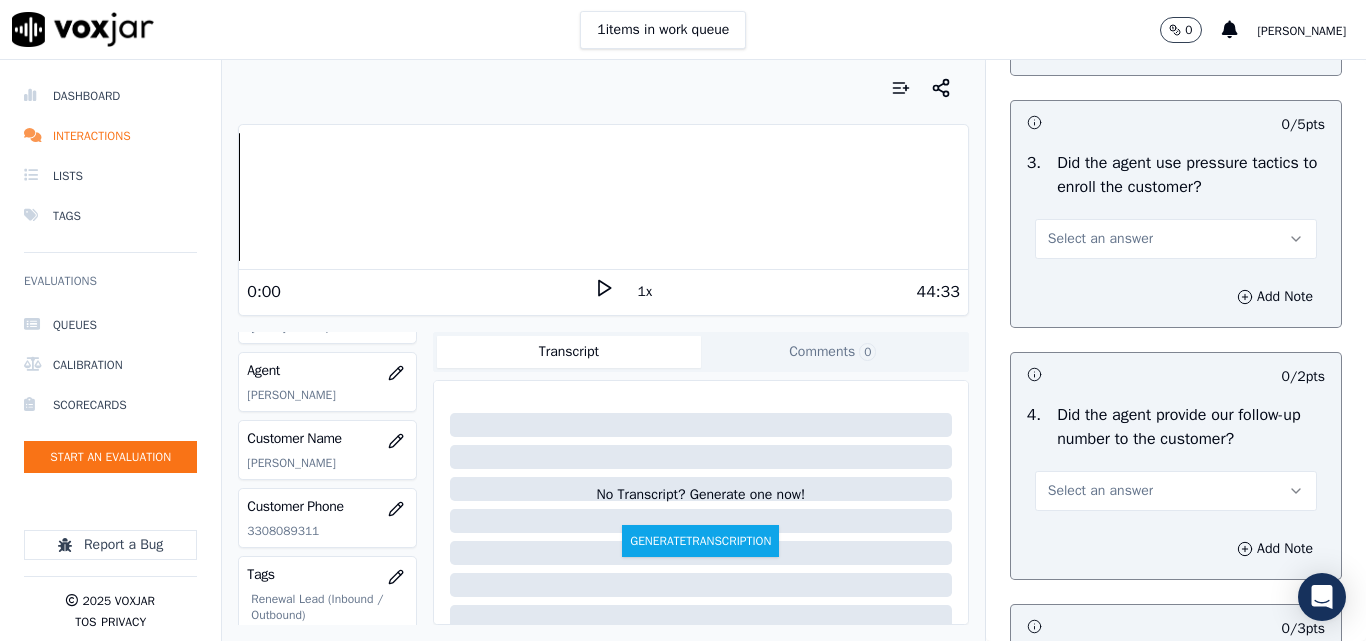 scroll, scrollTop: 4600, scrollLeft: 0, axis: vertical 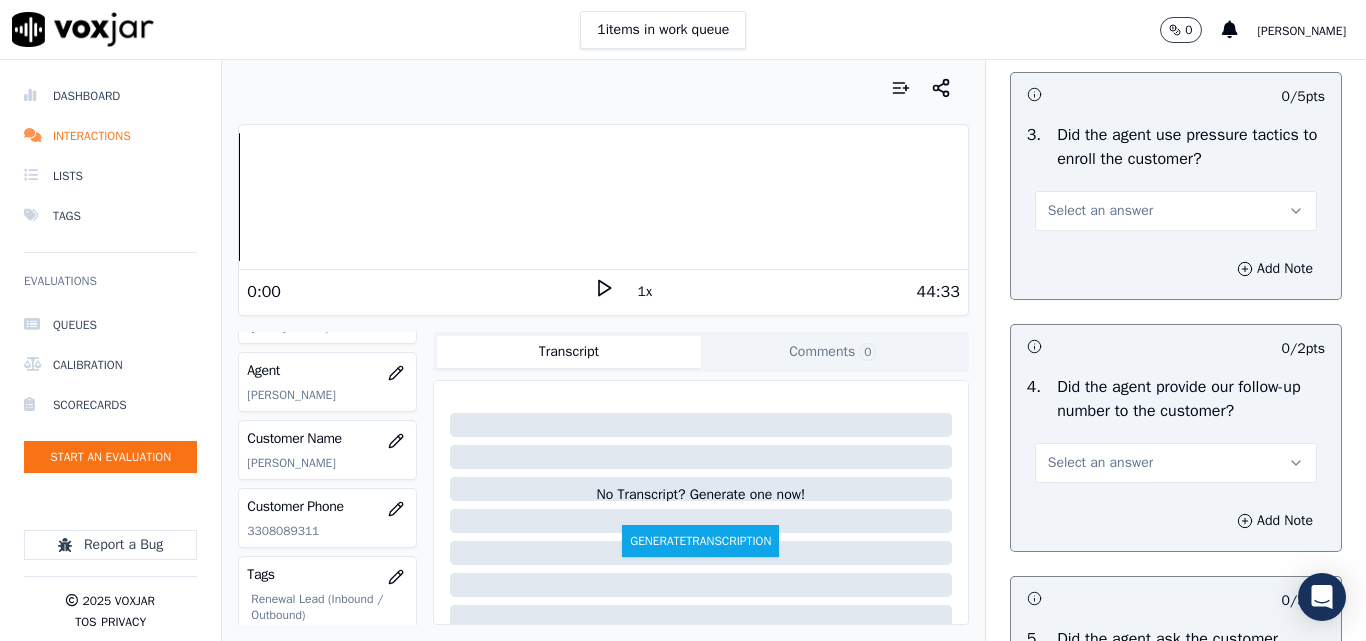 click on "Select an answer" at bounding box center (1100, 211) 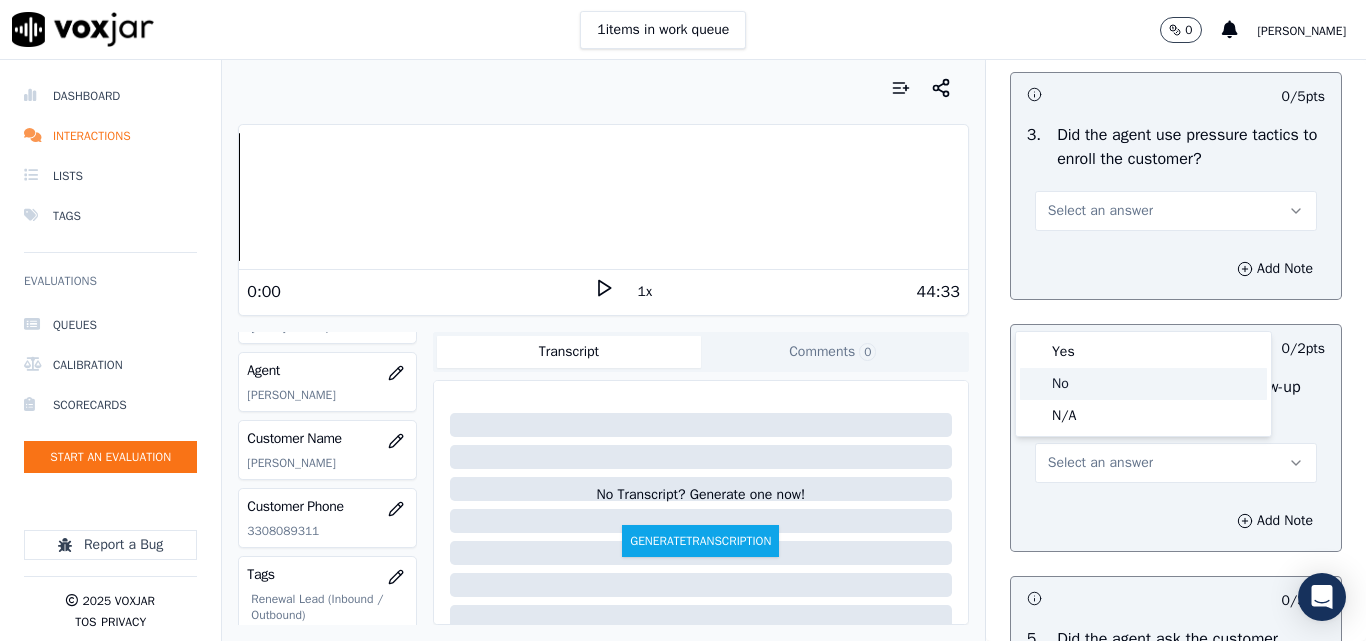 click on "No" 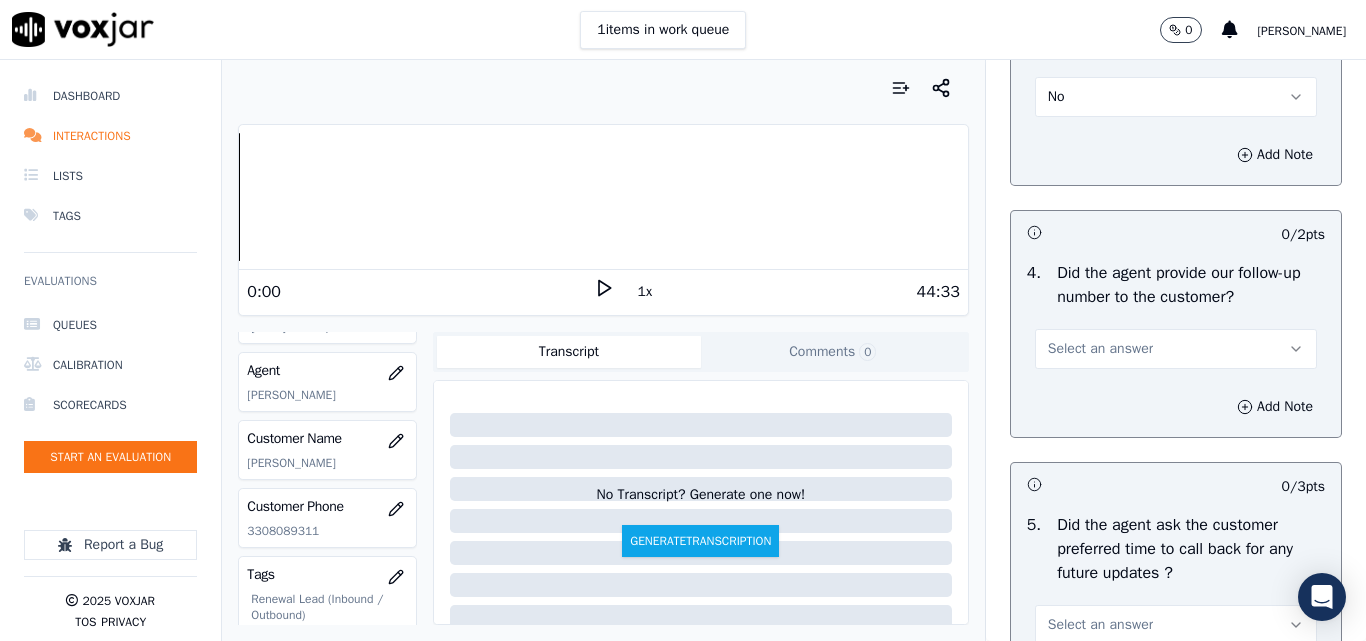 scroll, scrollTop: 4800, scrollLeft: 0, axis: vertical 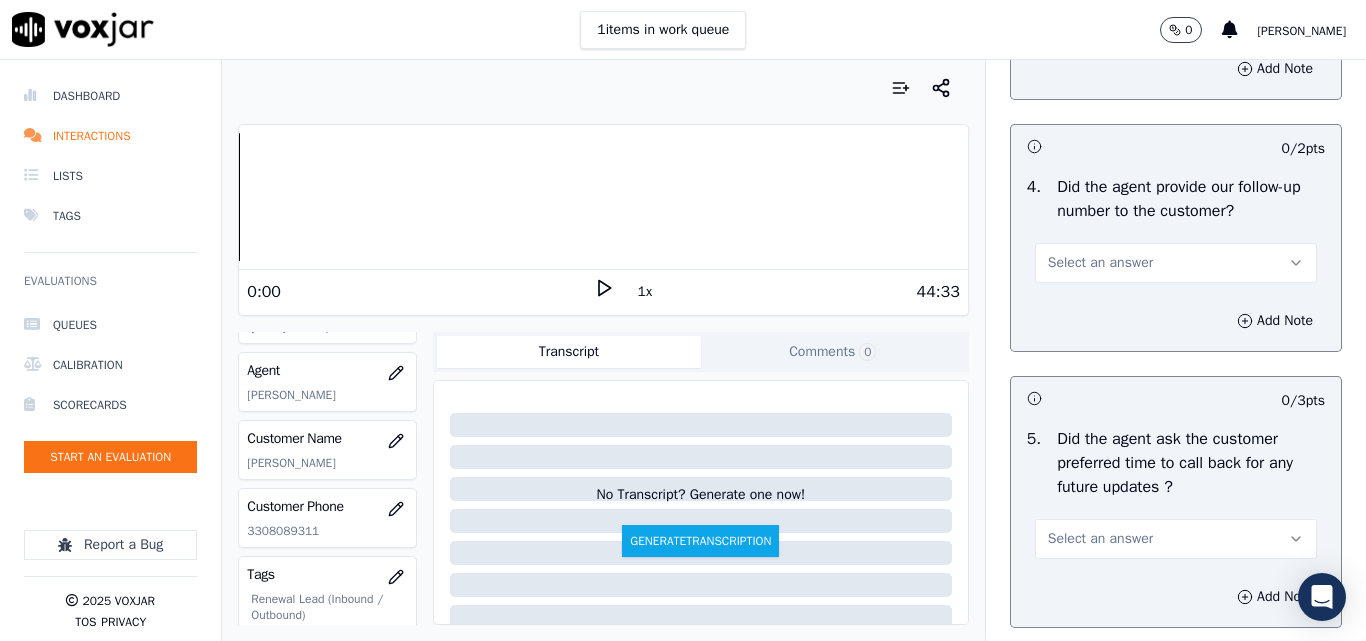 click on "Select an answer" at bounding box center (1100, 263) 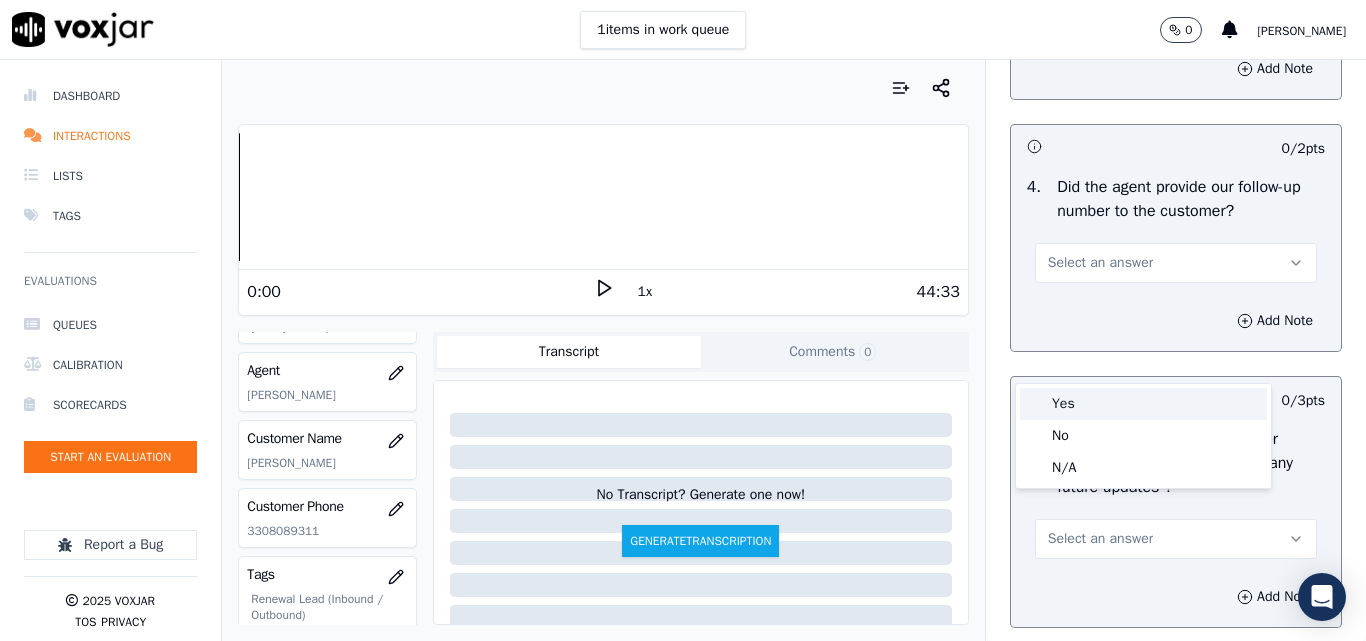 drag, startPoint x: 1070, startPoint y: 406, endPoint x: 1090, endPoint y: 414, distance: 21.540659 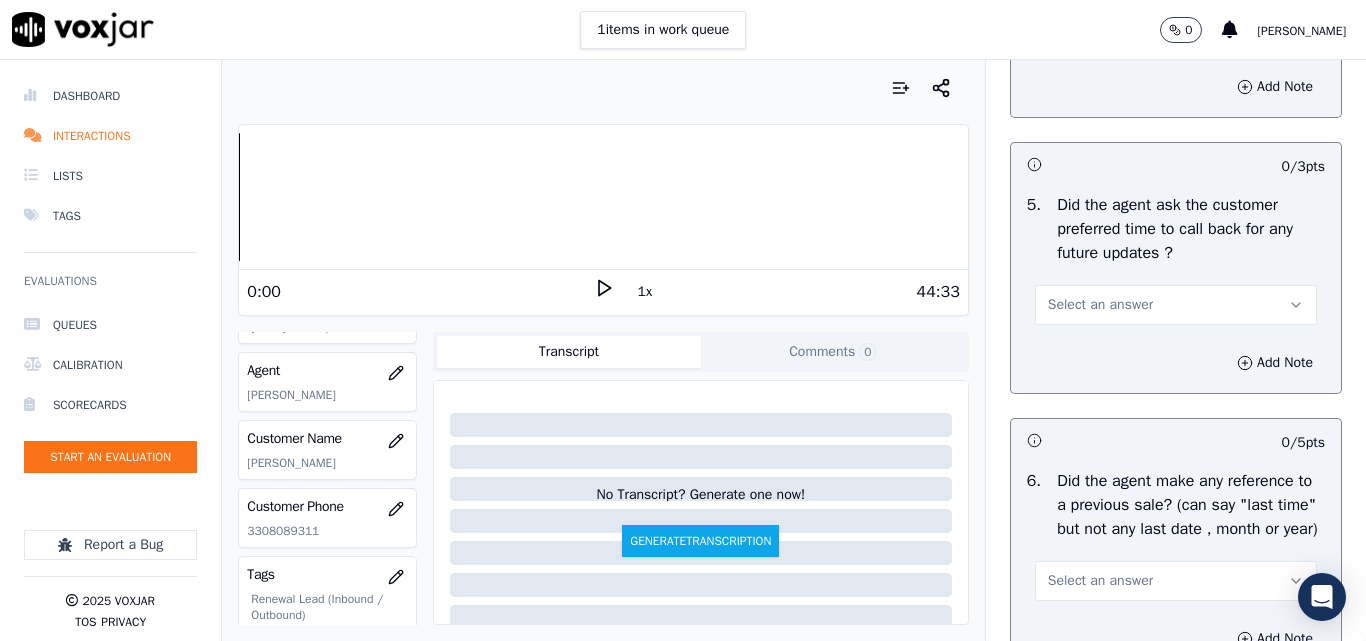 scroll, scrollTop: 5000, scrollLeft: 0, axis: vertical 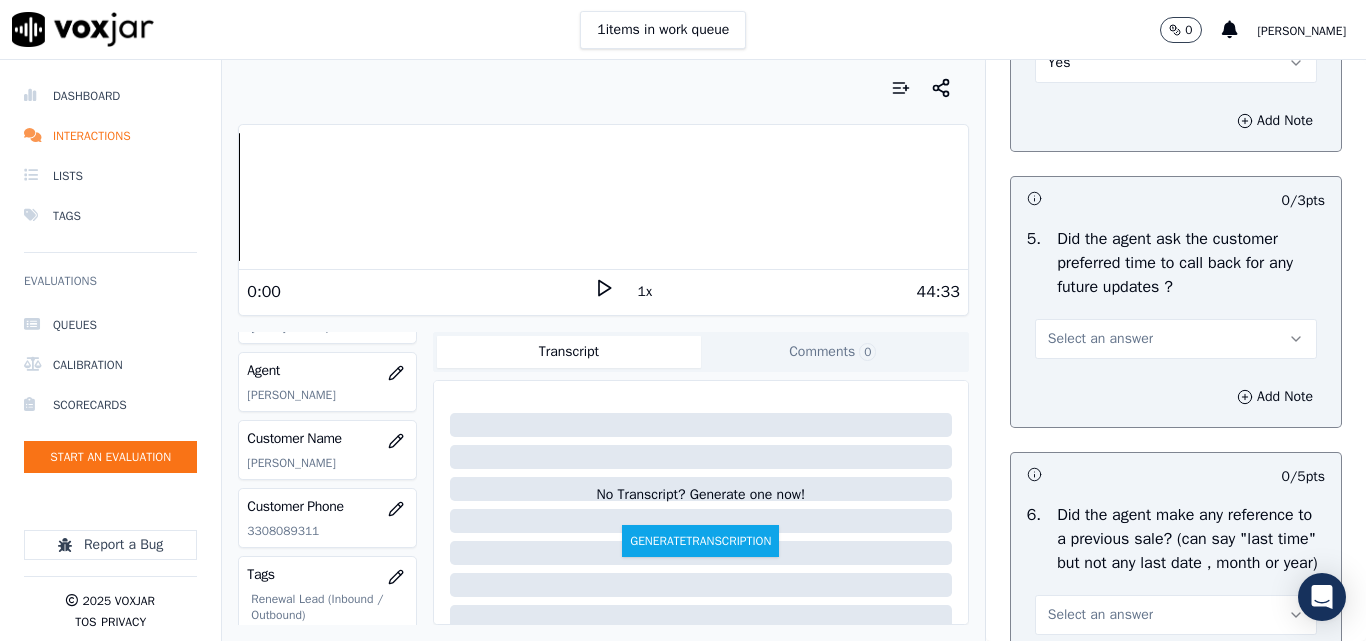 click on "Yes" at bounding box center [1176, 63] 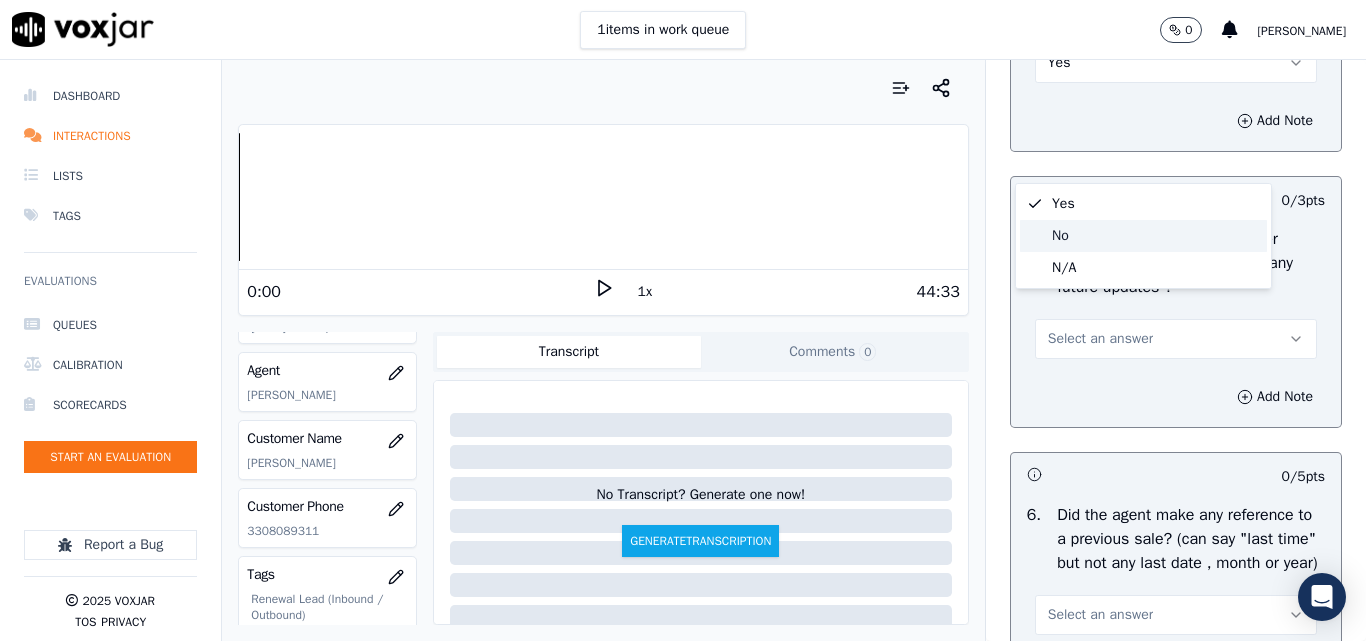 click on "No" 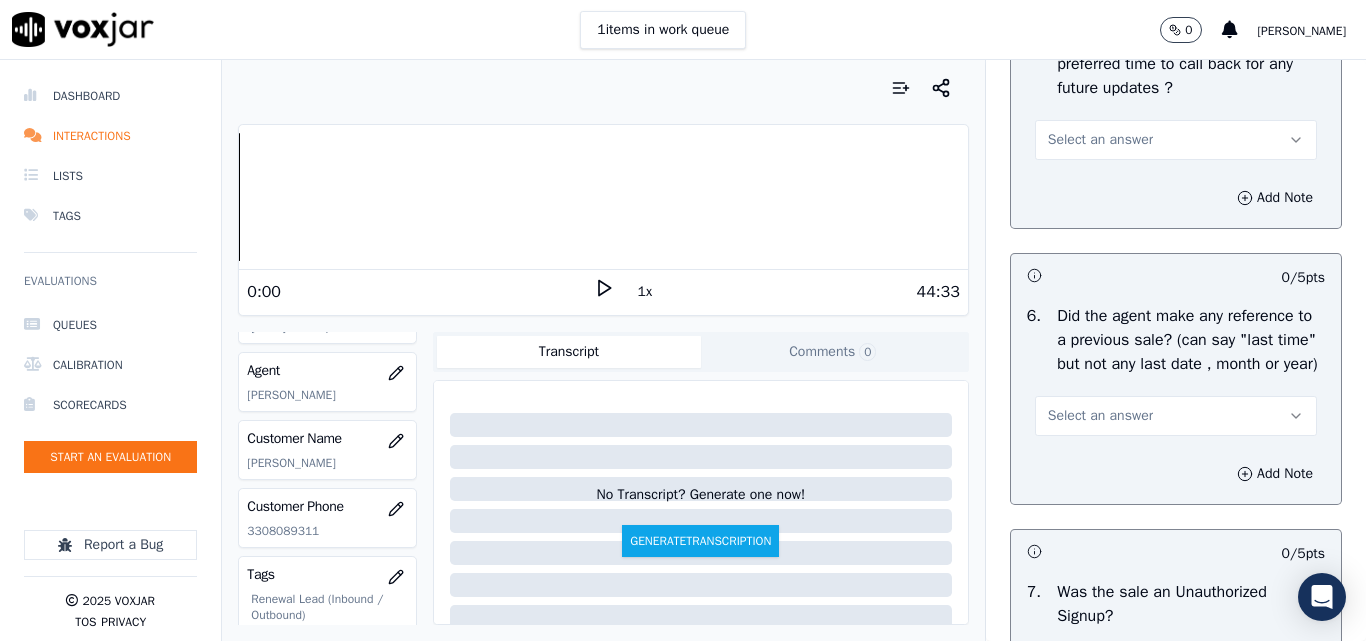 scroll, scrollTop: 5200, scrollLeft: 0, axis: vertical 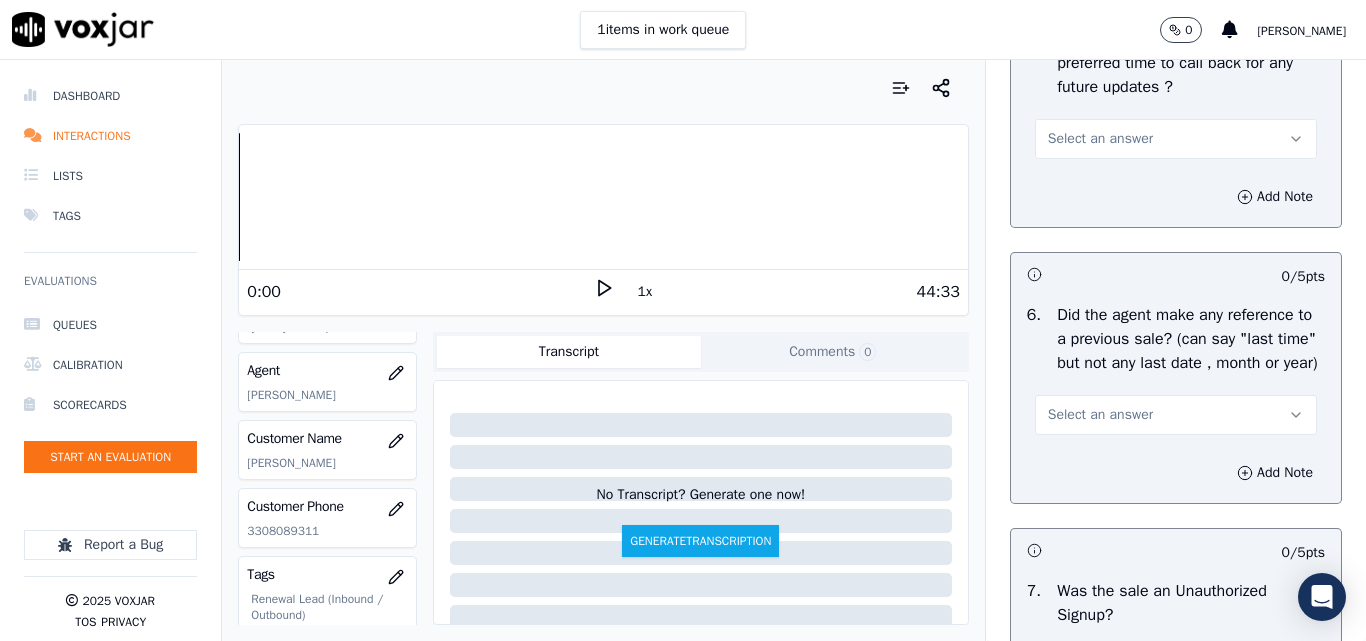 click on "Select an answer" at bounding box center (1100, 139) 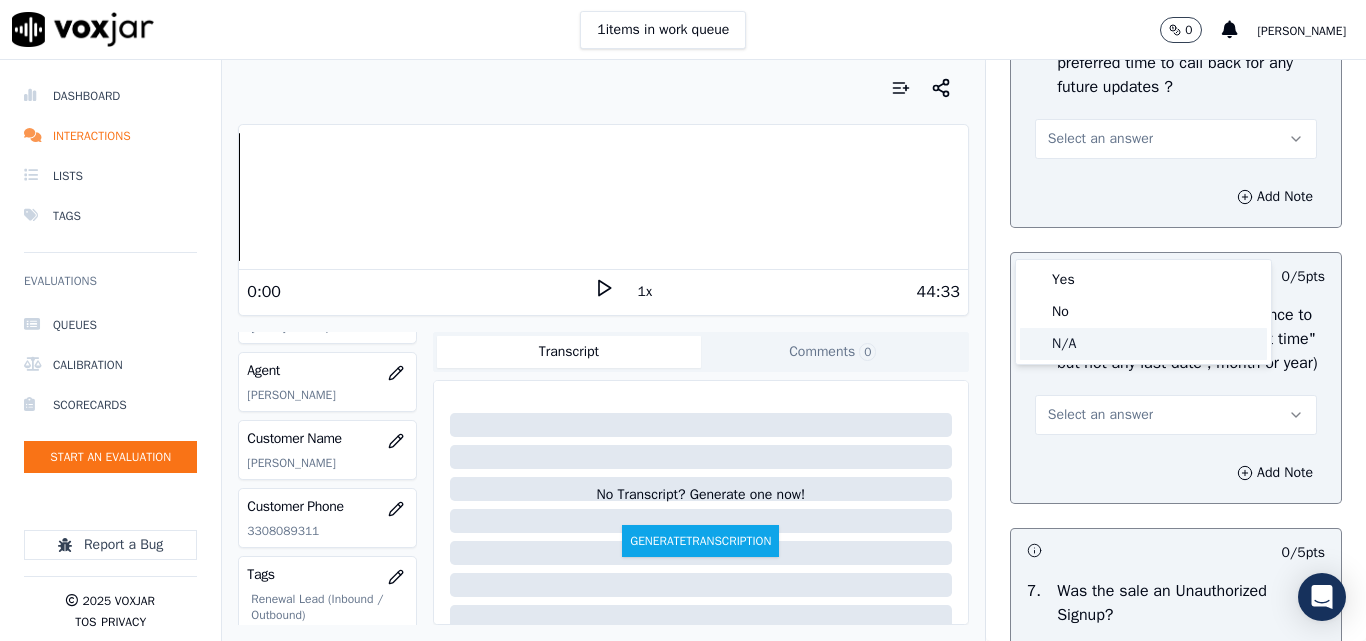 click on "N/A" 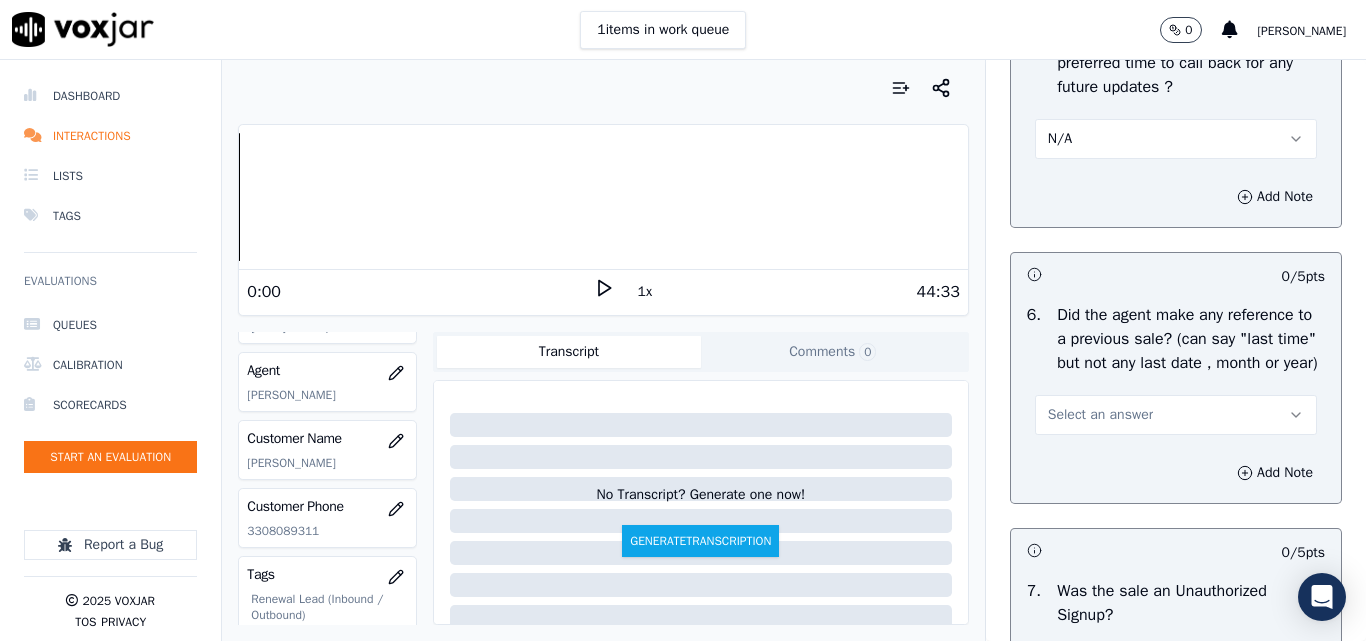 scroll, scrollTop: 5400, scrollLeft: 0, axis: vertical 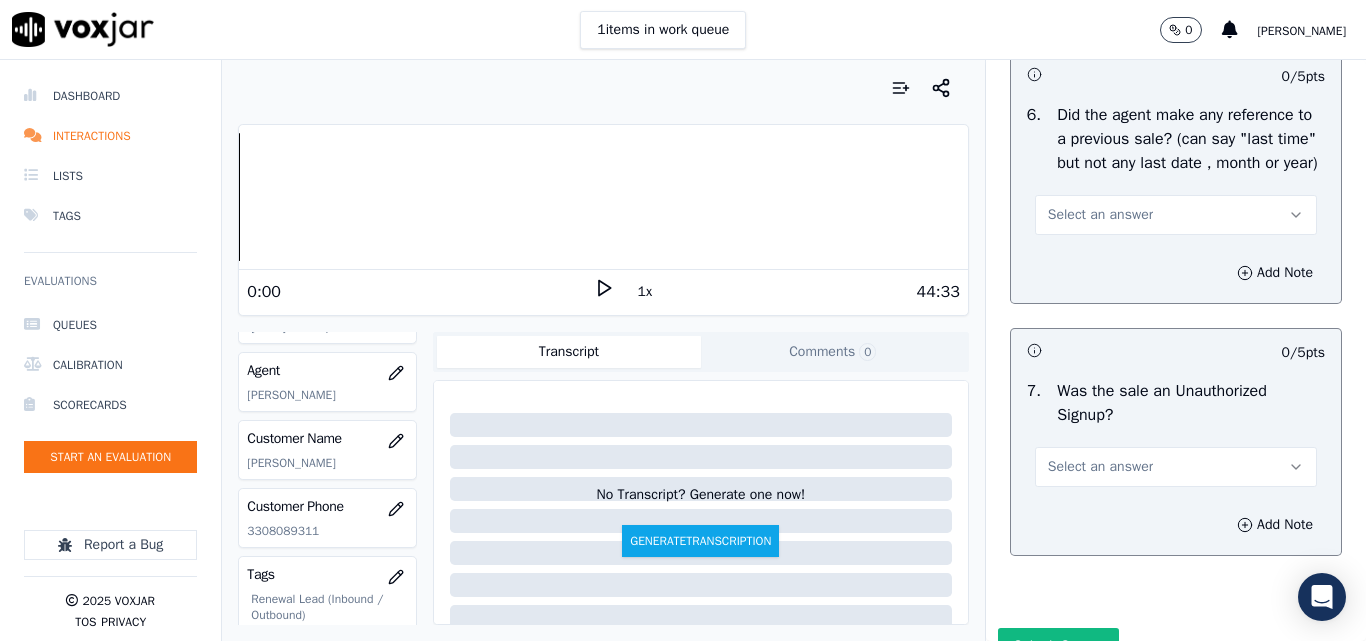 click on "Select an answer" at bounding box center (1176, 215) 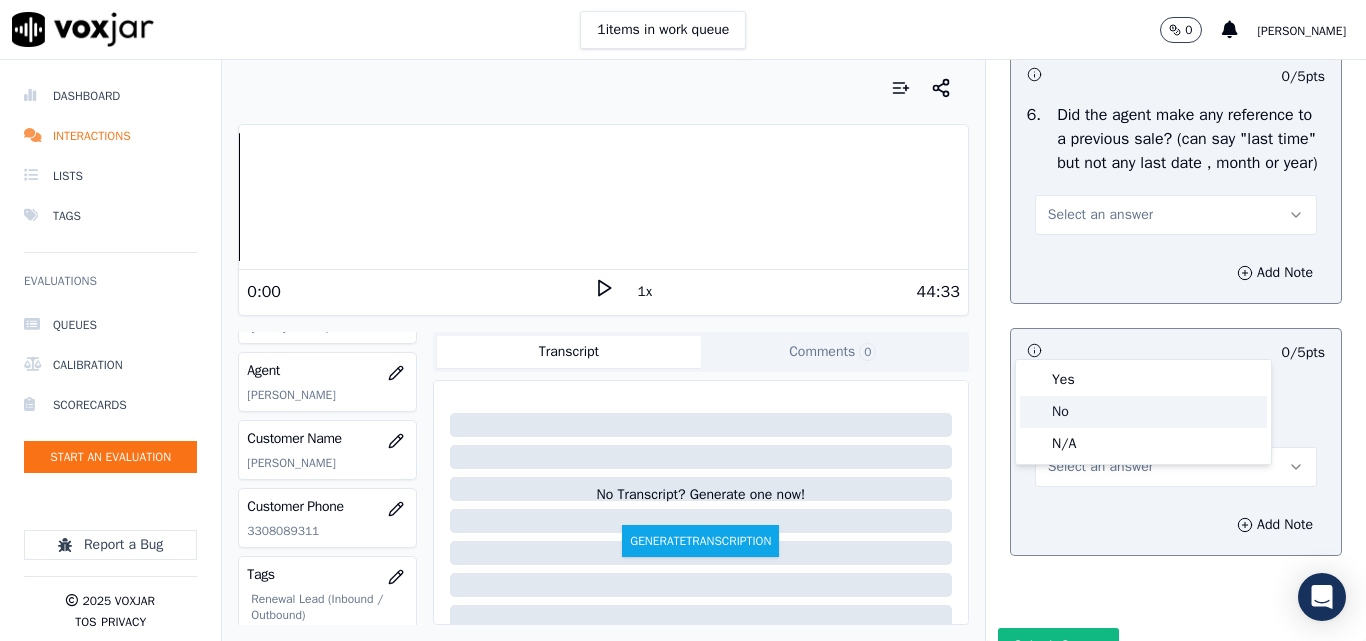 drag, startPoint x: 1070, startPoint y: 413, endPoint x: 1093, endPoint y: 387, distance: 34.713108 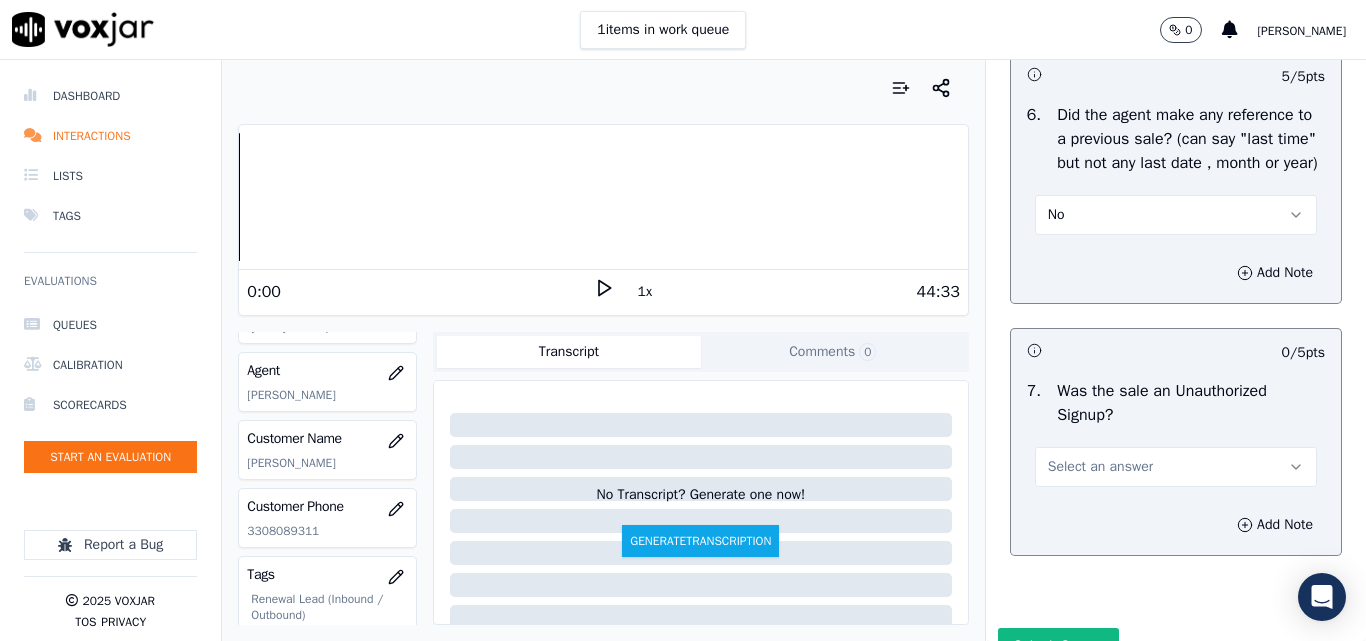 scroll, scrollTop: 5600, scrollLeft: 0, axis: vertical 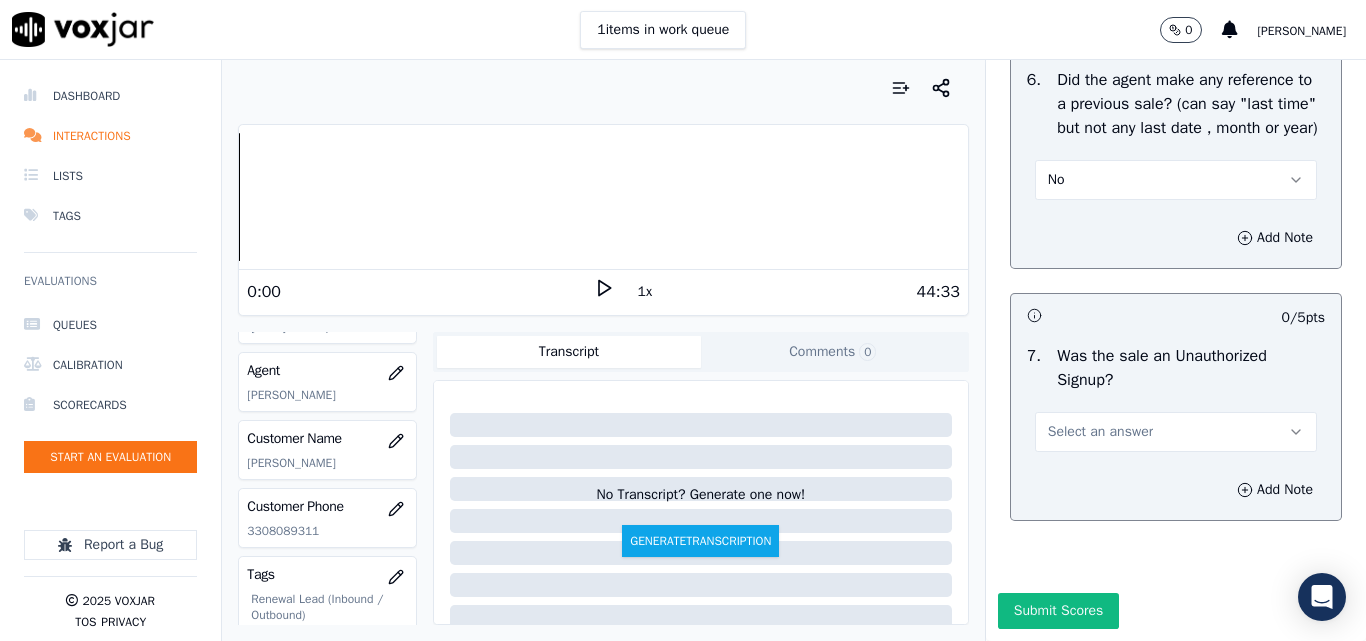 click on "Select an answer" at bounding box center (1100, 432) 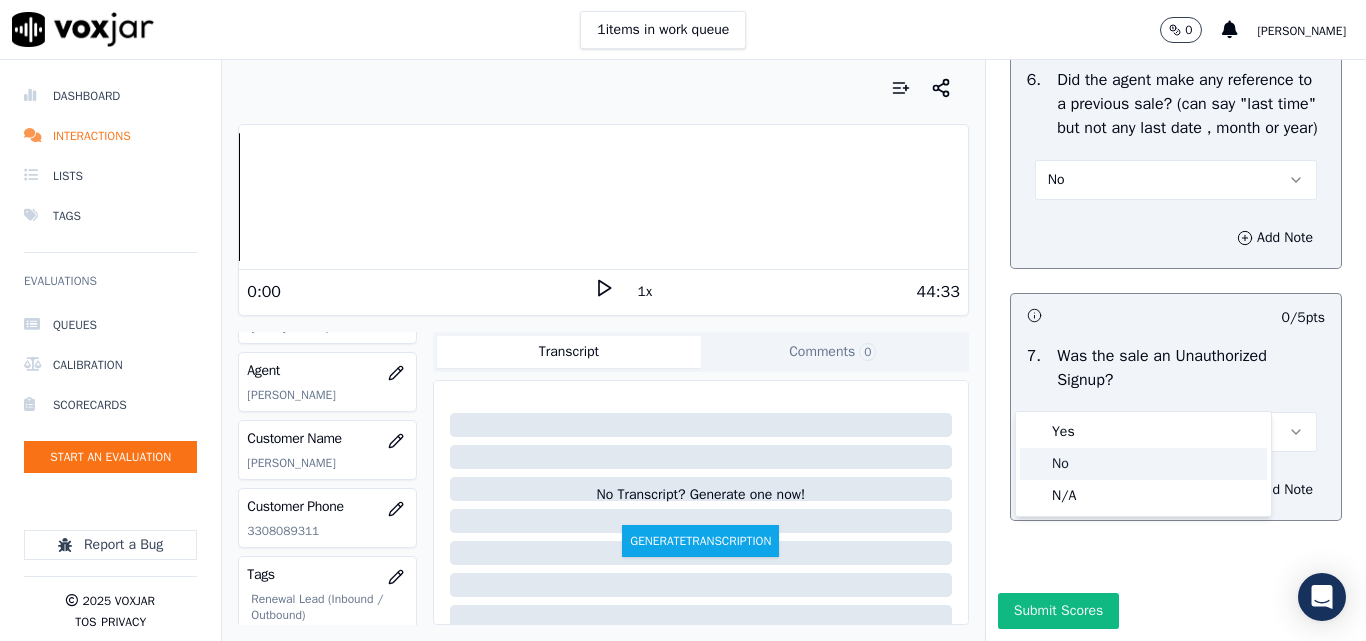 click on "No" 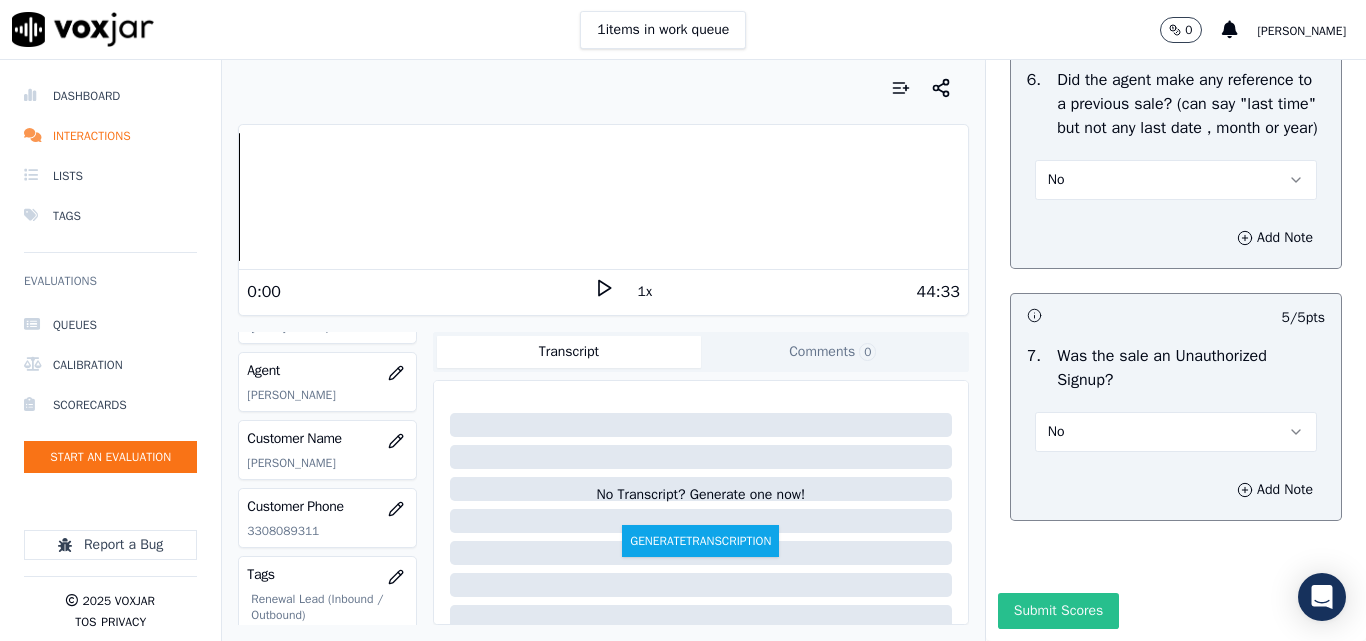 click on "Submit Scores" at bounding box center [1058, 611] 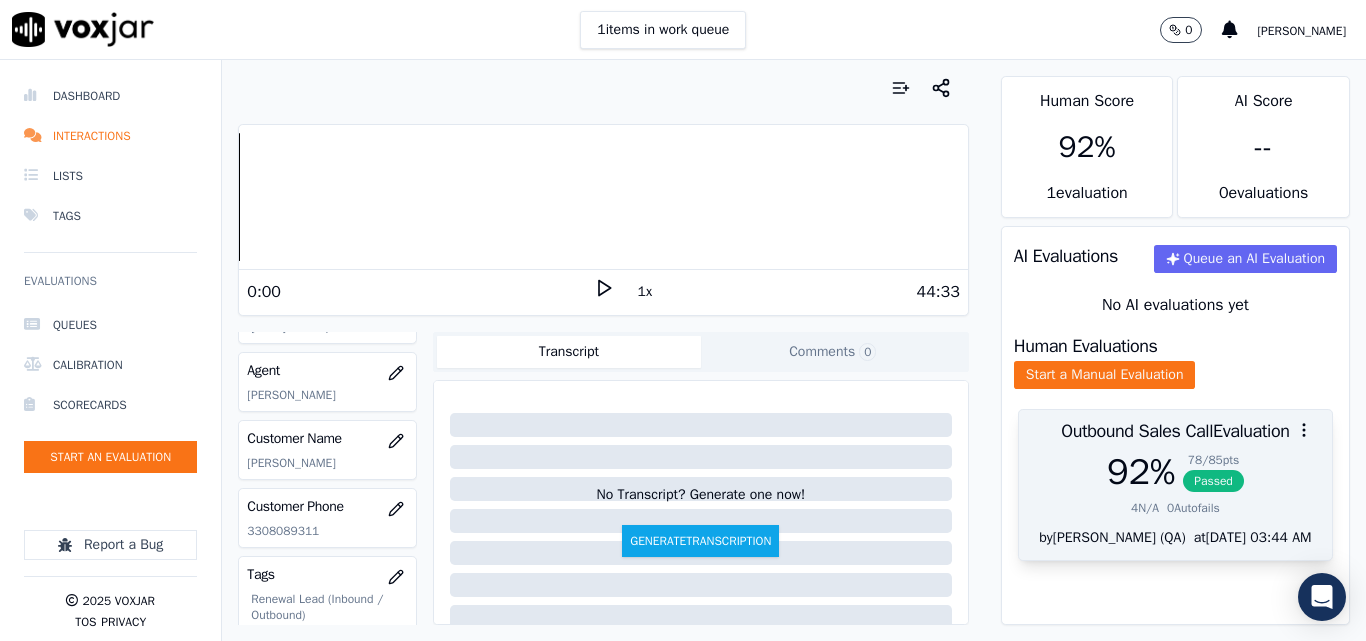 click on "Passed" at bounding box center (1213, 481) 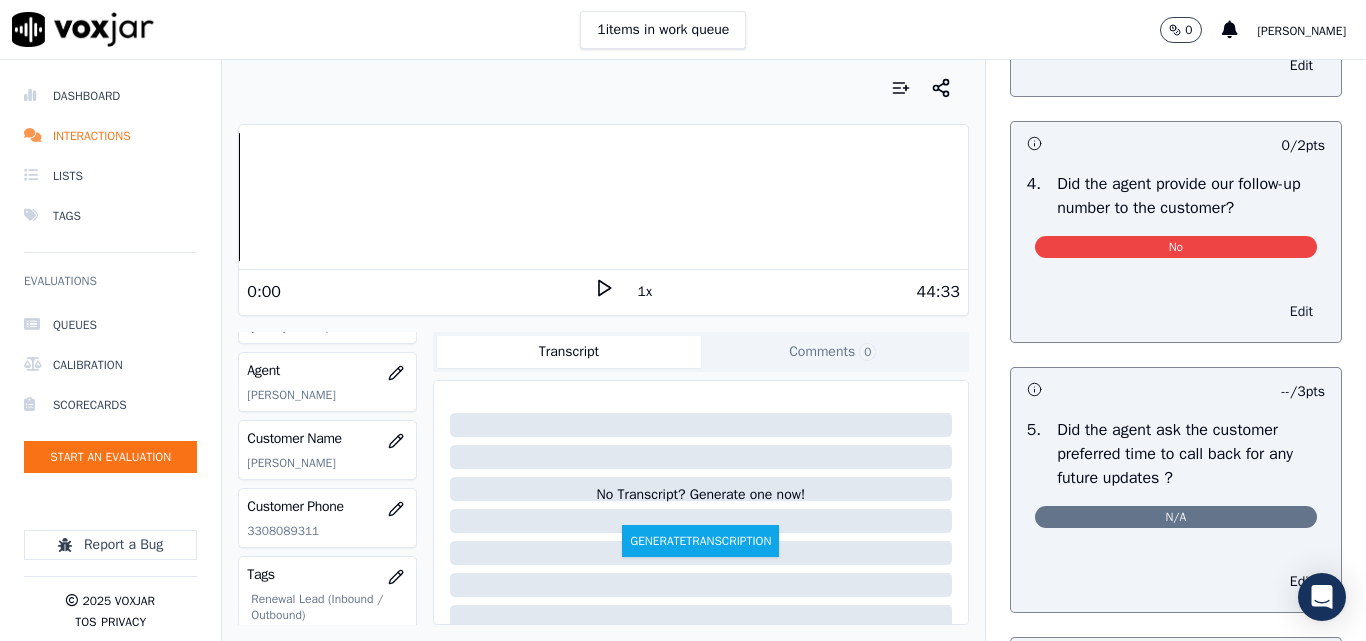 scroll, scrollTop: 4700, scrollLeft: 0, axis: vertical 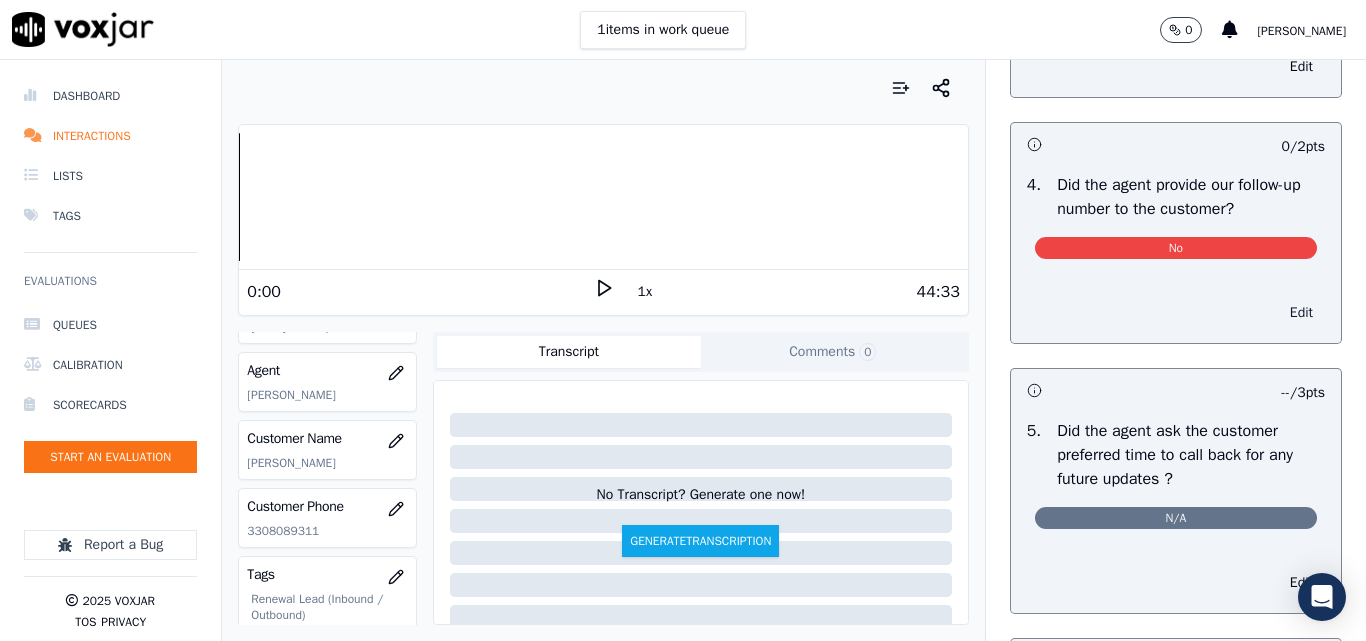 click on "Edit" at bounding box center (1301, 313) 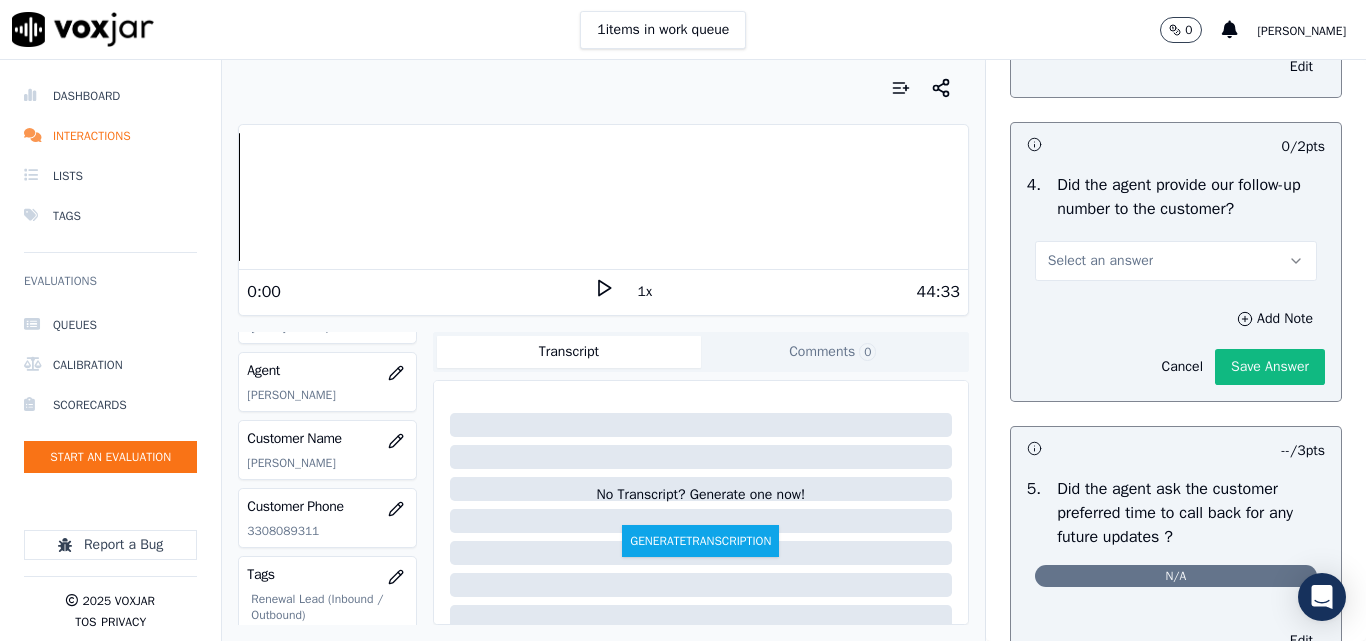 click on "Select an answer" at bounding box center [1100, 261] 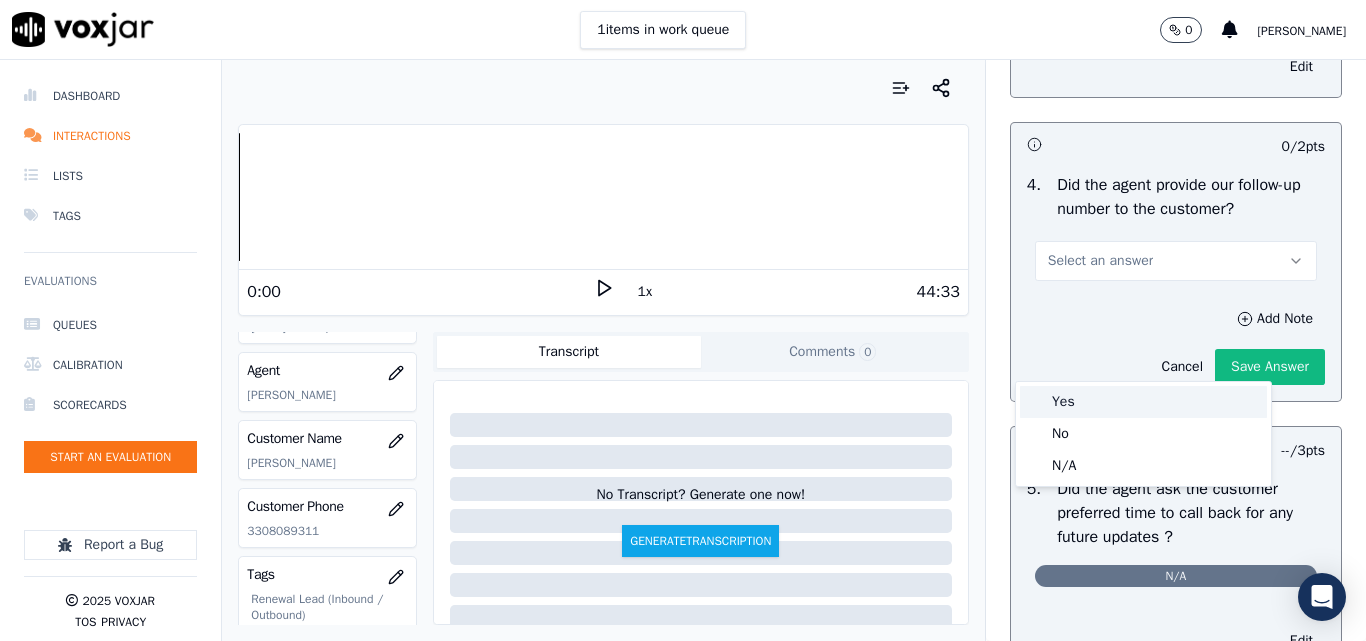 click on "Yes" at bounding box center (1143, 402) 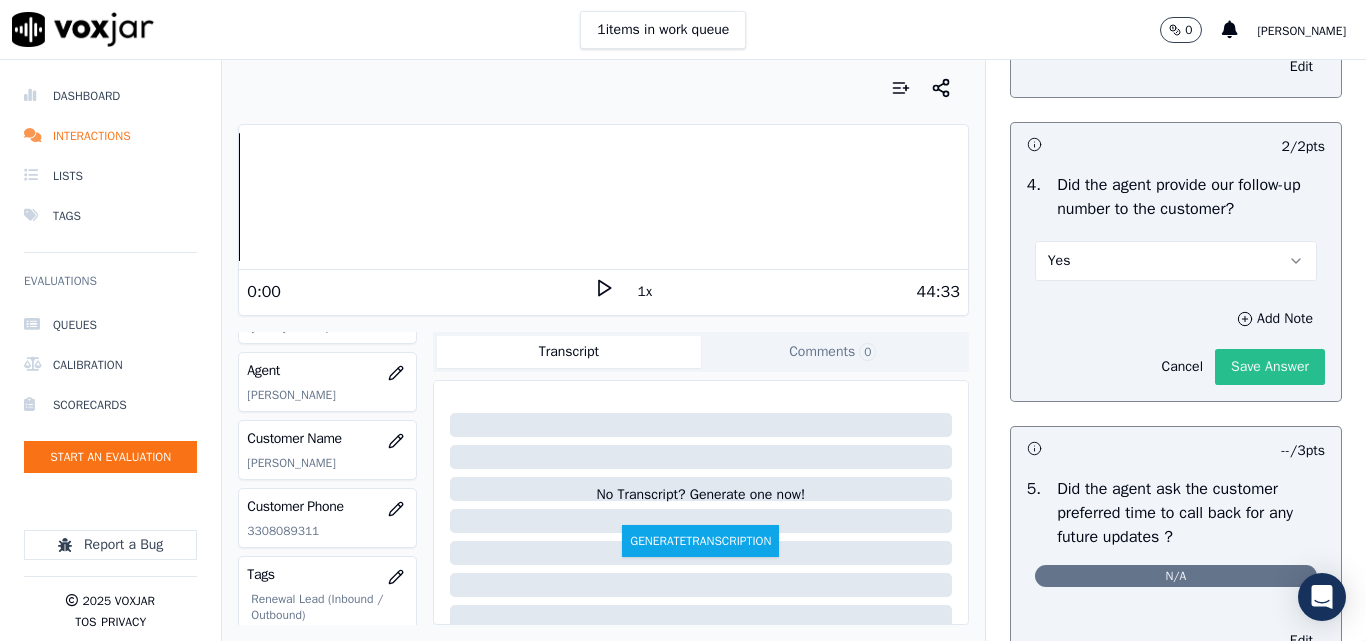 click on "Save Answer" 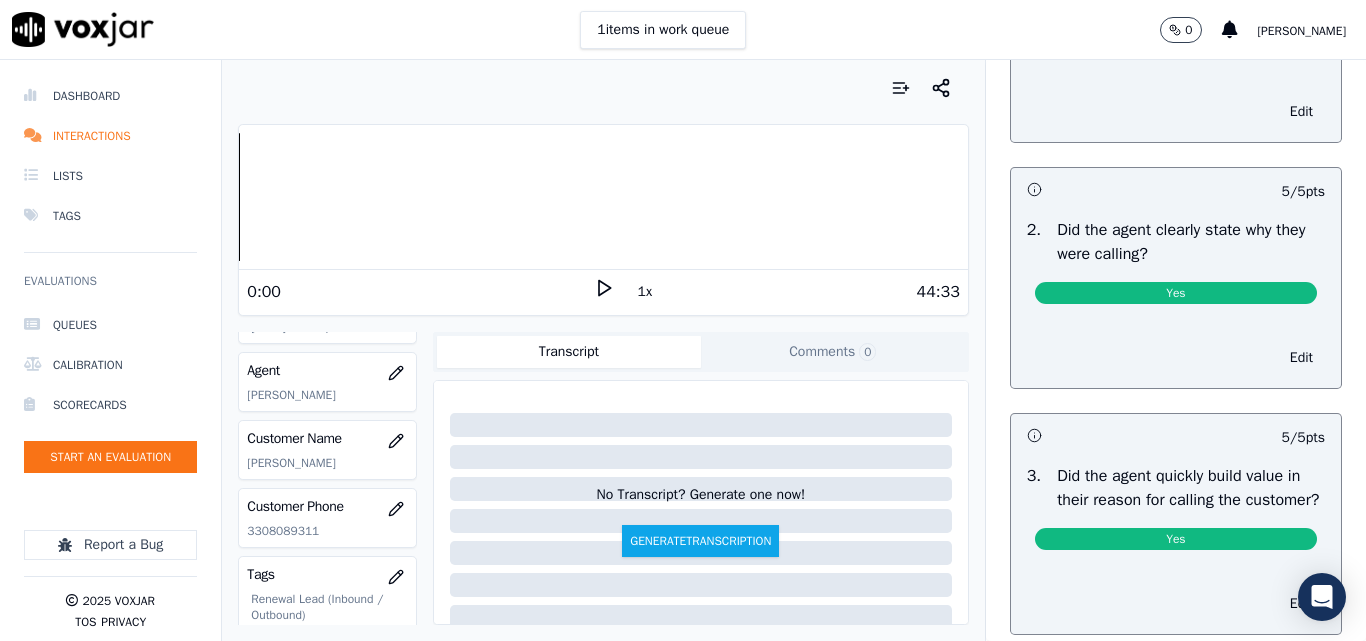 scroll, scrollTop: 0, scrollLeft: 0, axis: both 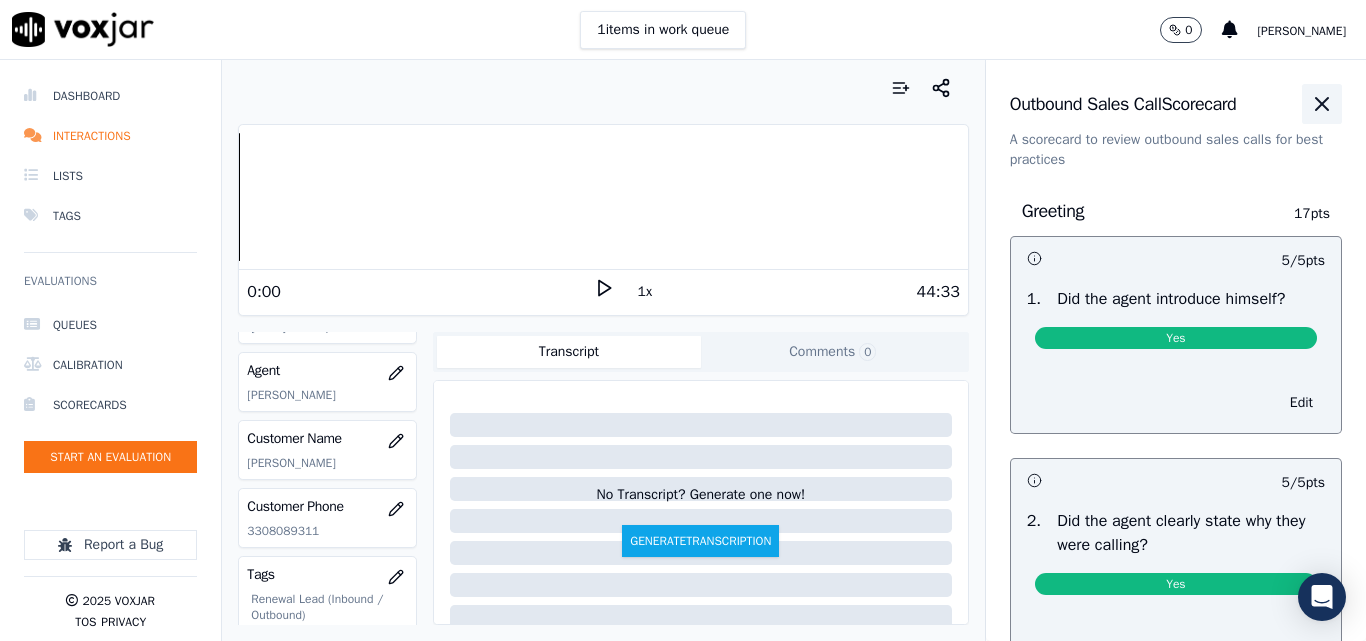 click 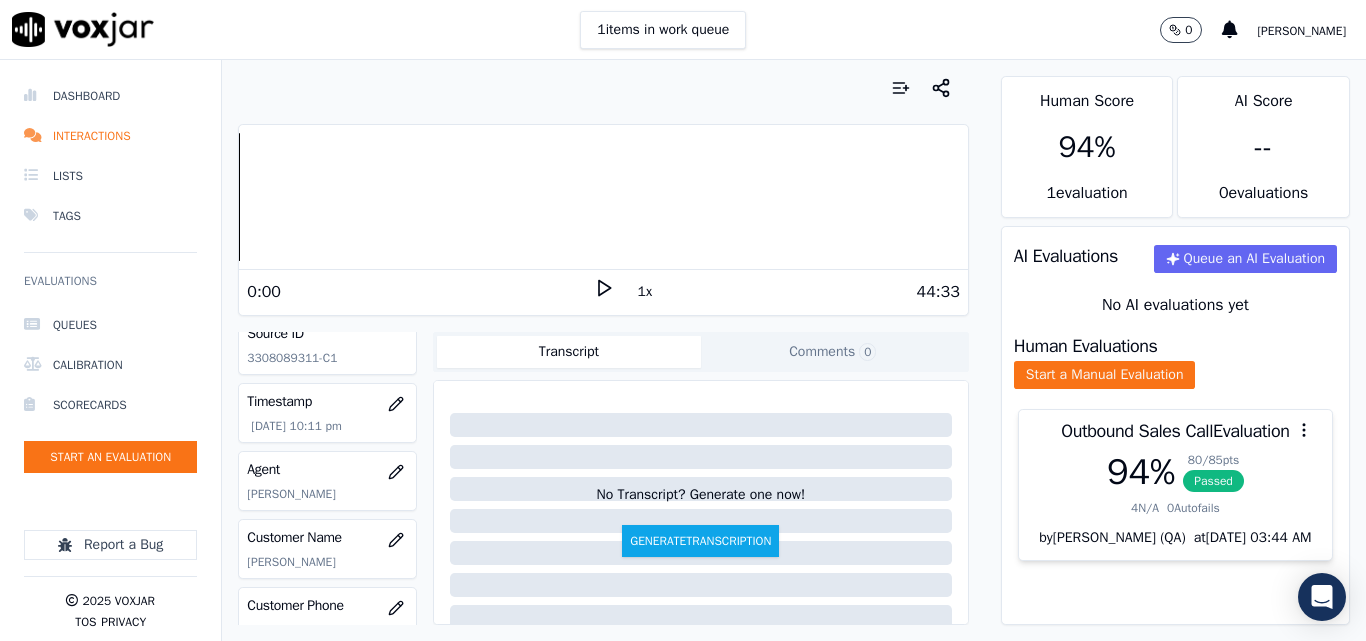 scroll, scrollTop: 100, scrollLeft: 0, axis: vertical 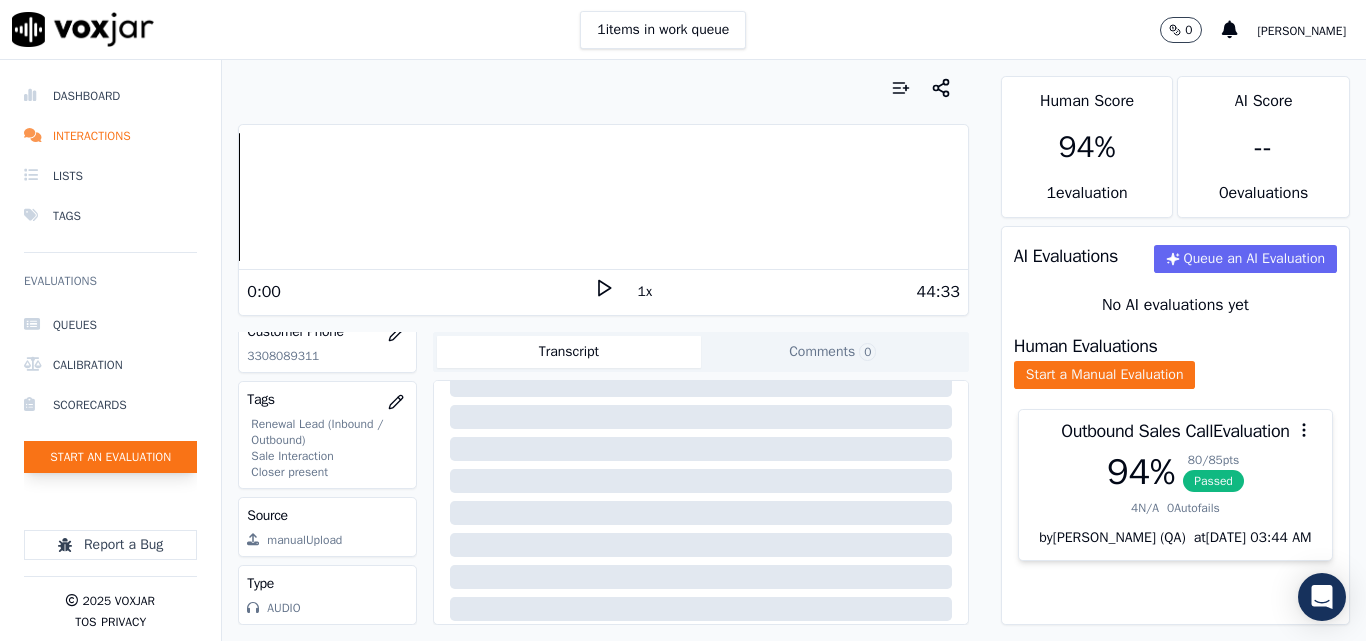 click on "Start an Evaluation" 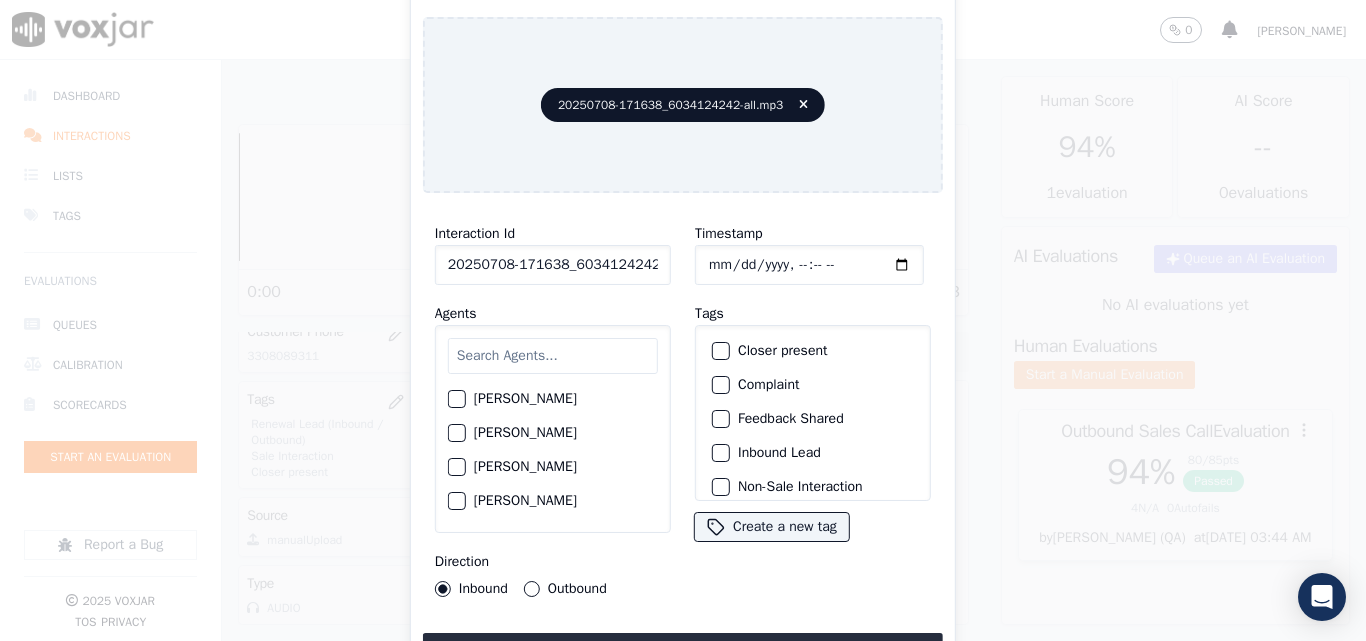 scroll, scrollTop: 0, scrollLeft: 40, axis: horizontal 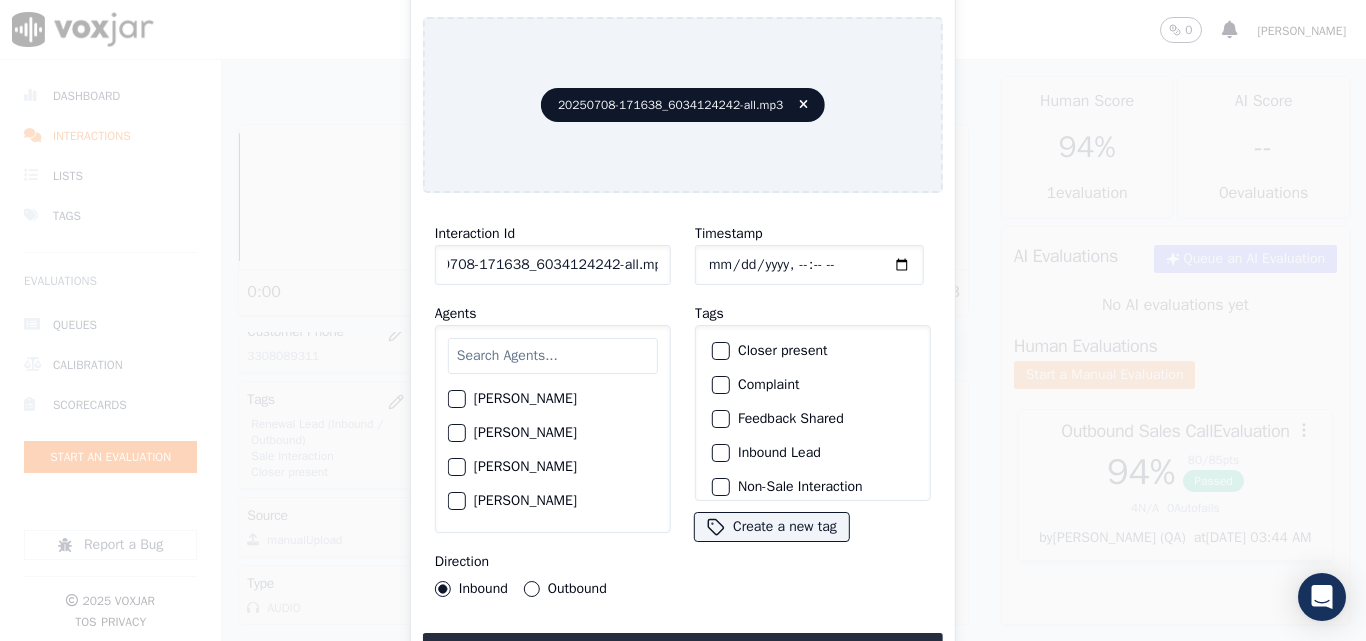 drag, startPoint x: 705, startPoint y: 260, endPoint x: 748, endPoint y: 264, distance: 43.185646 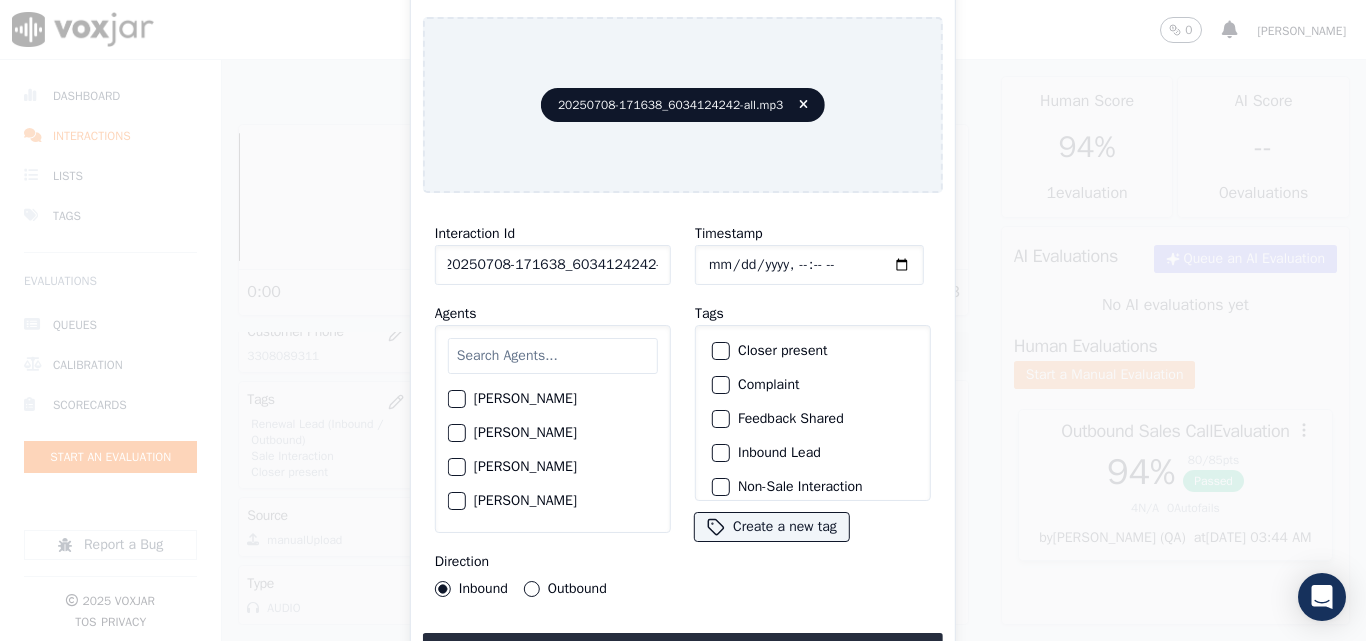 scroll, scrollTop: 0, scrollLeft: 11, axis: horizontal 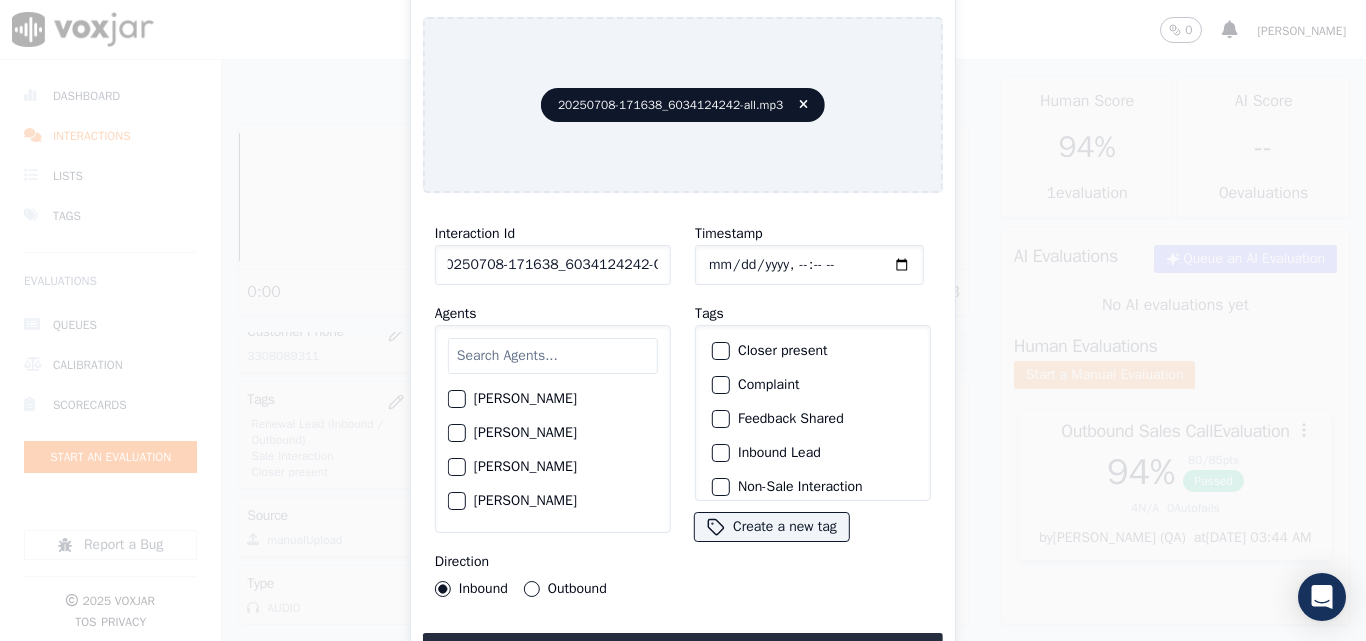 type on "20250708-171638_6034124242-C1" 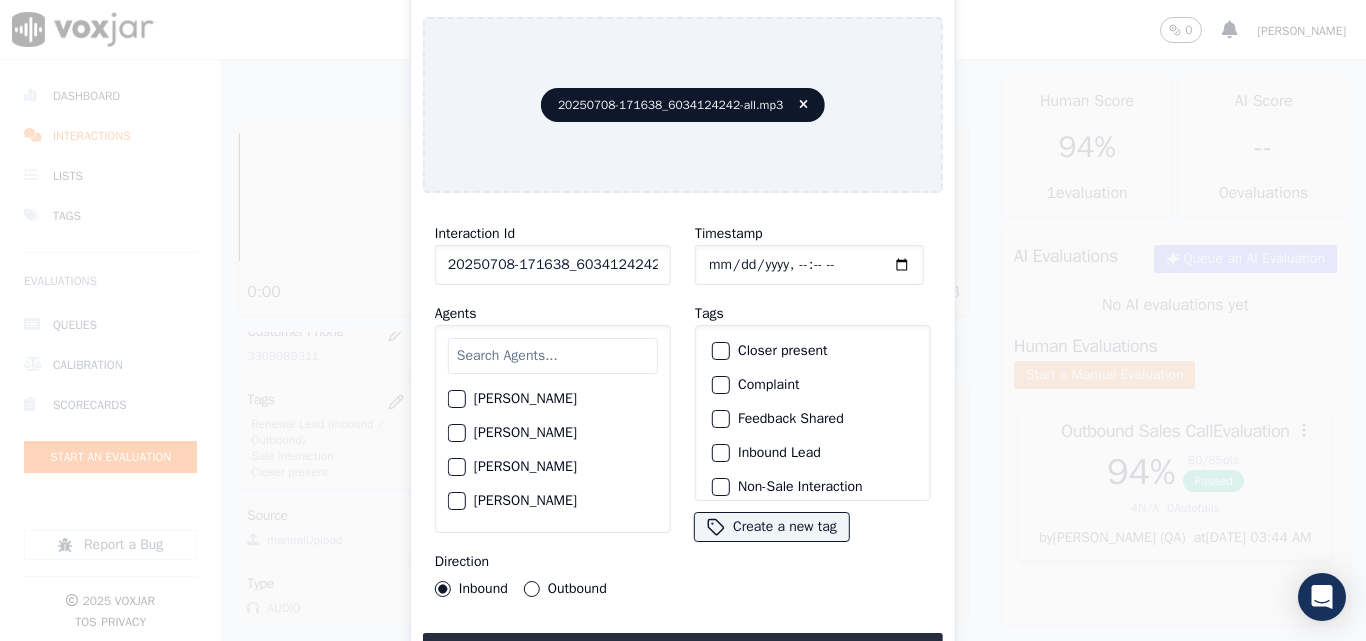 type on "[DATE]T22:17" 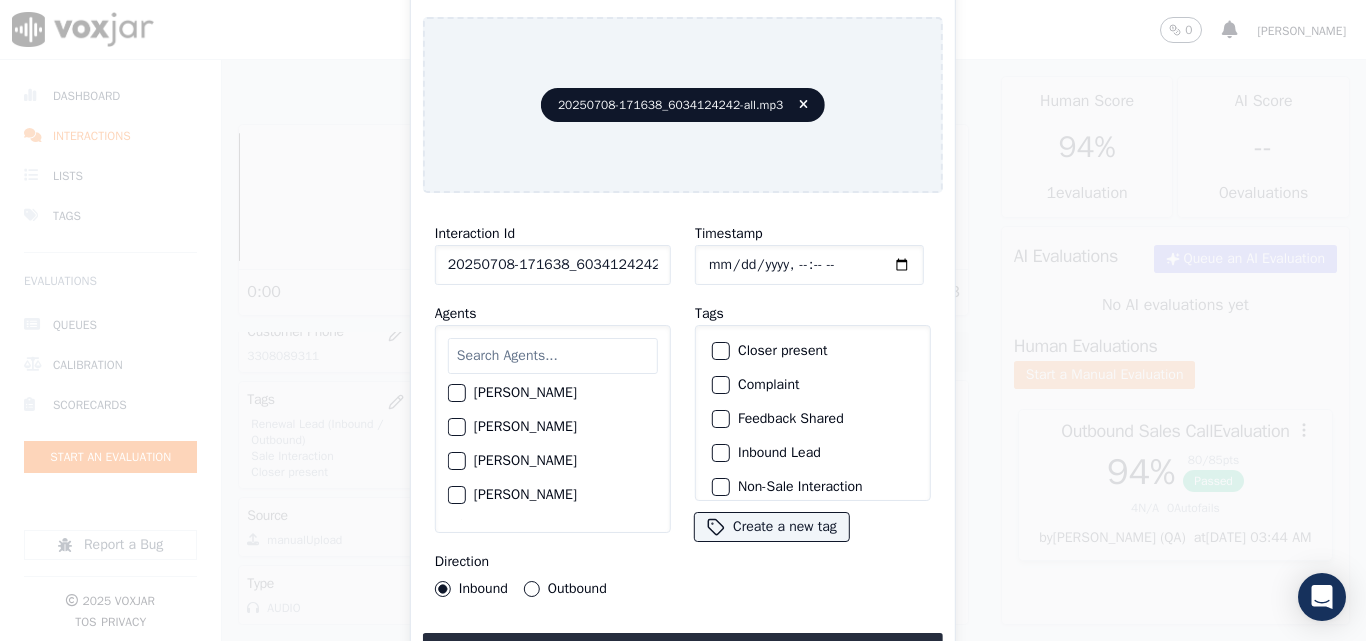 scroll, scrollTop: 1400, scrollLeft: 0, axis: vertical 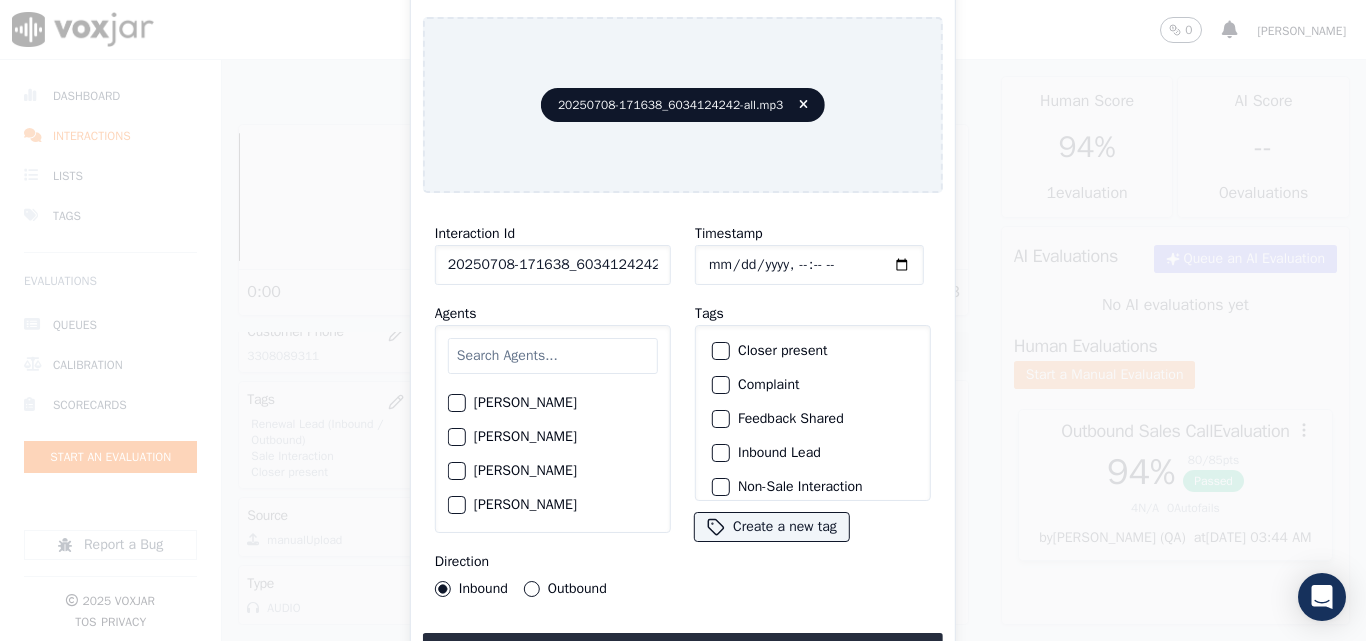 click on "[PERSON_NAME]" 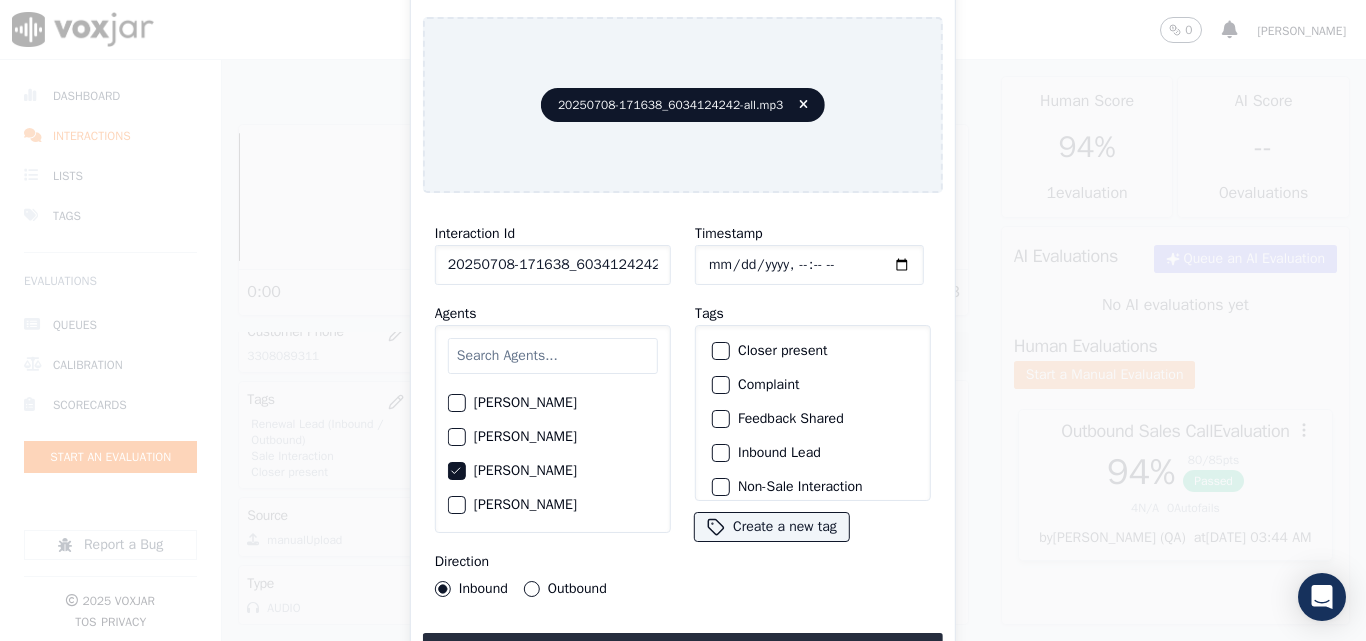 drag, startPoint x: 538, startPoint y: 579, endPoint x: 683, endPoint y: 510, distance: 160.5802 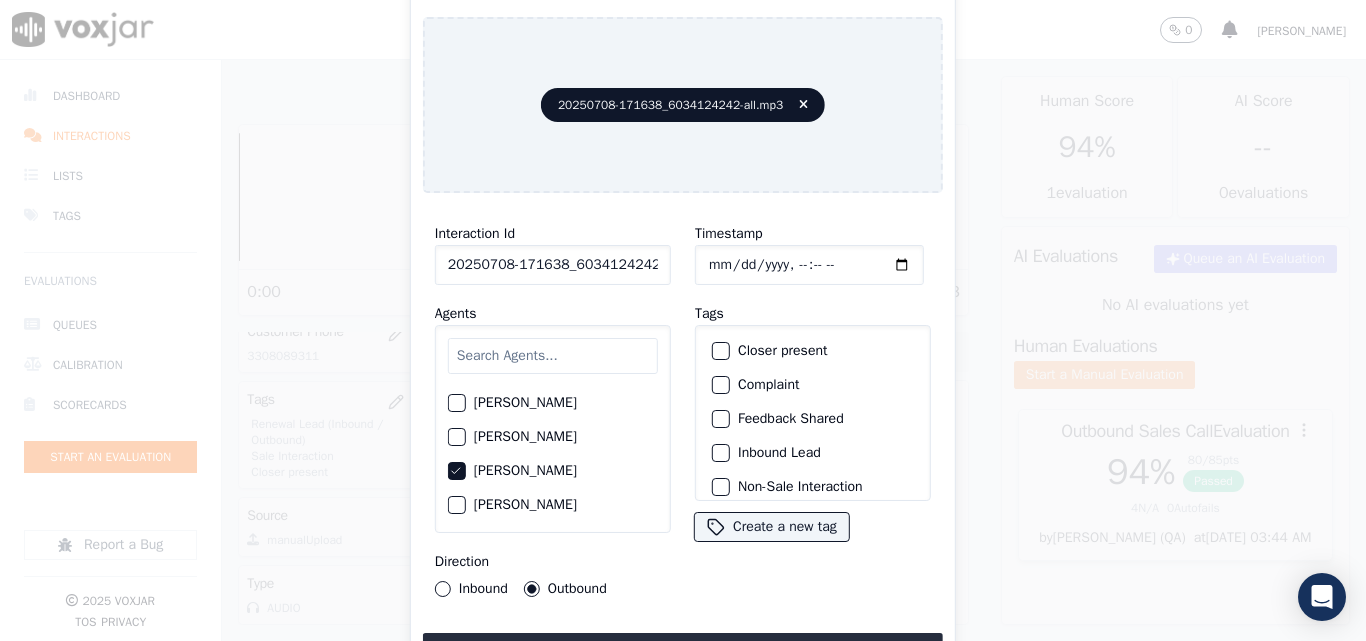 click on "Closer present" 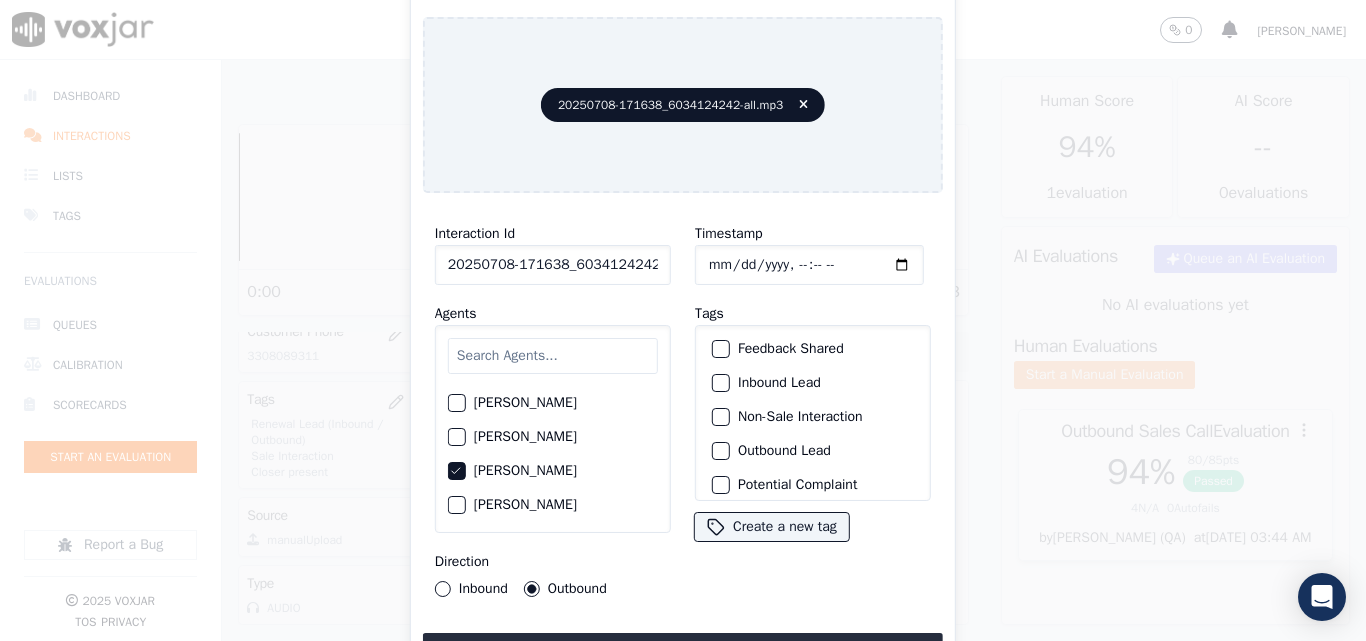 scroll, scrollTop: 173, scrollLeft: 0, axis: vertical 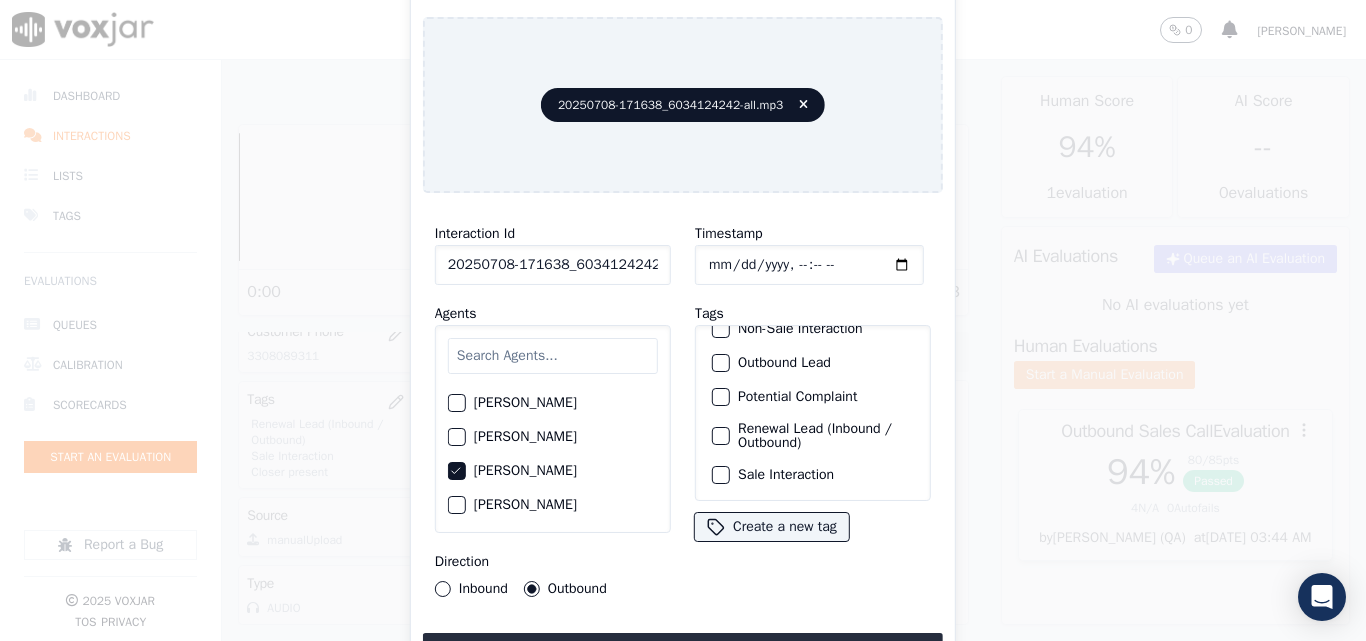 drag, startPoint x: 767, startPoint y: 419, endPoint x: 766, endPoint y: 459, distance: 40.012497 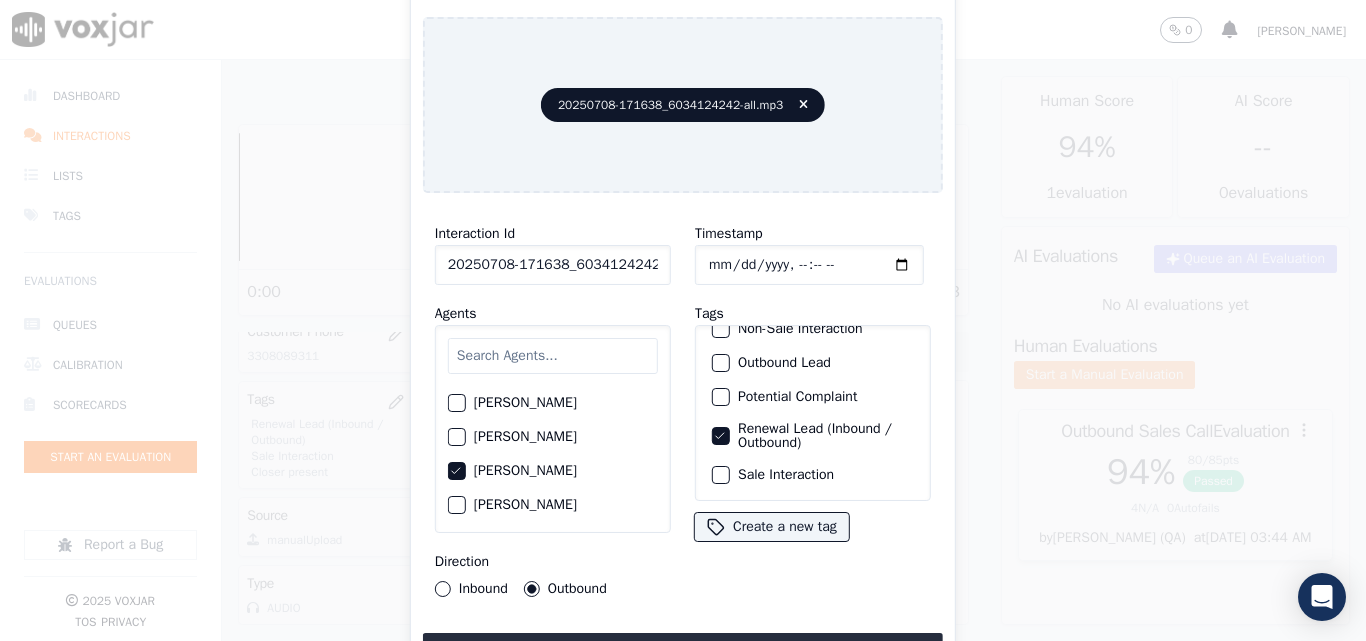 click on "Sale Interaction" 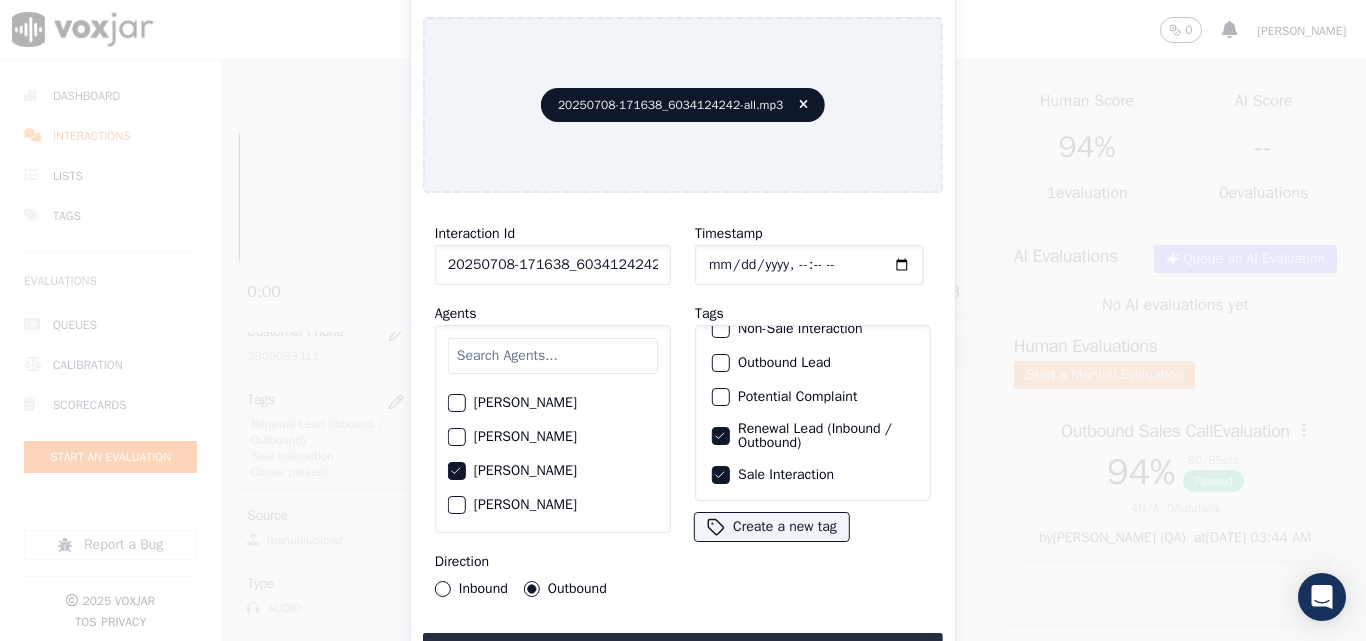 click on "20250708-171638_6034124242-C1" 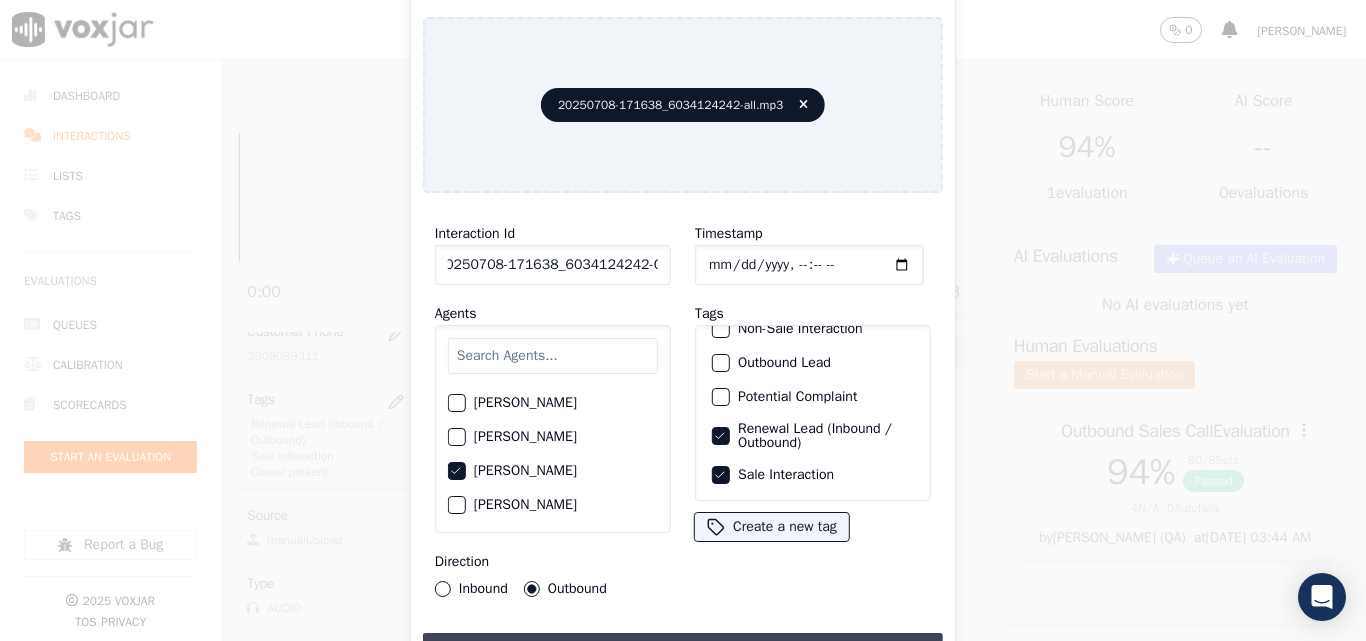 click on "Upload interaction to start evaluation" at bounding box center [683, 651] 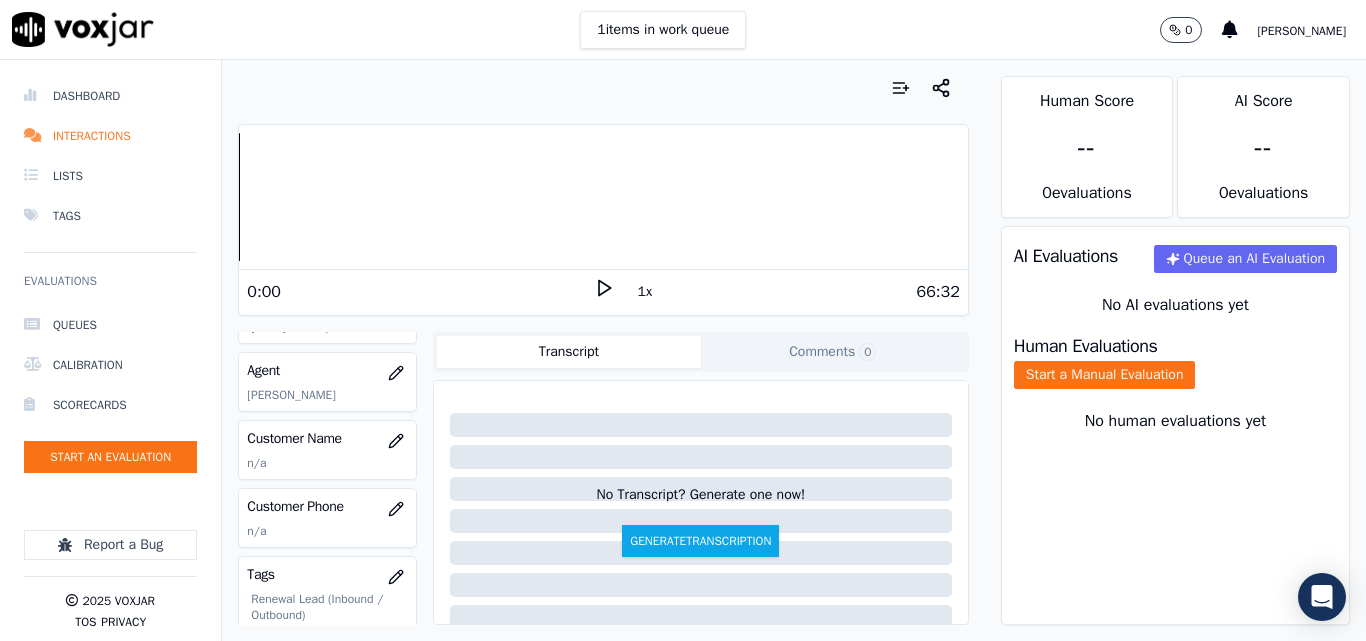 scroll, scrollTop: 300, scrollLeft: 0, axis: vertical 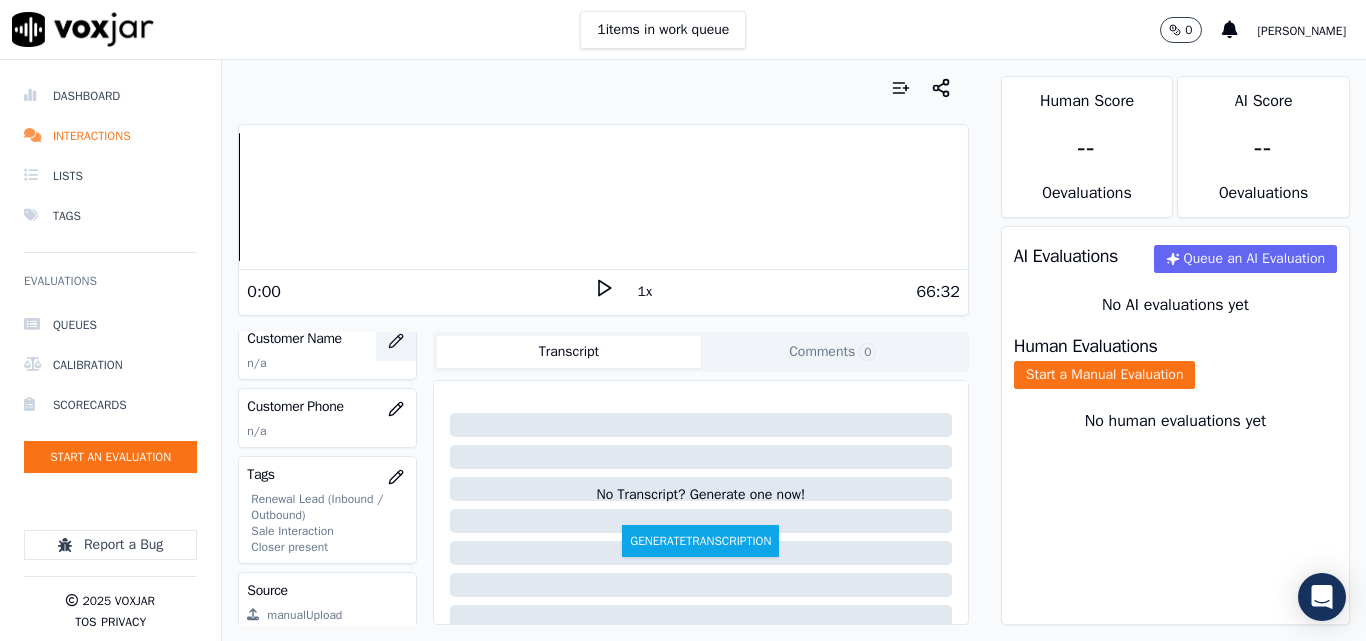 click 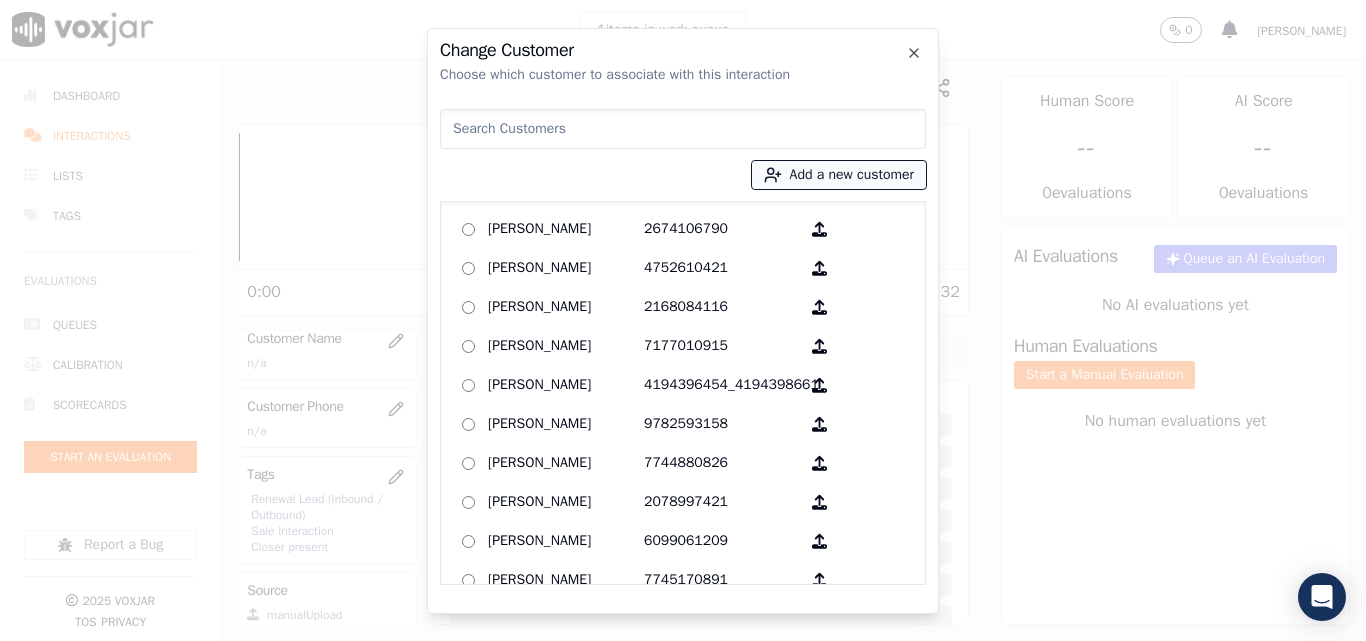 click on "Add a new customer" at bounding box center [839, 175] 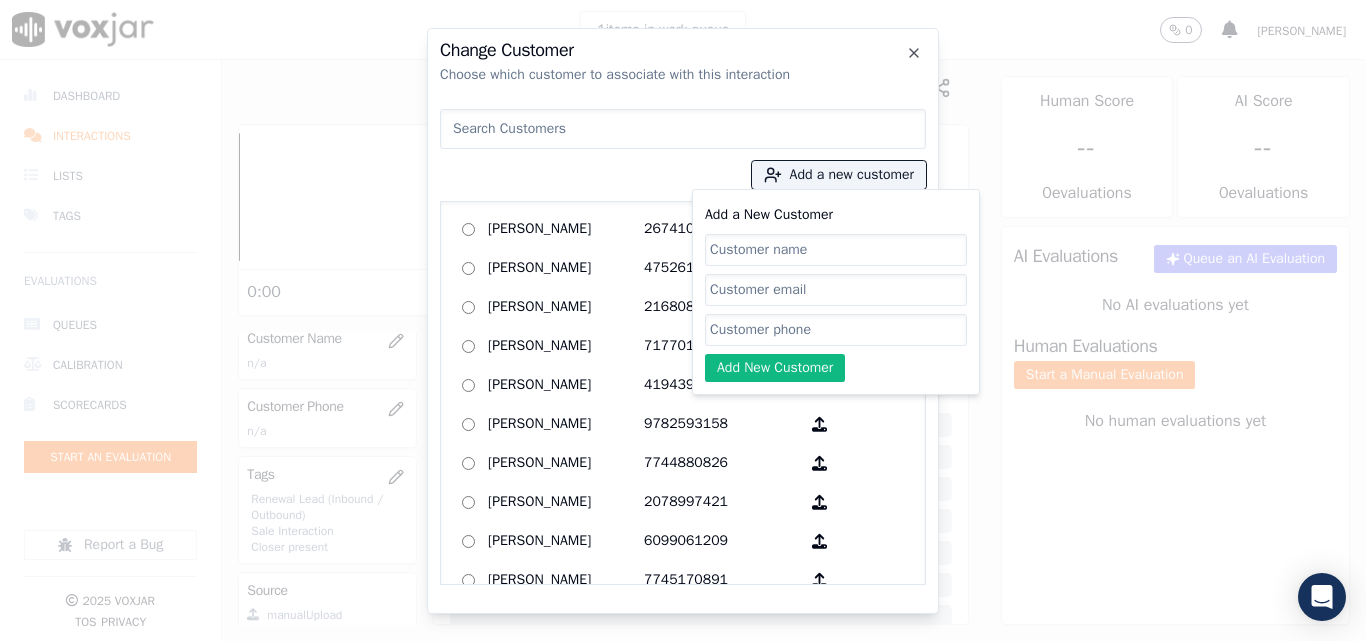 click at bounding box center (683, 129) 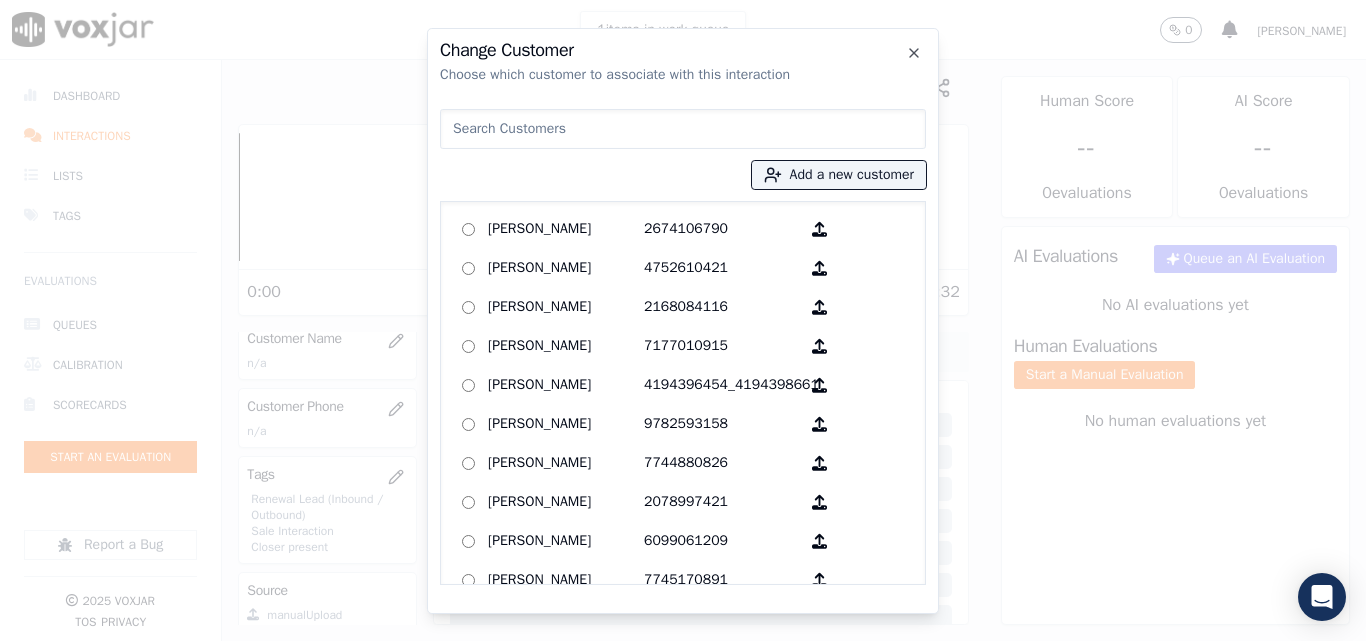 click at bounding box center (683, 129) 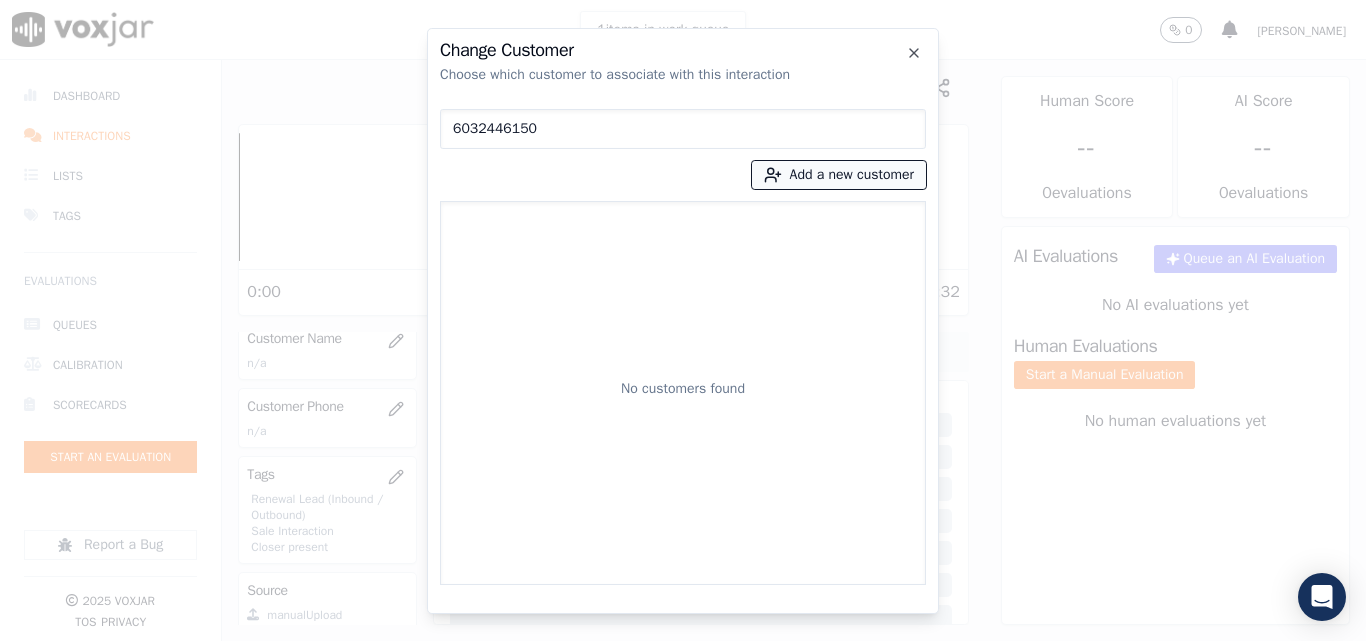 type on "6032446150" 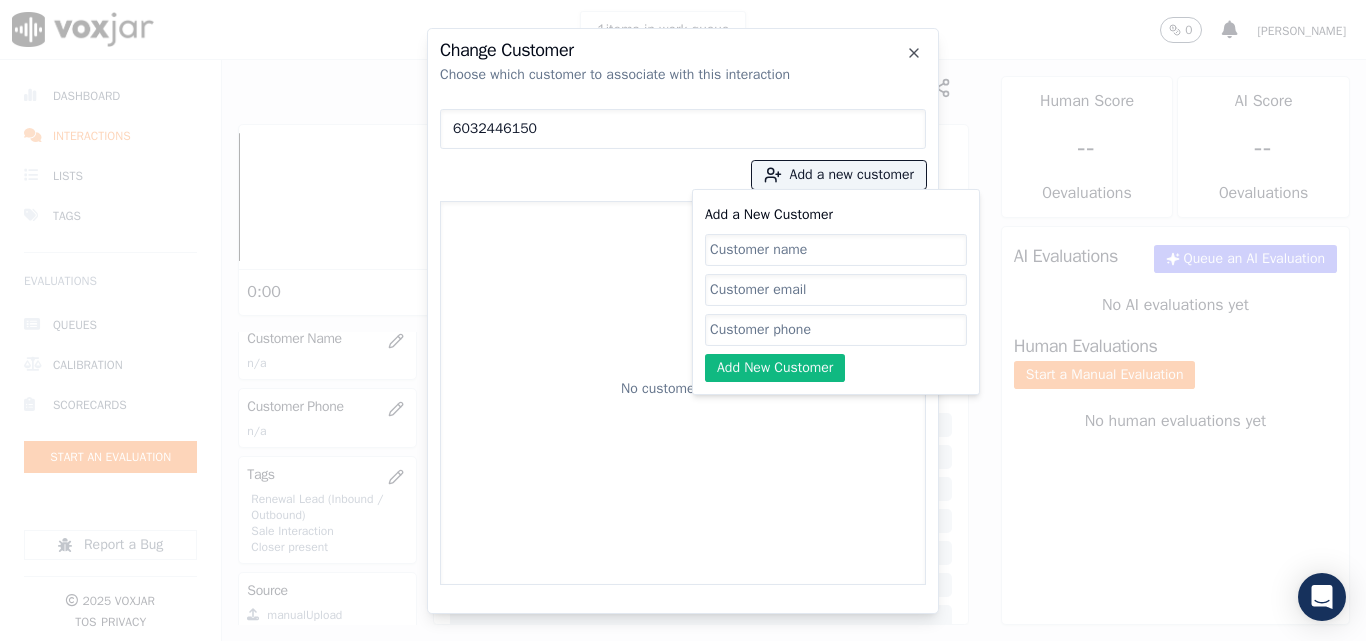 click on "Add a New Customer" 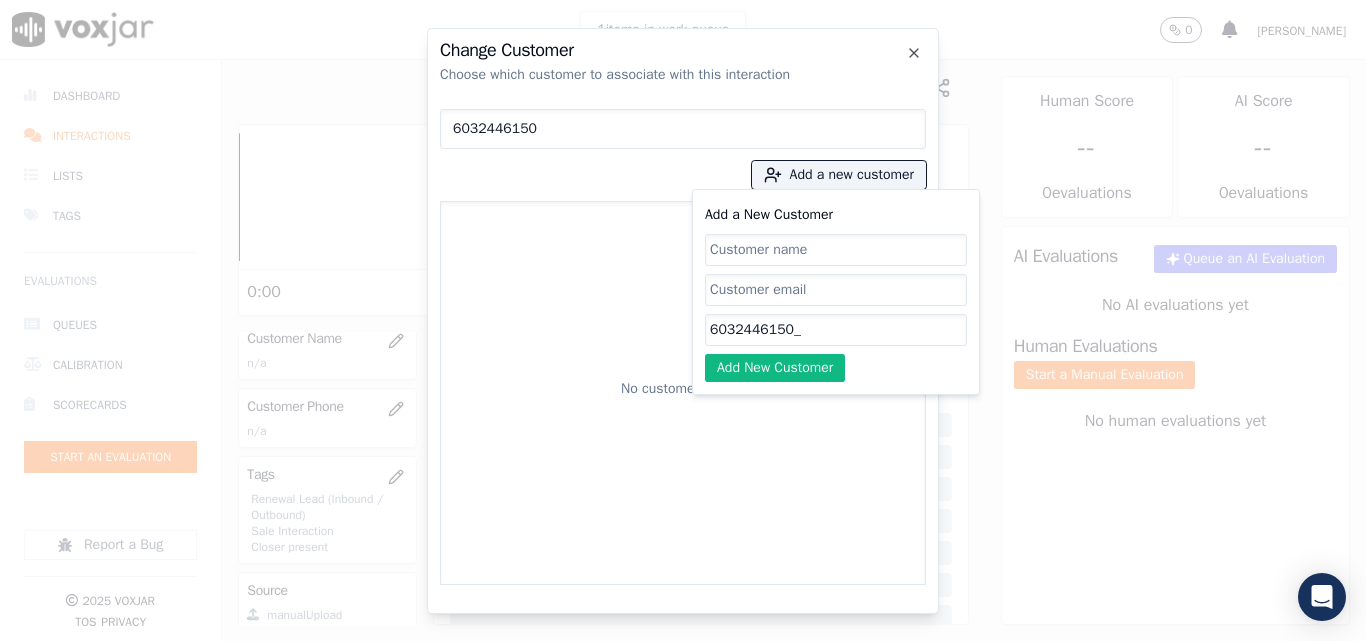 paste on "6034124242" 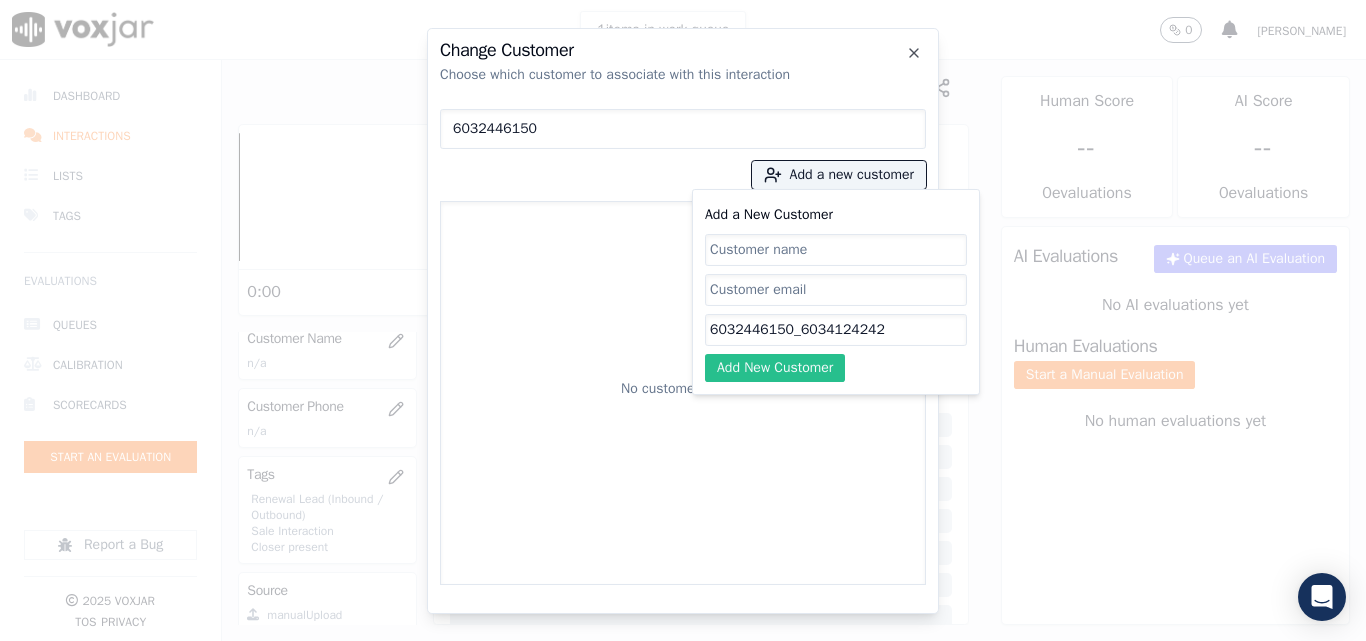 type on "6032446150_6034124242" 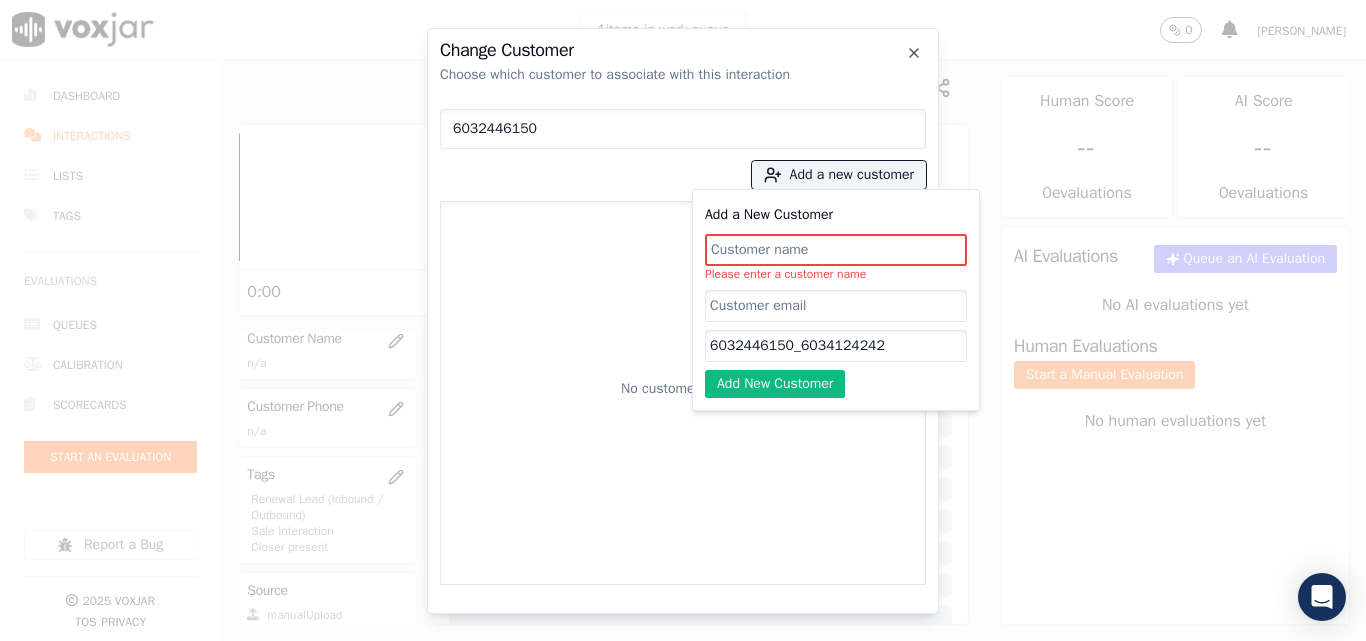 drag, startPoint x: 762, startPoint y: 244, endPoint x: 751, endPoint y: 215, distance: 31.016125 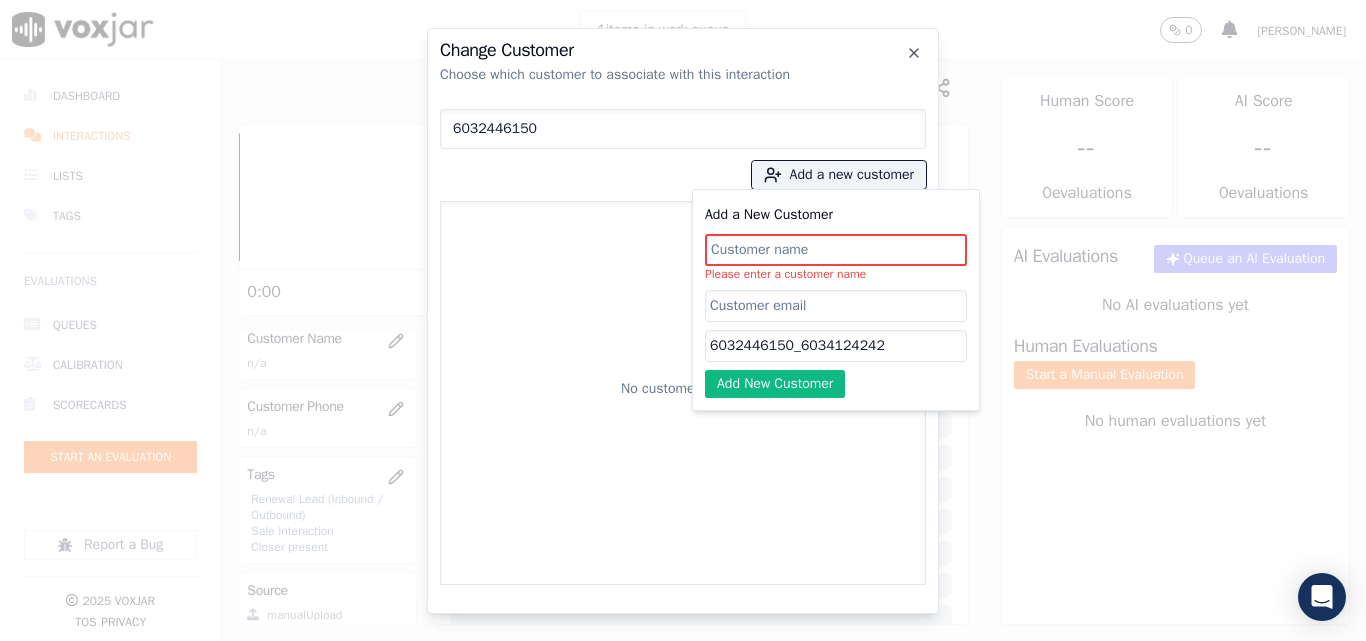 paste on "SIMWERAYI WETEMWAMI" 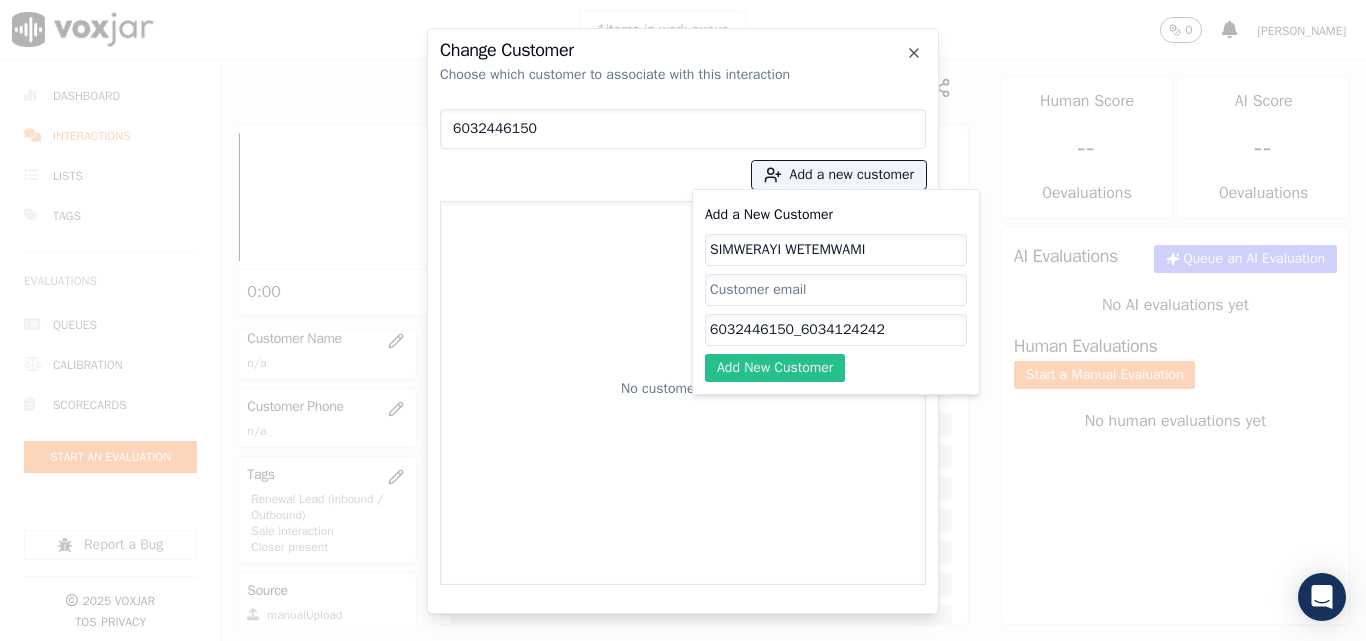type on "SIMWERAYI WETEMWAMI" 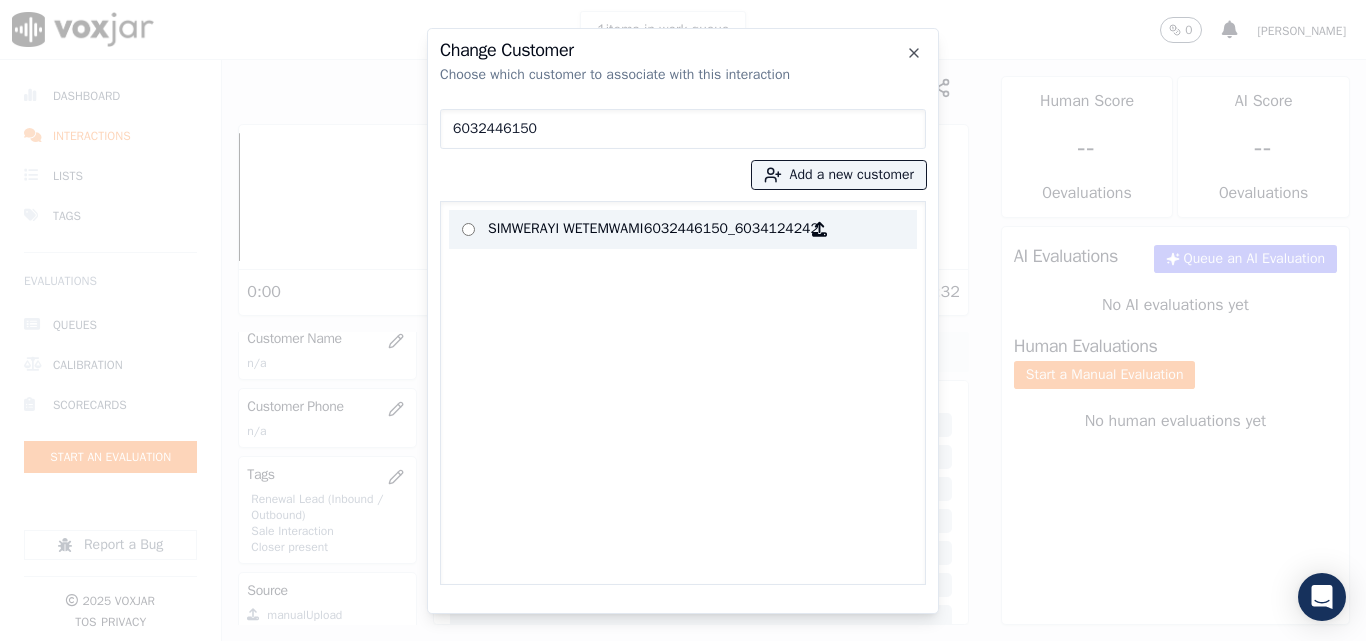 click on "SIMWERAYI WETEMWAMI" at bounding box center [566, 229] 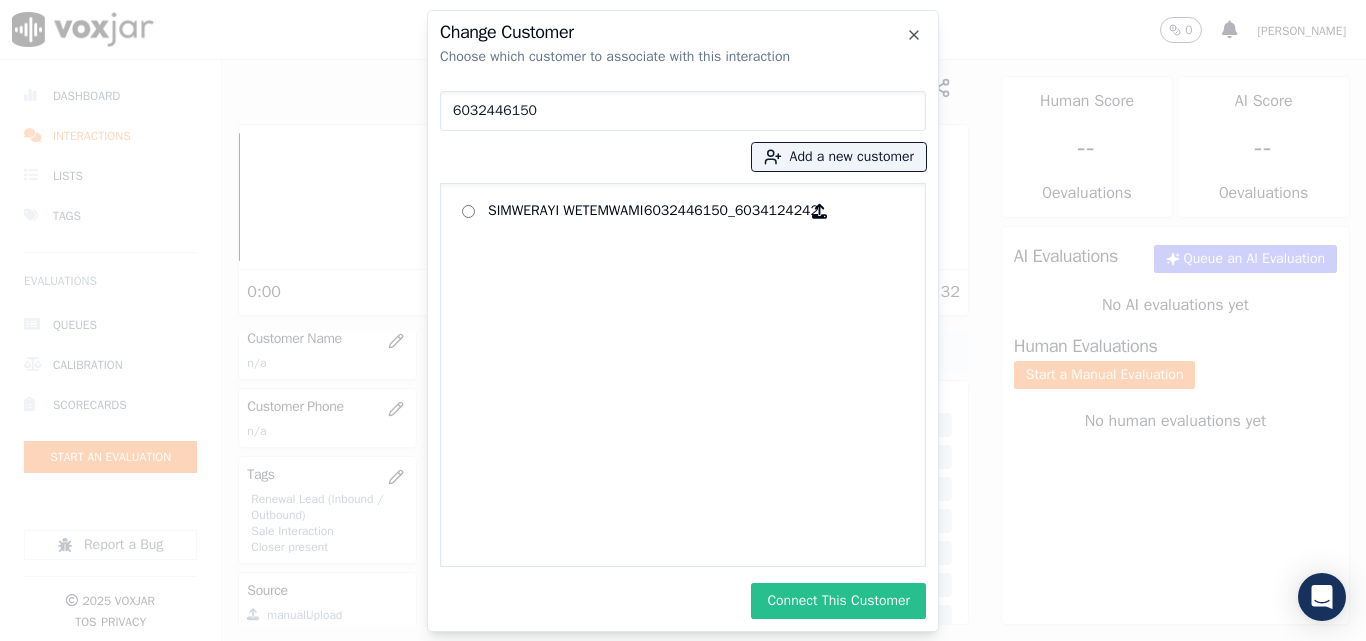 click on "Connect This Customer" at bounding box center [838, 601] 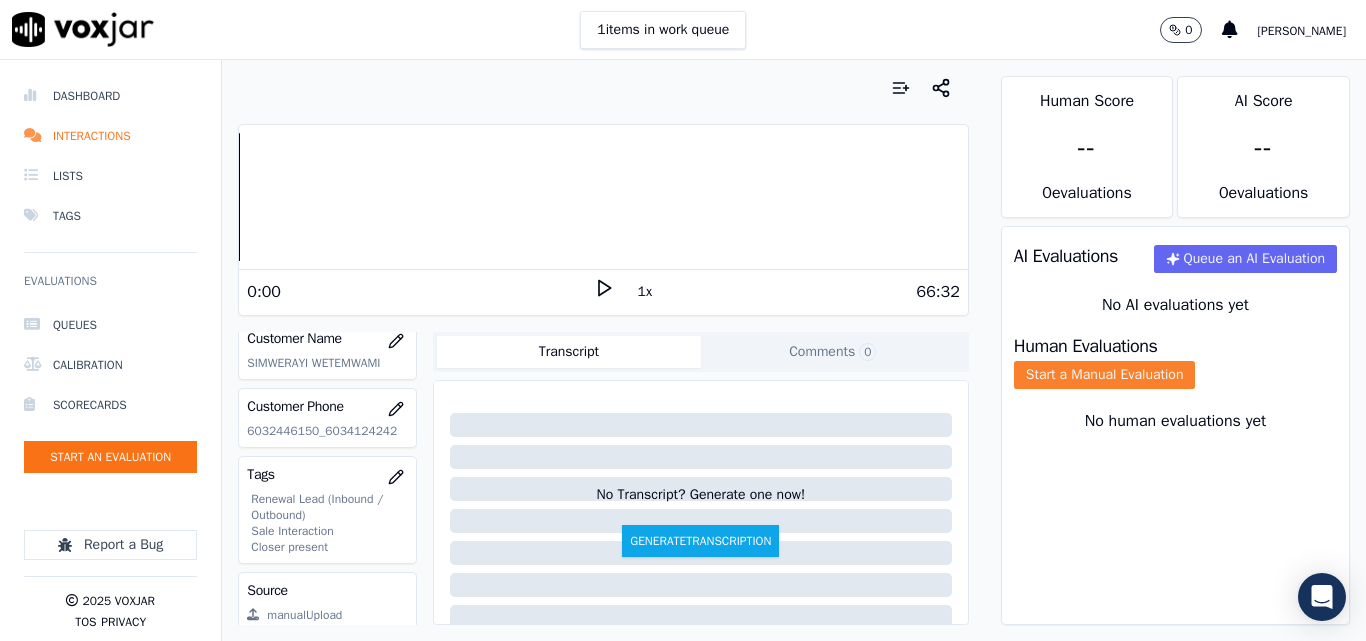click on "Start a Manual Evaluation" 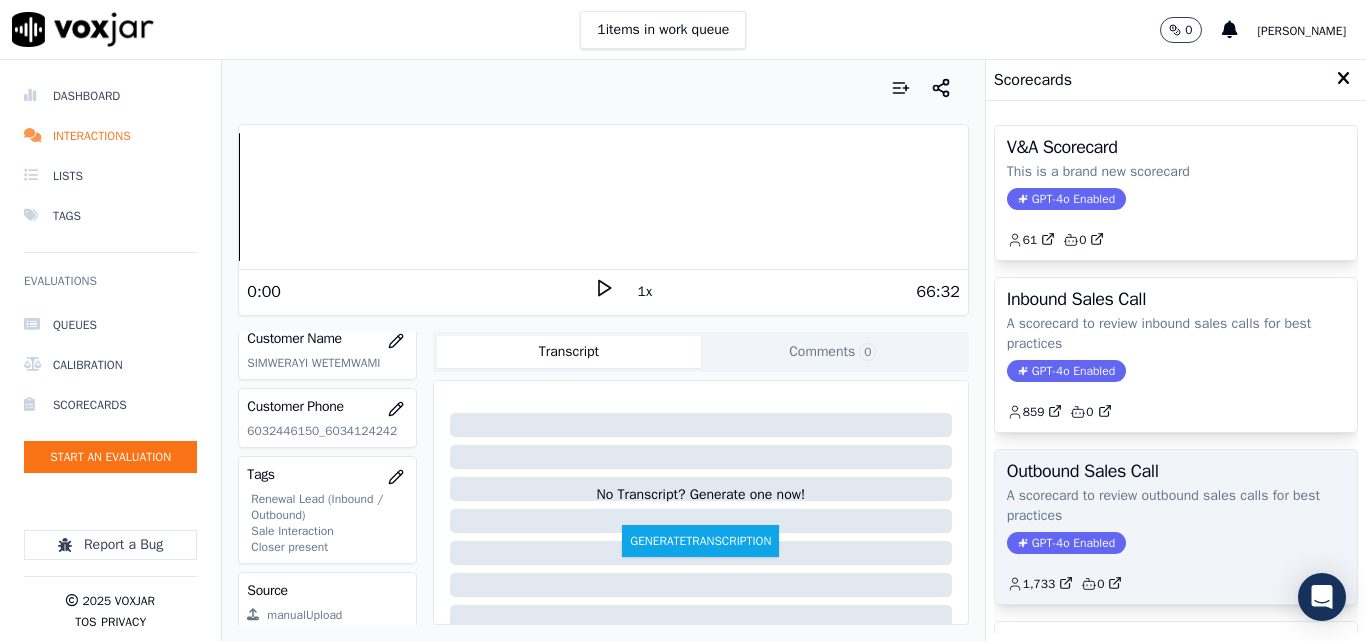 click on "A scorecard to review outbound sales calls for best practices" 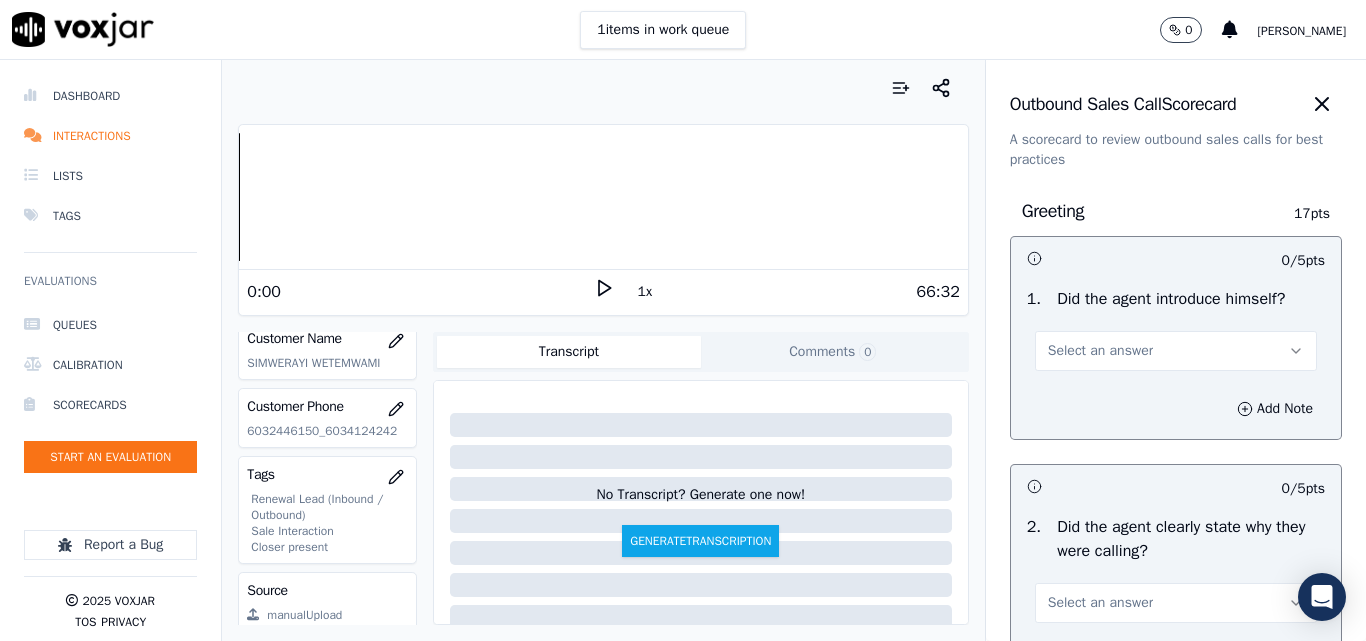 click on "Select an answer" at bounding box center (1100, 351) 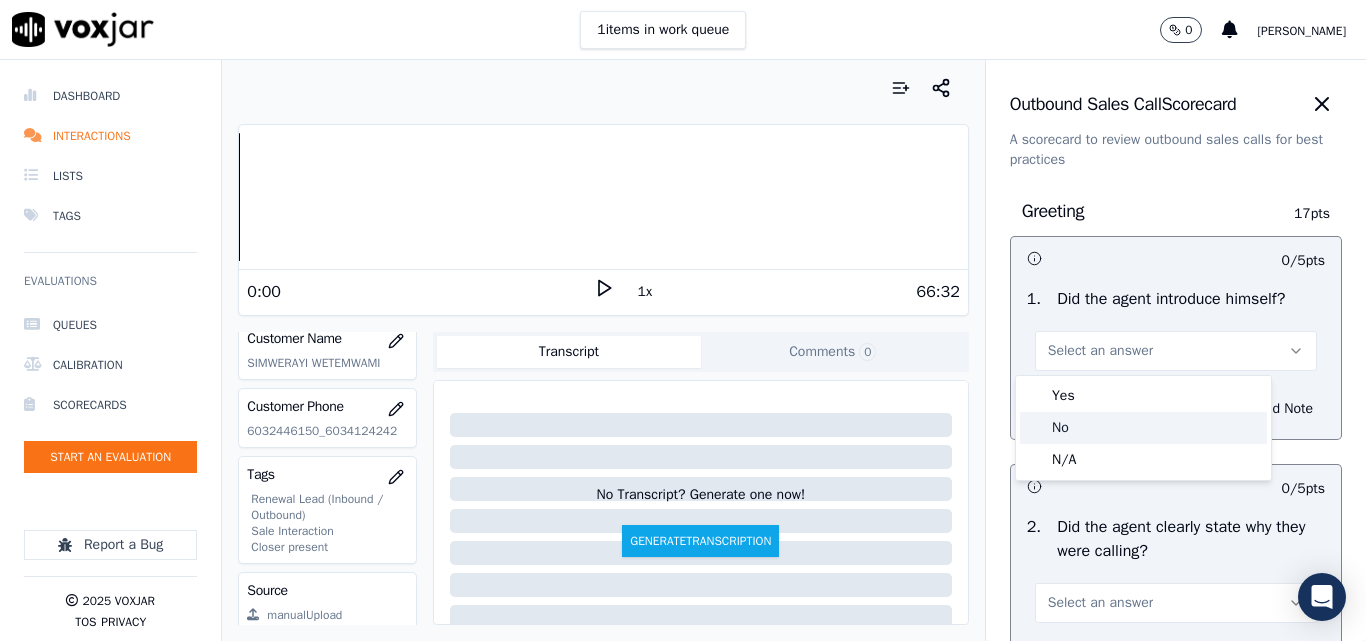 click on "No" 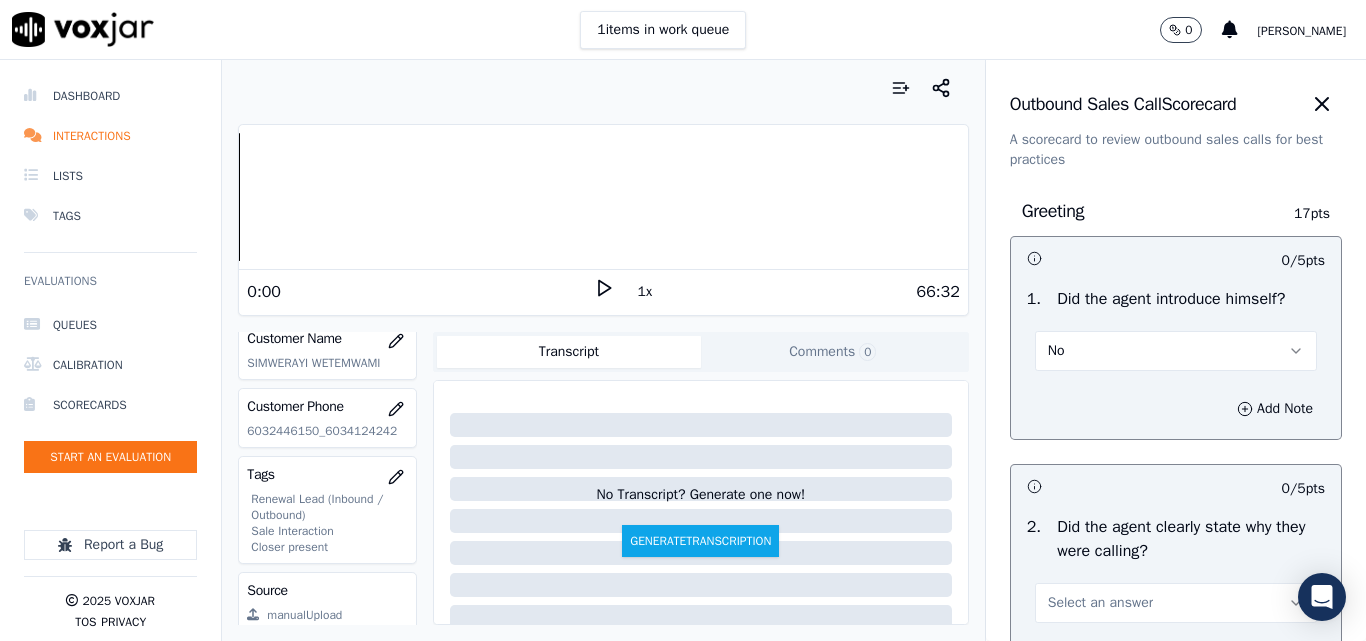 click on "No" at bounding box center (1176, 351) 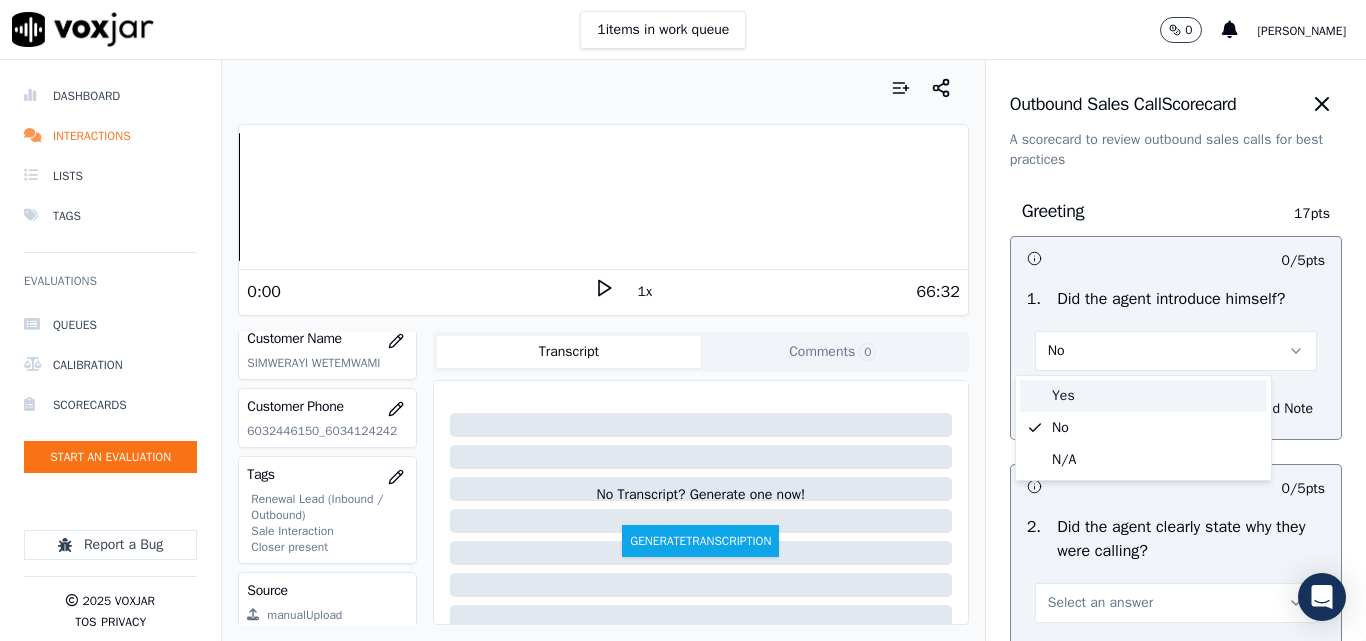 click on "Yes" at bounding box center [1143, 396] 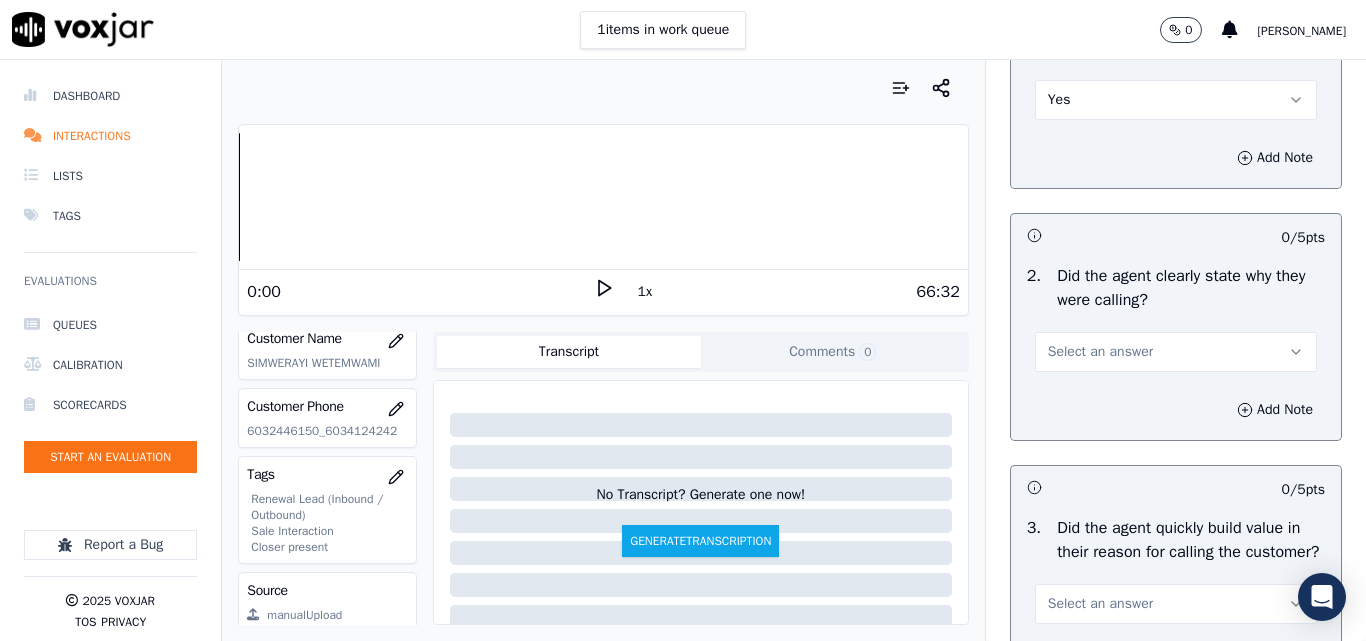 scroll, scrollTop: 300, scrollLeft: 0, axis: vertical 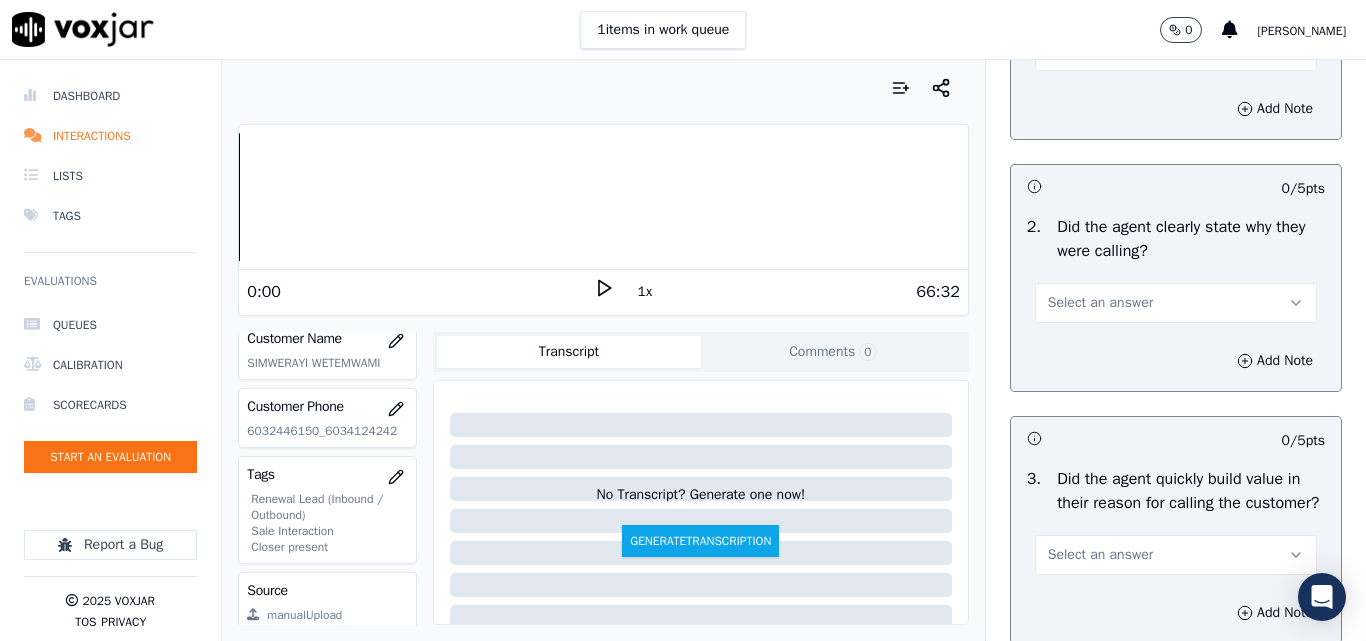 click on "Select an answer" at bounding box center (1100, 303) 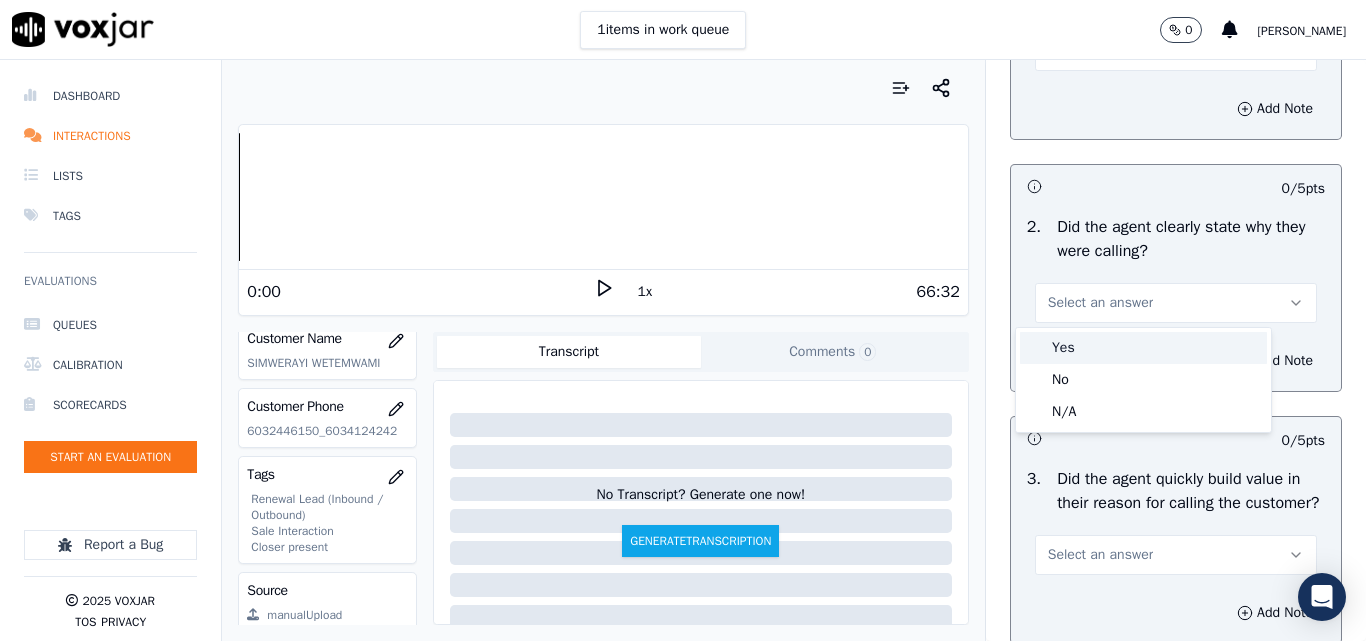 drag, startPoint x: 1095, startPoint y: 344, endPoint x: 1119, endPoint y: 306, distance: 44.94441 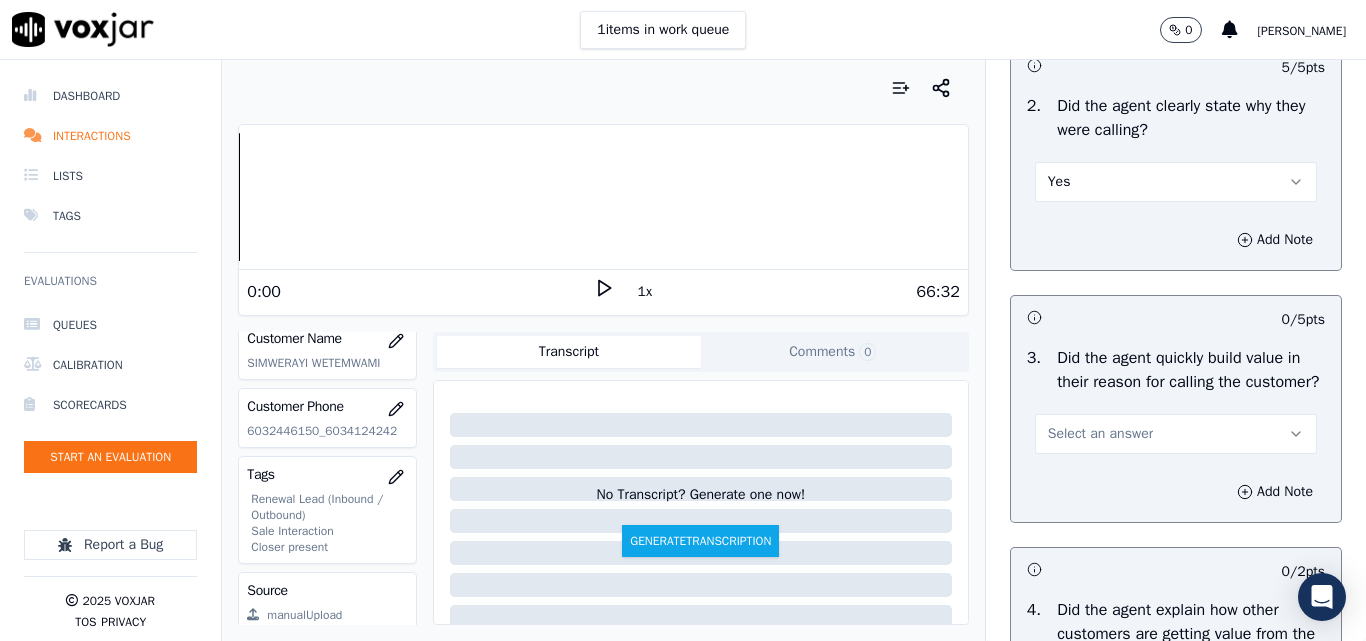 scroll, scrollTop: 500, scrollLeft: 0, axis: vertical 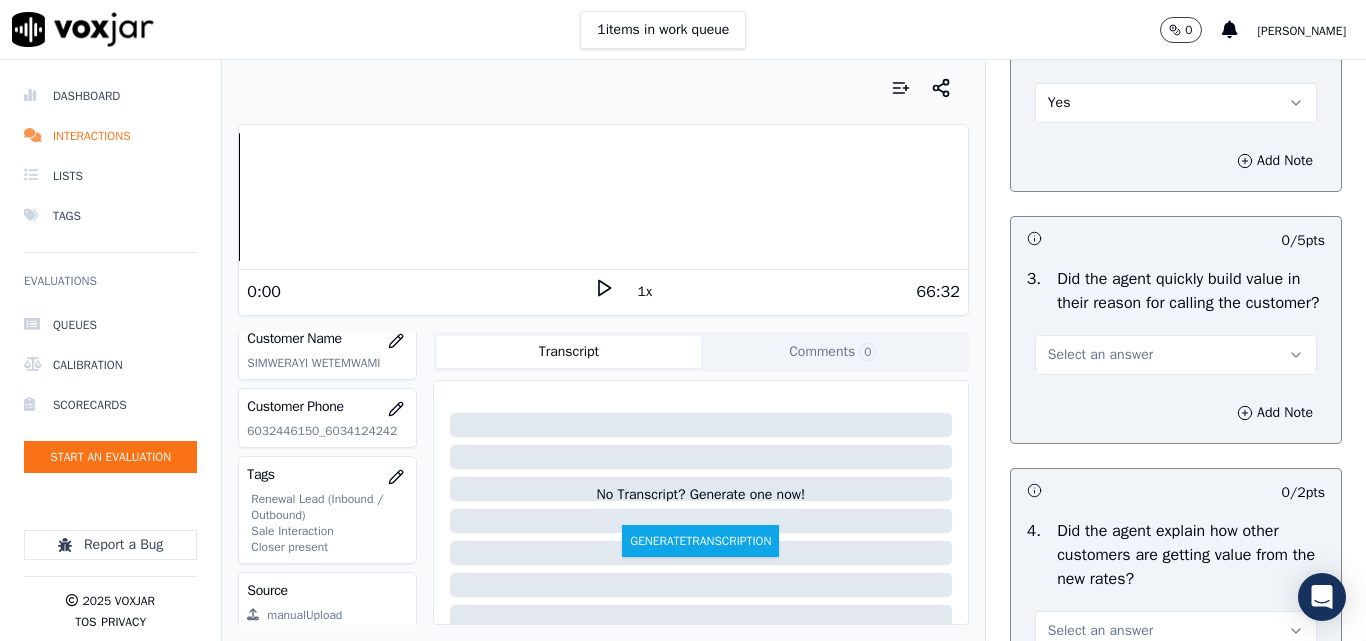 click on "Select an answer" at bounding box center (1100, 355) 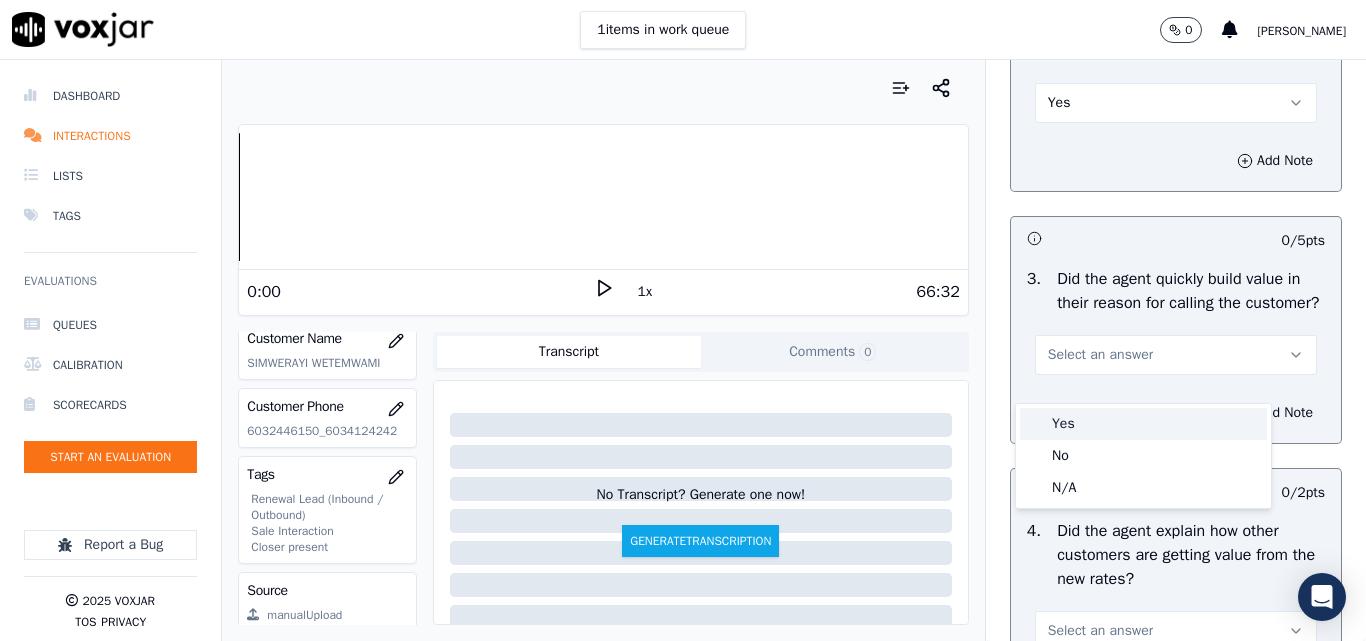 click on "Yes" at bounding box center [1143, 424] 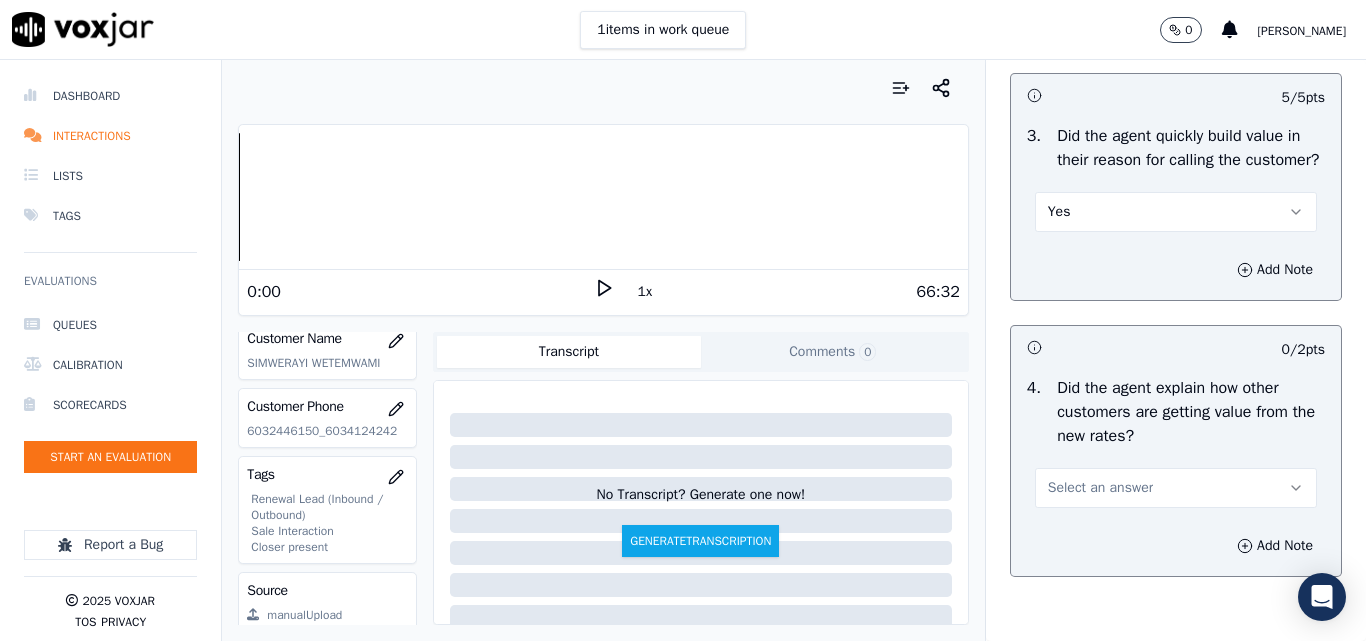 scroll, scrollTop: 800, scrollLeft: 0, axis: vertical 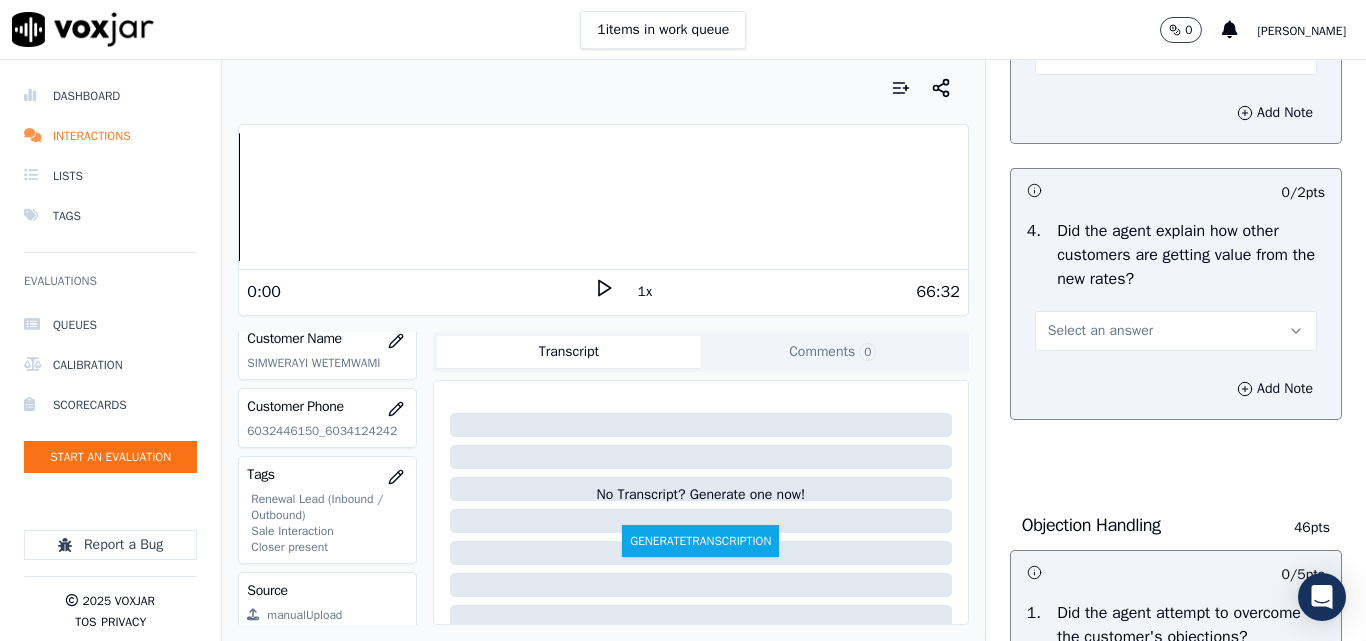 click on "Select an answer" at bounding box center [1100, 331] 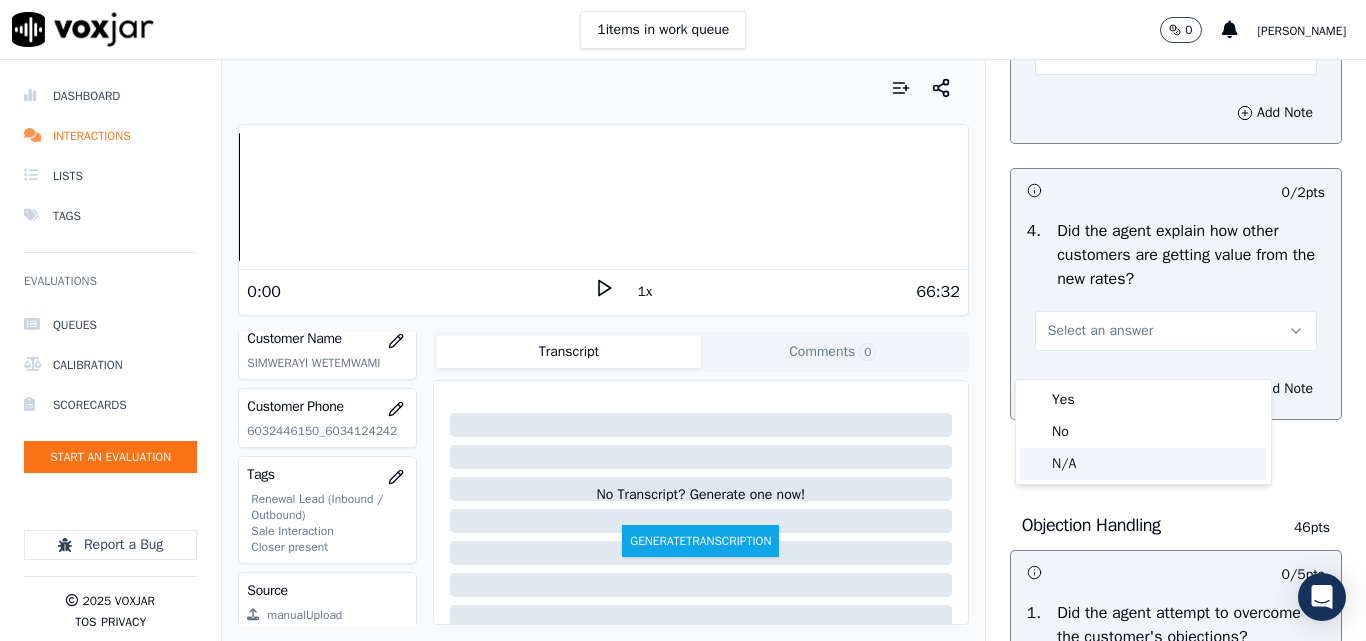 click on "N/A" 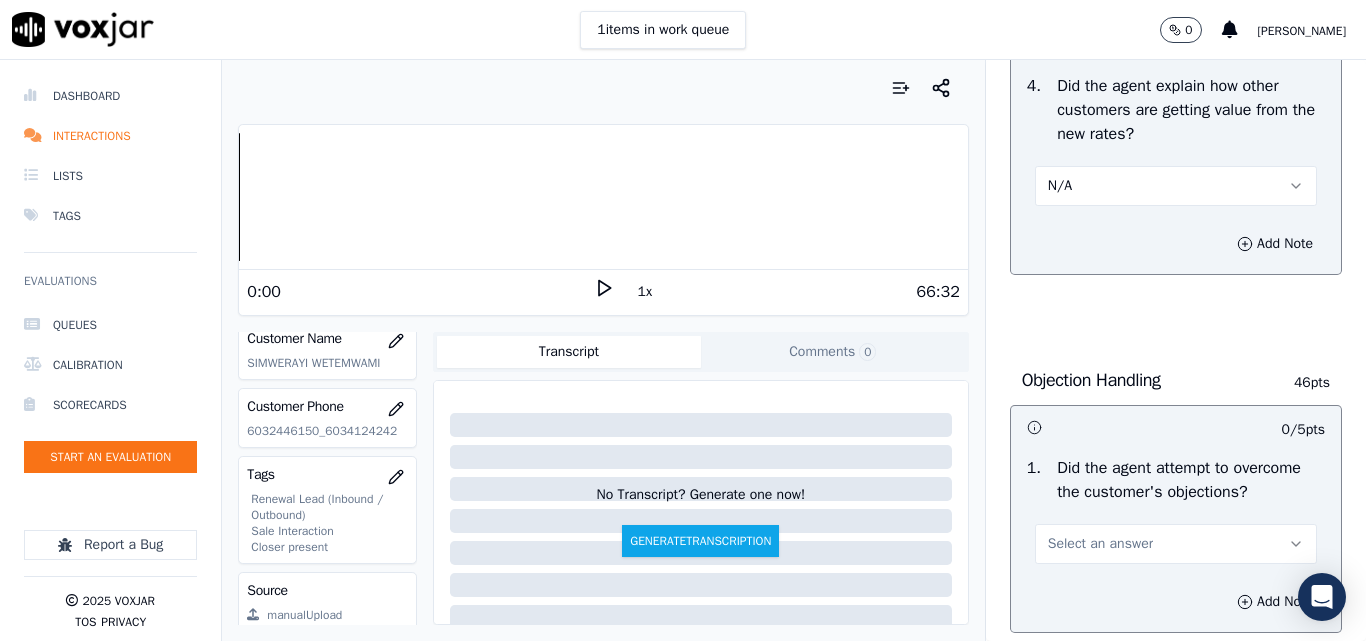 scroll, scrollTop: 1200, scrollLeft: 0, axis: vertical 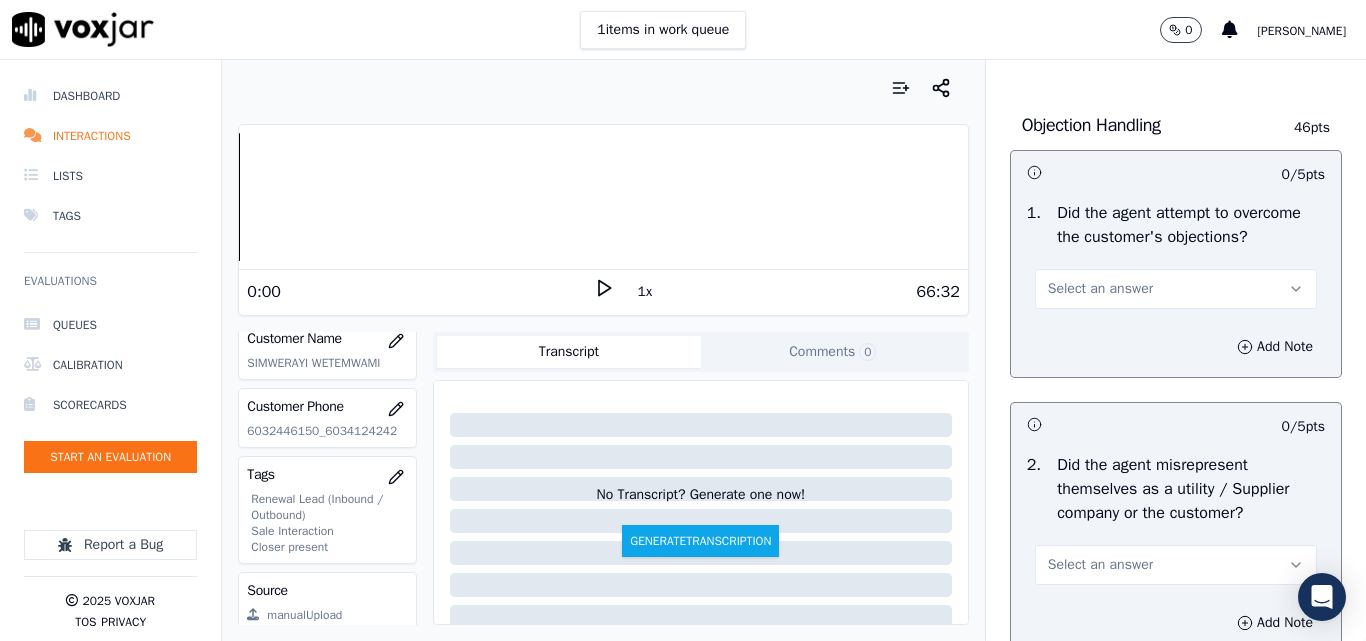 click on "Select an answer" at bounding box center [1100, 289] 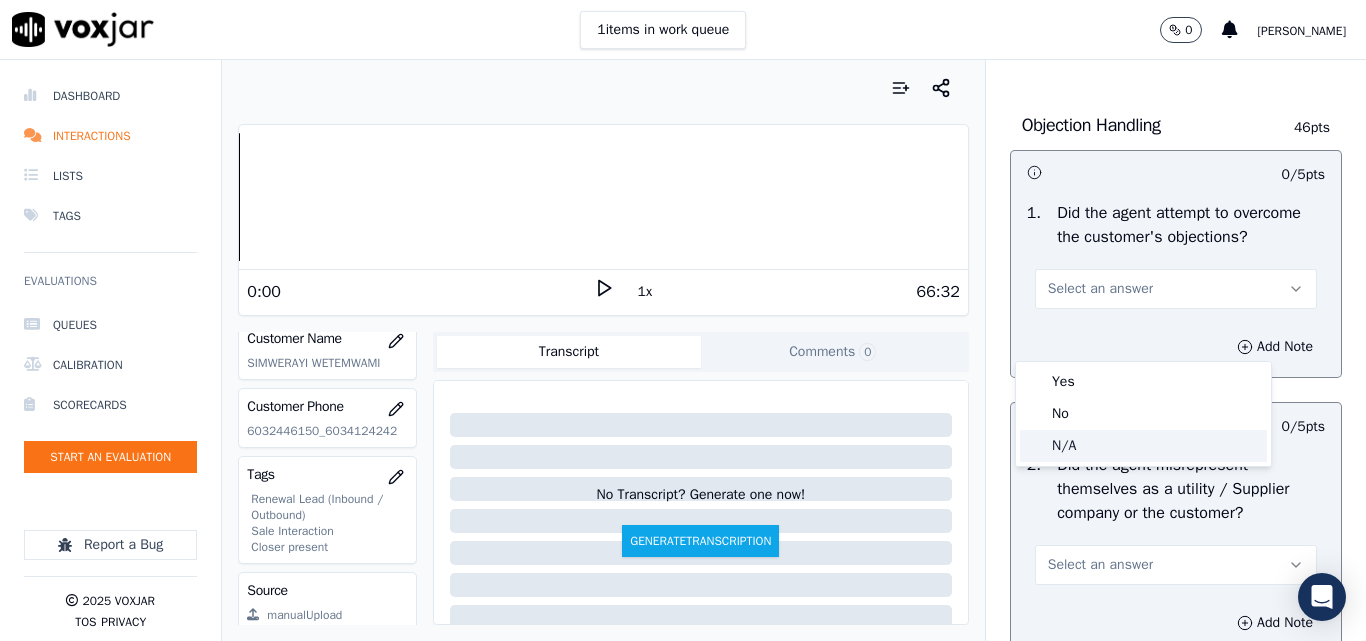 click on "N/A" 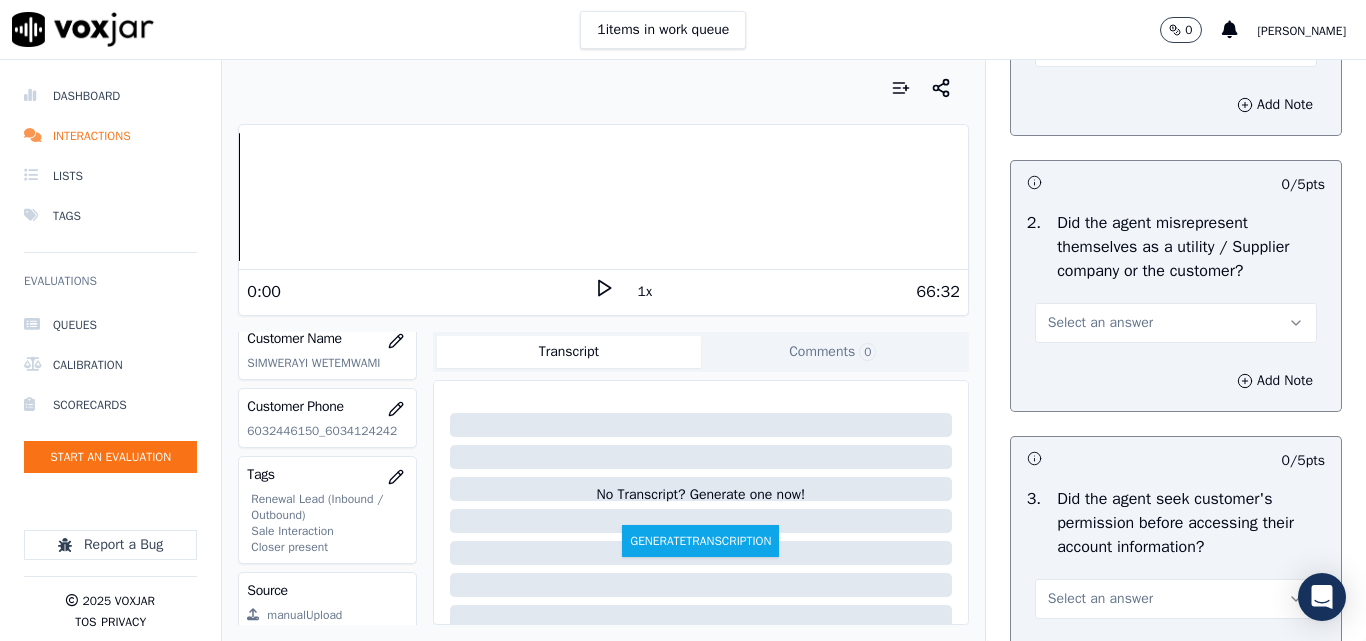 scroll, scrollTop: 1500, scrollLeft: 0, axis: vertical 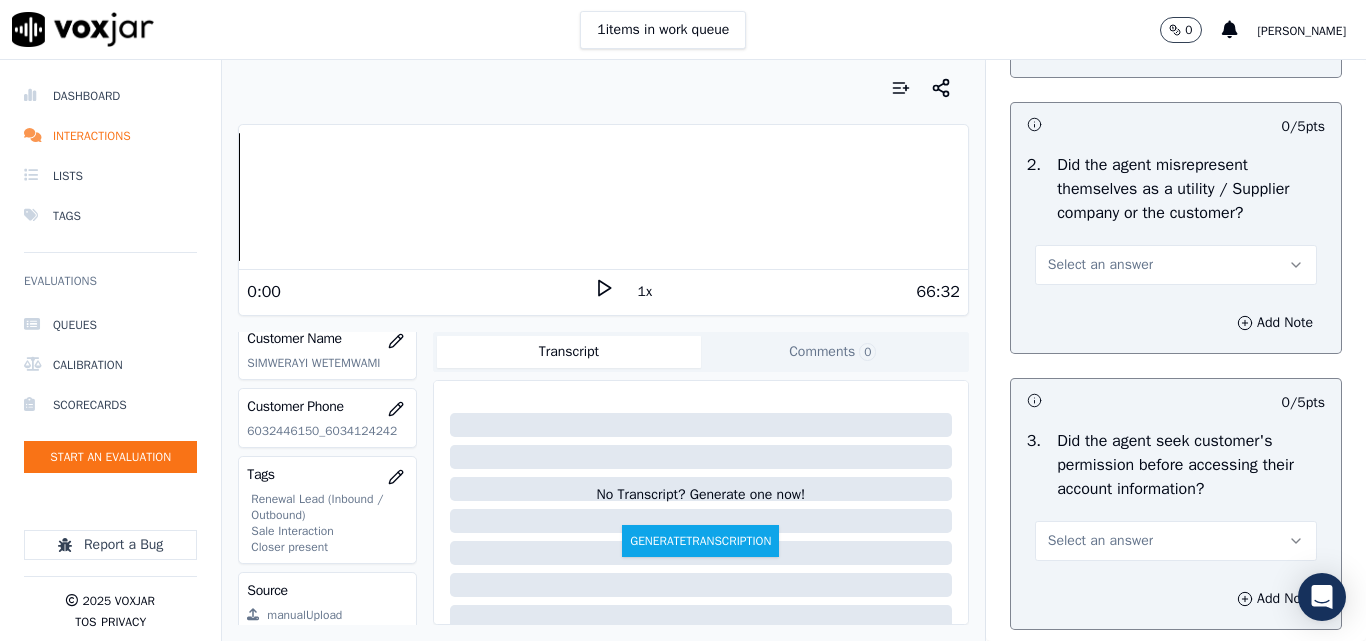 click on "Select an answer" at bounding box center [1100, 265] 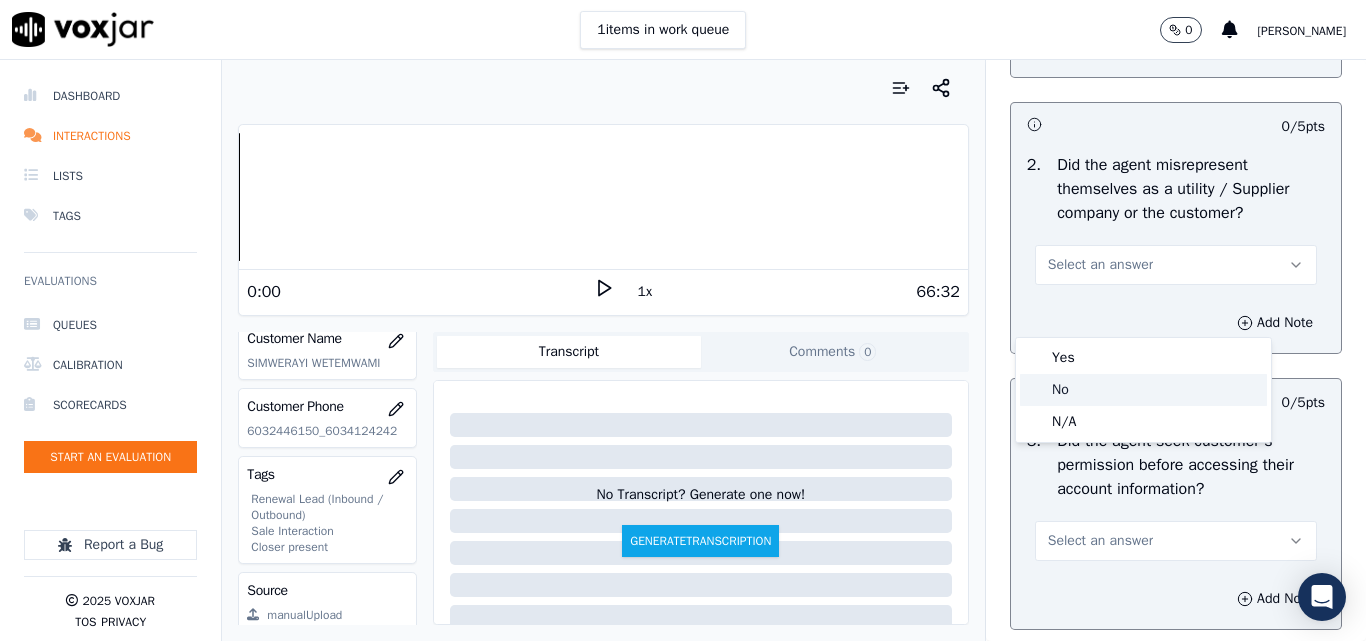 click on "No" 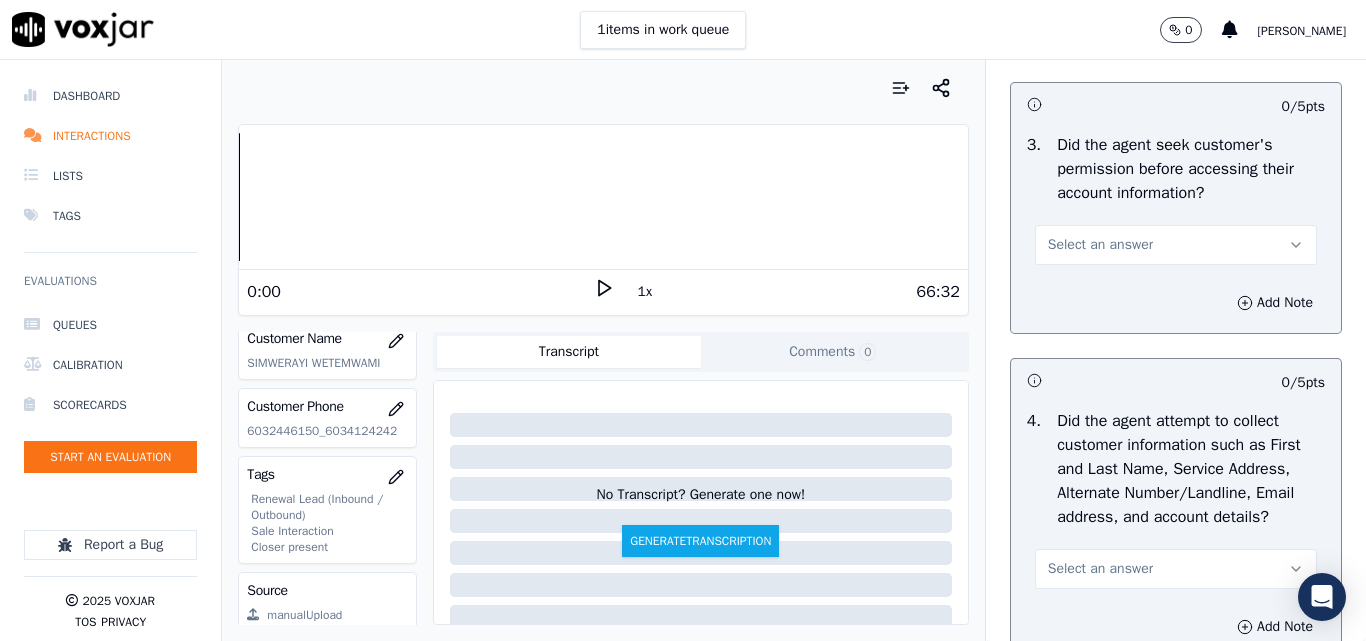 scroll, scrollTop: 1800, scrollLeft: 0, axis: vertical 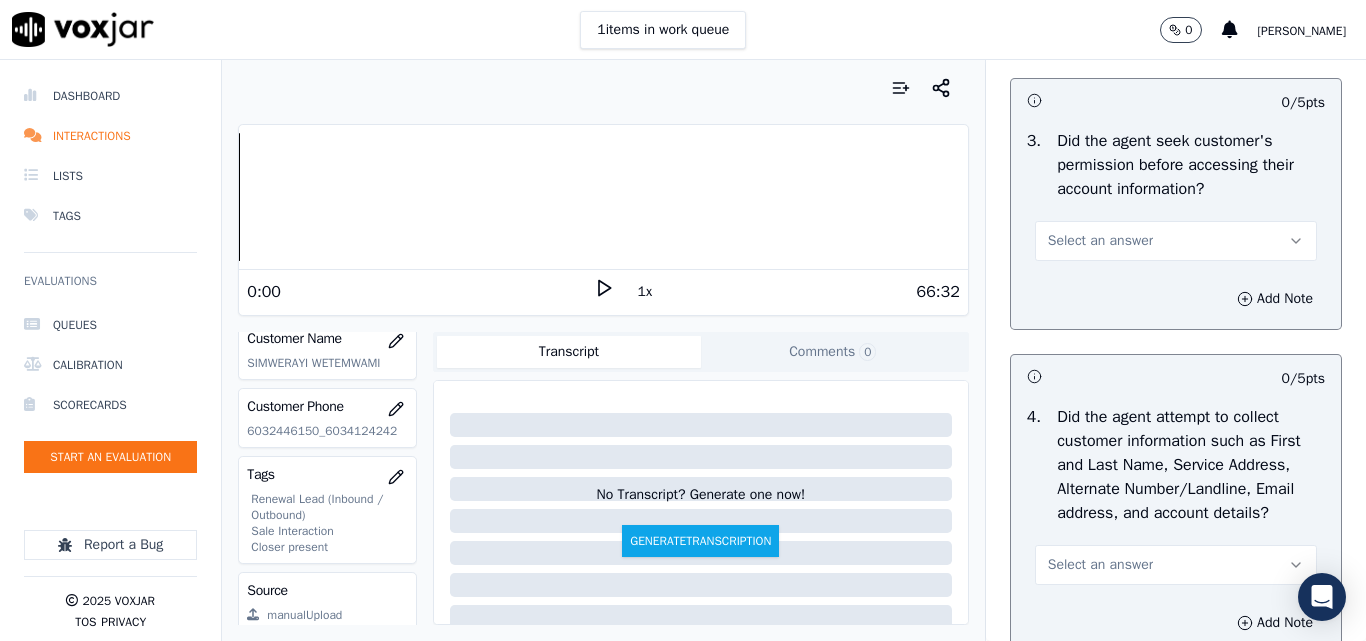 click on "Select an answer" at bounding box center [1100, 241] 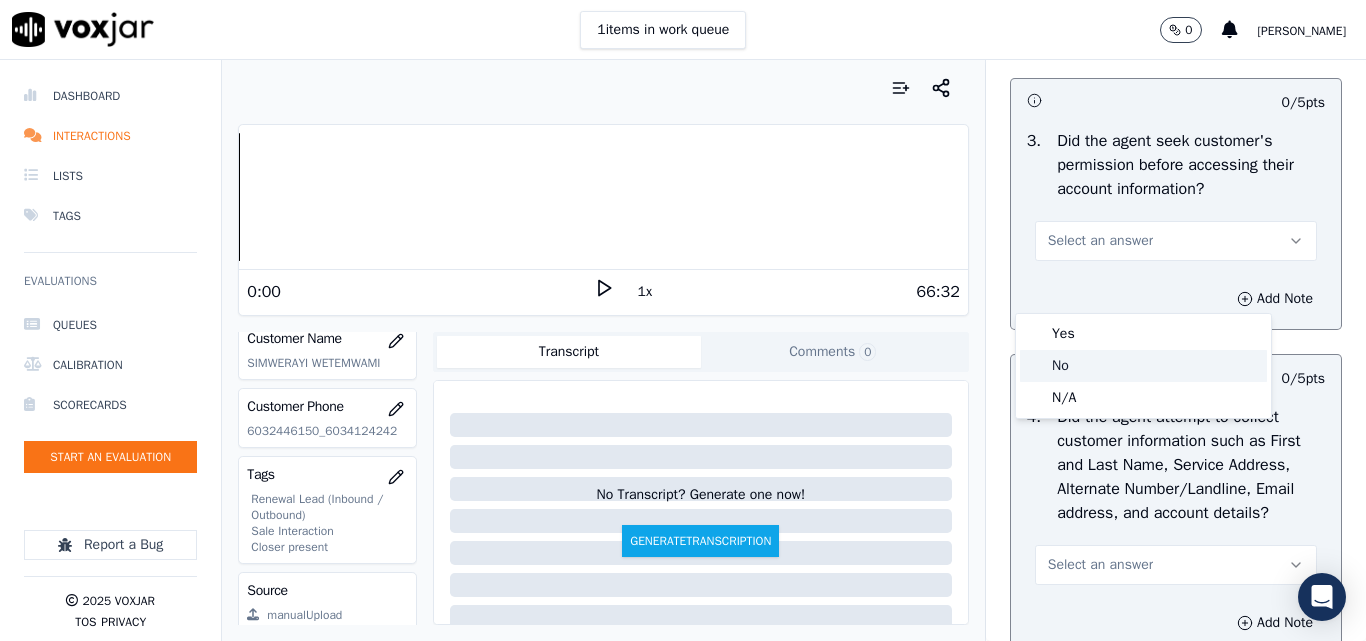 click on "No" 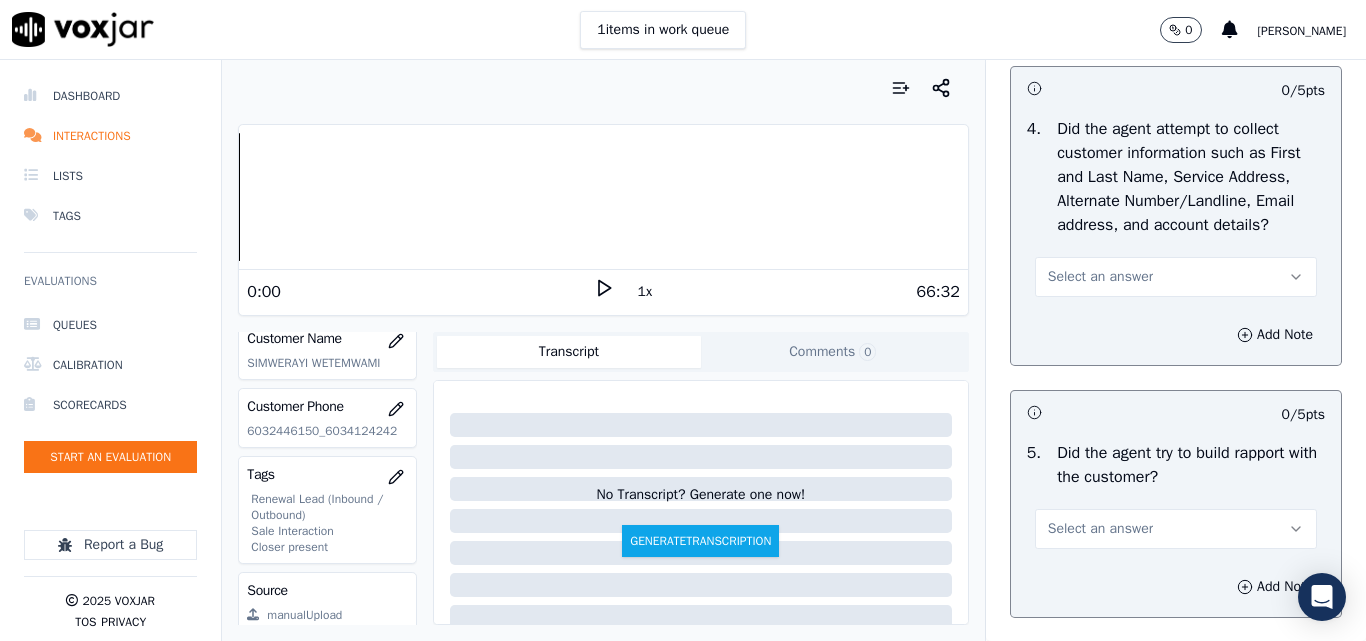 scroll, scrollTop: 2100, scrollLeft: 0, axis: vertical 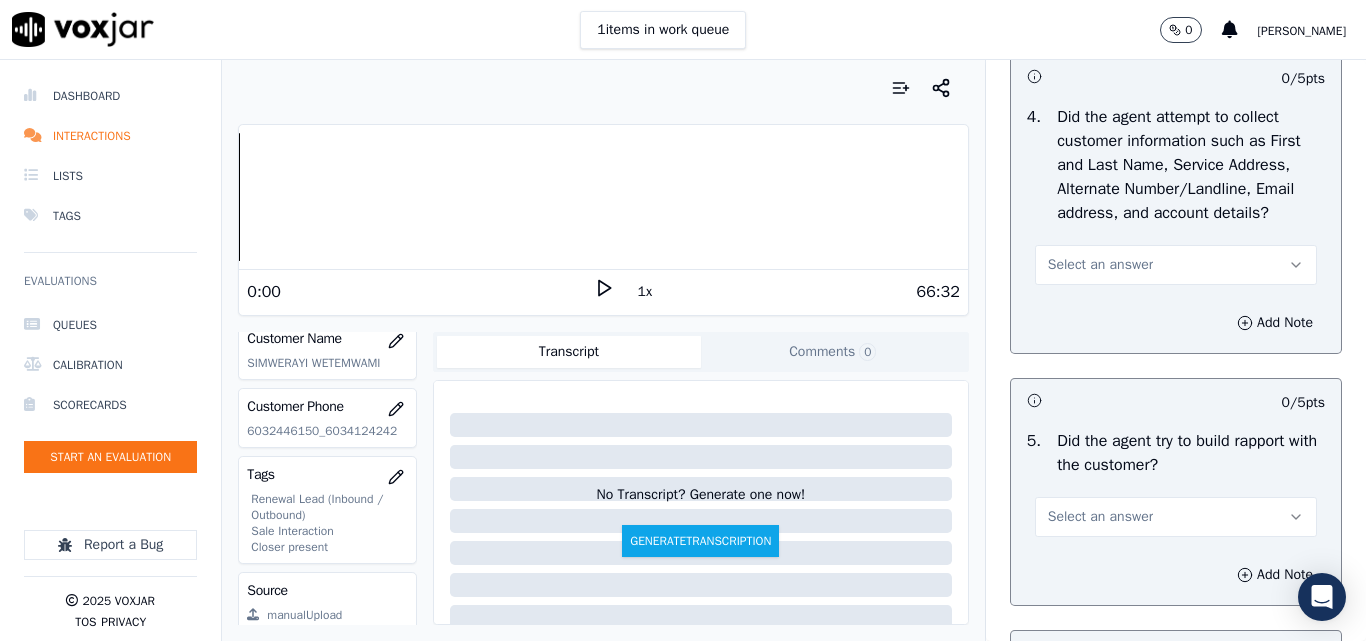 click on "Select an answer" at bounding box center (1100, 265) 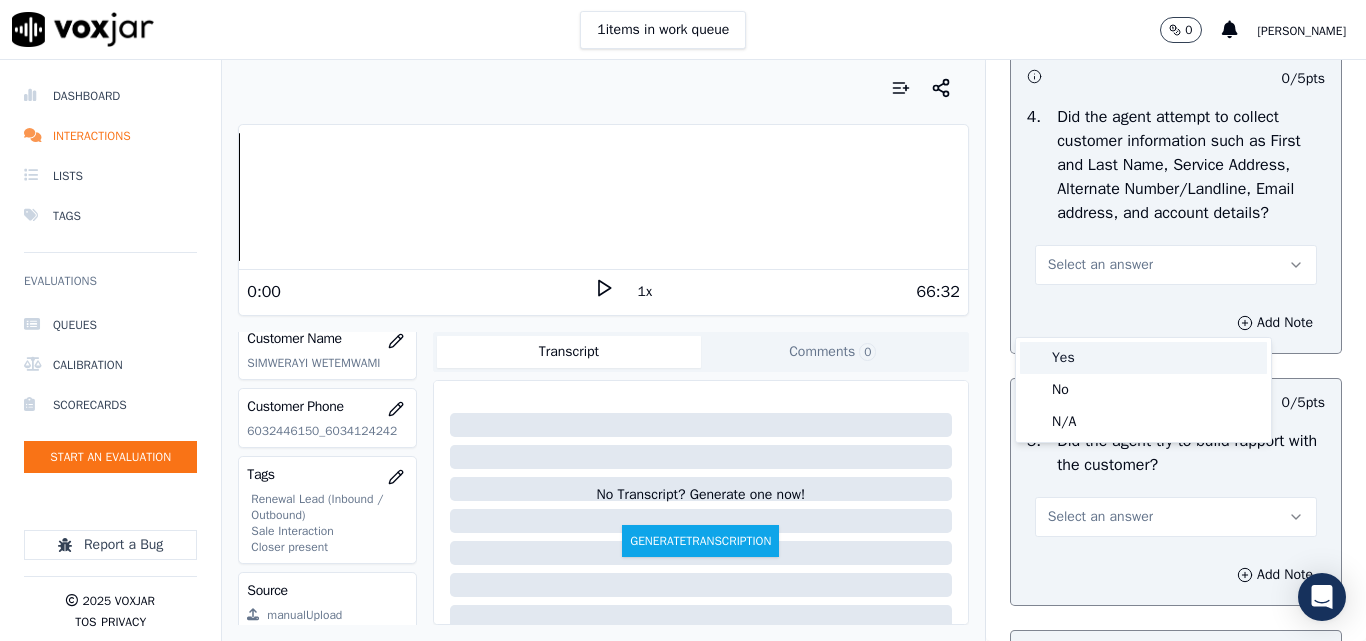click on "Yes" at bounding box center [1143, 358] 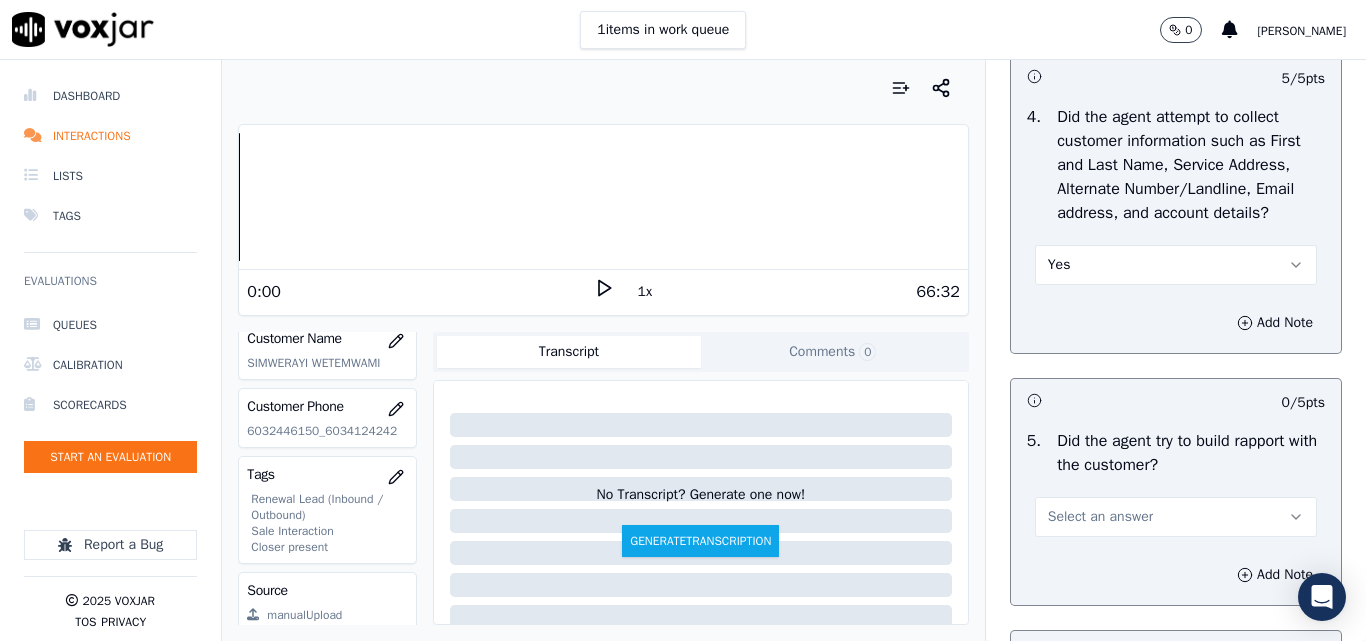 scroll, scrollTop: 2400, scrollLeft: 0, axis: vertical 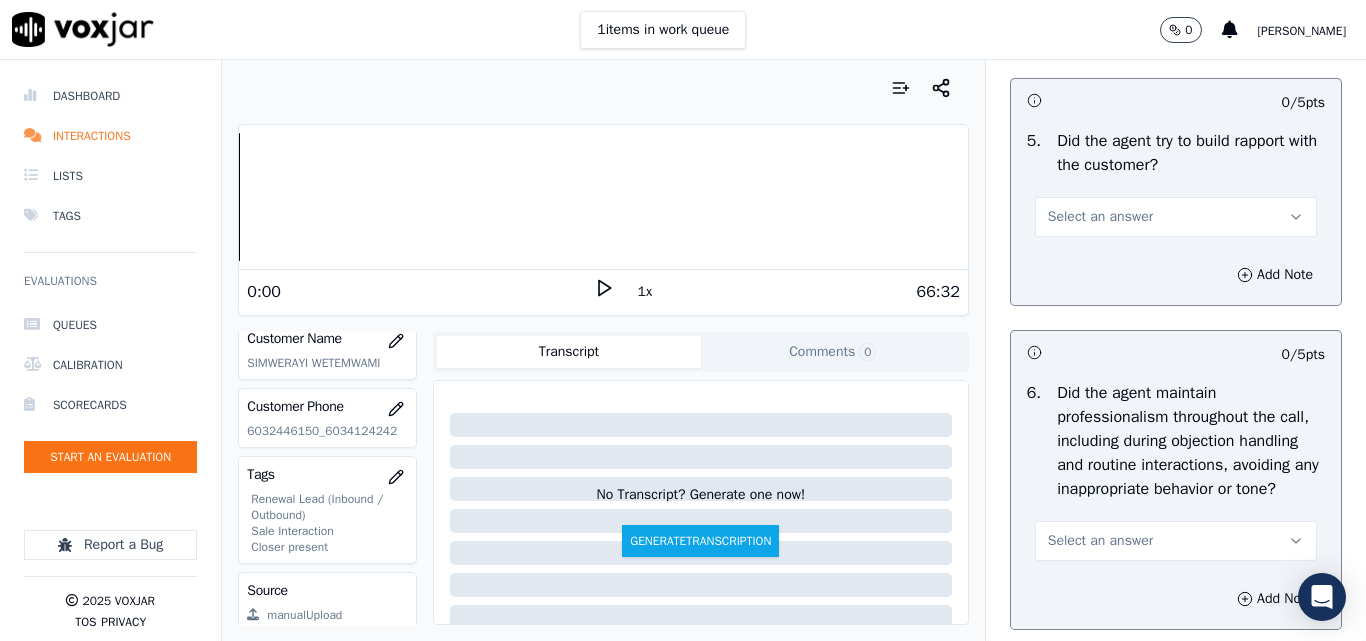 click on "Select an answer" at bounding box center (1100, 217) 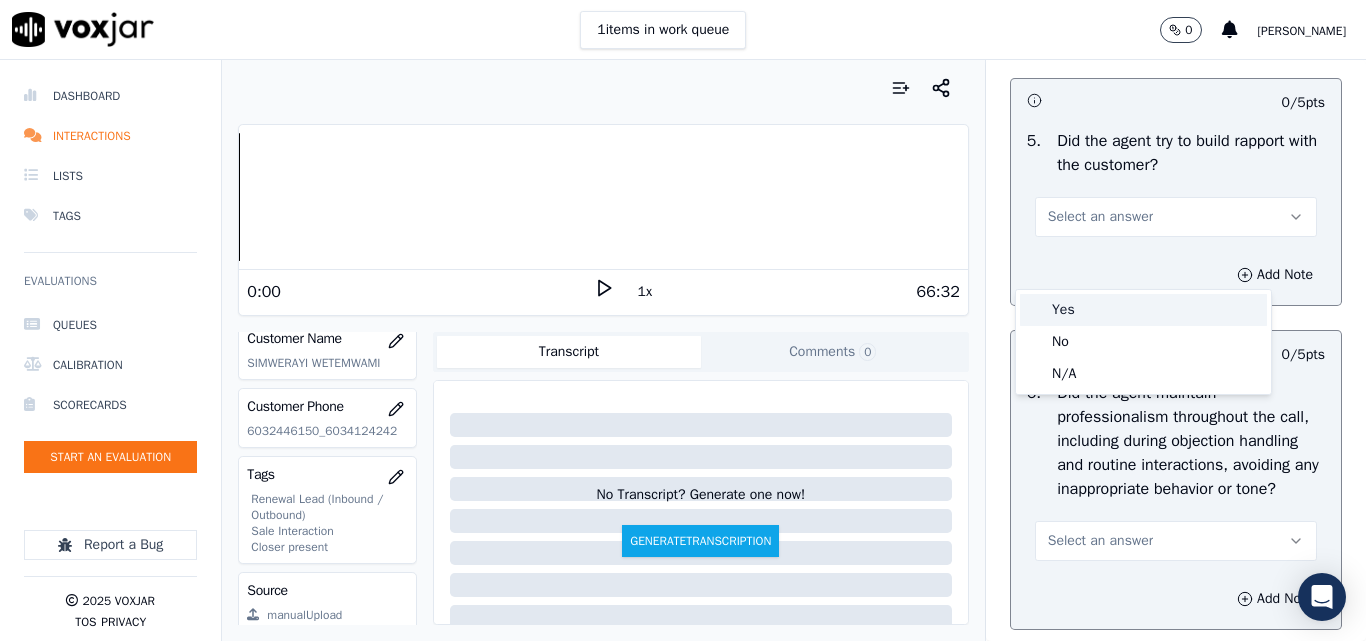 click on "Yes" at bounding box center [1143, 310] 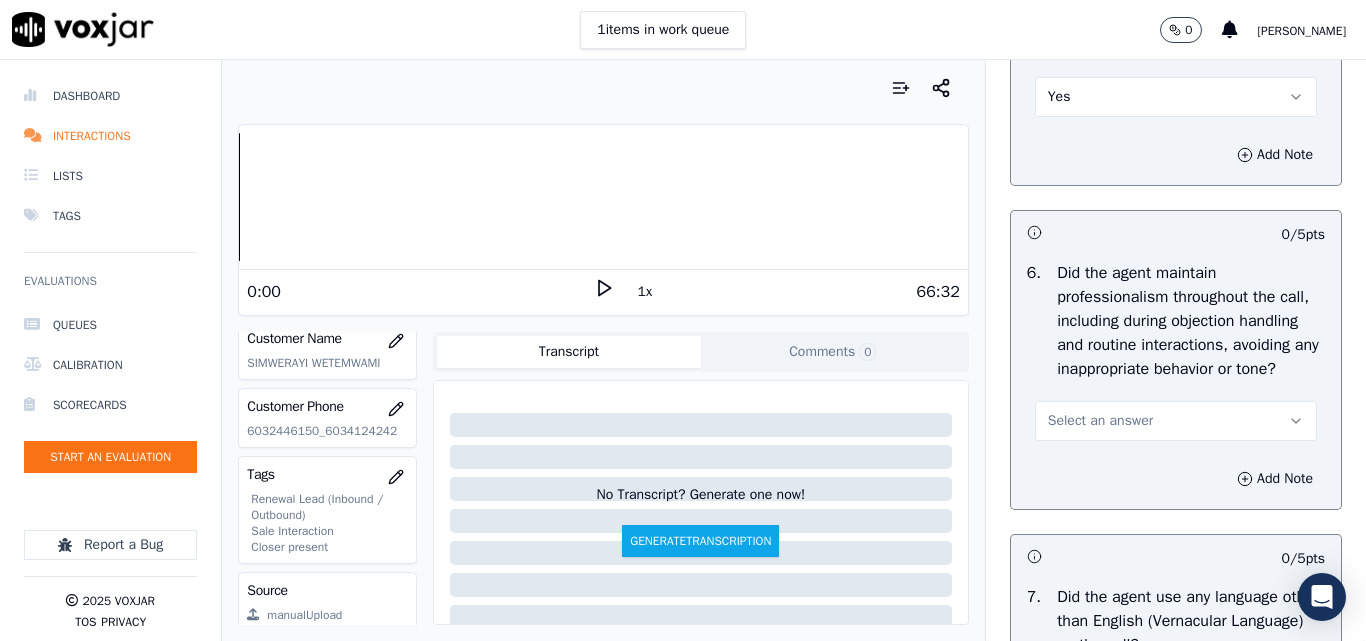 scroll, scrollTop: 2700, scrollLeft: 0, axis: vertical 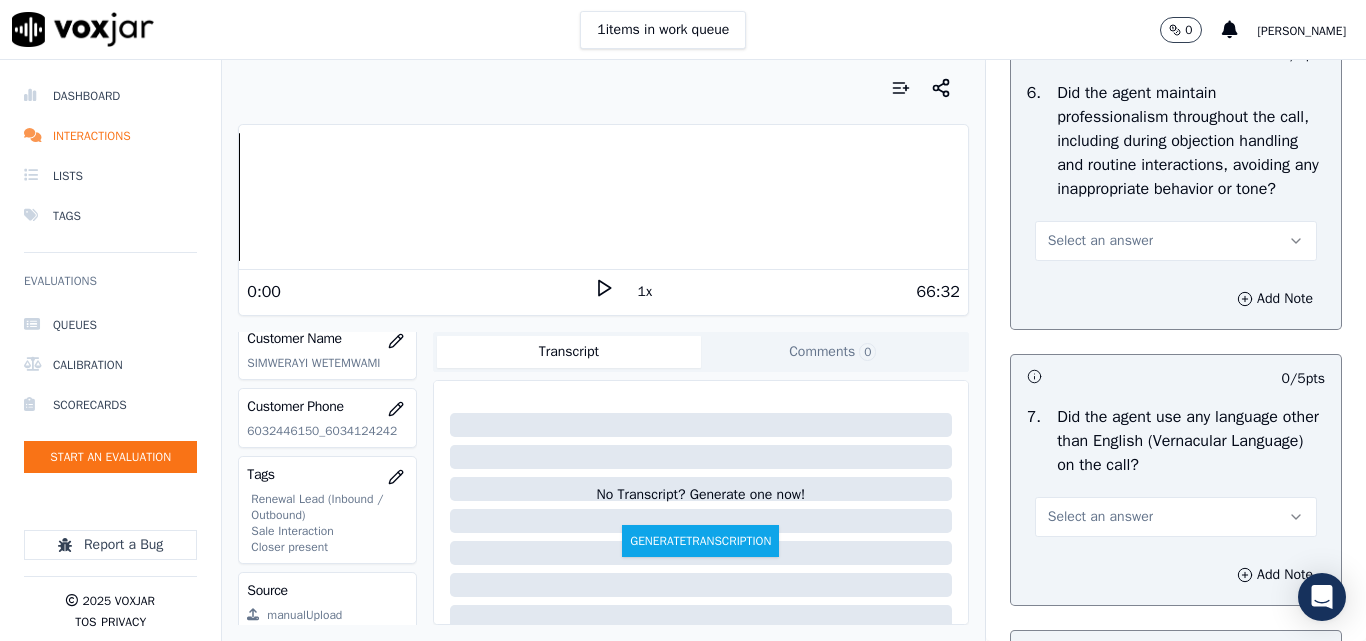 click on "Select an answer" at bounding box center (1100, 241) 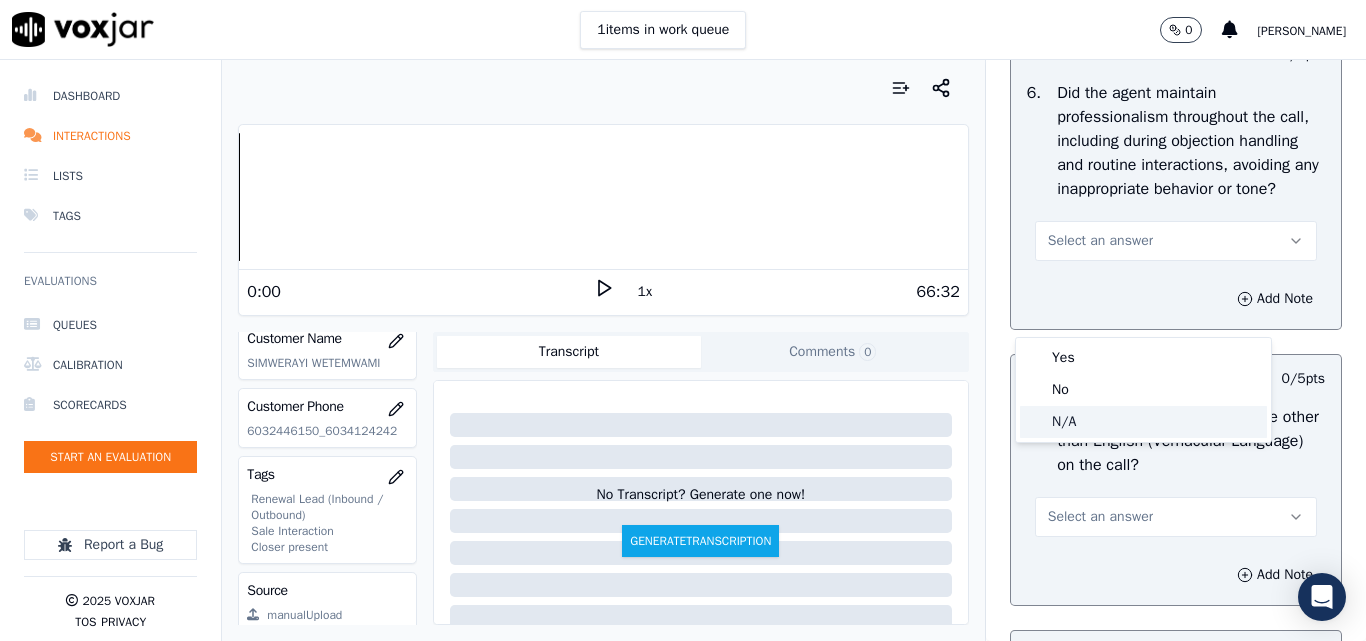 click on "N/A" 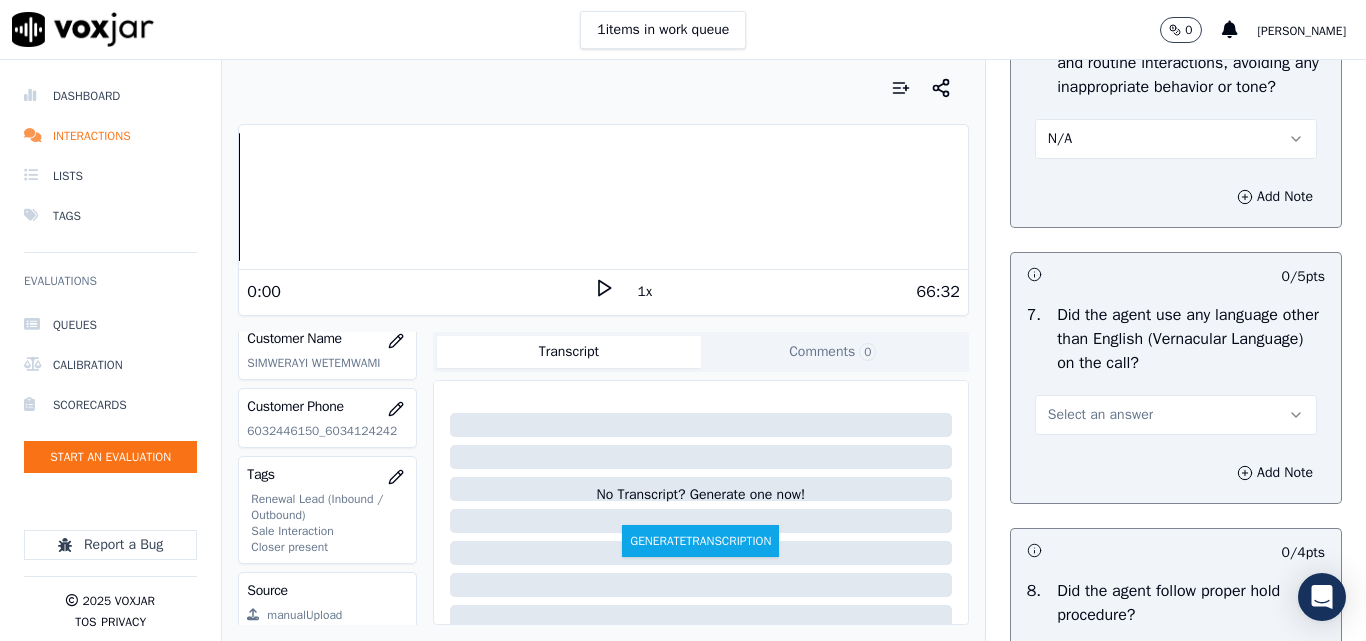 scroll, scrollTop: 3000, scrollLeft: 0, axis: vertical 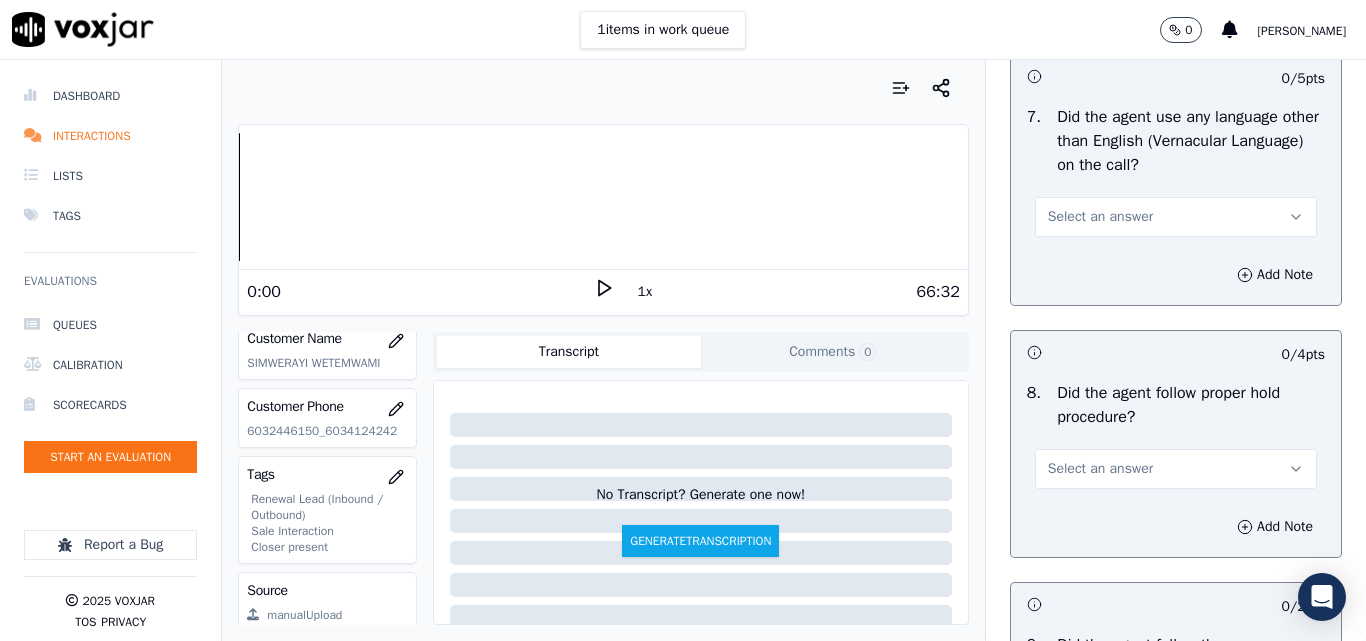 click on "Select an answer" at bounding box center (1100, 217) 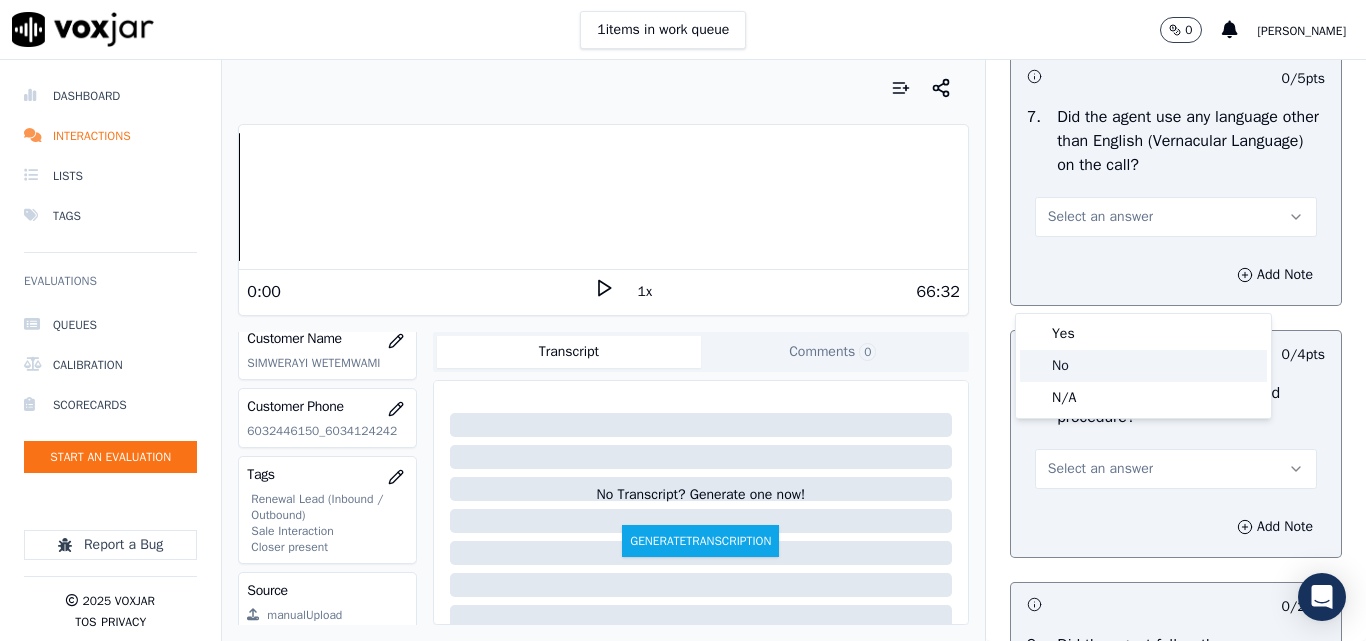click on "No" 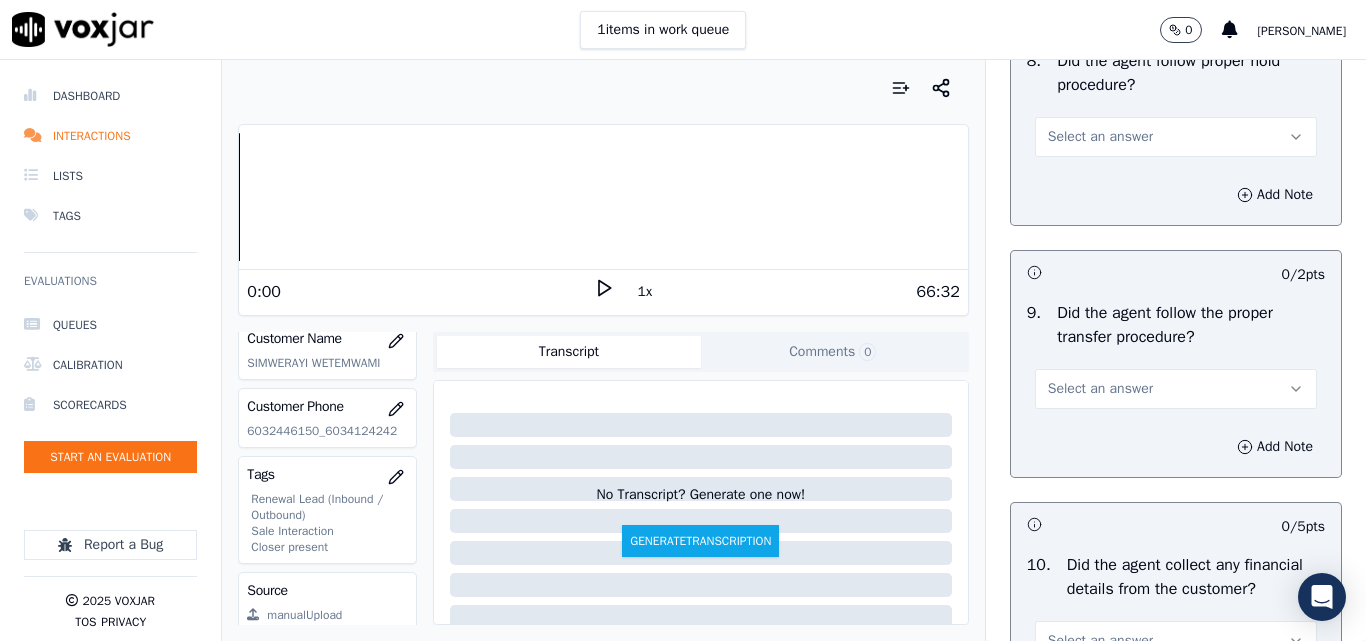 scroll, scrollTop: 3300, scrollLeft: 0, axis: vertical 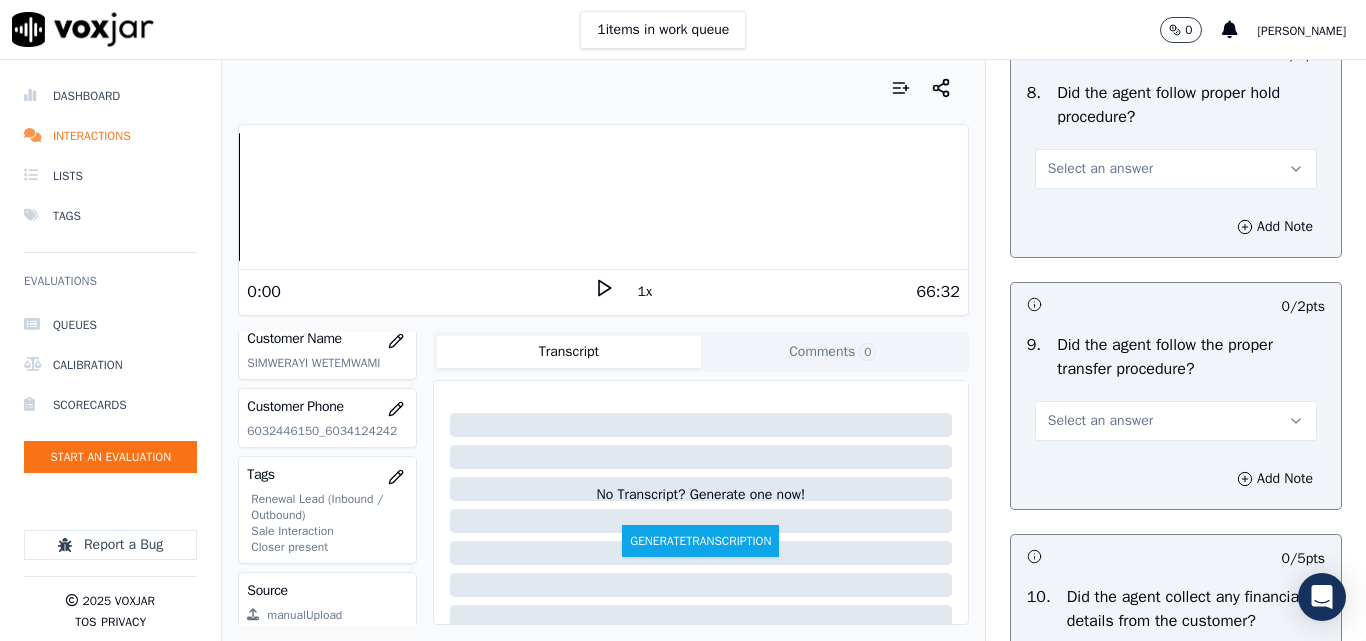 click on "Select an answer" at bounding box center [1100, 169] 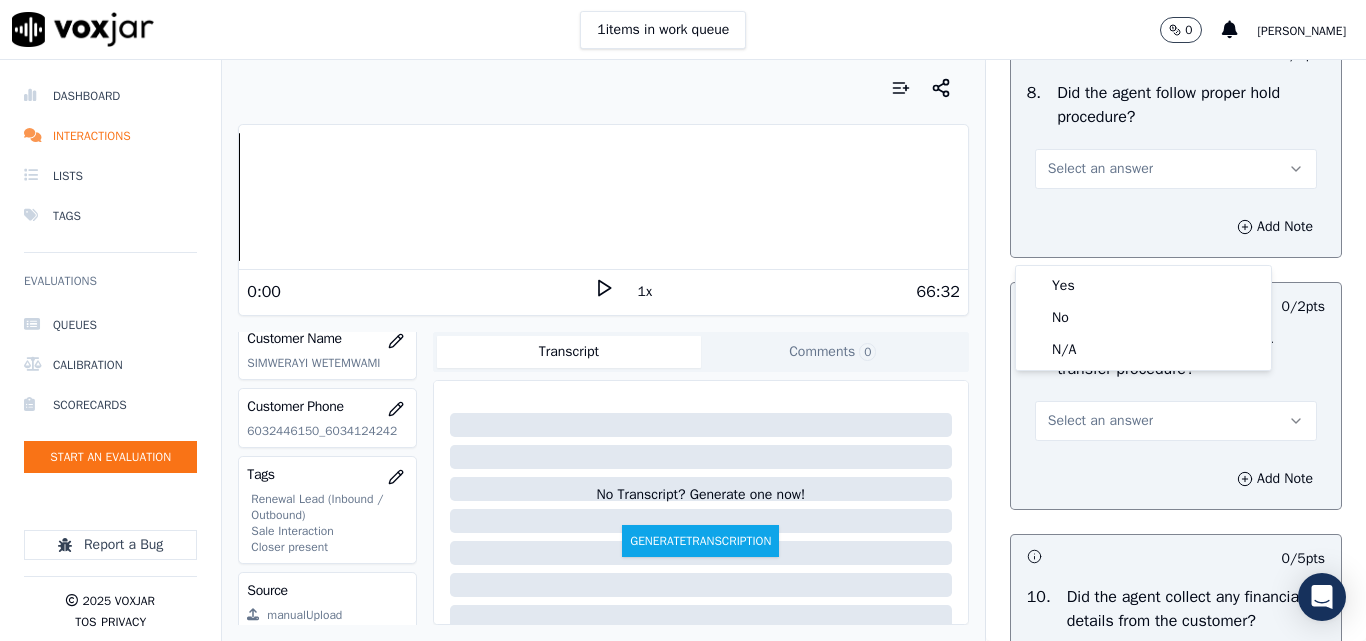 click on "Yes   No     N/A" at bounding box center (1143, 318) 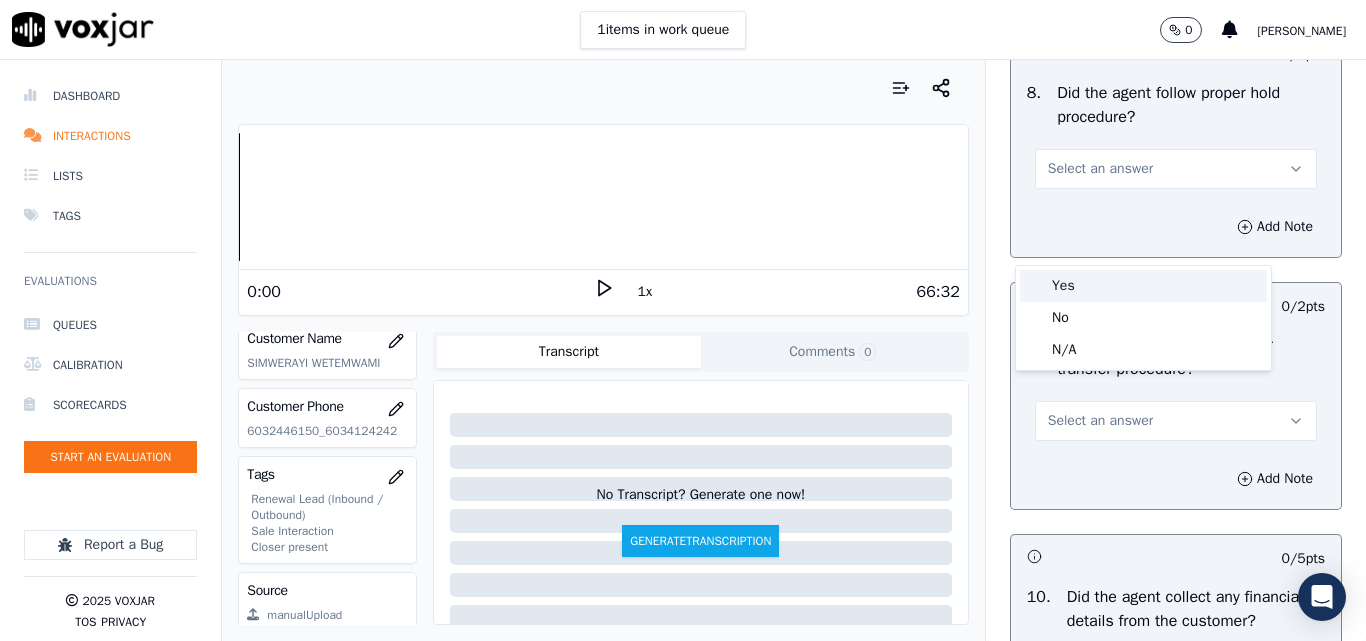 click on "Yes" at bounding box center [1143, 286] 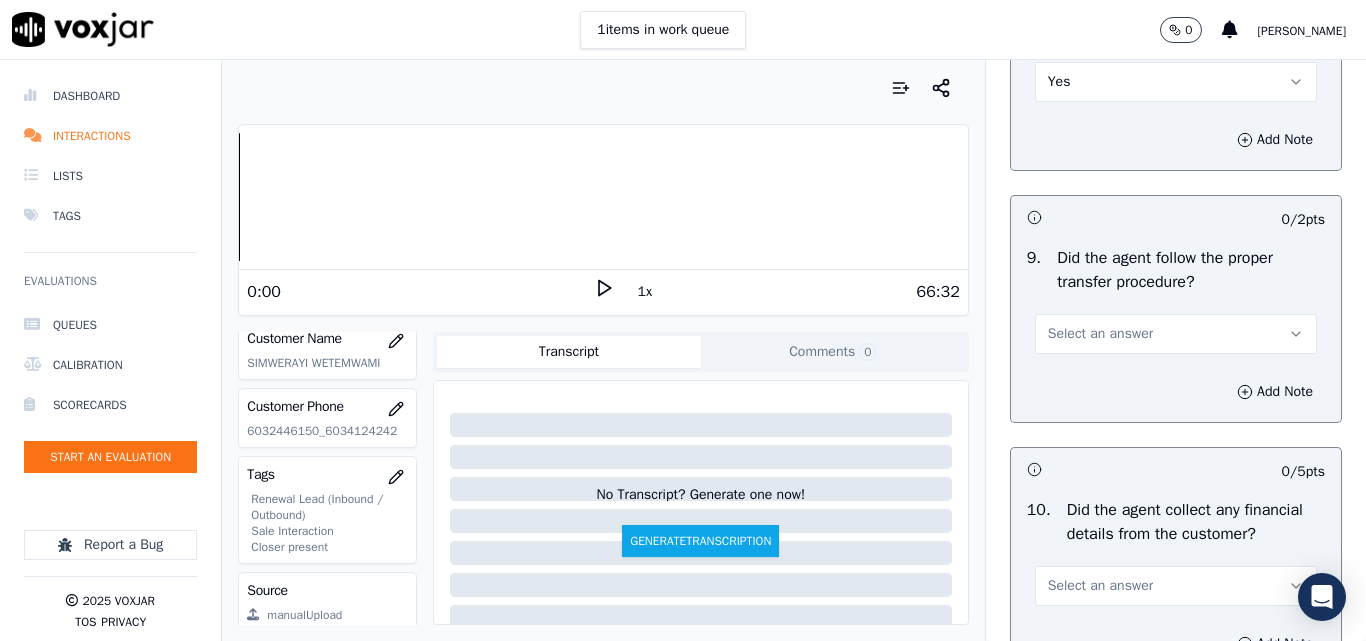 scroll, scrollTop: 3500, scrollLeft: 0, axis: vertical 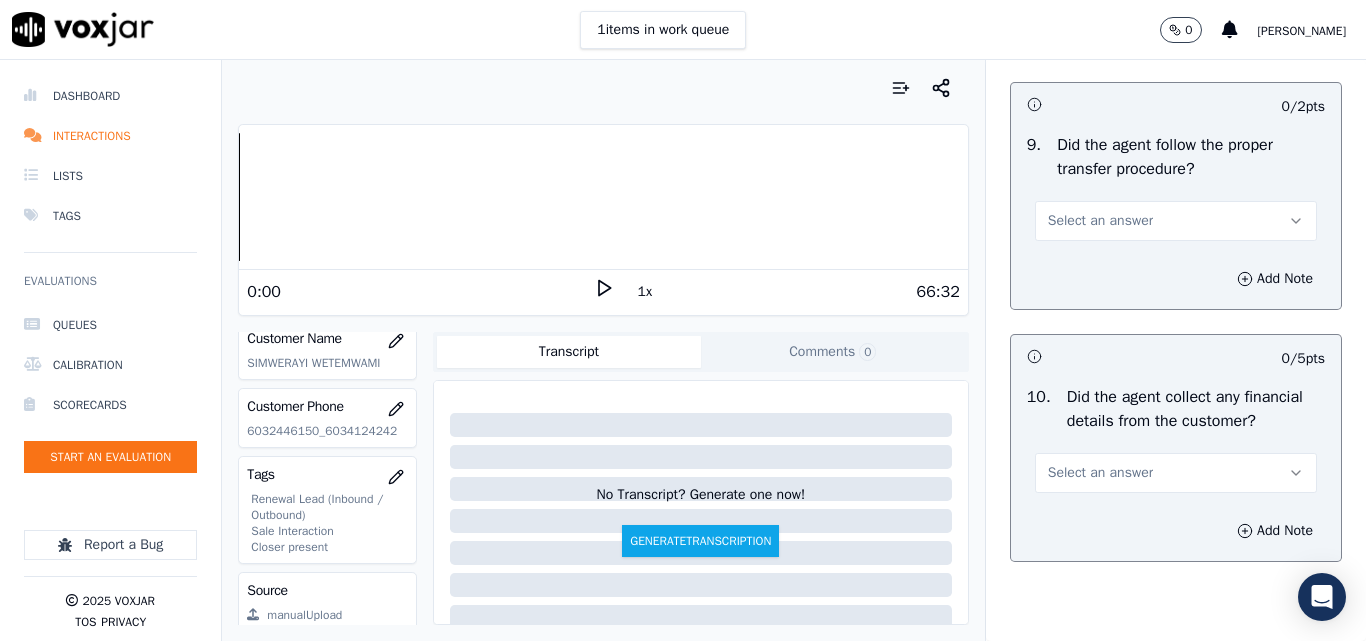 click on "Select an answer" at bounding box center (1100, 221) 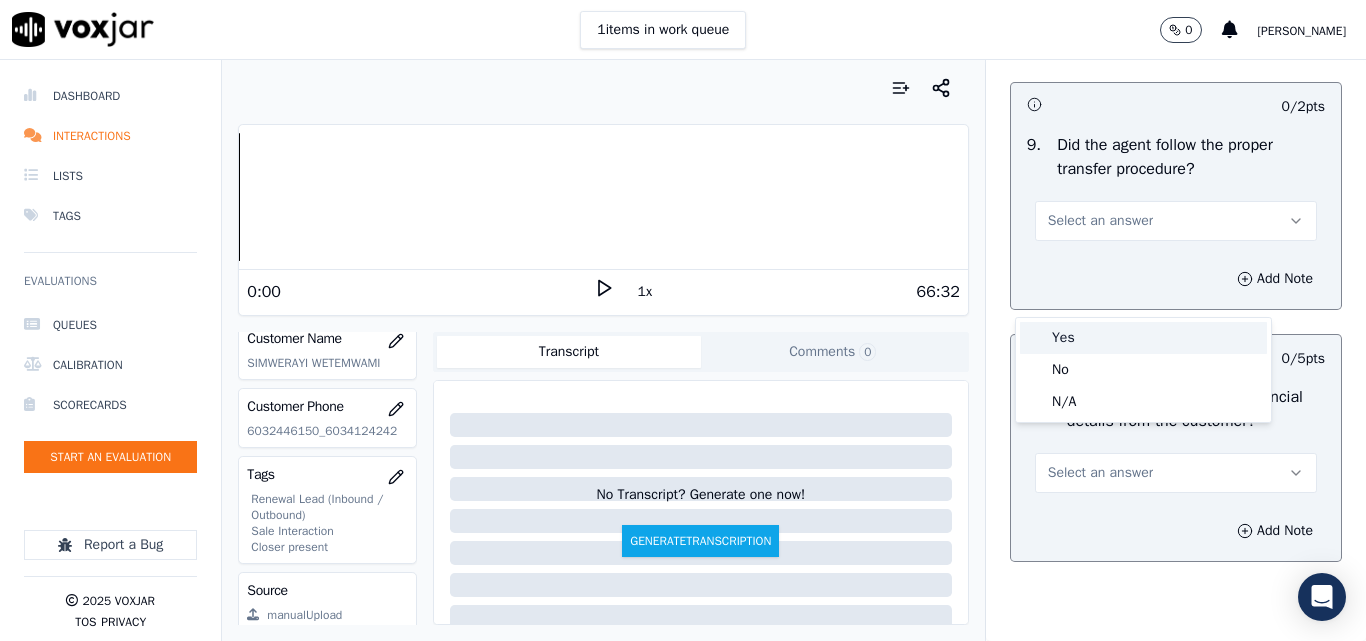 click on "Yes" at bounding box center (1143, 338) 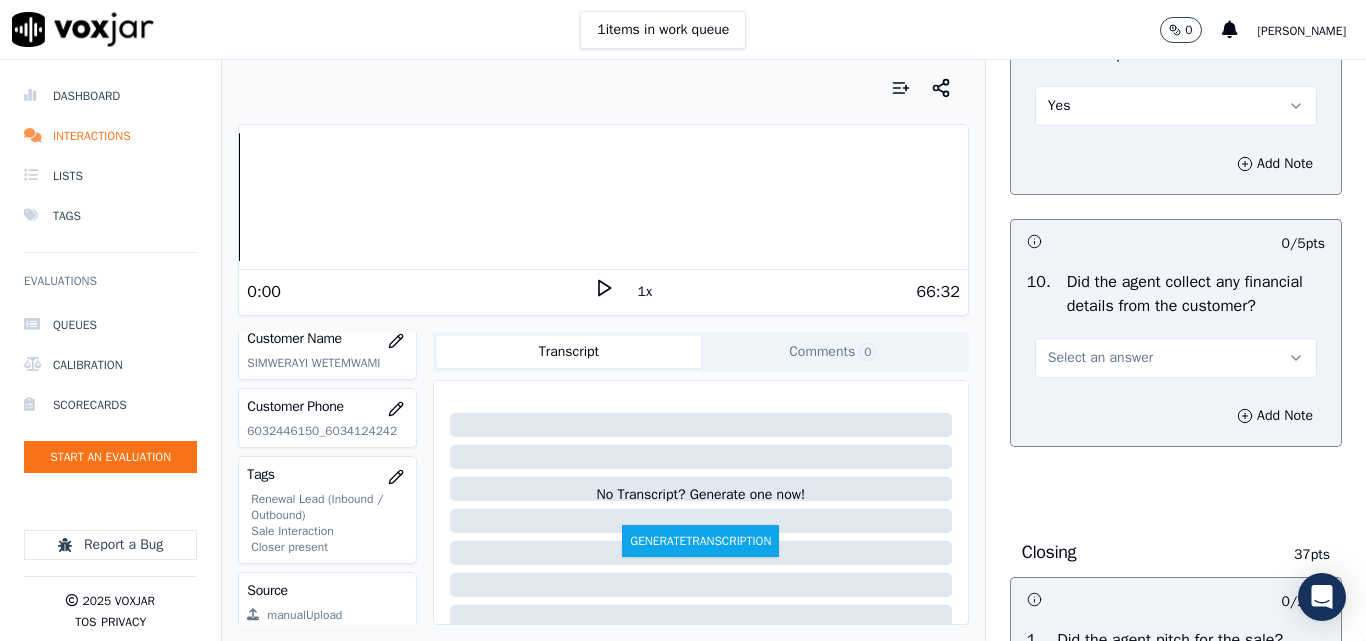 scroll, scrollTop: 3700, scrollLeft: 0, axis: vertical 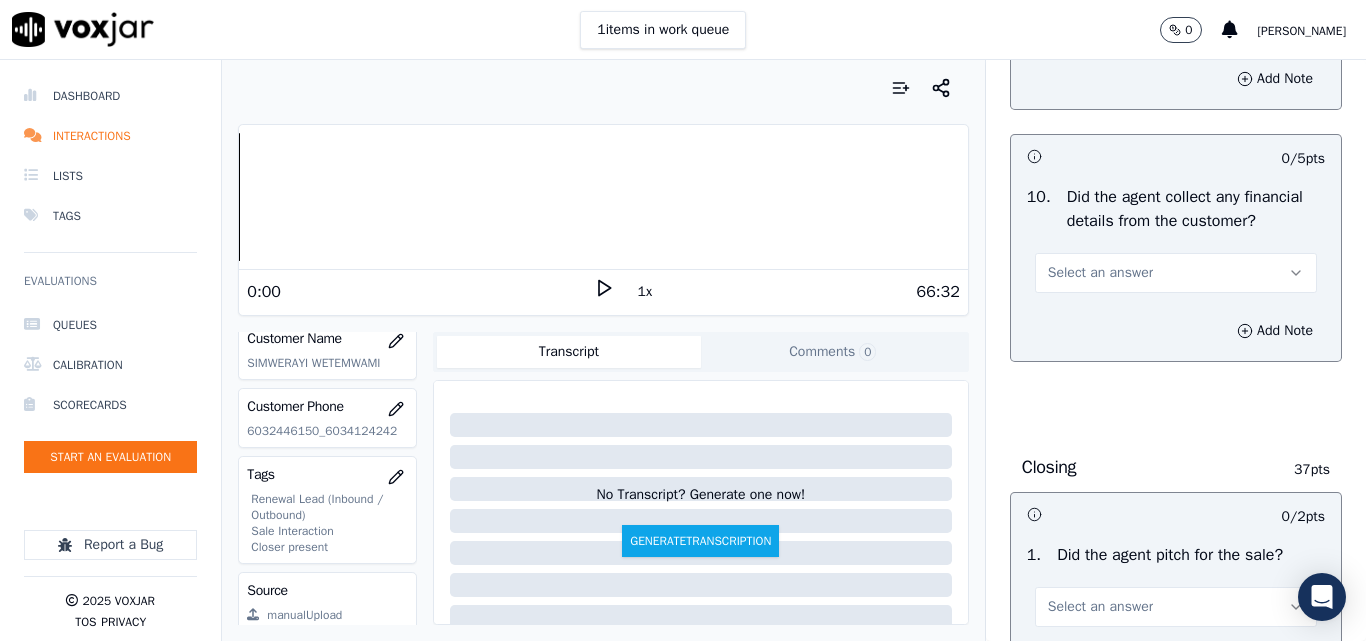 click on "Select an answer" at bounding box center (1100, 273) 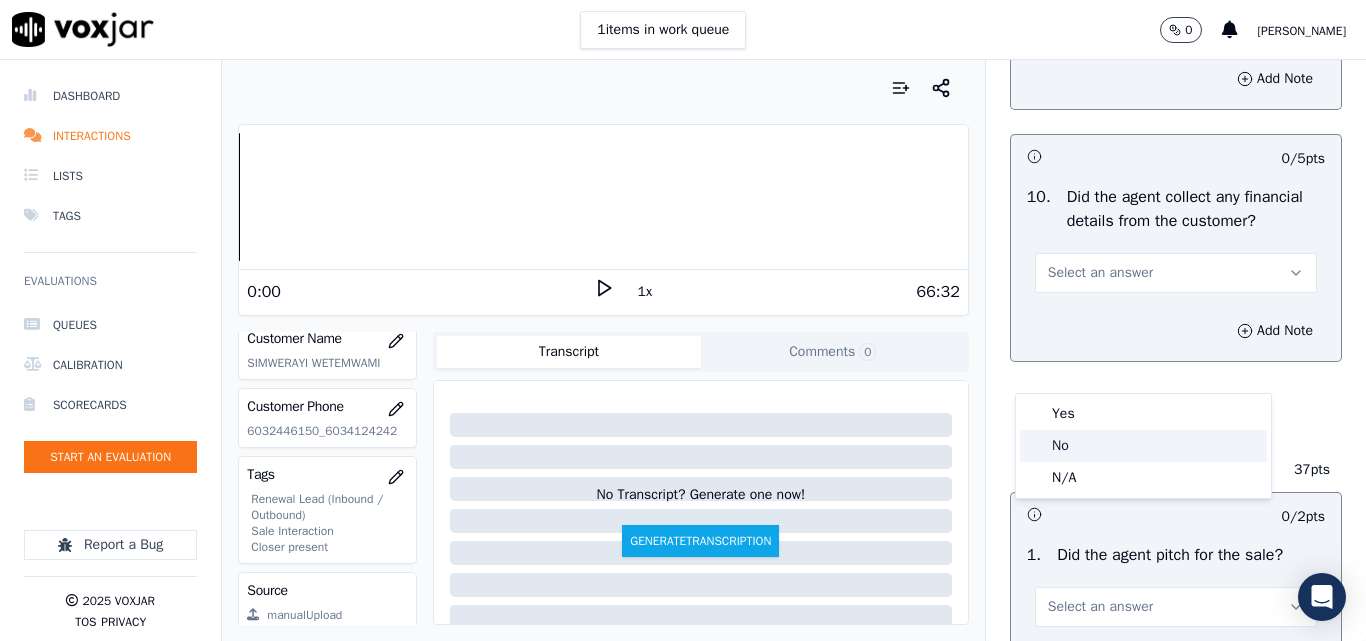 click on "No" 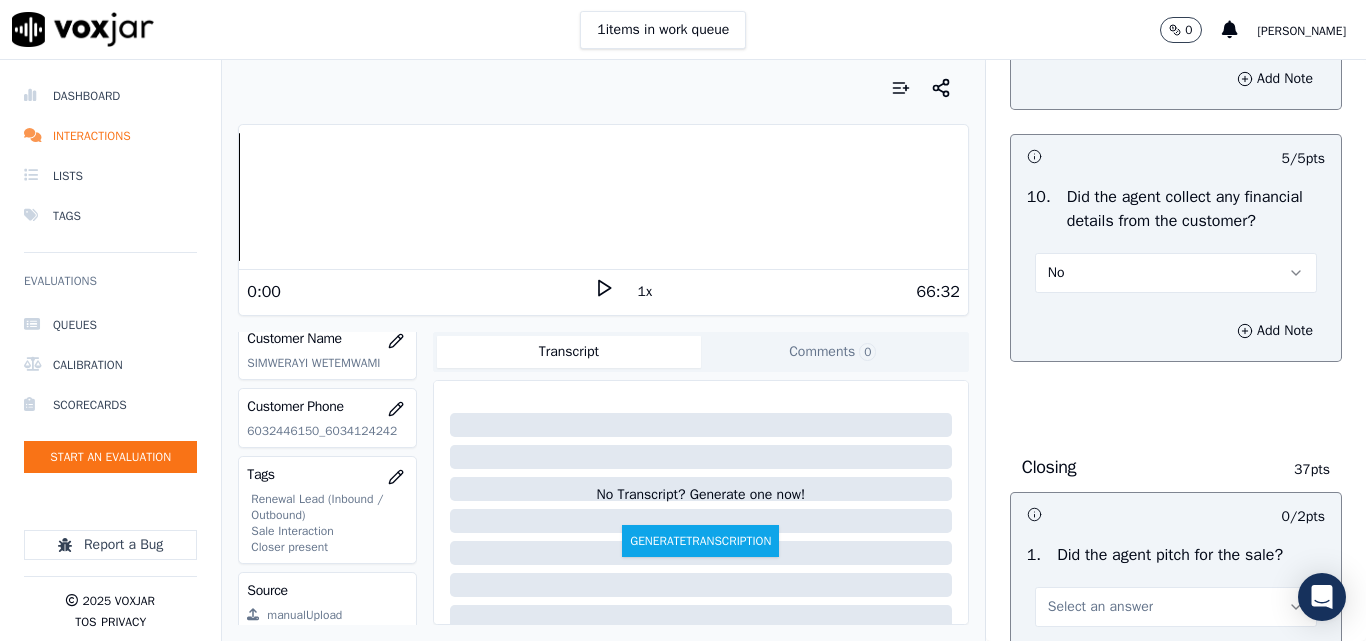 scroll, scrollTop: 4000, scrollLeft: 0, axis: vertical 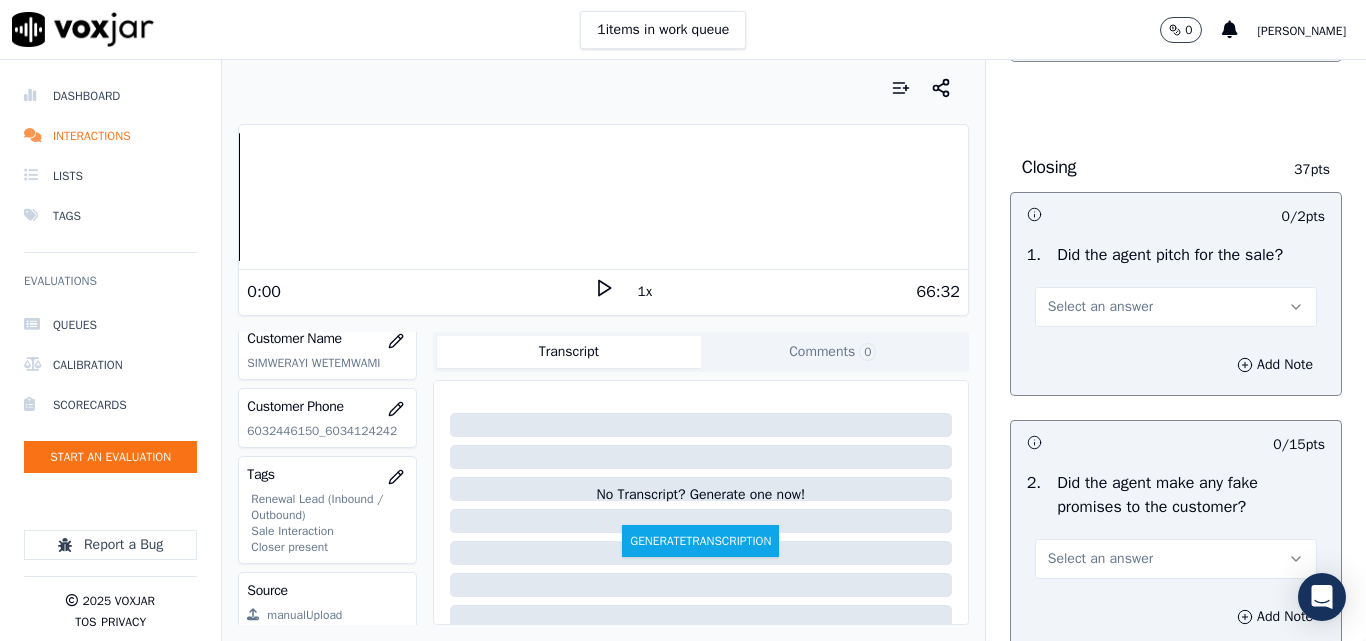 click on "Select an answer" at bounding box center [1100, 307] 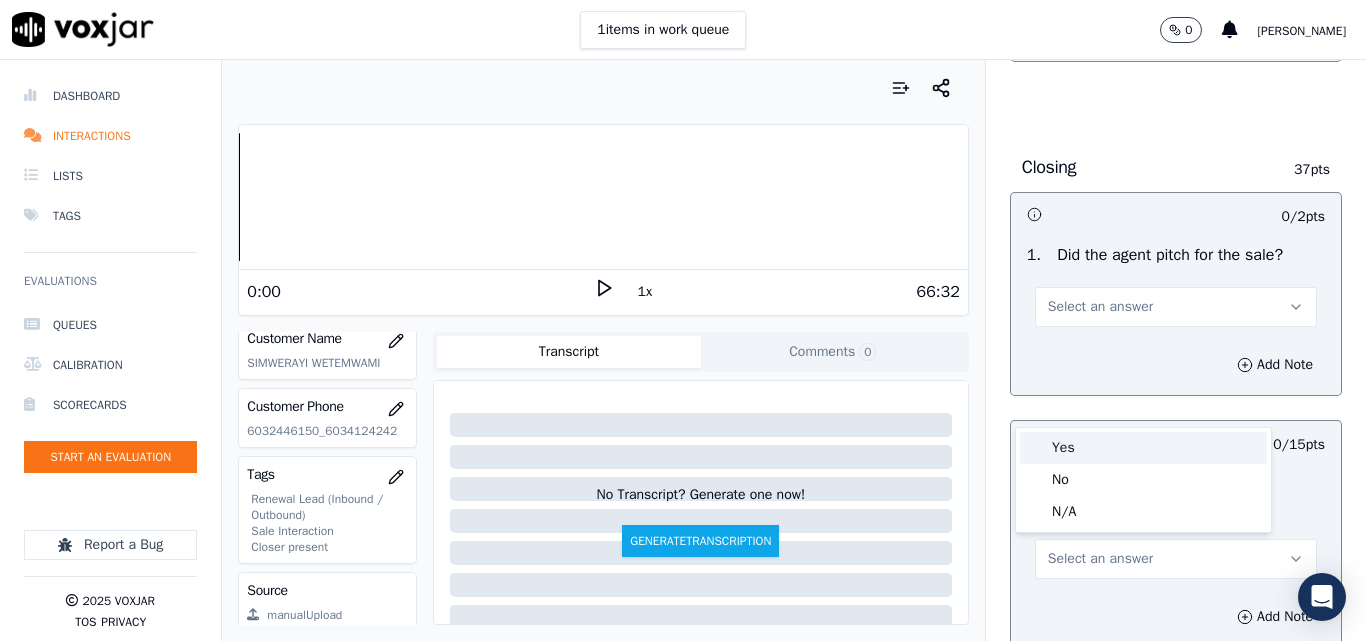 click on "Yes" at bounding box center [1143, 448] 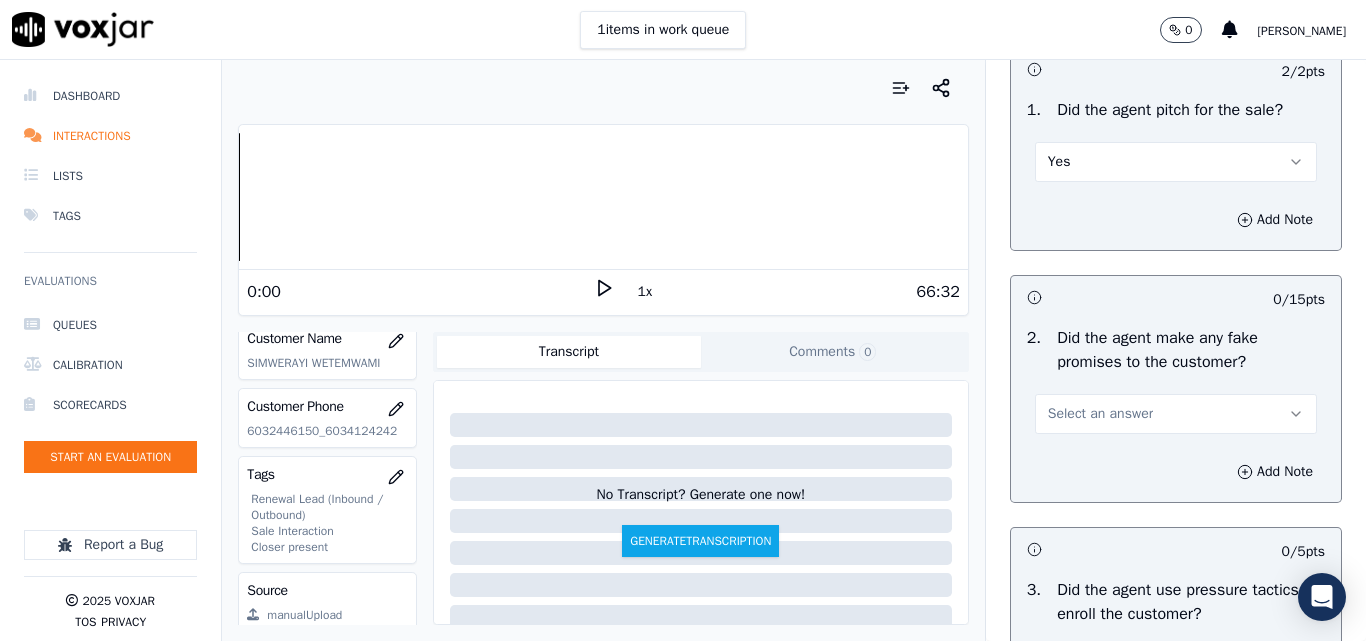 scroll, scrollTop: 4300, scrollLeft: 0, axis: vertical 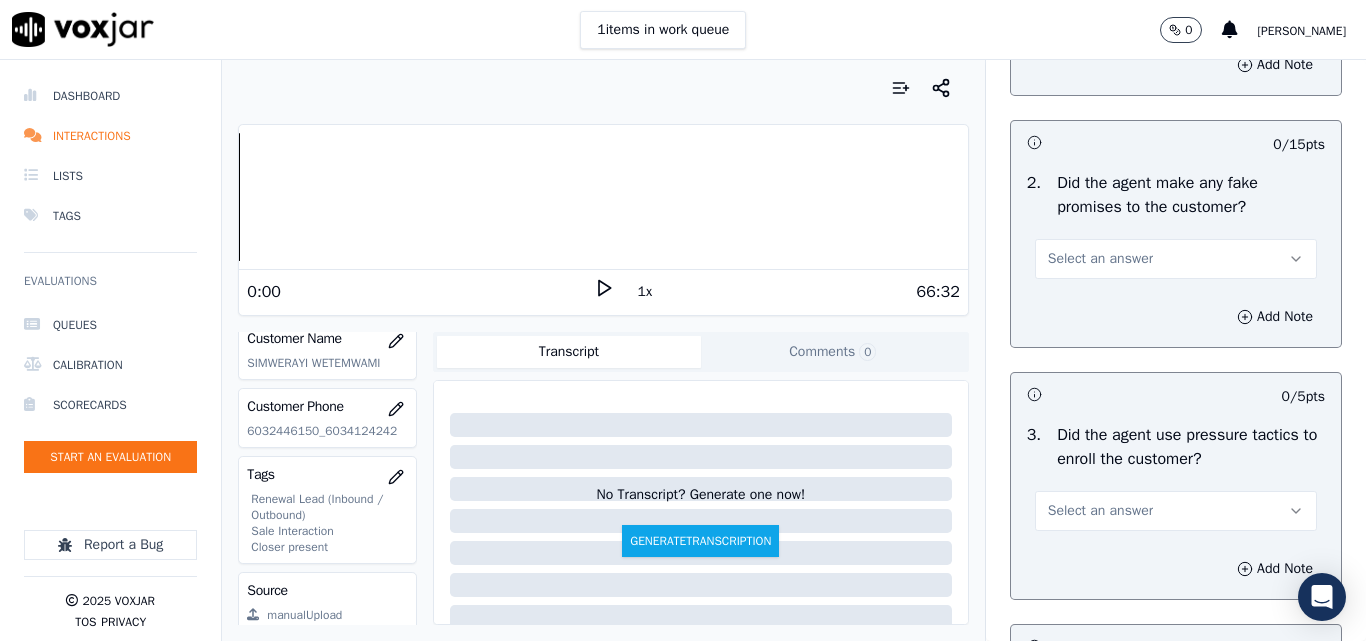 click on "Select an answer" at bounding box center (1100, 259) 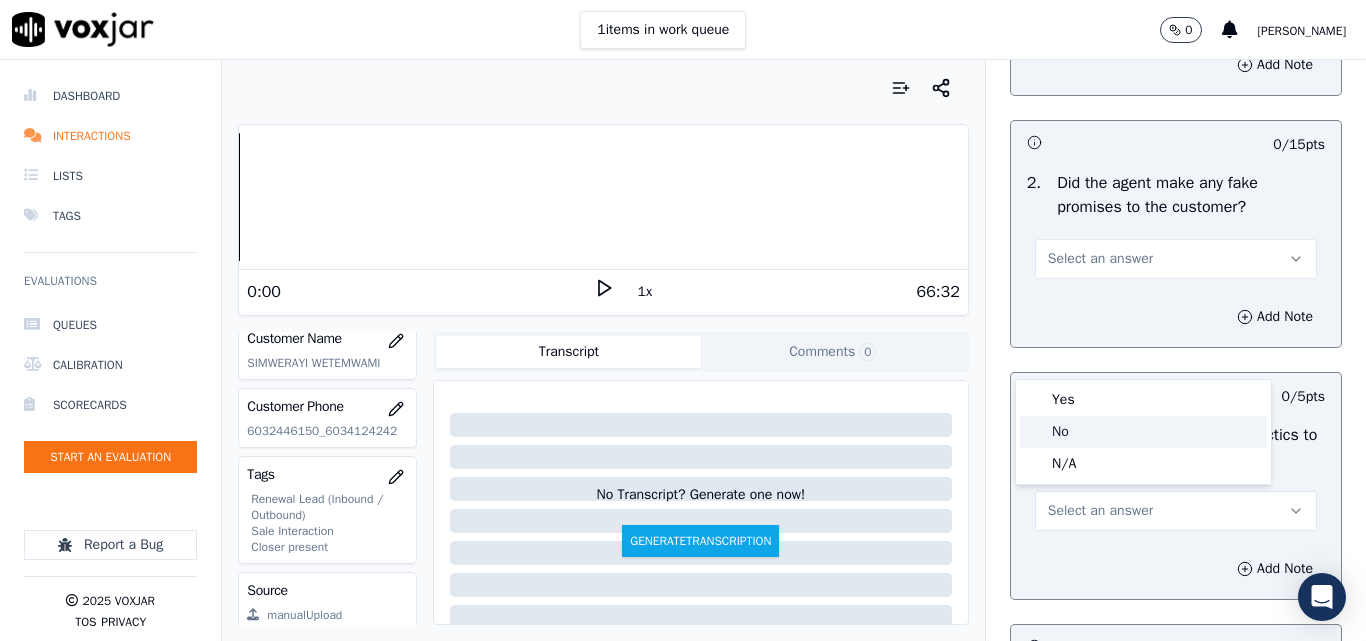 click on "No" 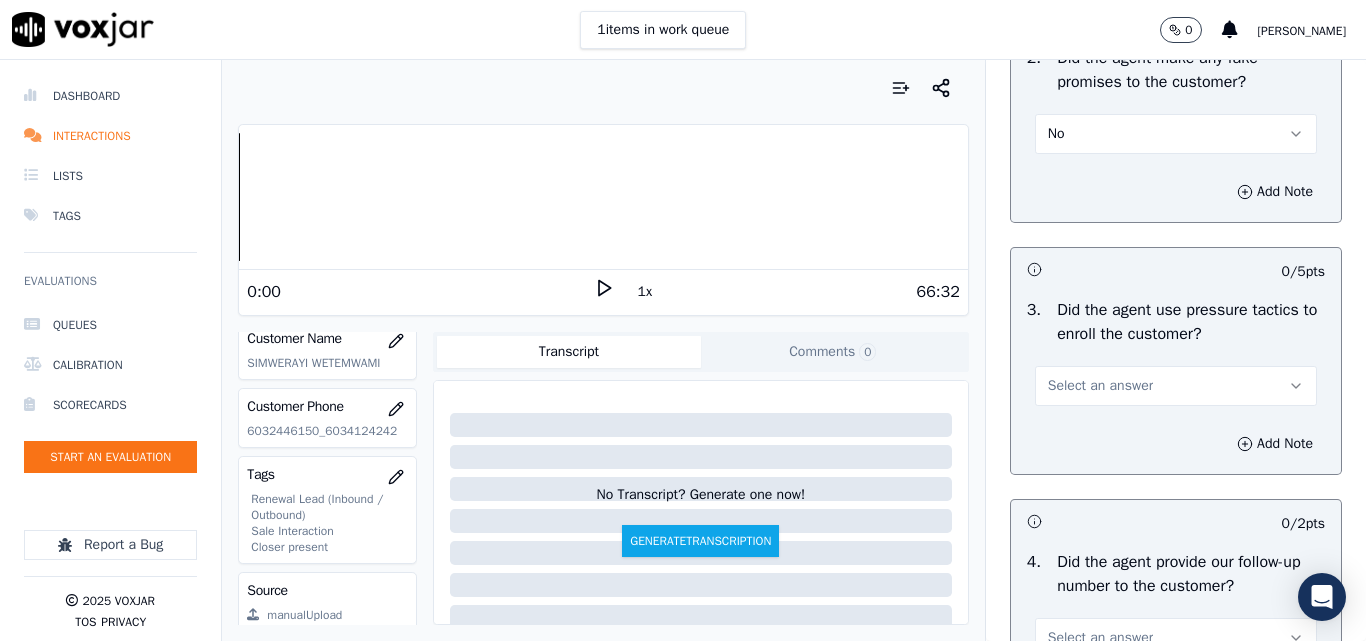 scroll, scrollTop: 4600, scrollLeft: 0, axis: vertical 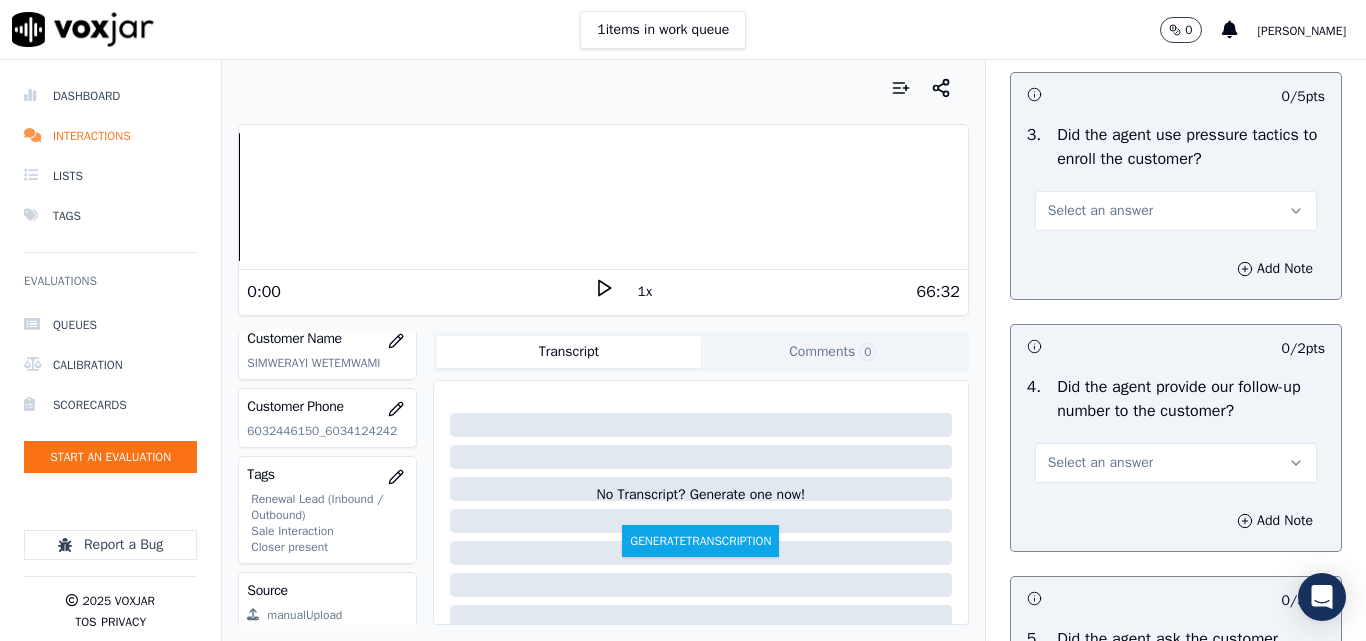 click on "Select an answer" at bounding box center [1100, 211] 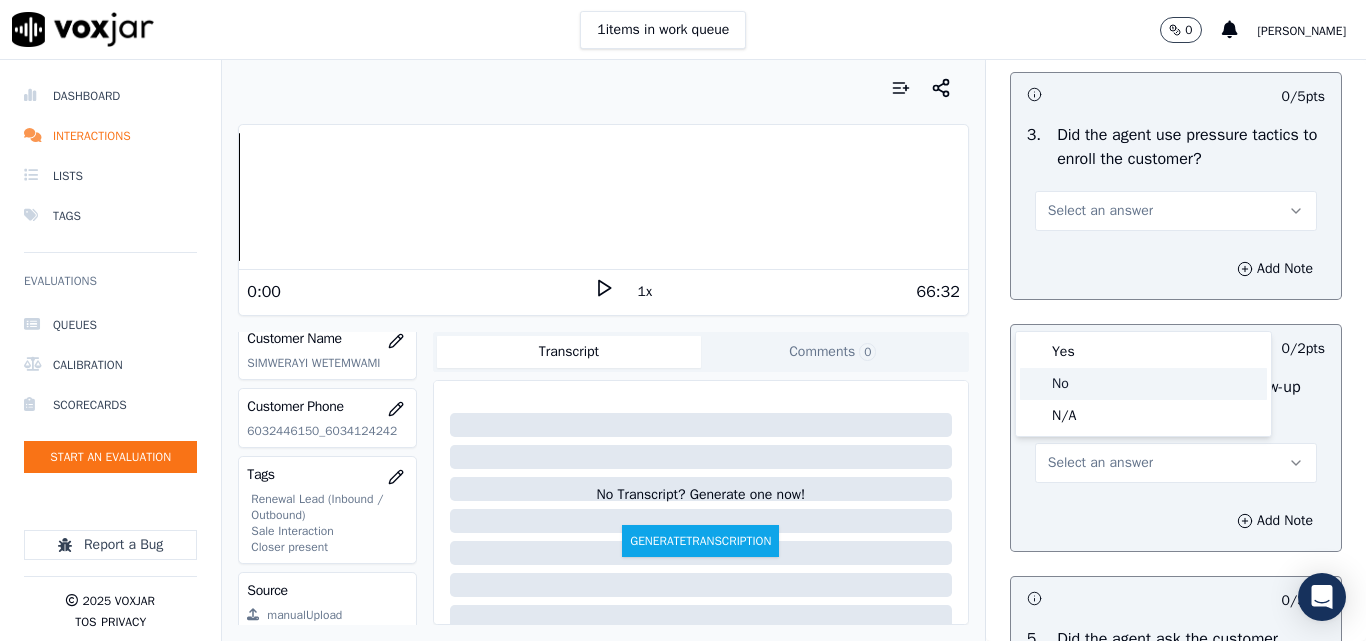 click on "No" 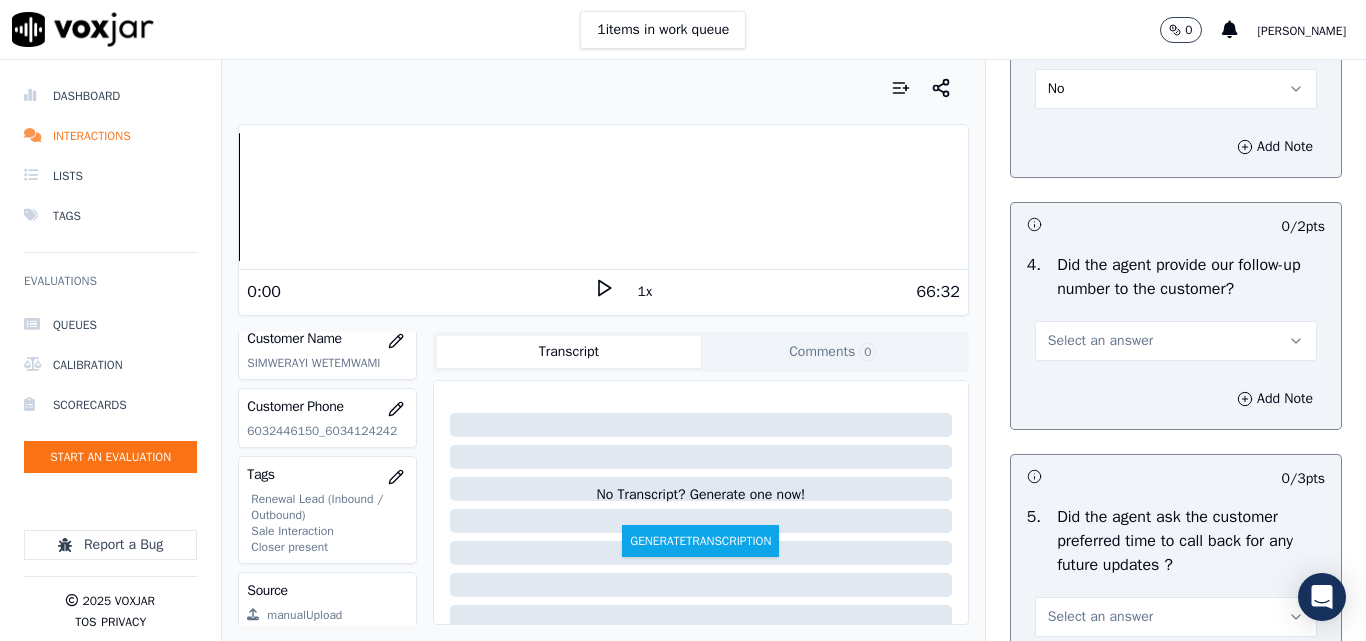 scroll, scrollTop: 4900, scrollLeft: 0, axis: vertical 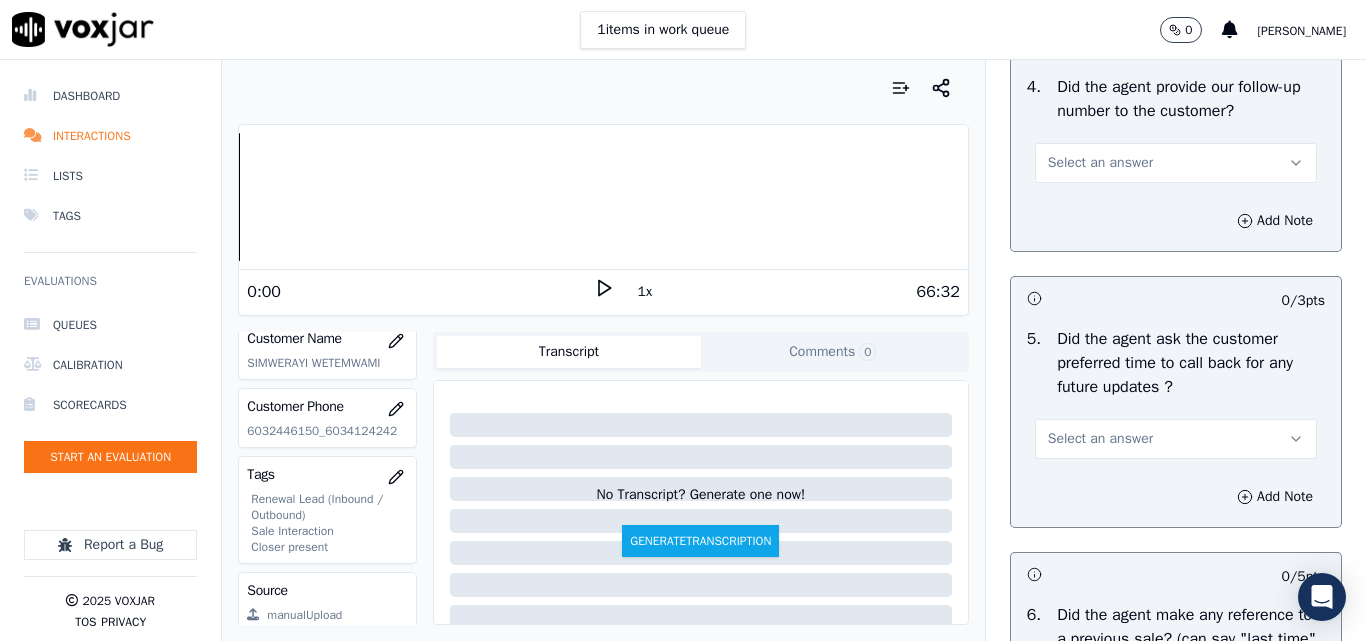 click on "Select an answer" at bounding box center (1100, 163) 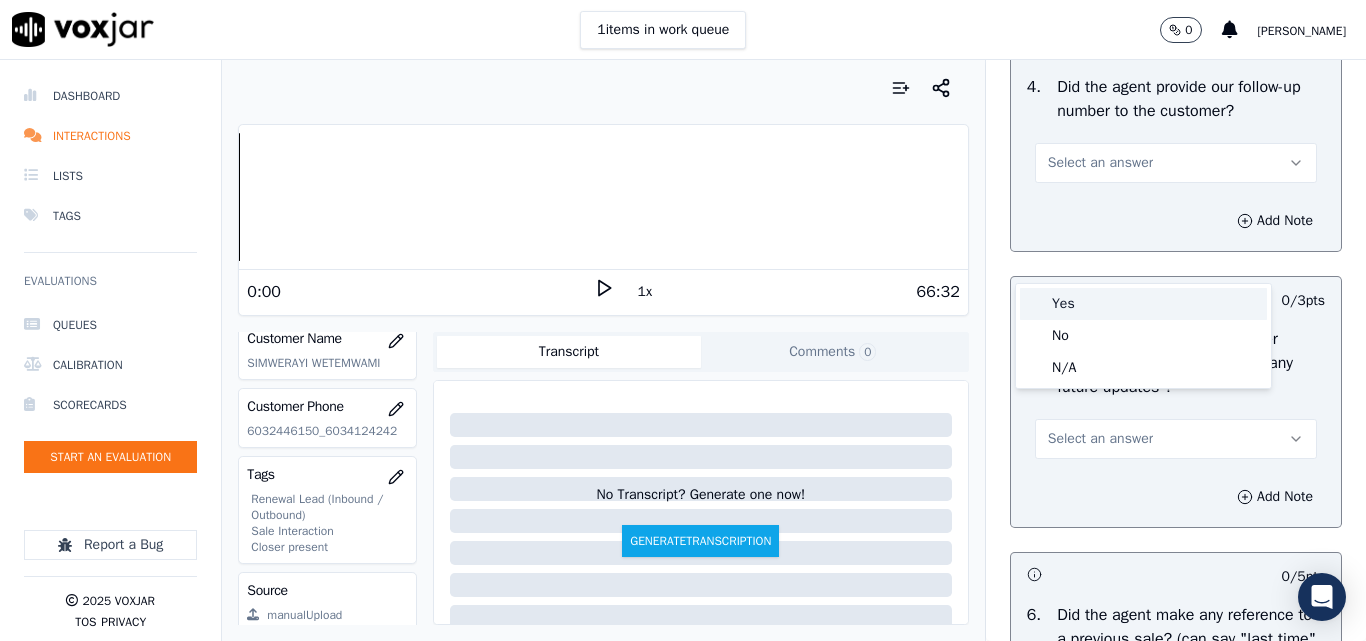 click on "Yes" at bounding box center (1143, 304) 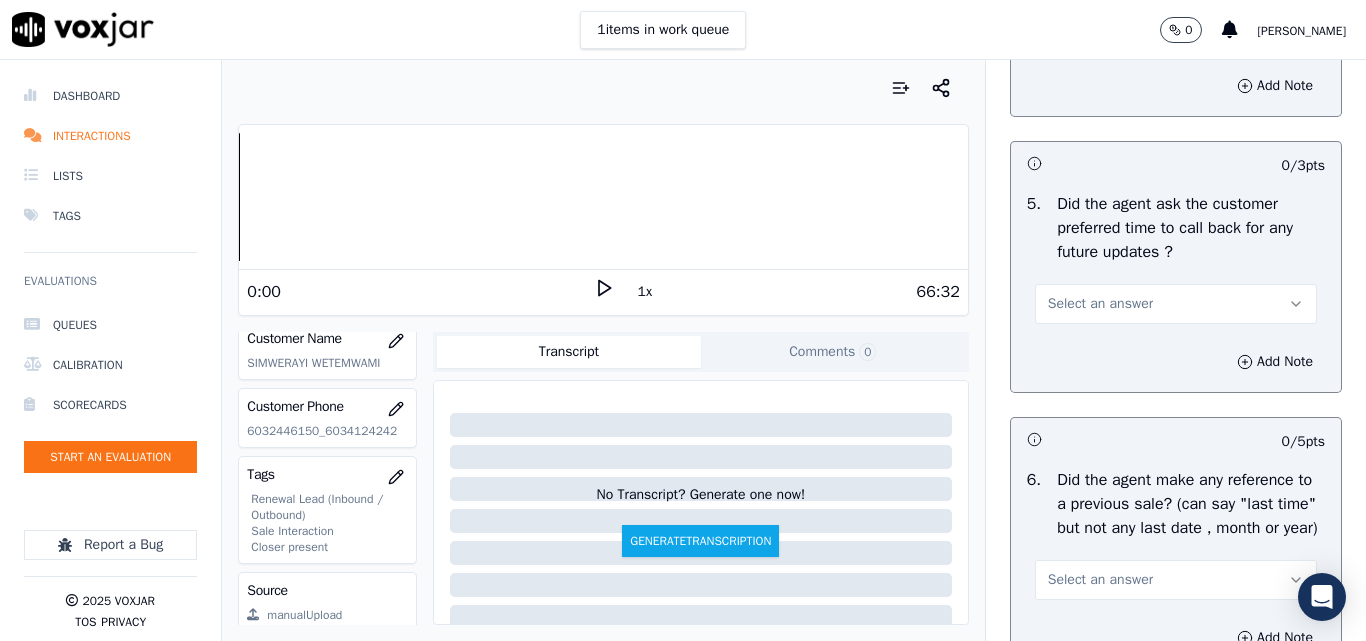 scroll, scrollTop: 5200, scrollLeft: 0, axis: vertical 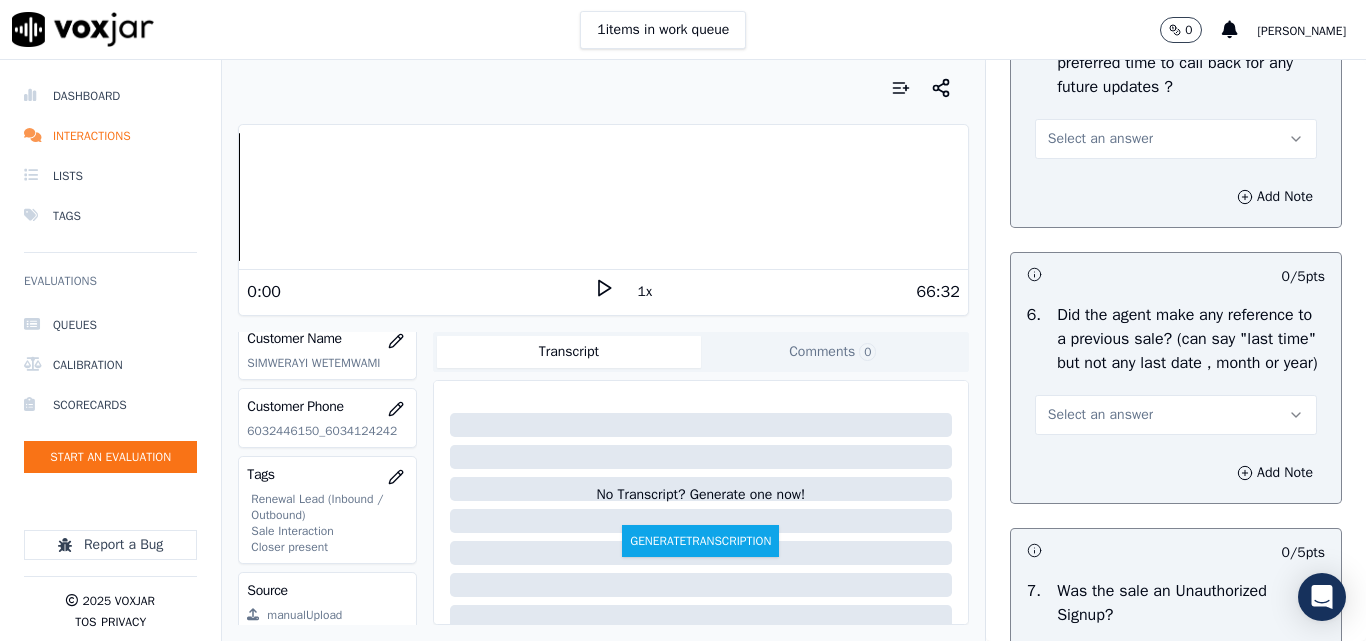 click on "Select an answer" at bounding box center (1100, 139) 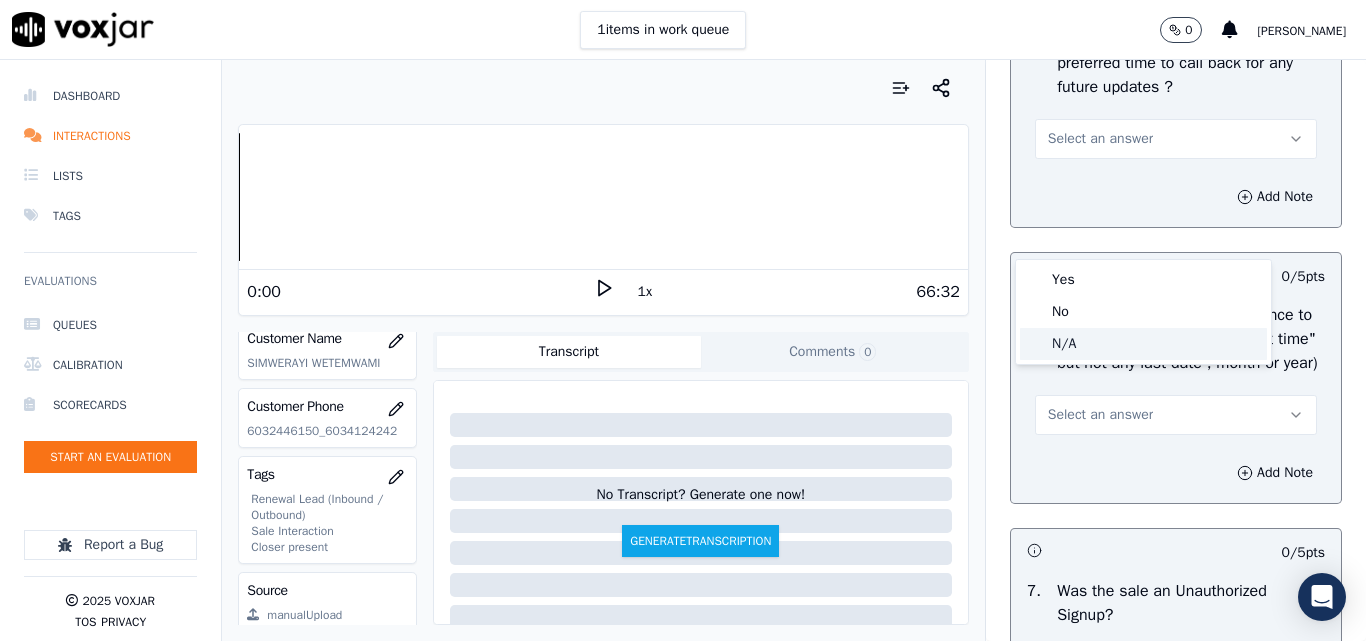 click on "N/A" 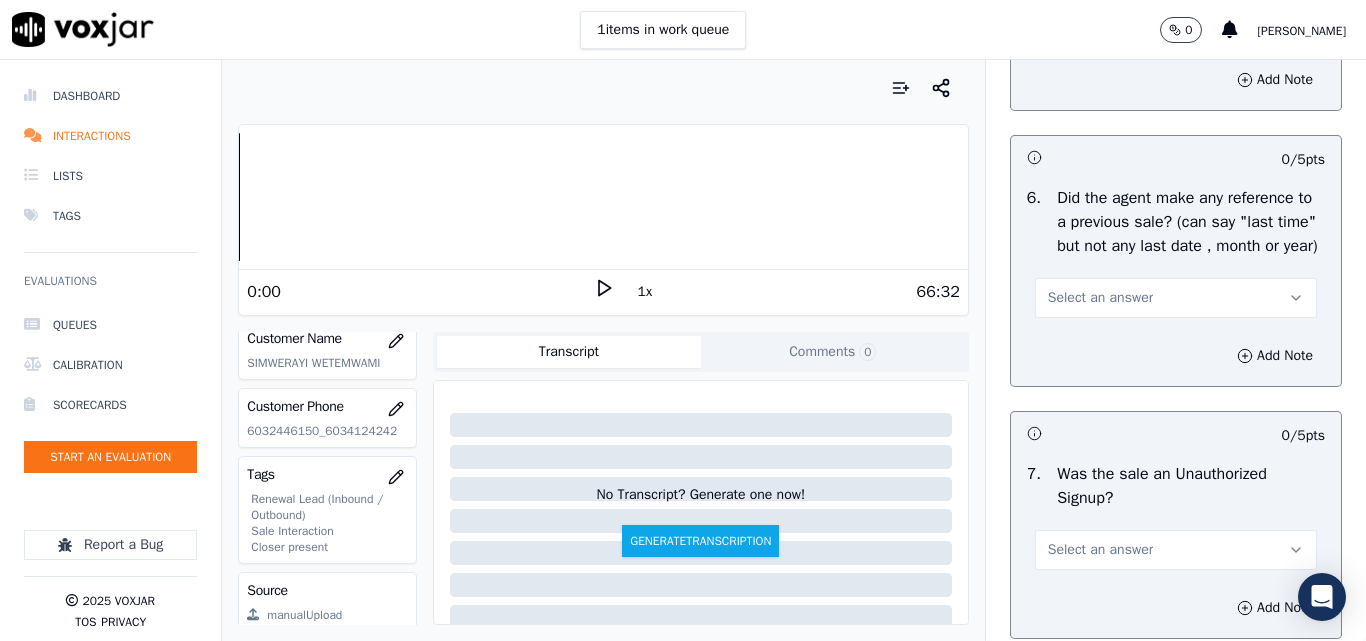 scroll, scrollTop: 5500, scrollLeft: 0, axis: vertical 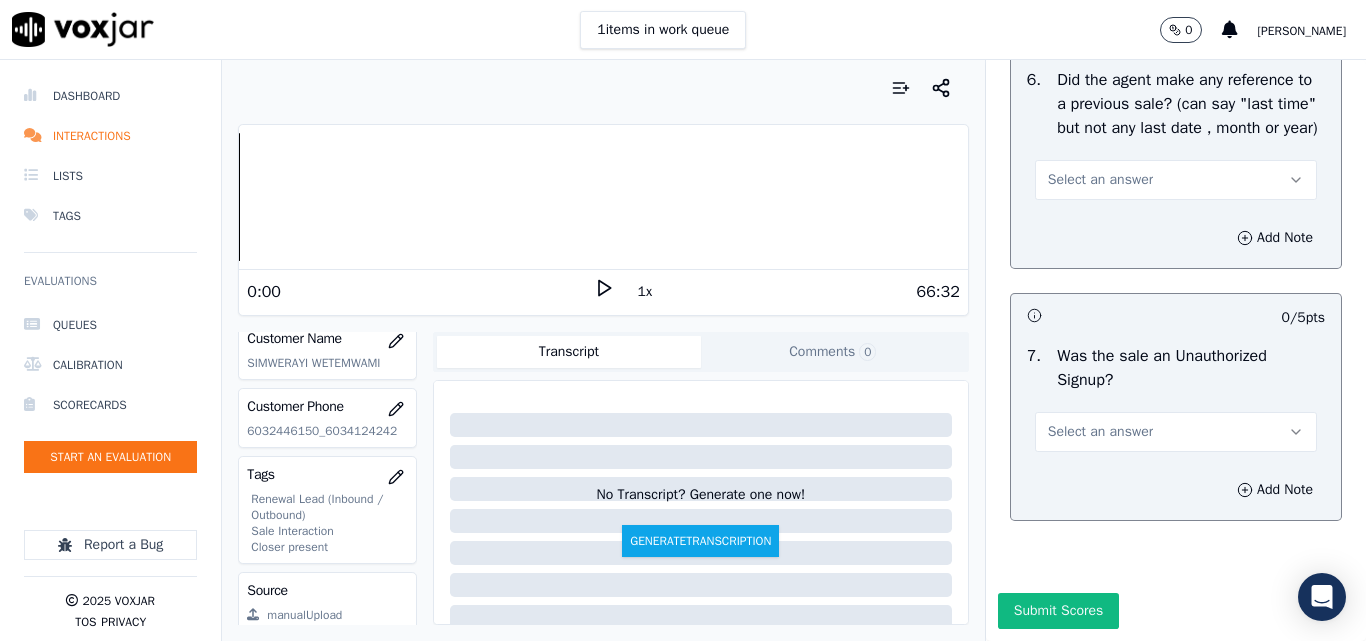 click on "Select an answer" at bounding box center [1100, 180] 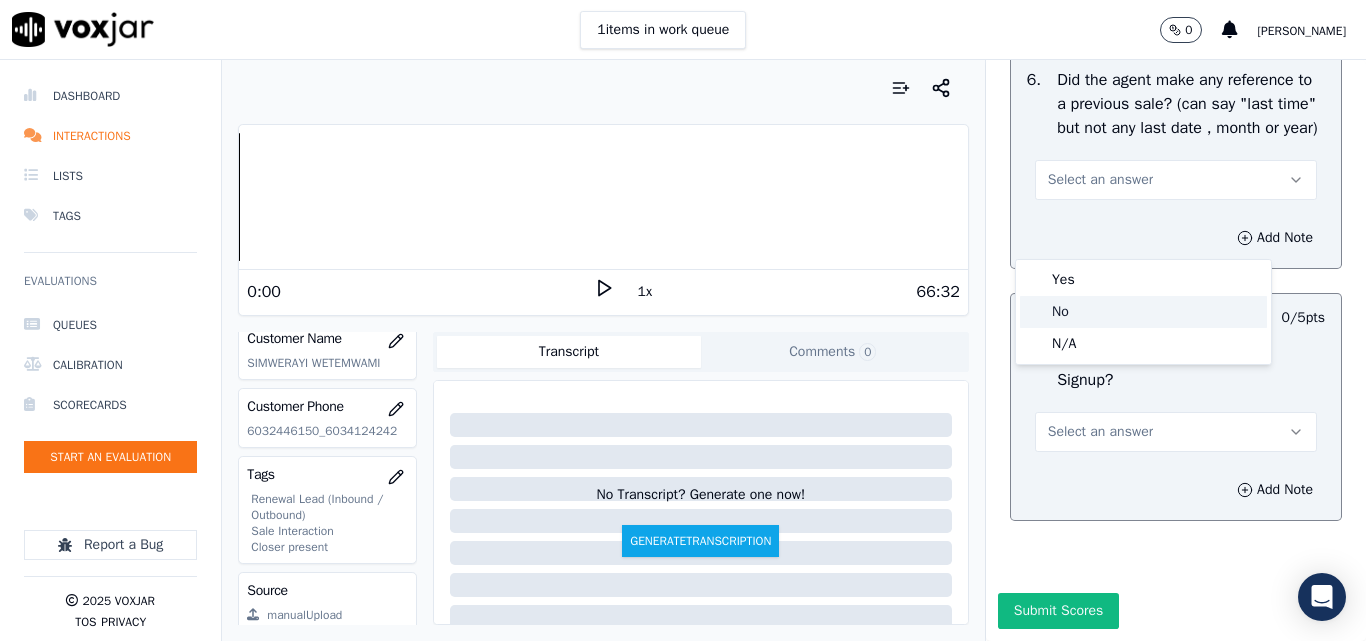 click on "No" 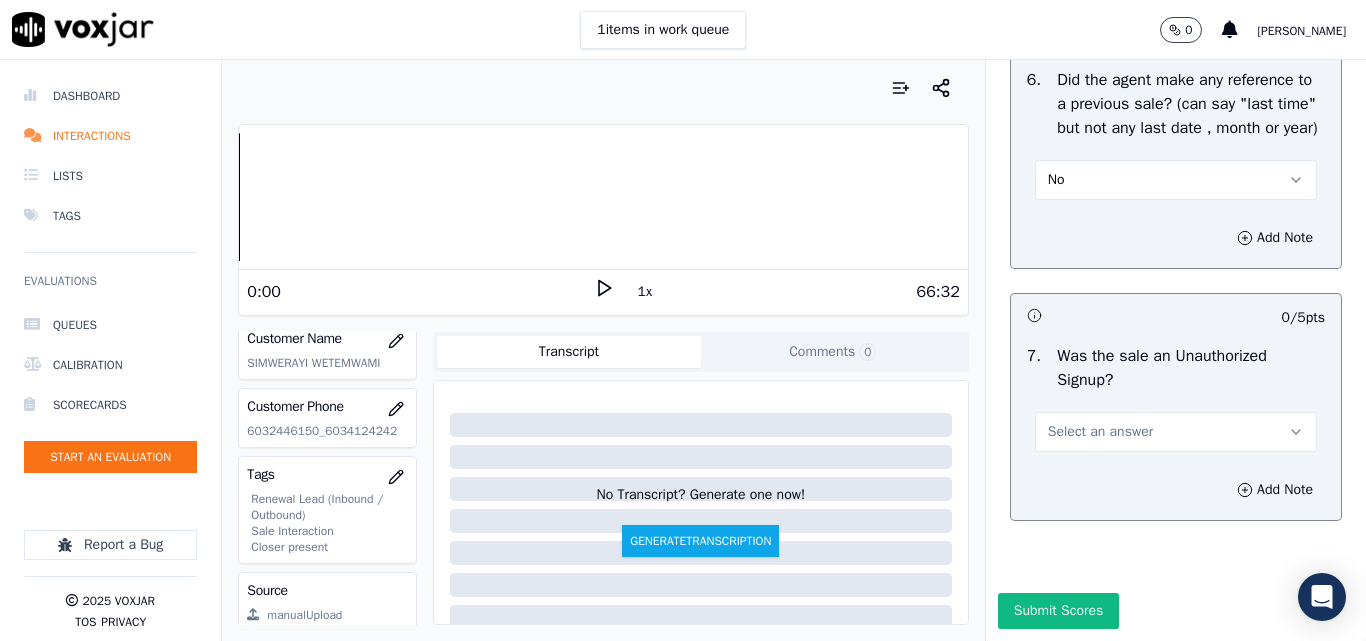 scroll, scrollTop: 5600, scrollLeft: 0, axis: vertical 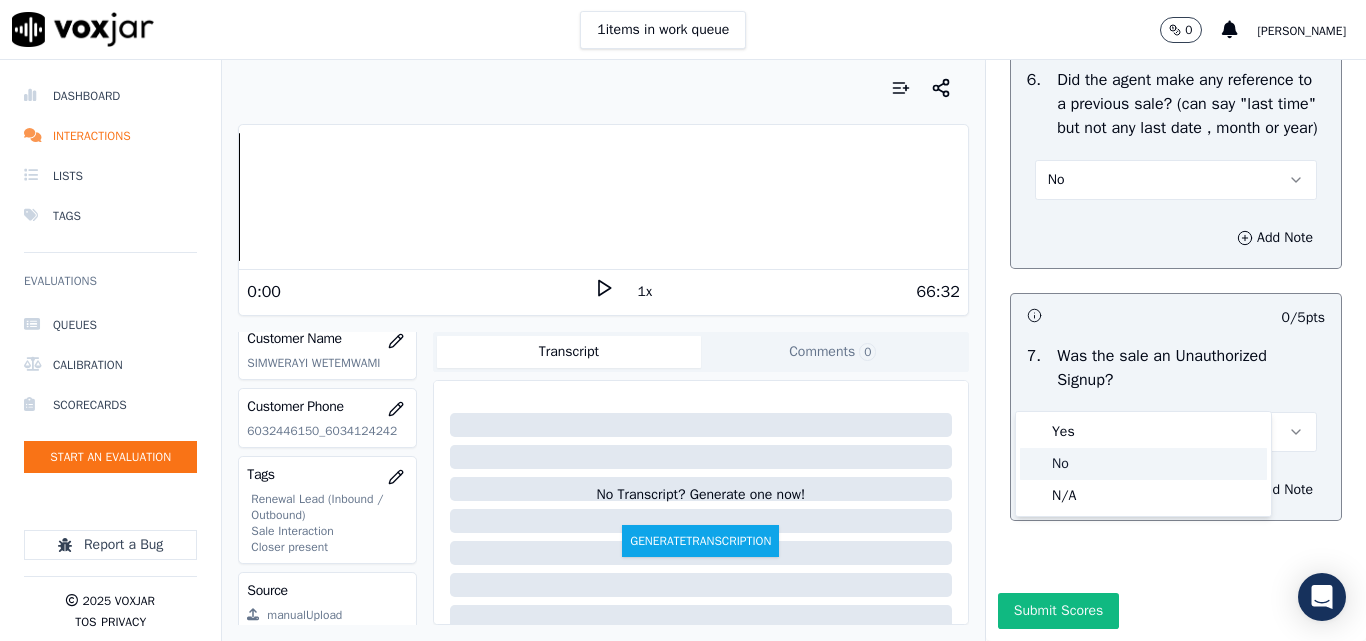 click on "No" 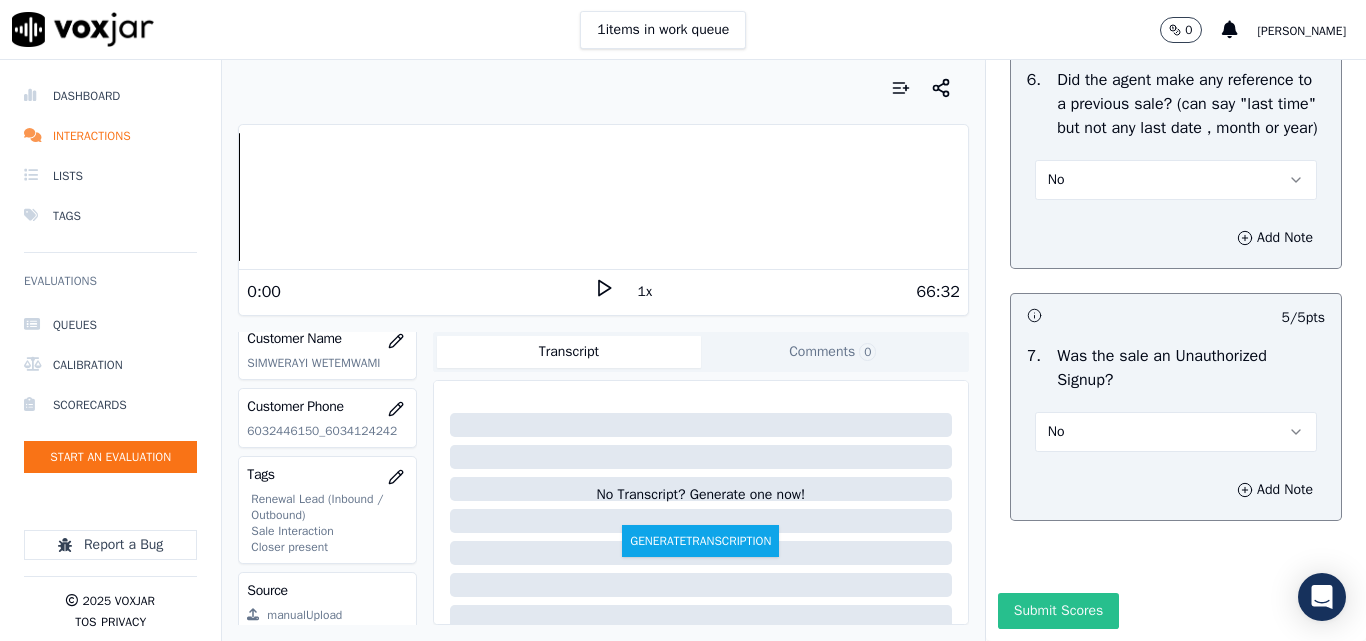 click on "Submit Scores" at bounding box center (1058, 611) 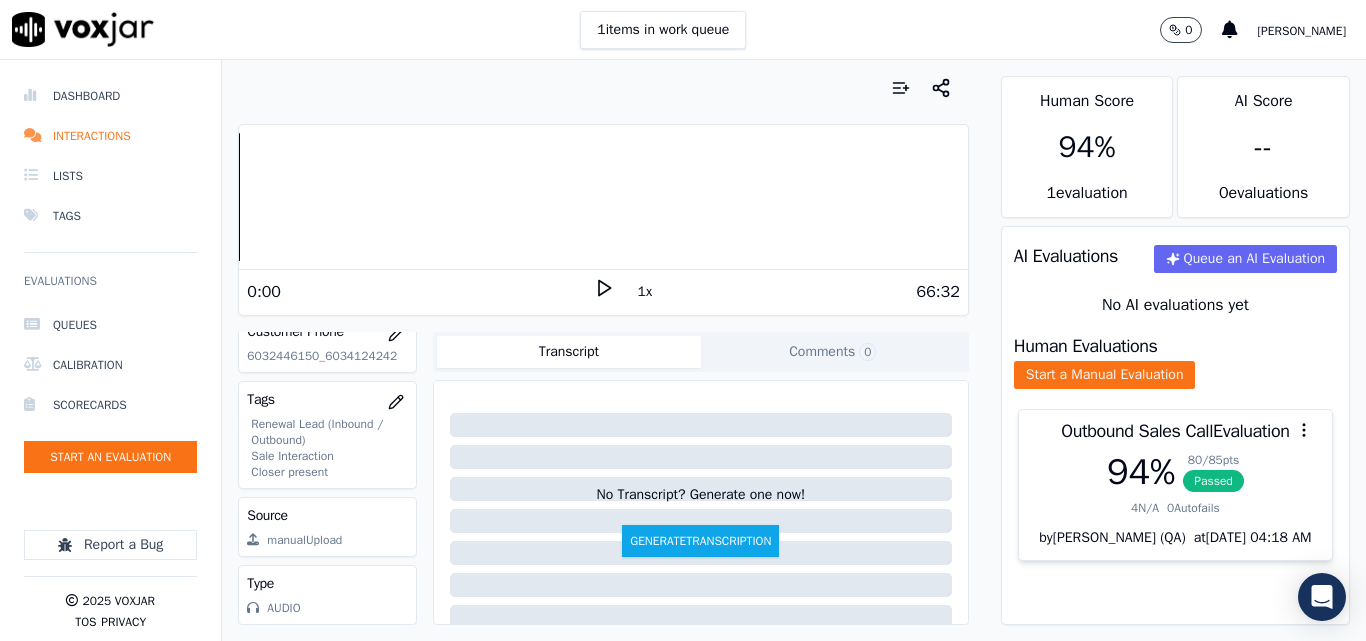 scroll, scrollTop: 420, scrollLeft: 0, axis: vertical 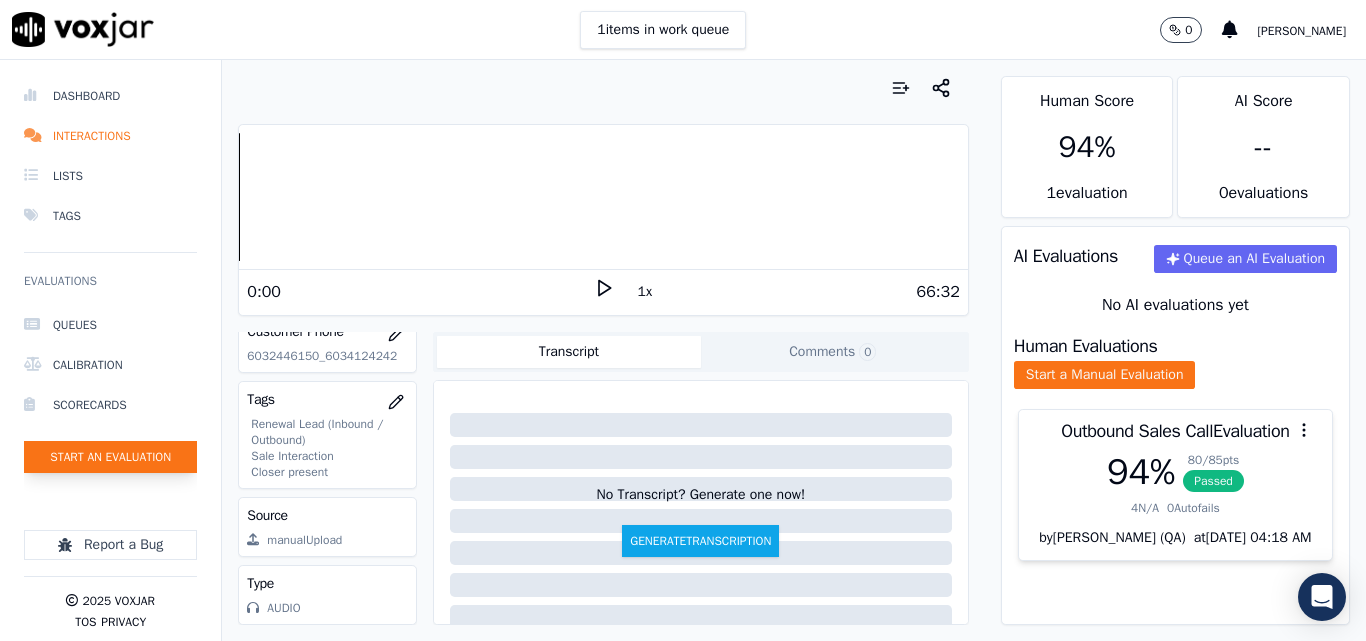 click on "Start an Evaluation" 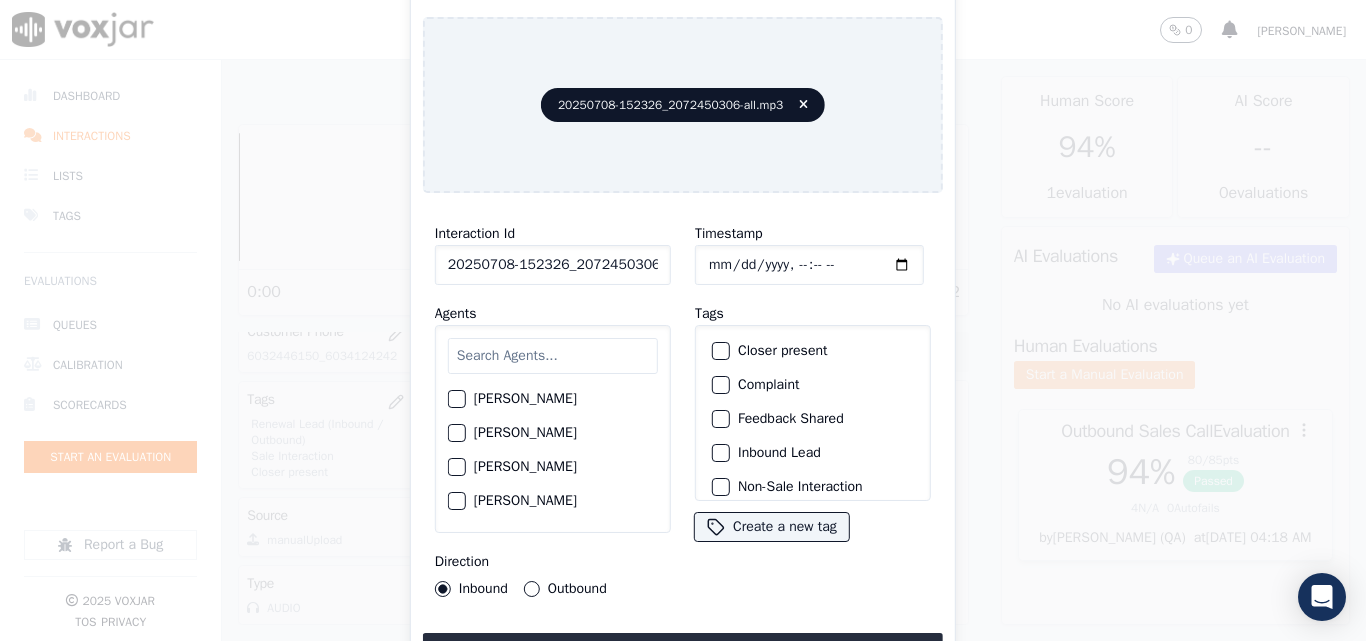 scroll, scrollTop: 0, scrollLeft: 40, axis: horizontal 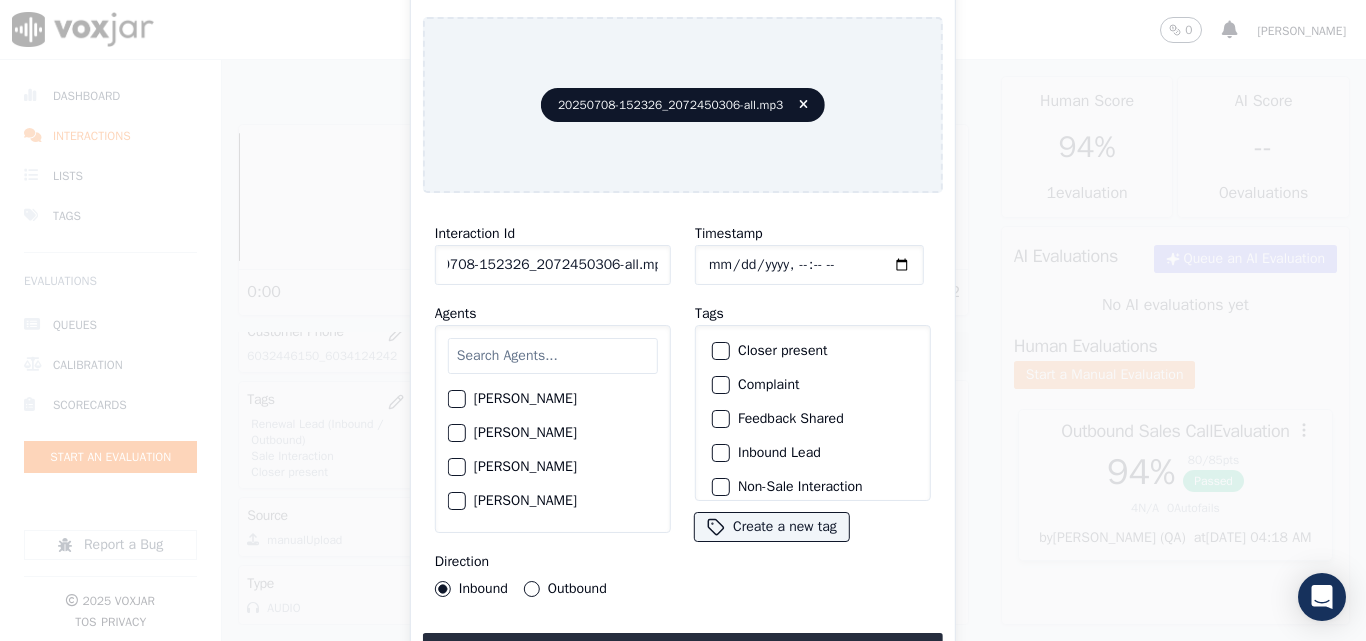 drag, startPoint x: 757, startPoint y: 264, endPoint x: 816, endPoint y: 271, distance: 59.413803 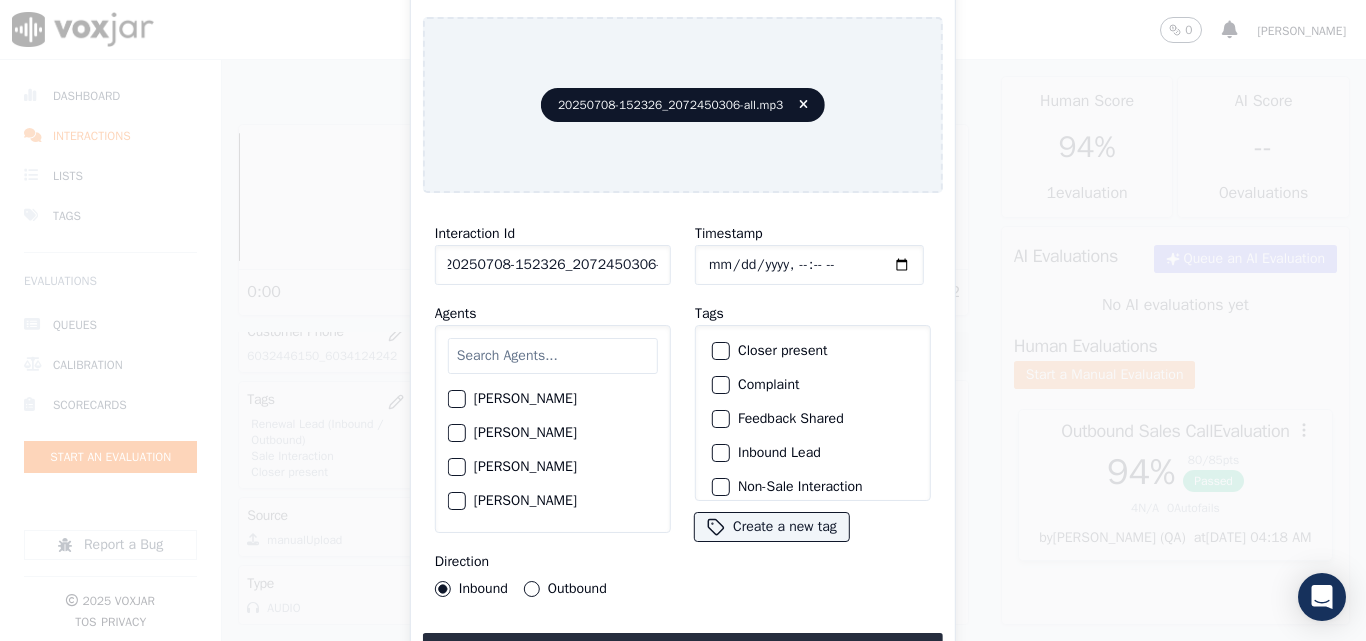 scroll, scrollTop: 0, scrollLeft: 11, axis: horizontal 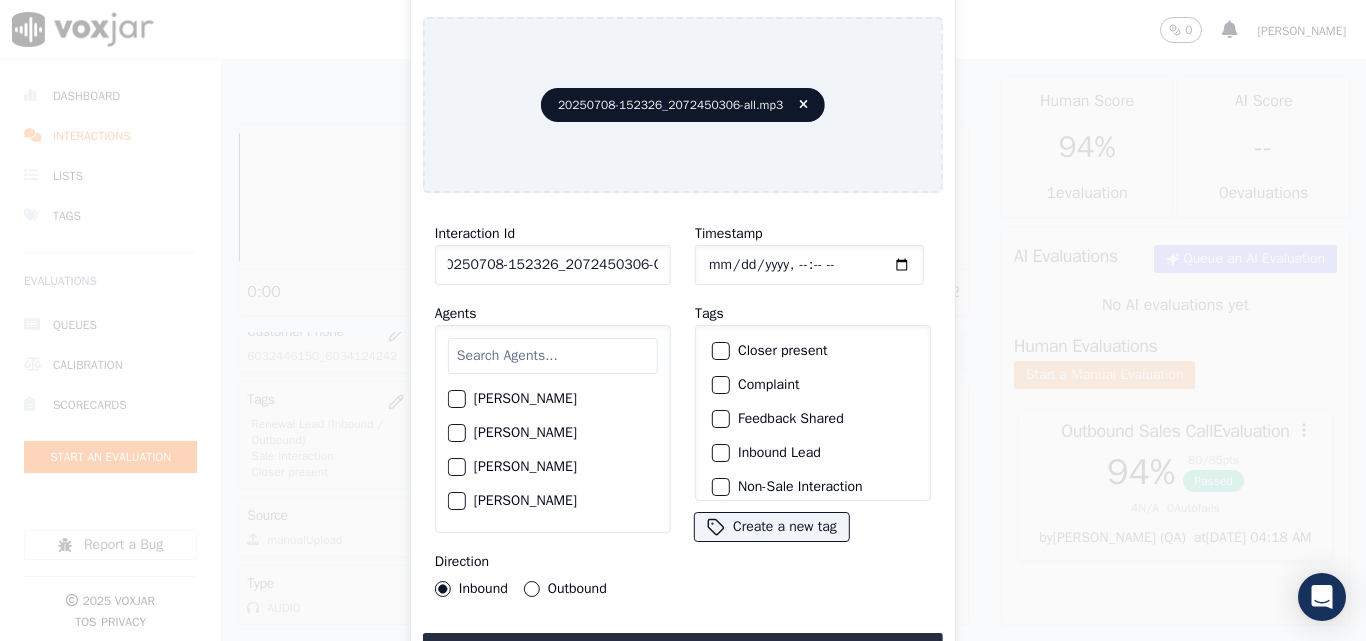 type on "20250708-152326_2072450306-C1" 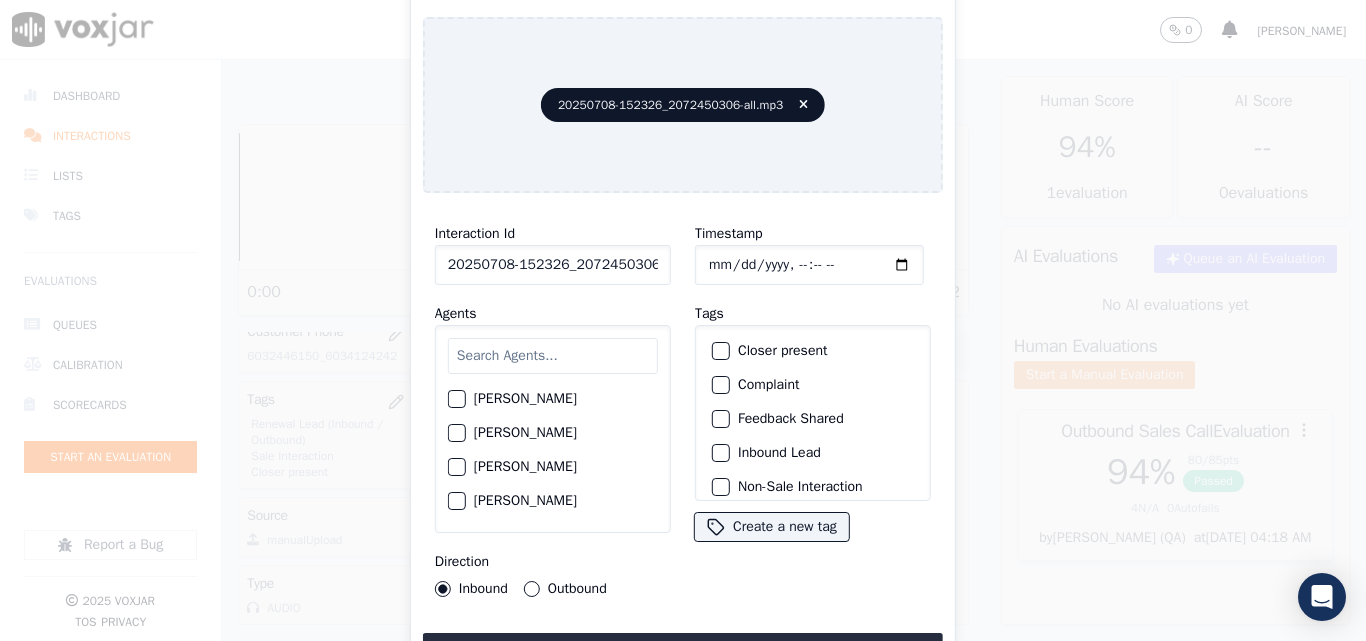 type on "[DATE]T22:49" 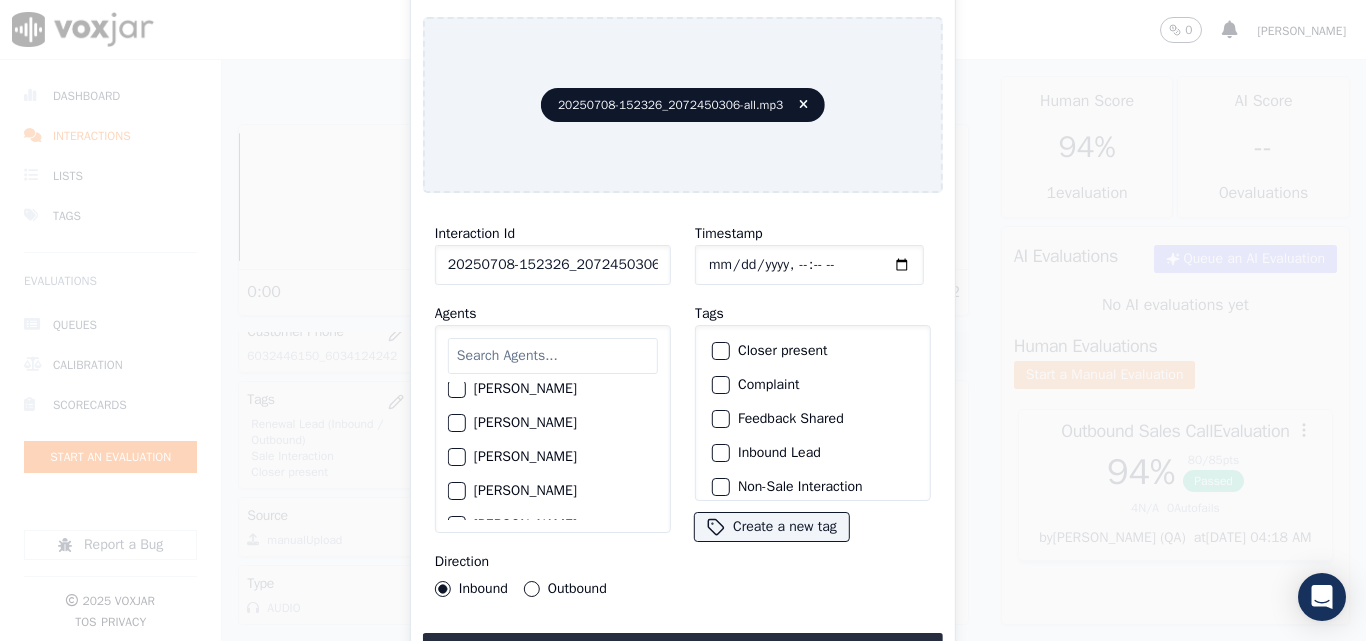 scroll, scrollTop: 1500, scrollLeft: 0, axis: vertical 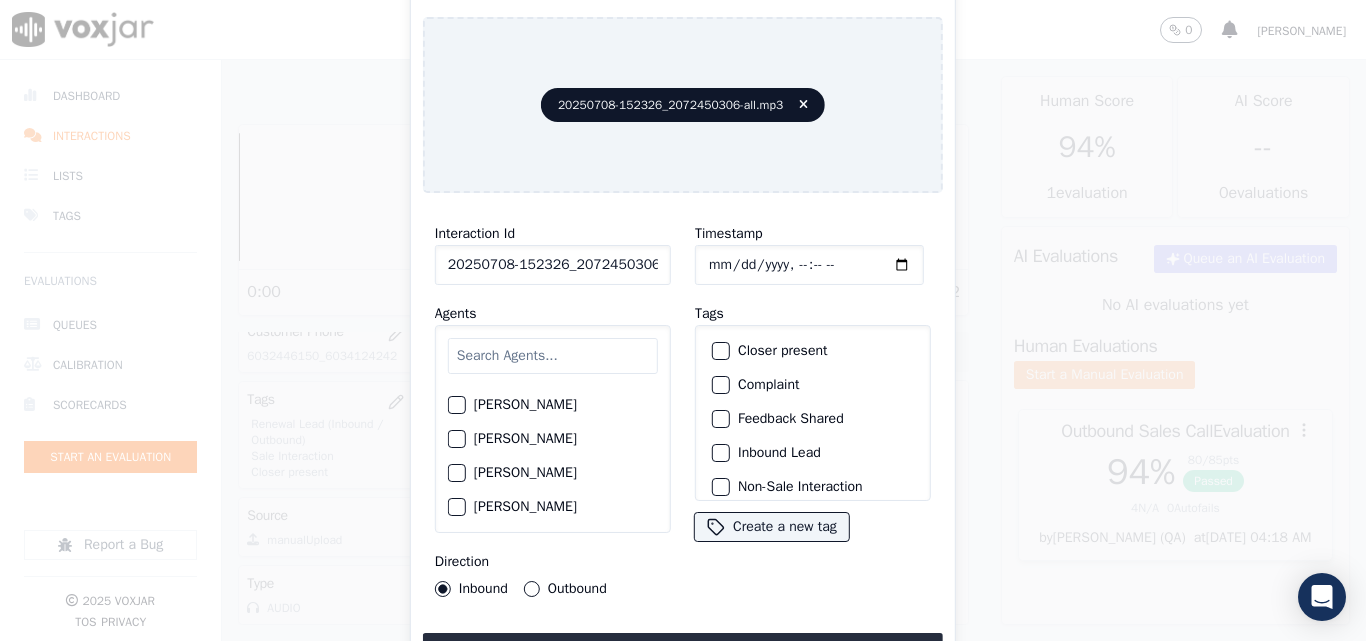 click on "[PERSON_NAME]" 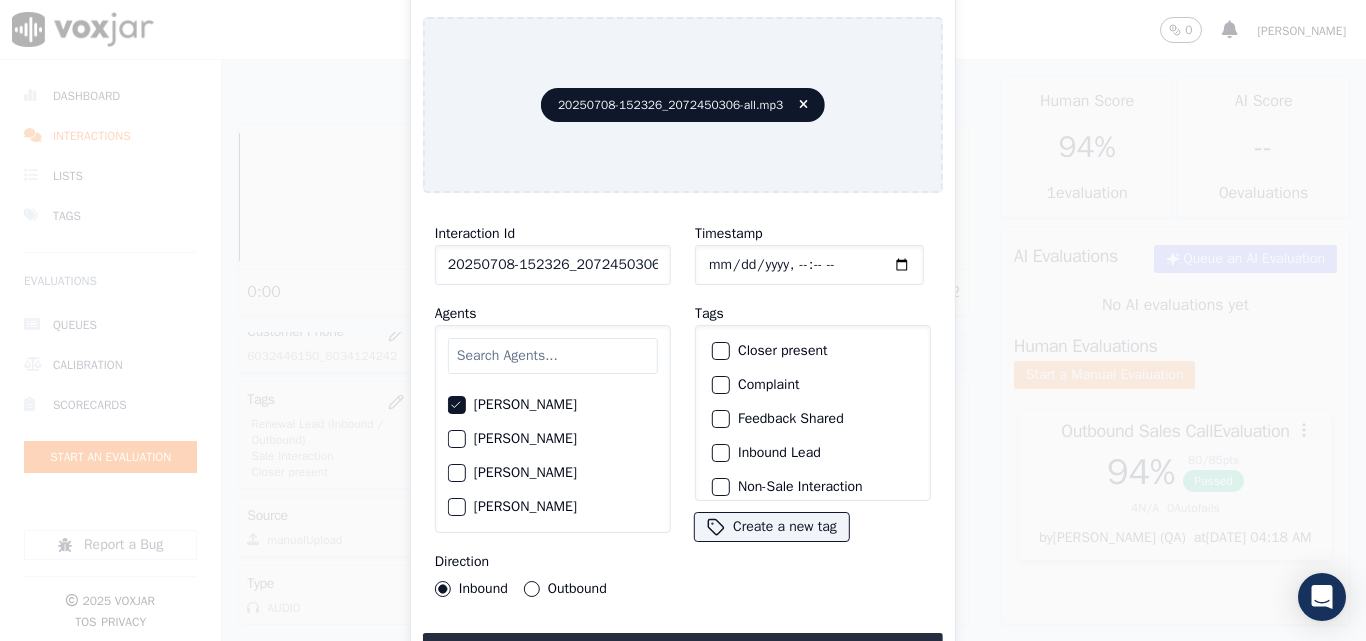 drag, startPoint x: 532, startPoint y: 582, endPoint x: 663, endPoint y: 498, distance: 155.61812 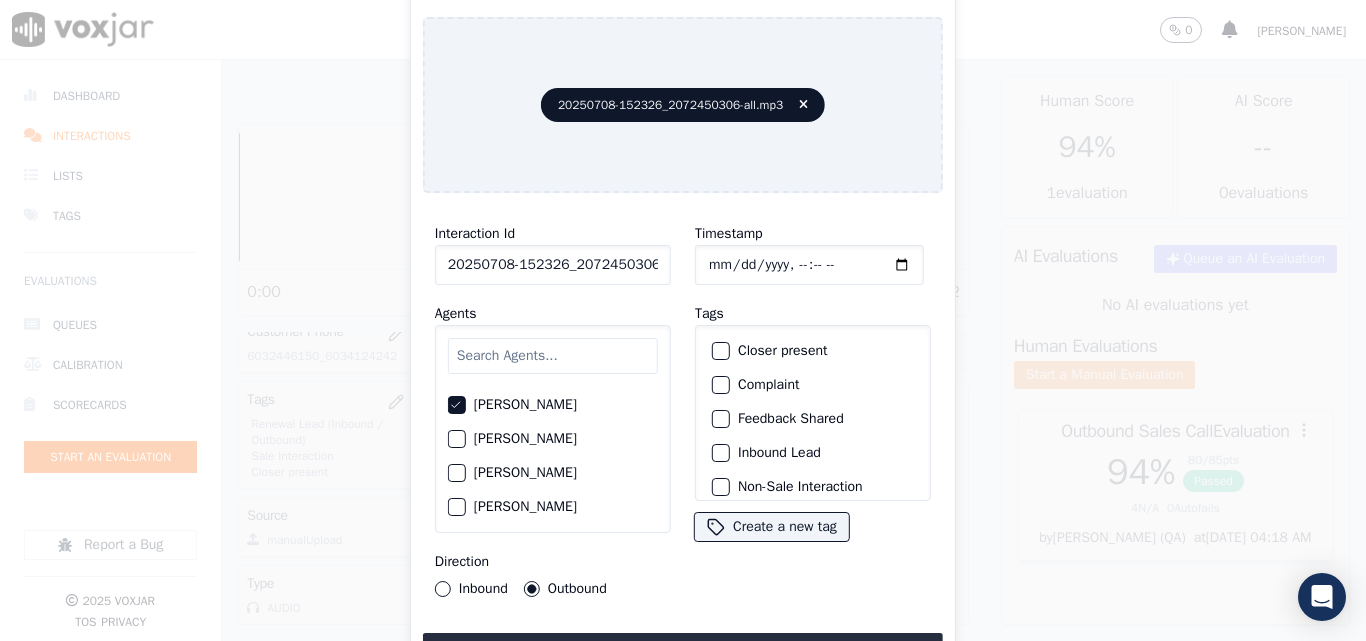 click on "Closer present" 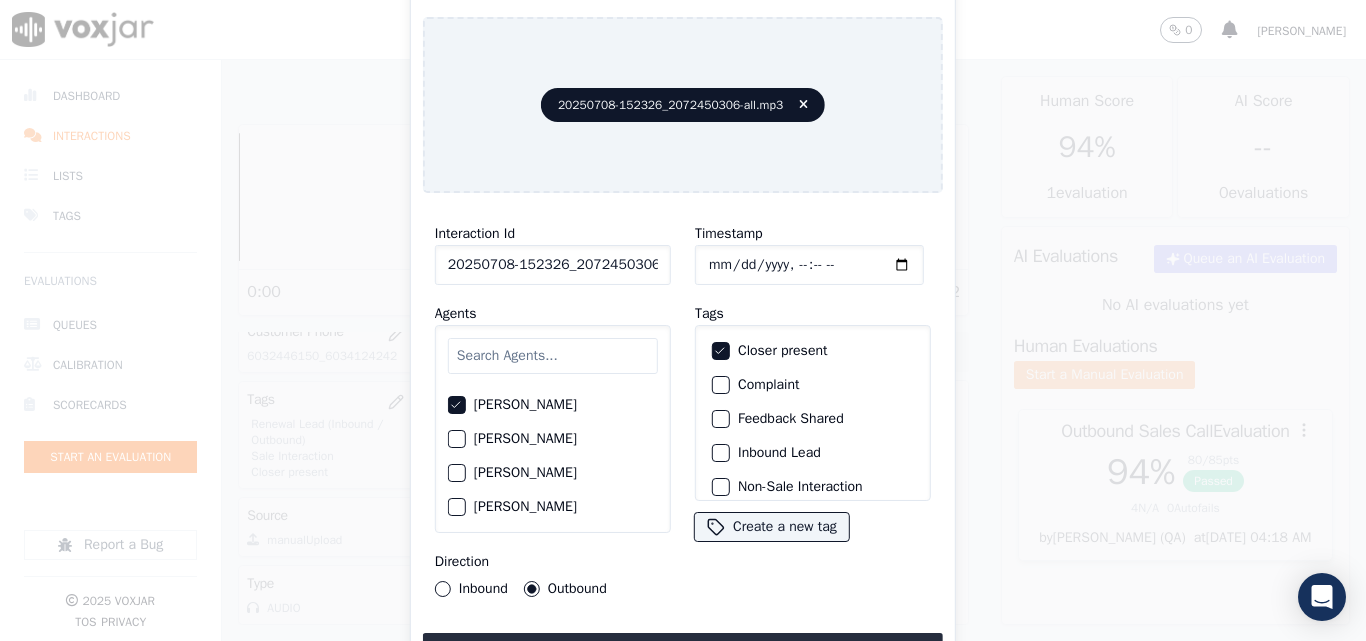click on "Feedback Shared" 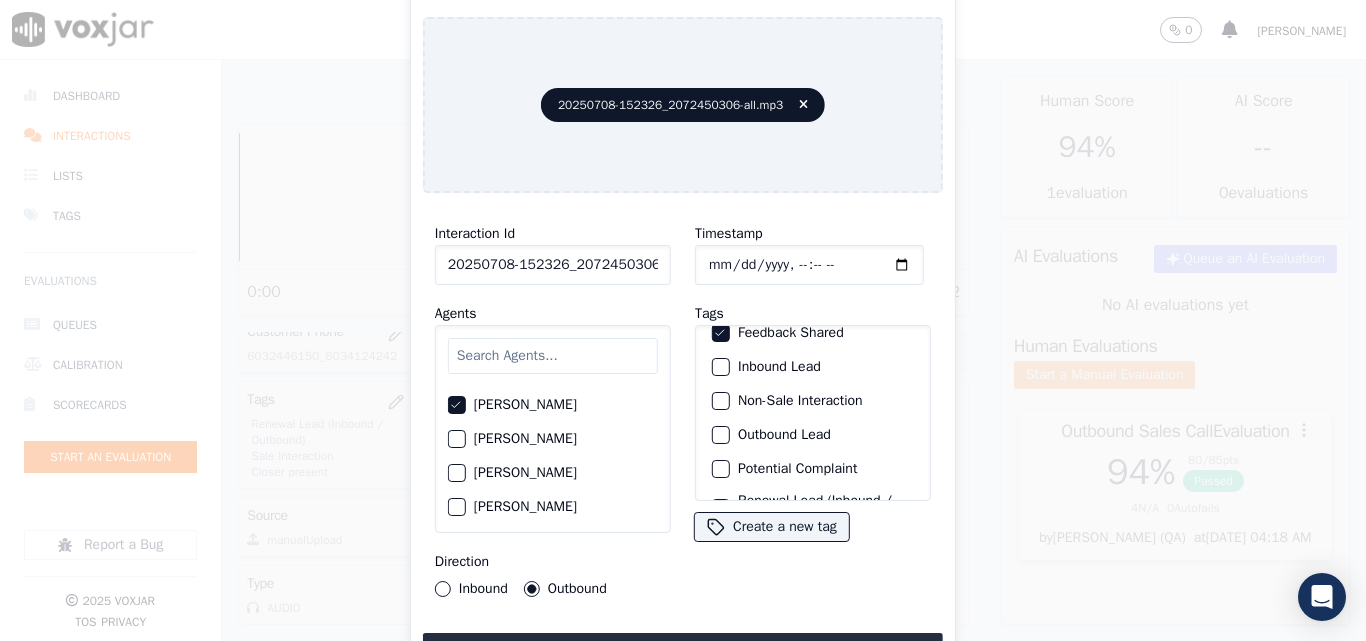 scroll, scrollTop: 0, scrollLeft: 0, axis: both 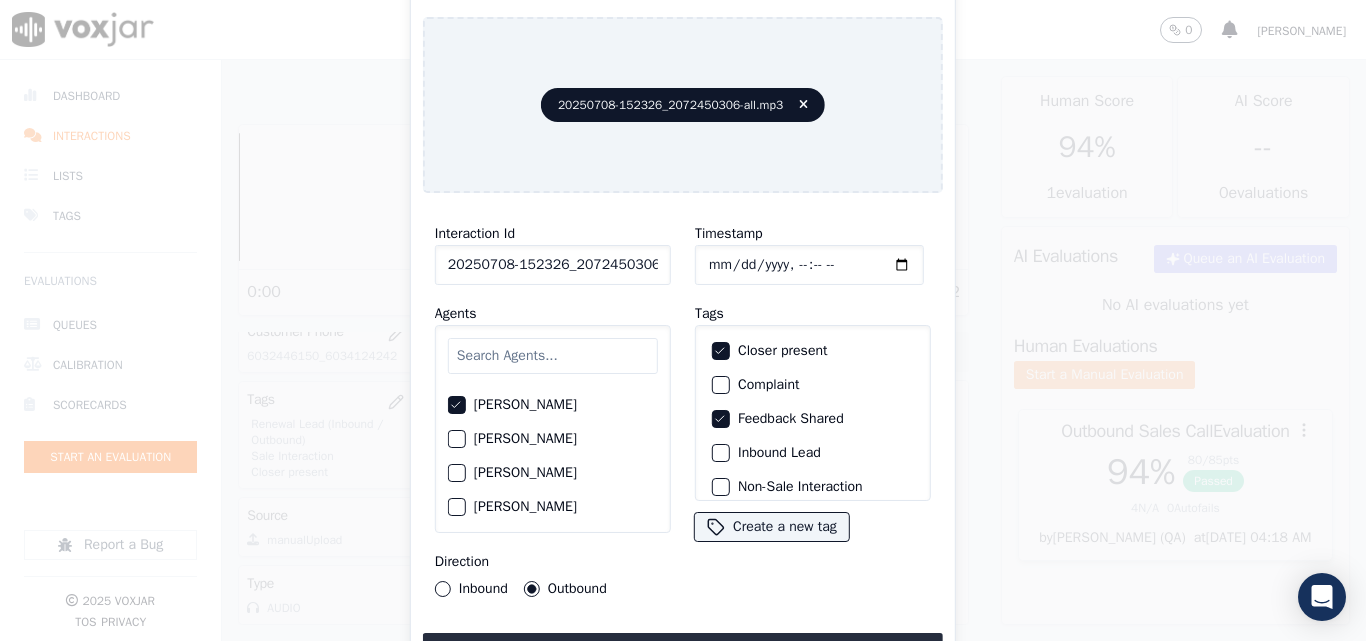 click on "Feedback Shared" 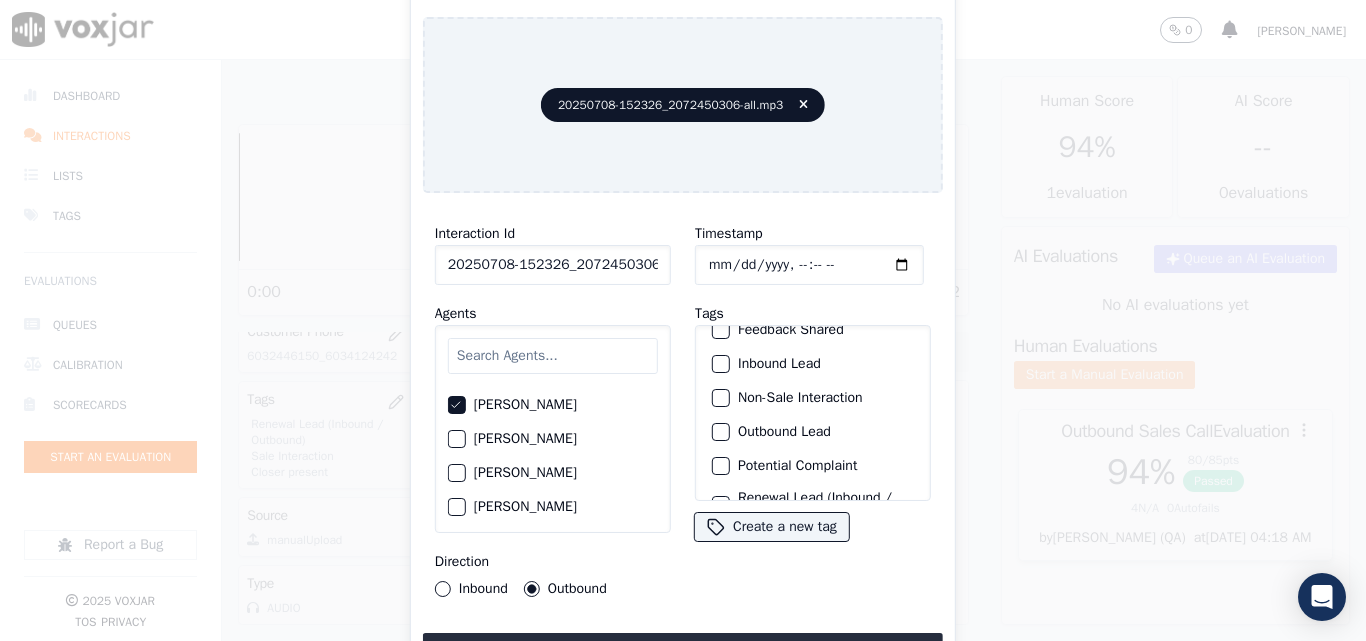scroll, scrollTop: 173, scrollLeft: 0, axis: vertical 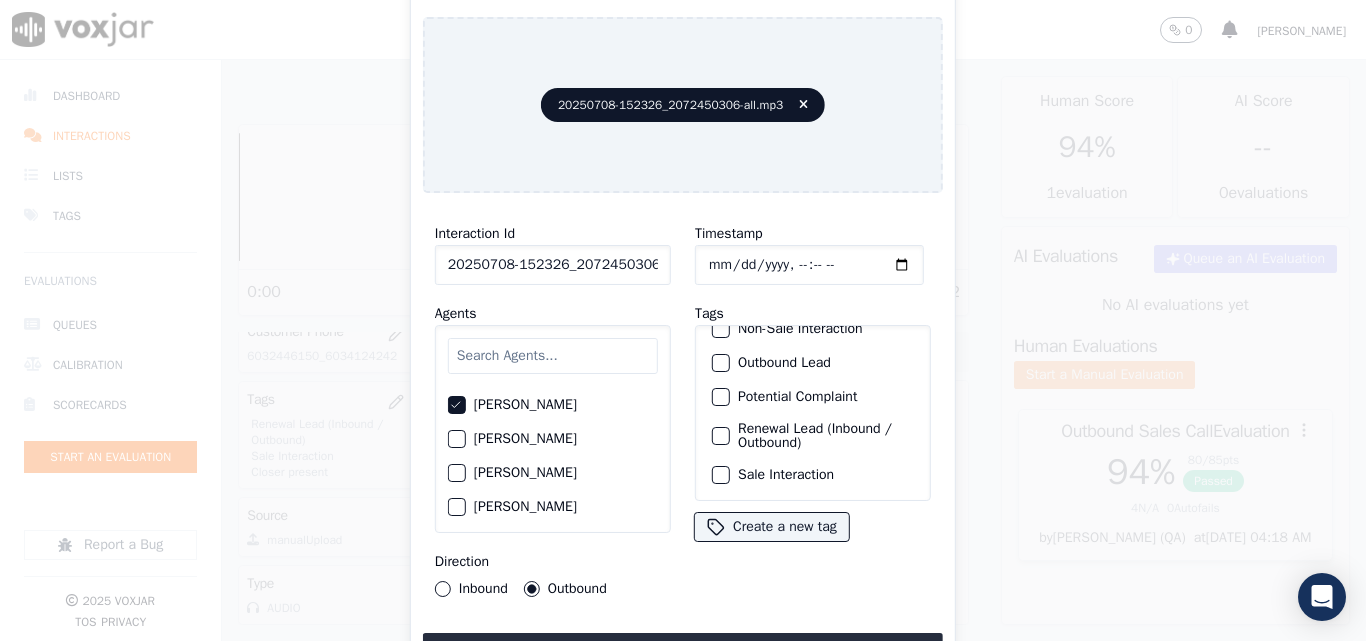 click on "Renewal Lead (Inbound / Outbound)" 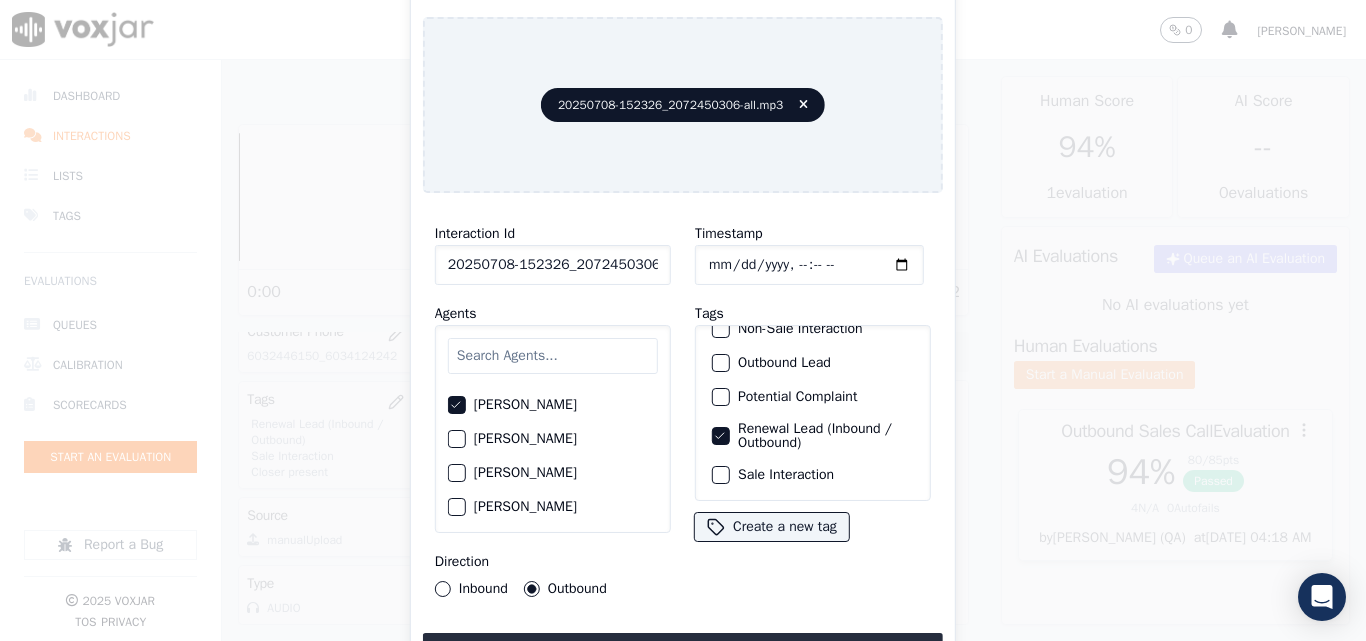 click on "Sale Interaction" 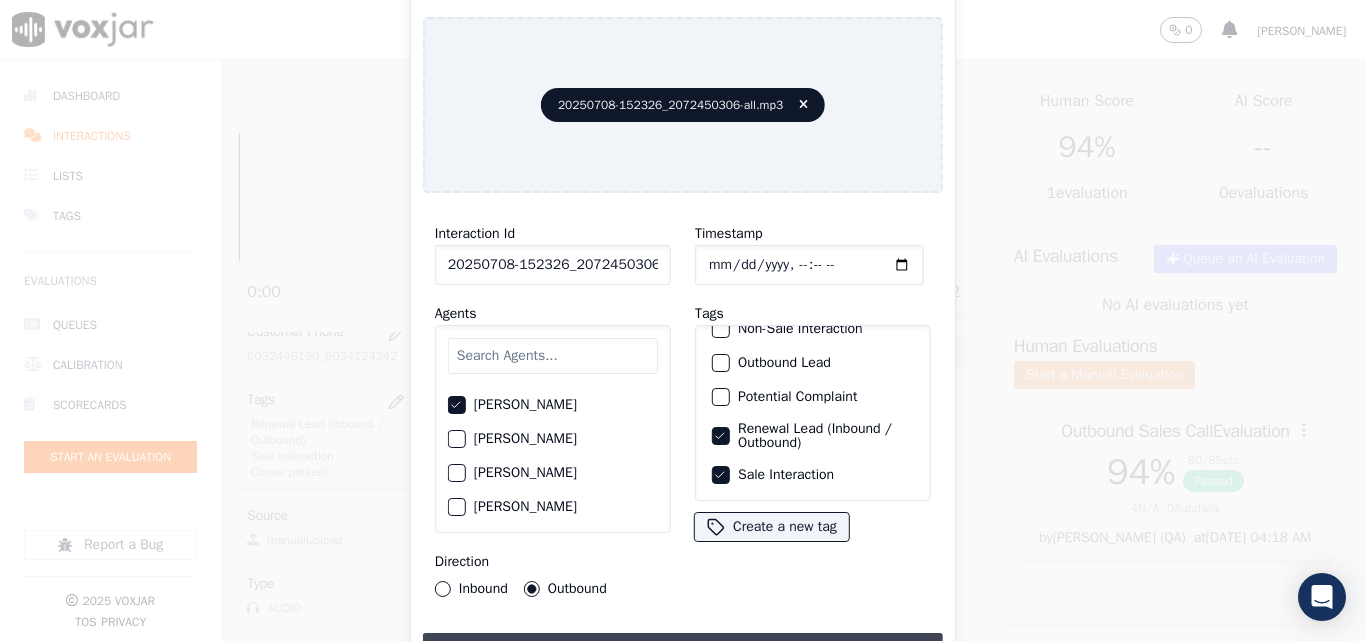 click on "Upload interaction to start evaluation" at bounding box center [683, 651] 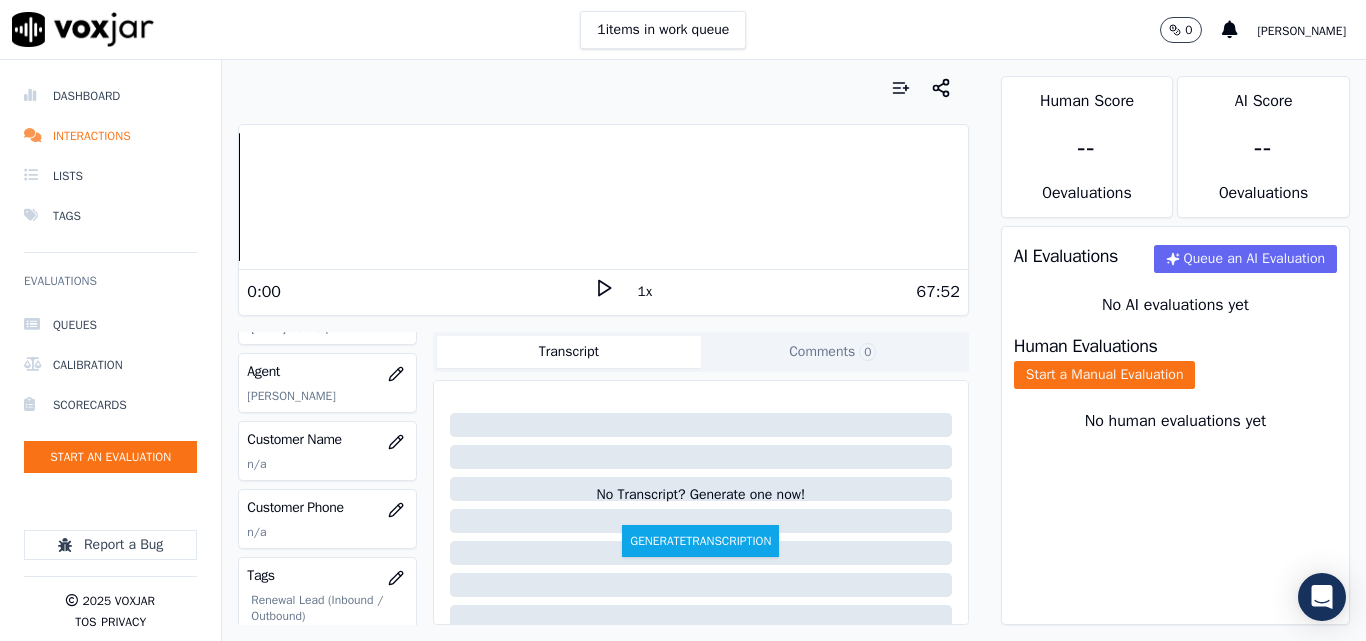scroll, scrollTop: 200, scrollLeft: 0, axis: vertical 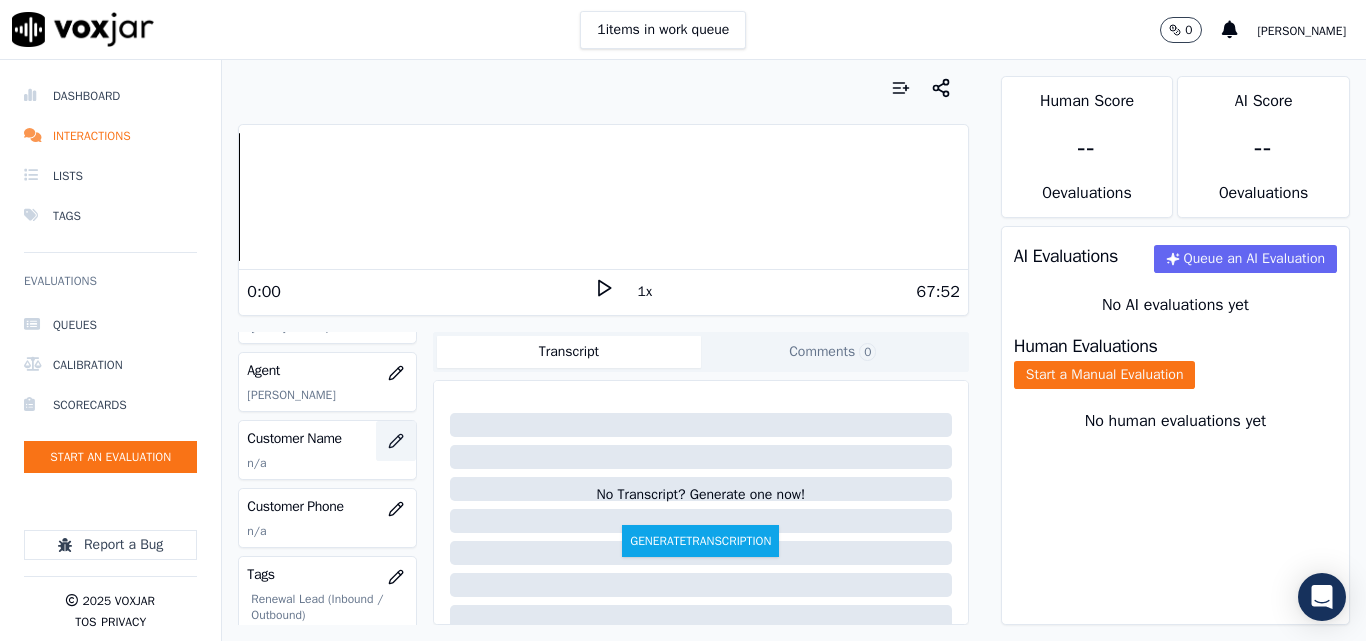 click 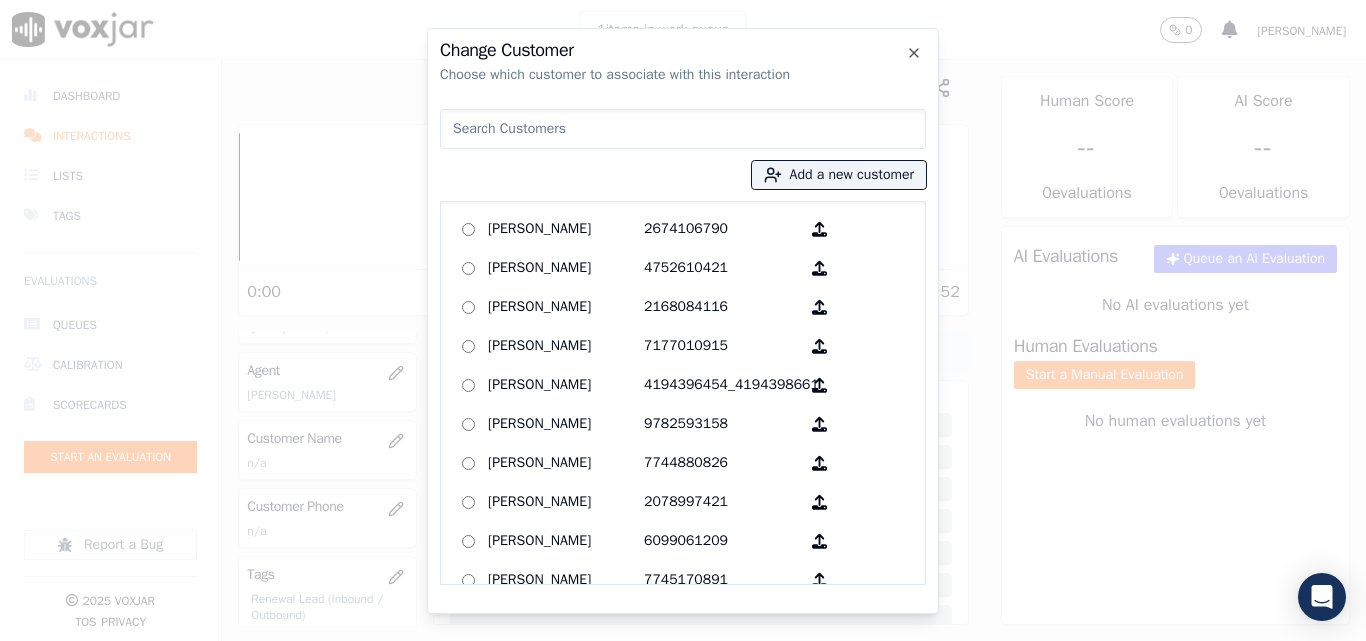 click at bounding box center [683, 129] 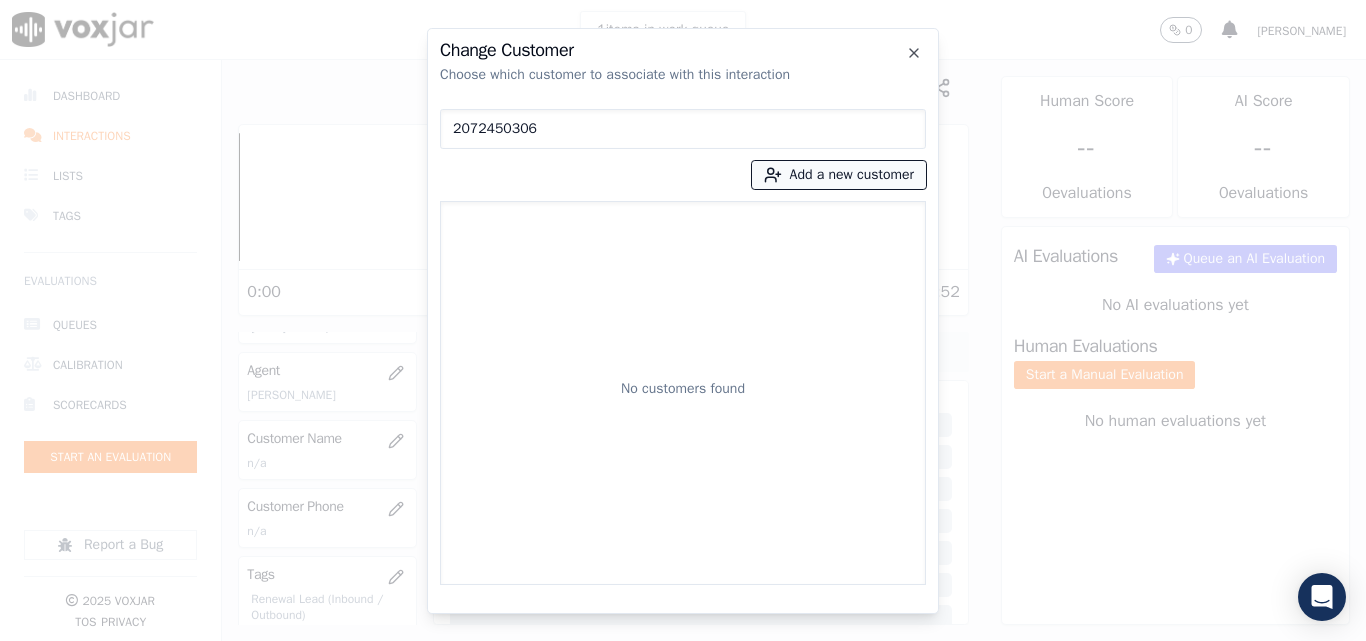type on "2072450306" 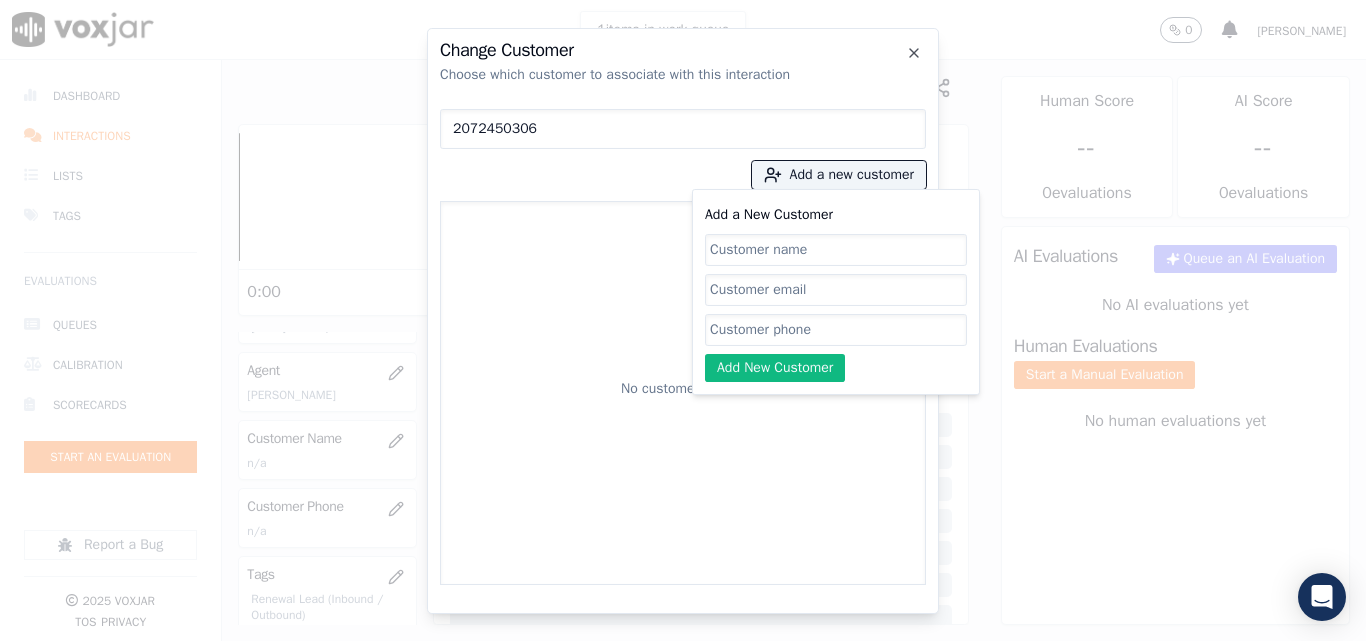 click on "Add a New Customer" 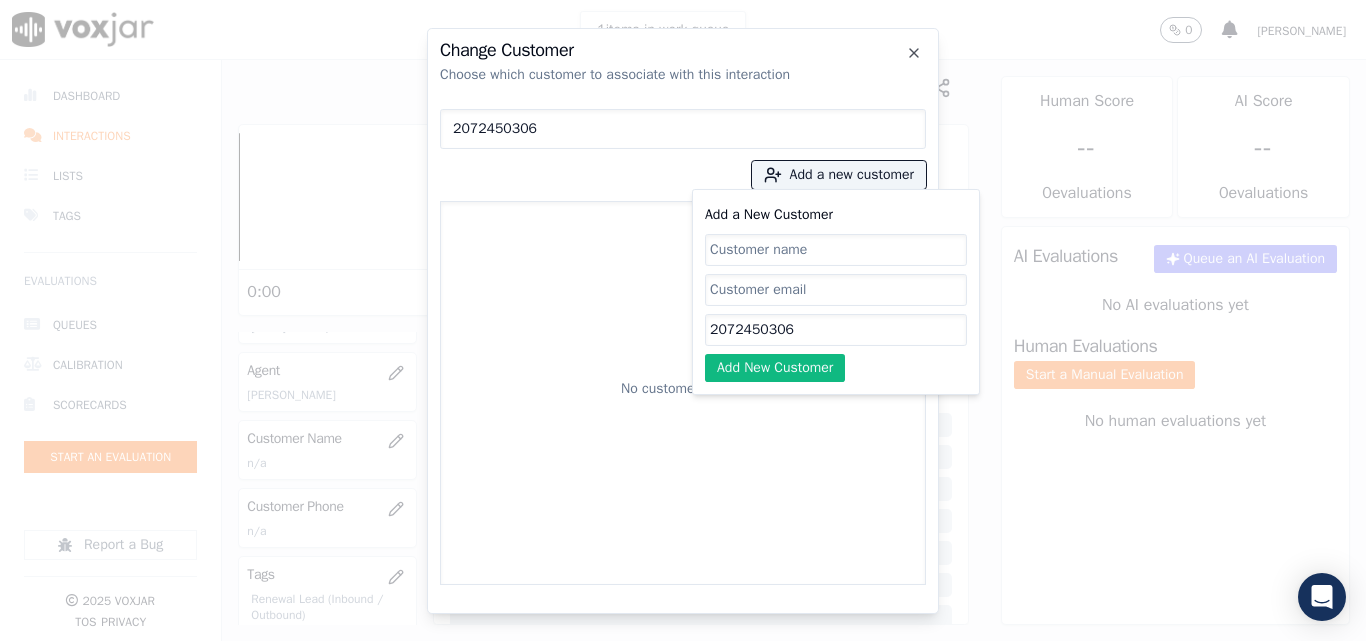 type on "2072450306" 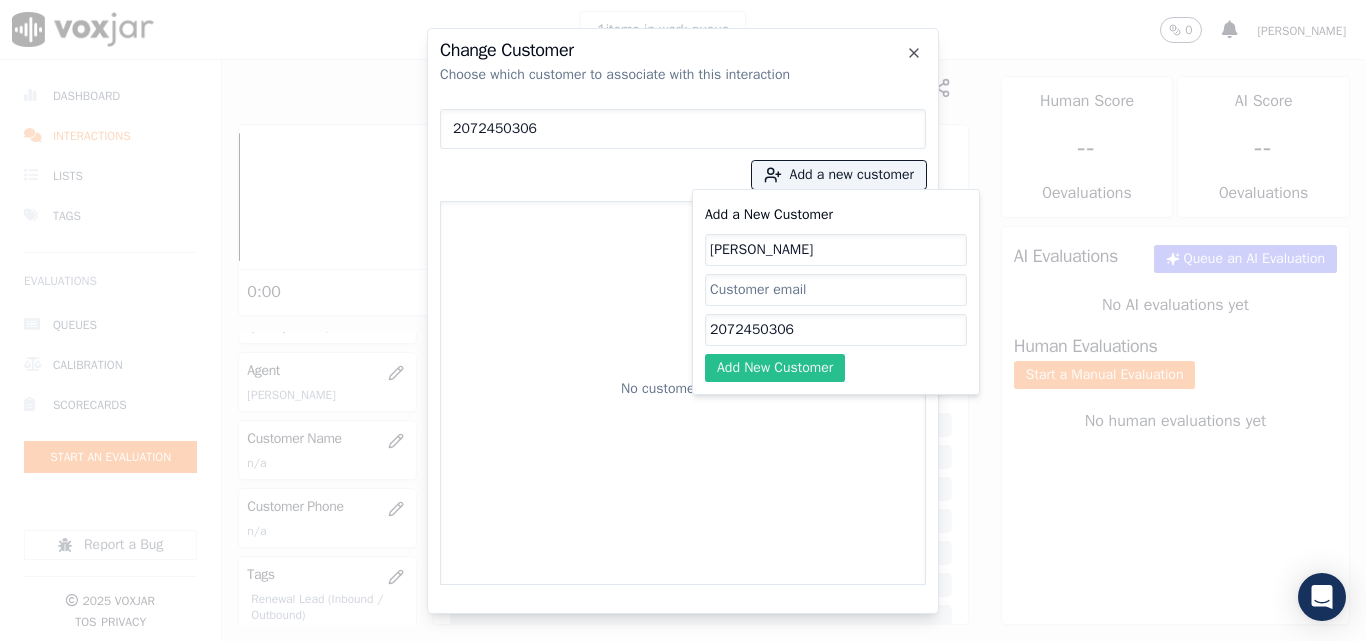 type on "[PERSON_NAME]" 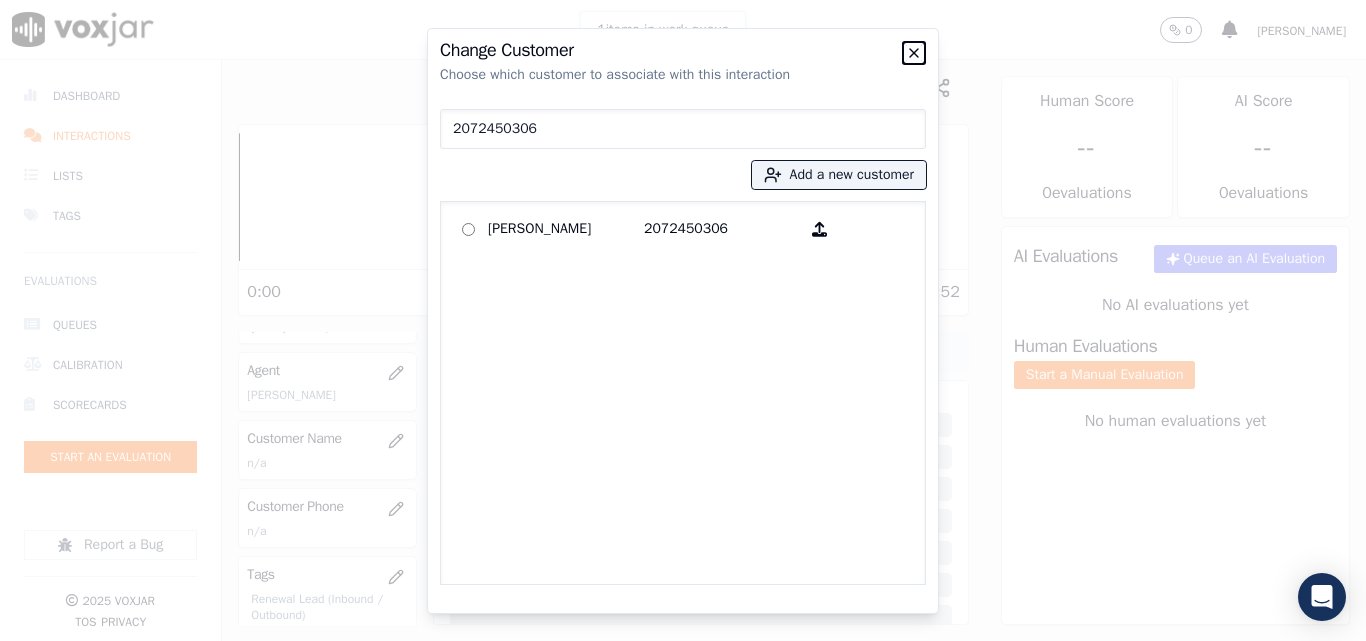 click 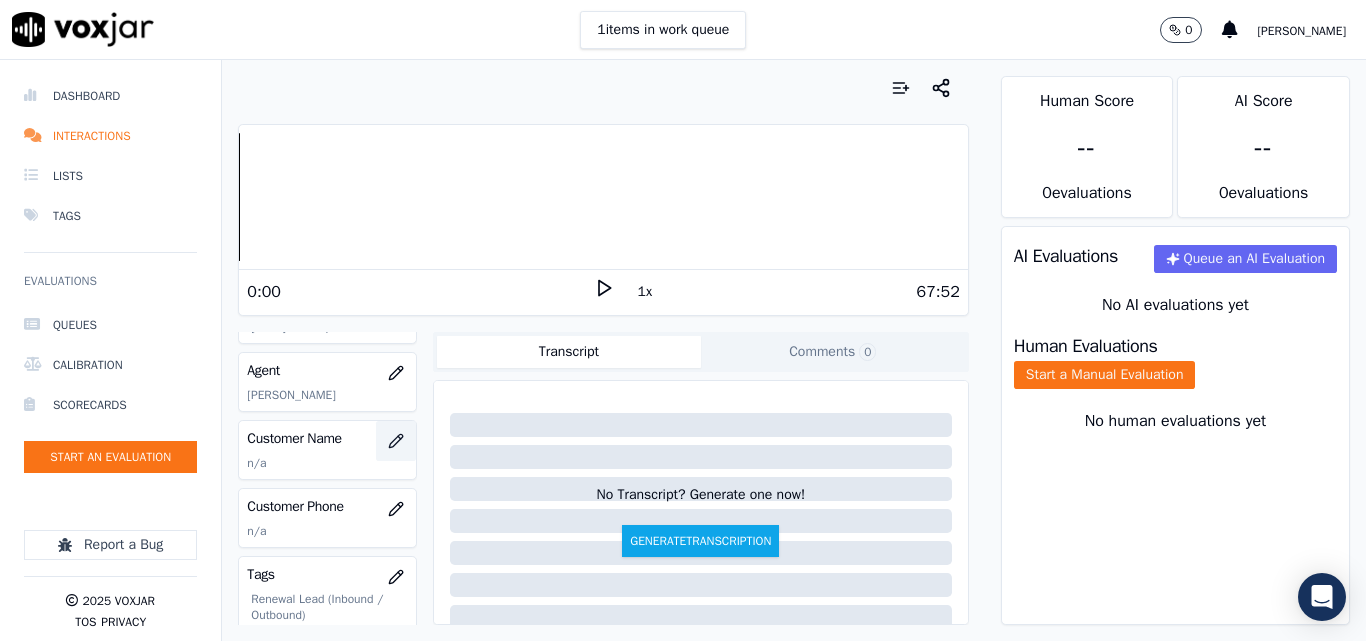 click 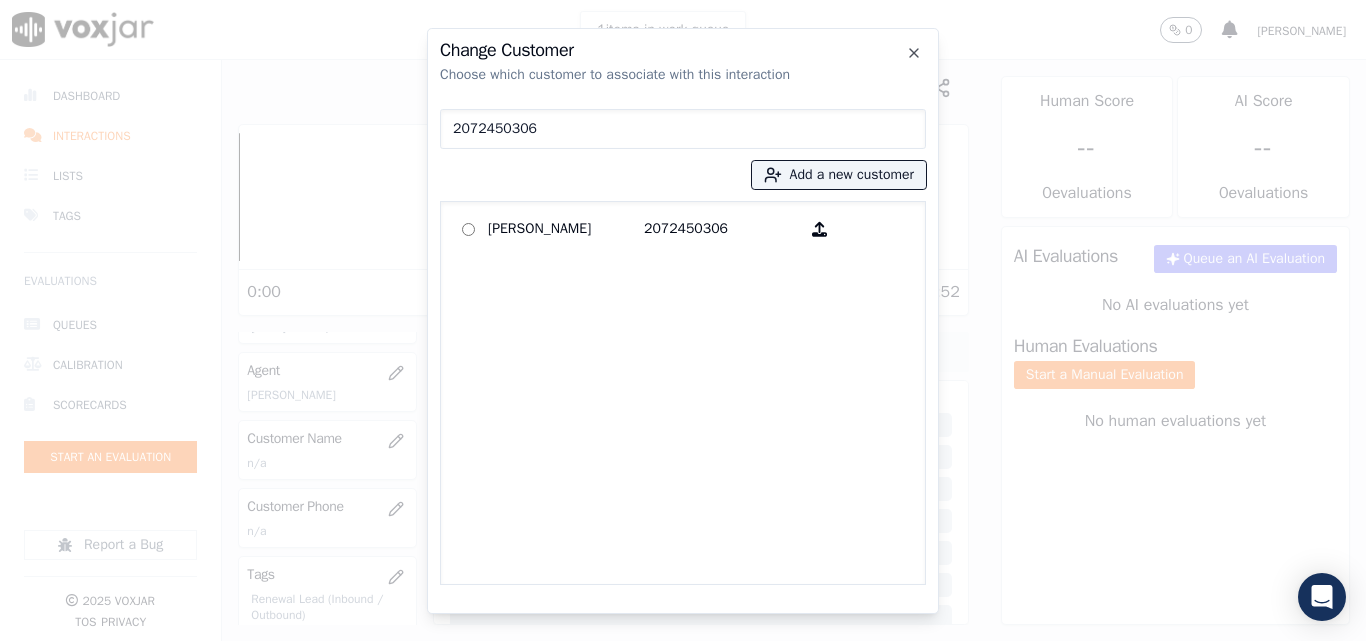 click at bounding box center [683, 320] 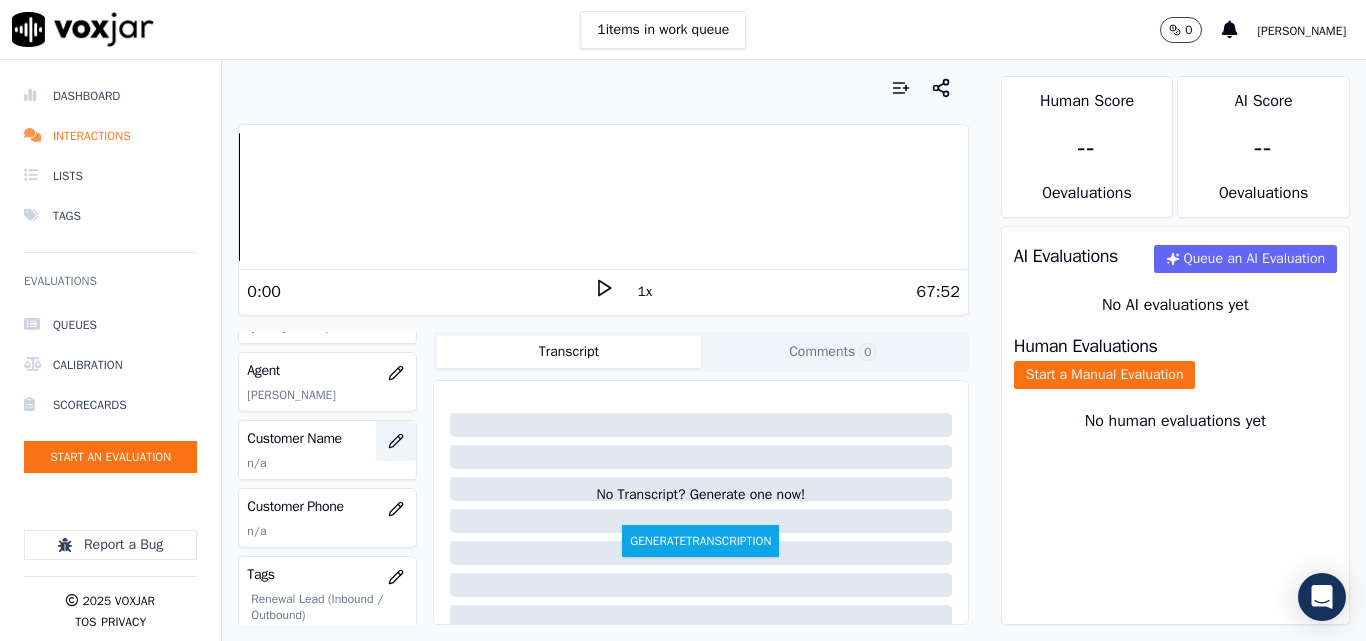 click 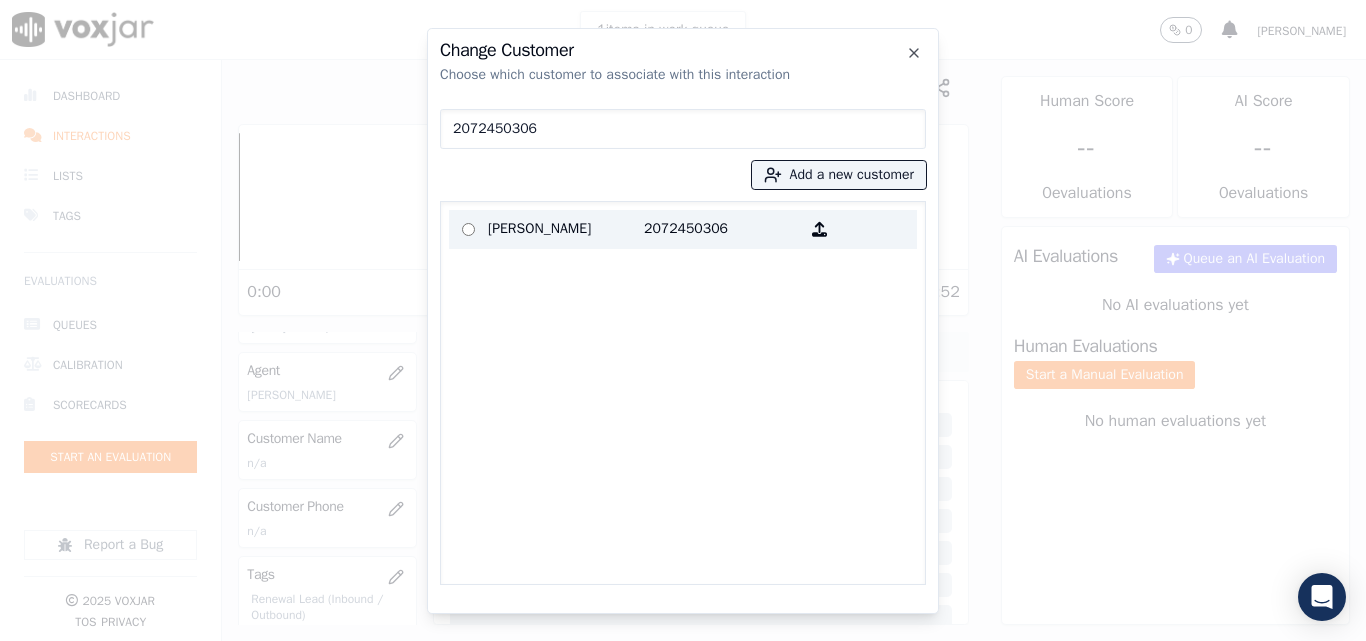 click on "[PERSON_NAME]" at bounding box center (566, 229) 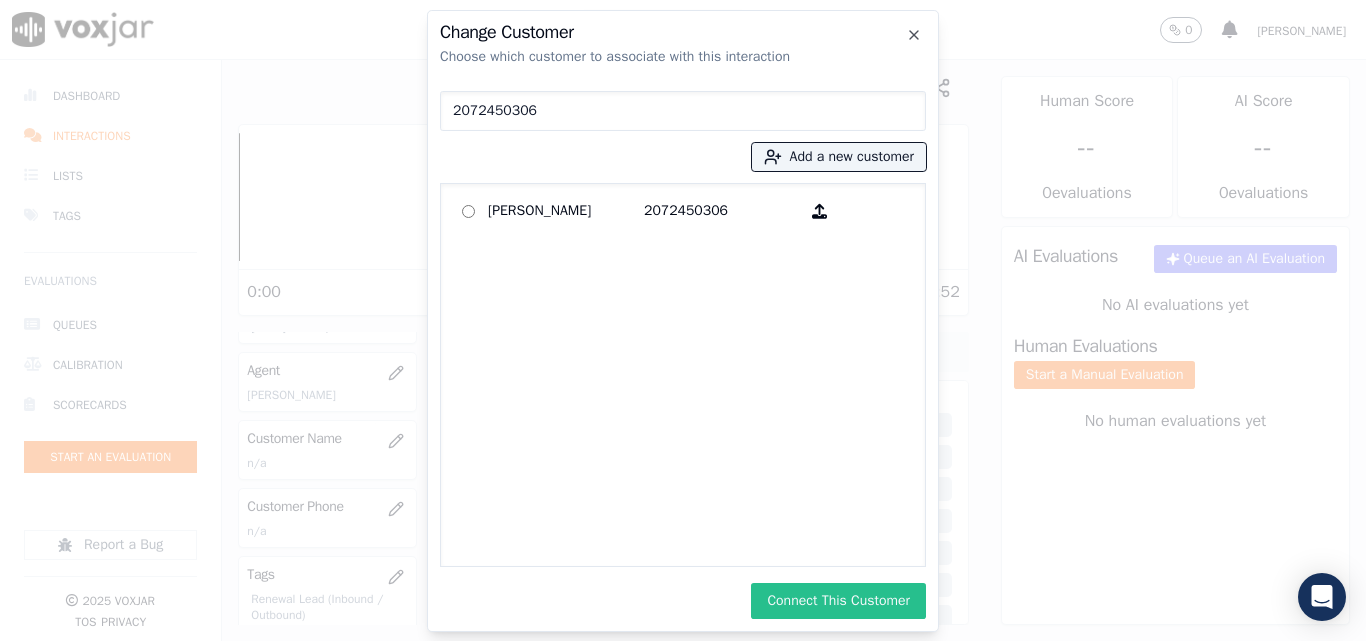 click on "Connect This Customer" at bounding box center (838, 601) 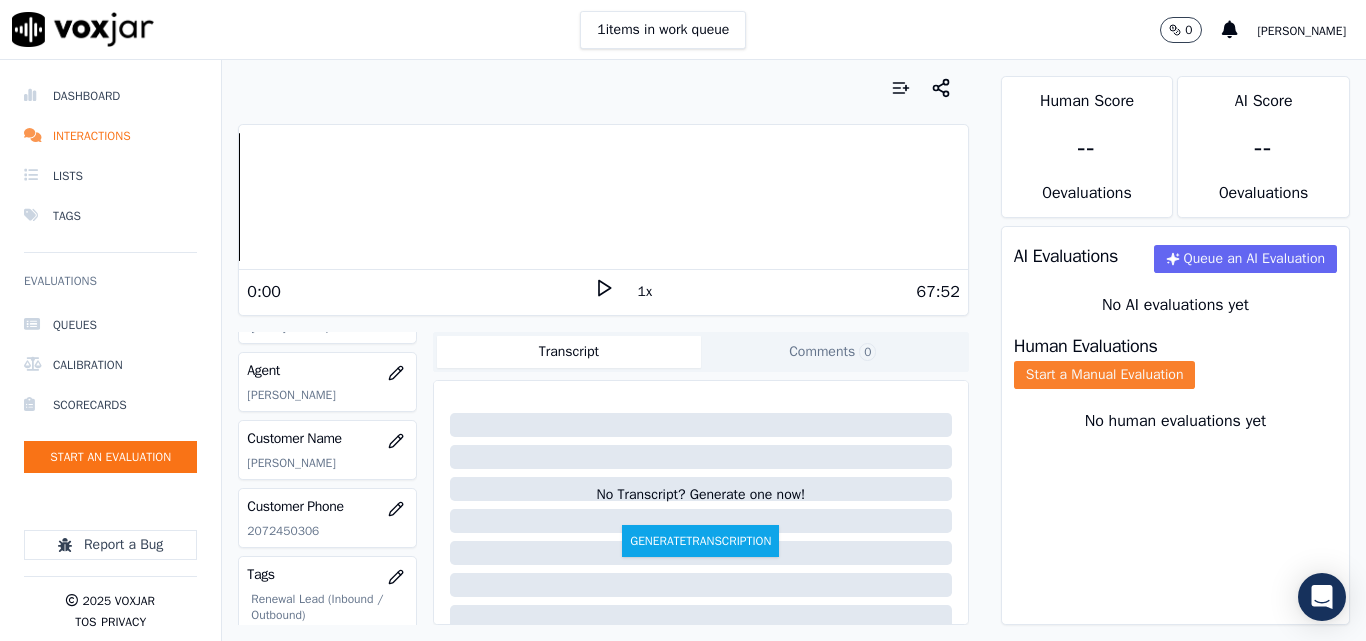 click on "Start a Manual Evaluation" 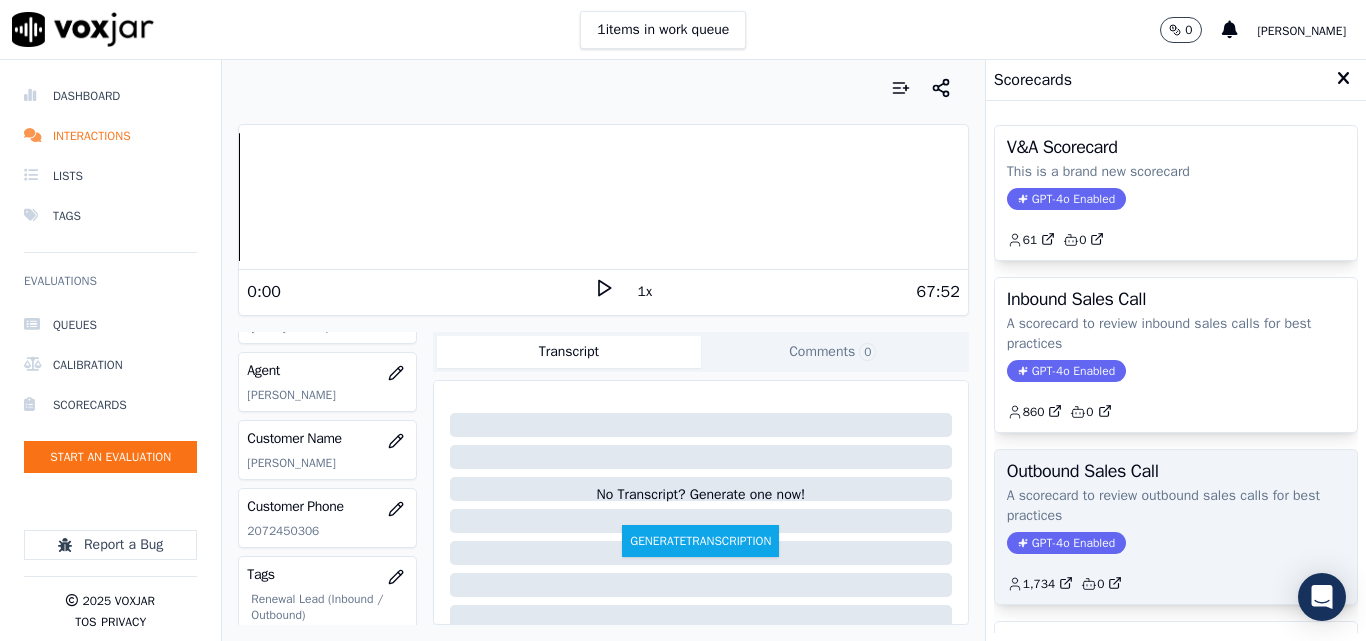 click on "Outbound Sales Call   A scorecard to review outbound sales calls for best practices     GPT-4o Enabled       1,734         0" at bounding box center [1176, 527] 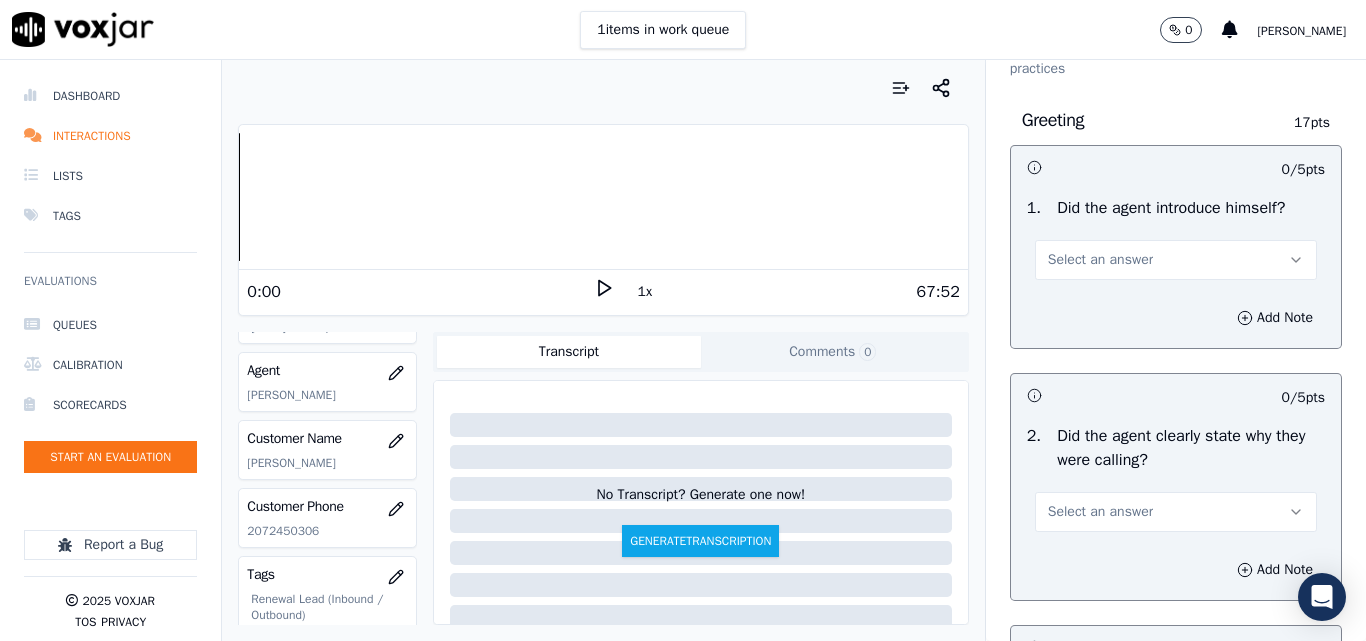 scroll, scrollTop: 200, scrollLeft: 0, axis: vertical 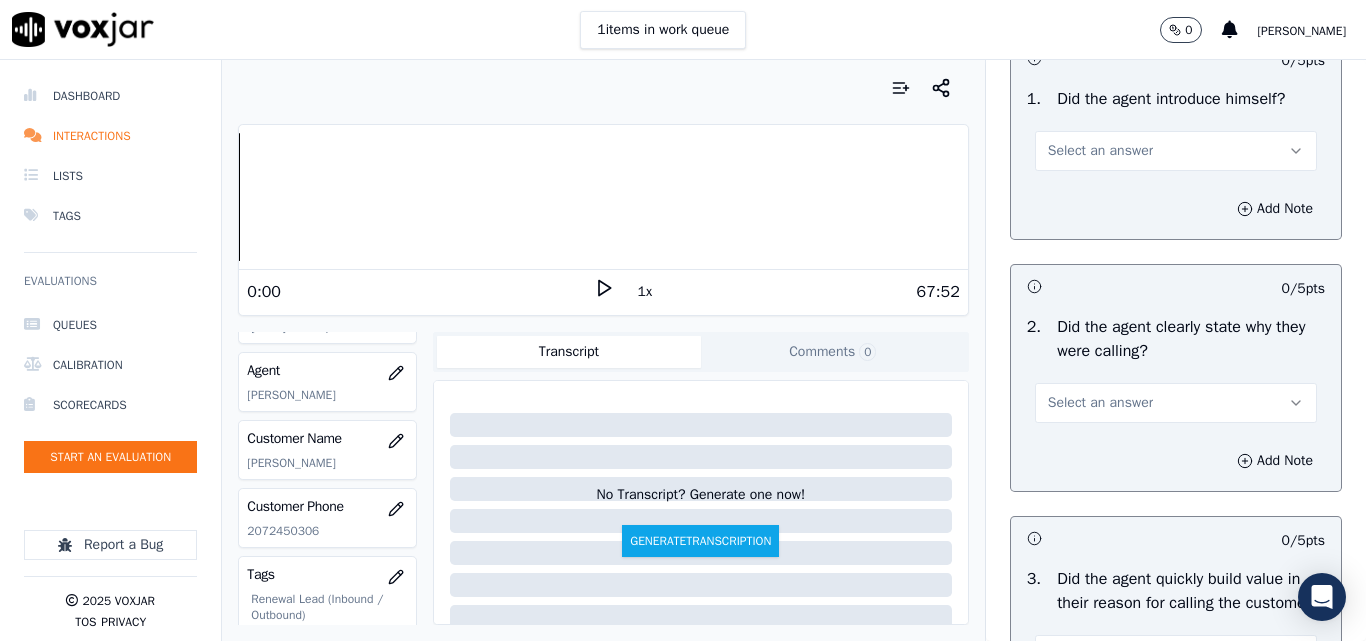 click on "Select an answer" at bounding box center [1100, 151] 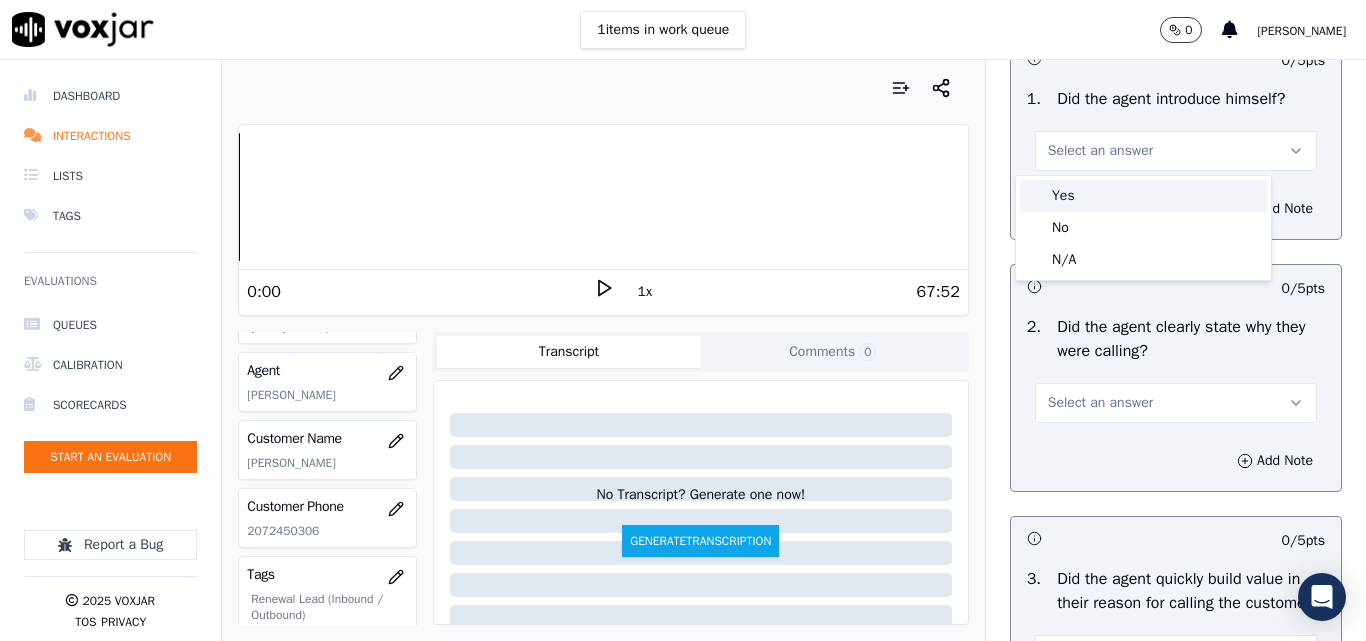 click on "Yes" at bounding box center [1143, 196] 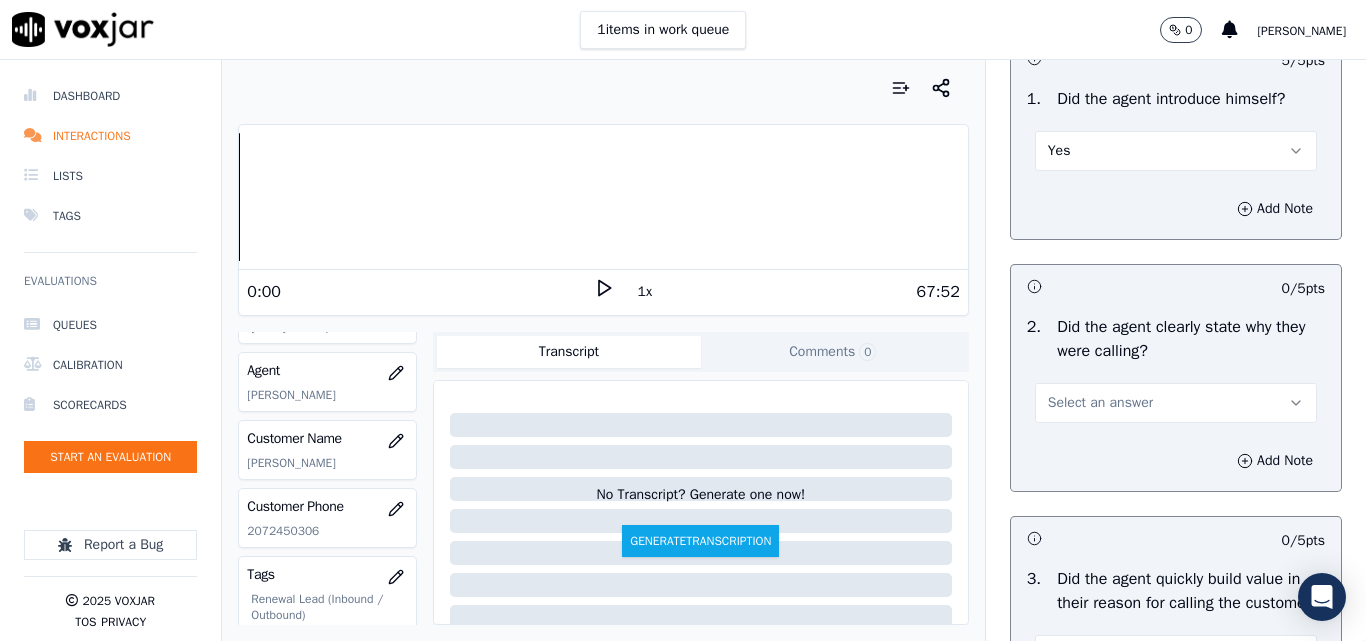 click on "Select an answer" at bounding box center [1100, 403] 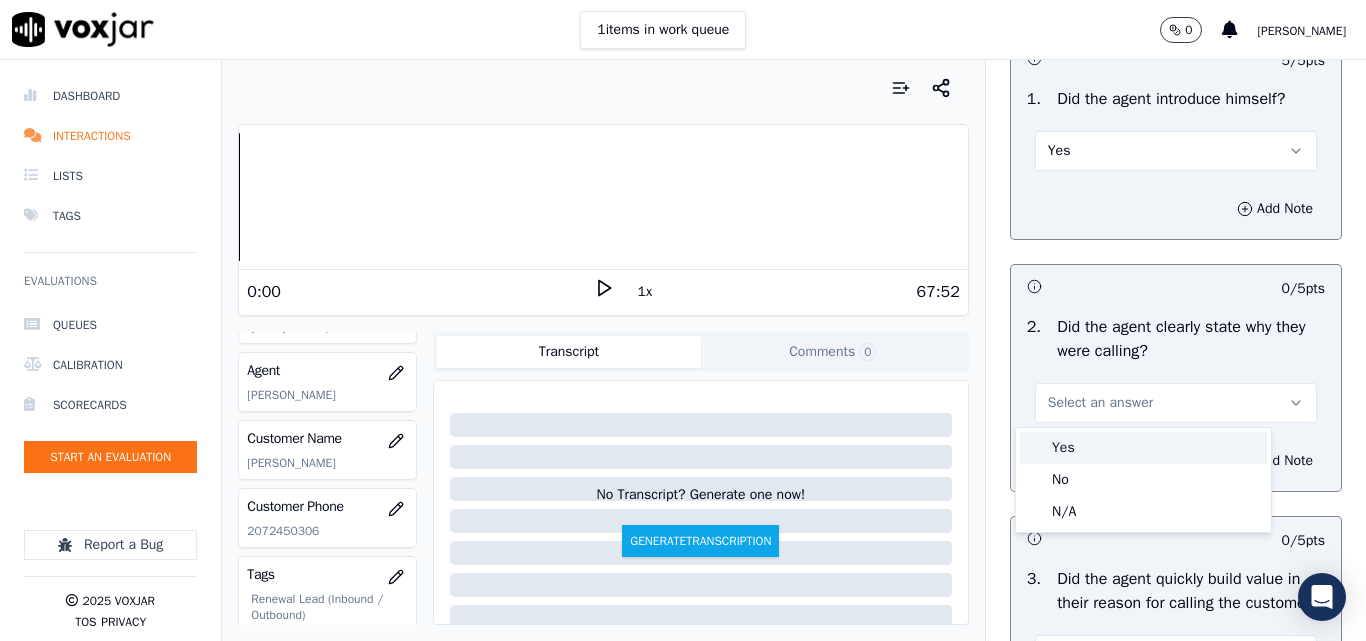 click on "Yes" at bounding box center (1143, 448) 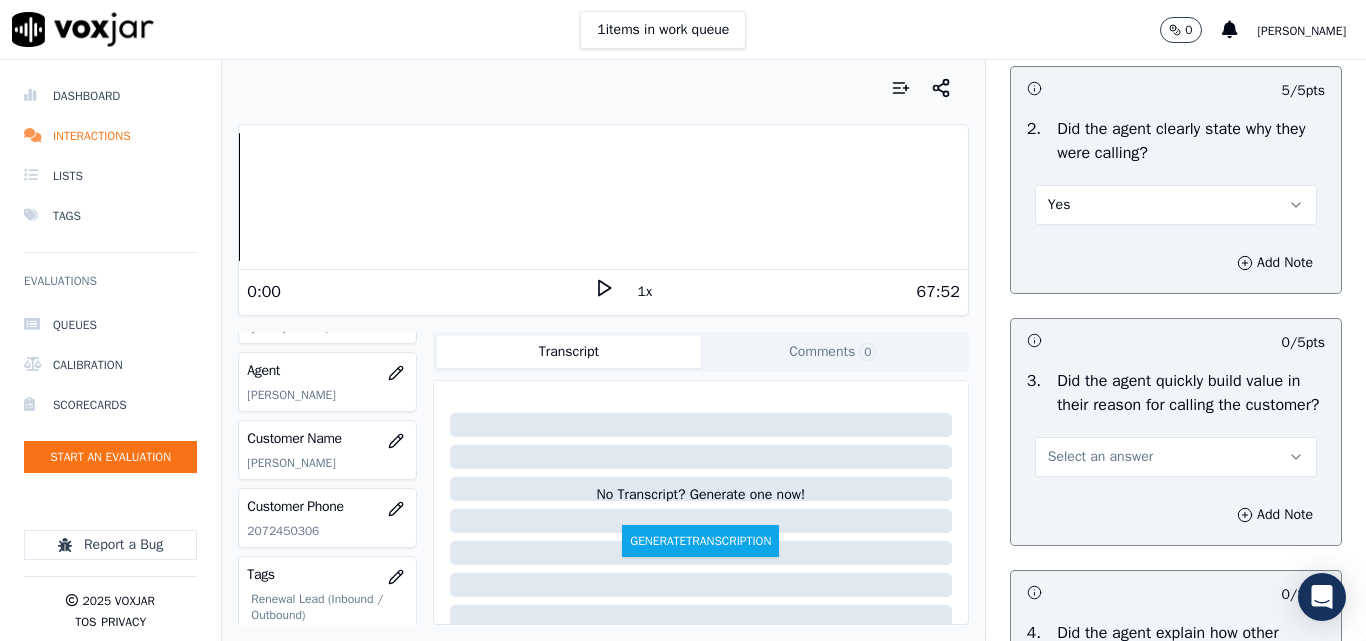 scroll, scrollTop: 400, scrollLeft: 0, axis: vertical 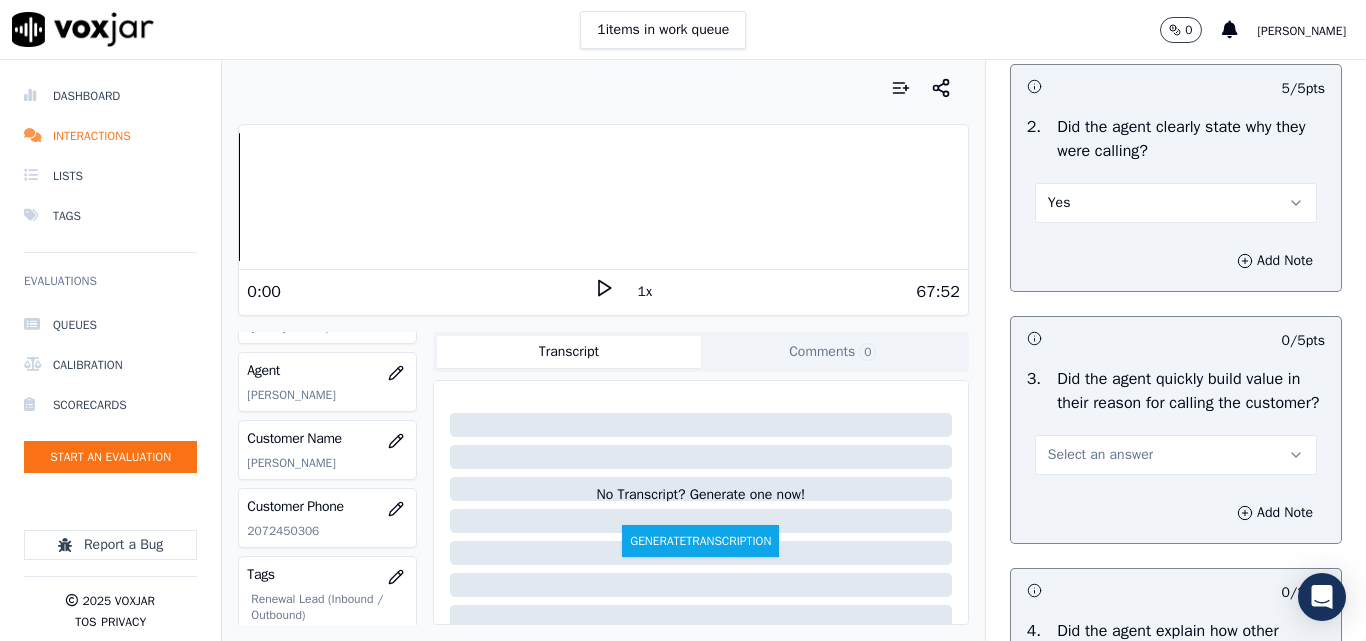 drag, startPoint x: 1069, startPoint y: 474, endPoint x: 1069, endPoint y: 493, distance: 19 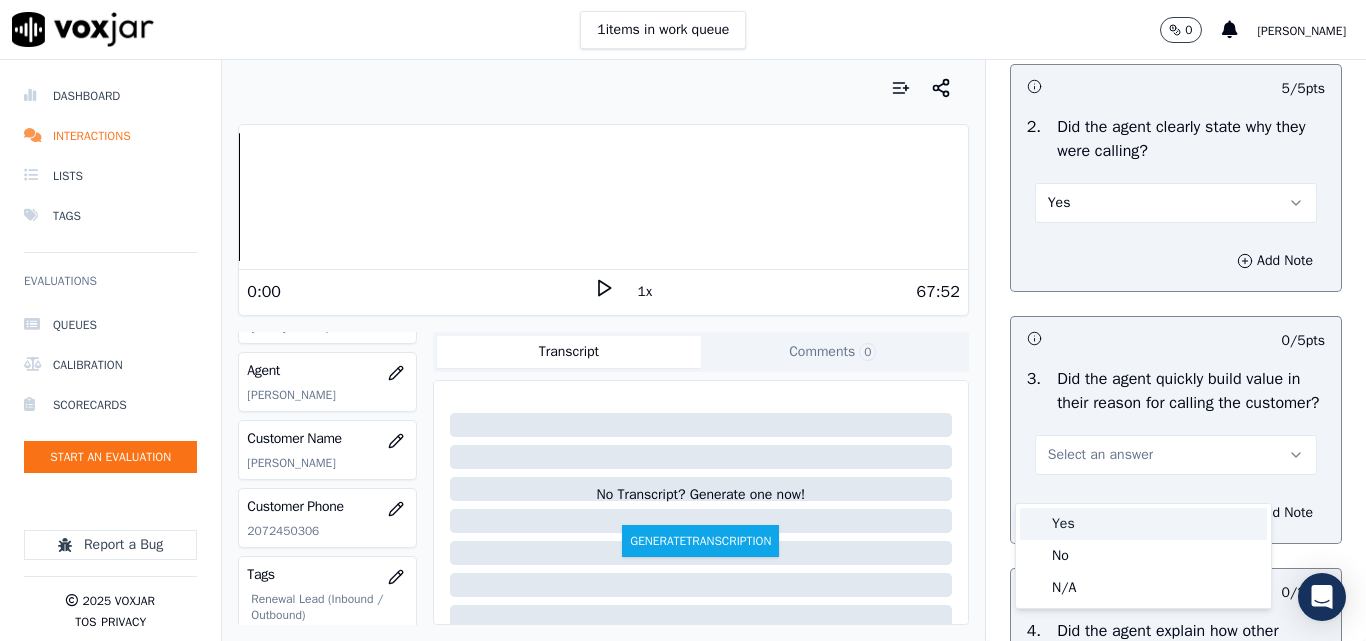 click on "Yes" at bounding box center (1143, 524) 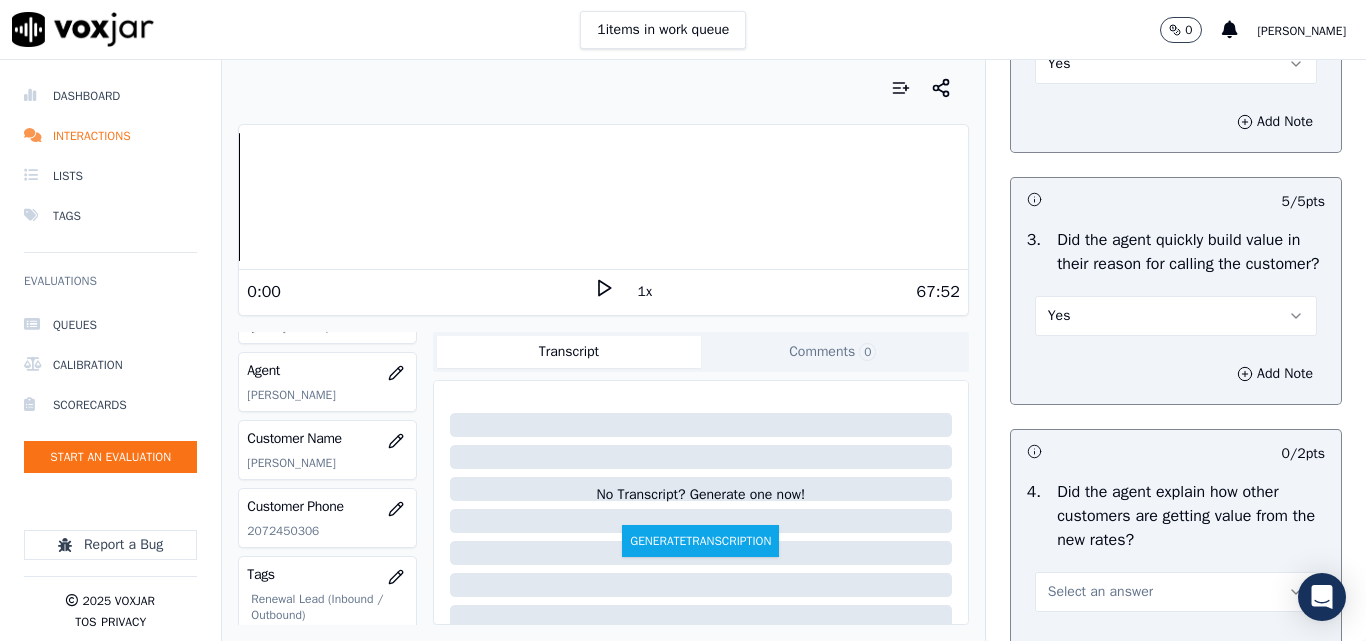 scroll, scrollTop: 700, scrollLeft: 0, axis: vertical 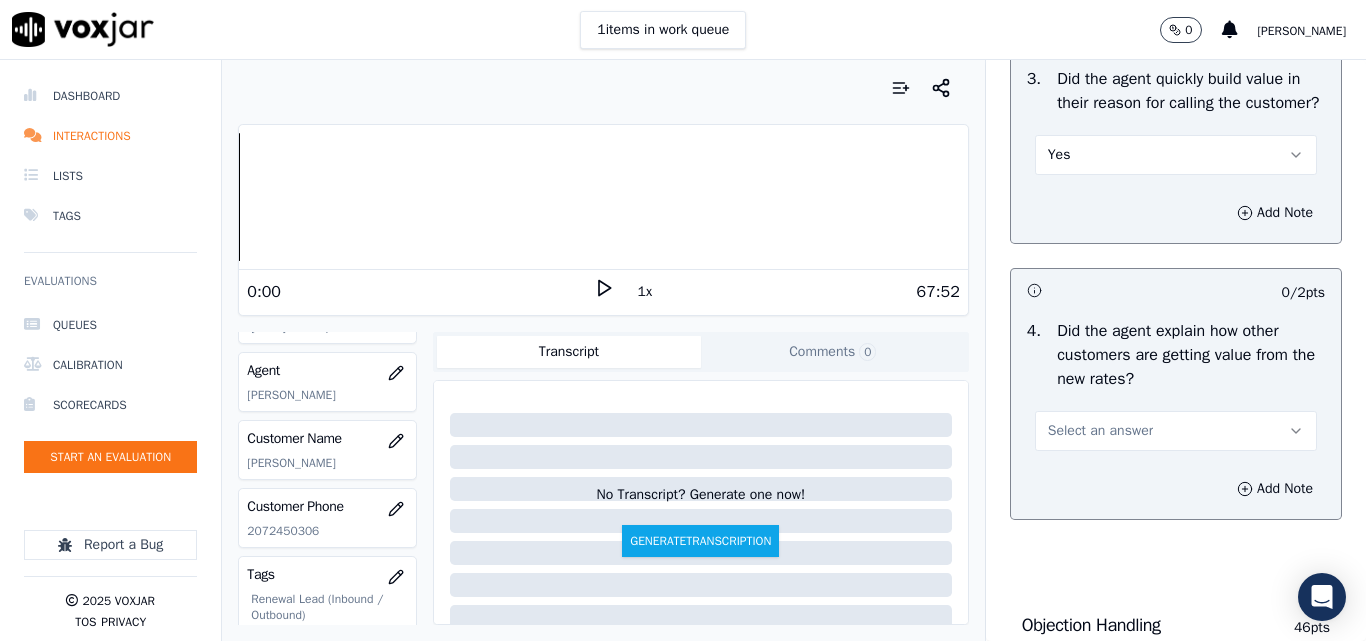 click on "Select an answer" at bounding box center [1100, 431] 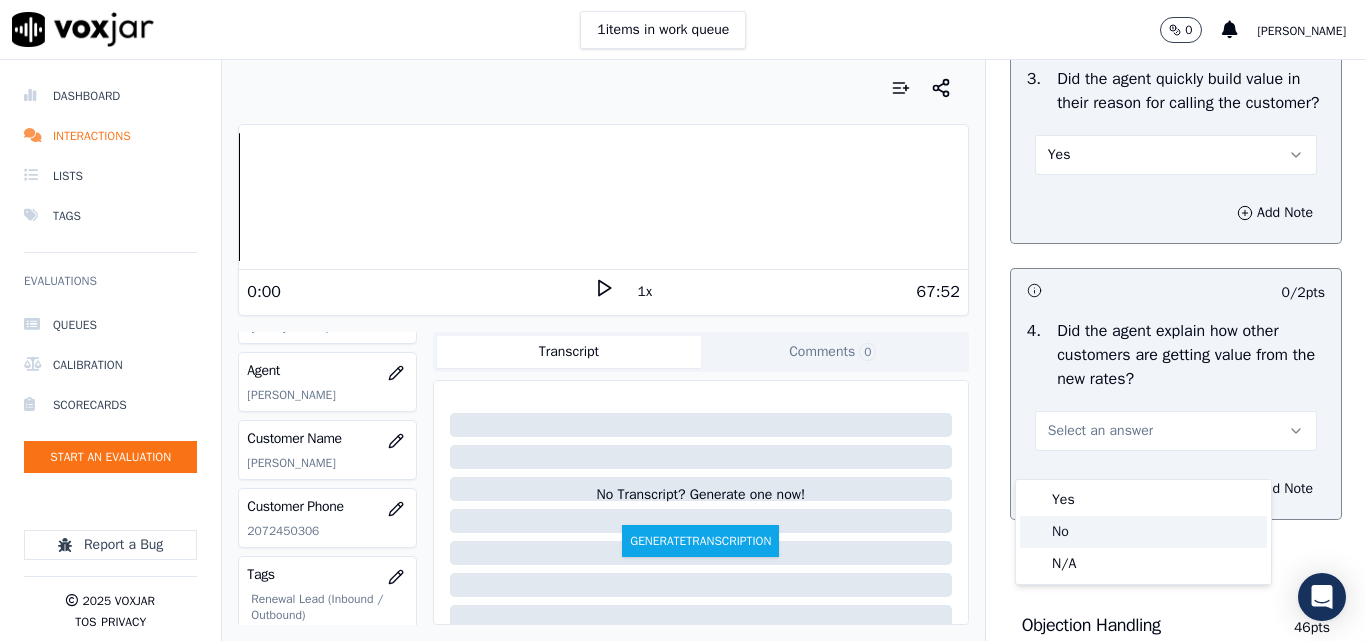 click on "No" 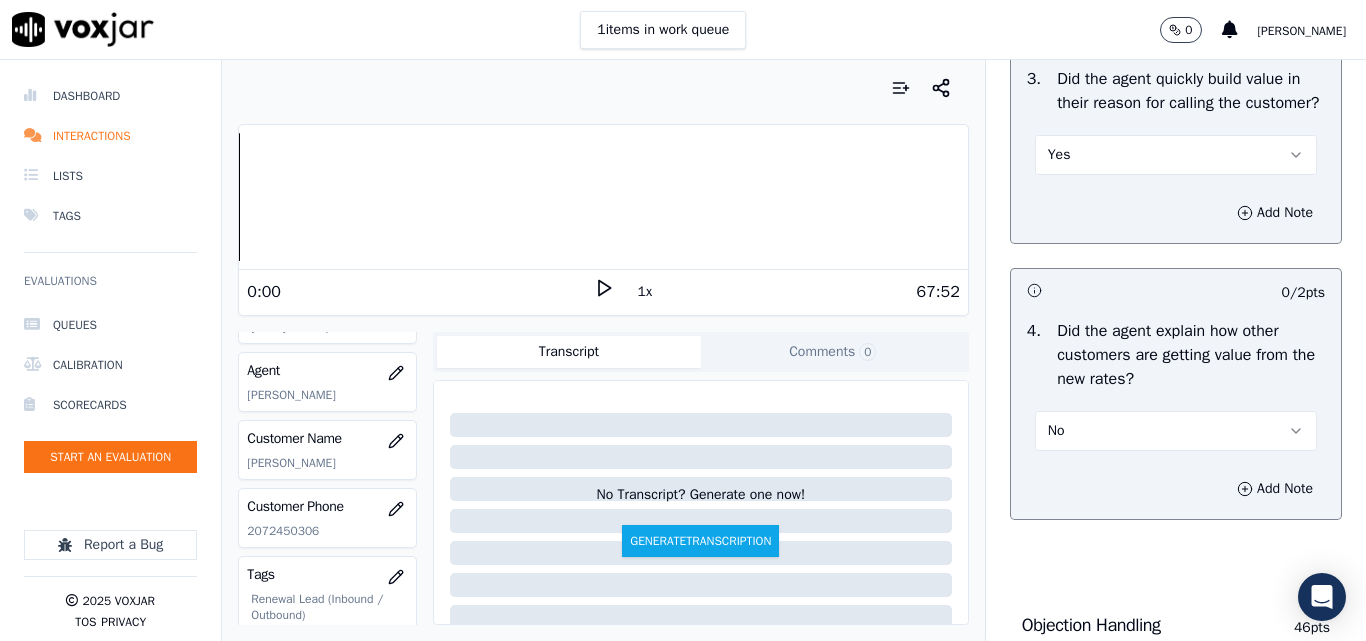 drag, startPoint x: 1073, startPoint y: 462, endPoint x: 1076, endPoint y: 473, distance: 11.401754 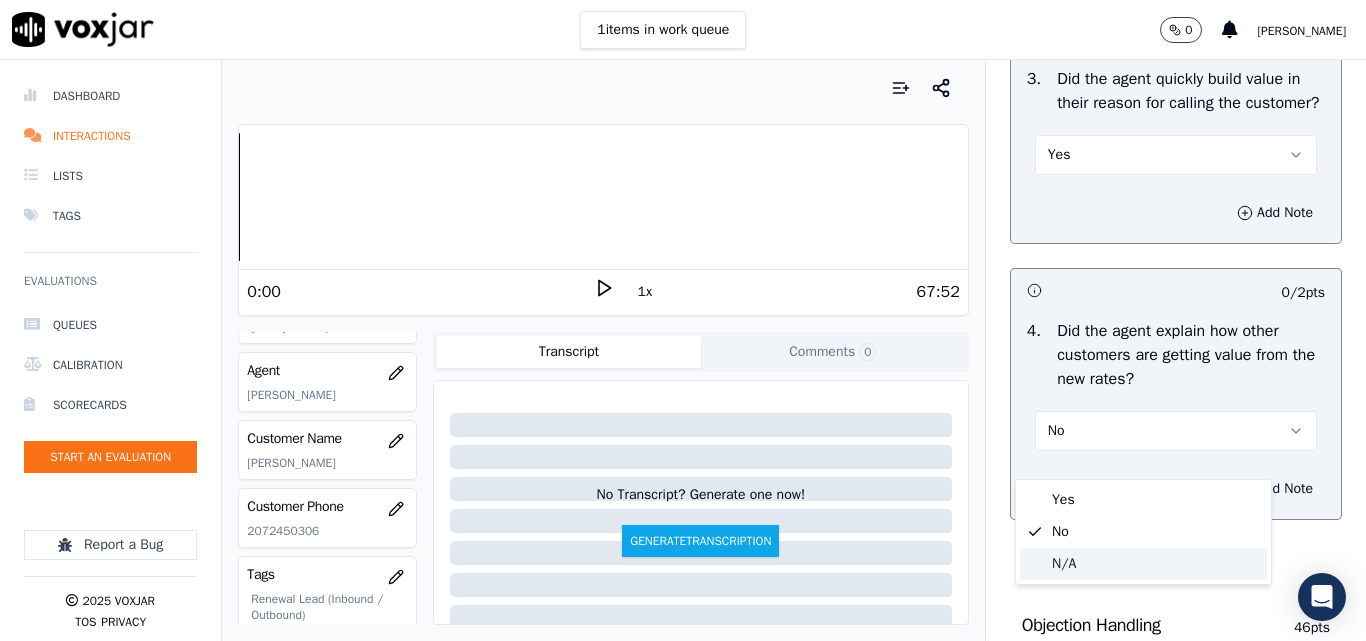 click on "N/A" 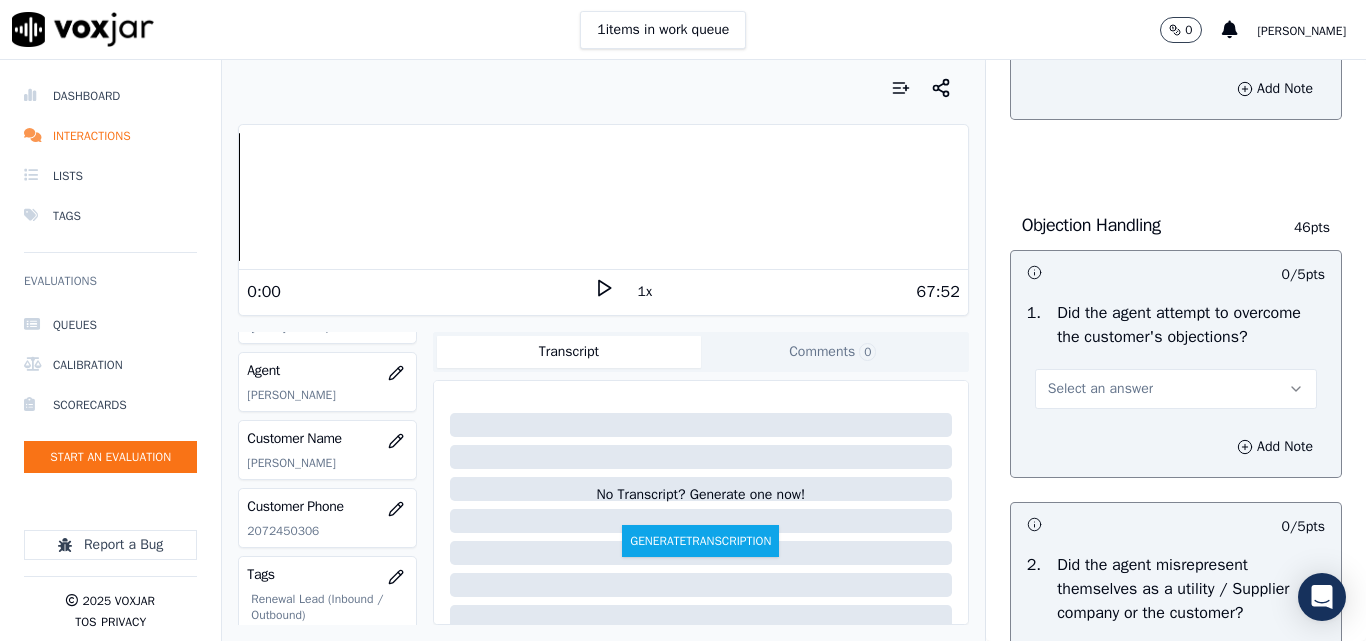scroll, scrollTop: 1400, scrollLeft: 0, axis: vertical 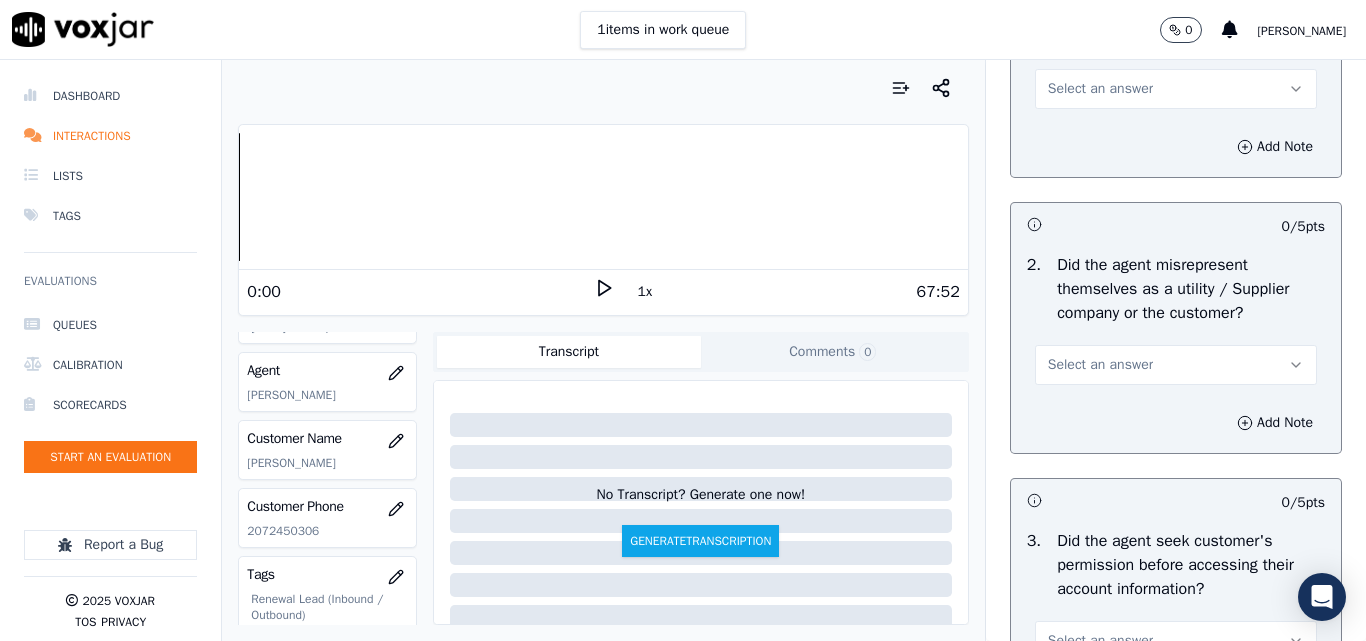 click on "Select an answer" at bounding box center (1100, 89) 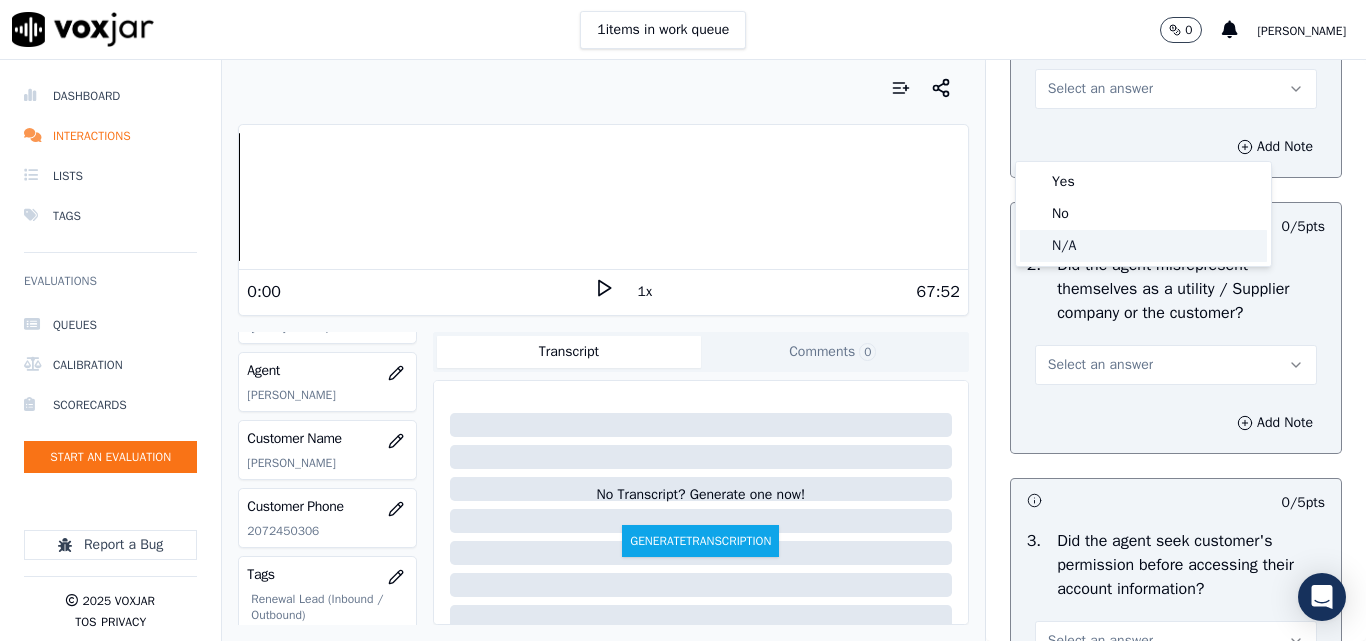 click on "N/A" 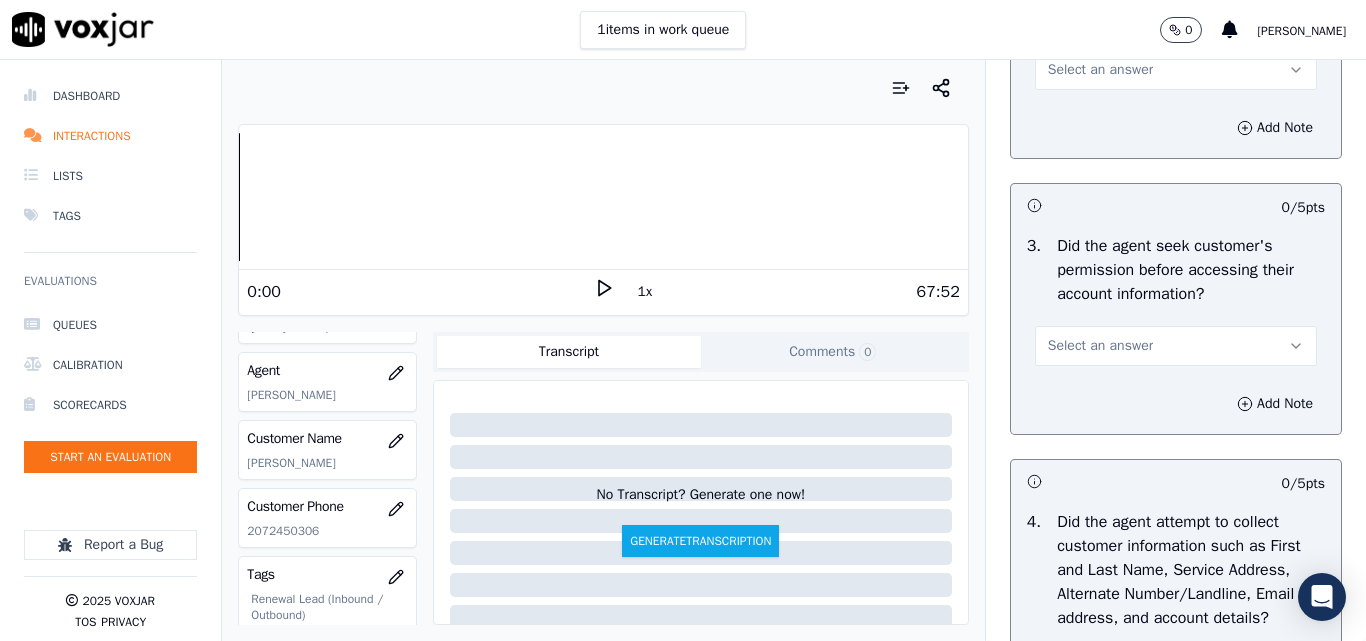 scroll, scrollTop: 1700, scrollLeft: 0, axis: vertical 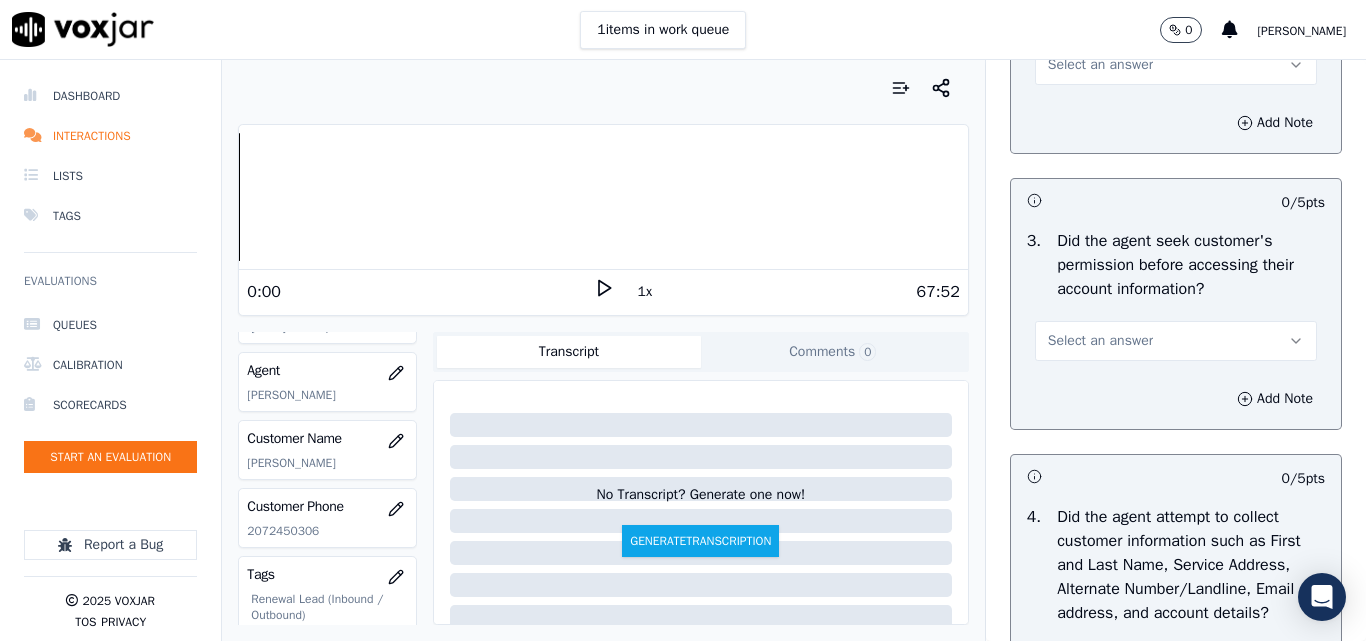 click on "Select an answer" at bounding box center [1176, 65] 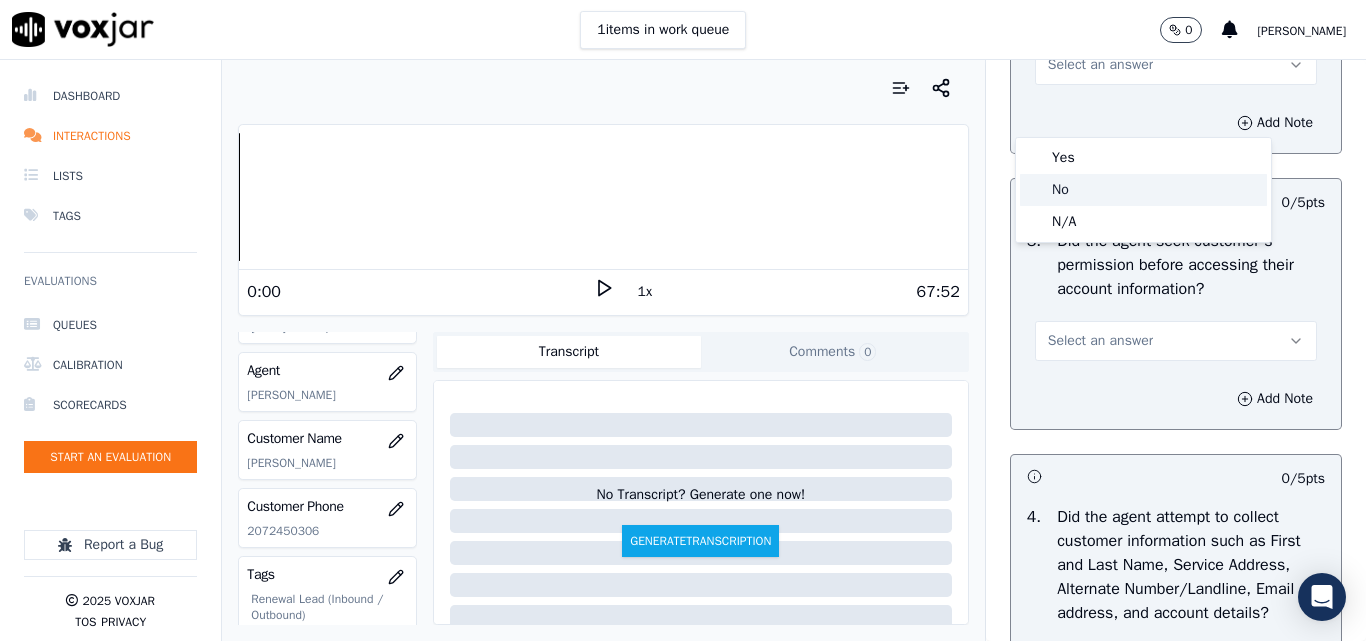 drag, startPoint x: 1075, startPoint y: 195, endPoint x: 1088, endPoint y: 200, distance: 13.928389 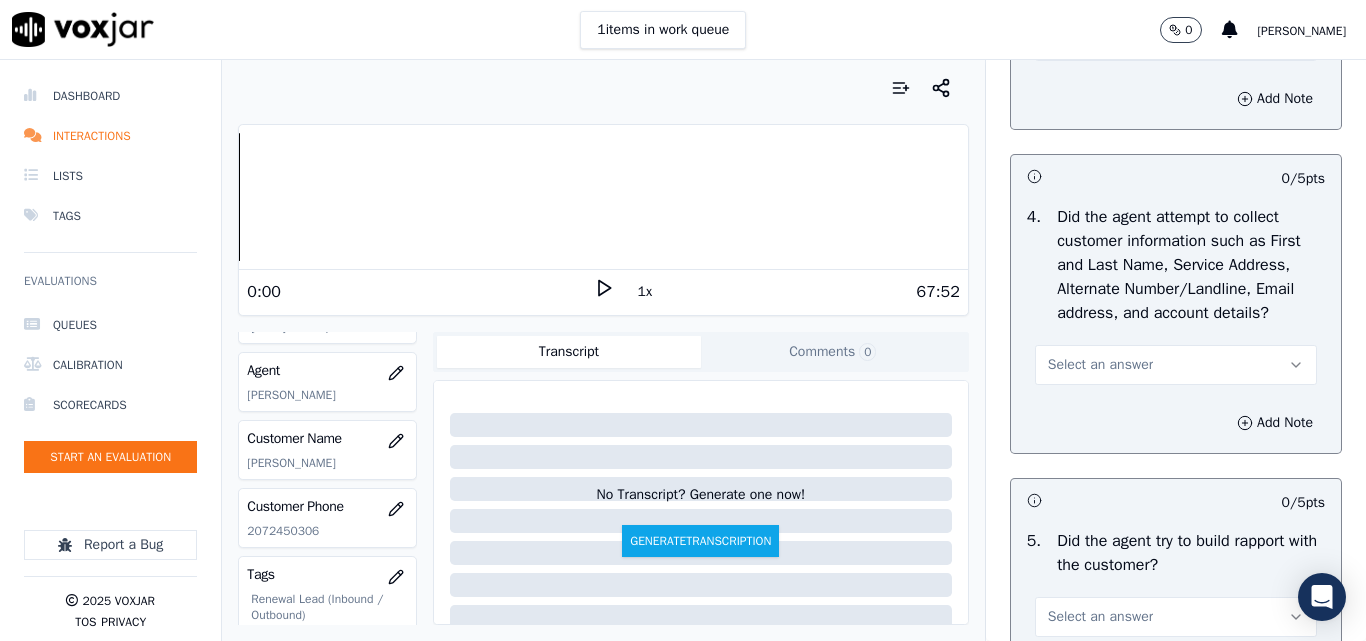 scroll, scrollTop: 1900, scrollLeft: 0, axis: vertical 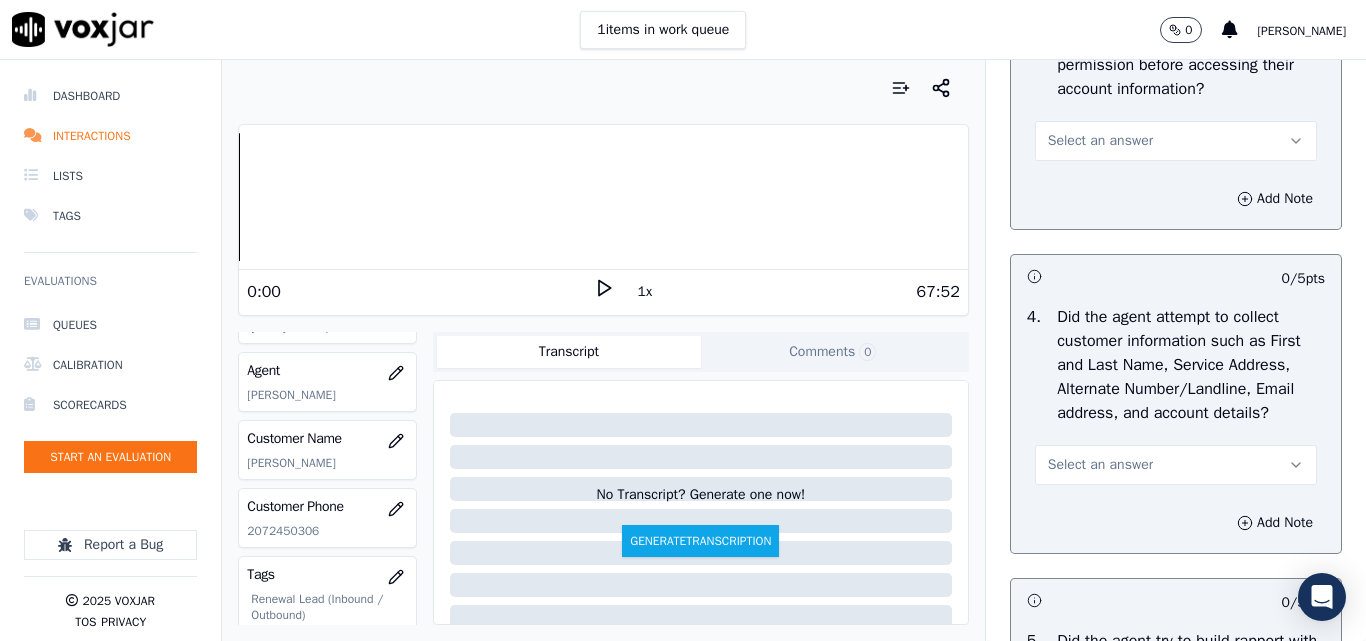 click on "Select an answer" at bounding box center [1176, 141] 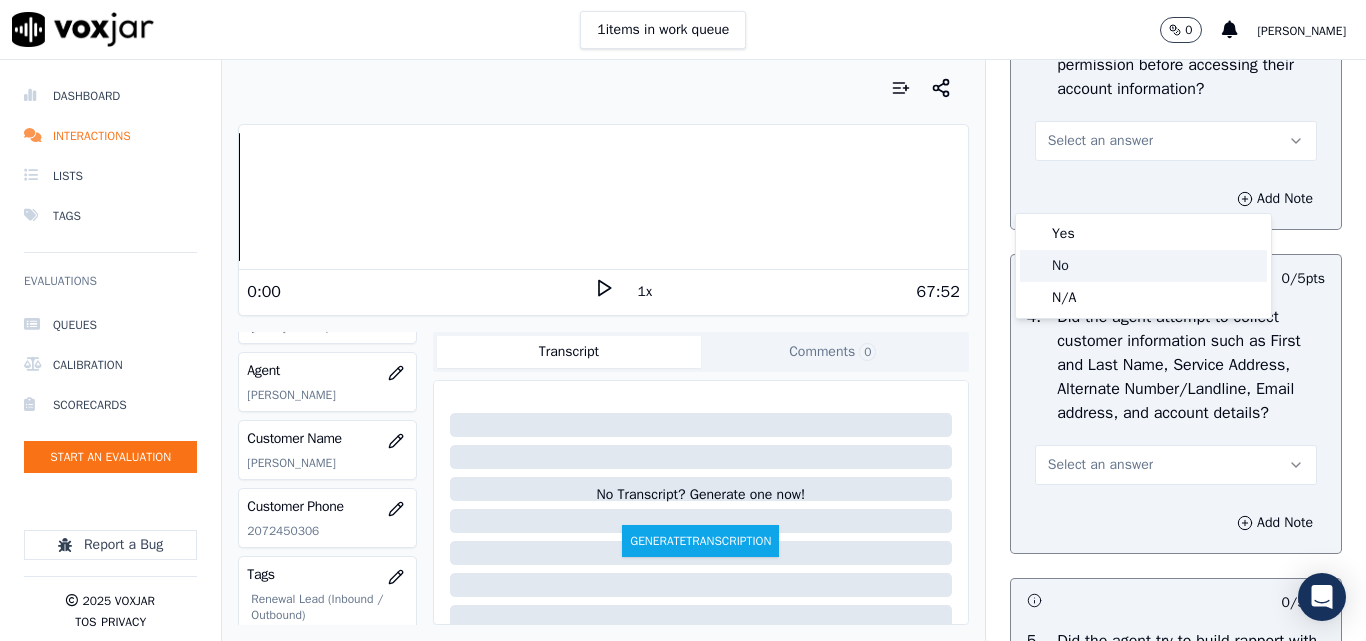 click on "No" 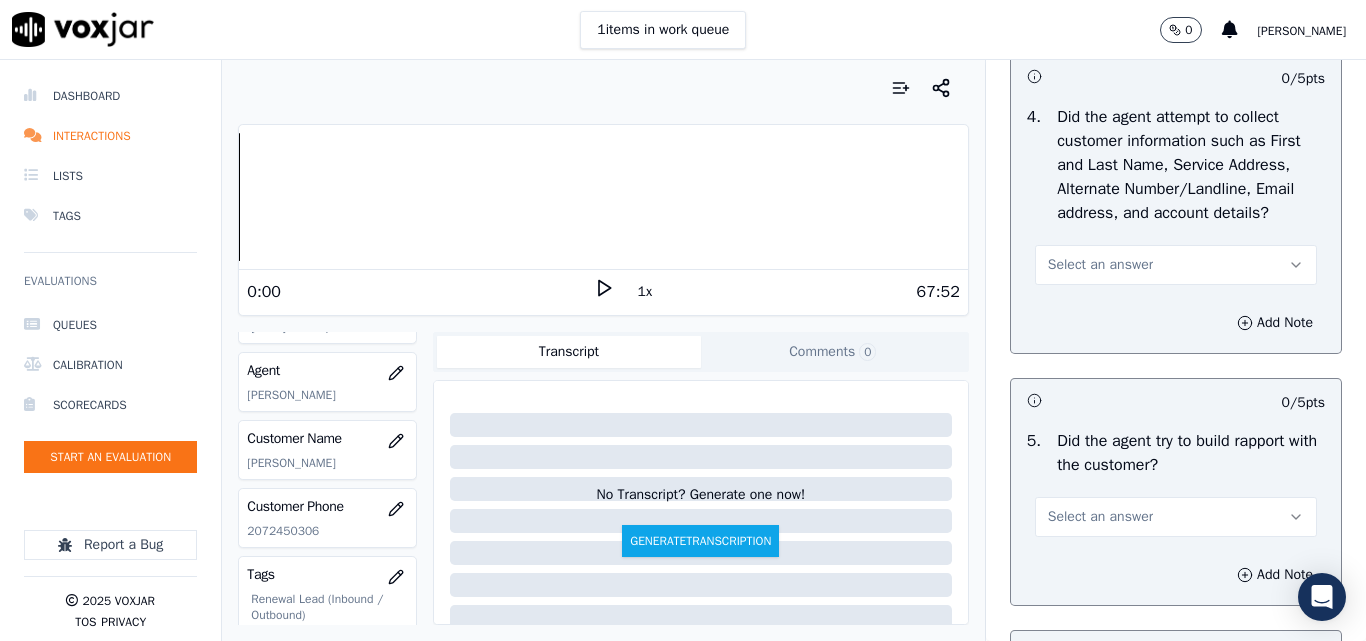 scroll, scrollTop: 2200, scrollLeft: 0, axis: vertical 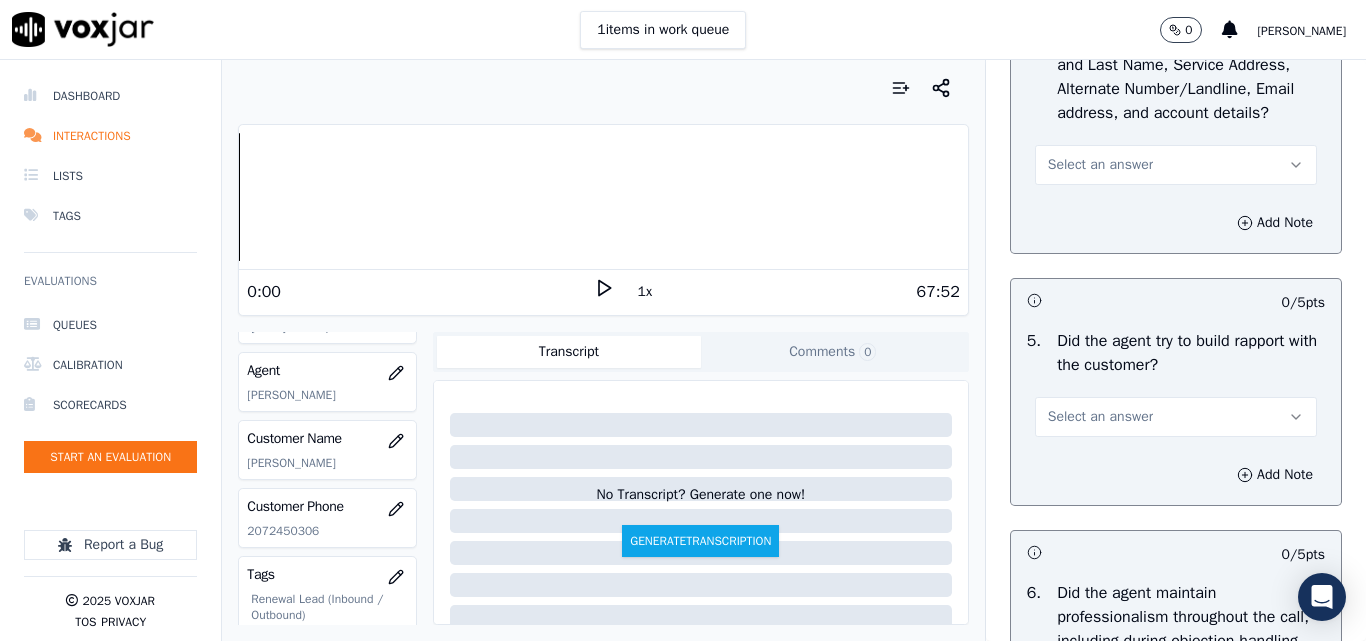 click on "Select an answer" at bounding box center [1100, 165] 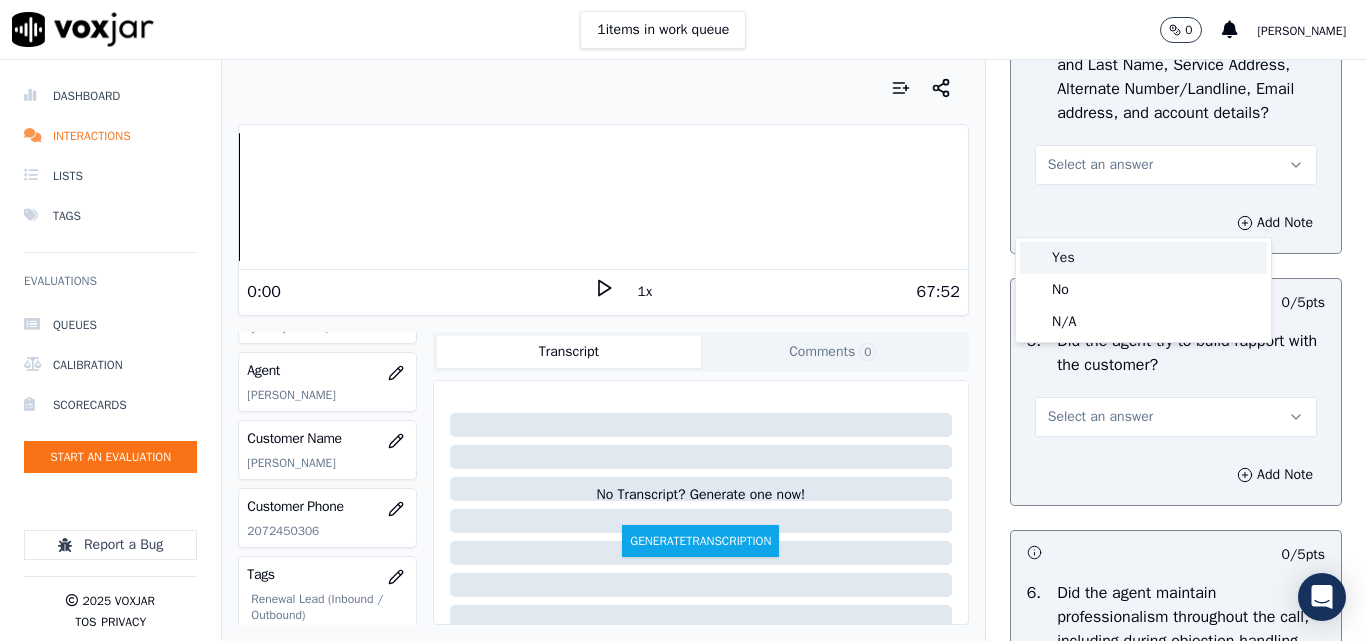 click on "Yes" at bounding box center [1143, 258] 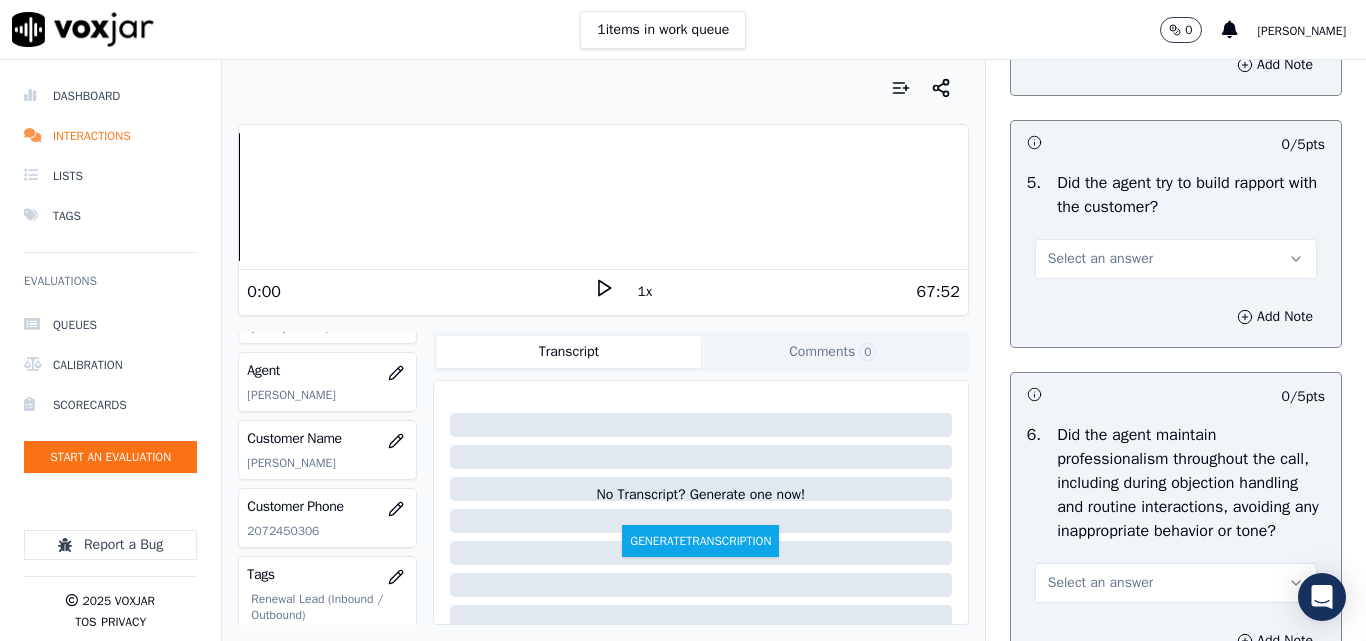 scroll, scrollTop: 2500, scrollLeft: 0, axis: vertical 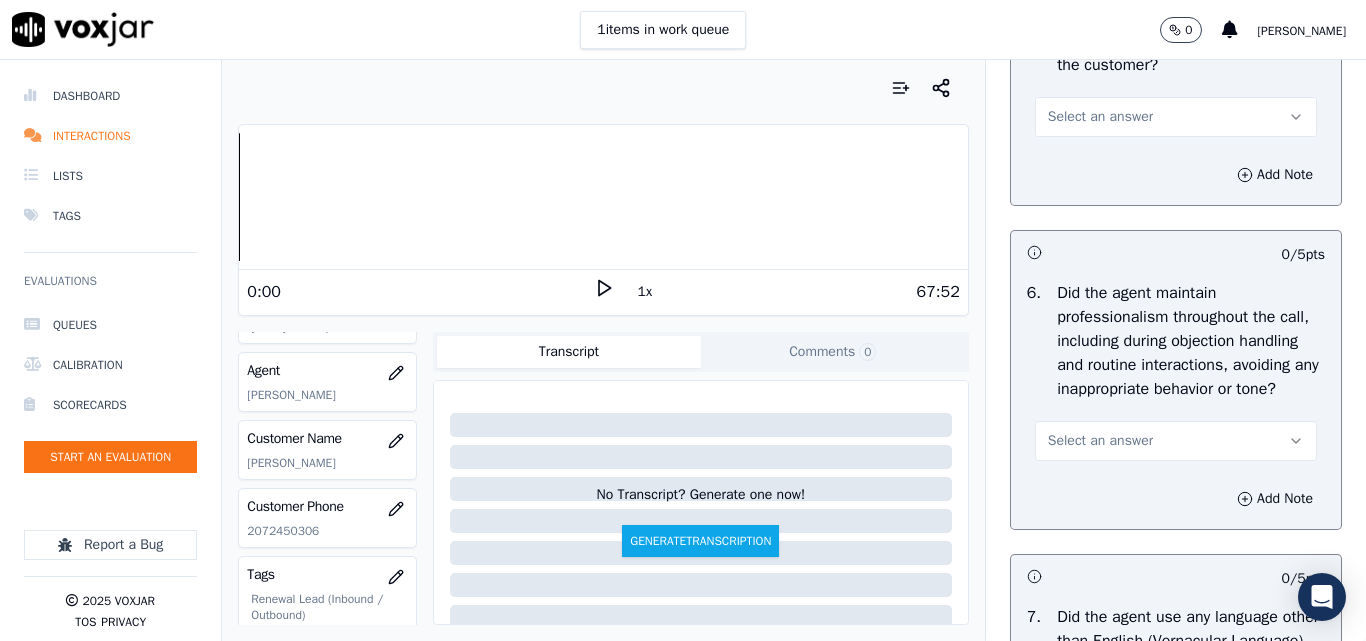 click on "Select an answer" at bounding box center [1100, 117] 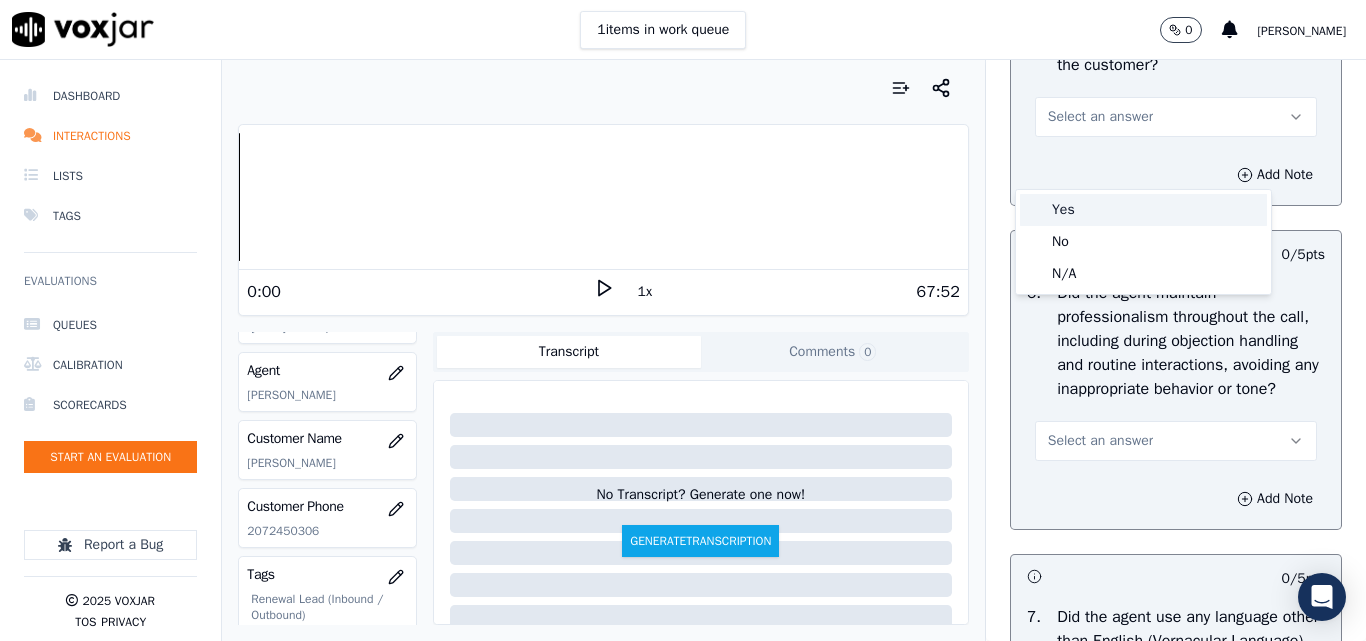 click on "Yes" at bounding box center [1143, 210] 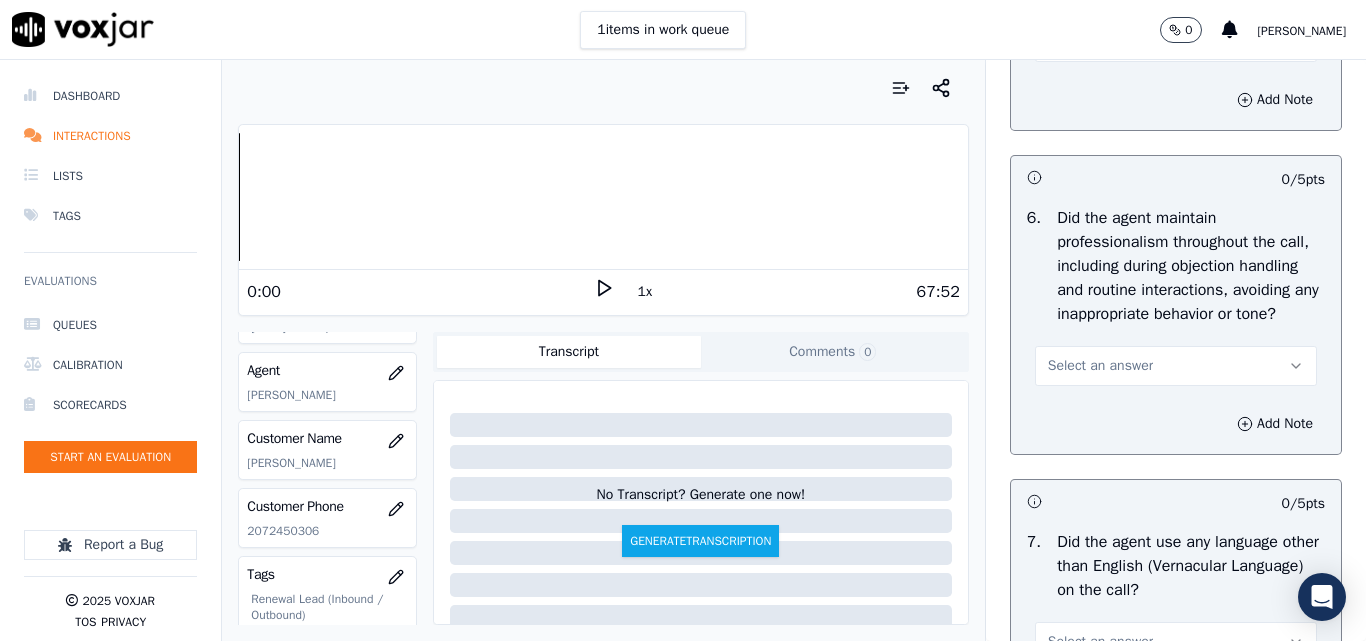 scroll, scrollTop: 2700, scrollLeft: 0, axis: vertical 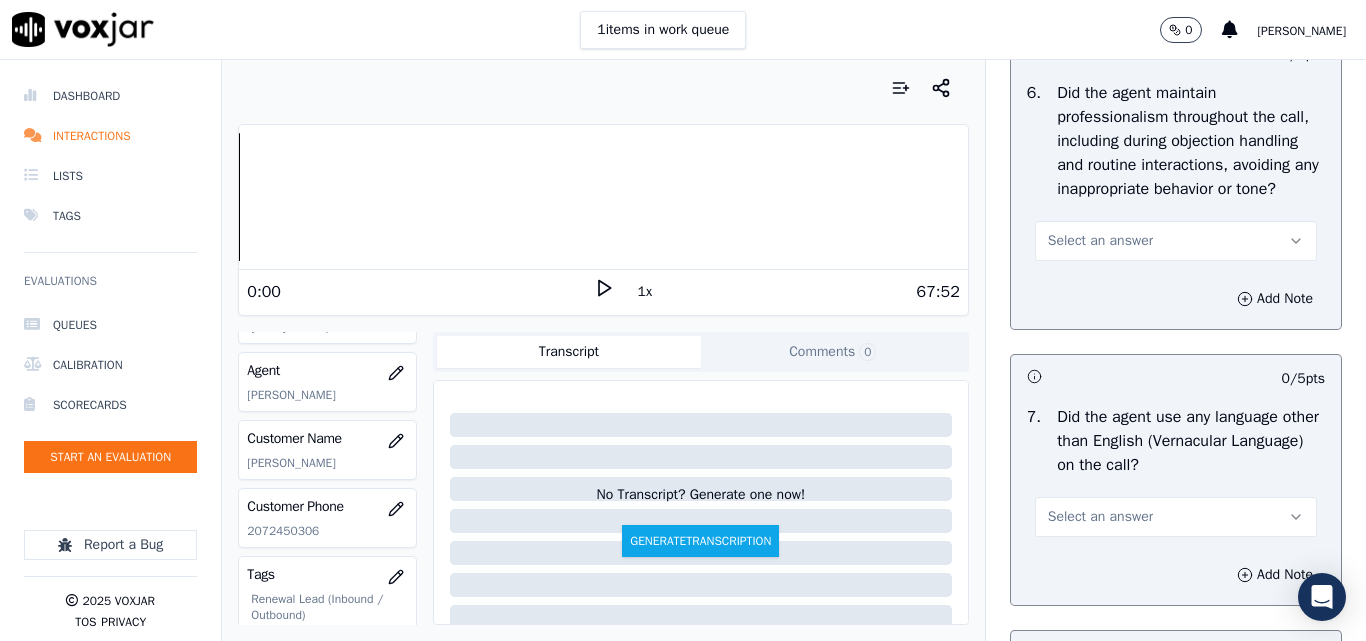 click on "Select an answer" at bounding box center [1100, 241] 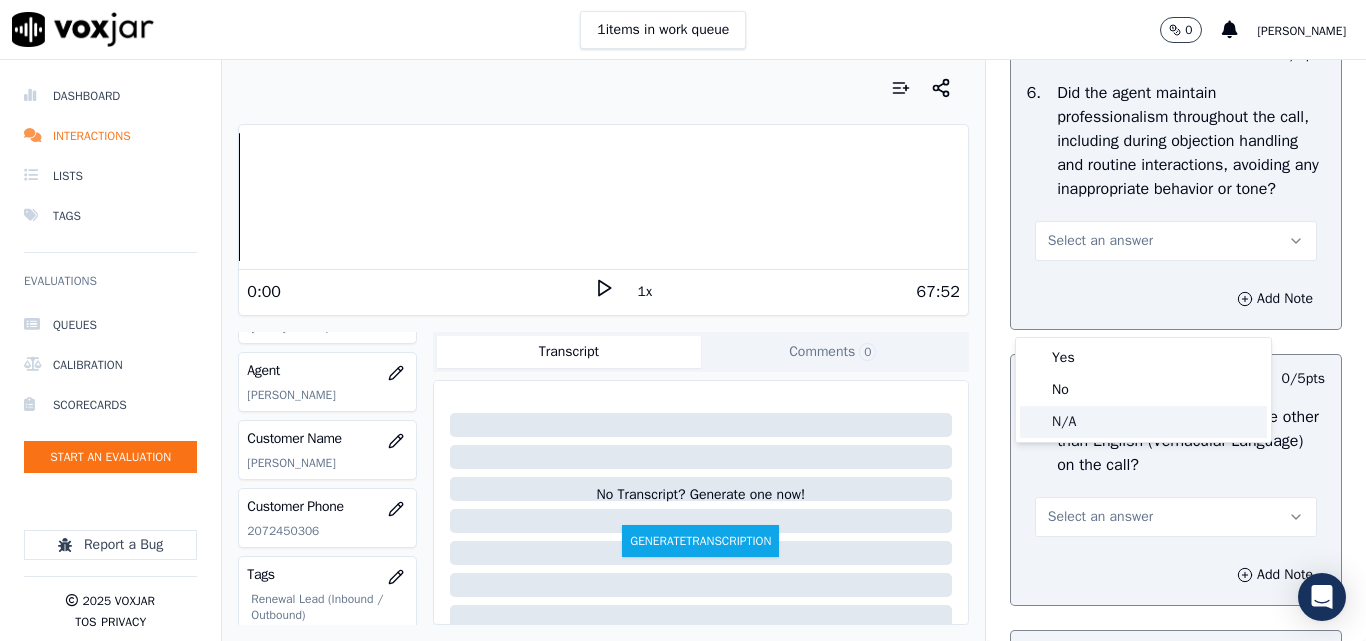click on "N/A" 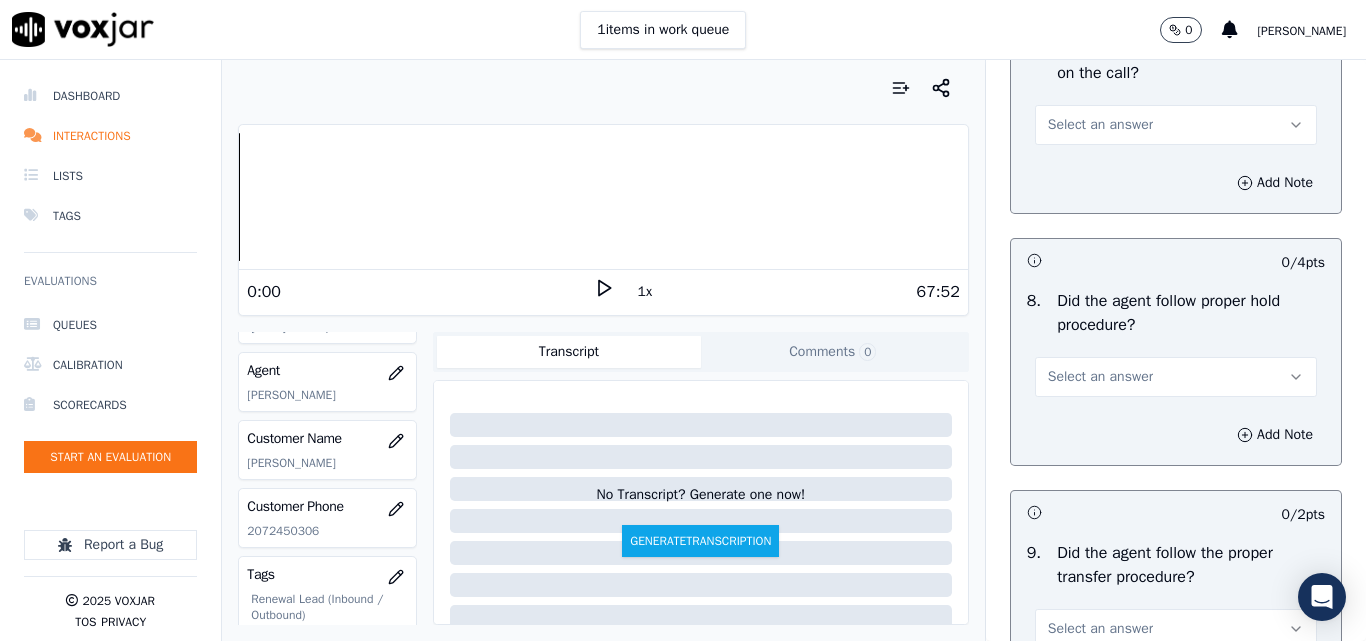 scroll, scrollTop: 3100, scrollLeft: 0, axis: vertical 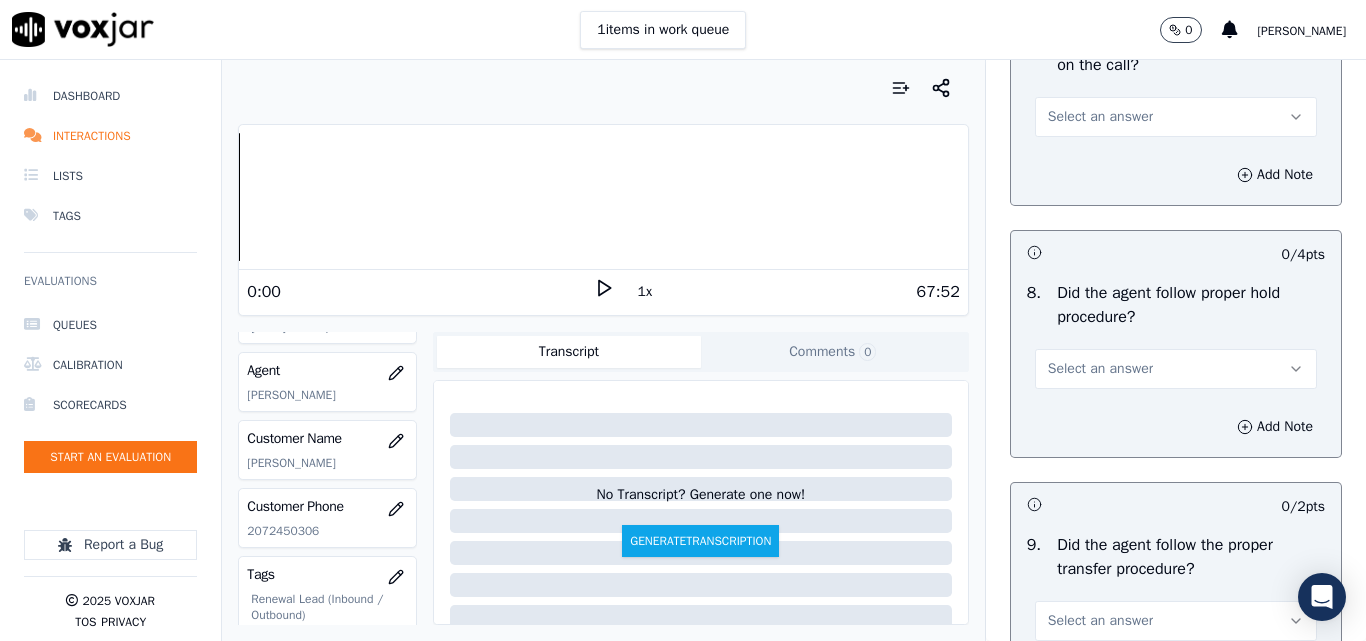 click on "Select an answer" at bounding box center [1100, 117] 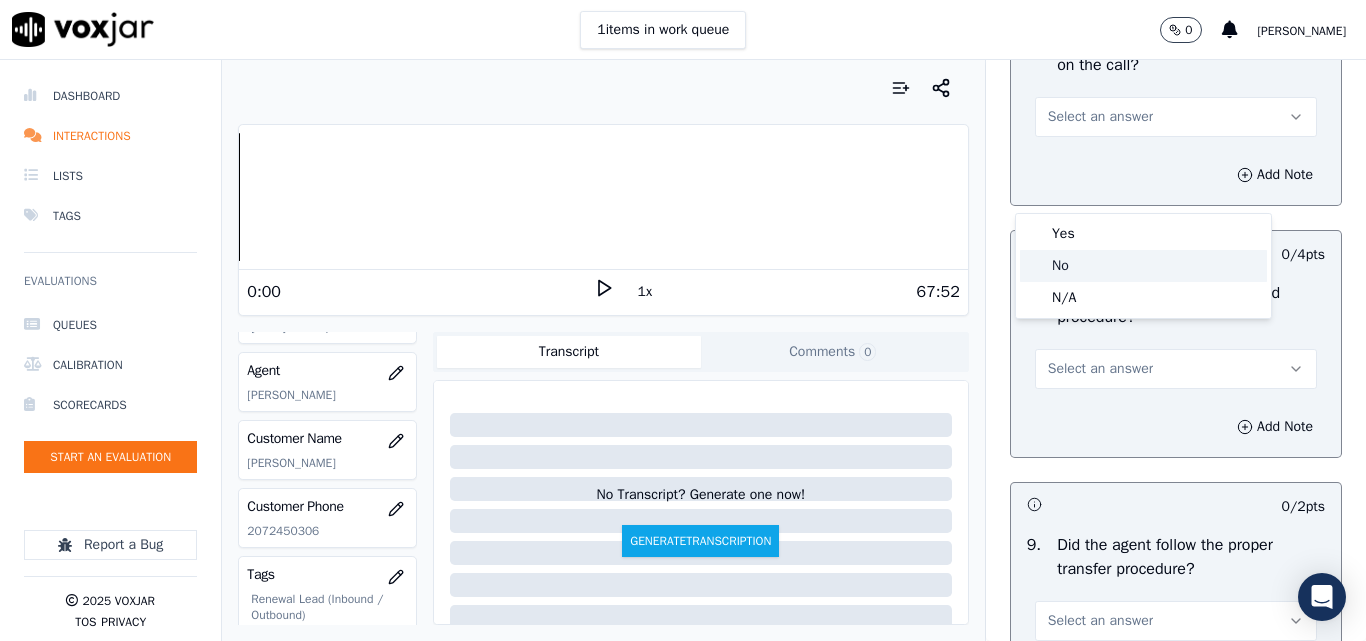 click on "No" 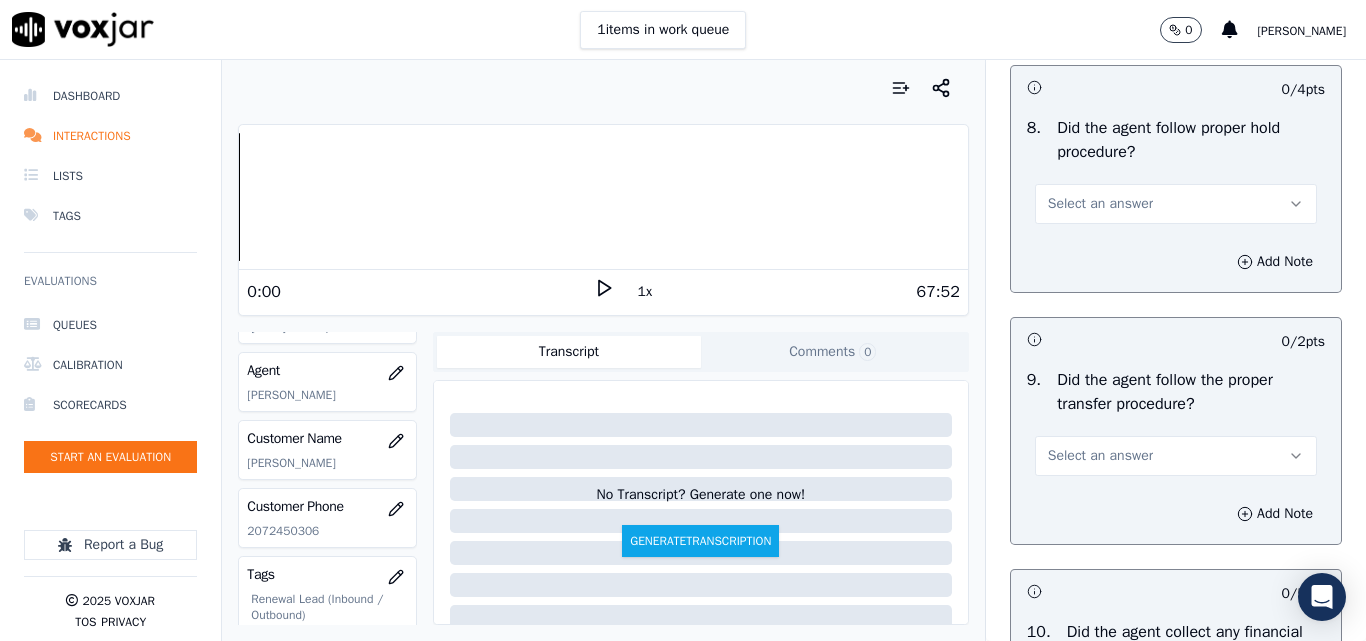 scroll, scrollTop: 3400, scrollLeft: 0, axis: vertical 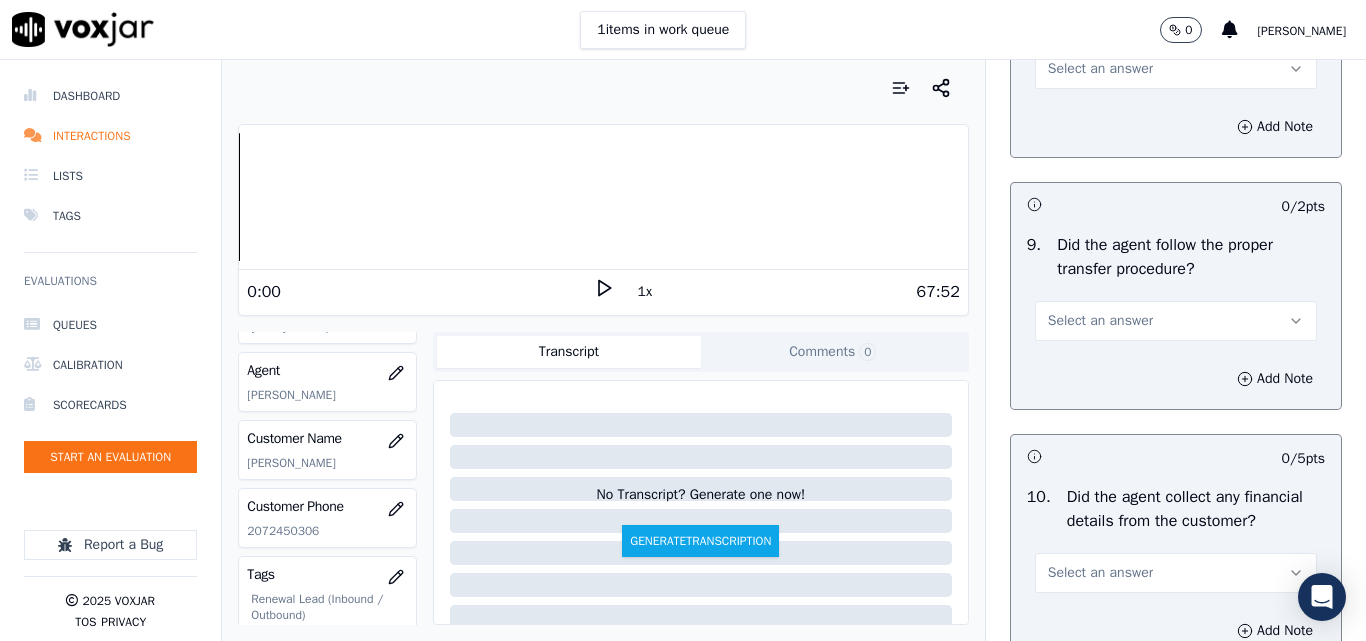 click on "Select an answer" at bounding box center (1100, 69) 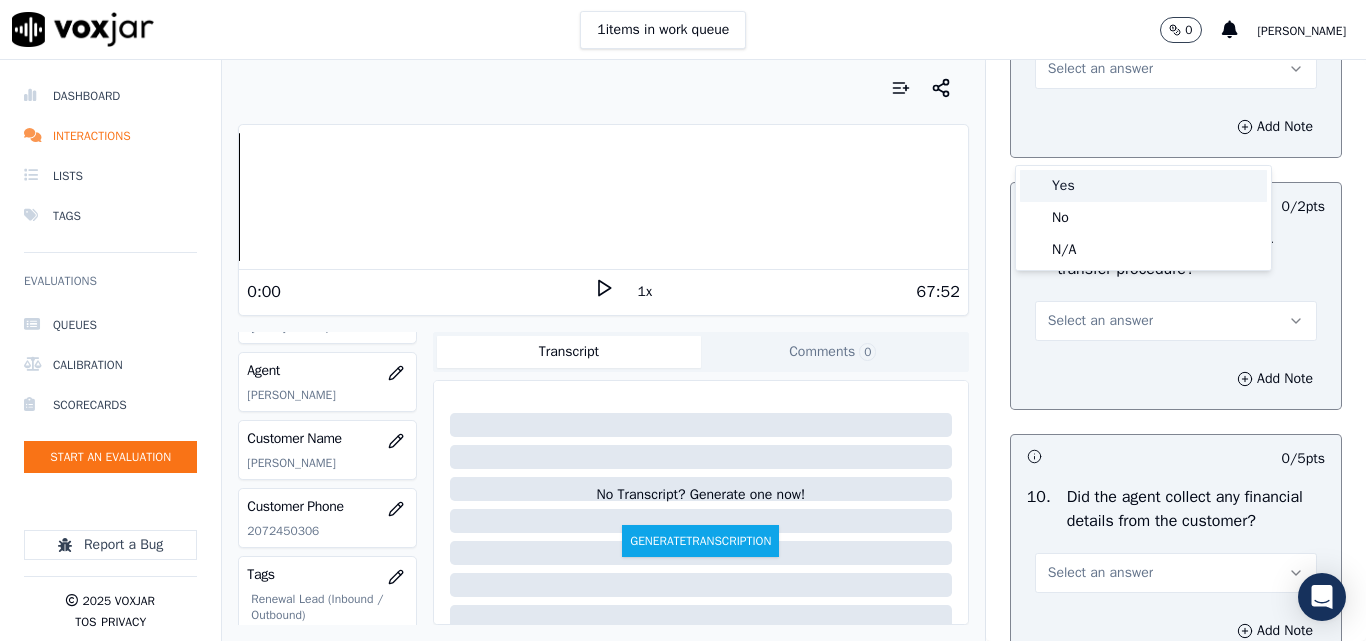 click on "Yes" at bounding box center (1143, 186) 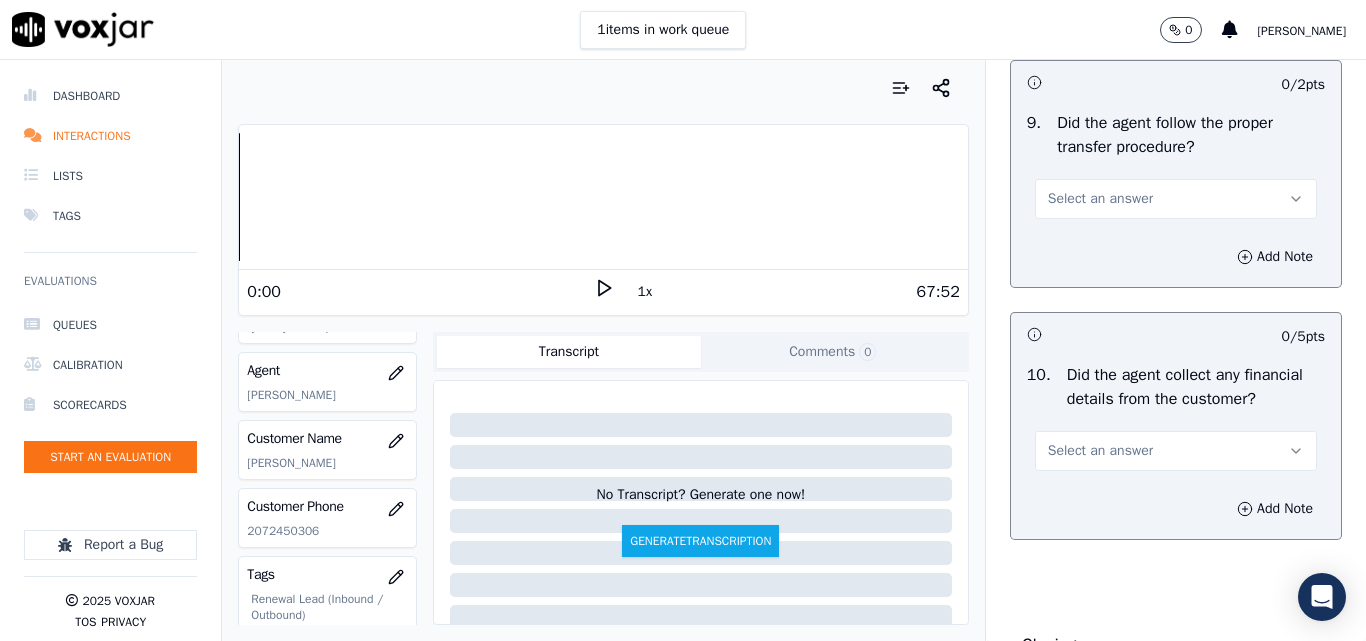 scroll, scrollTop: 3600, scrollLeft: 0, axis: vertical 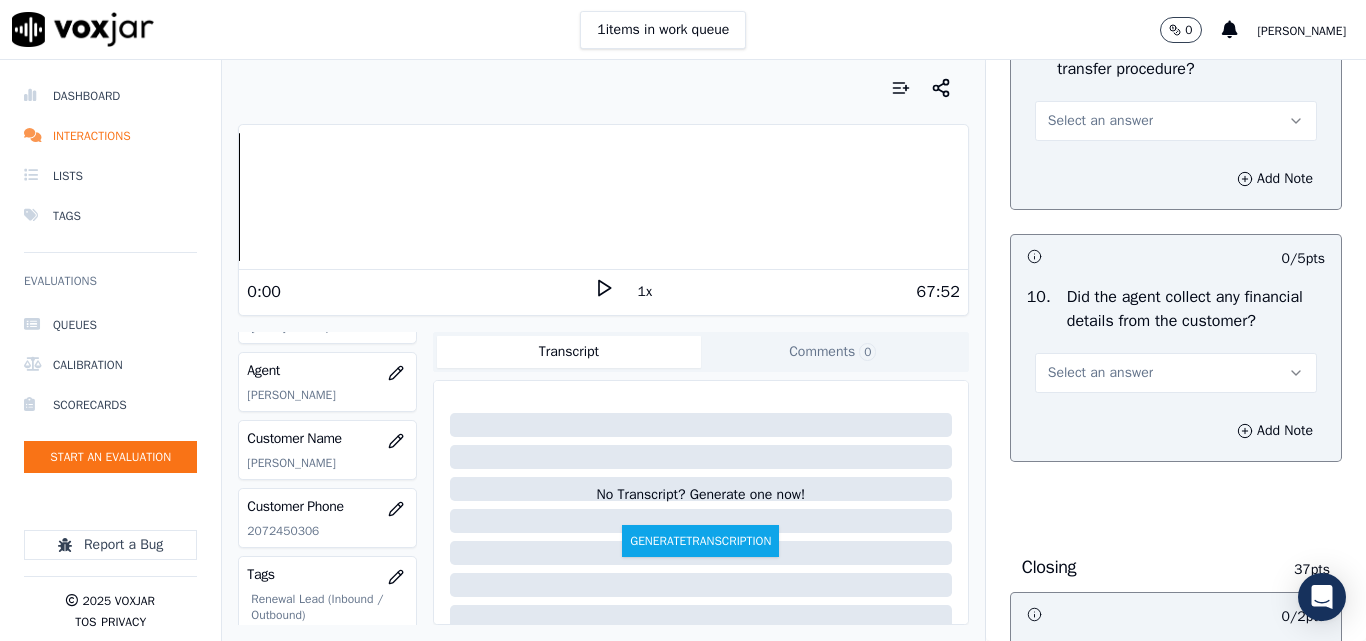 click on "Select an answer" at bounding box center [1100, 121] 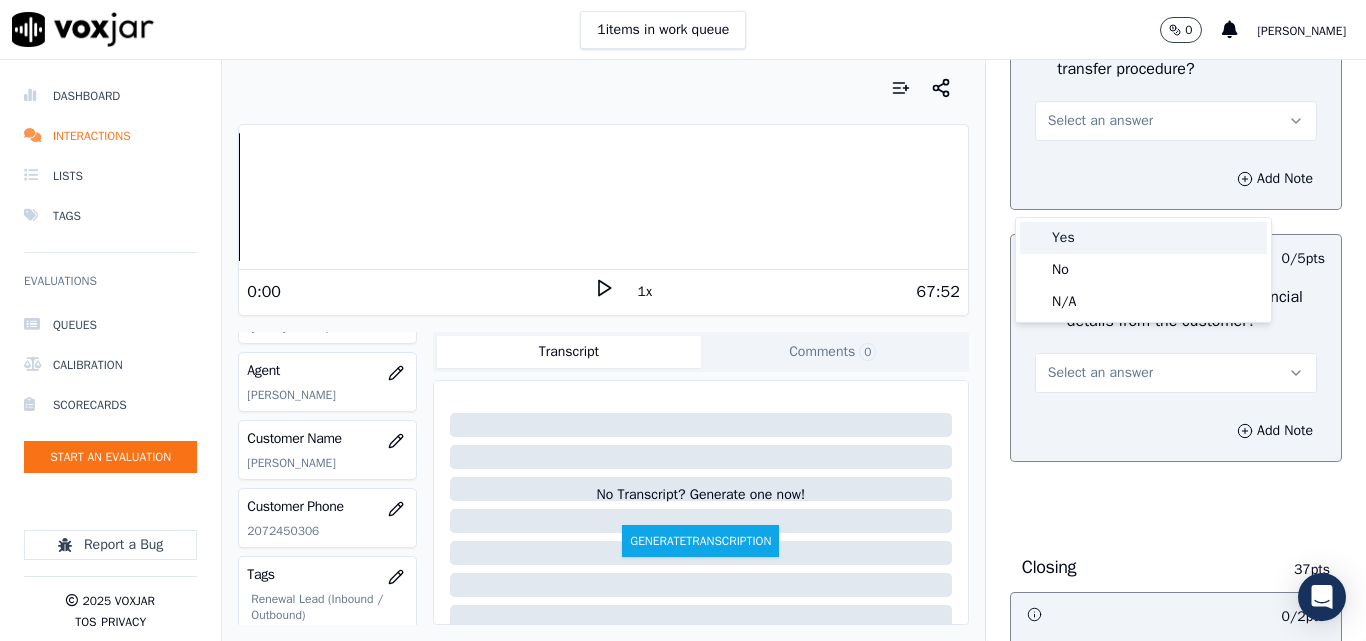 click on "Yes" at bounding box center (1143, 238) 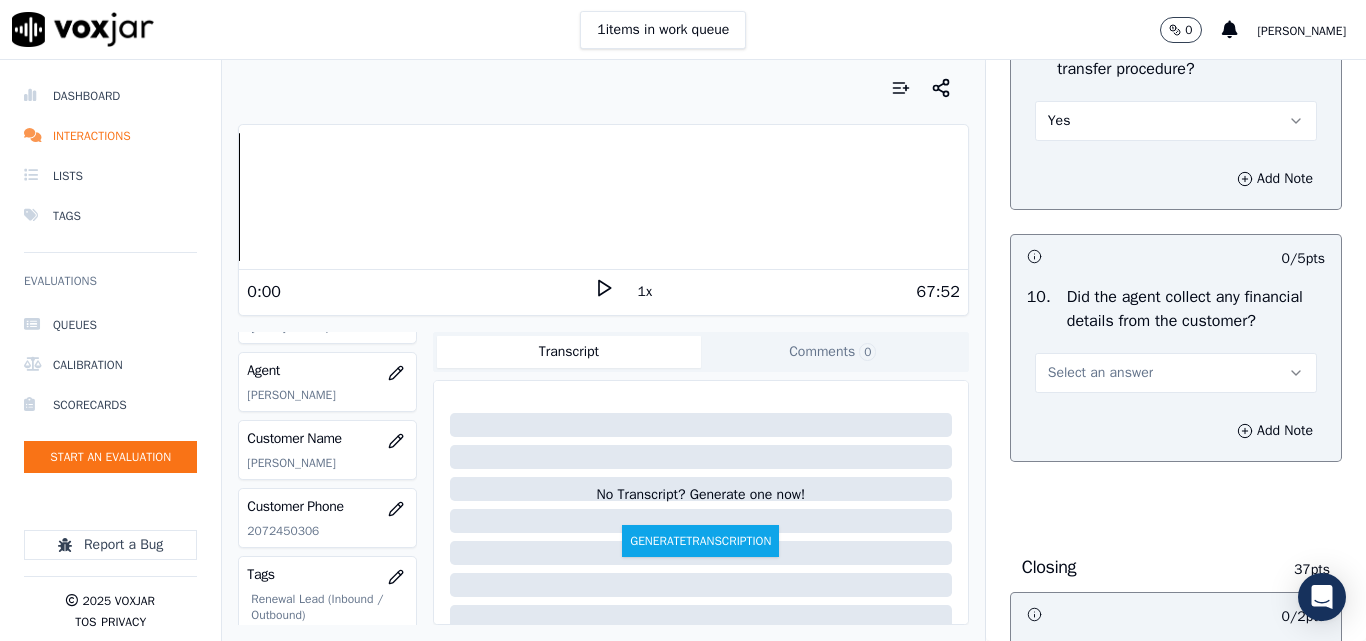 scroll, scrollTop: 3900, scrollLeft: 0, axis: vertical 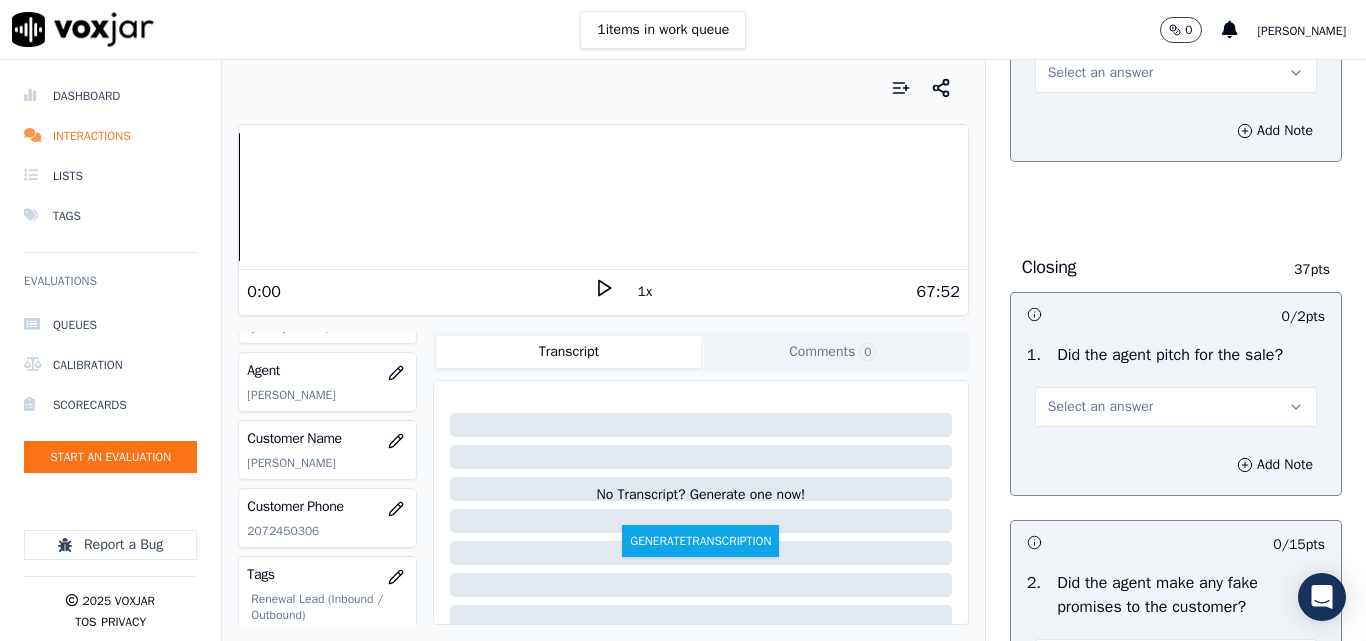 click on "Select an answer" at bounding box center [1100, 73] 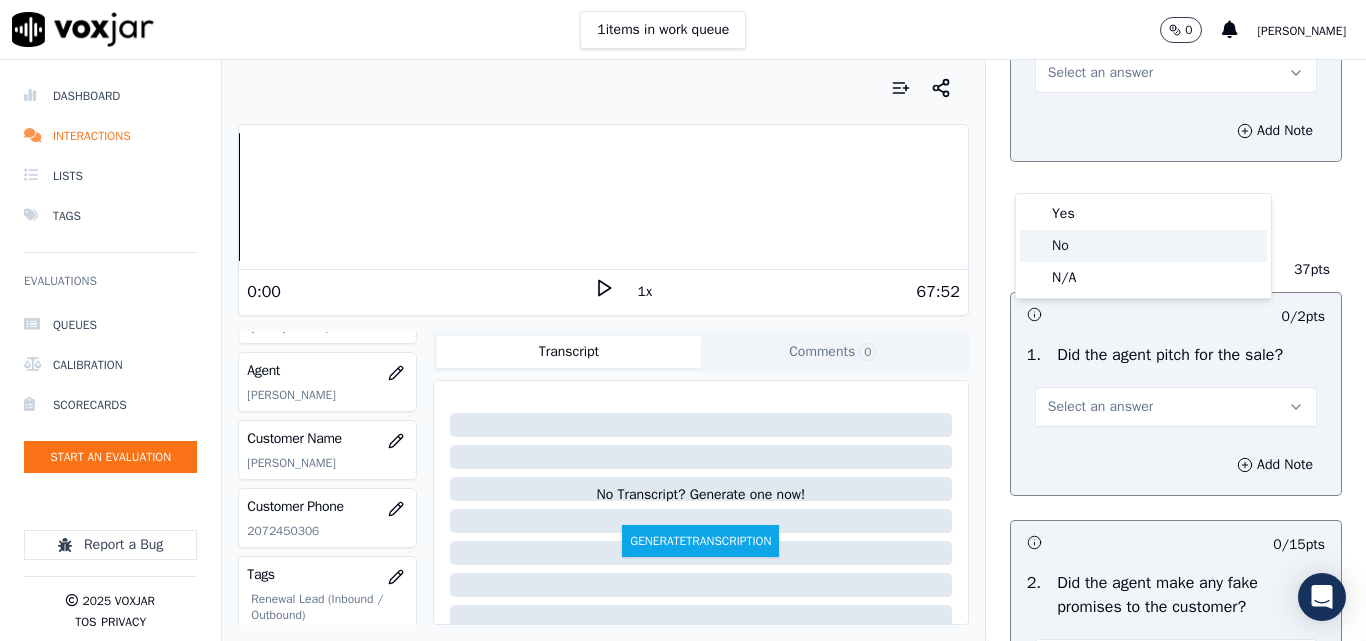click on "No" 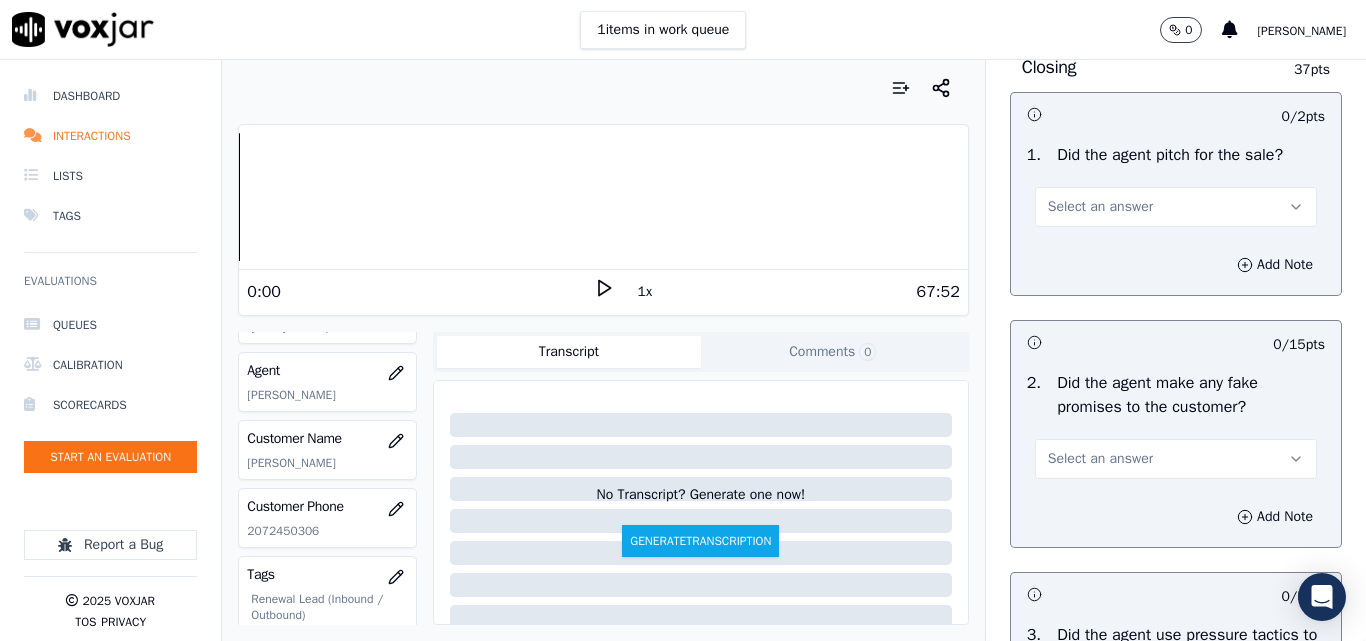 scroll, scrollTop: 4200, scrollLeft: 0, axis: vertical 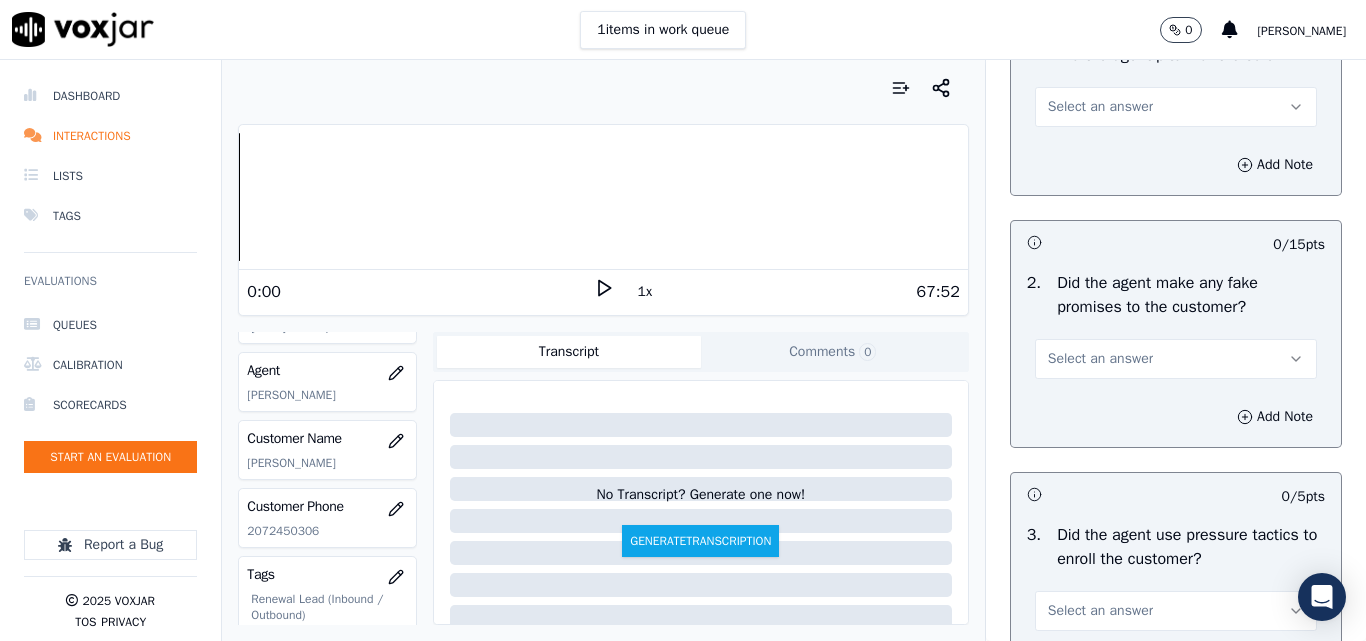 click on "Select an answer" at bounding box center [1100, 107] 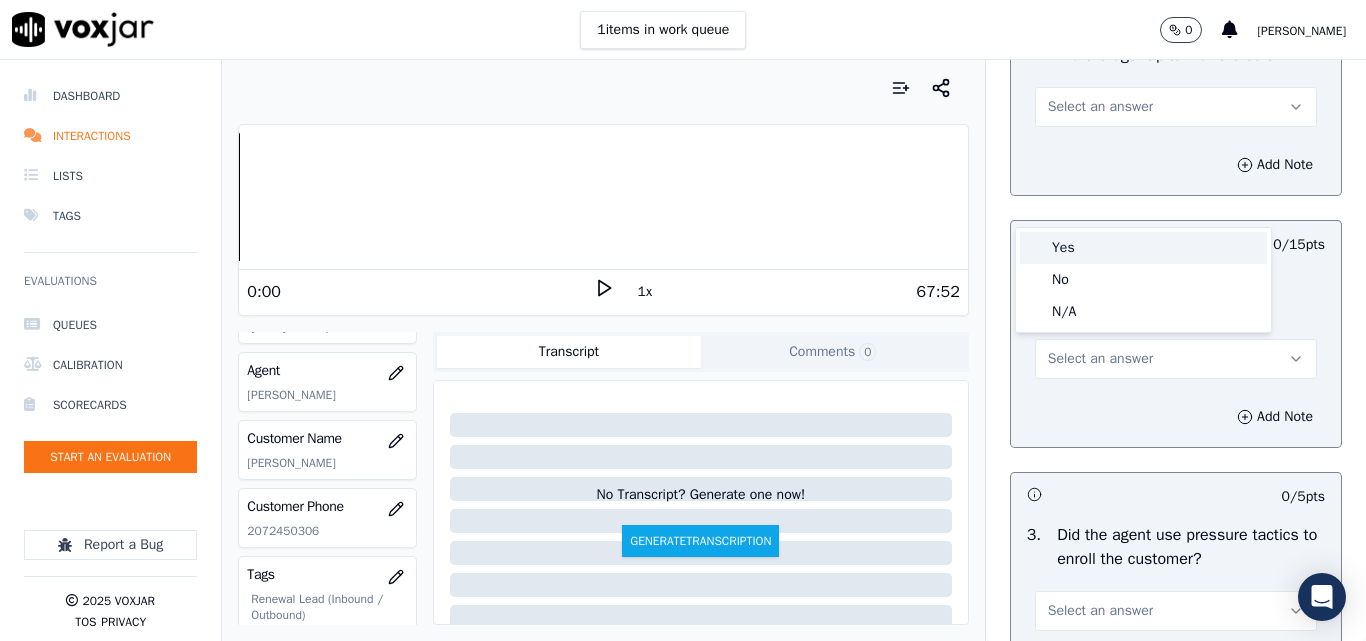 click on "Yes" at bounding box center (1143, 248) 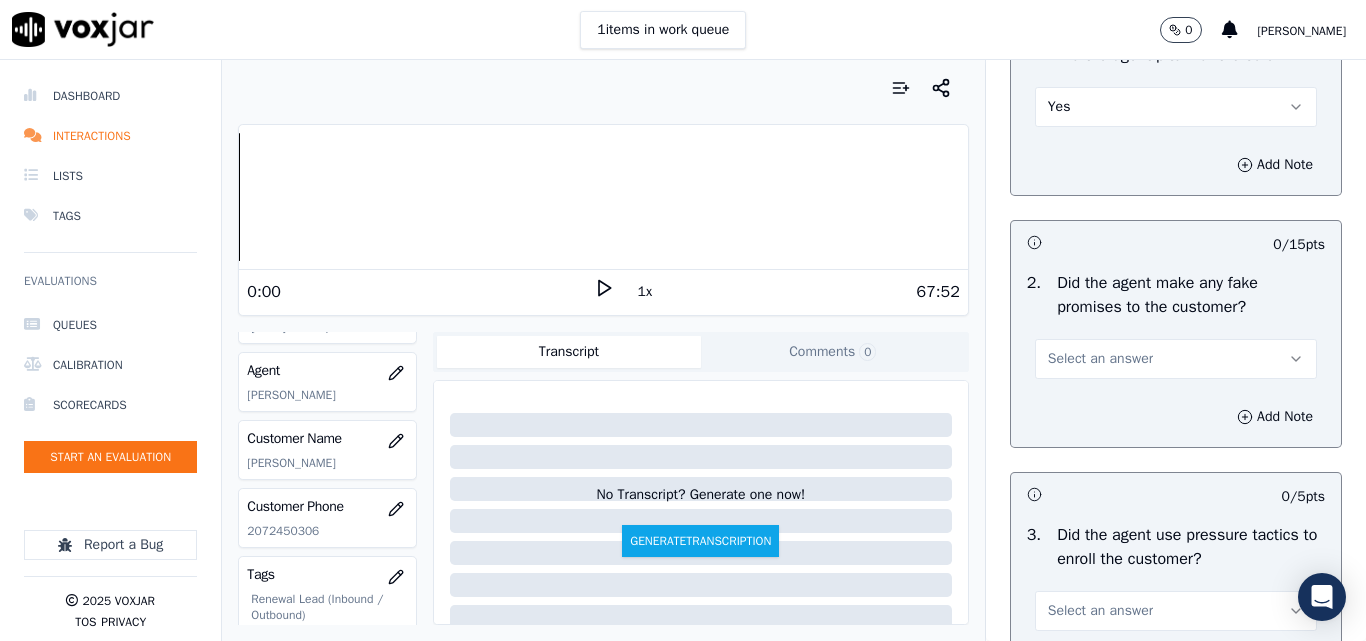 scroll, scrollTop: 4500, scrollLeft: 0, axis: vertical 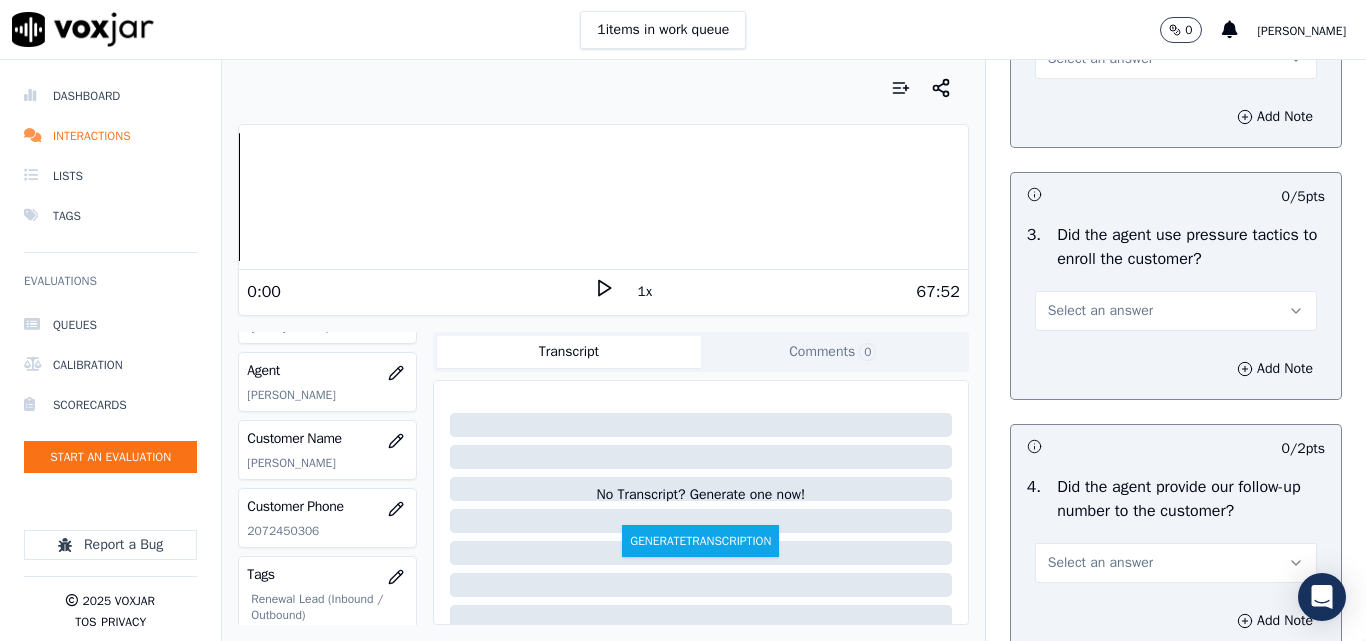 click on "Select an answer" at bounding box center (1100, 59) 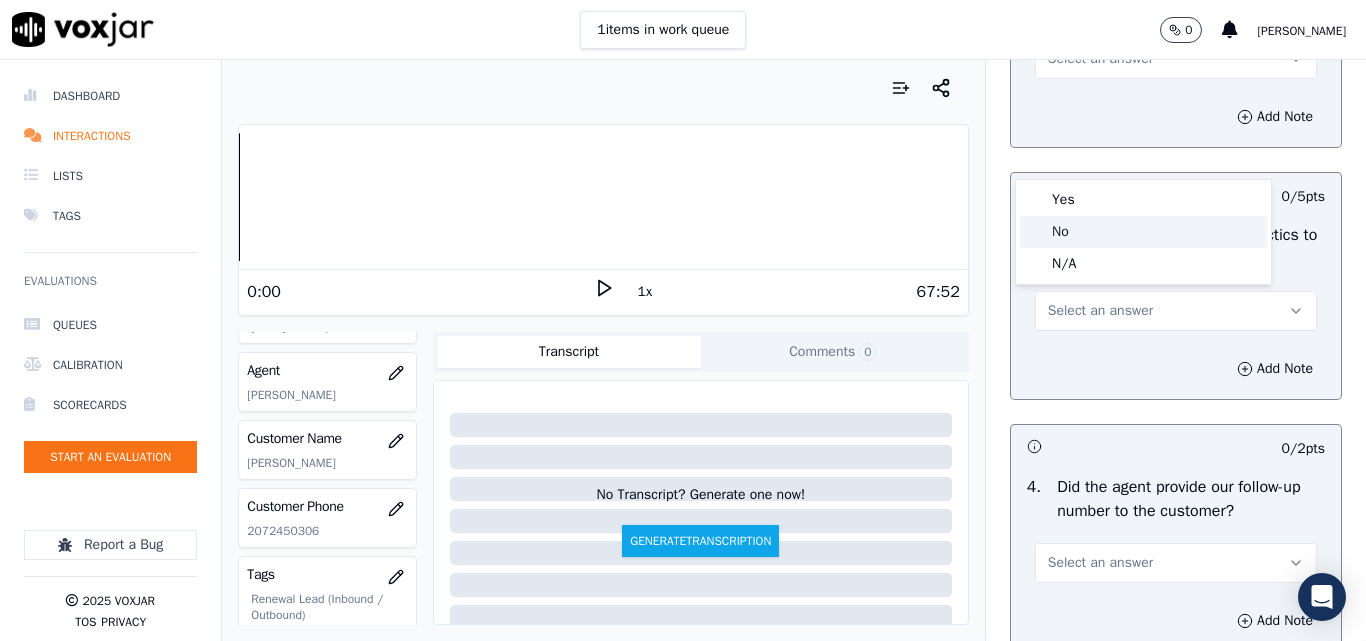 click on "No" 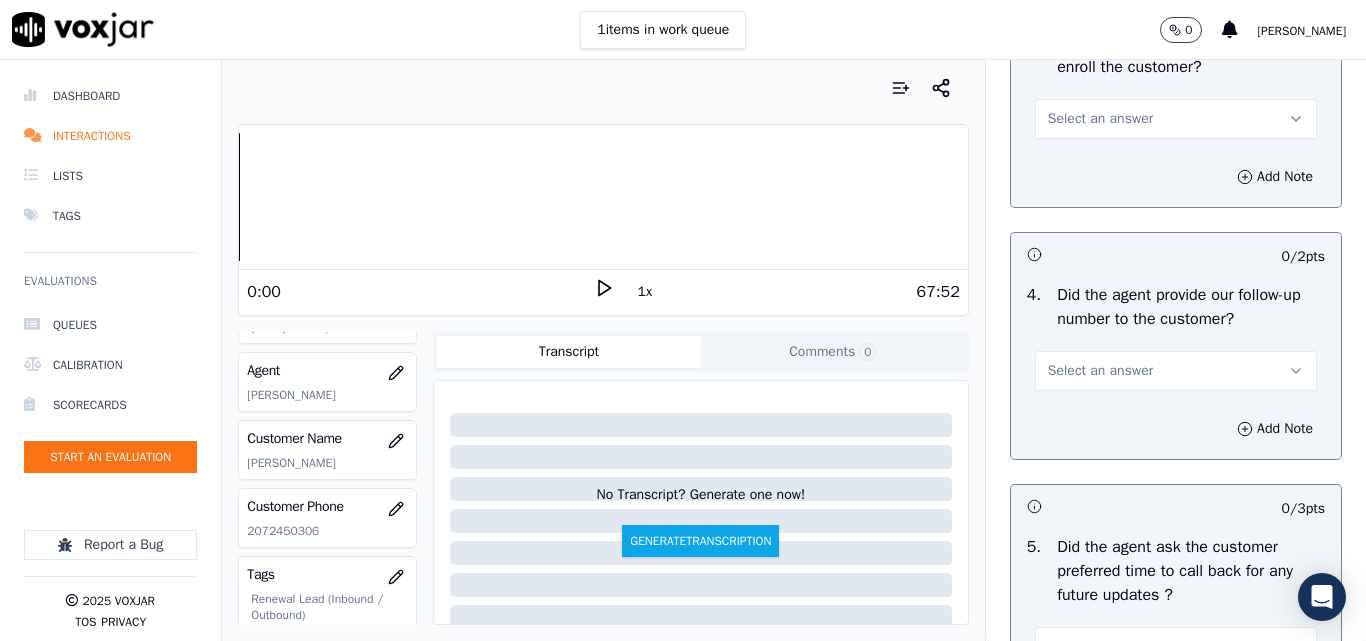scroll, scrollTop: 4700, scrollLeft: 0, axis: vertical 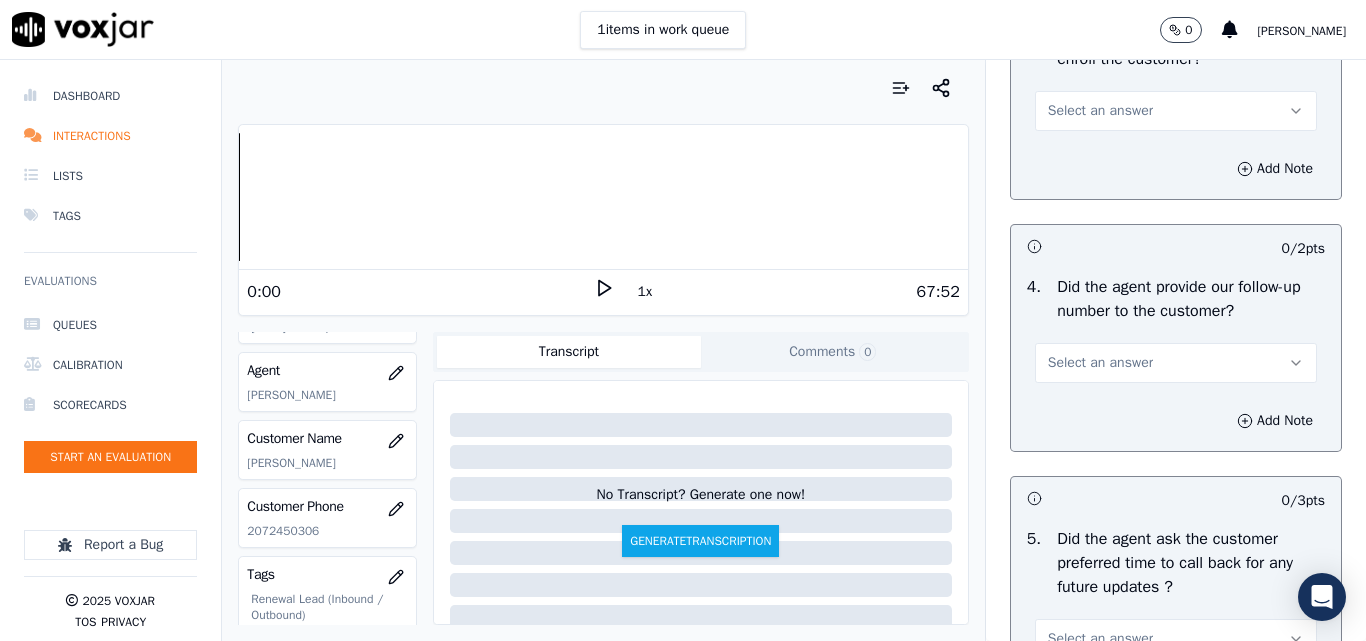 click on "Select an answer" at bounding box center [1176, 111] 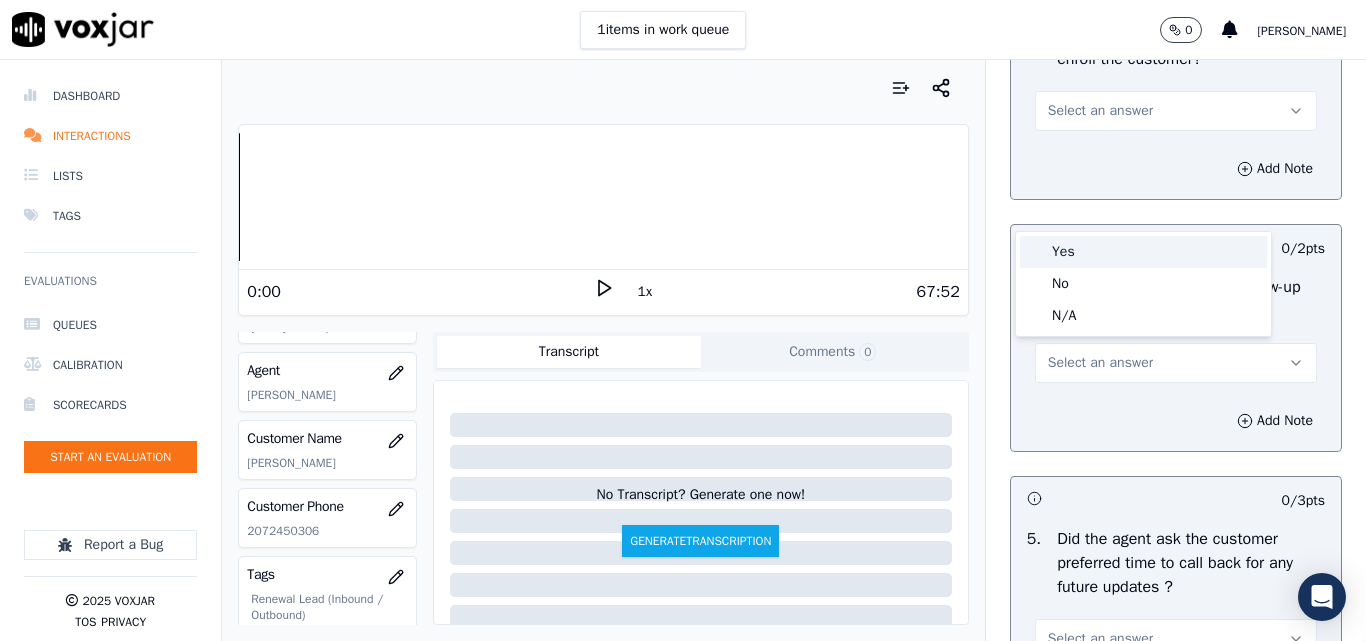 click on "Yes" at bounding box center (1143, 252) 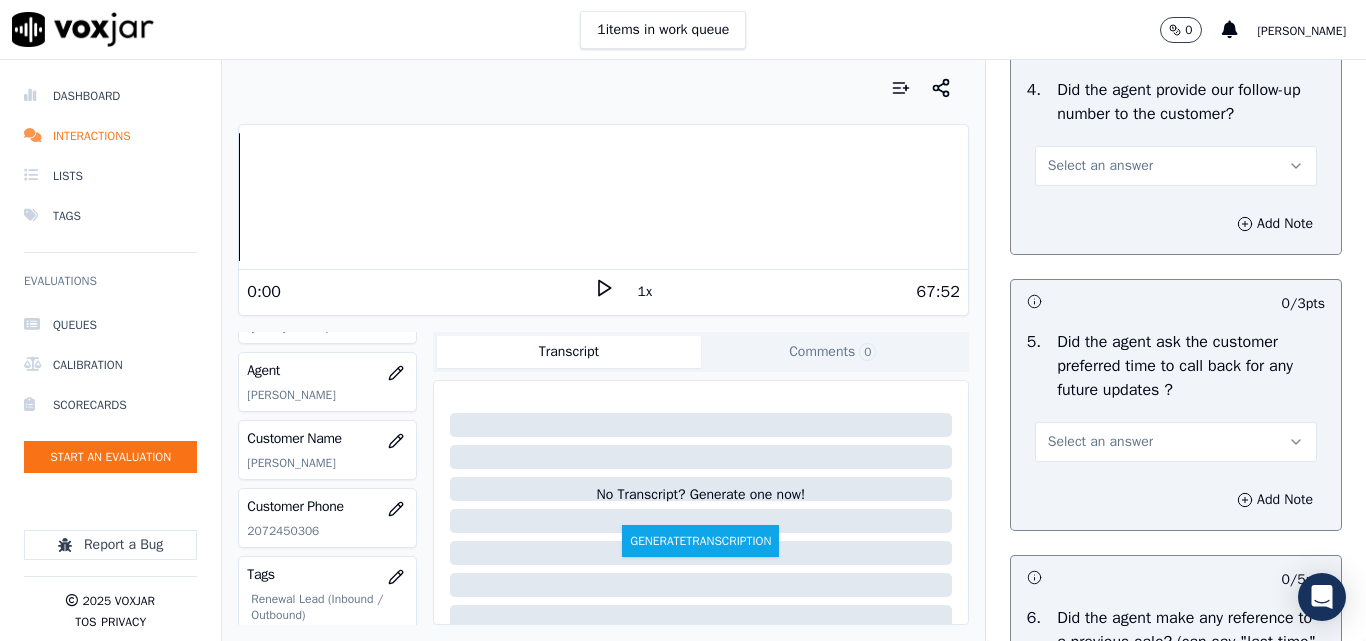 scroll, scrollTop: 4900, scrollLeft: 0, axis: vertical 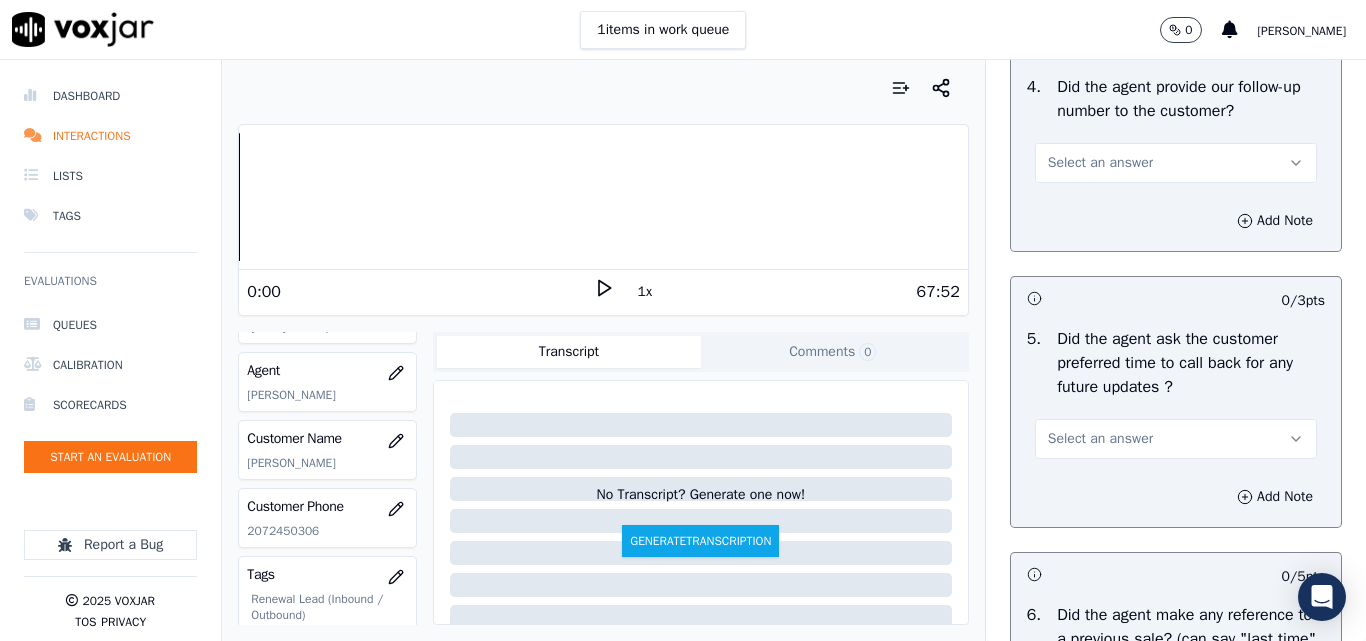 click on "Select an answer" at bounding box center [1100, 163] 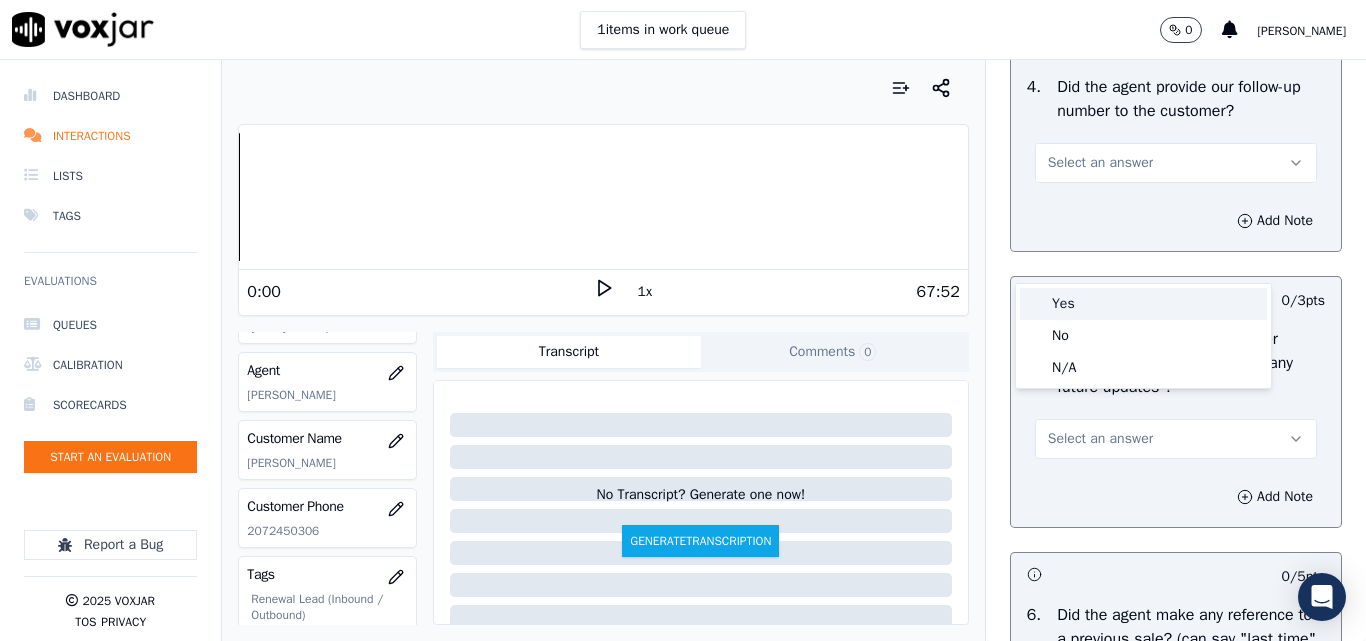 click on "Yes" at bounding box center (1143, 304) 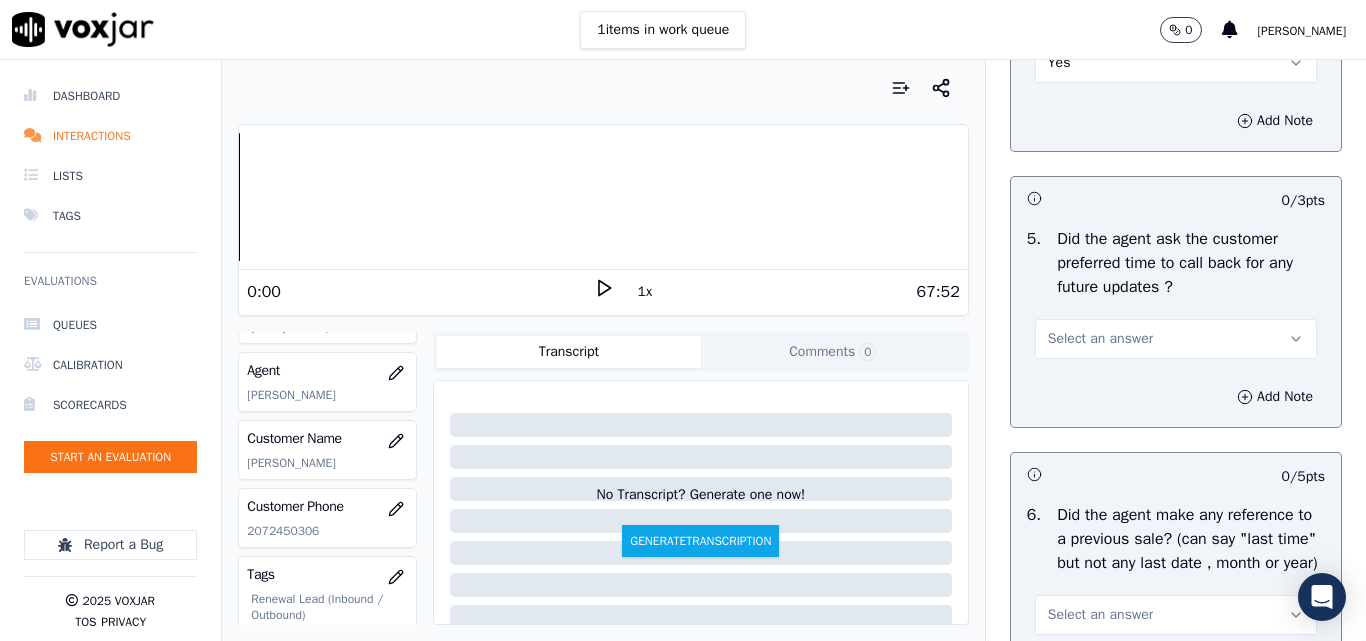 scroll, scrollTop: 5300, scrollLeft: 0, axis: vertical 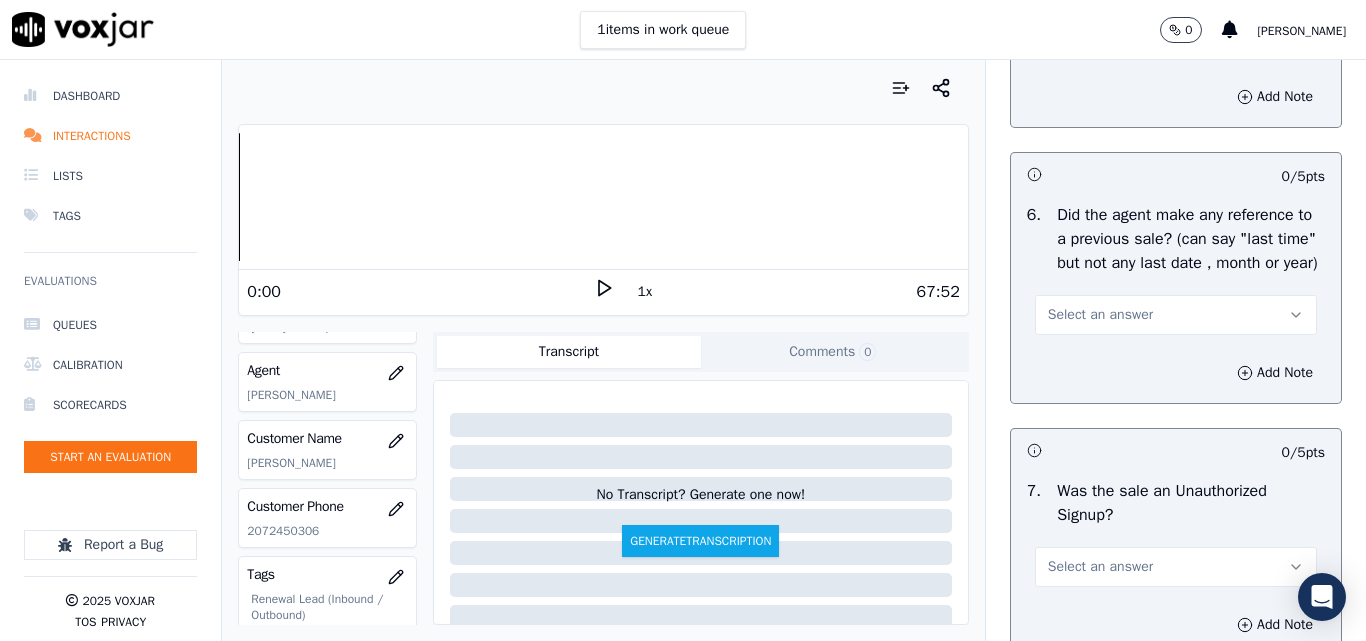 click on "Select an answer" at bounding box center [1100, 39] 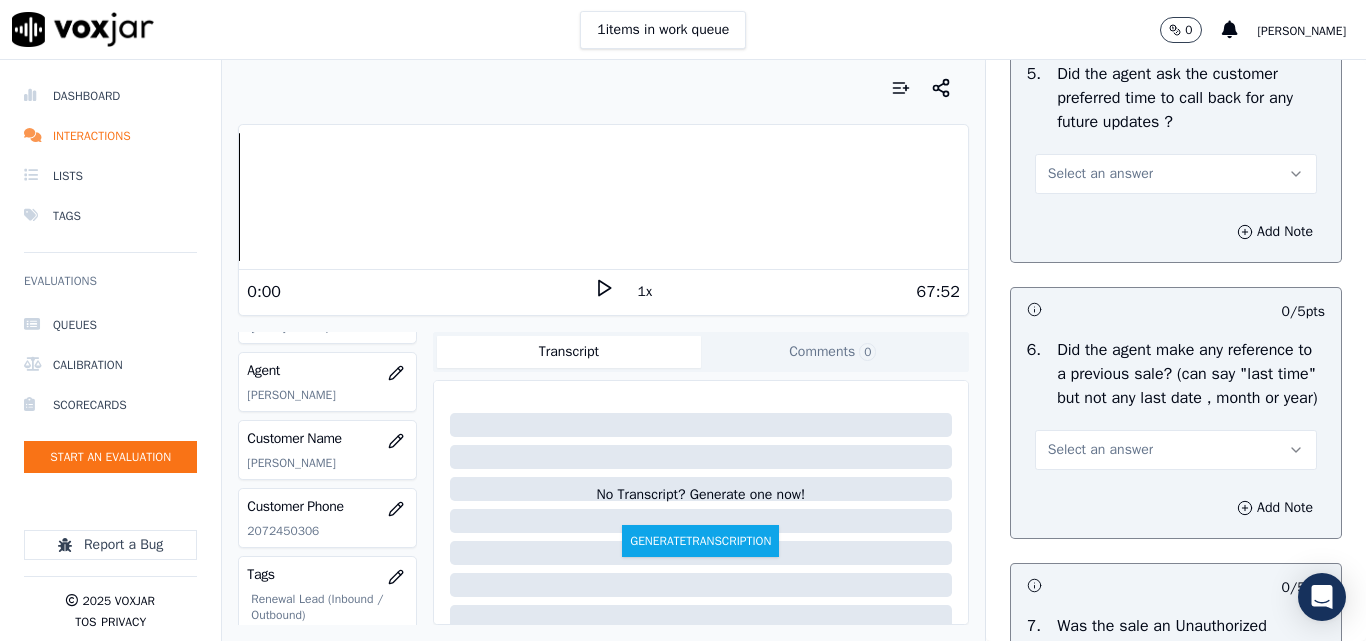 scroll, scrollTop: 5265, scrollLeft: 0, axis: vertical 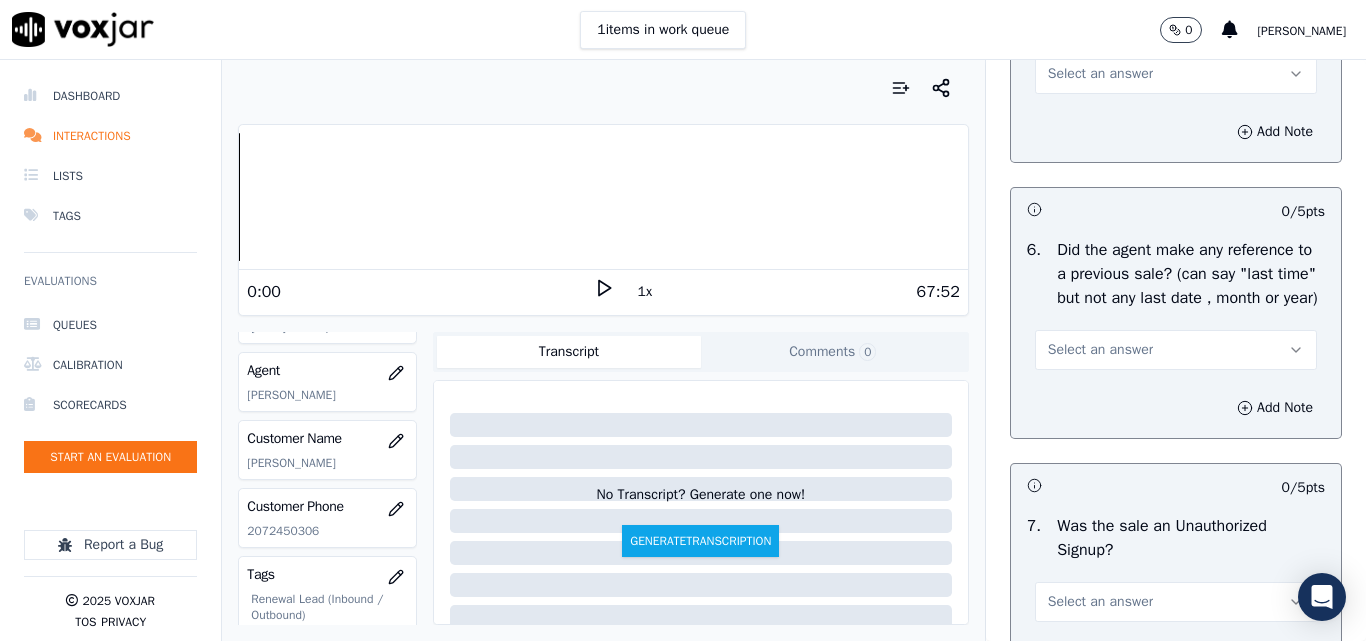 click on "Select an answer" at bounding box center [1100, 74] 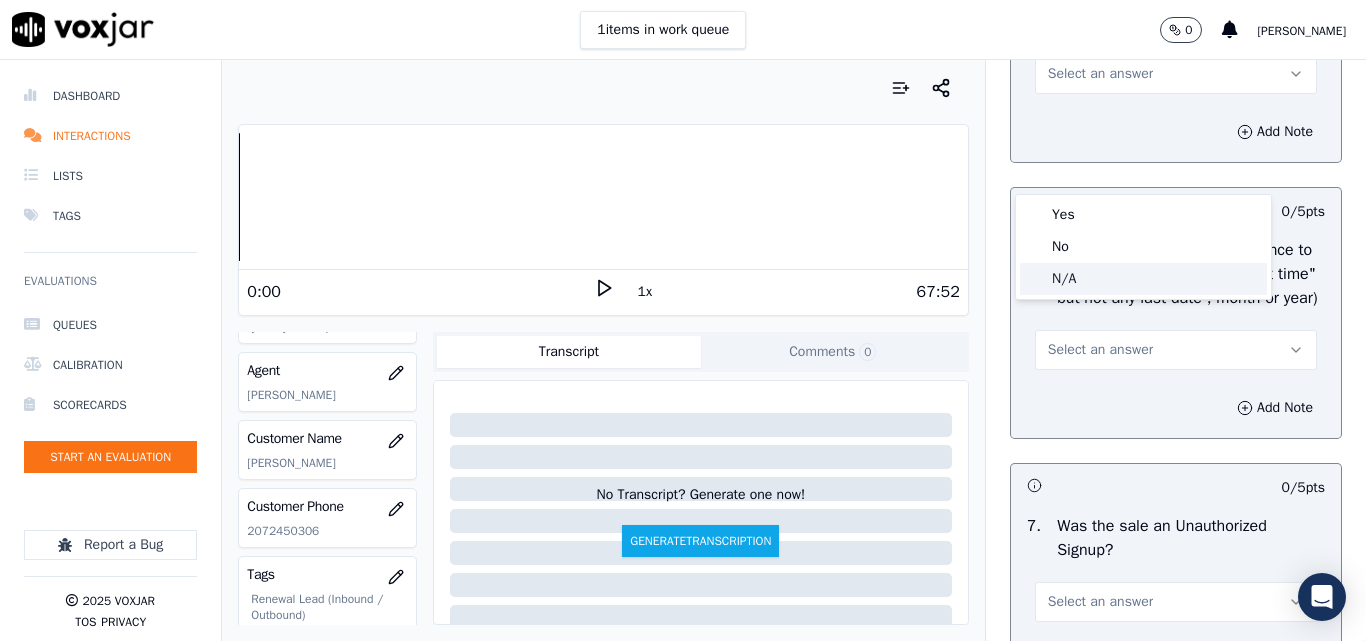 click on "N/A" 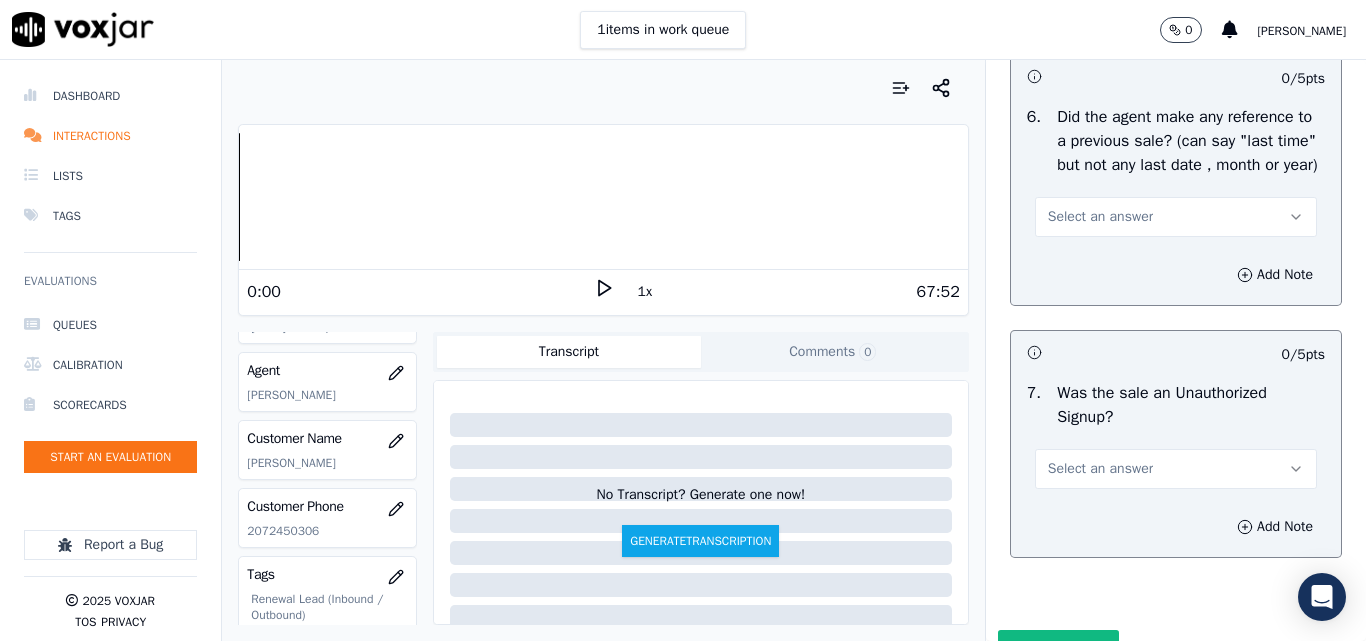 scroll, scrollTop: 5565, scrollLeft: 0, axis: vertical 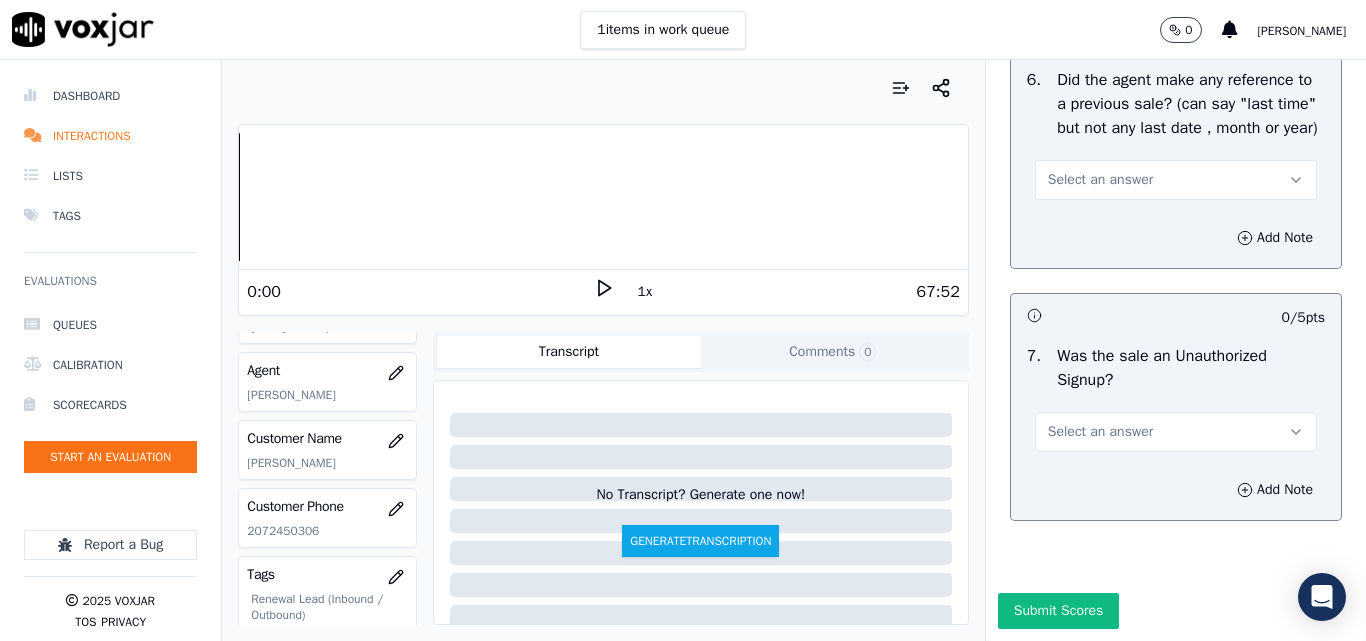 click on "Select an answer" at bounding box center (1100, 180) 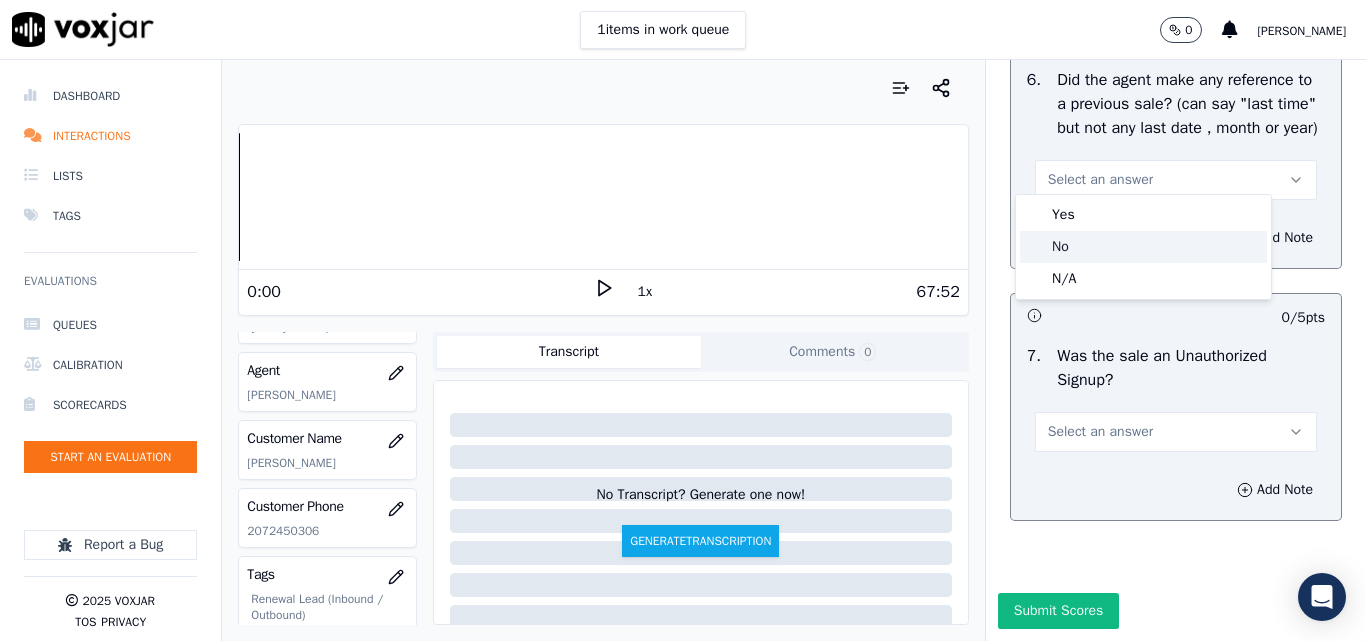 click on "No" 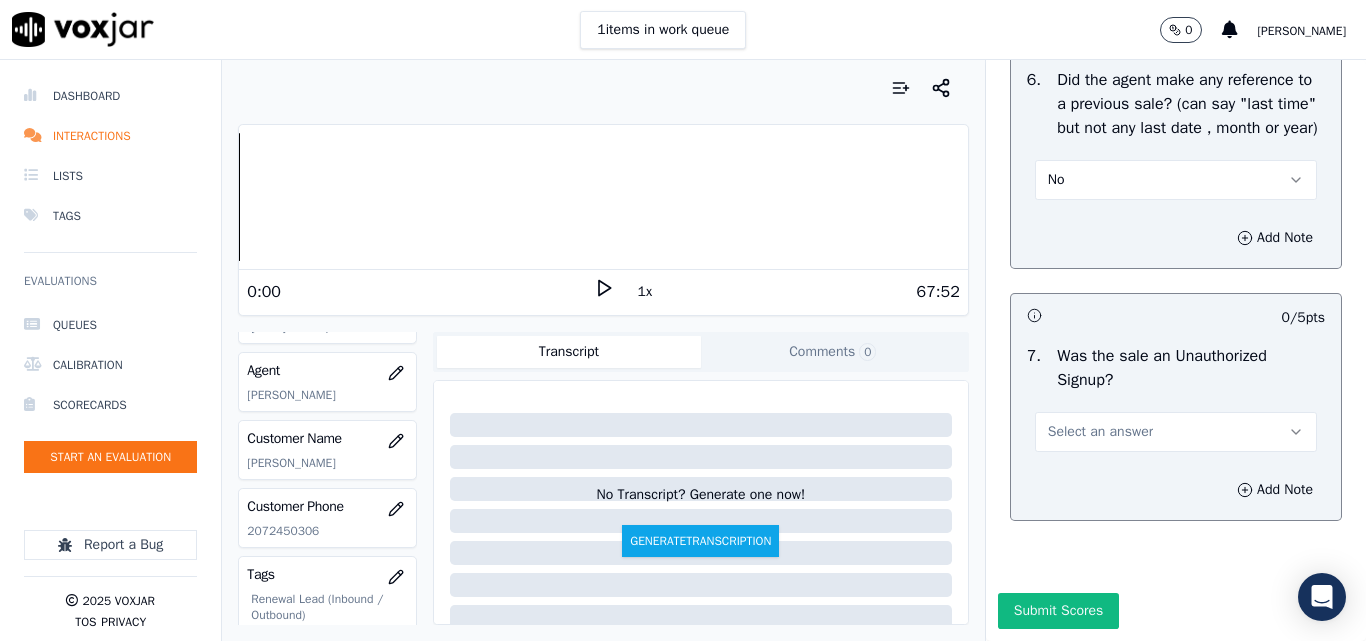 scroll, scrollTop: 5600, scrollLeft: 0, axis: vertical 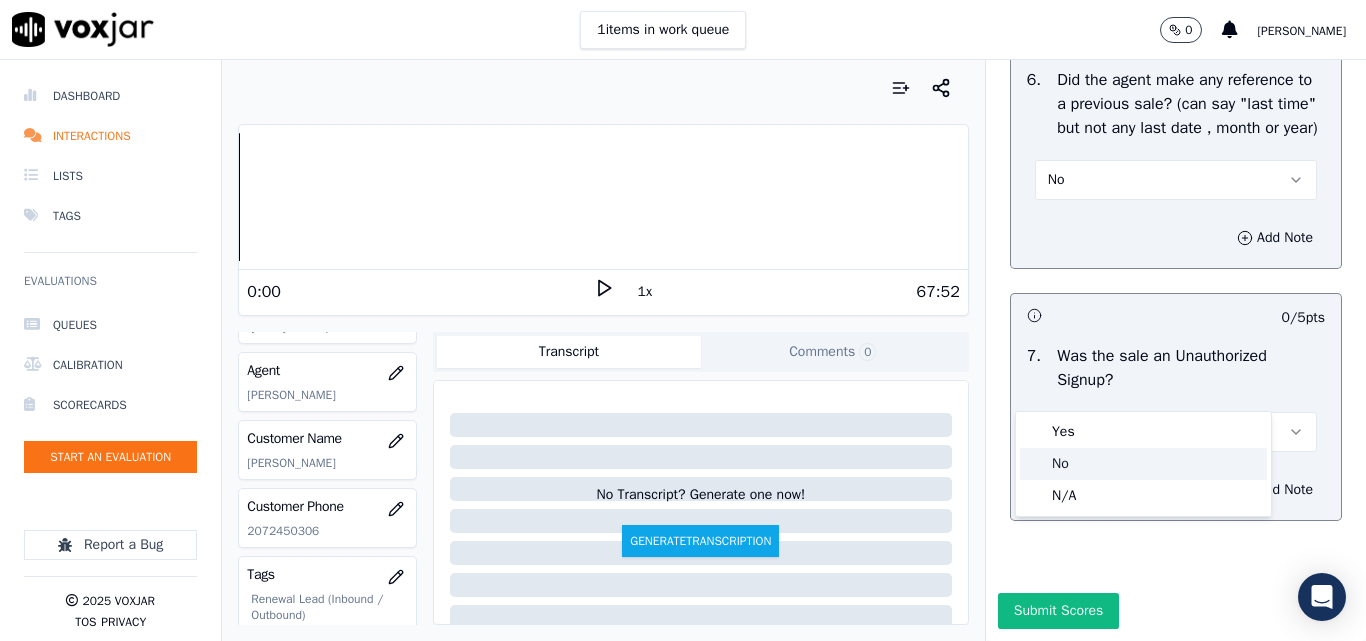 click on "No" 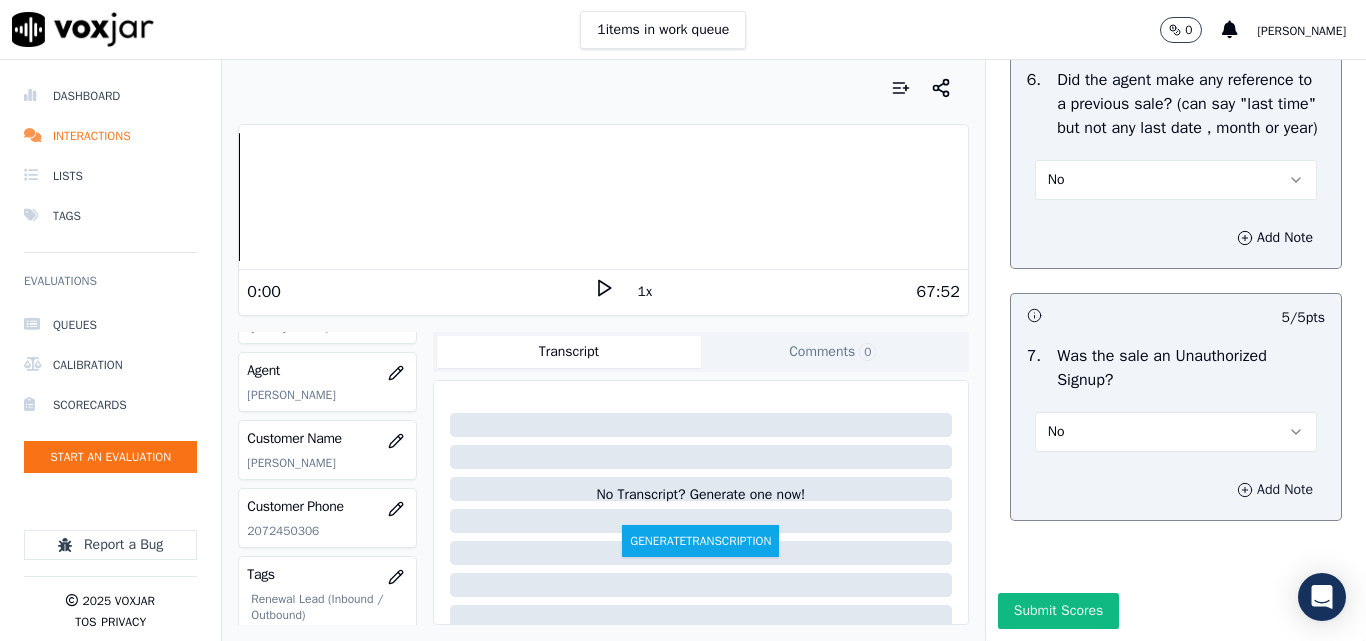 click on "Add Note" at bounding box center (1275, 490) 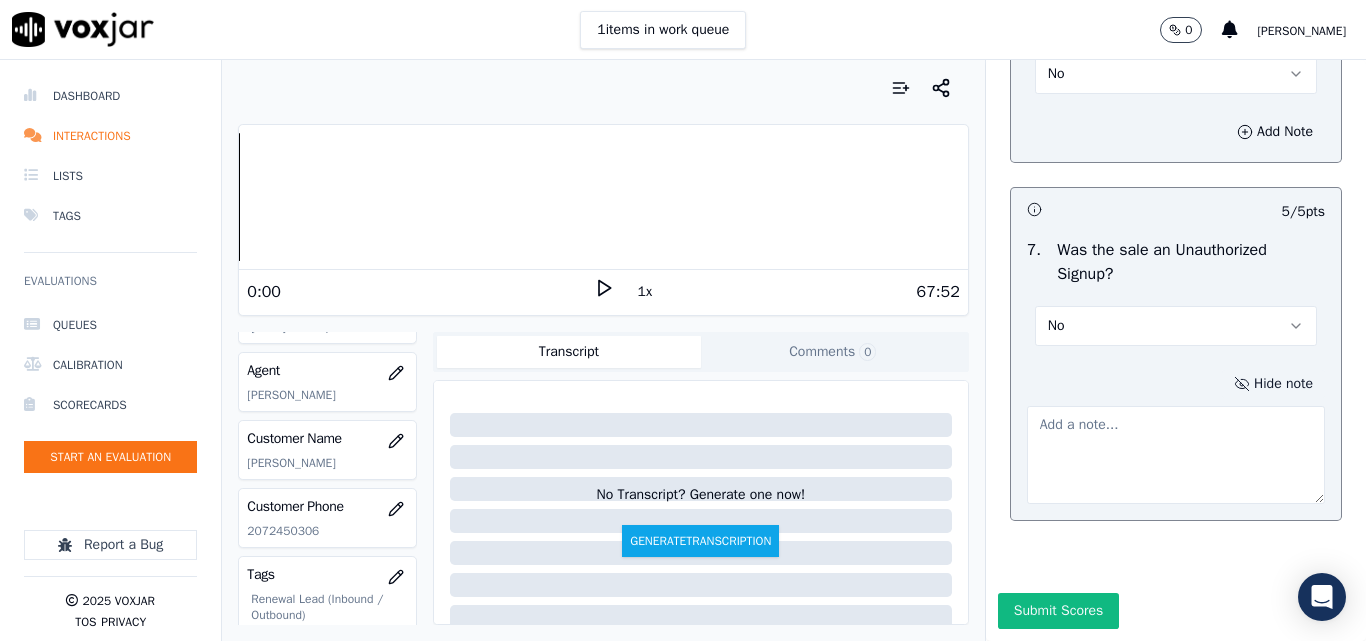 click on "Hide note" at bounding box center (1273, 384) 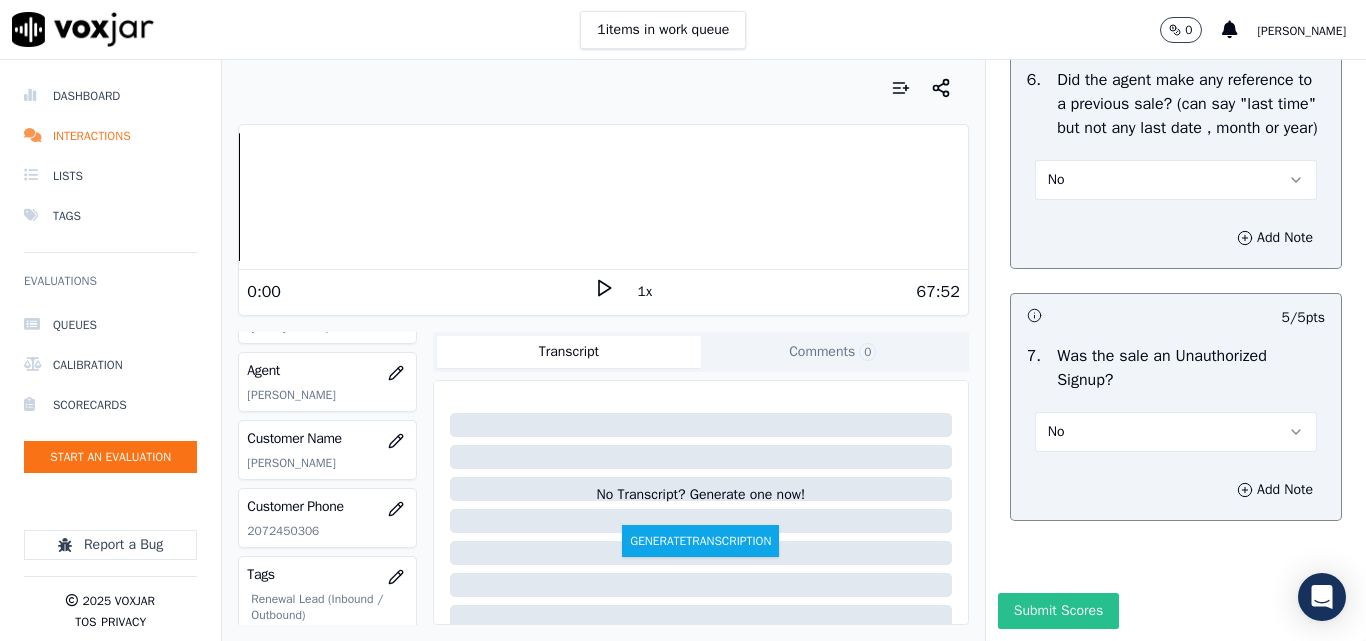 click on "Submit Scores" at bounding box center (1058, 611) 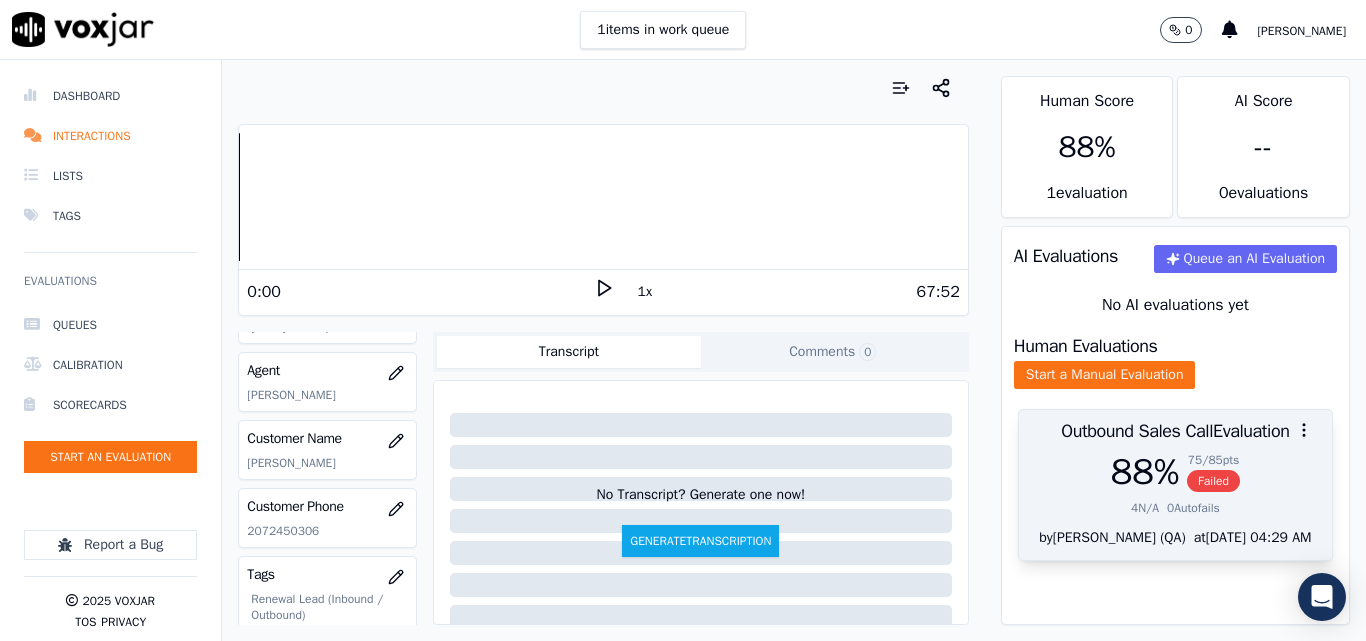 click on "Failed" at bounding box center (1213, 481) 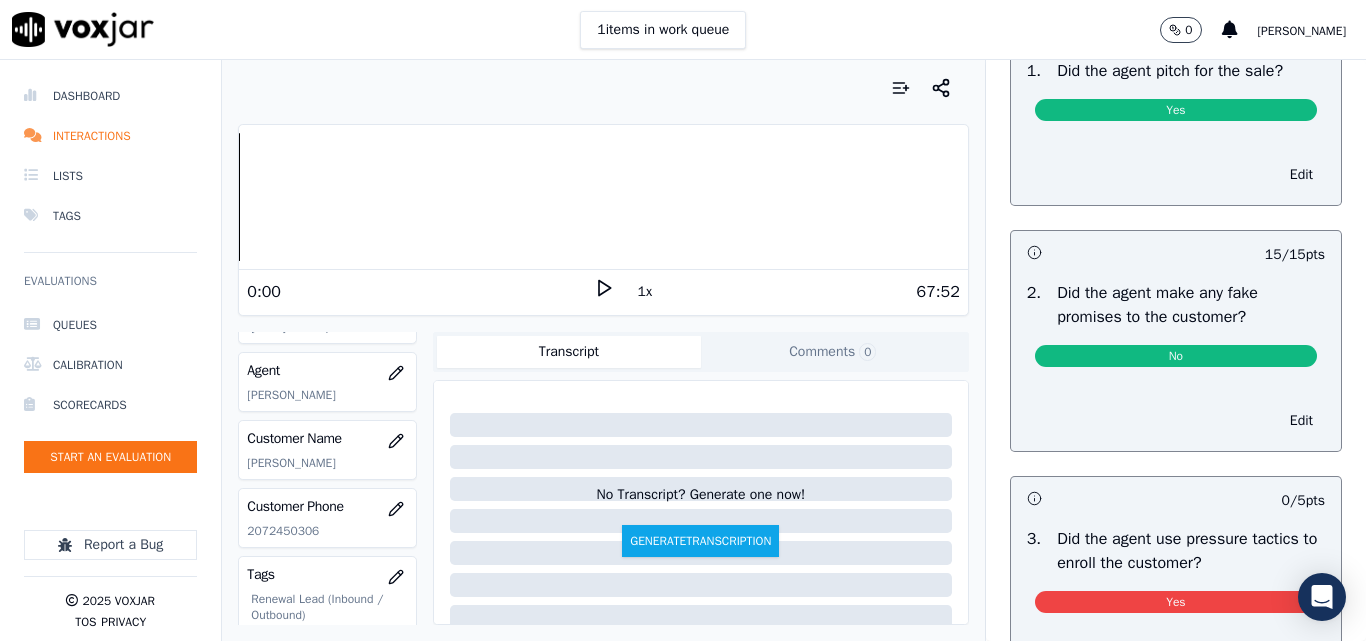 scroll, scrollTop: 4600, scrollLeft: 0, axis: vertical 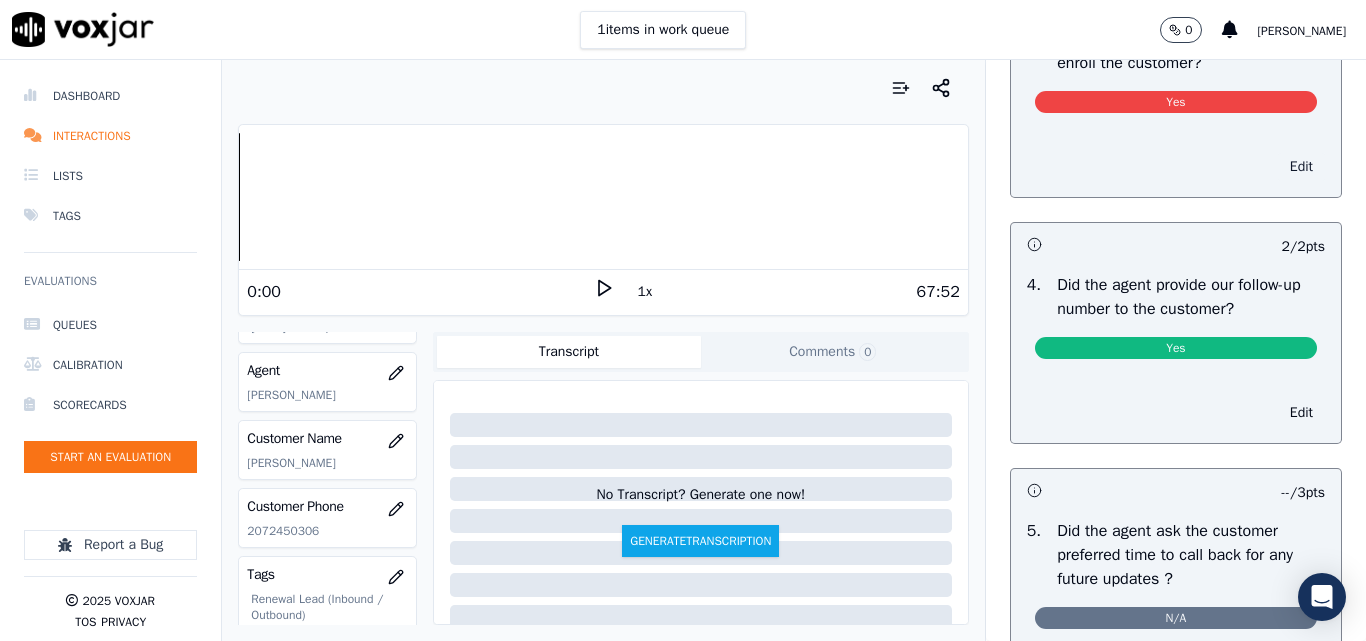 click on "Edit" at bounding box center [1301, 167] 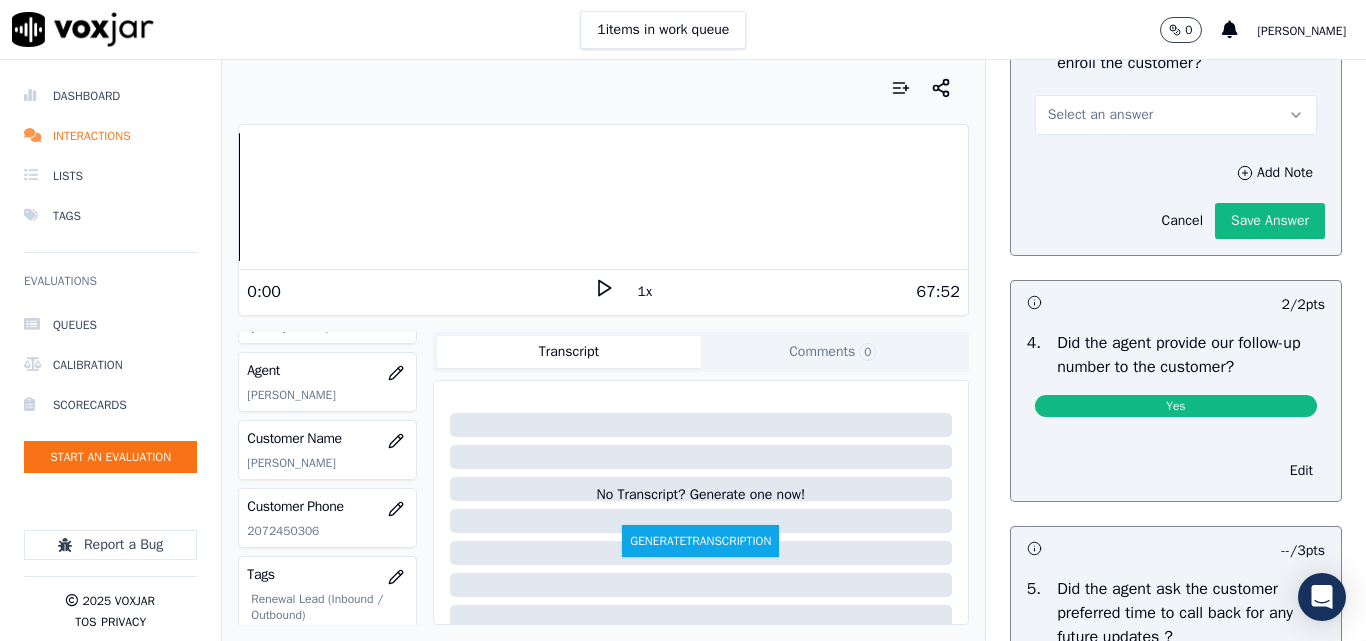 click on "Select an answer" at bounding box center (1100, 115) 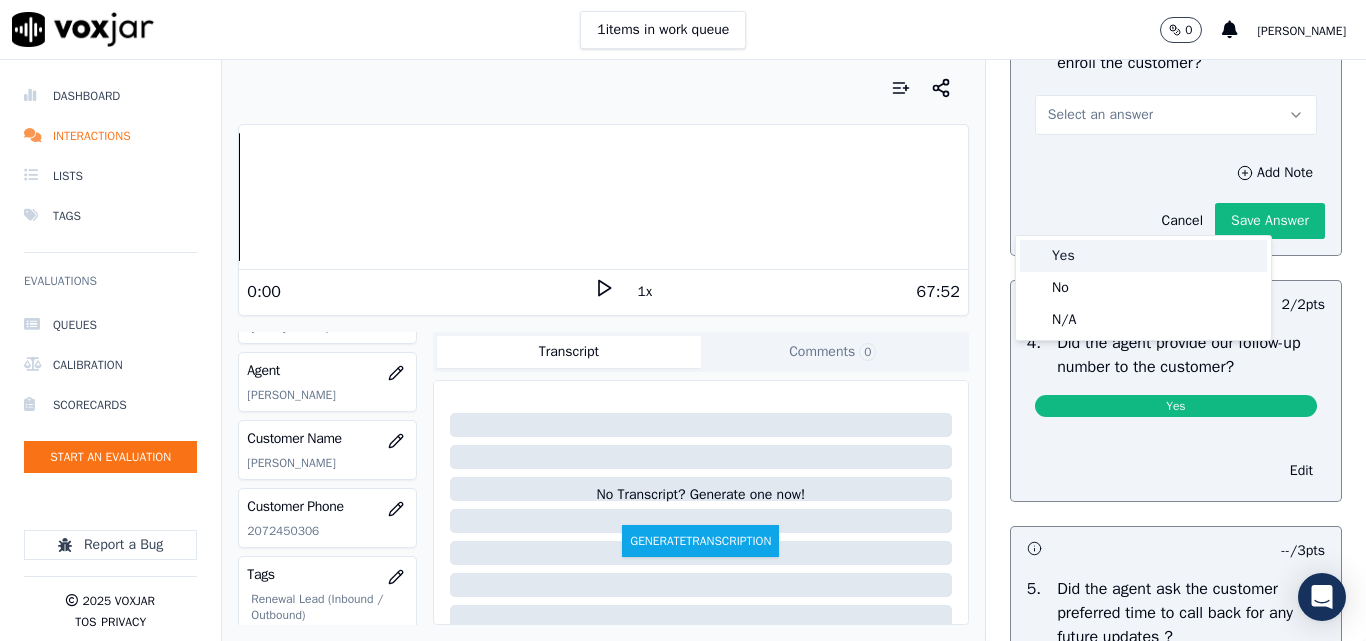 click on "Yes" at bounding box center (1143, 256) 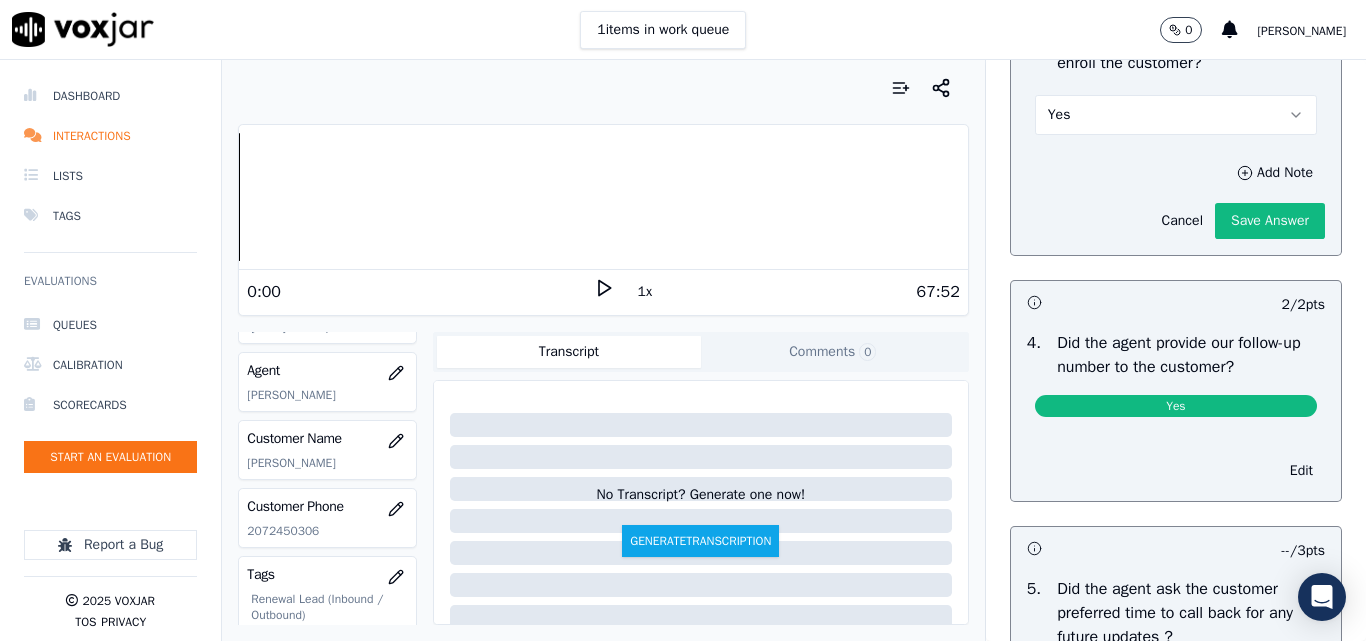 click on "Yes" at bounding box center [1176, 115] 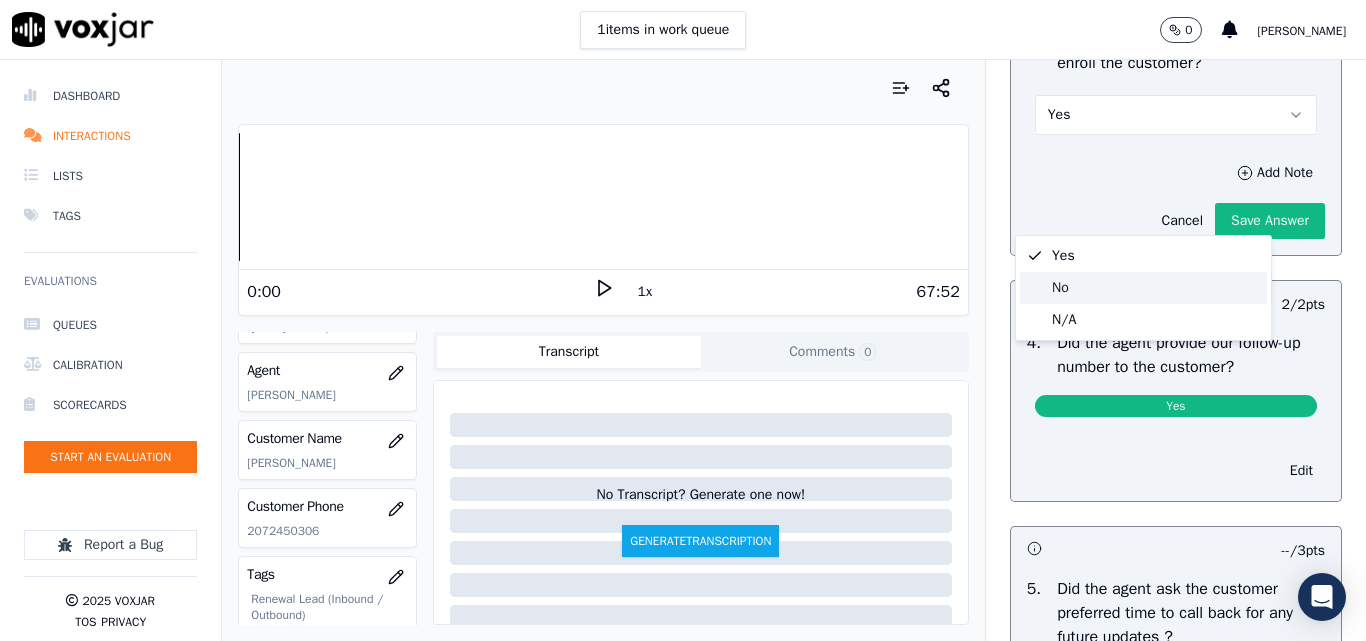 click on "No" 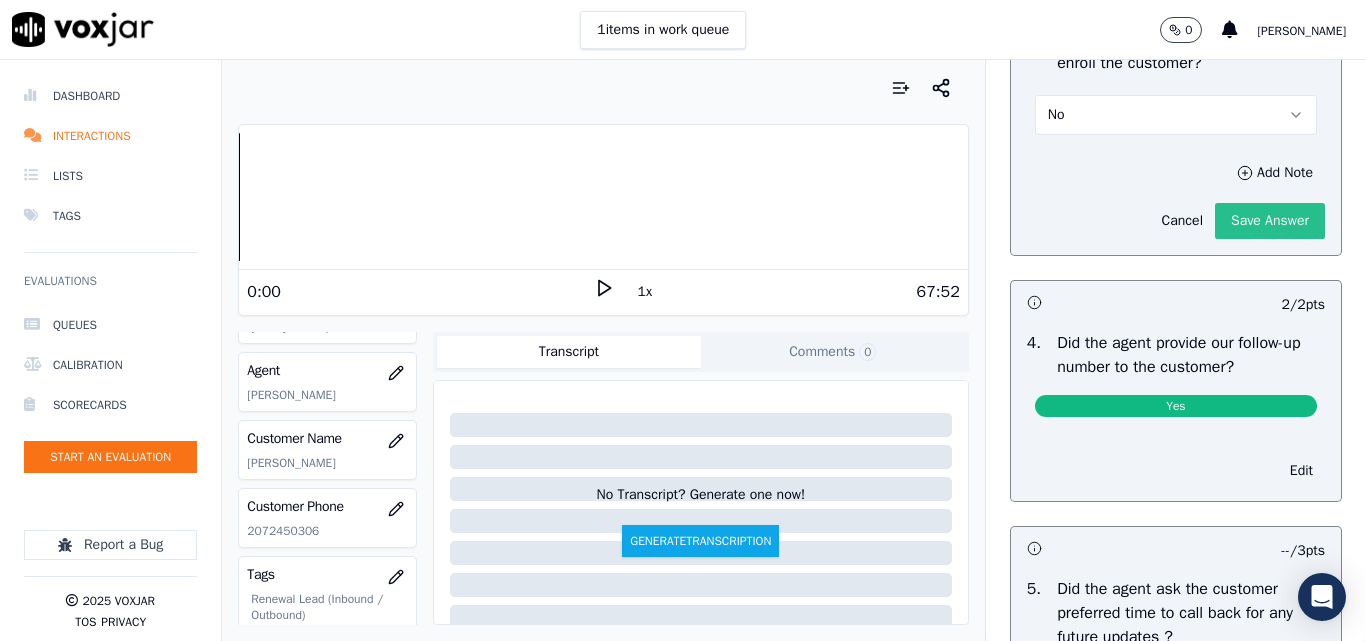 click on "Save Answer" 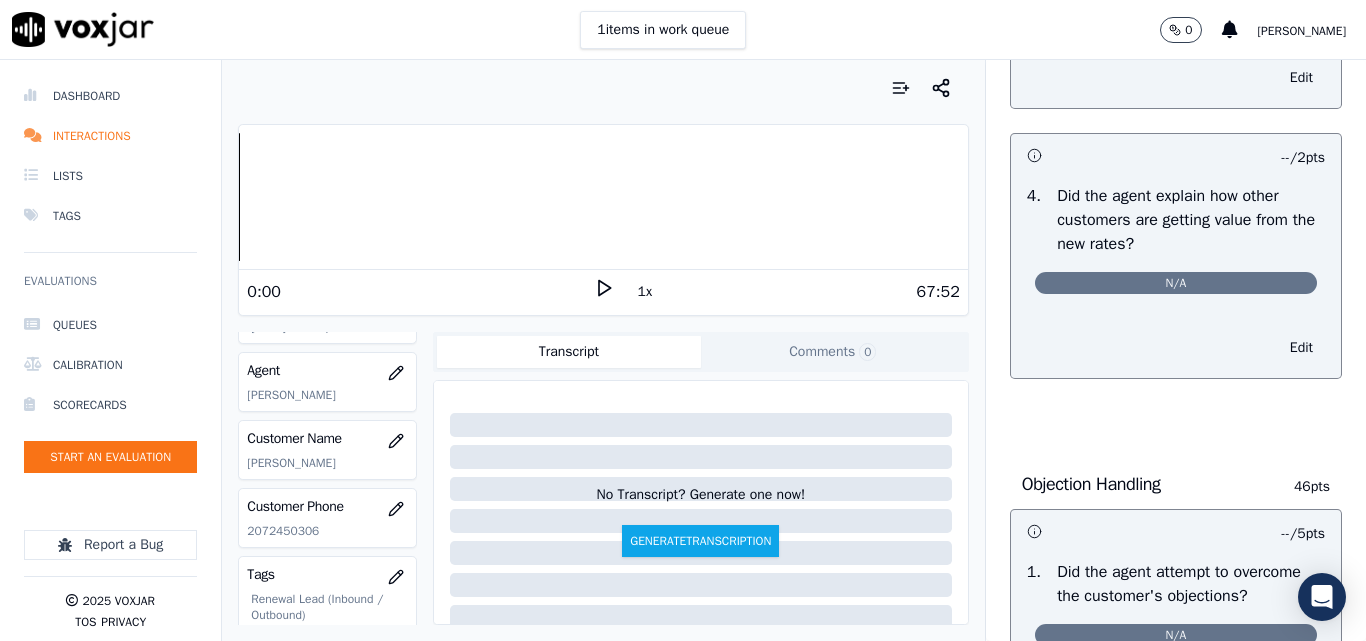 scroll, scrollTop: 709, scrollLeft: 0, axis: vertical 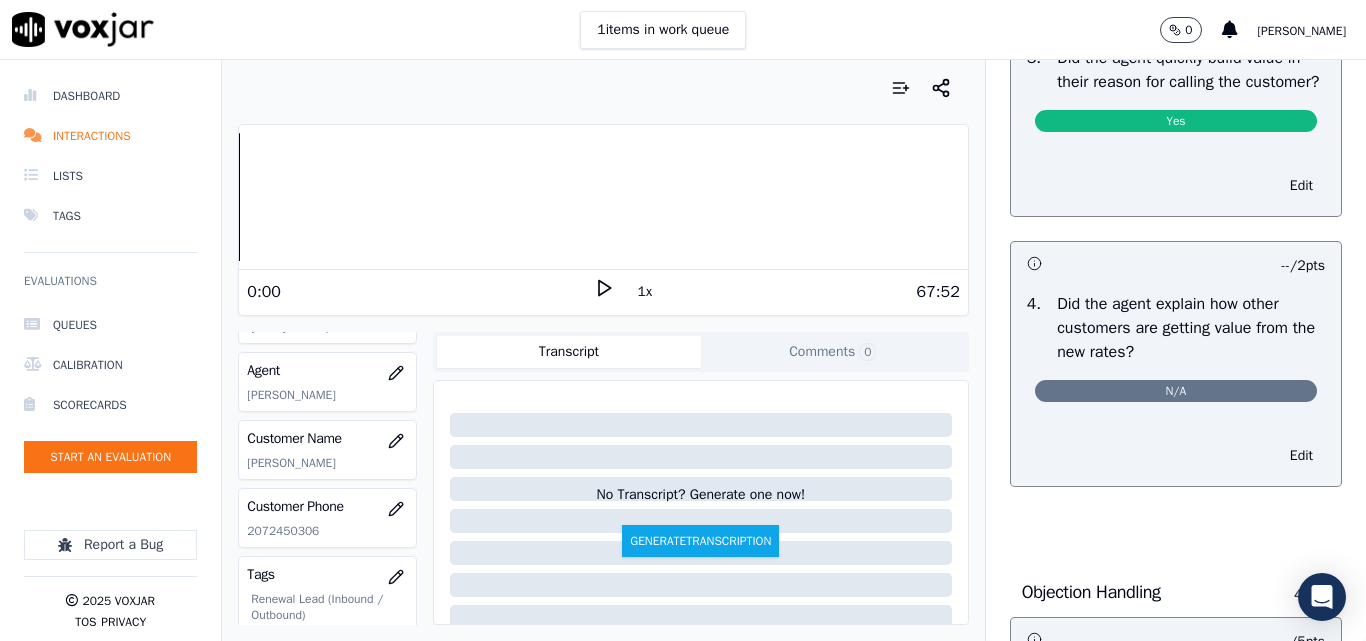 click on "Greeting     17  pts                 5 / 5  pts     1 .   Did the agent introduce himself?   Yes               Edit                   5 / 5  pts     2 .   Did the agent clearly state why they were calling?   Yes               Edit                   5 / 5  pts     3 .   Did the agent quickly build value in their reason for calling the customer?   Yes               Edit                   -- / 2  pts     4 .   Did the agent explain how other customers are getting value from the new rates?   N/A             Edit     Objection Handling     46  pts                 -- / 5  pts     1 .   Did the agent attempt to overcome the customer's objections?   N/A             Edit                   5 / 5  pts     2 .   Did the agent misrepresent themselves as a utility / Supplier company or the customer?   No               Edit                   0 / 5  pts     3 .   Did the agent seek customer's permission before accessing their account information?   No               Edit                   5 / 5  pts     4 .     Yes" at bounding box center (1176, 2337) 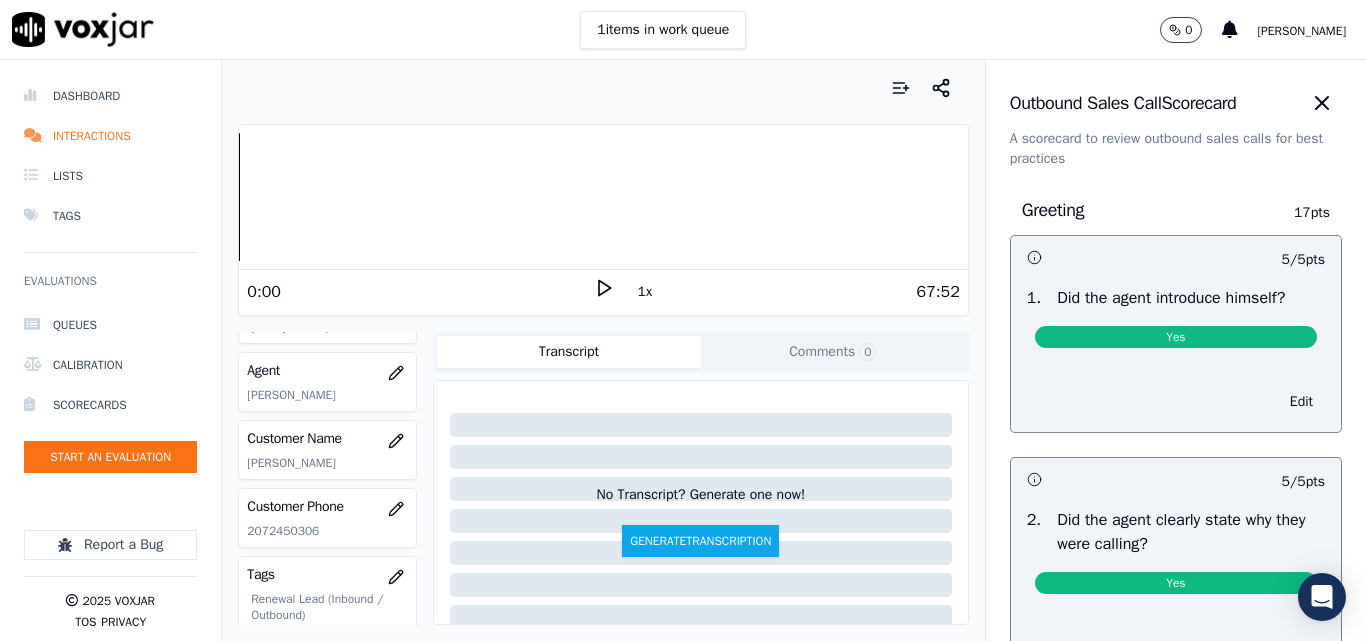 scroll, scrollTop: 0, scrollLeft: 0, axis: both 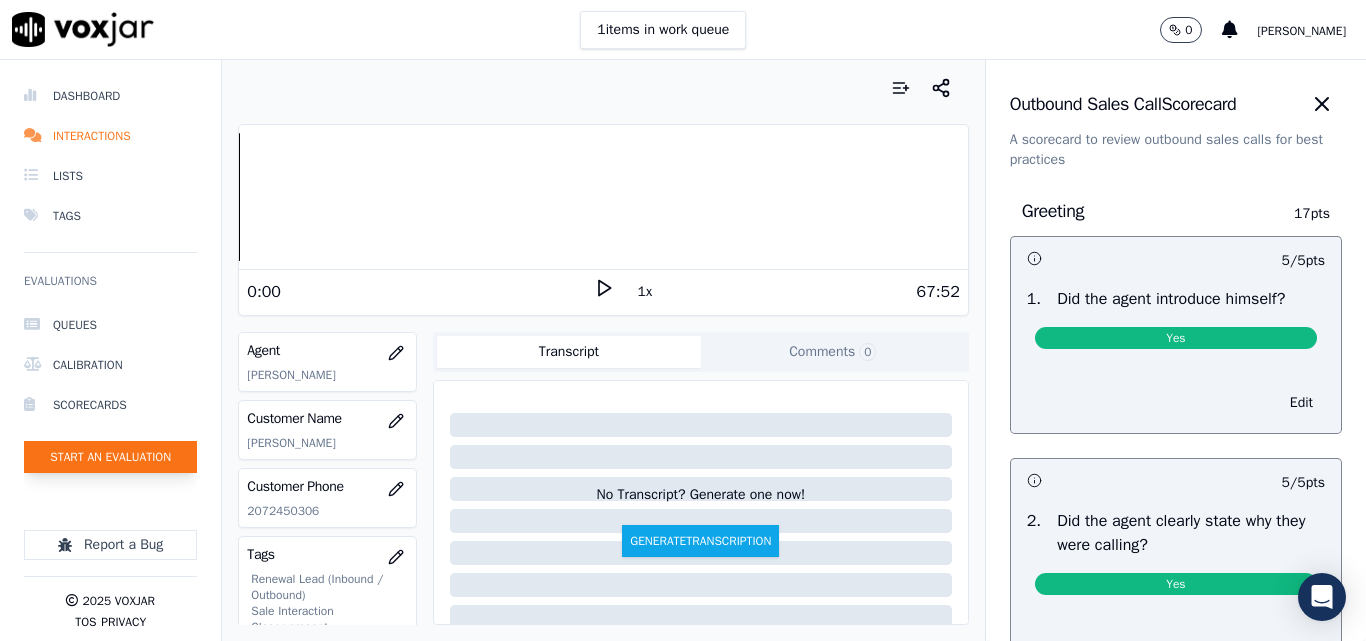 click on "Start an Evaluation" 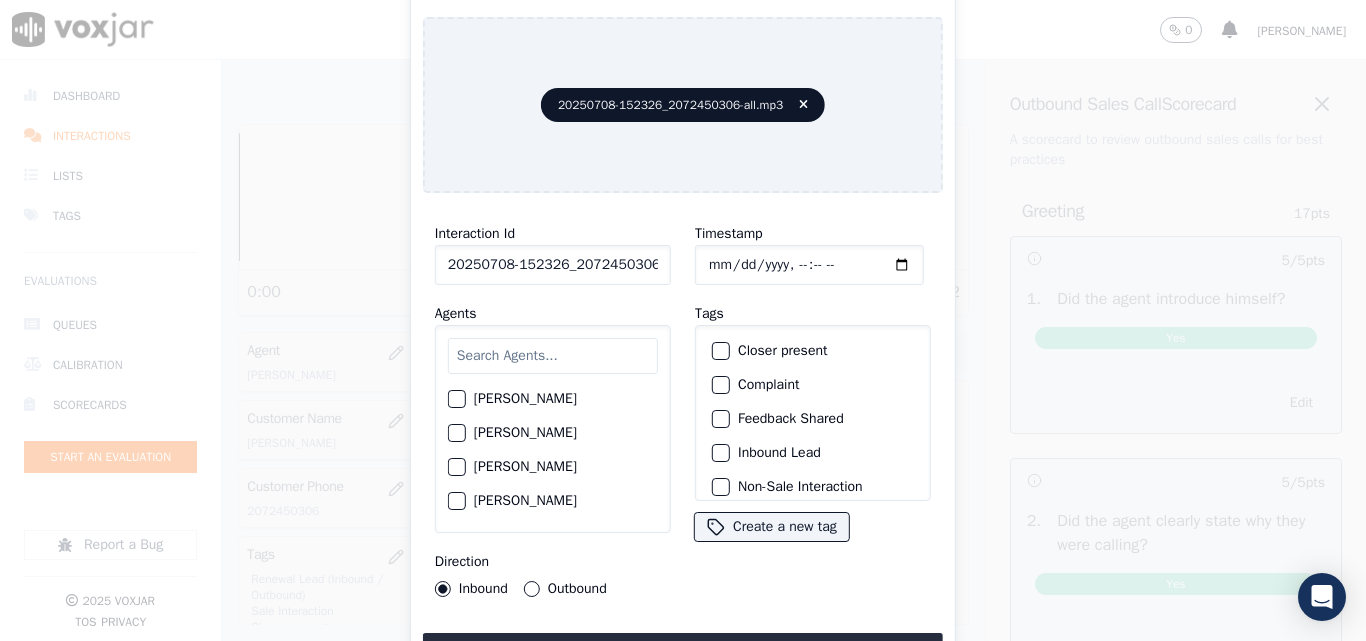 scroll, scrollTop: 0, scrollLeft: 40, axis: horizontal 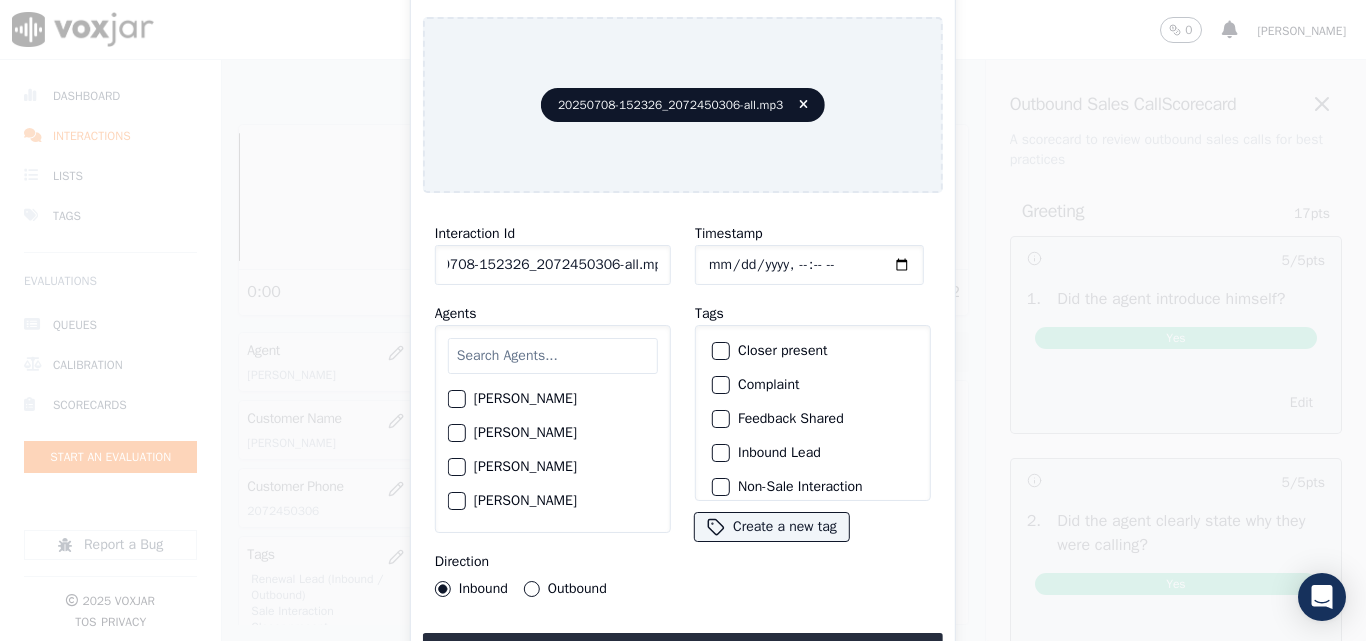 drag, startPoint x: 640, startPoint y: 253, endPoint x: 753, endPoint y: 252, distance: 113.004425 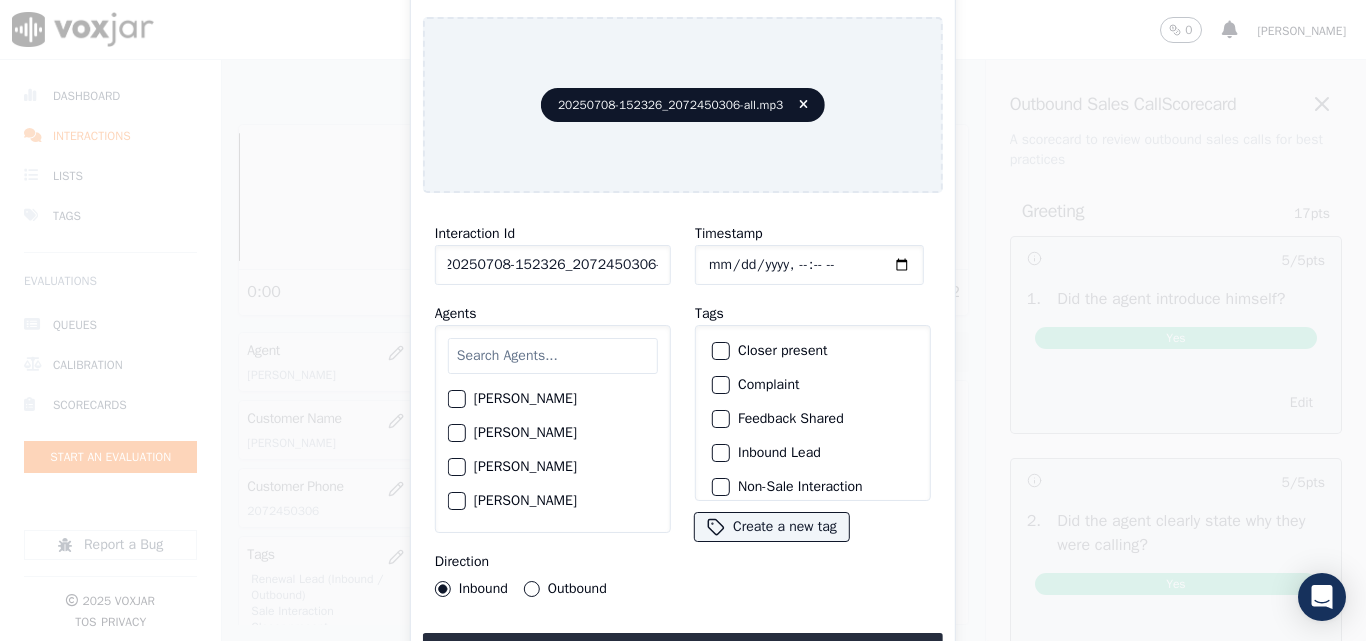 scroll, scrollTop: 0, scrollLeft: 11, axis: horizontal 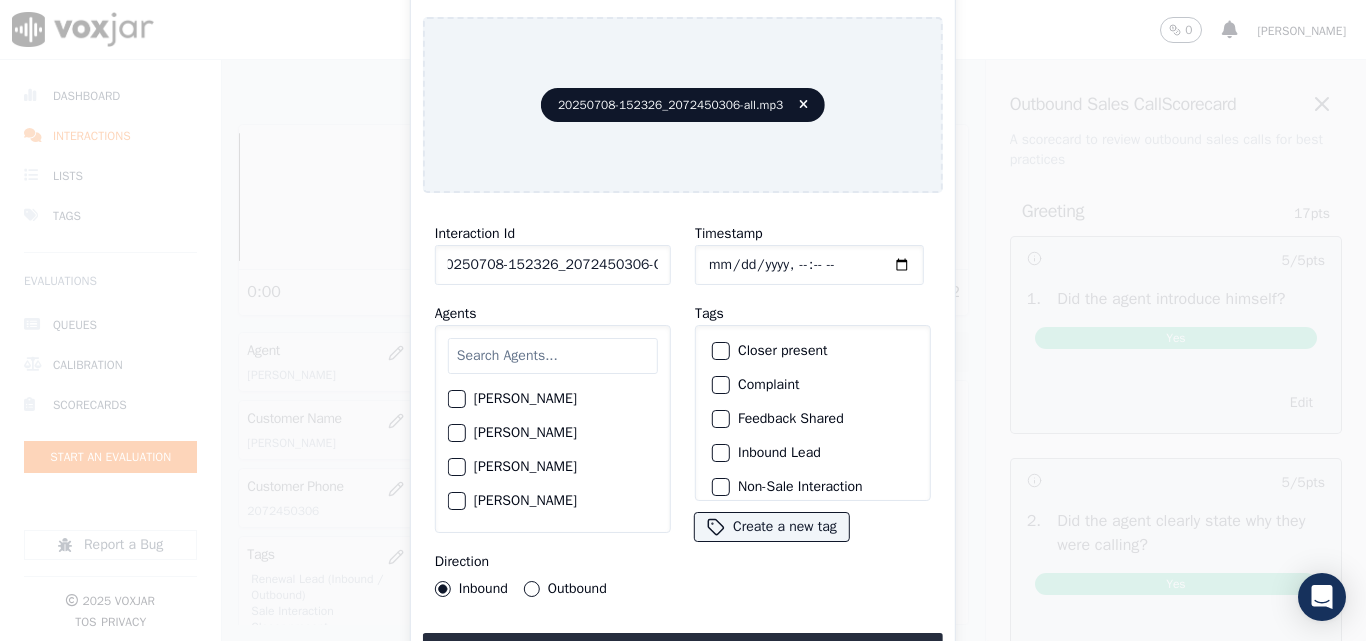 type on "20250708-152326_2072450306-C1" 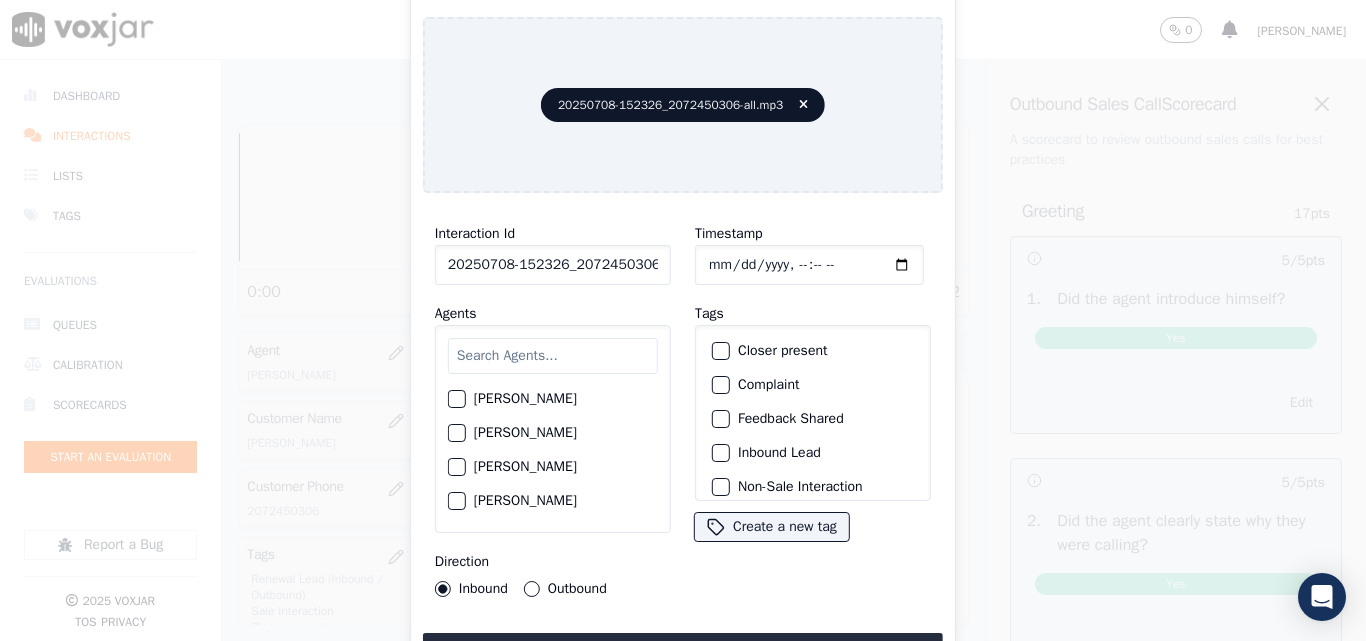 click on "Timestamp" 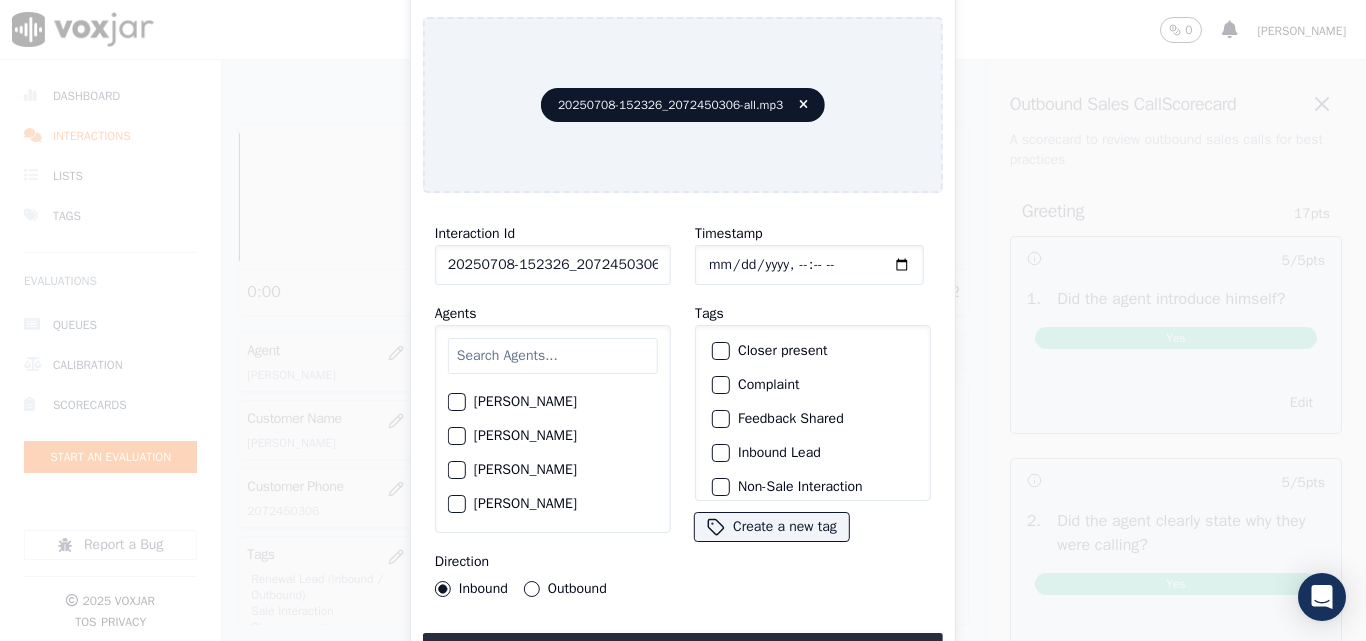 scroll, scrollTop: 1500, scrollLeft: 0, axis: vertical 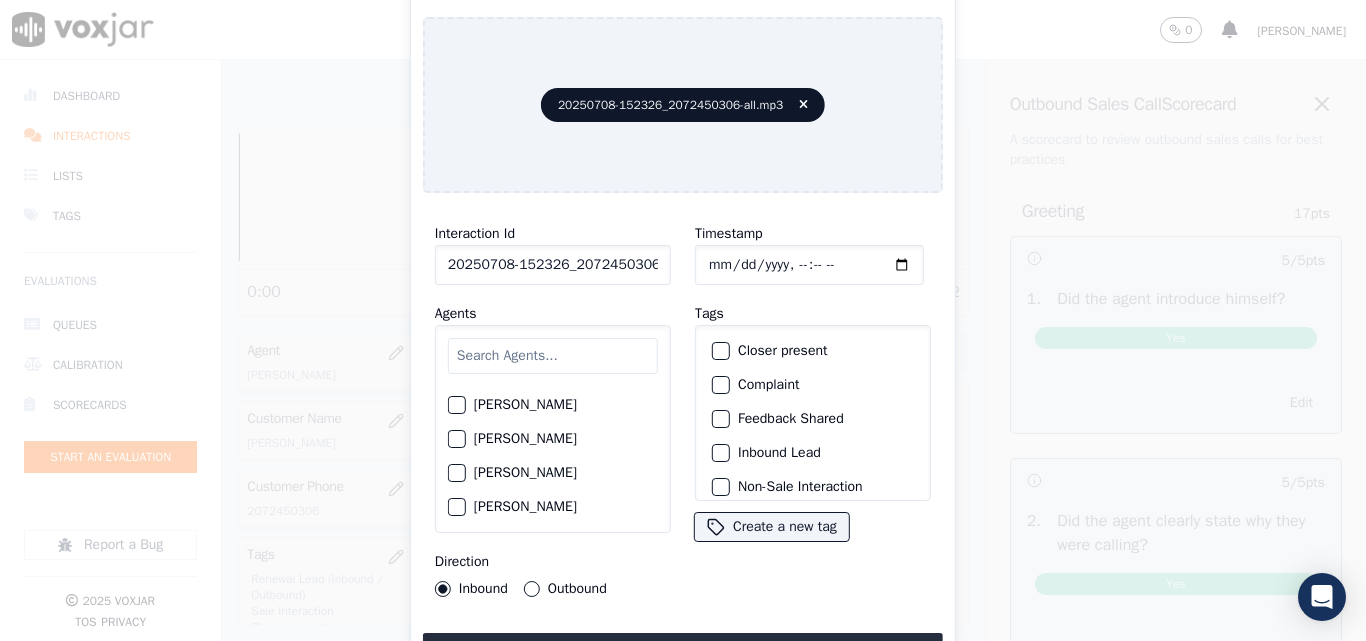 click on "[PERSON_NAME]" 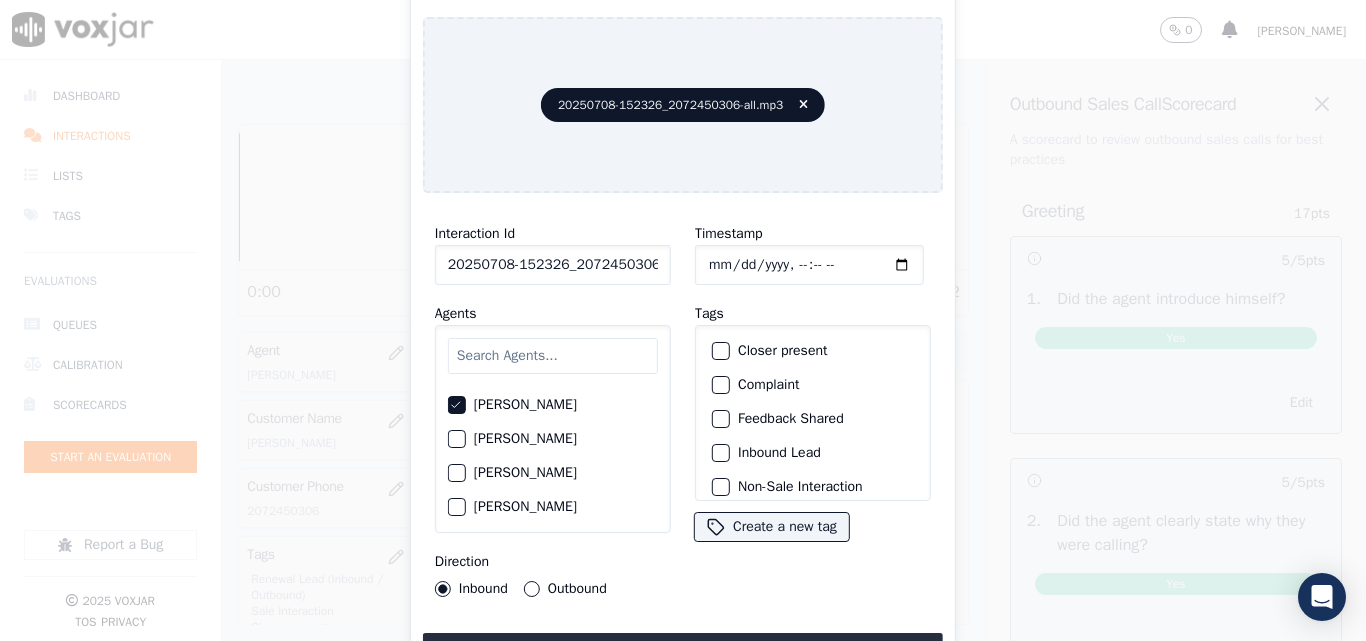 click on "Closer present" 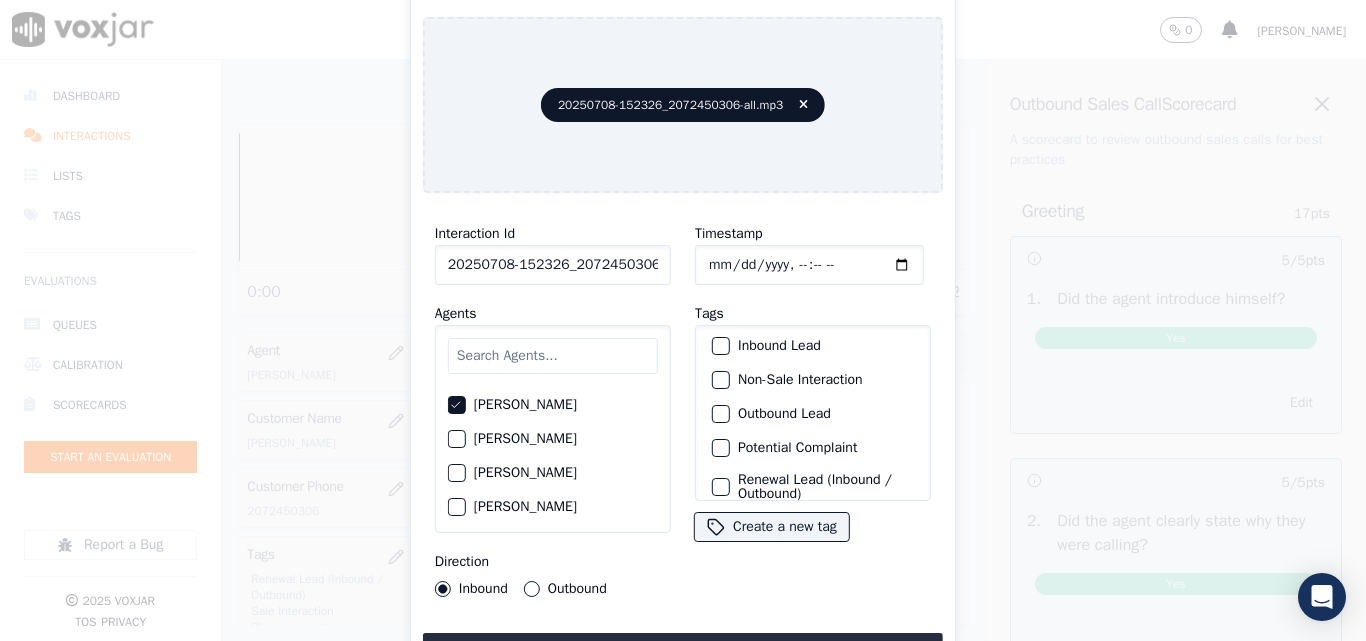 scroll, scrollTop: 173, scrollLeft: 0, axis: vertical 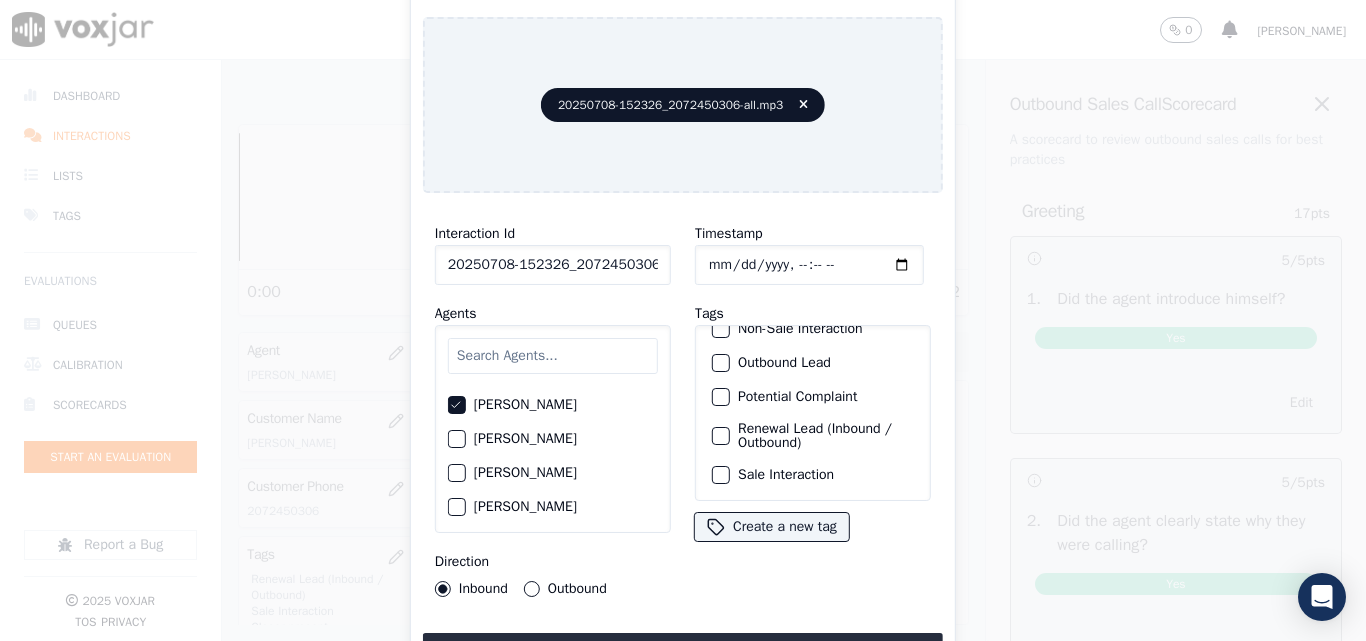 click on "Sale Interaction" 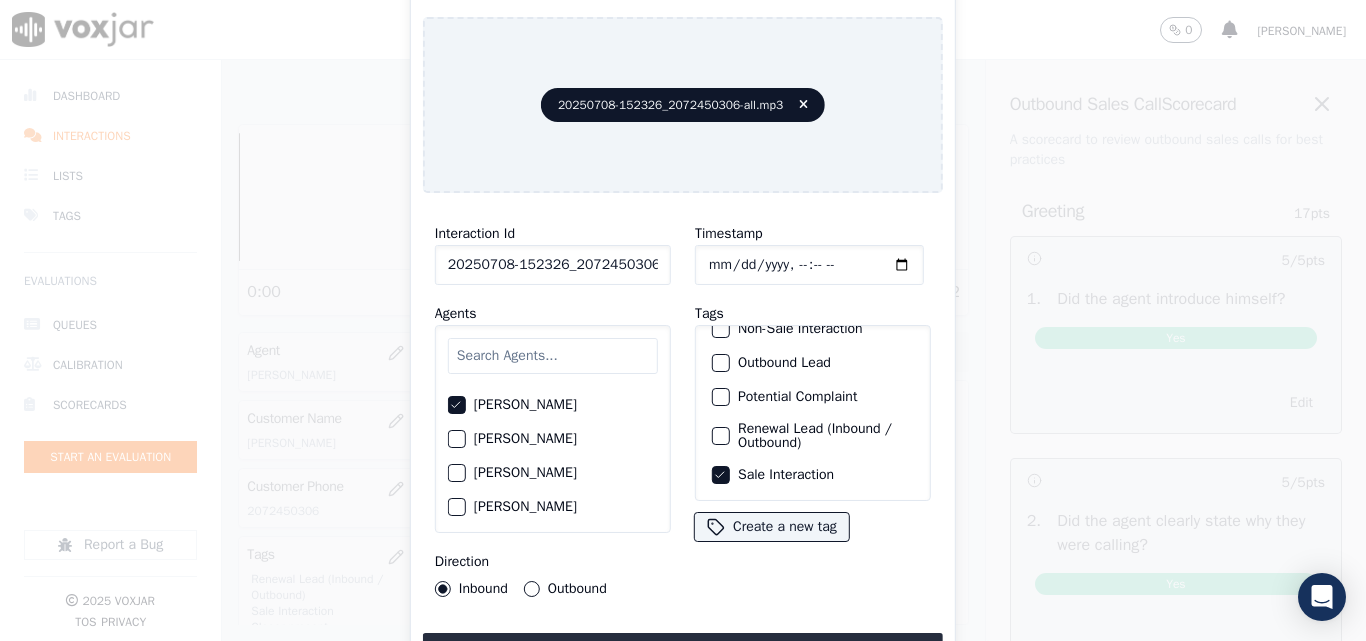click on "Renewal Lead (Inbound / Outbound)" 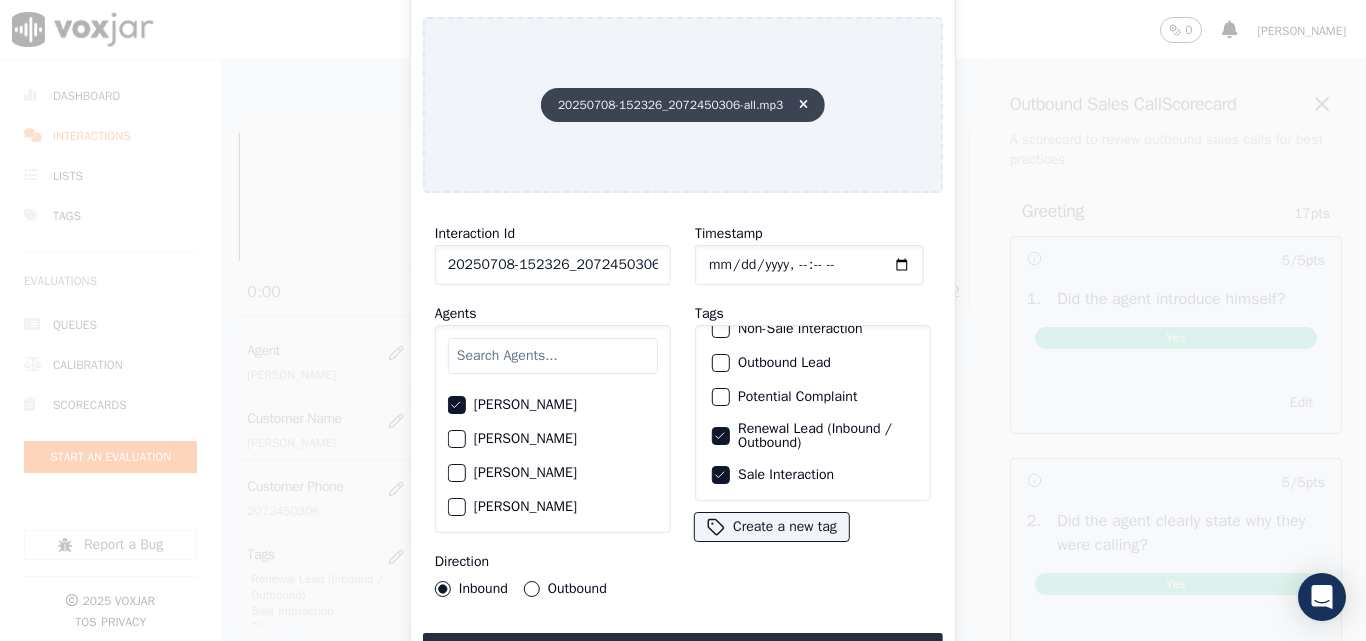 click at bounding box center (803, 105) 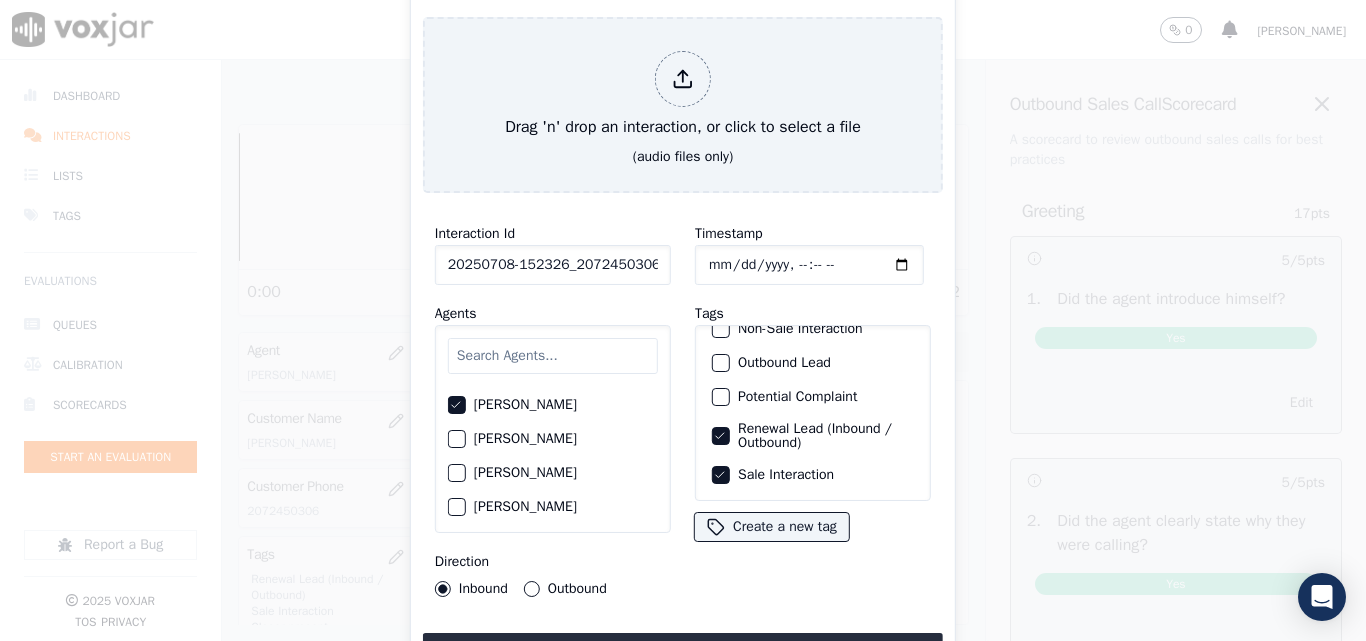 click on "20250708-152326_2072450306-C1" 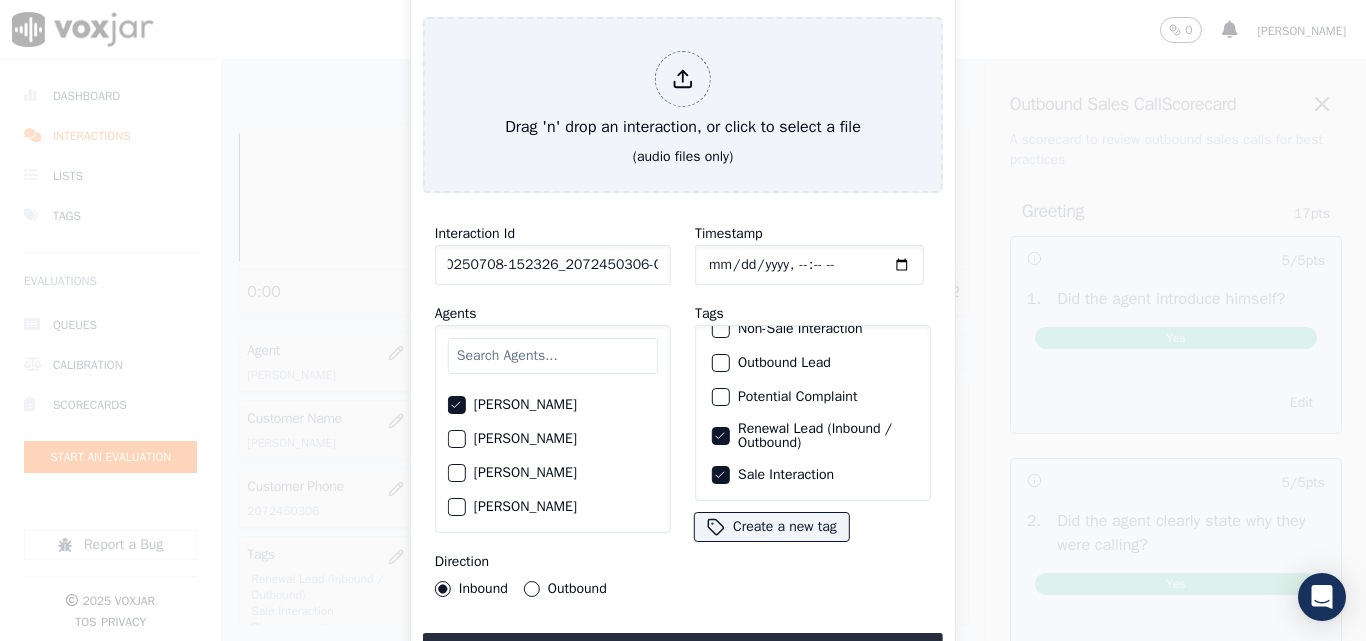 click on "20250708-152326_2072450306-C1" 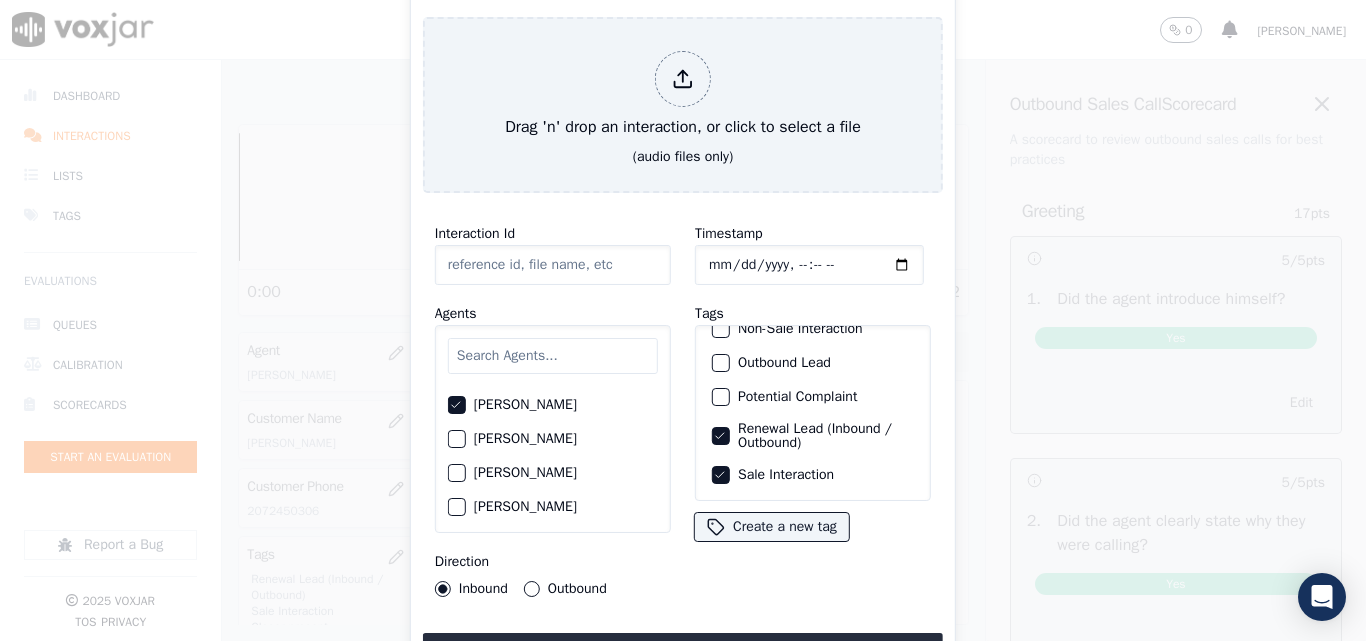 scroll, scrollTop: 0, scrollLeft: 0, axis: both 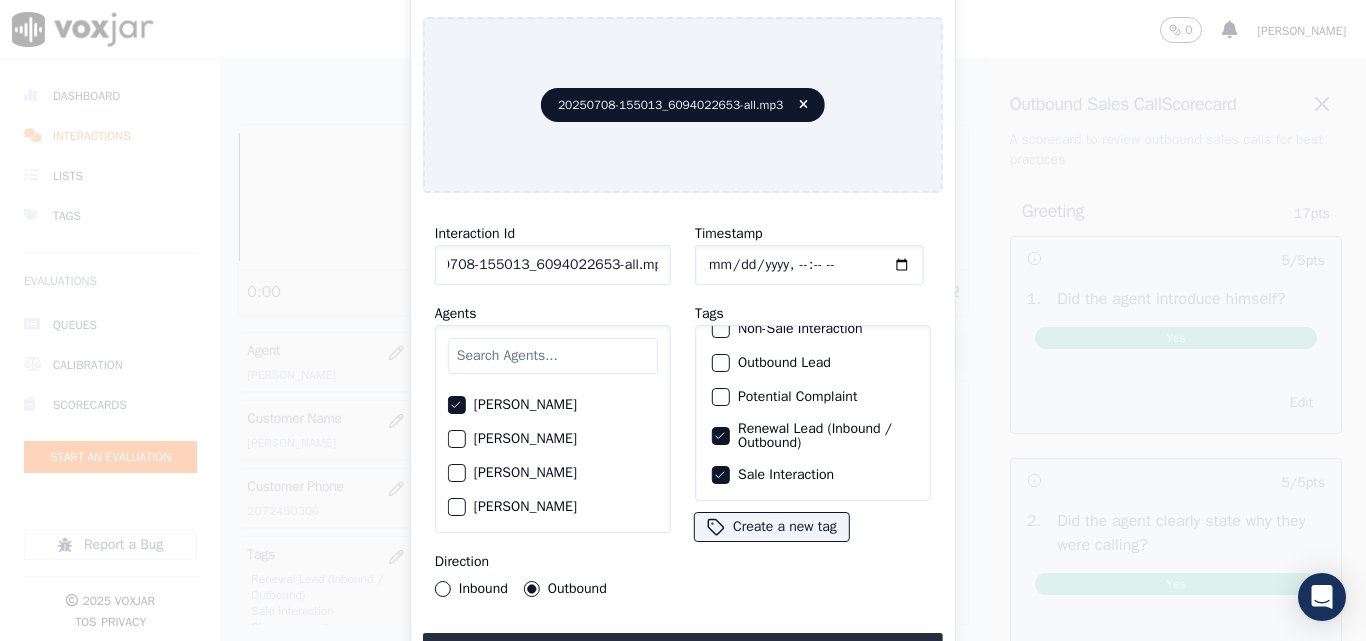 drag, startPoint x: 638, startPoint y: 258, endPoint x: 747, endPoint y: 267, distance: 109.370926 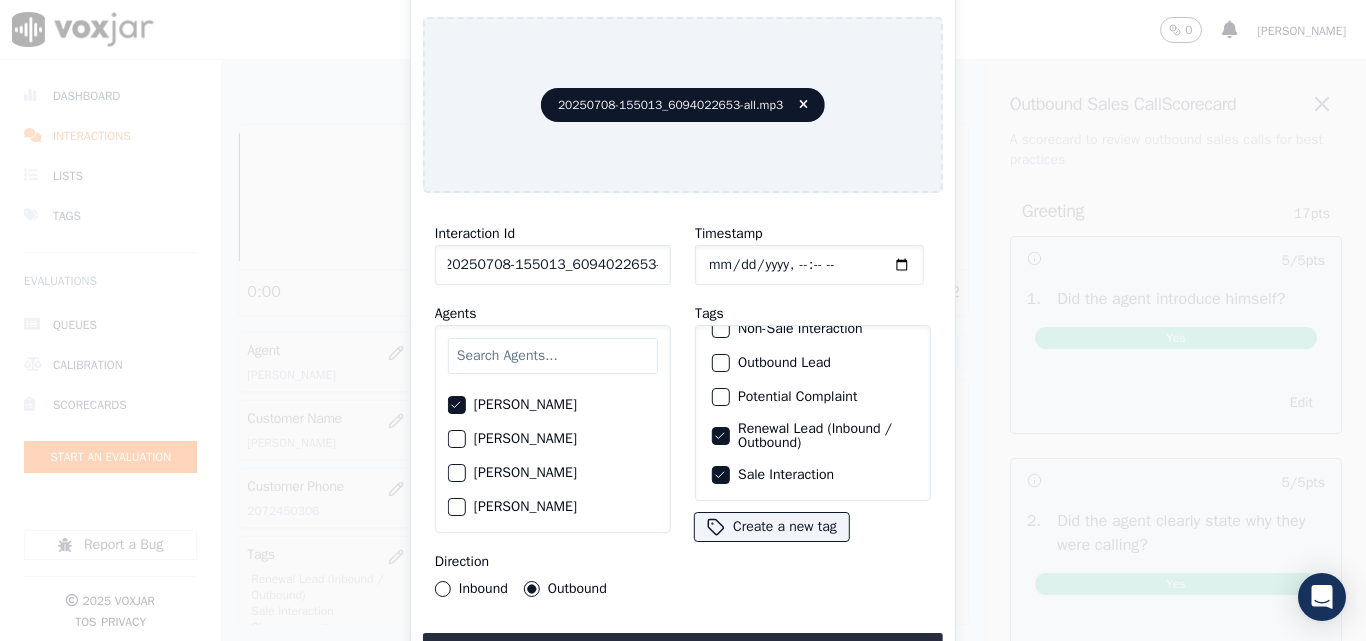 scroll, scrollTop: 0, scrollLeft: 11, axis: horizontal 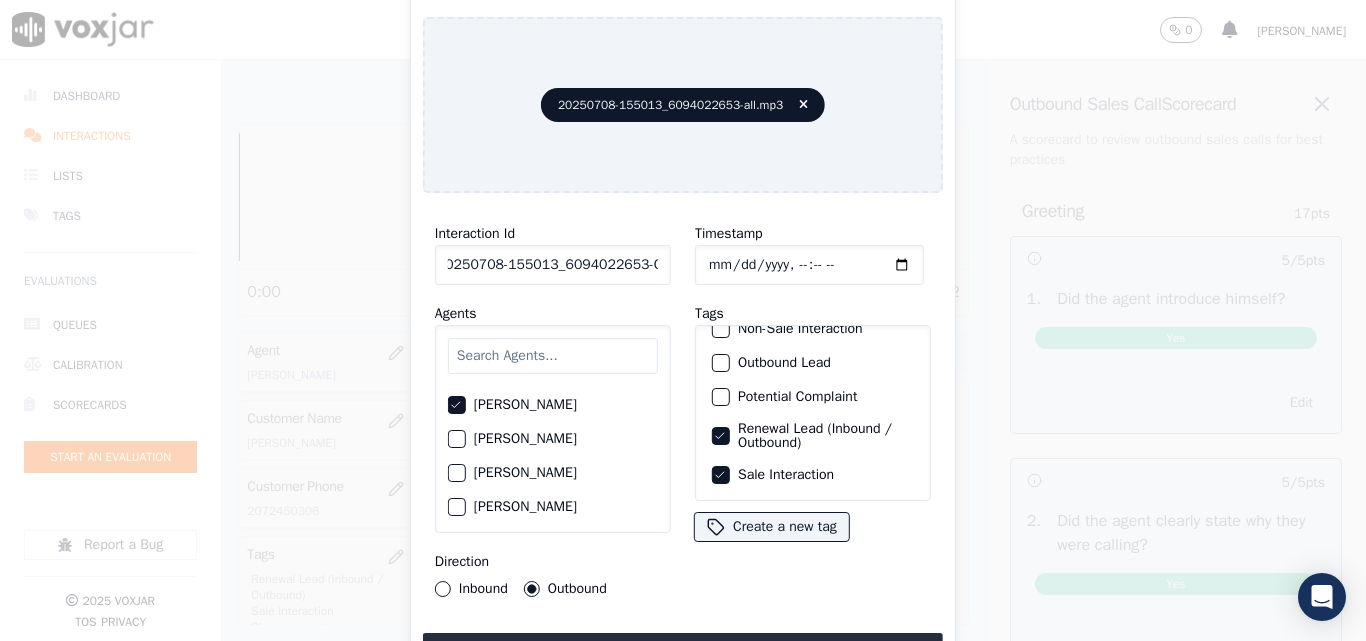 type on "20250708-155013_6094022653-C1" 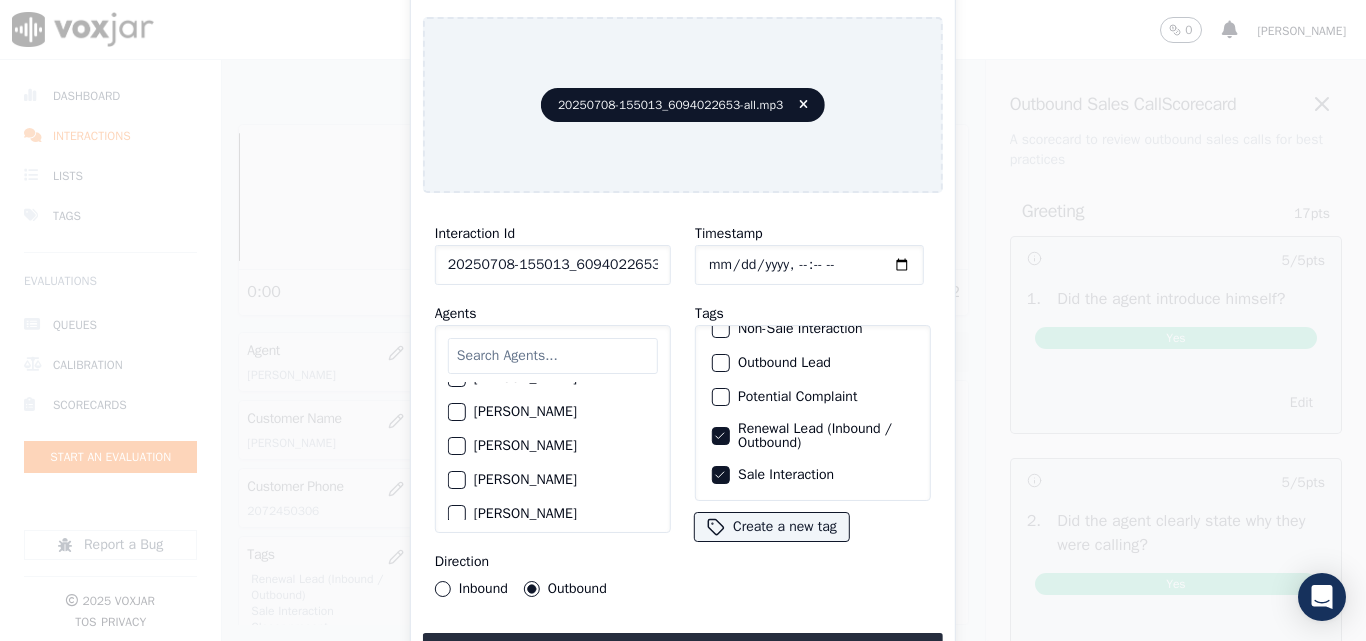 scroll, scrollTop: 700, scrollLeft: 0, axis: vertical 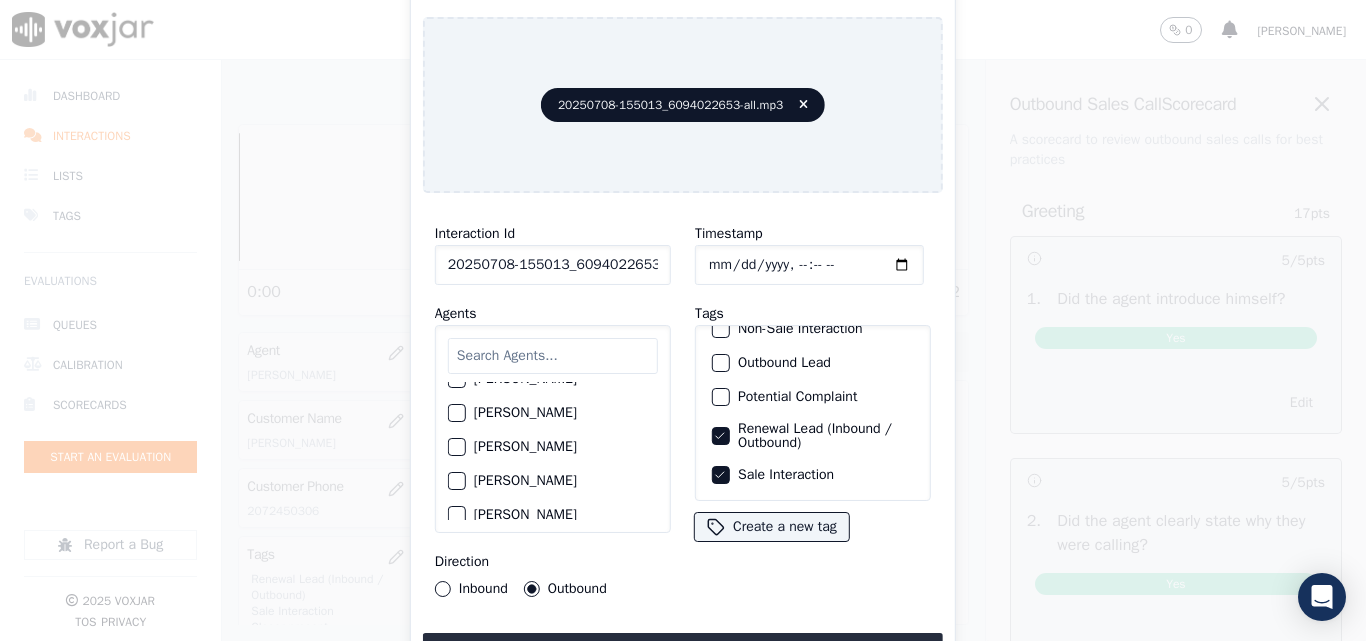 click on "[PERSON_NAME]" at bounding box center [553, 413] 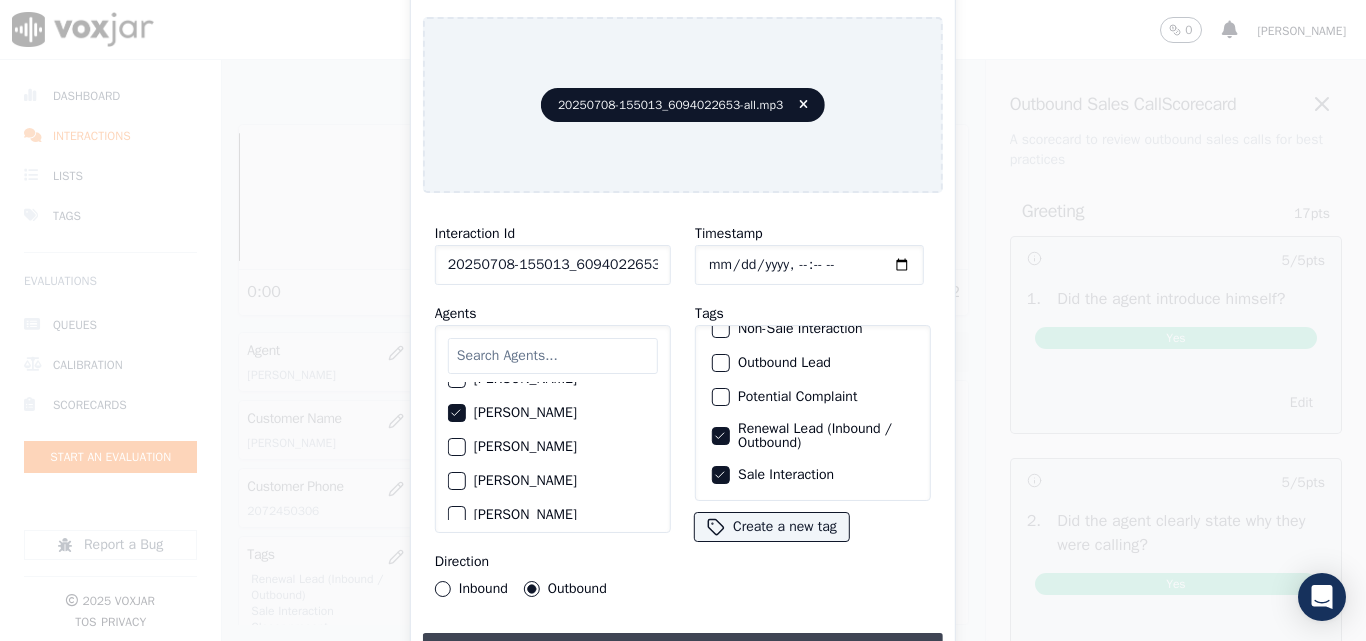 click on "Upload interaction to start evaluation" at bounding box center (683, 651) 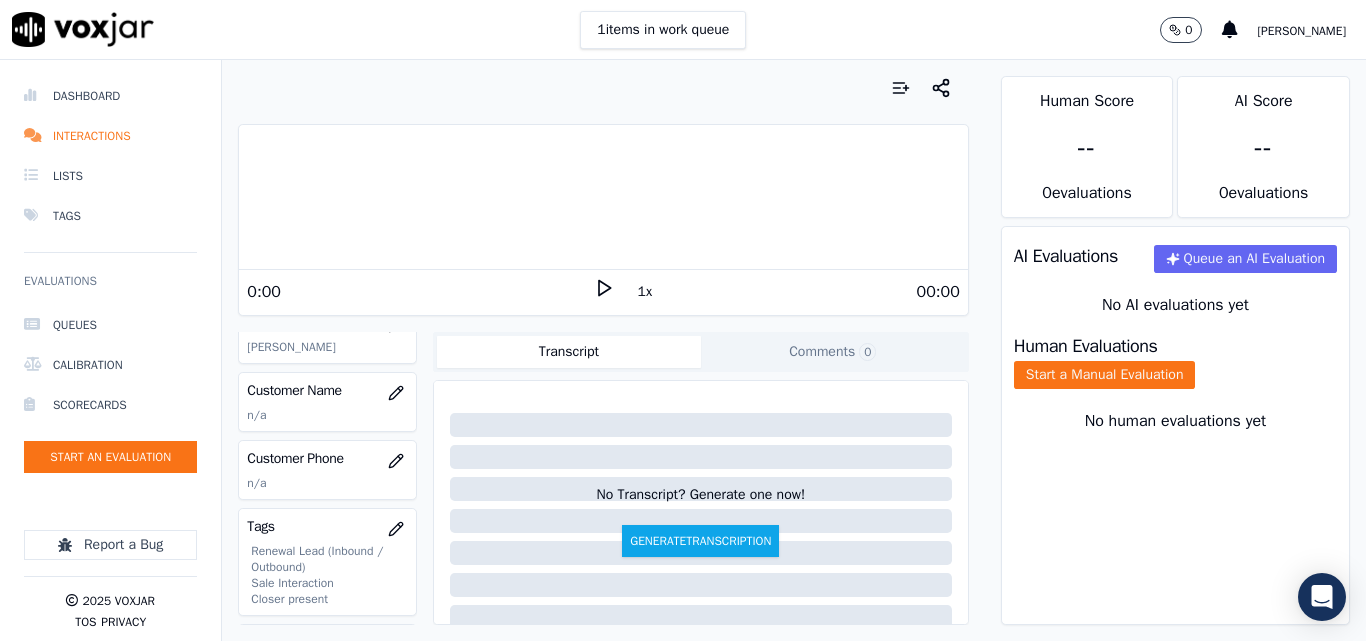 scroll, scrollTop: 200, scrollLeft: 0, axis: vertical 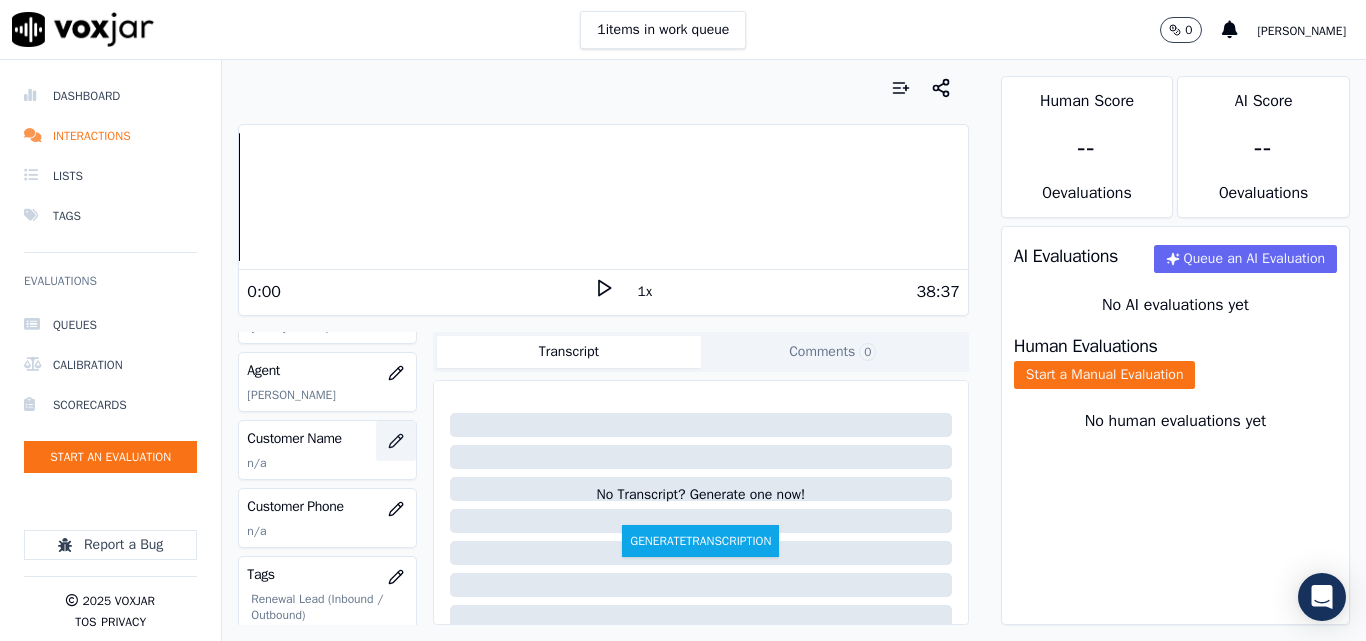 click 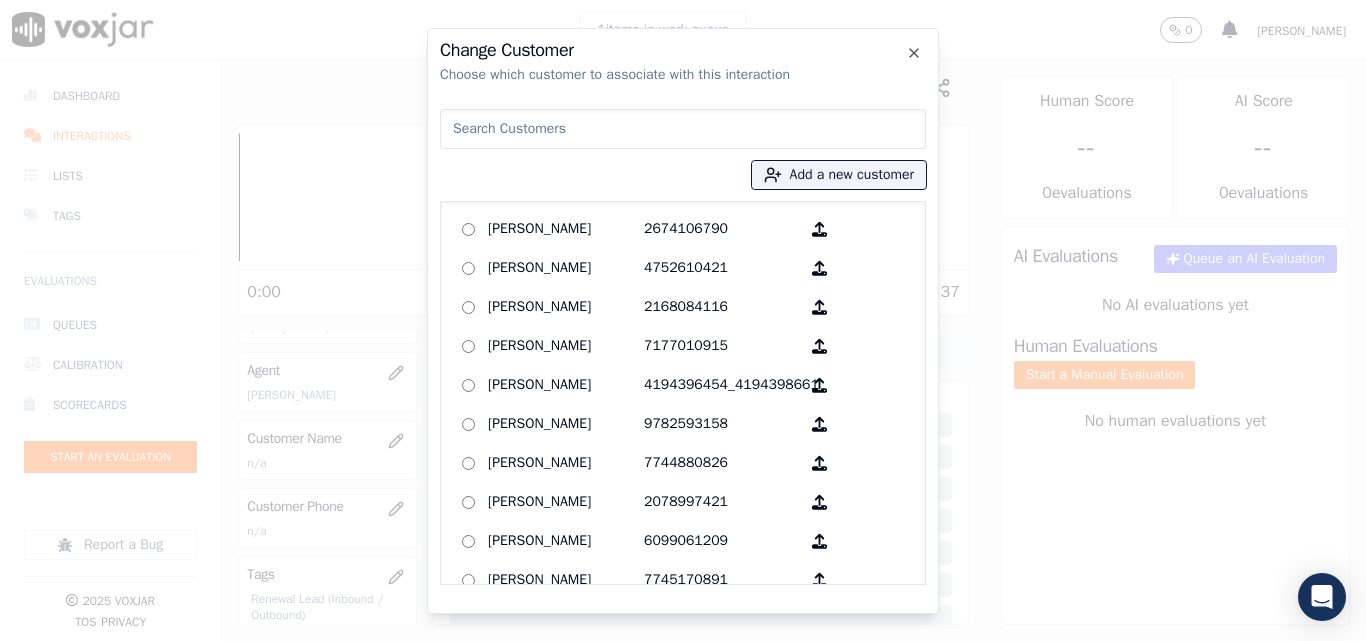 click at bounding box center [683, 129] 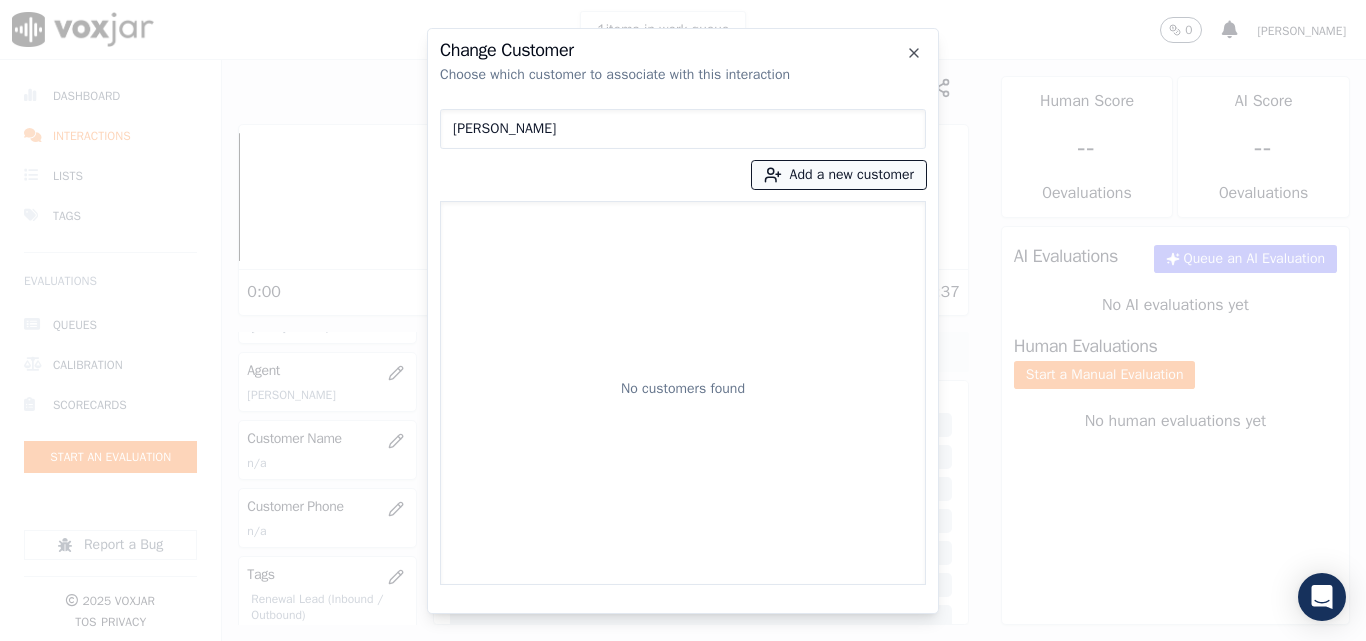type on "[PERSON_NAME]" 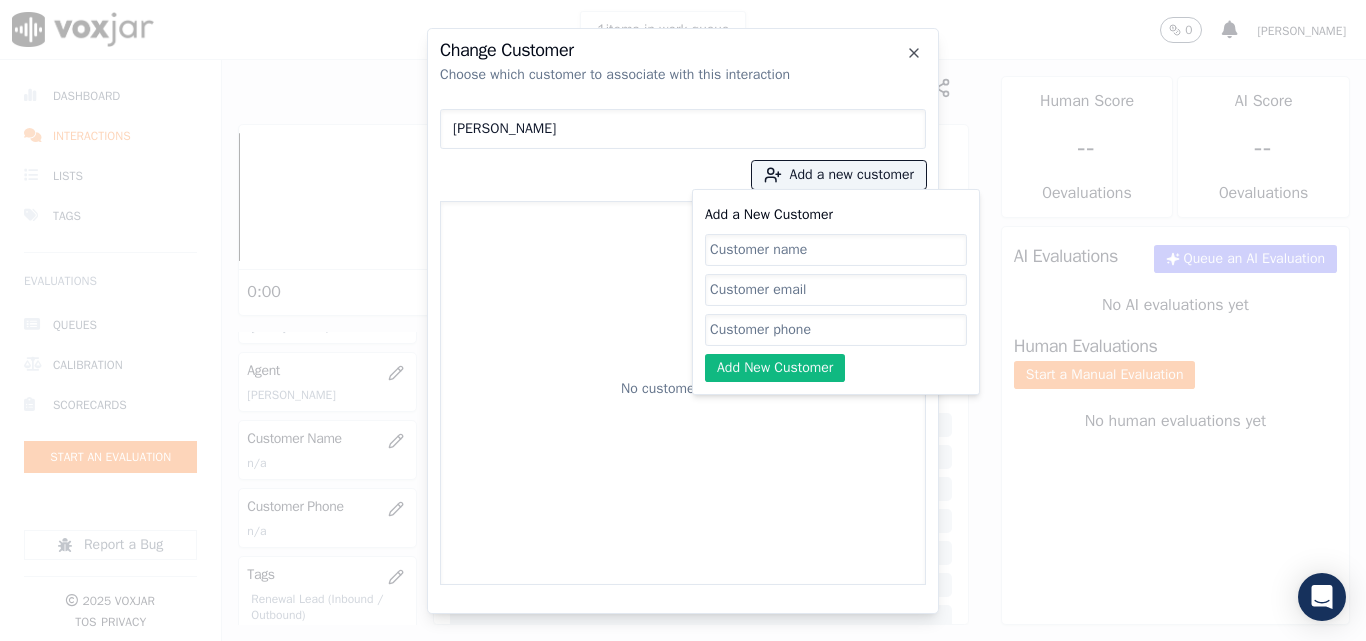 click on "Add a New Customer" 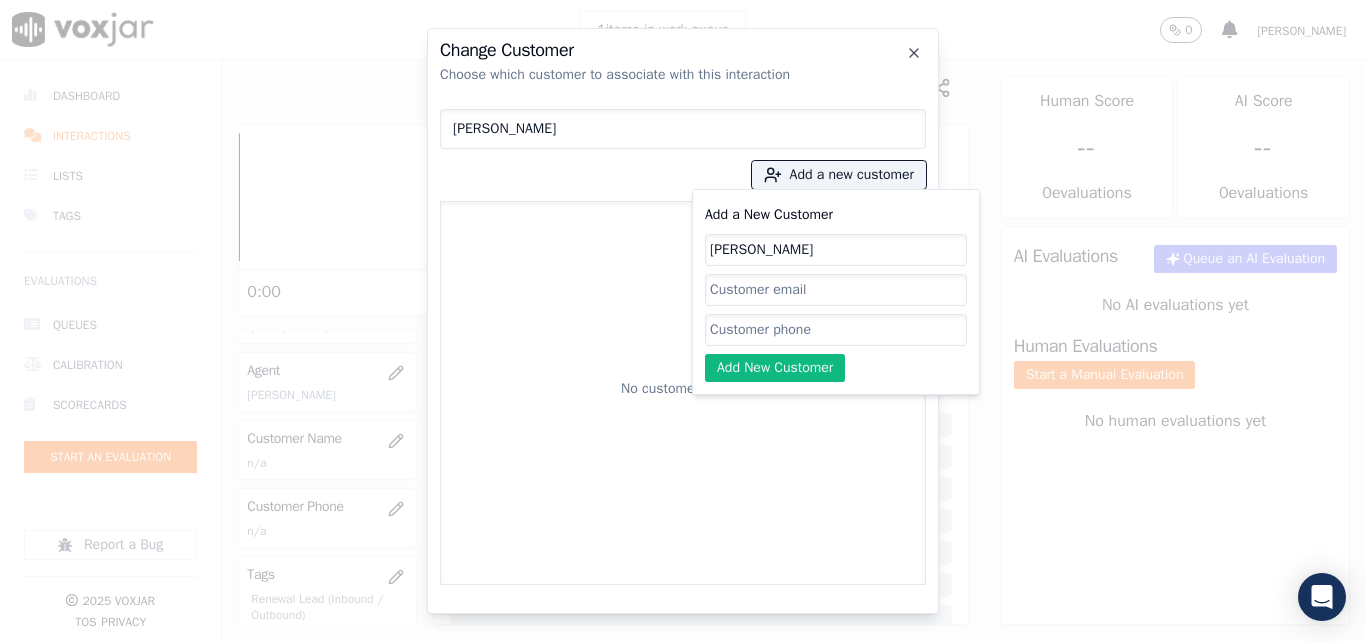 type on "[PERSON_NAME]" 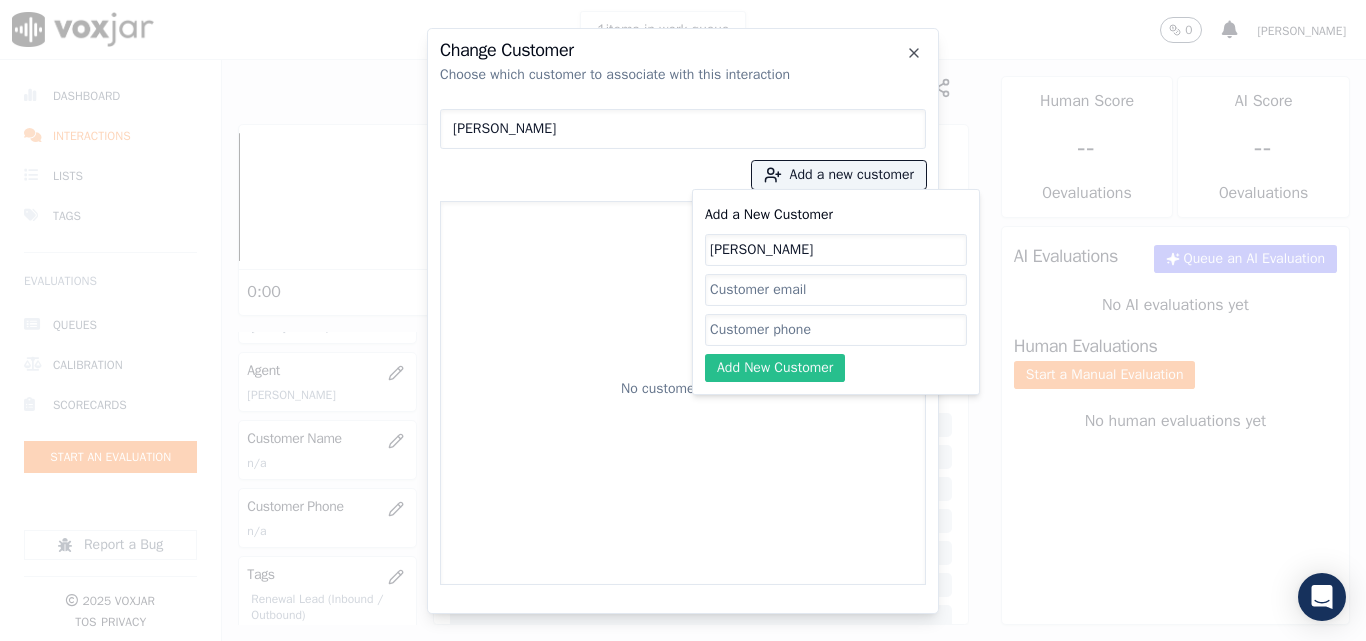paste on "6094022653" 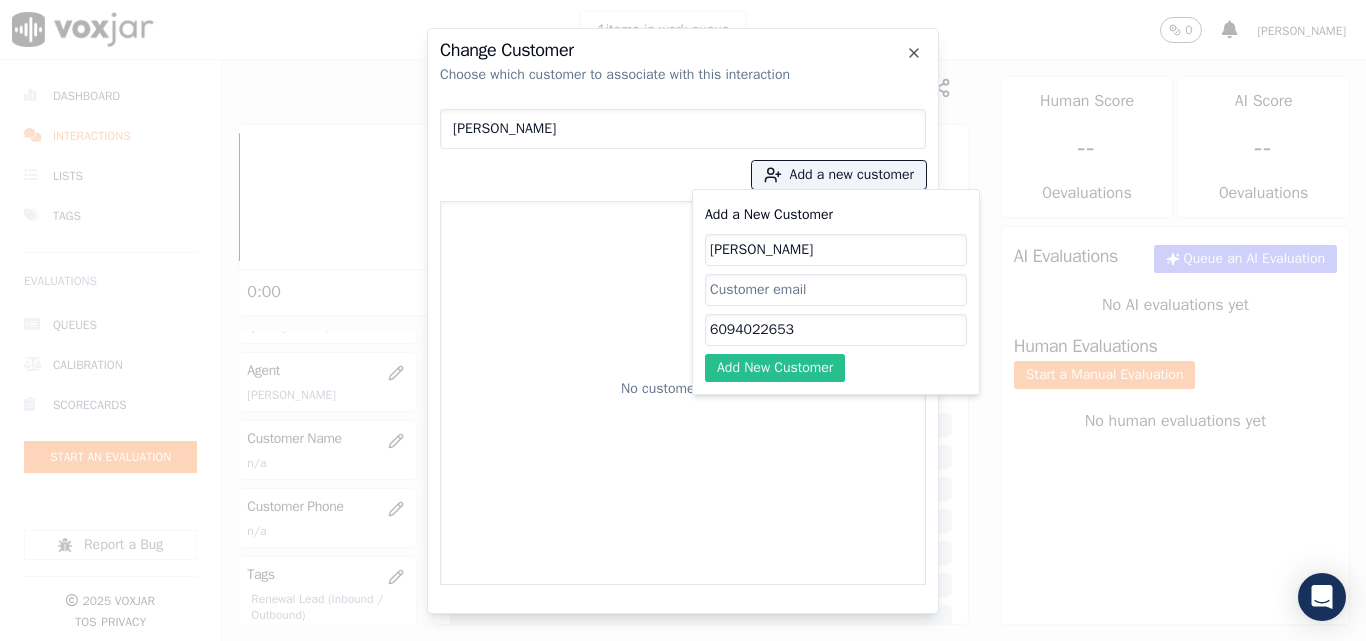 type on "6094022653" 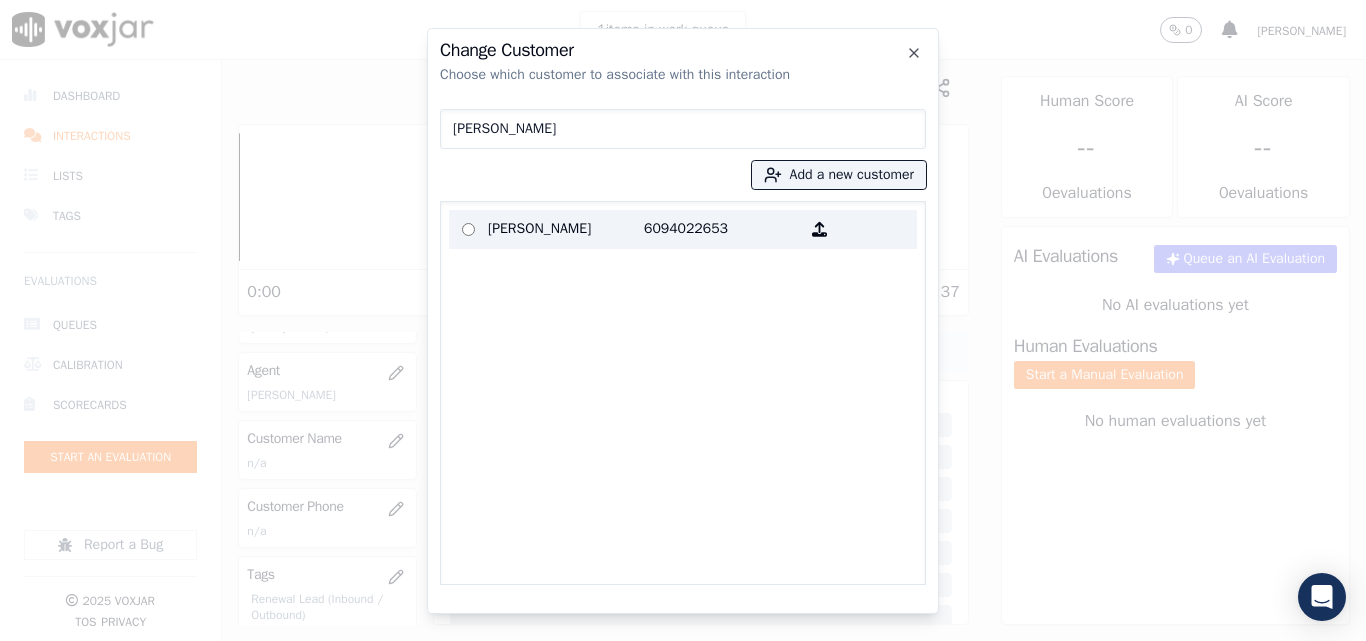 click on "[PERSON_NAME]" at bounding box center (566, 229) 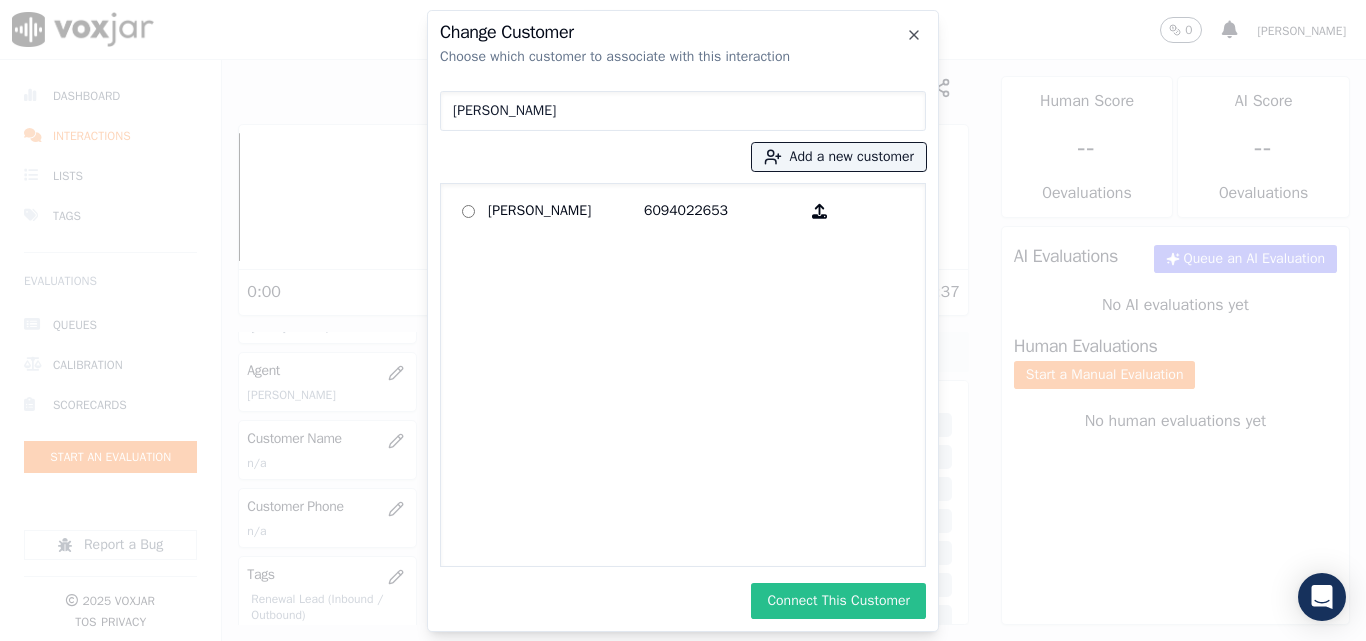 click on "Connect This Customer" at bounding box center [838, 601] 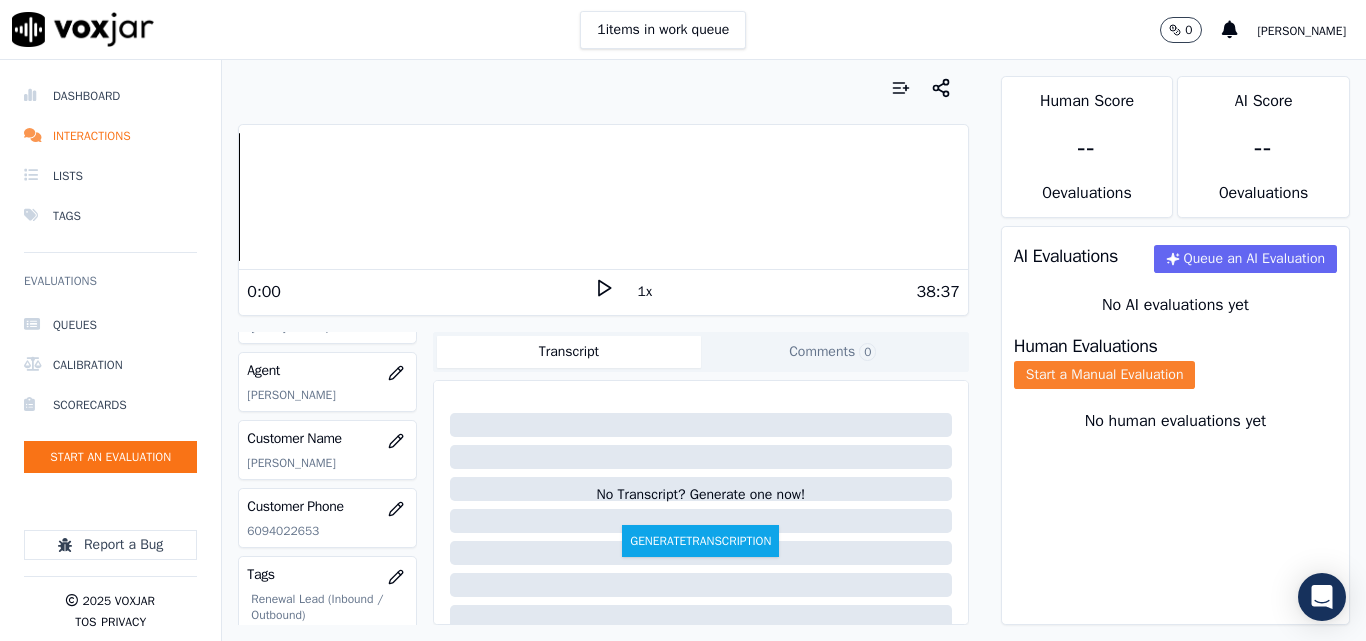 click on "Start a Manual Evaluation" 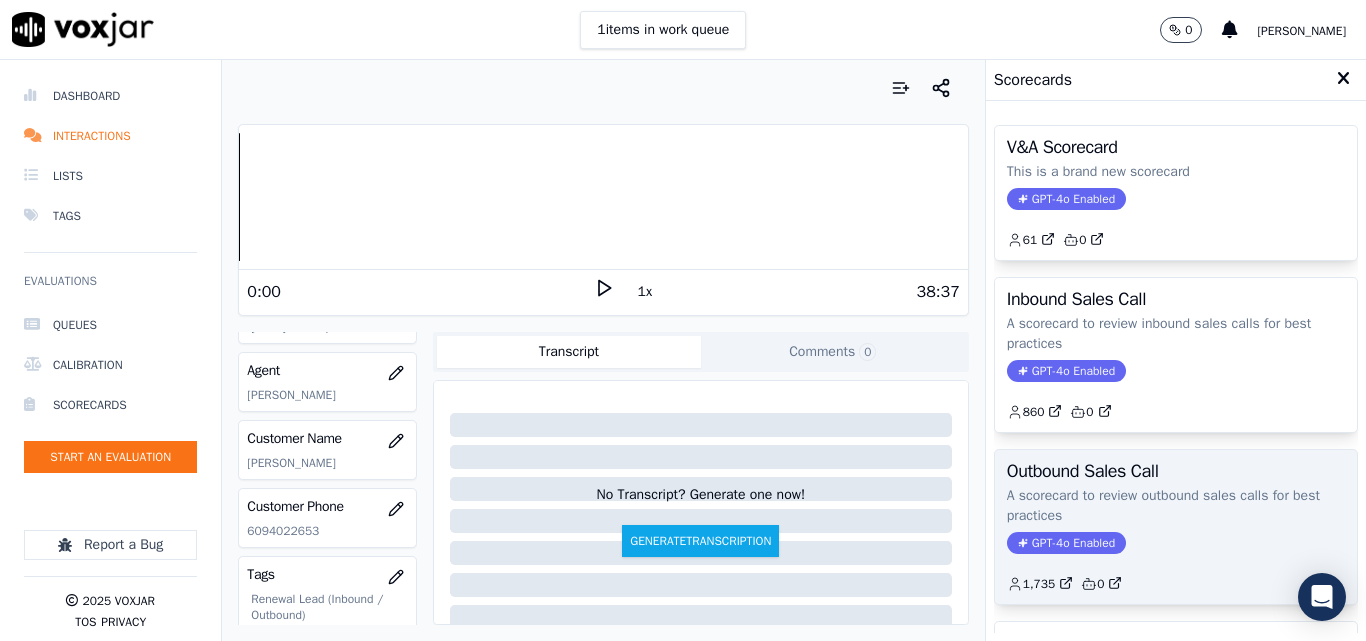 click on "A scorecard to review outbound sales calls for best practices" 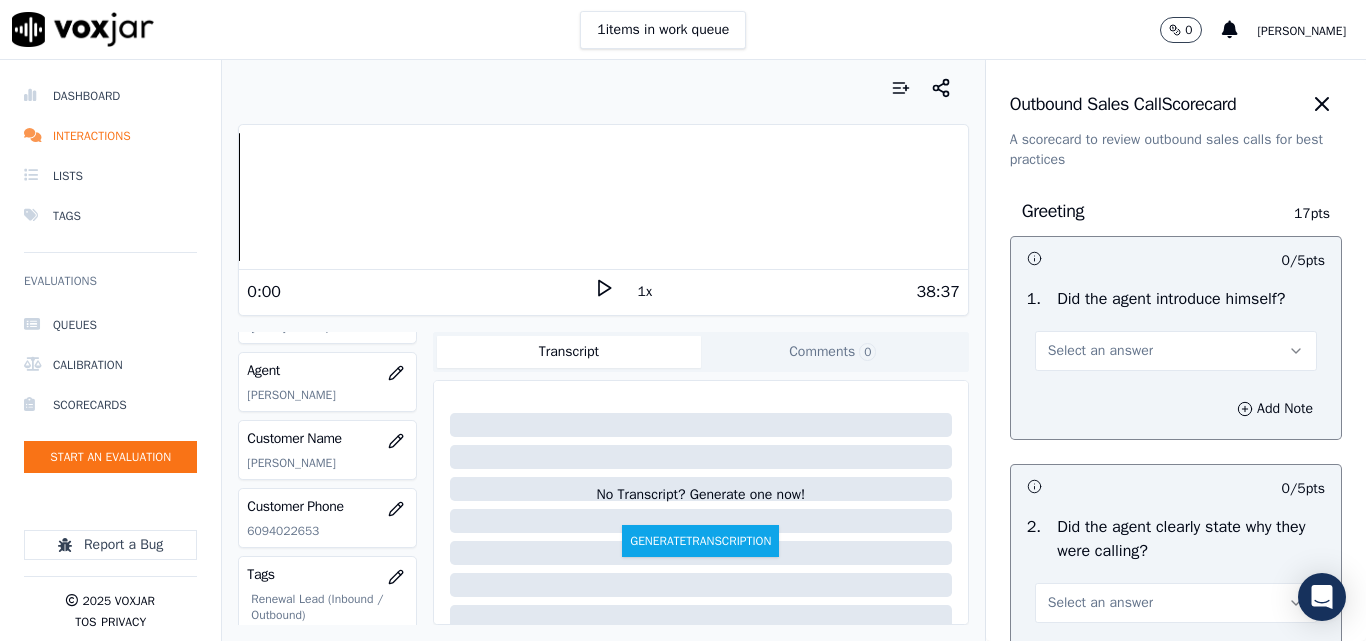 click on "Select an answer" at bounding box center (1100, 351) 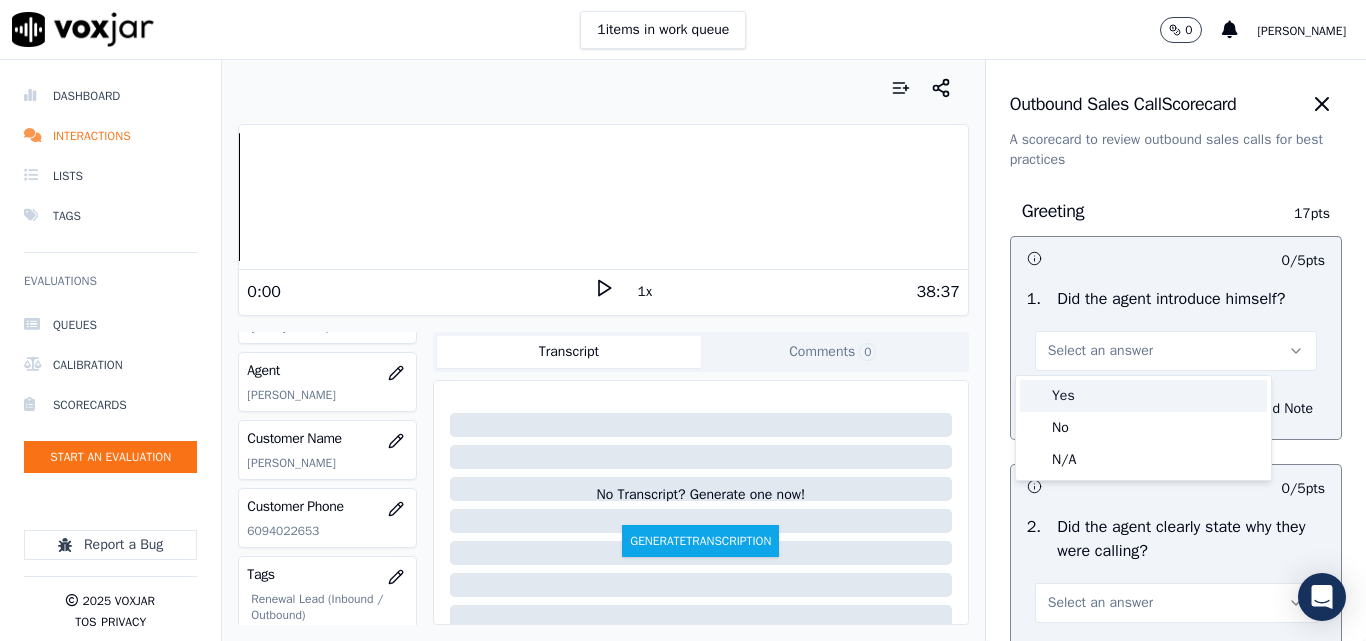 click on "Yes" at bounding box center [1143, 396] 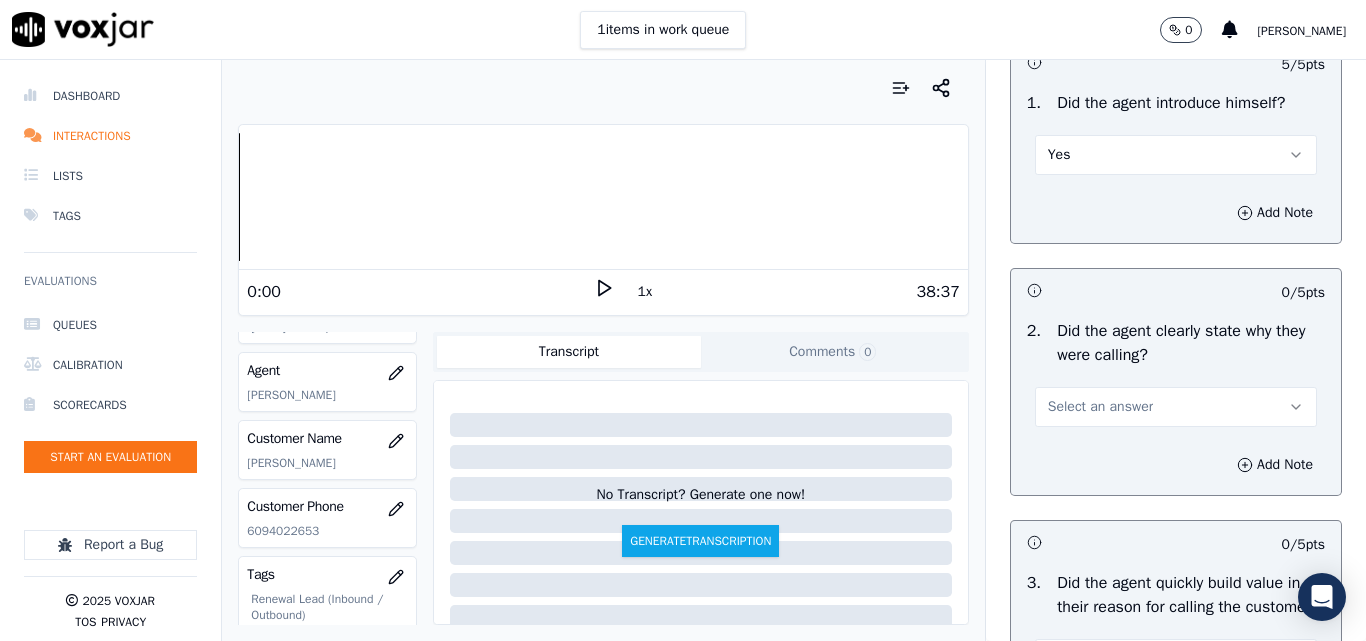 scroll, scrollTop: 200, scrollLeft: 0, axis: vertical 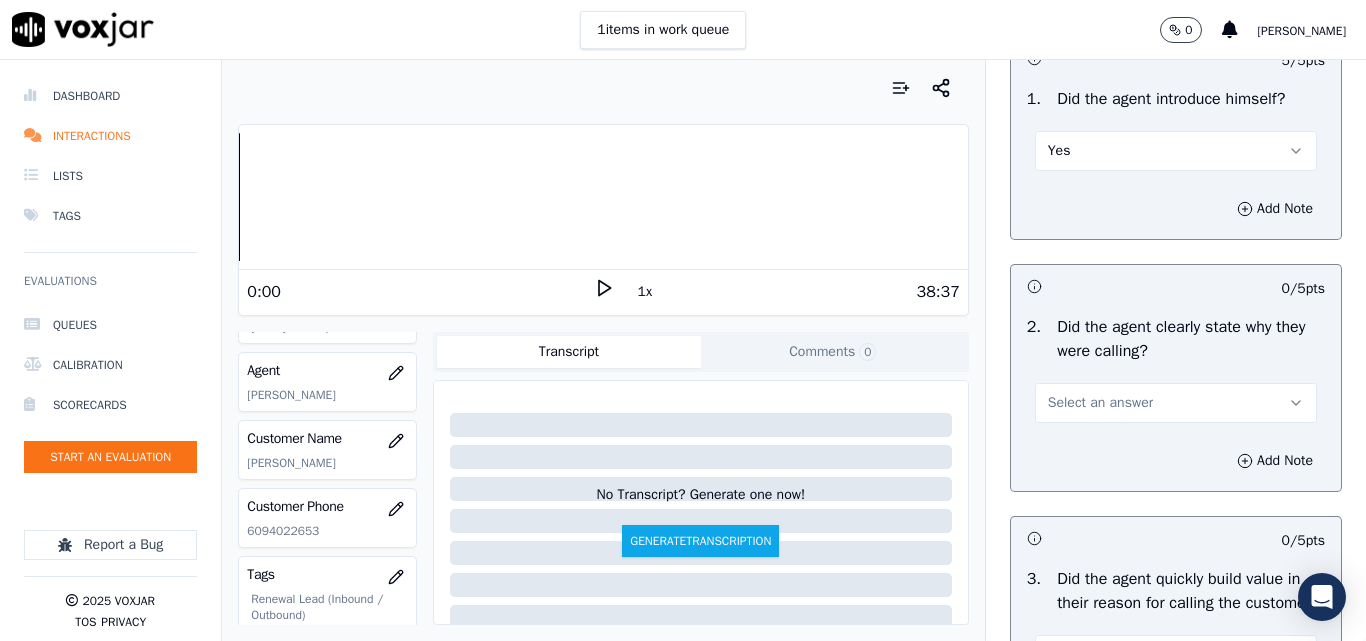 click on "Select an answer" at bounding box center (1100, 403) 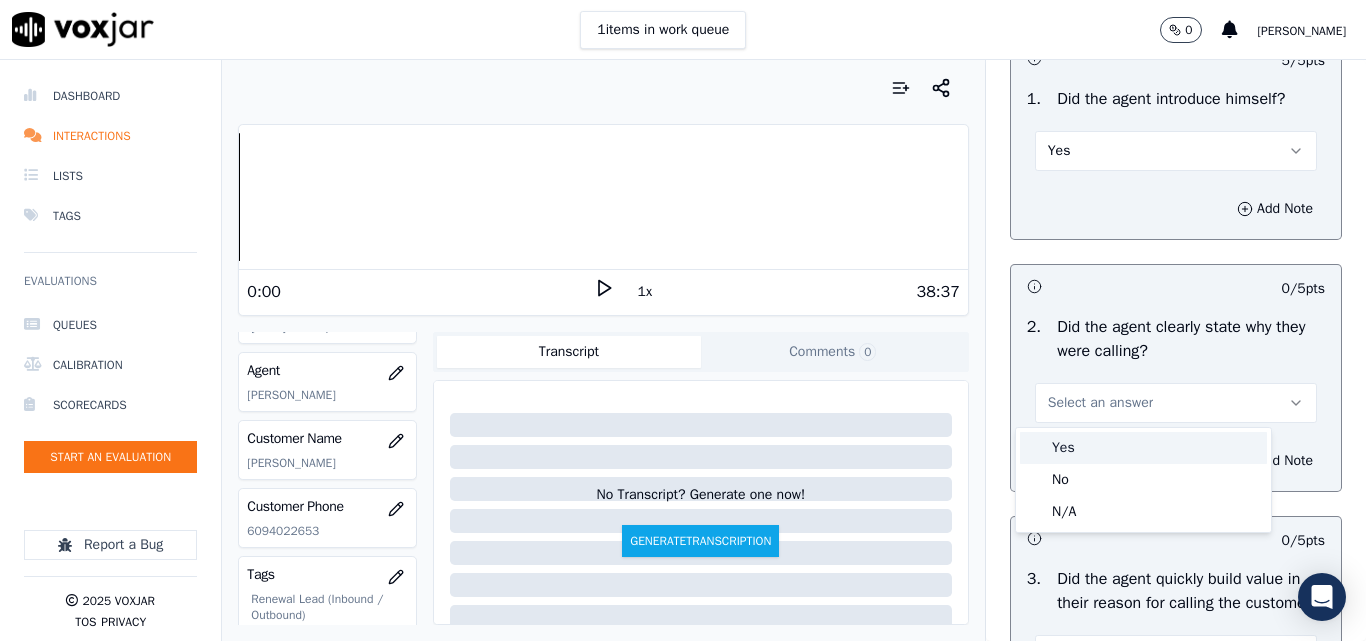 click on "Yes" at bounding box center [1143, 448] 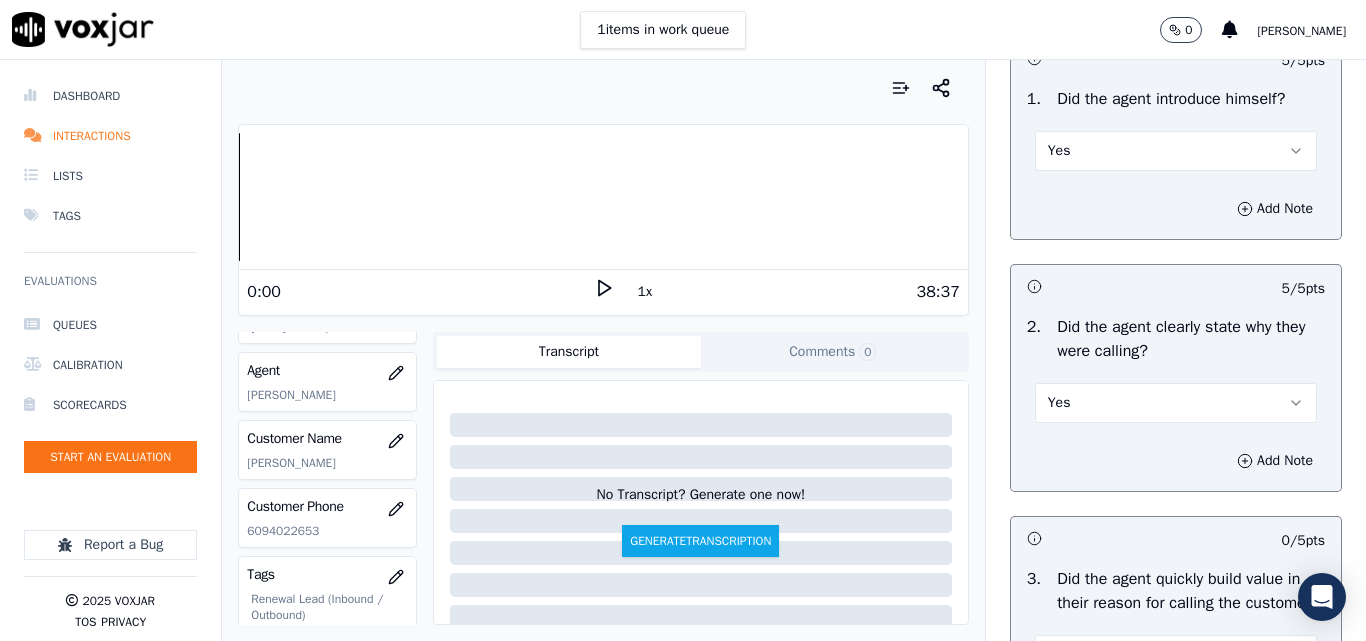 scroll, scrollTop: 400, scrollLeft: 0, axis: vertical 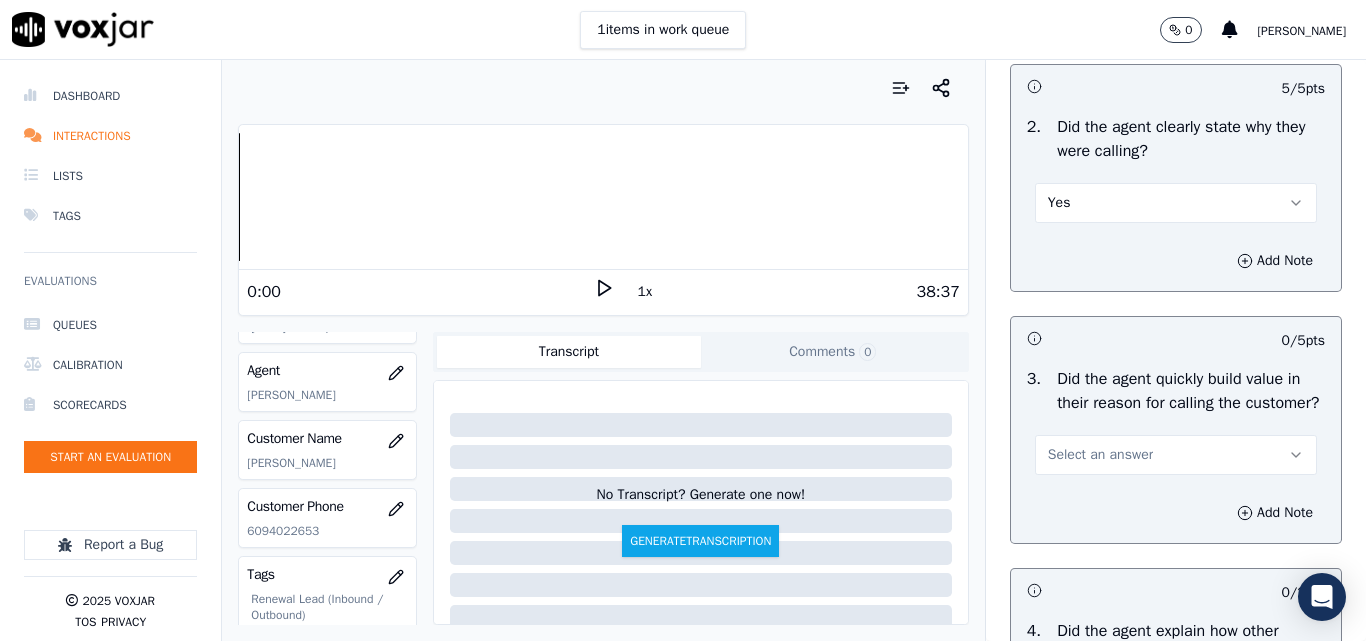 click on "Select an answer" at bounding box center [1100, 455] 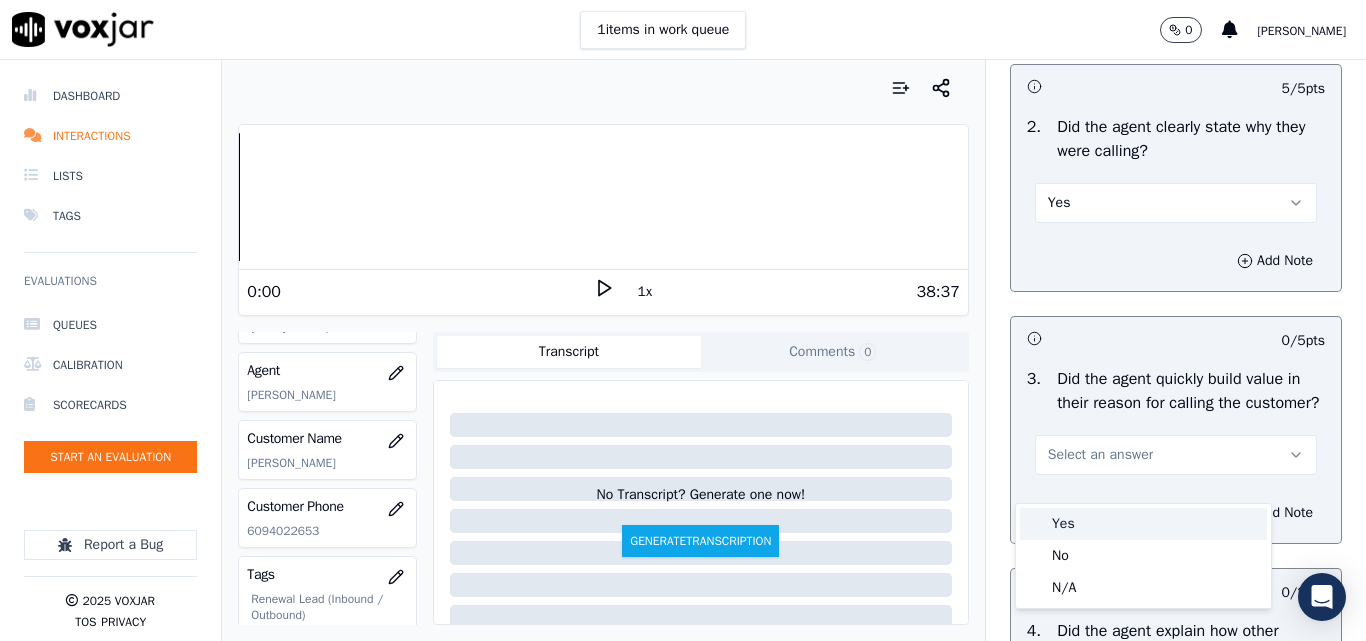 click on "Yes" at bounding box center [1143, 524] 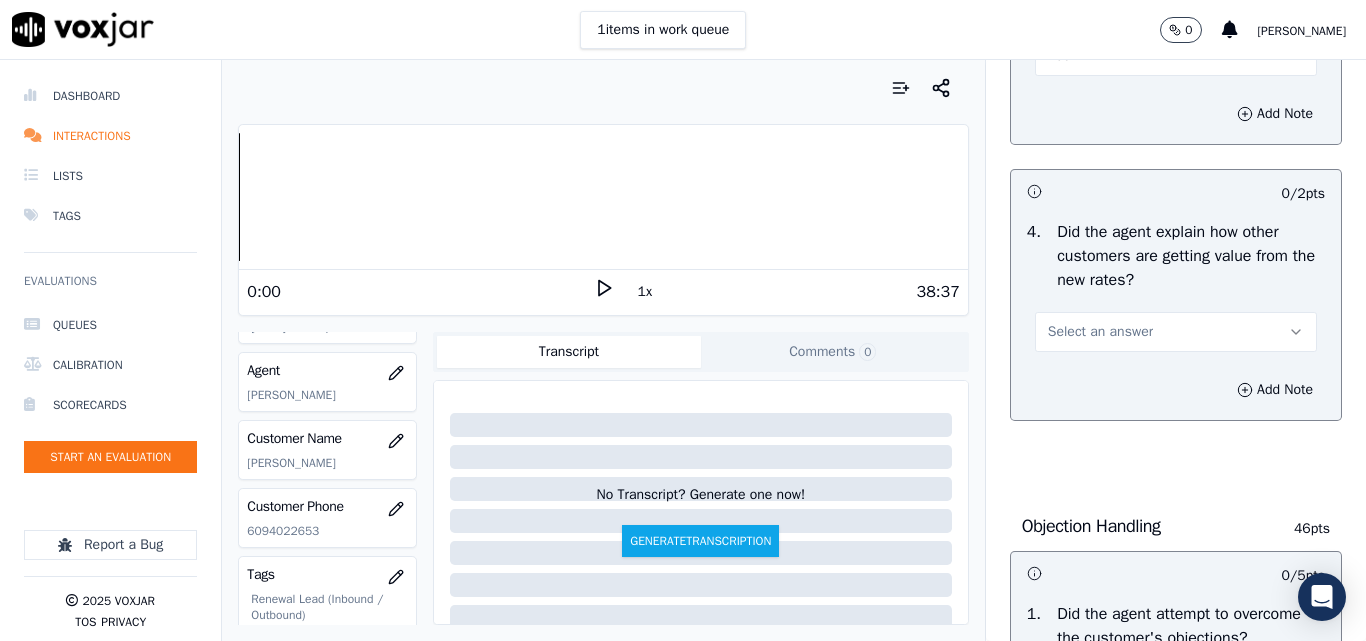 scroll, scrollTop: 800, scrollLeft: 0, axis: vertical 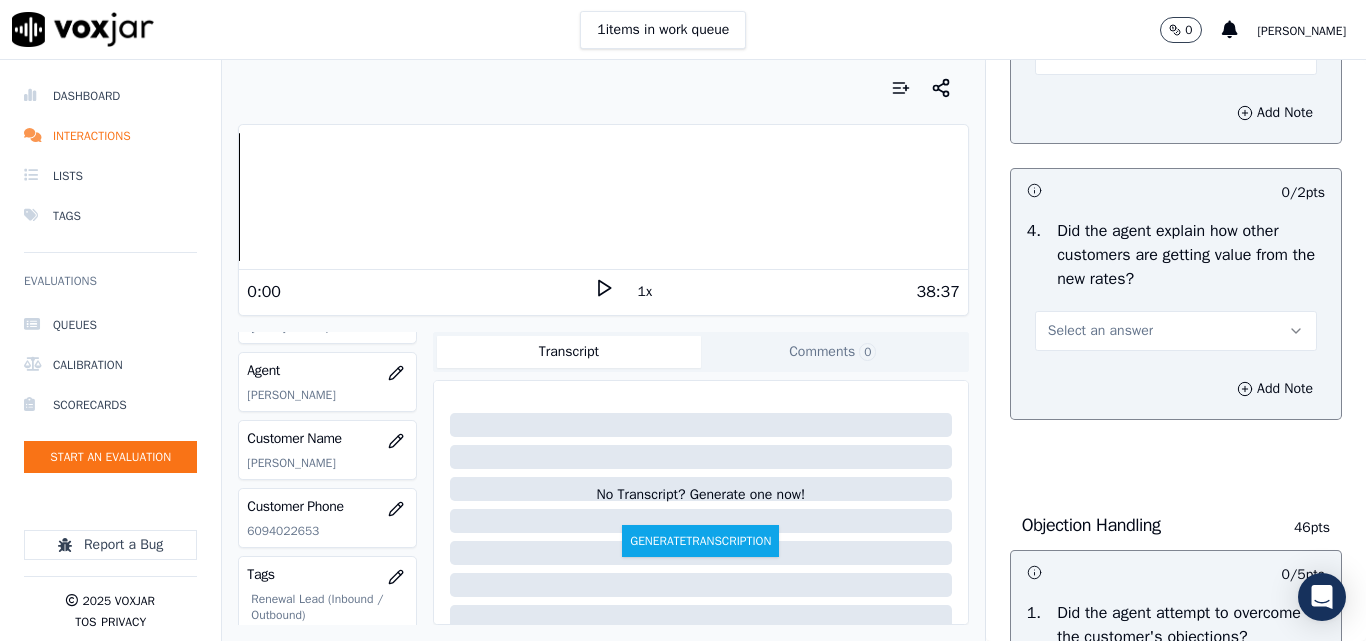 click on "Select an answer" at bounding box center (1100, 331) 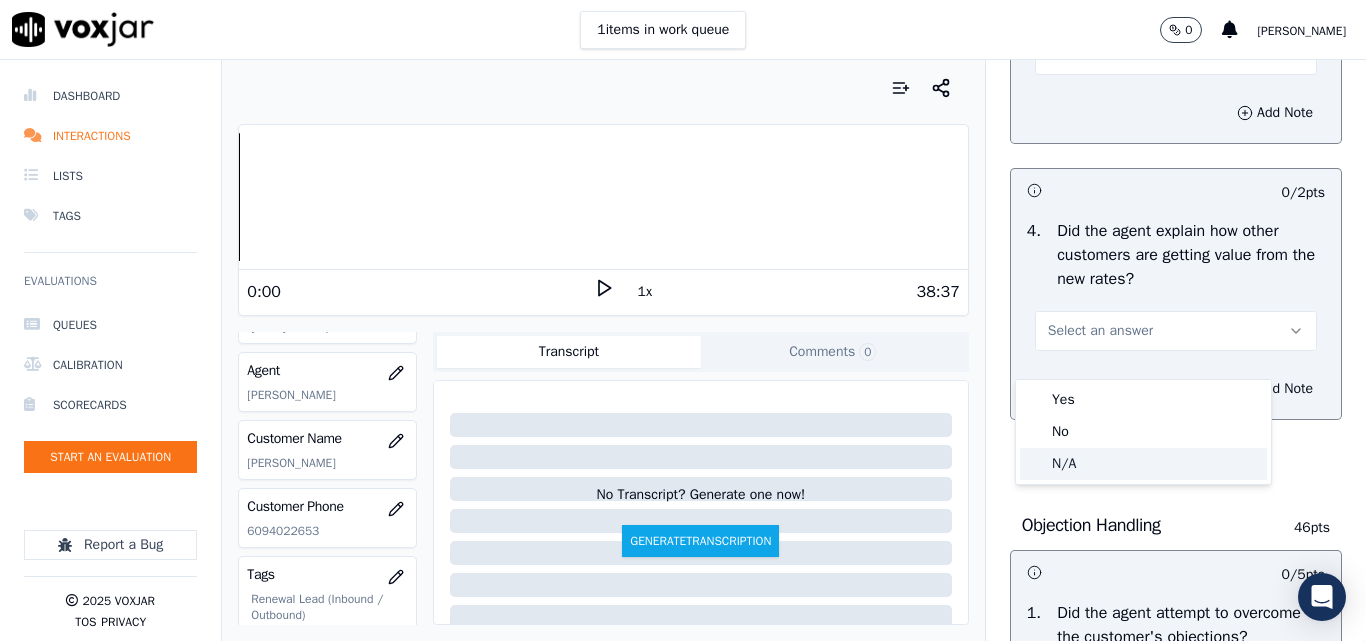 click on "N/A" 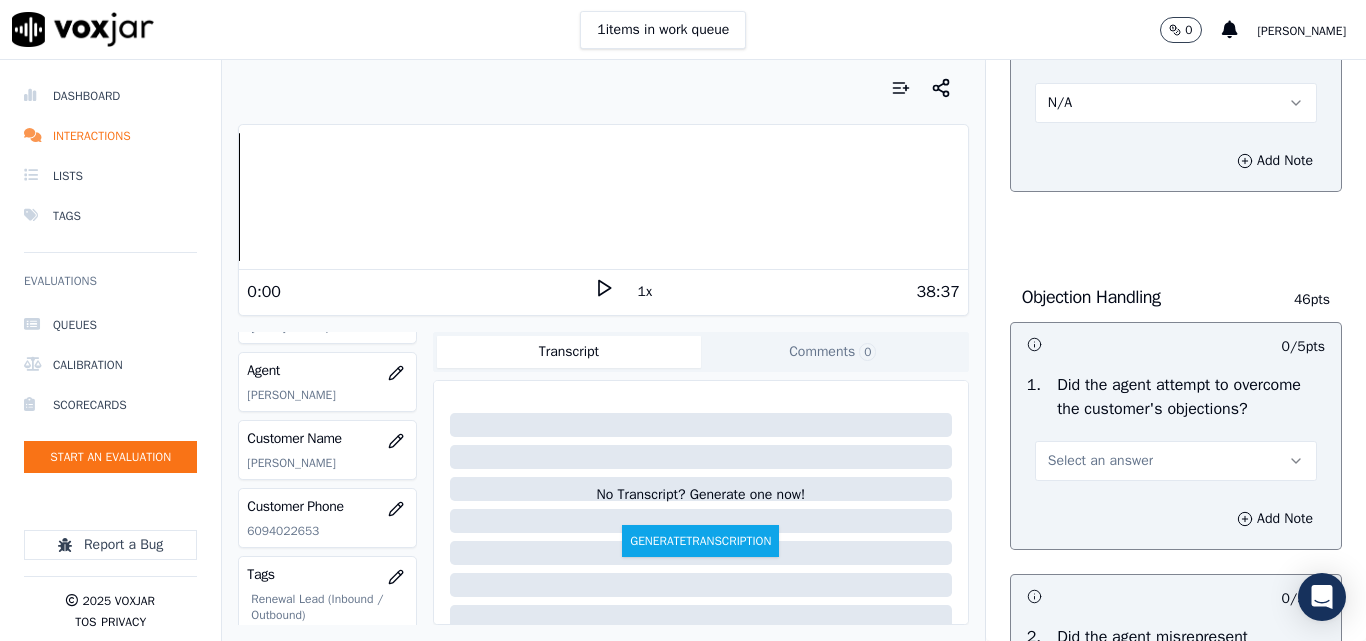 scroll, scrollTop: 1100, scrollLeft: 0, axis: vertical 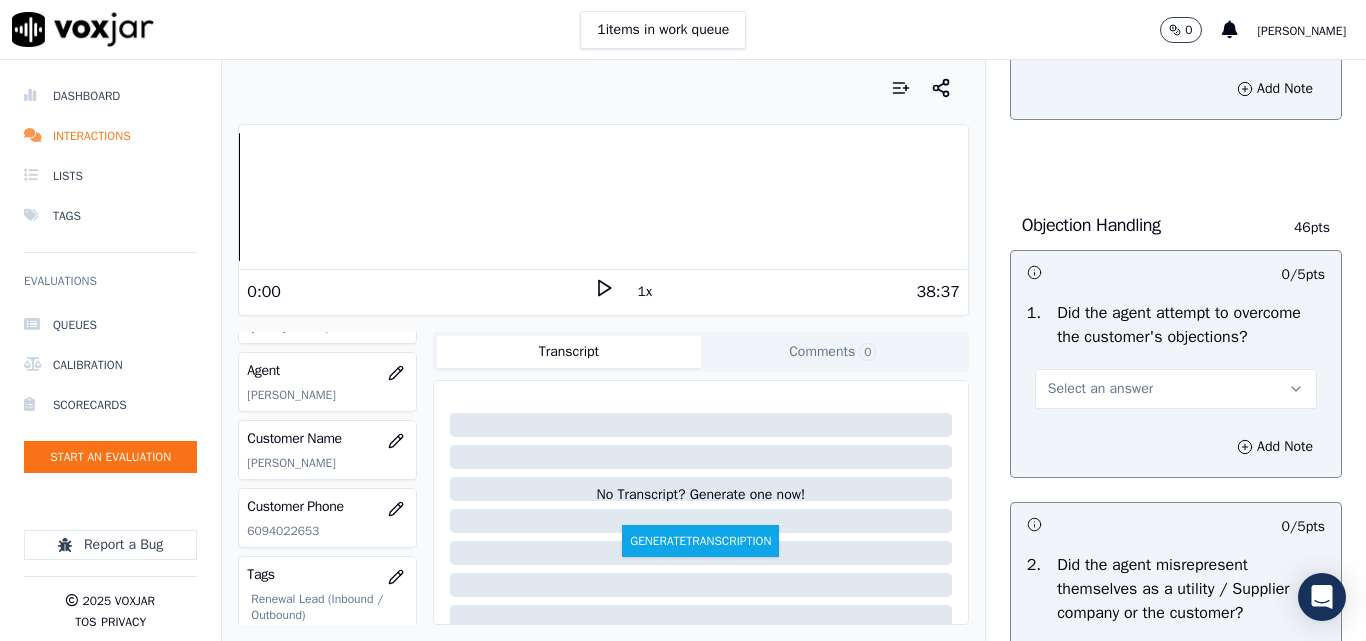 click on "Select an answer" at bounding box center (1100, 389) 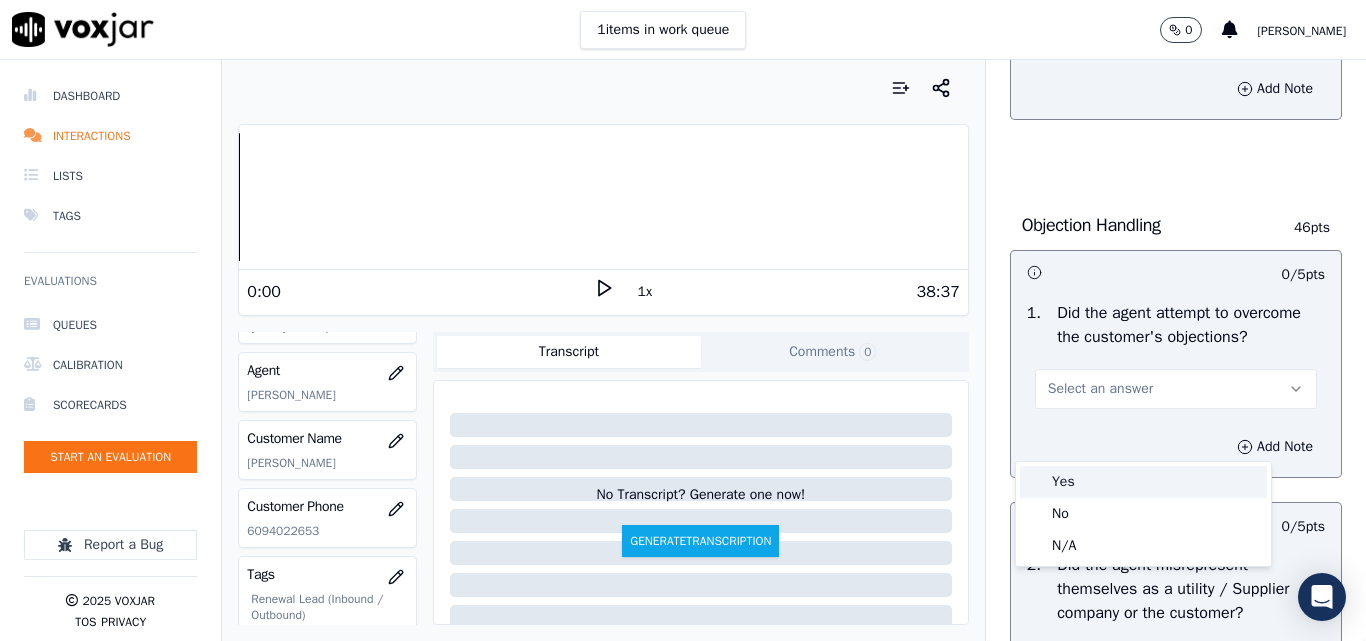 click on "Yes" at bounding box center [1143, 482] 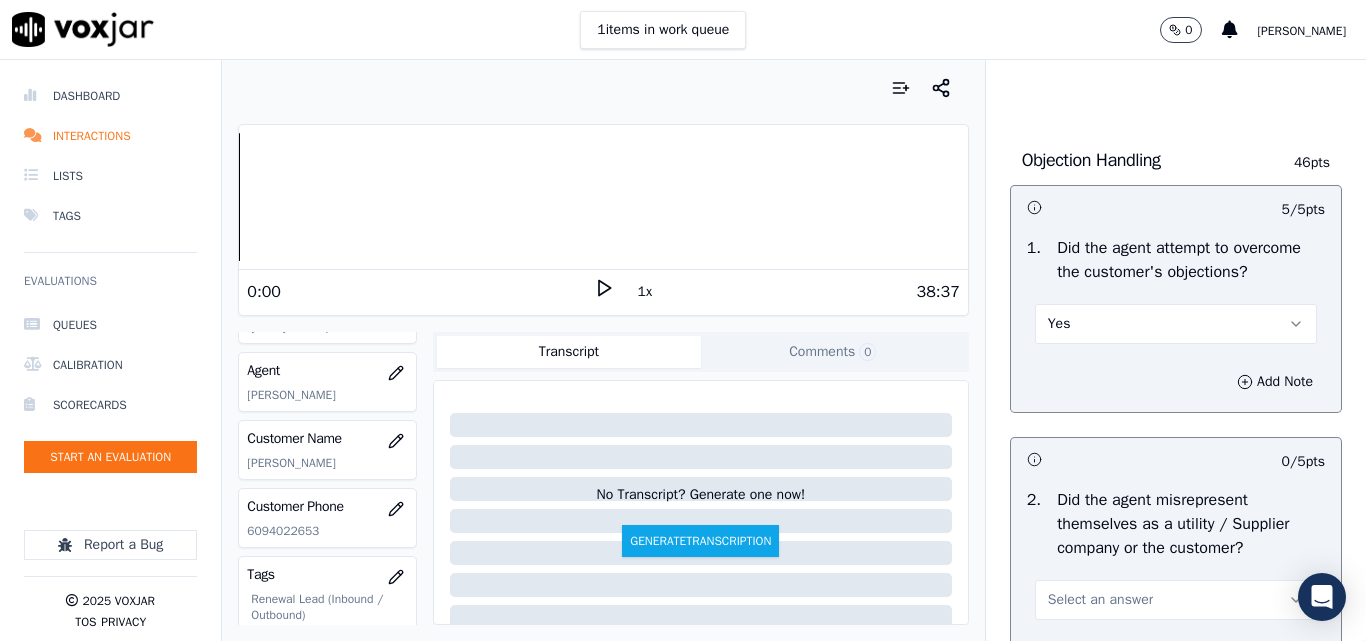 scroll, scrollTop: 1200, scrollLeft: 0, axis: vertical 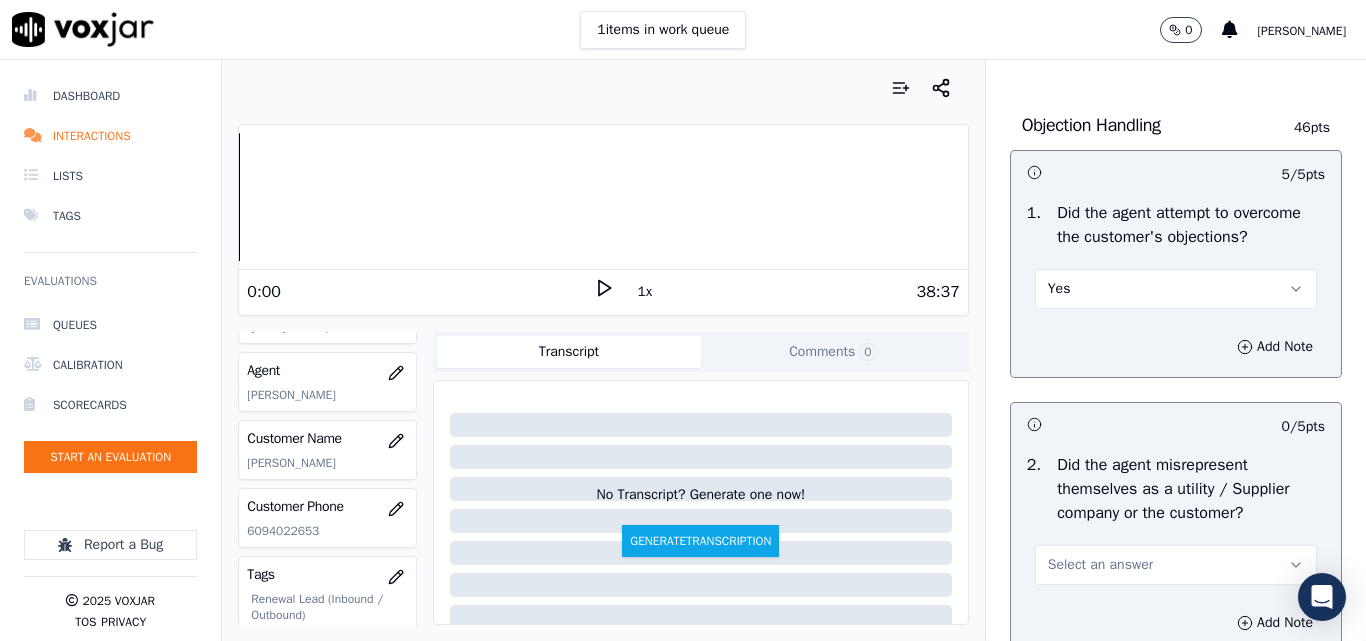 click on "Yes" at bounding box center (1176, 289) 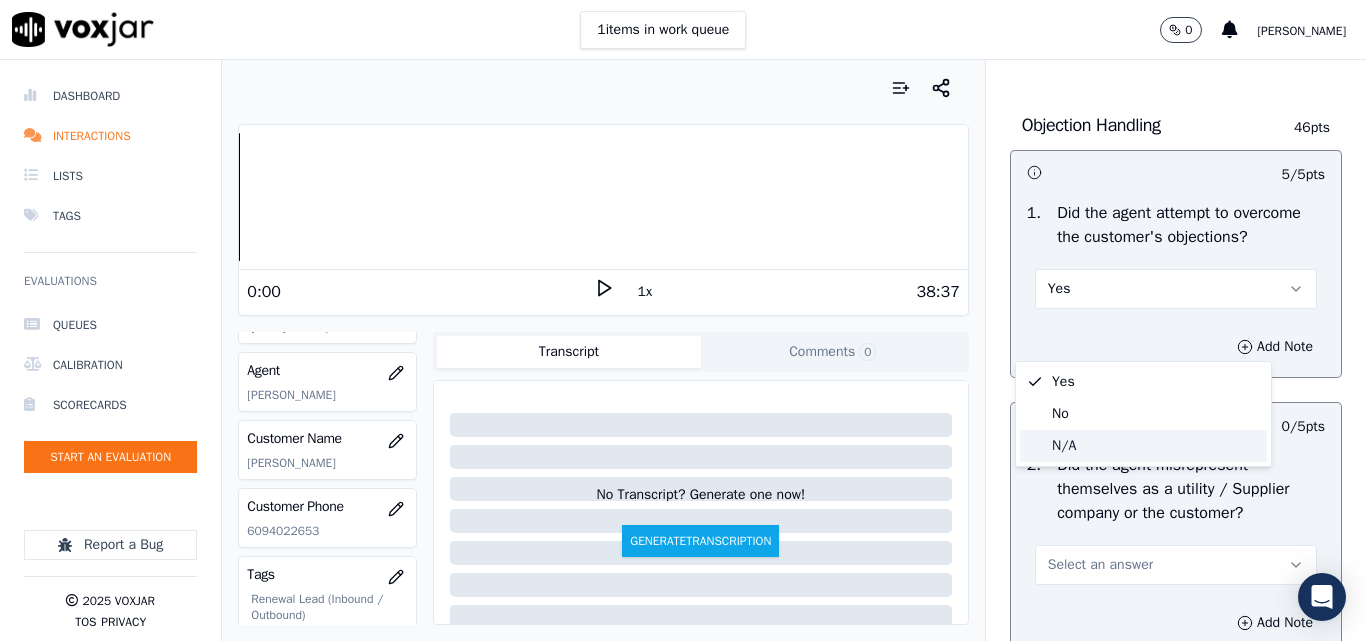 click on "N/A" 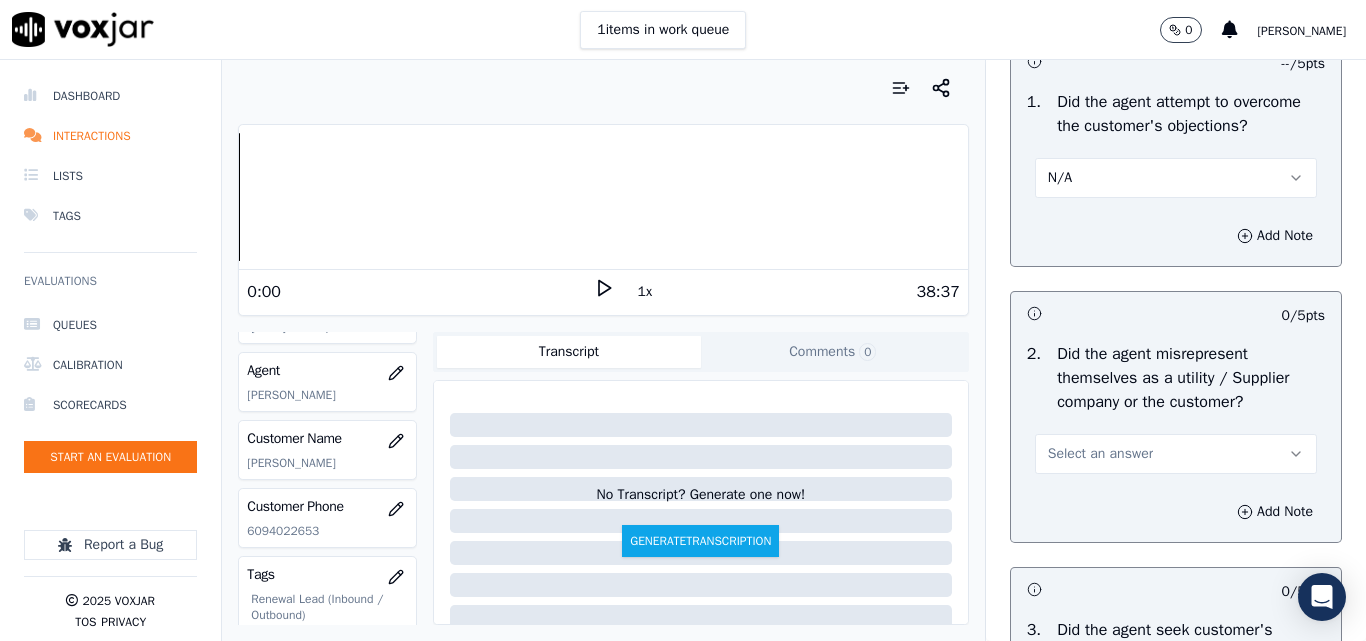 scroll, scrollTop: 1500, scrollLeft: 0, axis: vertical 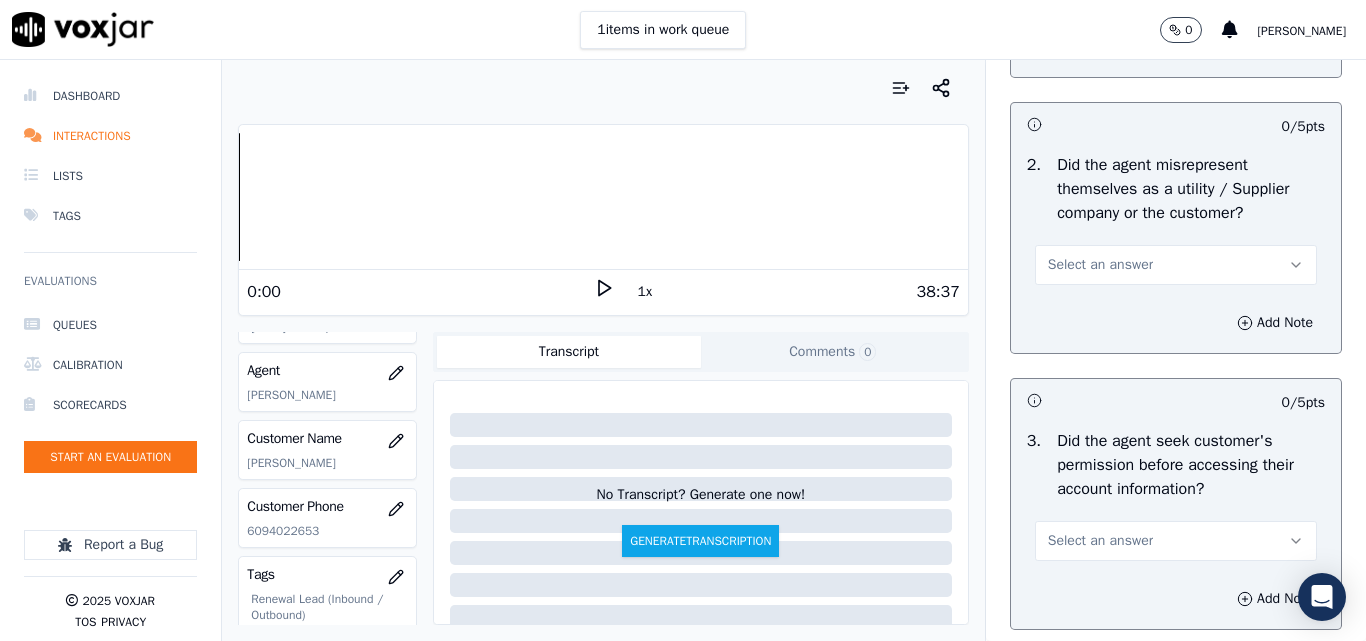 click on "Select an answer" at bounding box center [1100, 265] 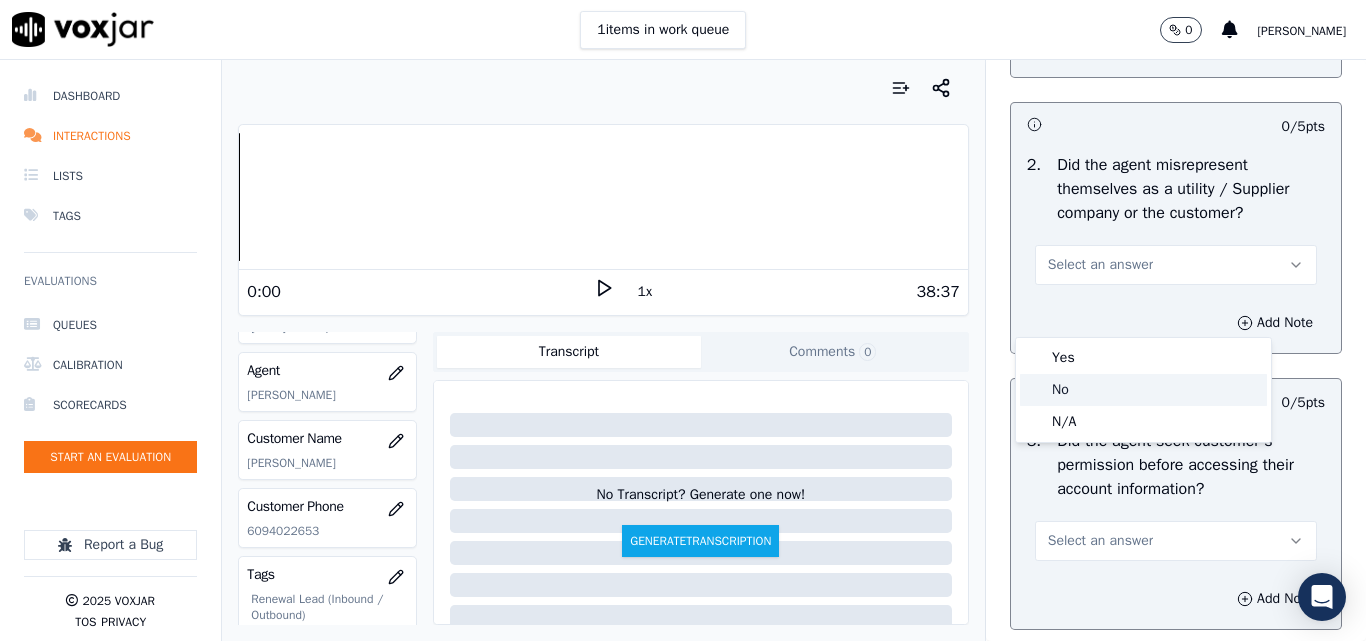 click on "No" 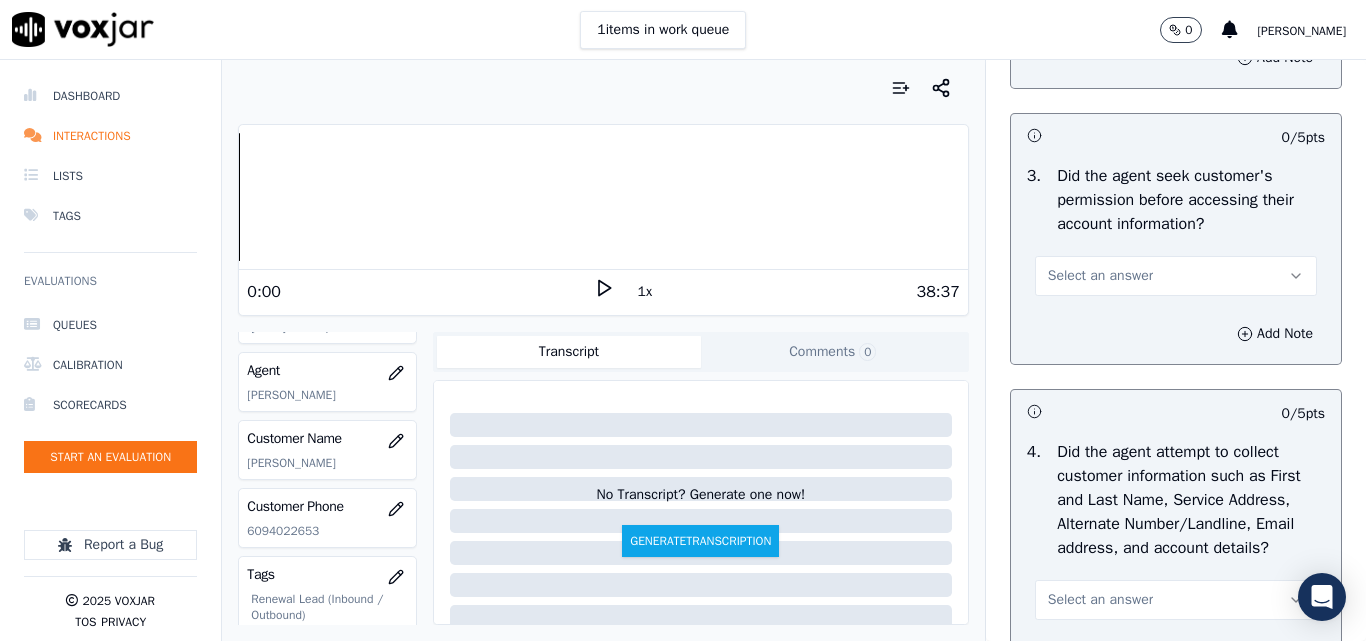 scroll, scrollTop: 1800, scrollLeft: 0, axis: vertical 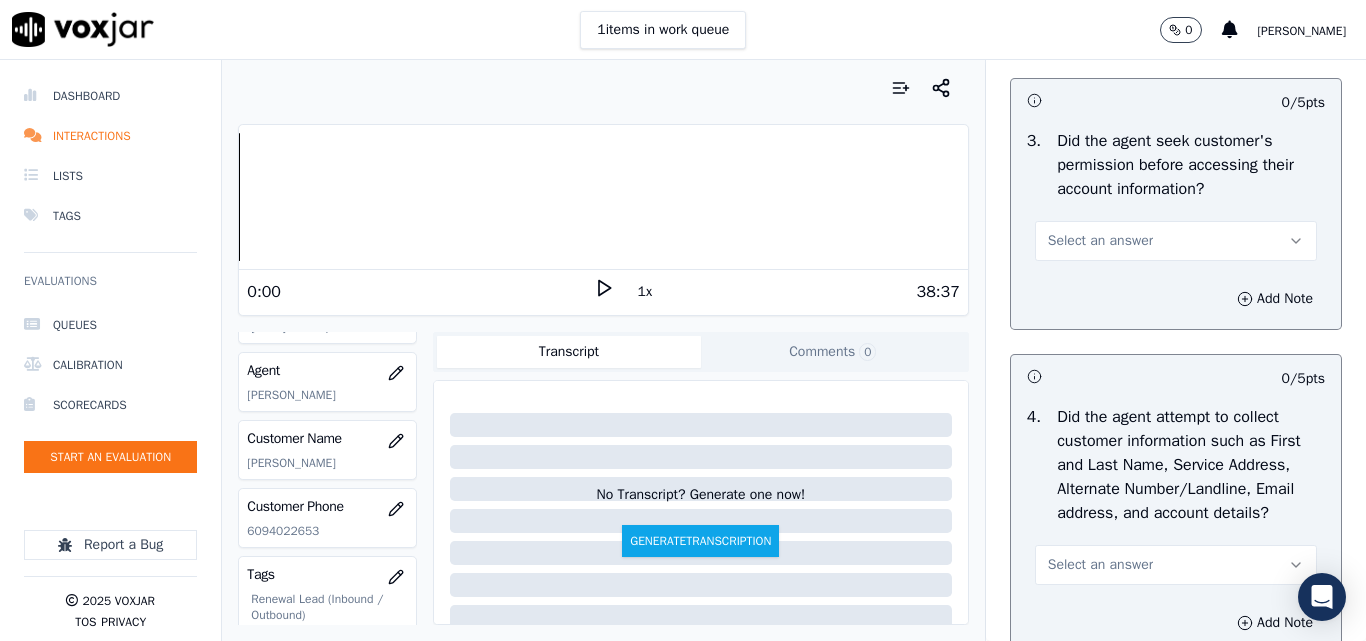 click on "Select an answer" at bounding box center [1176, 241] 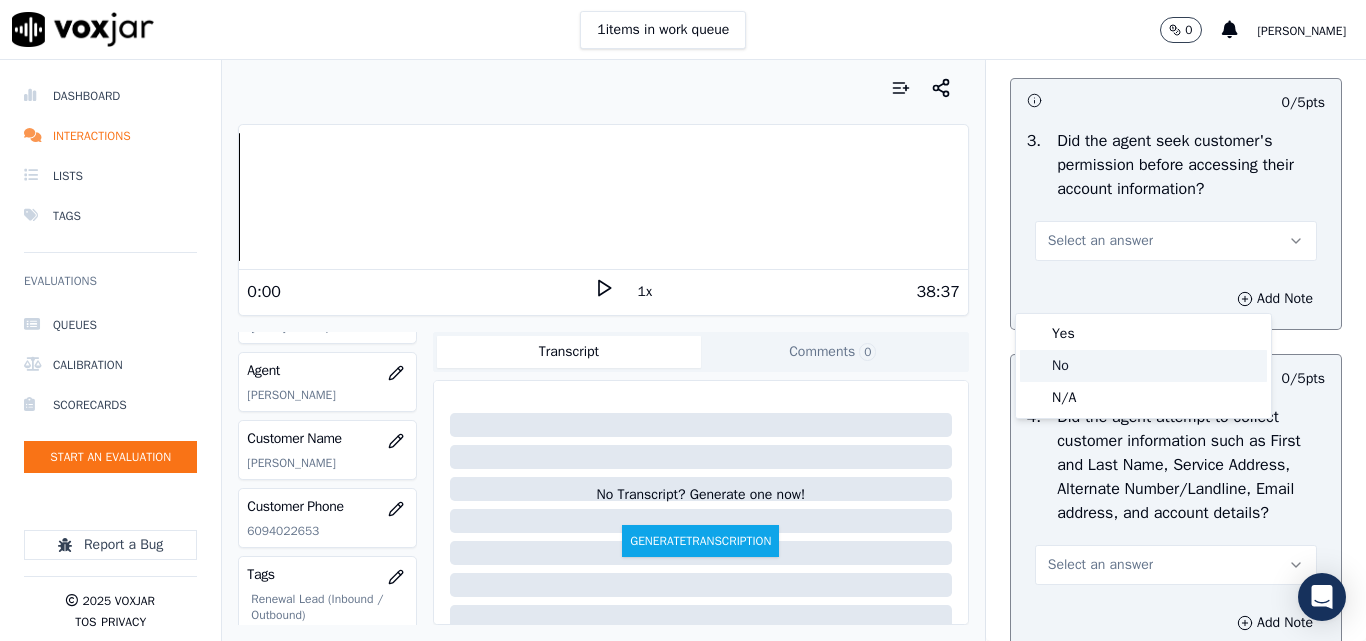 click on "No" 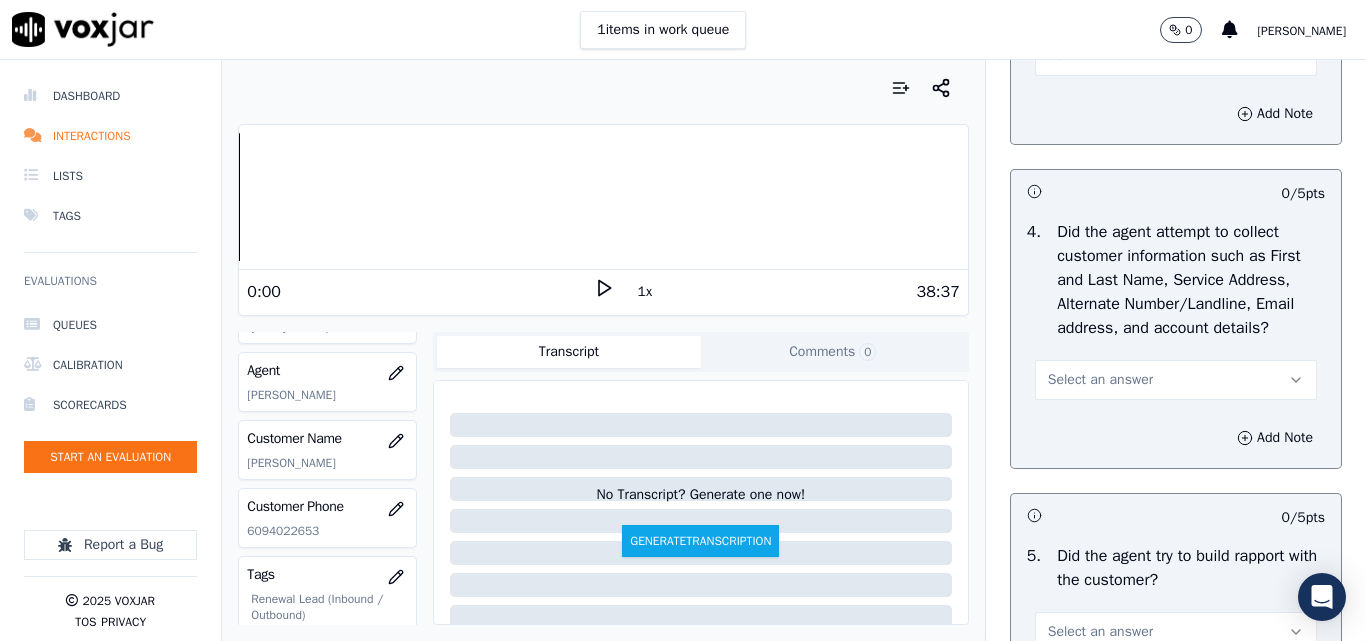 scroll, scrollTop: 2000, scrollLeft: 0, axis: vertical 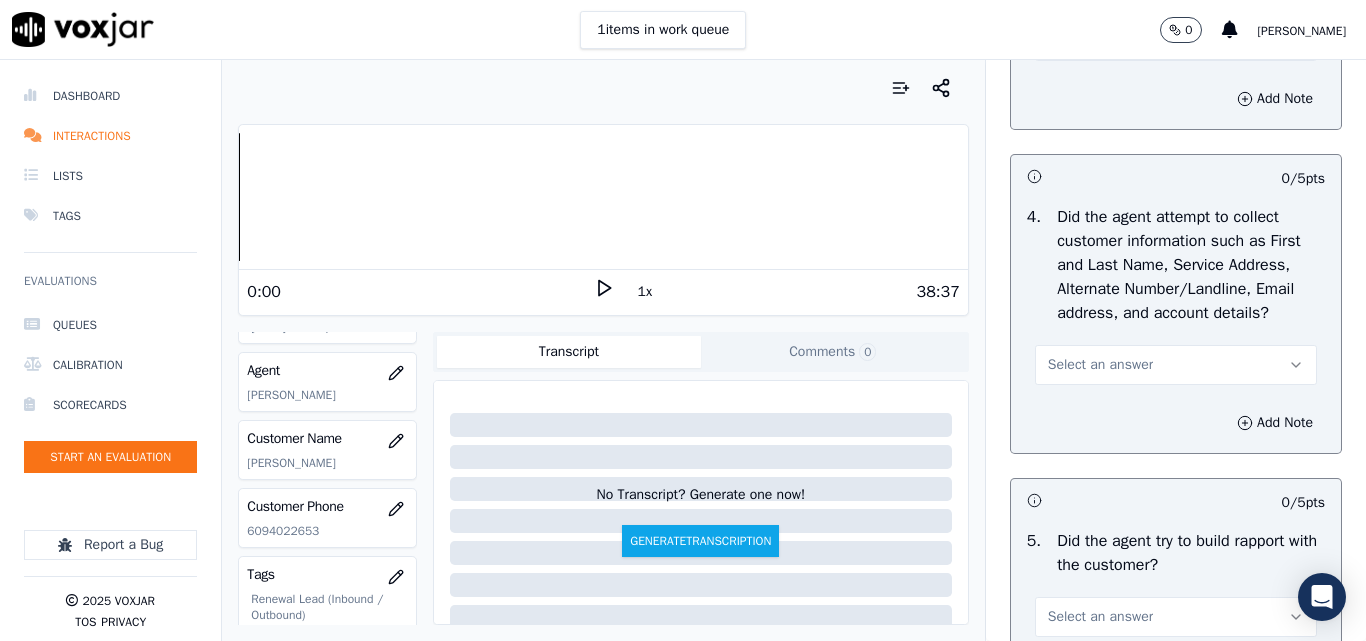 click on "Select an answer" at bounding box center (1176, 363) 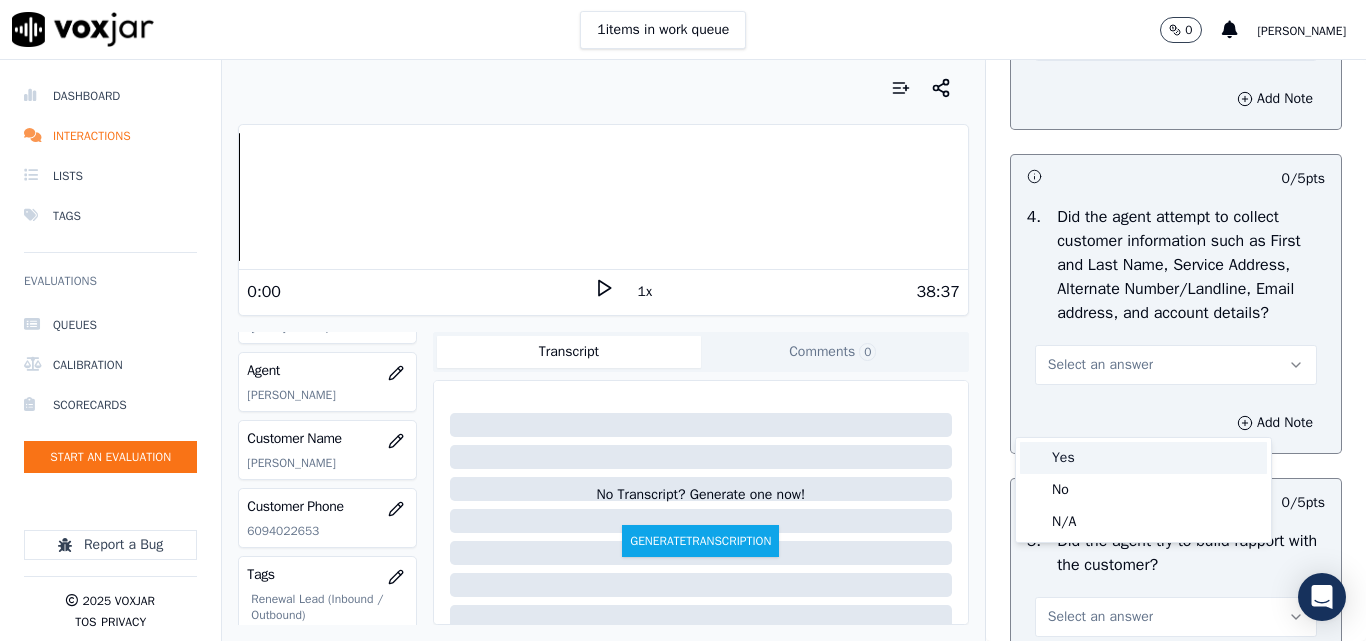 click on "Yes" at bounding box center (1143, 458) 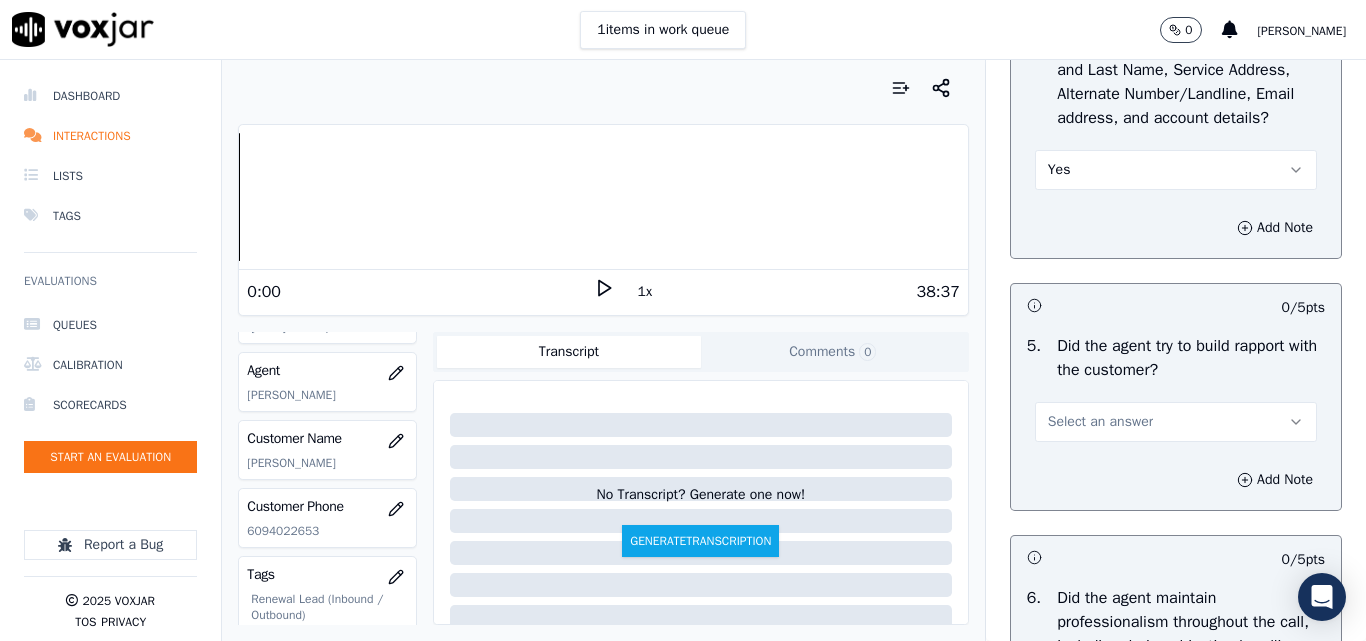 scroll, scrollTop: 2200, scrollLeft: 0, axis: vertical 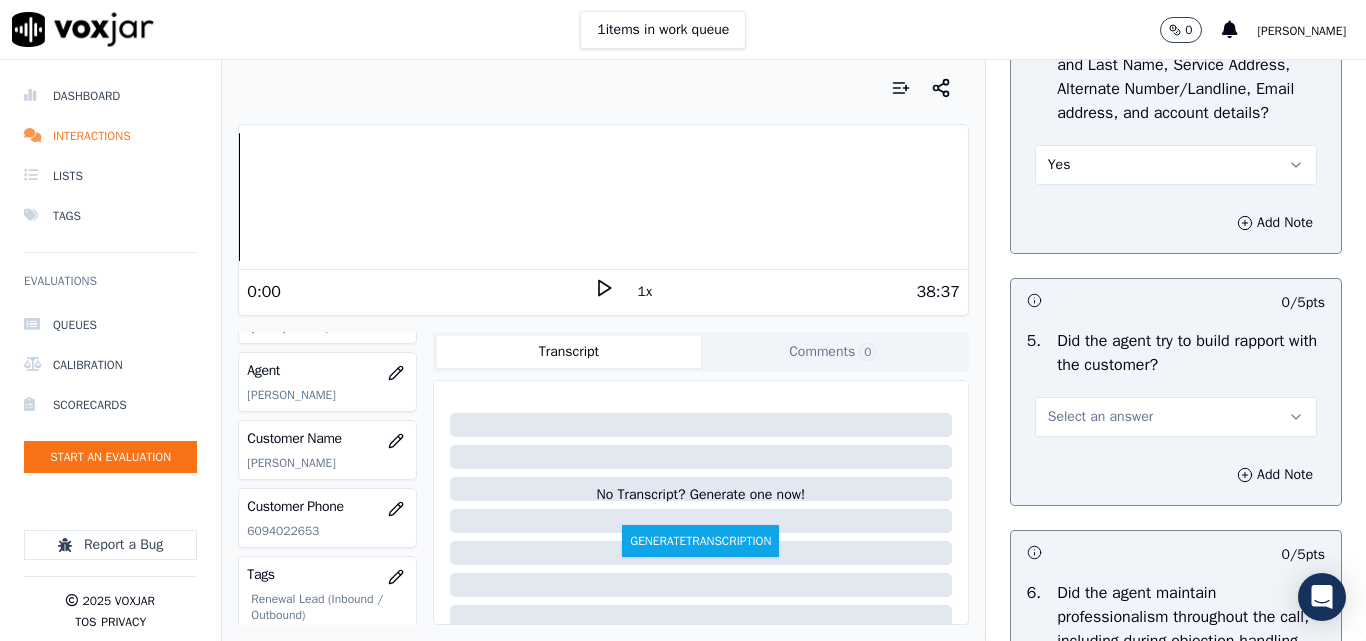 click on "Select an answer" at bounding box center [1100, 417] 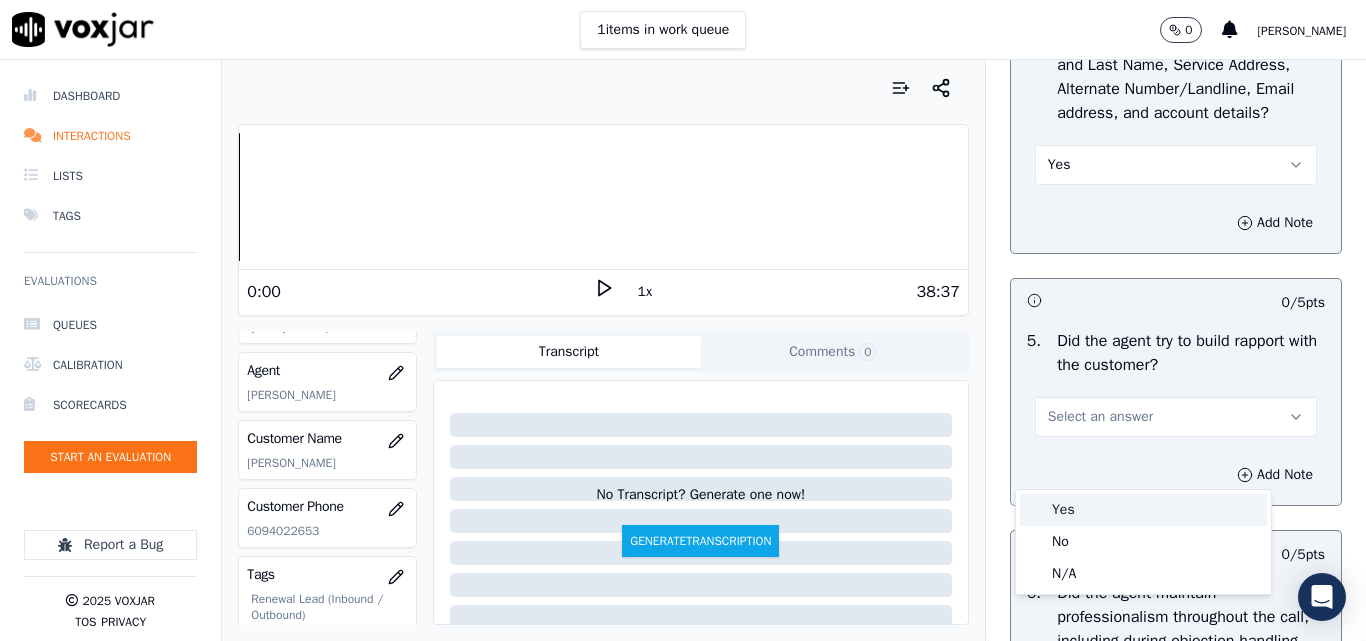 click on "Yes" at bounding box center [1143, 510] 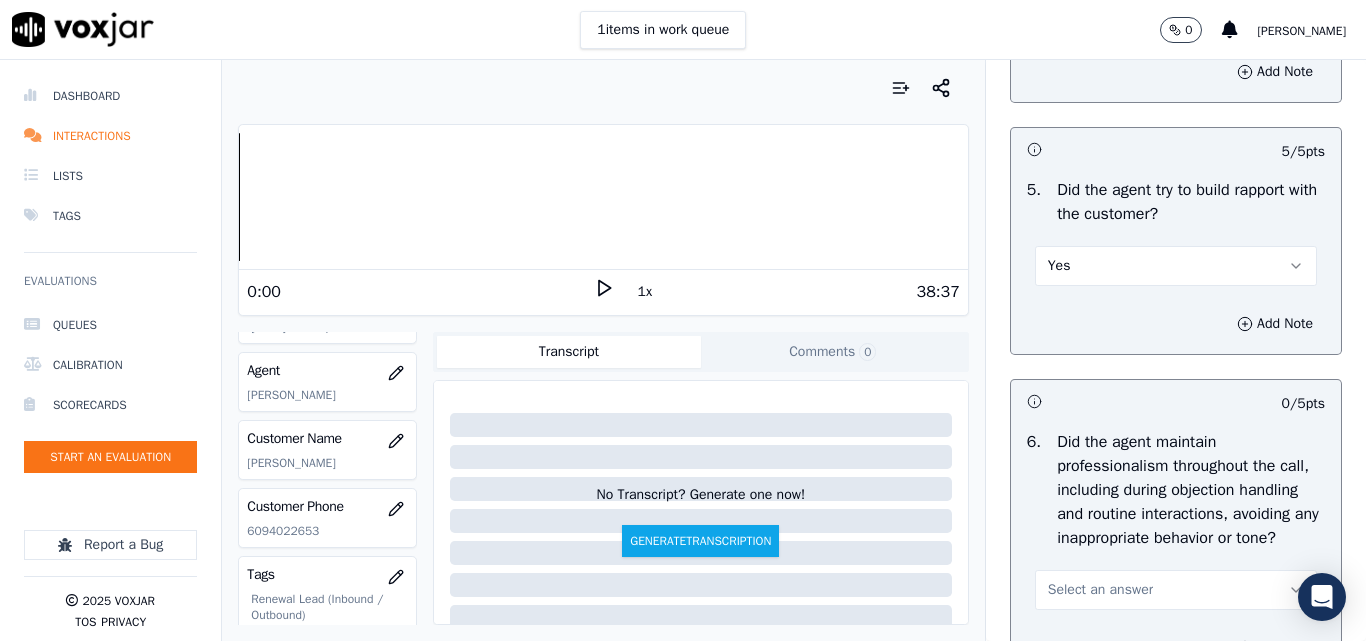 scroll, scrollTop: 2500, scrollLeft: 0, axis: vertical 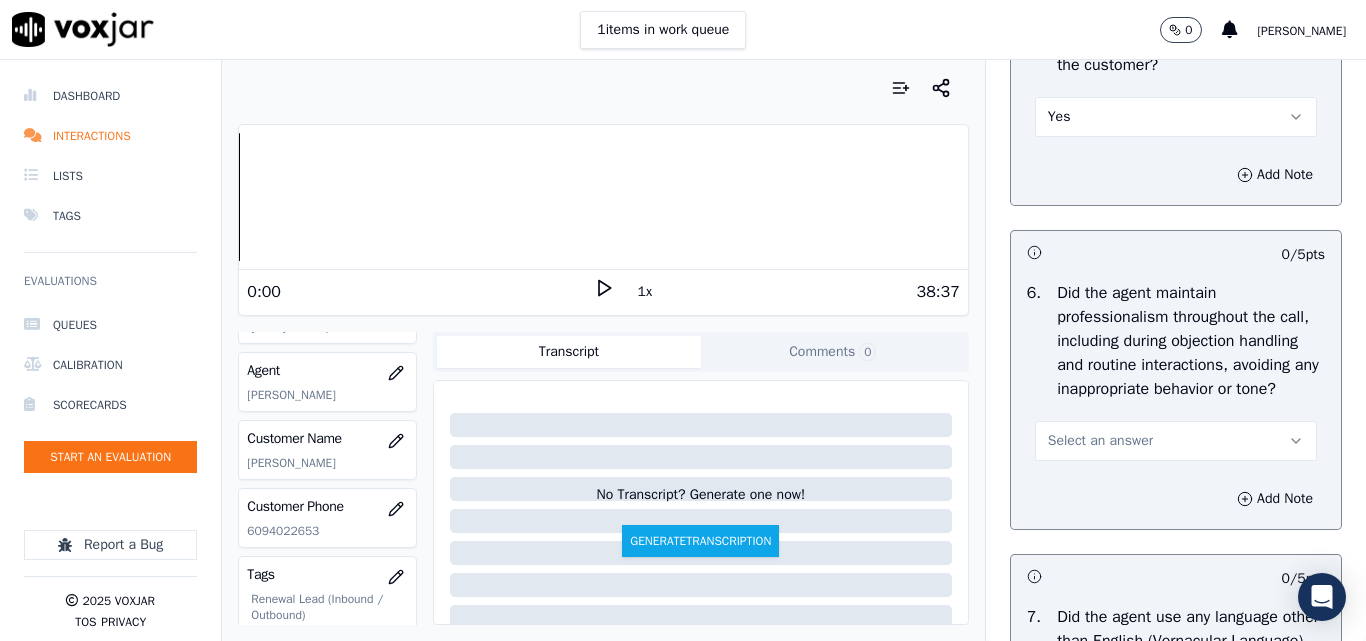 click on "Select an answer" at bounding box center [1176, 441] 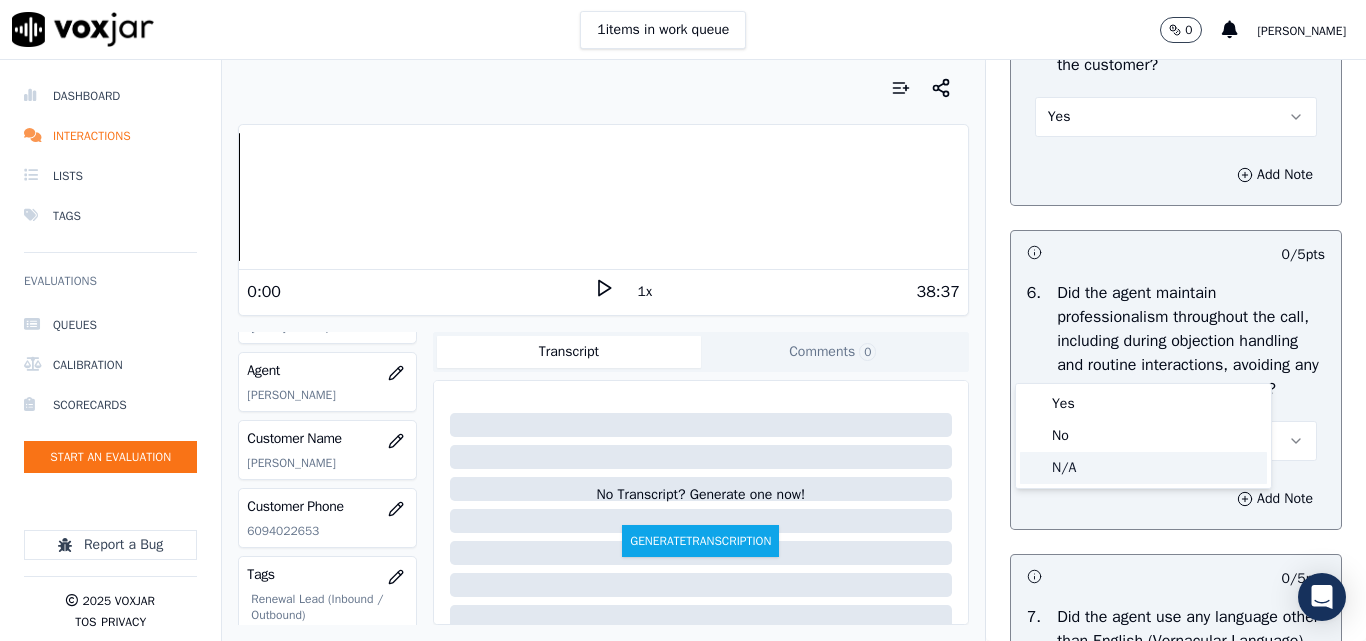 click on "N/A" 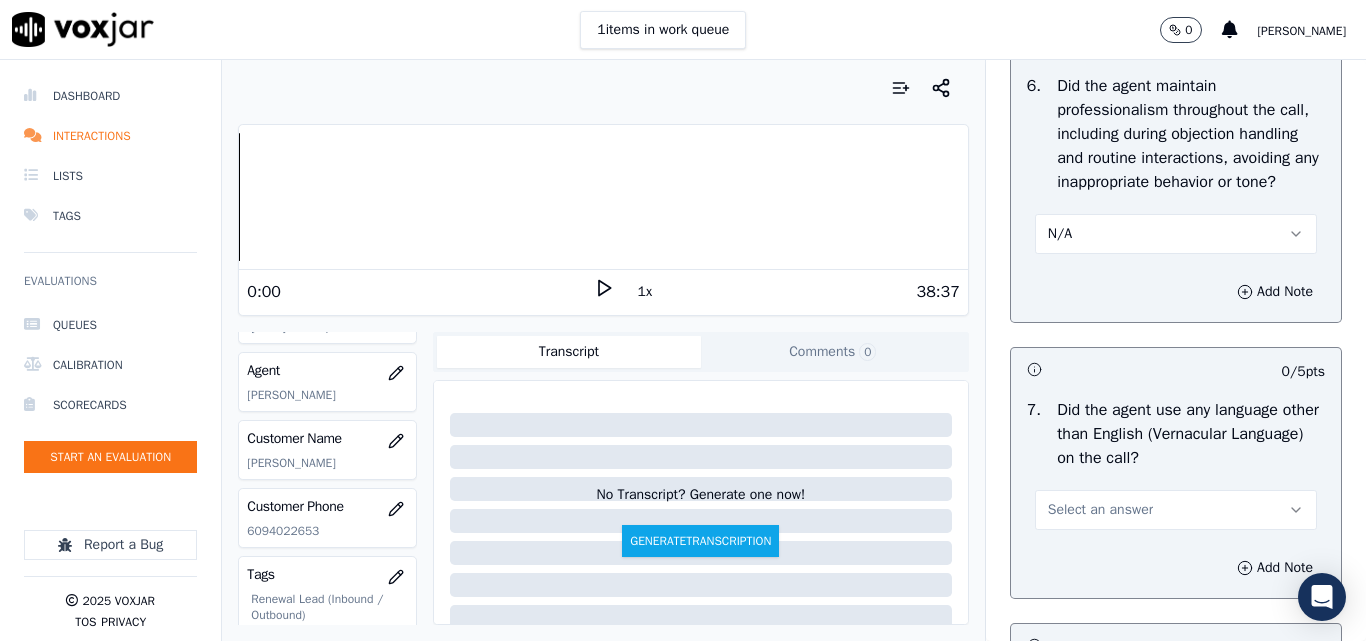 scroll, scrollTop: 2900, scrollLeft: 0, axis: vertical 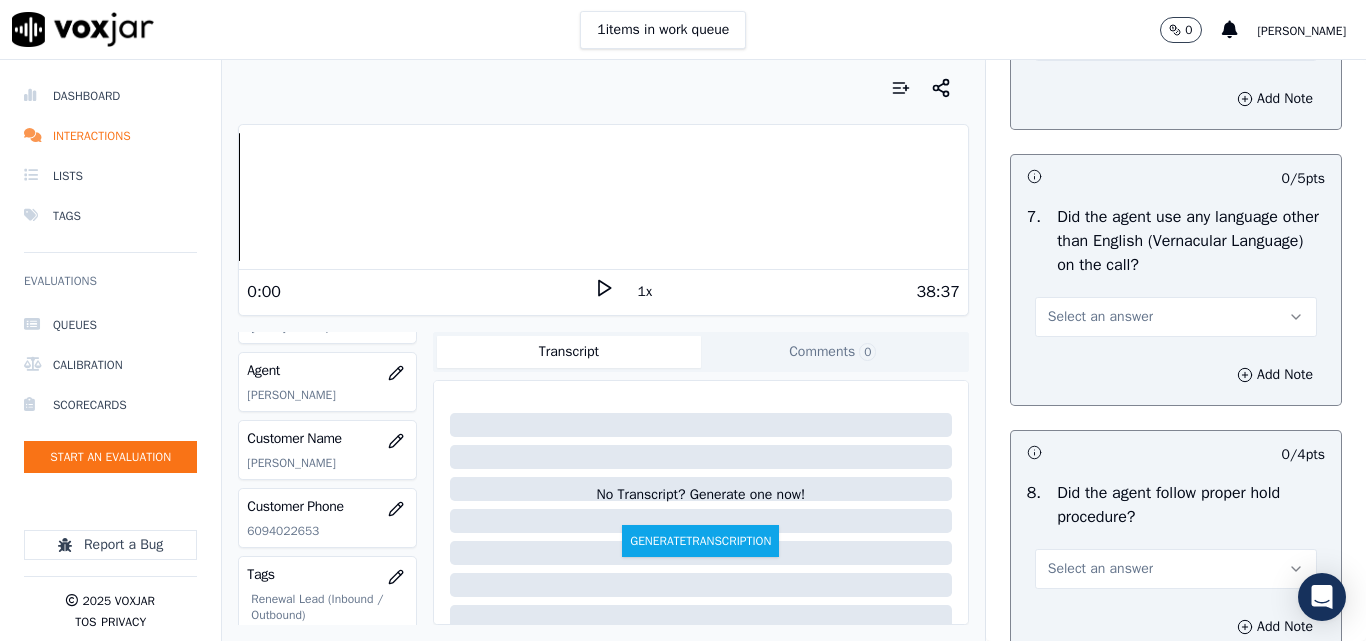 click on "Select an answer" at bounding box center [1100, 317] 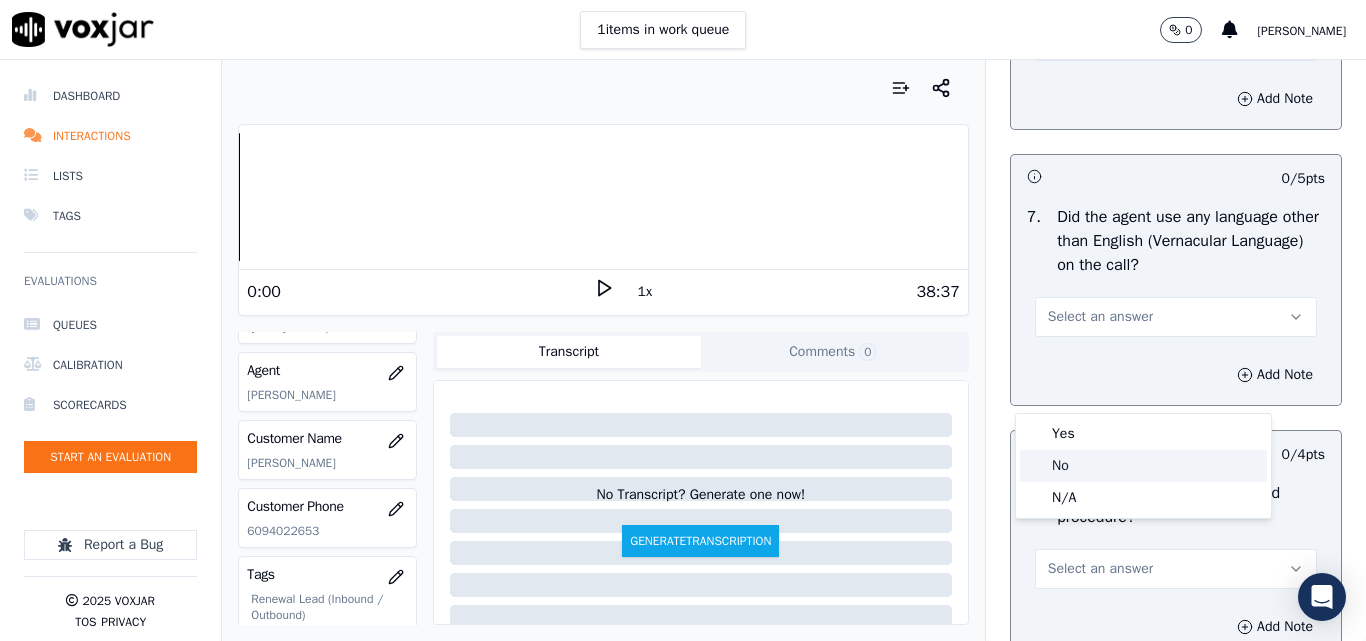 click on "No" 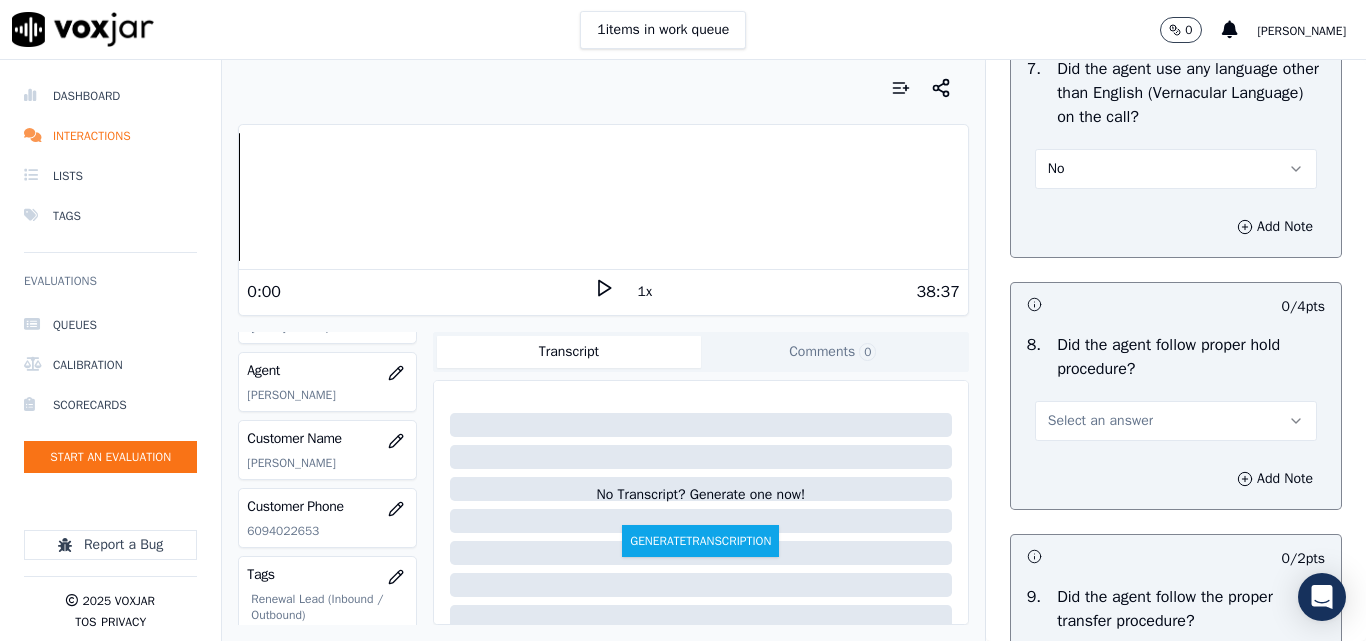 scroll, scrollTop: 3200, scrollLeft: 0, axis: vertical 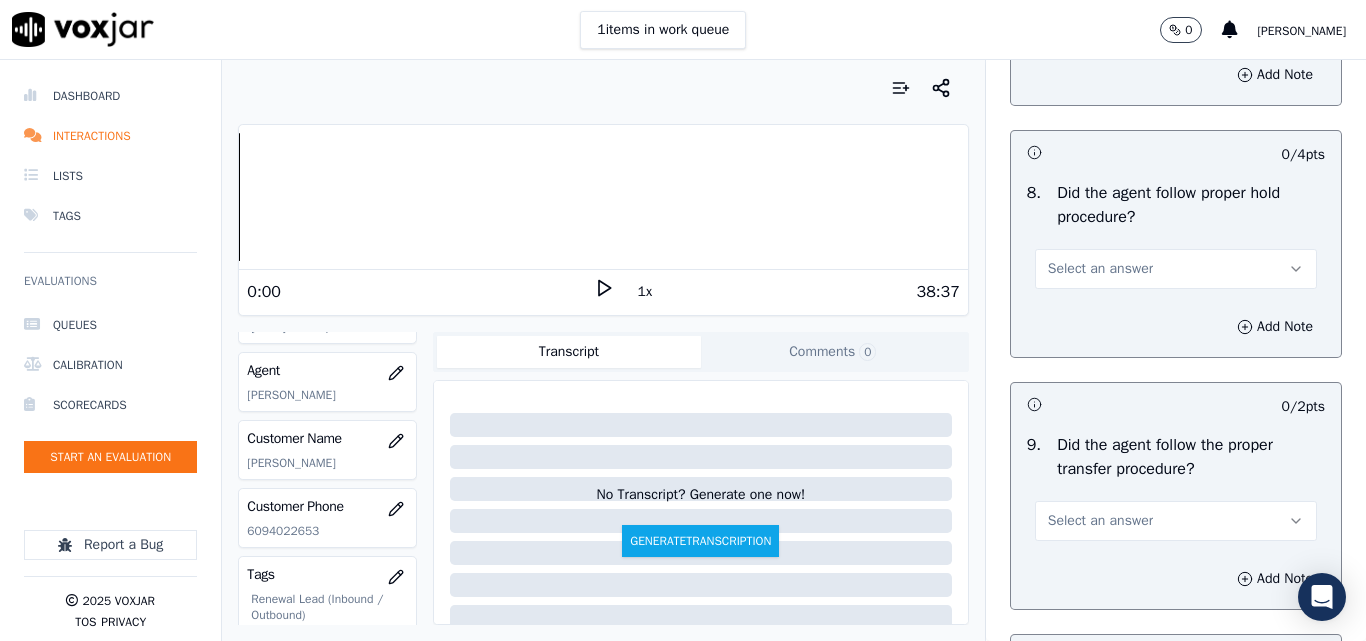 click on "Select an answer" at bounding box center [1100, 269] 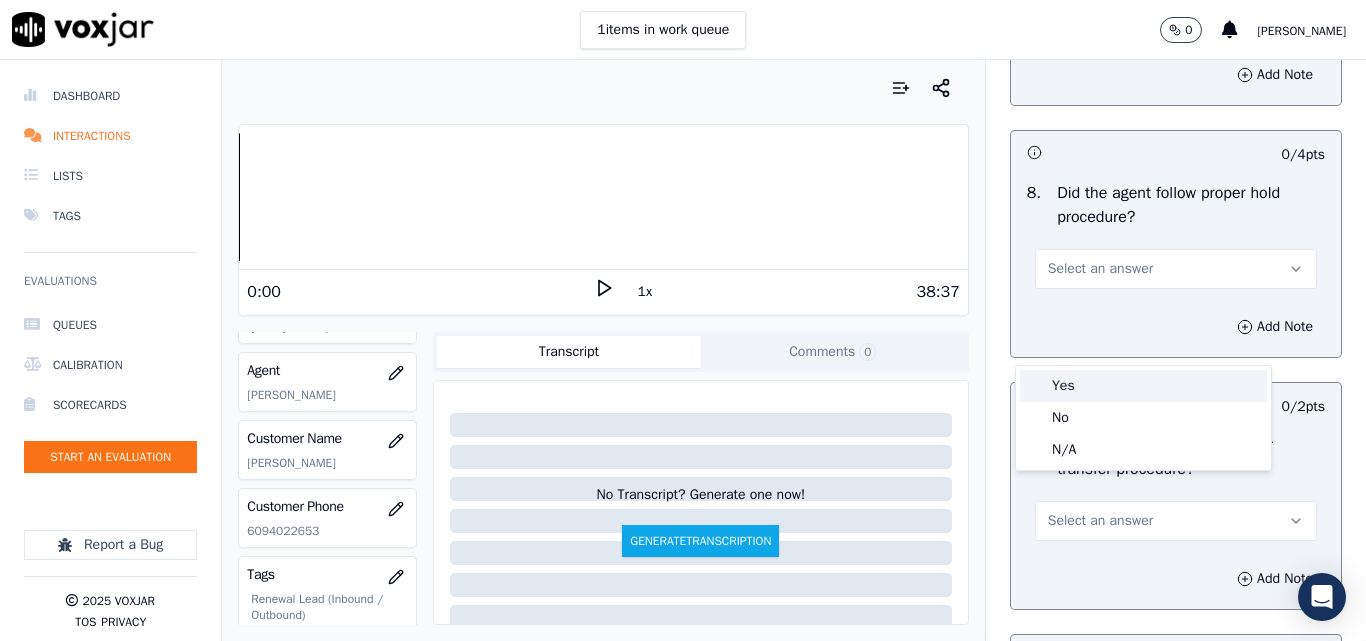 click on "Yes" at bounding box center [1143, 386] 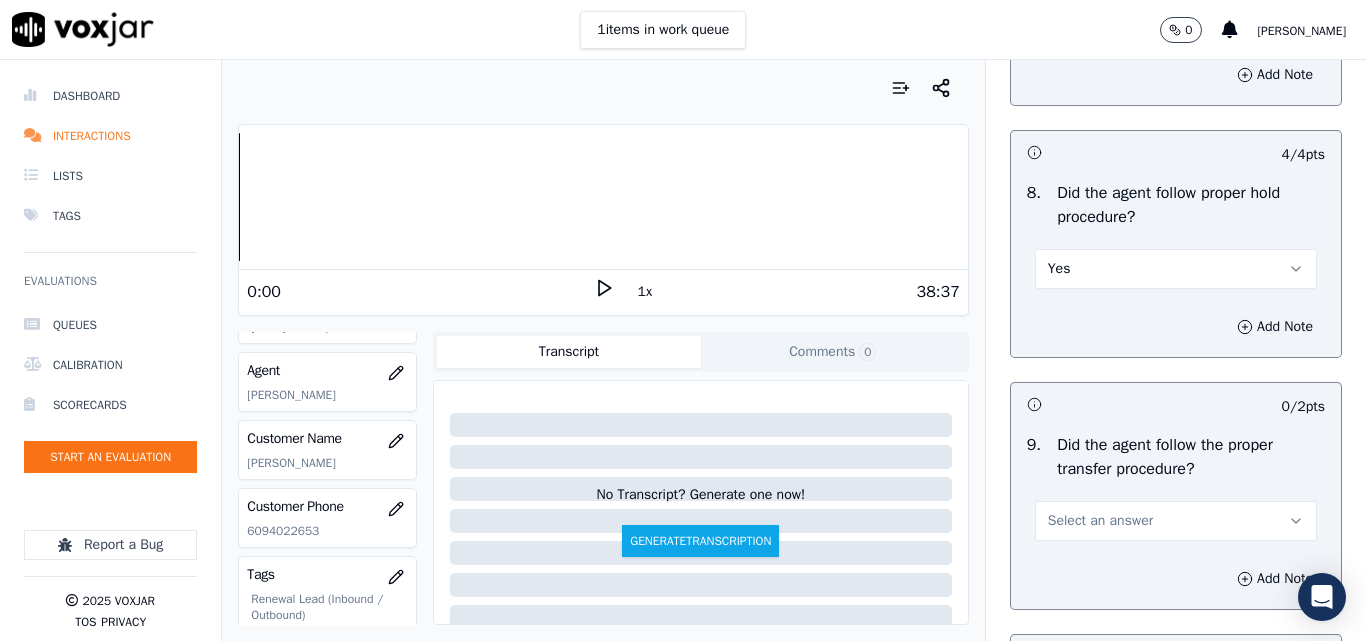 scroll, scrollTop: 3600, scrollLeft: 0, axis: vertical 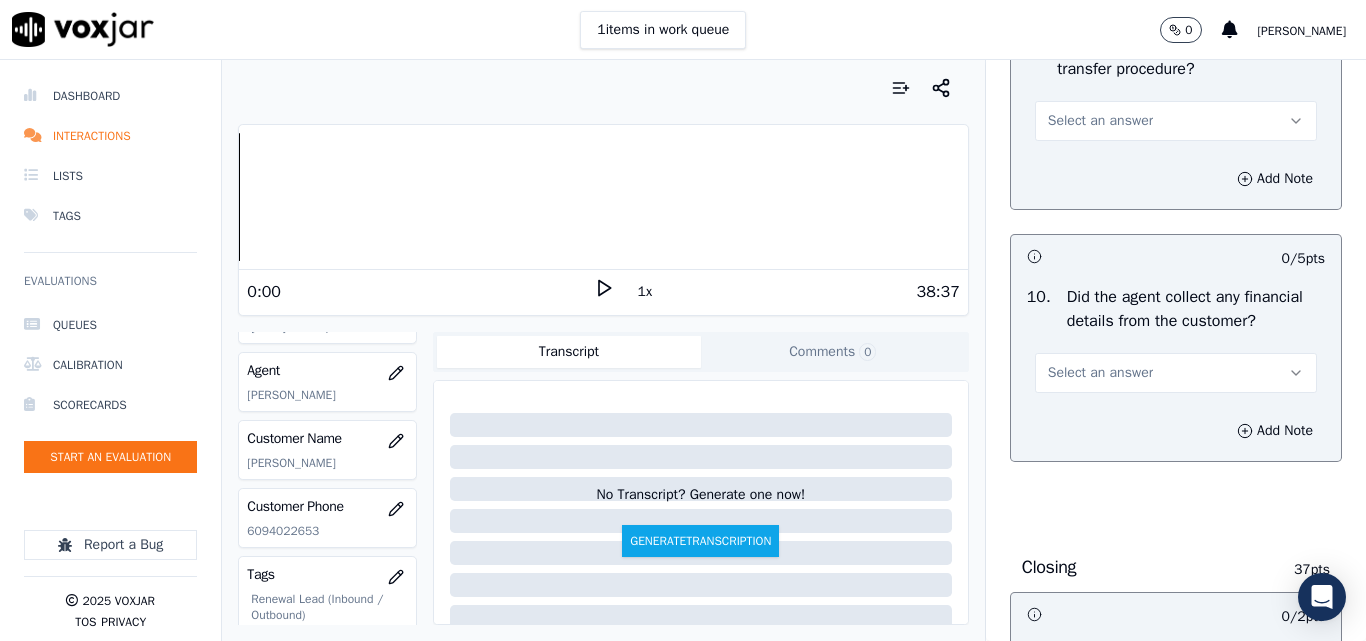 click on "Select an answer" at bounding box center [1176, 121] 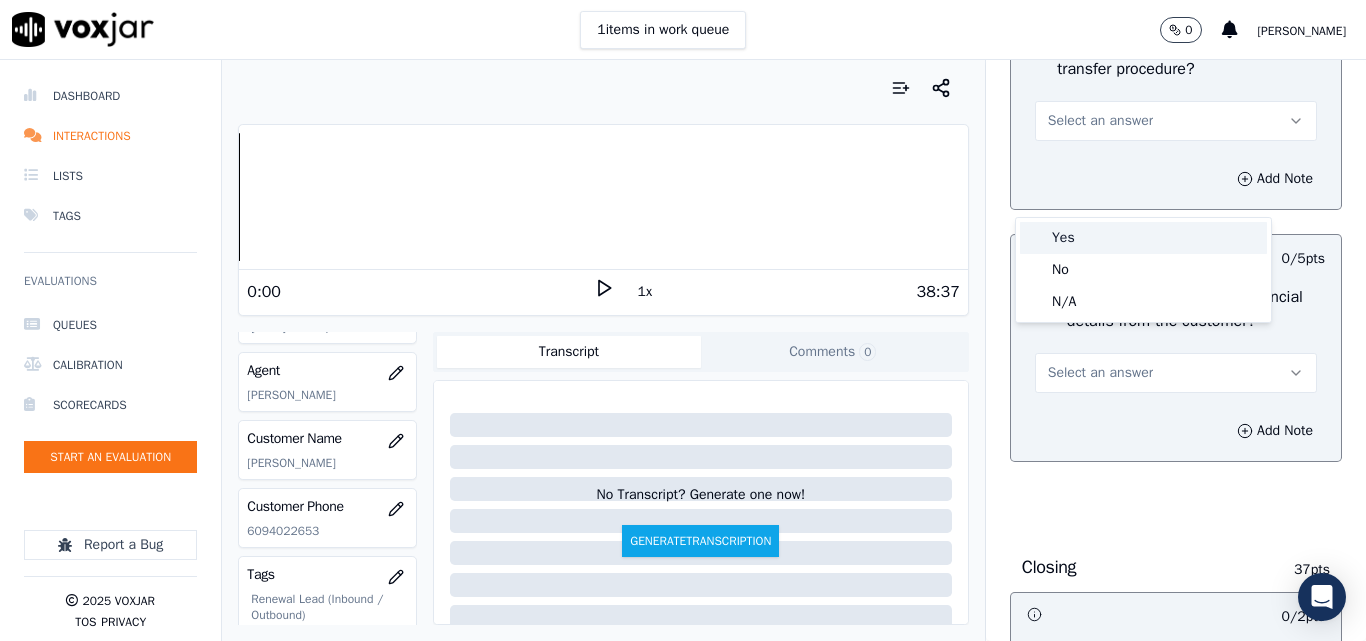 click on "Yes" at bounding box center [1143, 238] 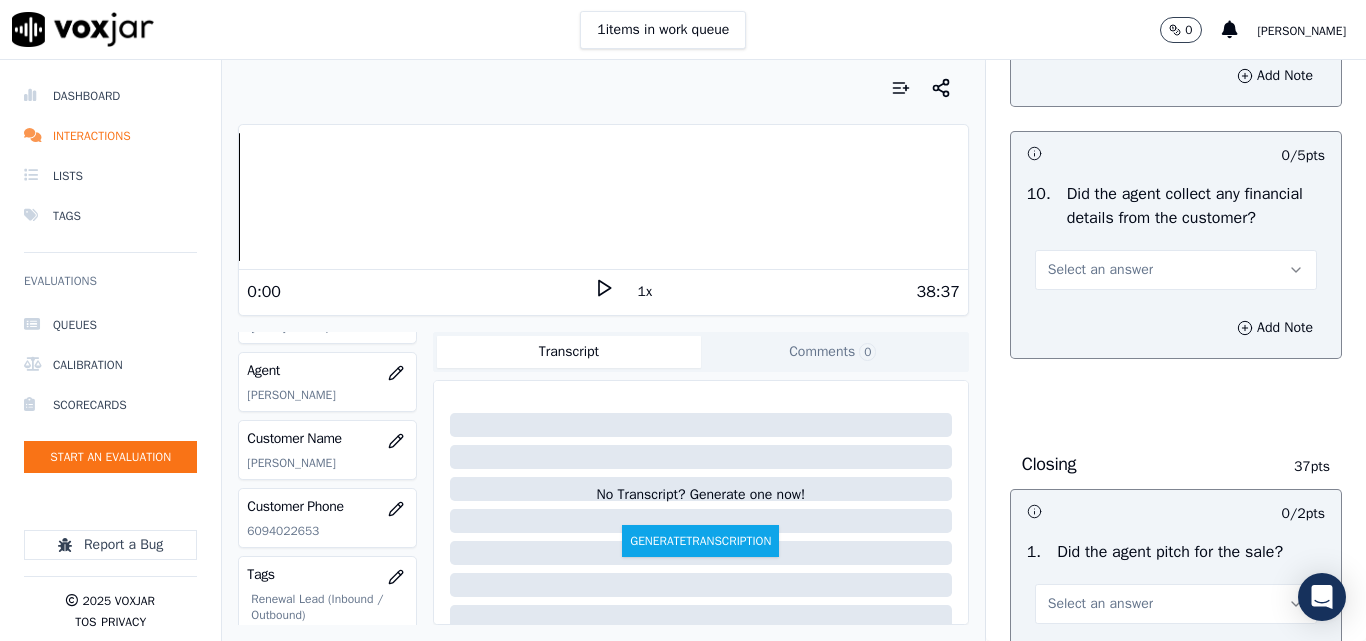 scroll, scrollTop: 3800, scrollLeft: 0, axis: vertical 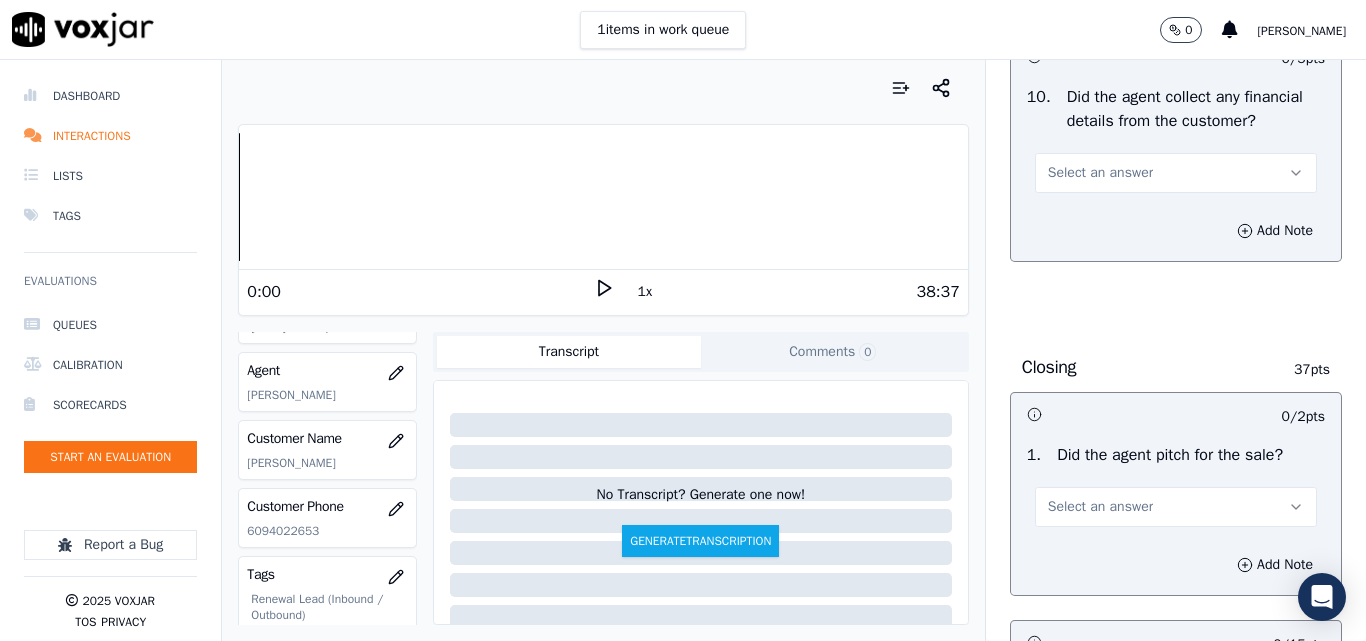 click on "Select an answer" at bounding box center [1176, 173] 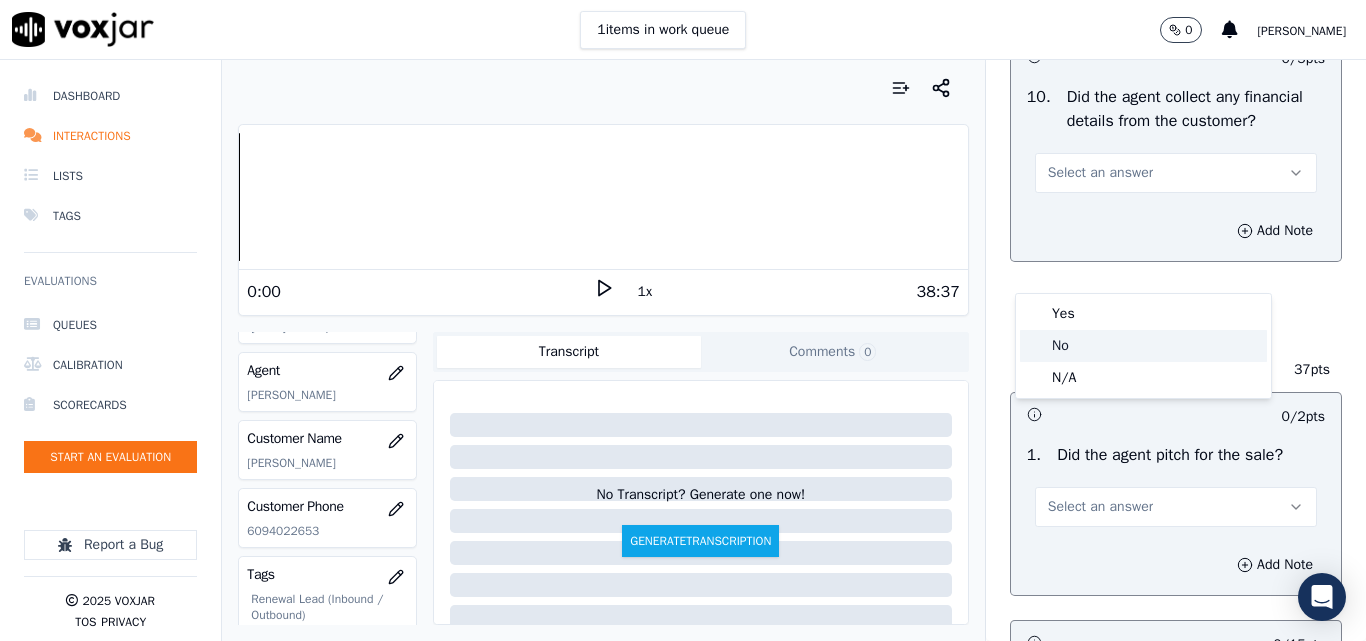 click on "No" 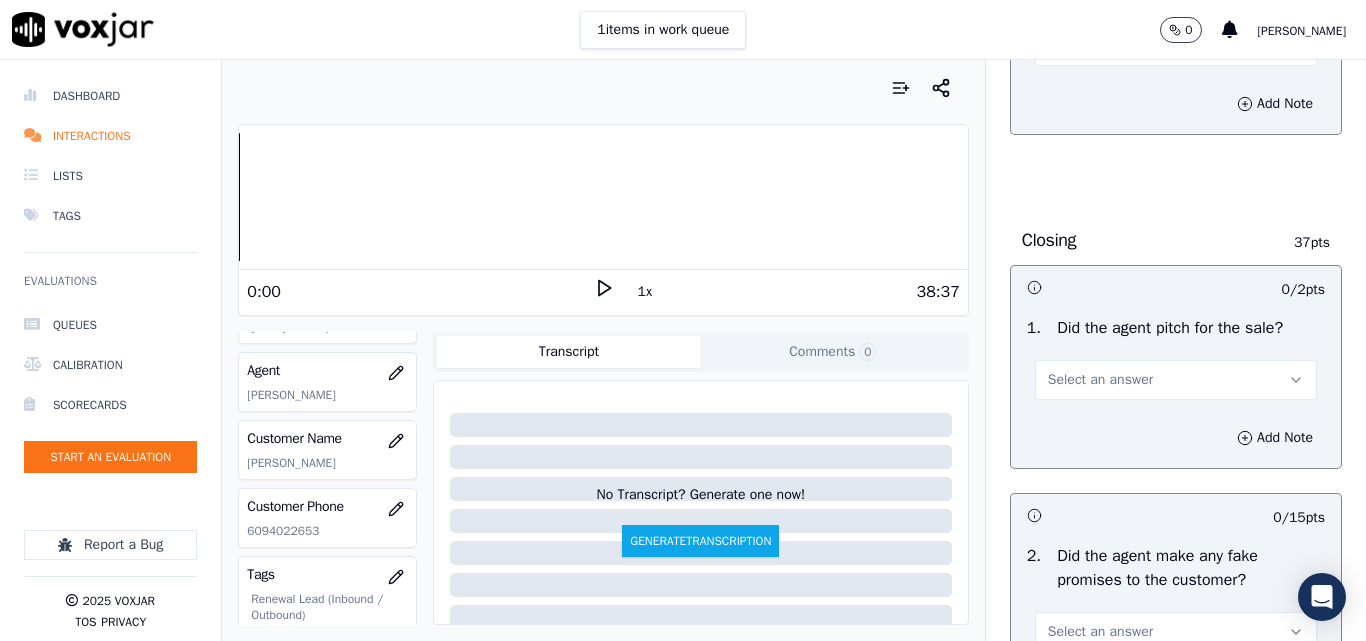 scroll, scrollTop: 4100, scrollLeft: 0, axis: vertical 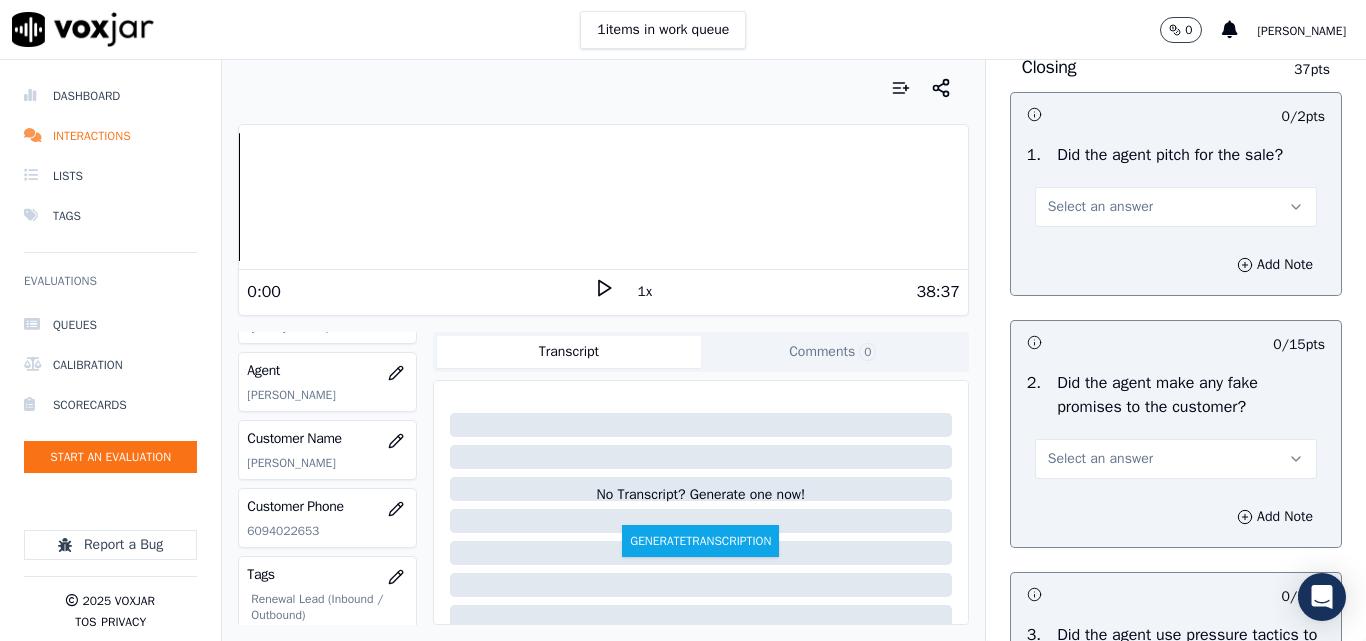 click on "Select an answer" at bounding box center (1100, 207) 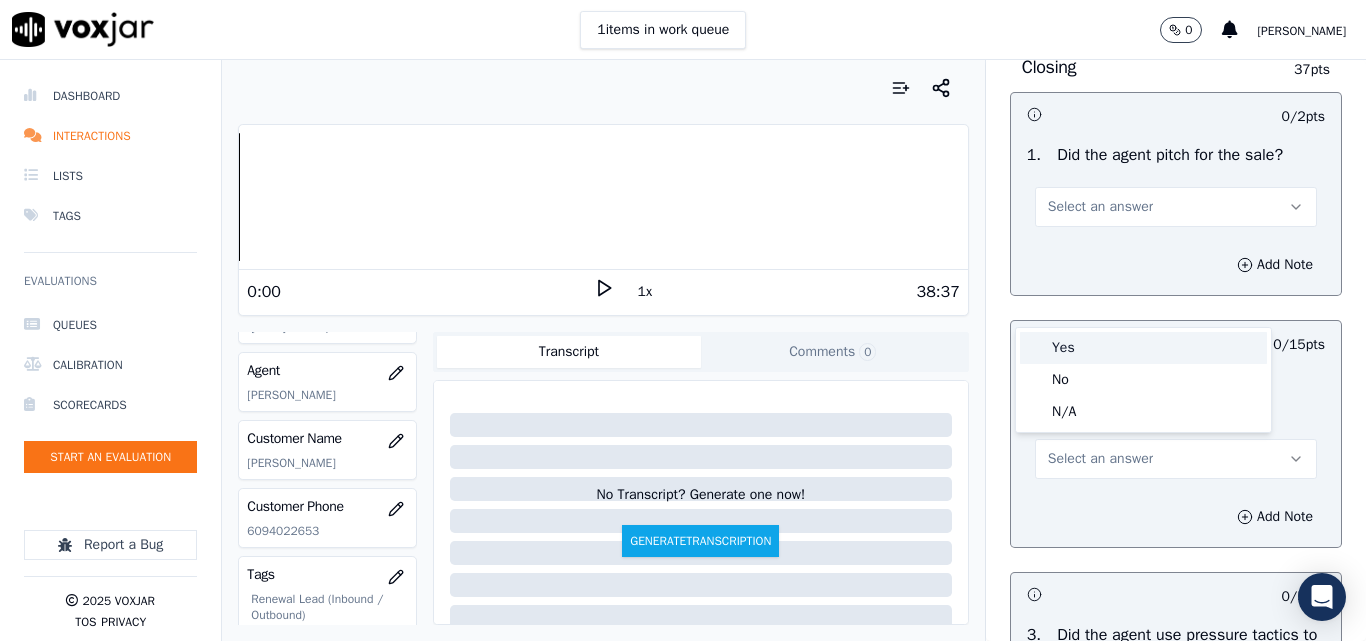click on "Yes" at bounding box center (1143, 348) 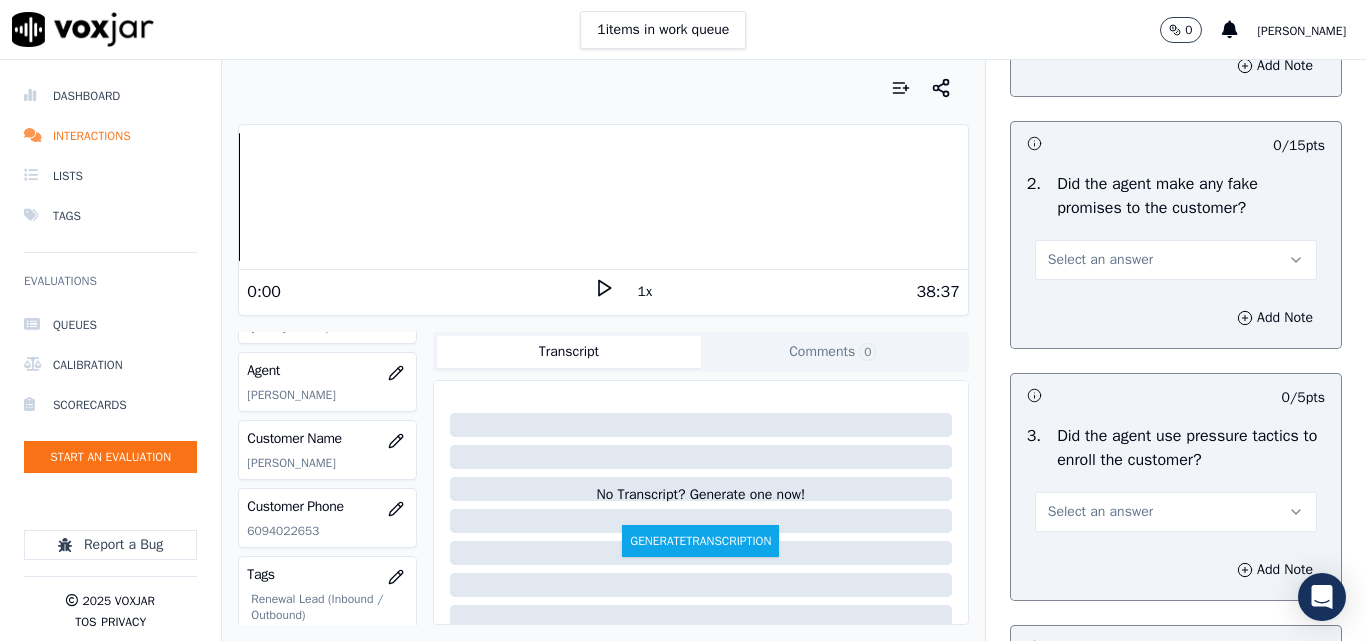 scroll, scrollTop: 4300, scrollLeft: 0, axis: vertical 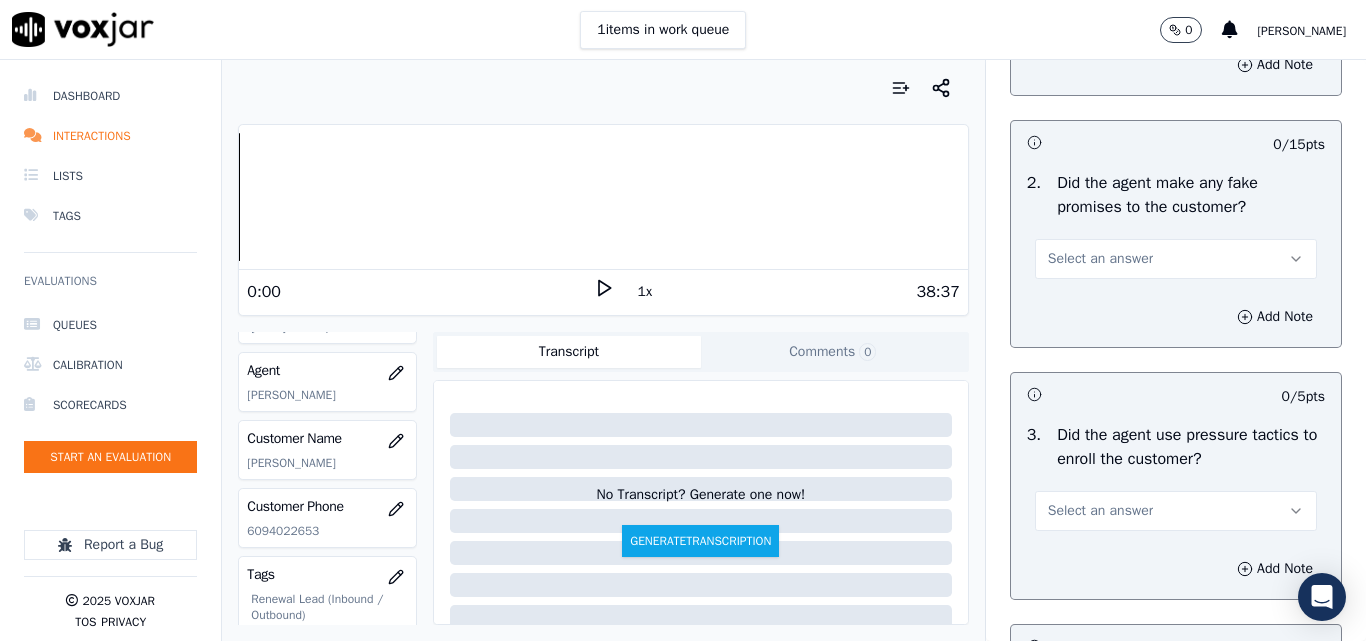 click on "Select an answer" at bounding box center (1100, 259) 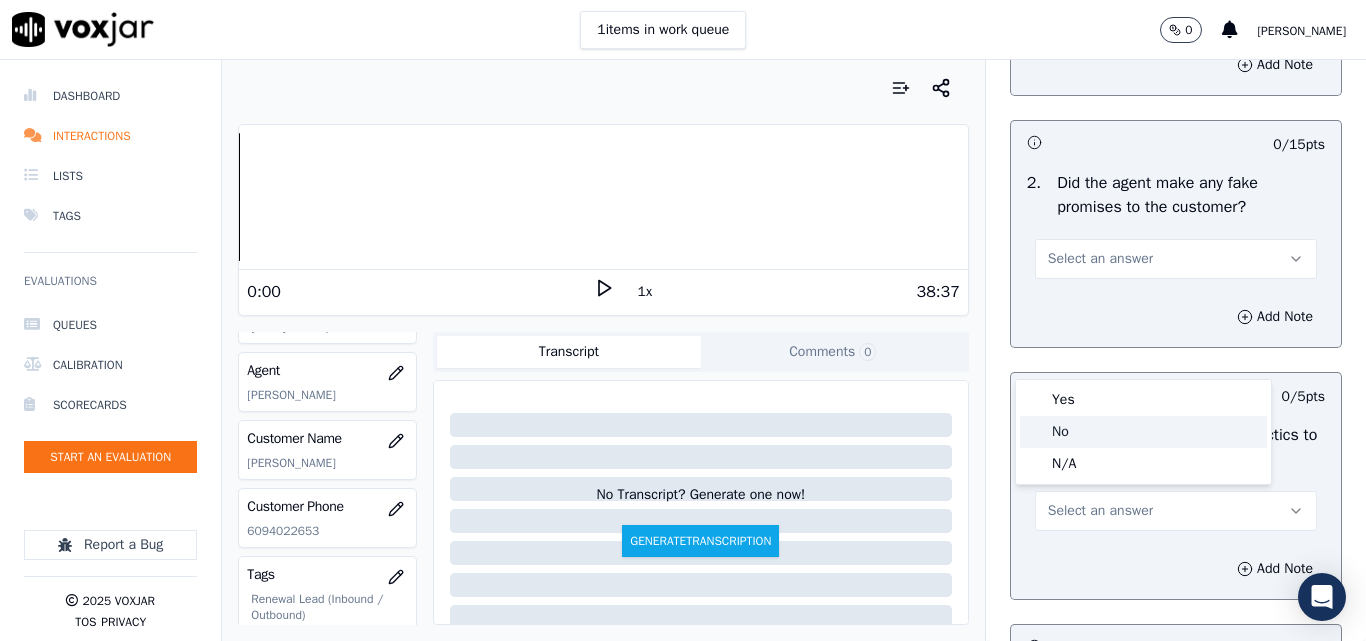 click on "No" 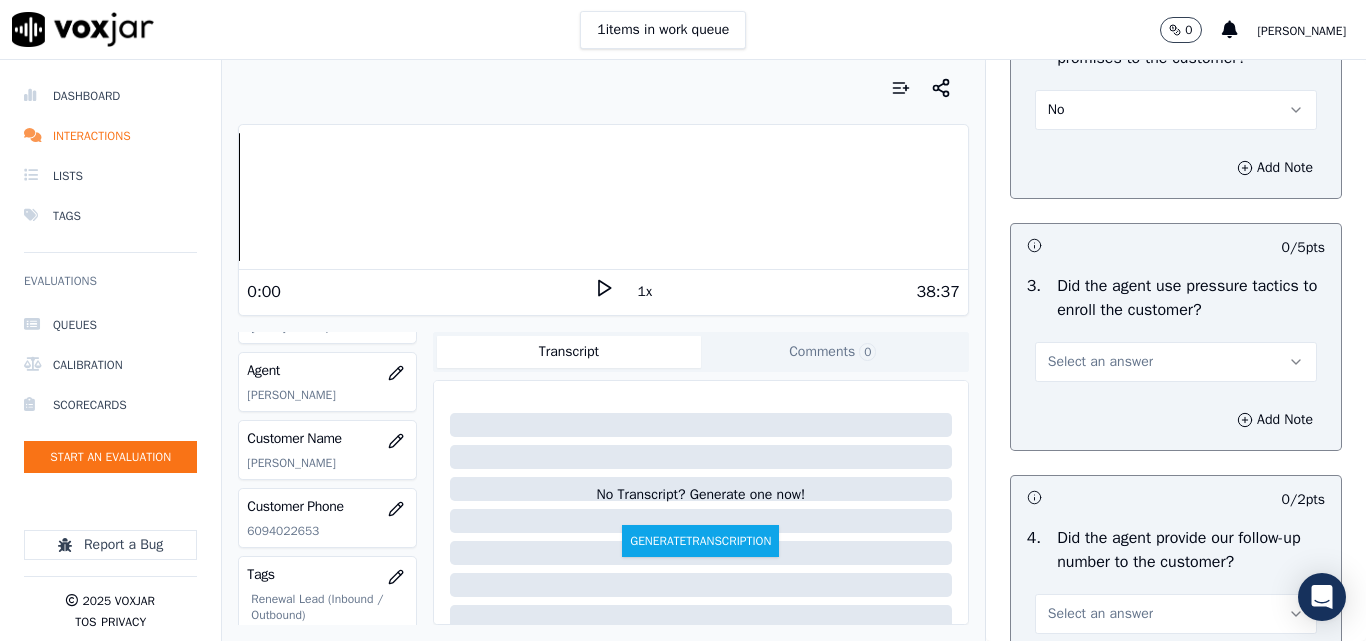 scroll, scrollTop: 4600, scrollLeft: 0, axis: vertical 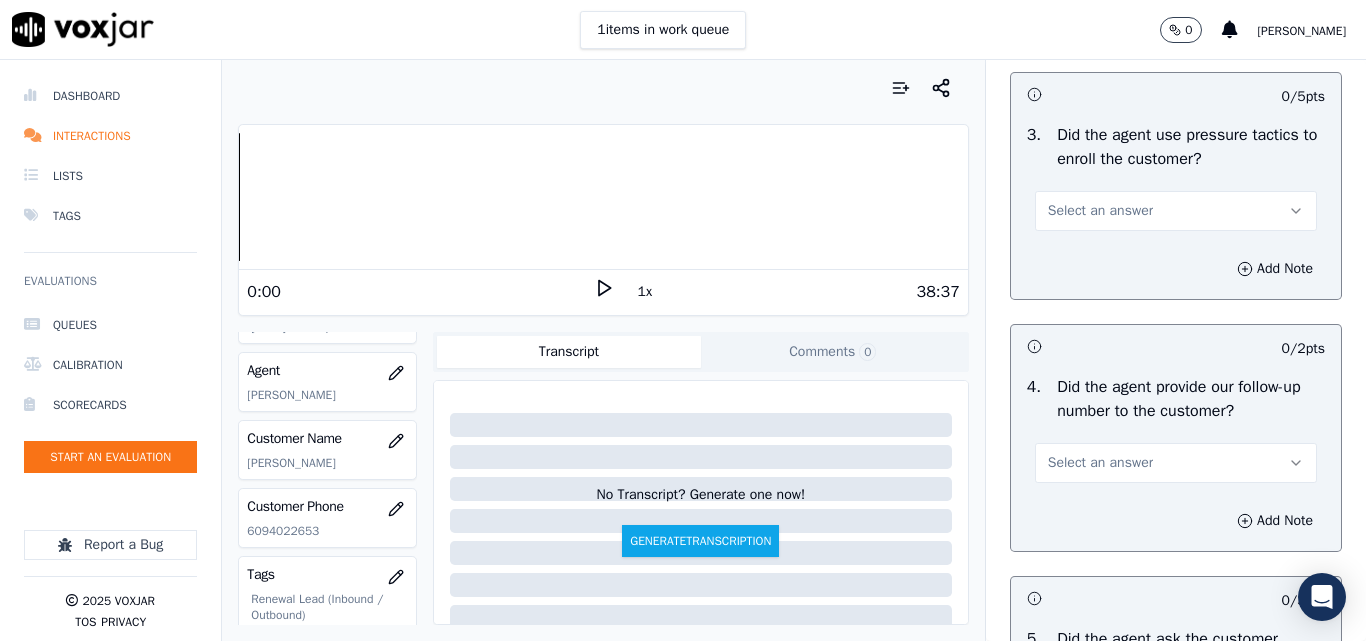 click on "Select an answer" at bounding box center [1100, 211] 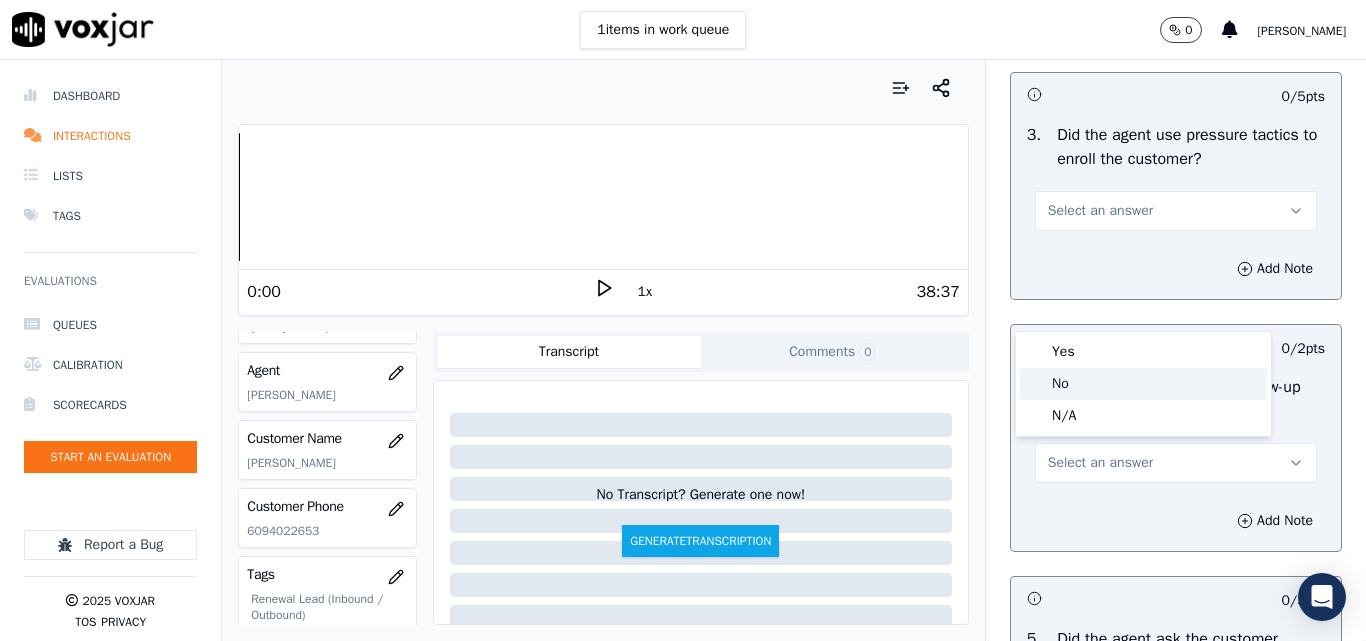 click on "No" 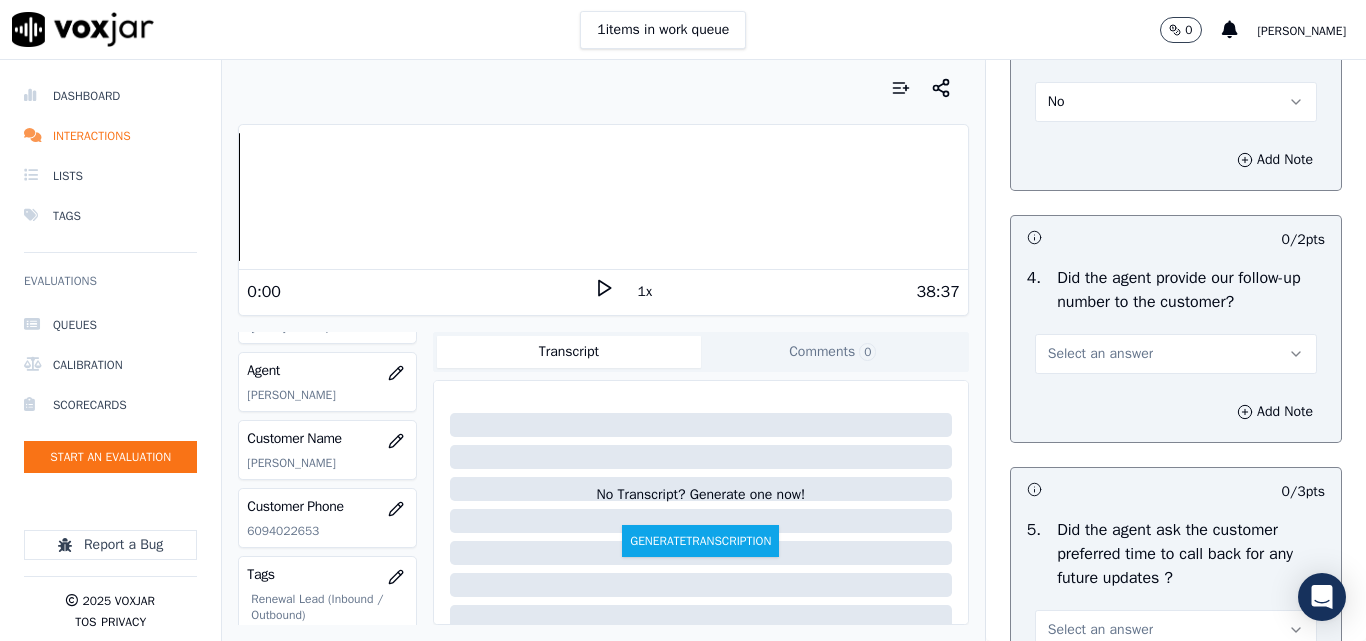 scroll, scrollTop: 4900, scrollLeft: 0, axis: vertical 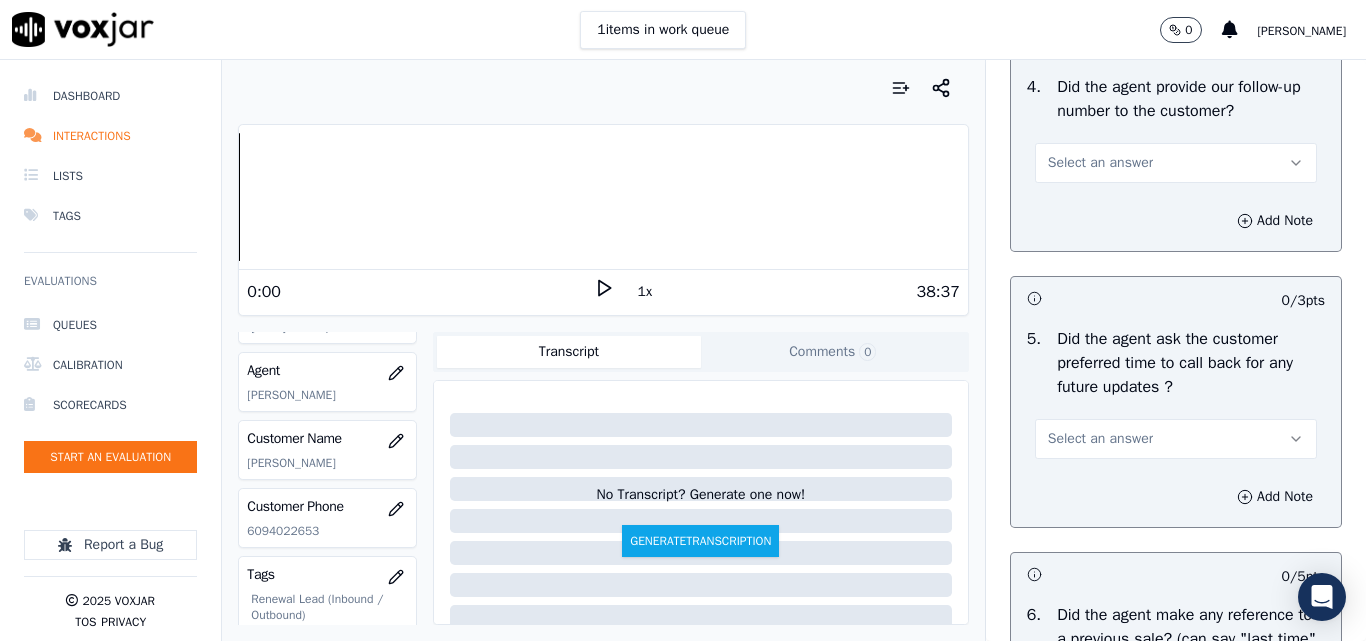 click on "Select an answer" at bounding box center (1100, 163) 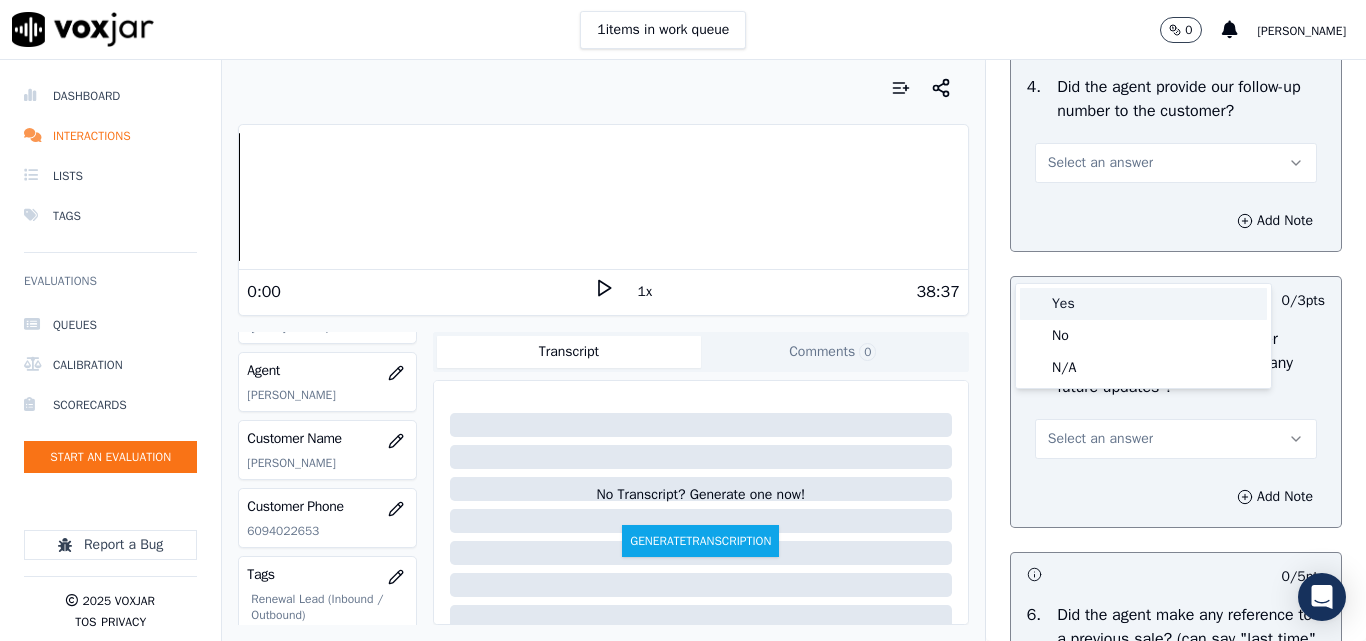 click on "Yes" at bounding box center (1143, 304) 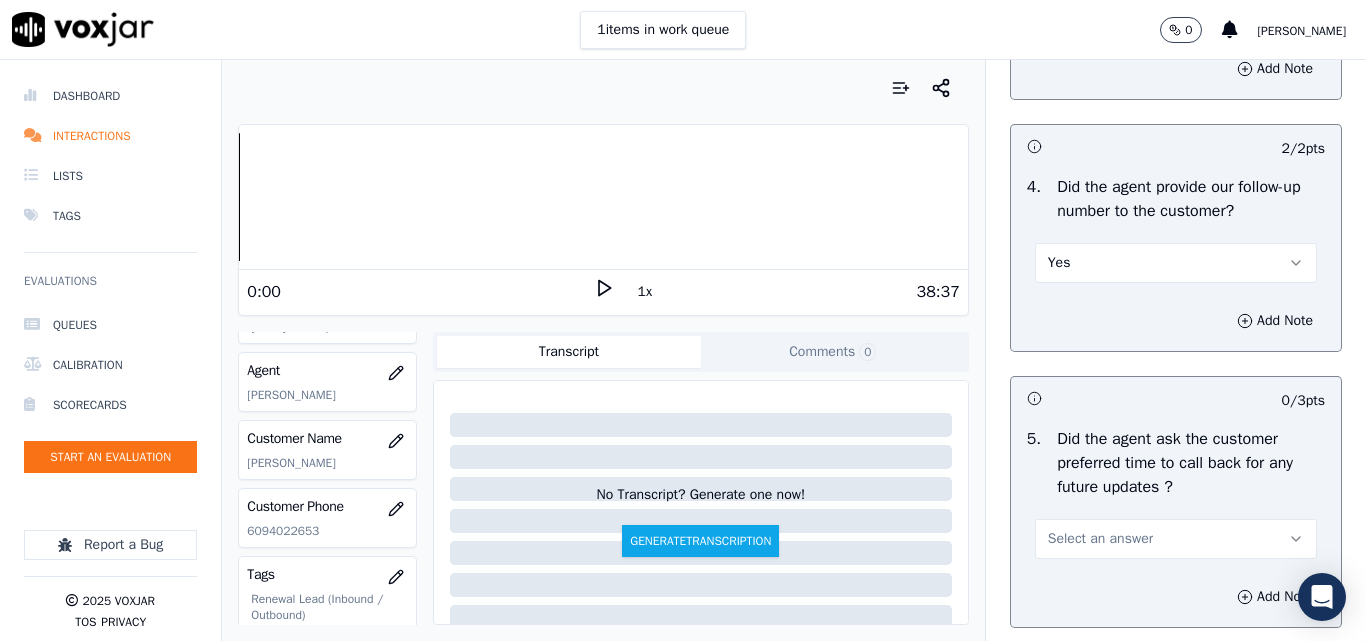 scroll, scrollTop: 5100, scrollLeft: 0, axis: vertical 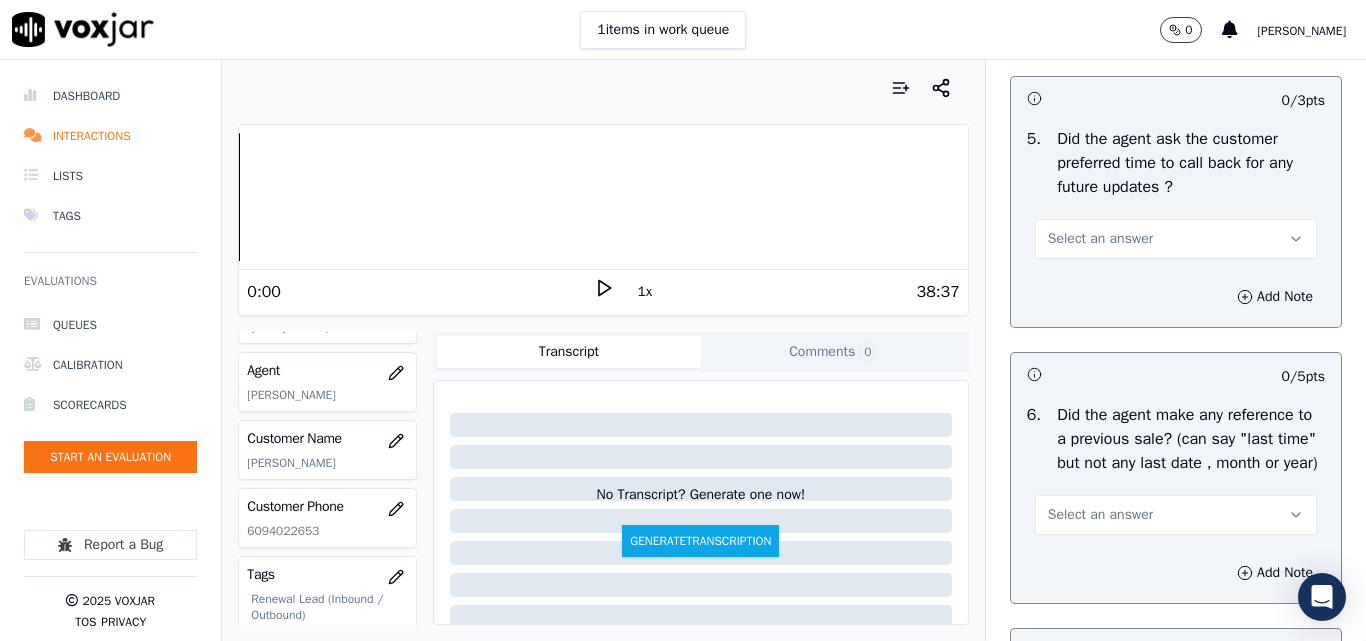 drag, startPoint x: 1088, startPoint y: 336, endPoint x: 1094, endPoint y: 356, distance: 20.880613 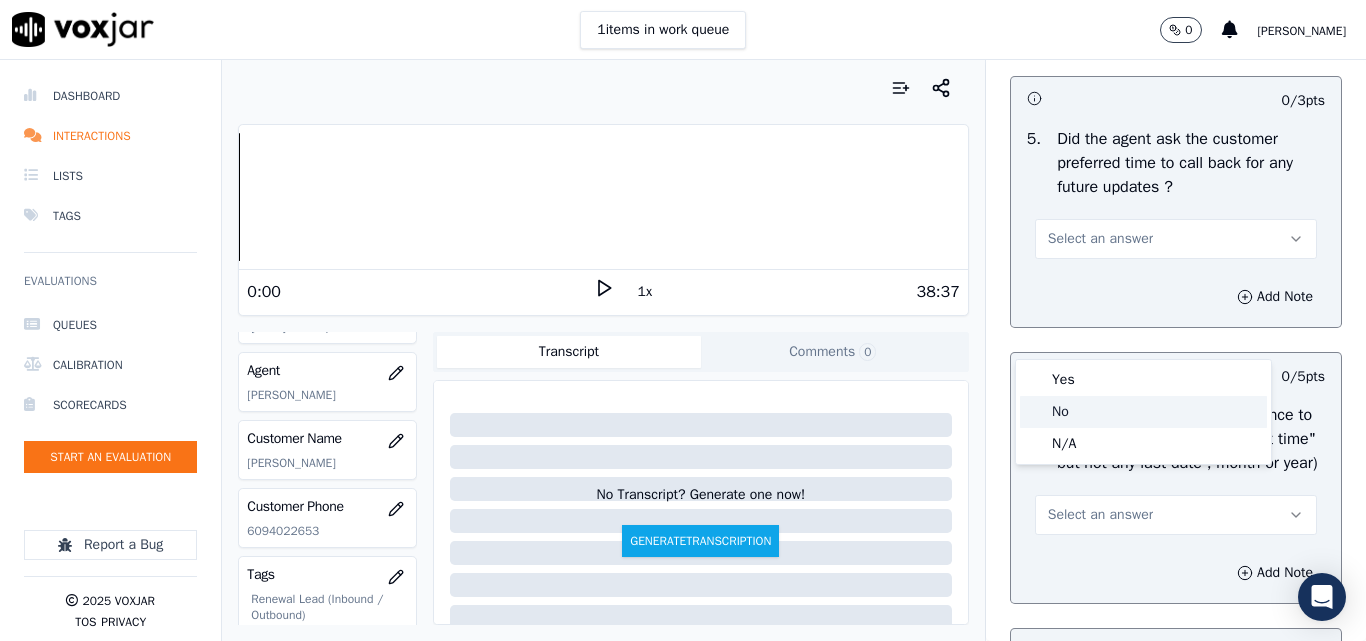 click on "N/A" 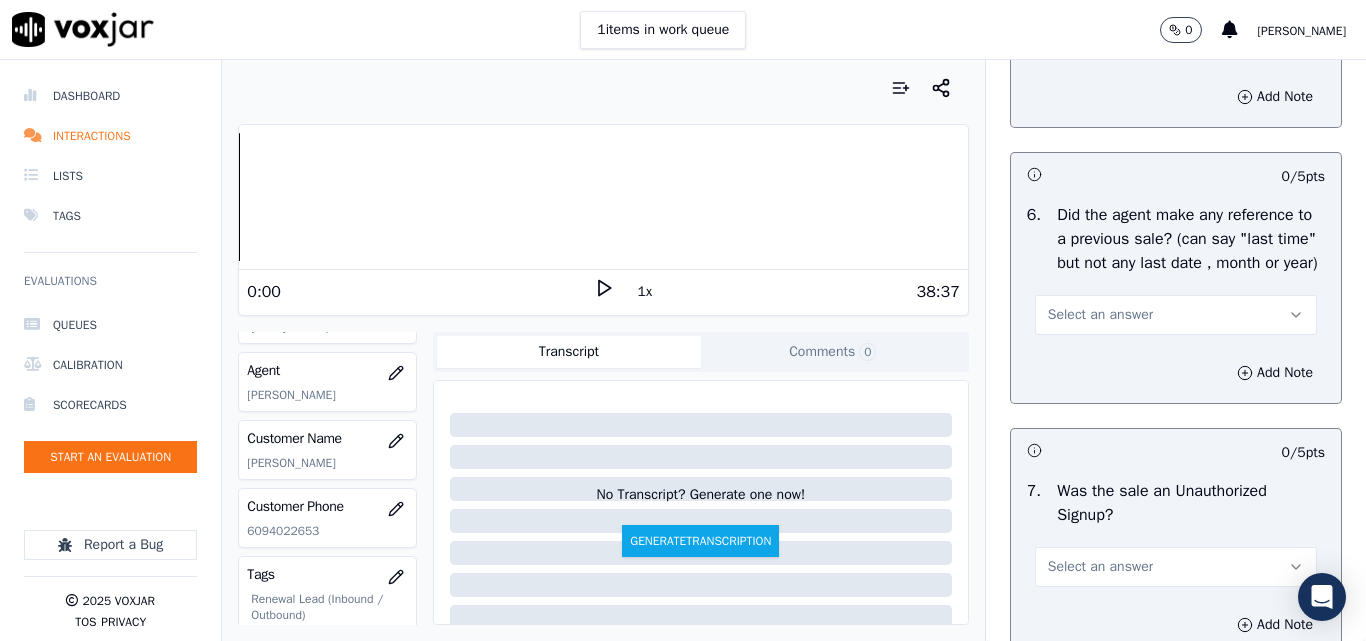 scroll, scrollTop: 5400, scrollLeft: 0, axis: vertical 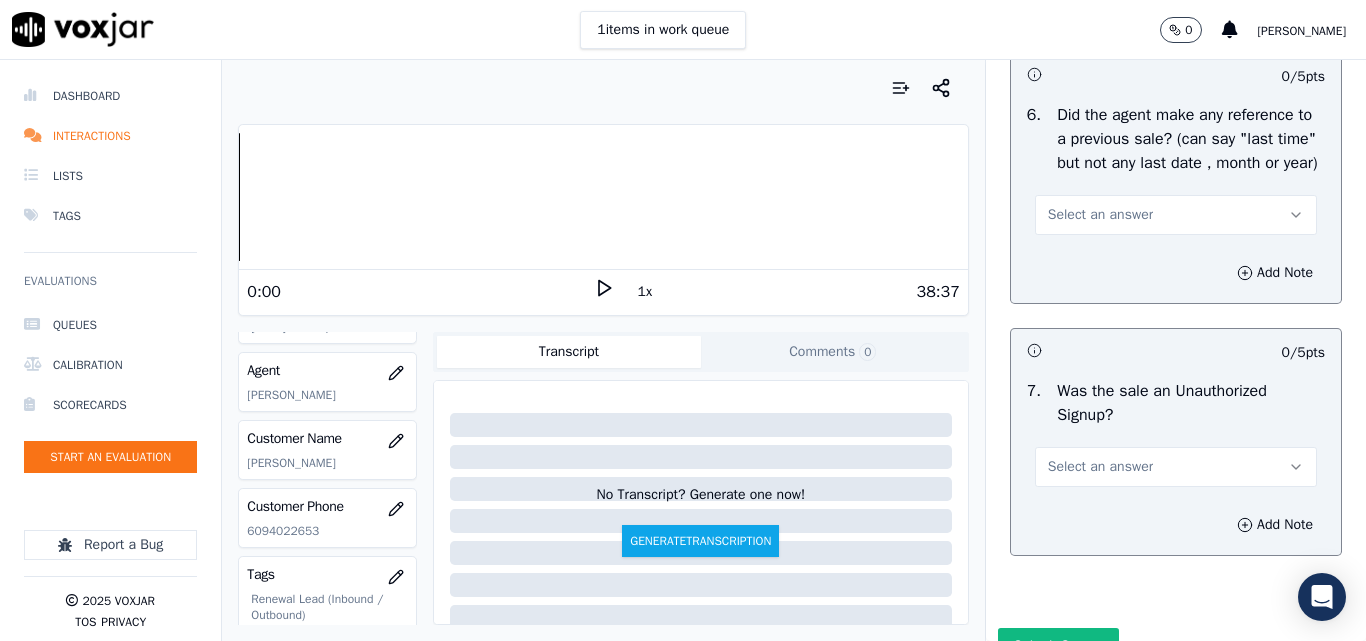 click on "Select an answer" at bounding box center (1100, 215) 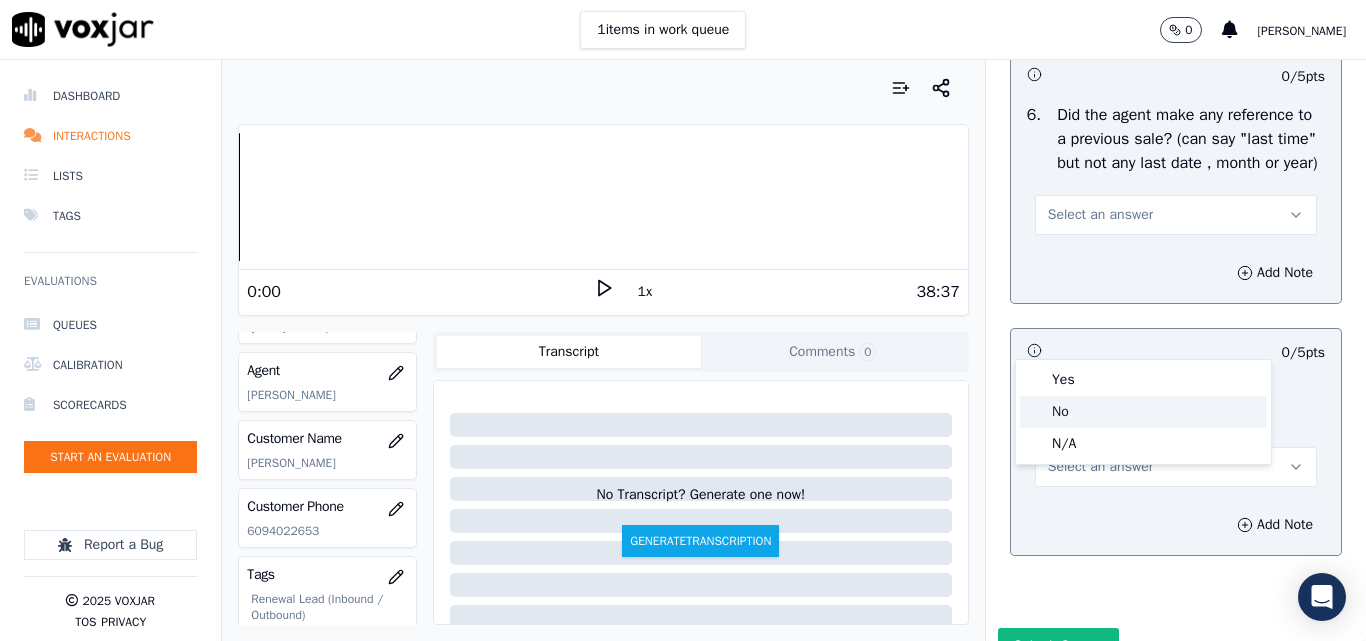 click on "No" 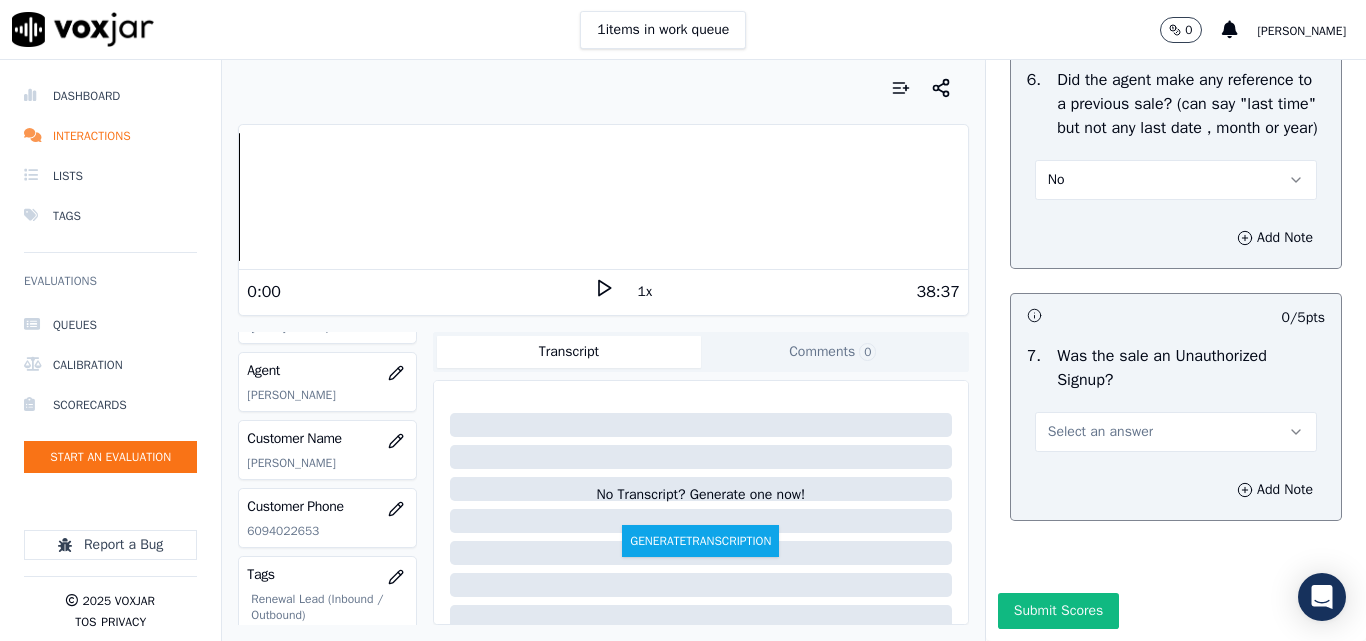 scroll, scrollTop: 5600, scrollLeft: 0, axis: vertical 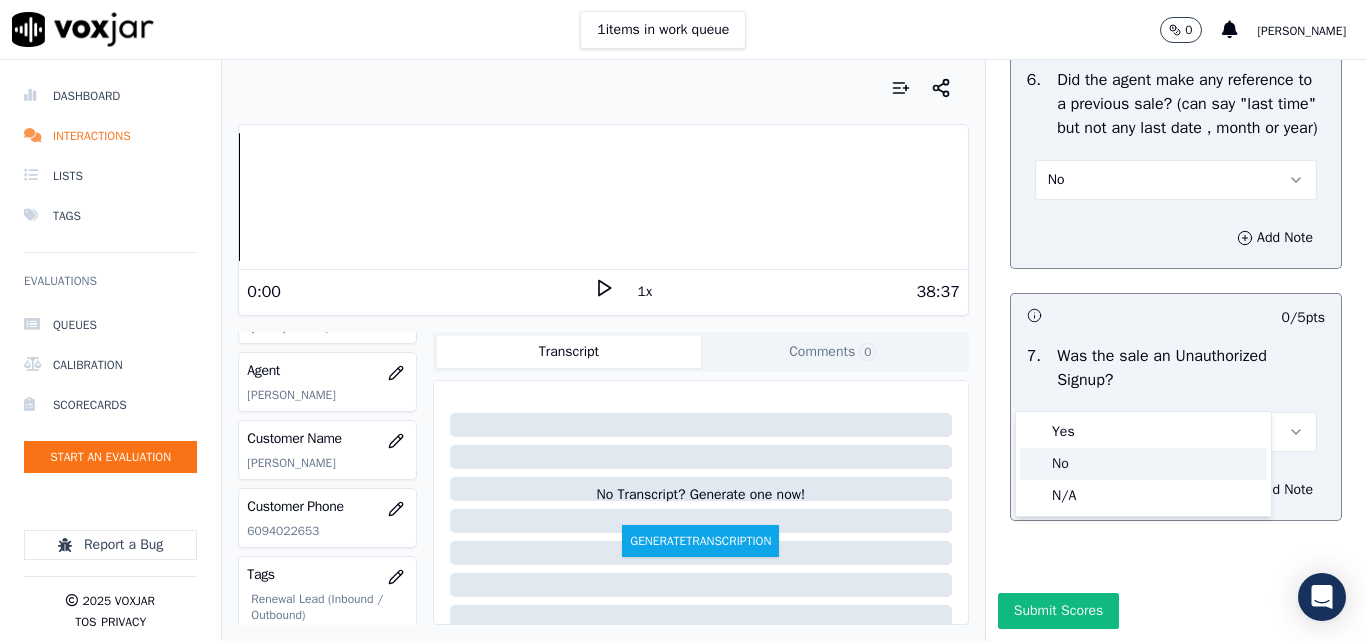 click on "No" 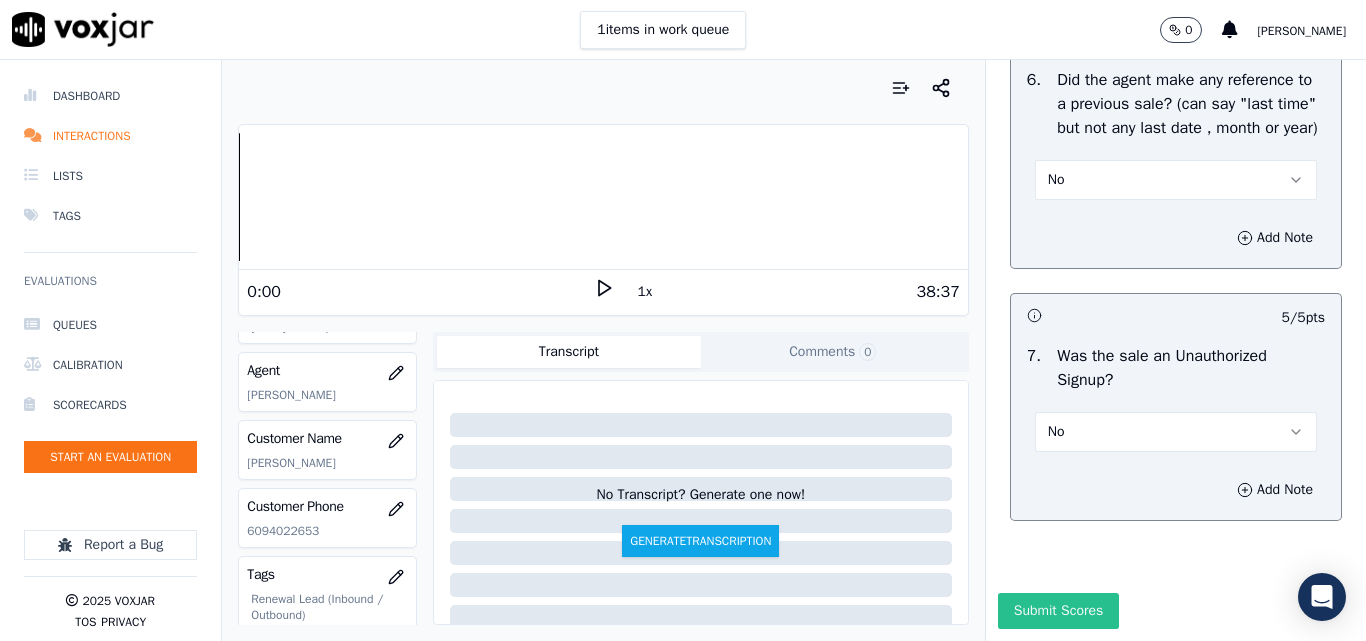 click on "Submit Scores" at bounding box center (1058, 611) 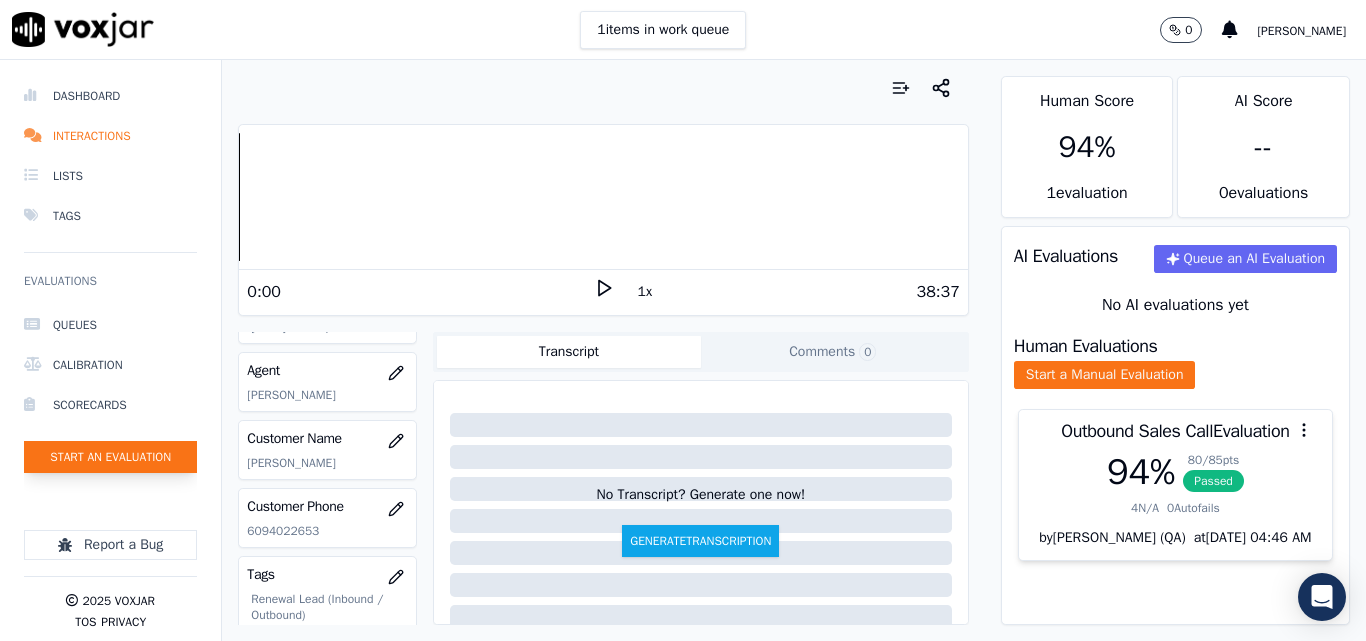 click on "Start an Evaluation" 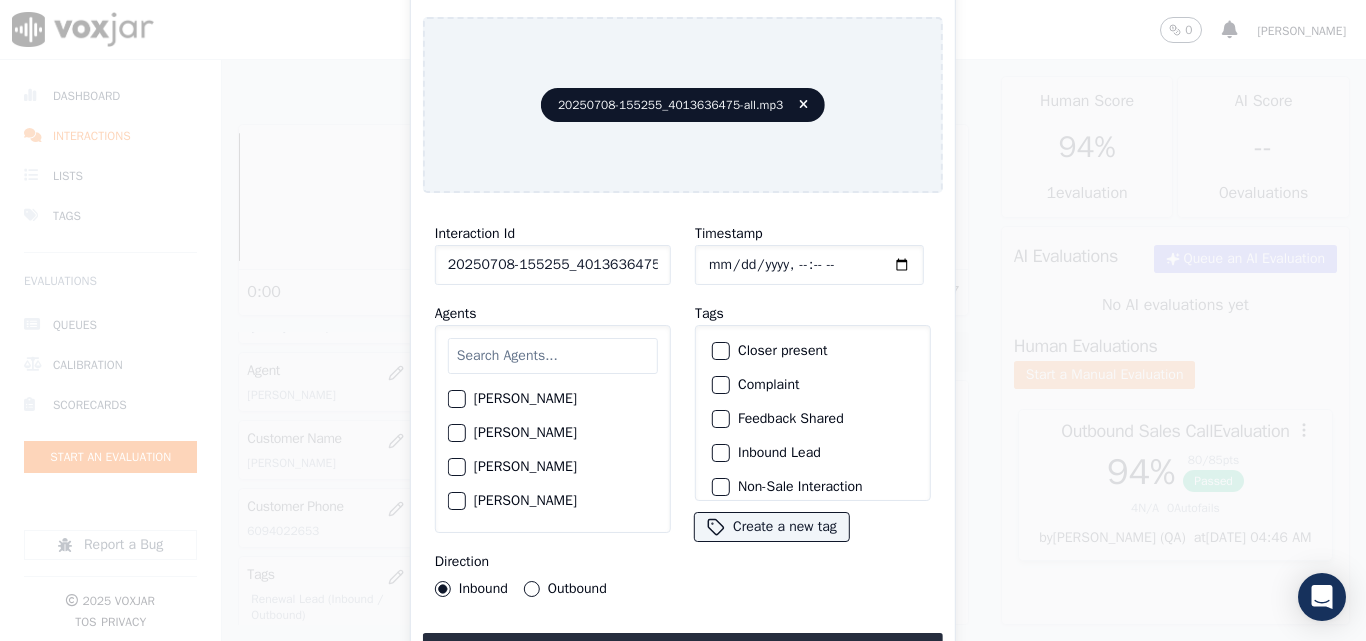 scroll, scrollTop: 0, scrollLeft: 40, axis: horizontal 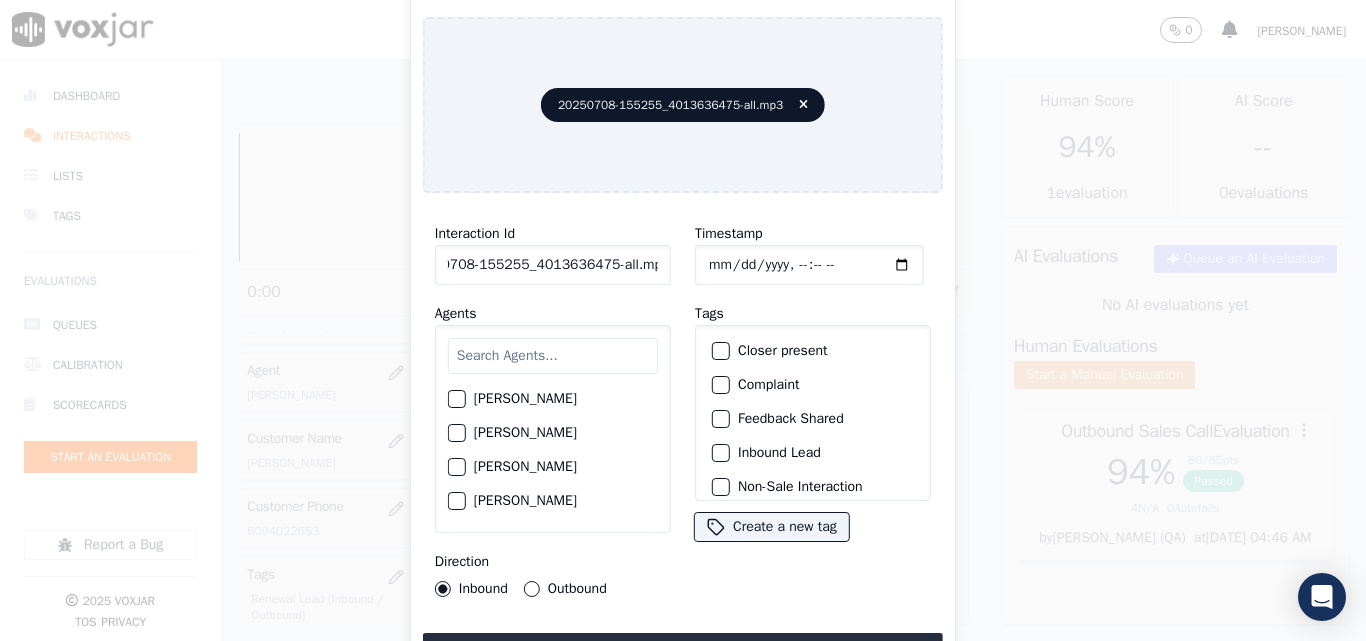 drag, startPoint x: 644, startPoint y: 258, endPoint x: 793, endPoint y: 276, distance: 150.08331 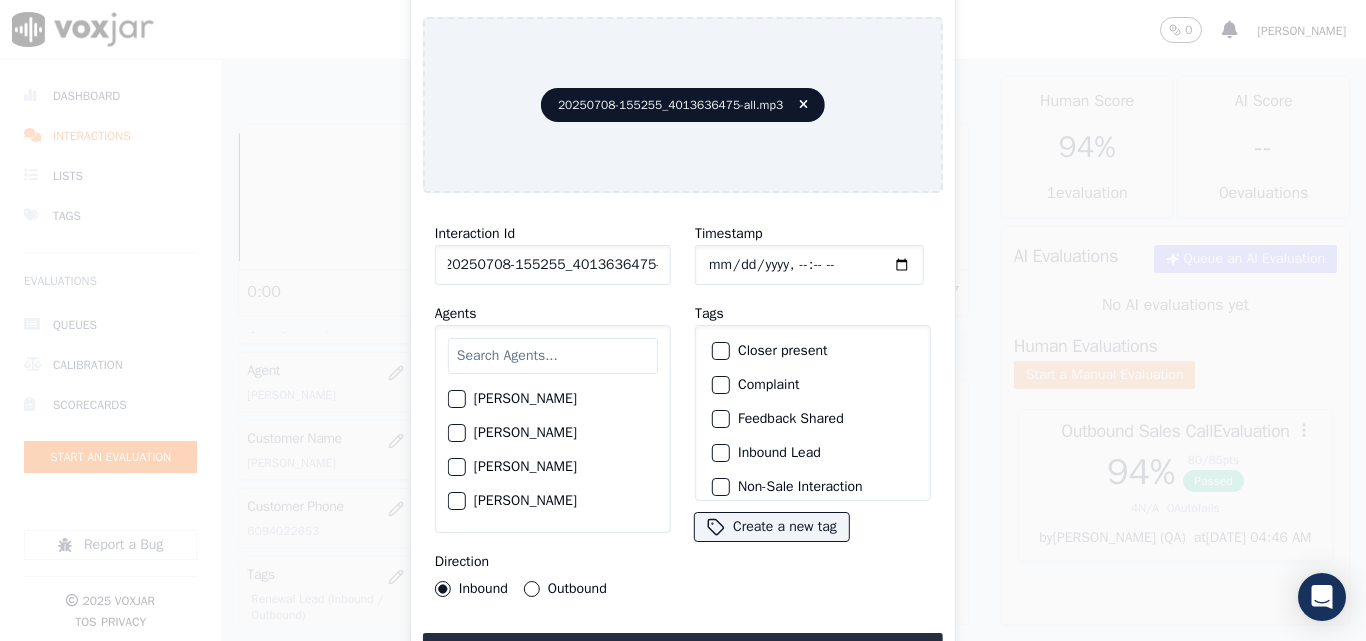 scroll, scrollTop: 0, scrollLeft: 11, axis: horizontal 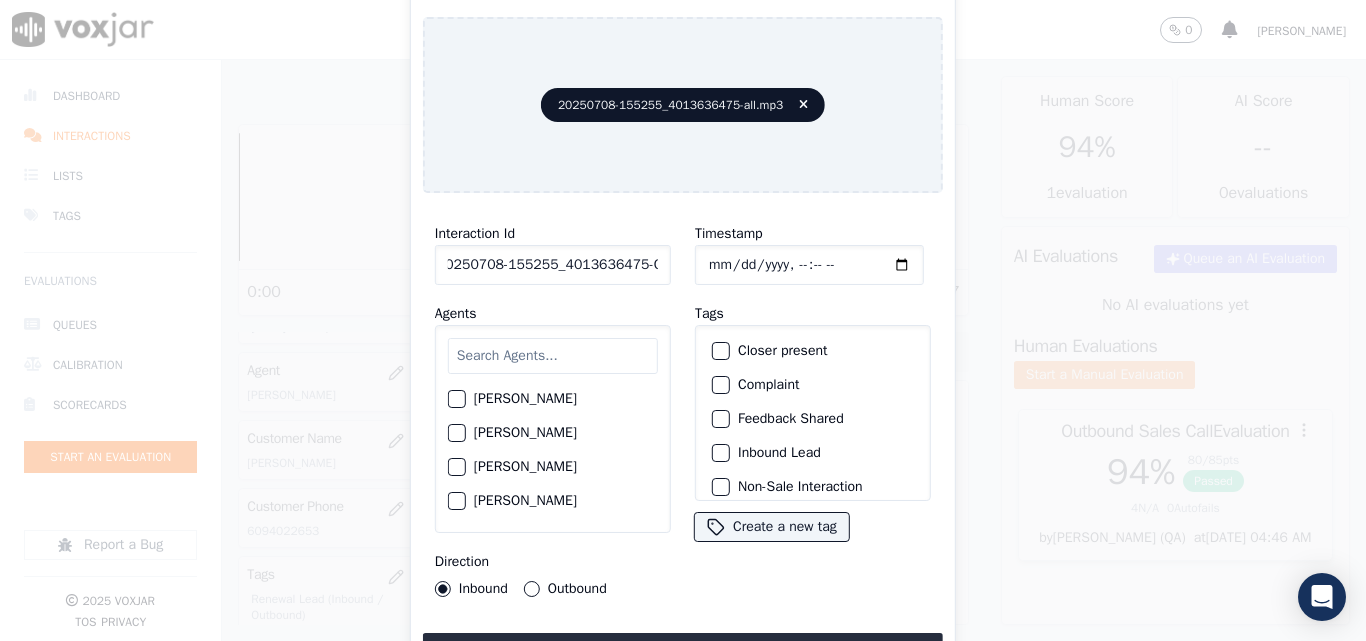 type on "20250708-155255_4013636475-C1" 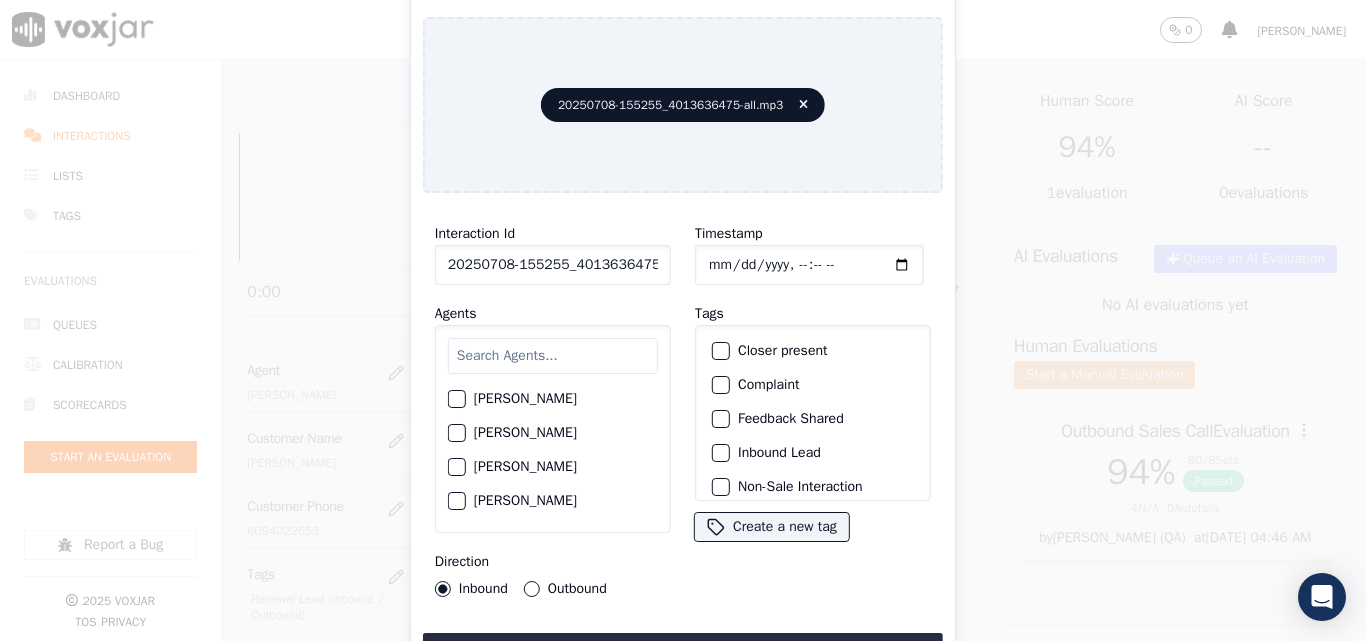 type on "[DATE]T23:19" 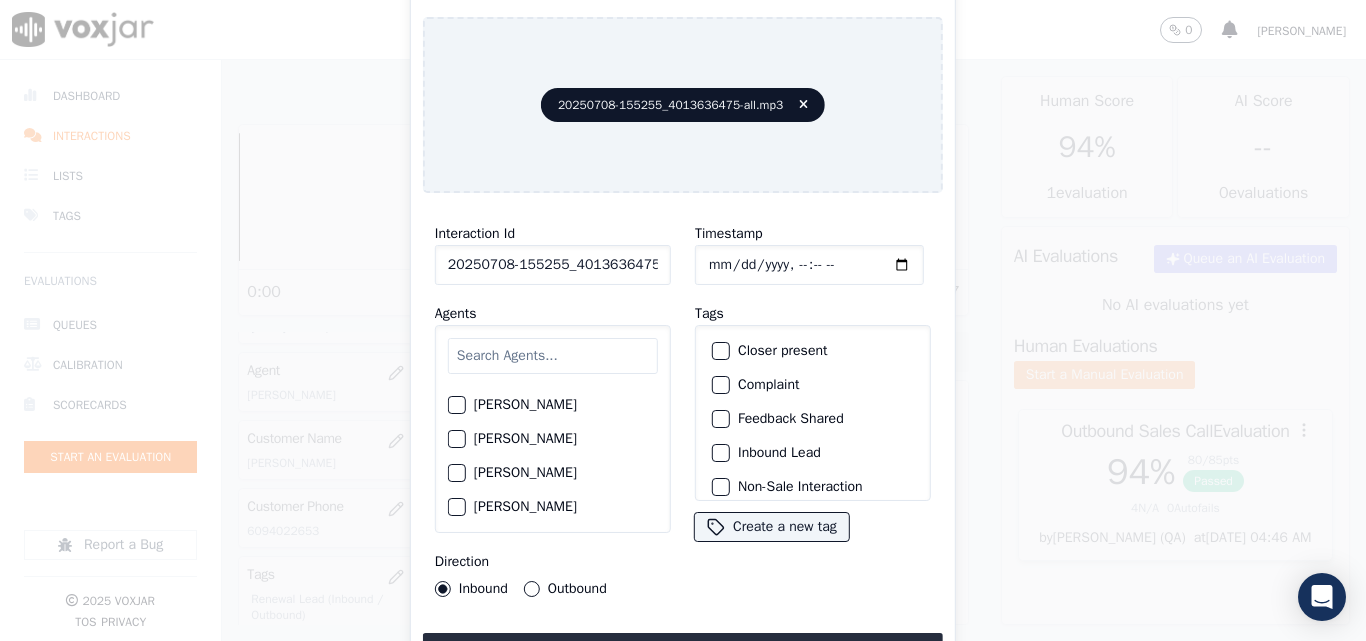 scroll, scrollTop: 2000, scrollLeft: 0, axis: vertical 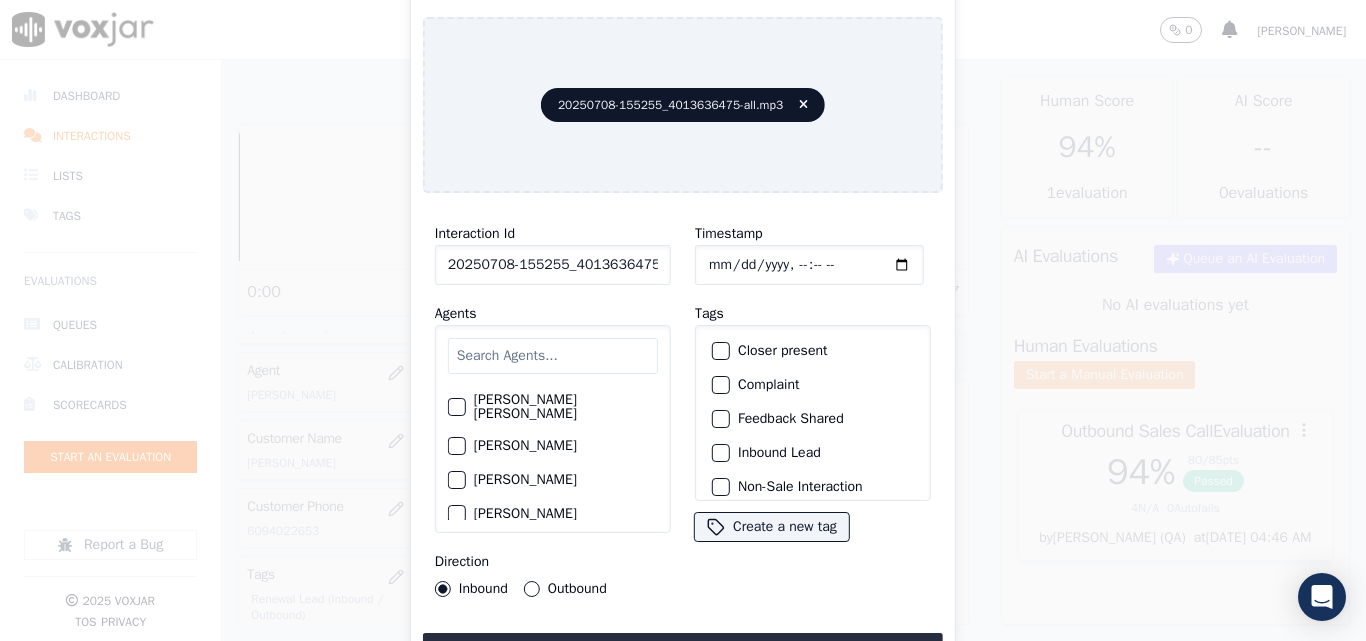 click on "[PERSON_NAME]" 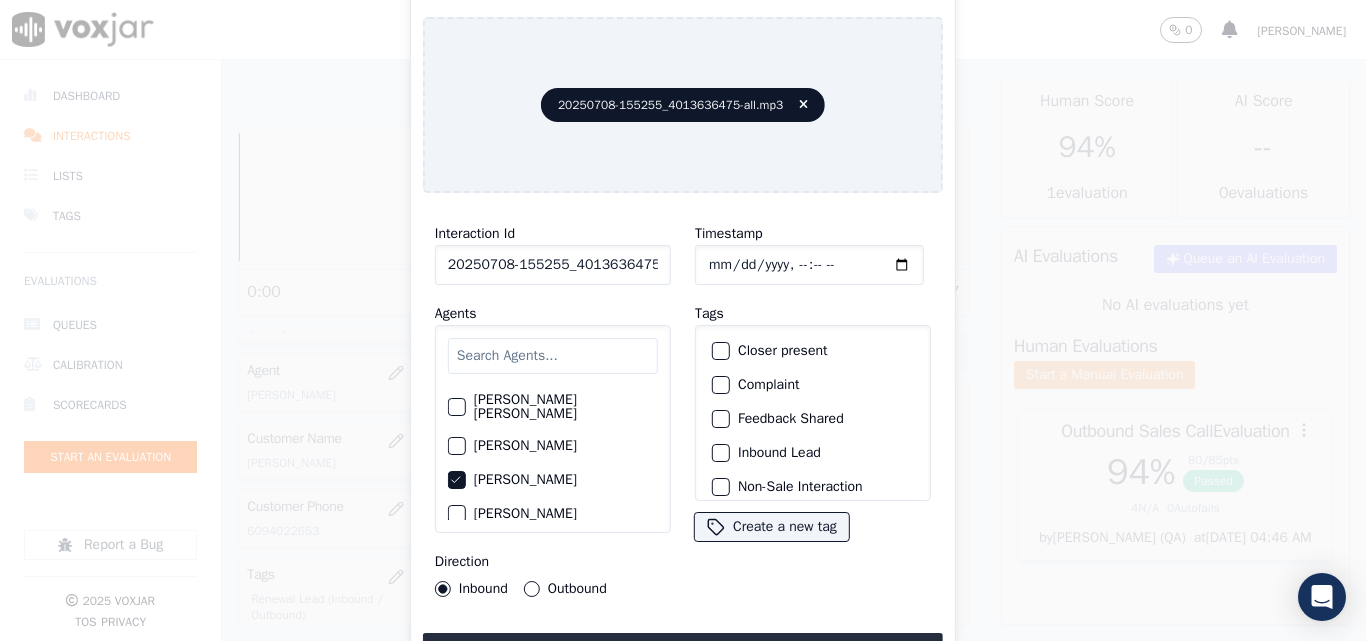 click on "Outbound" at bounding box center [532, 589] 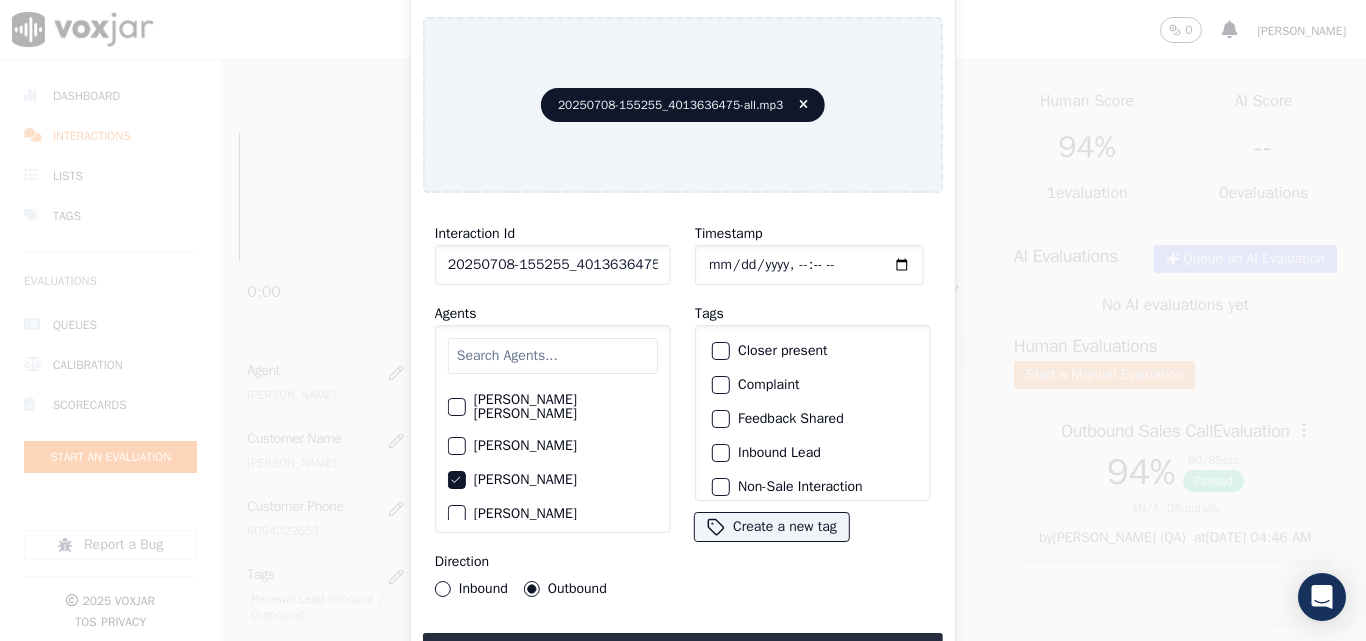 click on "Inbound" 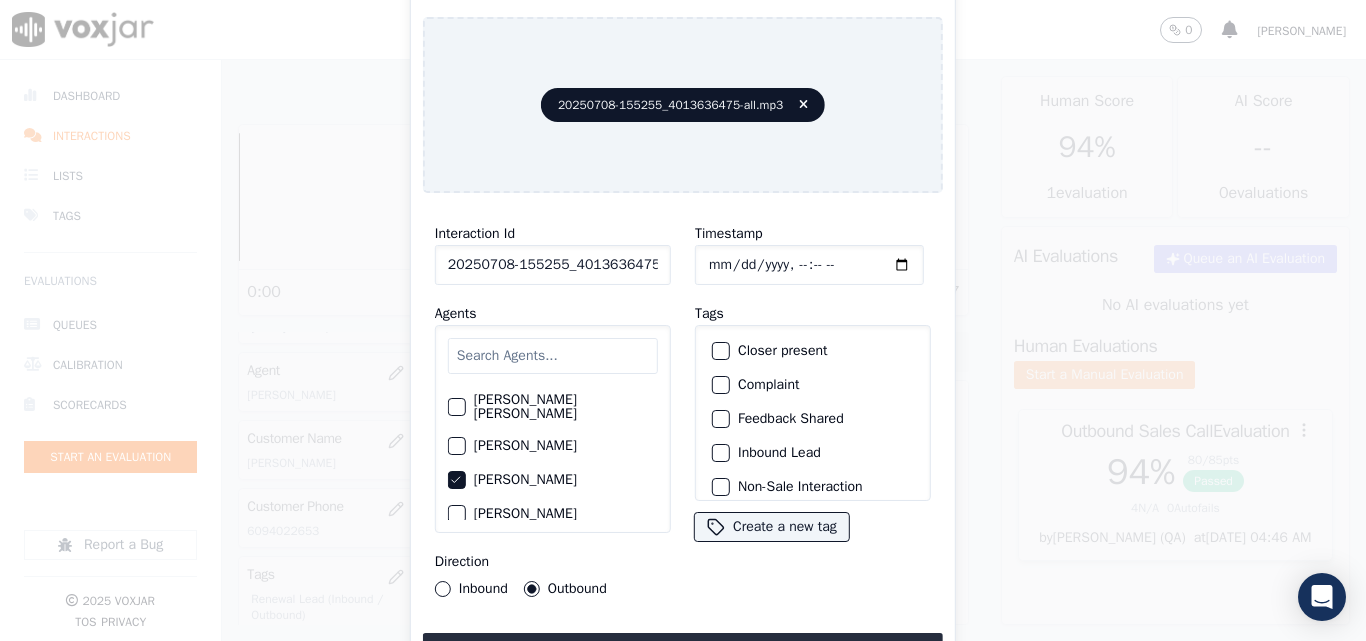 click on "Inbound" at bounding box center [443, 589] 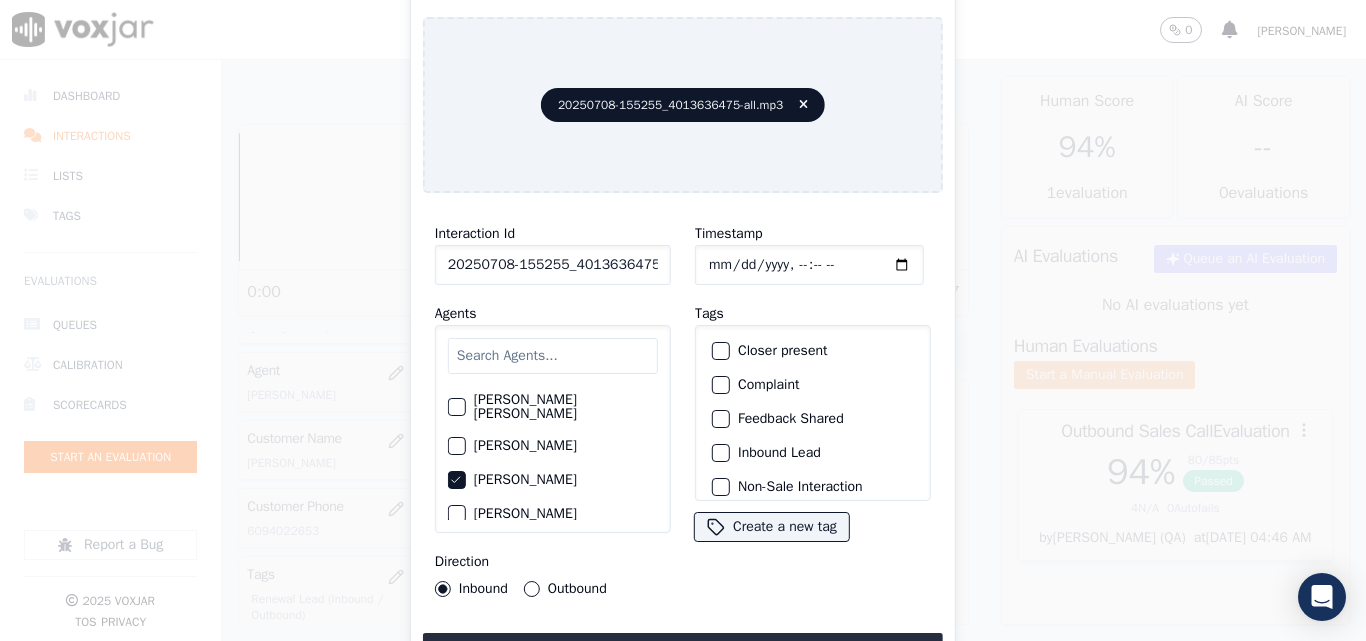 click on "Closer present" 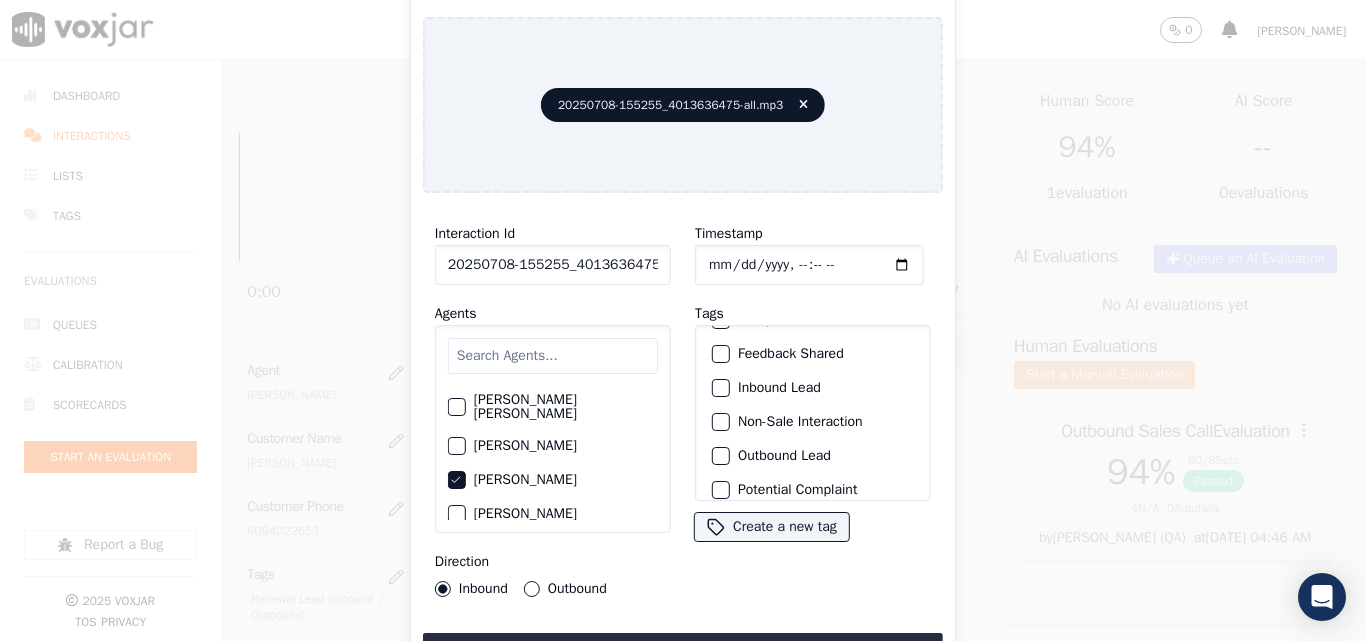 scroll, scrollTop: 100, scrollLeft: 0, axis: vertical 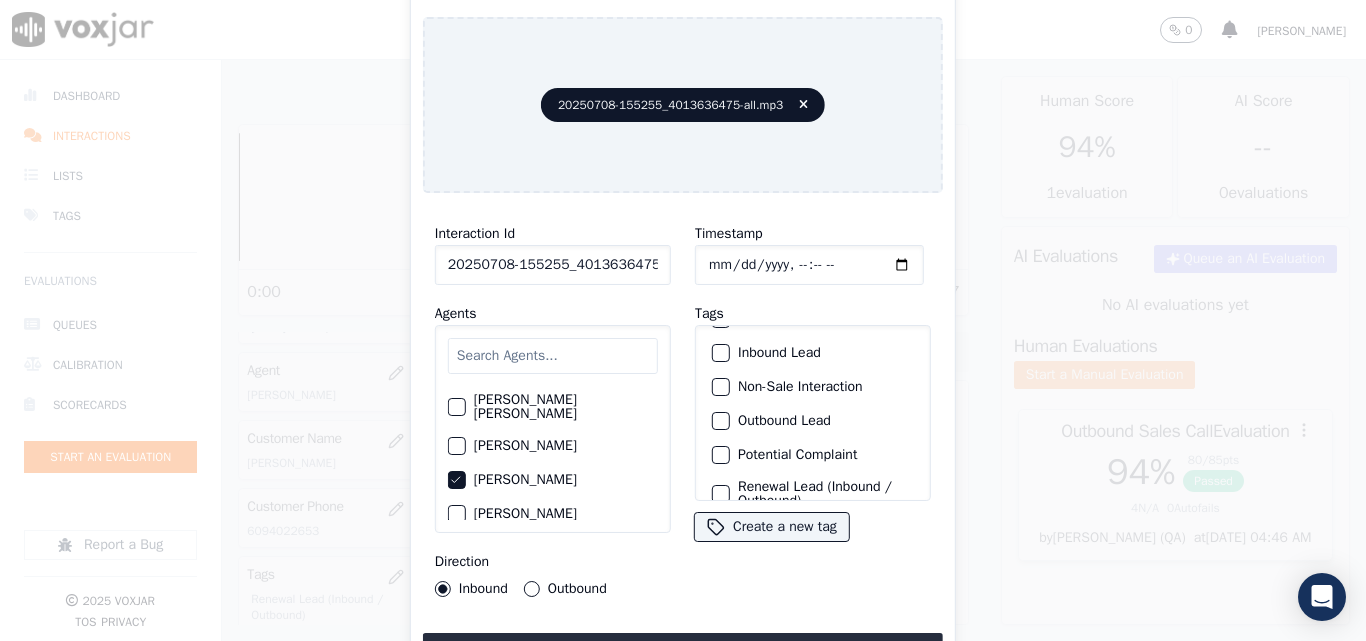 click on "Inbound Lead" 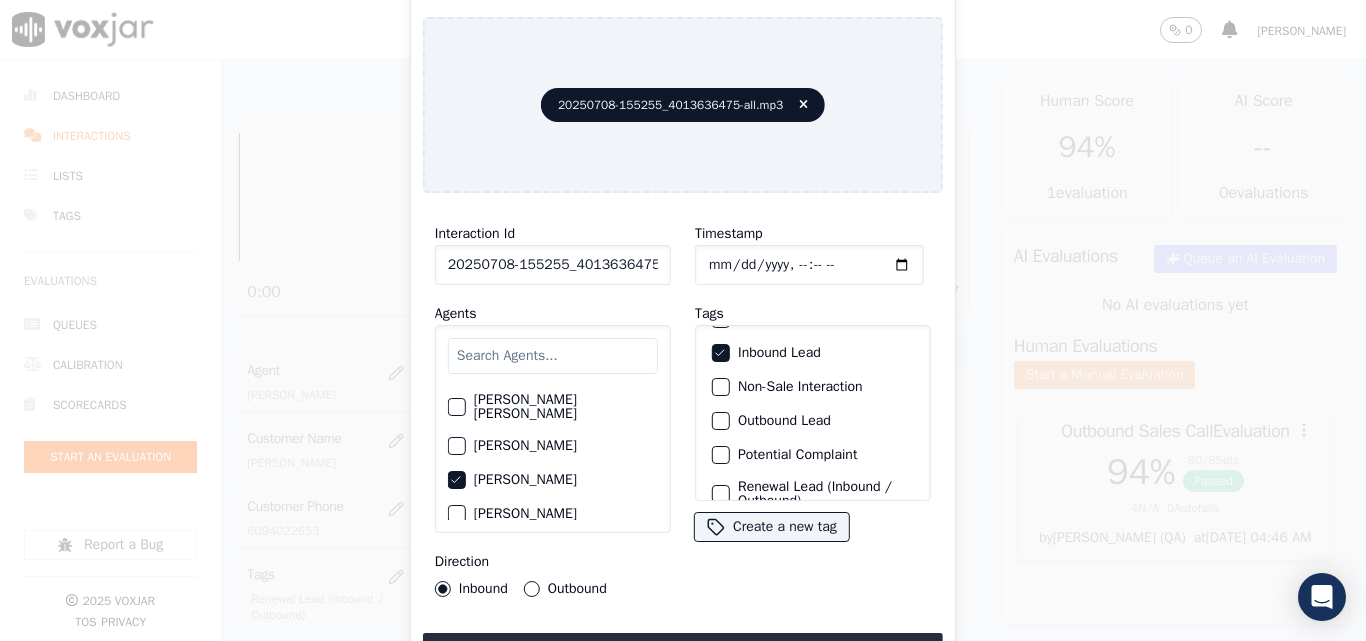 click on "Potential Complaint" 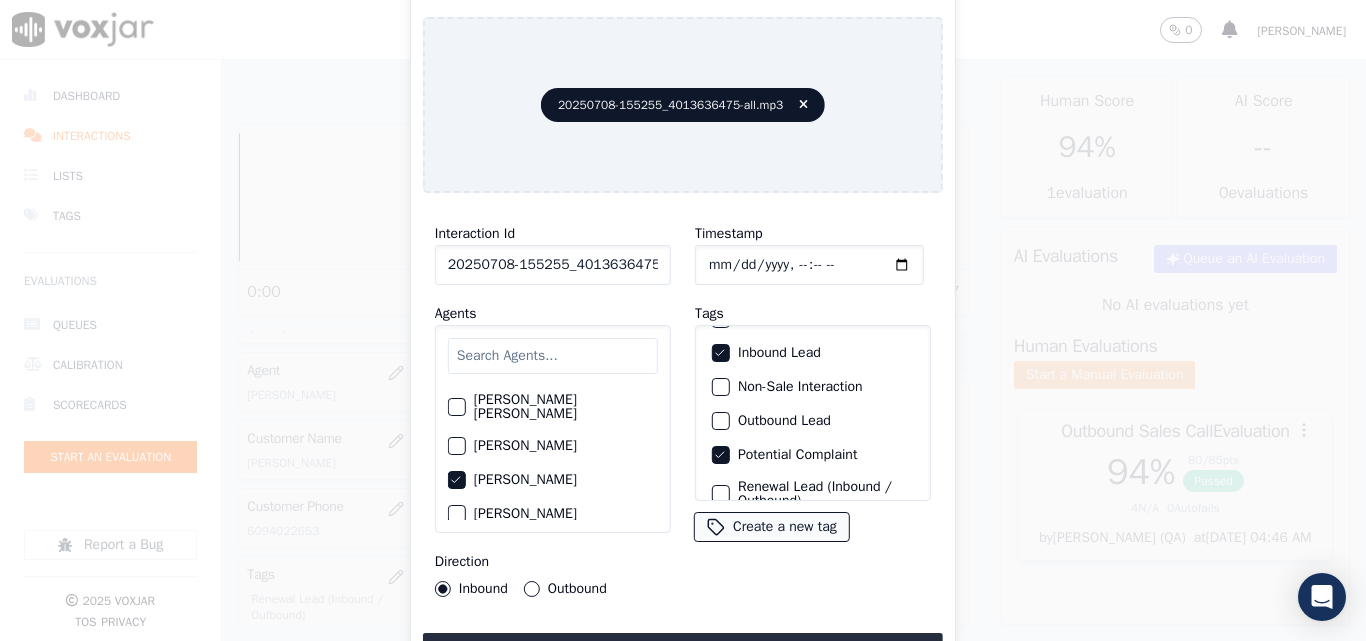 type 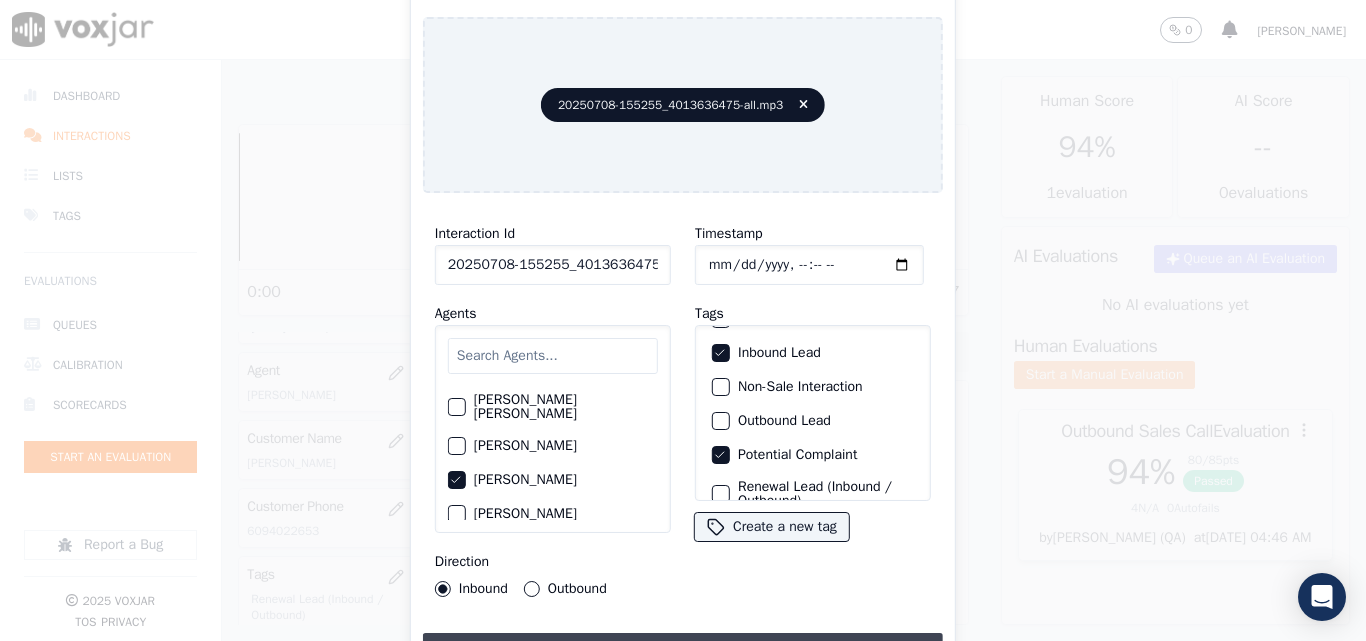 click on "Upload interaction to start evaluation" at bounding box center (683, 651) 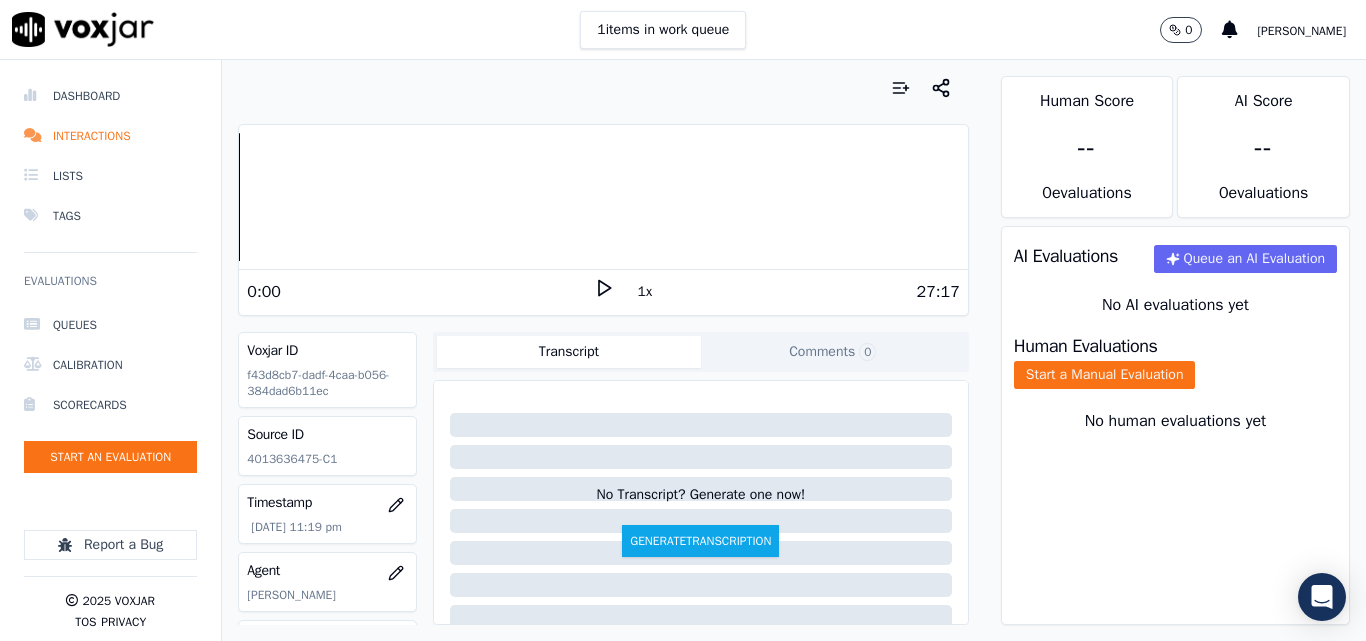 scroll, scrollTop: 200, scrollLeft: 0, axis: vertical 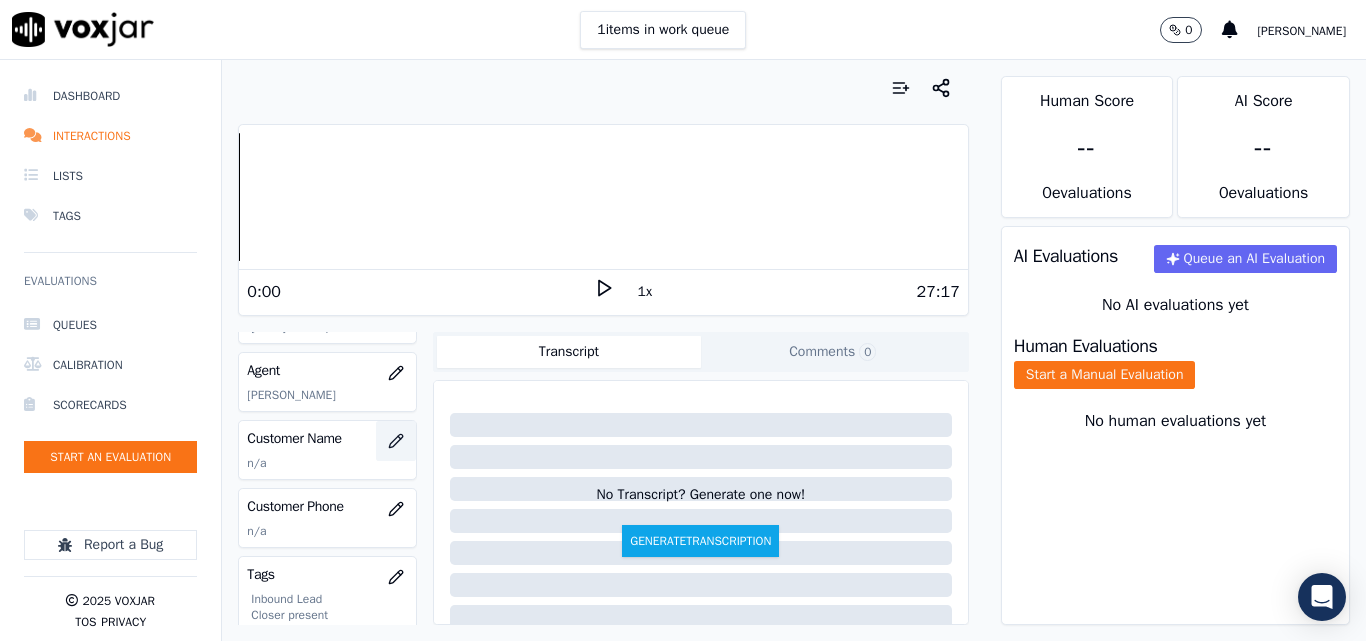 click 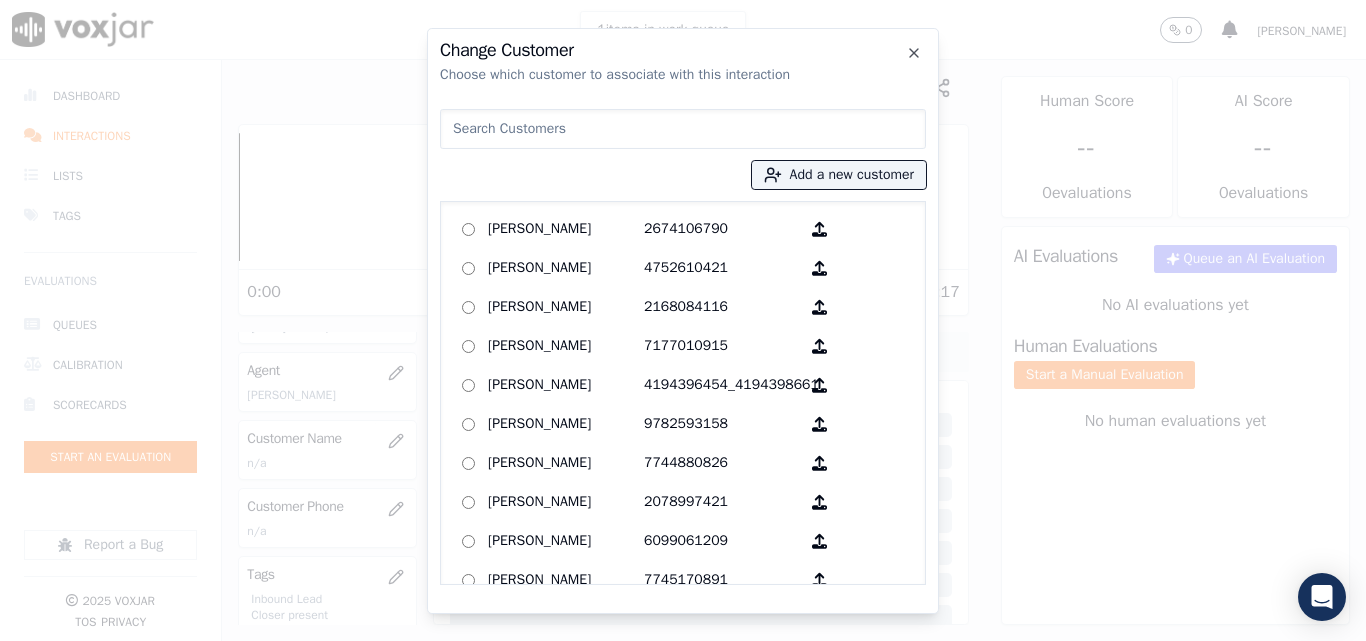 click at bounding box center (683, 129) 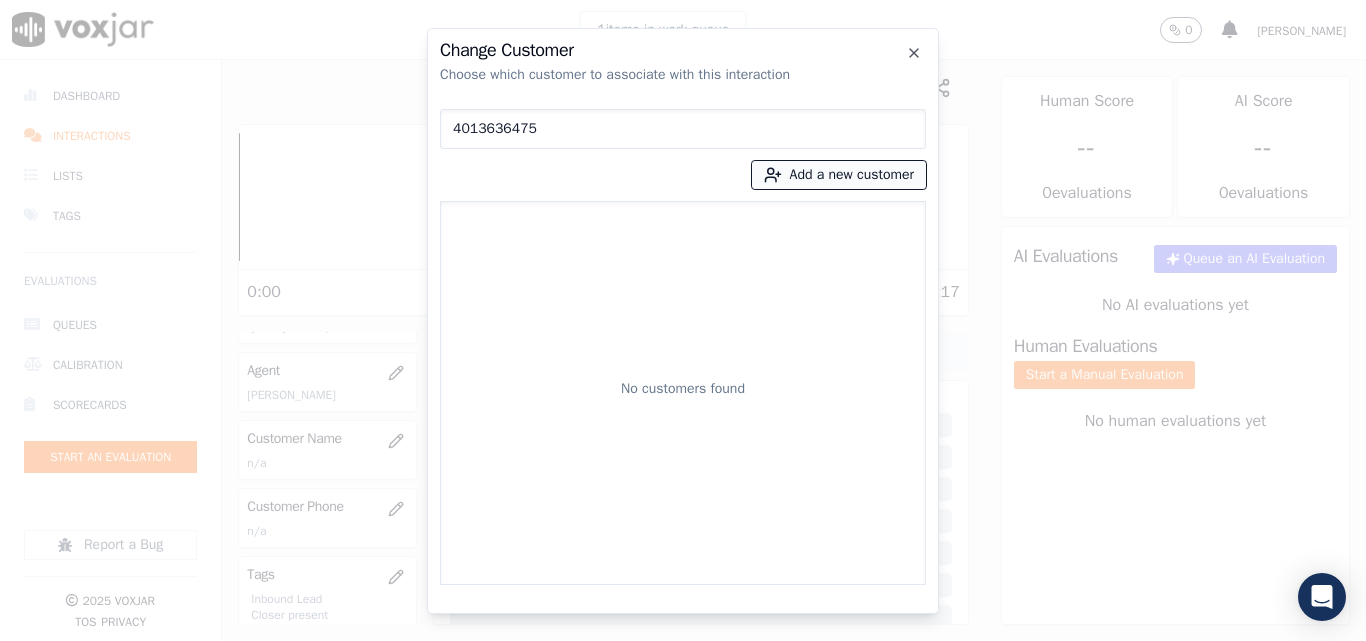 type on "4013636475" 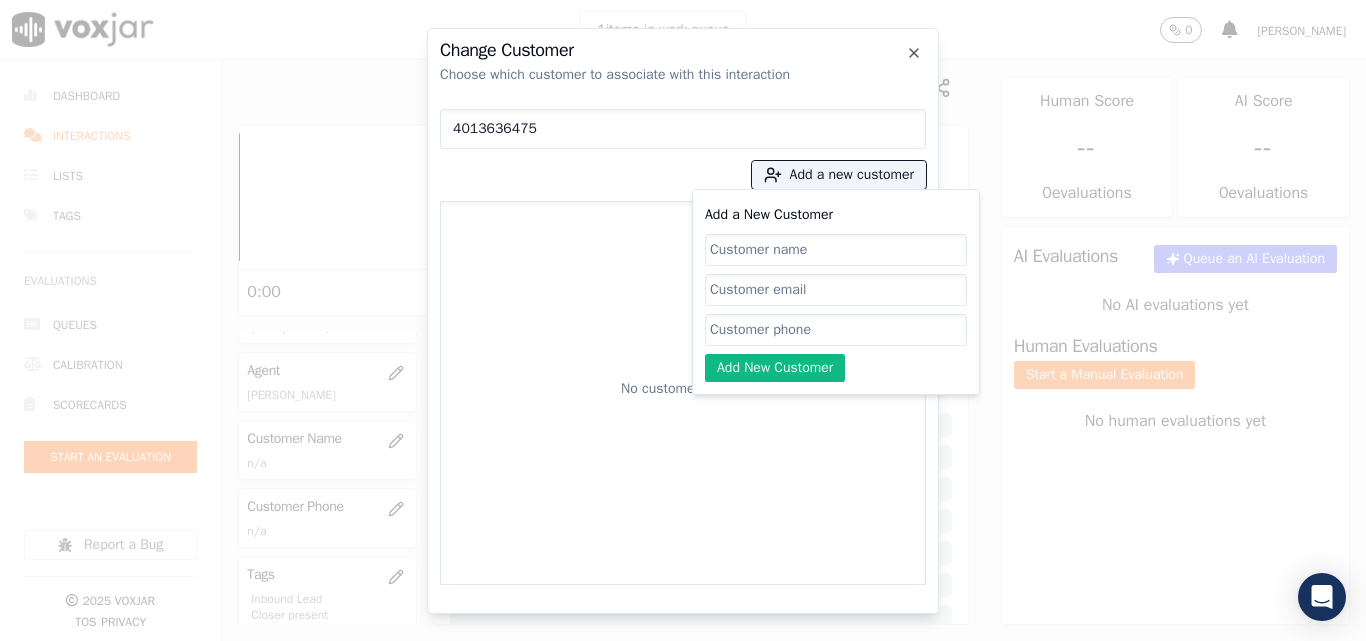 click on "Add a New Customer" 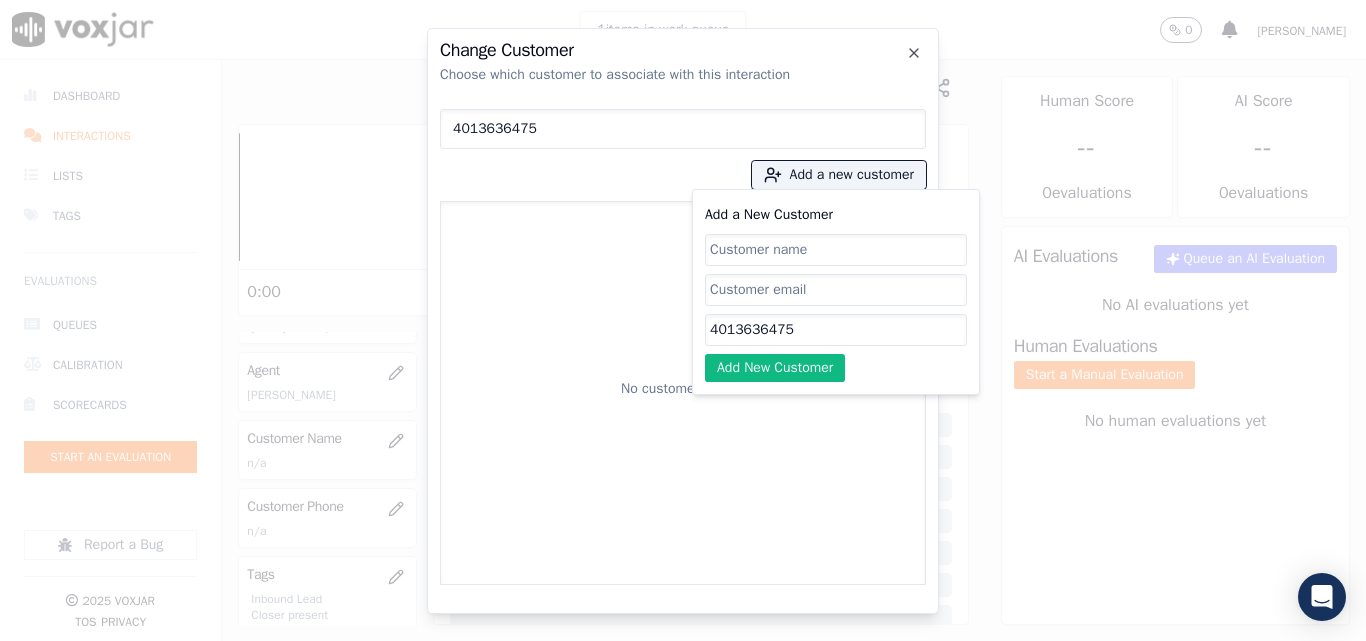type on "4013636475" 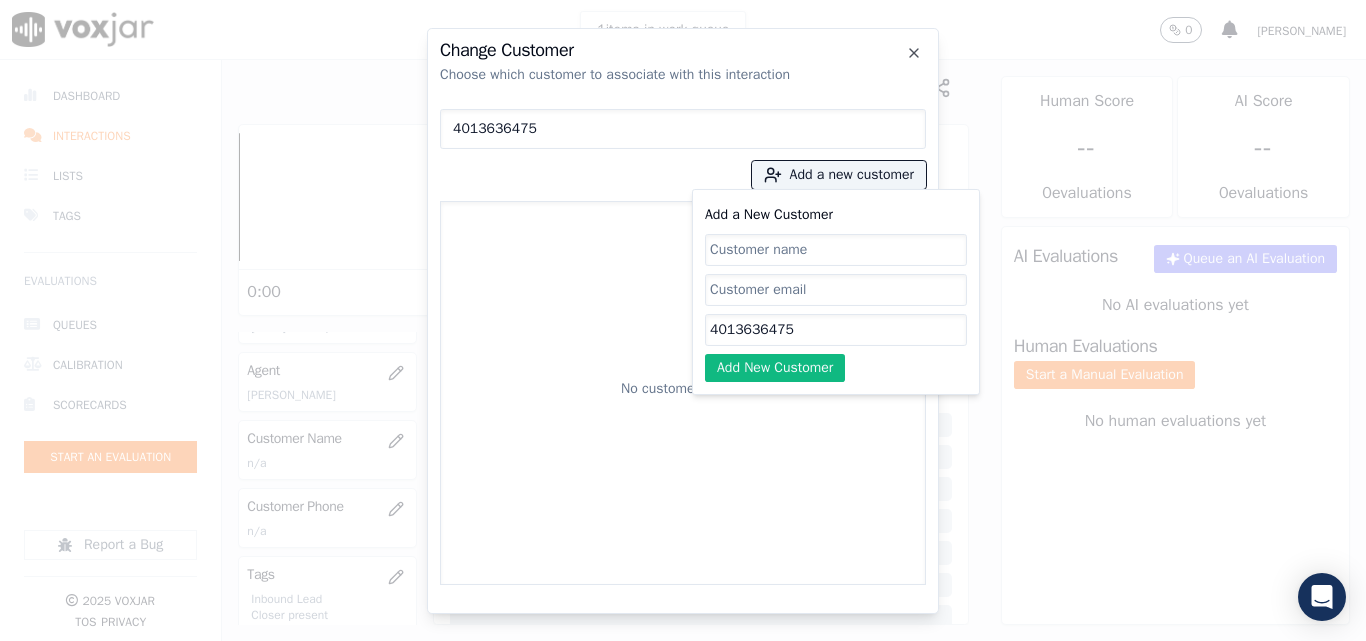 click on "Add a New Customer" 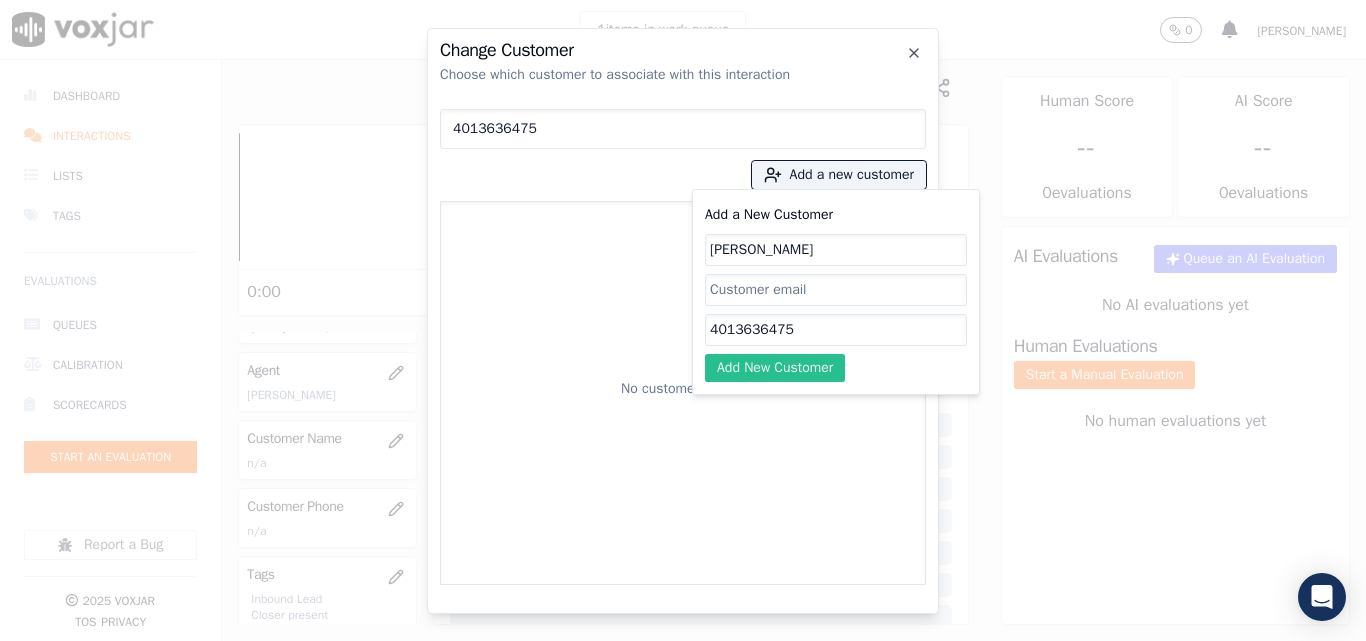 type on "[PERSON_NAME]" 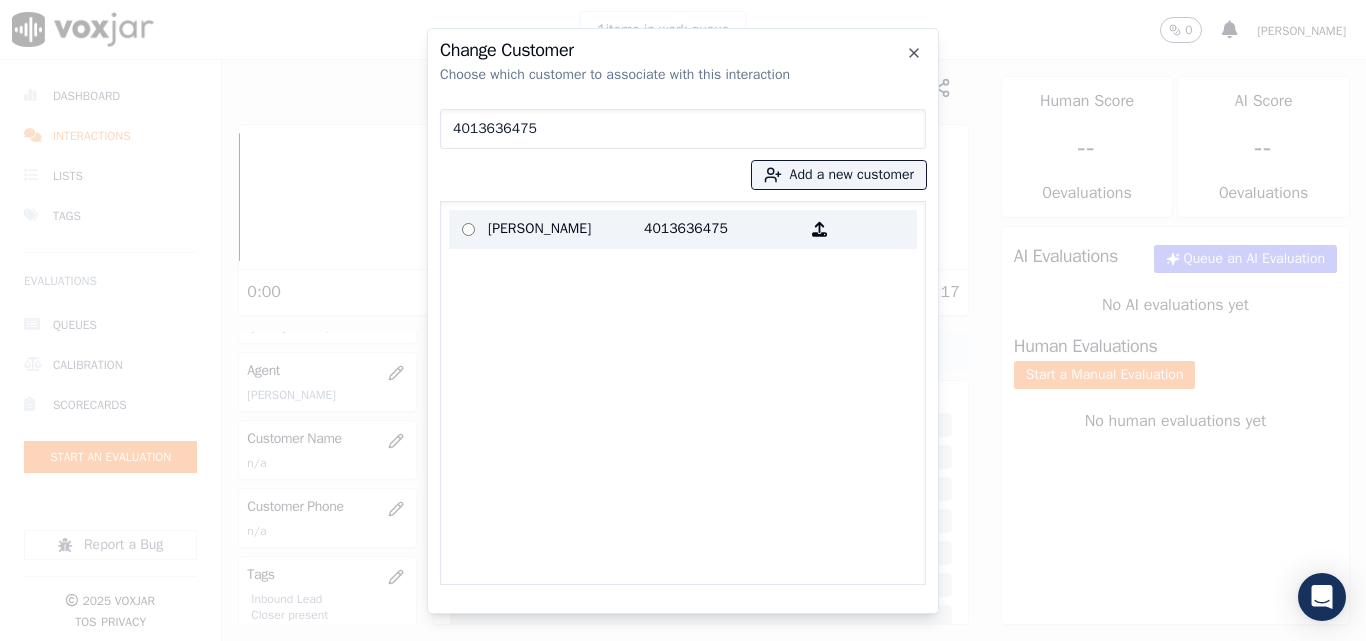 click on "[PERSON_NAME]" at bounding box center [566, 229] 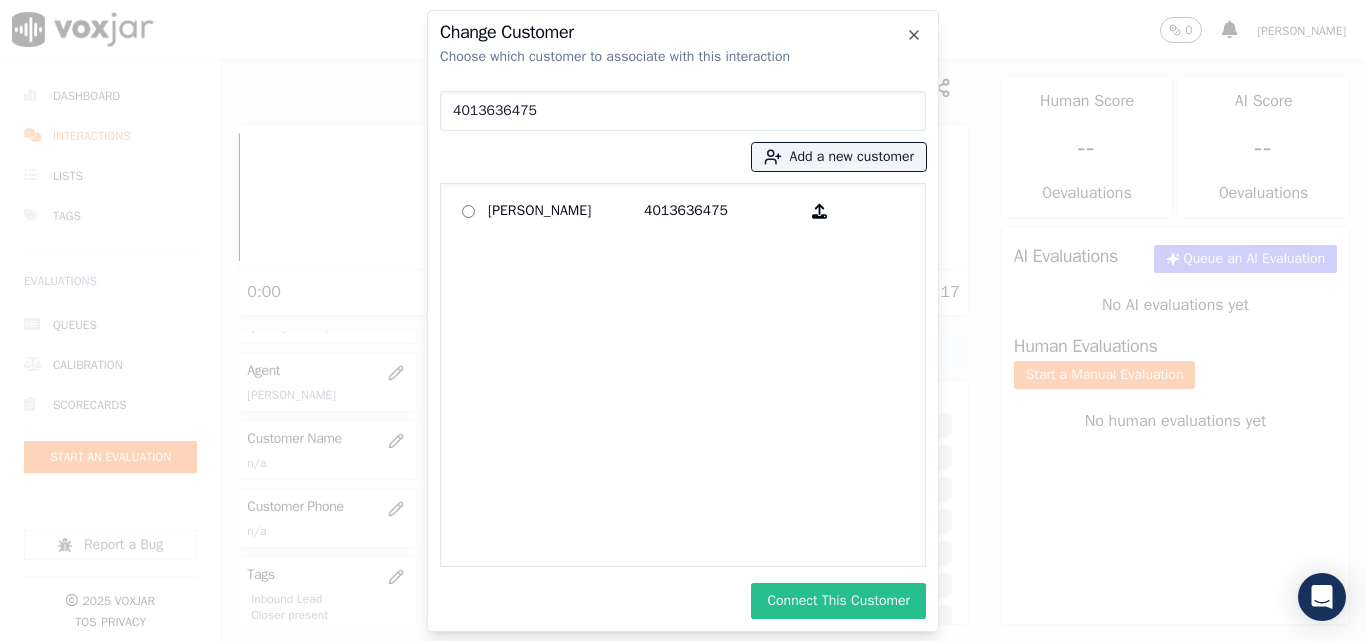 click on "Connect This Customer" at bounding box center (838, 601) 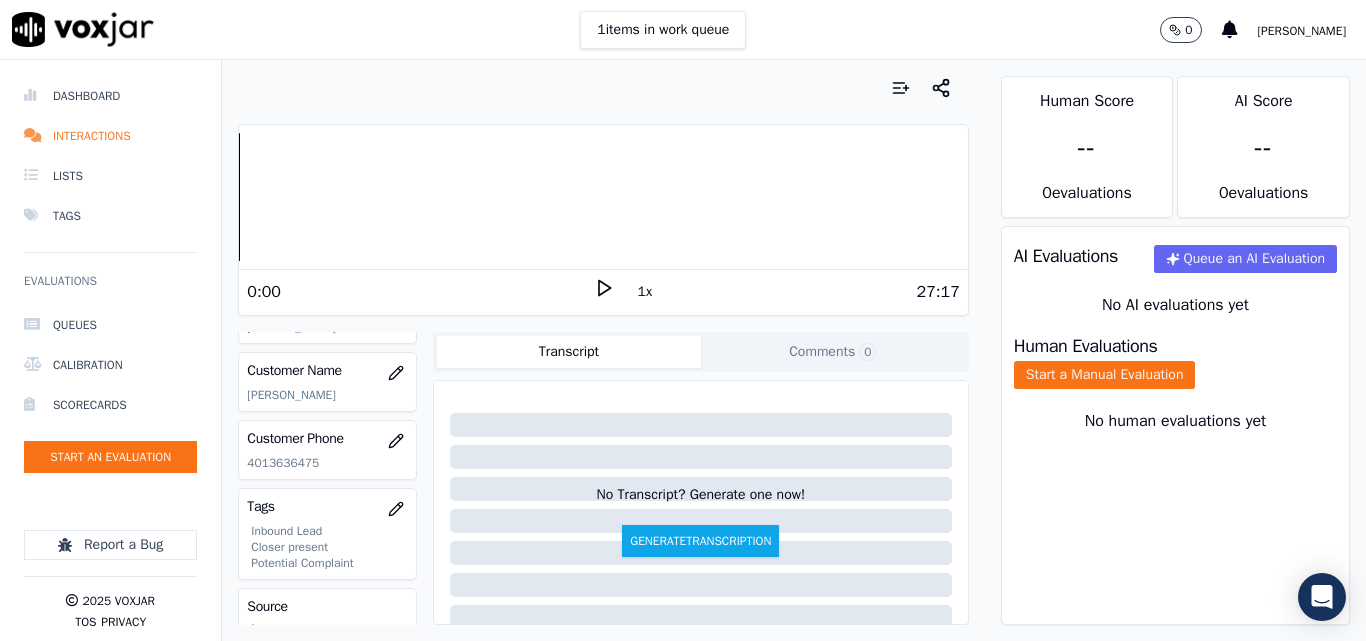 scroll, scrollTop: 400, scrollLeft: 0, axis: vertical 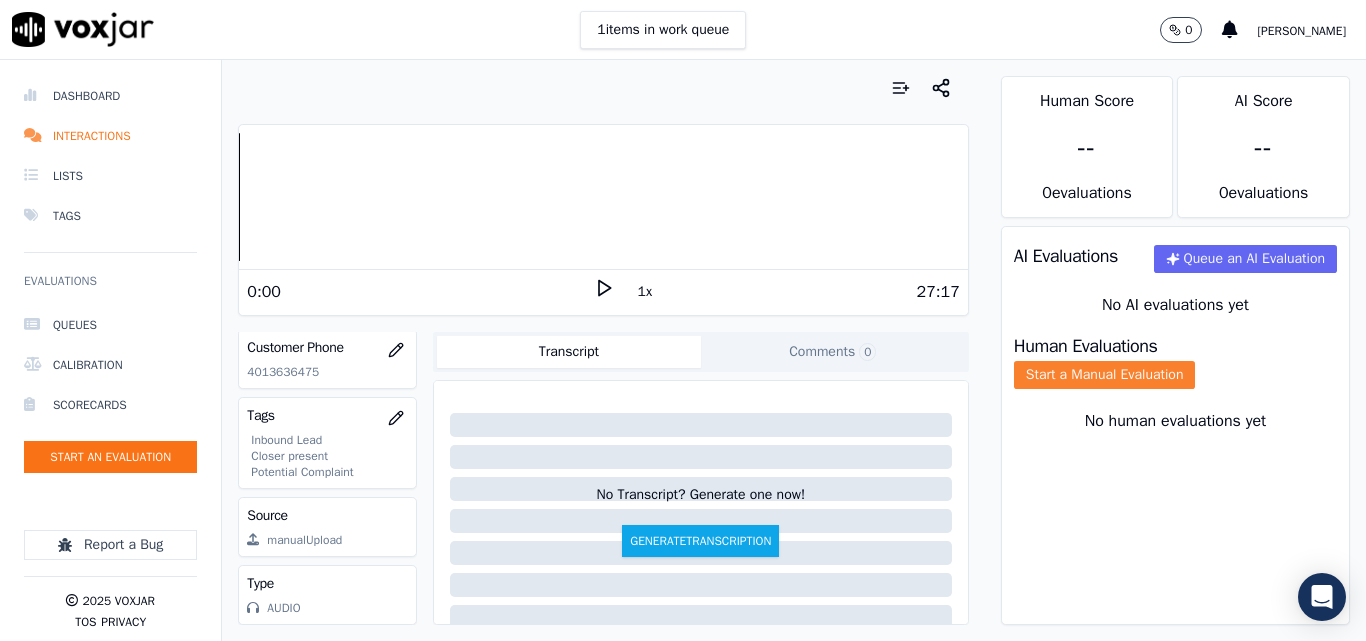 click on "Start a Manual Evaluation" 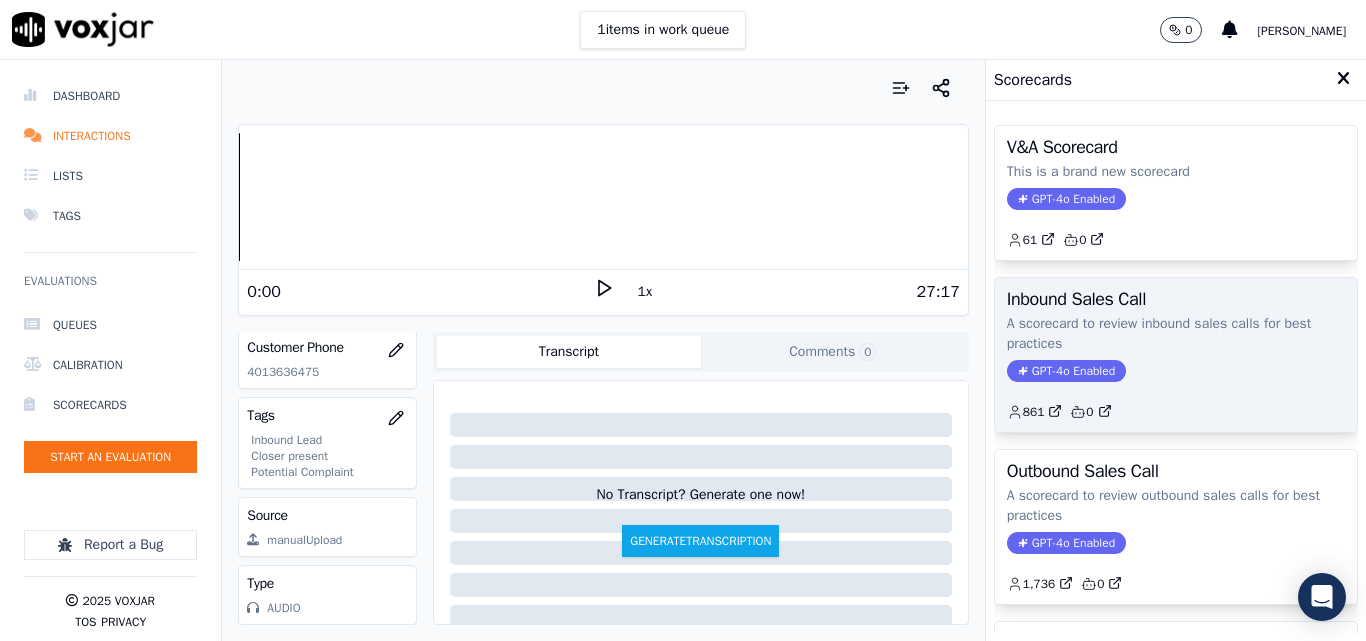 click on "Inbound Sales Call   A scorecard to review inbound sales calls for best practices     GPT-4o Enabled       861         0" at bounding box center (1176, 355) 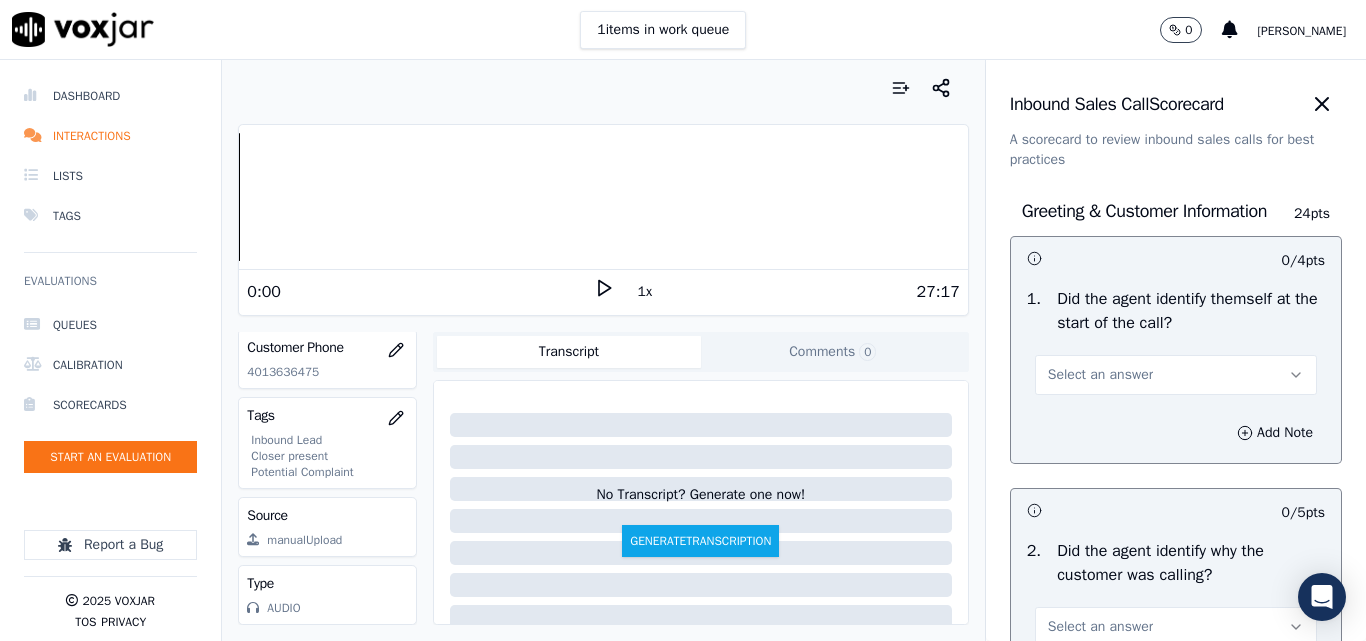 click on "Select an answer" at bounding box center [1100, 375] 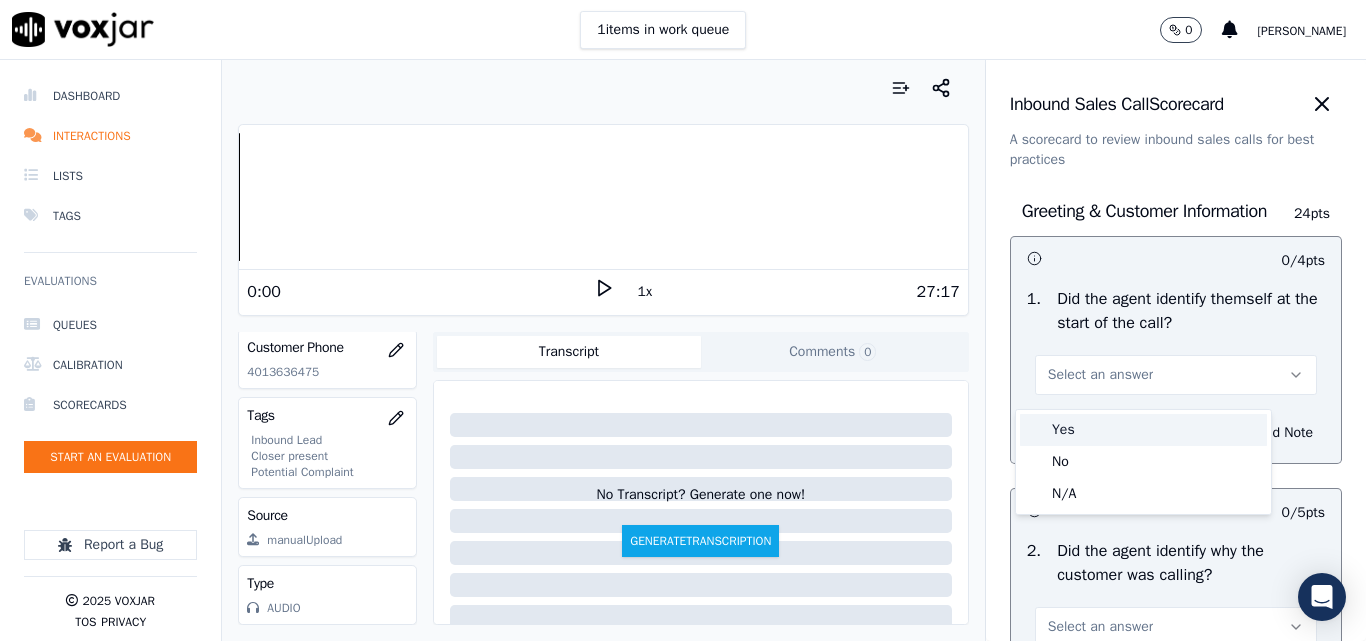 click on "Yes" at bounding box center (1143, 430) 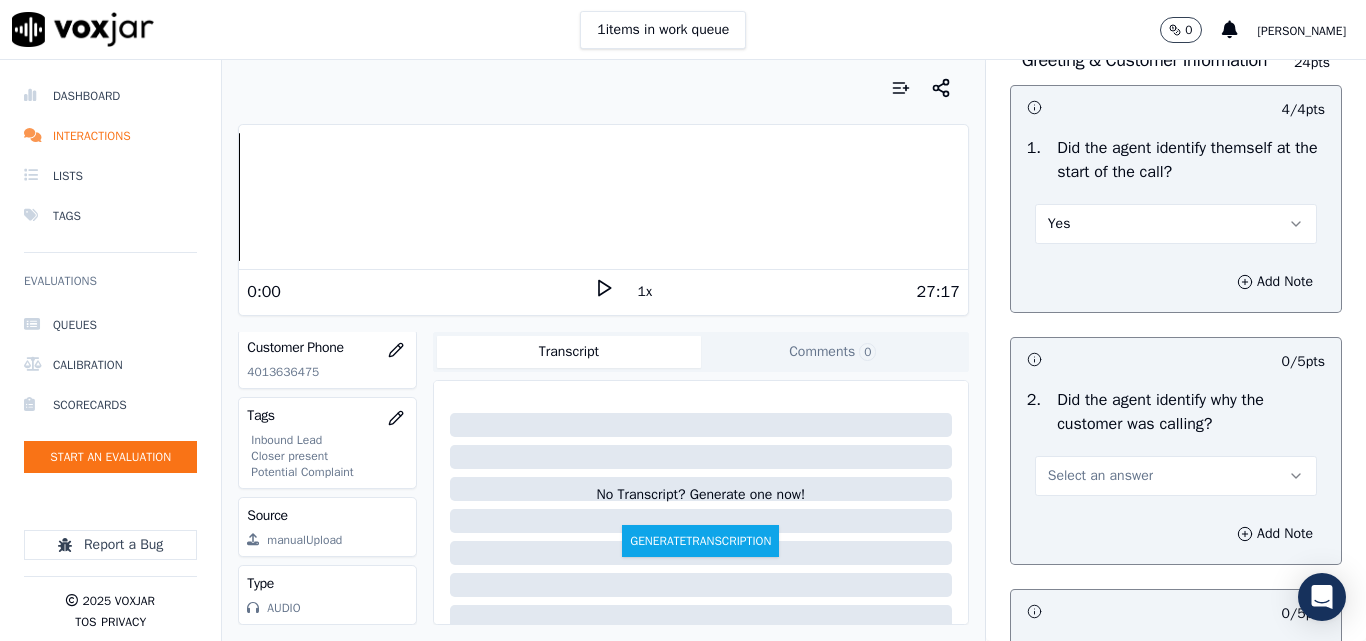 scroll, scrollTop: 300, scrollLeft: 0, axis: vertical 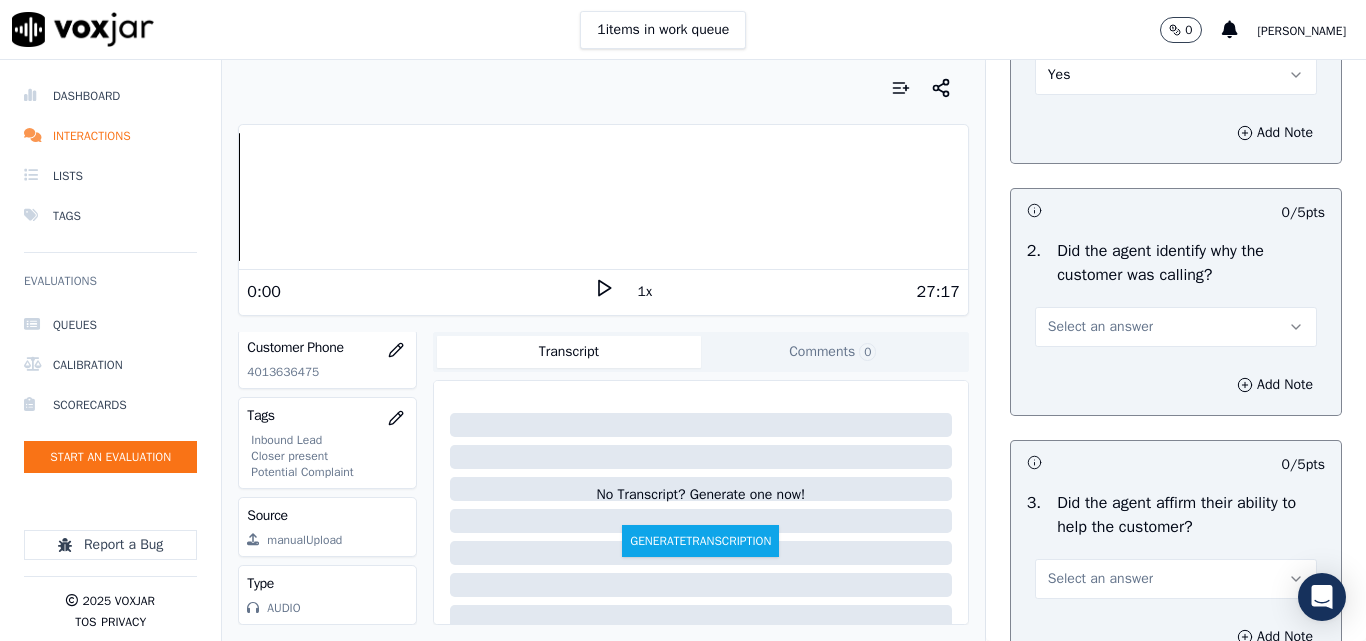 click on "Select an answer" at bounding box center [1100, 327] 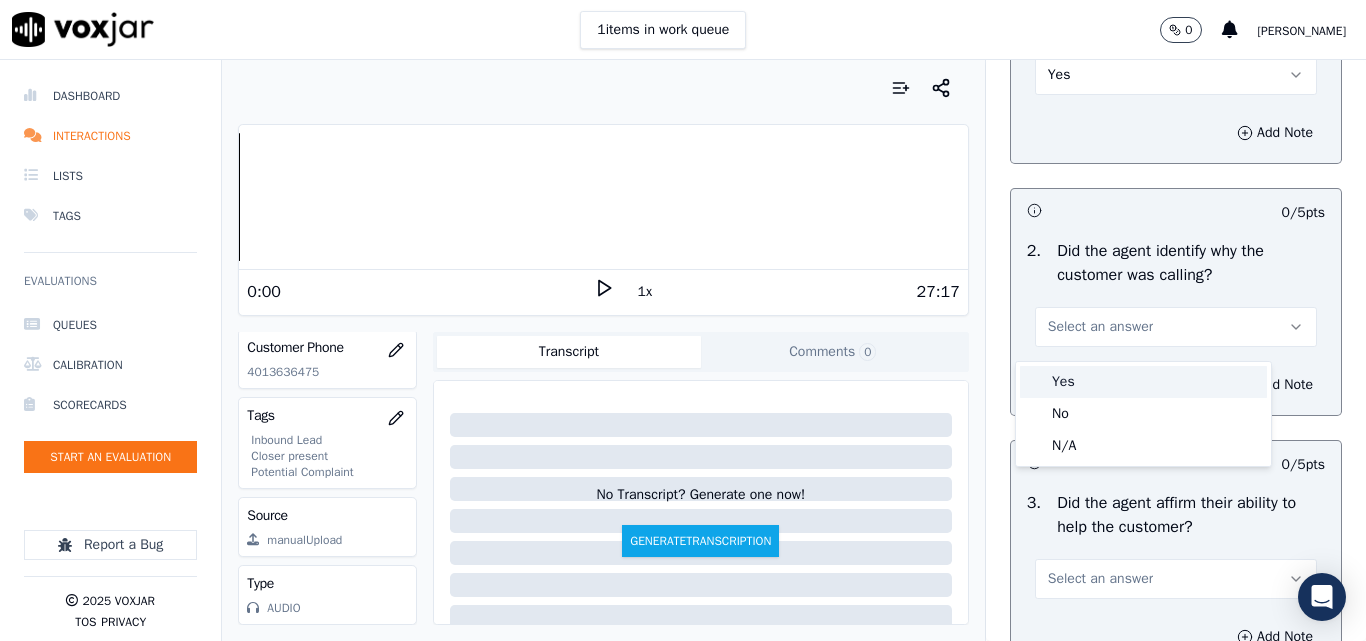 click on "Yes" at bounding box center [1143, 382] 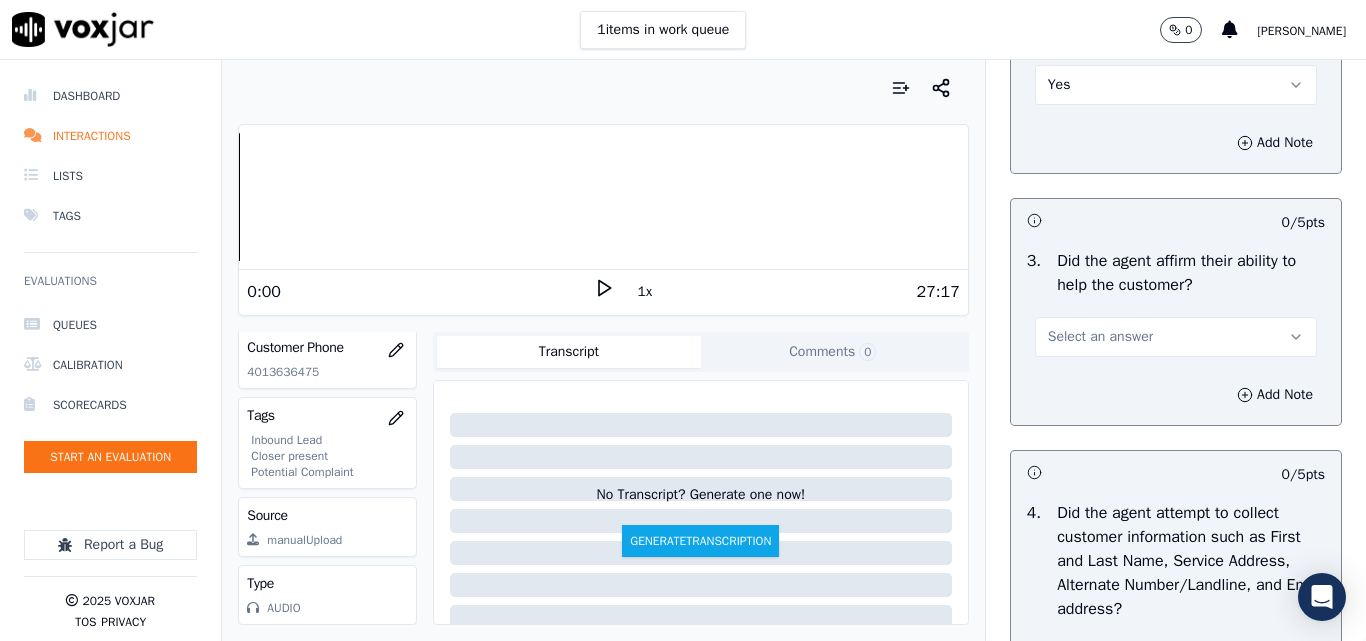 scroll, scrollTop: 600, scrollLeft: 0, axis: vertical 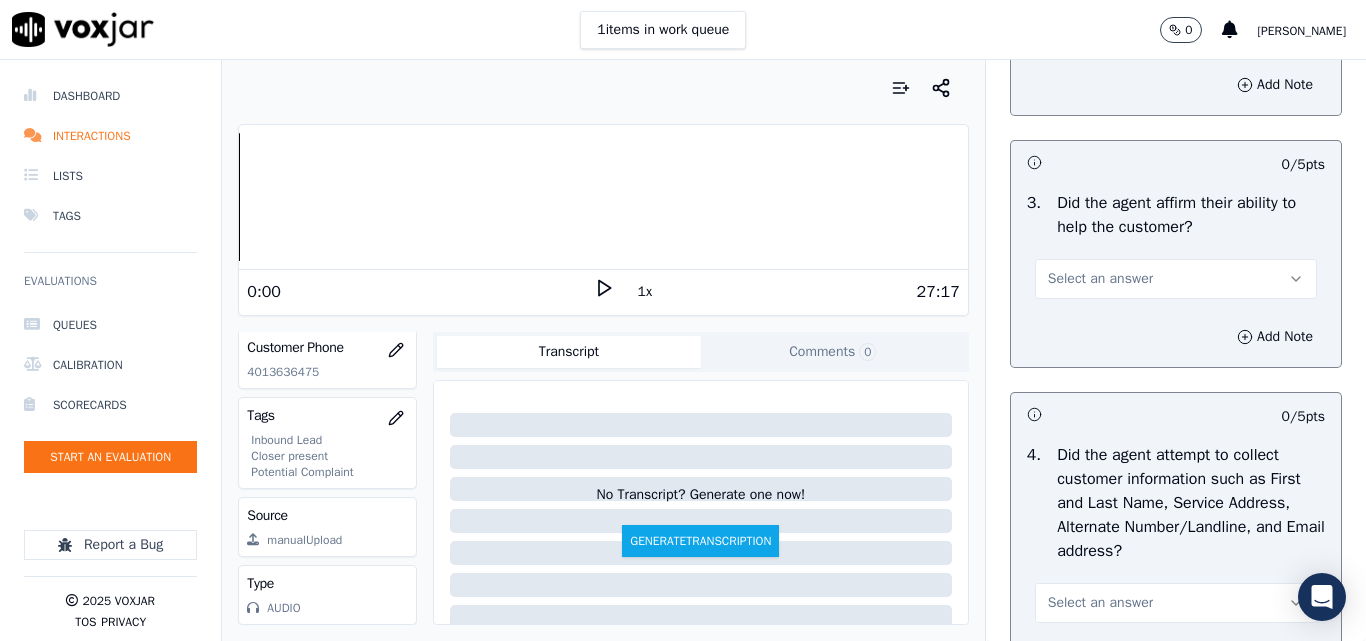 click on "Select an answer" at bounding box center (1100, 279) 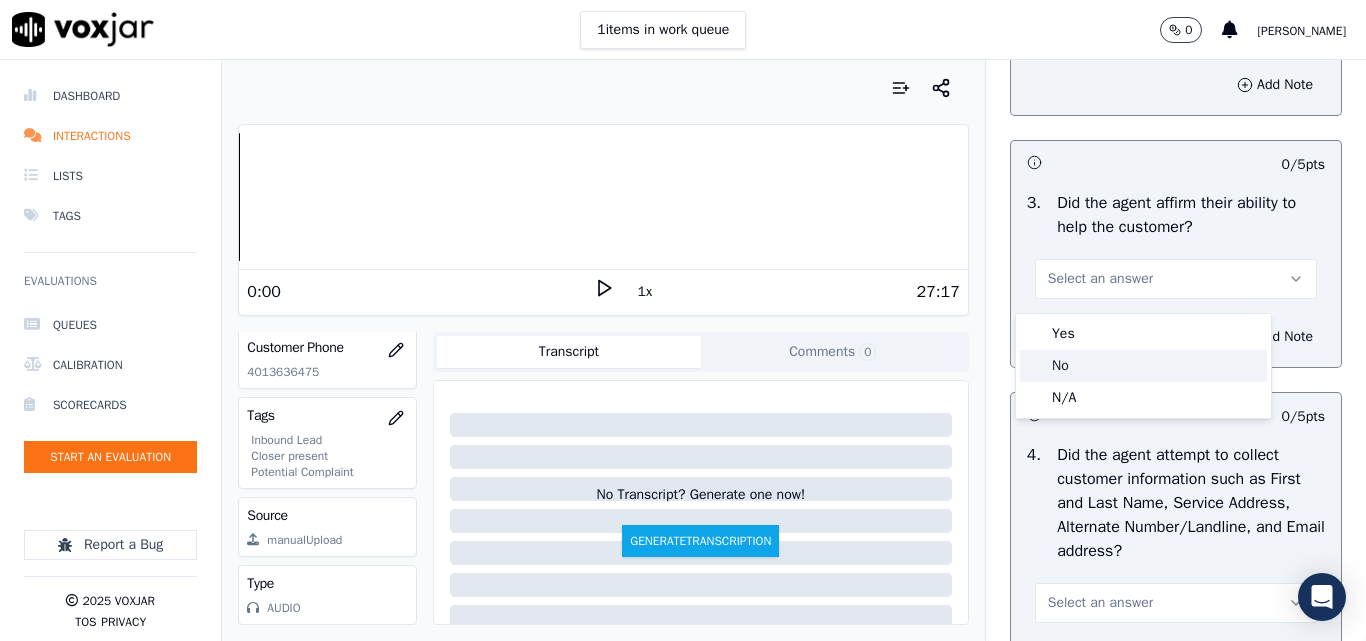 click on "No" 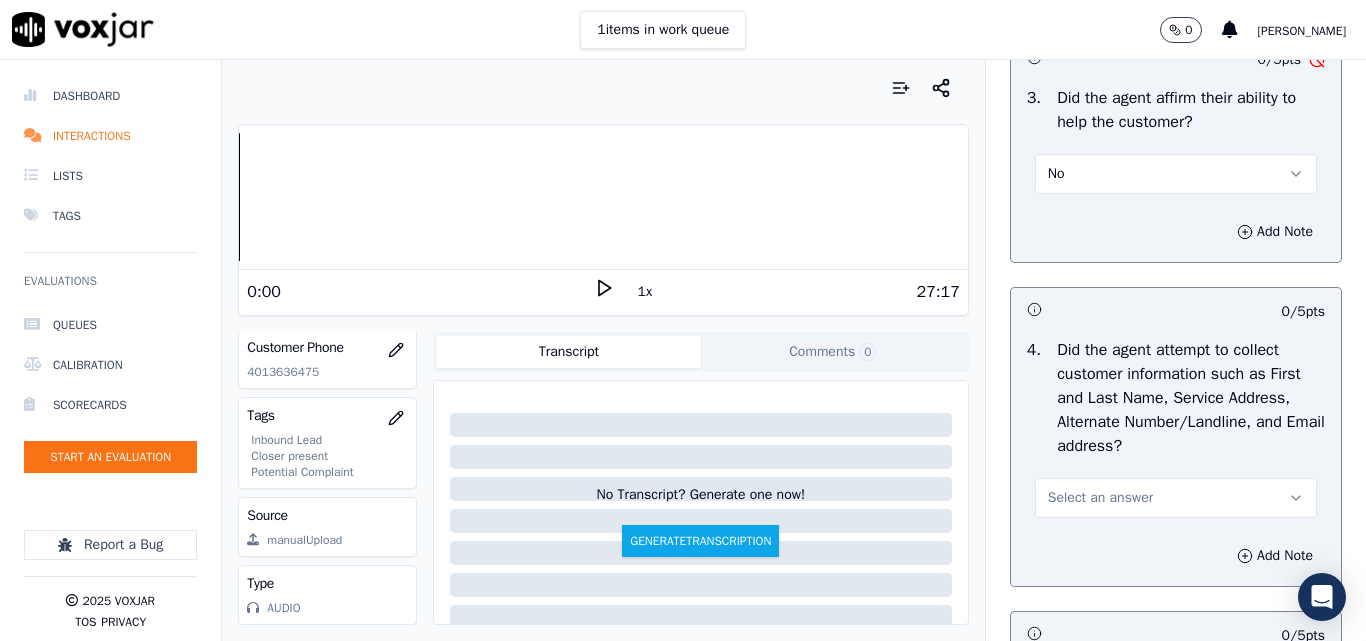 scroll, scrollTop: 800, scrollLeft: 0, axis: vertical 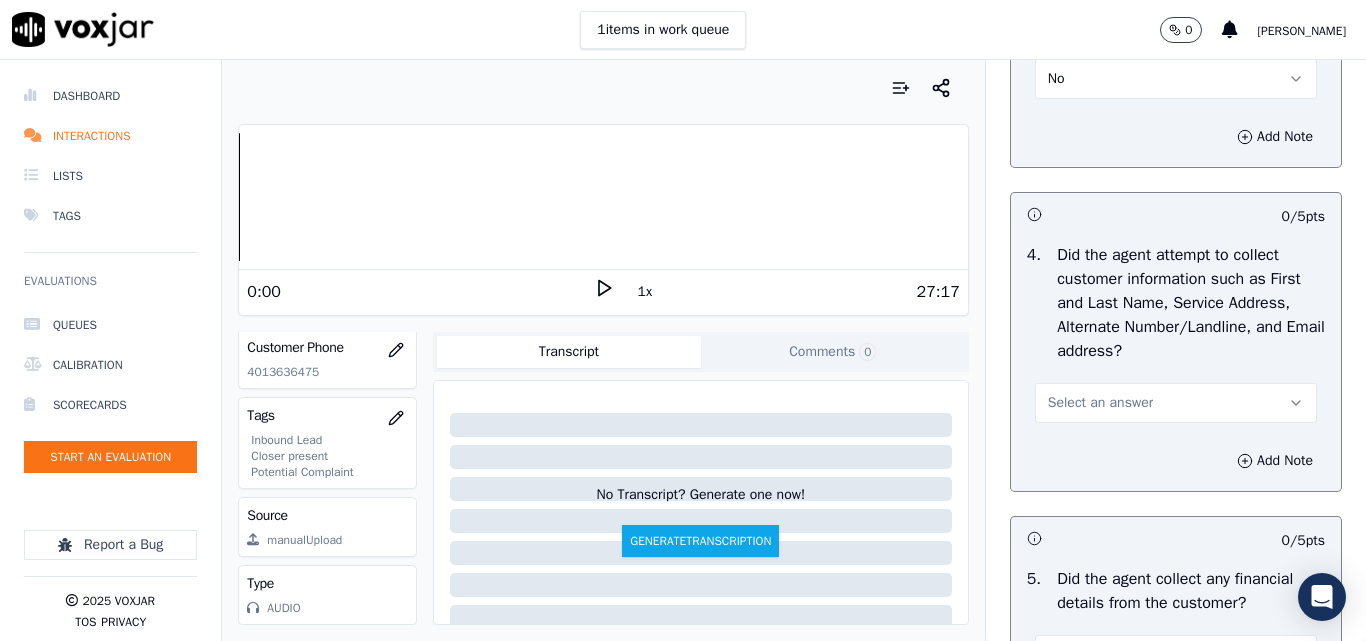 click on "Select an answer" at bounding box center [1100, 403] 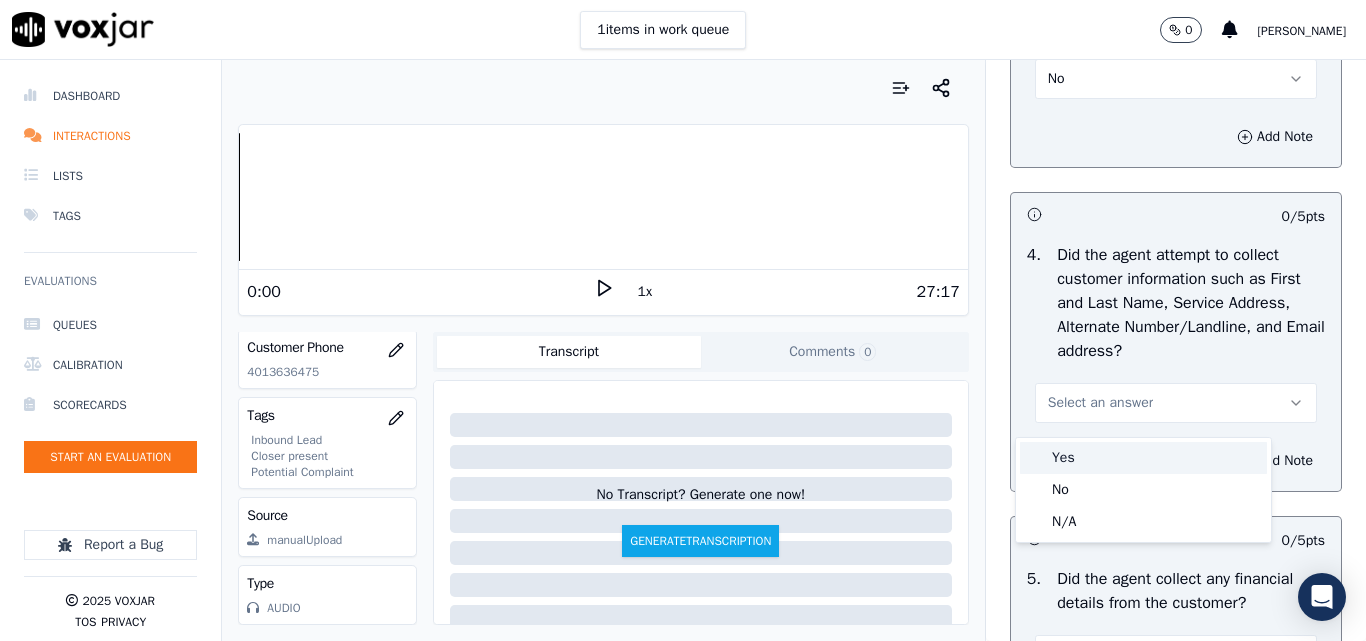 click on "Yes" at bounding box center [1143, 458] 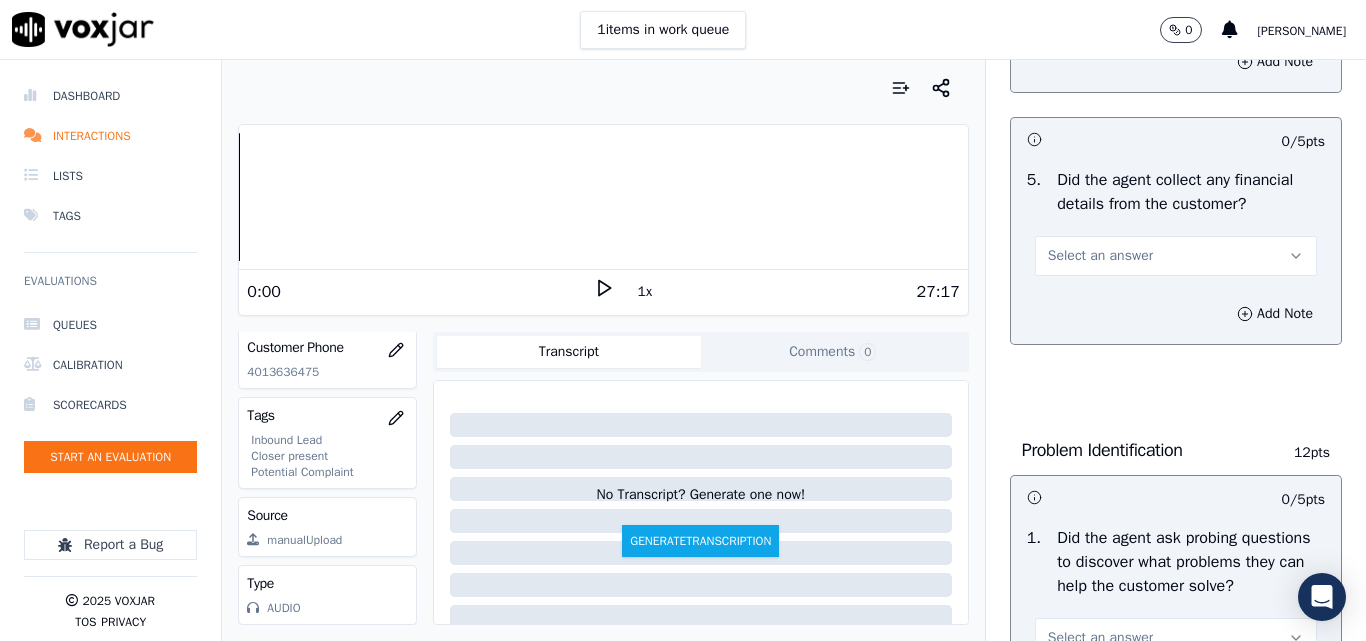 scroll, scrollTop: 1200, scrollLeft: 0, axis: vertical 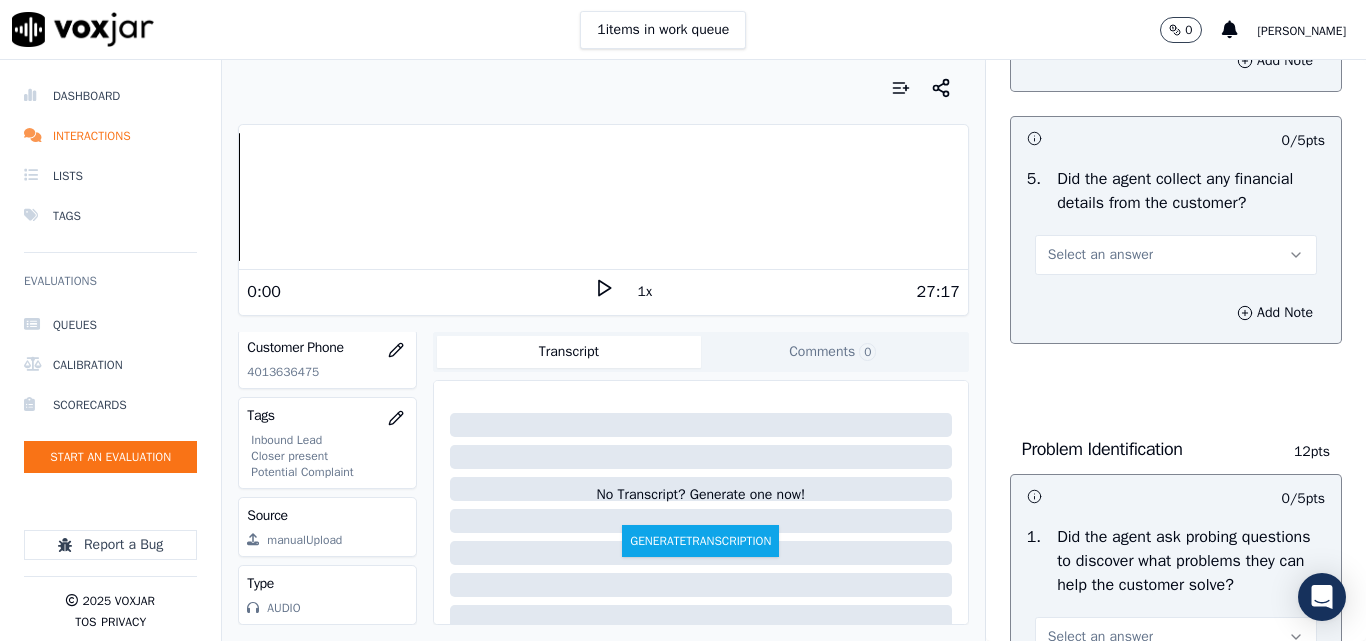 drag, startPoint x: 1116, startPoint y: 269, endPoint x: 1113, endPoint y: 280, distance: 11.401754 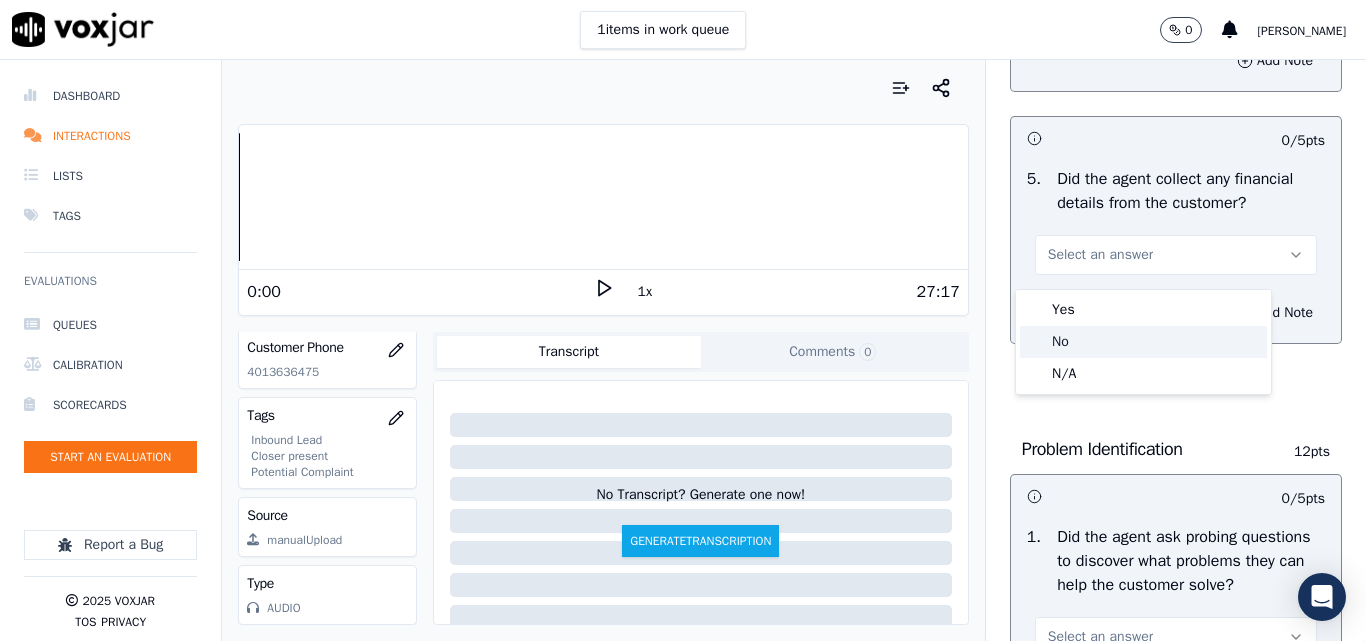 drag, startPoint x: 1080, startPoint y: 342, endPoint x: 1094, endPoint y: 331, distance: 17.804493 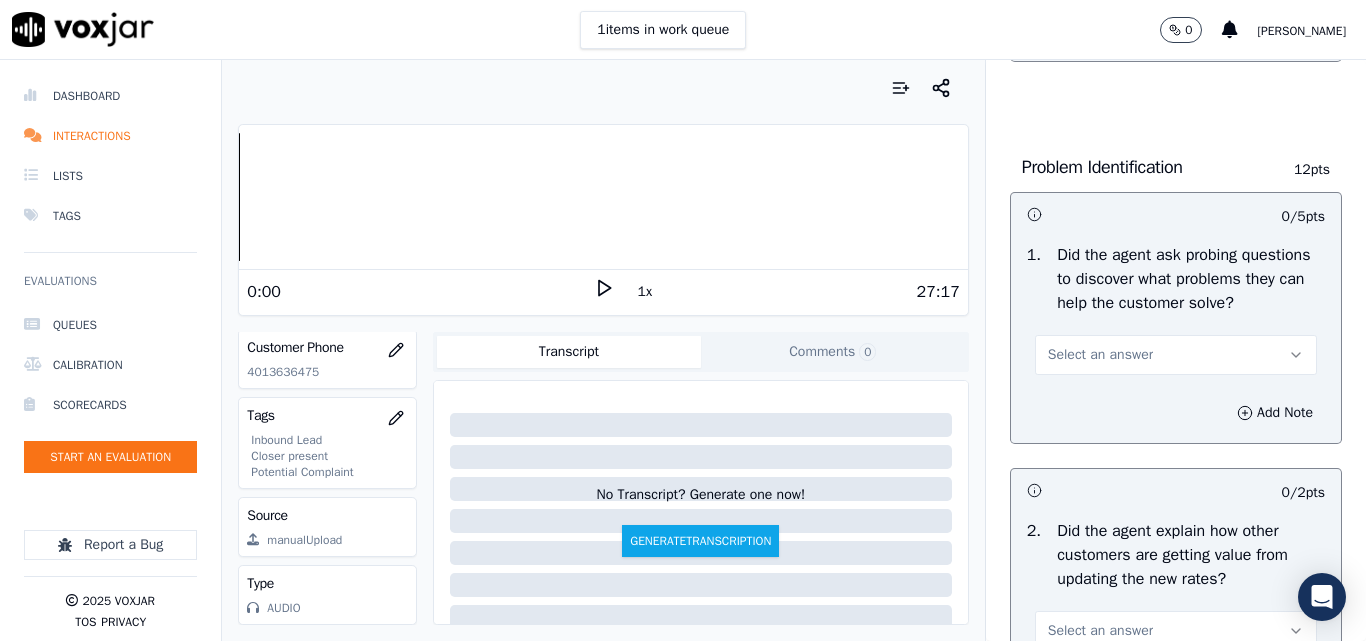 scroll, scrollTop: 1500, scrollLeft: 0, axis: vertical 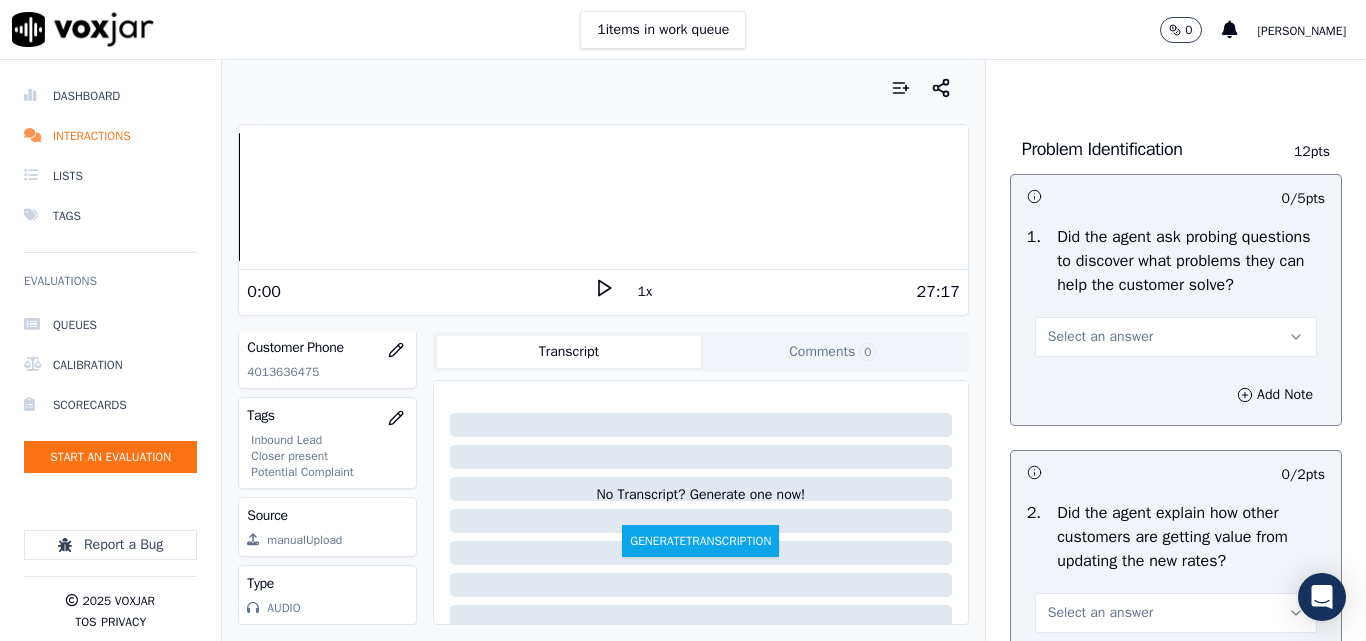 click on "Select an answer" at bounding box center (1100, 337) 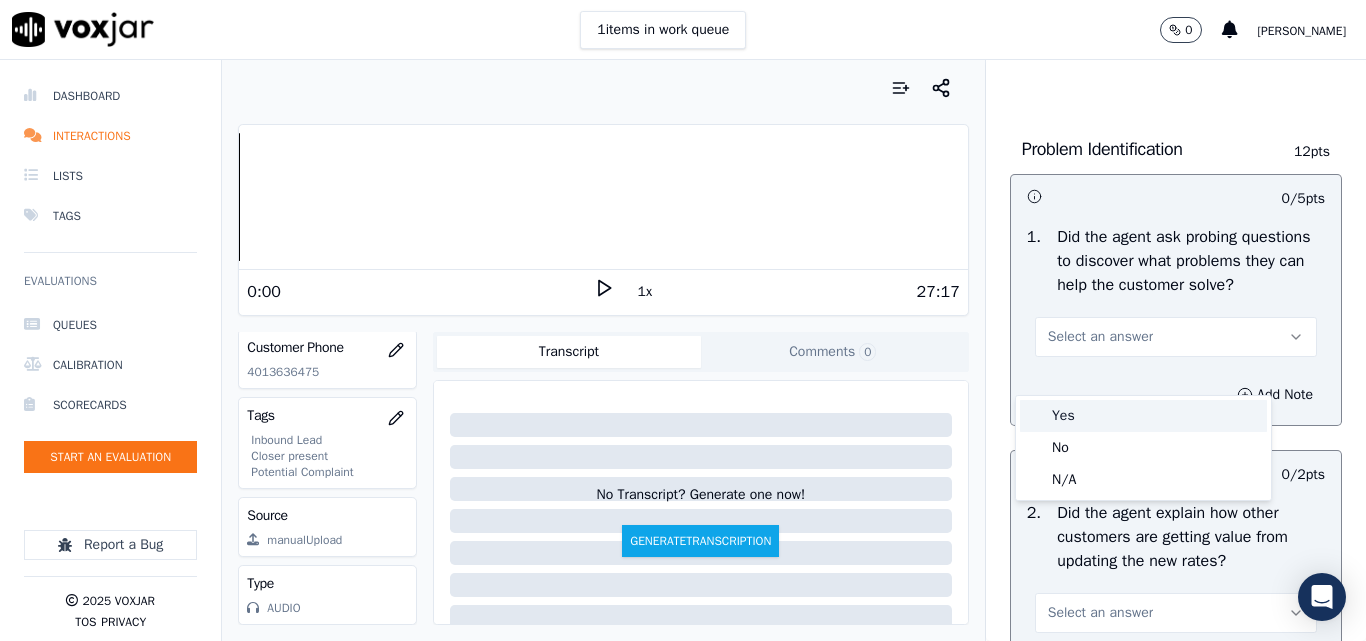 click on "Yes" at bounding box center [1143, 416] 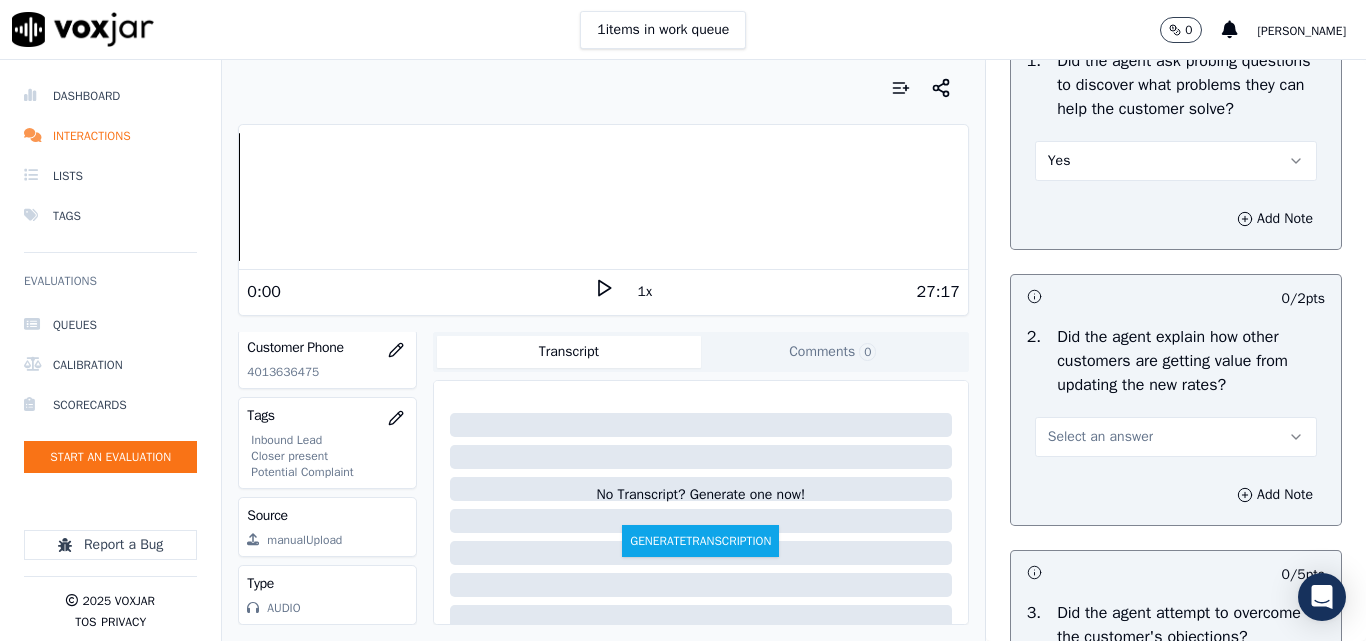 scroll, scrollTop: 1800, scrollLeft: 0, axis: vertical 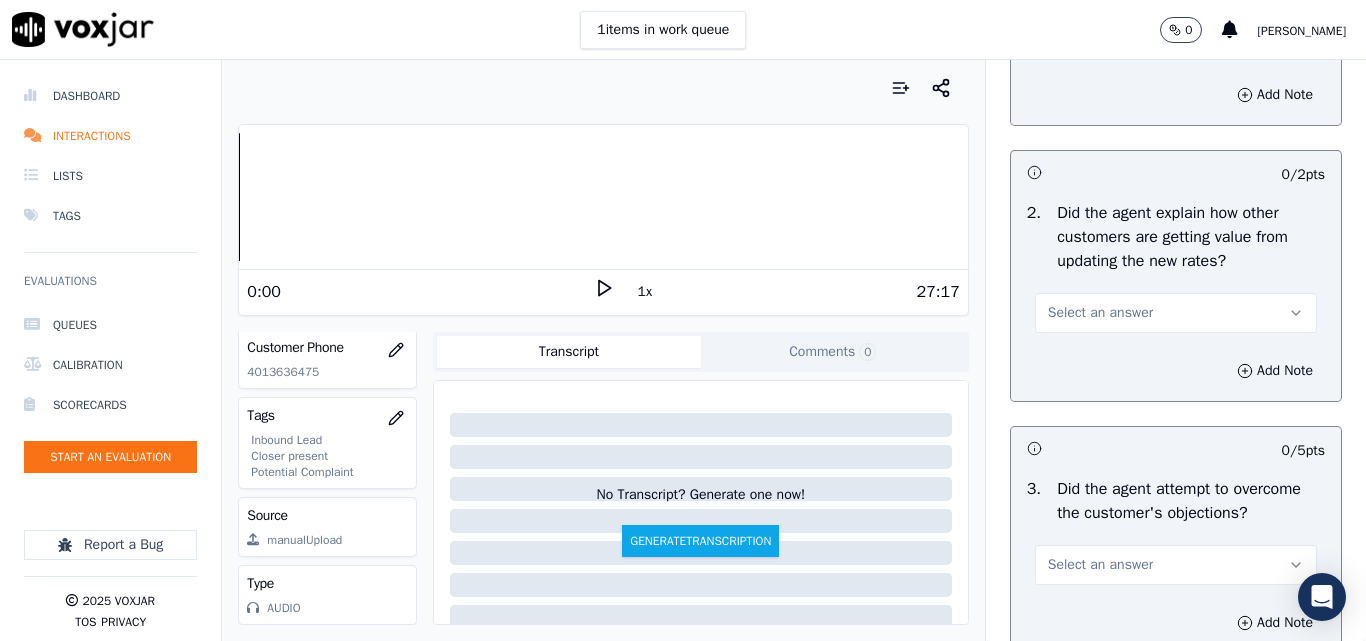click on "Select an answer" at bounding box center (1100, 313) 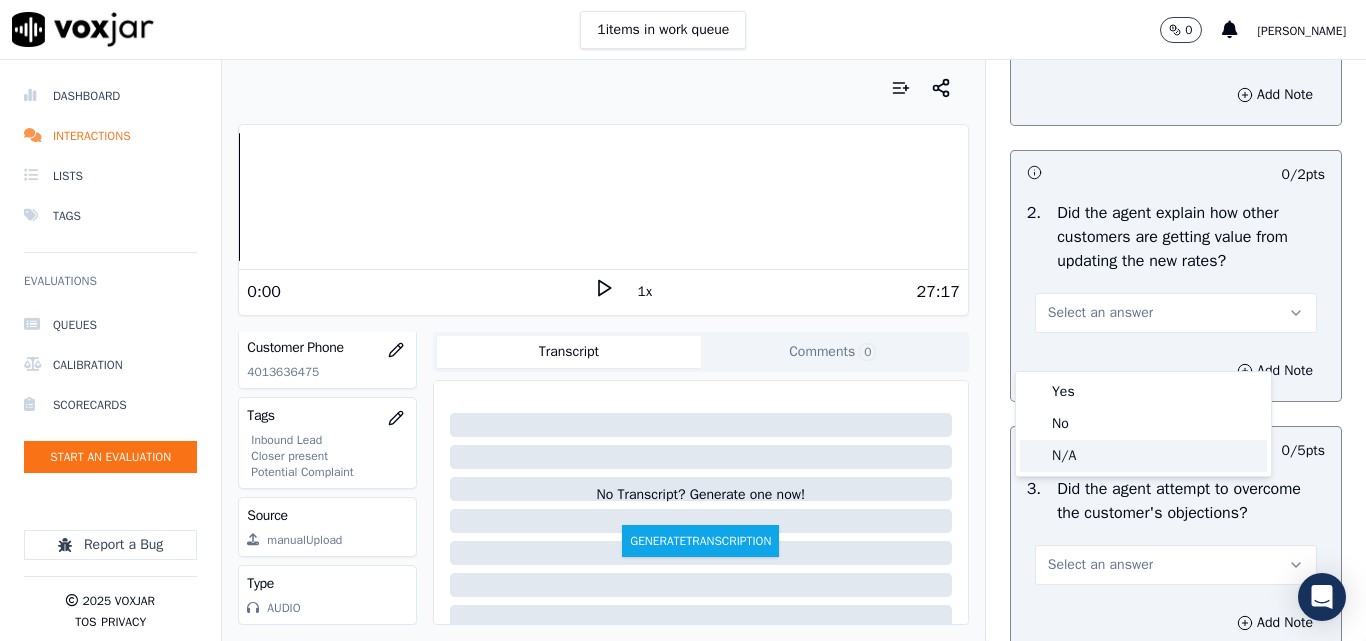 click on "N/A" 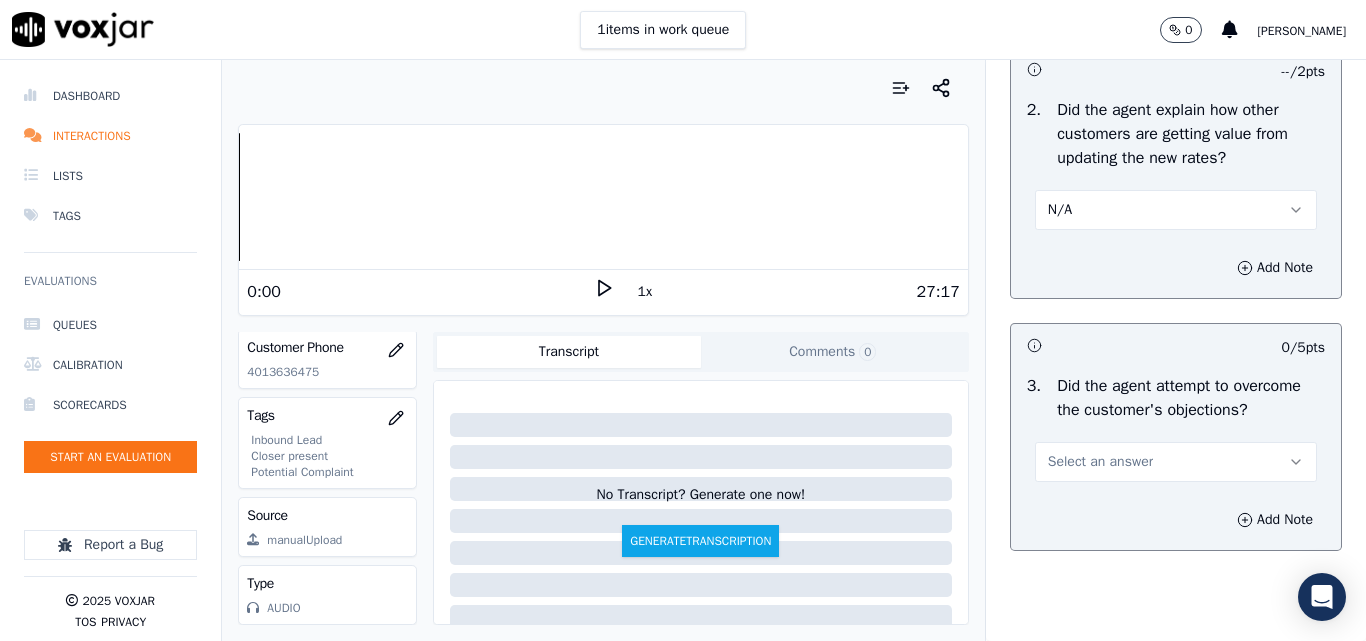 scroll, scrollTop: 2000, scrollLeft: 0, axis: vertical 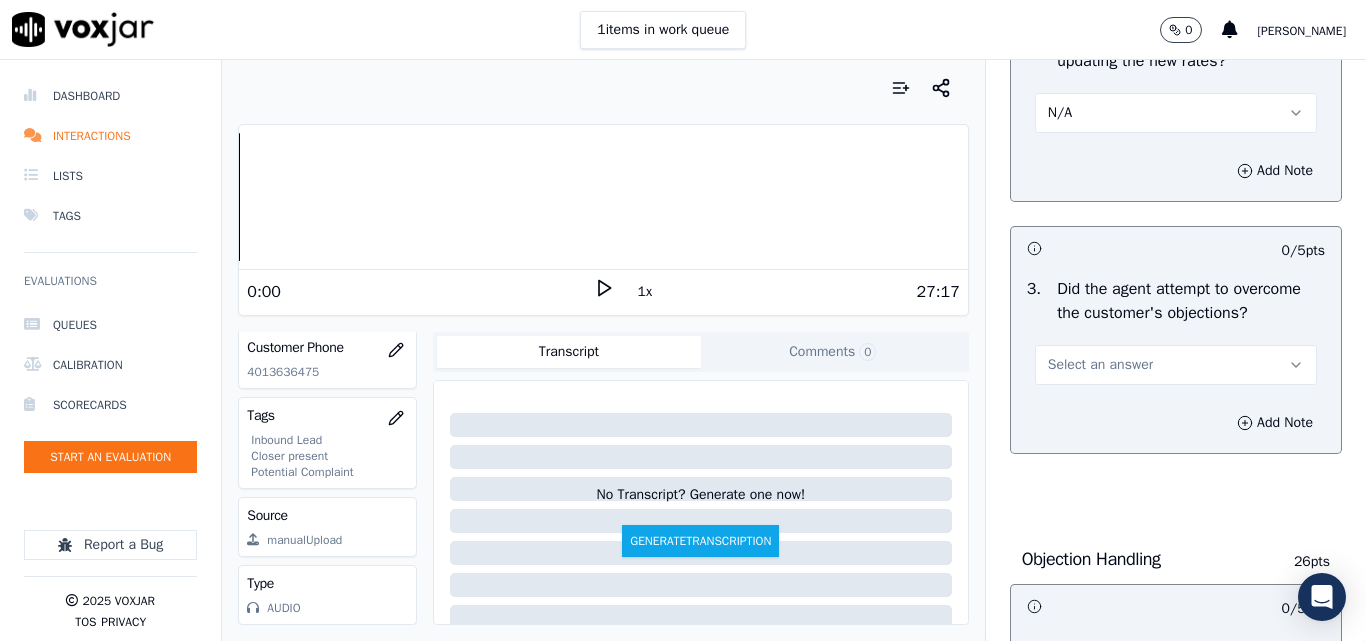 click on "Select an answer" at bounding box center (1100, 365) 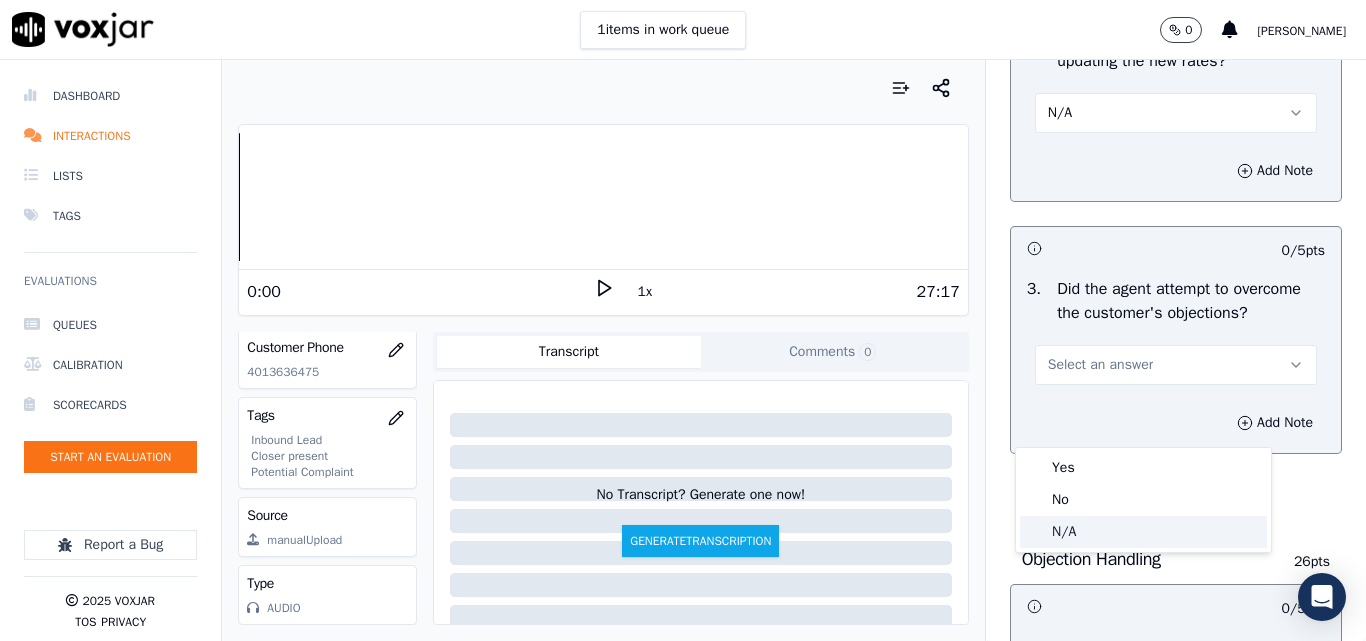 click on "N/A" 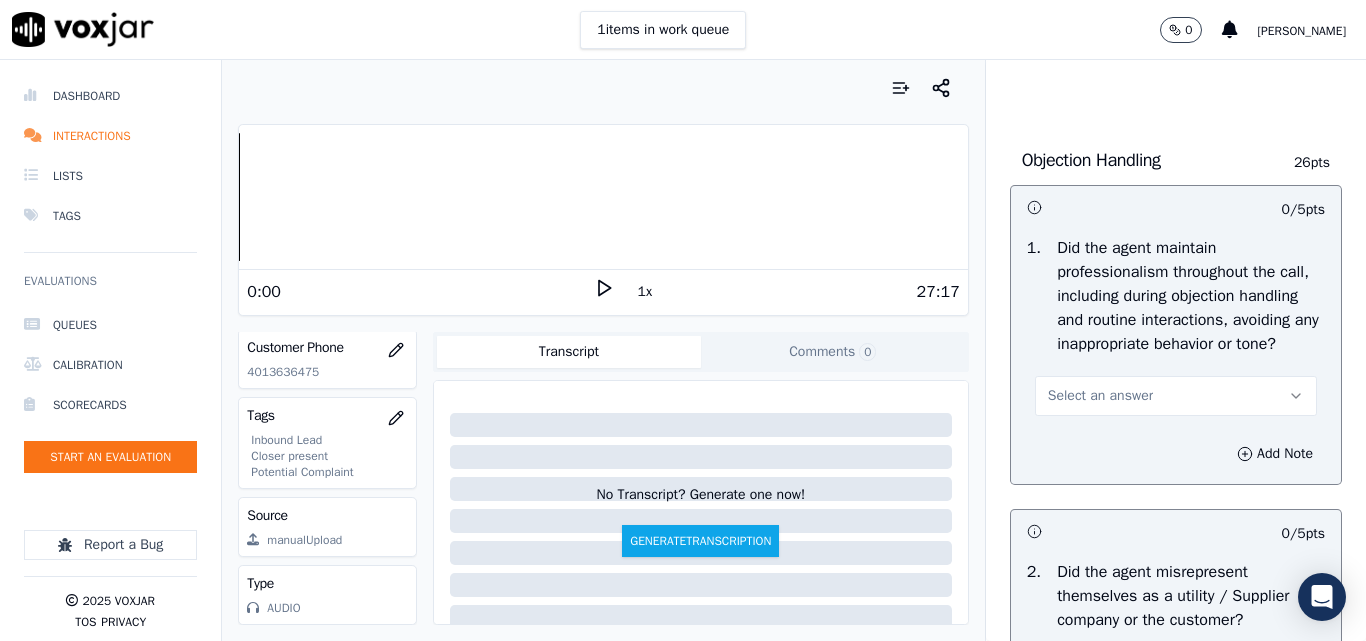 scroll, scrollTop: 2400, scrollLeft: 0, axis: vertical 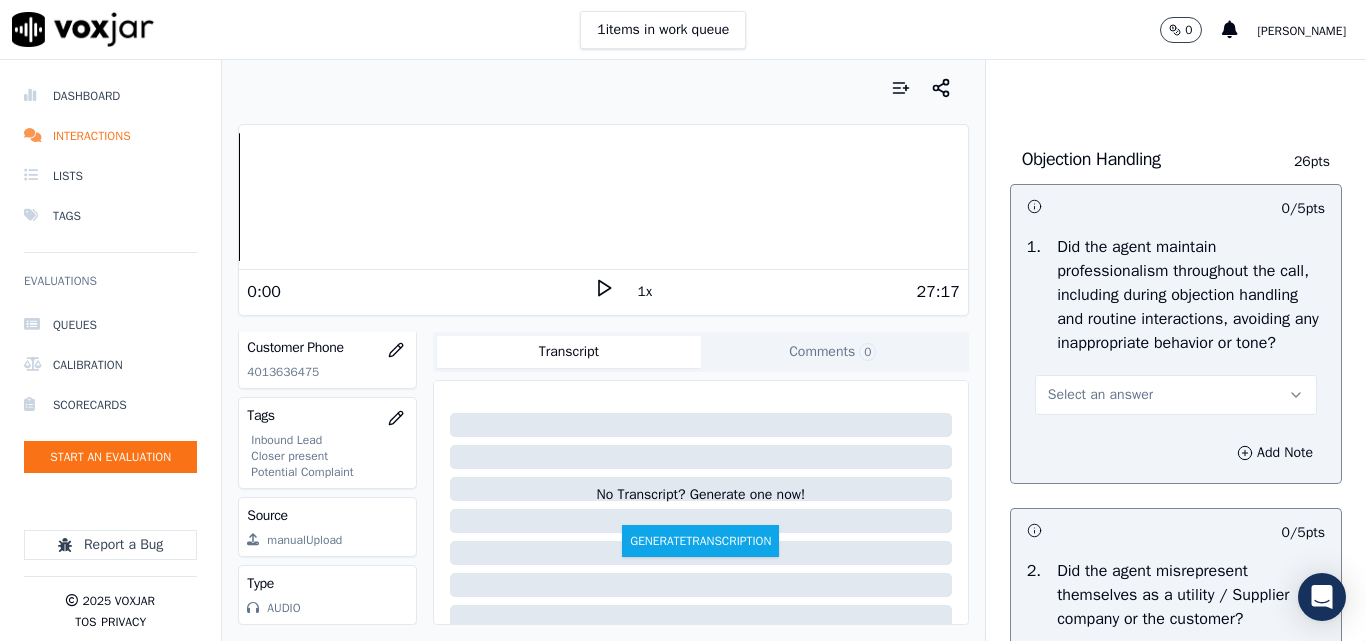 click on "Select an answer" at bounding box center (1100, 395) 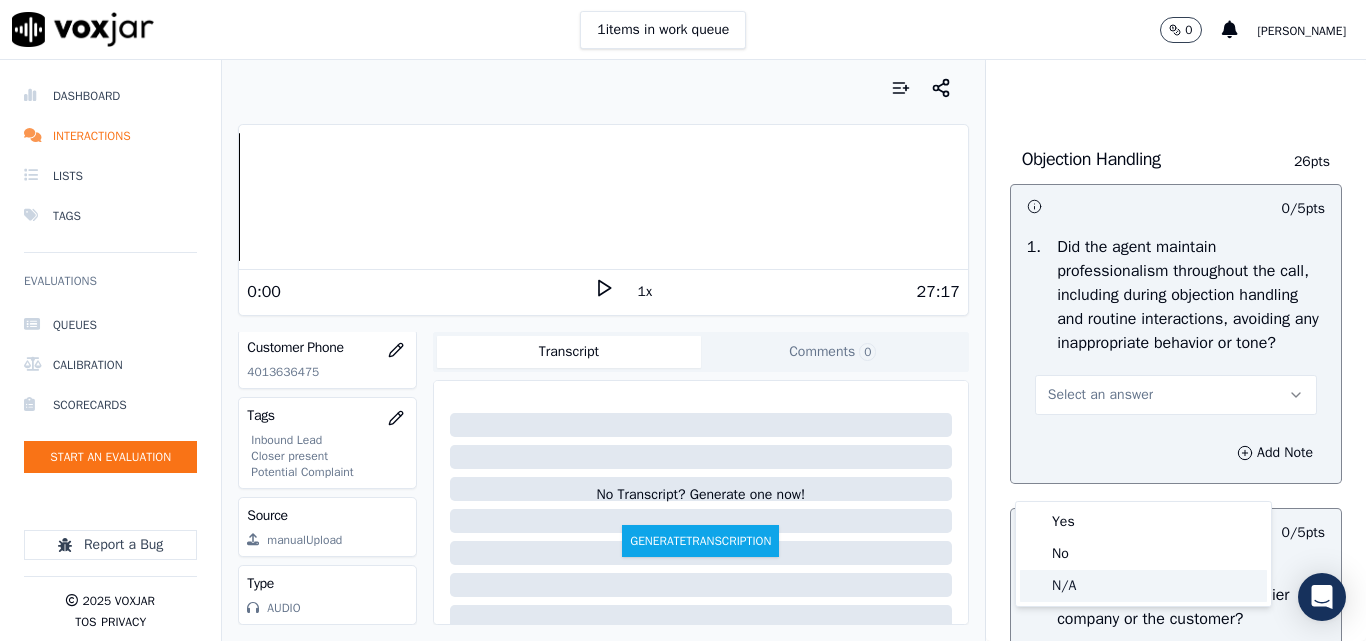 click on "N/A" 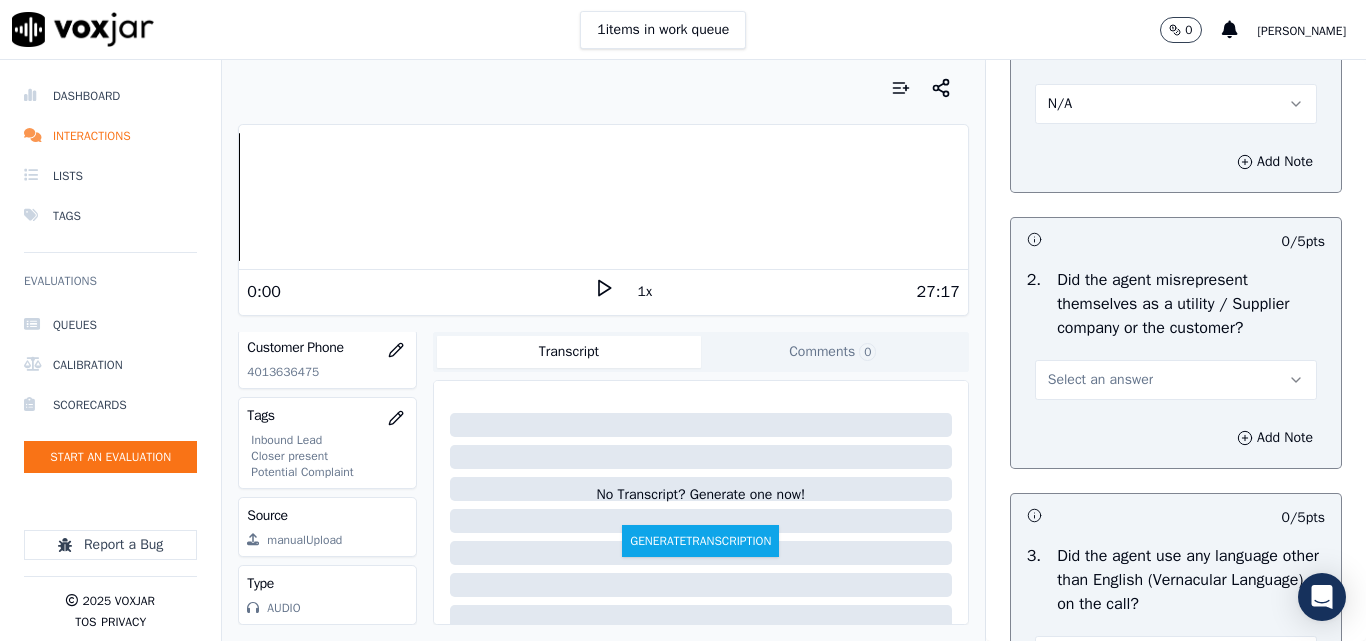 scroll, scrollTop: 2700, scrollLeft: 0, axis: vertical 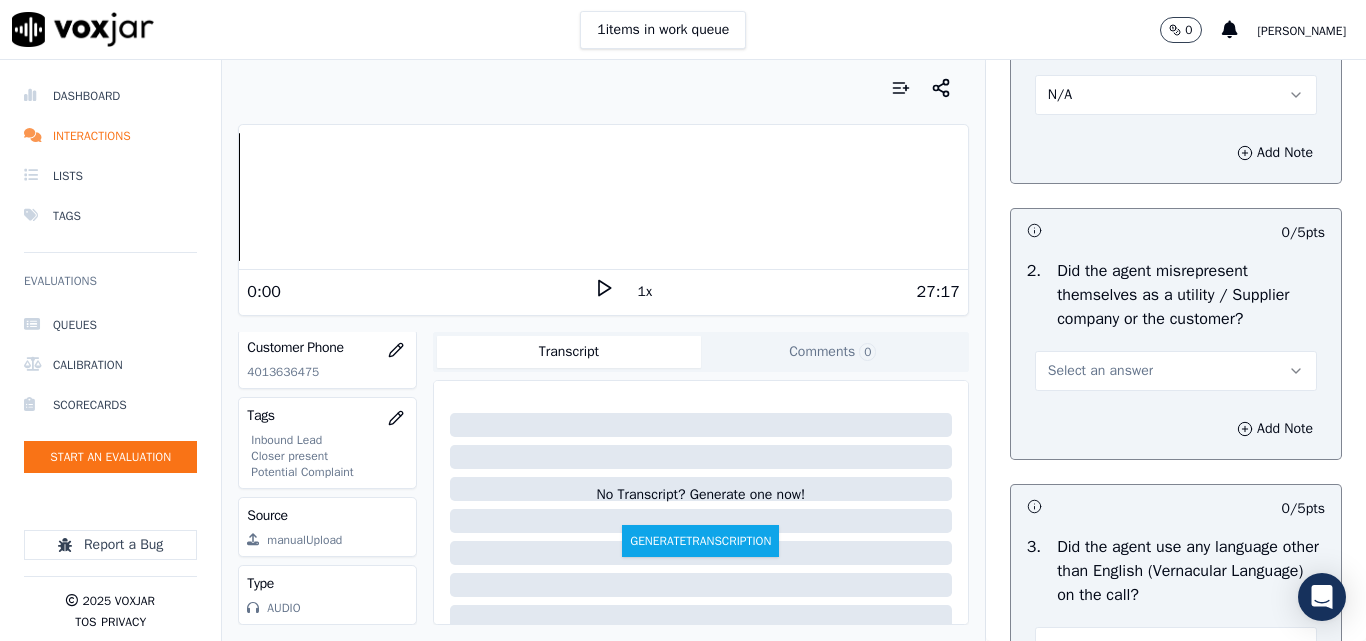 click on "Select an answer" at bounding box center [1176, 371] 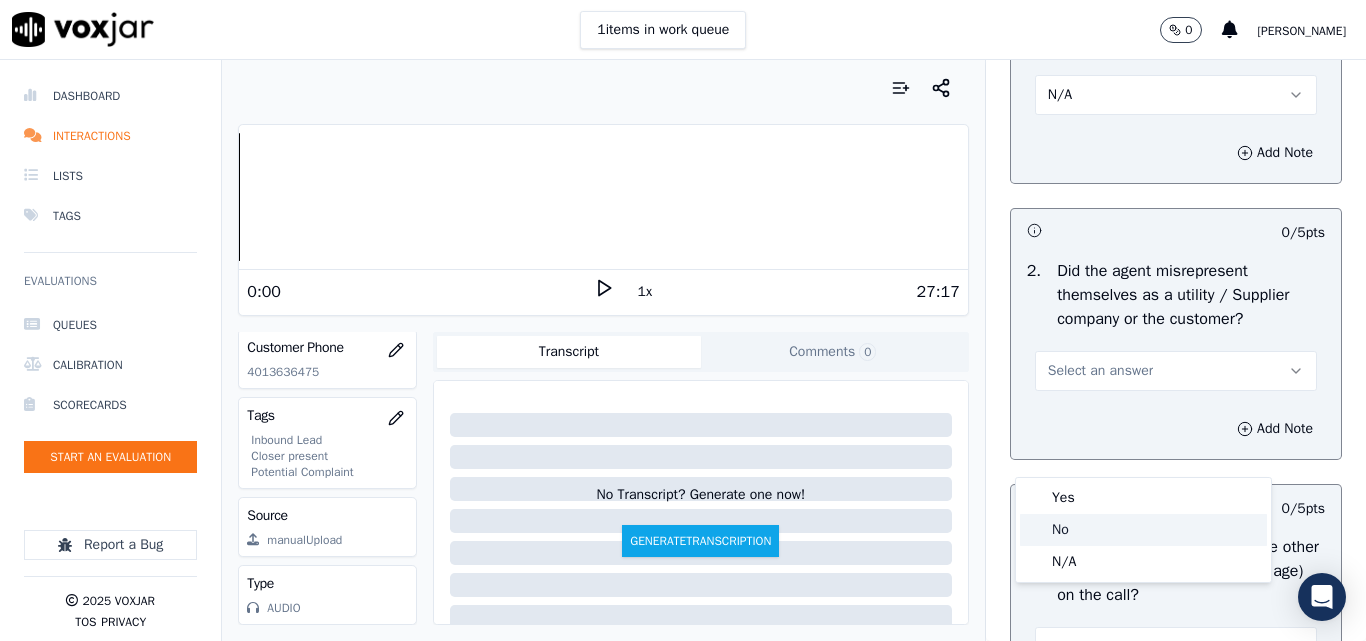 click on "No" 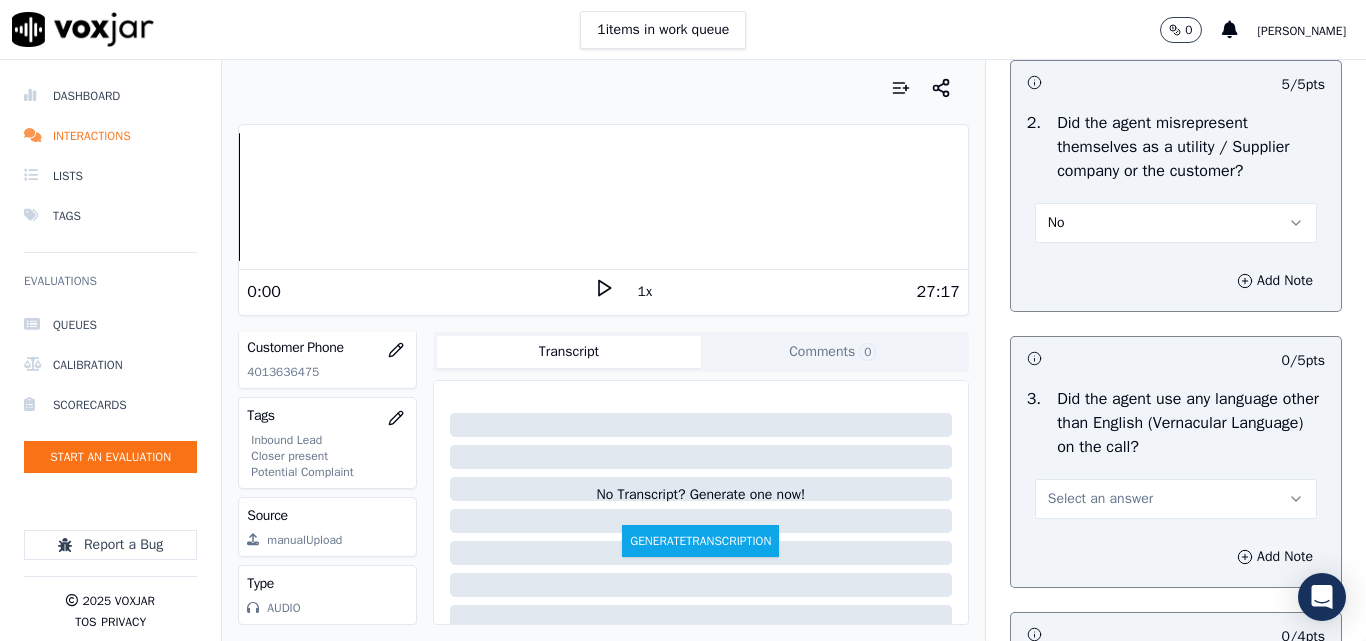 scroll, scrollTop: 3000, scrollLeft: 0, axis: vertical 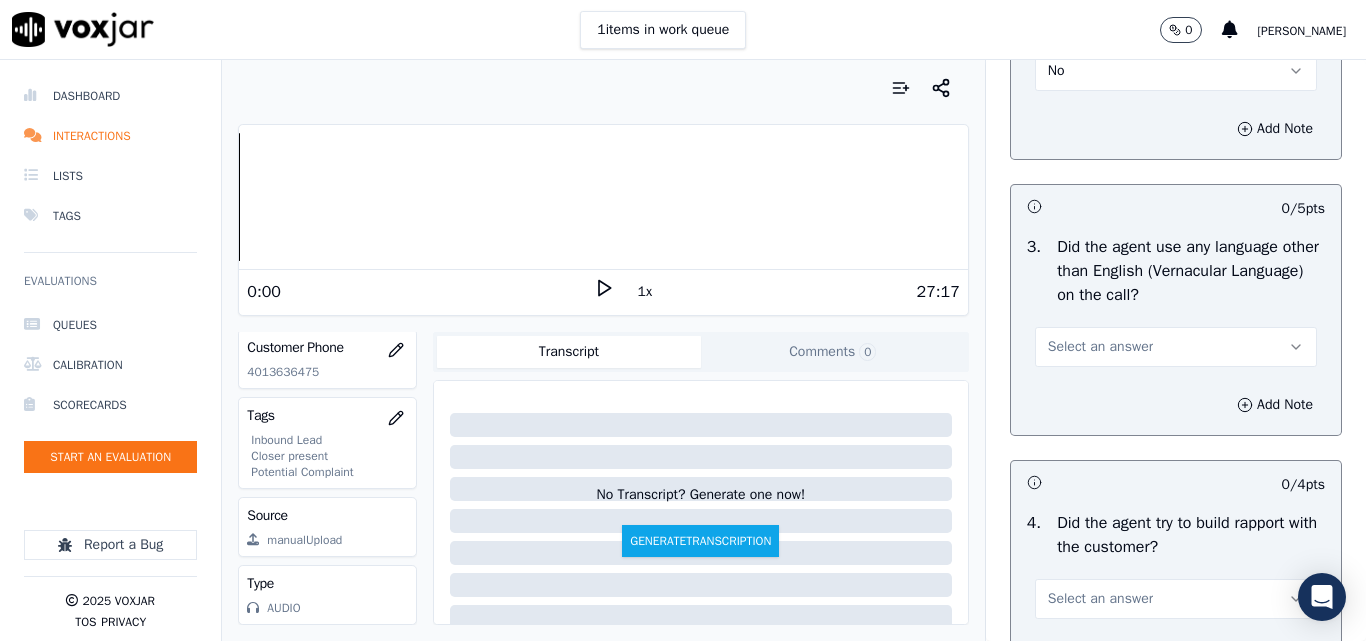 click on "Select an answer" at bounding box center [1100, 347] 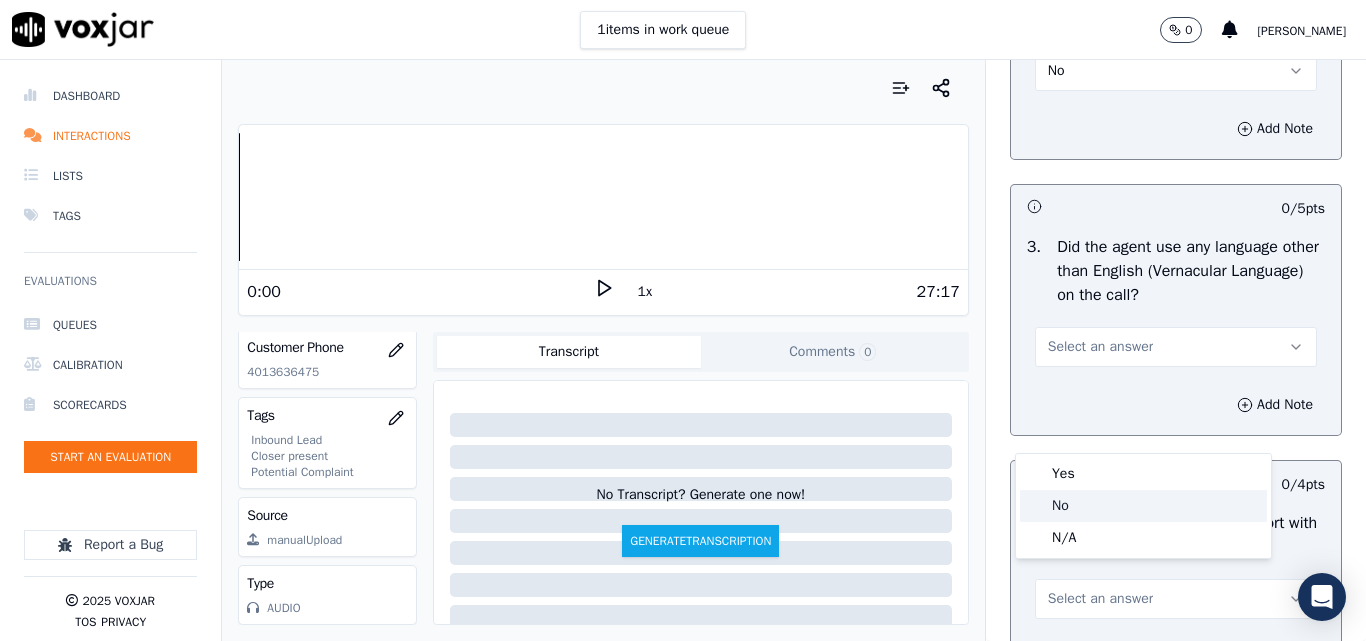 drag, startPoint x: 1069, startPoint y: 504, endPoint x: 1081, endPoint y: 503, distance: 12.0415945 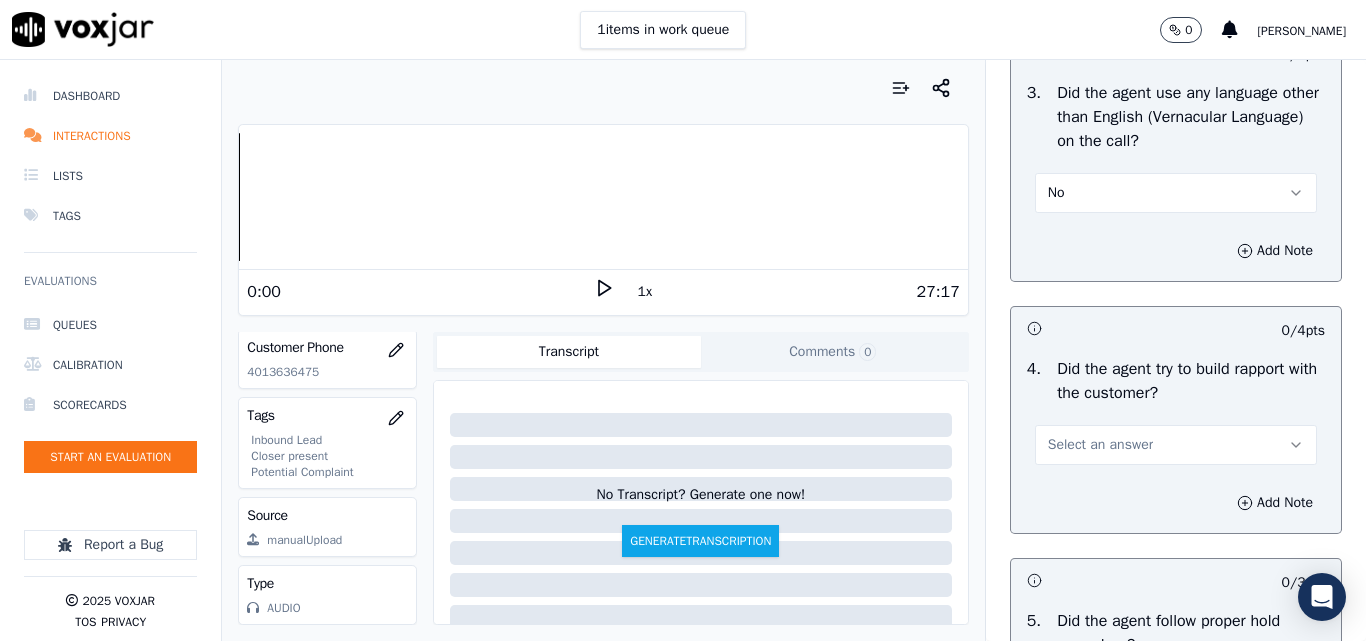 scroll, scrollTop: 3300, scrollLeft: 0, axis: vertical 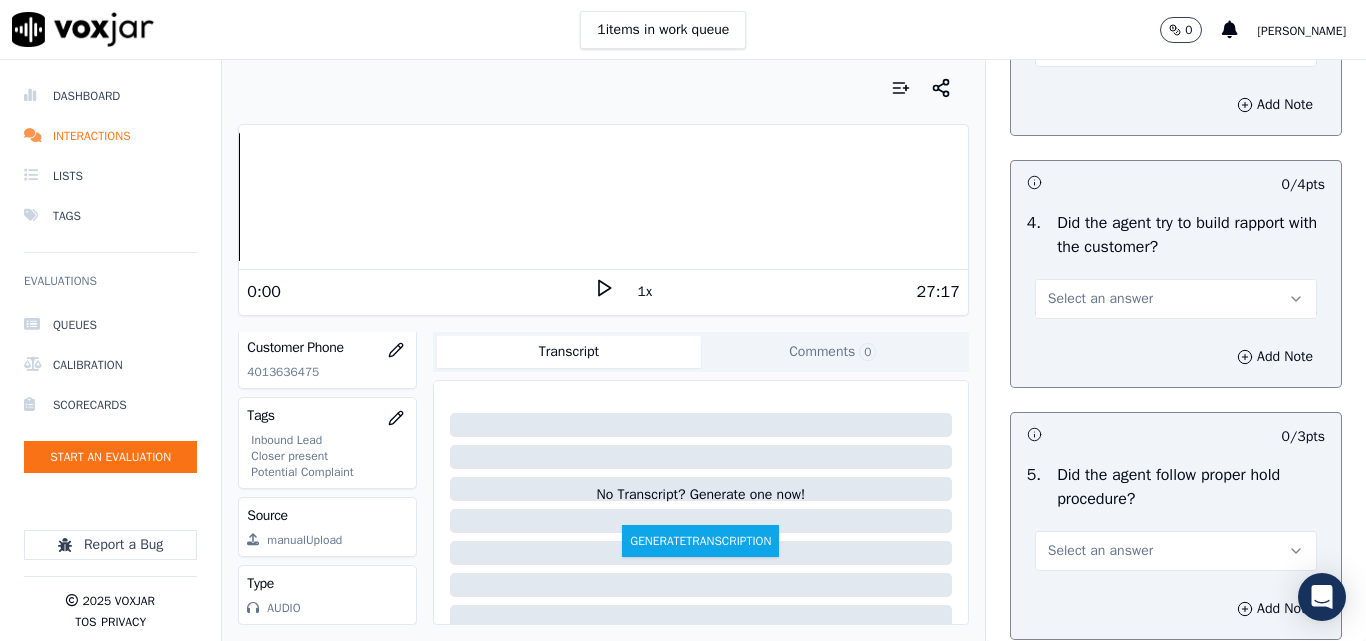click on "Select an answer" at bounding box center (1100, 299) 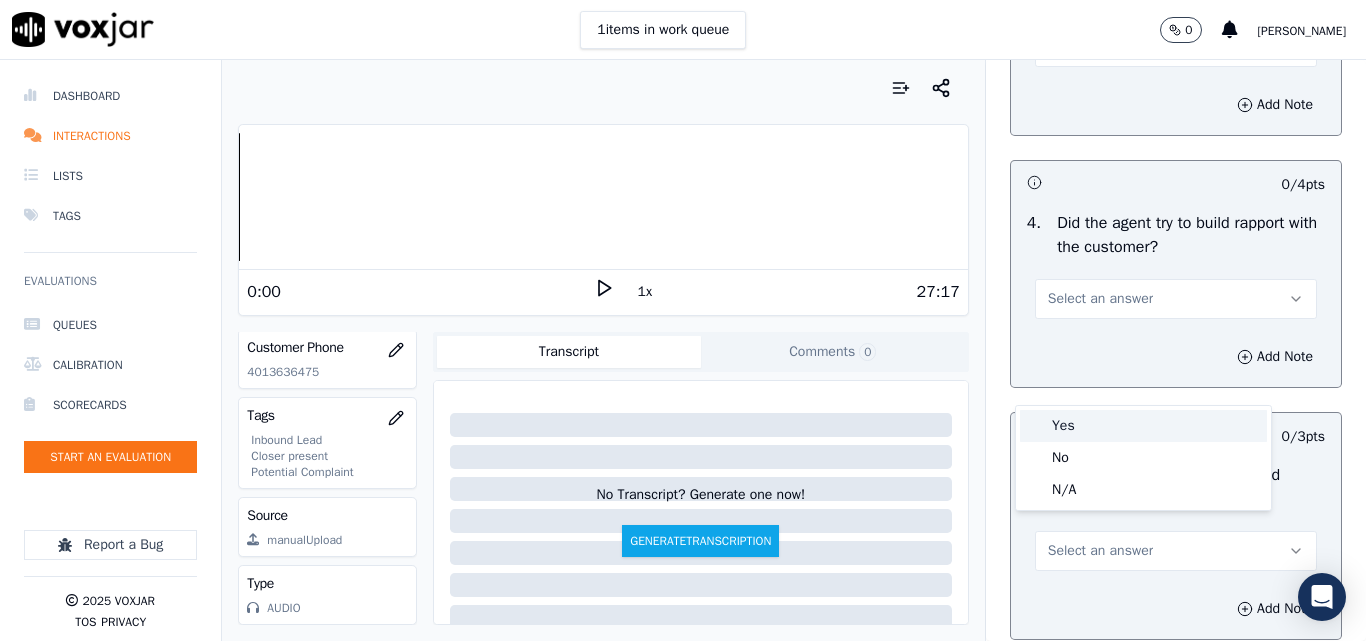 click on "Yes" at bounding box center [1143, 426] 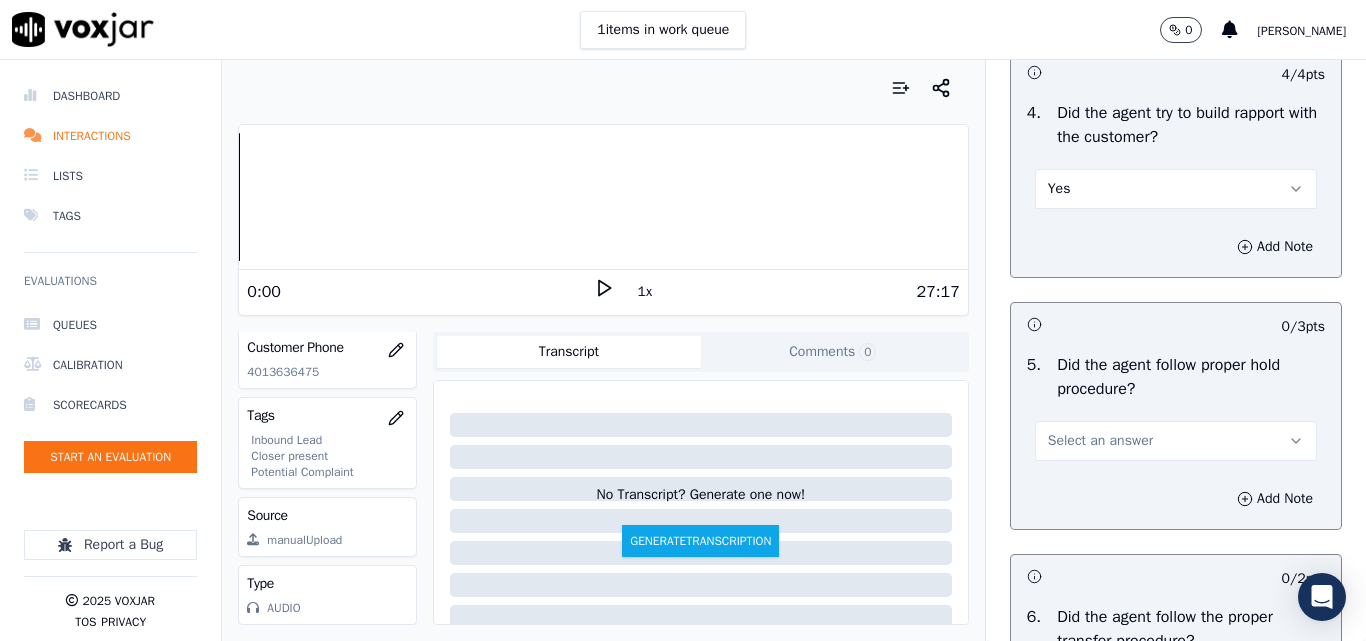 scroll, scrollTop: 3500, scrollLeft: 0, axis: vertical 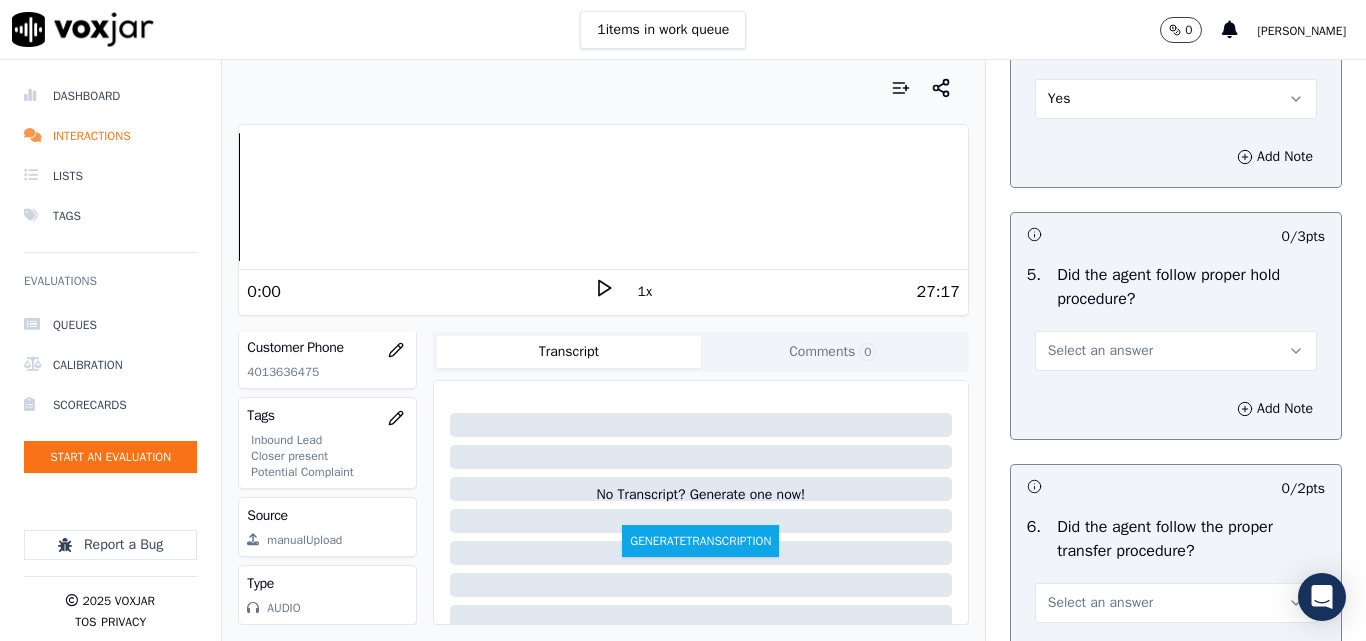 click on "Select an answer" at bounding box center (1176, 351) 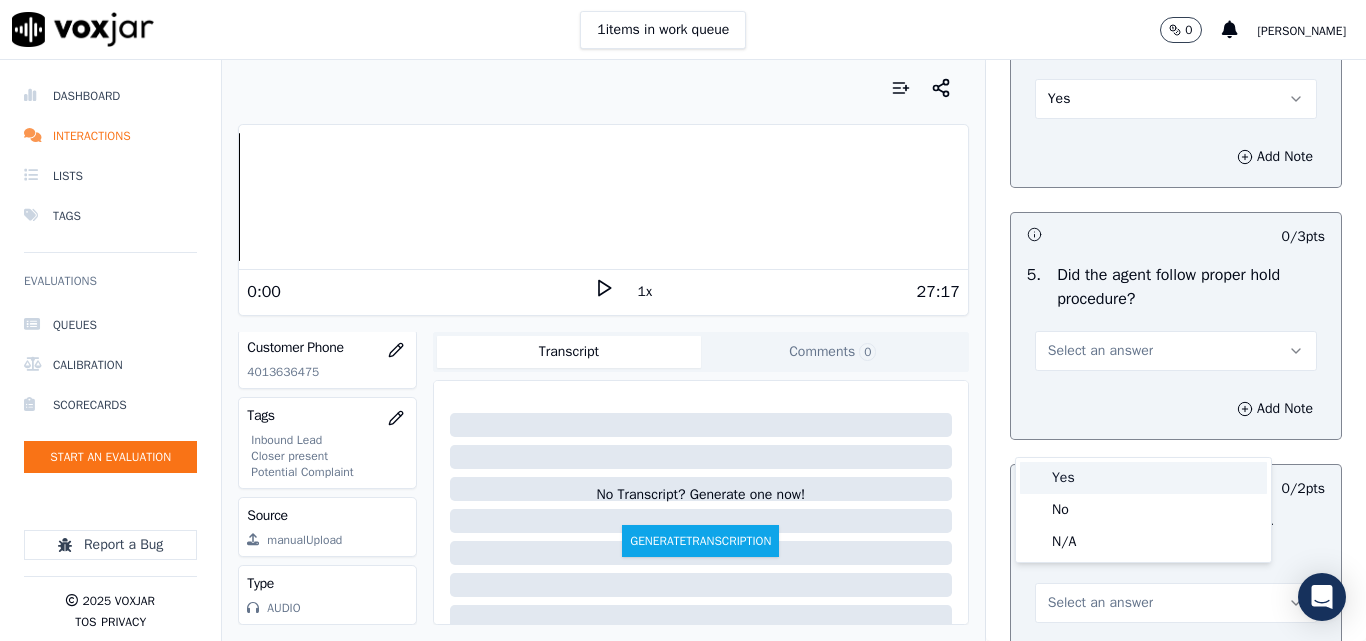 click on "Yes" at bounding box center (1143, 478) 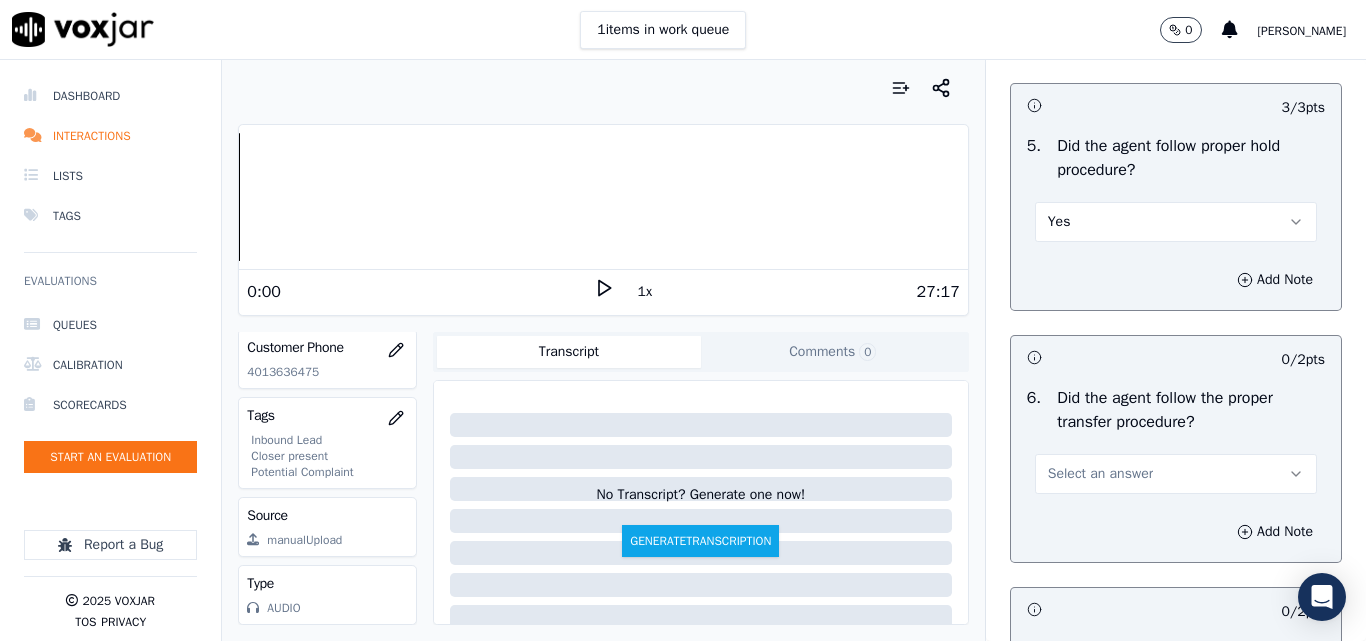 scroll, scrollTop: 3900, scrollLeft: 0, axis: vertical 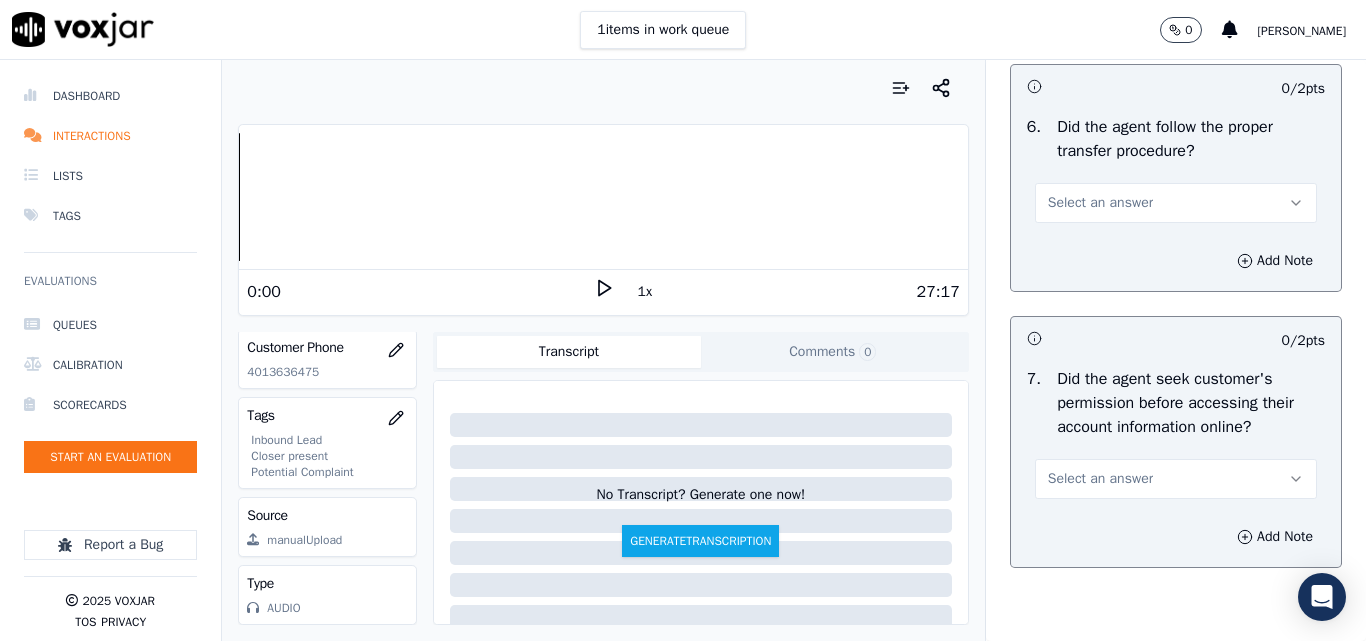 click on "Select an answer" at bounding box center [1100, 479] 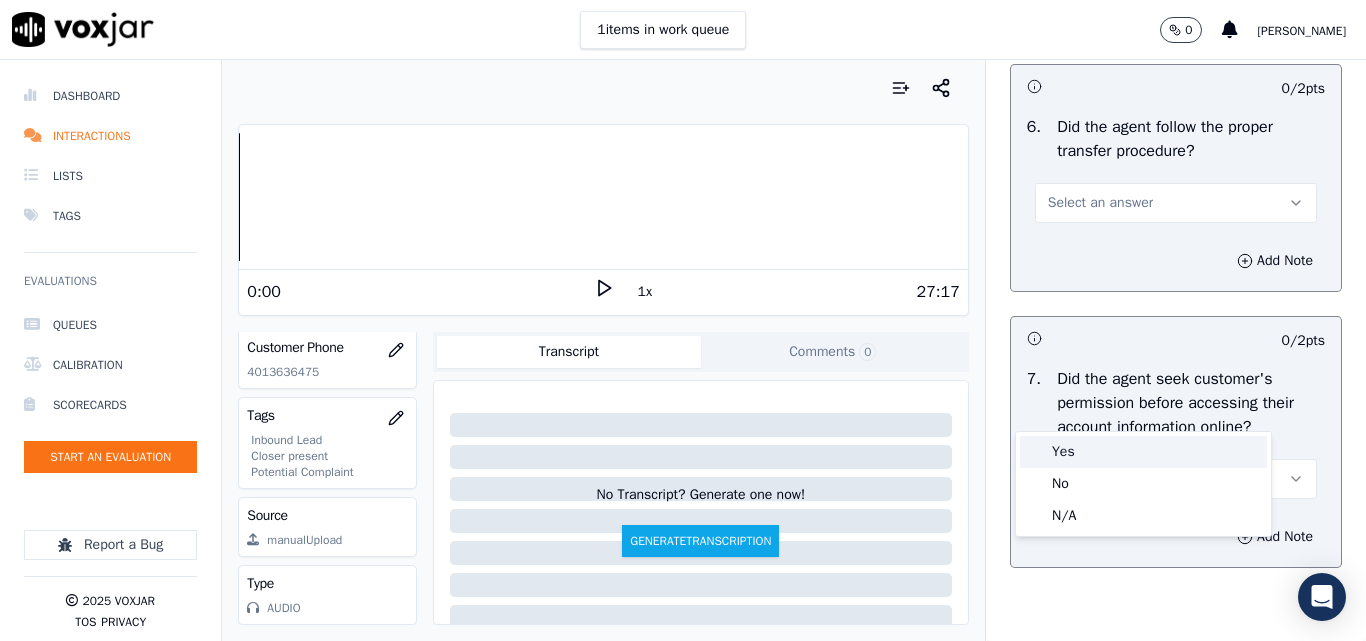 click on "Yes" at bounding box center [1143, 452] 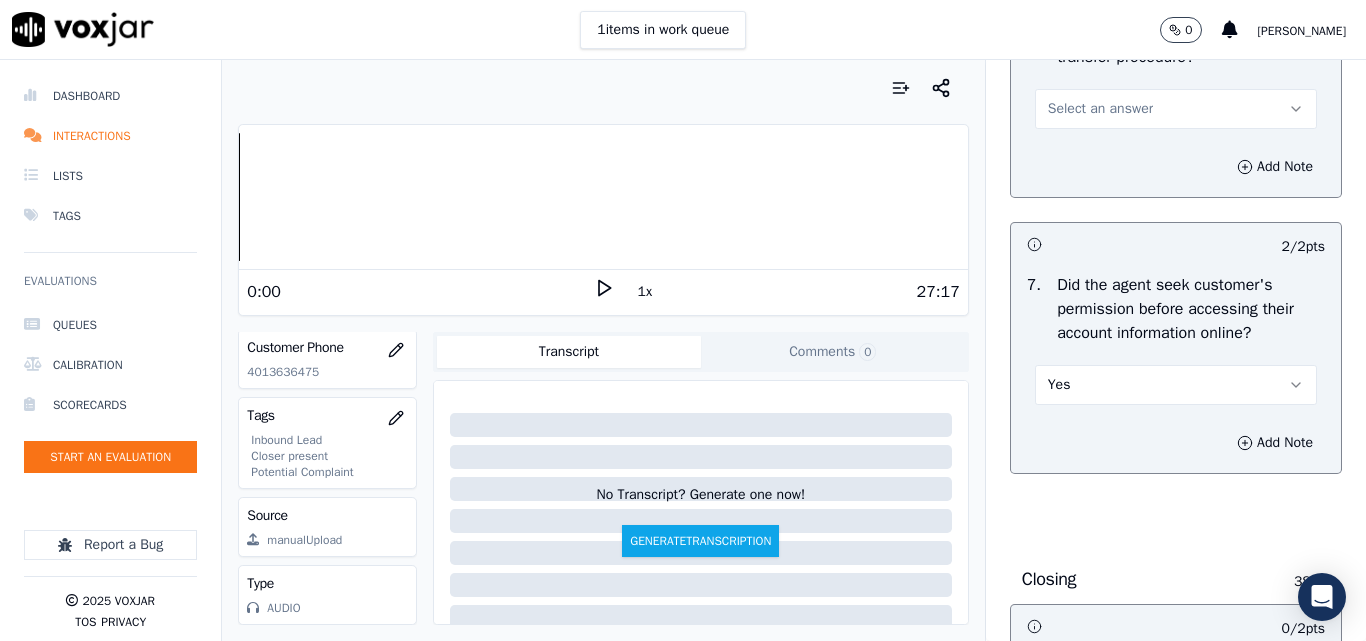 scroll, scrollTop: 4100, scrollLeft: 0, axis: vertical 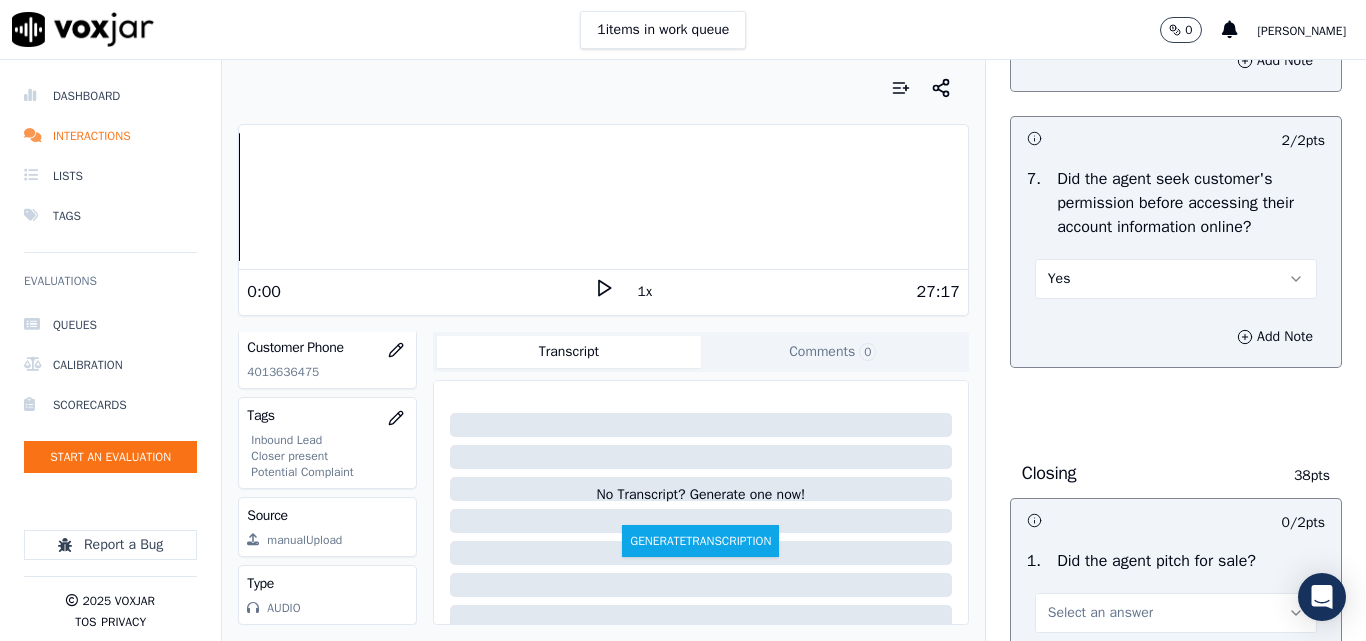 click on "Select an answer" at bounding box center (1100, 3) 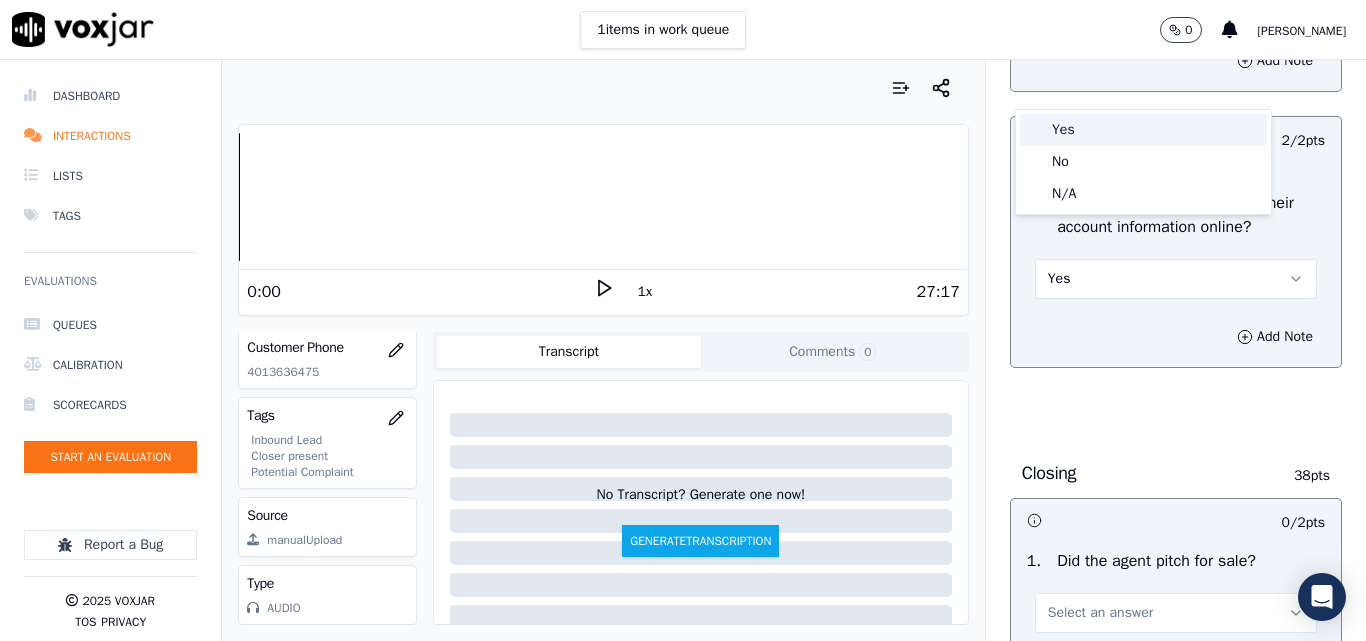 click on "Yes" at bounding box center [1143, 130] 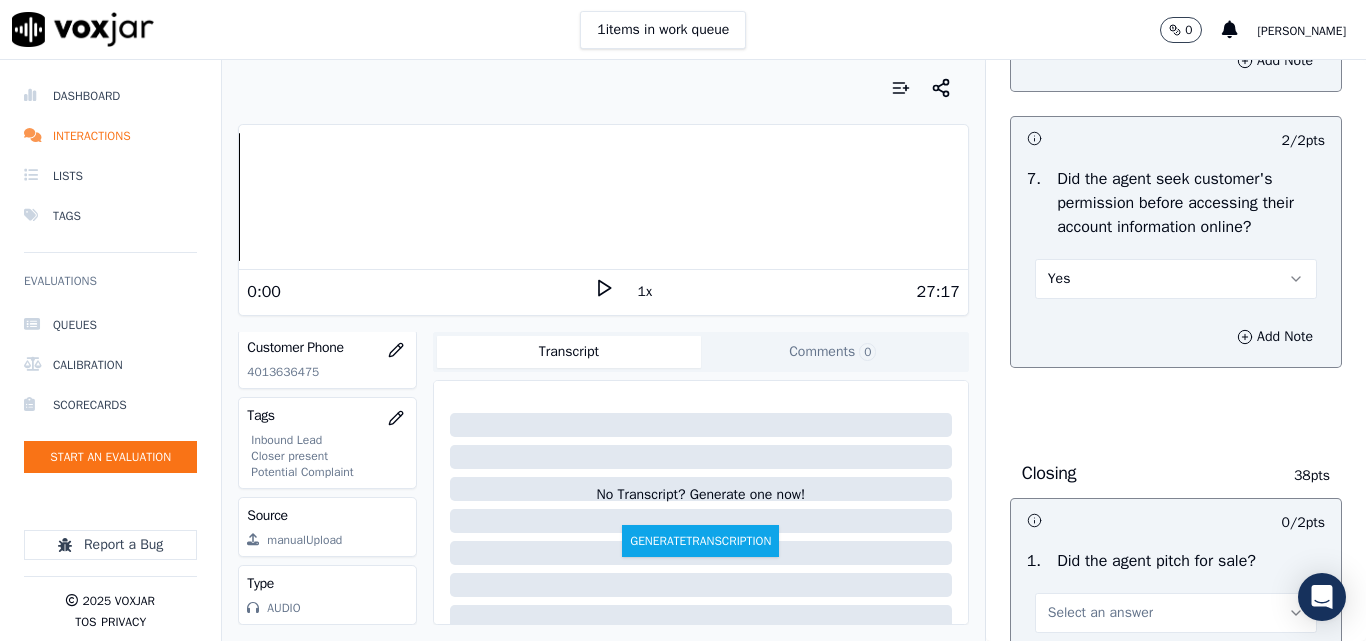 scroll, scrollTop: 4000, scrollLeft: 0, axis: vertical 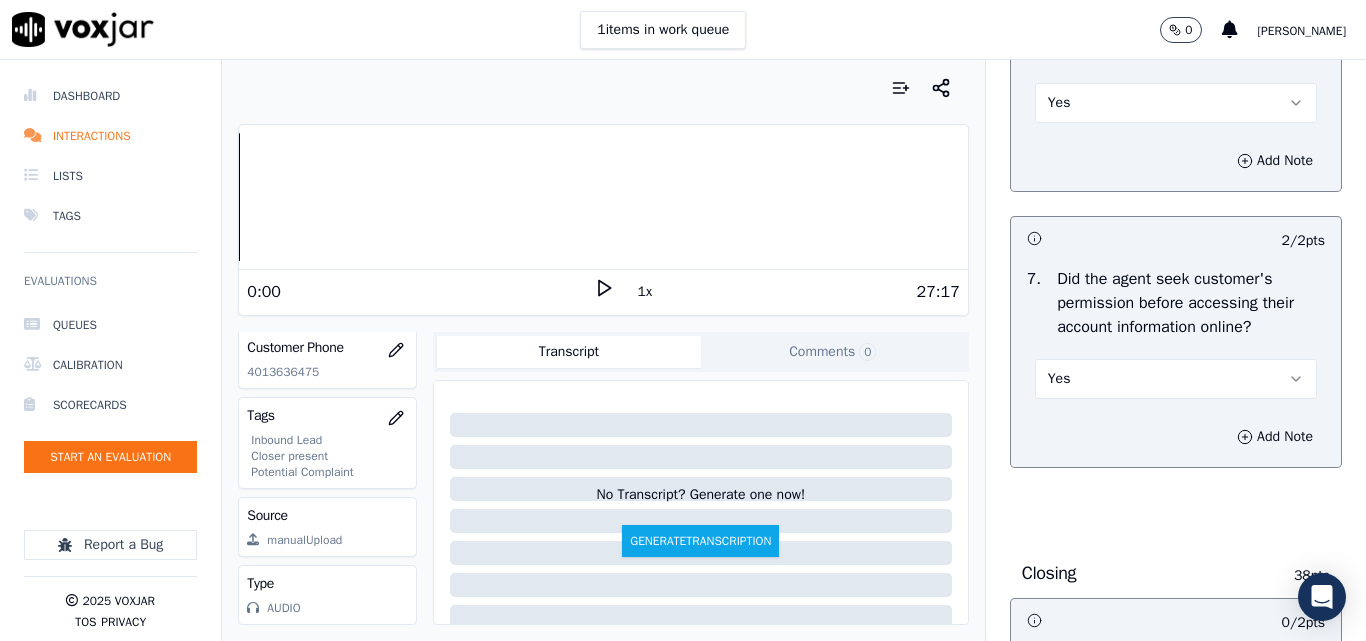 click on "Yes" at bounding box center (1176, 103) 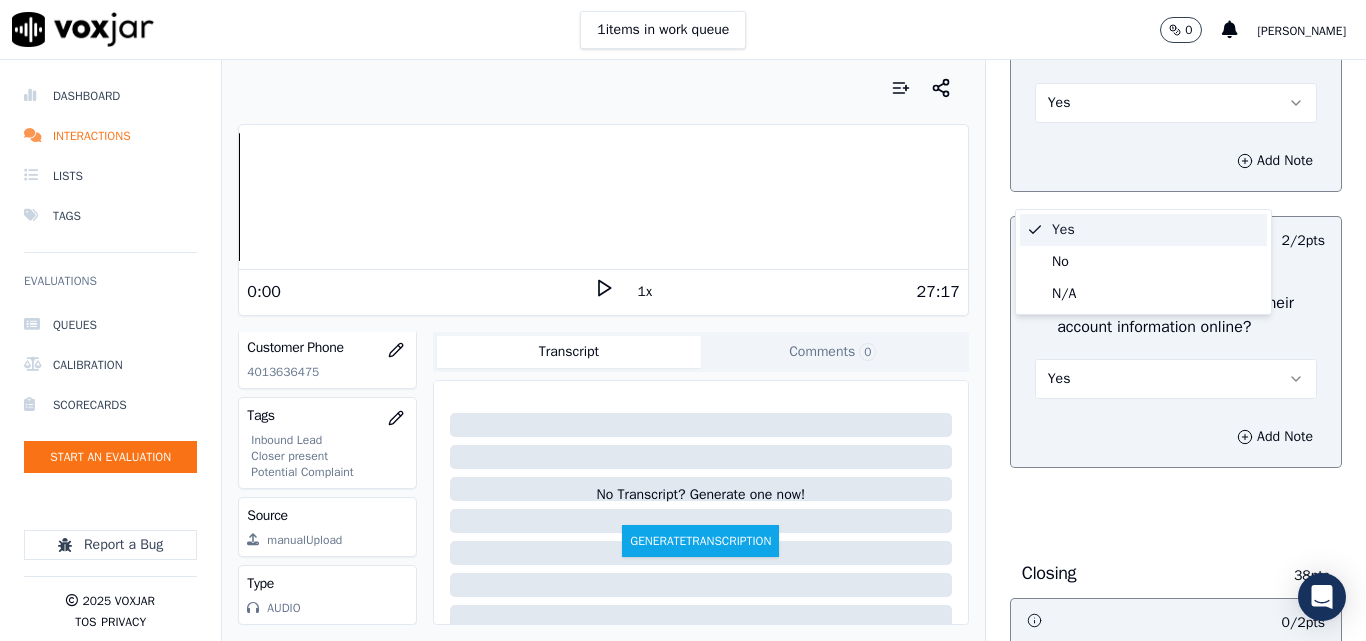 click on "Yes" at bounding box center [1176, 103] 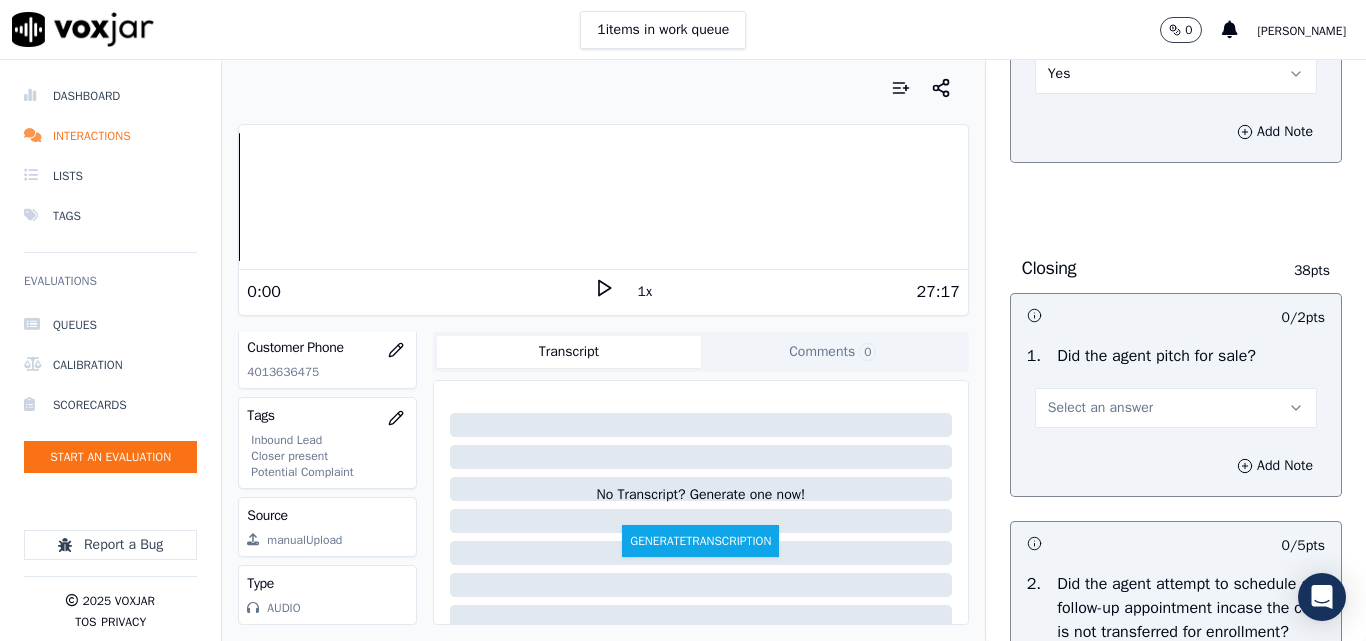 scroll, scrollTop: 4400, scrollLeft: 0, axis: vertical 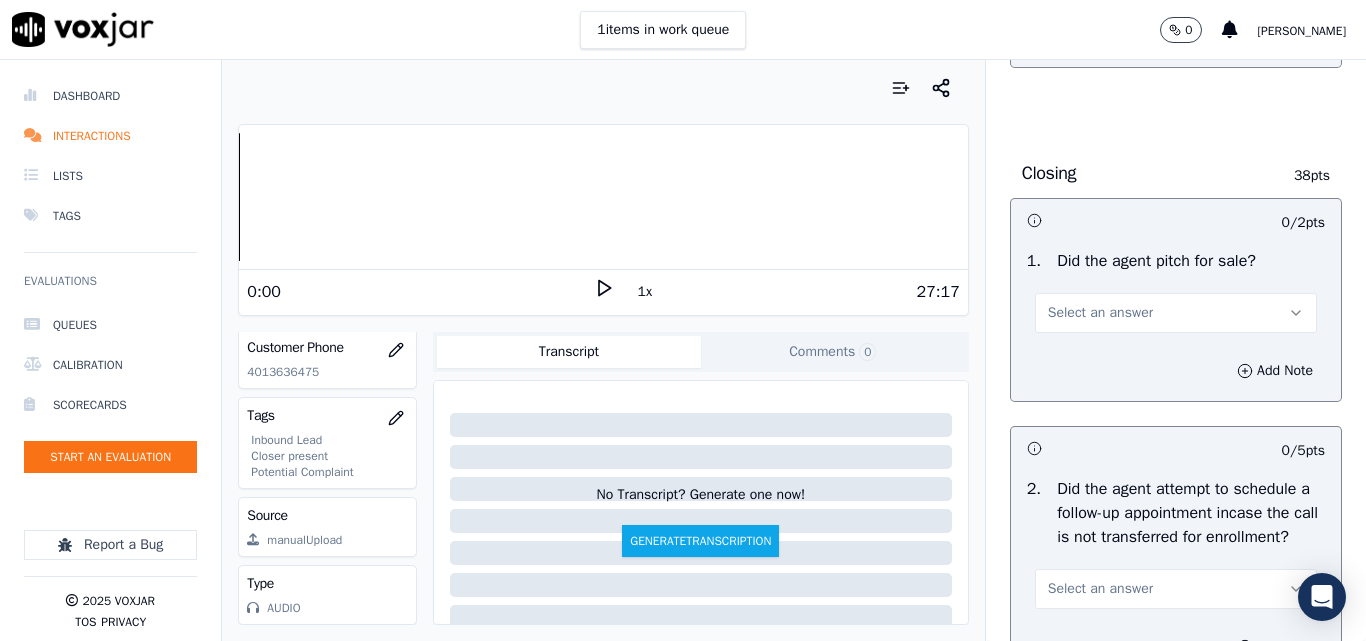 drag, startPoint x: 1076, startPoint y: 370, endPoint x: 1073, endPoint y: 407, distance: 37.12142 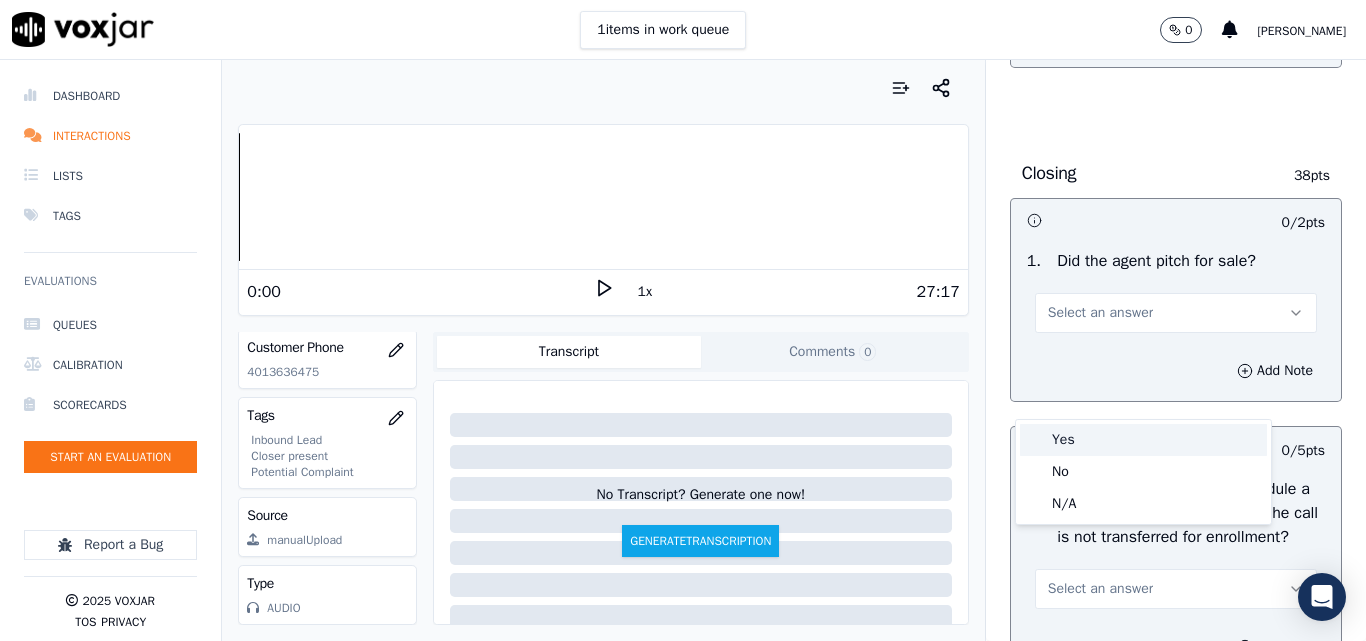 click on "Yes" at bounding box center (1143, 440) 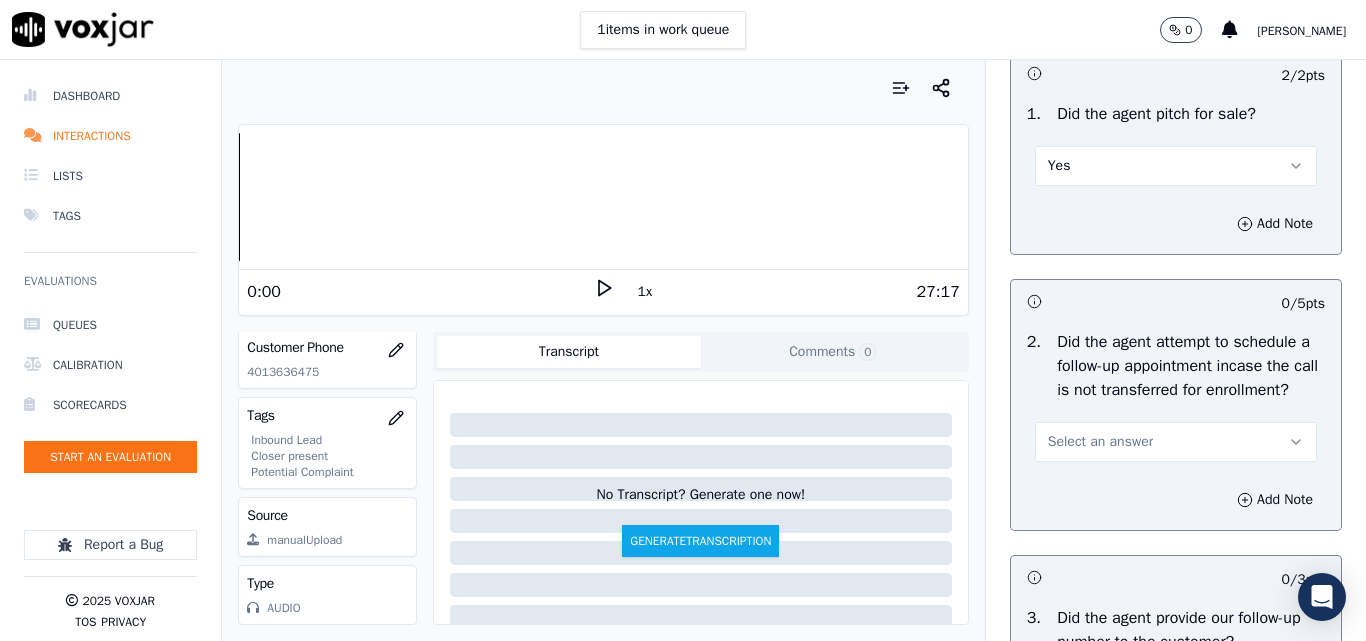 scroll, scrollTop: 4700, scrollLeft: 0, axis: vertical 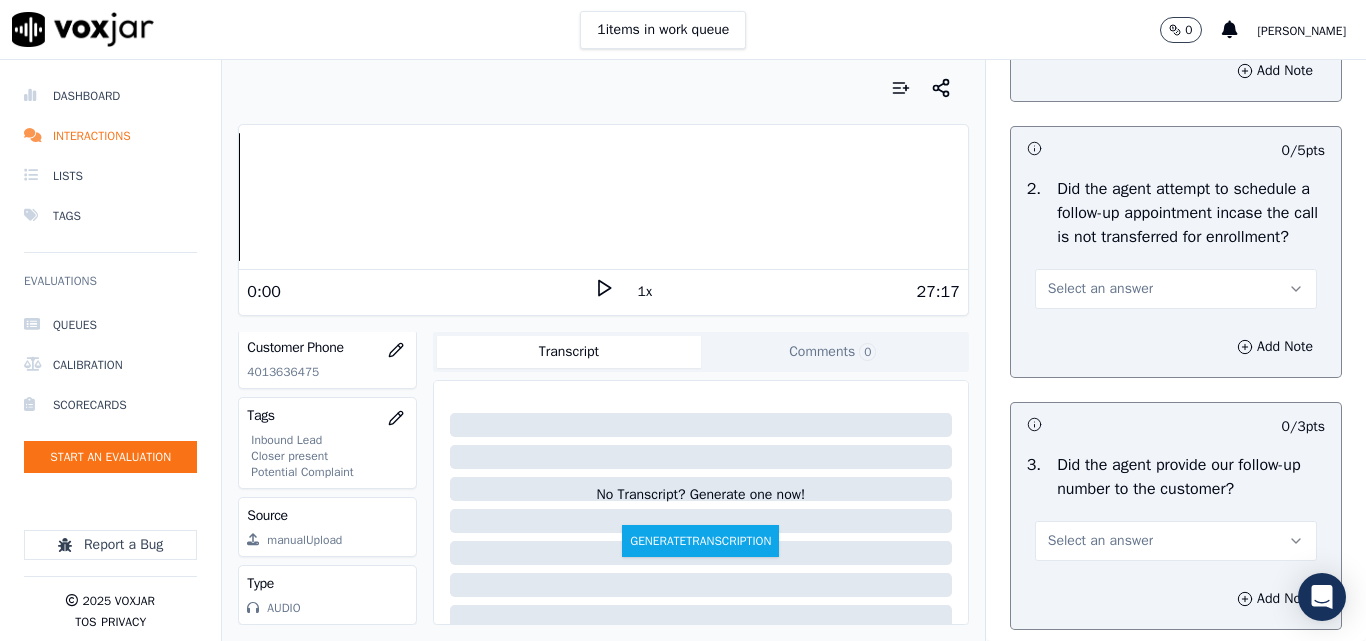 click on "Select an answer" at bounding box center (1176, 289) 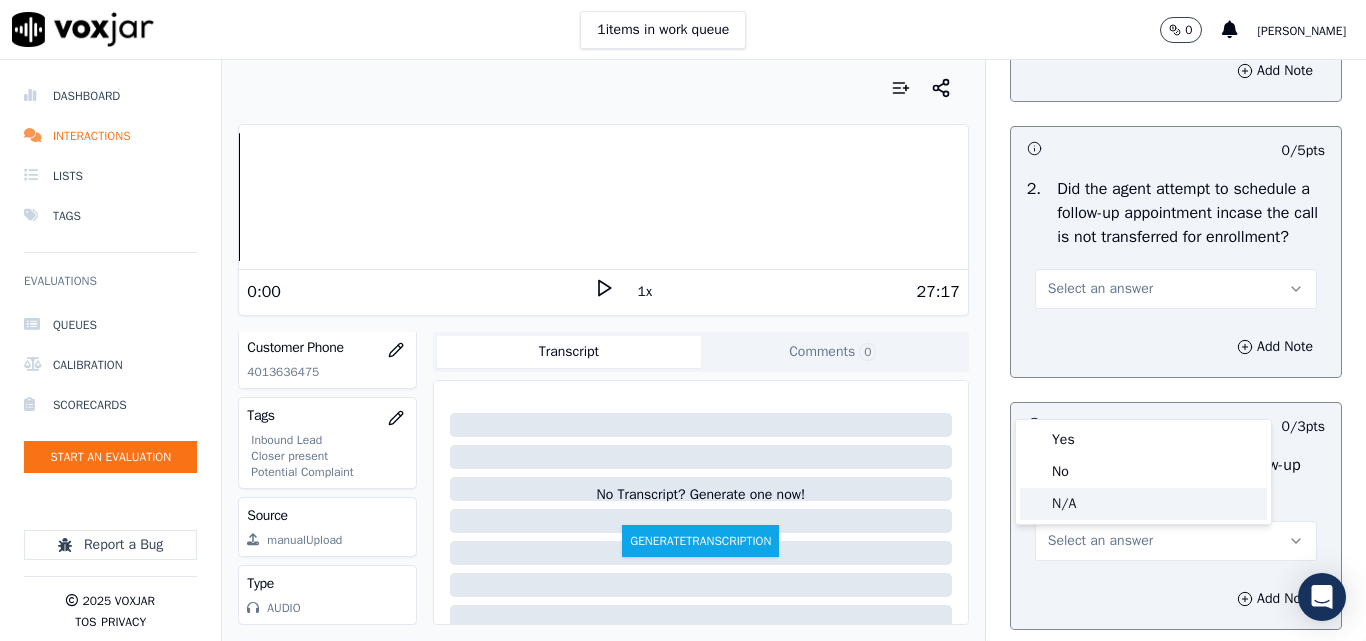 click on "N/A" 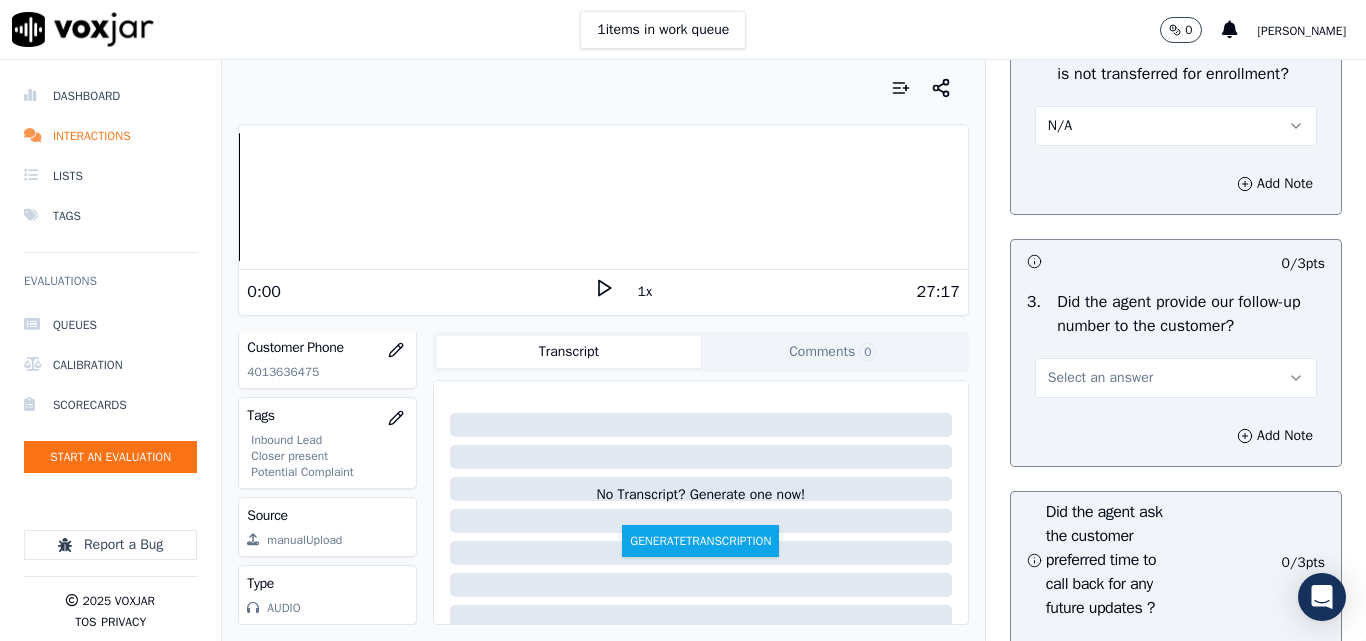 scroll, scrollTop: 5000, scrollLeft: 0, axis: vertical 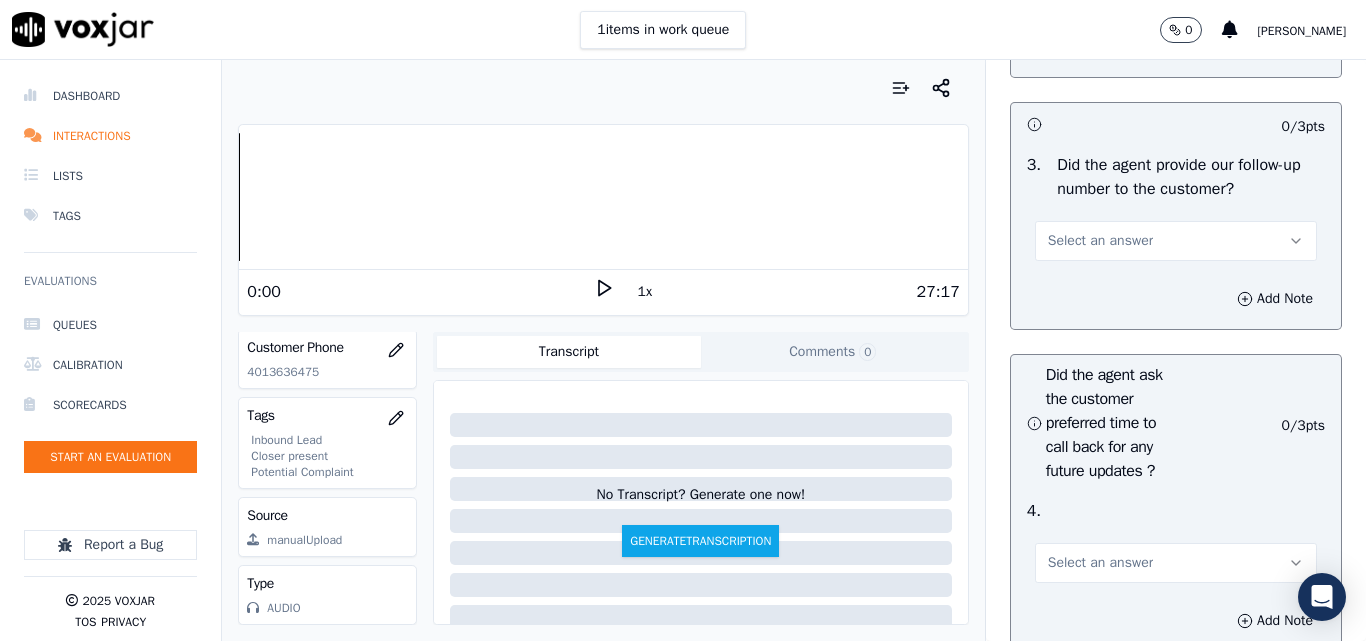 click on "Select an answer" at bounding box center [1100, 241] 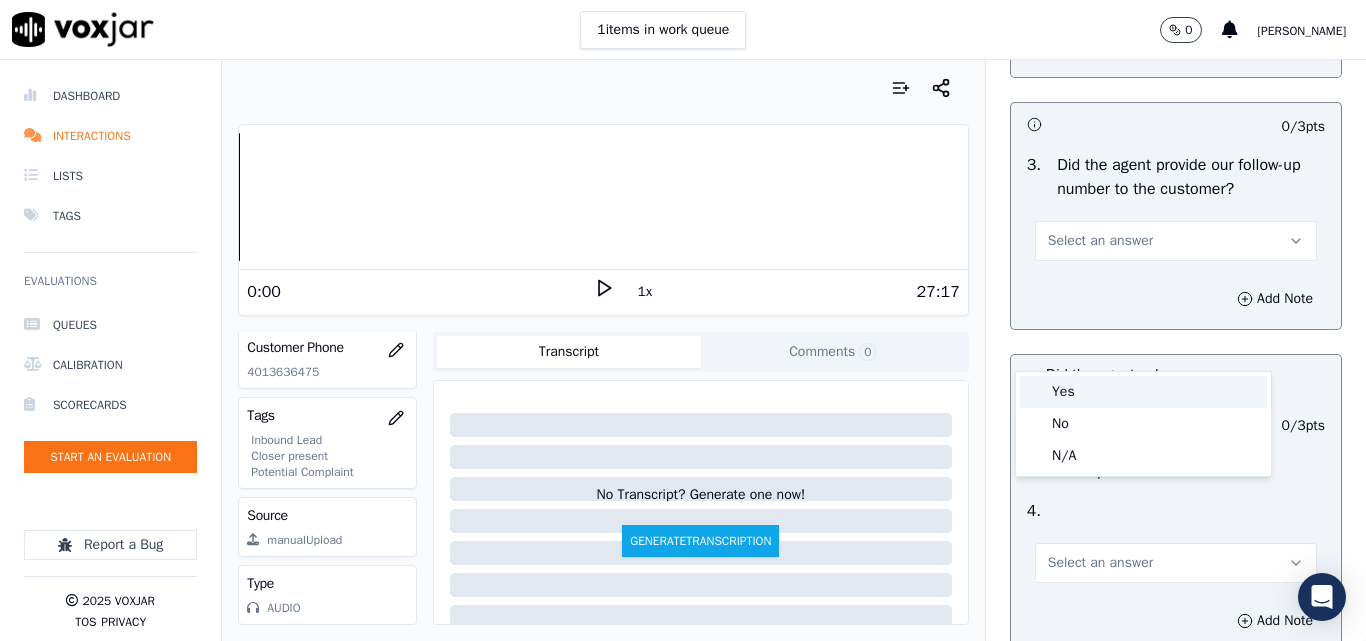 click on "Yes" at bounding box center [1143, 392] 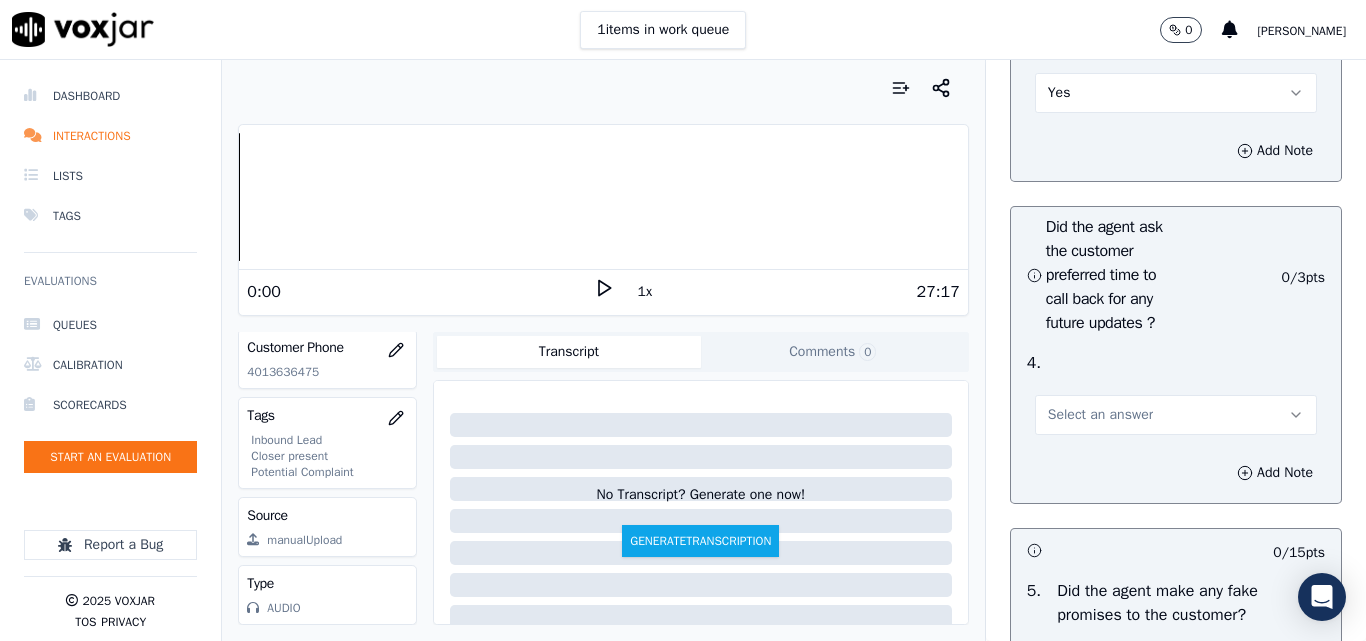 scroll, scrollTop: 5300, scrollLeft: 0, axis: vertical 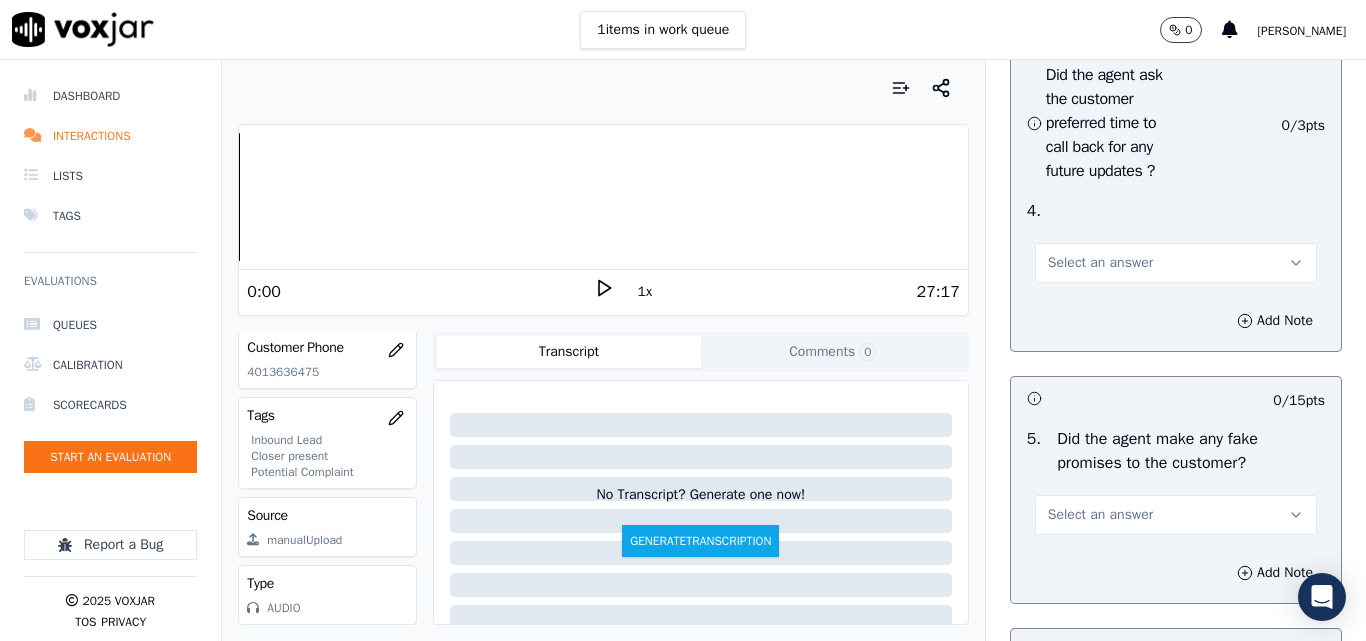 click on "Select an answer" at bounding box center [1100, 263] 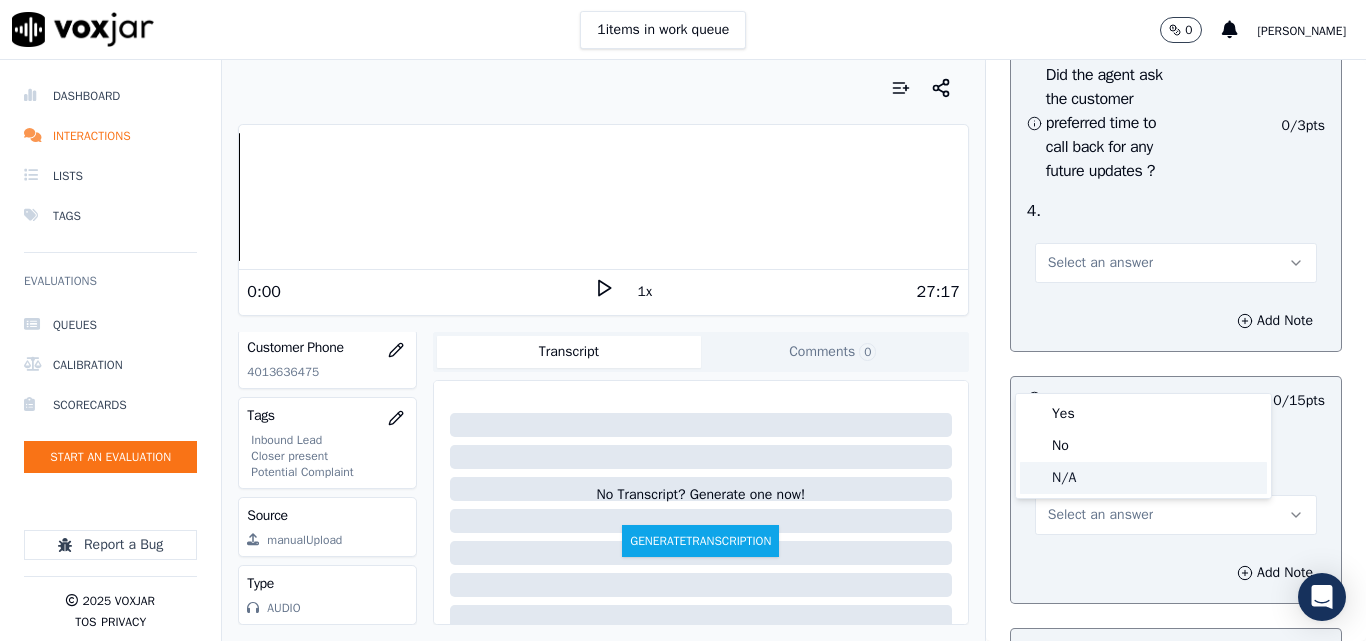 click on "N/A" 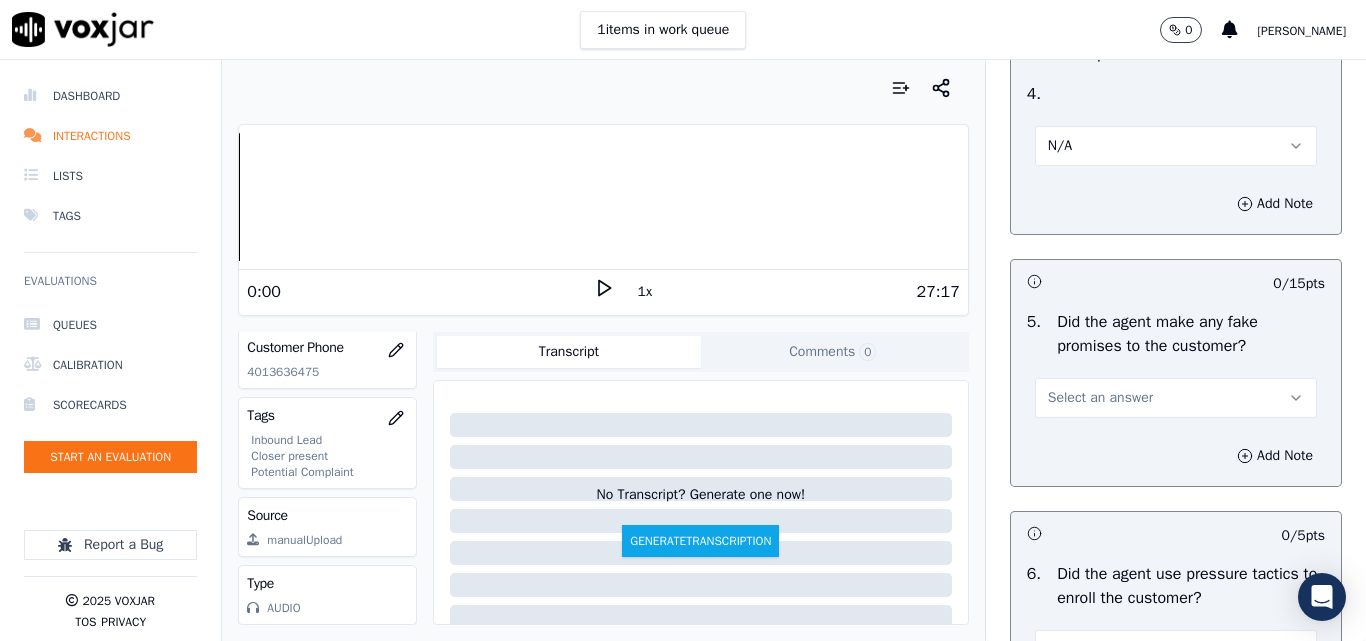 scroll, scrollTop: 5600, scrollLeft: 0, axis: vertical 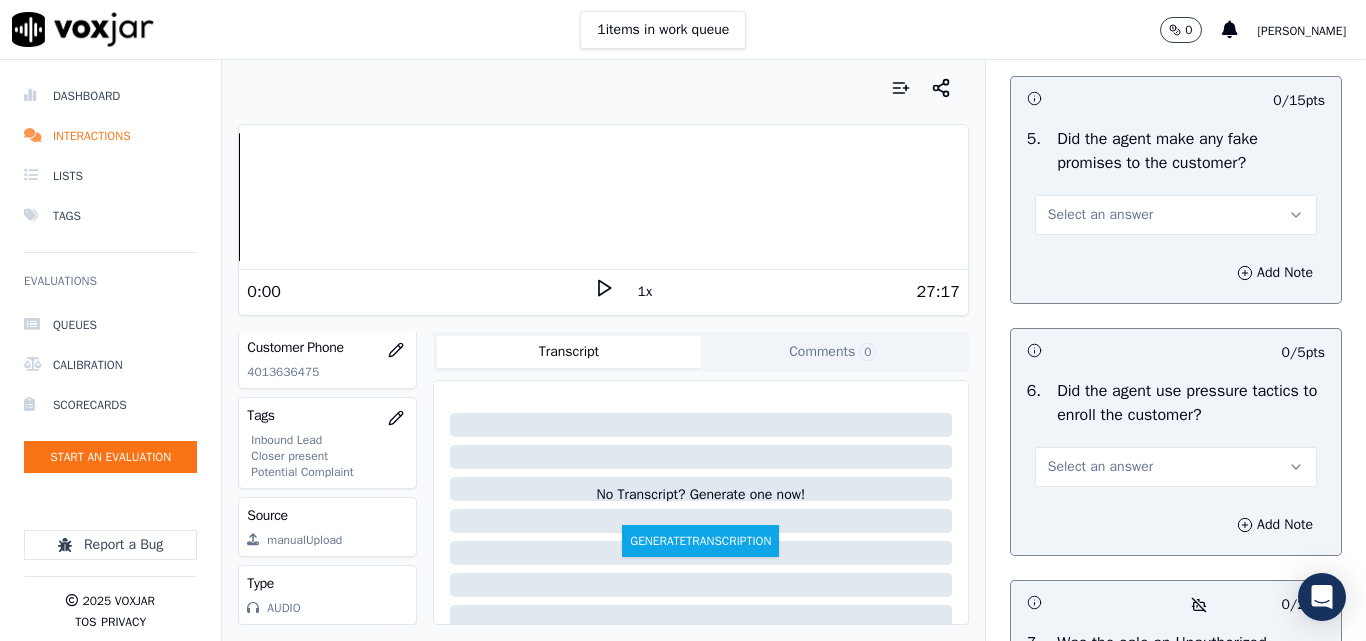 click on "Select an answer" at bounding box center [1100, 215] 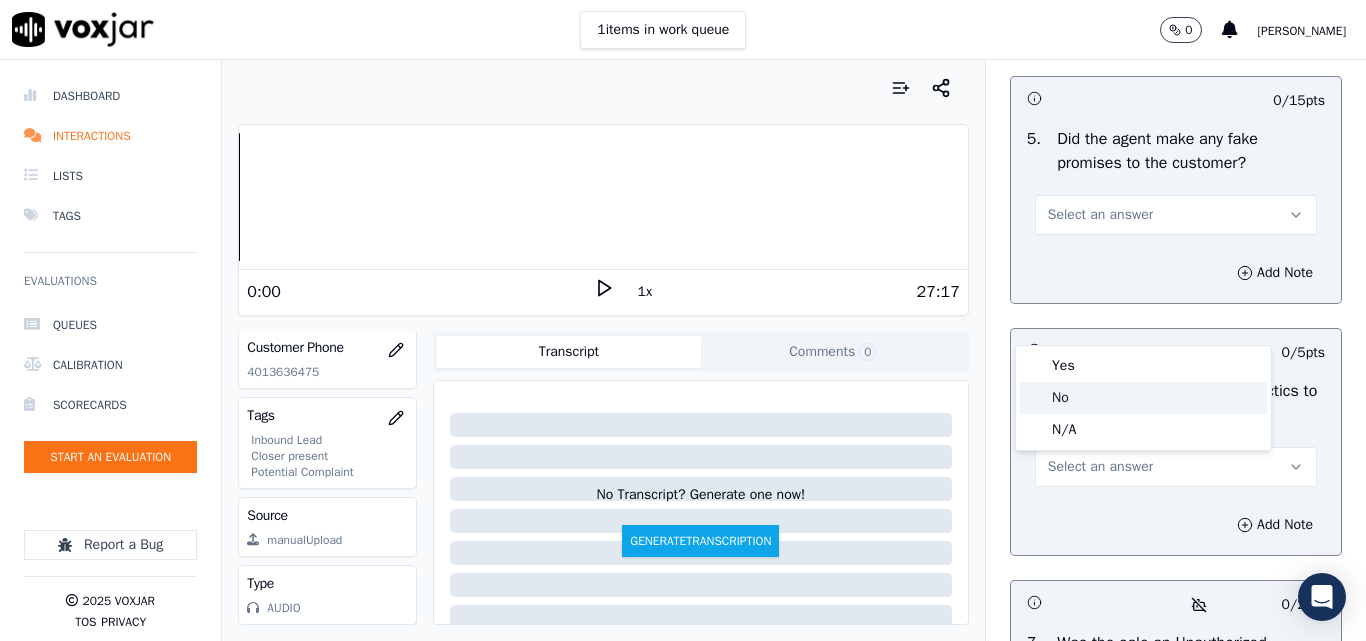 click on "No" 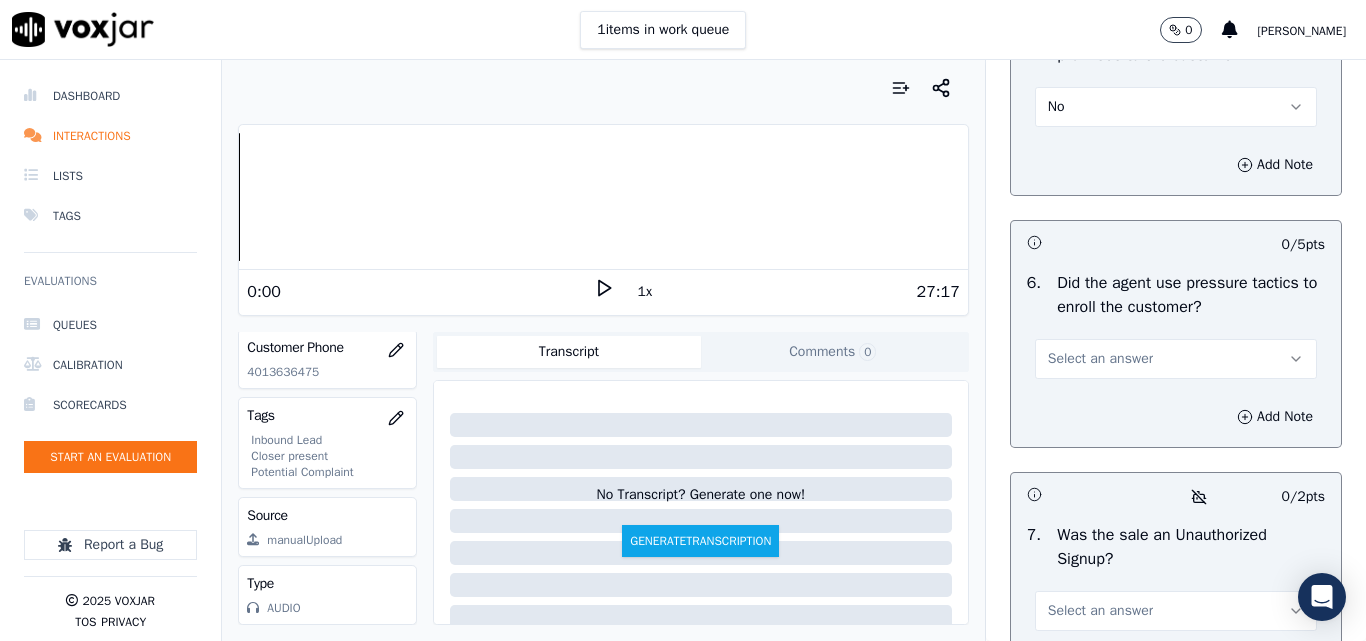 scroll, scrollTop: 5800, scrollLeft: 0, axis: vertical 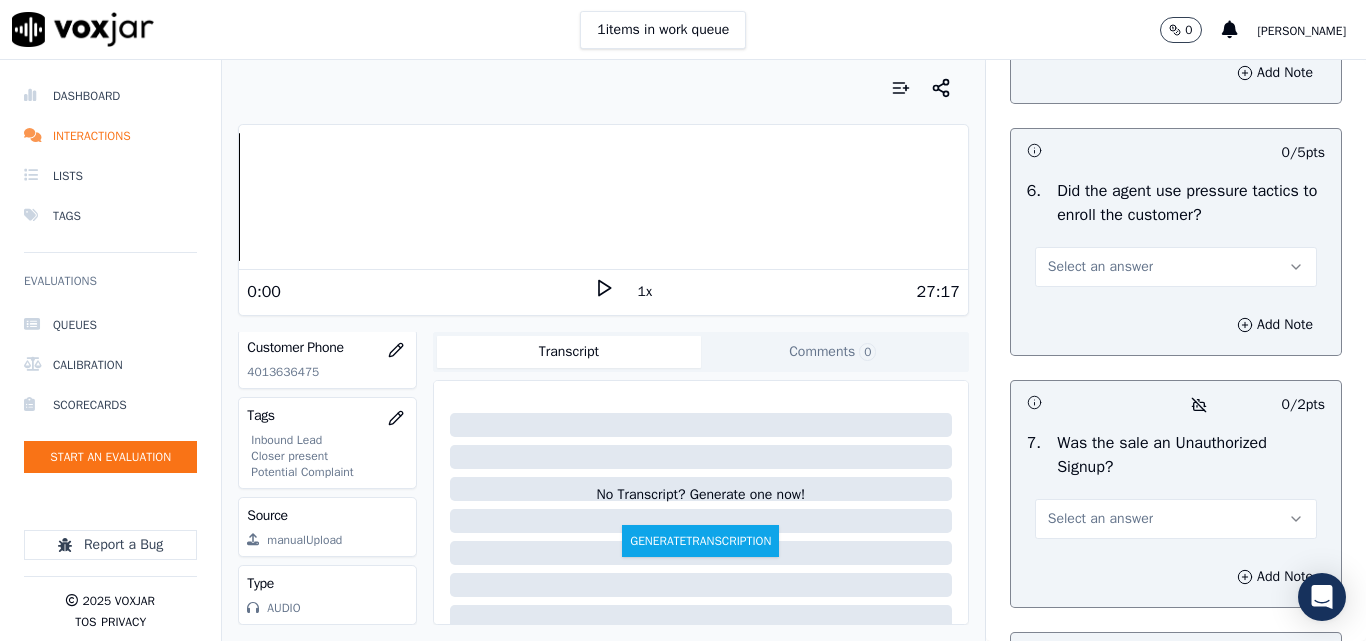 click on "Select an answer" at bounding box center (1100, 267) 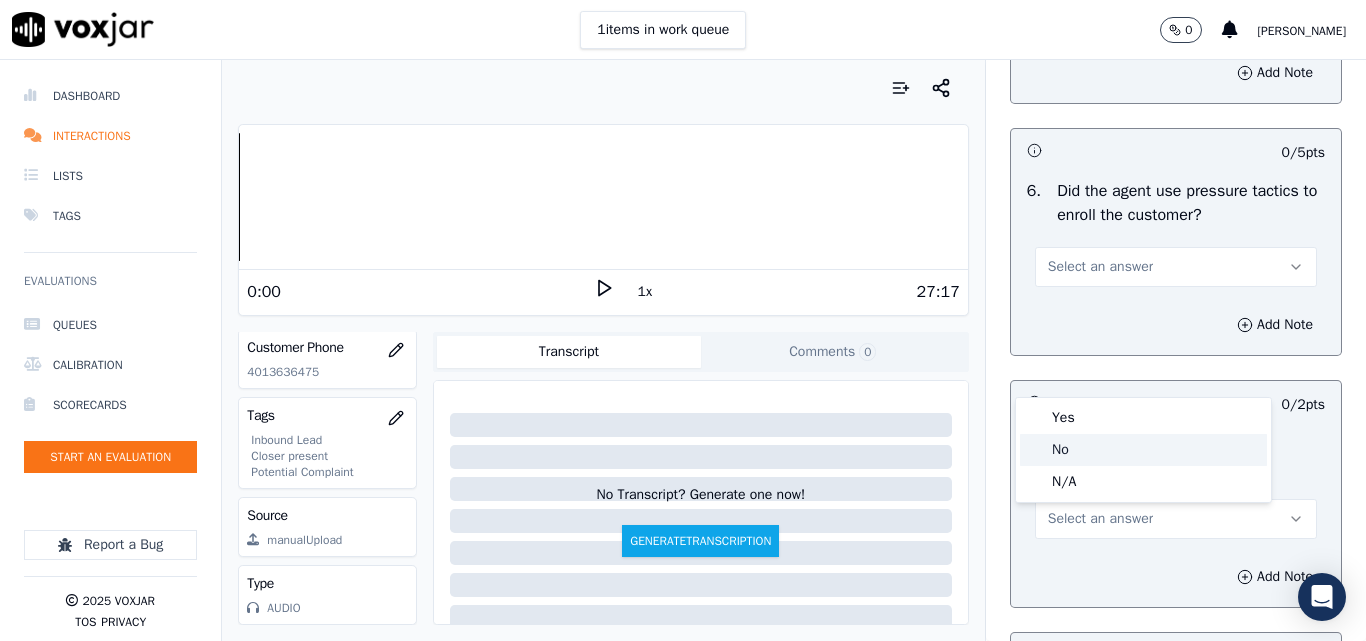 click on "No" 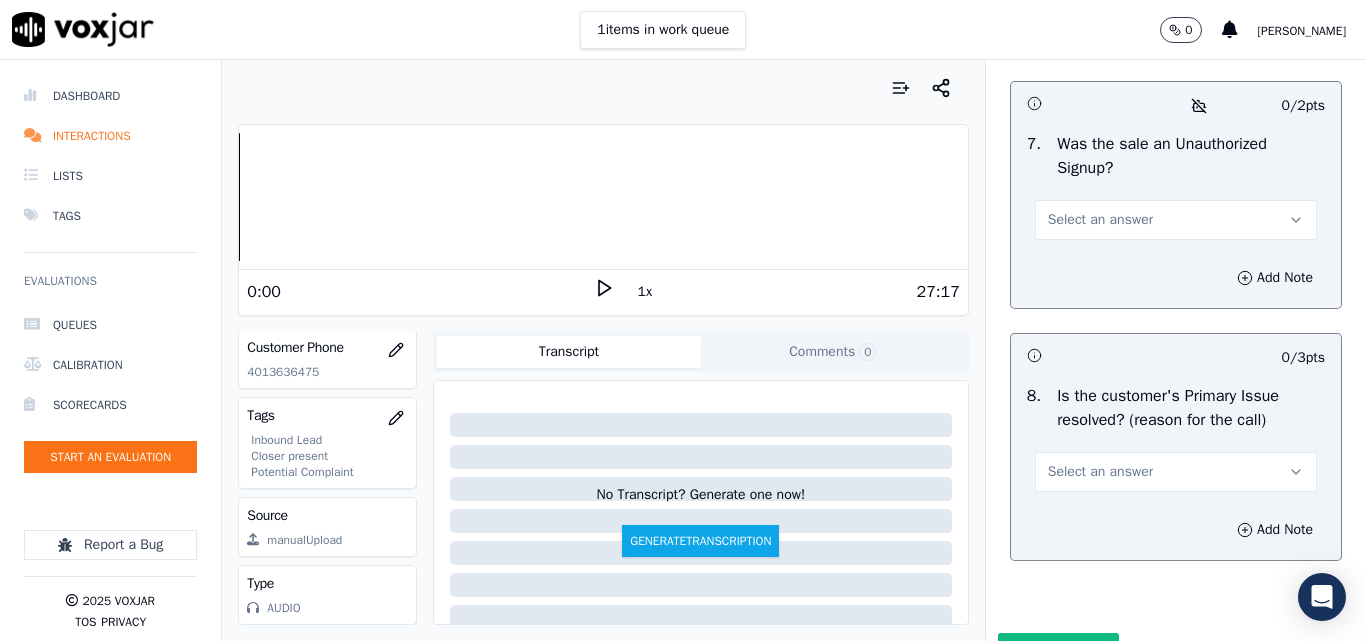 scroll, scrollTop: 6100, scrollLeft: 0, axis: vertical 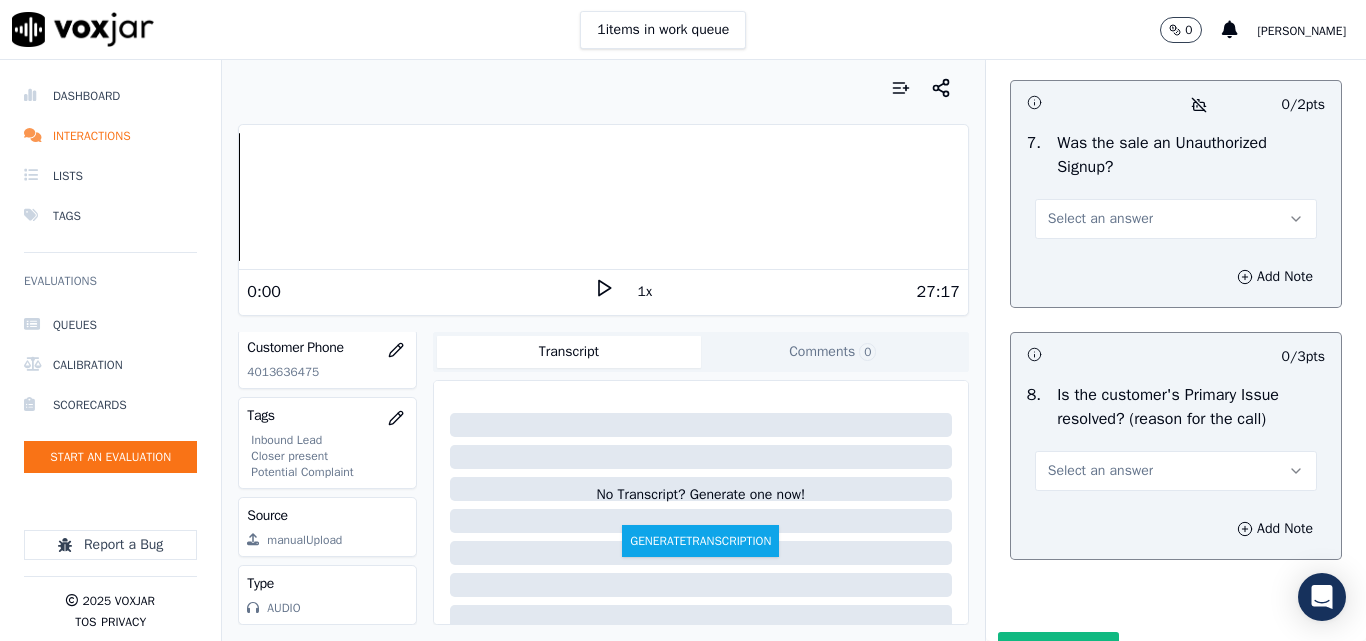 click on "Select an answer" at bounding box center [1100, 219] 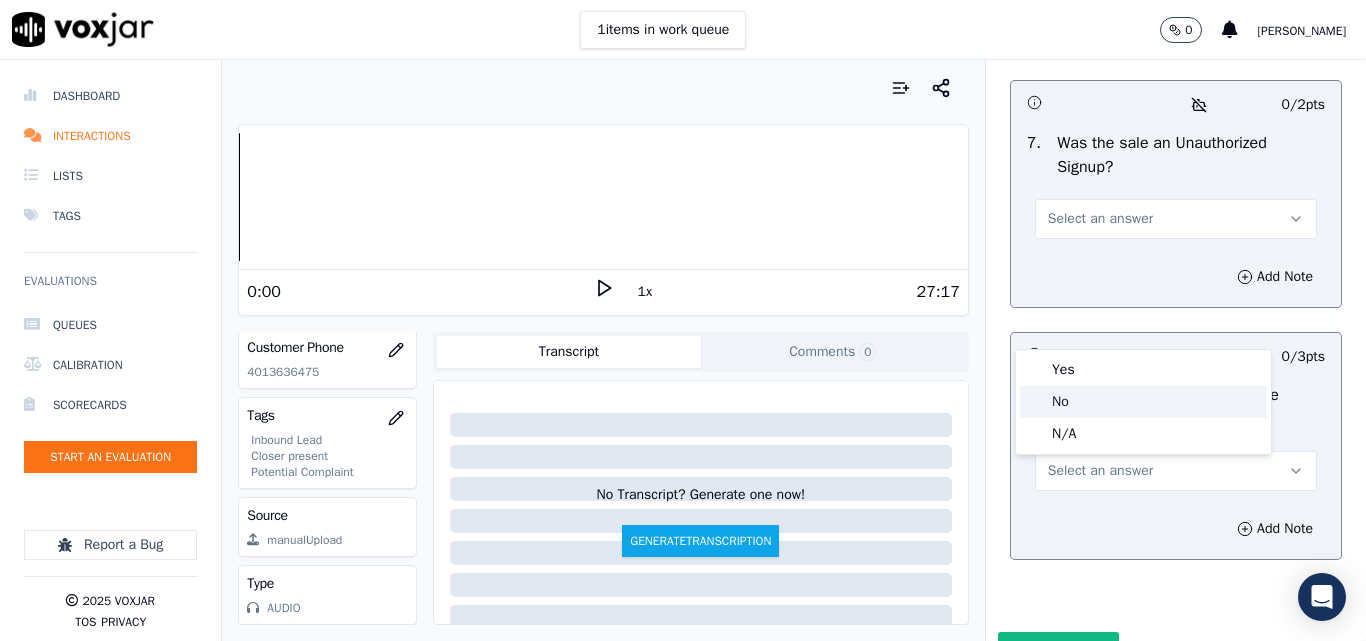 click on "No" 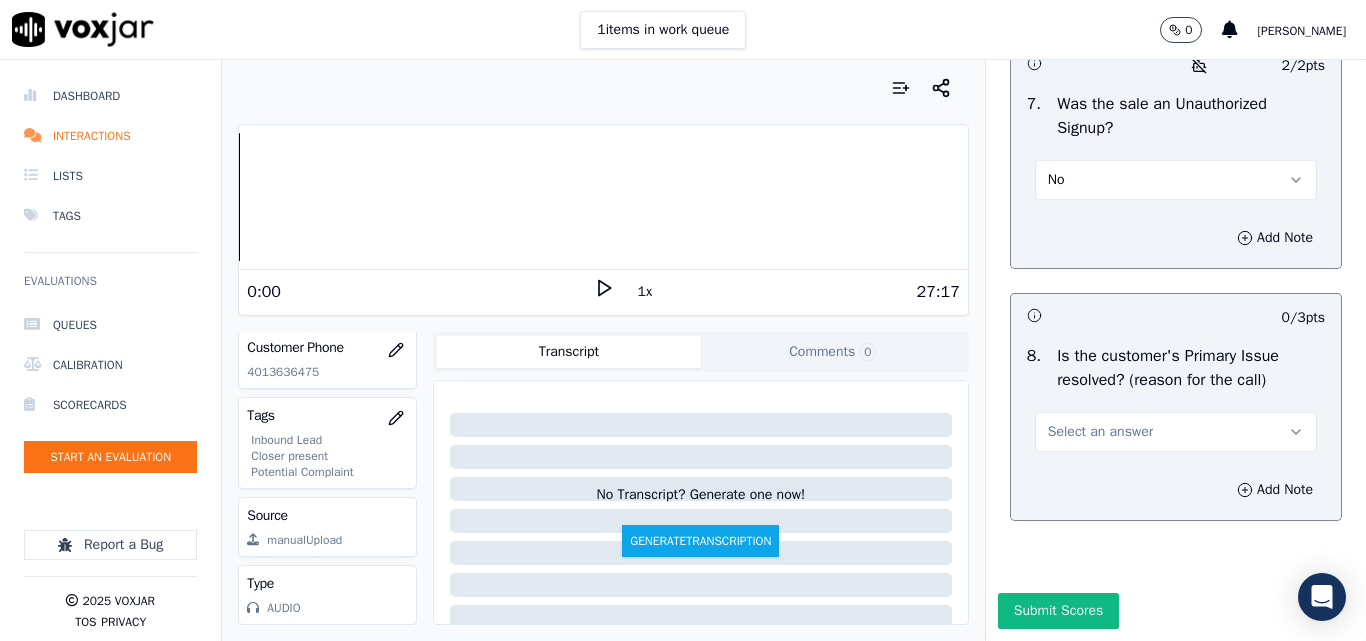 scroll, scrollTop: 6290, scrollLeft: 0, axis: vertical 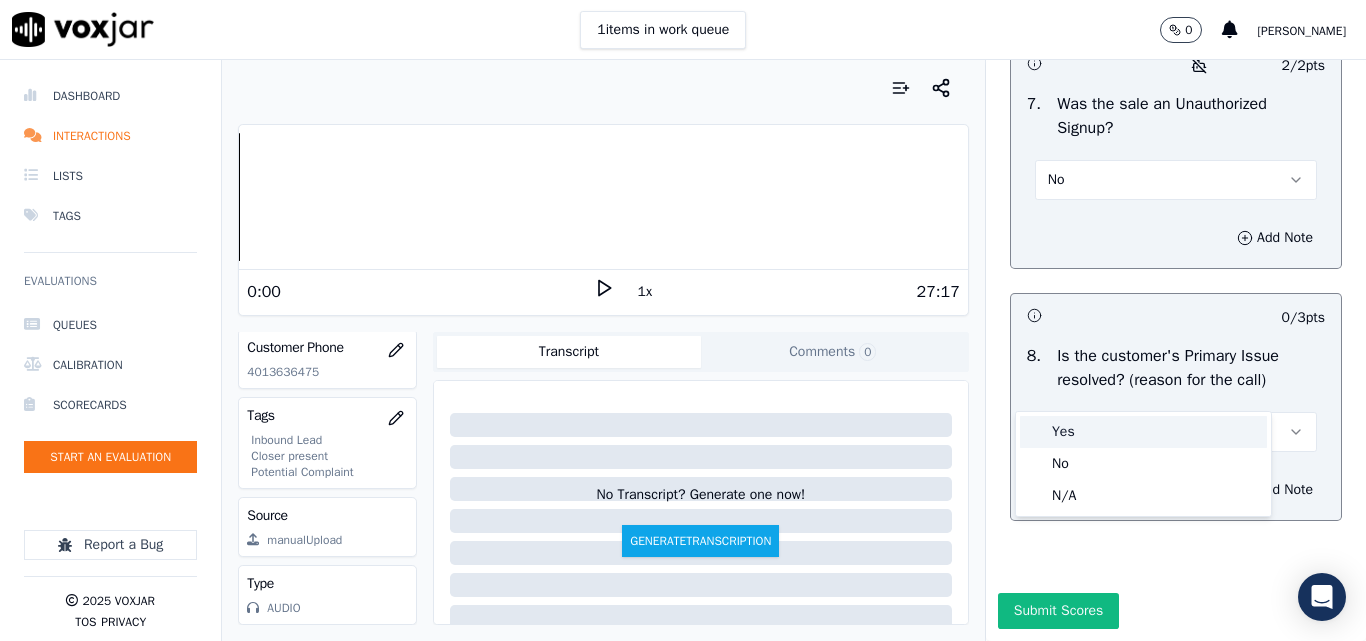 click on "Yes" at bounding box center (1143, 432) 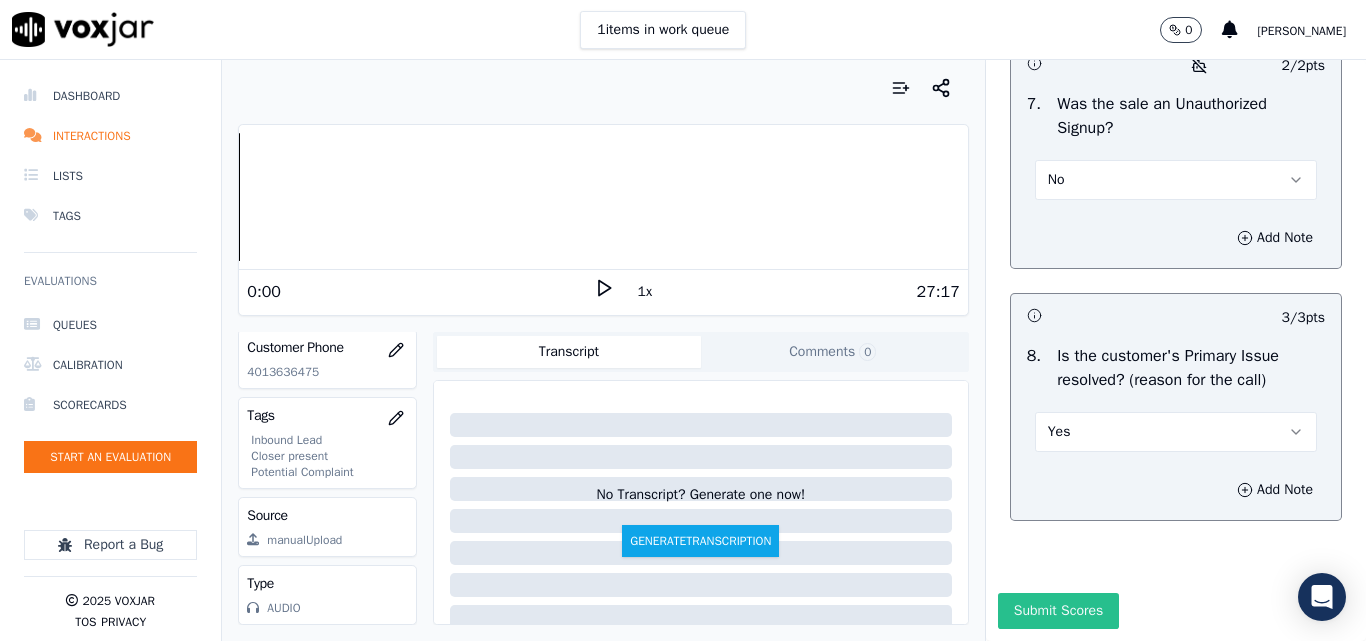 click on "Submit Scores" at bounding box center [1058, 611] 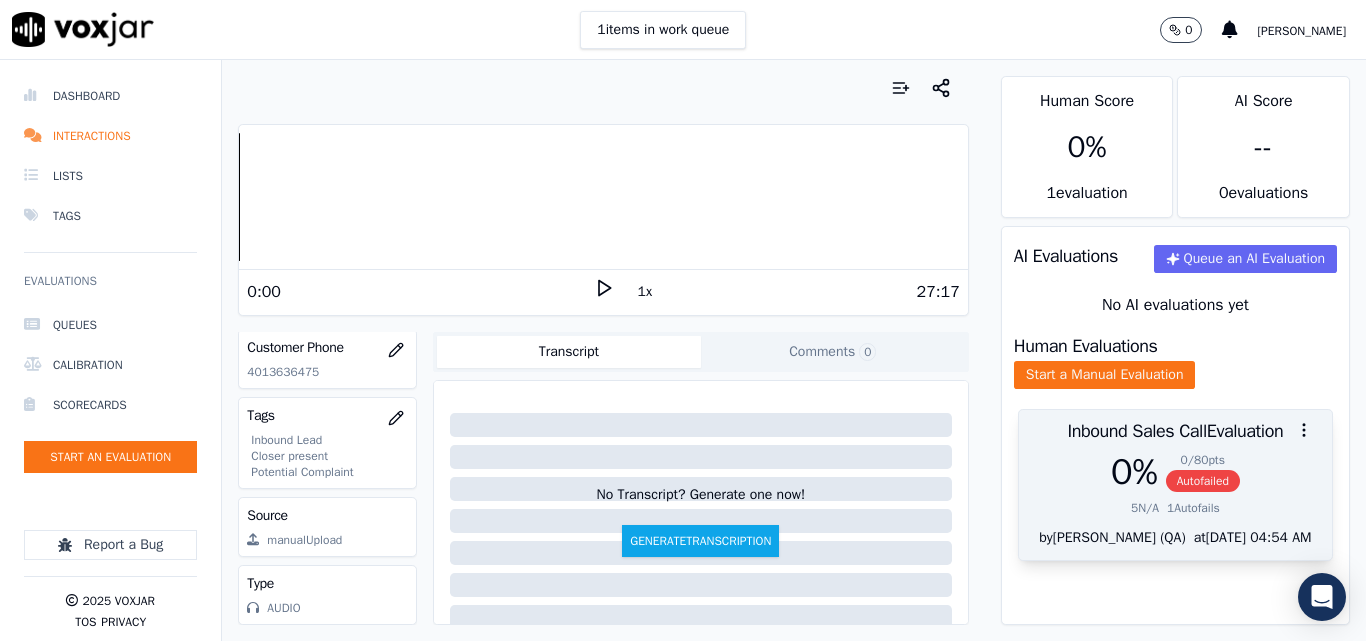 click on "Autofailed" at bounding box center (1203, 481) 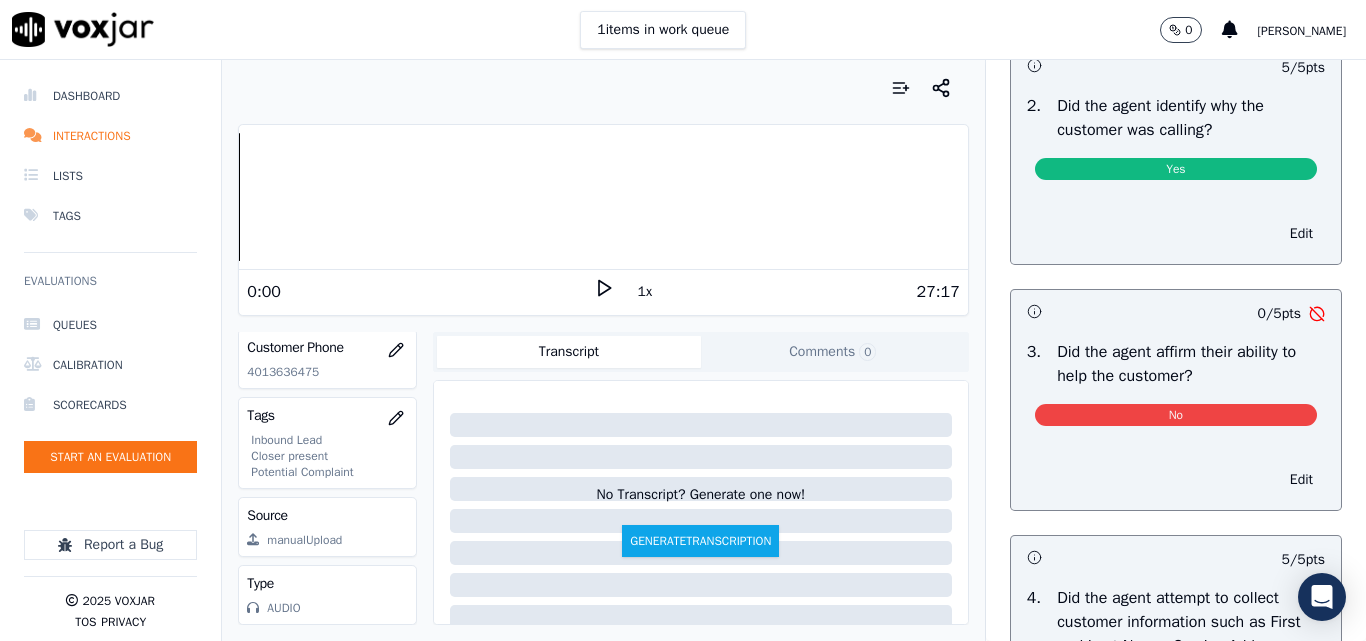 scroll, scrollTop: 400, scrollLeft: 0, axis: vertical 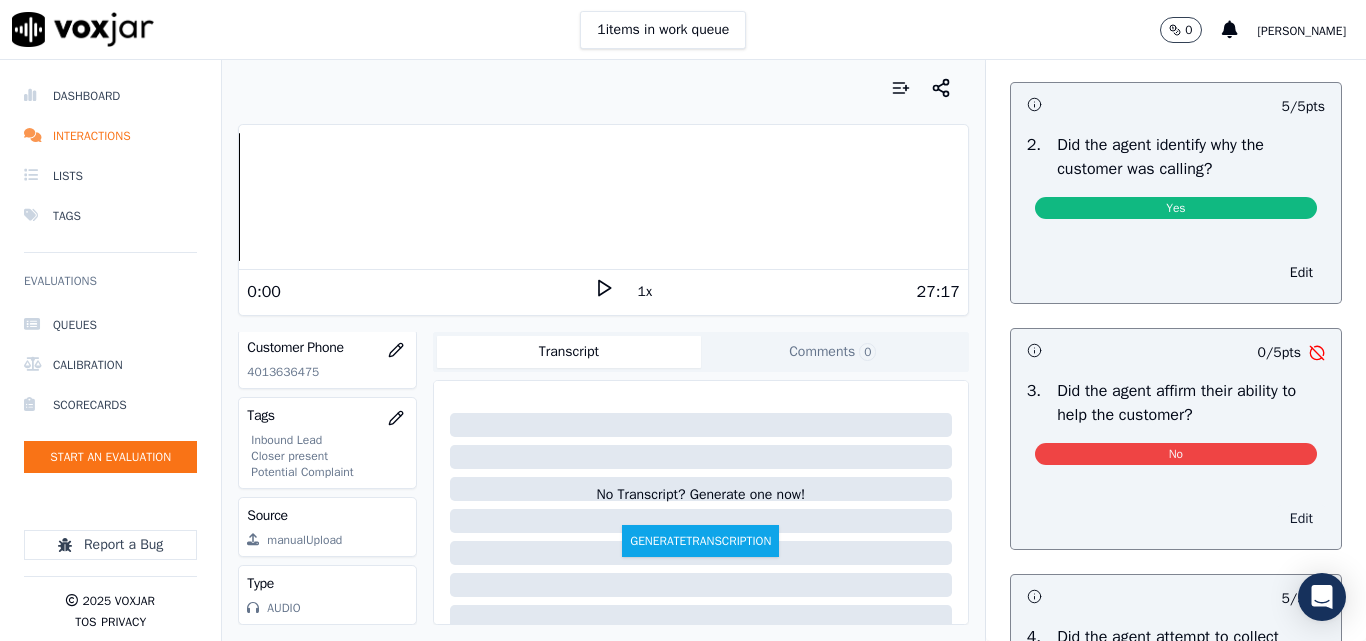click on "Edit" at bounding box center (1301, 519) 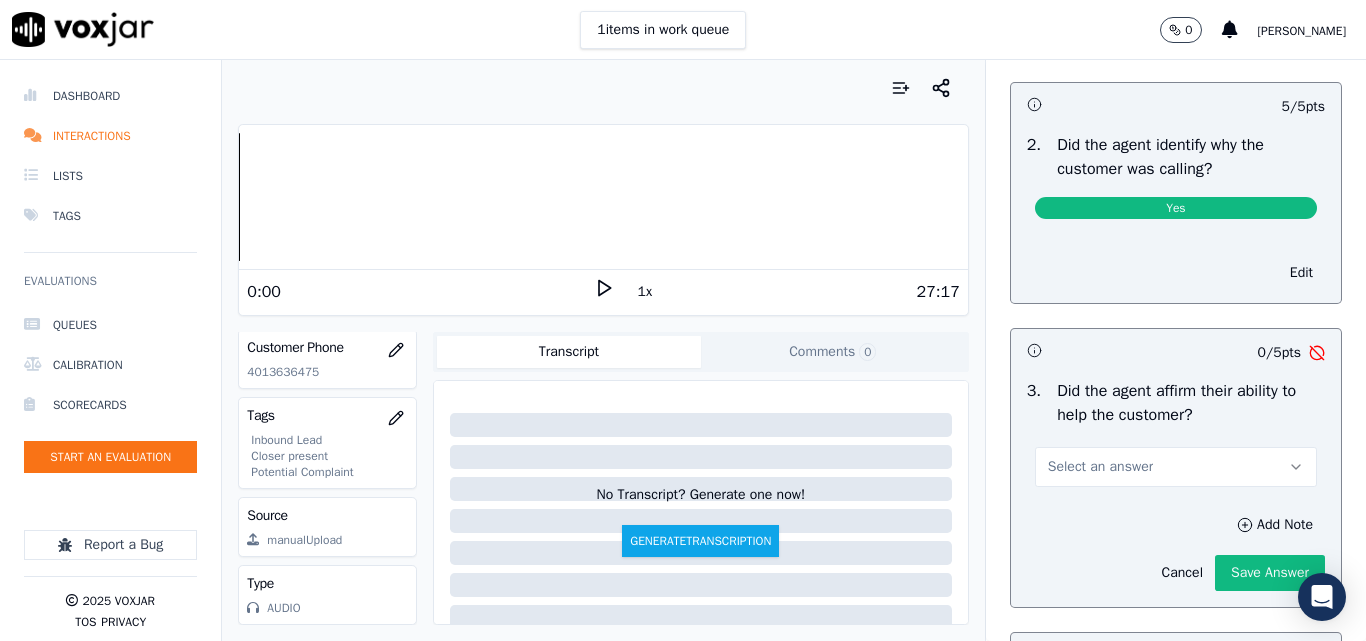 click on "Select an answer" at bounding box center [1100, 467] 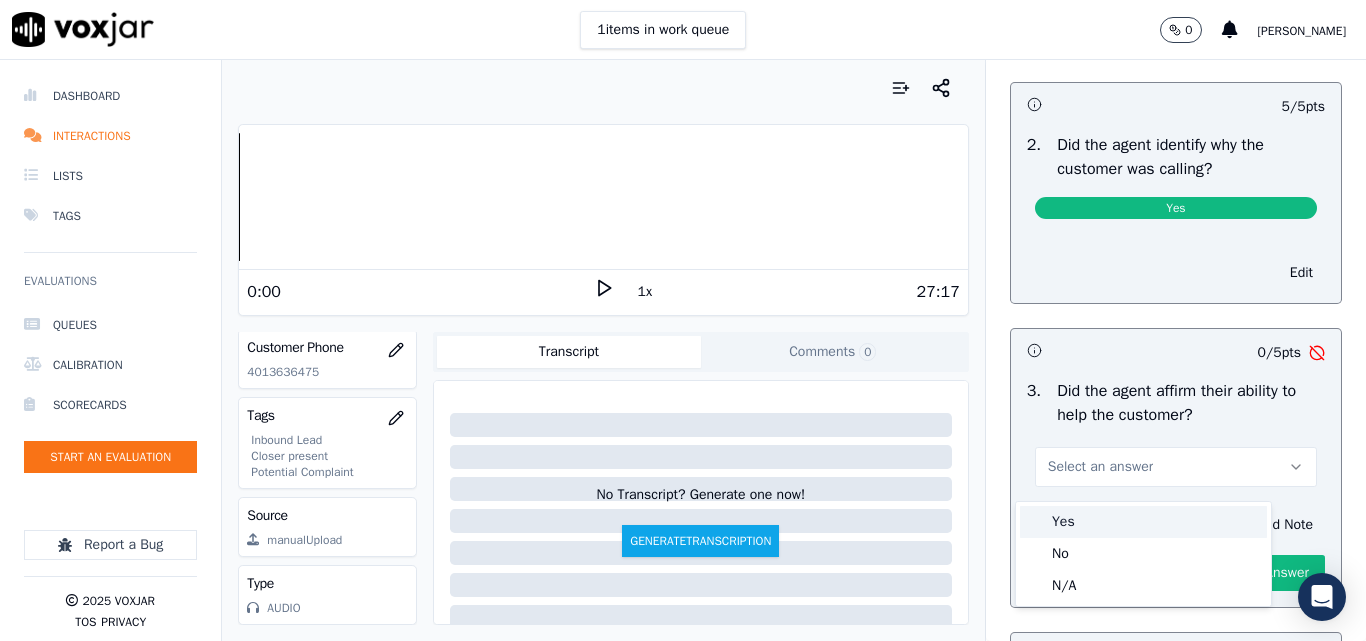 click on "Yes" at bounding box center (1143, 522) 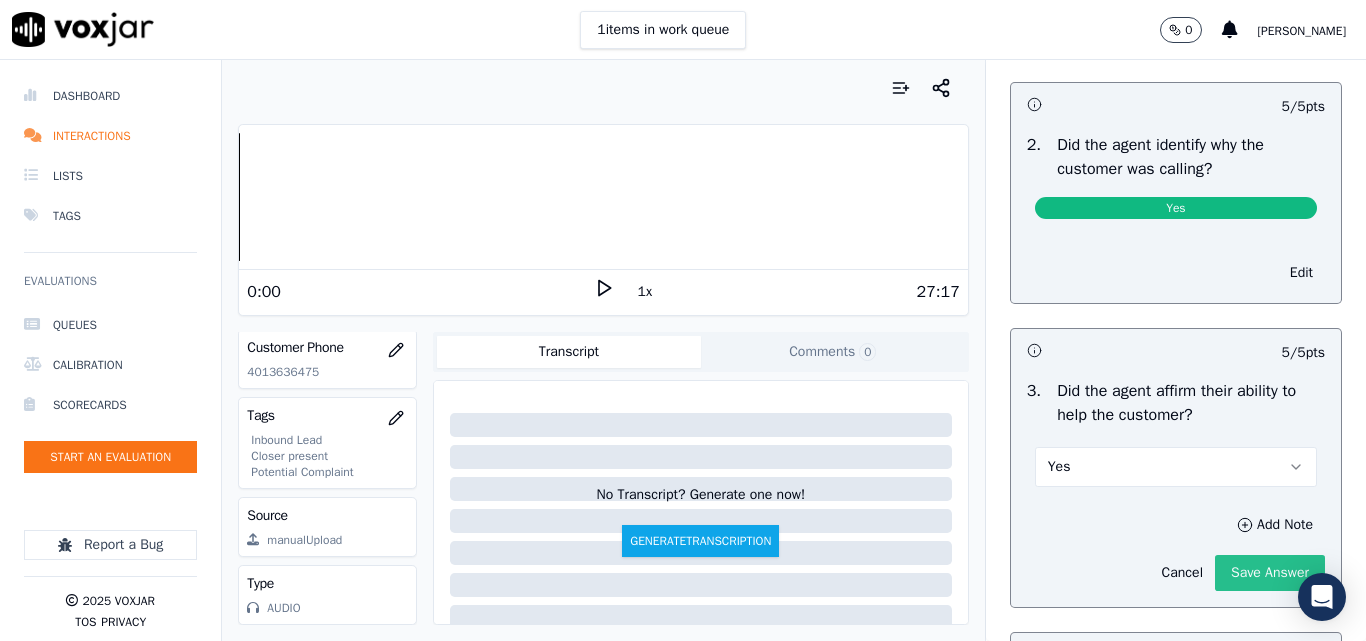 click on "Save Answer" 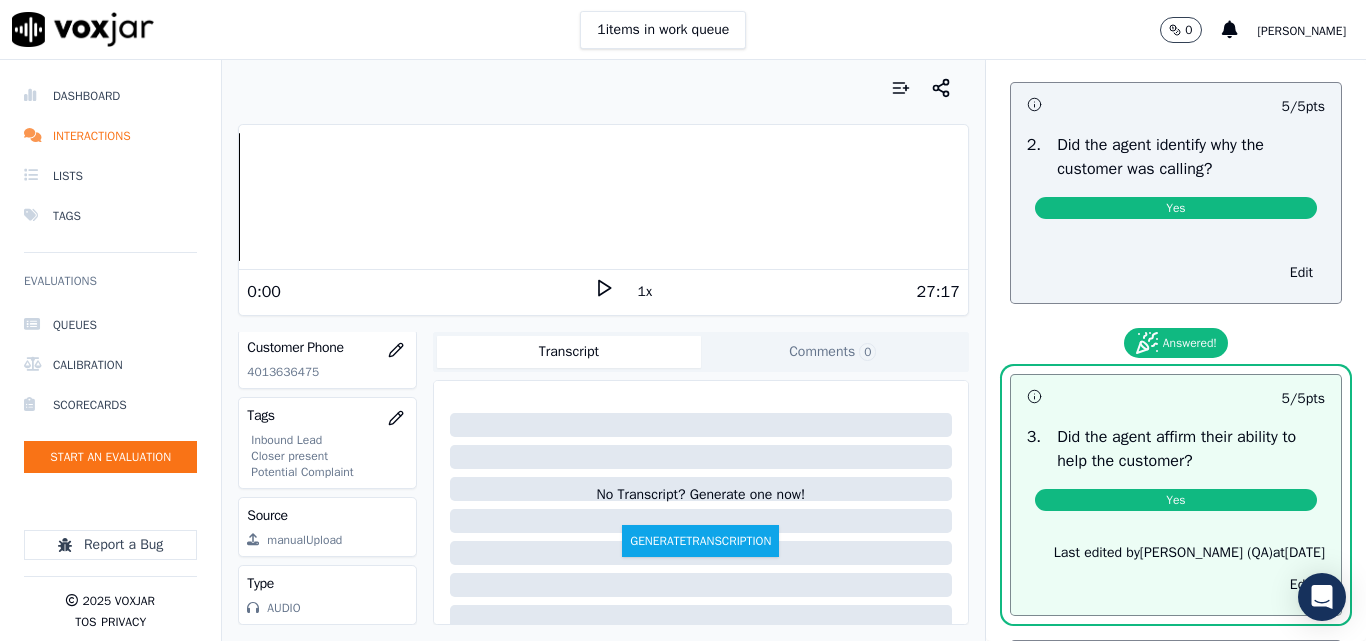scroll, scrollTop: 0, scrollLeft: 0, axis: both 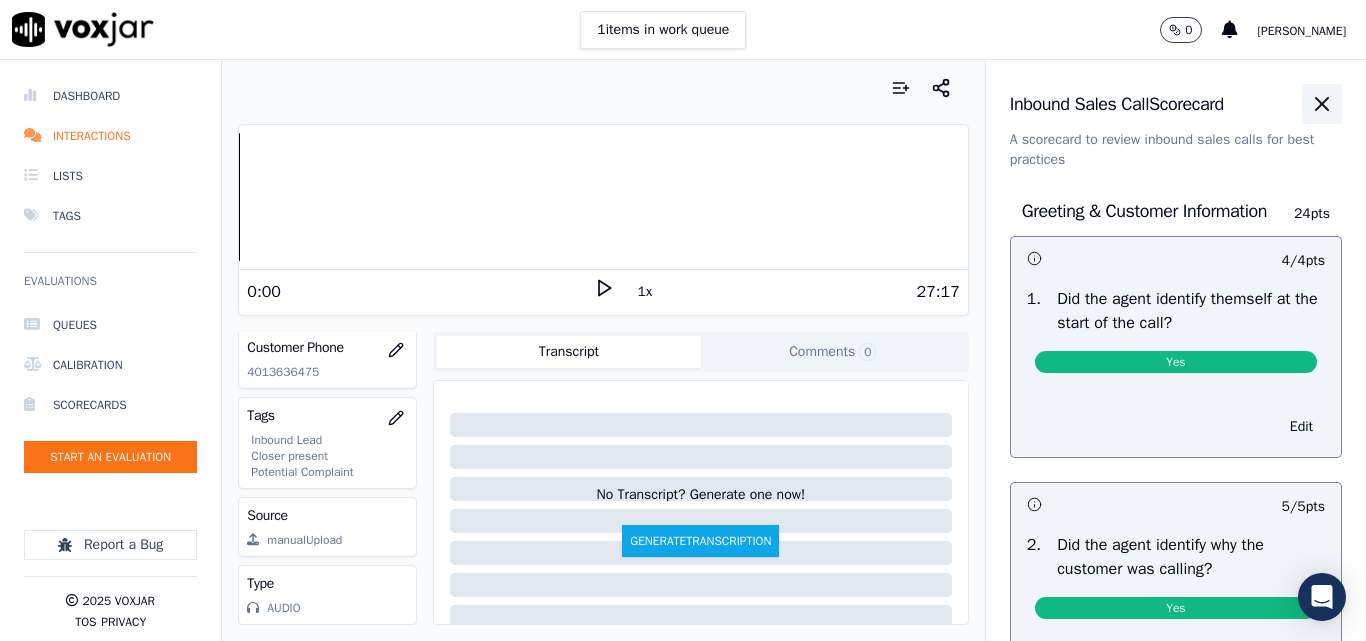 click 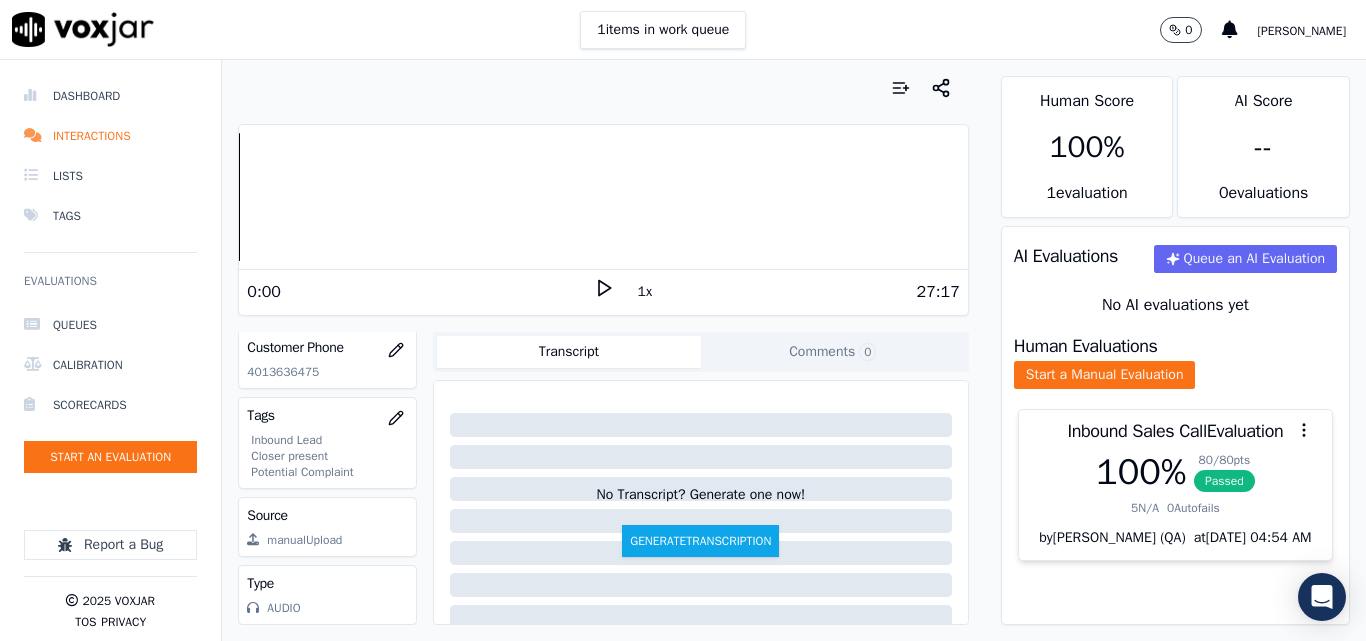 scroll, scrollTop: 300, scrollLeft: 0, axis: vertical 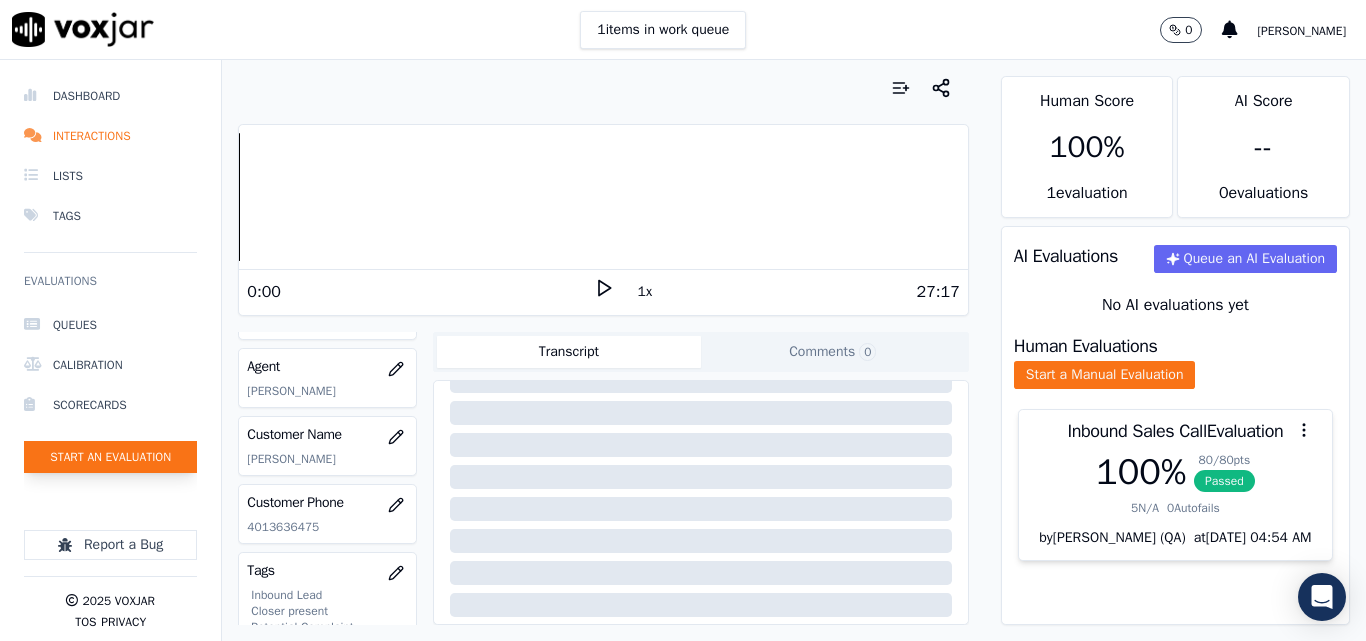click on "Start an Evaluation" 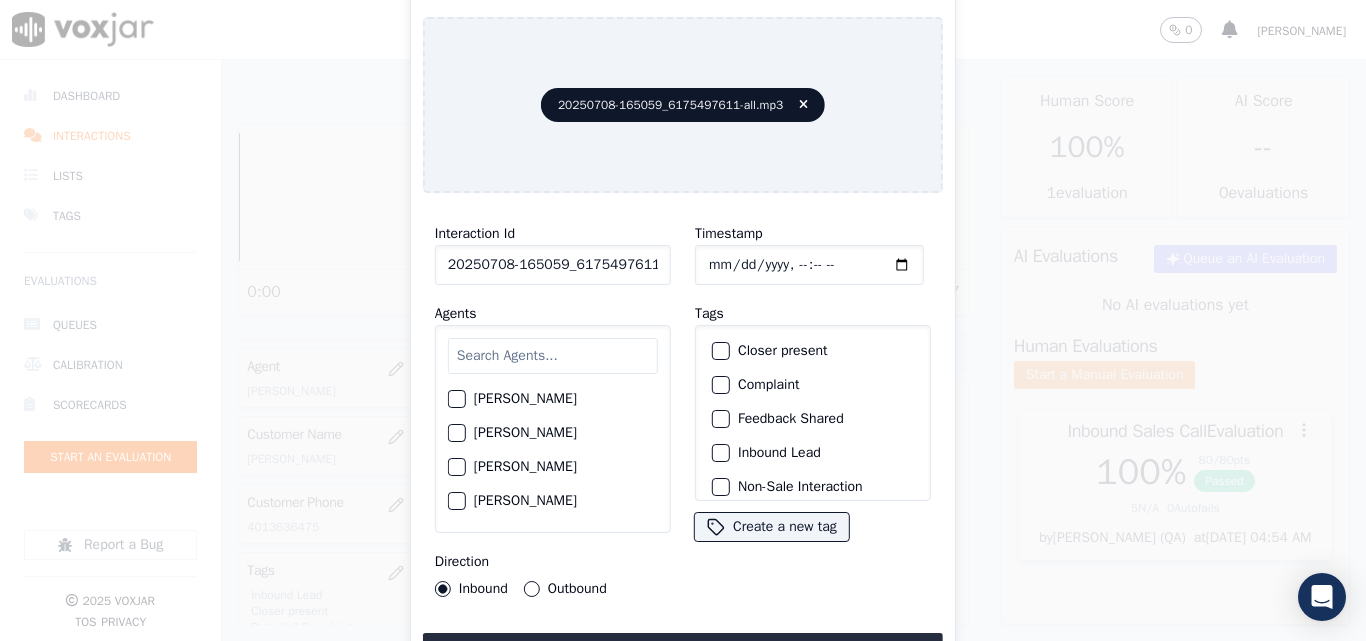 scroll, scrollTop: 0, scrollLeft: 40, axis: horizontal 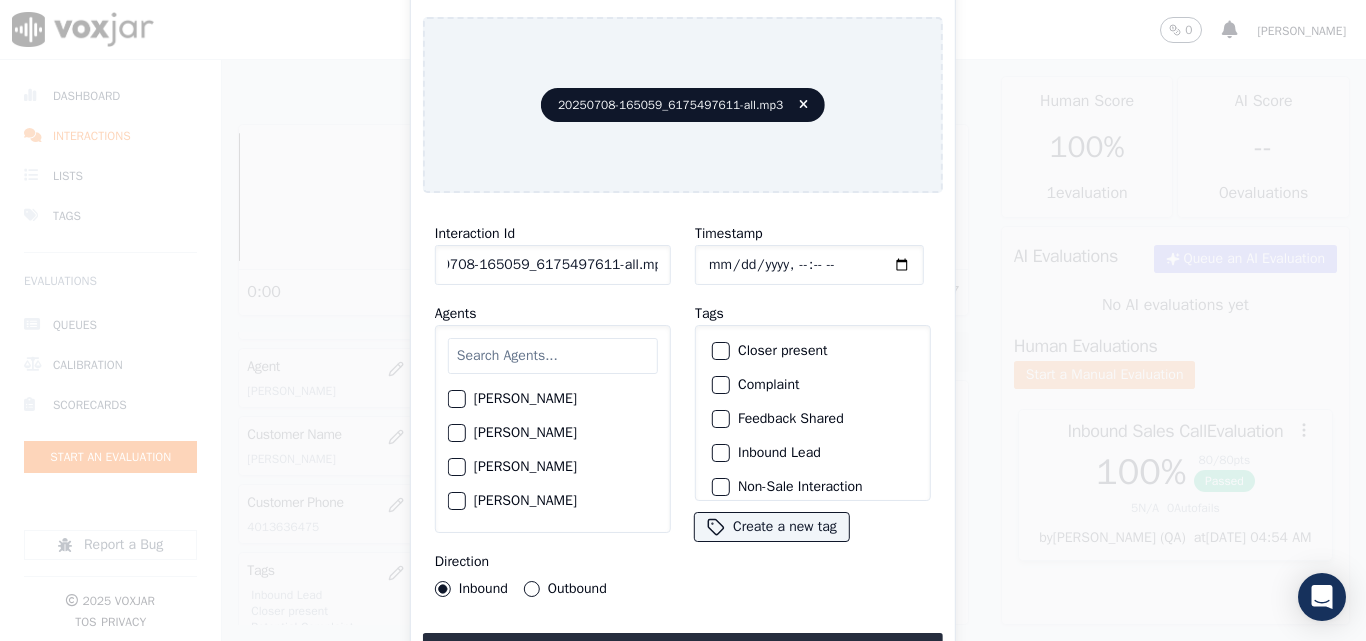 drag, startPoint x: 639, startPoint y: 258, endPoint x: 765, endPoint y: 271, distance: 126.66886 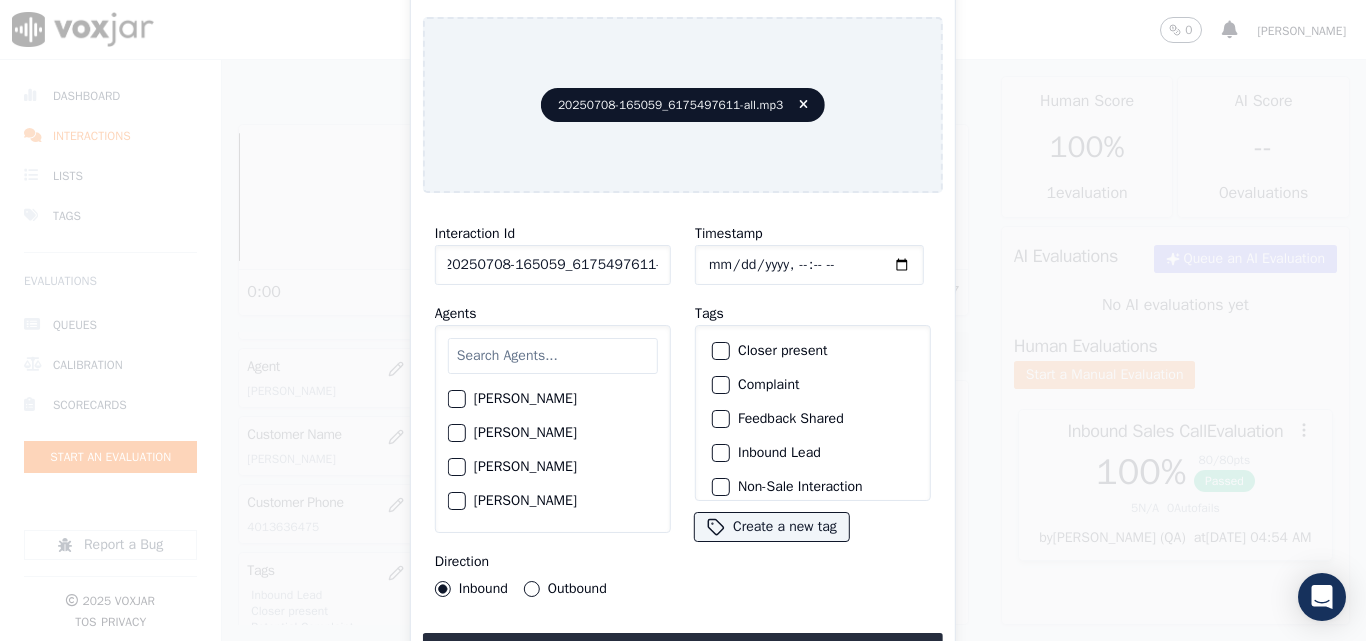 scroll, scrollTop: 0, scrollLeft: 11, axis: horizontal 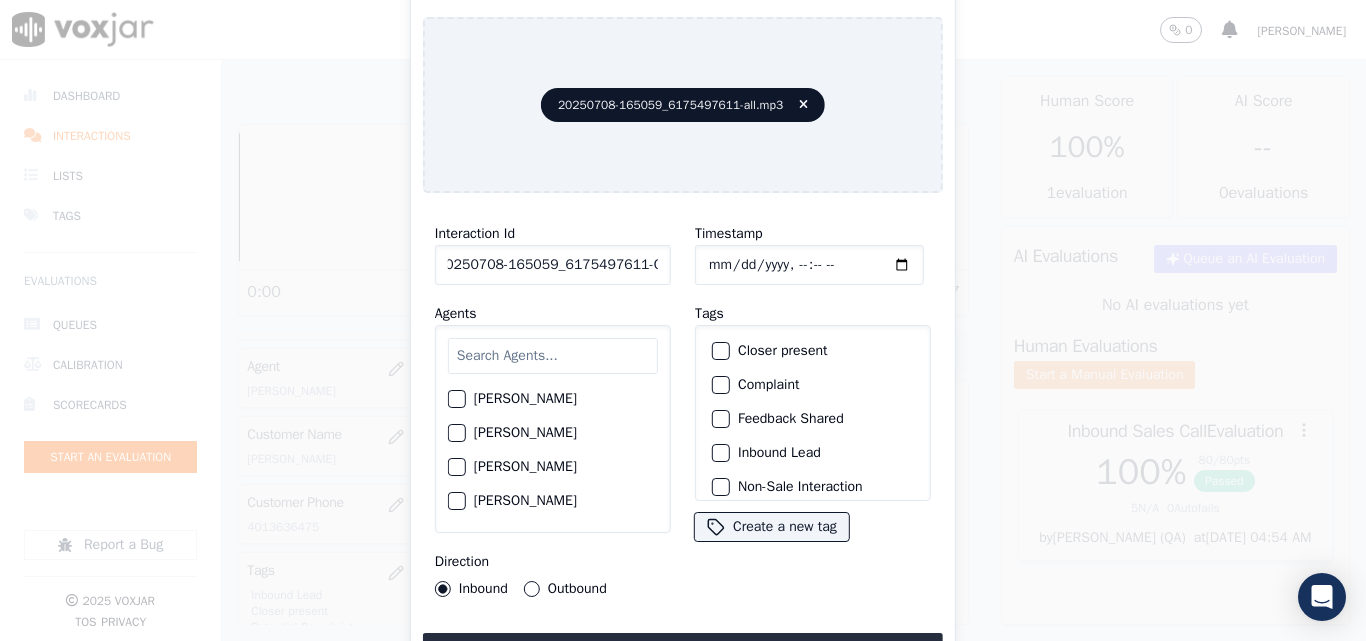 type on "20250708-165059_6175497611-C1" 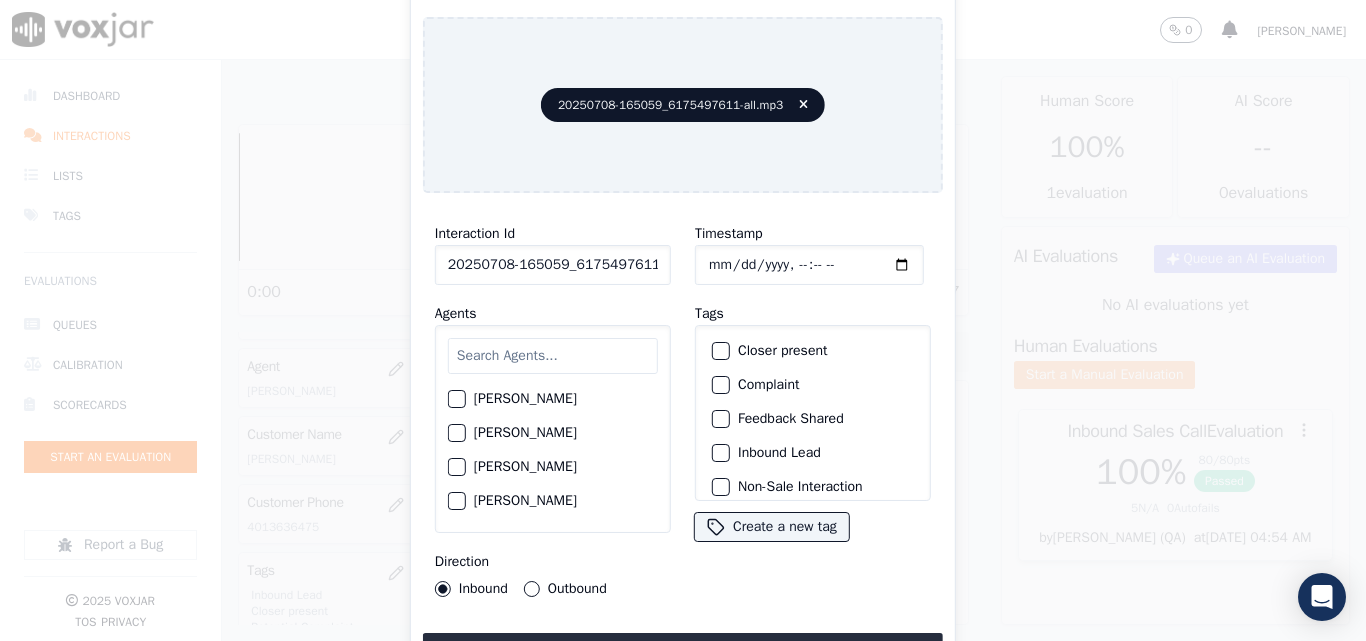type on "[DATE]T23:28" 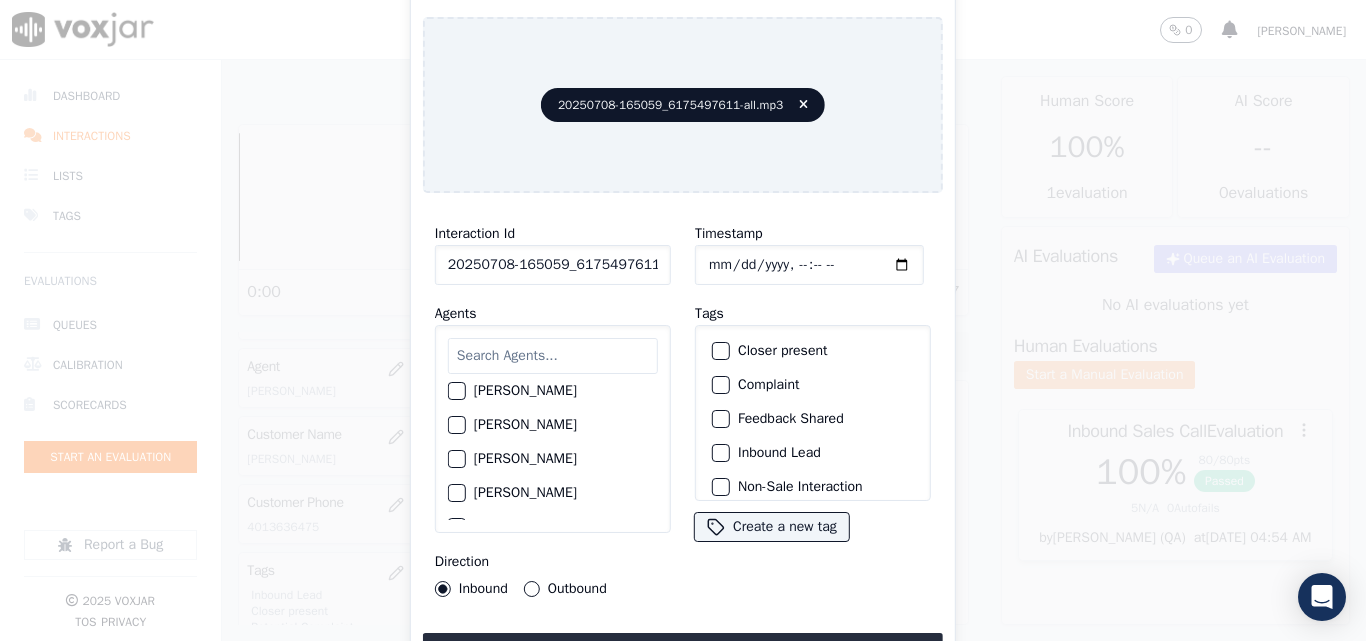 scroll, scrollTop: 1900, scrollLeft: 0, axis: vertical 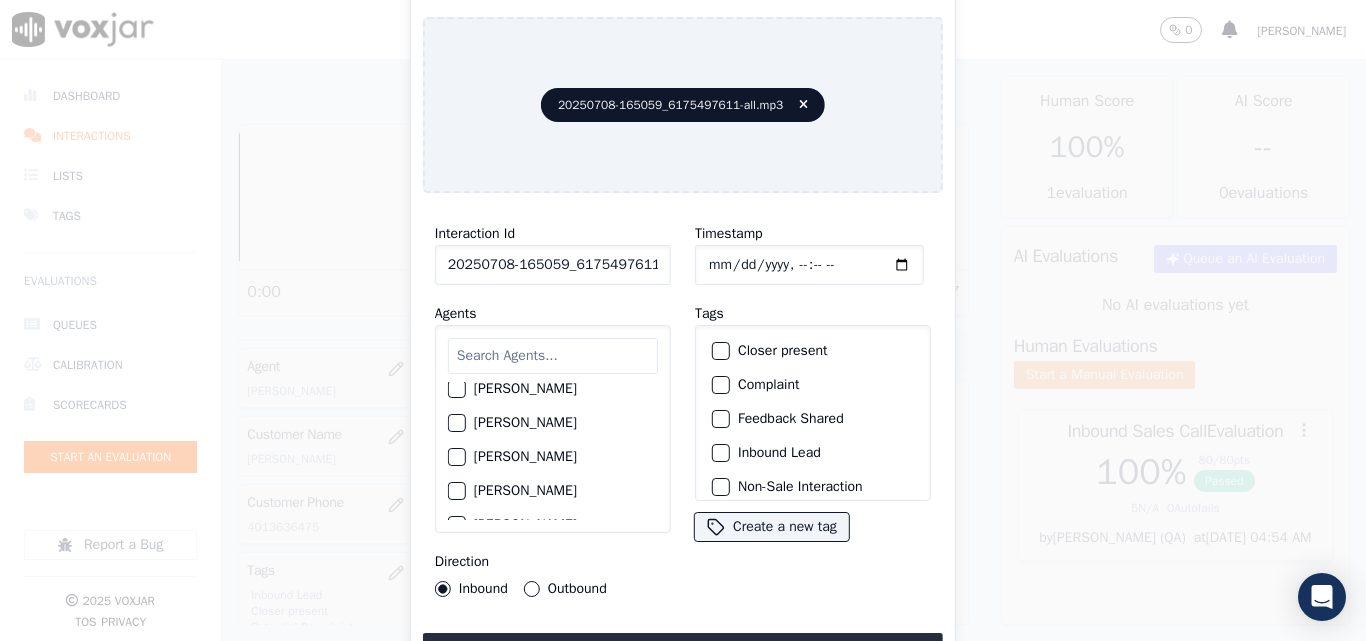 click on "[PERSON_NAME]" 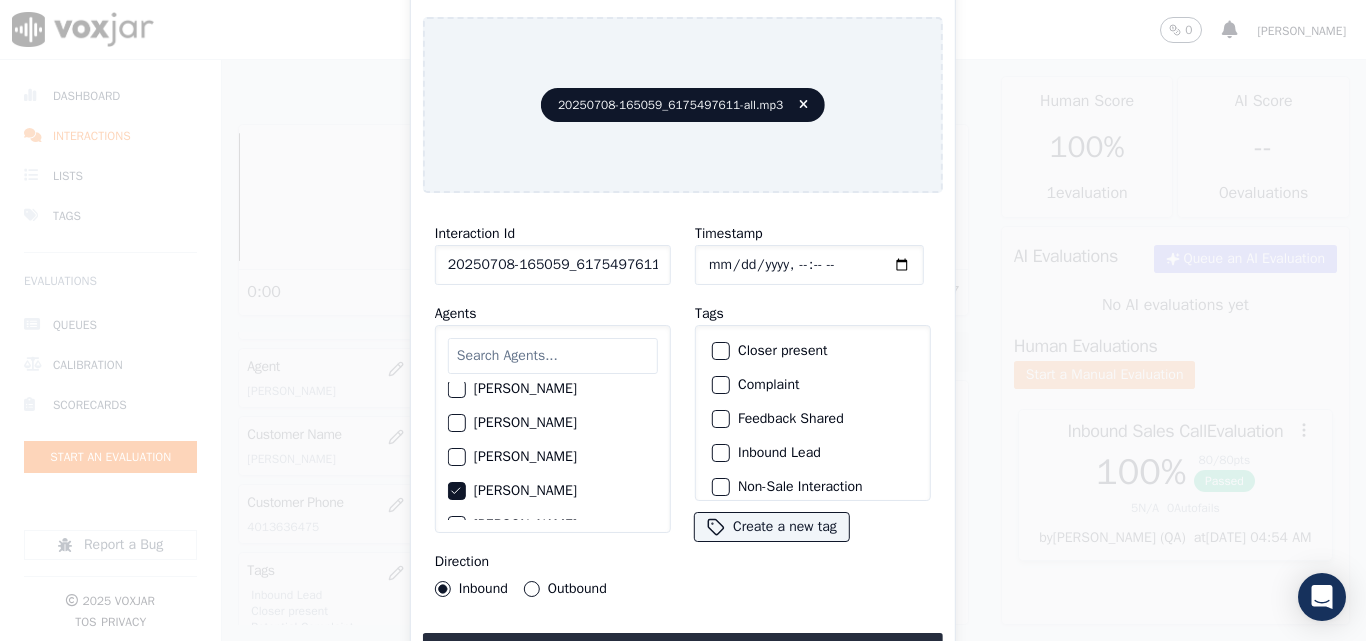 click on "Outbound" 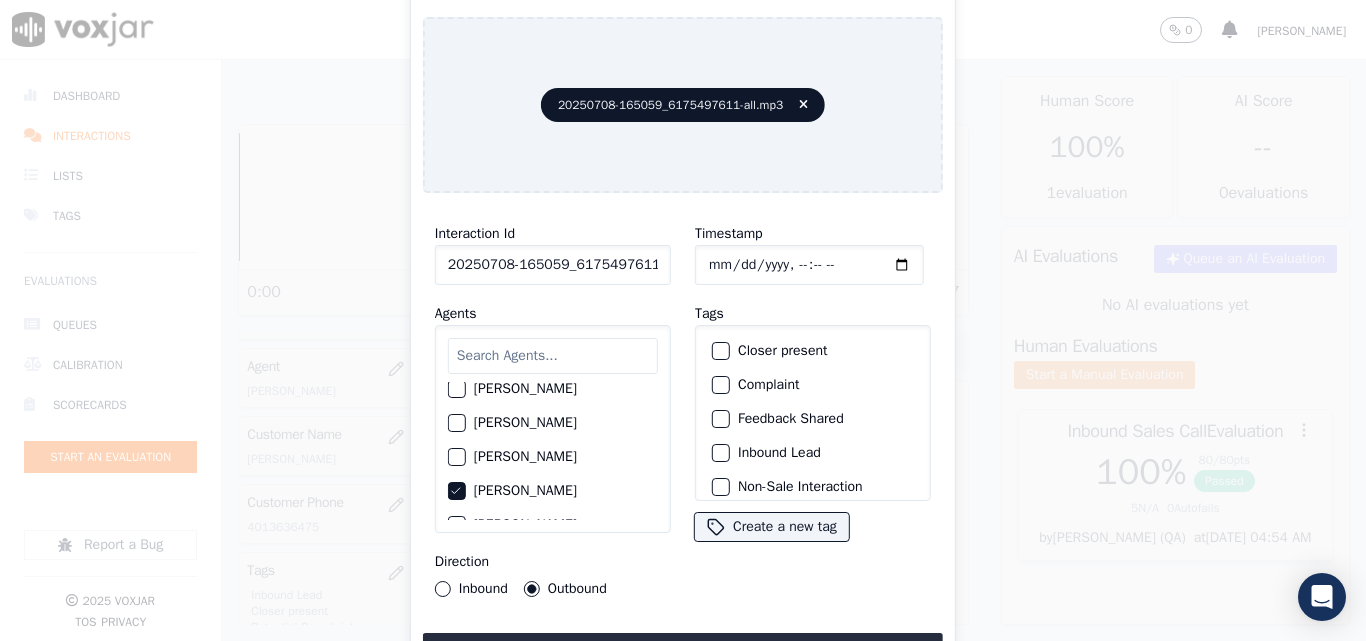 click on "Closer present" 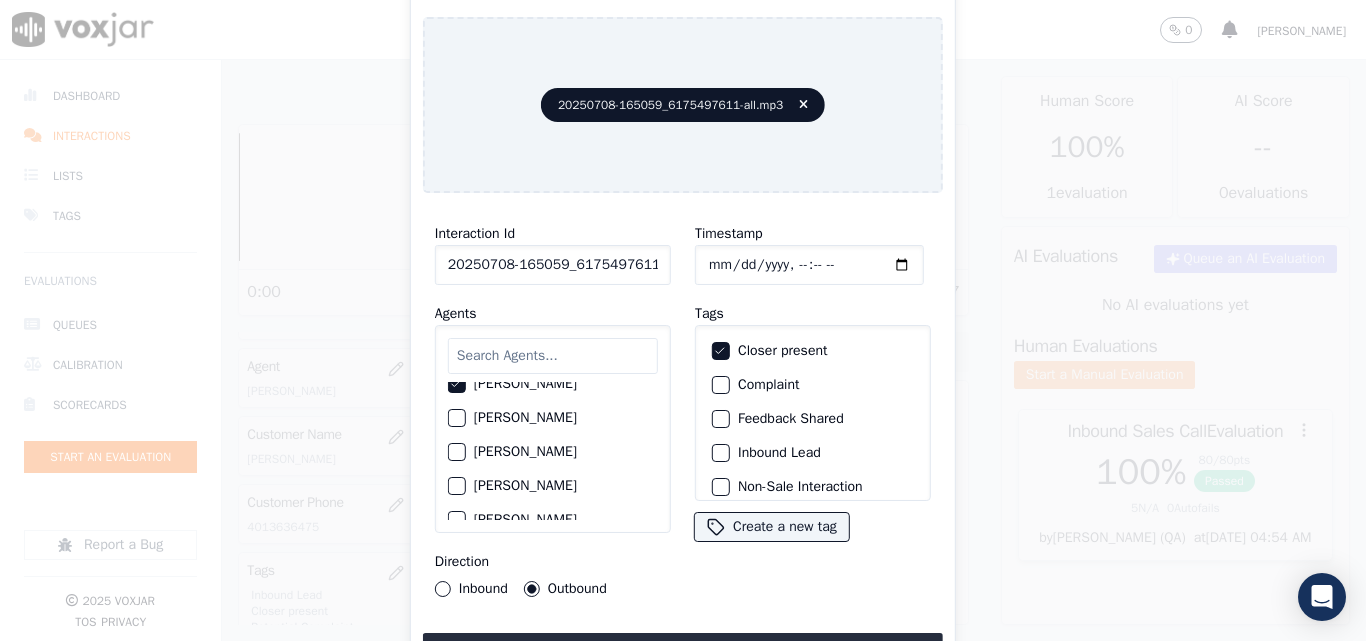 scroll, scrollTop: 1907, scrollLeft: 0, axis: vertical 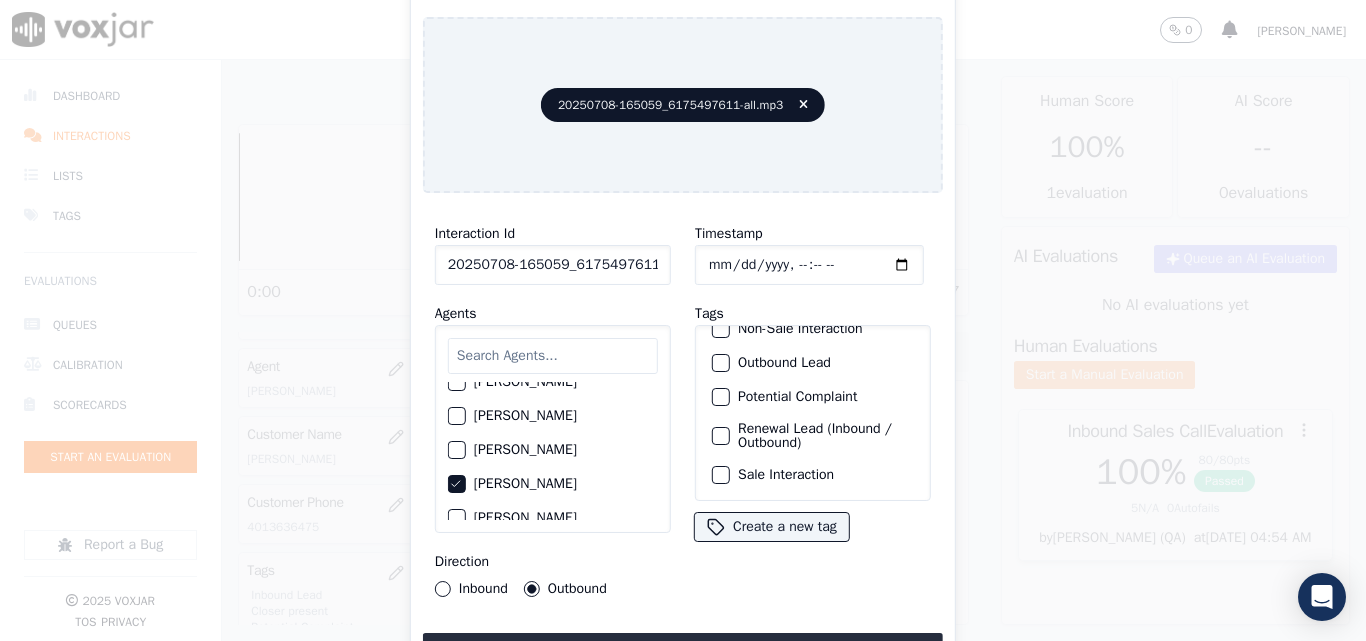 click on "Sale Interaction" 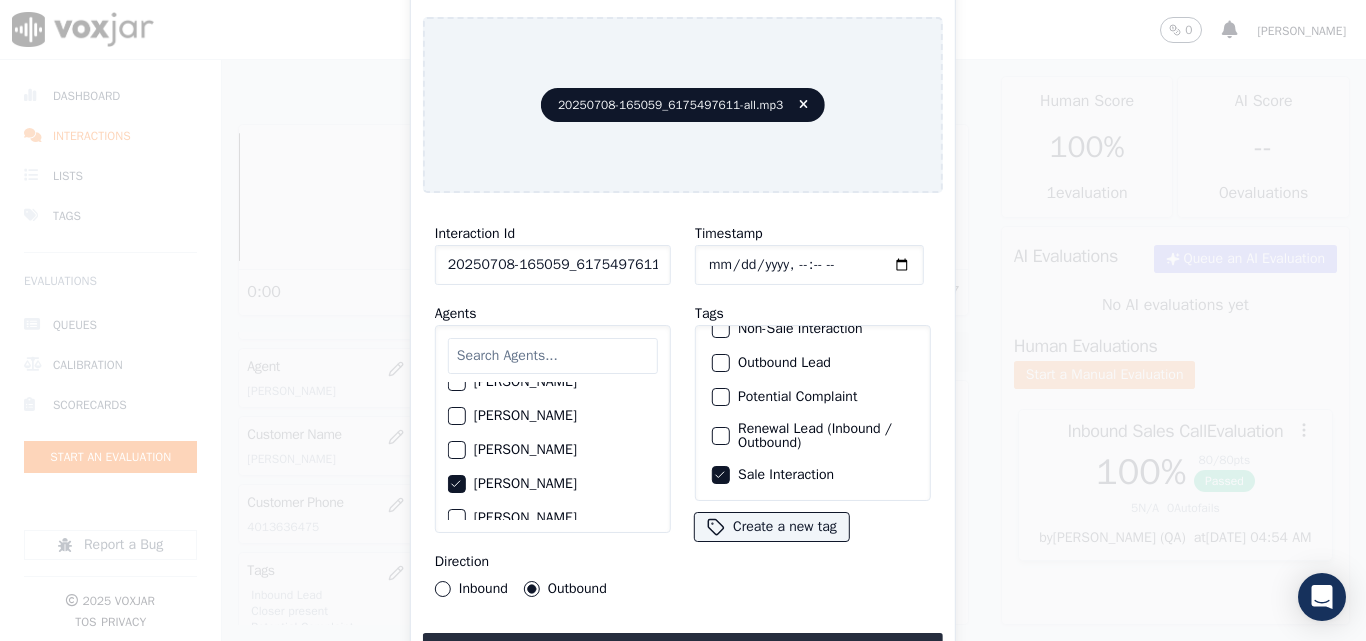 drag, startPoint x: 770, startPoint y: 410, endPoint x: 757, endPoint y: 443, distance: 35.468296 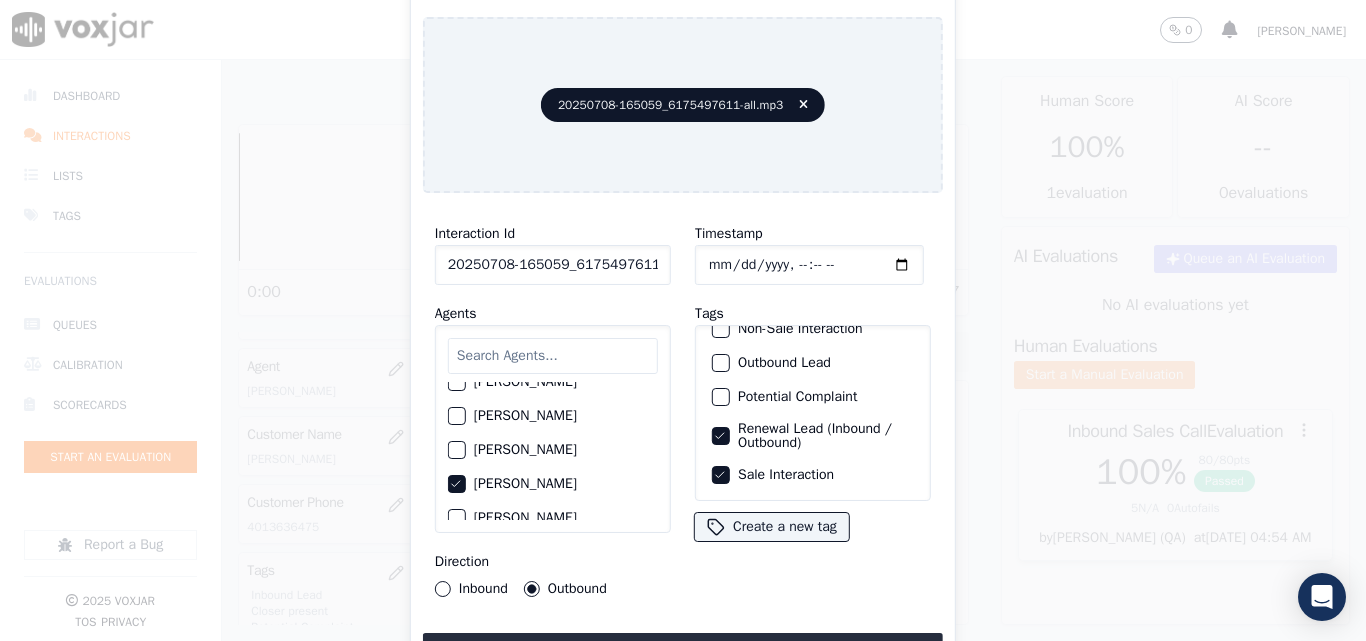 click on "Upload interaction to start evaluation" at bounding box center (683, 651) 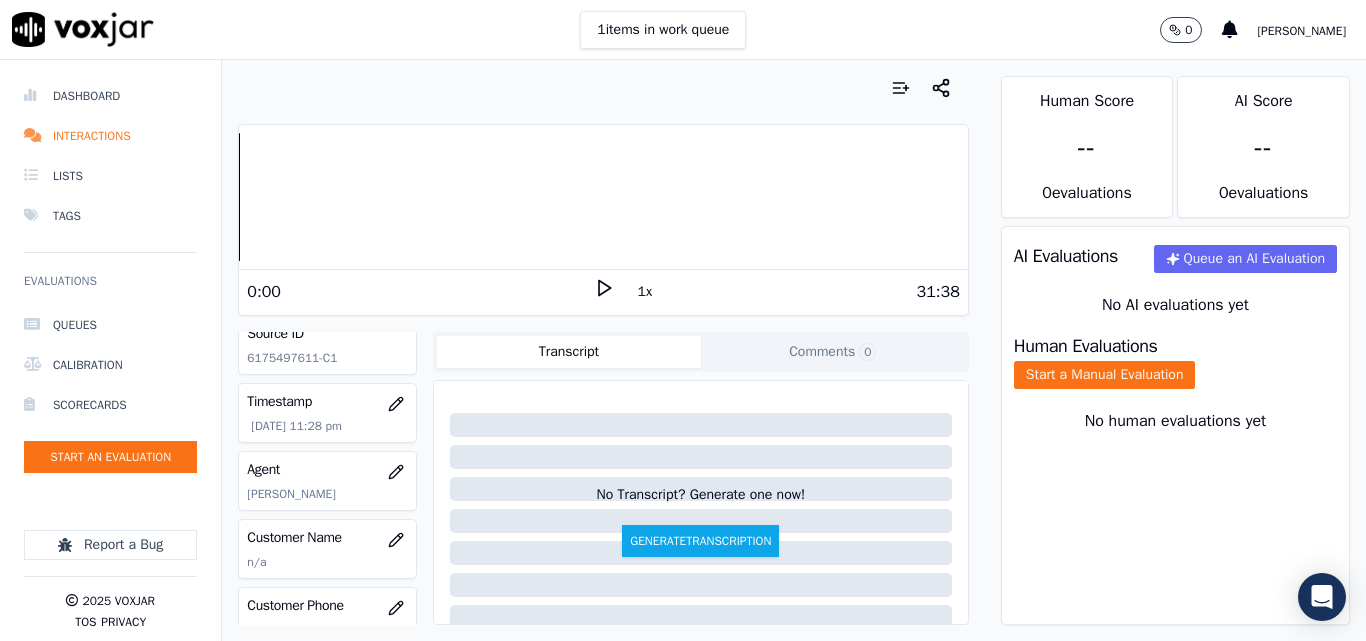 scroll, scrollTop: 300, scrollLeft: 0, axis: vertical 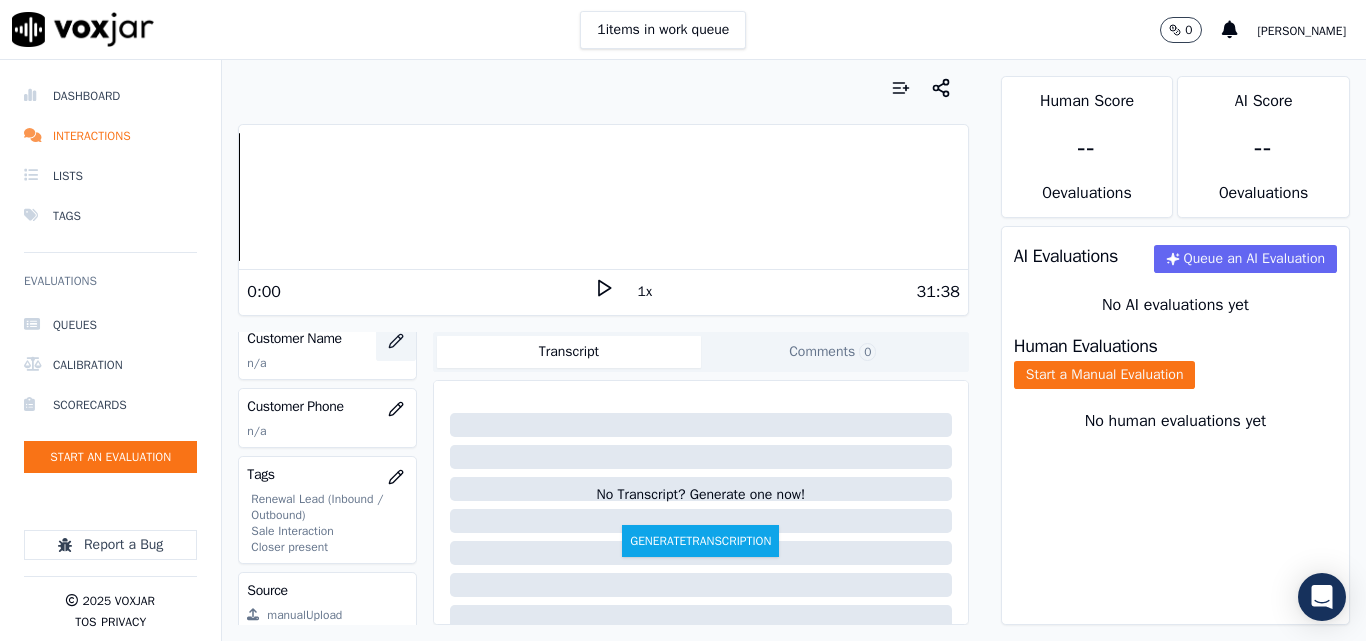 click 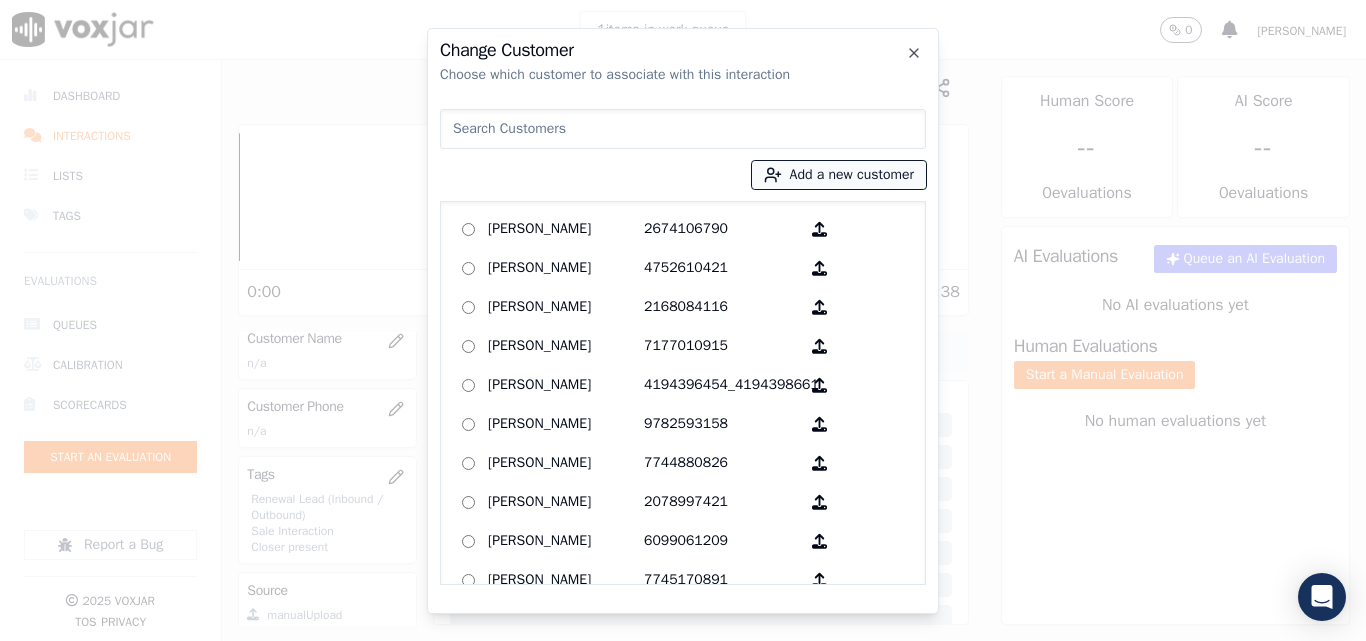 click on "Add a new customer" at bounding box center (839, 175) 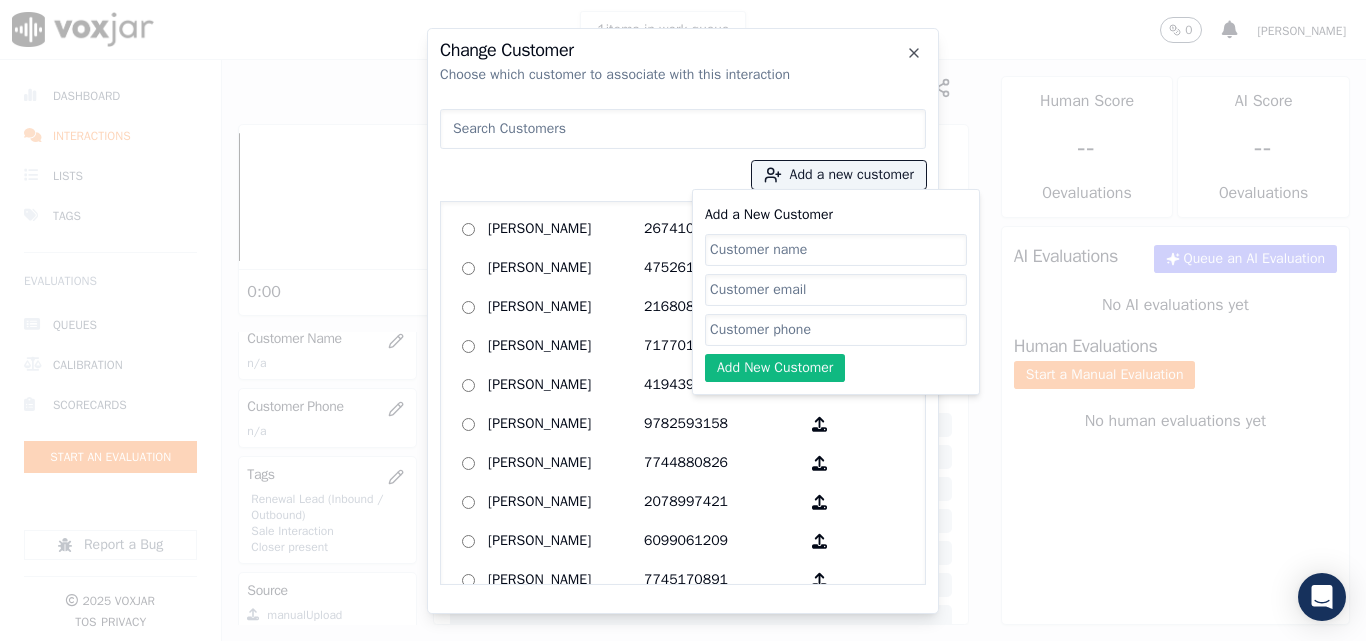 click on "Add a New Customer" 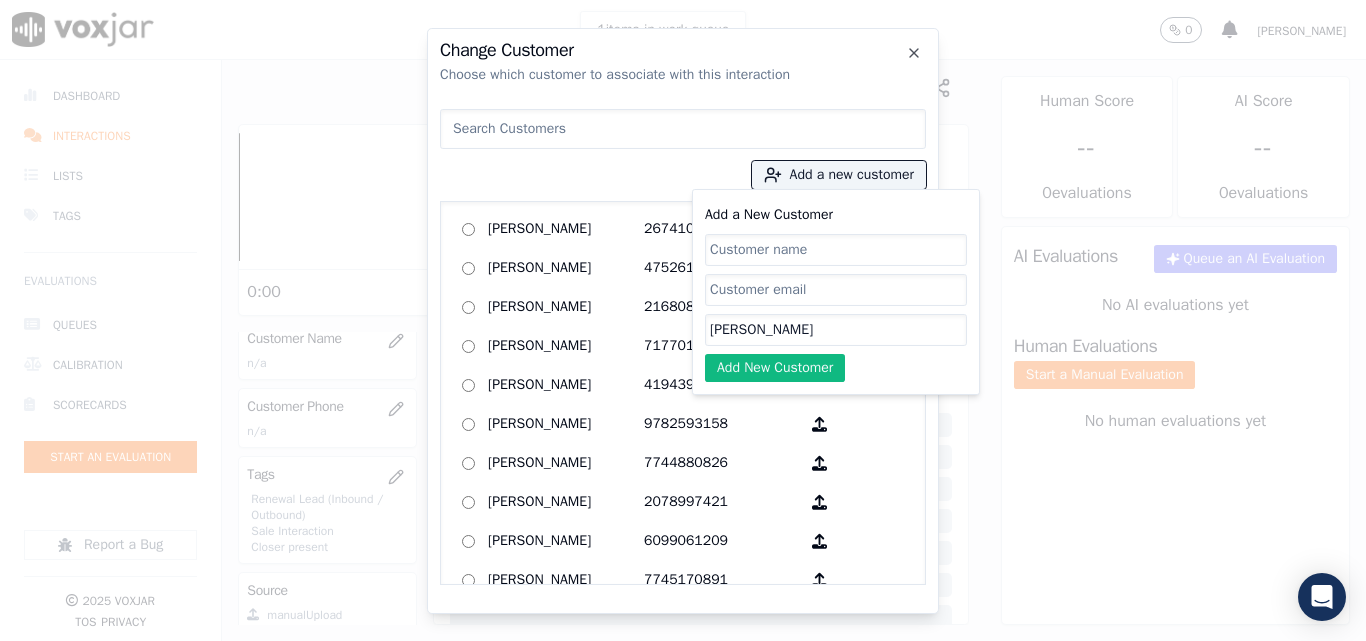 type on "[PERSON_NAME]" 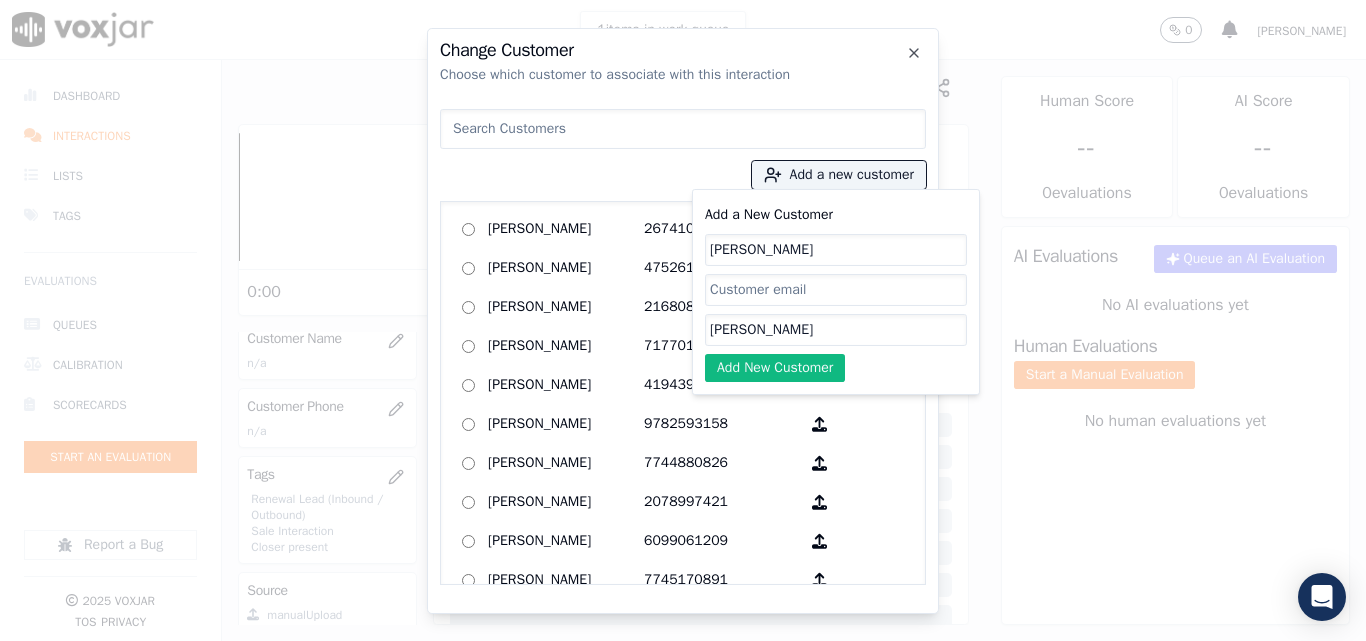type on "[PERSON_NAME]" 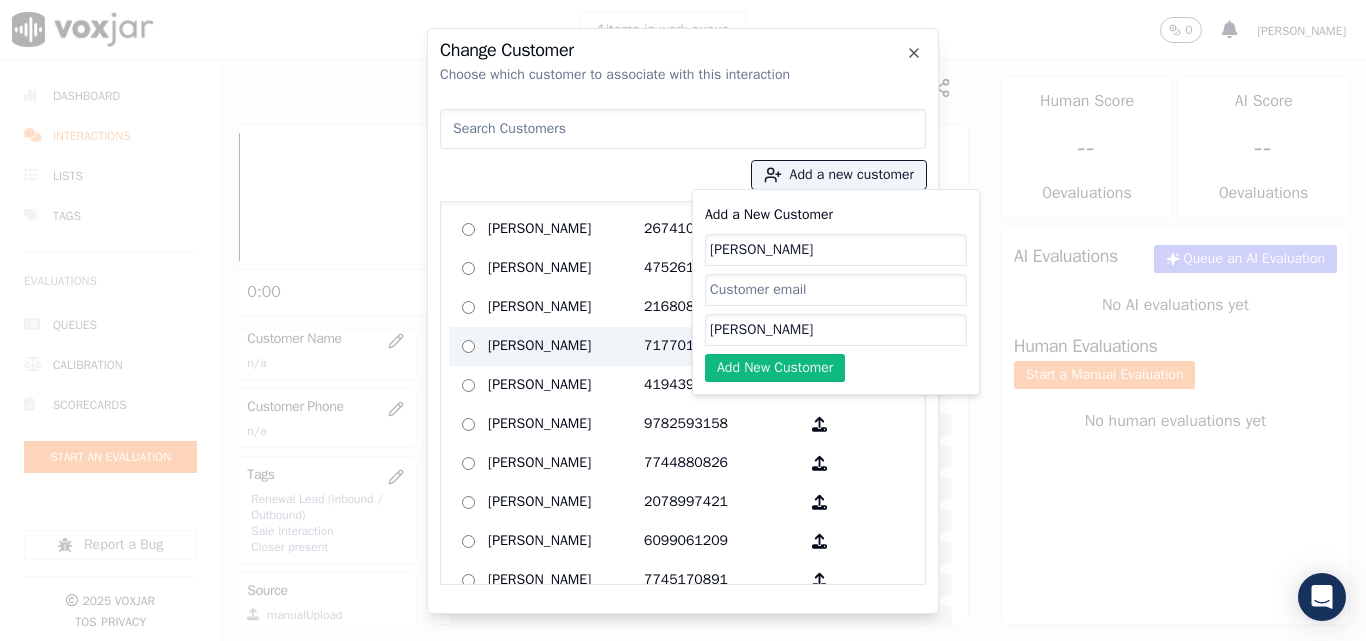 drag, startPoint x: 797, startPoint y: 330, endPoint x: 649, endPoint y: 327, distance: 148.0304 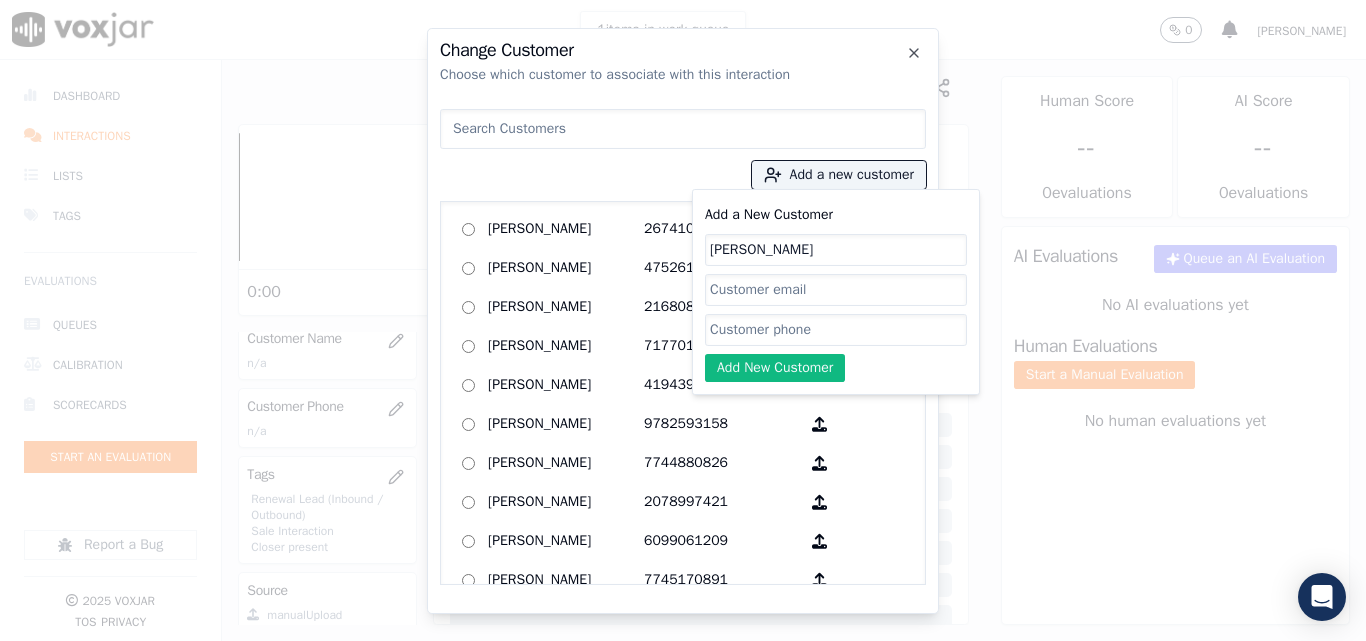 drag, startPoint x: 735, startPoint y: 329, endPoint x: 736, endPoint y: 343, distance: 14.035668 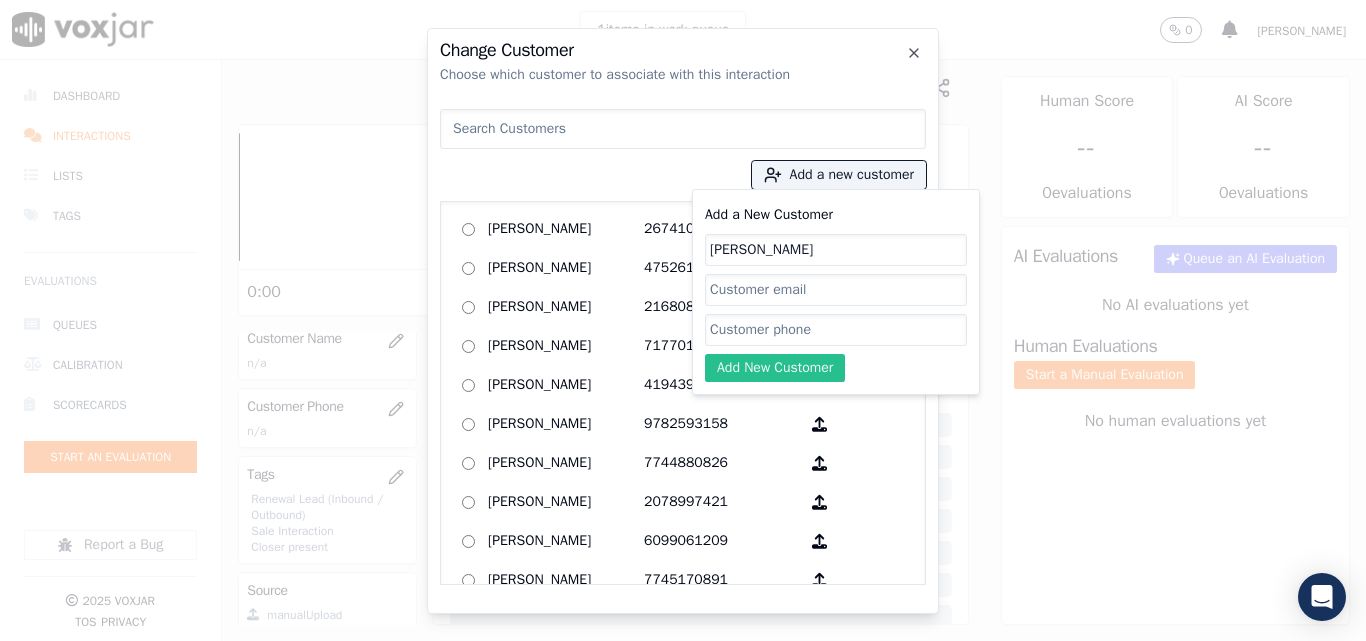paste on "9786487827" 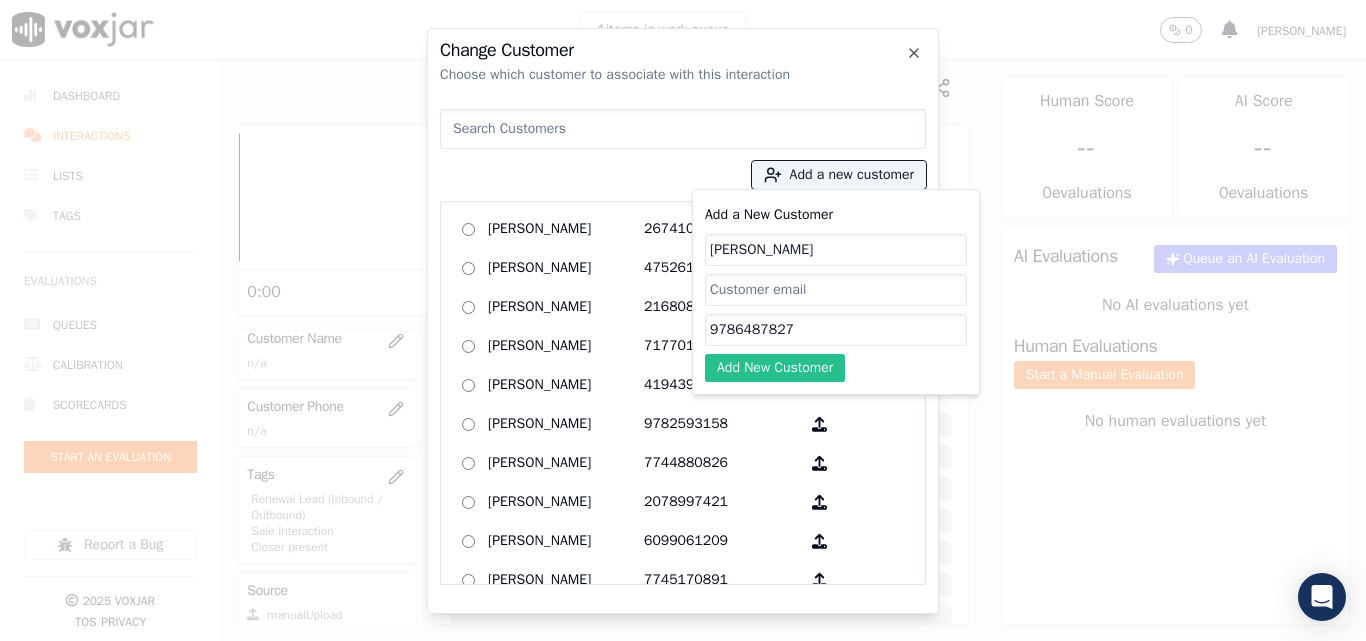type on "9786487827" 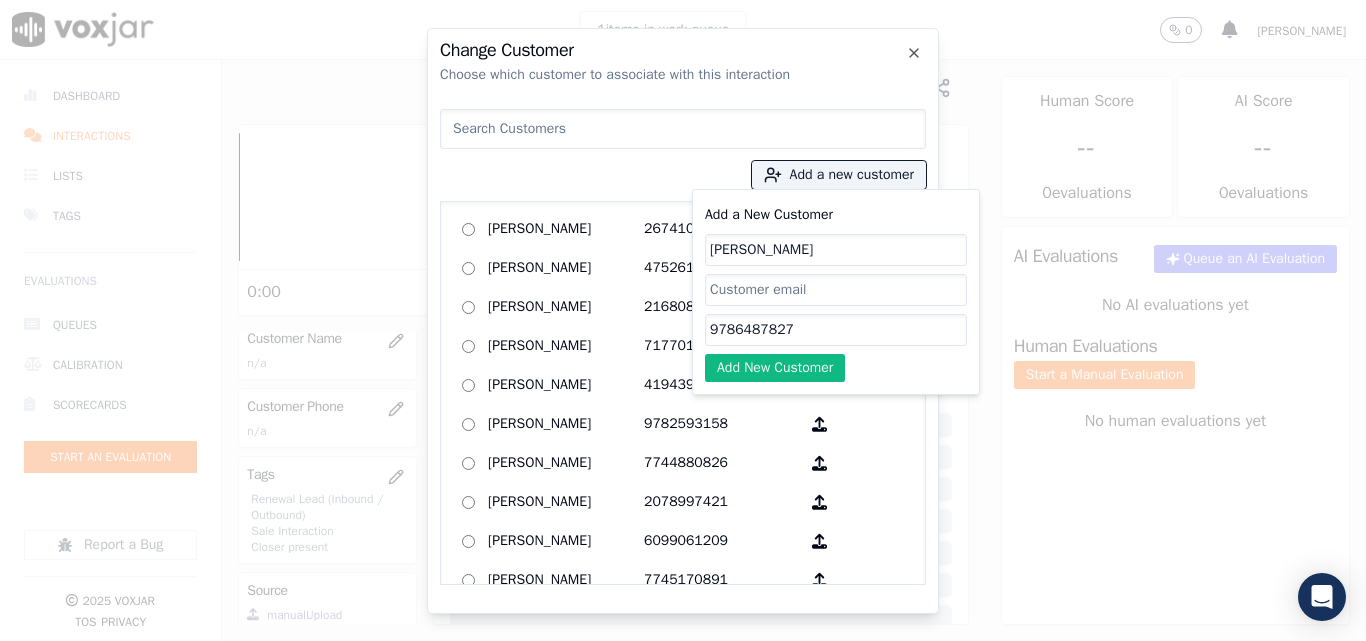click on "Add New Customer" 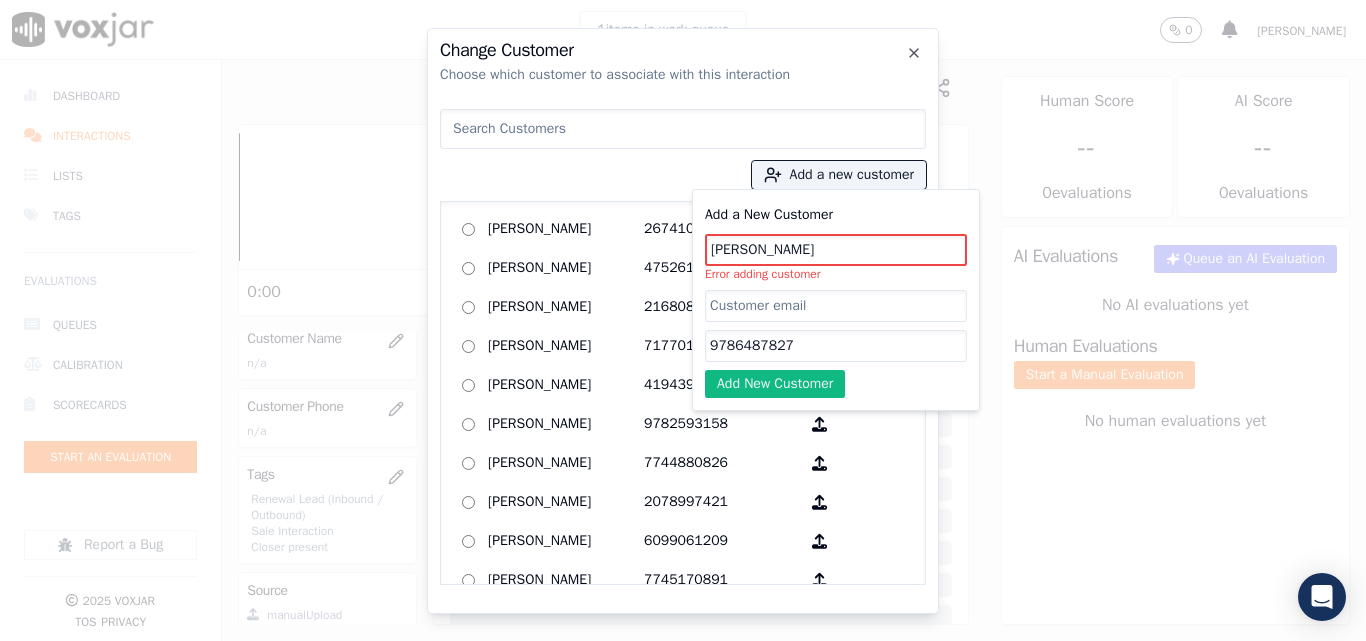 click at bounding box center (683, 129) 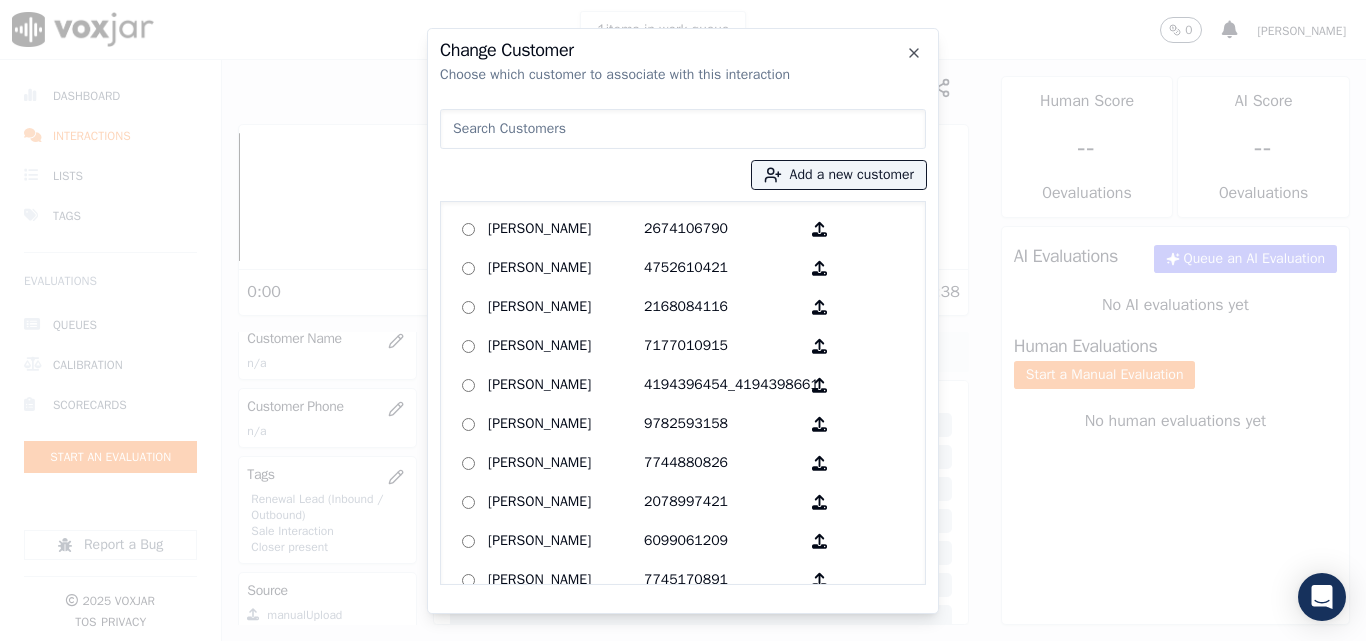 click at bounding box center [683, 129] 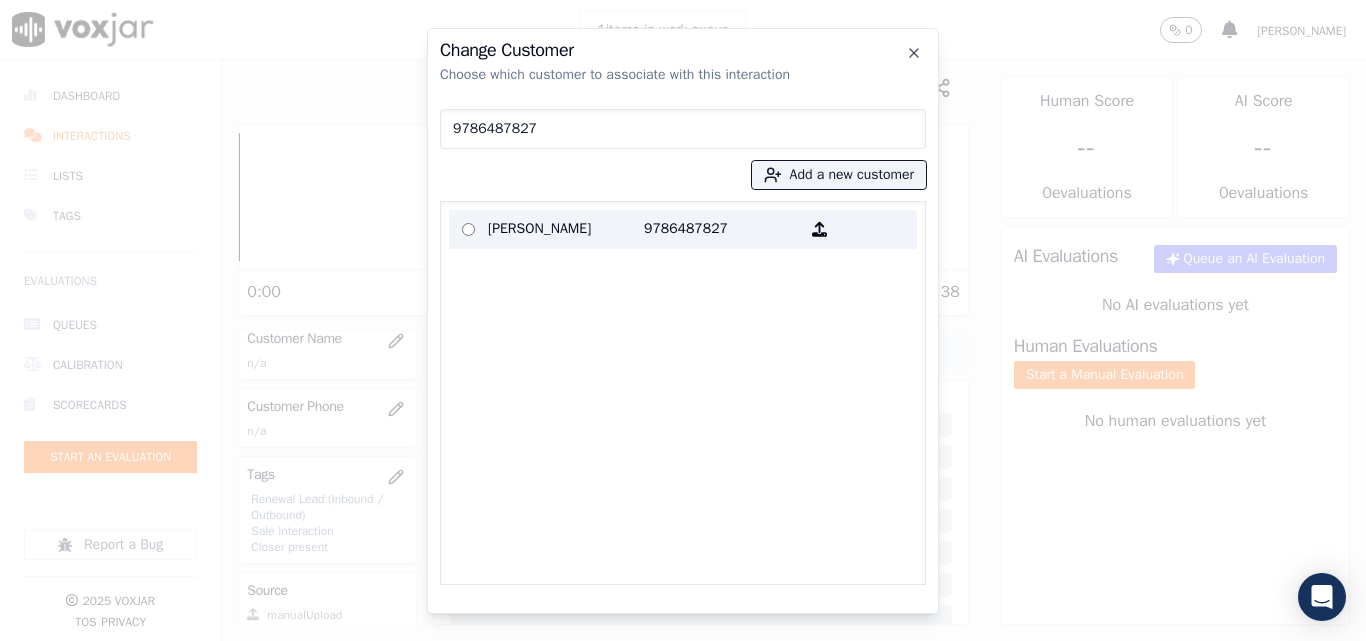 type on "9786487827" 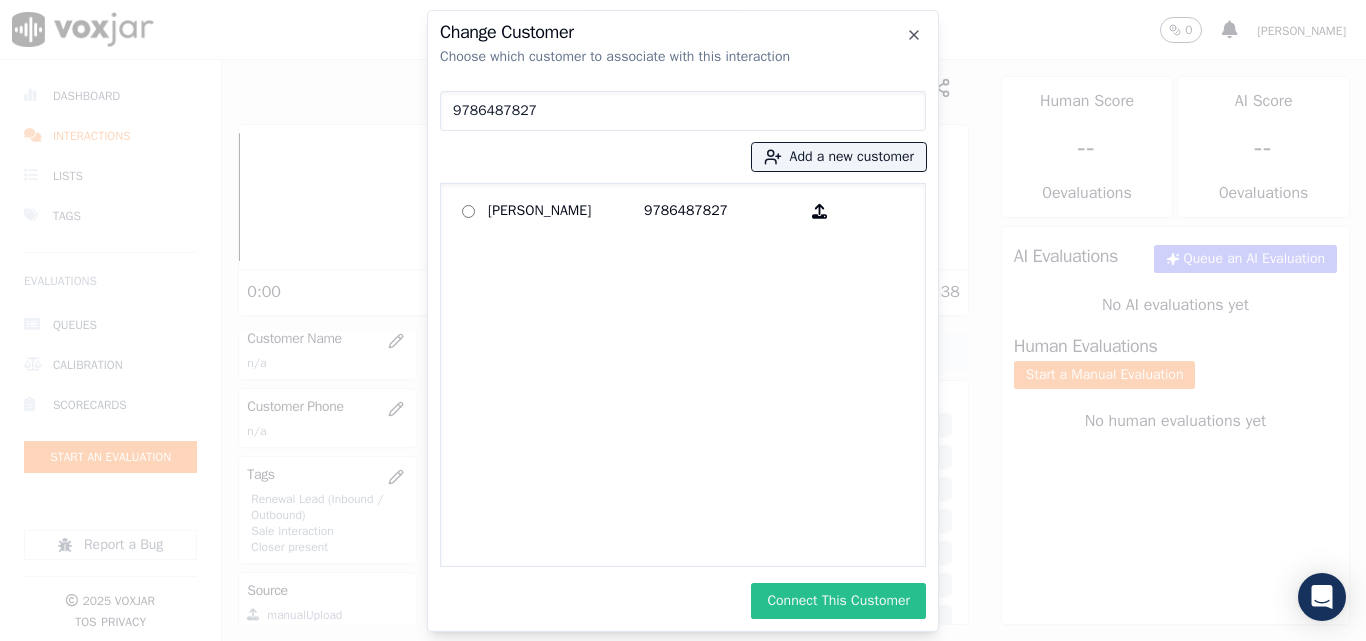 click on "Connect This Customer" at bounding box center (838, 601) 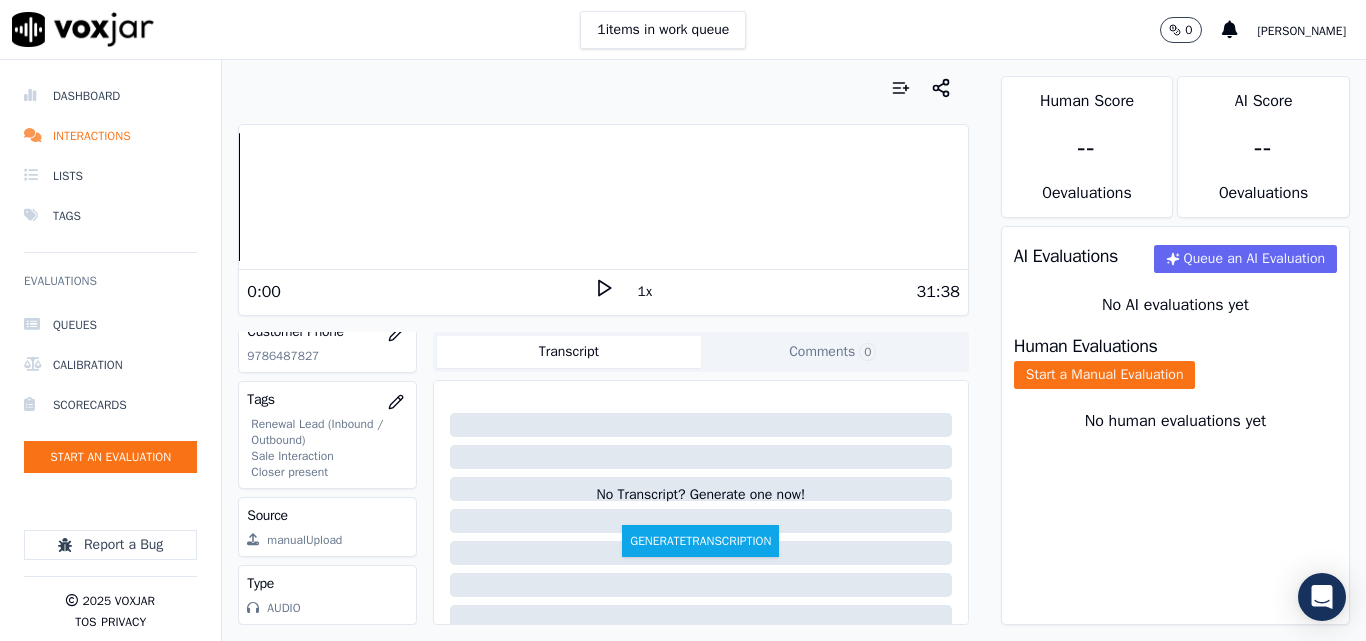 scroll, scrollTop: 420, scrollLeft: 0, axis: vertical 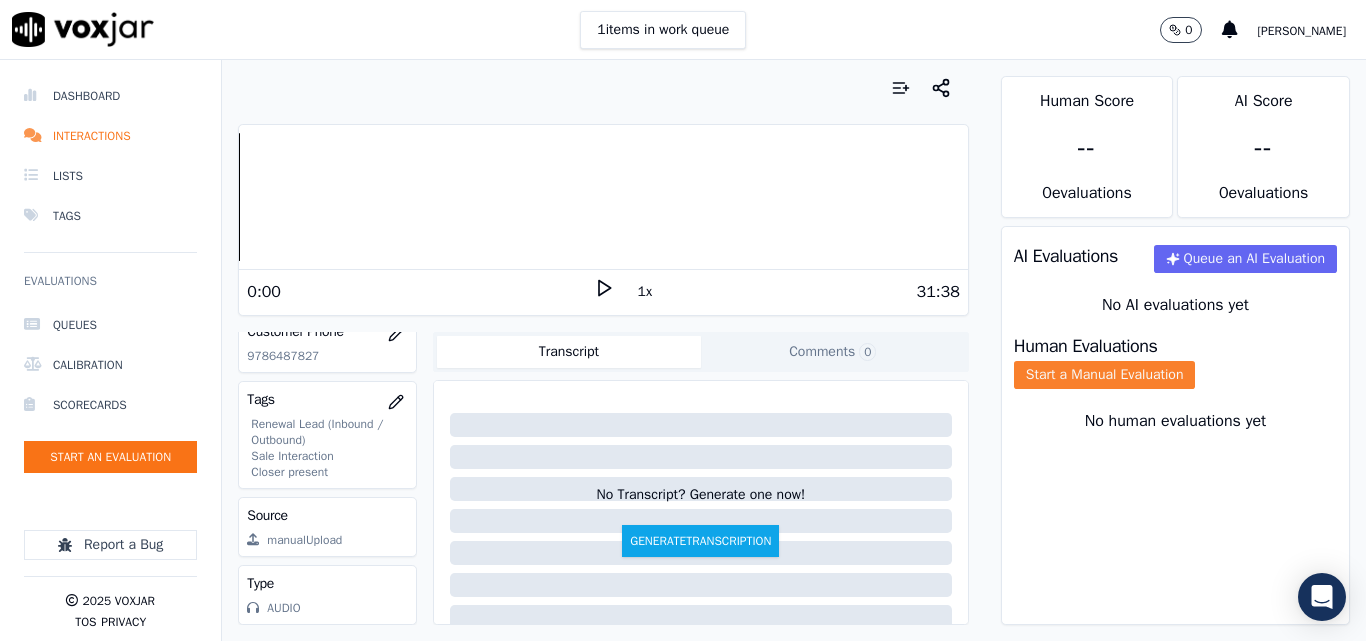 click on "Start a Manual Evaluation" 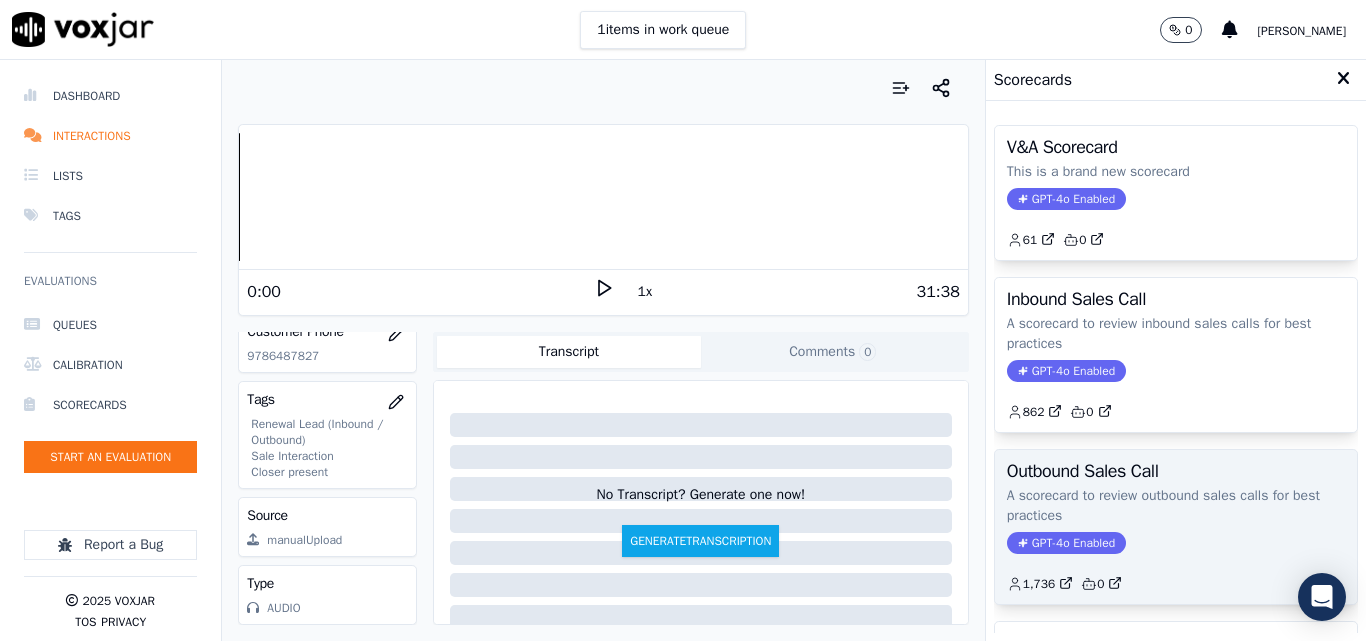 click on "A scorecard to review outbound sales calls for best practices" 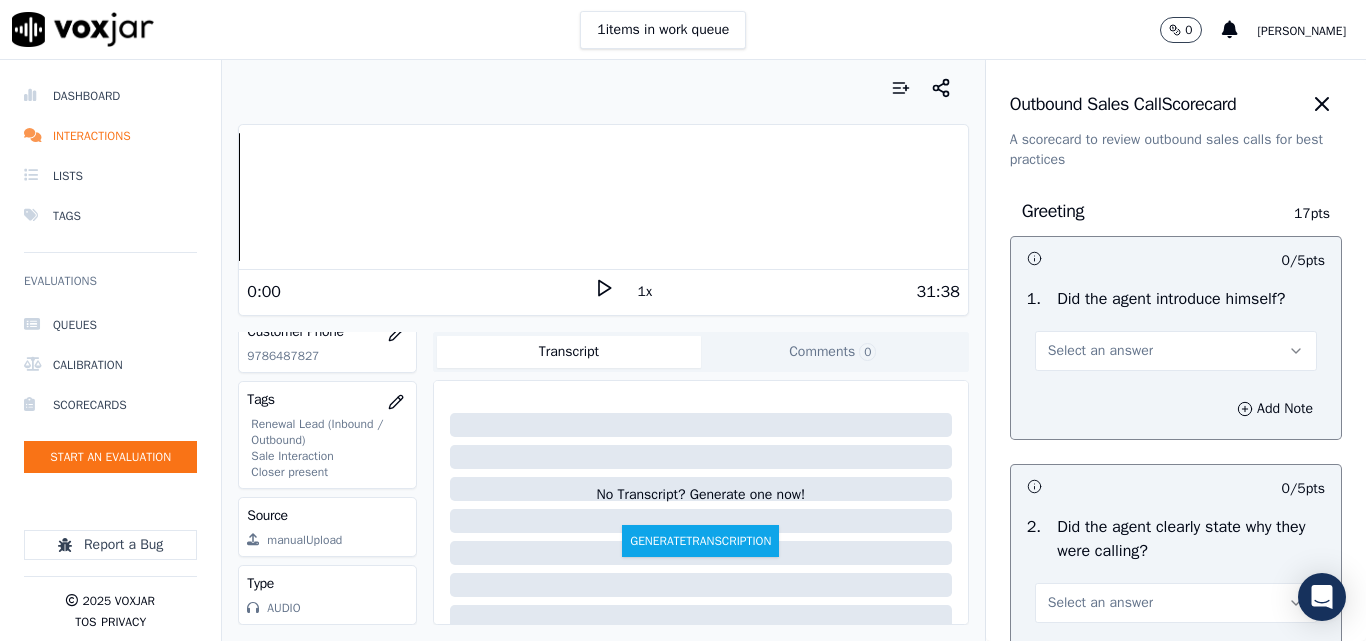 click on "Select an answer" at bounding box center [1100, 351] 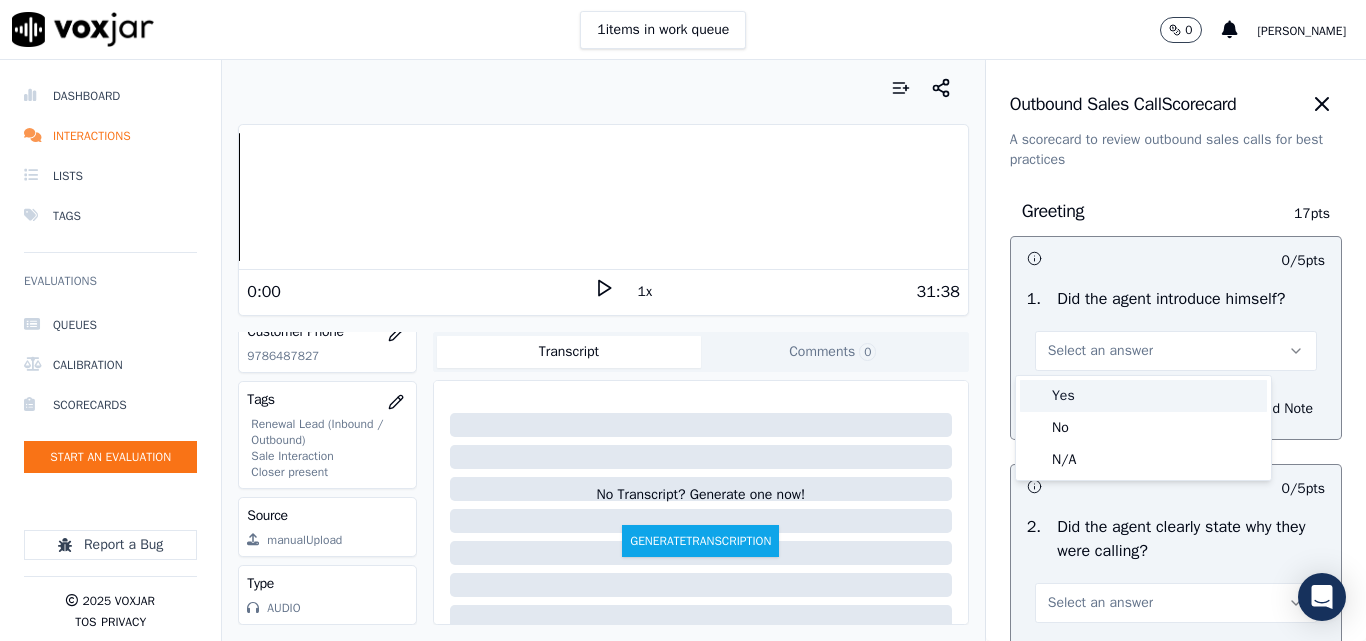 click on "Yes" at bounding box center (1143, 396) 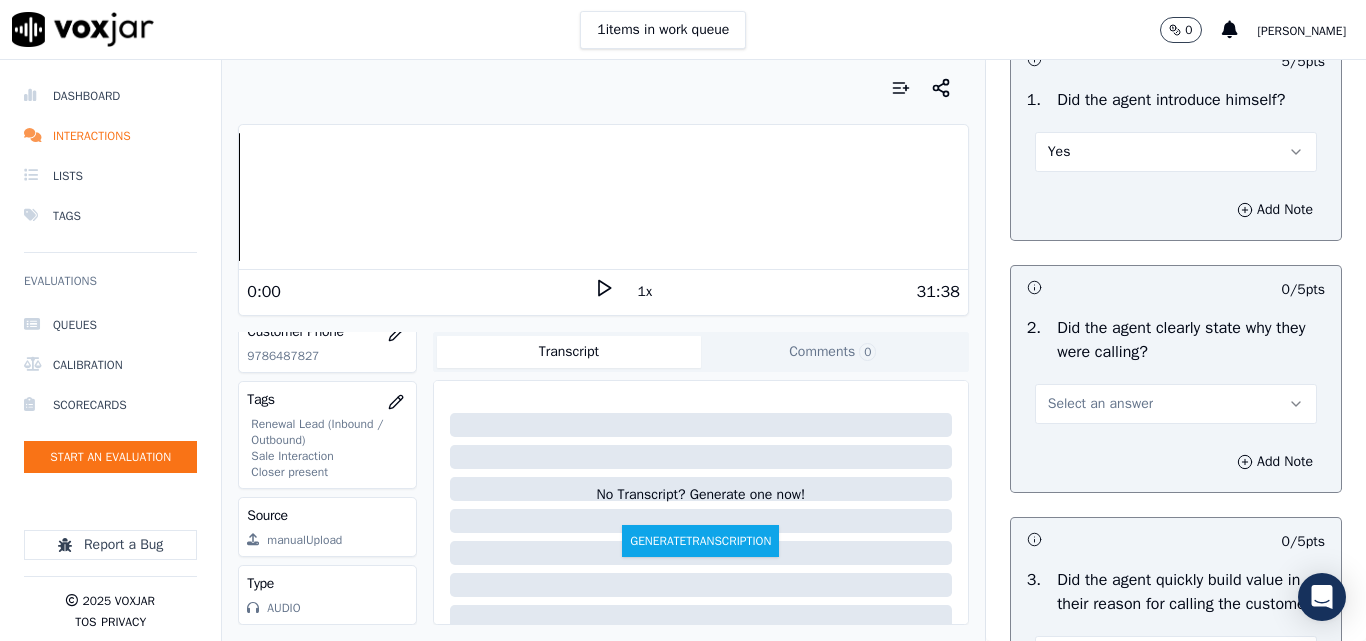 scroll, scrollTop: 200, scrollLeft: 0, axis: vertical 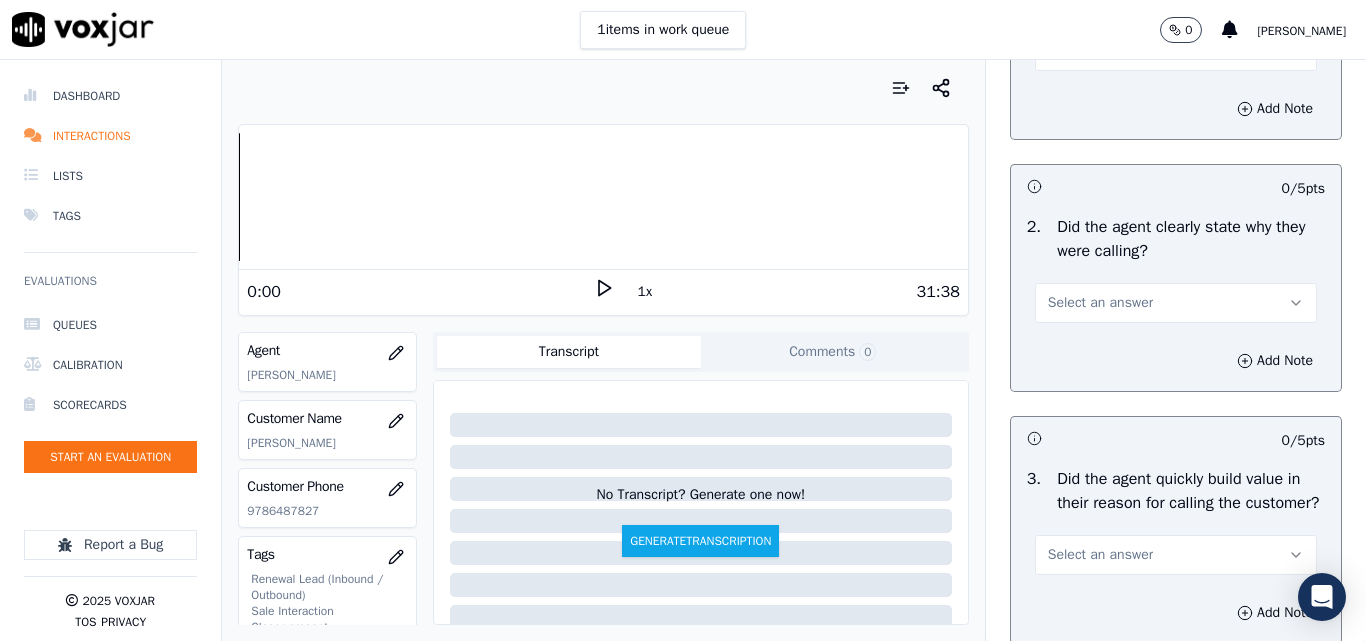 click on "Select an answer" at bounding box center [1100, 303] 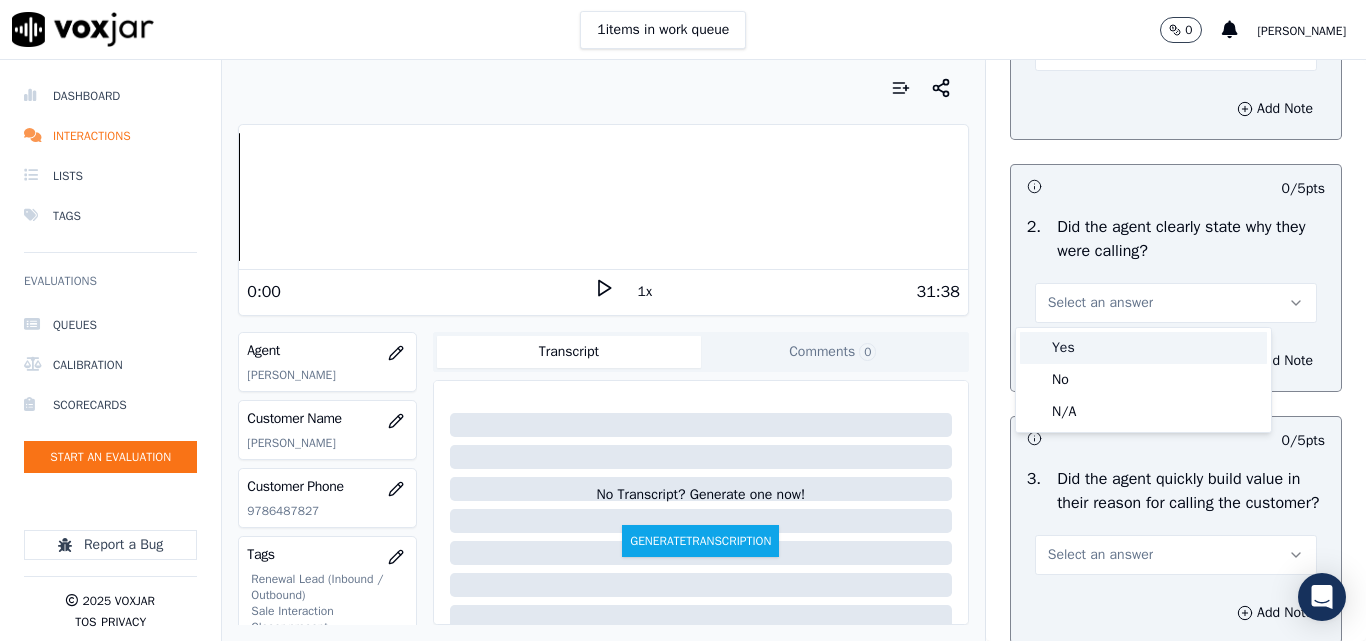 click on "Yes" at bounding box center (1143, 348) 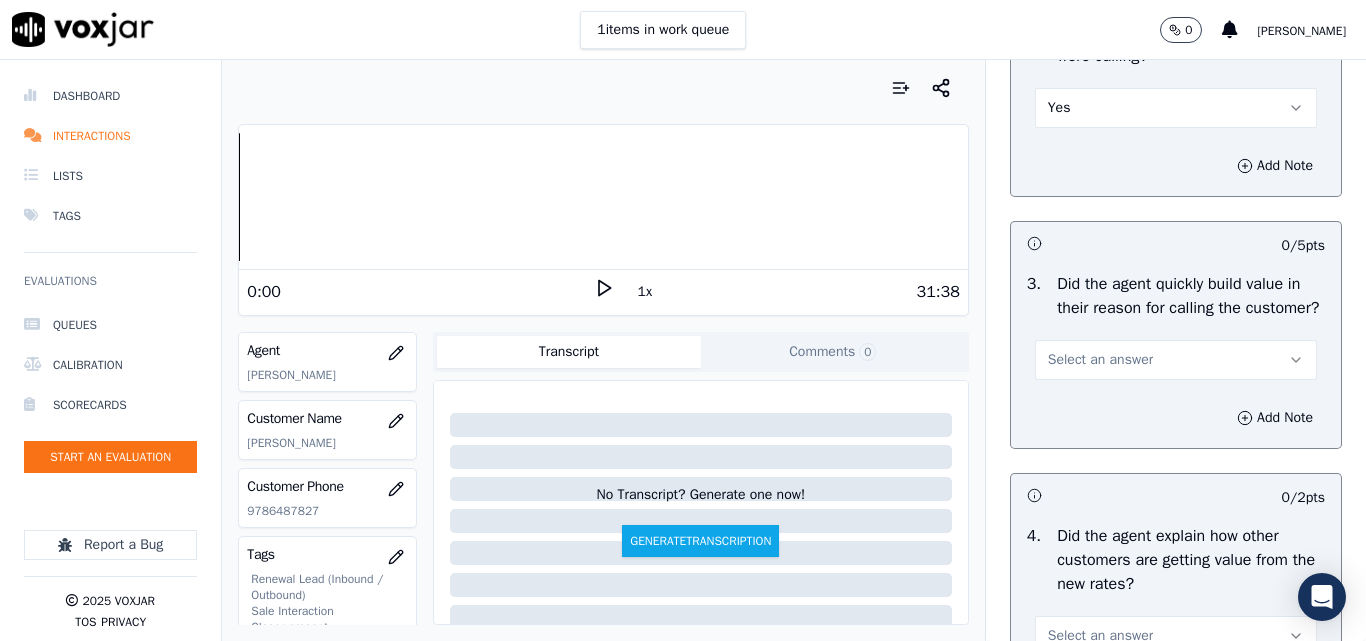 scroll, scrollTop: 500, scrollLeft: 0, axis: vertical 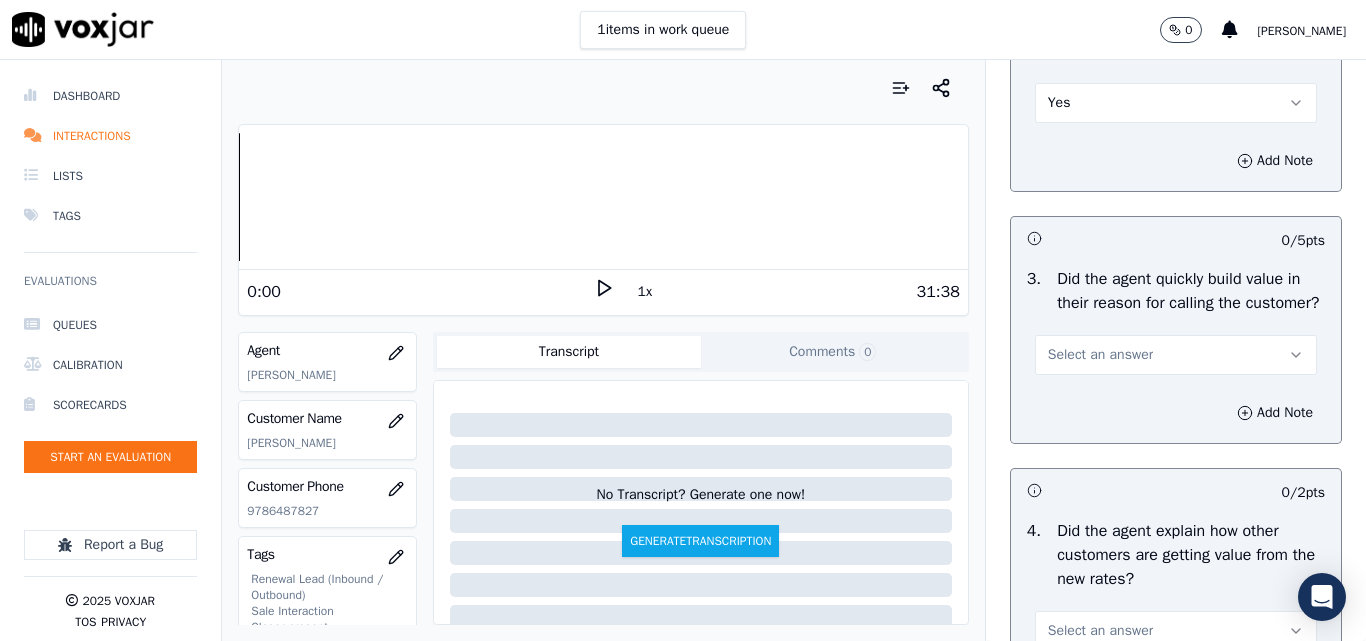 click on "Select an answer" at bounding box center [1100, 355] 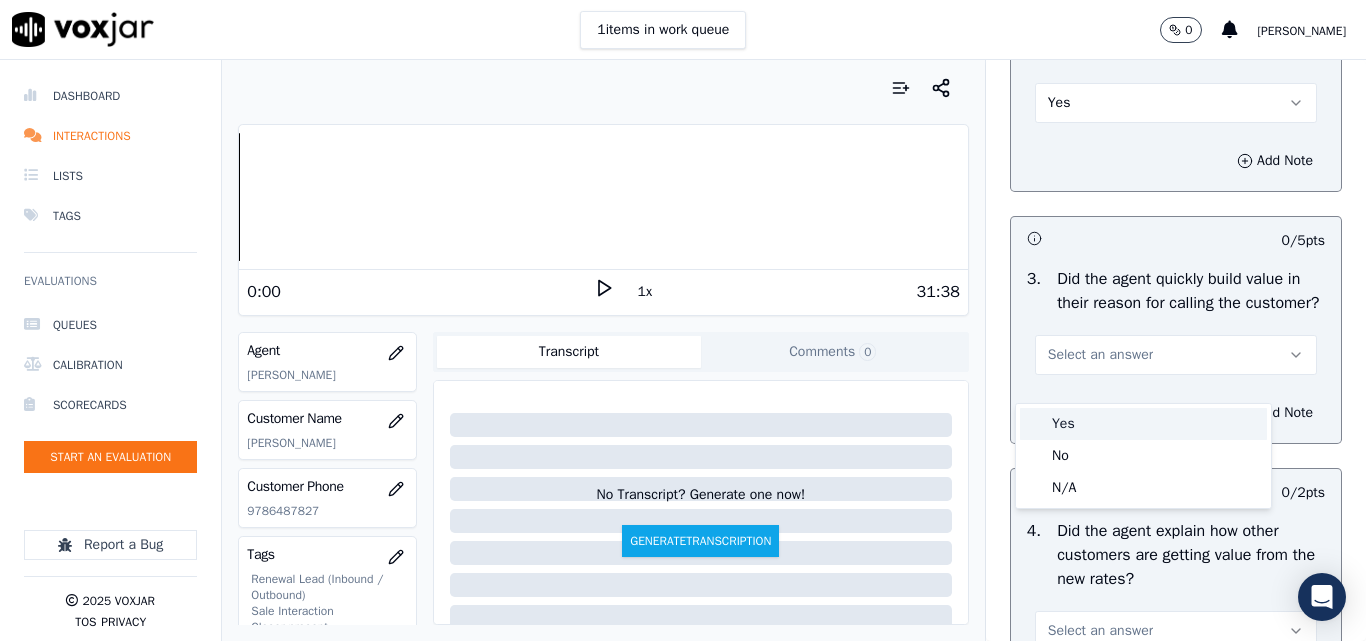 drag, startPoint x: 1069, startPoint y: 427, endPoint x: 1126, endPoint y: 402, distance: 62.241467 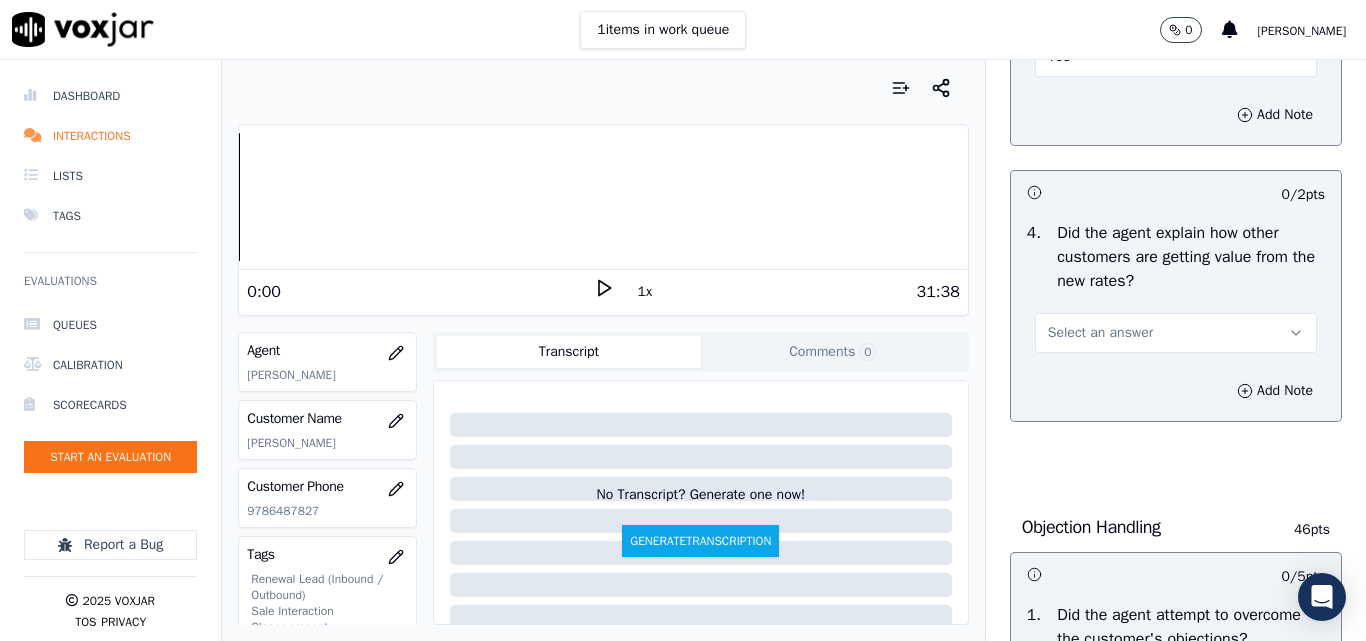 scroll, scrollTop: 800, scrollLeft: 0, axis: vertical 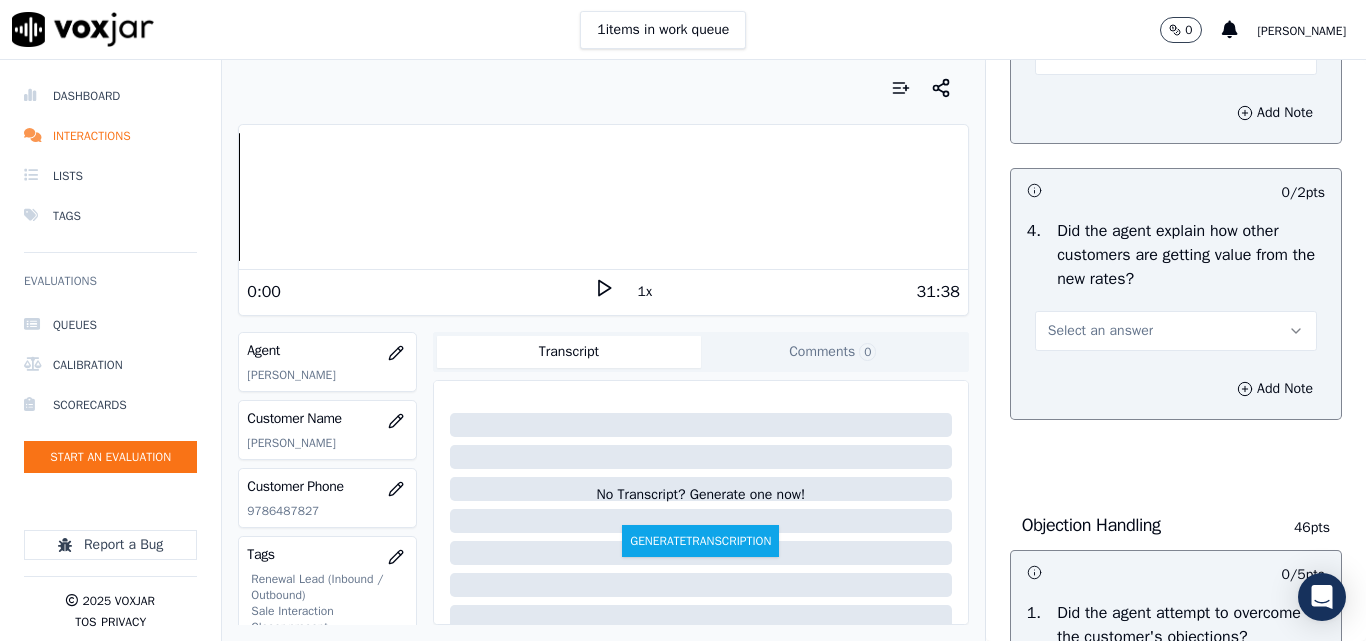 click on "Select an answer" at bounding box center (1100, 331) 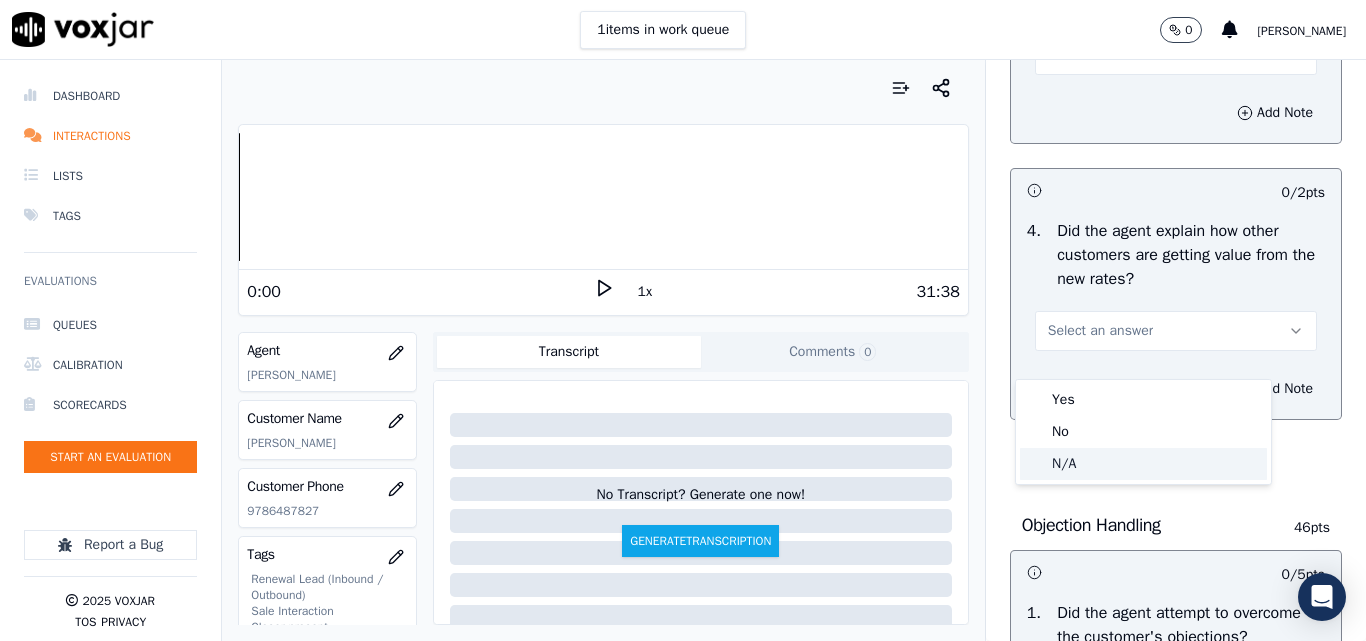 drag, startPoint x: 1055, startPoint y: 474, endPoint x: 1085, endPoint y: 453, distance: 36.619667 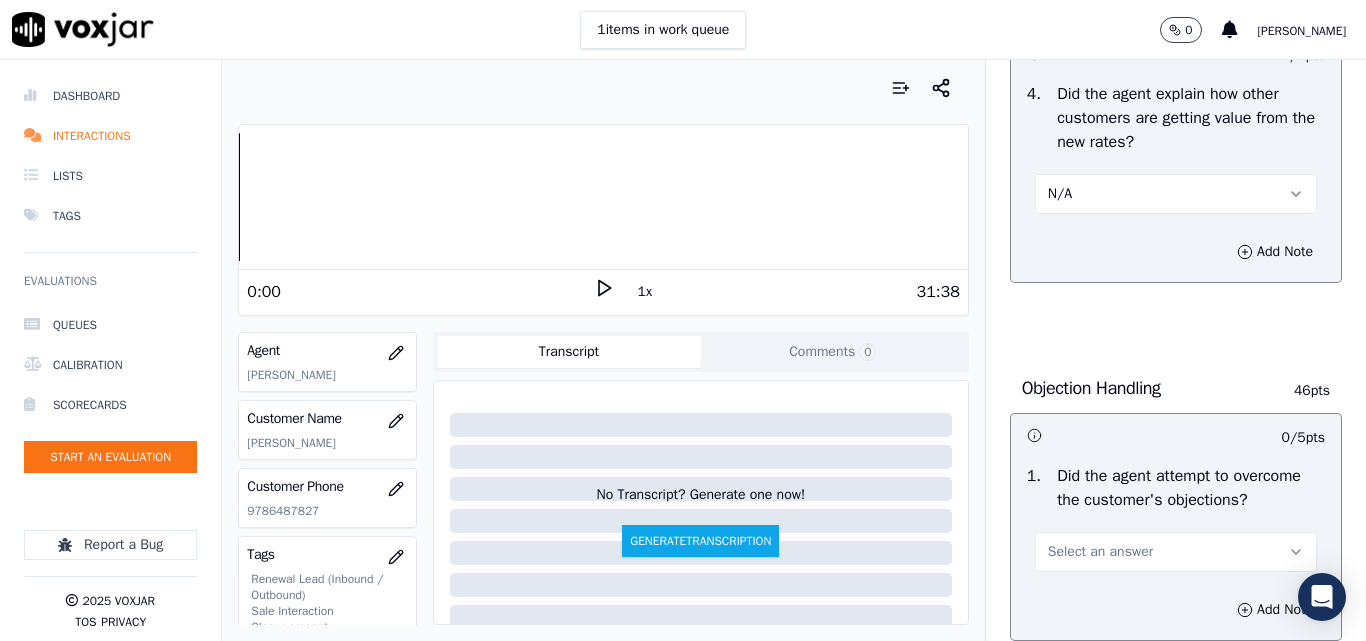 scroll, scrollTop: 1100, scrollLeft: 0, axis: vertical 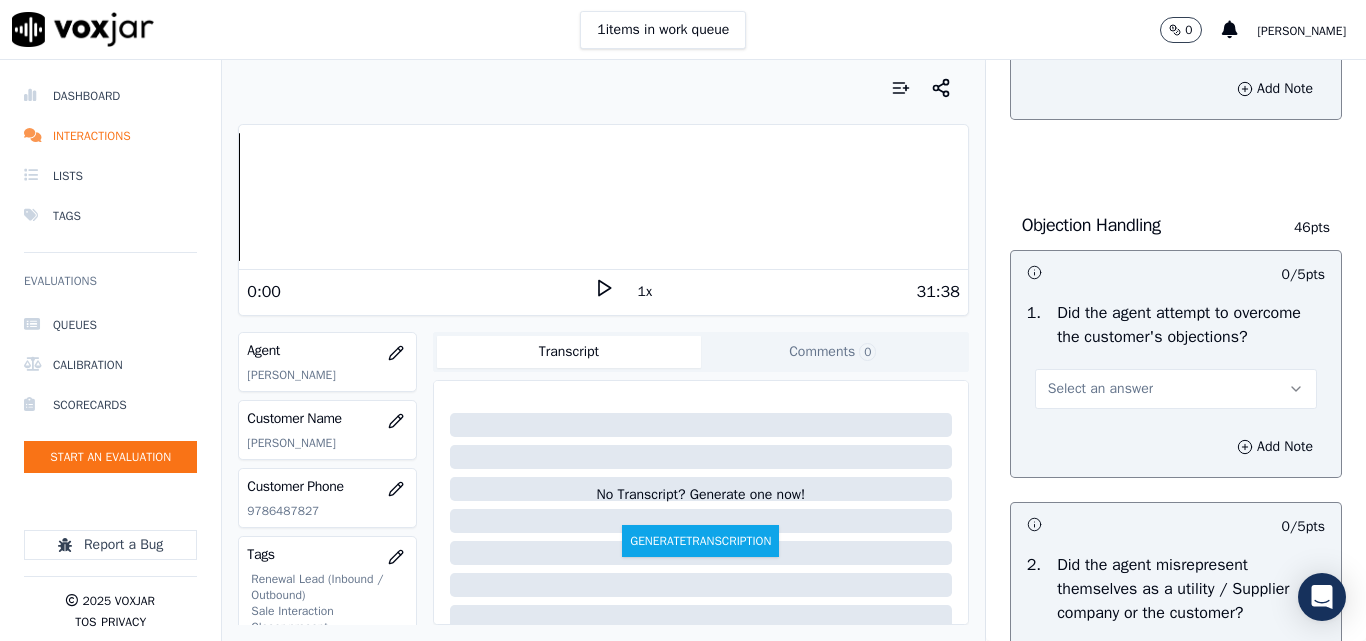 drag, startPoint x: 1082, startPoint y: 434, endPoint x: 1084, endPoint y: 456, distance: 22.090721 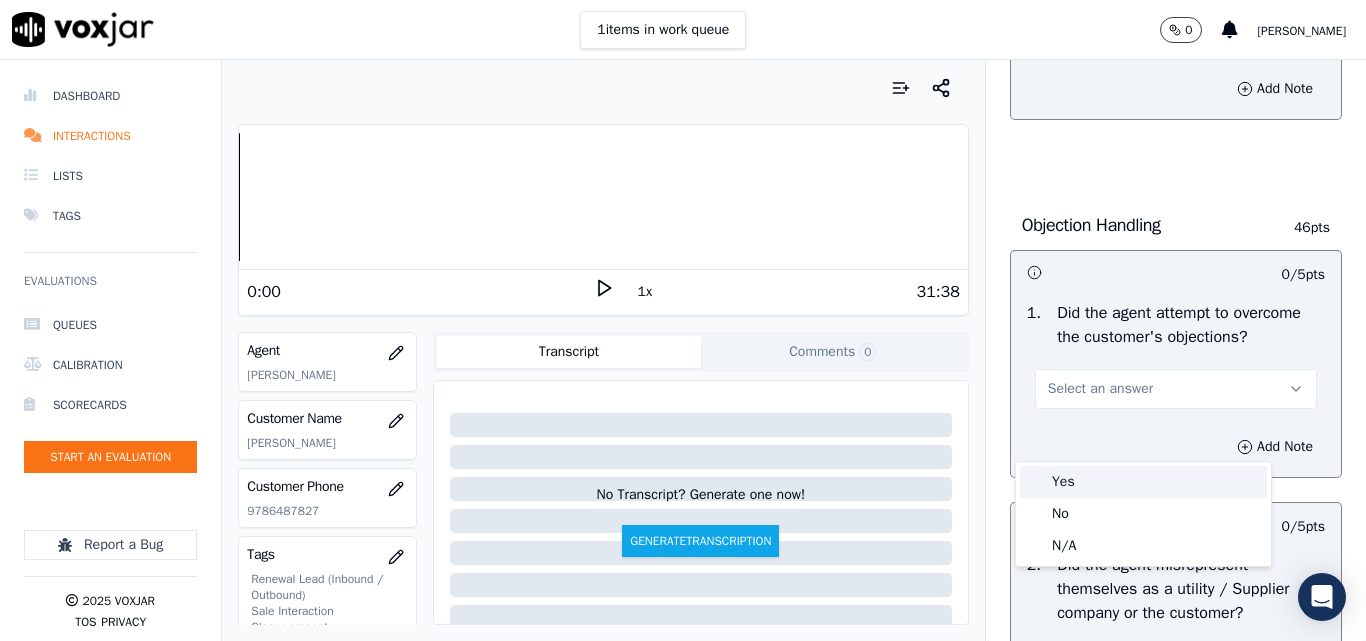 drag, startPoint x: 1080, startPoint y: 481, endPoint x: 1112, endPoint y: 457, distance: 40 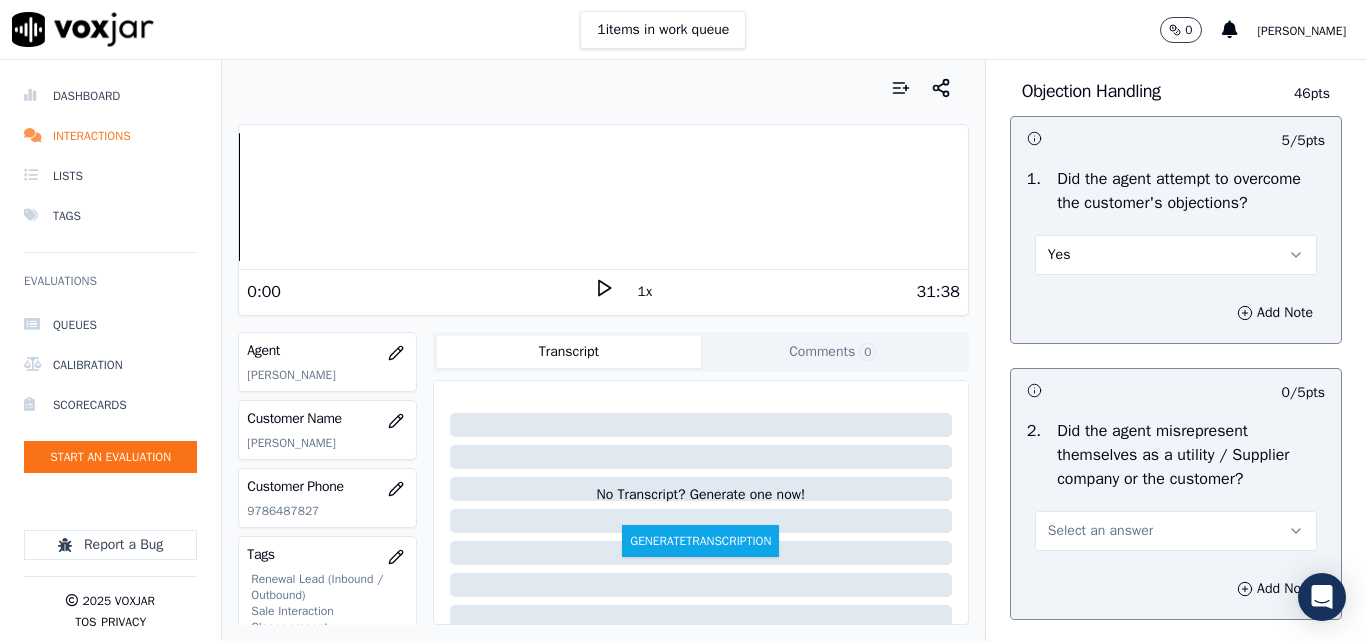 scroll, scrollTop: 1400, scrollLeft: 0, axis: vertical 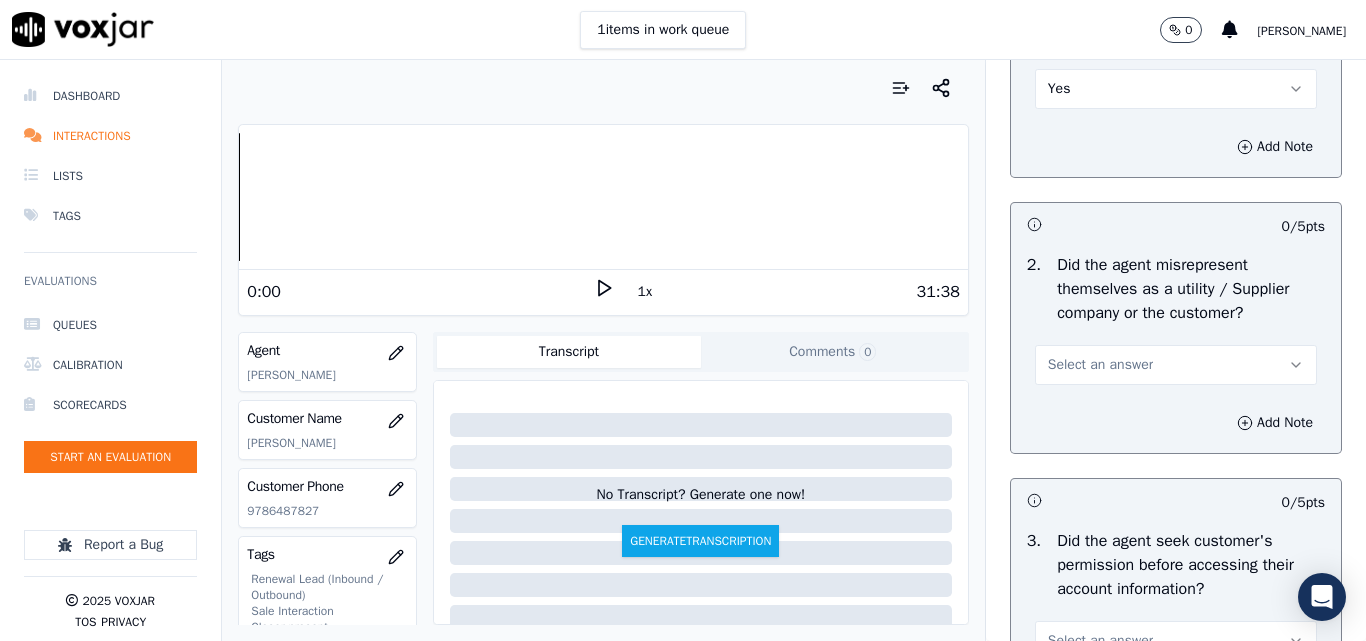 click on "Yes" at bounding box center [1176, 89] 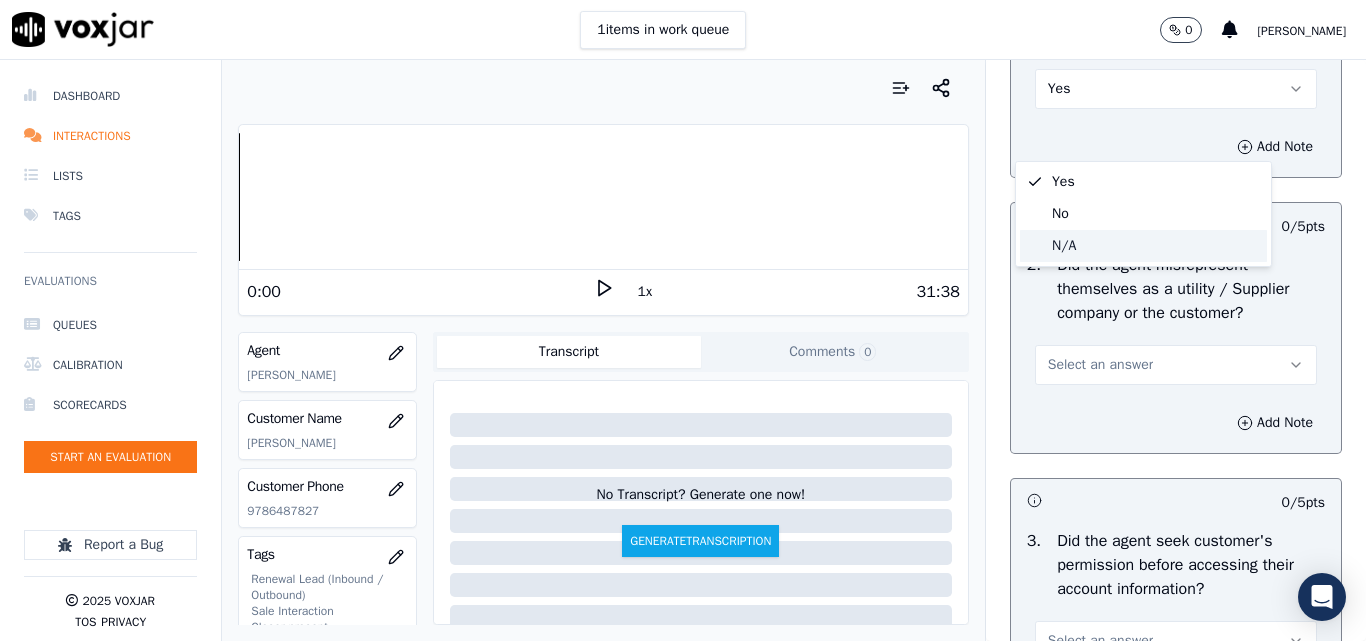 click on "N/A" 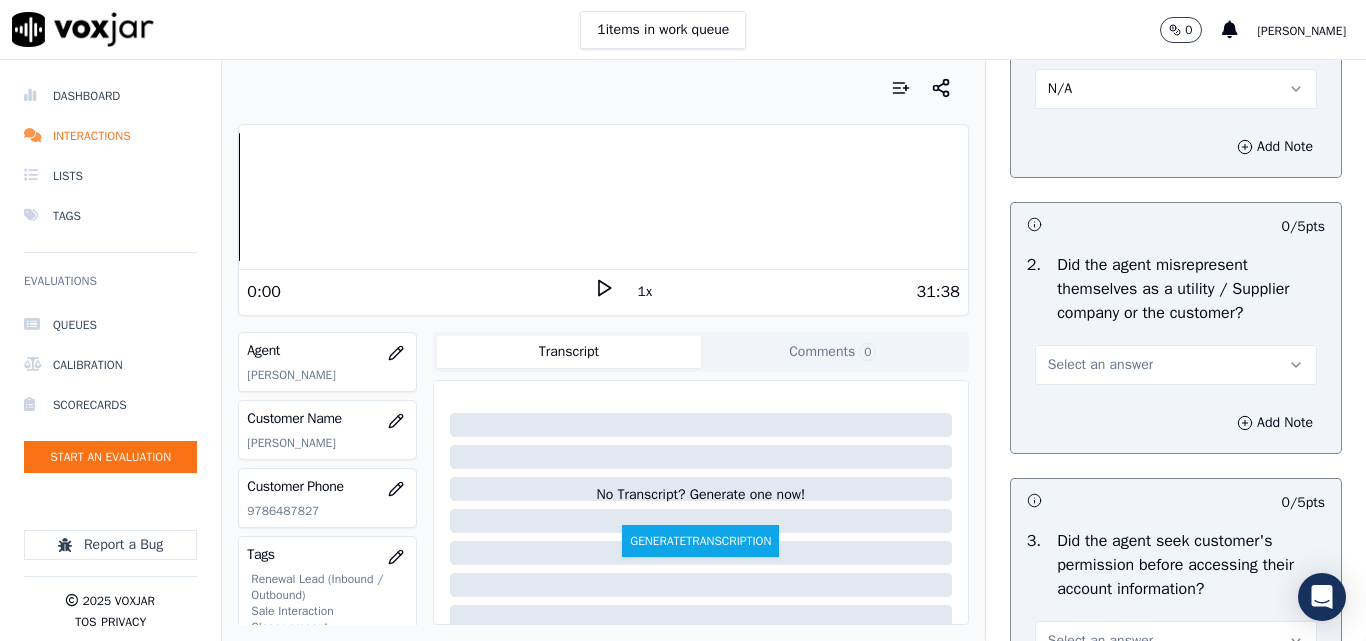 click on "Select an answer" at bounding box center (1100, 365) 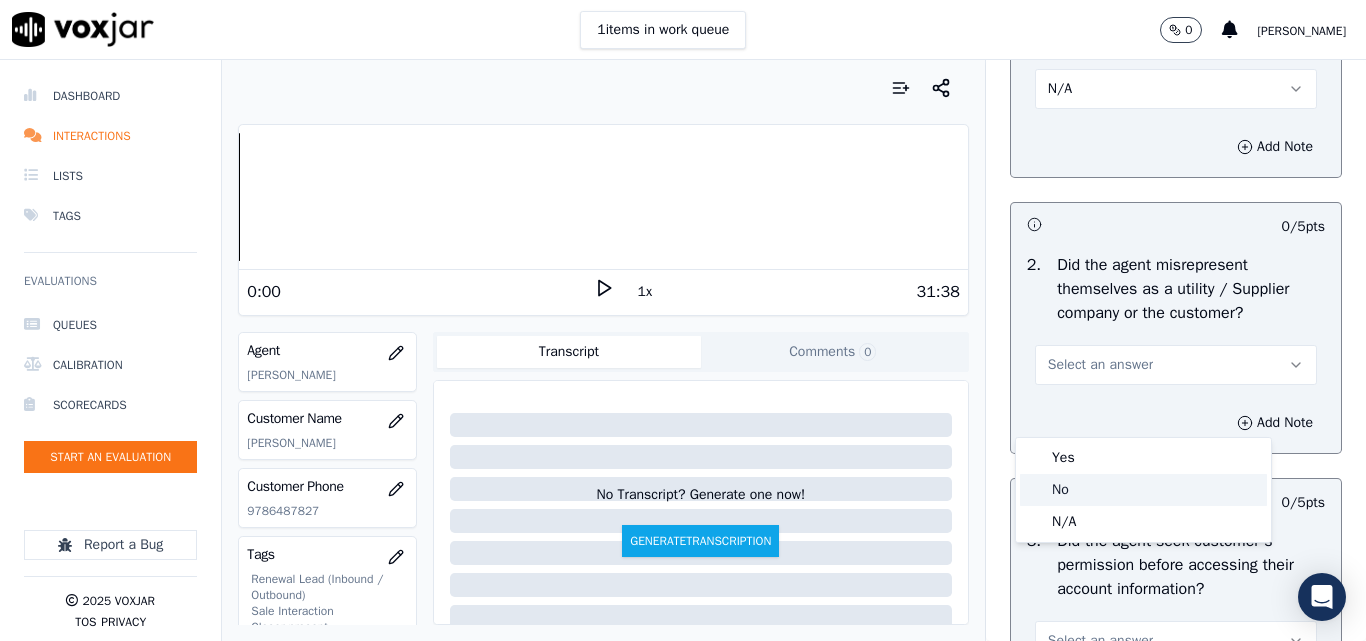 click on "No" 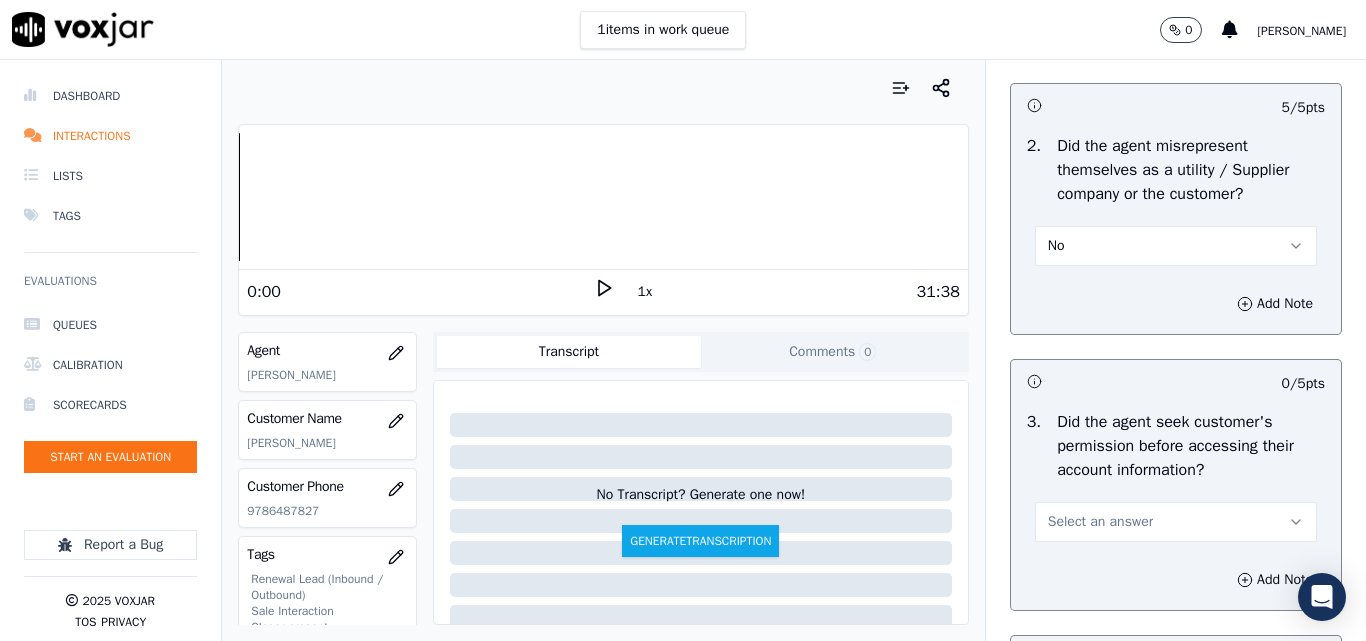 scroll, scrollTop: 1700, scrollLeft: 0, axis: vertical 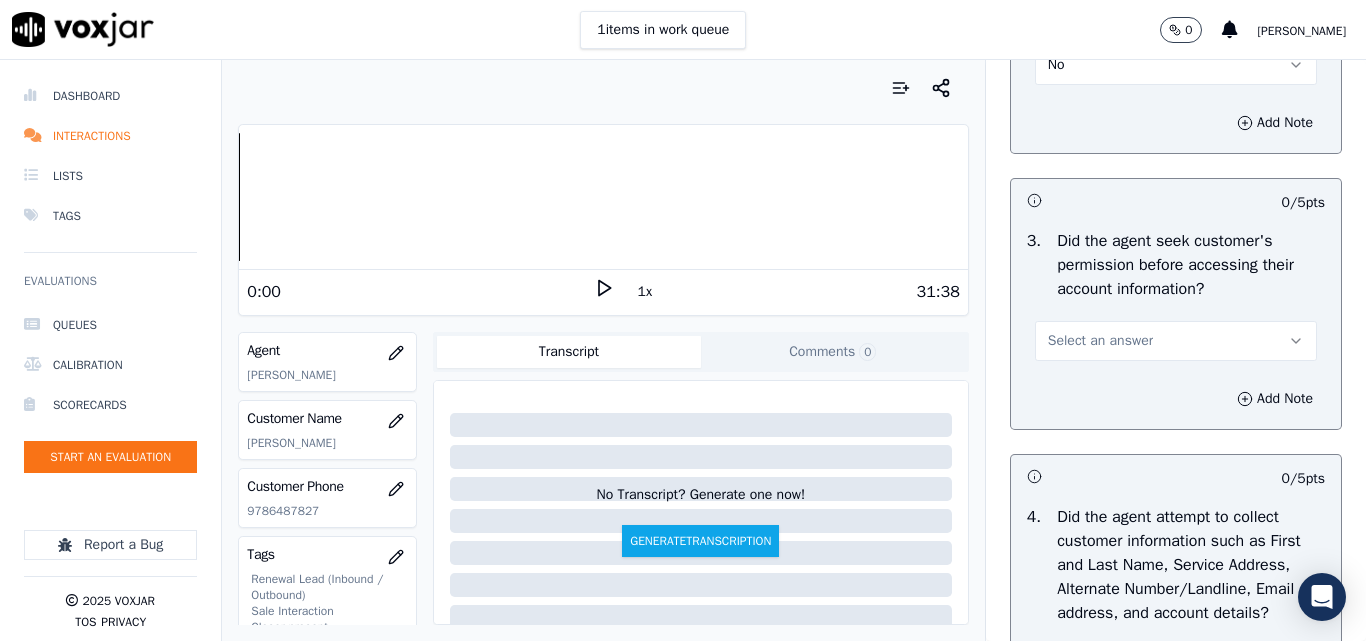 click on "Select an answer" at bounding box center (1100, 341) 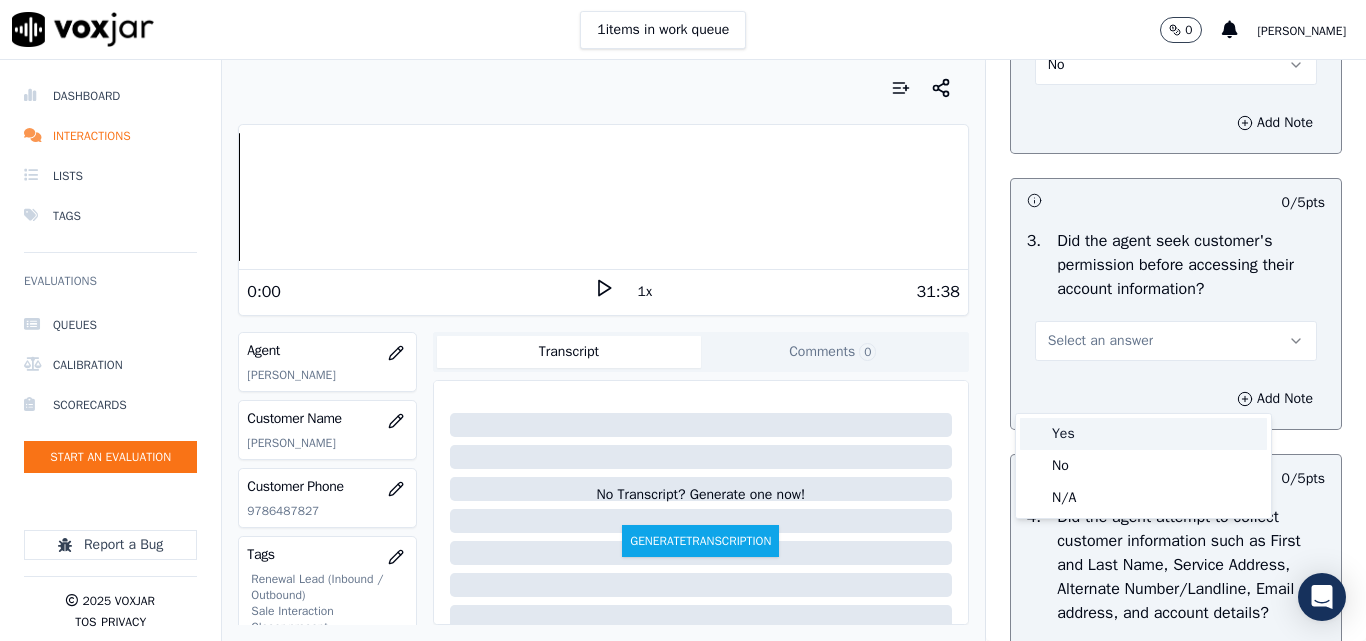 click on "Yes" at bounding box center (1143, 434) 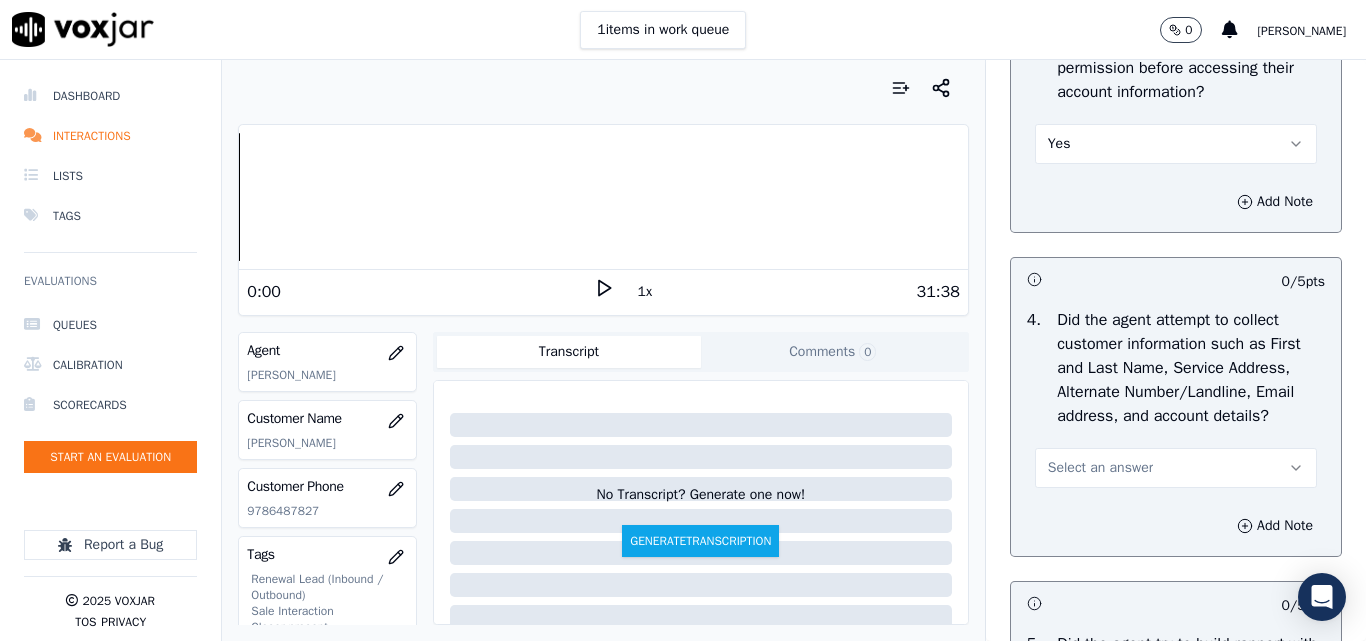 scroll, scrollTop: 1900, scrollLeft: 0, axis: vertical 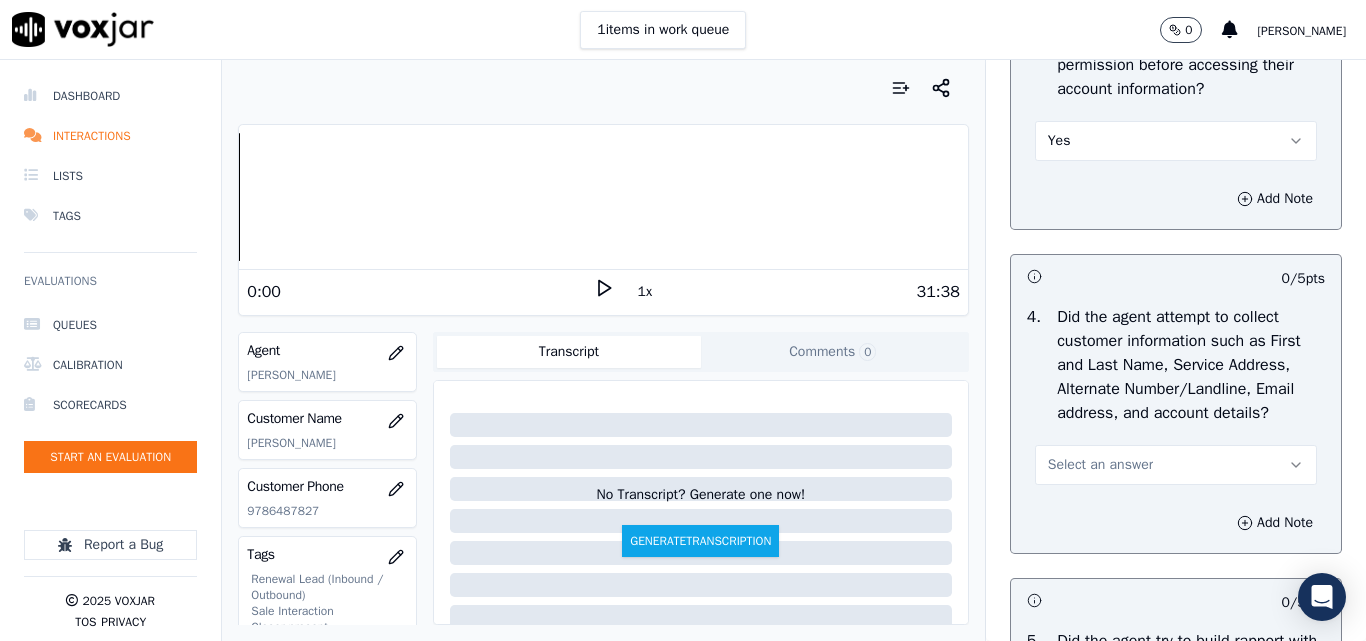 click on "Select an answer" at bounding box center (1100, 465) 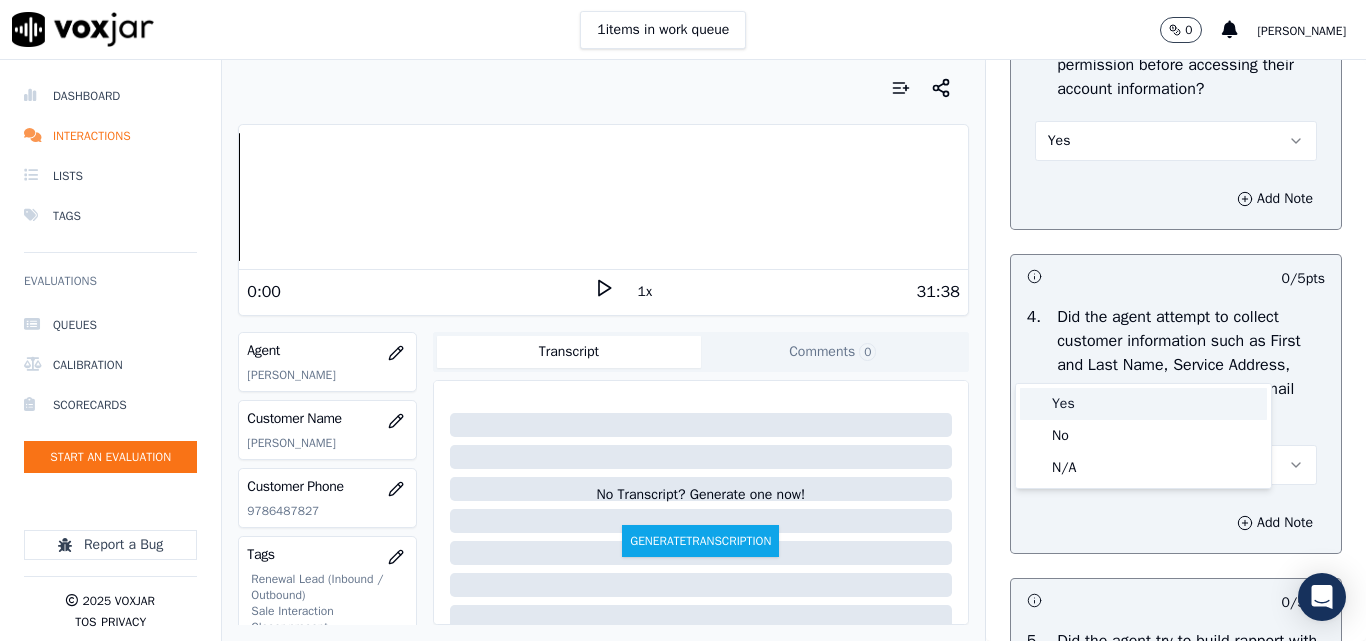 click on "Yes" at bounding box center [1143, 404] 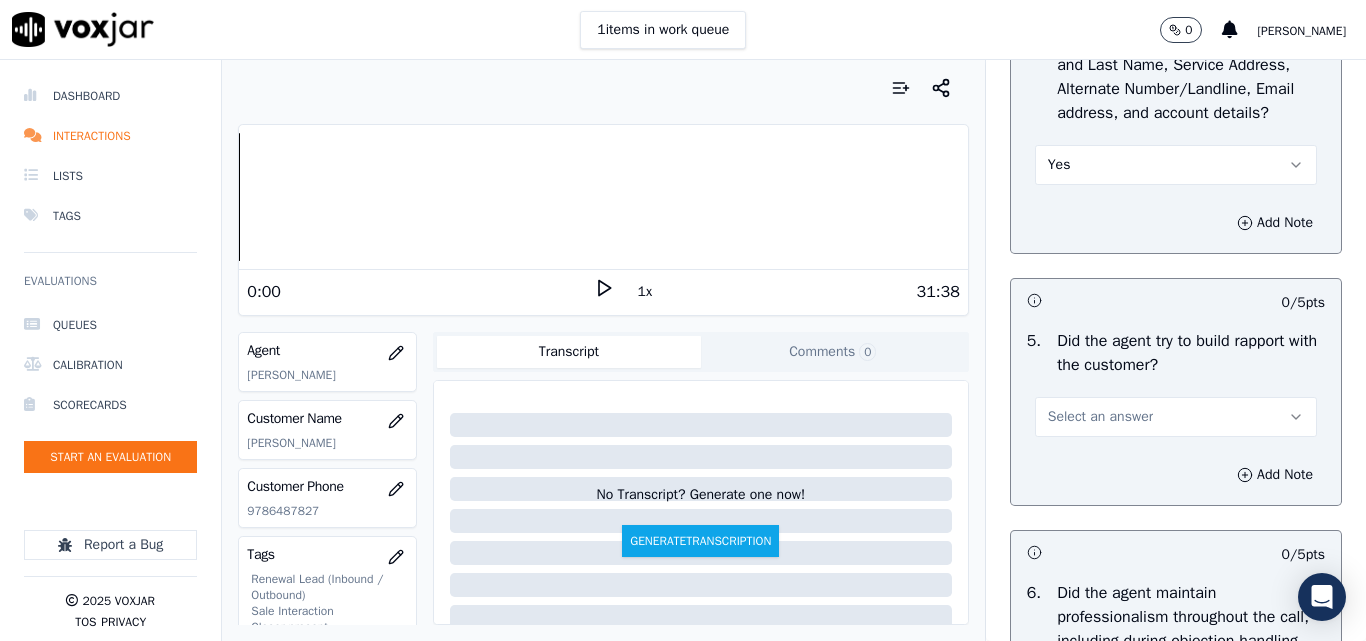scroll, scrollTop: 2400, scrollLeft: 0, axis: vertical 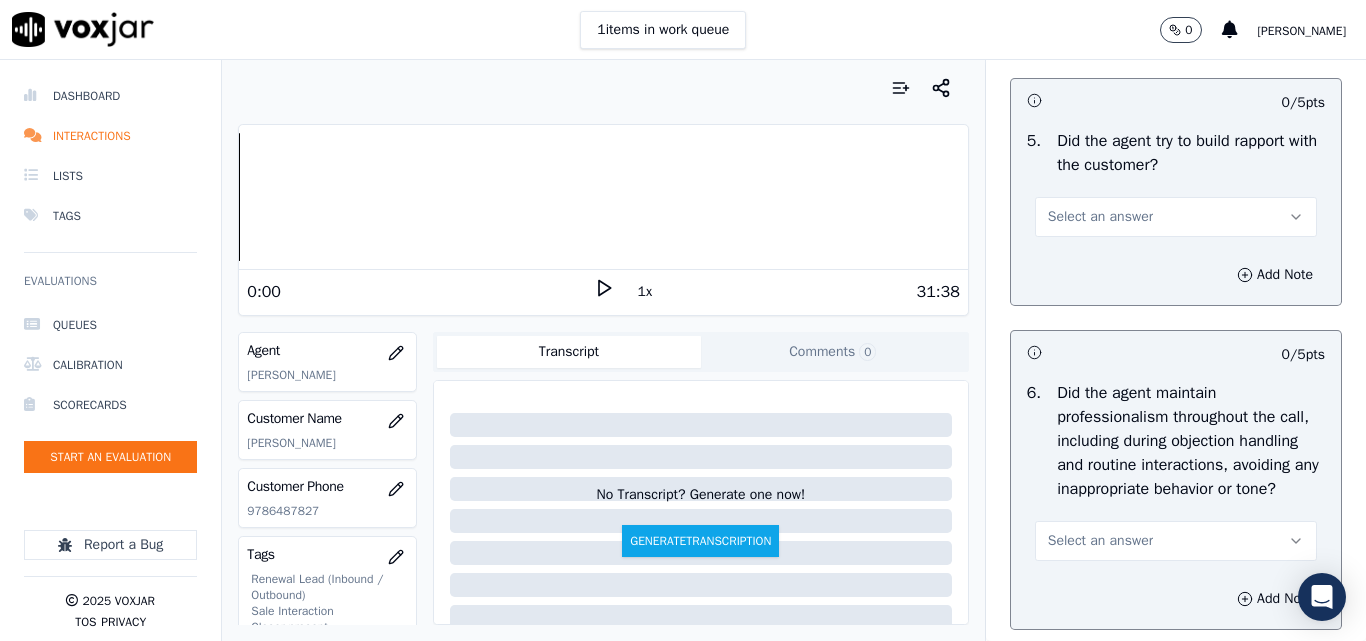 click on "Select an answer" at bounding box center (1100, 217) 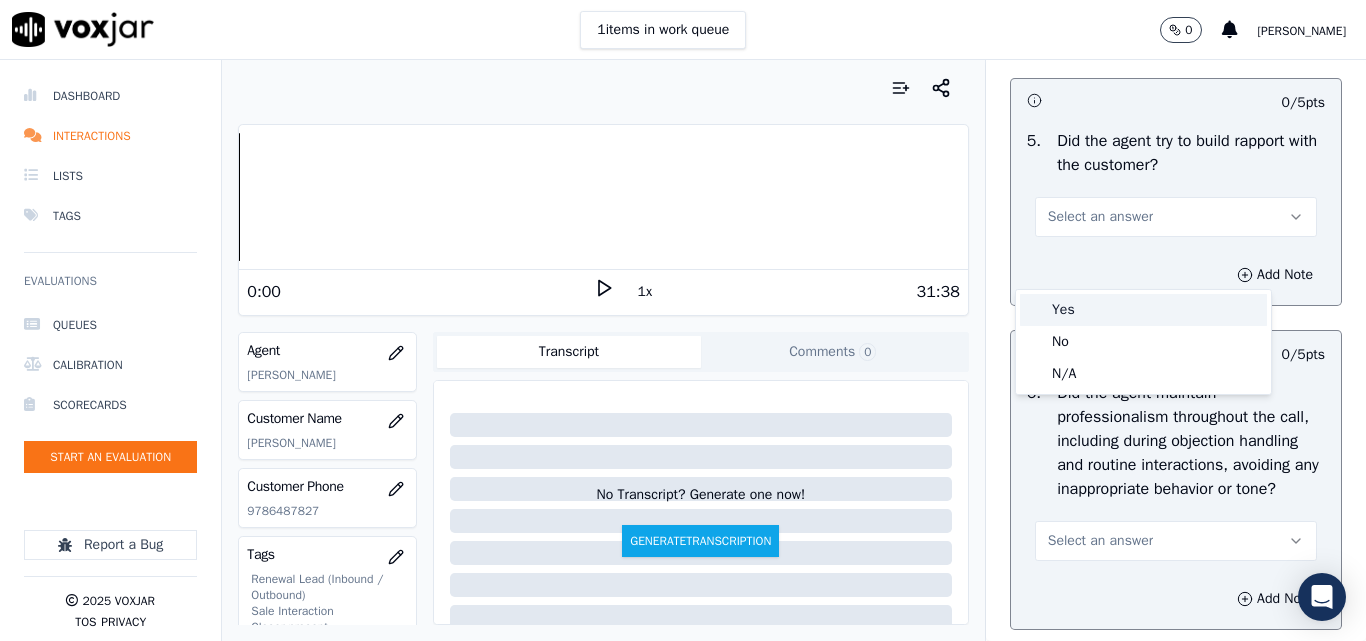 click on "Yes" at bounding box center (1143, 310) 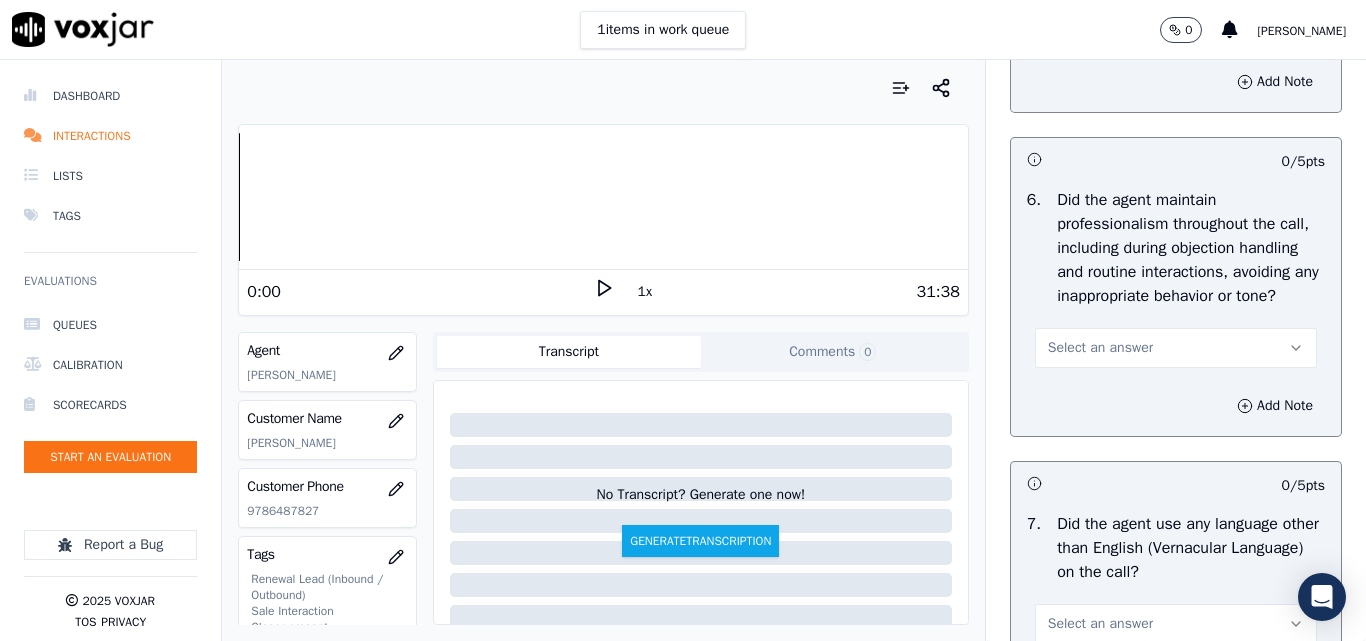 scroll, scrollTop: 2600, scrollLeft: 0, axis: vertical 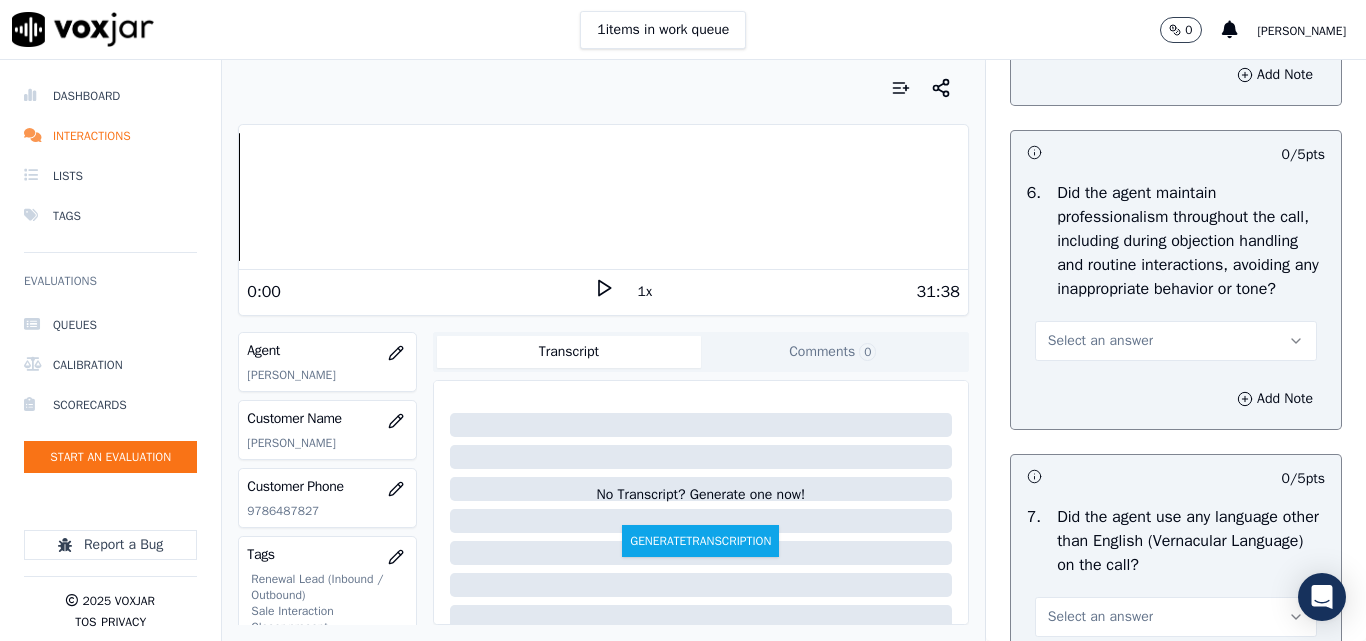 click on "Select an answer" at bounding box center (1100, 341) 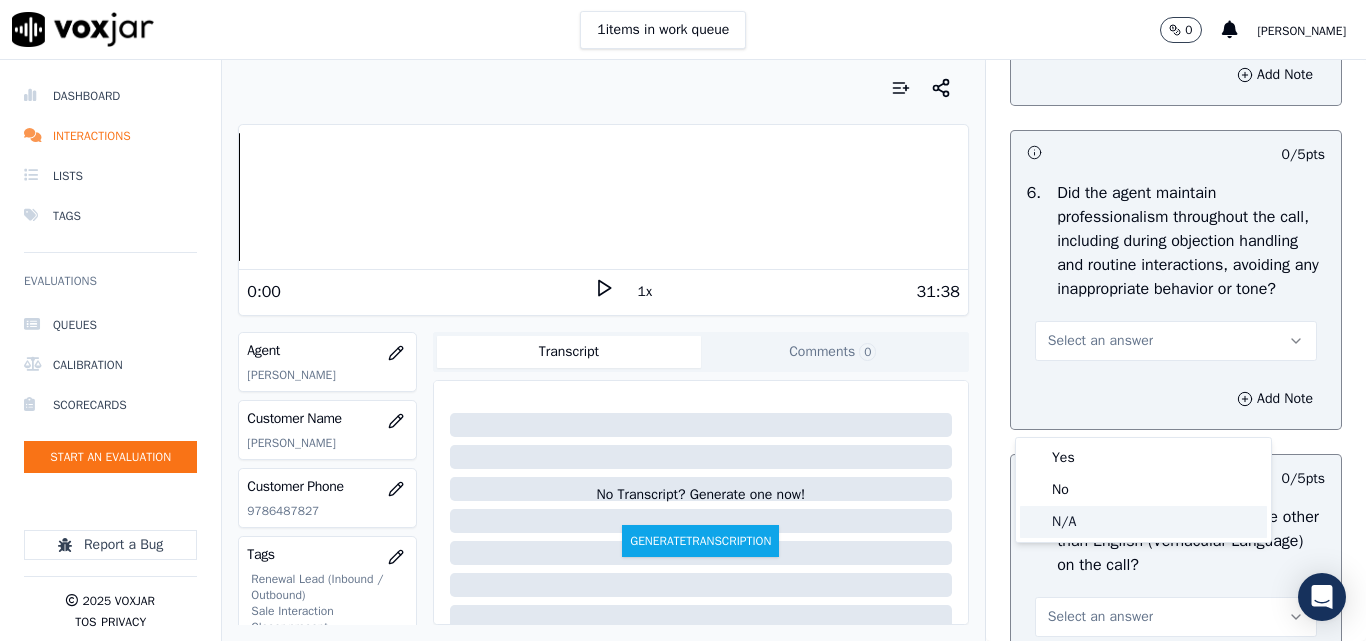 click on "N/A" 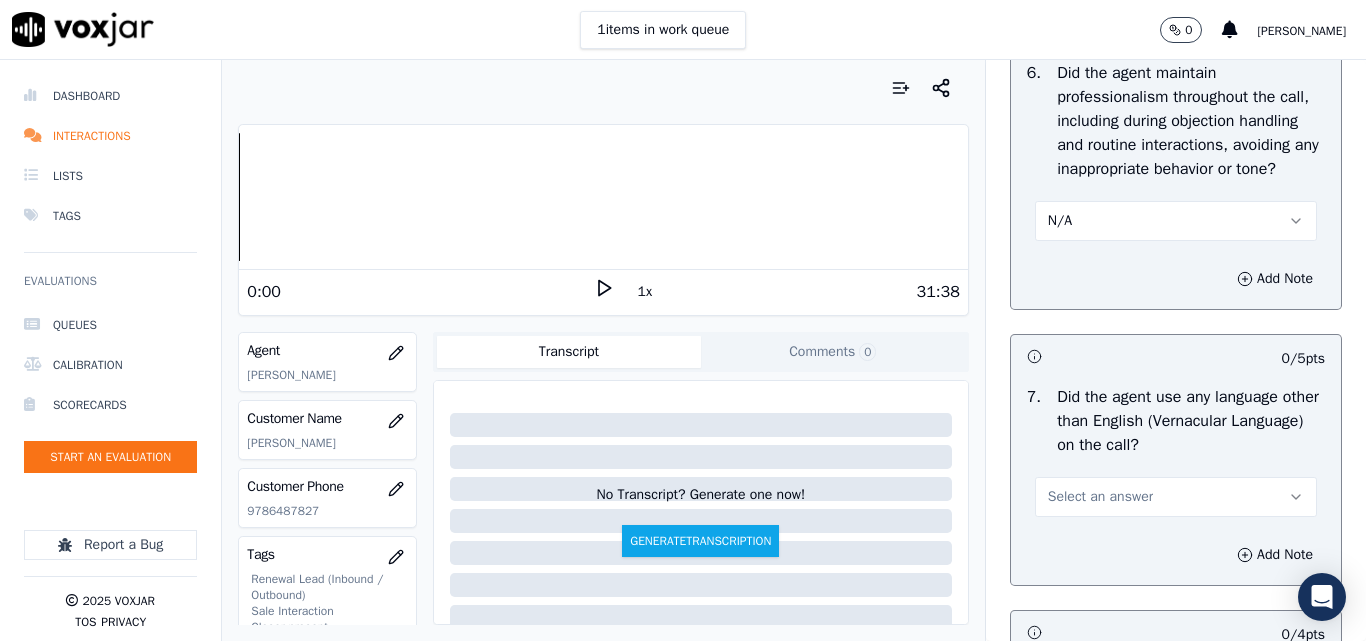 scroll, scrollTop: 2900, scrollLeft: 0, axis: vertical 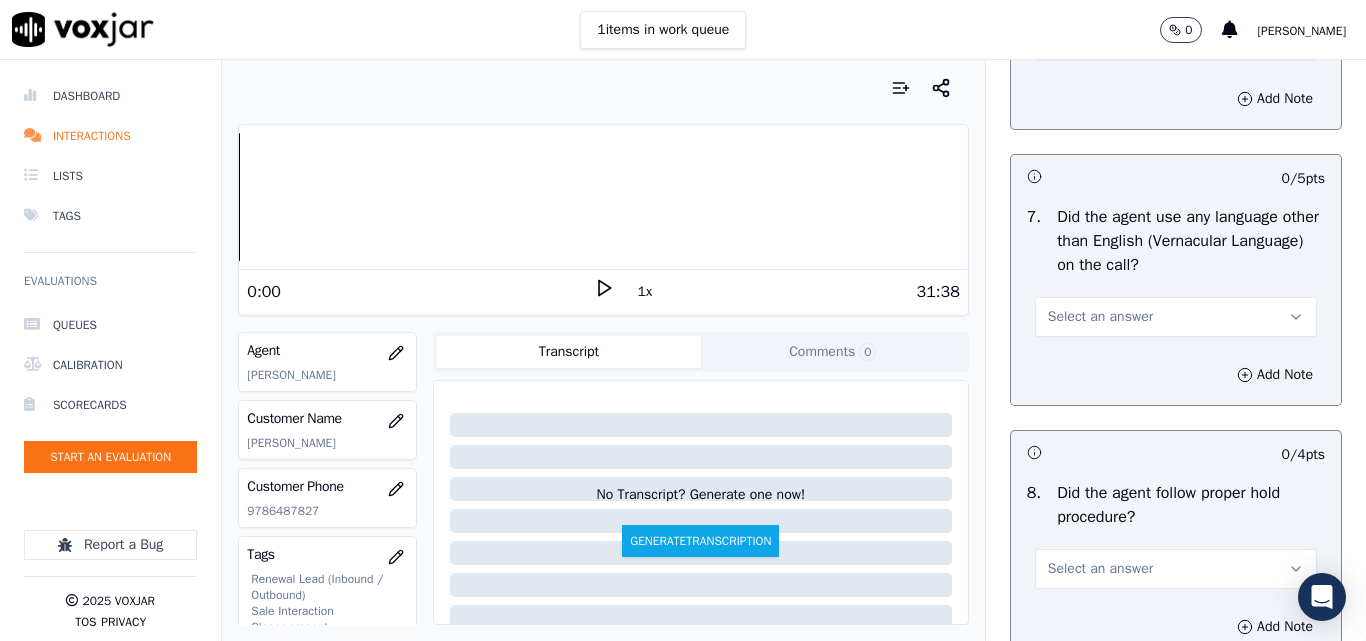 click on "Select an answer" at bounding box center (1100, 317) 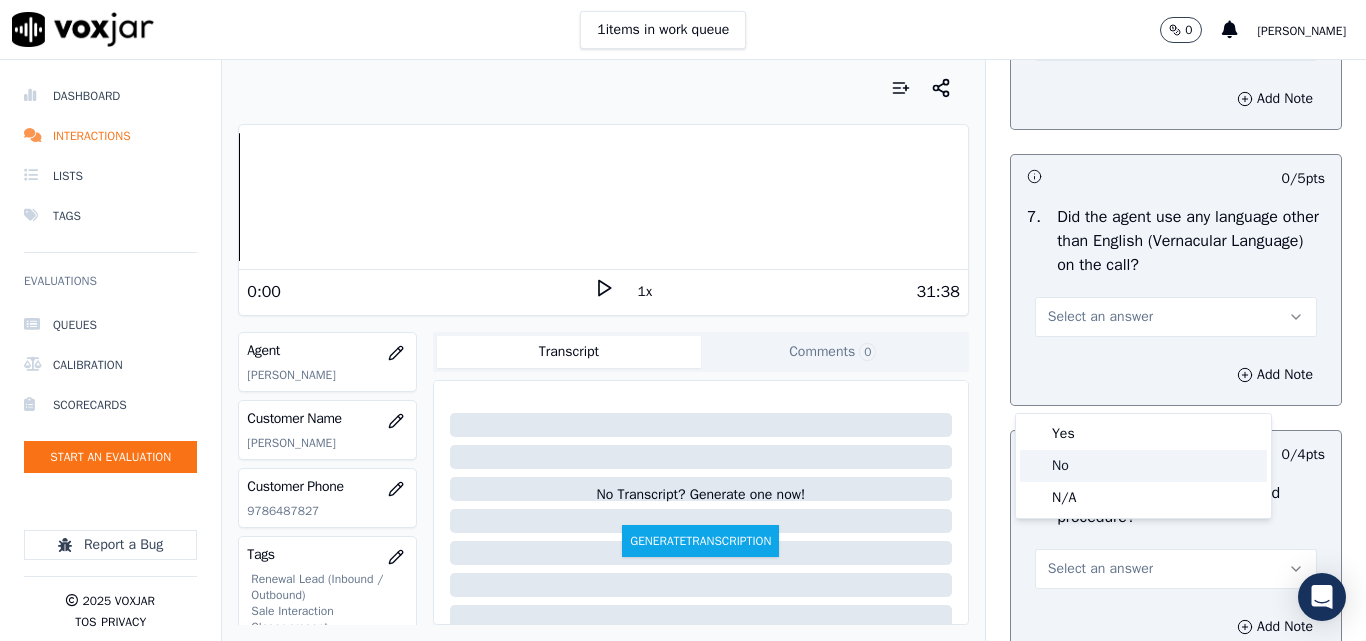 click on "No" 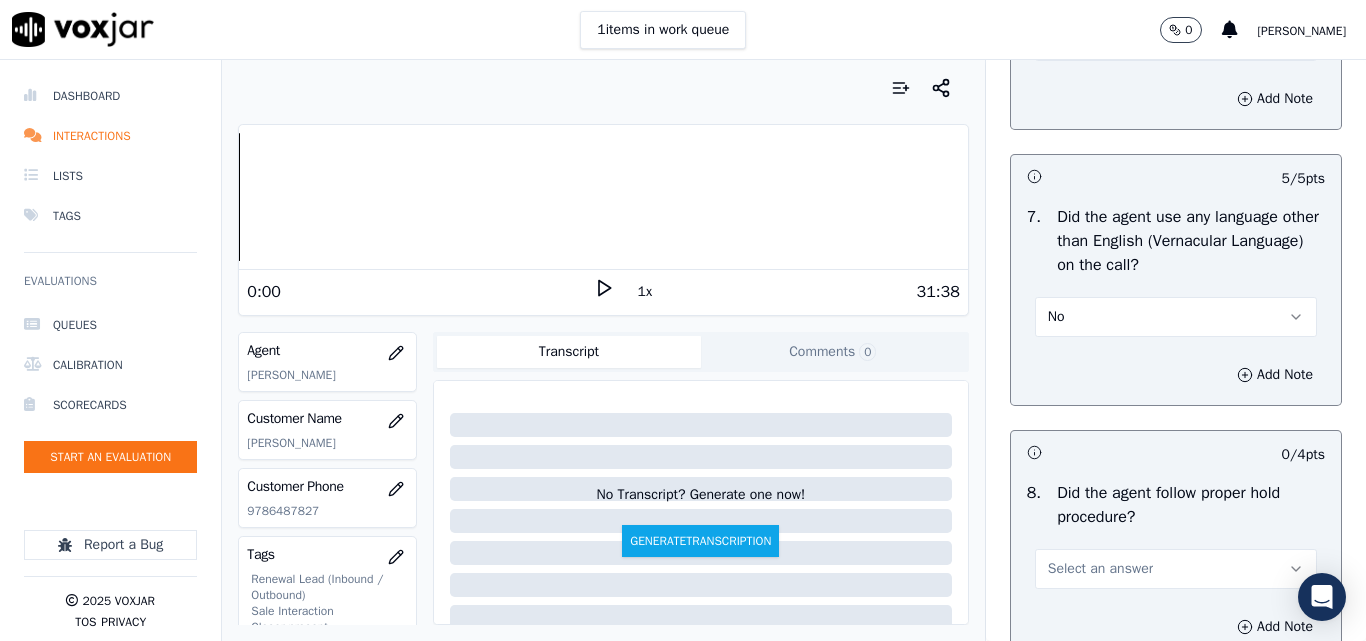 scroll, scrollTop: 3100, scrollLeft: 0, axis: vertical 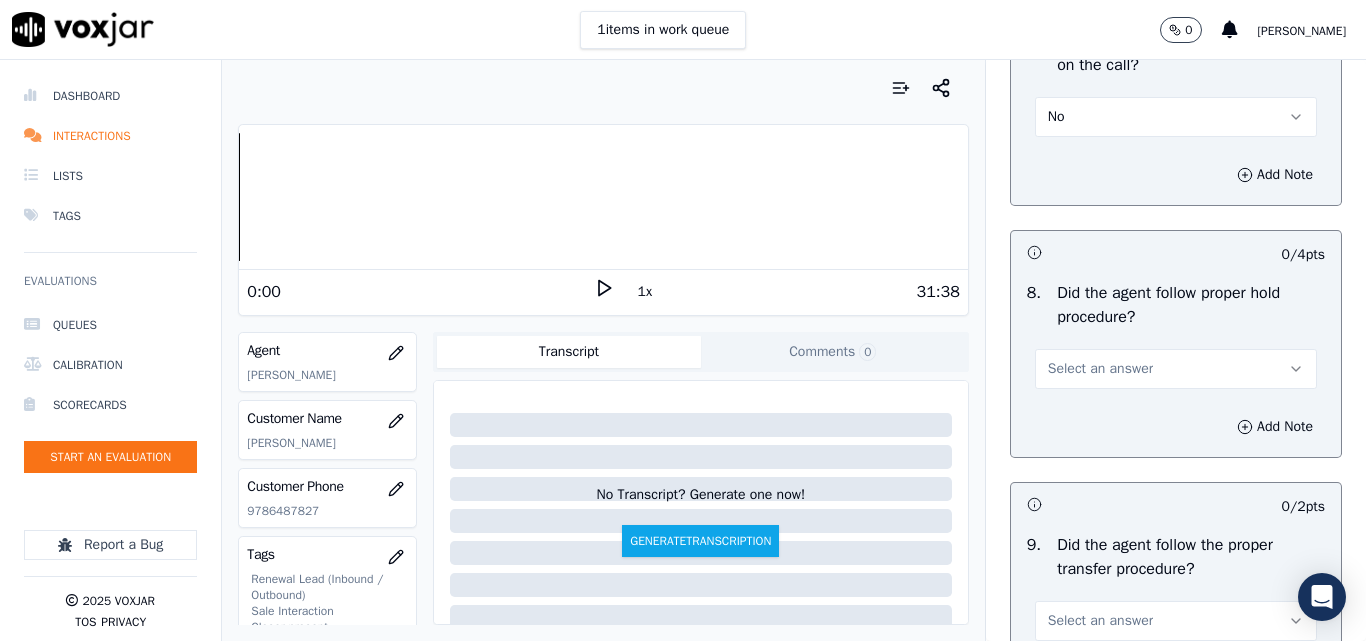 click on "Select an answer" at bounding box center [1100, 369] 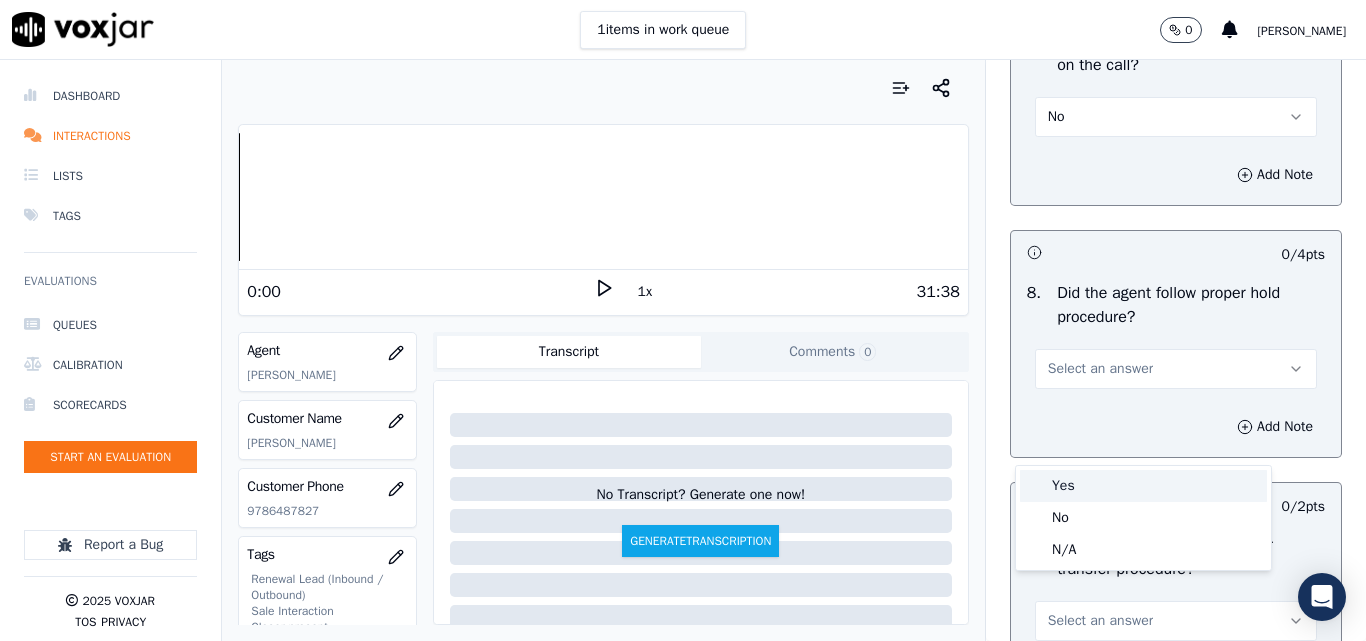 click on "Yes" at bounding box center [1143, 486] 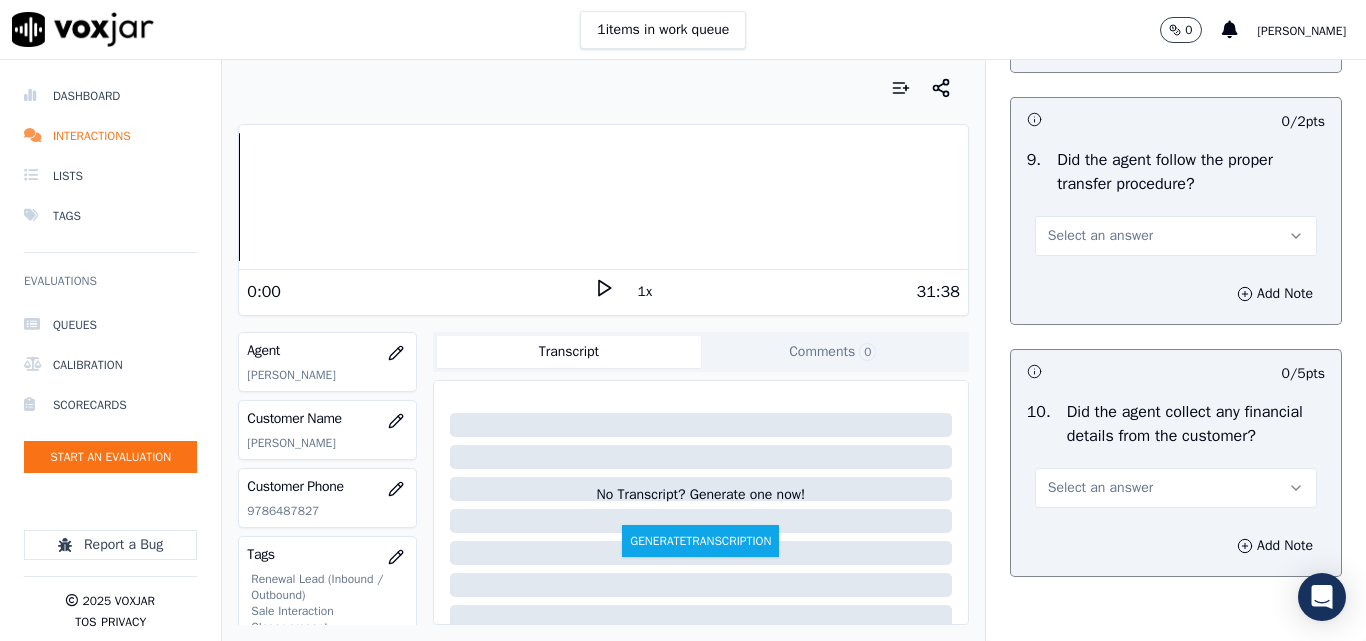 scroll, scrollTop: 3500, scrollLeft: 0, axis: vertical 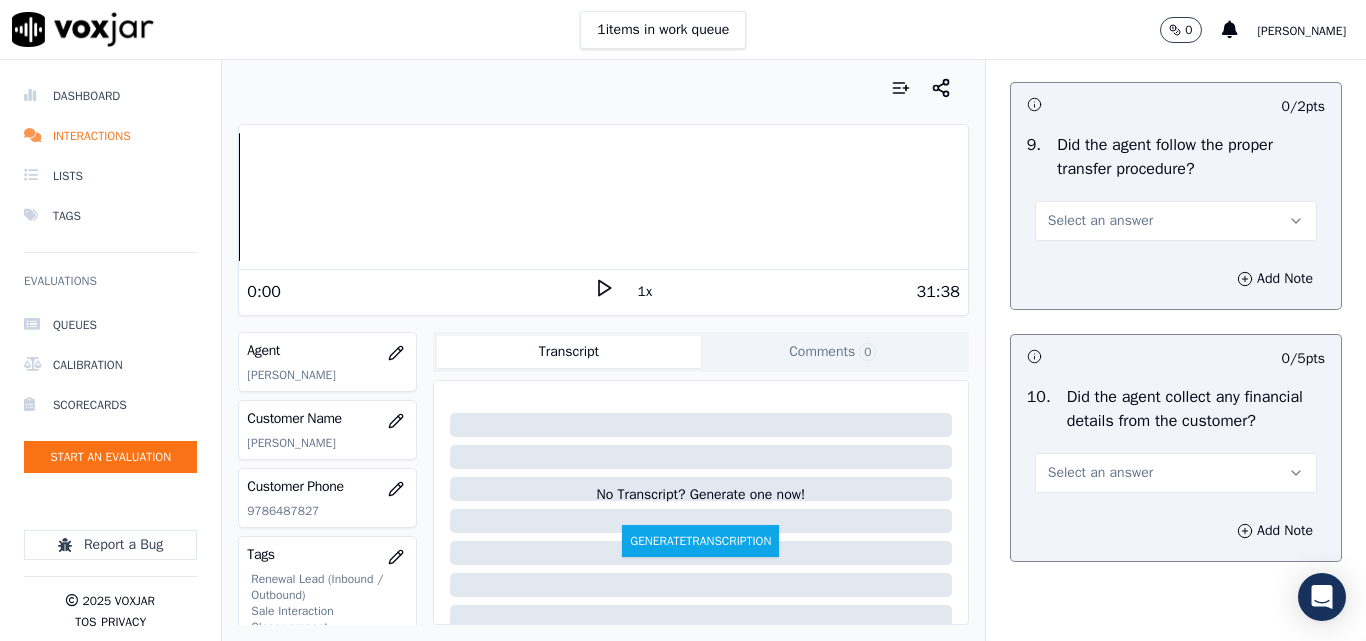 click on "Select an answer" at bounding box center [1100, 221] 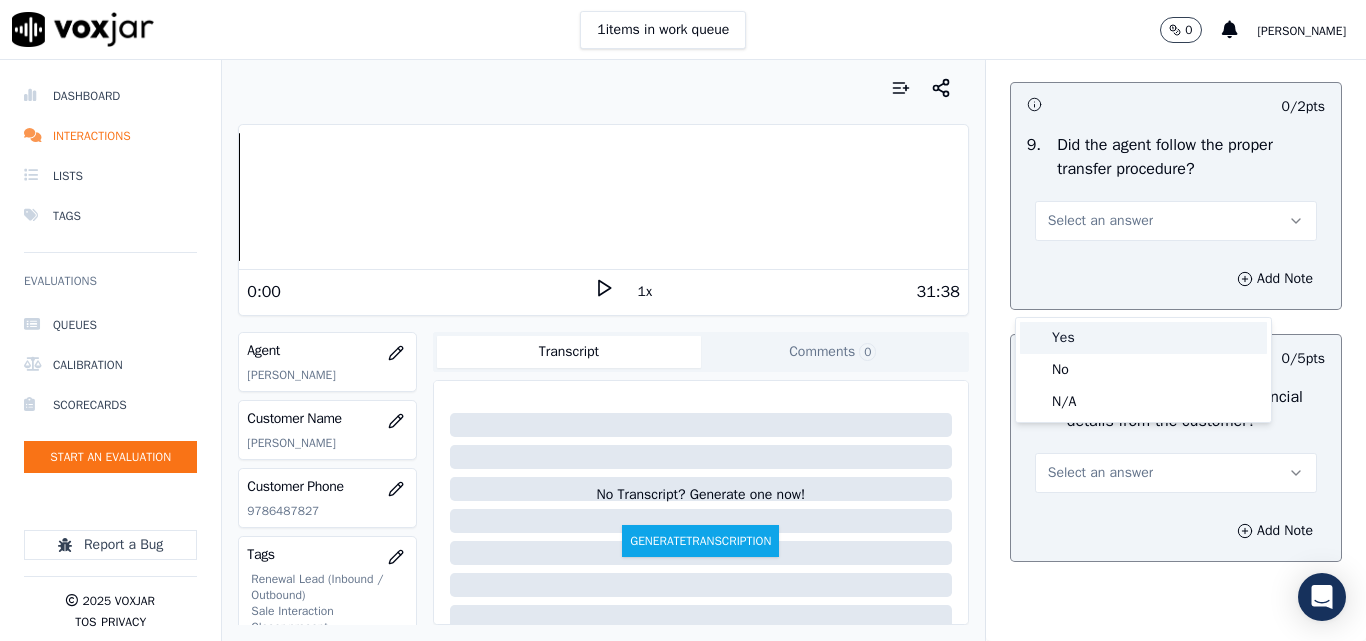 click on "Yes" at bounding box center [1143, 338] 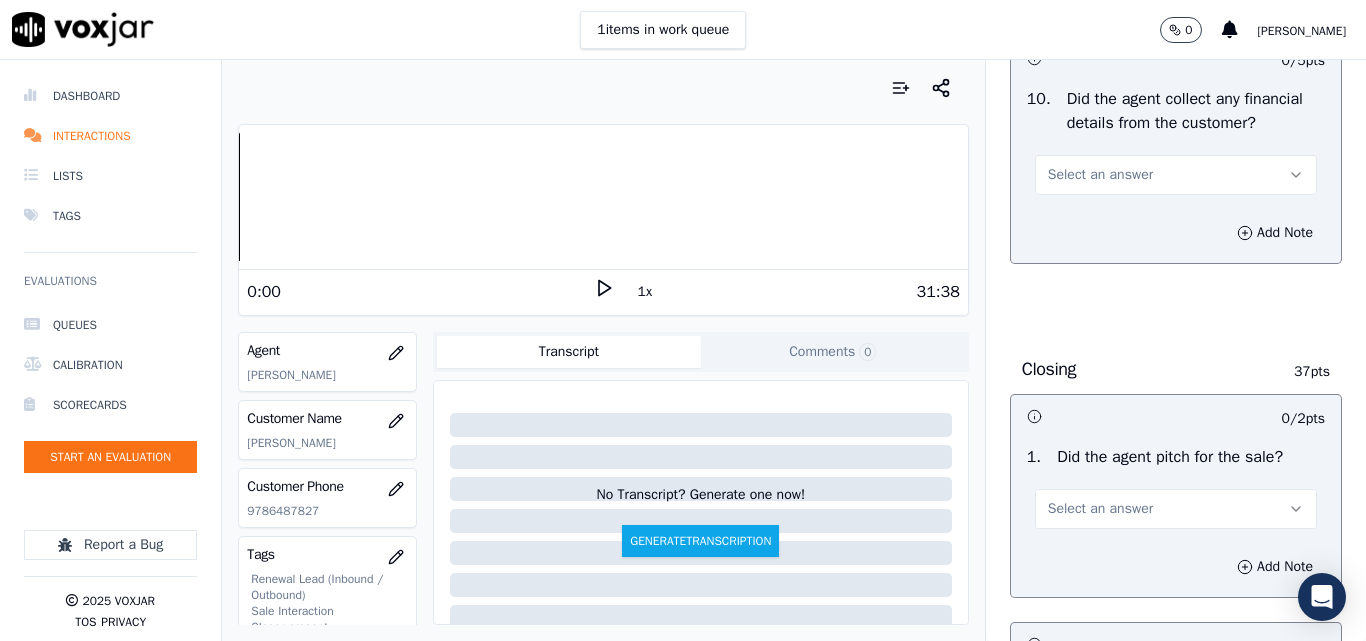 scroll, scrollTop: 3800, scrollLeft: 0, axis: vertical 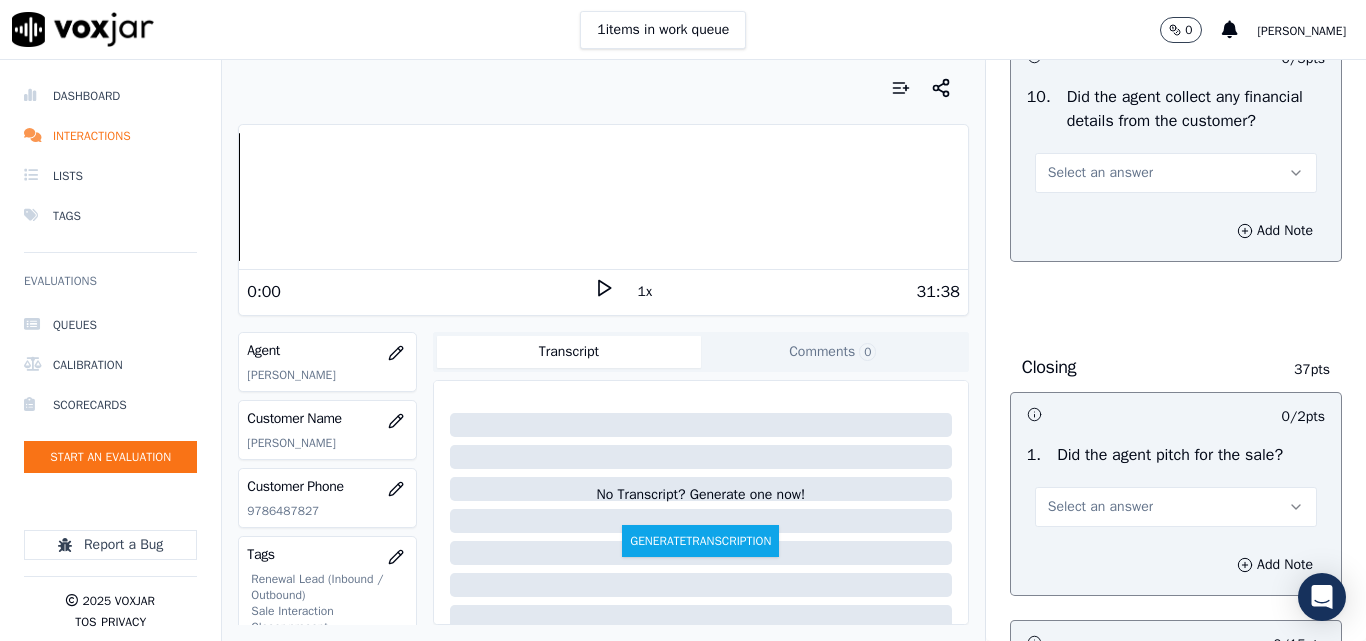 click on "Select an answer" at bounding box center (1100, 173) 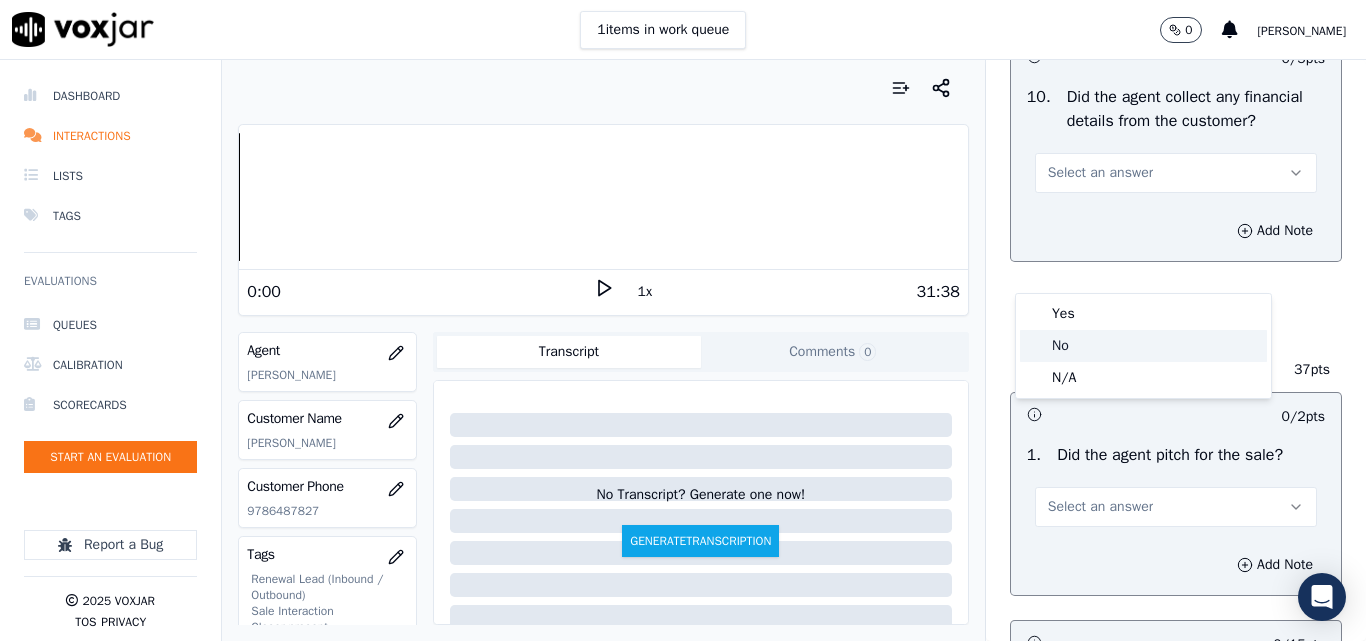 click on "No" 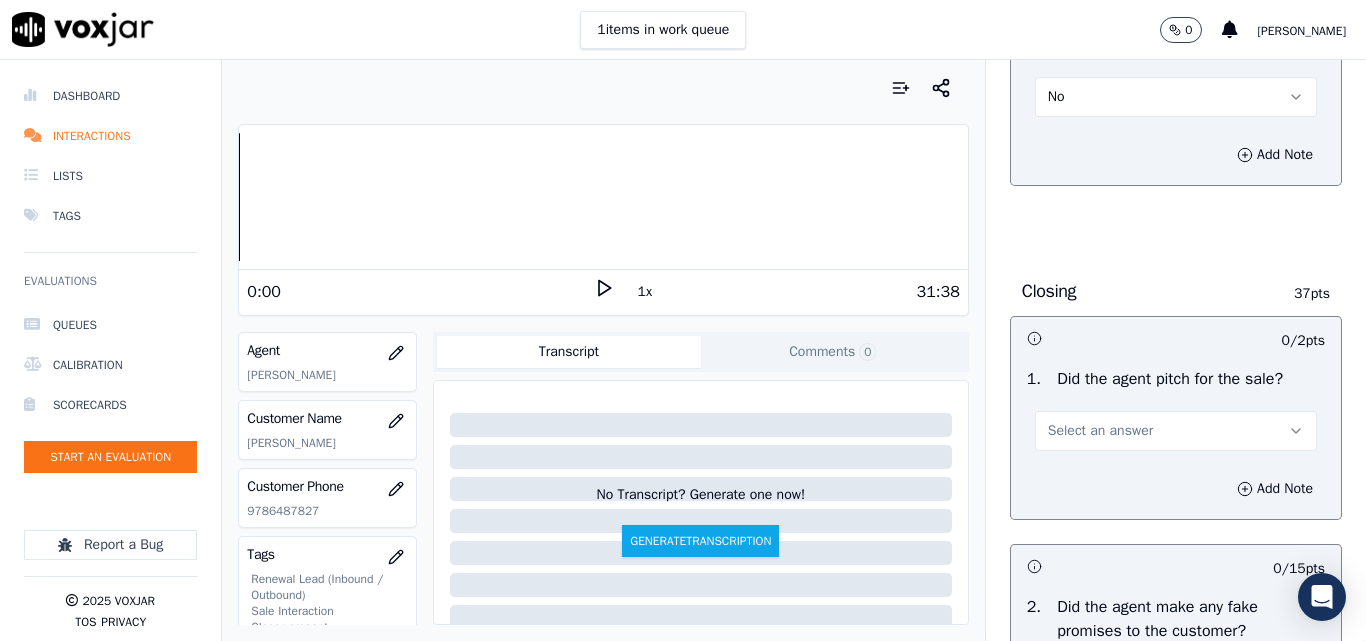 scroll, scrollTop: 4000, scrollLeft: 0, axis: vertical 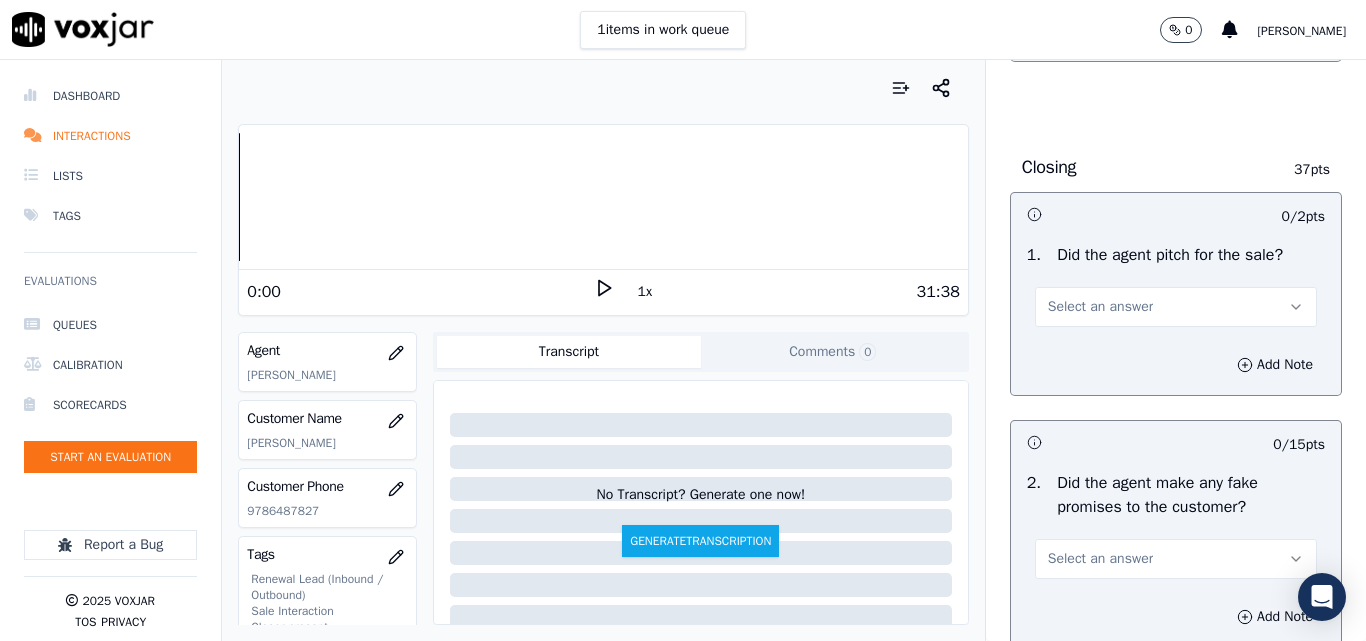 click on "Select an answer" at bounding box center [1100, 307] 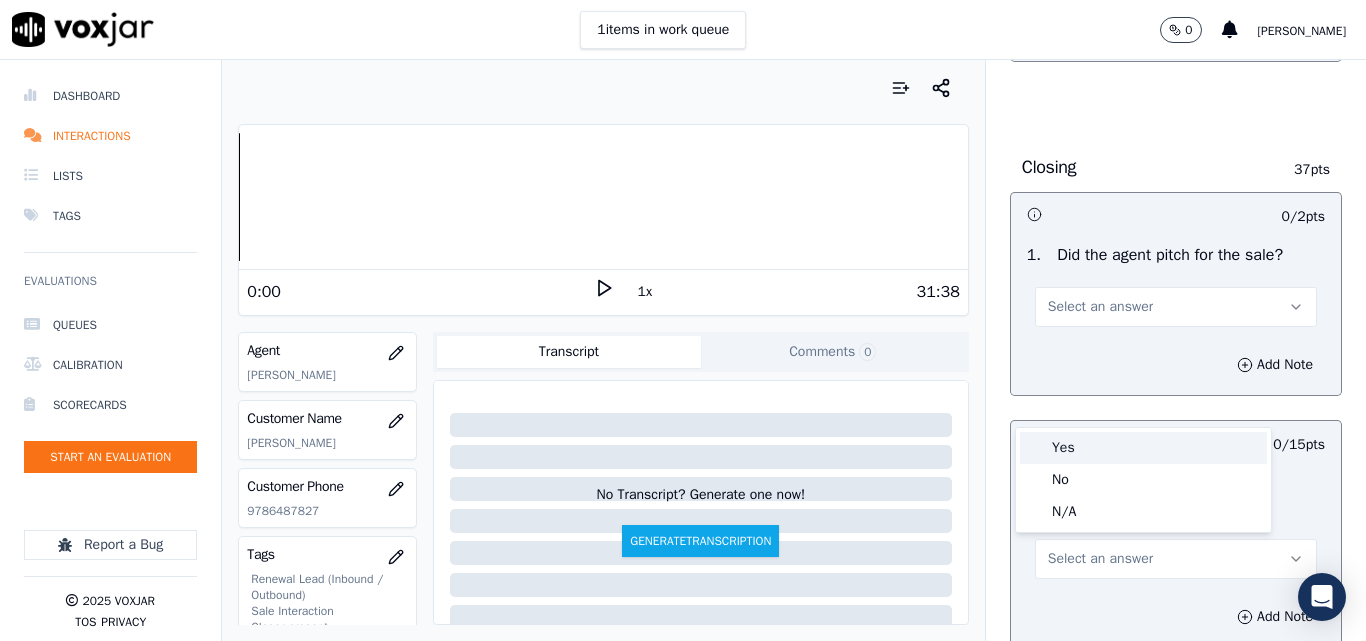 click on "Yes" at bounding box center [1143, 448] 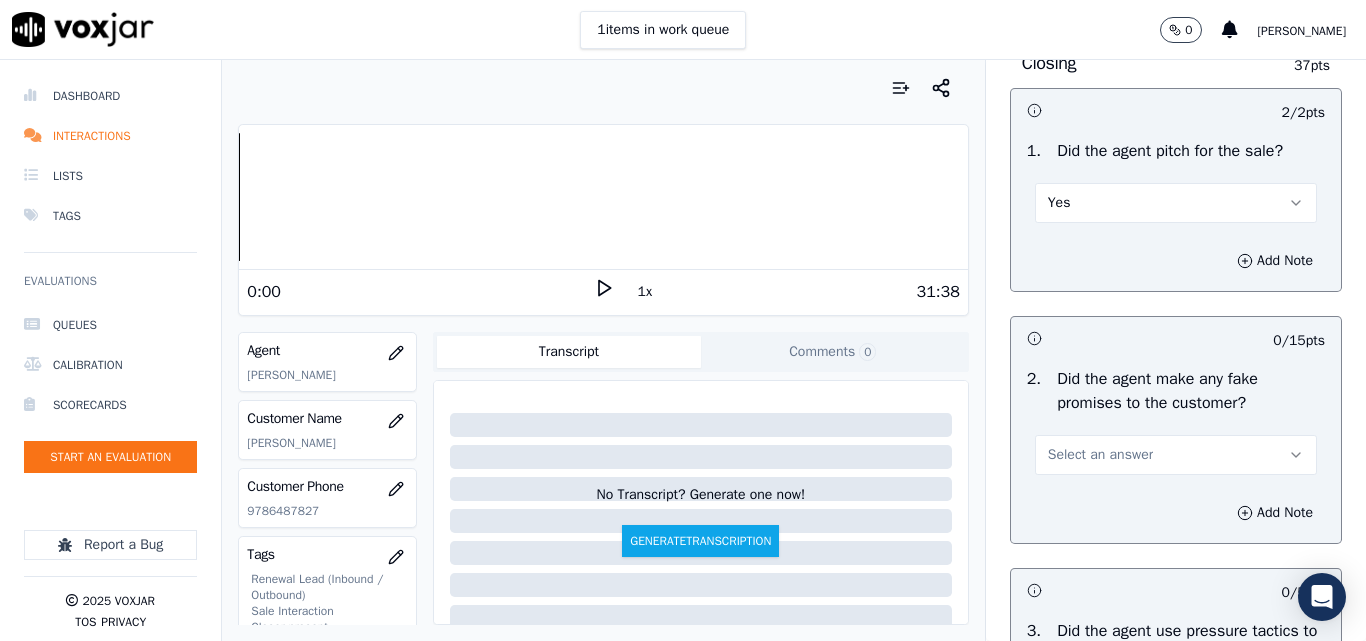 scroll, scrollTop: 4200, scrollLeft: 0, axis: vertical 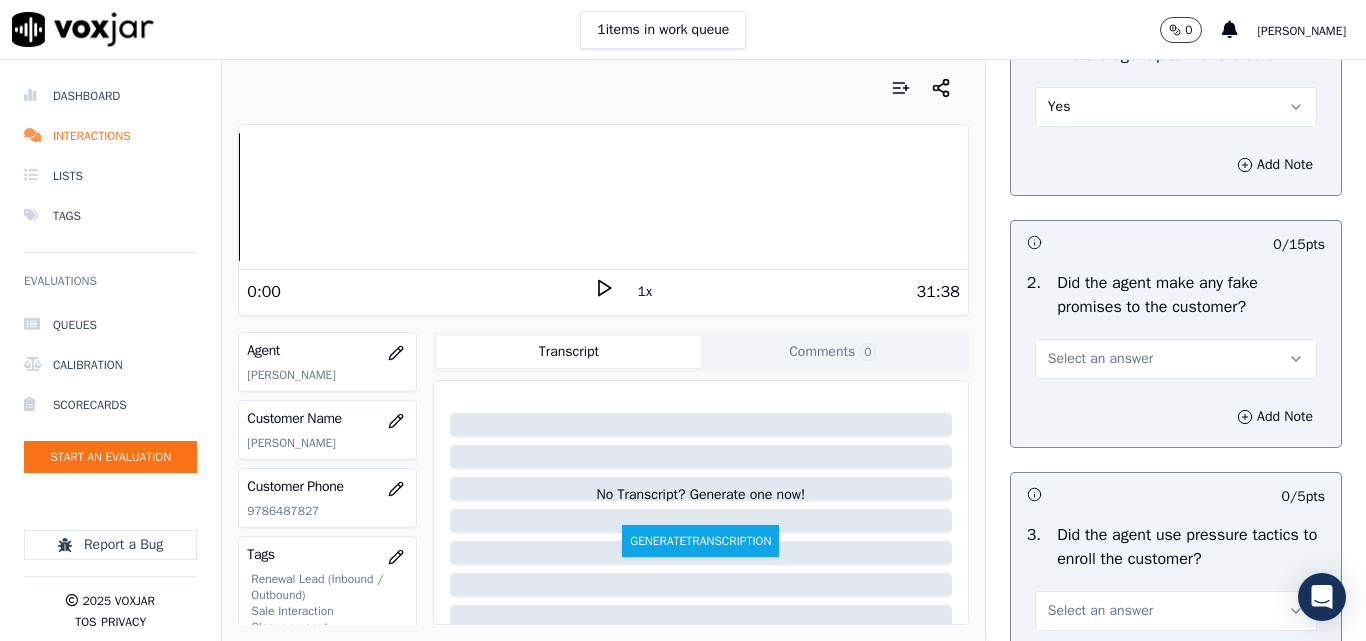 click on "Select an answer" at bounding box center (1100, 359) 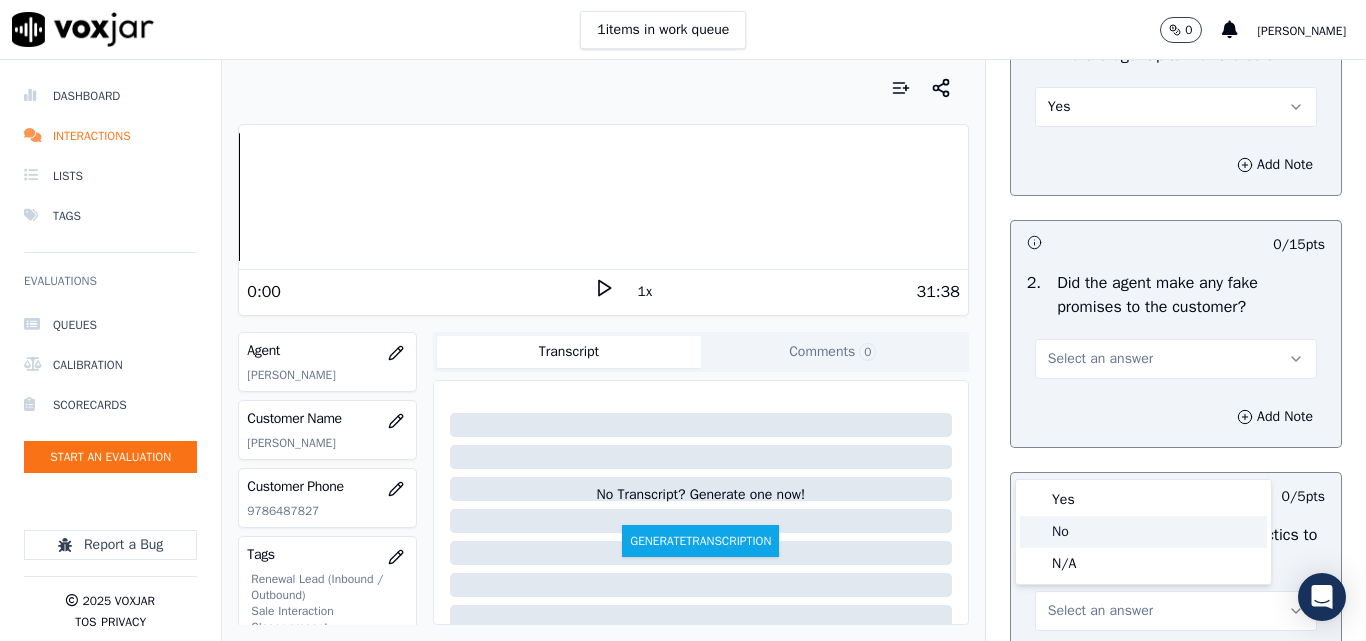 click on "No" 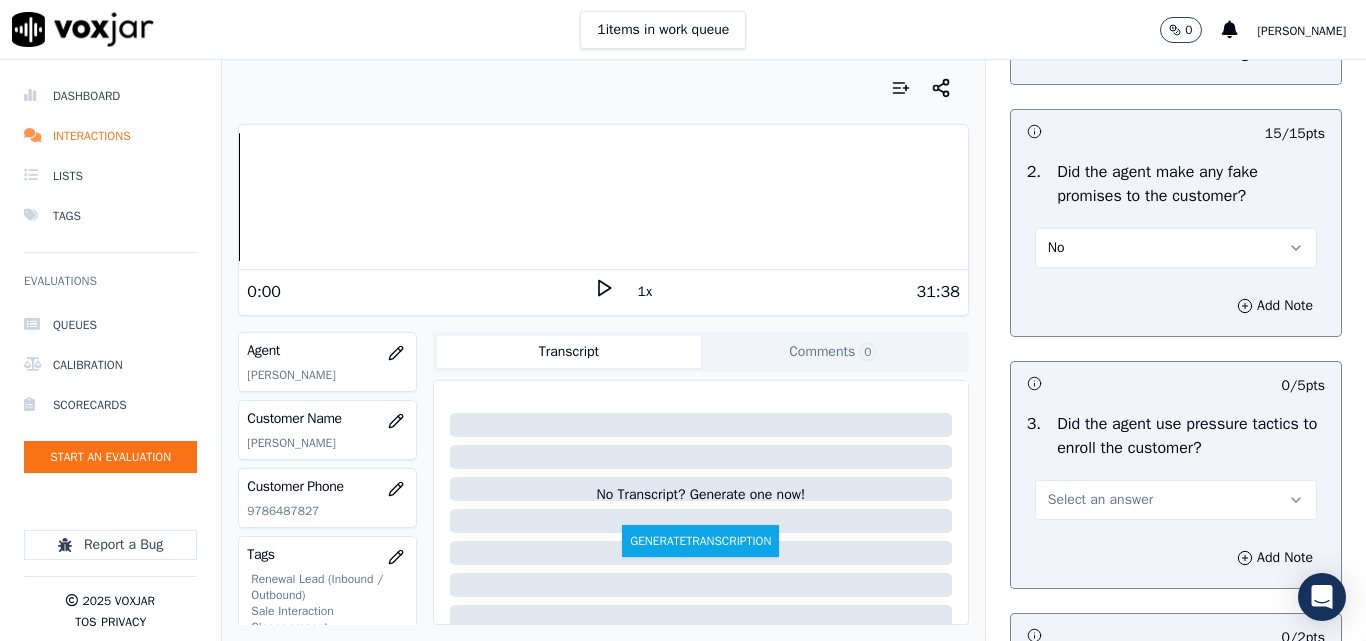 scroll, scrollTop: 4500, scrollLeft: 0, axis: vertical 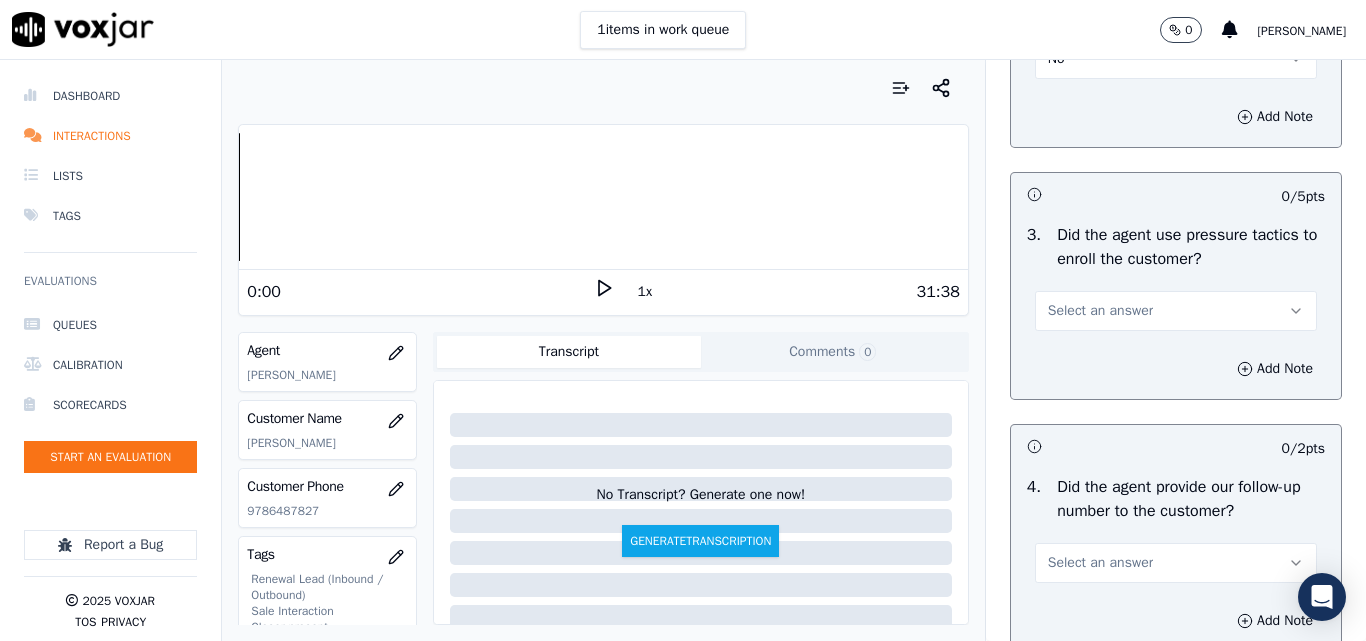 click on "Select an answer" at bounding box center [1100, 311] 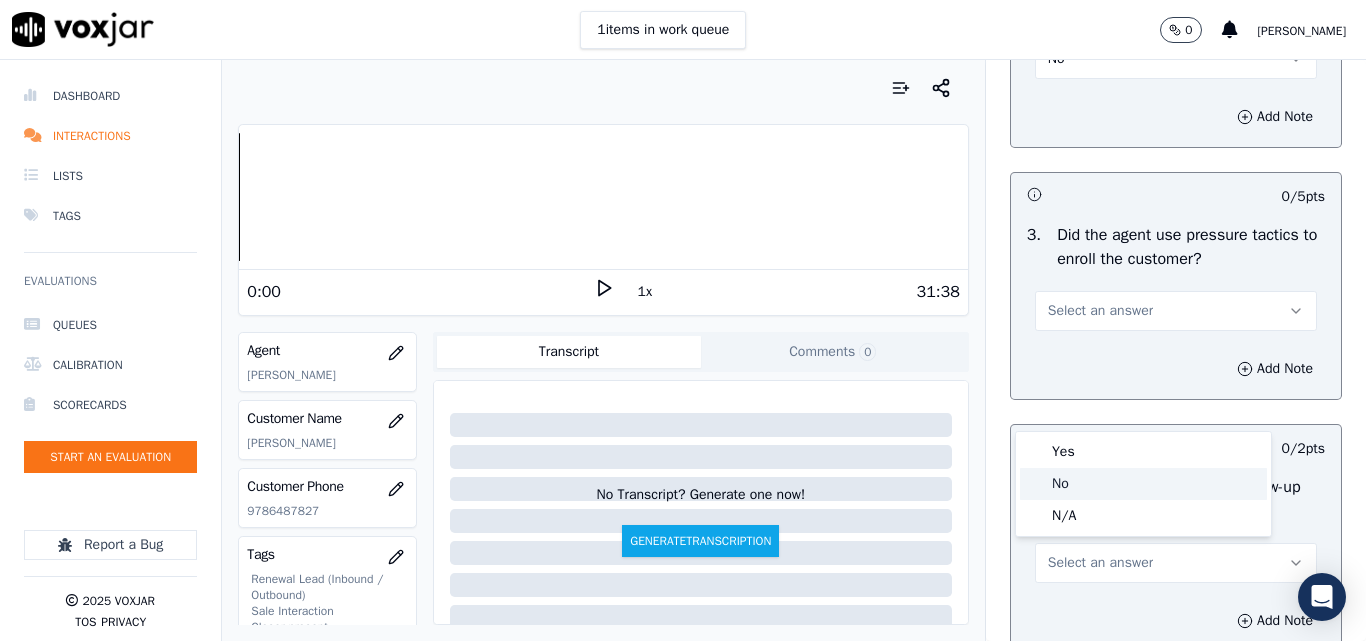 click on "No" 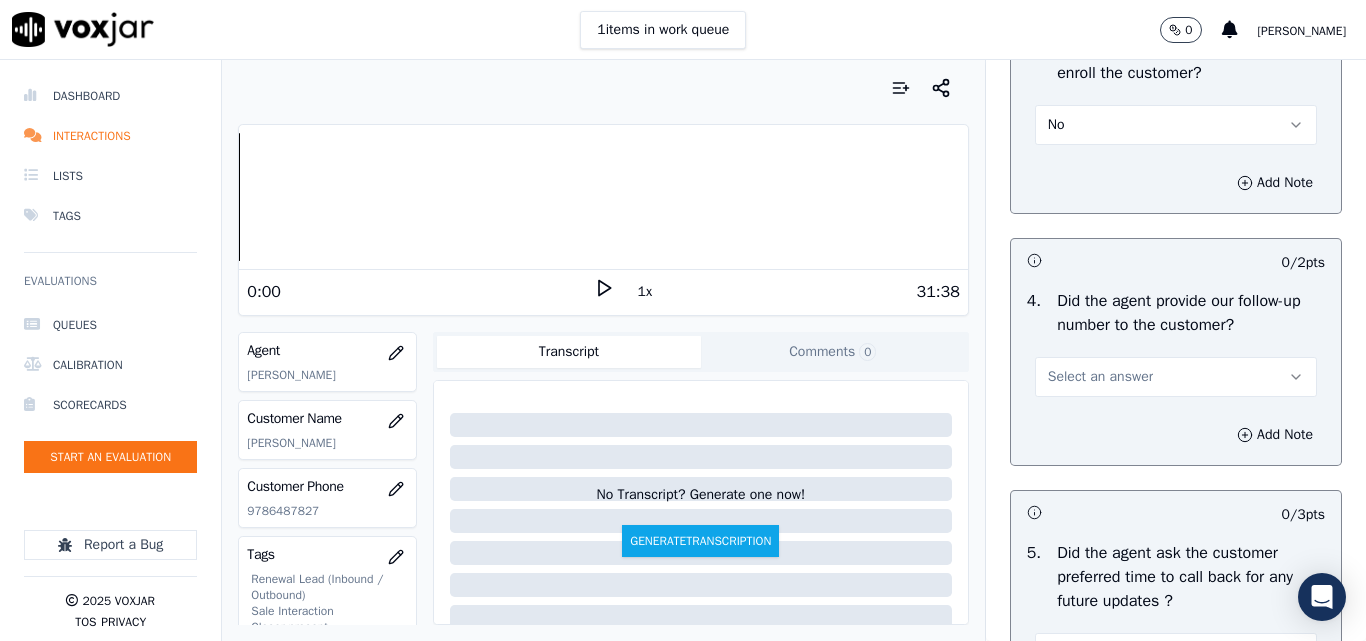 scroll, scrollTop: 4700, scrollLeft: 0, axis: vertical 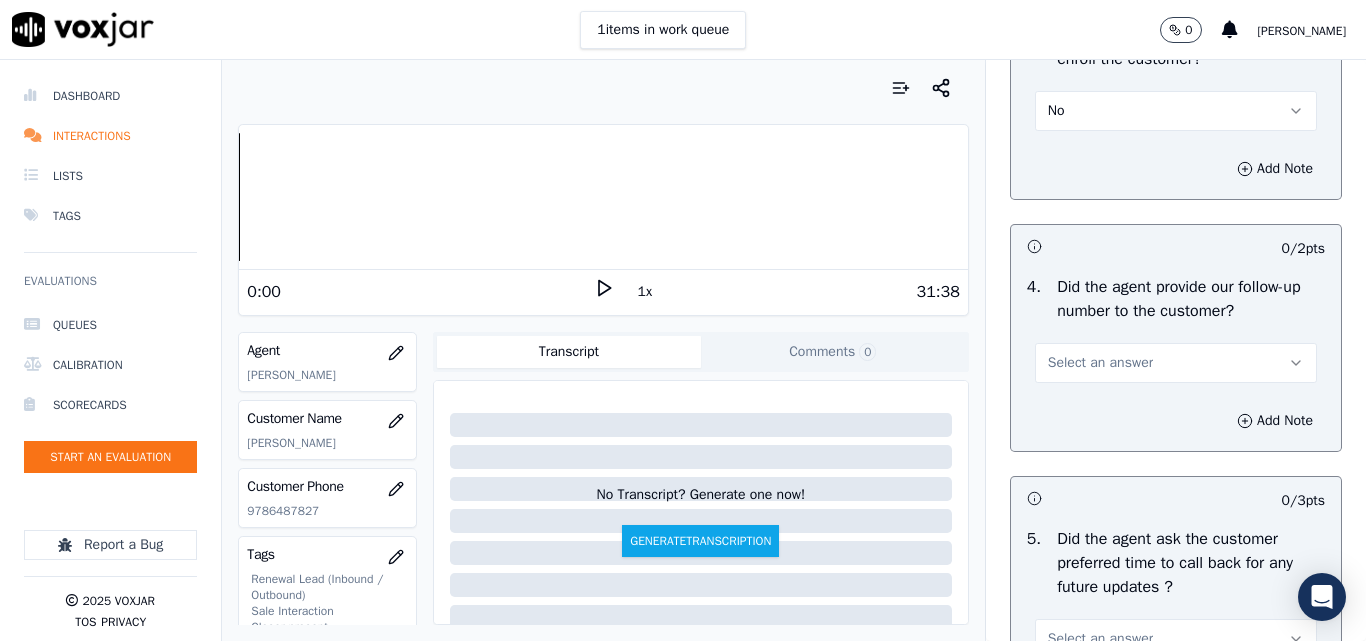 click on "Select an answer" at bounding box center (1100, 363) 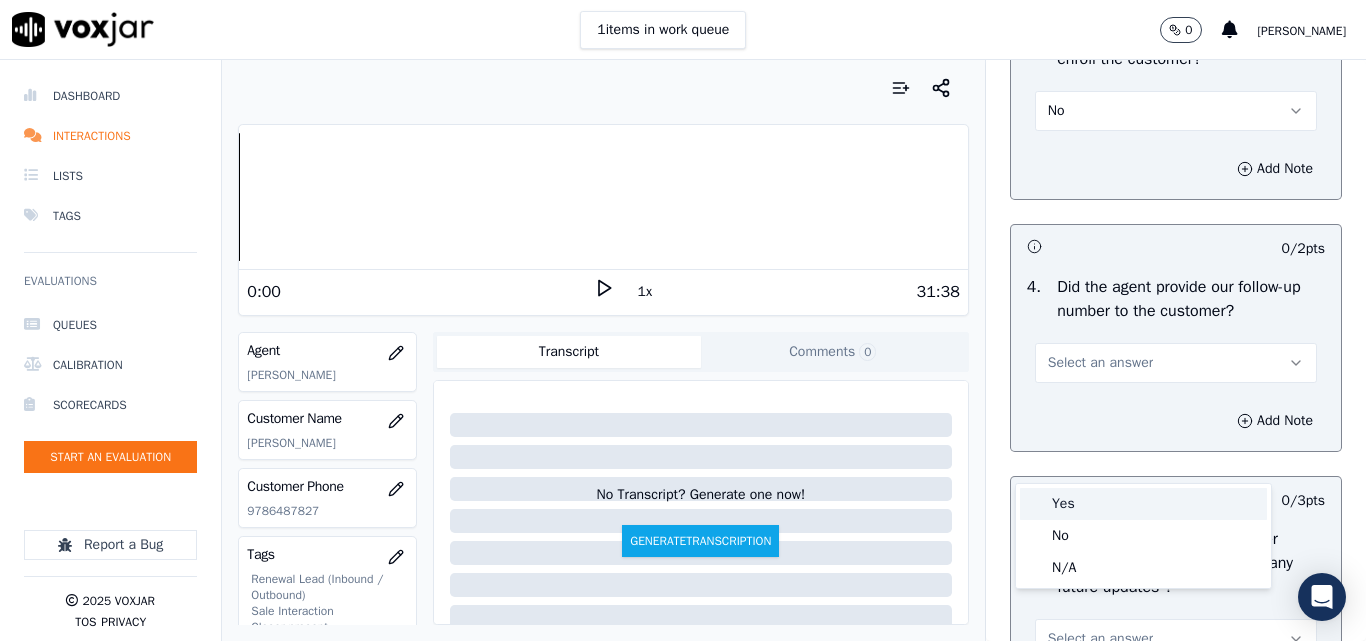 click on "Yes" at bounding box center [1143, 504] 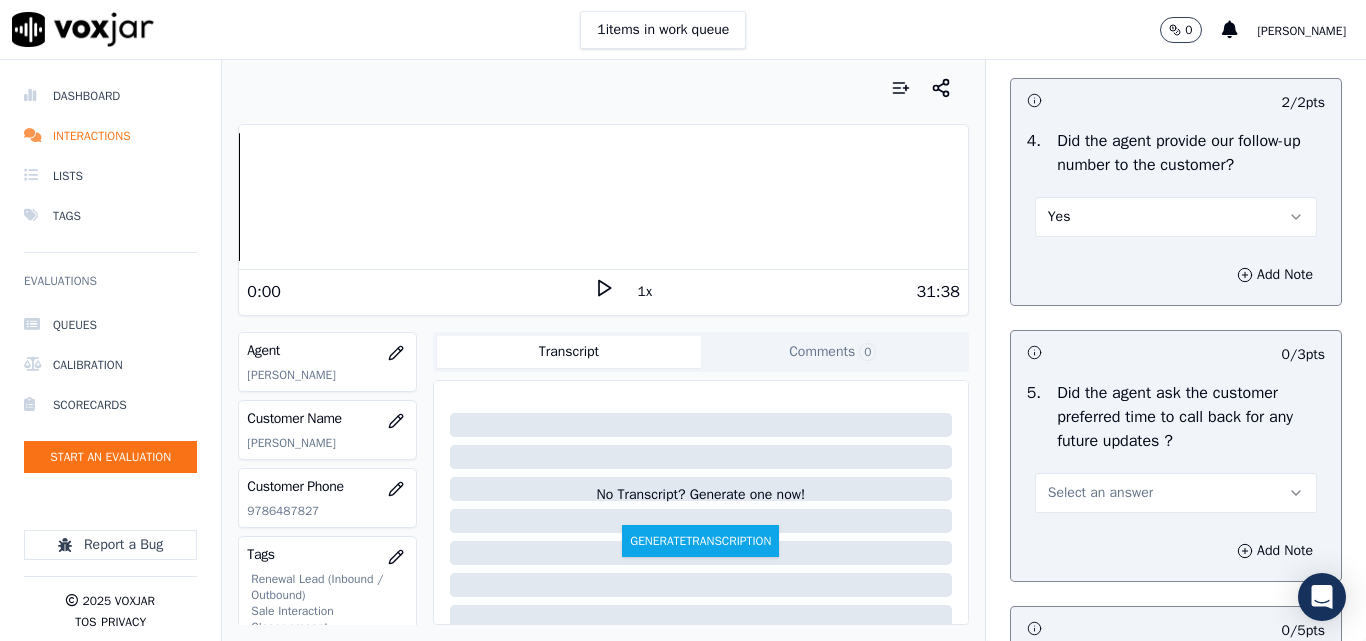 scroll, scrollTop: 5100, scrollLeft: 0, axis: vertical 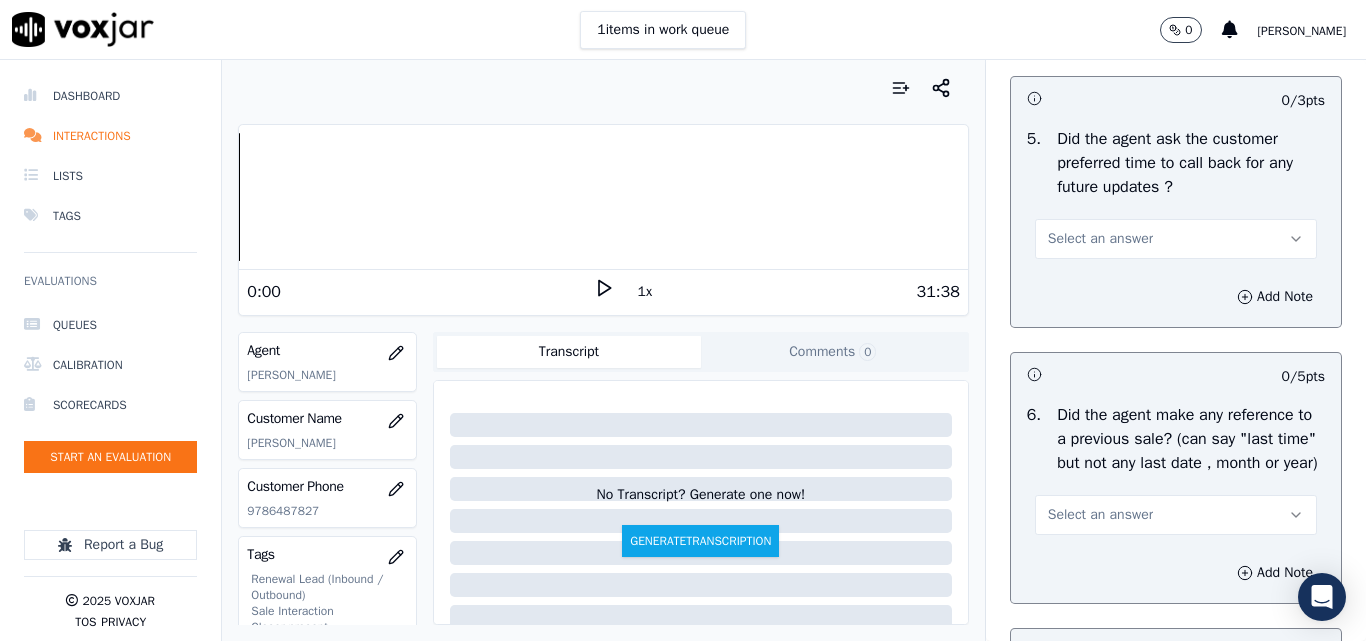 click on "Select an answer" at bounding box center [1100, 239] 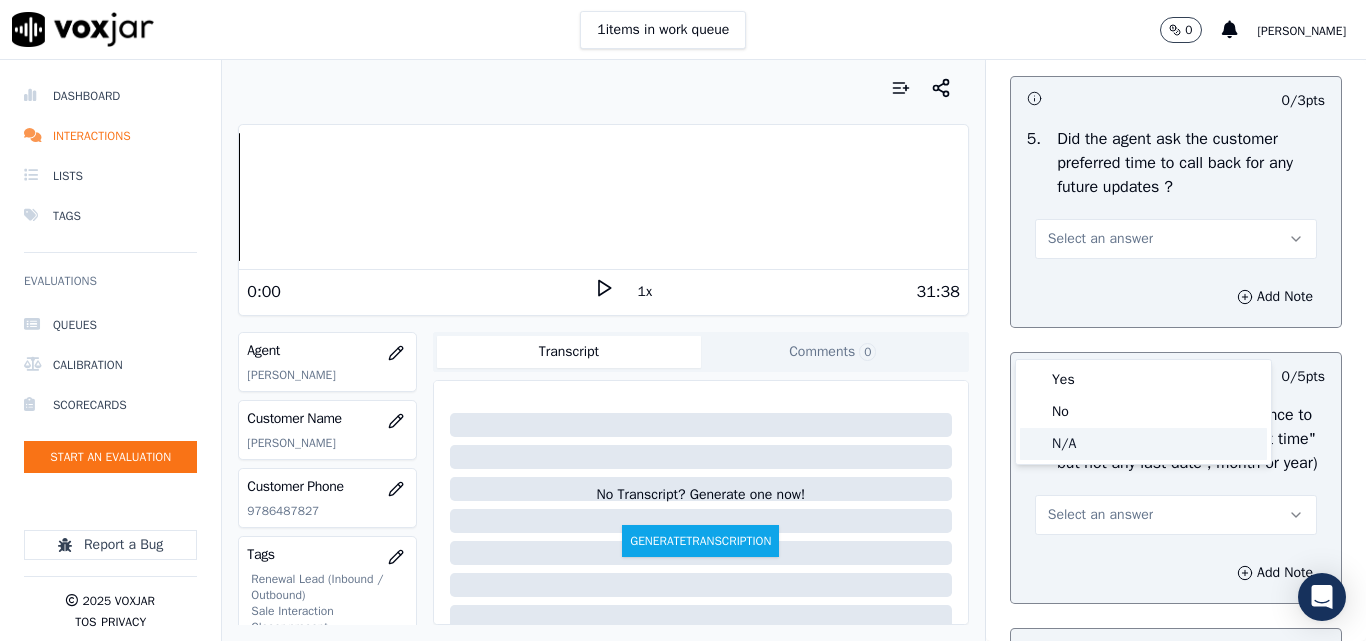 click on "N/A" 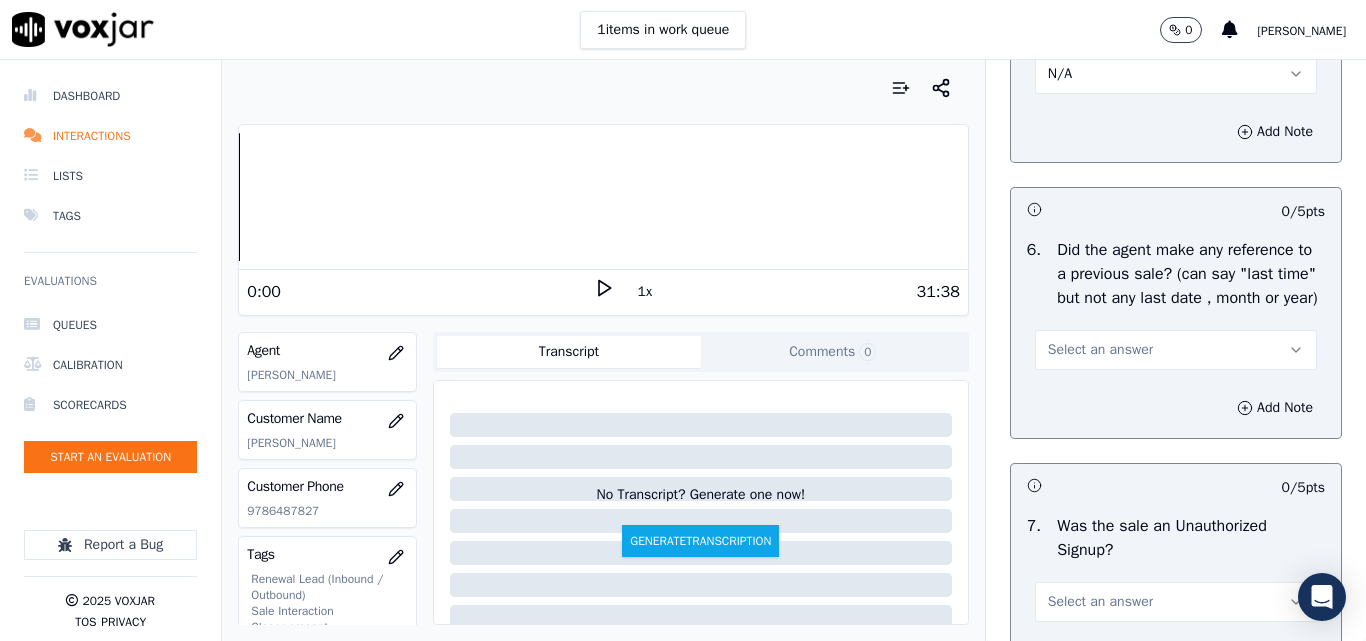 scroll, scrollTop: 5500, scrollLeft: 0, axis: vertical 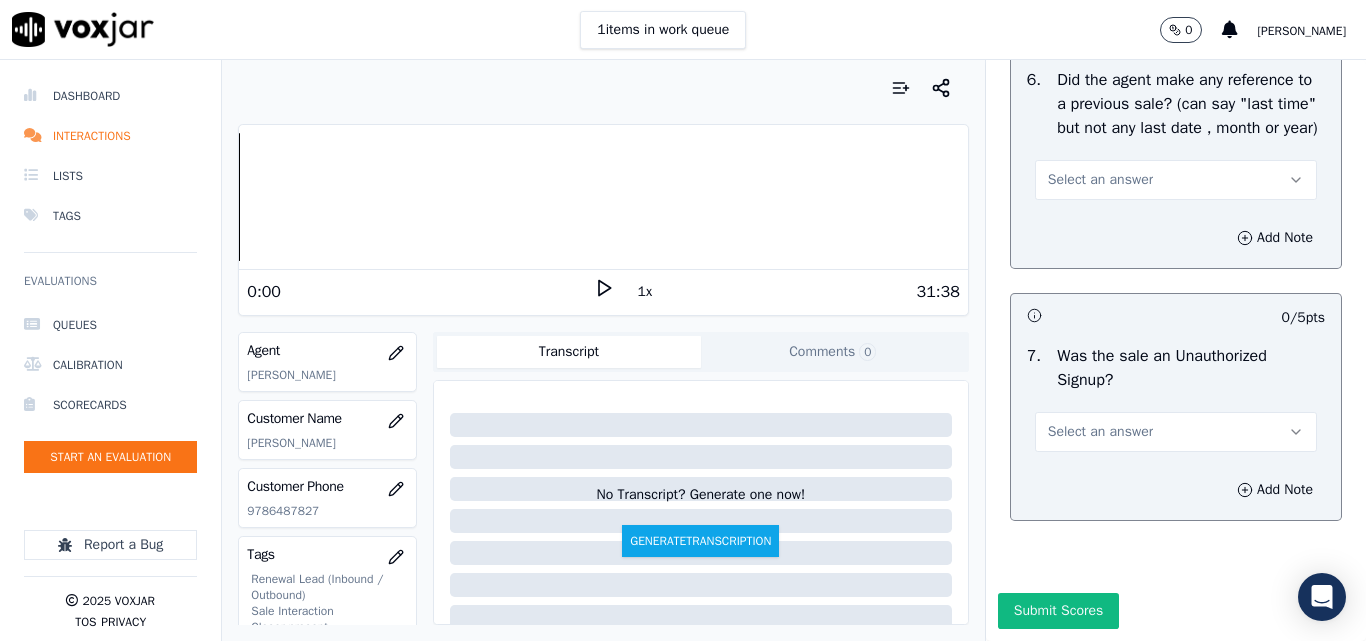 click on "Select an answer" at bounding box center (1100, 180) 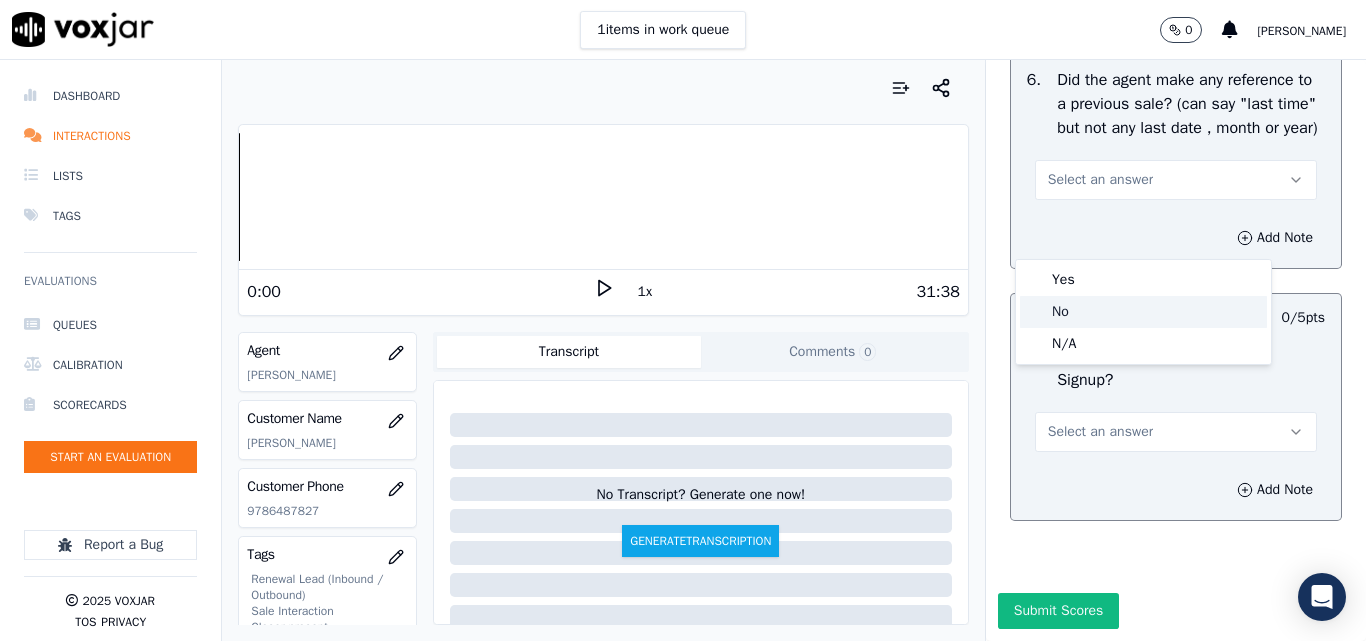 click on "No" 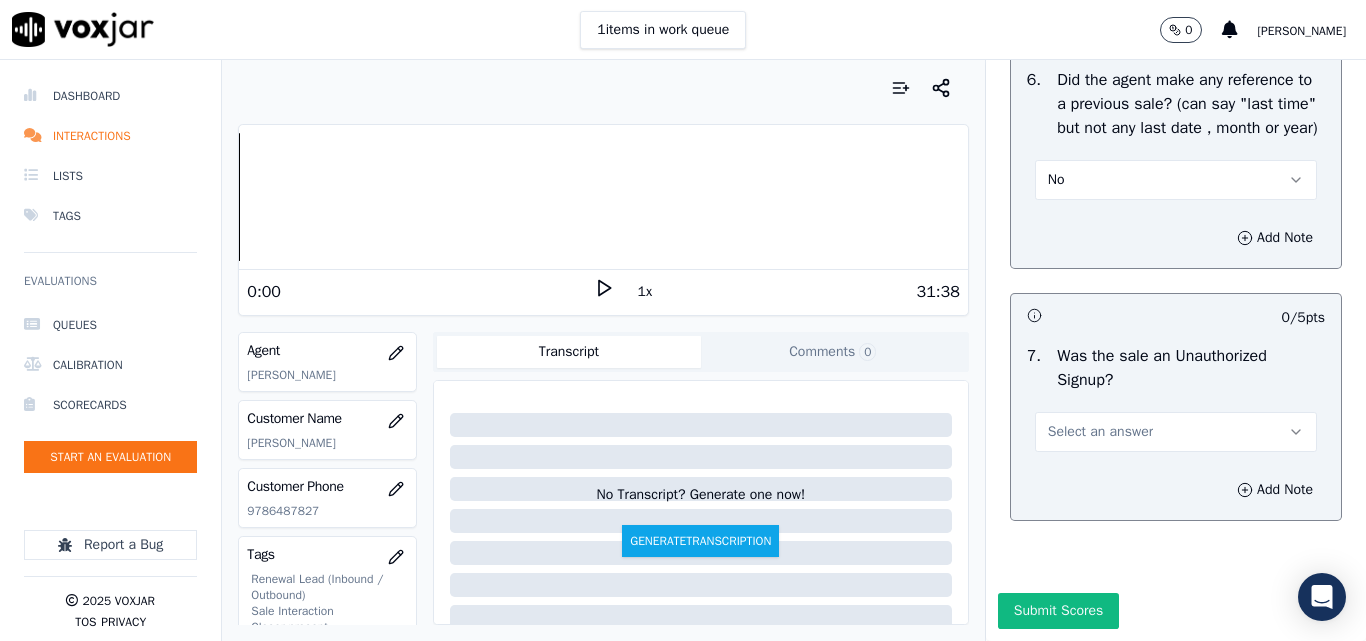 click on "Select an answer" at bounding box center (1100, 432) 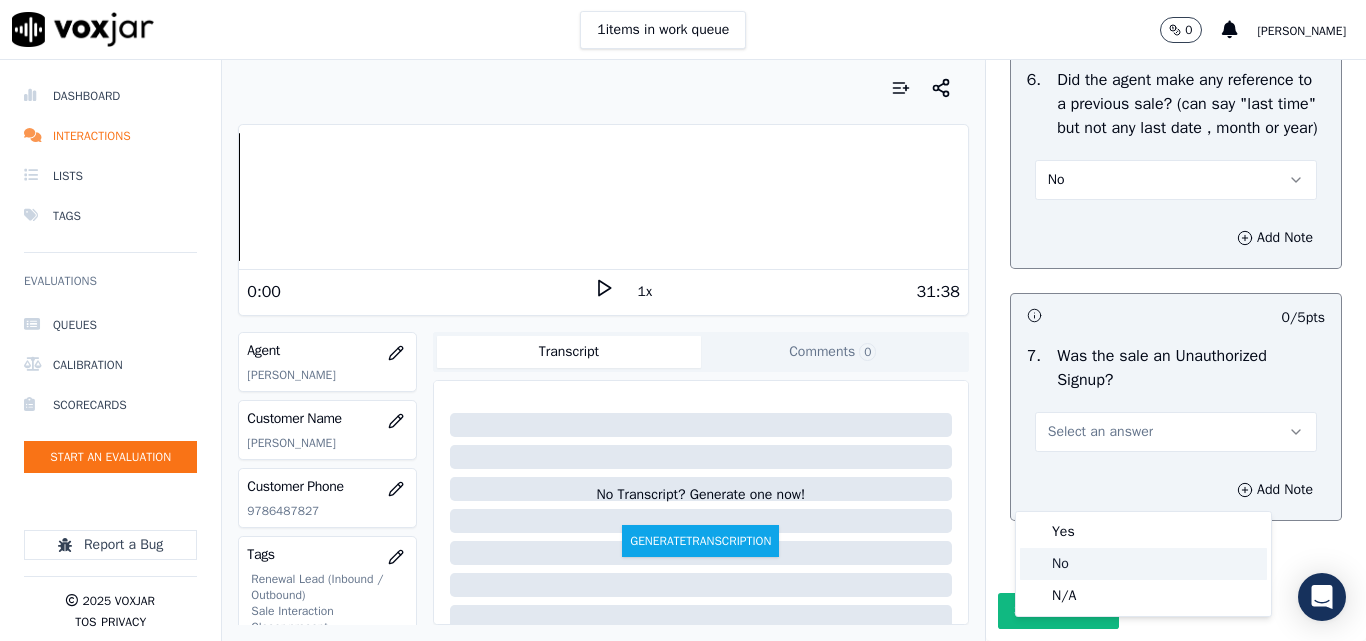 click on "No" 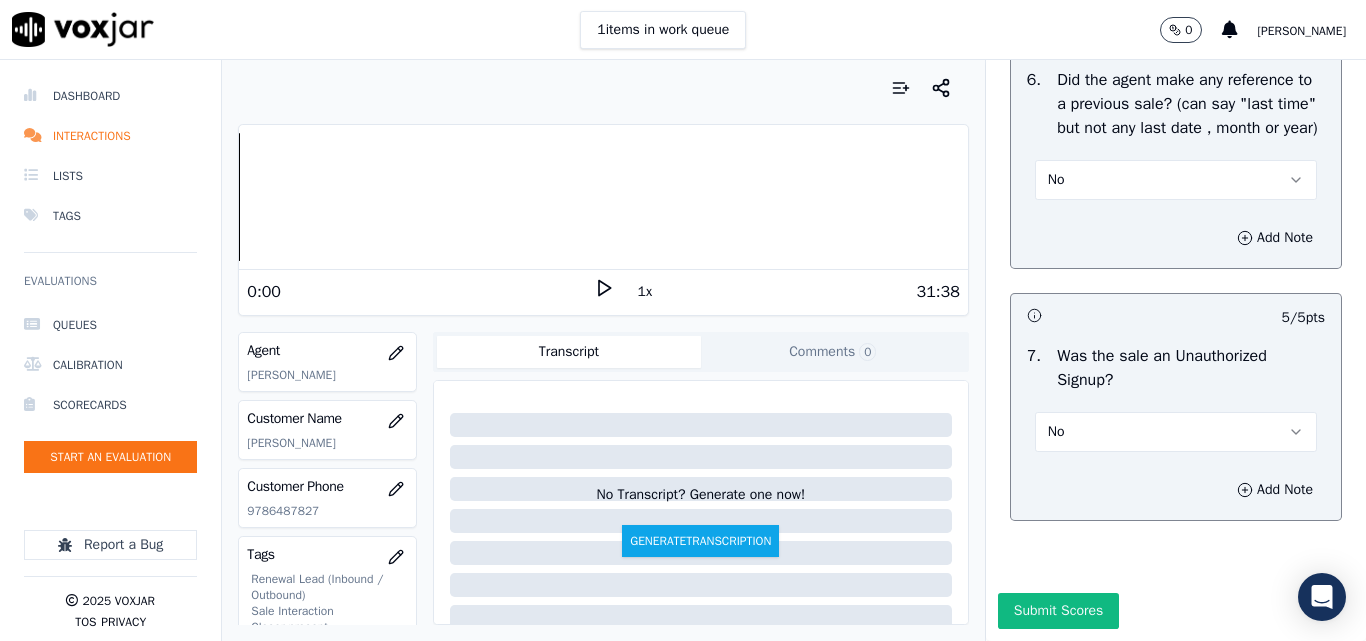 scroll, scrollTop: 5600, scrollLeft: 0, axis: vertical 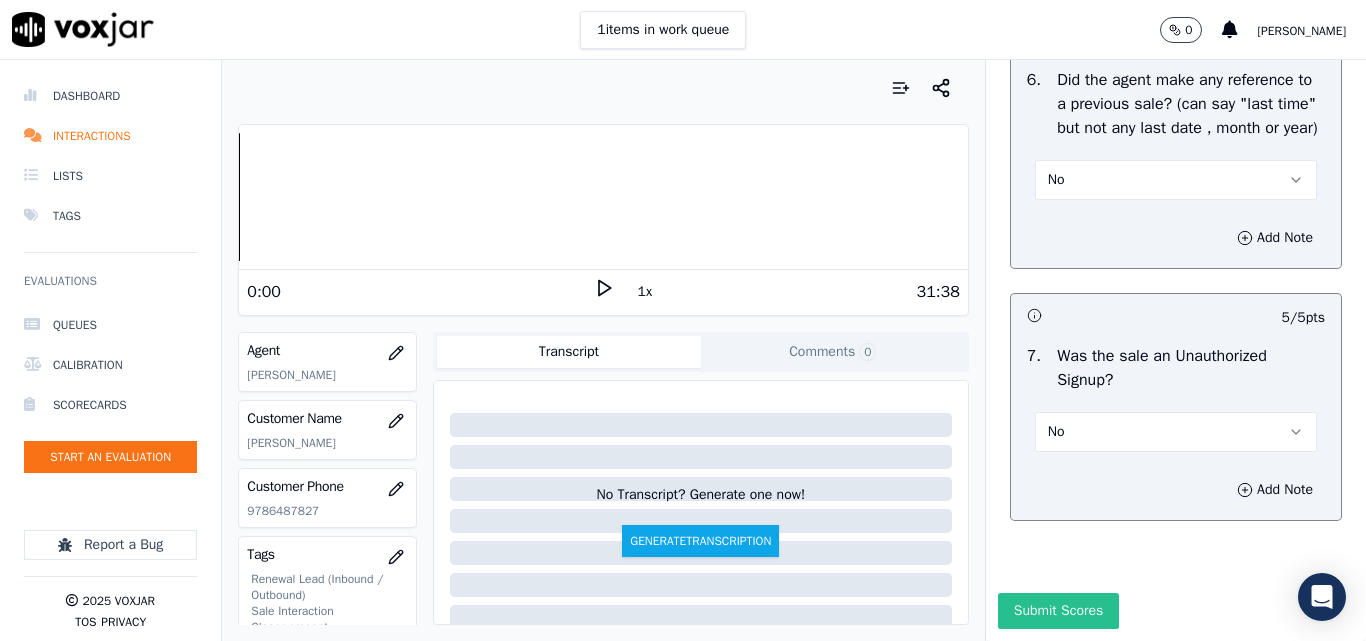 click on "Submit Scores" at bounding box center (1058, 611) 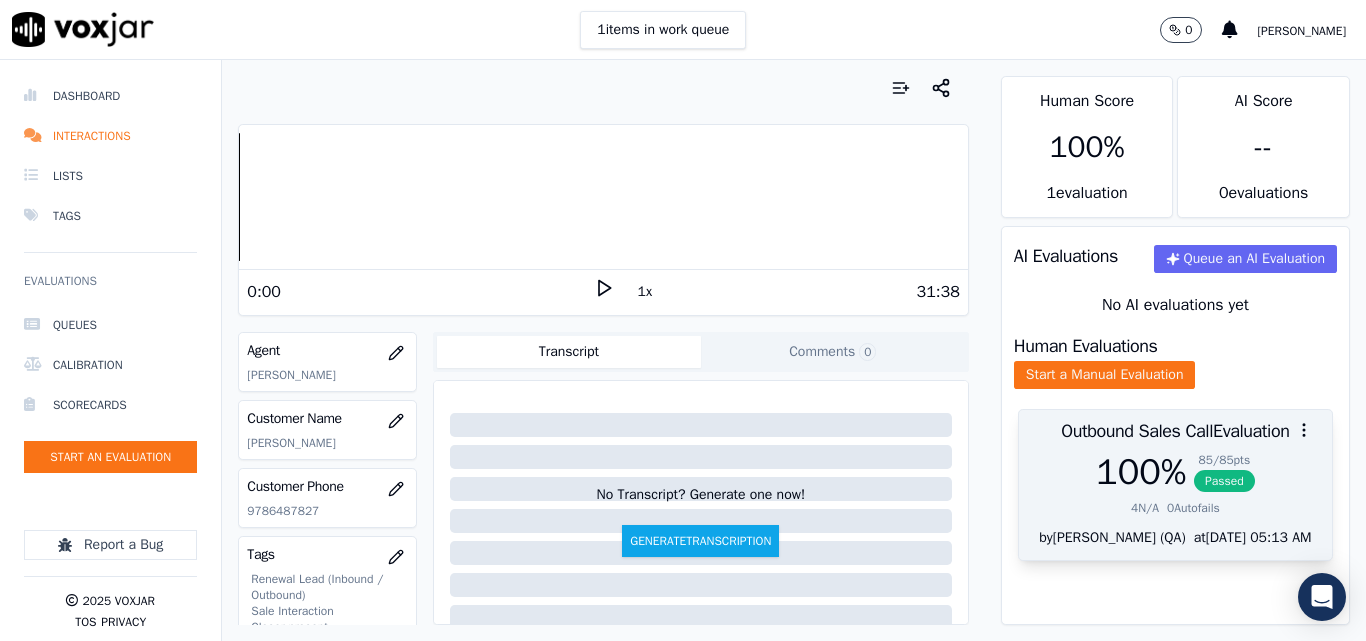 click on "Passed" at bounding box center (1224, 481) 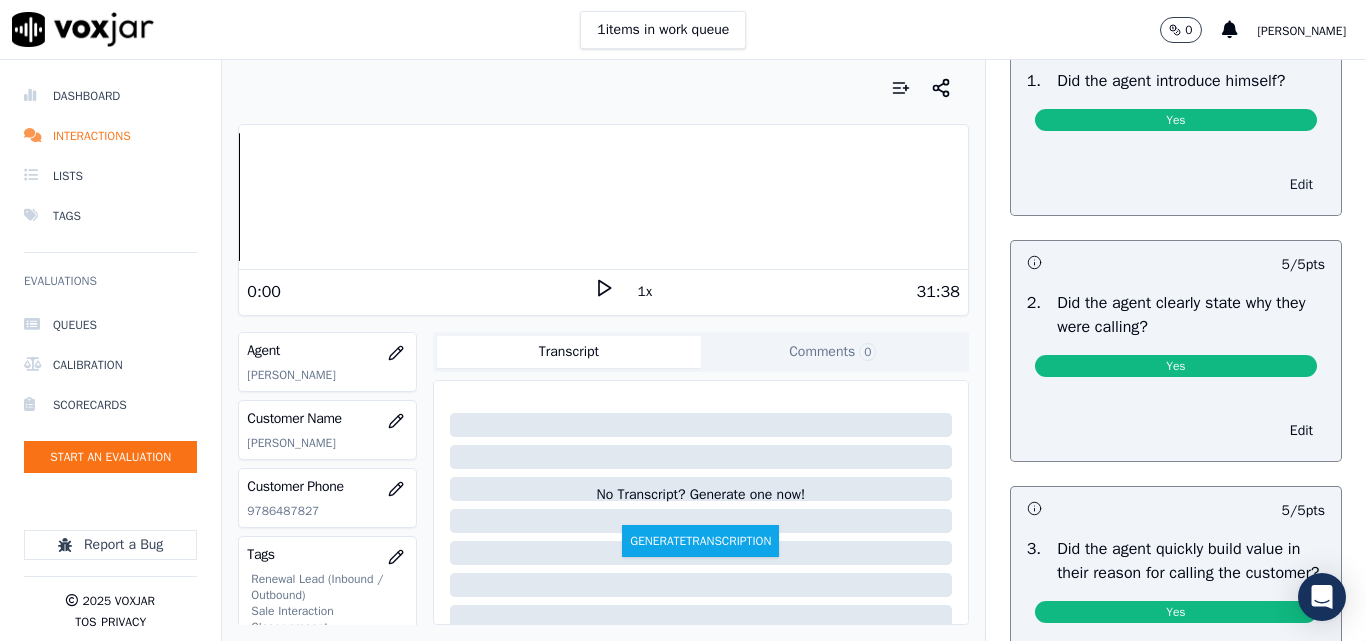 scroll, scrollTop: 0, scrollLeft: 0, axis: both 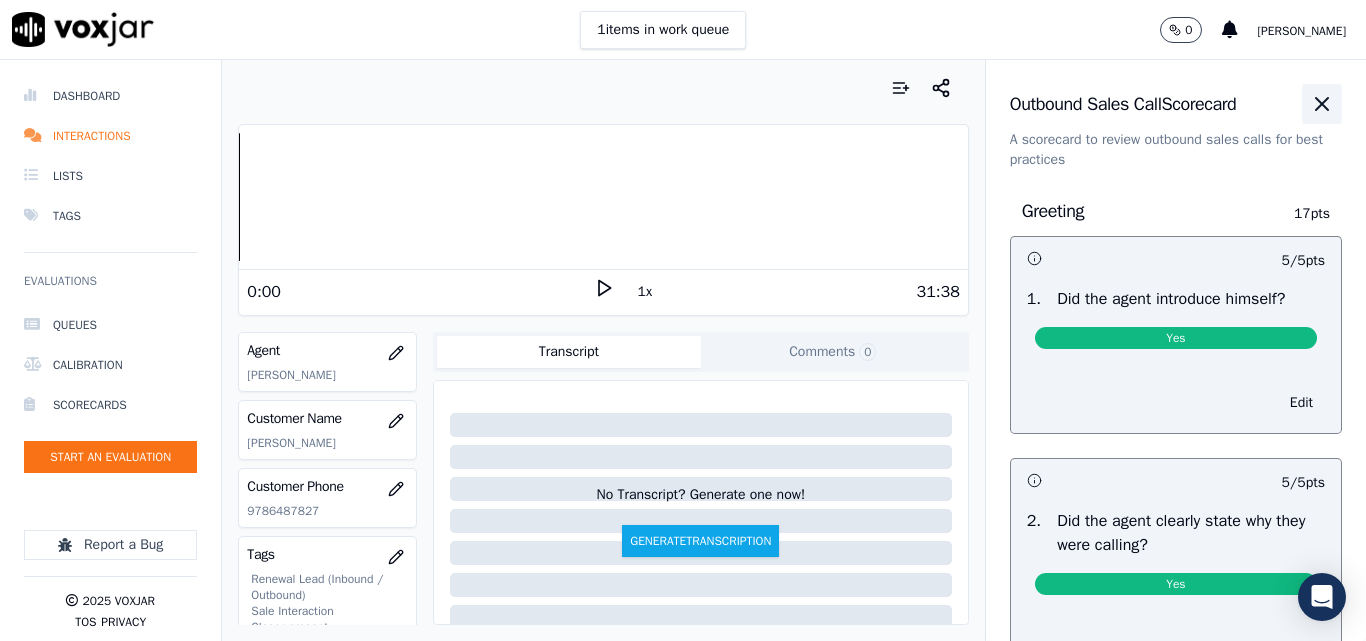 click 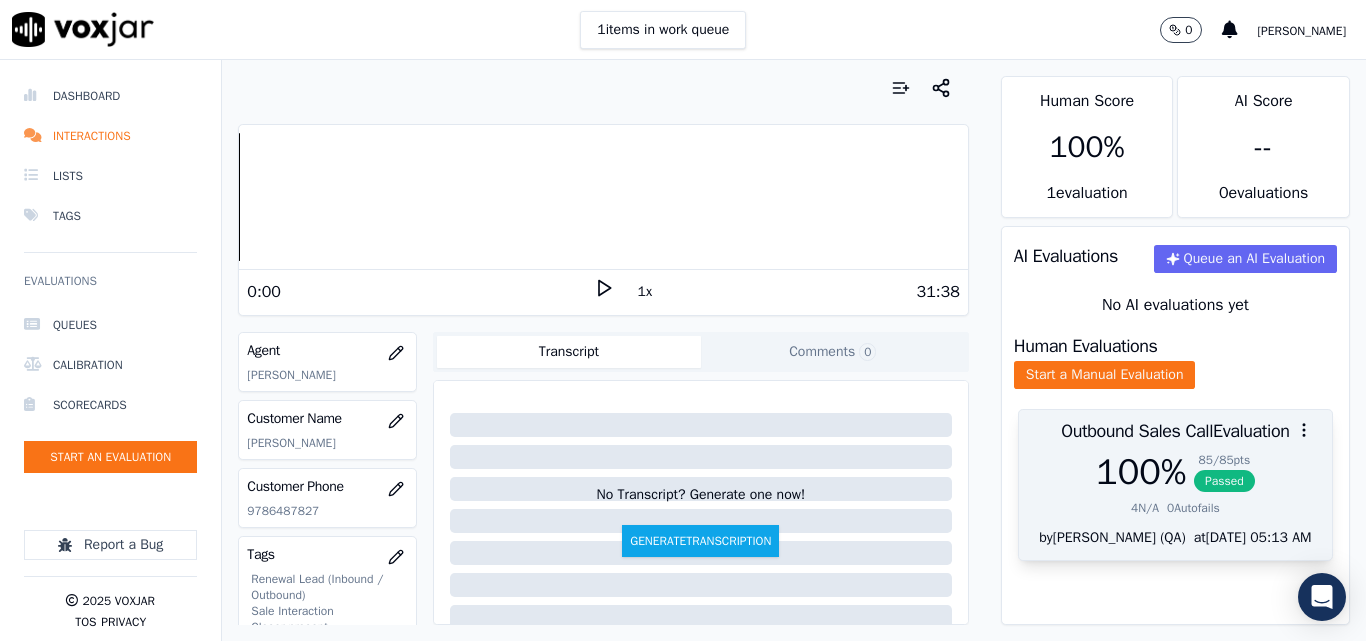 click on "Passed" at bounding box center (1224, 481) 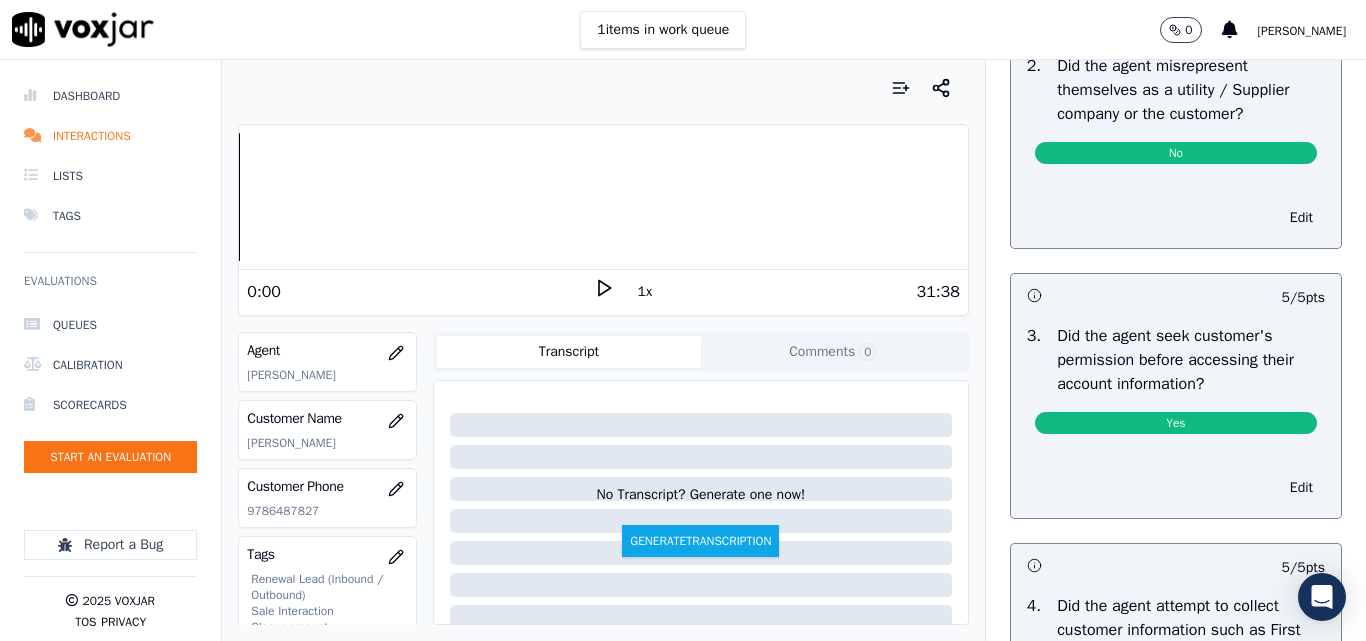 scroll, scrollTop: 1600, scrollLeft: 0, axis: vertical 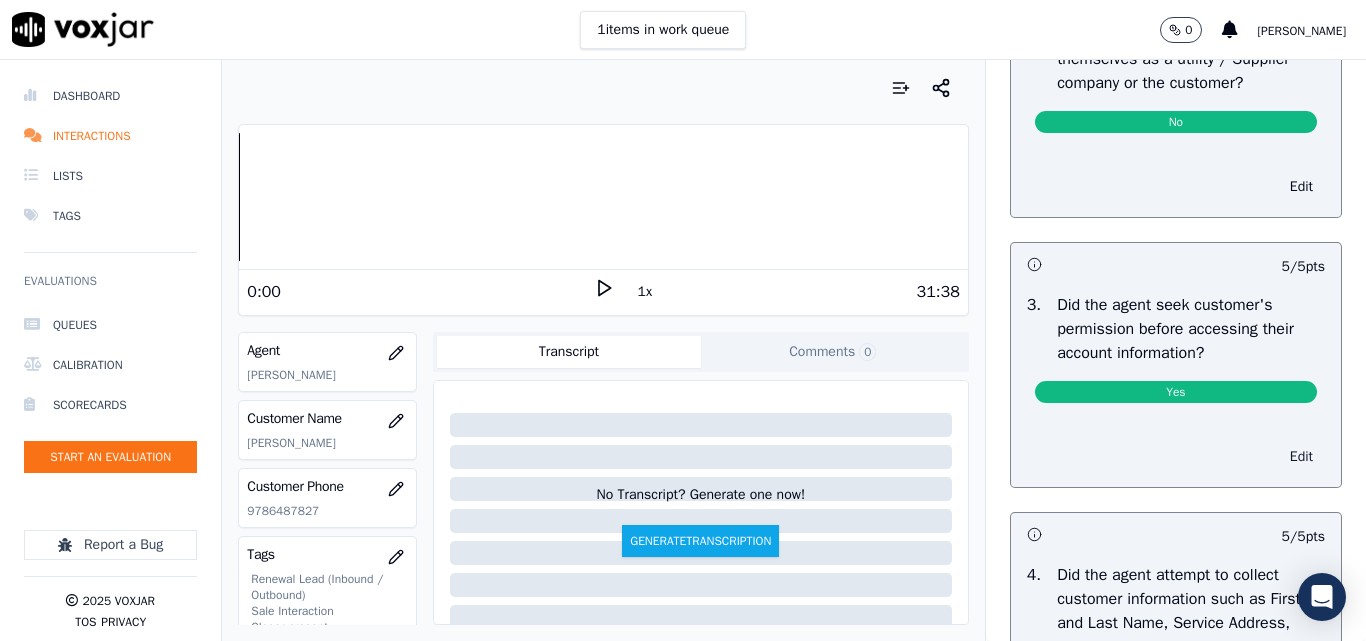 click on "Edit" at bounding box center (1301, 457) 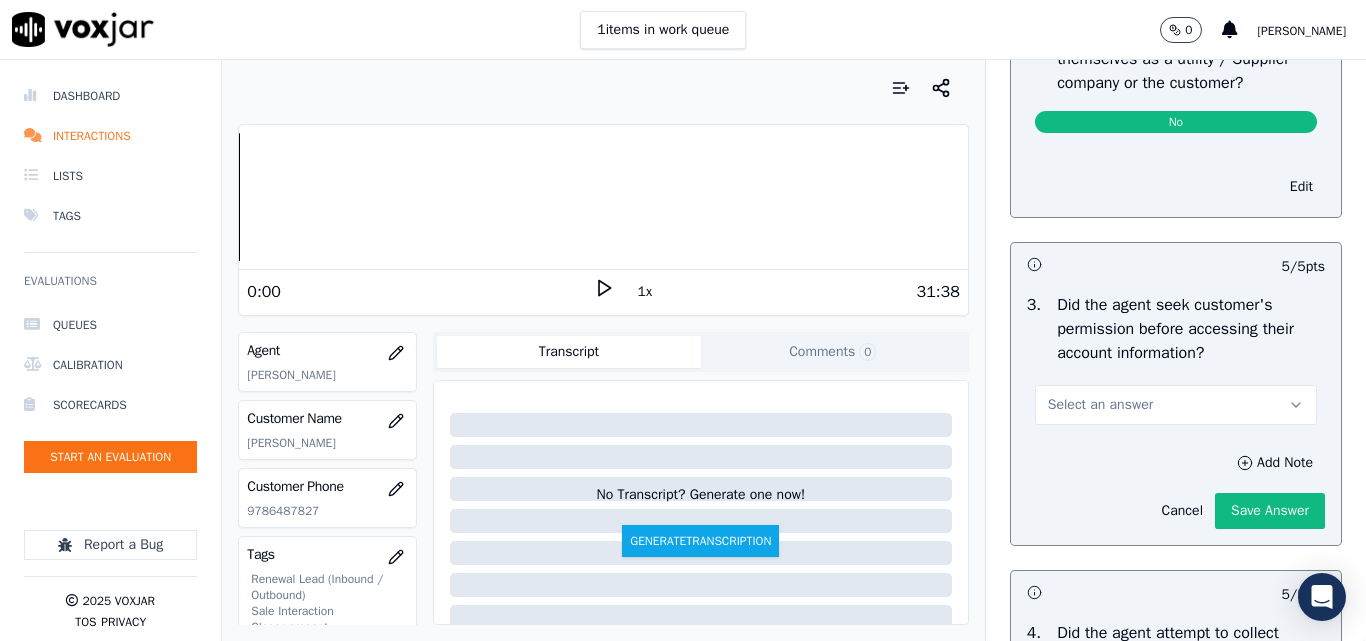 drag, startPoint x: 1130, startPoint y: 459, endPoint x: 1129, endPoint y: 469, distance: 10.049875 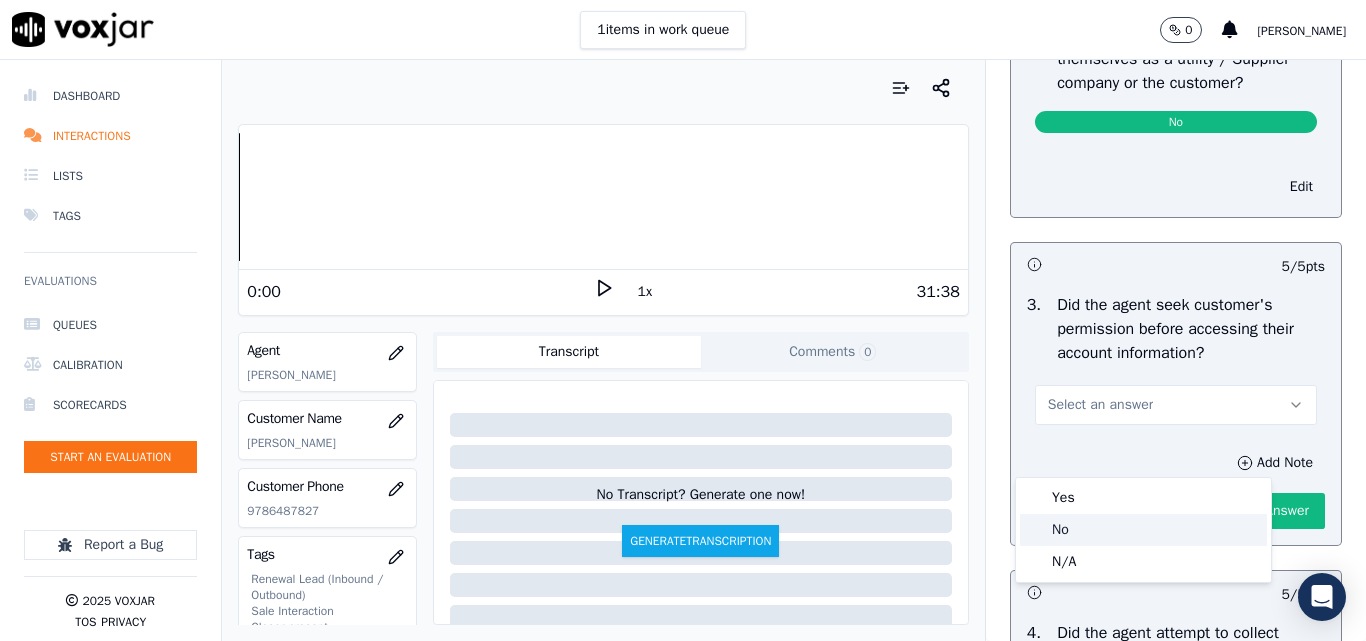 click on "No" 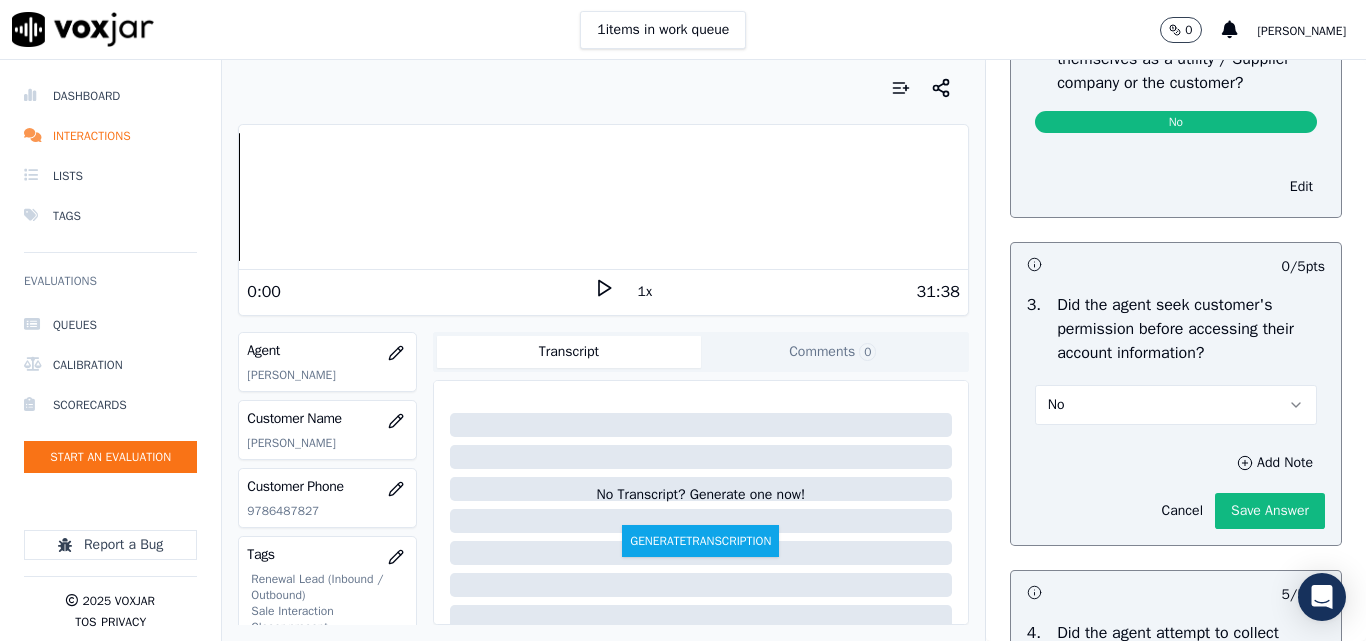 drag, startPoint x: 1257, startPoint y: 552, endPoint x: 1238, endPoint y: 550, distance: 19.104973 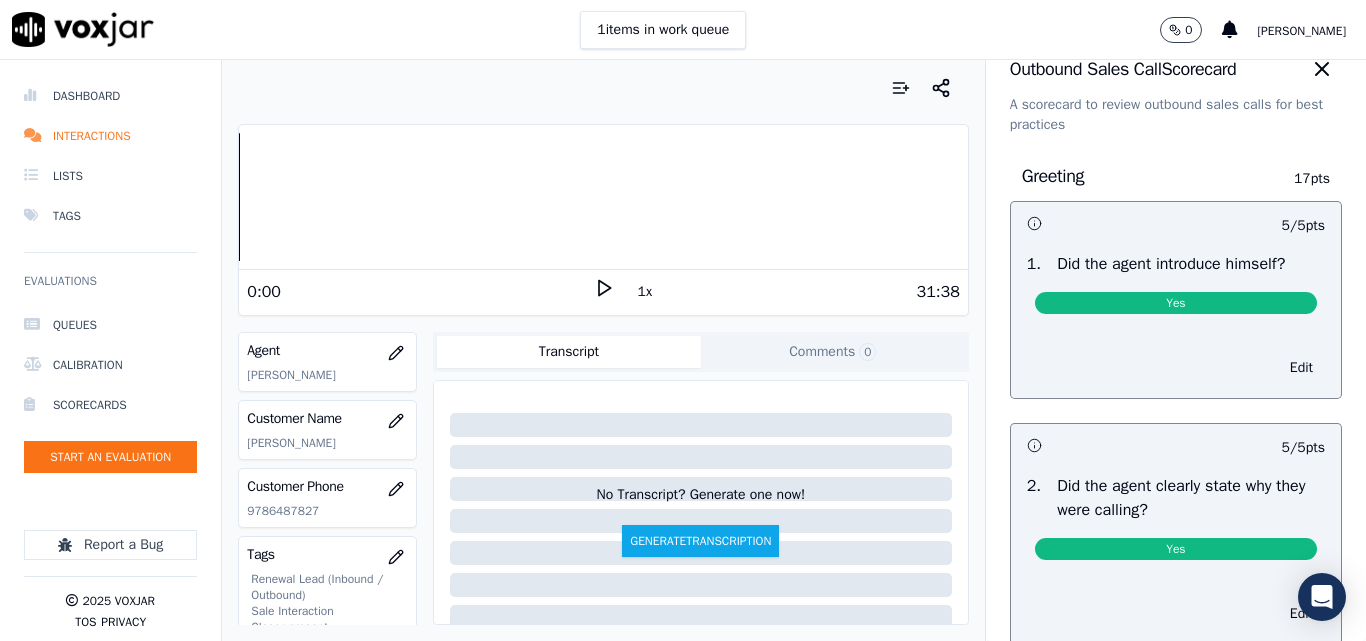 scroll, scrollTop: 0, scrollLeft: 0, axis: both 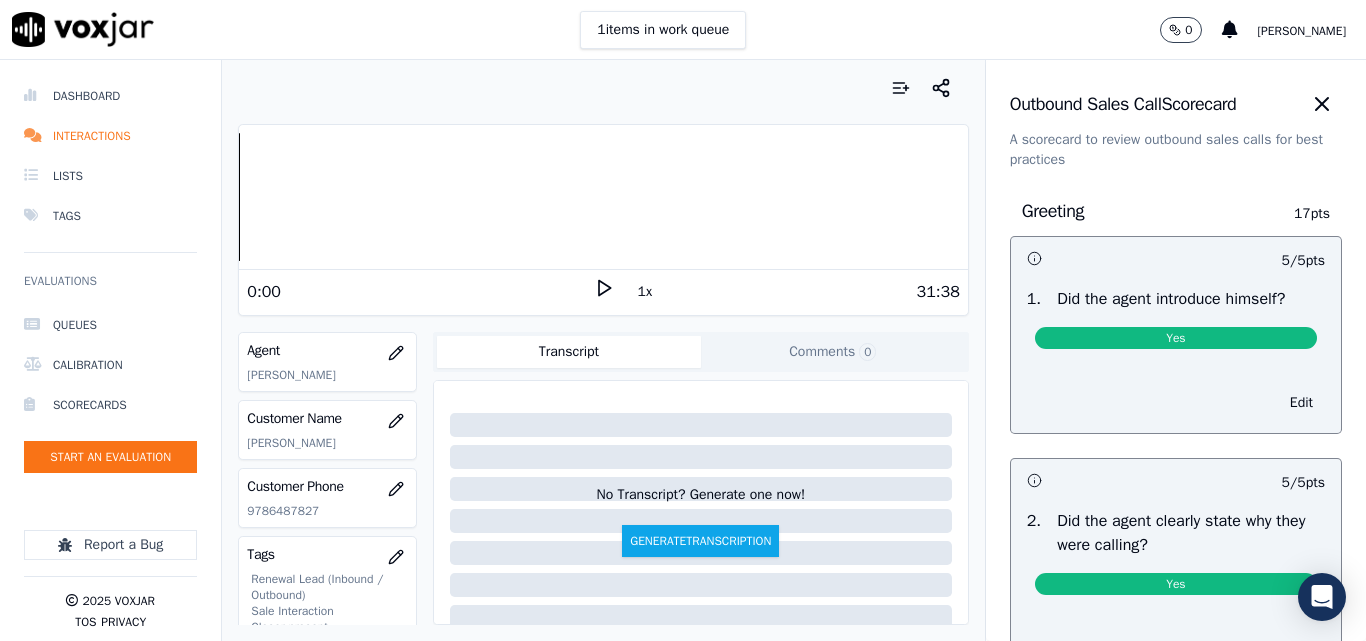 click 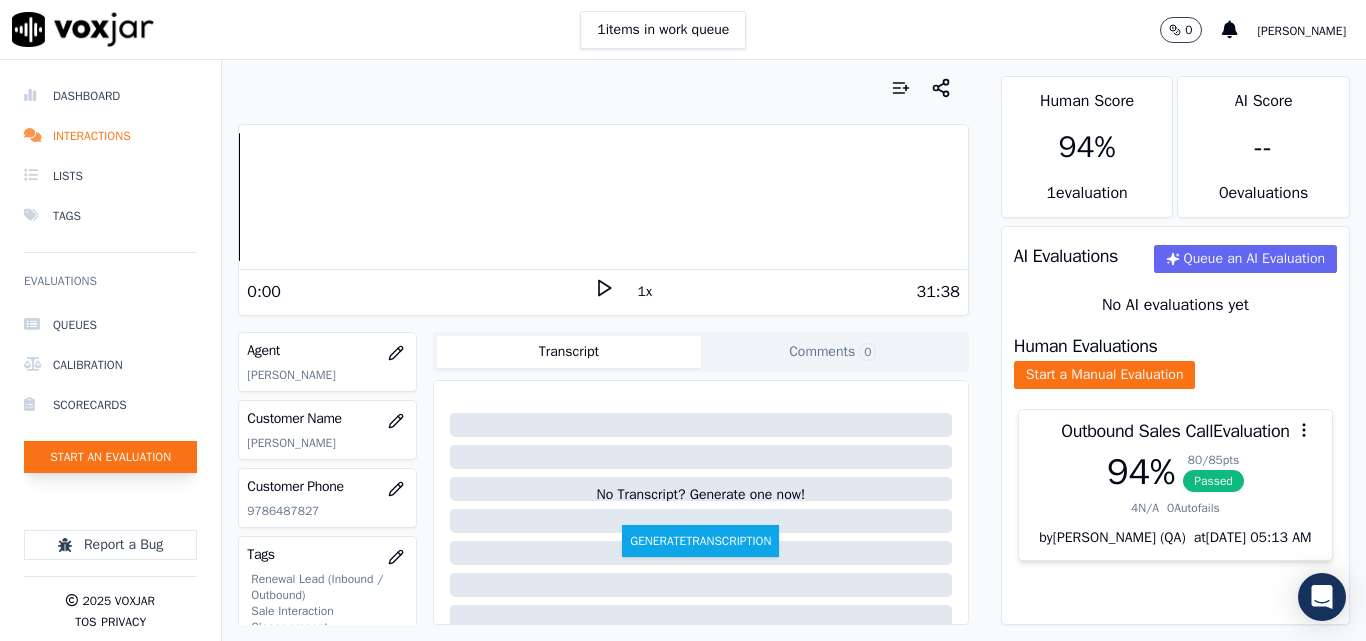 click on "Start an Evaluation" 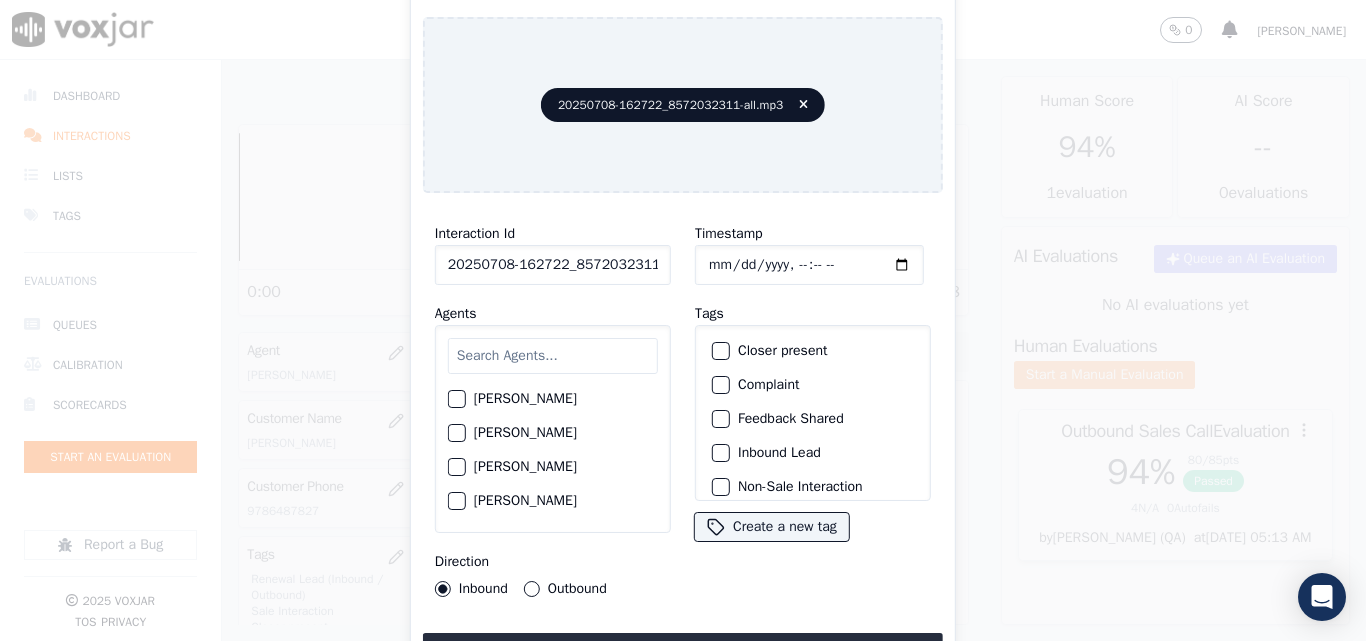 scroll, scrollTop: 0, scrollLeft: 40, axis: horizontal 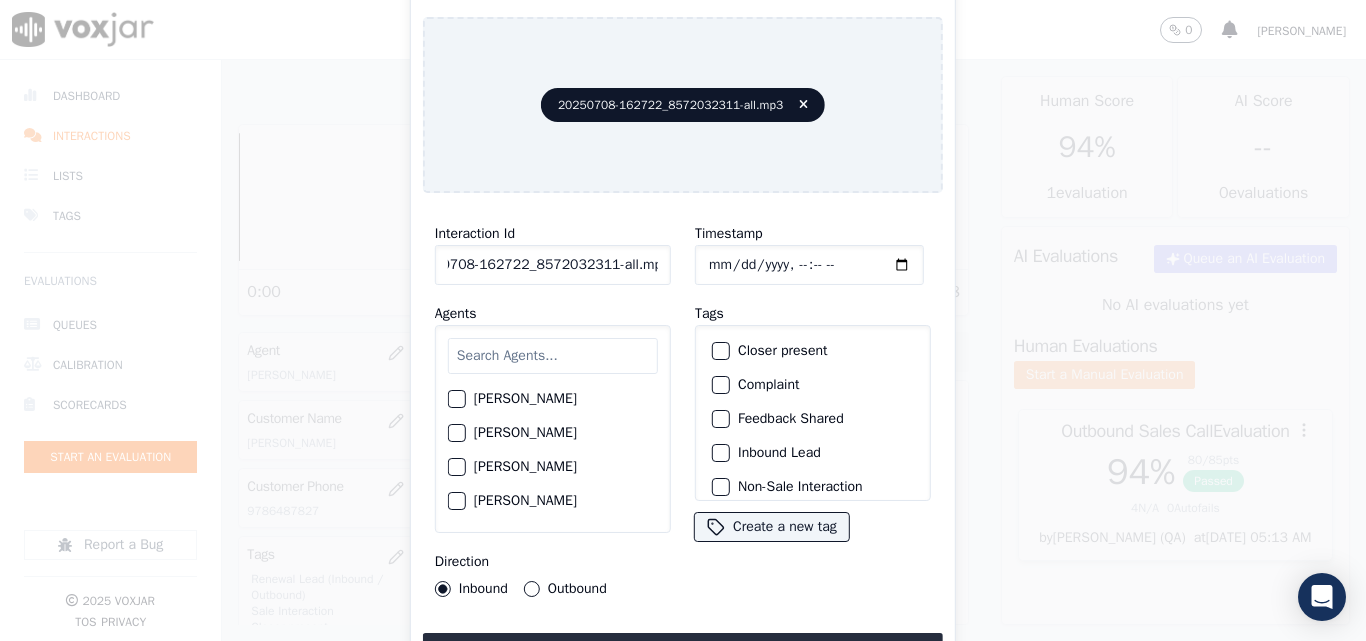 drag, startPoint x: 638, startPoint y: 257, endPoint x: 719, endPoint y: 261, distance: 81.09871 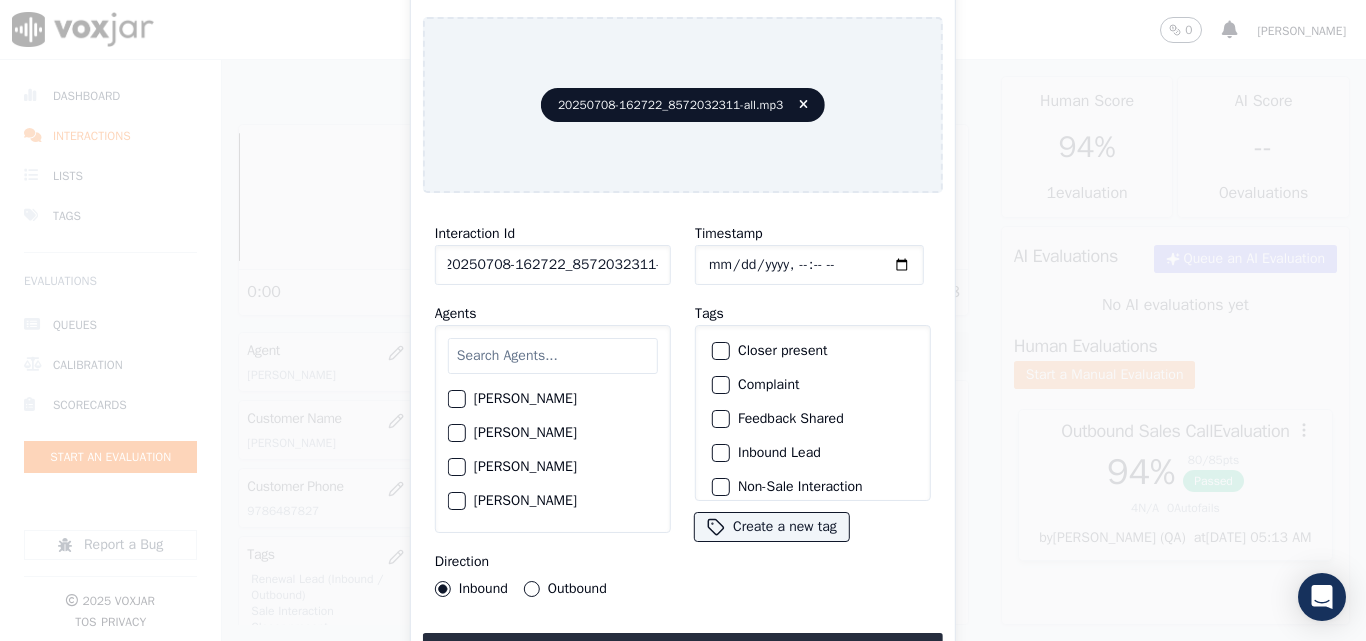 scroll, scrollTop: 0, scrollLeft: 11, axis: horizontal 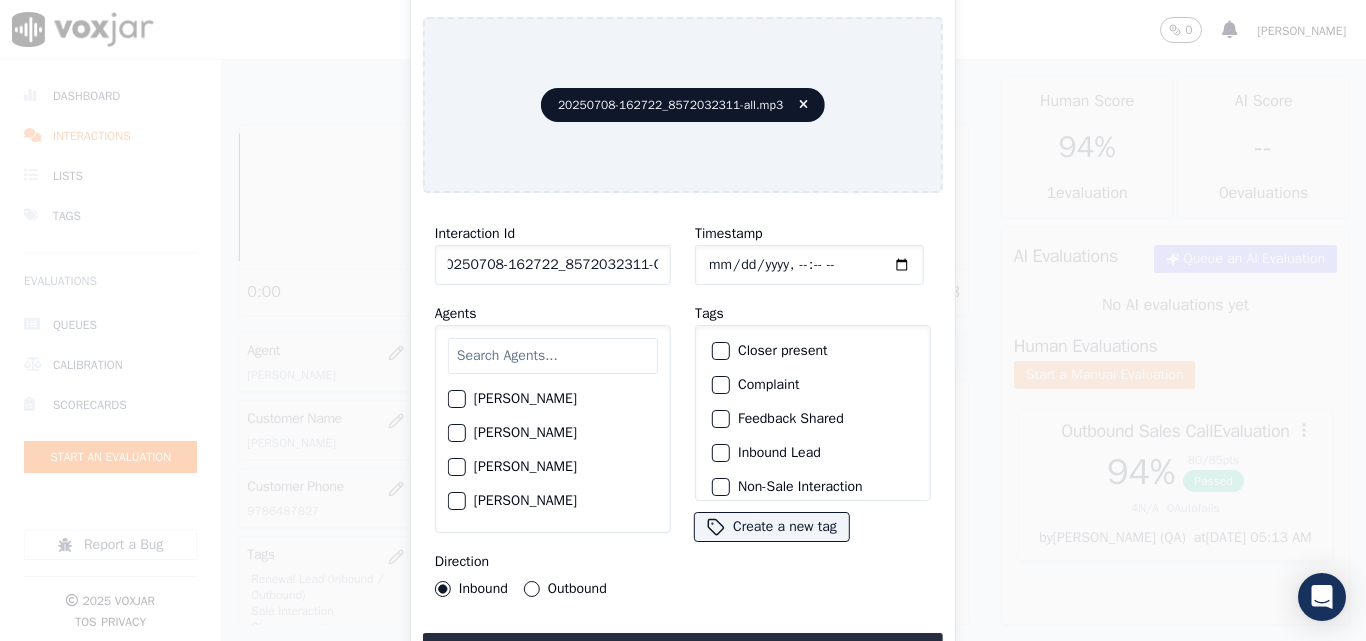 type on "20250708-162722_8572032311-C1" 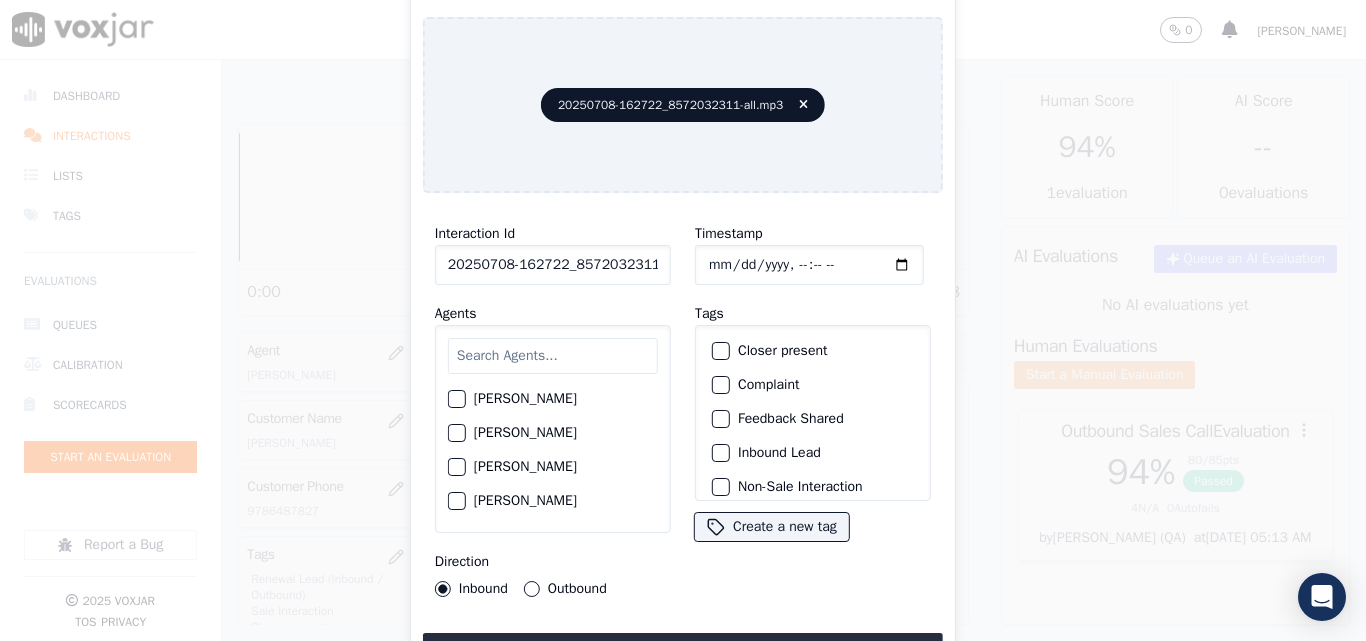 type on "[DATE]T23:46" 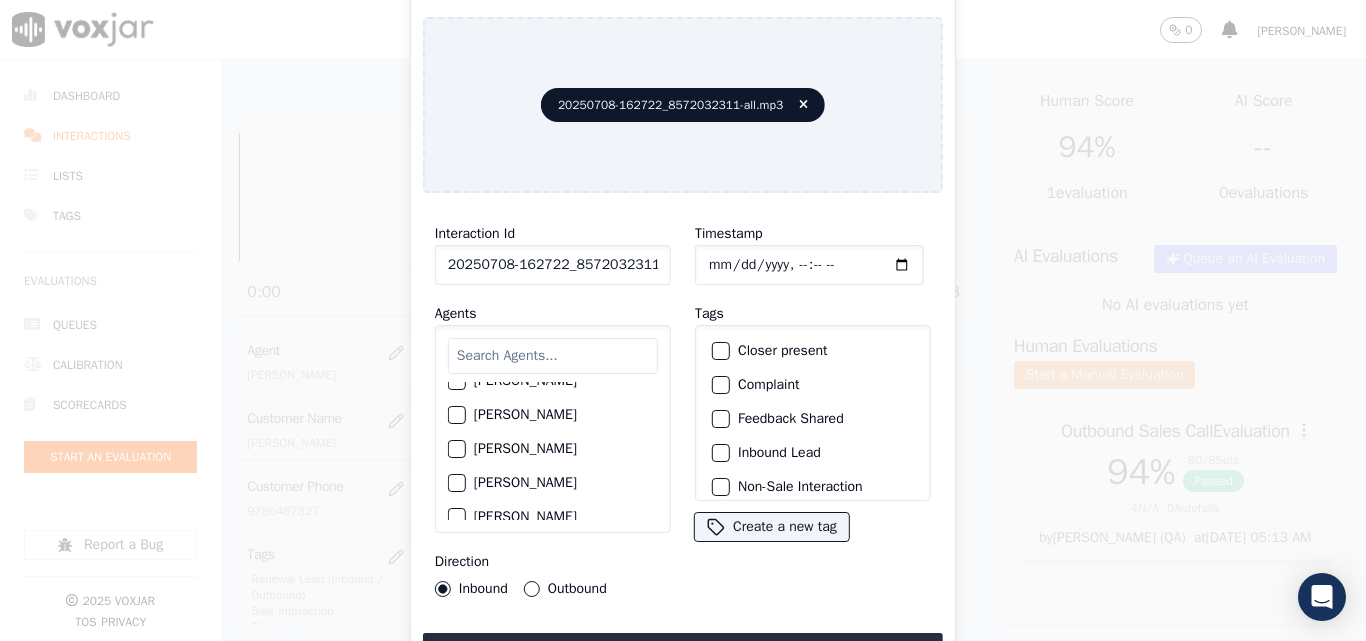 scroll, scrollTop: 900, scrollLeft: 0, axis: vertical 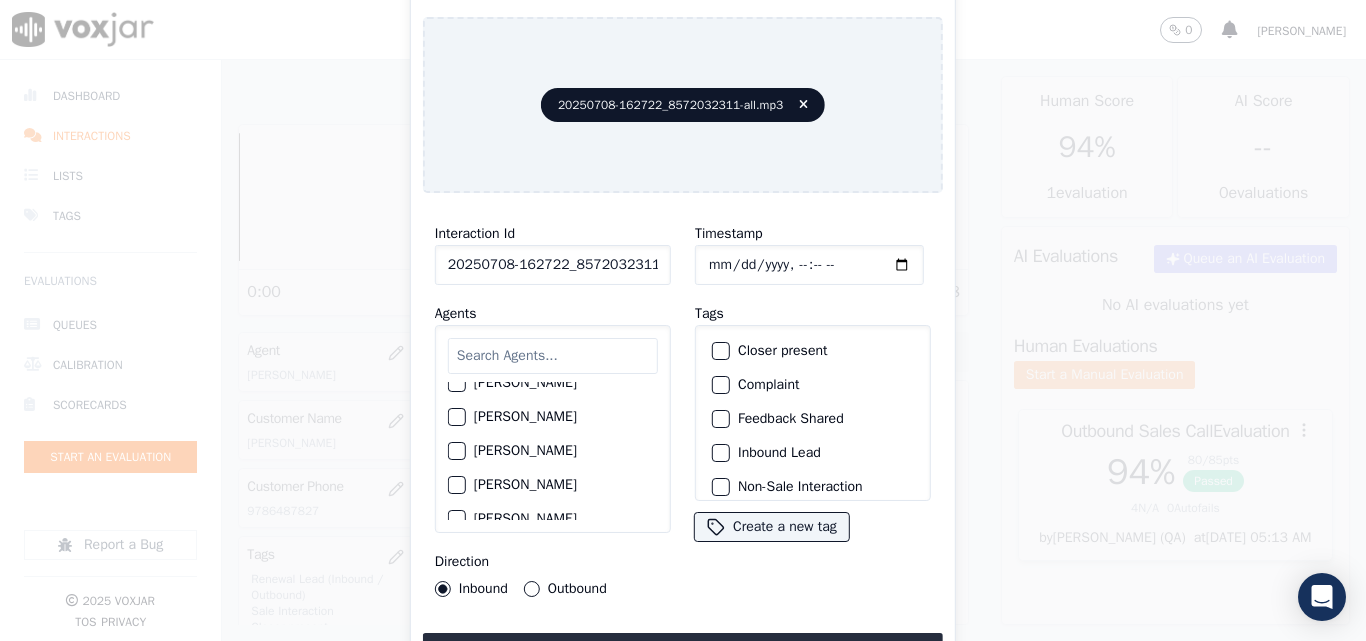 click on "Closer present" 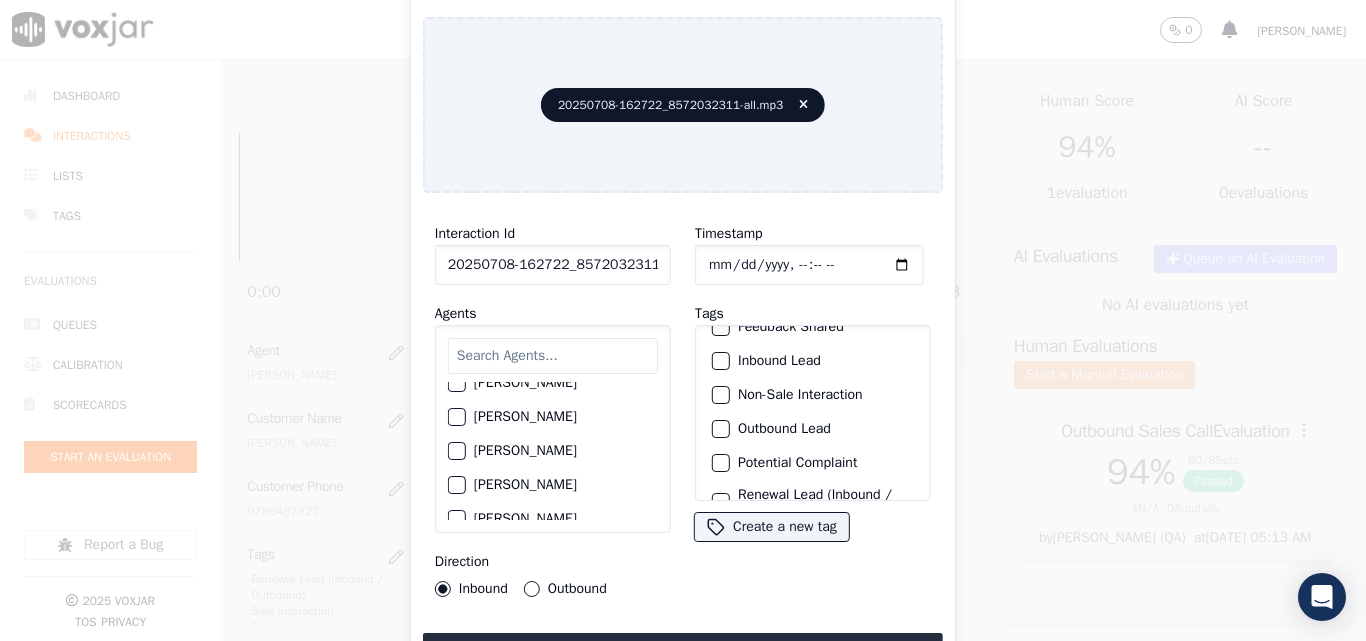 scroll, scrollTop: 173, scrollLeft: 0, axis: vertical 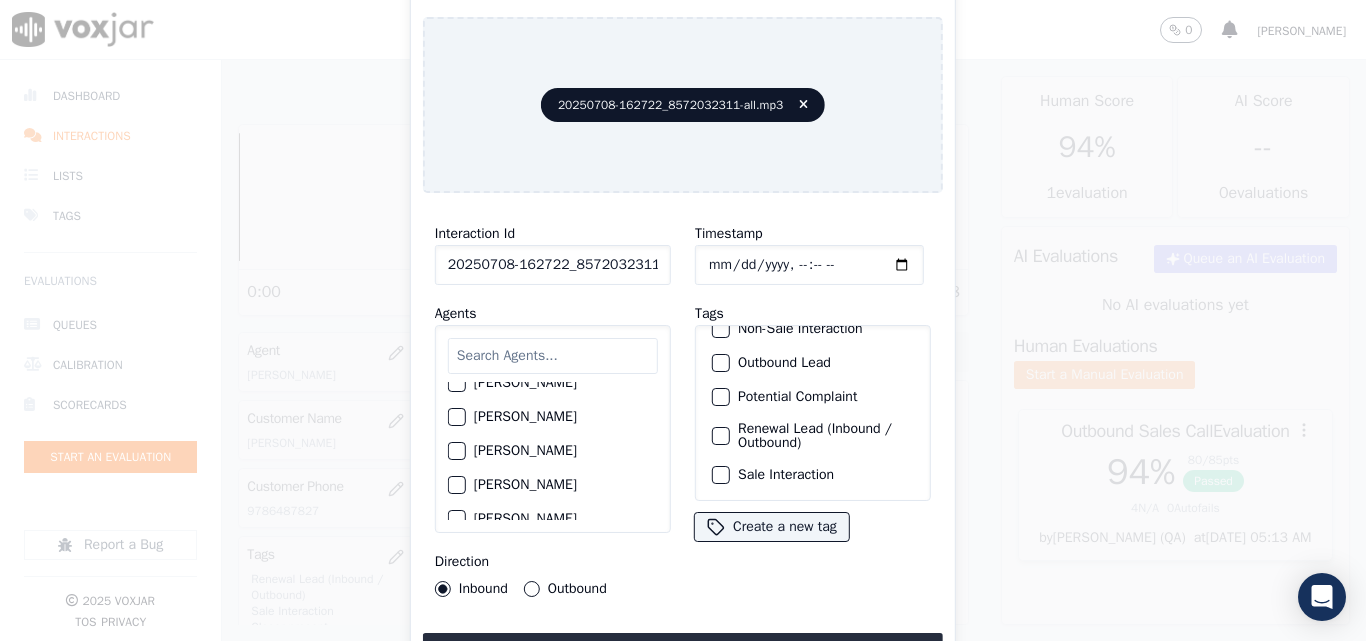 click on "Renewal Lead (Inbound / Outbound)" 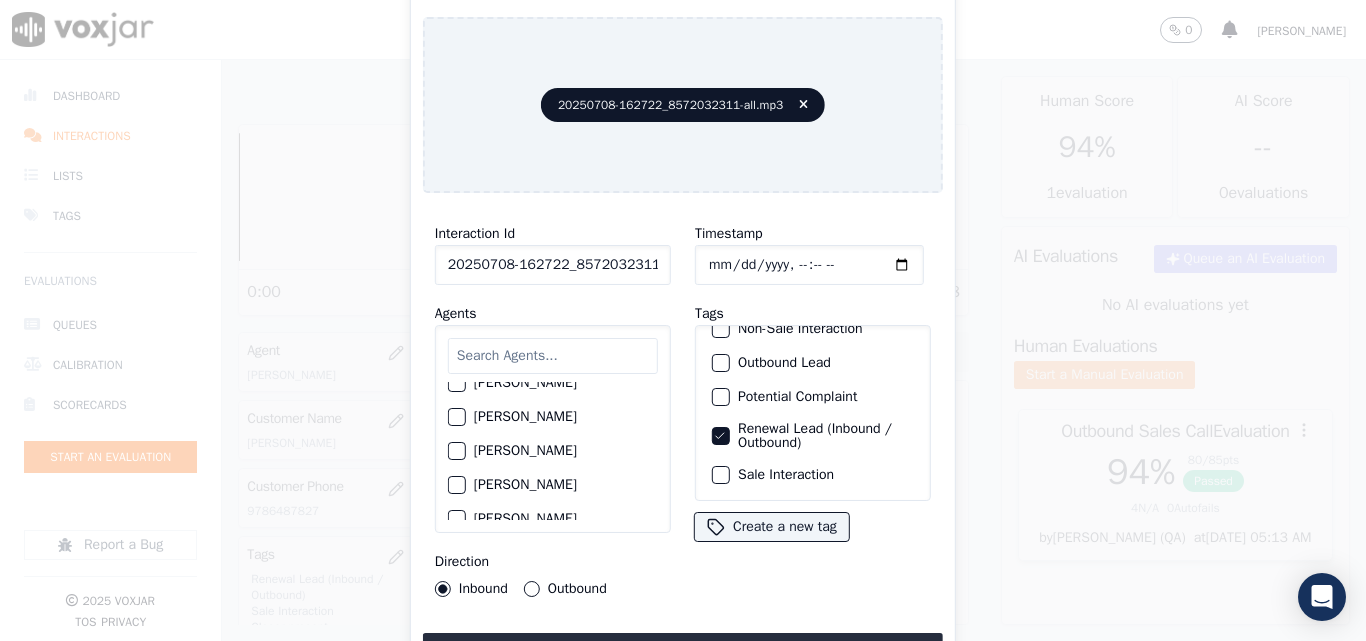 click on "Sale Interaction" 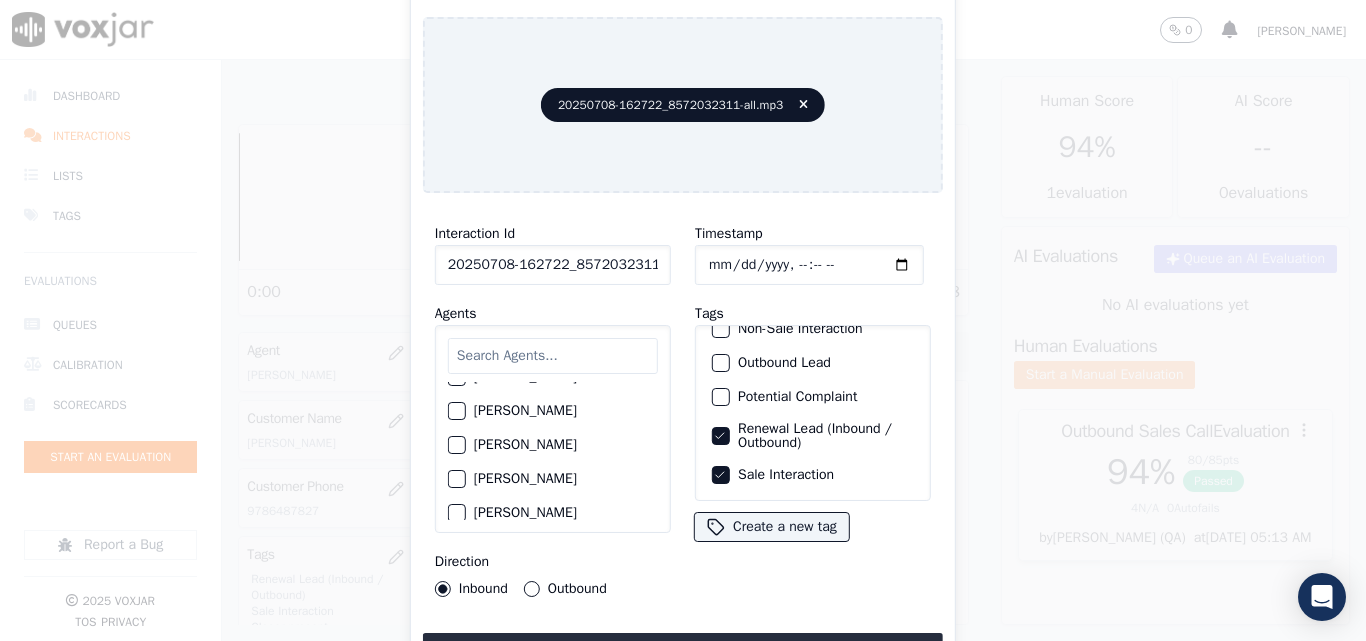 scroll, scrollTop: 700, scrollLeft: 0, axis: vertical 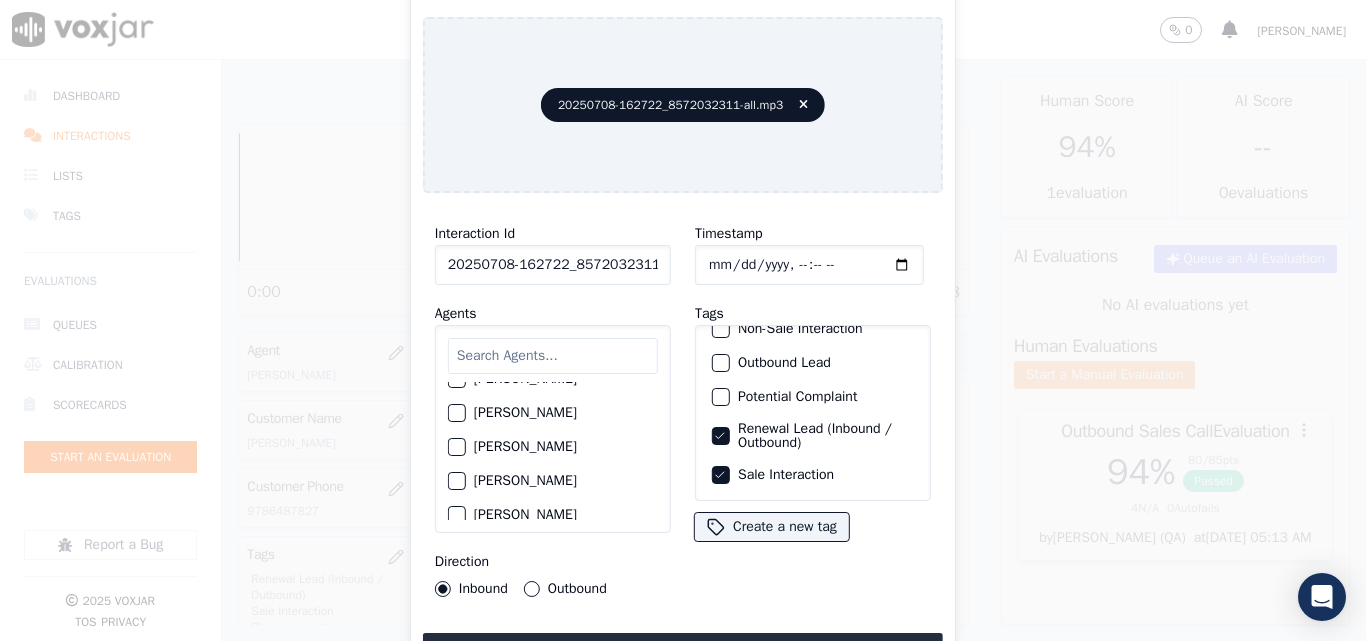 click at bounding box center (456, 481) 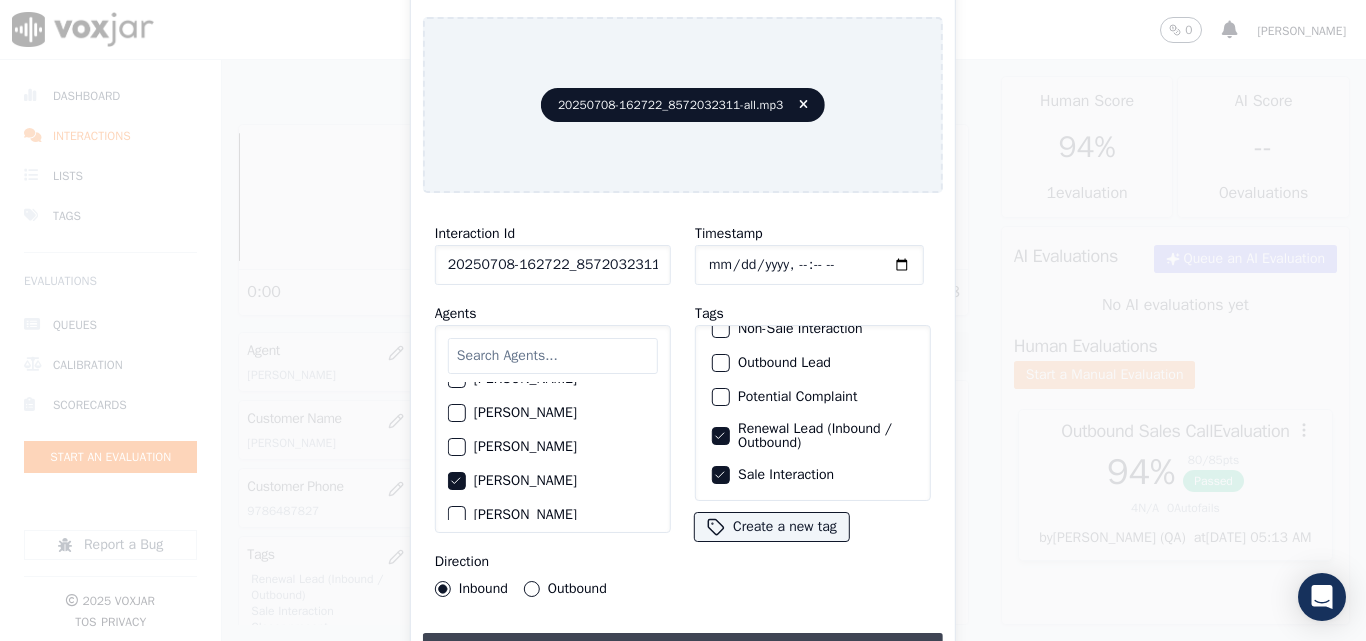 click on "Upload interaction to start evaluation" at bounding box center (683, 651) 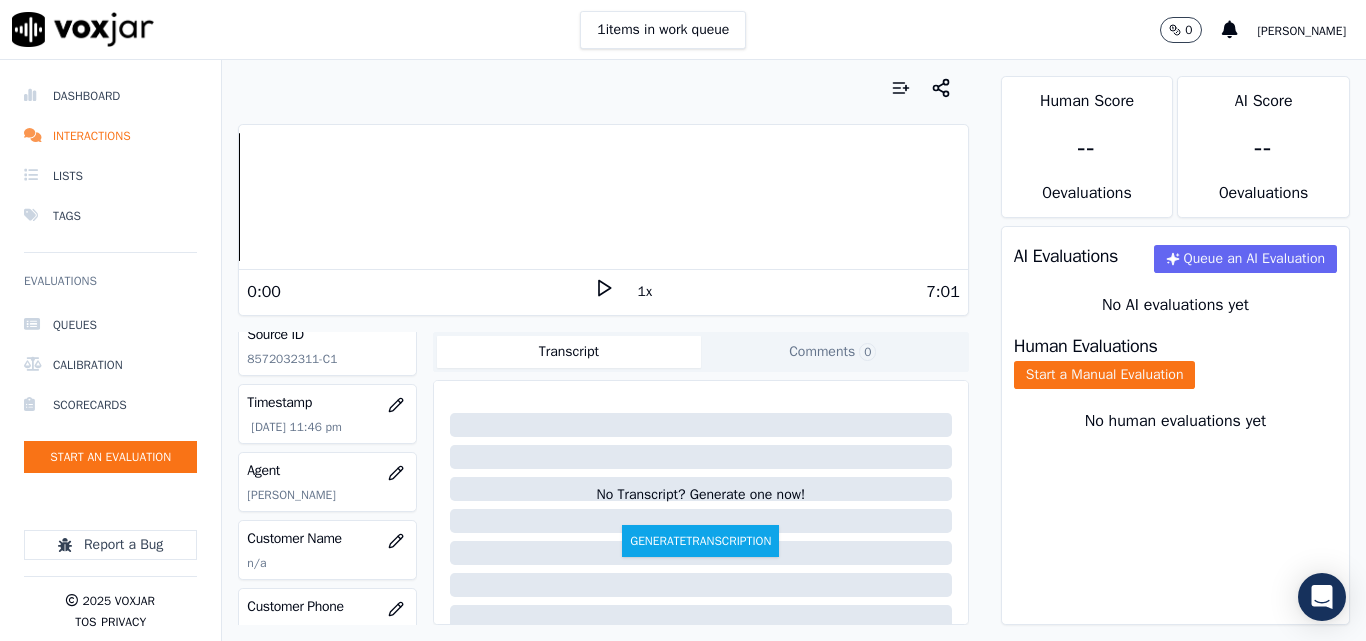 scroll, scrollTop: 300, scrollLeft: 0, axis: vertical 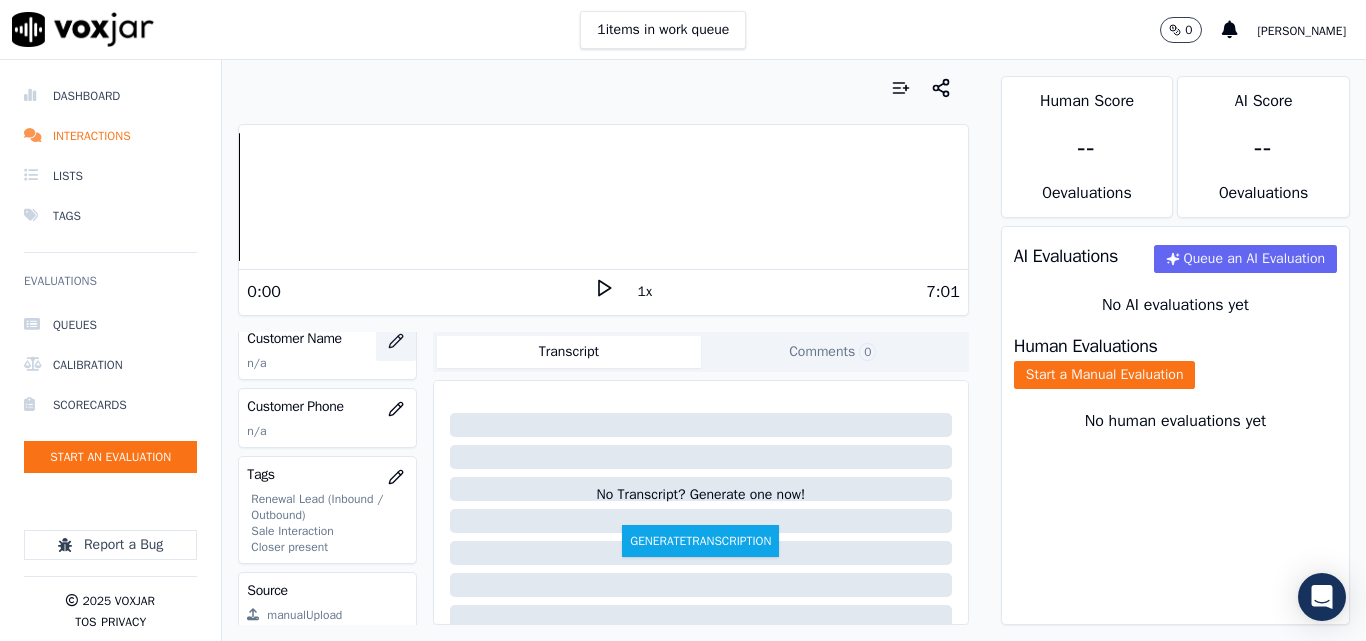 click 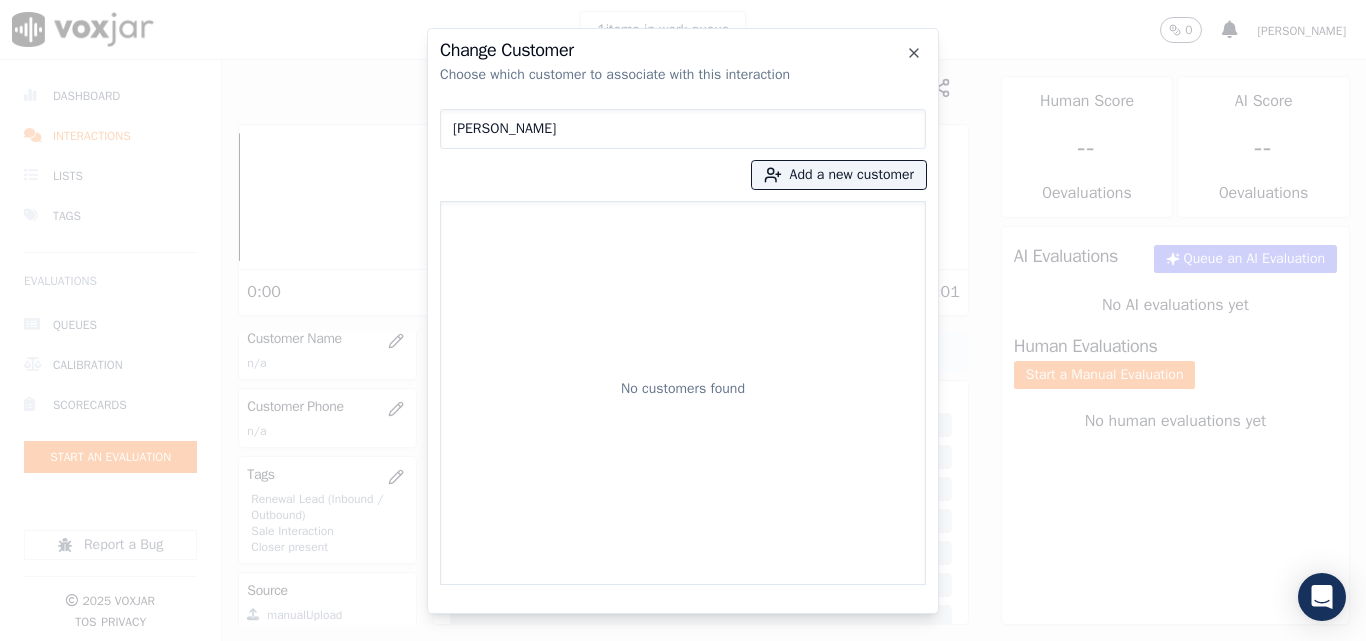 type on "[PERSON_NAME]" 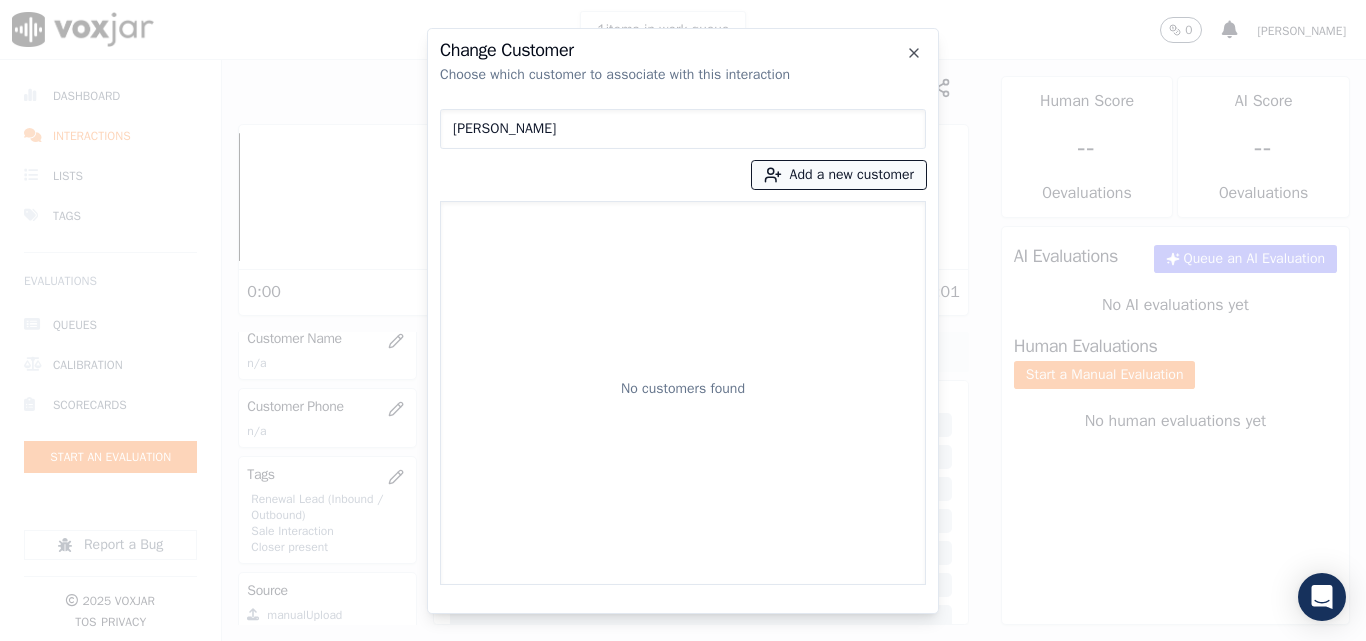 click on "Add a new customer" at bounding box center [839, 175] 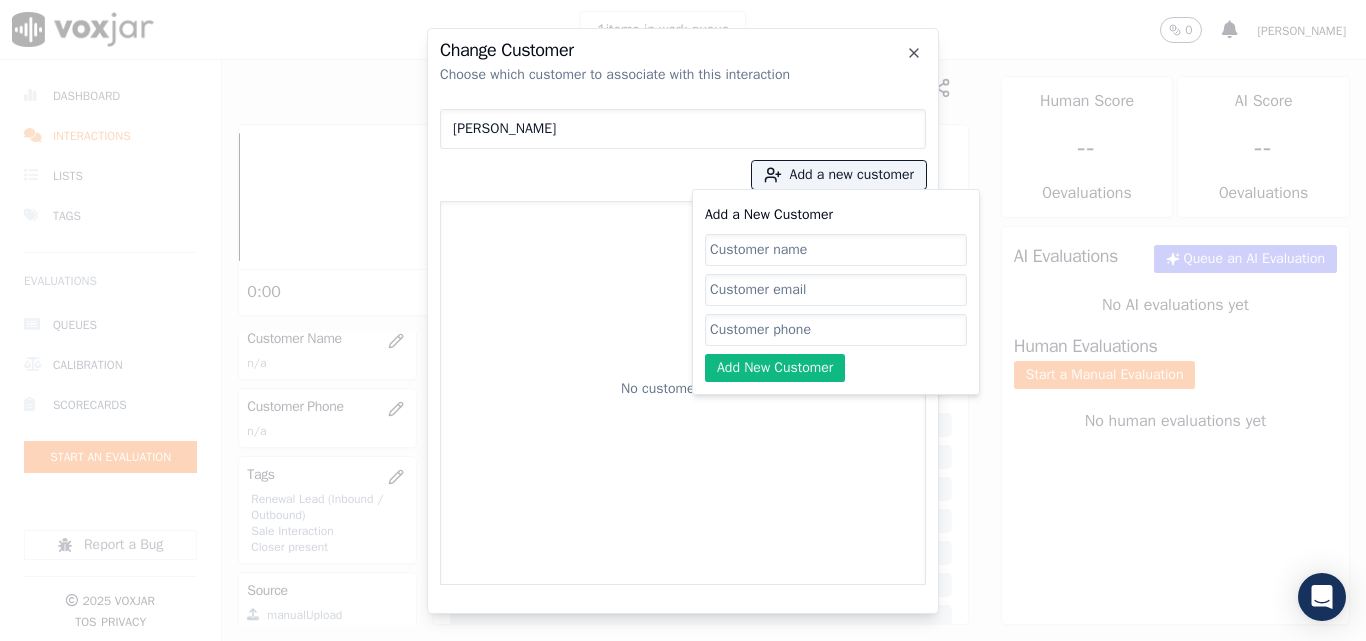 click on "Add a New Customer" 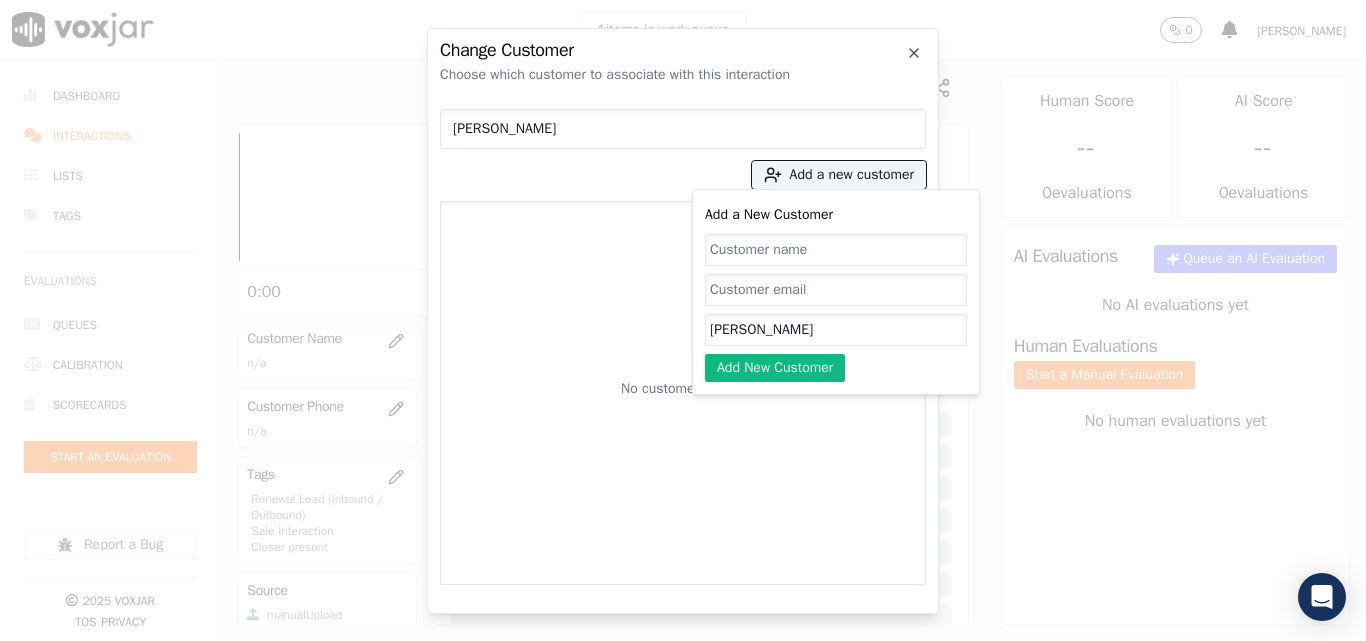type on "[PERSON_NAME]" 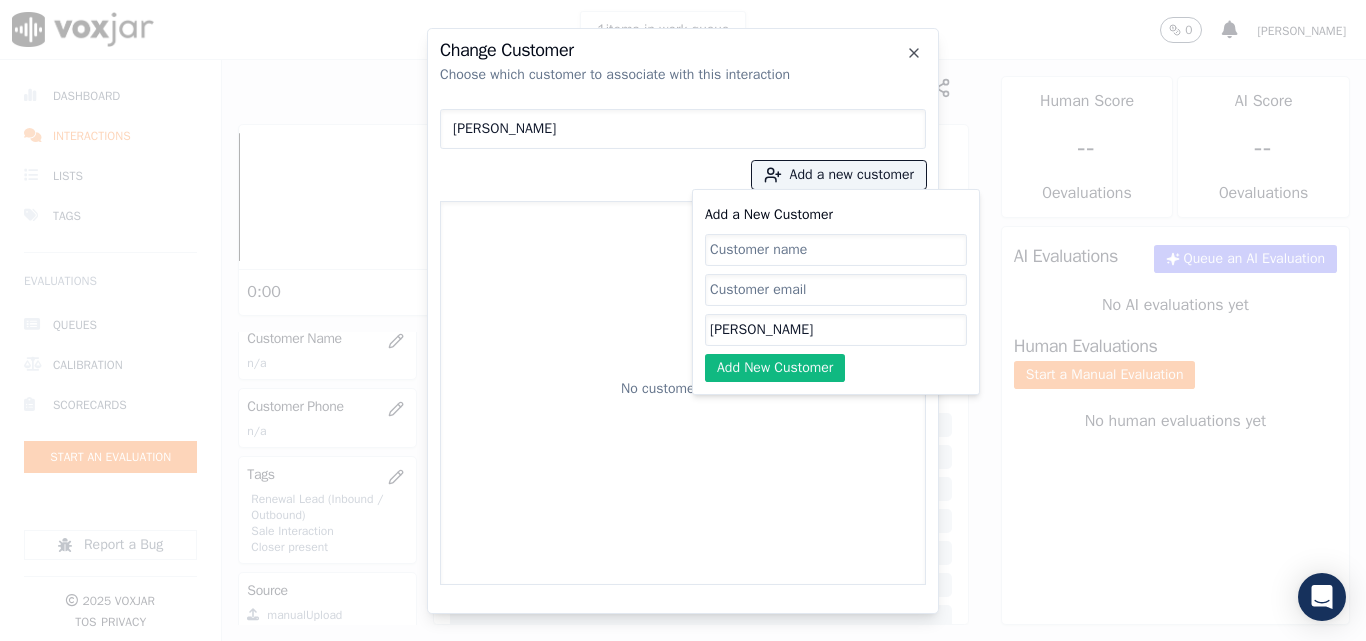 paste on "[PERSON_NAME]" 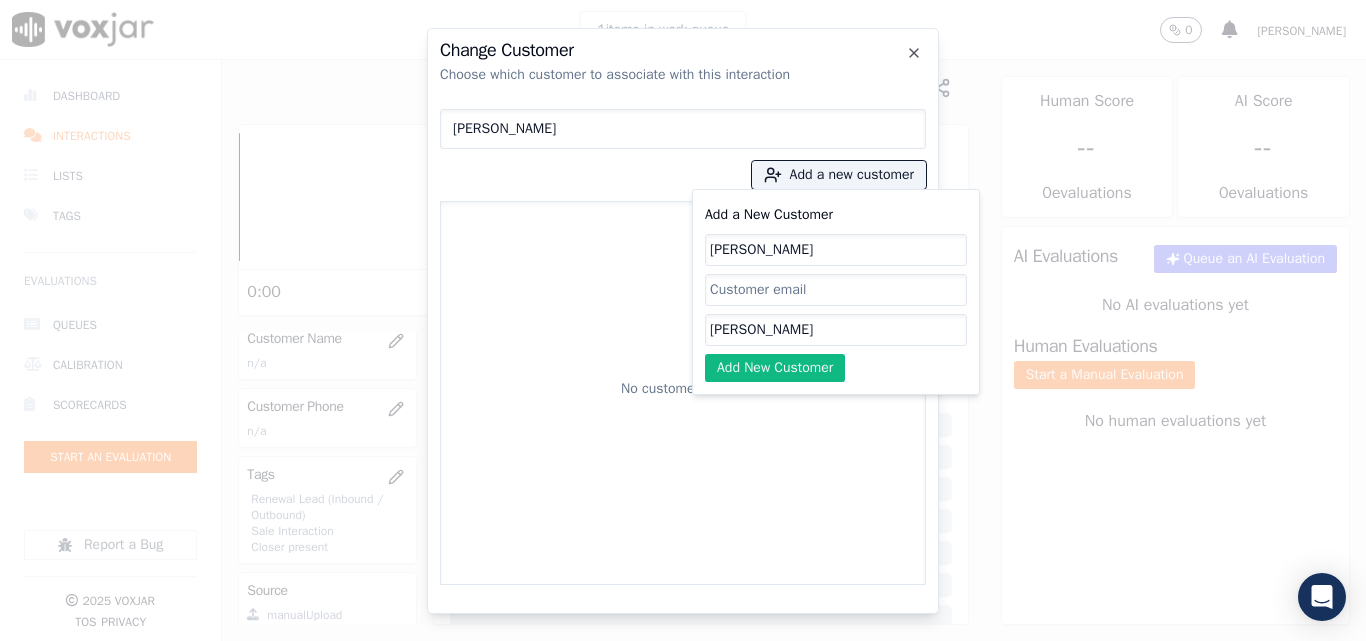 type on "[PERSON_NAME]" 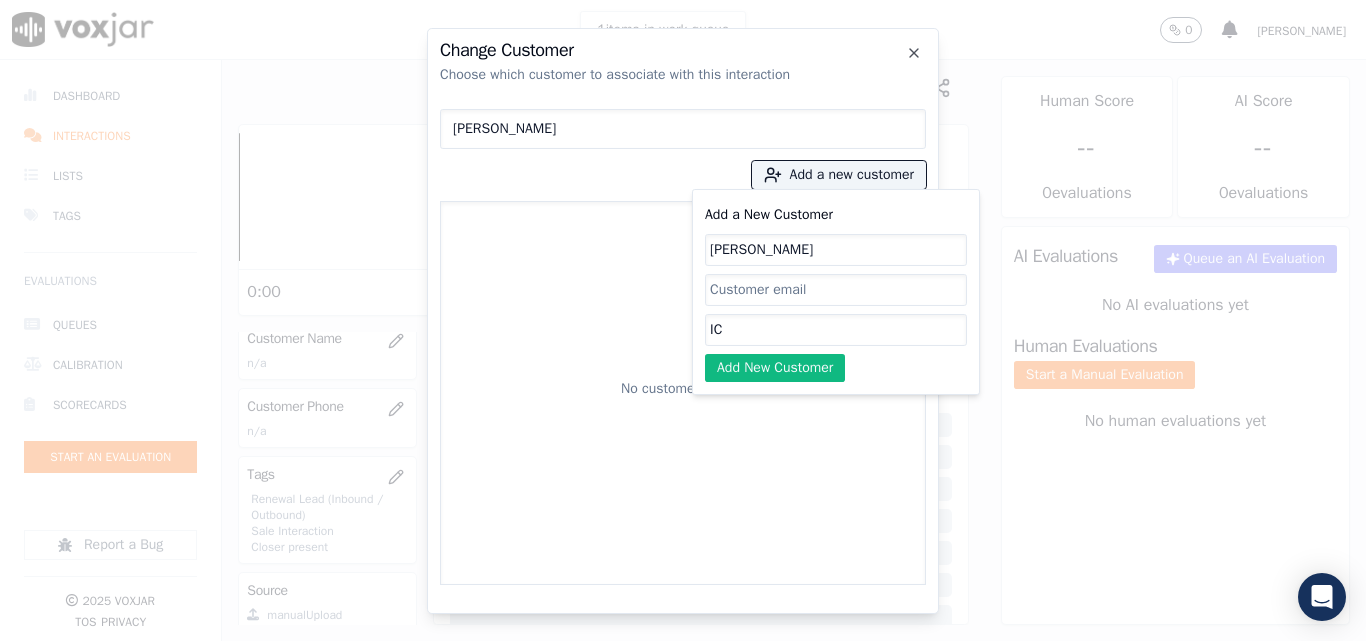 type on "I" 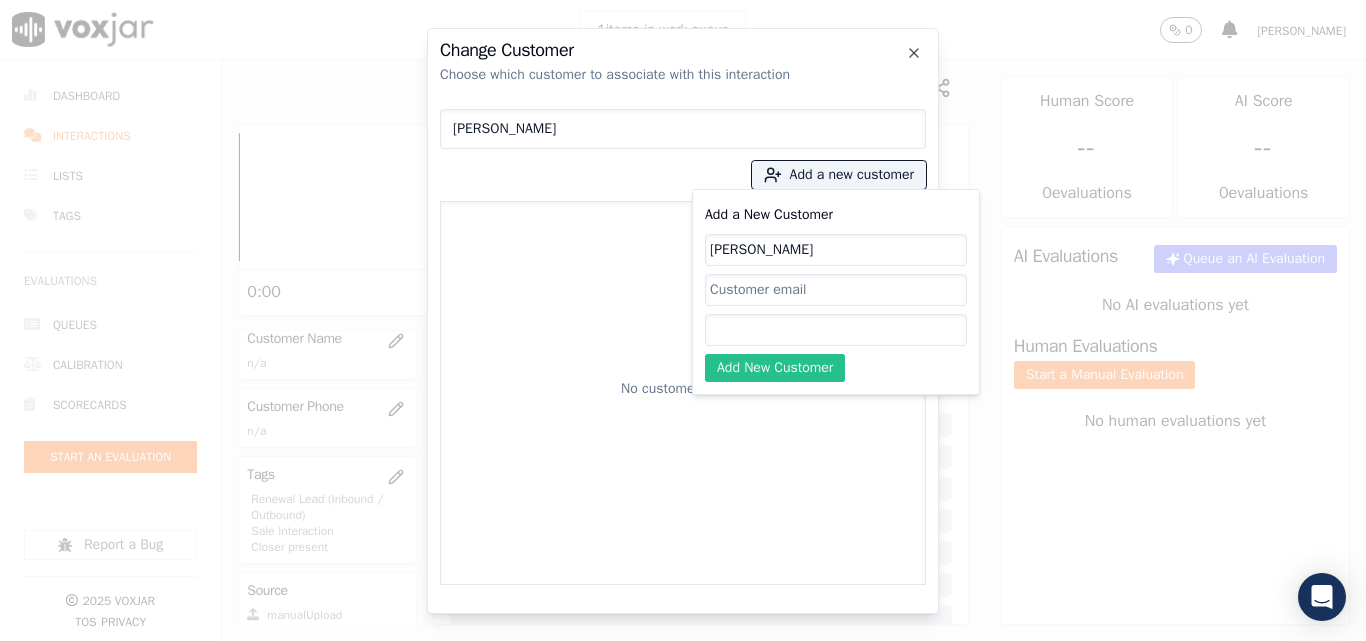 paste on "8572032311" 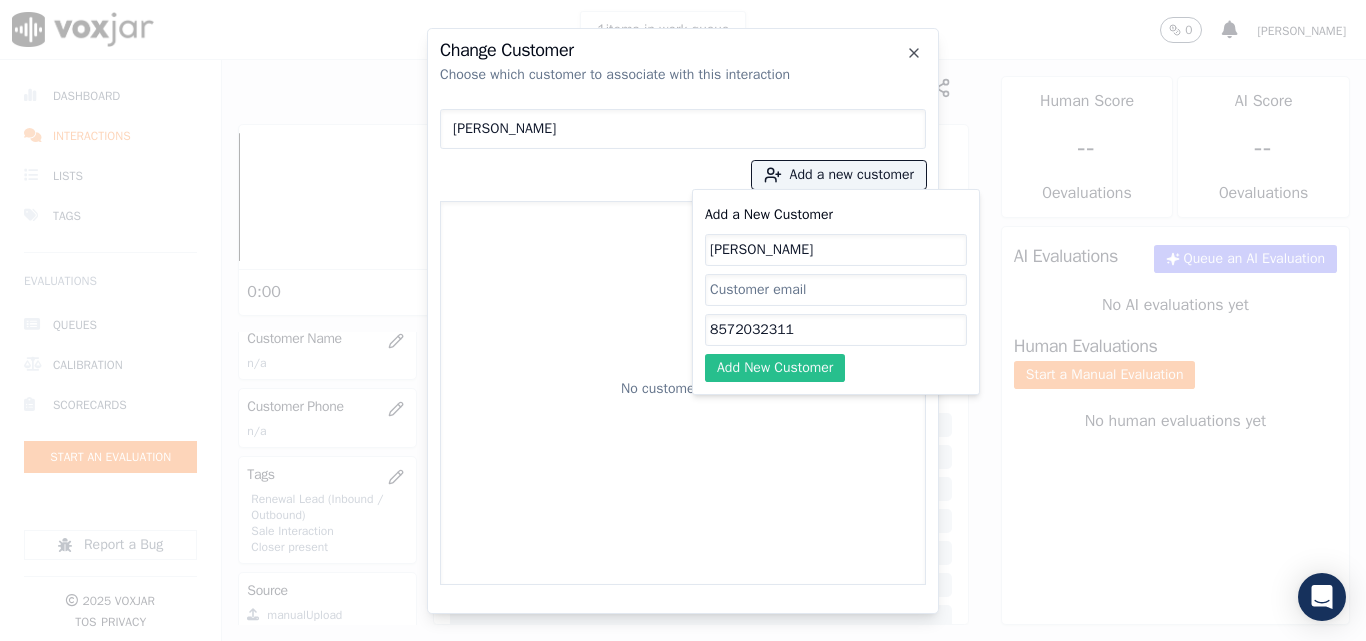type on "8572032311" 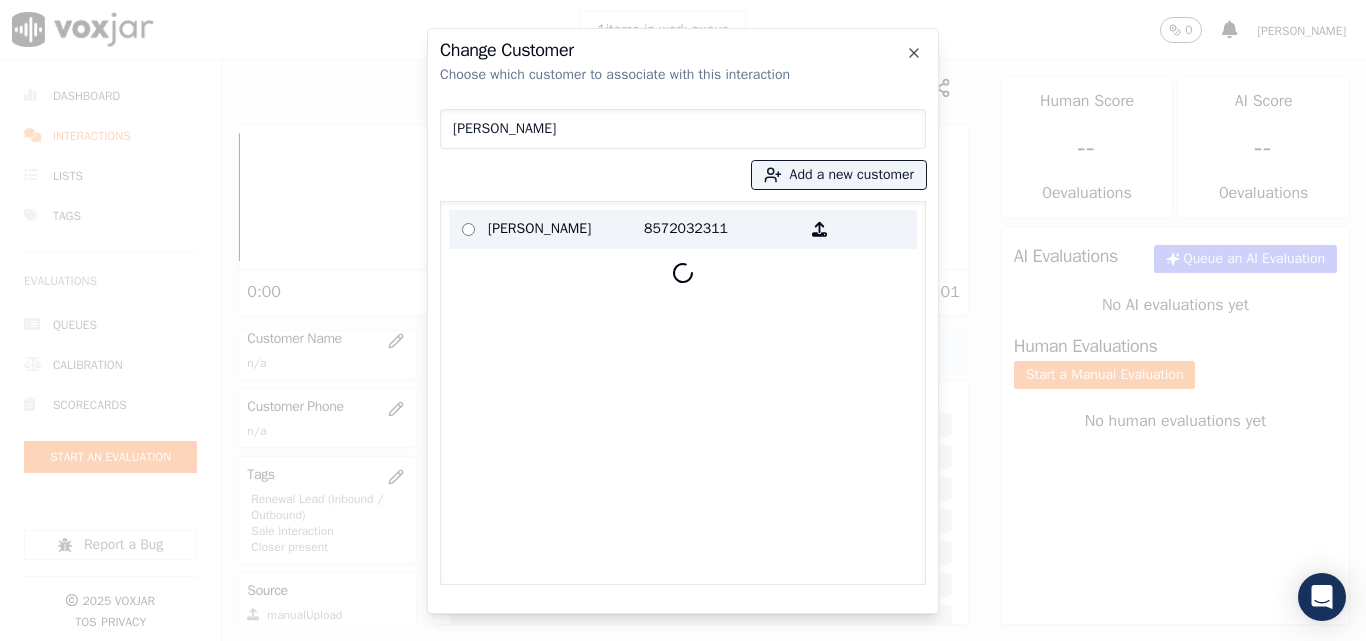 click on "[PERSON_NAME]" at bounding box center [566, 229] 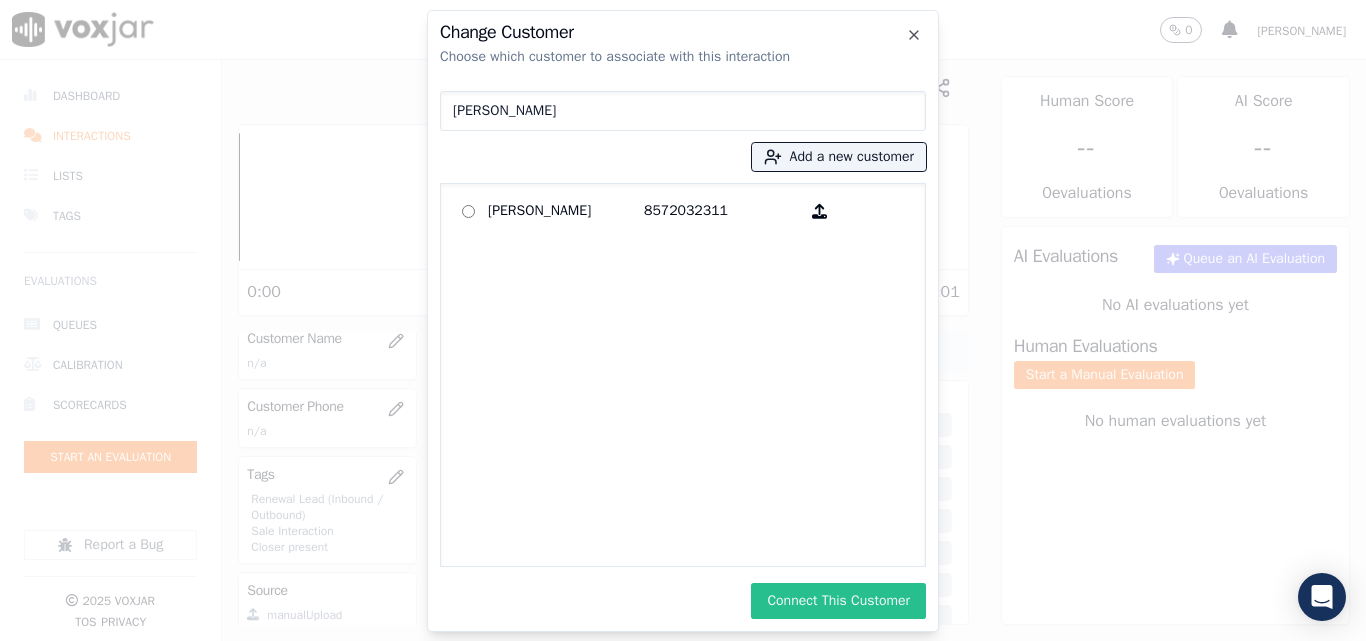 click on "Connect This Customer" at bounding box center [838, 601] 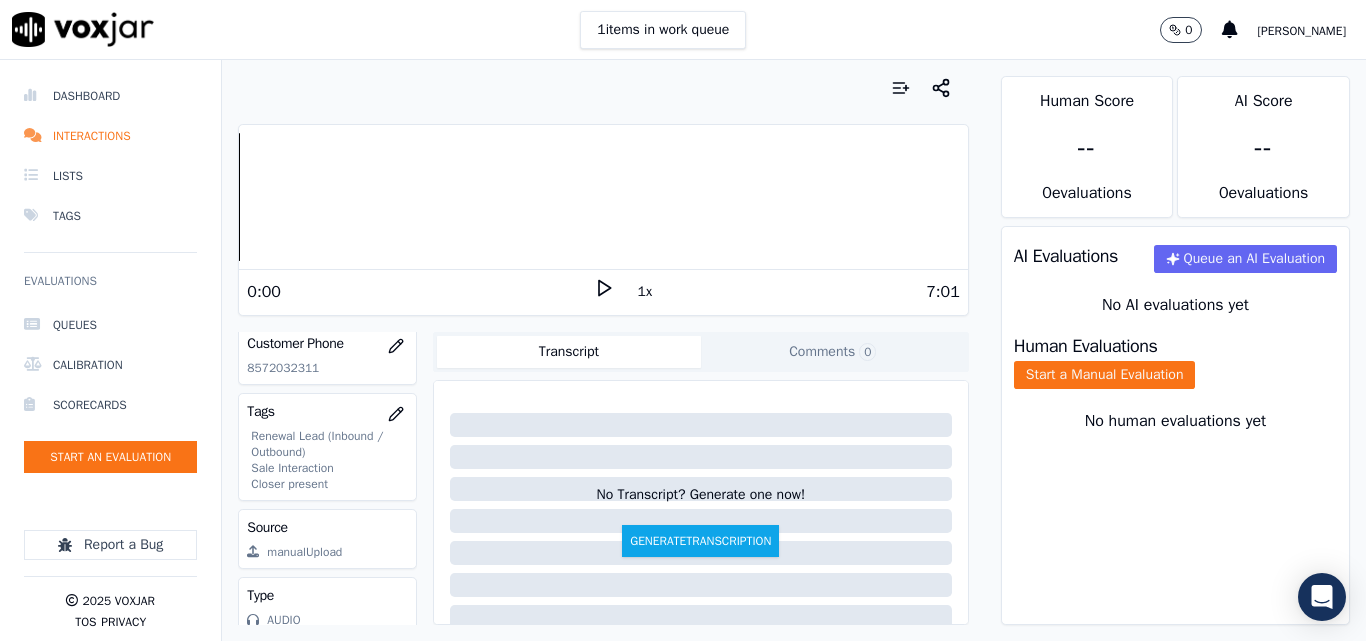 scroll, scrollTop: 420, scrollLeft: 0, axis: vertical 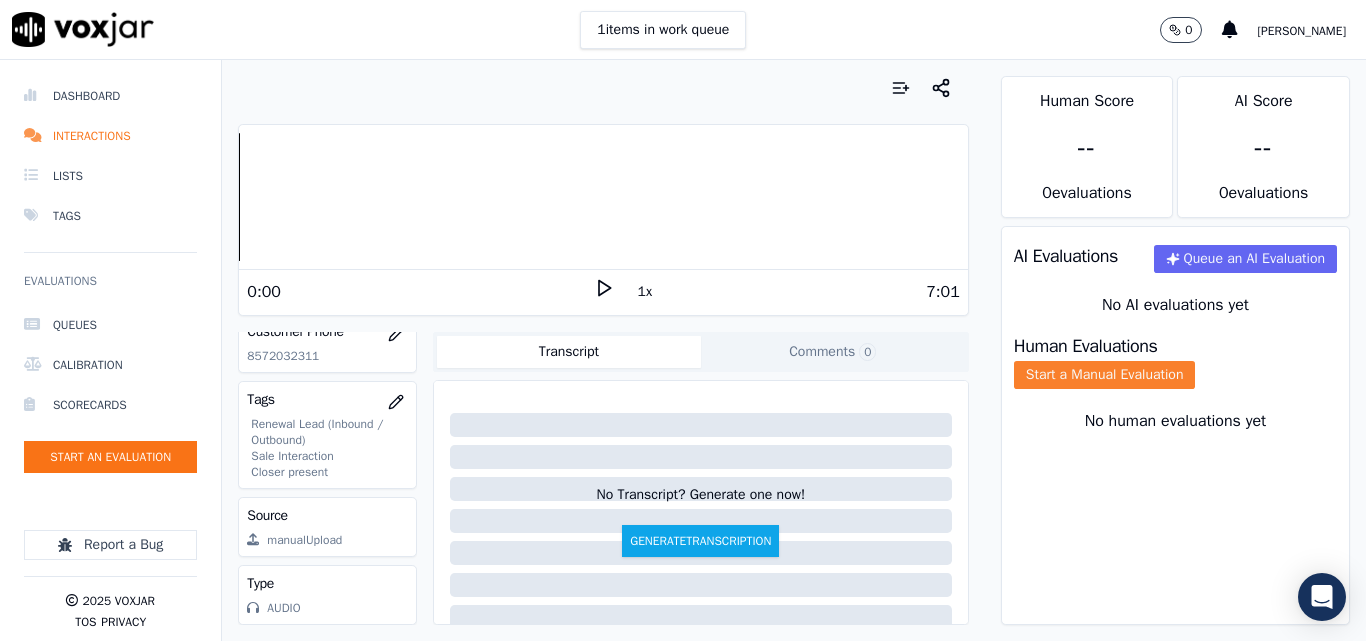 click on "Start a Manual Evaluation" 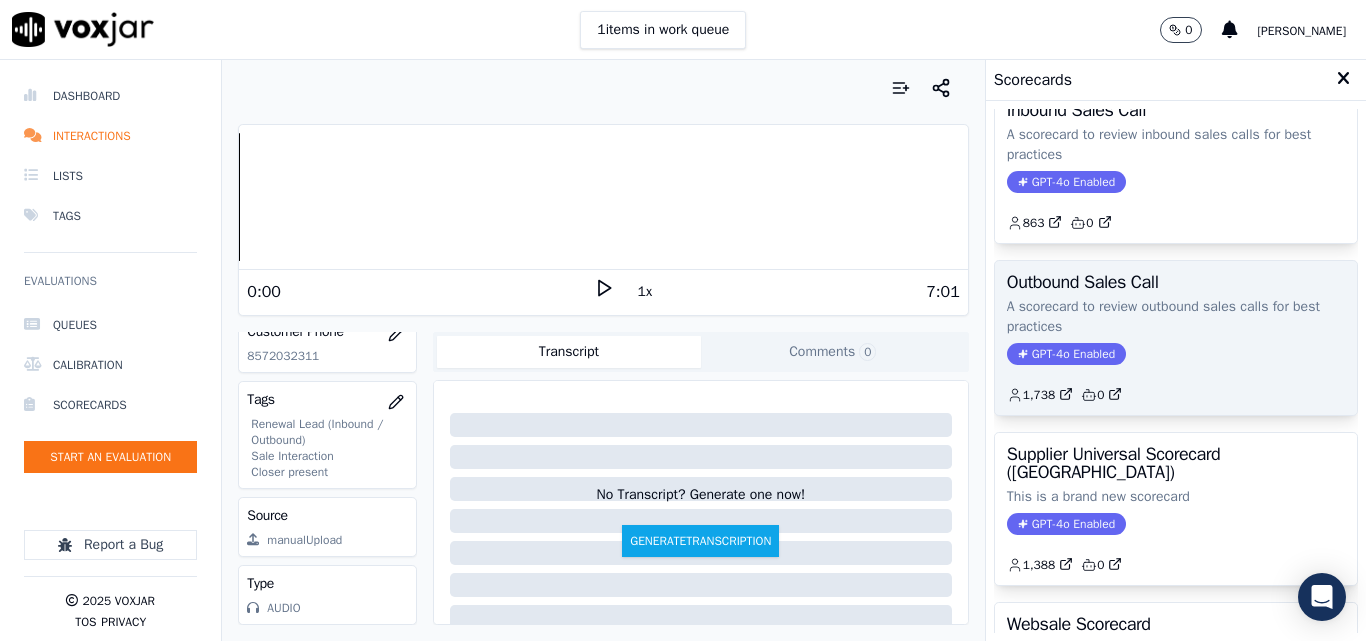 scroll, scrollTop: 200, scrollLeft: 0, axis: vertical 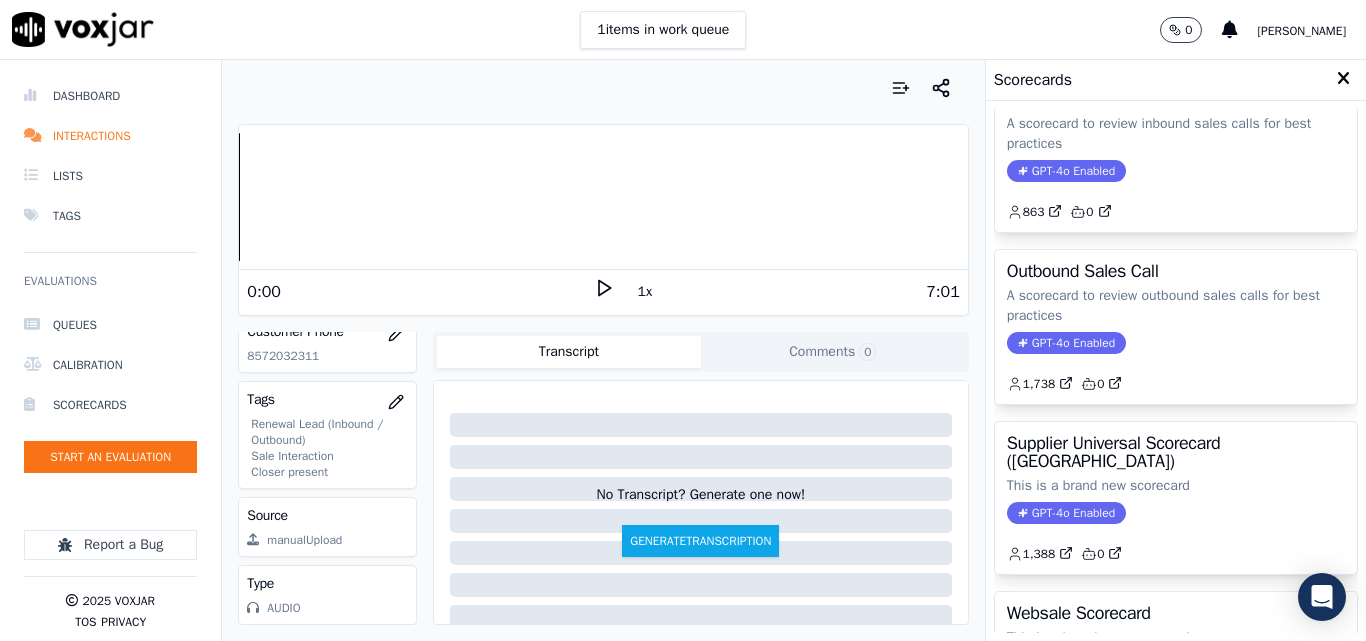 click on "GPT-4o Enabled" 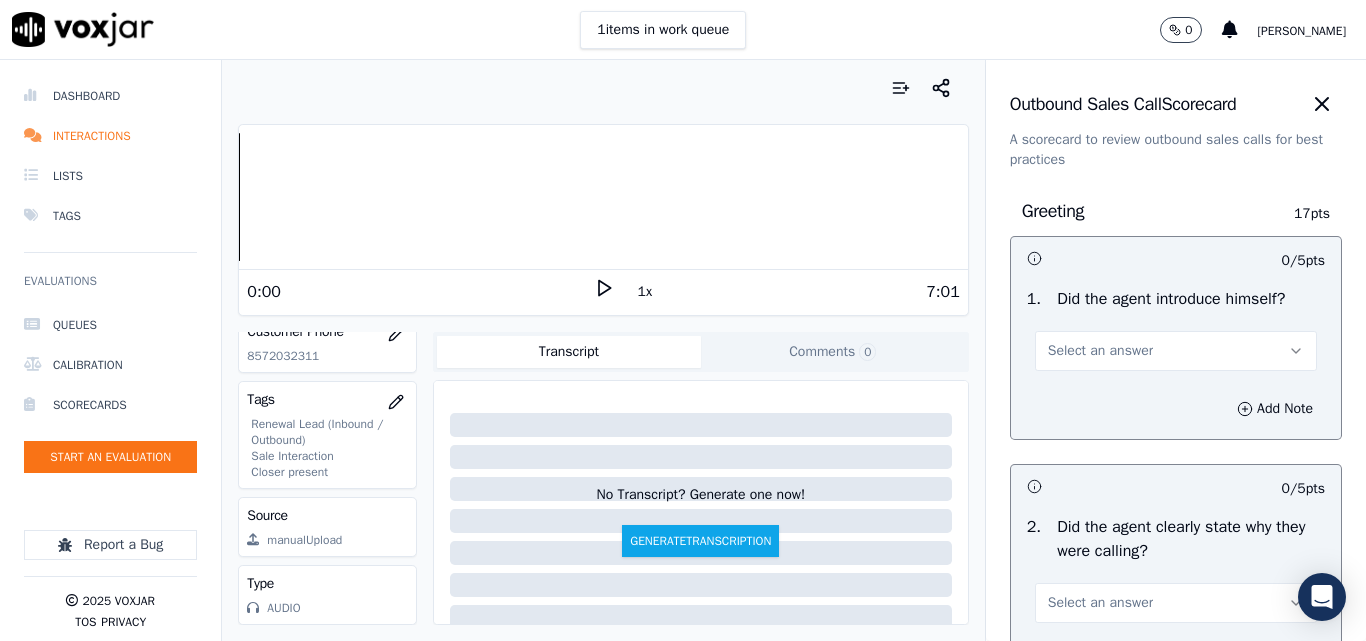 click on "Select an answer" at bounding box center [1100, 351] 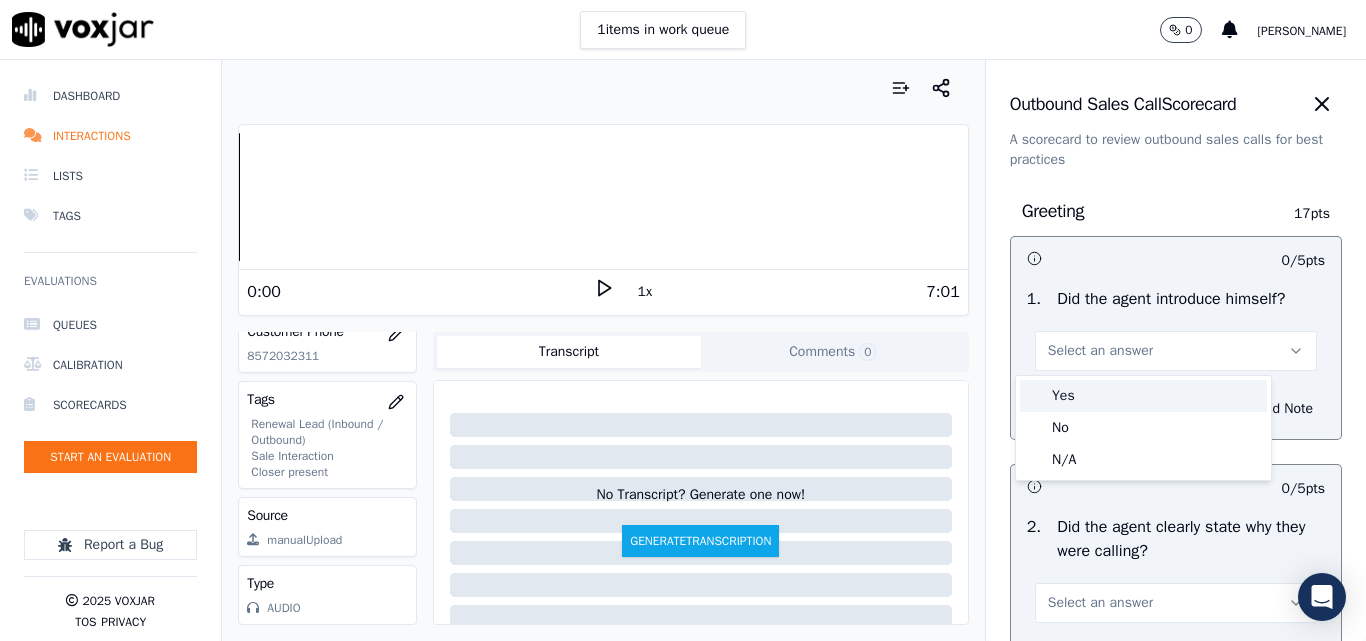 click on "Yes" at bounding box center [1143, 396] 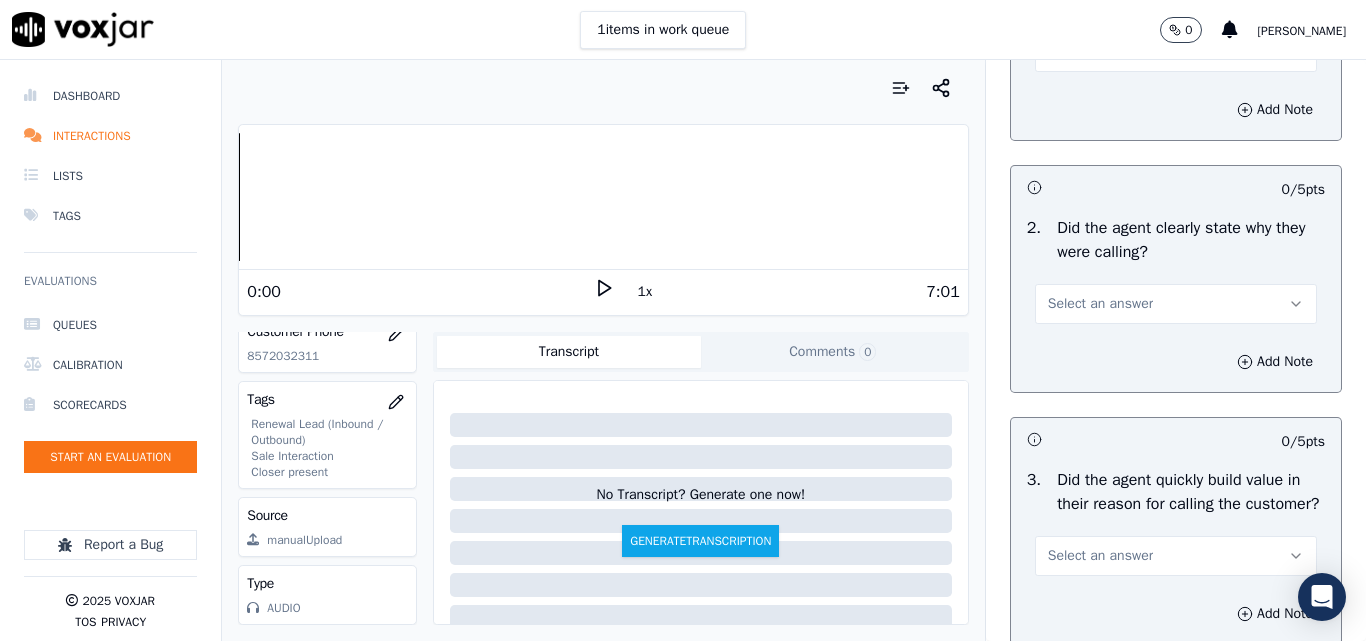 scroll, scrollTop: 300, scrollLeft: 0, axis: vertical 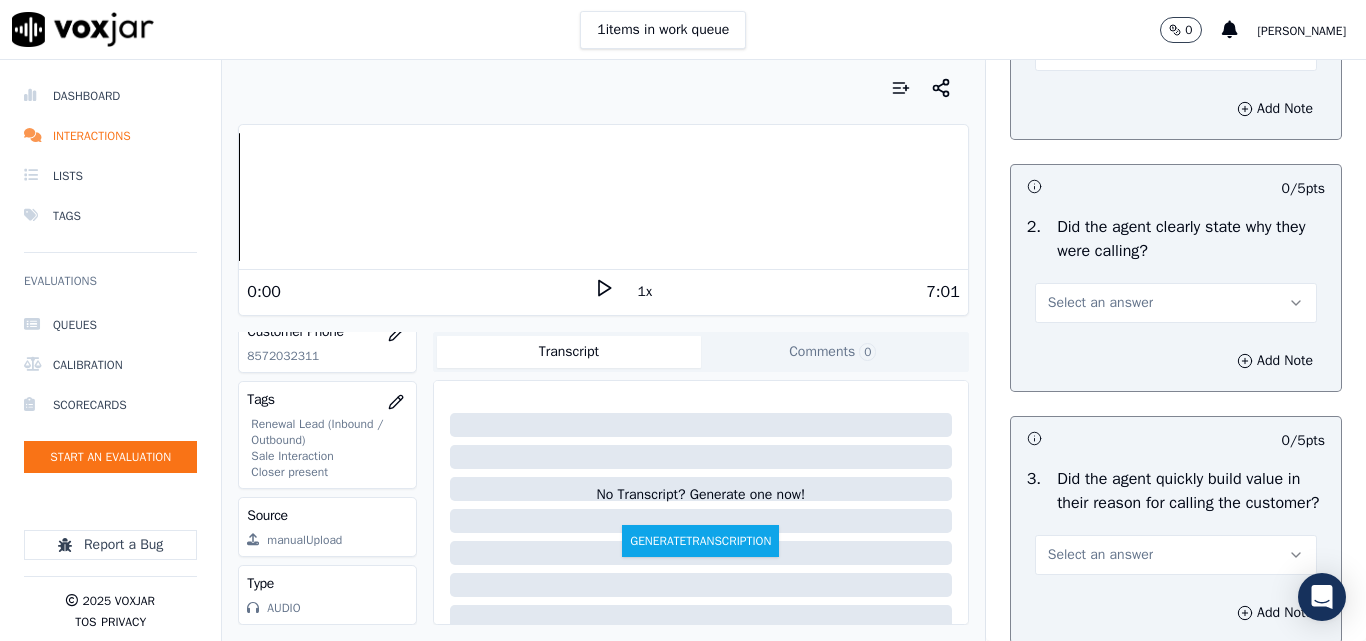 click on "Select an answer" at bounding box center (1100, 303) 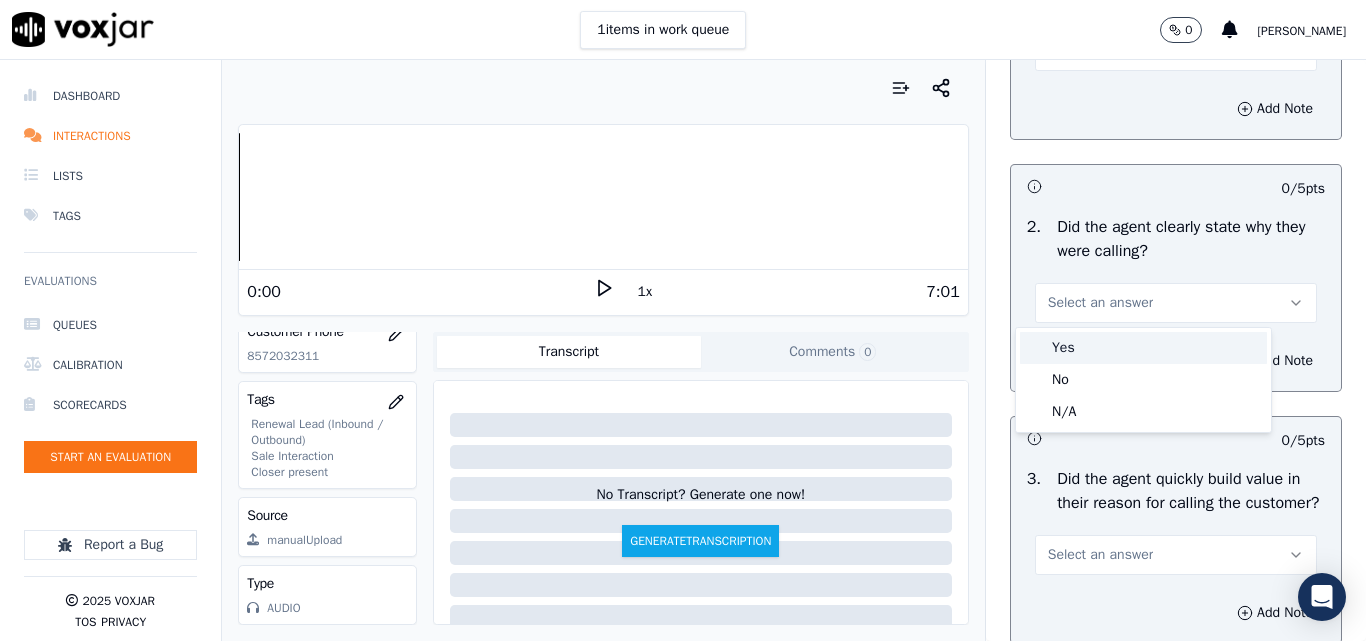 click on "Yes" at bounding box center (1143, 348) 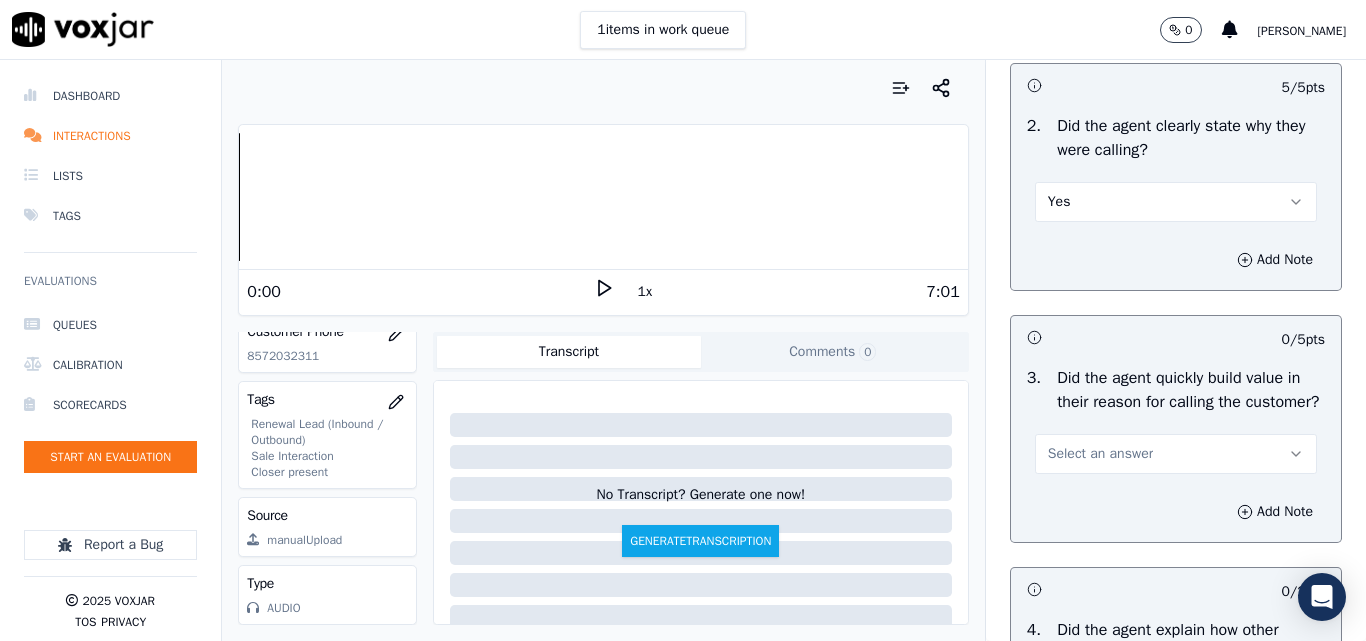 scroll, scrollTop: 600, scrollLeft: 0, axis: vertical 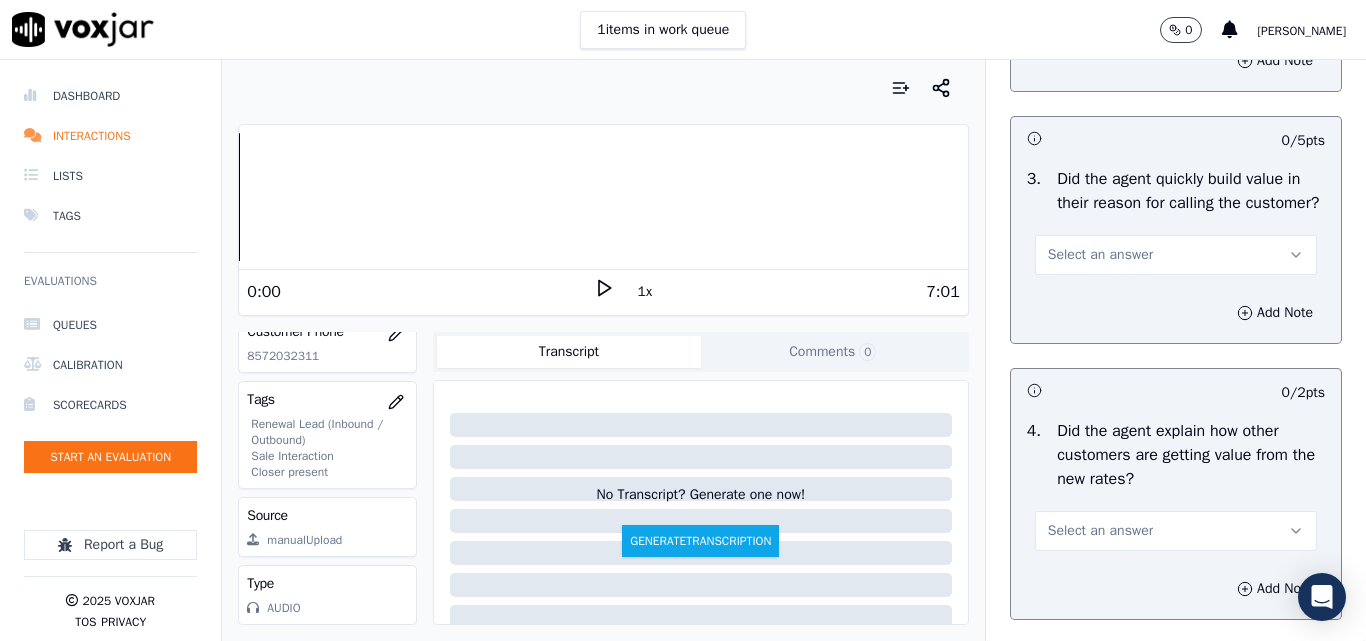 click on "Select an answer" at bounding box center [1100, 255] 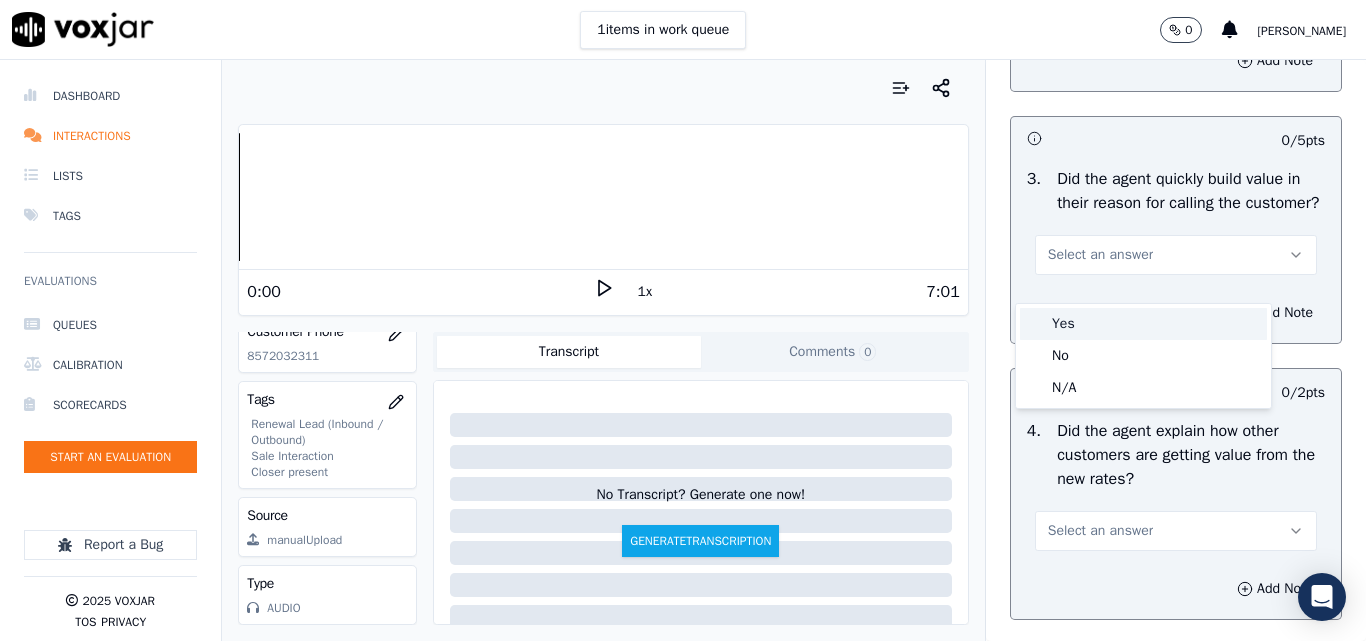 click on "Yes" at bounding box center [1143, 324] 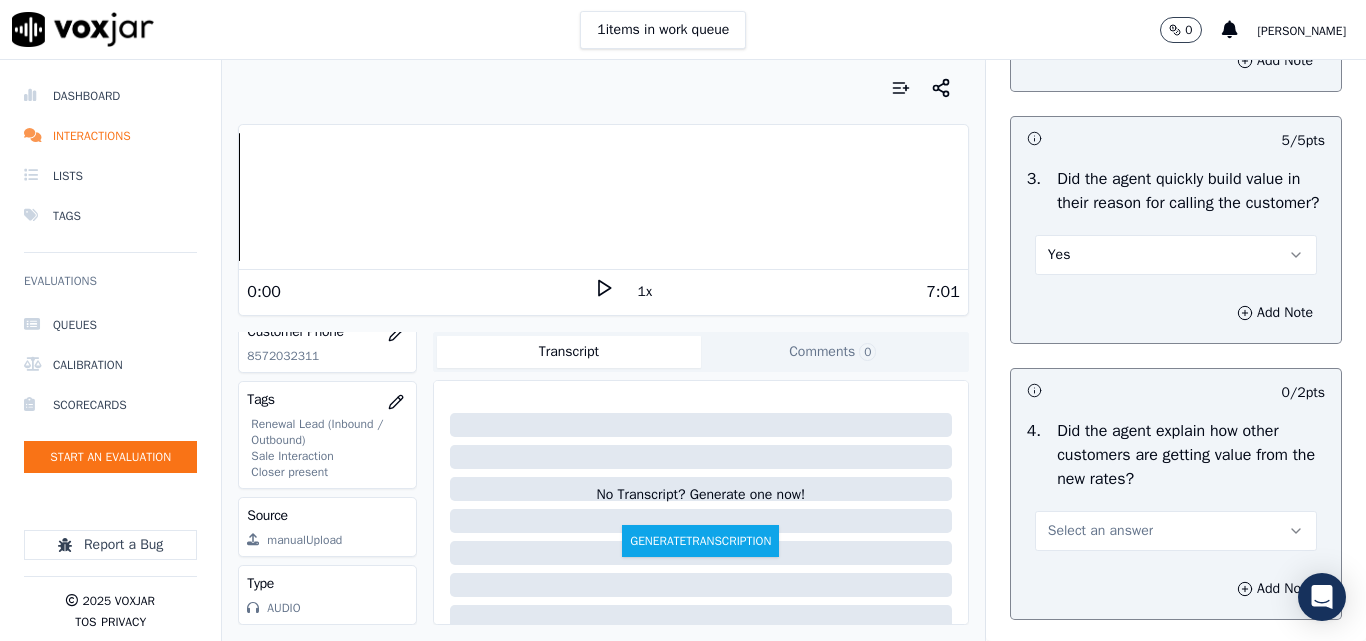 scroll, scrollTop: 800, scrollLeft: 0, axis: vertical 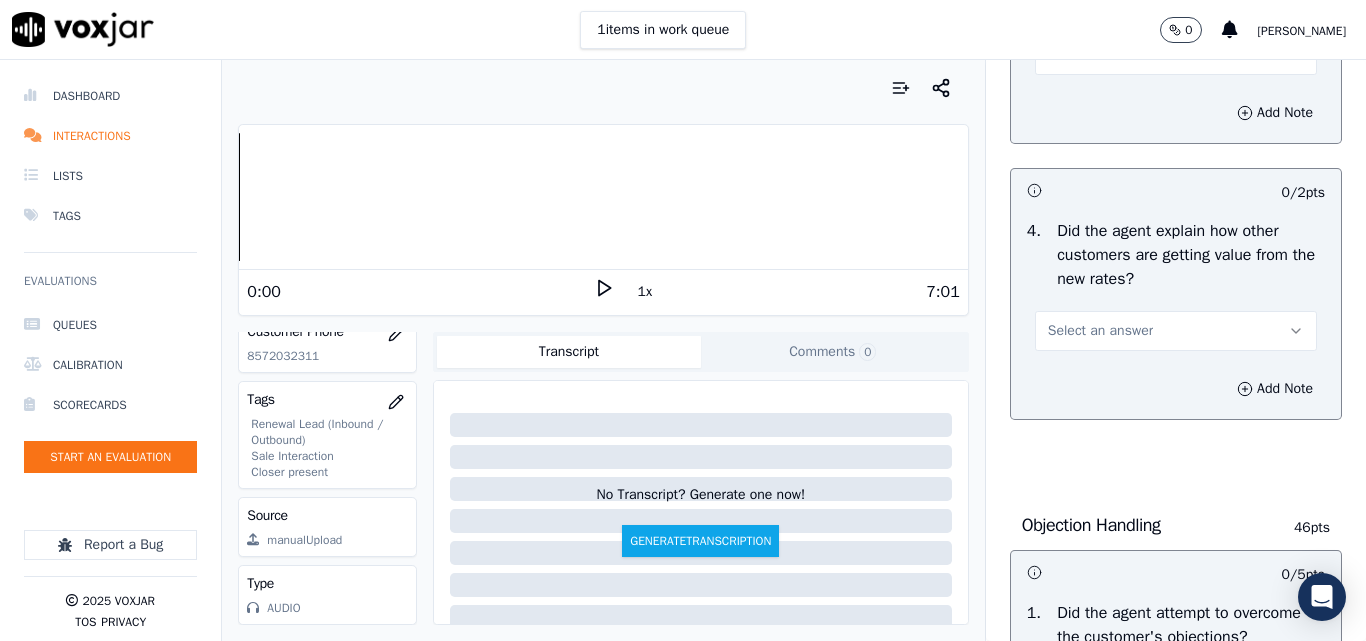 click on "Select an answer" at bounding box center [1100, 331] 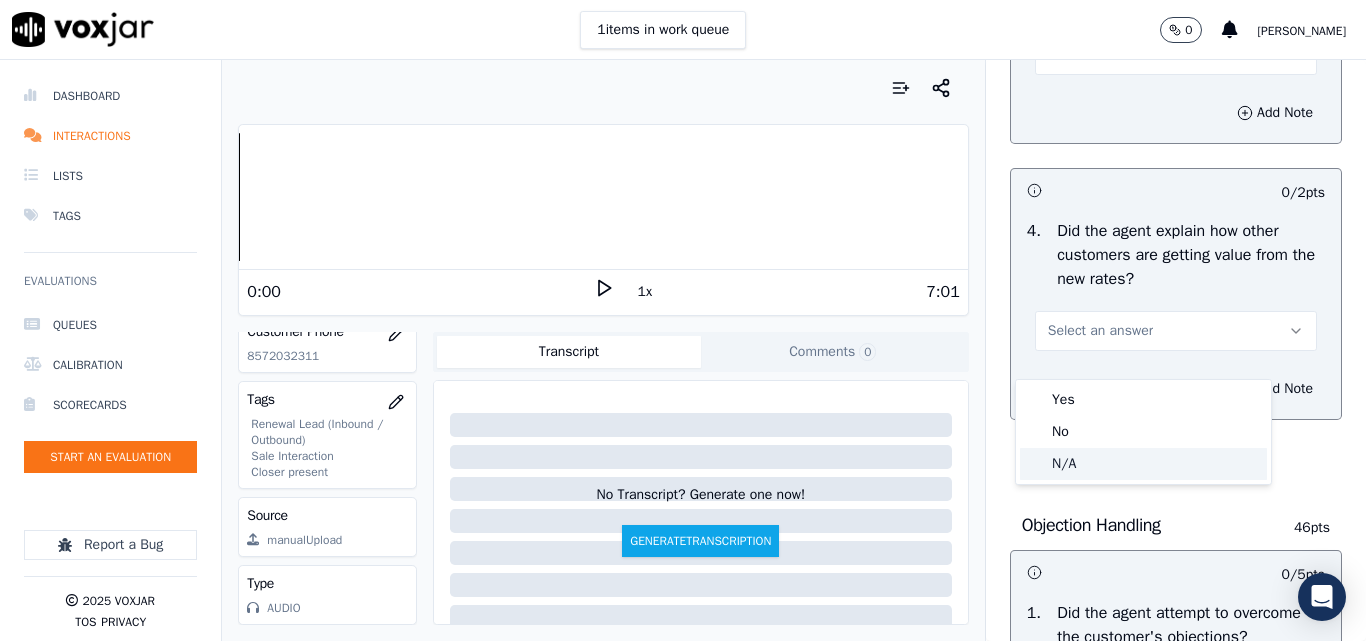 click on "N/A" 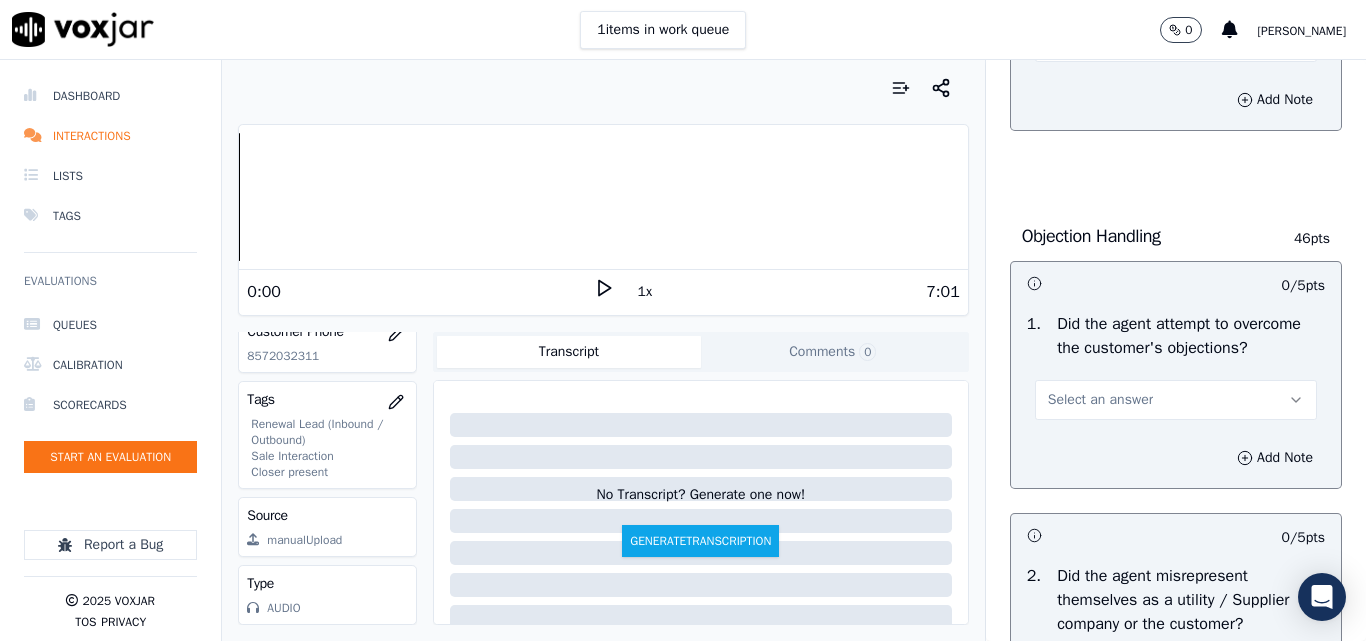 scroll, scrollTop: 1100, scrollLeft: 0, axis: vertical 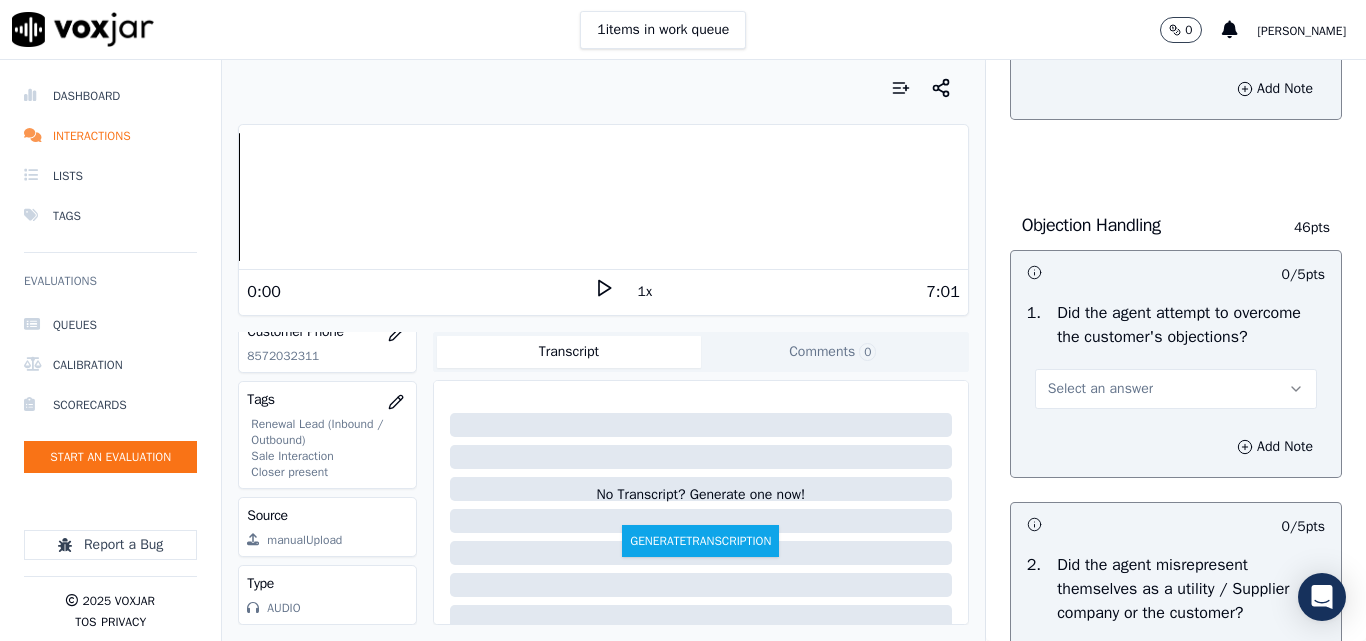 click on "Select an answer" at bounding box center (1100, 389) 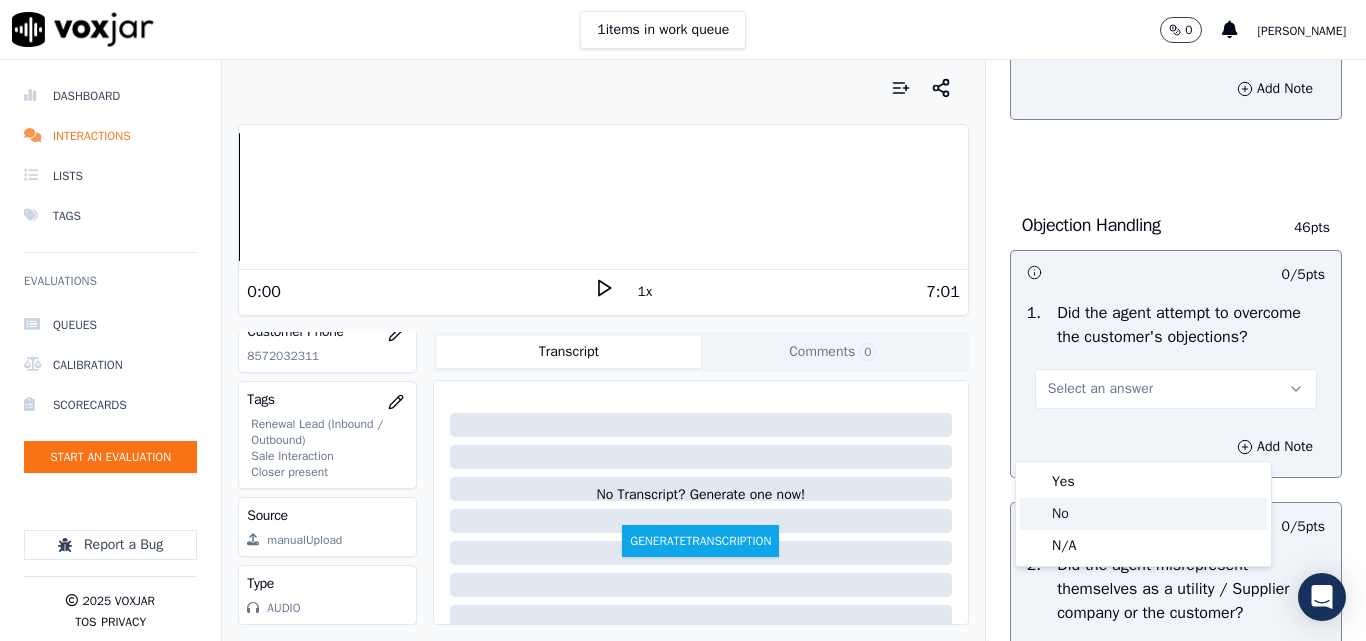 click on "No" 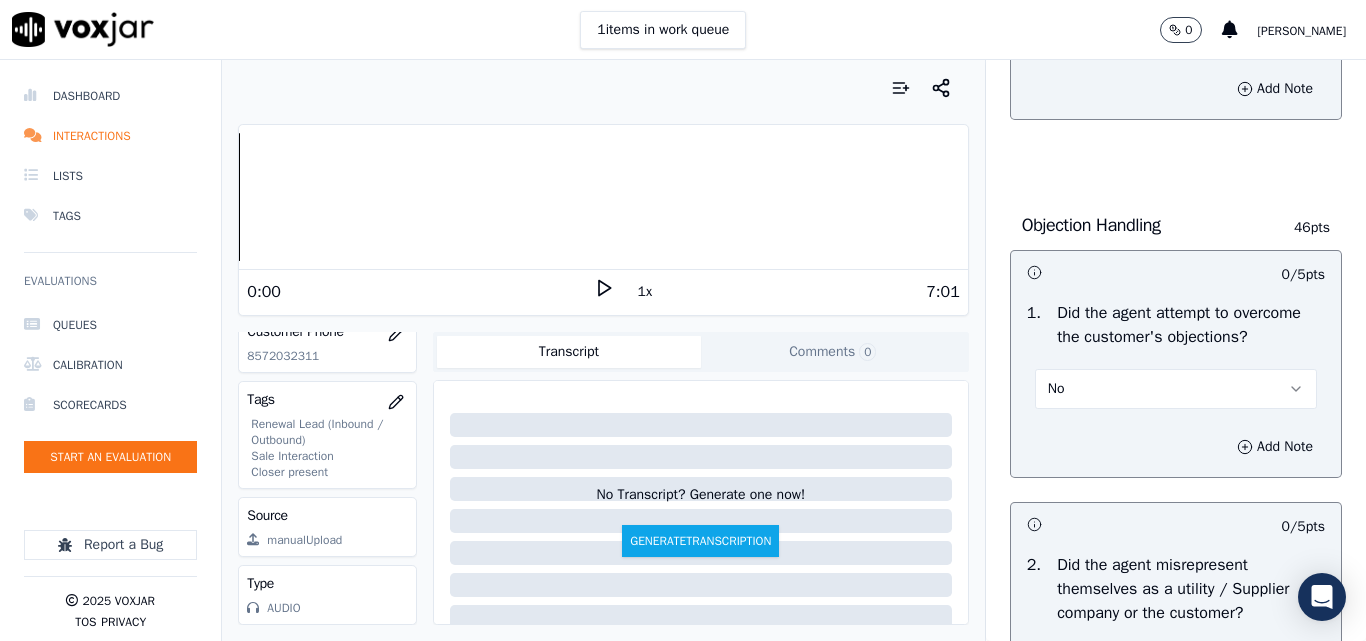 scroll, scrollTop: 1300, scrollLeft: 0, axis: vertical 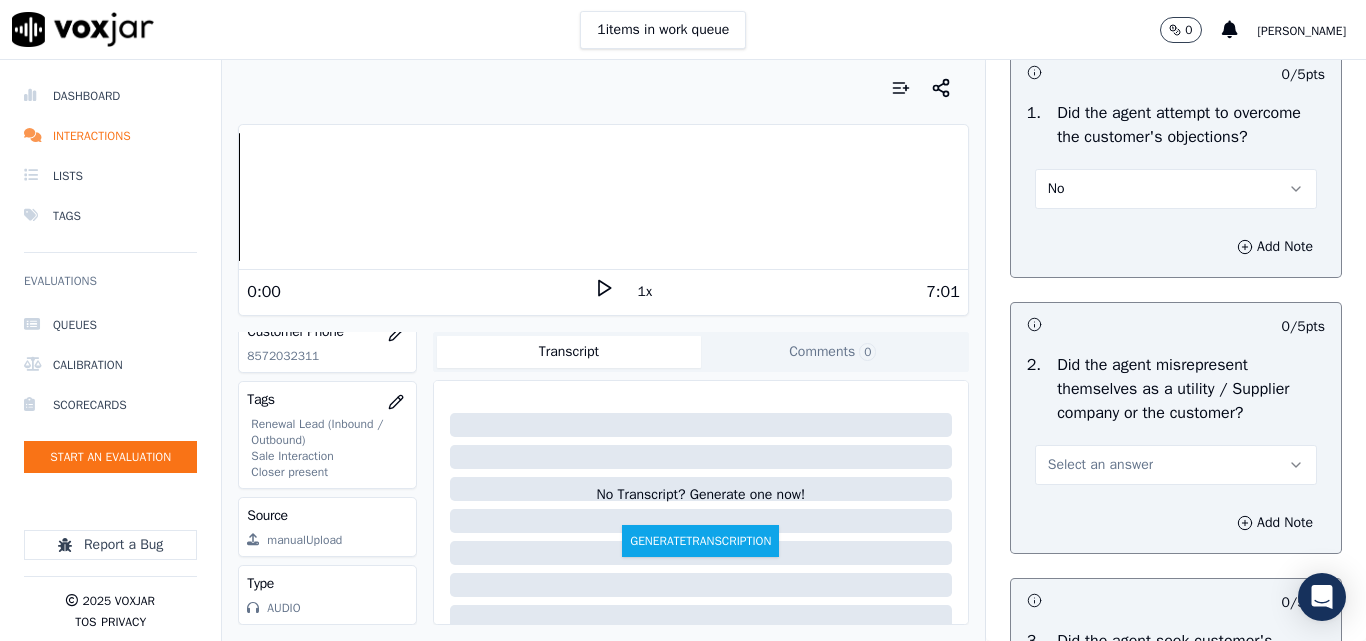 click on "Select an answer" at bounding box center [1100, 465] 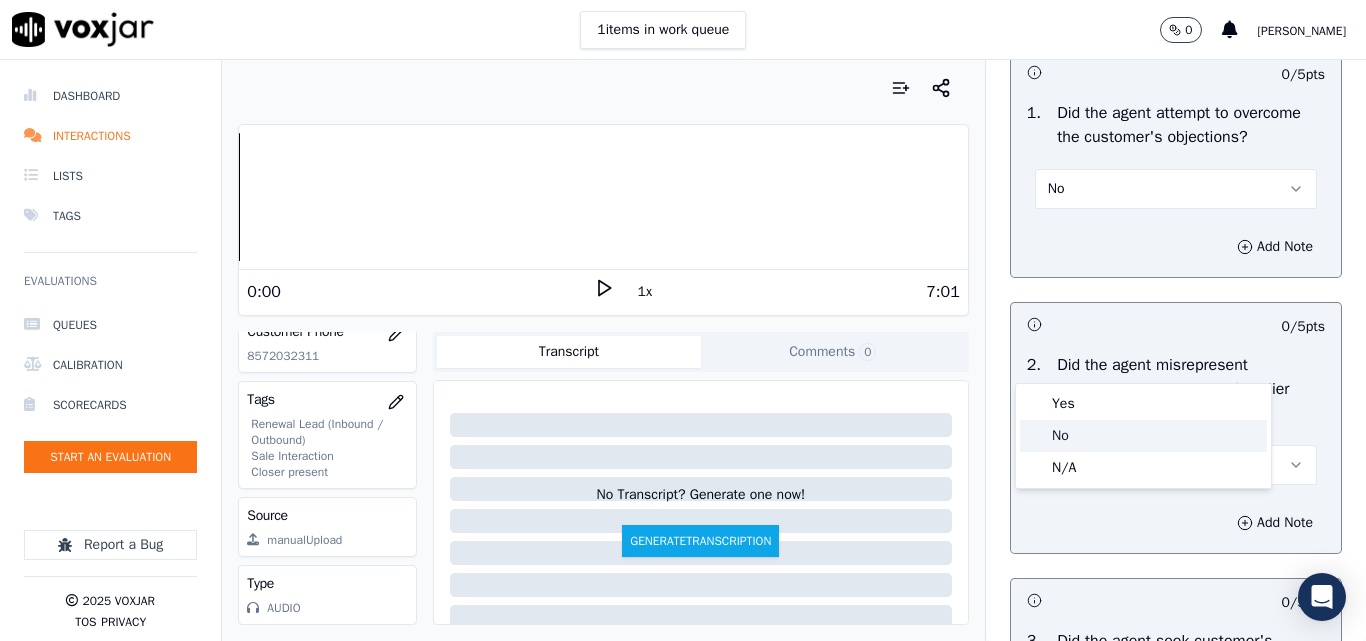 click on "No" 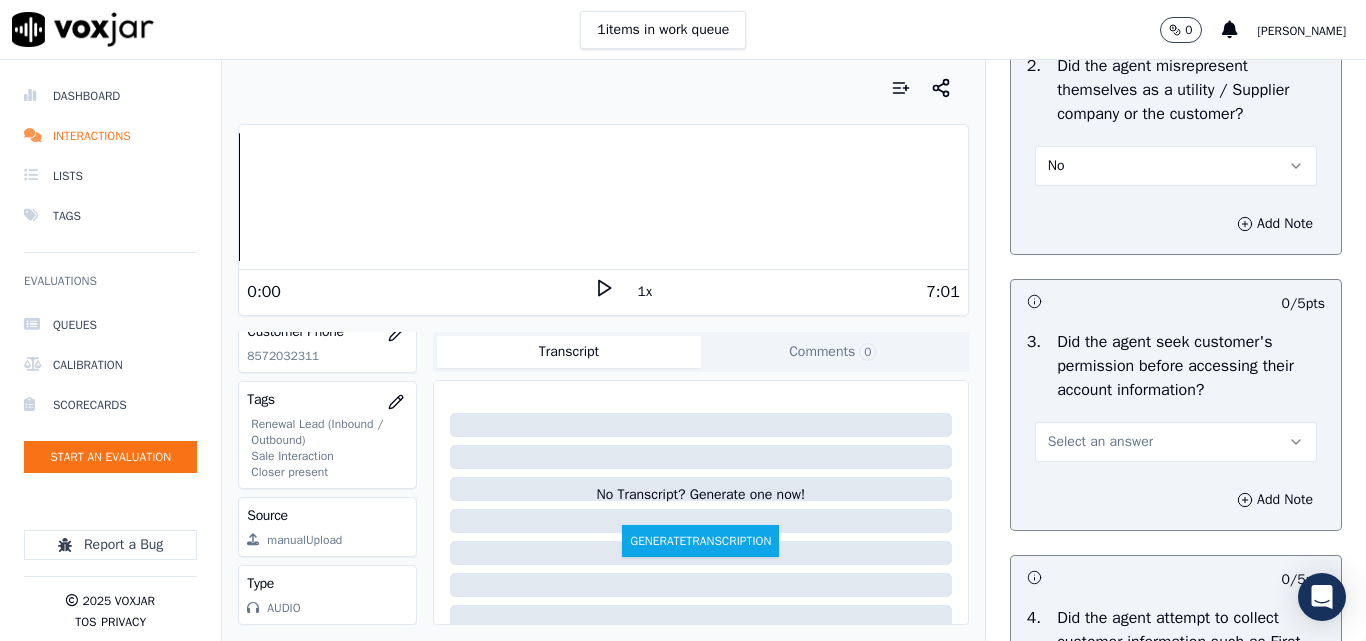 scroll, scrollTop: 1600, scrollLeft: 0, axis: vertical 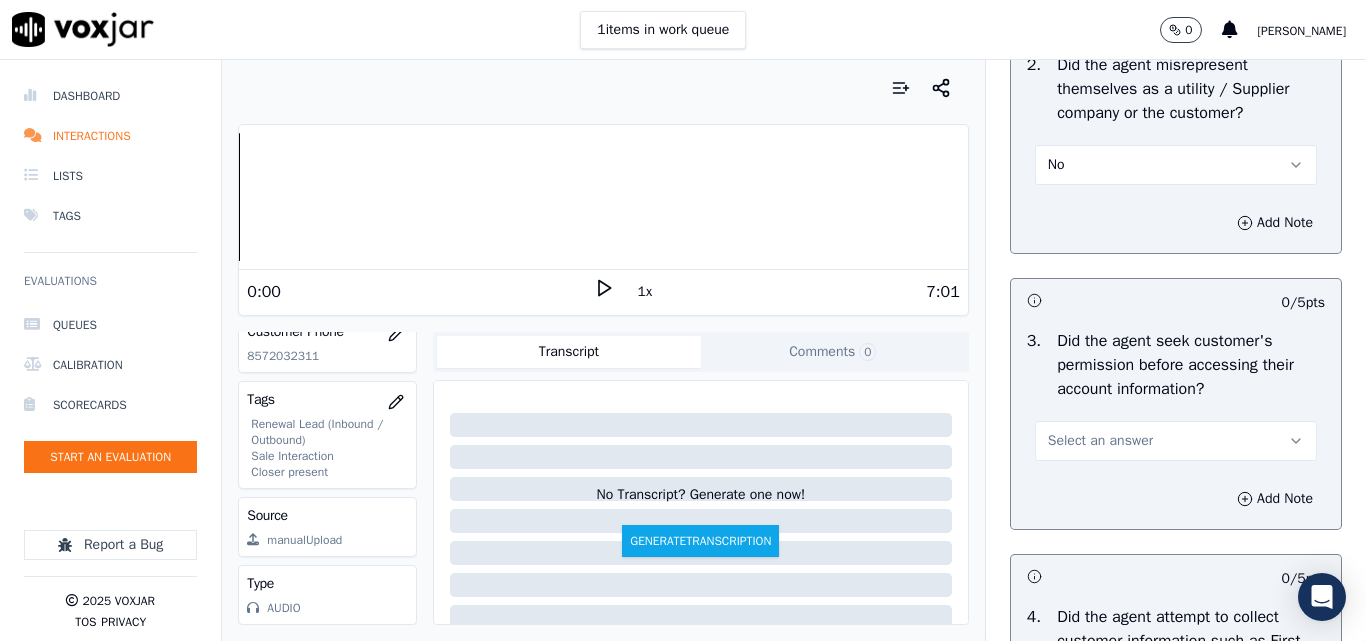 click on "Select an answer" at bounding box center (1176, 441) 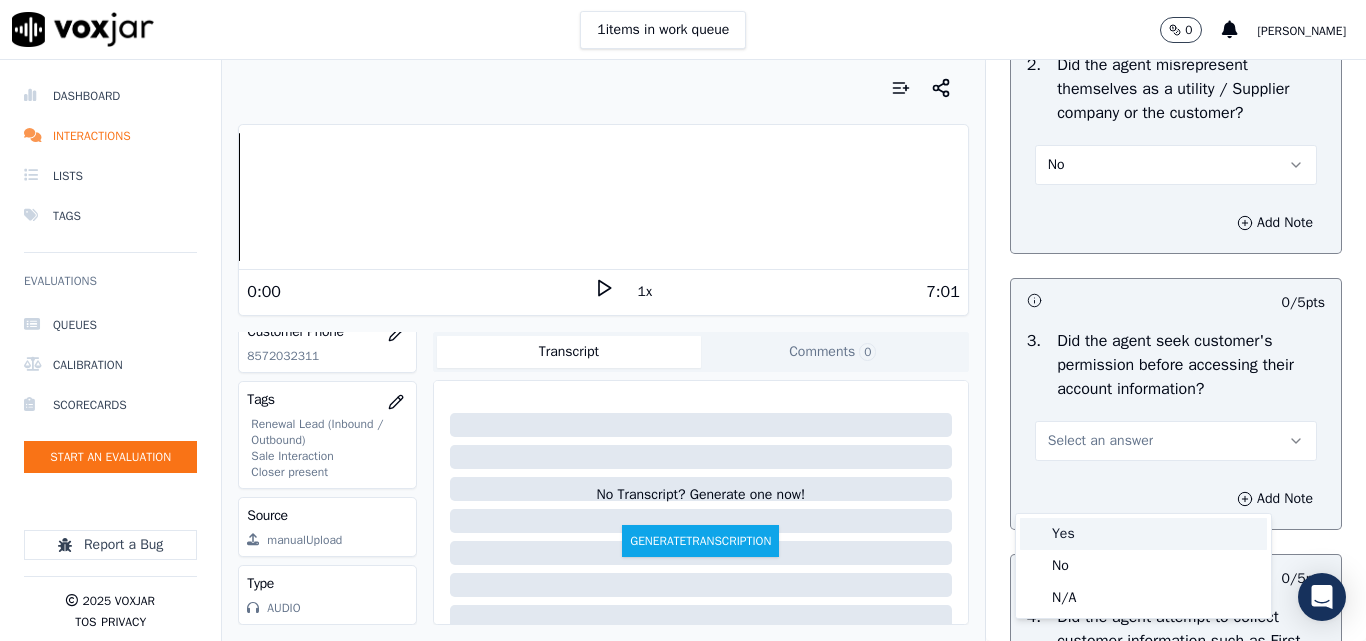 click on "Yes" at bounding box center (1143, 534) 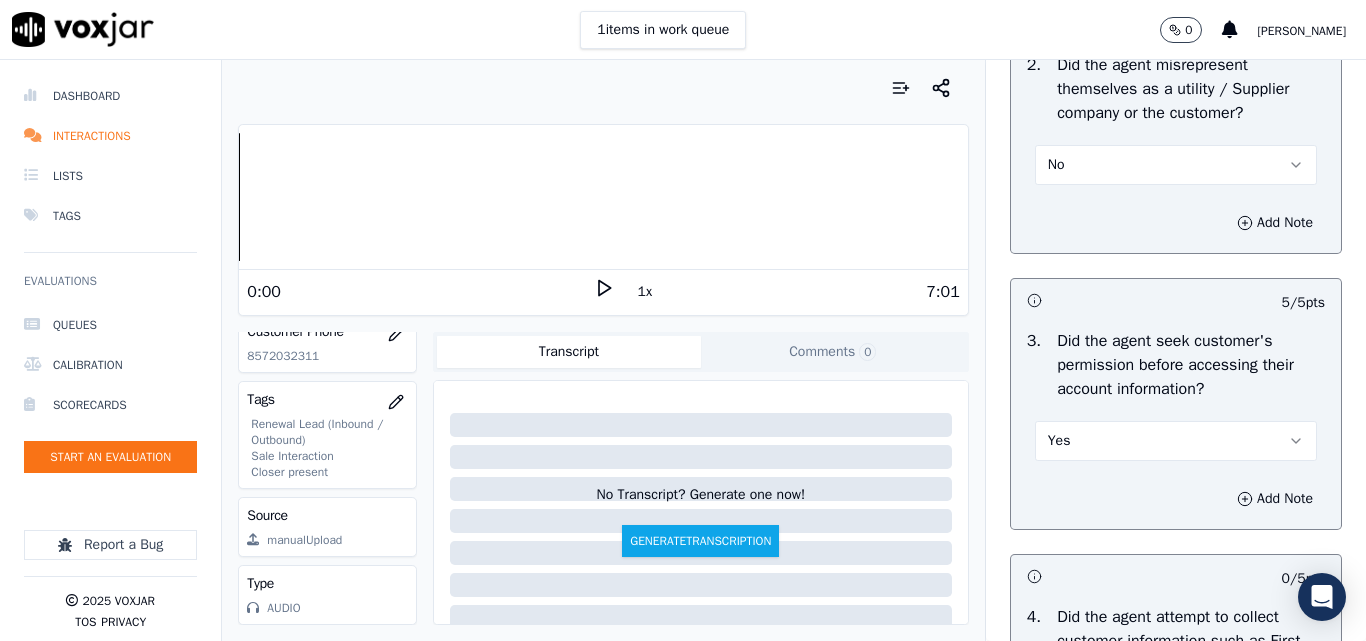 click on "Yes" at bounding box center [1176, 441] 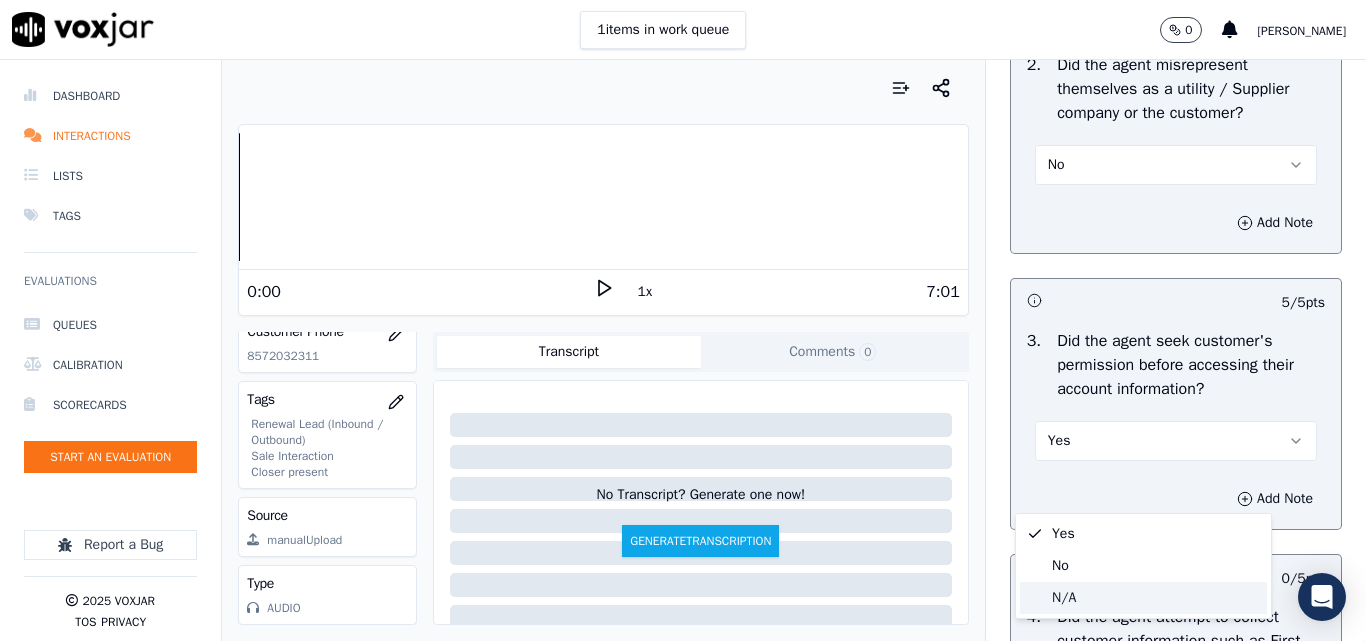 click on "N/A" 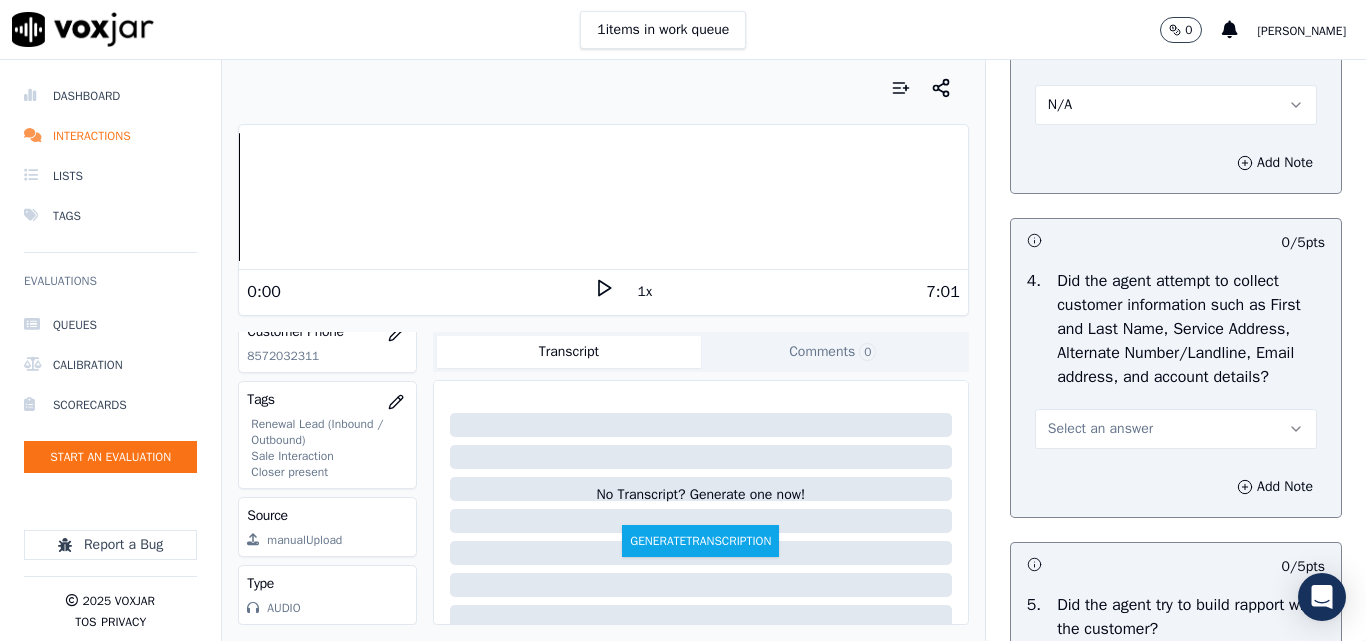 scroll, scrollTop: 2000, scrollLeft: 0, axis: vertical 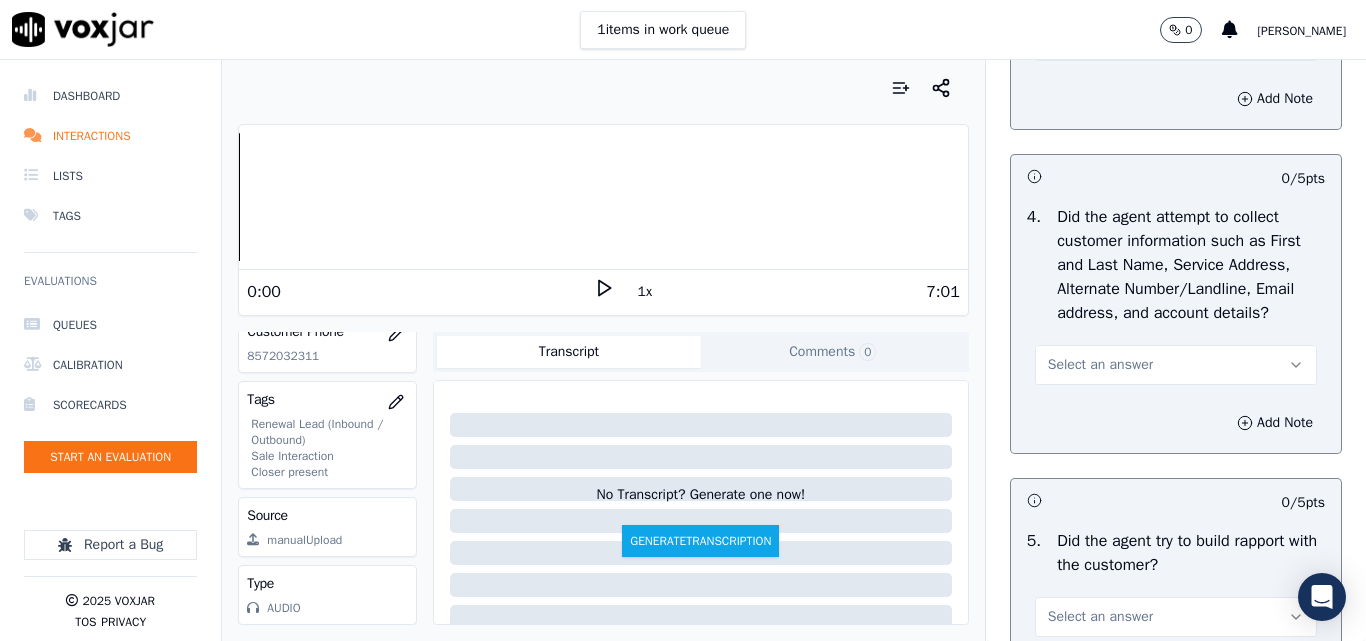 click on "Select an answer" at bounding box center (1100, 365) 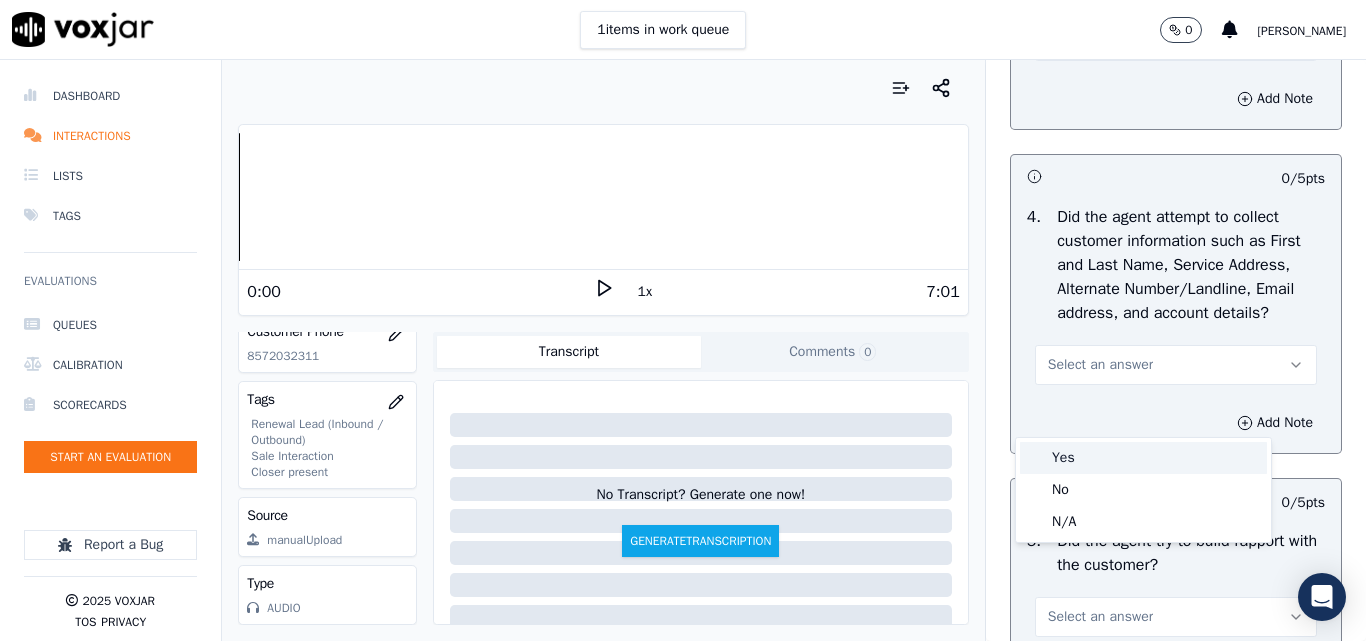 click on "Yes" at bounding box center (1143, 458) 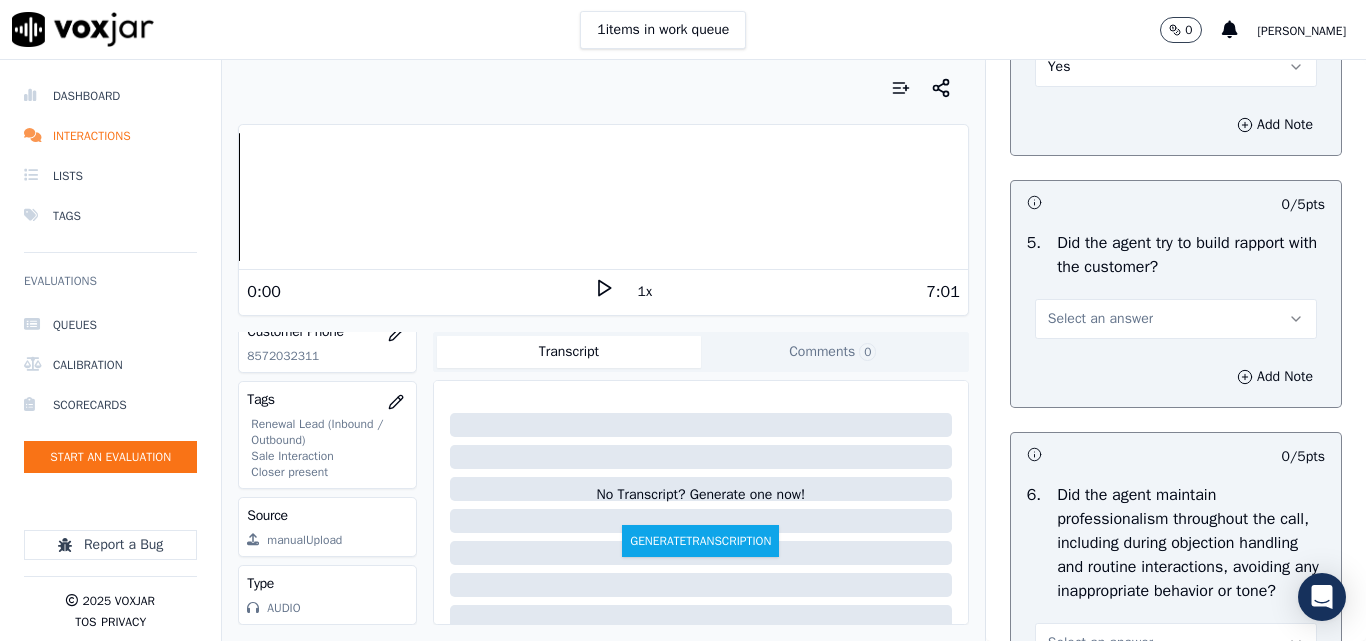 scroll, scrollTop: 2300, scrollLeft: 0, axis: vertical 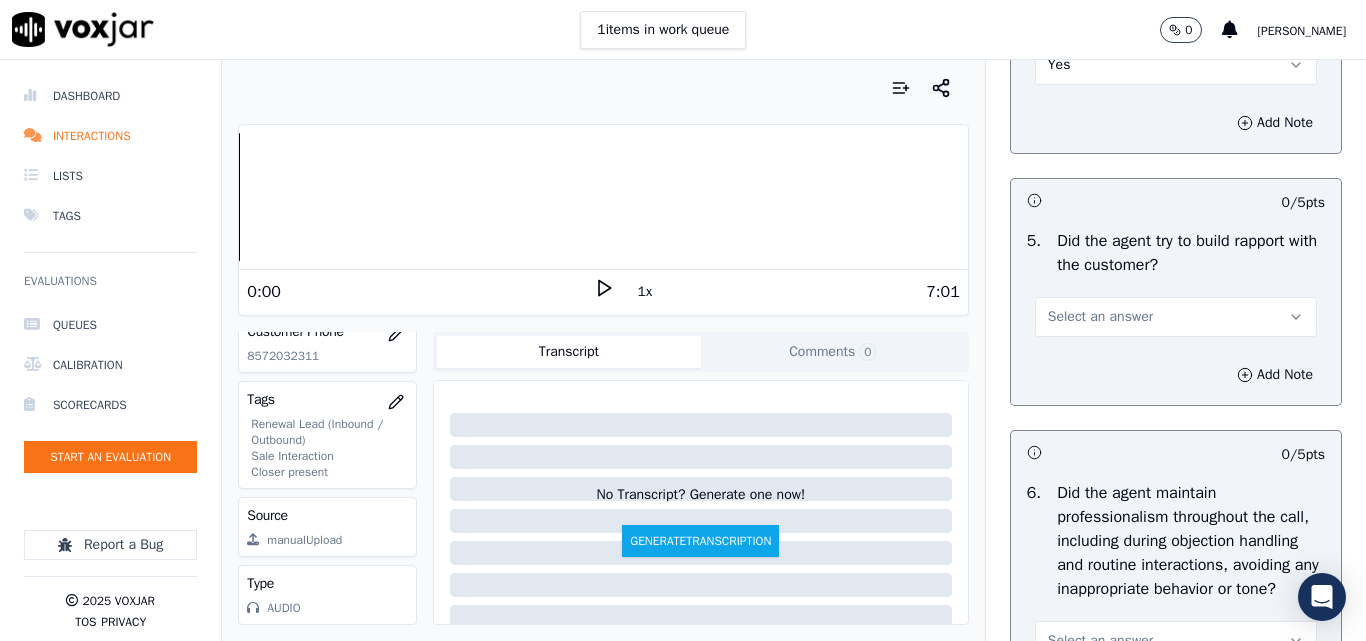click on "Select an answer" at bounding box center [1100, 317] 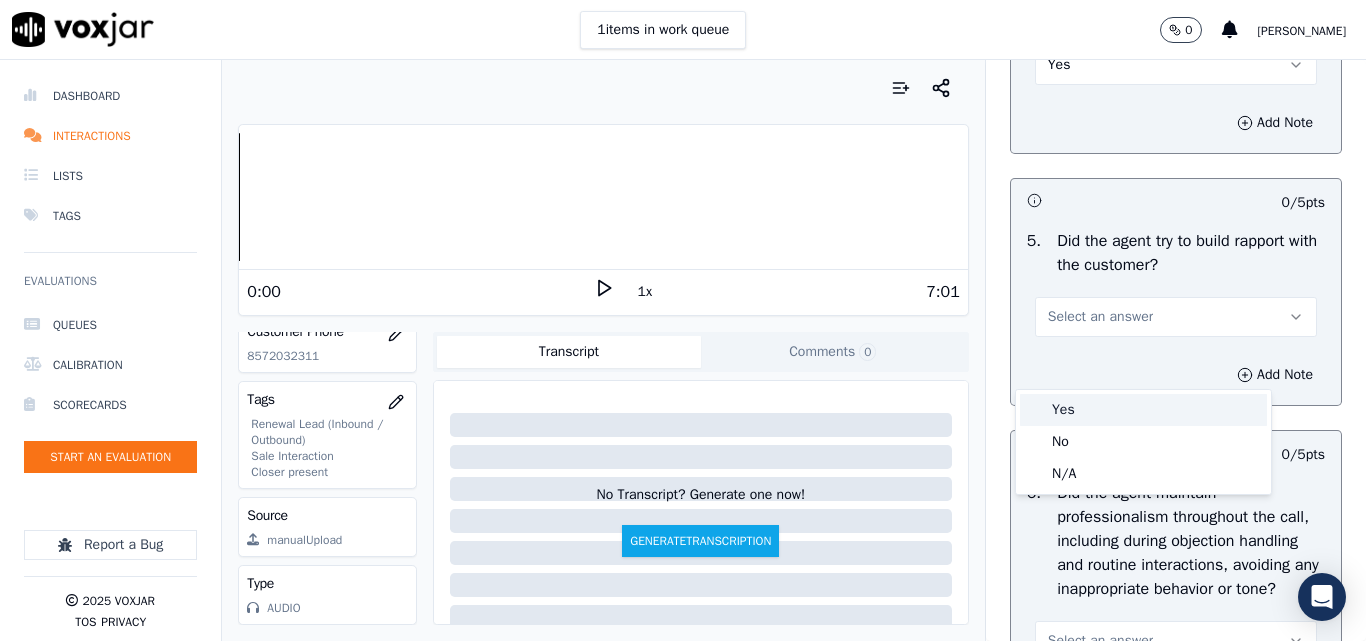click on "Yes" at bounding box center (1143, 410) 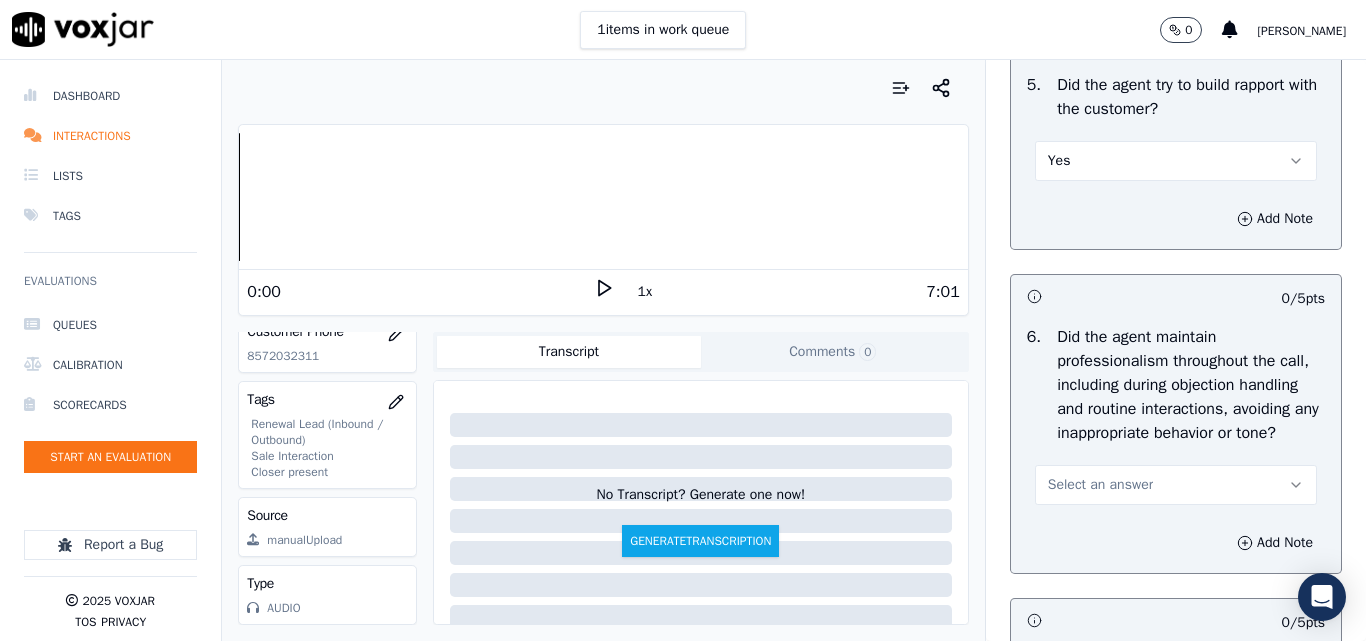 scroll, scrollTop: 2500, scrollLeft: 0, axis: vertical 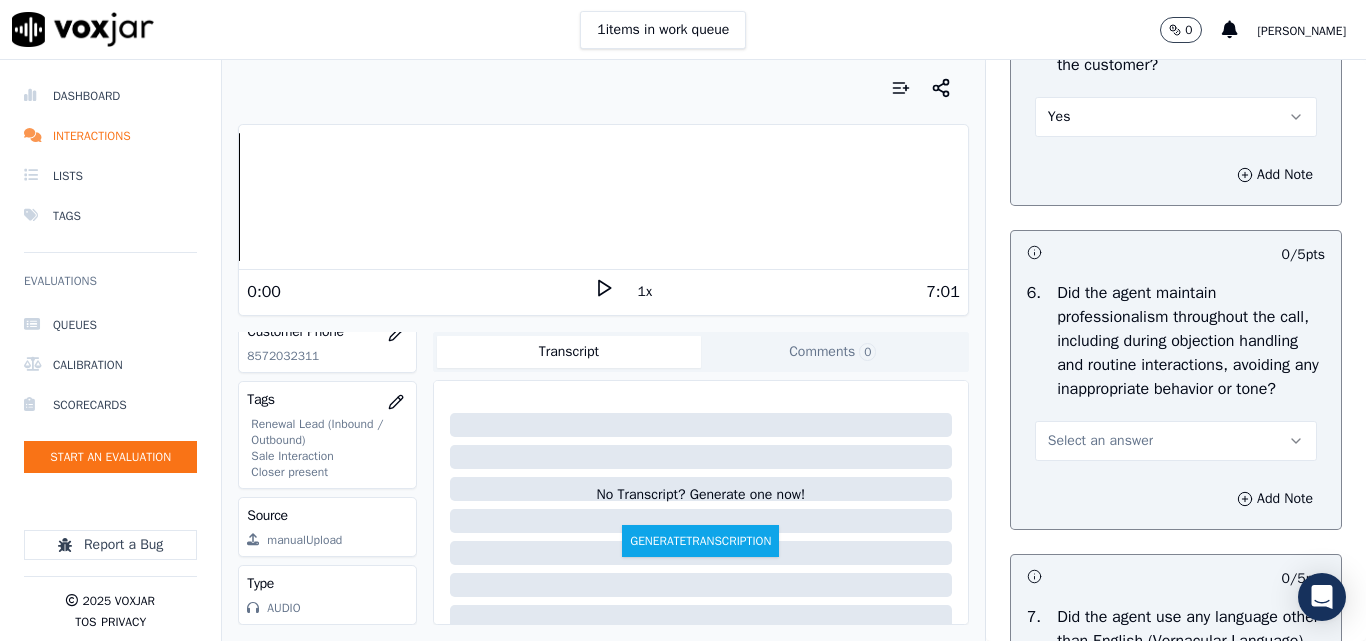 click on "Select an answer" at bounding box center (1100, 441) 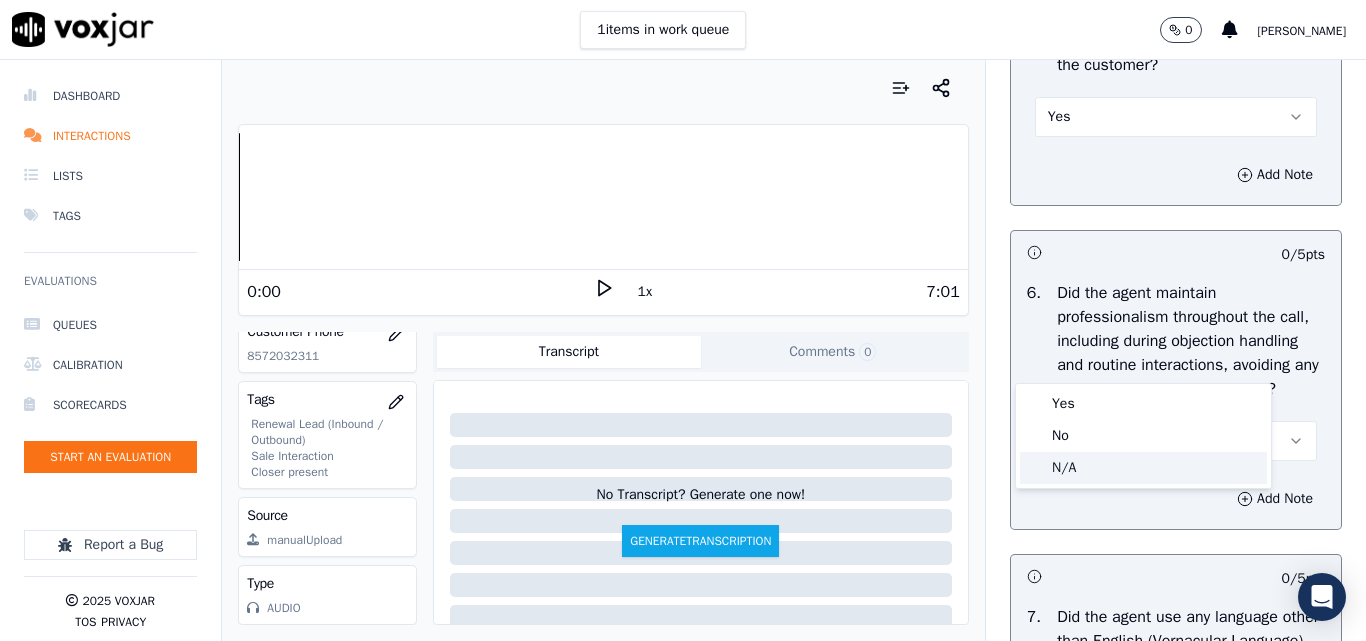 click on "N/A" 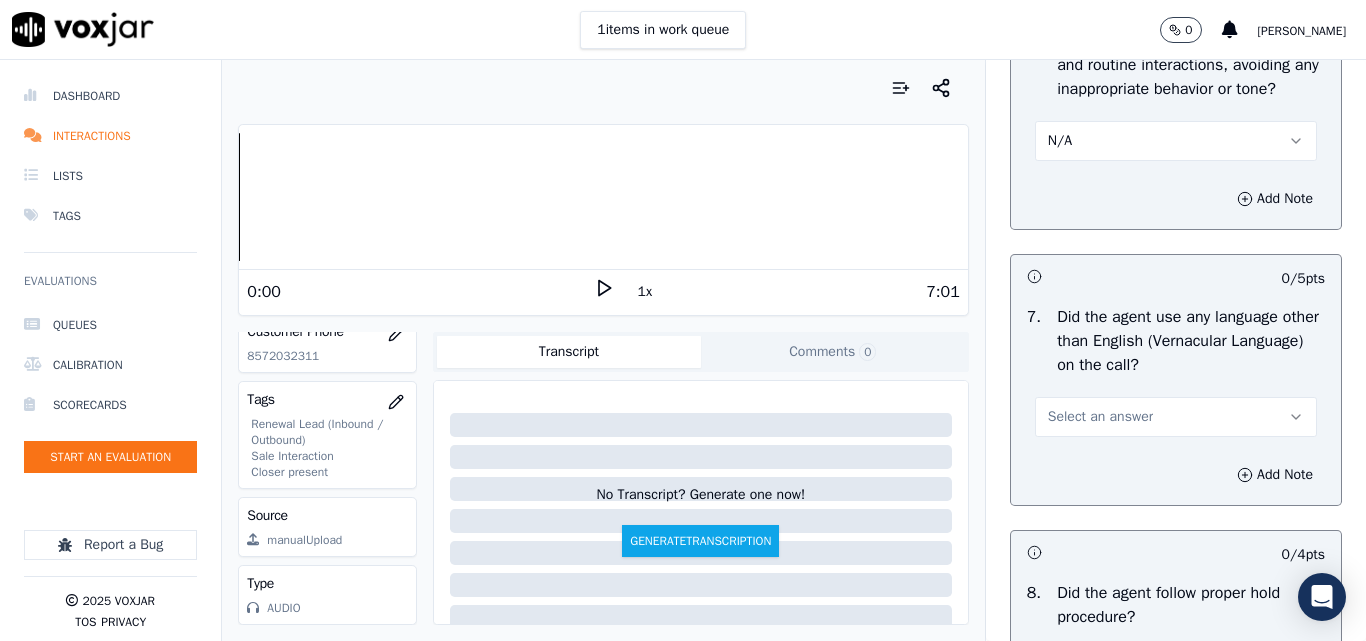 scroll, scrollTop: 3000, scrollLeft: 0, axis: vertical 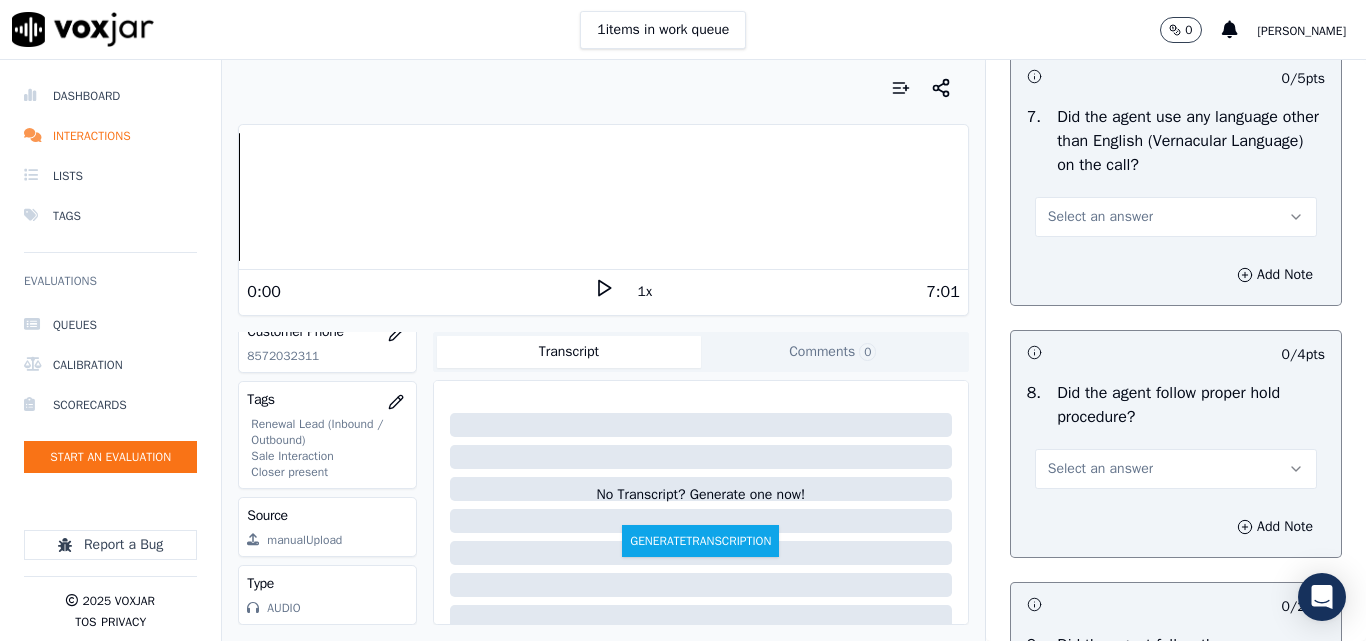 click on "Select an answer" at bounding box center [1100, 217] 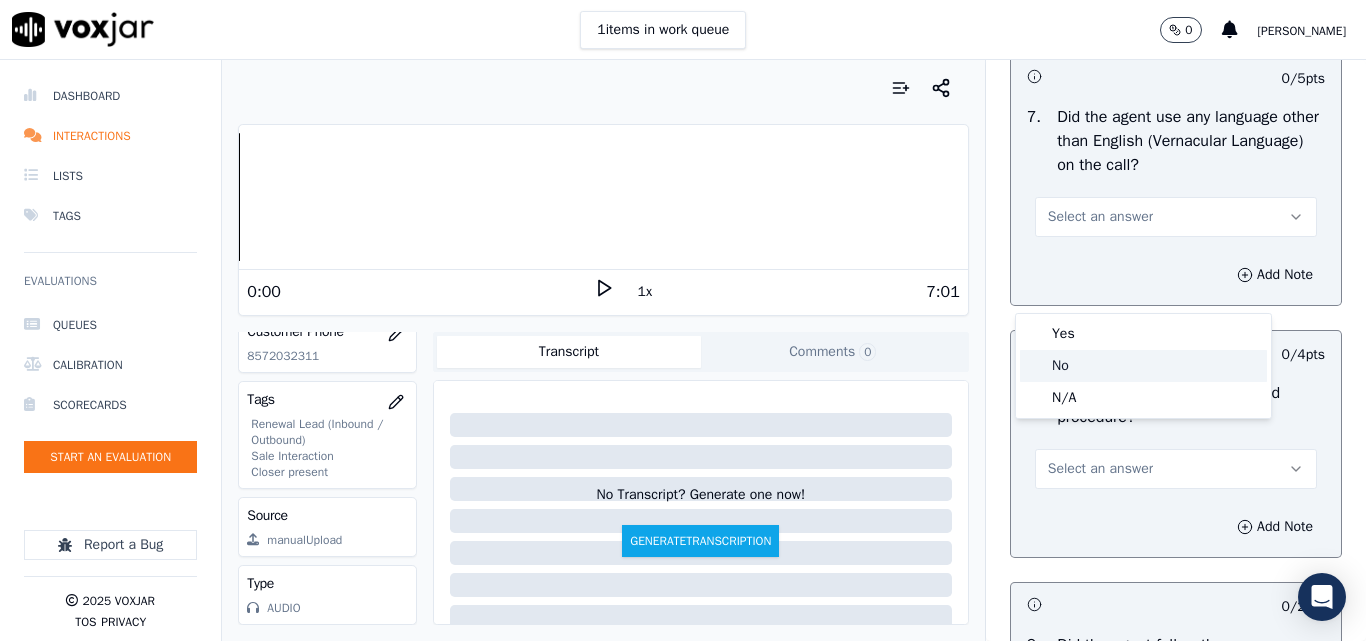 click on "No" 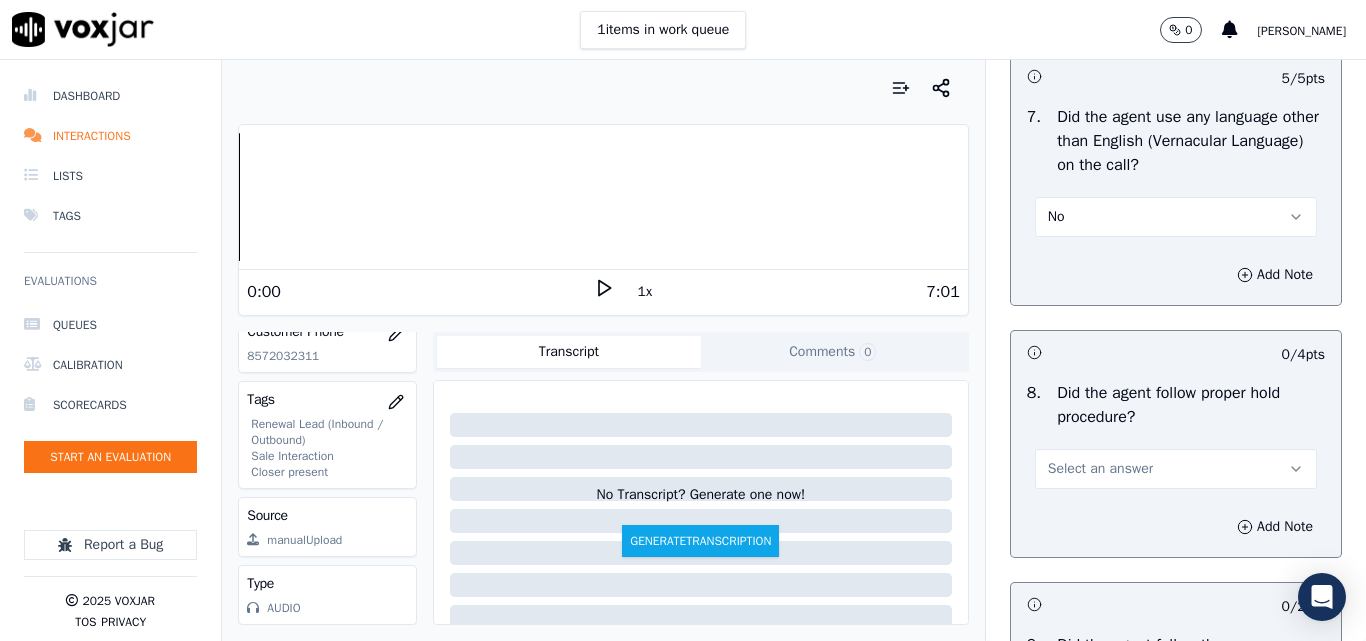 scroll, scrollTop: 3300, scrollLeft: 0, axis: vertical 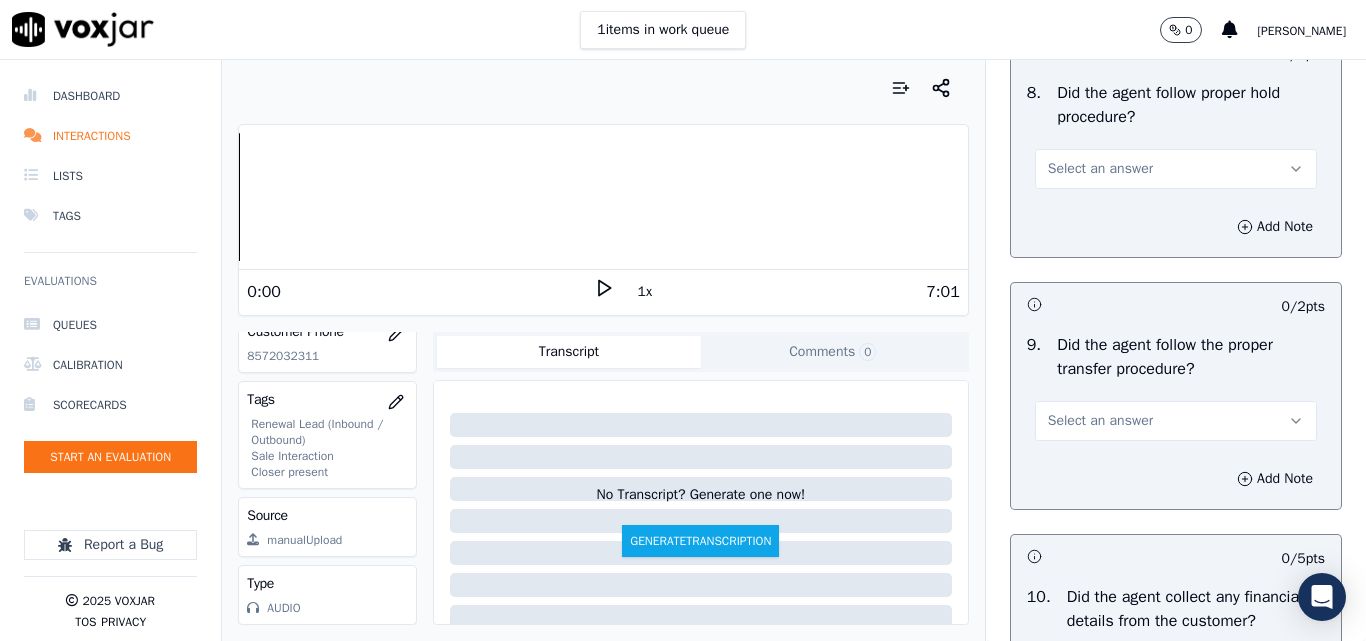click on "Select an answer" at bounding box center [1100, 169] 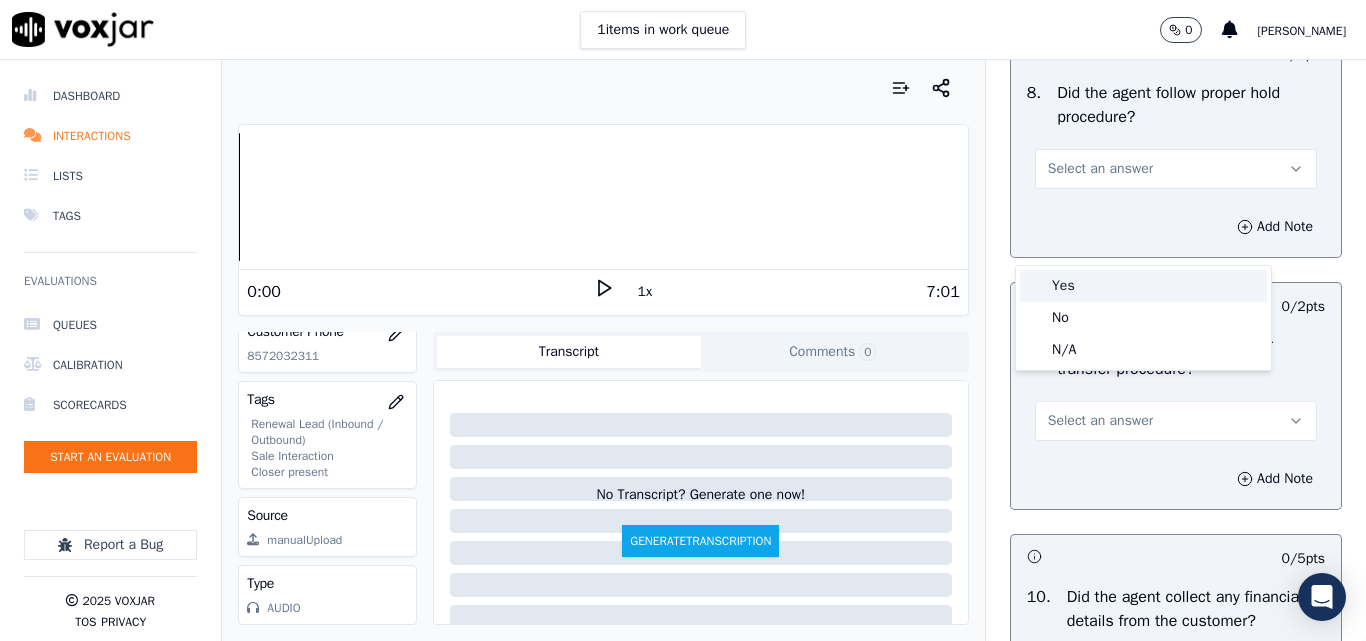 click on "Yes" at bounding box center (1143, 286) 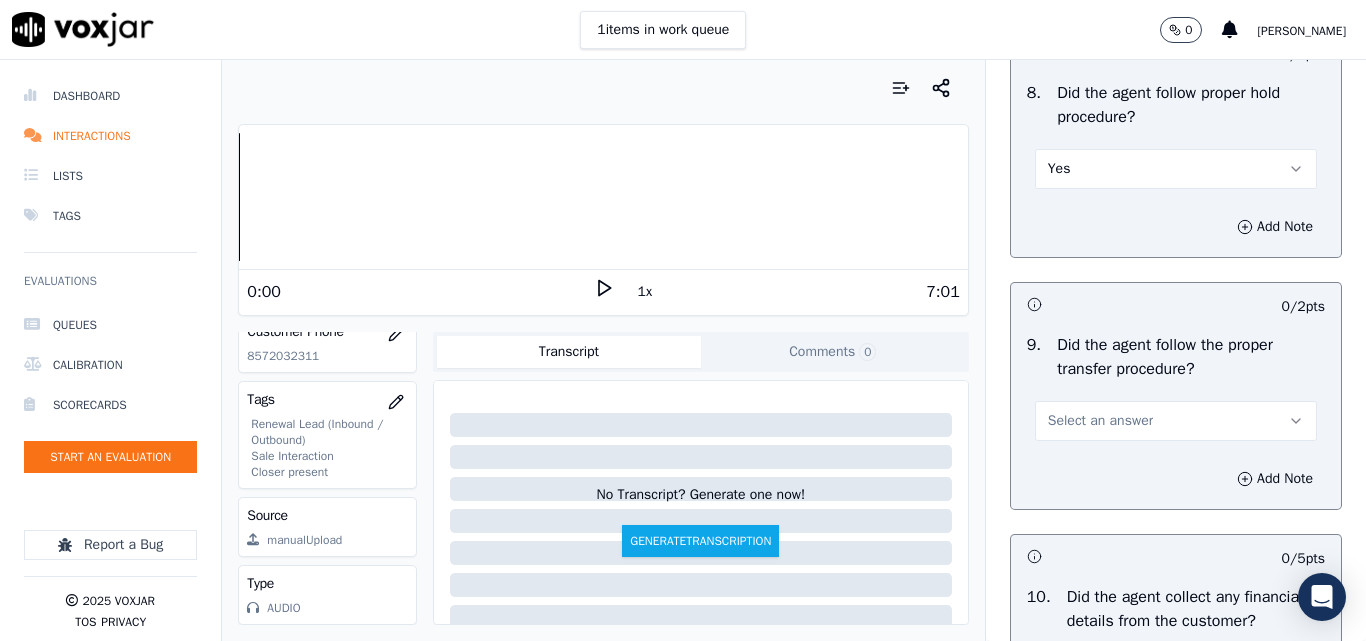 click on "Select an answer" at bounding box center [1100, 421] 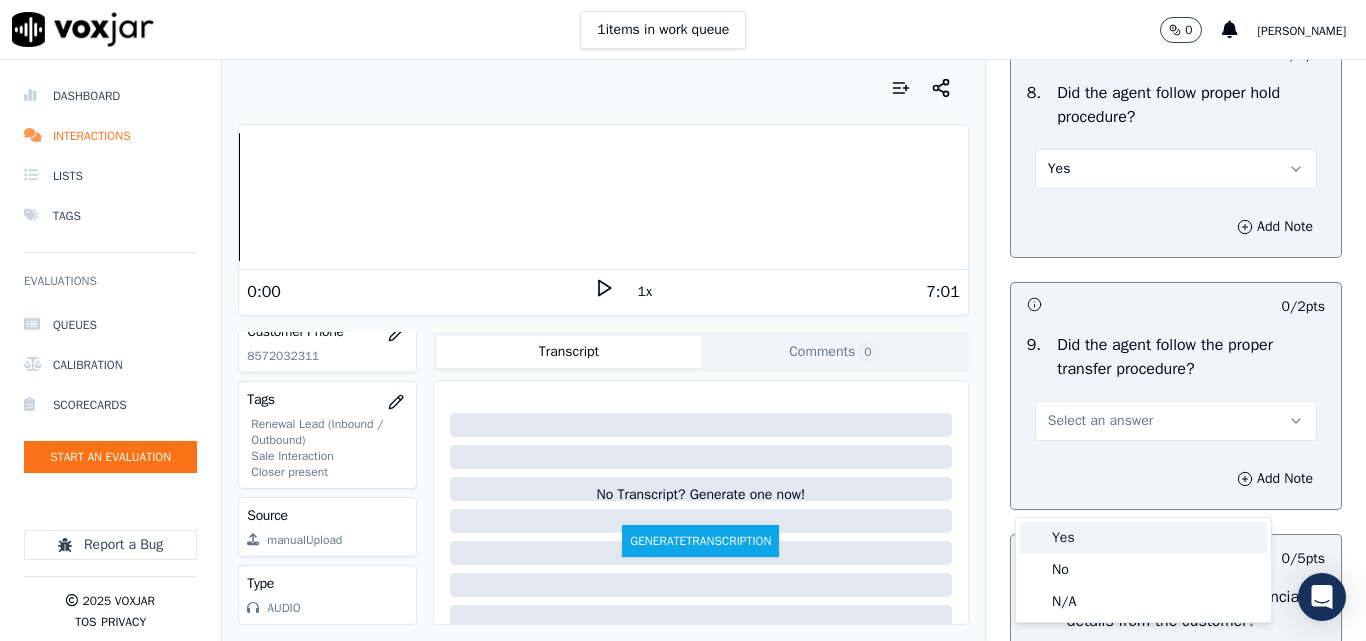 click on "Yes" at bounding box center [1143, 538] 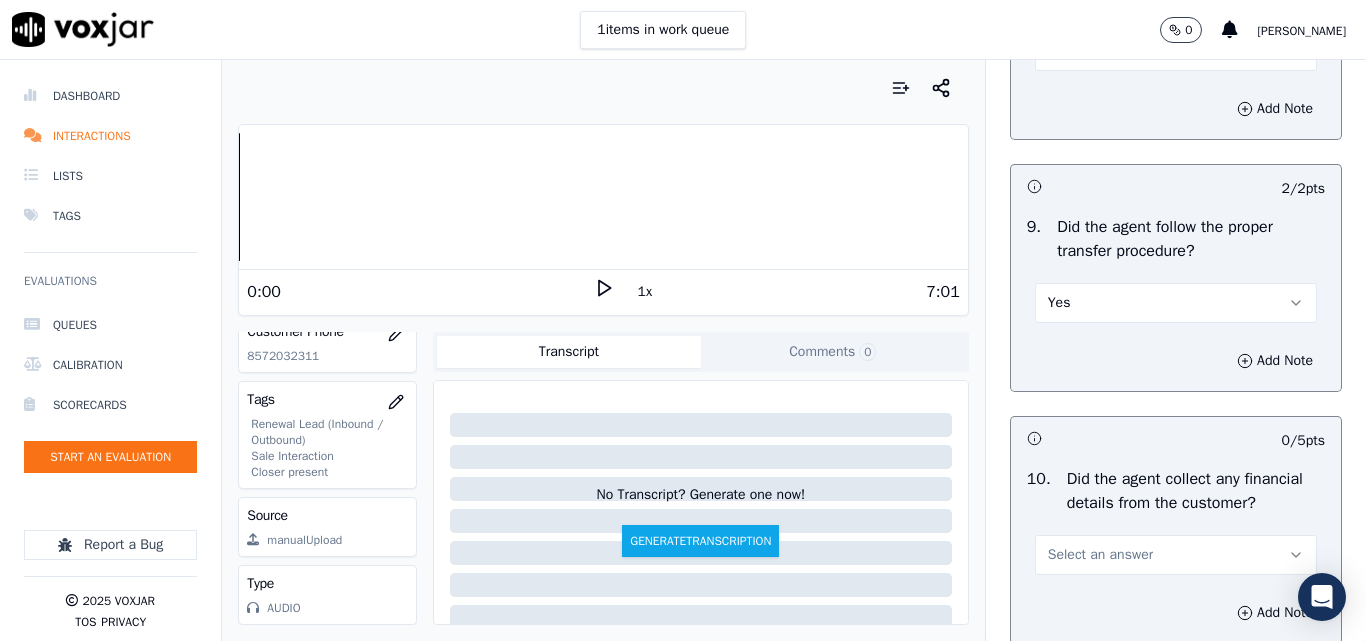 scroll, scrollTop: 3500, scrollLeft: 0, axis: vertical 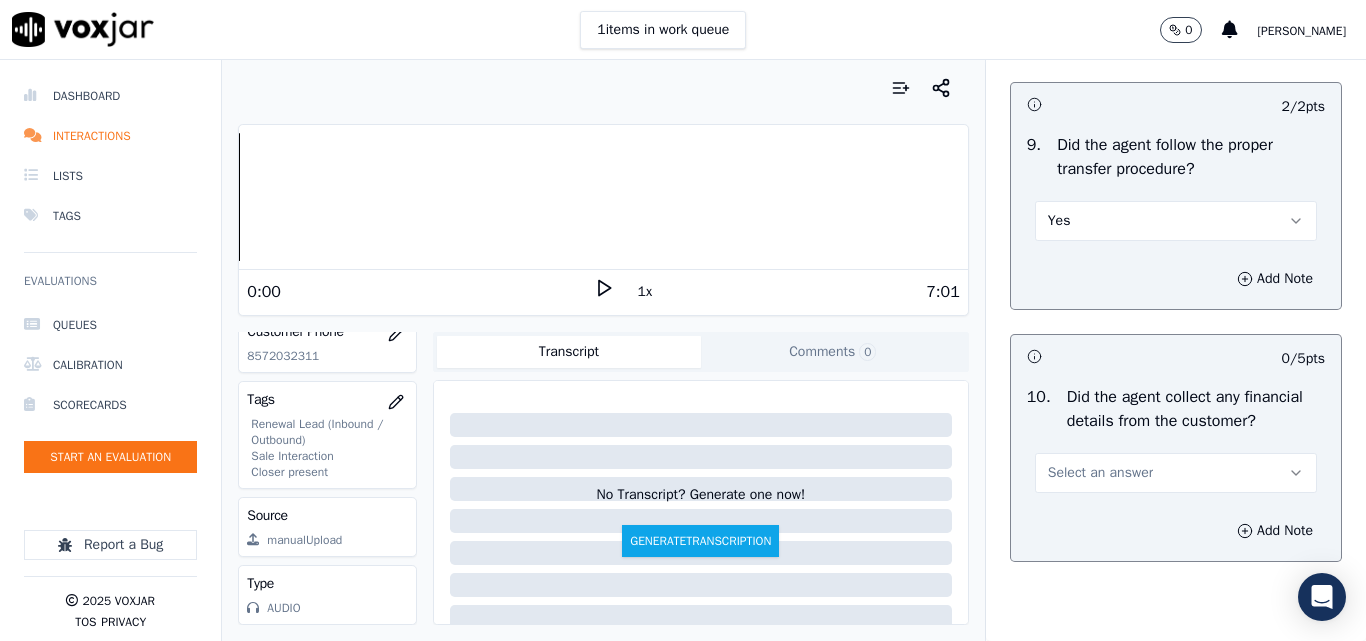 click on "Select an answer" at bounding box center (1100, 473) 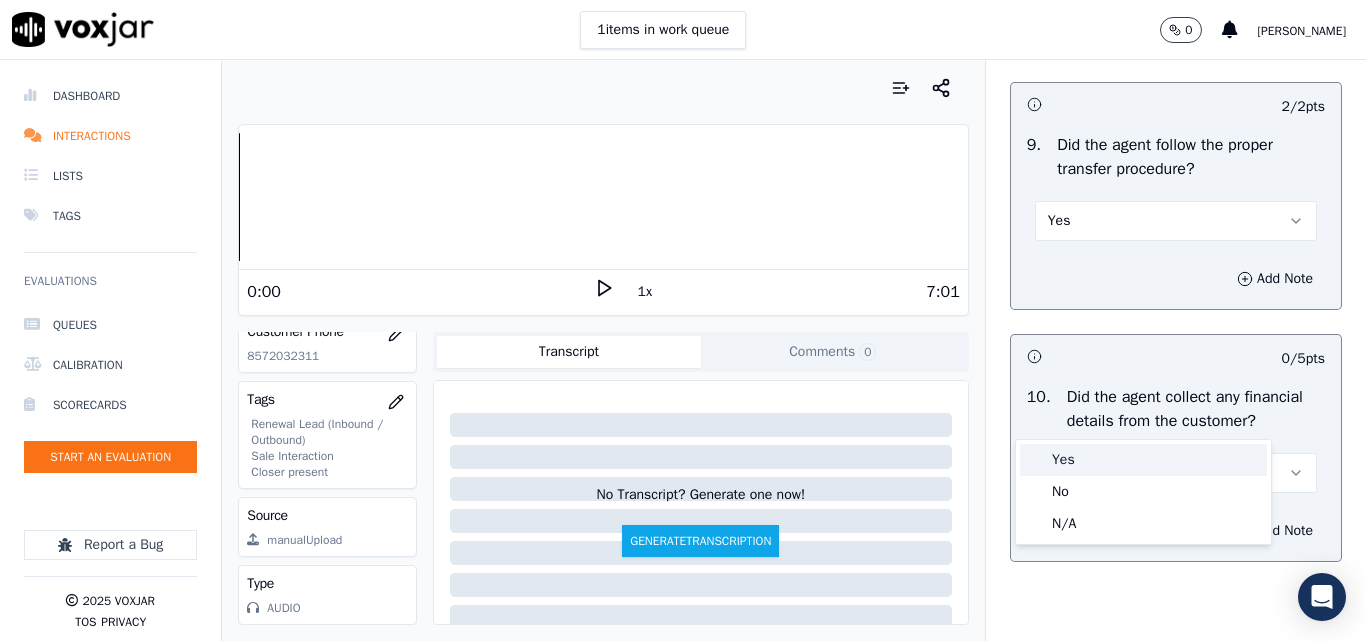 drag, startPoint x: 1078, startPoint y: 457, endPoint x: 1097, endPoint y: 449, distance: 20.615528 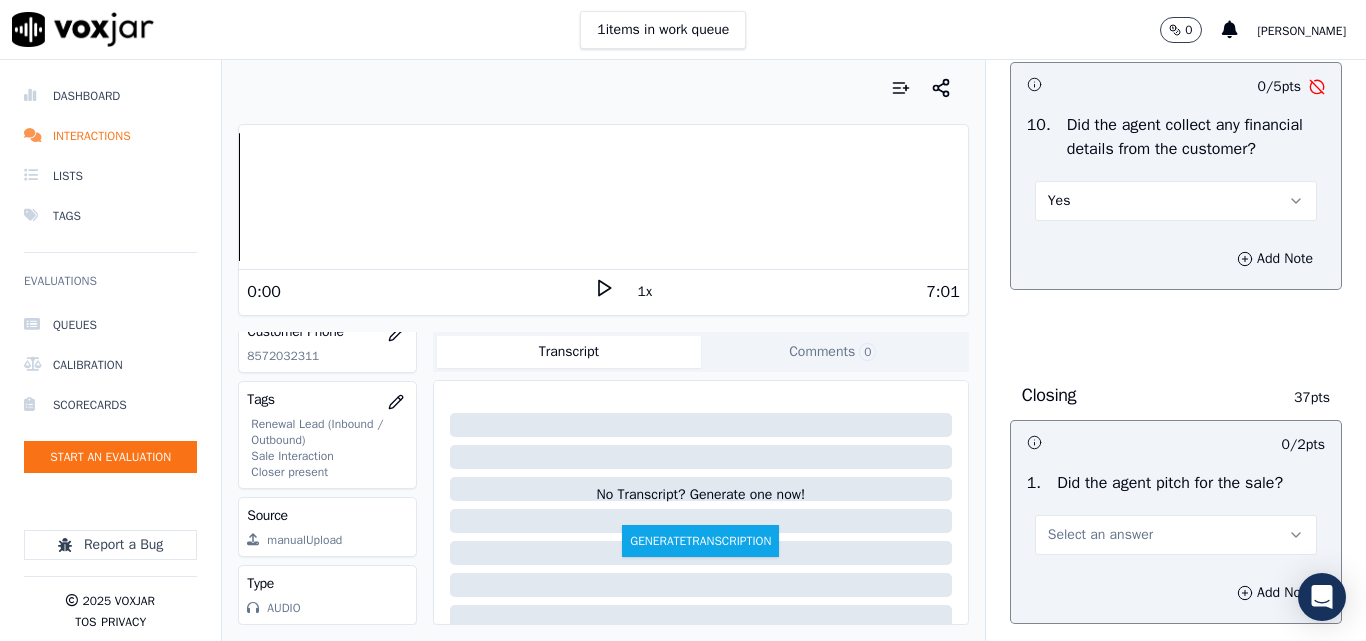 scroll, scrollTop: 3800, scrollLeft: 0, axis: vertical 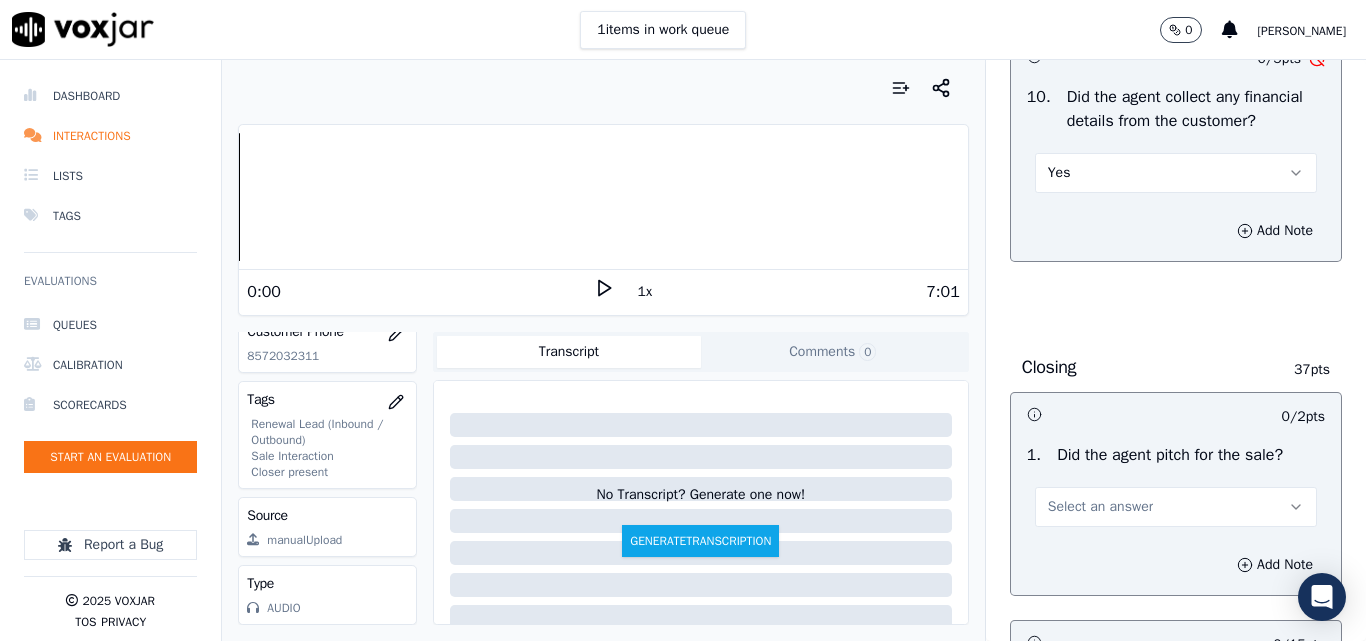 click on "Yes" at bounding box center (1176, 173) 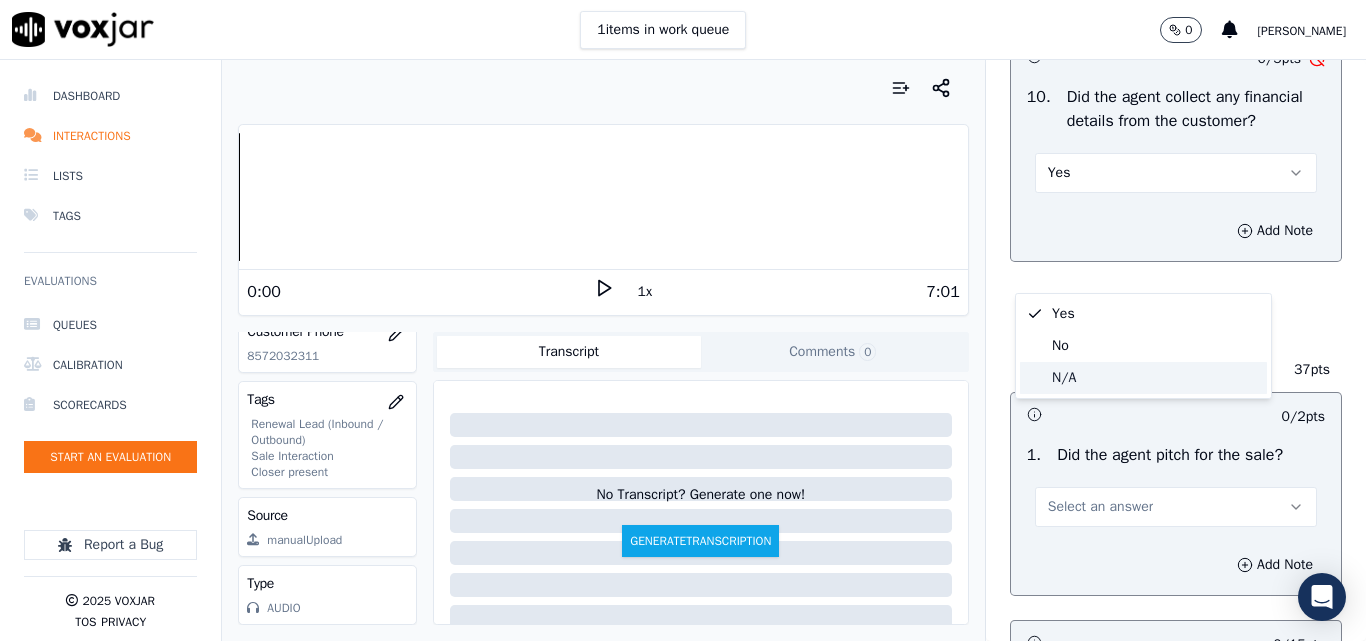 click on "N/A" 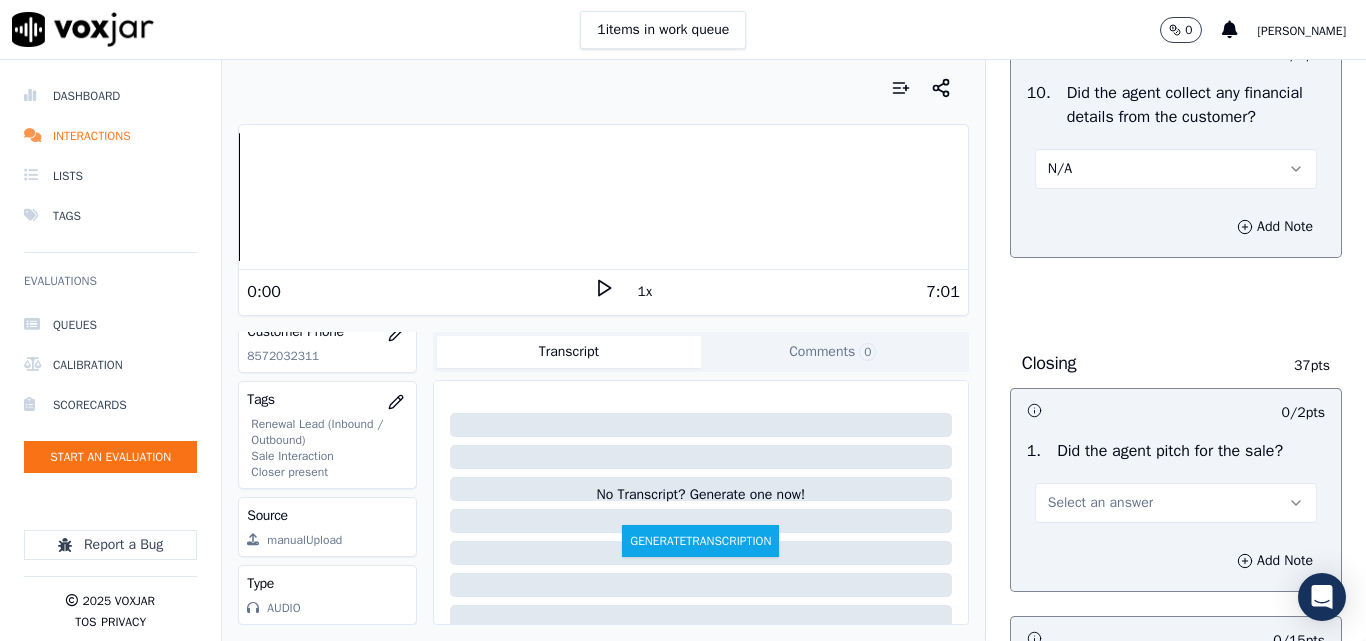 scroll, scrollTop: 3800, scrollLeft: 0, axis: vertical 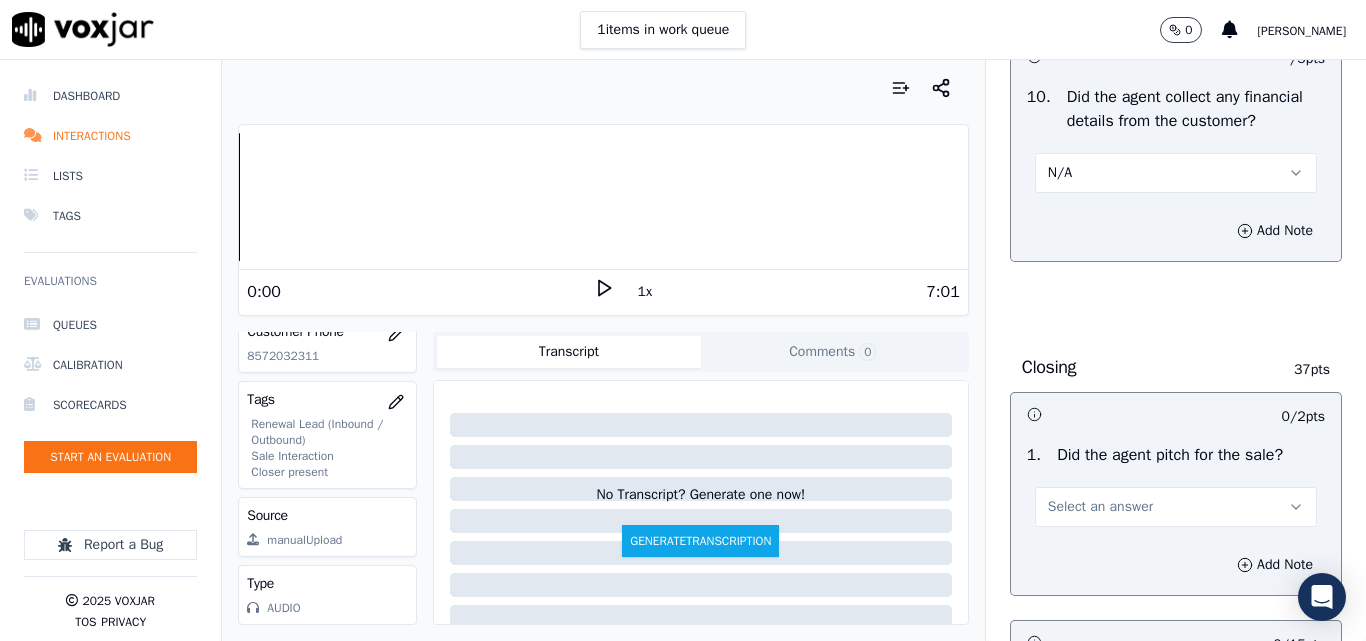 click on "N/A" at bounding box center (1176, 173) 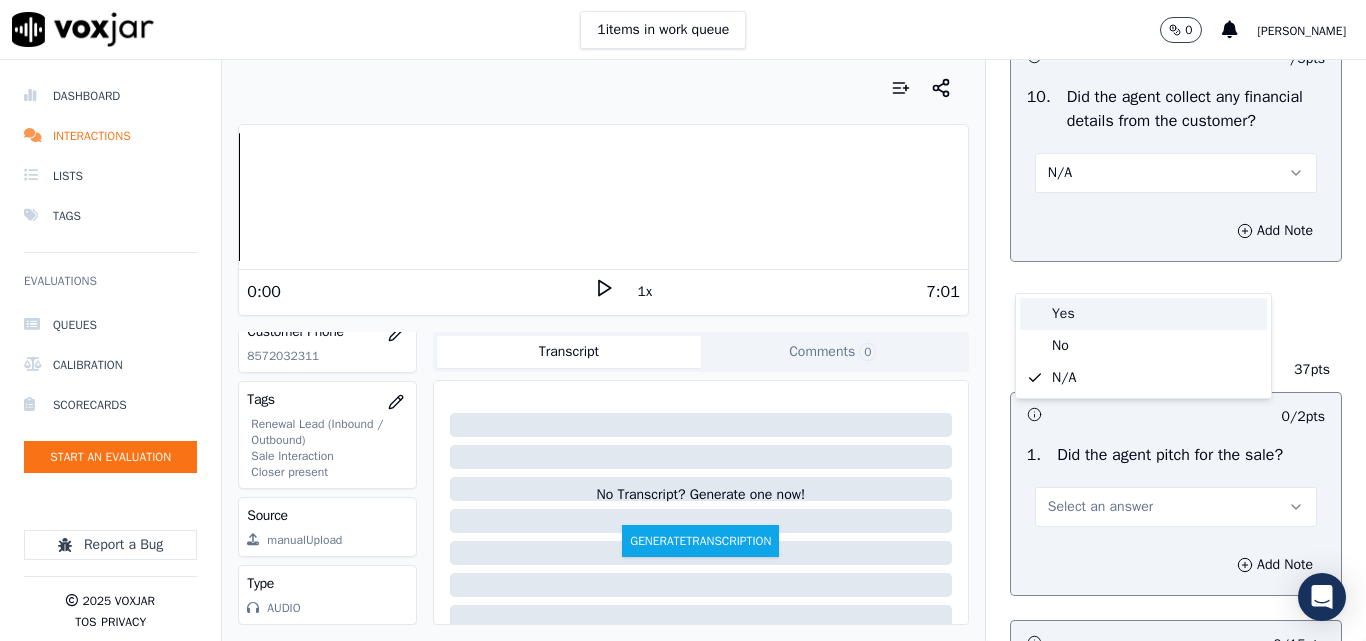 click on "Yes" at bounding box center [1143, 314] 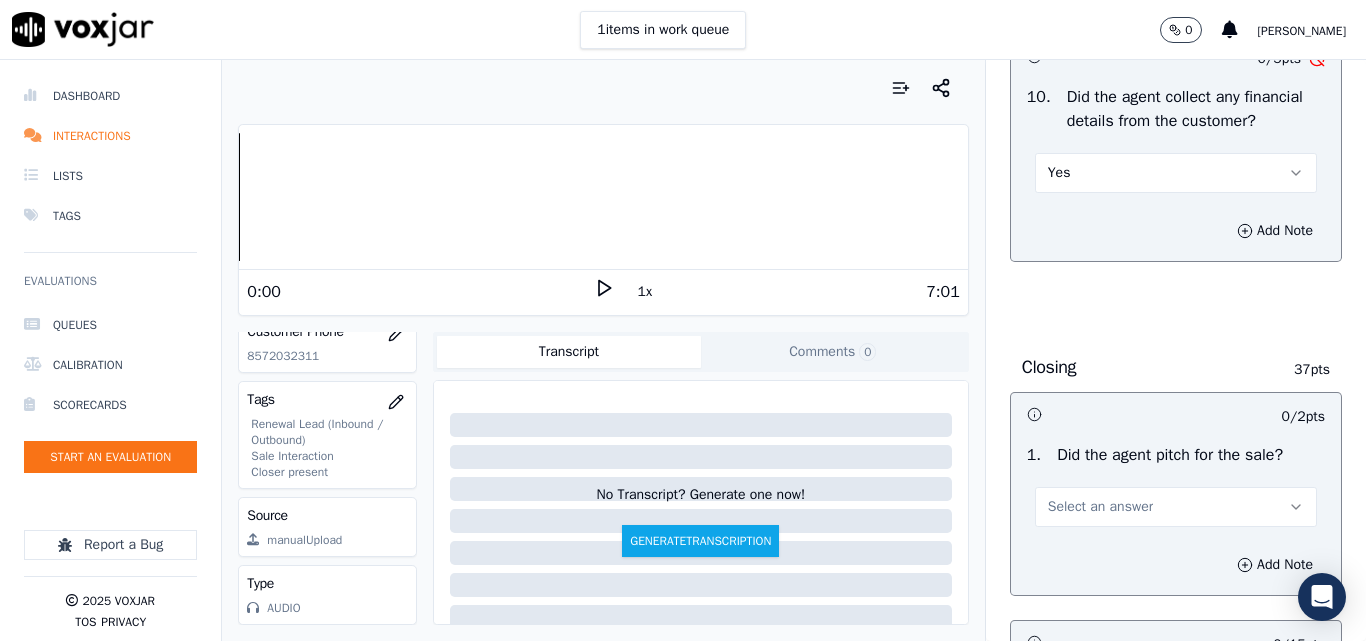 drag, startPoint x: 1076, startPoint y: 273, endPoint x: 1079, endPoint y: 283, distance: 10.440307 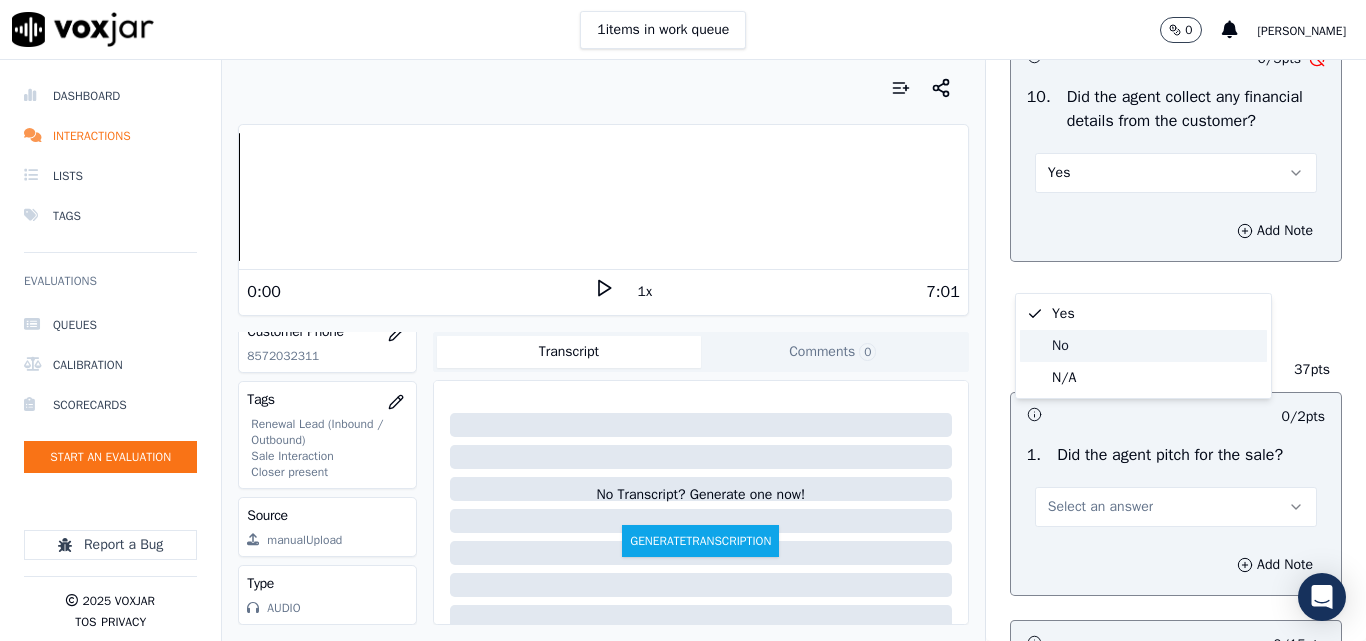 click on "No" 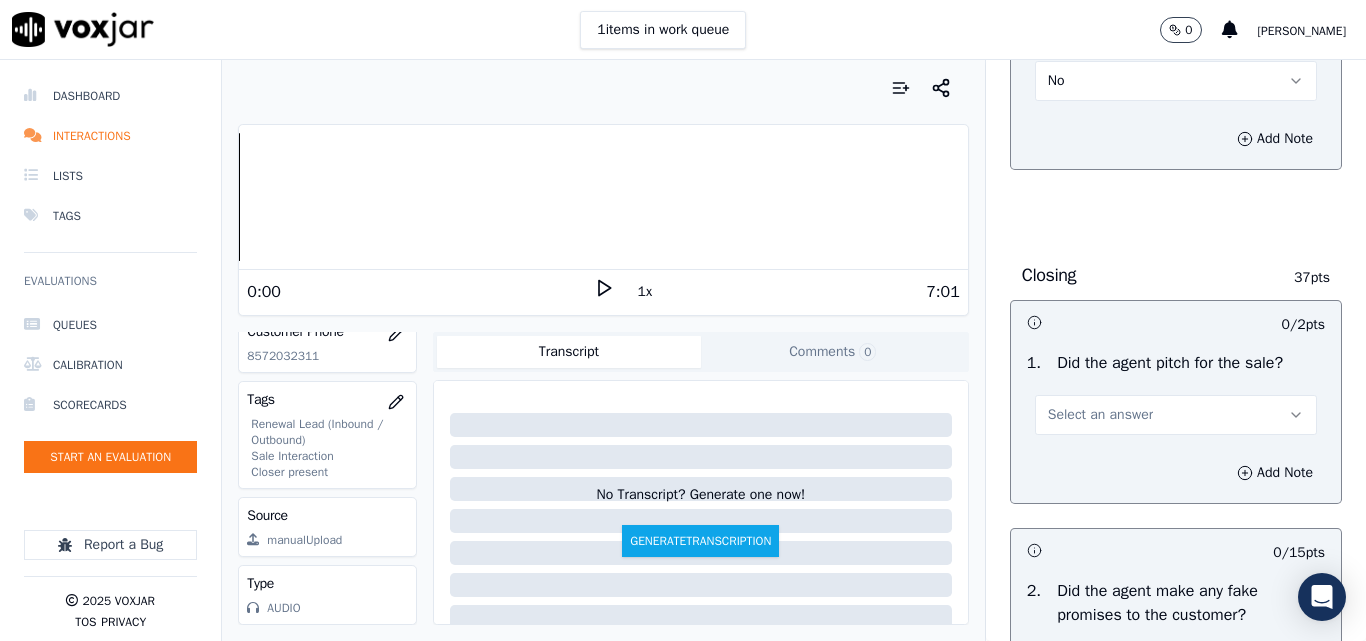 scroll, scrollTop: 4000, scrollLeft: 0, axis: vertical 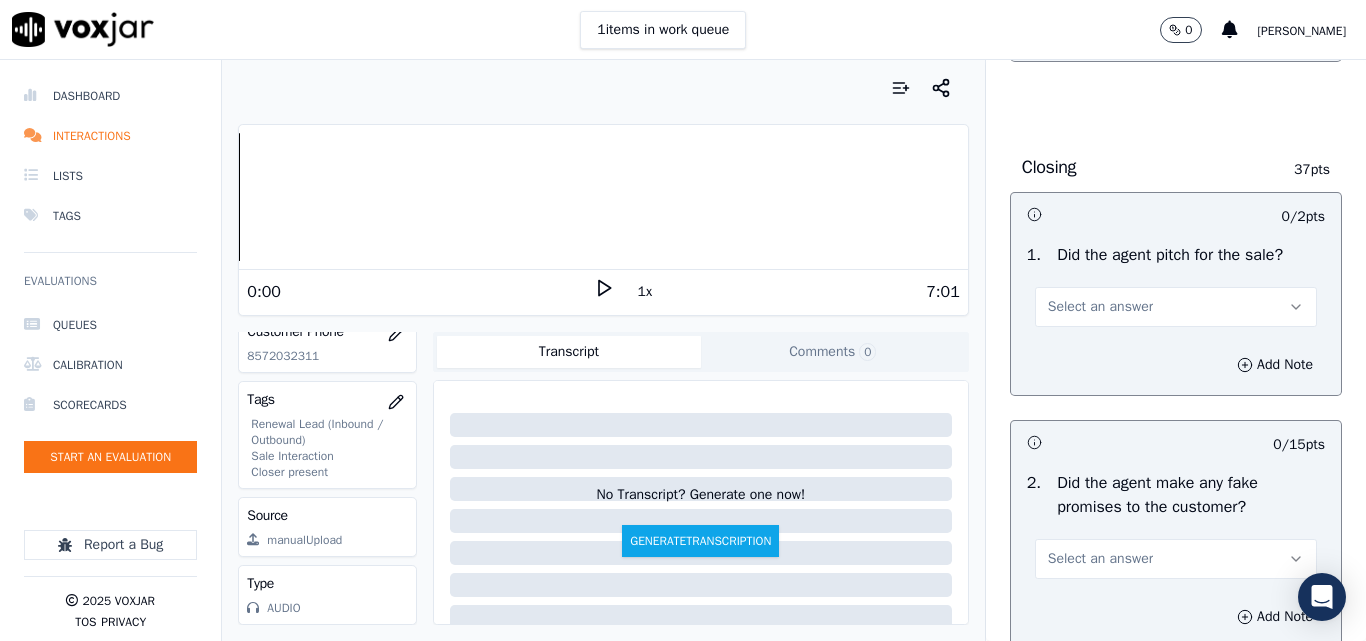 click on "Select an answer" at bounding box center [1100, 307] 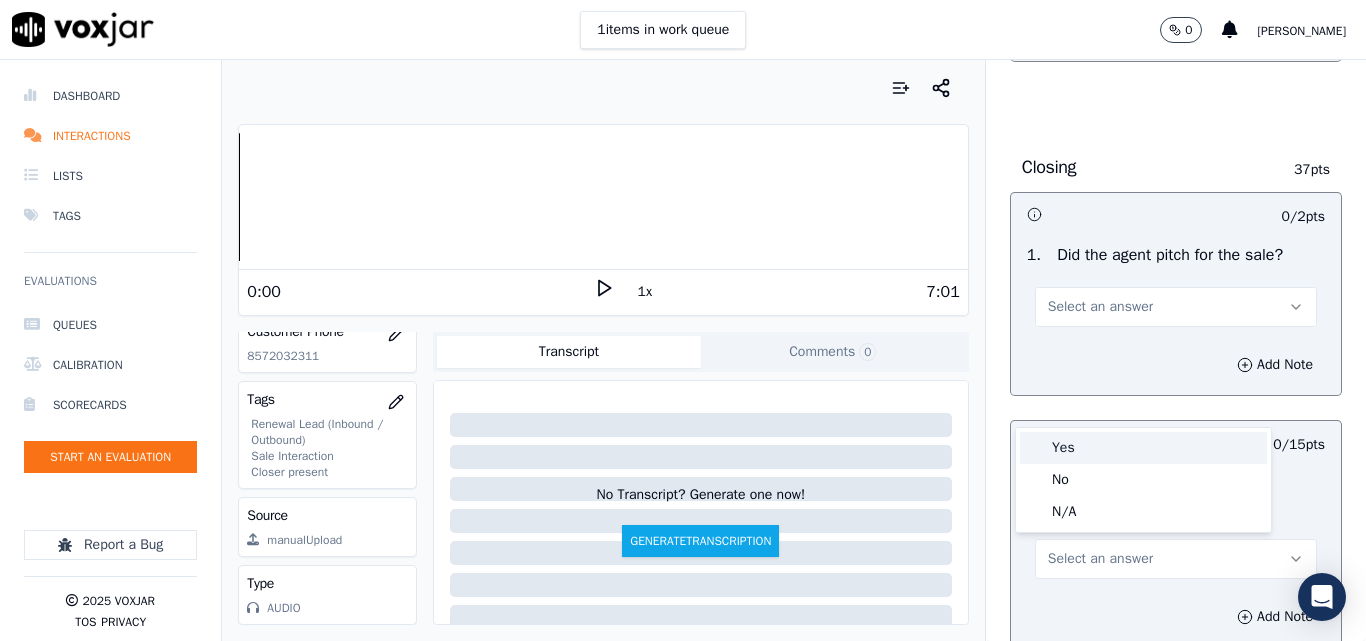 click on "Yes" at bounding box center [1143, 448] 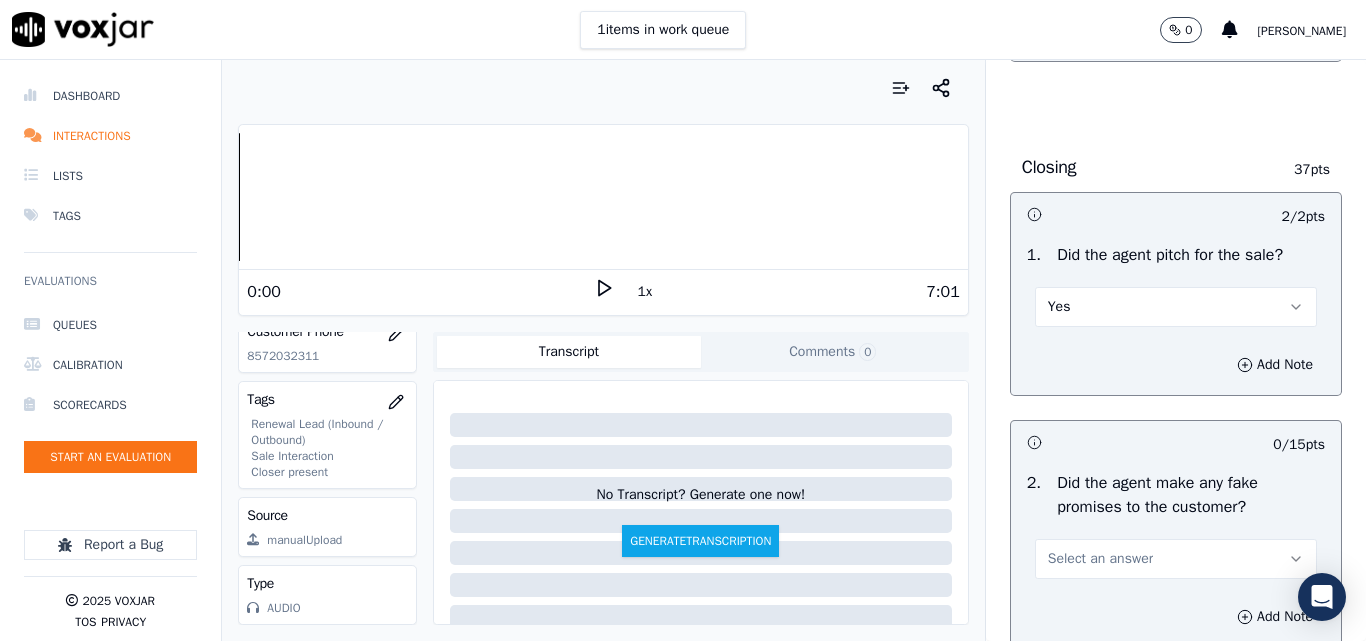 scroll, scrollTop: 4300, scrollLeft: 0, axis: vertical 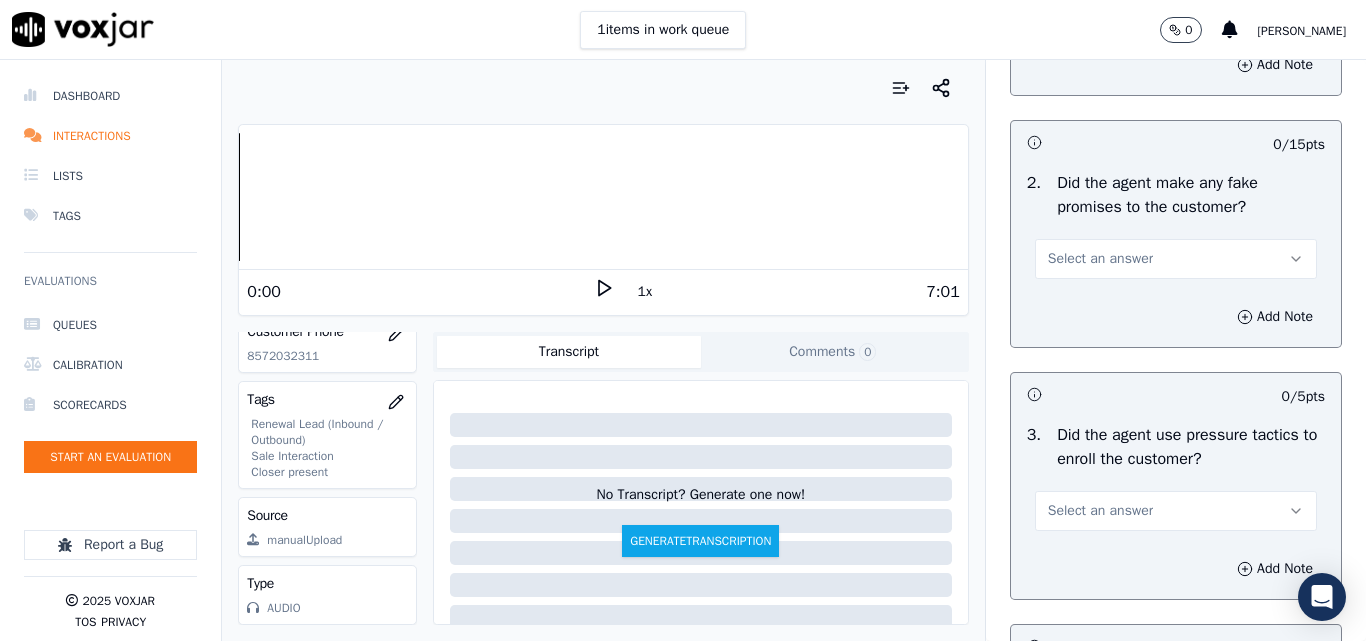 click on "Select an answer" at bounding box center [1176, 259] 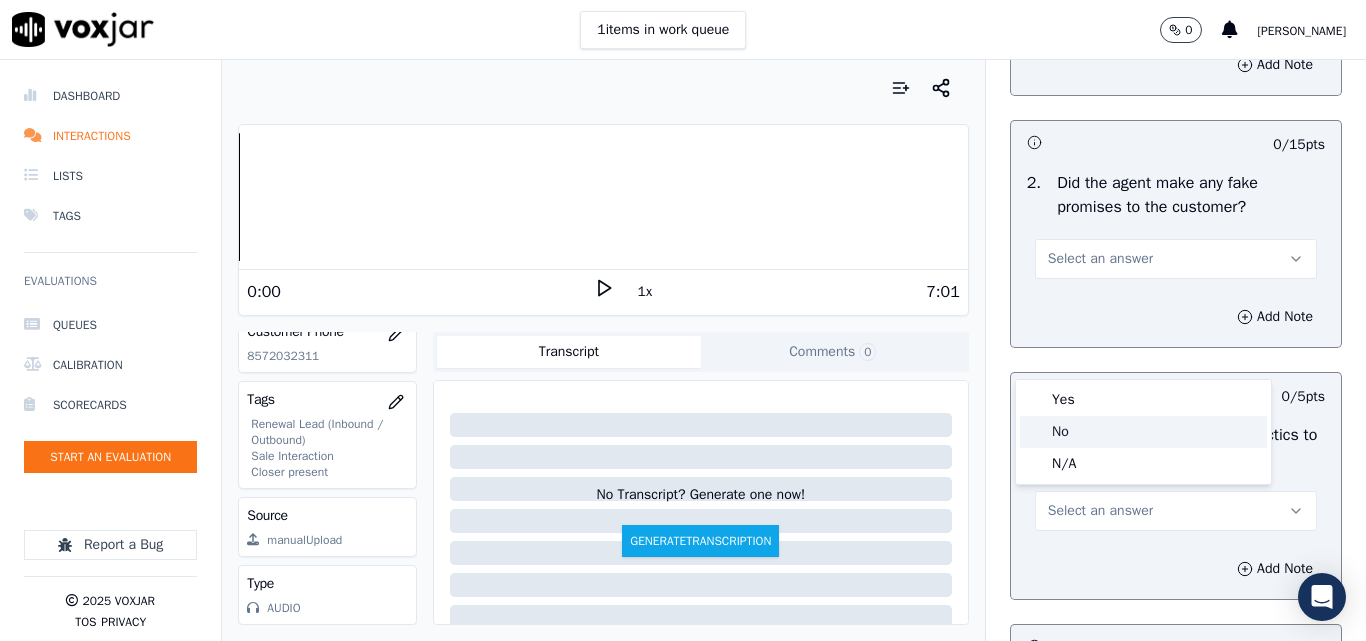 click on "No" 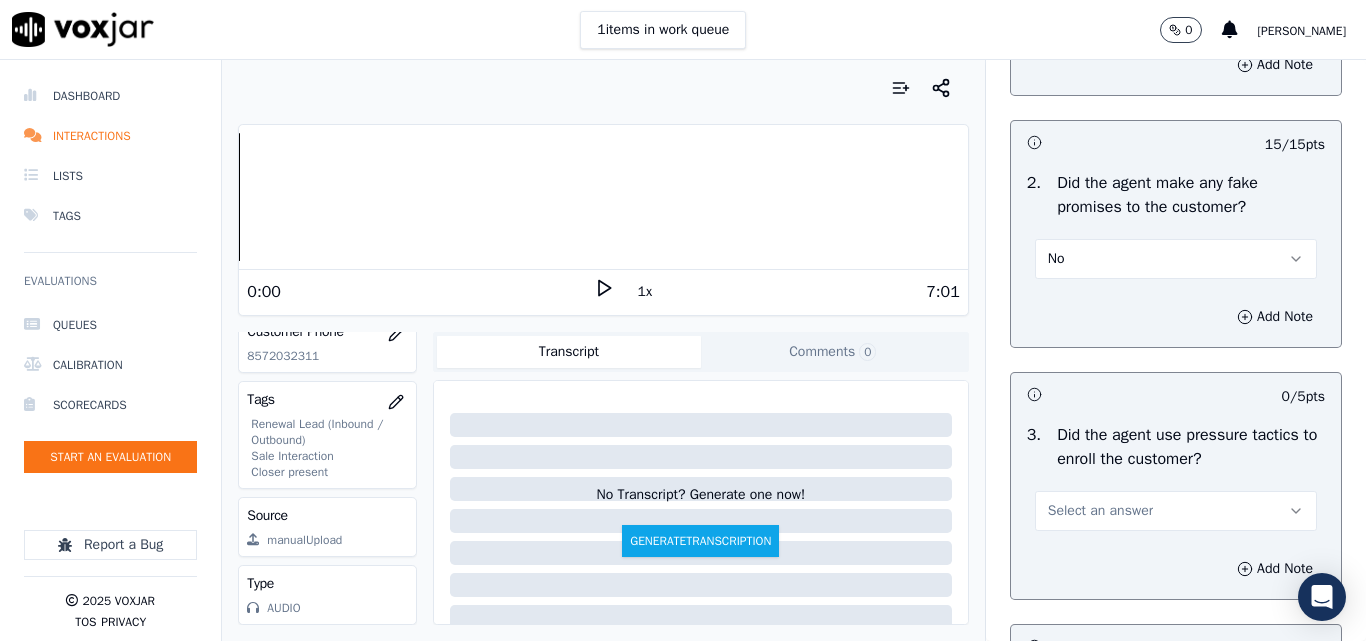 scroll, scrollTop: 4600, scrollLeft: 0, axis: vertical 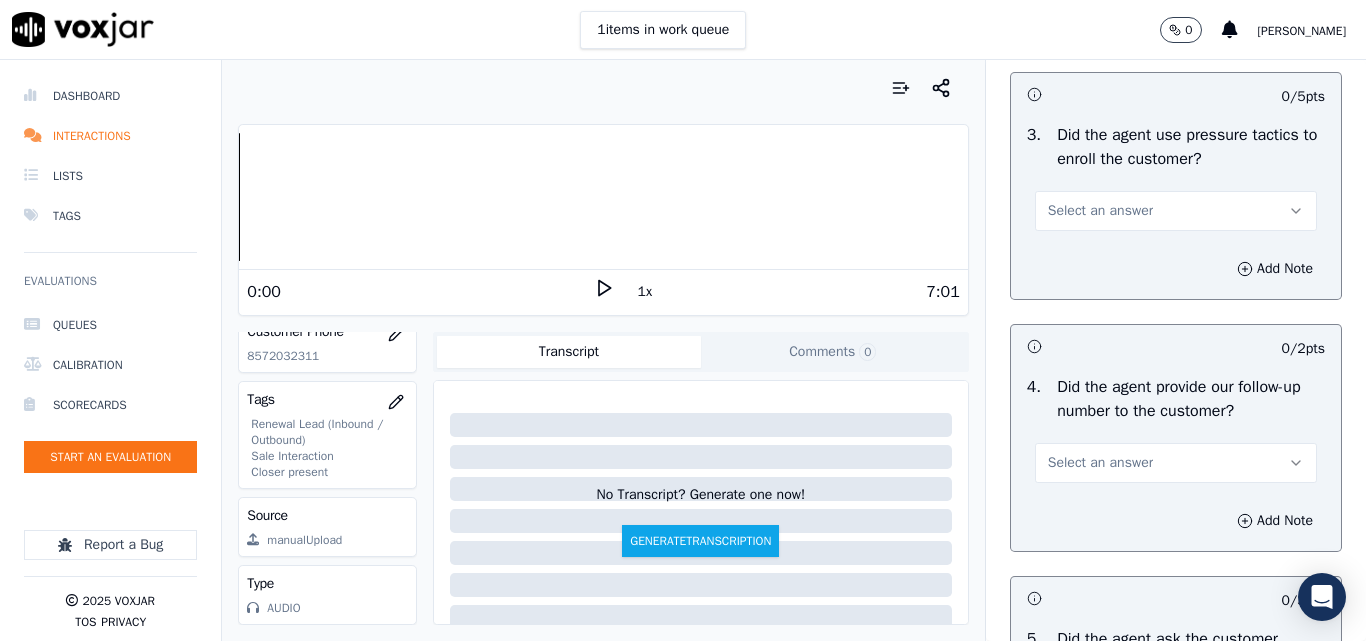 click on "Select an answer" at bounding box center [1100, 211] 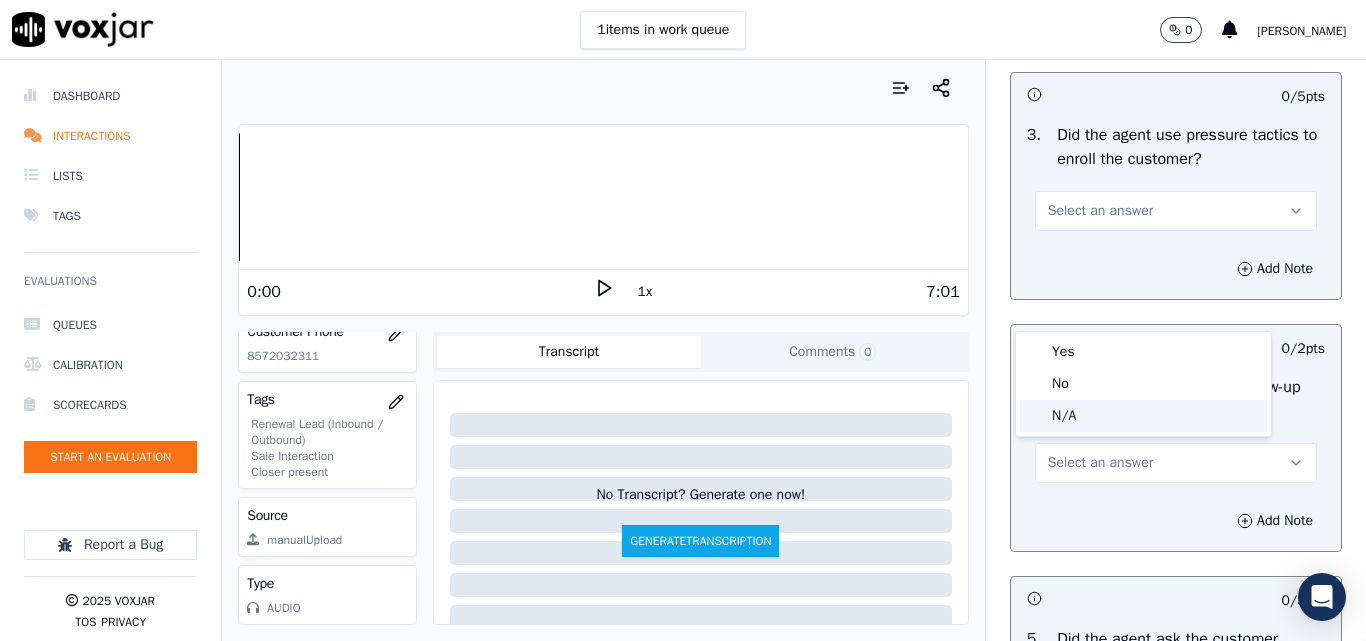 click on "N/A" 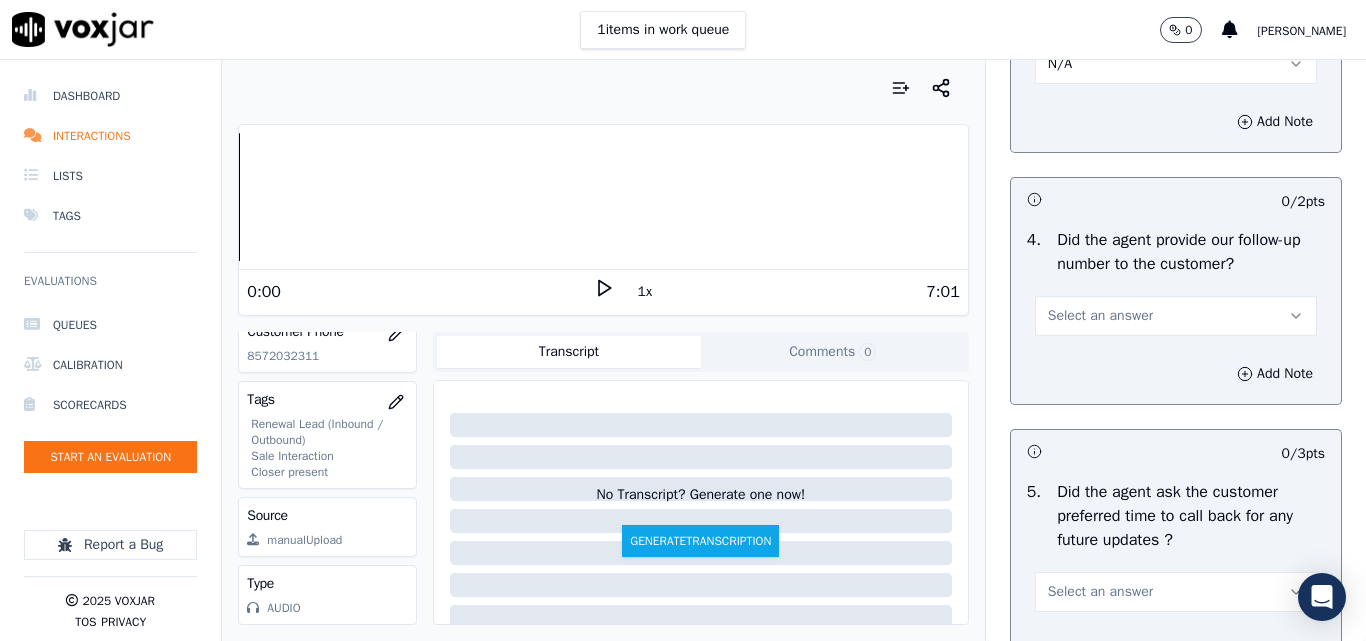 scroll, scrollTop: 4800, scrollLeft: 0, axis: vertical 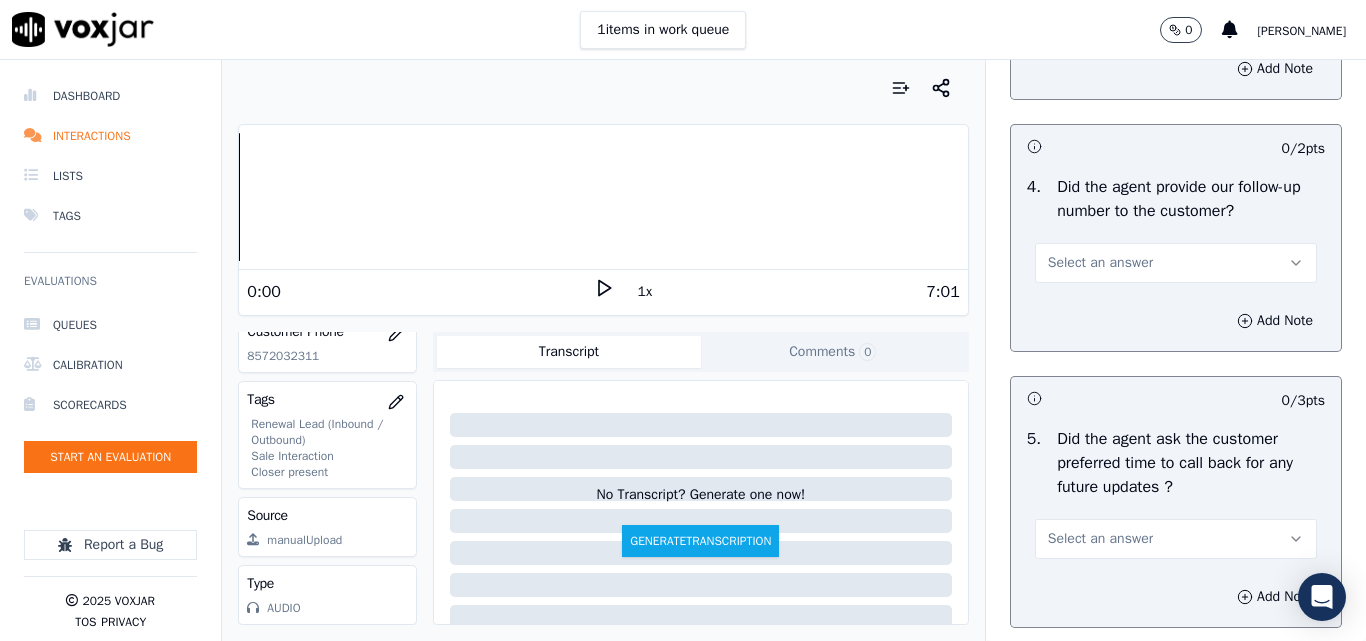 click on "Select an answer" at bounding box center (1176, 263) 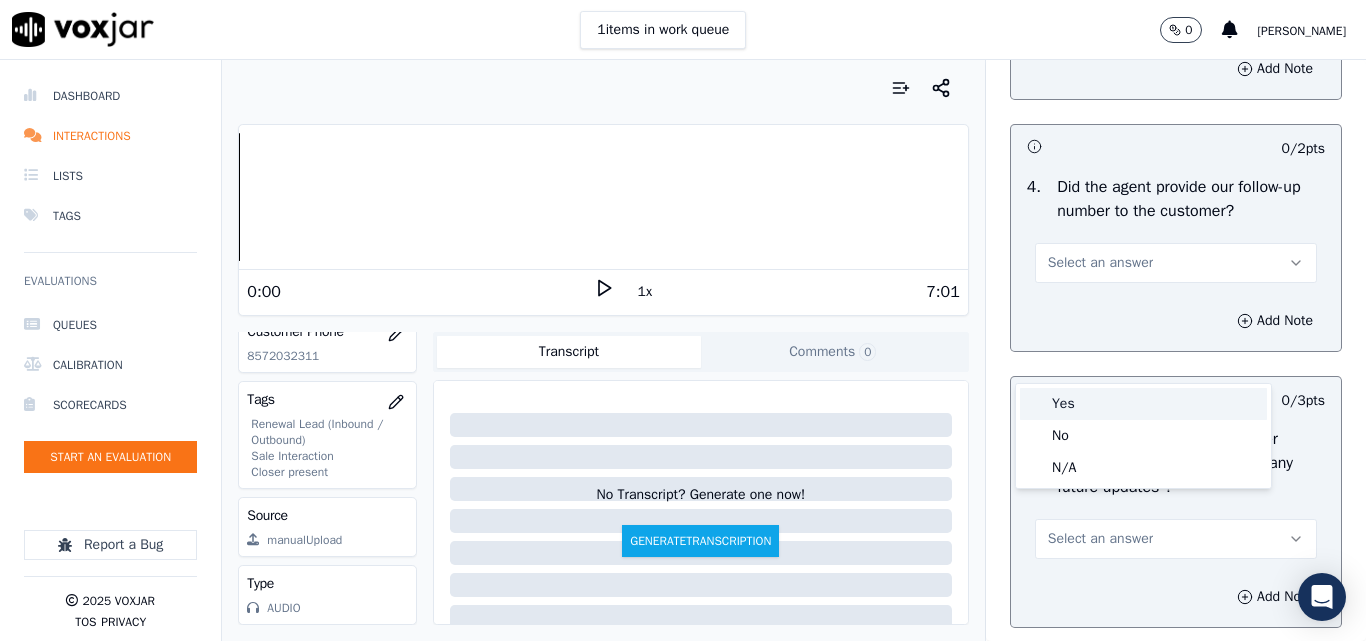 click on "Yes" at bounding box center (1143, 404) 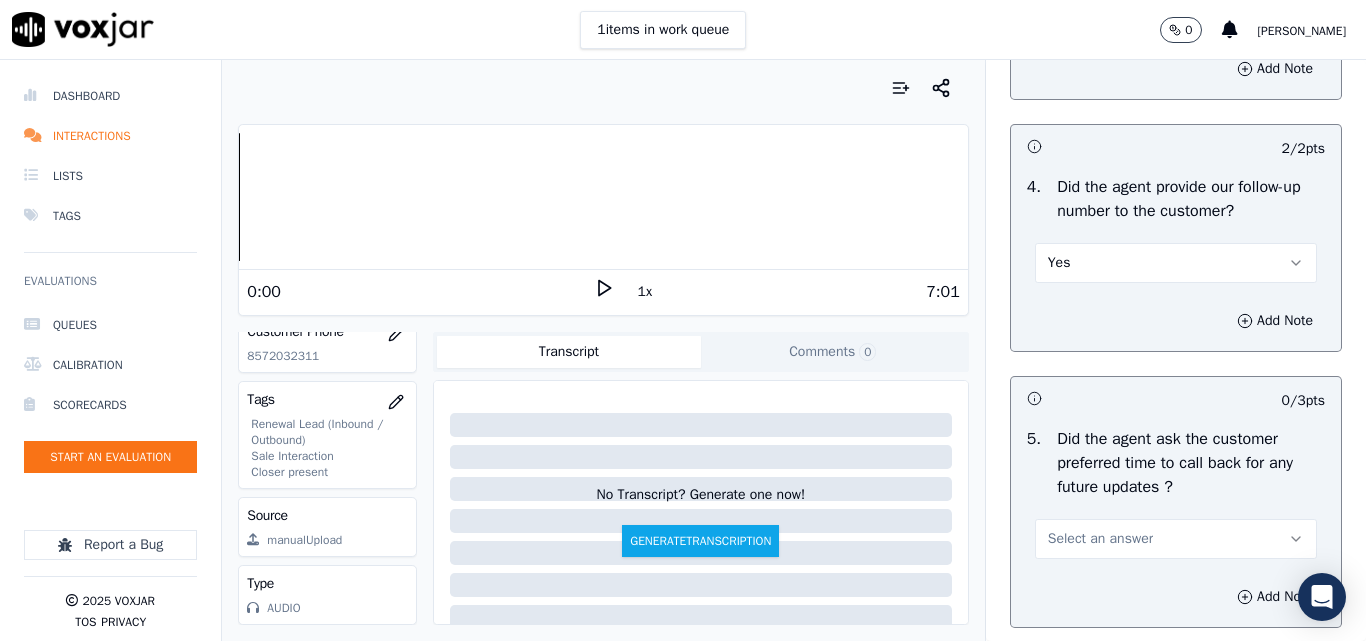 scroll, scrollTop: 5100, scrollLeft: 0, axis: vertical 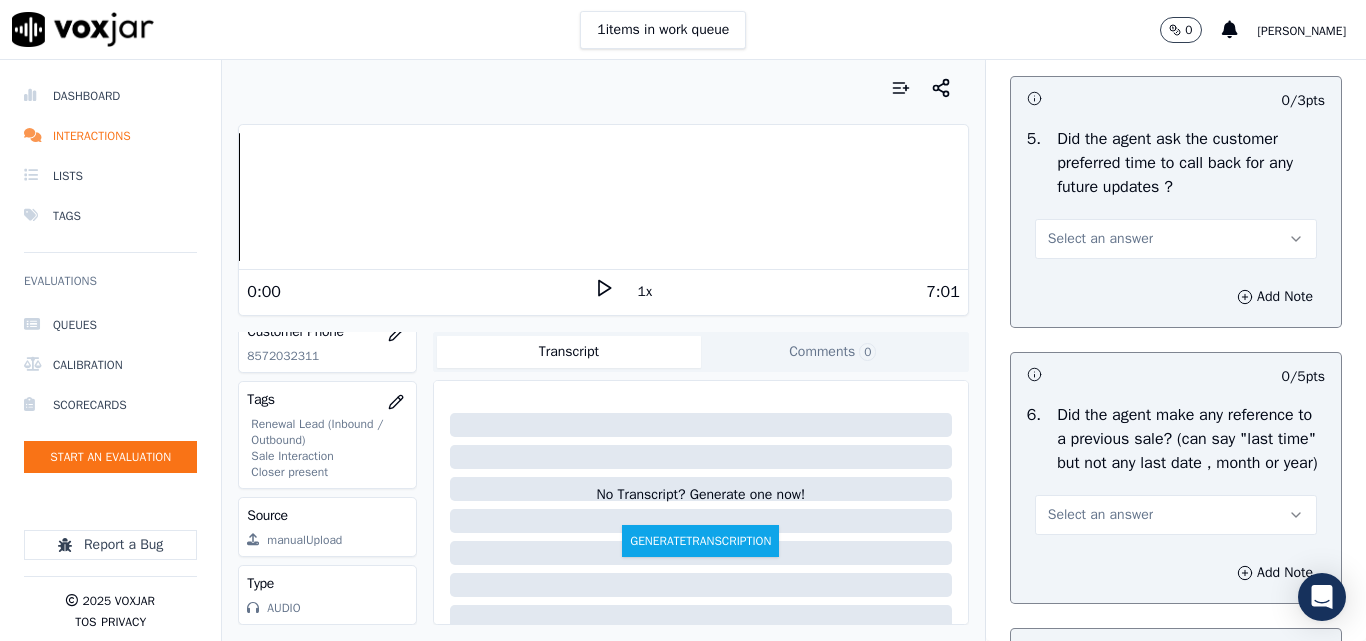 click on "Select an answer" at bounding box center [1100, 239] 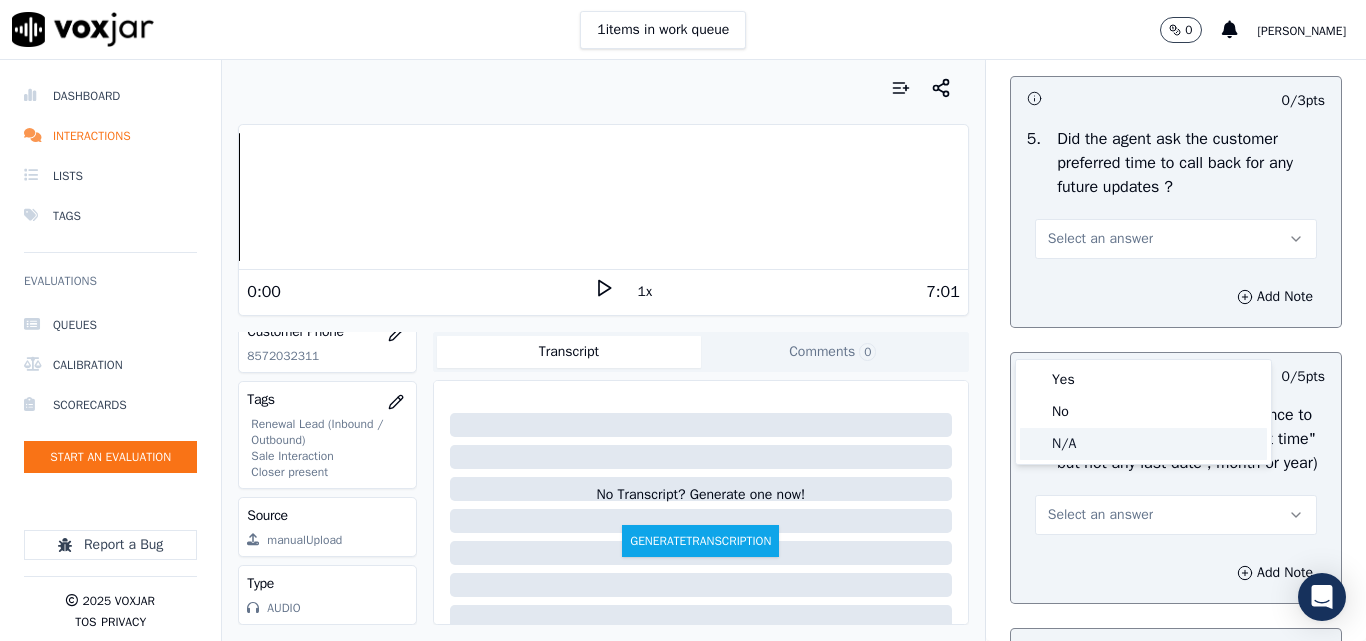 click on "N/A" 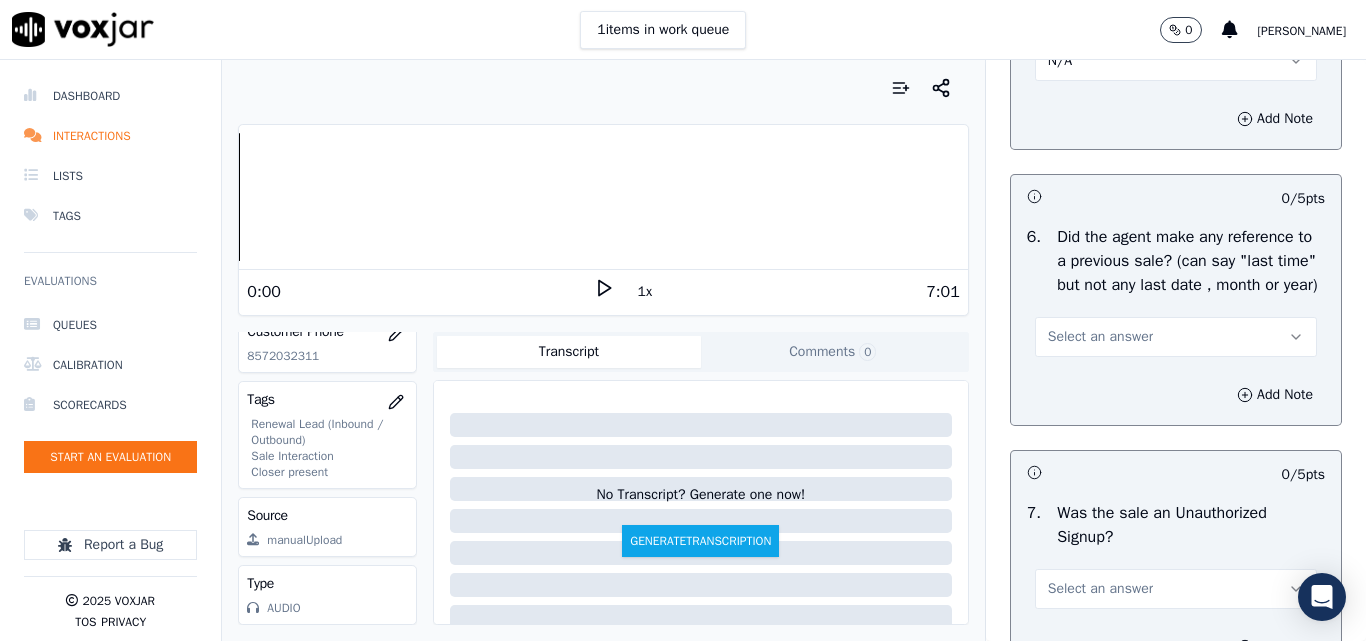 scroll, scrollTop: 5500, scrollLeft: 0, axis: vertical 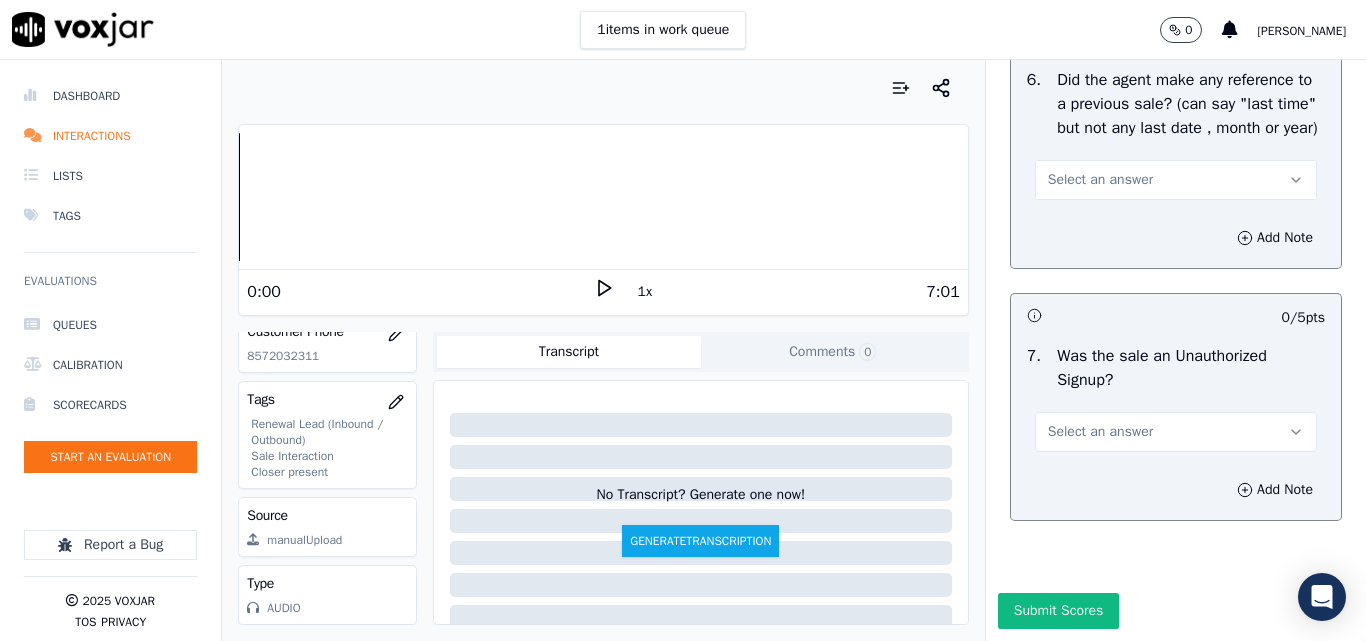 click on "Select an answer" at bounding box center [1100, 180] 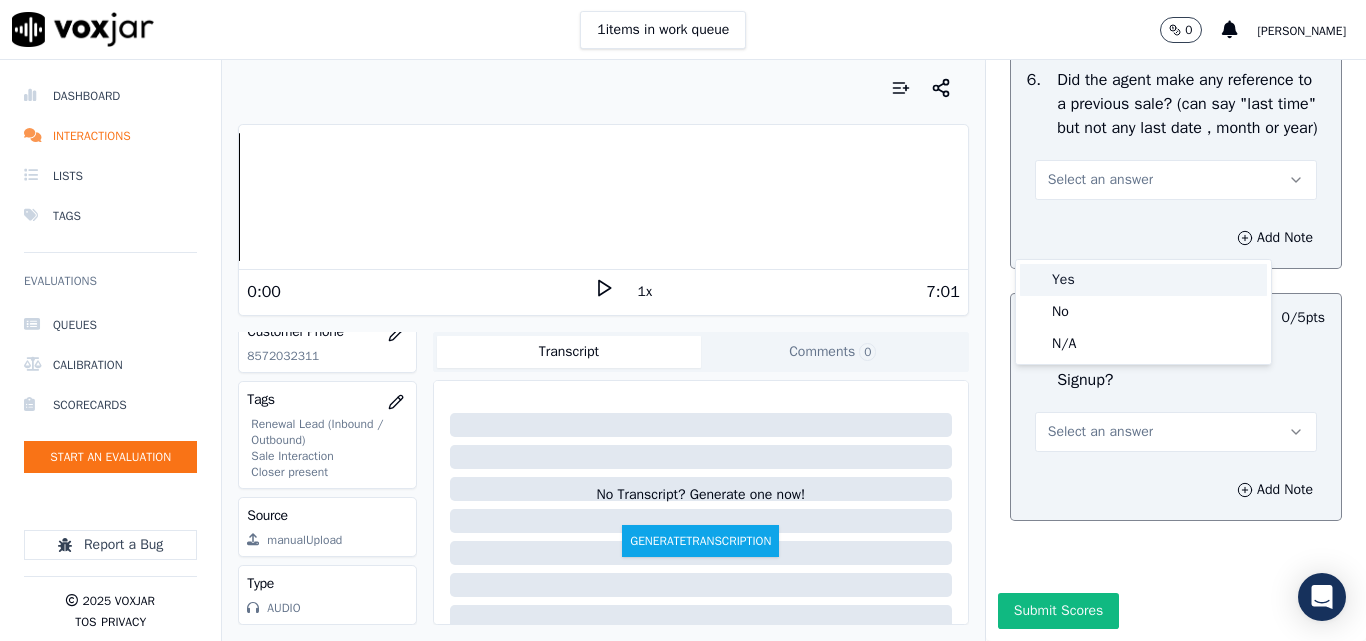 click on "Yes" at bounding box center [1143, 280] 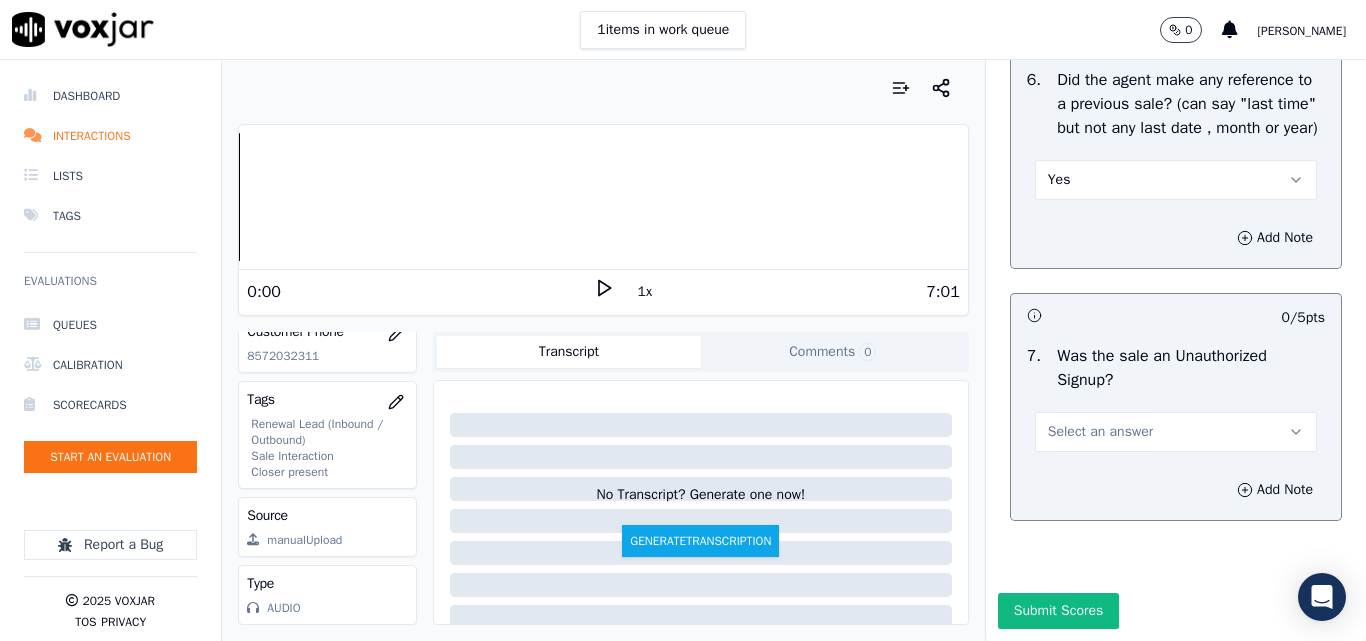 click on "Was the sale an Unauthorized Signup?" at bounding box center [1191, 368] 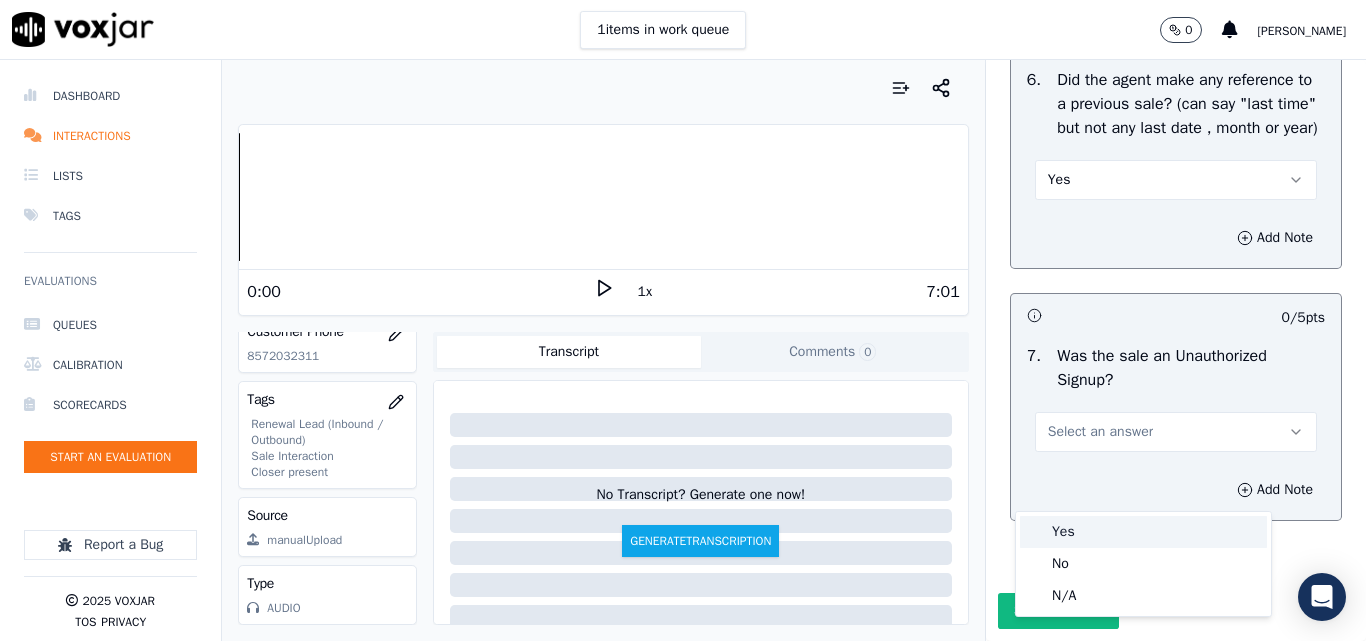 click on "Yes" at bounding box center (1143, 532) 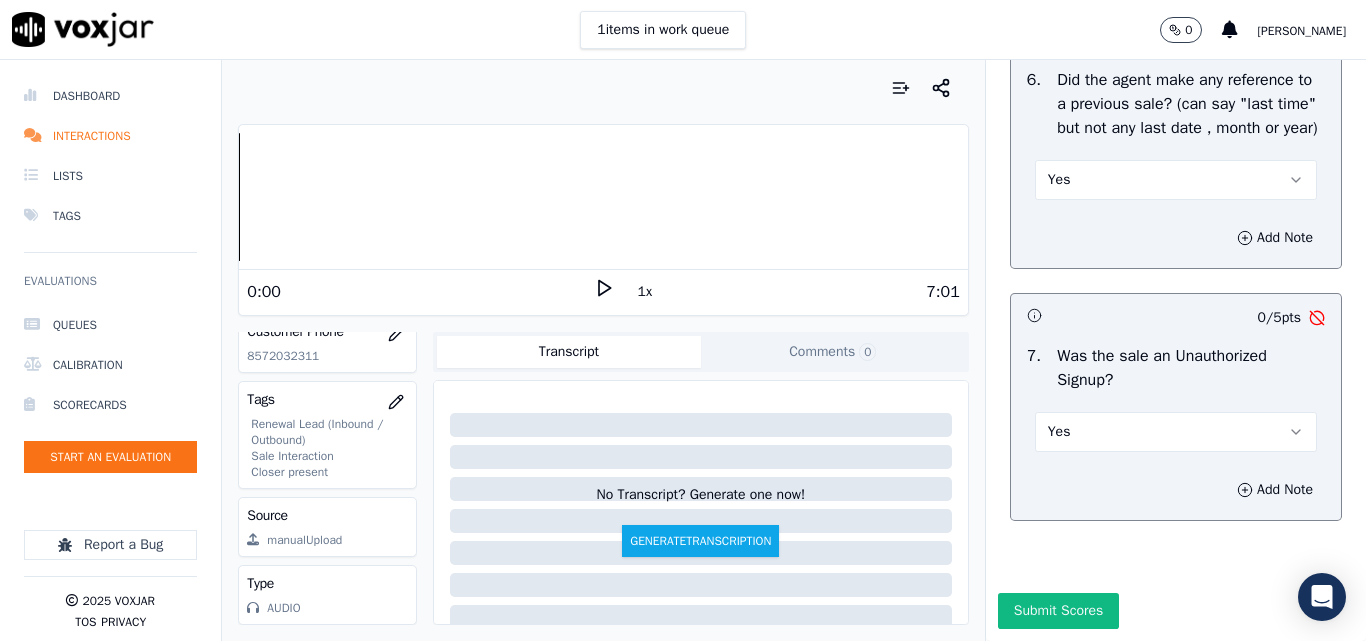 click on "Yes" at bounding box center (1176, 432) 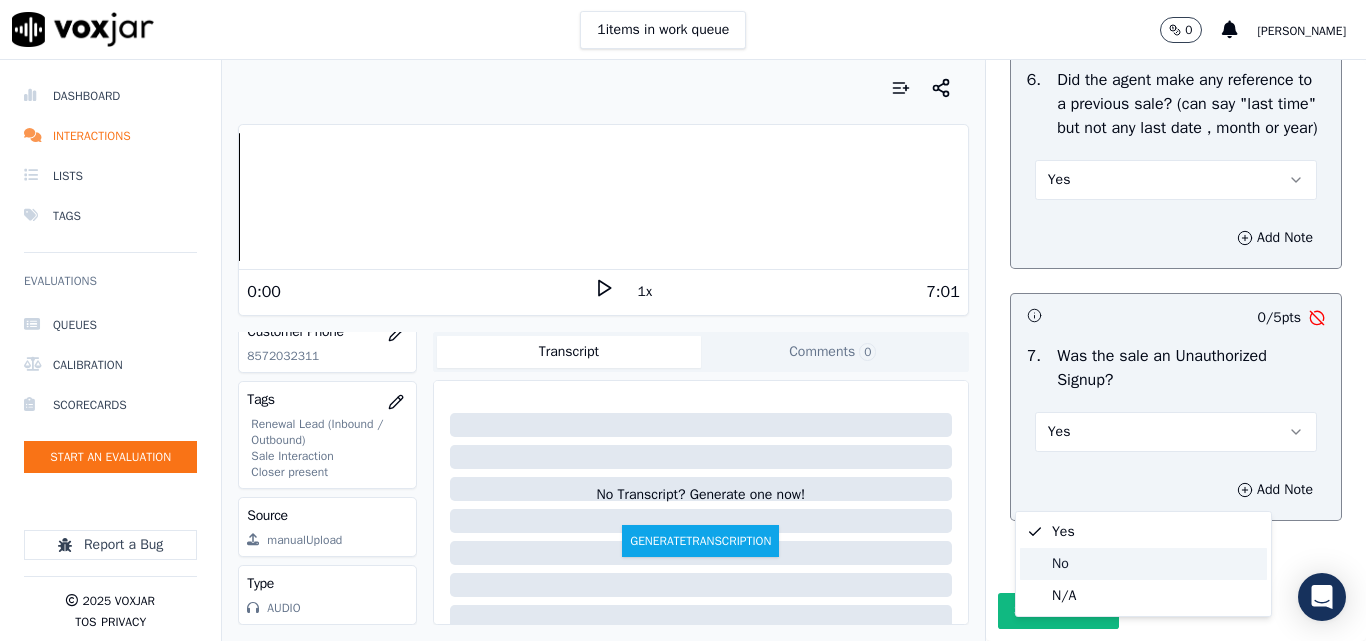 click on "No" 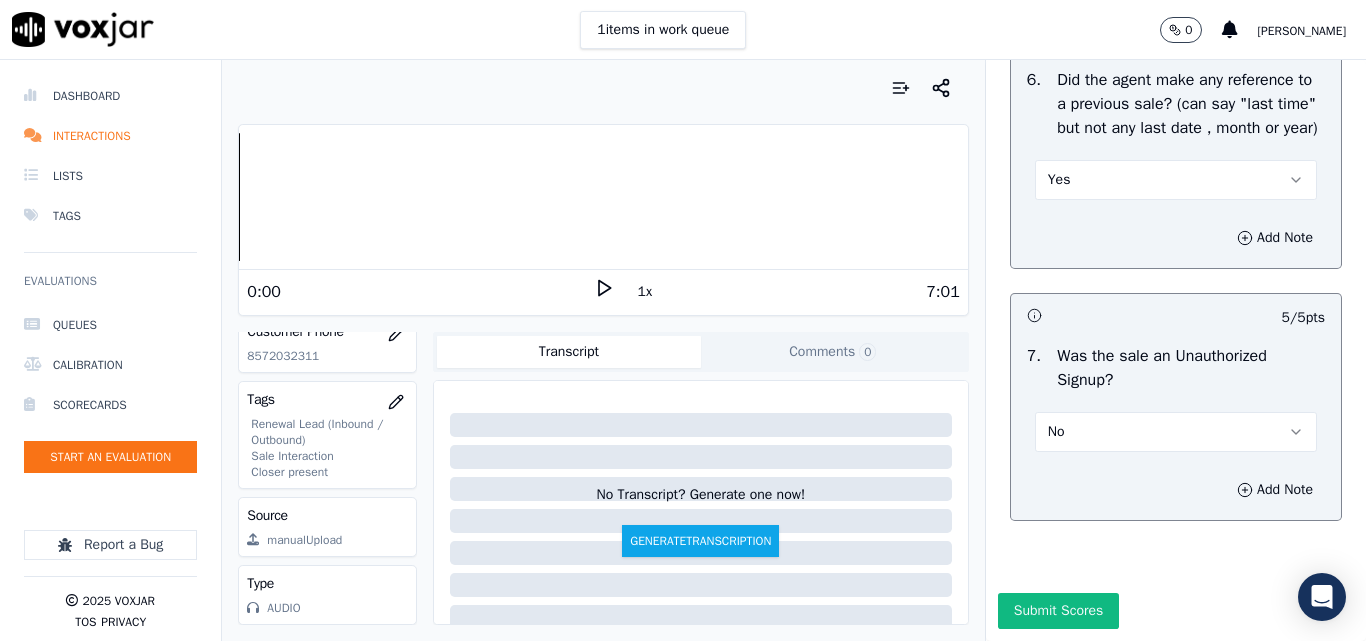 scroll, scrollTop: 5600, scrollLeft: 0, axis: vertical 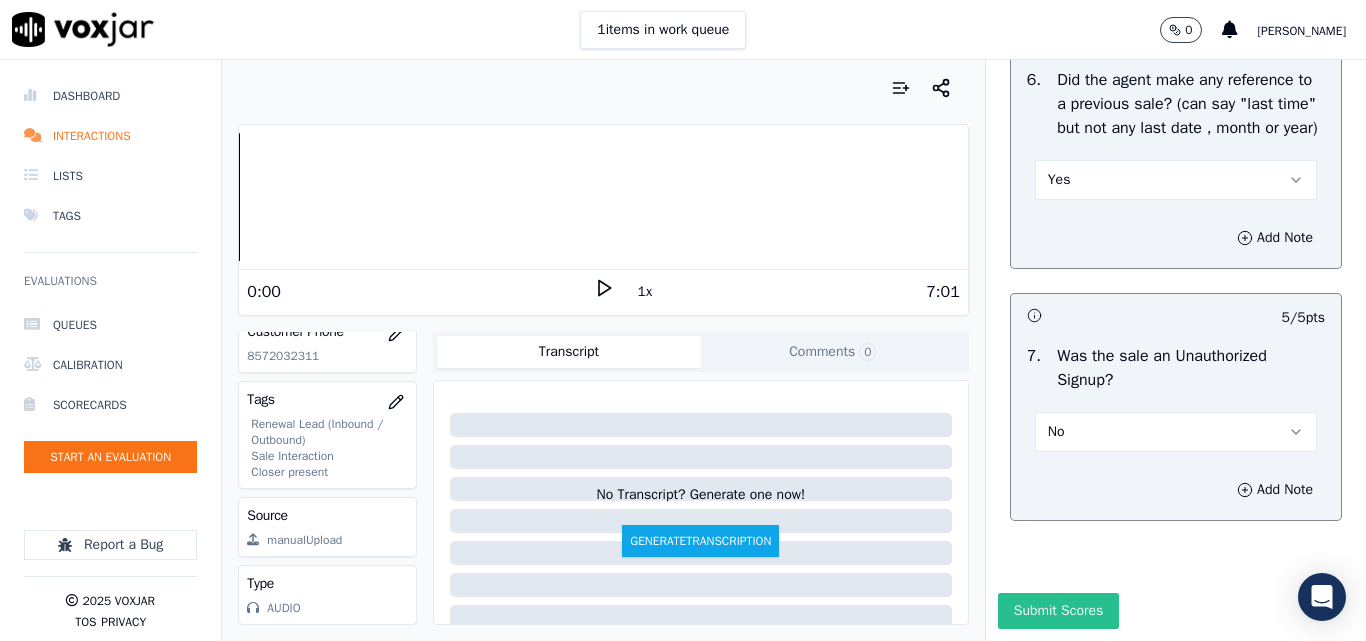 click on "Submit Scores" at bounding box center (1058, 611) 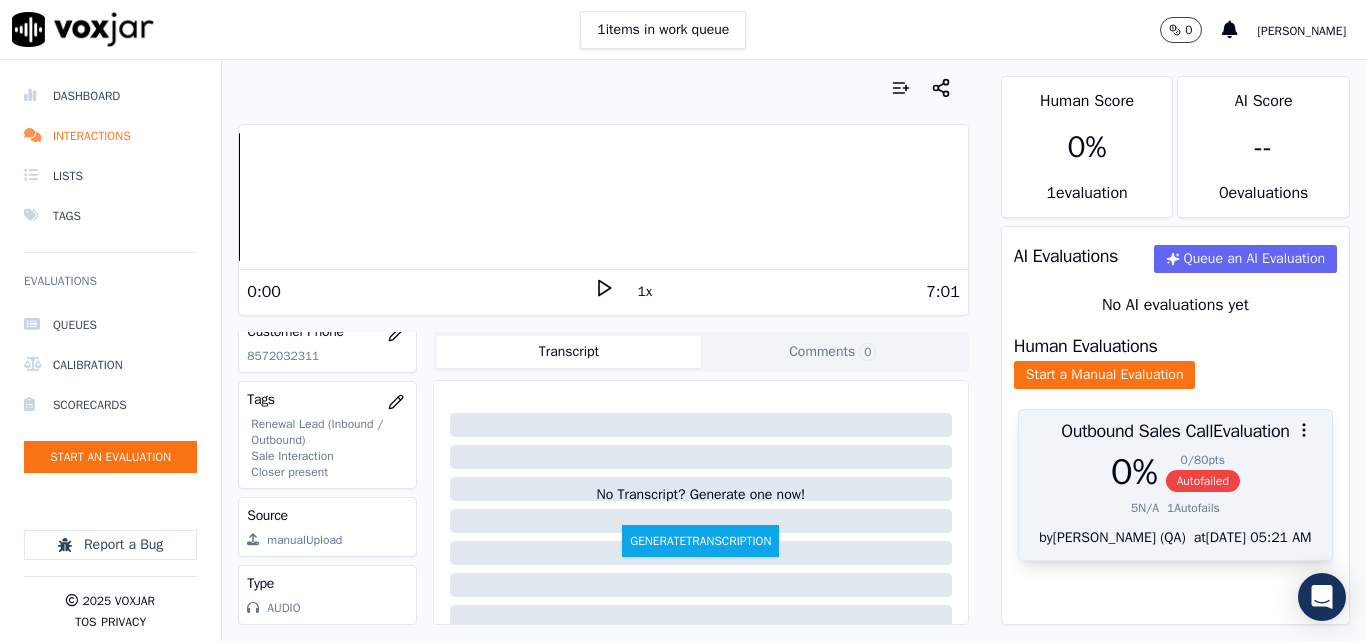 click on "Autofailed" at bounding box center [1203, 481] 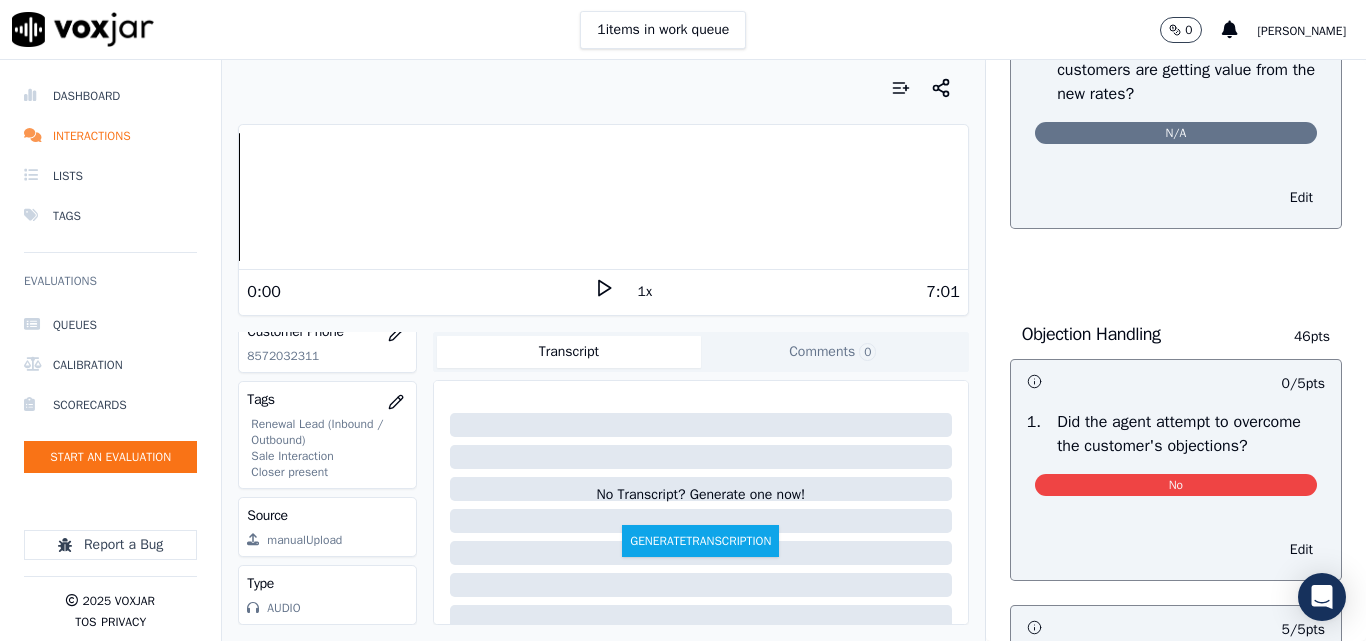 scroll, scrollTop: 1000, scrollLeft: 0, axis: vertical 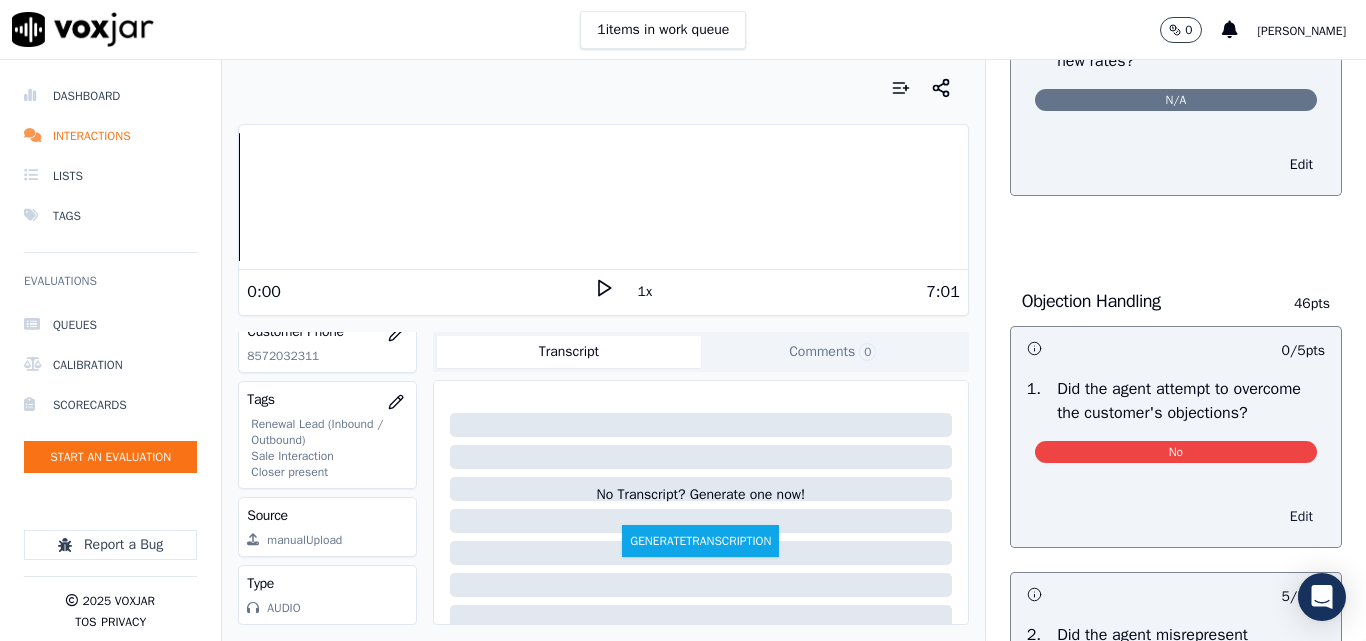 click on "Edit" at bounding box center (1301, 517) 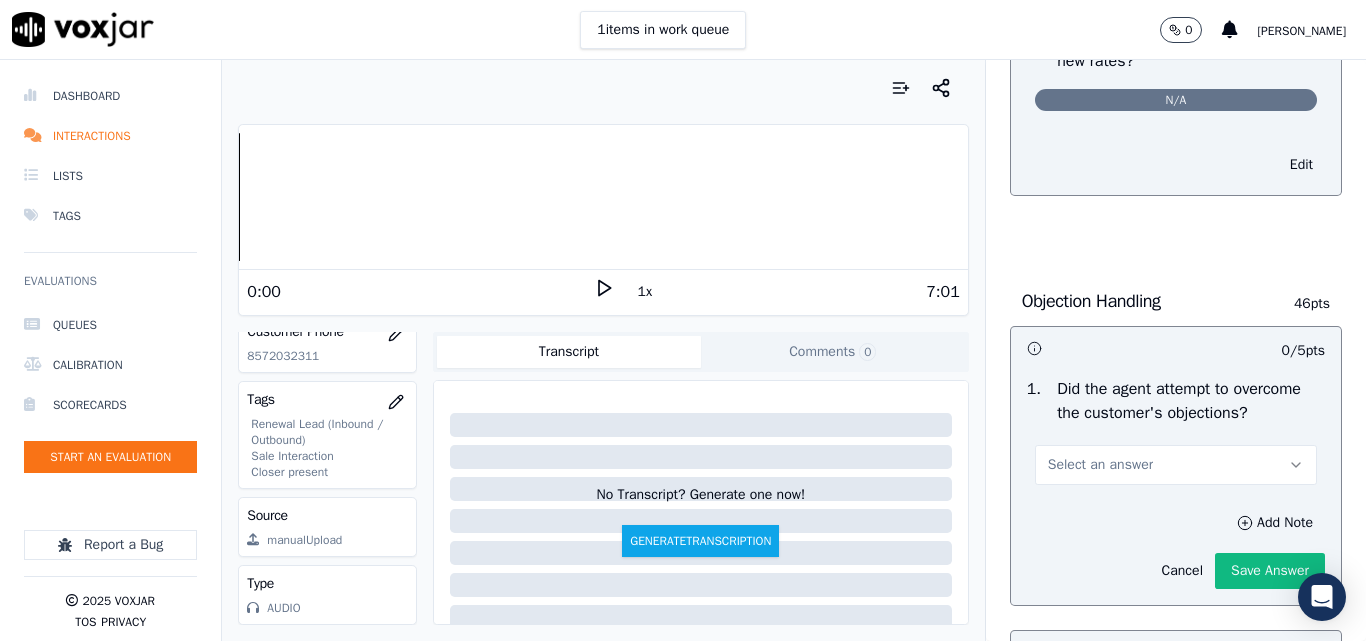 click on "Select an answer" at bounding box center (1100, 465) 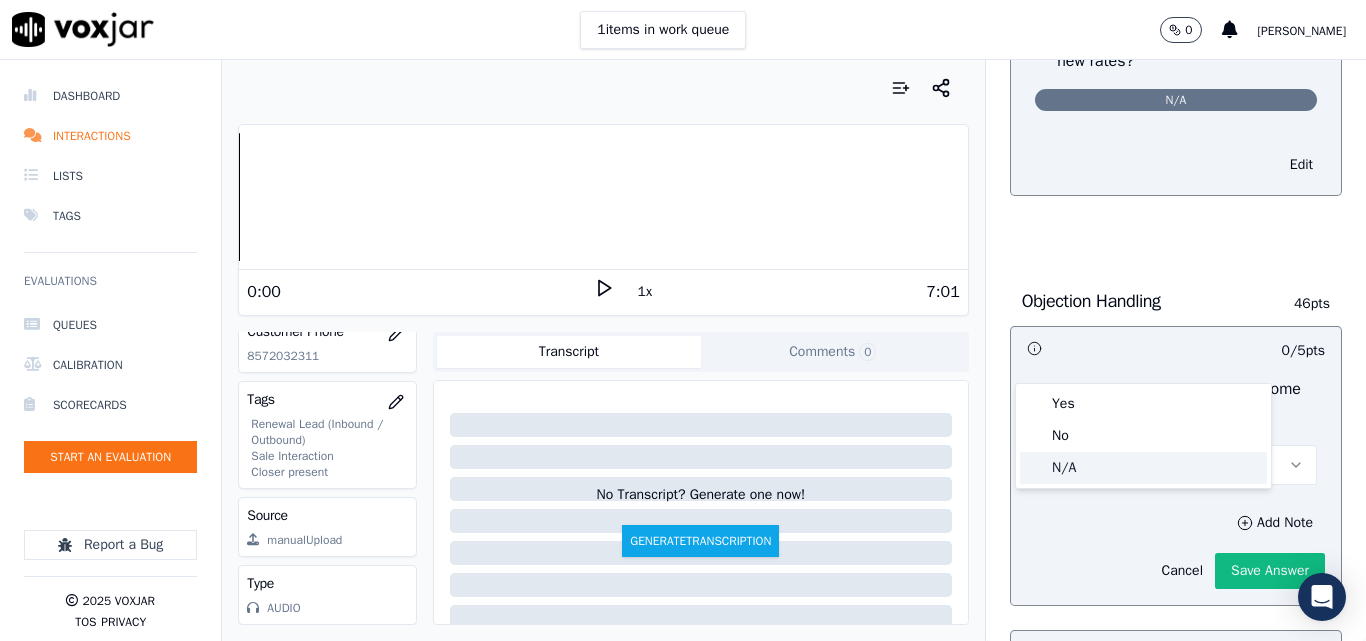 click on "N/A" 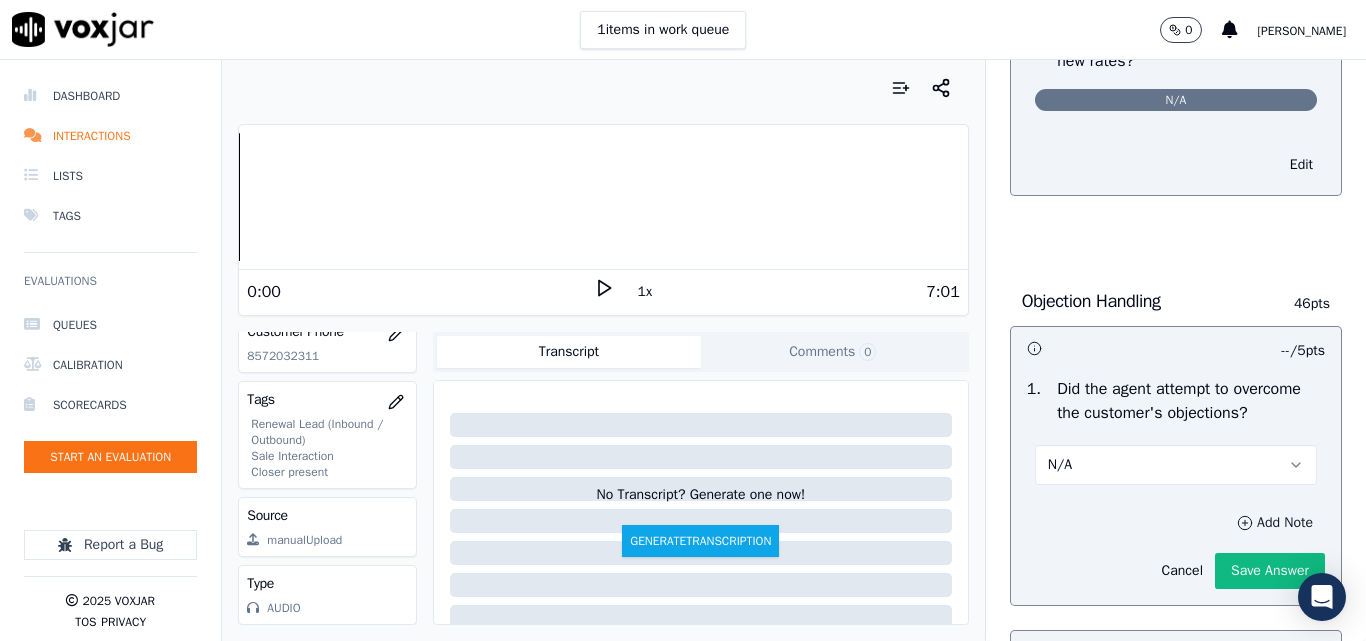 click on "Add Note" at bounding box center (1275, 523) 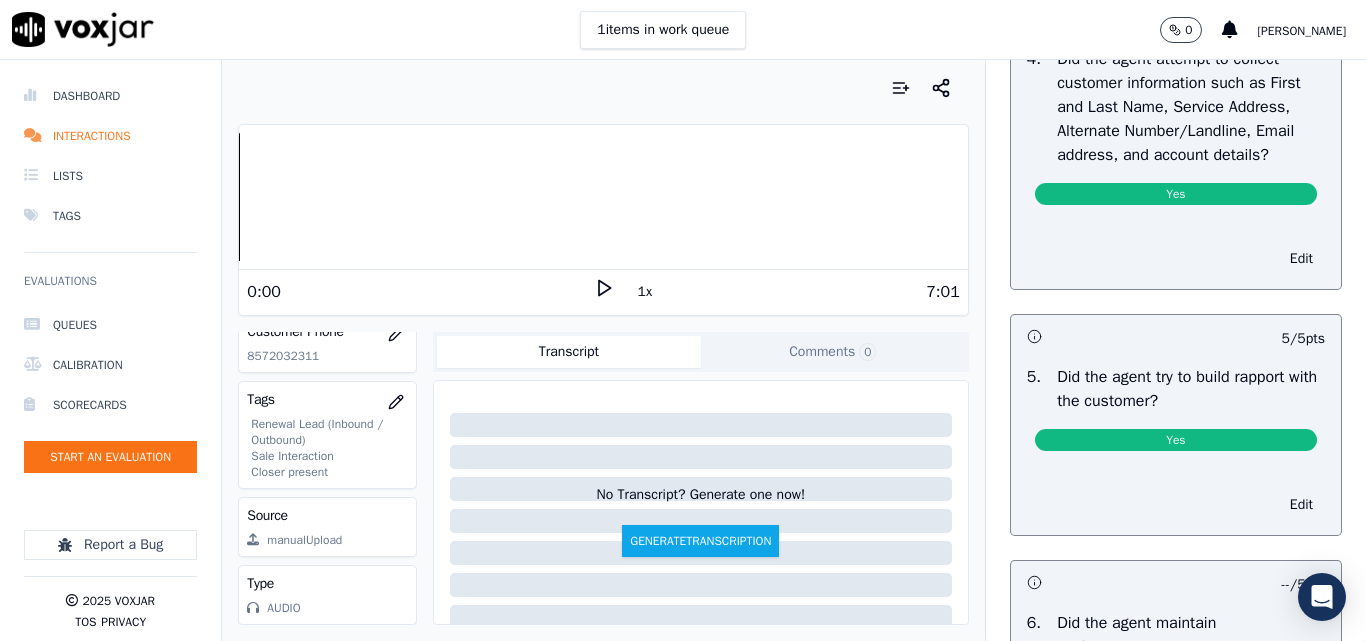 scroll, scrollTop: 2300, scrollLeft: 0, axis: vertical 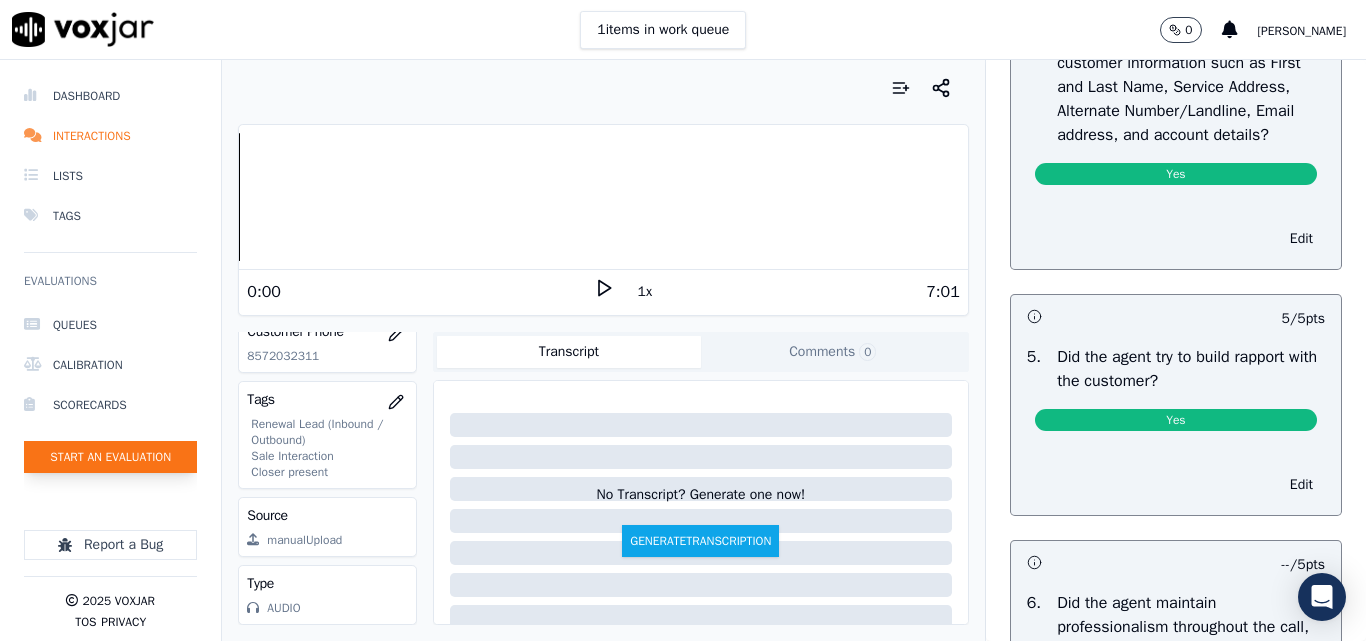click on "Start an Evaluation" 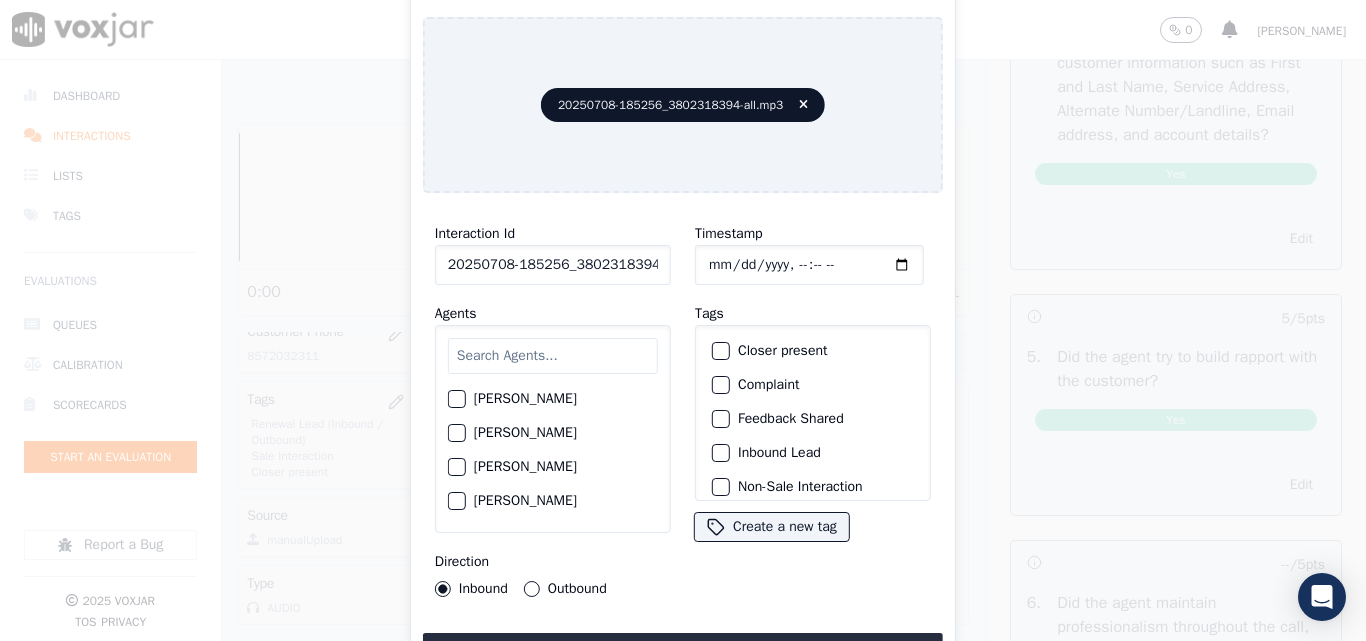 scroll, scrollTop: 0, scrollLeft: 40, axis: horizontal 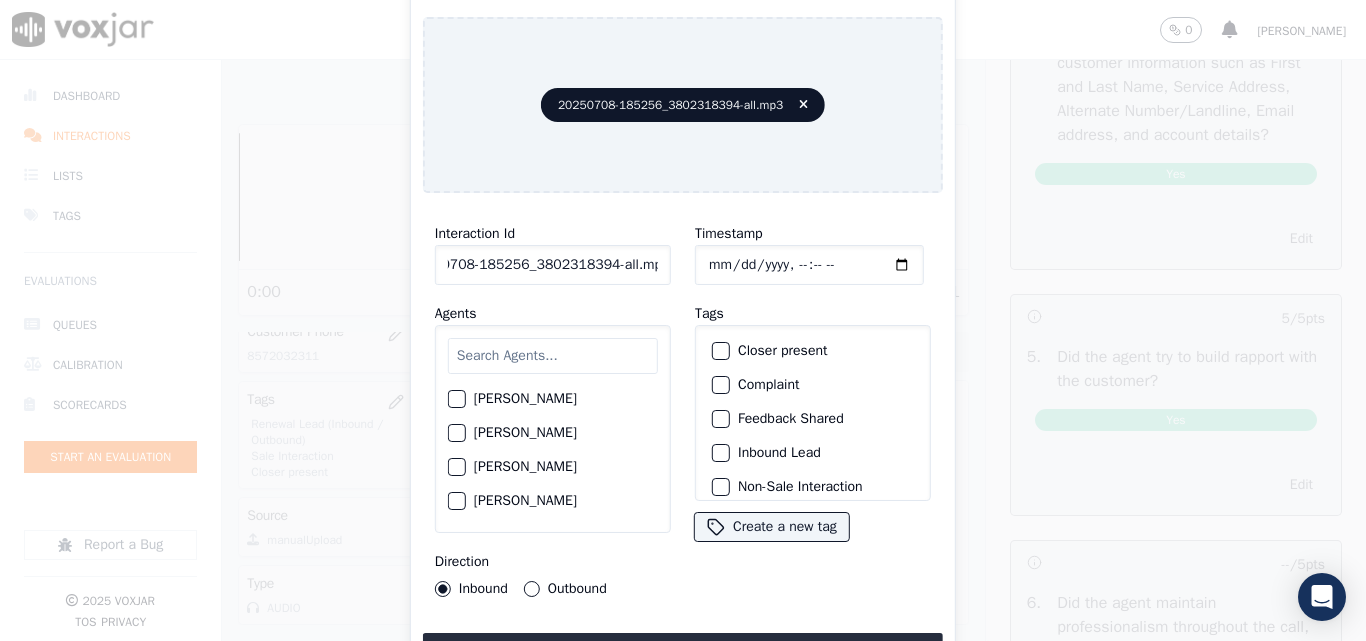 drag, startPoint x: 642, startPoint y: 262, endPoint x: 789, endPoint y: 261, distance: 147.0034 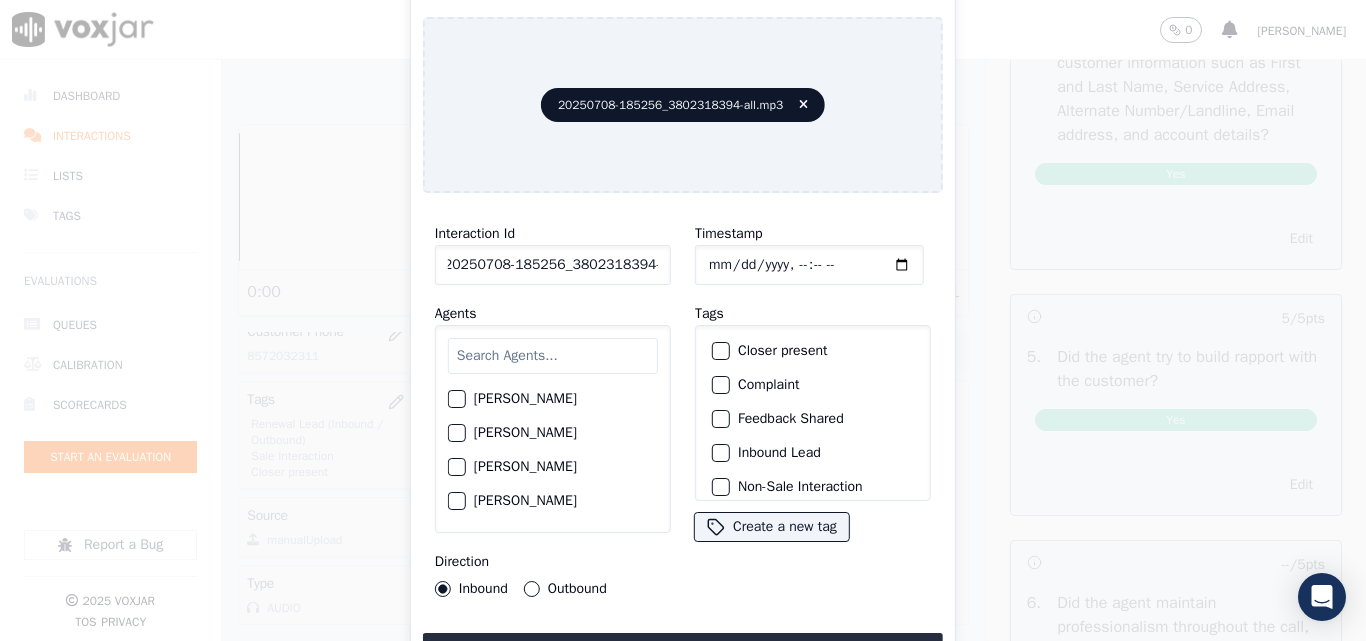 scroll, scrollTop: 0, scrollLeft: 11, axis: horizontal 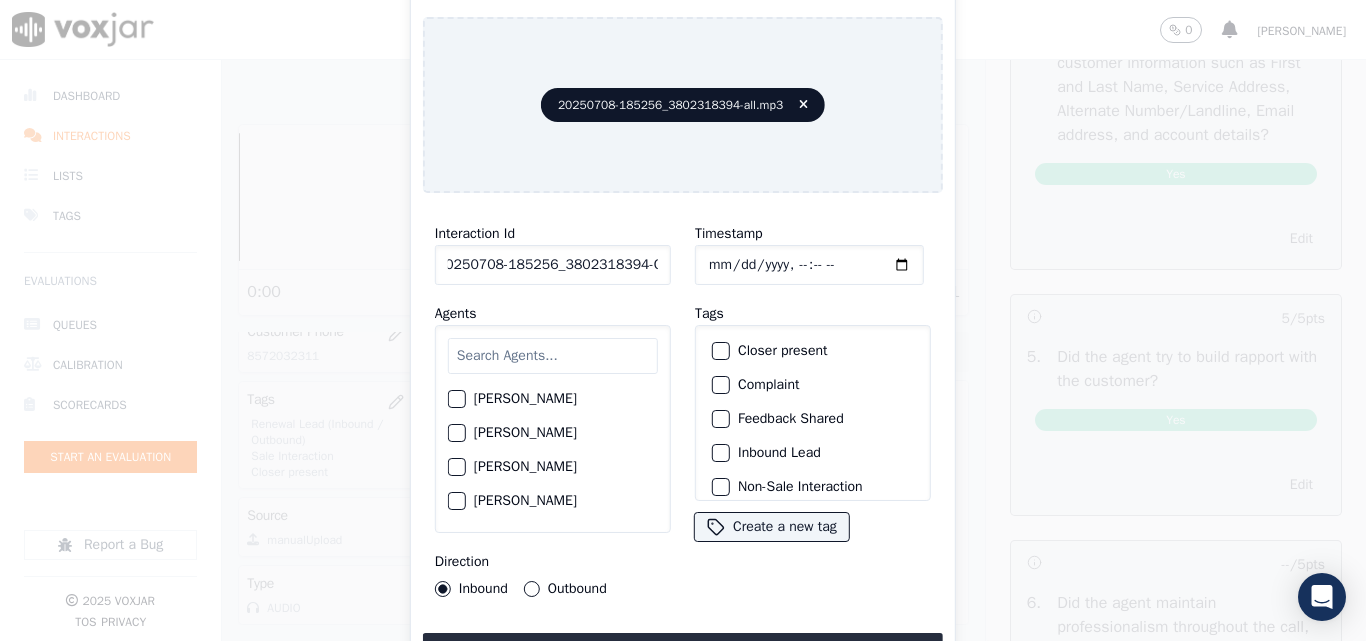 type on "20250708-185256_3802318394-C1" 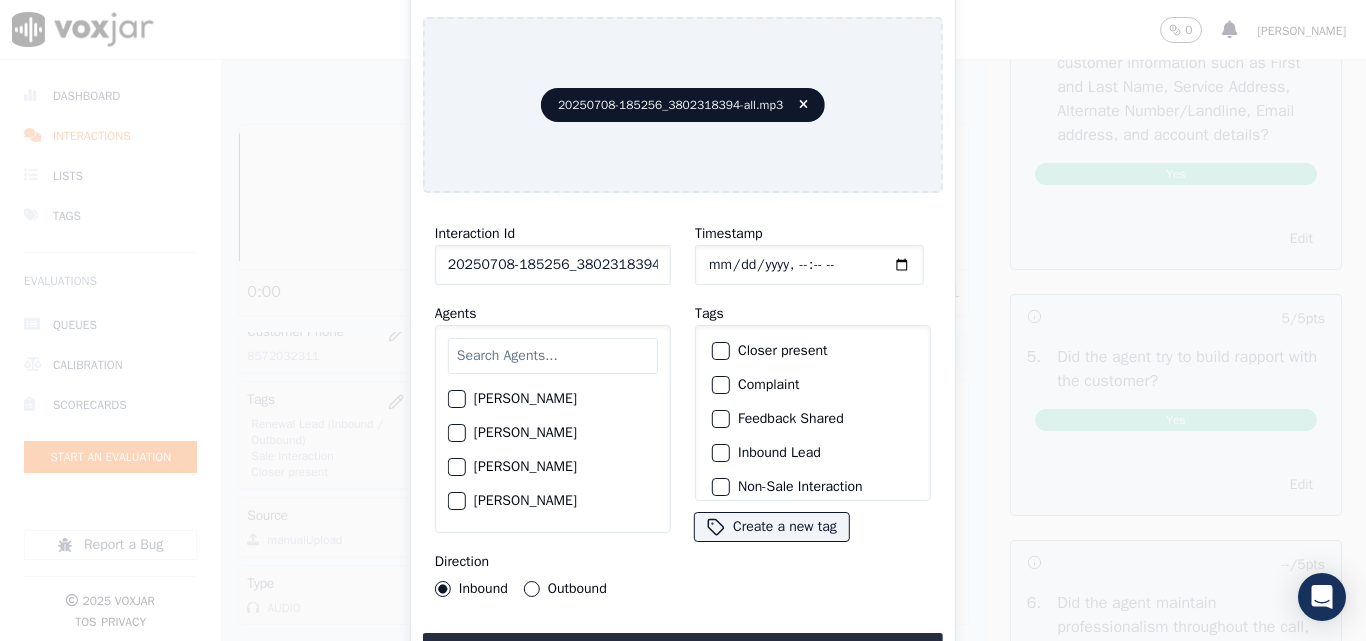 click on "Timestamp" 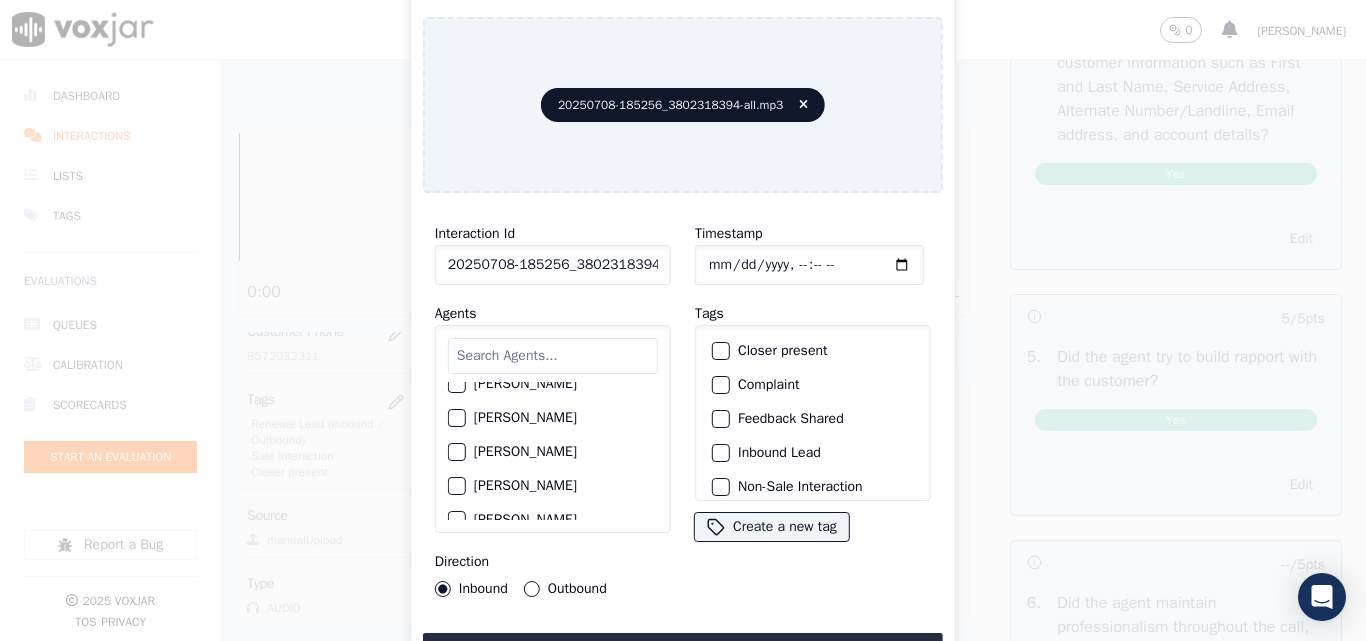 scroll, scrollTop: 900, scrollLeft: 0, axis: vertical 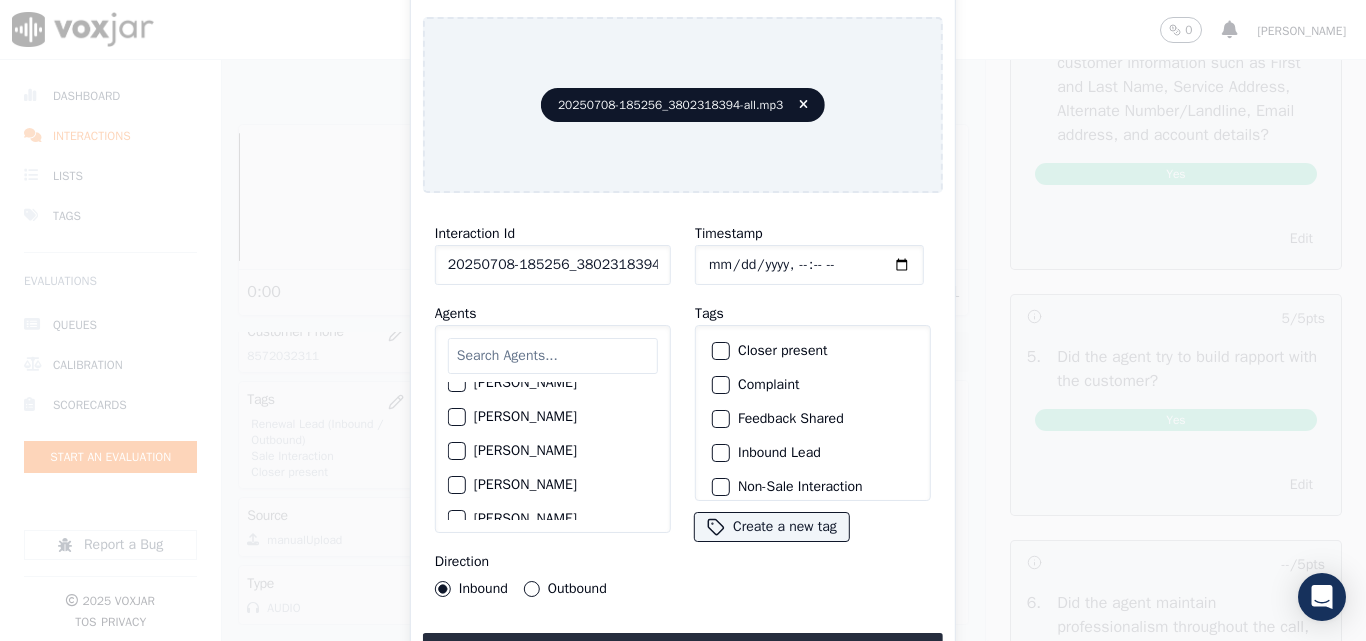 click on "[PERSON_NAME]" 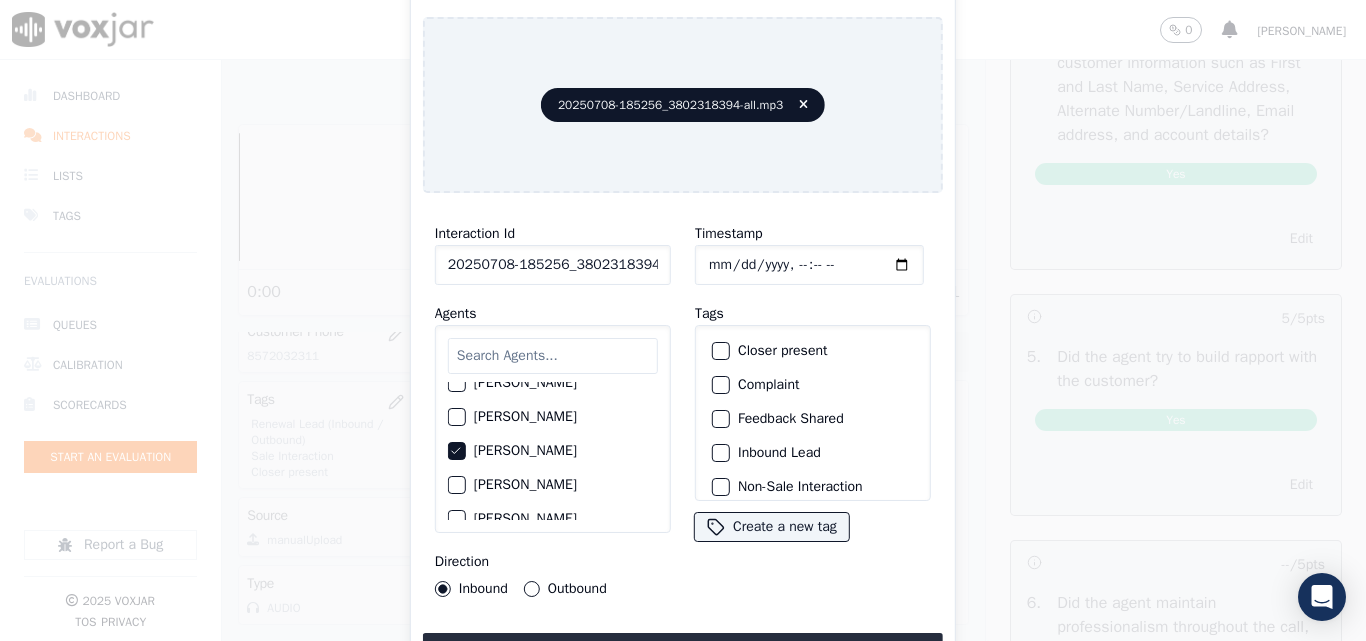 click on "Outbound" at bounding box center (532, 589) 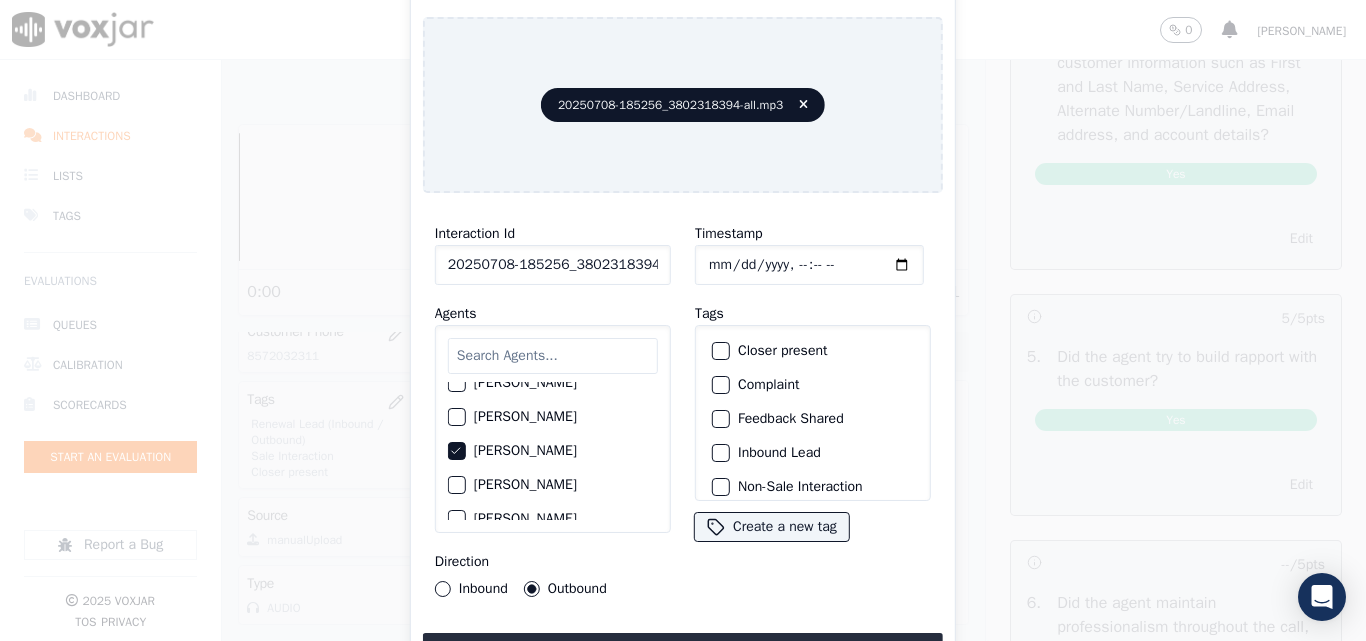 click on "Closer present" 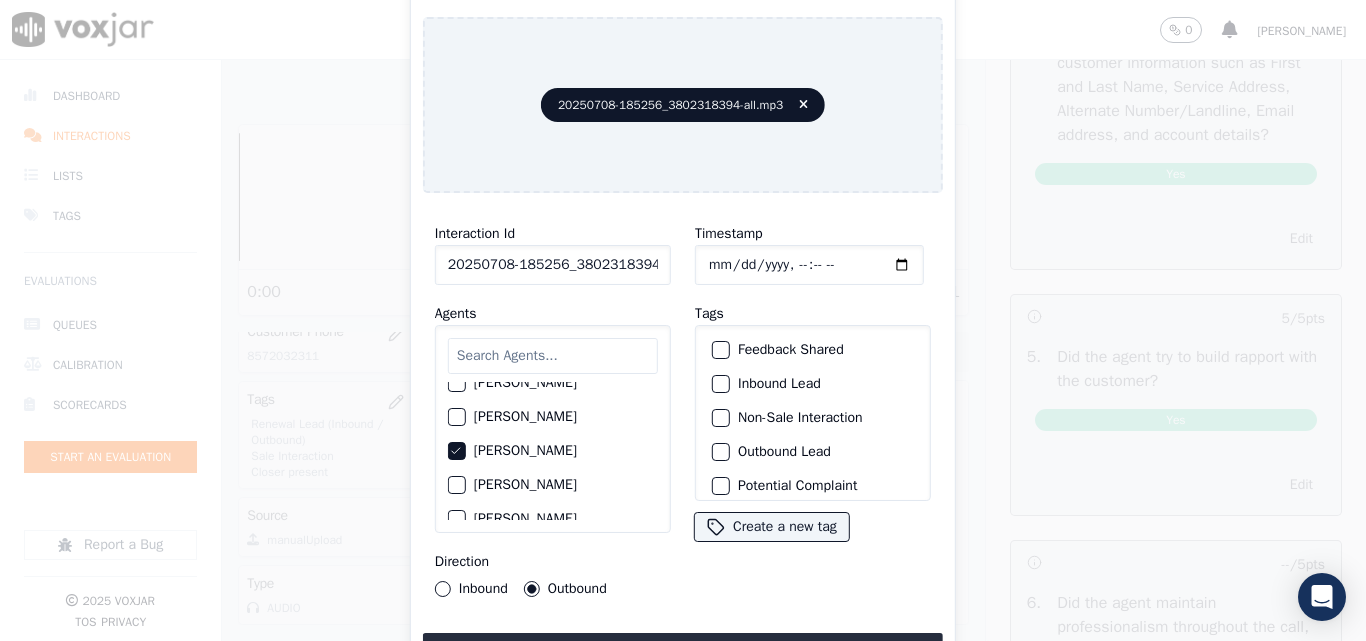 scroll, scrollTop: 173, scrollLeft: 0, axis: vertical 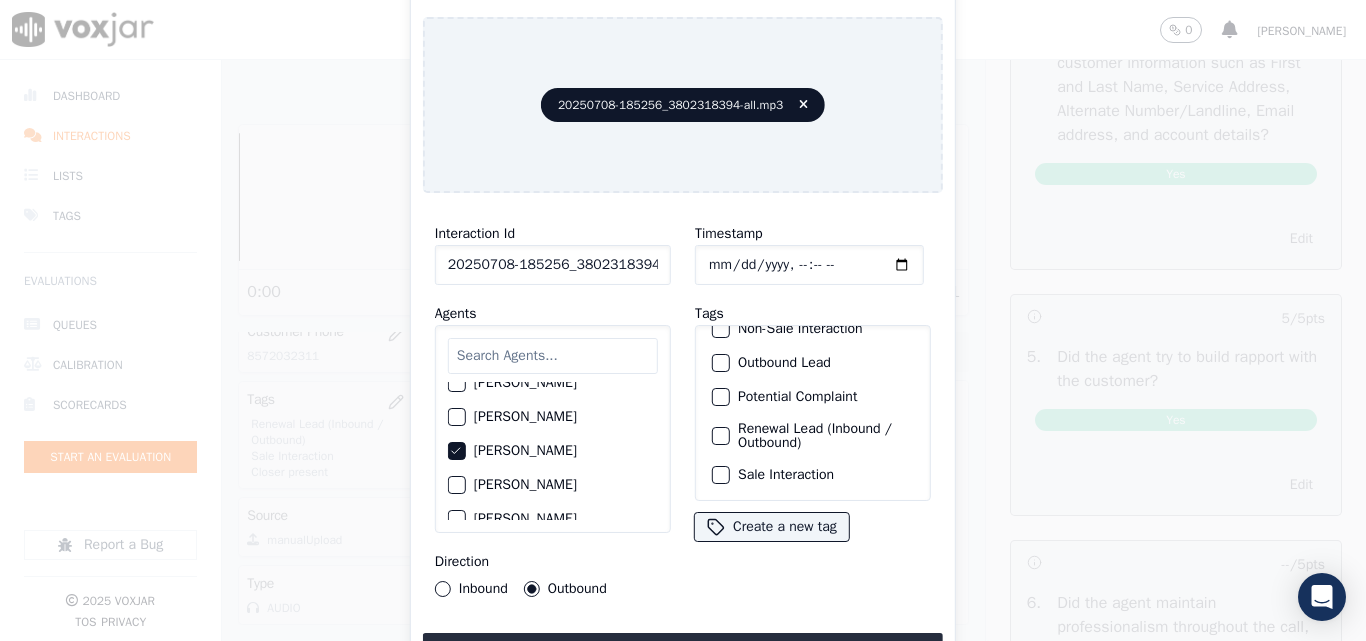 click on "Renewal Lead (Inbound / Outbound)" 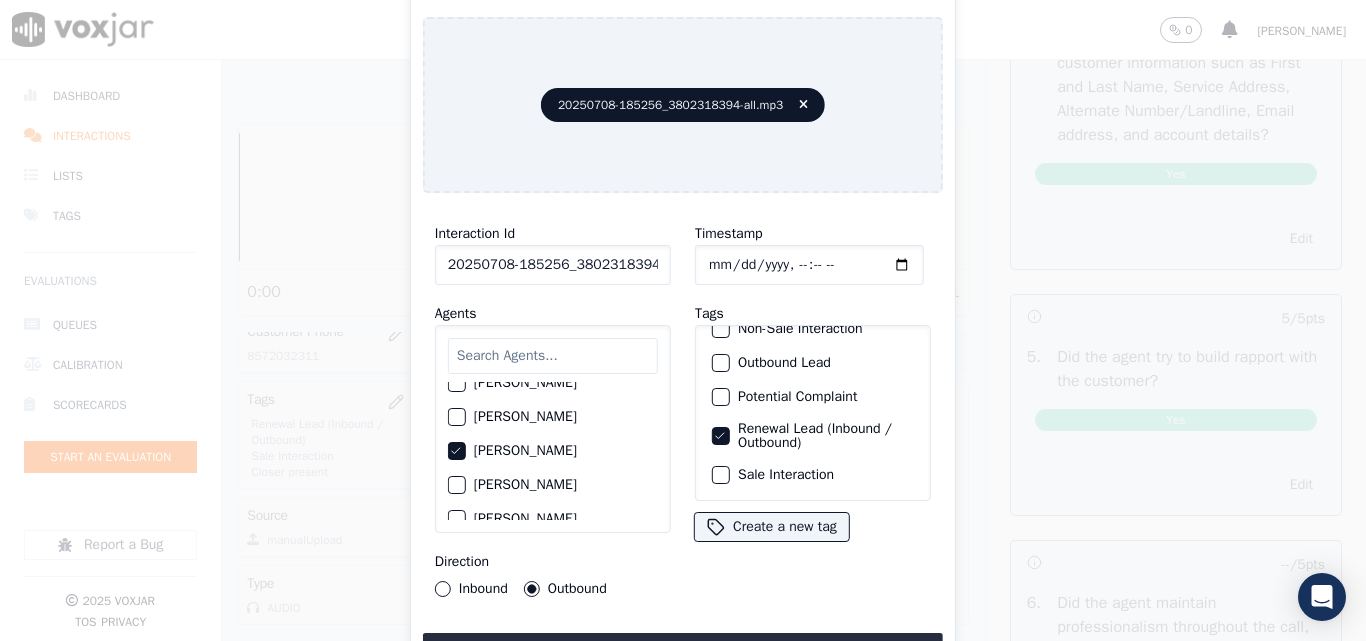 click on "Sale Interaction" 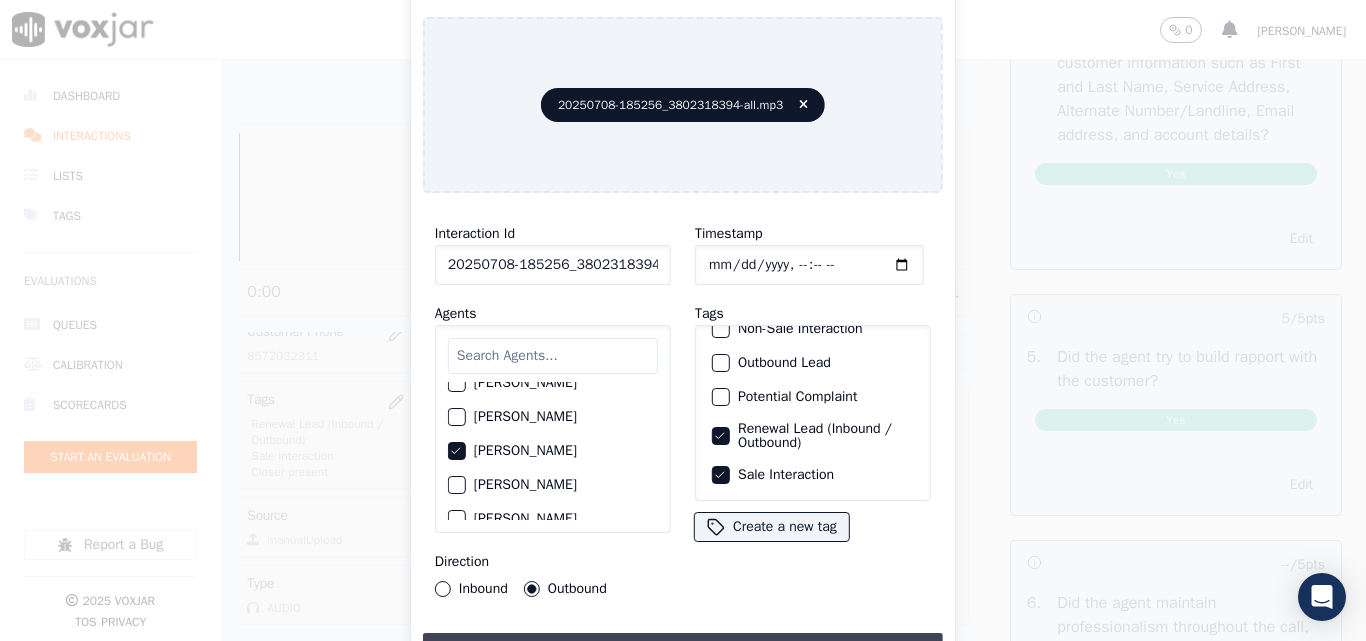 click on "Upload interaction to start evaluation" at bounding box center [683, 651] 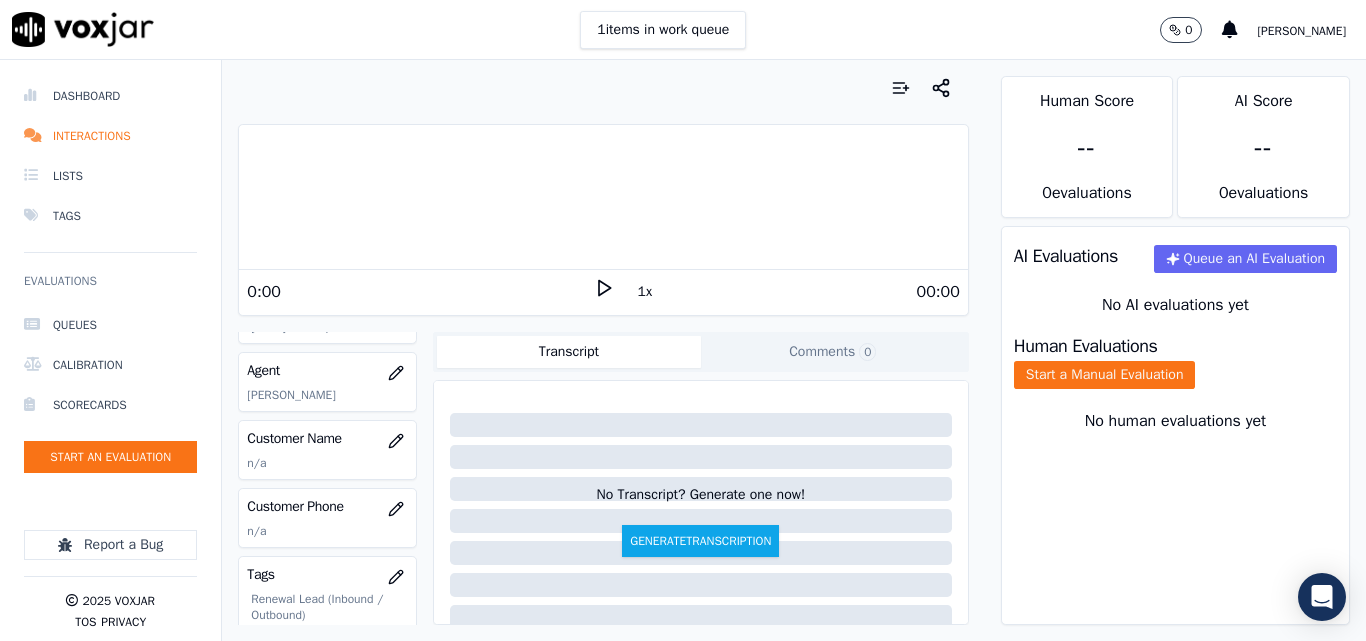scroll, scrollTop: 265, scrollLeft: 0, axis: vertical 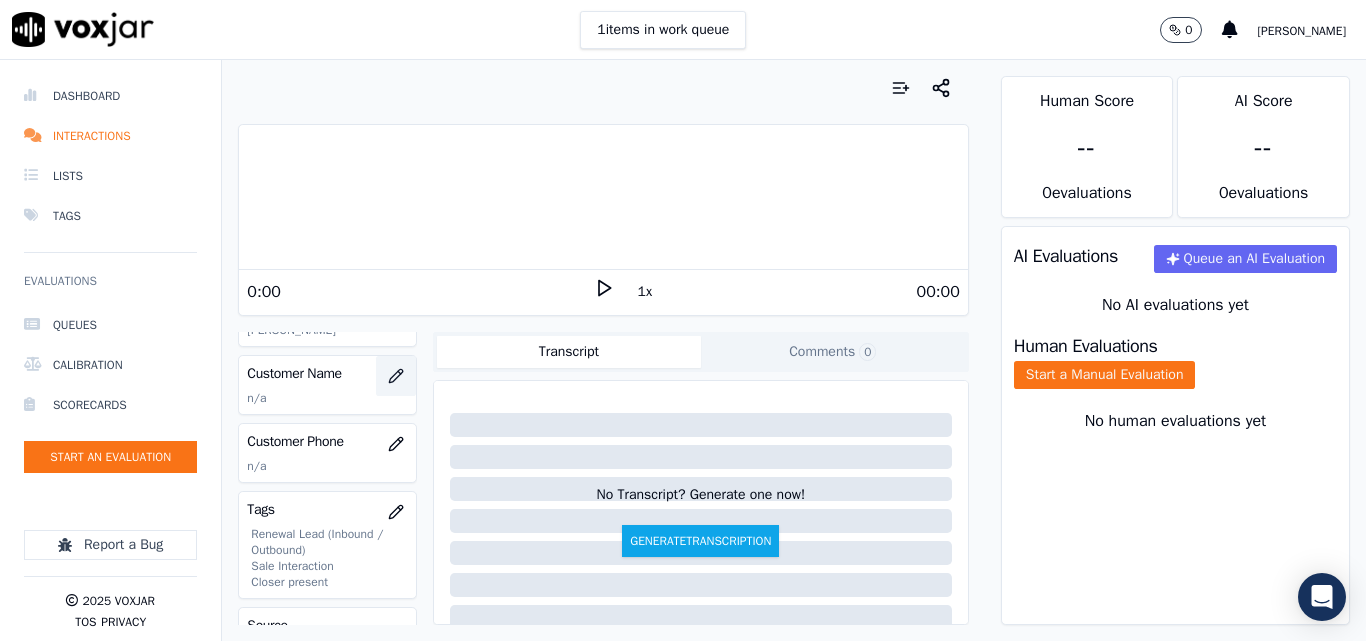 click 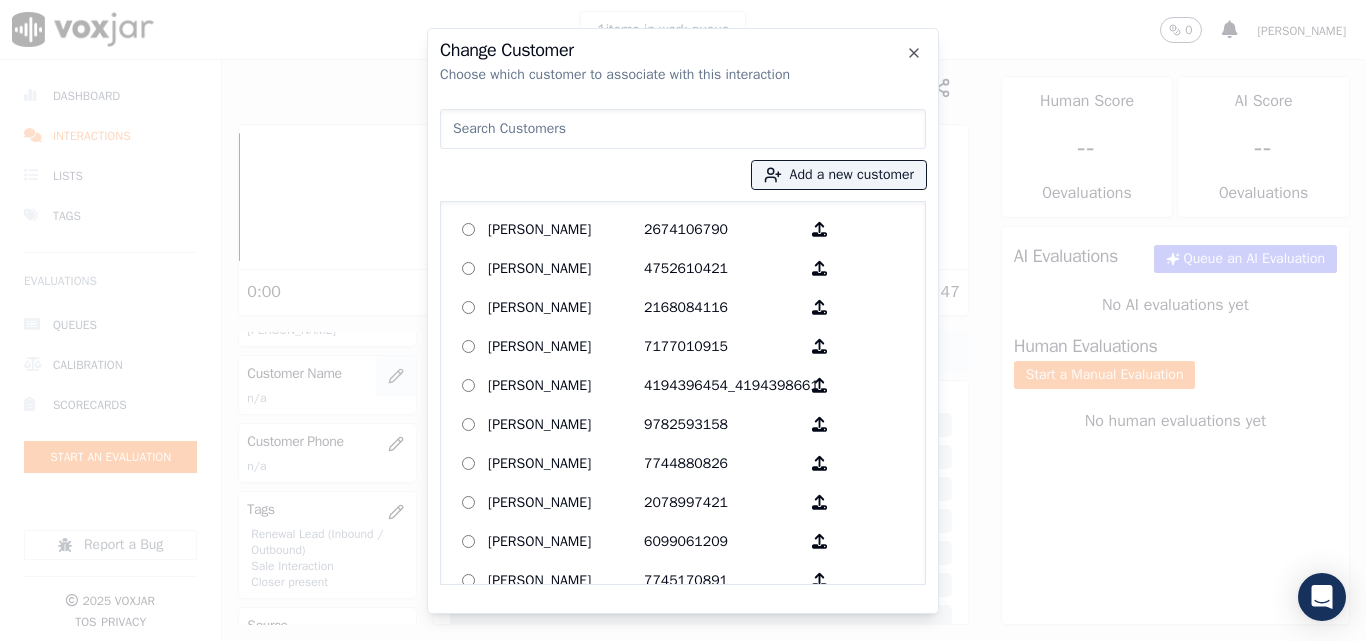 scroll, scrollTop: 300, scrollLeft: 0, axis: vertical 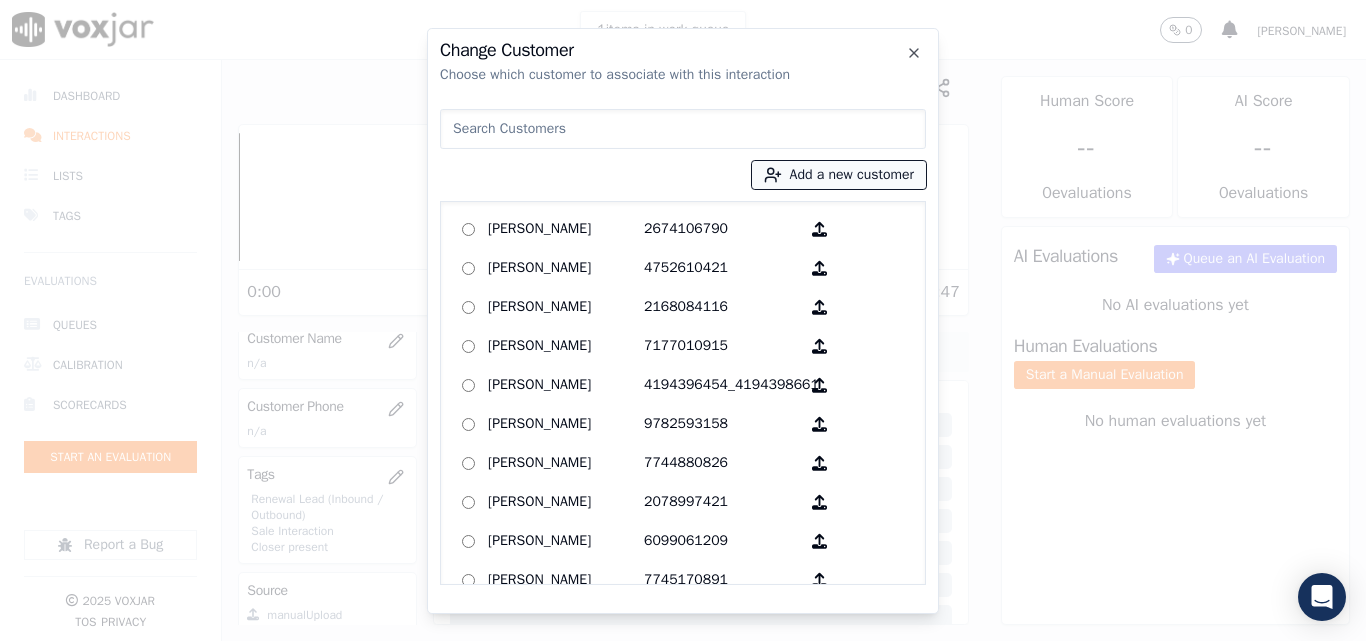 click on "Add a new customer" at bounding box center [839, 175] 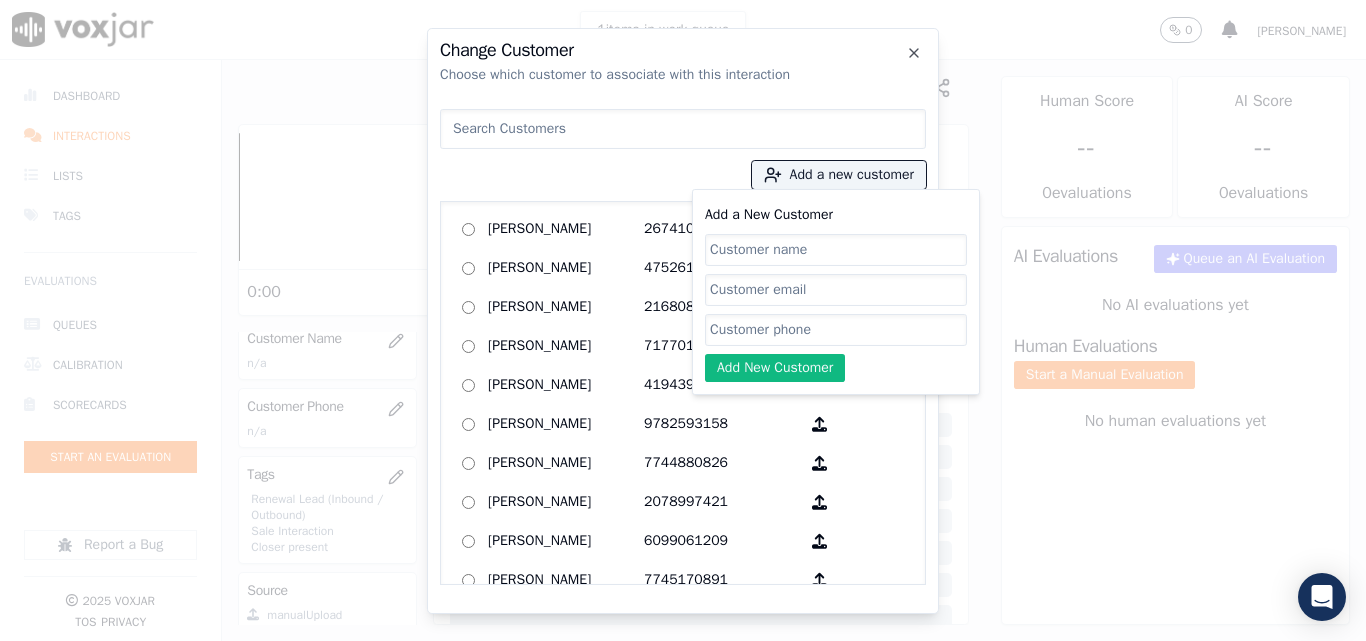 click on "Add a New Customer" 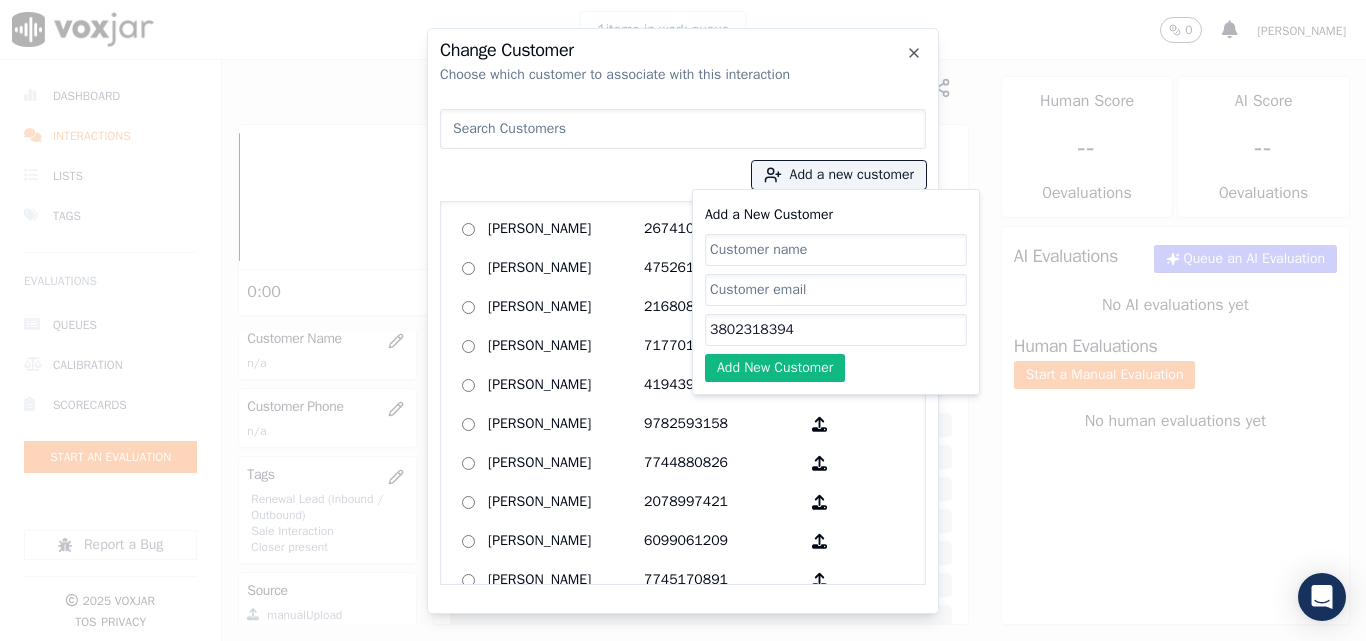 type on "3802318394" 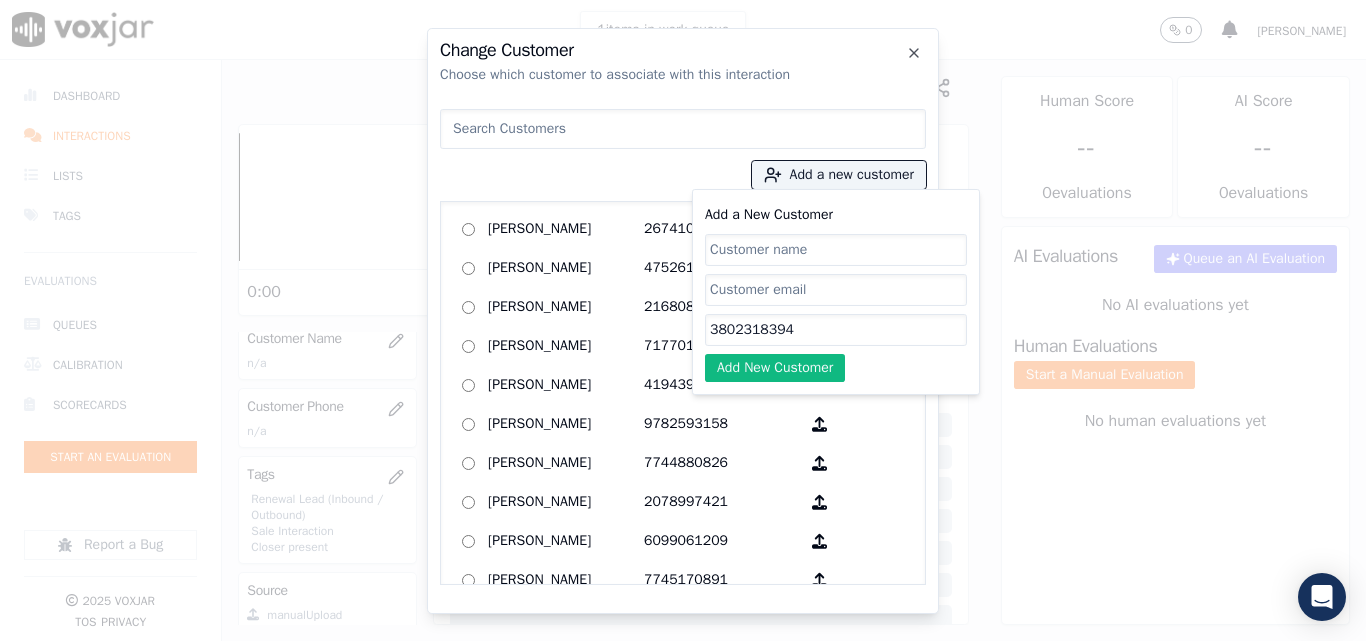 paste on "ADIKALI [PERSON_NAME]" 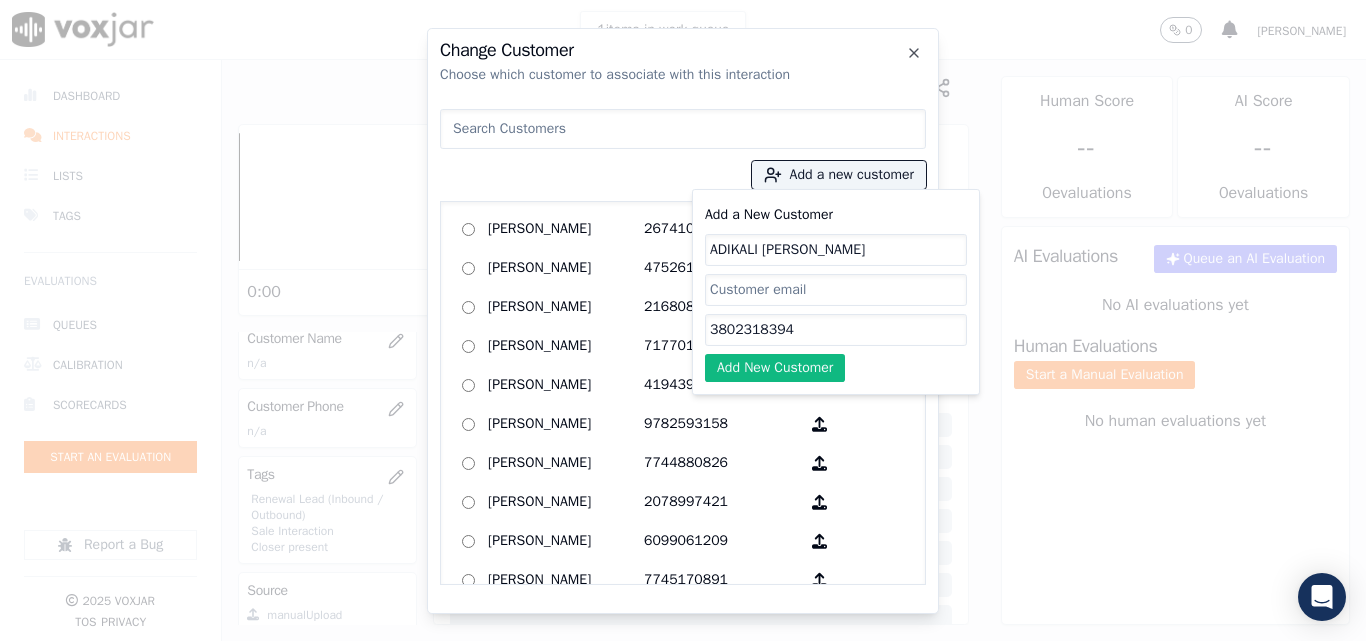 click on "ADIKALI [PERSON_NAME]" 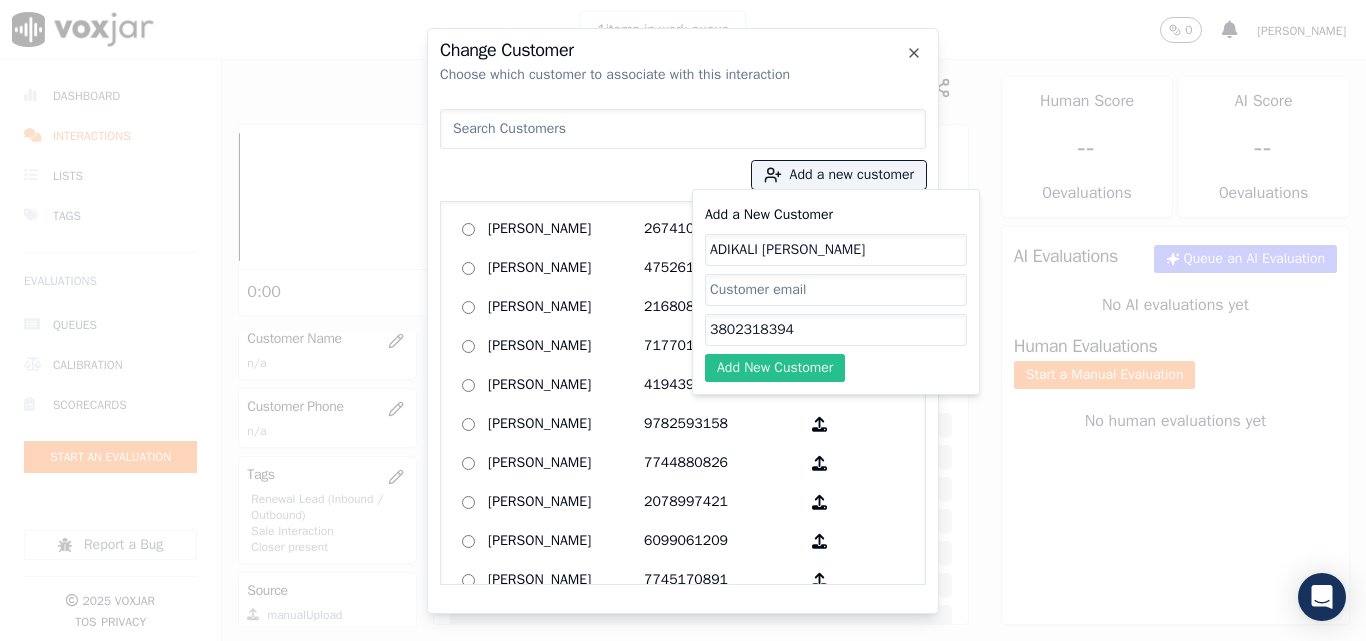 type on "ADIKALI [PERSON_NAME]" 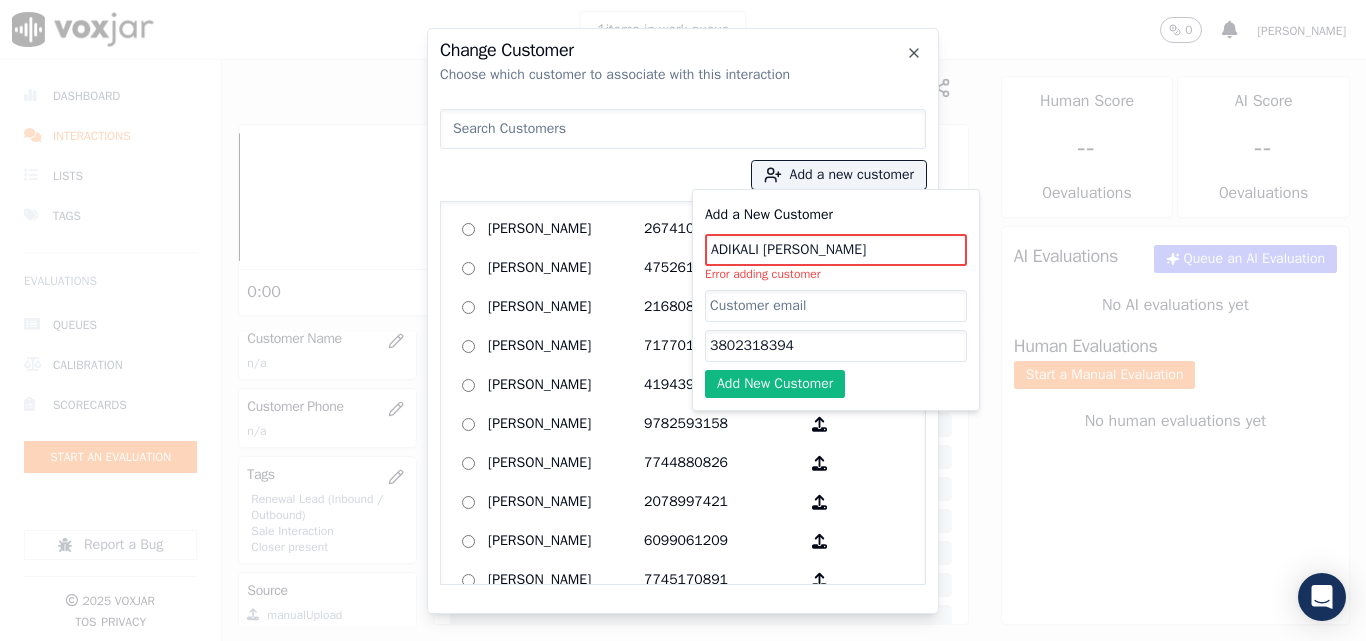 click at bounding box center (683, 129) 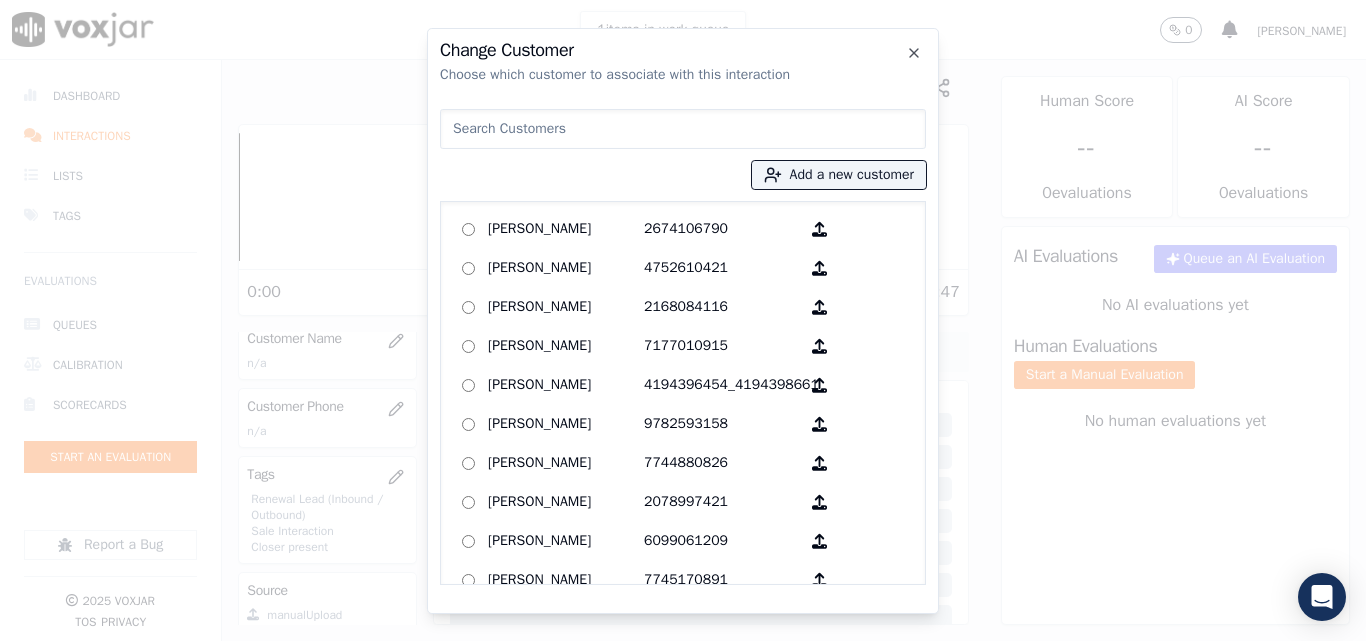 click at bounding box center [683, 129] 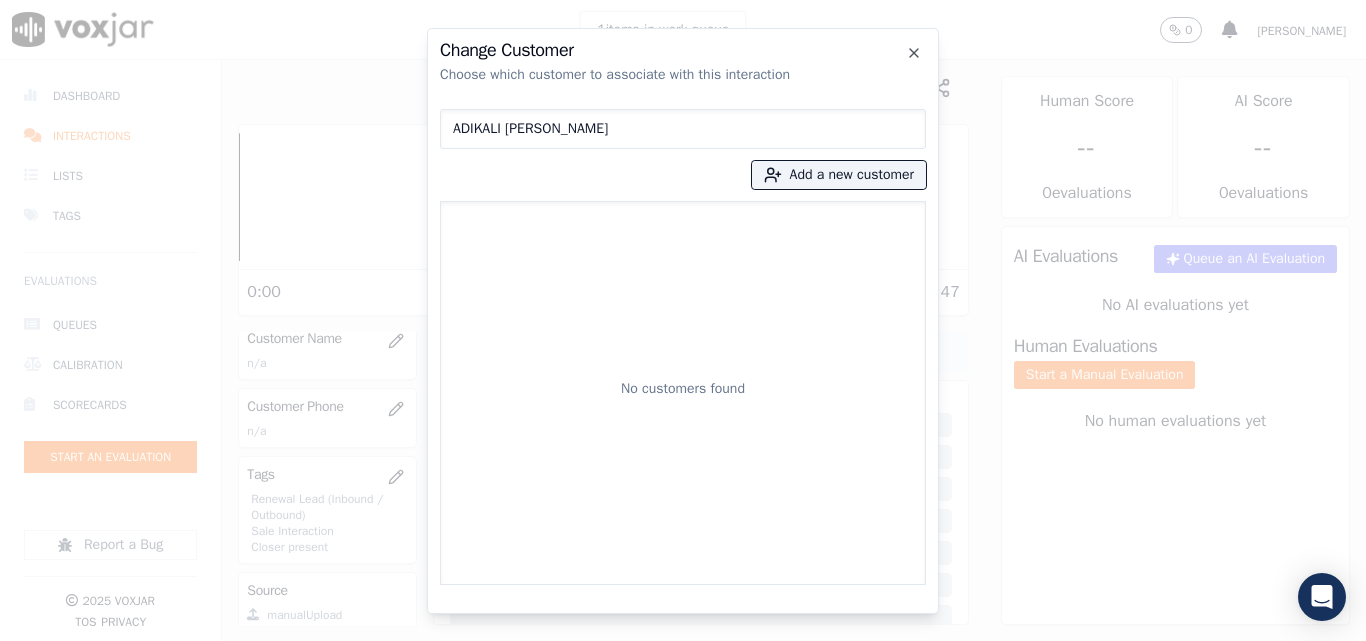 click on "ADIKALI [PERSON_NAME]" at bounding box center [683, 129] 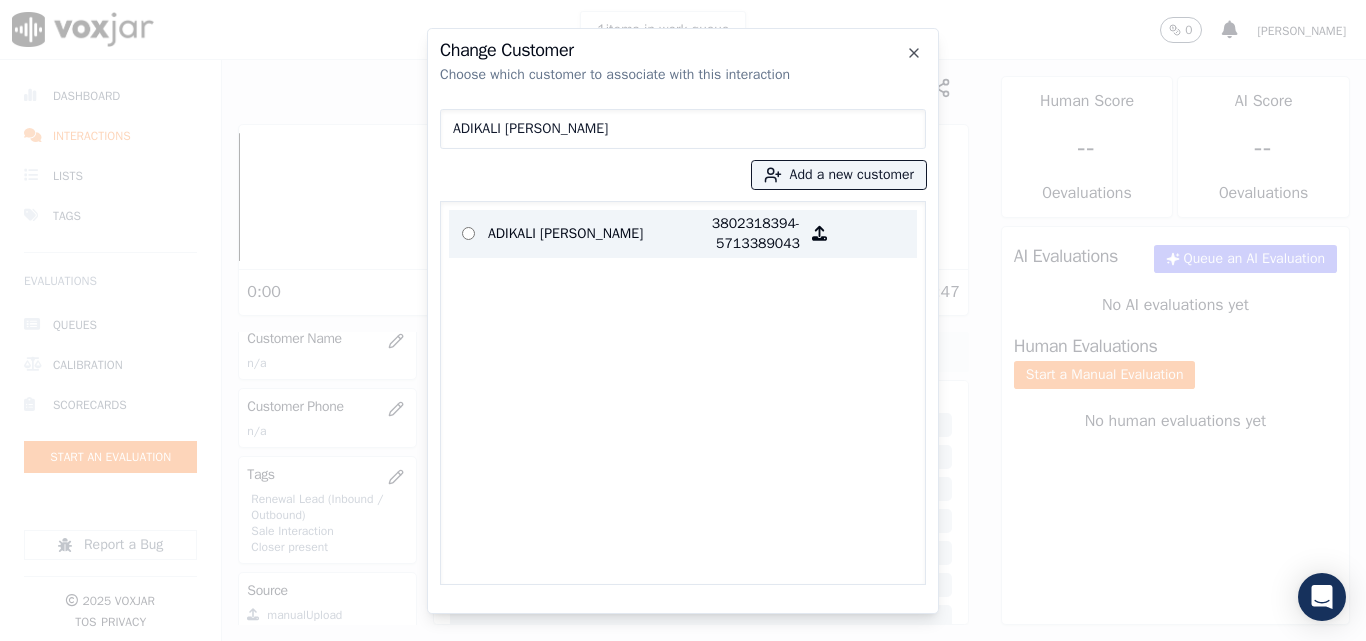 type on "ADIKALI [PERSON_NAME]" 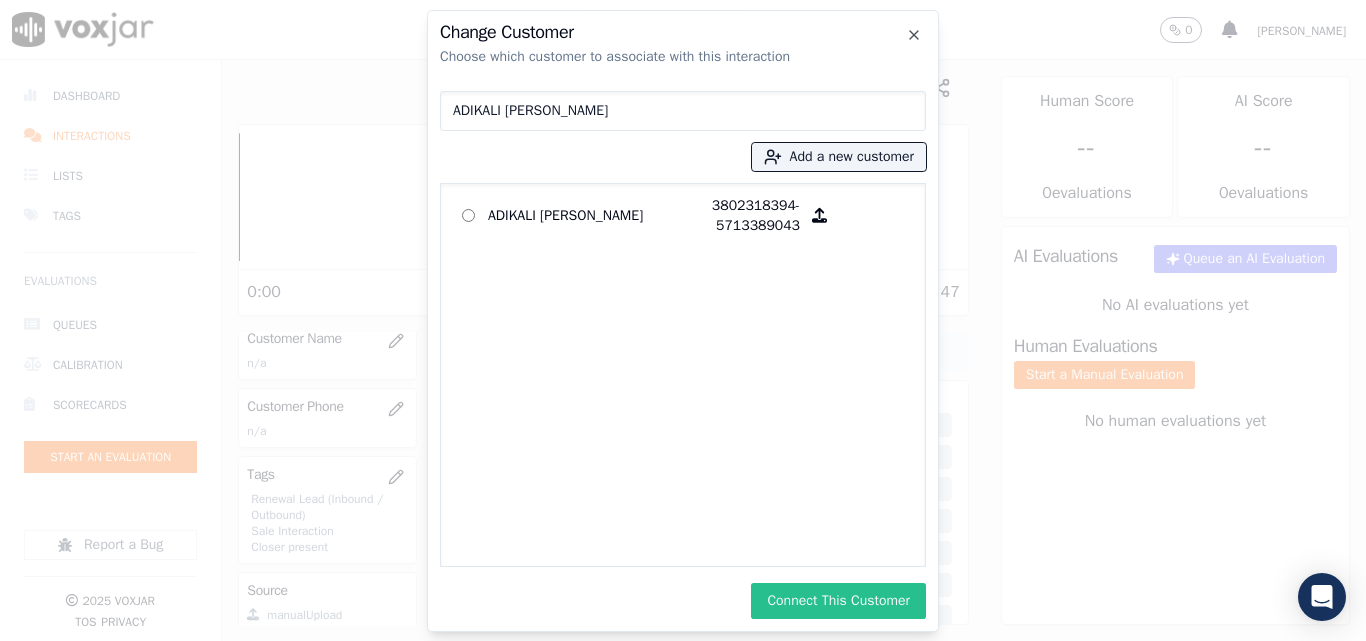 click on "Connect This Customer" at bounding box center [838, 601] 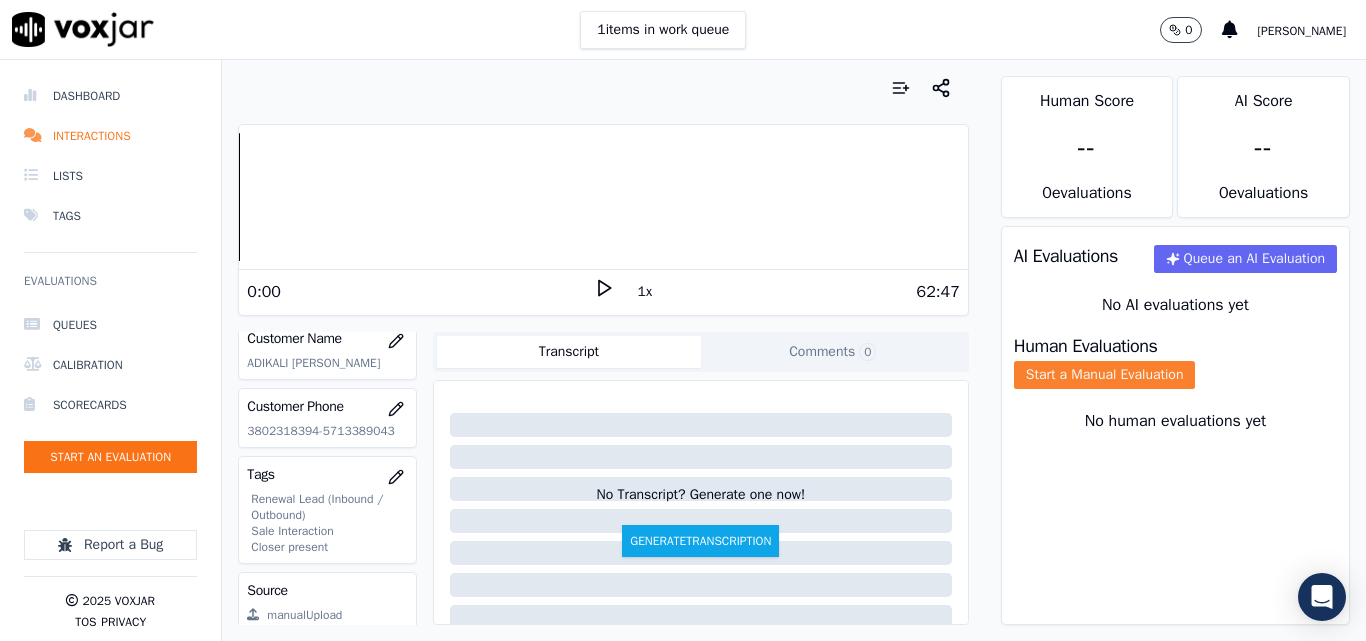 click on "Start a Manual Evaluation" 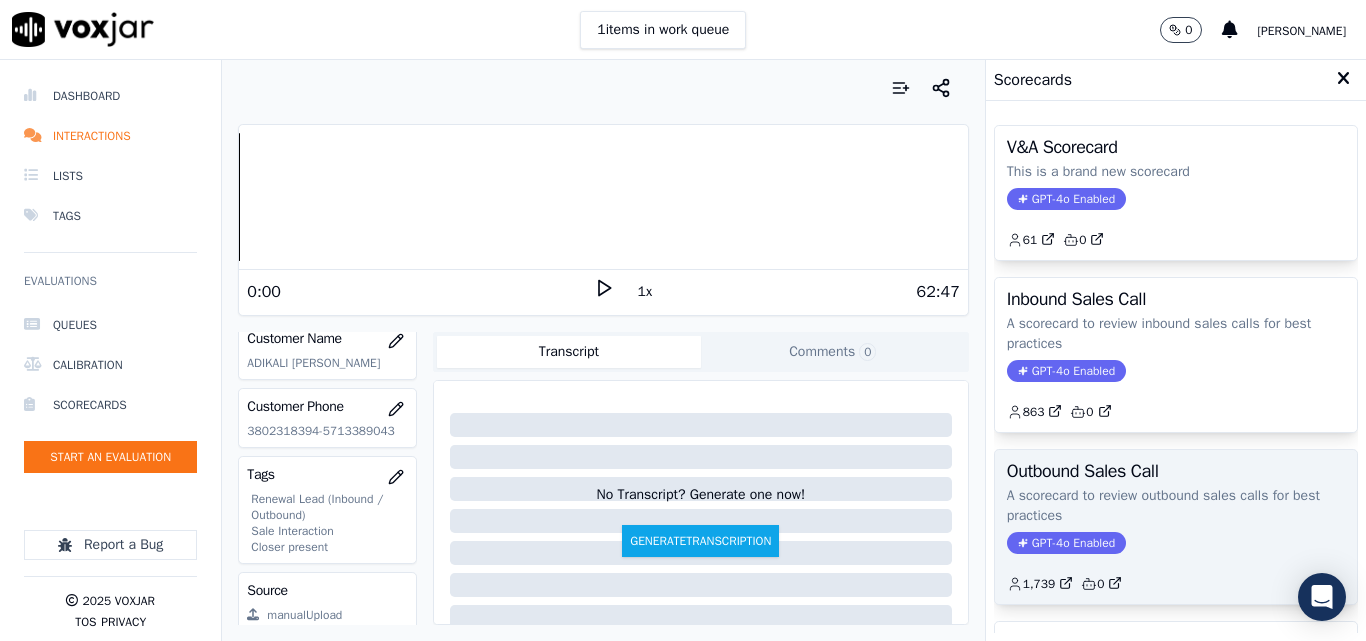 click on "A scorecard to review outbound sales calls for best practices" 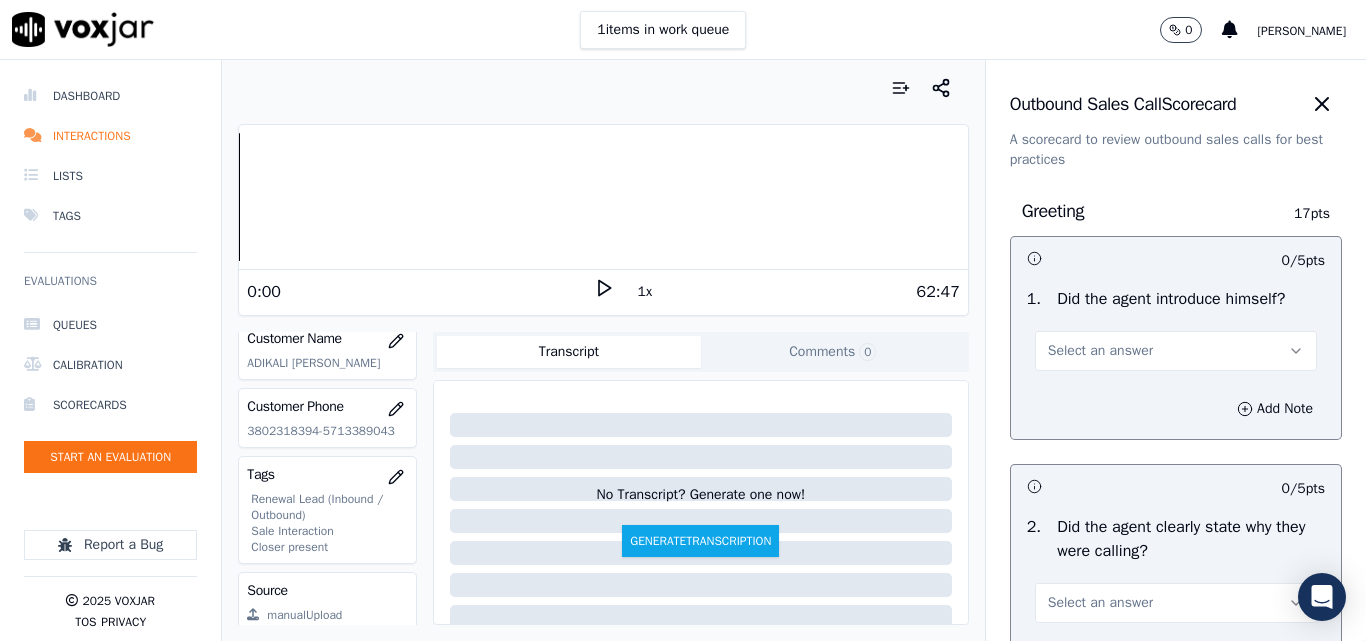 click on "Select an answer" at bounding box center [1100, 351] 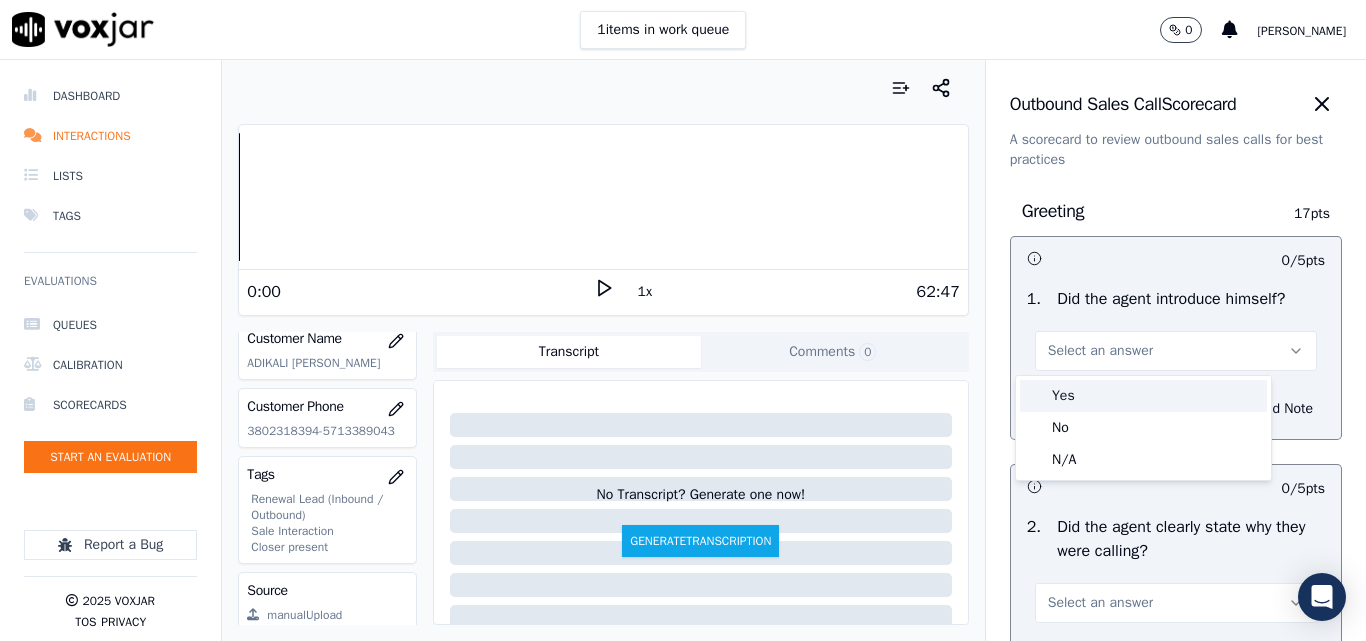 click on "Yes" at bounding box center (1143, 396) 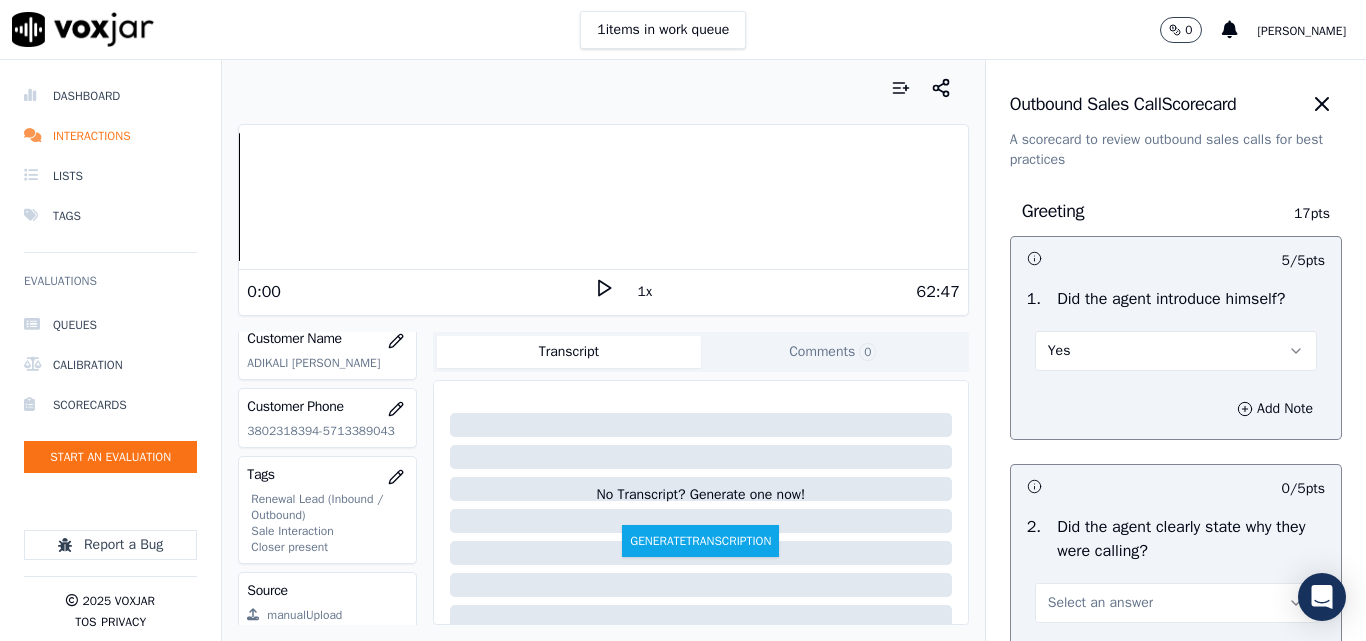 scroll, scrollTop: 400, scrollLeft: 0, axis: vertical 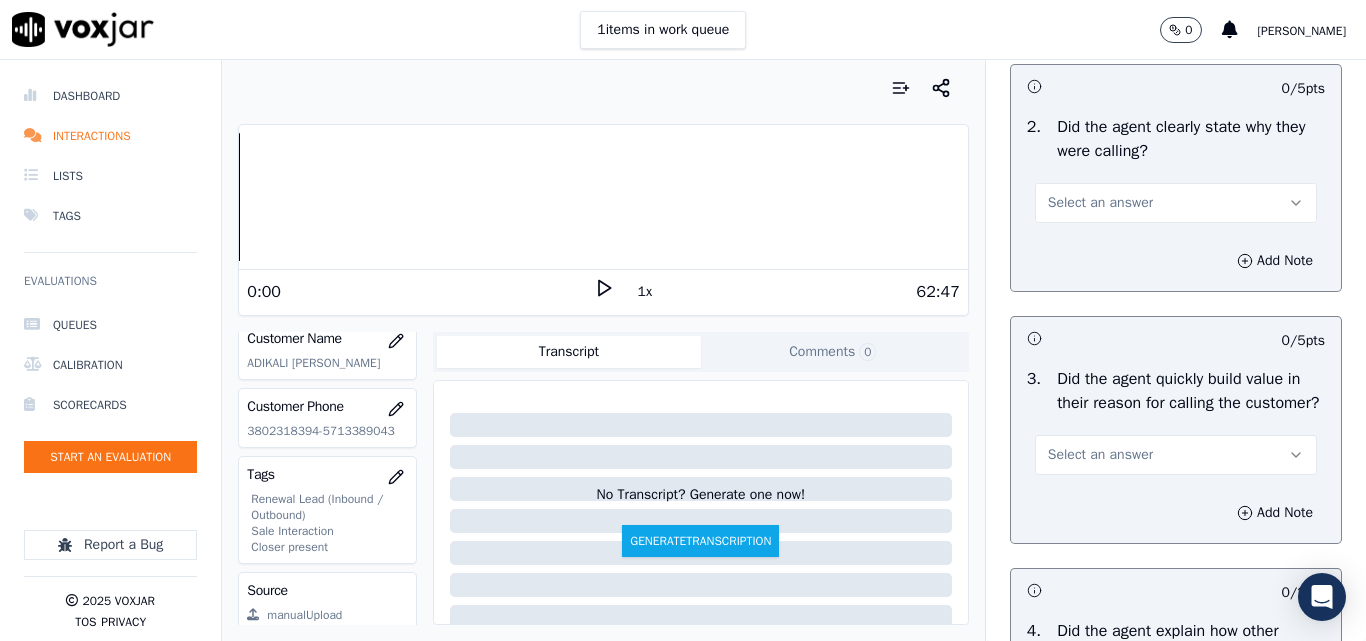 click on "Select an answer" at bounding box center [1176, 203] 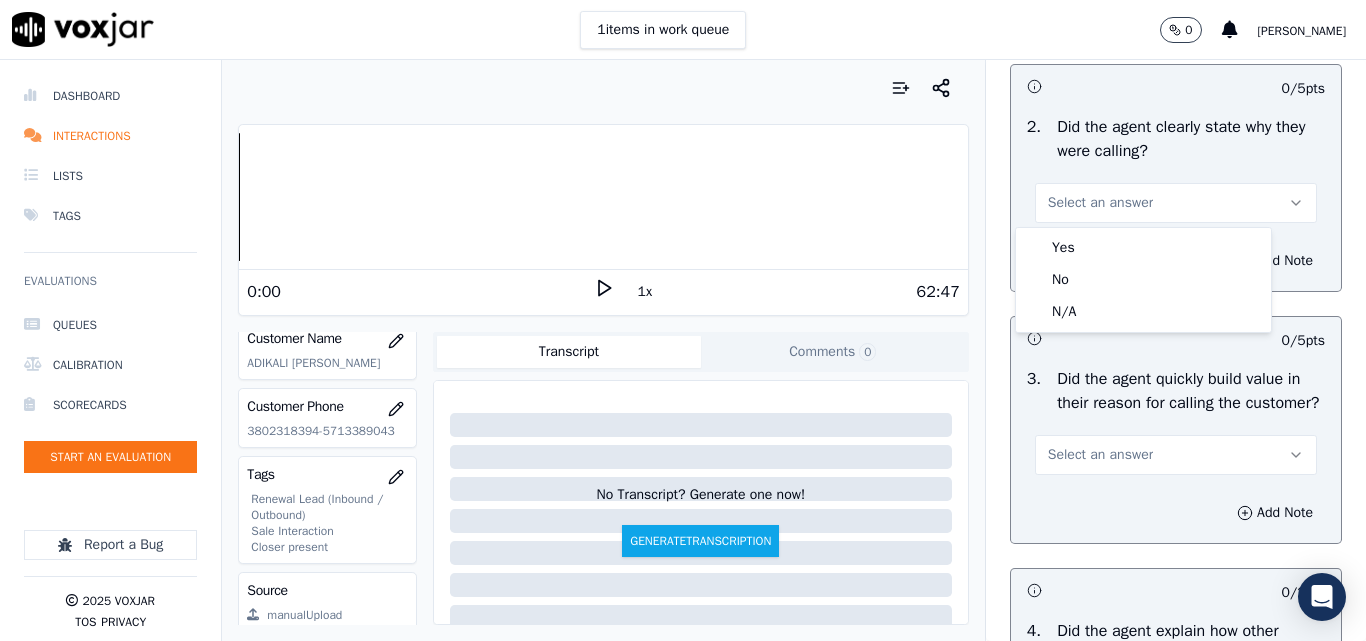 click on "Yes   No     N/A" at bounding box center (1143, 280) 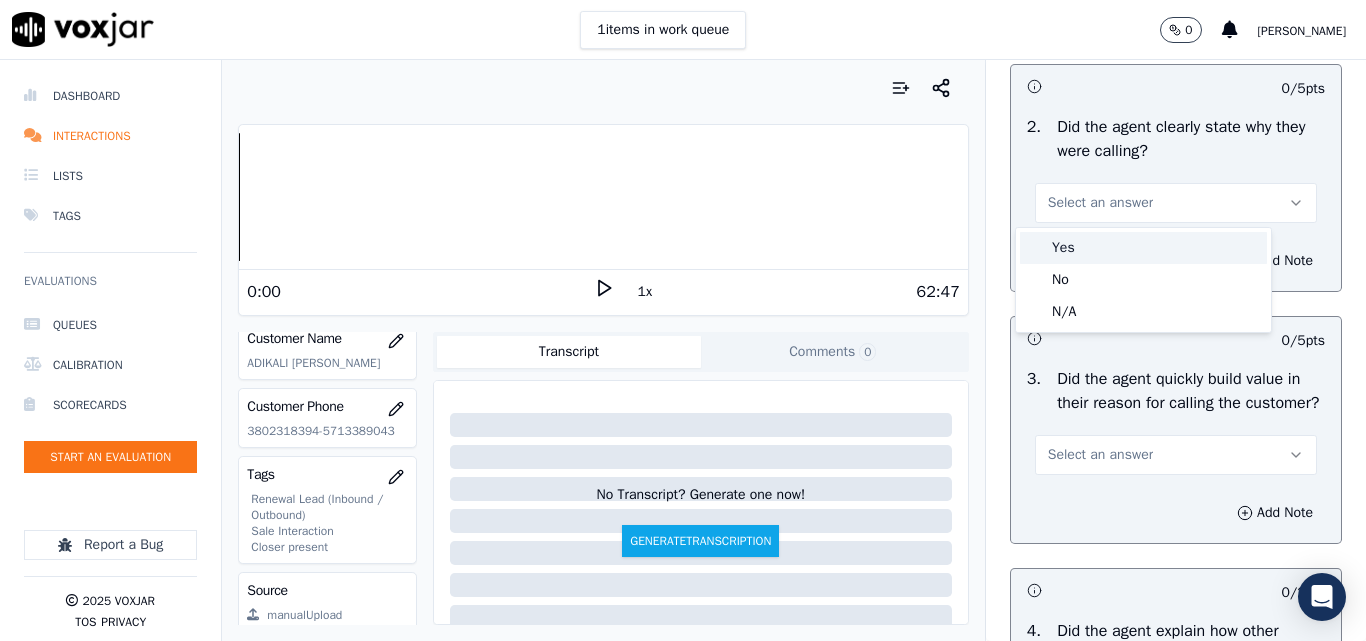 click on "Yes" at bounding box center [1143, 248] 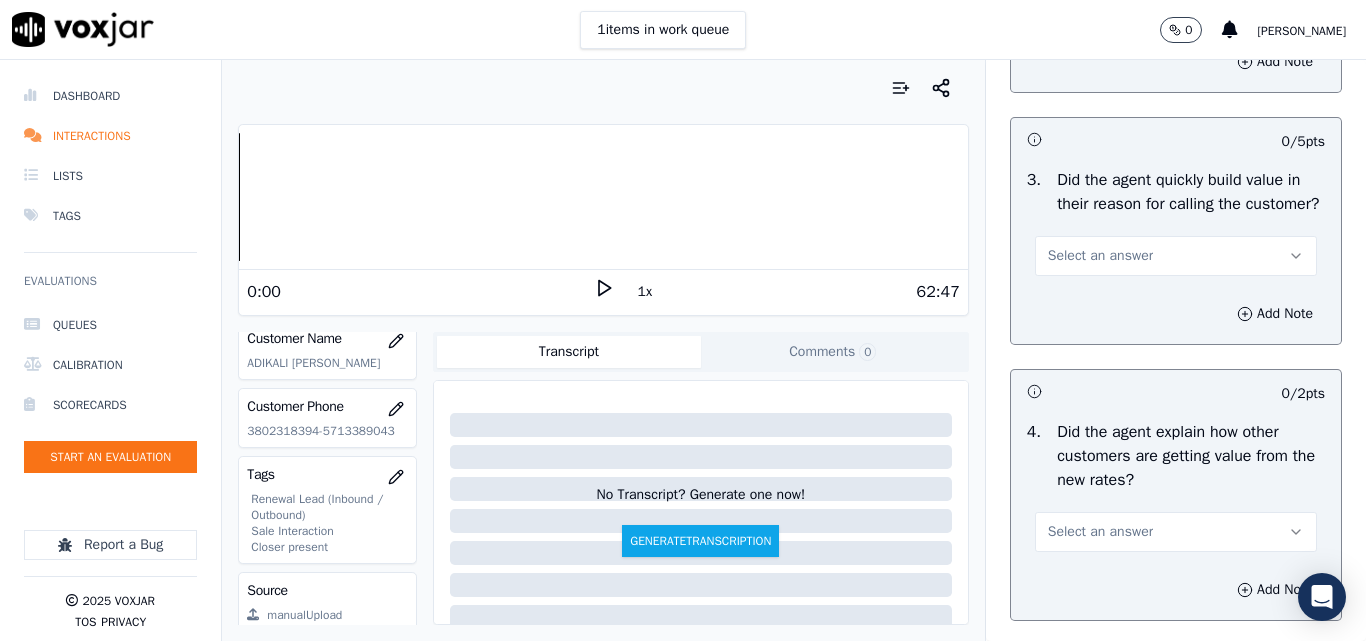 scroll, scrollTop: 600, scrollLeft: 0, axis: vertical 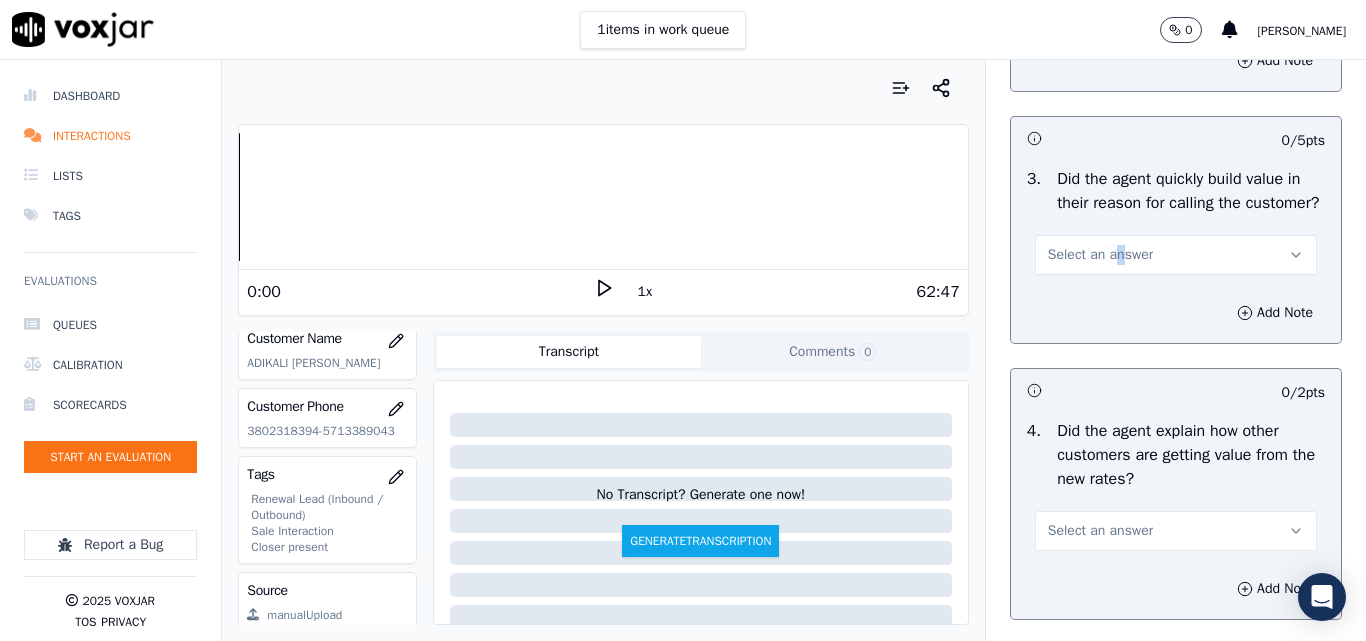 click on "Select an answer" at bounding box center [1176, 245] 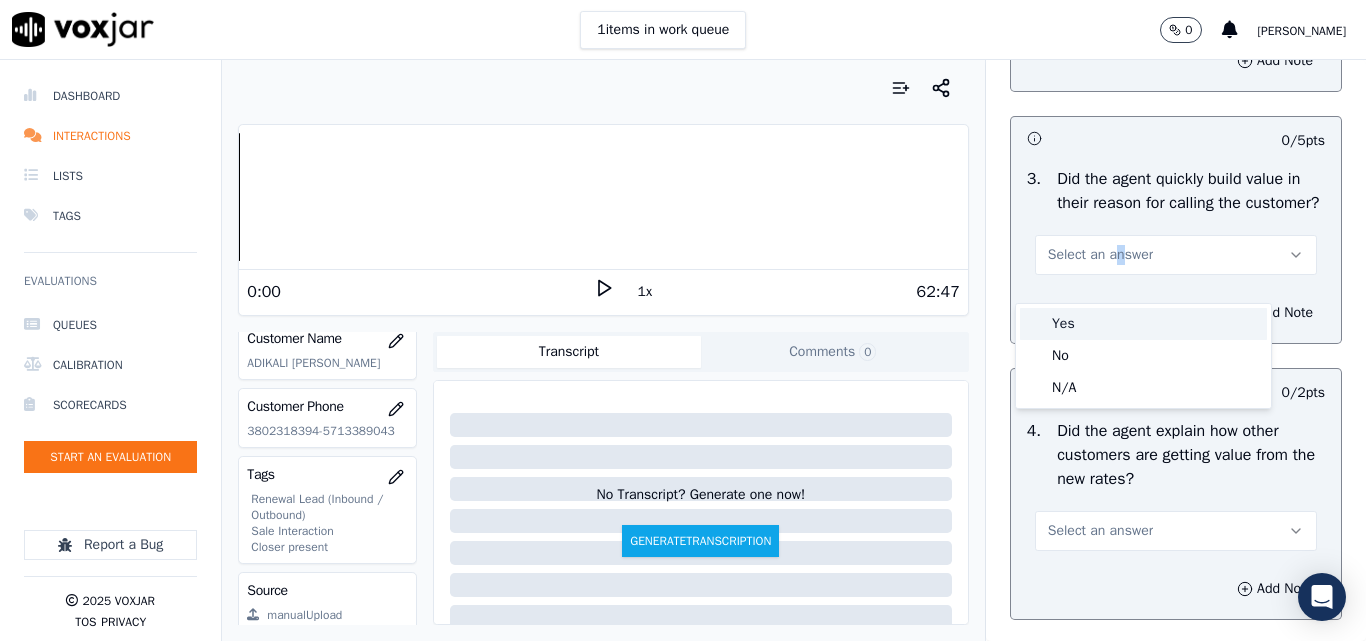 click on "Yes" at bounding box center (1143, 324) 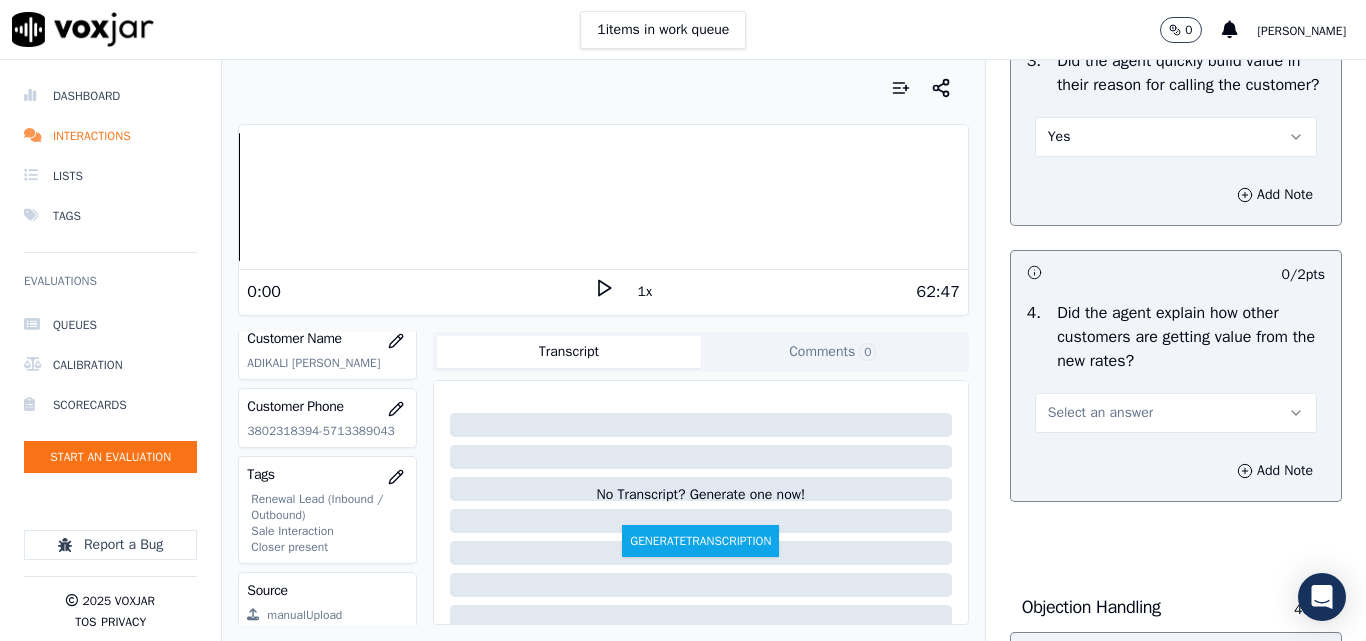 scroll, scrollTop: 900, scrollLeft: 0, axis: vertical 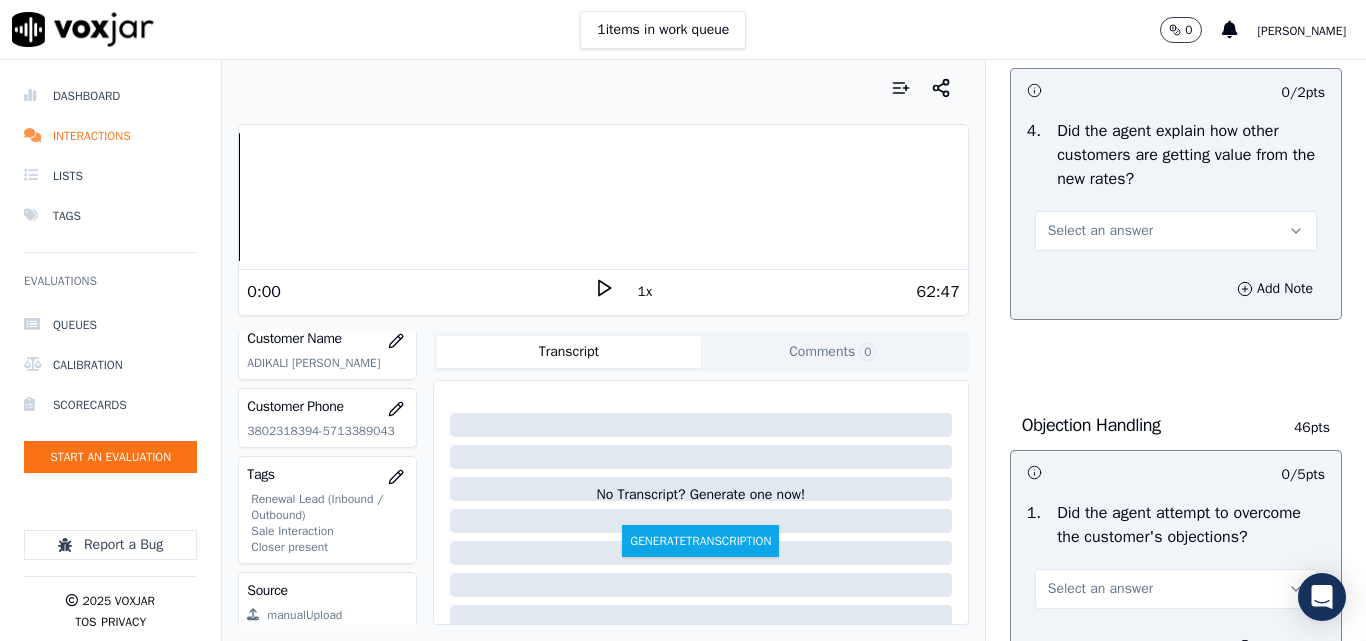 click on "Select an answer" at bounding box center (1100, 231) 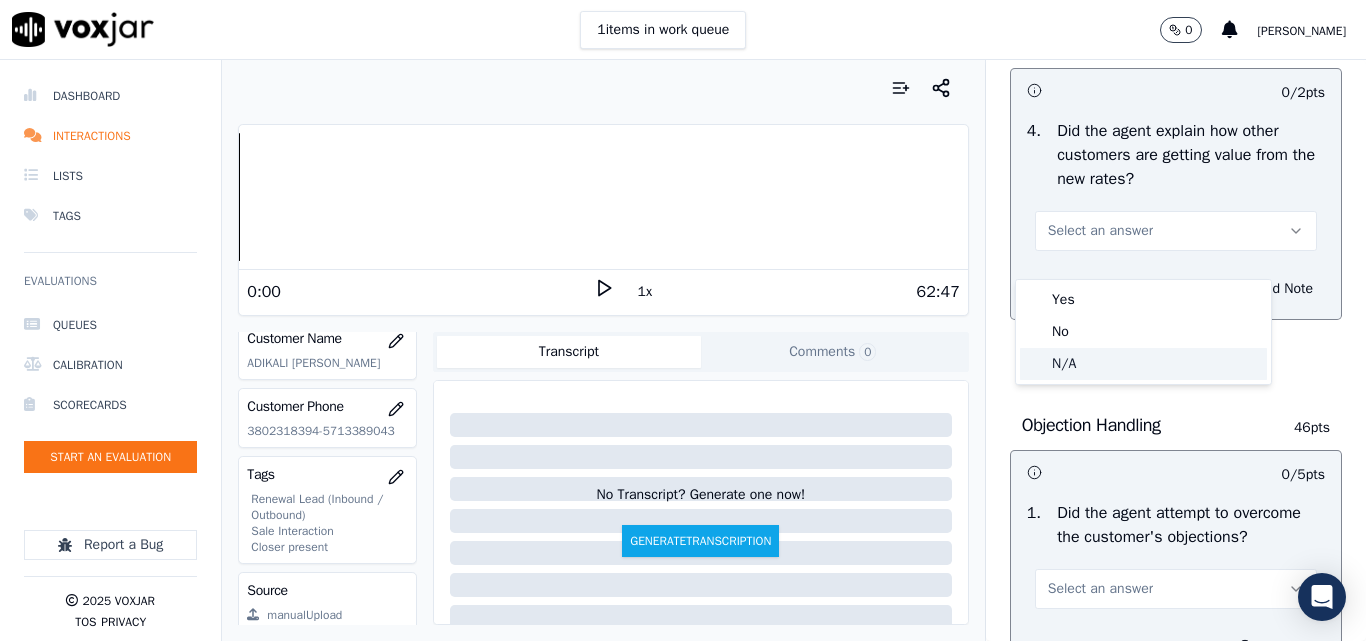 click on "N/A" 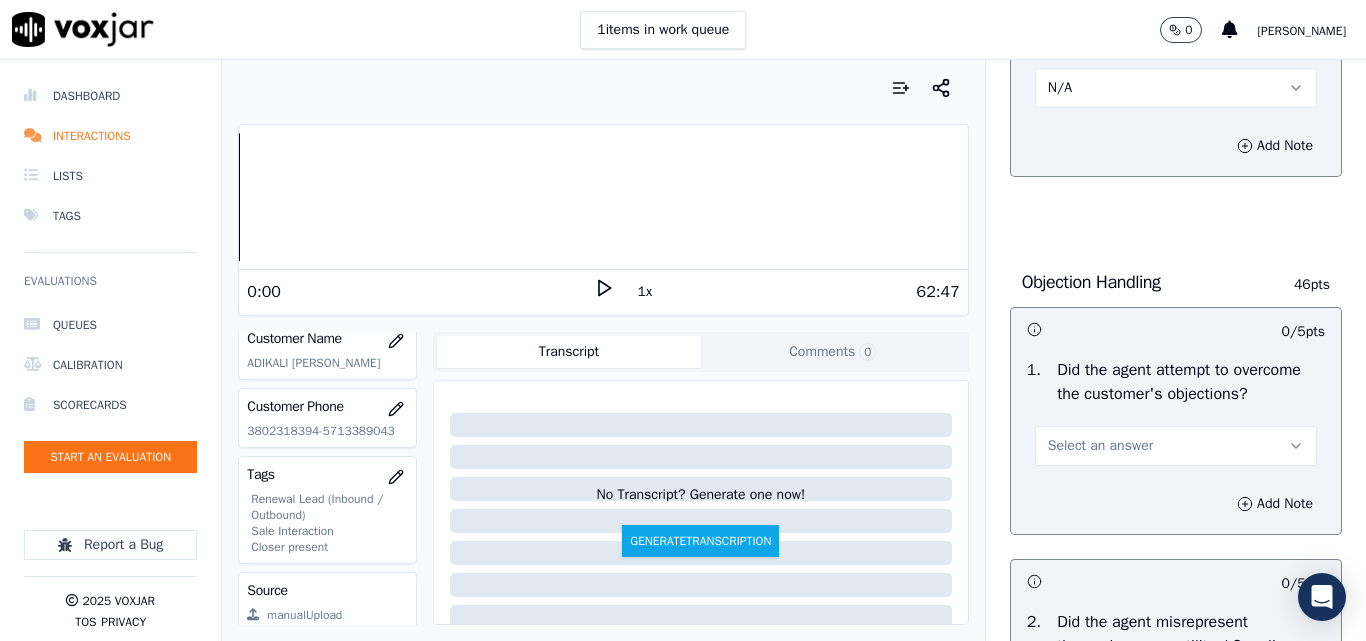 scroll, scrollTop: 1300, scrollLeft: 0, axis: vertical 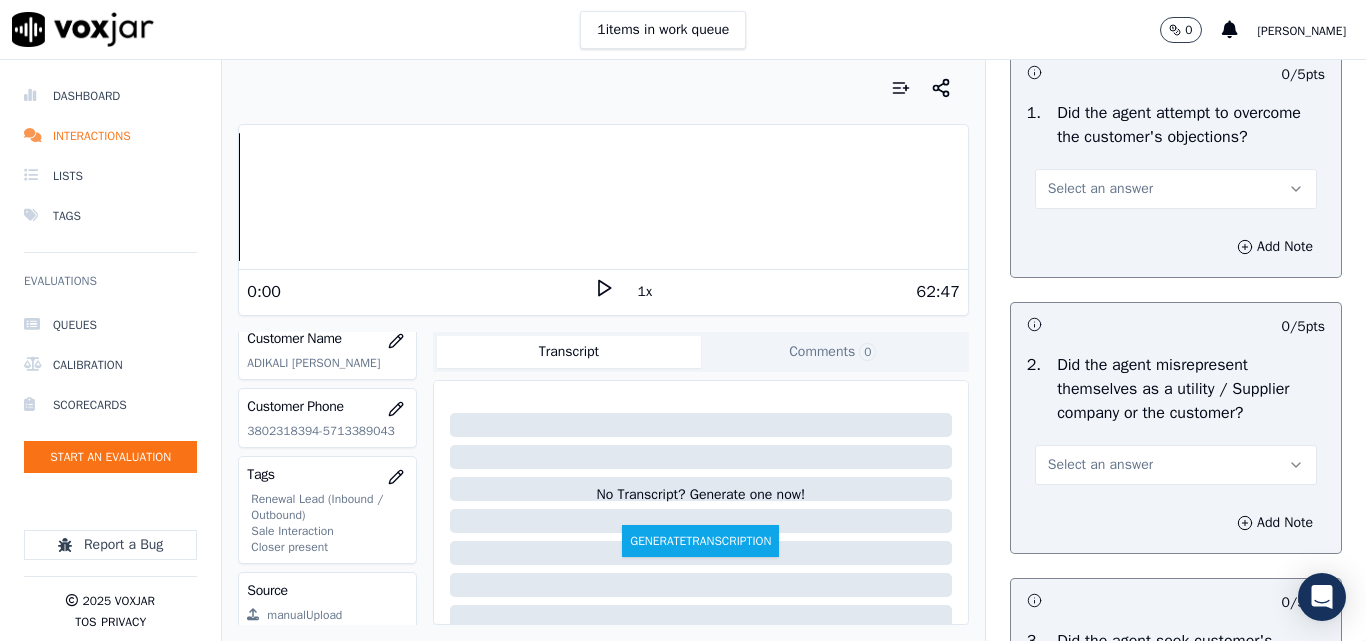 click on "Select an answer" at bounding box center [1100, 189] 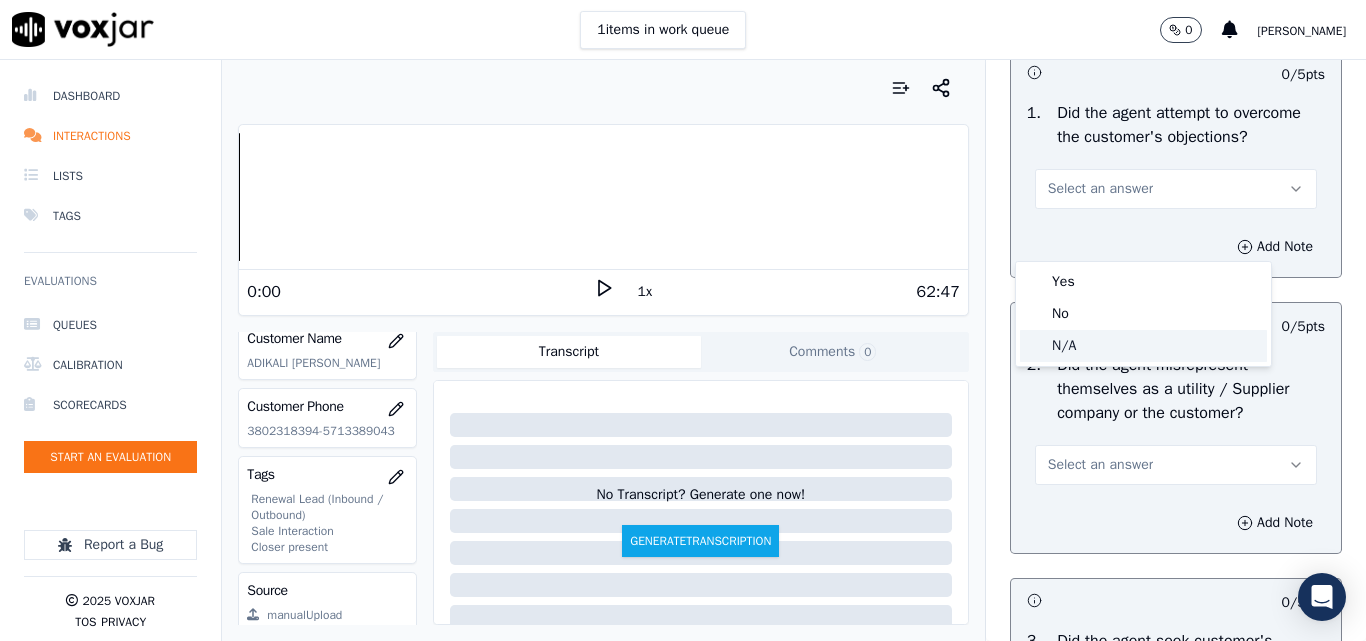 click on "N/A" 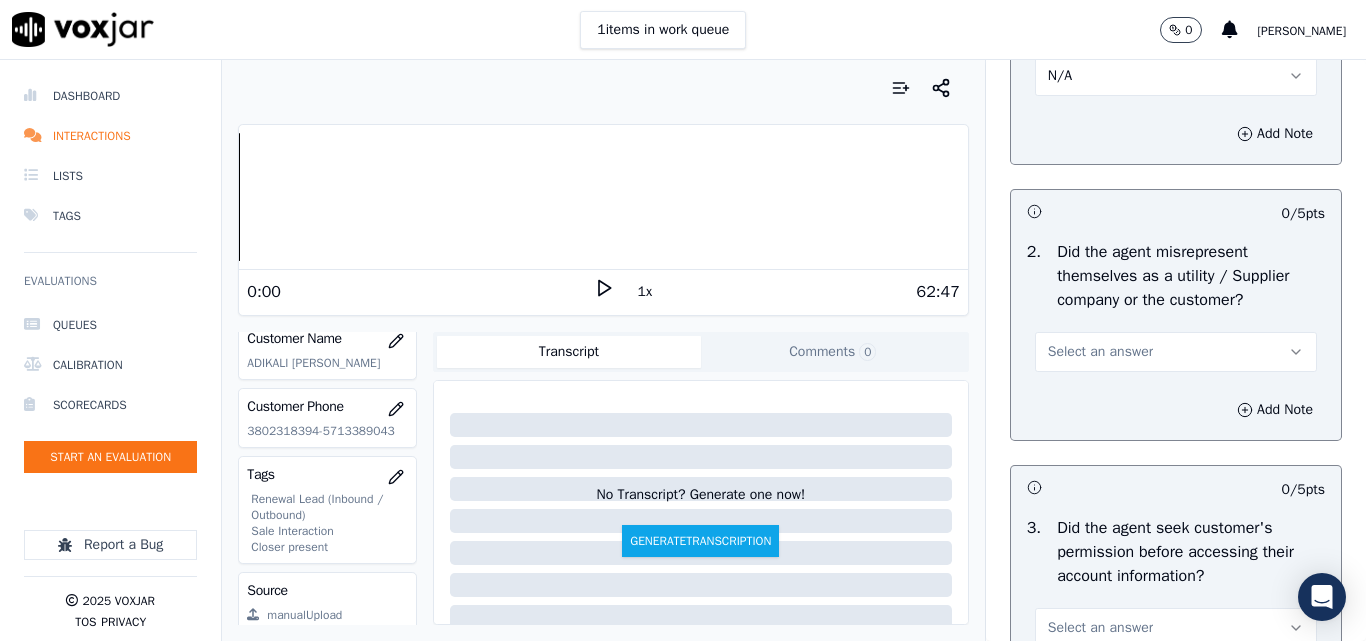 scroll, scrollTop: 1500, scrollLeft: 0, axis: vertical 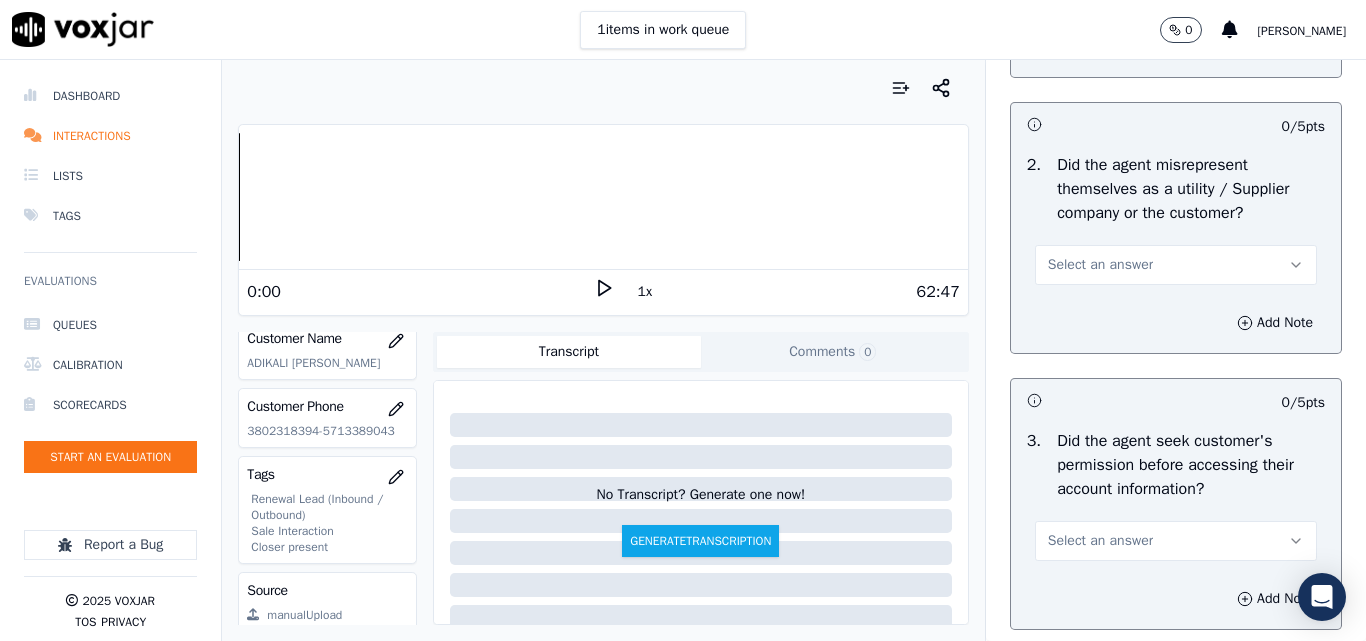 click on "Select an answer" at bounding box center [1100, 265] 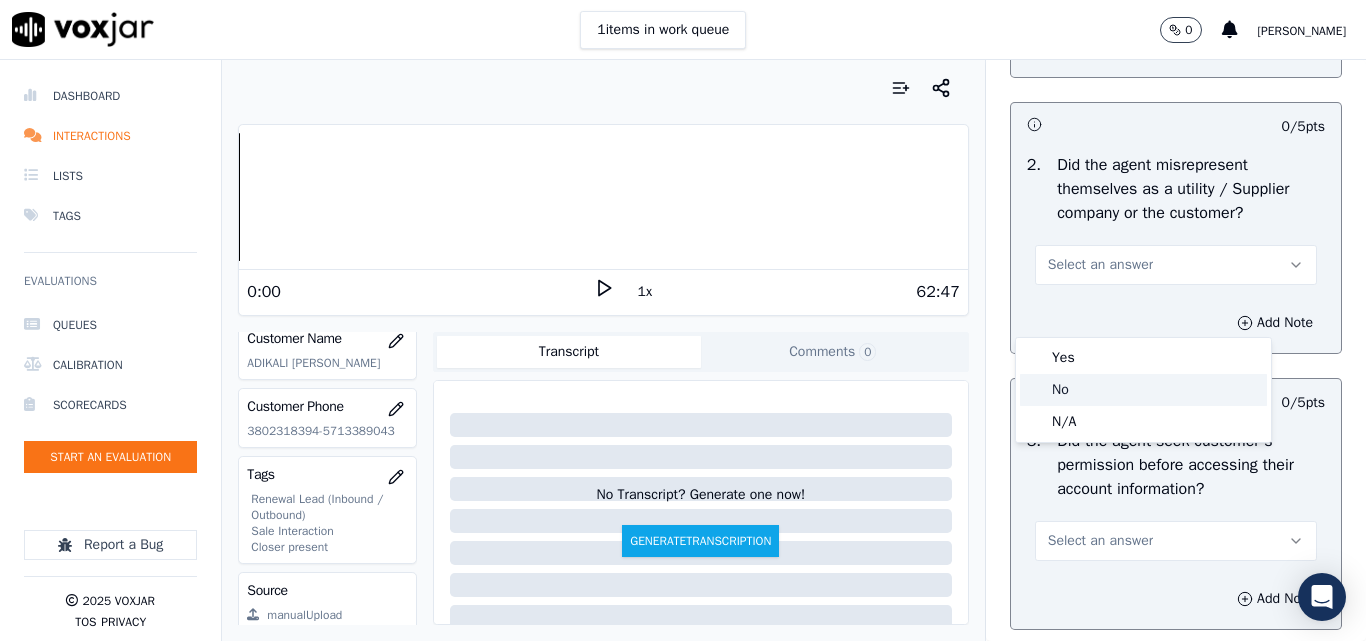 click on "No" 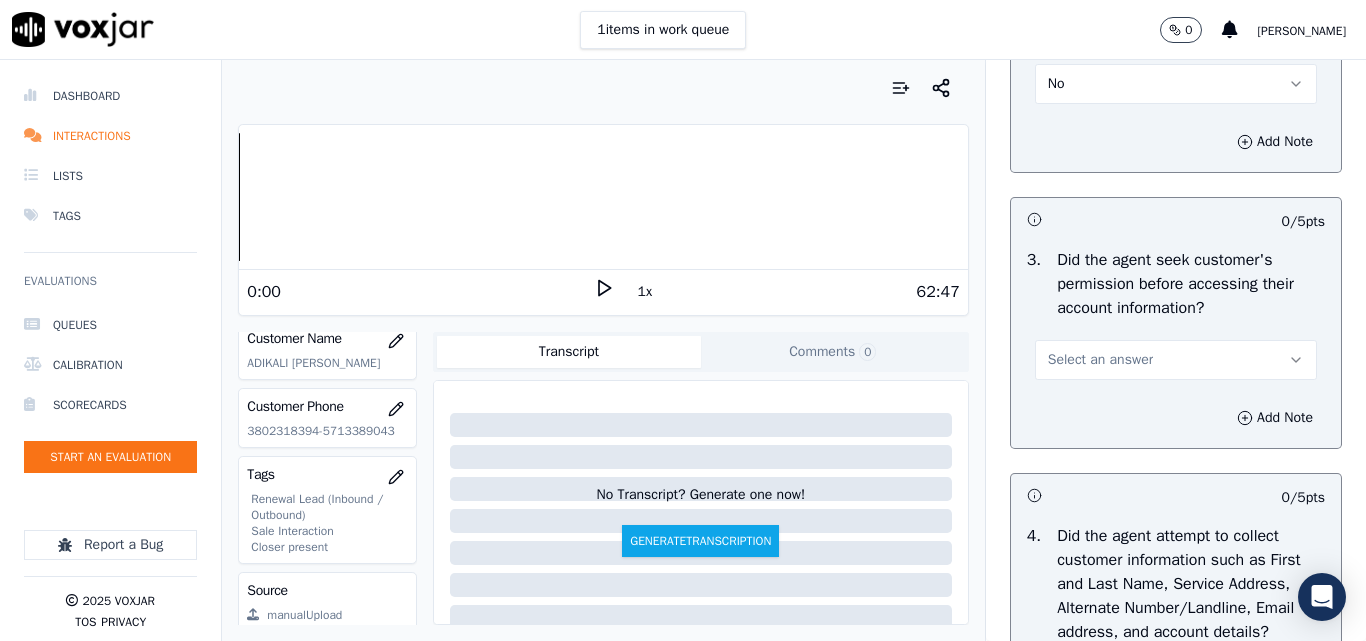 scroll, scrollTop: 1700, scrollLeft: 0, axis: vertical 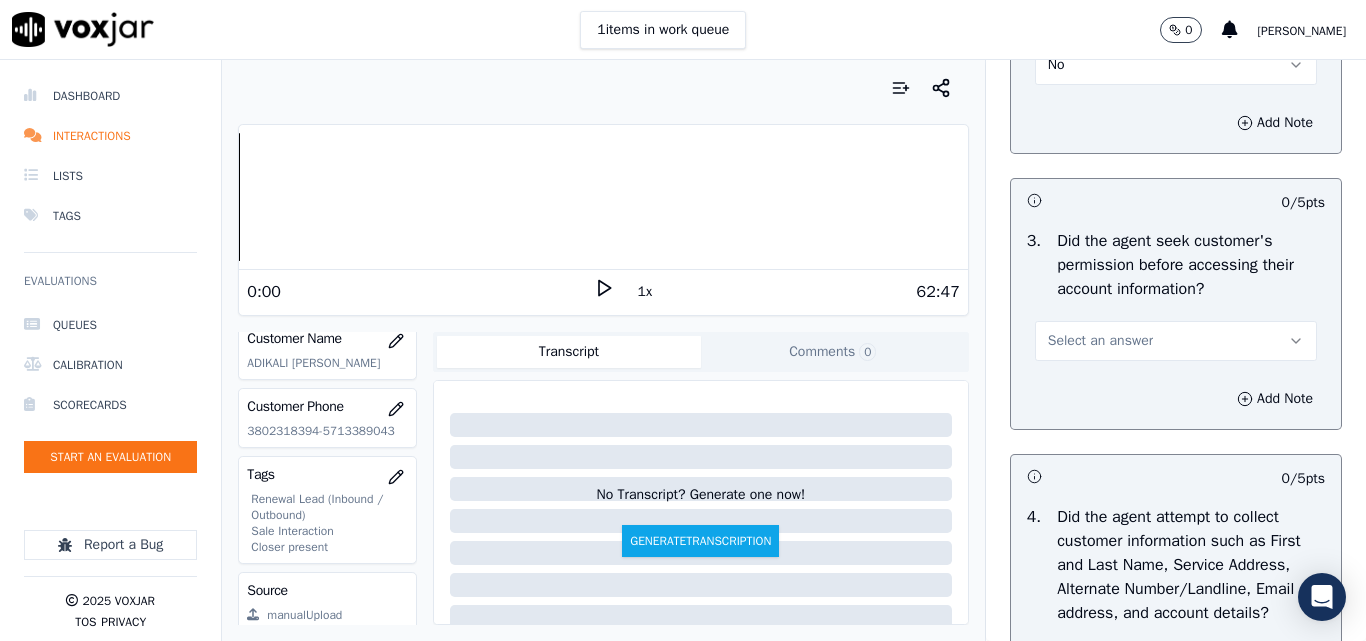 click on "Select an answer" at bounding box center (1100, 341) 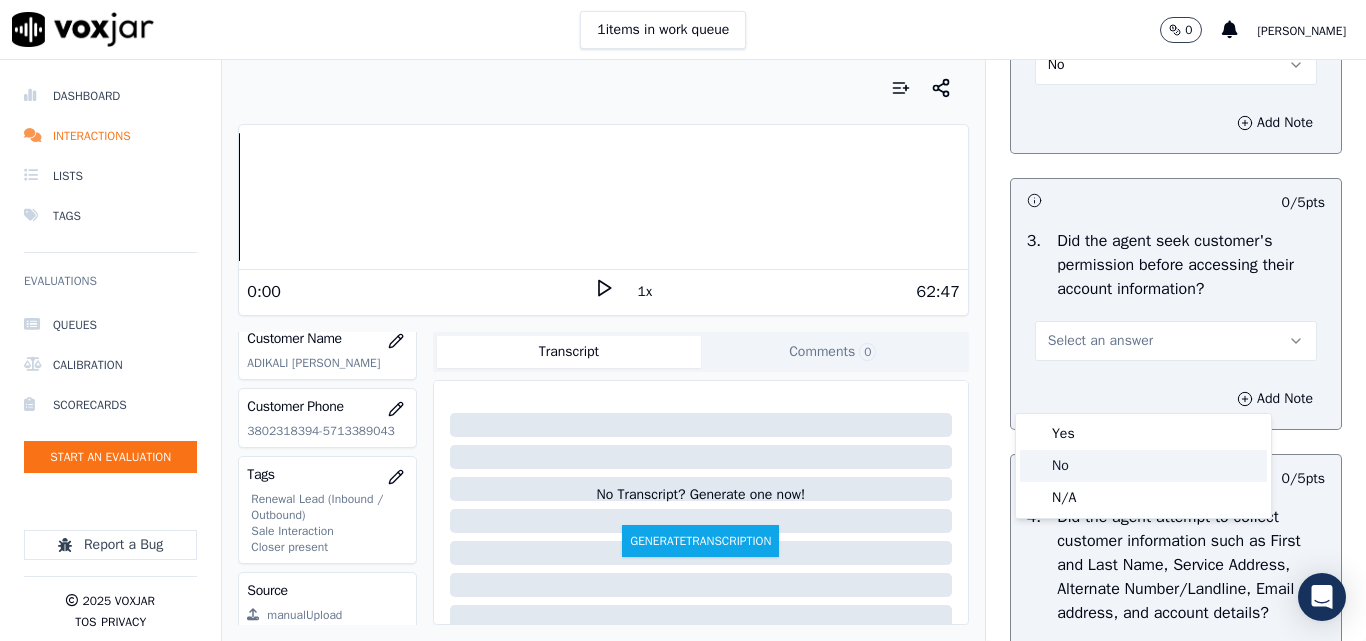 click on "No" 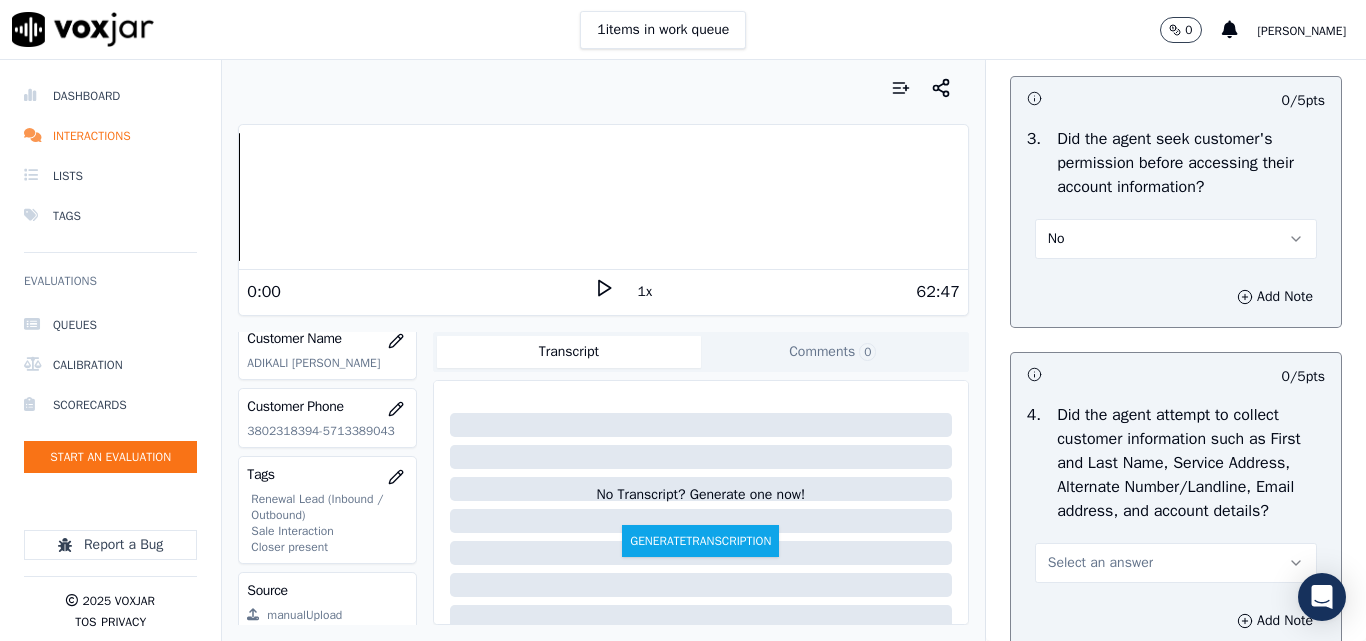 scroll, scrollTop: 1800, scrollLeft: 0, axis: vertical 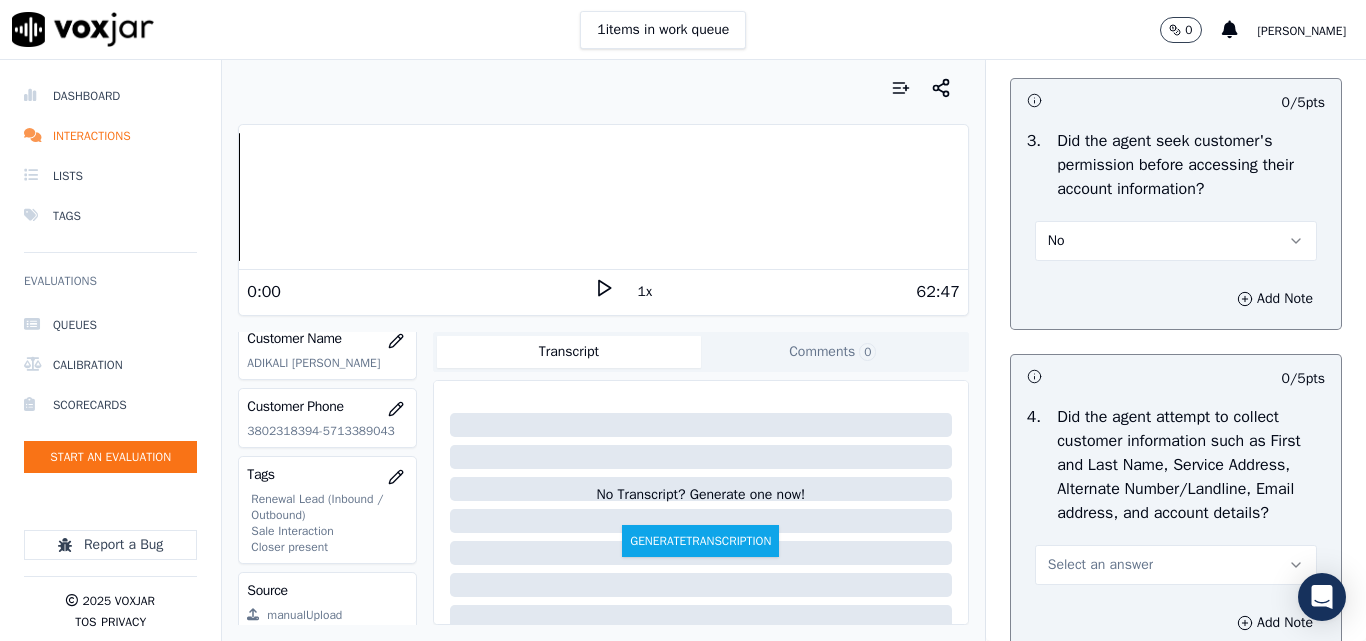 click on "No" at bounding box center (1176, 241) 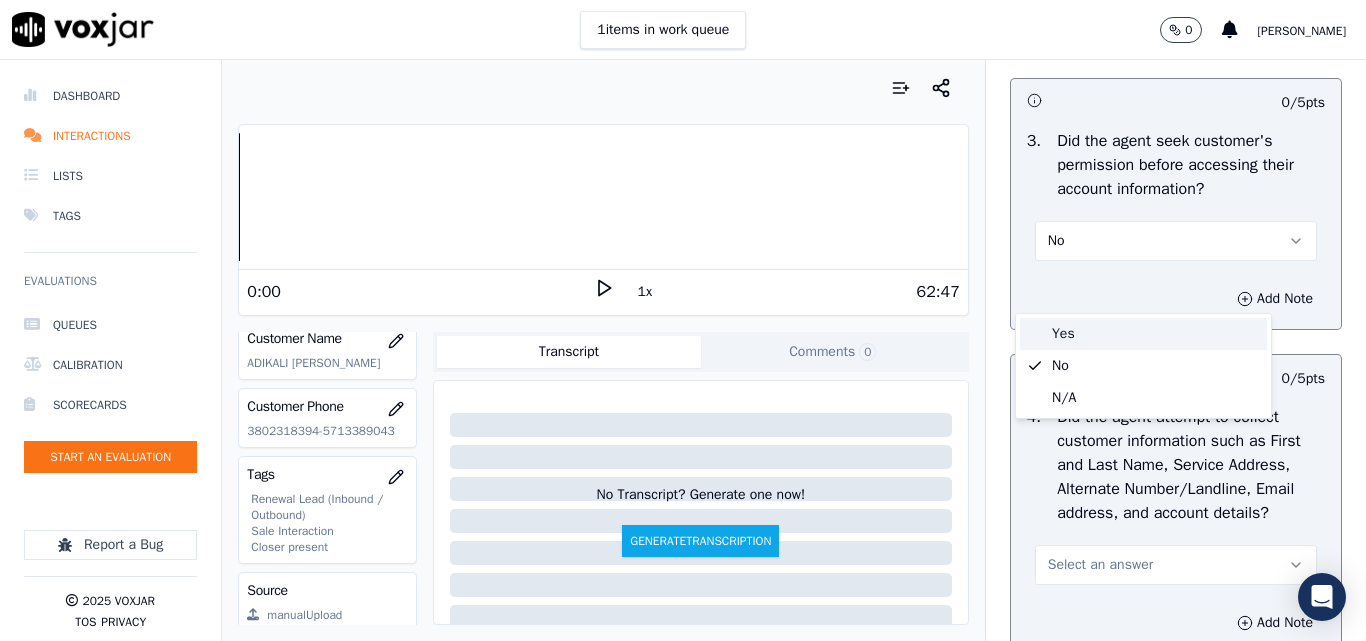 click on "Yes" at bounding box center [1143, 334] 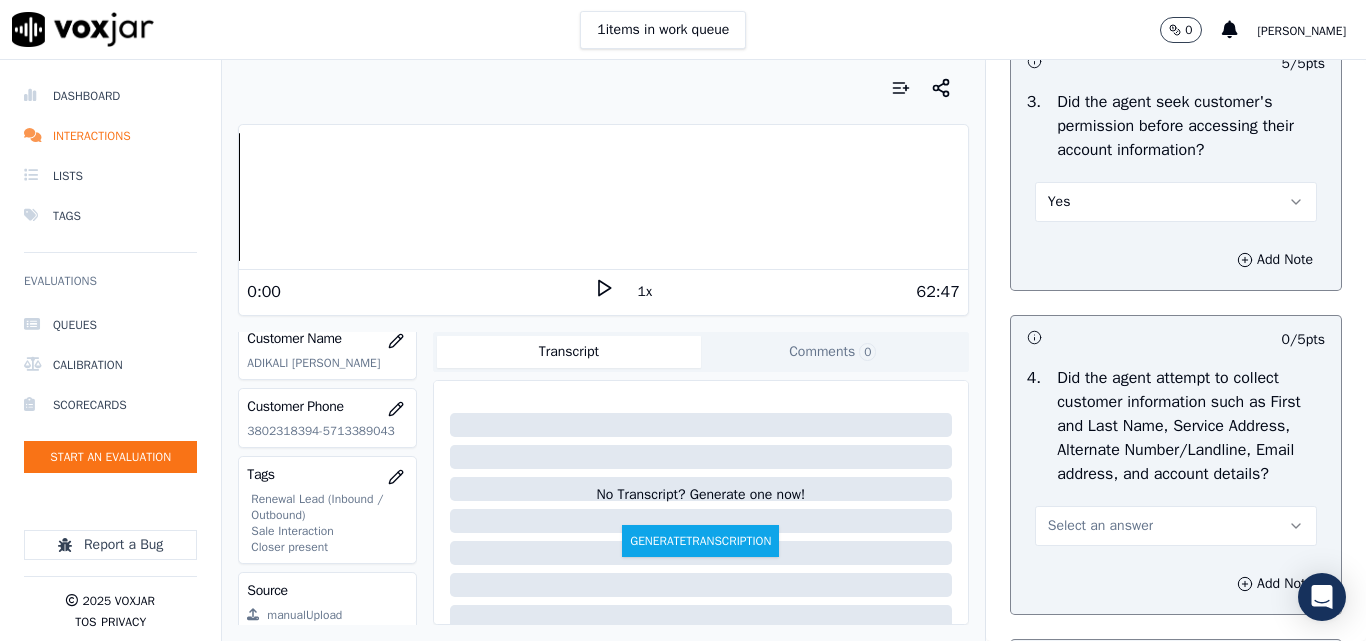 scroll, scrollTop: 1900, scrollLeft: 0, axis: vertical 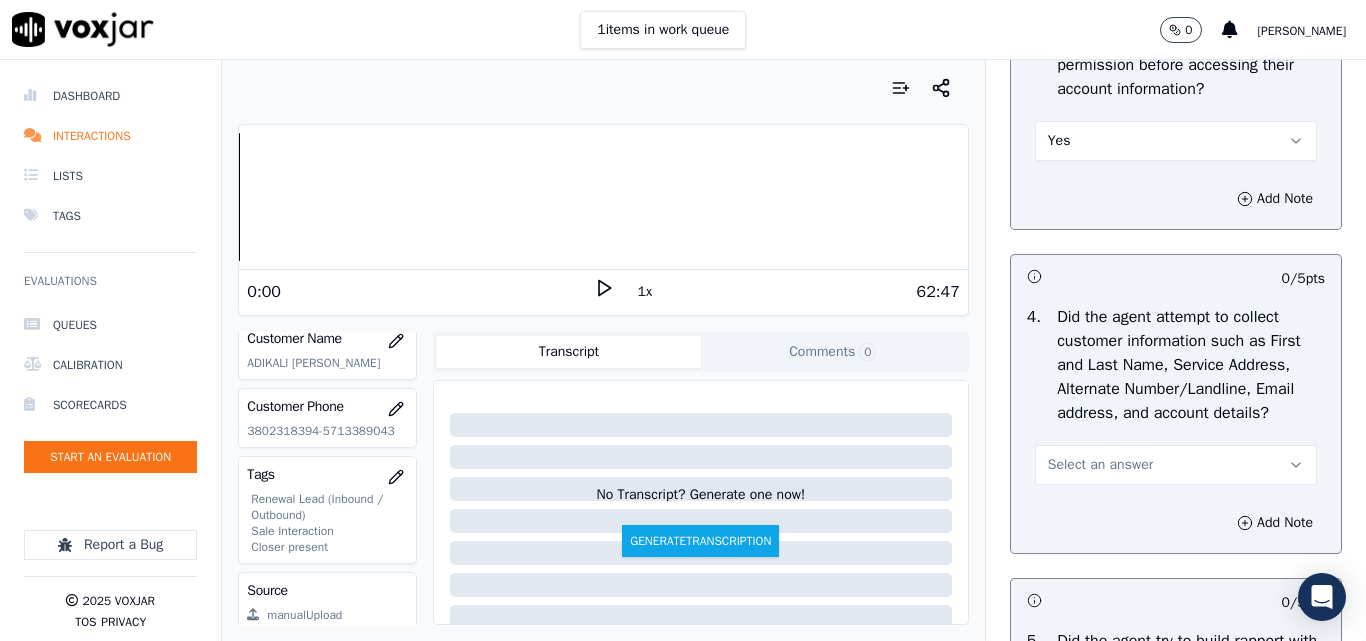 click on "Select an answer" at bounding box center [1100, 465] 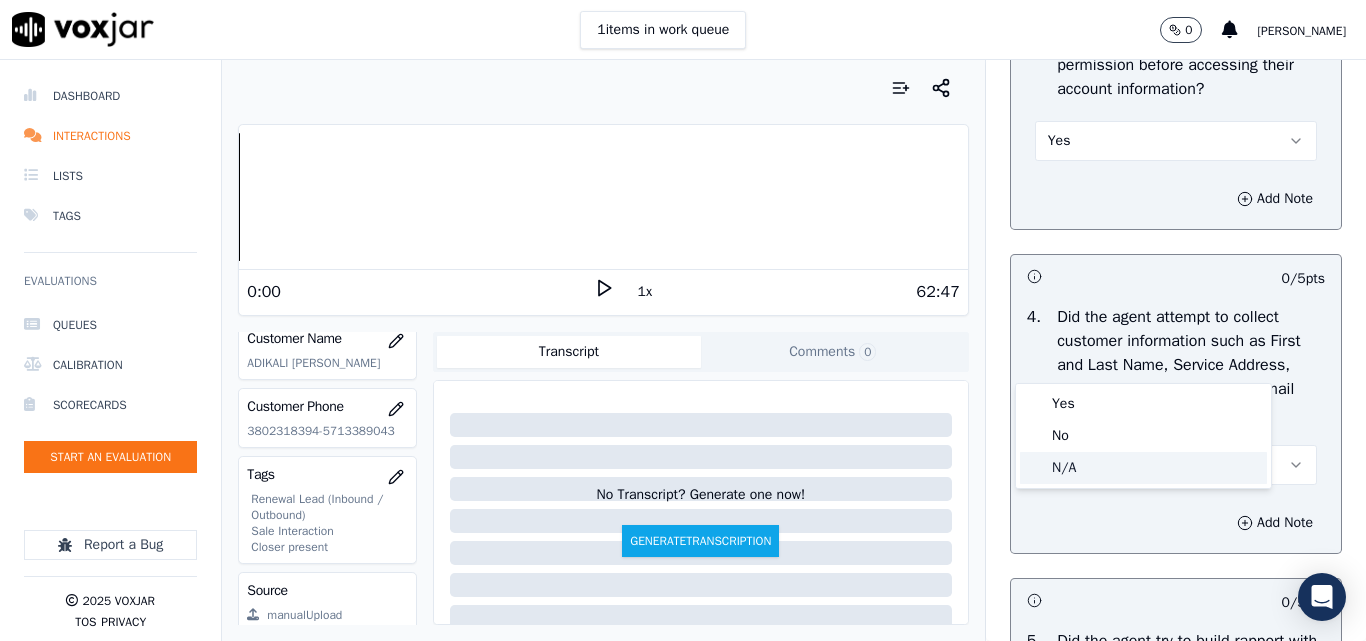 click on "N/A" 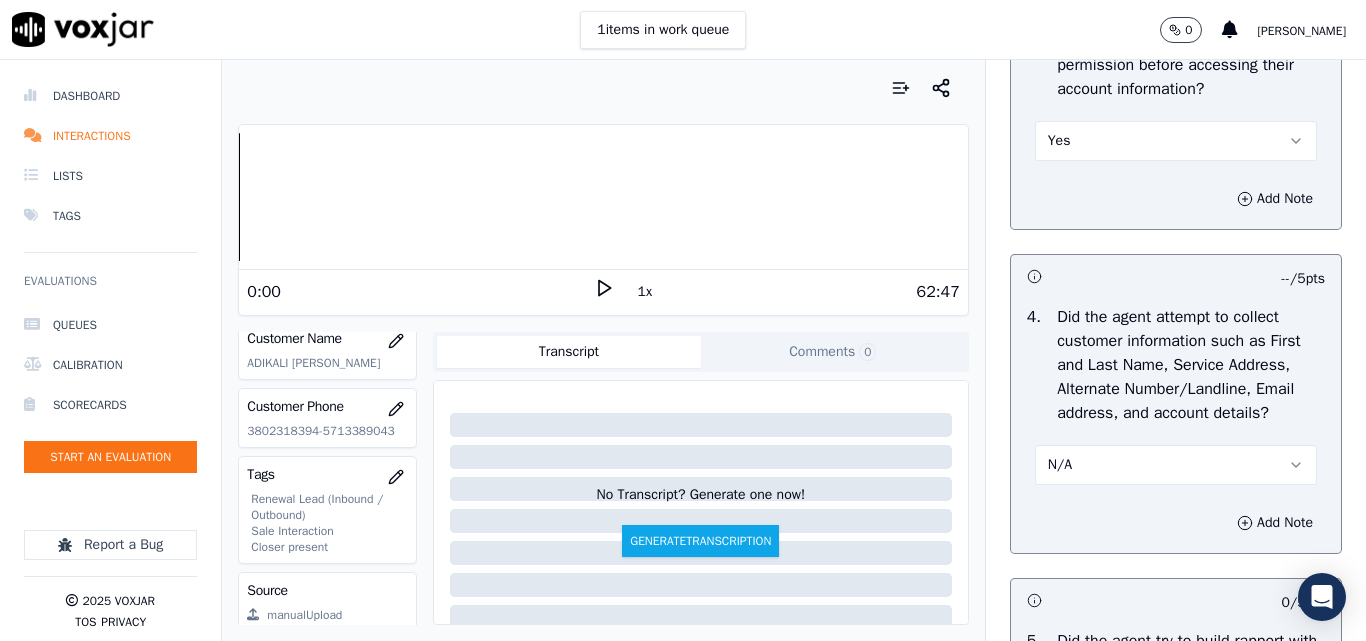 click on "N/A" at bounding box center [1176, 465] 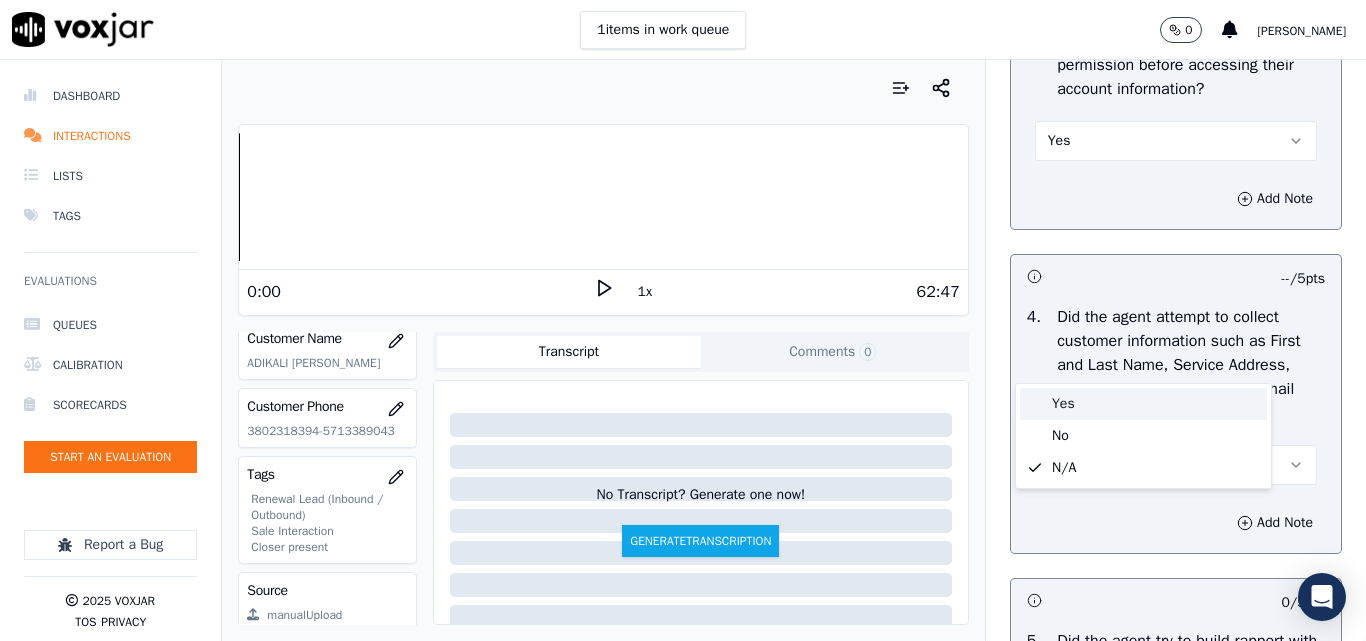 click on "Yes" at bounding box center (1143, 404) 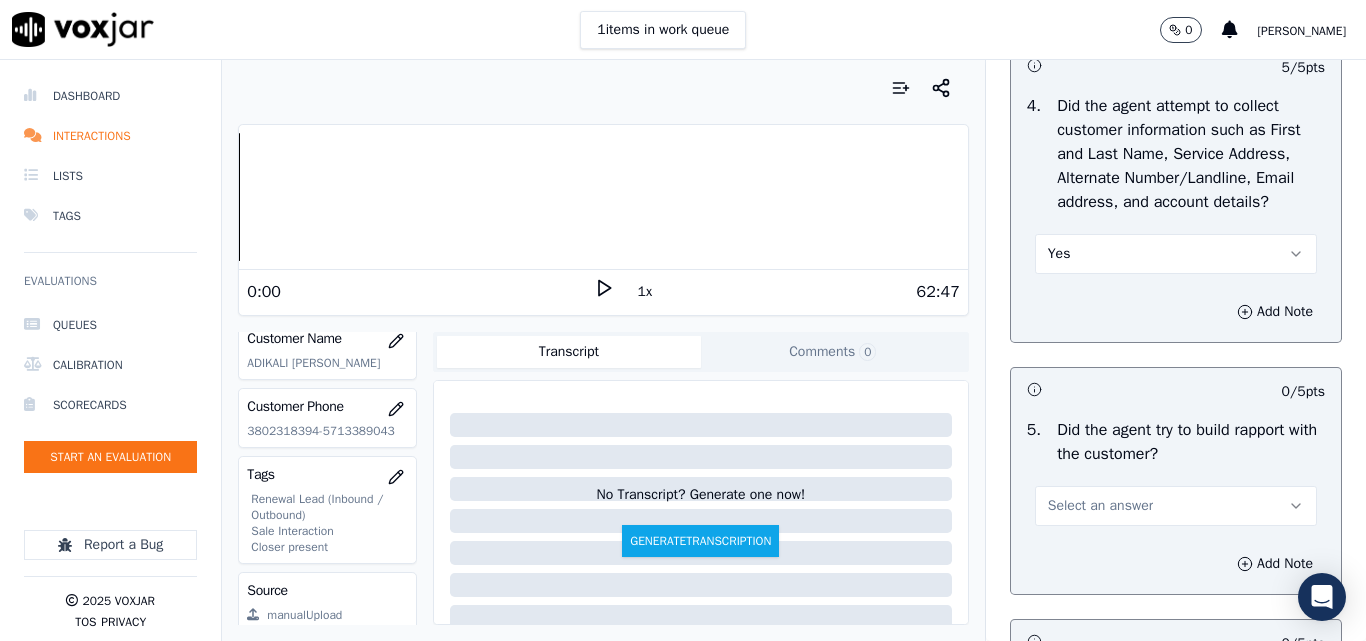 scroll, scrollTop: 2200, scrollLeft: 0, axis: vertical 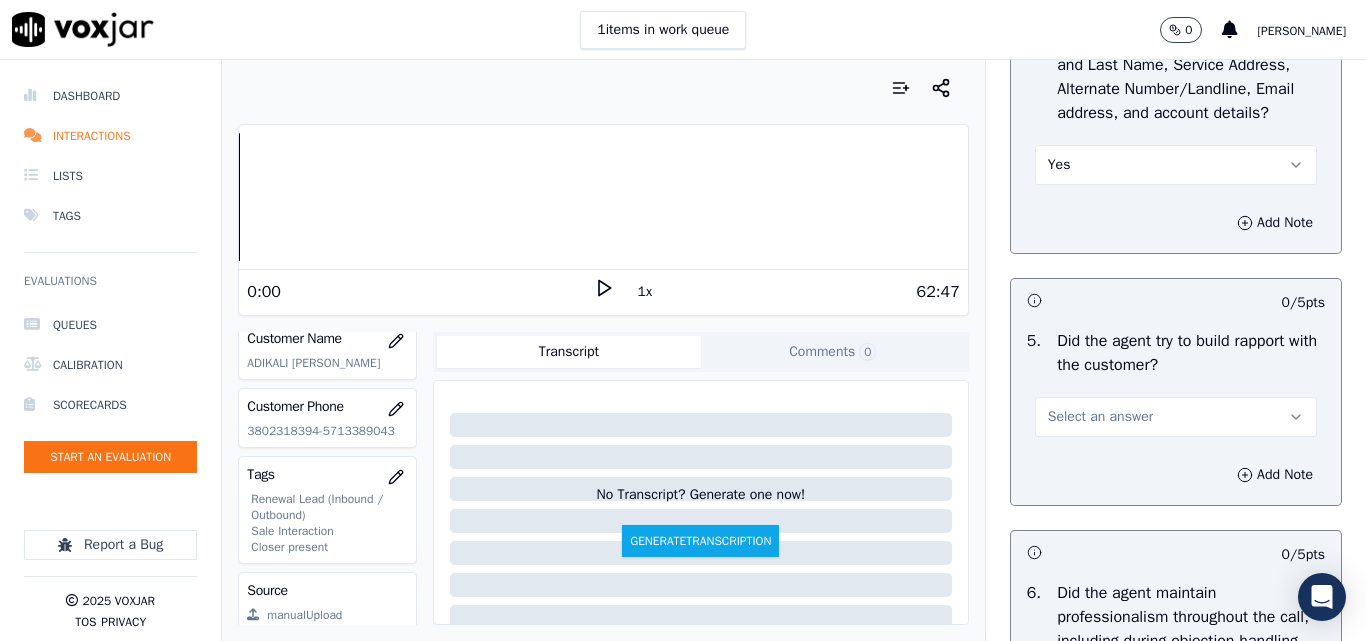 click on "Select an answer" at bounding box center (1100, 417) 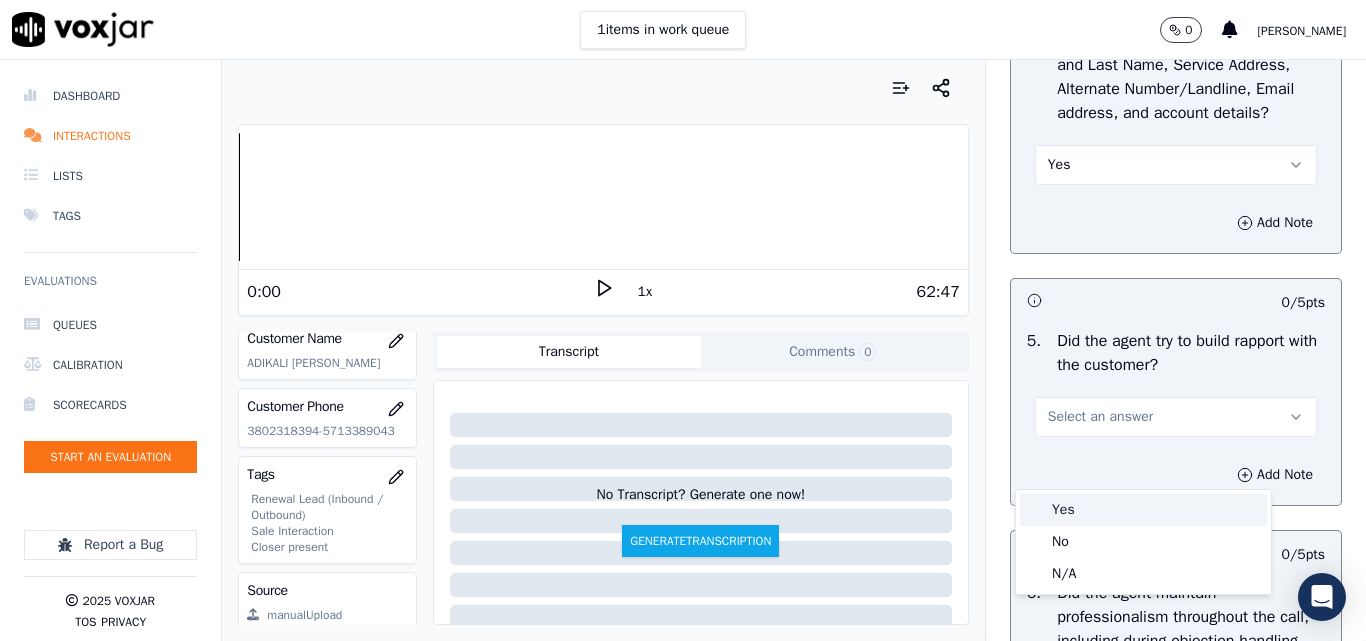 click on "Yes" at bounding box center [1143, 510] 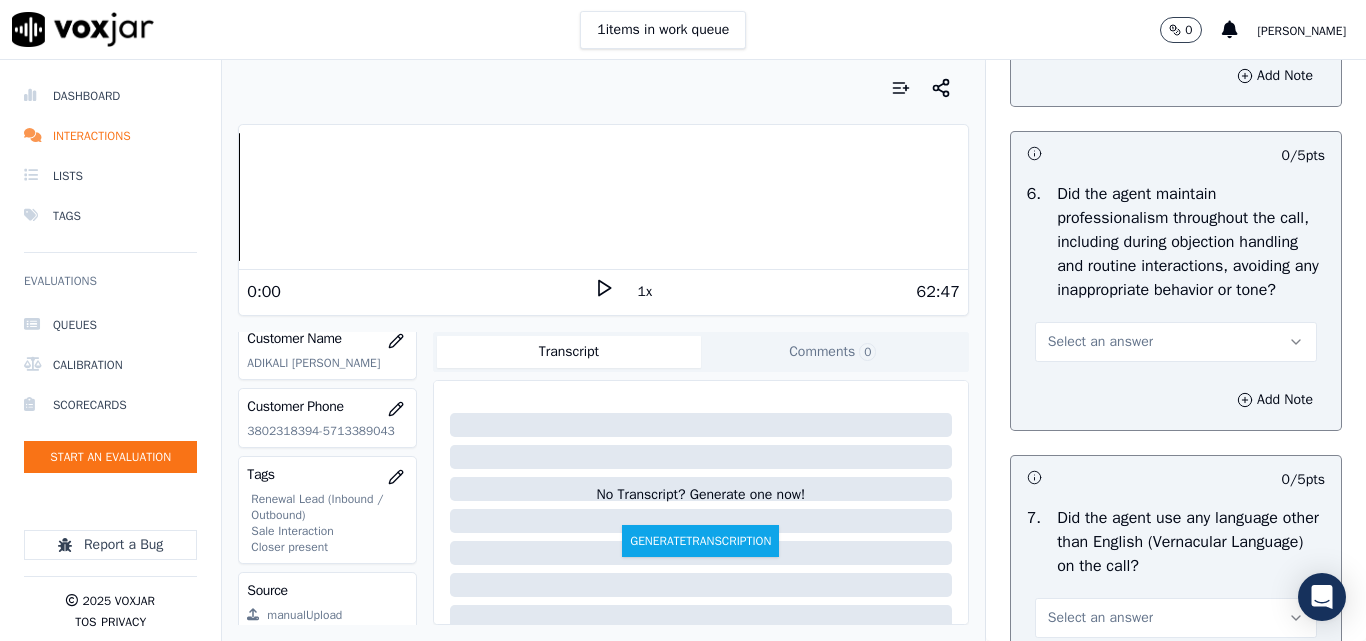 scroll, scrollTop: 2600, scrollLeft: 0, axis: vertical 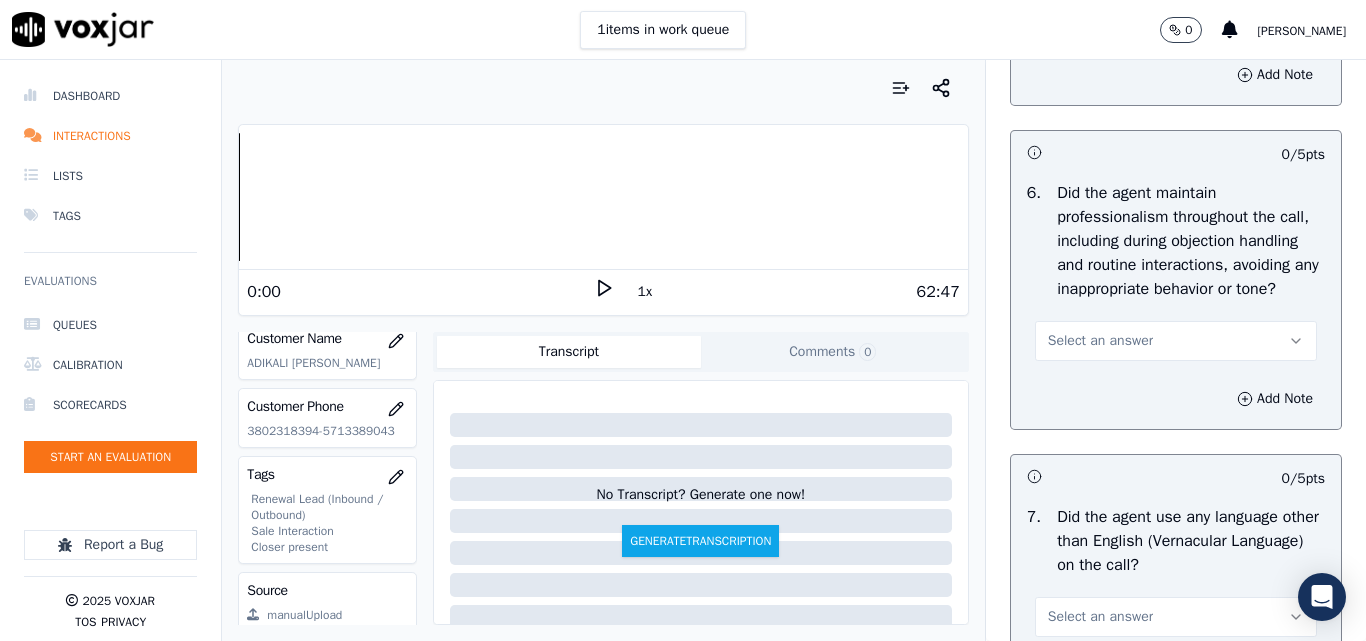 click on "Select an answer" at bounding box center (1100, 341) 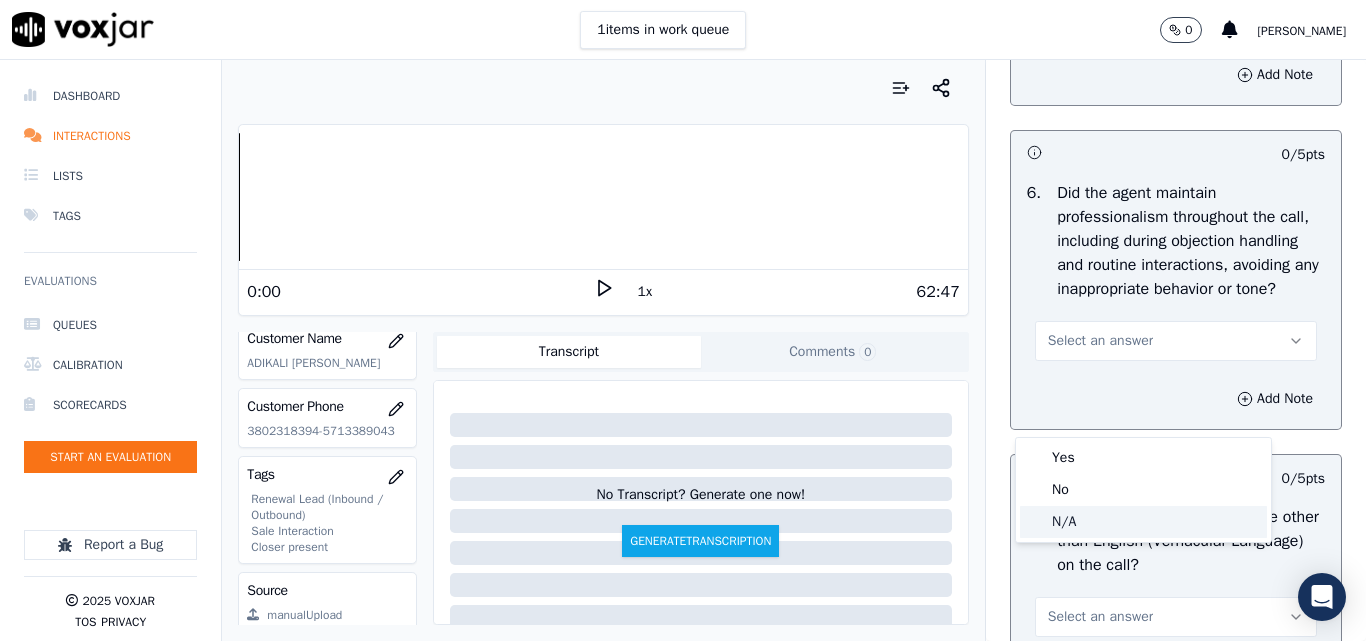 click on "N/A" 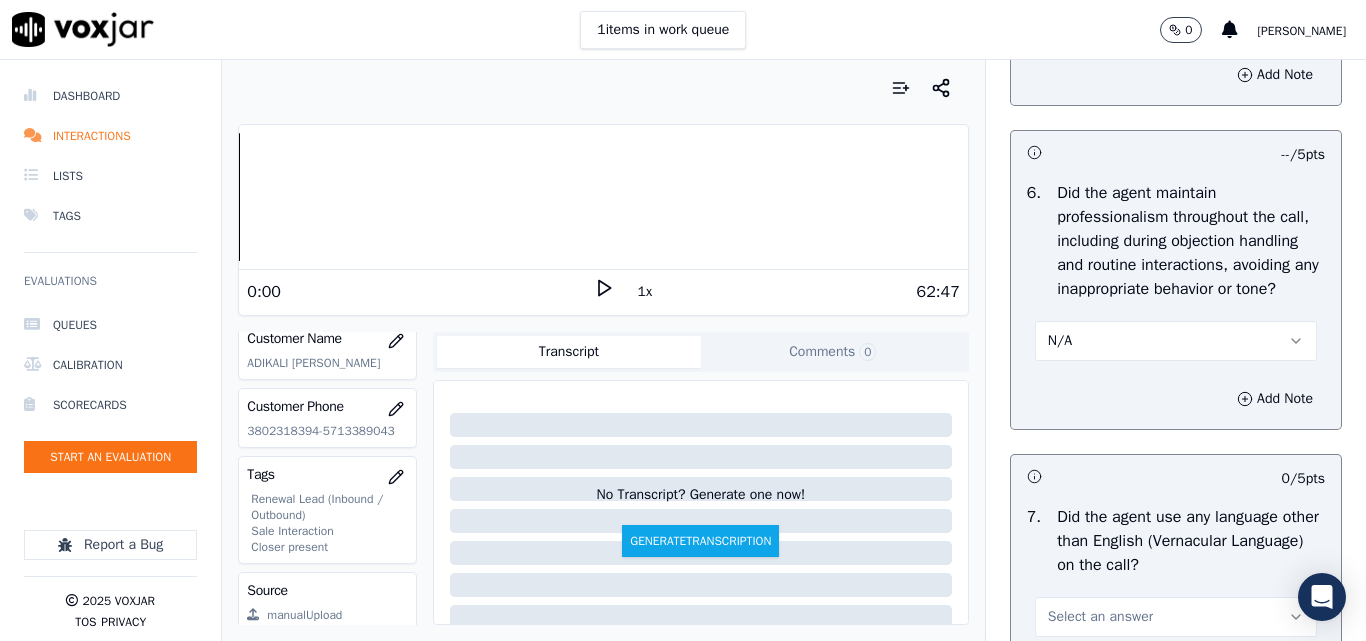 scroll, scrollTop: 2800, scrollLeft: 0, axis: vertical 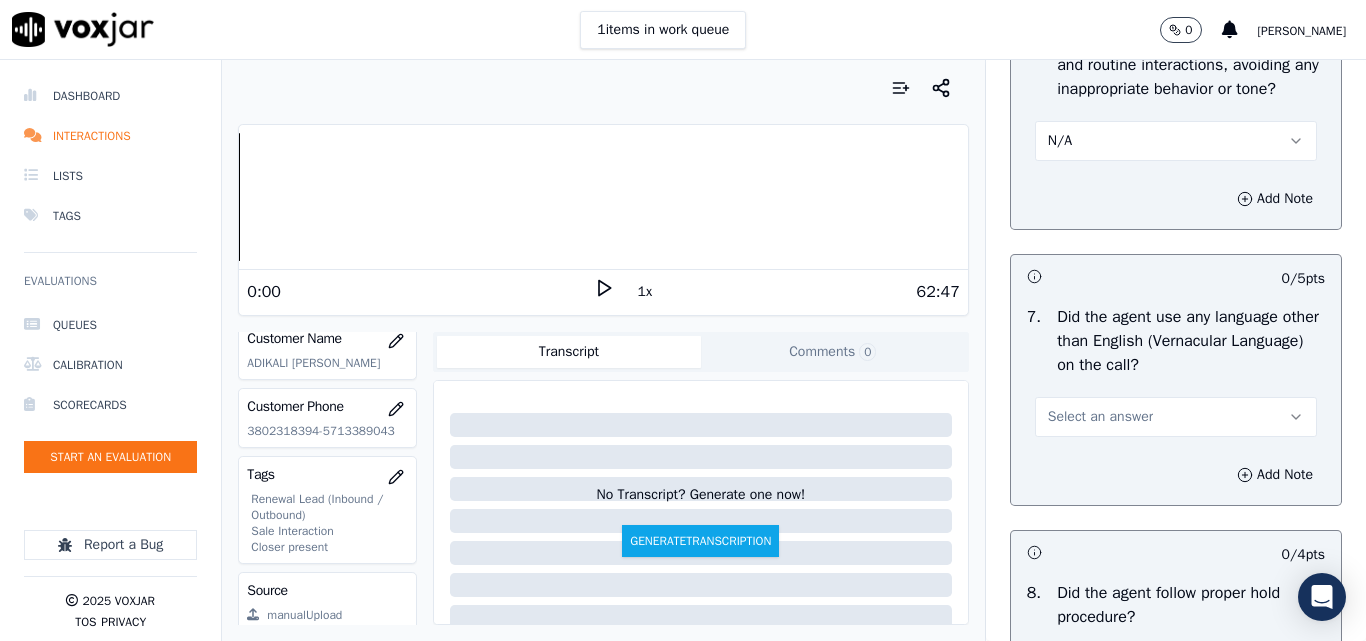 click on "Select an answer" at bounding box center [1100, 417] 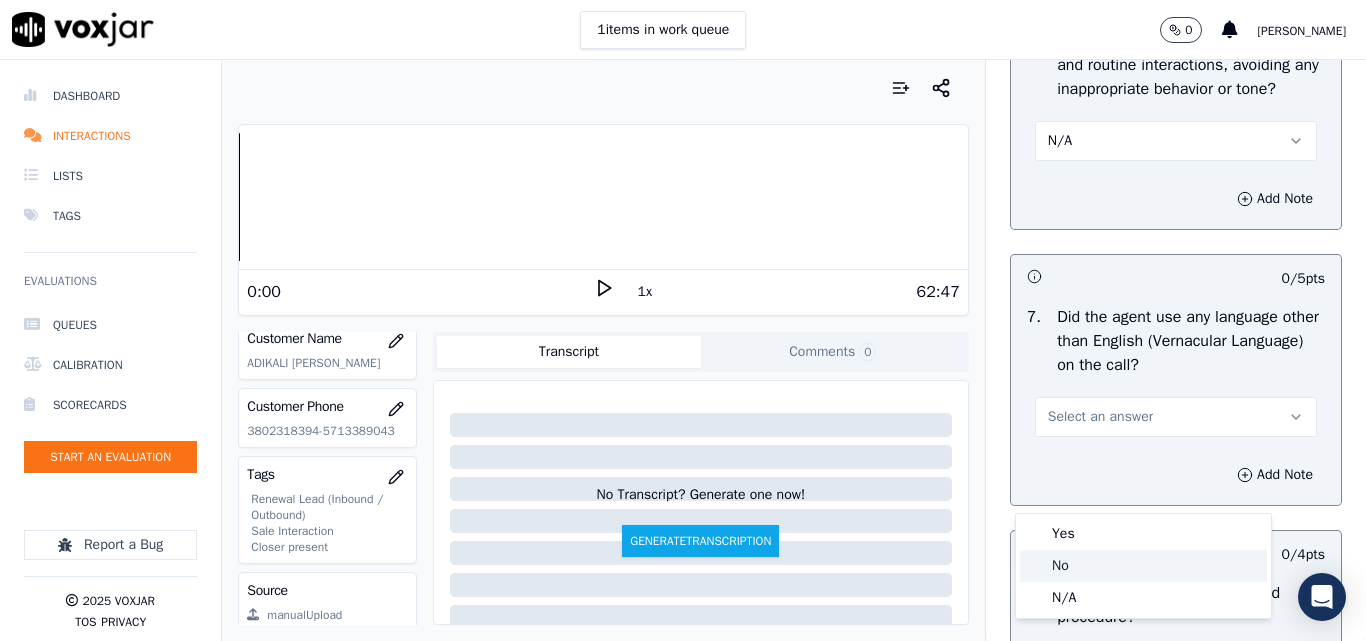 click on "No" 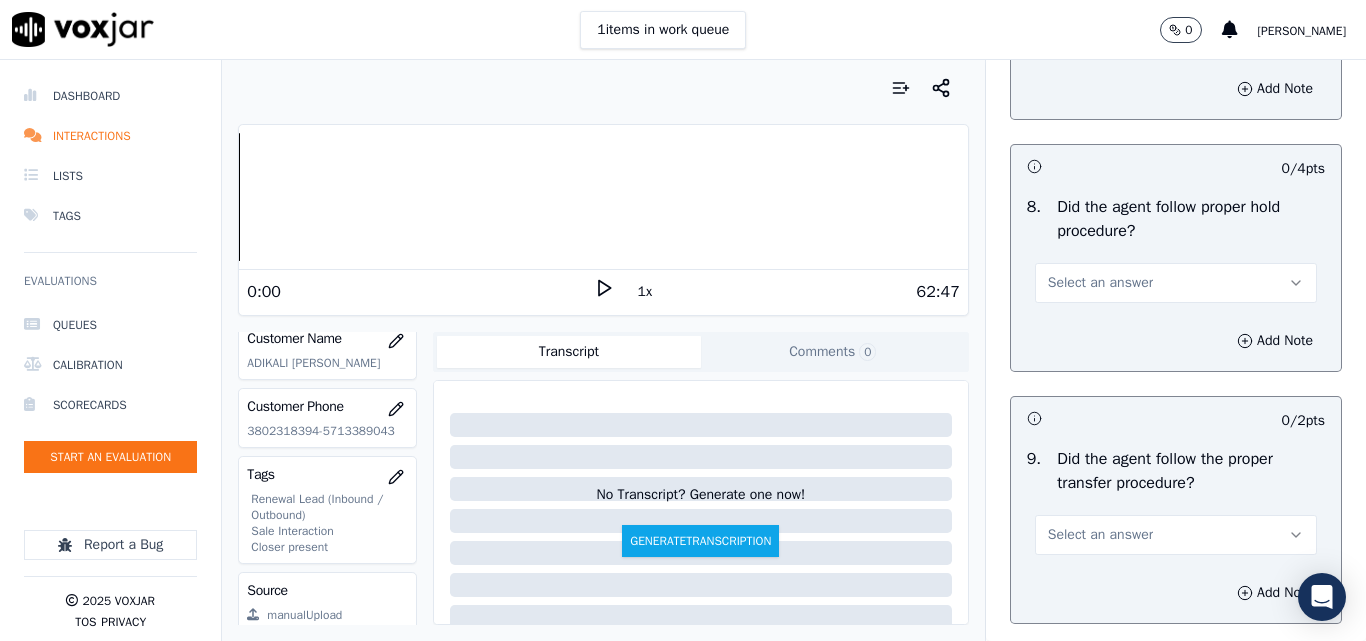 scroll, scrollTop: 3200, scrollLeft: 0, axis: vertical 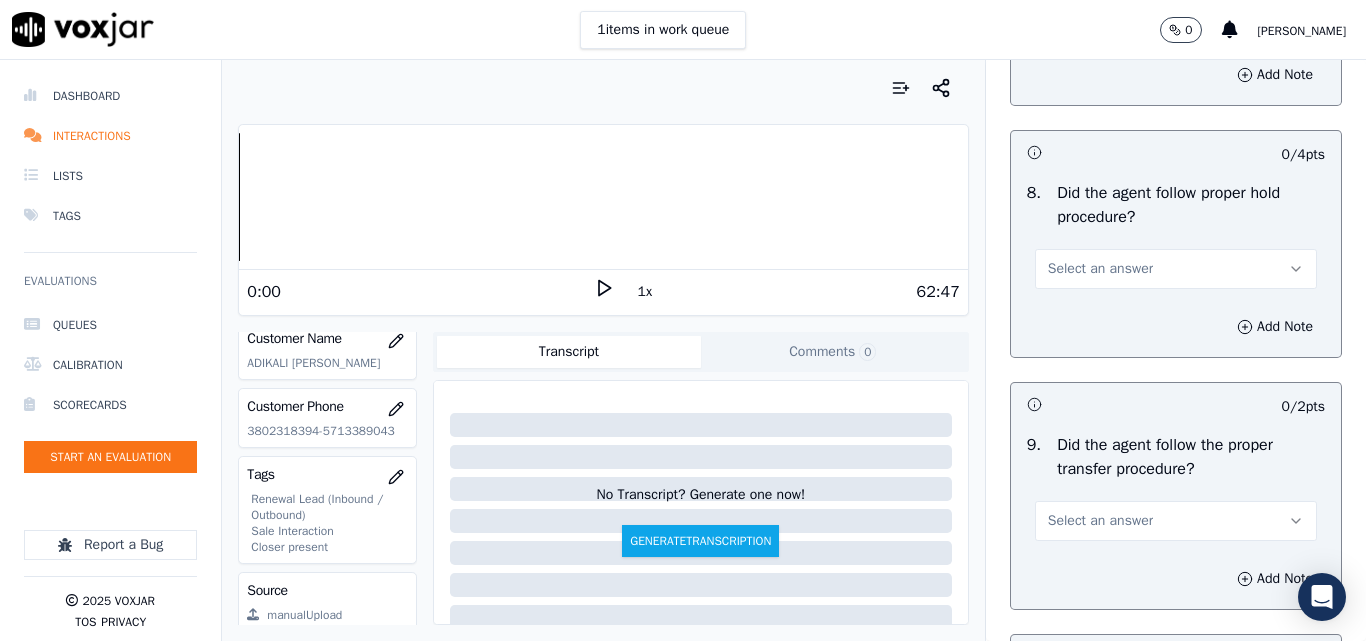 click on "Select an answer" at bounding box center [1100, 269] 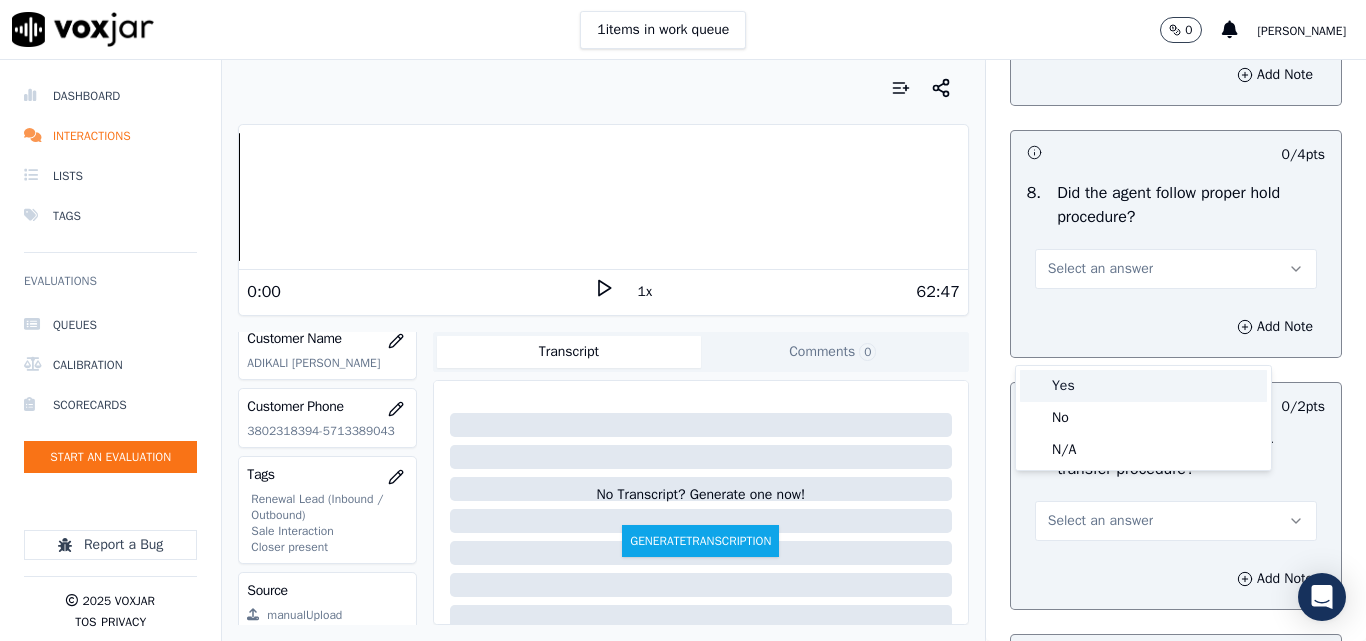 click on "Yes" at bounding box center (1143, 386) 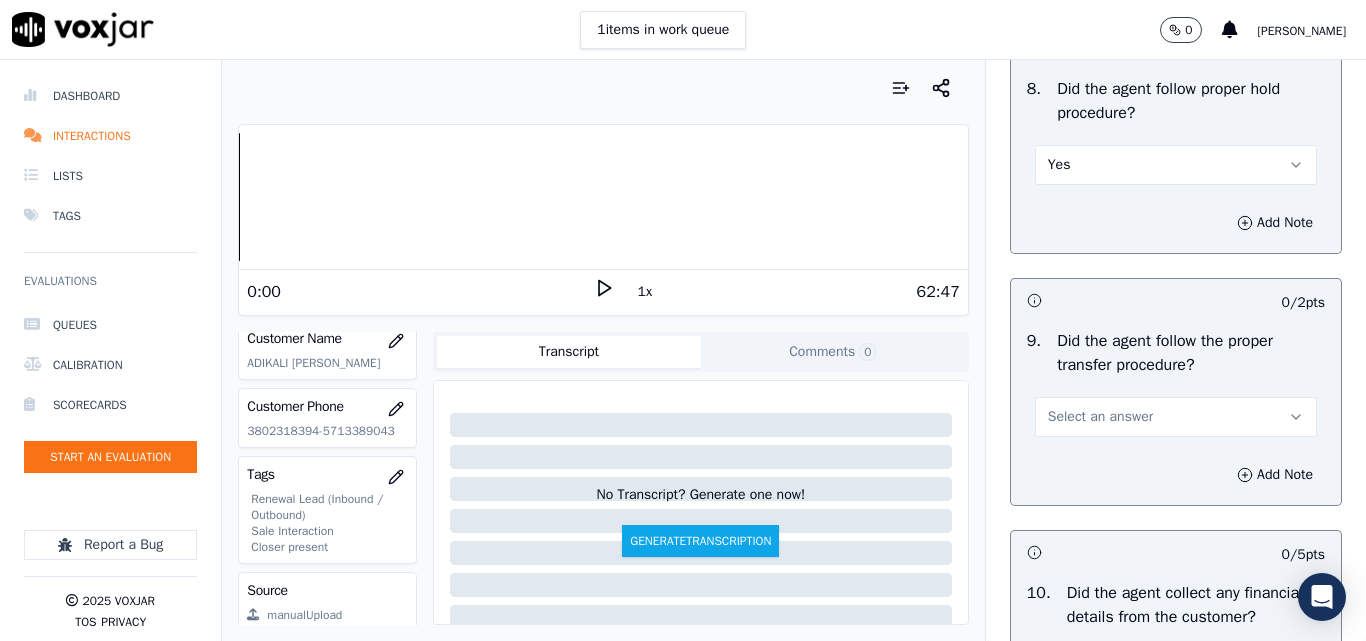 scroll, scrollTop: 3400, scrollLeft: 0, axis: vertical 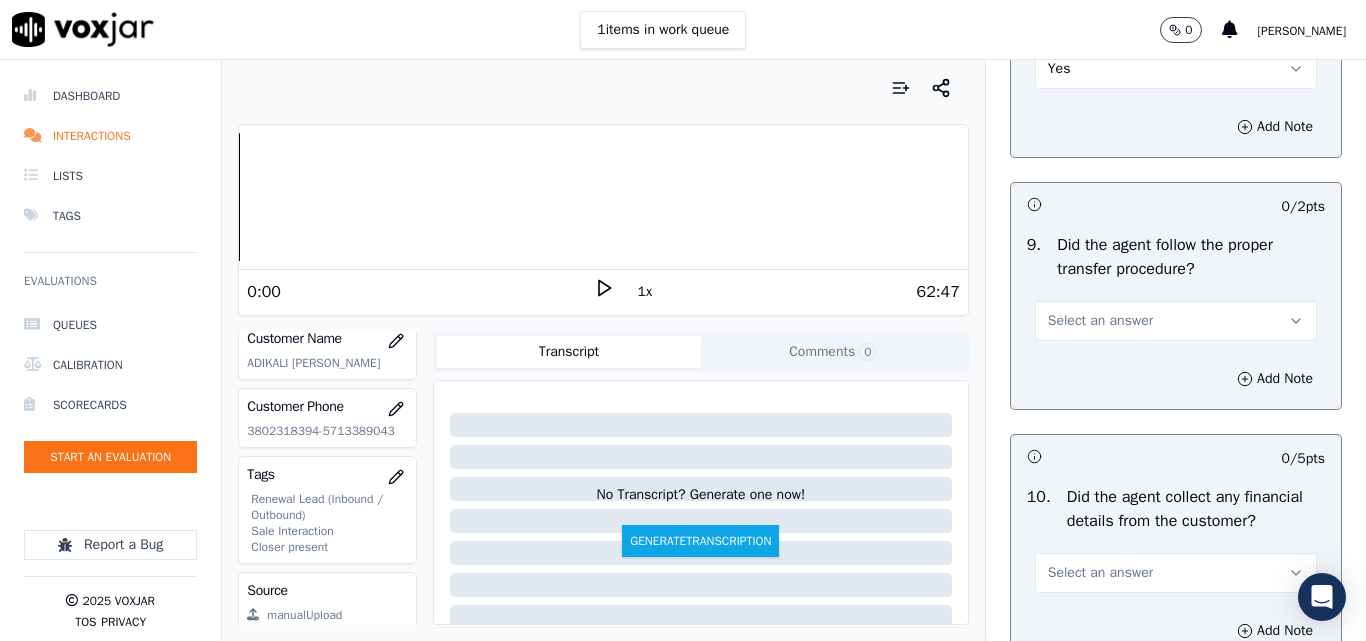 click on "Select an answer" at bounding box center [1176, 321] 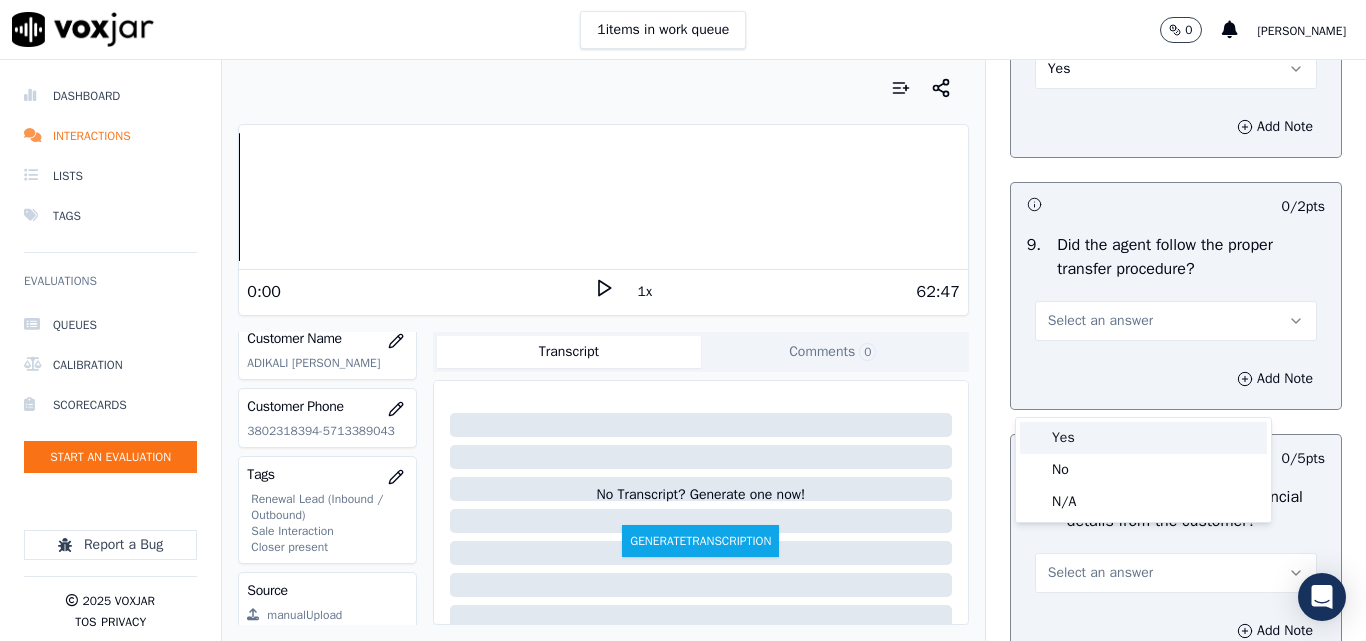 click on "Yes" at bounding box center (1143, 438) 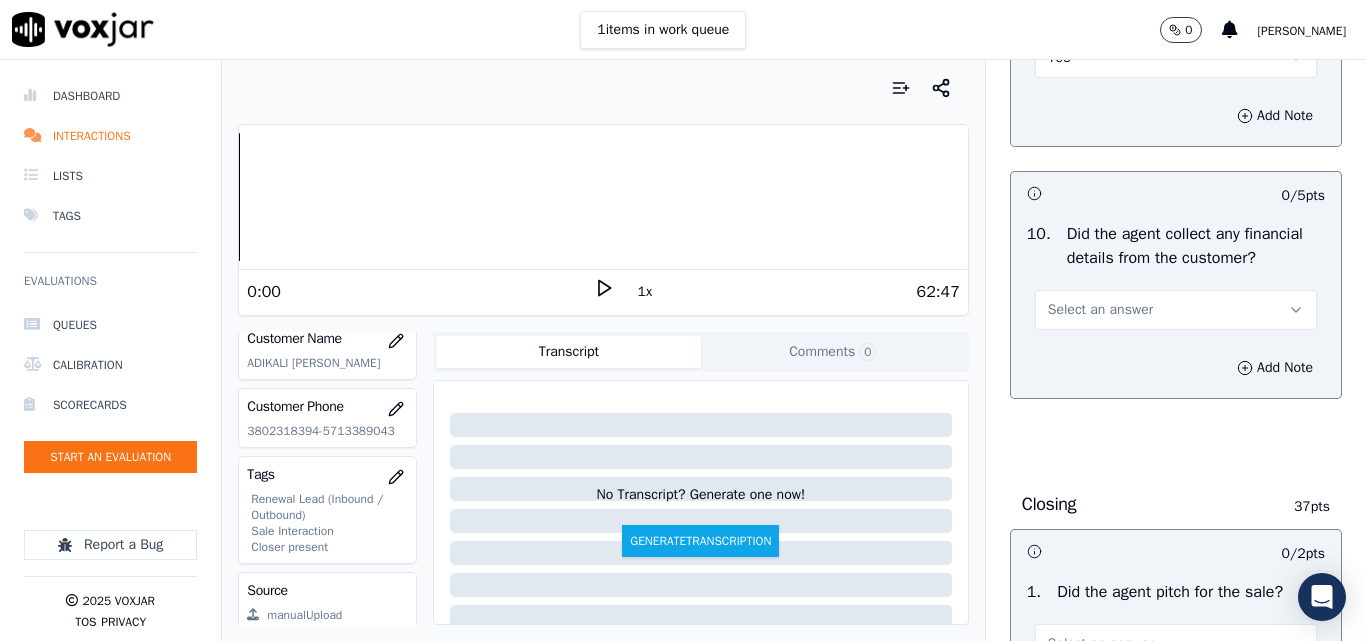 scroll, scrollTop: 3700, scrollLeft: 0, axis: vertical 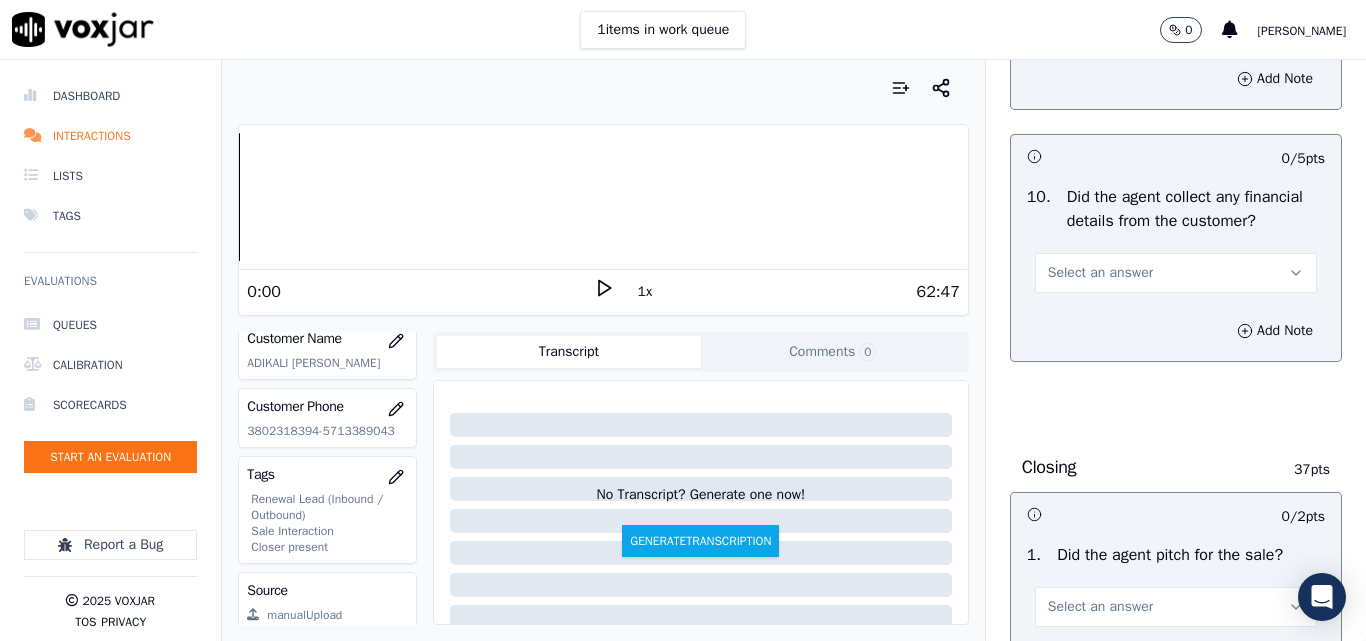 click on "Select an answer" at bounding box center (1100, 273) 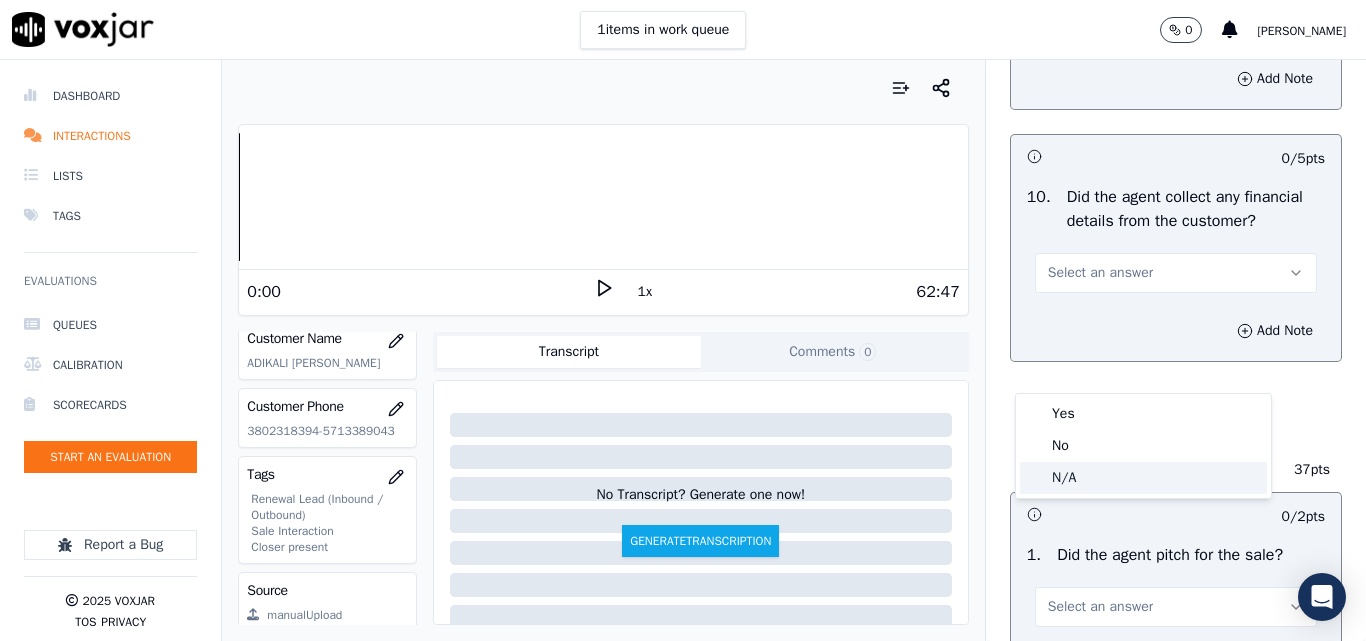 click on "N/A" 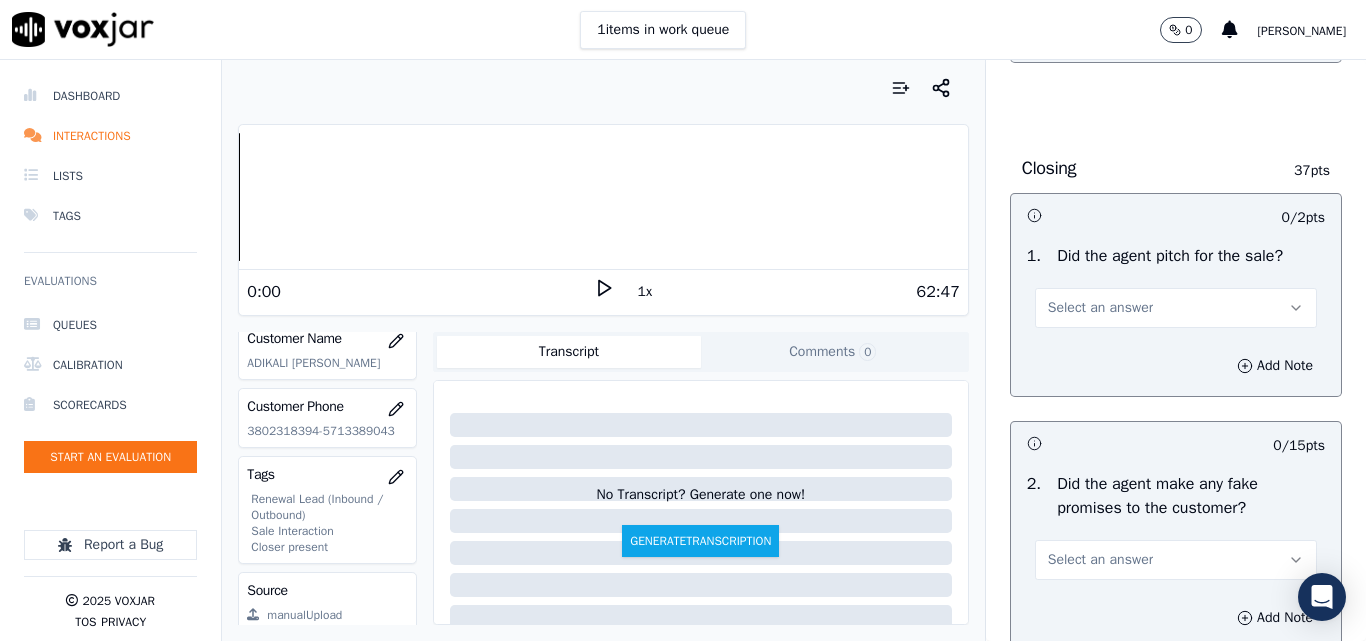 scroll, scrollTop: 4000, scrollLeft: 0, axis: vertical 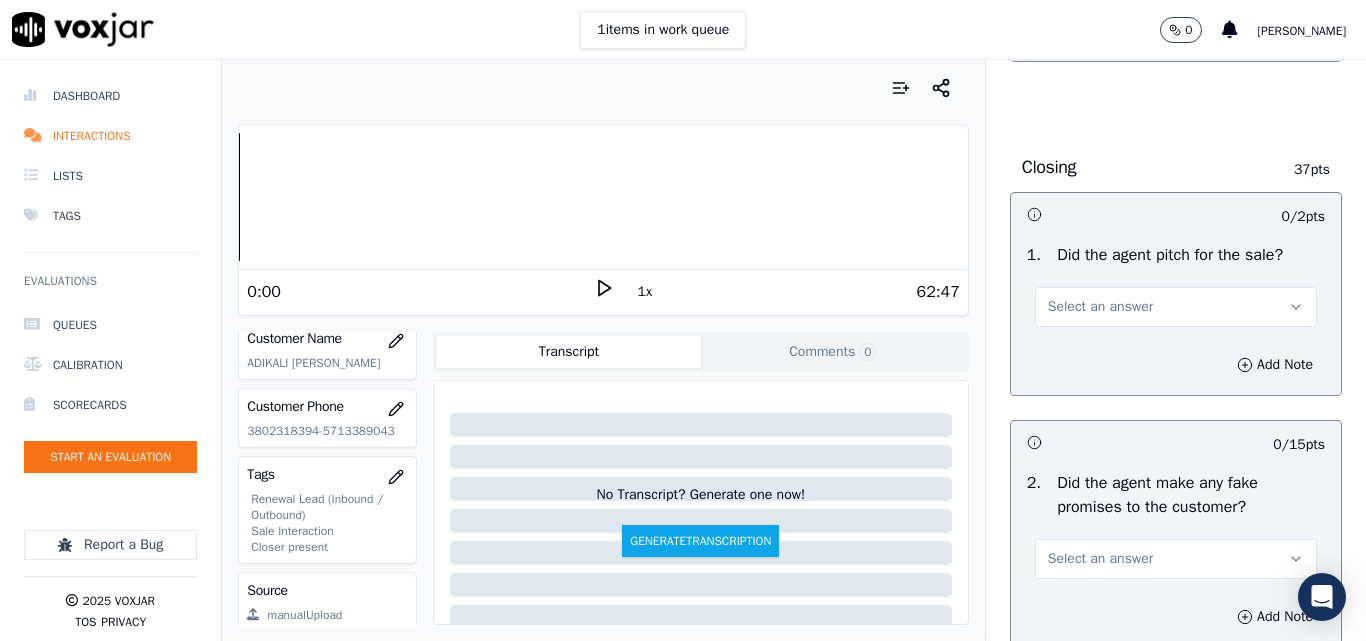 click on "Select an answer" at bounding box center [1100, 307] 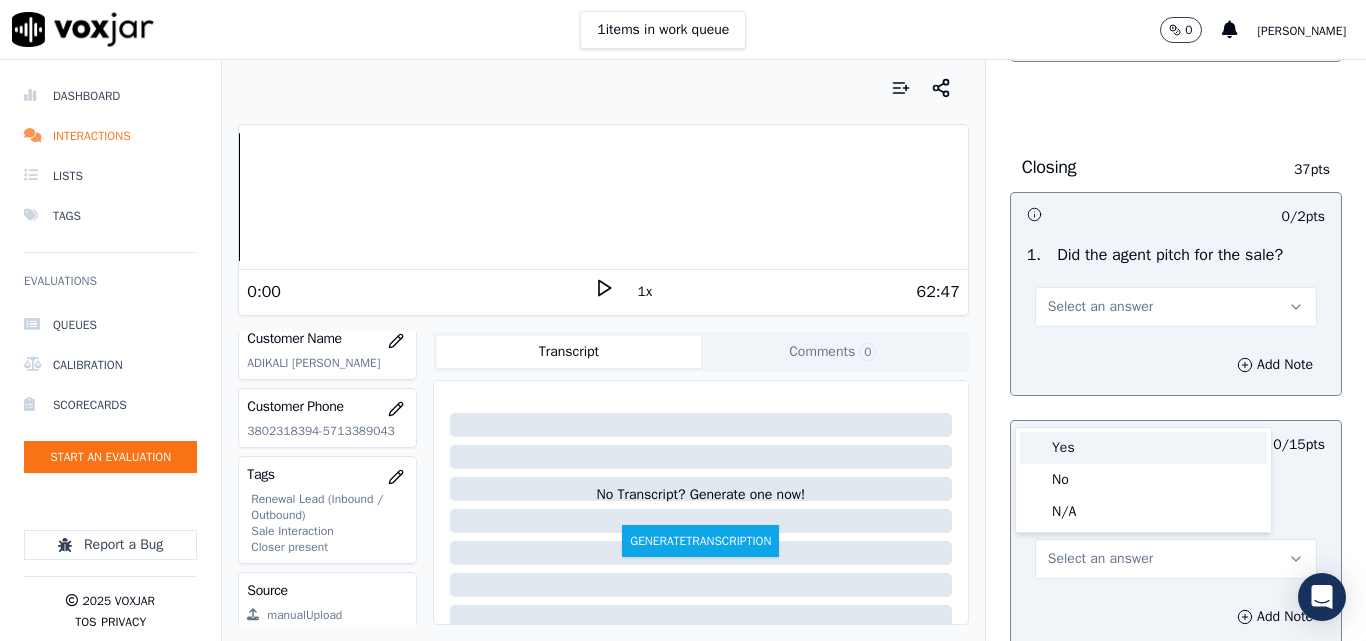 click on "Yes" at bounding box center (1143, 448) 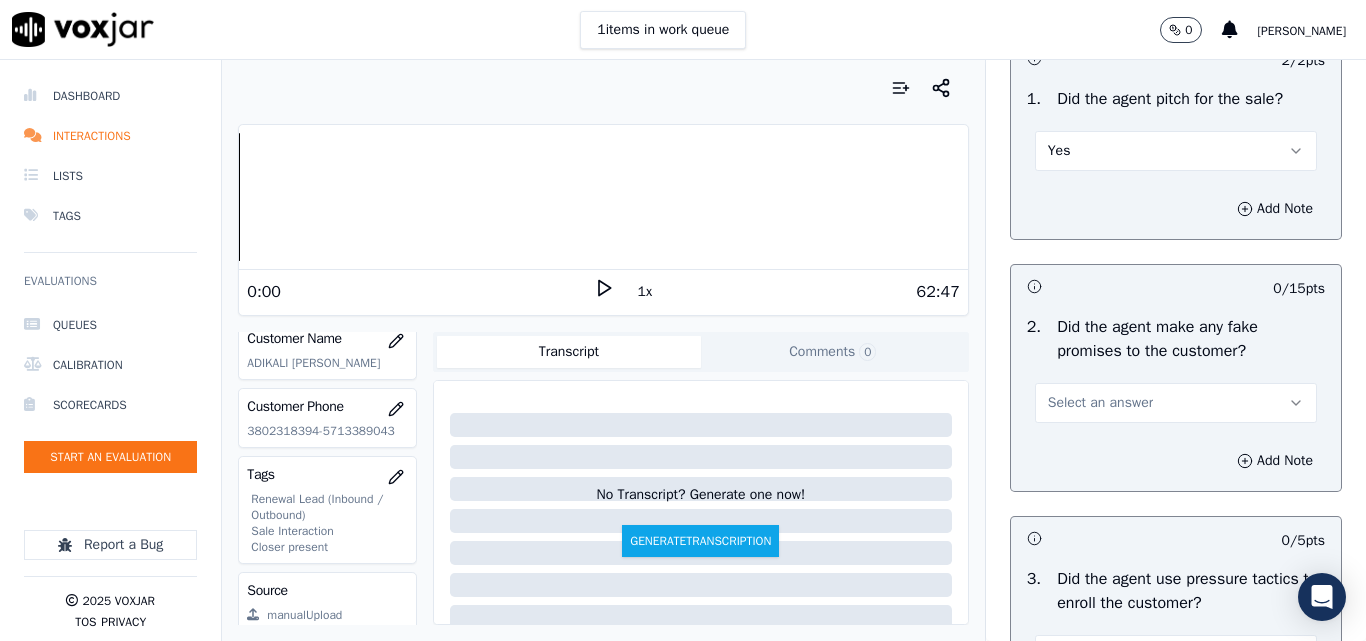 scroll, scrollTop: 4300, scrollLeft: 0, axis: vertical 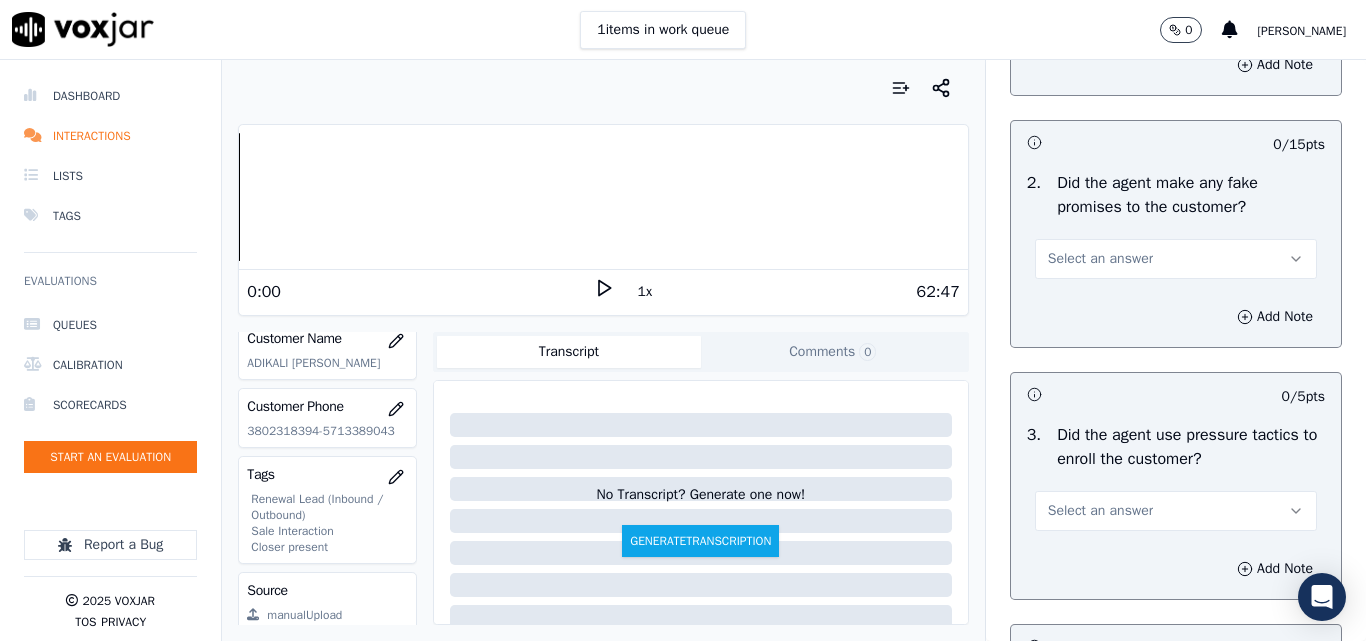 click on "Select an answer" at bounding box center (1176, 259) 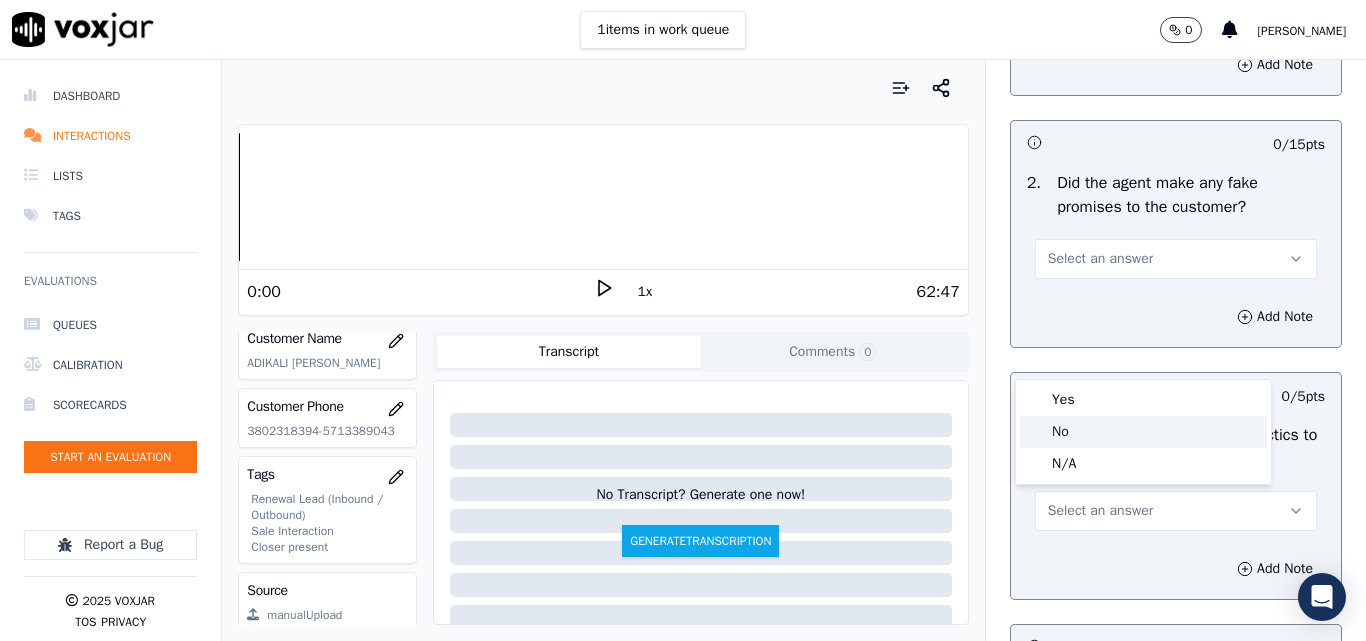 click on "No" 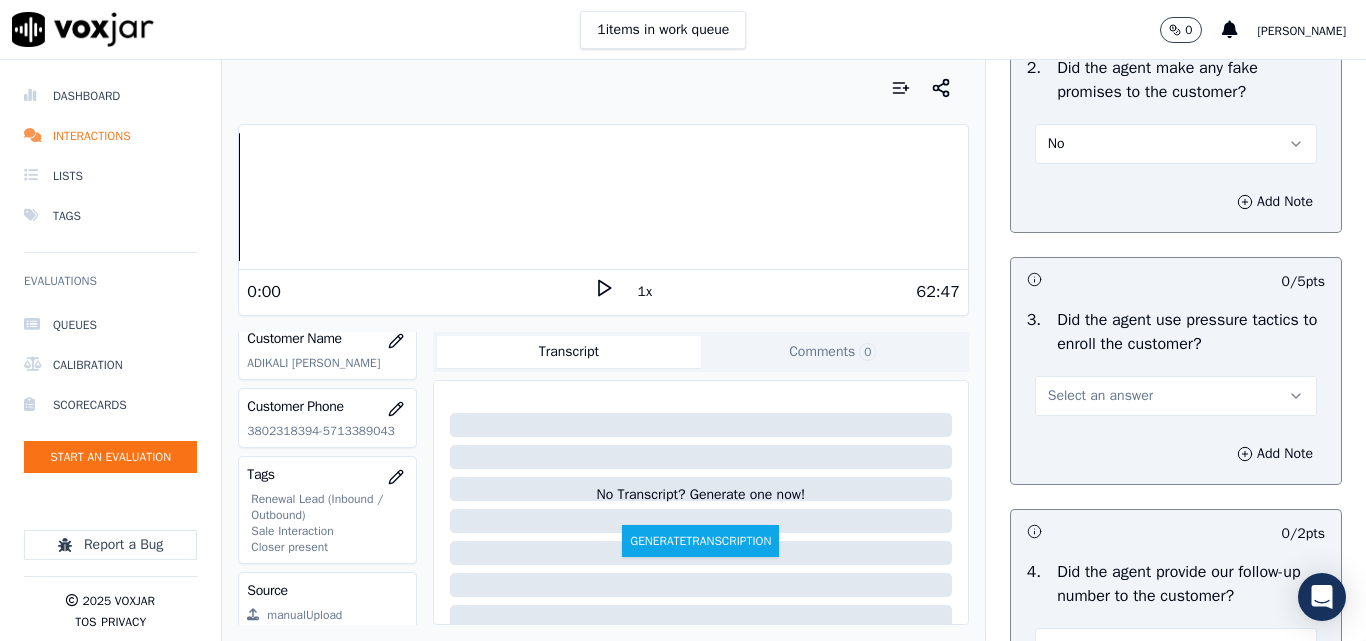 scroll, scrollTop: 4600, scrollLeft: 0, axis: vertical 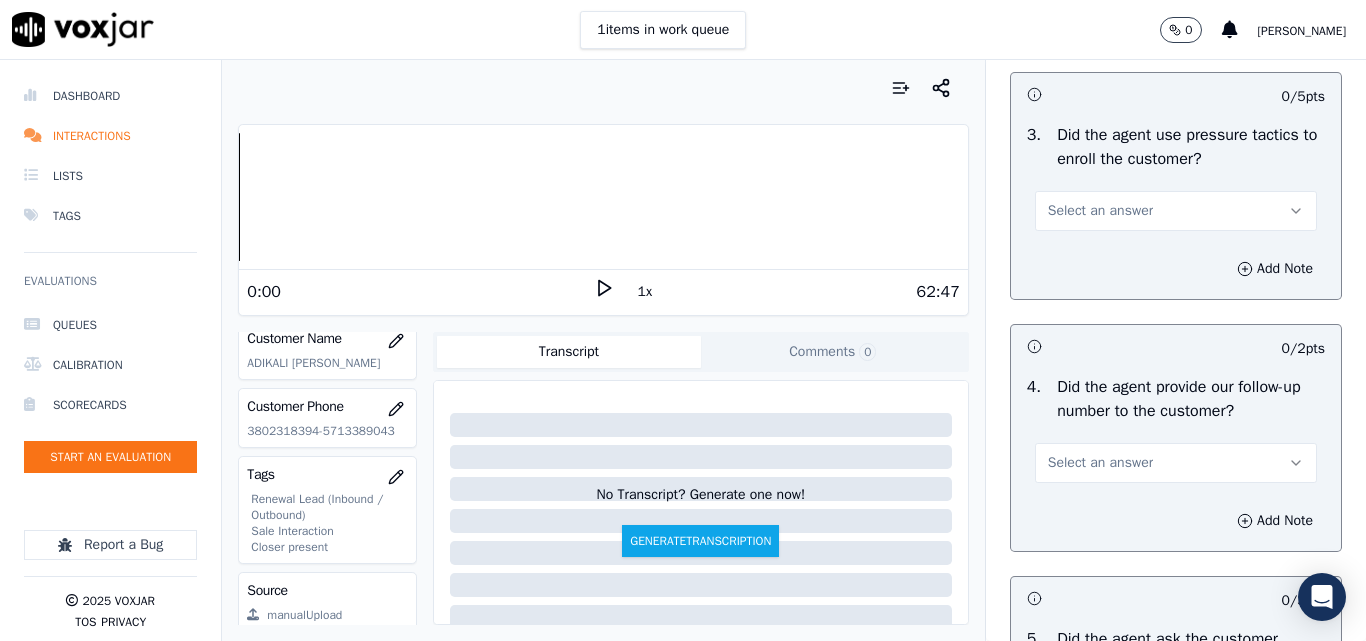 click on "Select an answer" at bounding box center [1100, 211] 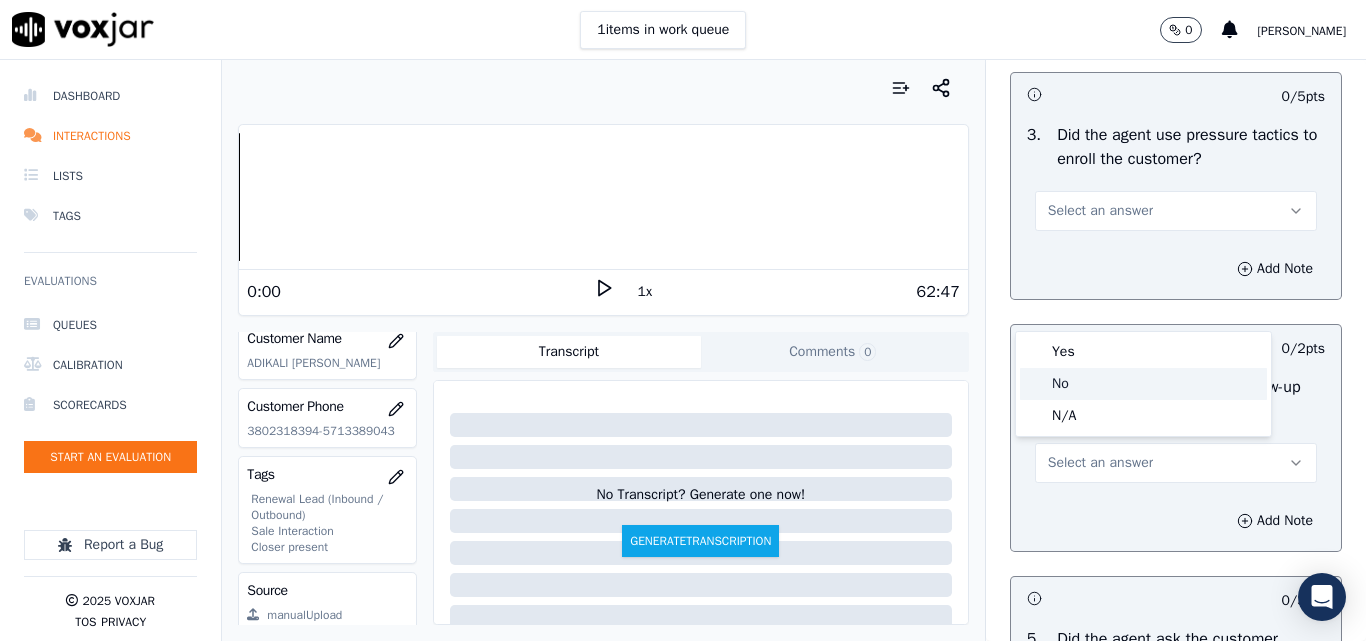 click on "No" 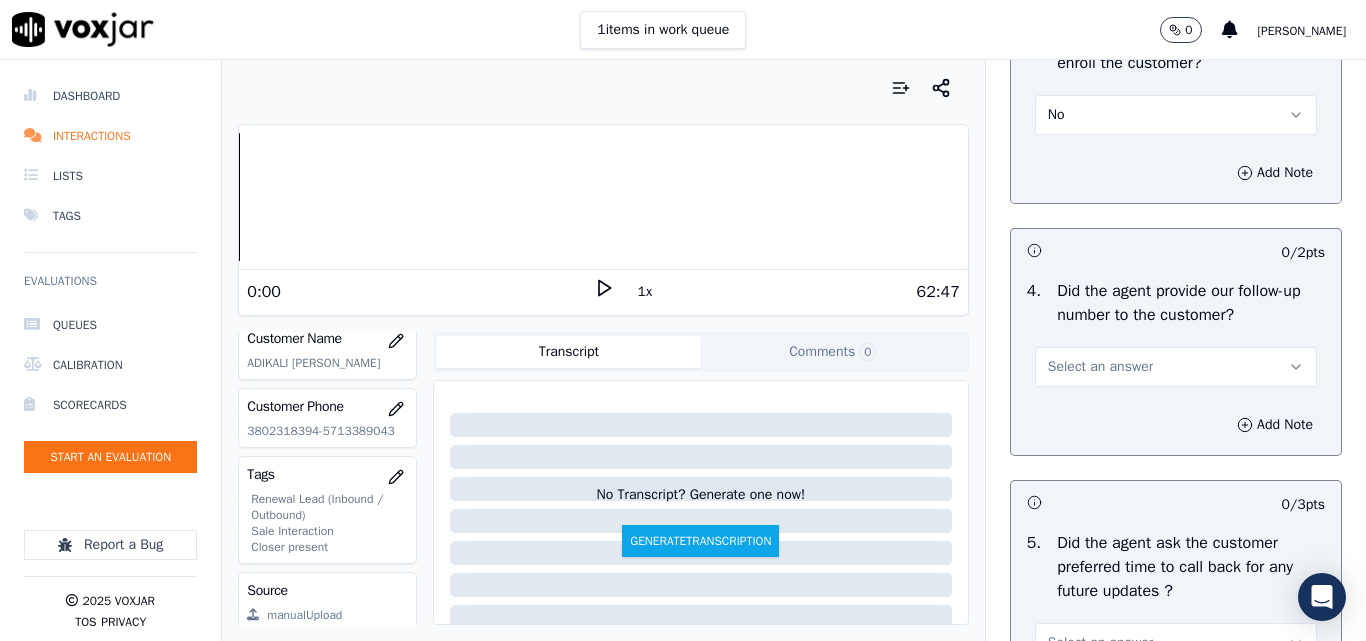 scroll, scrollTop: 4800, scrollLeft: 0, axis: vertical 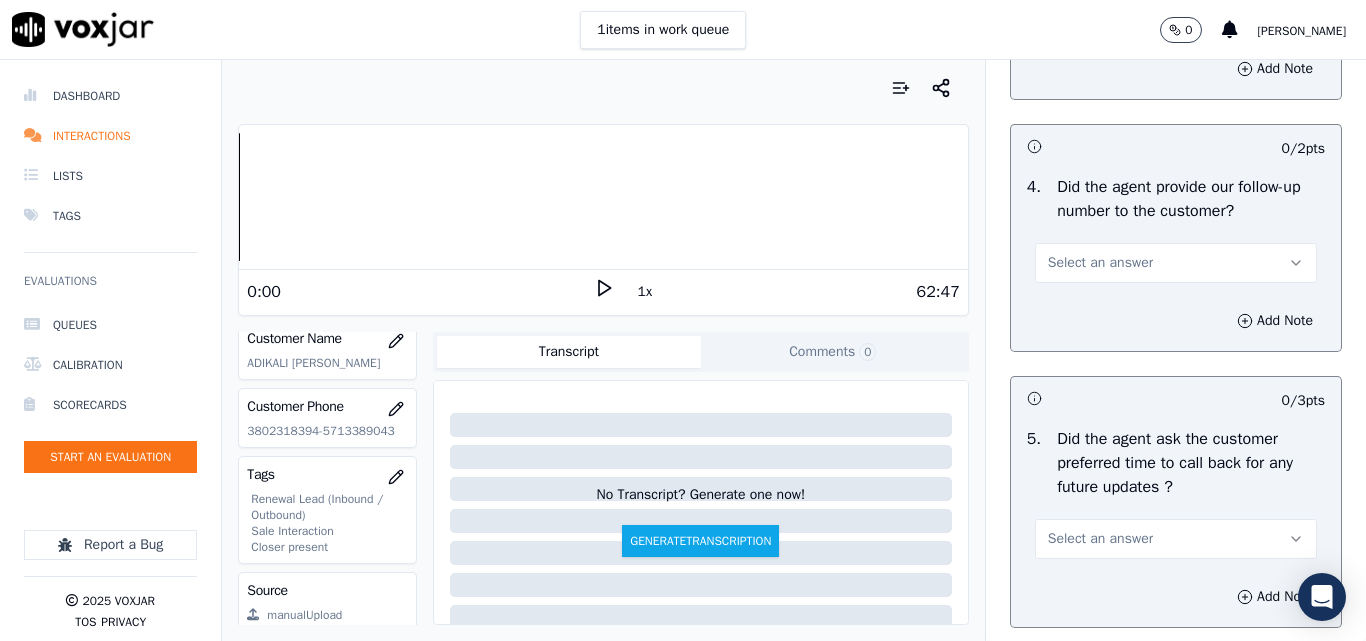 click on "Select an answer" at bounding box center [1100, 263] 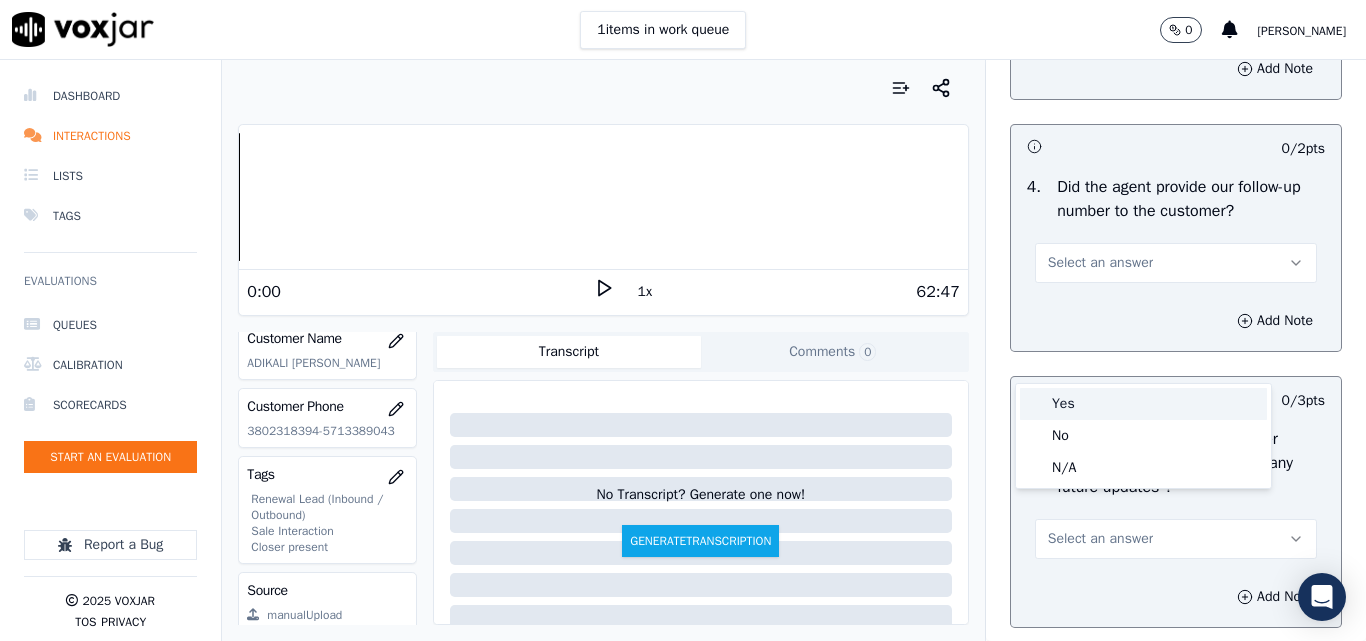 click on "Yes" at bounding box center [1143, 404] 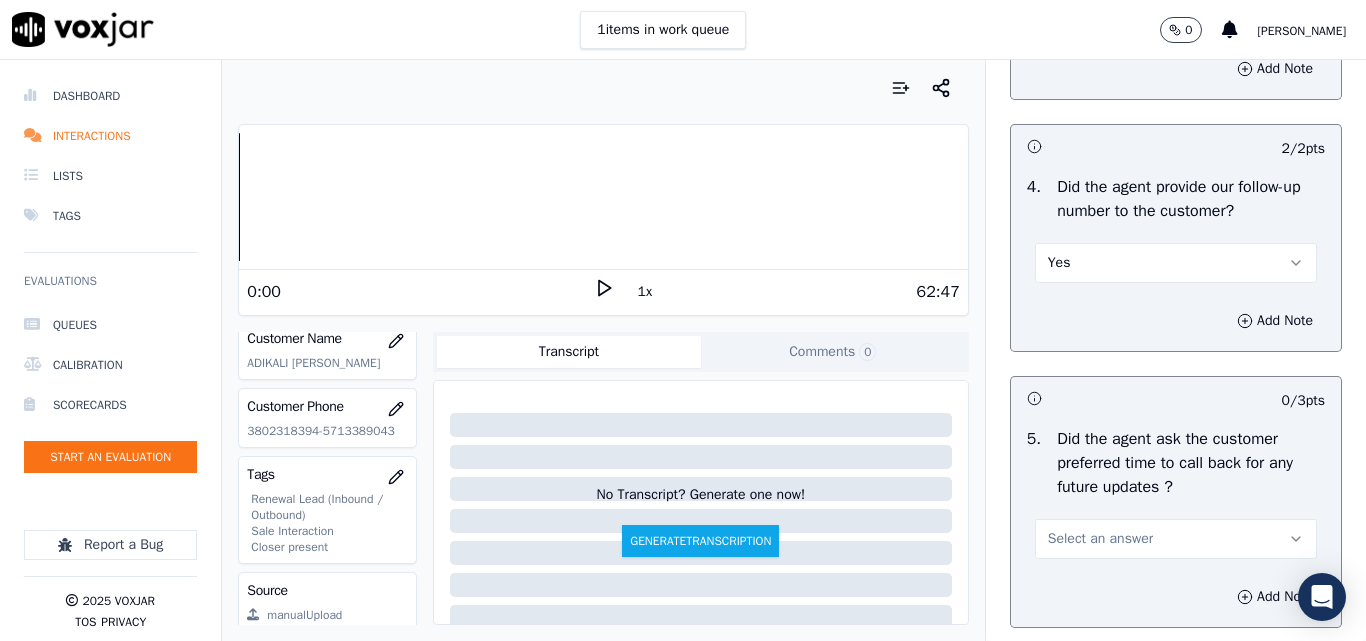 scroll, scrollTop: 5100, scrollLeft: 0, axis: vertical 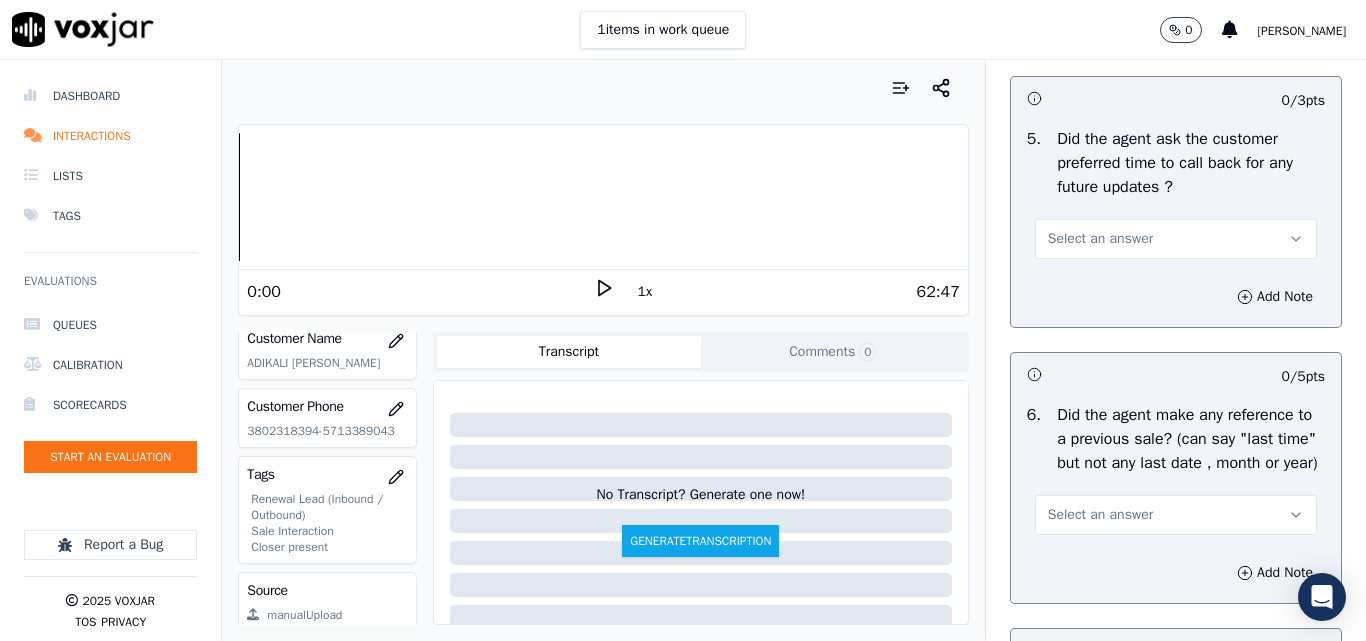 click on "Yes" at bounding box center (1176, -37) 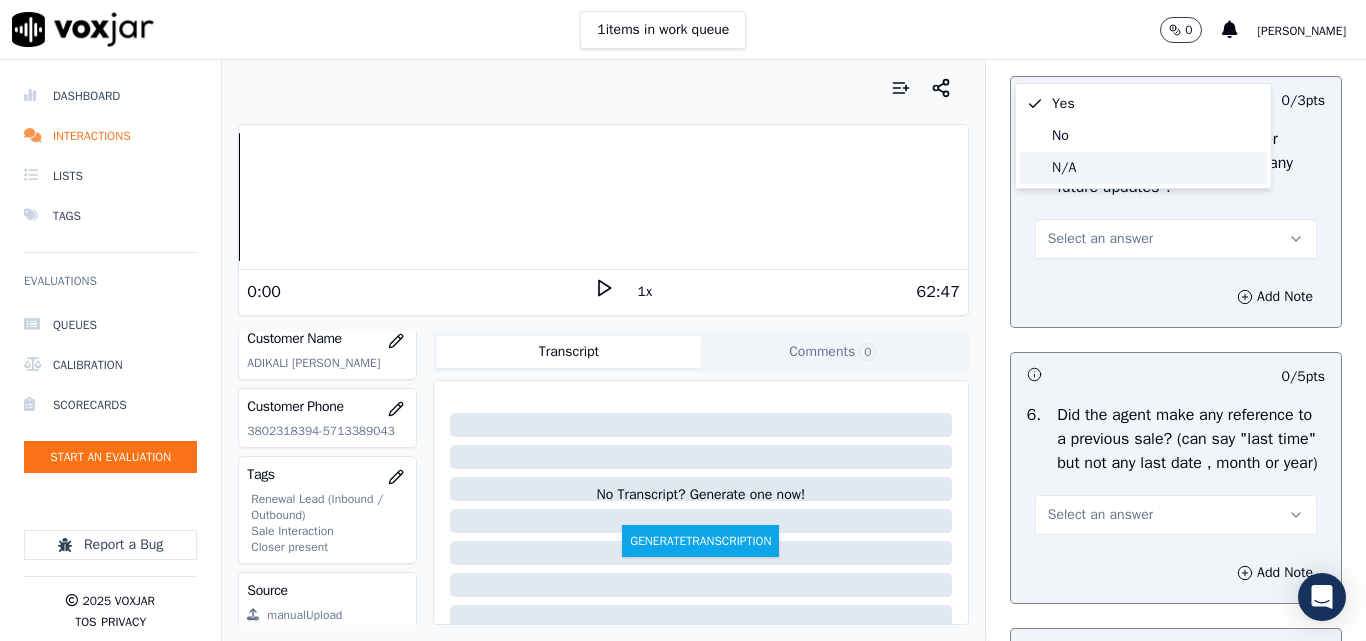 click on "N/A" 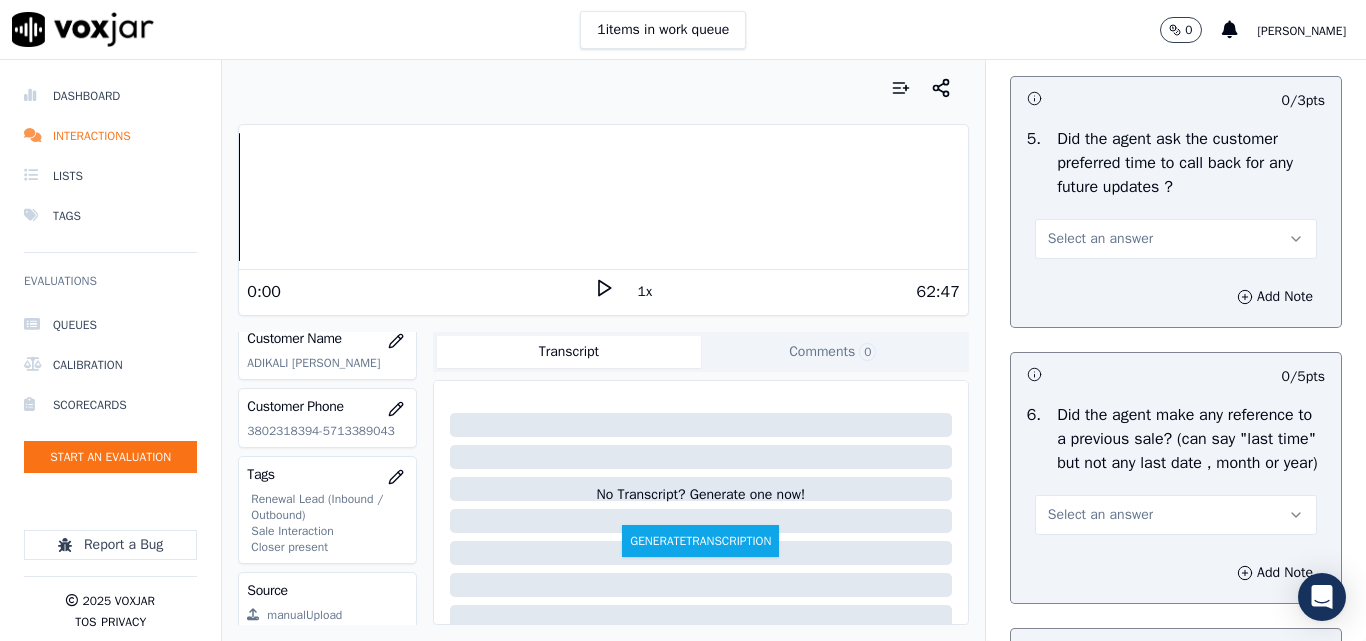 click on "N/A" at bounding box center [1176, -37] 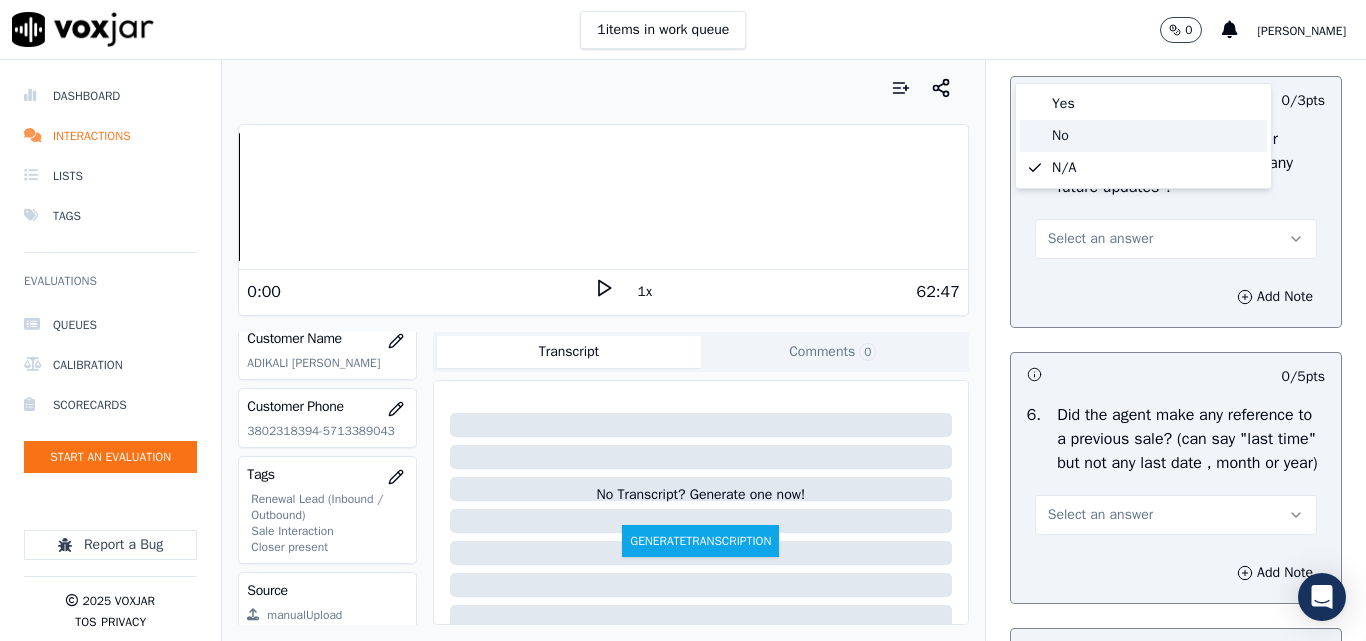 click on "No" 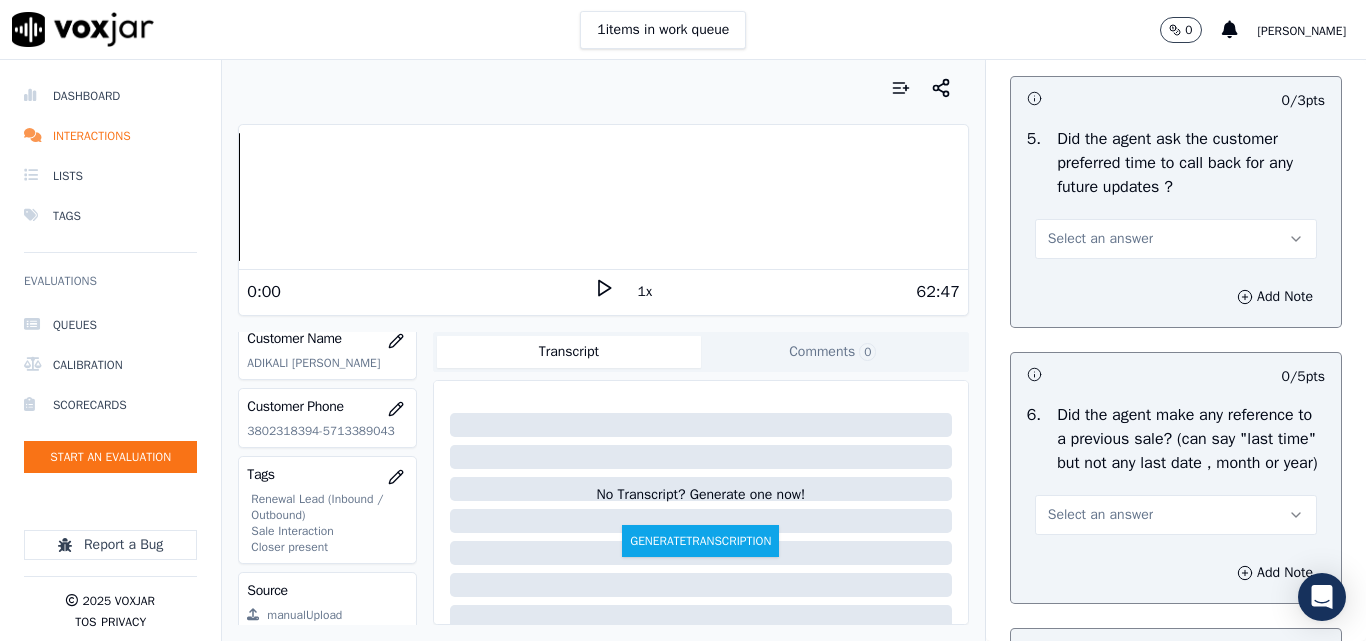 click on "Select an answer" at bounding box center (1100, 239) 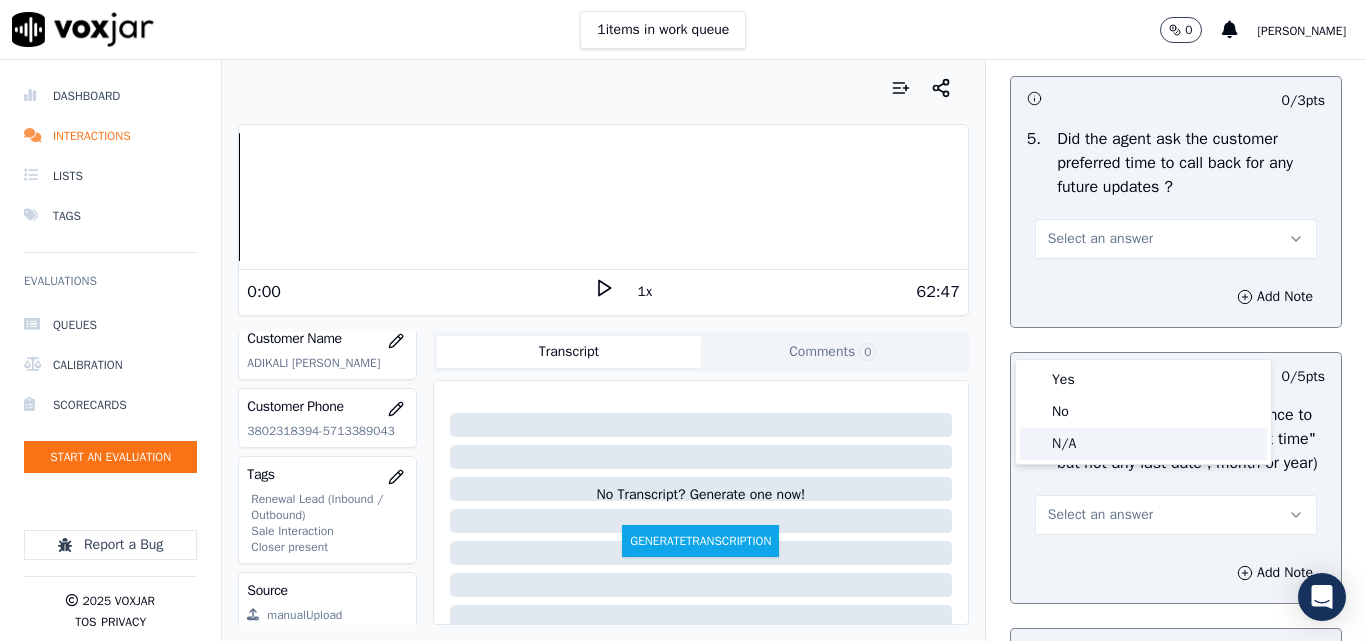 click on "N/A" 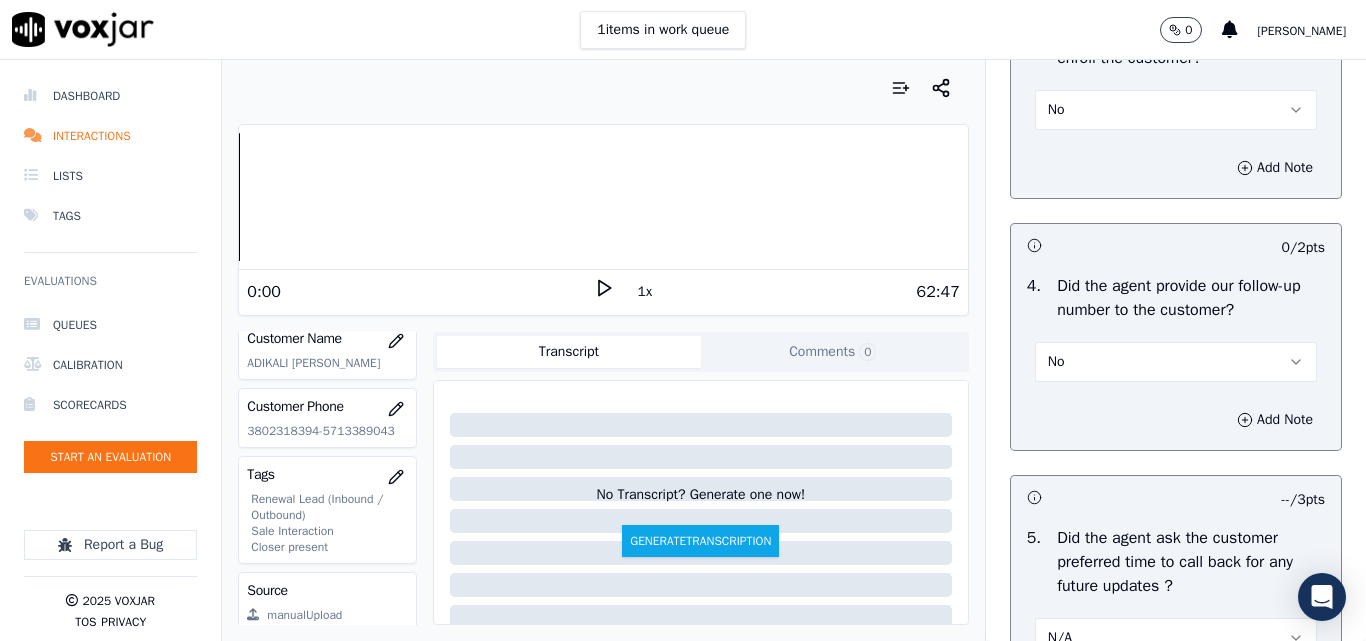 scroll, scrollTop: 4700, scrollLeft: 0, axis: vertical 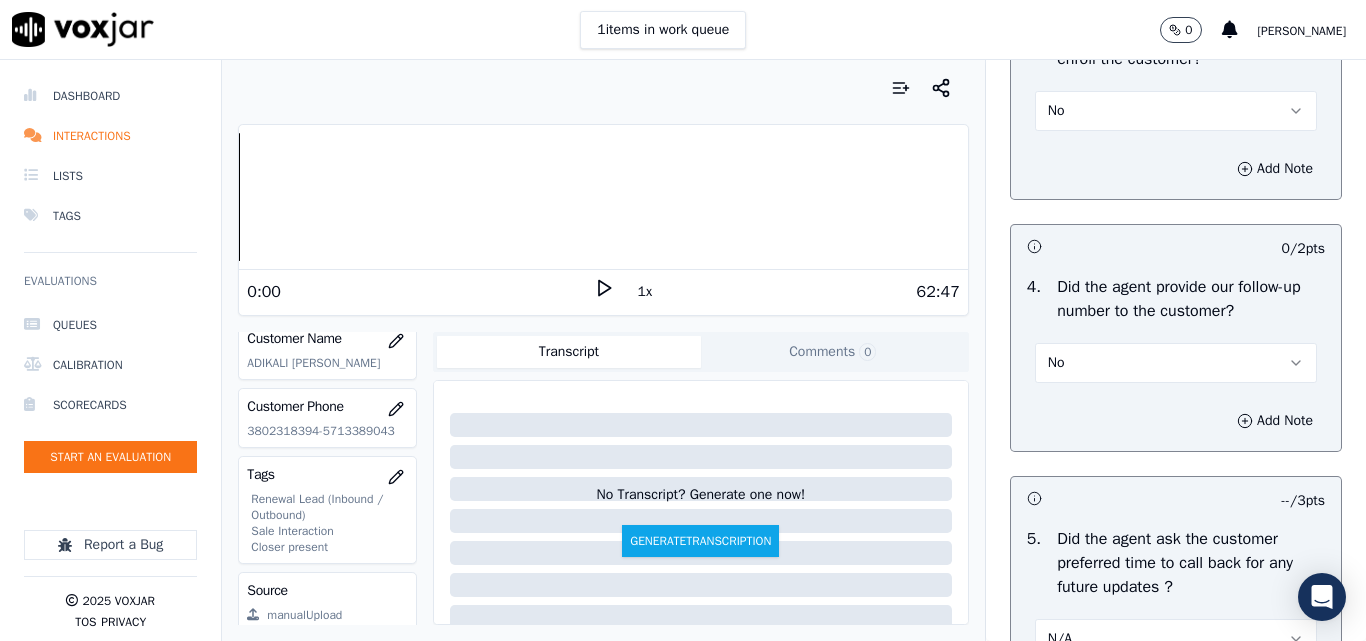 click on "No" at bounding box center [1176, 363] 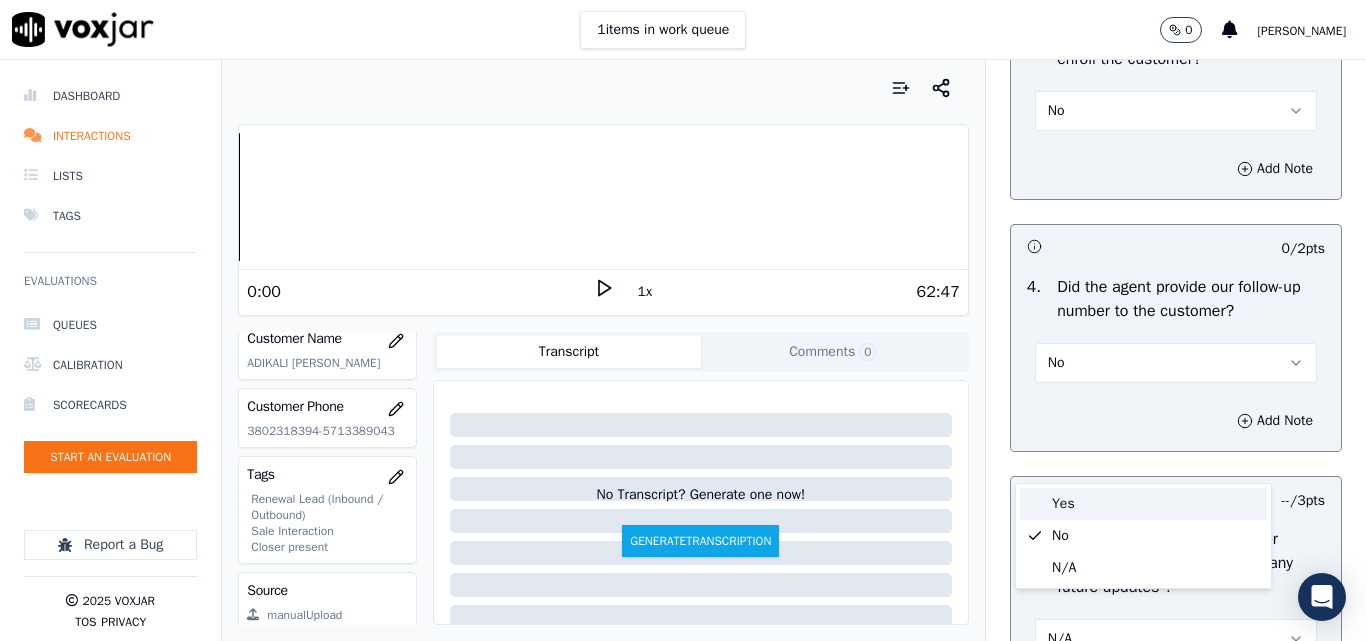 click on "Yes" at bounding box center (1143, 504) 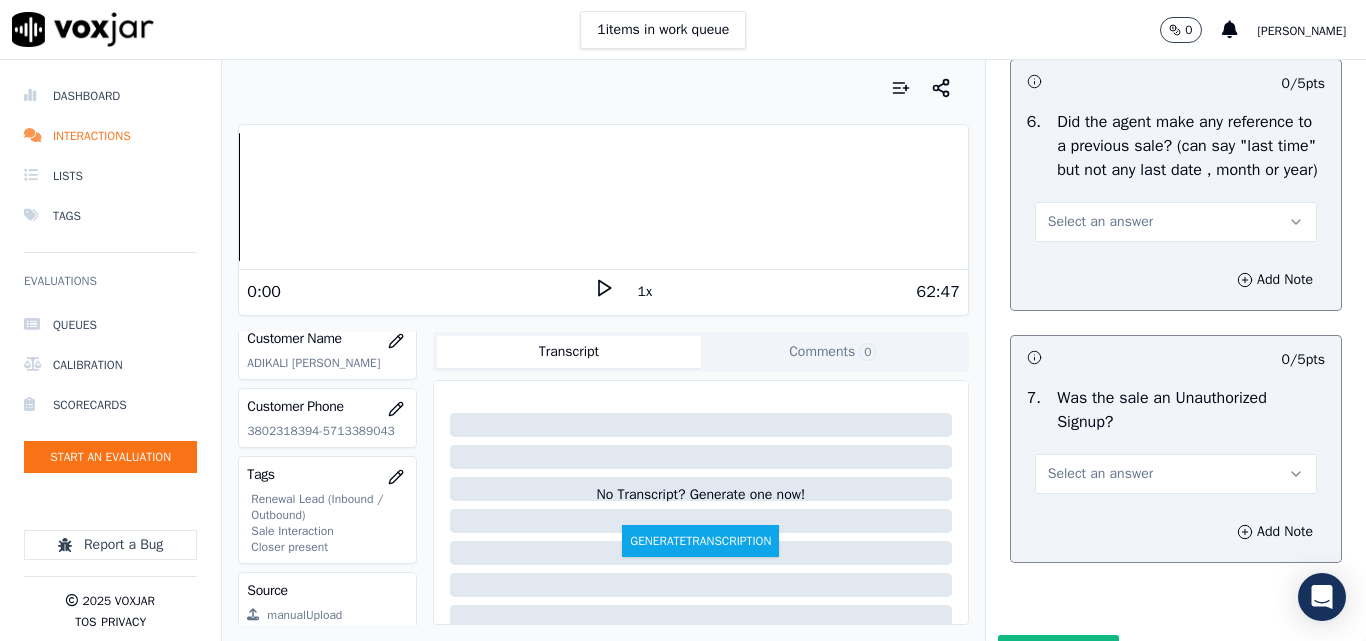 scroll, scrollTop: 5400, scrollLeft: 0, axis: vertical 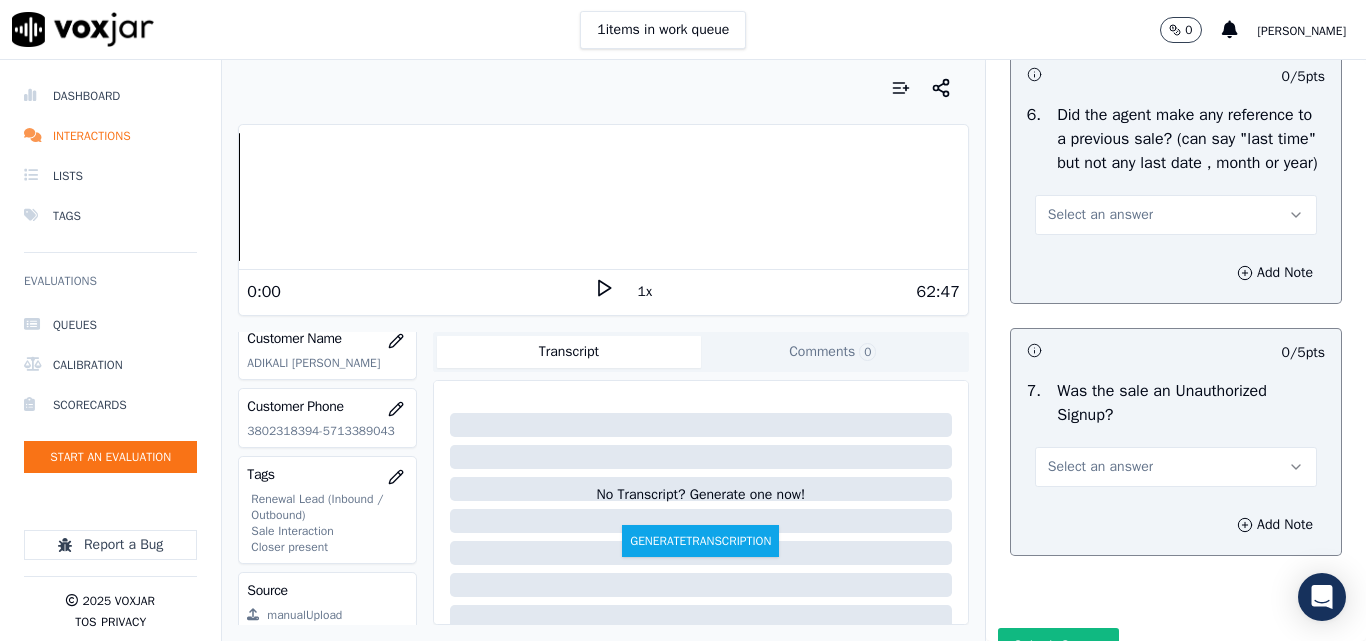 click on "Select an answer" at bounding box center [1100, 215] 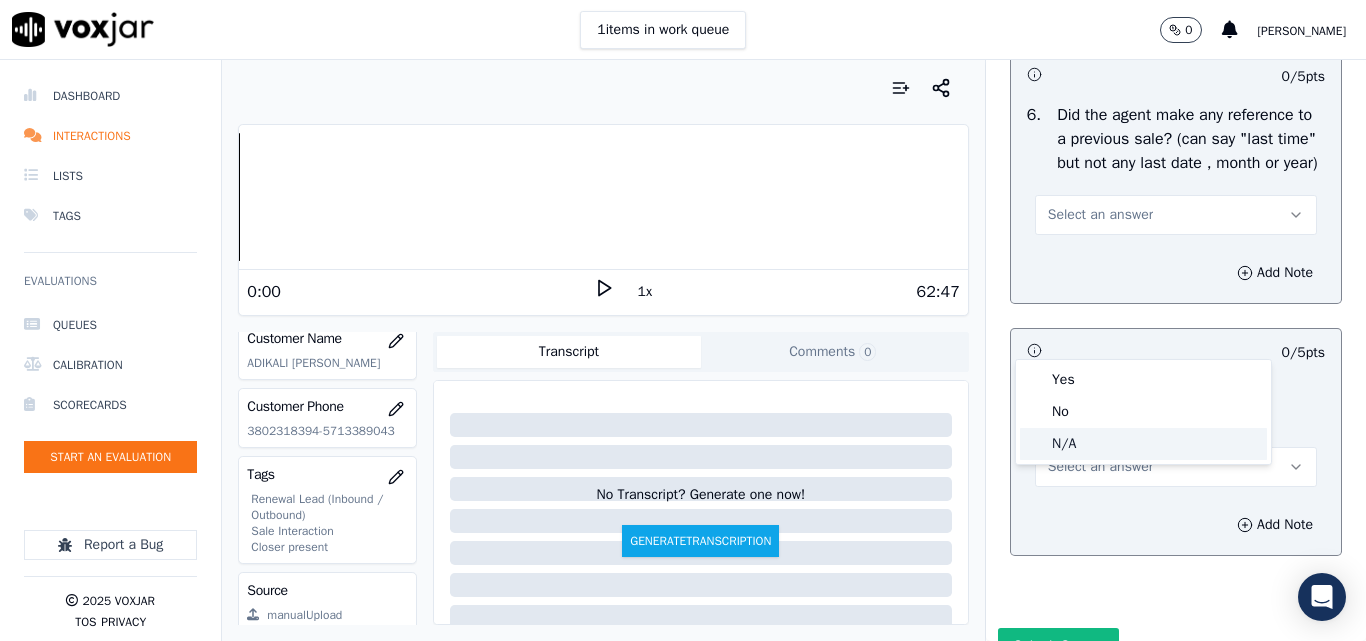 click on "N/A" 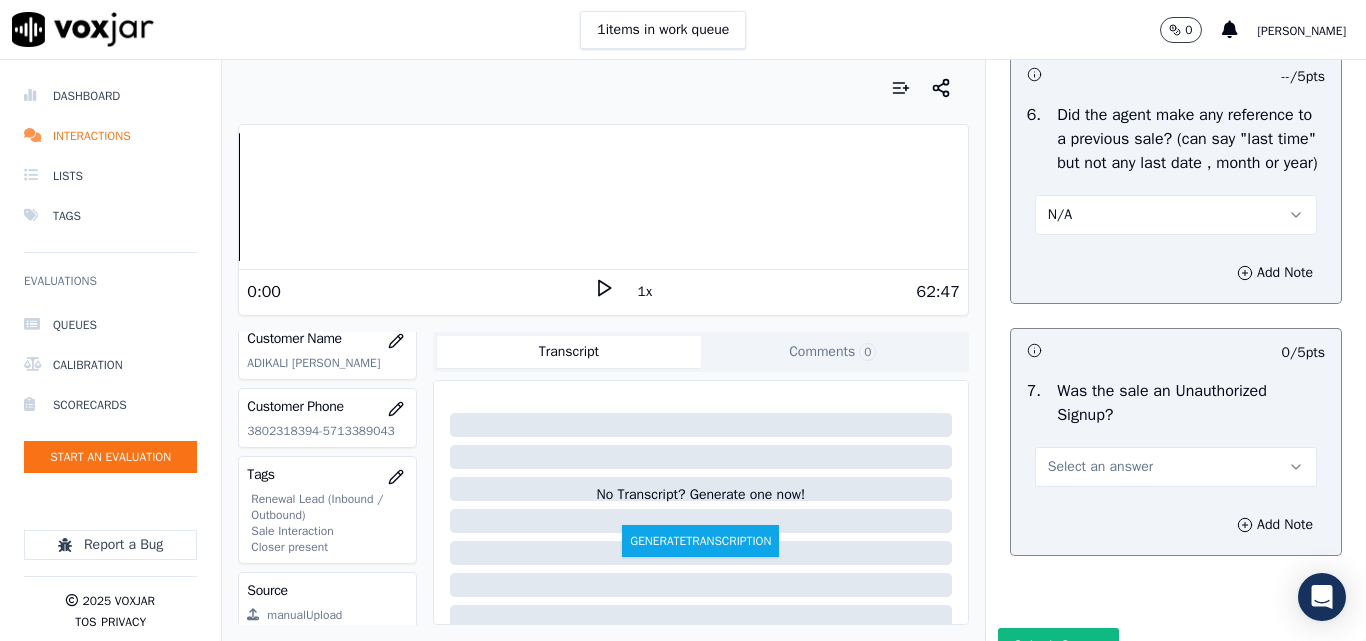 scroll, scrollTop: 5600, scrollLeft: 0, axis: vertical 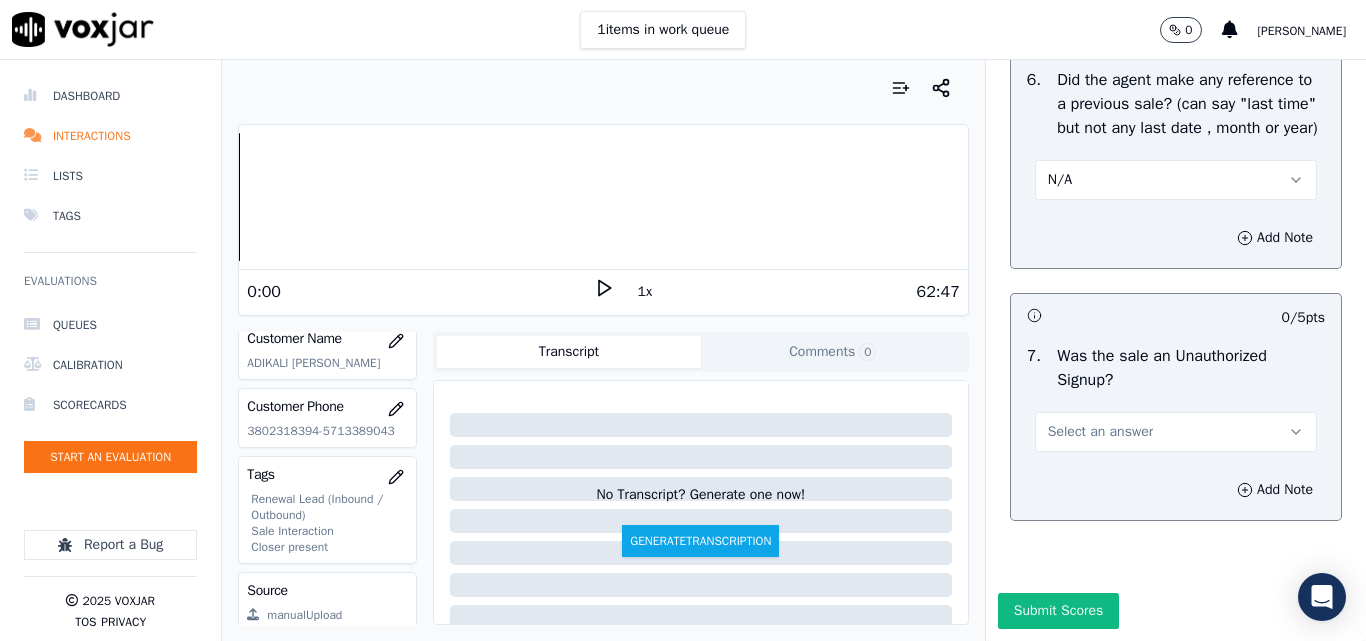 click on "Select an answer" at bounding box center [1100, 432] 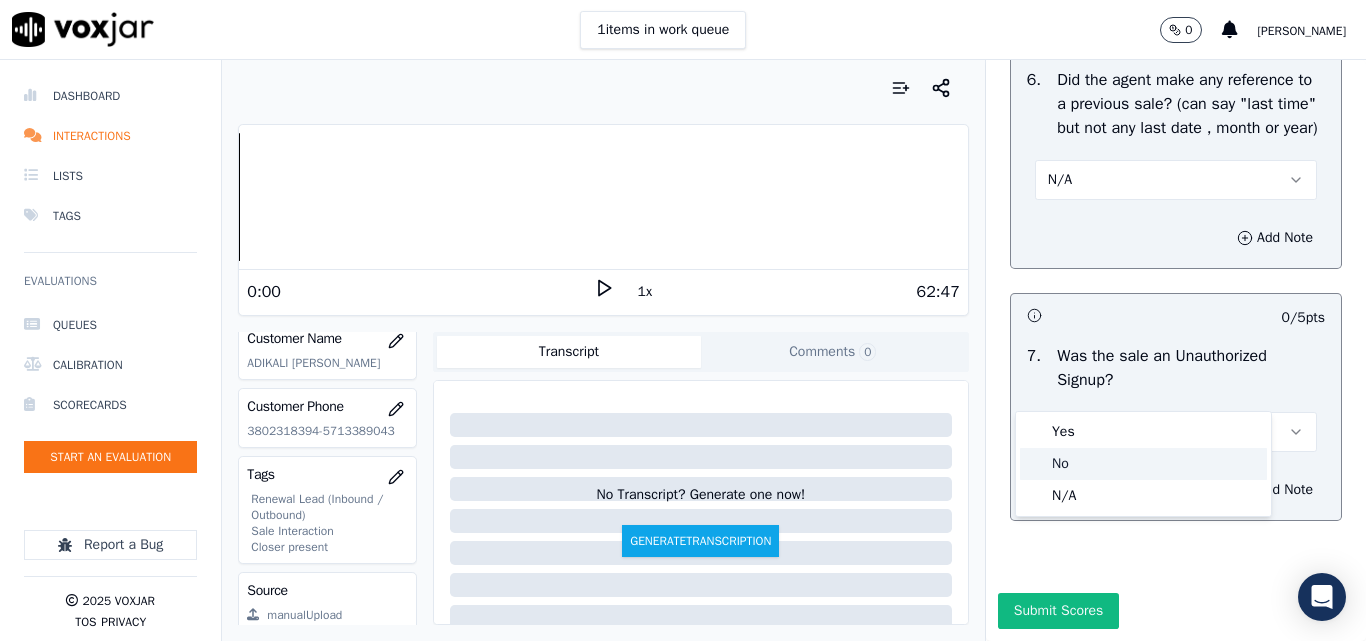 click on "No" 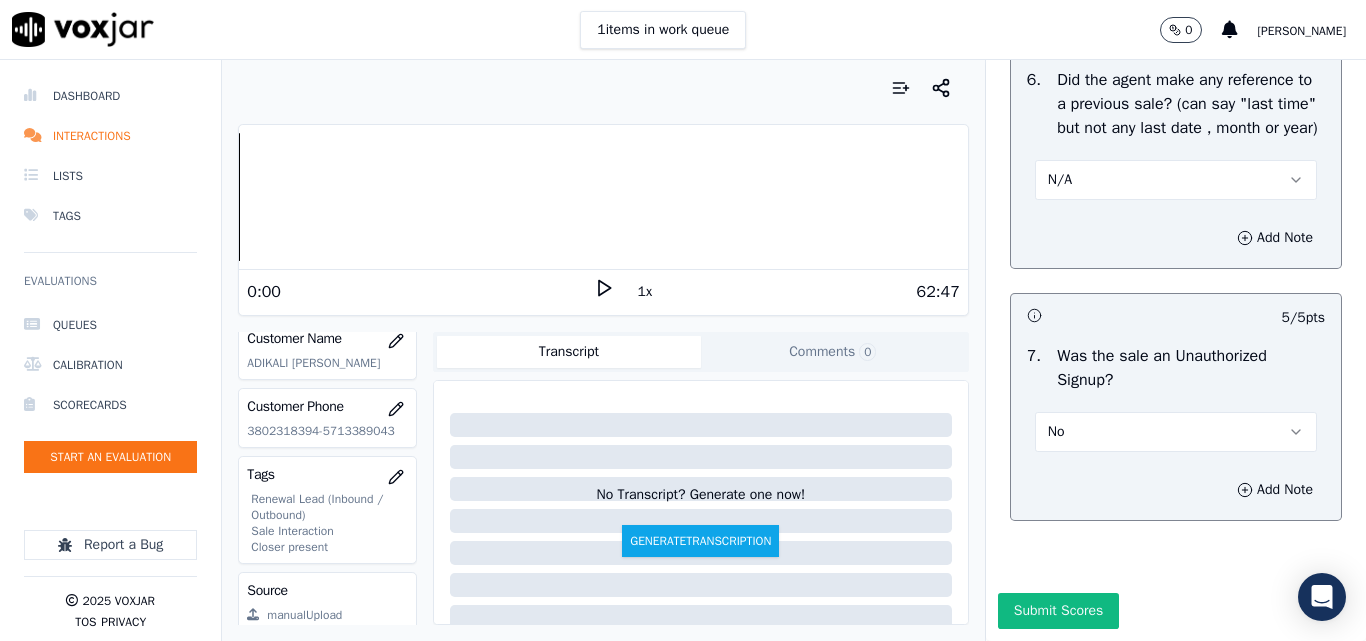 click on "Submit Scores" at bounding box center [1058, 611] 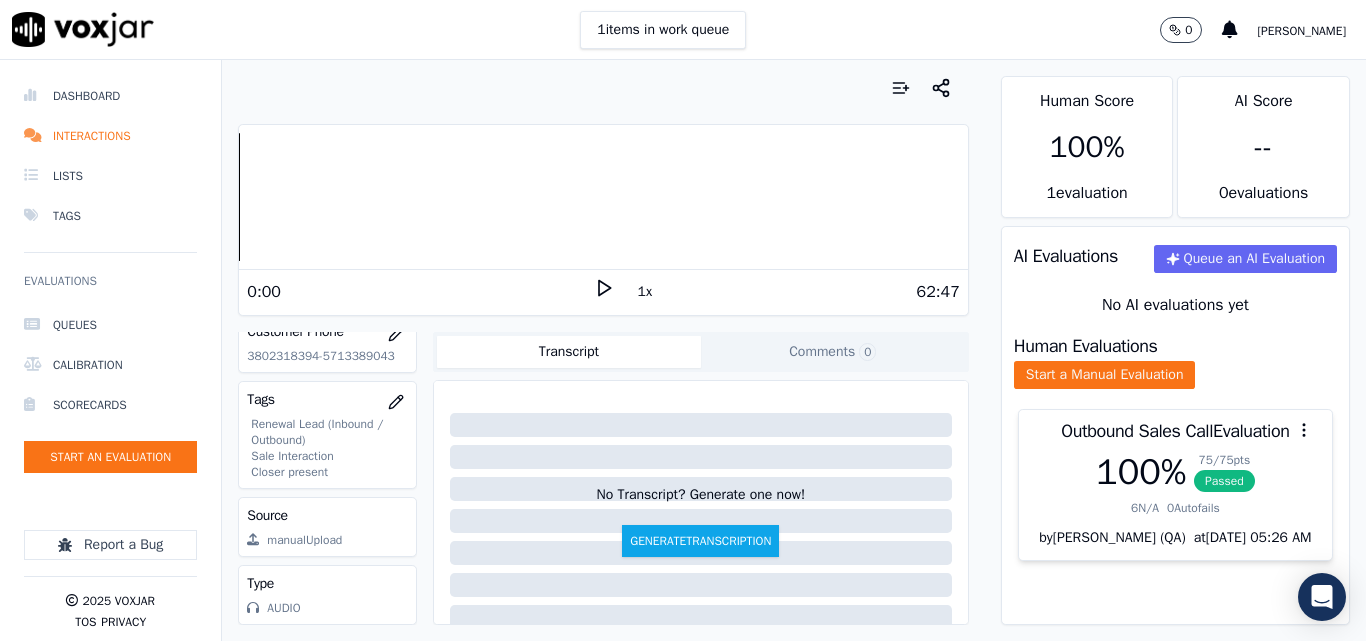 scroll, scrollTop: 420, scrollLeft: 0, axis: vertical 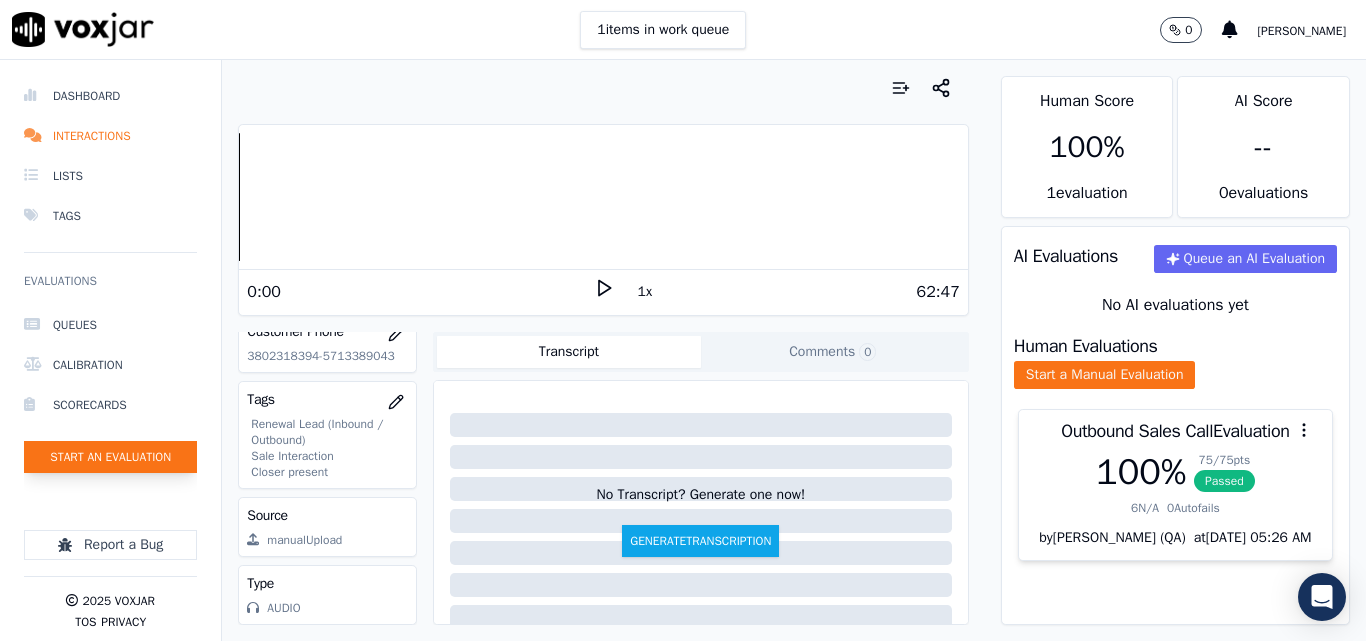 click on "Start an Evaluation" 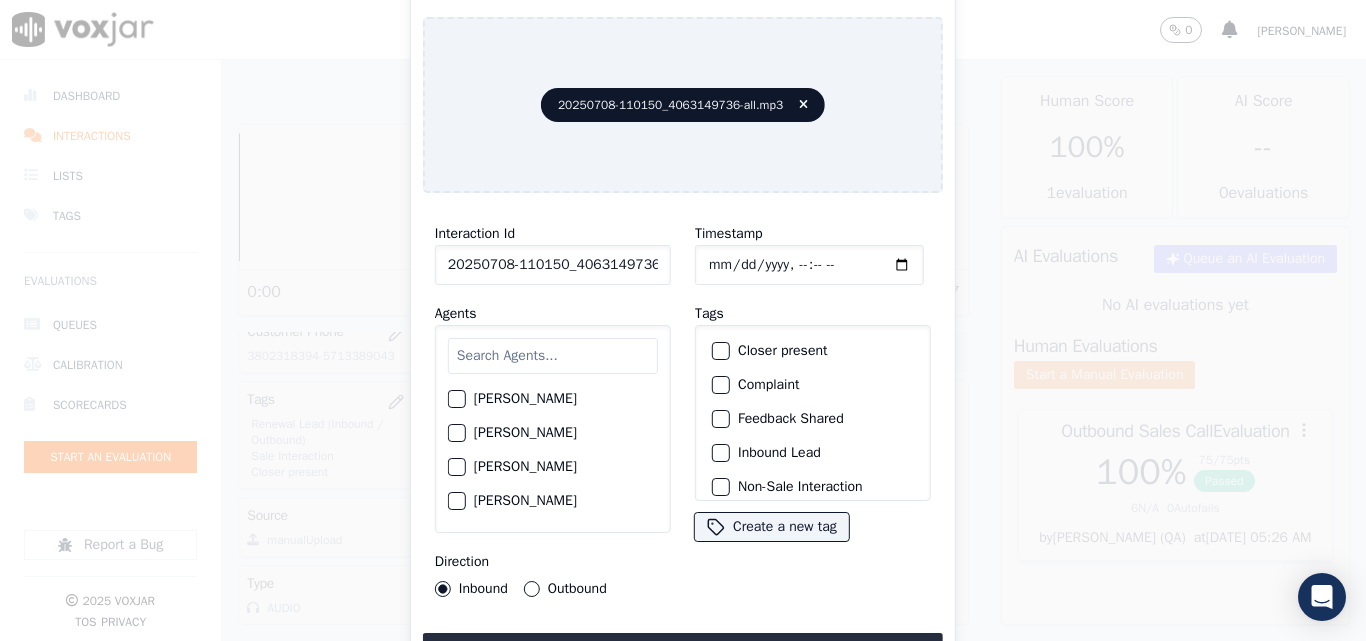 scroll, scrollTop: 0, scrollLeft: 40, axis: horizontal 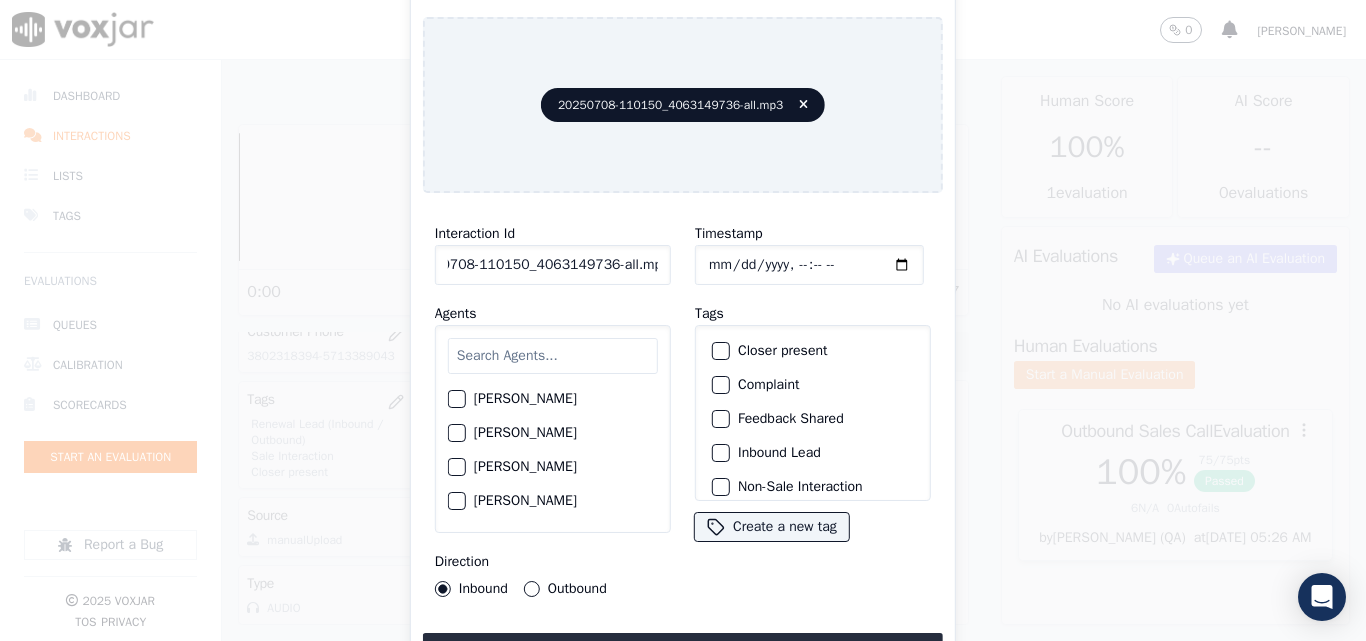drag, startPoint x: 642, startPoint y: 262, endPoint x: 781, endPoint y: 271, distance: 139.29106 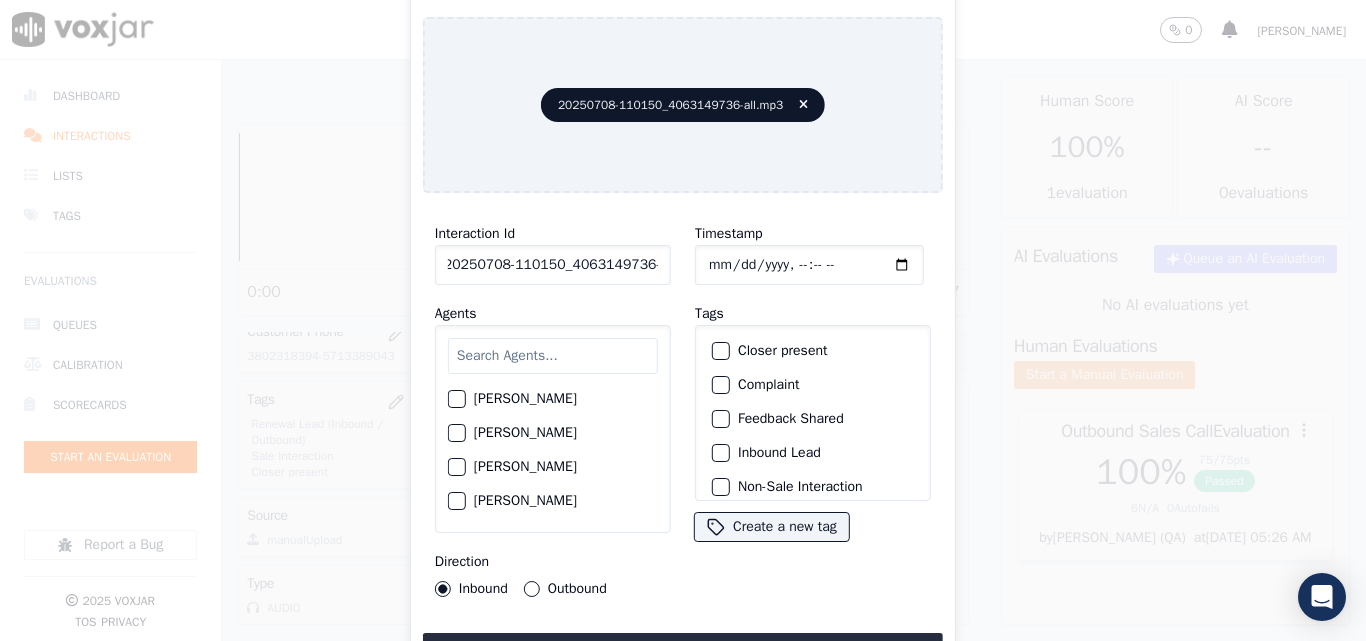 scroll, scrollTop: 0, scrollLeft: 11, axis: horizontal 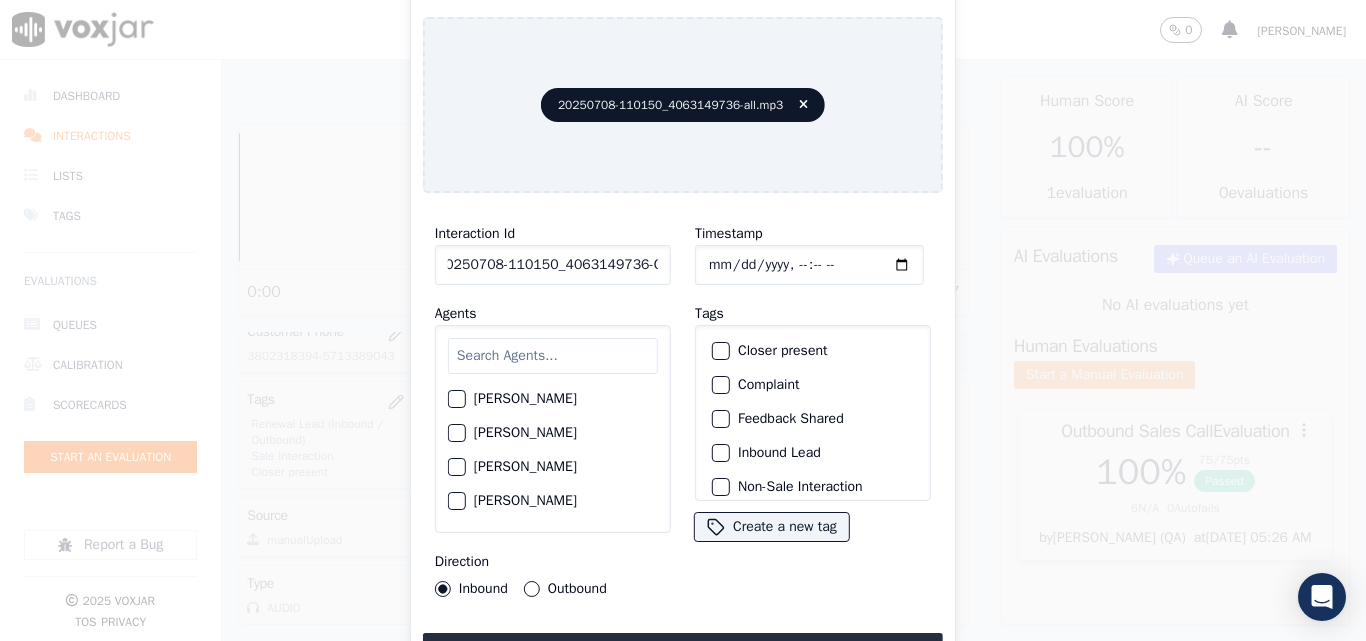 type on "20250708-110150_4063149736-C1" 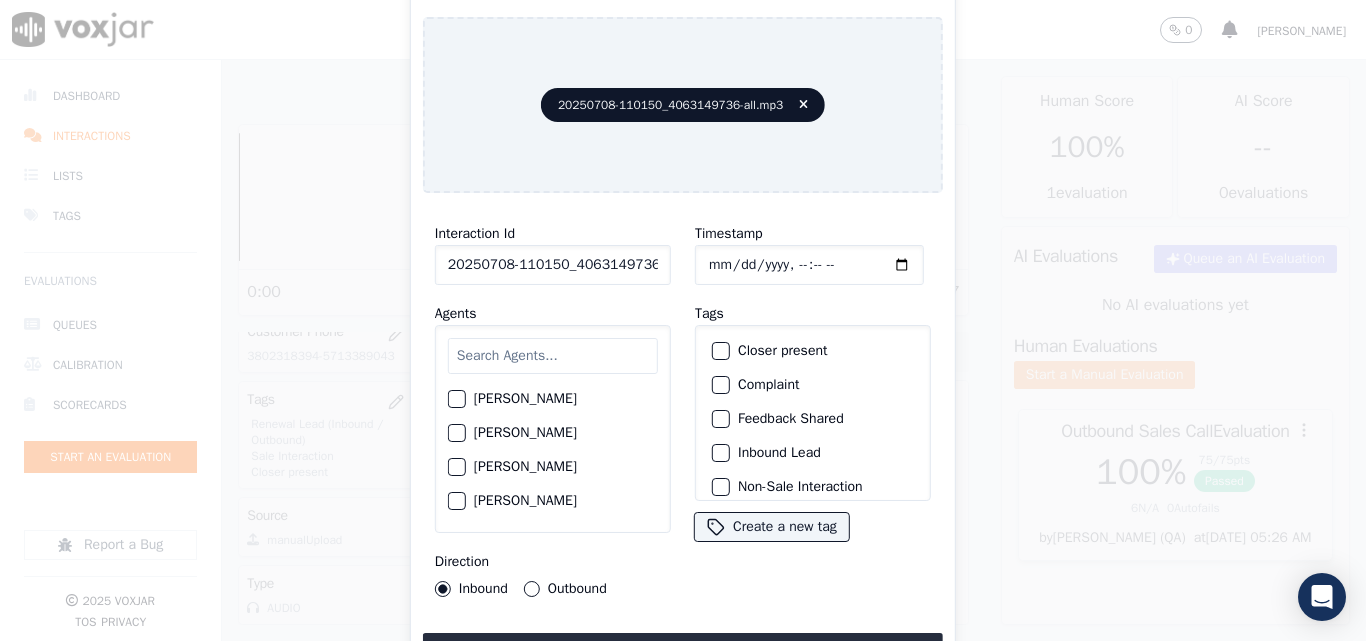 type on "[DATE]T23:58" 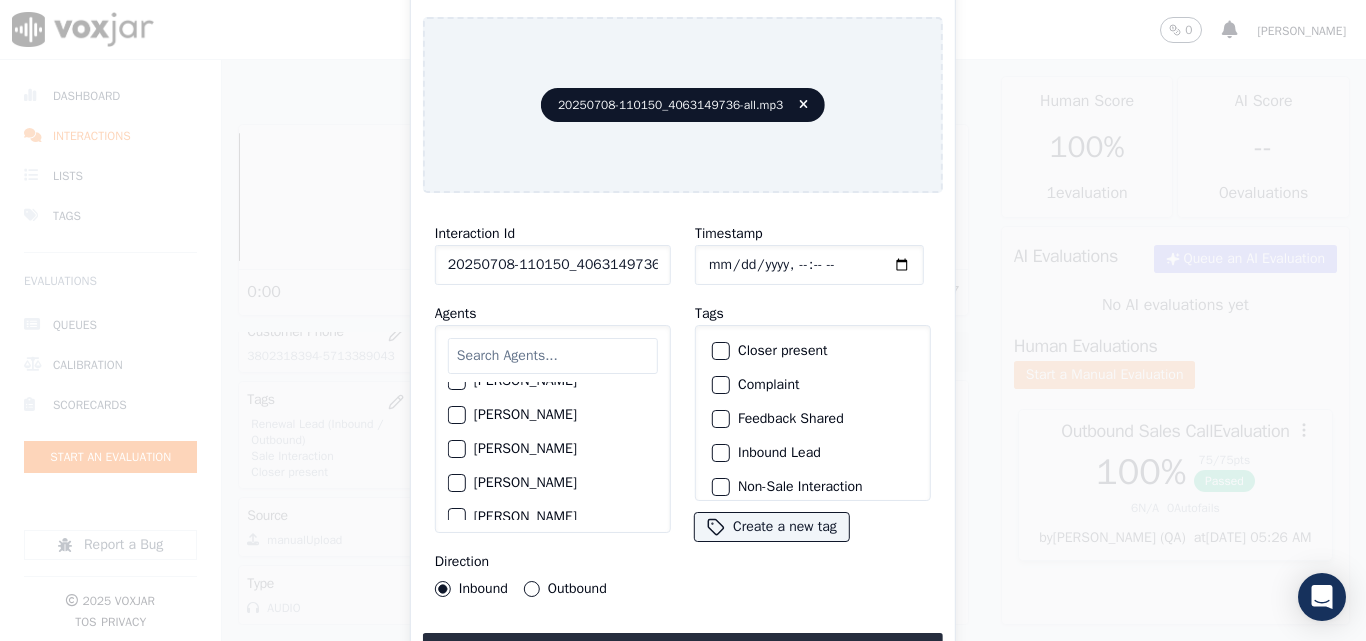 scroll, scrollTop: 900, scrollLeft: 0, axis: vertical 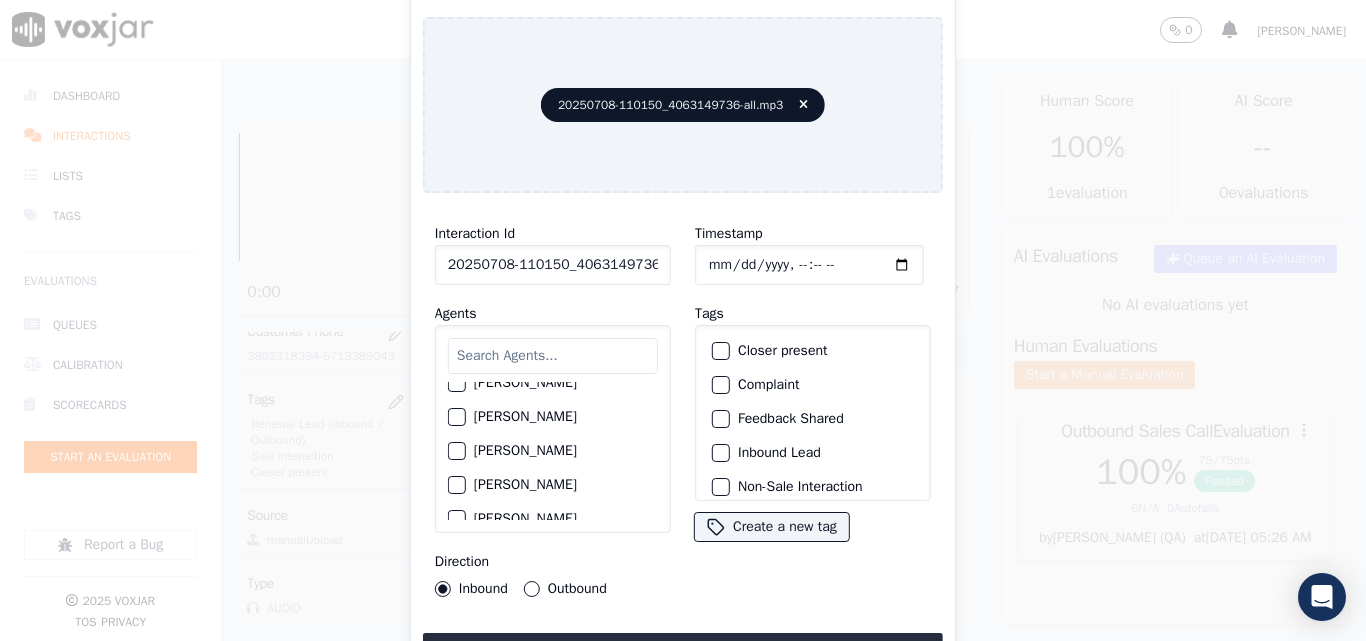 click on "[PERSON_NAME]" 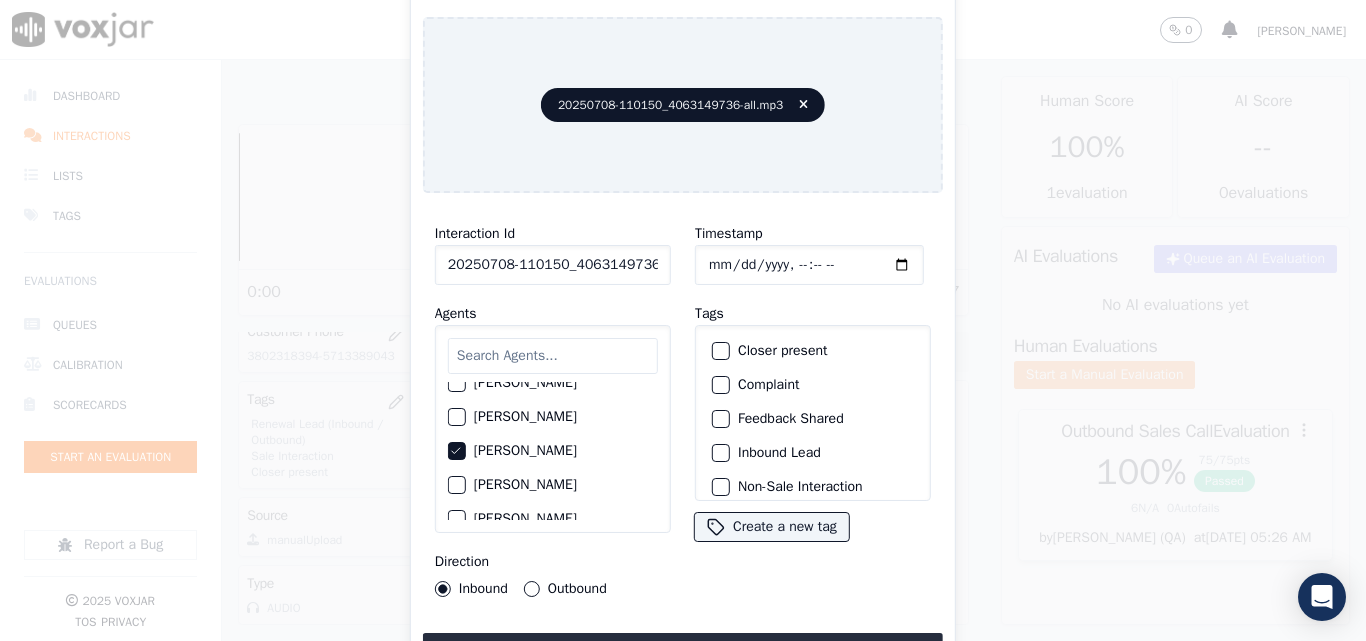 click on "Outbound" at bounding box center [532, 589] 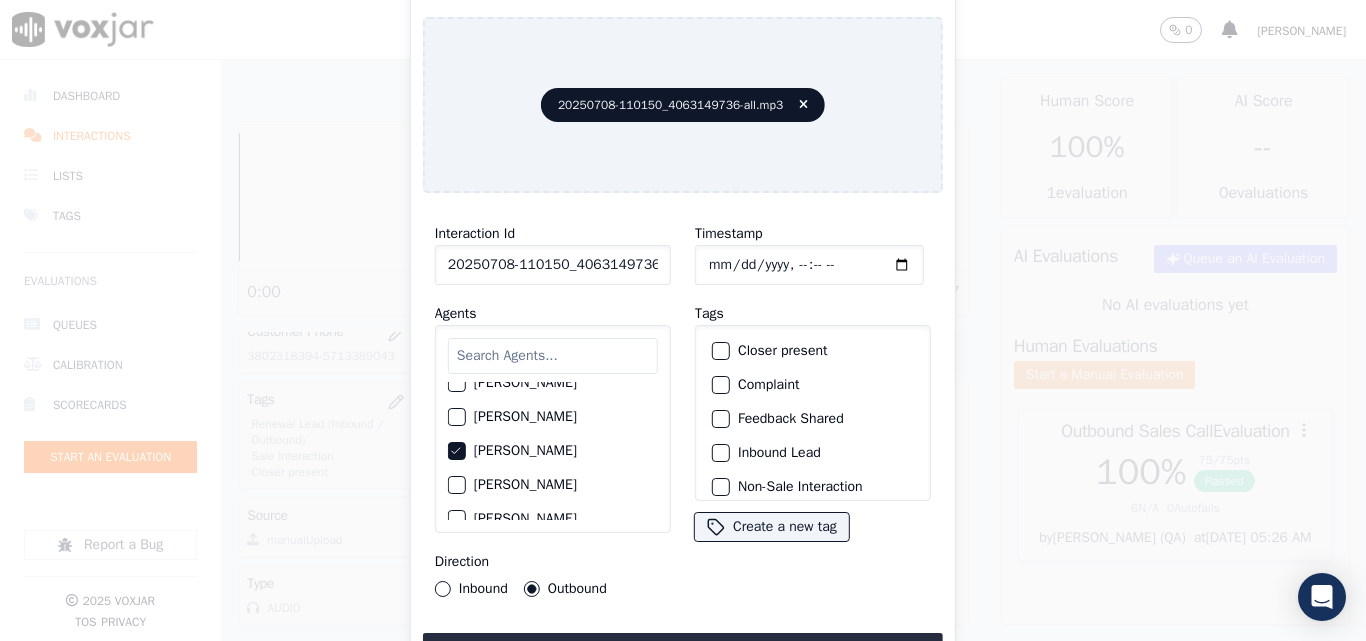 click on "Closer present" 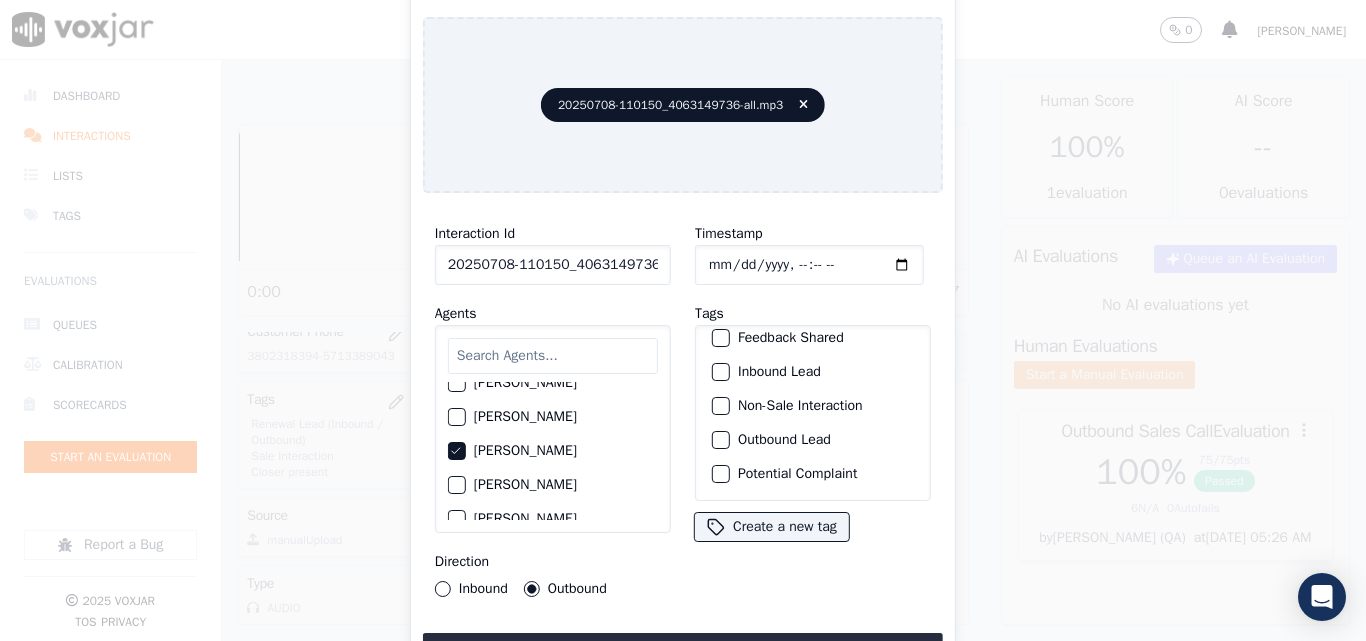scroll, scrollTop: 173, scrollLeft: 0, axis: vertical 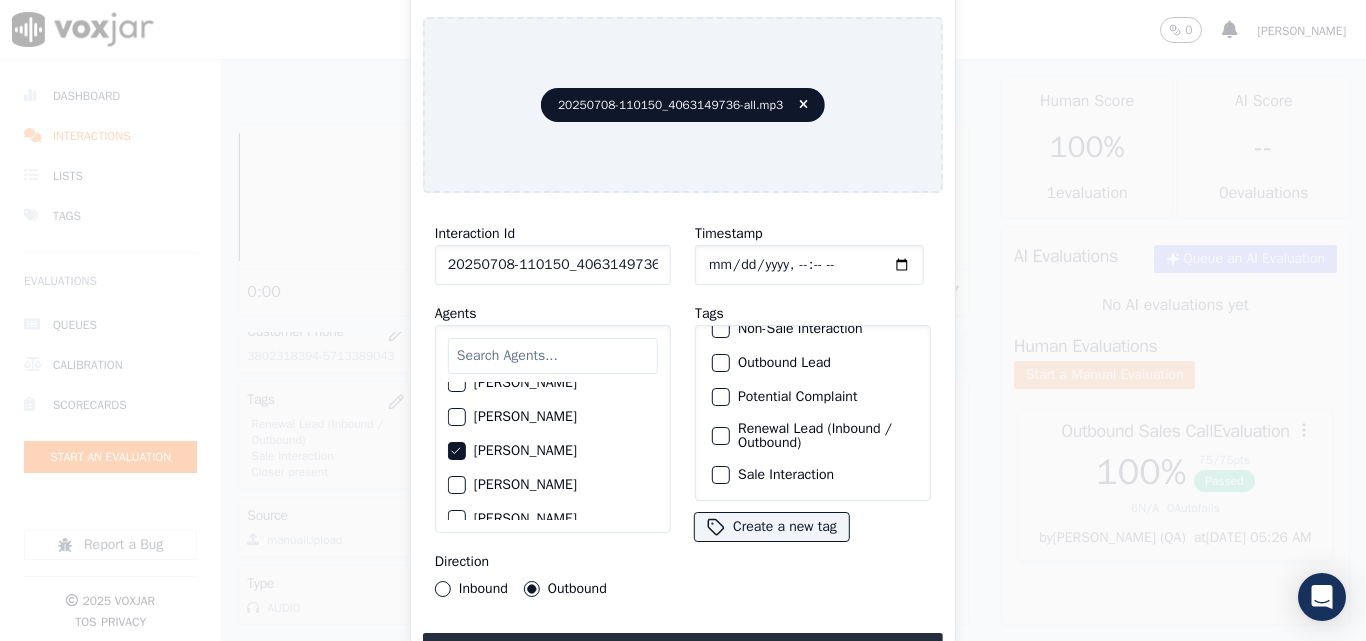 click on "Renewal Lead (Inbound / Outbound)" 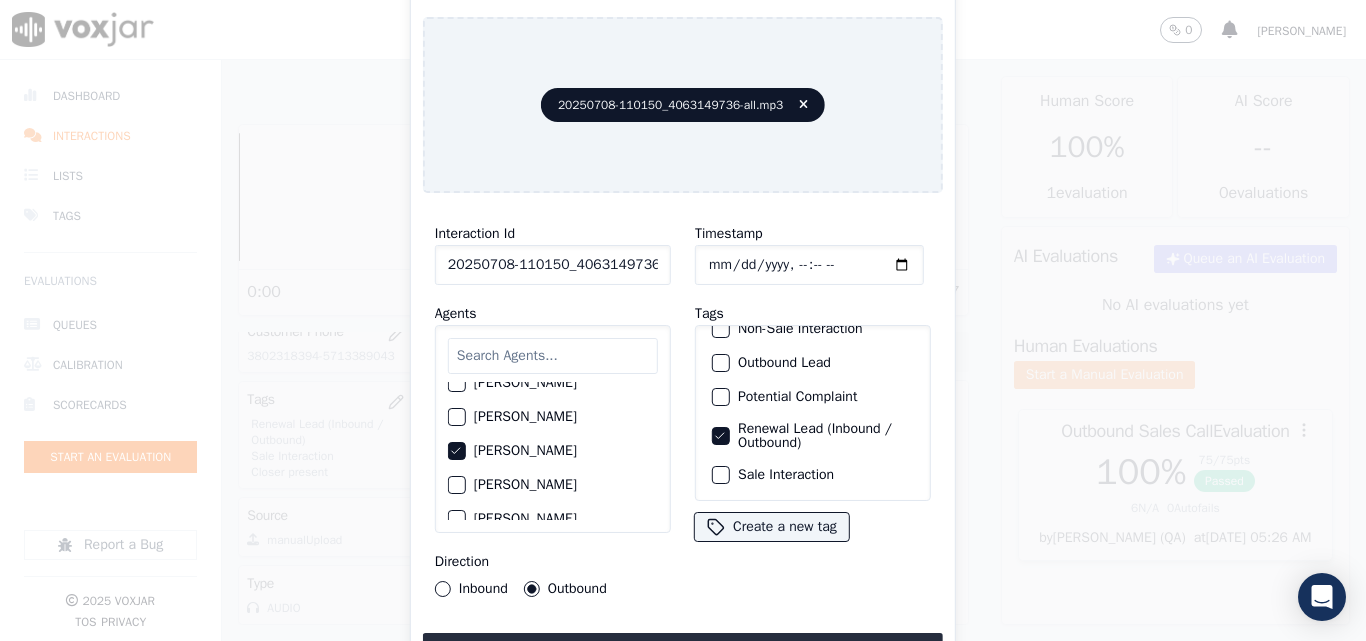 click on "Sale Interaction" 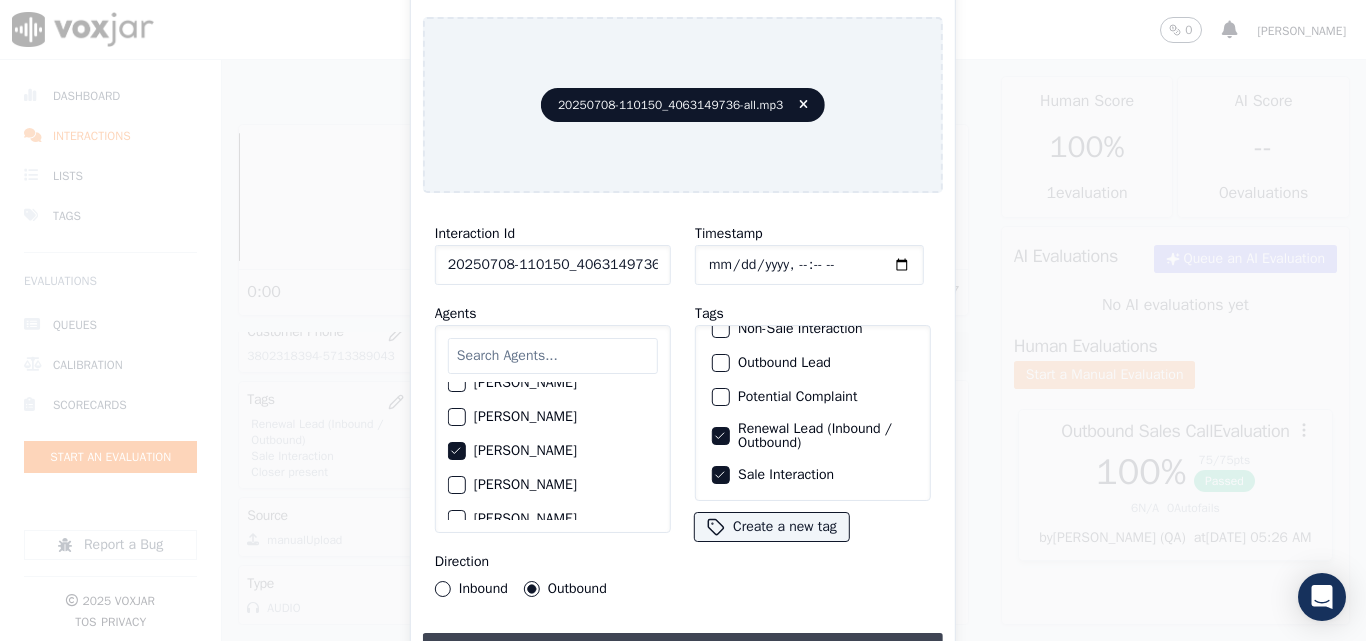 click on "Upload interaction to start evaluation" at bounding box center (683, 651) 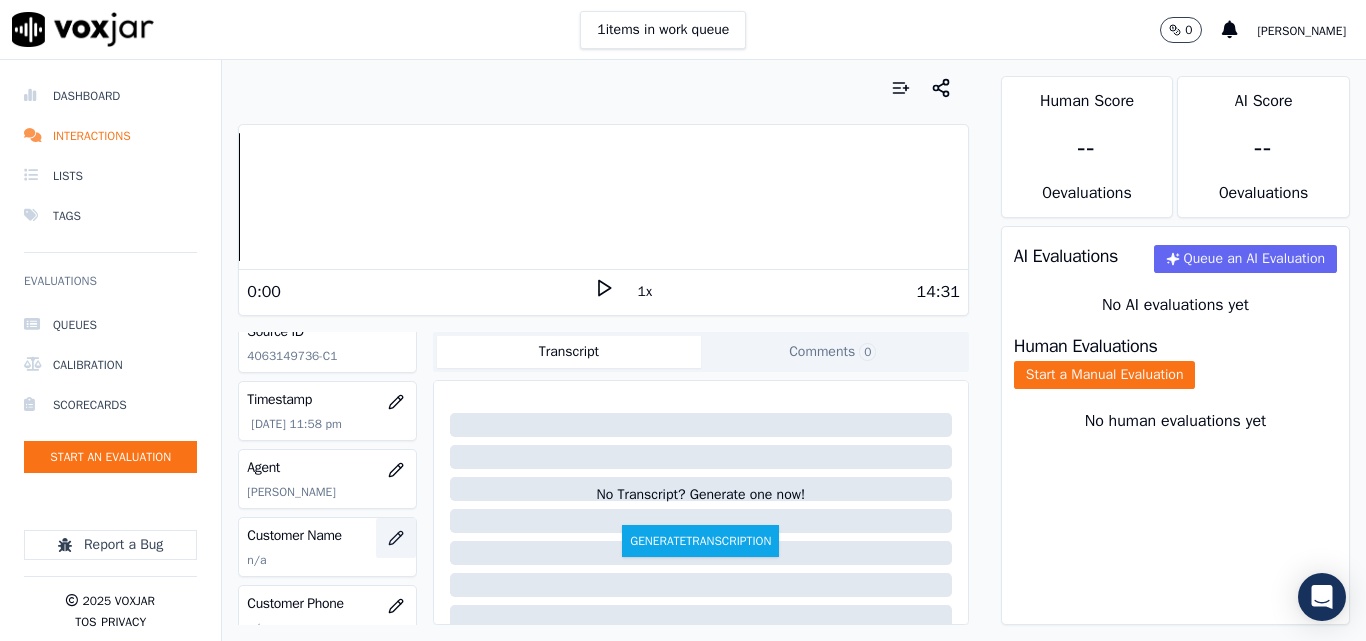 scroll, scrollTop: 200, scrollLeft: 0, axis: vertical 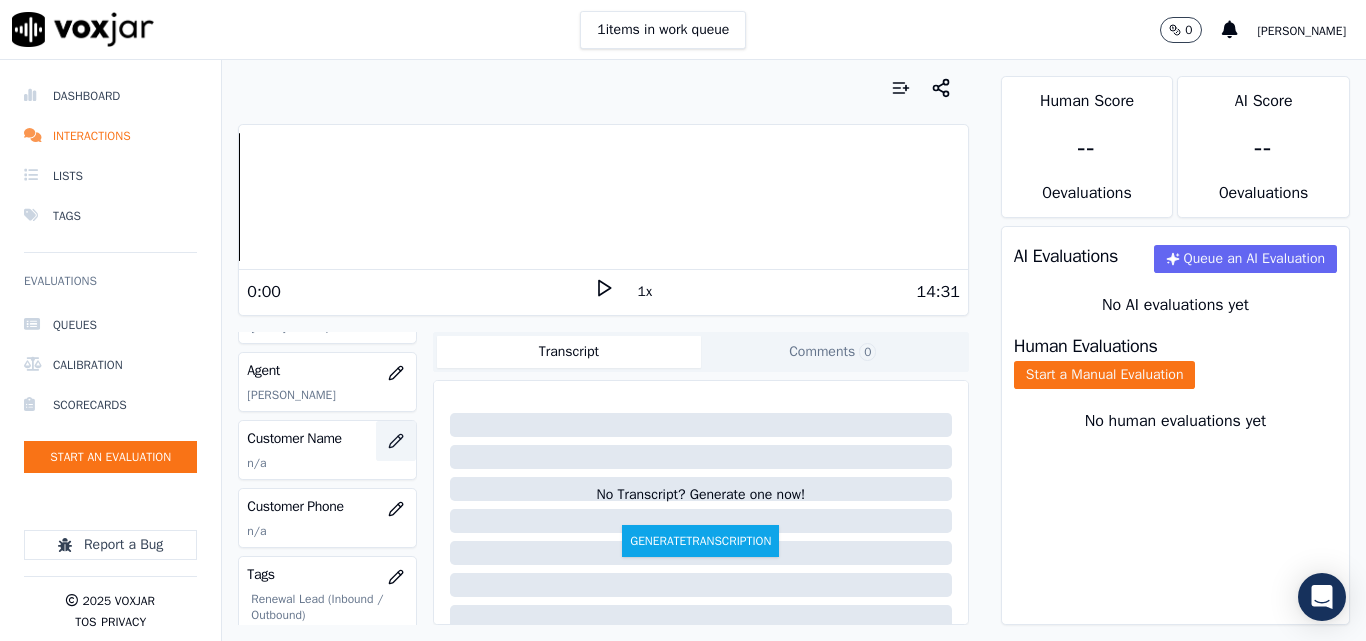 click 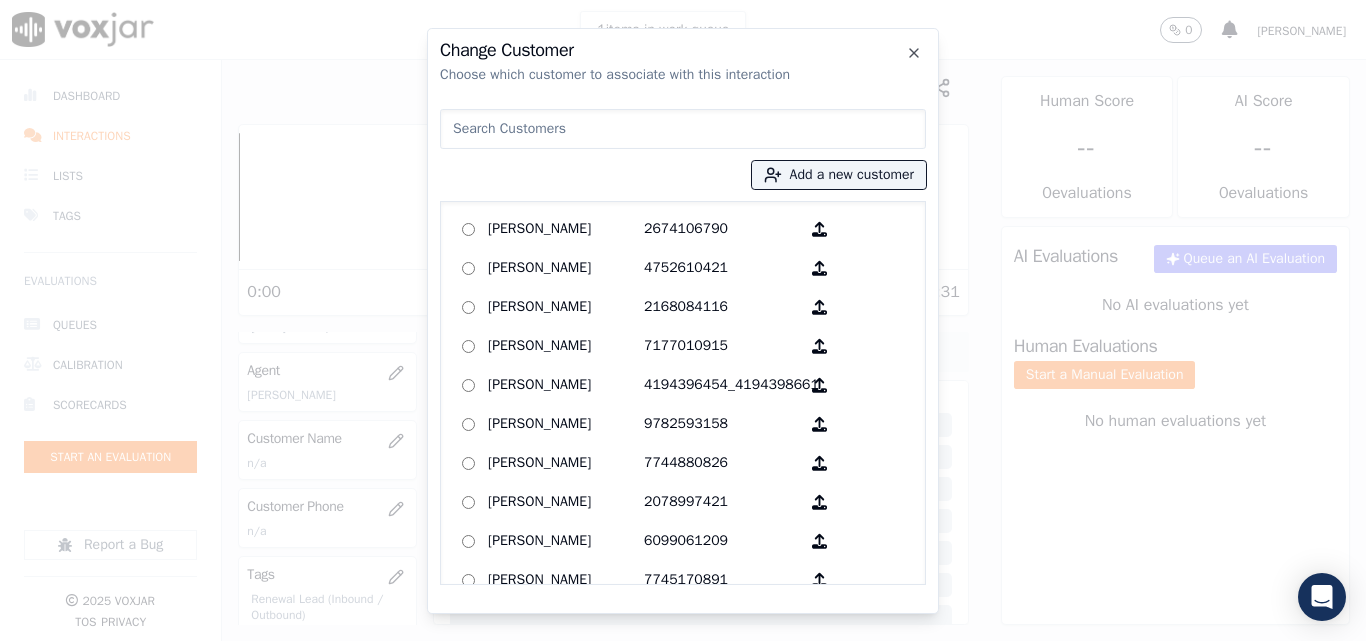 click at bounding box center (683, 129) 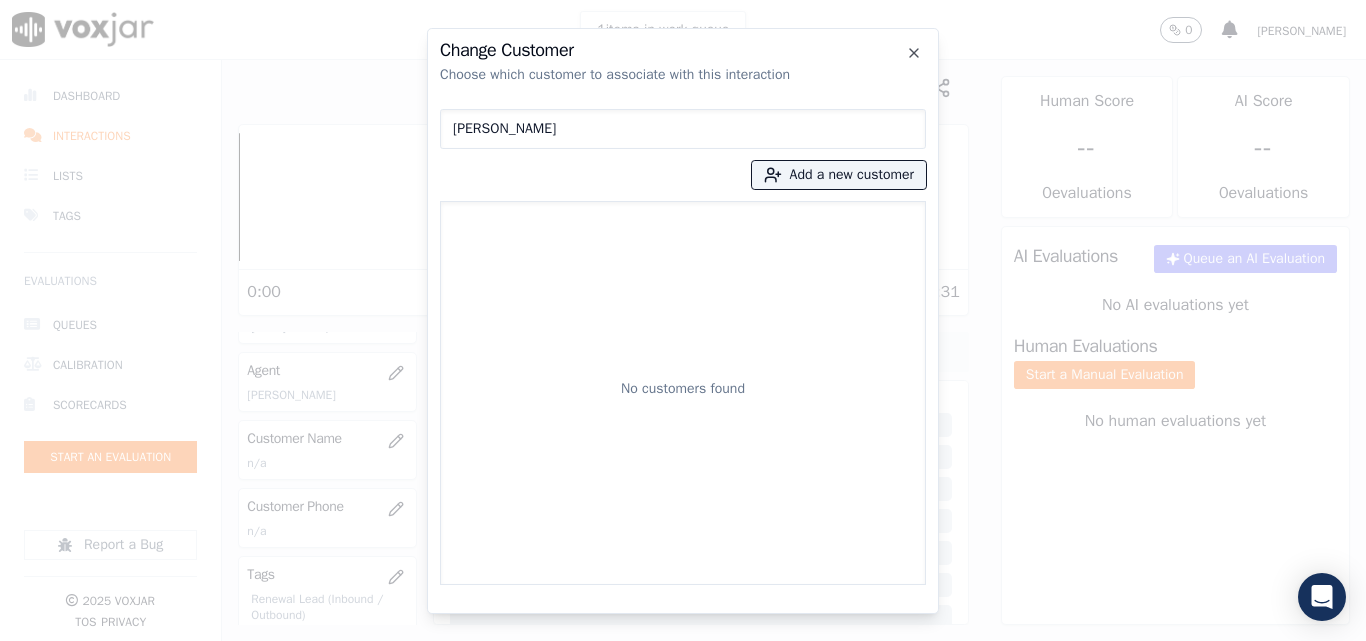 click on "[PERSON_NAME]" at bounding box center [683, 129] 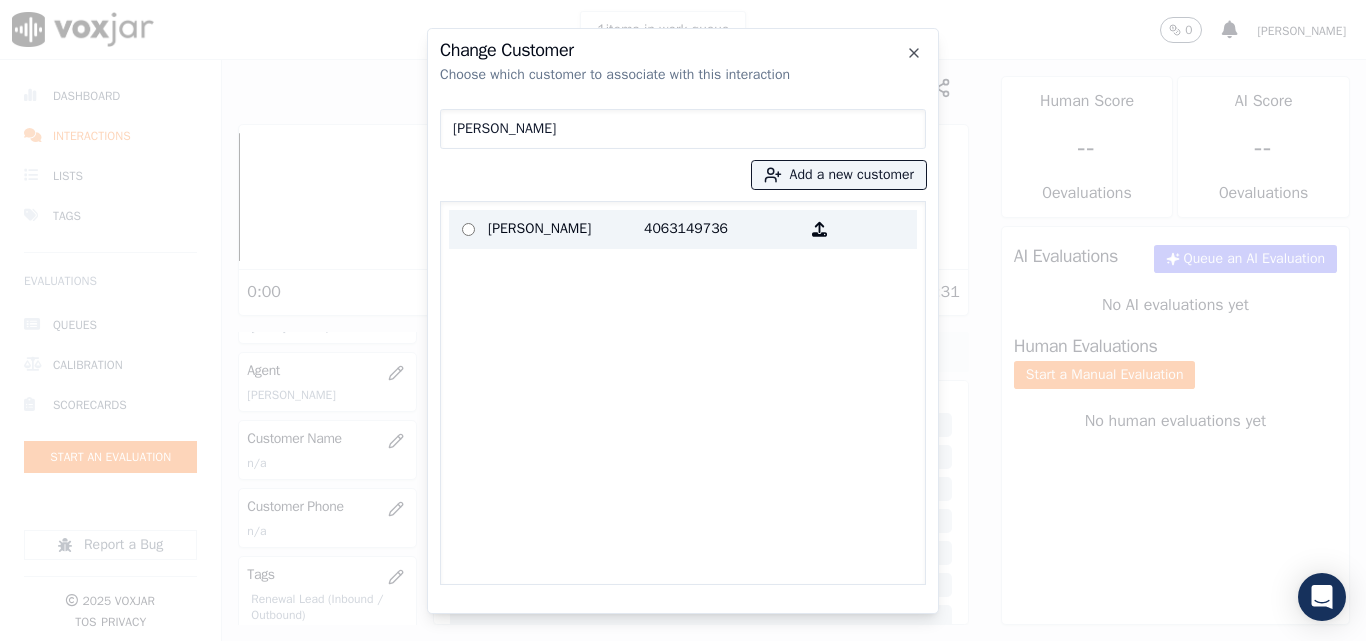 type on "[PERSON_NAME]" 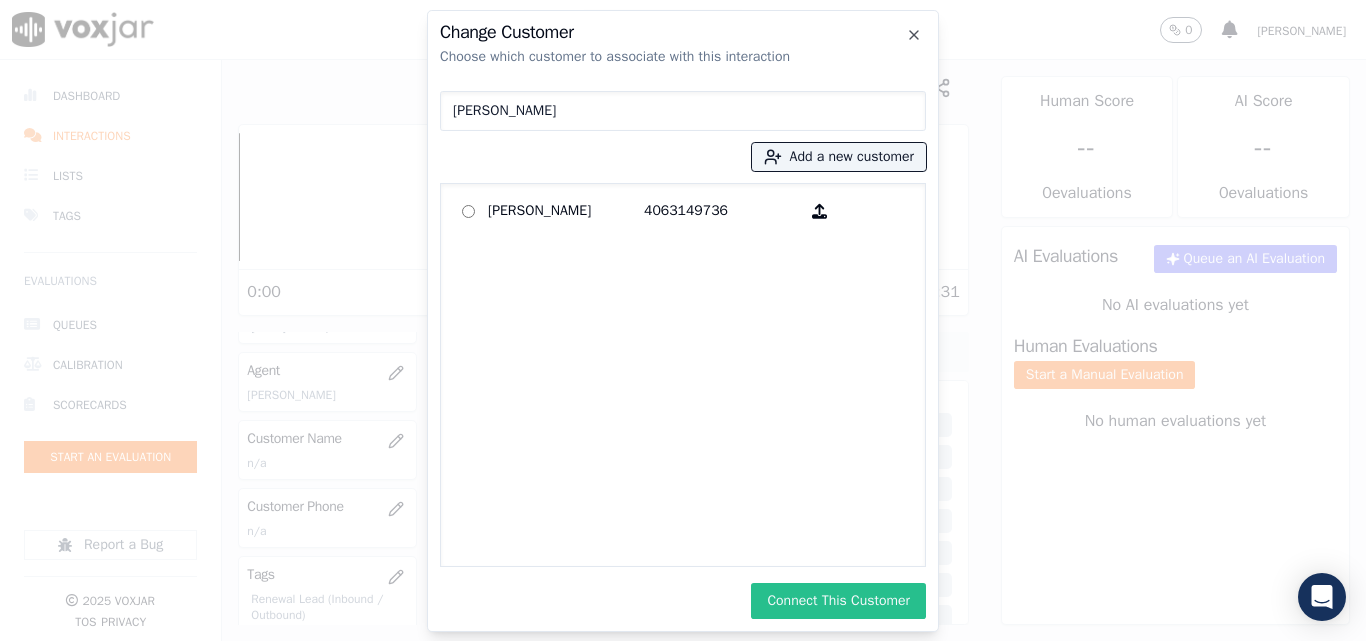 click on "Connect This Customer" at bounding box center [838, 601] 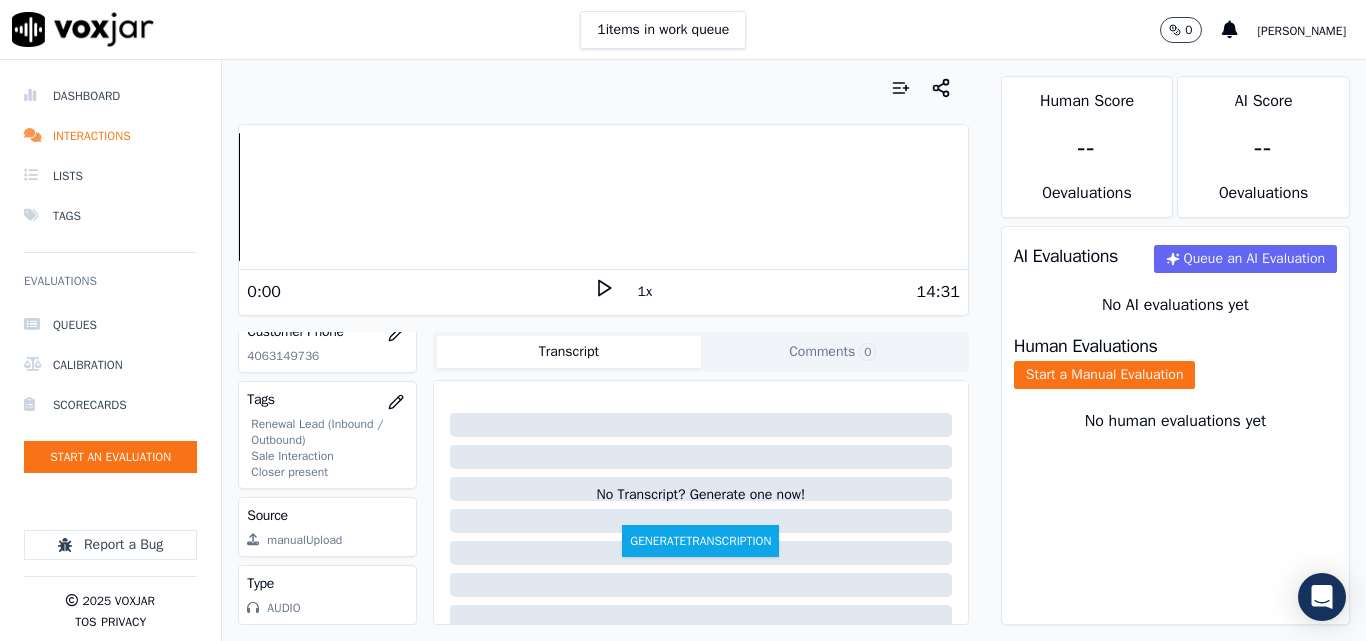 scroll, scrollTop: 436, scrollLeft: 0, axis: vertical 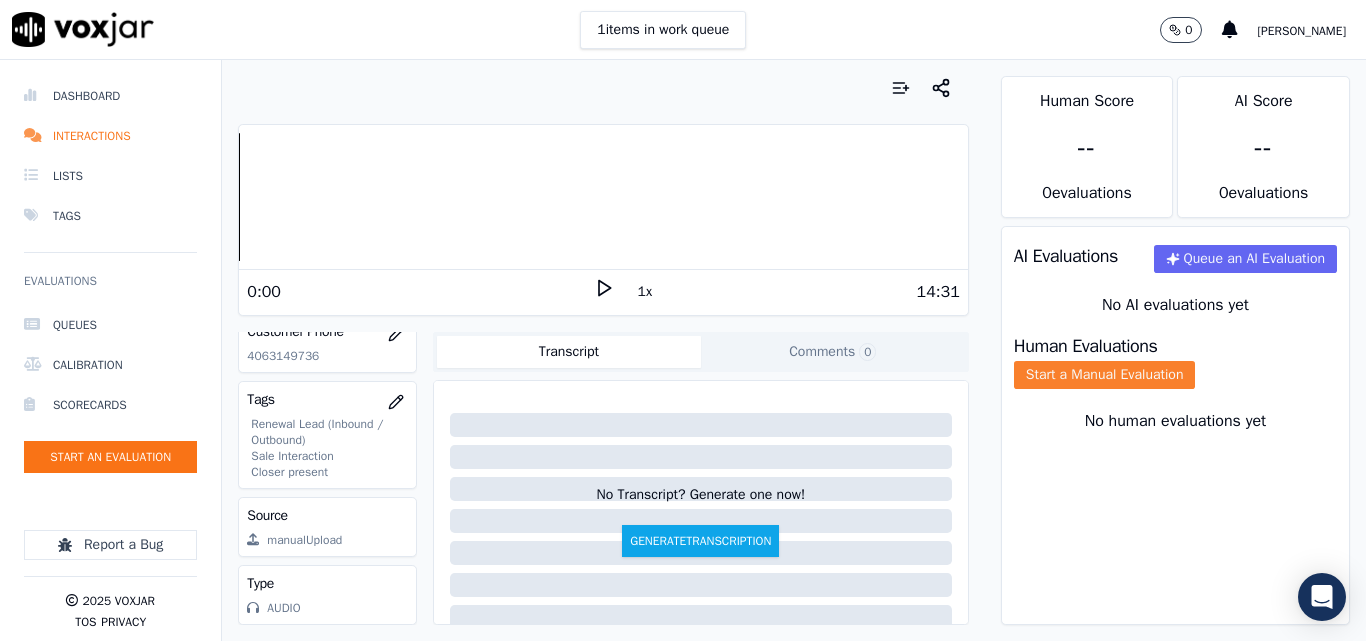 click on "Start a Manual Evaluation" 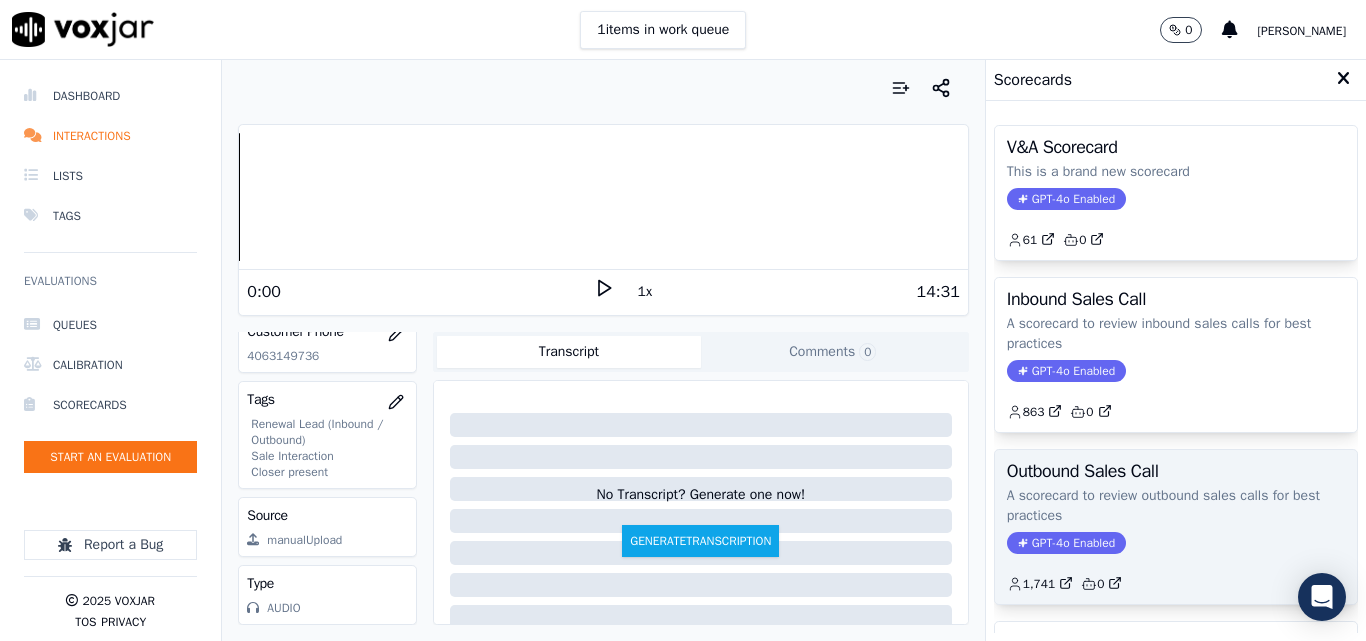click on "A scorecard to review outbound sales calls for best practices" 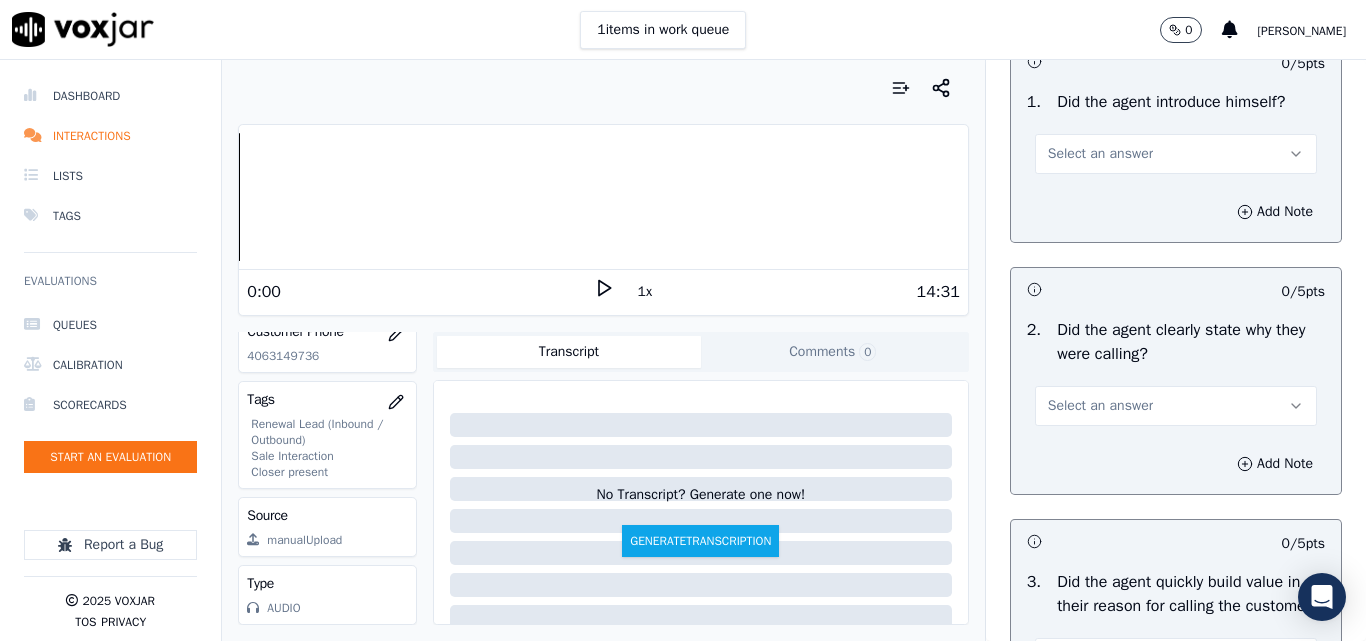 scroll, scrollTop: 200, scrollLeft: 0, axis: vertical 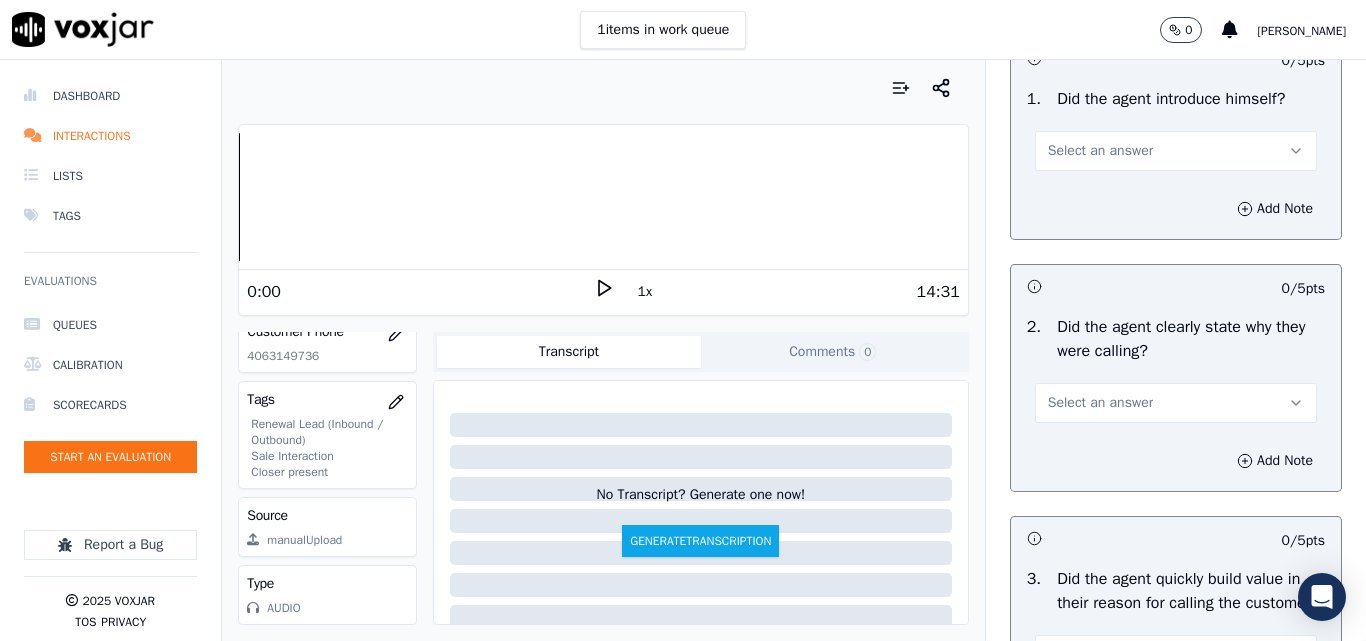 click on "Select an answer" at bounding box center (1100, 151) 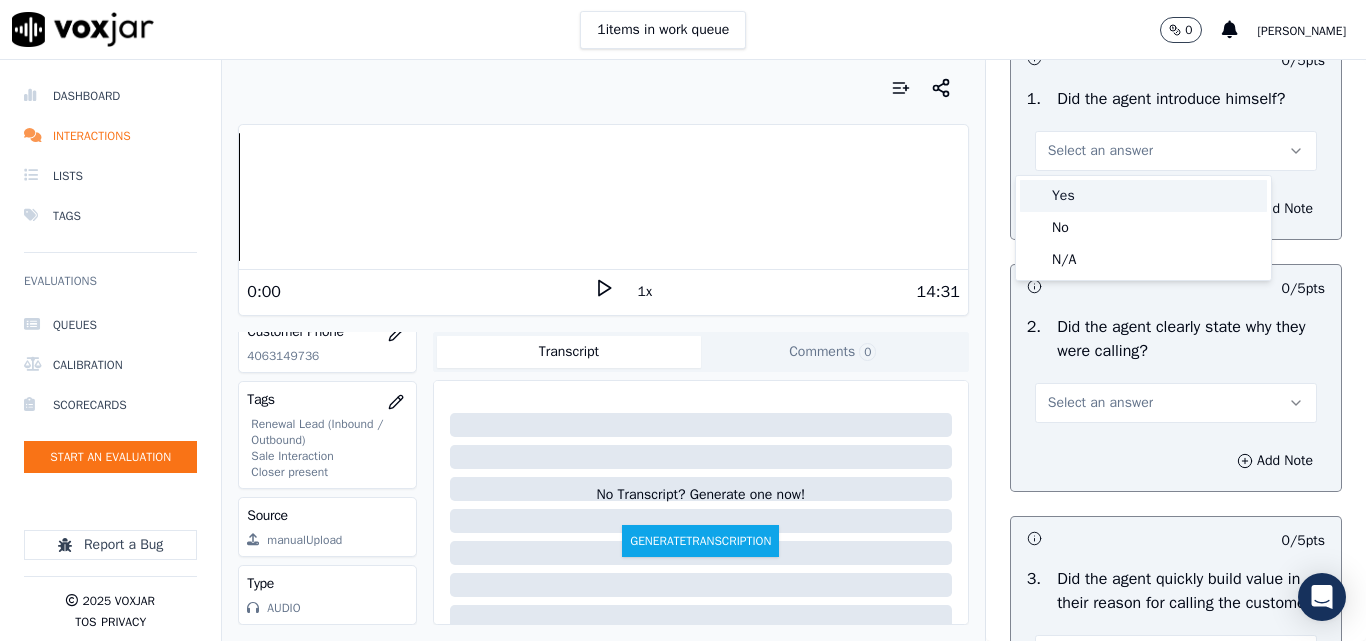 click on "Yes" at bounding box center (1143, 196) 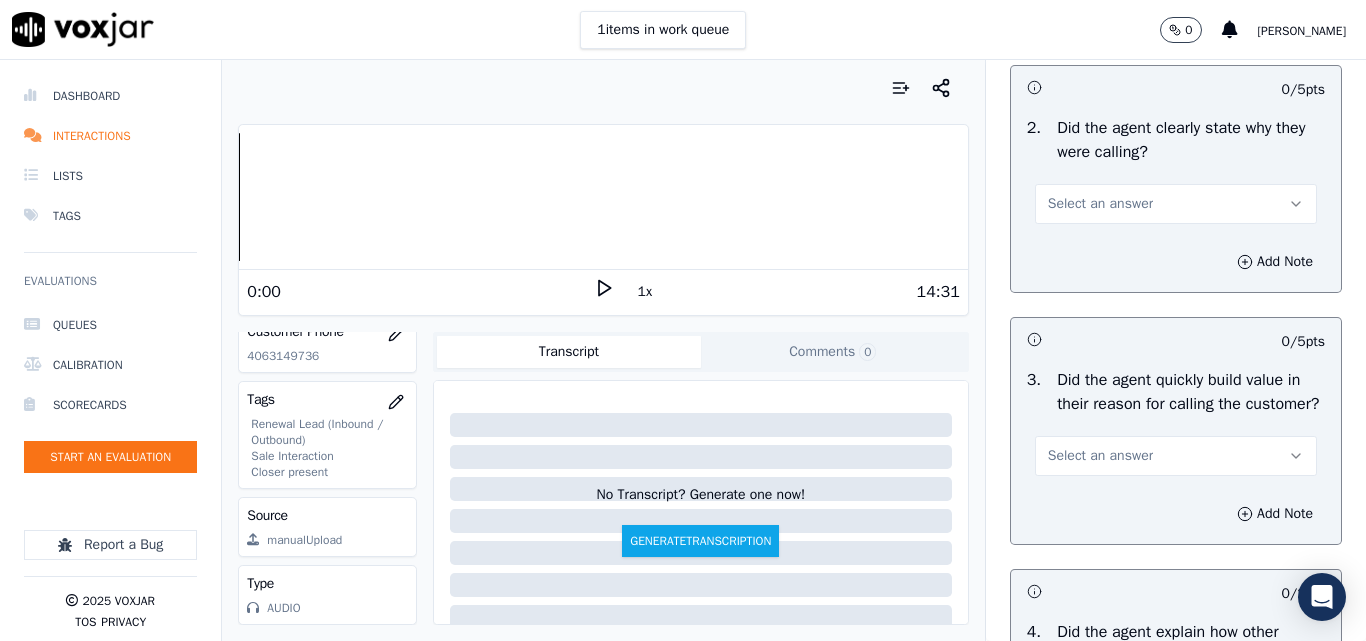 scroll, scrollTop: 400, scrollLeft: 0, axis: vertical 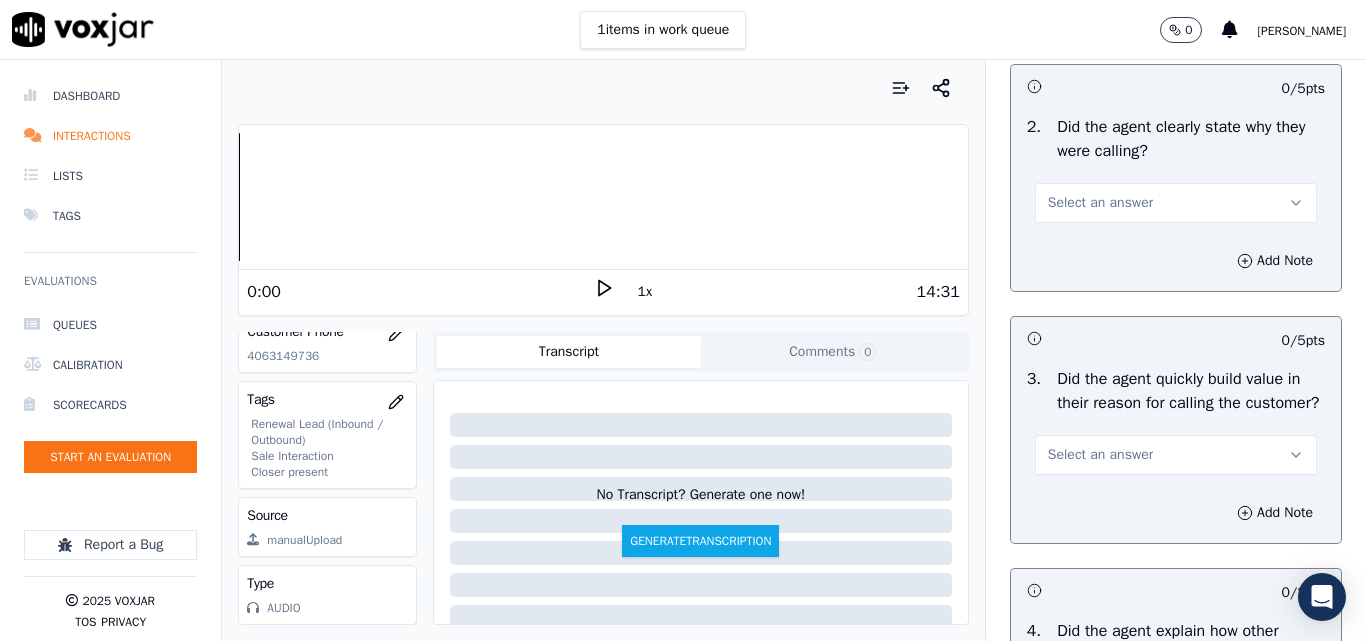 click on "Select an answer" at bounding box center (1100, 203) 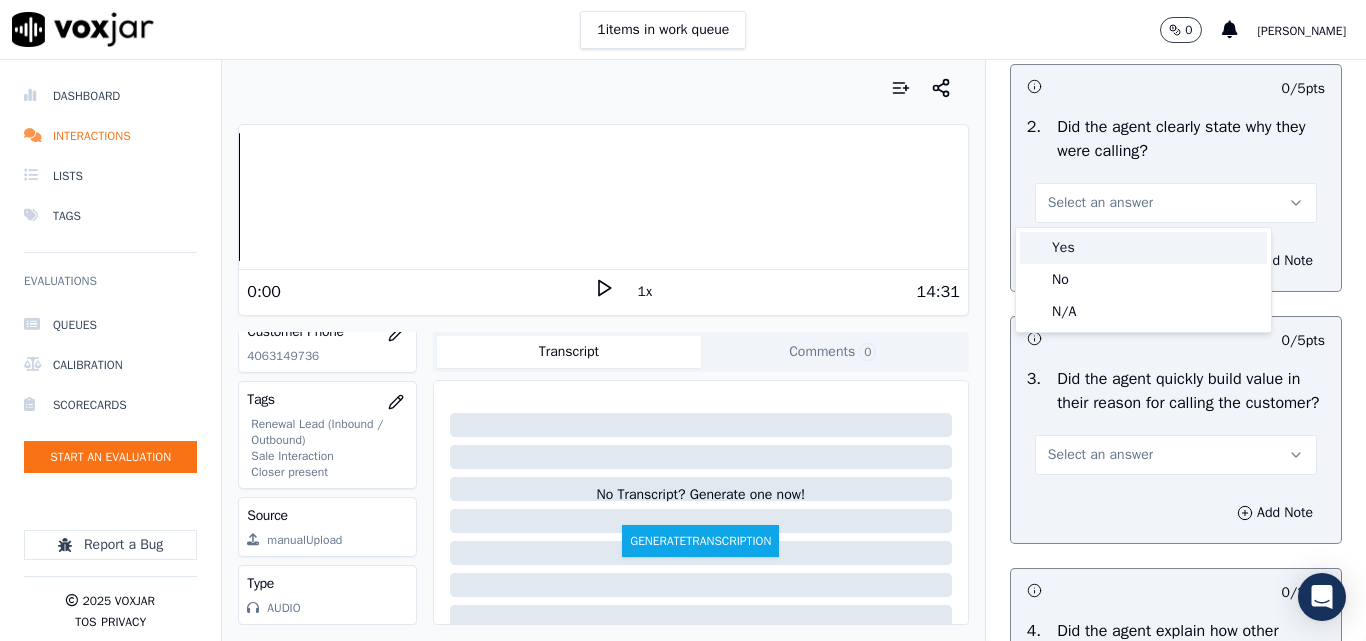 click on "Yes" at bounding box center [1143, 248] 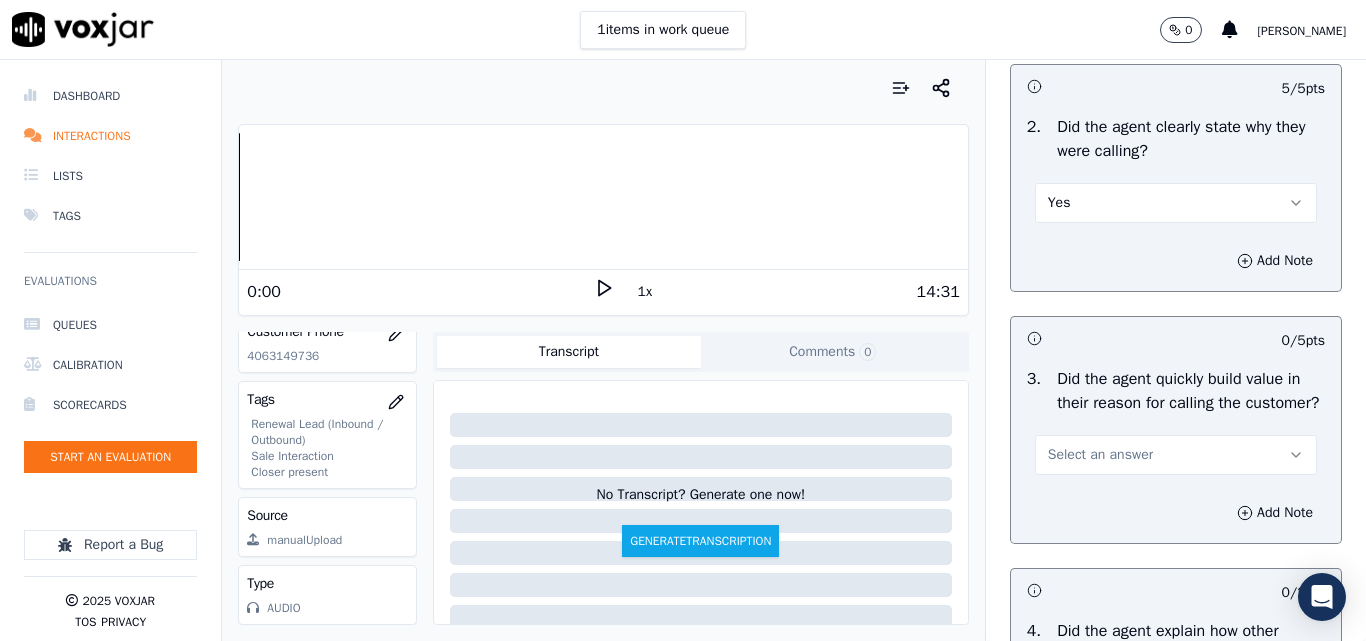 scroll, scrollTop: 600, scrollLeft: 0, axis: vertical 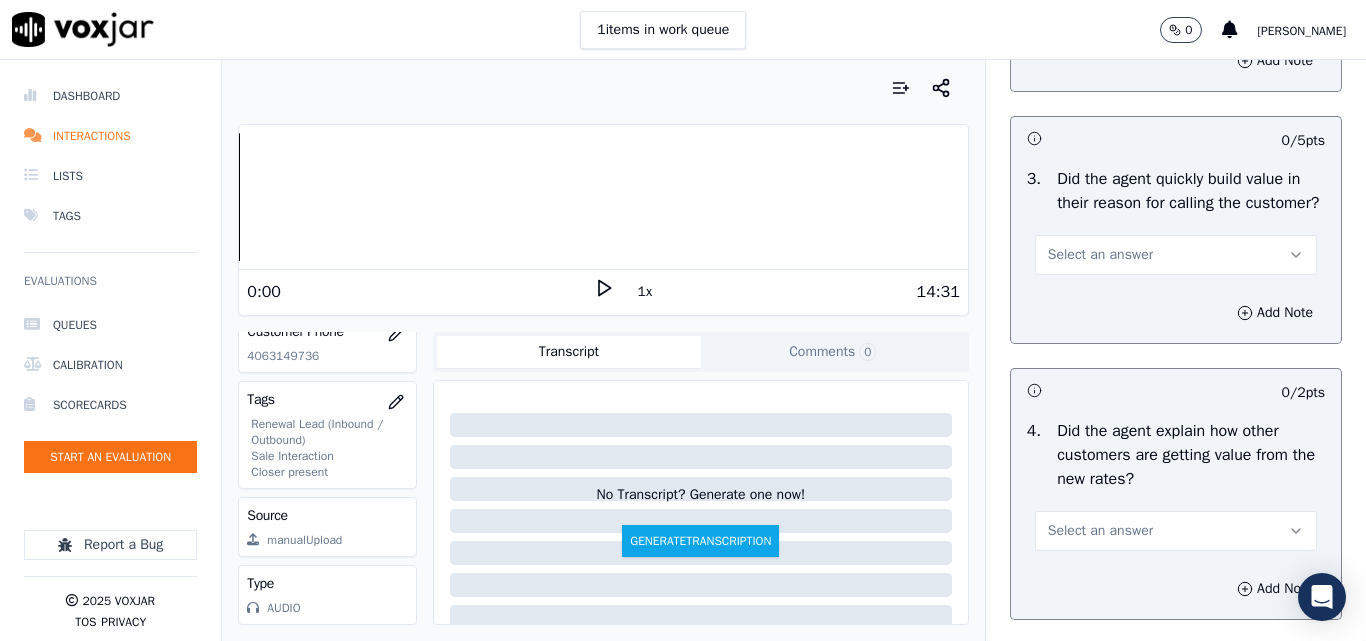 click on "Select an answer" at bounding box center (1100, 255) 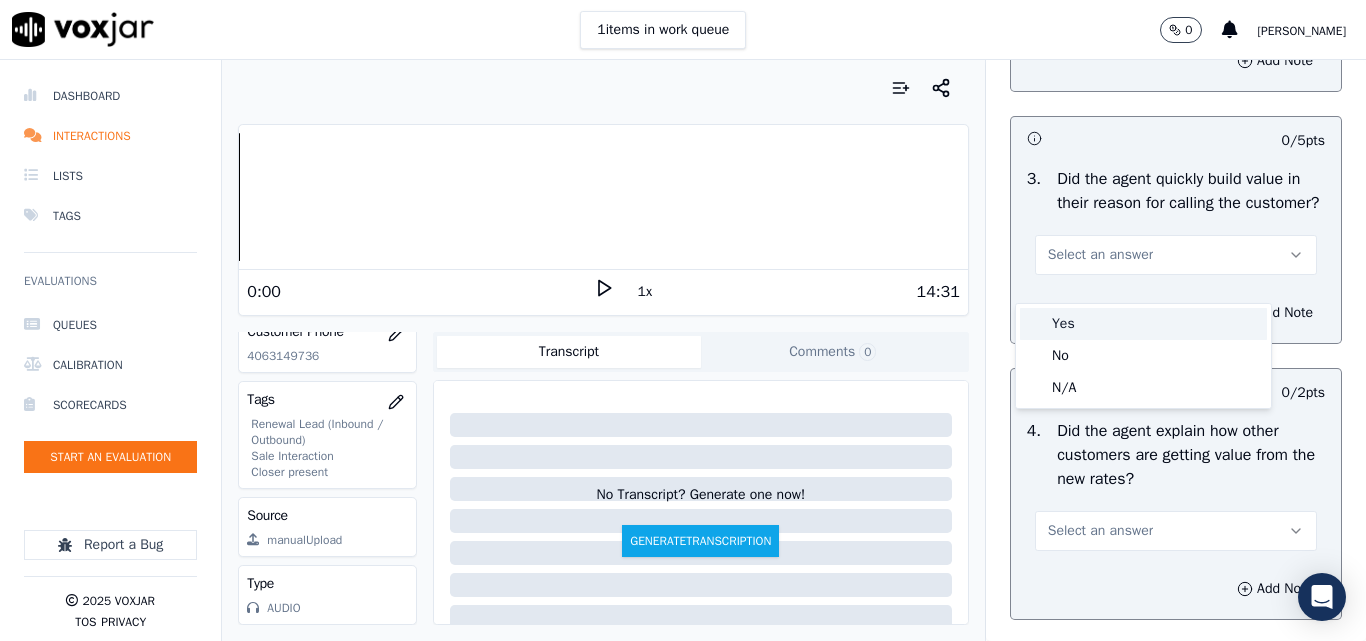 click on "Yes" at bounding box center (1143, 324) 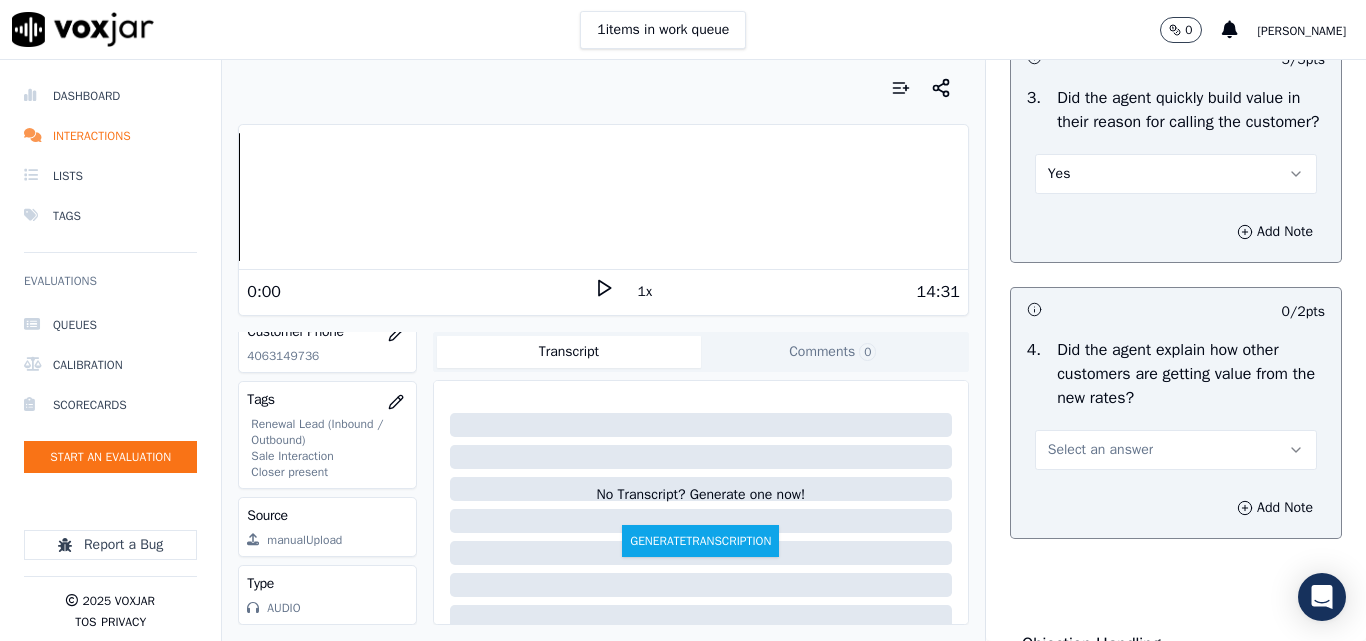 scroll, scrollTop: 800, scrollLeft: 0, axis: vertical 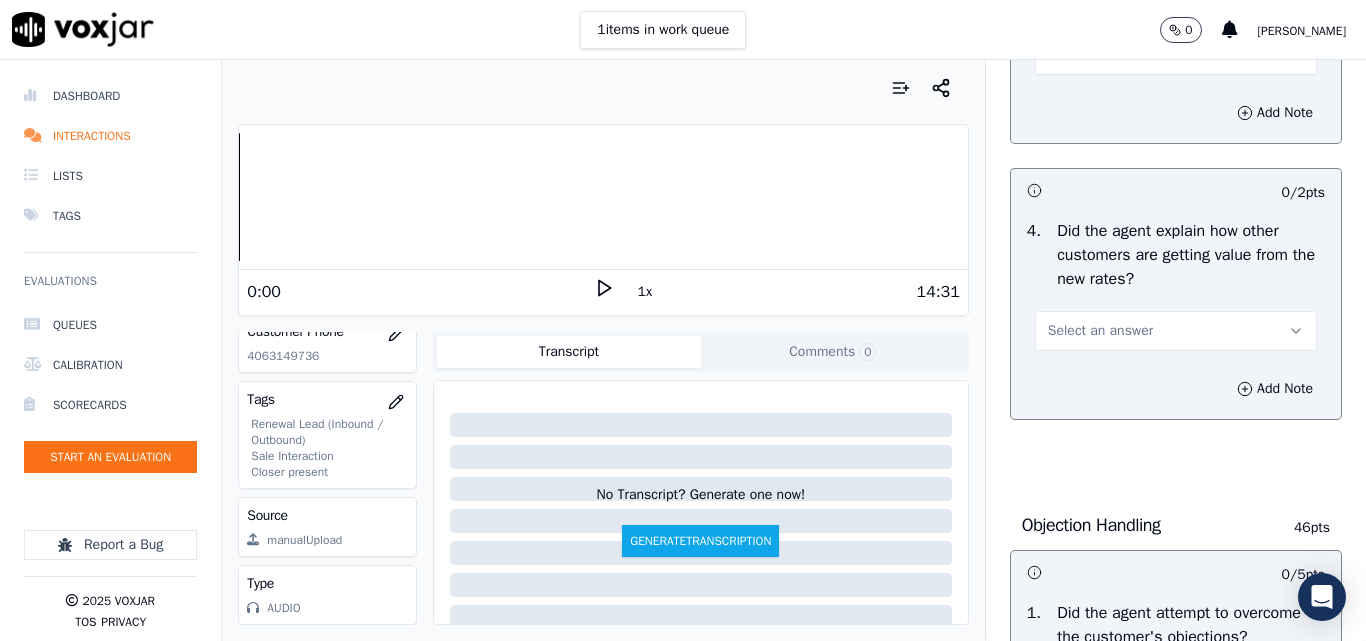 click on "Select an answer" at bounding box center (1100, 331) 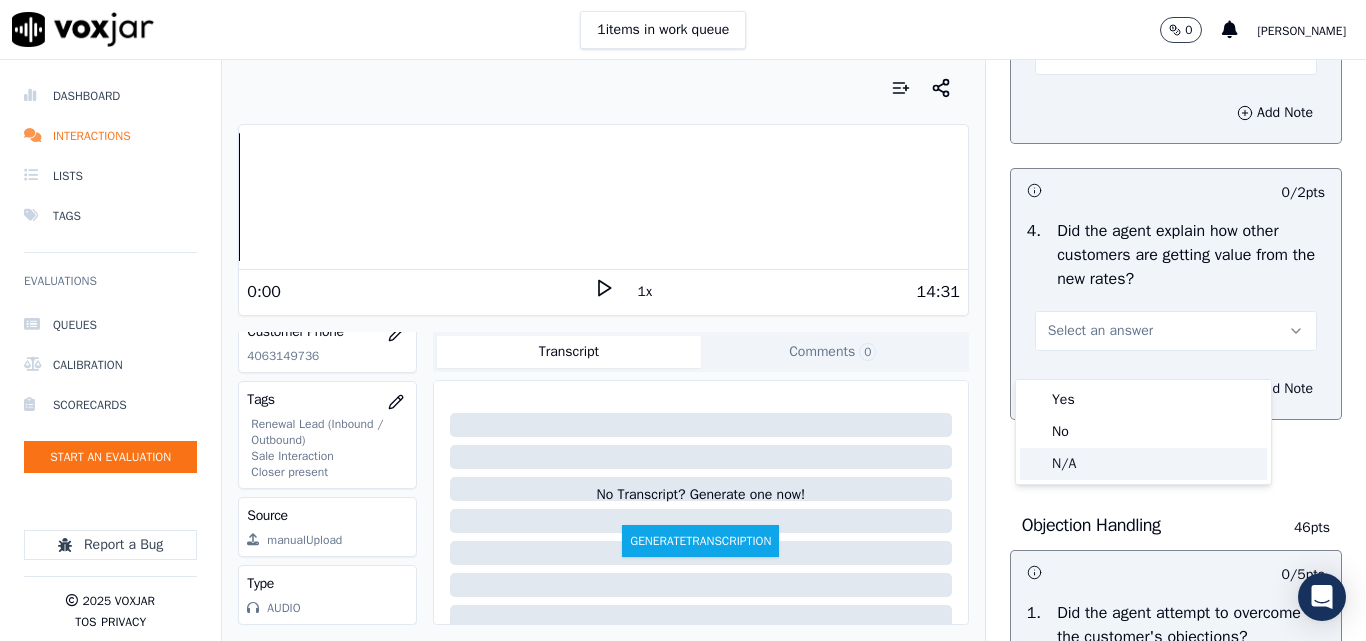 click on "N/A" 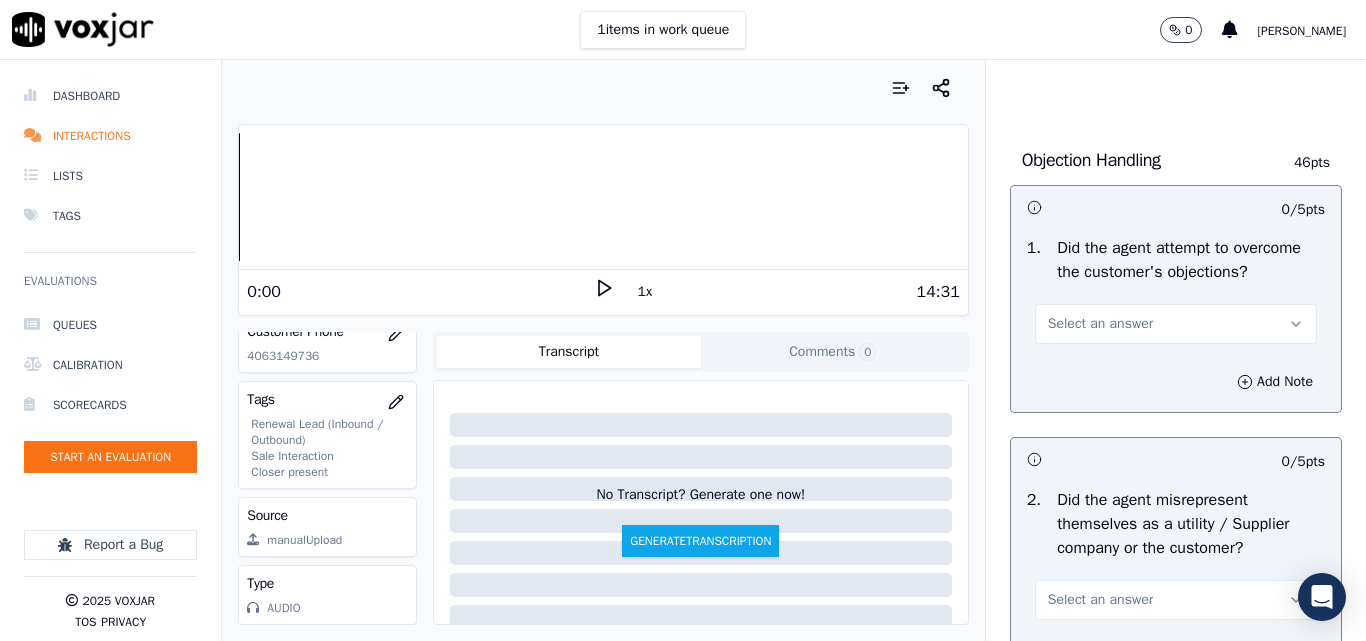 scroll, scrollTop: 1200, scrollLeft: 0, axis: vertical 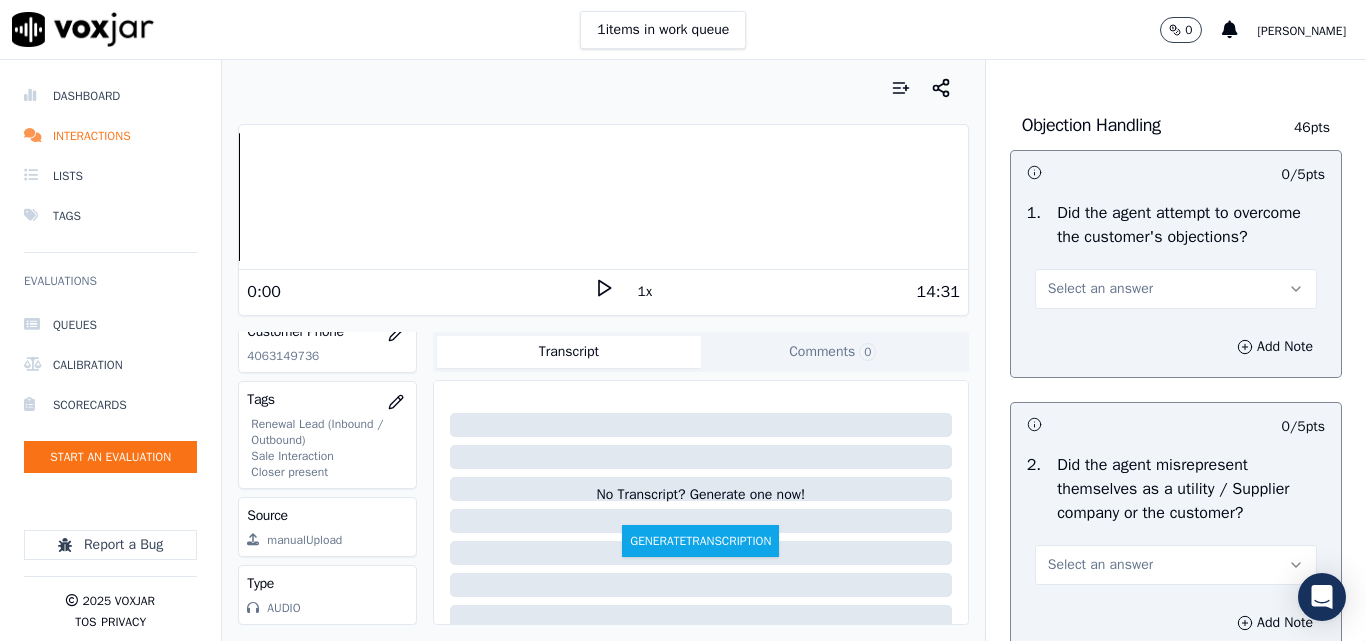 click on "Select an answer" at bounding box center [1100, 289] 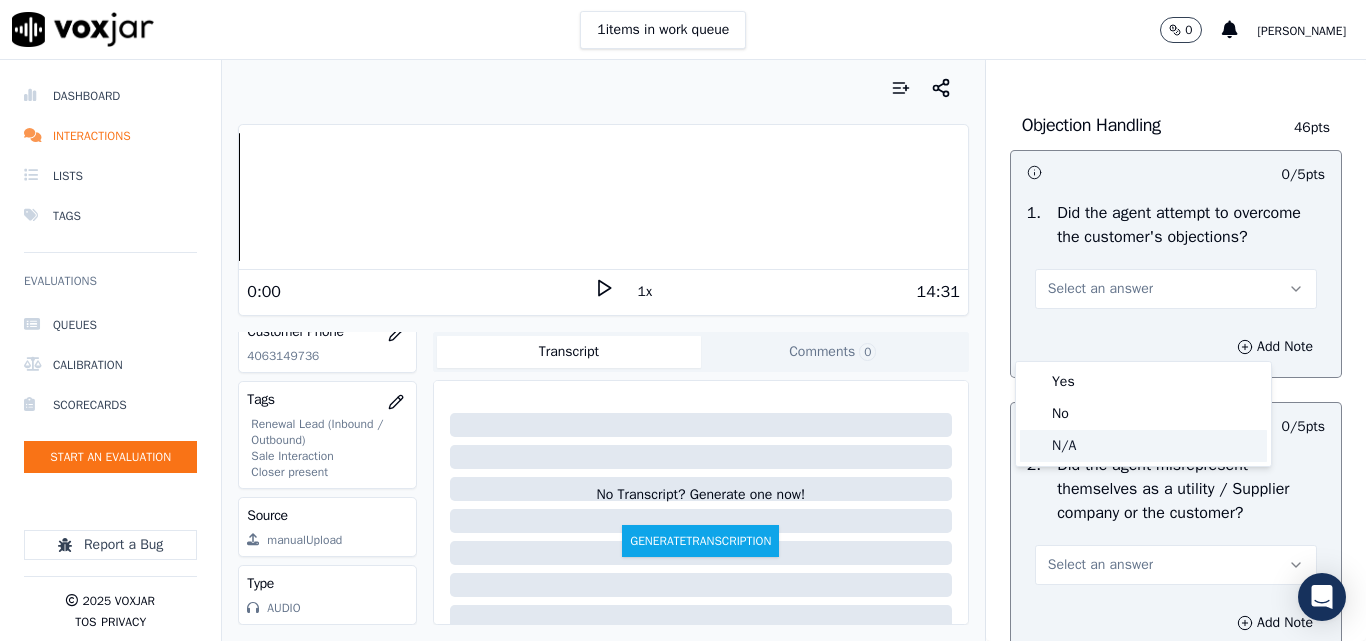 click on "N/A" 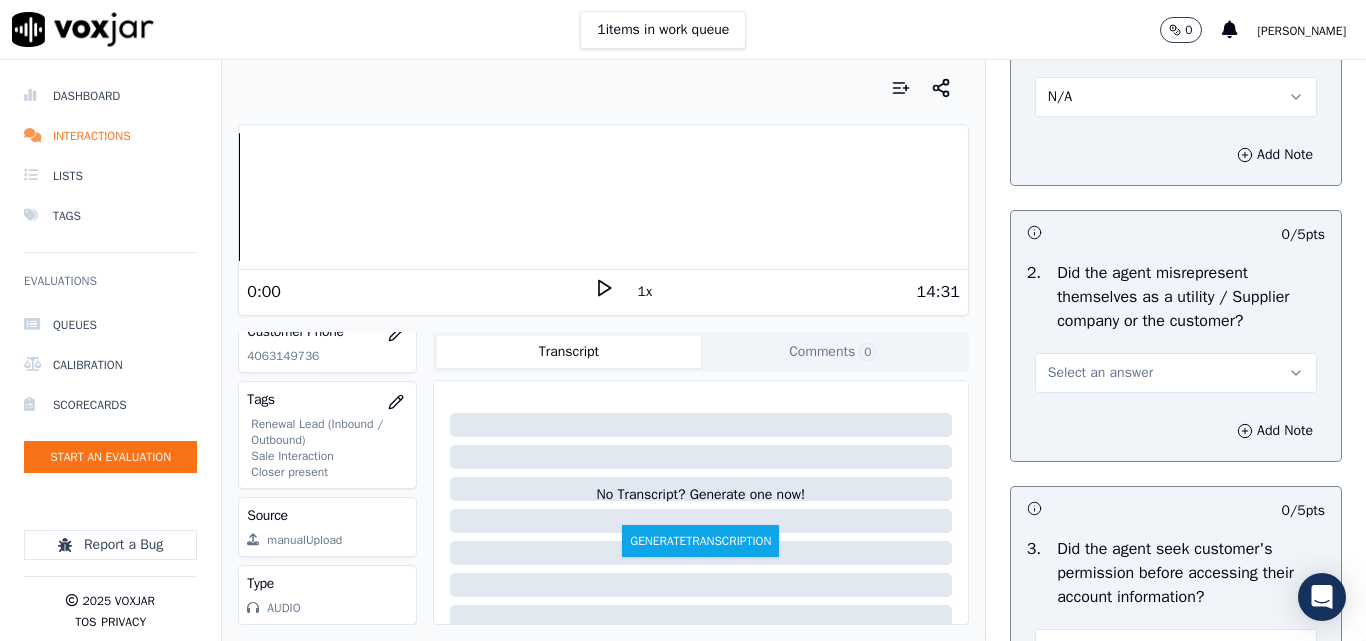 scroll, scrollTop: 1400, scrollLeft: 0, axis: vertical 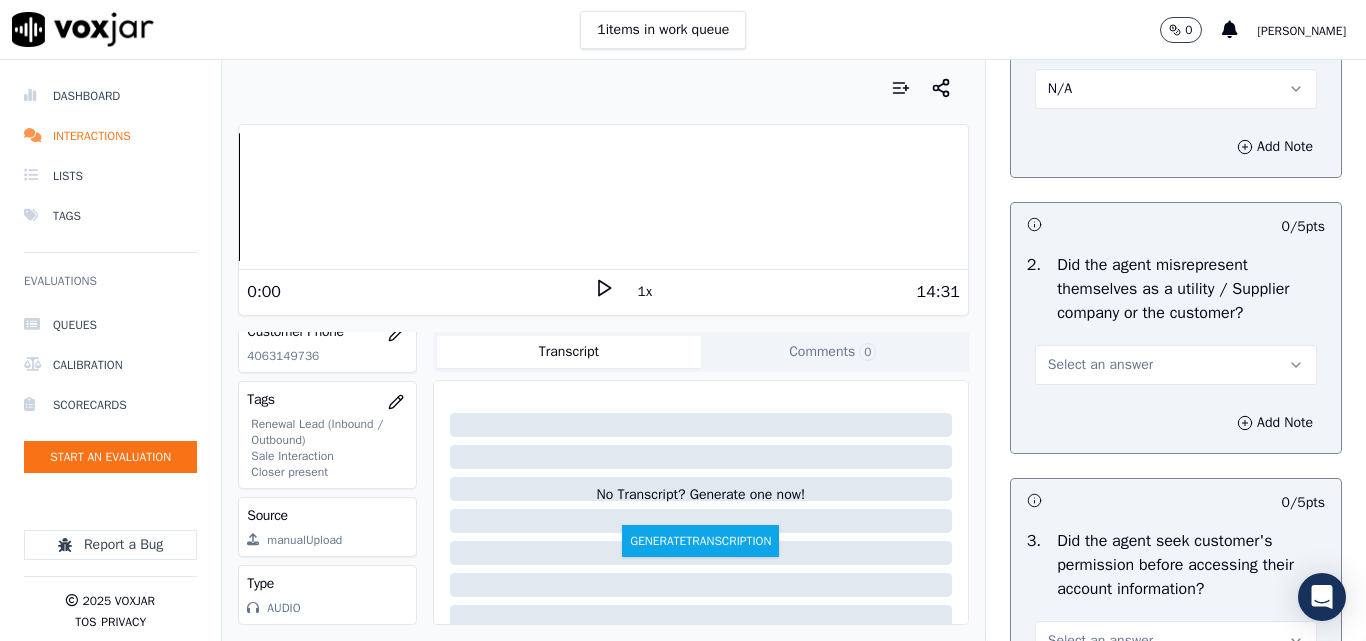 click on "Select an answer" at bounding box center (1100, 365) 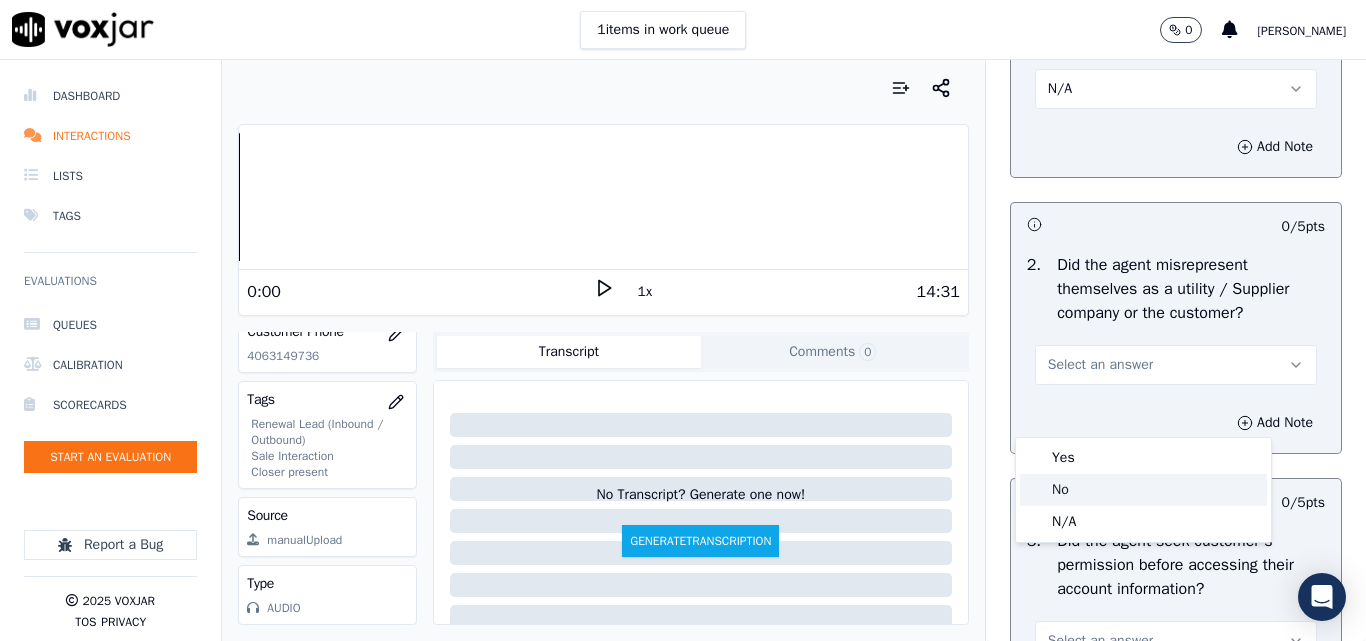 click on "No" 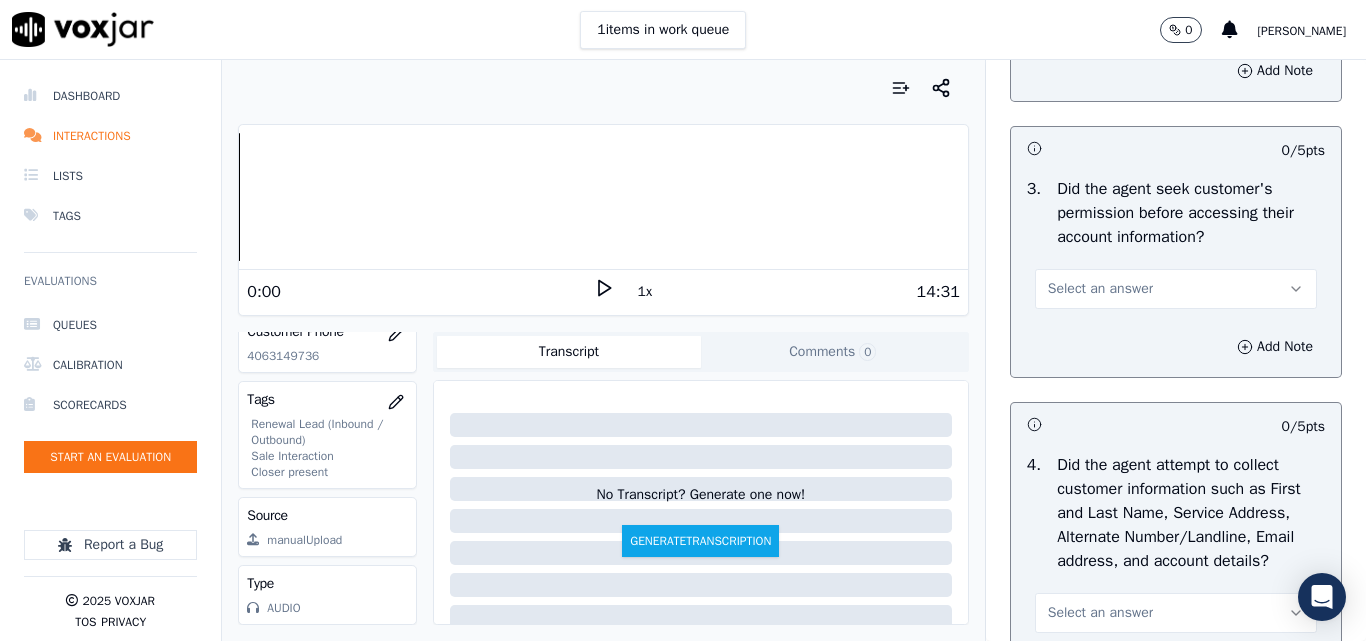scroll, scrollTop: 1800, scrollLeft: 0, axis: vertical 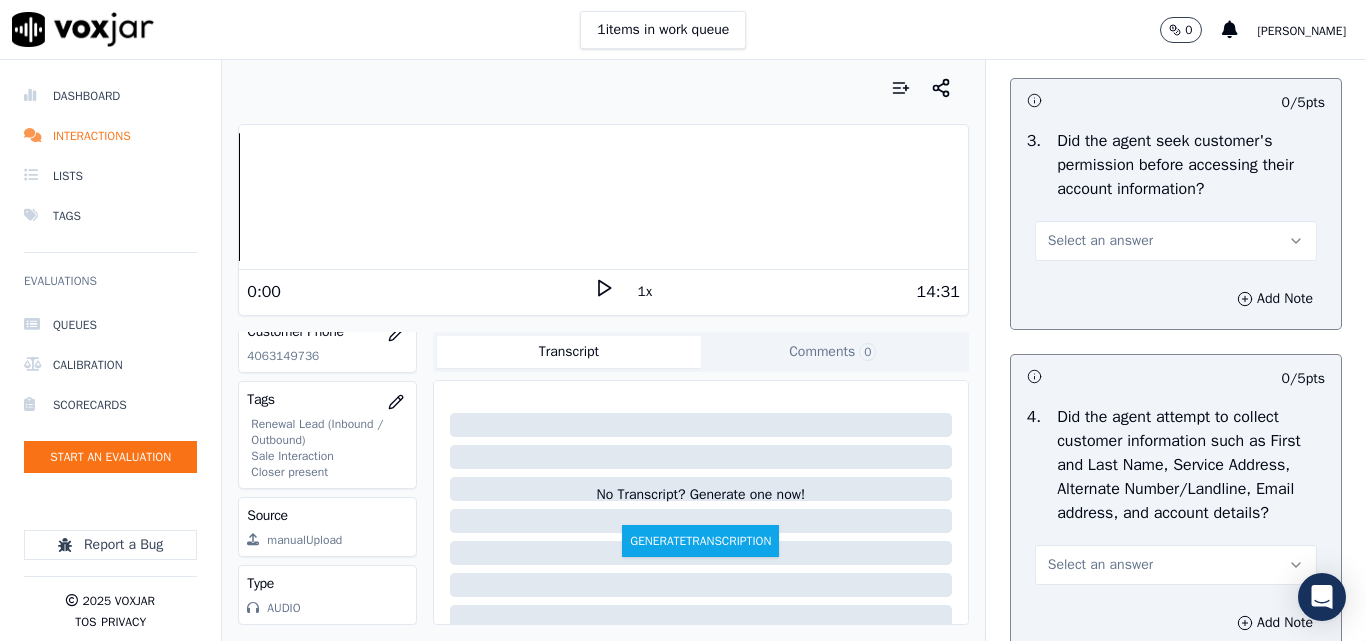 click on "Select an answer" at bounding box center (1176, 241) 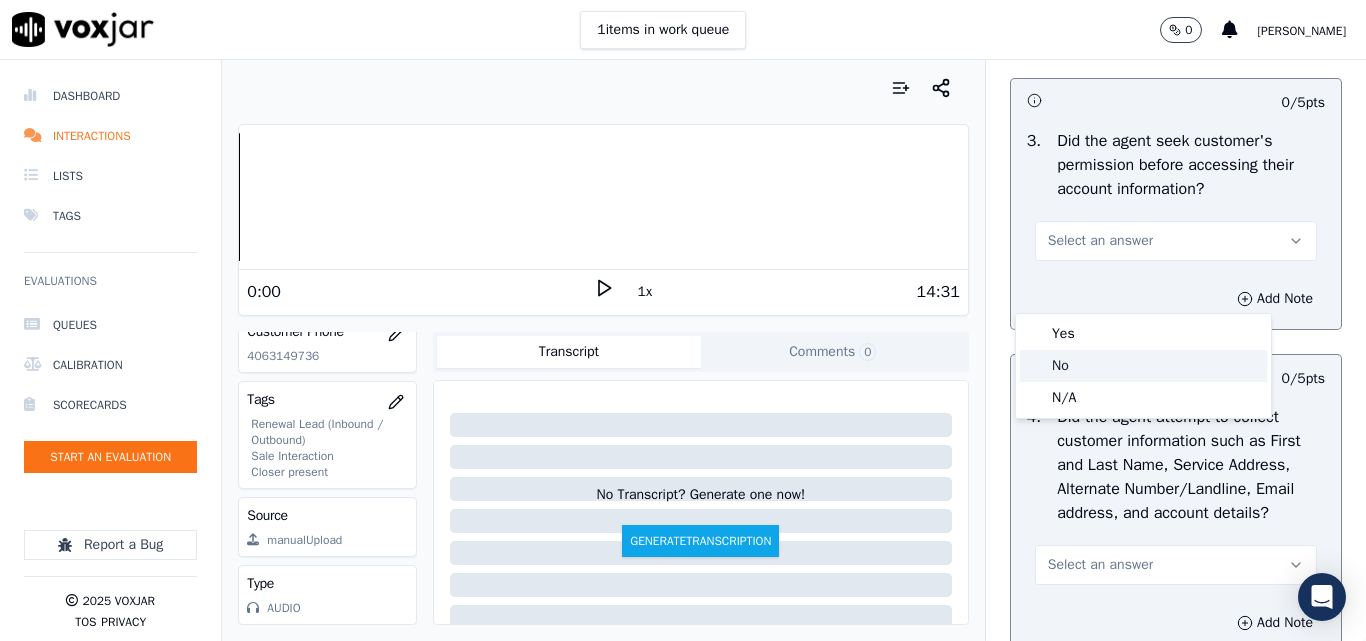 click on "No" 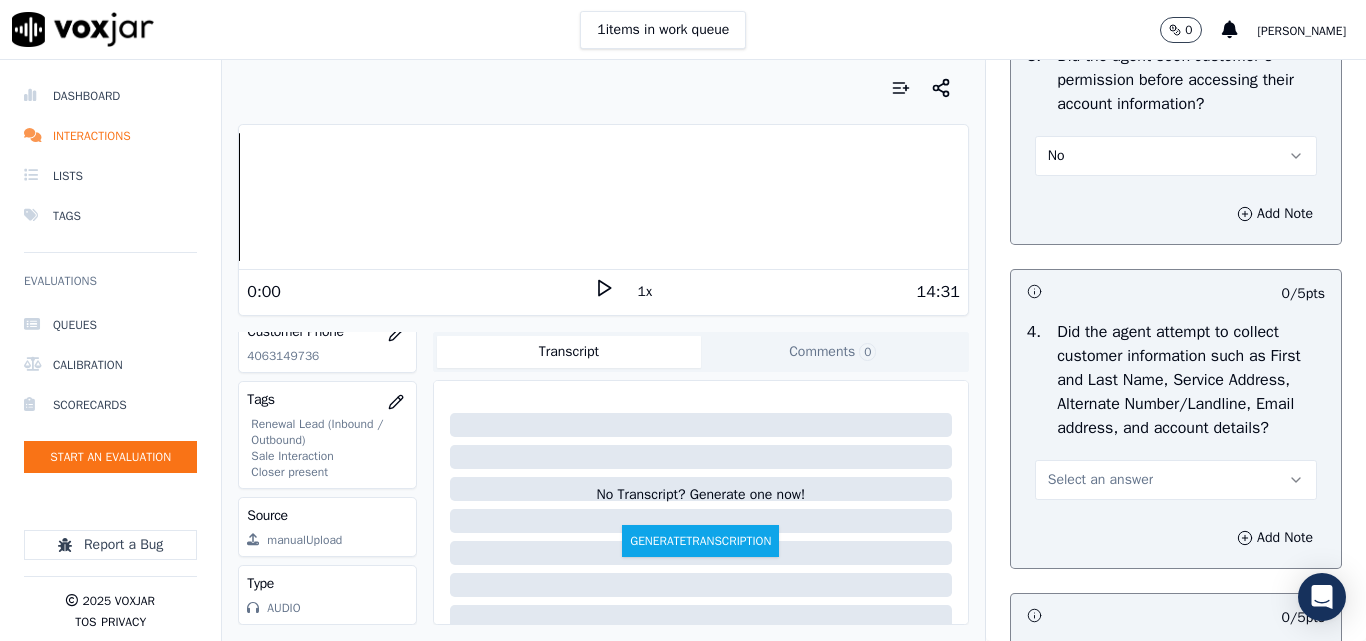 scroll, scrollTop: 2000, scrollLeft: 0, axis: vertical 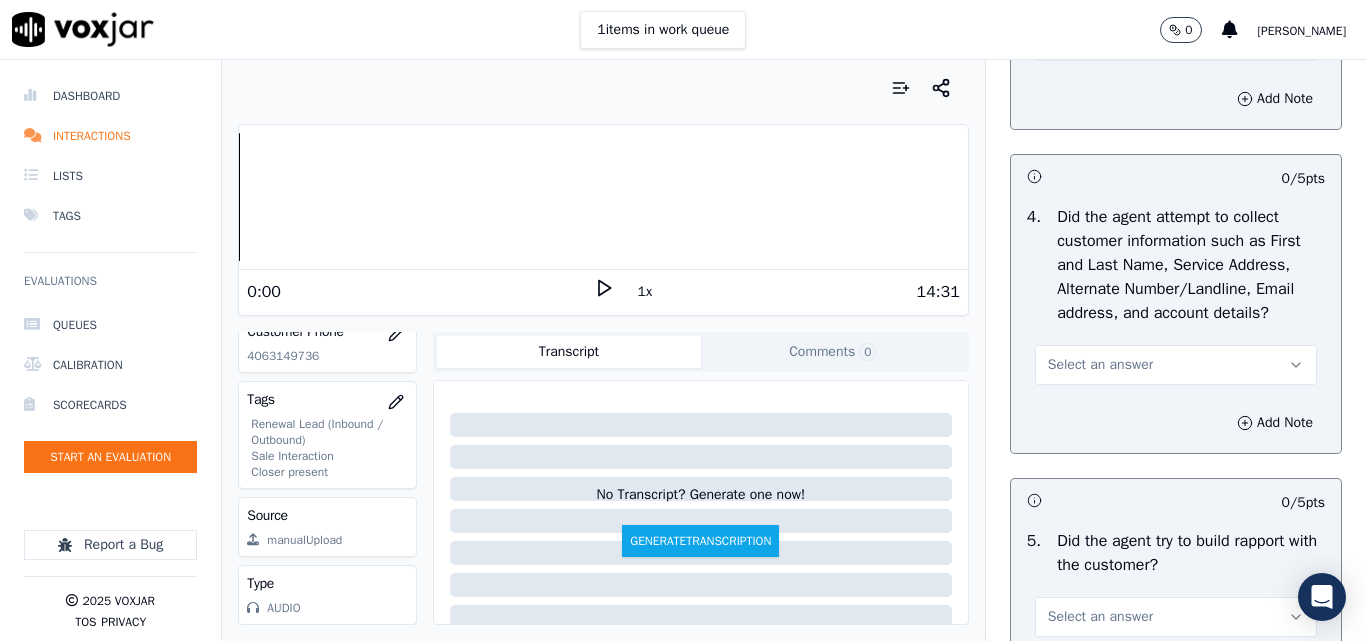 click on "No" at bounding box center (1176, 41) 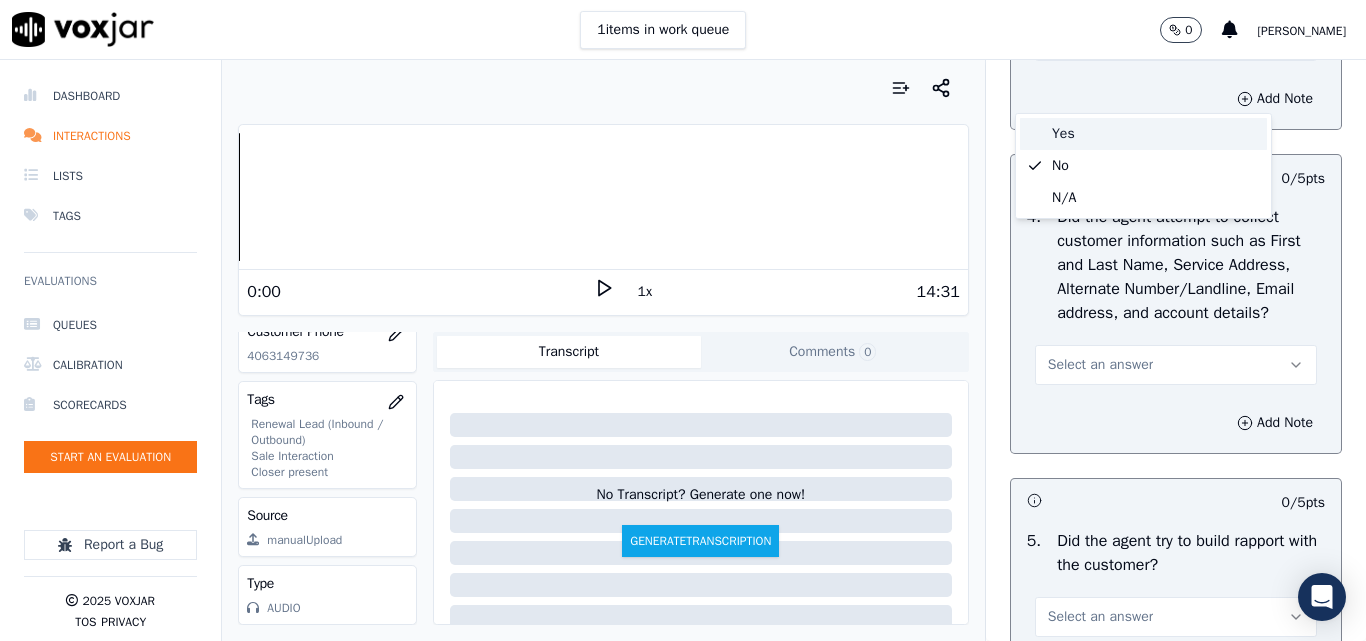 click on "Yes" at bounding box center [1143, 134] 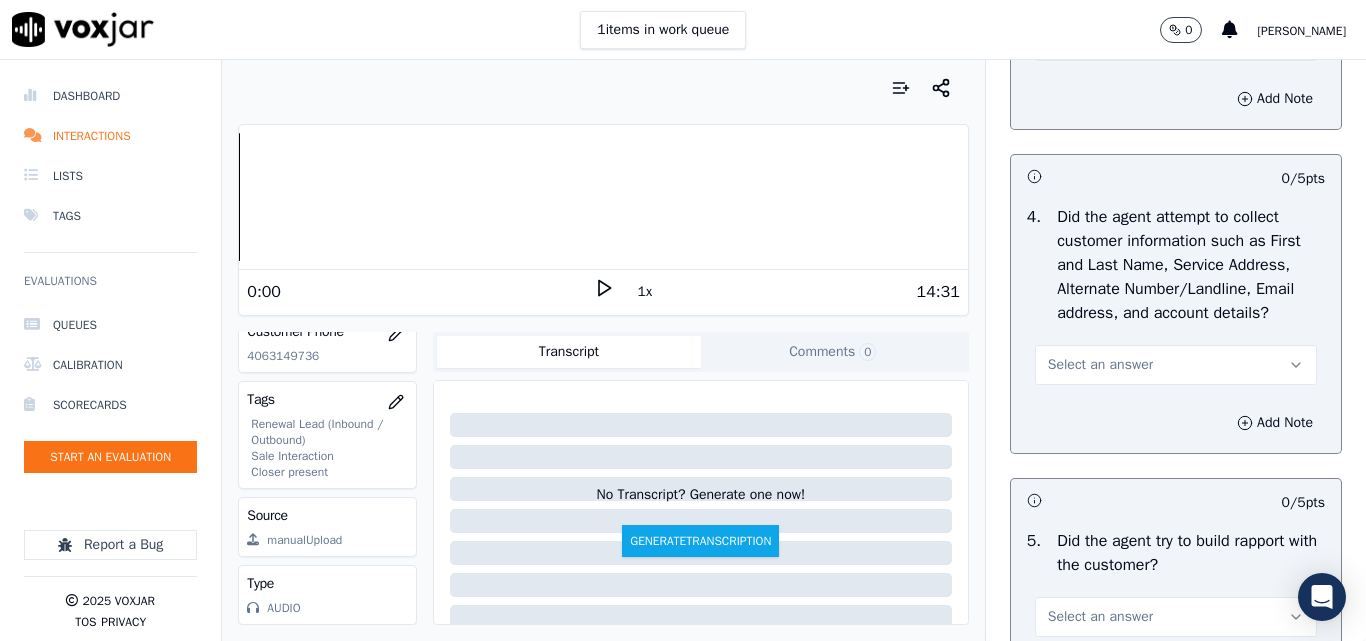 click on "Select an answer" at bounding box center [1100, 365] 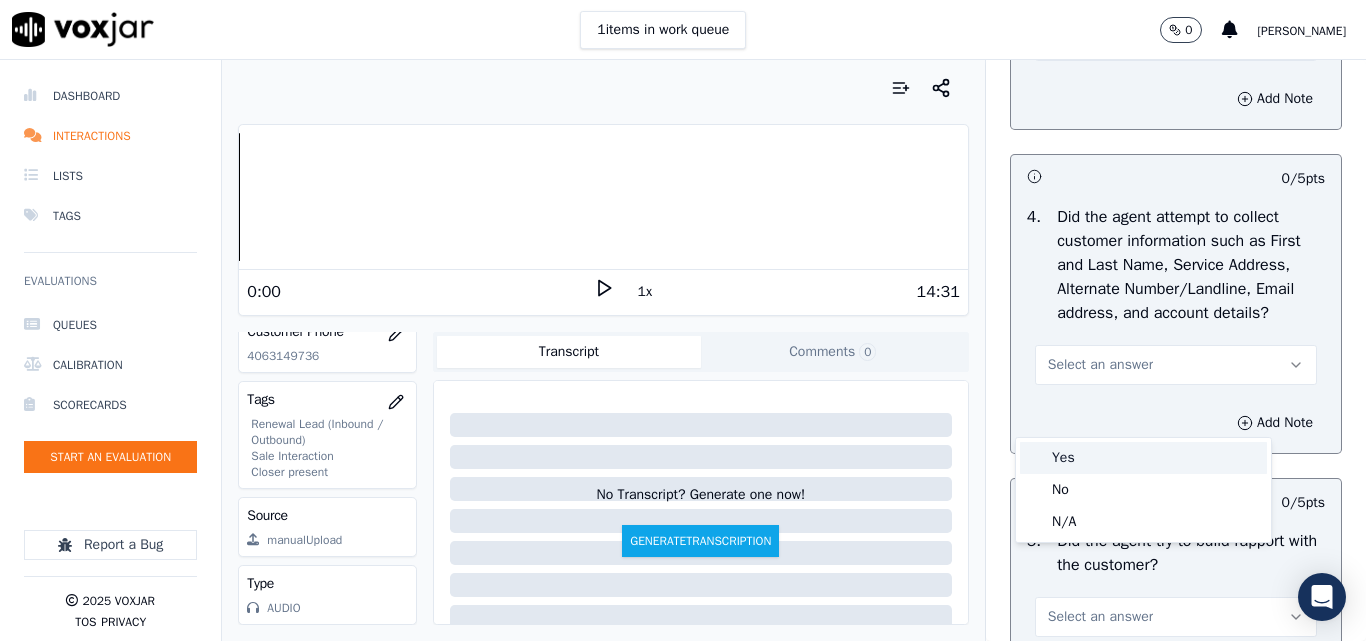 click on "Yes" at bounding box center [1143, 458] 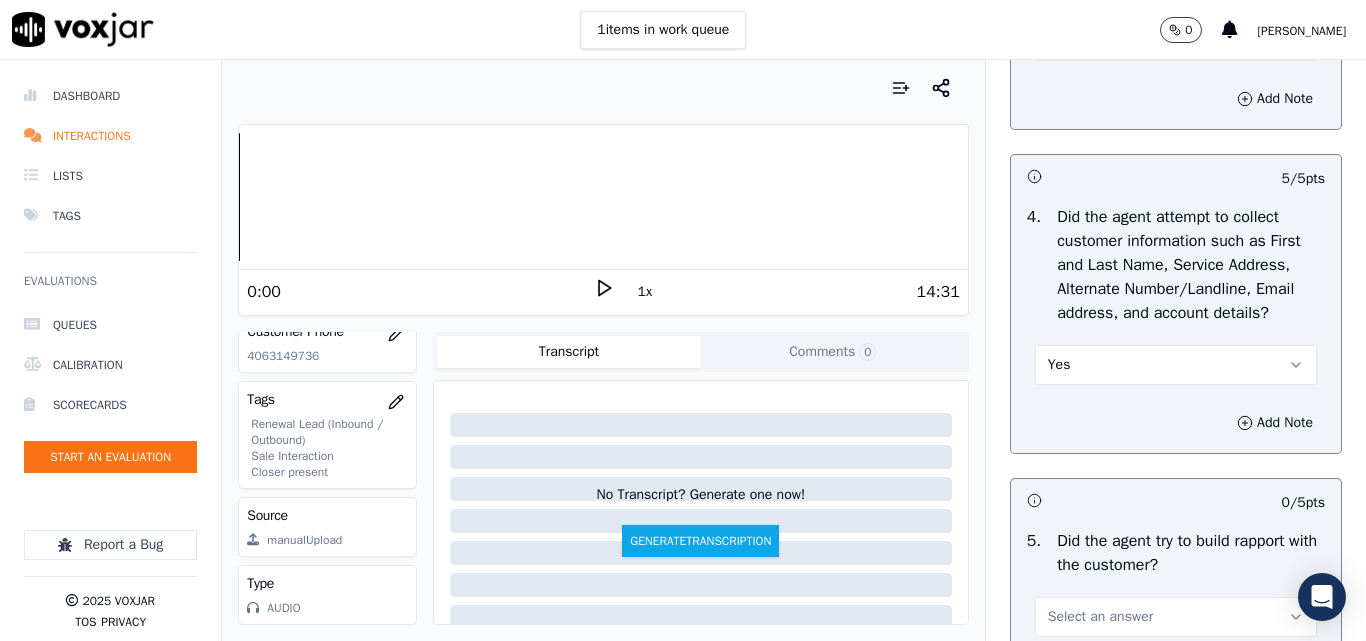 scroll, scrollTop: 2300, scrollLeft: 0, axis: vertical 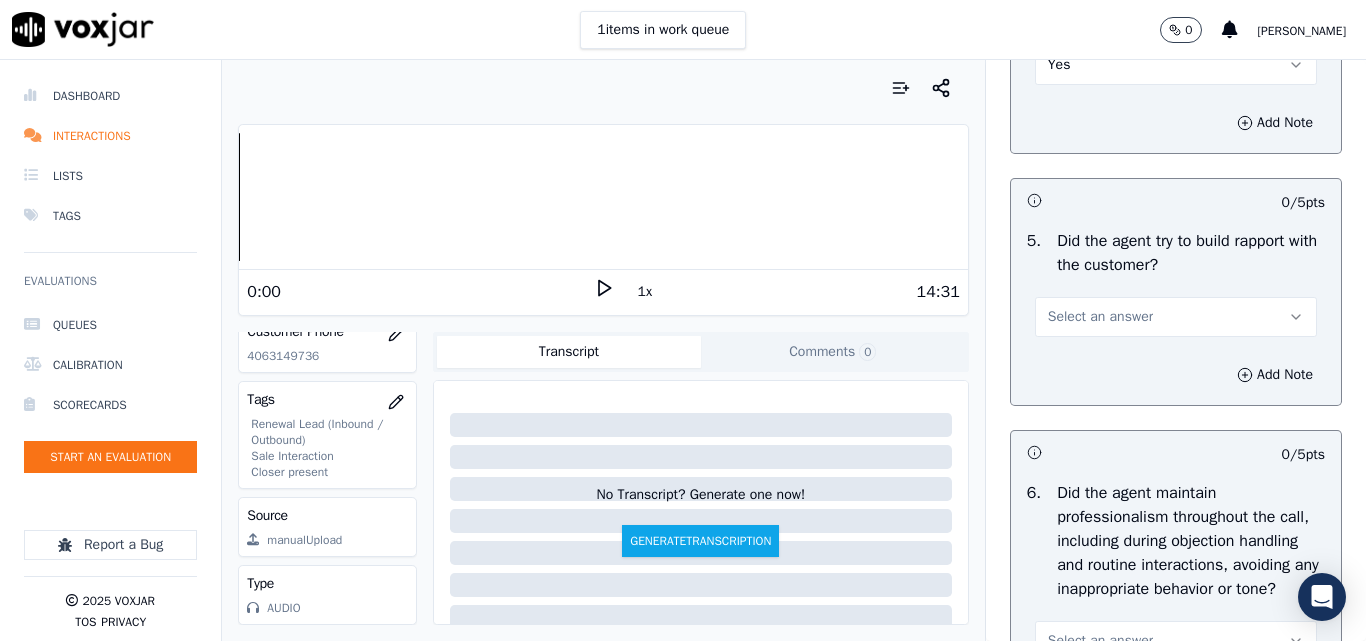 click on "Select an answer" at bounding box center [1100, 317] 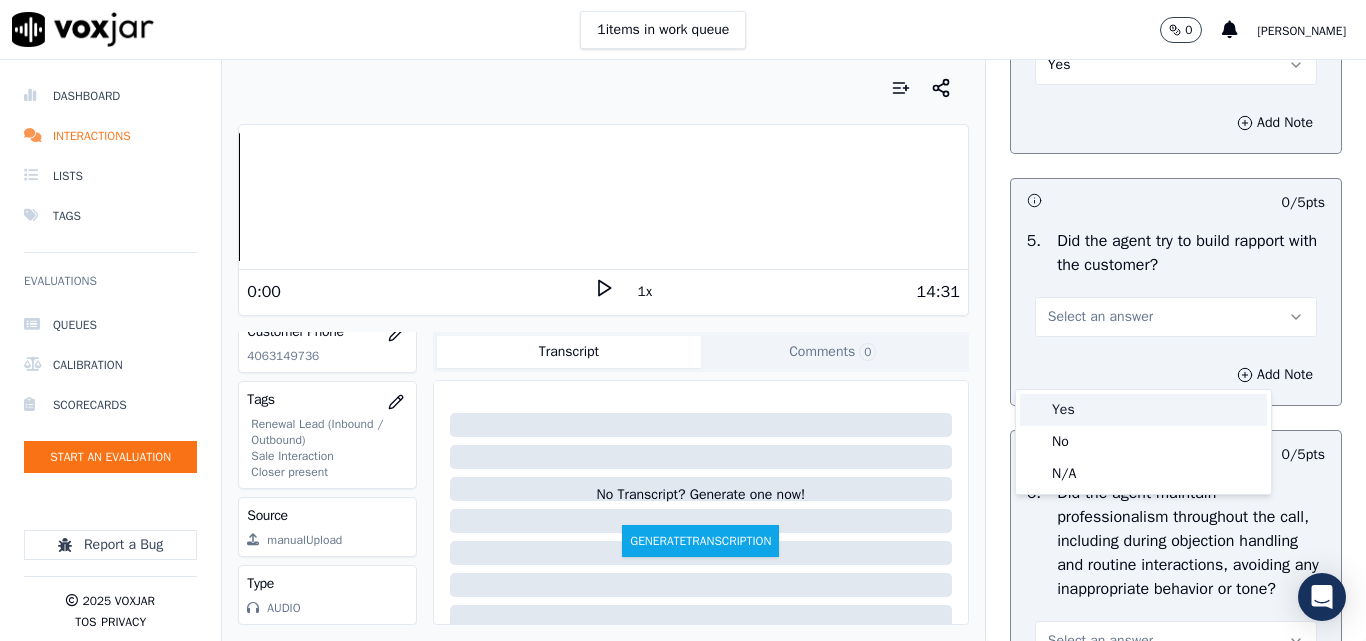 click on "Yes" at bounding box center (1143, 410) 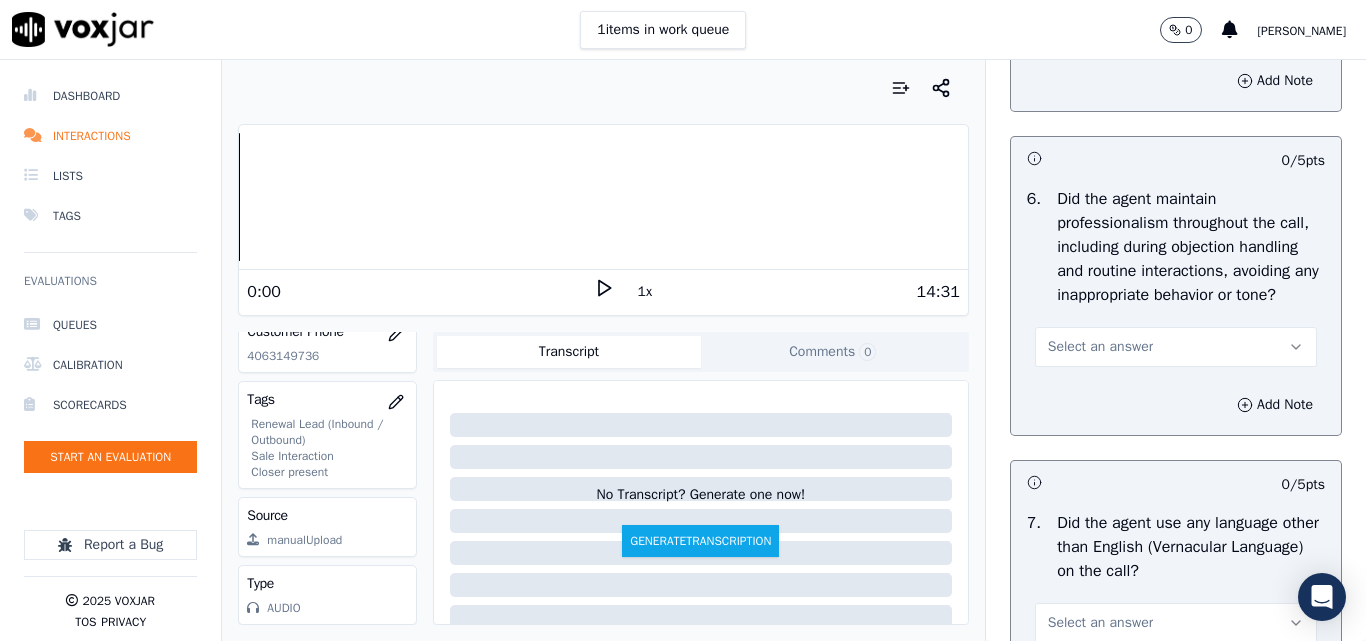 scroll, scrollTop: 2600, scrollLeft: 0, axis: vertical 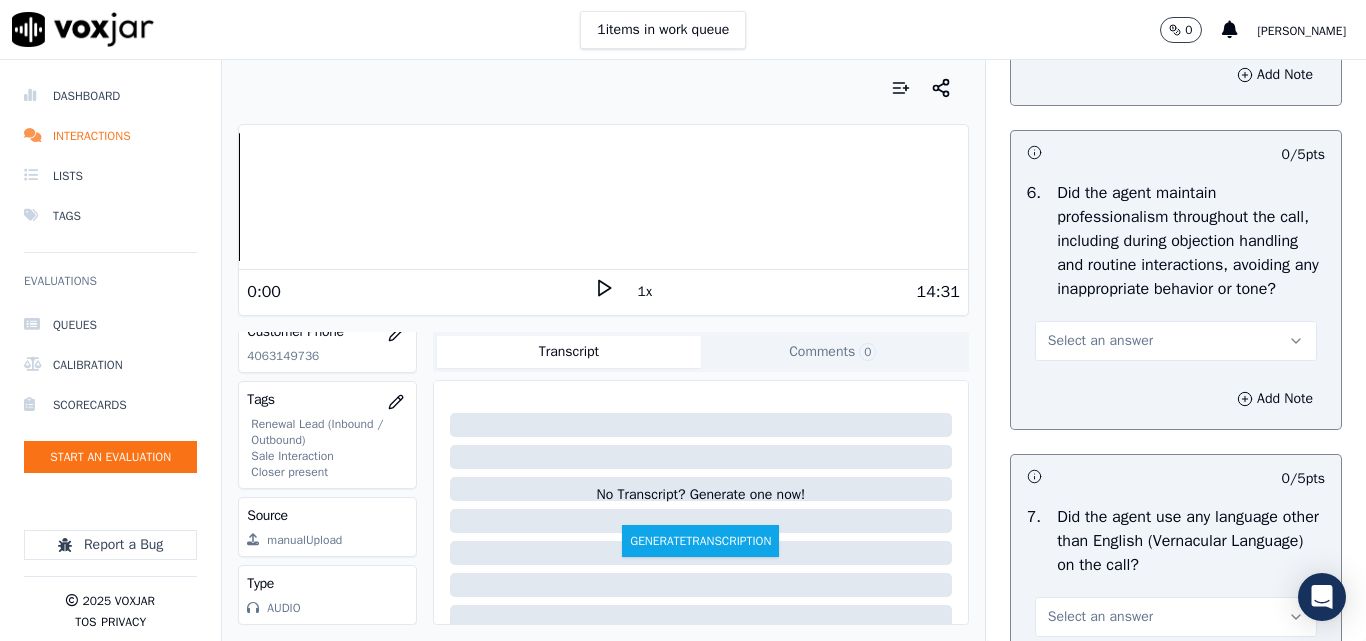 click on "Select an answer" at bounding box center [1100, 341] 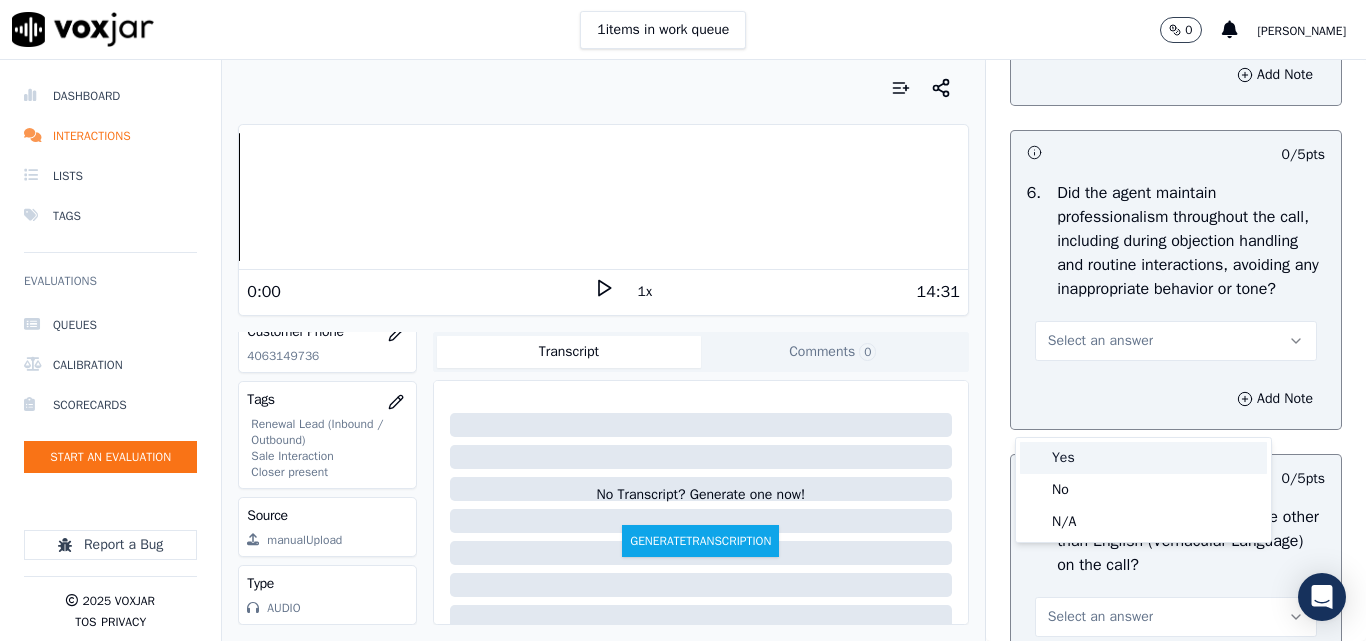 click on "Yes" at bounding box center (1143, 458) 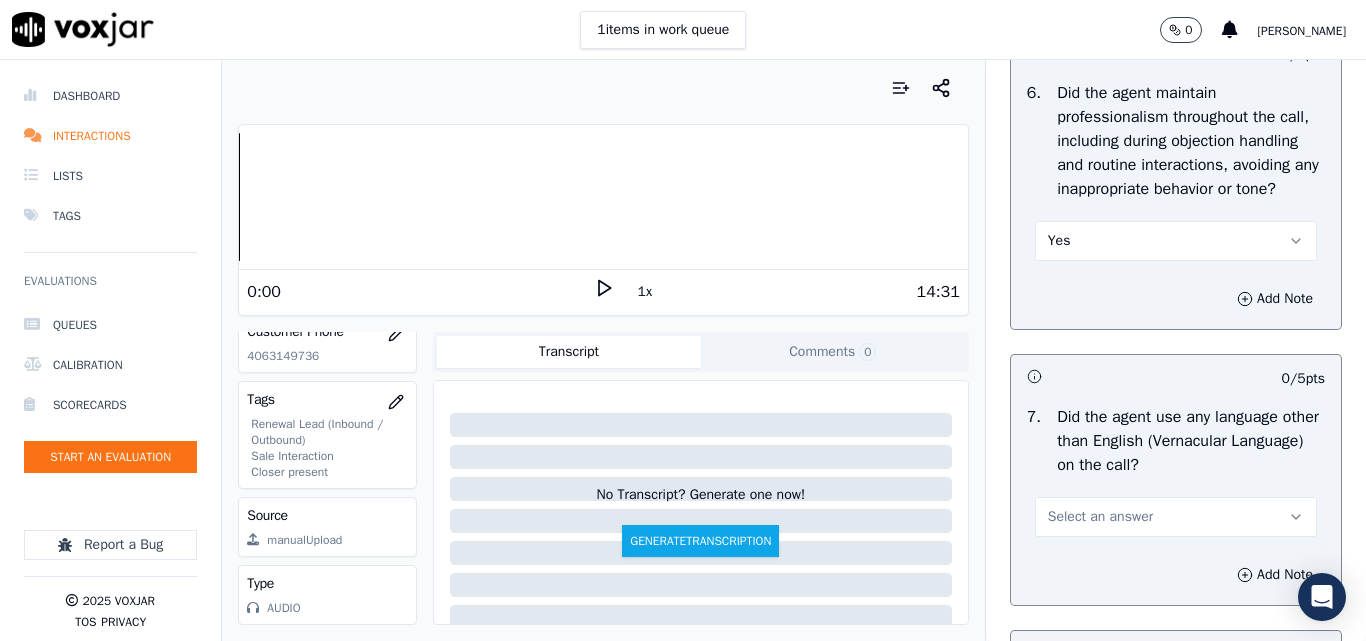 scroll, scrollTop: 2900, scrollLeft: 0, axis: vertical 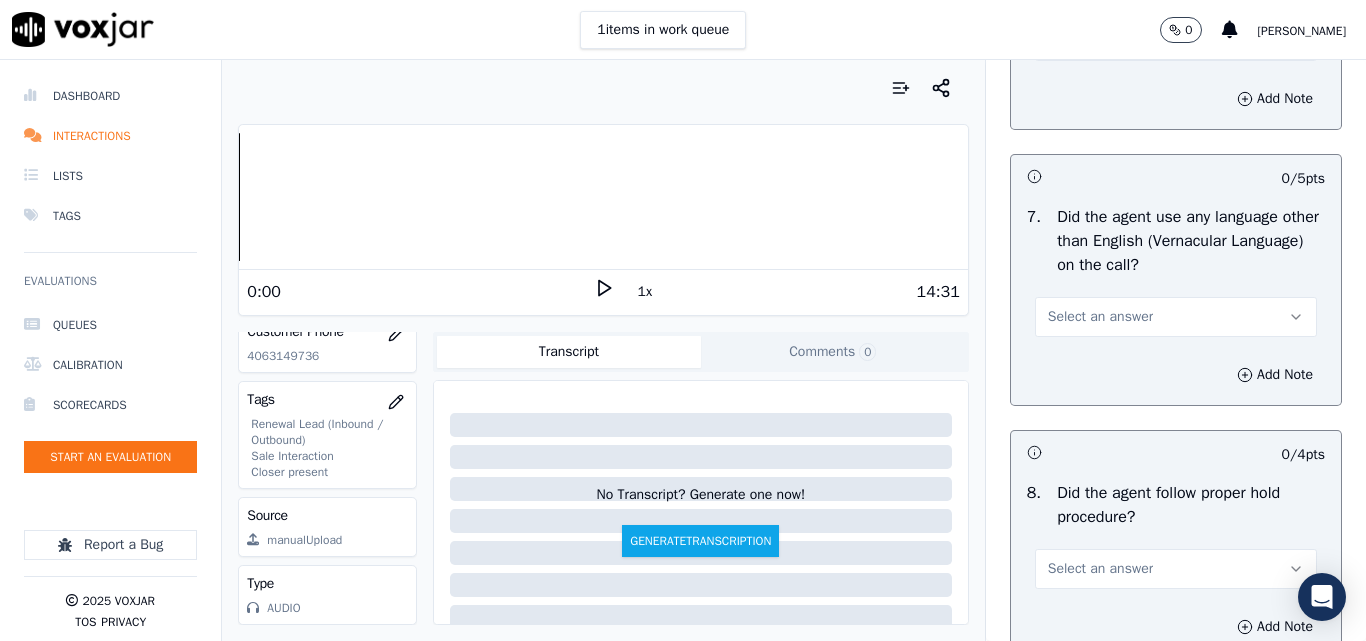 click on "Select an answer" at bounding box center [1100, 317] 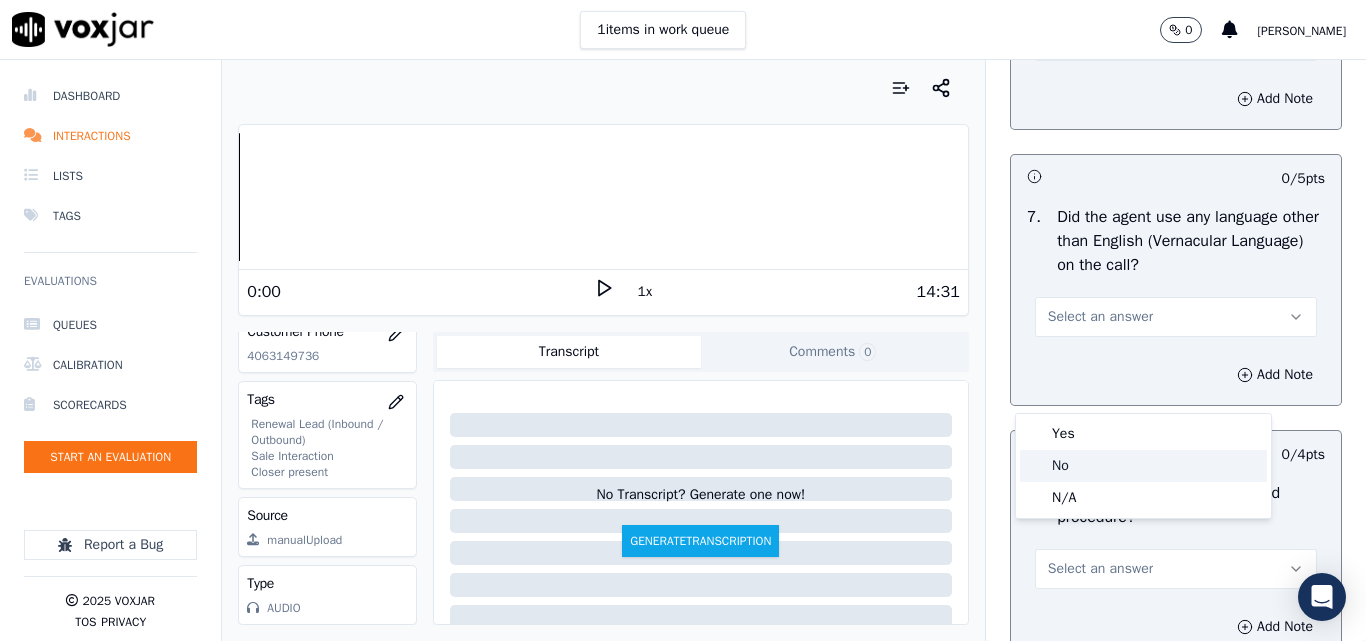 click on "No" 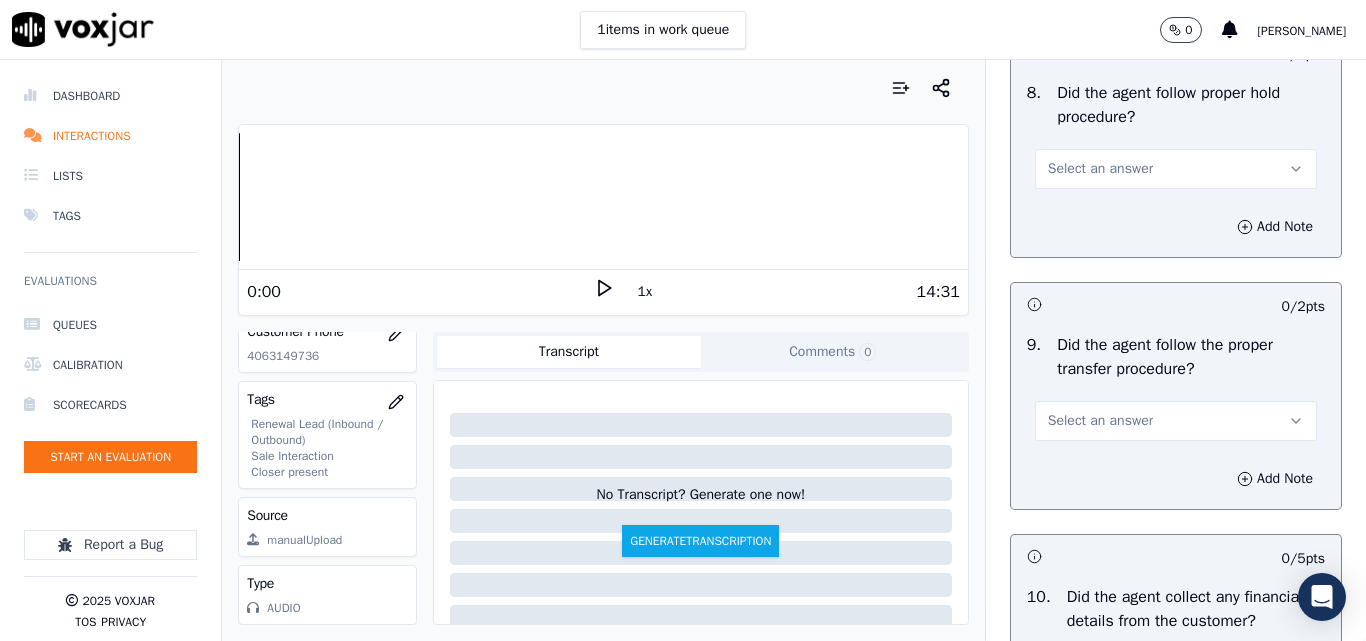 scroll, scrollTop: 3500, scrollLeft: 0, axis: vertical 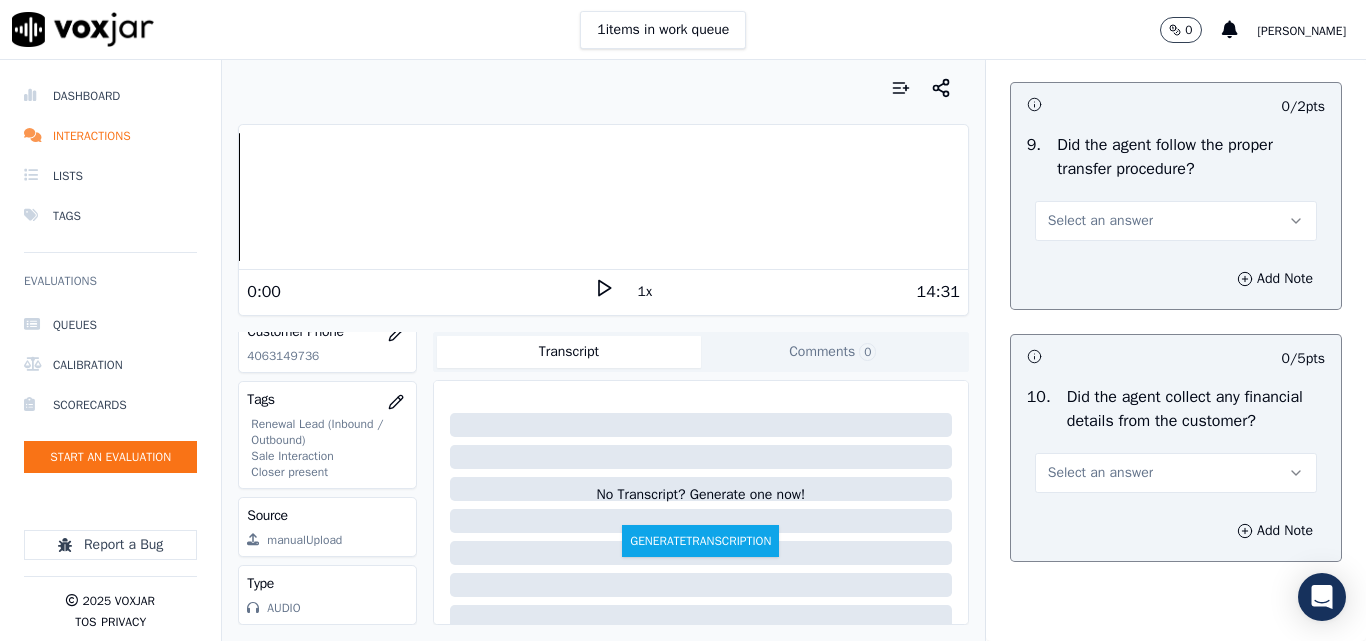 click on "Select an answer" at bounding box center [1100, 221] 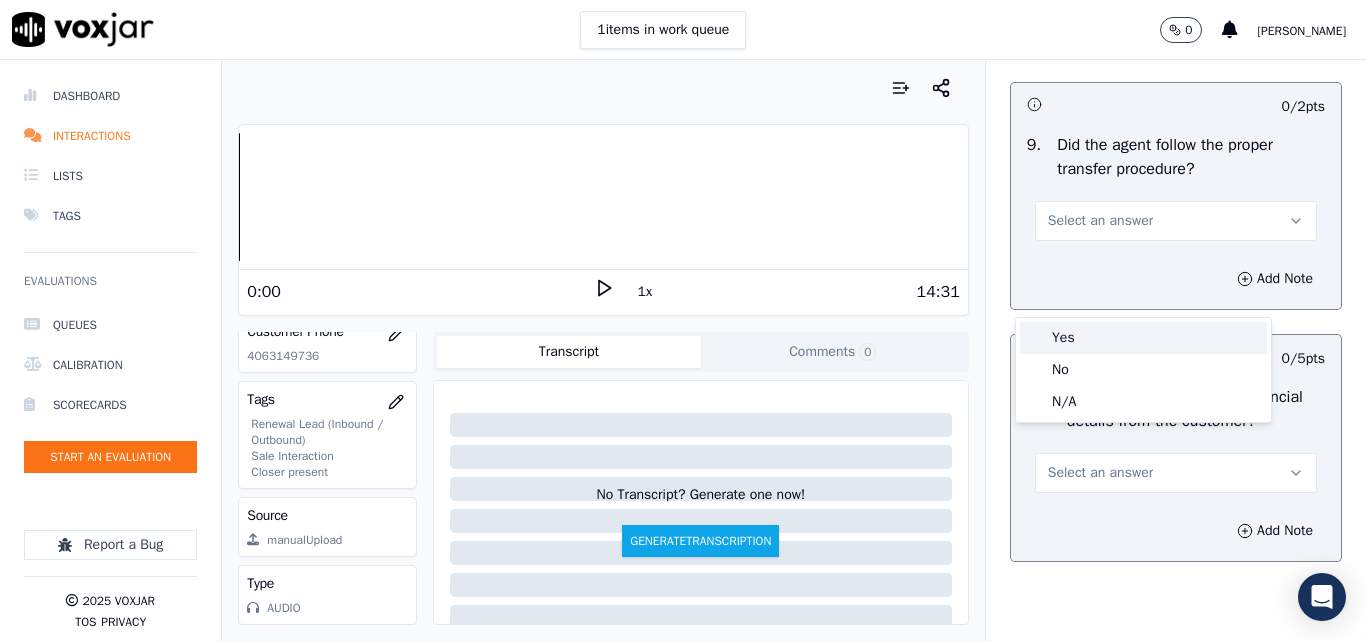 click on "Yes" at bounding box center (1143, 338) 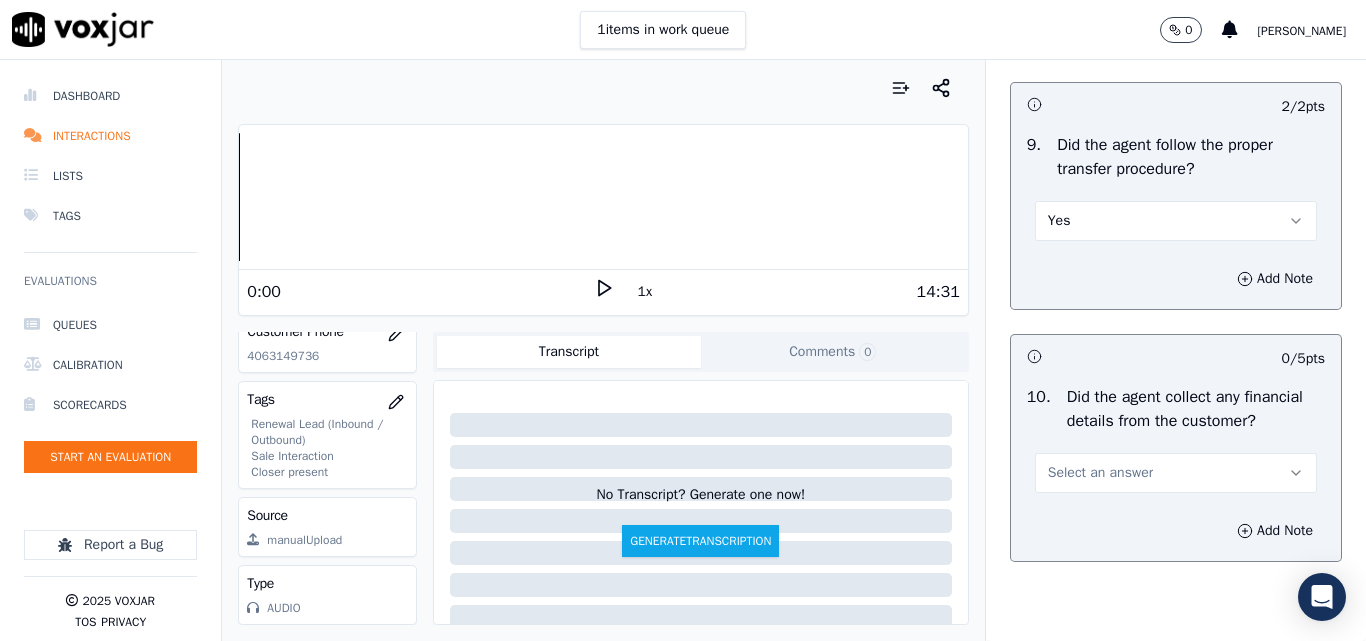 scroll, scrollTop: 3800, scrollLeft: 0, axis: vertical 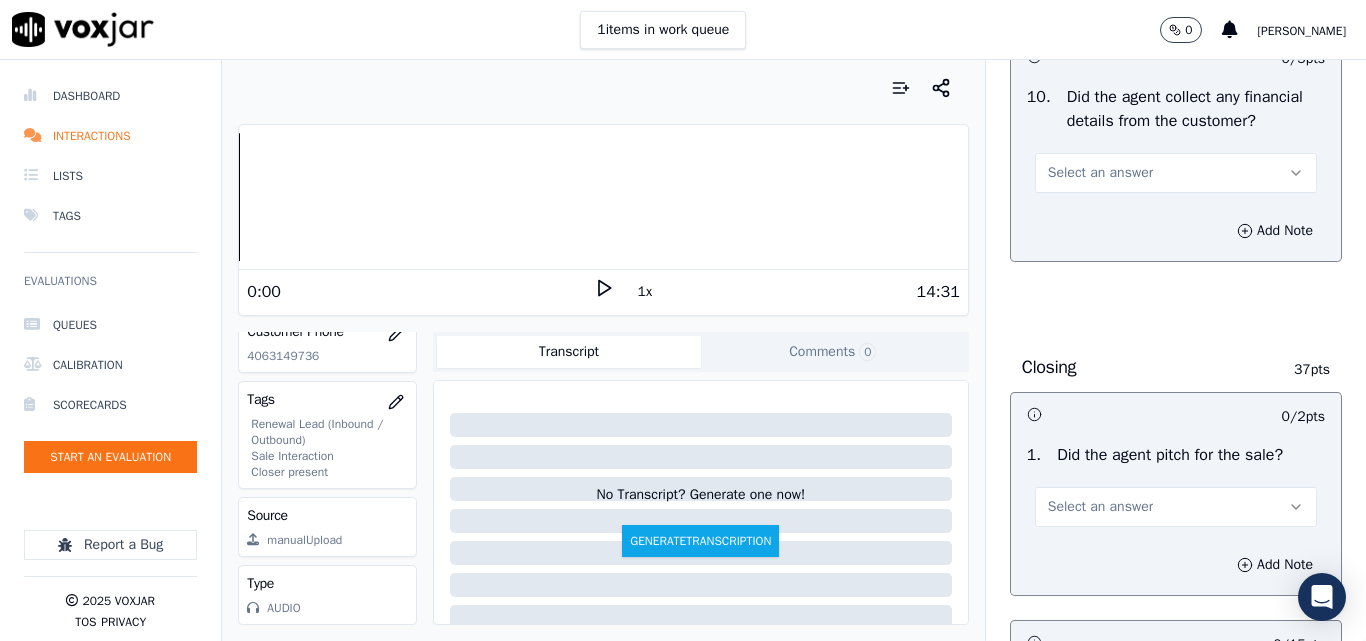 click on "Select an answer" at bounding box center (1100, 173) 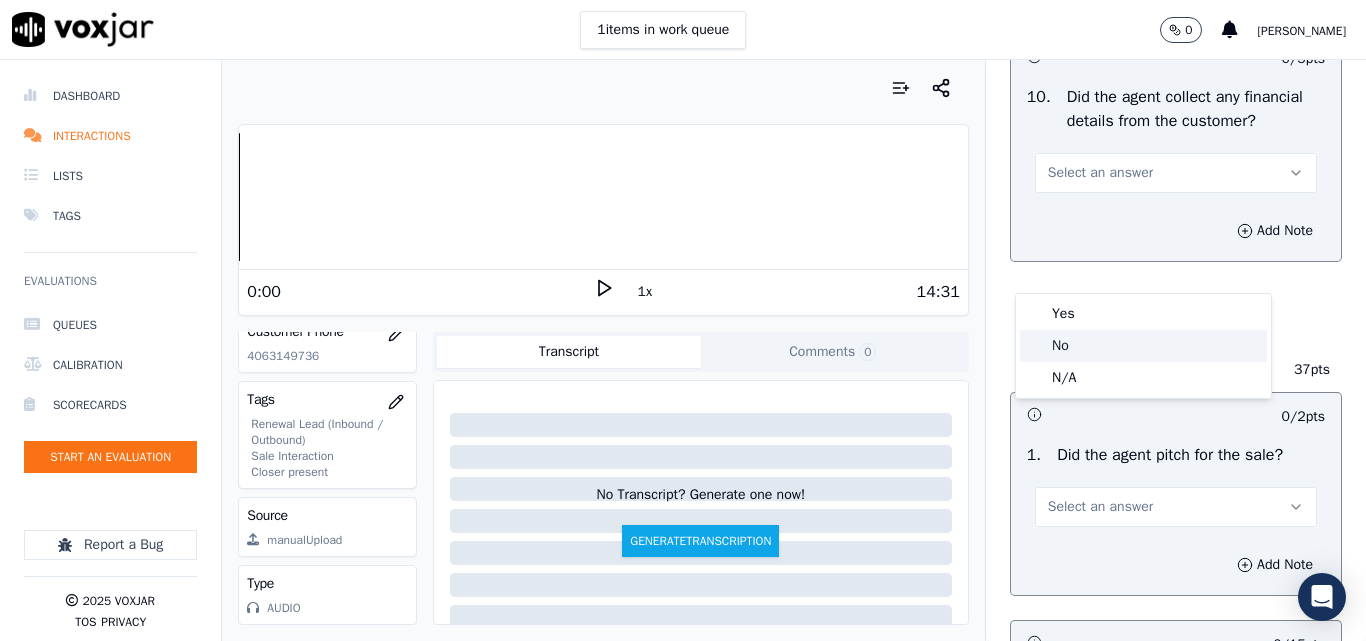 click on "No" 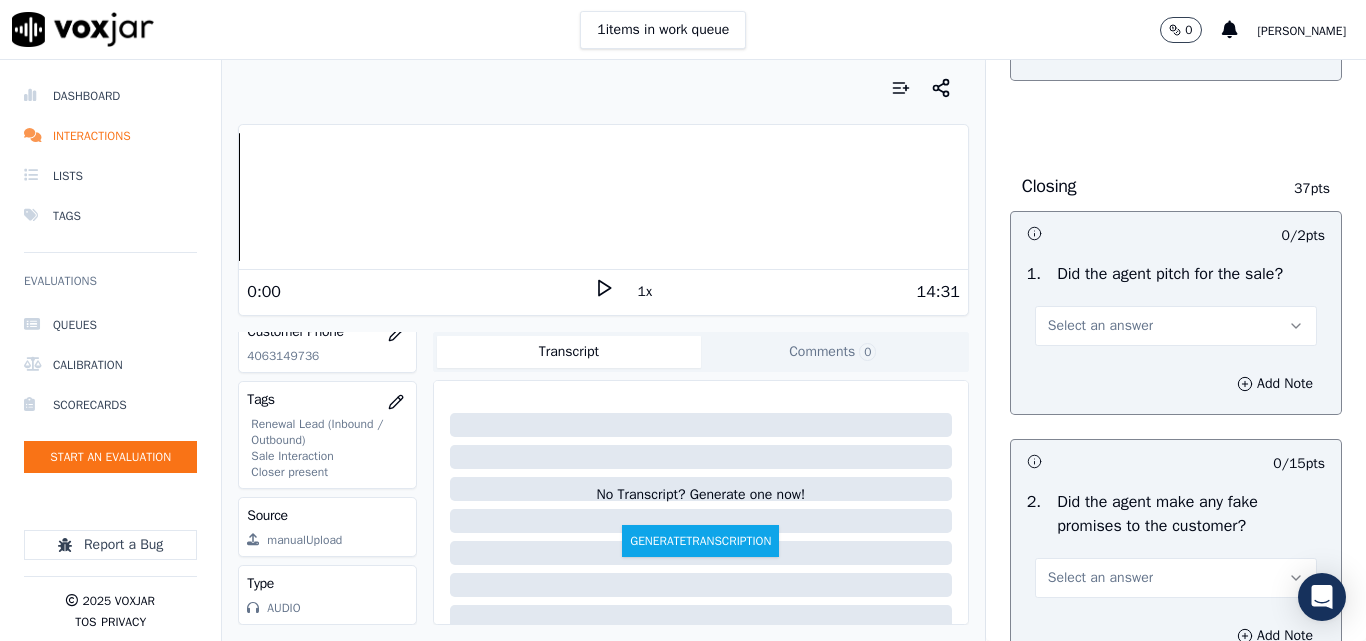scroll, scrollTop: 4200, scrollLeft: 0, axis: vertical 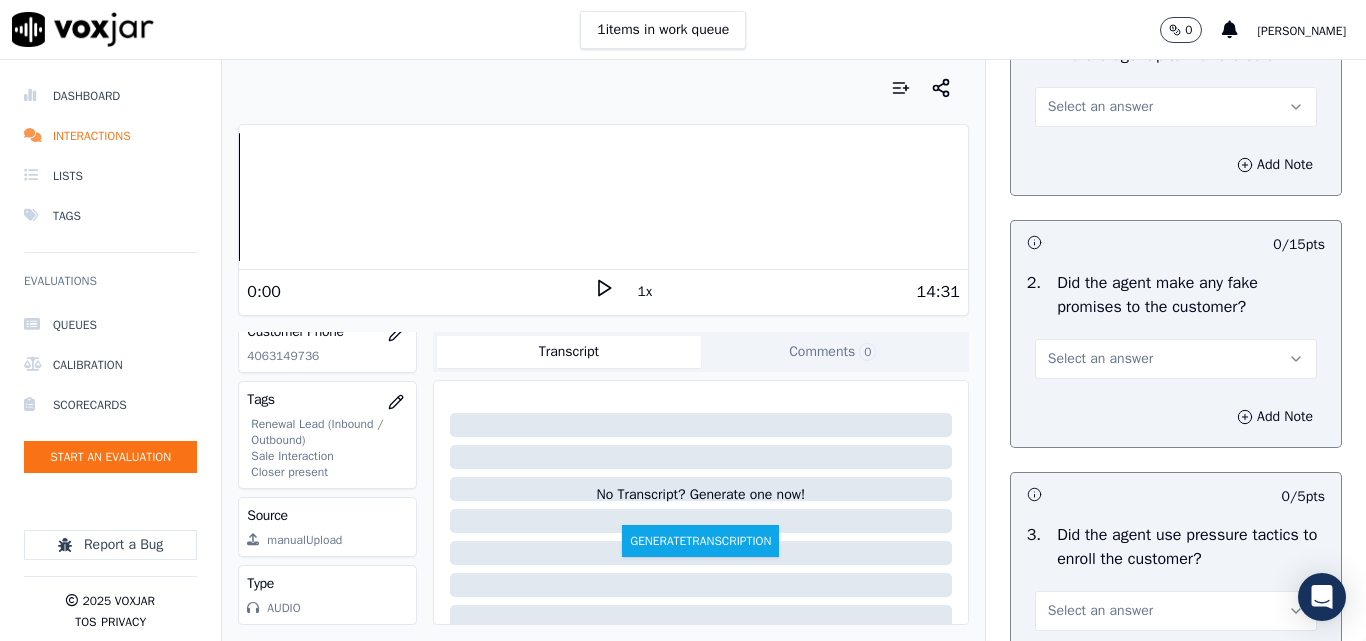 click on "Select an answer" at bounding box center (1100, 107) 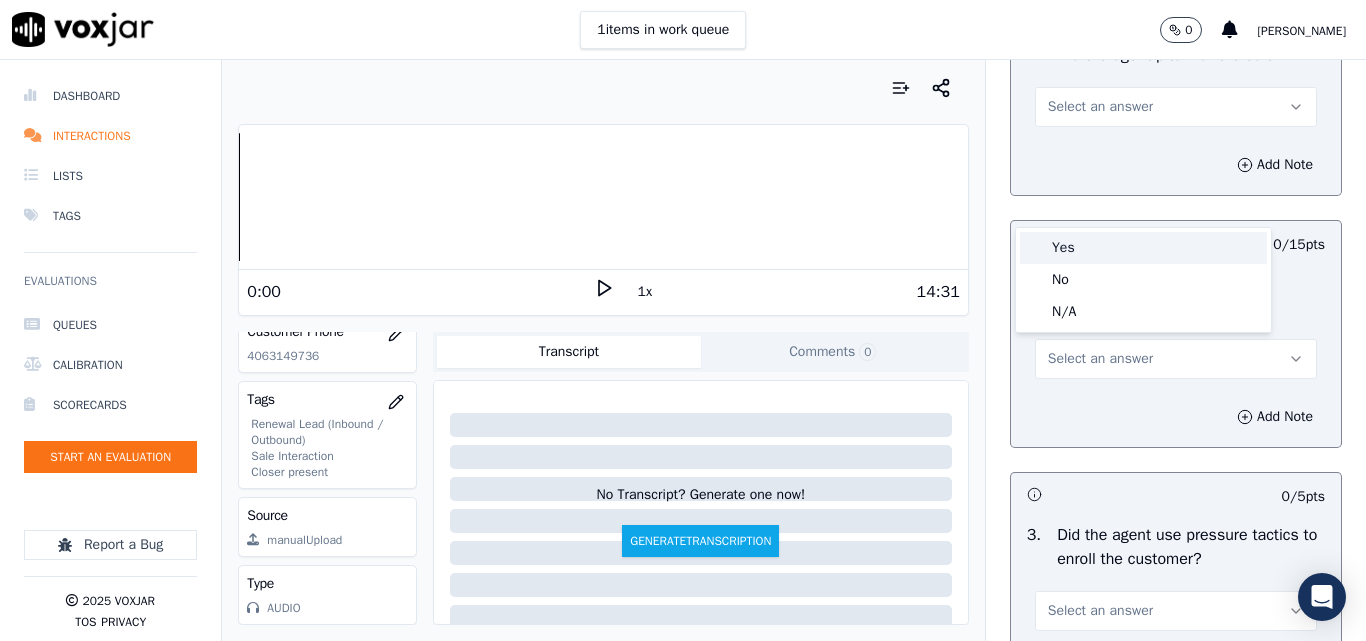 click on "Yes" at bounding box center [1143, 248] 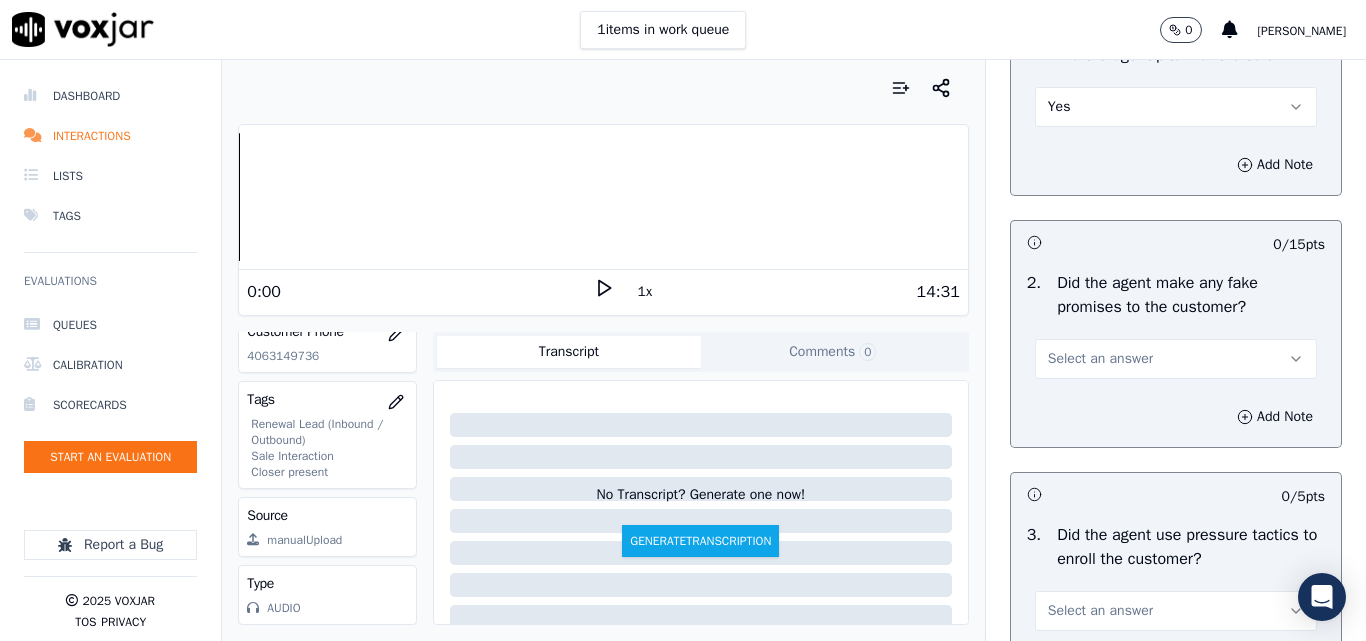scroll, scrollTop: 4500, scrollLeft: 0, axis: vertical 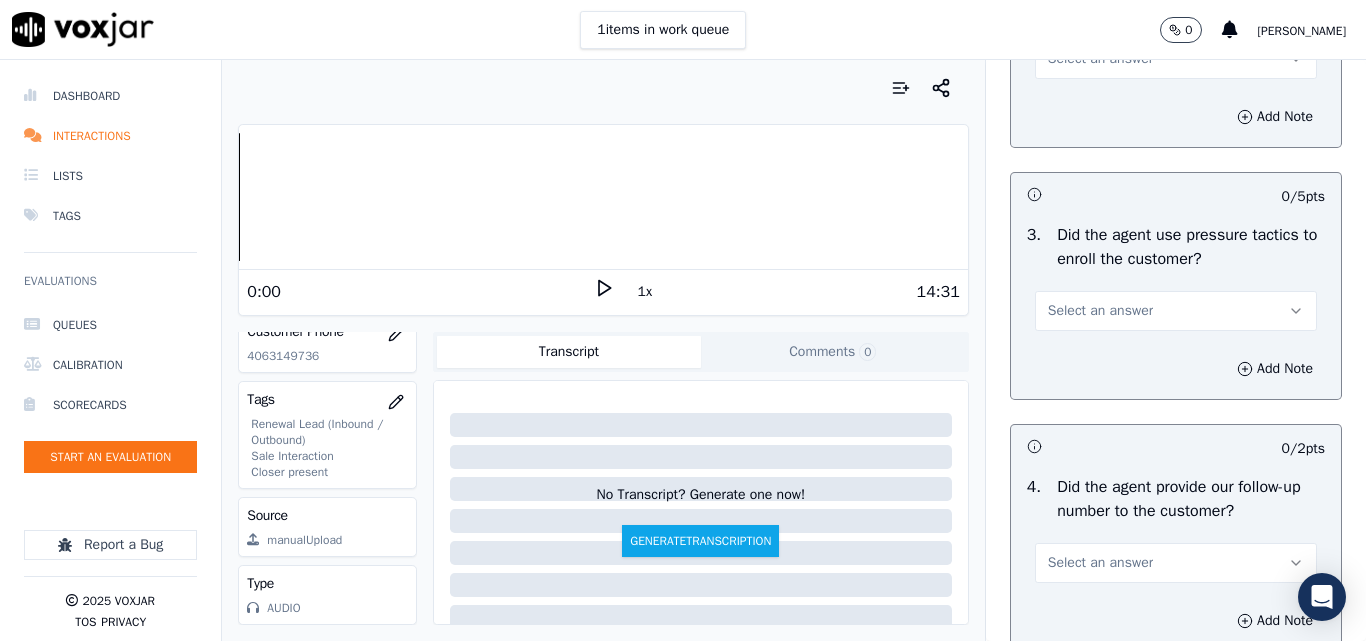 click on "Select an answer" at bounding box center (1100, 59) 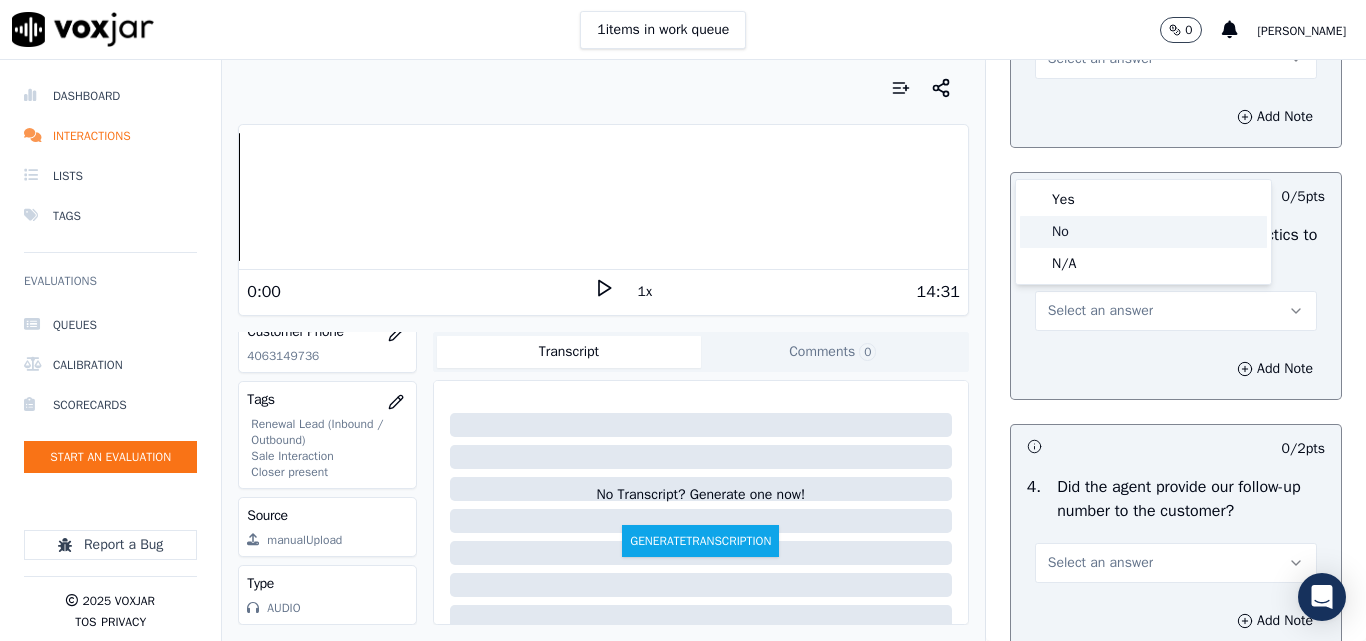 click on "No" 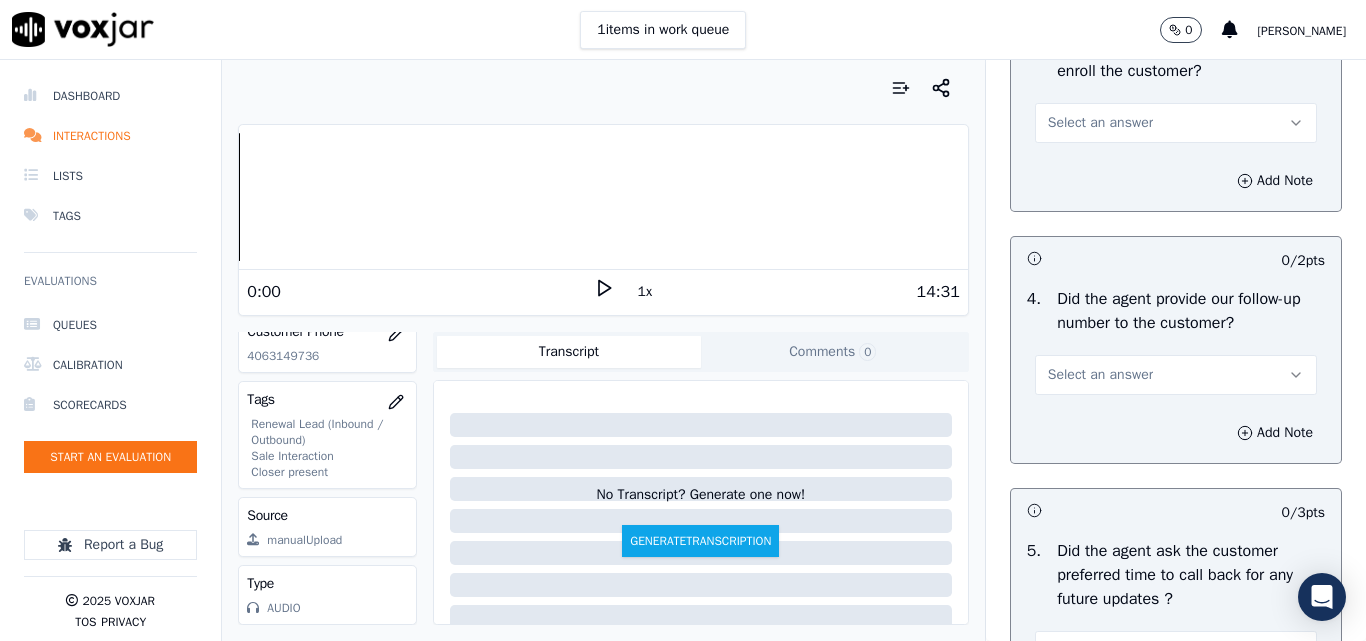 scroll, scrollTop: 4700, scrollLeft: 0, axis: vertical 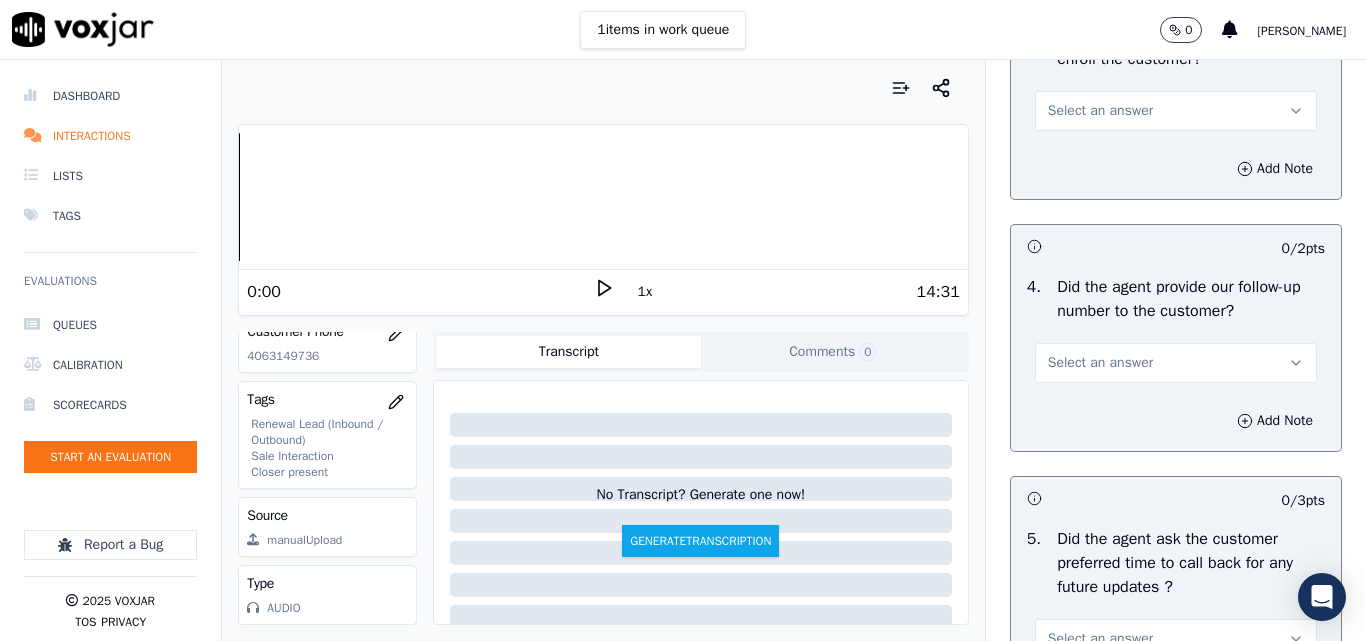 drag, startPoint x: 1072, startPoint y: 211, endPoint x: 1076, endPoint y: 222, distance: 11.7046995 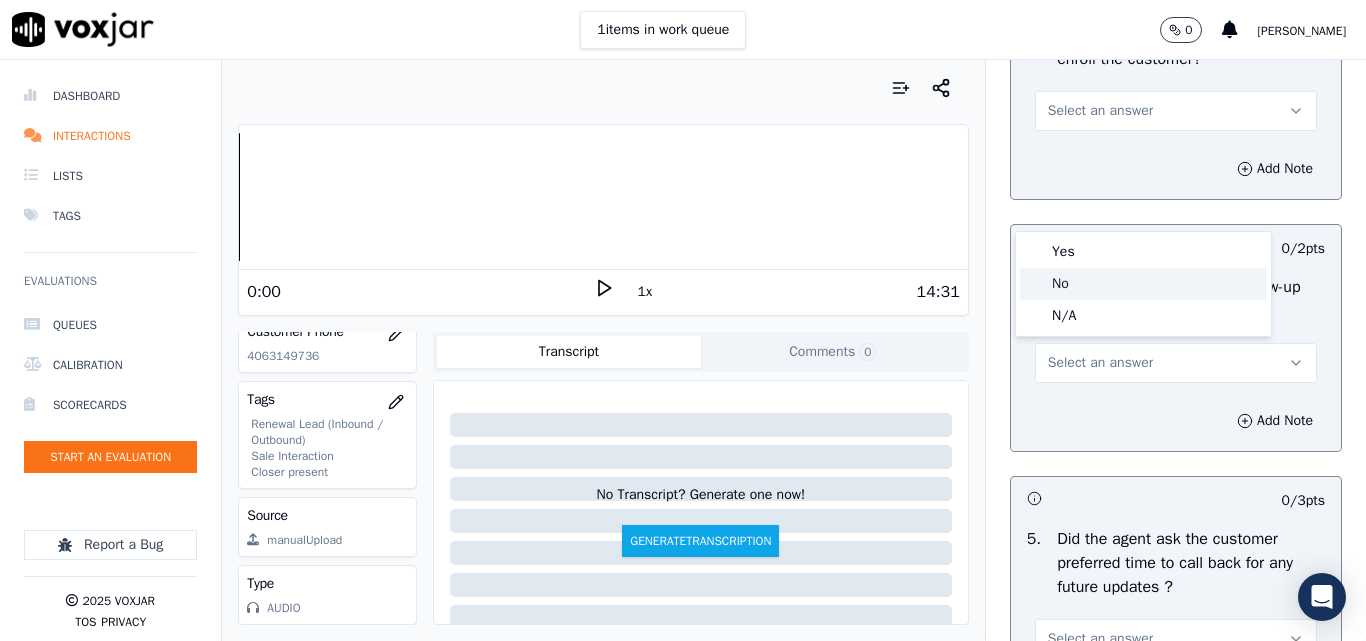 click on "No" 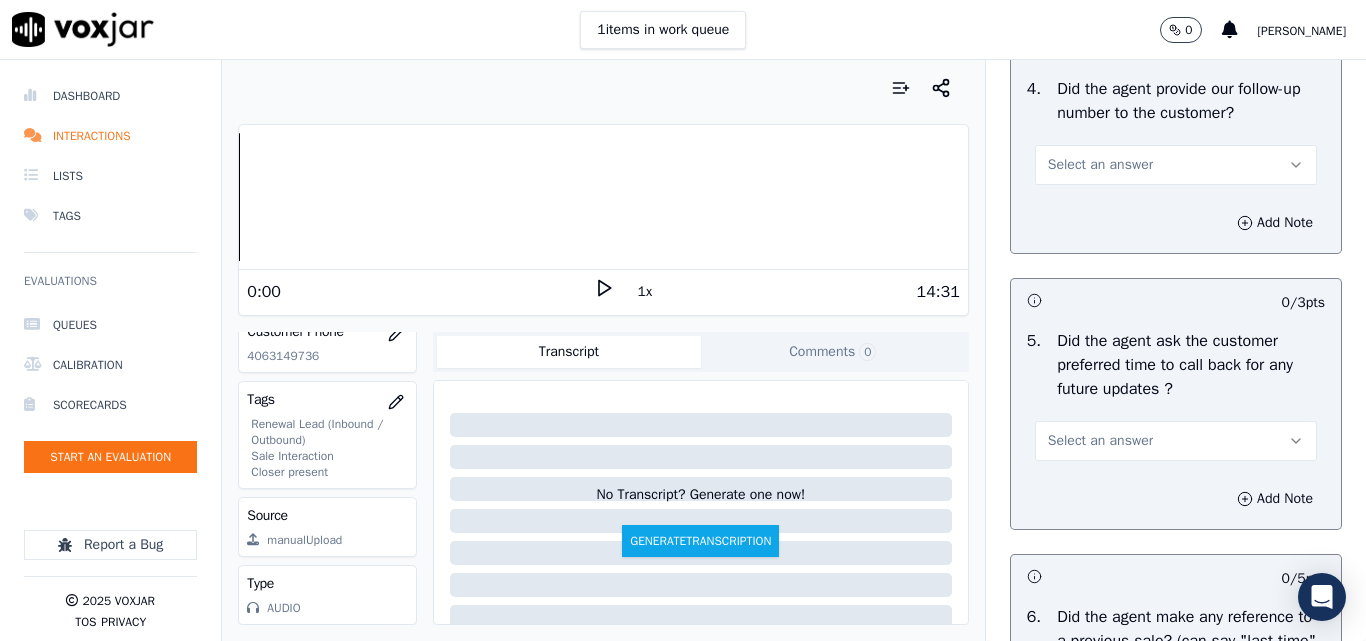 scroll, scrollTop: 4900, scrollLeft: 0, axis: vertical 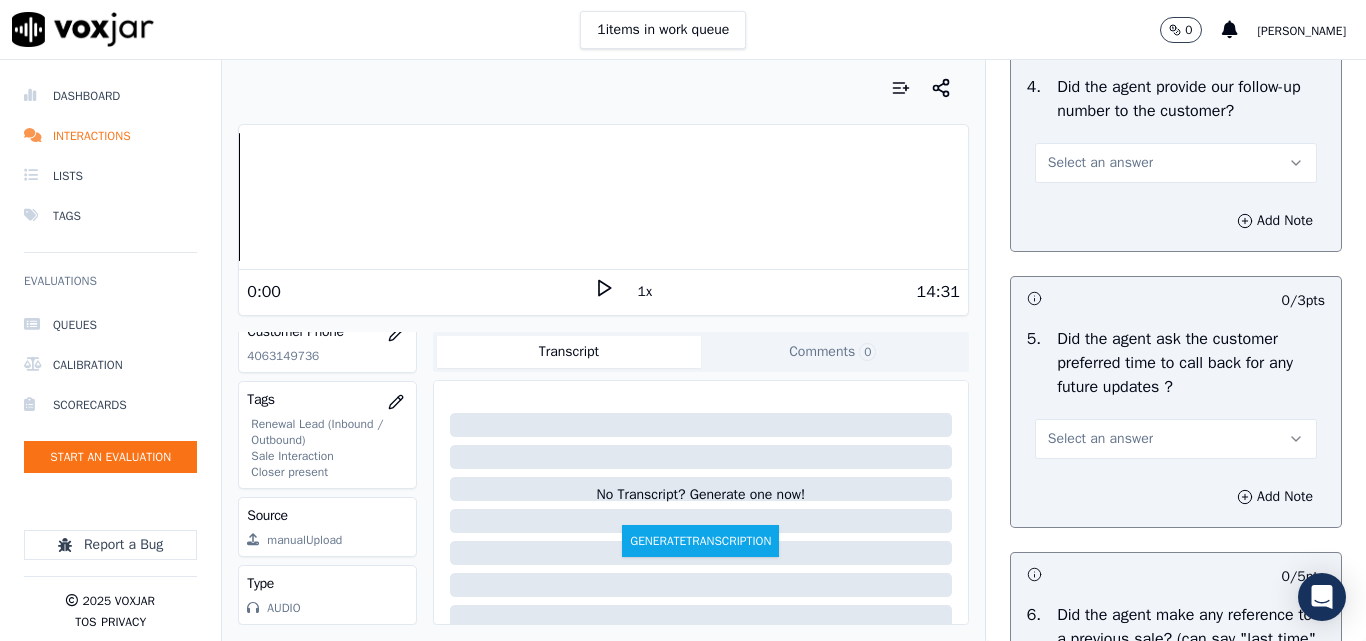 click on "Select an answer" at bounding box center (1100, 163) 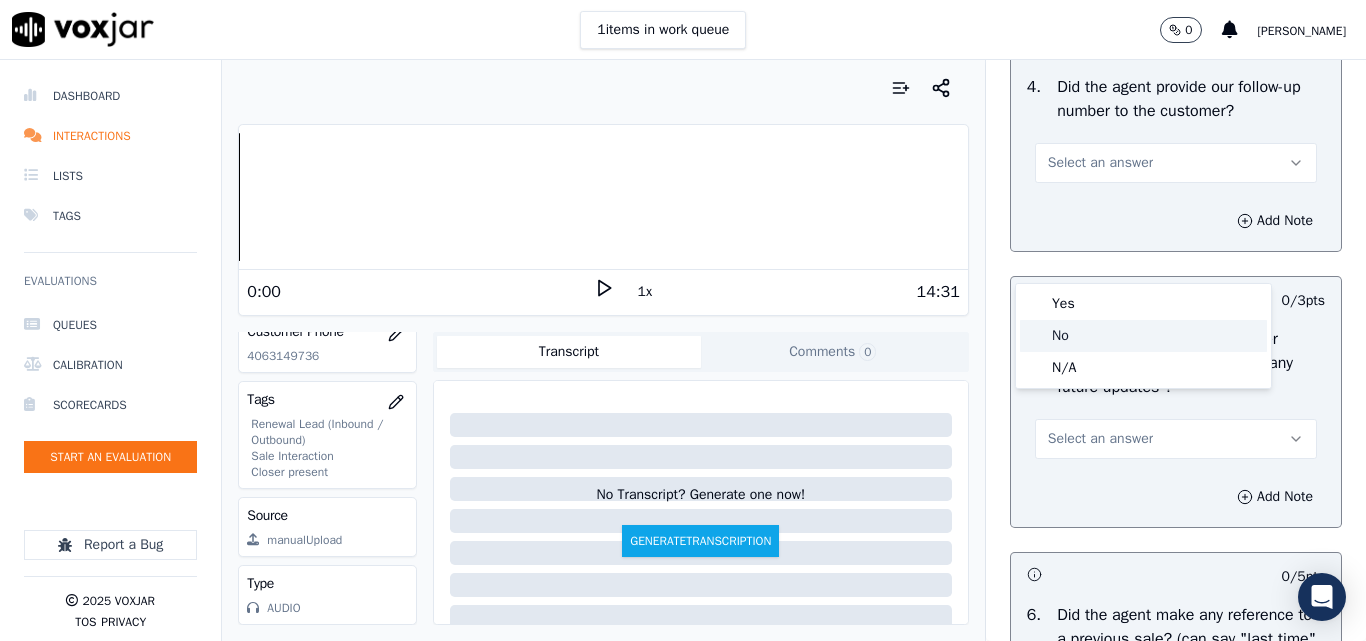 click on "No" 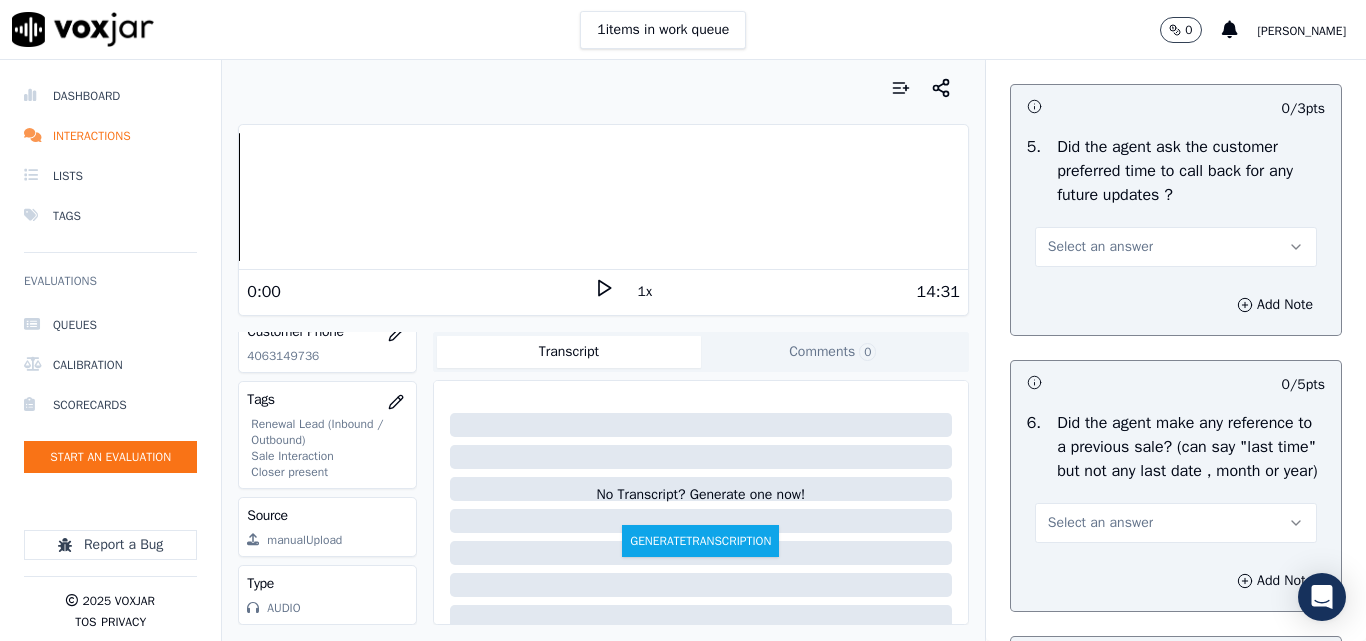 scroll, scrollTop: 5100, scrollLeft: 0, axis: vertical 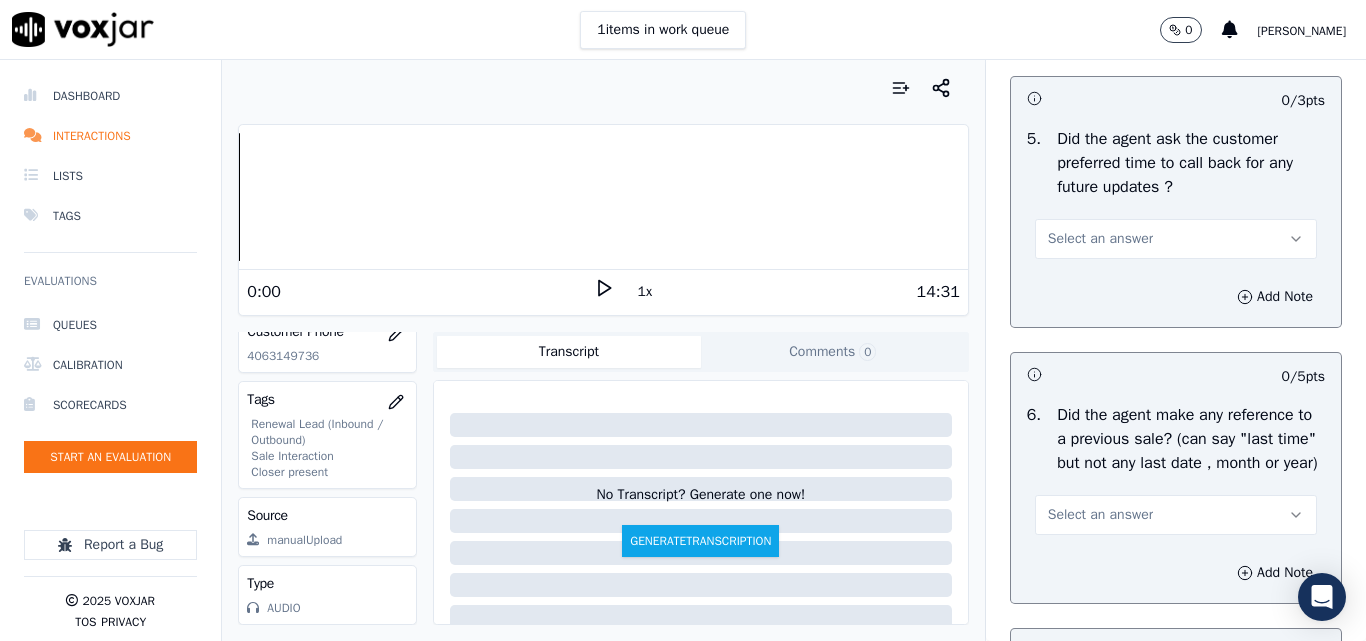click on "Select an answer" at bounding box center [1100, 239] 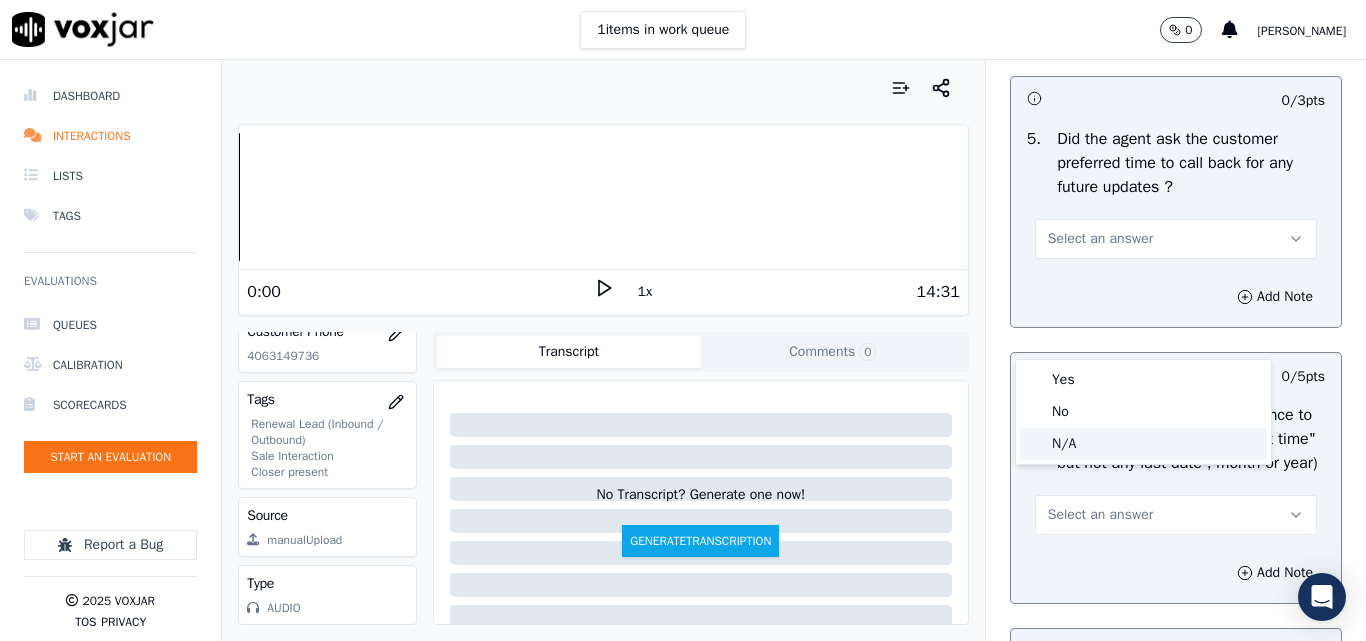click on "N/A" 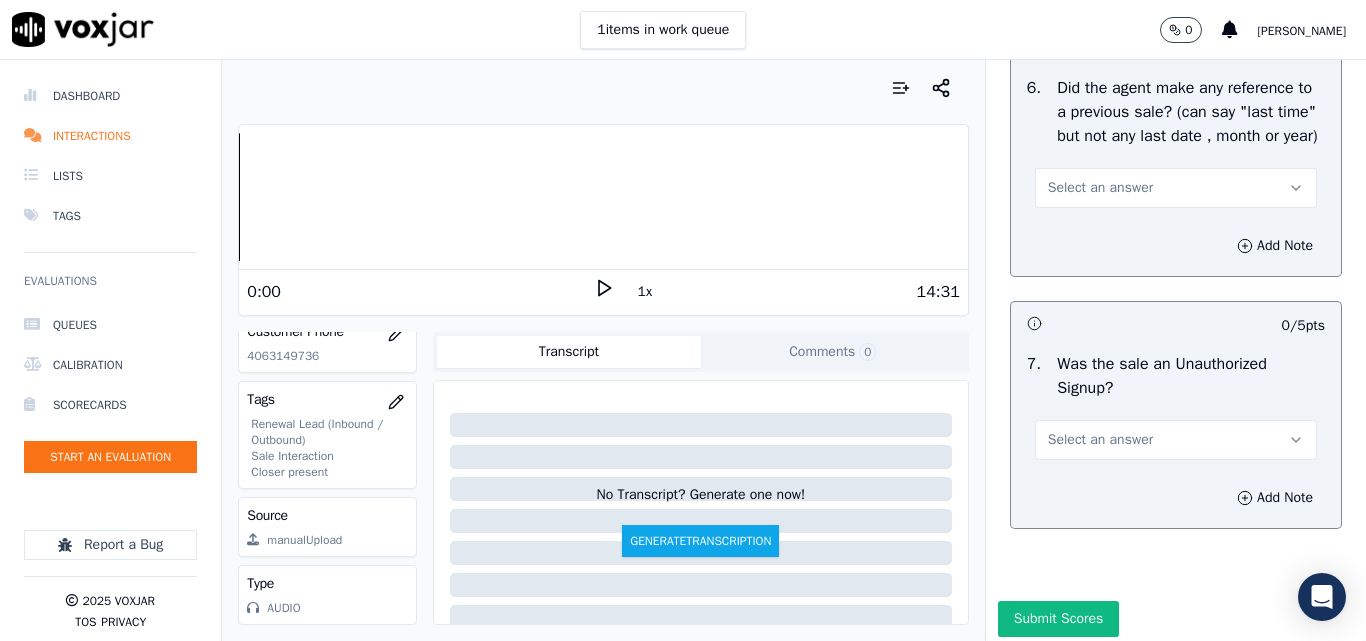 scroll, scrollTop: 5500, scrollLeft: 0, axis: vertical 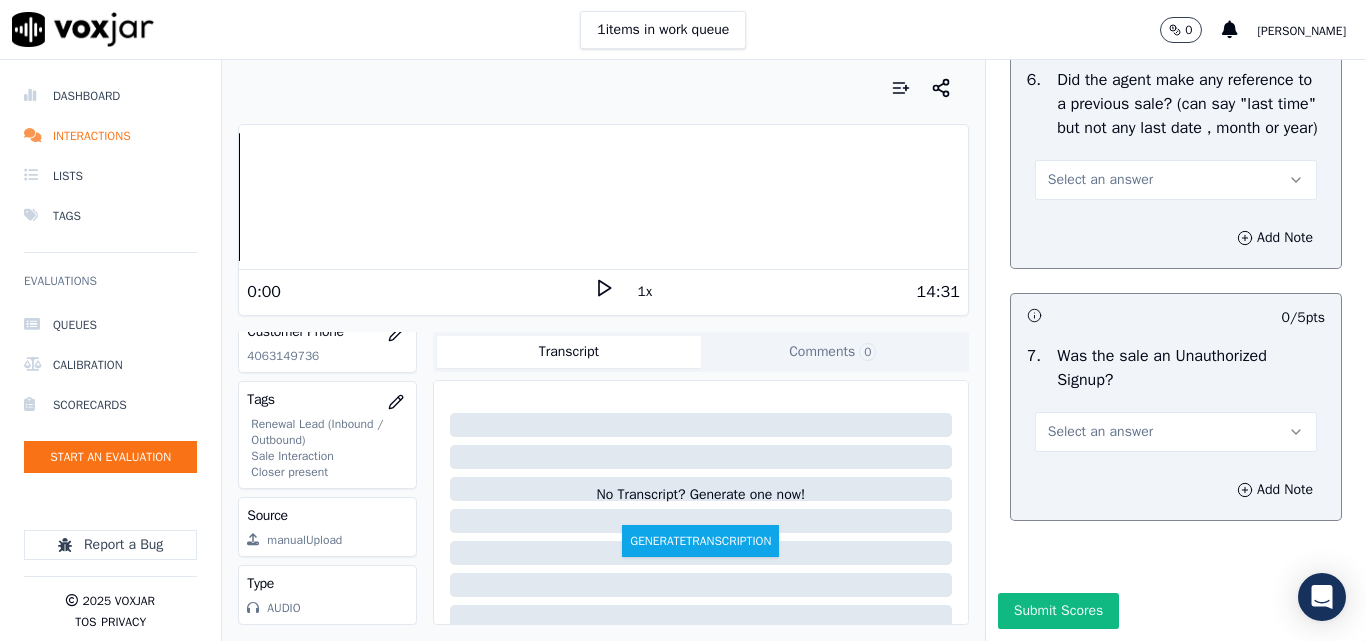 click on "Select an answer" at bounding box center [1100, 180] 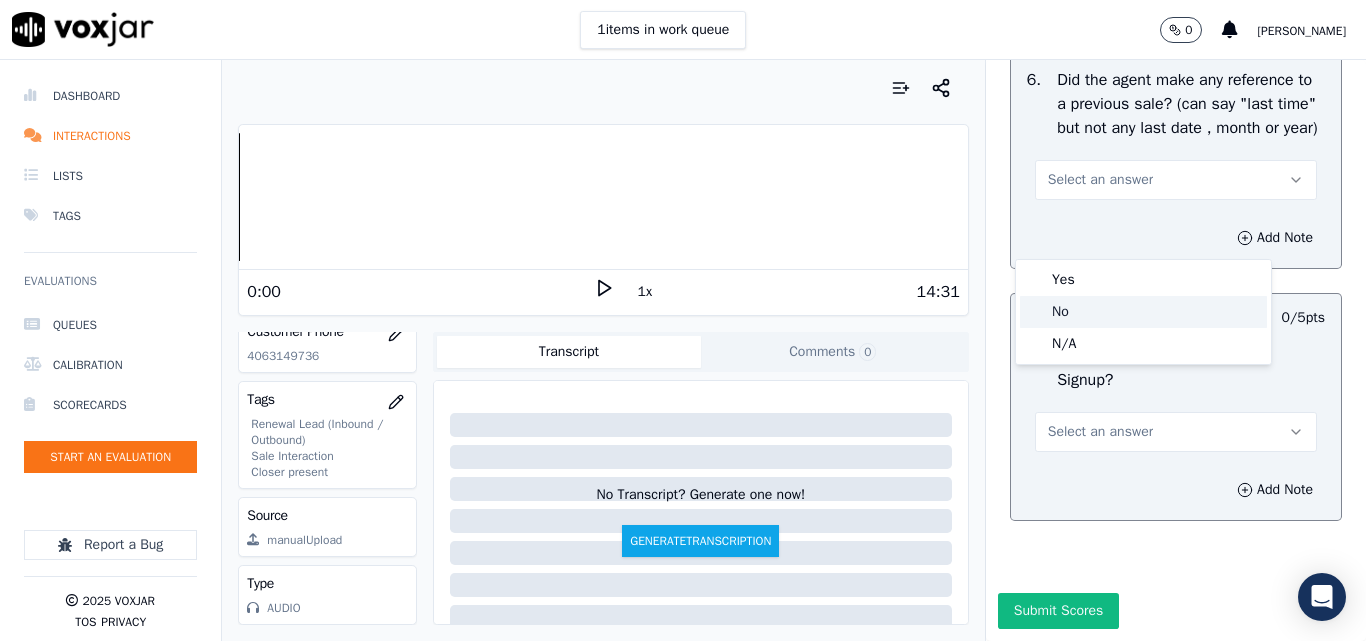 click on "No" 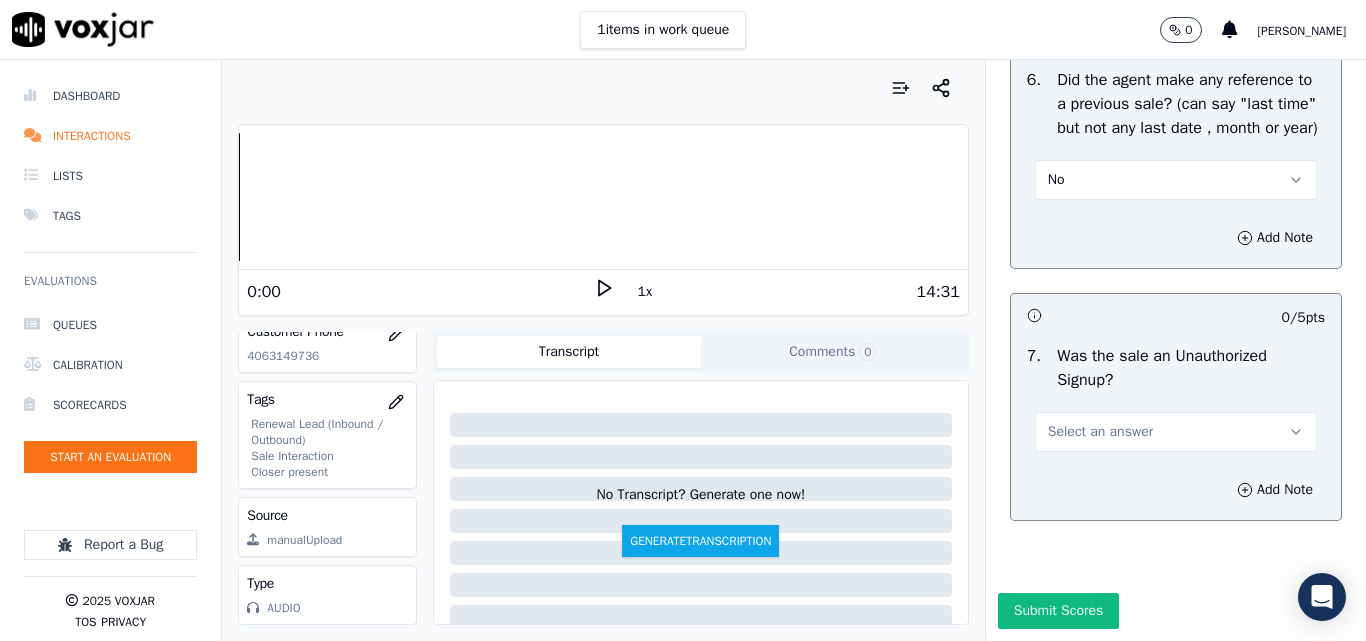 scroll, scrollTop: 5600, scrollLeft: 0, axis: vertical 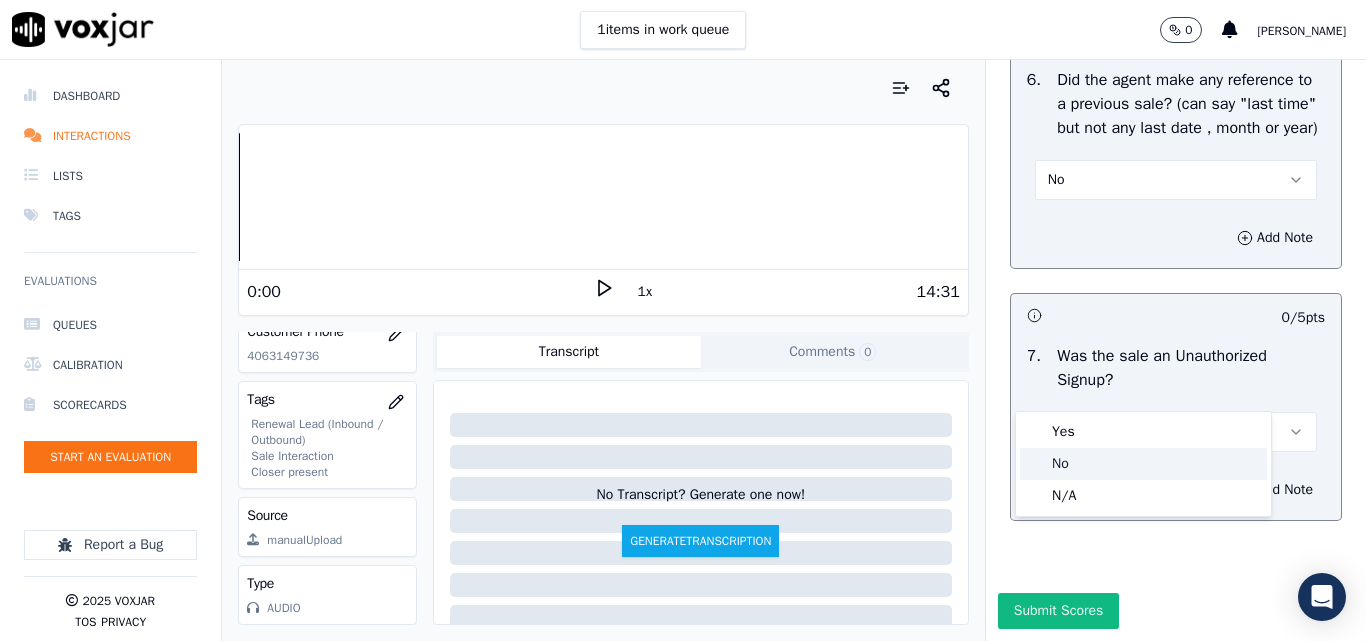 click on "No" 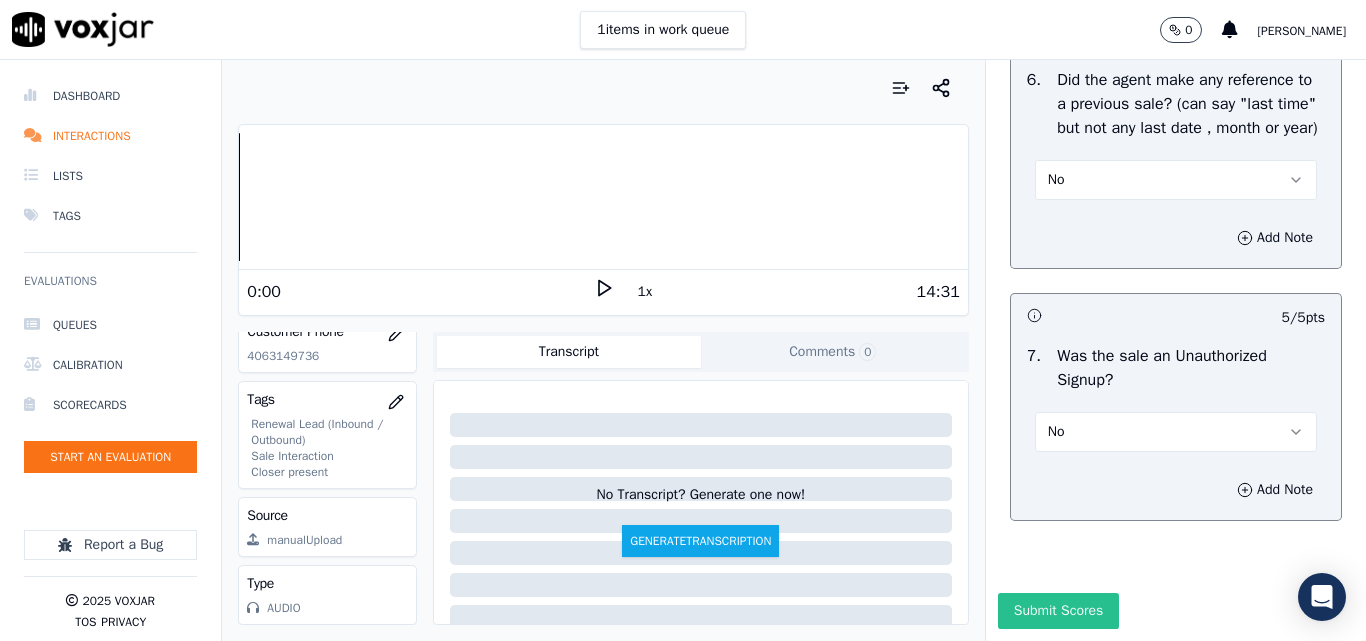 click on "Submit Scores" at bounding box center (1058, 611) 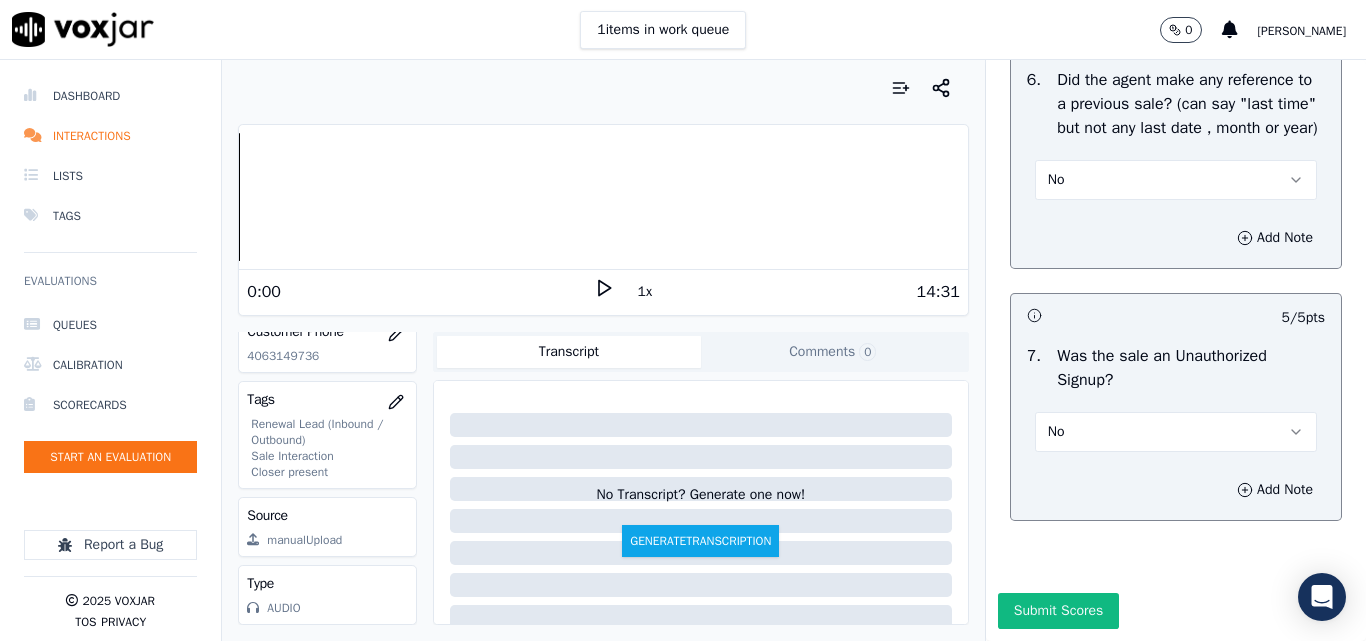 scroll, scrollTop: 5624, scrollLeft: 0, axis: vertical 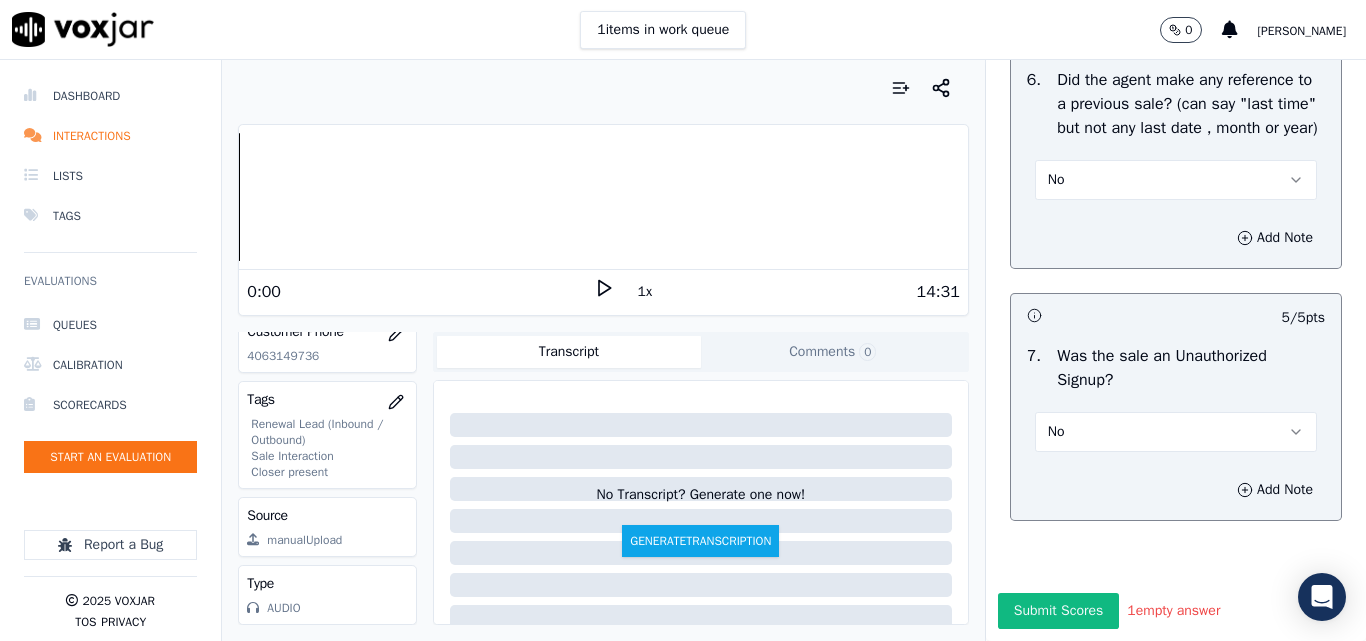 click on "1  empty answer" 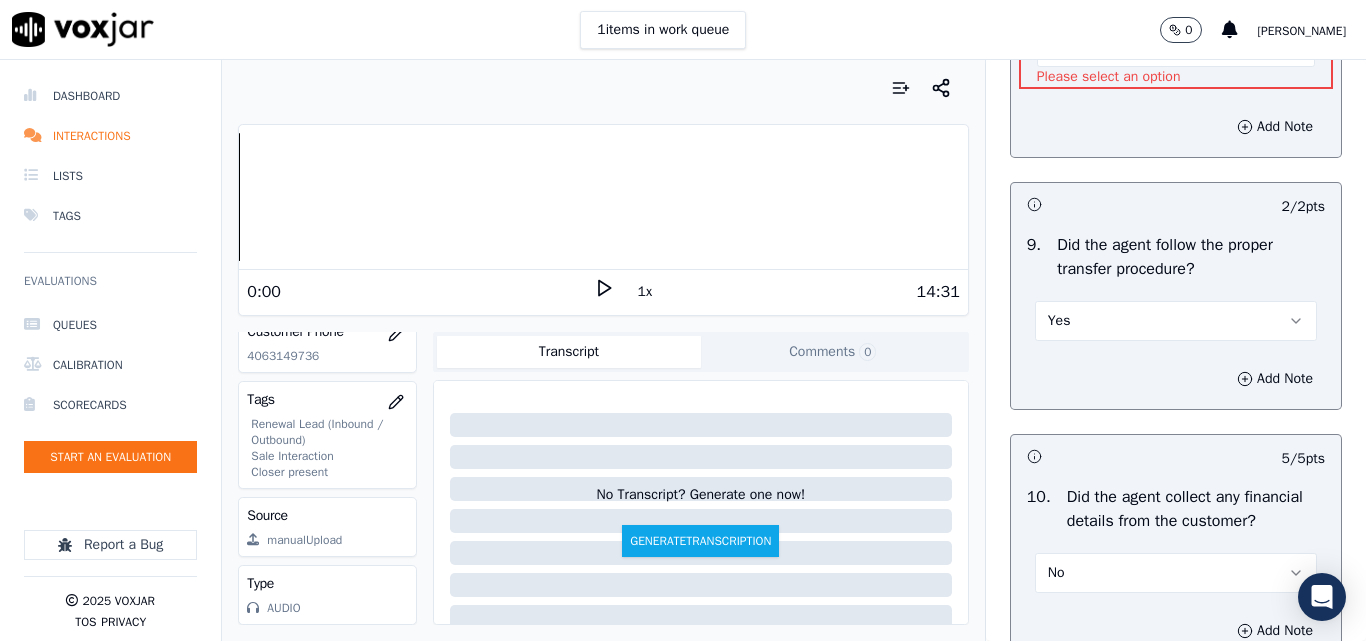 scroll, scrollTop: 3224, scrollLeft: 0, axis: vertical 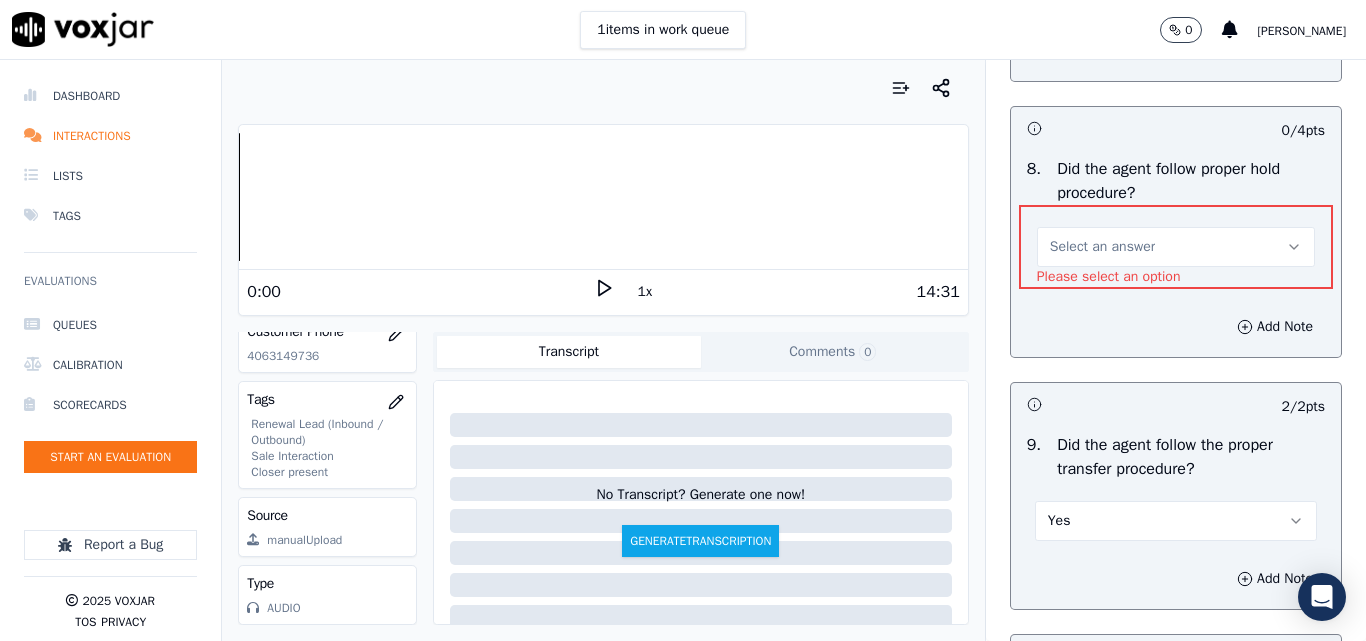 click on "Select an answer" at bounding box center (1102, 247) 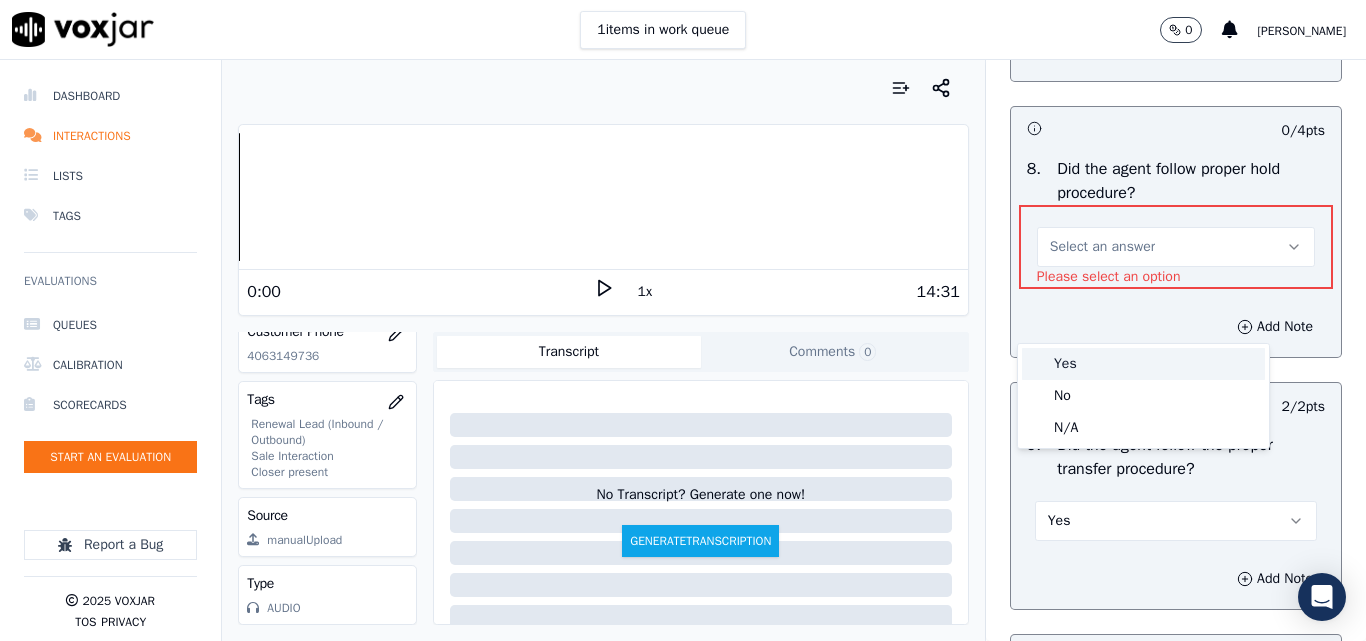 click on "Yes" at bounding box center [1143, 364] 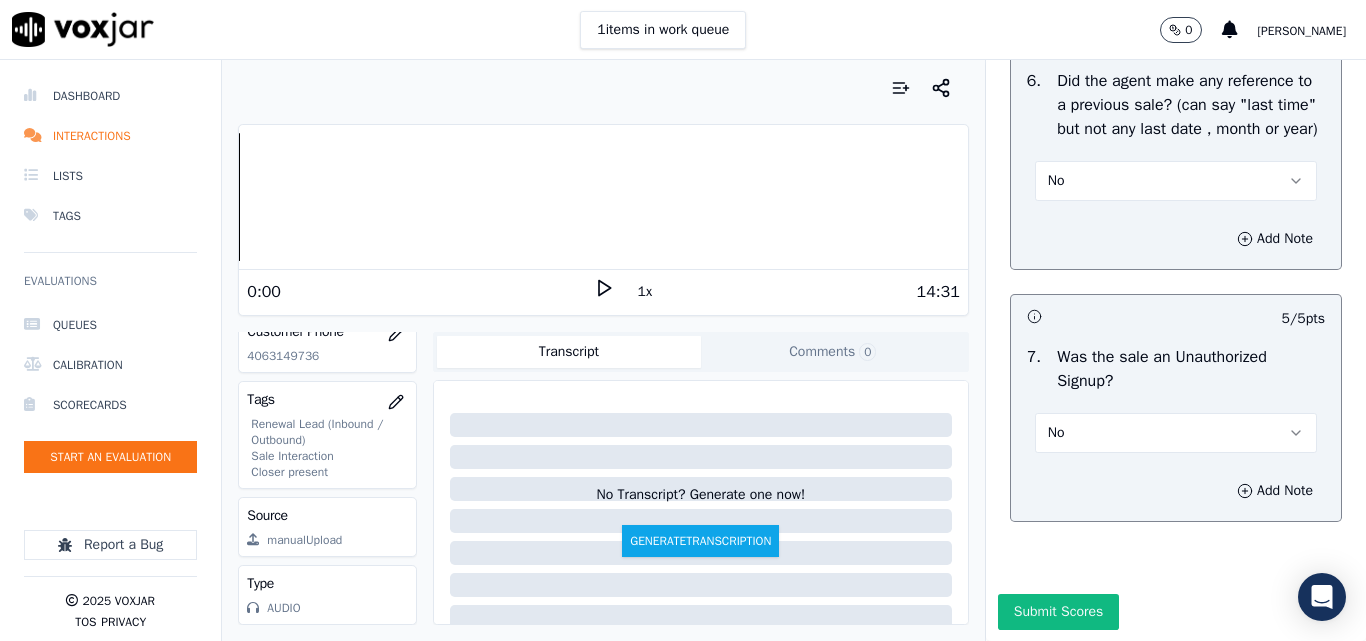 scroll, scrollTop: 5600, scrollLeft: 0, axis: vertical 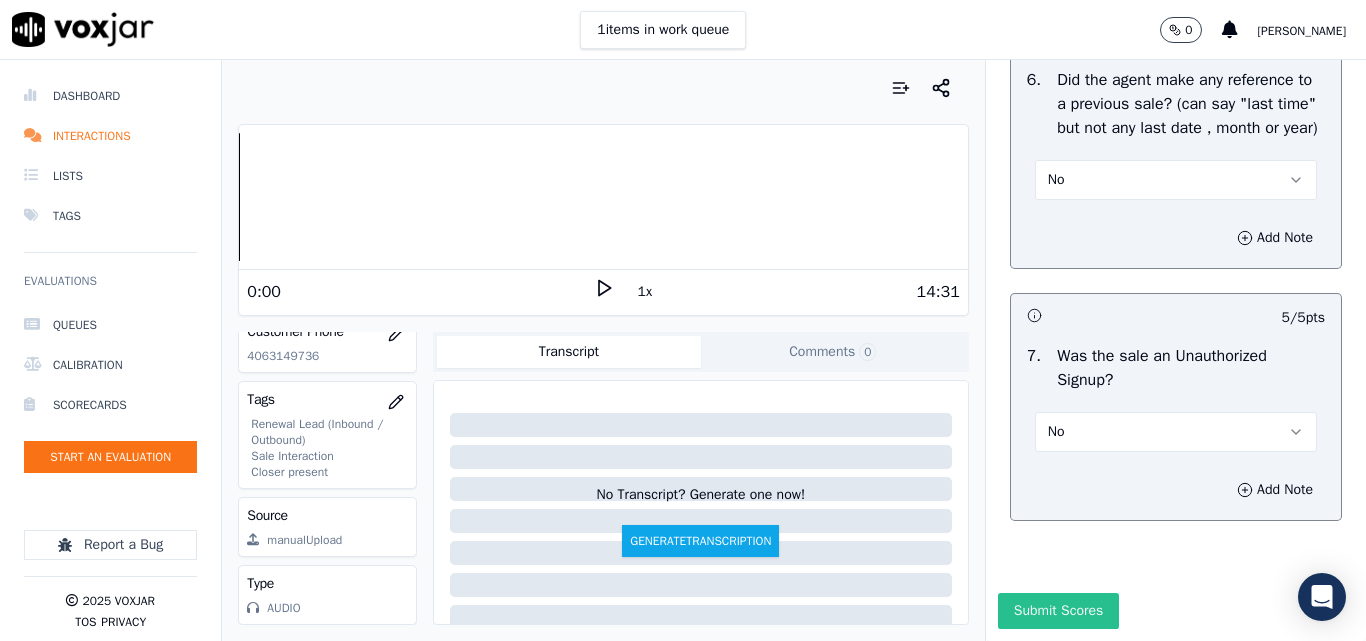 click on "Submit Scores" at bounding box center [1058, 611] 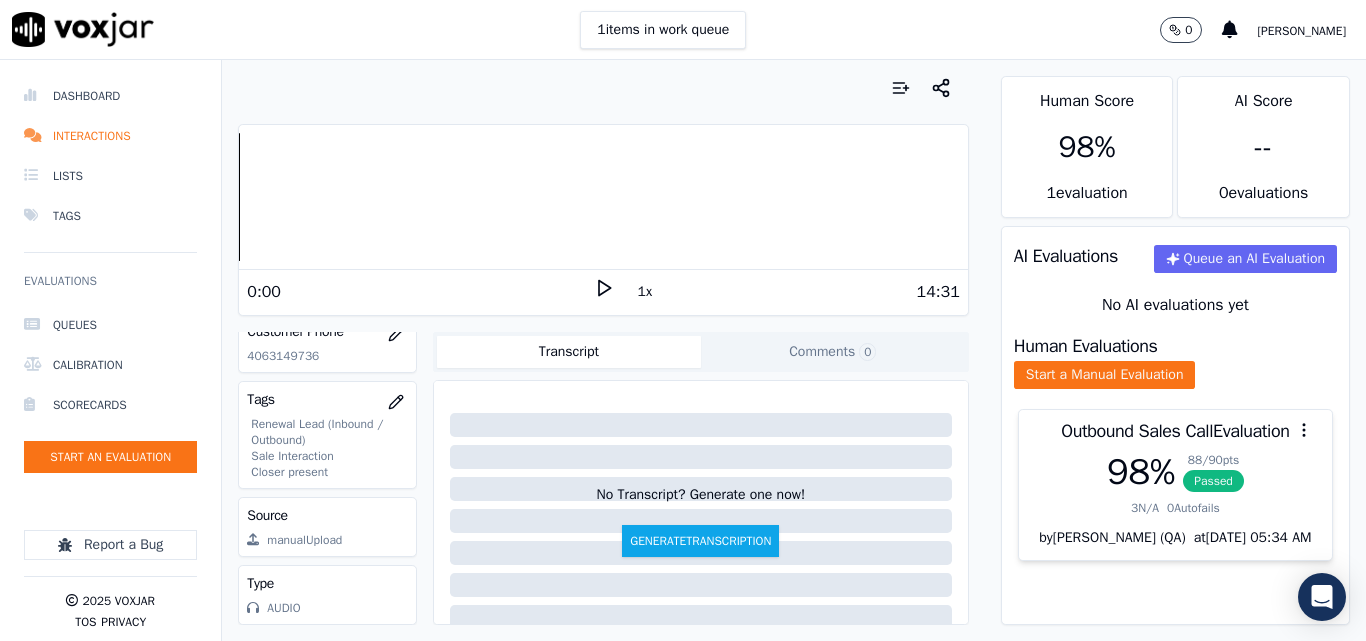 click on "1  items in work queue     0         [PERSON_NAME]" at bounding box center (683, 30) 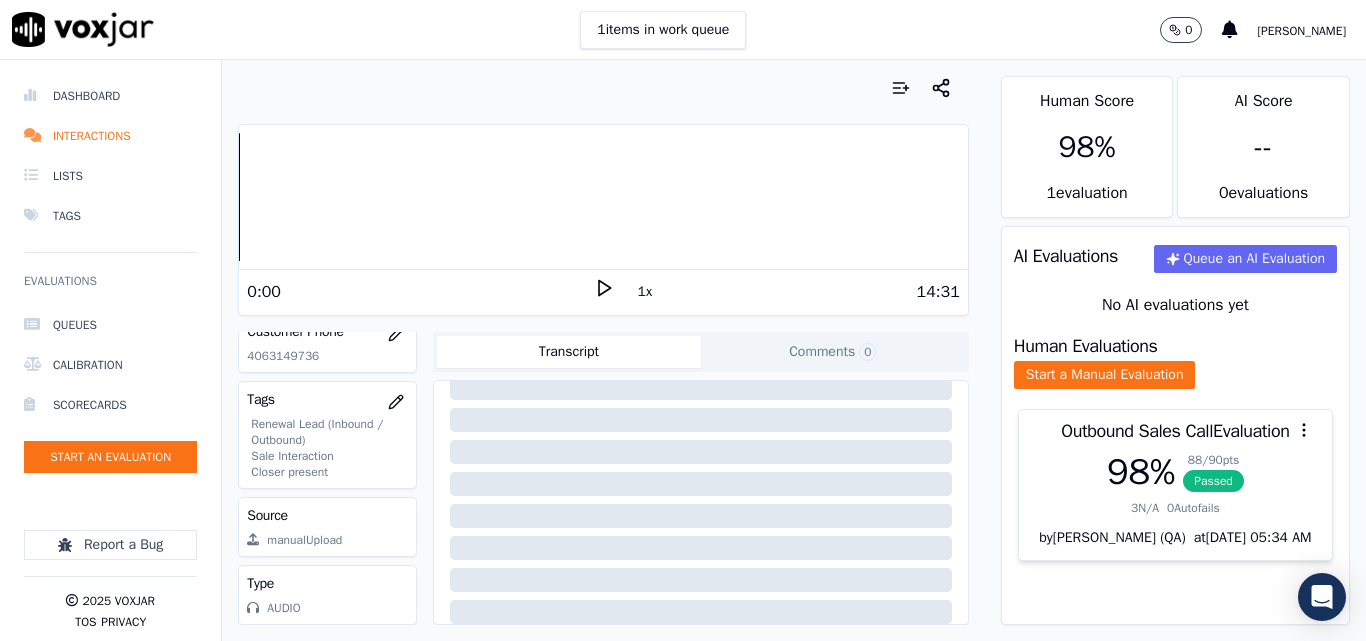 scroll, scrollTop: 402, scrollLeft: 0, axis: vertical 